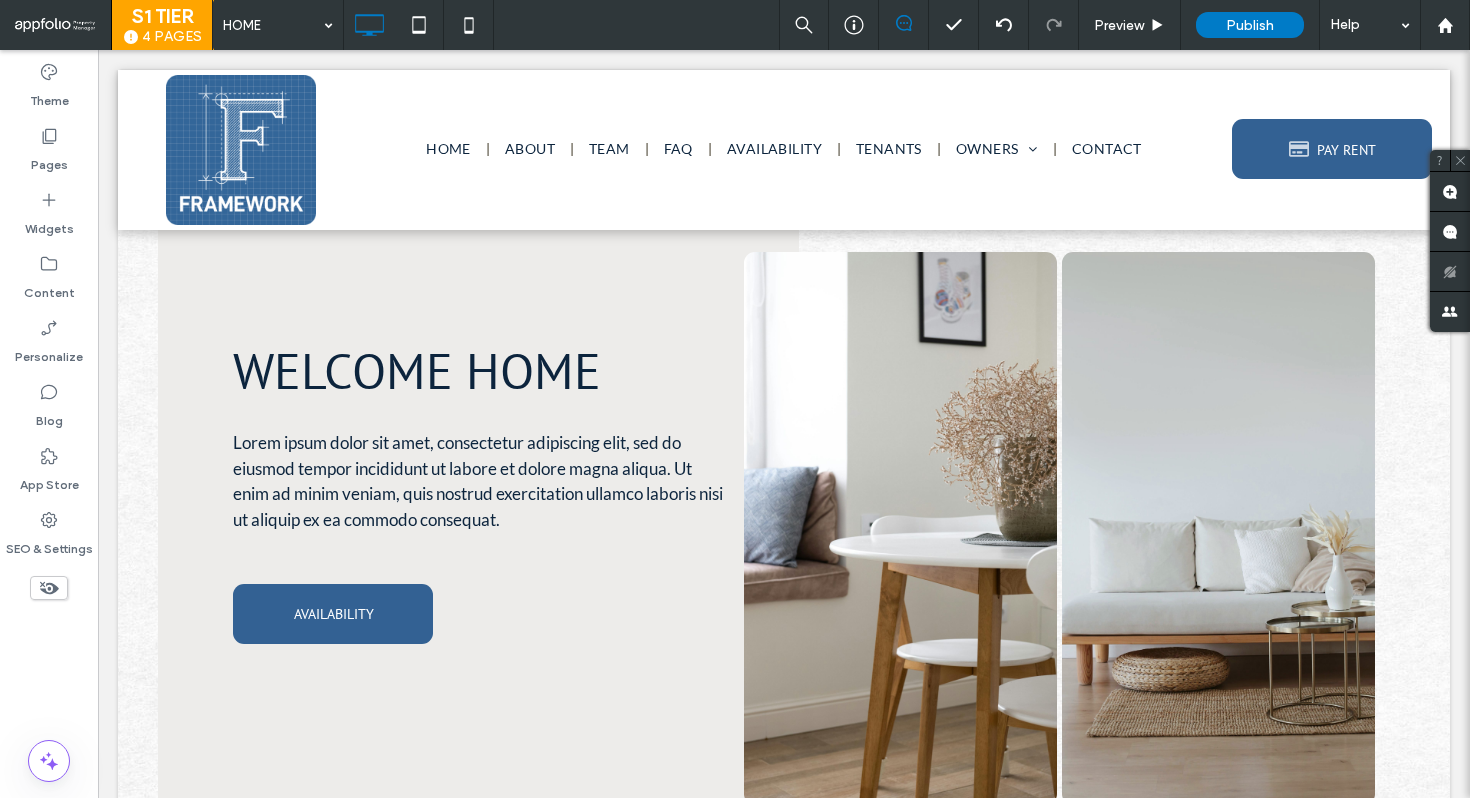 scroll, scrollTop: 0, scrollLeft: 0, axis: both 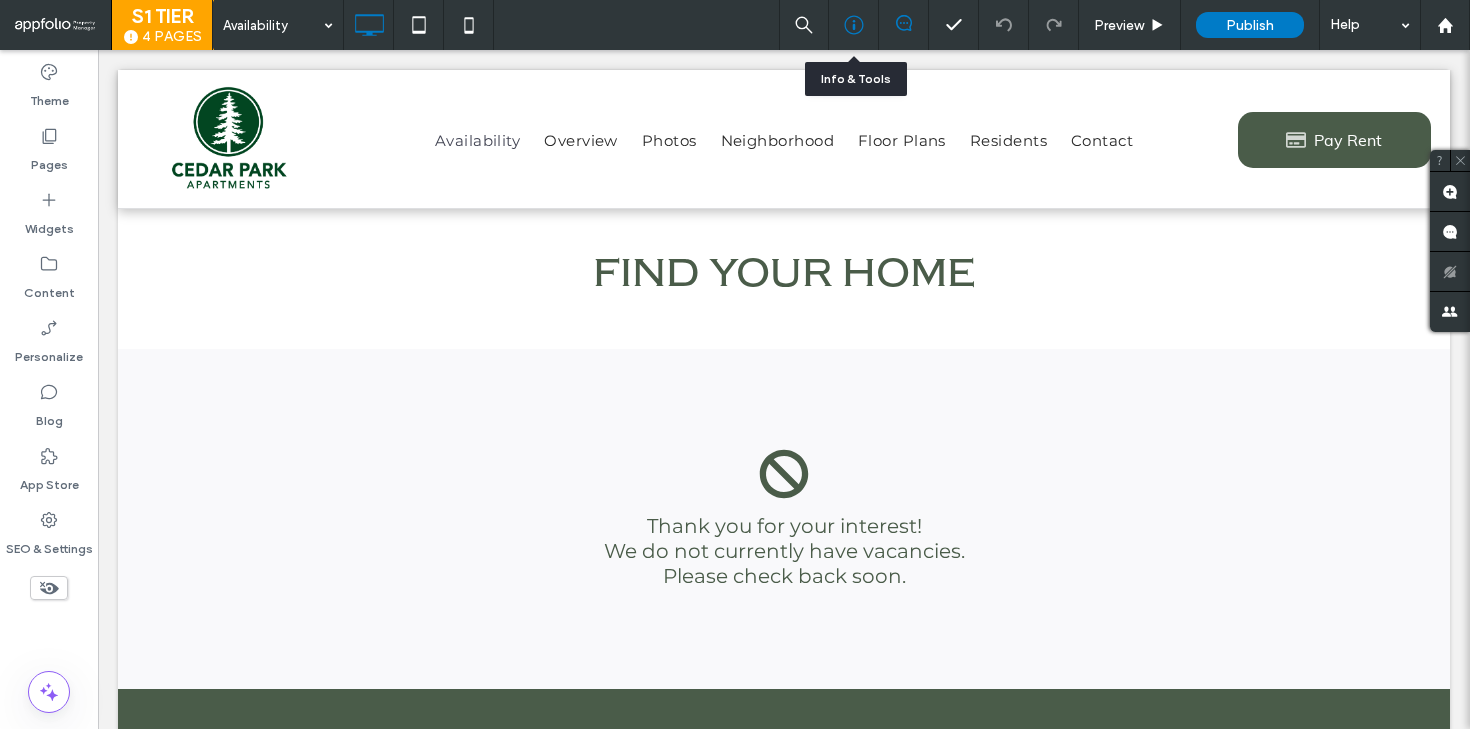 click 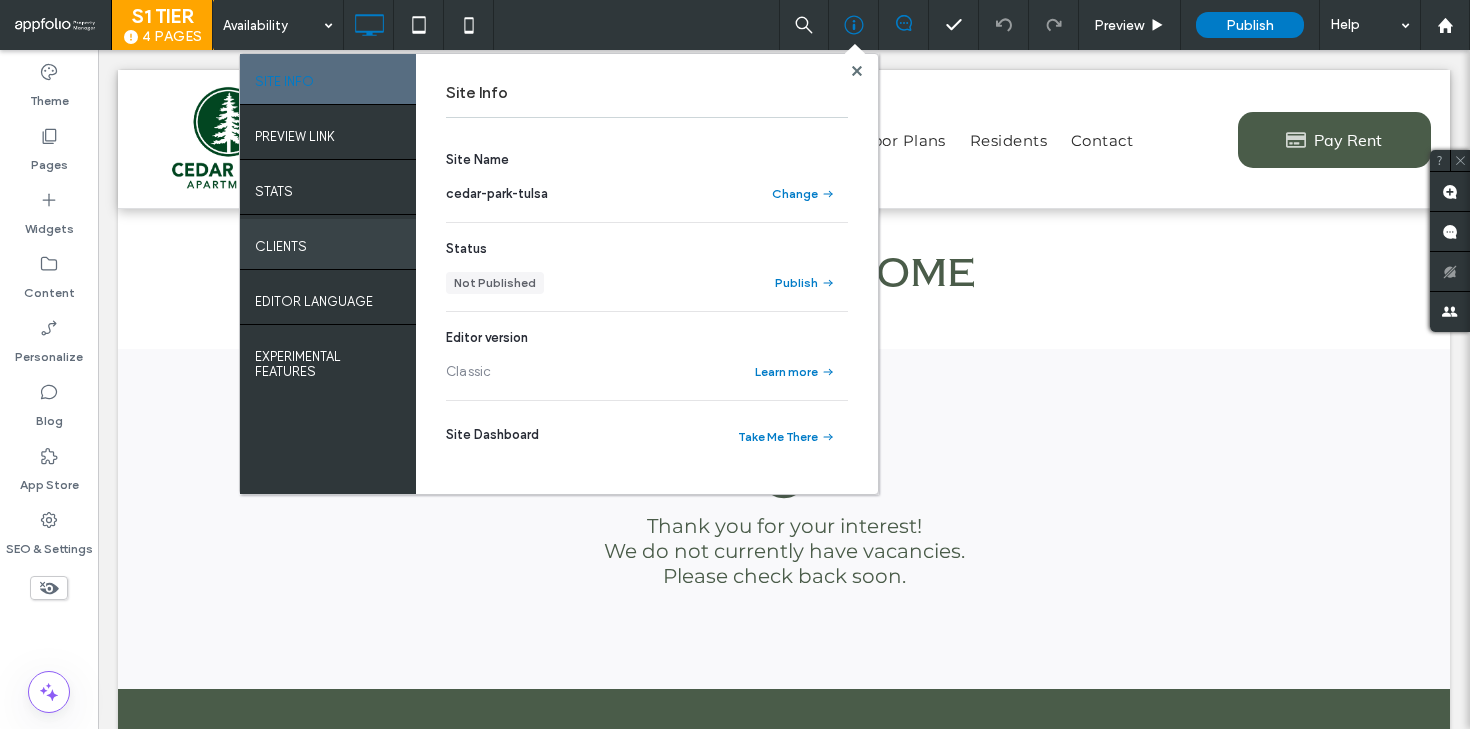 click on "Clients" at bounding box center (328, 244) 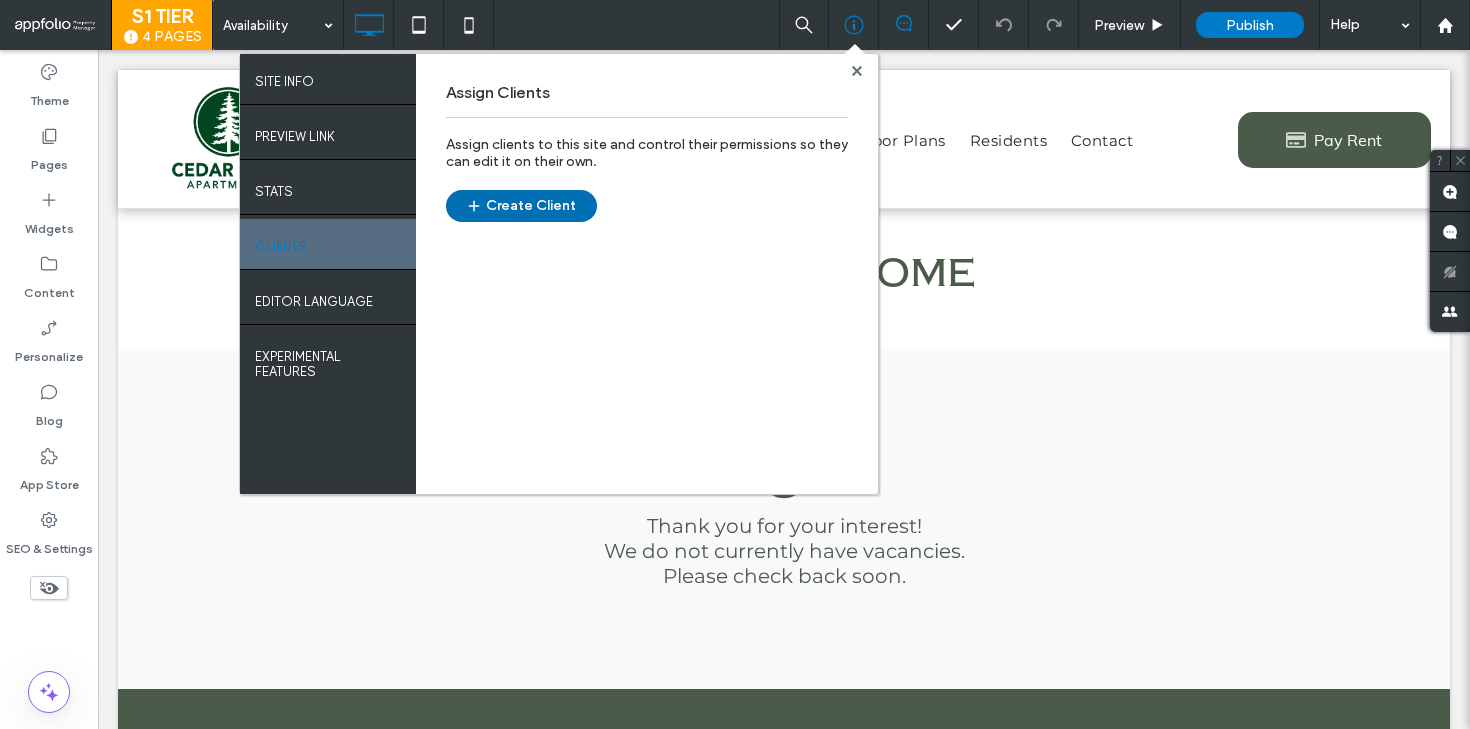 click on "Create Client" at bounding box center [521, 206] 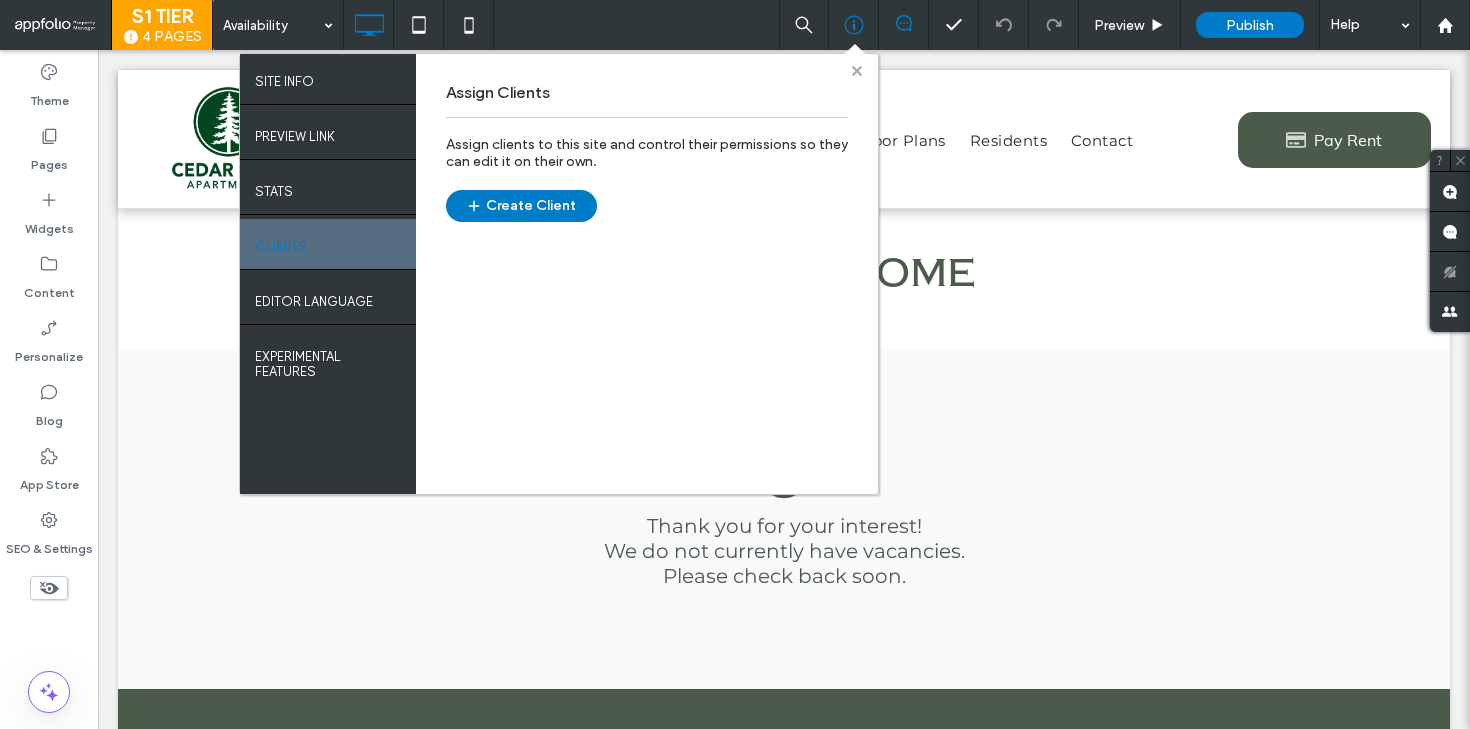 click 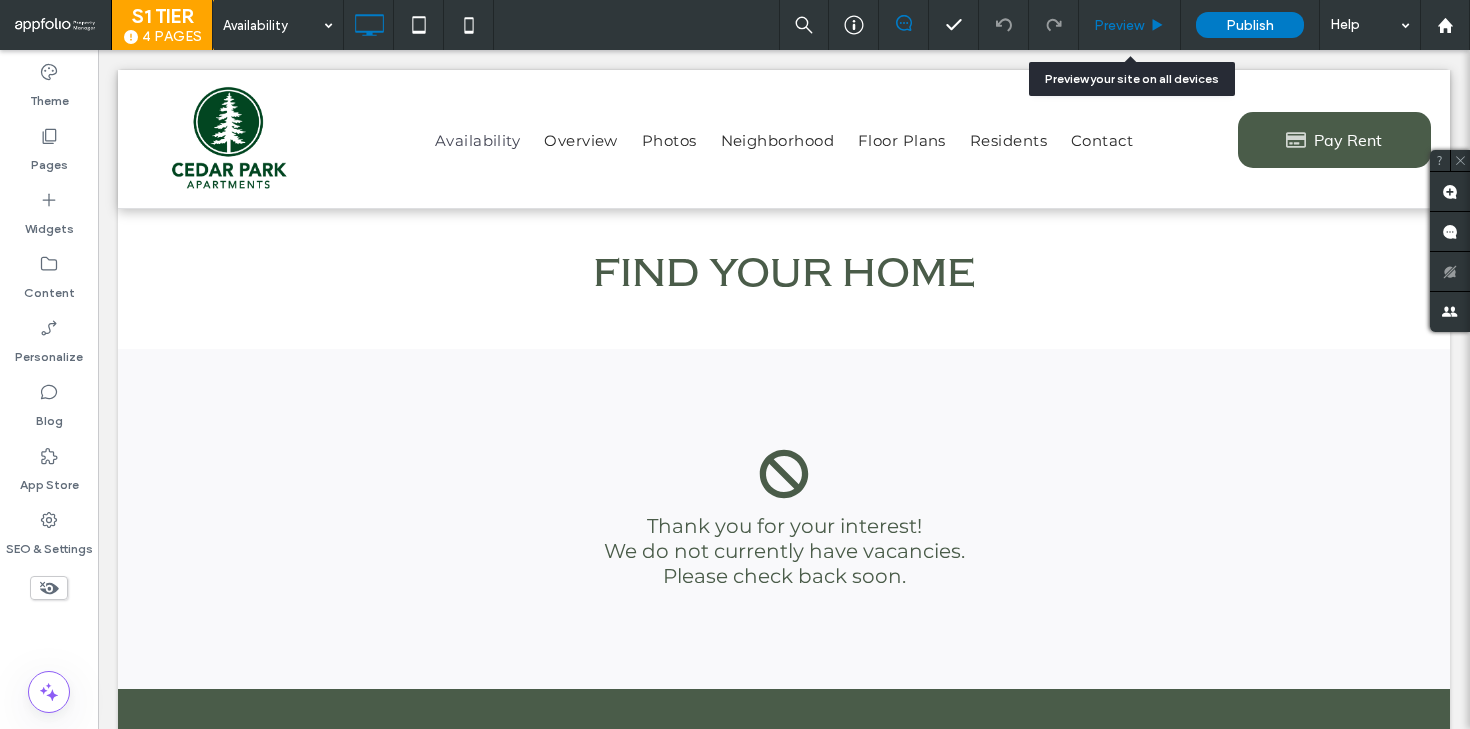 click 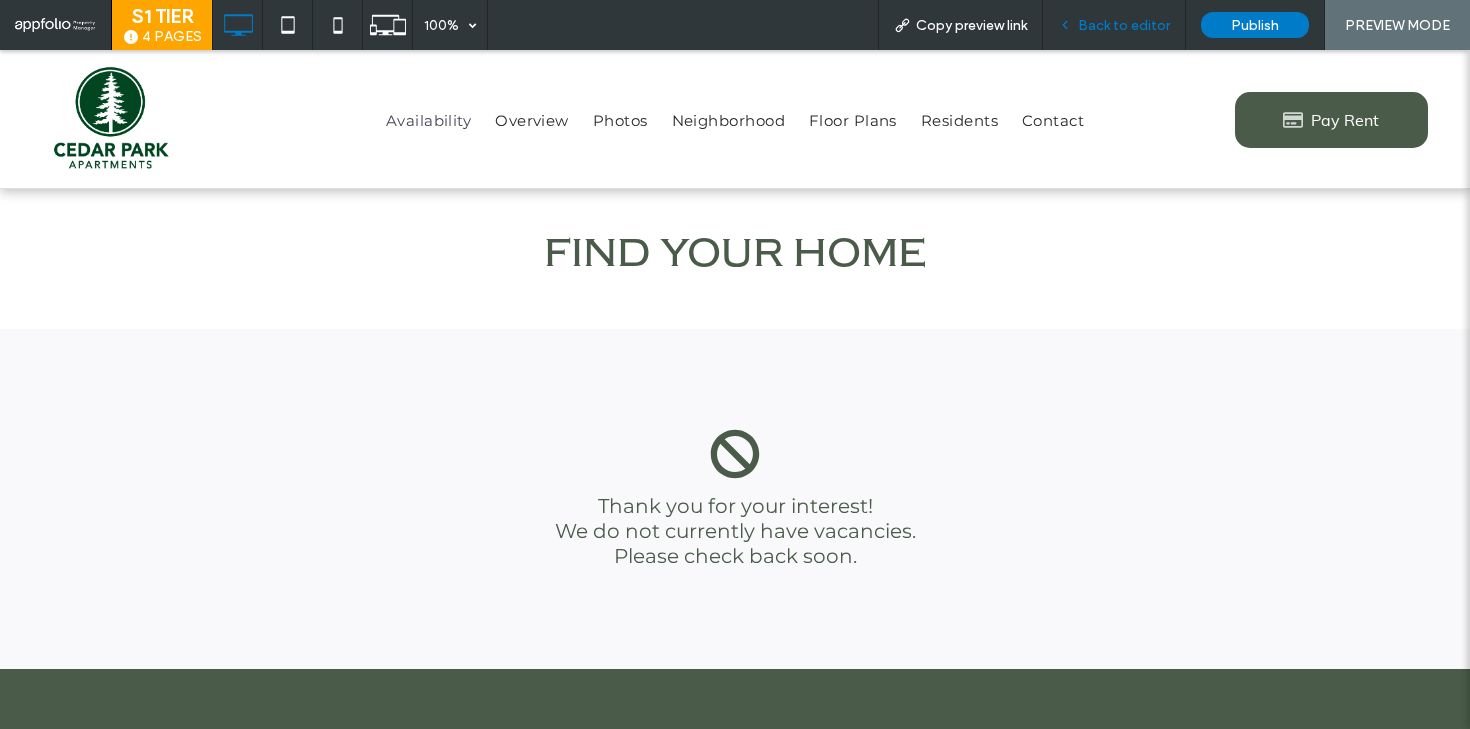 click on "Back to editor" at bounding box center (1124, 25) 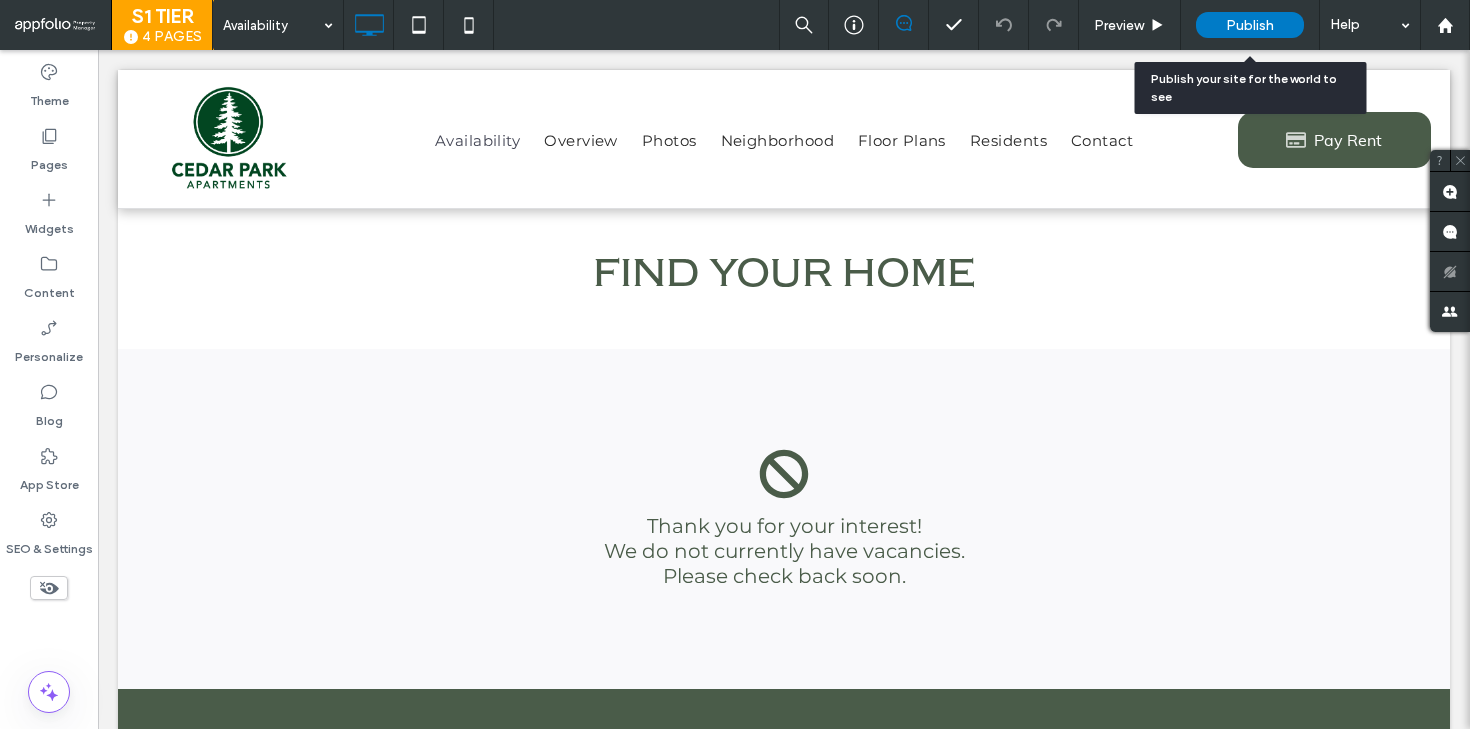 click on "Publish" at bounding box center (1250, 25) 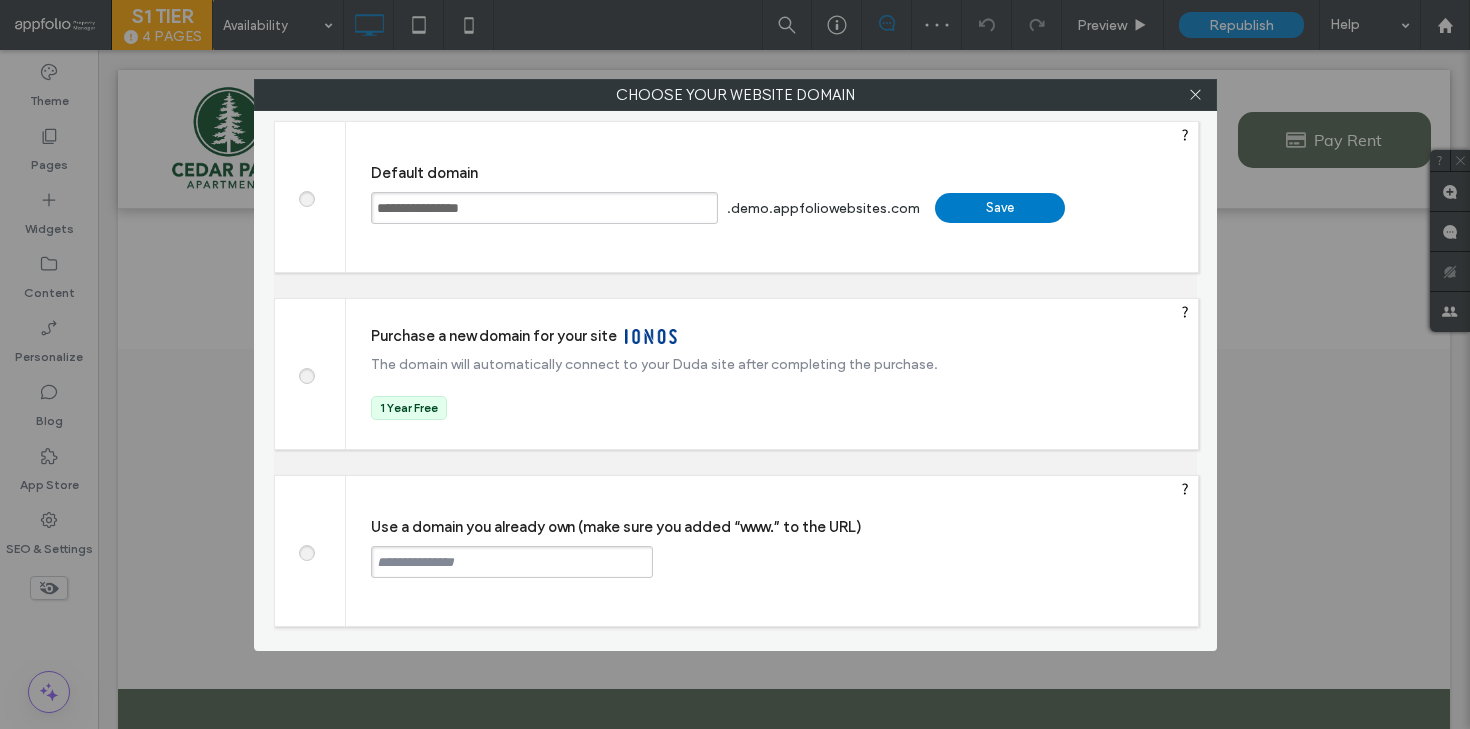 click at bounding box center [306, 550] 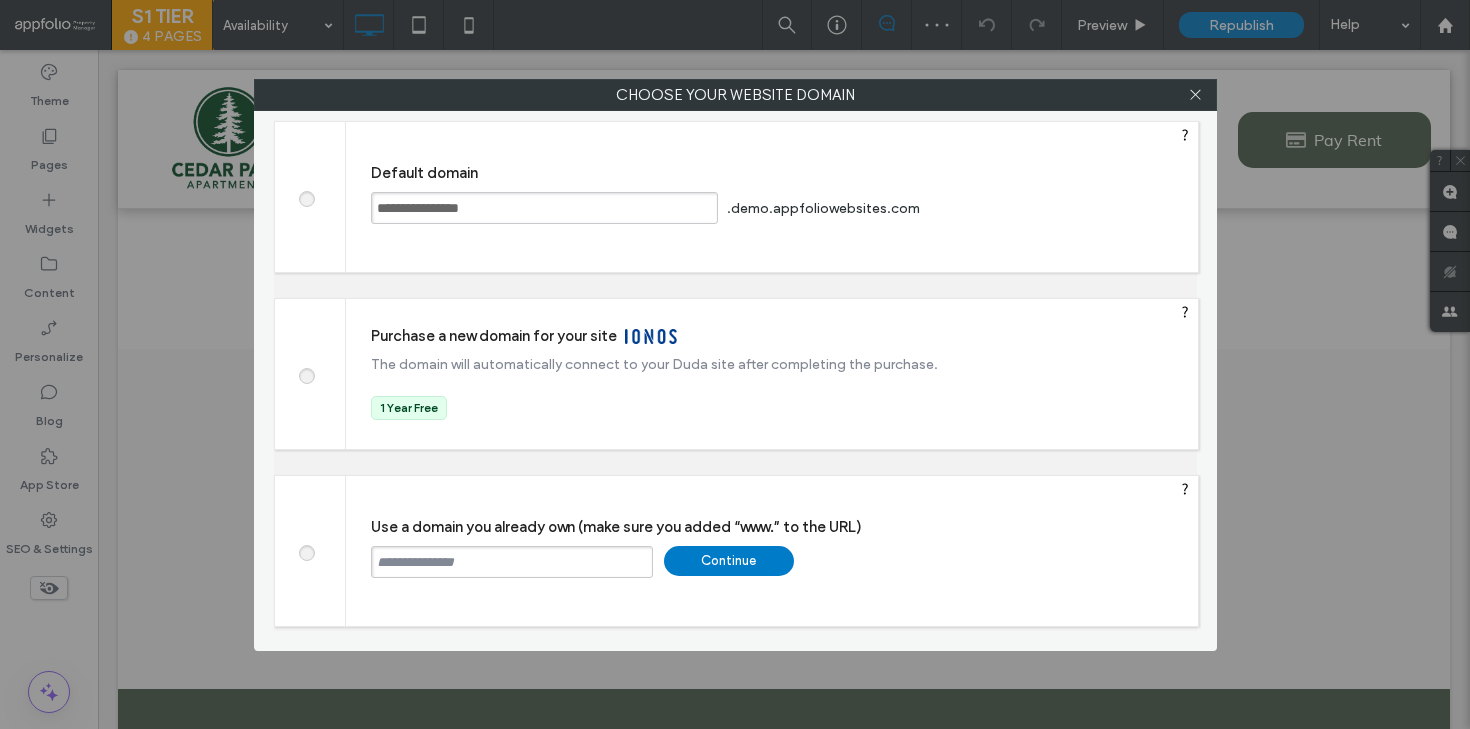 click at bounding box center [512, 562] 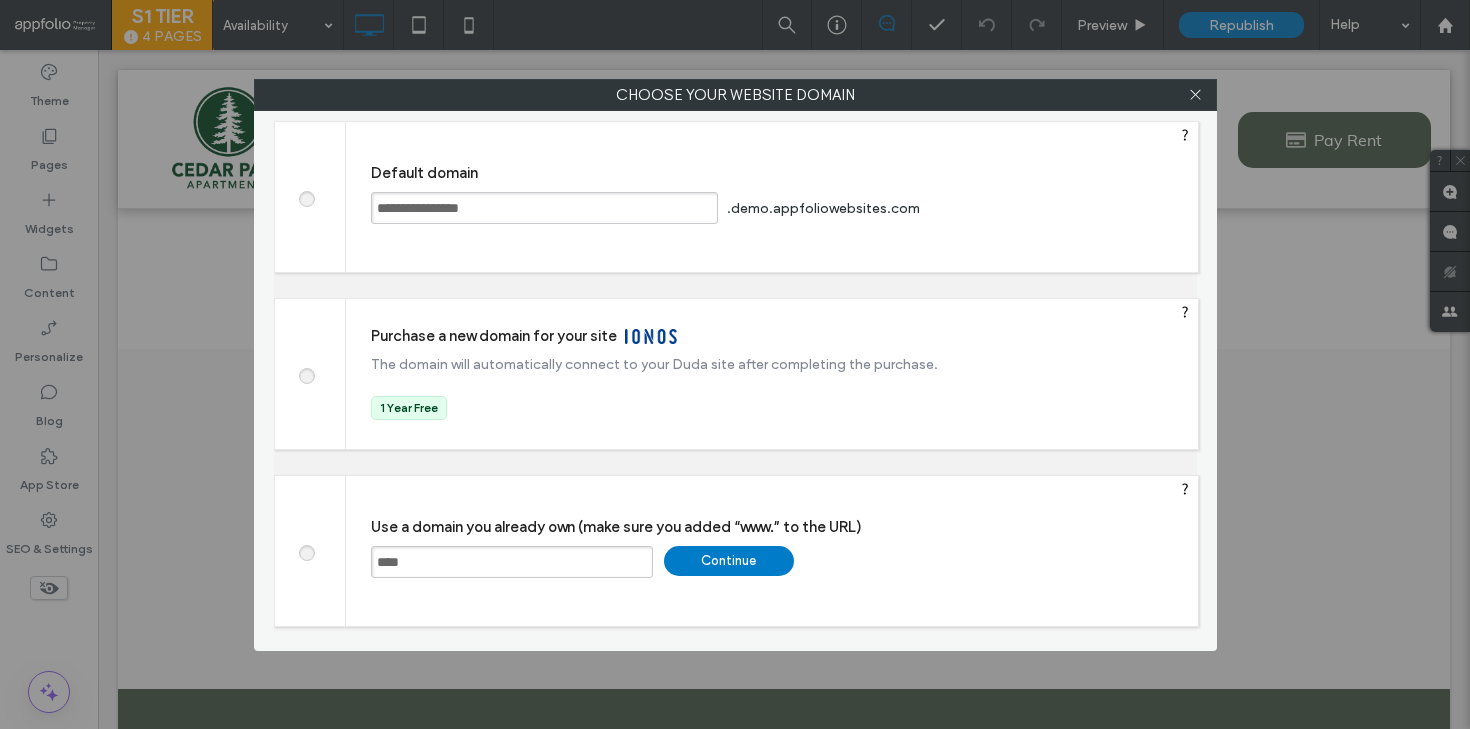 paste on "**********" 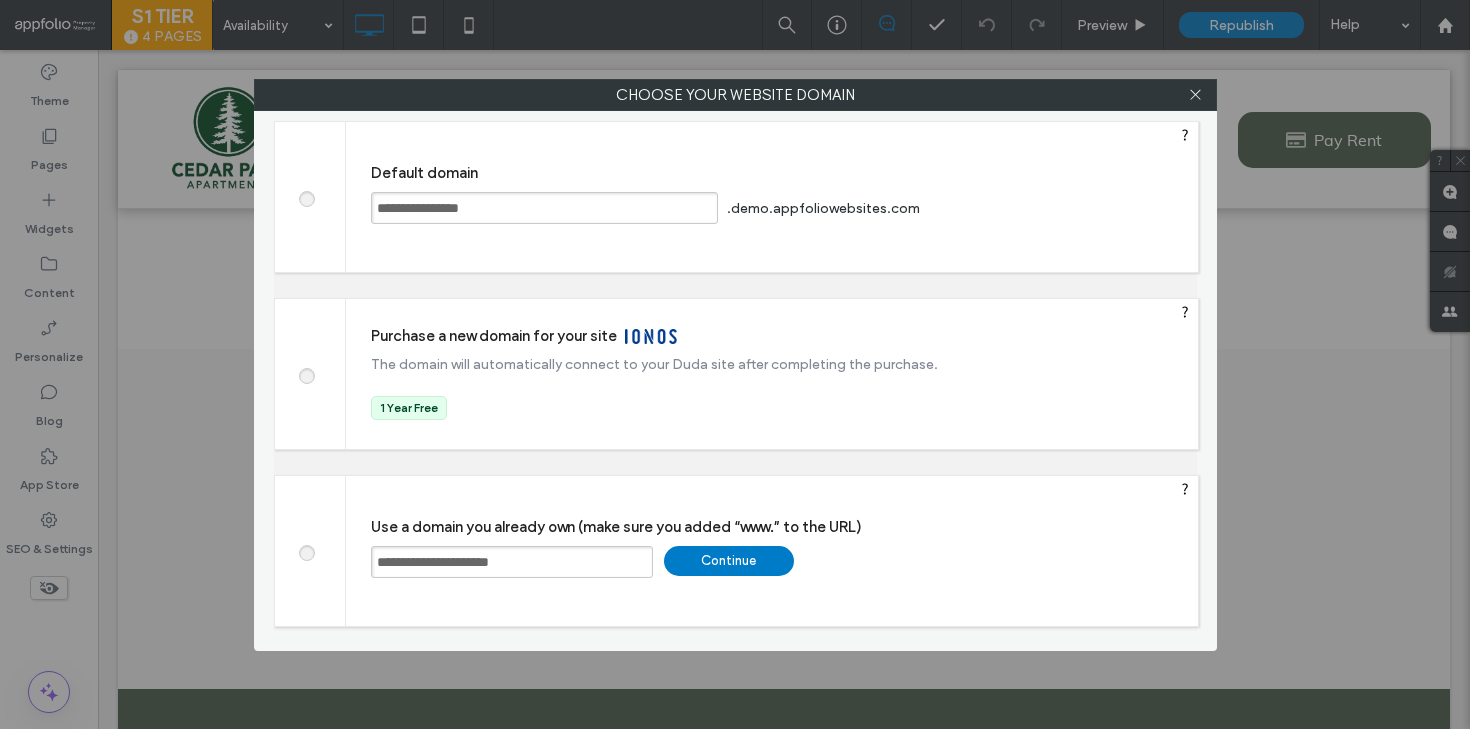type on "**********" 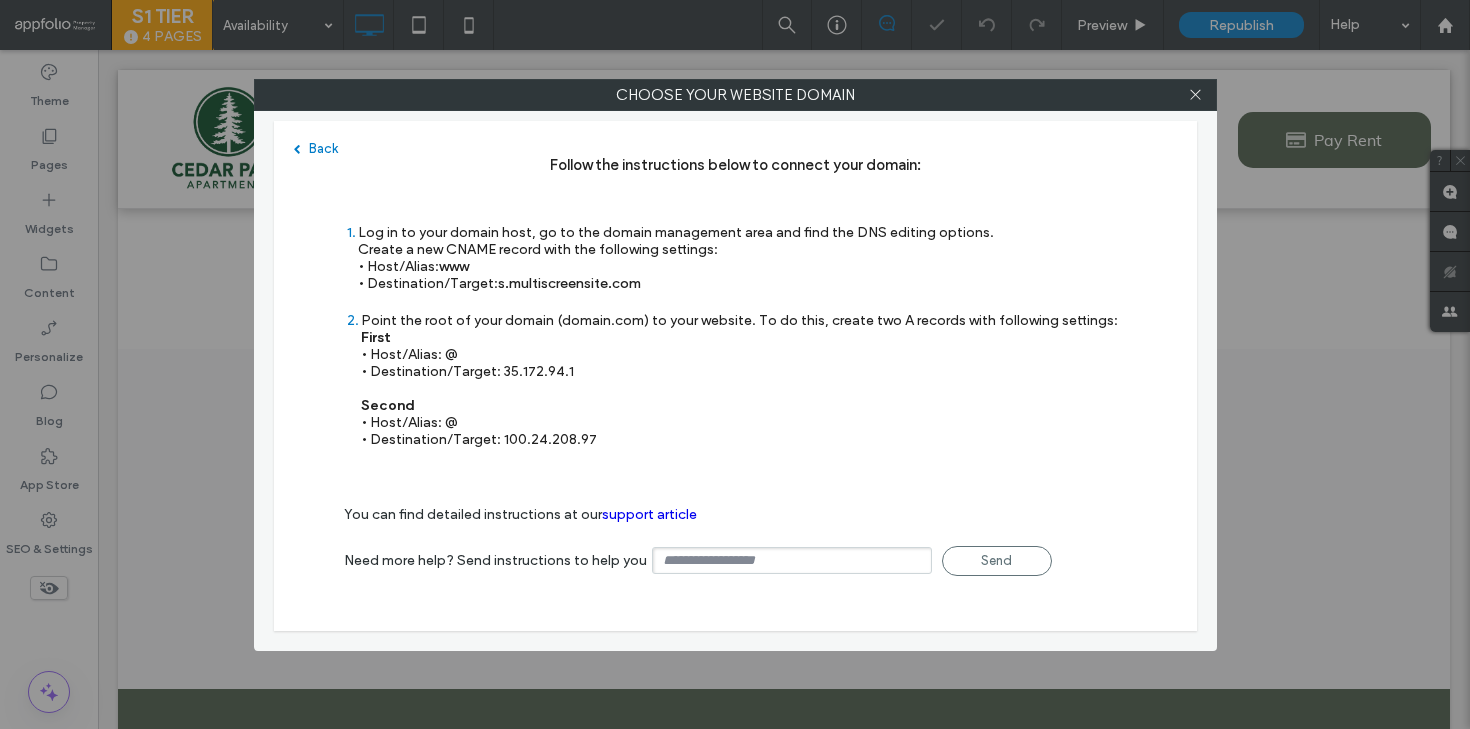 click on "Back" at bounding box center (316, 148) 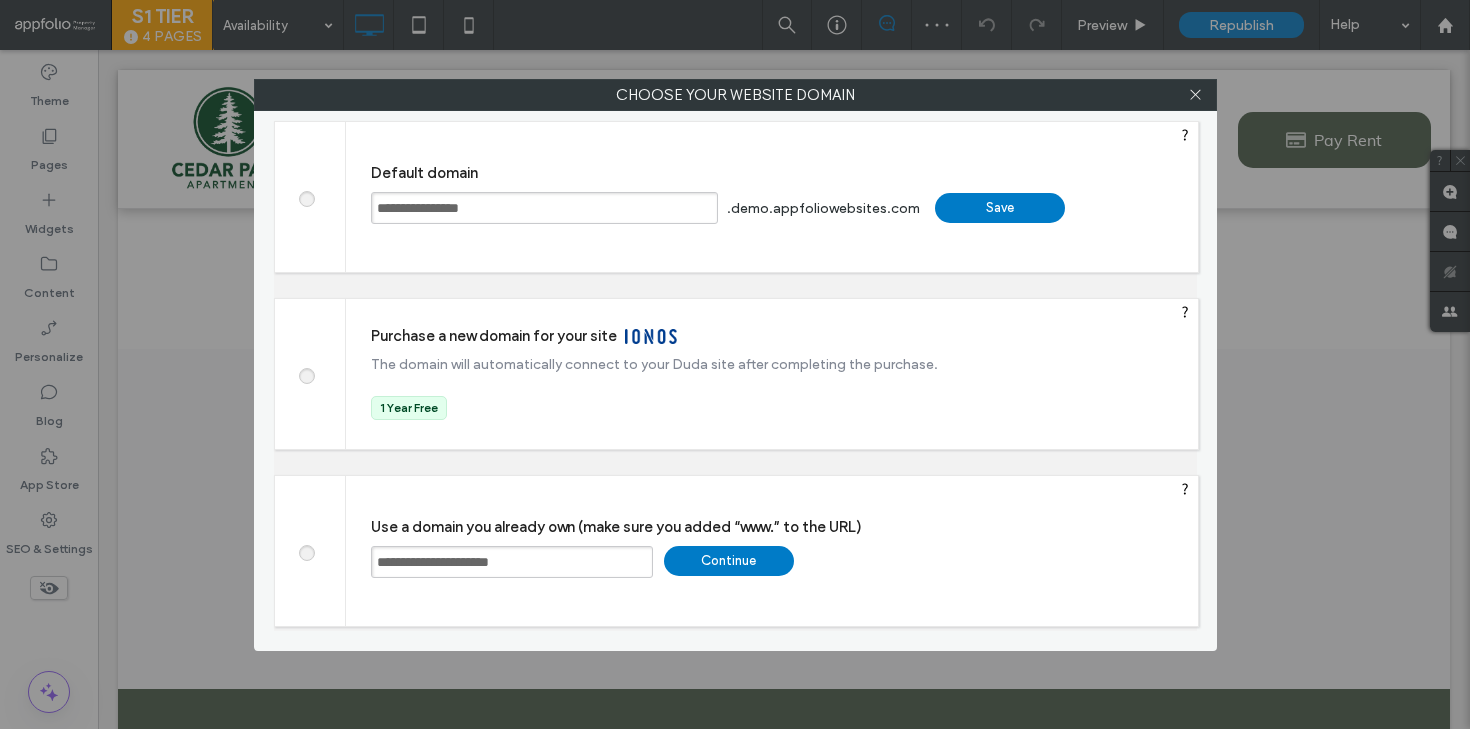 click on "Continue" at bounding box center (729, 561) 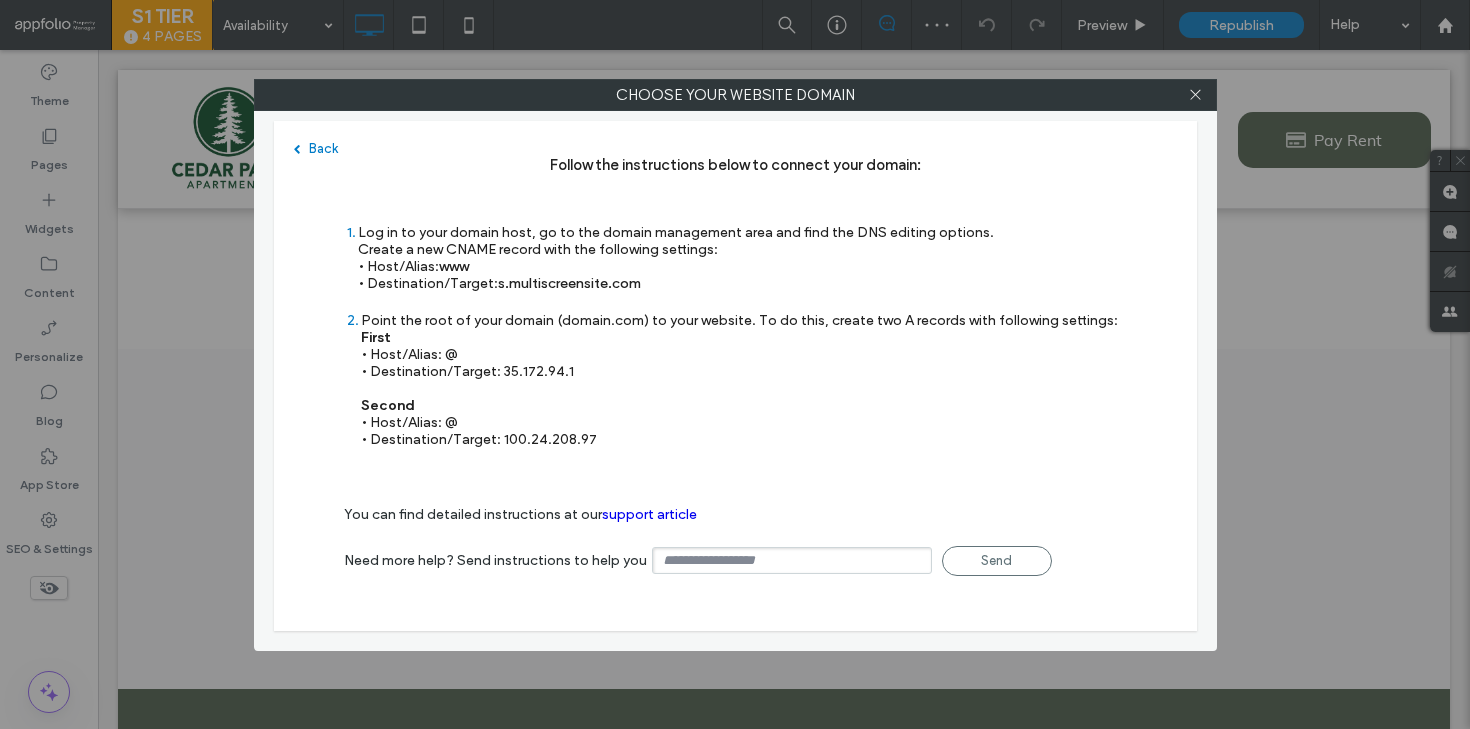 click on "Back" at bounding box center [316, 148] 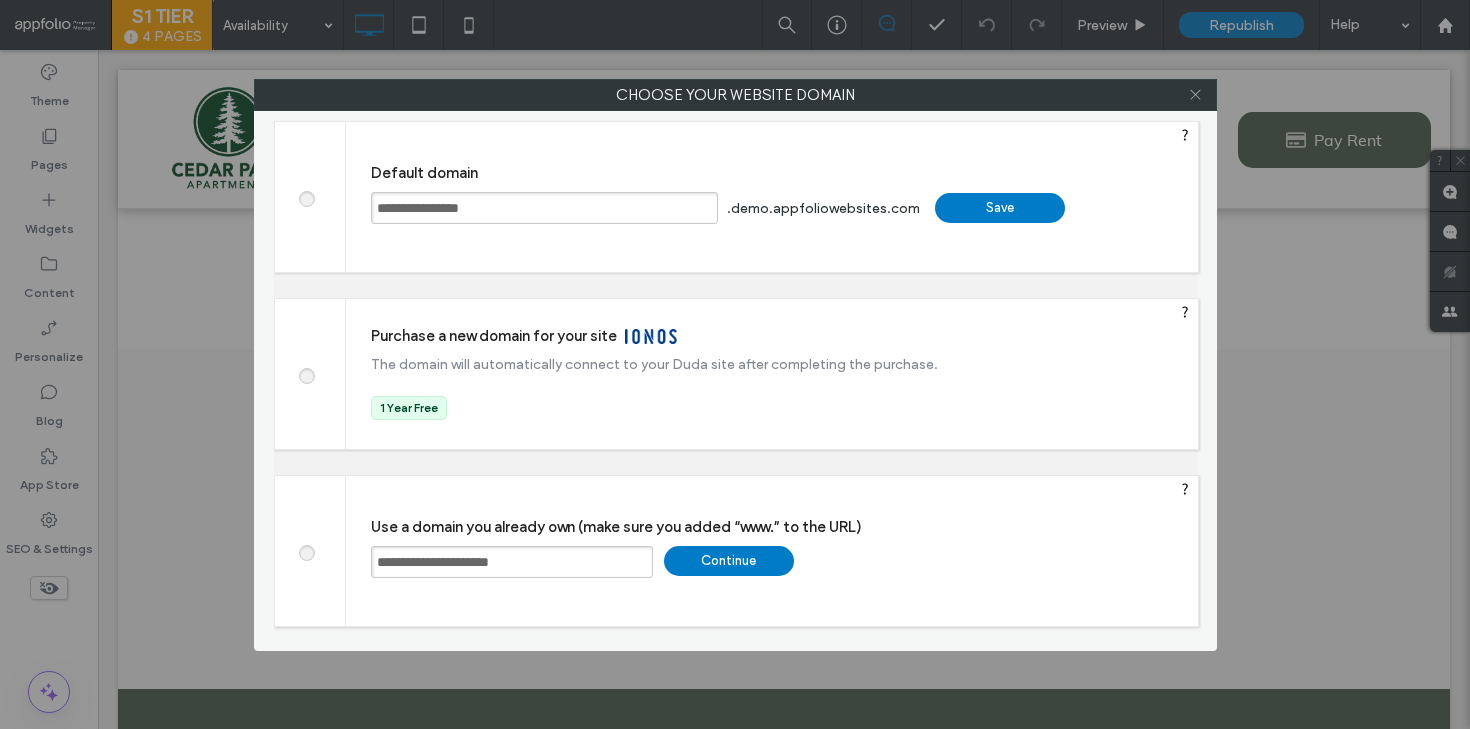 click 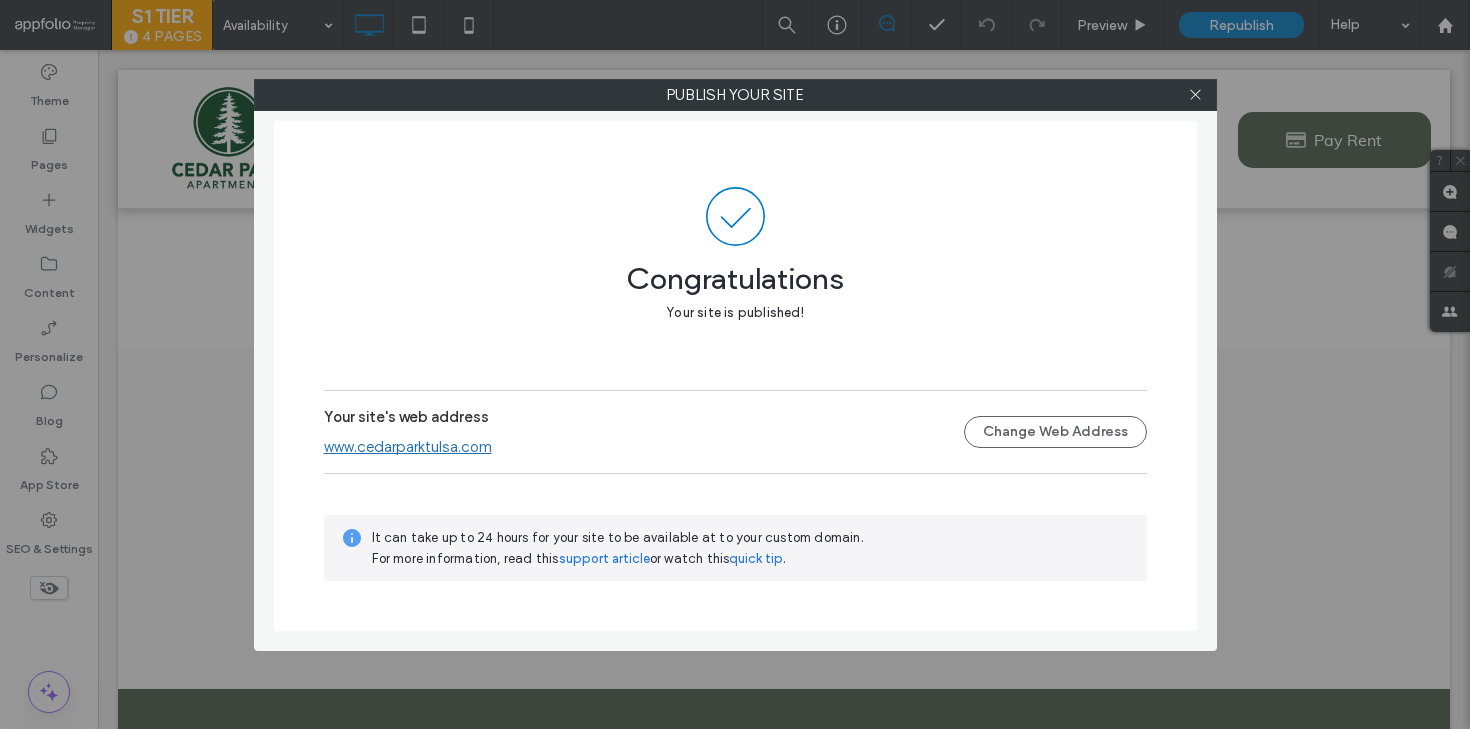click on "www.cedarparktulsa.com" at bounding box center (408, 447) 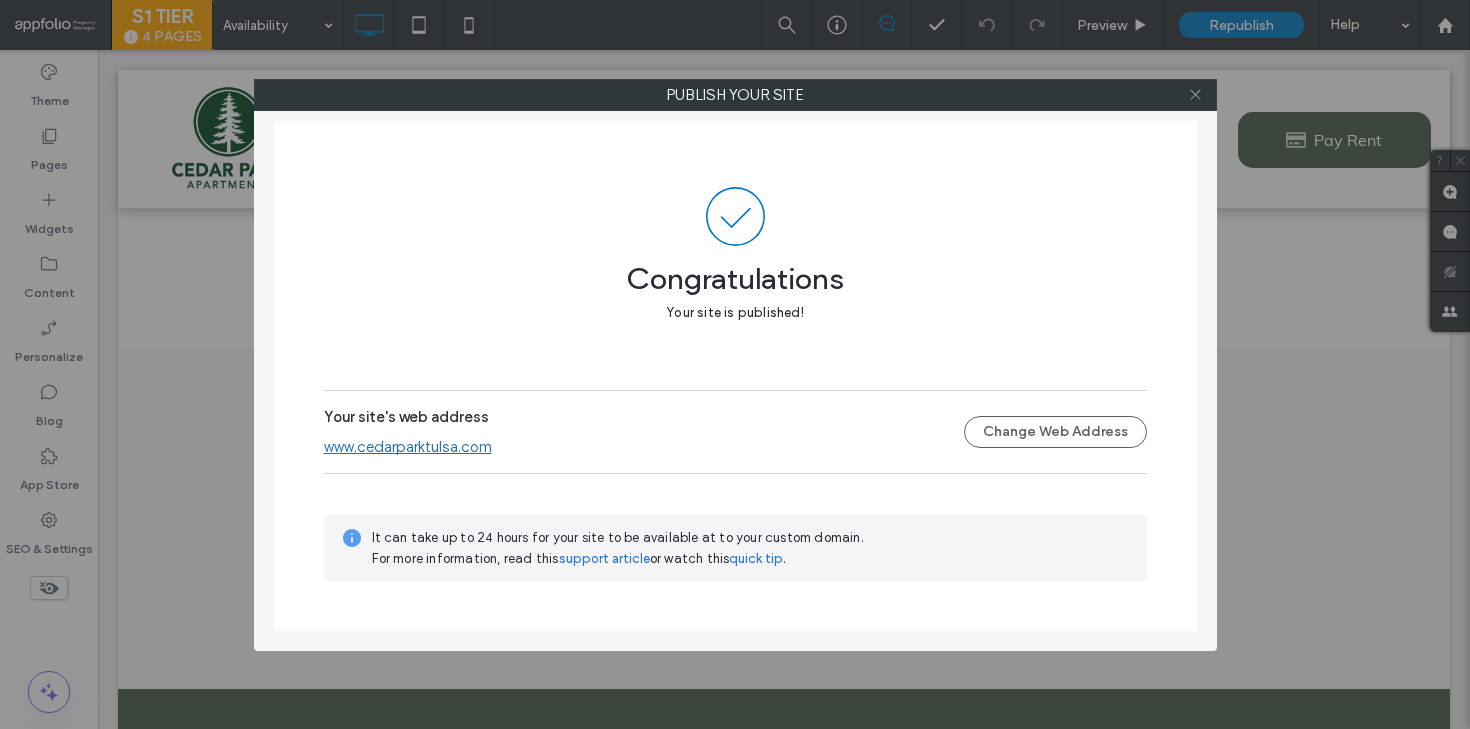 click 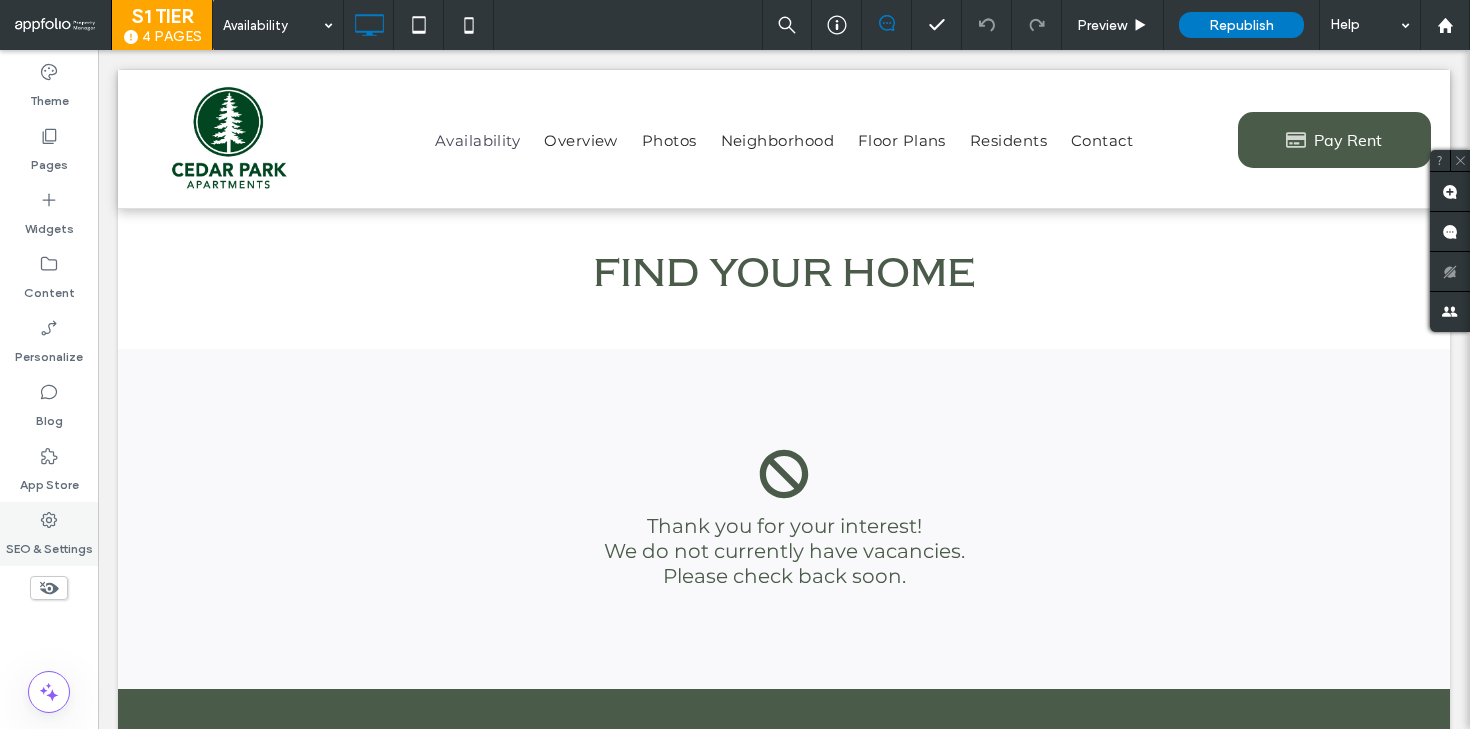 click 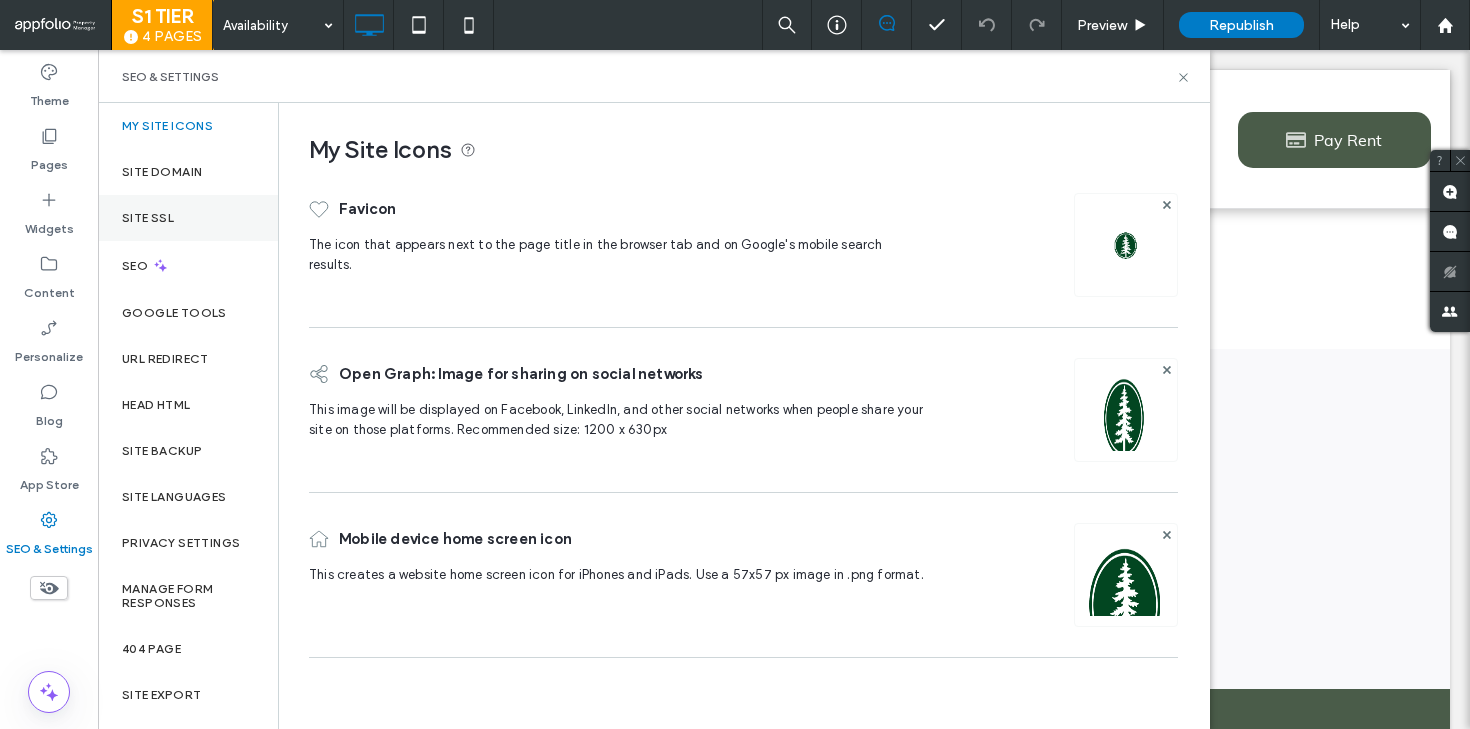 click on "Site SSL" at bounding box center (188, 218) 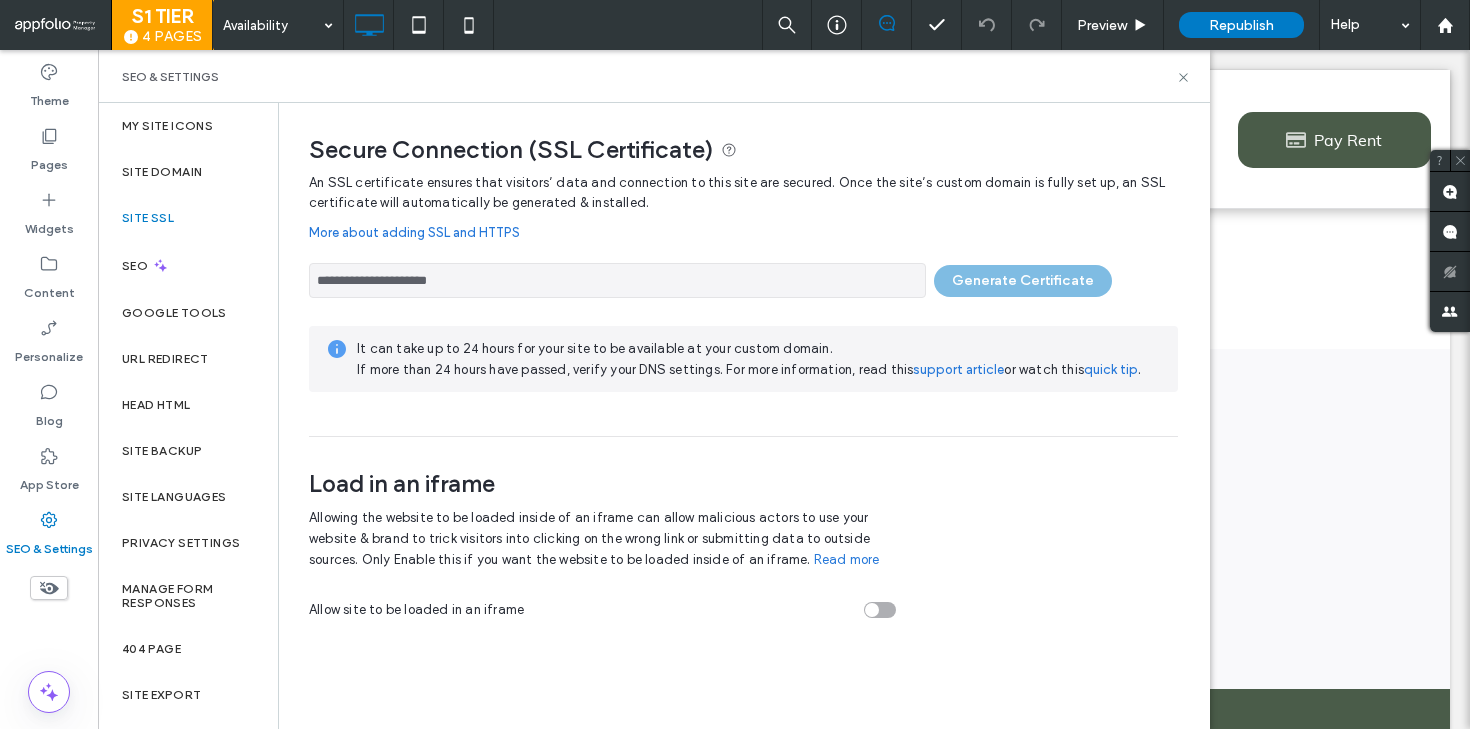 click on "**********" at bounding box center [743, 275] 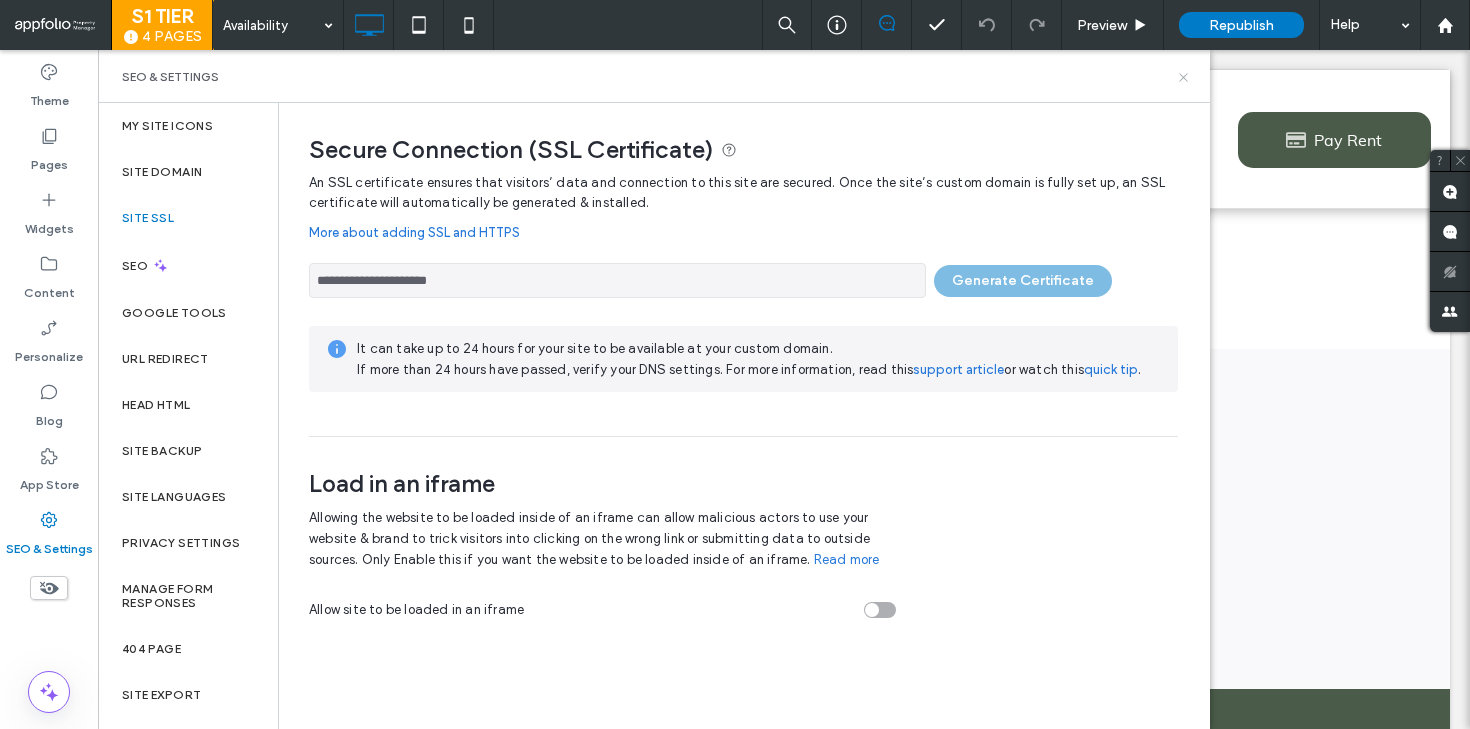 click 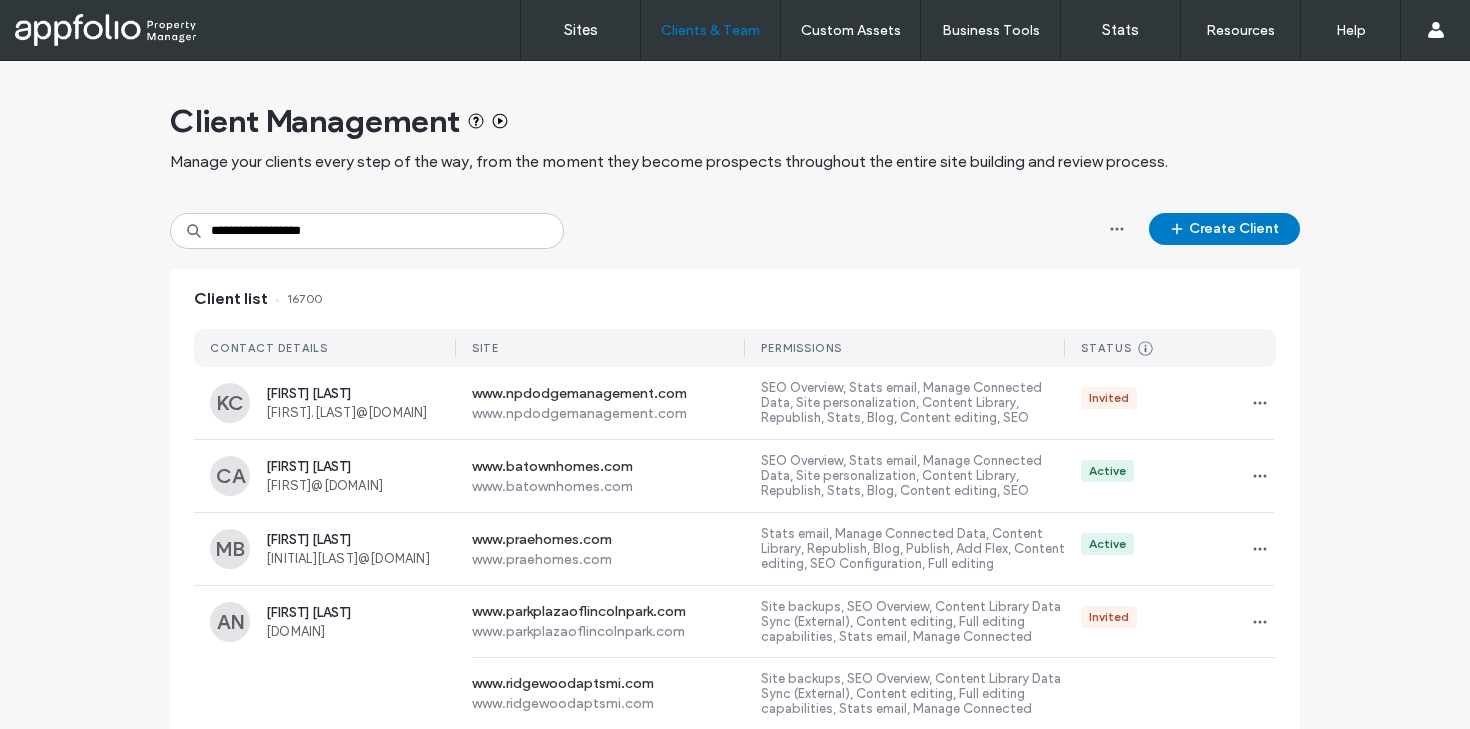 scroll, scrollTop: 0, scrollLeft: 0, axis: both 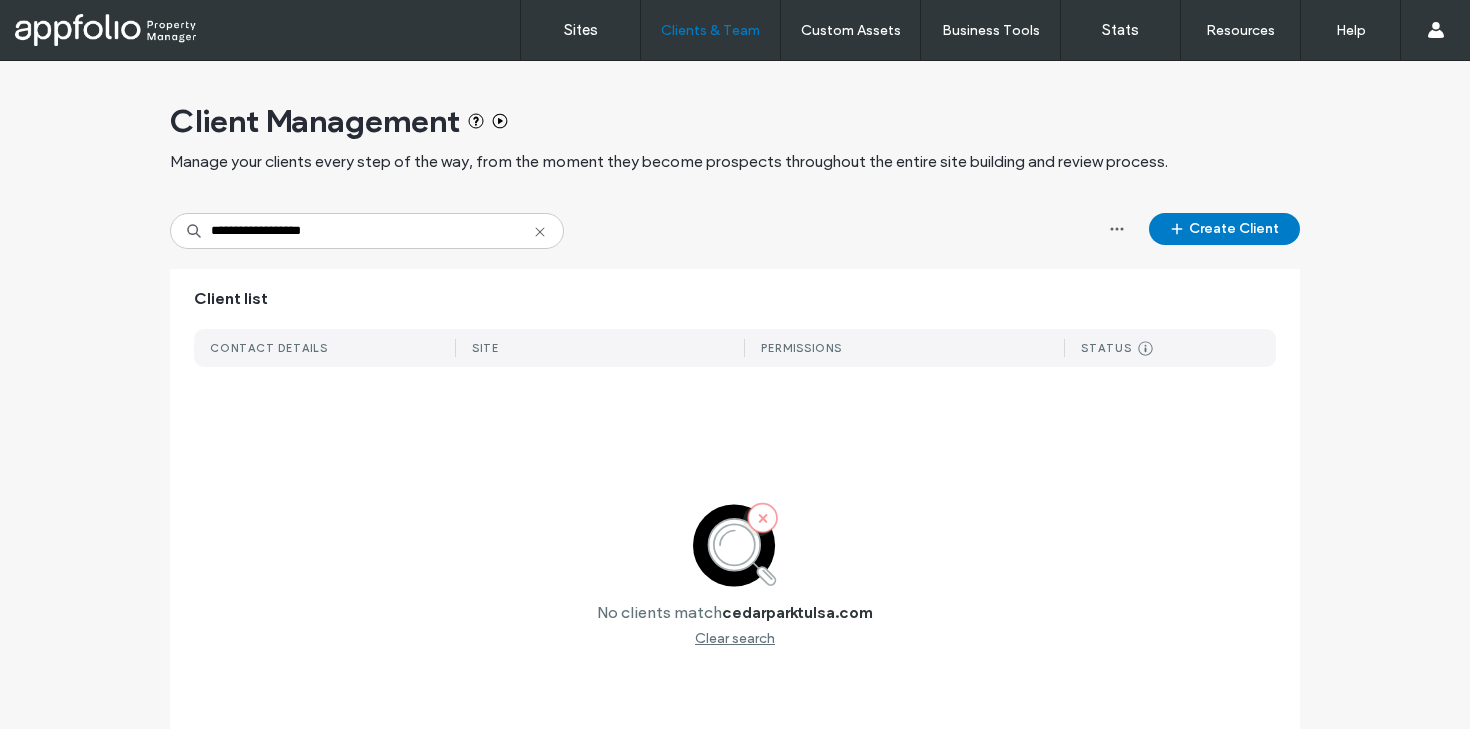 drag, startPoint x: 426, startPoint y: 242, endPoint x: 173, endPoint y: 230, distance: 253.28442 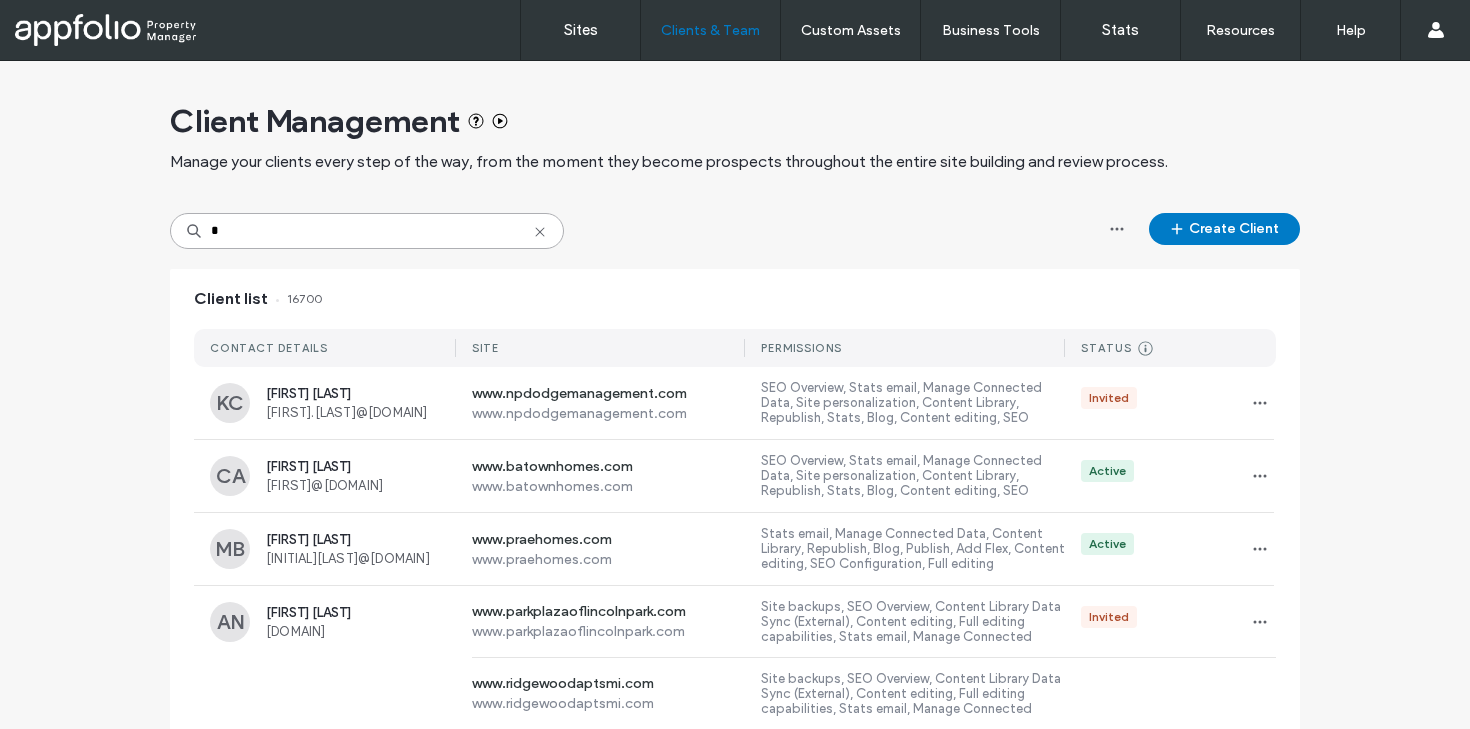 click on "*" at bounding box center [367, 231] 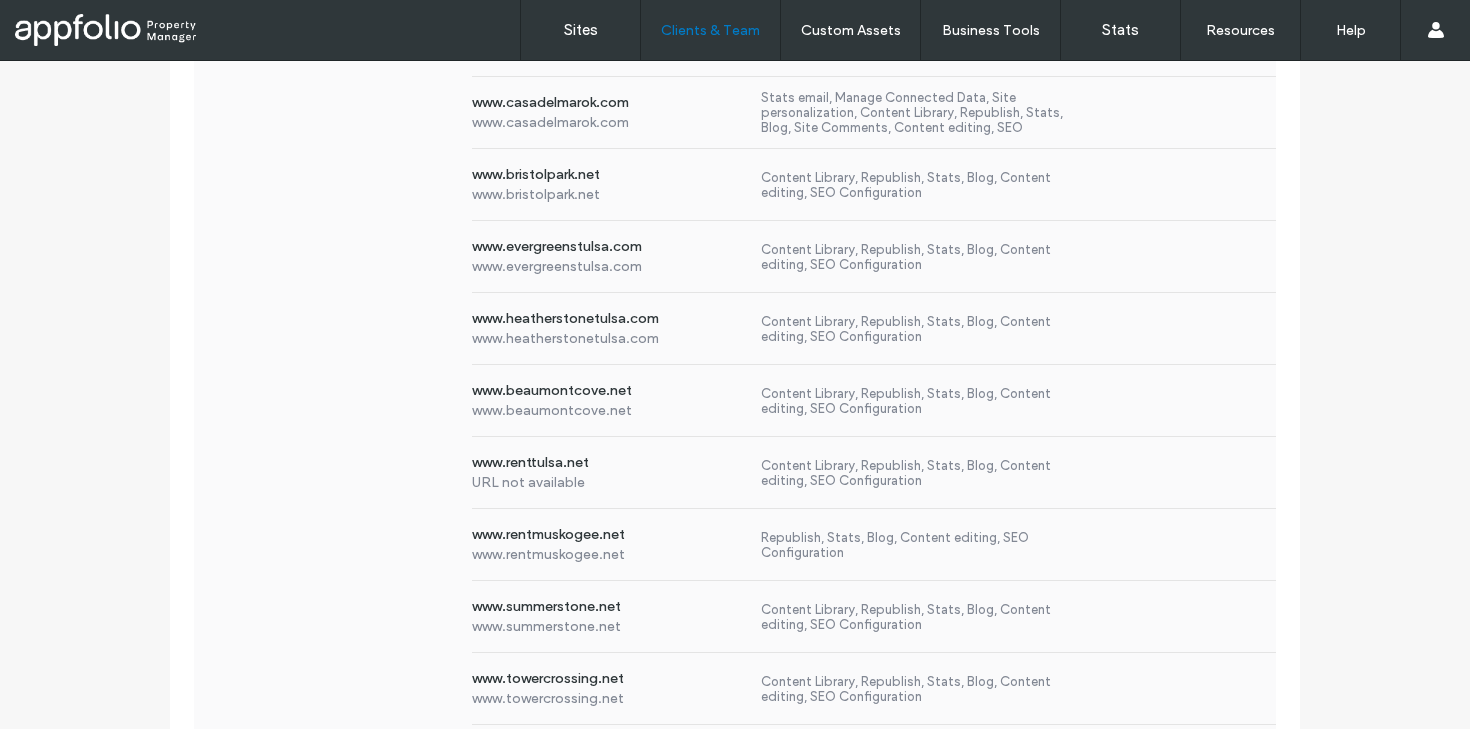 scroll, scrollTop: 360, scrollLeft: 0, axis: vertical 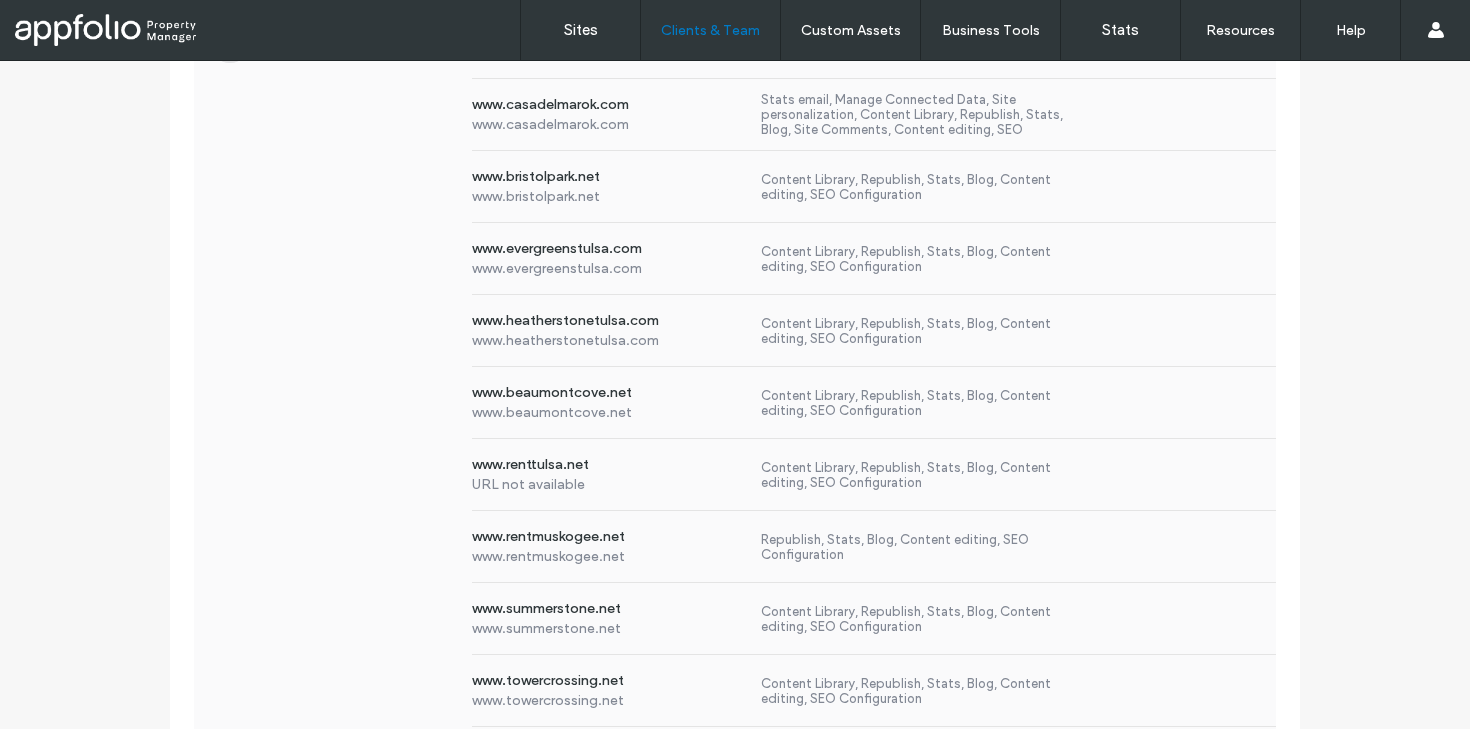 type on "**********" 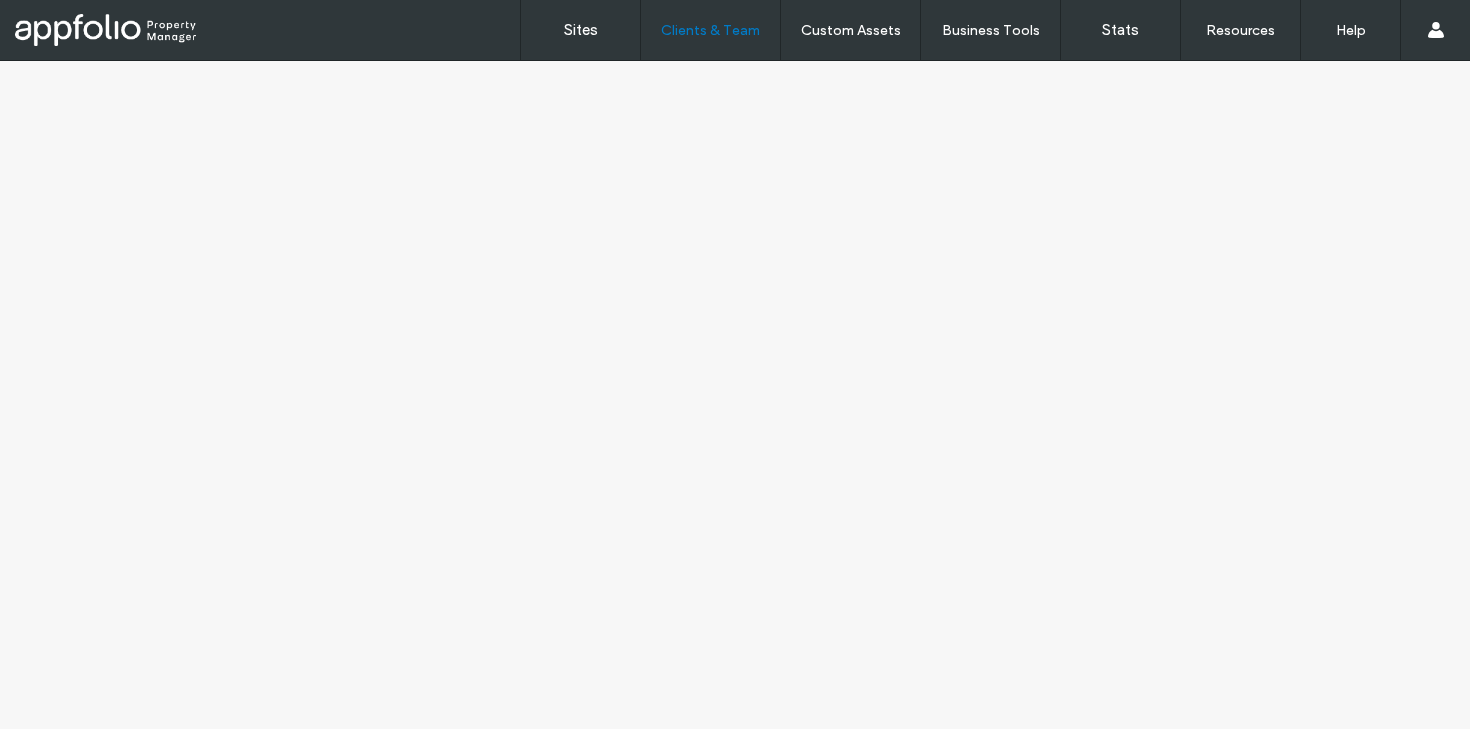 scroll, scrollTop: 0, scrollLeft: 0, axis: both 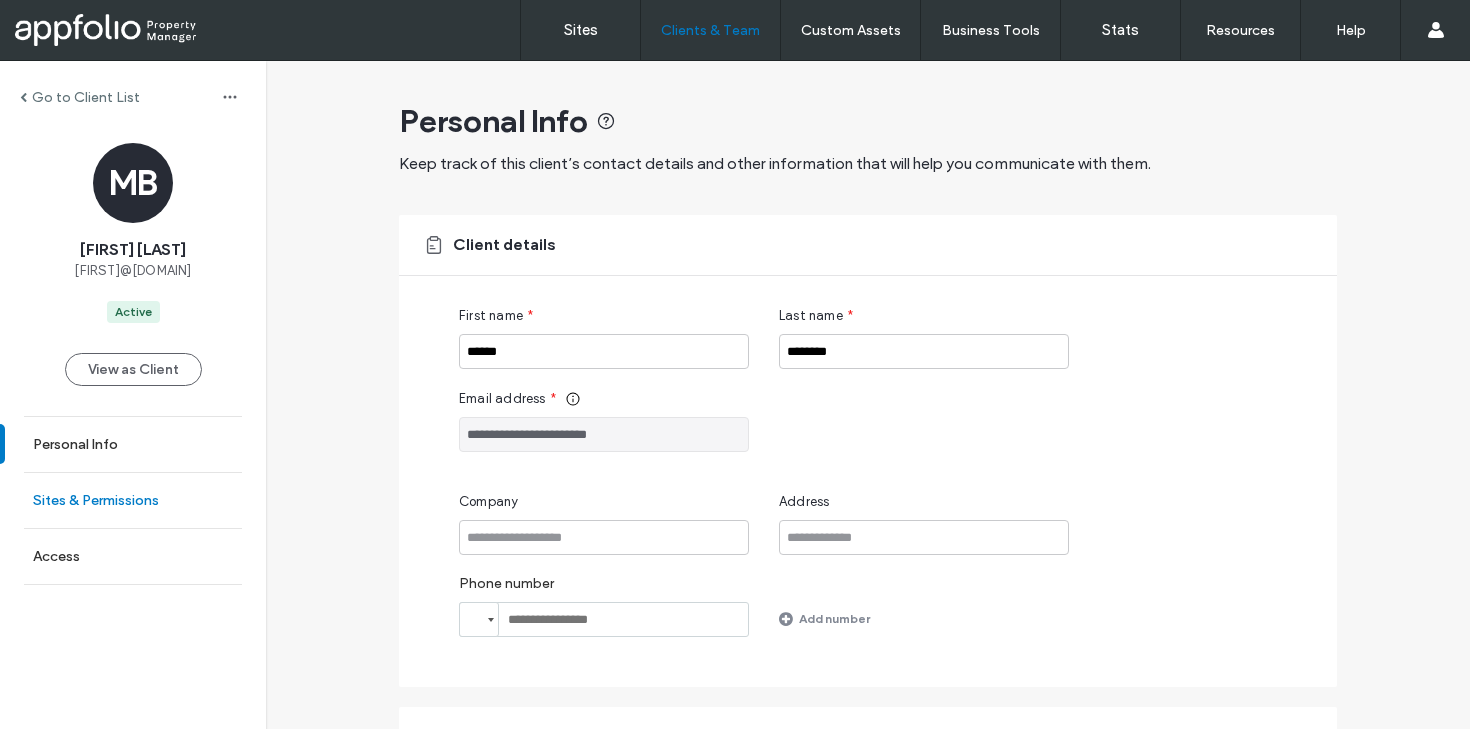 click on "Sites & Permissions" at bounding box center (133, 500) 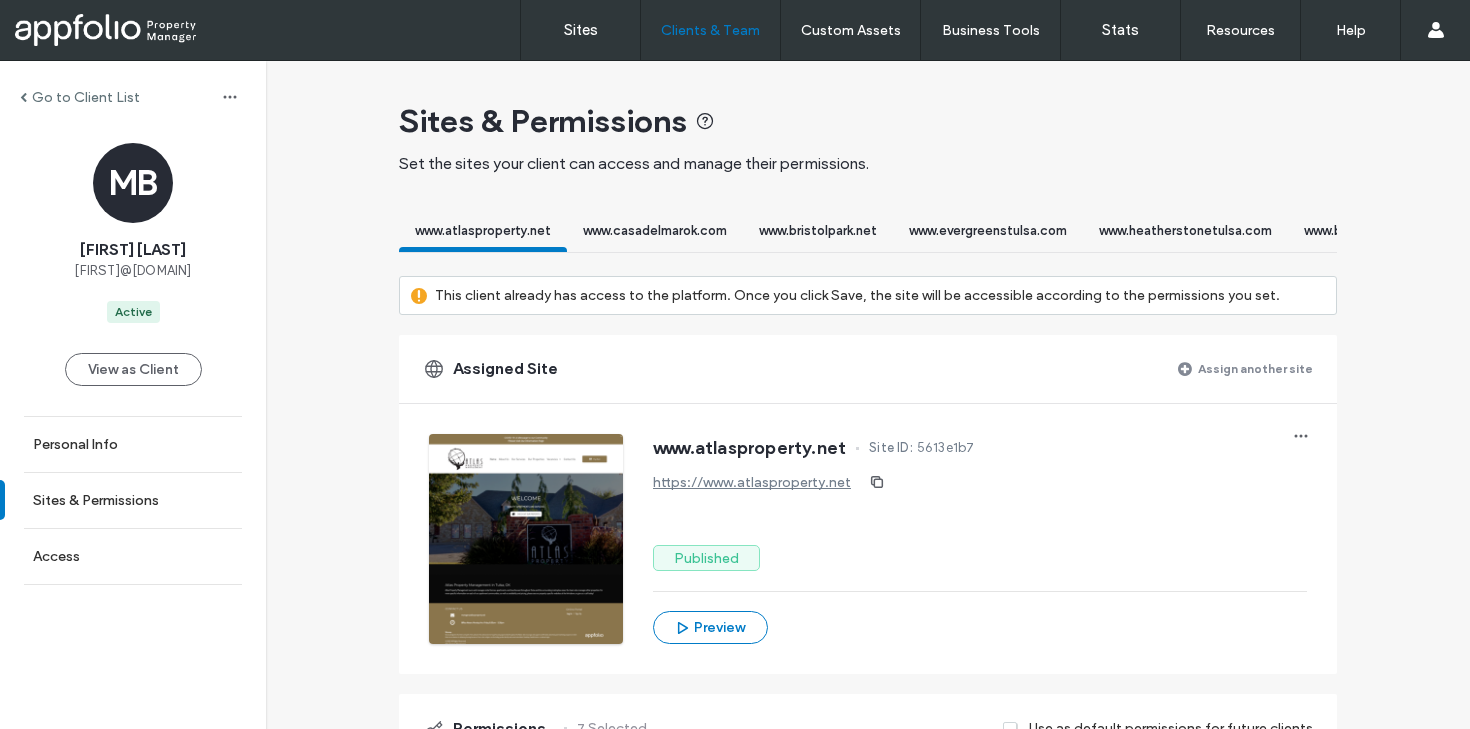 click on "Assign another site" at bounding box center (1255, 368) 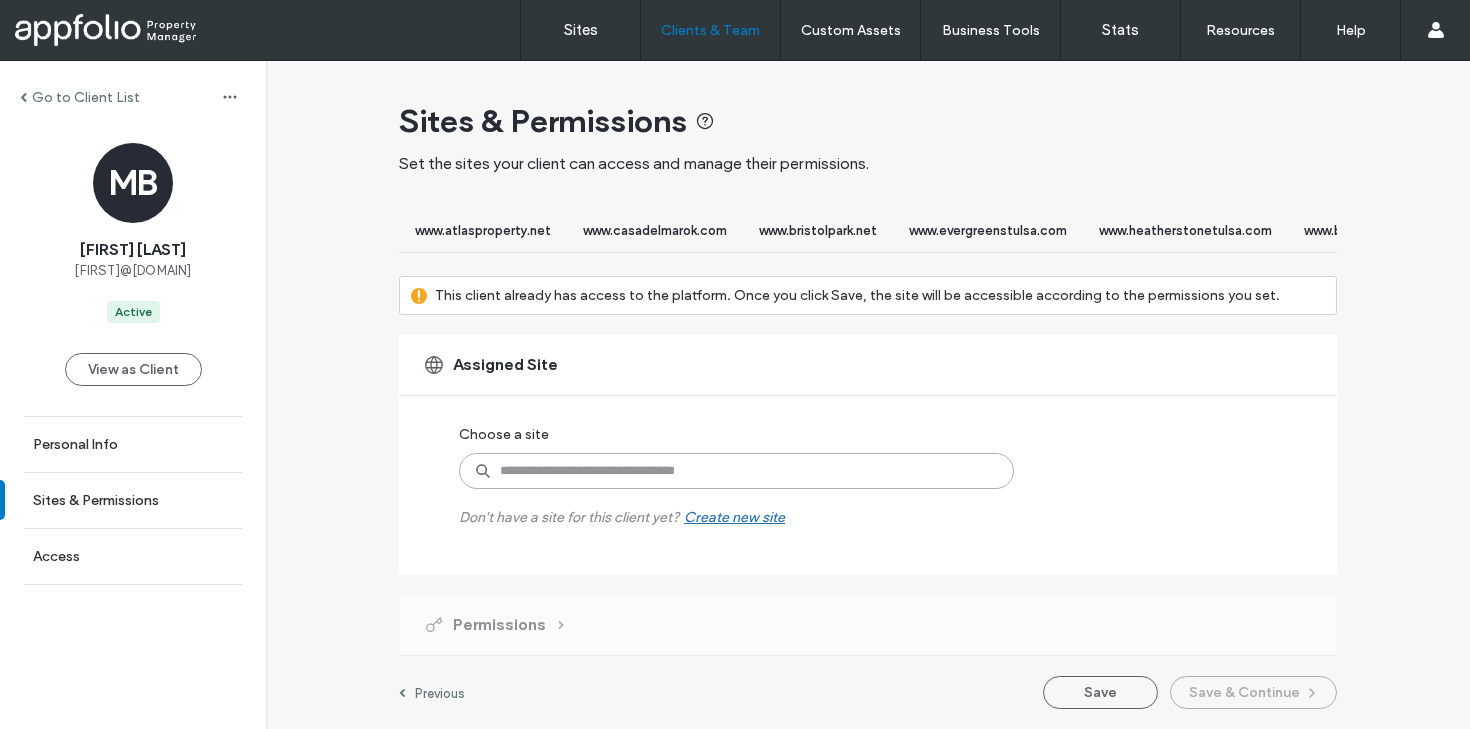 click at bounding box center [736, 471] 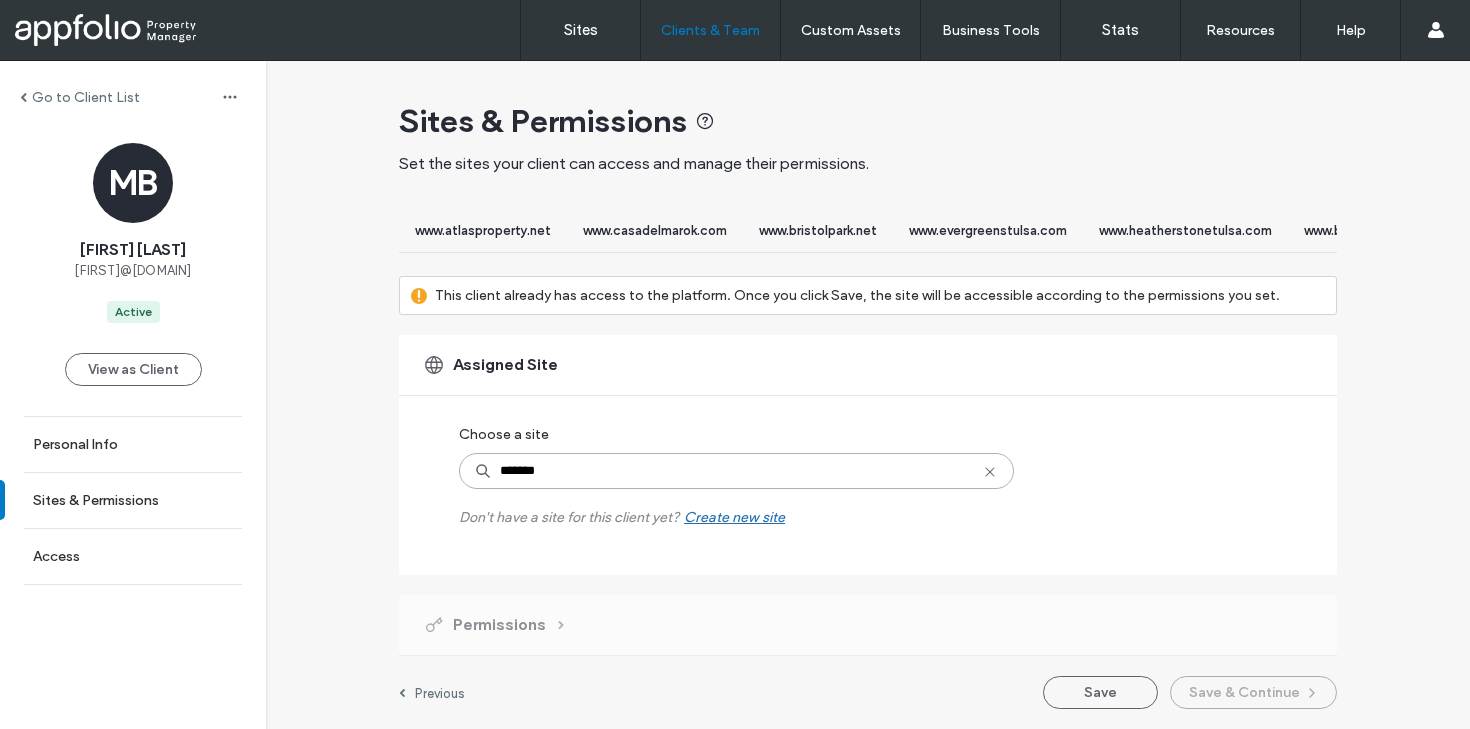 type on "********" 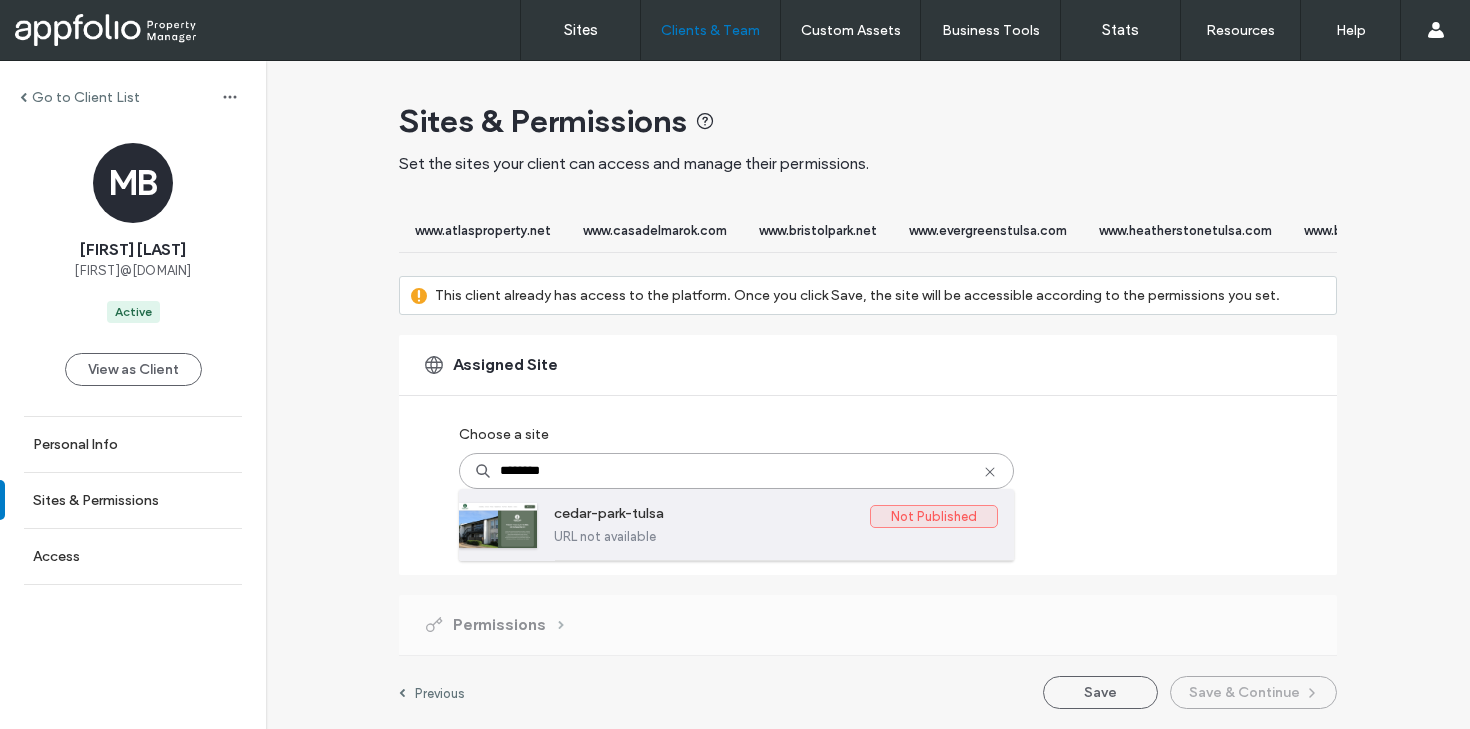 click on "cedar-park-tulsa" at bounding box center [712, 517] 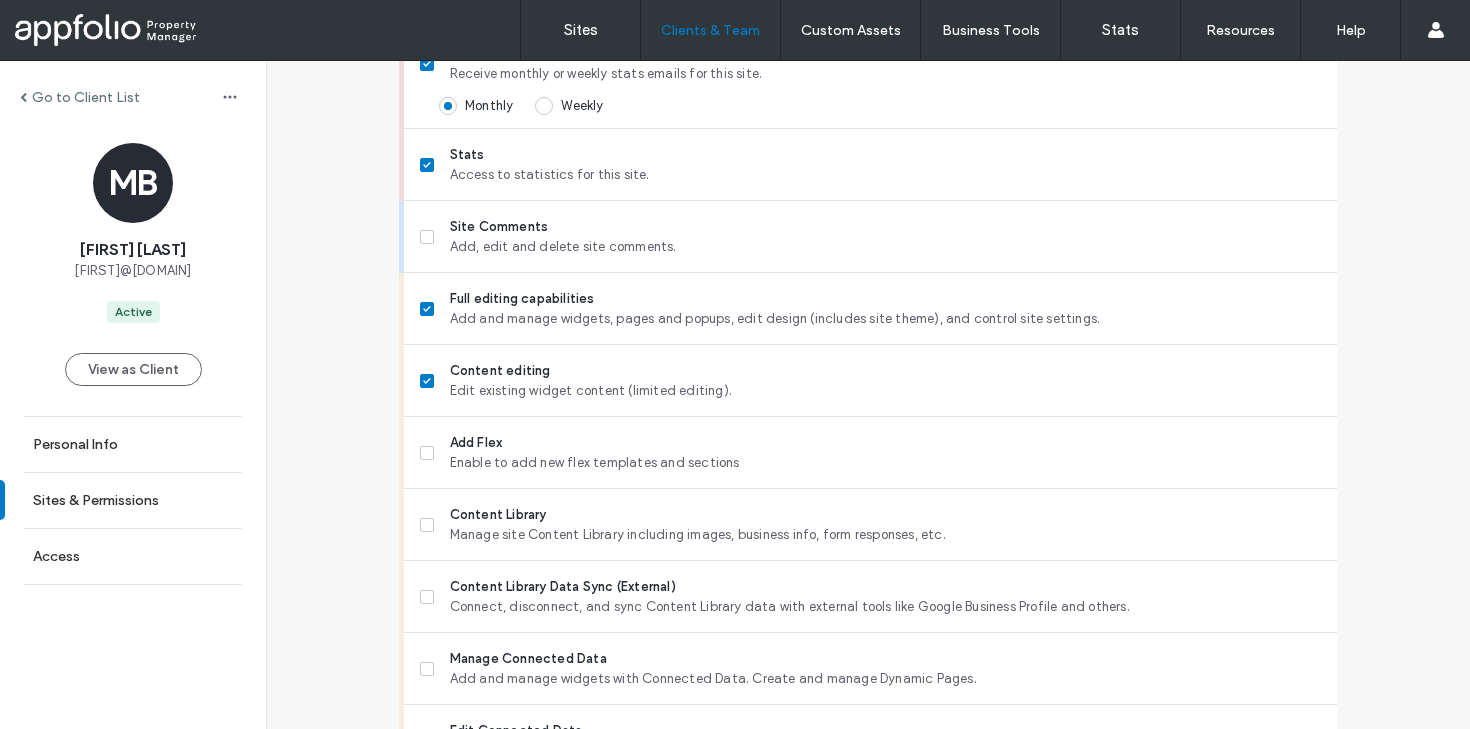 scroll, scrollTop: 614, scrollLeft: 0, axis: vertical 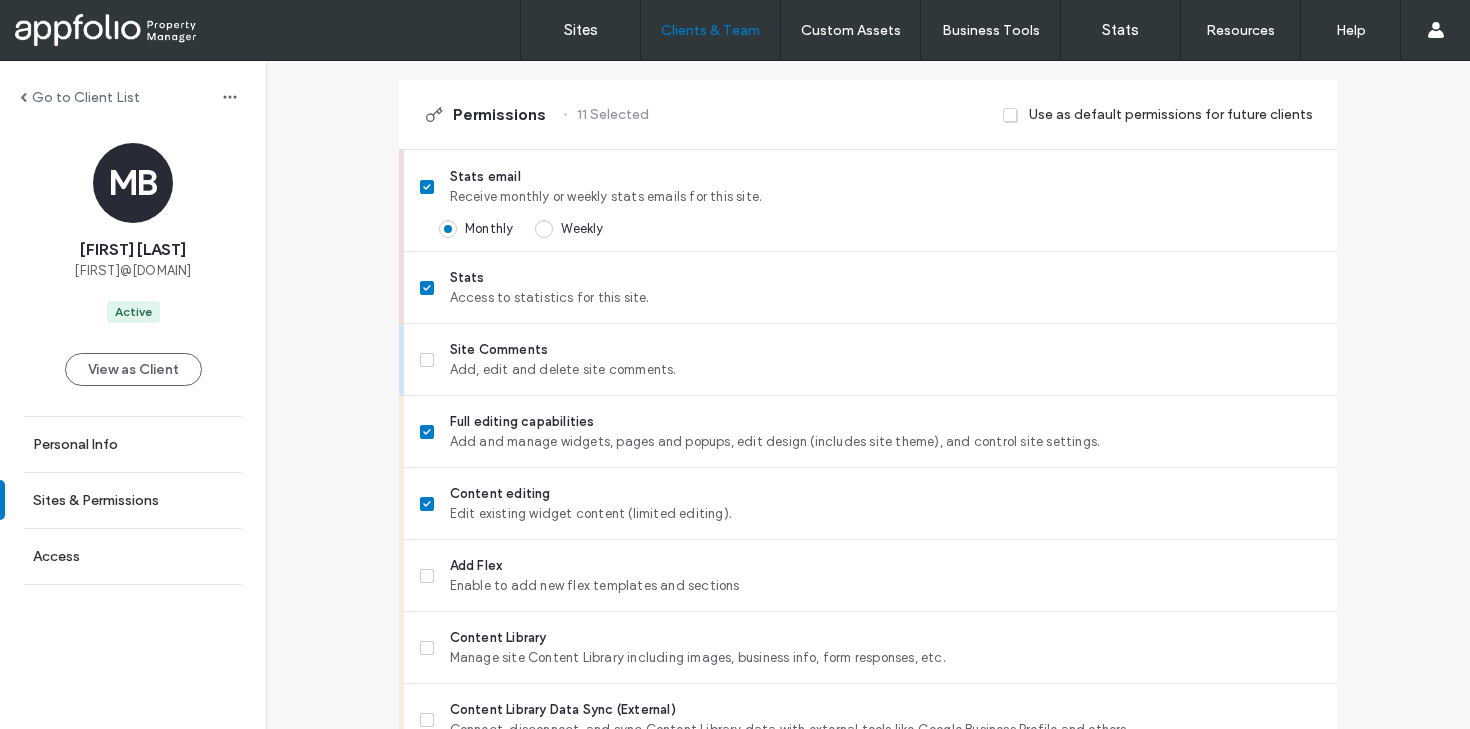 click at bounding box center (1011, 115) 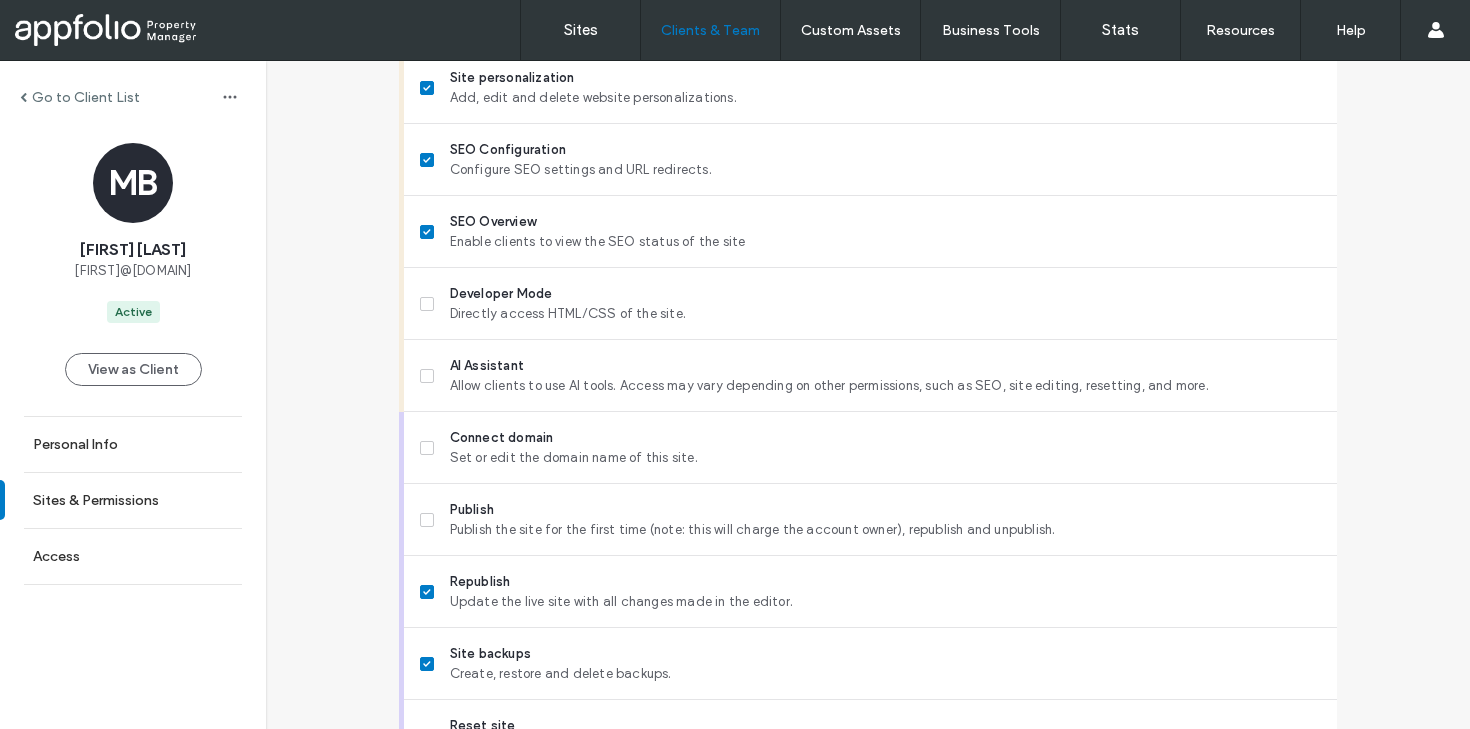 scroll, scrollTop: 1884, scrollLeft: 0, axis: vertical 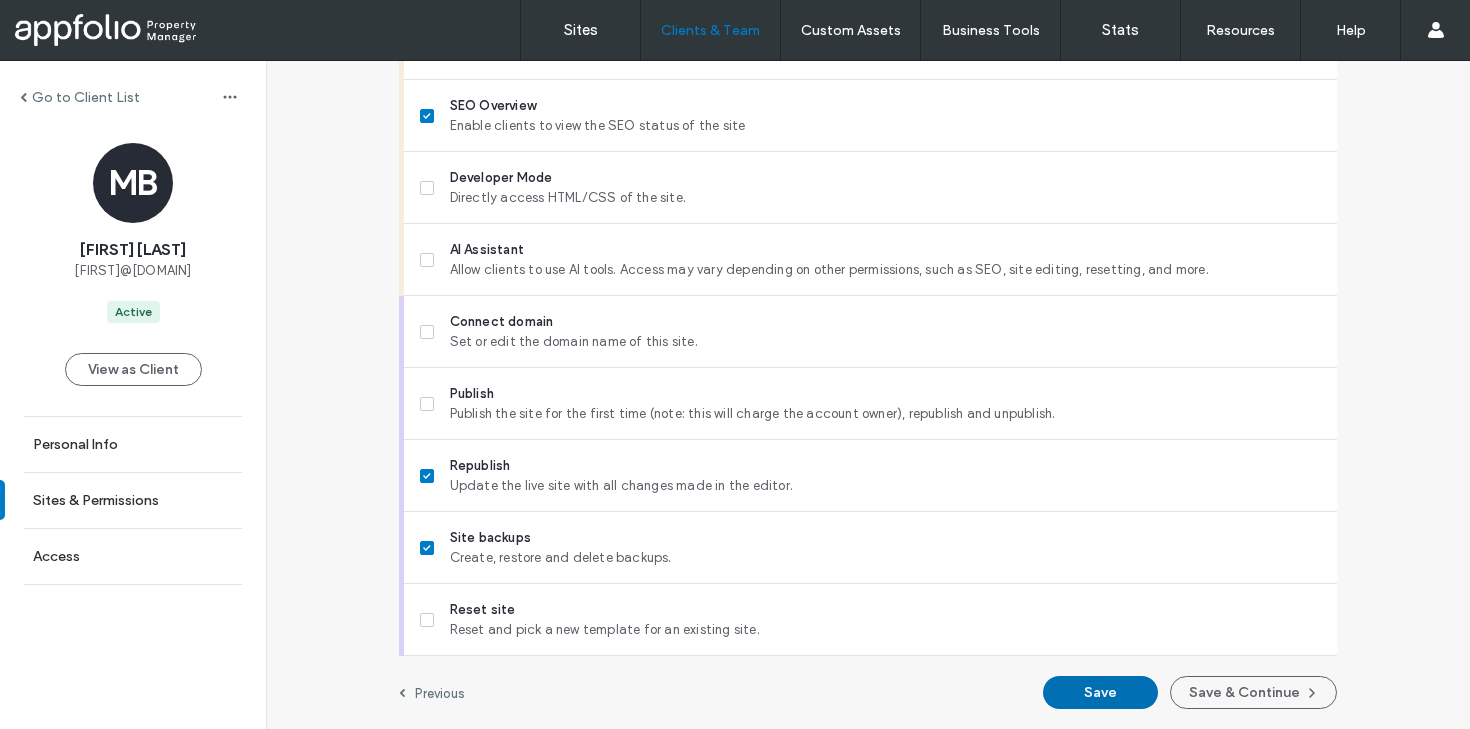 click on "Save" at bounding box center (1100, 692) 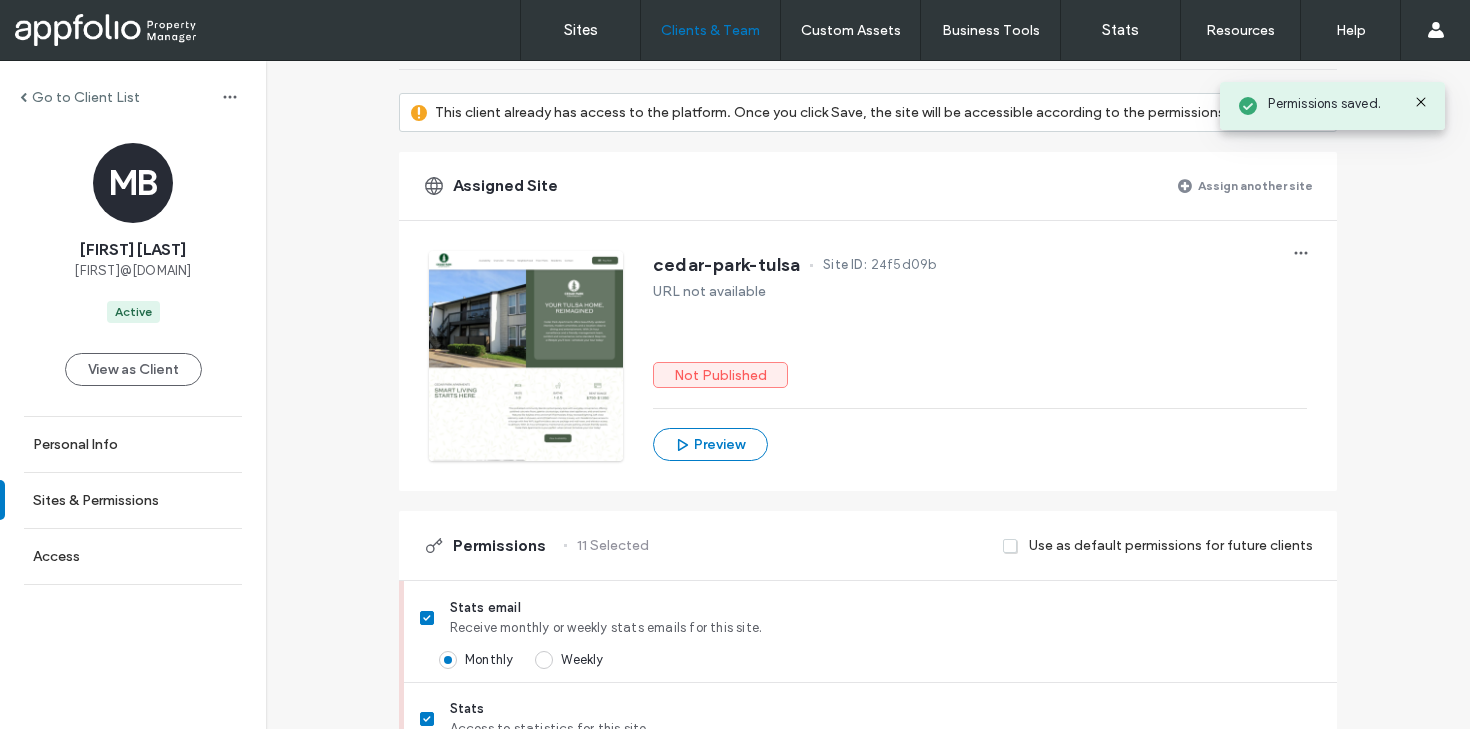 scroll, scrollTop: 0, scrollLeft: 0, axis: both 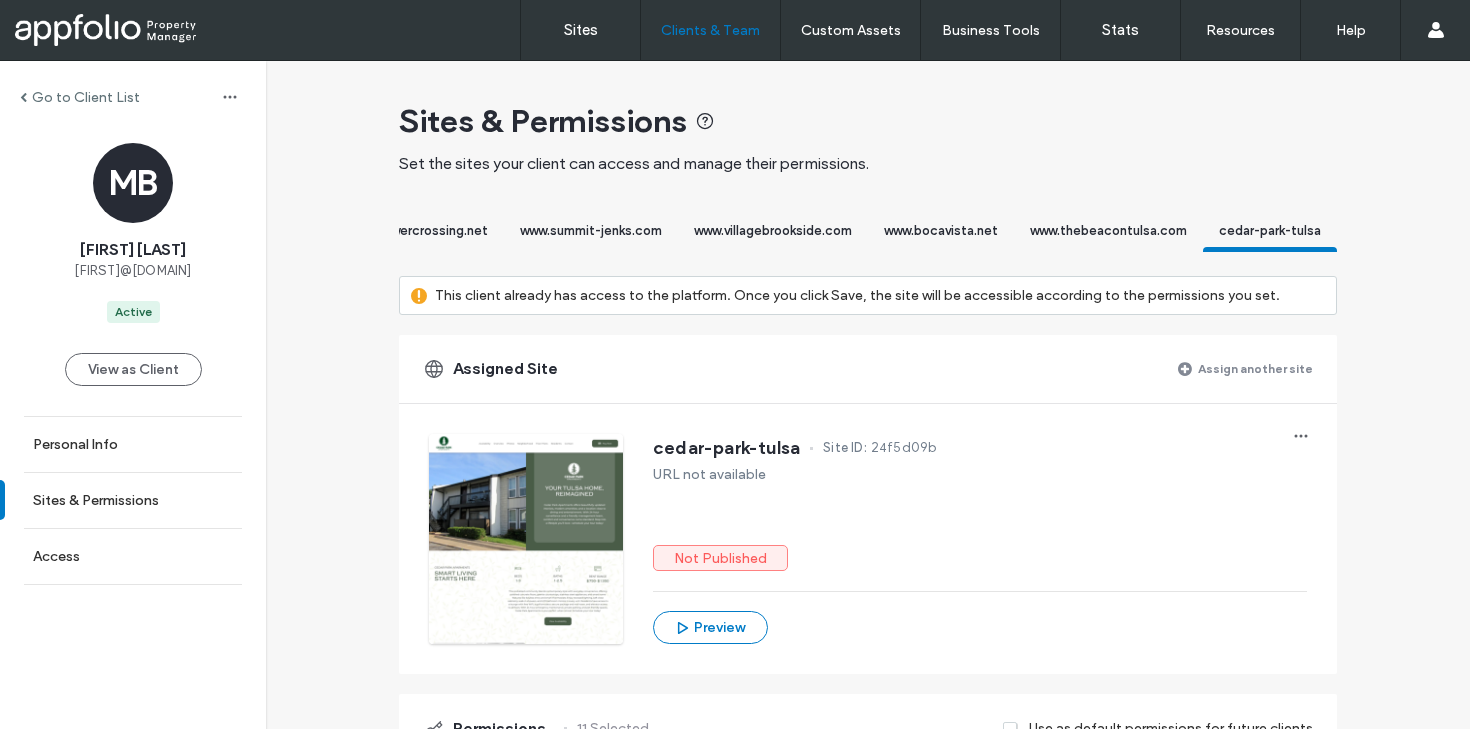 click on "www.thebeacontulsa.com" at bounding box center (1108, 230) 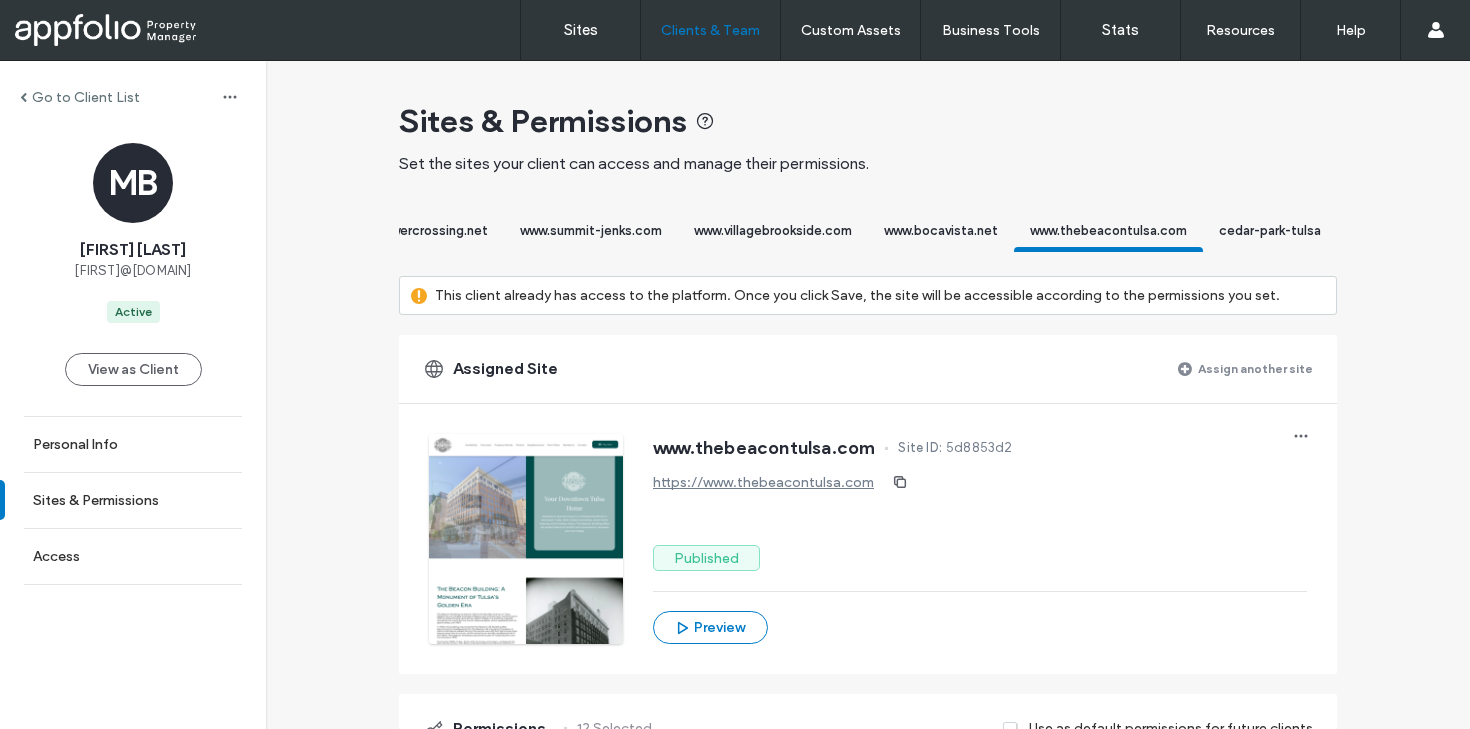click on "cedar-park-tulsa" at bounding box center (1270, 230) 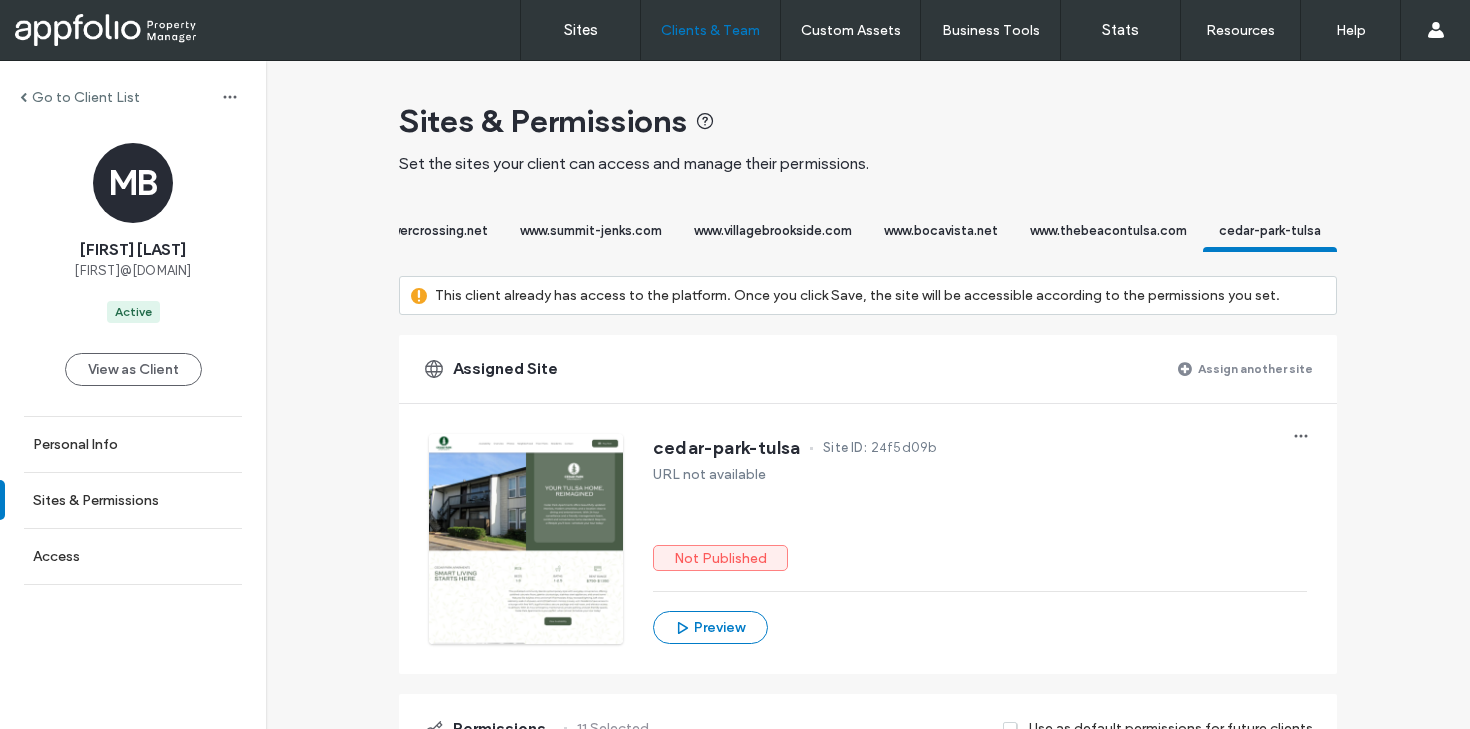 click on "Go to Client List" at bounding box center [86, 97] 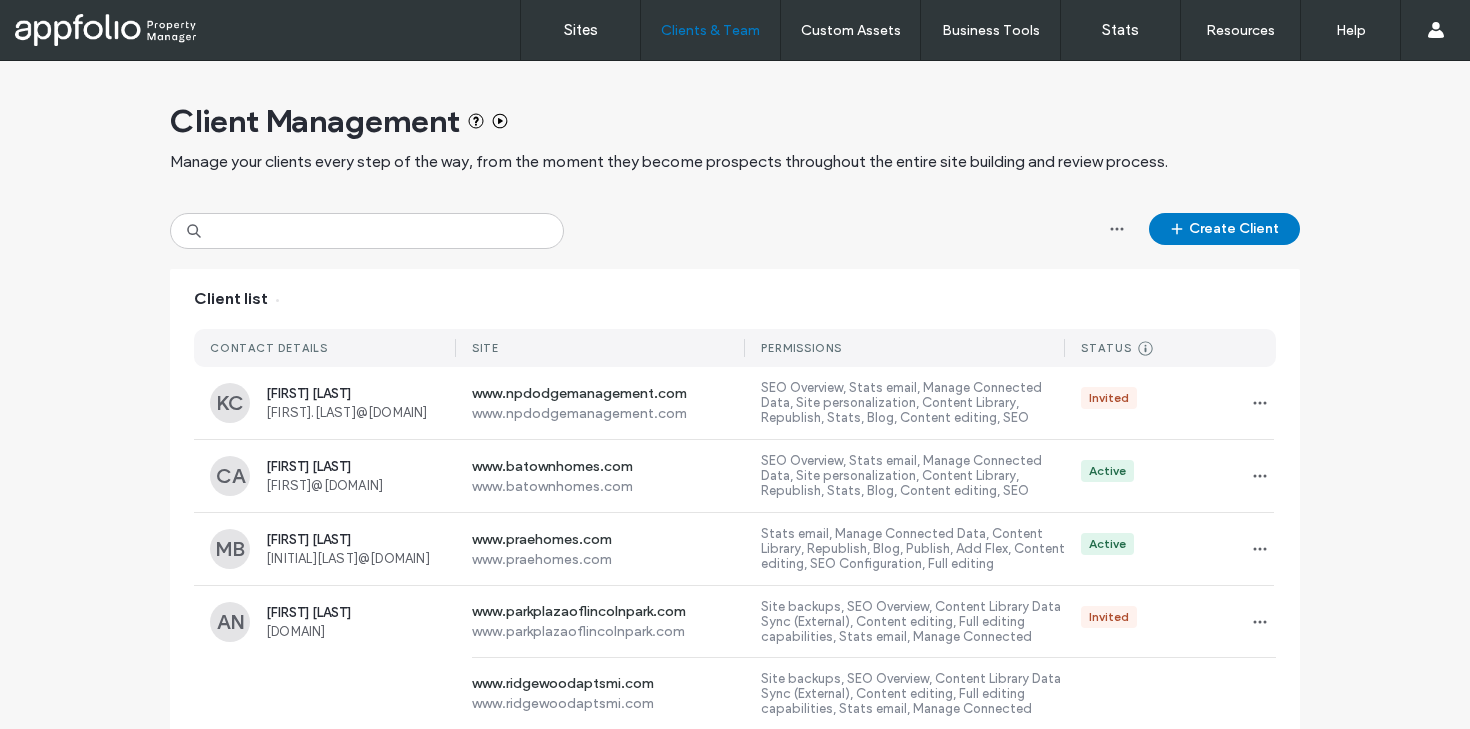 click on "Client Management Manage your clients every step of the way, from the moment they become prospects
throughout the entire site building and review process.  Create Client Client list CONTACT DETAILS SITE PERMISSIONS STATUS Prospect Client created  Site Assigned A site has been assigned to the client but they don’t have access to it. Invited A set up URL has been generated/sent but the client hasn’t used it.  Active Client has activated their account and logged in to the platform.  Suspended Client can't access the platform  KC Kelly Calderon Kelly.Calderon@npdodge.com www.npdodgemanagement.com www.npdodgemanagement.com SEO Overview, Stats email, Manage Connected Data, Site personalization, Content Library, Republish, Stats, Blog, Content editing, SEO Configuration, Full editing capabilities, Edit Connected Data Invited CA Cara Andrukaitis cara@winfieldliving.com www.batownhomes.com www.batownhomes.com Active MB Michael Brant mrbrant@mrbmedia.org www.praehomes.com www.praehomes.com Active AN Adam Nyman DK" at bounding box center (735, 1421) 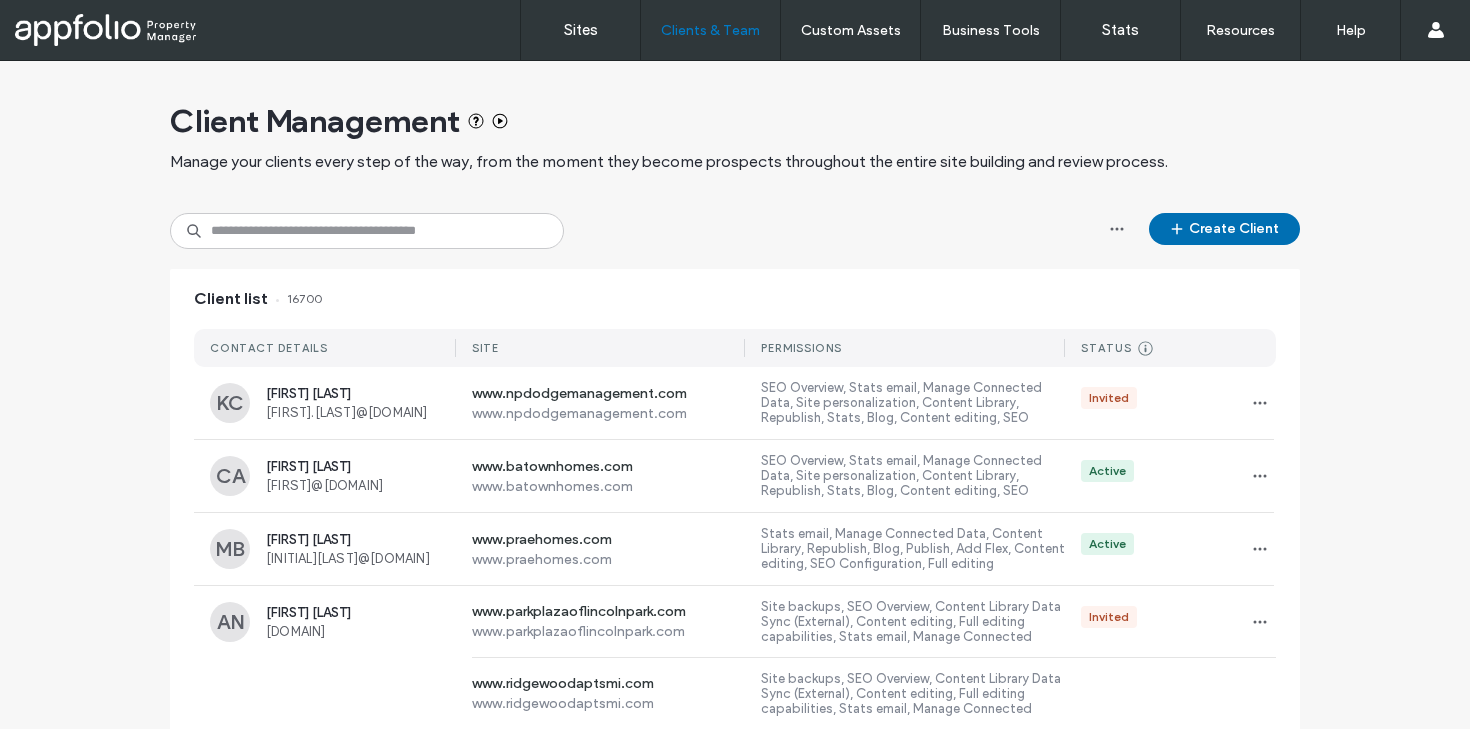 click on "Create Client" at bounding box center [1224, 229] 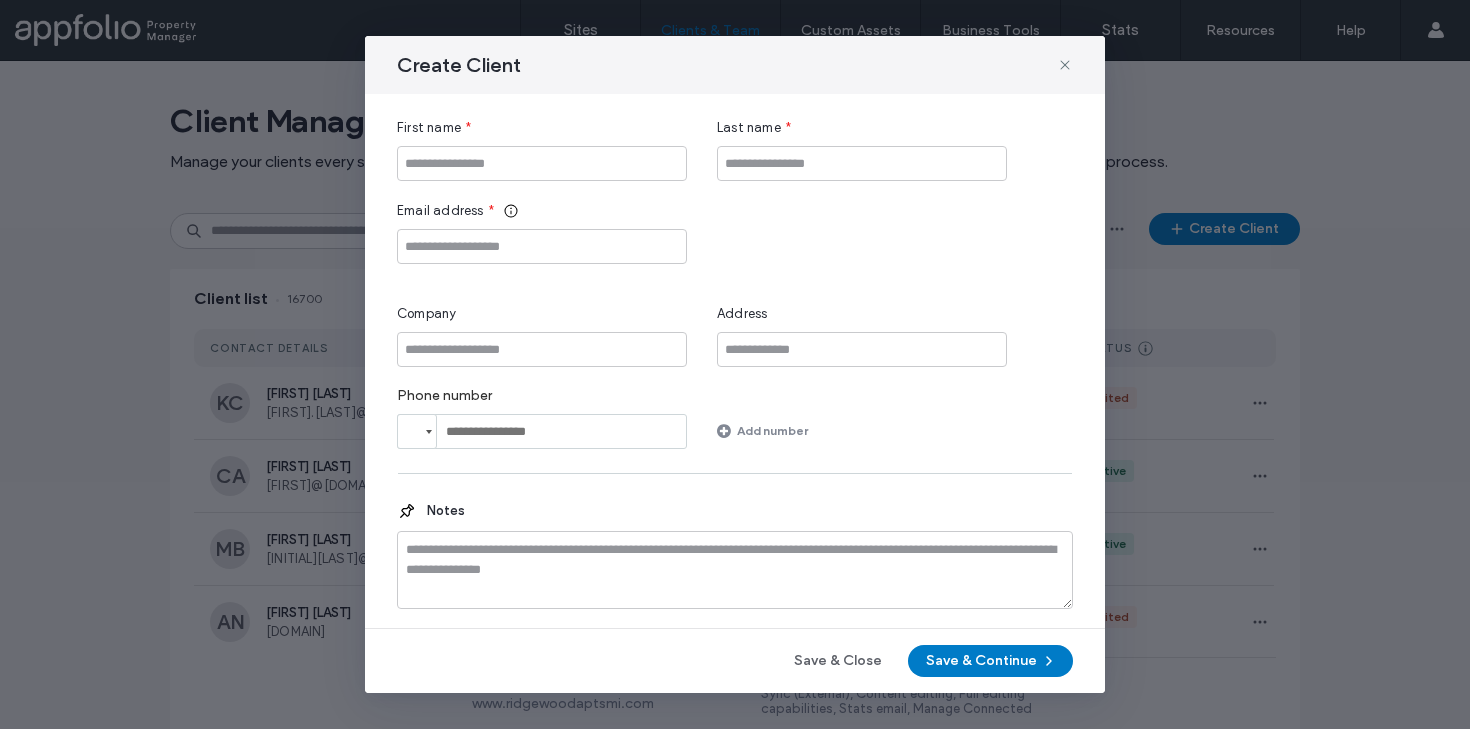 type 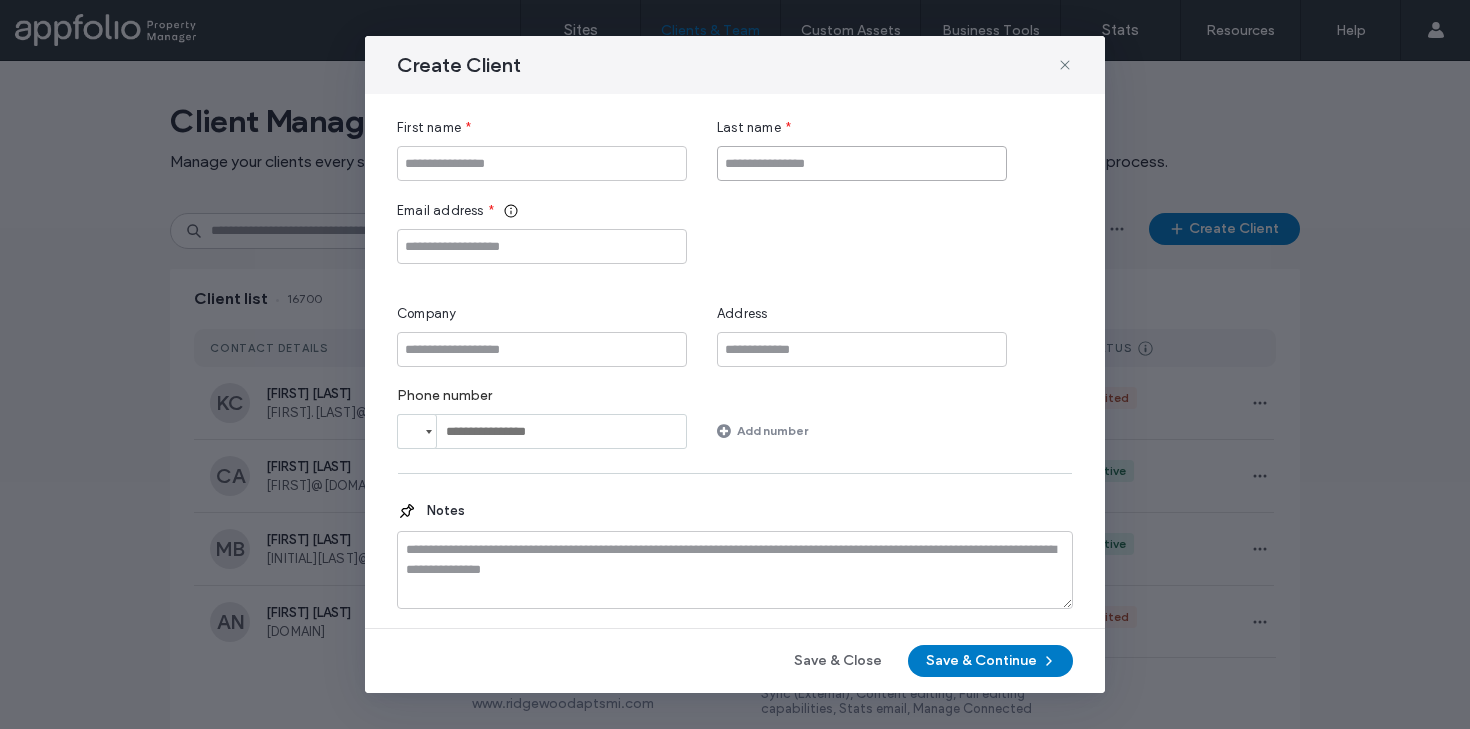 click at bounding box center [862, 163] 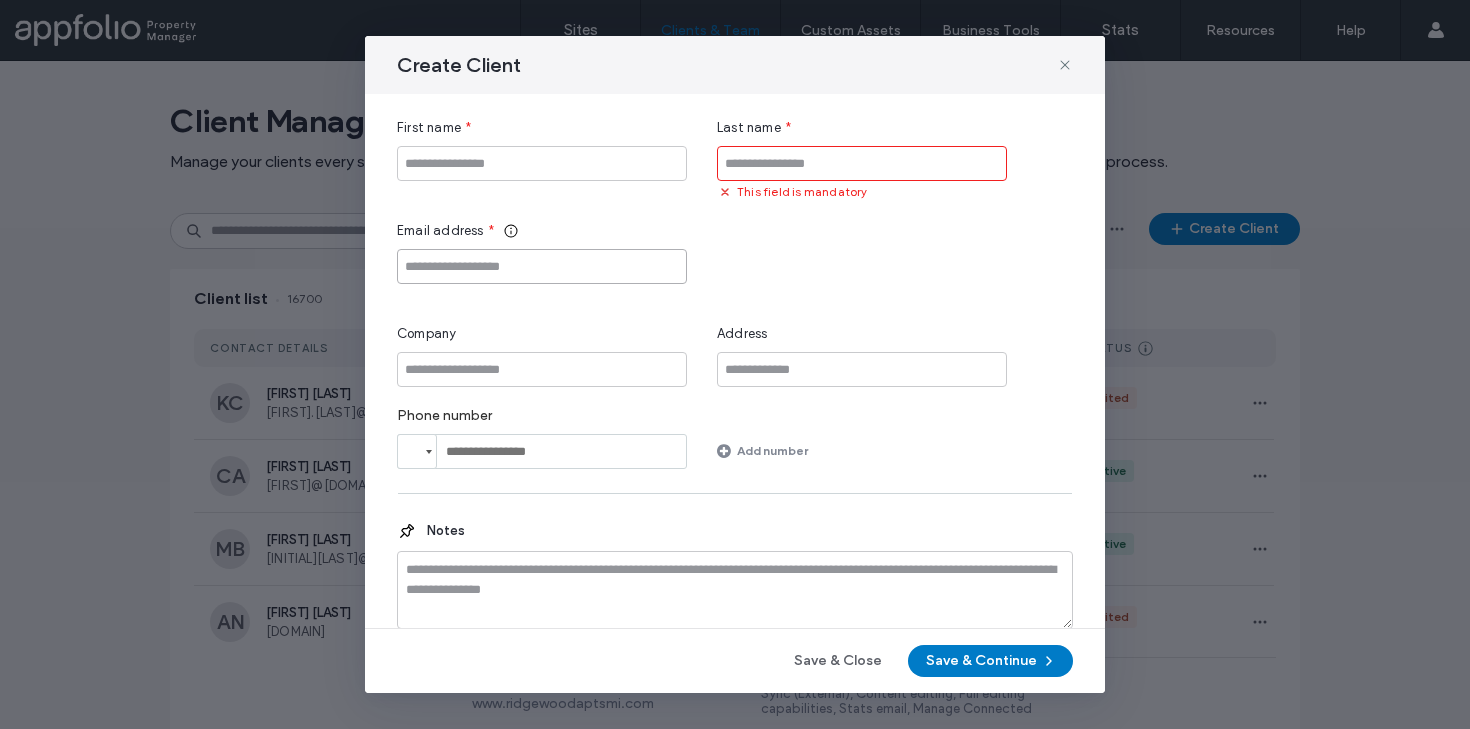 click on "Email address *" at bounding box center (542, 252) 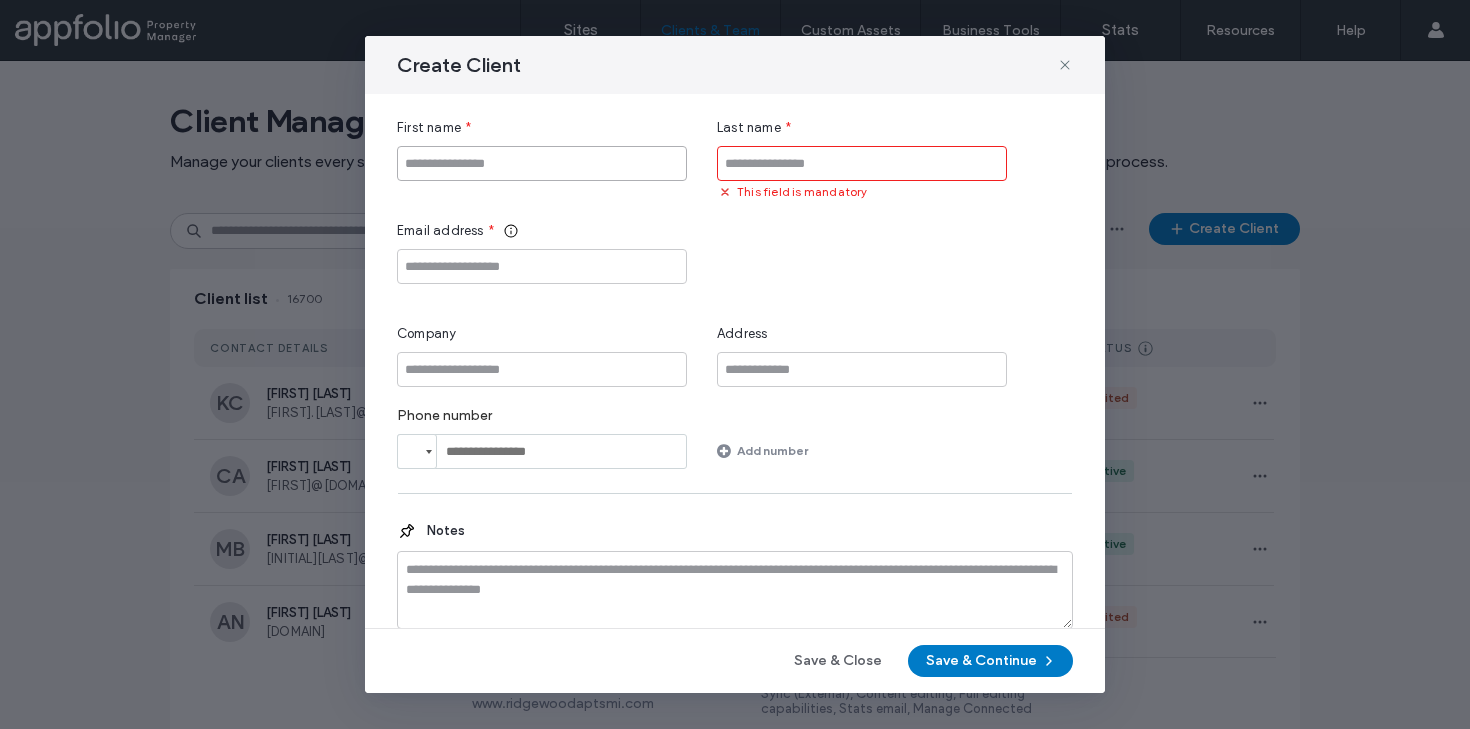 click at bounding box center [542, 163] 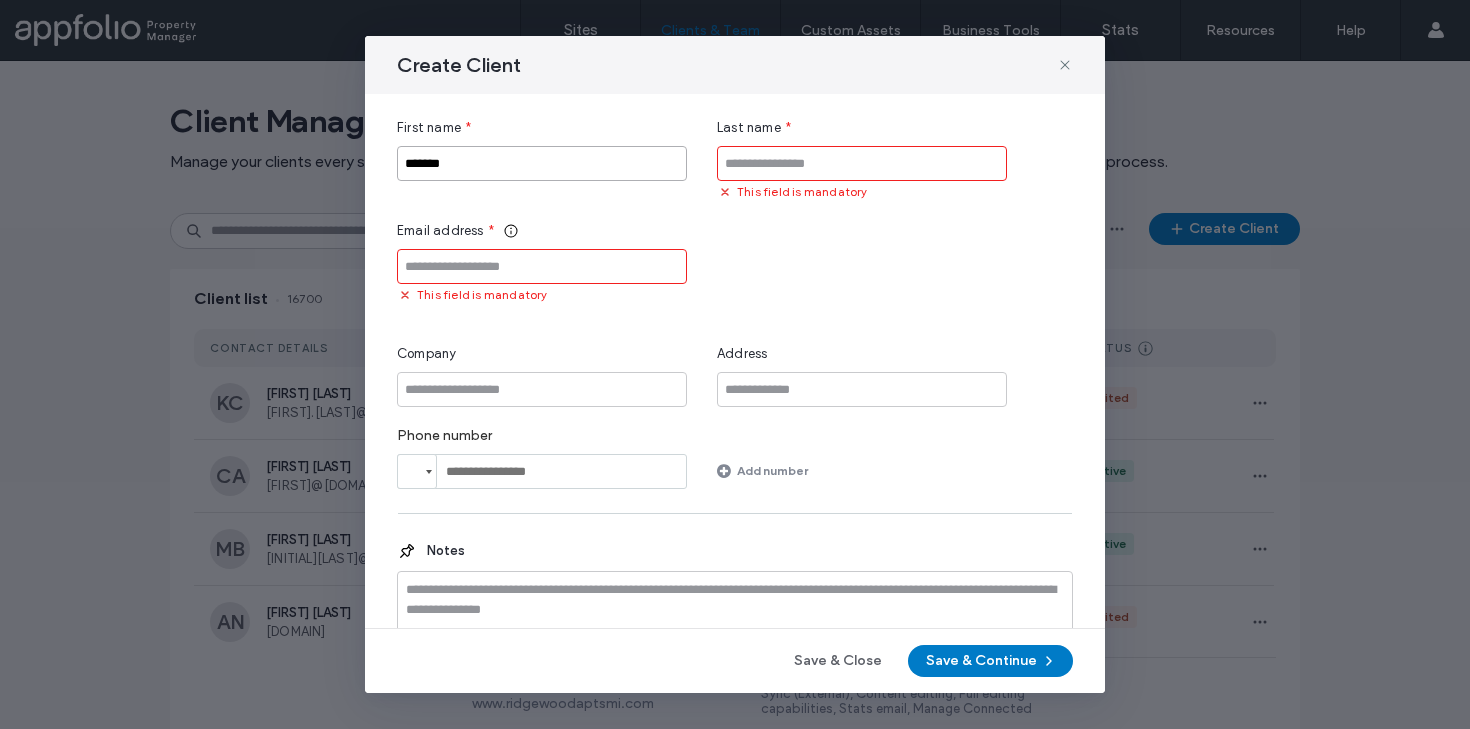 type on "*******" 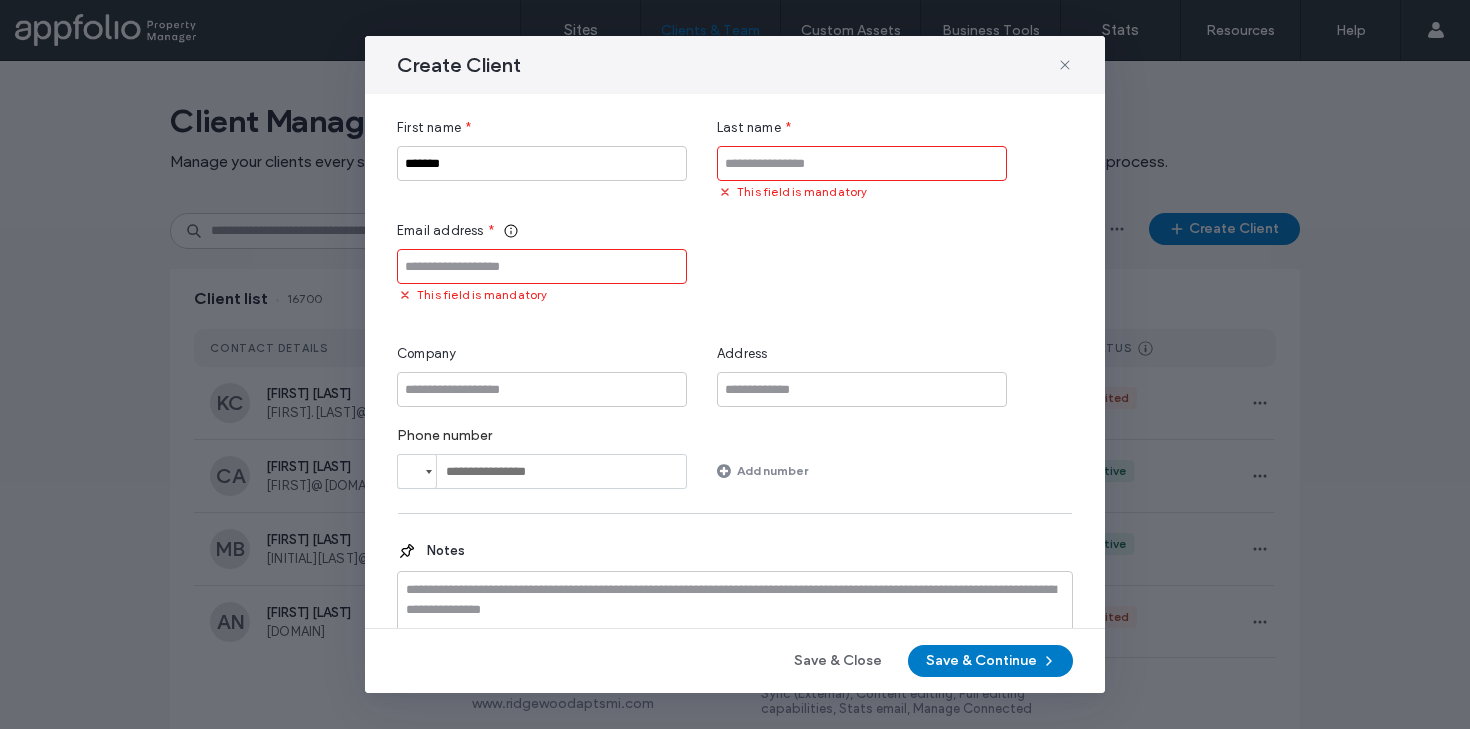 click at bounding box center [542, 266] 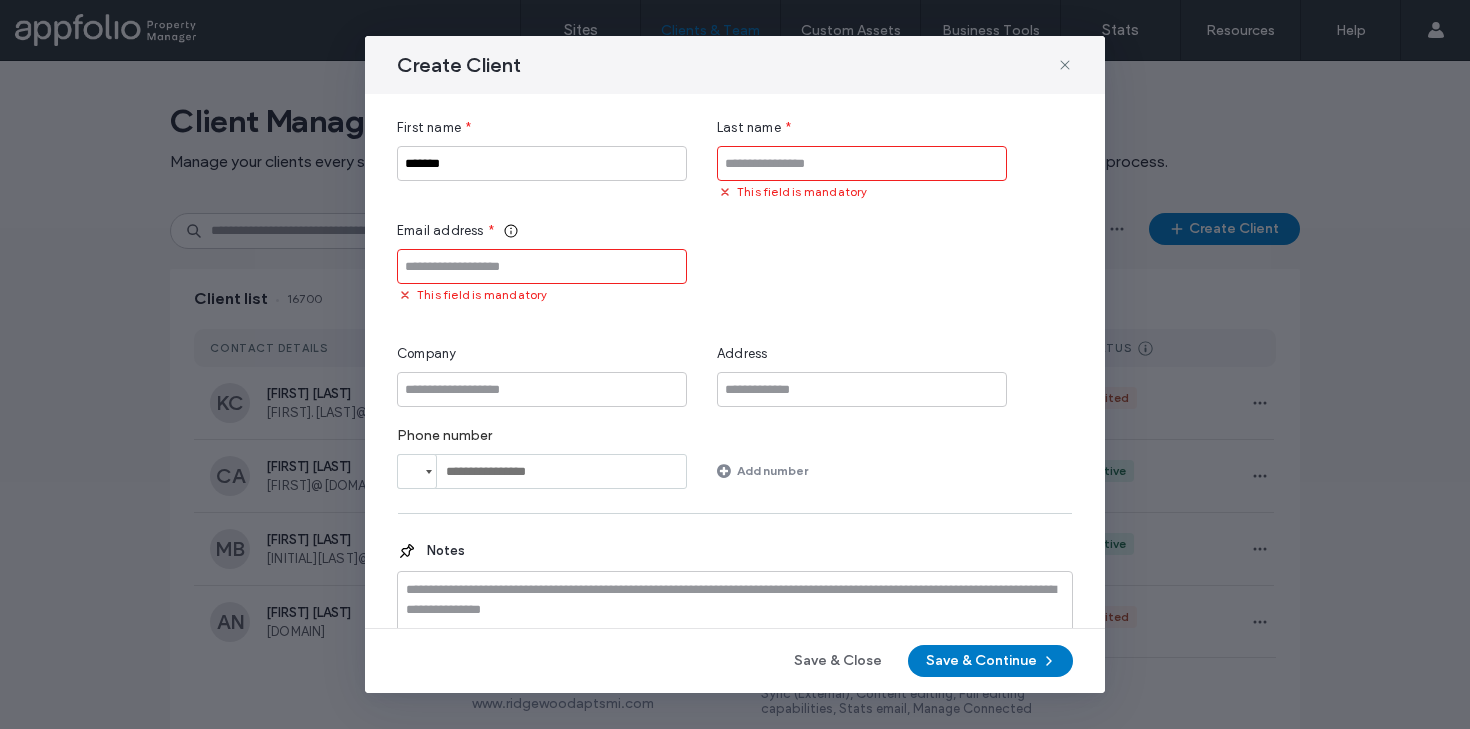 paste on "**********" 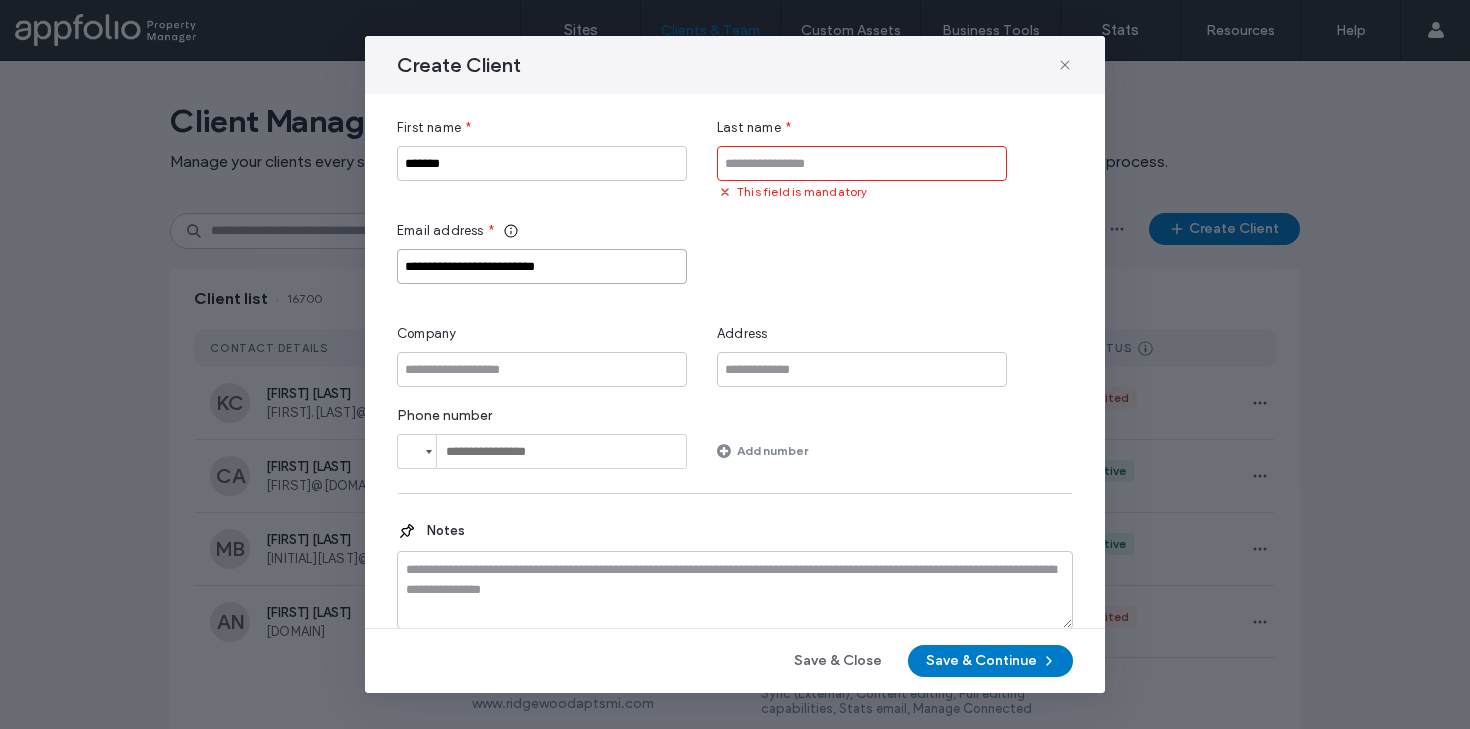 type on "**********" 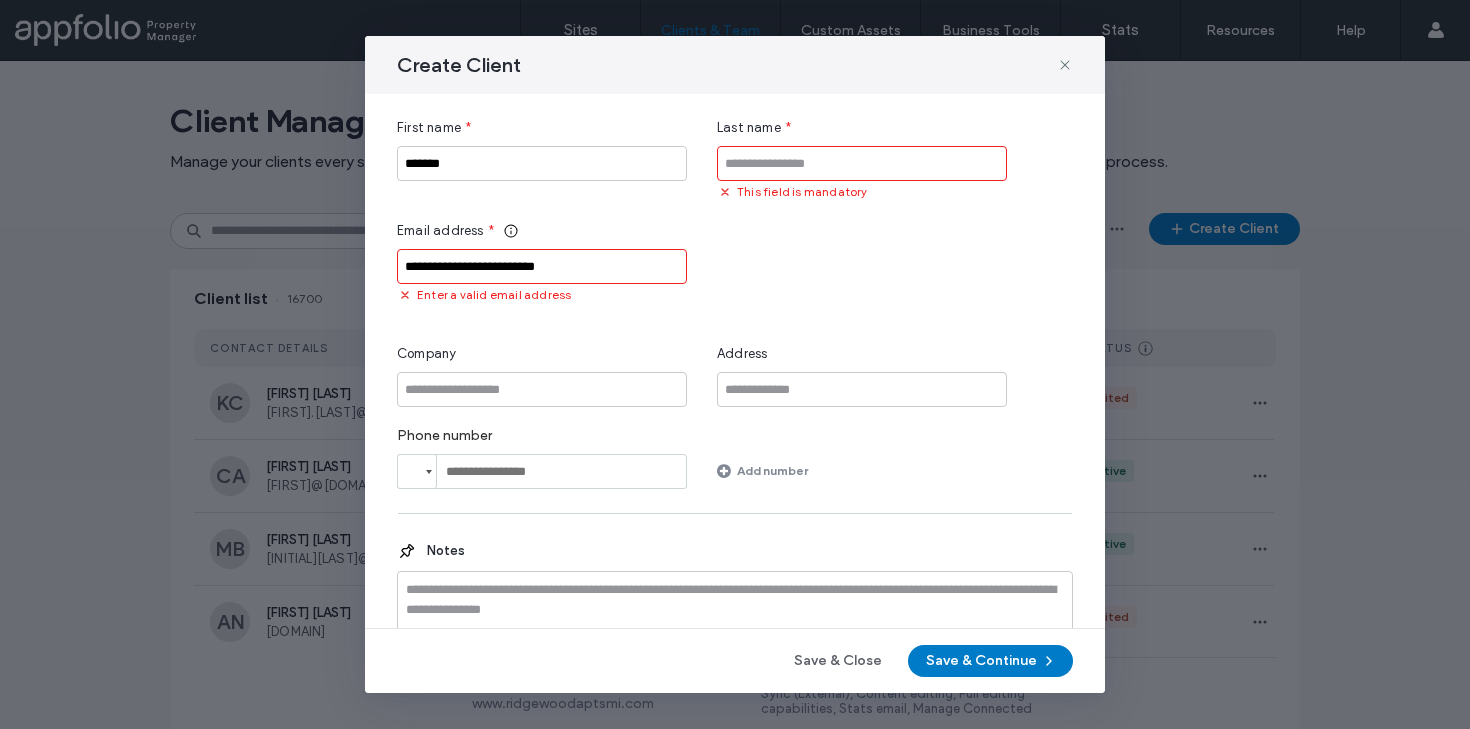 click at bounding box center [862, 163] 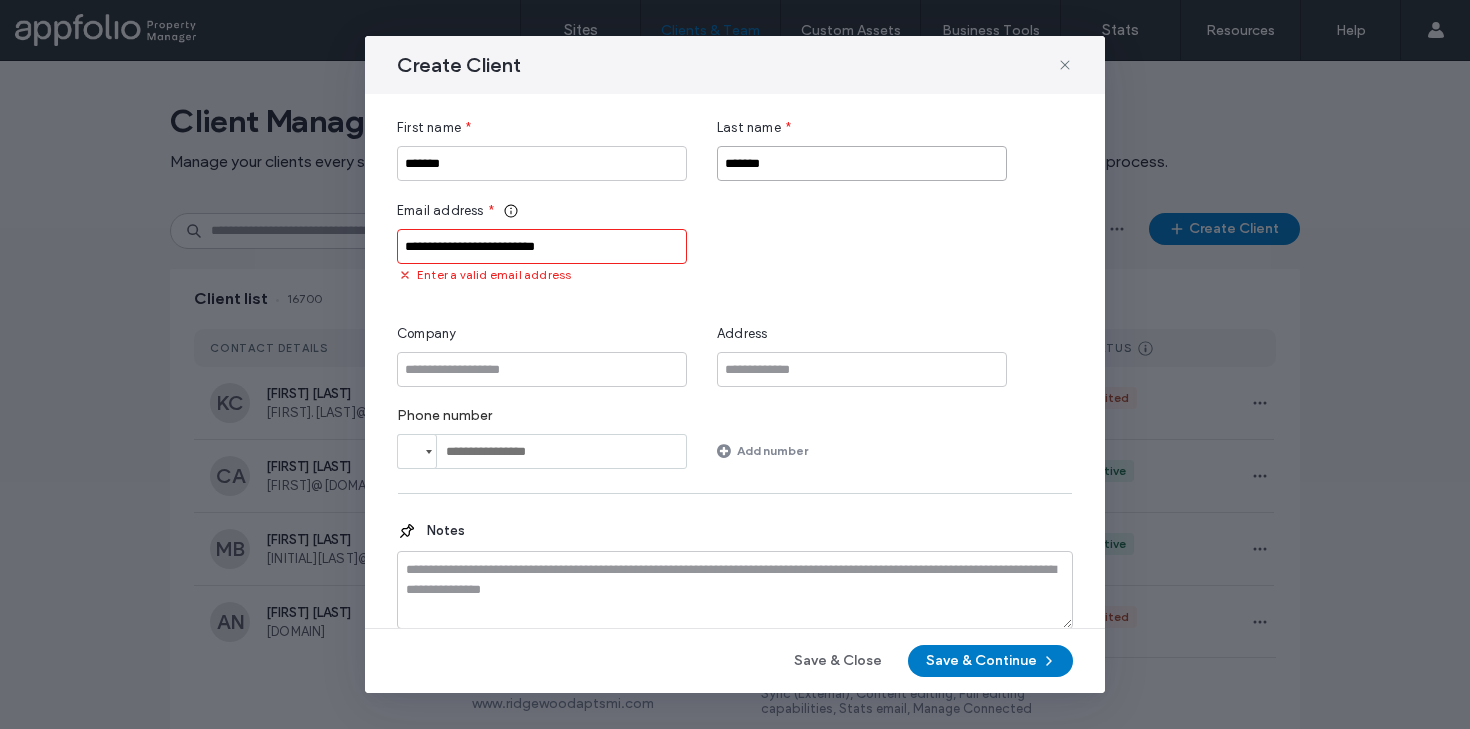 type on "*******" 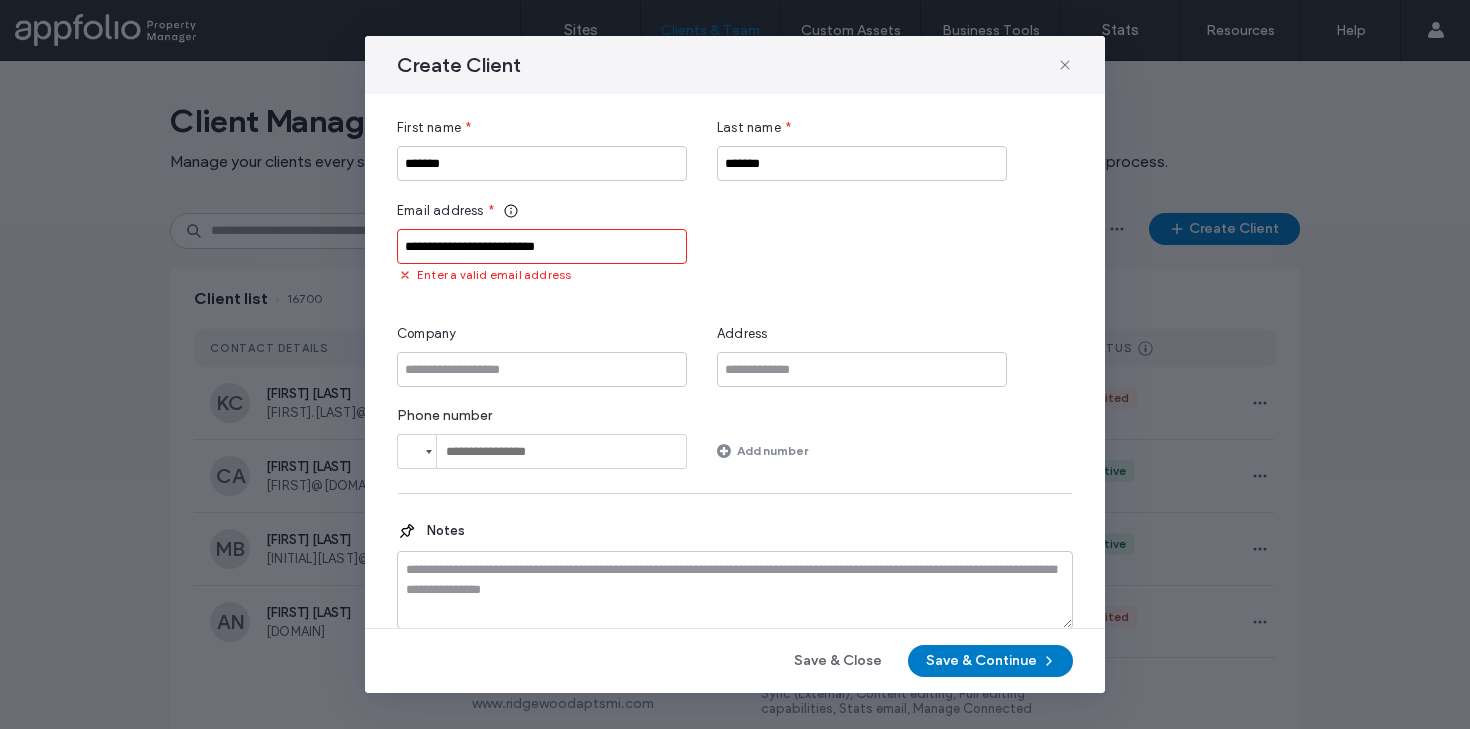 click on "**********" at bounding box center (735, 242) 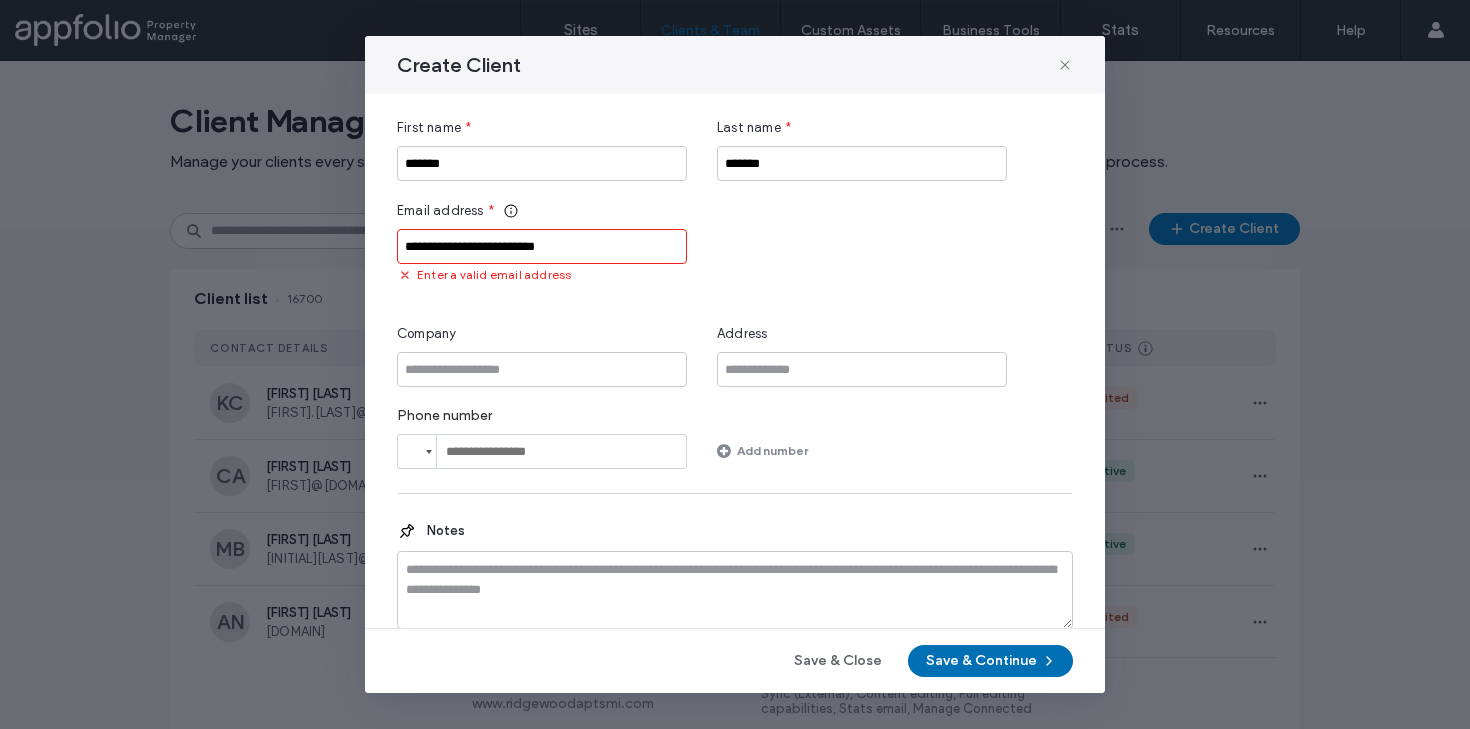 click on "Save & Continue" at bounding box center [990, 661] 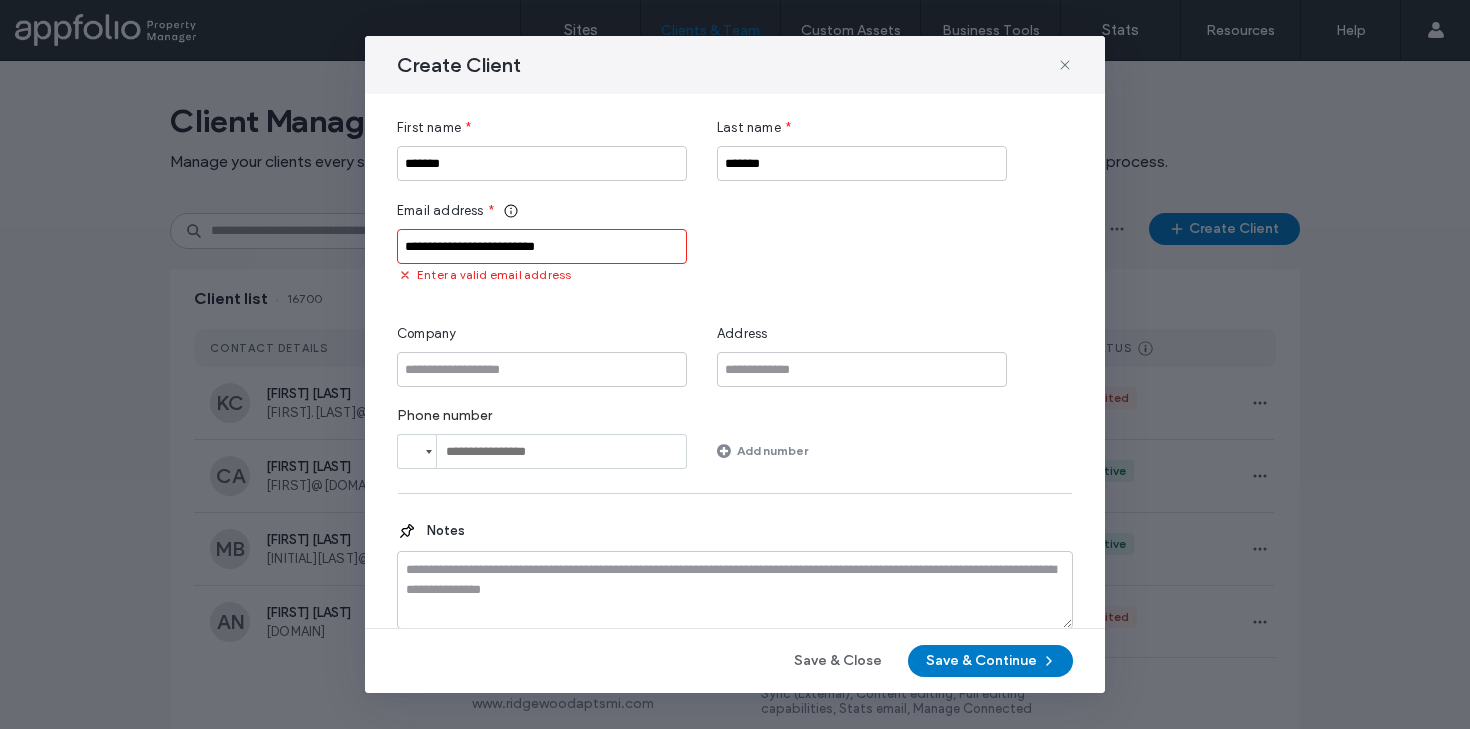 click on "**********" at bounding box center (542, 246) 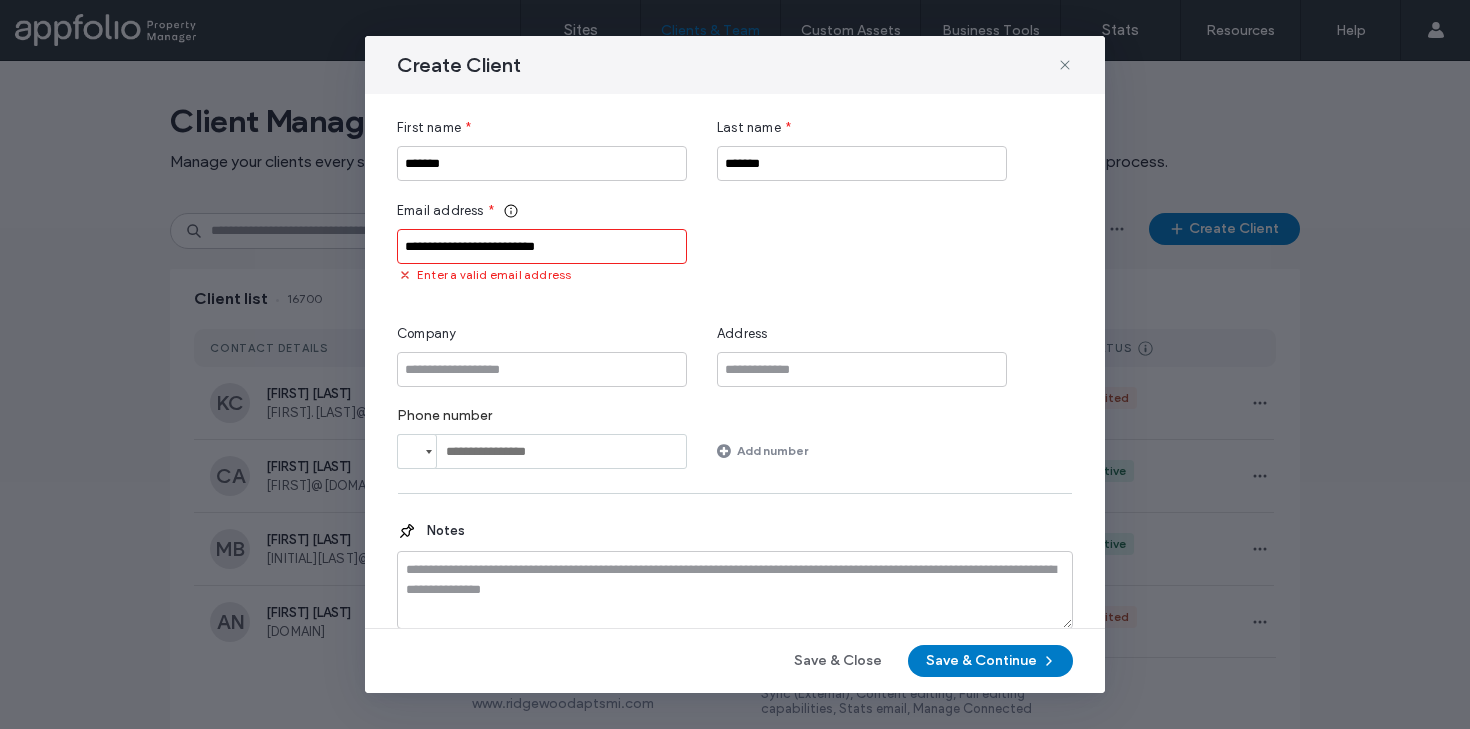 click on "**********" at bounding box center (542, 246) 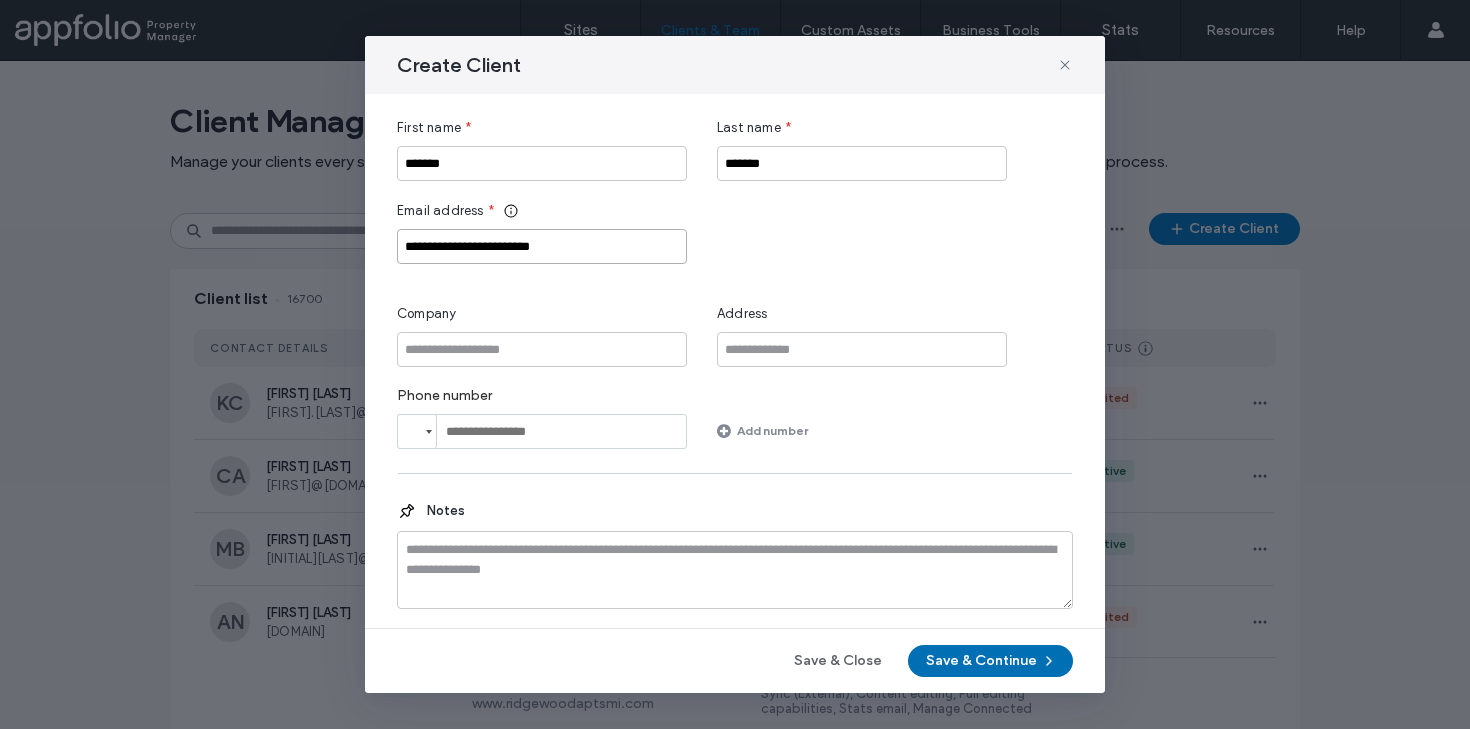 type on "**********" 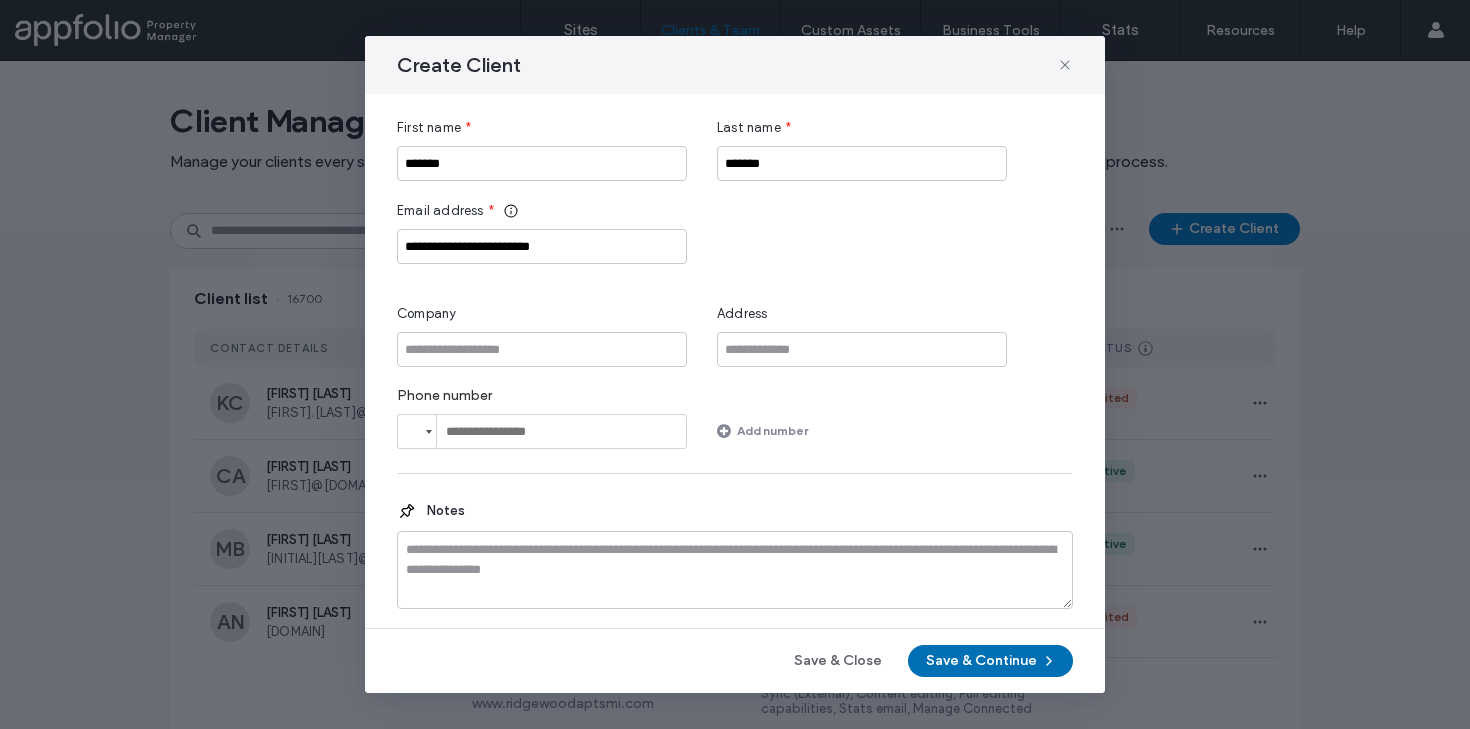 click on "Save & Continue" at bounding box center [990, 661] 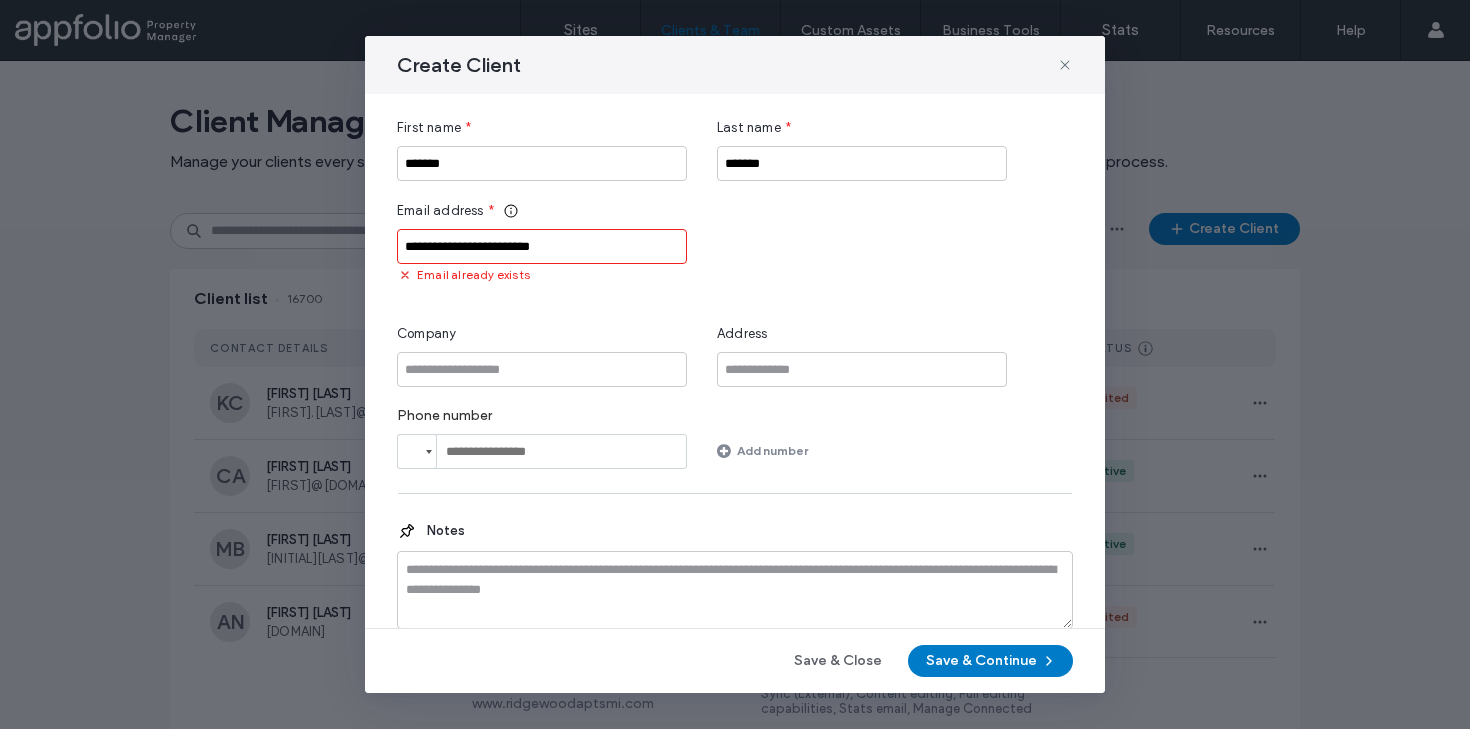 click on "**********" at bounding box center (542, 246) 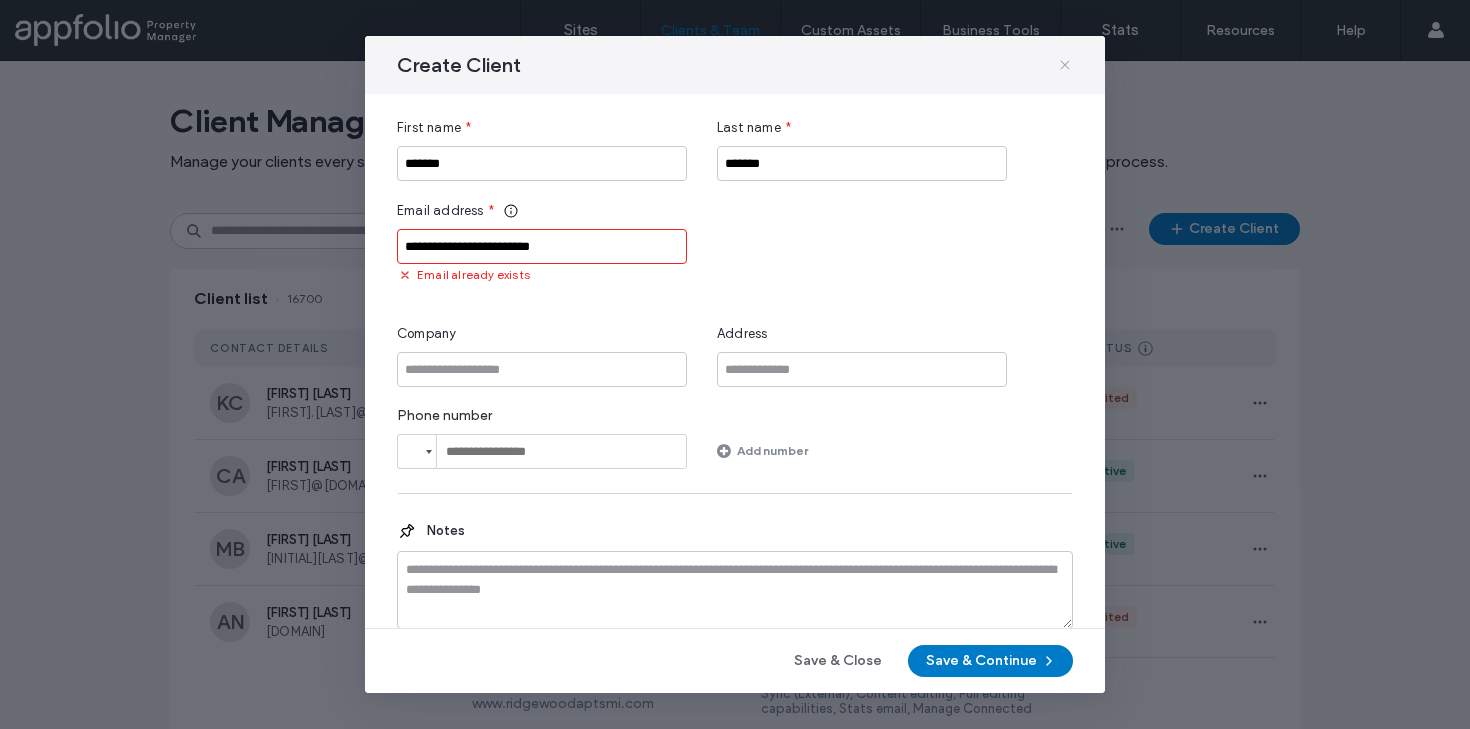 click 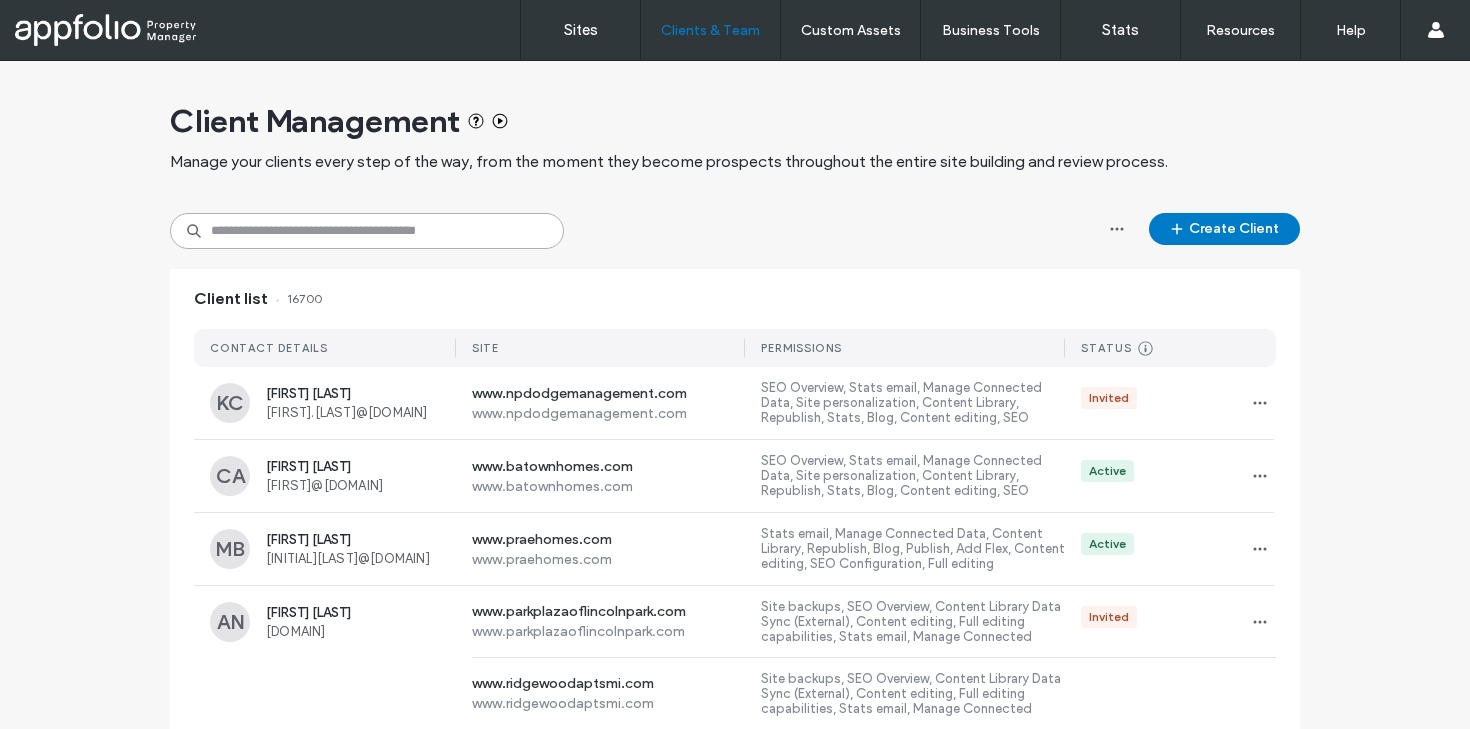 click at bounding box center (367, 231) 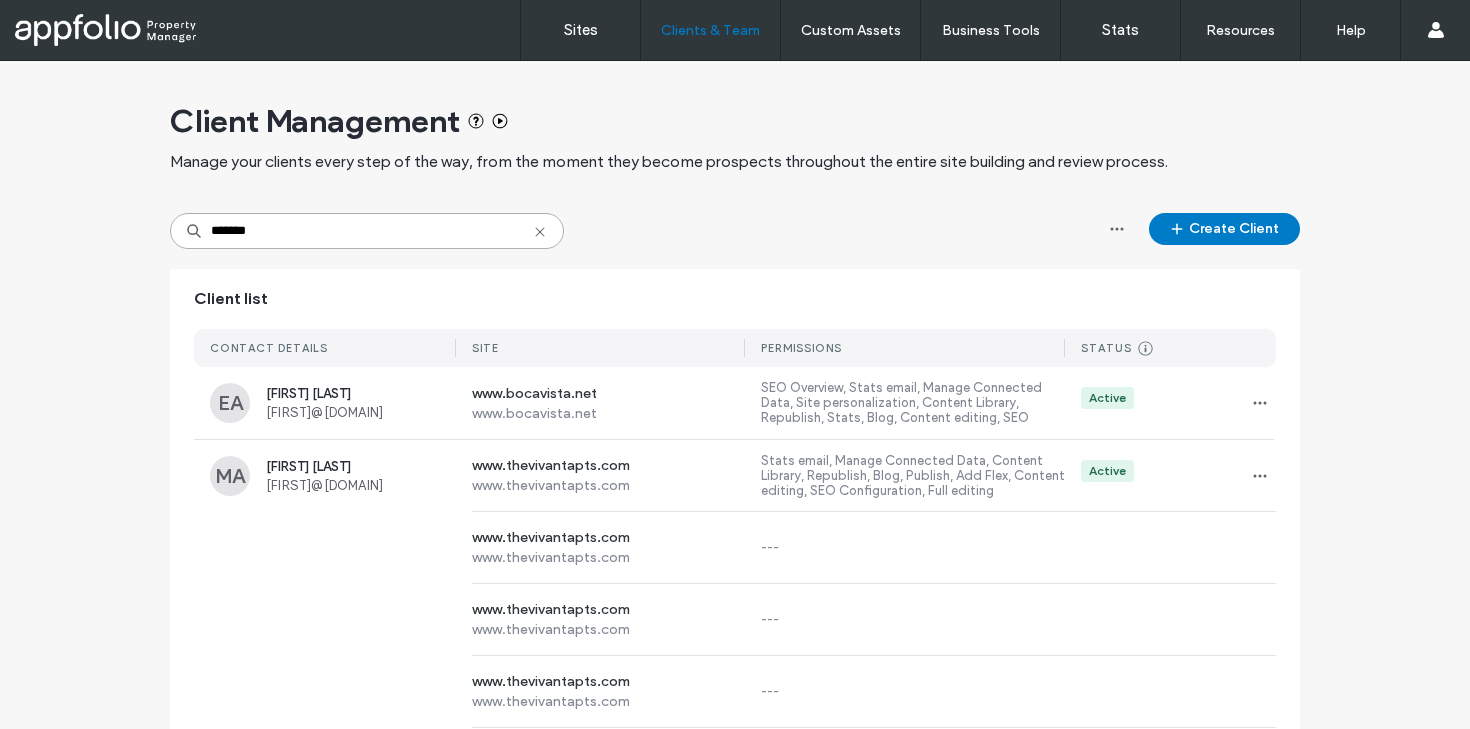 drag, startPoint x: 410, startPoint y: 235, endPoint x: 283, endPoint y: 233, distance: 127.01575 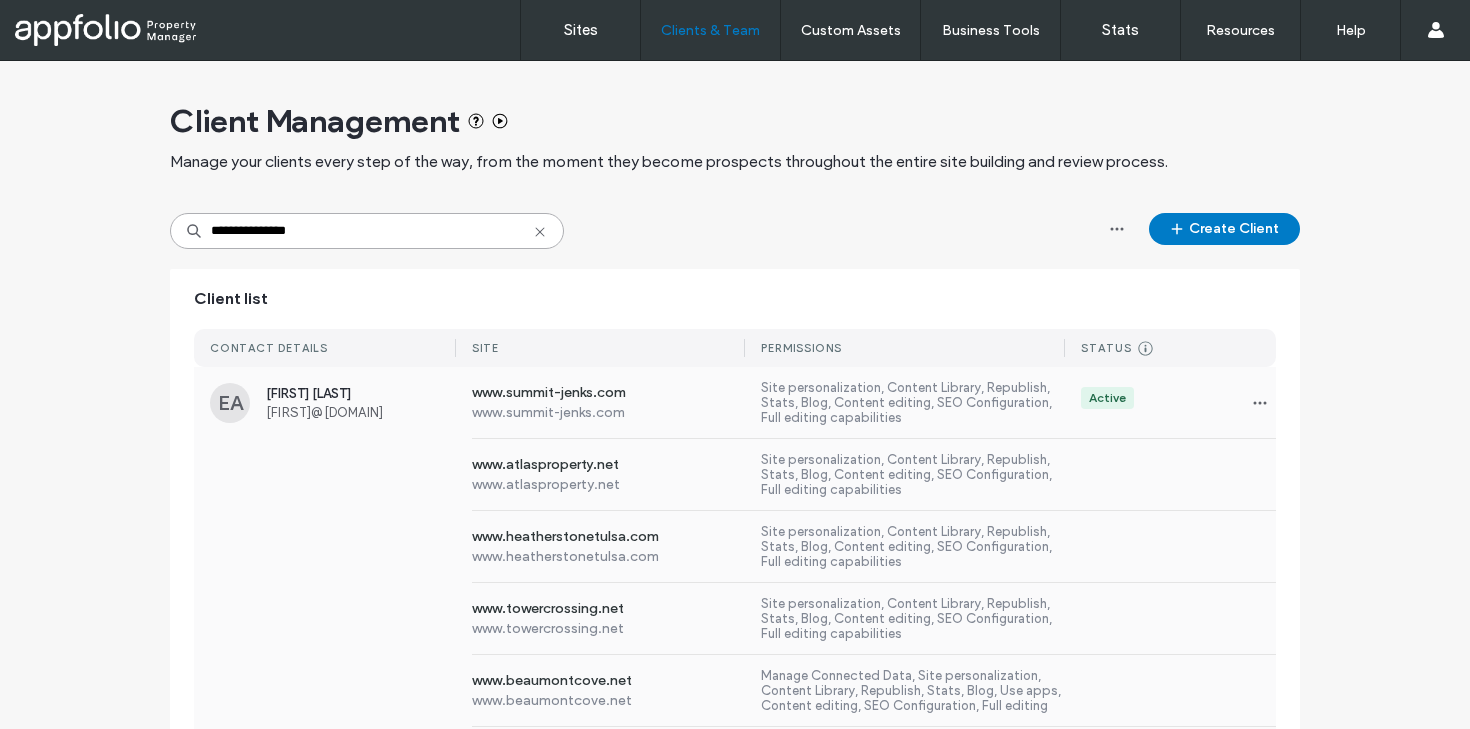 type on "**********" 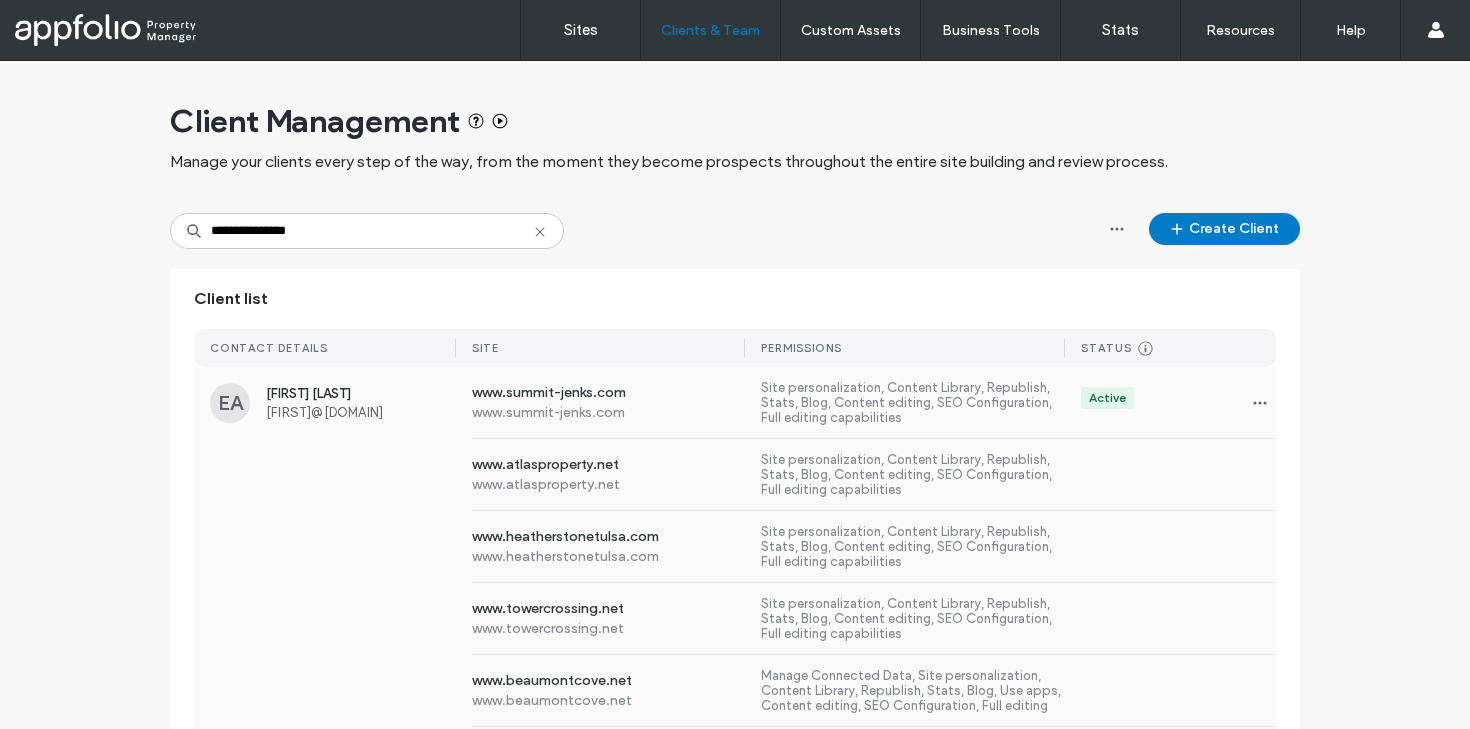 click on "EA Estella Alvarez estella@atlasproperty.net www.summit-jenks.com www.summit-jenks.com Site personalization, Content Library, Republish, Stats, Blog, Content editing, SEO Configuration, Full editing capabilities Active" at bounding box center [735, 403] 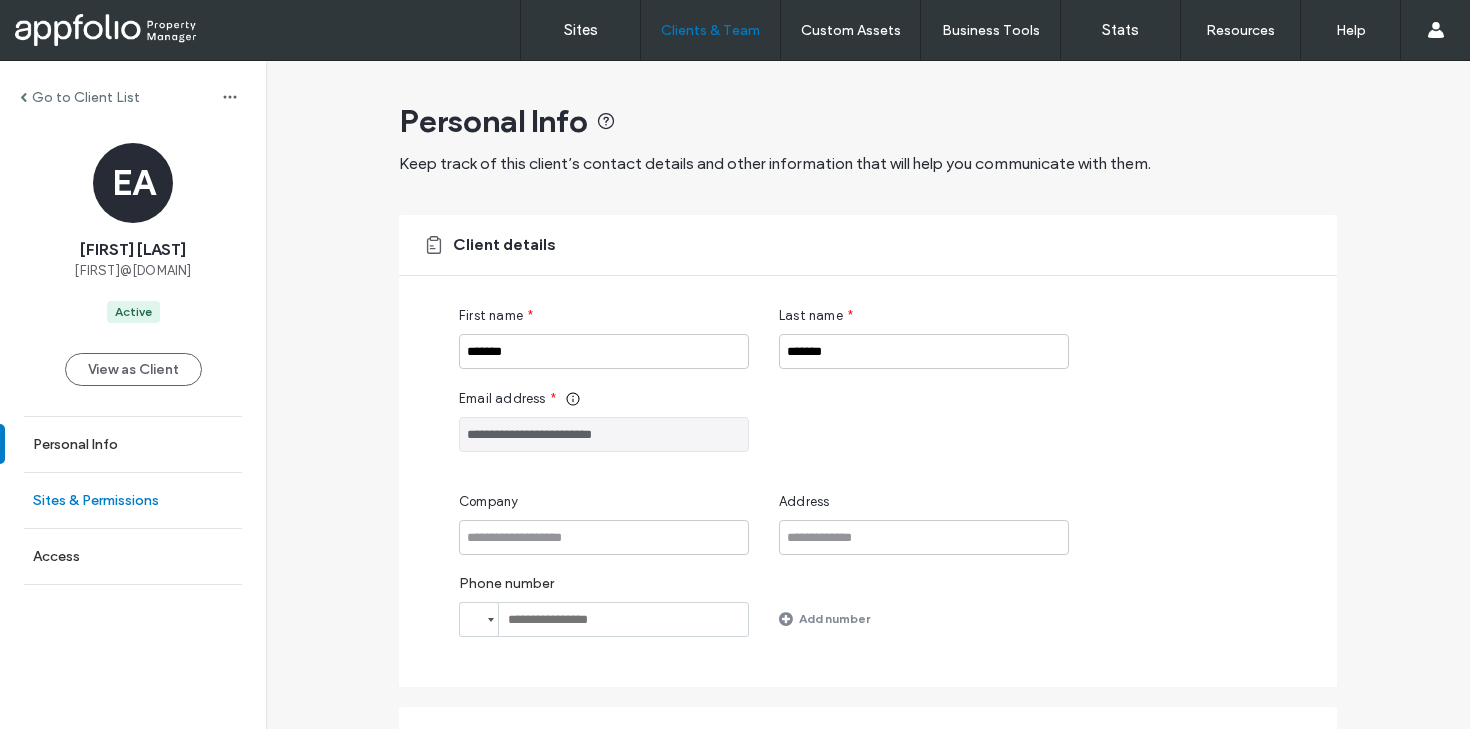 click on "Sites & Permissions" at bounding box center [96, 500] 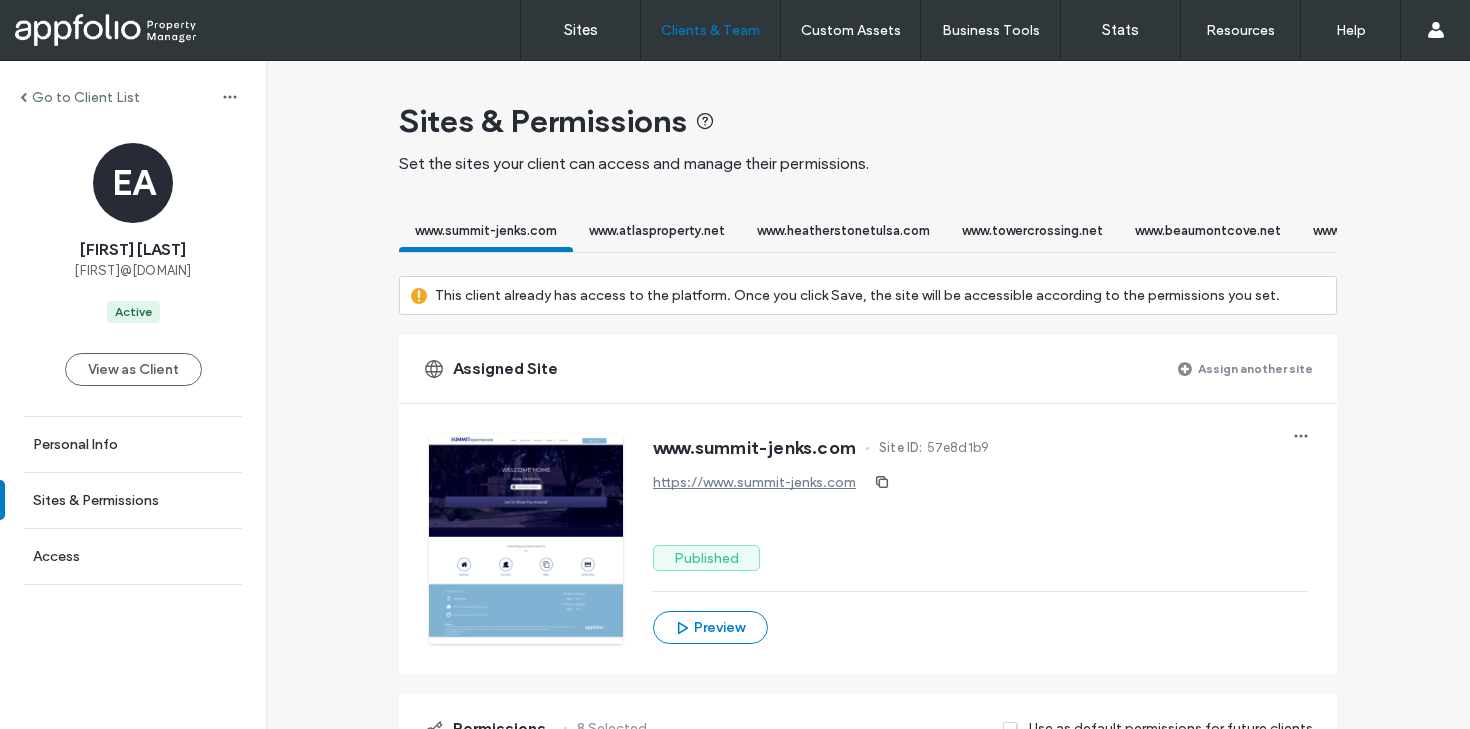 click on "Assign another site" at bounding box center [1255, 368] 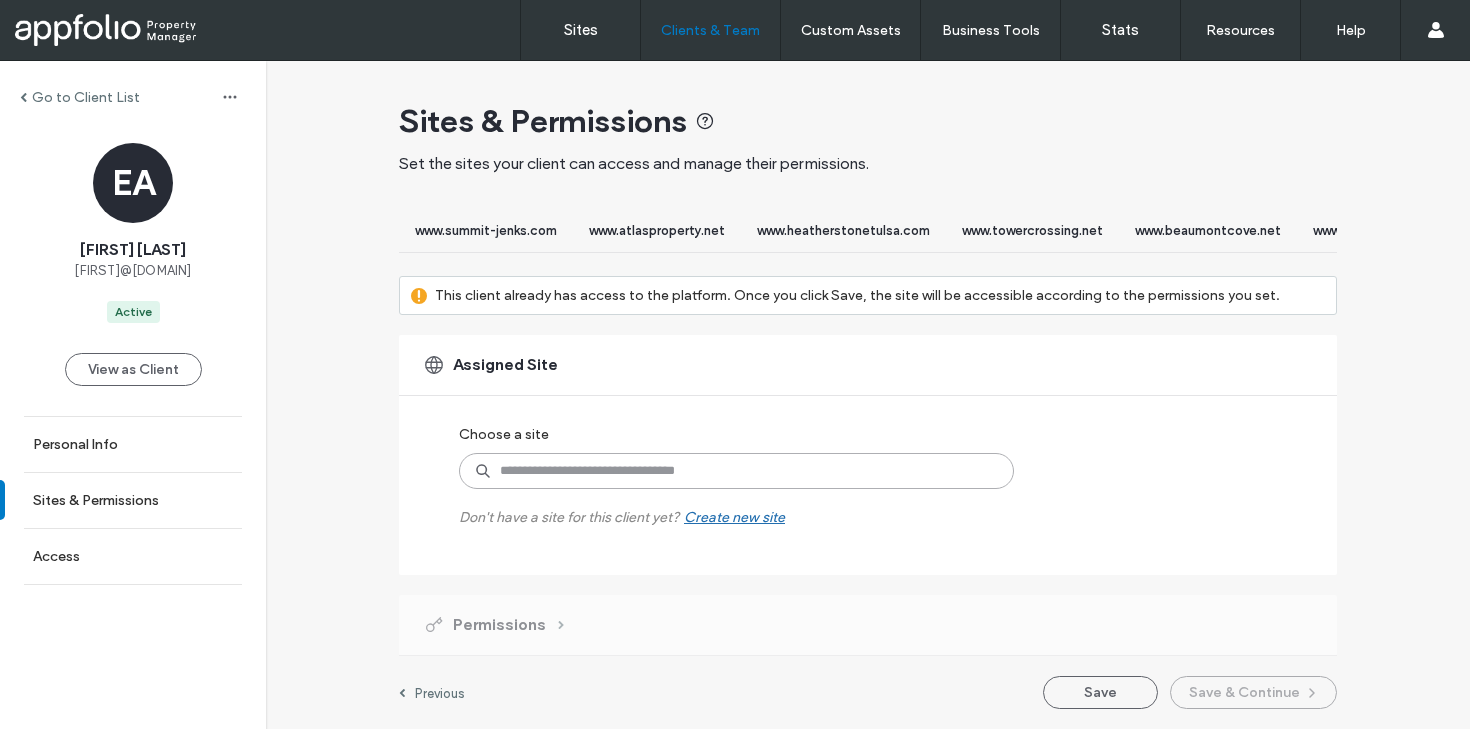 click at bounding box center (736, 471) 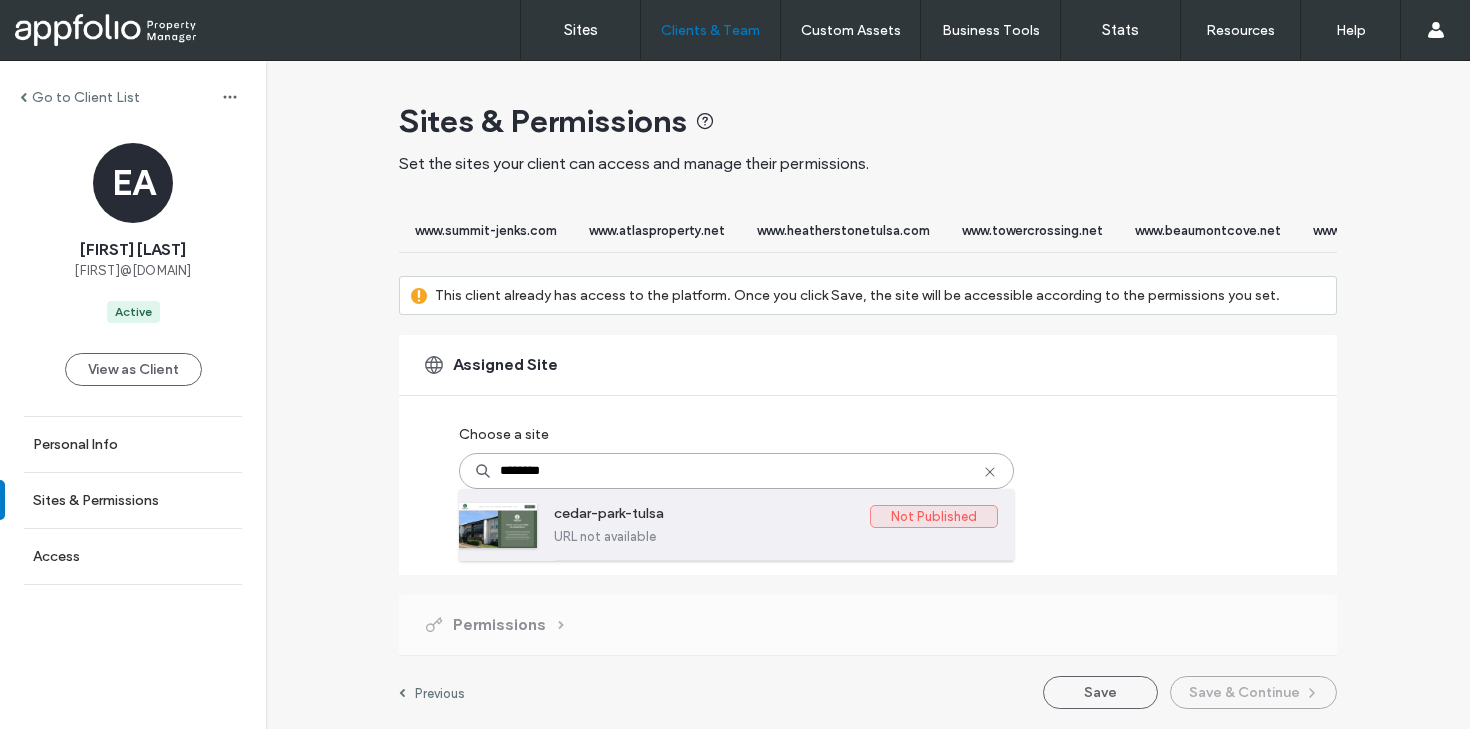click on "cedar-park-tulsa" at bounding box center (712, 517) 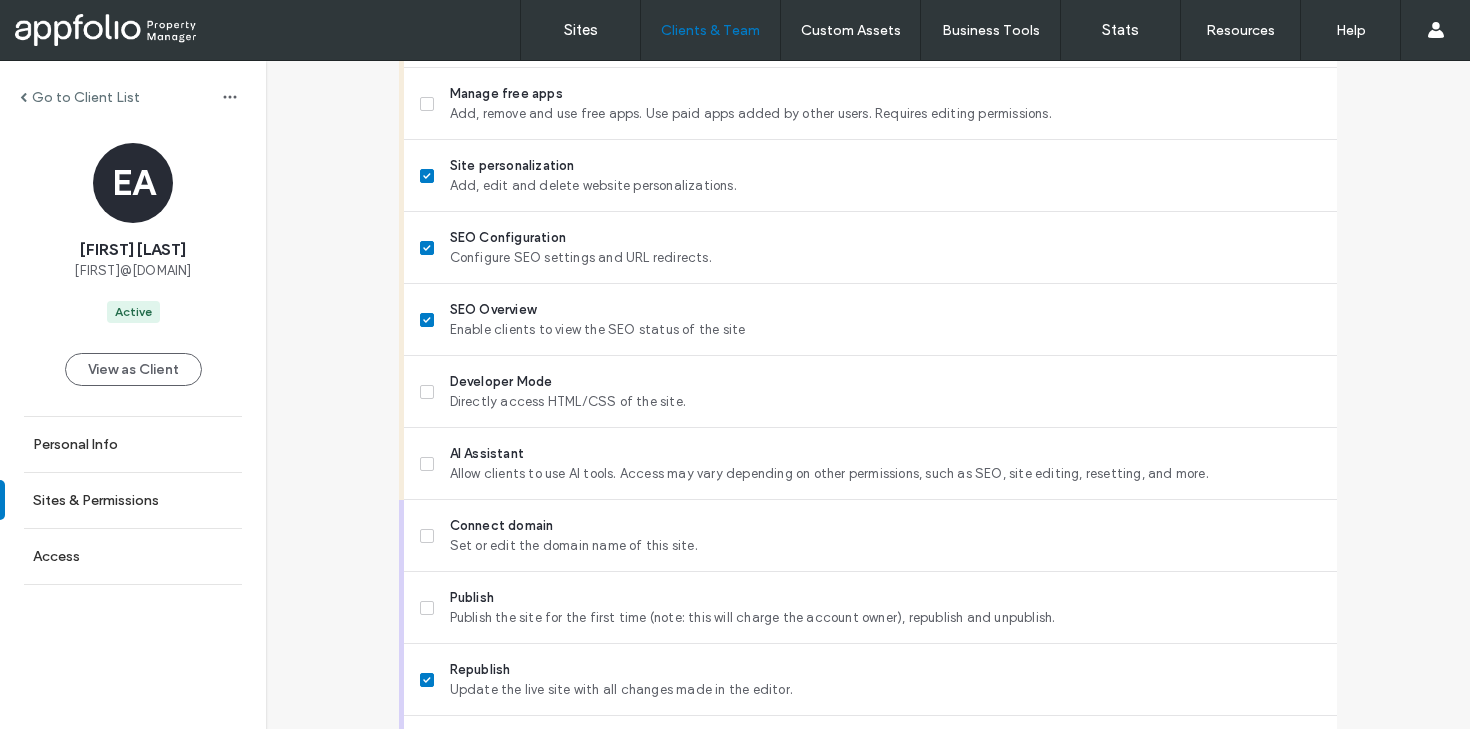 scroll, scrollTop: 1884, scrollLeft: 0, axis: vertical 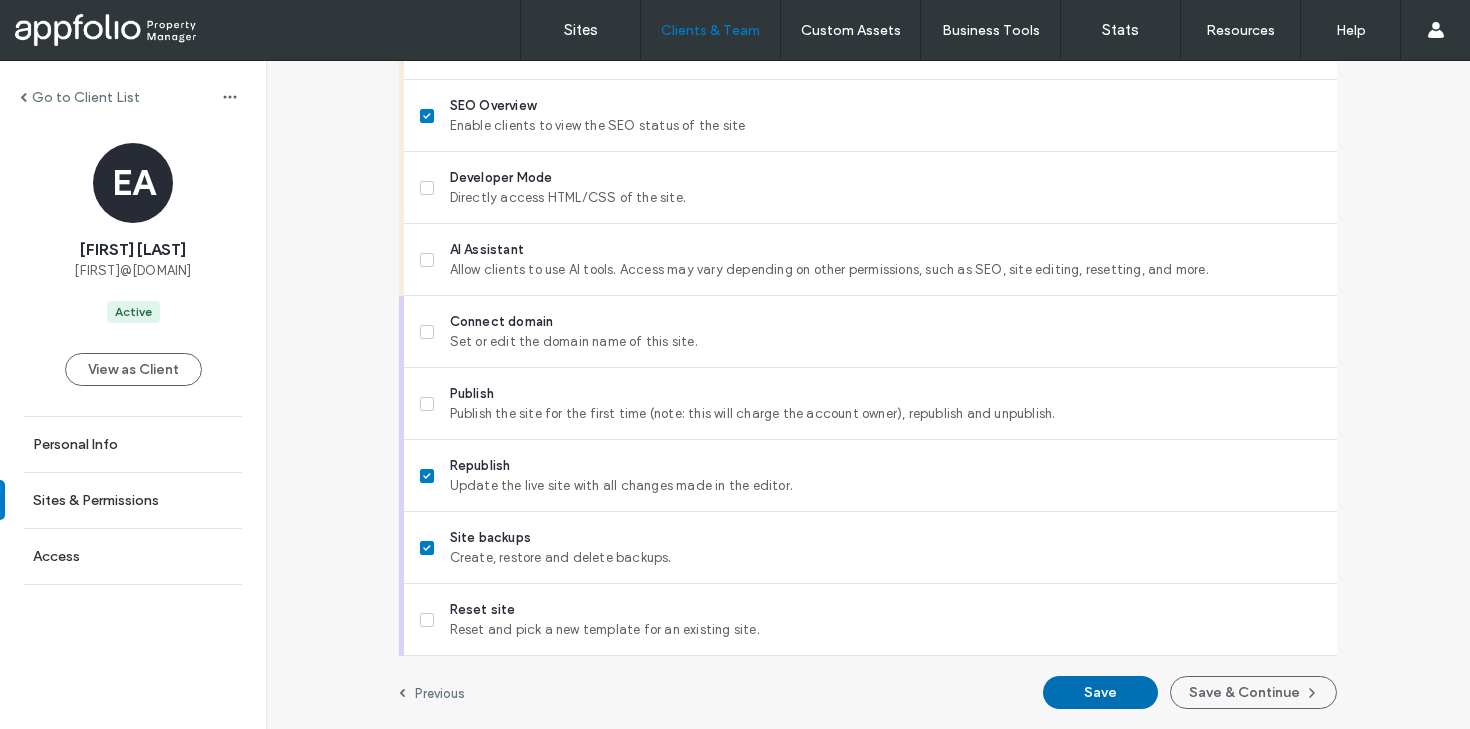 click on "Save" at bounding box center [1100, 692] 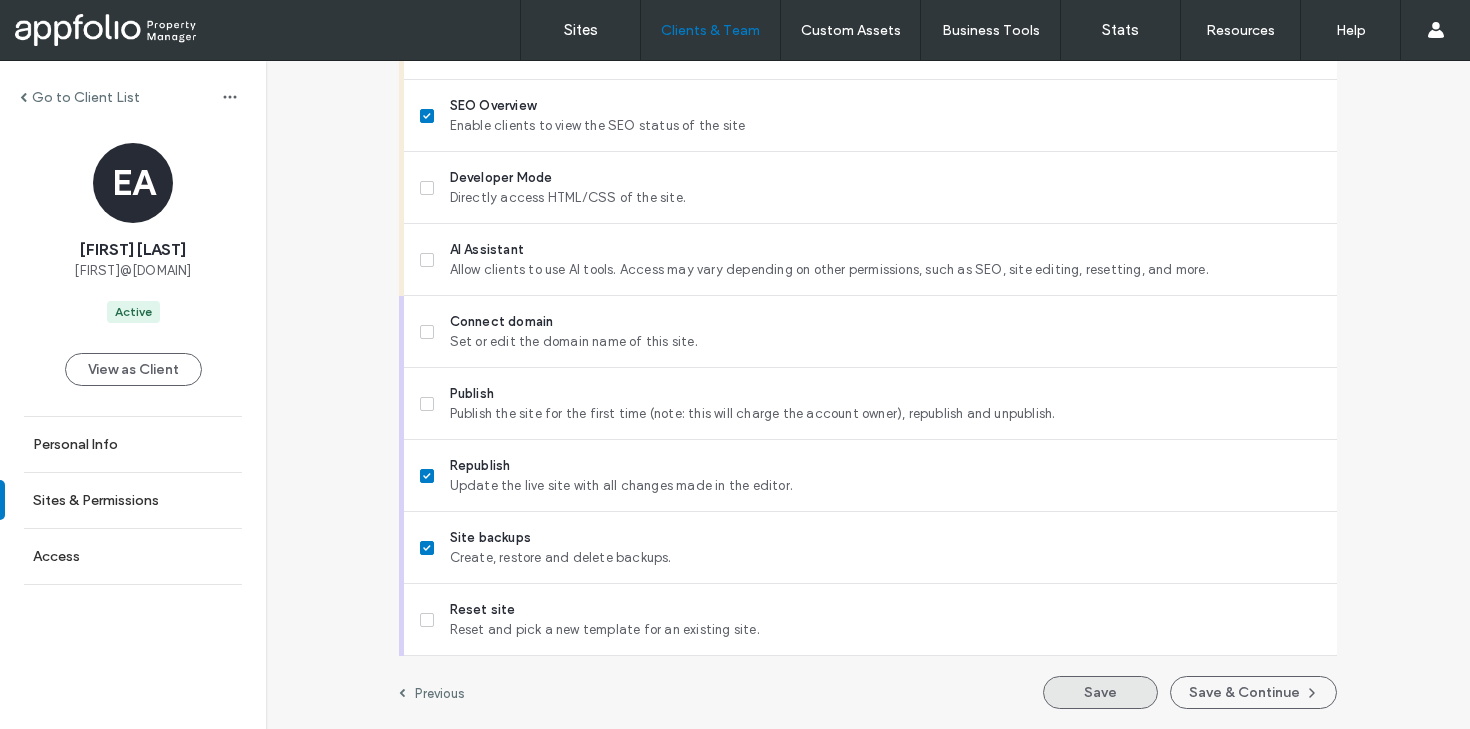 click on "Save" at bounding box center (1100, 692) 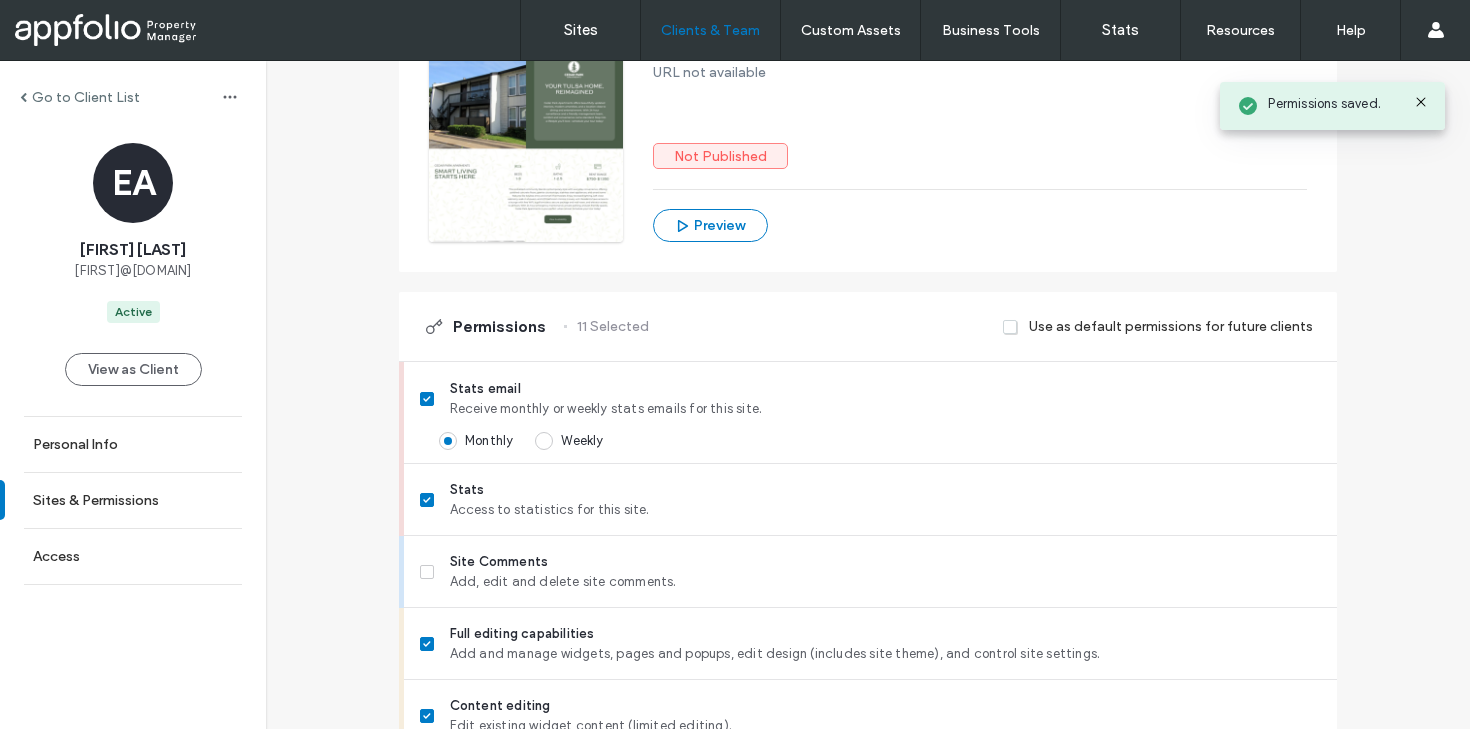 scroll, scrollTop: 0, scrollLeft: 0, axis: both 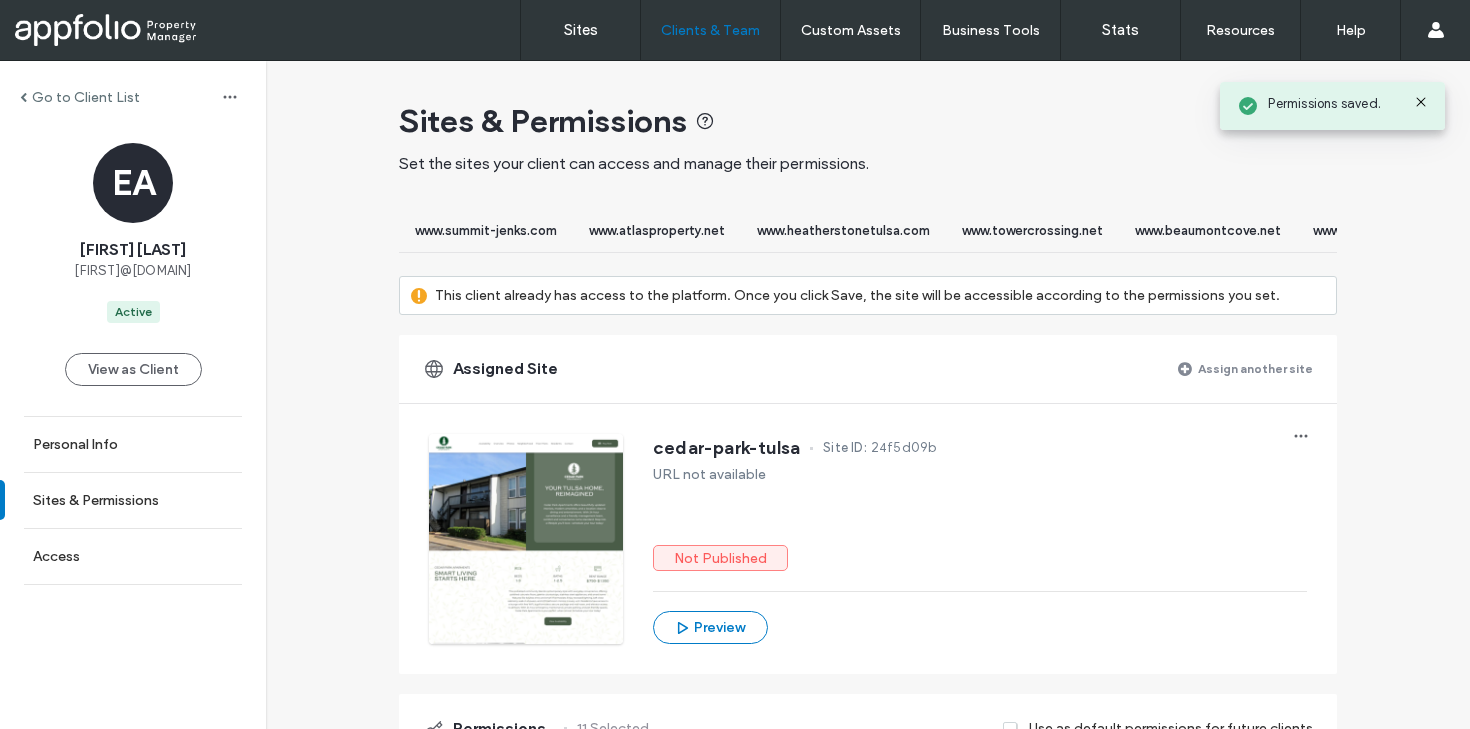 click on "Go to Client List" at bounding box center [86, 97] 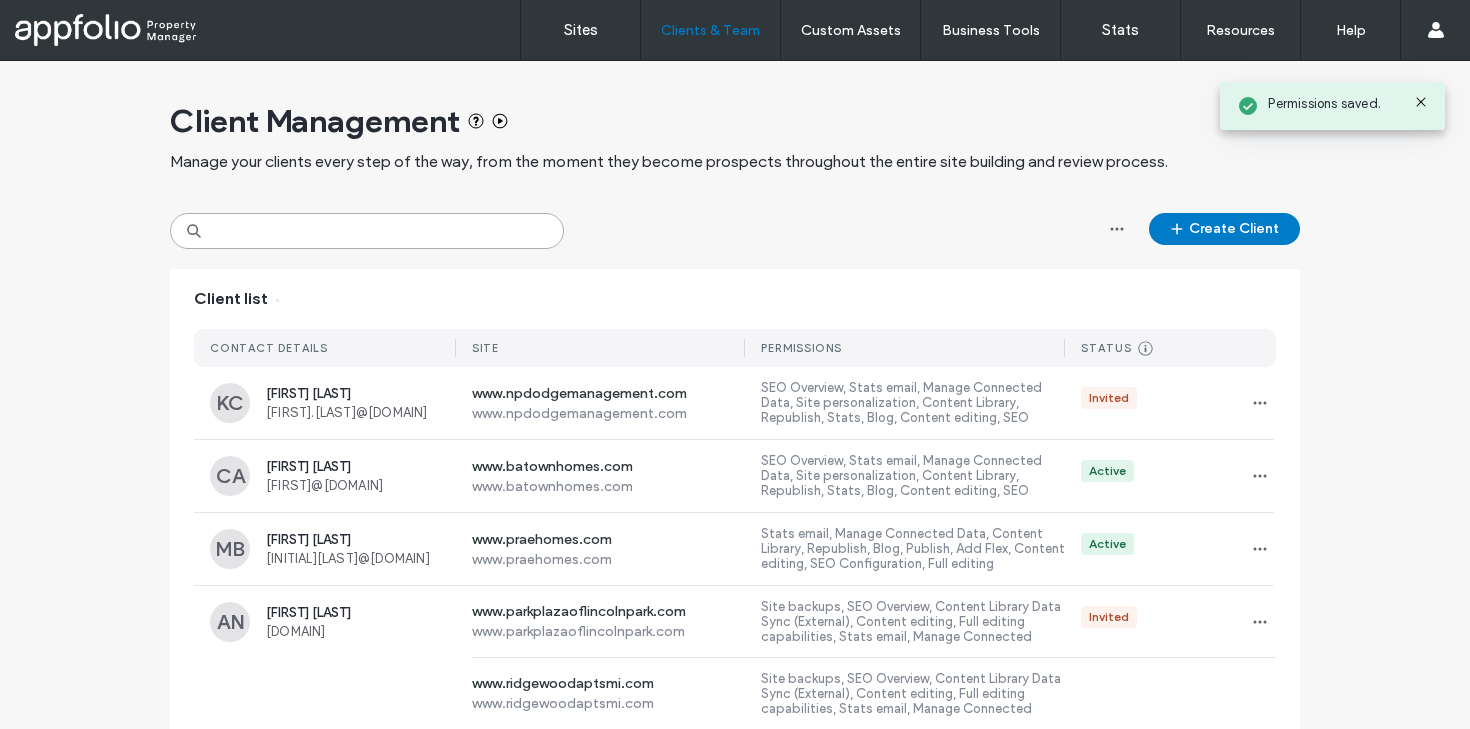 click at bounding box center (367, 231) 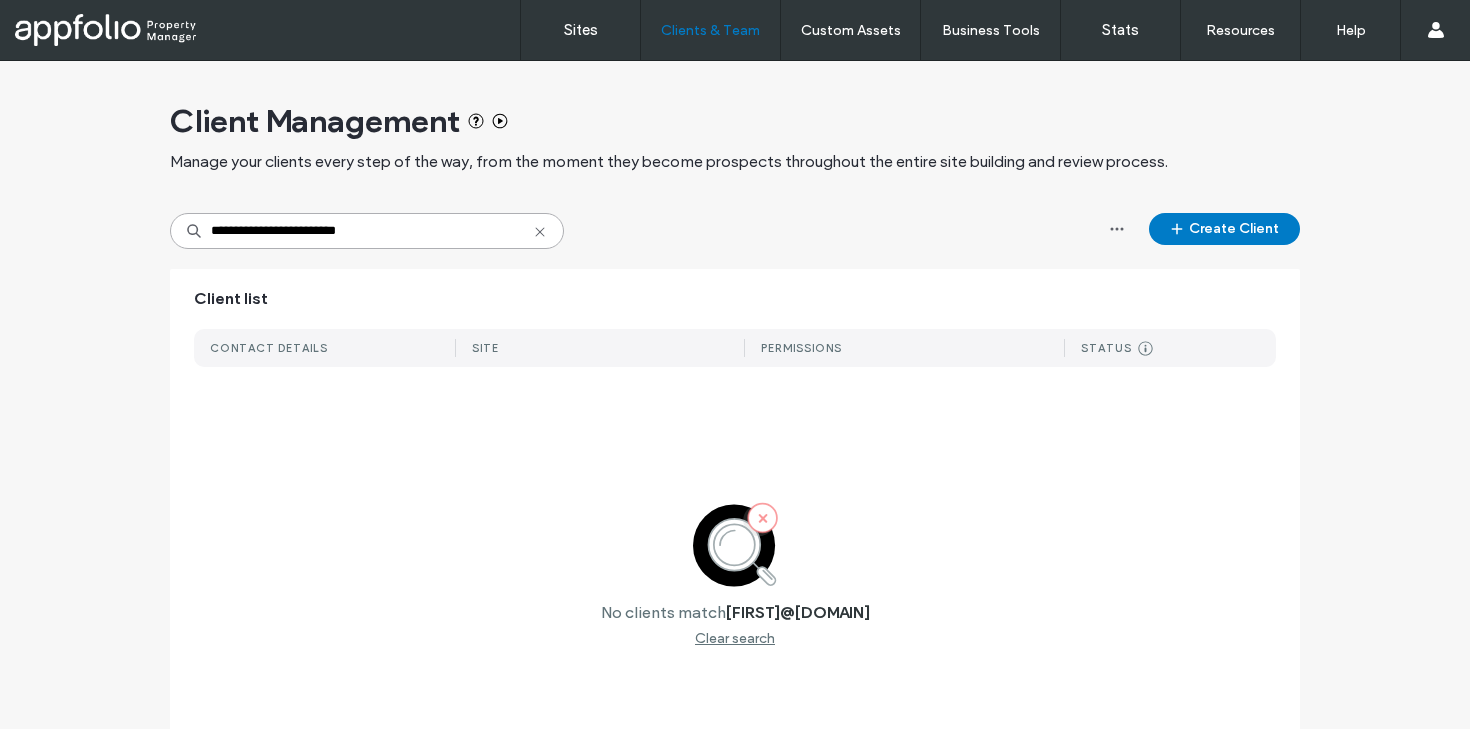 click on "**********" at bounding box center [367, 231] 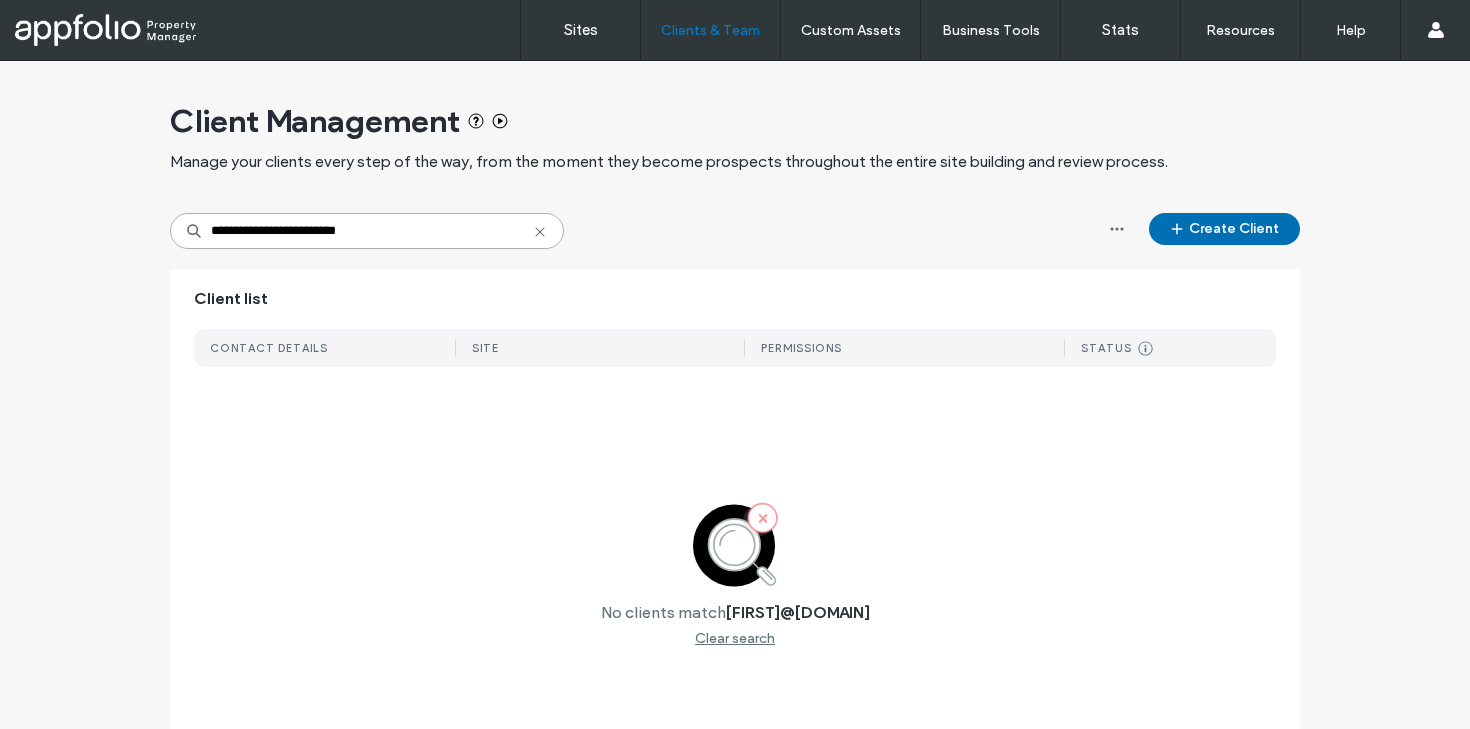 type on "**********" 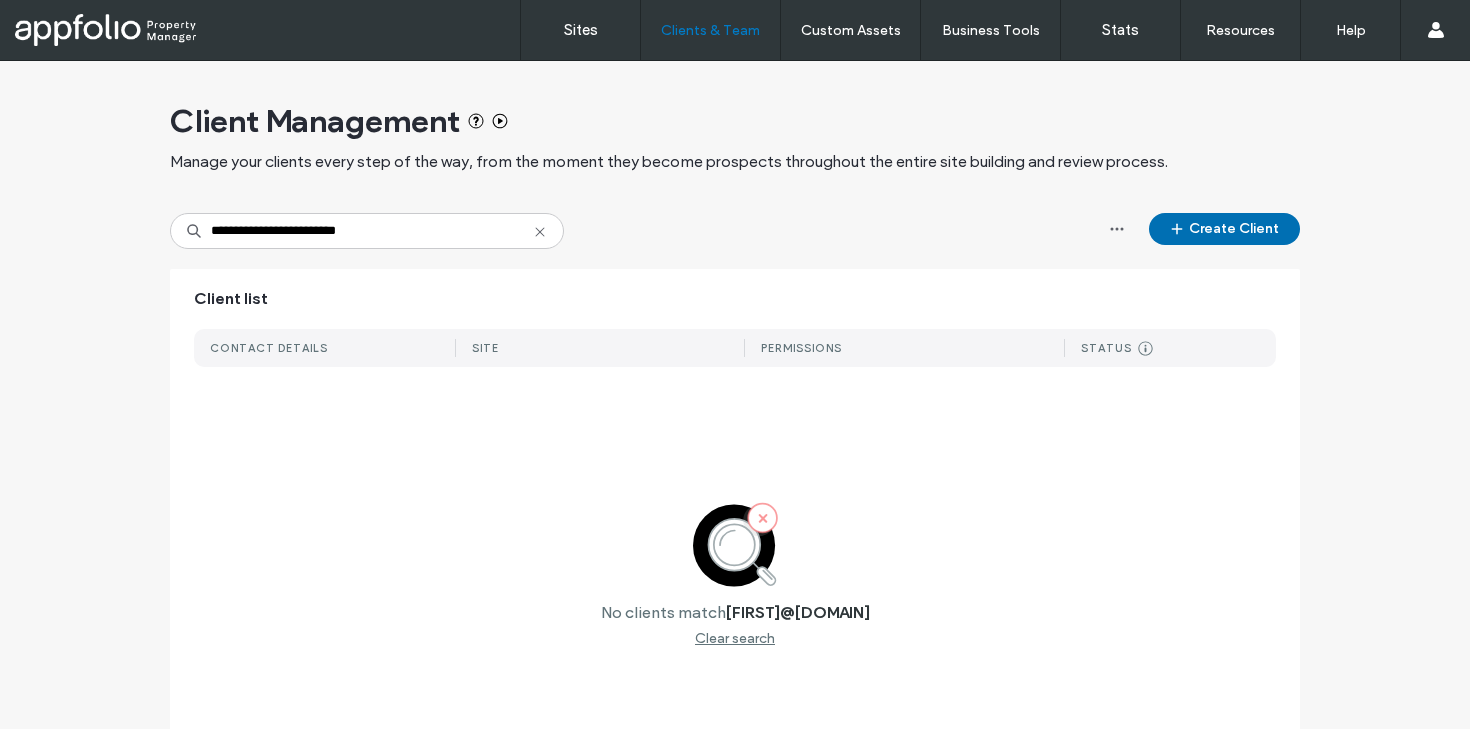 click on "Create Client" at bounding box center [1224, 229] 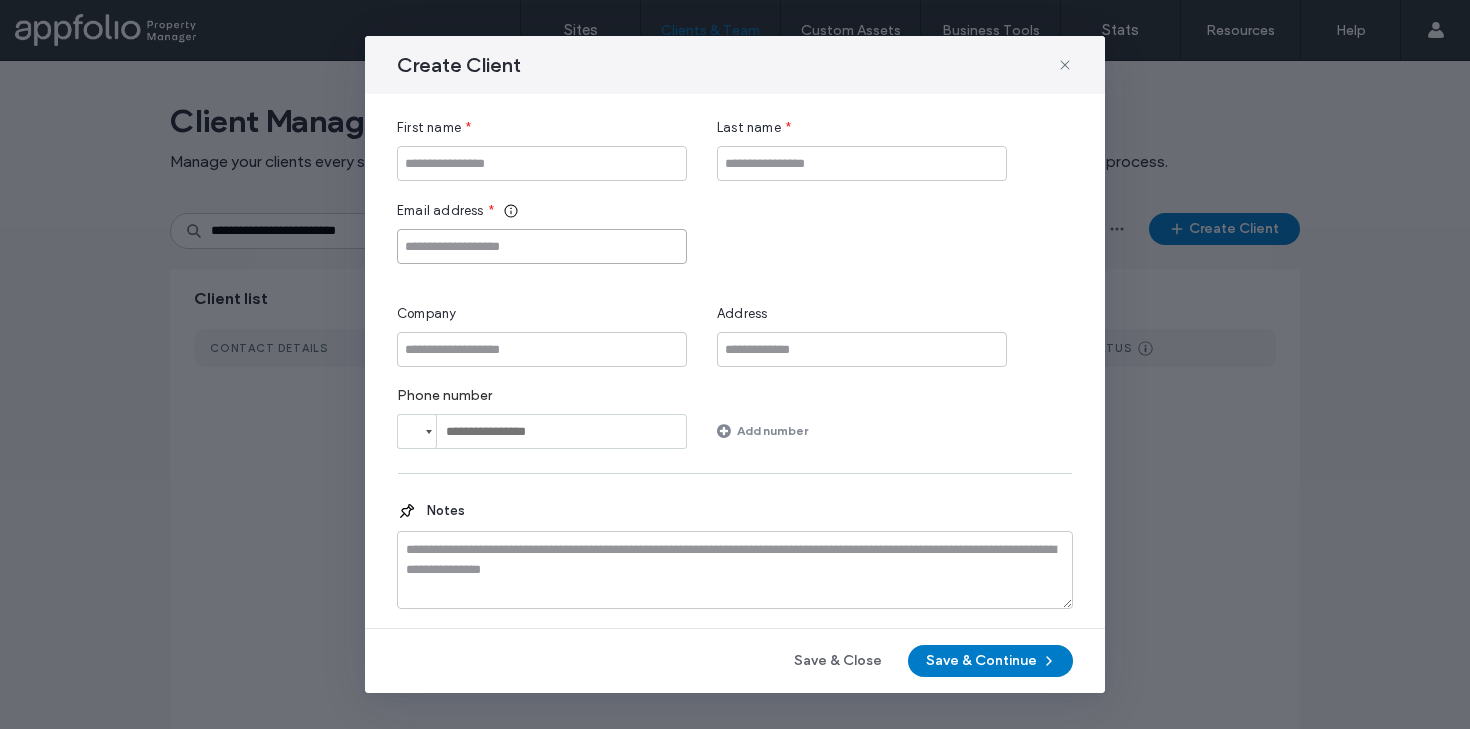 click at bounding box center [542, 246] 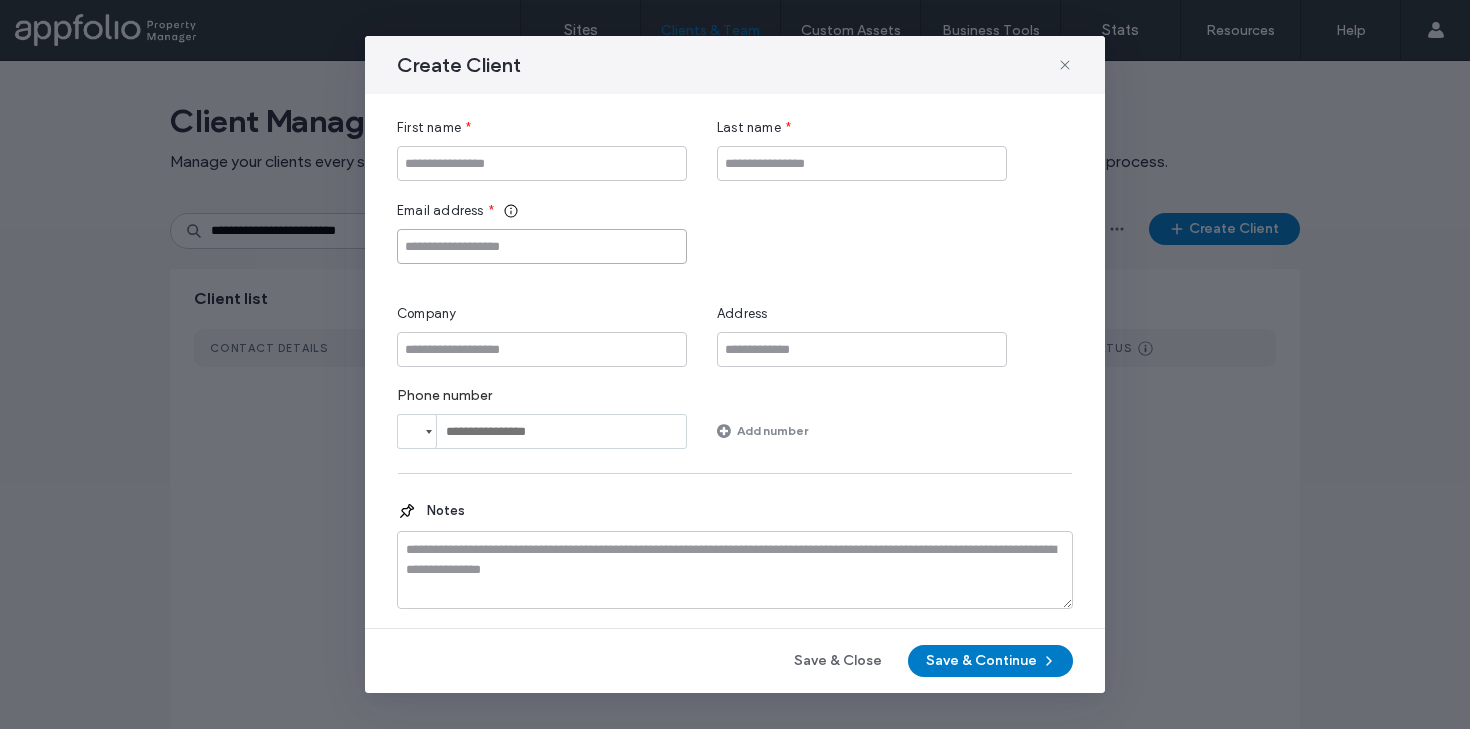 paste on "**********" 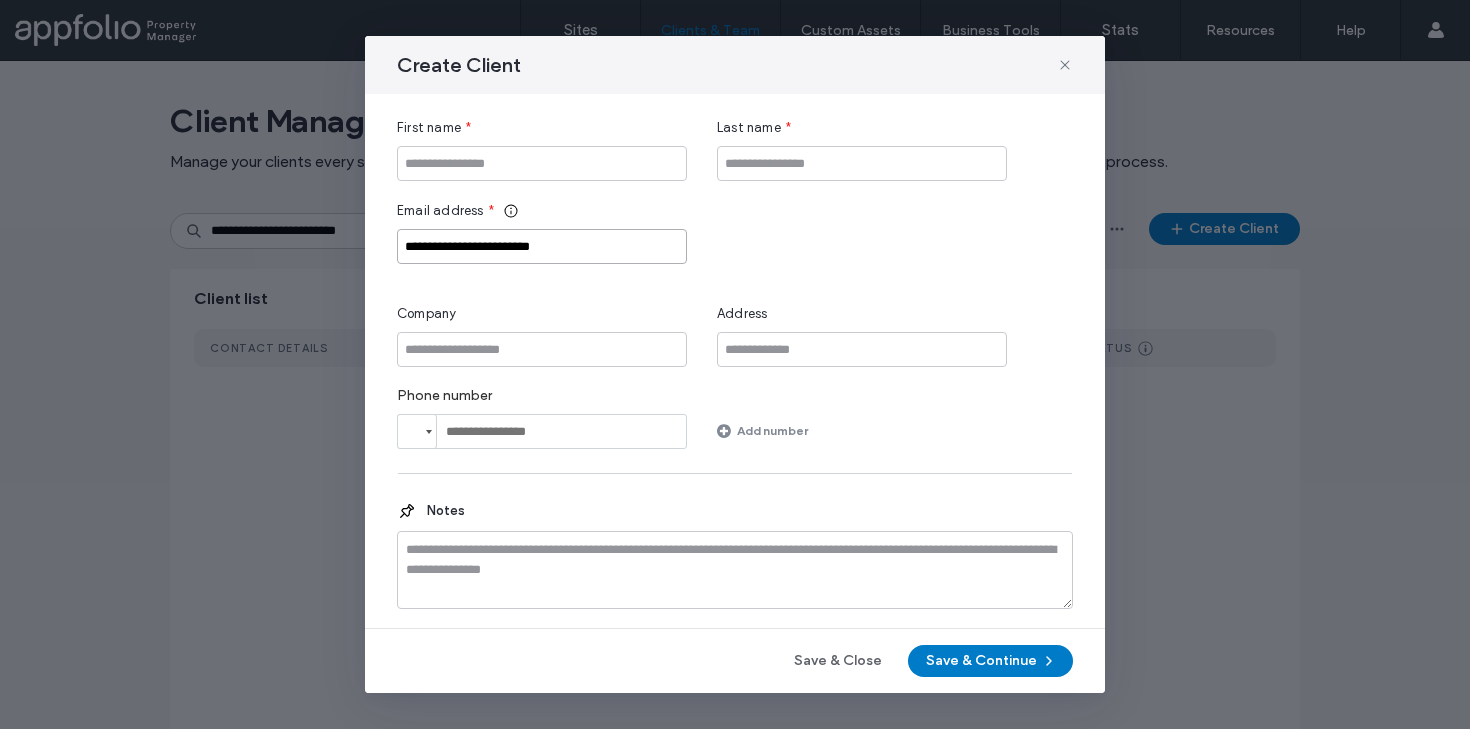 click on "**********" at bounding box center (542, 246) 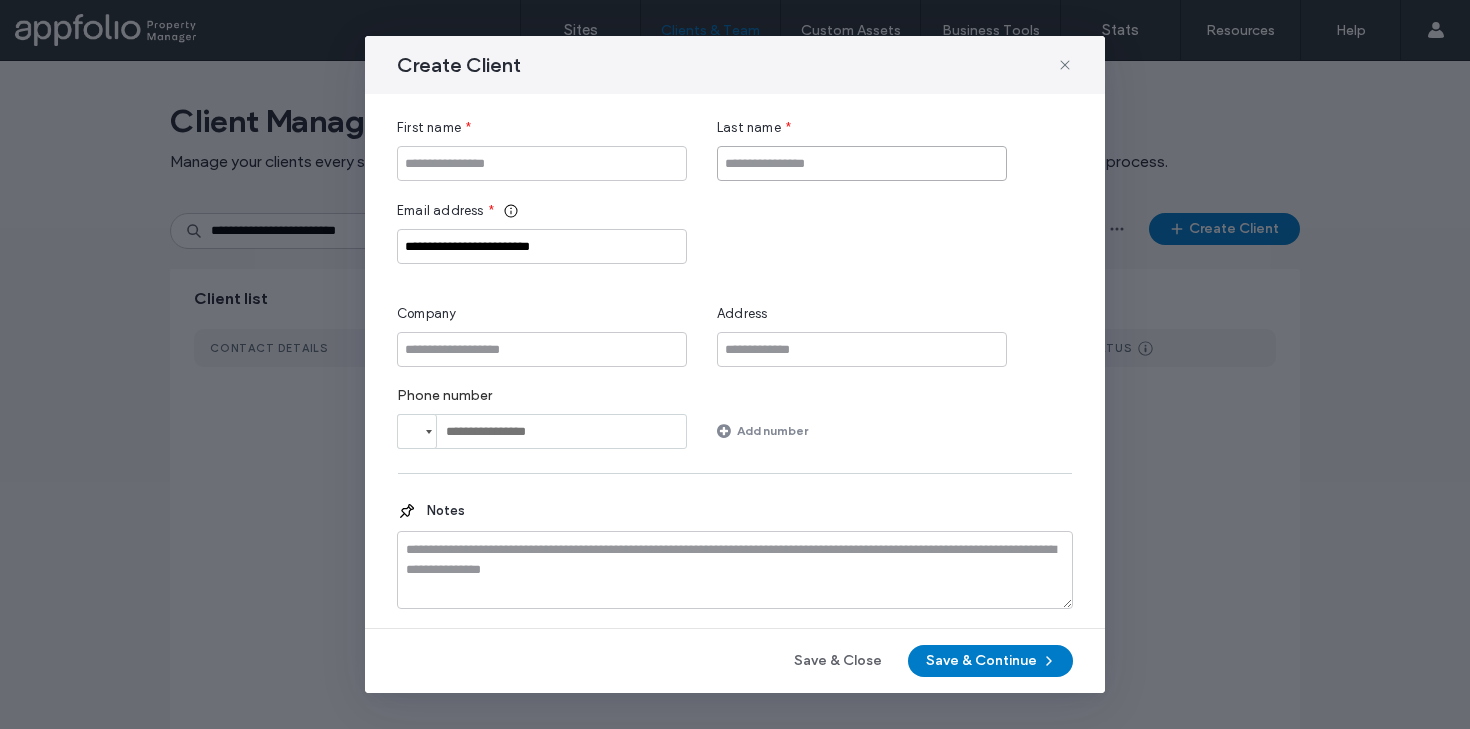 click at bounding box center [862, 163] 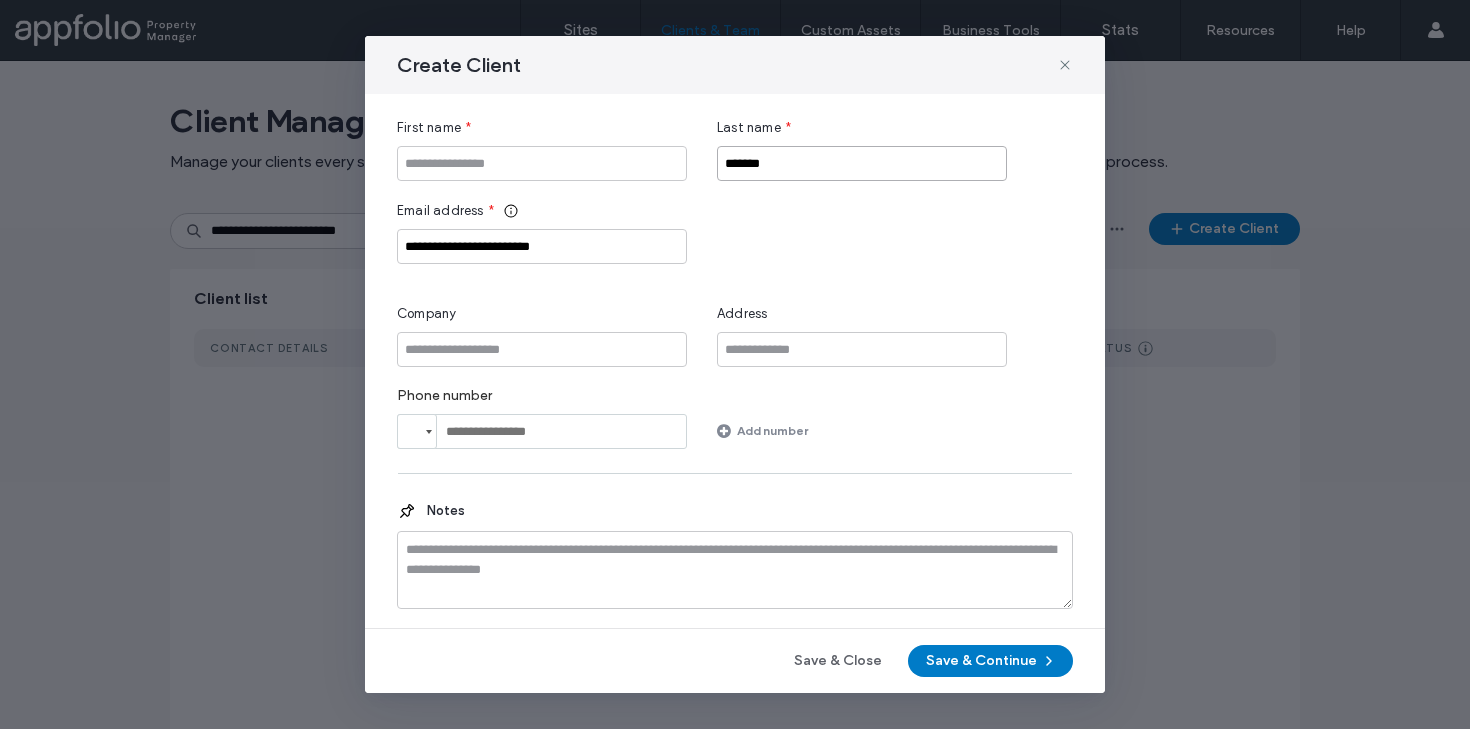 type on "*******" 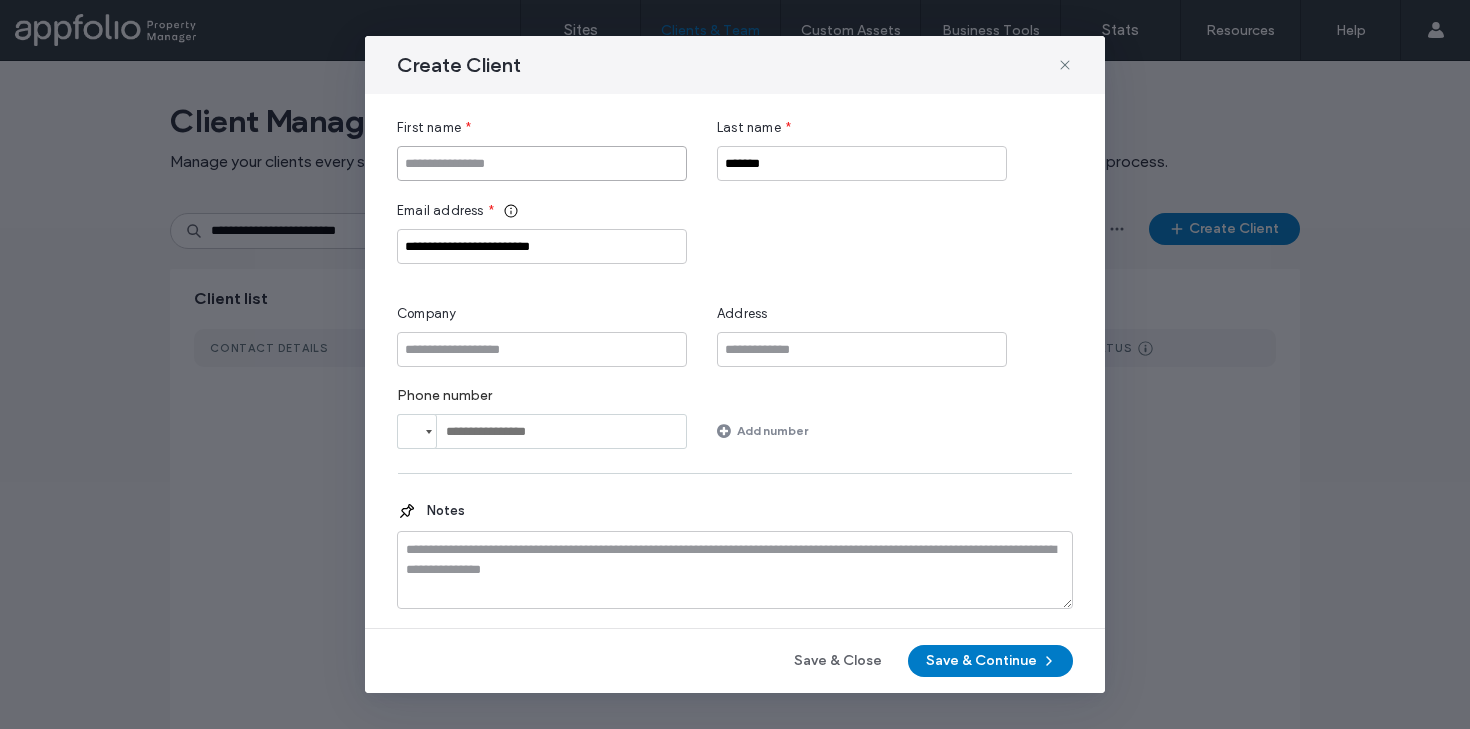 click at bounding box center (542, 163) 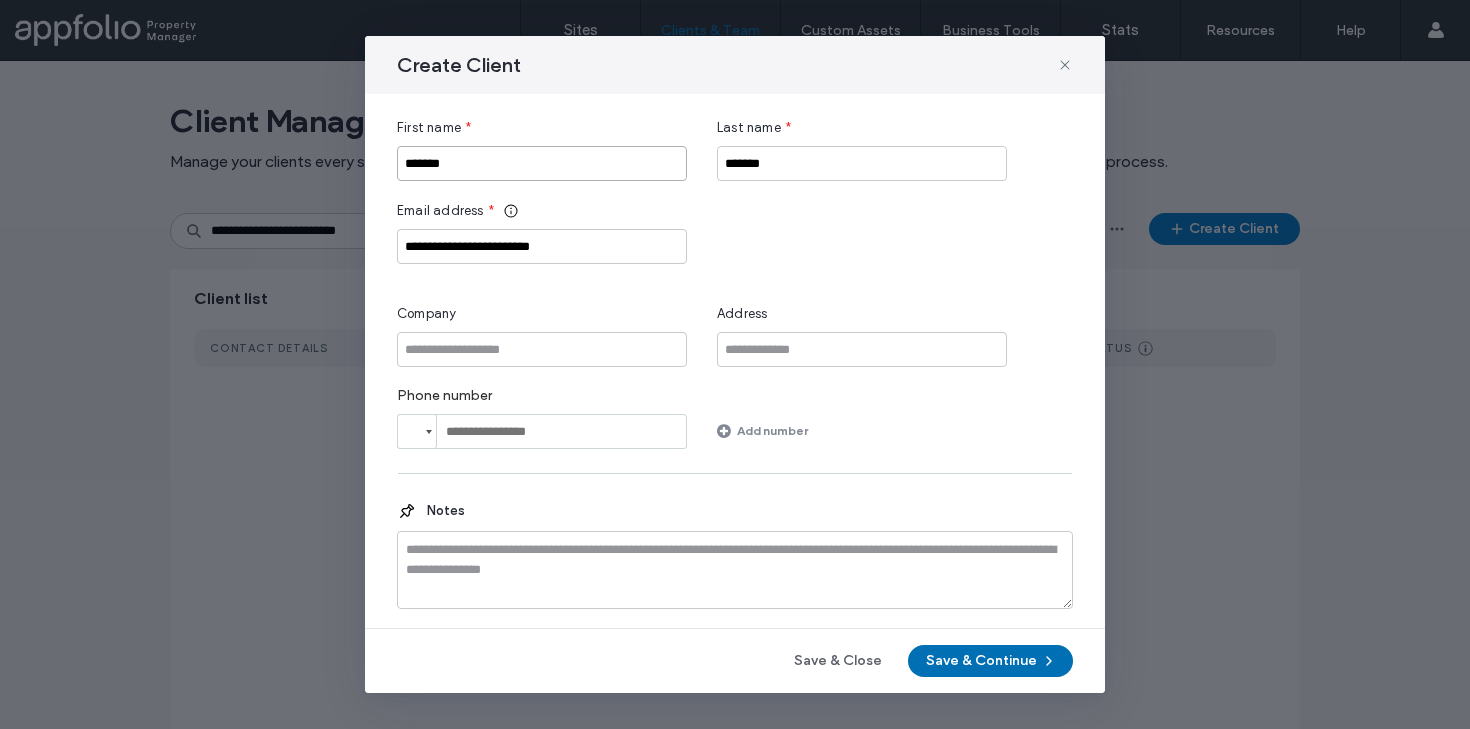 type on "*******" 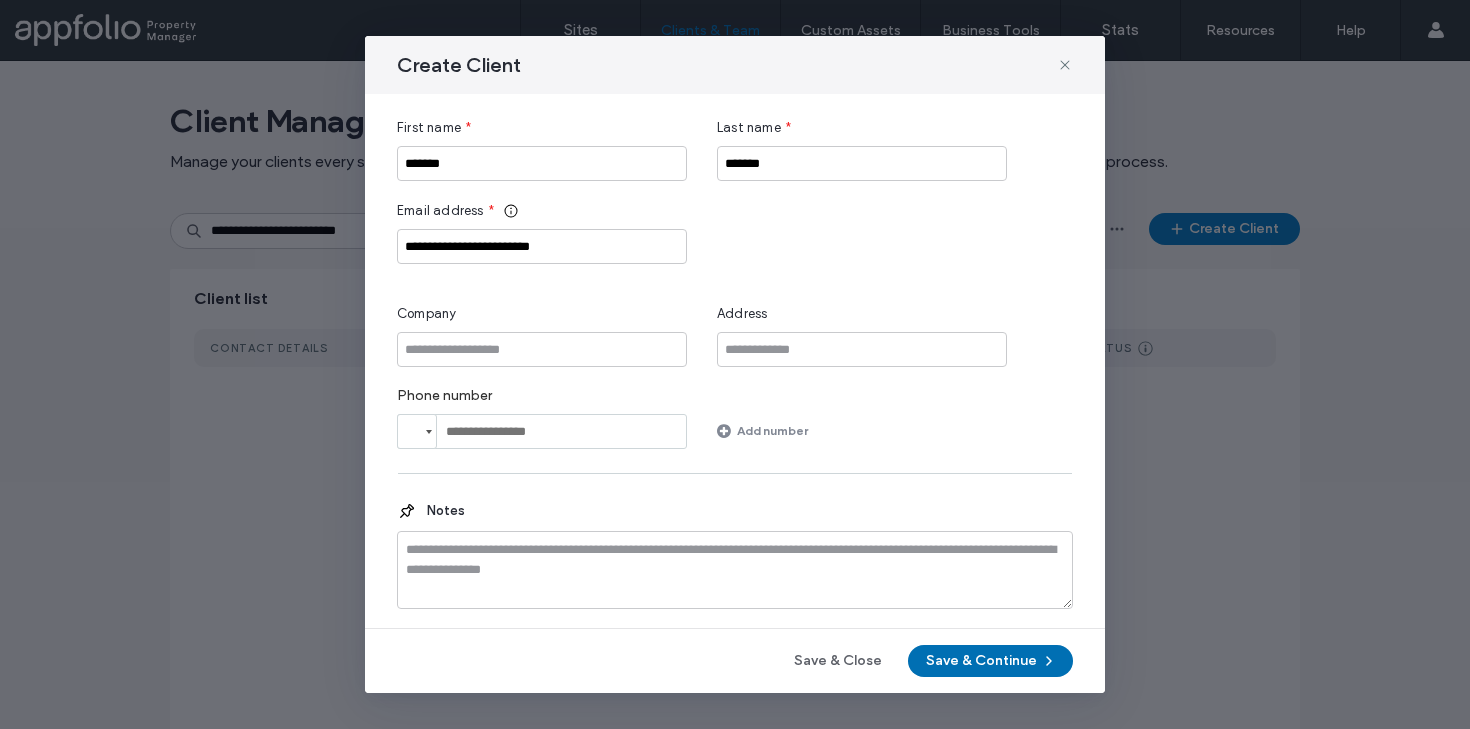click on "Save & Continue" at bounding box center [990, 661] 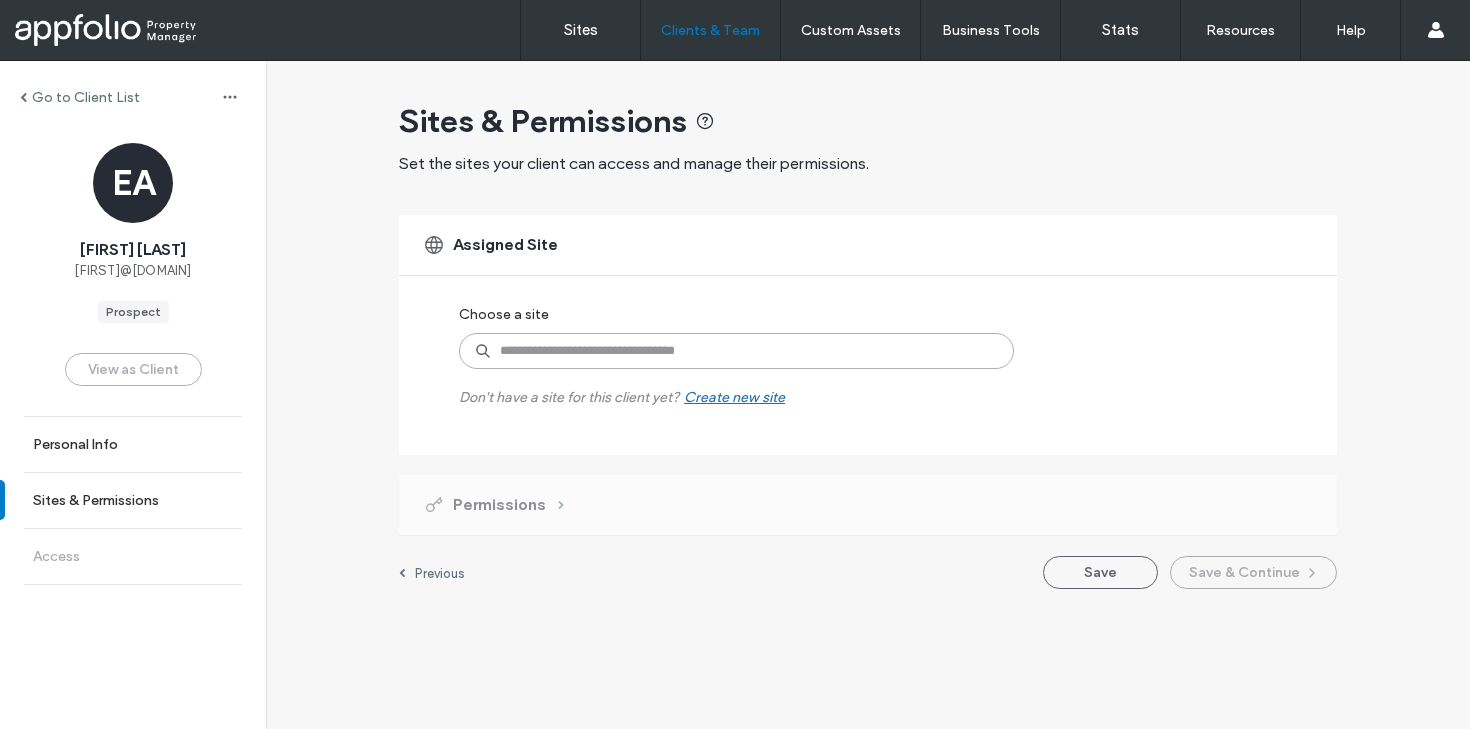 click at bounding box center (736, 351) 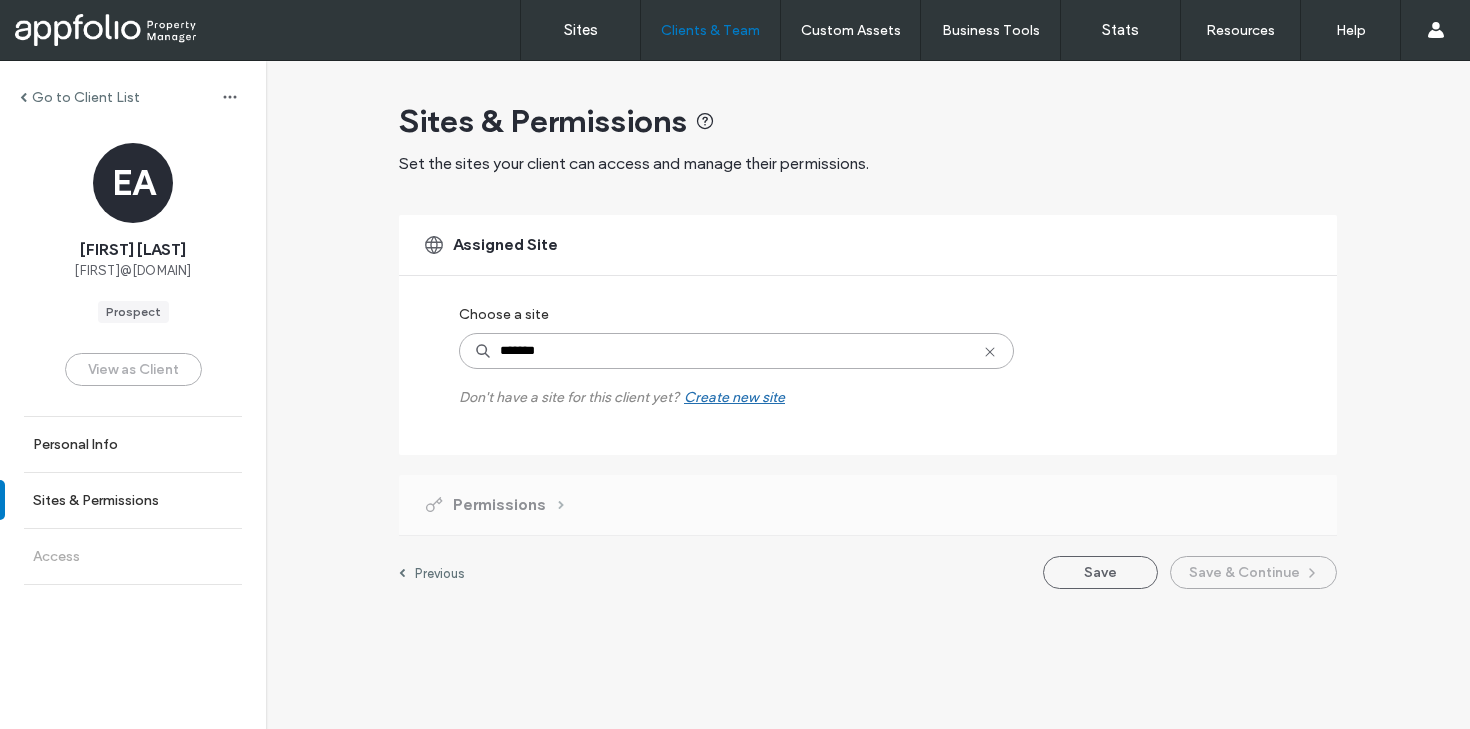 type on "********" 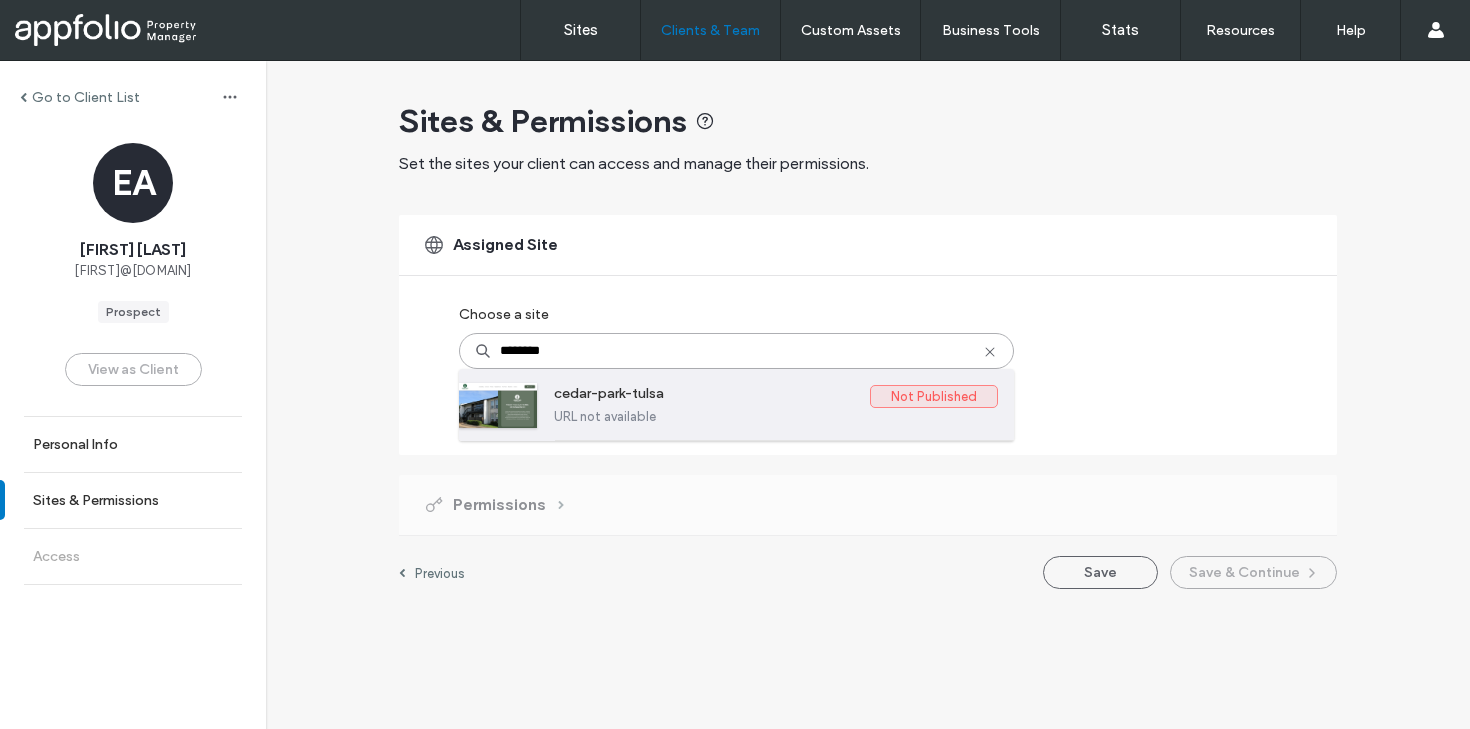 click on "cedar-park-tulsa" at bounding box center (712, 397) 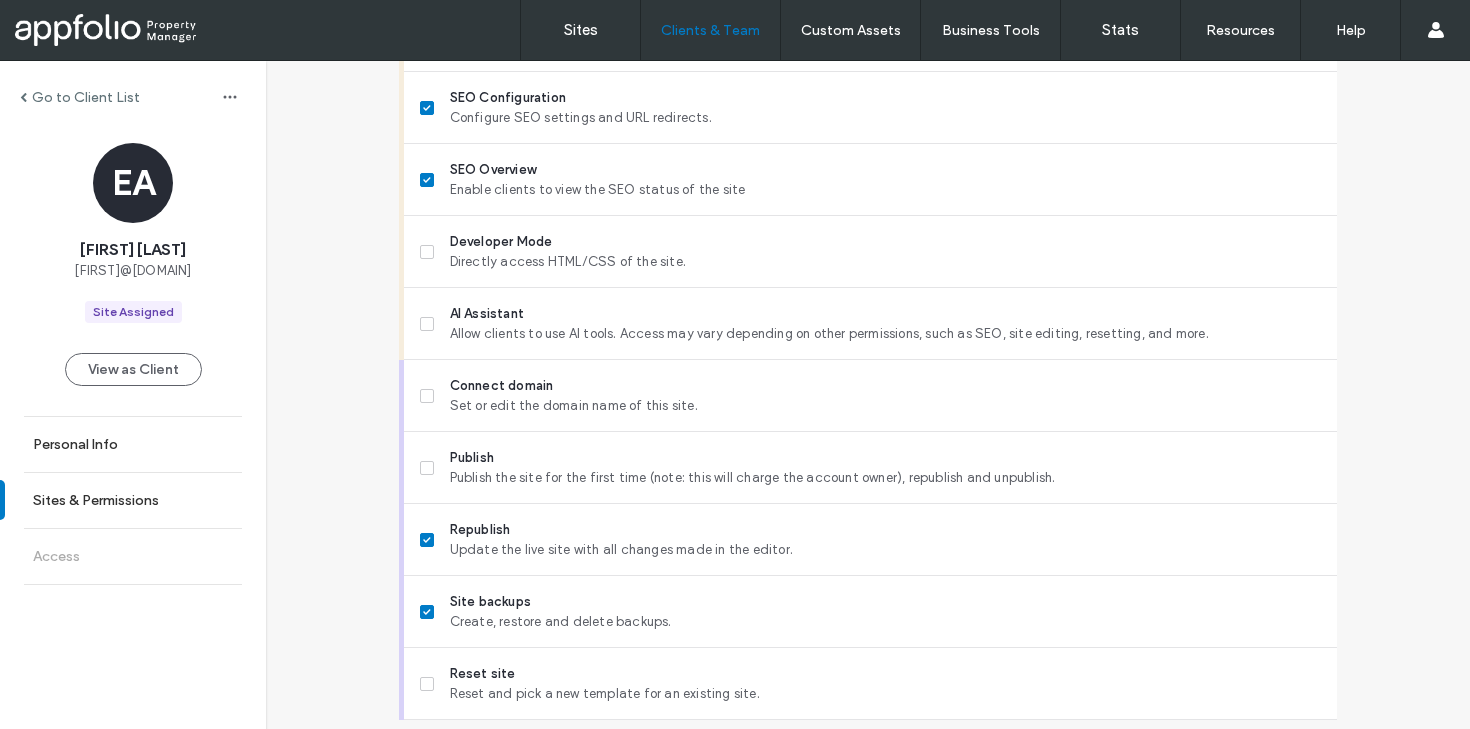 scroll, scrollTop: 1745, scrollLeft: 0, axis: vertical 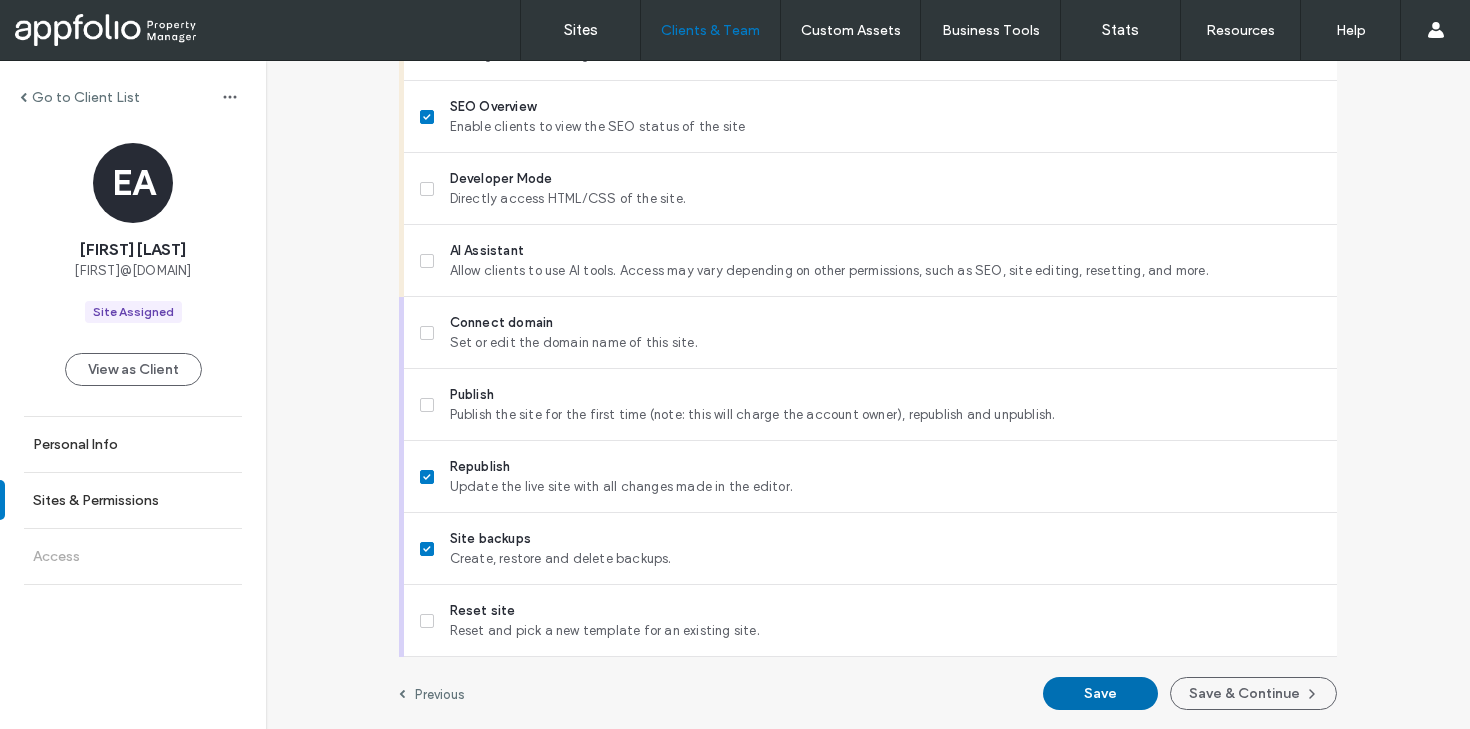 click on "Save" at bounding box center [1100, 693] 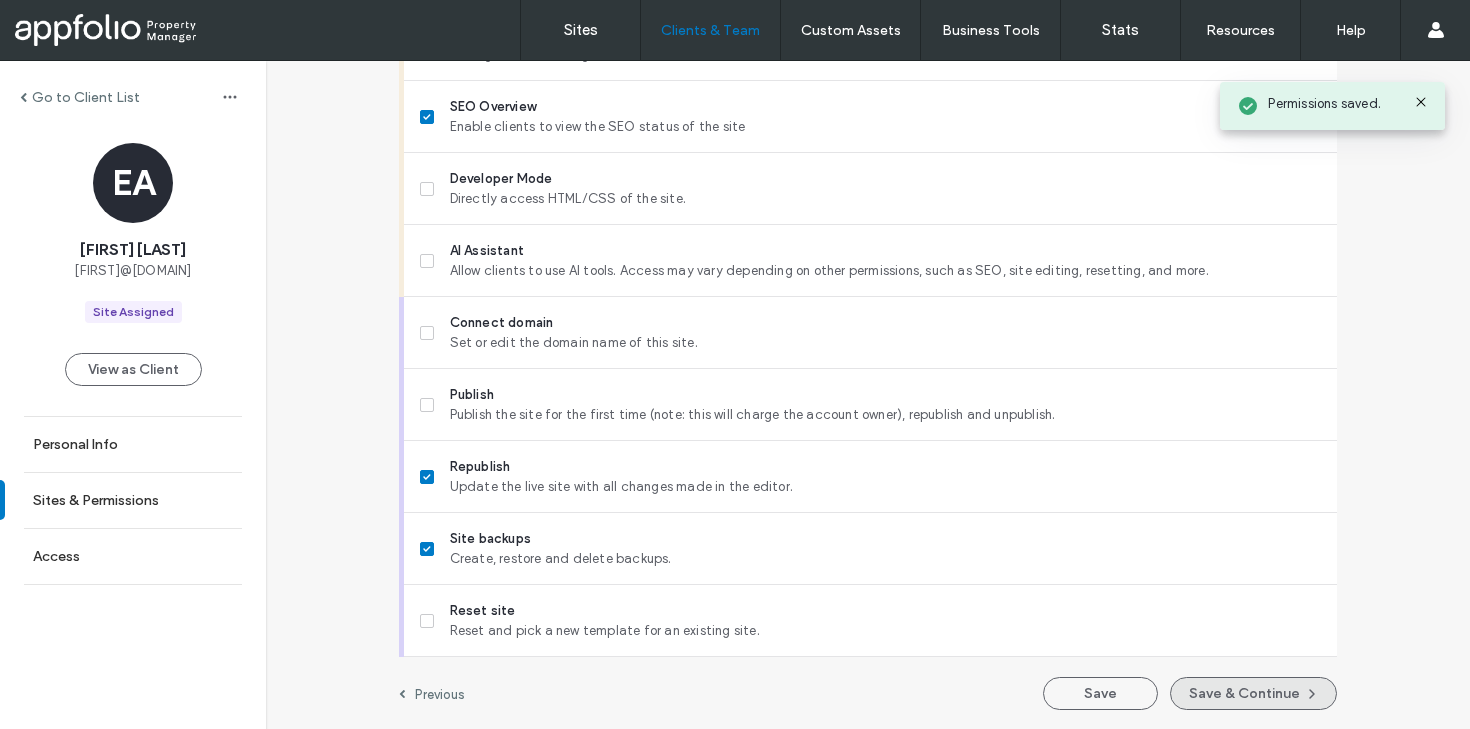 click on "Save & Continue" at bounding box center (1253, 693) 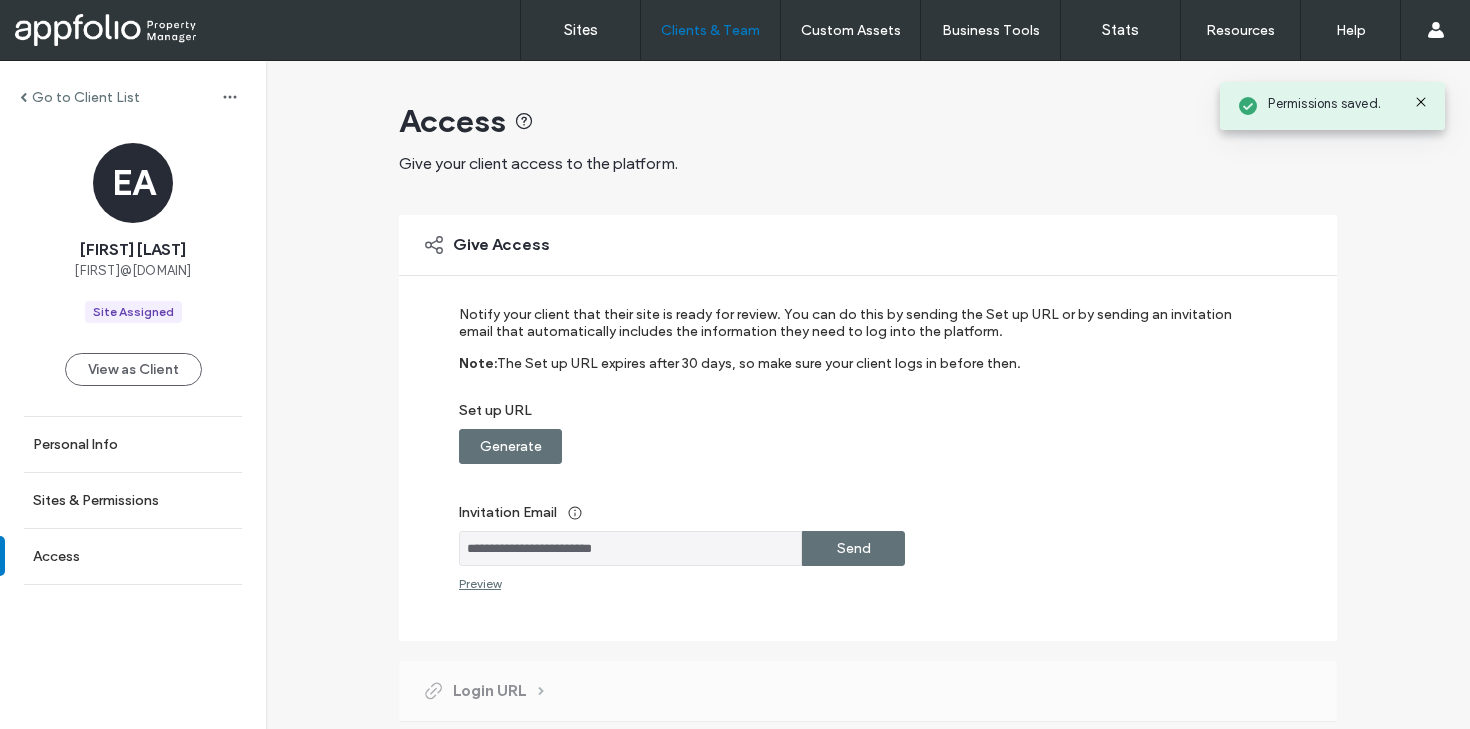 click on "Send" at bounding box center [854, 548] 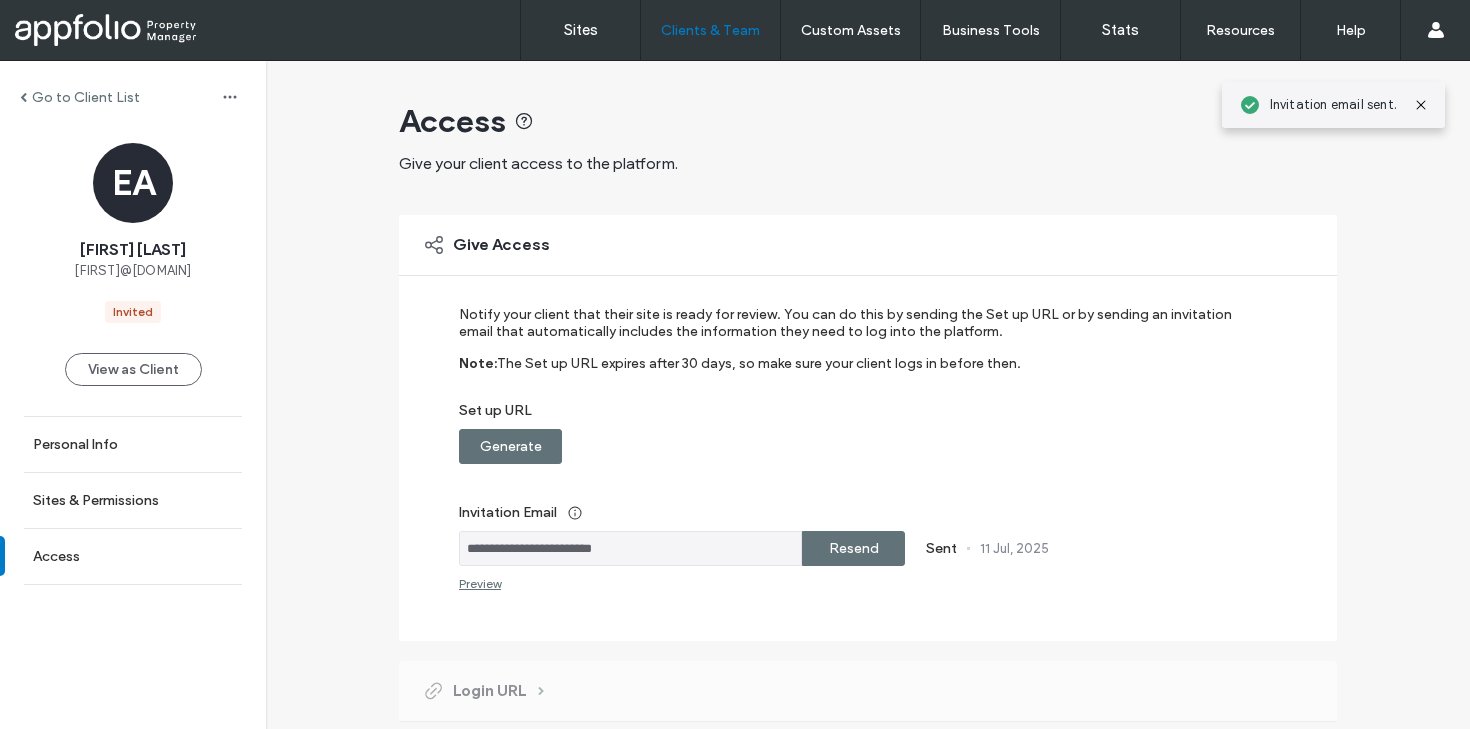click on "Go to Client List" at bounding box center [86, 97] 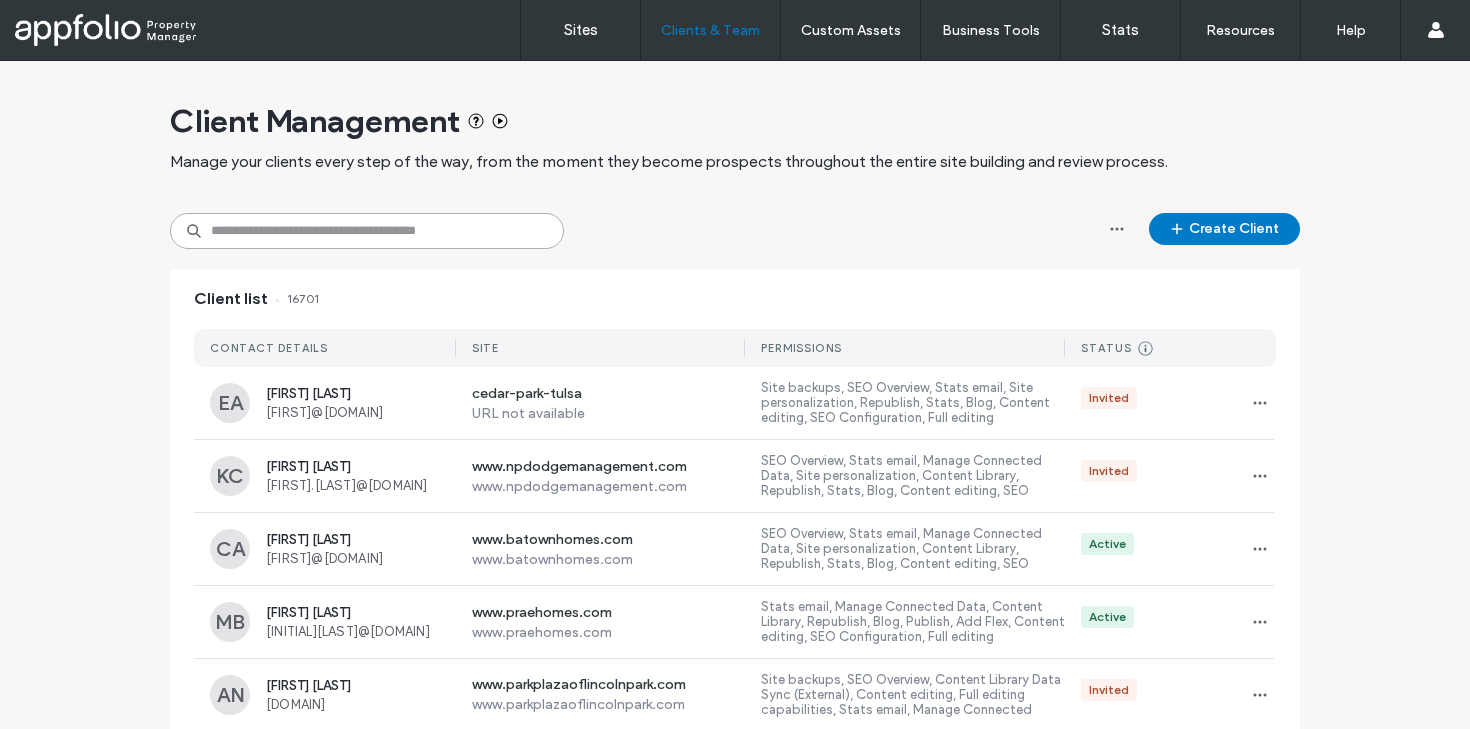 click at bounding box center (367, 231) 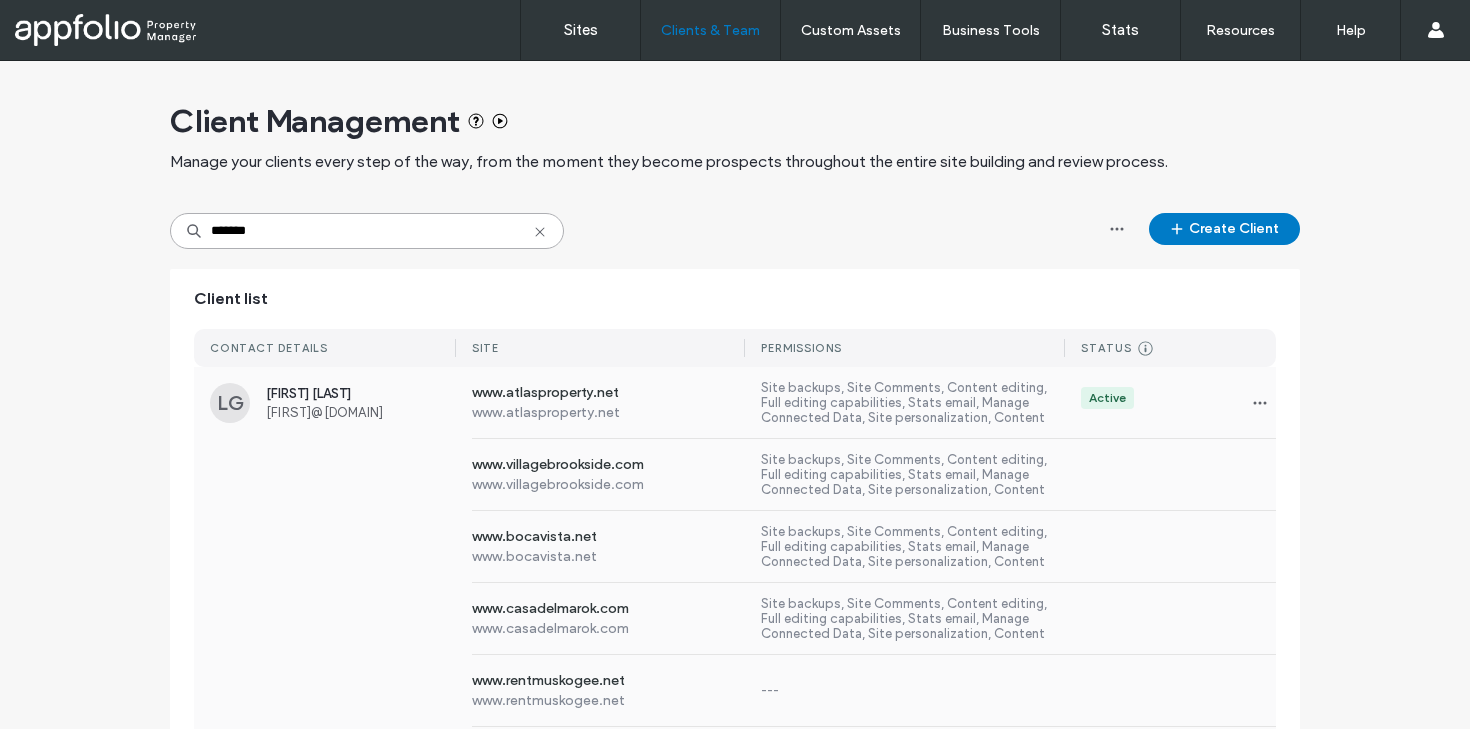 type on "*******" 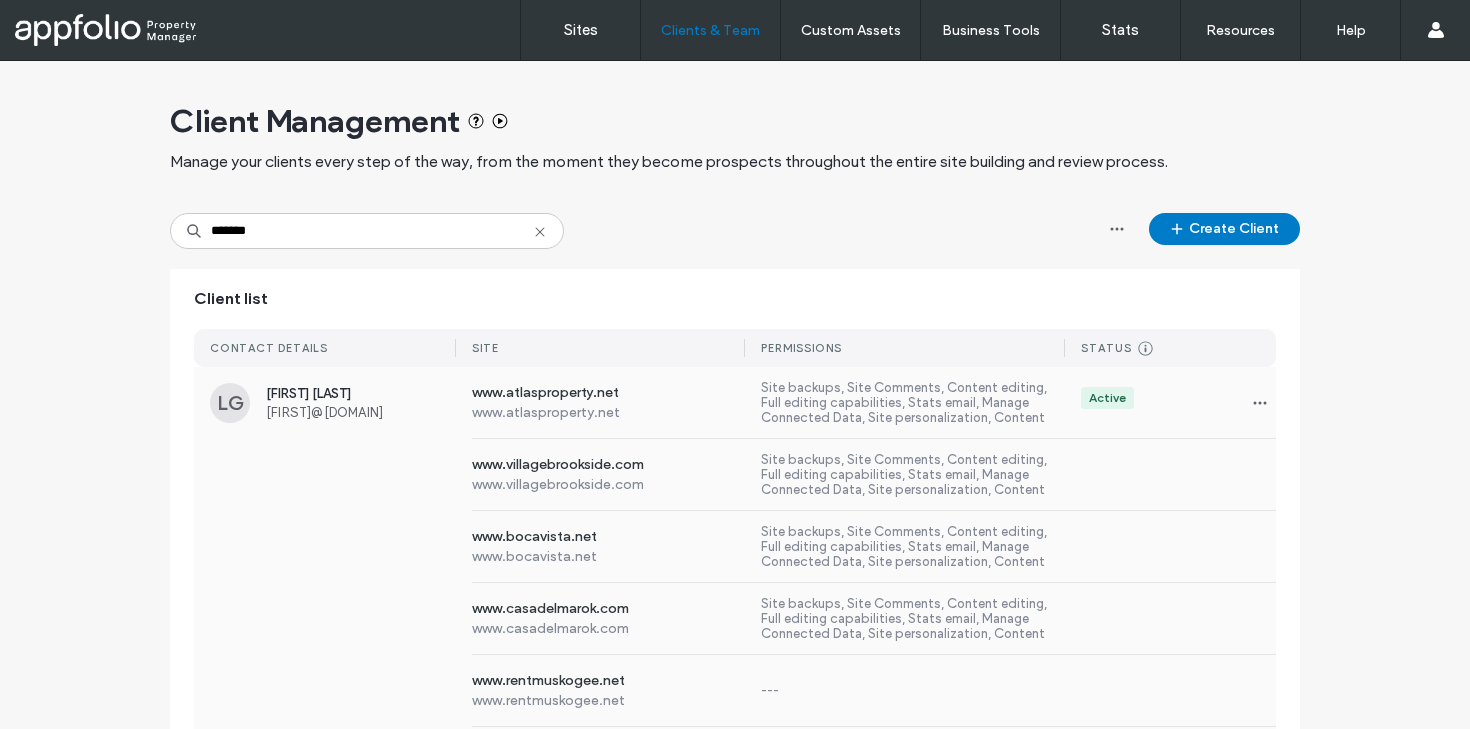 click on "www.villagebrookside.com www.villagebrookside.com Site backups, Site Comments, Content editing, Full editing capabilities, Stats email, Manage Connected Data, Site personalization, Content Library, Republish, Stats, Blog, SEO Configuration, Edit Connected Data" at bounding box center [735, 475] 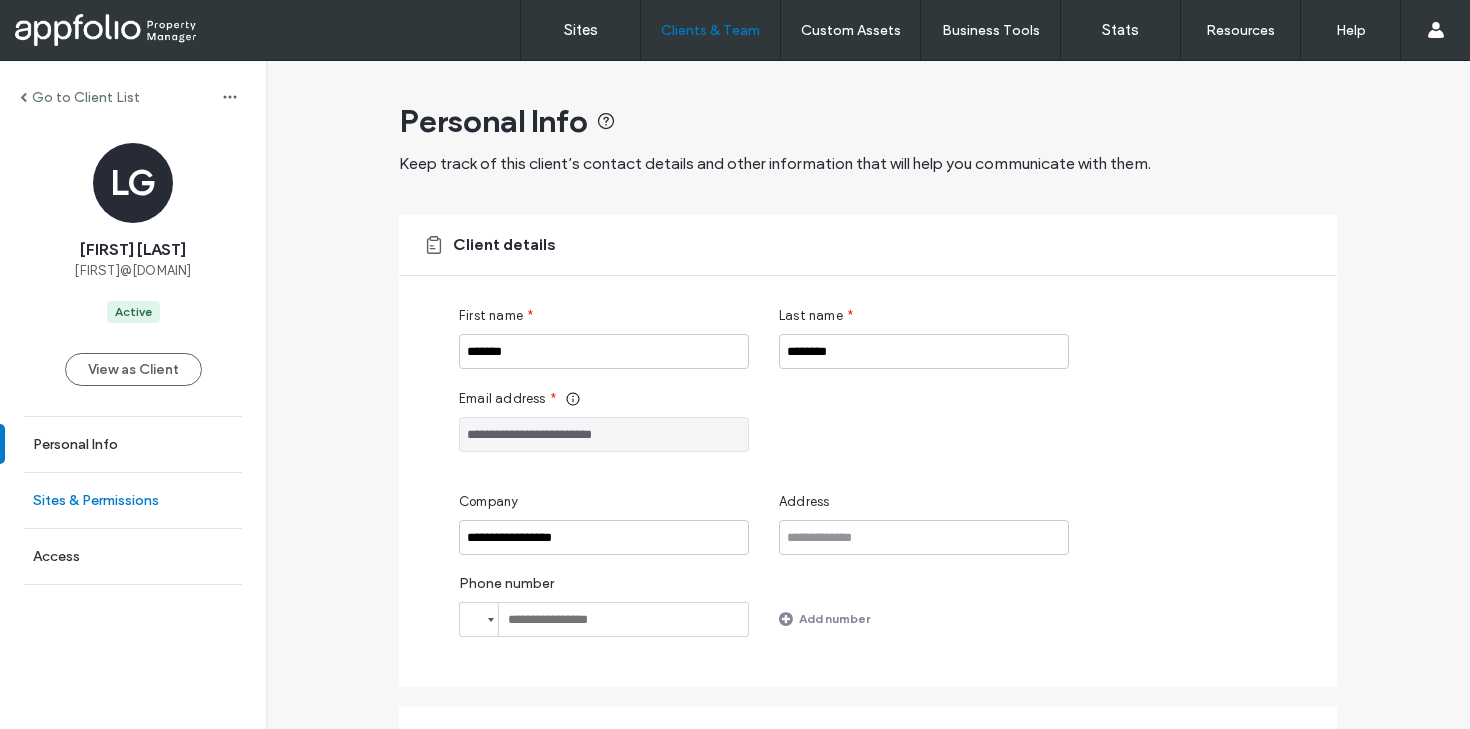 click on "Sites & Permissions" at bounding box center (96, 500) 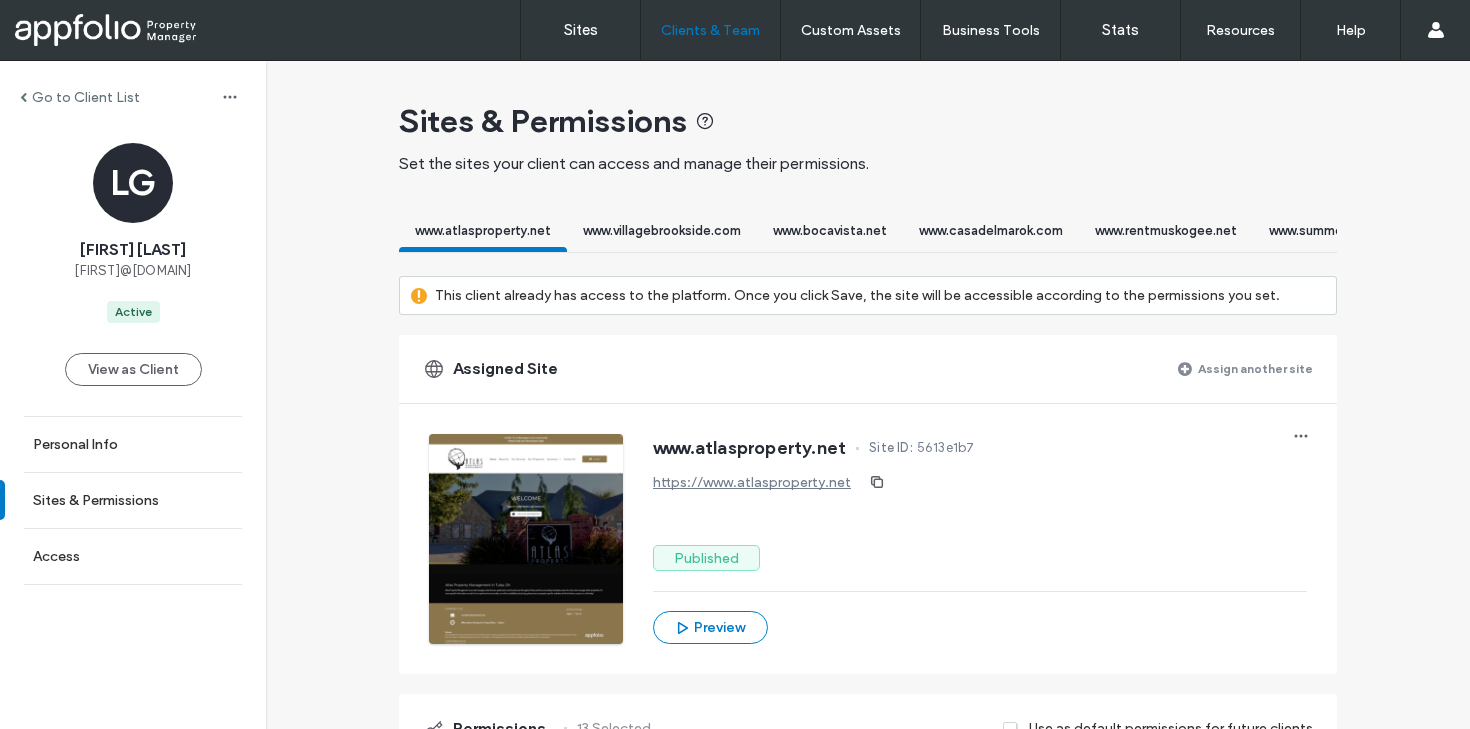 click on "Assign another site" at bounding box center (1255, 368) 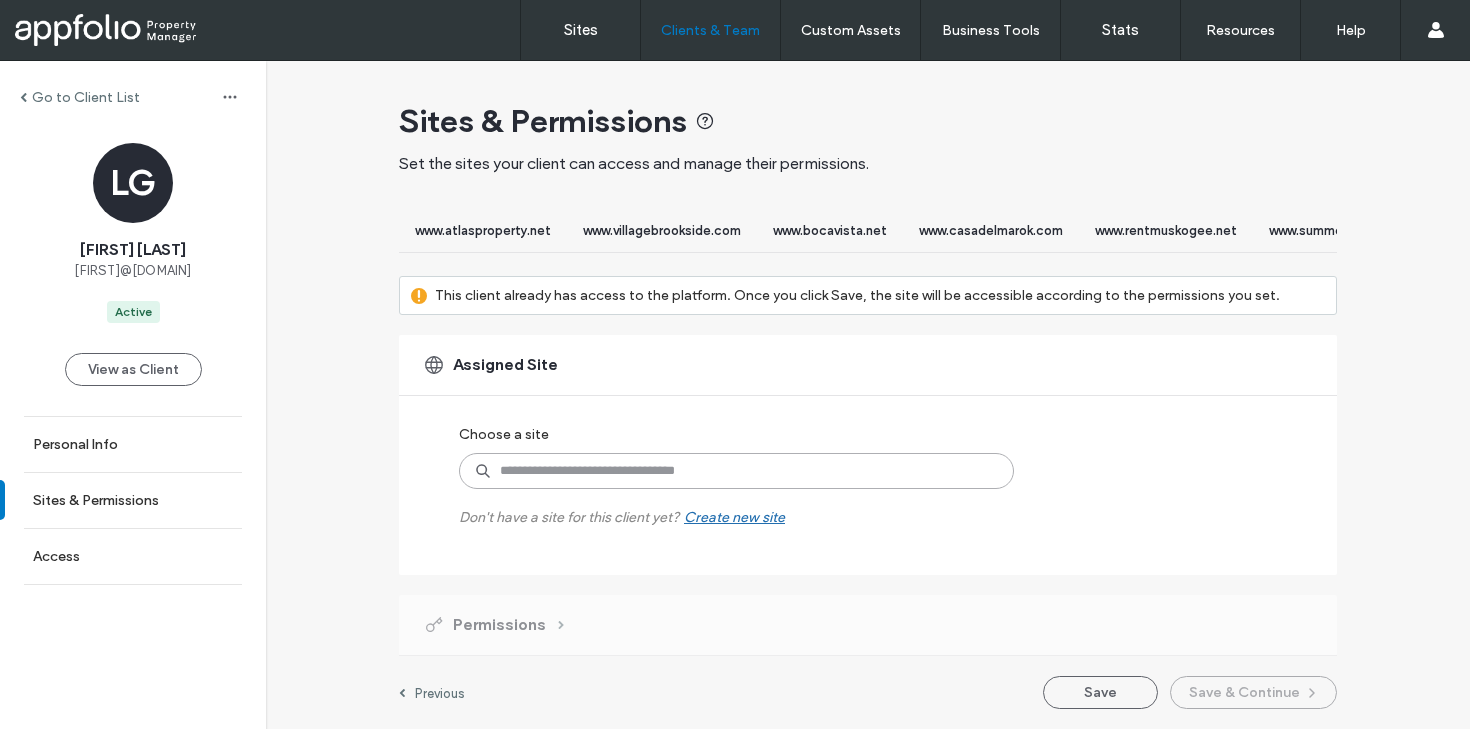 click at bounding box center (736, 471) 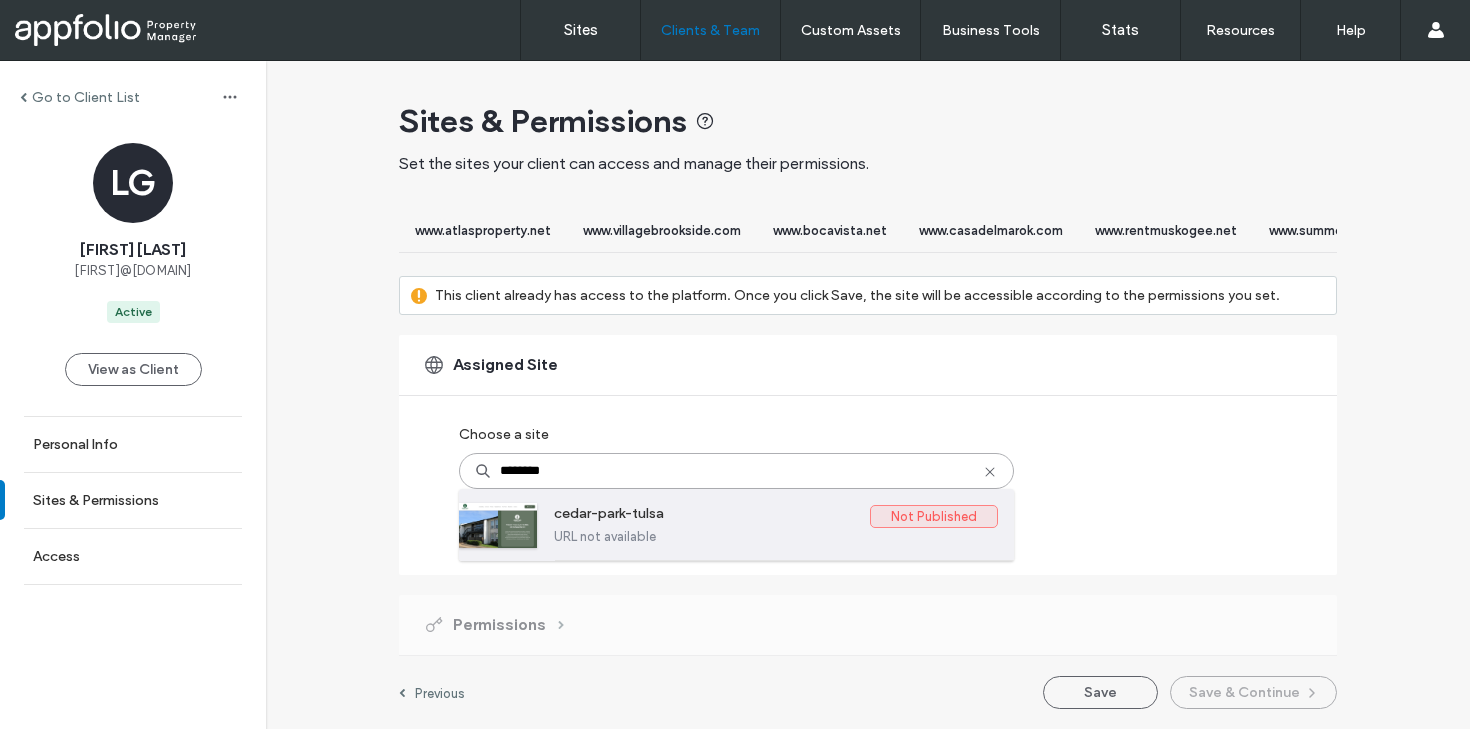click on "cedar-park-tulsa" at bounding box center (712, 517) 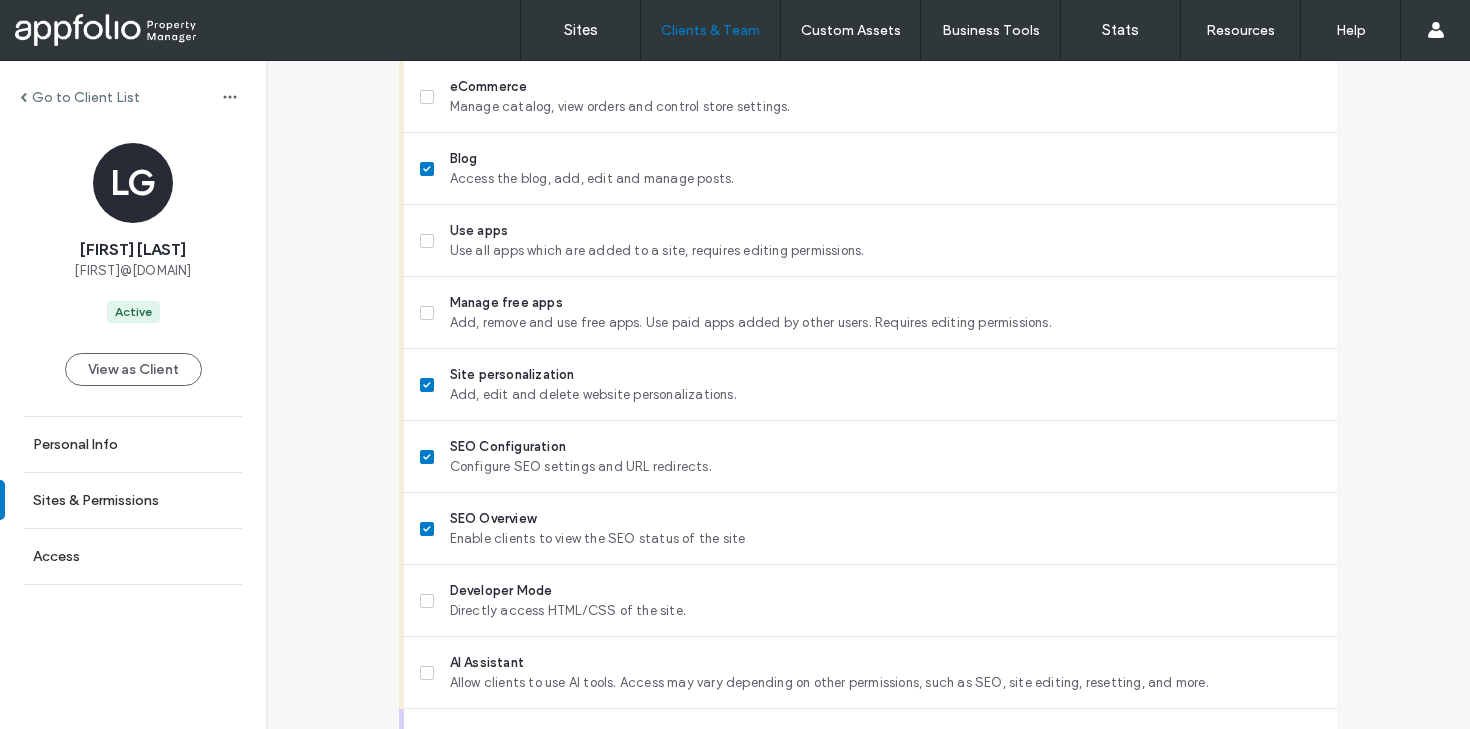 scroll, scrollTop: 1884, scrollLeft: 0, axis: vertical 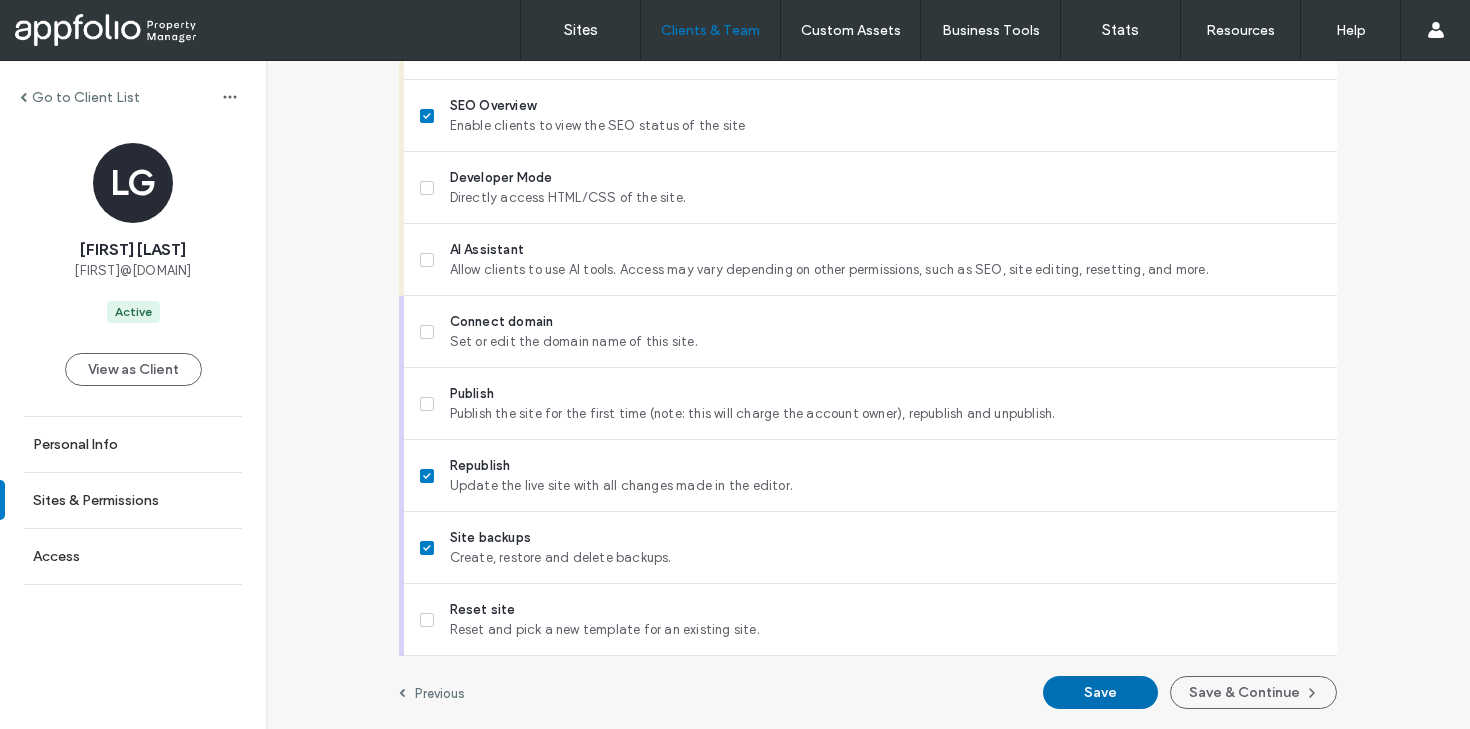 click on "Save" at bounding box center [1100, 692] 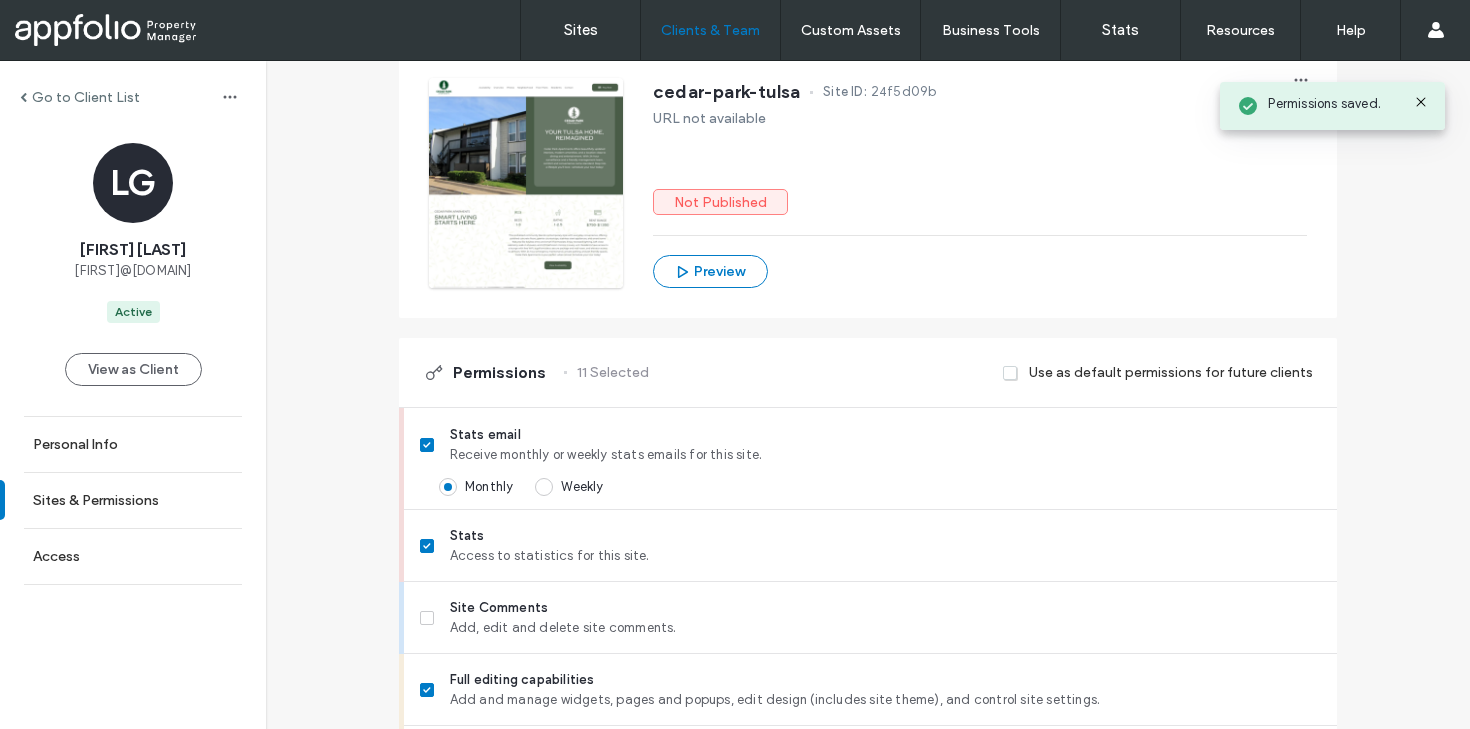 scroll, scrollTop: 0, scrollLeft: 0, axis: both 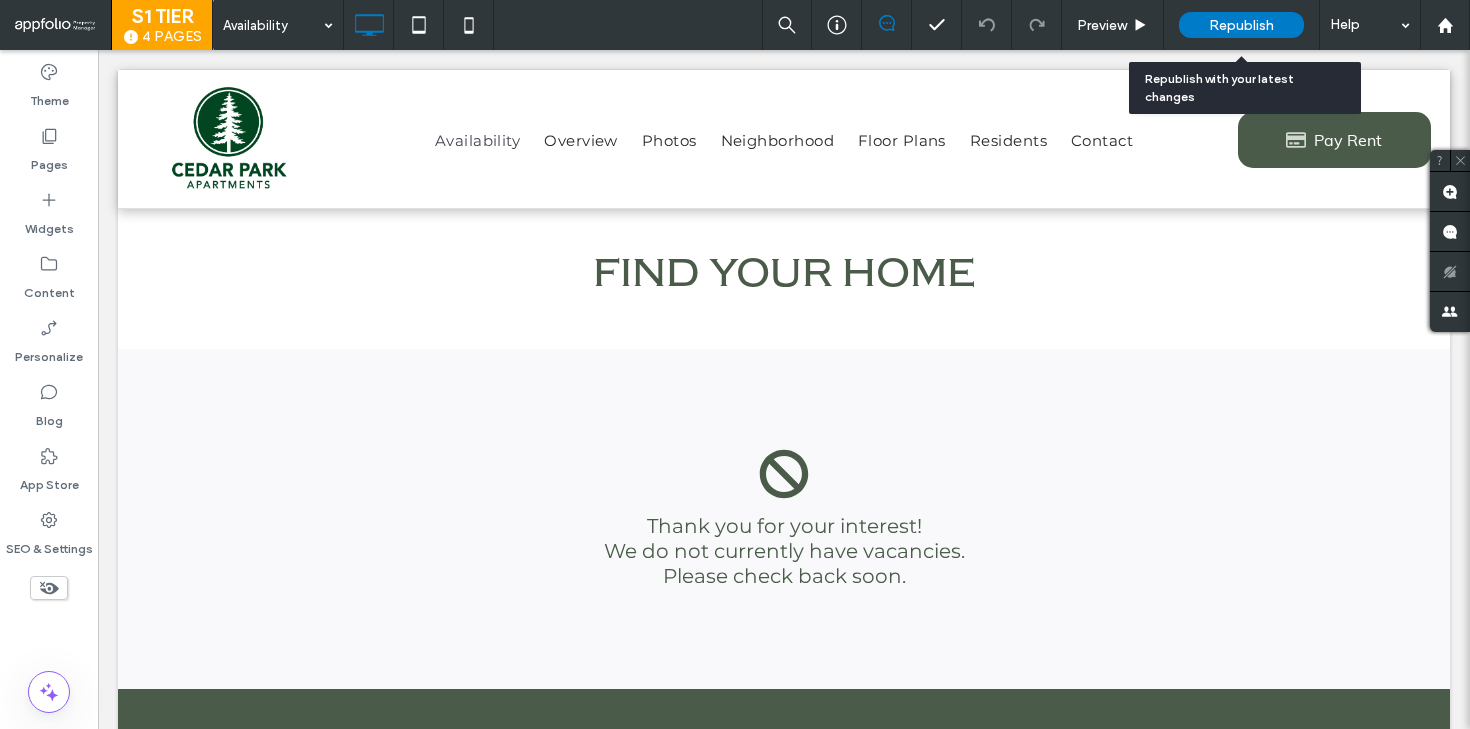 click on "Republish" at bounding box center (1241, 25) 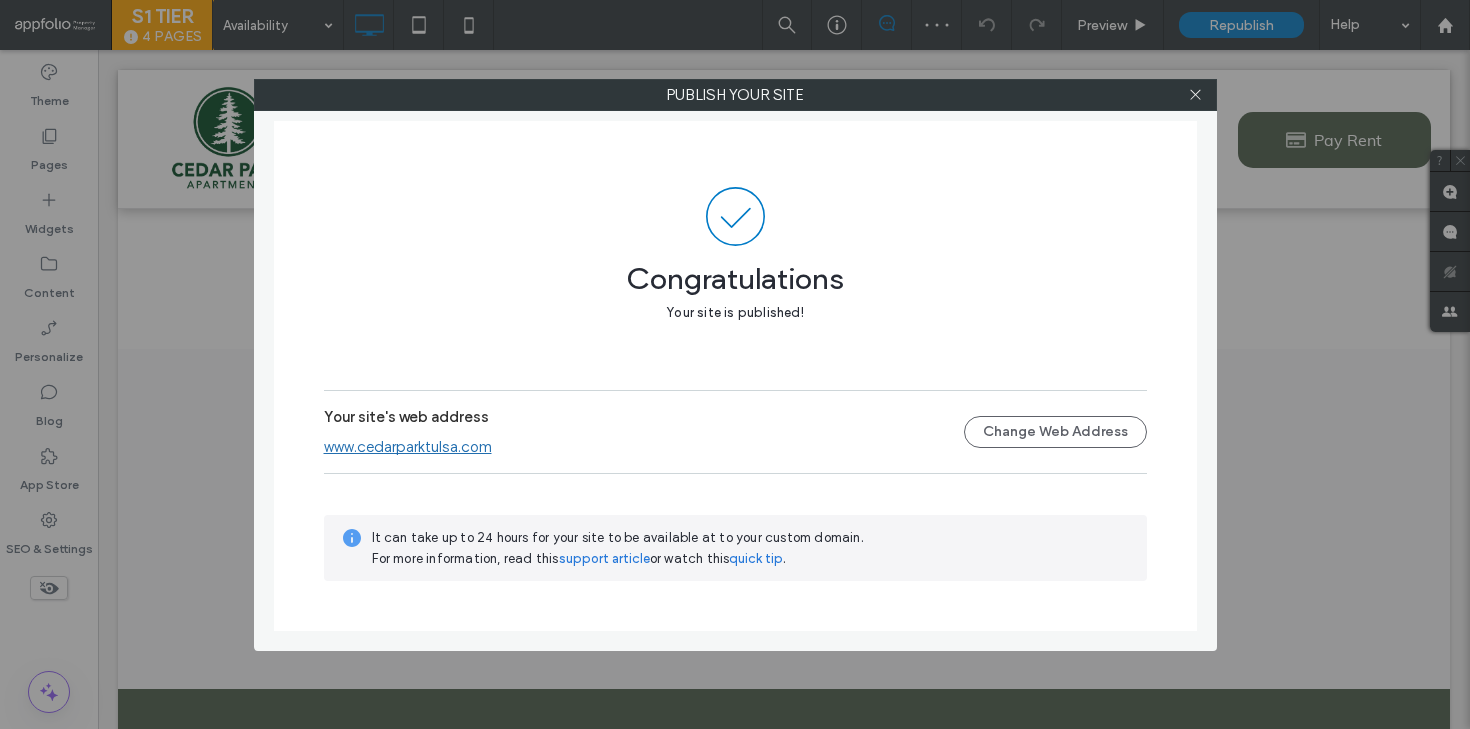 click on "www.cedarparktulsa.com" at bounding box center [408, 447] 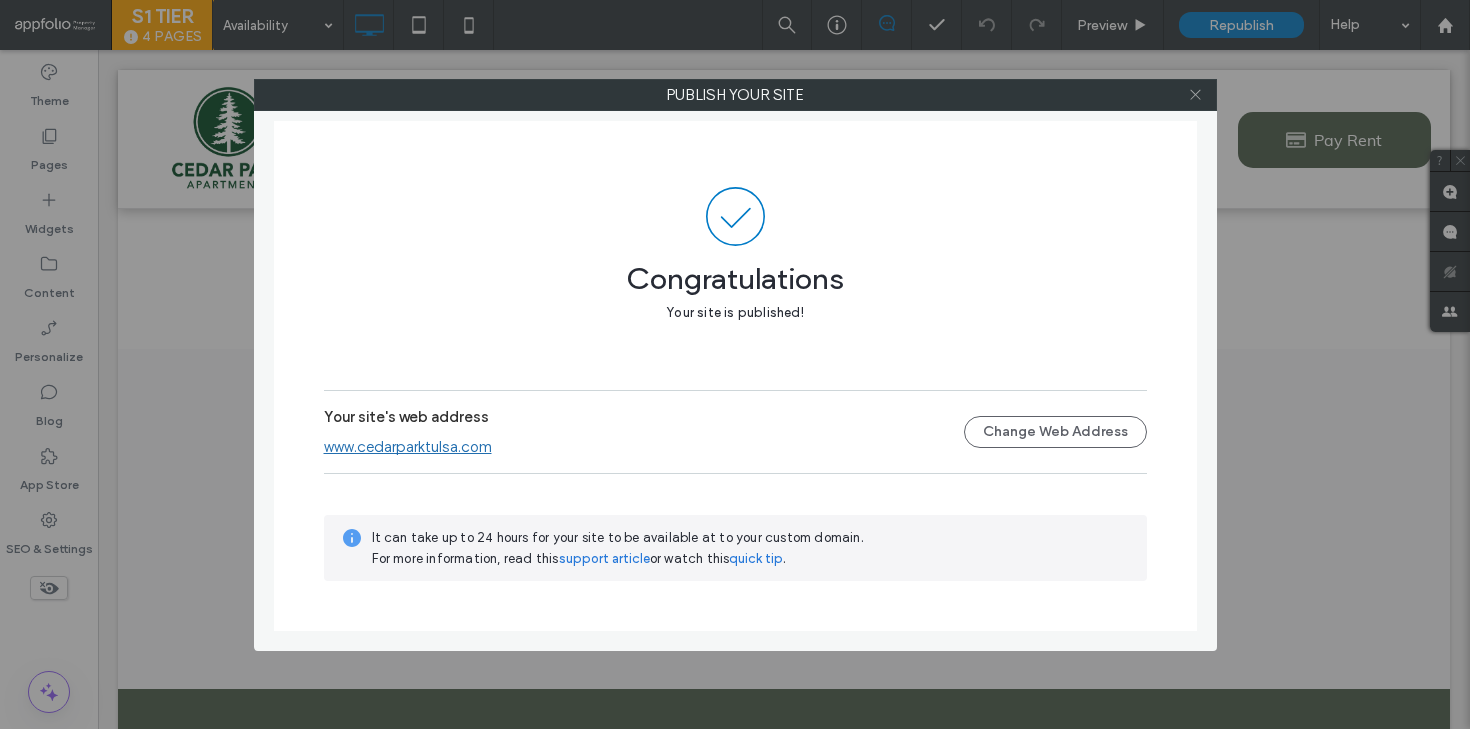 click 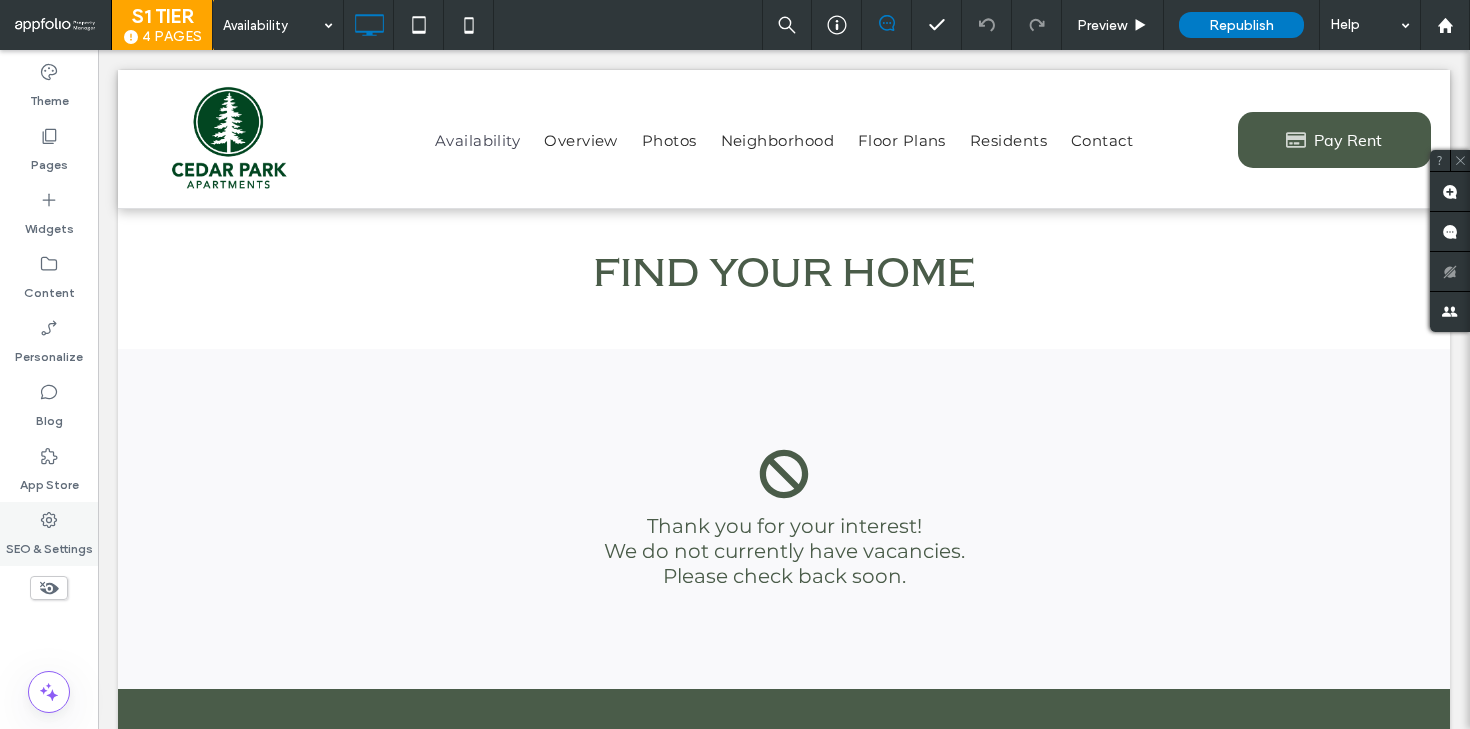 click on "SEO & Settings" at bounding box center (49, 534) 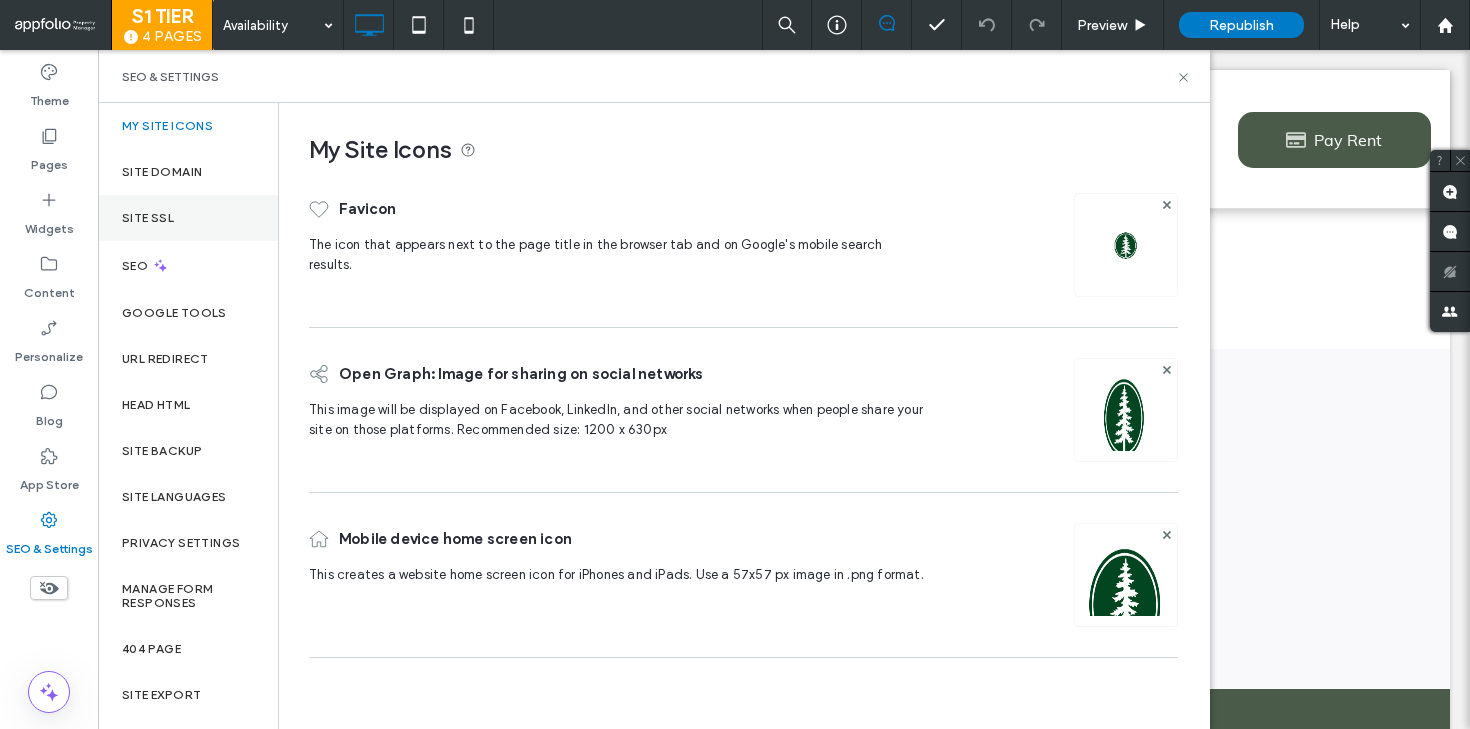 click on "Site SSL" at bounding box center [188, 218] 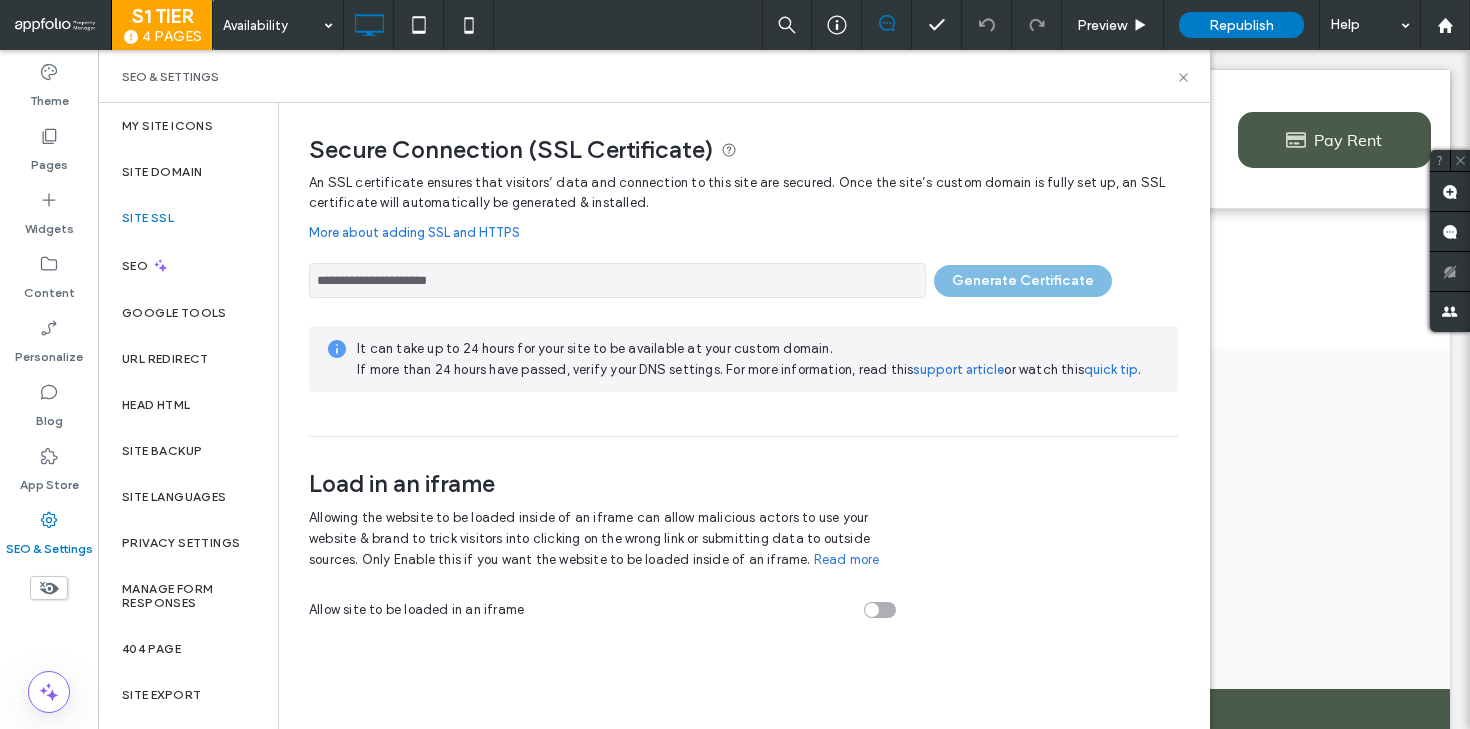 click on "**********" at bounding box center [743, 275] 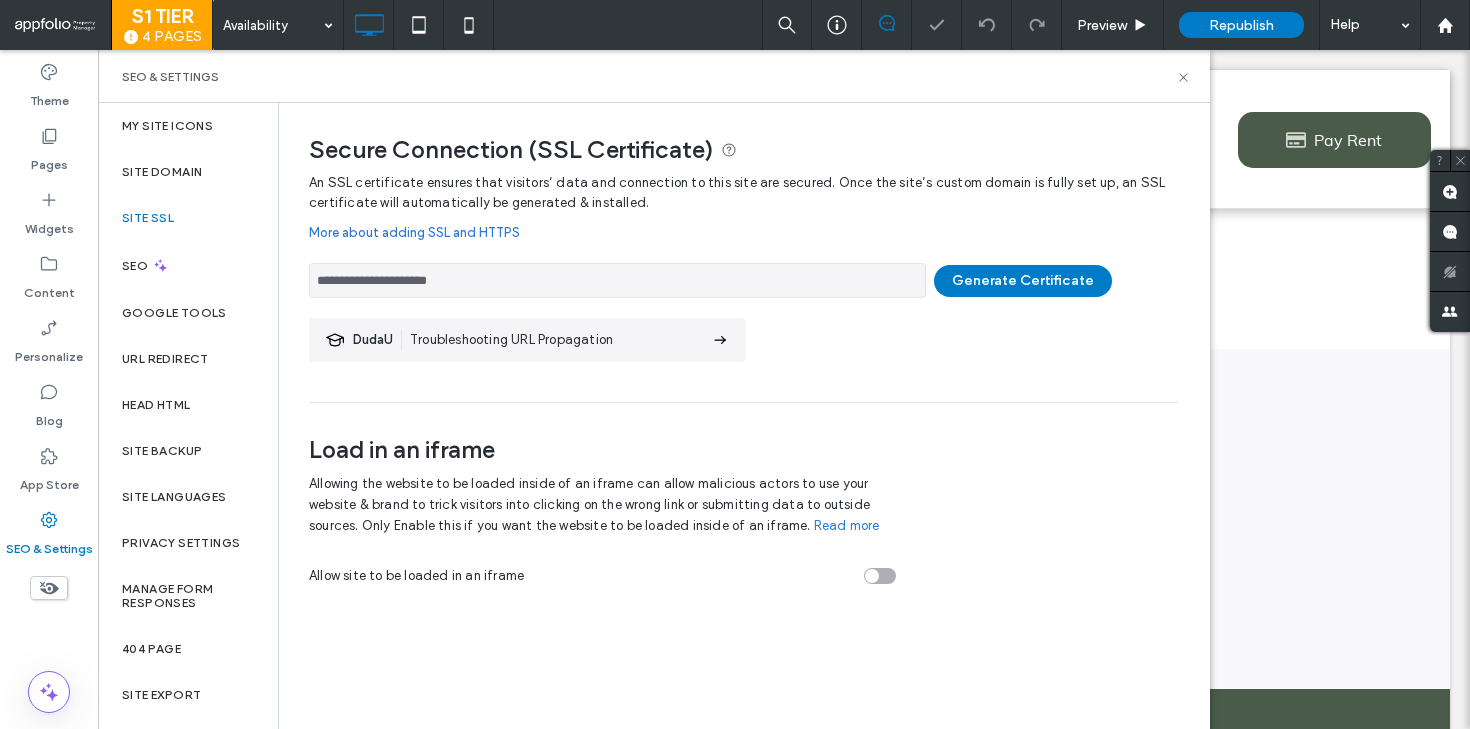 scroll, scrollTop: 0, scrollLeft: 0, axis: both 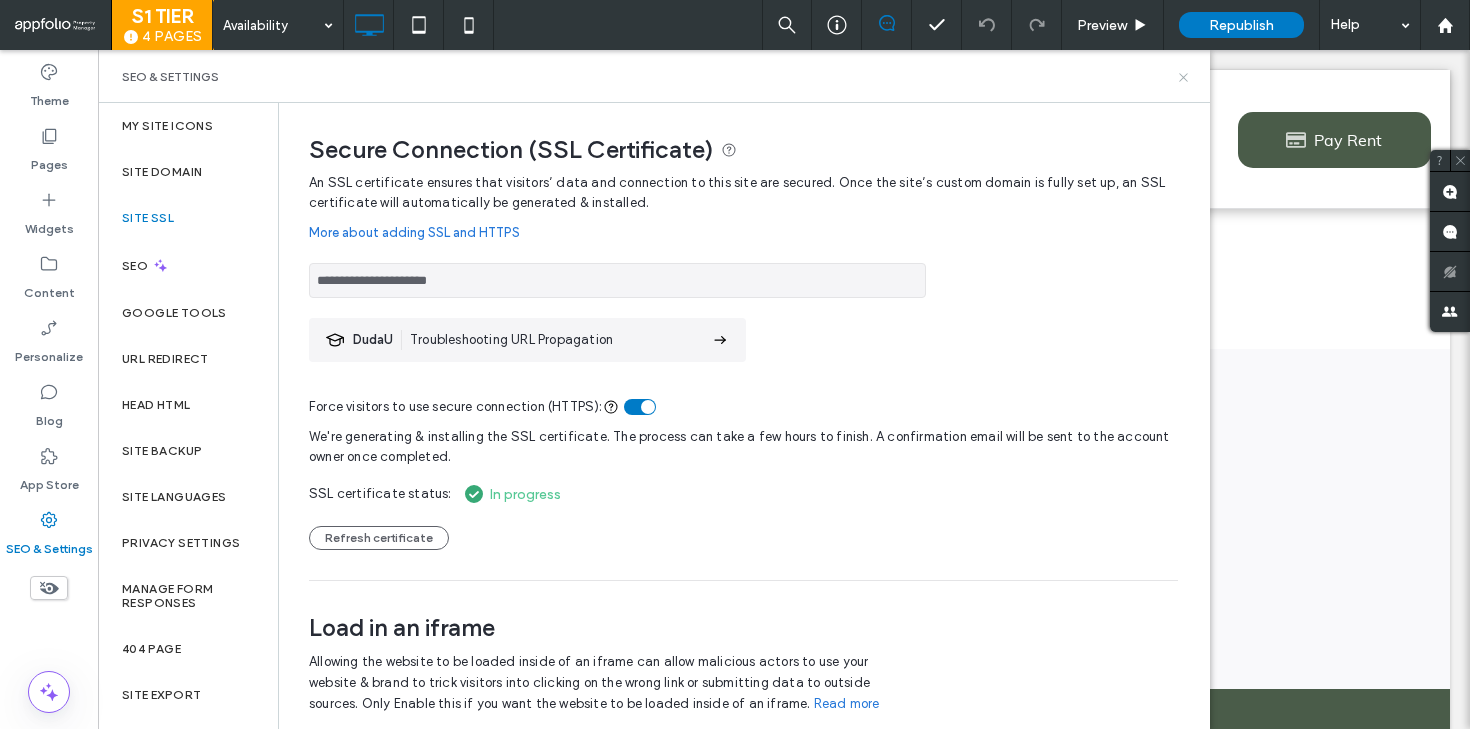 click 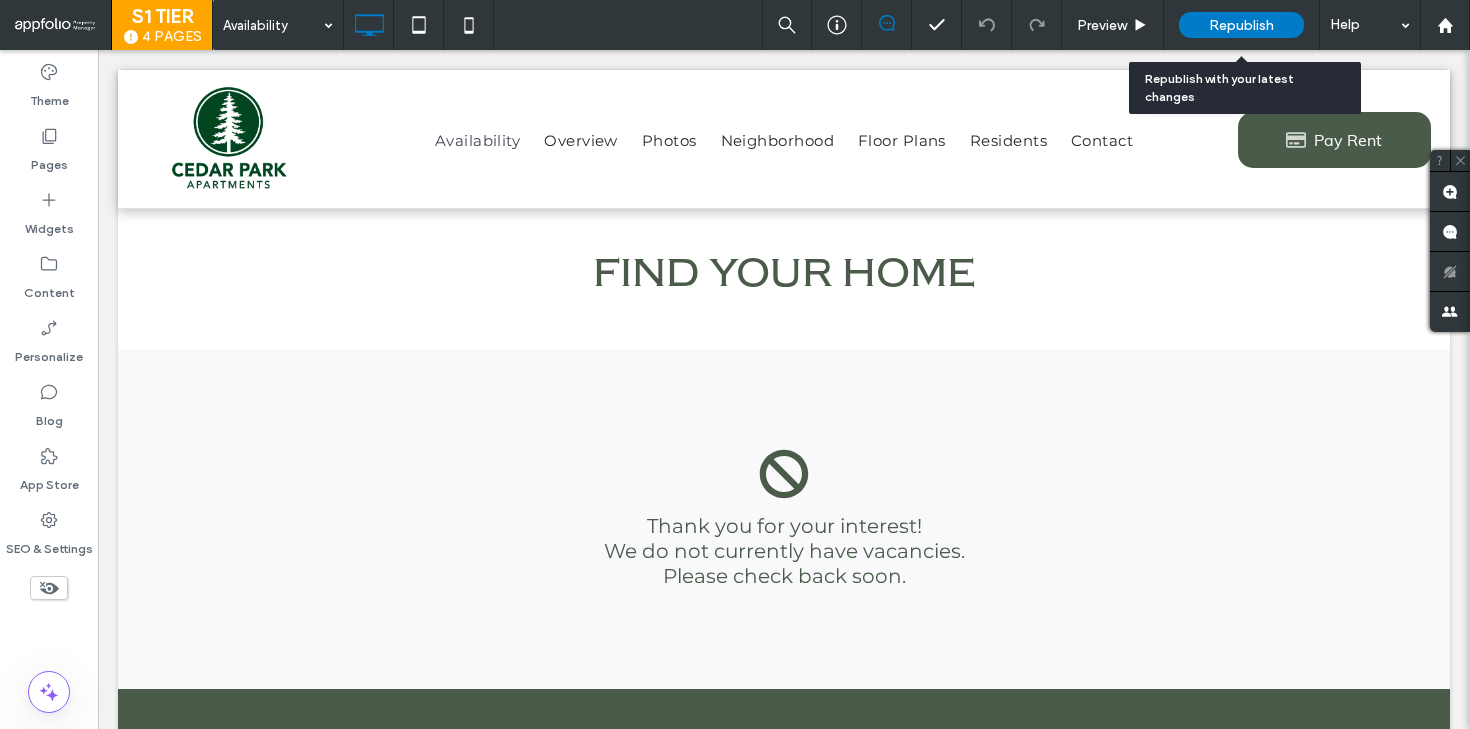 click on "Republish" at bounding box center [1241, 25] 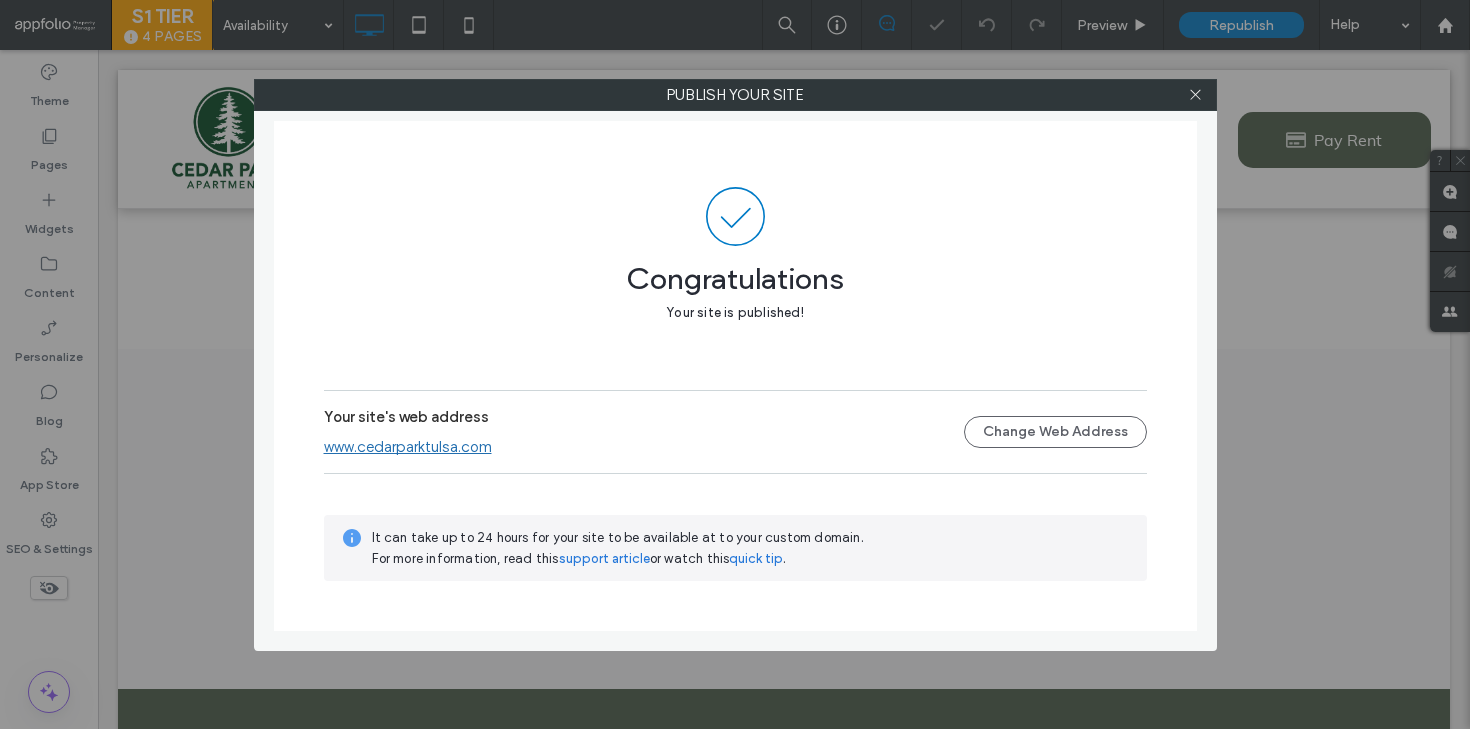 click on "www.cedarparktulsa.com" at bounding box center (408, 447) 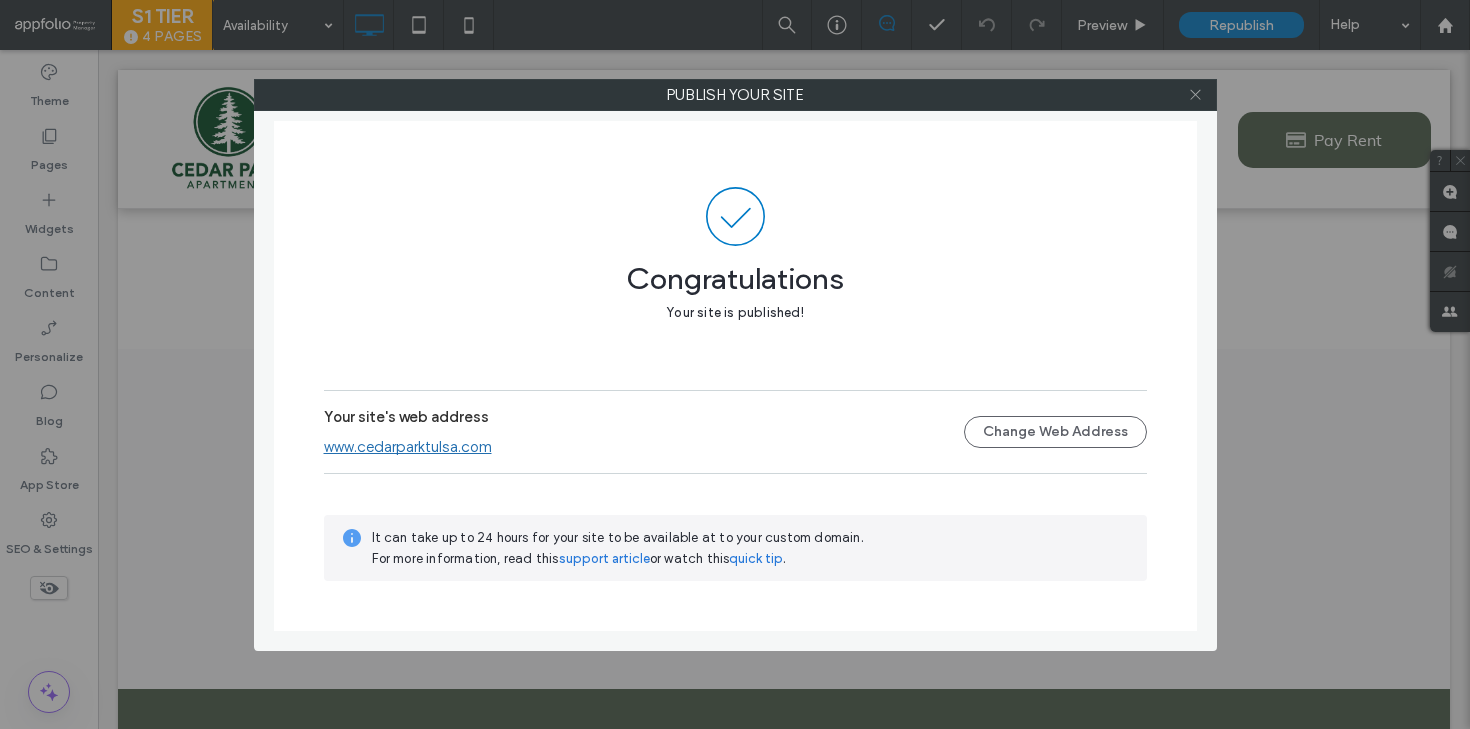 click 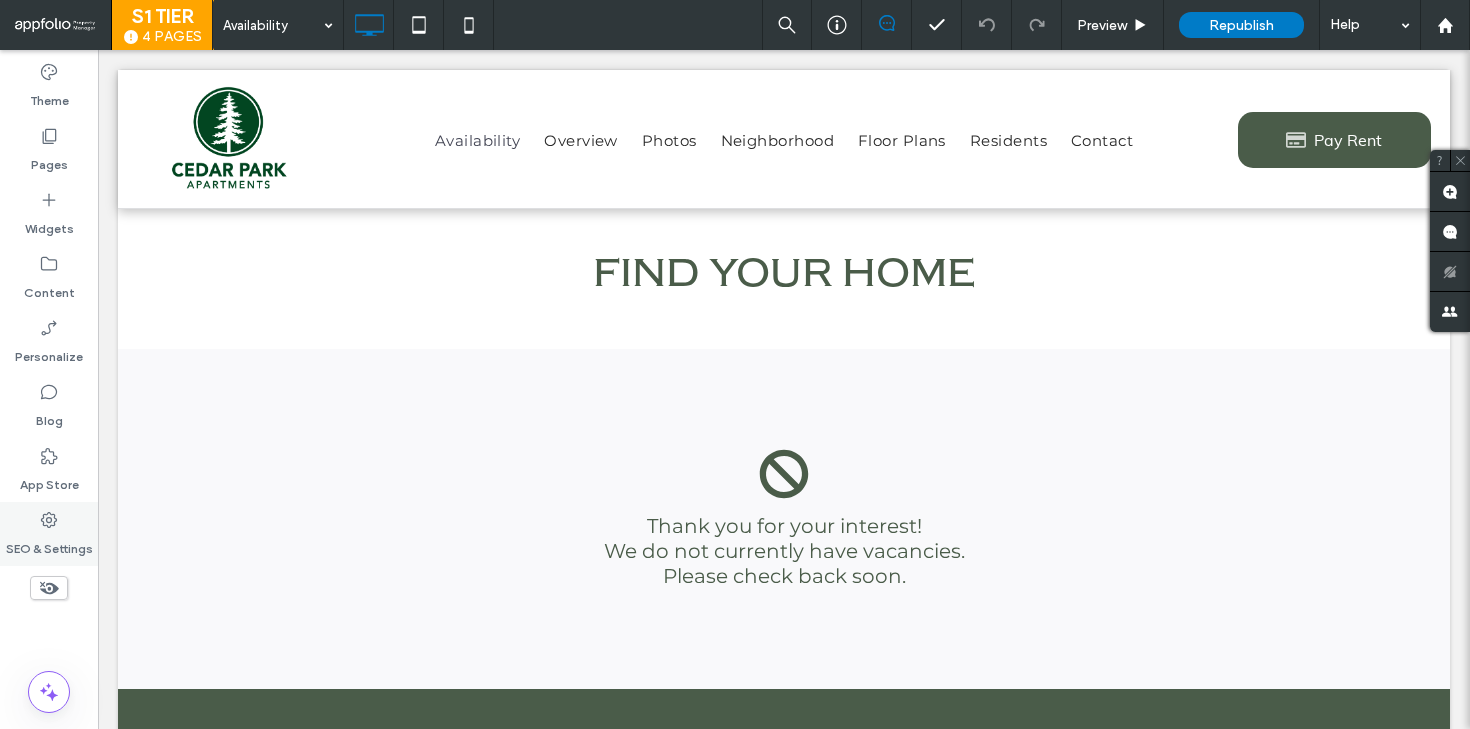 click on "SEO & Settings" at bounding box center [49, 534] 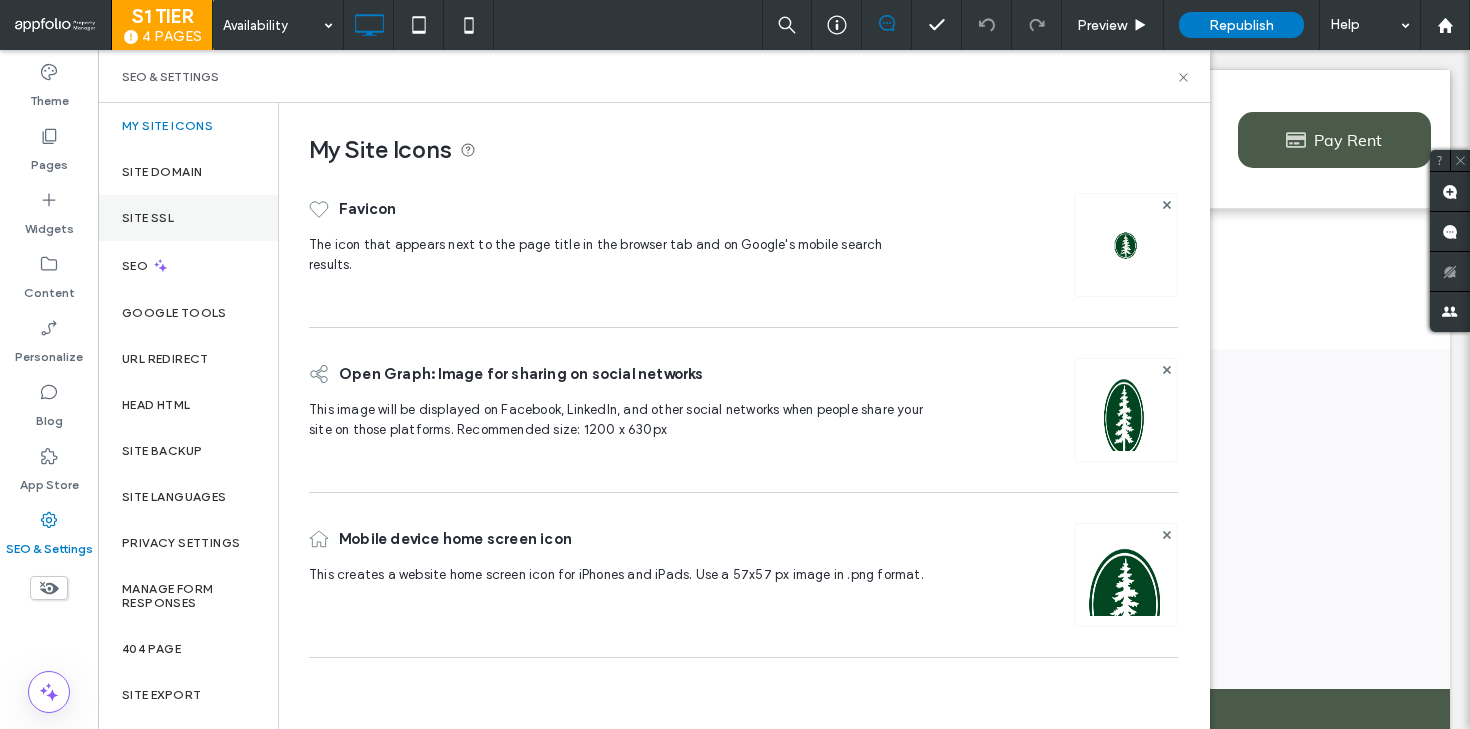 click on "Site SSL" at bounding box center [188, 218] 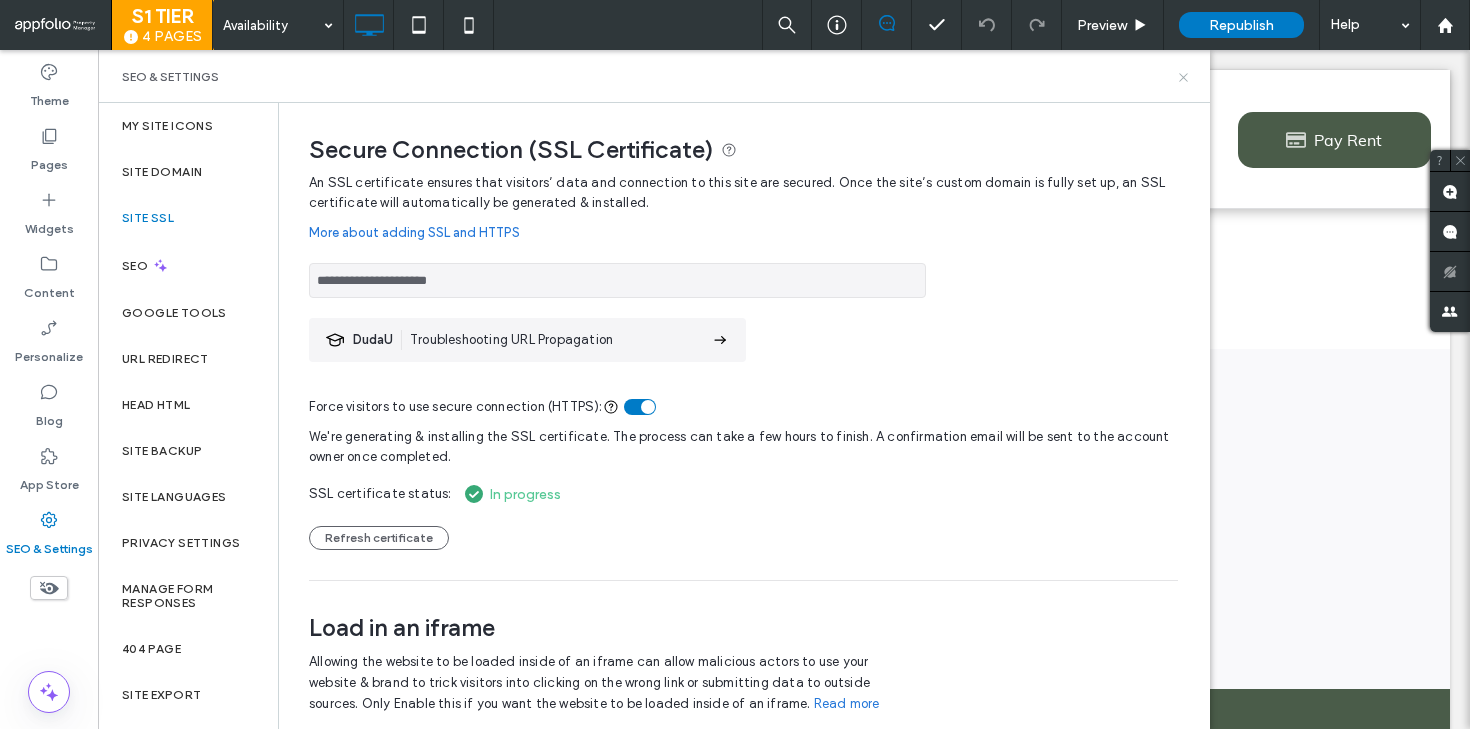 click 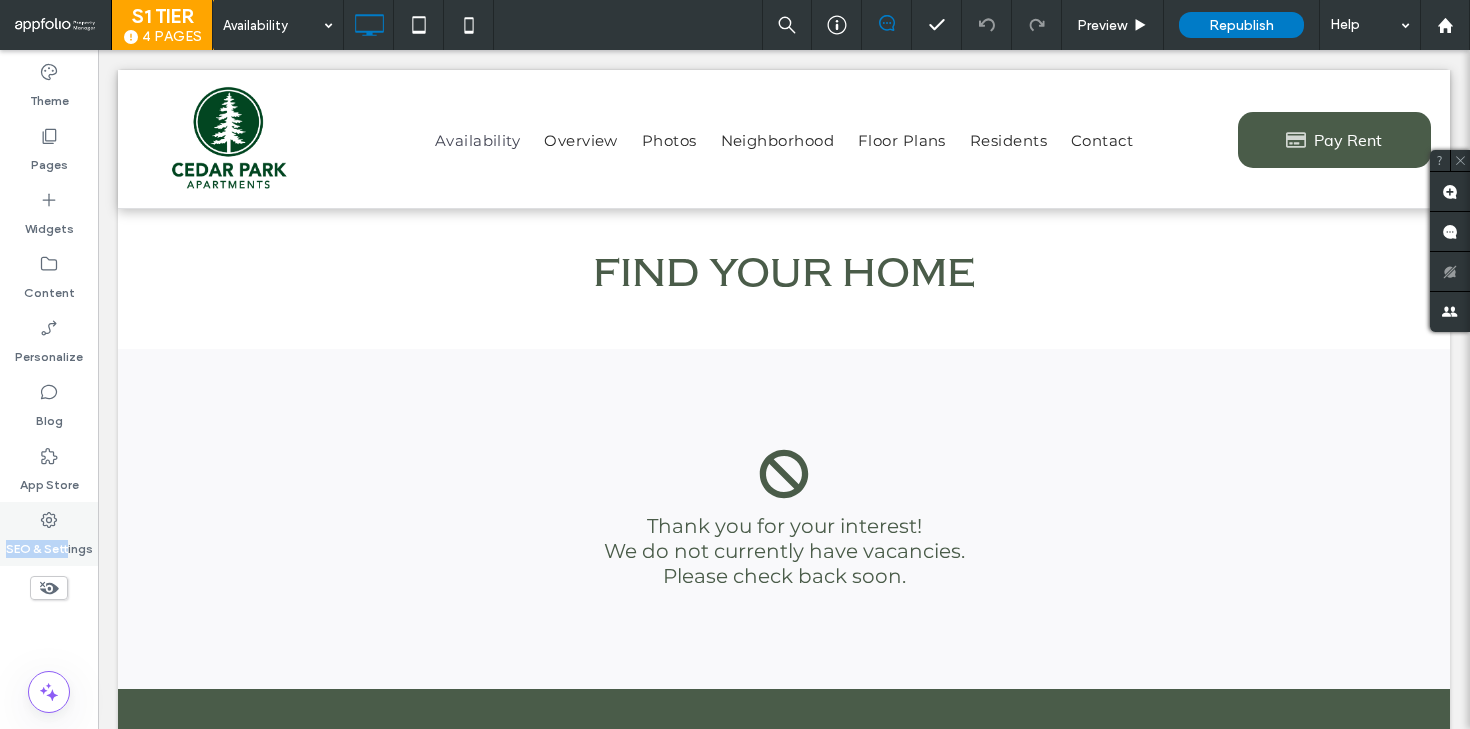 click on "SEO & Settings" at bounding box center (49, 544) 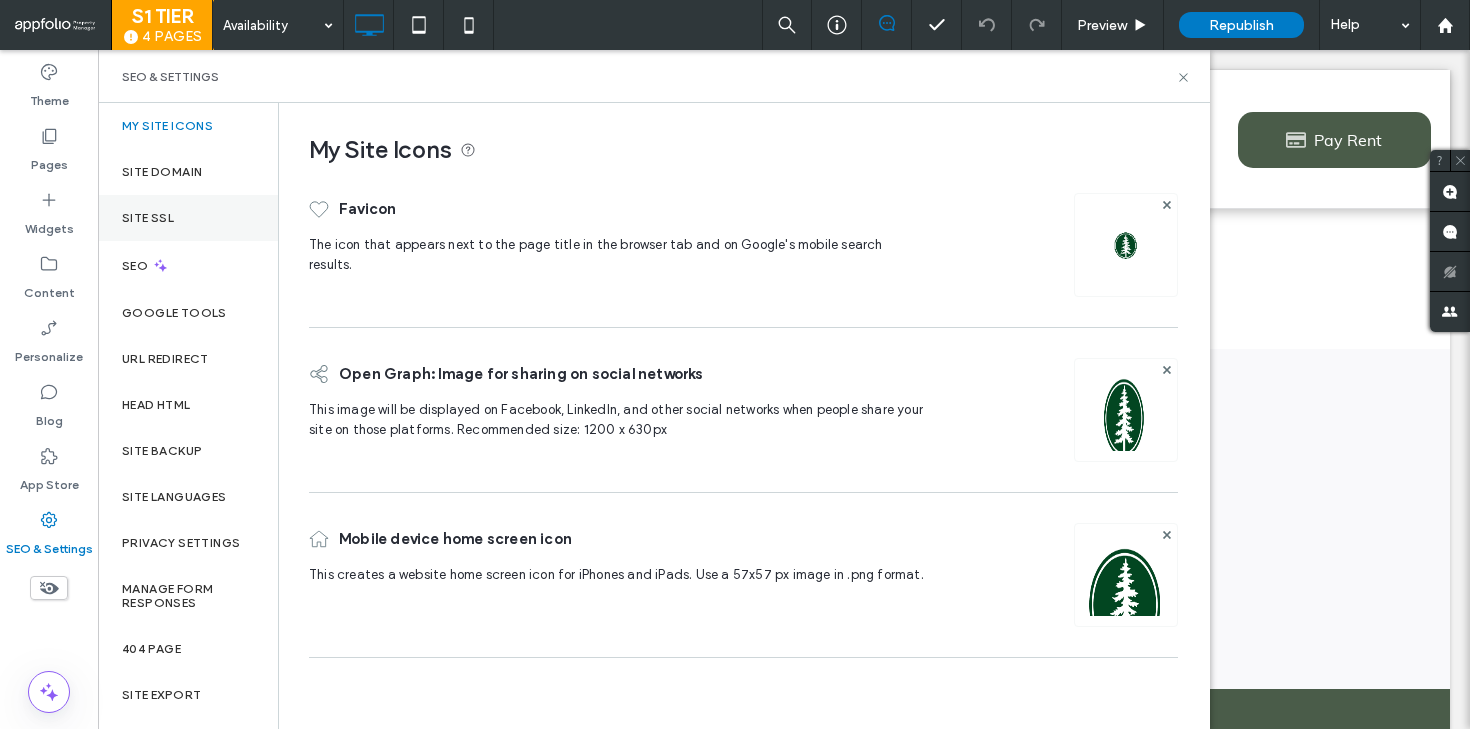 click on "Site SSL" at bounding box center (188, 218) 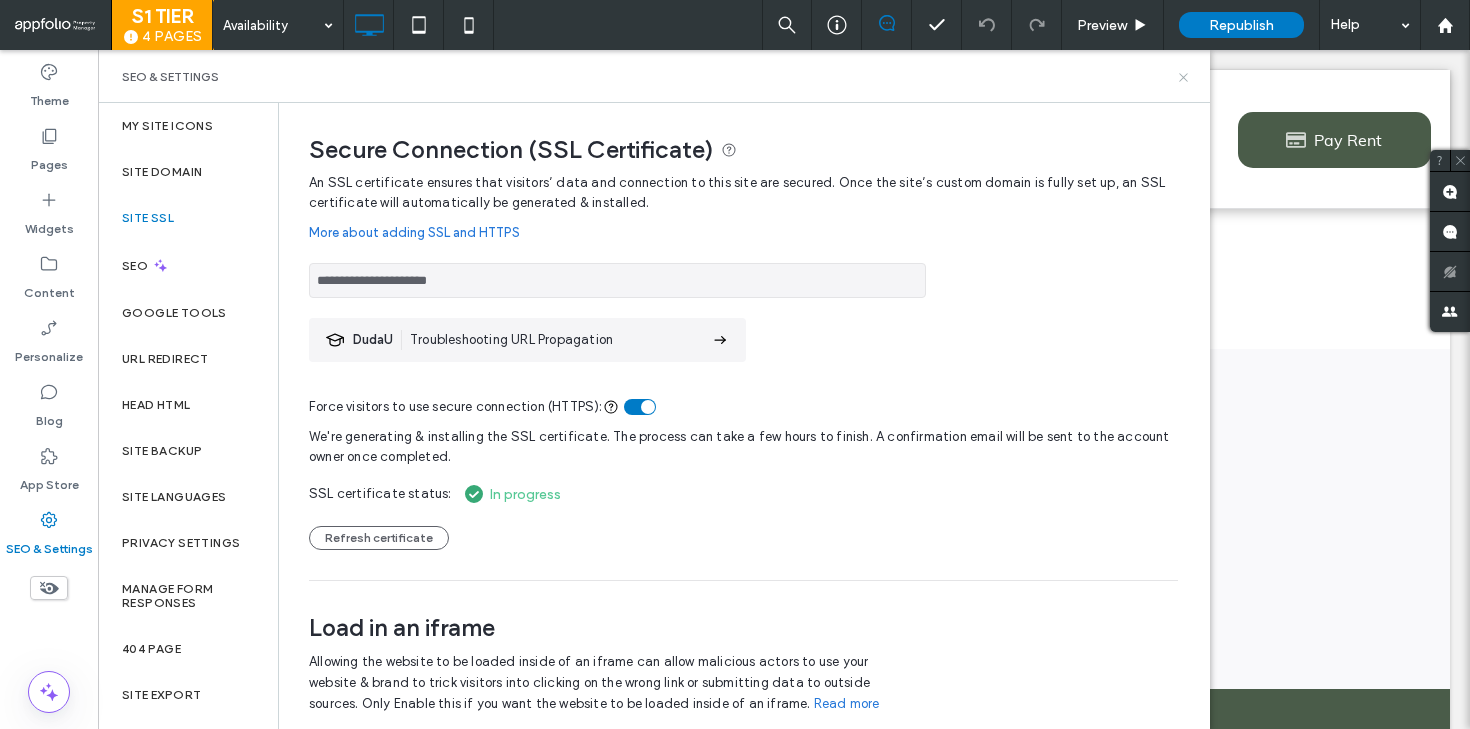 click 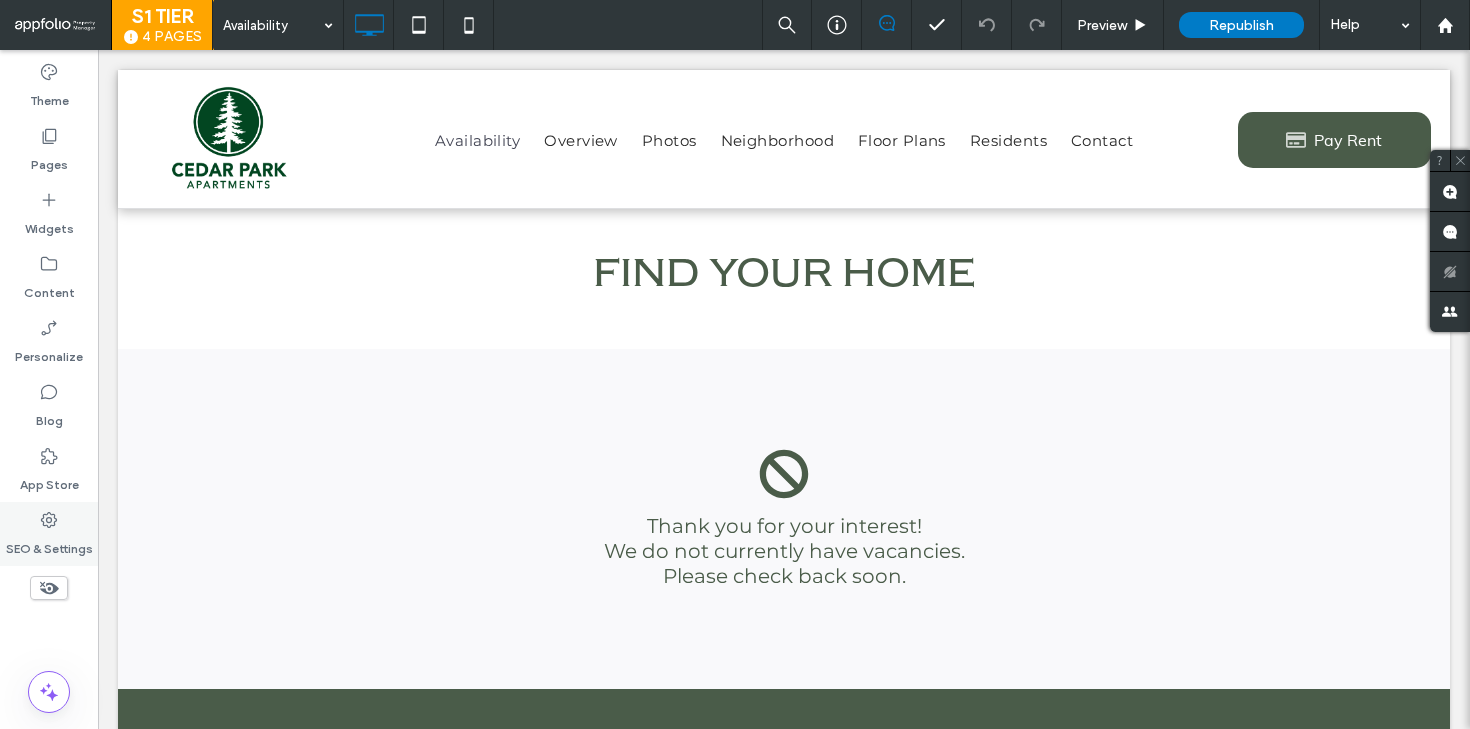 click on "SEO & Settings" at bounding box center [49, 534] 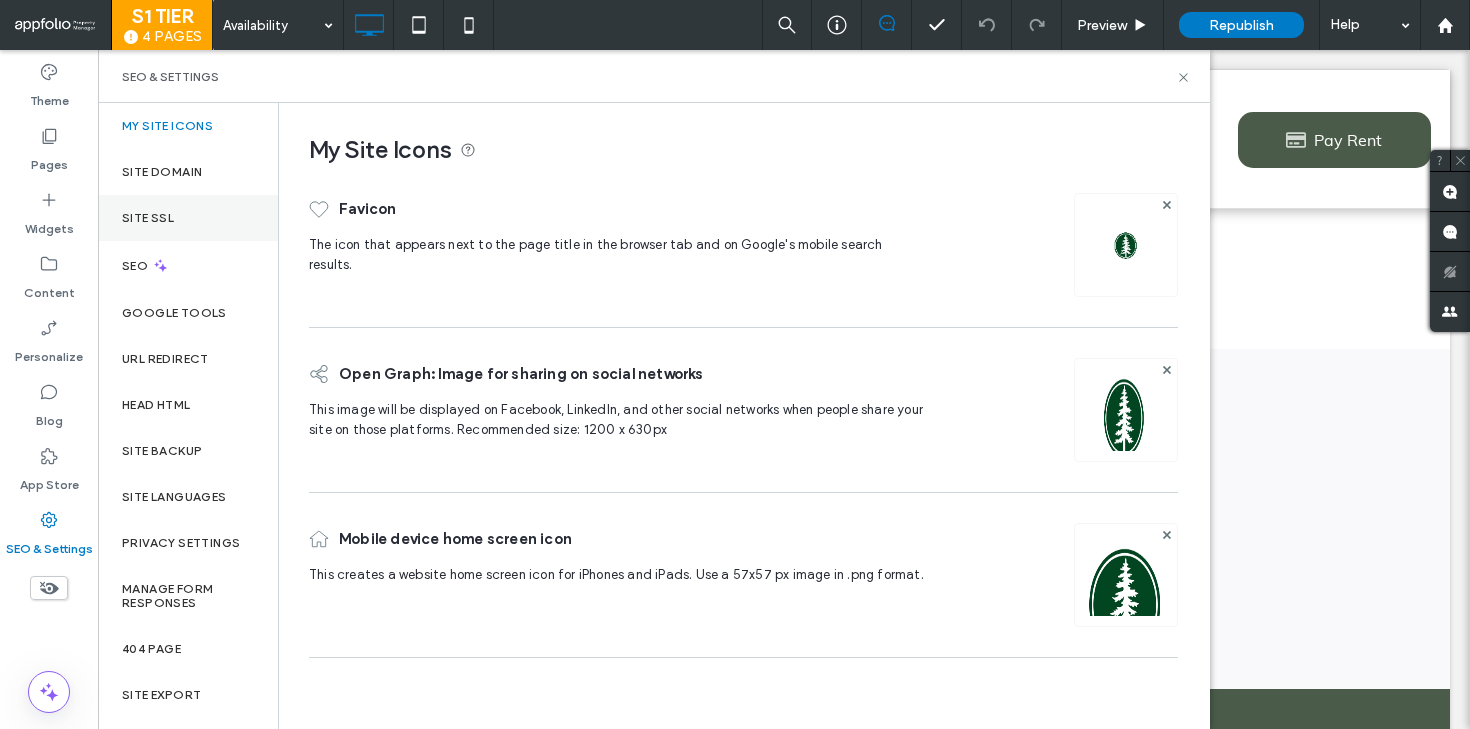 click on "Site SSL" at bounding box center (188, 218) 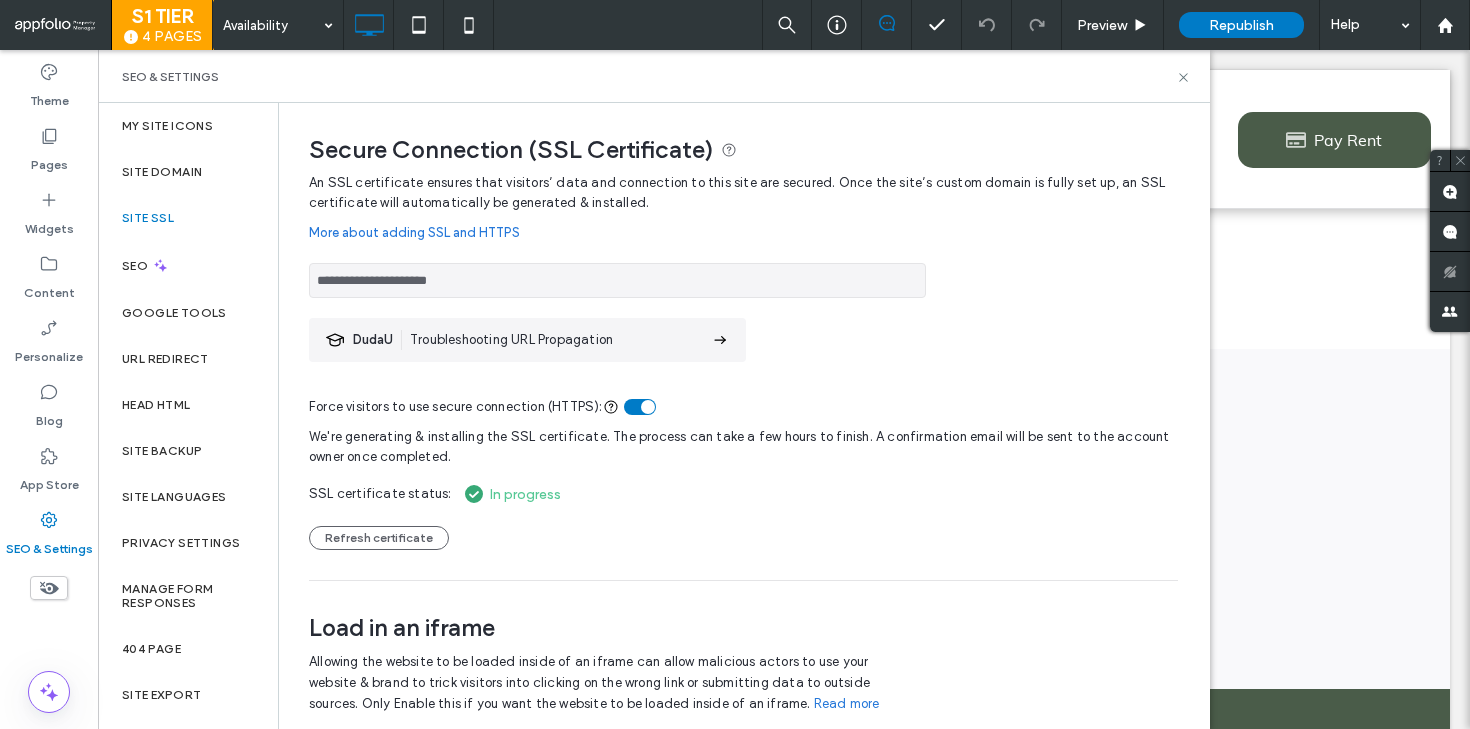scroll, scrollTop: 0, scrollLeft: 0, axis: both 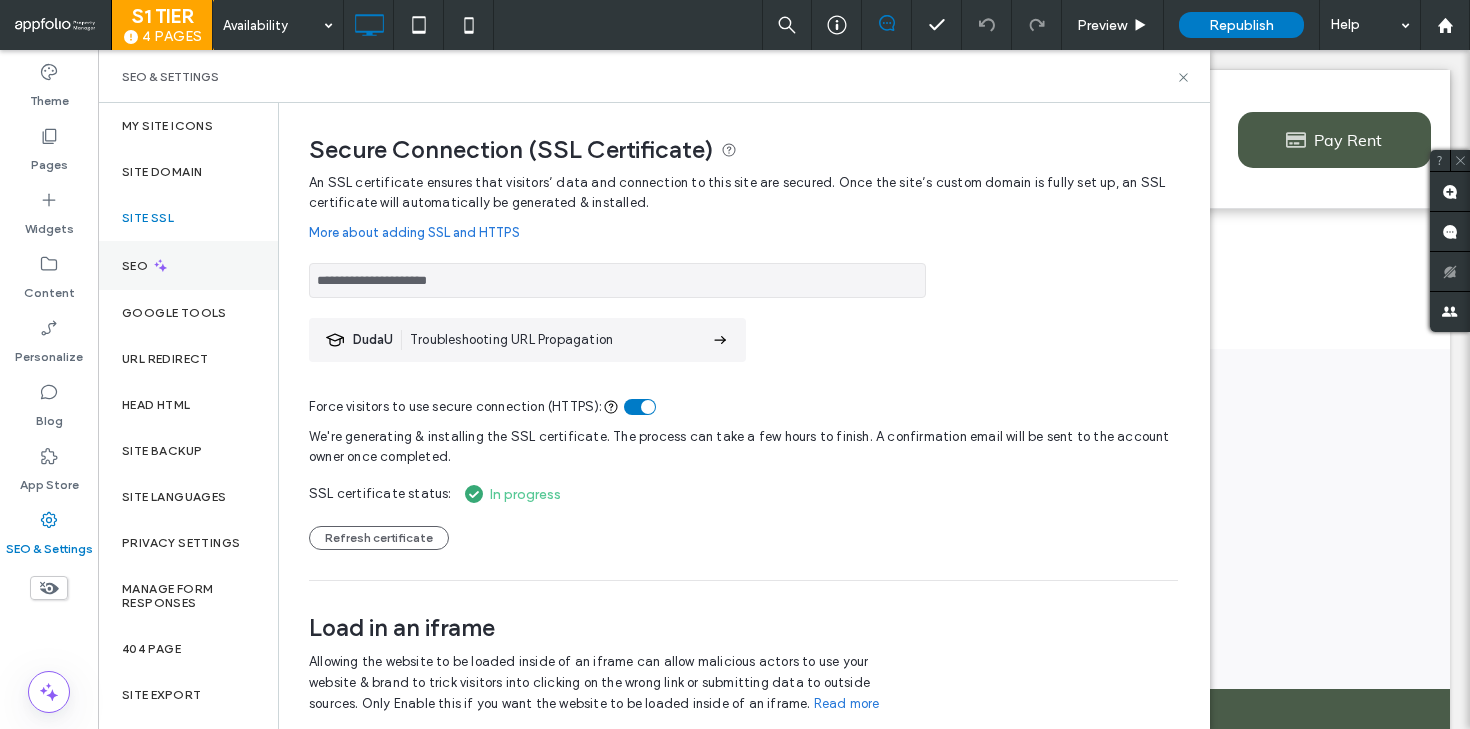 drag, startPoint x: 541, startPoint y: 280, endPoint x: 106, endPoint y: 280, distance: 435 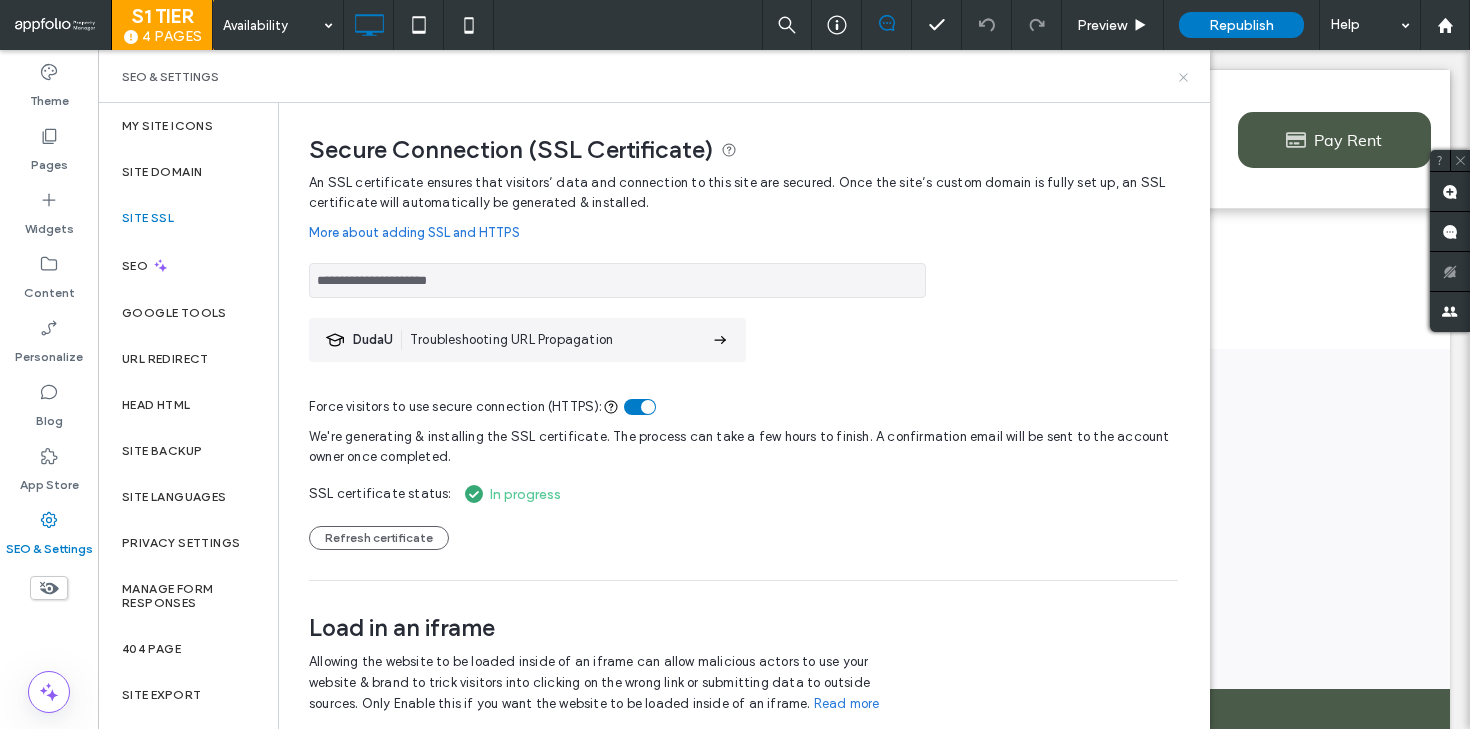 click 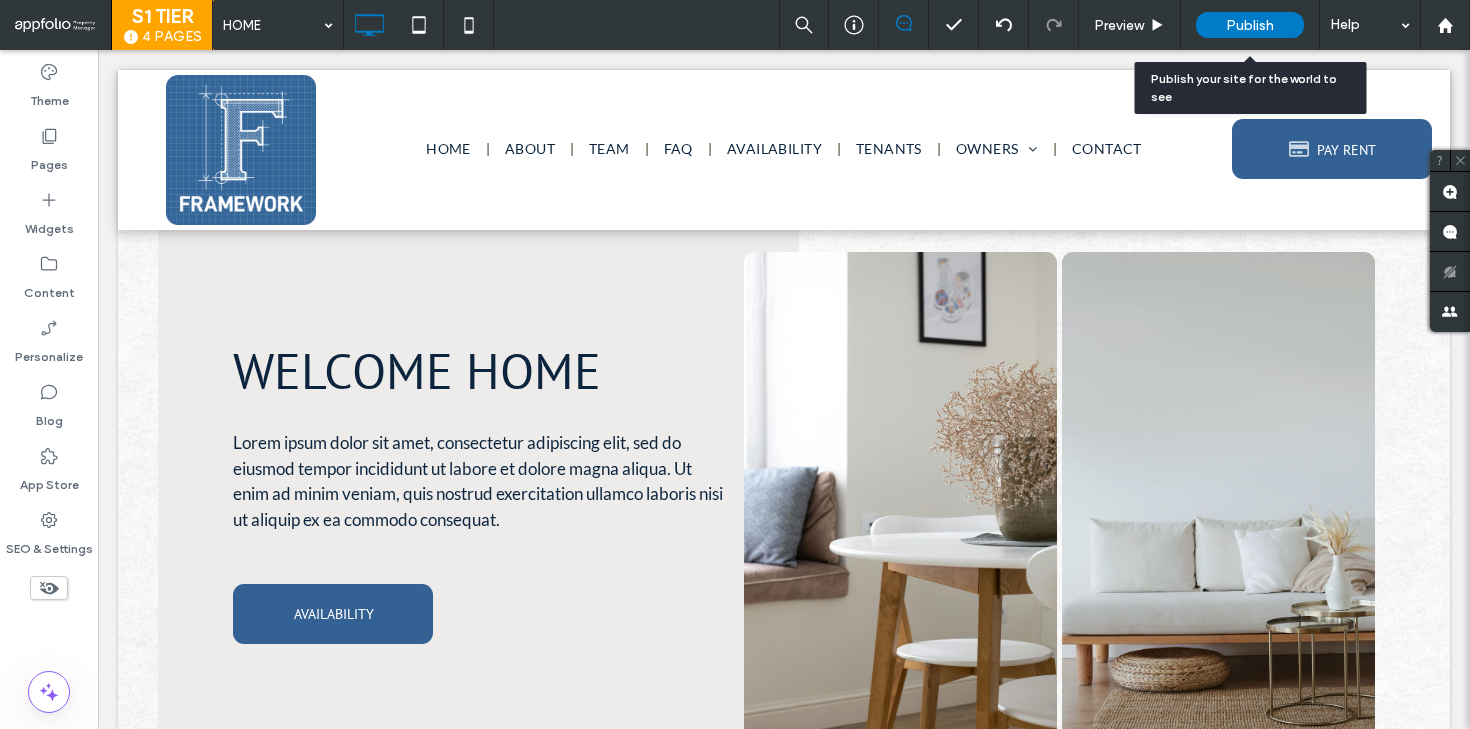 scroll, scrollTop: 0, scrollLeft: 0, axis: both 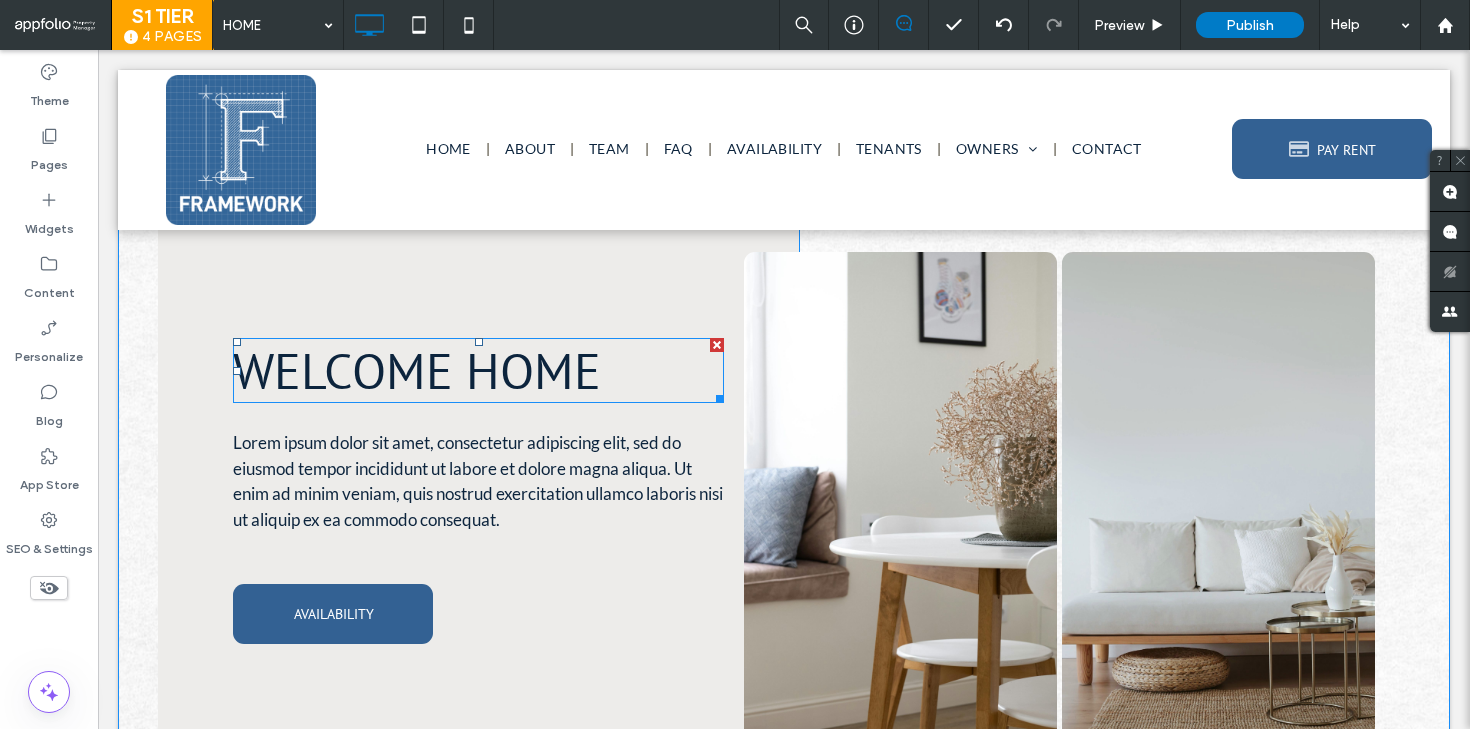 click on "WELCOME HOME" at bounding box center (417, 370) 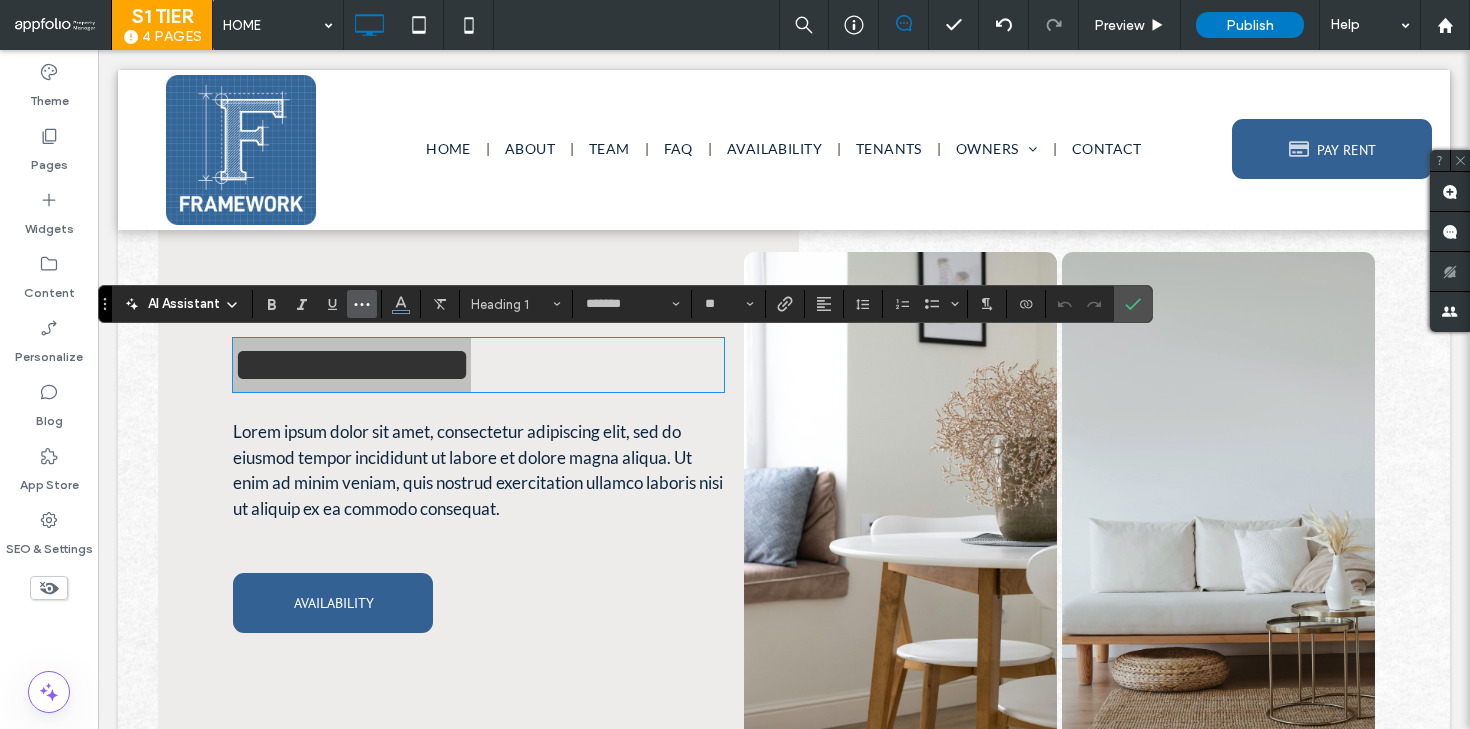 click at bounding box center (362, 304) 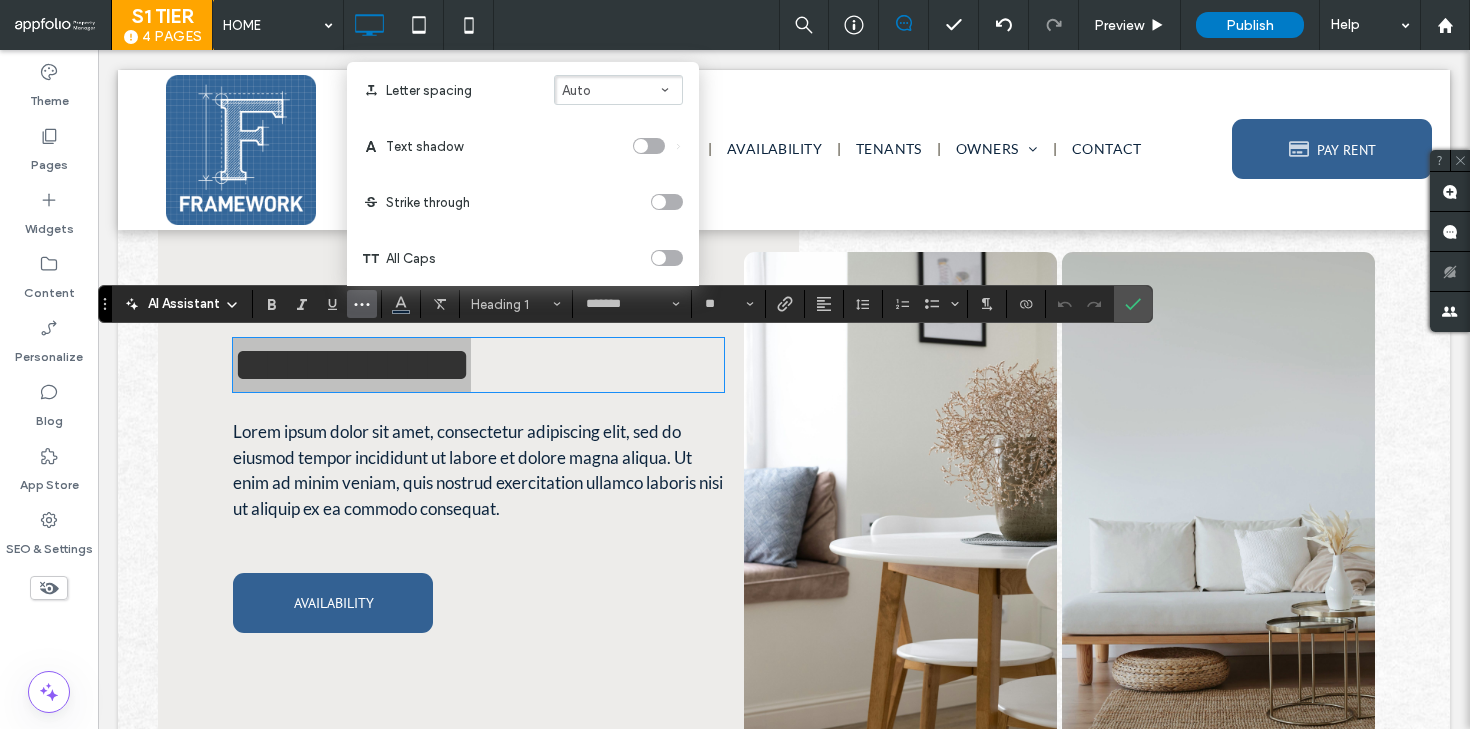 click on "Auto" at bounding box center (618, 90) 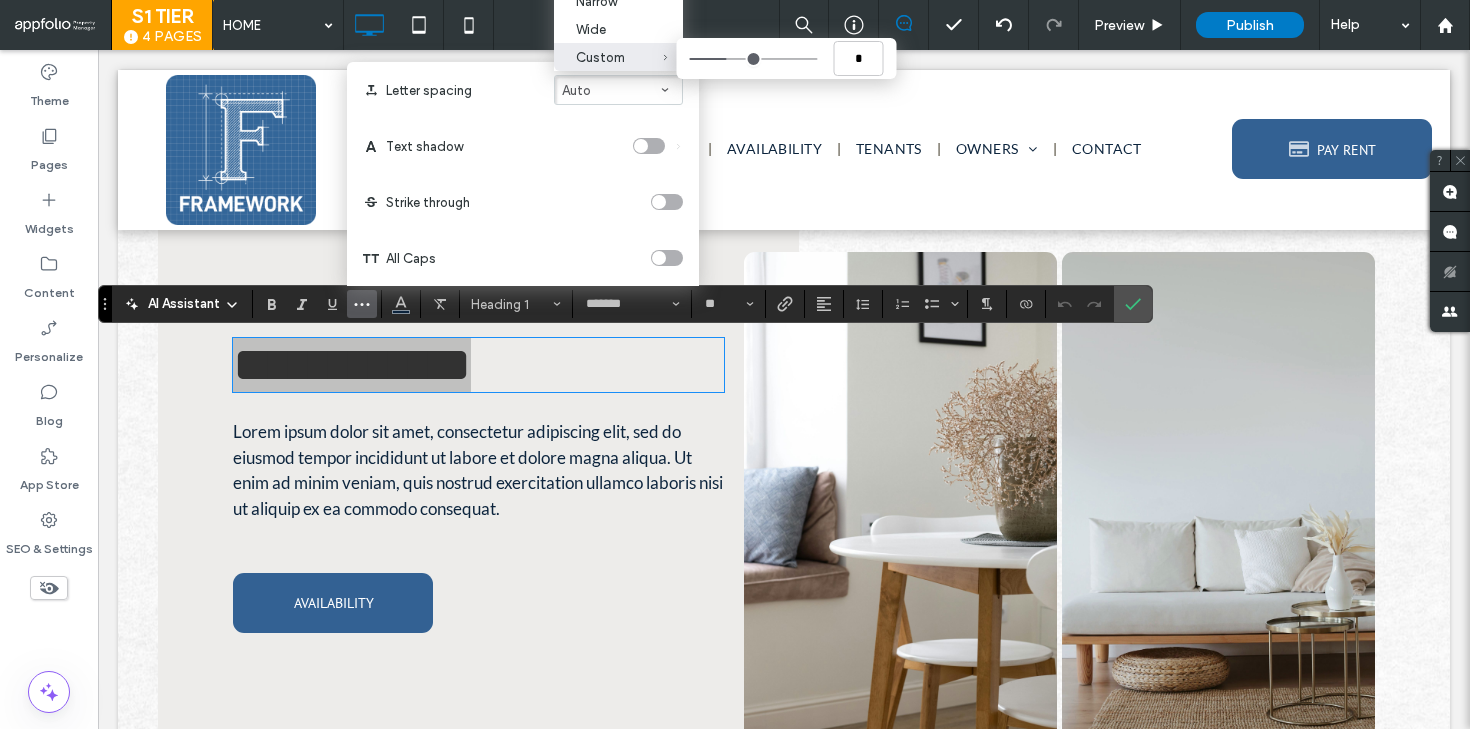 type on "****" 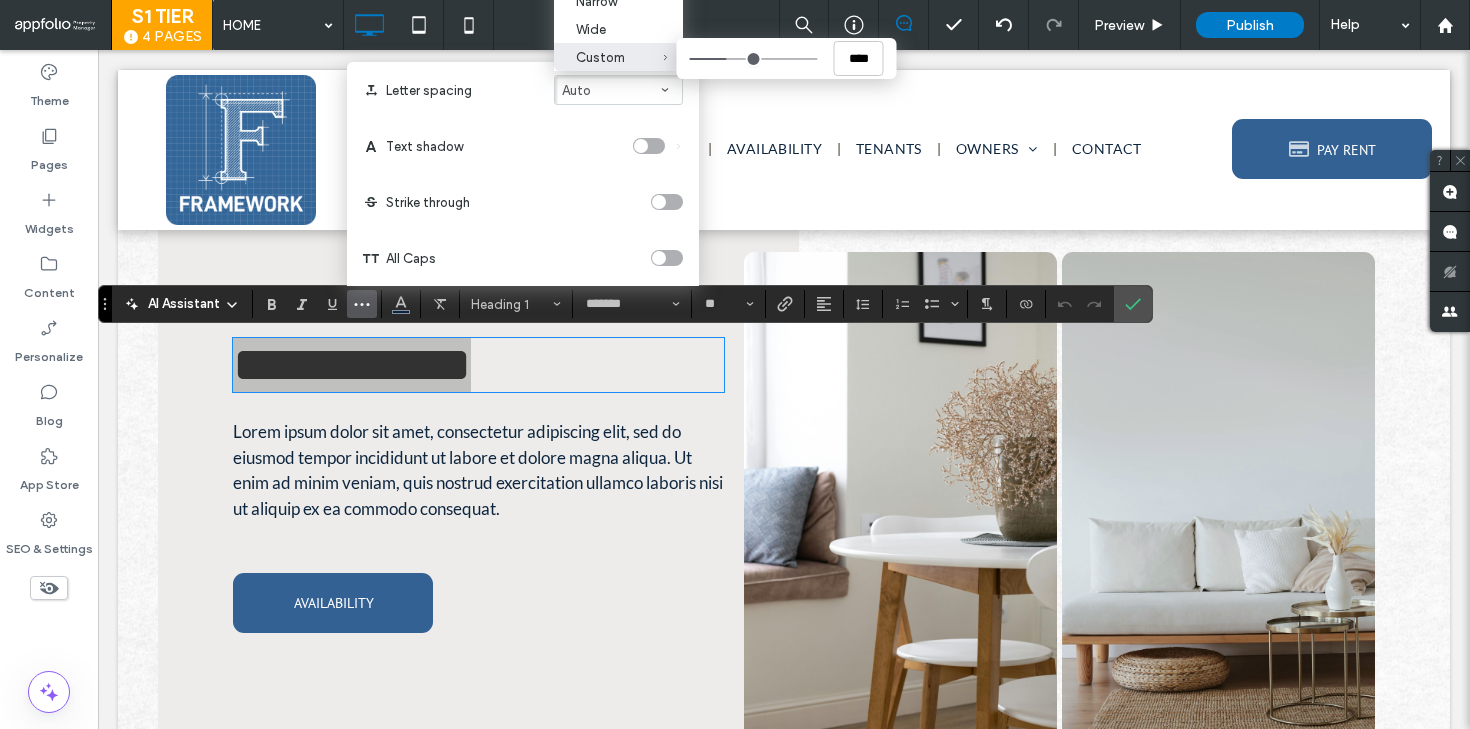 type on "****" 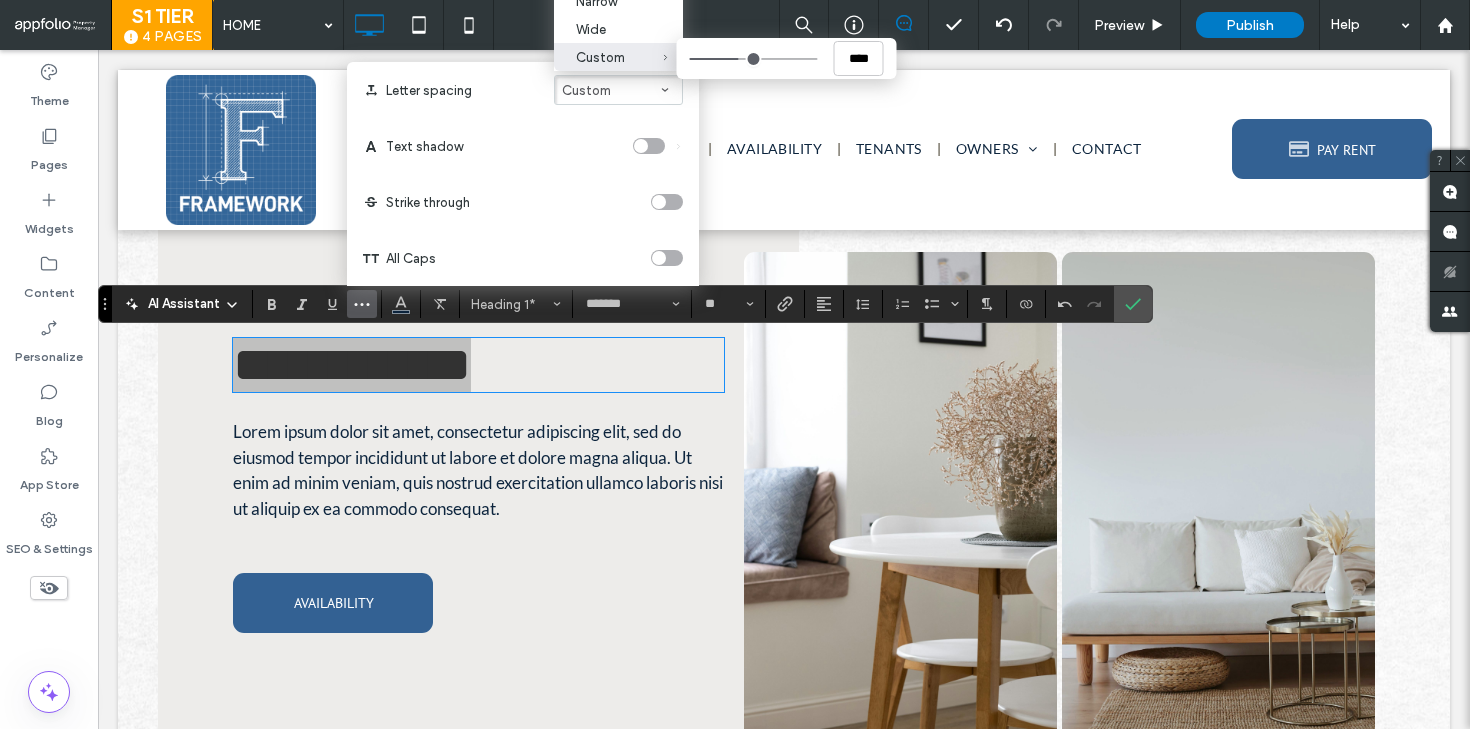 type on "****" 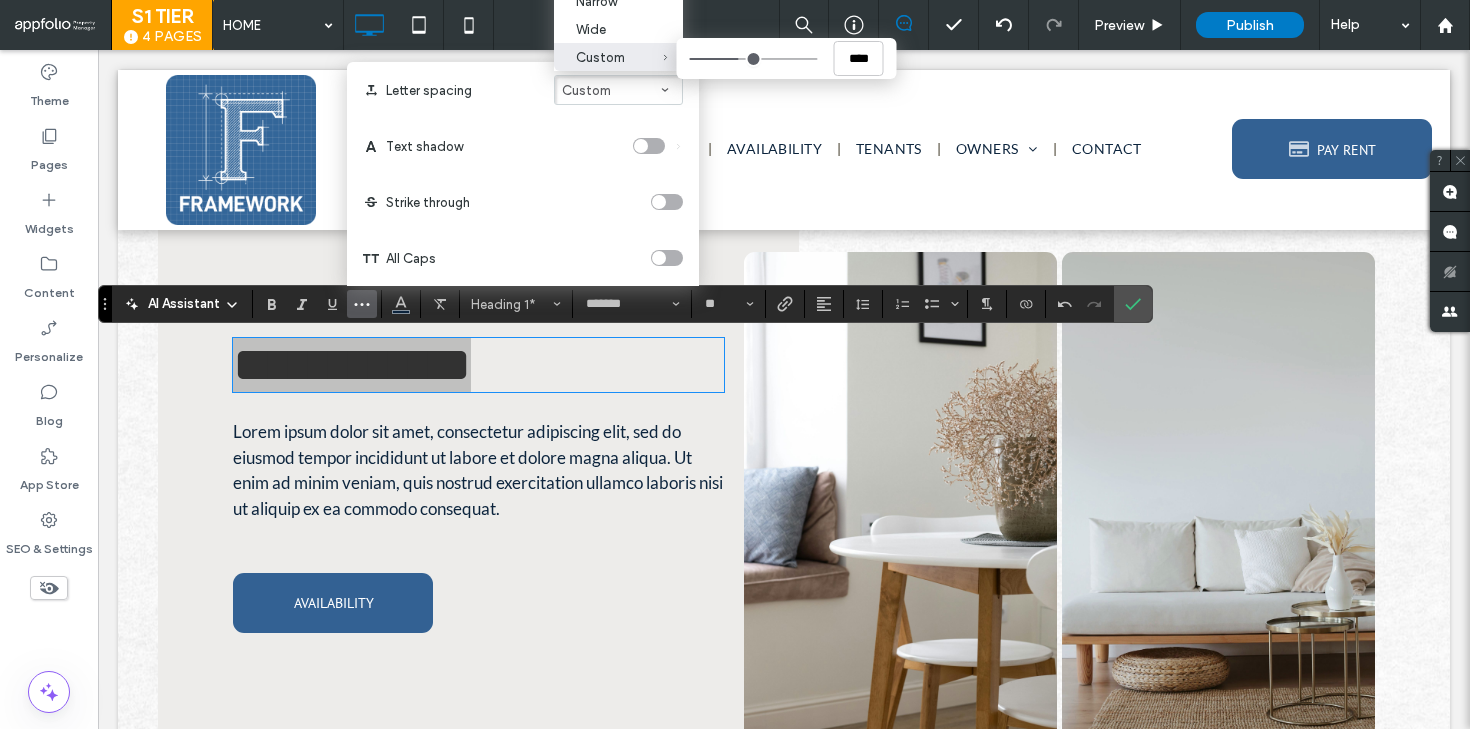 type on "****" 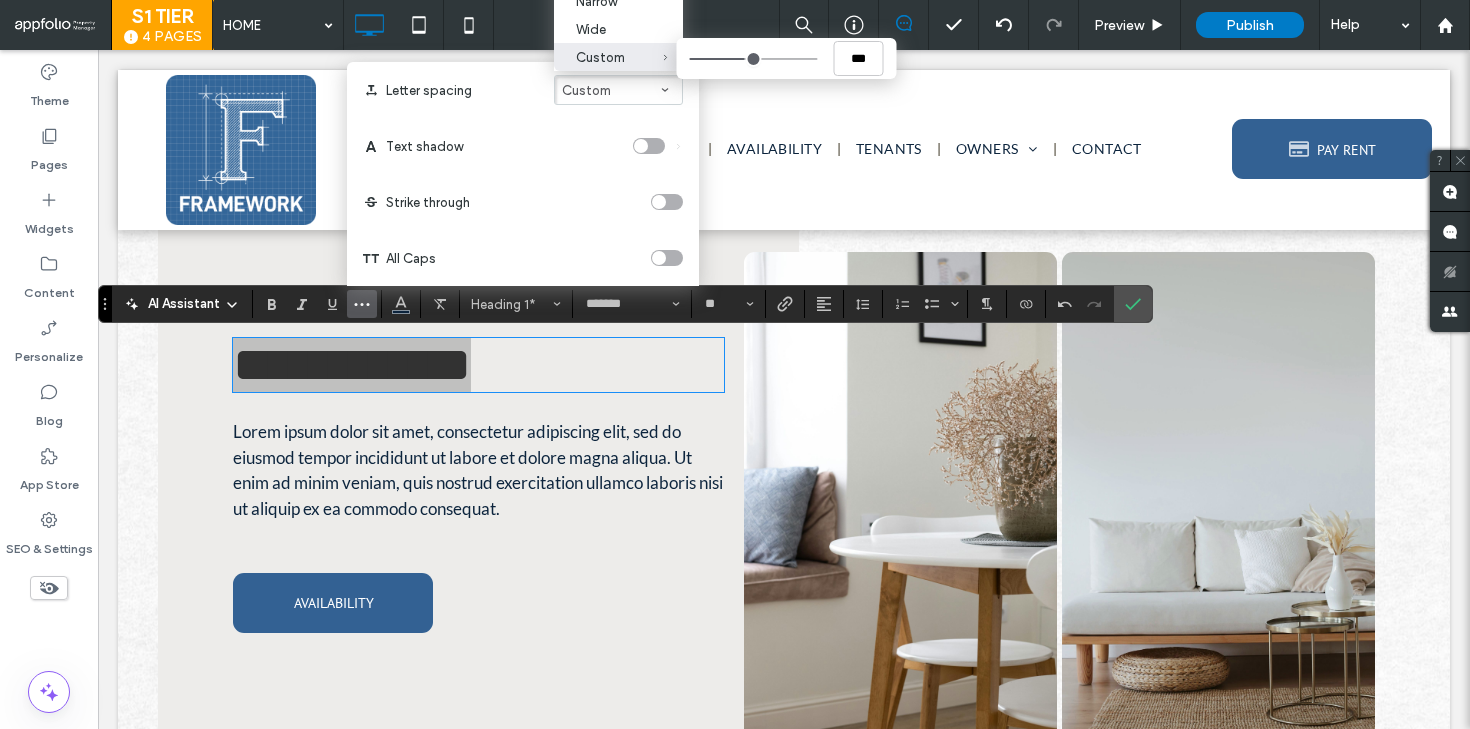 type on "****" 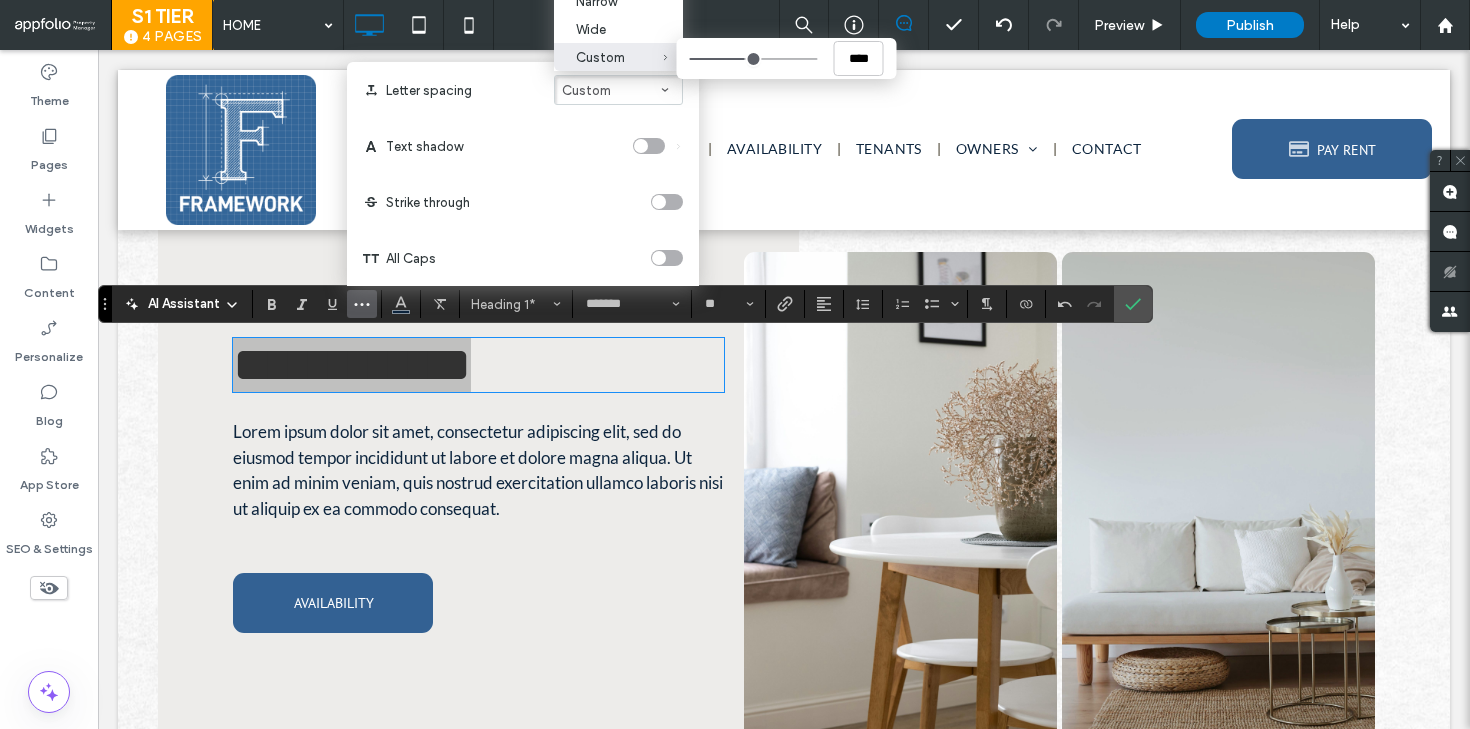 type on "****" 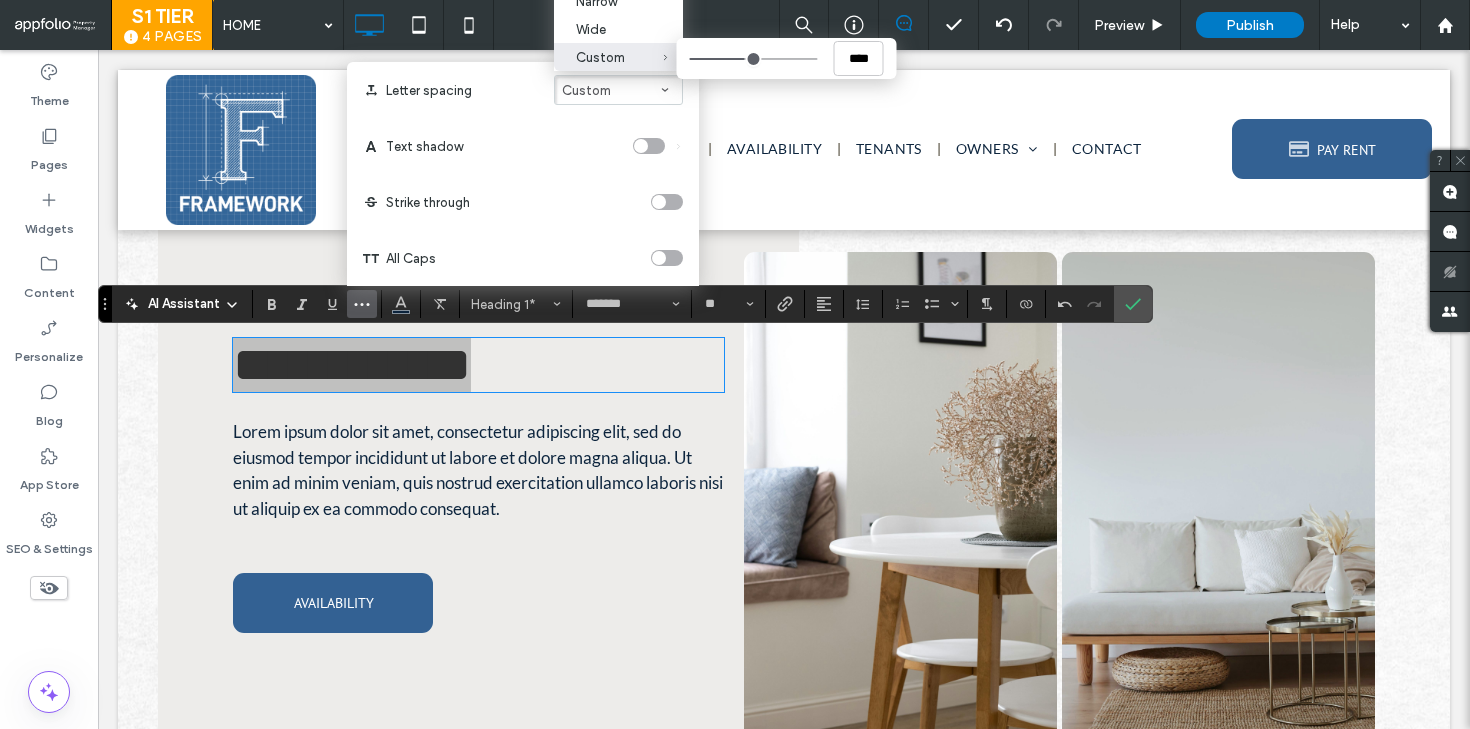 type on "****" 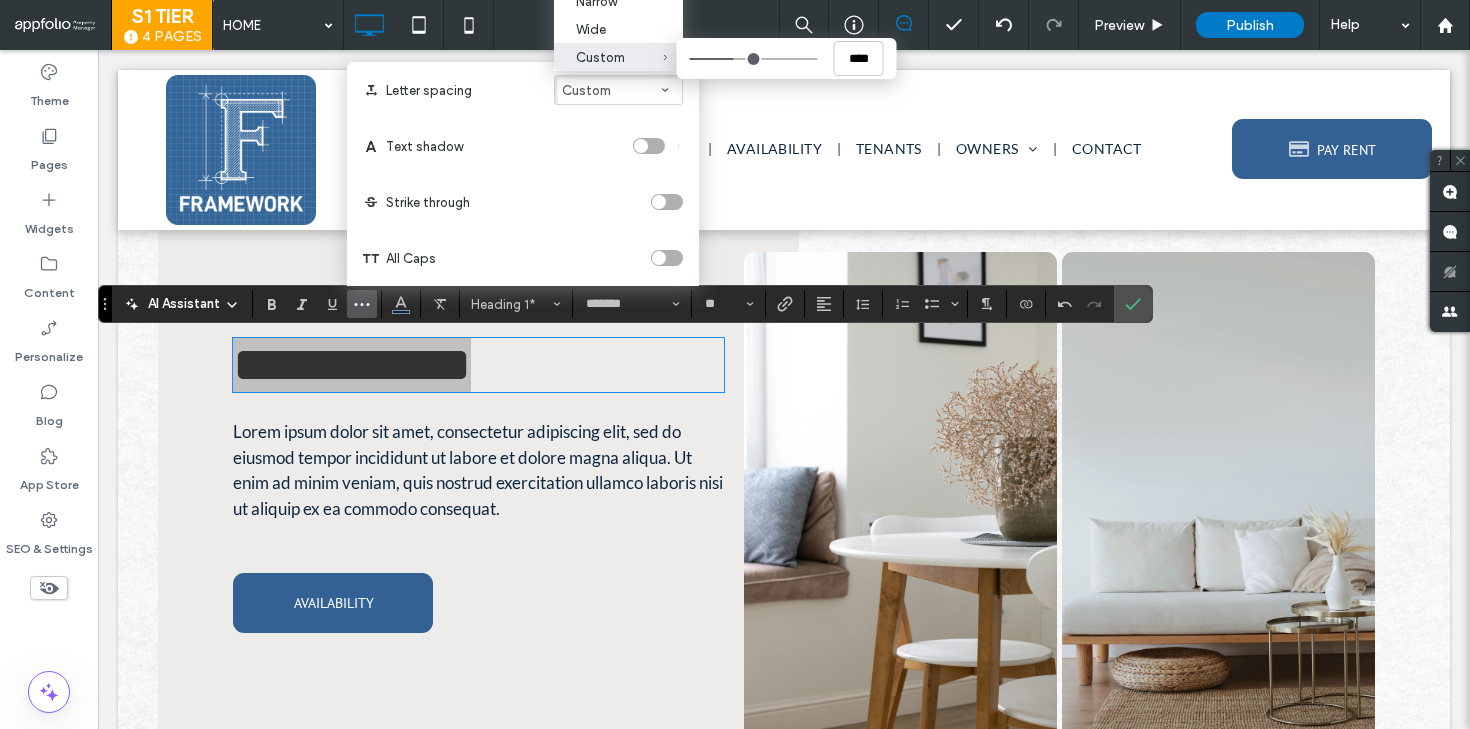 type on "****" 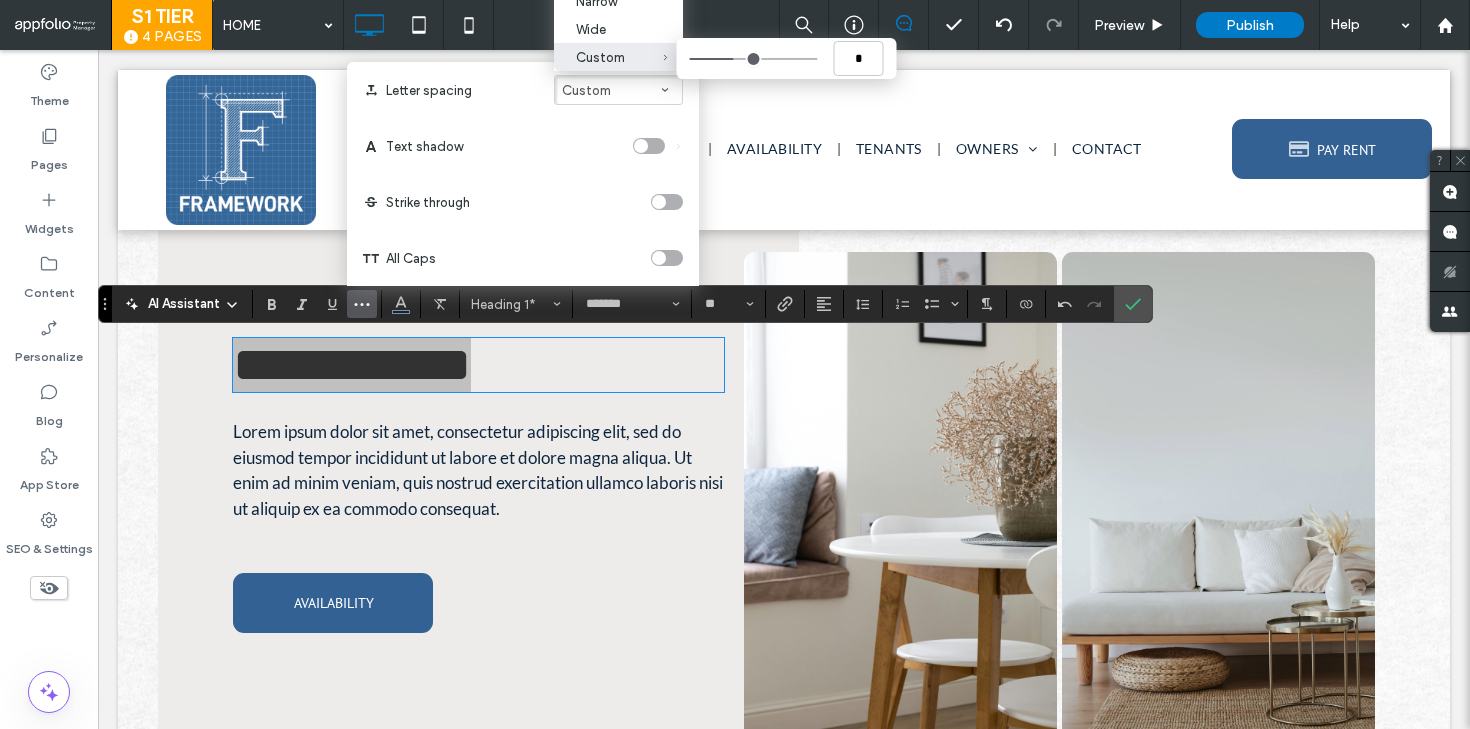type on "*****" 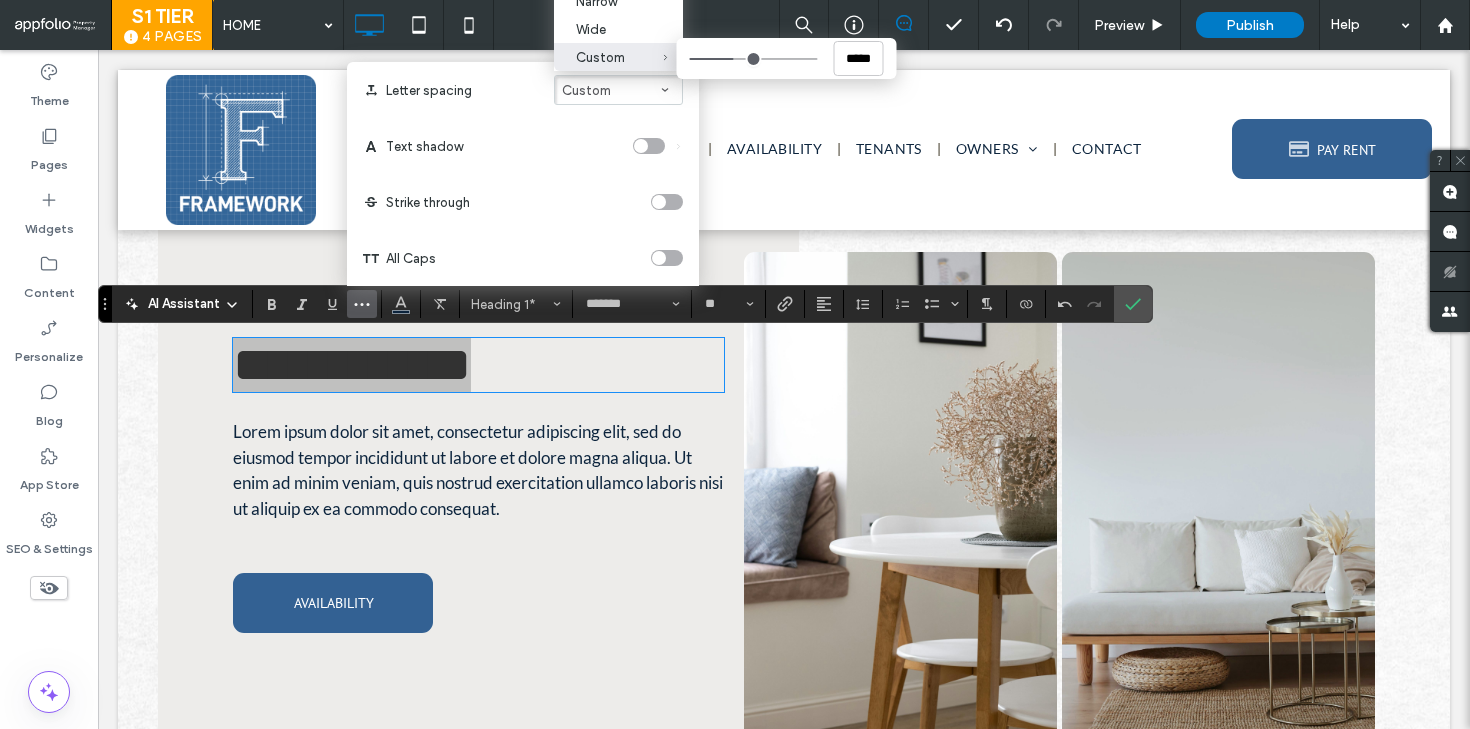 type on "*****" 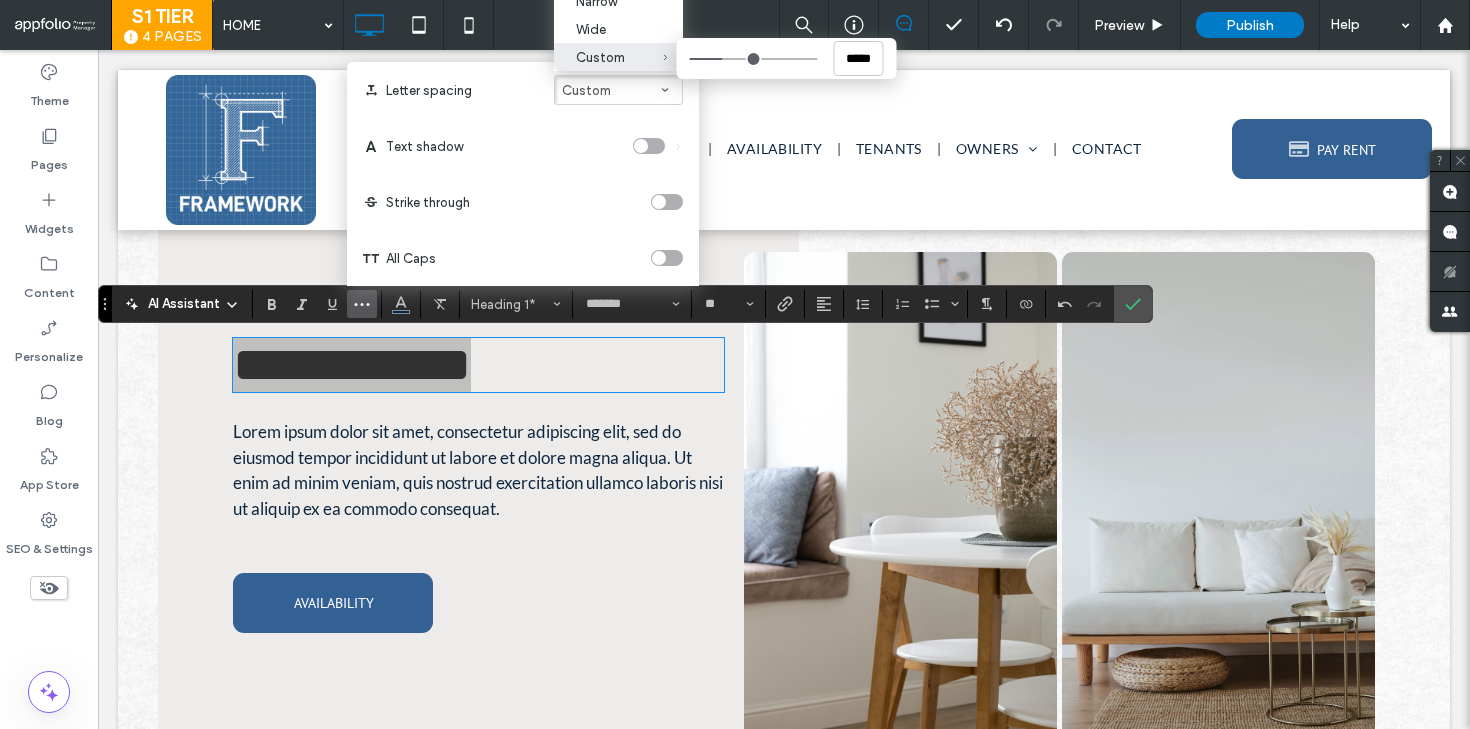 type on "*****" 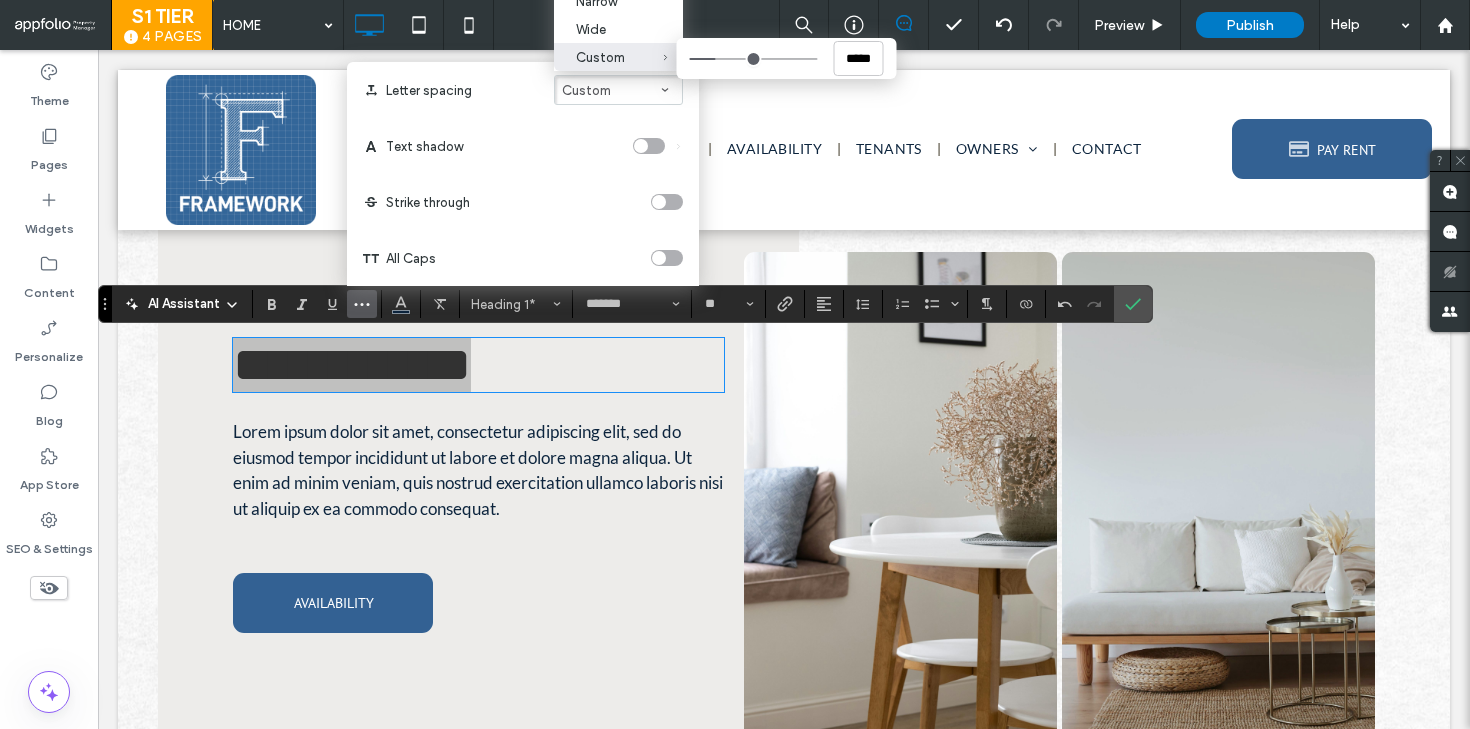 type on "*****" 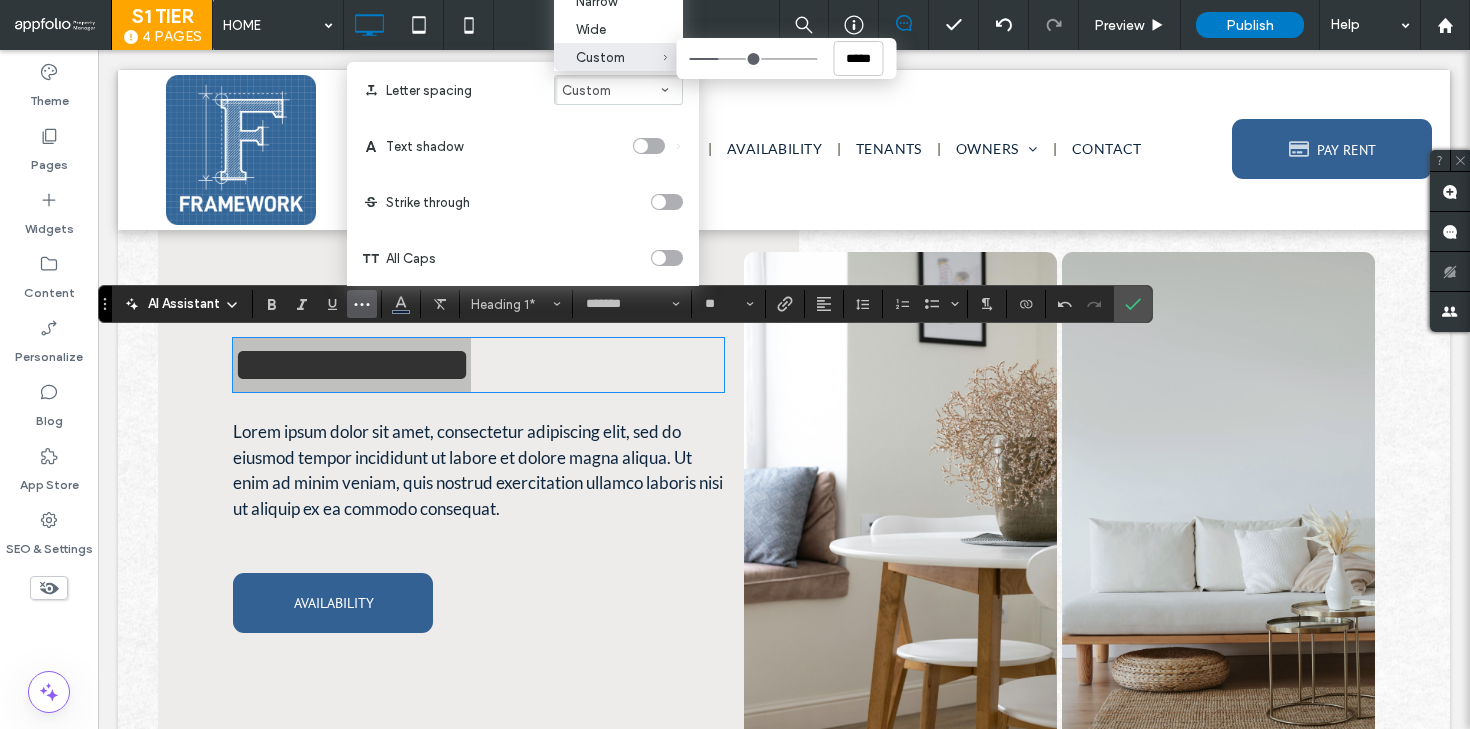 click on "Custom *****" at bounding box center [754, 59] 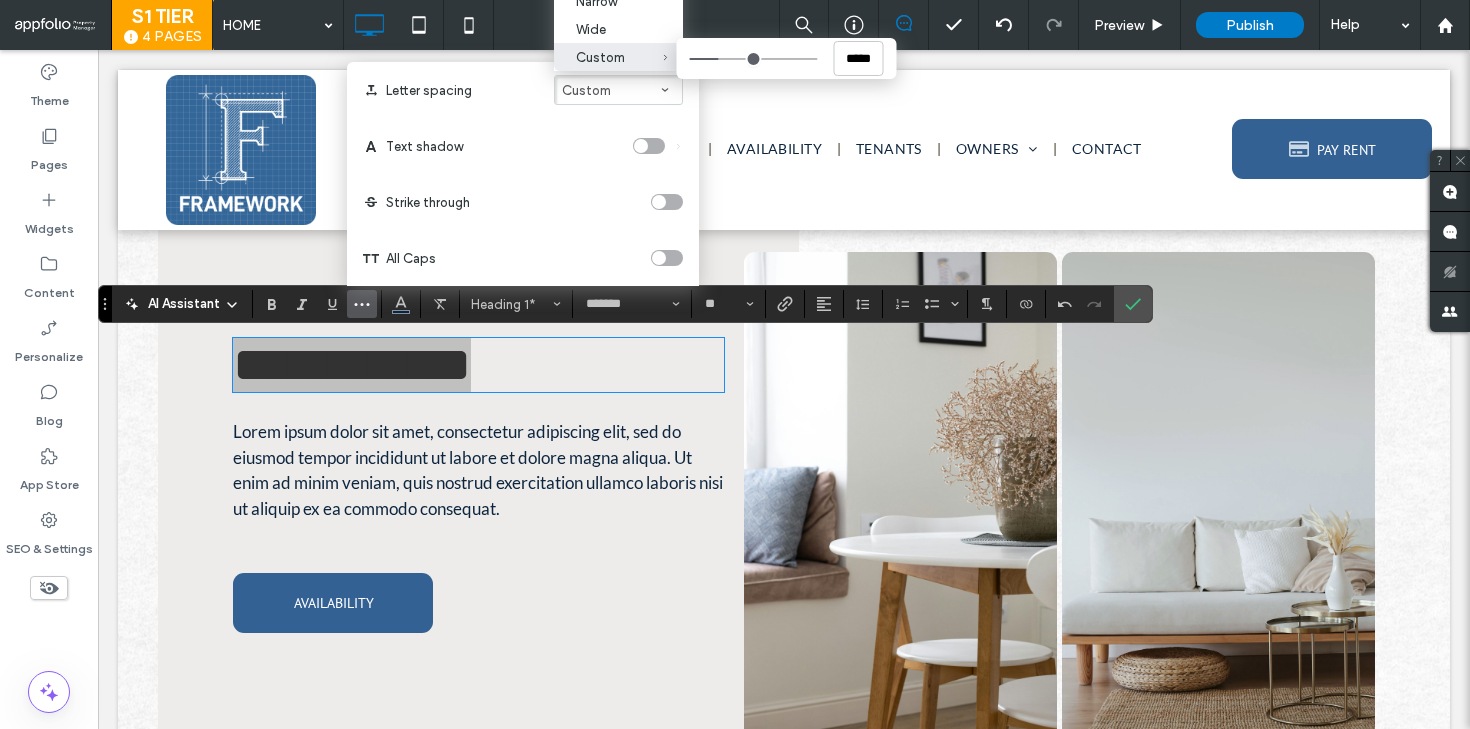 type on "*****" 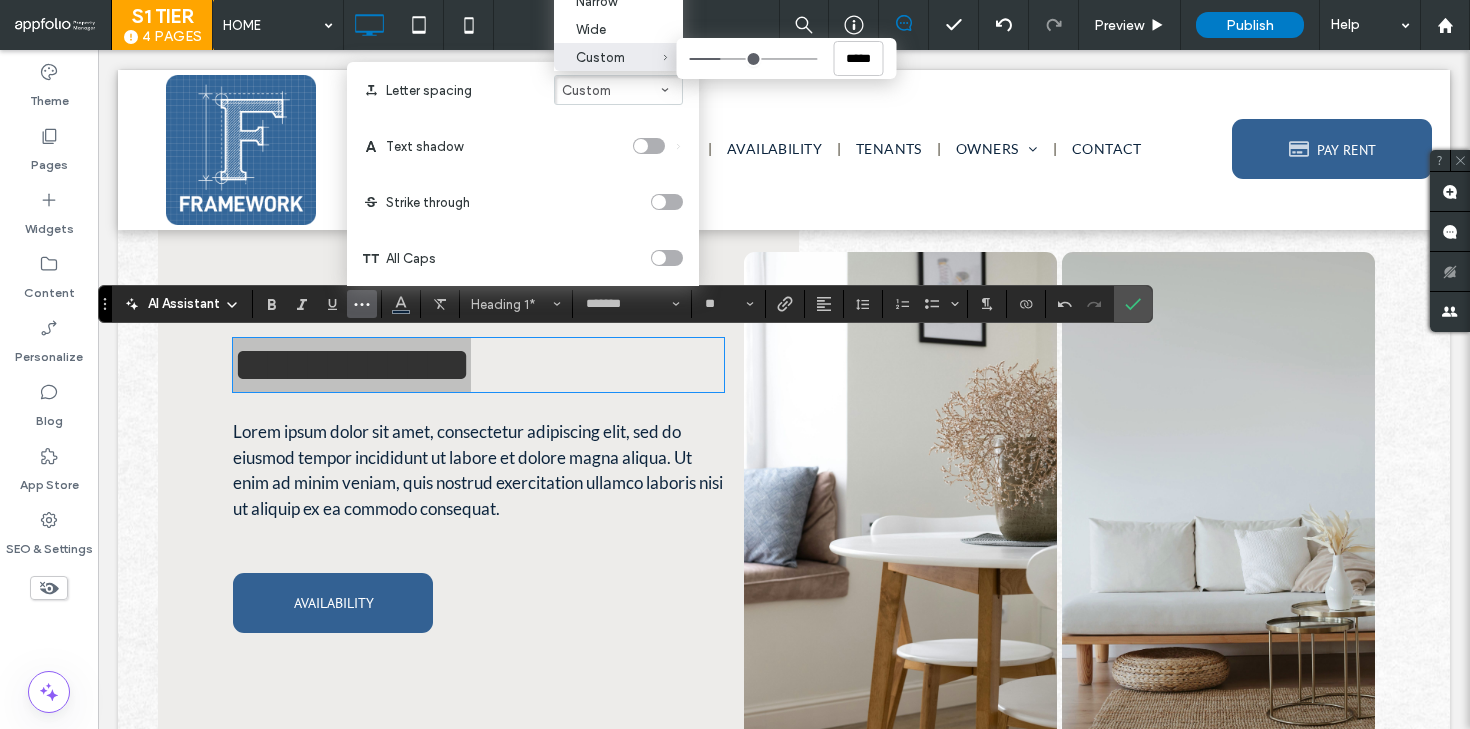 type on "*****" 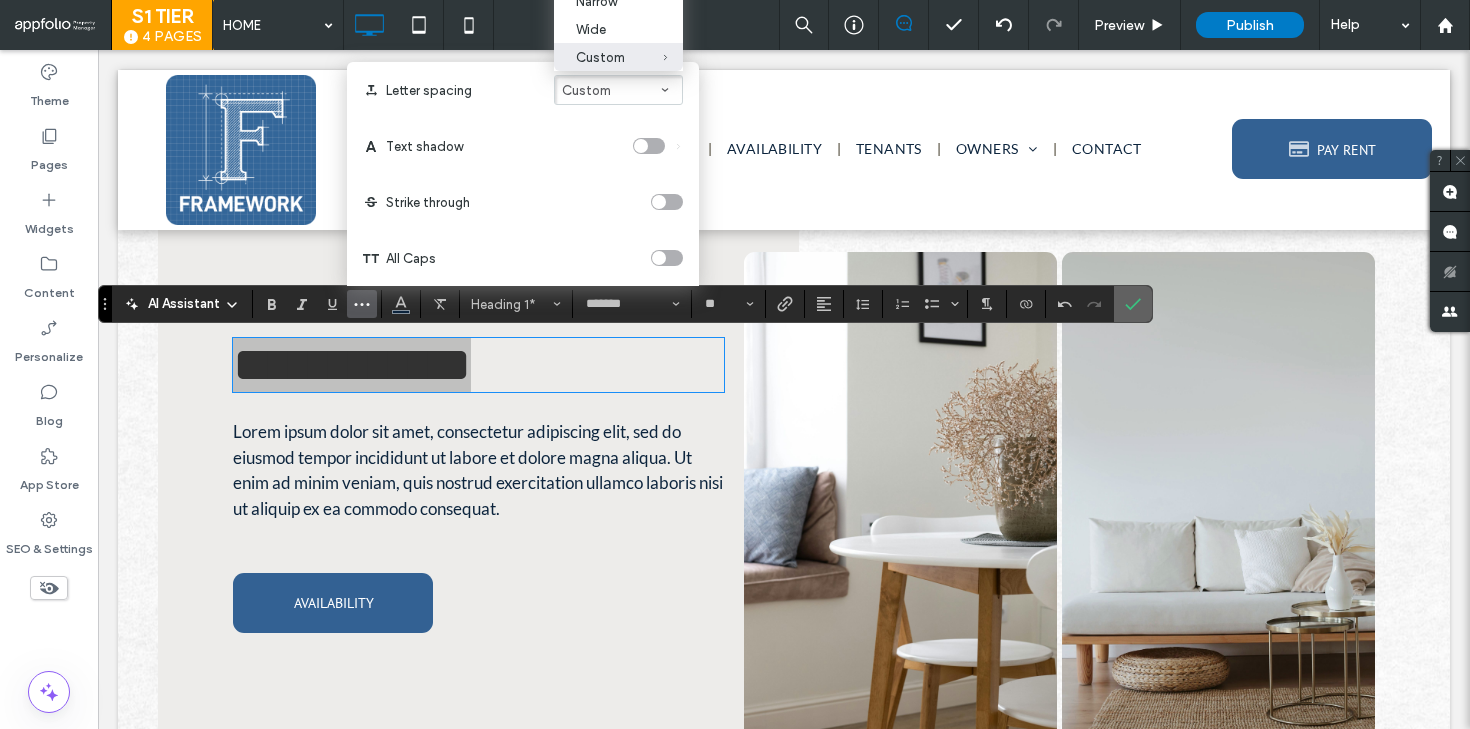 click at bounding box center [1129, 304] 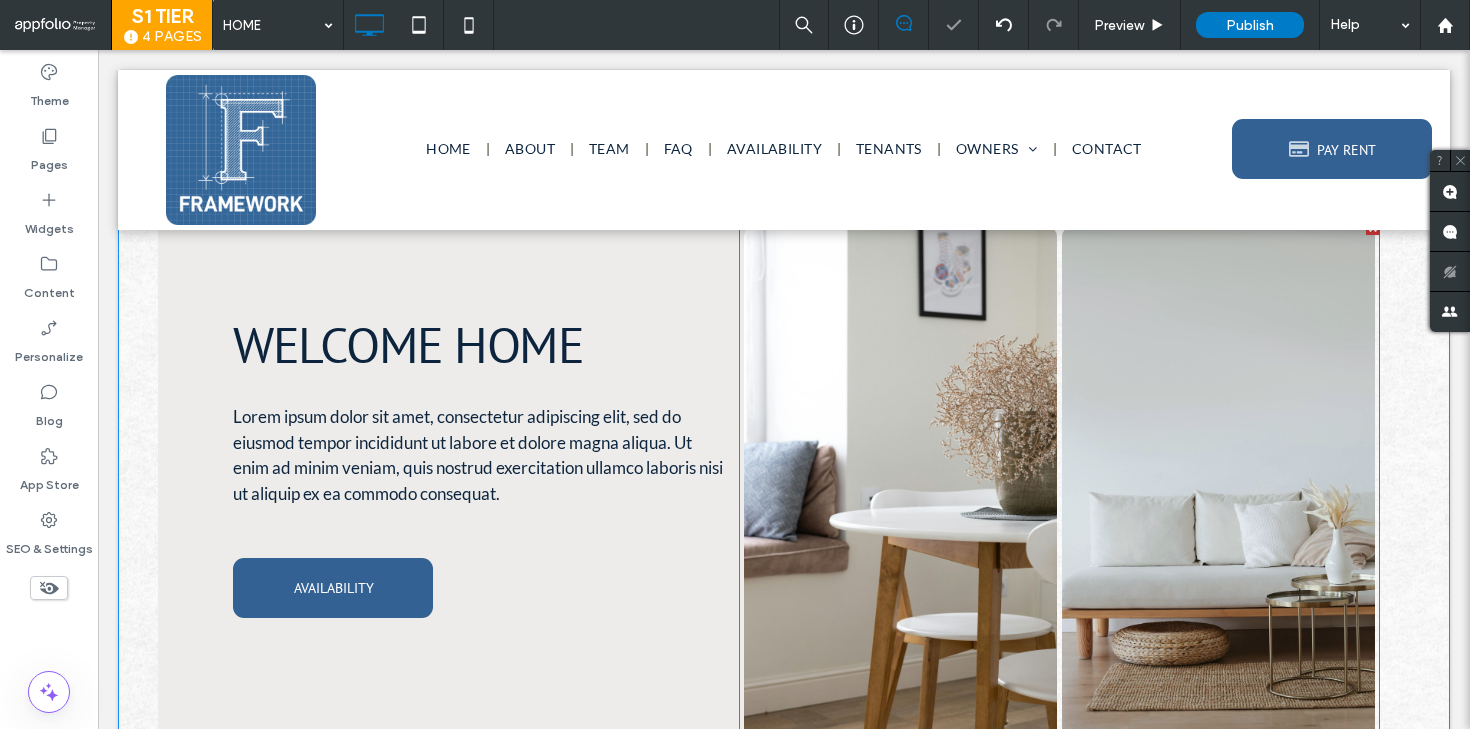 scroll, scrollTop: 0, scrollLeft: 0, axis: both 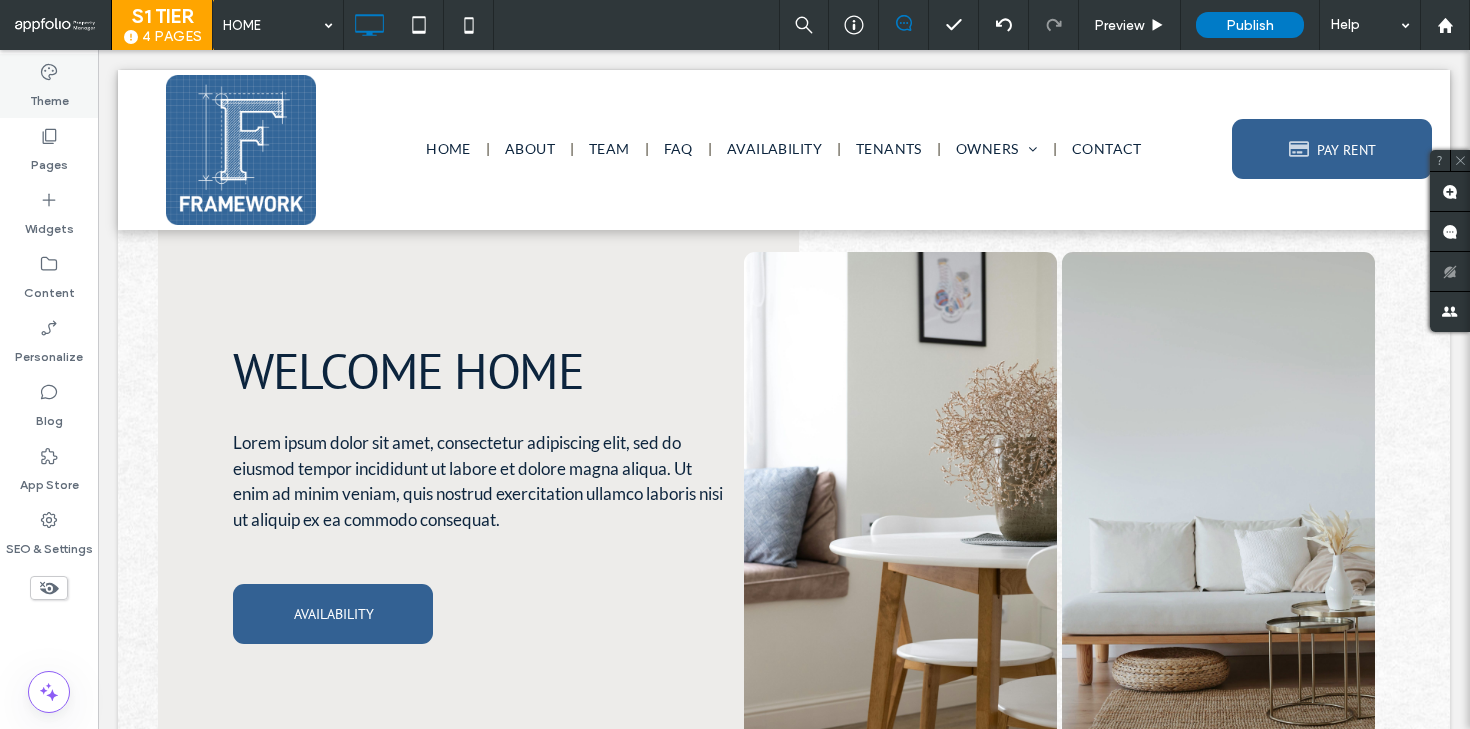 click on "Theme" at bounding box center [49, 96] 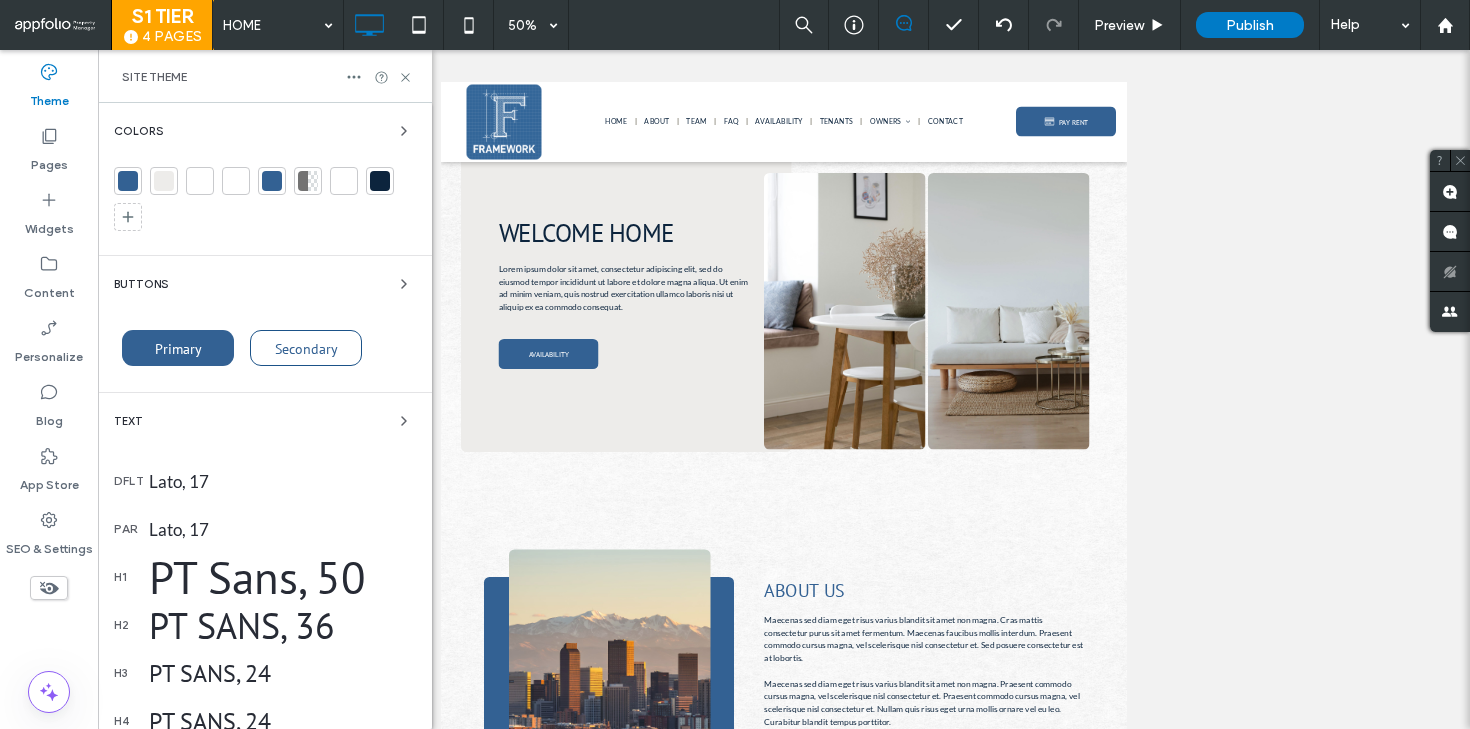click on "PT Sans, 50" at bounding box center (282, 577) 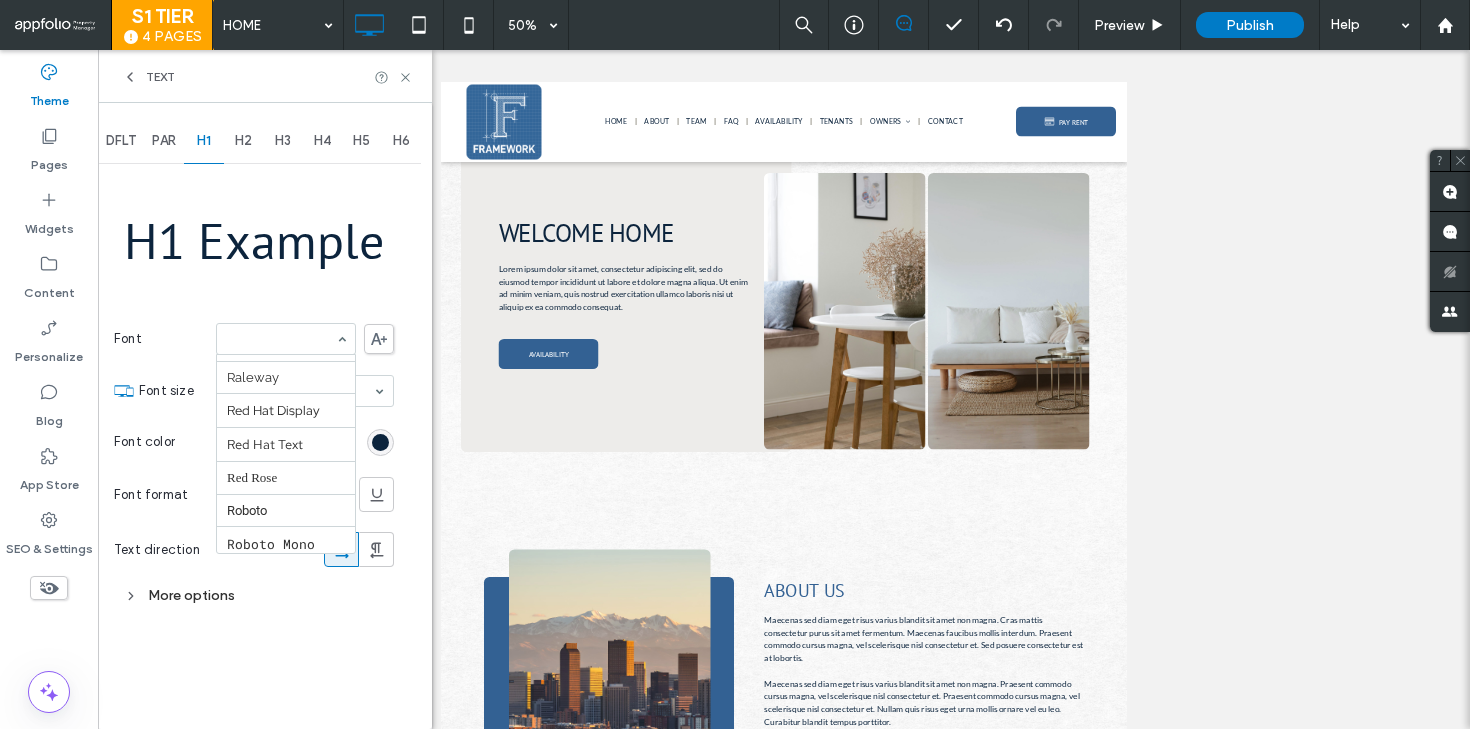 scroll, scrollTop: 1827, scrollLeft: 0, axis: vertical 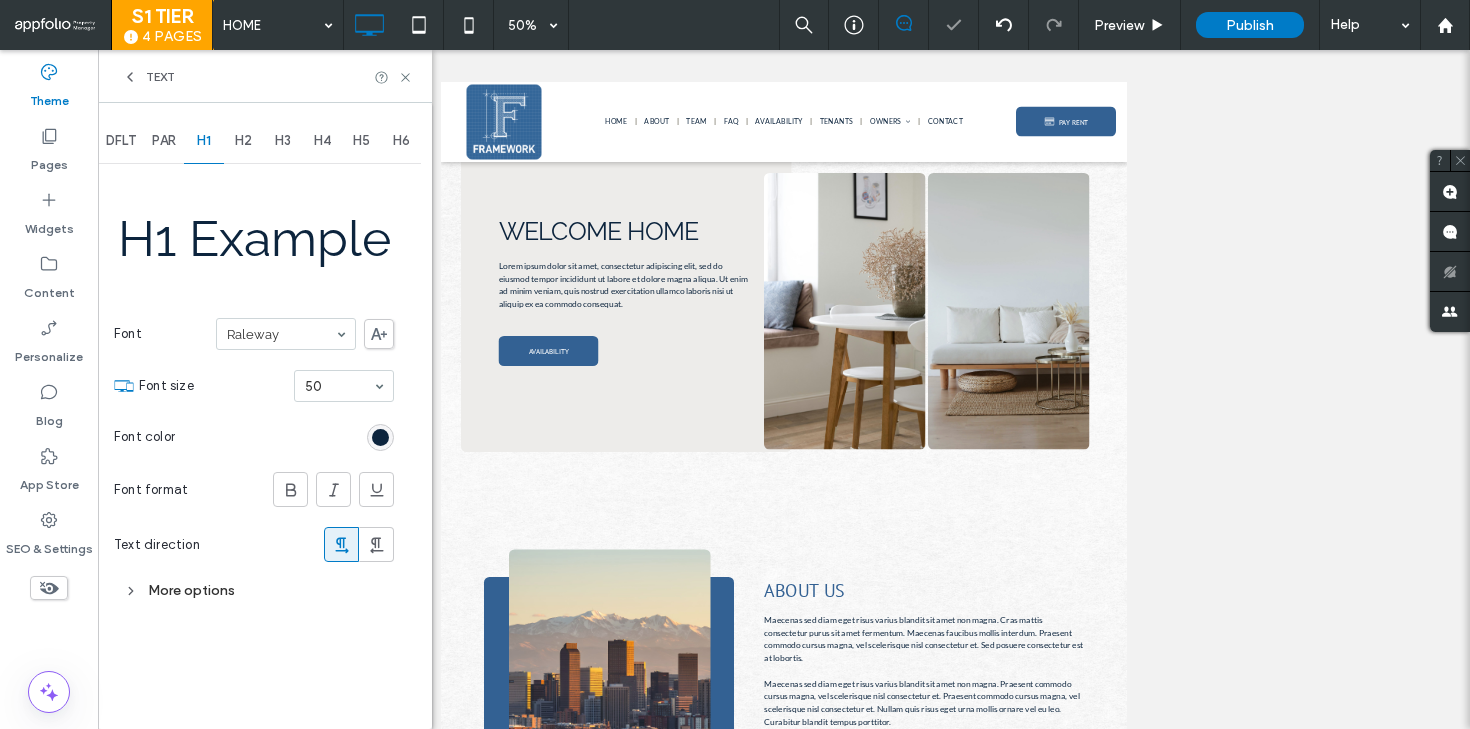 click at bounding box center [281, 334] 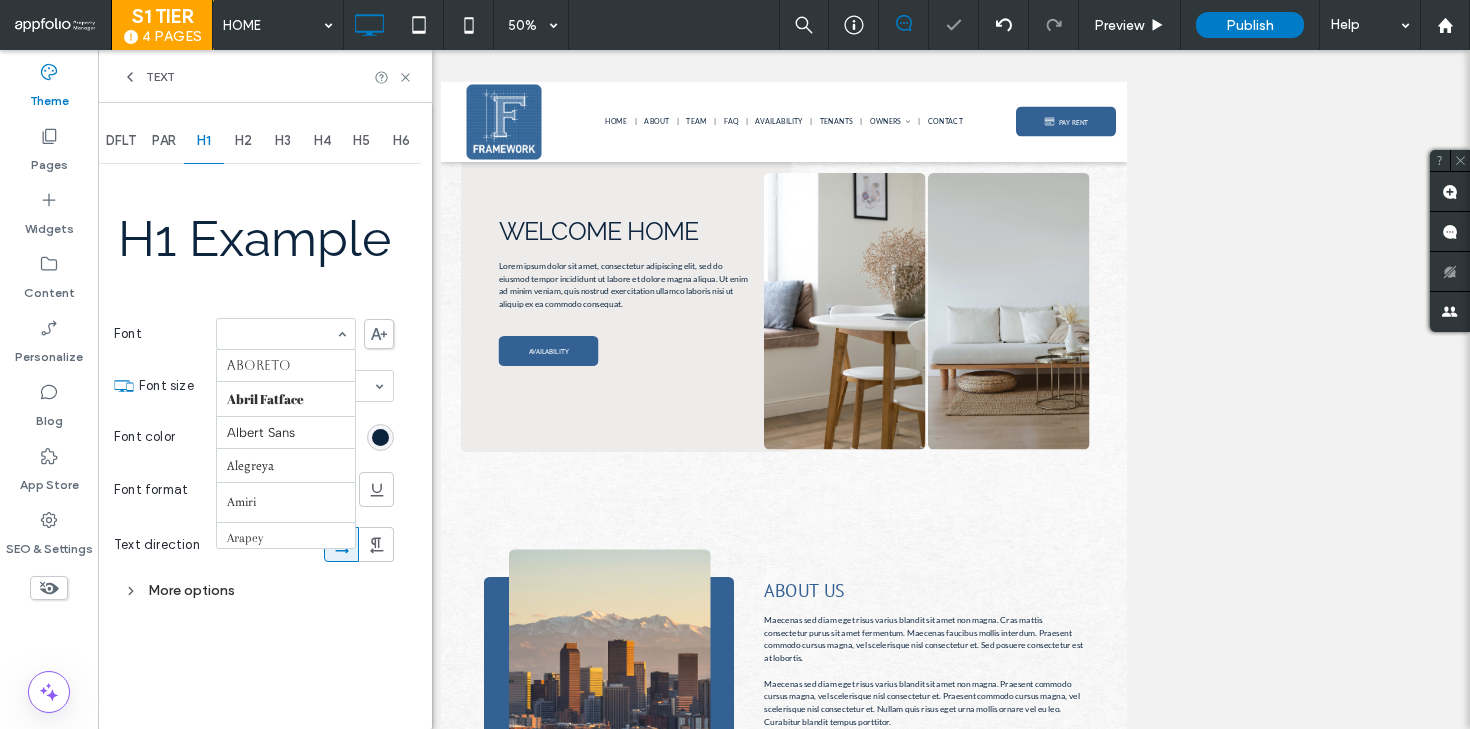scroll, scrollTop: 1850, scrollLeft: 0, axis: vertical 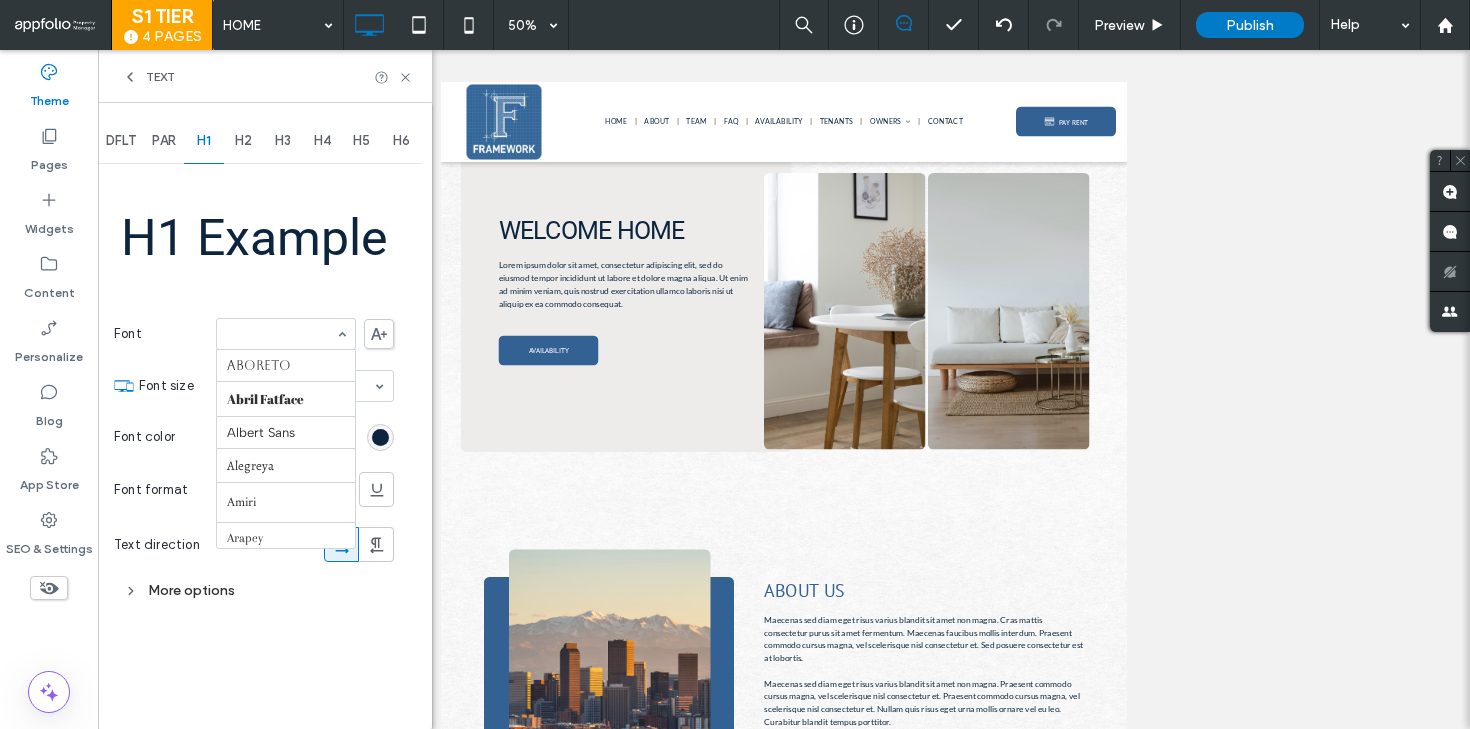 click at bounding box center (281, 334) 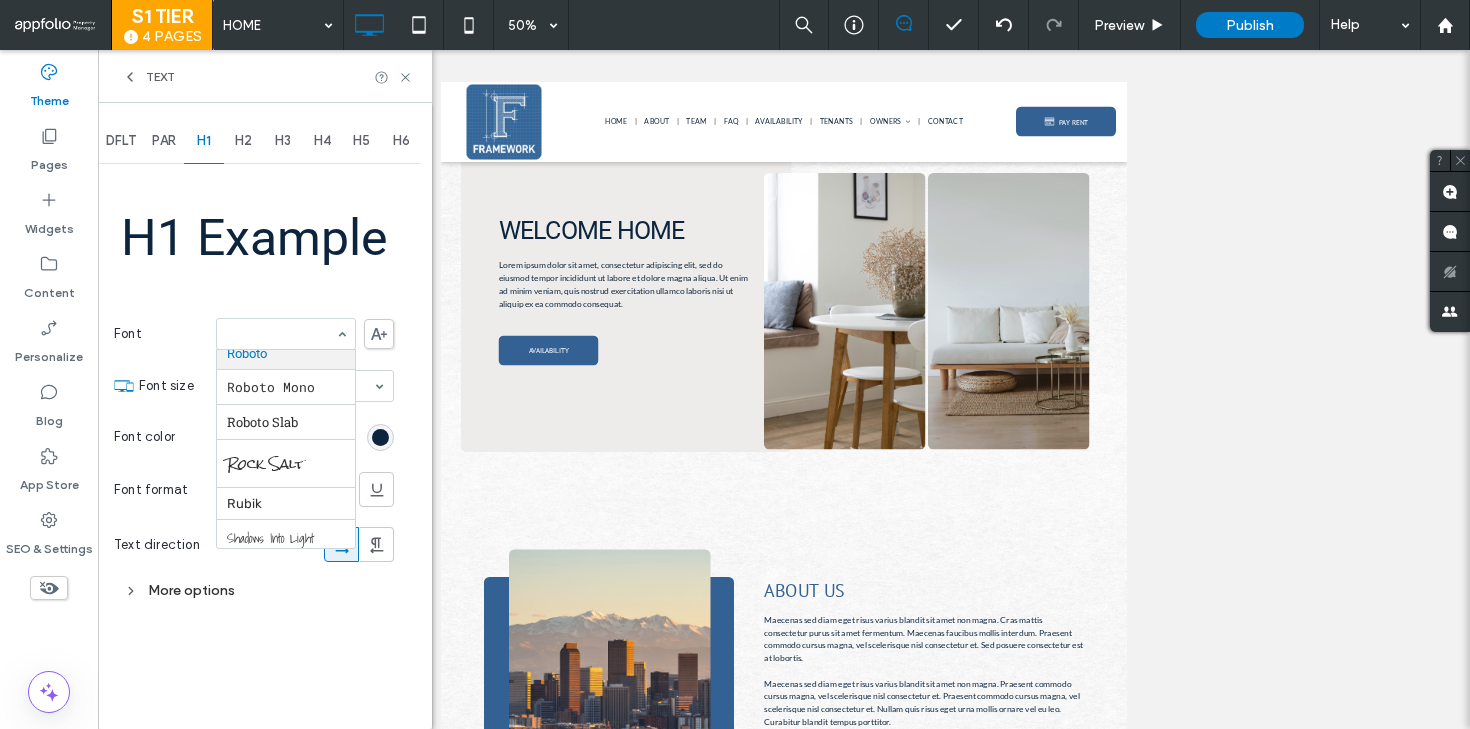 click at bounding box center [281, 334] 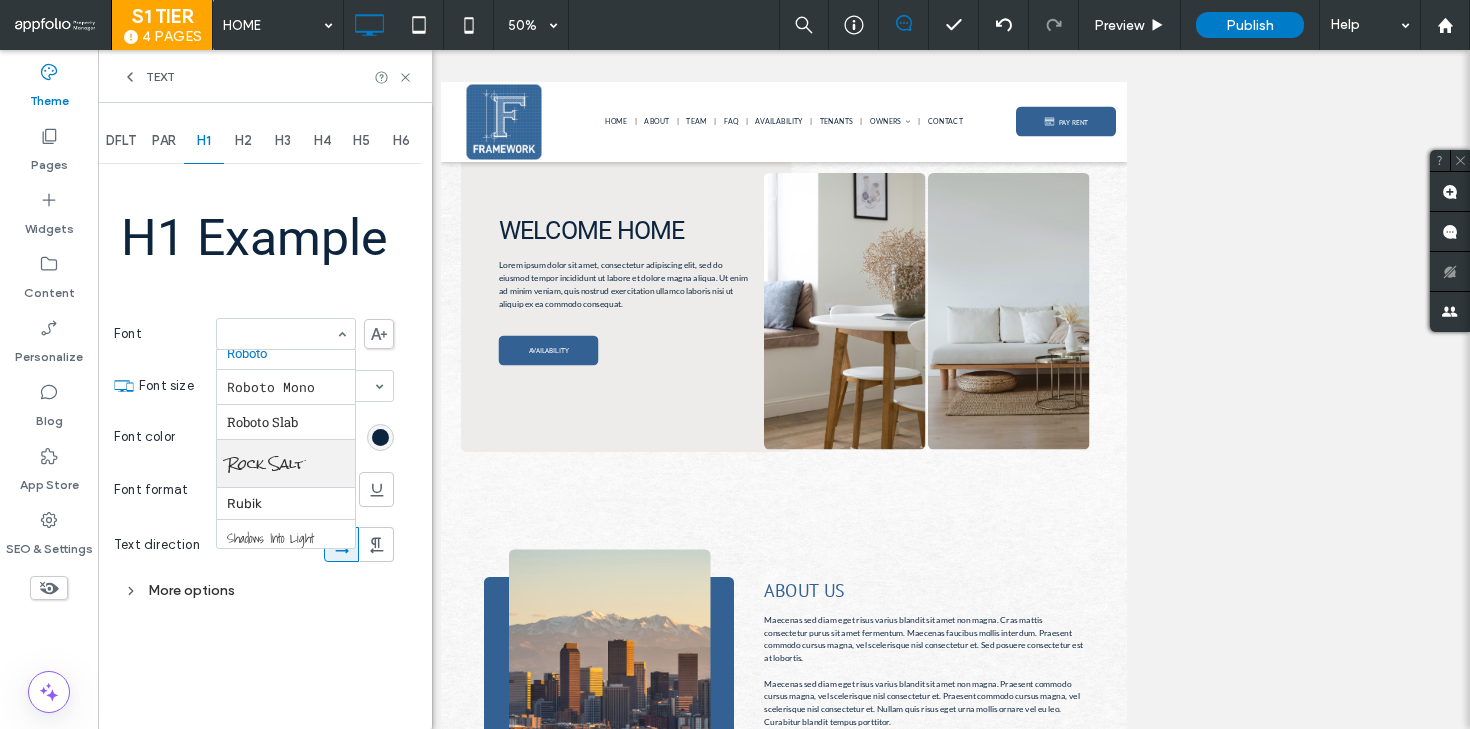 click on "More options" at bounding box center [254, 590] 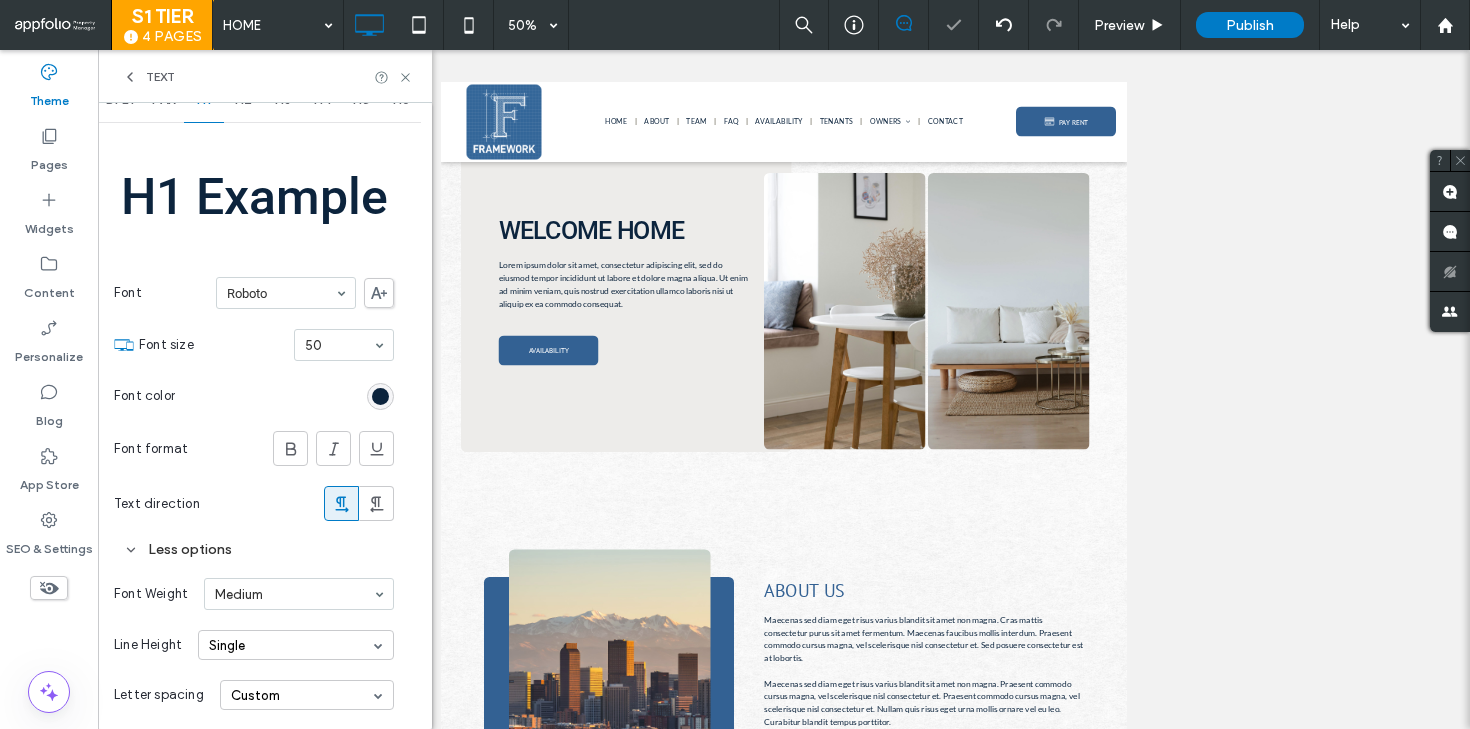 scroll, scrollTop: 4, scrollLeft: 0, axis: vertical 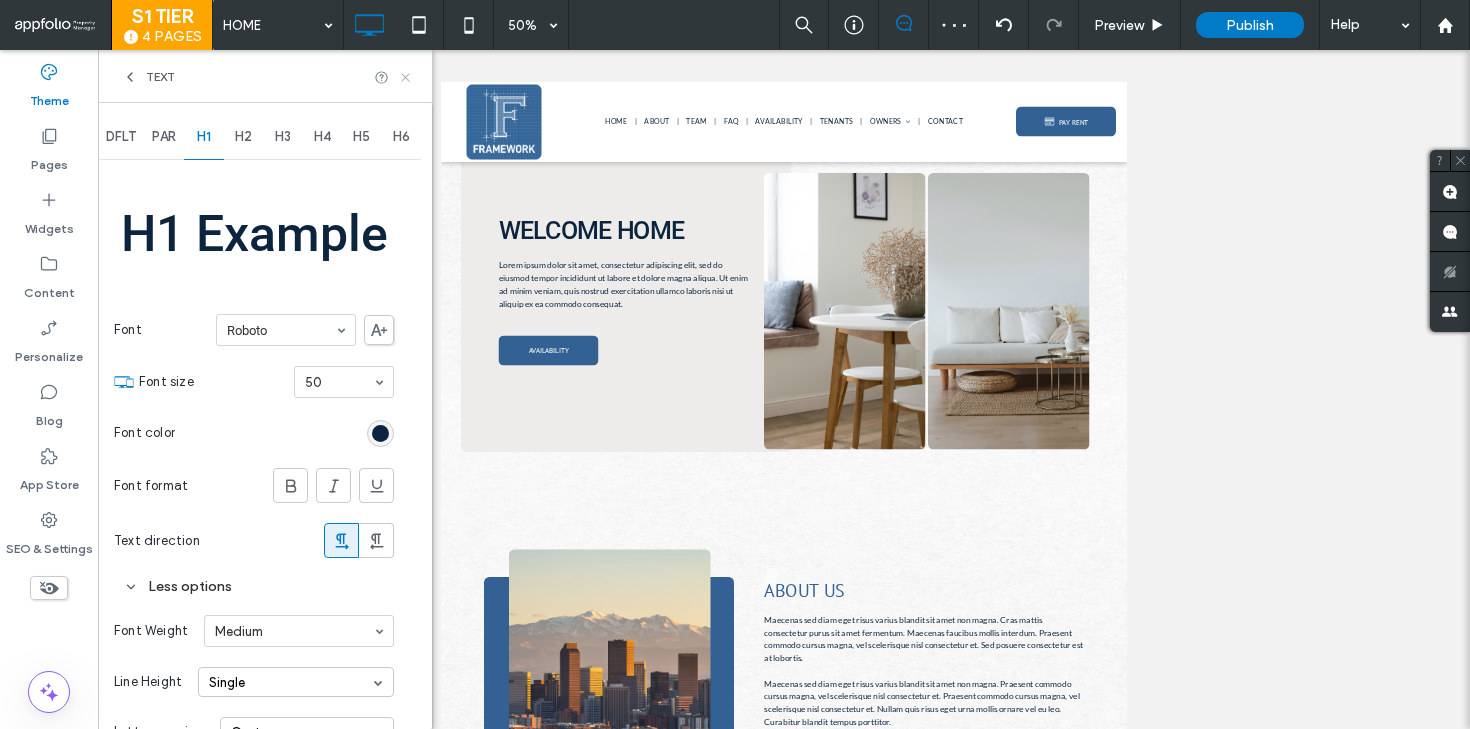click 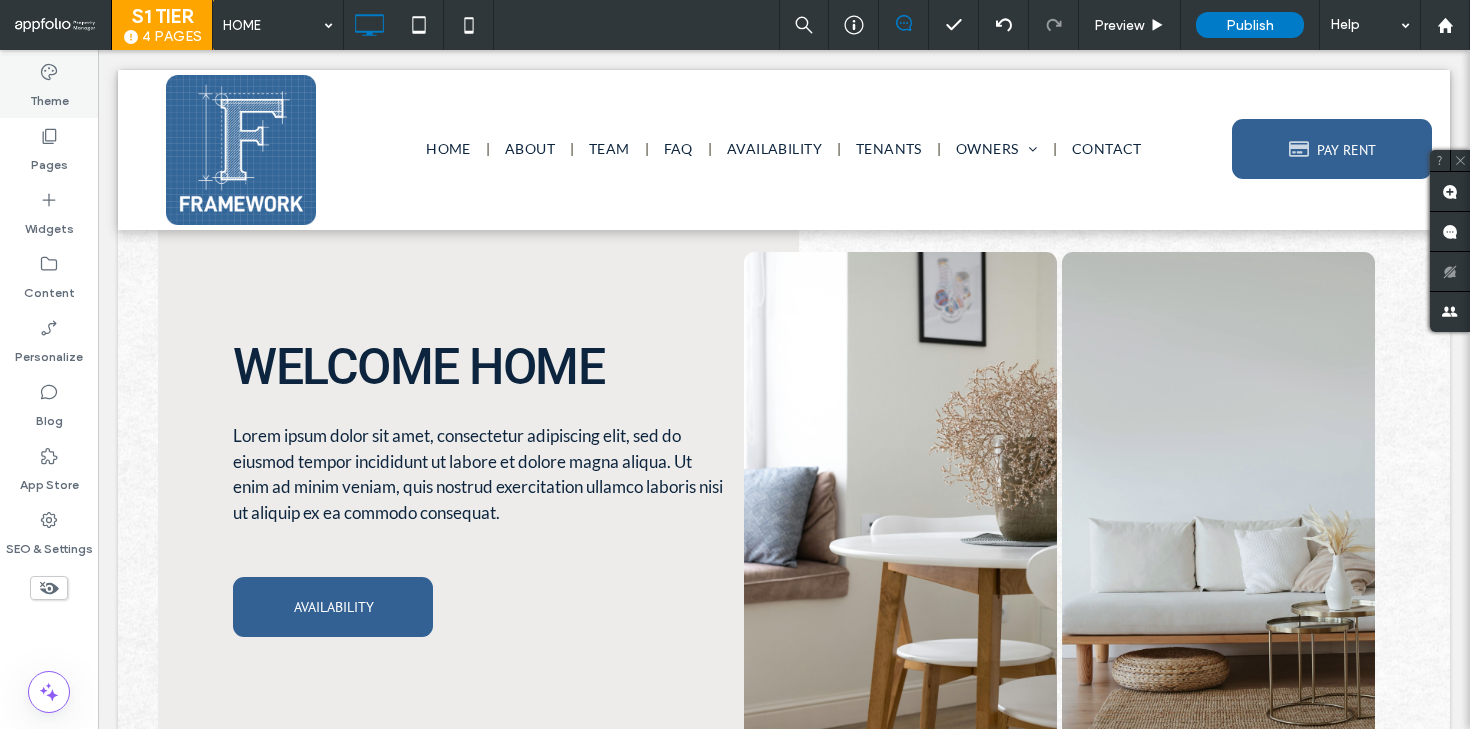 click on "Theme" at bounding box center (49, 96) 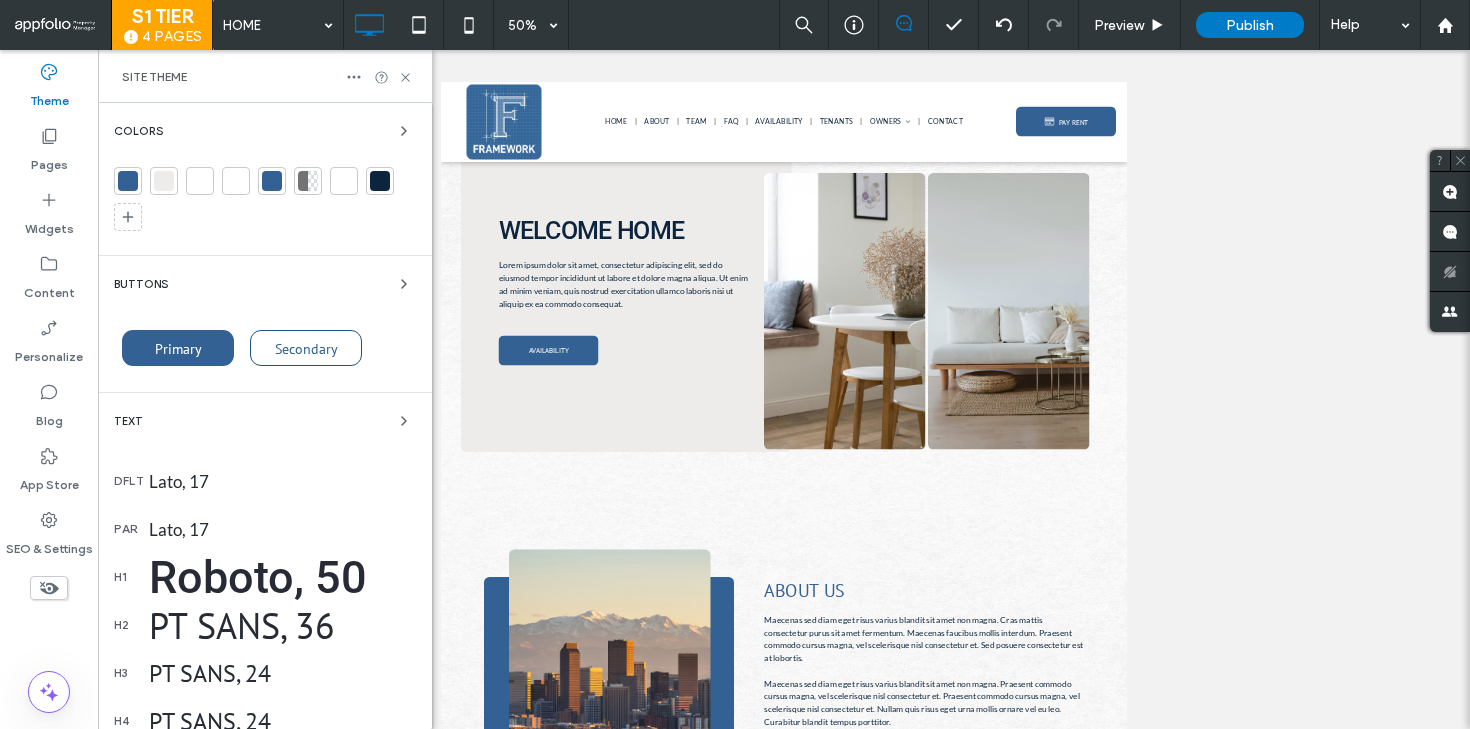 scroll, scrollTop: 88, scrollLeft: 0, axis: vertical 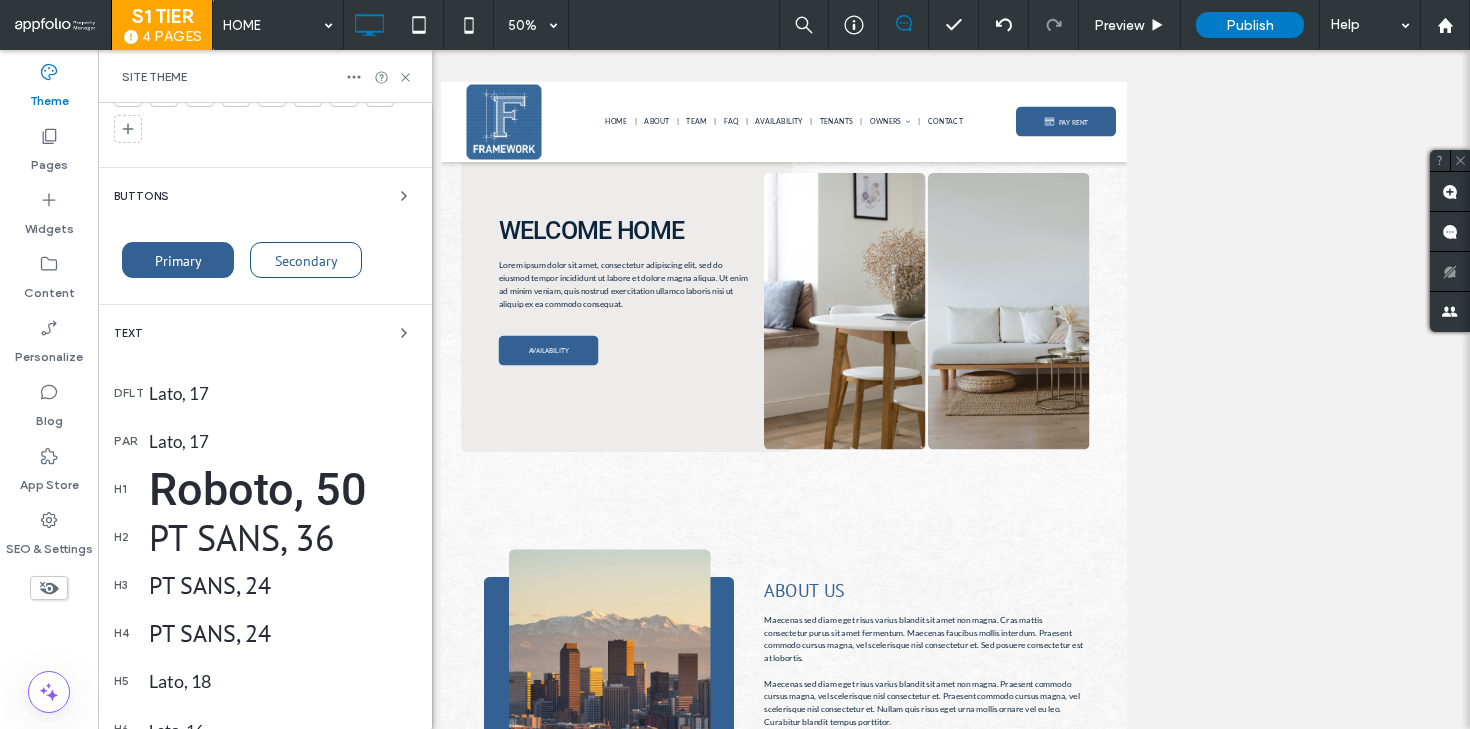 click on "Roboto, 50" at bounding box center (282, 489) 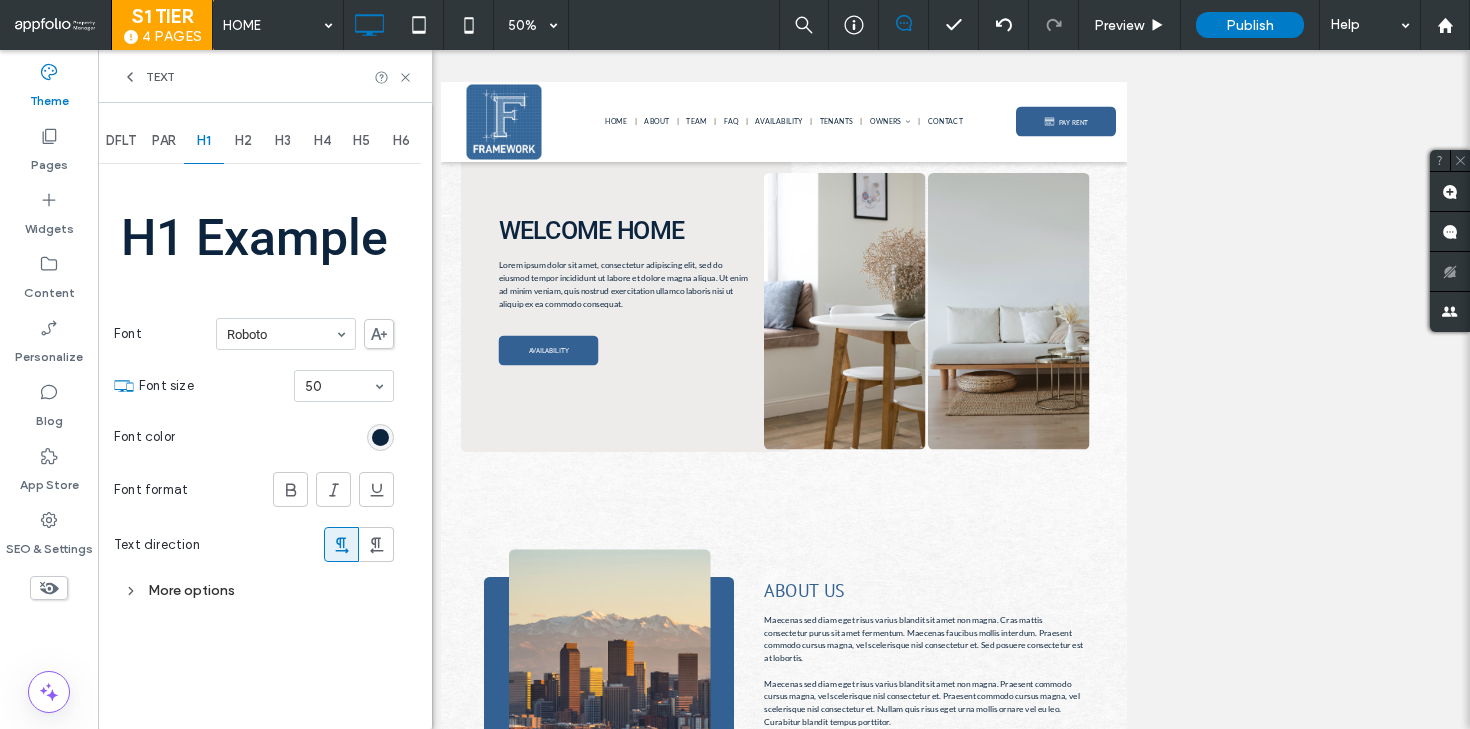 scroll, scrollTop: 0, scrollLeft: 0, axis: both 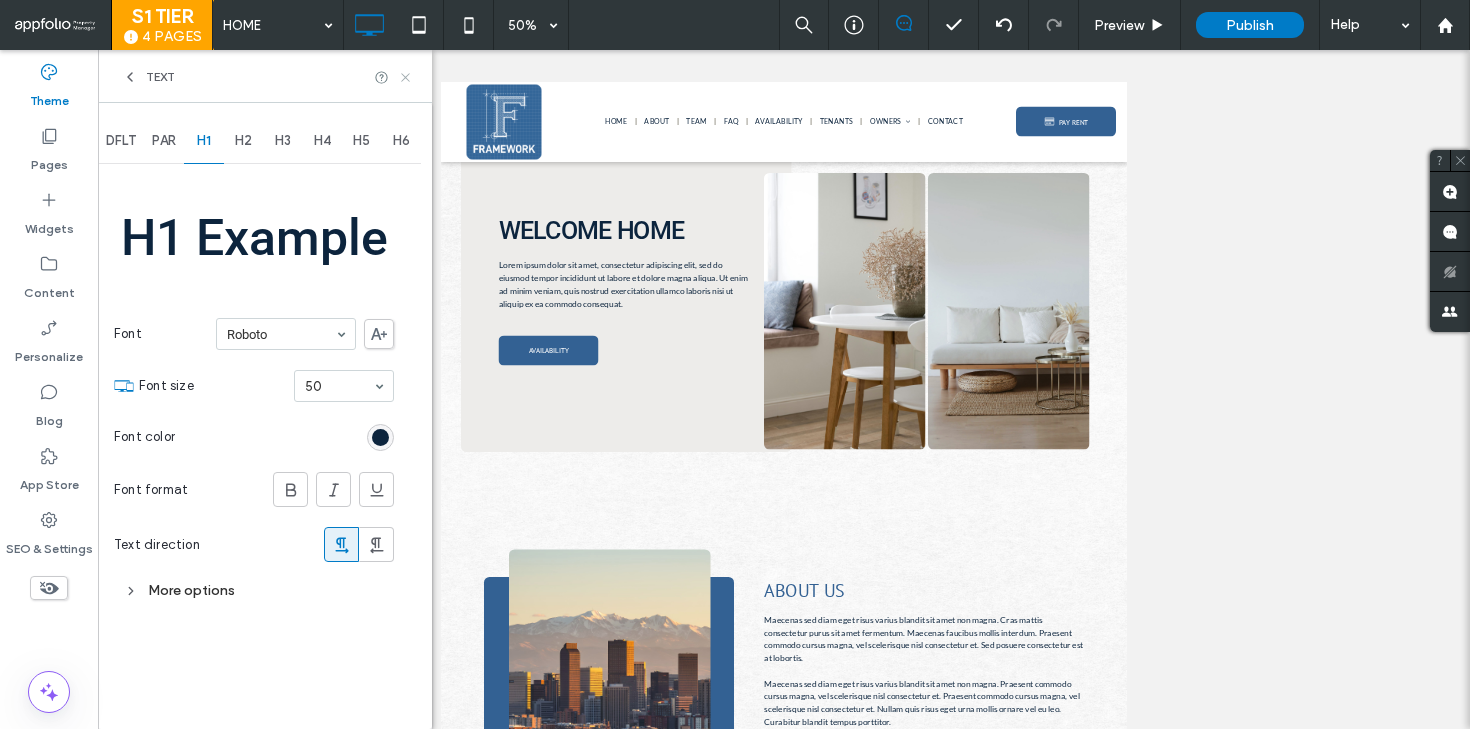 click 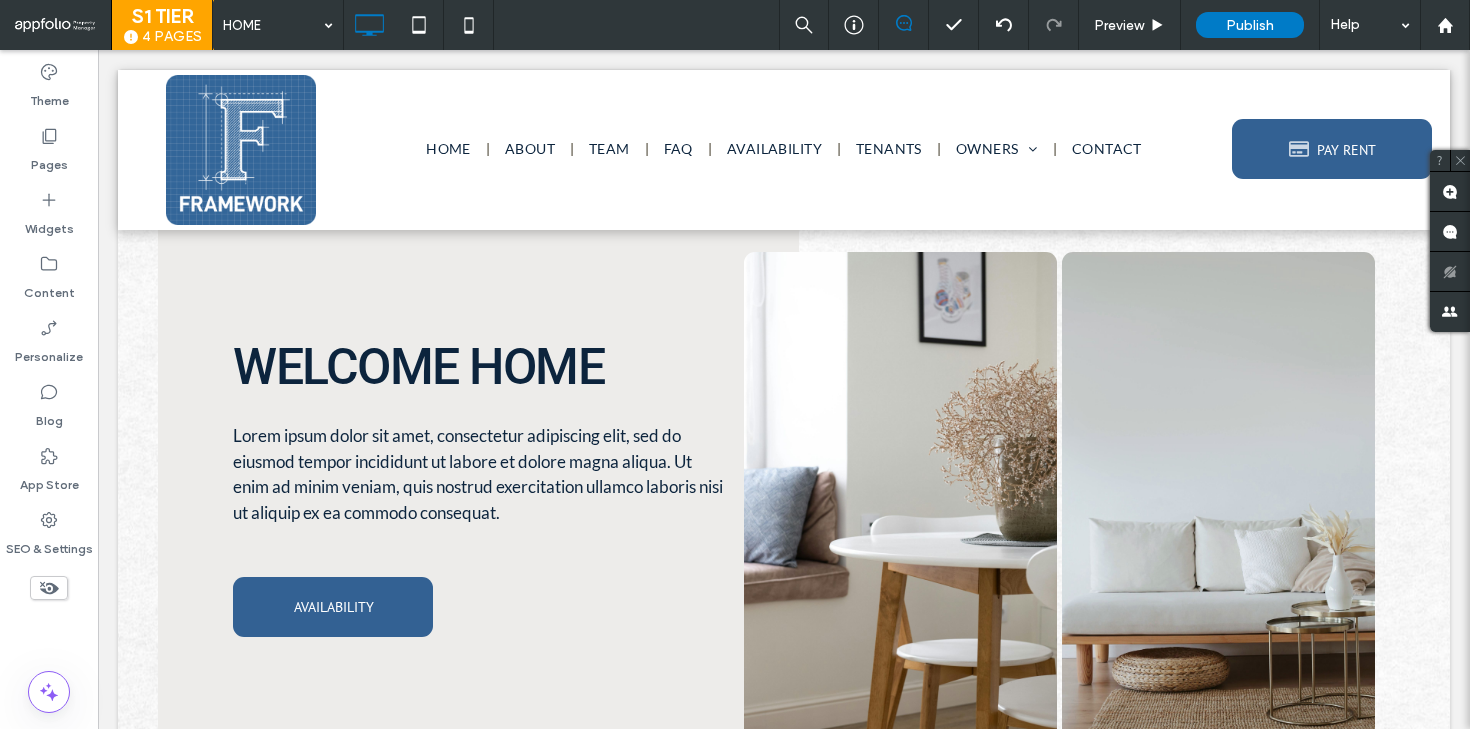 click on "WELCOME HOME   Lorem ipsum dolor sit amet, consectetur adipiscing elit, sed do eiusmod tempor incididunt ut labore et dolore magna aliqua. Ut enim ad minim veniam, quis nostrud exercitation ullamco laboris nisi ut aliquip ex ea commodo consequat.
AVAILABILITY
Click To Paste" at bounding box center [478, 514] 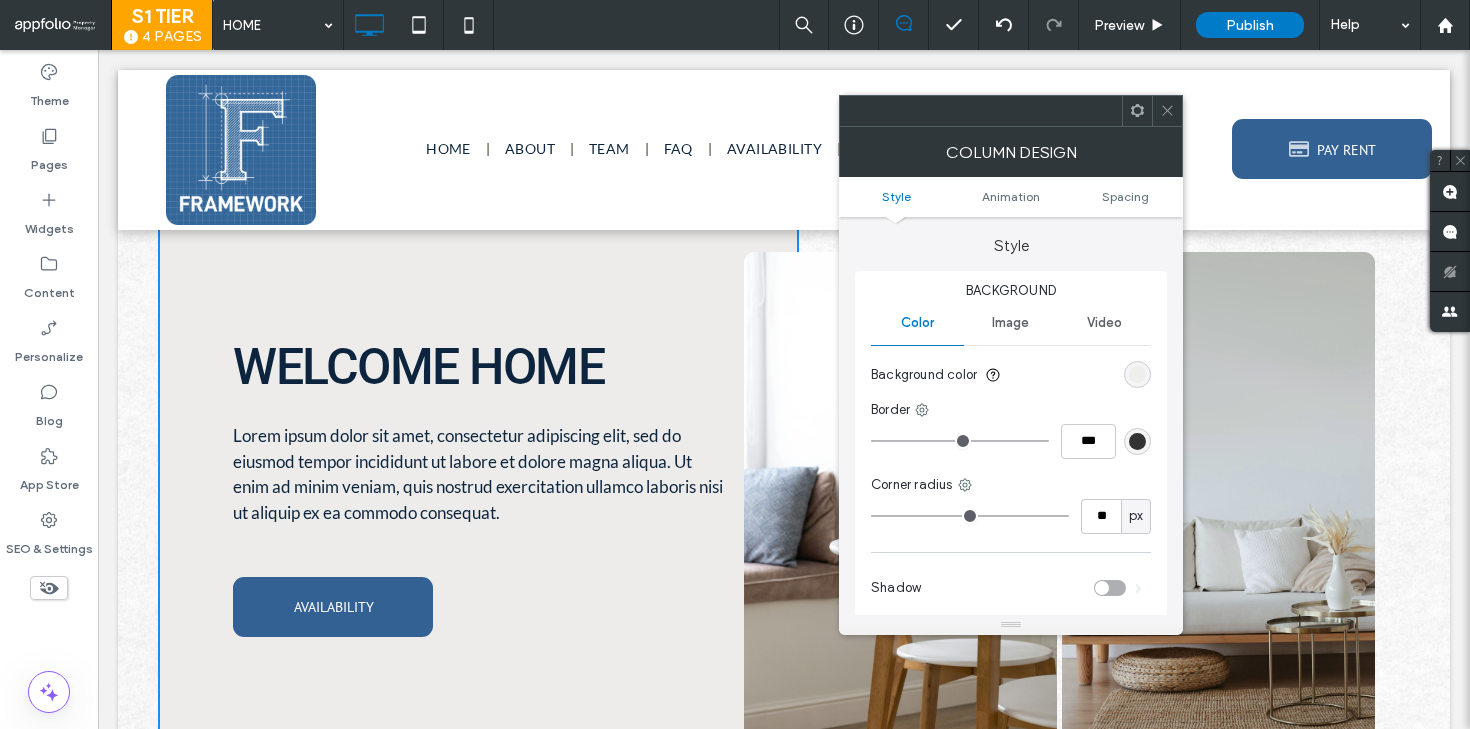 click at bounding box center (1137, 374) 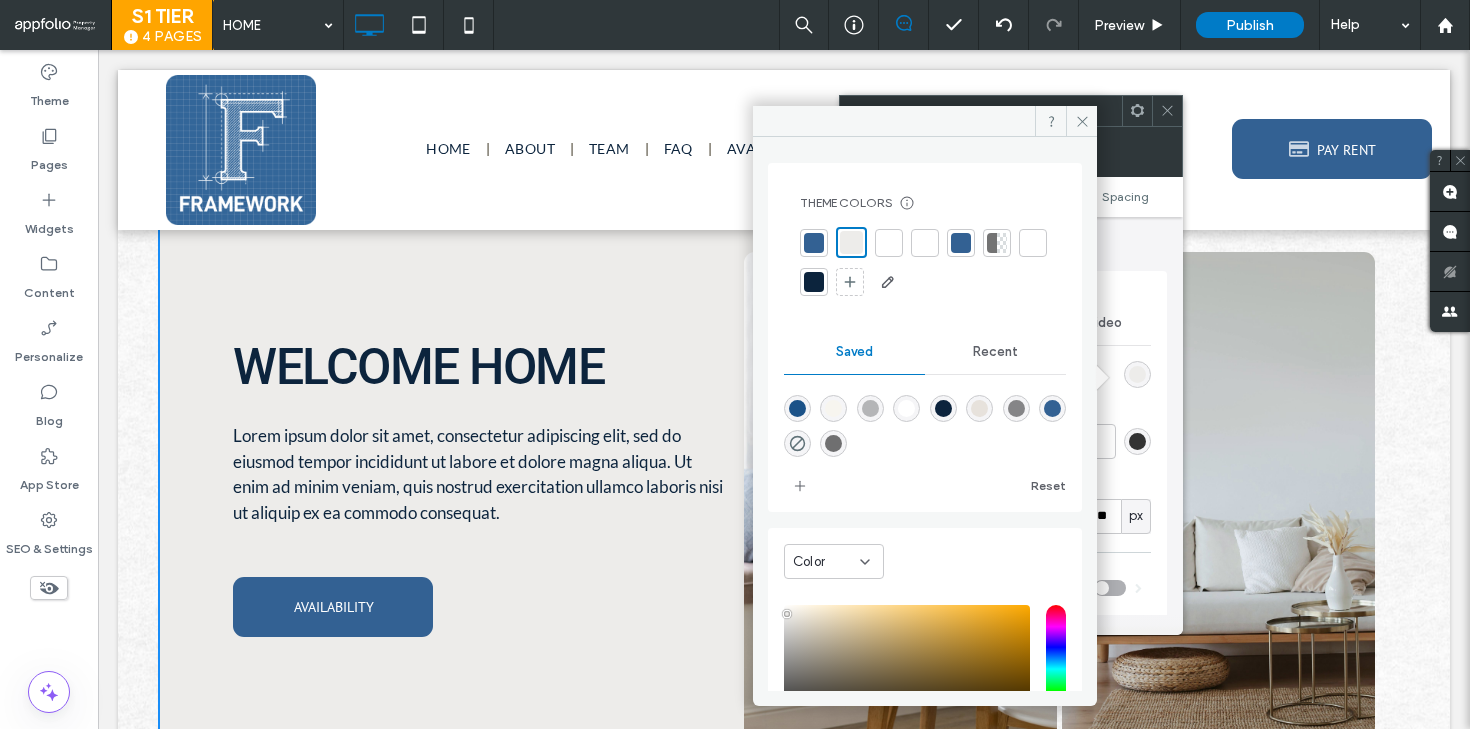 click at bounding box center [814, 243] 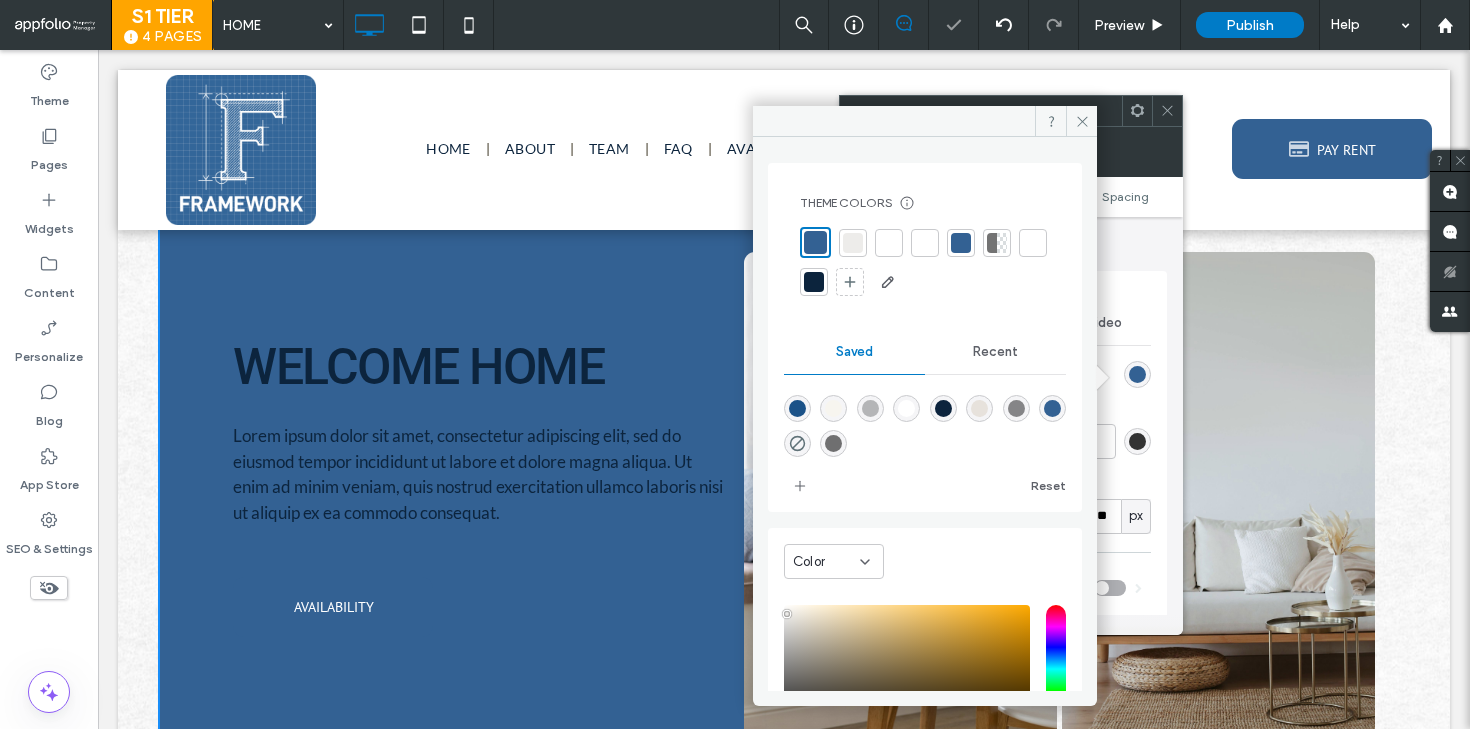 click 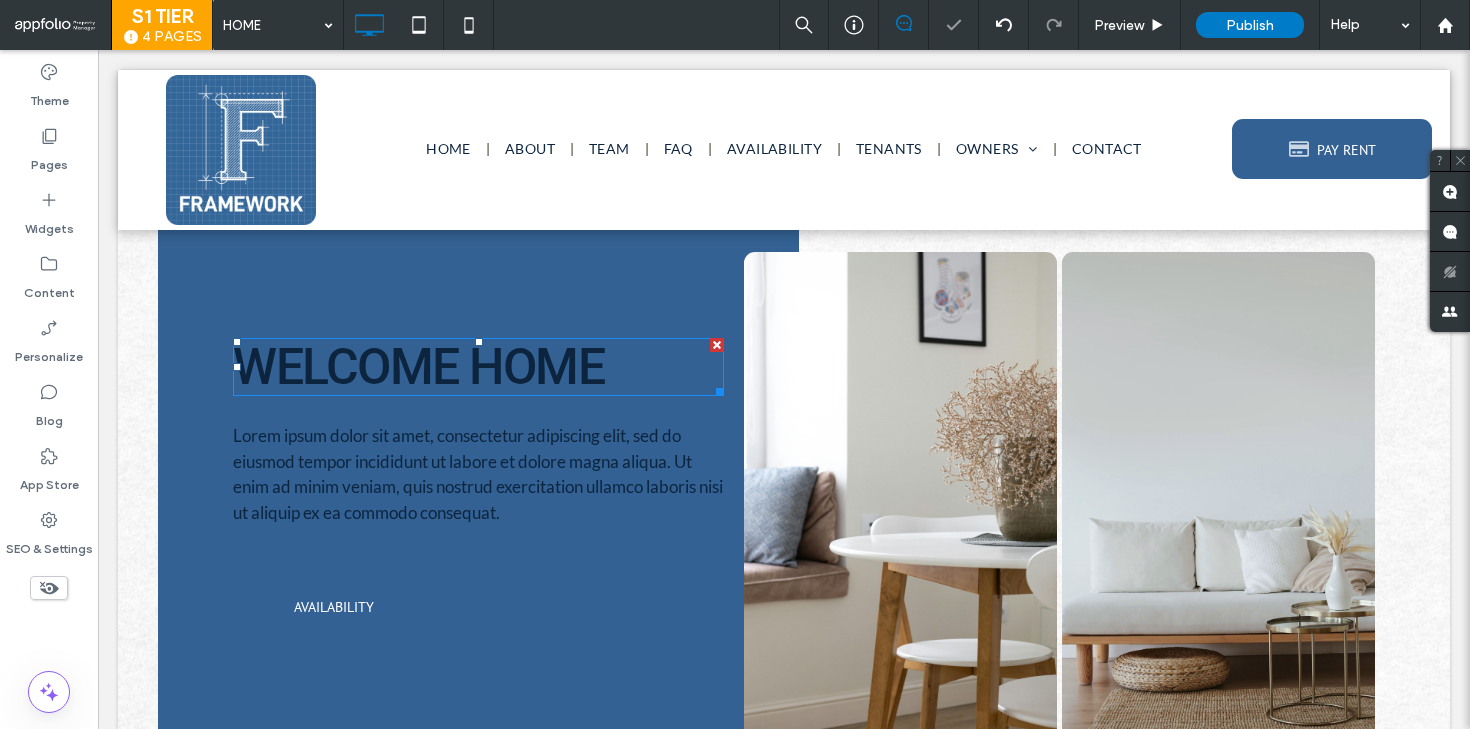click on "WELCOME HOME" at bounding box center [418, 367] 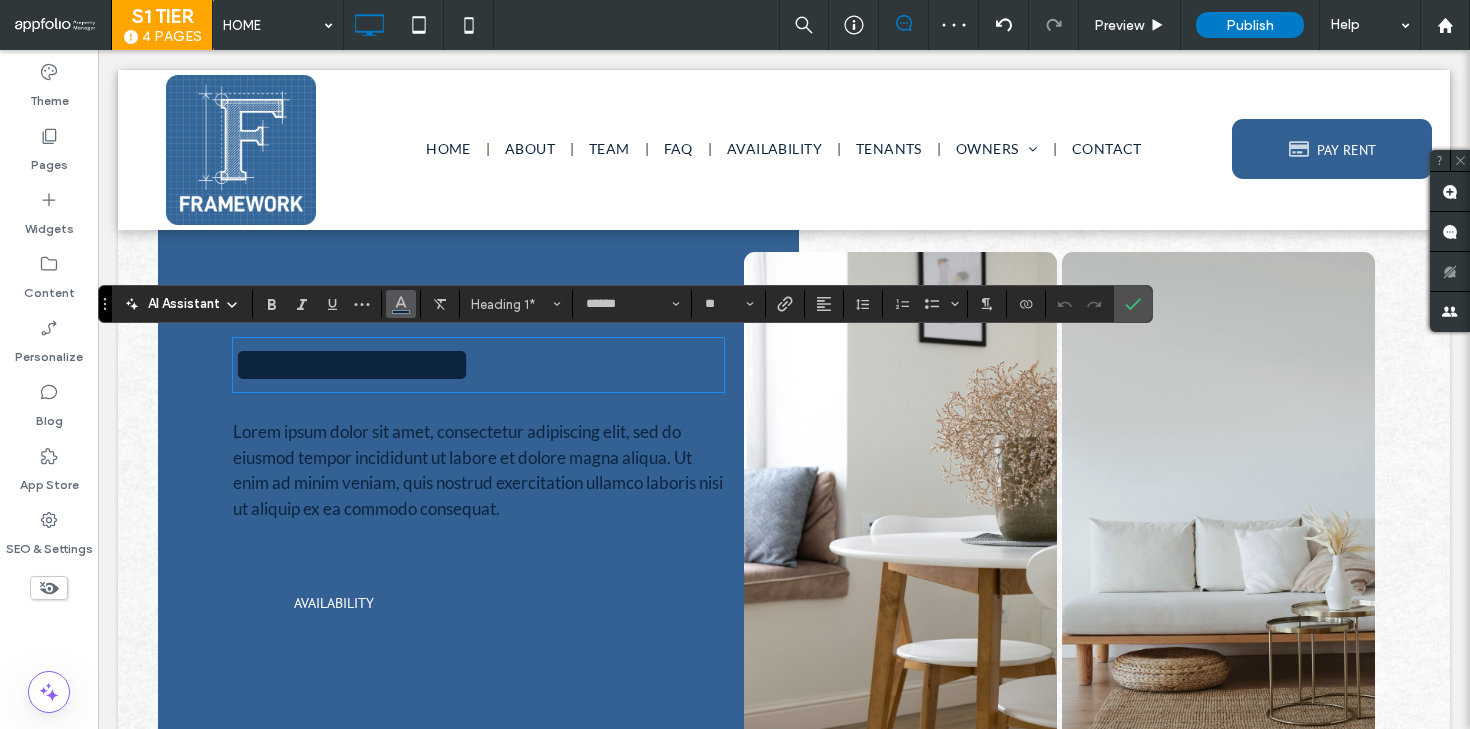 click 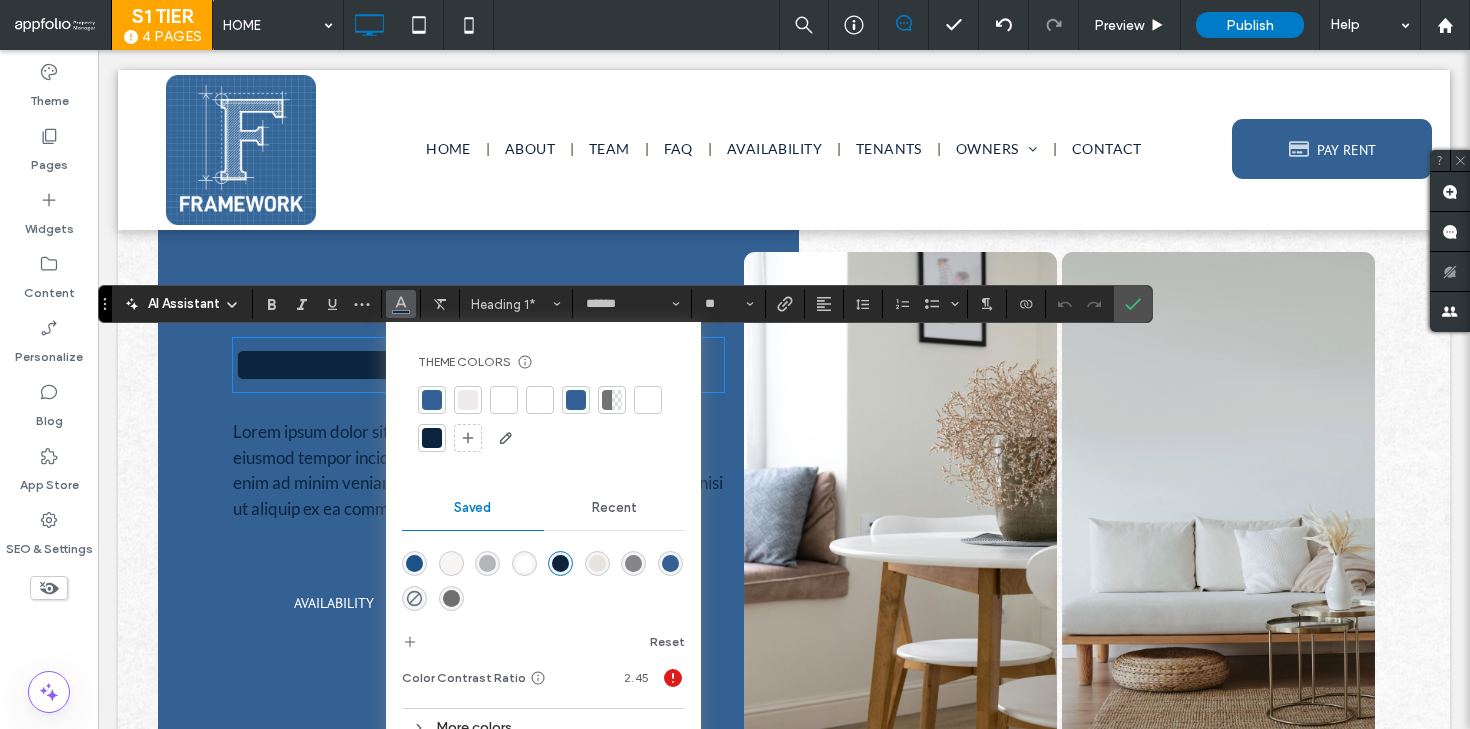 click at bounding box center [468, 400] 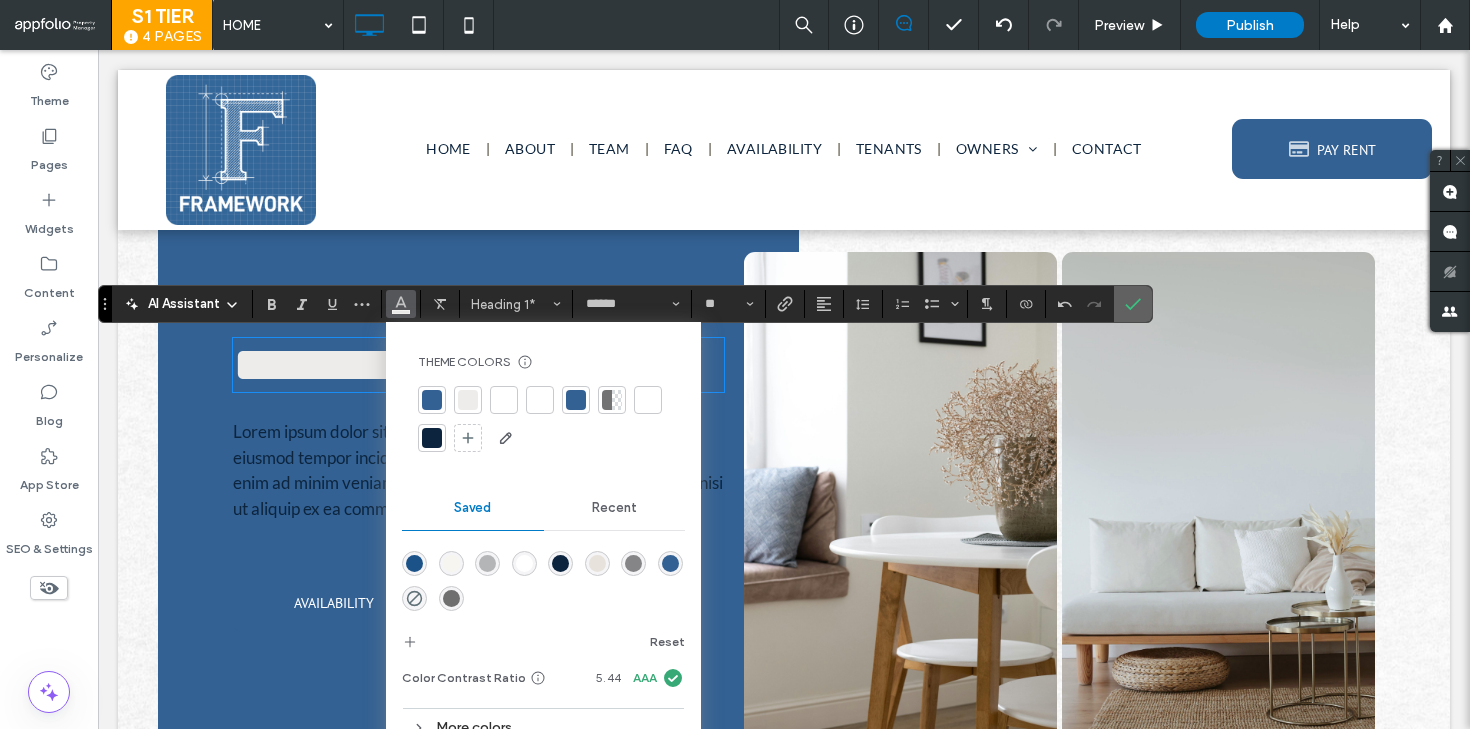 click 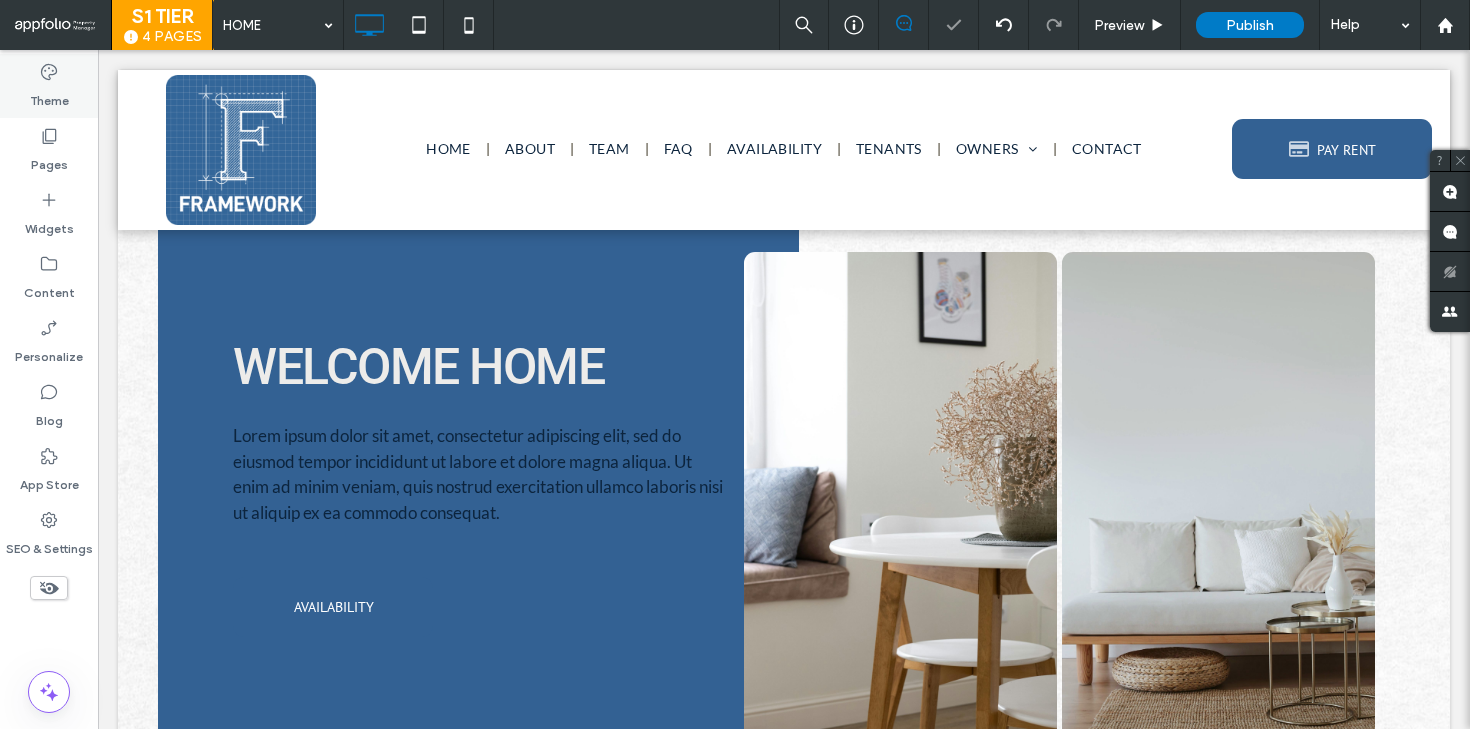 click on "Theme" at bounding box center [49, 96] 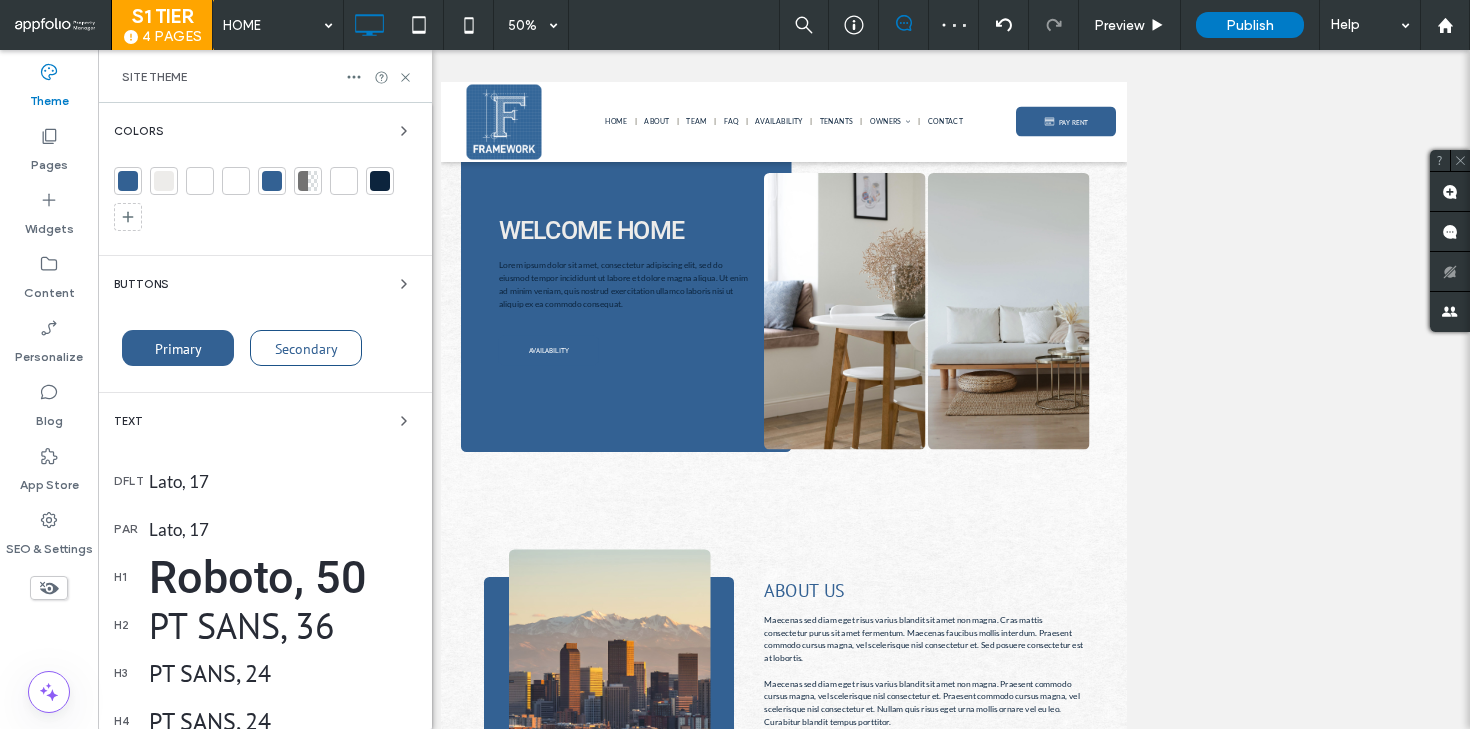 click on "Roboto, 50" at bounding box center [282, 577] 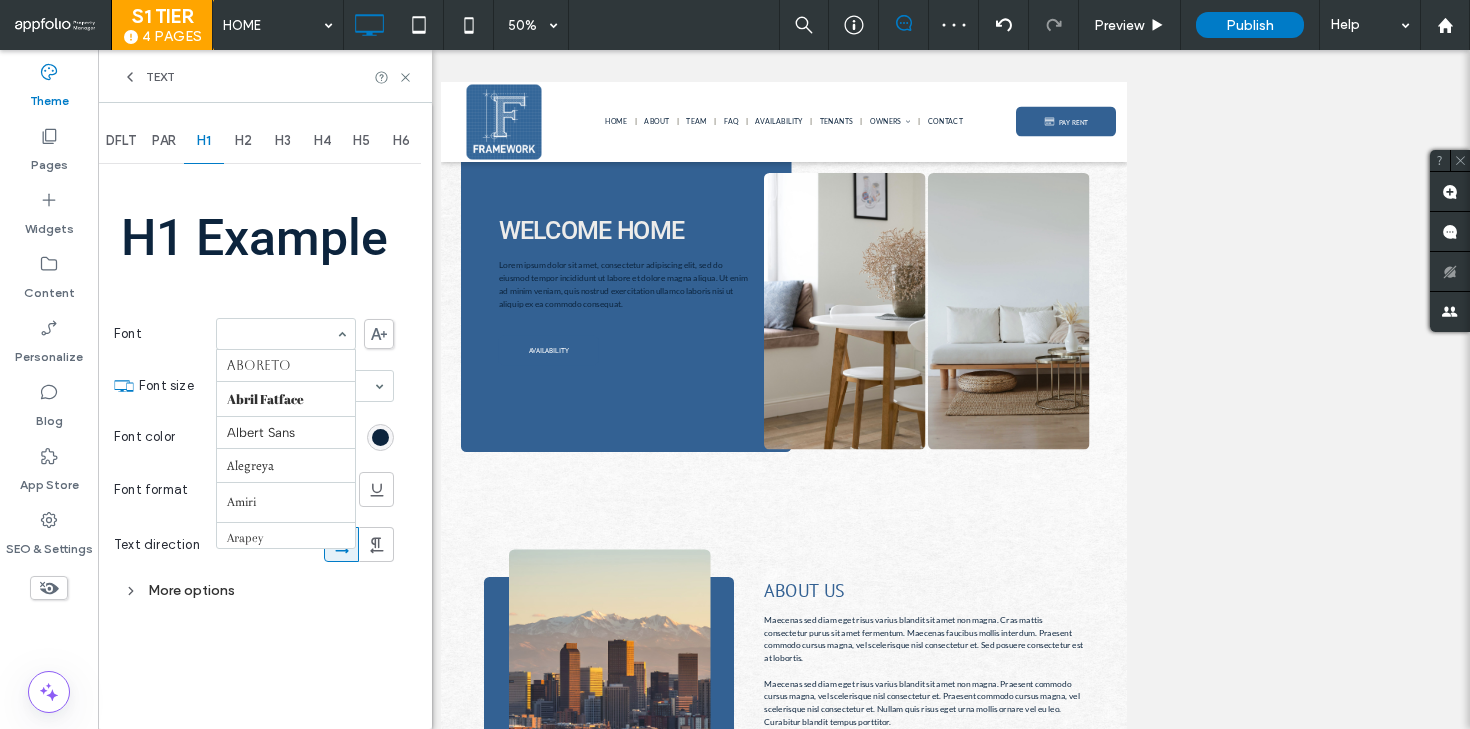 scroll, scrollTop: 1982, scrollLeft: 0, axis: vertical 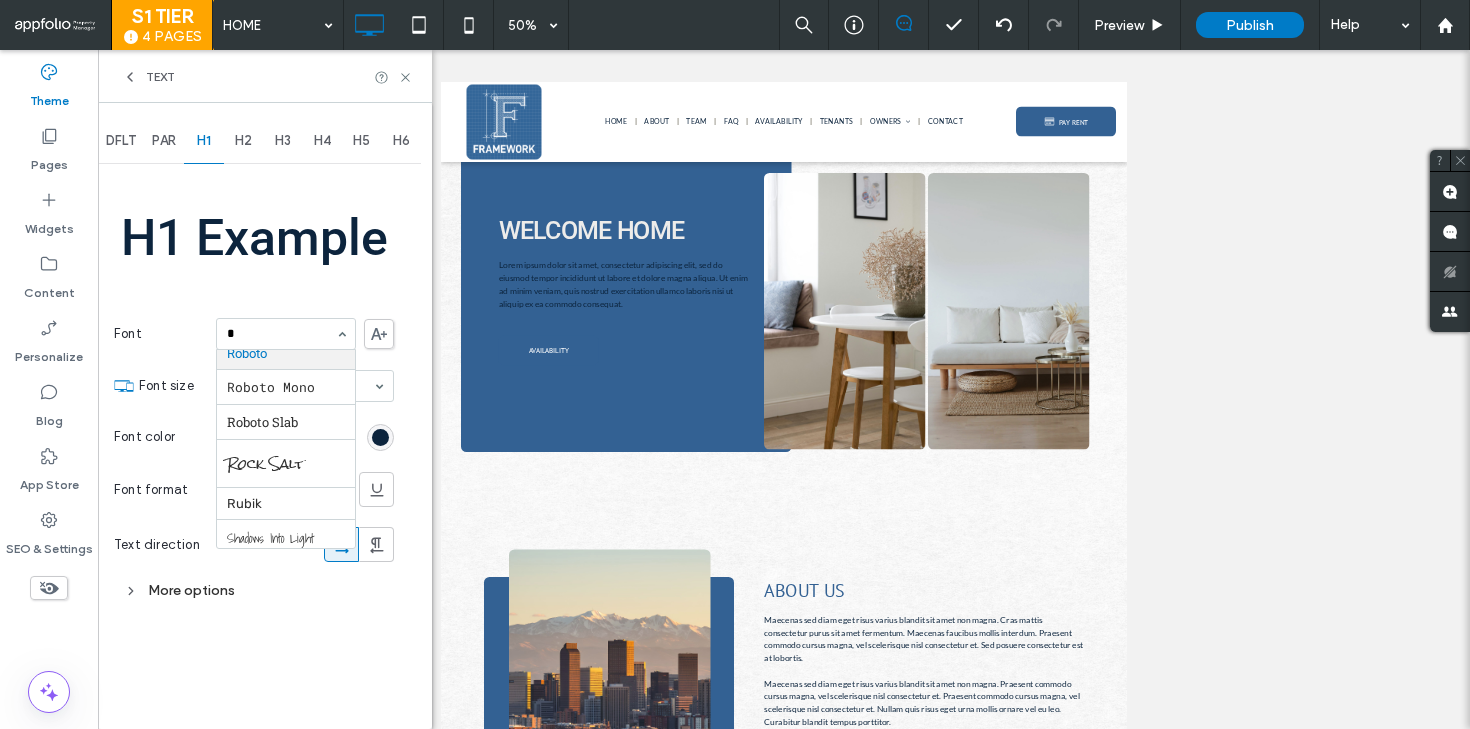 type on "**" 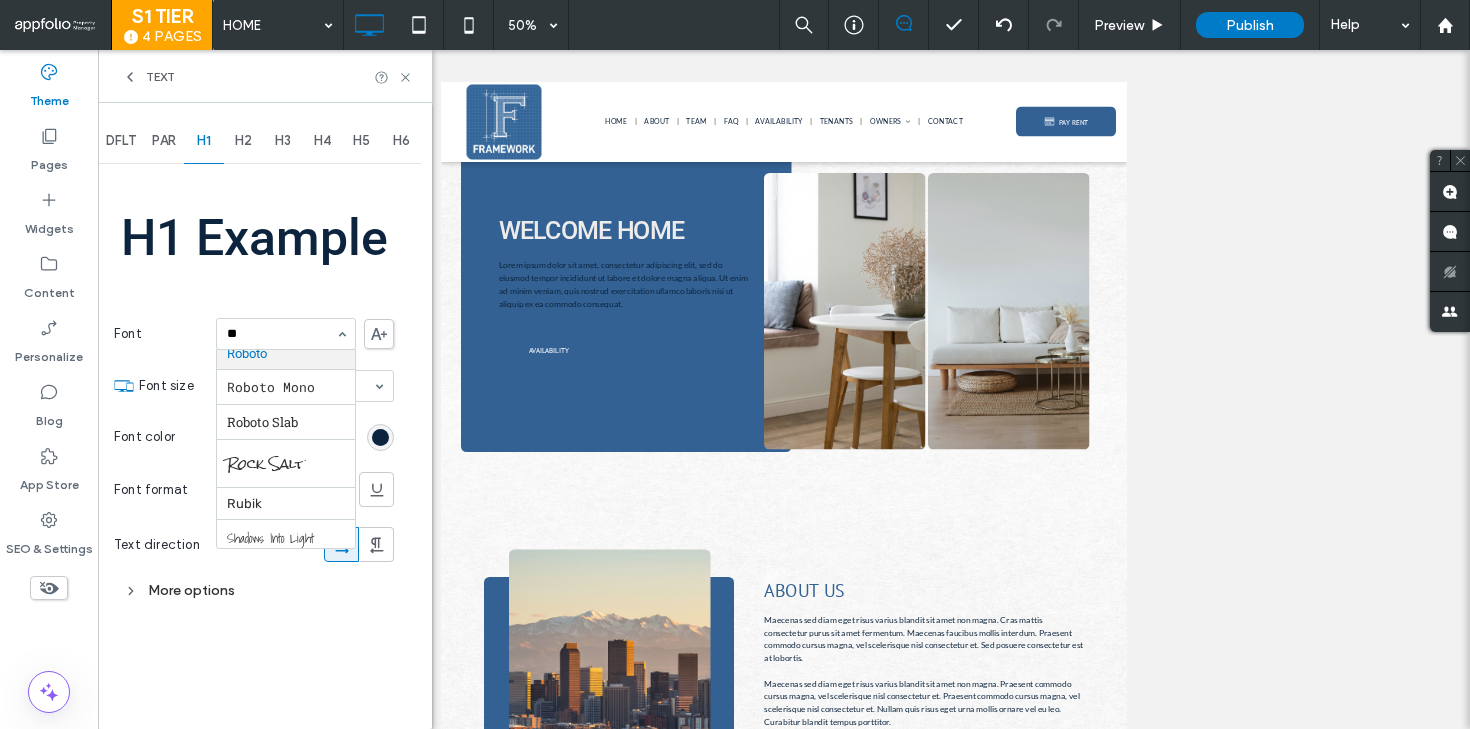 scroll, scrollTop: 0, scrollLeft: 0, axis: both 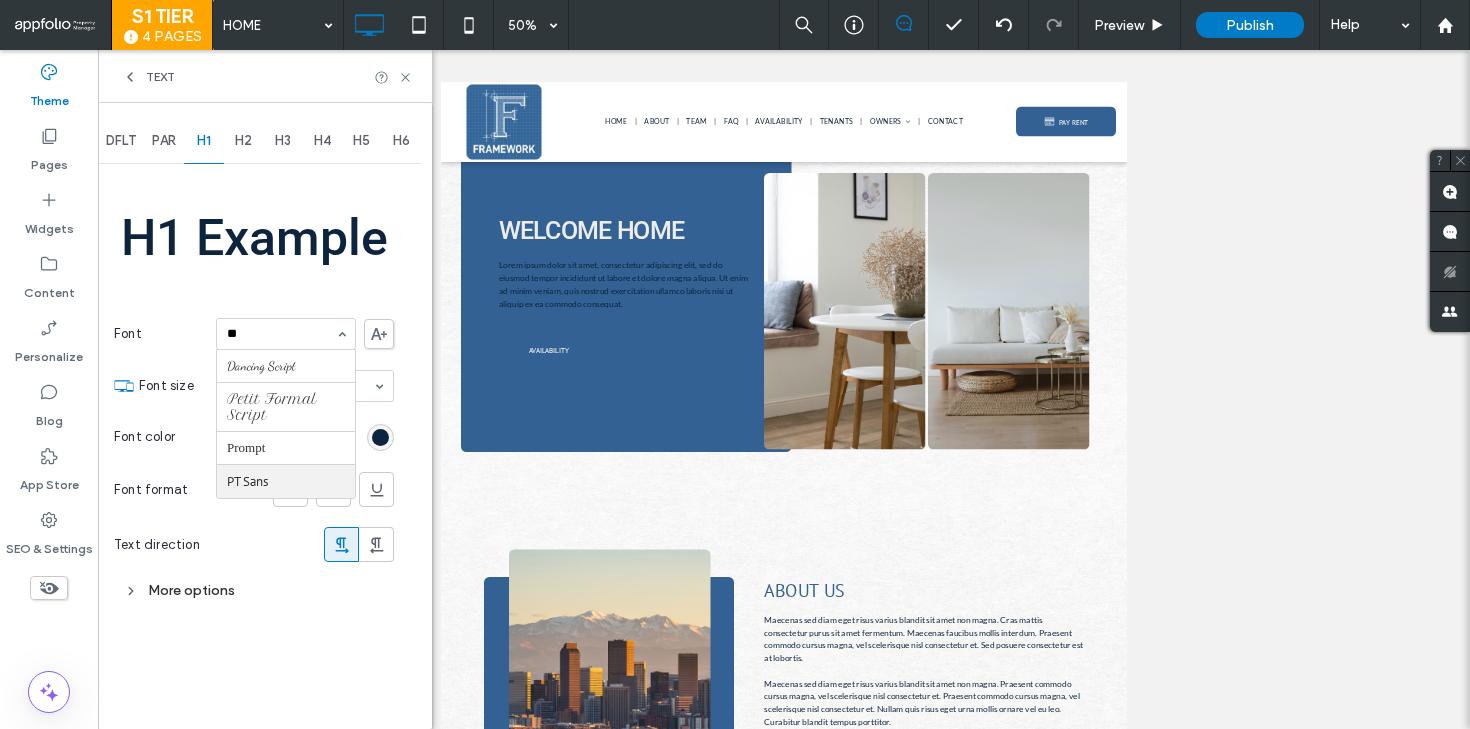 type 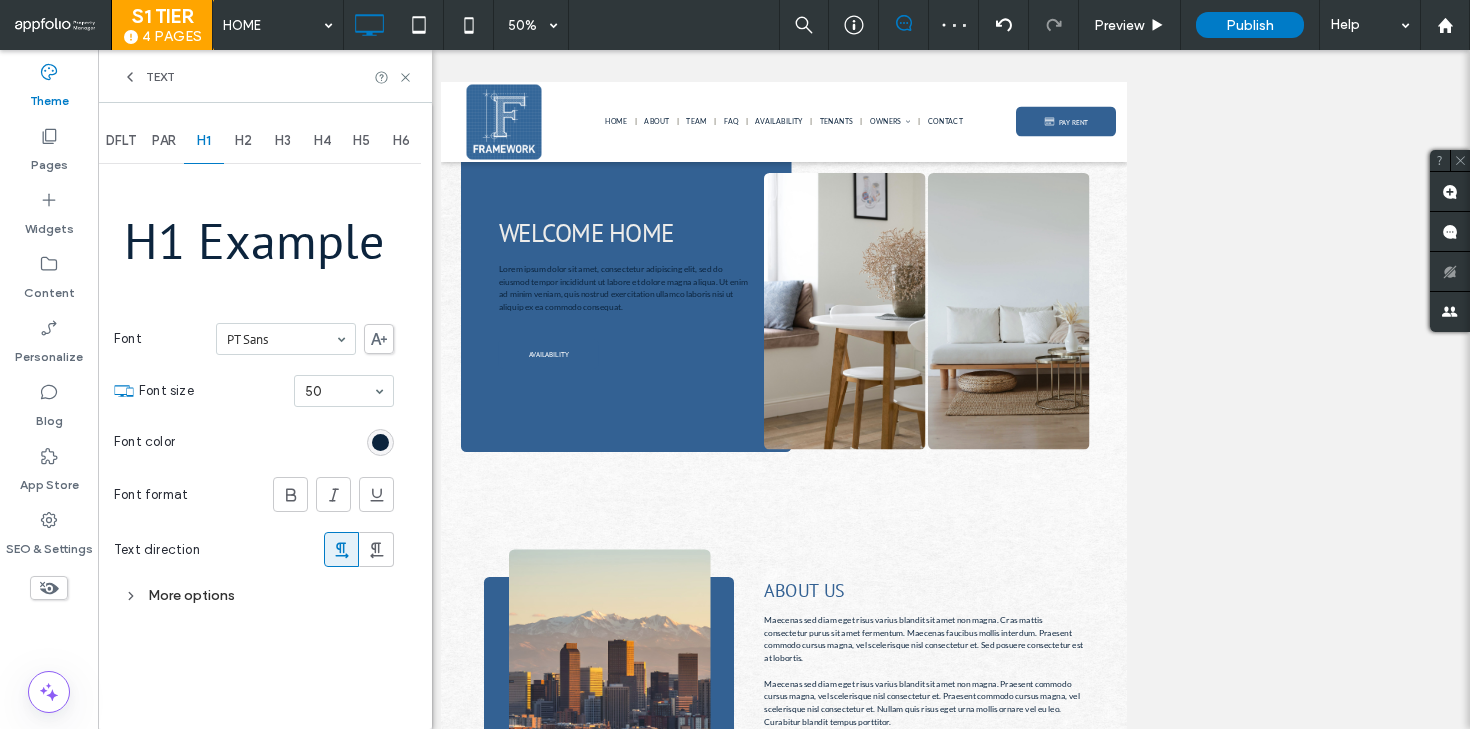 click on "More options" at bounding box center [254, 595] 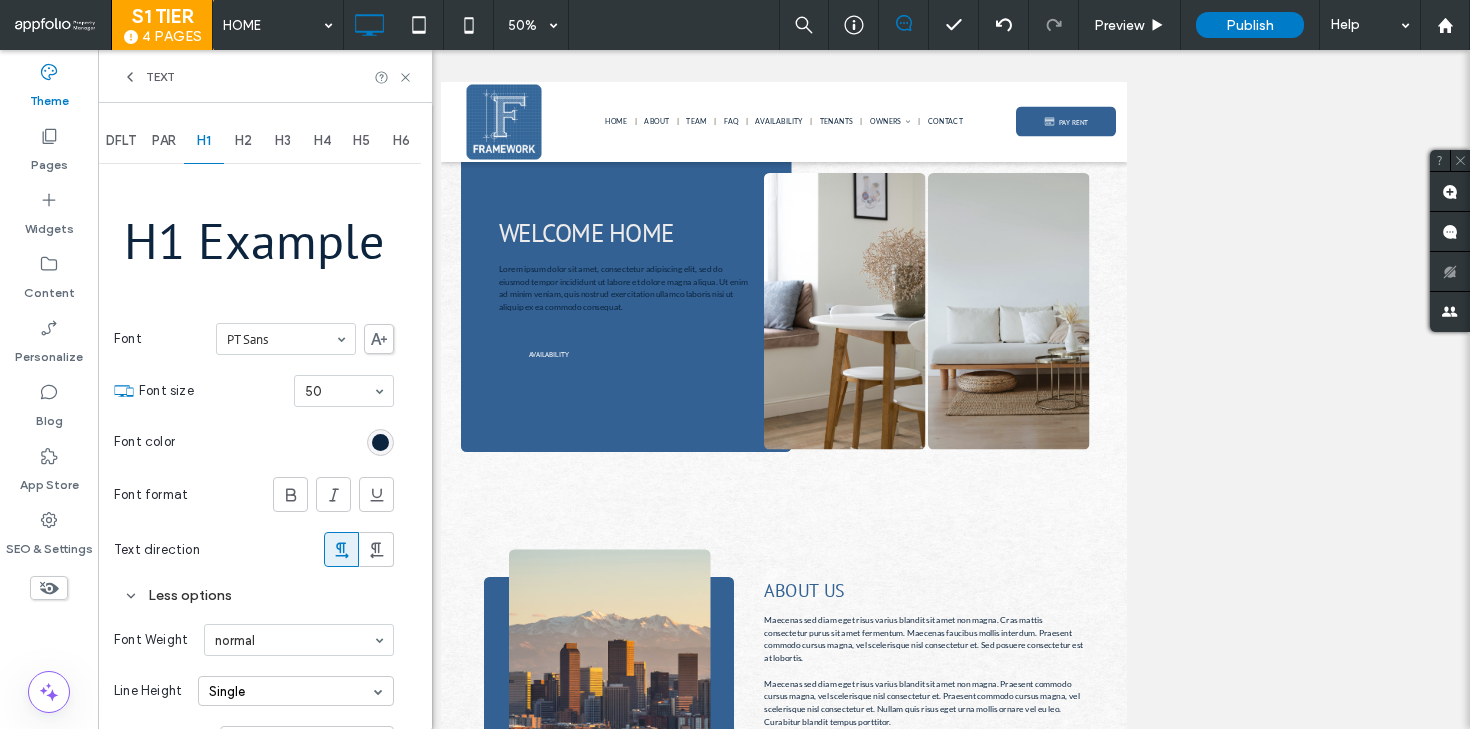 click on "Less options" at bounding box center (254, 595) 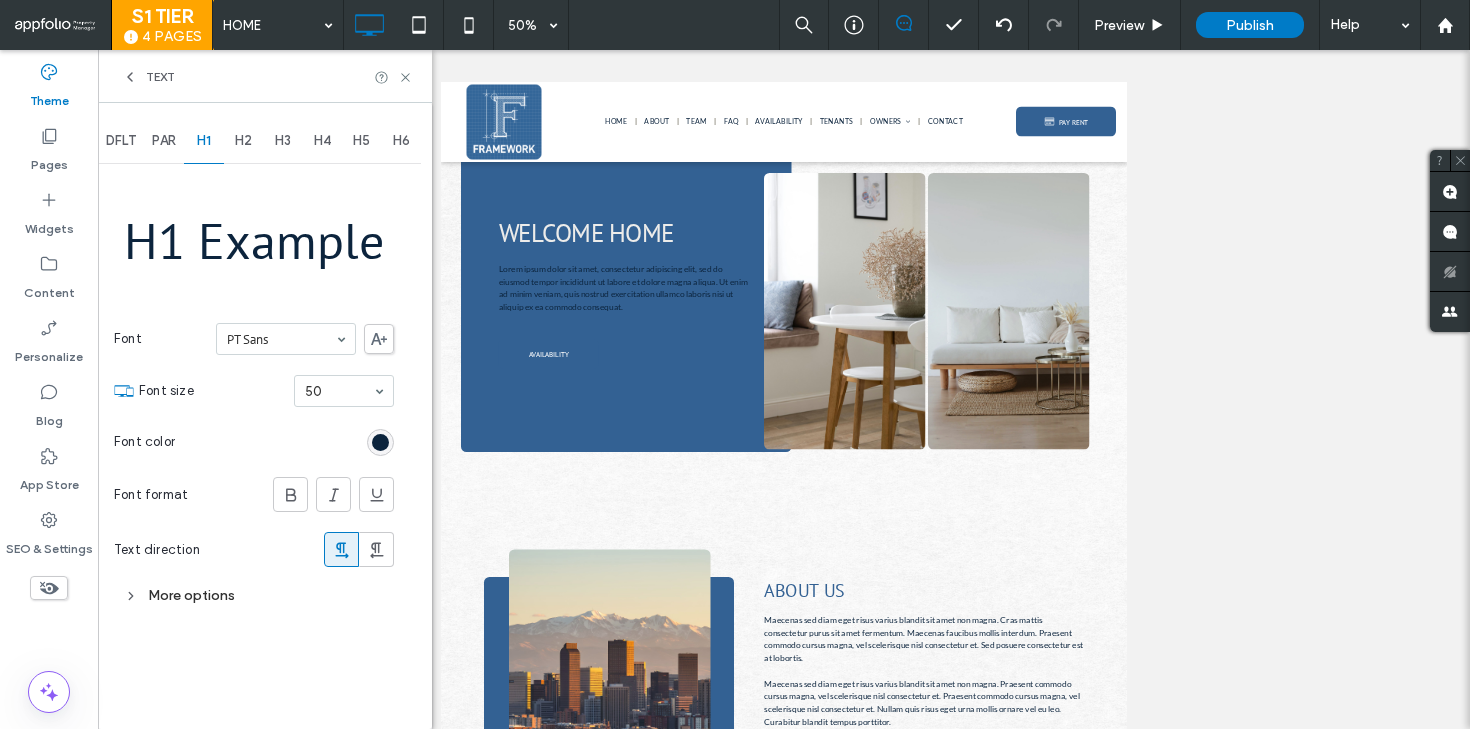 click on "More options" at bounding box center [254, 595] 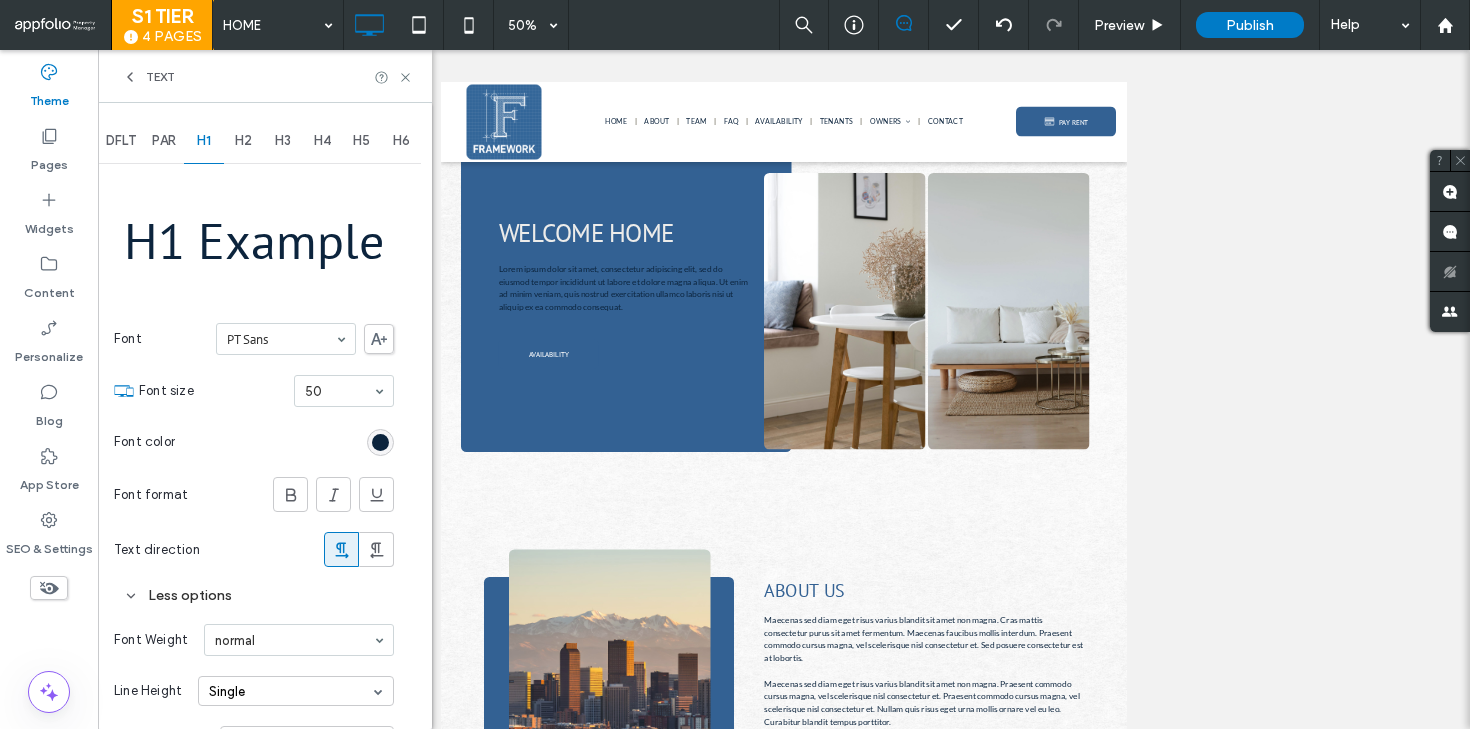 scroll, scrollTop: 133, scrollLeft: 0, axis: vertical 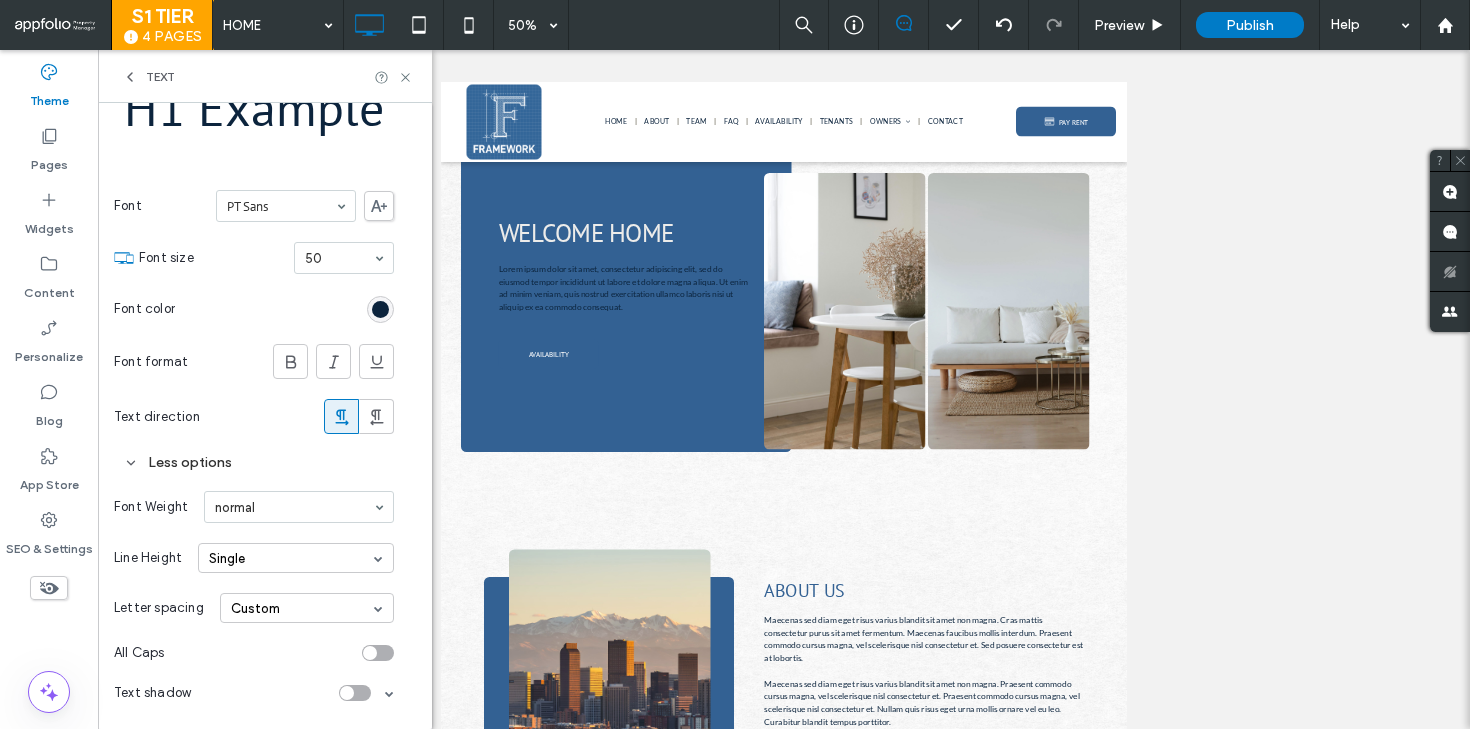 click on "Custom" at bounding box center (307, 608) 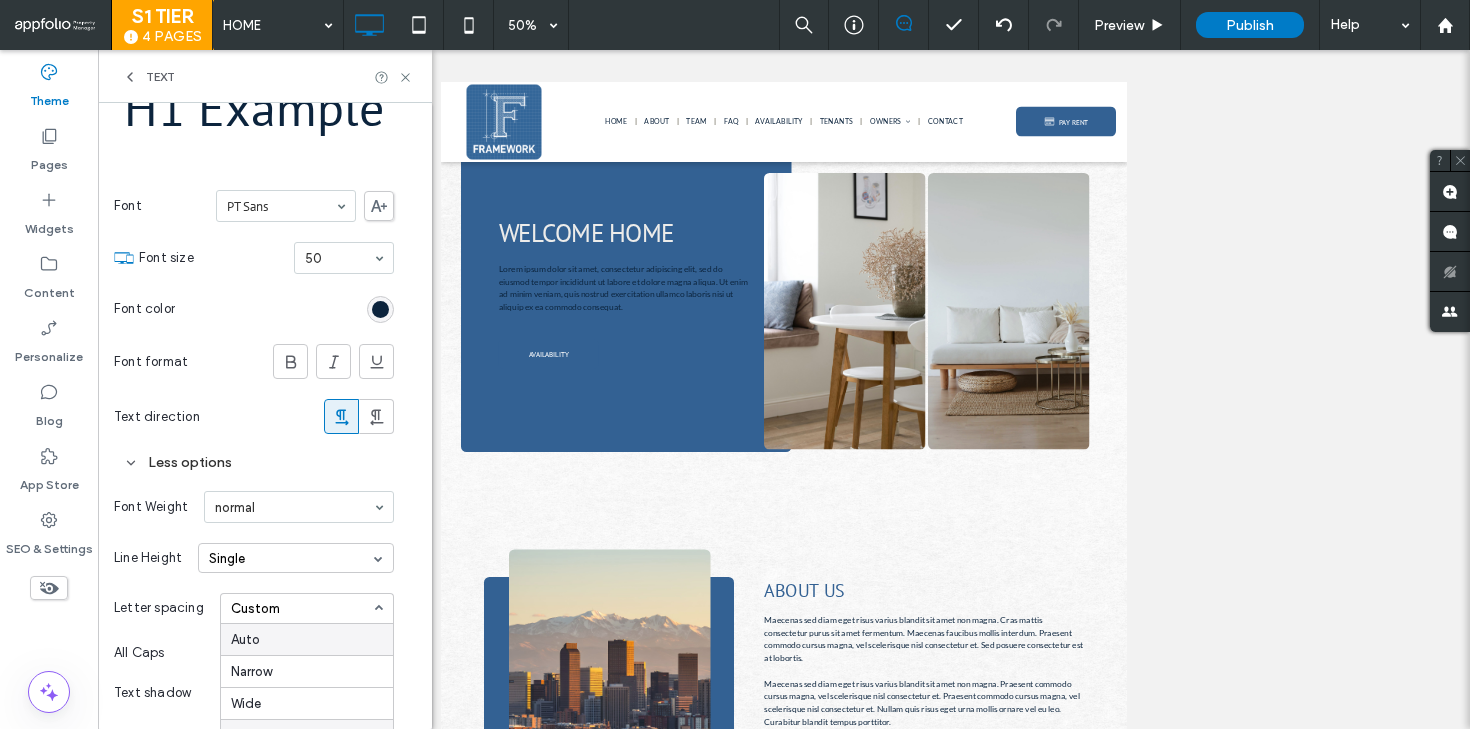 click on "Auto" at bounding box center (307, 639) 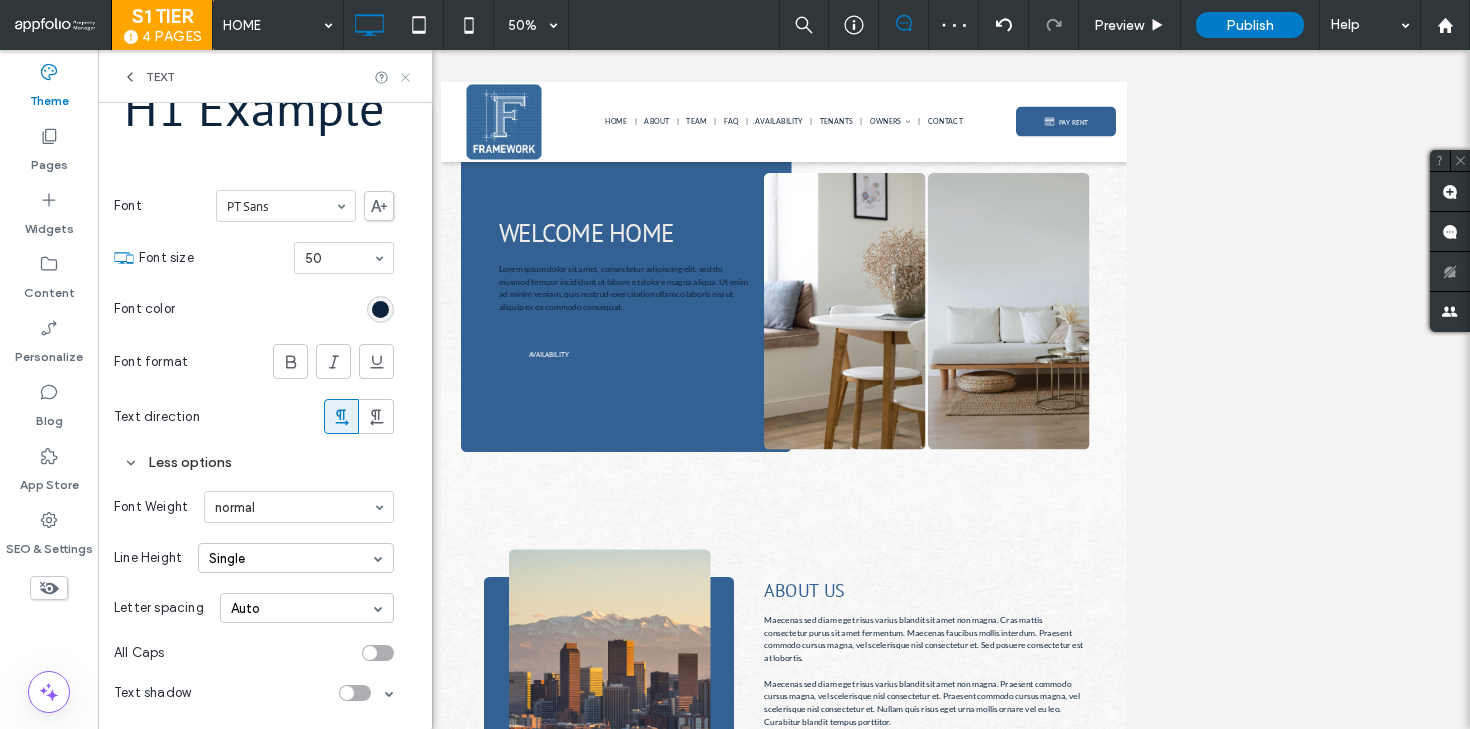drag, startPoint x: 408, startPoint y: 73, endPoint x: 309, endPoint y: 23, distance: 110.909874 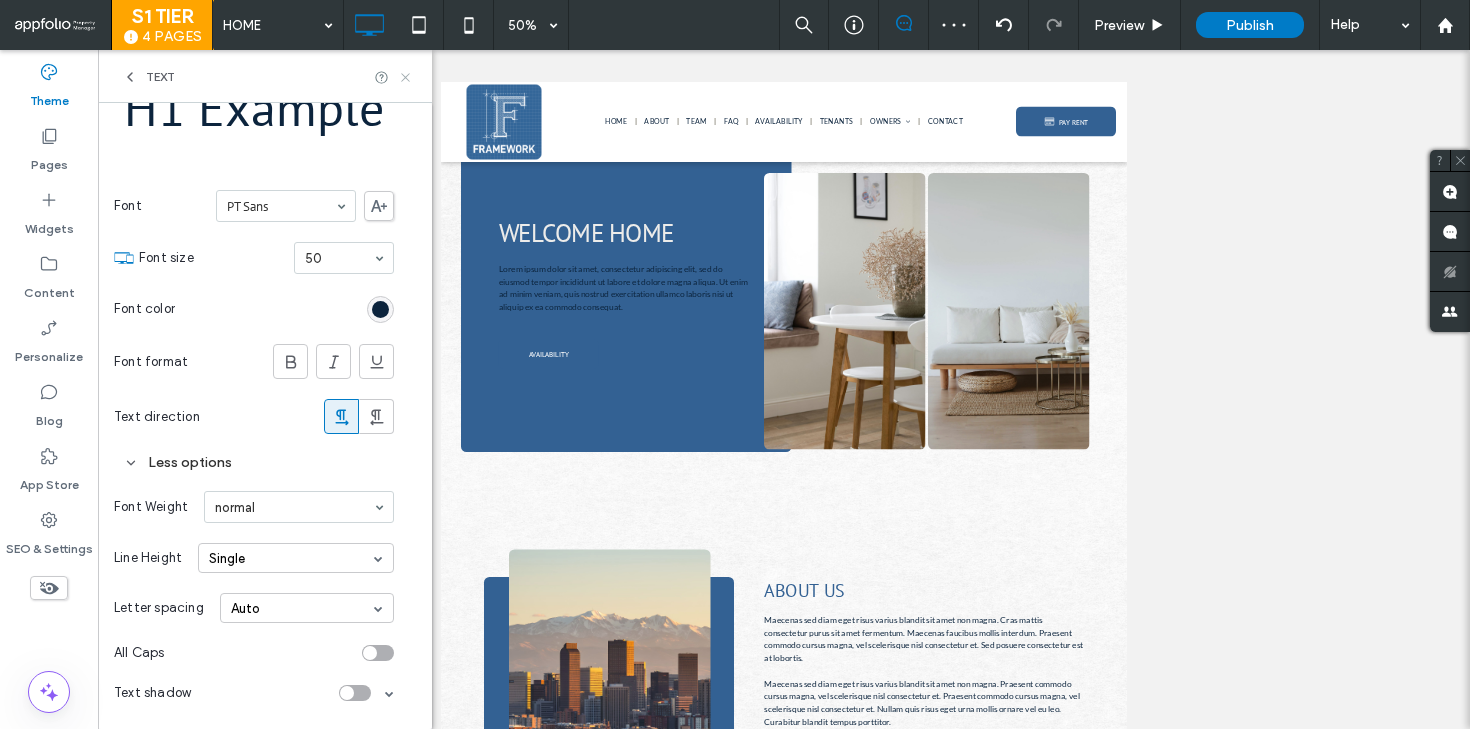 click 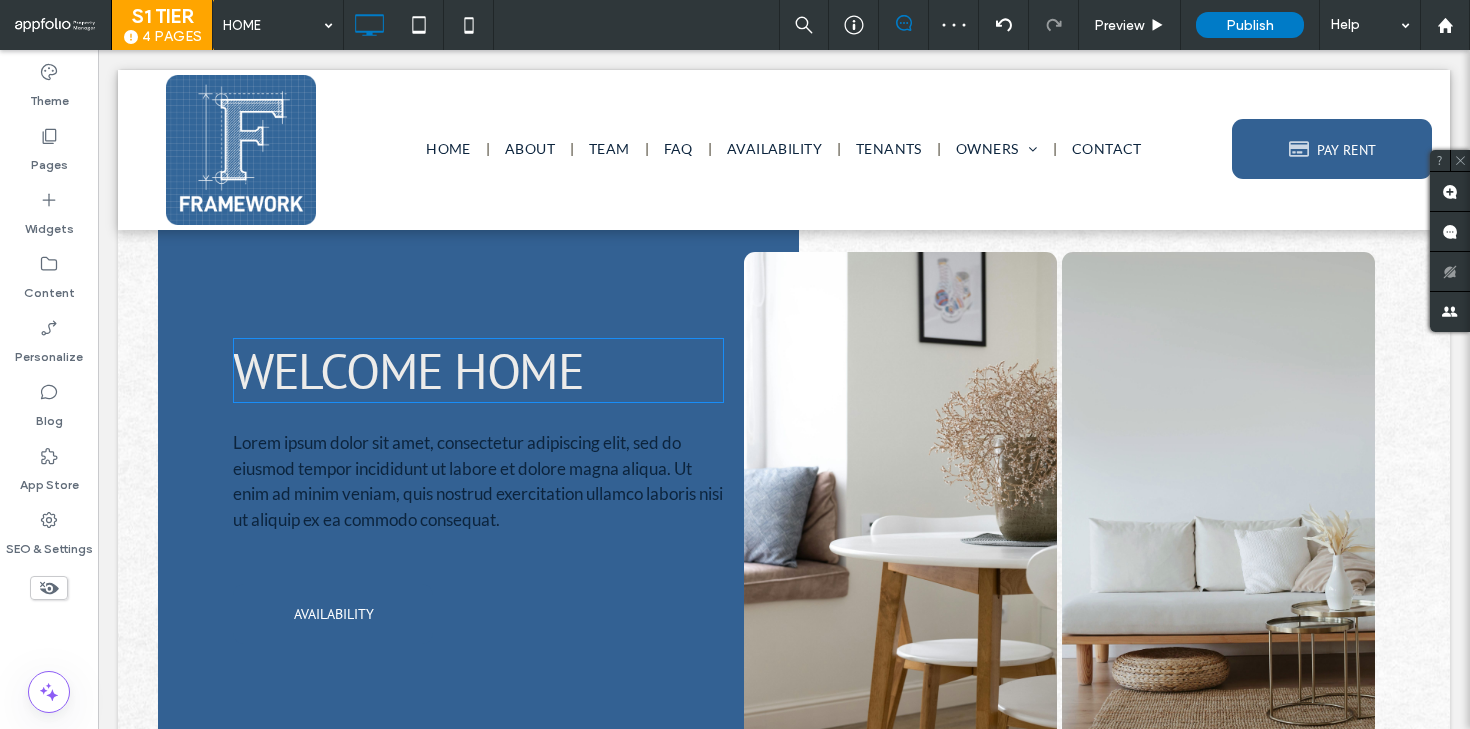 click on "WELCOME HOME" at bounding box center (408, 370) 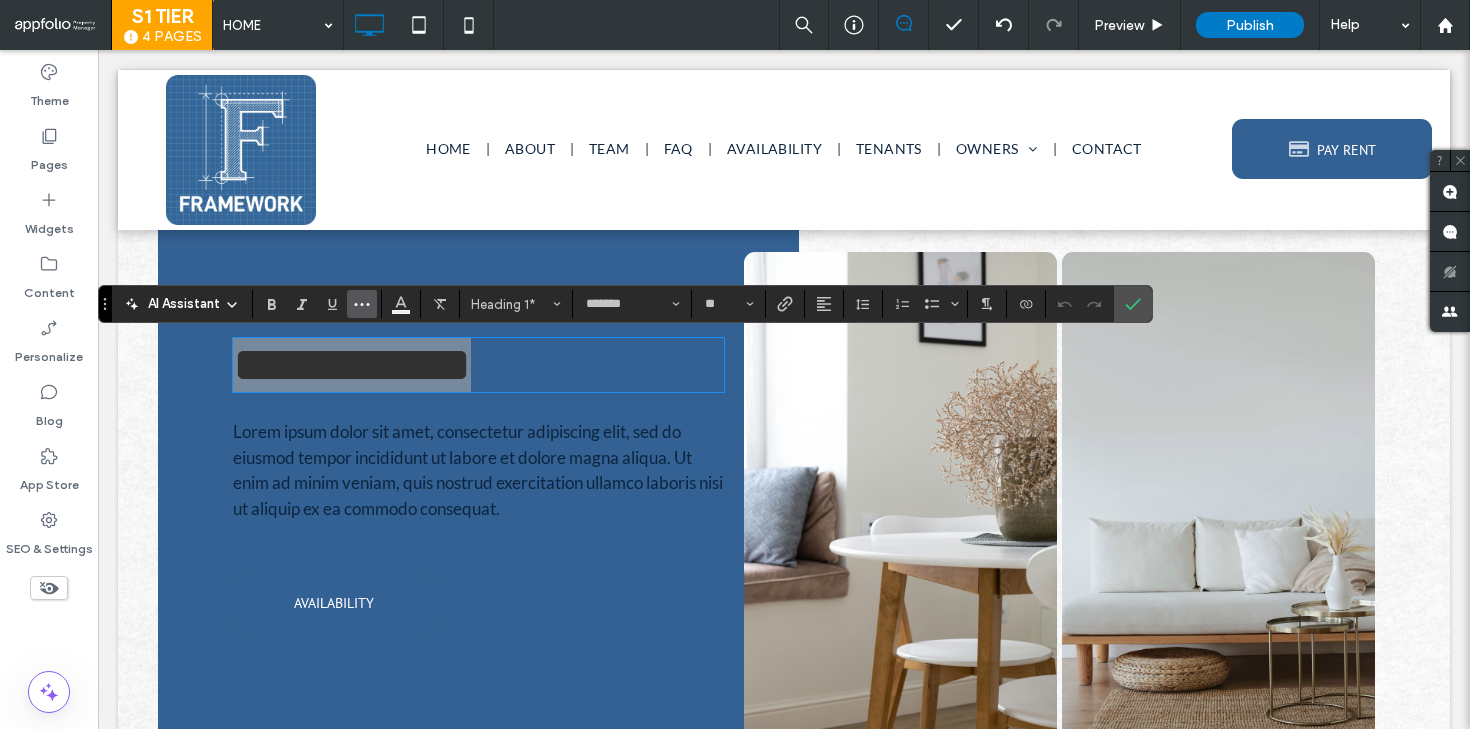 click 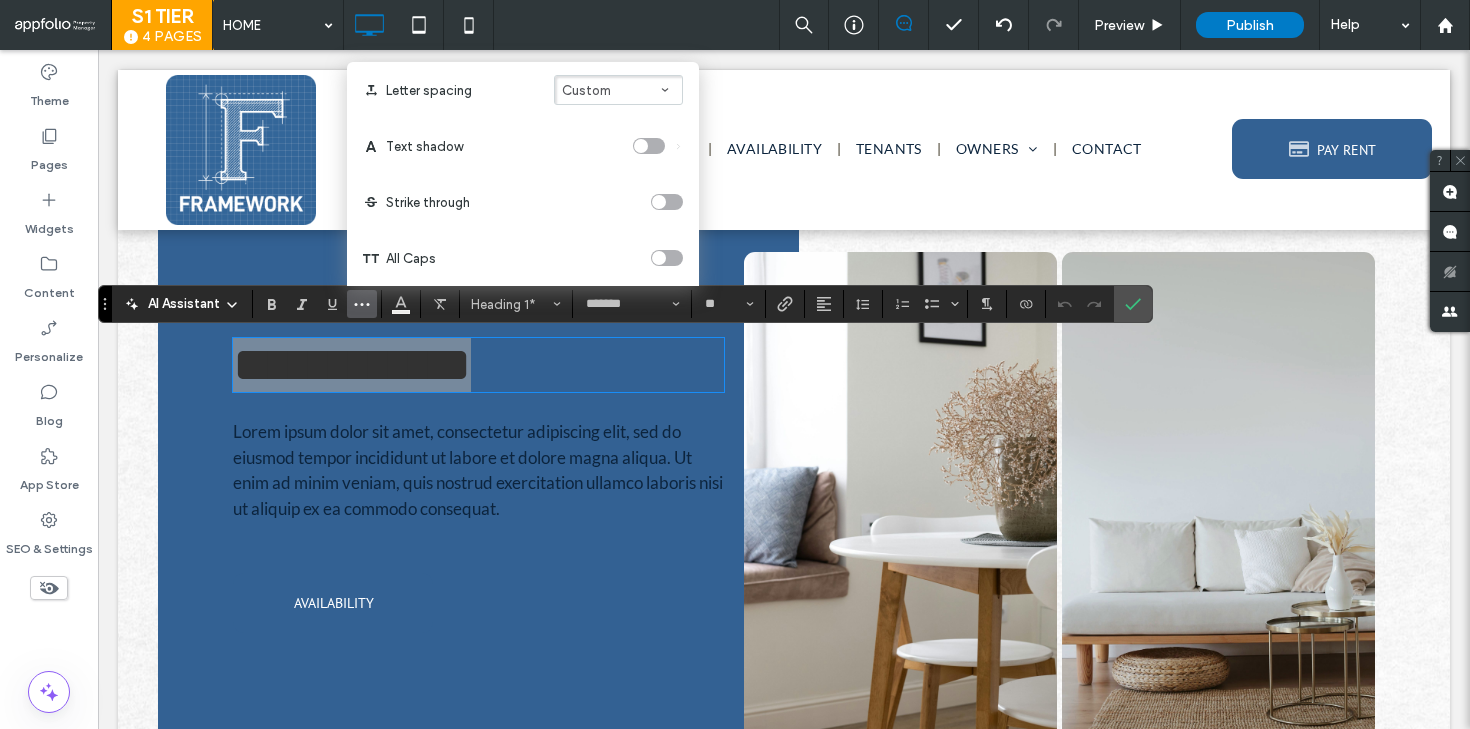 click on "Custom" at bounding box center [618, 90] 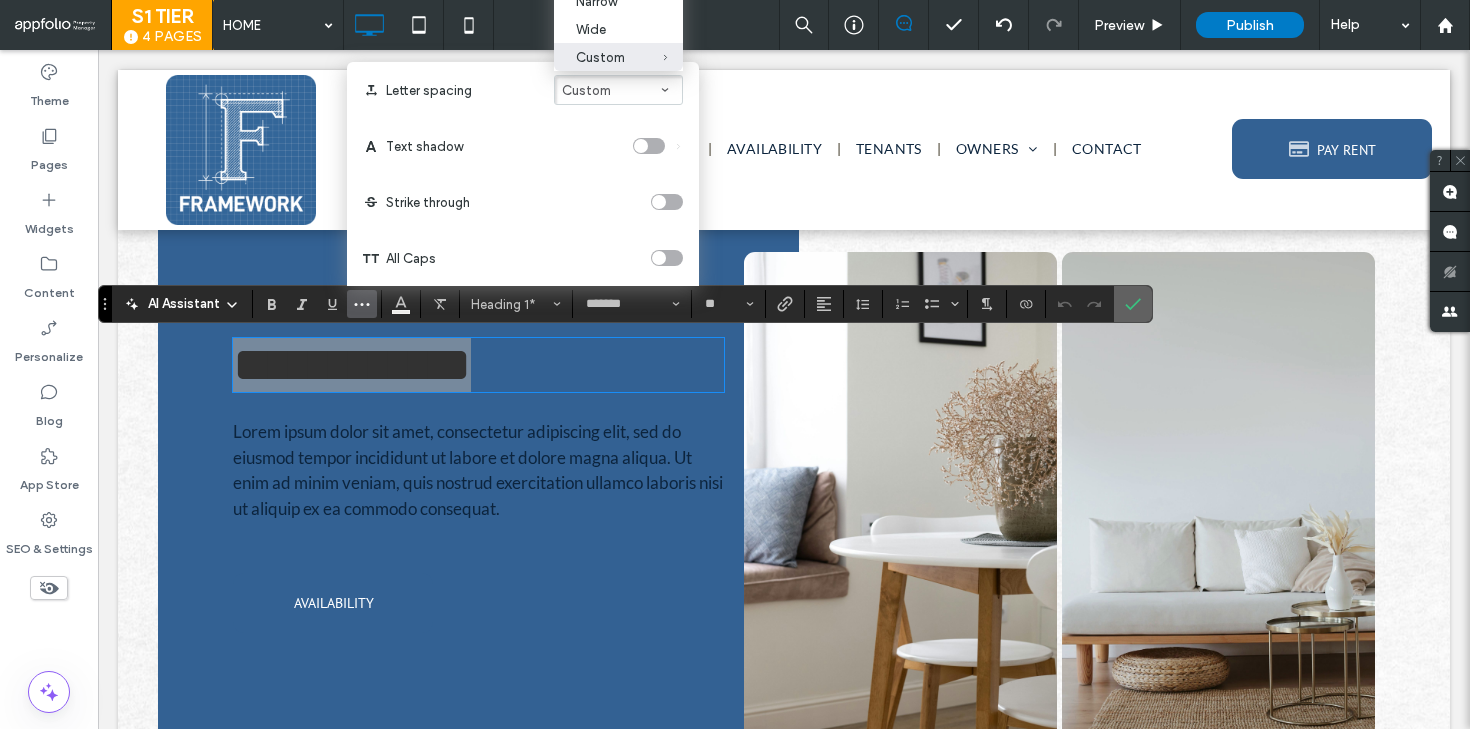 click 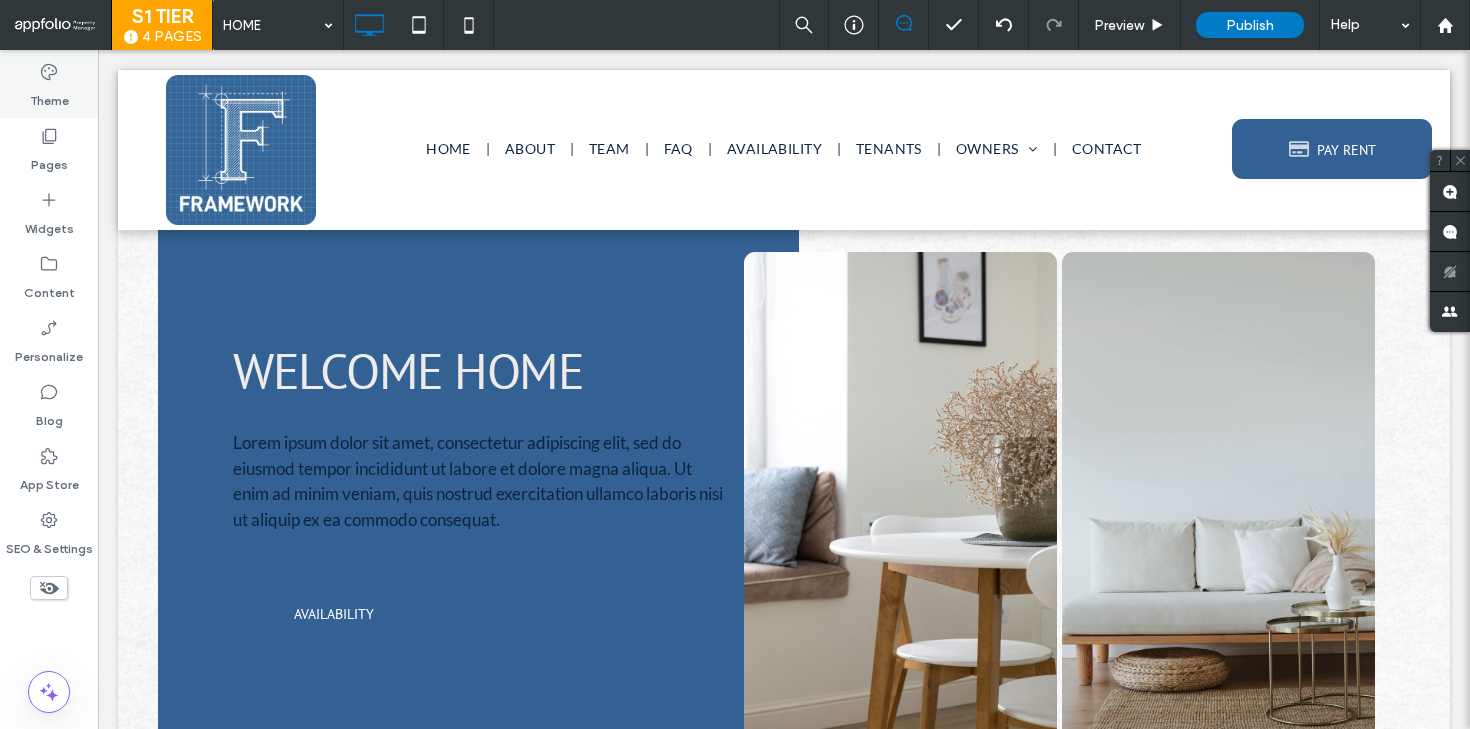click on "Theme" at bounding box center (49, 96) 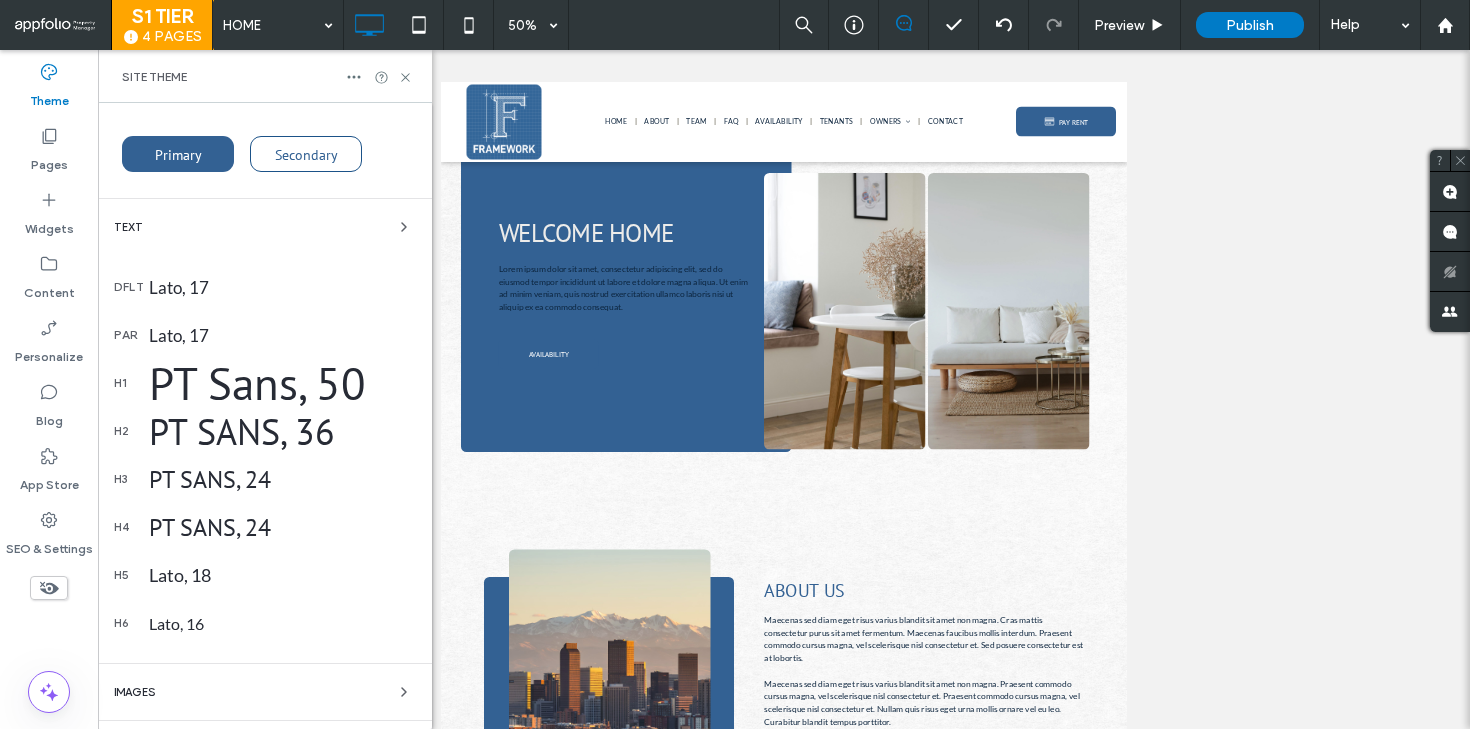 scroll, scrollTop: 202, scrollLeft: 0, axis: vertical 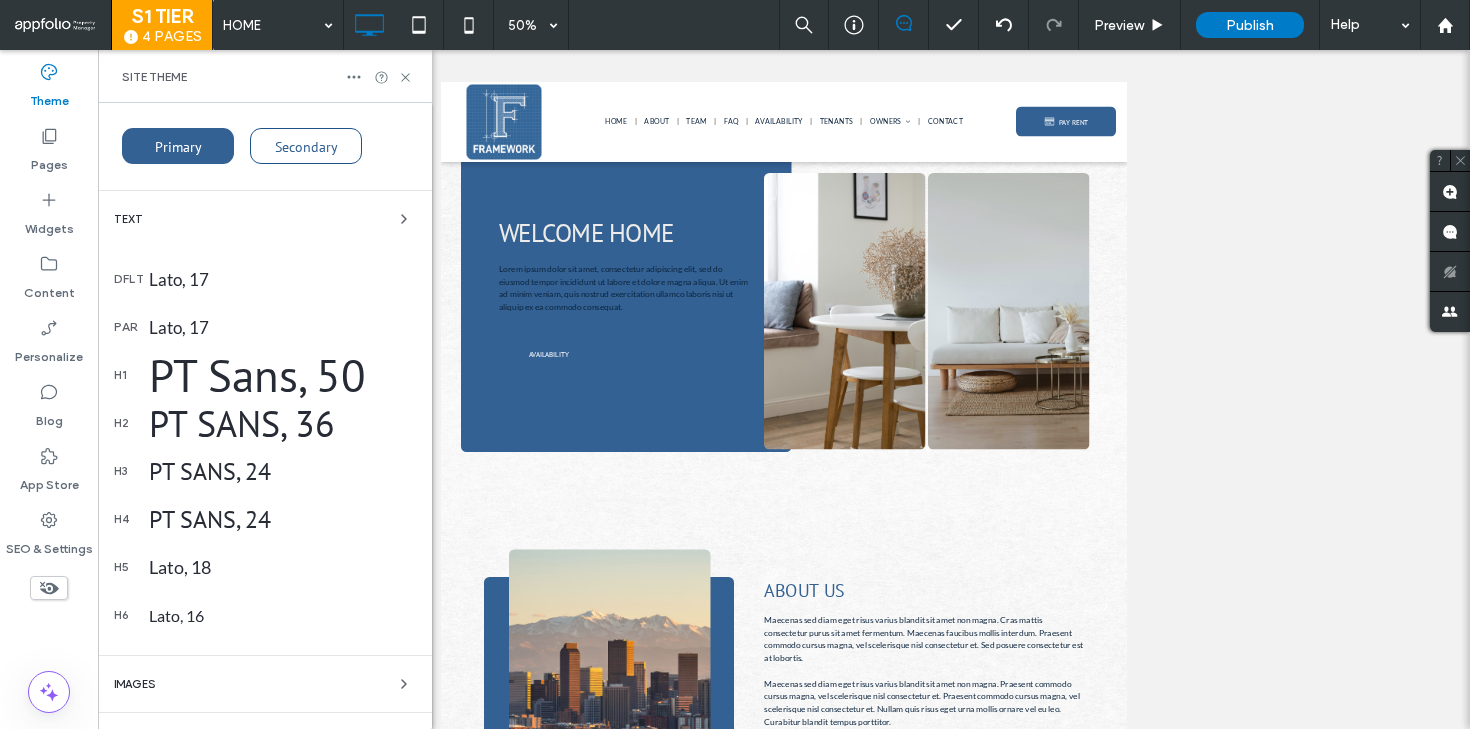 click on "PT Sans, 50" at bounding box center [282, 375] 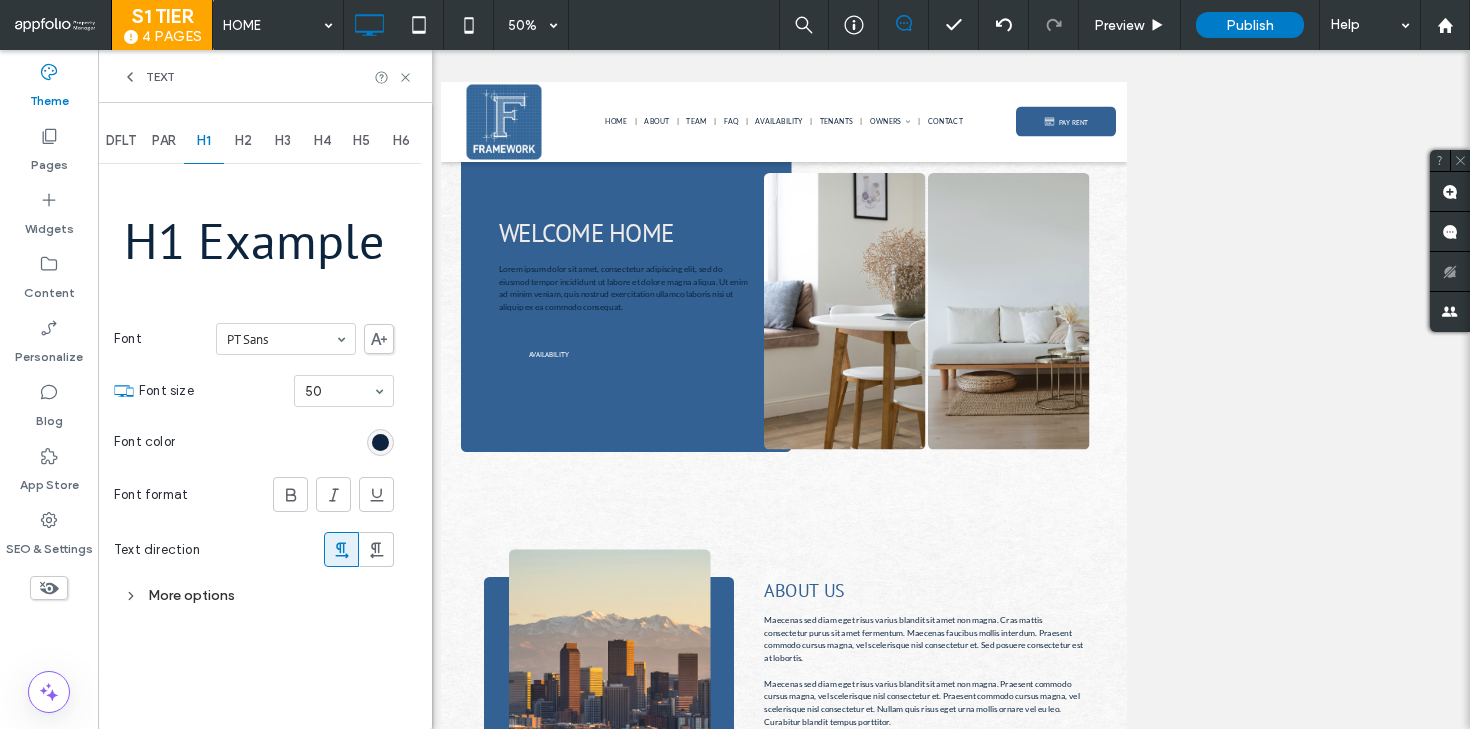 scroll, scrollTop: 0, scrollLeft: 0, axis: both 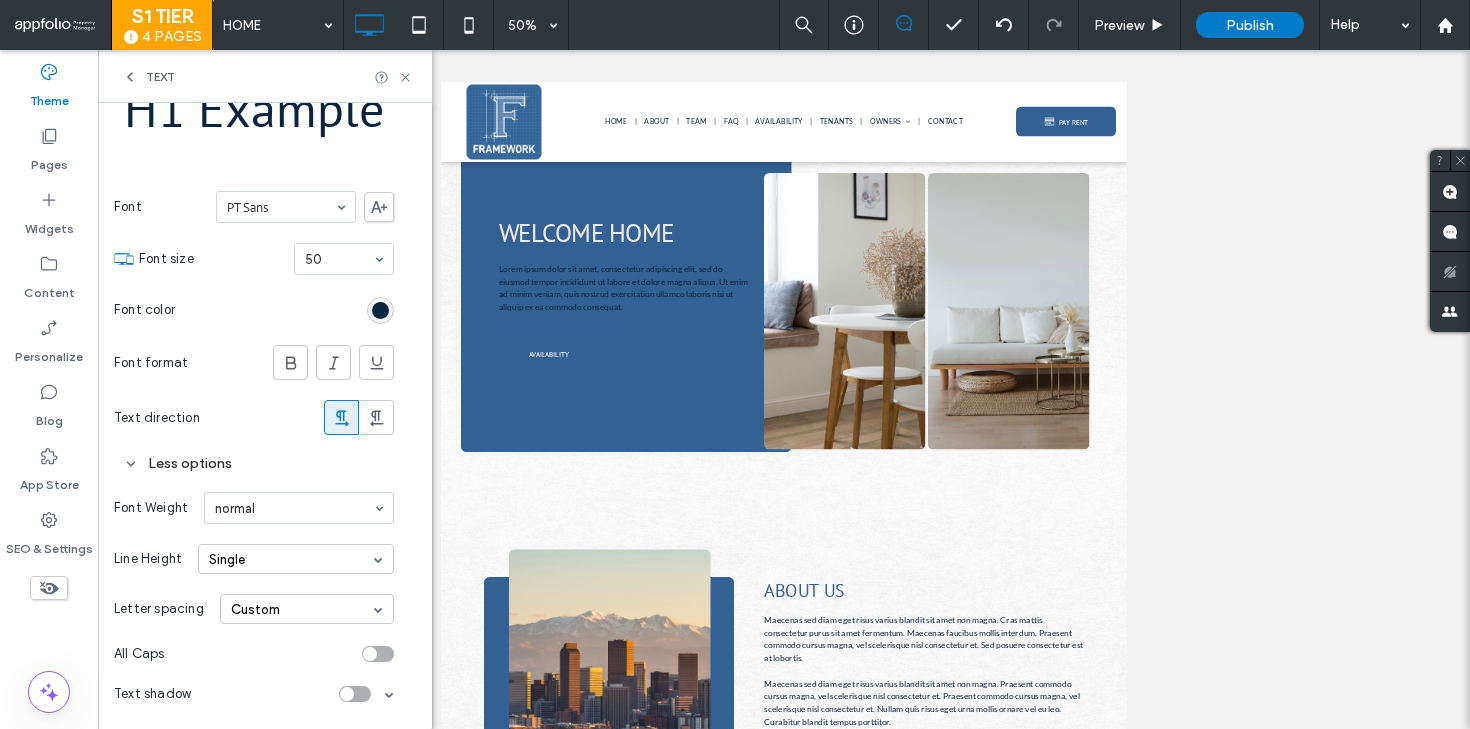 click on "Custom" at bounding box center [307, 609] 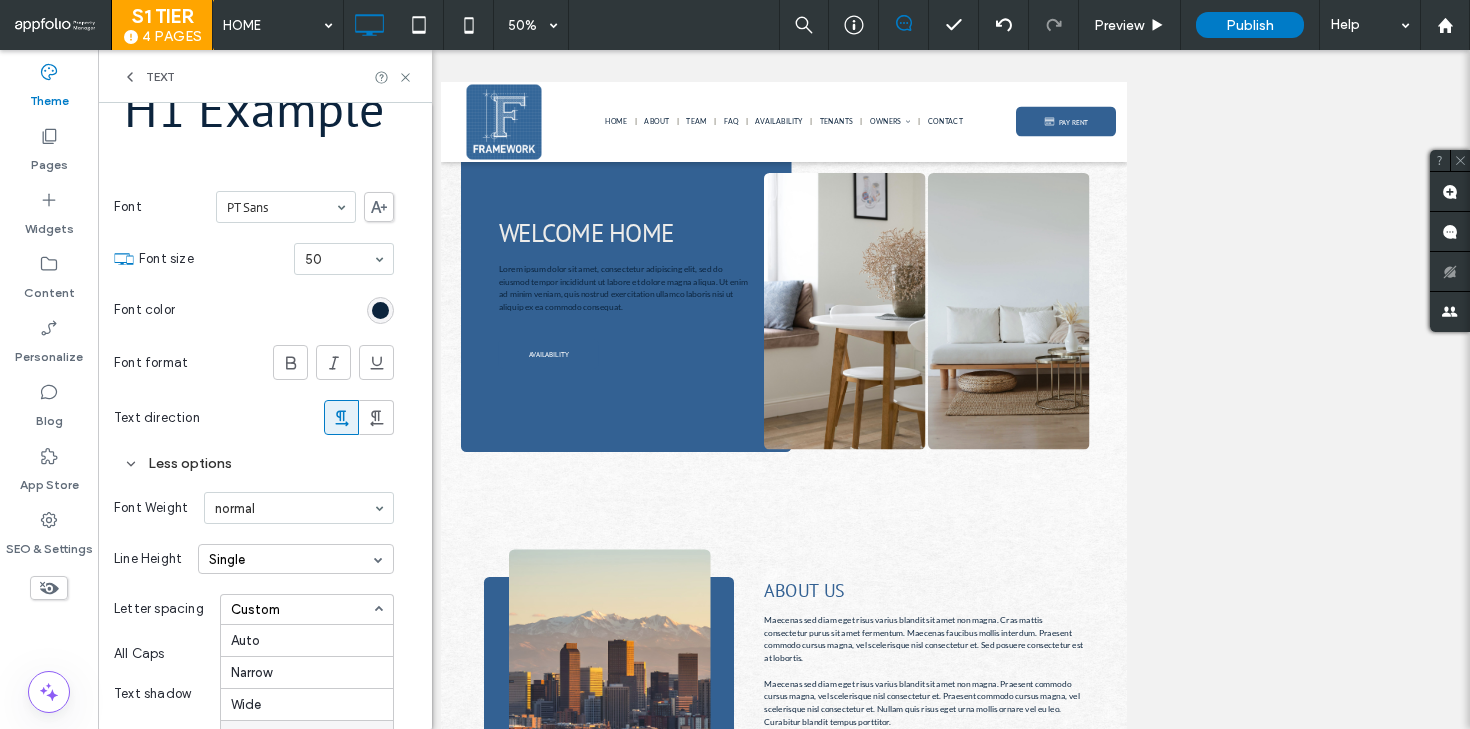scroll, scrollTop: 195, scrollLeft: 0, axis: vertical 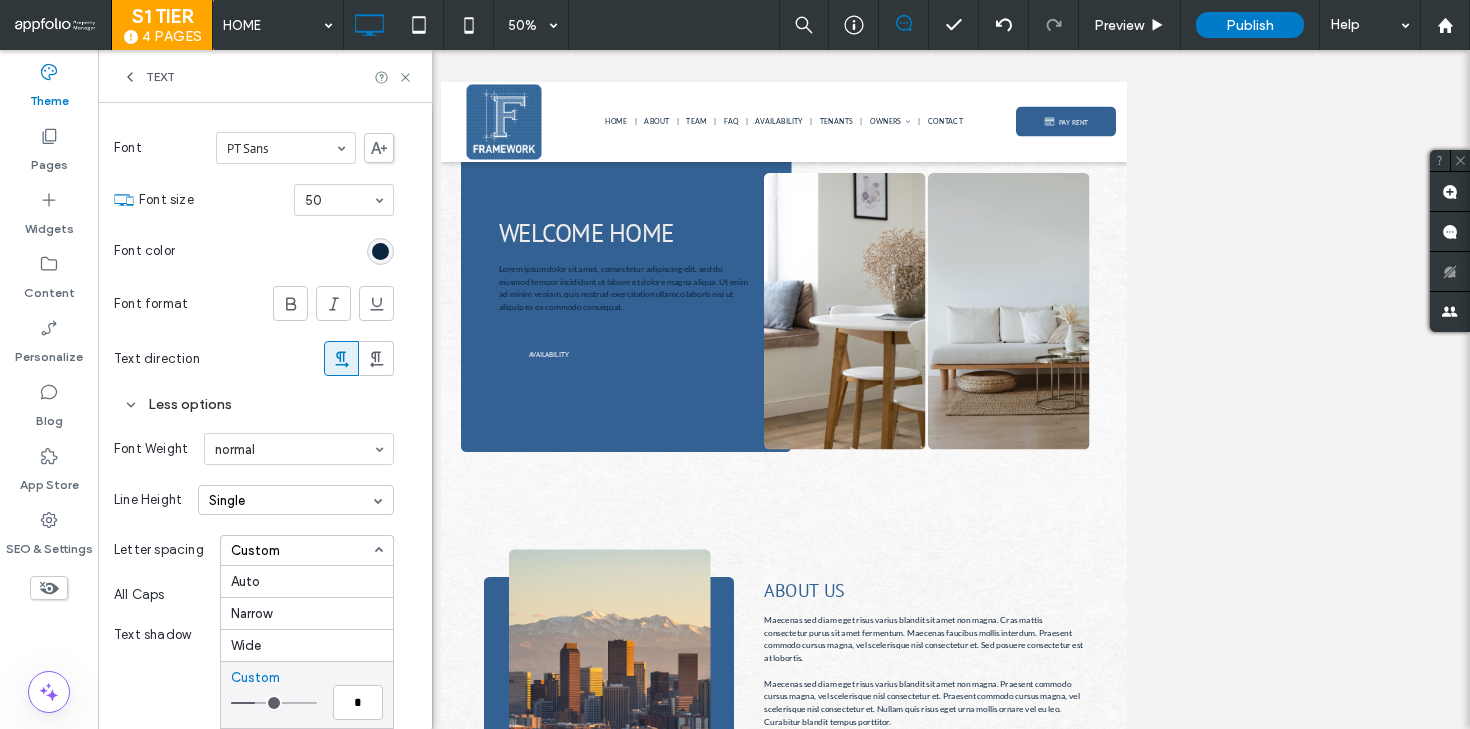 type on "***" 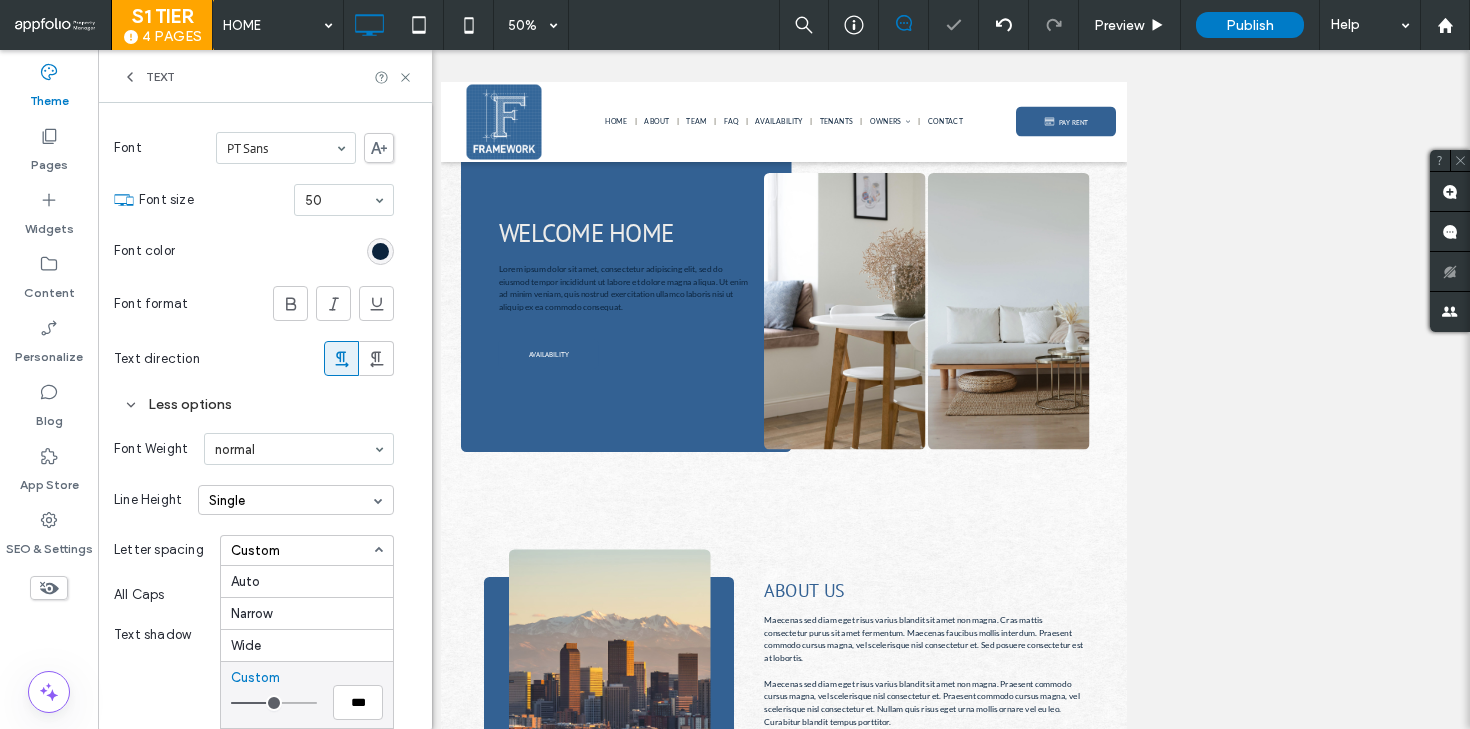 type on "*" 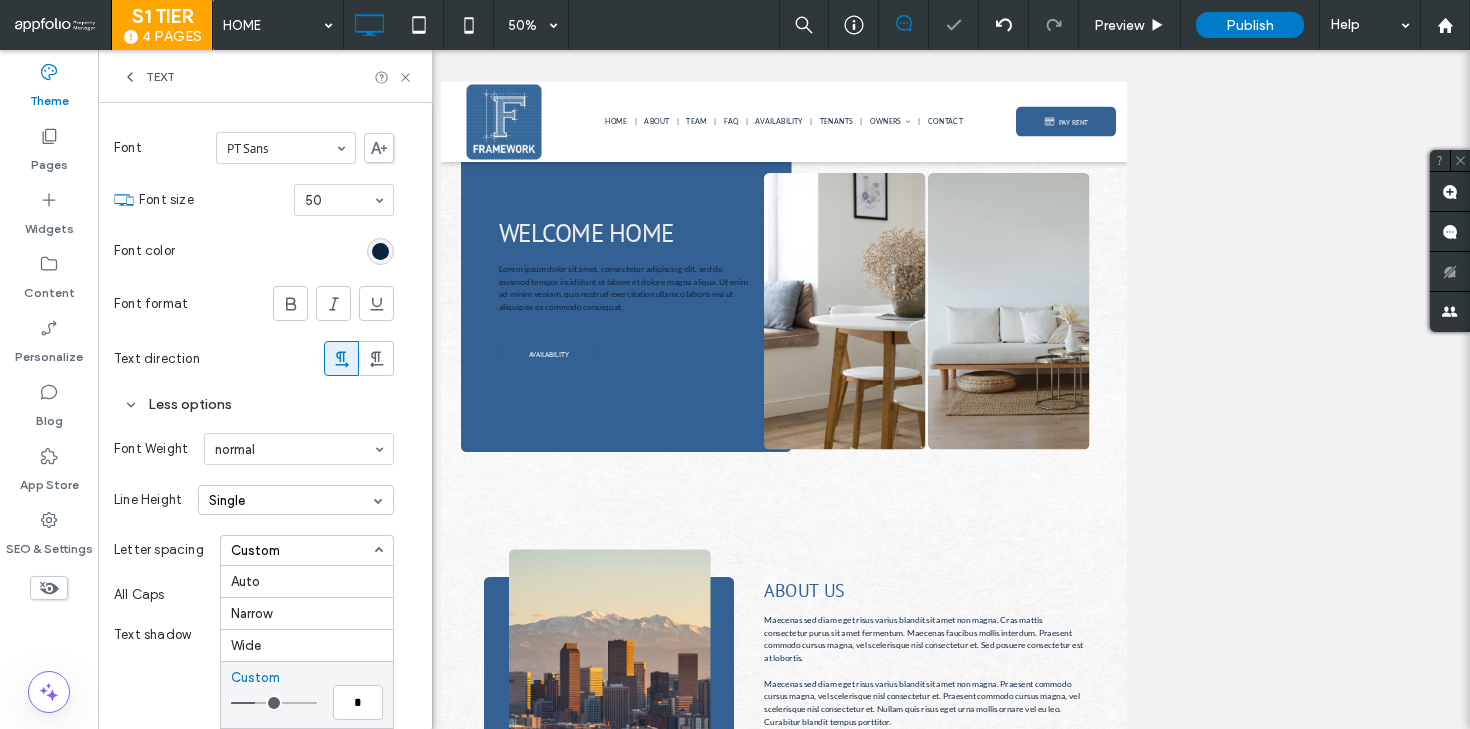 type on "*" 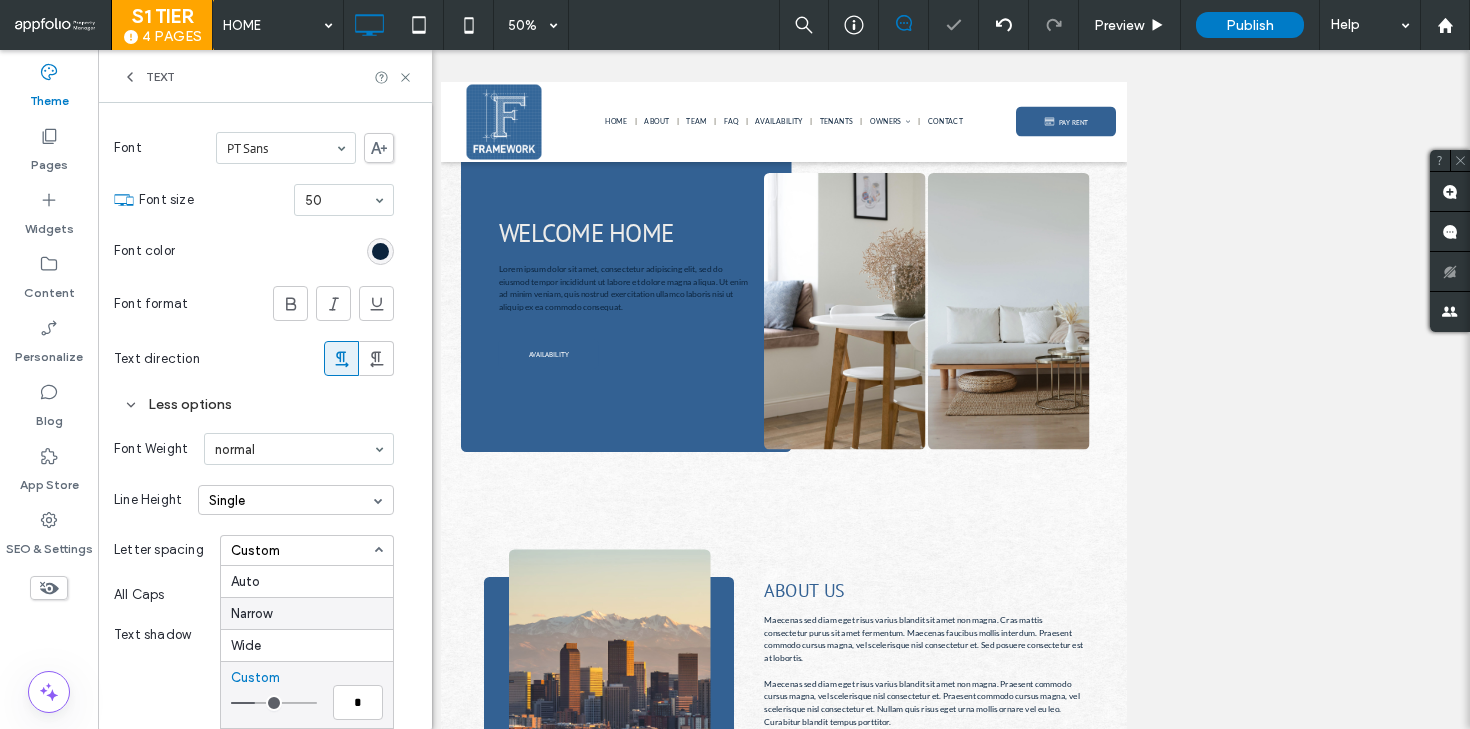 click on "Narrow" at bounding box center (307, 613) 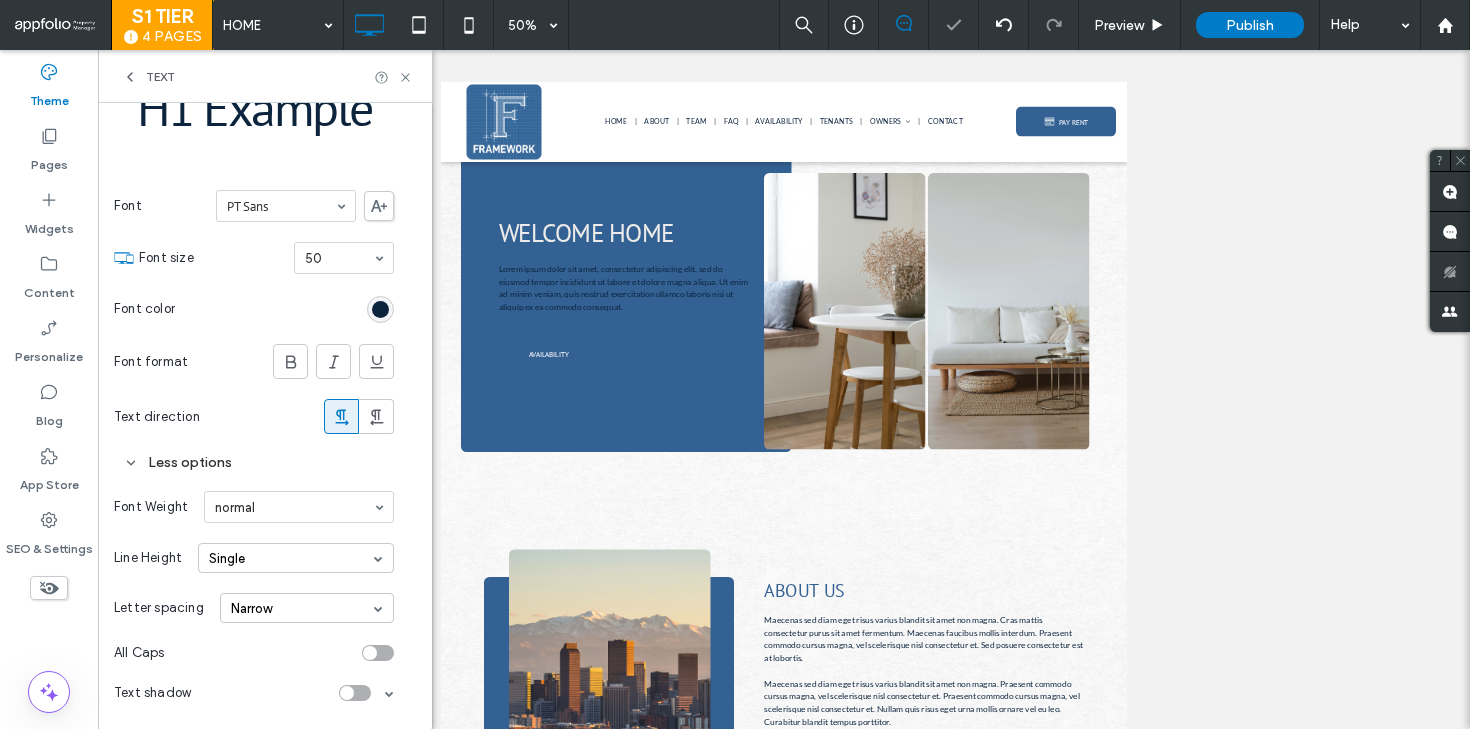 scroll, scrollTop: 133, scrollLeft: 0, axis: vertical 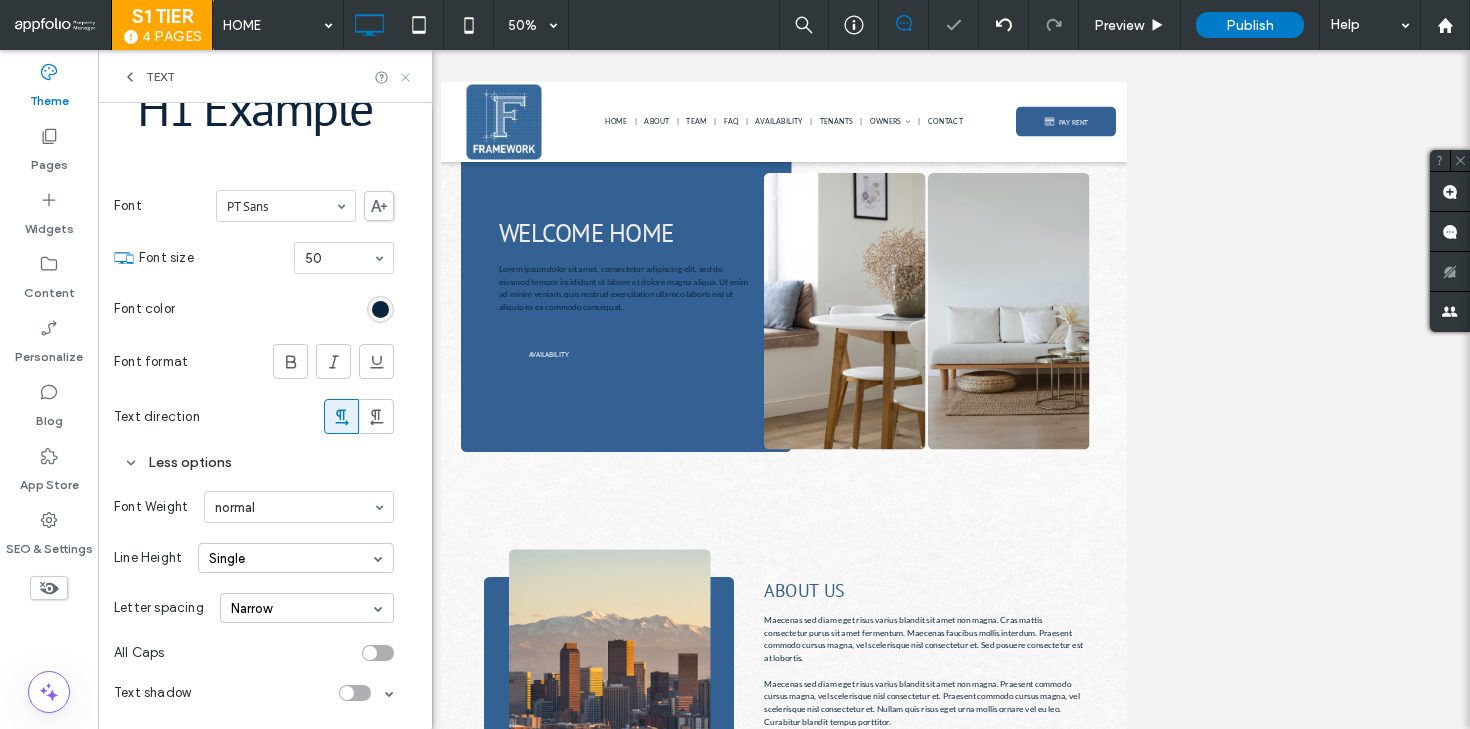 click 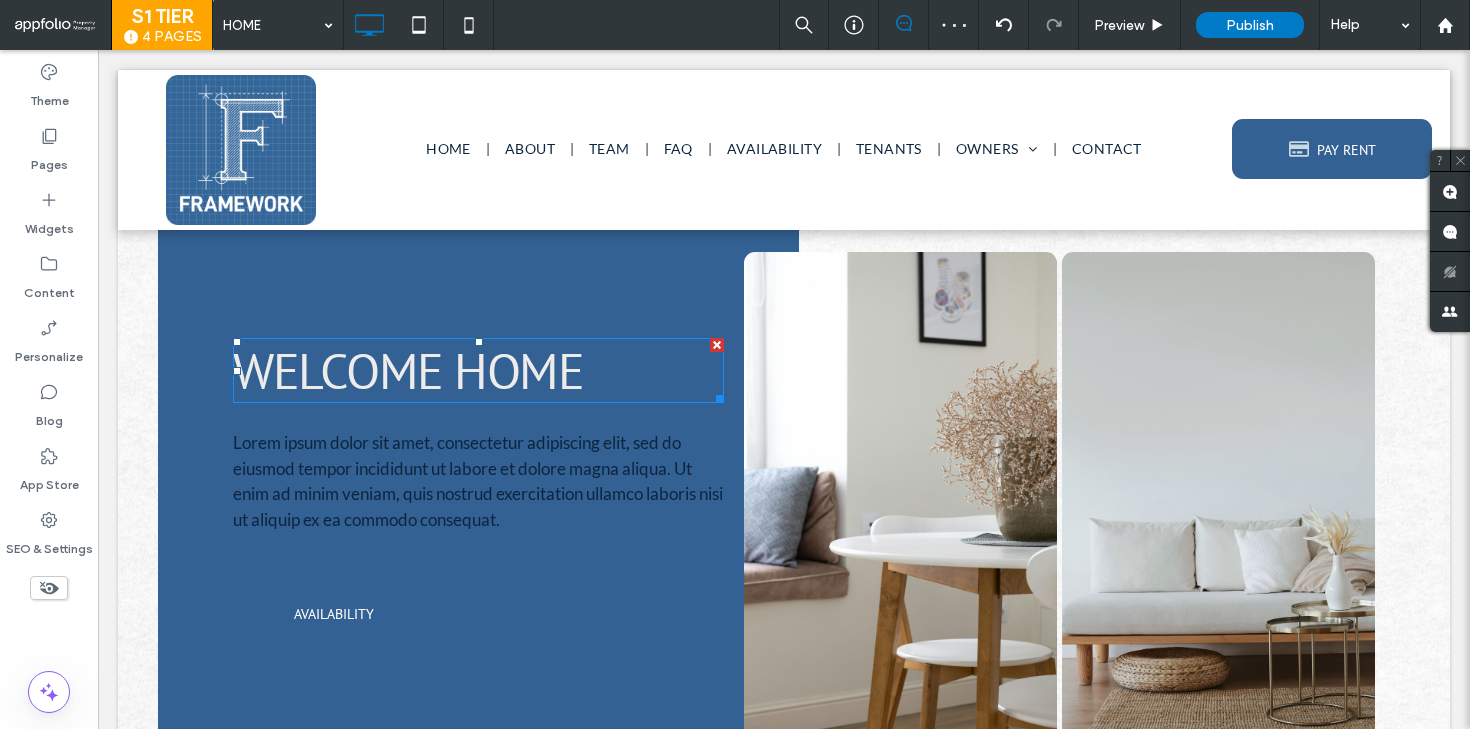 click on "WELCOME HOME" at bounding box center [408, 370] 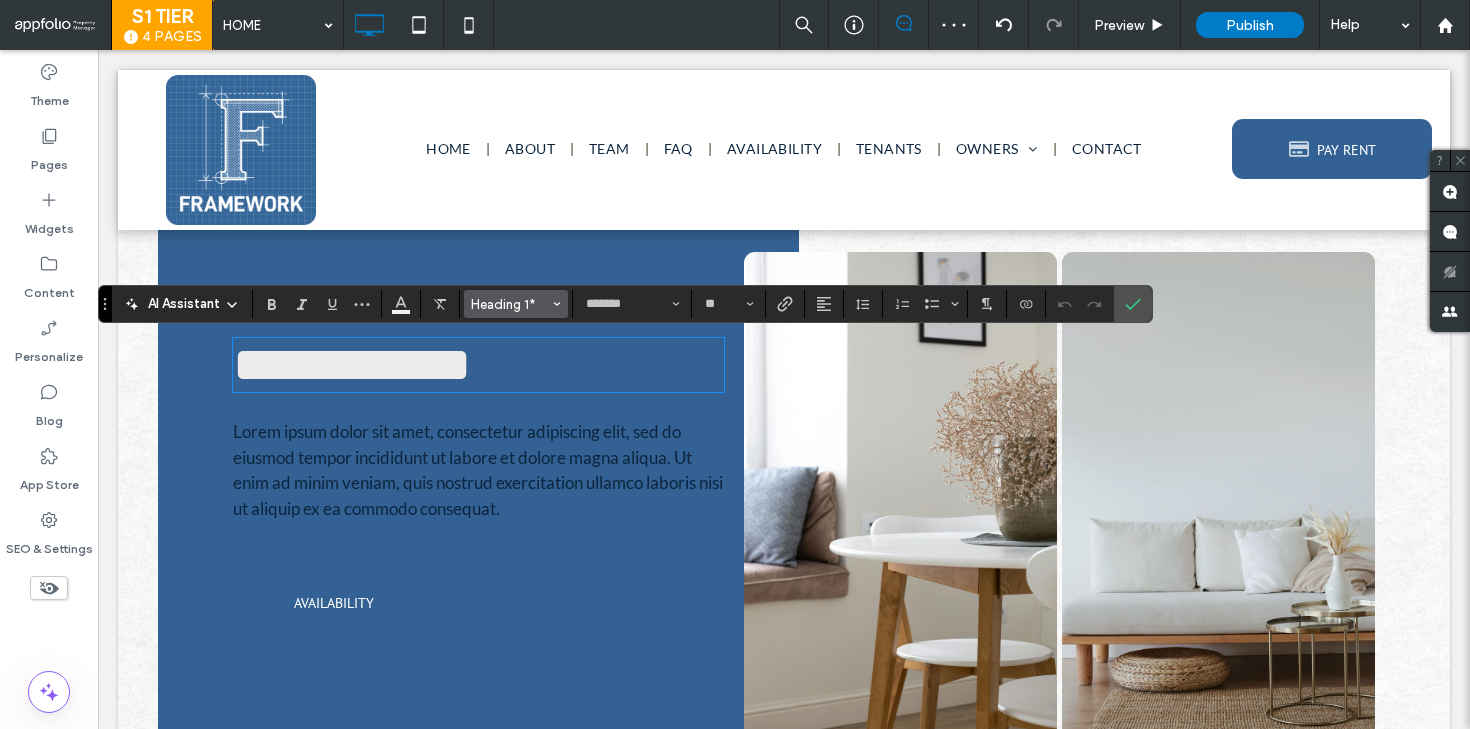 click at bounding box center (557, 304) 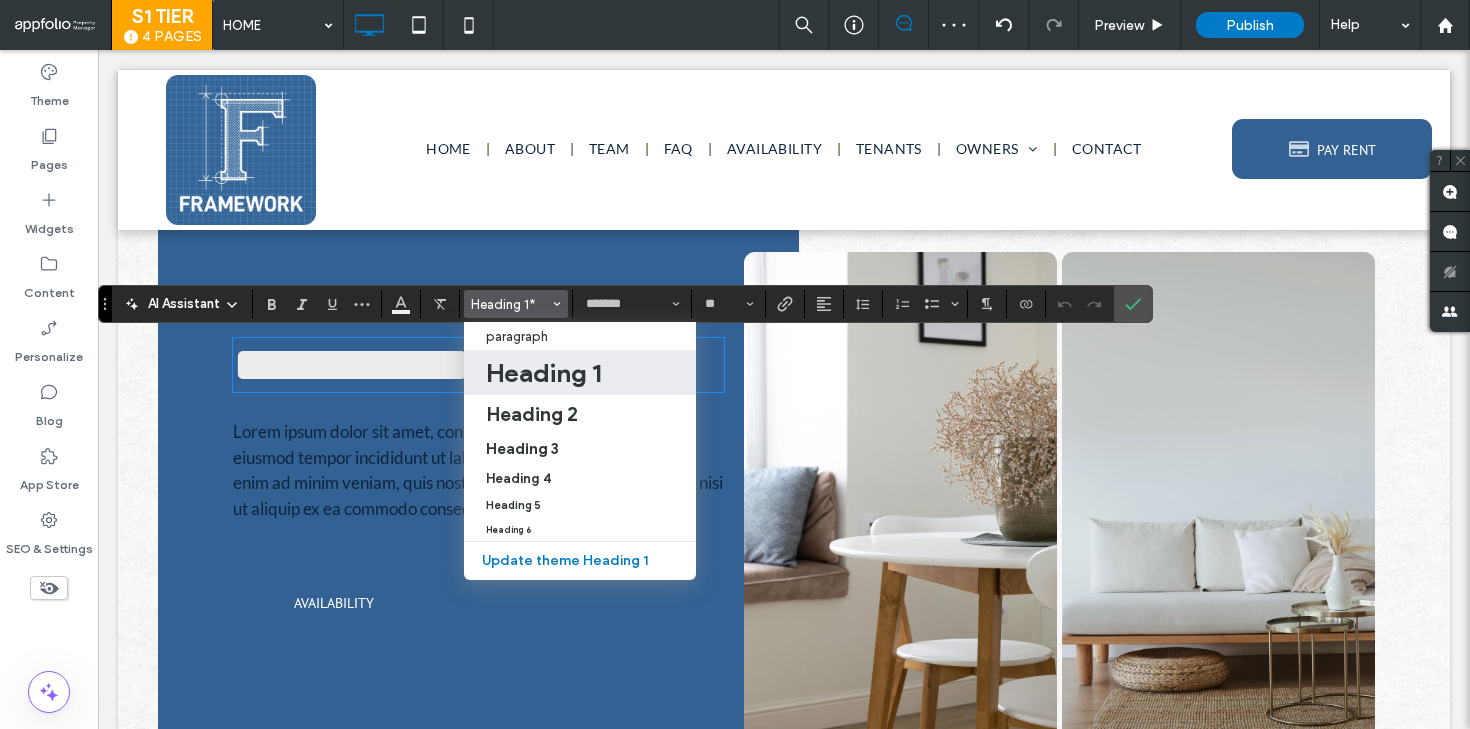 click on "Heading 1" at bounding box center (543, 373) 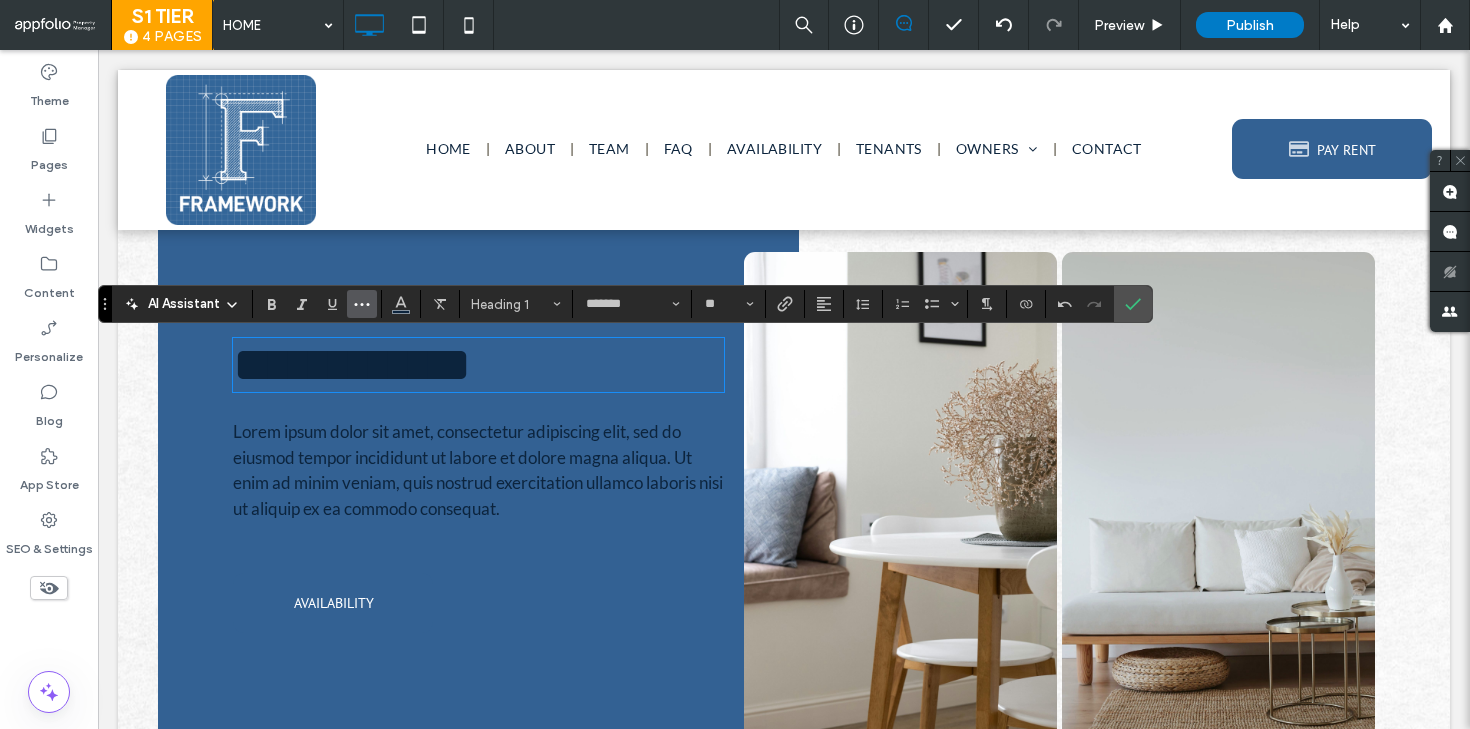 click at bounding box center [362, 304] 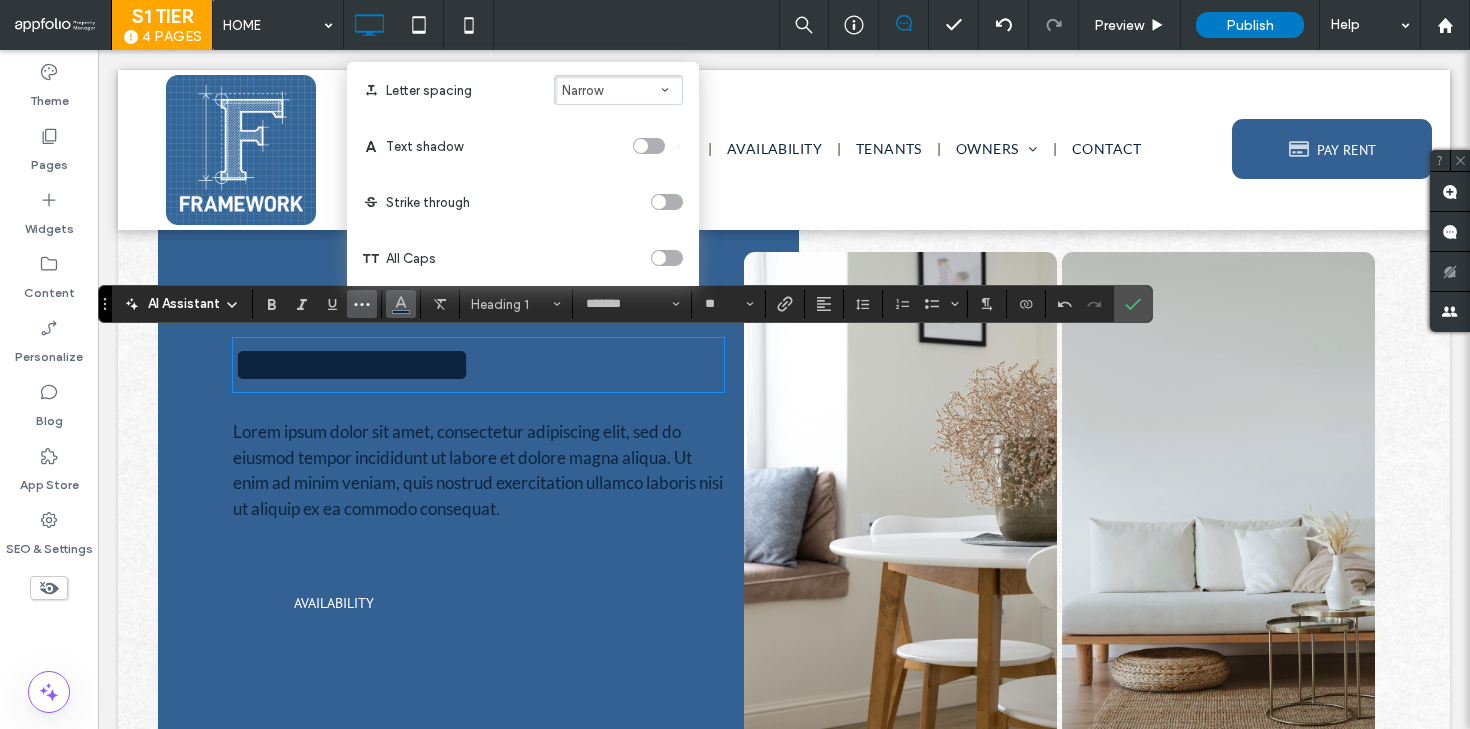 click 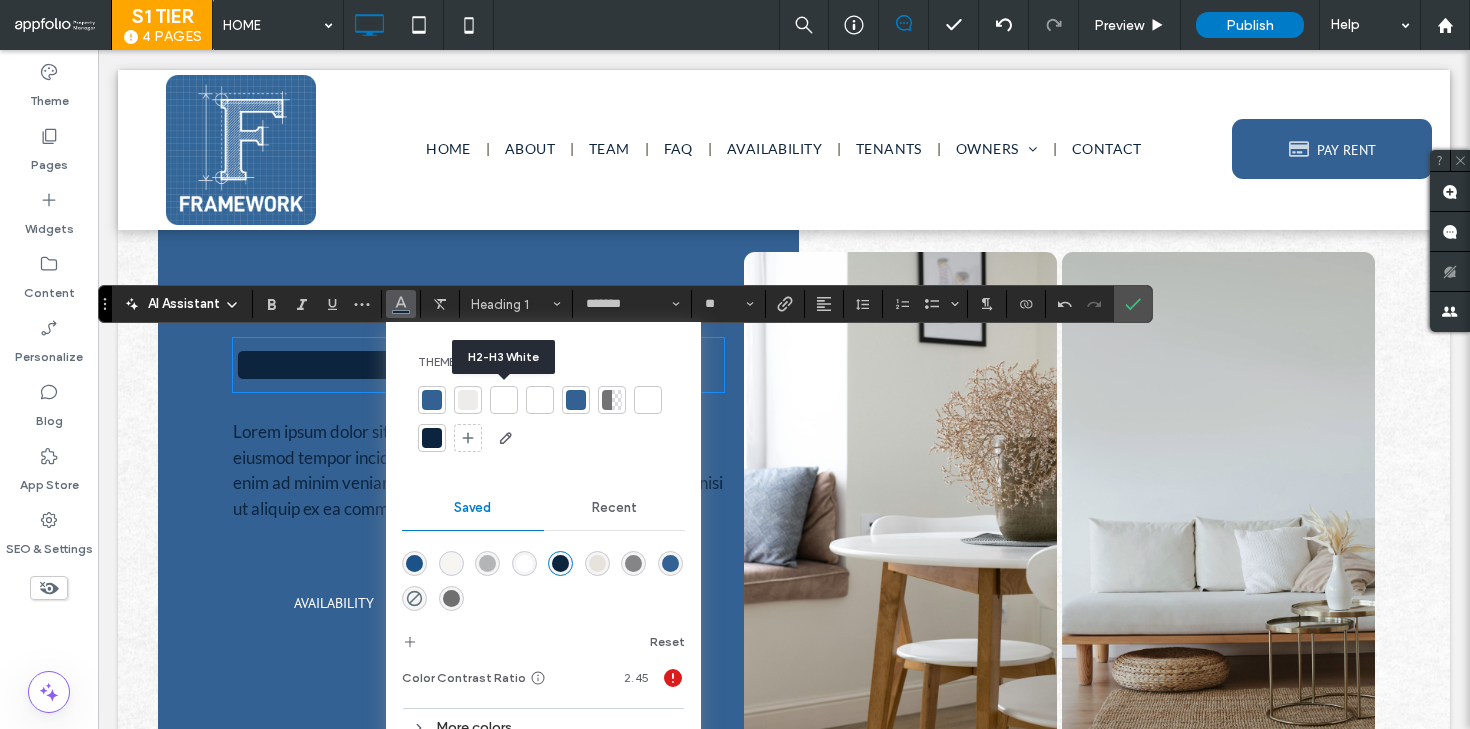 click at bounding box center (504, 400) 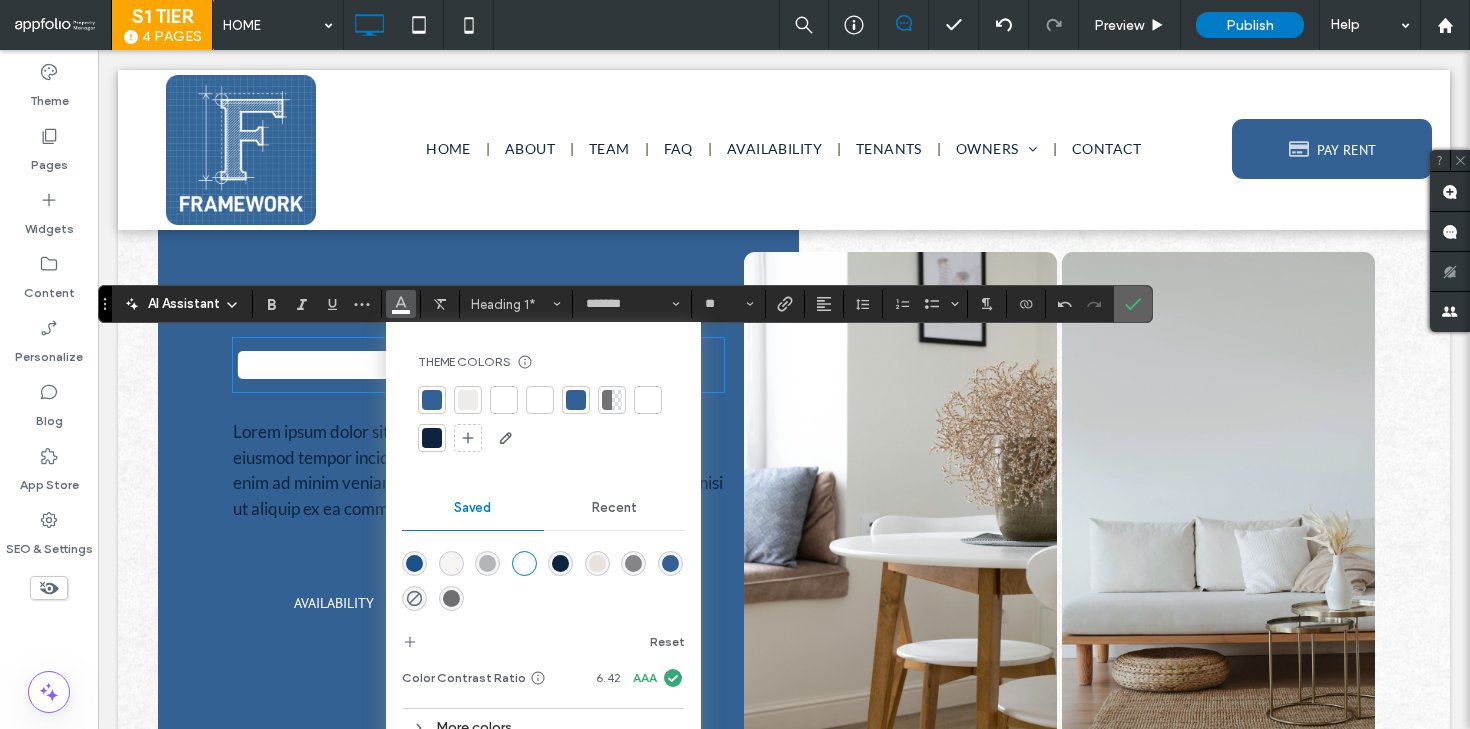 click at bounding box center (1133, 304) 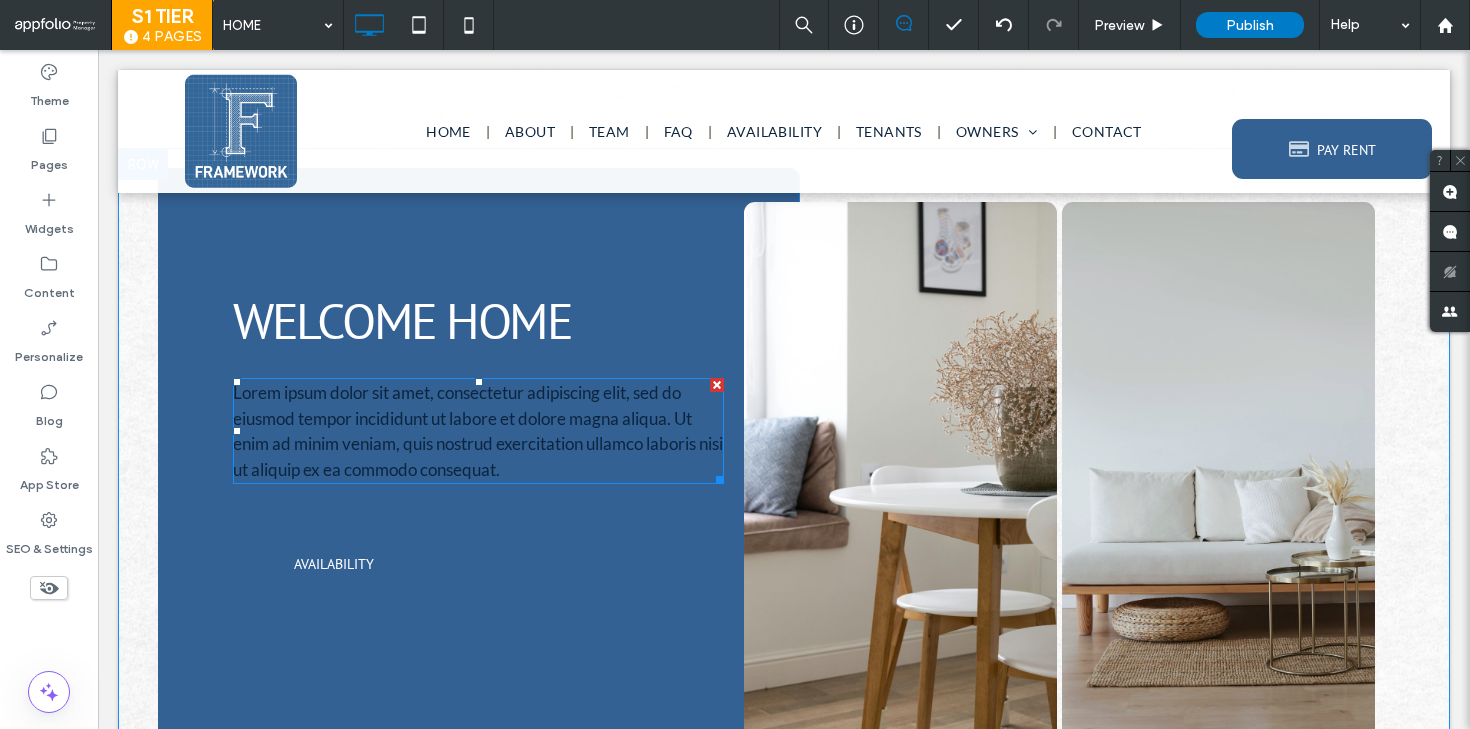 scroll, scrollTop: 0, scrollLeft: 0, axis: both 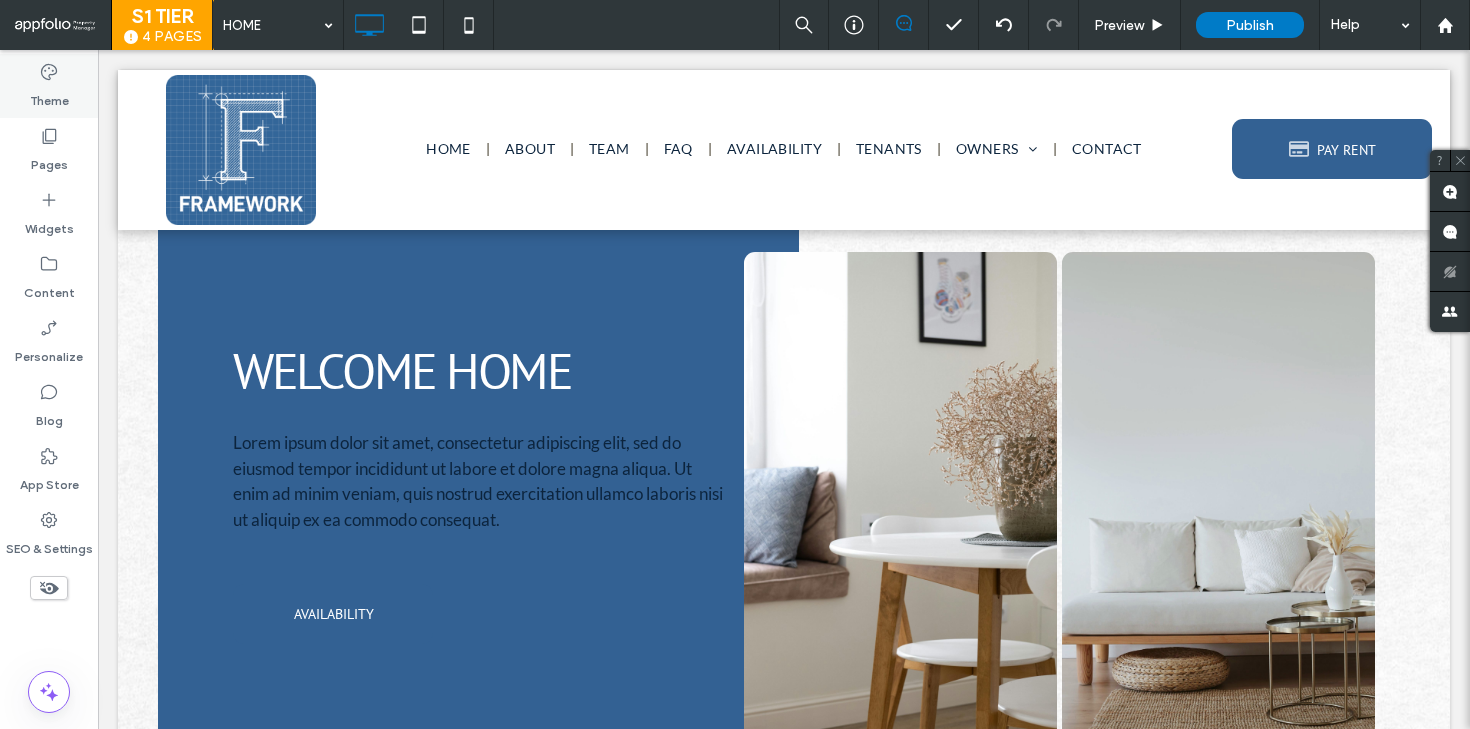click on "Theme" at bounding box center [49, 86] 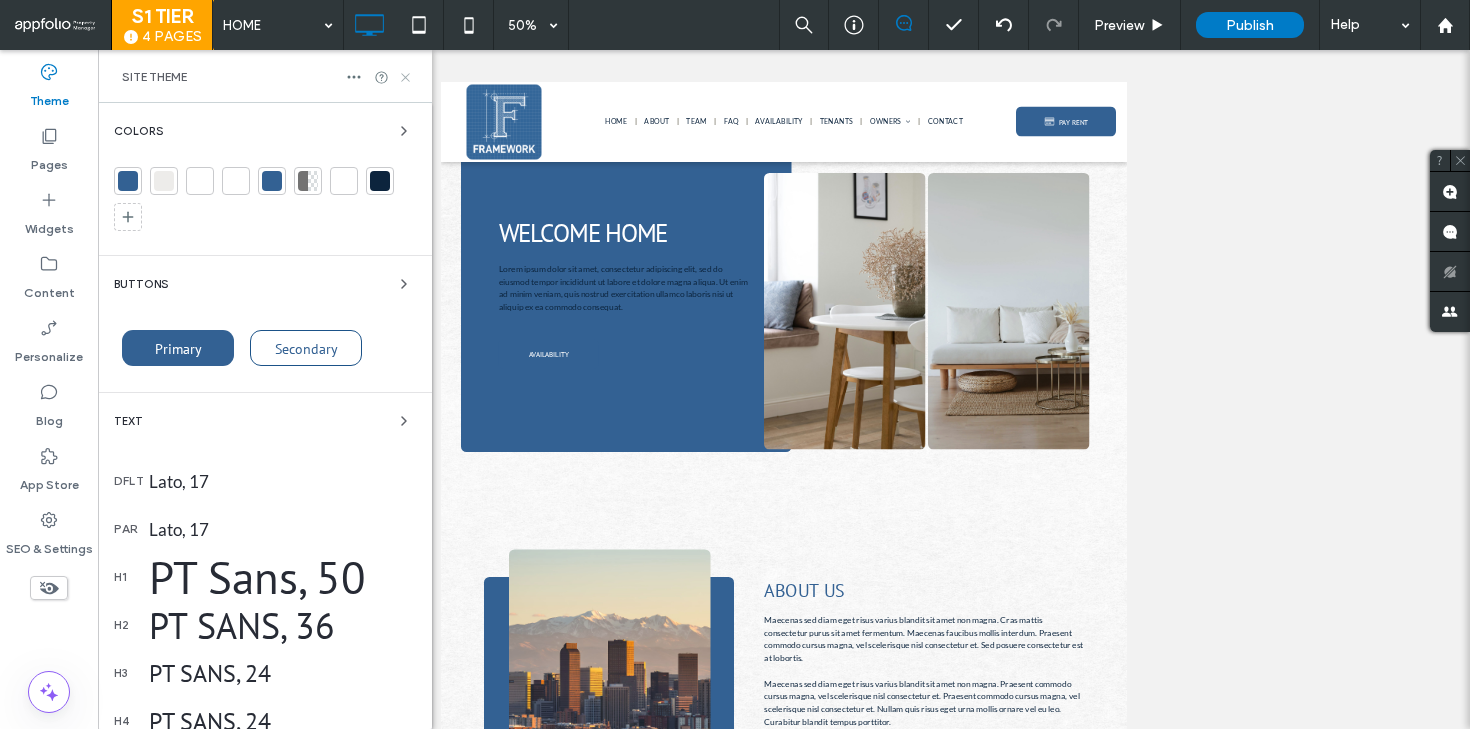 click 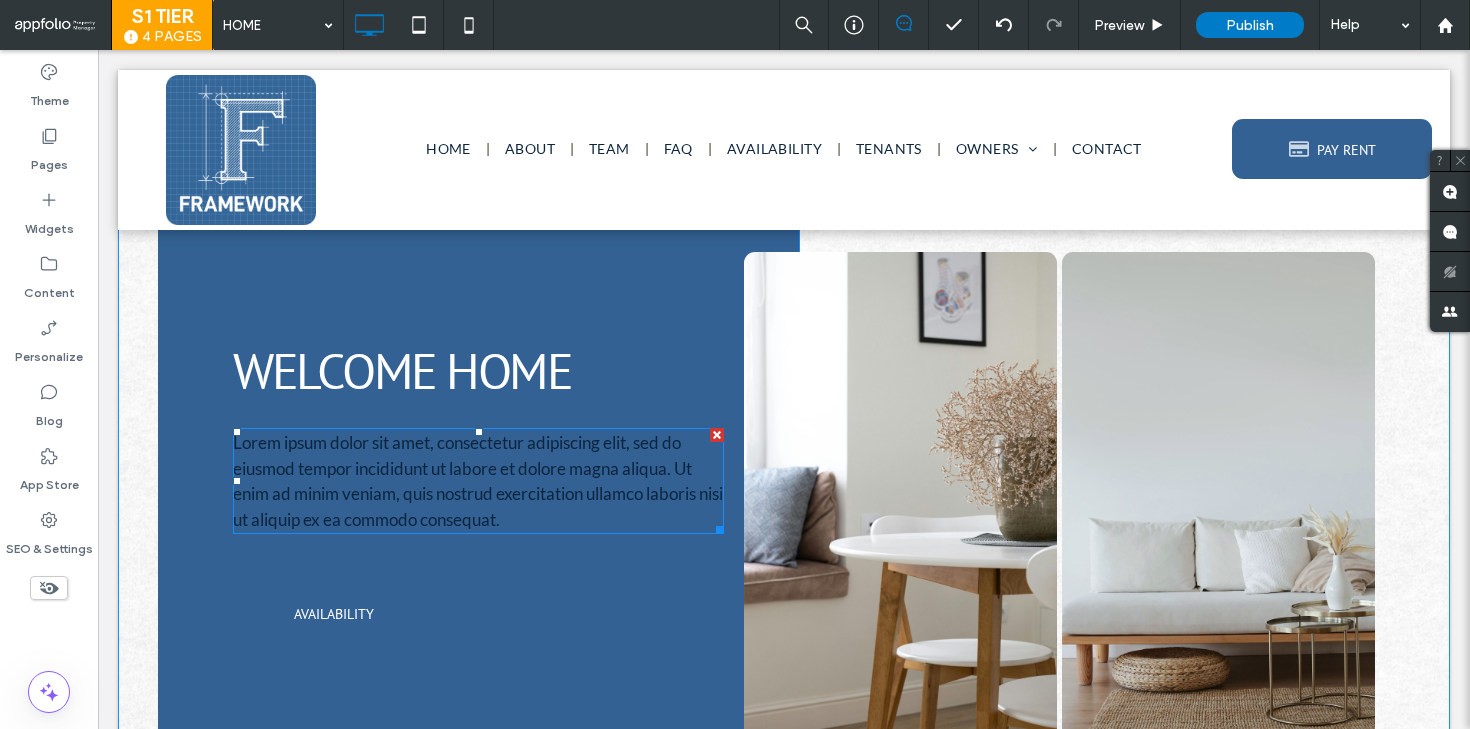 click on "Lorem ipsum dolor sit amet, consectetur adipiscing elit, sed do eiusmod tempor incididunt ut labore et dolore magna aliqua. Ut enim ad minim veniam, quis nostrud exercitation ullamco laboris nisi ut aliquip ex ea commodo consequat." at bounding box center (478, 481) 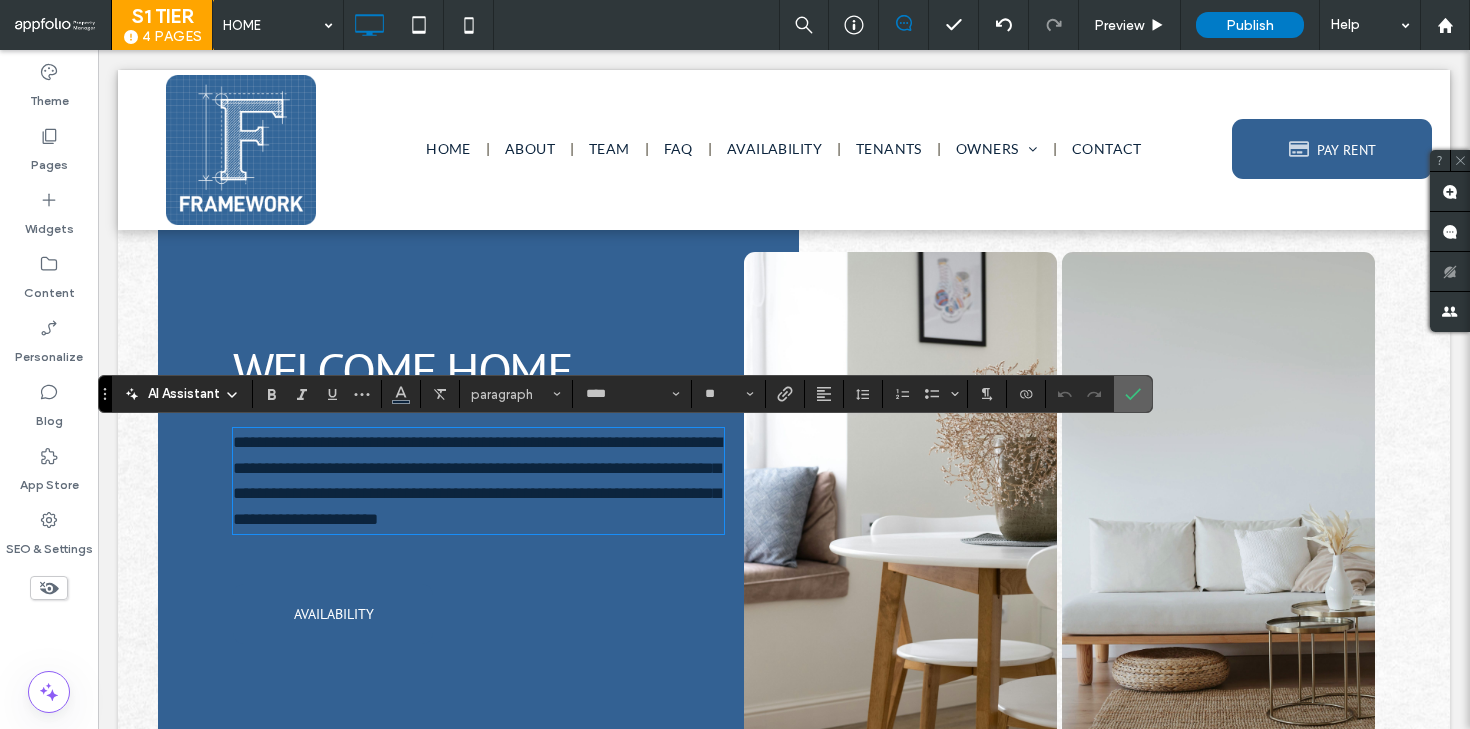 click at bounding box center [1133, 394] 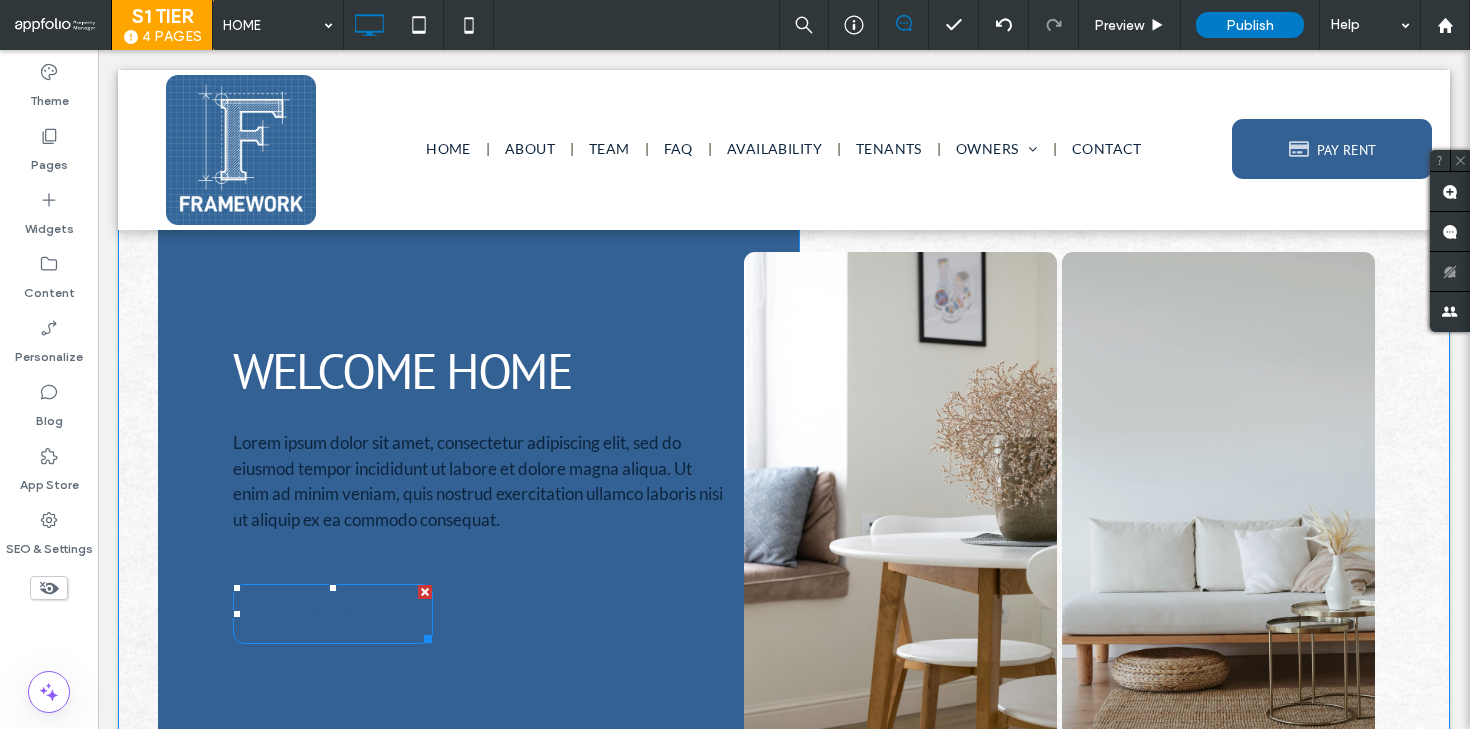 click on "AVAILABILITY" at bounding box center [334, 614] 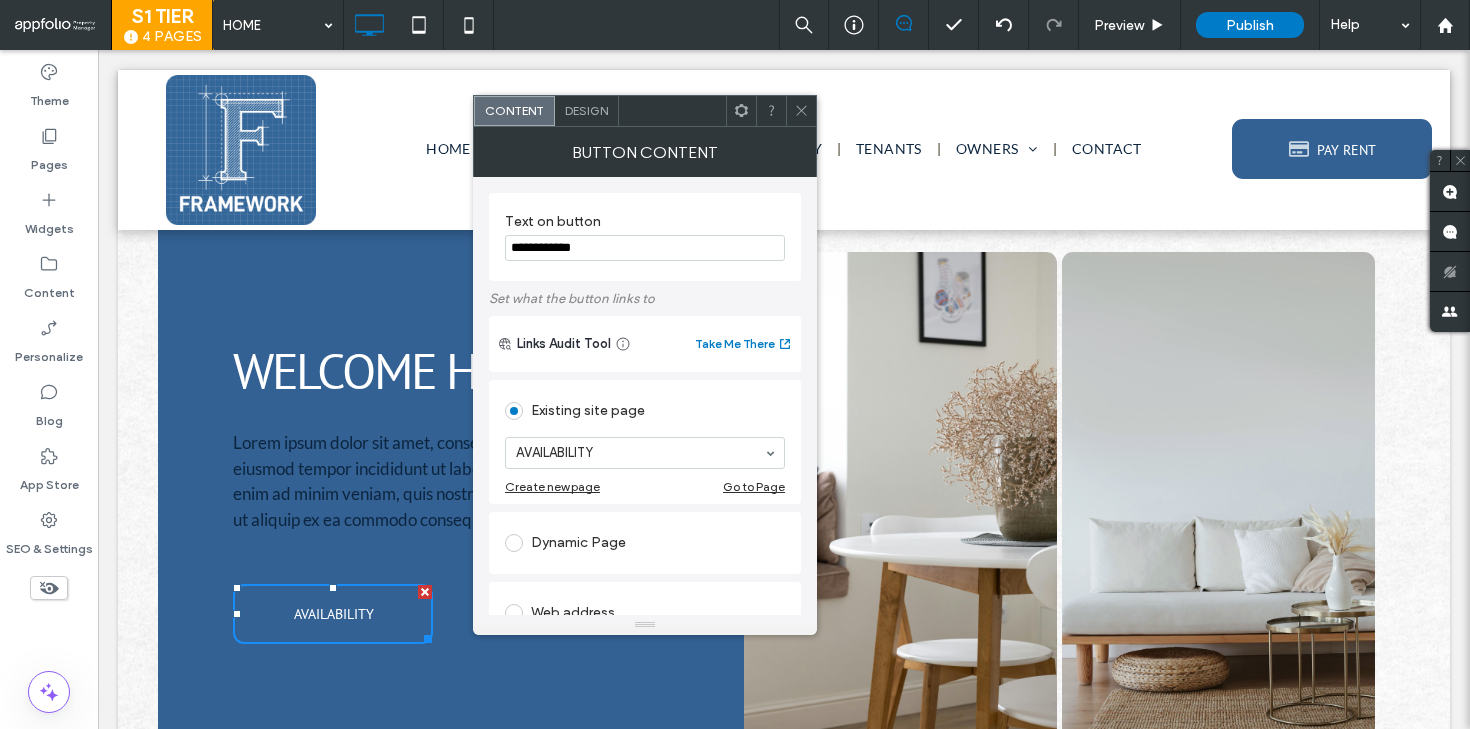 click on "Design" at bounding box center (586, 110) 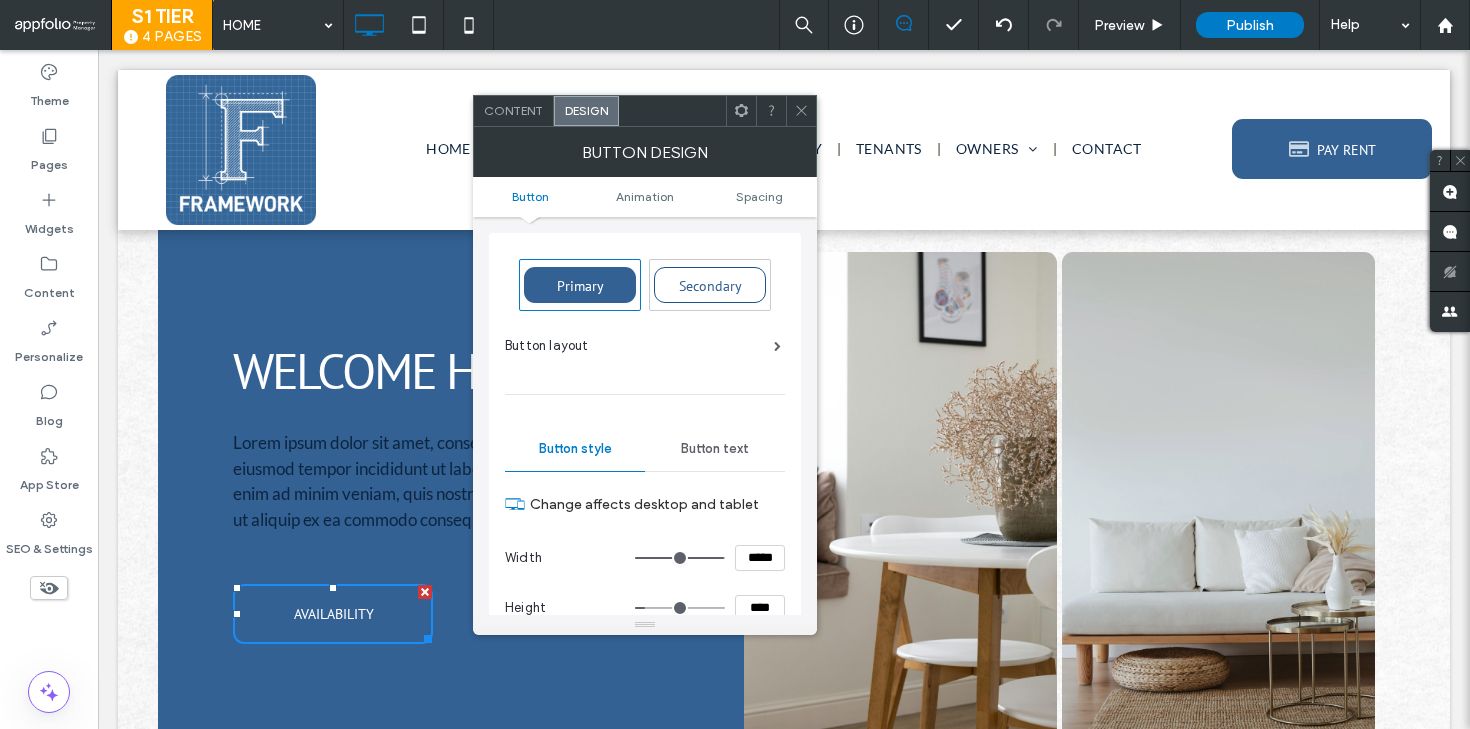 click on "Secondary" at bounding box center [710, 285] 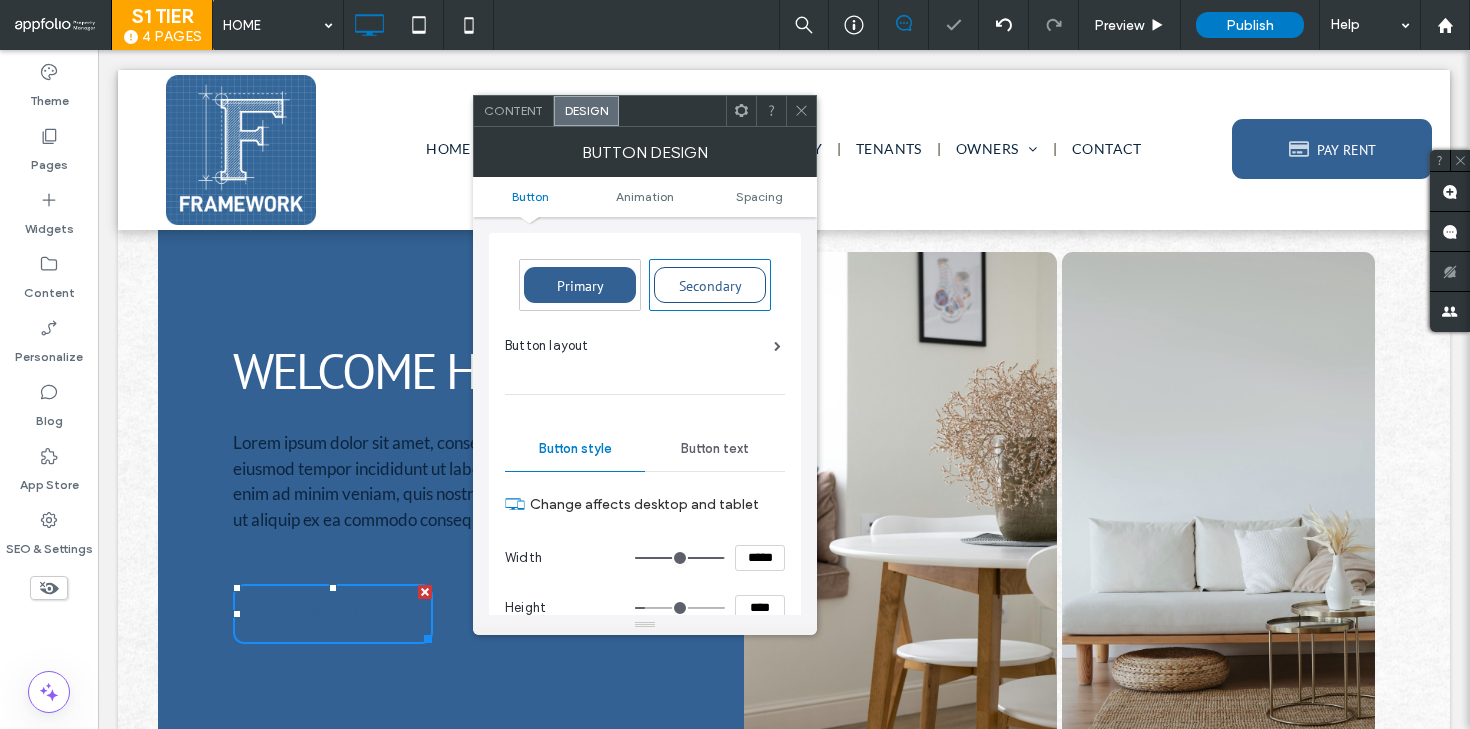 click on "Primary" at bounding box center (580, 286) 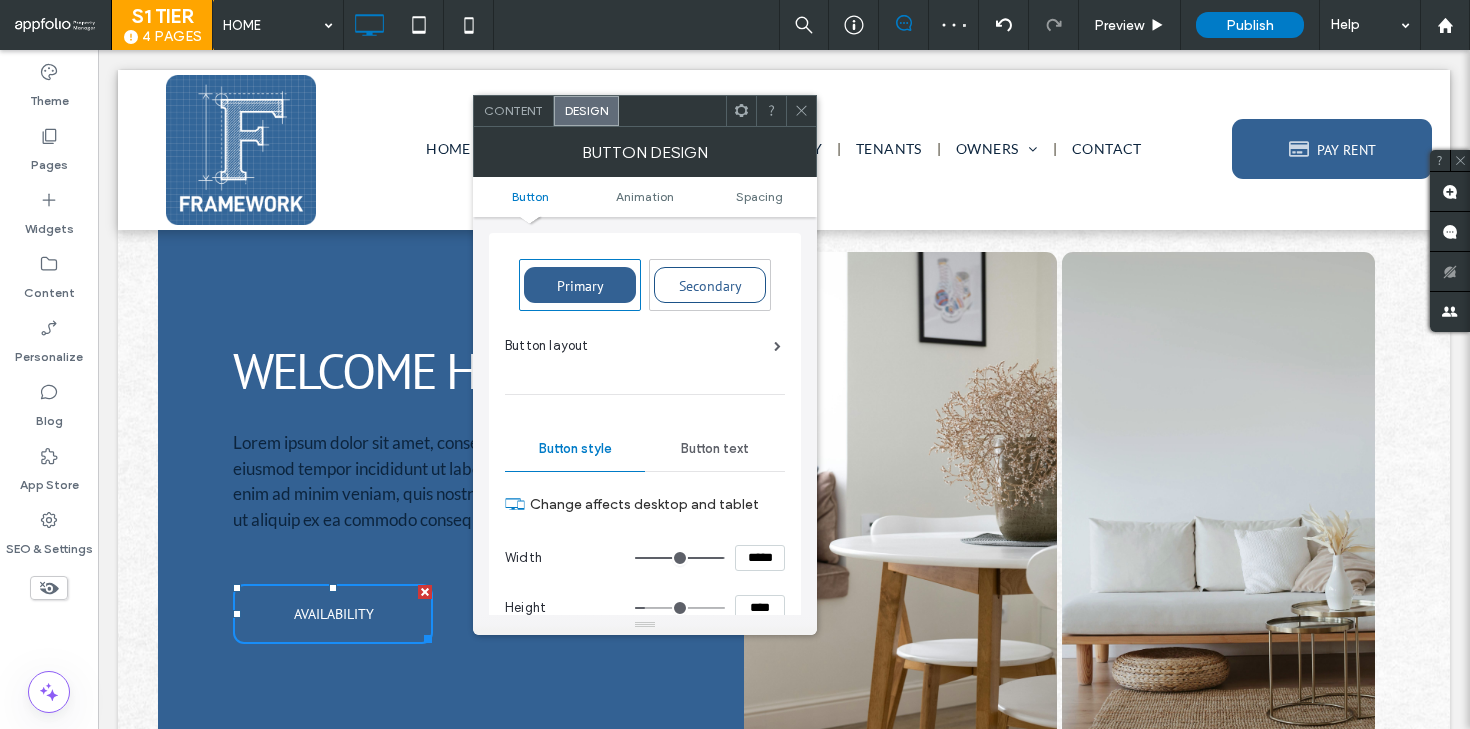 click 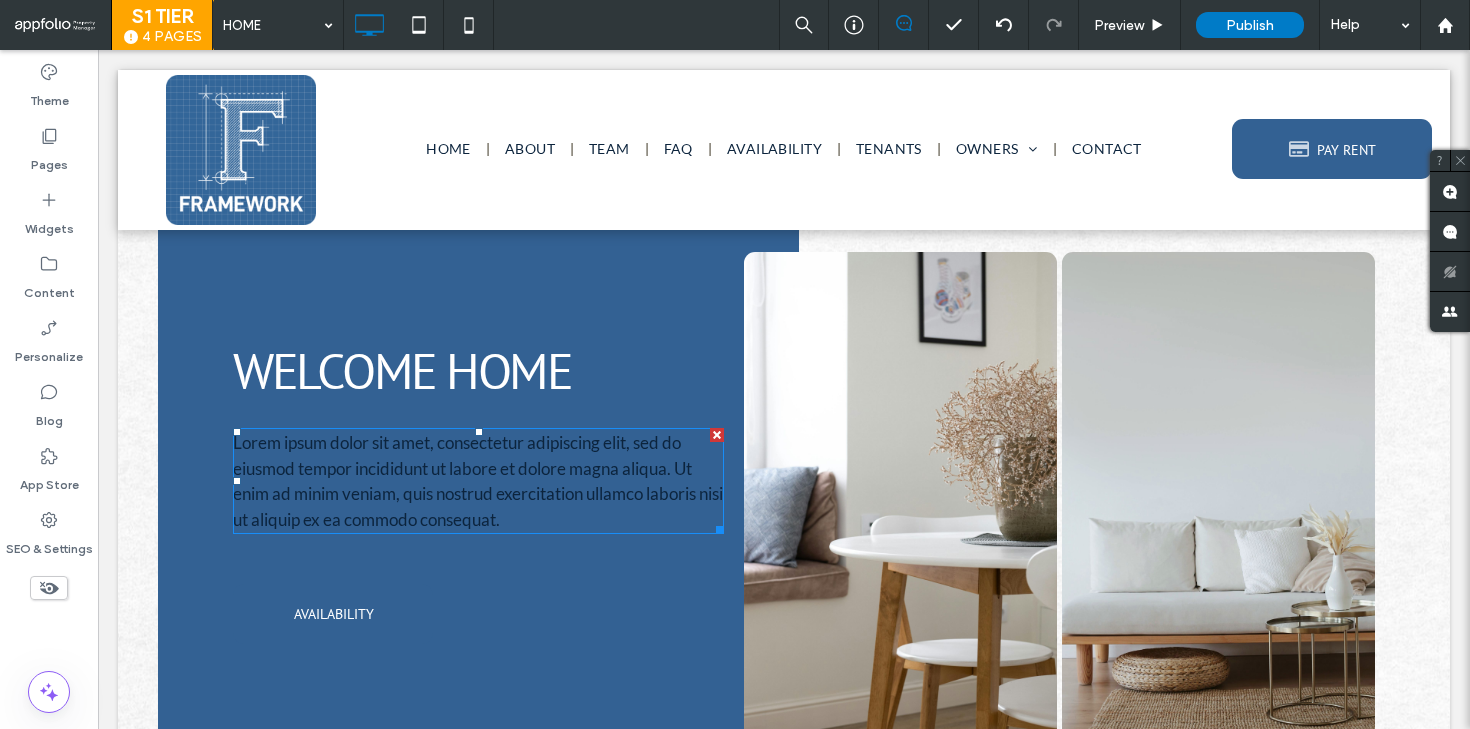 click on "Lorem ipsum dolor sit amet, consectetur adipiscing elit, sed do eiusmod tempor incididunt ut labore et dolore magna aliqua. Ut enim ad minim veniam, quis nostrud exercitation ullamco laboris nisi ut aliquip ex ea commodo consequat." at bounding box center (478, 481) 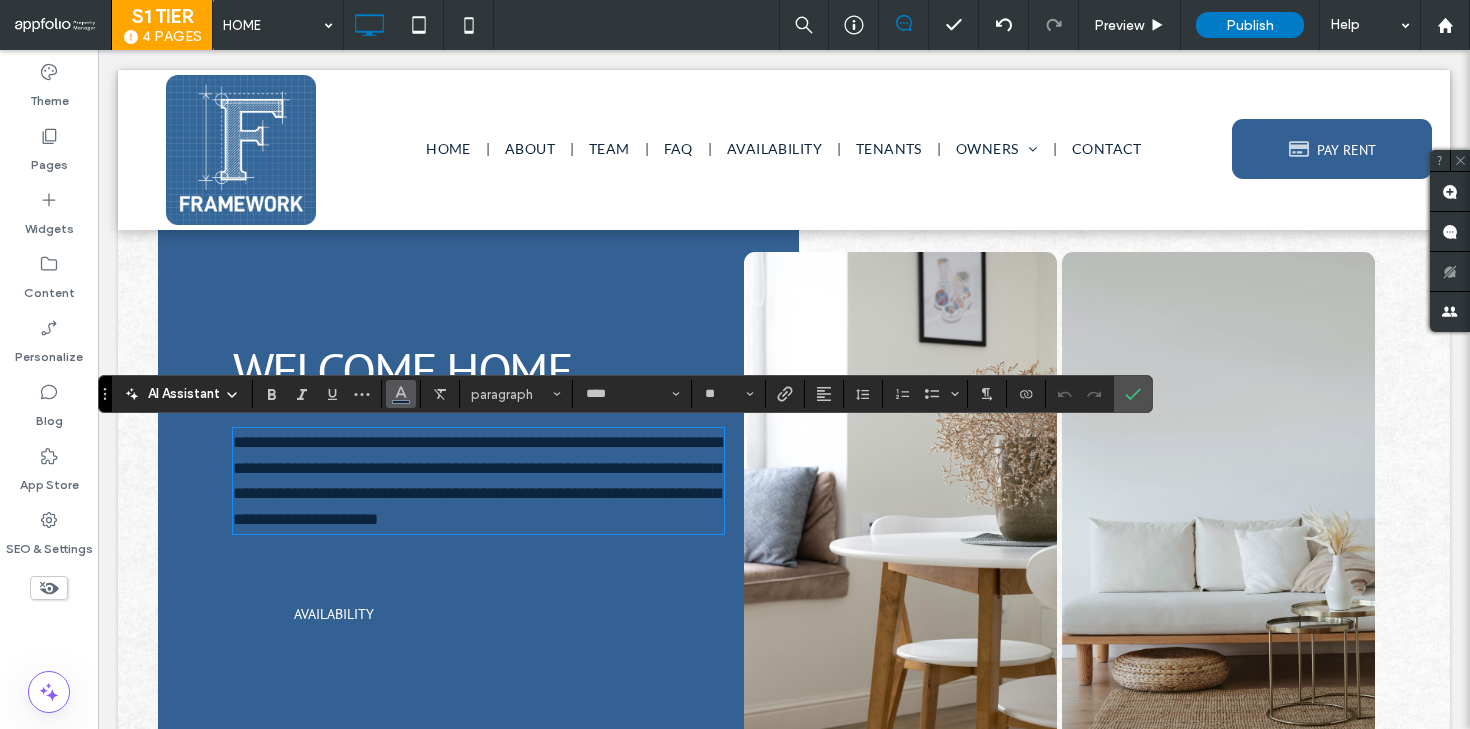 click 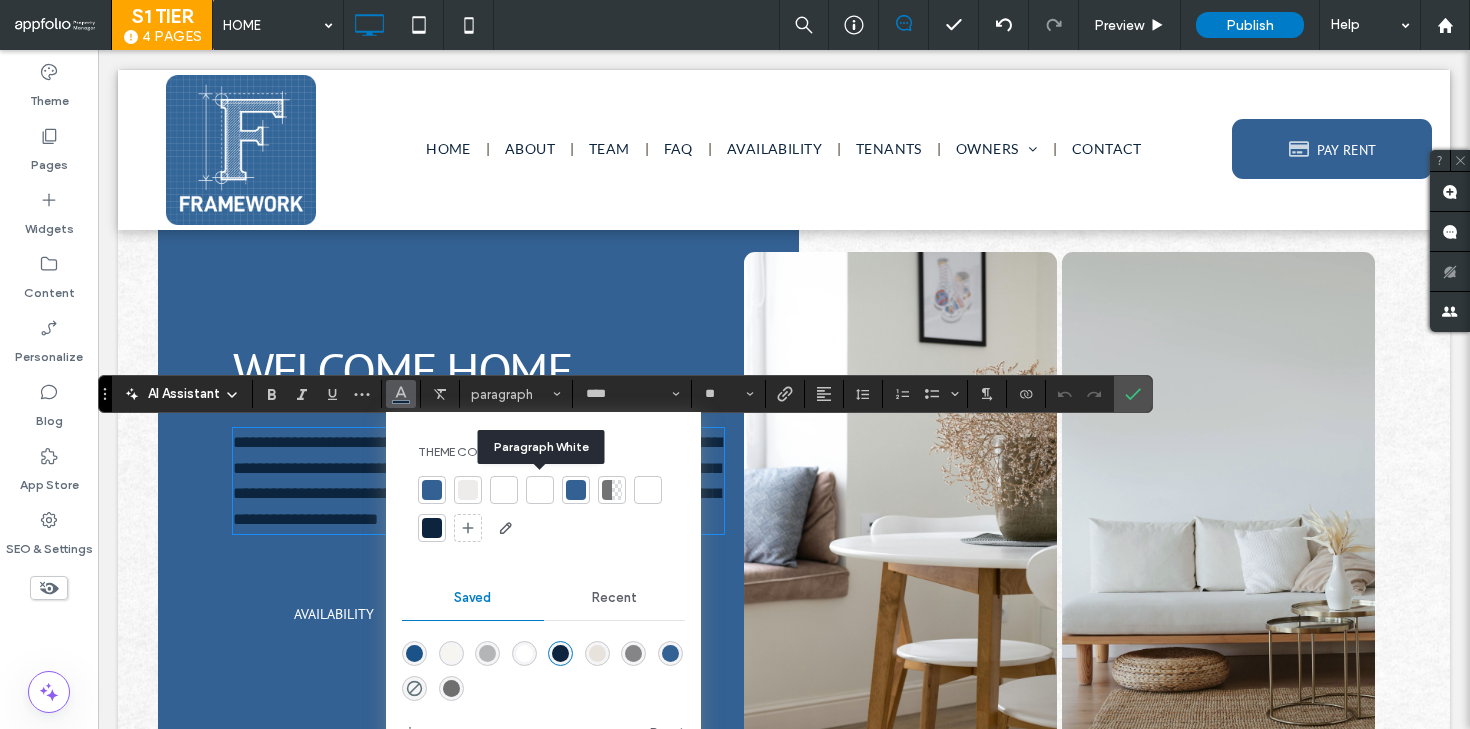 click at bounding box center [540, 490] 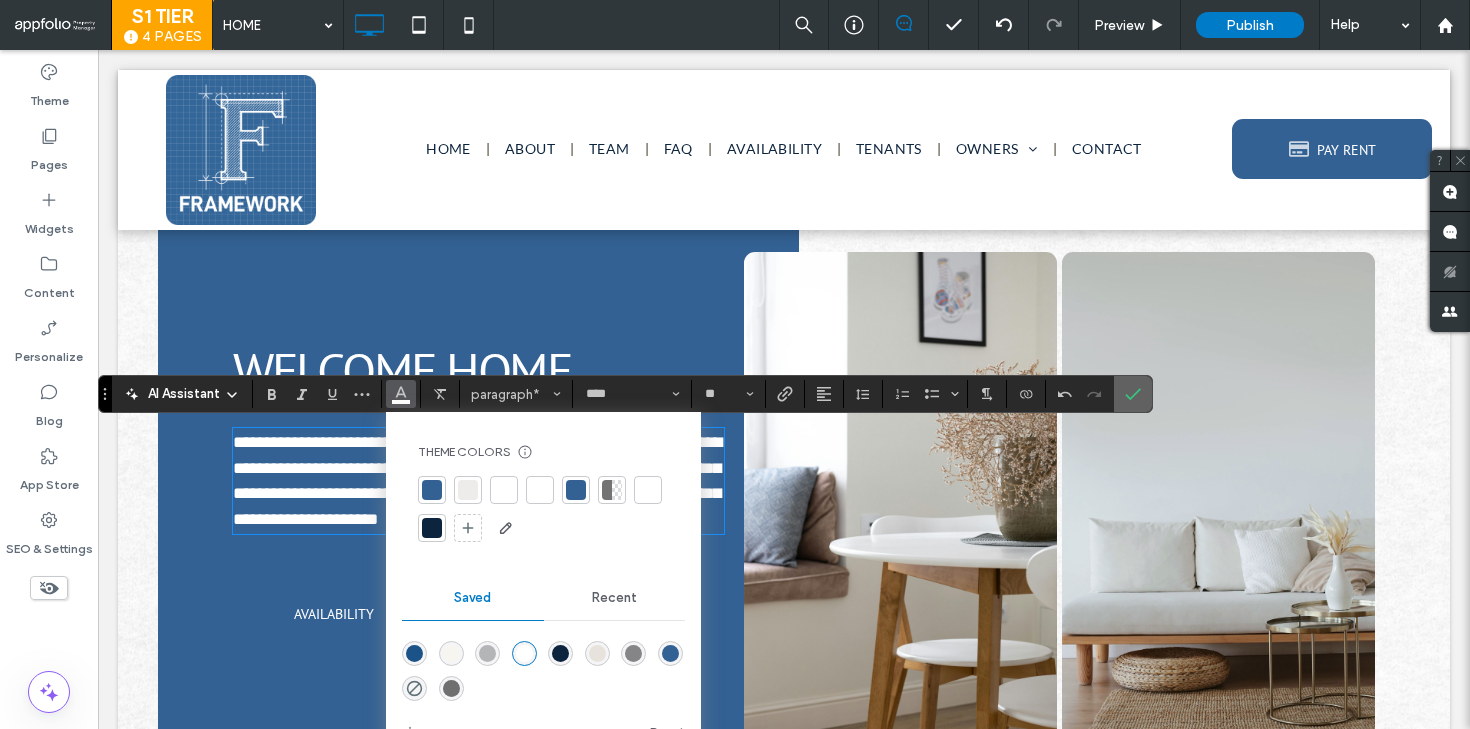click at bounding box center (1133, 394) 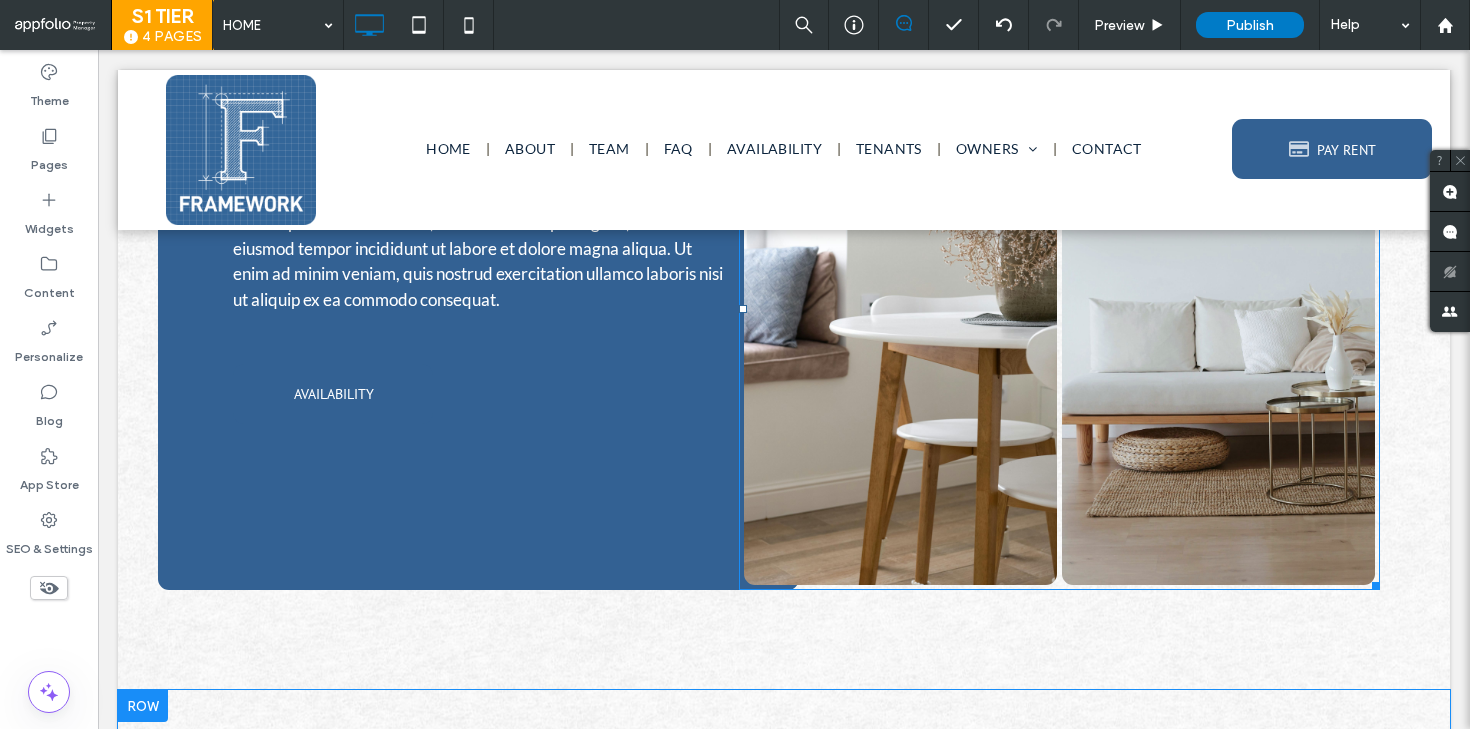 scroll, scrollTop: 0, scrollLeft: 0, axis: both 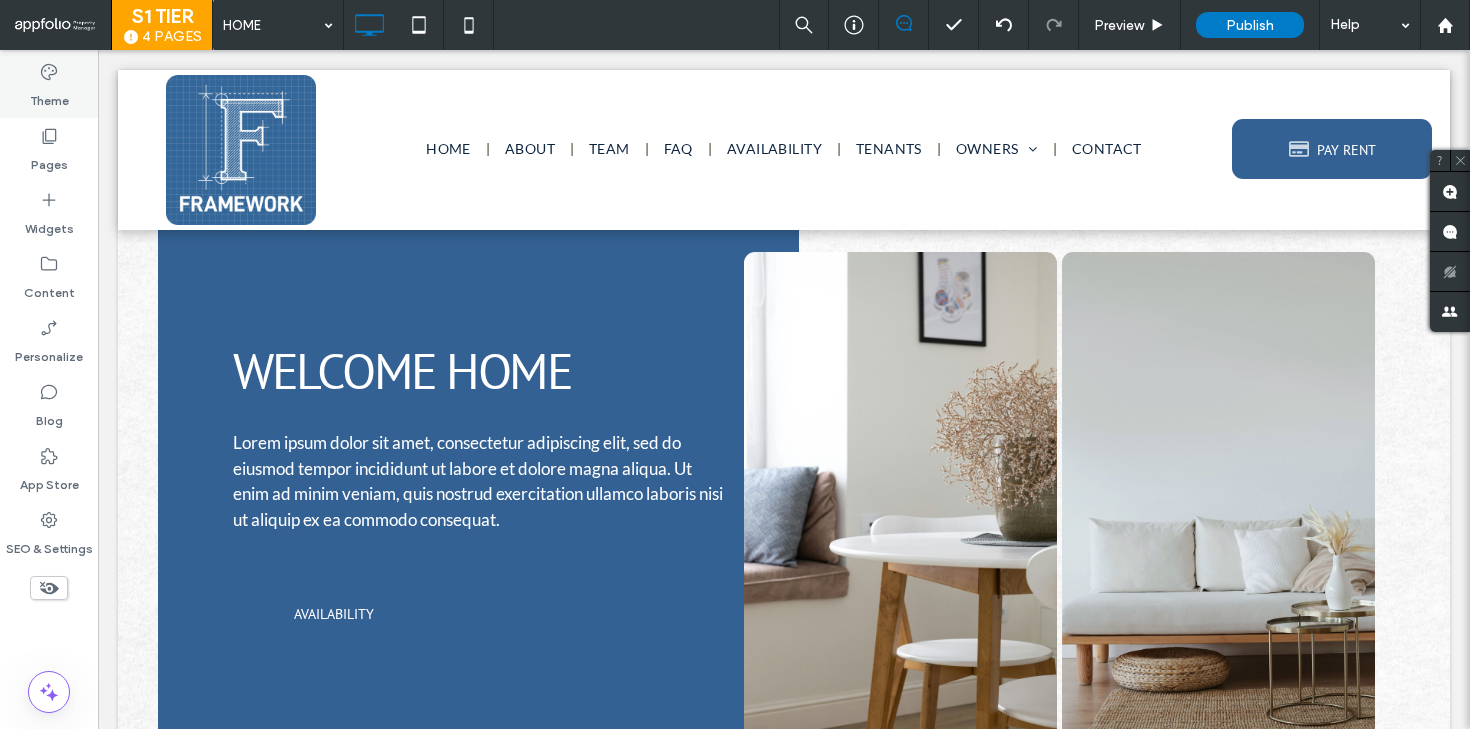 click on "Theme" at bounding box center (49, 86) 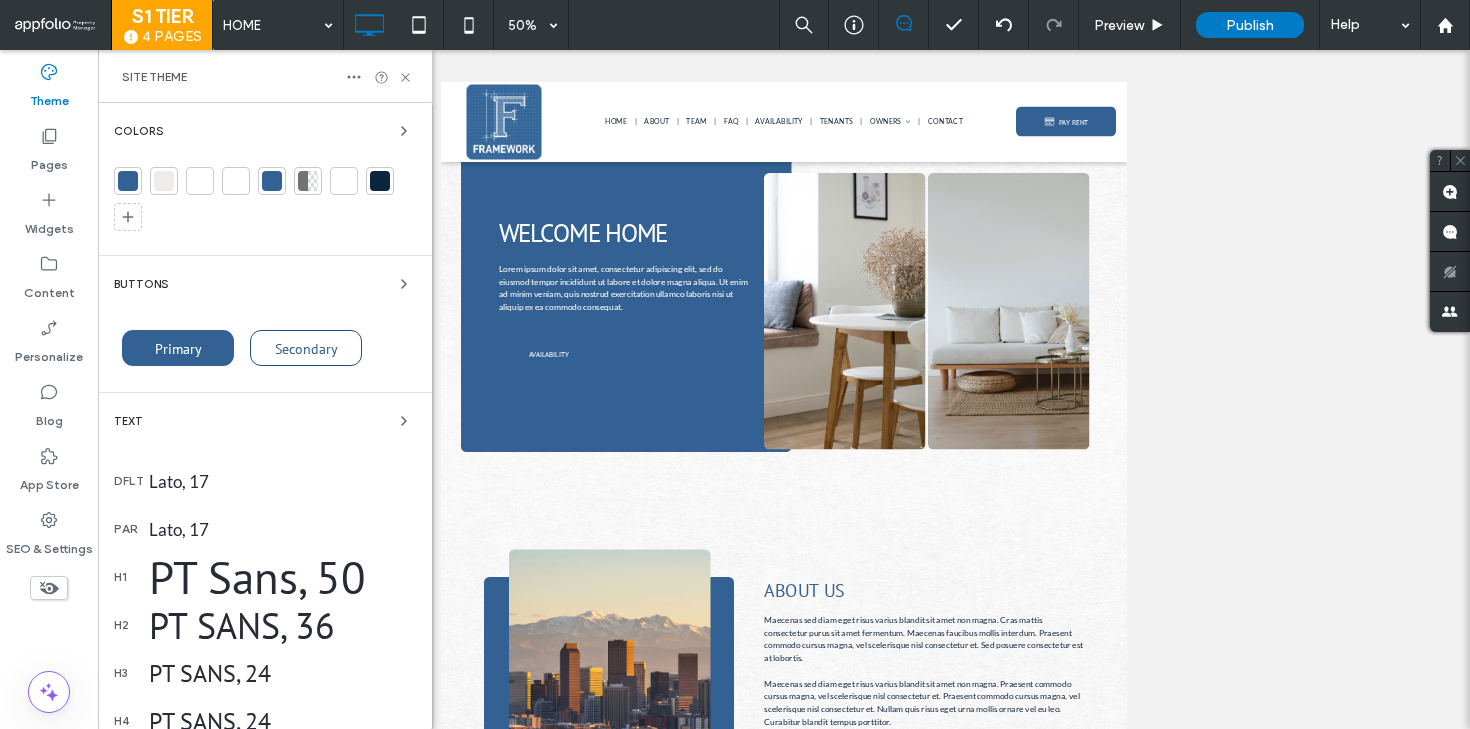 click on "Secondary" at bounding box center [306, 348] 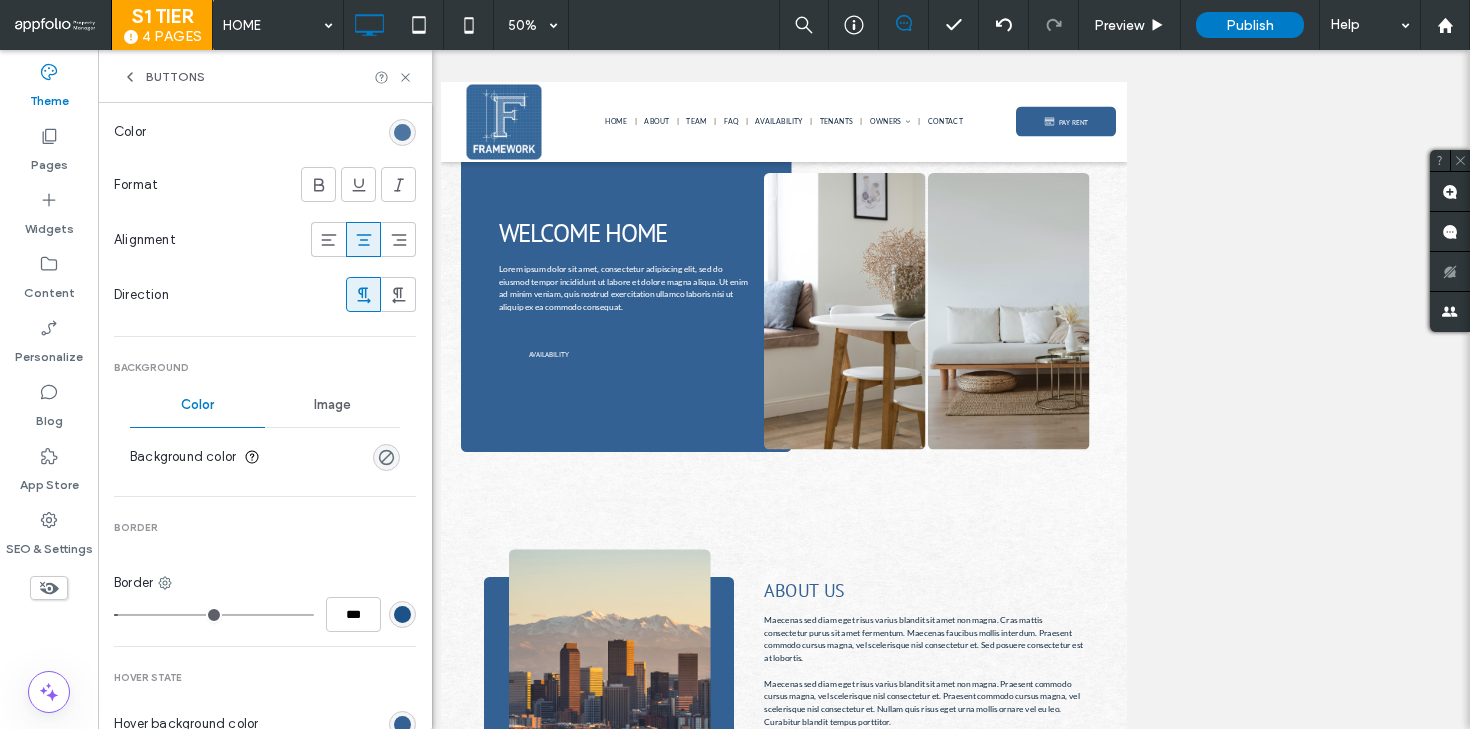 scroll, scrollTop: 403, scrollLeft: 0, axis: vertical 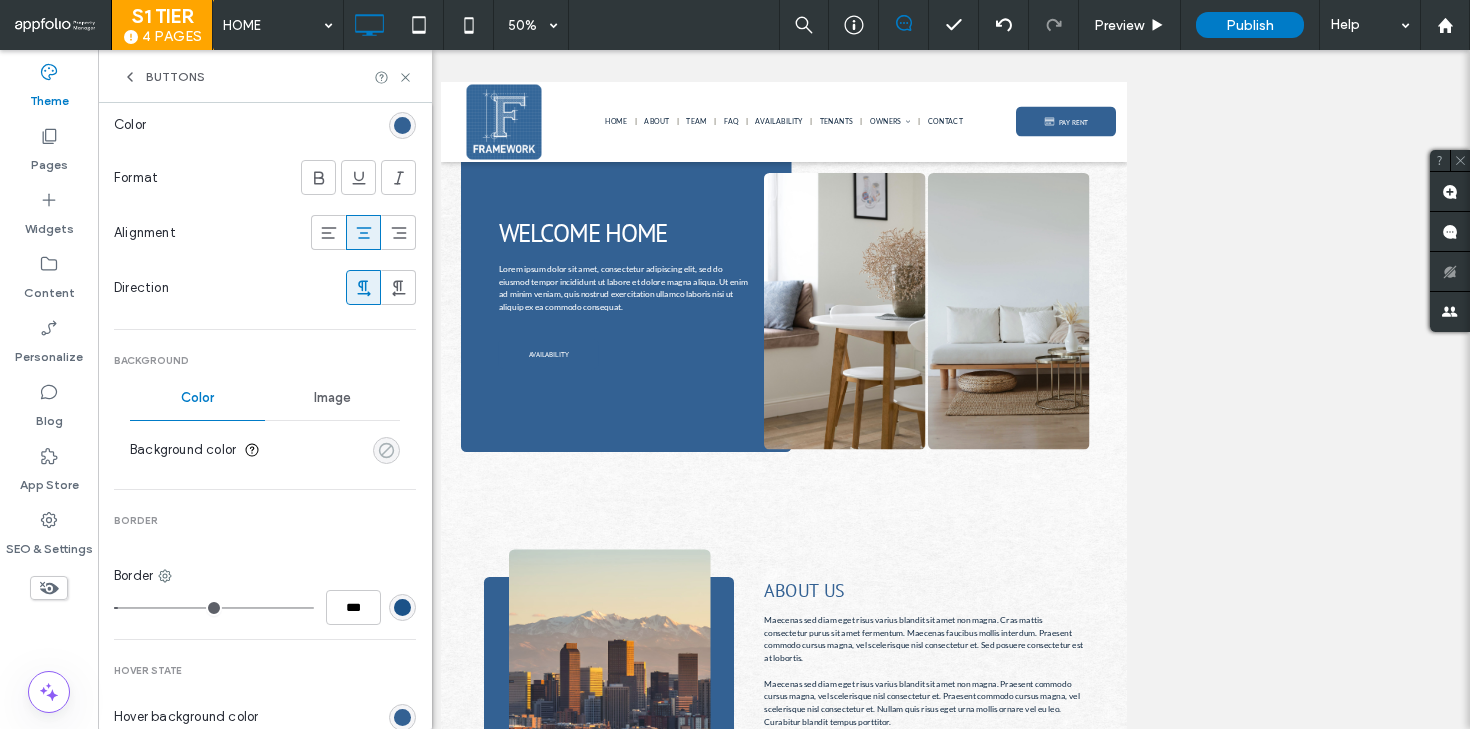 click 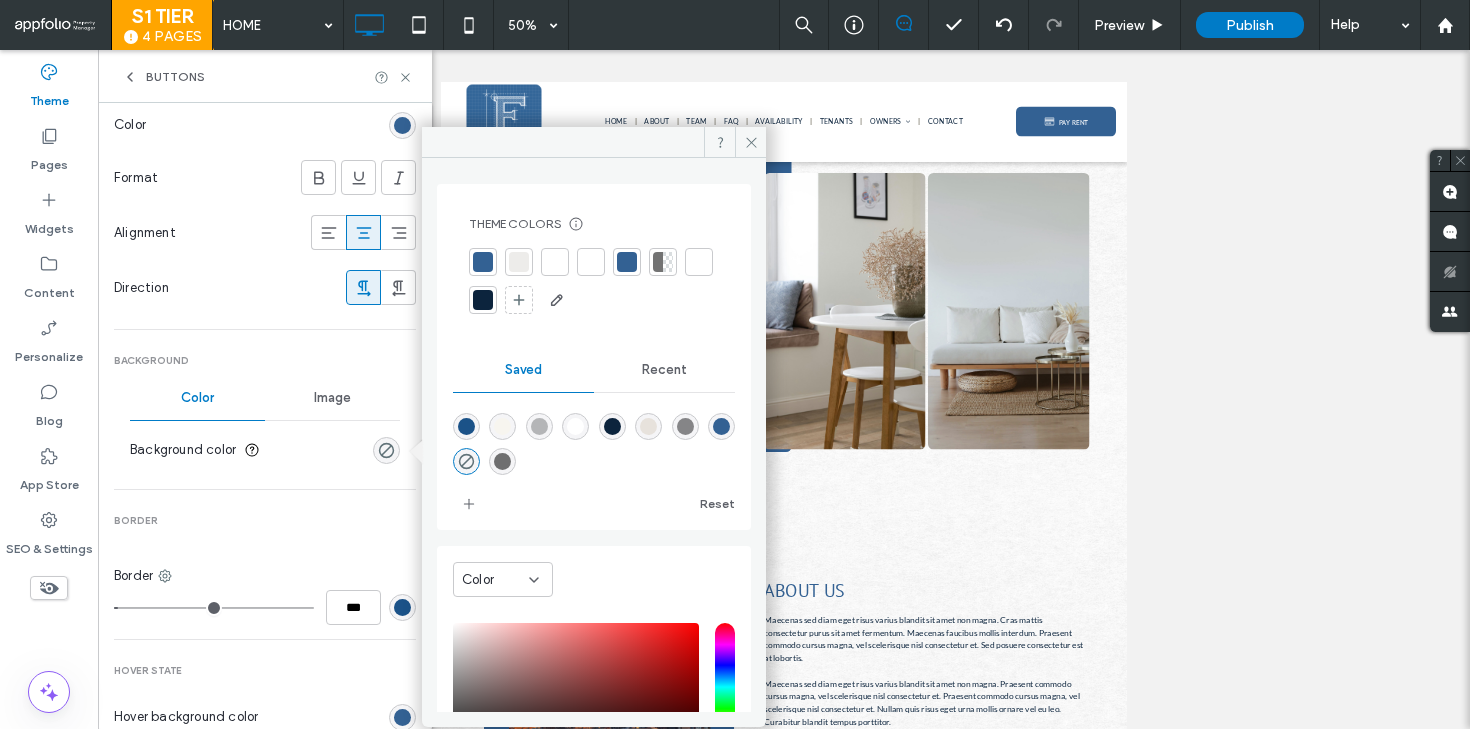 click at bounding box center (519, 262) 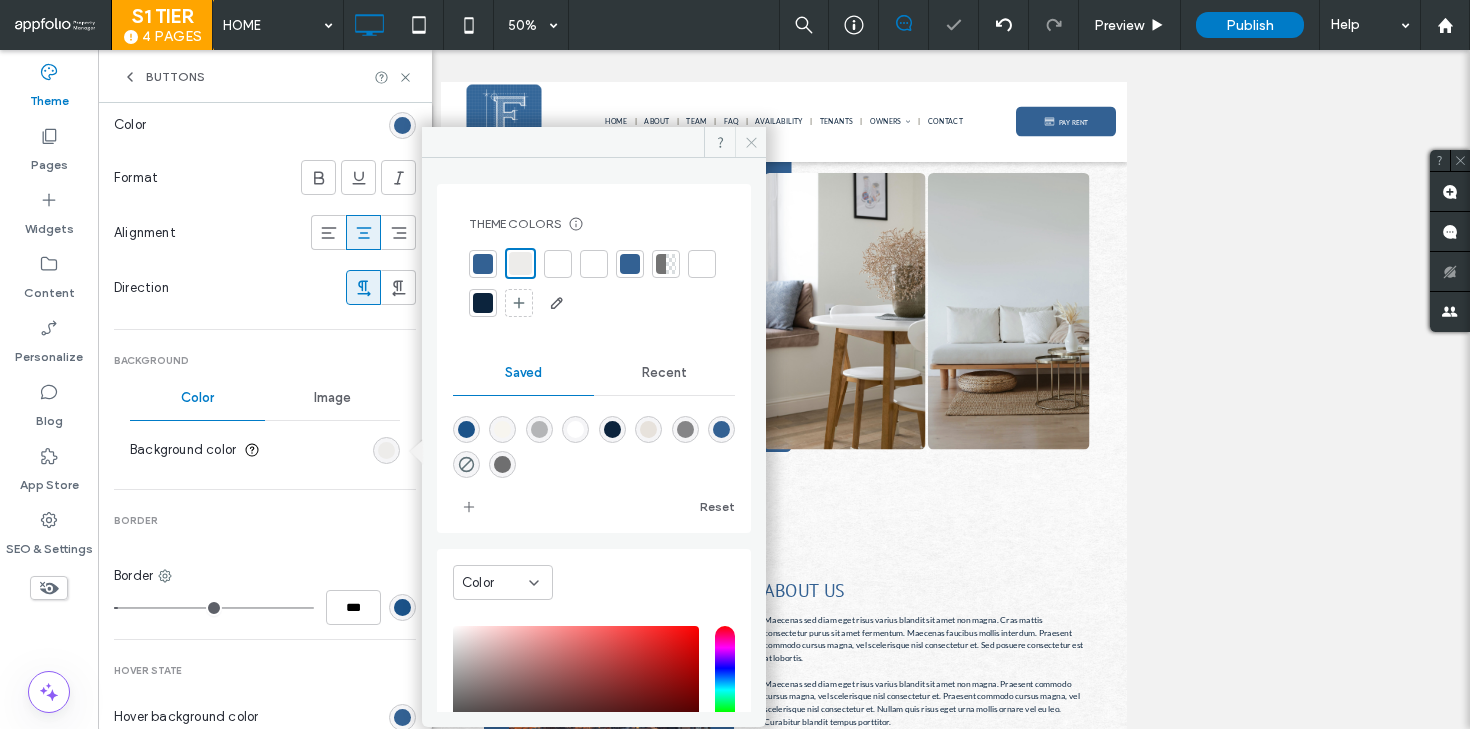 click 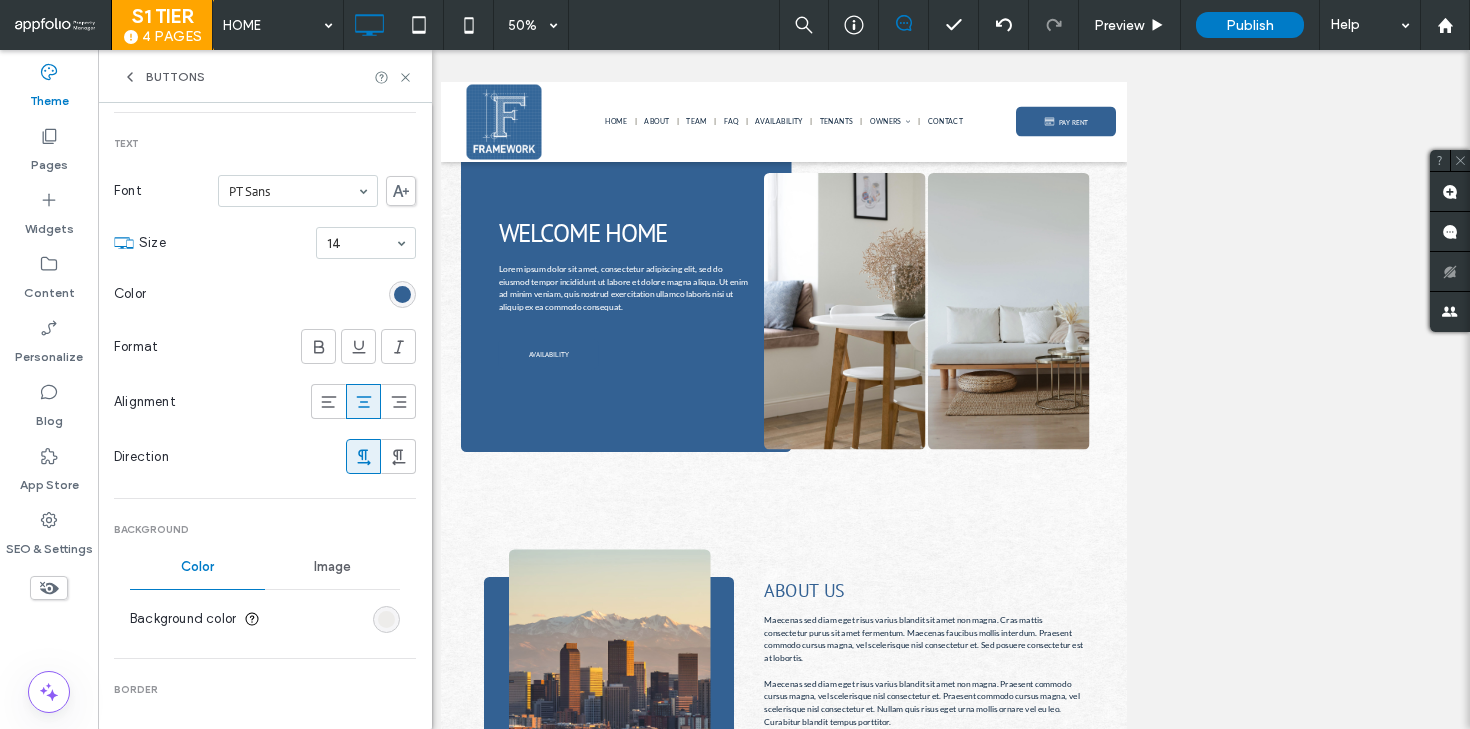 scroll, scrollTop: 241, scrollLeft: 0, axis: vertical 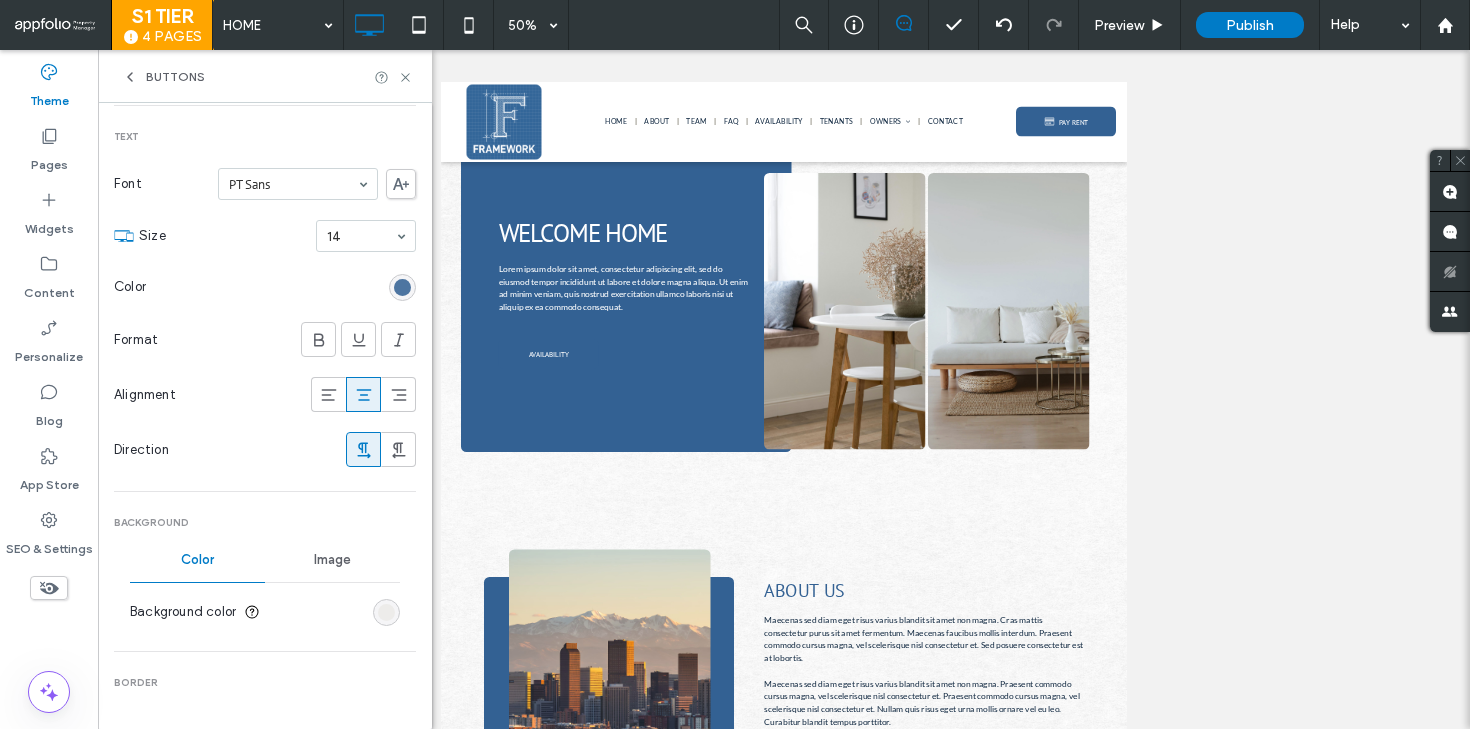 click at bounding box center [402, 287] 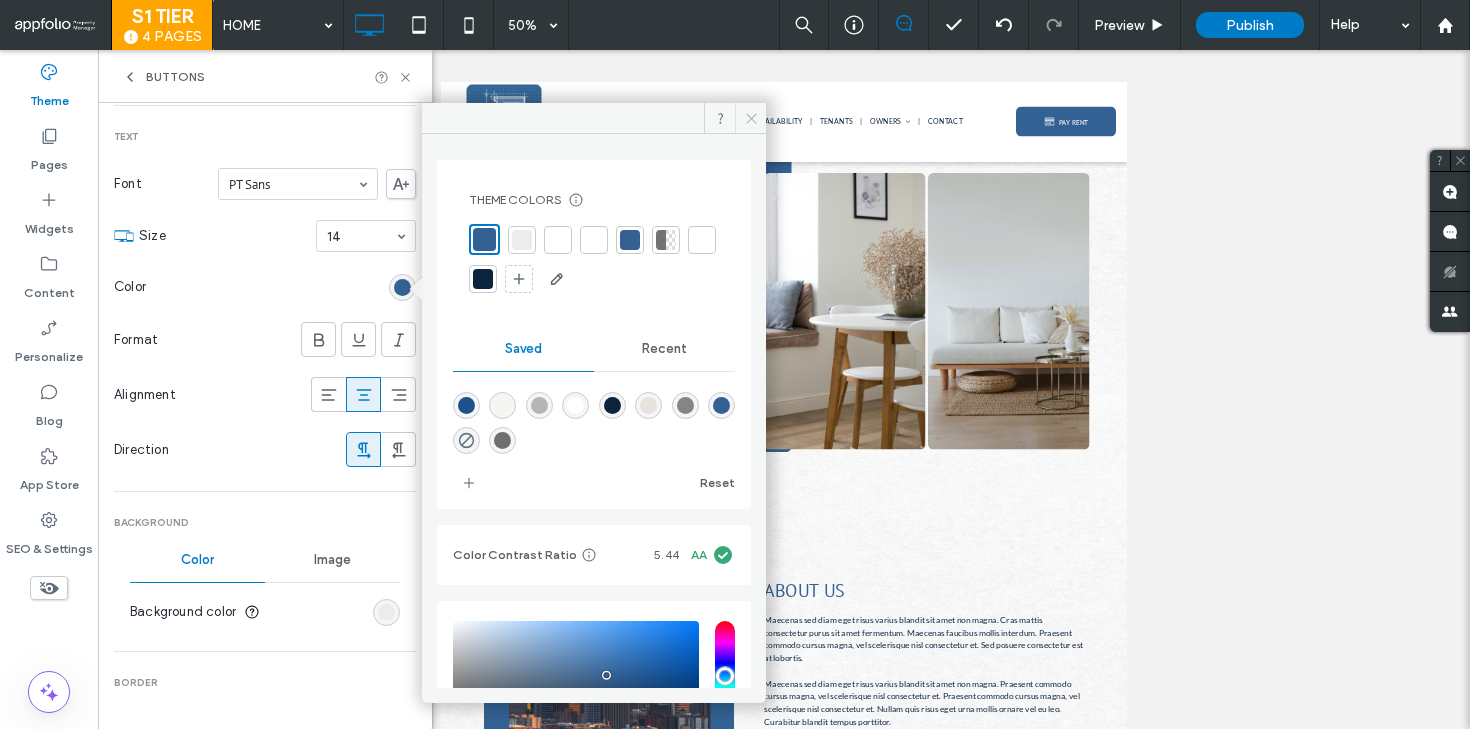 click 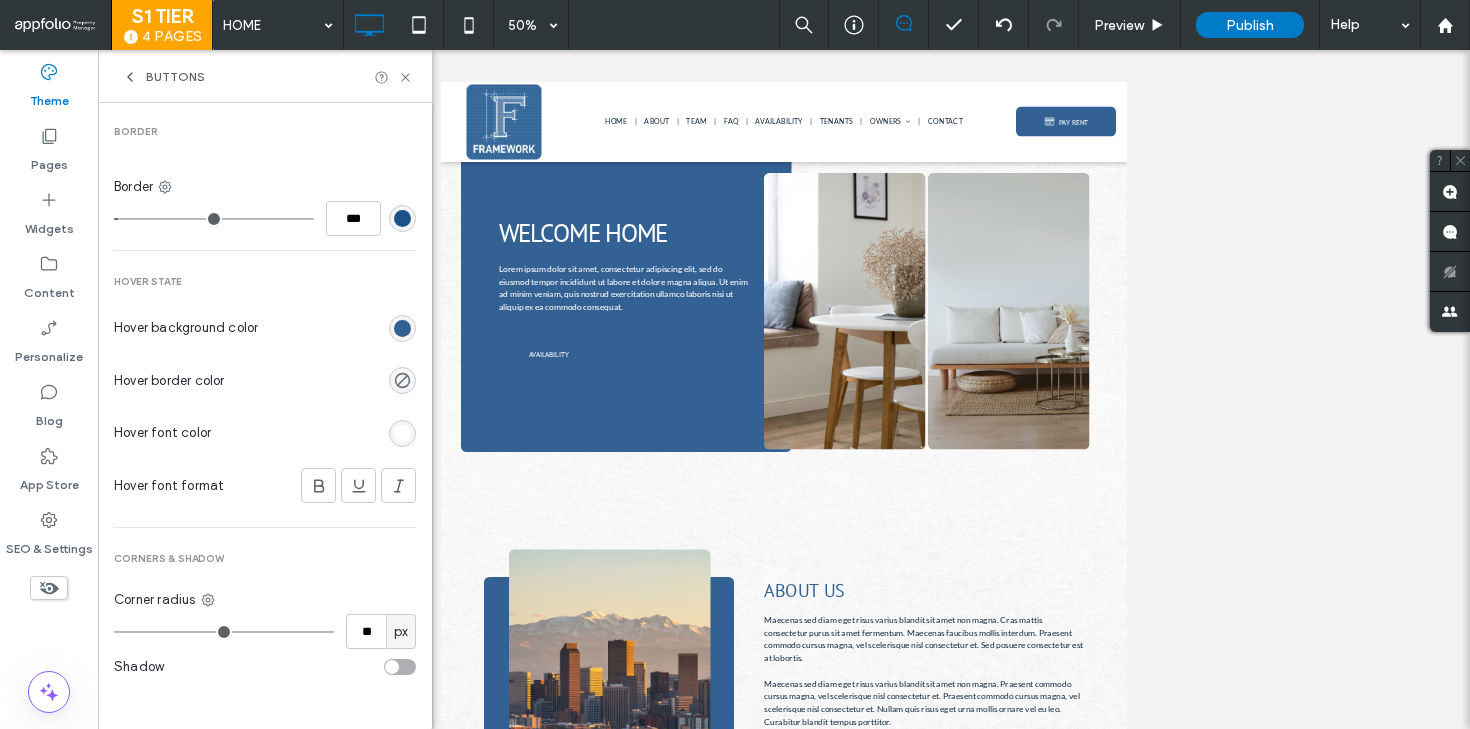scroll, scrollTop: 797, scrollLeft: 0, axis: vertical 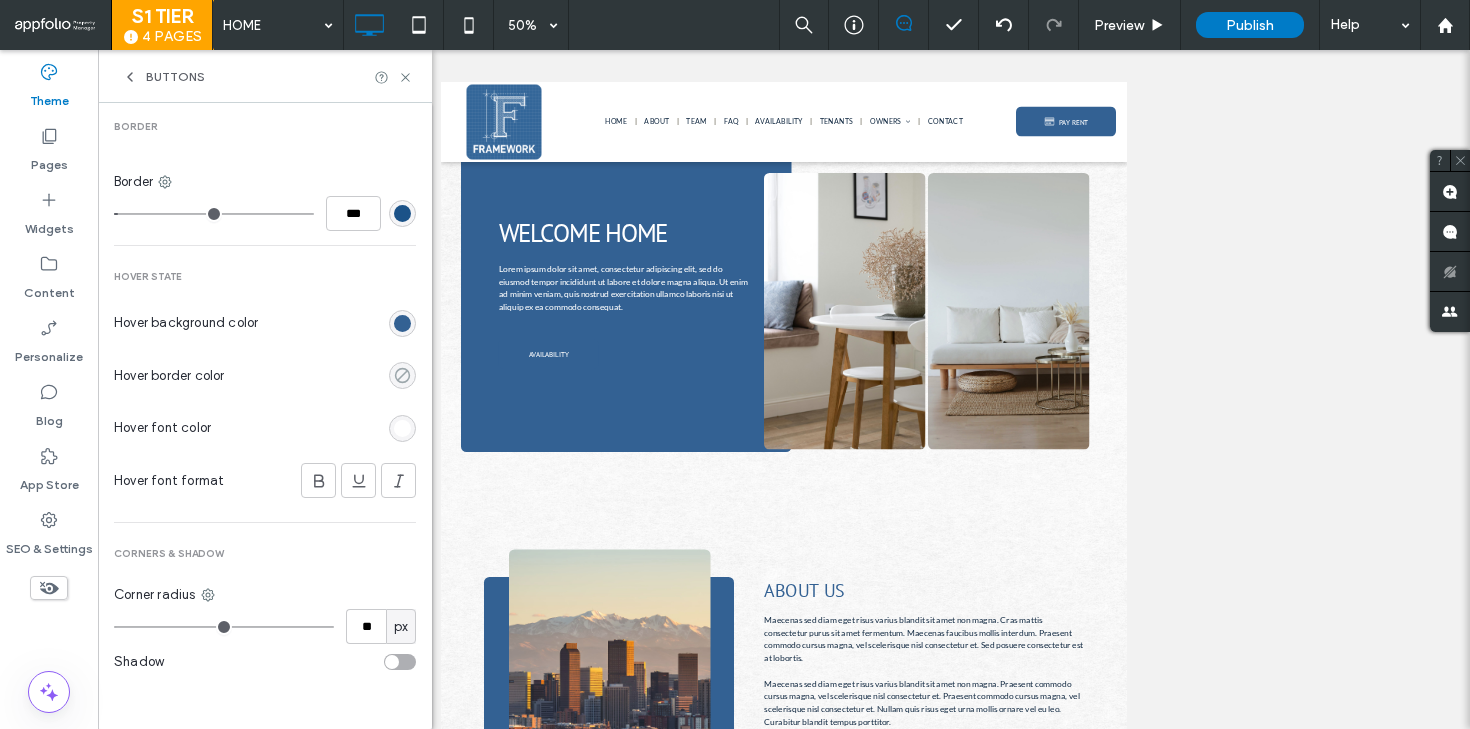 click 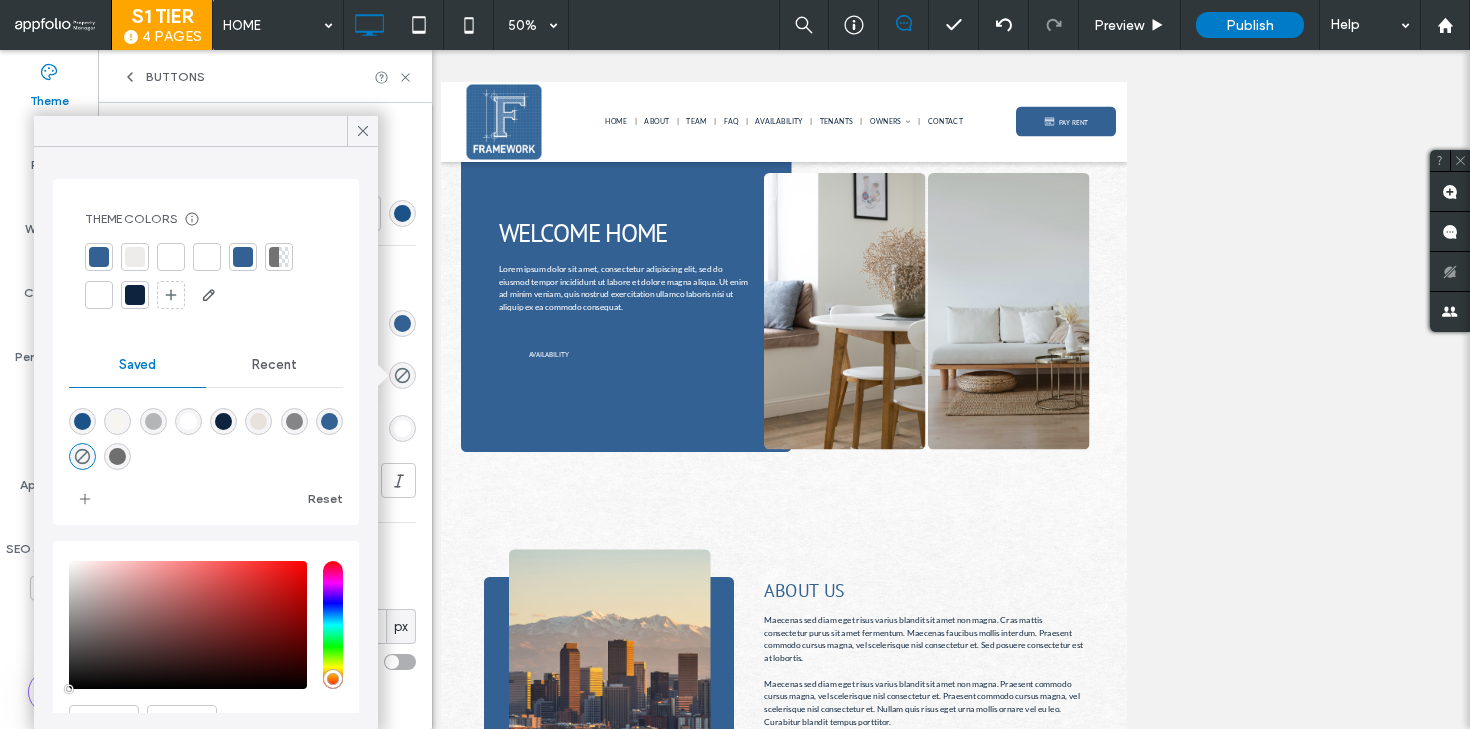 click at bounding box center (135, 257) 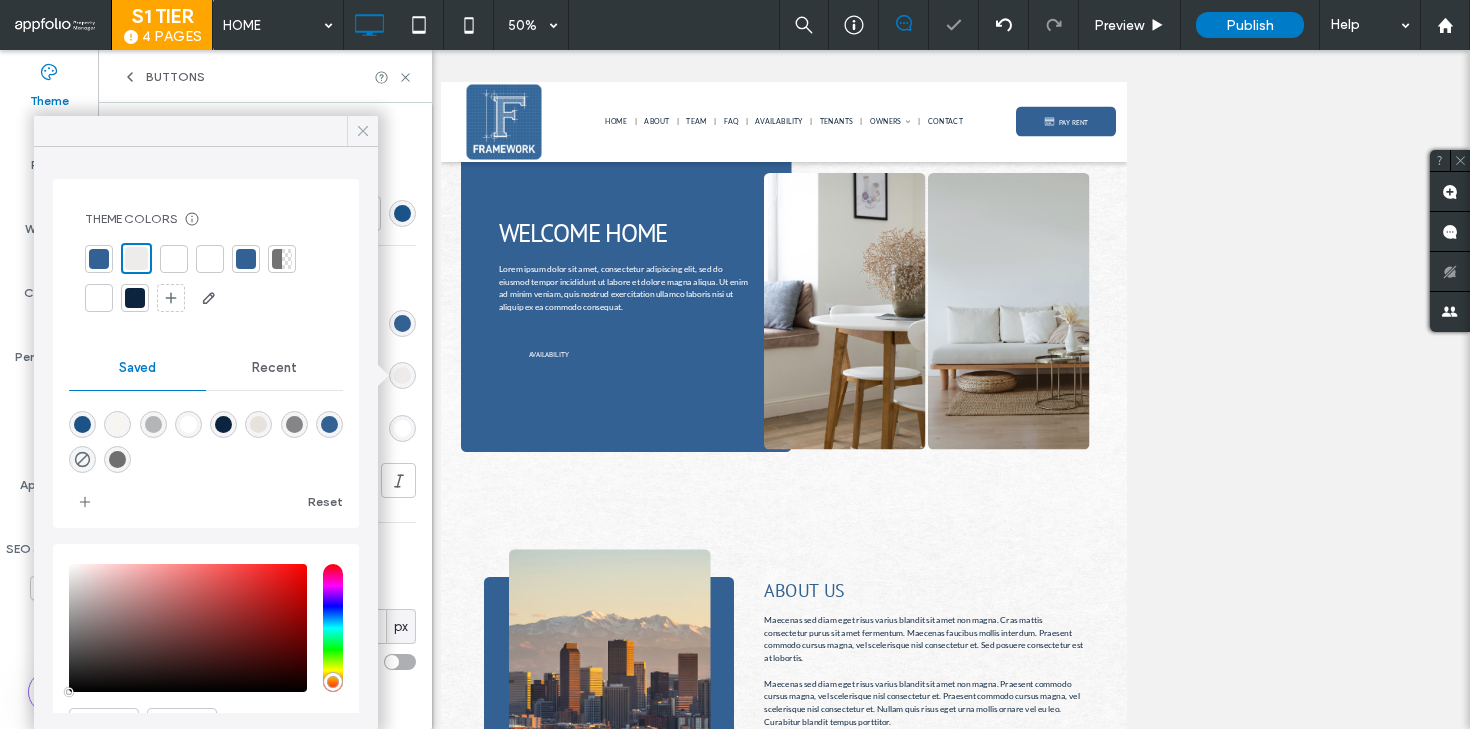 click 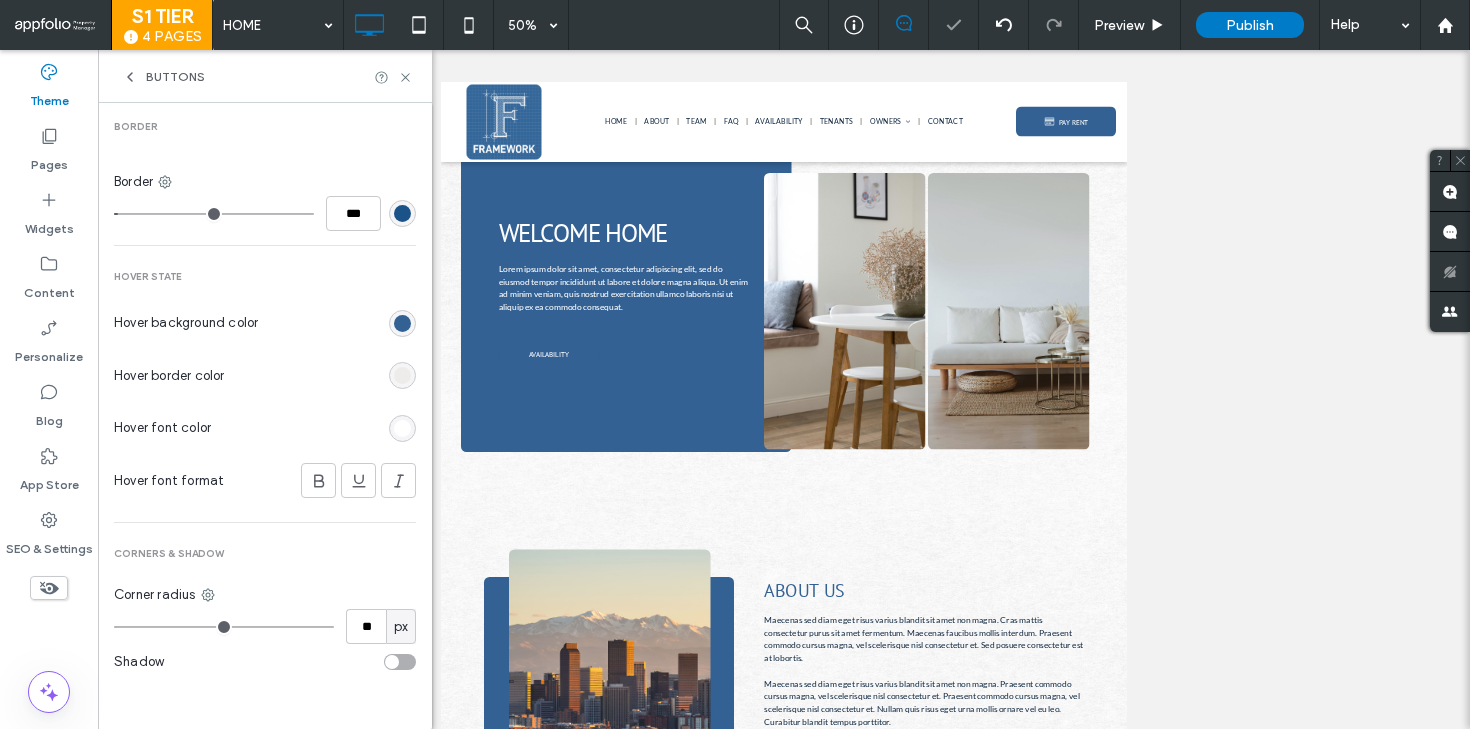 click at bounding box center [402, 428] 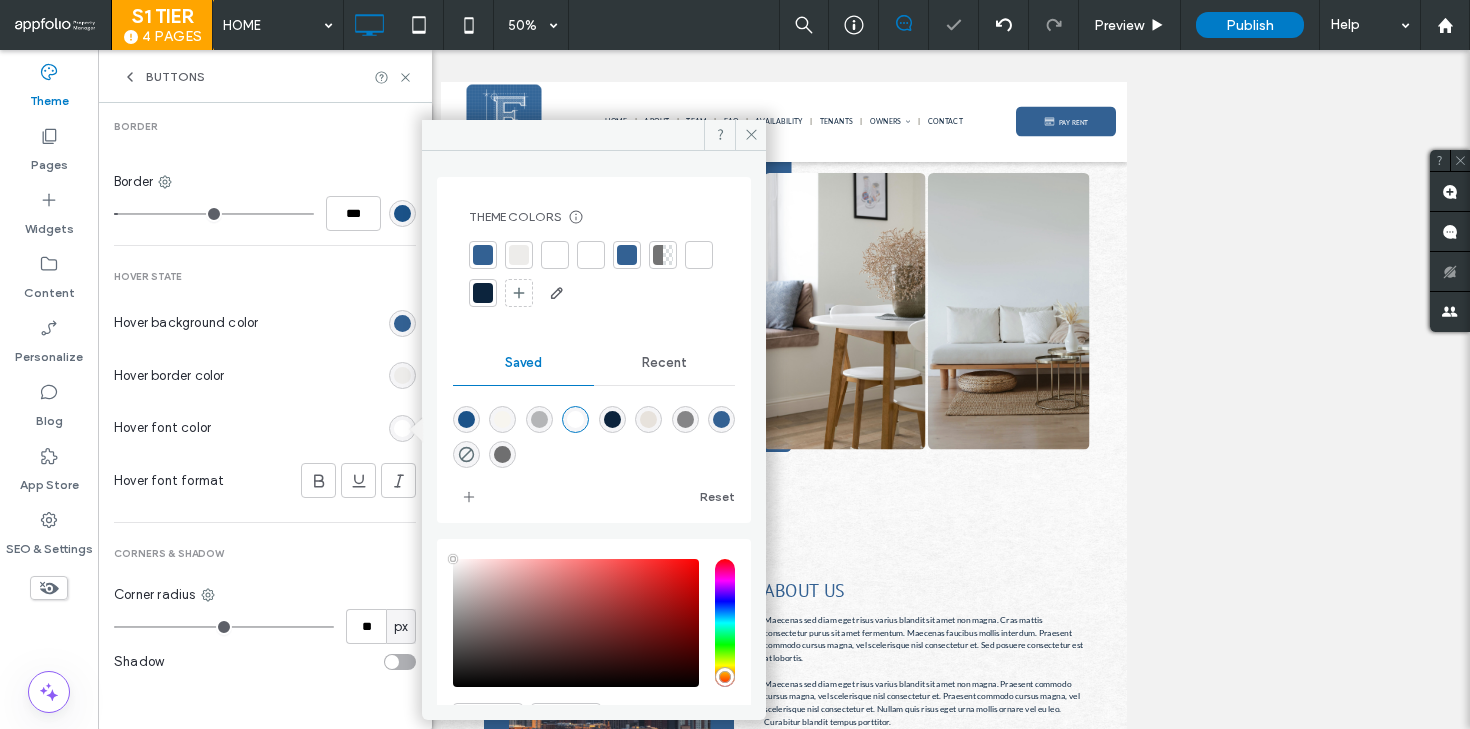 click at bounding box center [402, 428] 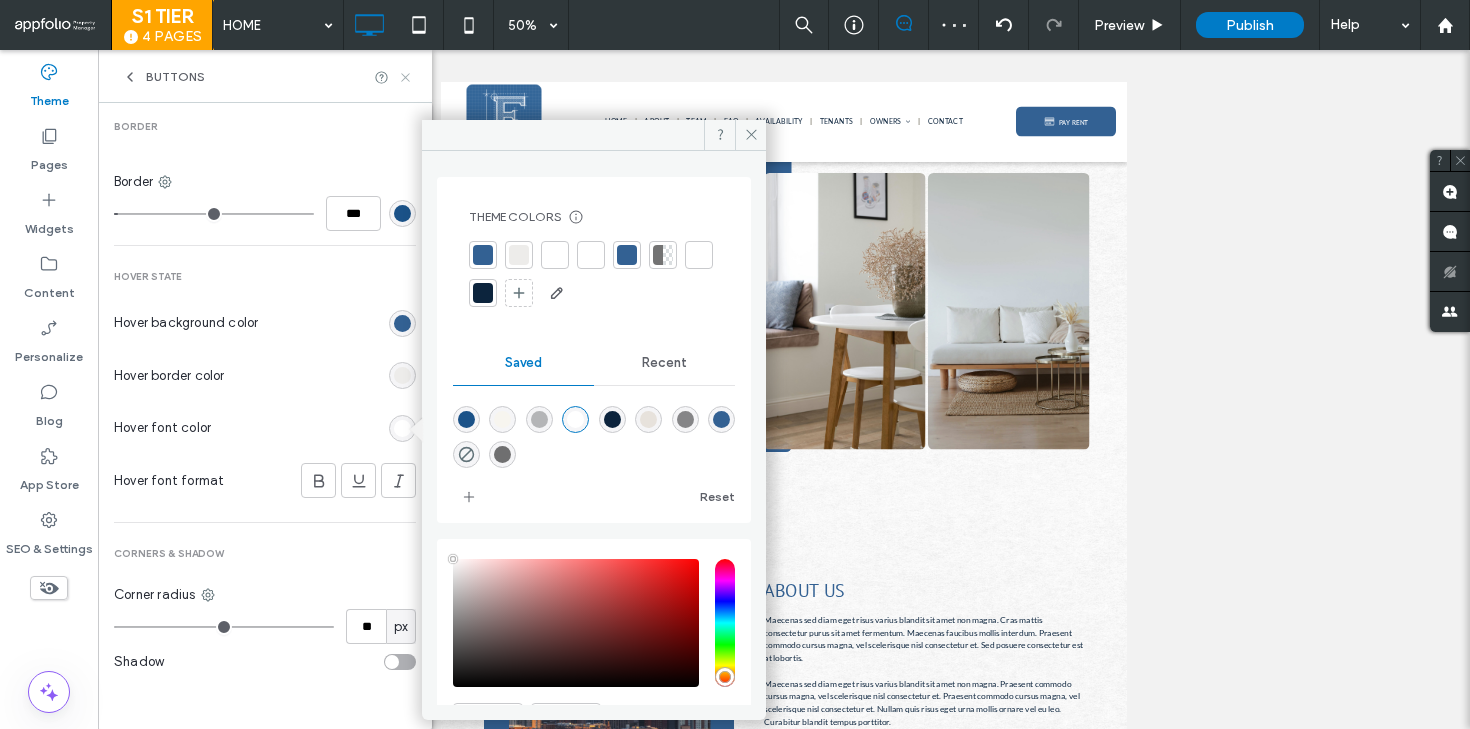 click 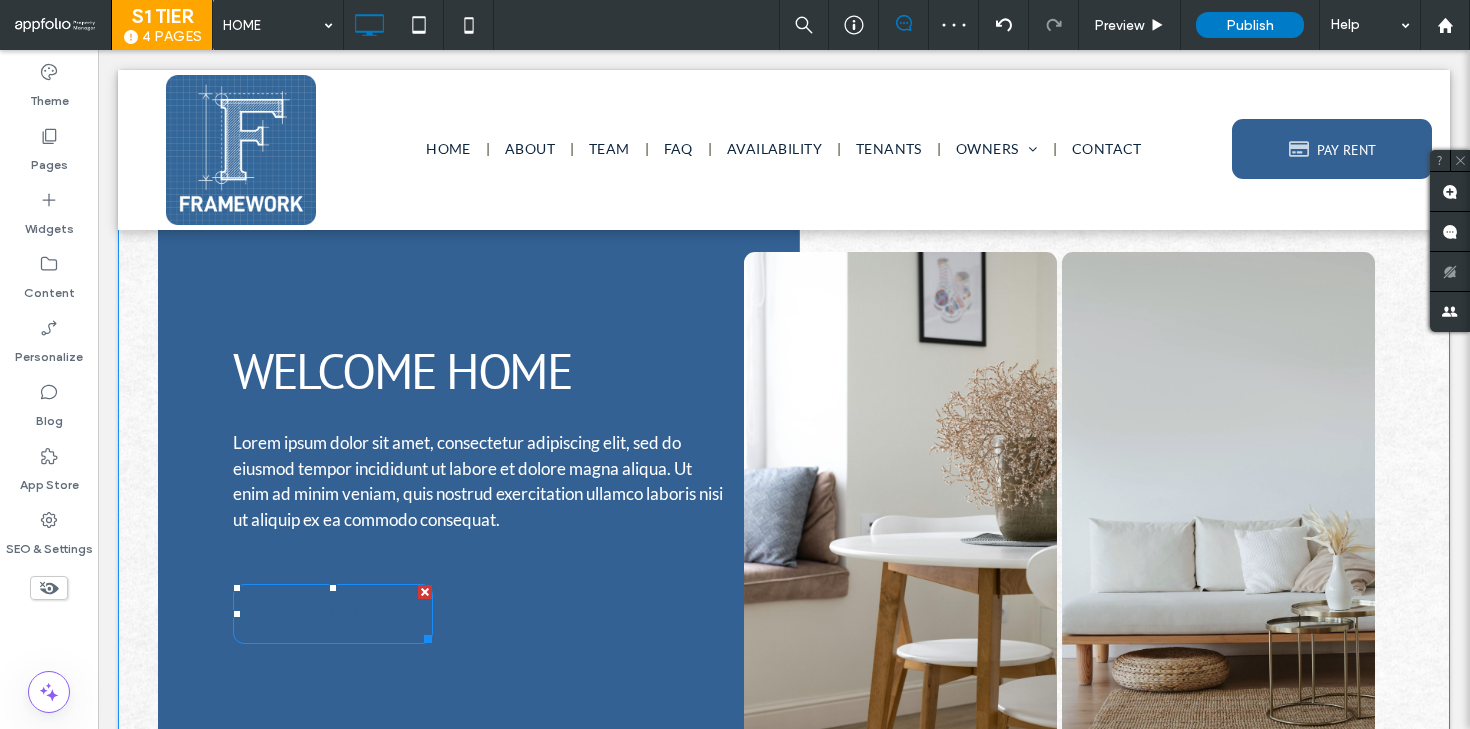 click on "AVAILABILITY" at bounding box center (334, 614) 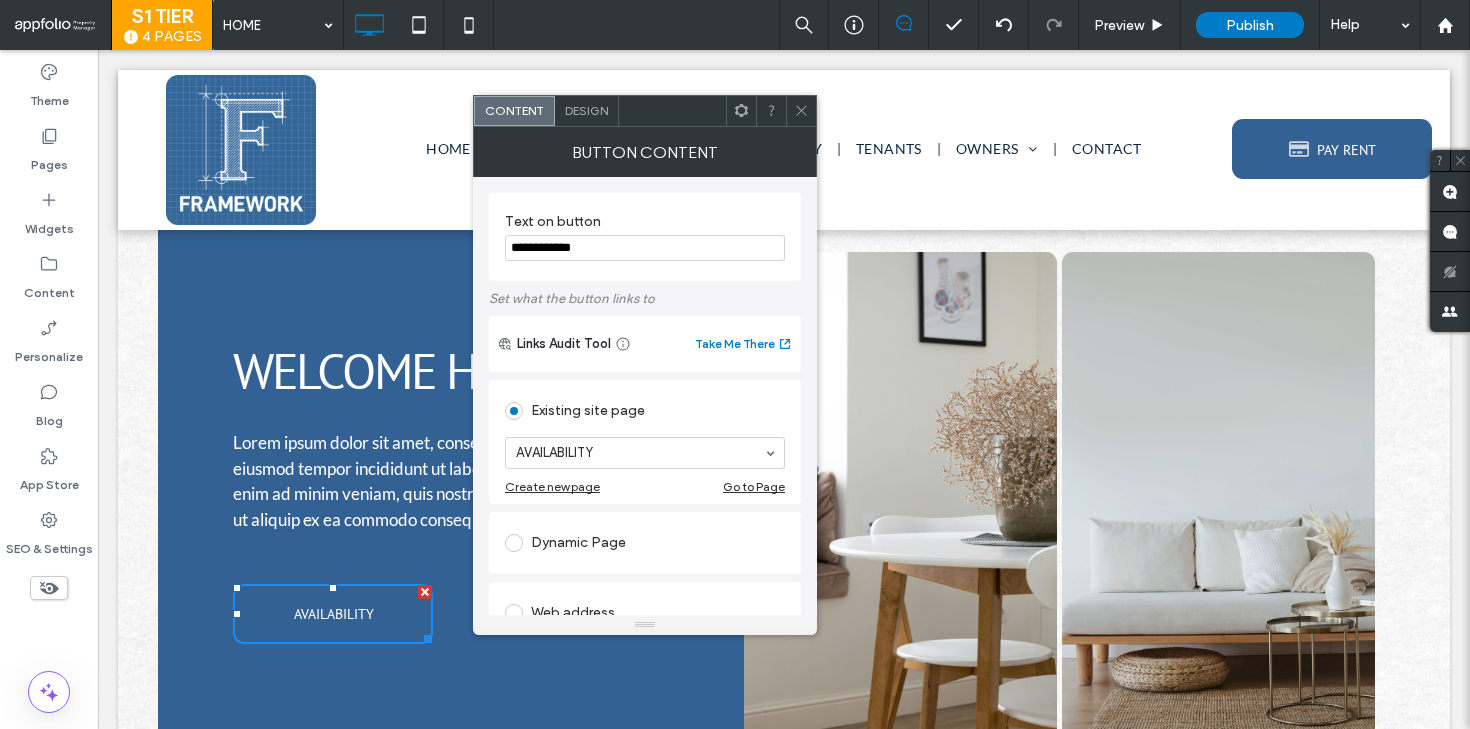 click on "Design" at bounding box center (587, 111) 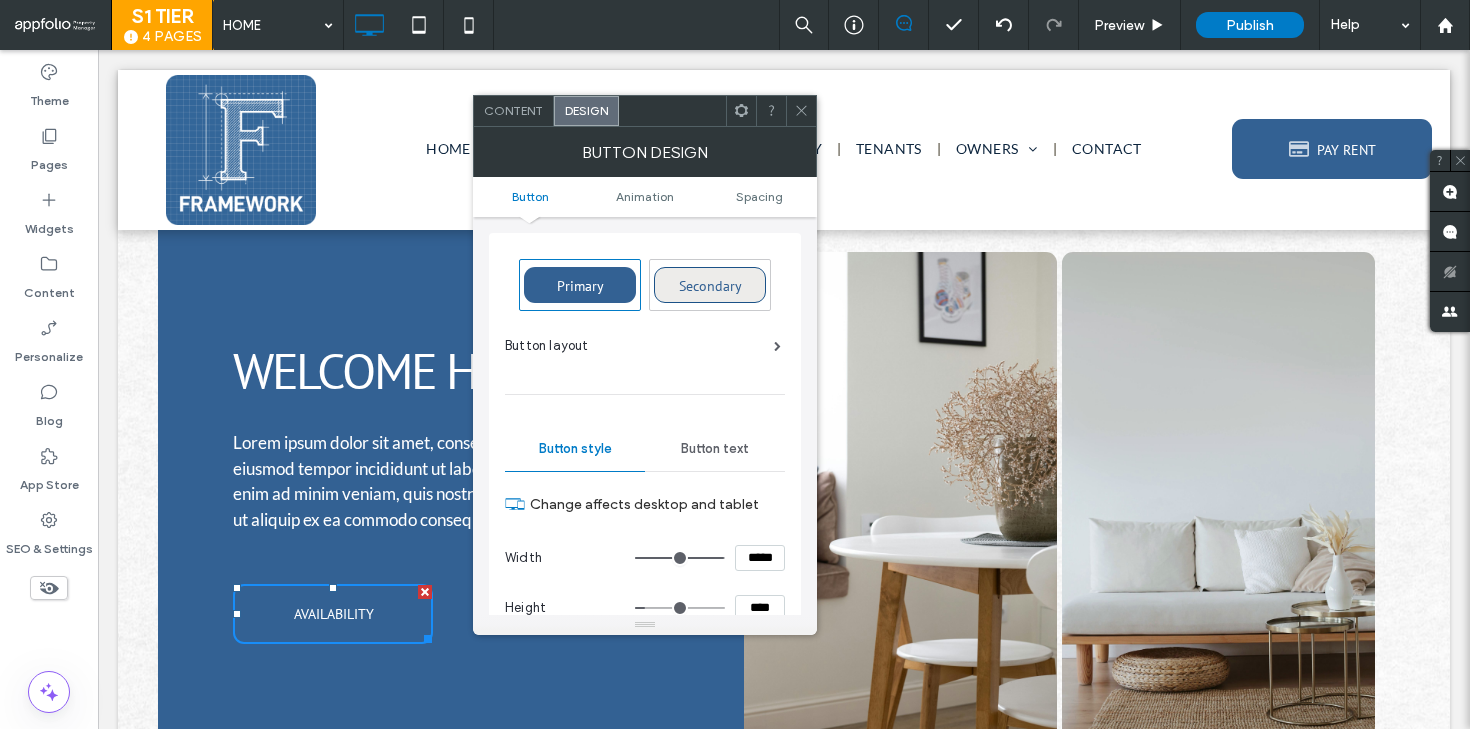 click on "Secondary" at bounding box center (710, 286) 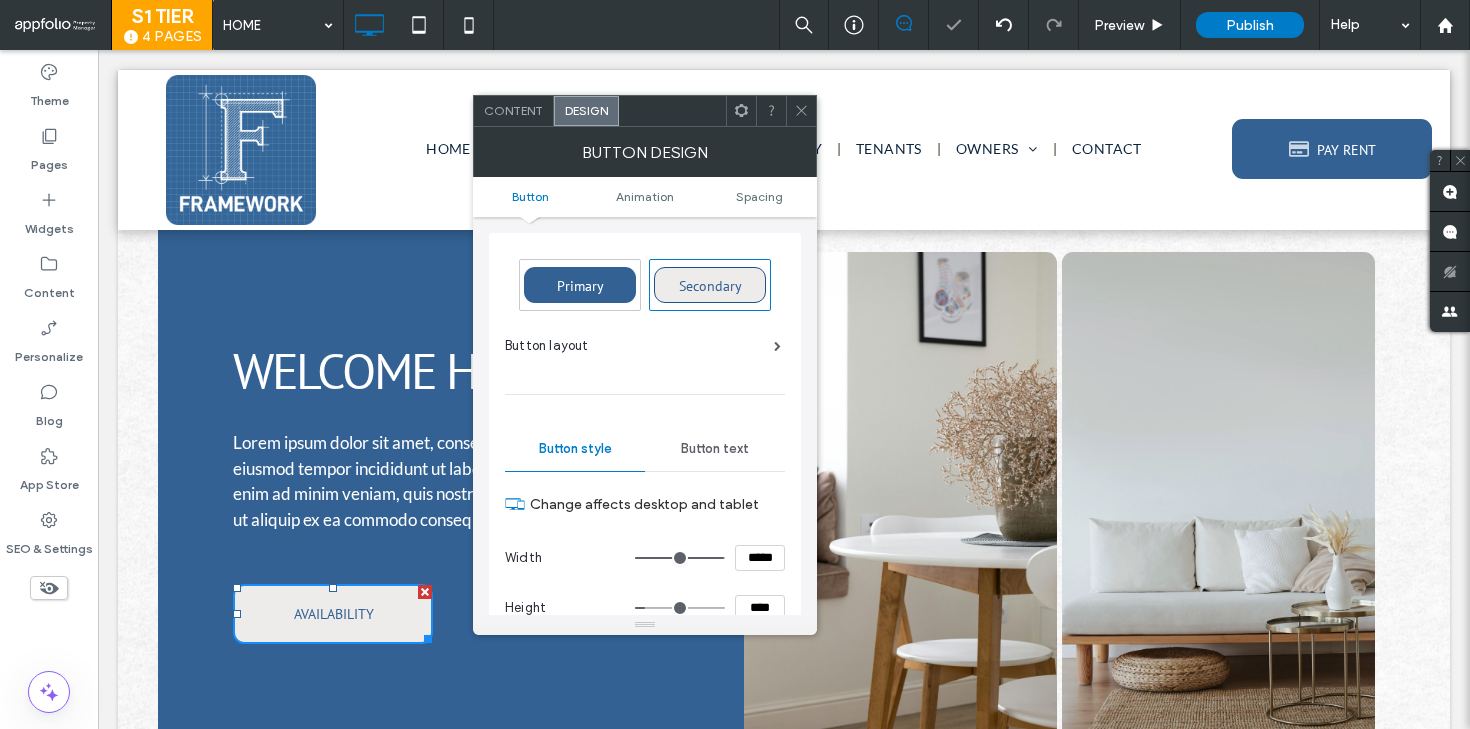 click 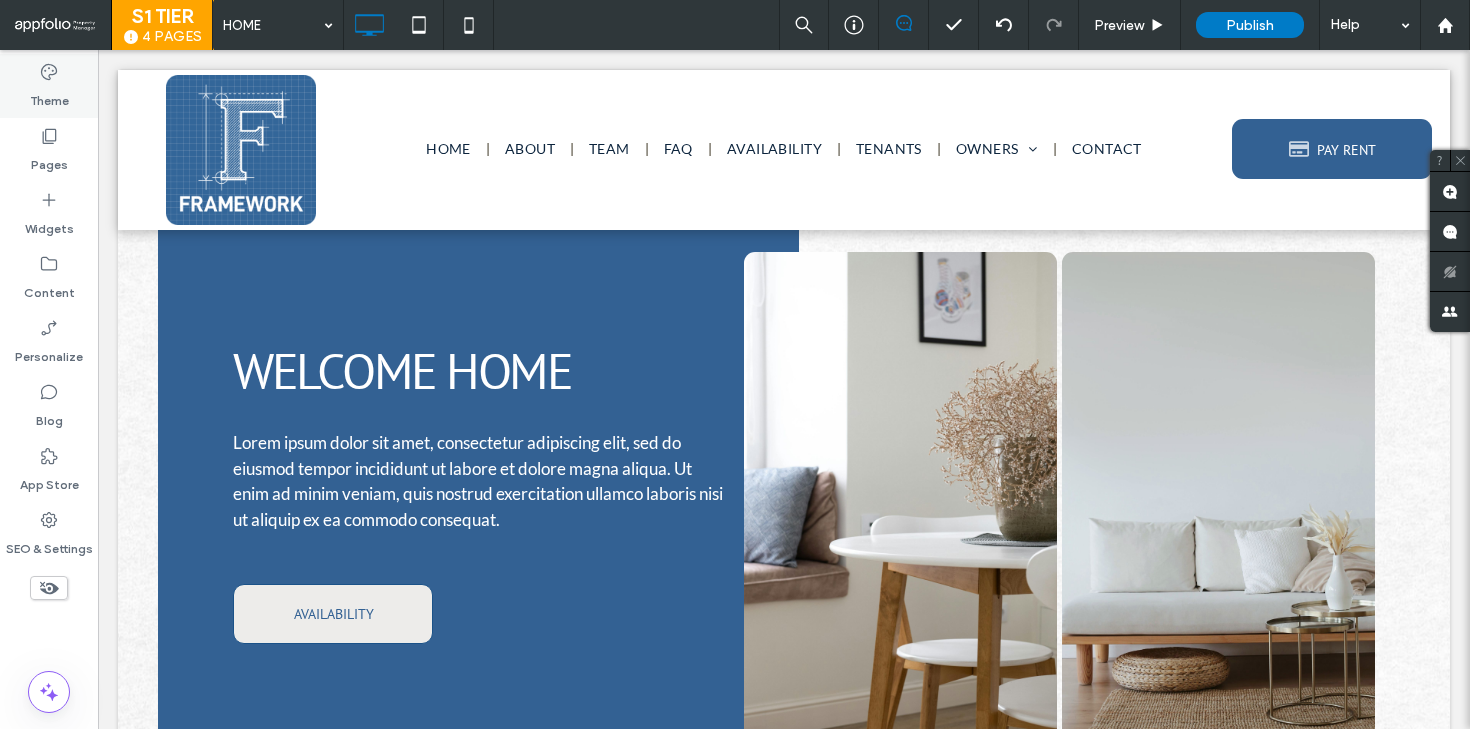 click 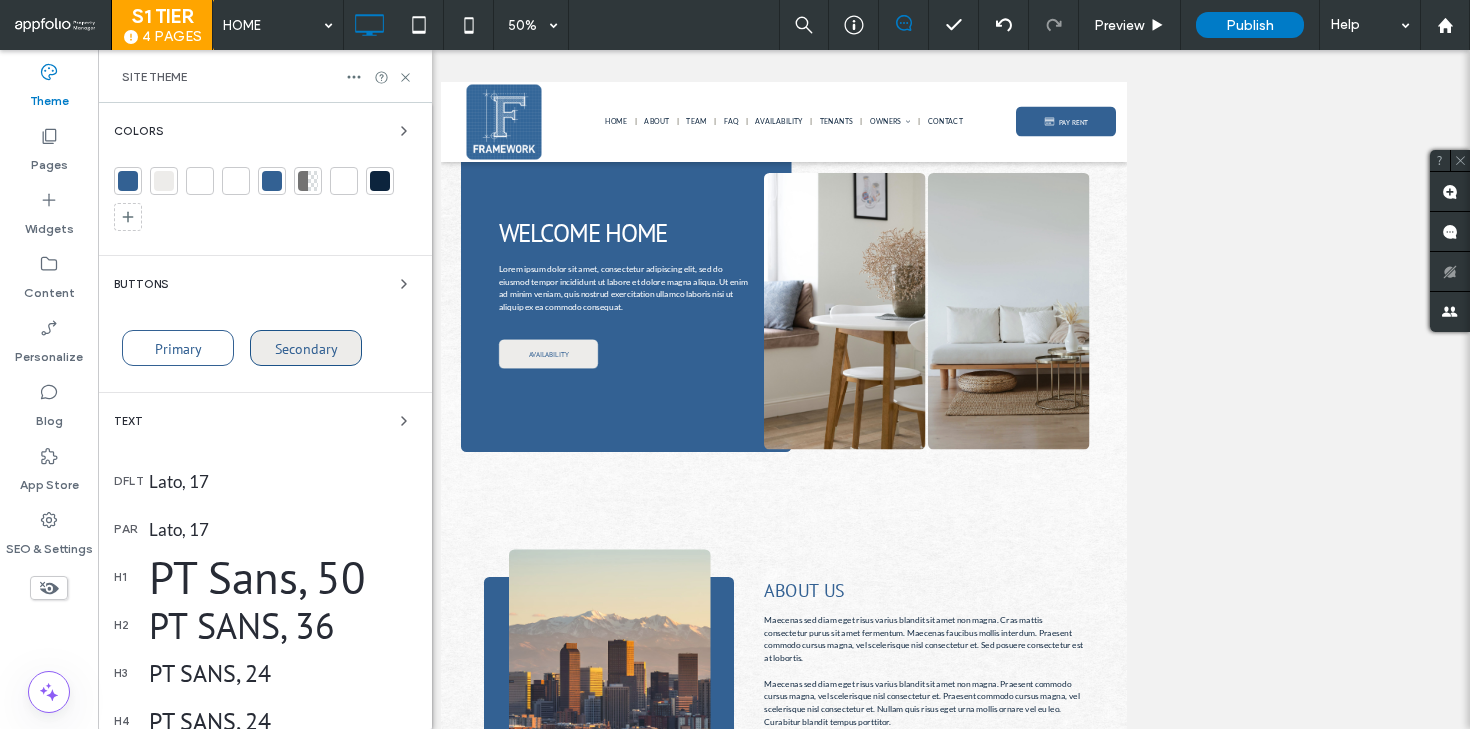 click on "Primary" at bounding box center (178, 348) 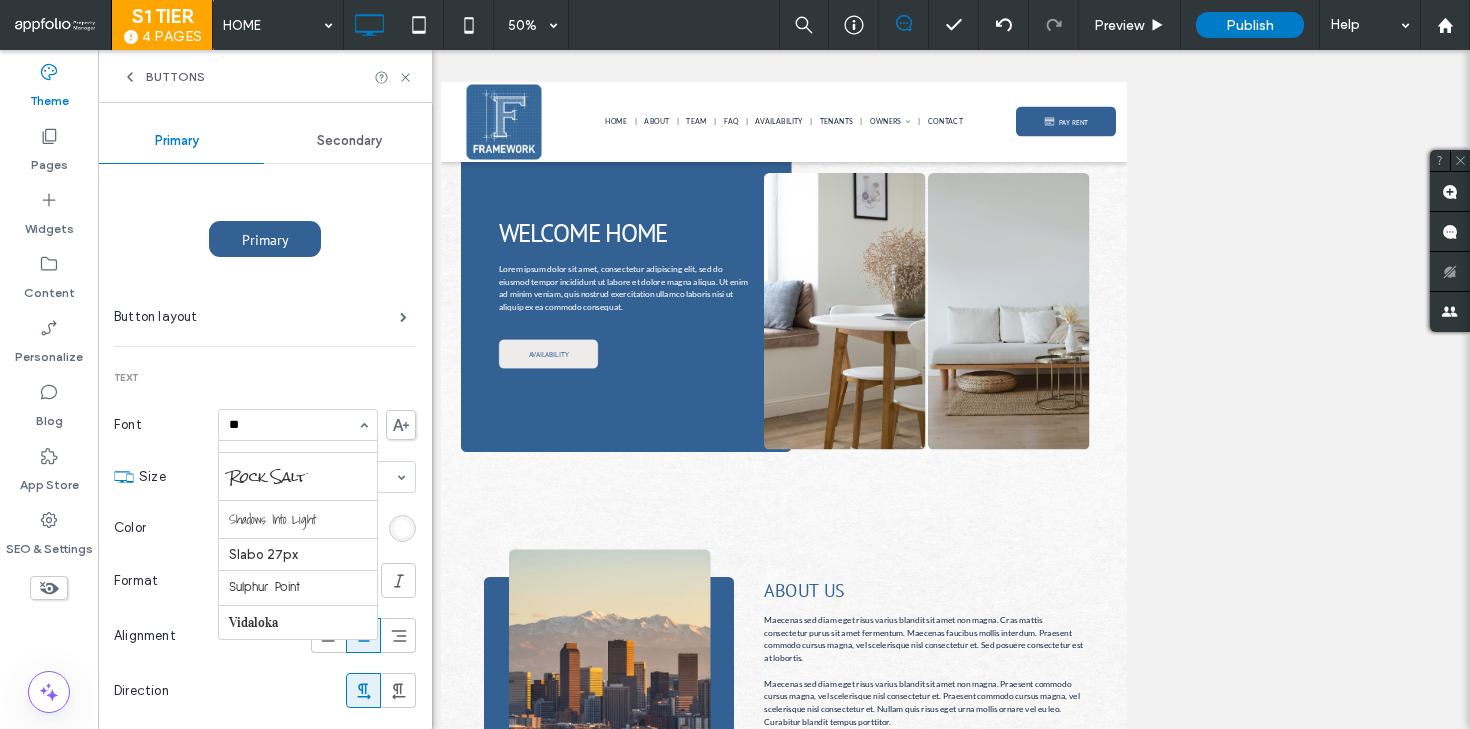 scroll, scrollTop: 37, scrollLeft: 0, axis: vertical 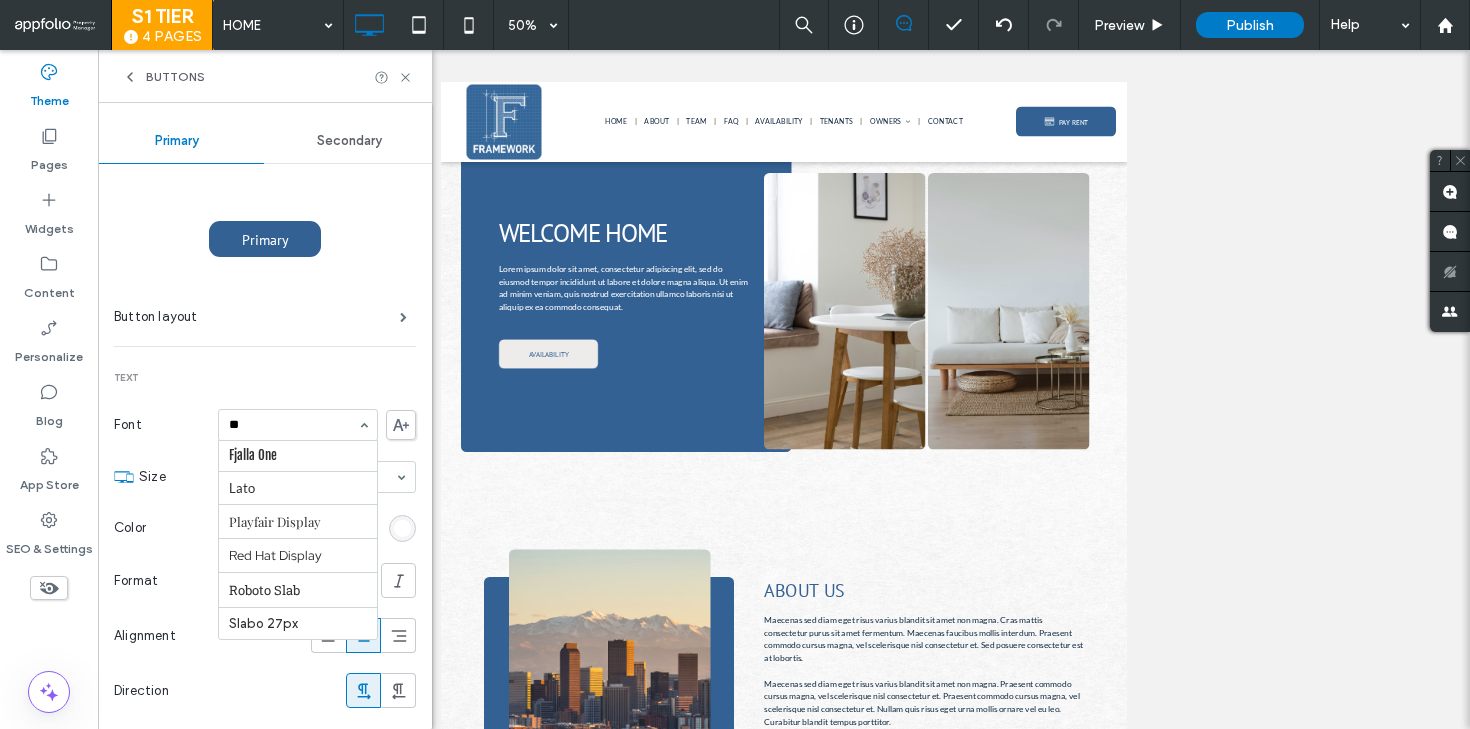 type on "***" 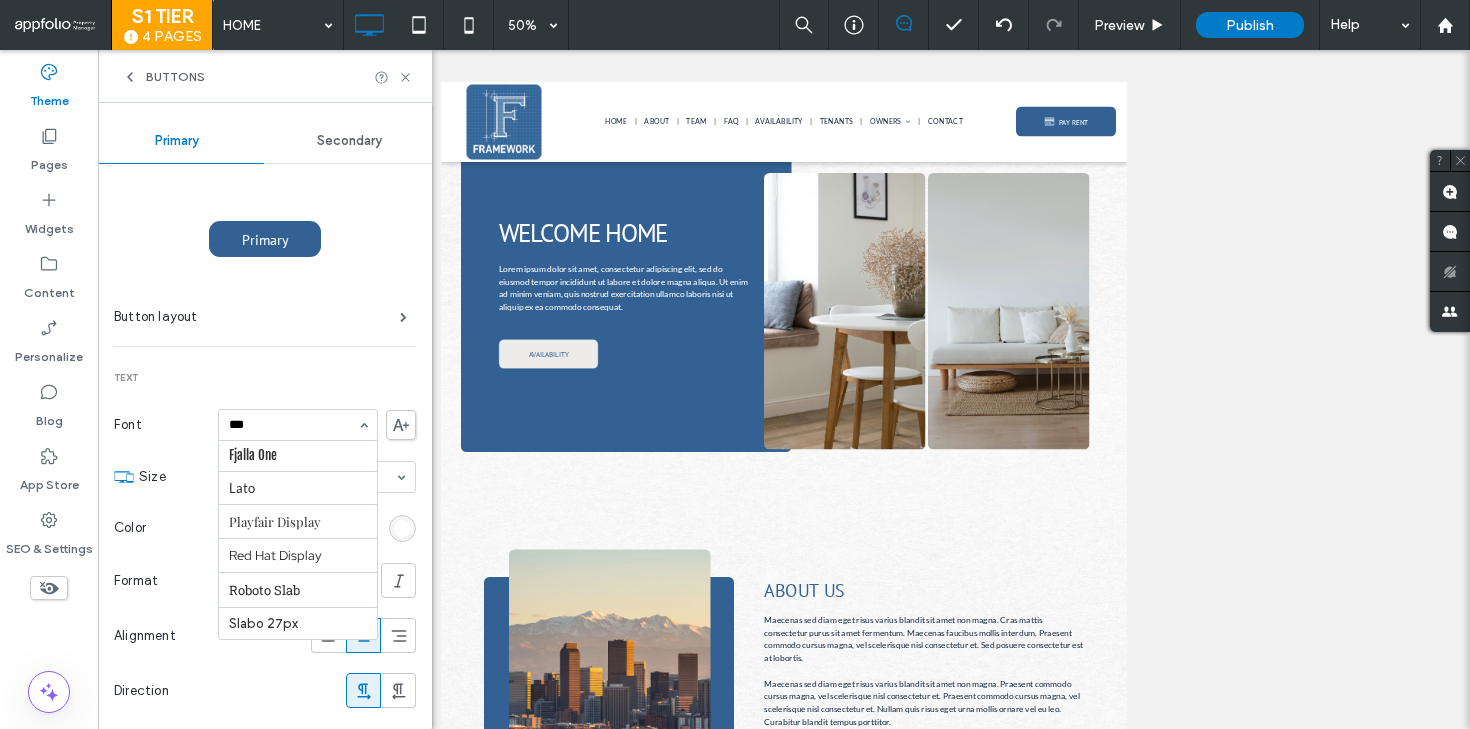scroll, scrollTop: 0, scrollLeft: 0, axis: both 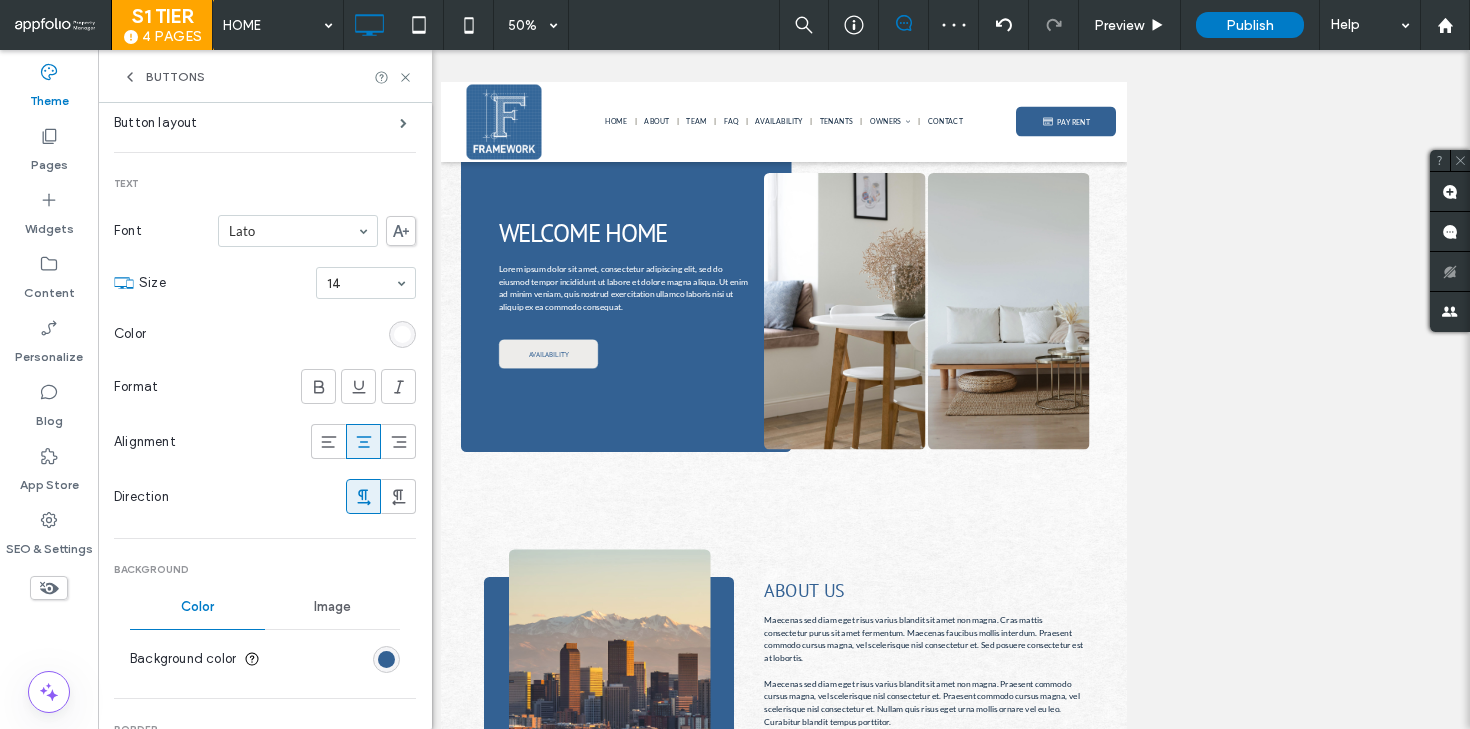 click at bounding box center (319, 386) 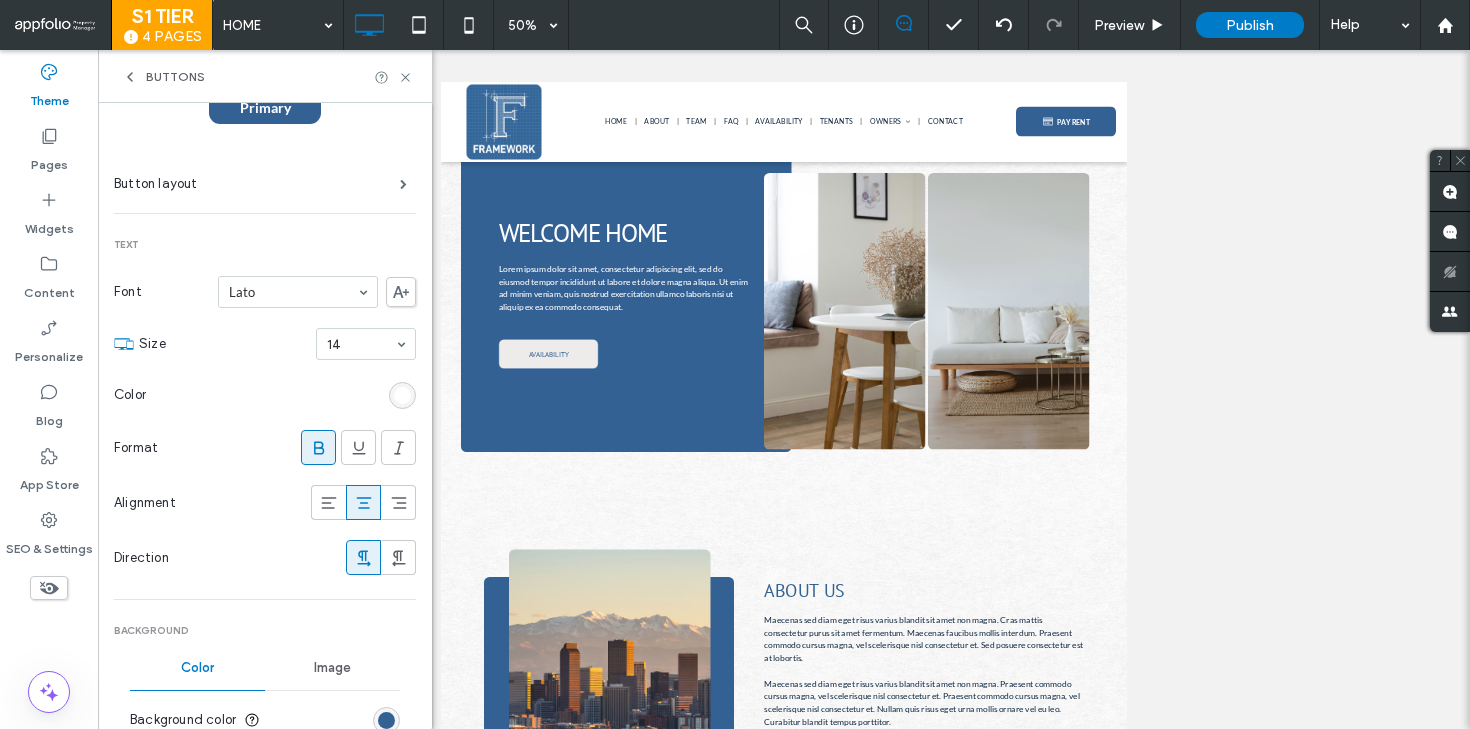 scroll, scrollTop: 130, scrollLeft: 0, axis: vertical 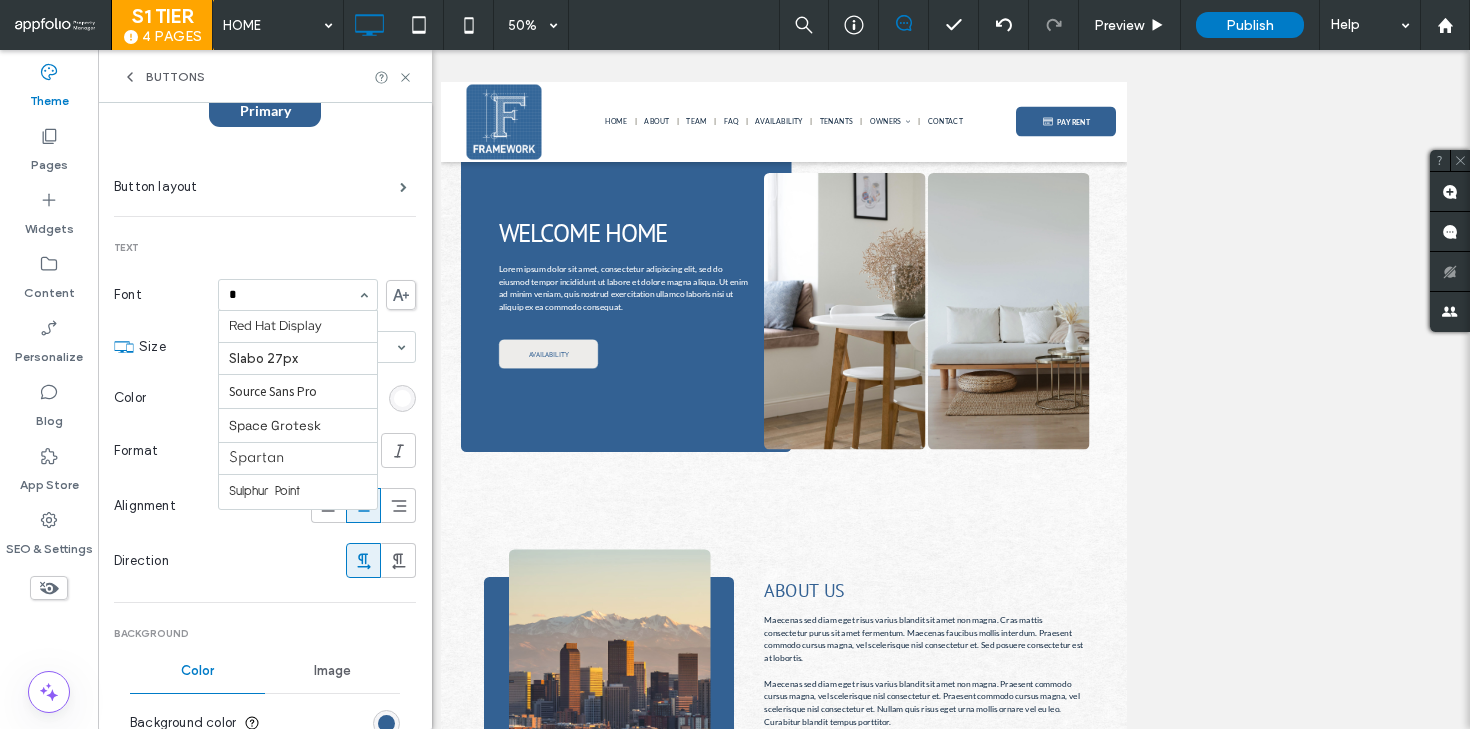 type on "**" 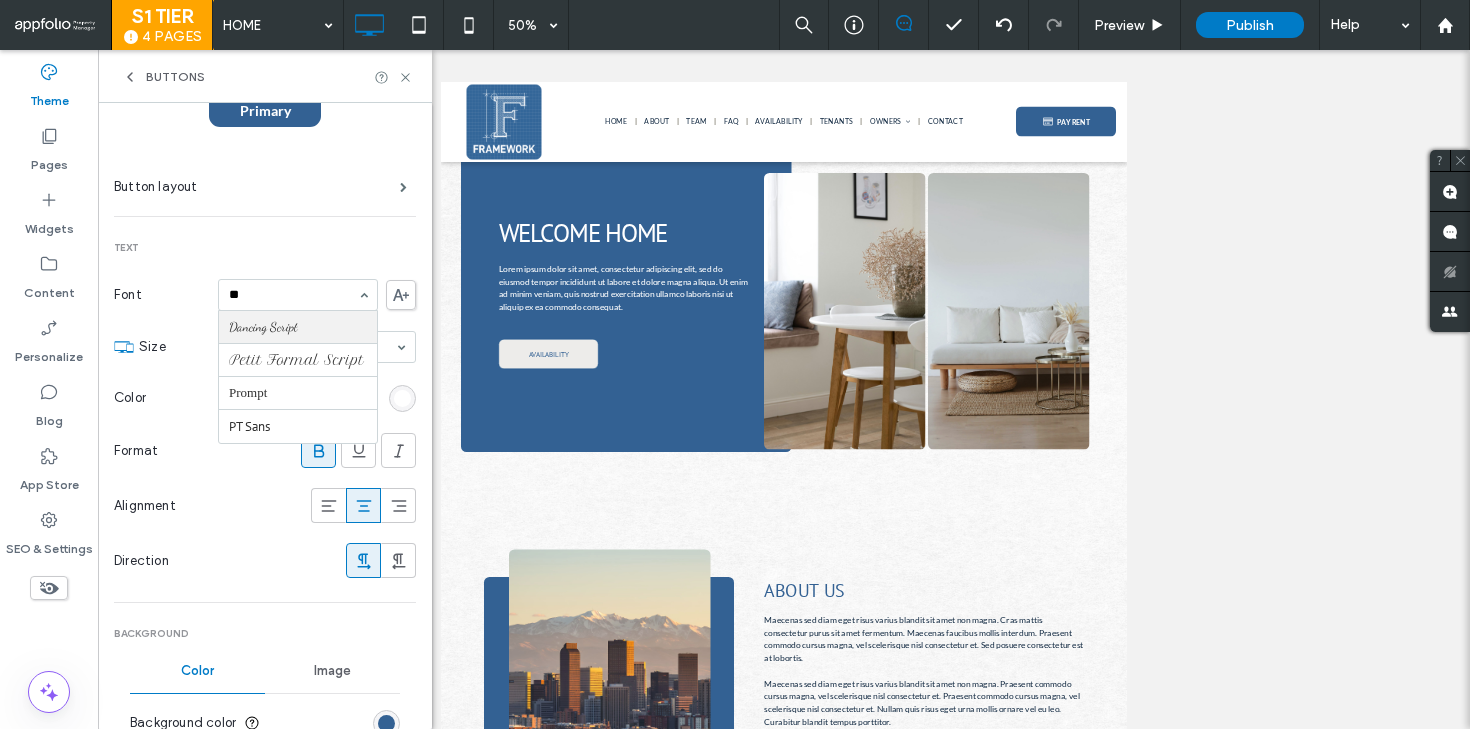 scroll, scrollTop: 0, scrollLeft: 0, axis: both 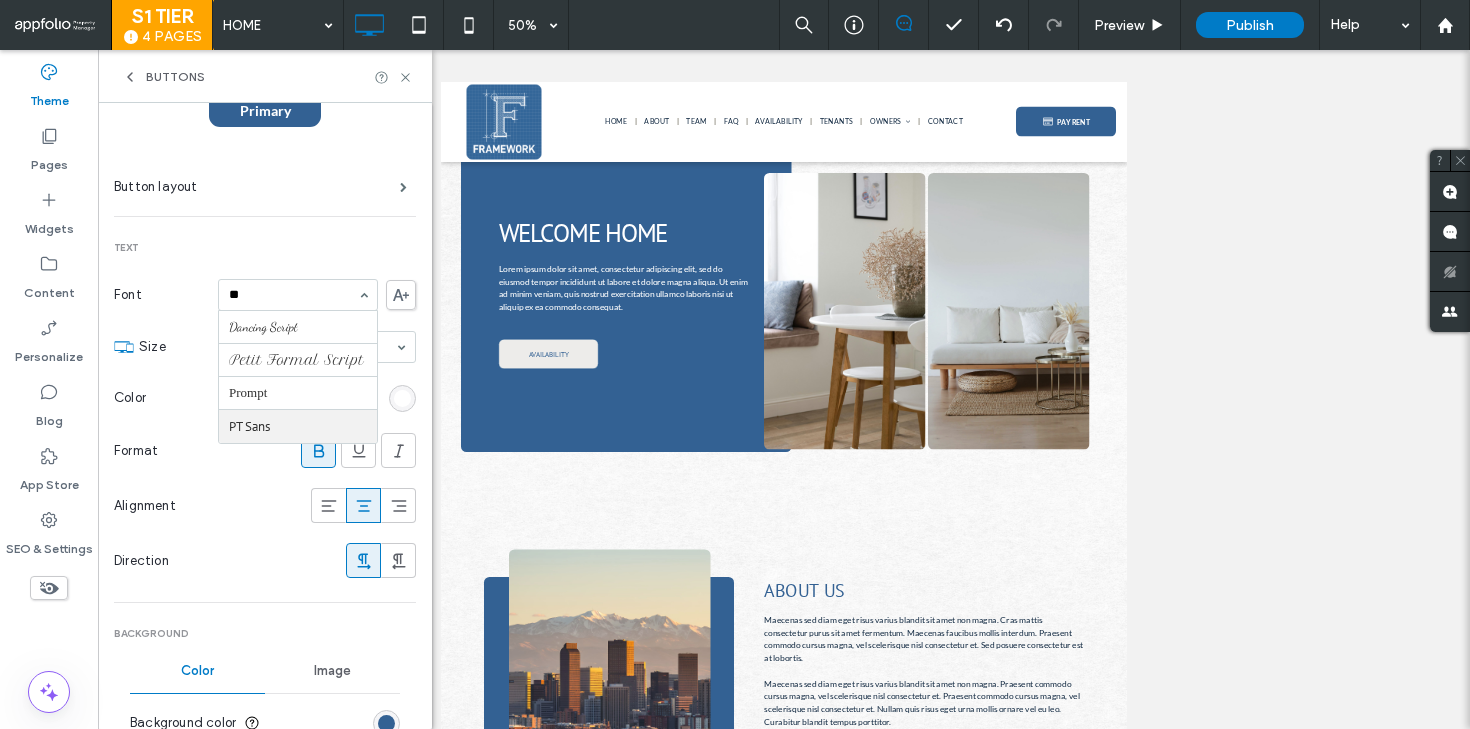 type 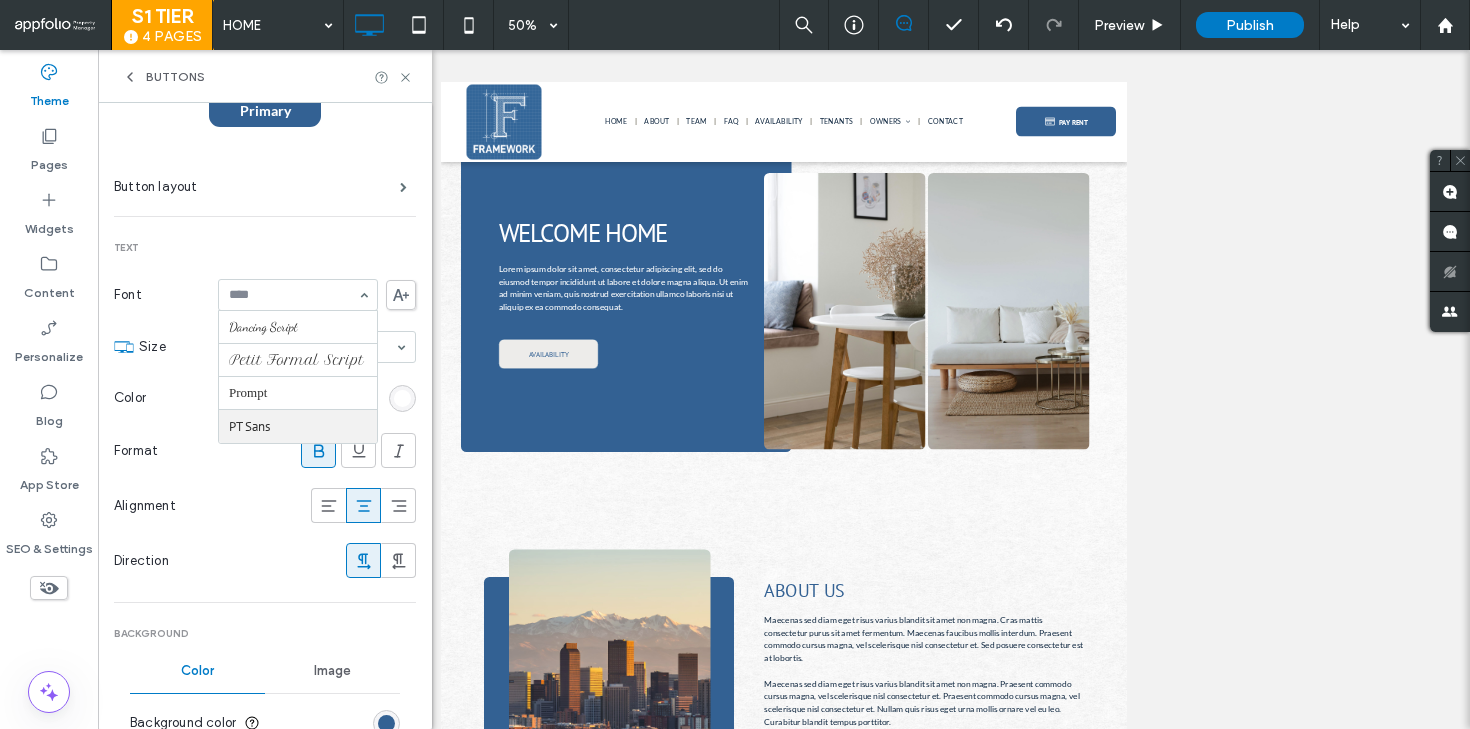scroll, scrollTop: 129, scrollLeft: 0, axis: vertical 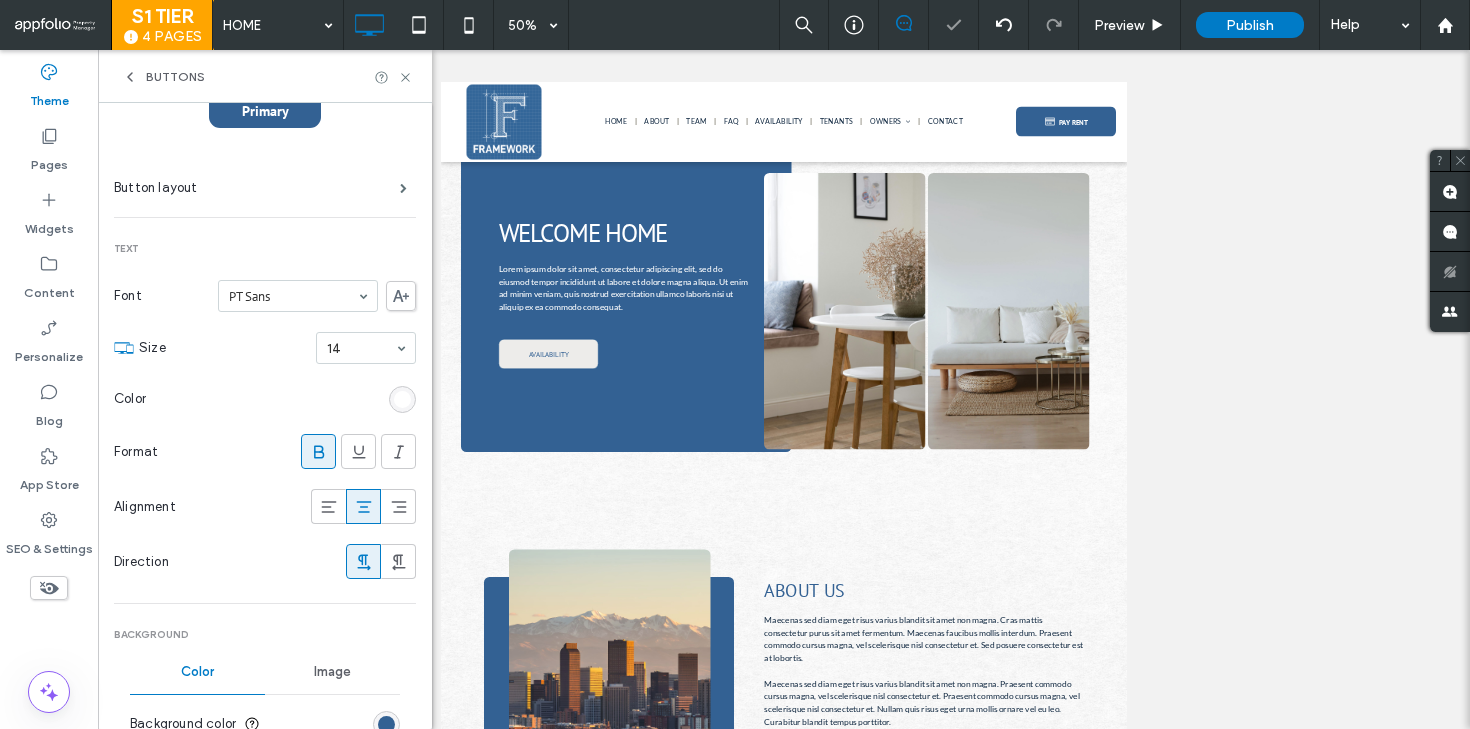 click 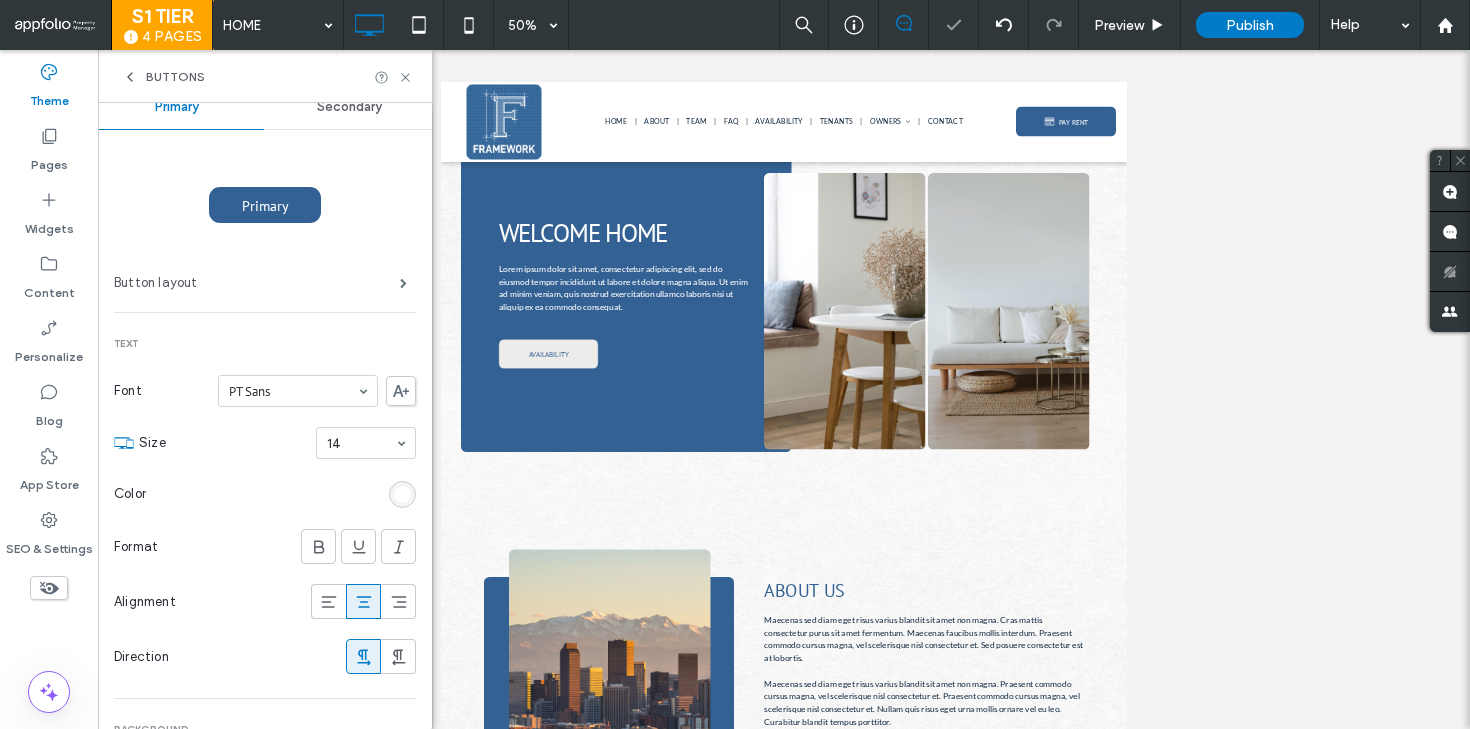 scroll, scrollTop: 32, scrollLeft: 0, axis: vertical 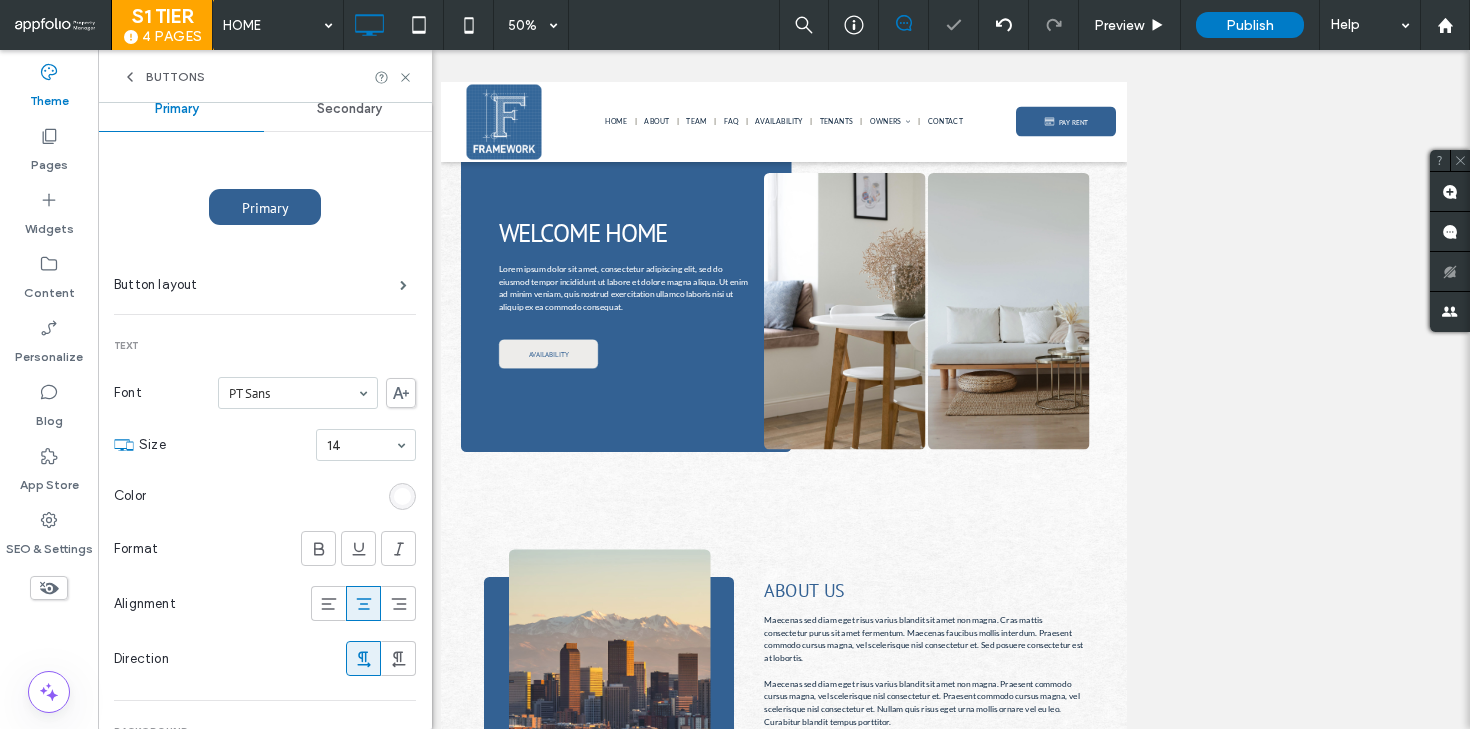 click on "Secondary" at bounding box center [350, 109] 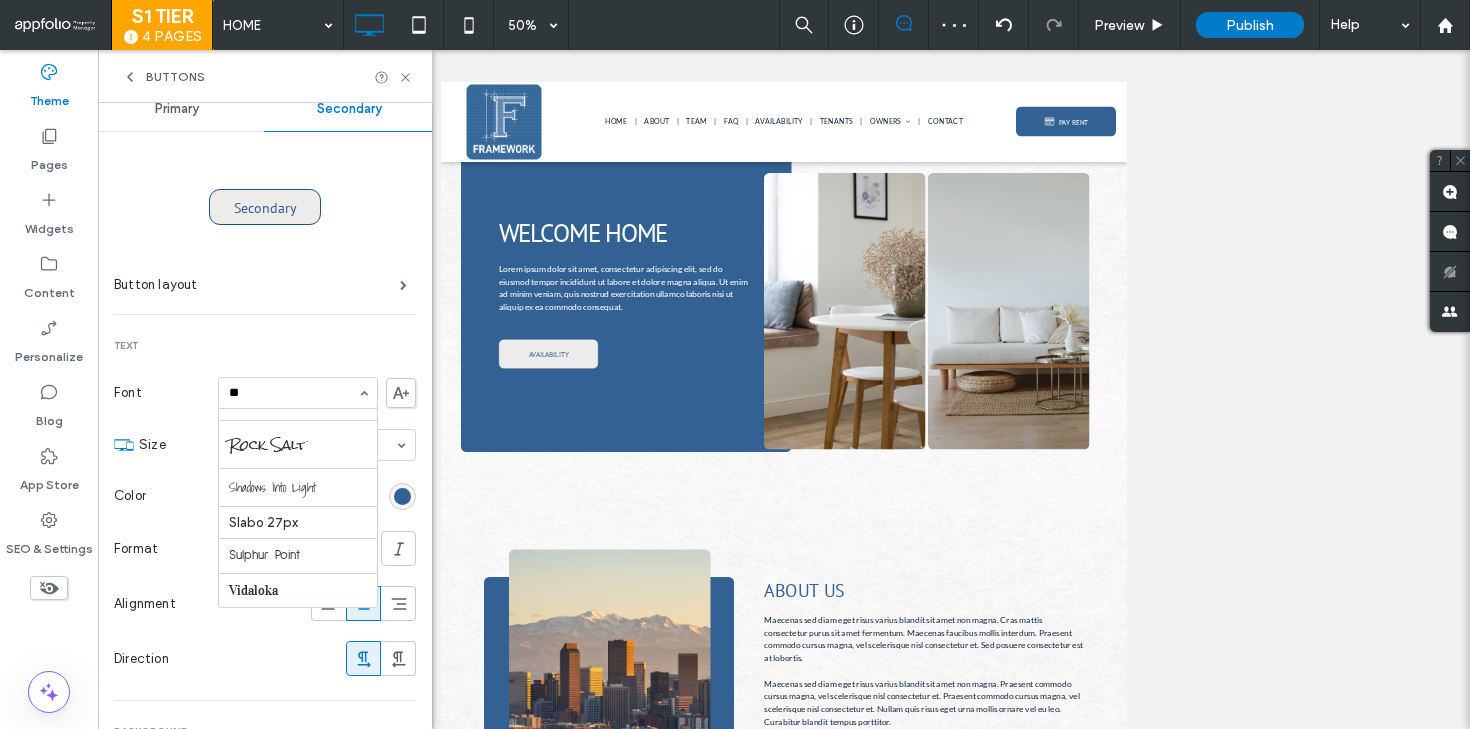 scroll, scrollTop: 37, scrollLeft: 0, axis: vertical 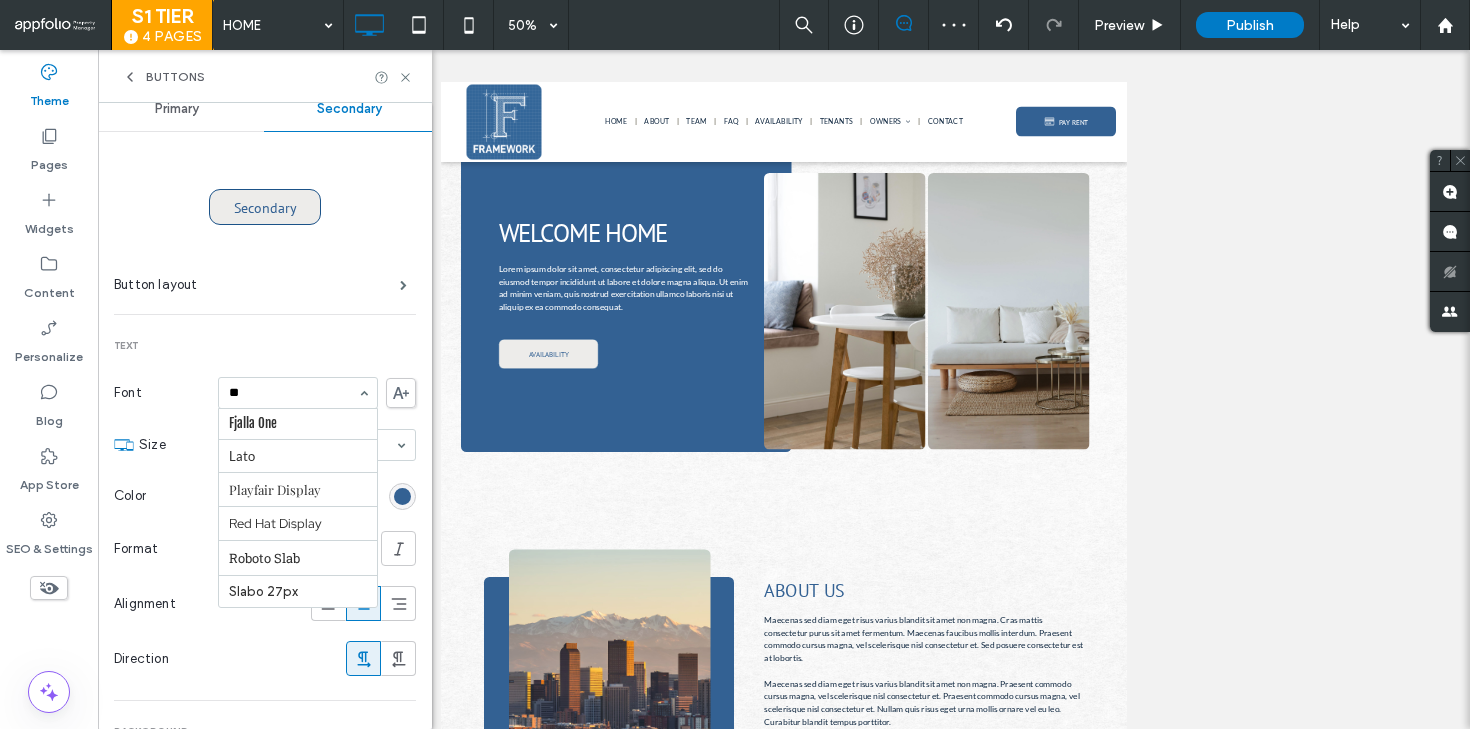type on "***" 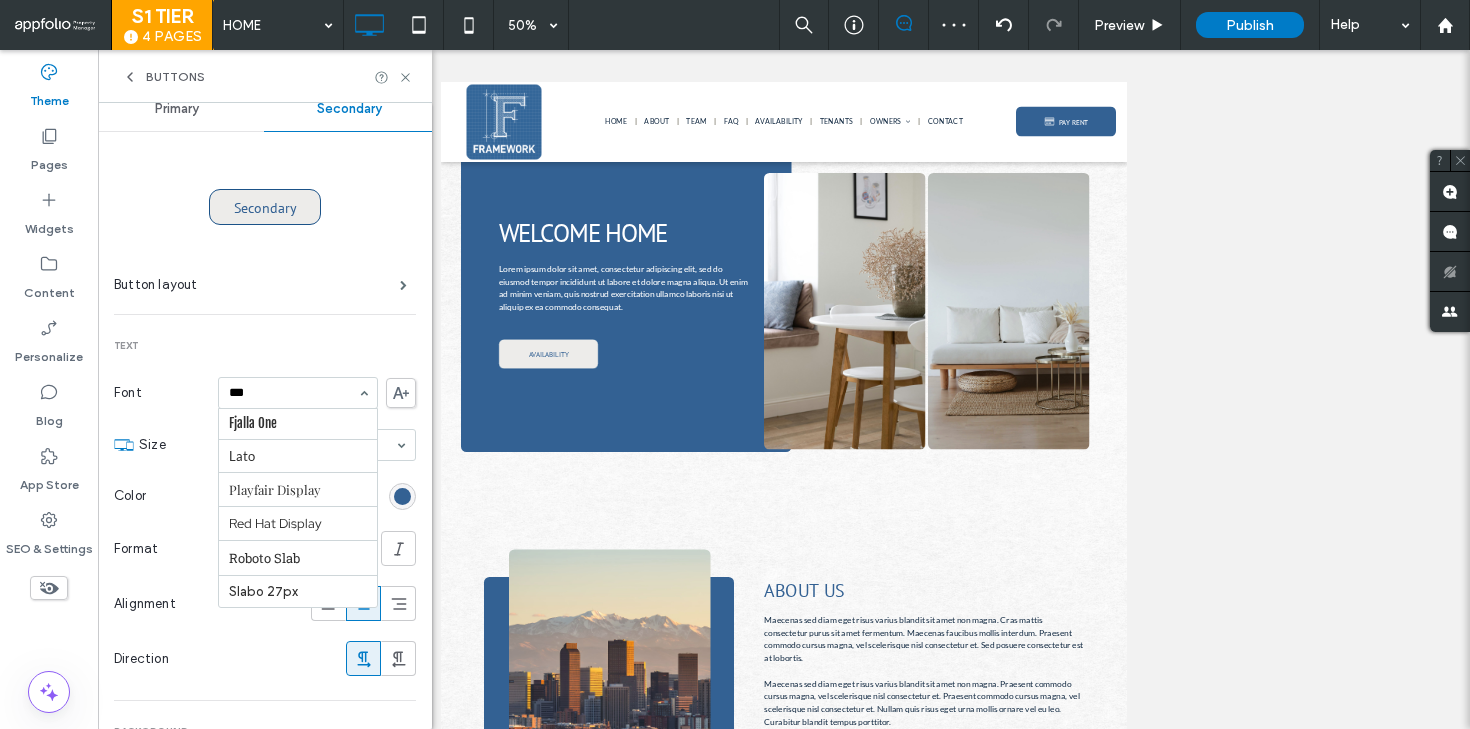 scroll, scrollTop: 0, scrollLeft: 0, axis: both 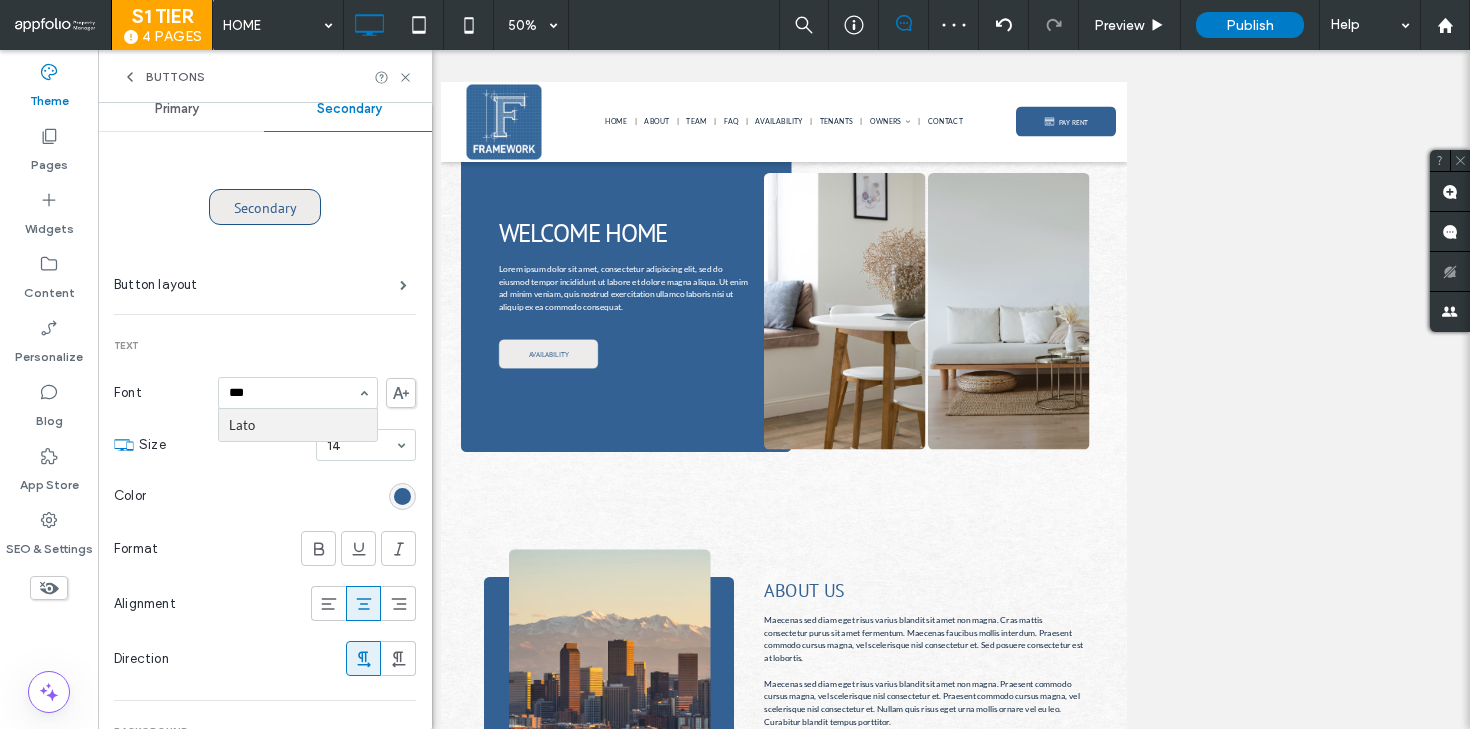 type 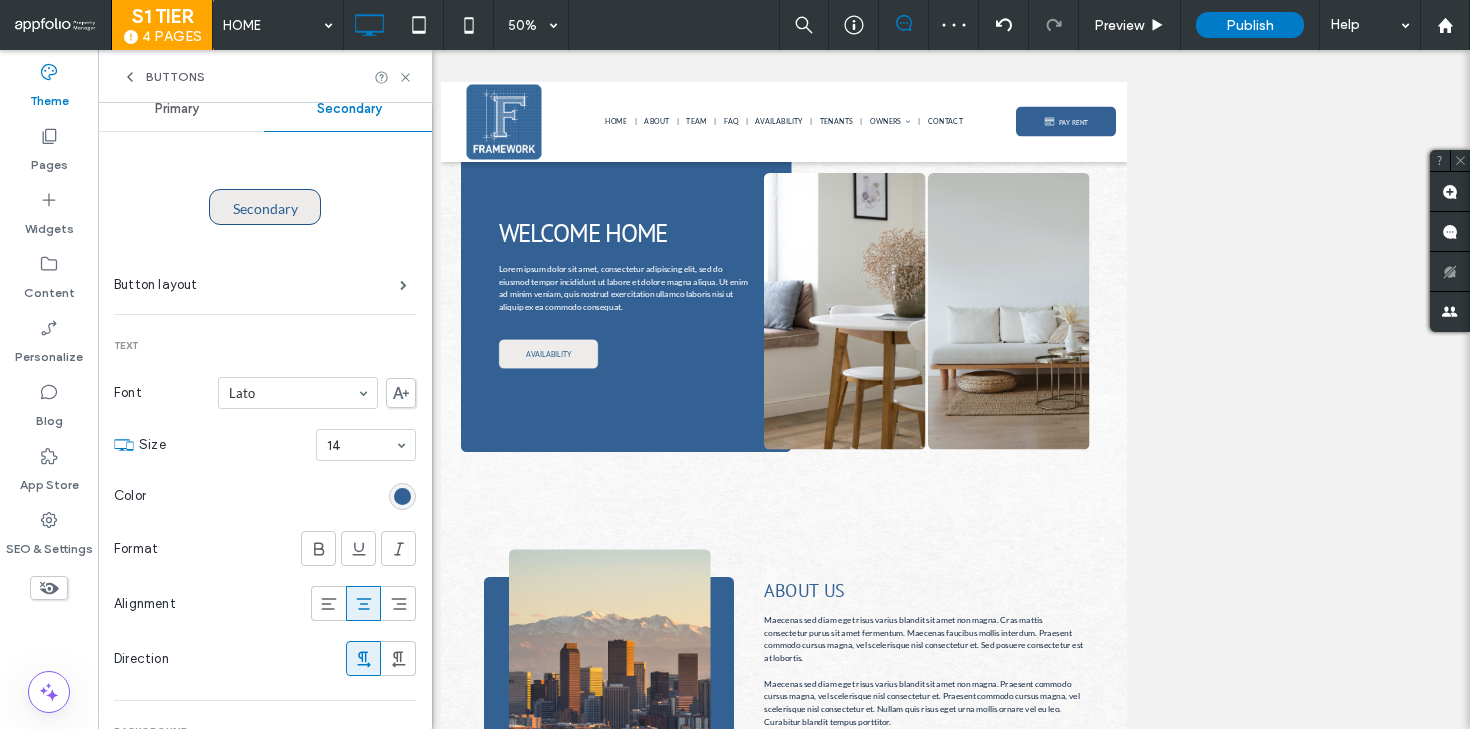 click 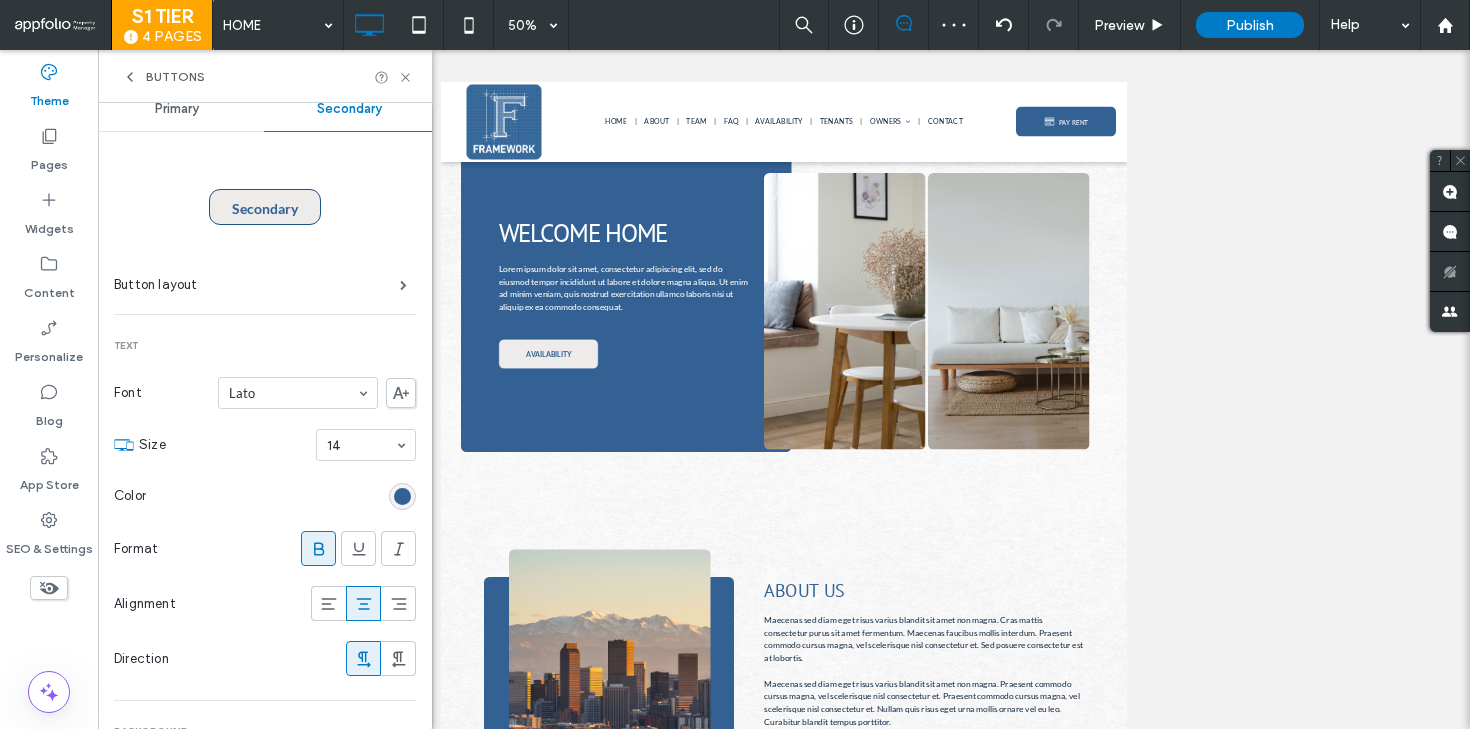 click 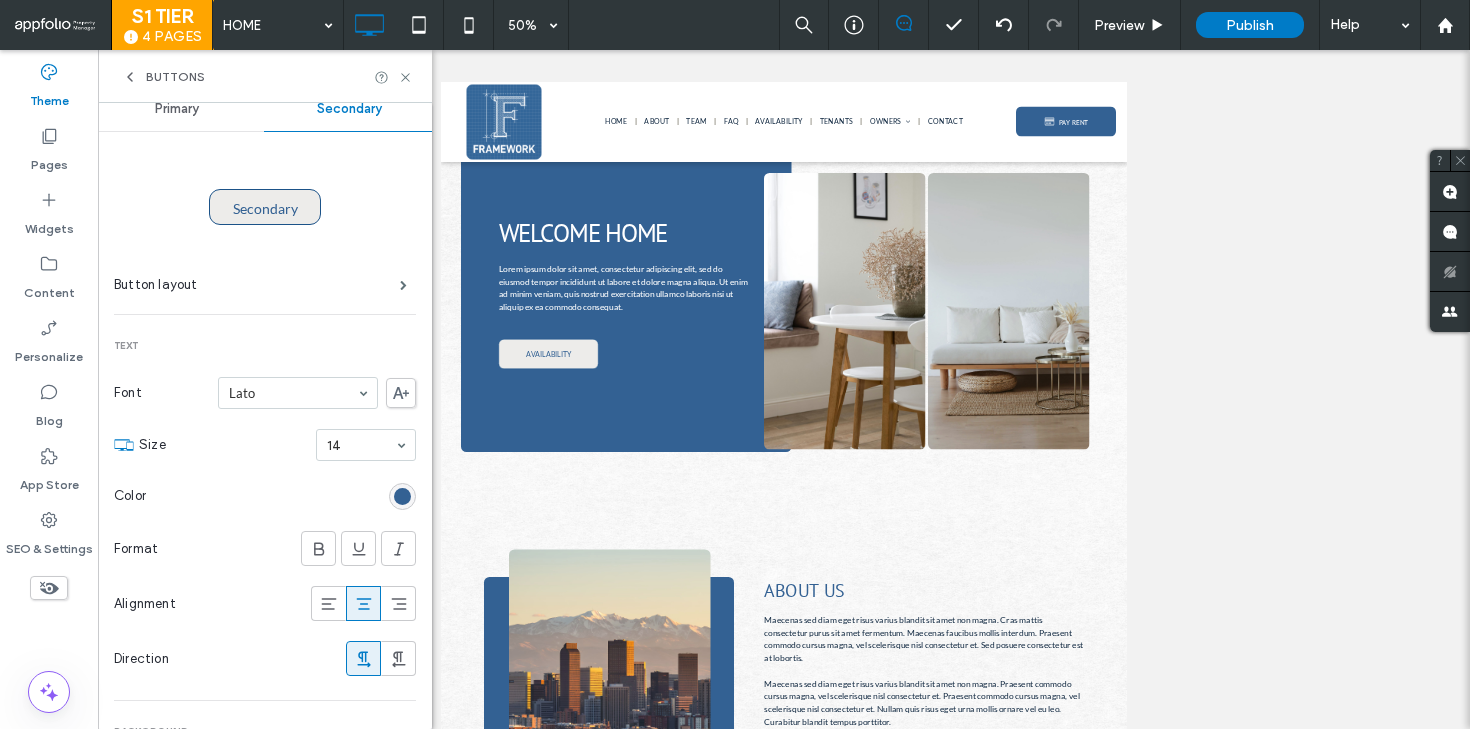 click on "Primary" at bounding box center (177, 109) 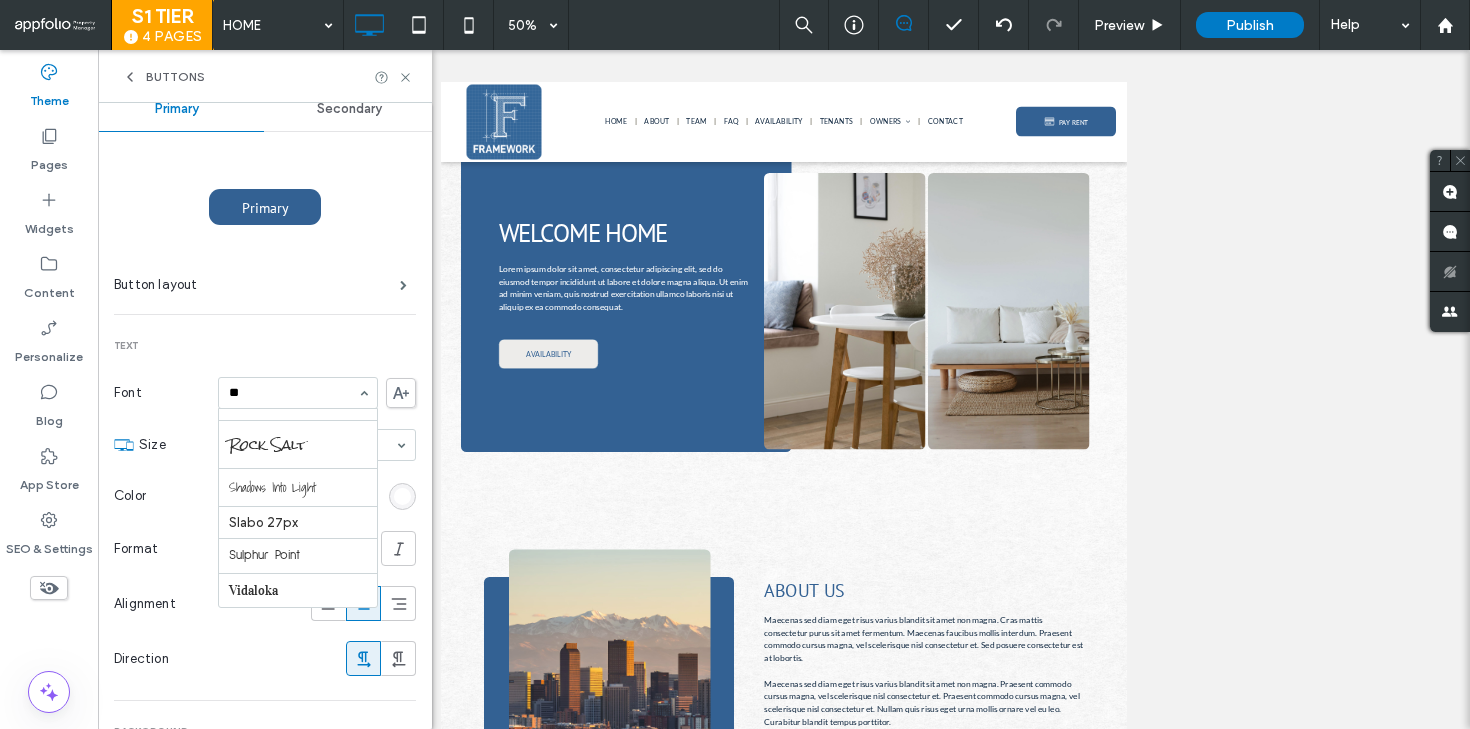 scroll, scrollTop: 37, scrollLeft: 0, axis: vertical 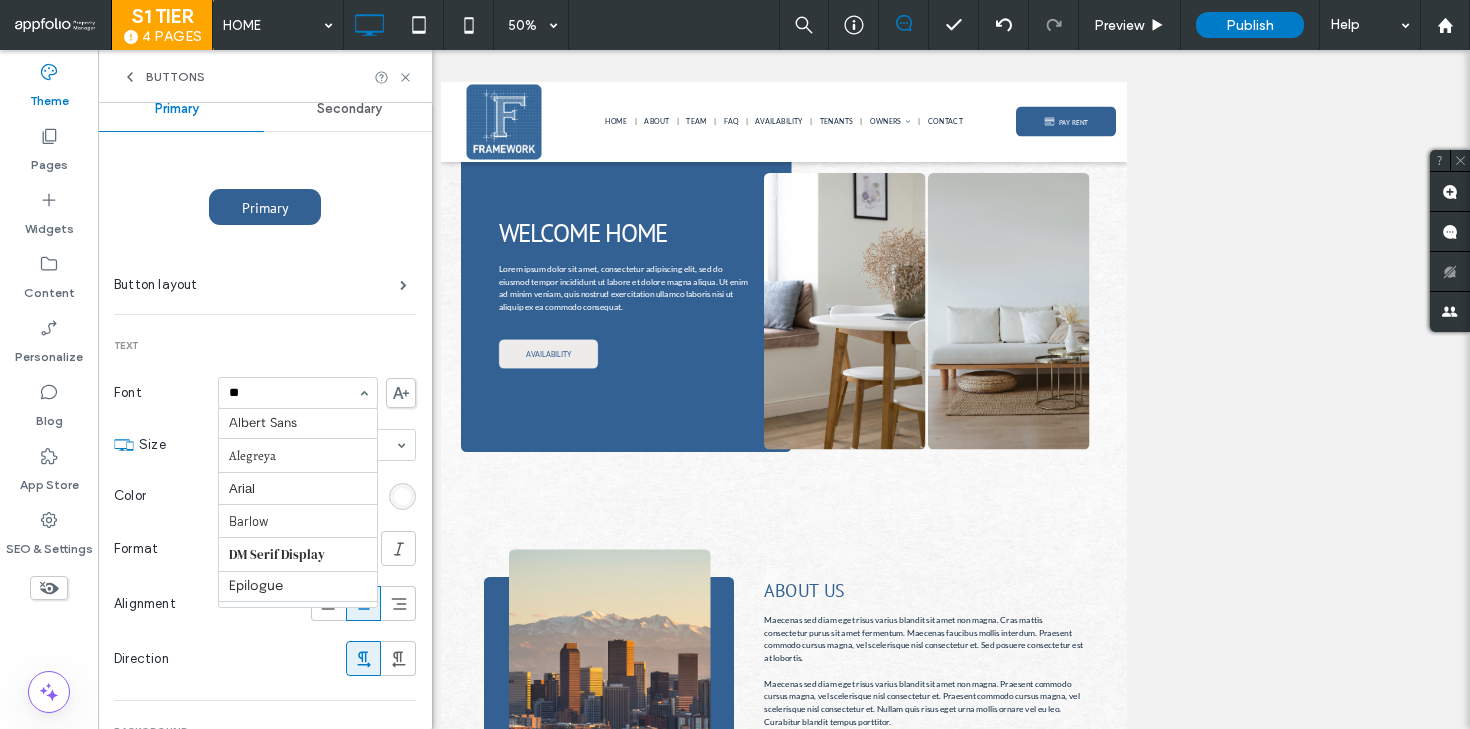 type on "***" 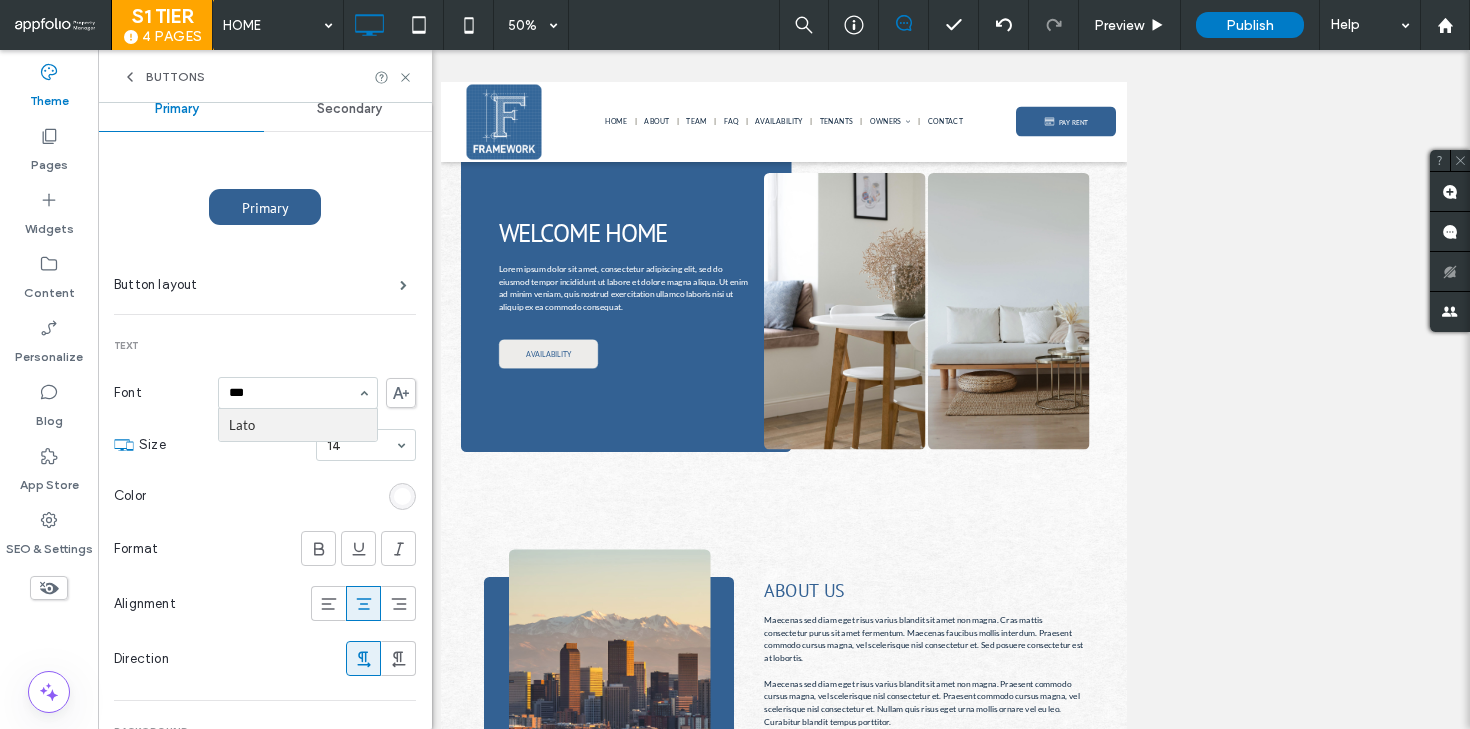 scroll, scrollTop: 0, scrollLeft: 0, axis: both 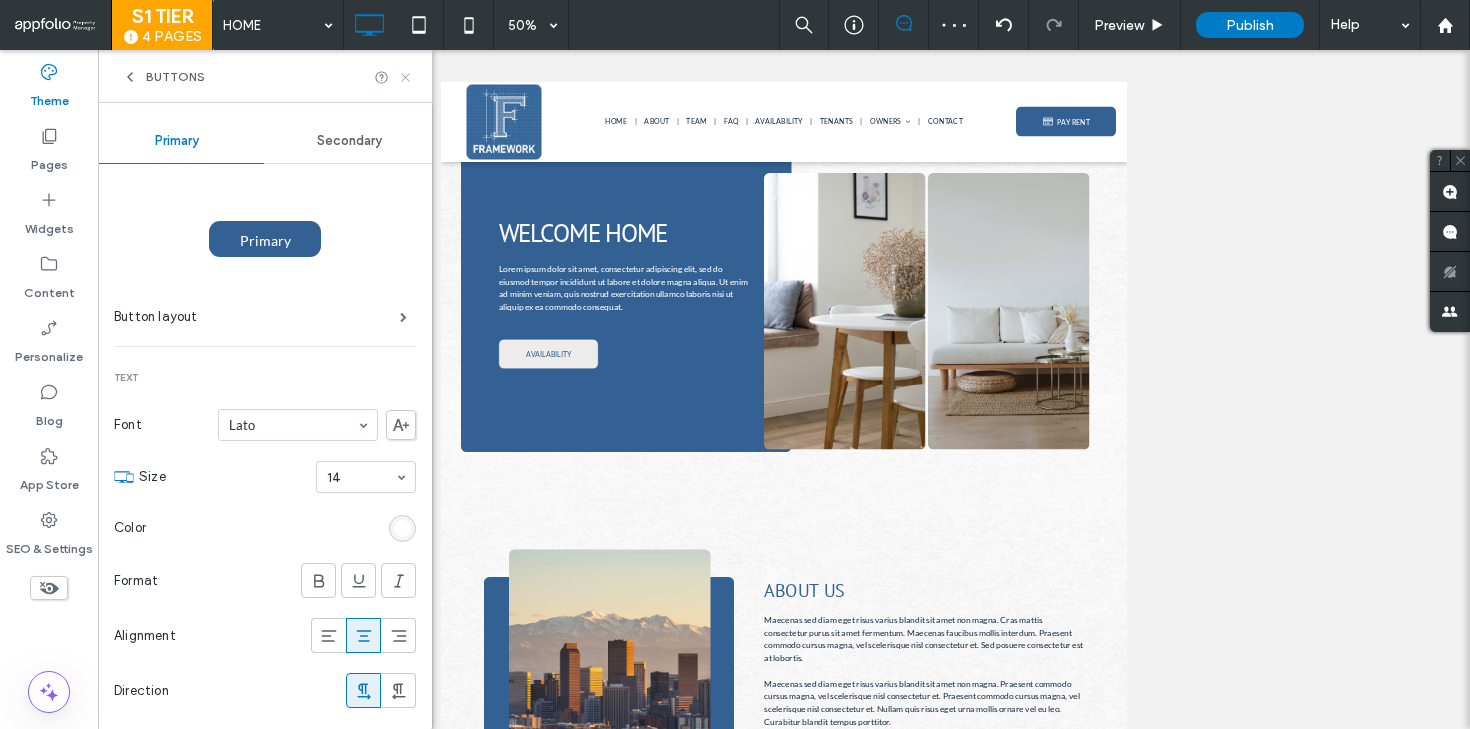 click 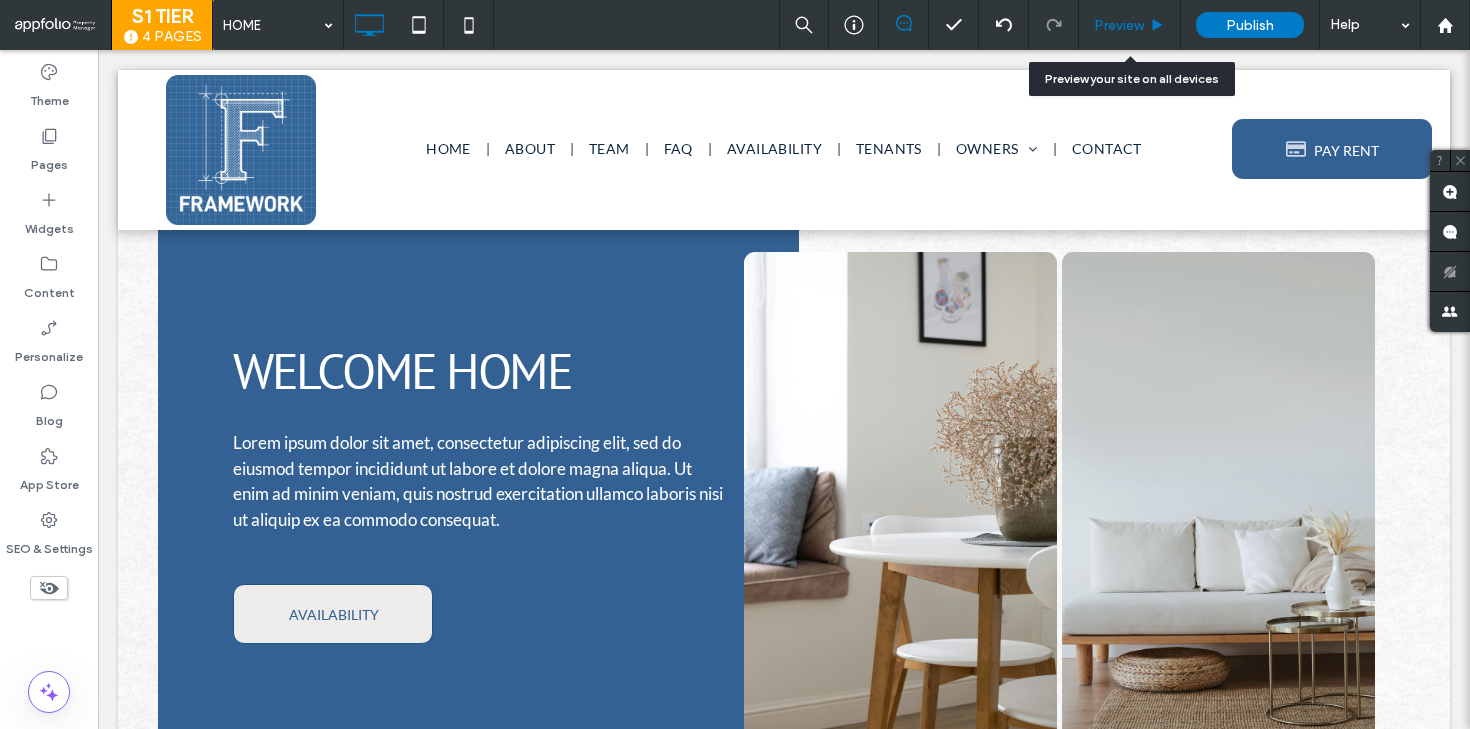 click on "Preview" at bounding box center (1119, 25) 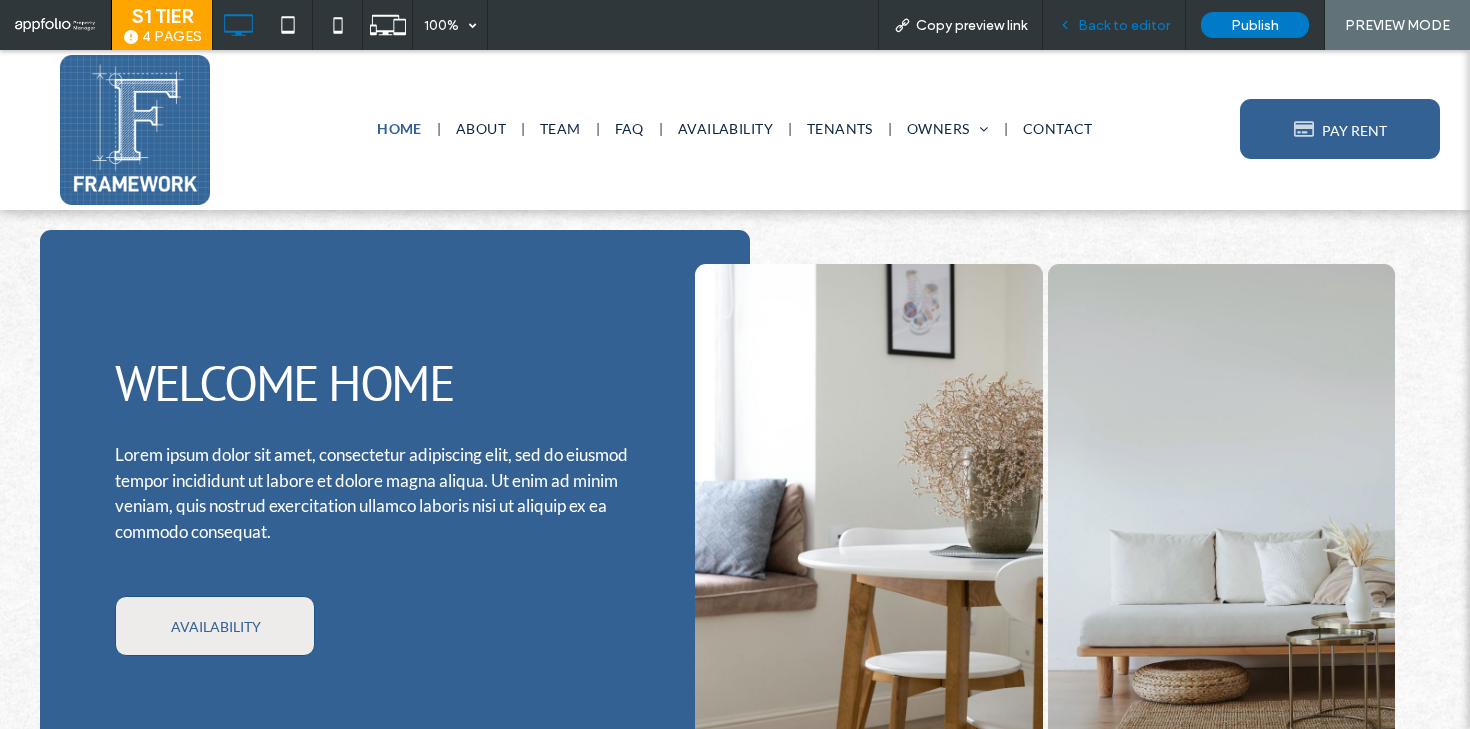 click on "Back to editor" at bounding box center (1114, 25) 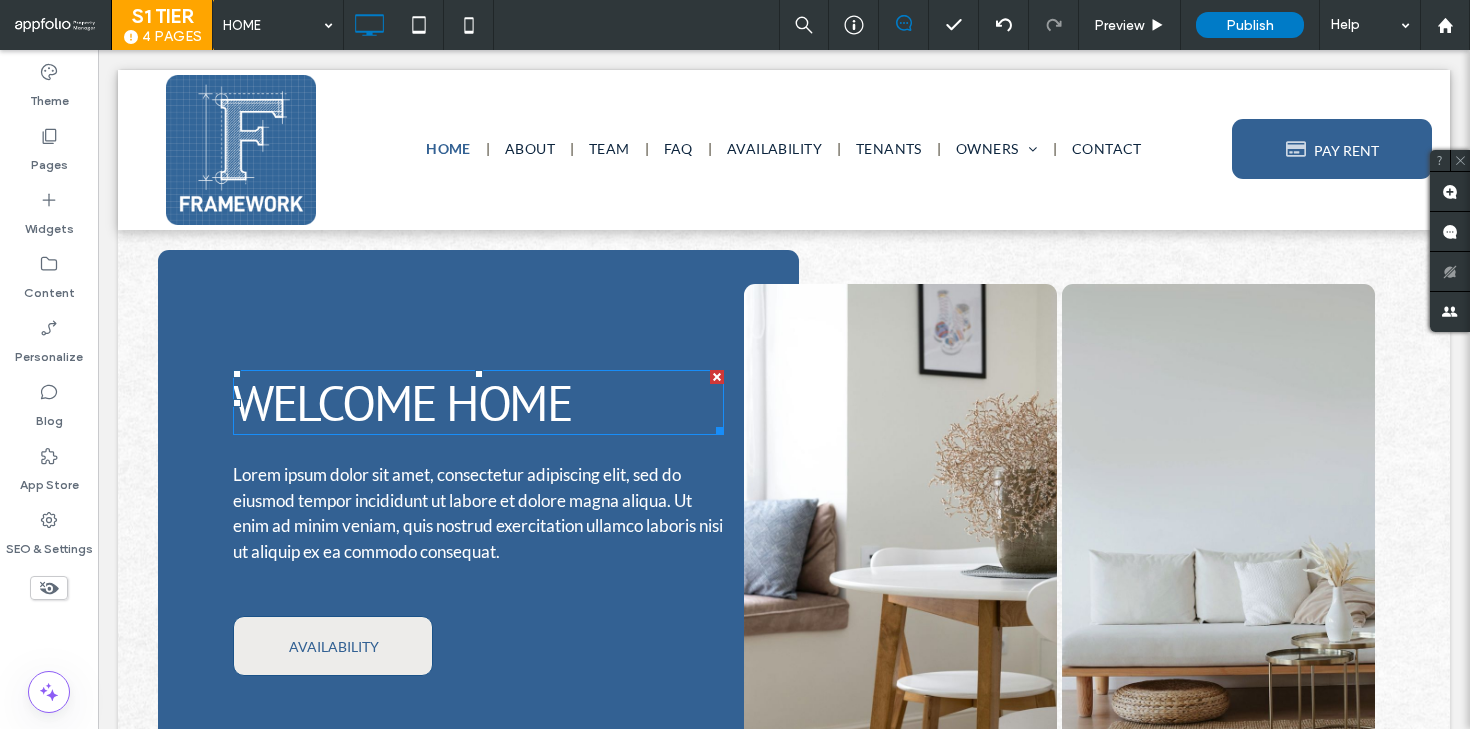 click on "WELCOME HOME" at bounding box center (402, 402) 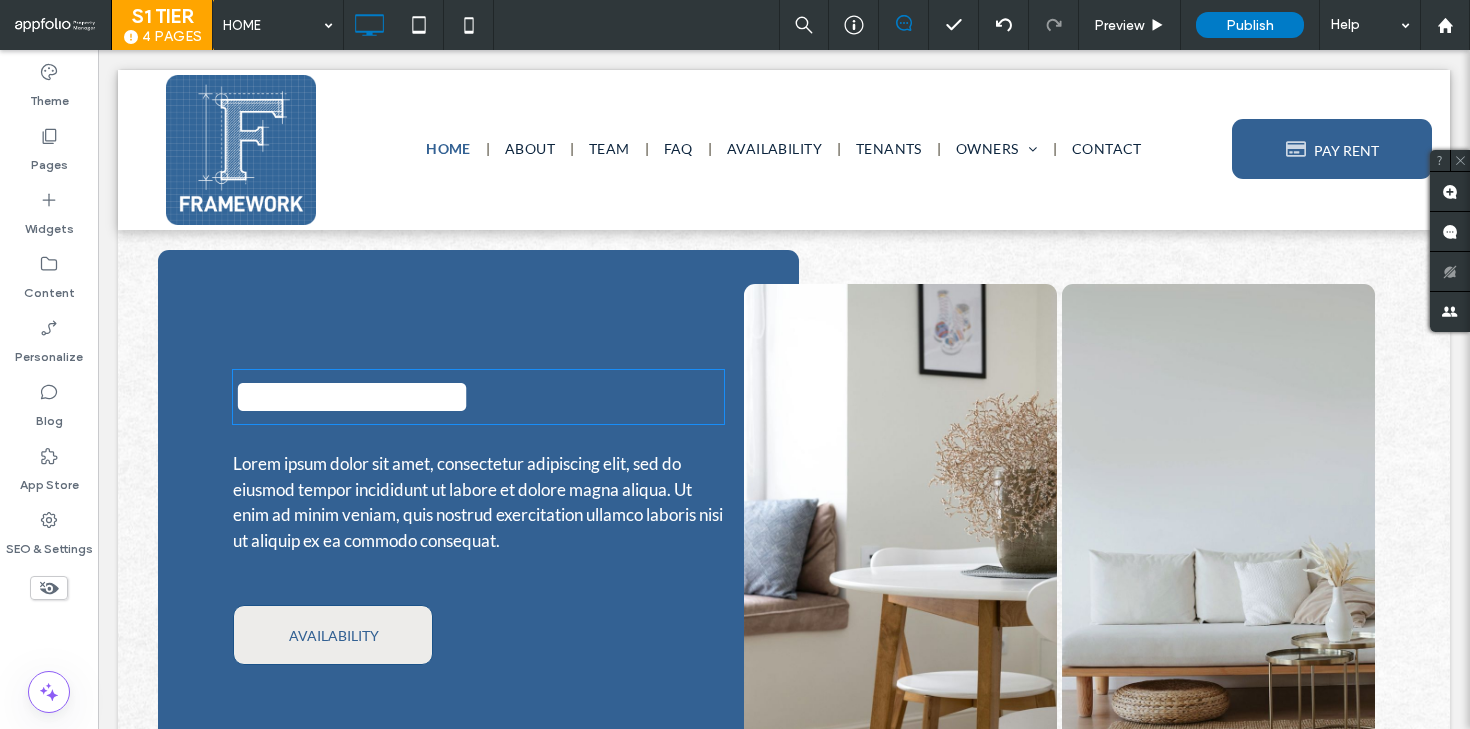 type on "*******" 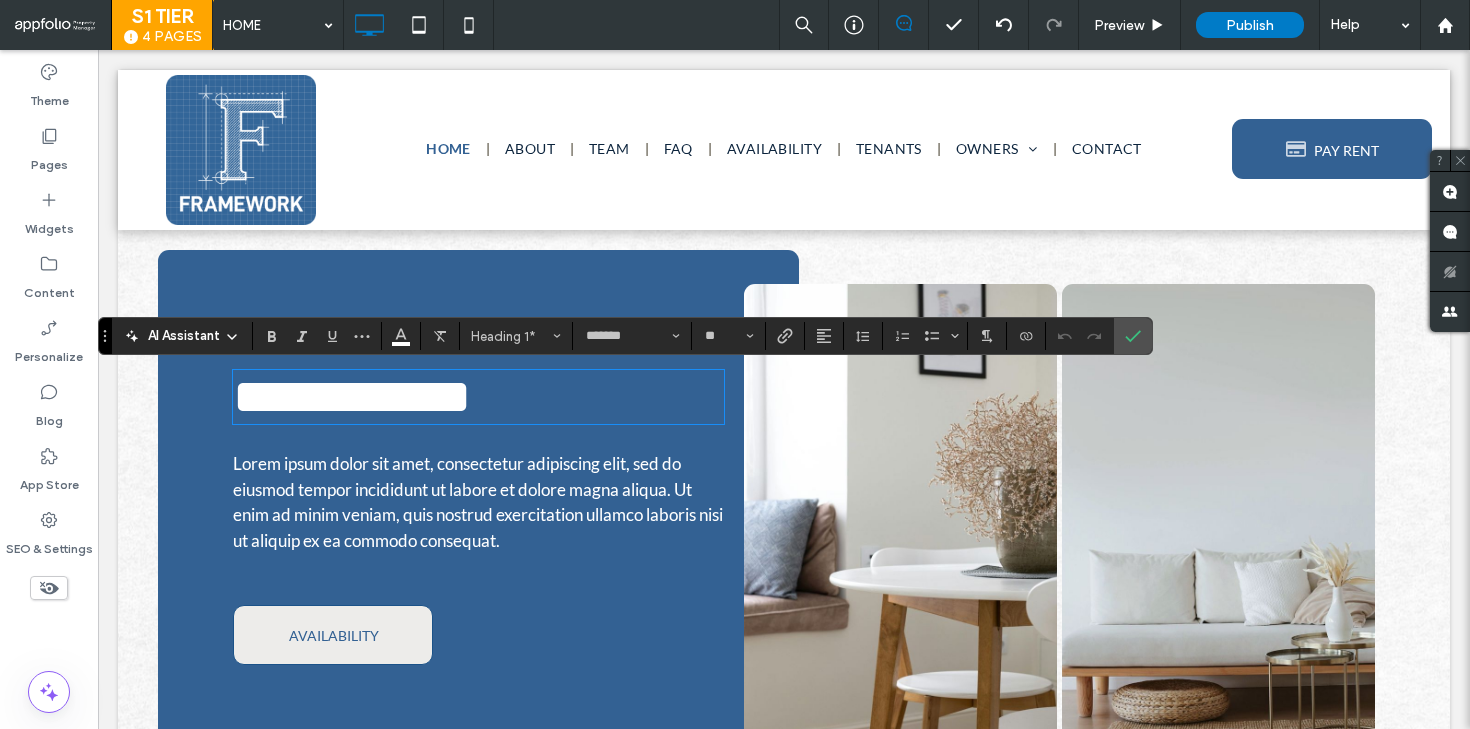 click on "**********" at bounding box center [478, 397] 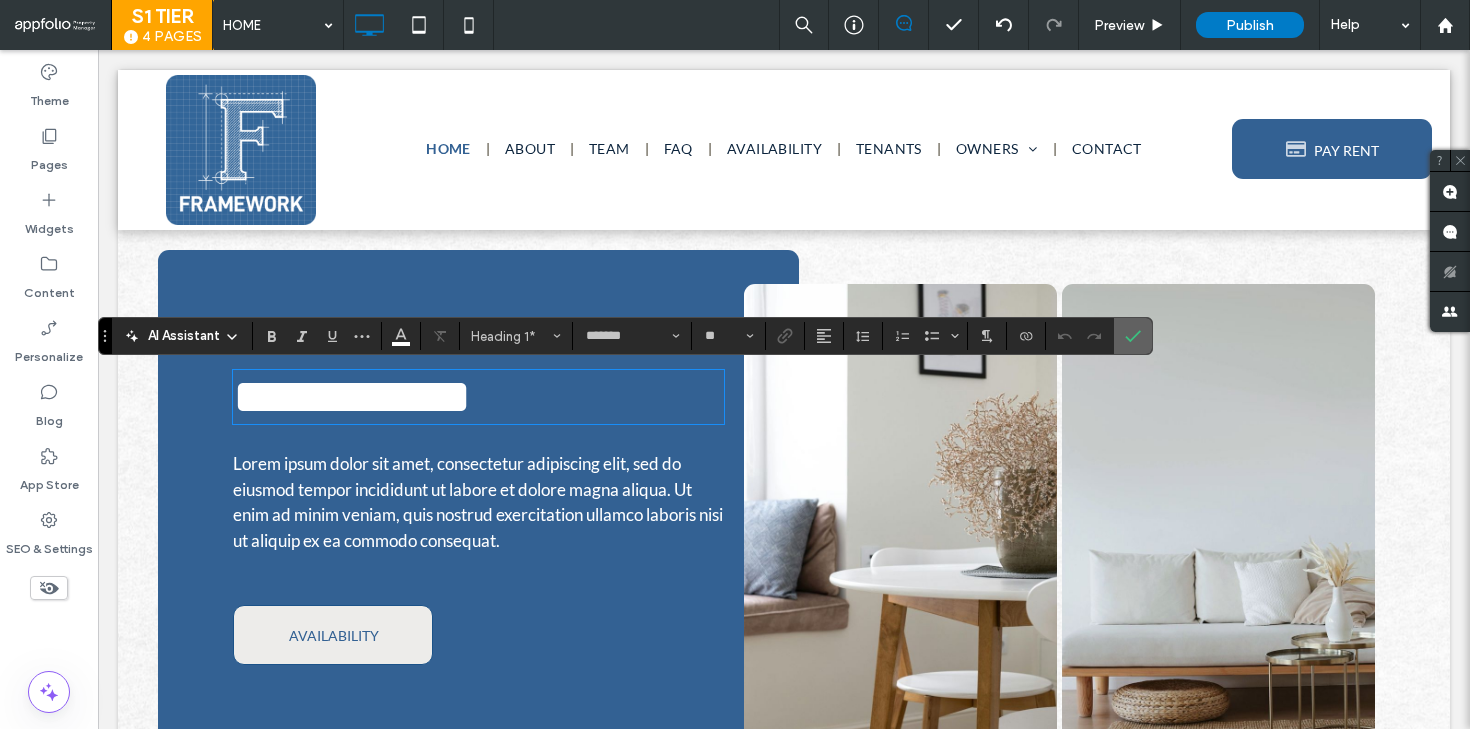 click at bounding box center (1133, 336) 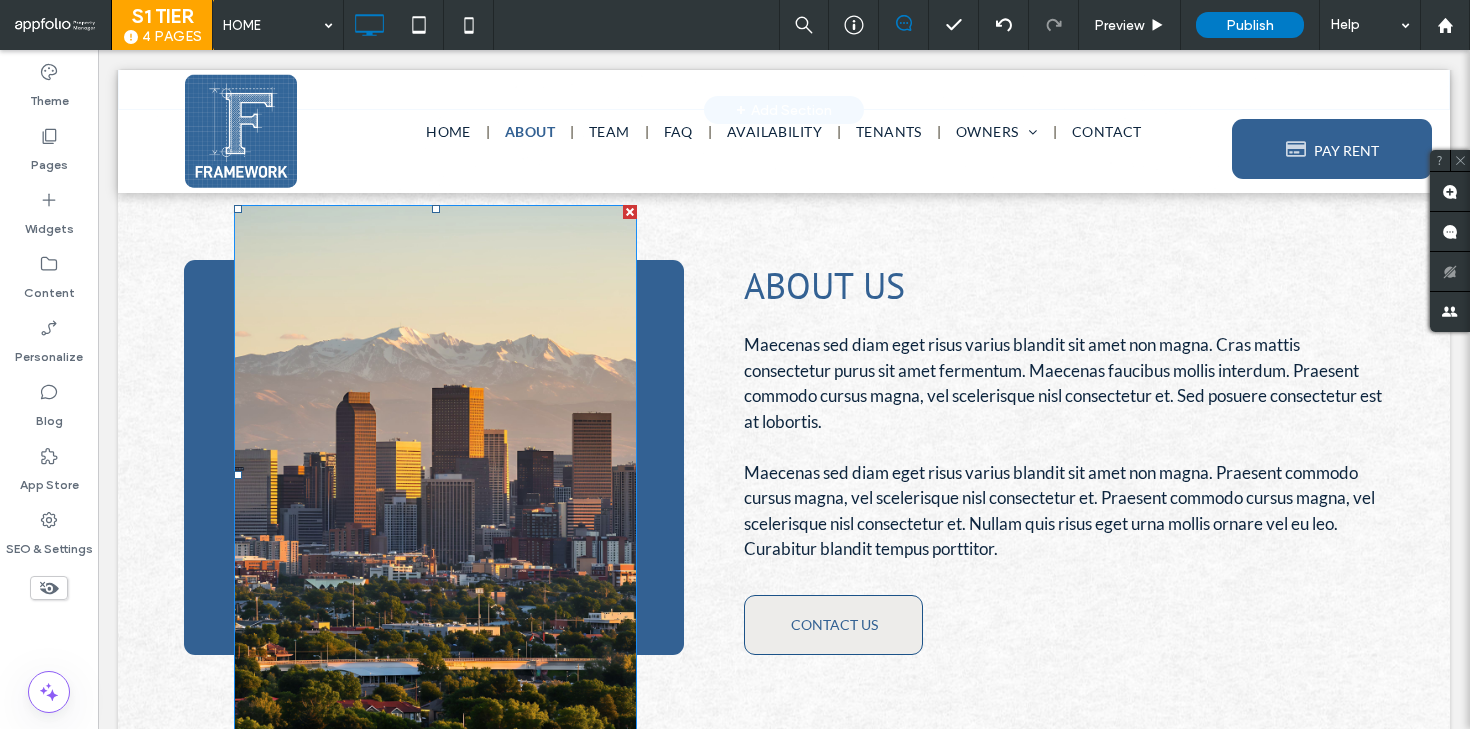 scroll, scrollTop: 825, scrollLeft: 0, axis: vertical 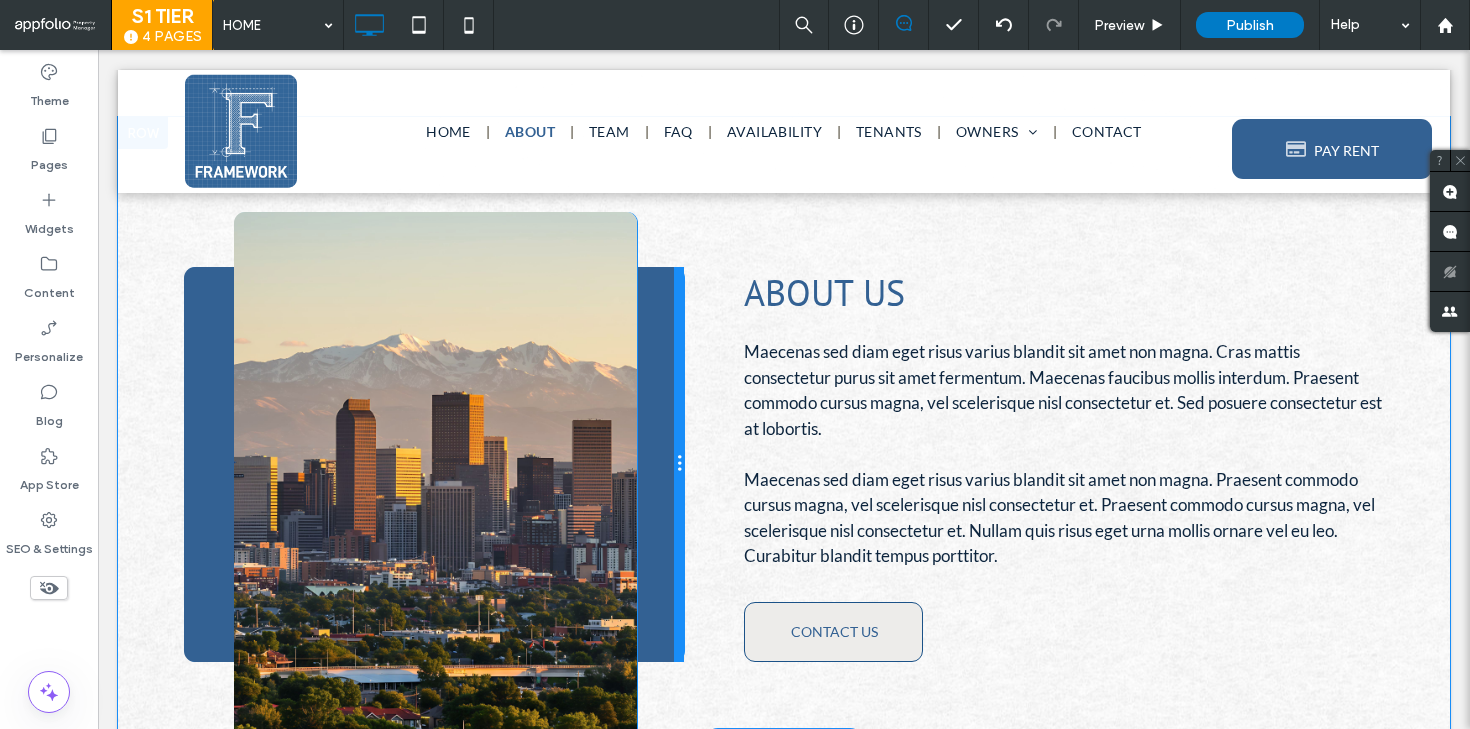 click at bounding box center (679, 464) 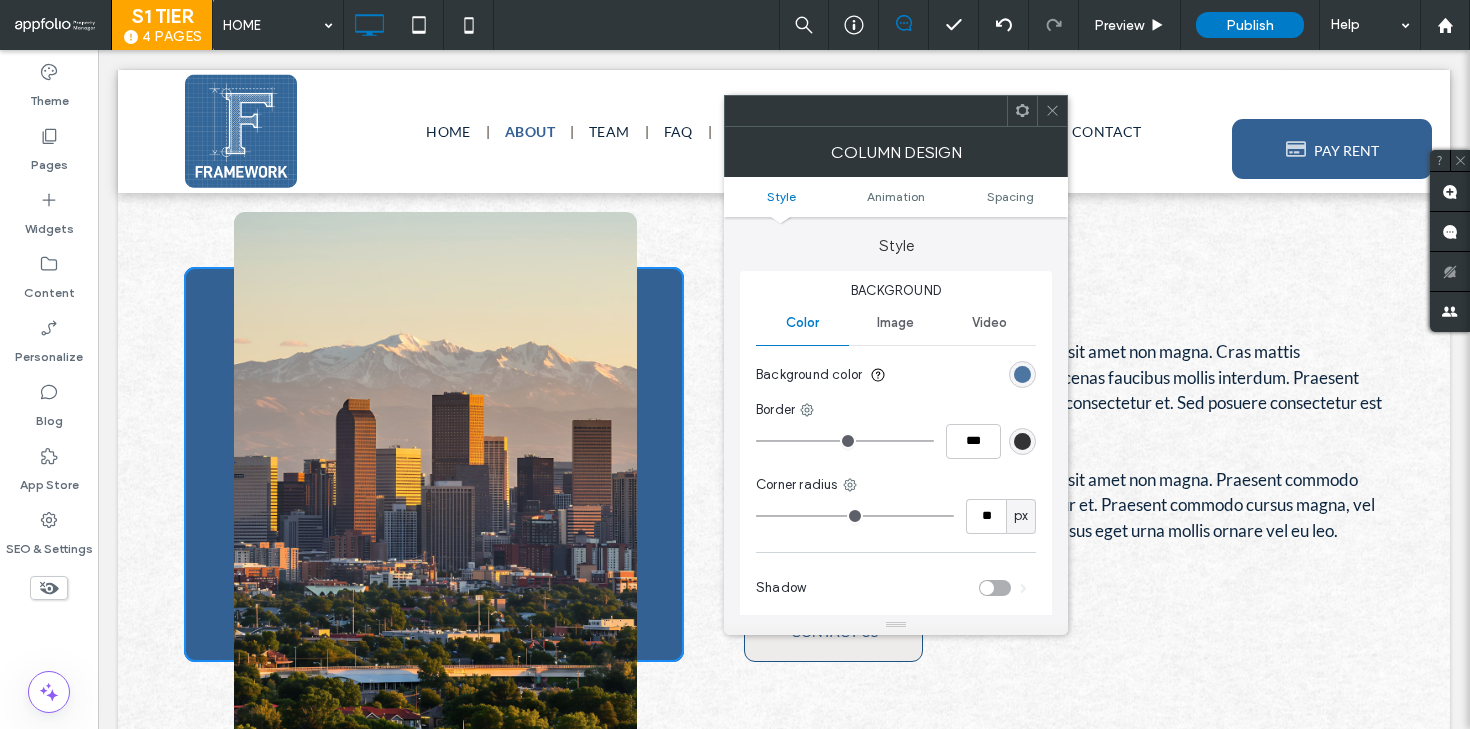click at bounding box center (1022, 374) 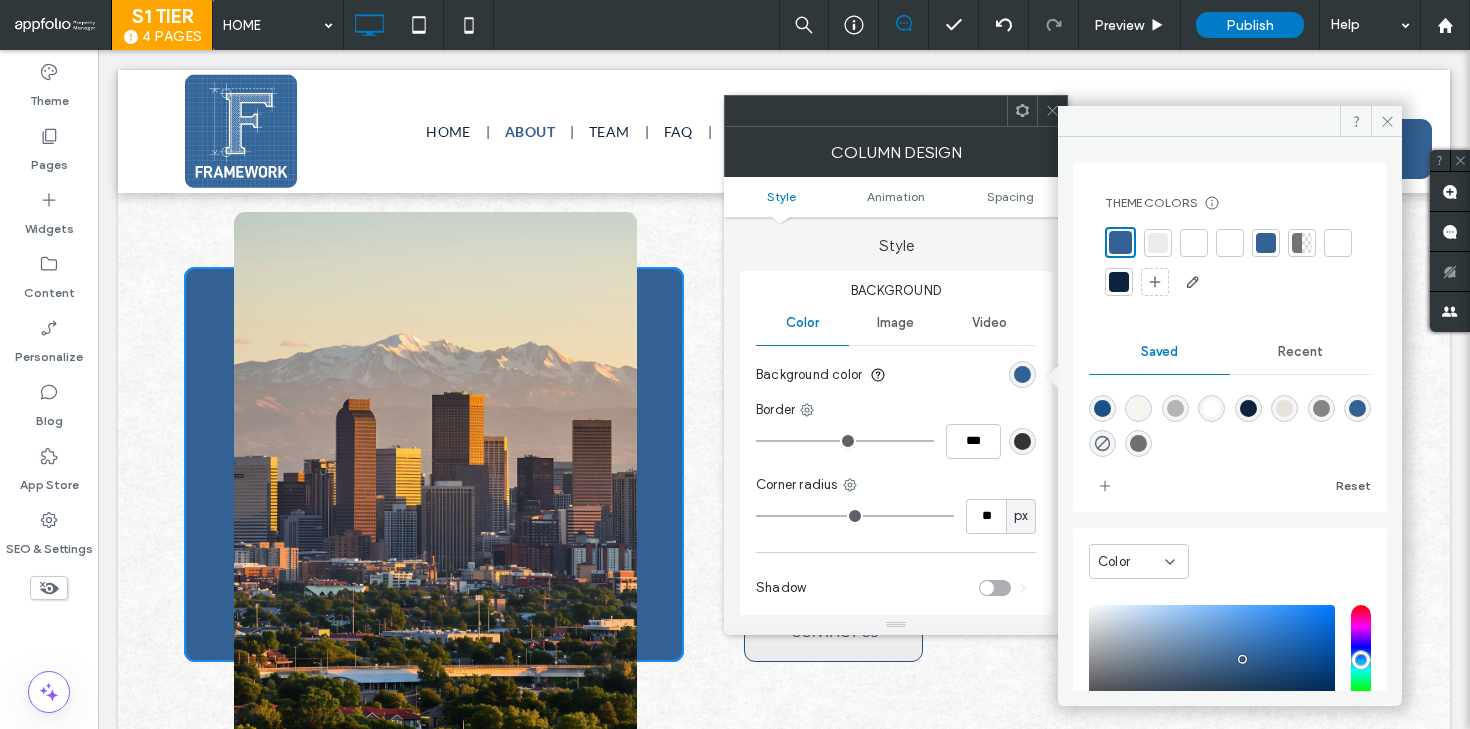 click at bounding box center (1158, 243) 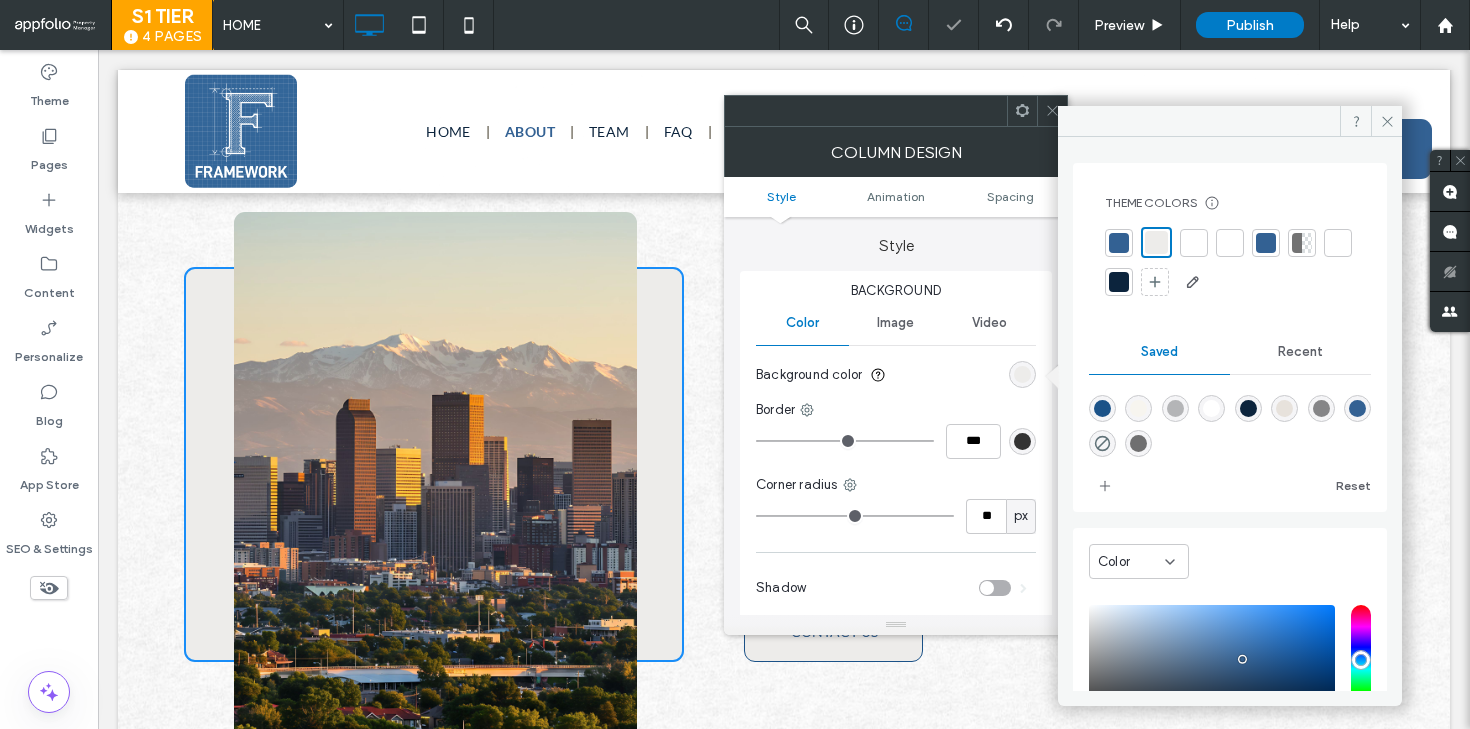 click 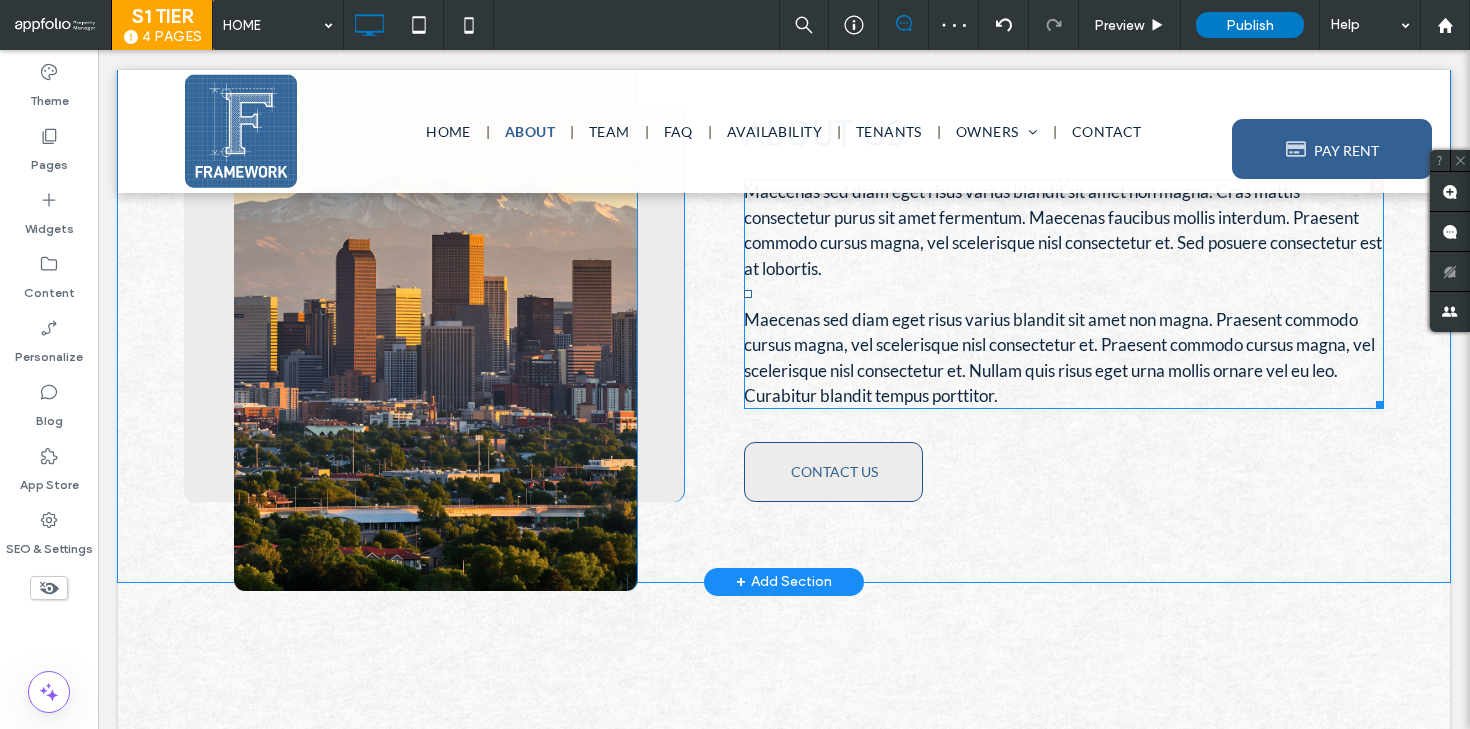 scroll, scrollTop: 986, scrollLeft: 0, axis: vertical 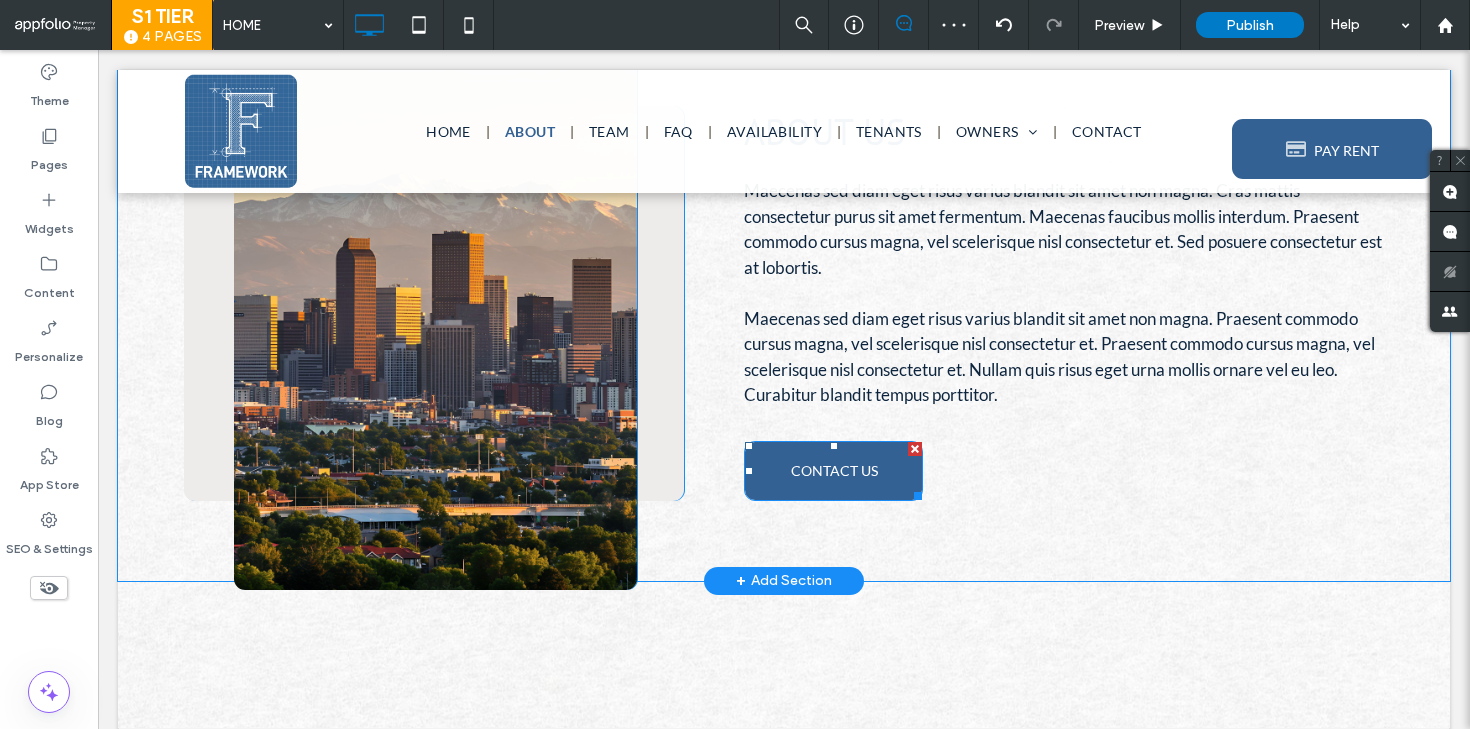 click on "CONTACT US" at bounding box center (834, 470) 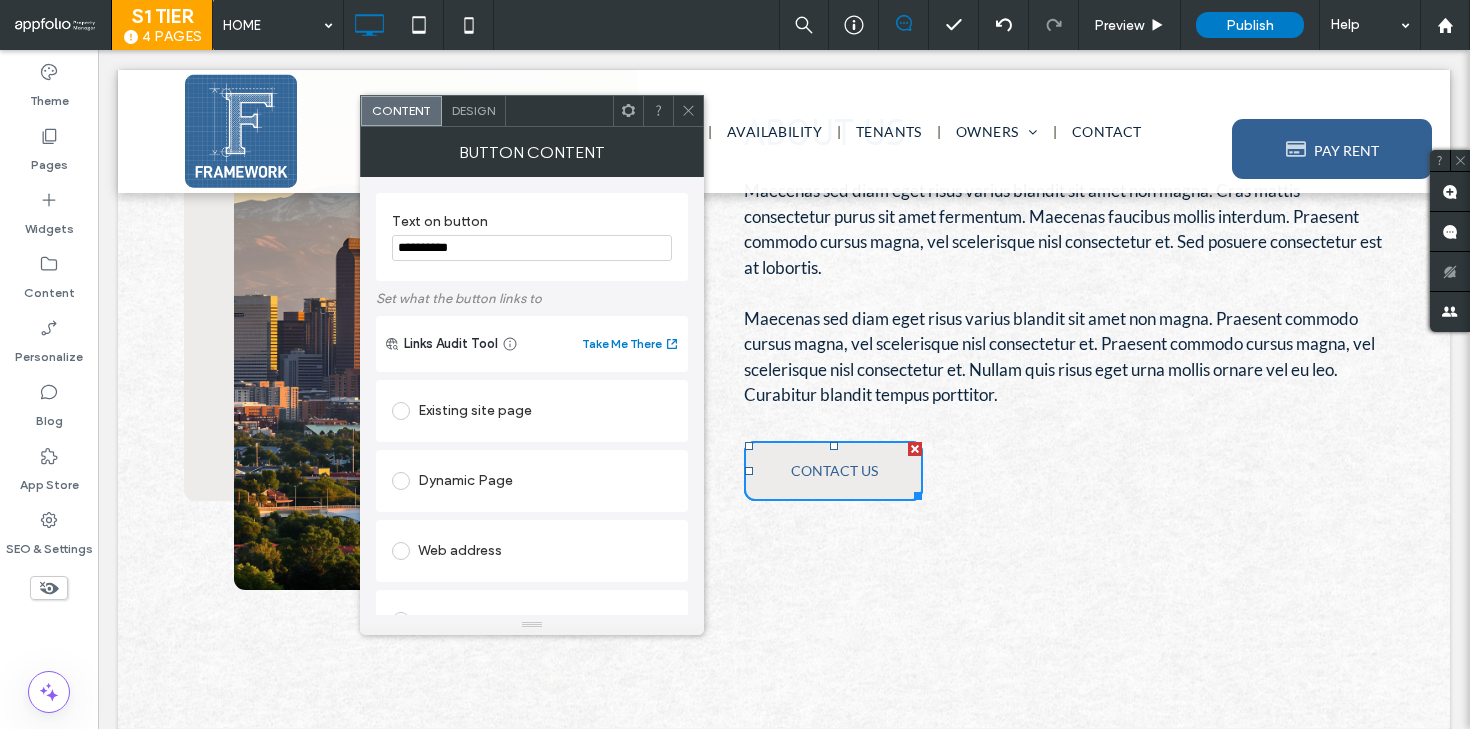 click on "Design" at bounding box center (474, 111) 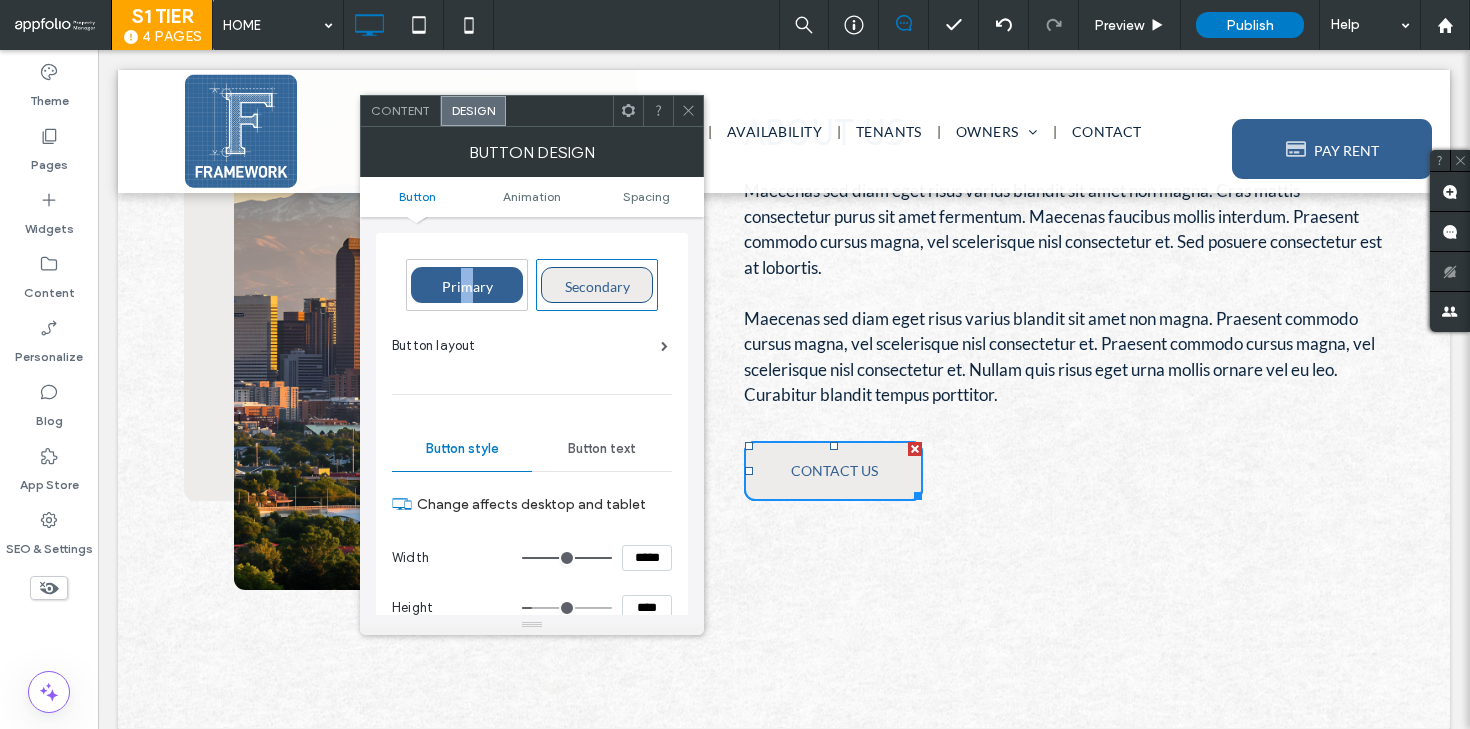 click on "Primary" at bounding box center [467, 286] 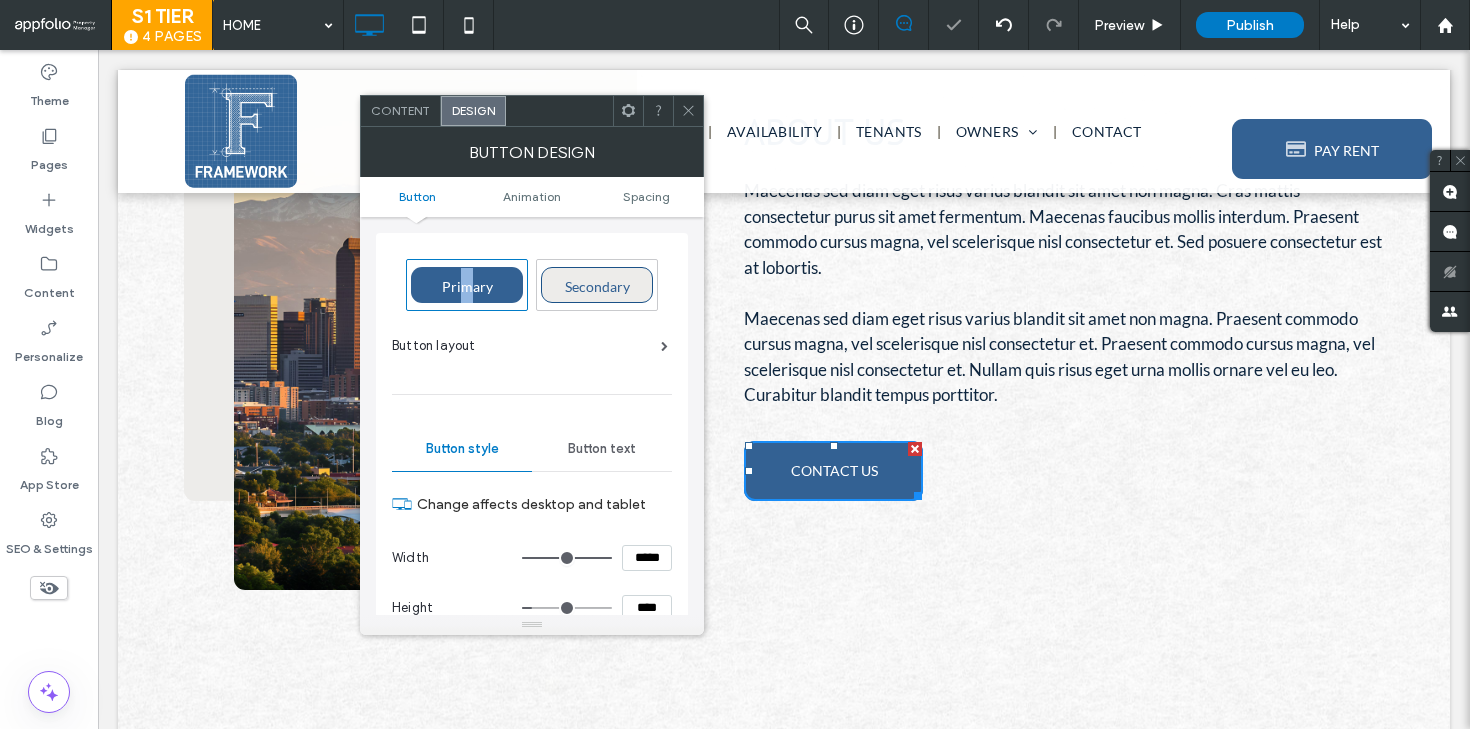 click 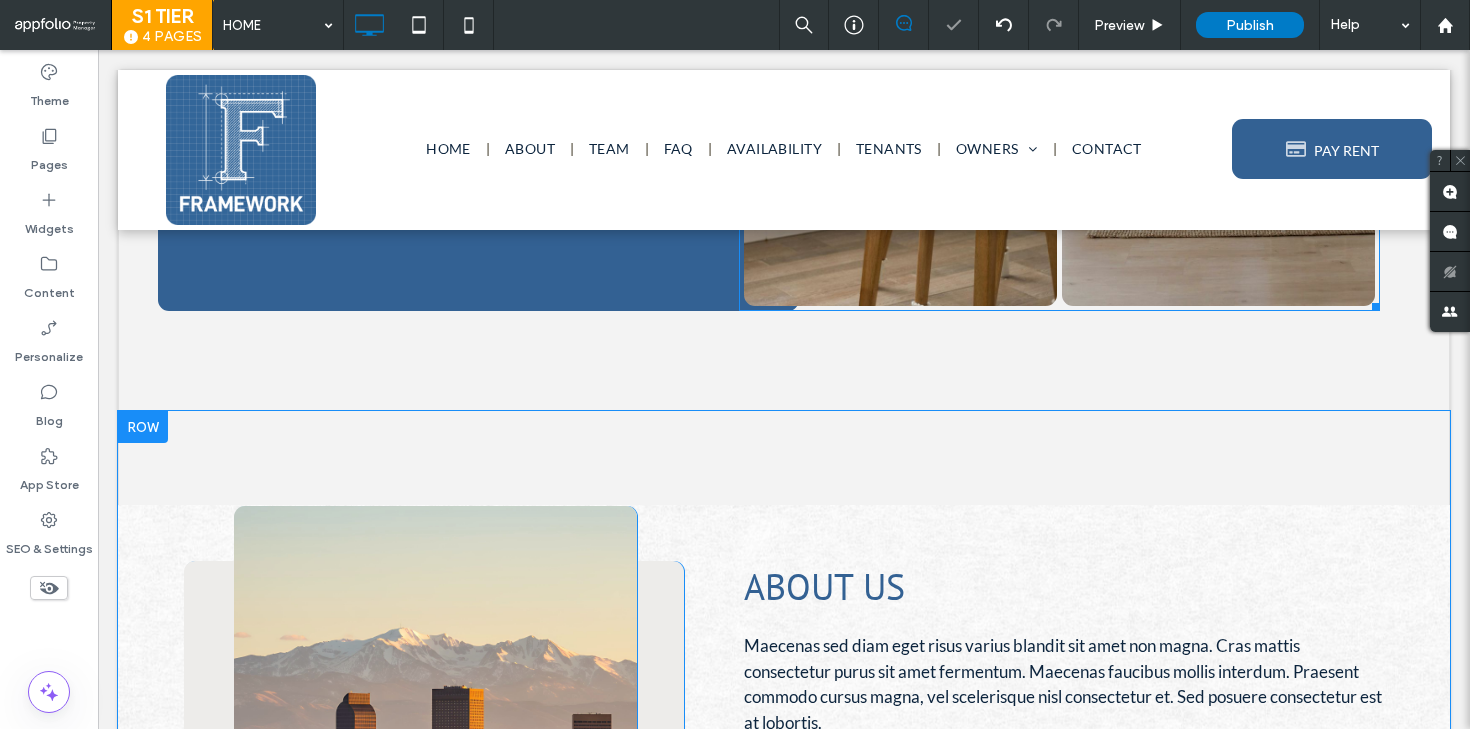 scroll, scrollTop: 0, scrollLeft: 0, axis: both 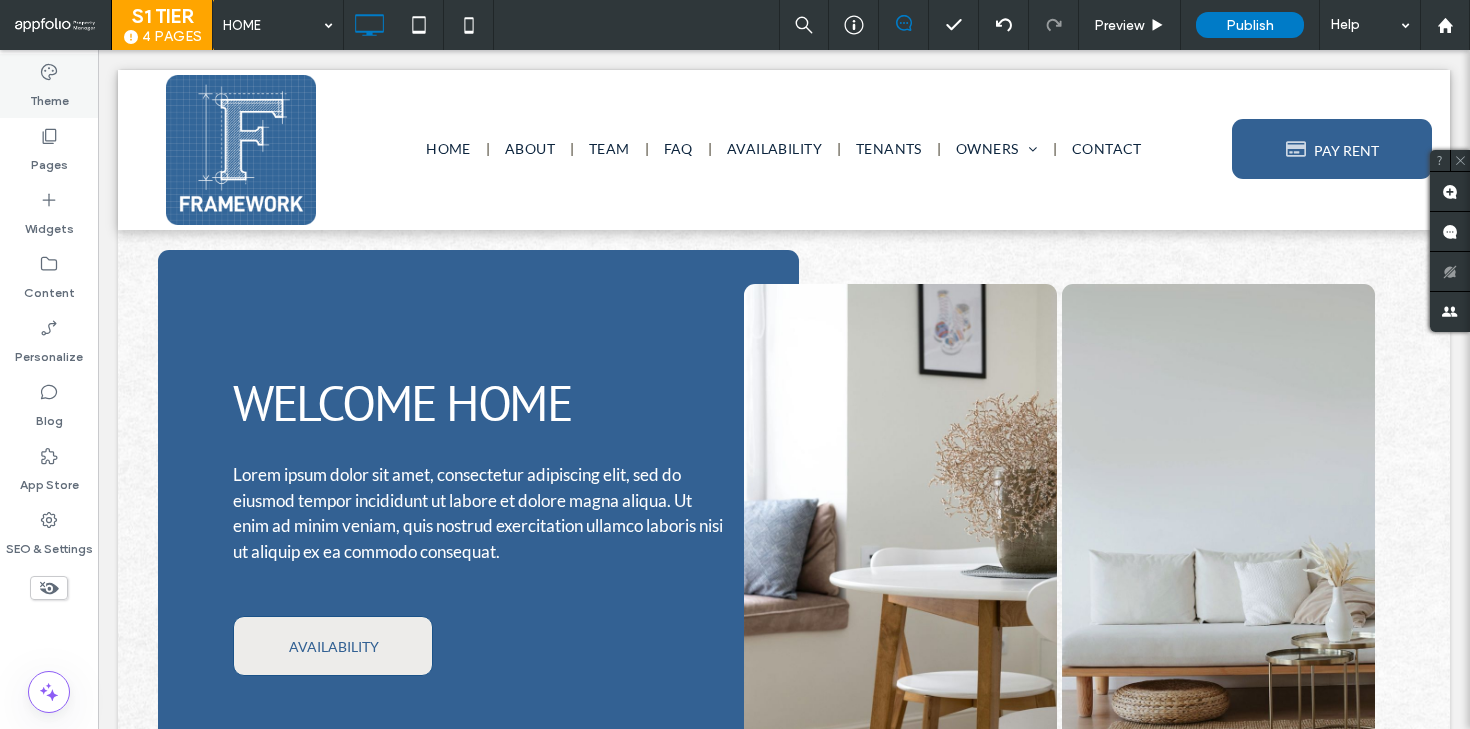 click on "Theme" at bounding box center [49, 86] 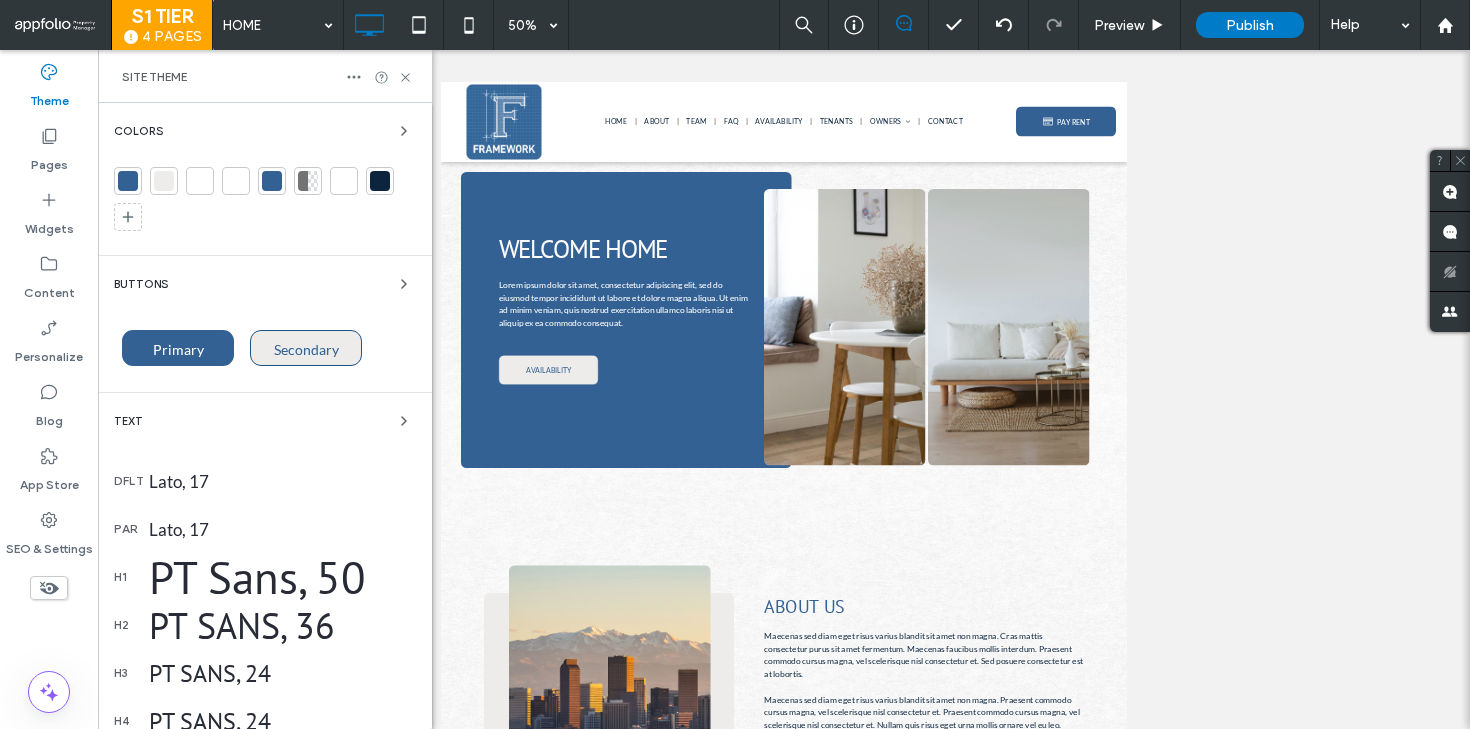 click at bounding box center [128, 181] 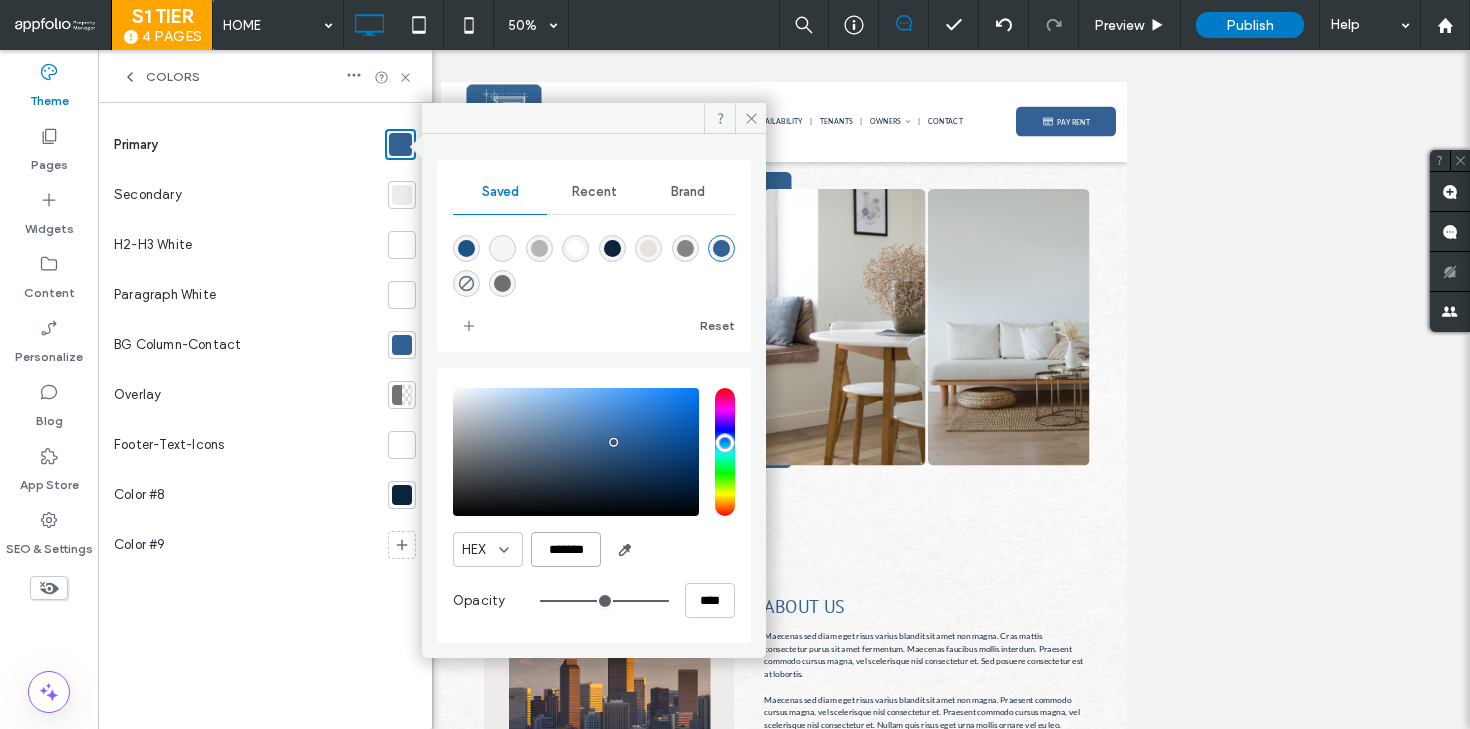 click on "*******" at bounding box center (566, 549) 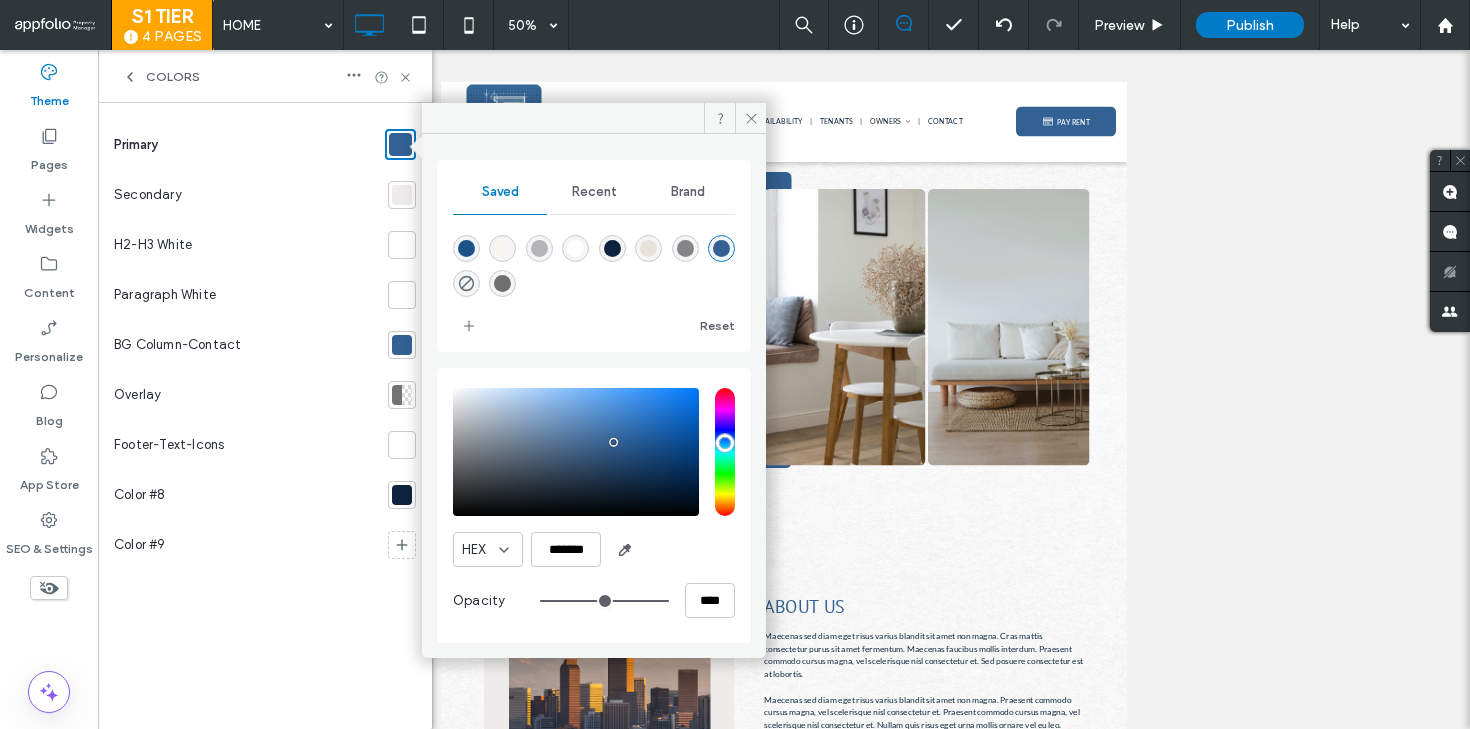 click at bounding box center [402, 195] 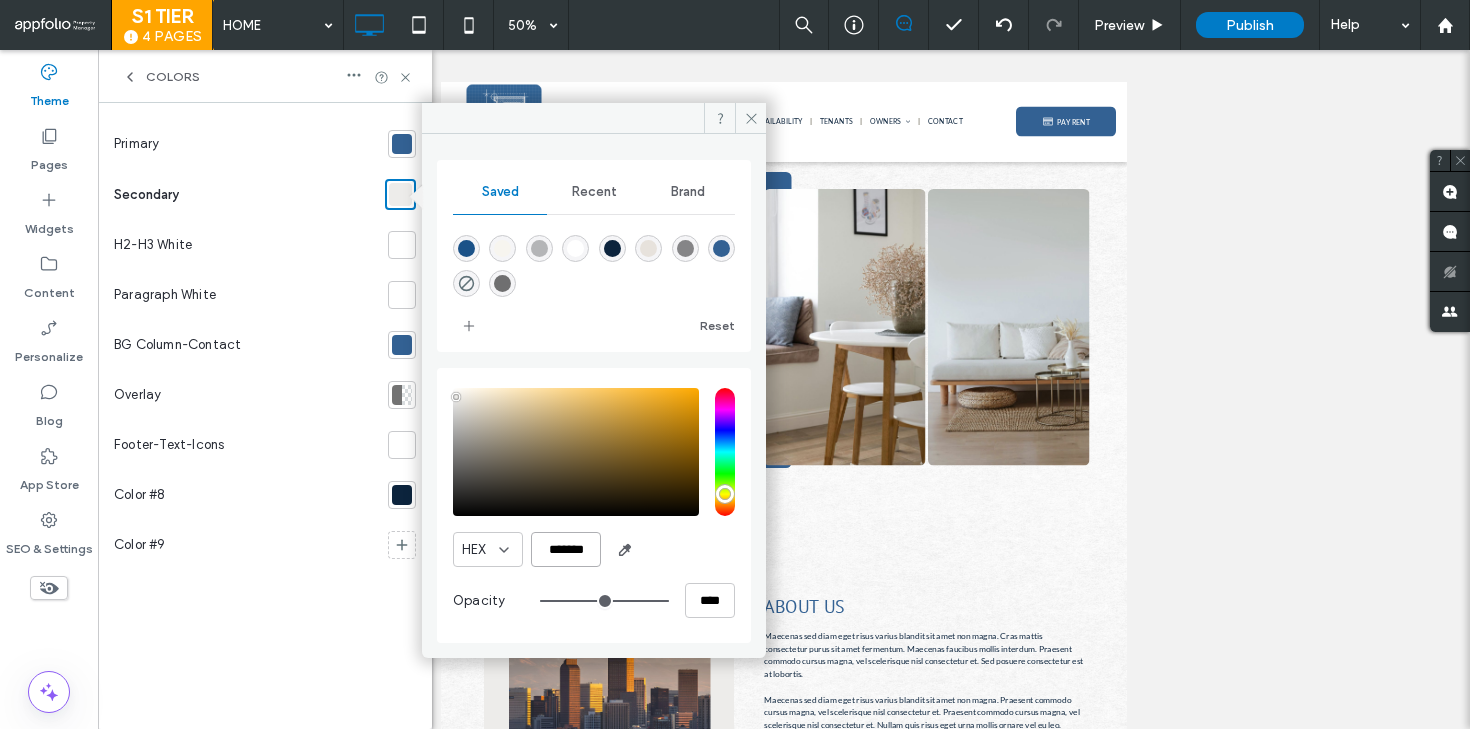 click on "*******" at bounding box center [566, 549] 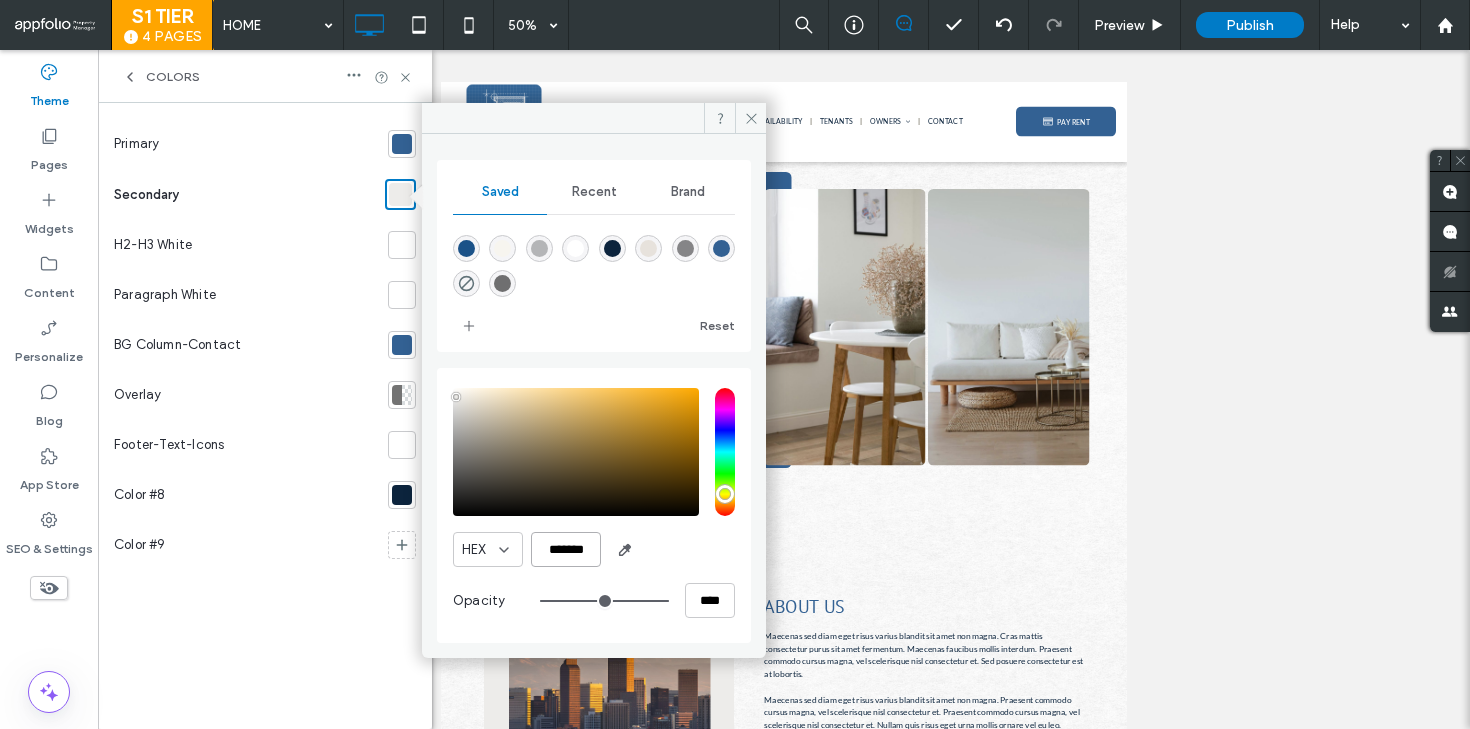 click on "*******" at bounding box center (566, 549) 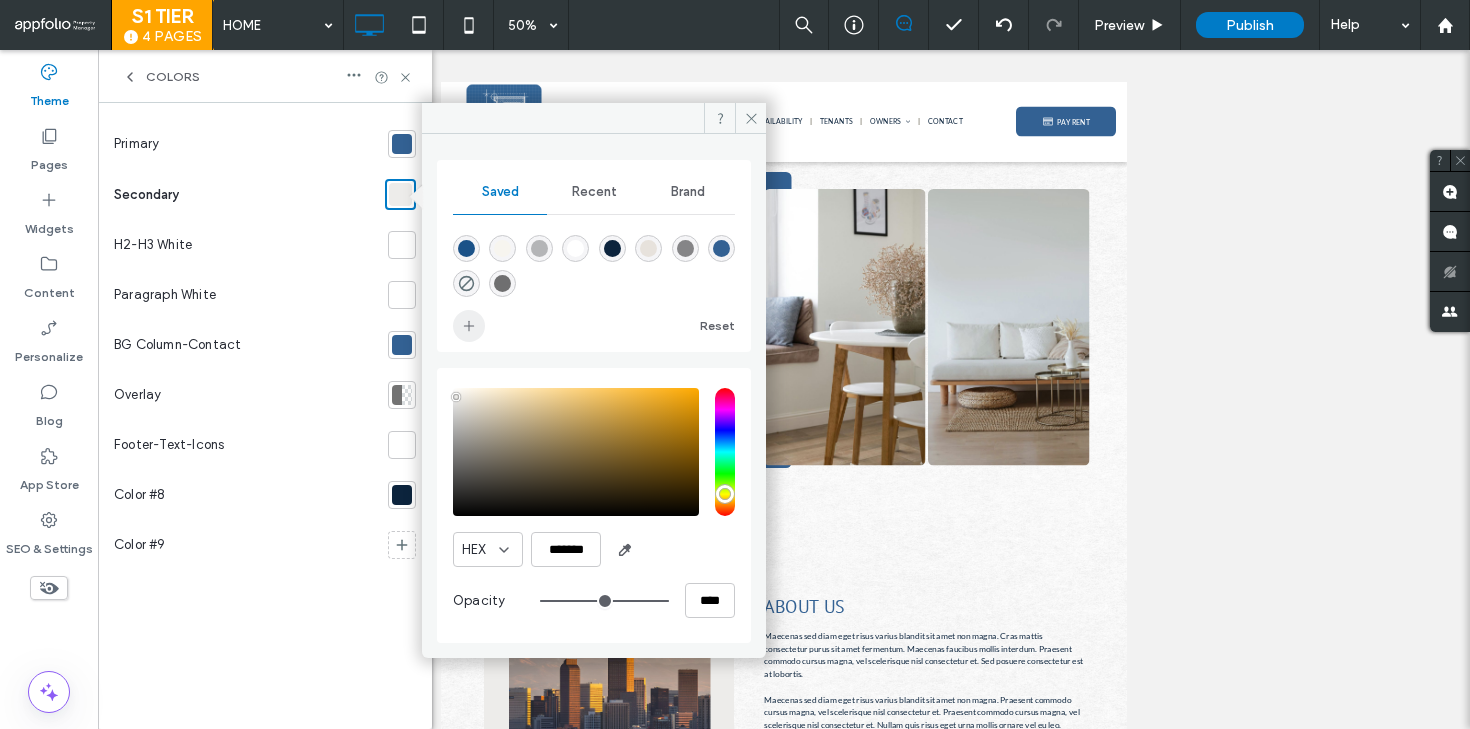 click at bounding box center [469, 326] 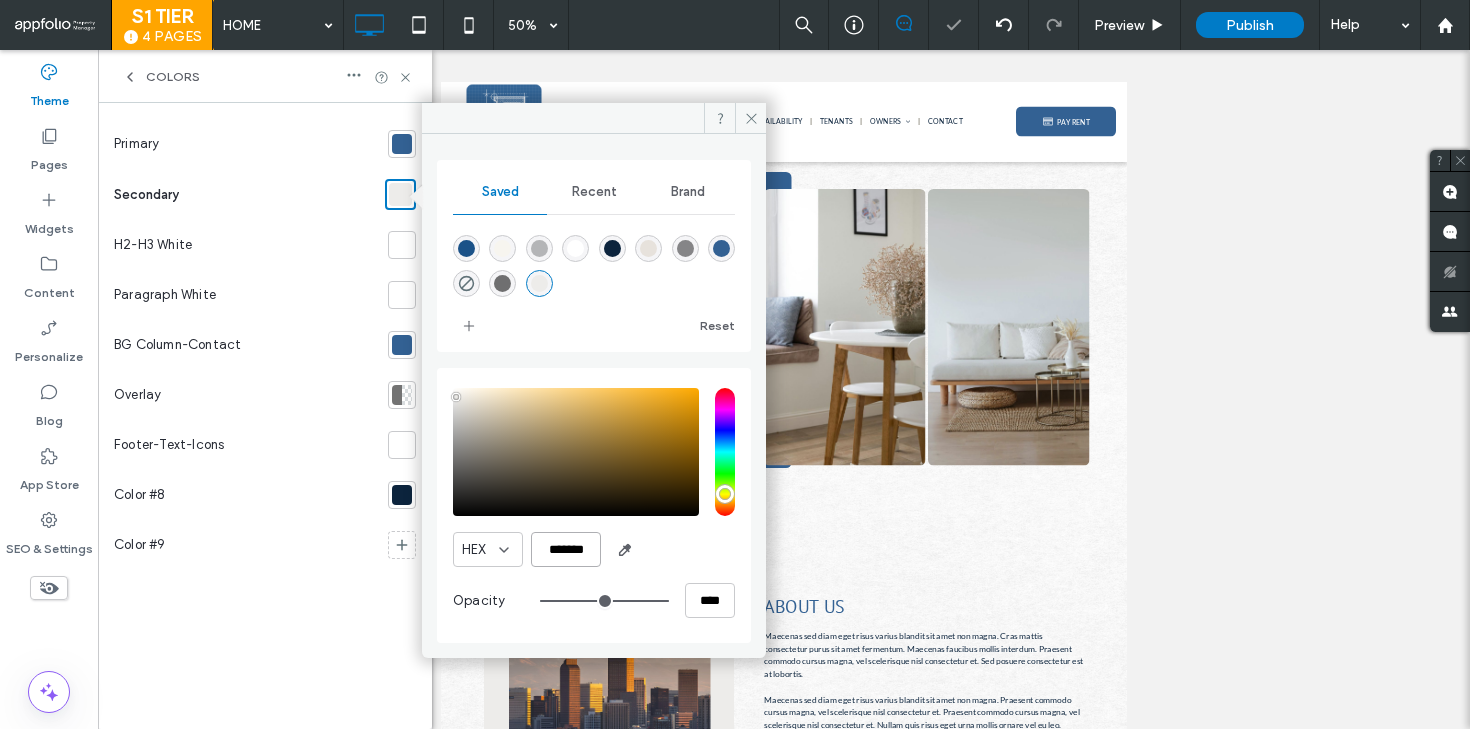 click on "*******" at bounding box center [566, 549] 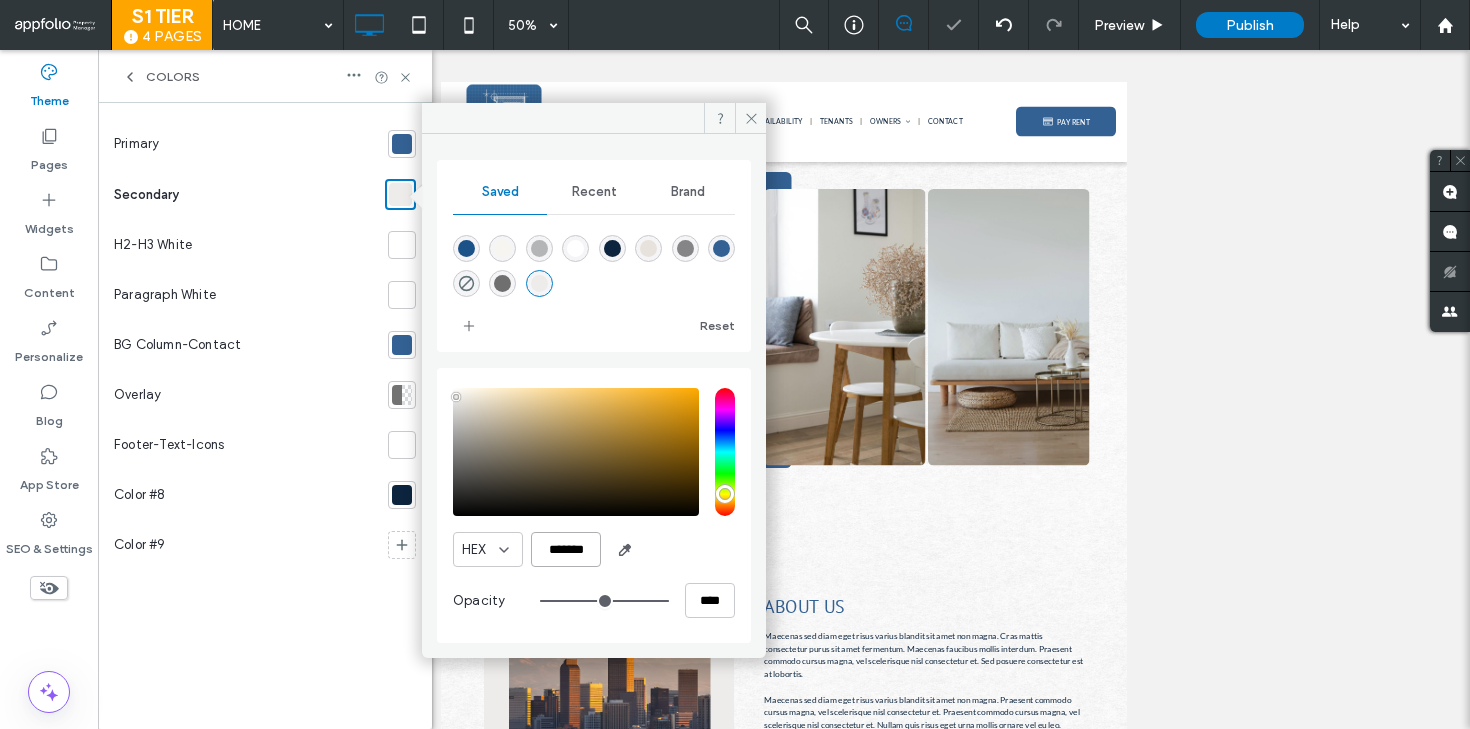 click on "*******" at bounding box center [566, 549] 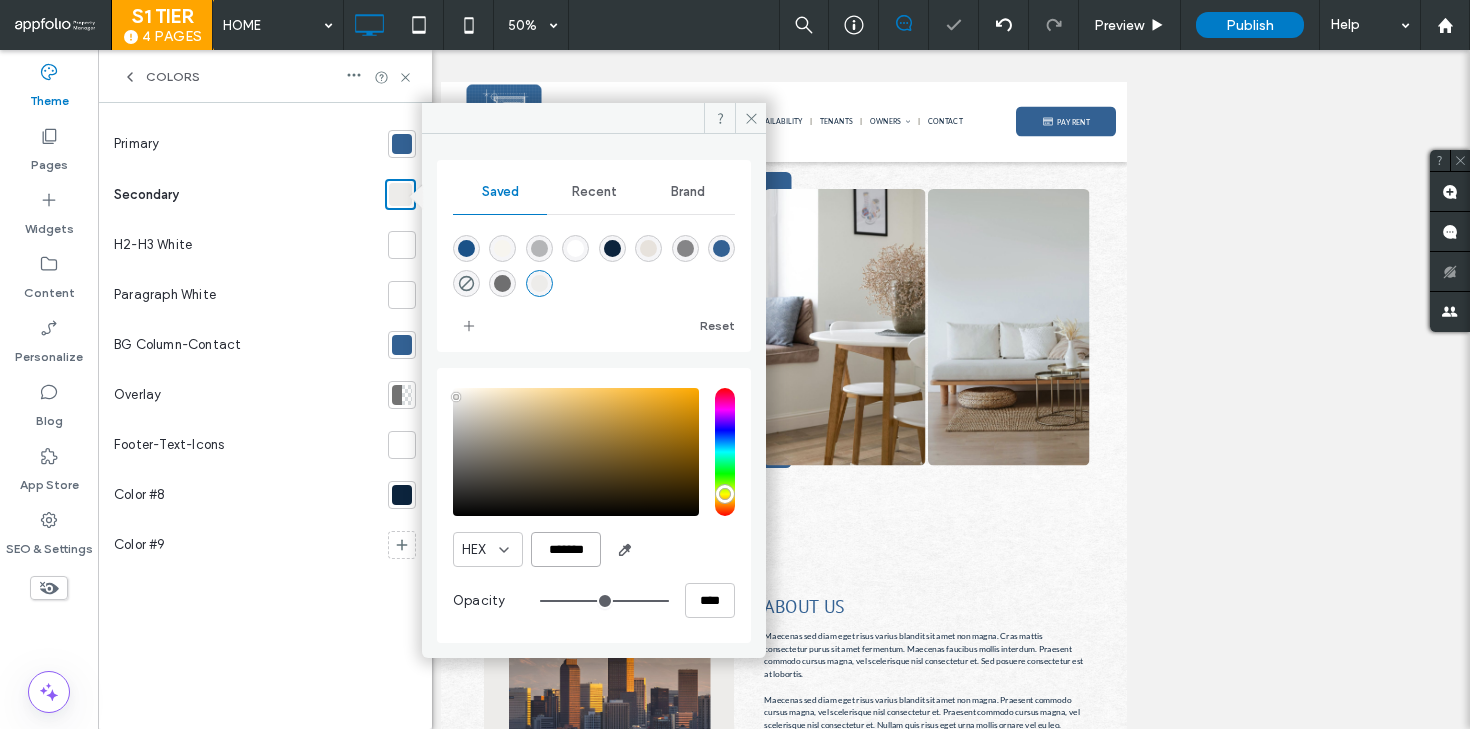 click on "*******" at bounding box center (566, 549) 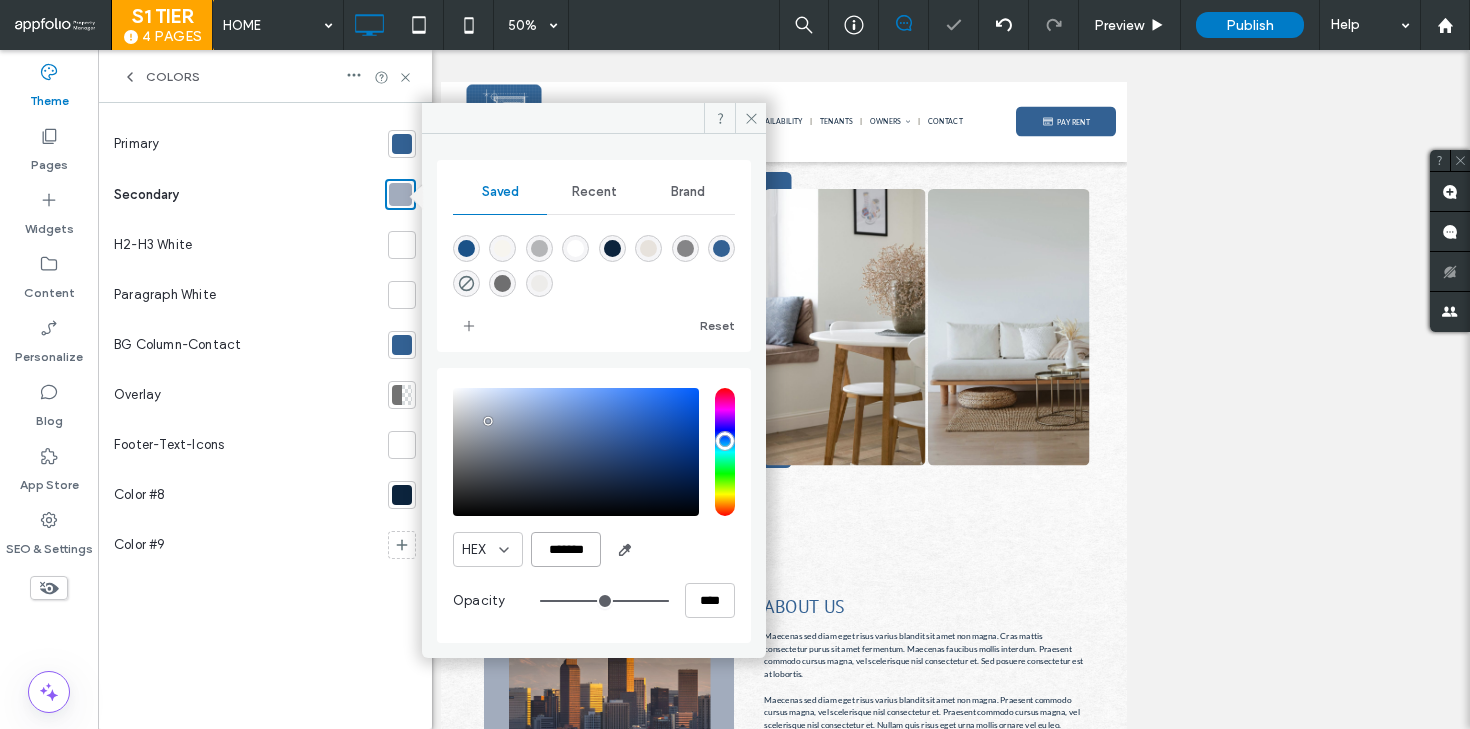 type on "*******" 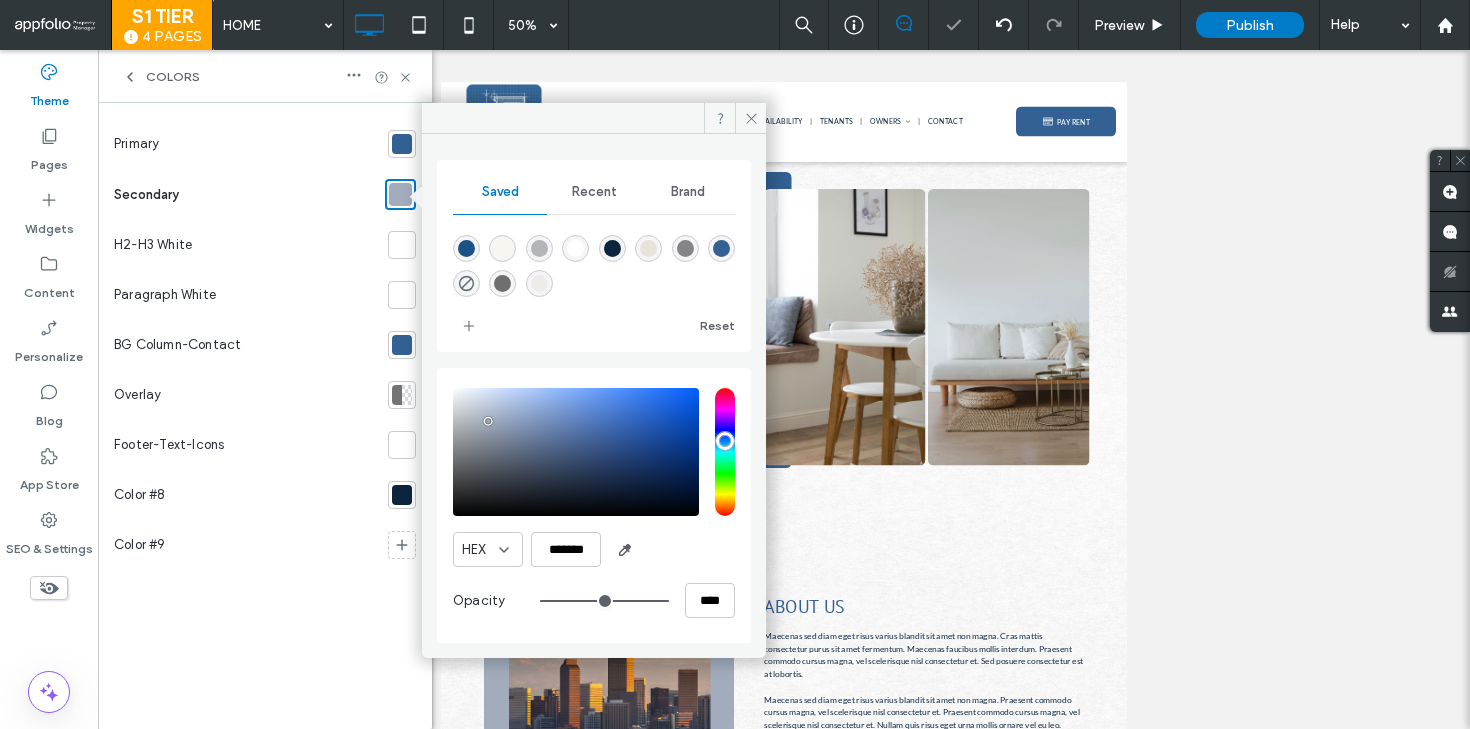 click at bounding box center (594, 262) 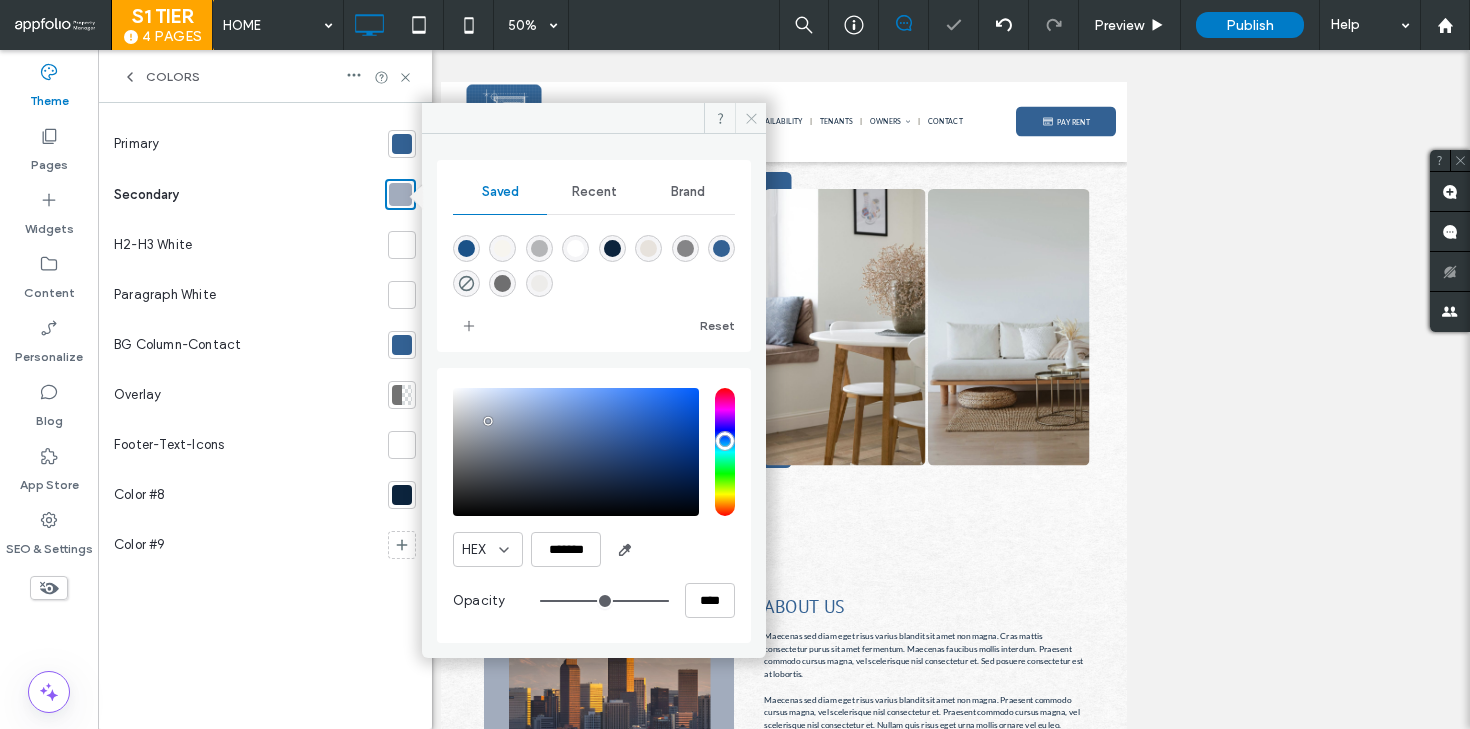 click 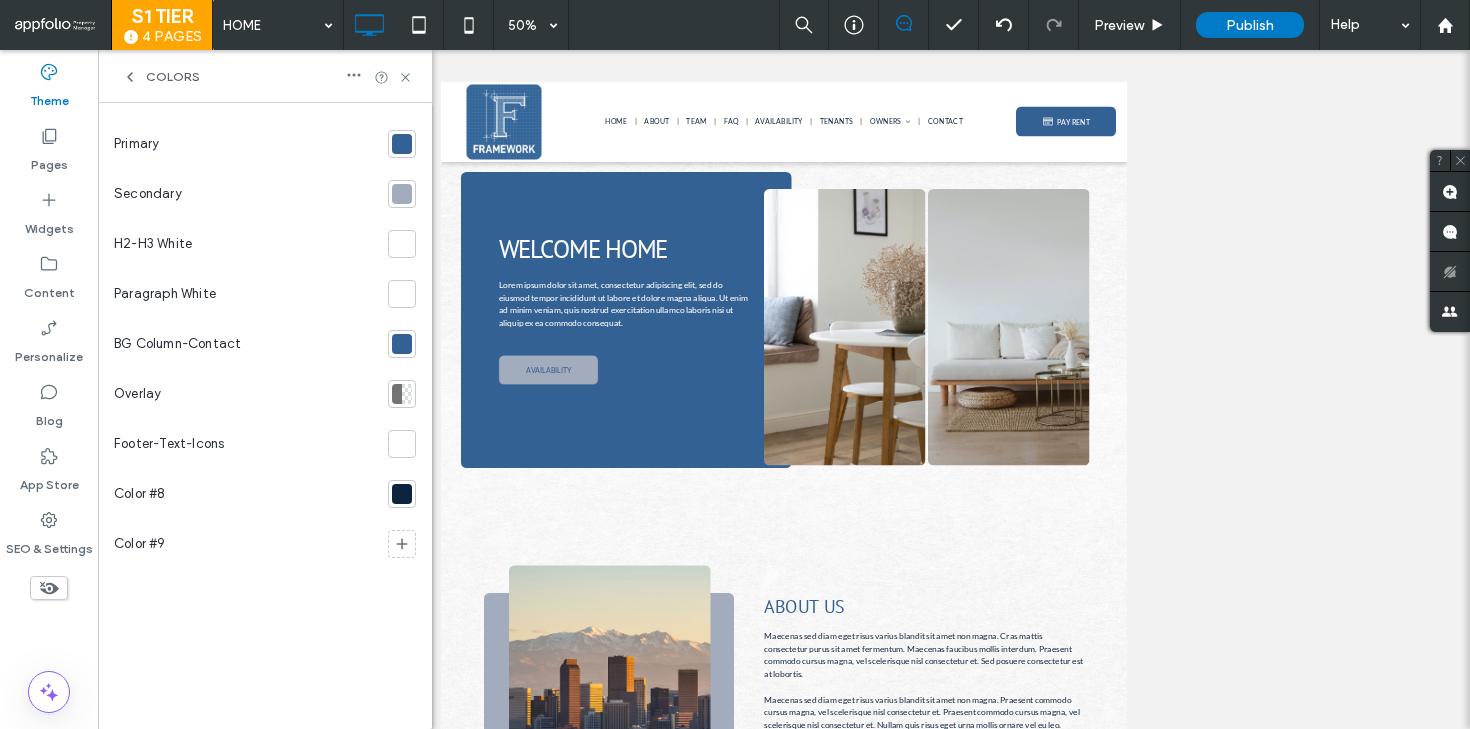 click at bounding box center [402, 194] 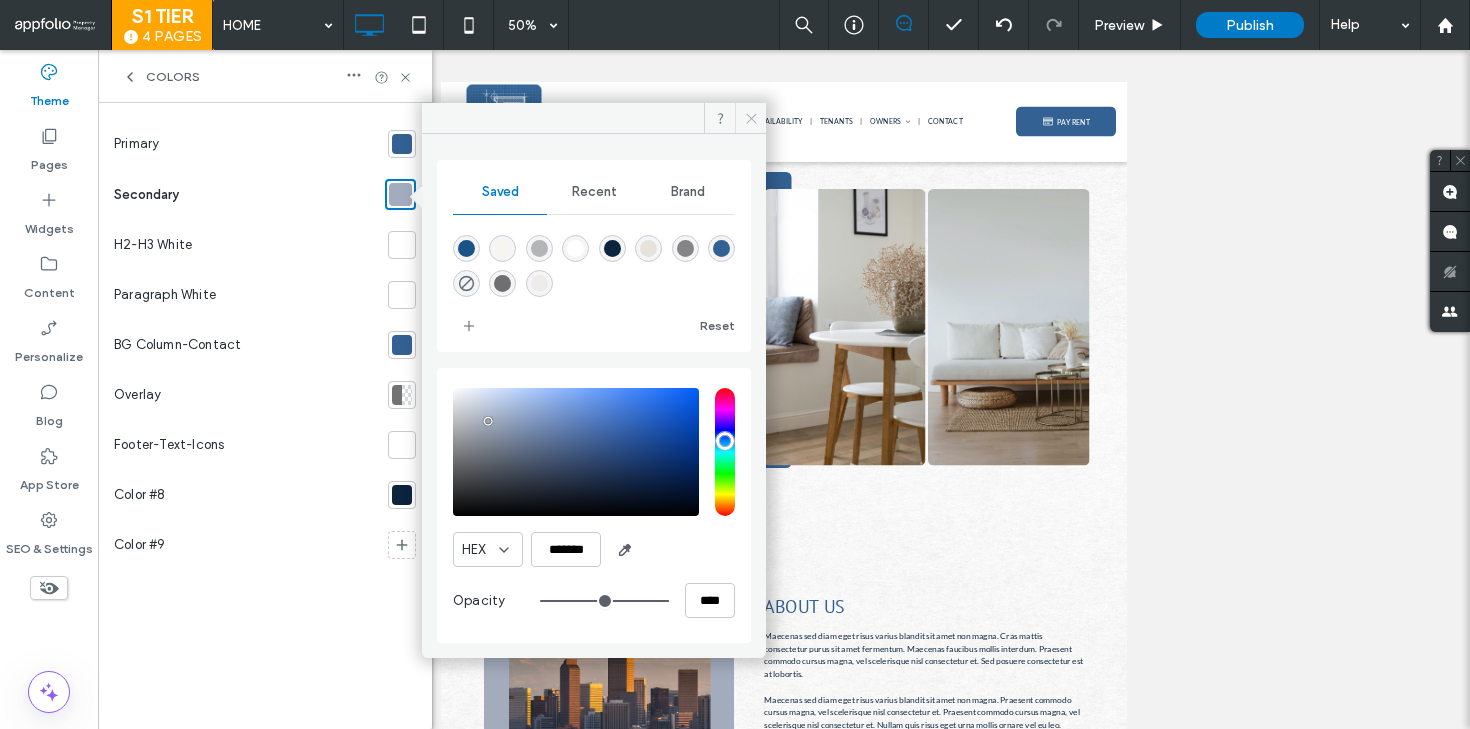 click 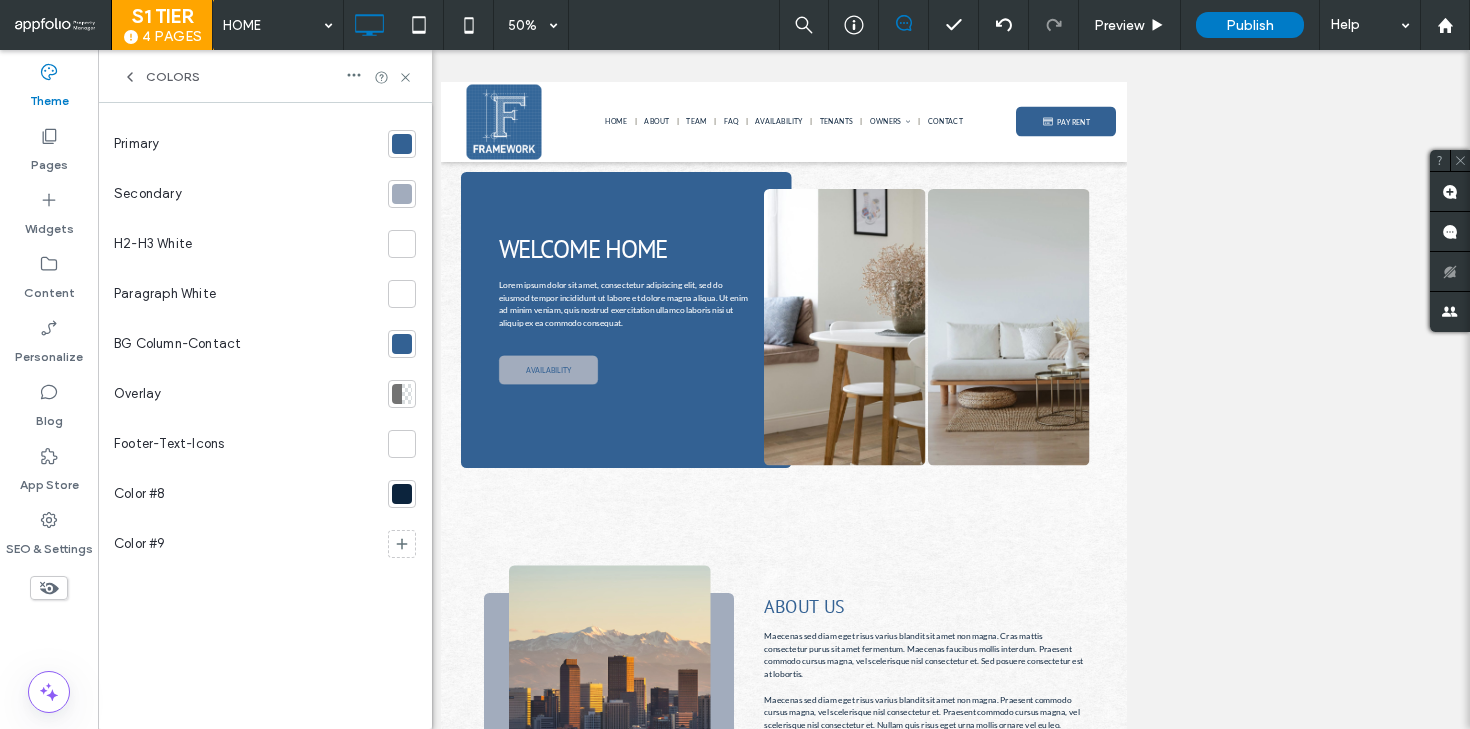click on "Colors" at bounding box center (173, 77) 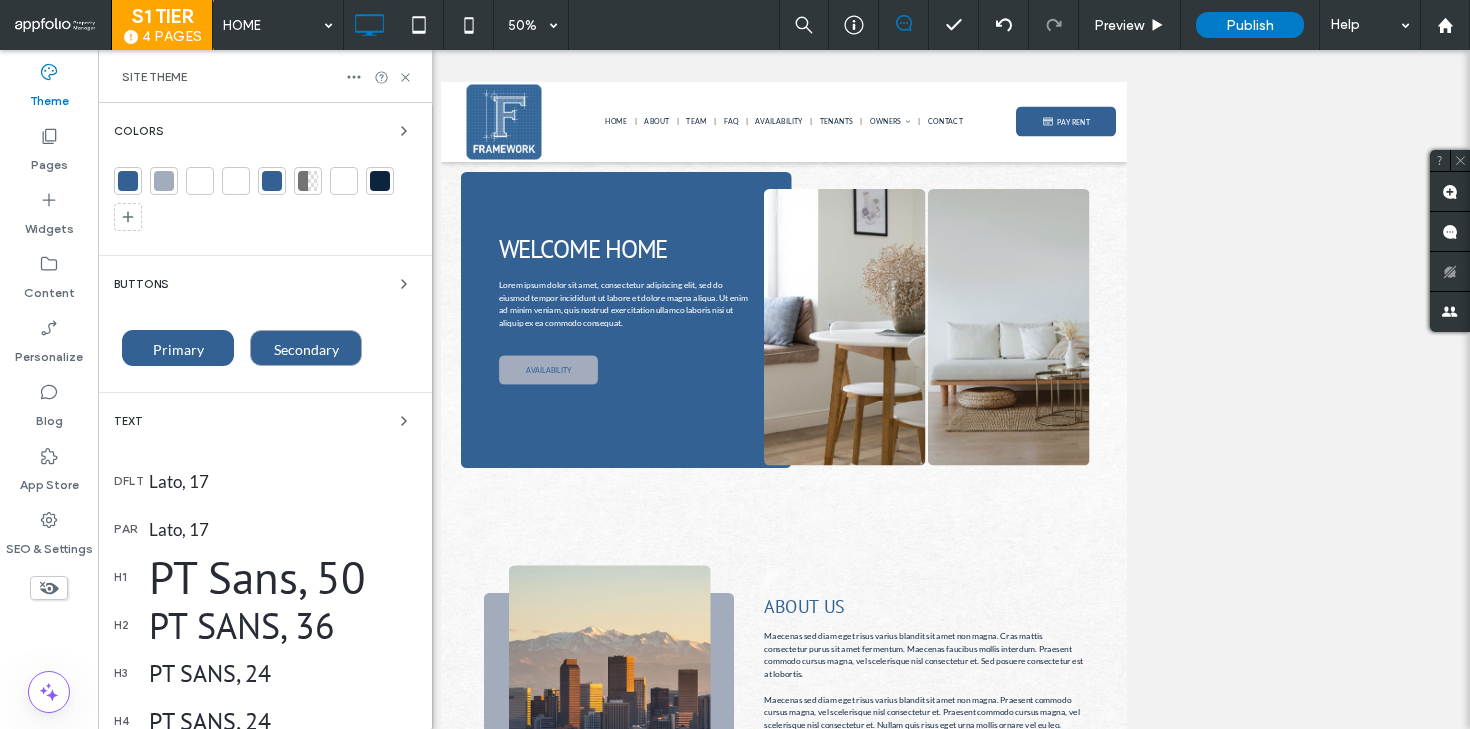 click on "Secondary" at bounding box center [306, 348] 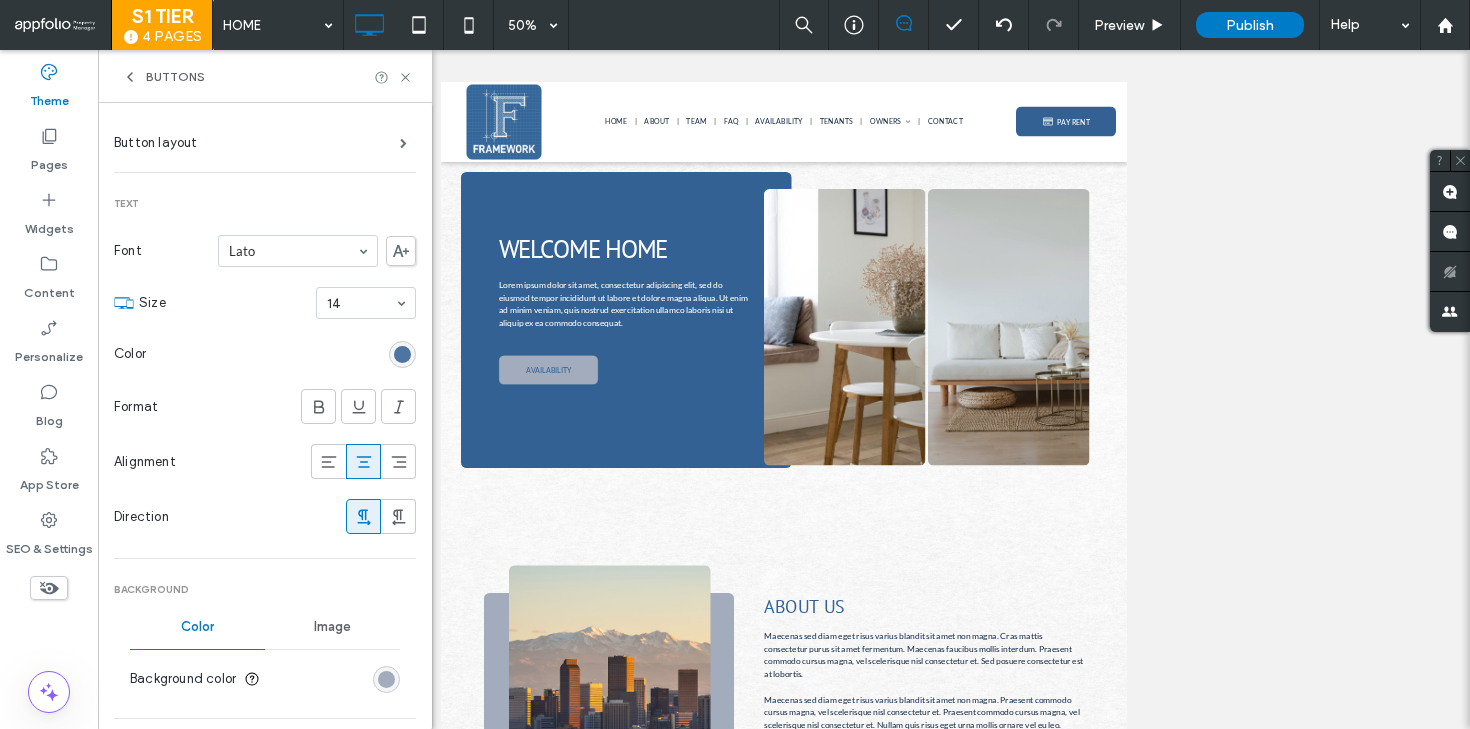 scroll, scrollTop: 172, scrollLeft: 0, axis: vertical 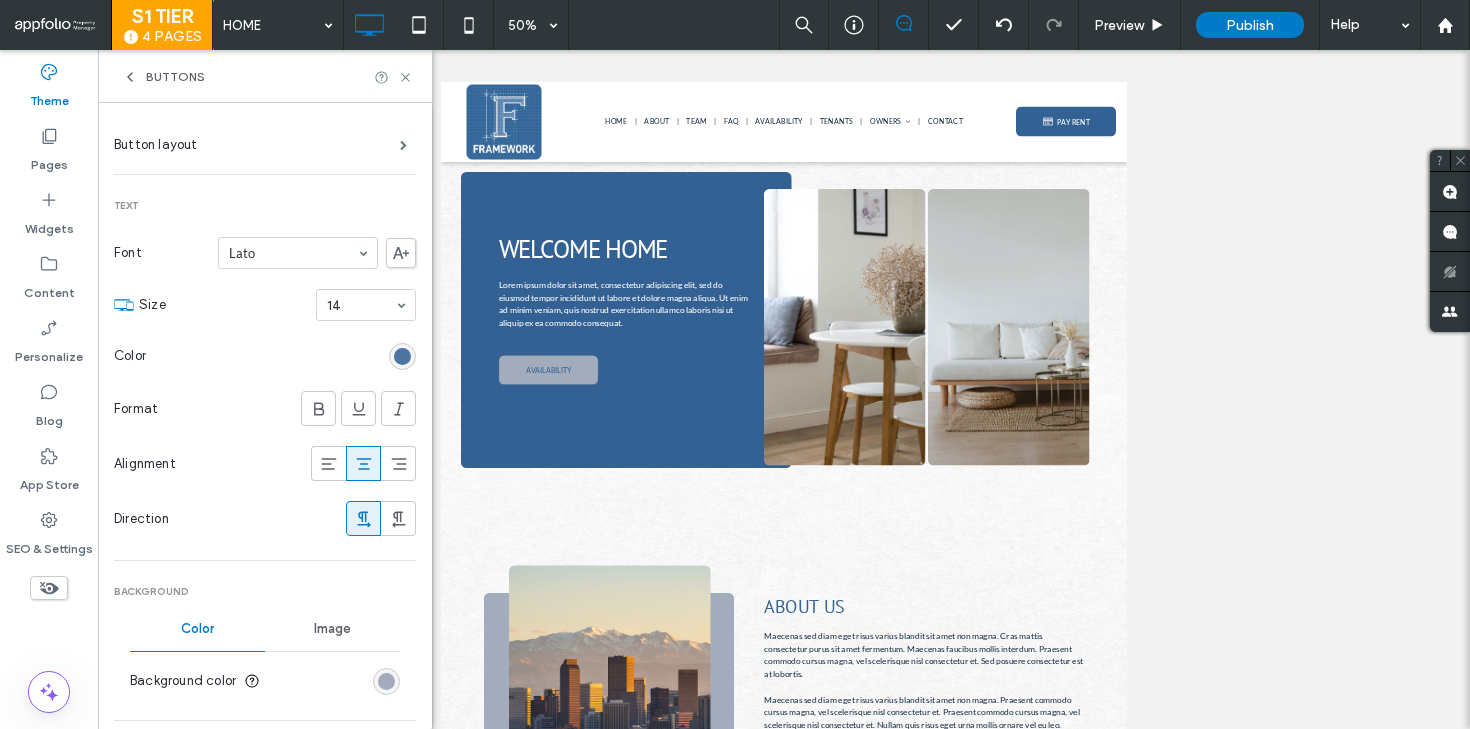 click at bounding box center (402, 356) 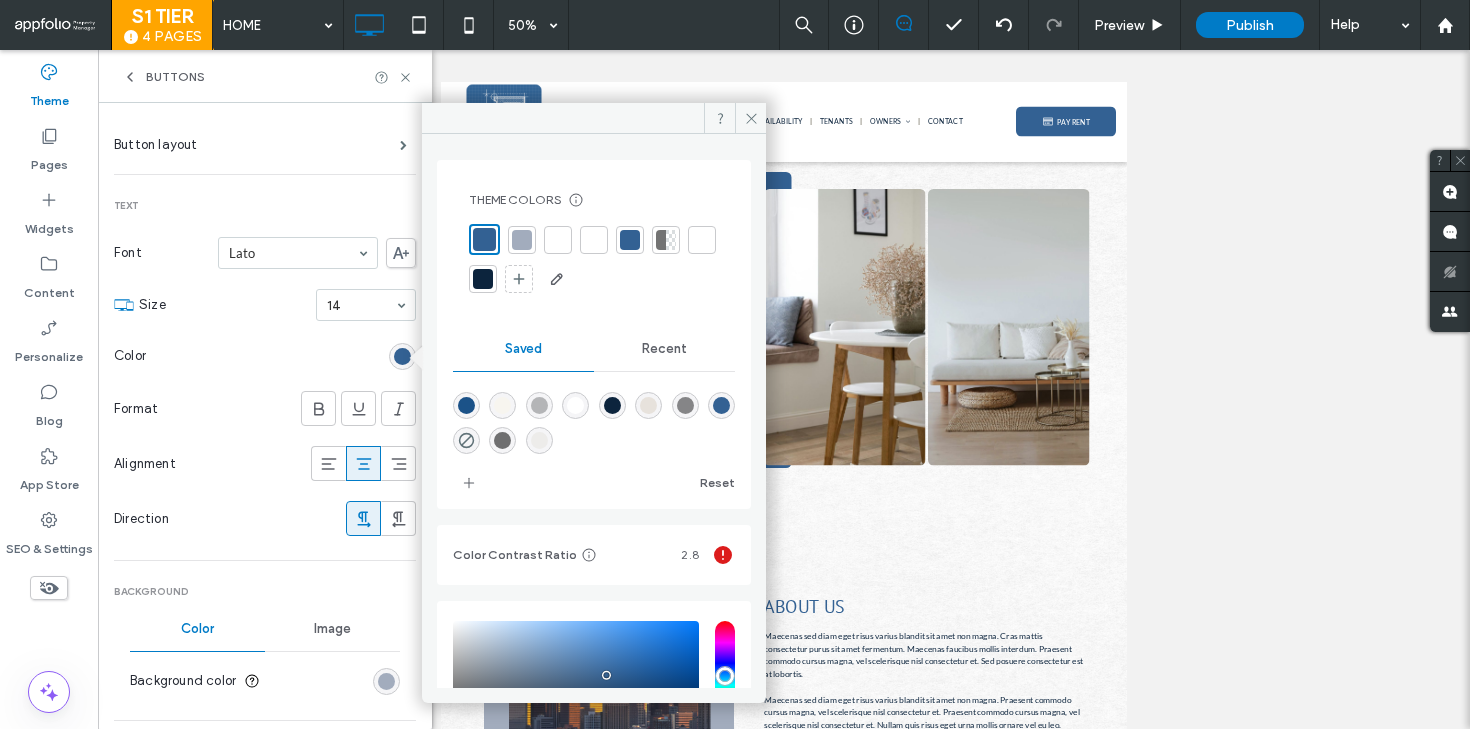 click at bounding box center [594, 240] 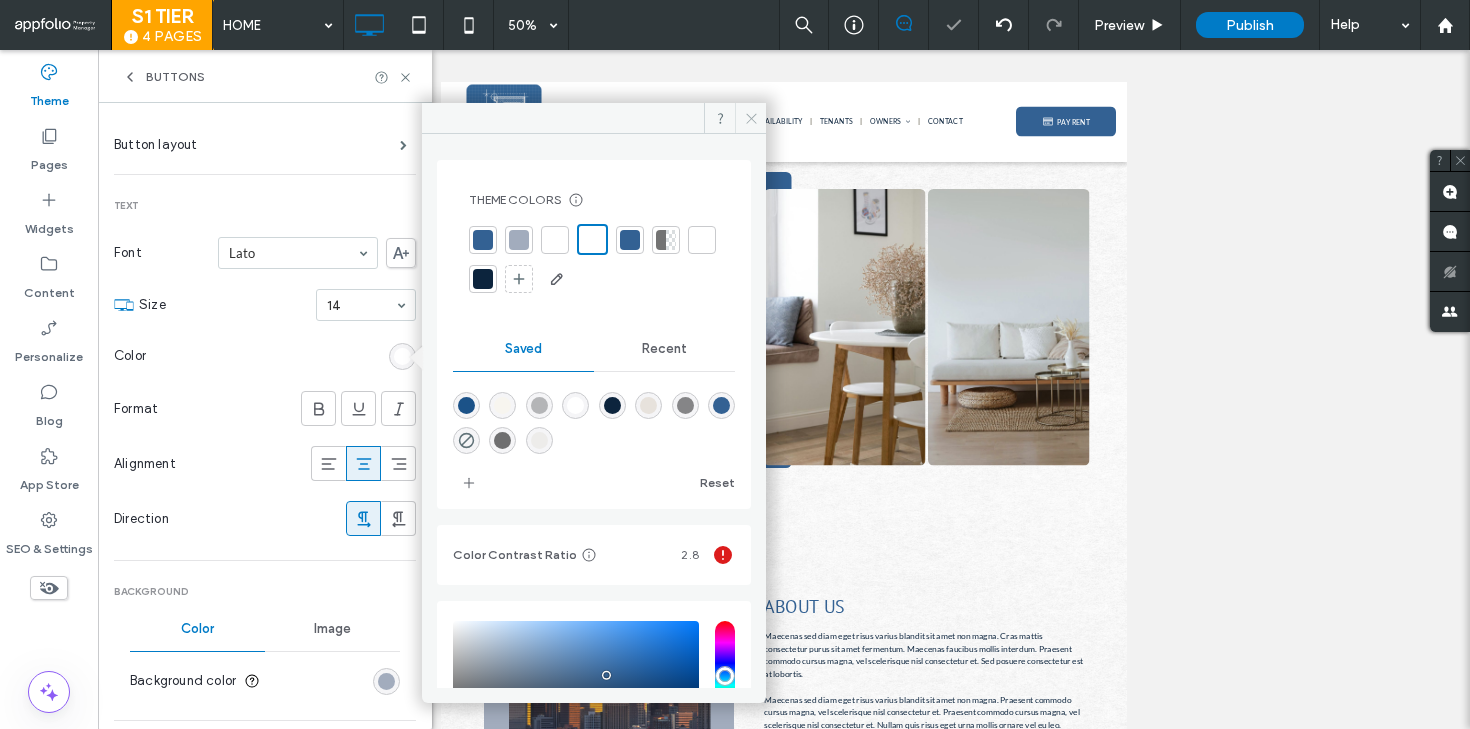 click at bounding box center (750, 118) 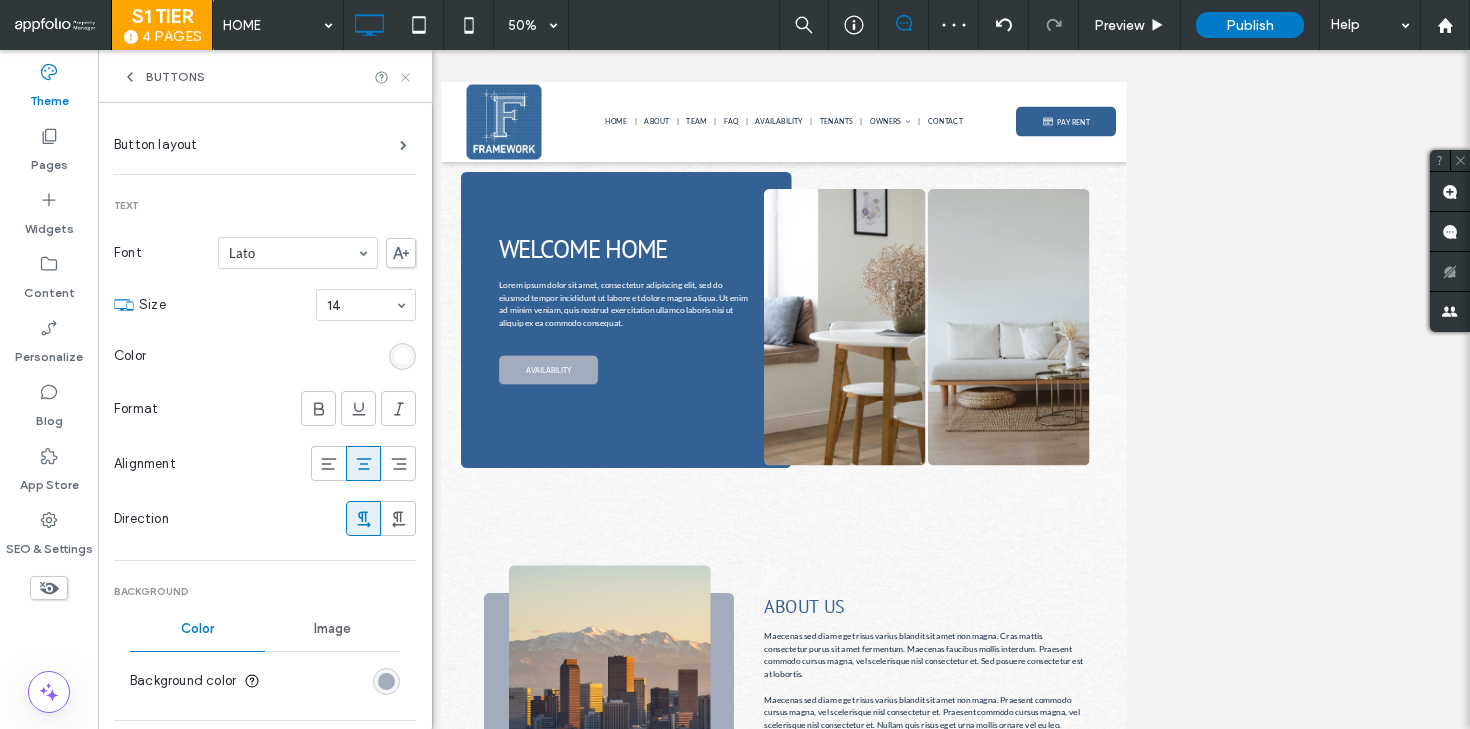 click 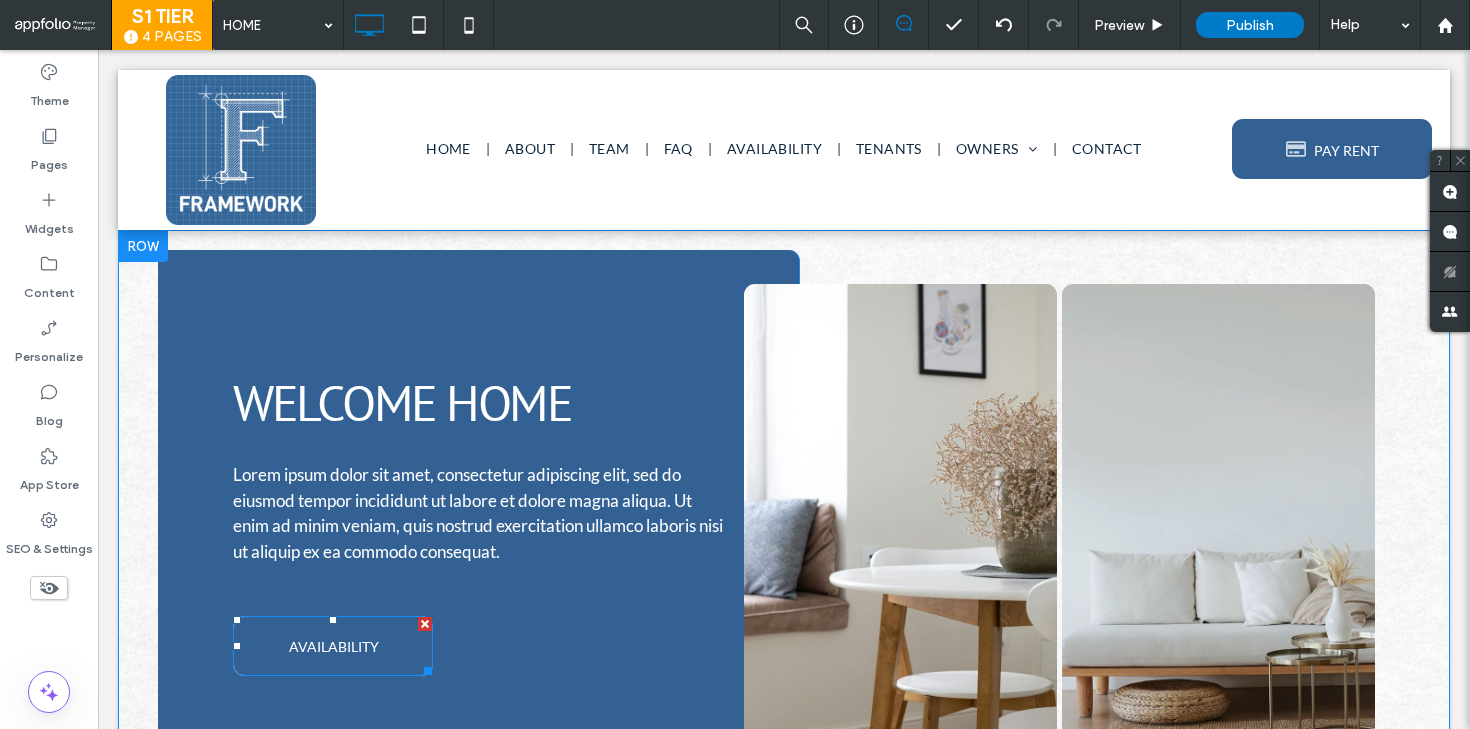 click on "AVAILABILITY" at bounding box center [333, 646] 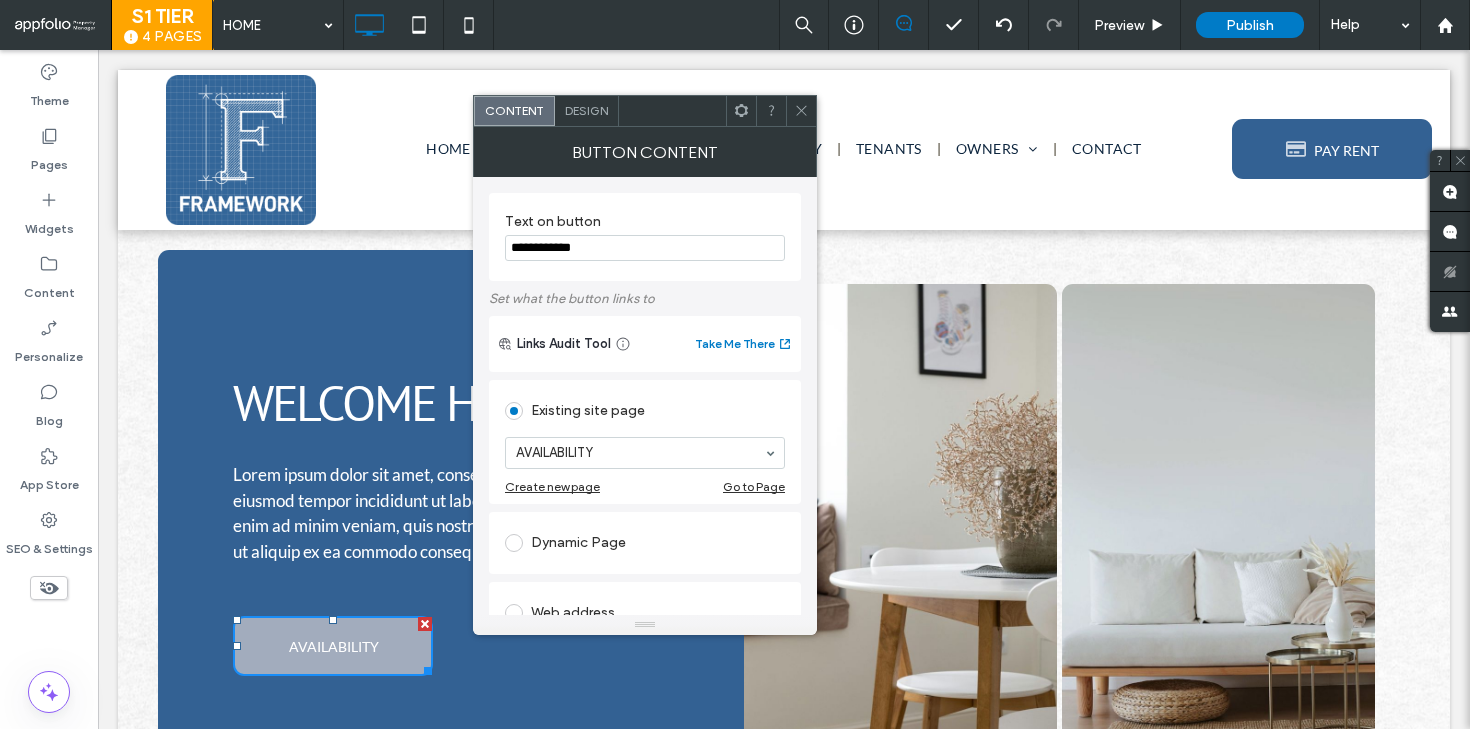 click on "Design" at bounding box center [586, 110] 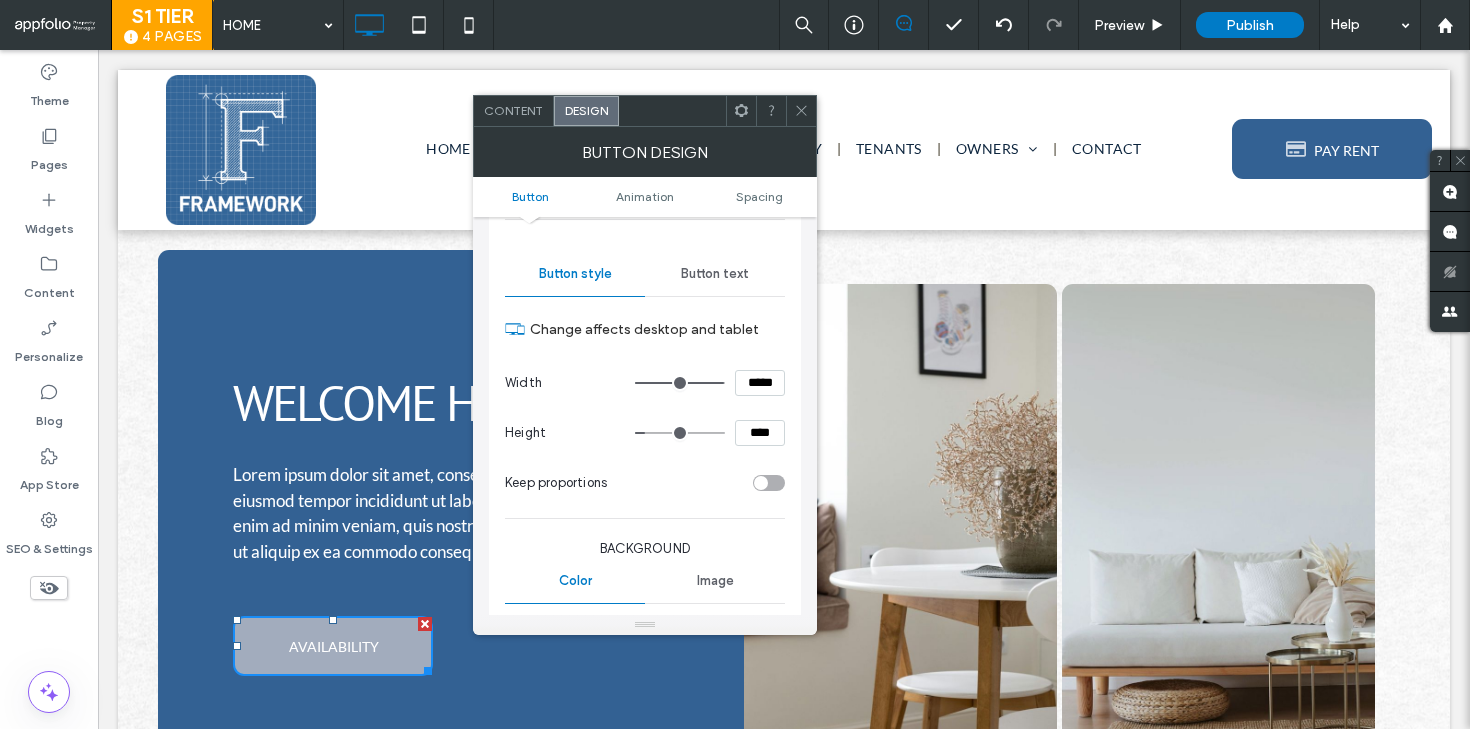 click on "Button text" at bounding box center [715, 274] 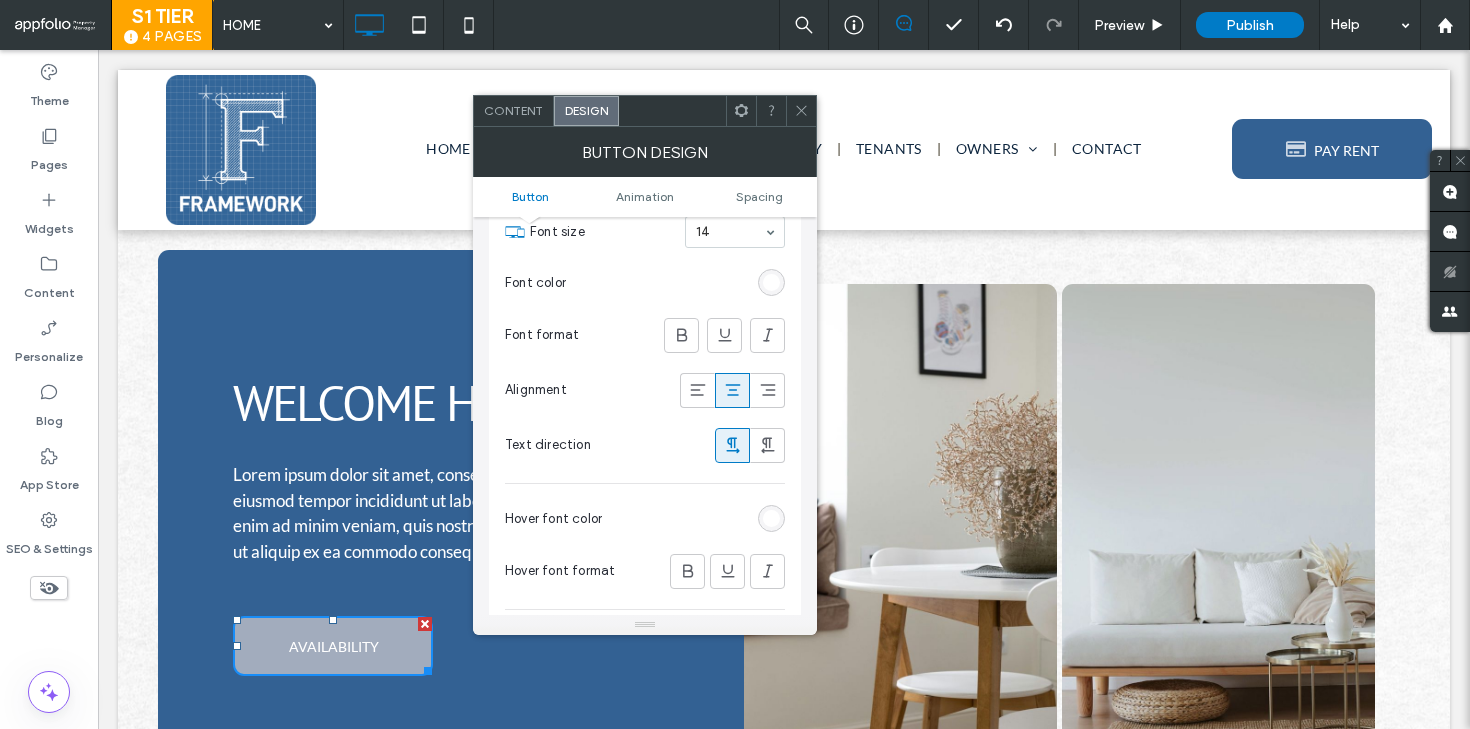 scroll, scrollTop: 389, scrollLeft: 0, axis: vertical 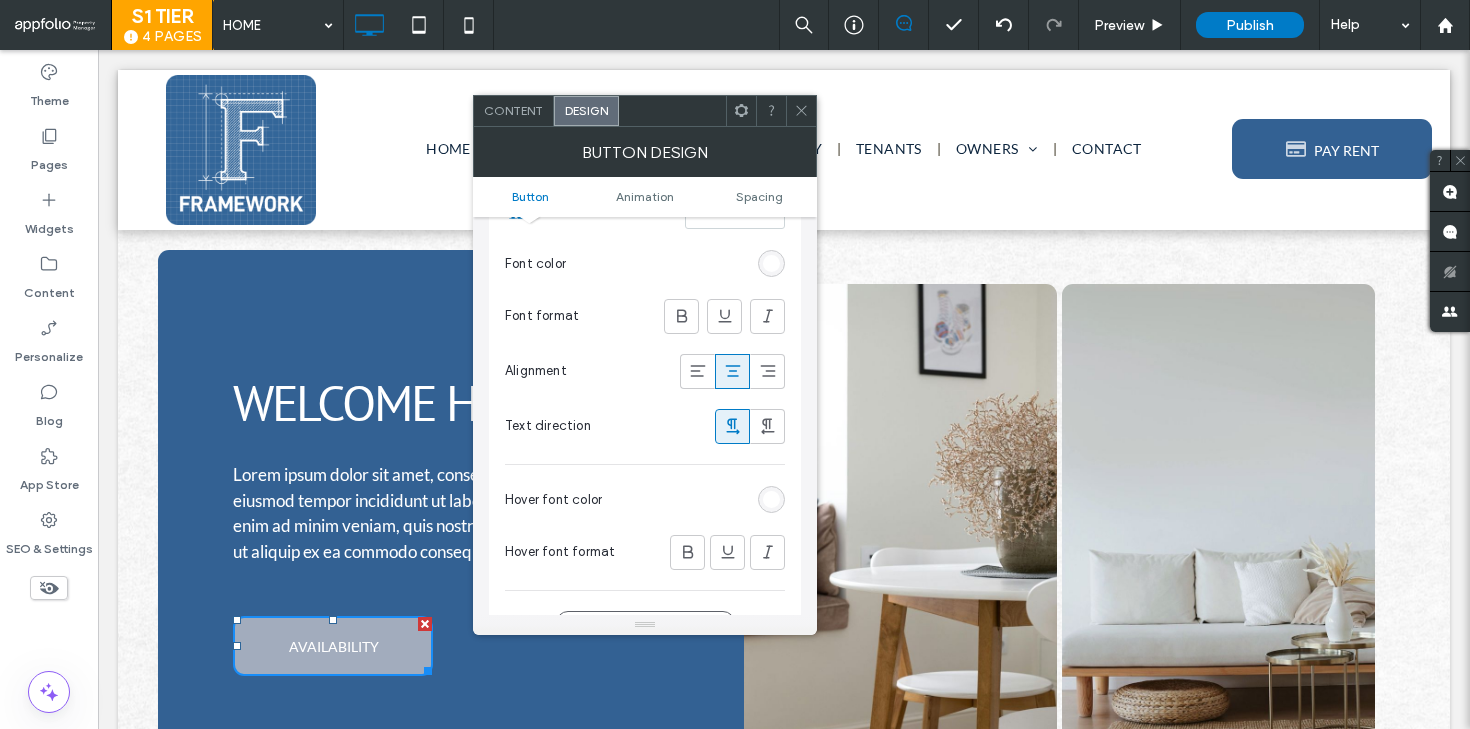 click at bounding box center (771, 263) 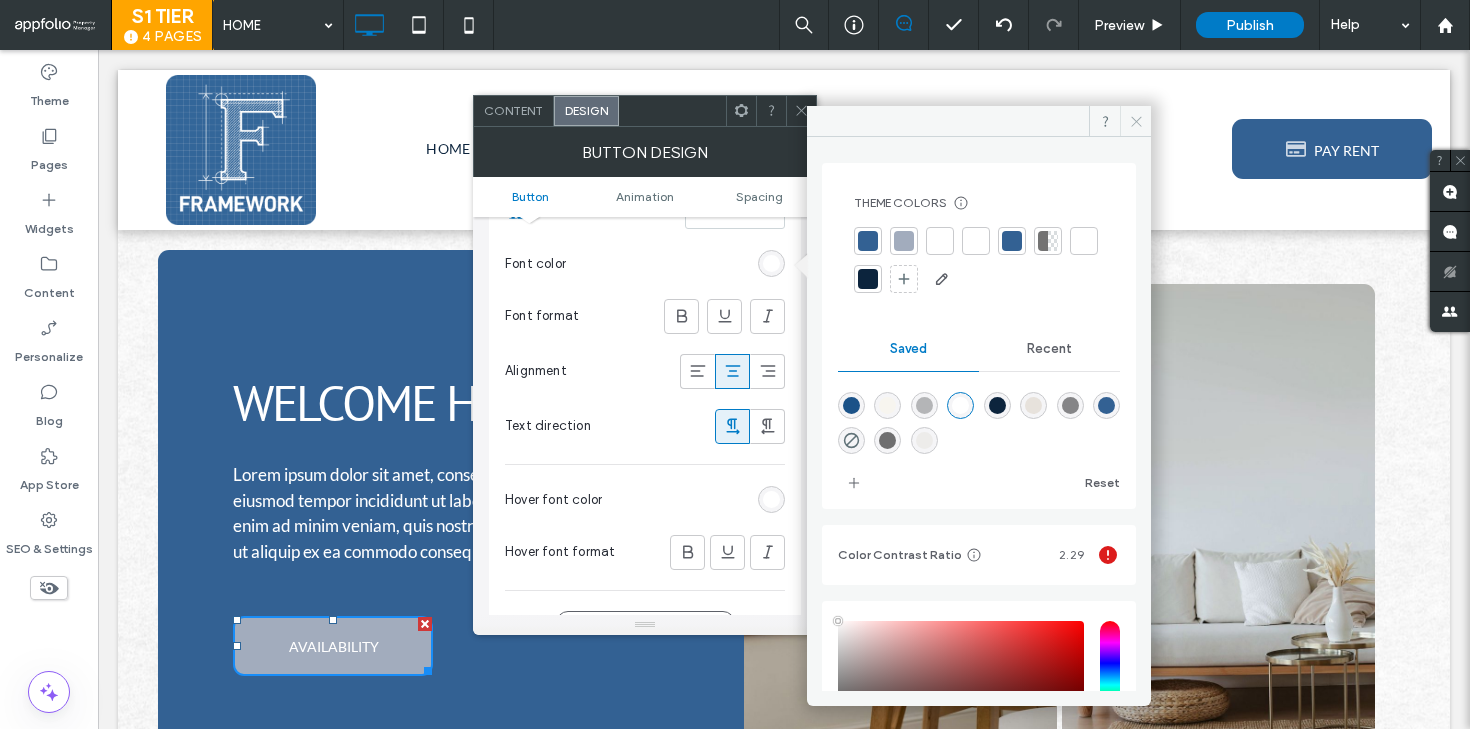 click 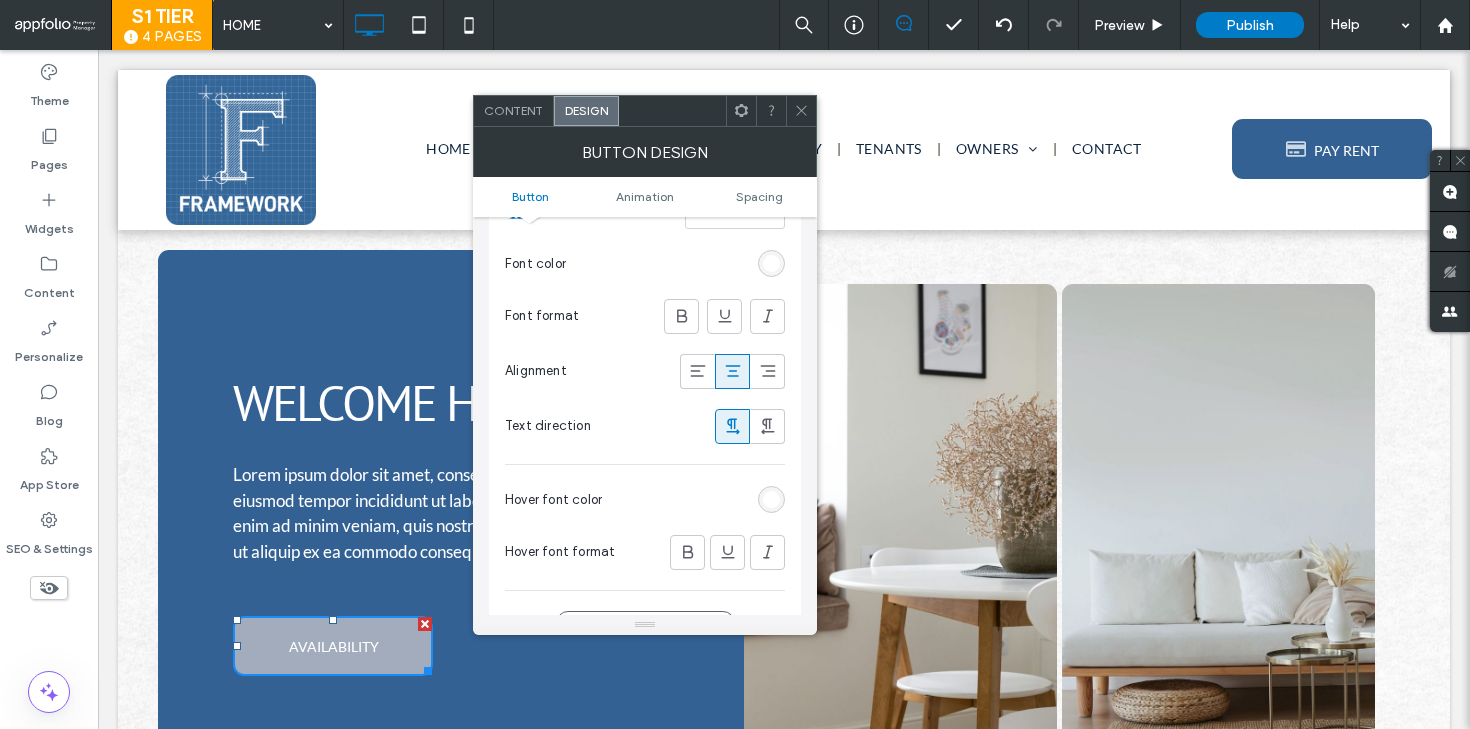 click 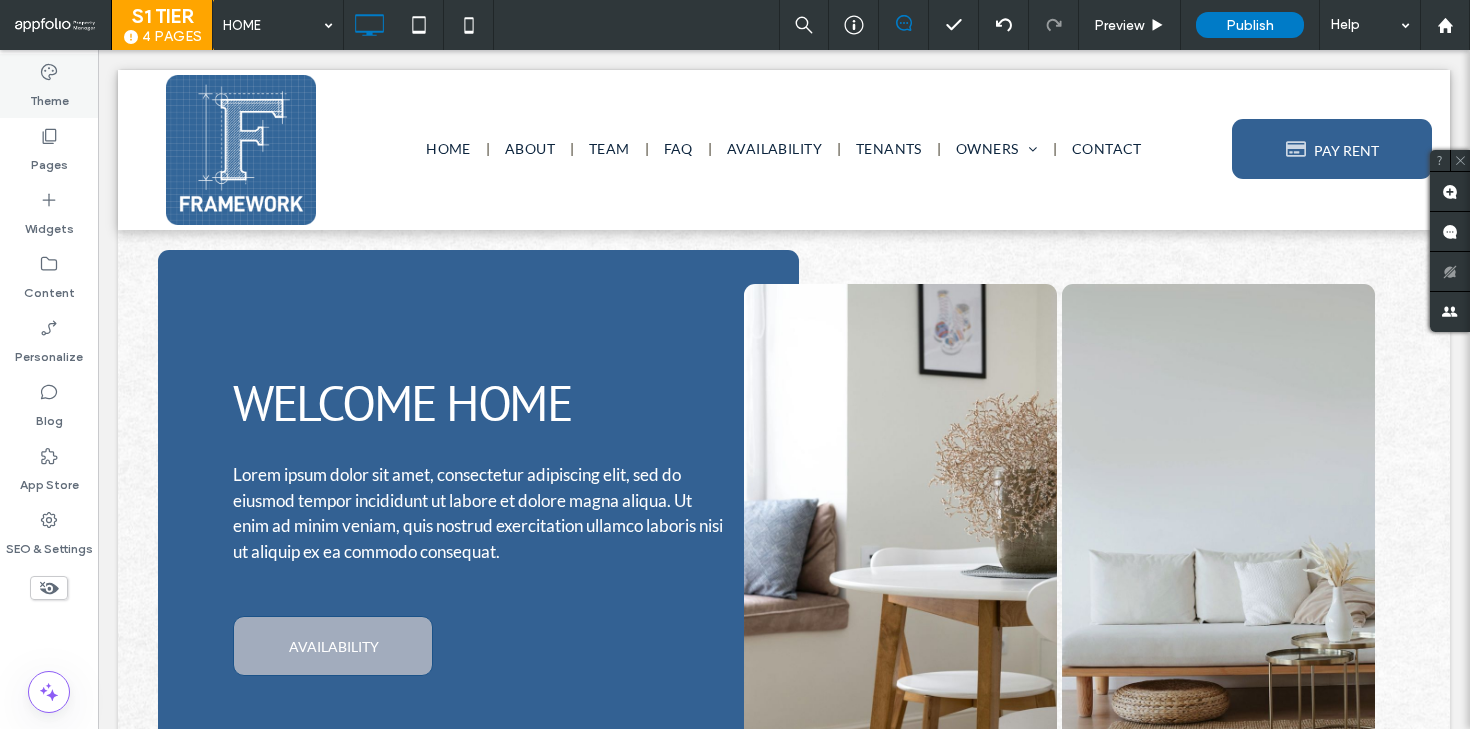 click on "Theme" at bounding box center [49, 86] 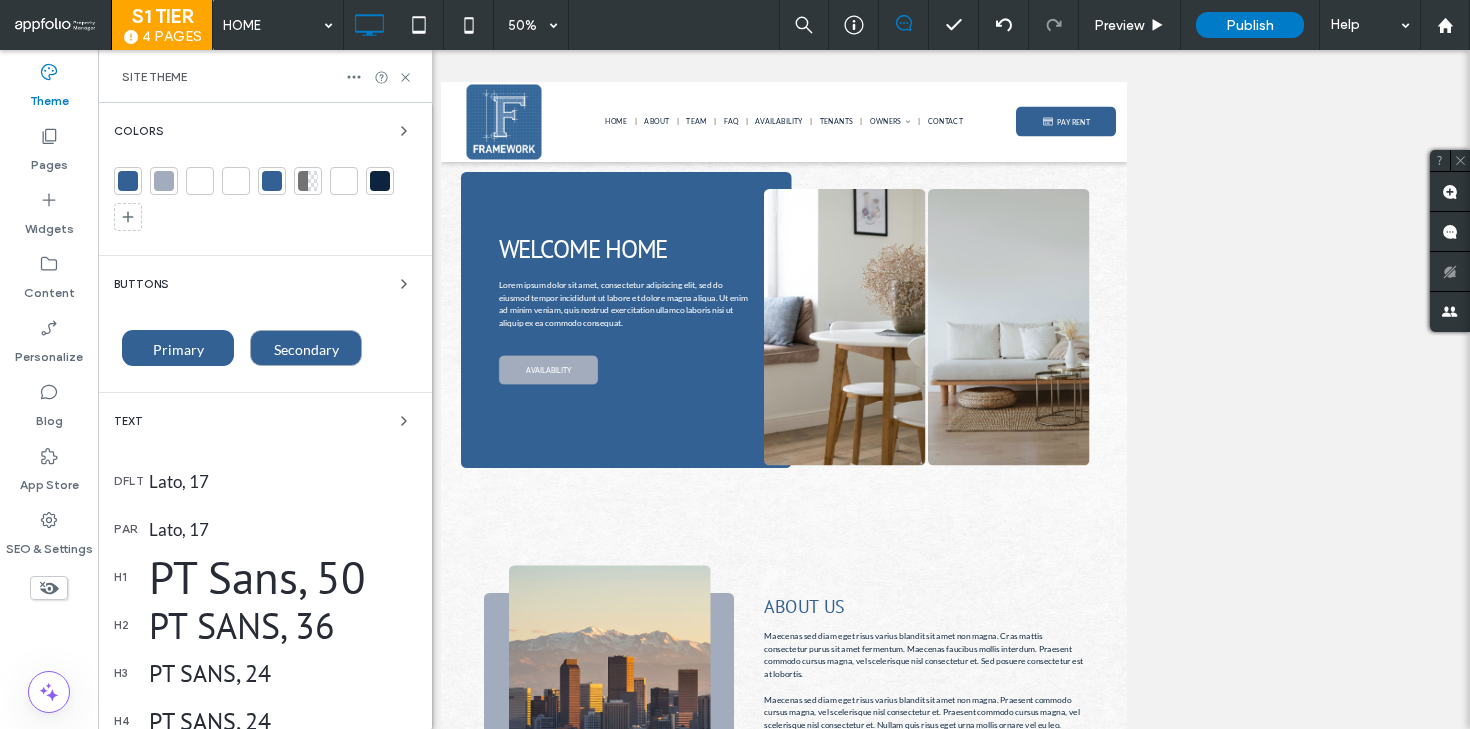 click on "Secondary" at bounding box center [306, 349] 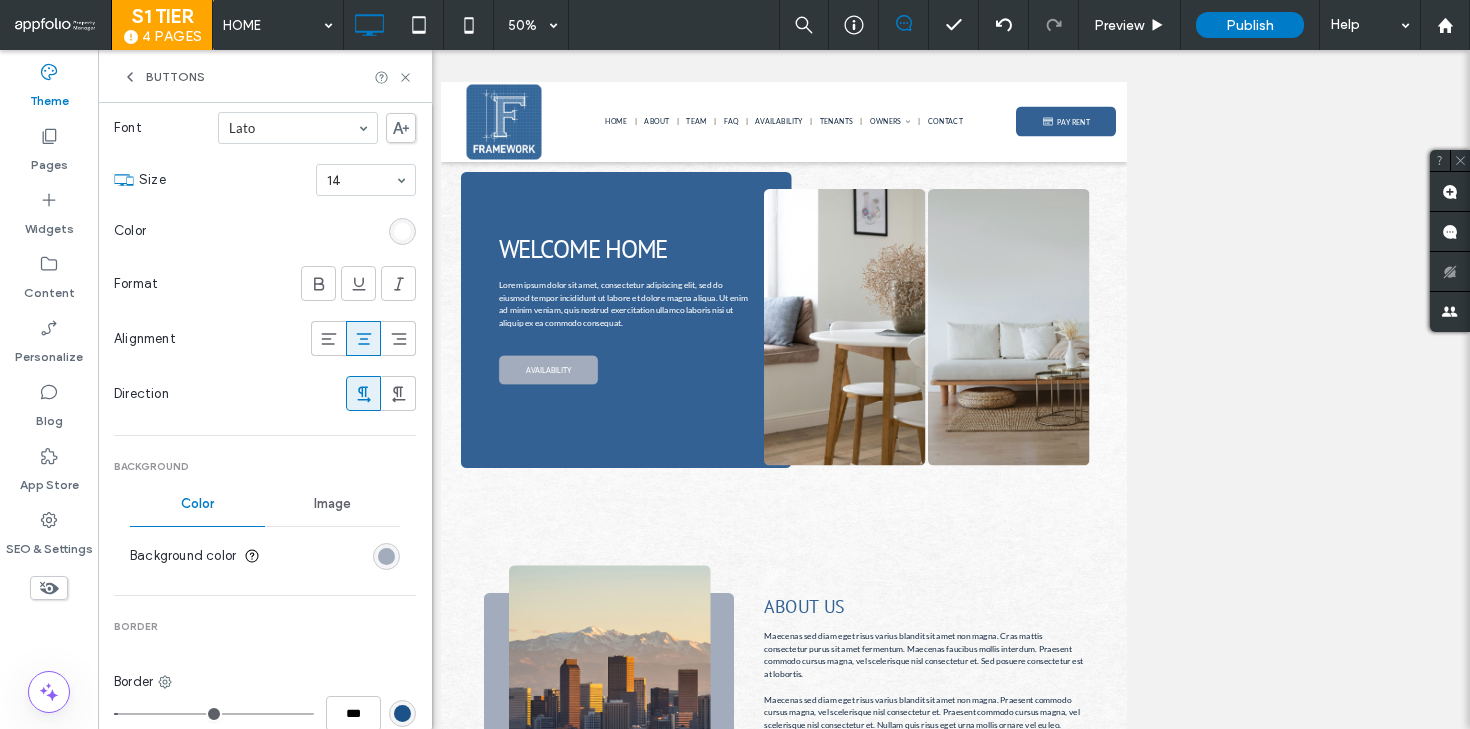 scroll, scrollTop: 301, scrollLeft: 0, axis: vertical 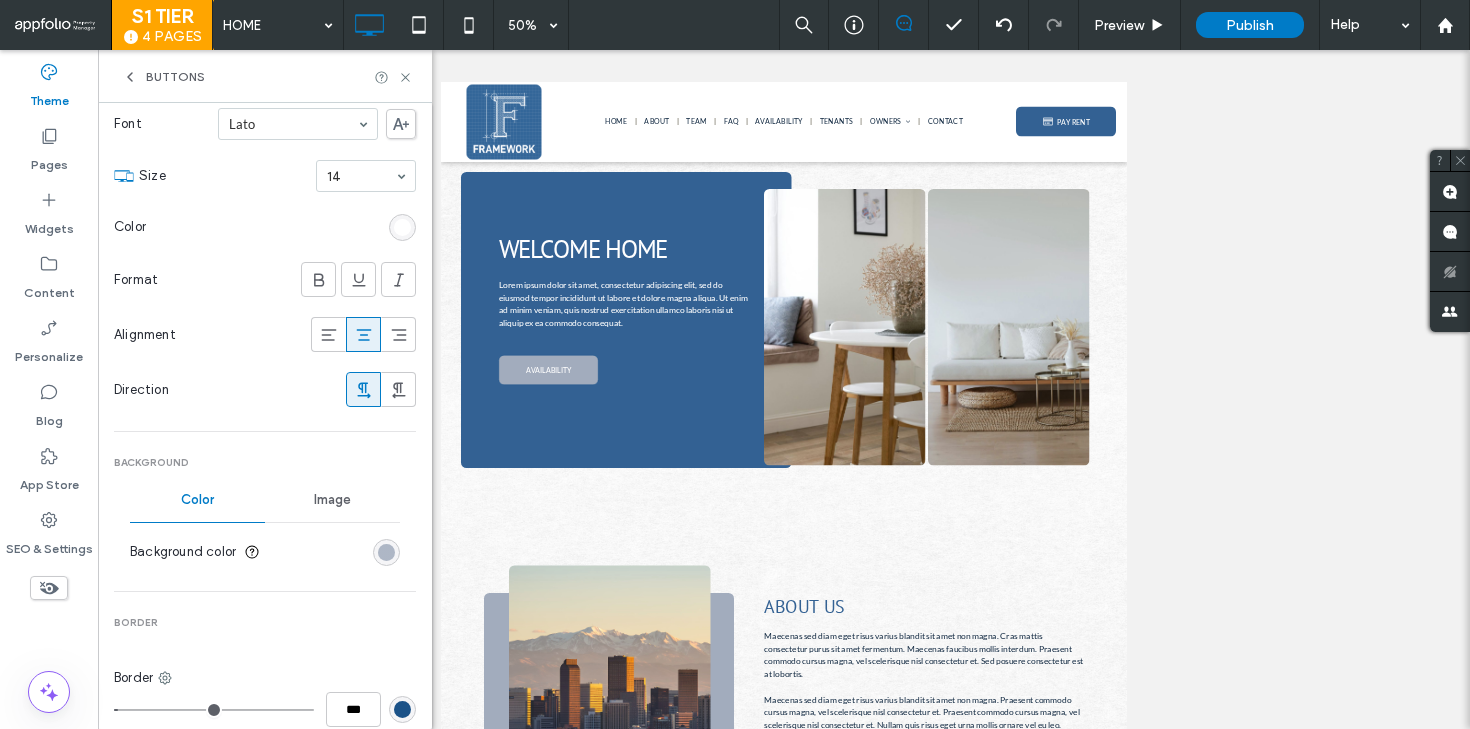 click at bounding box center (386, 552) 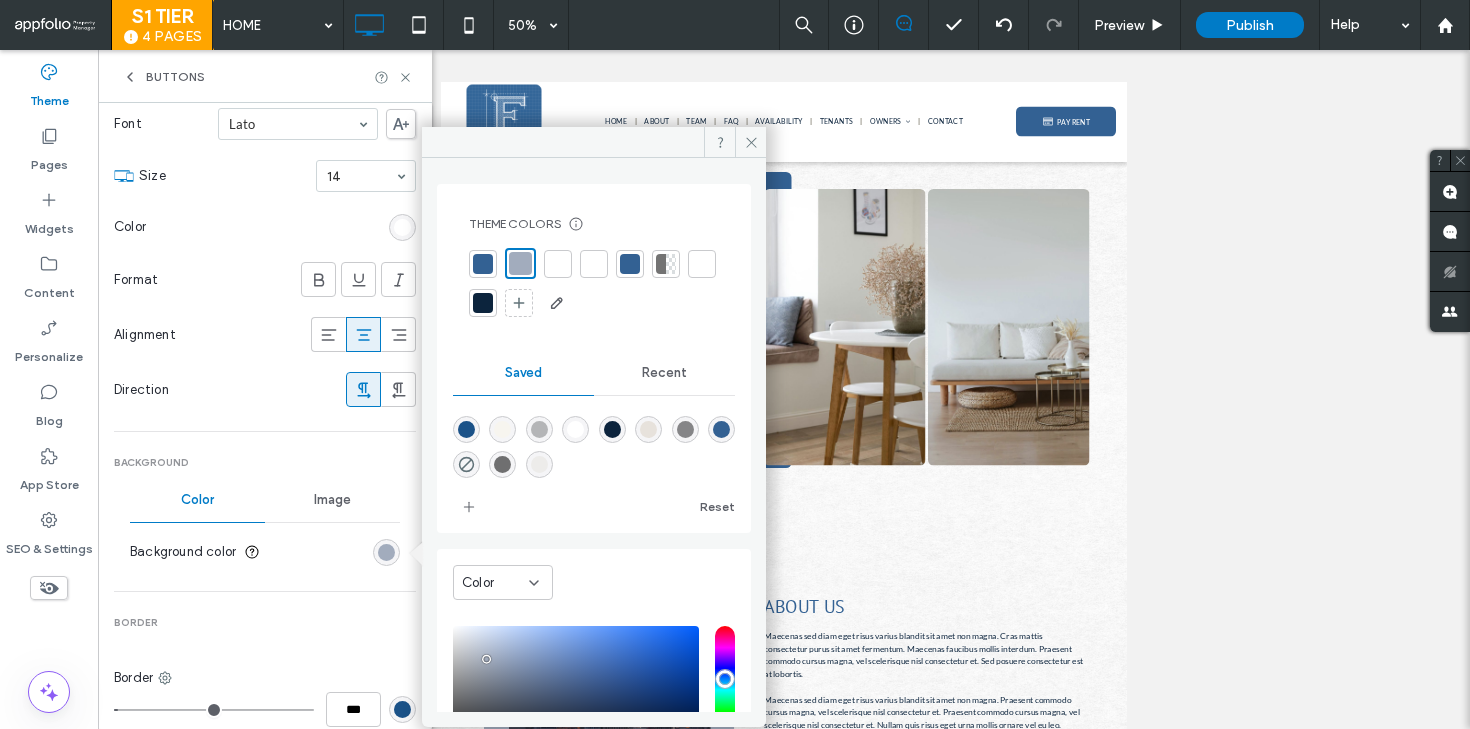 click at bounding box center (558, 264) 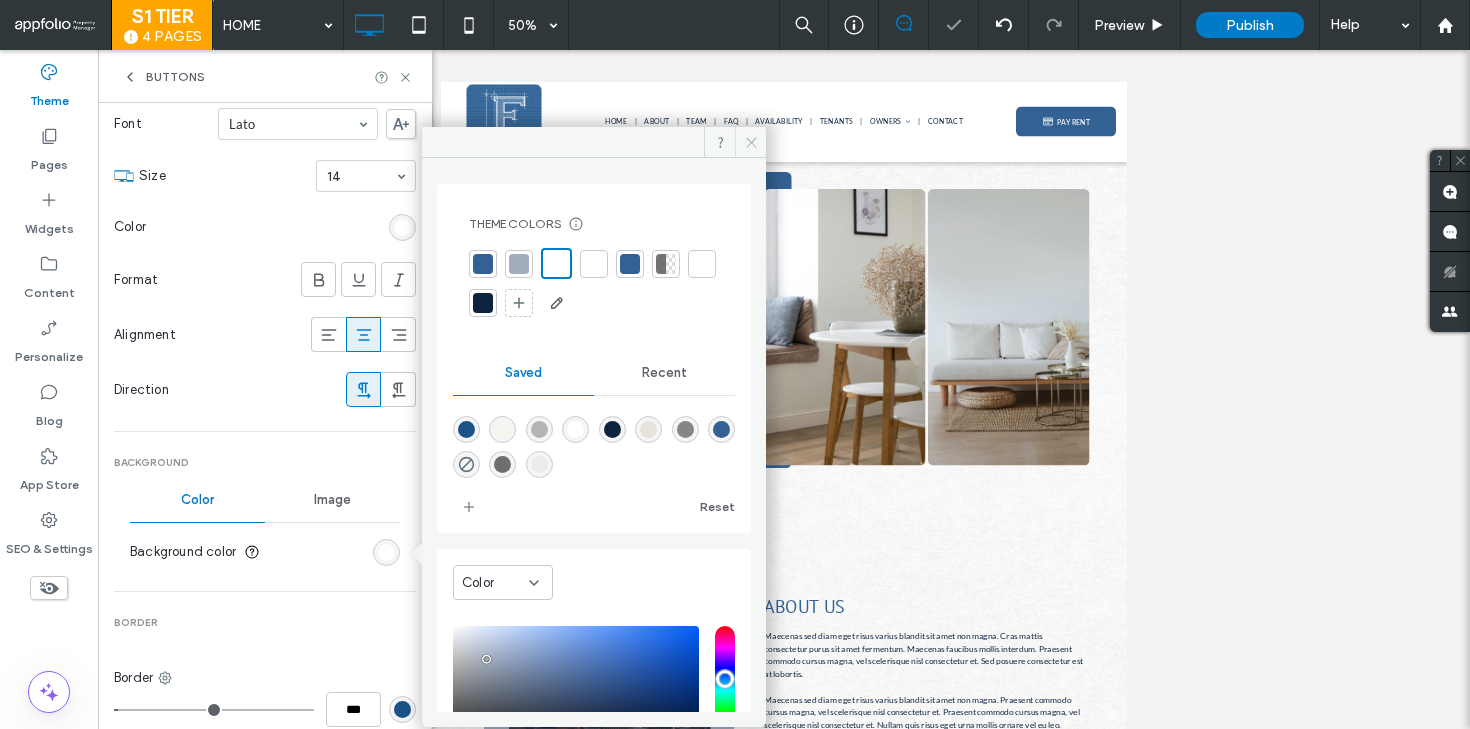 click at bounding box center [750, 142] 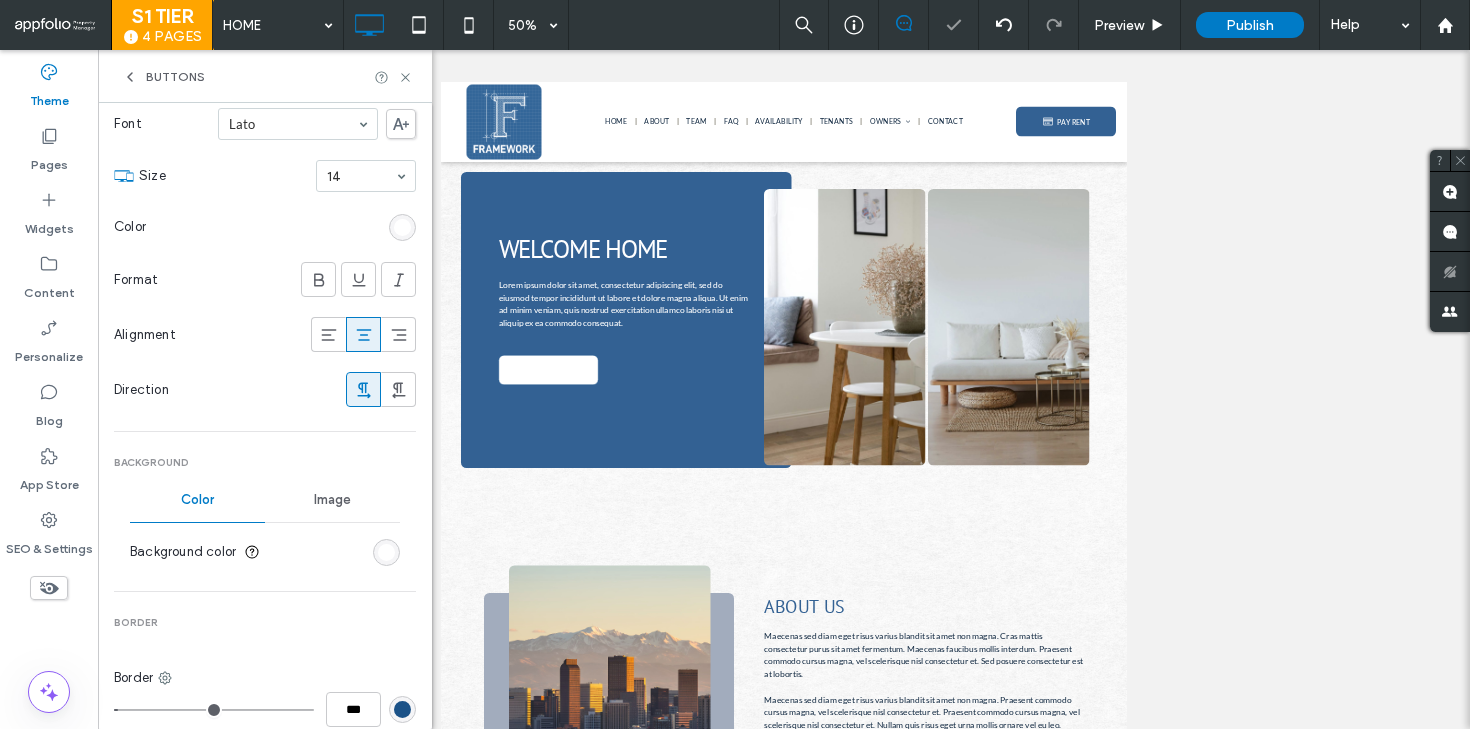 click at bounding box center (402, 227) 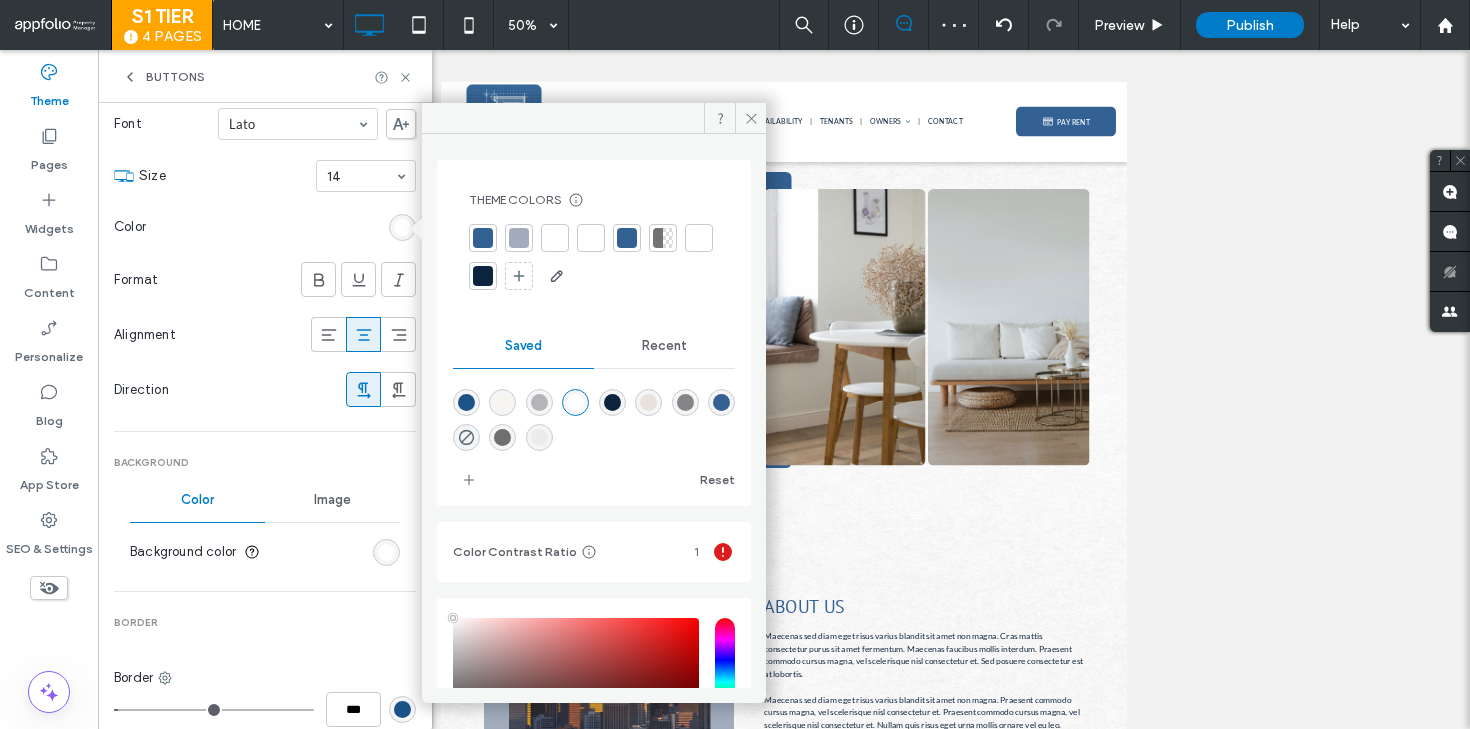 click at bounding box center [483, 238] 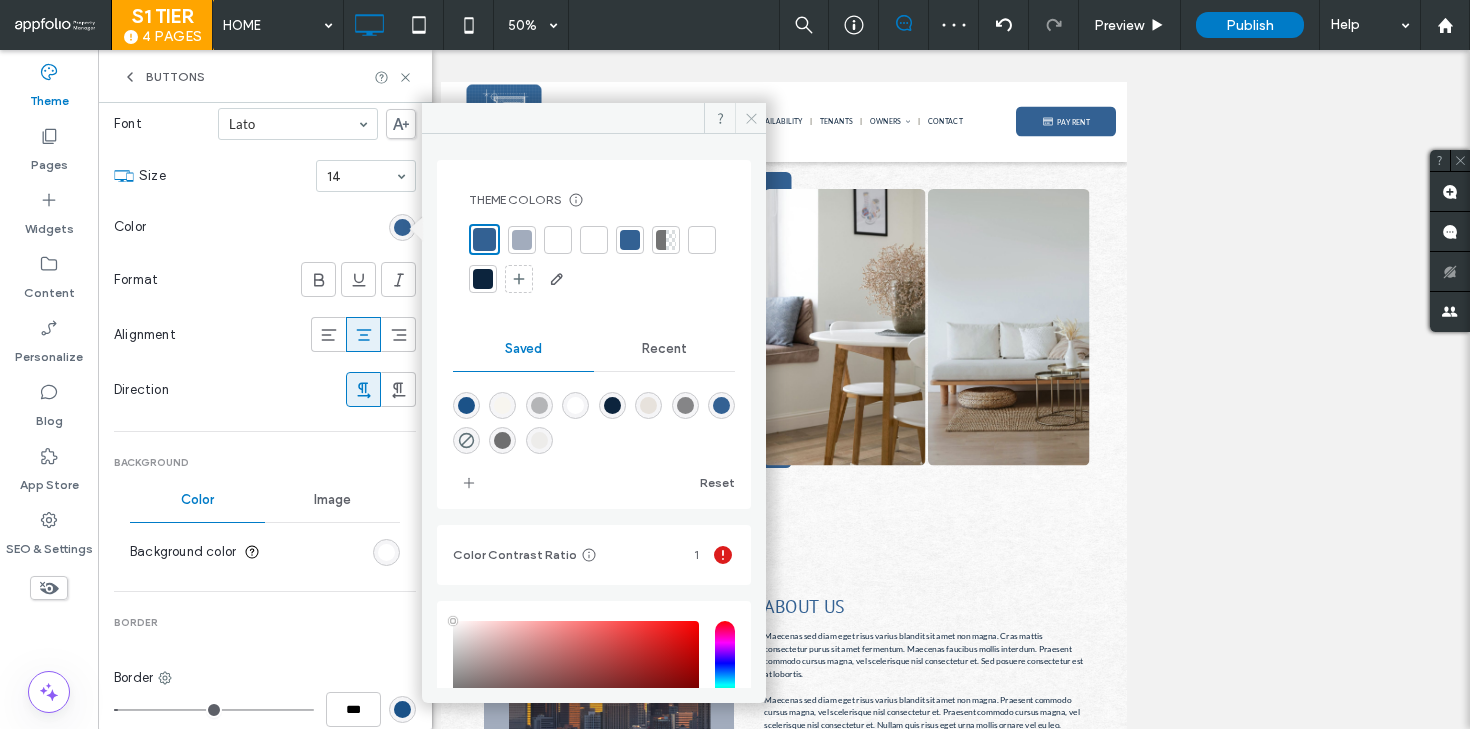click 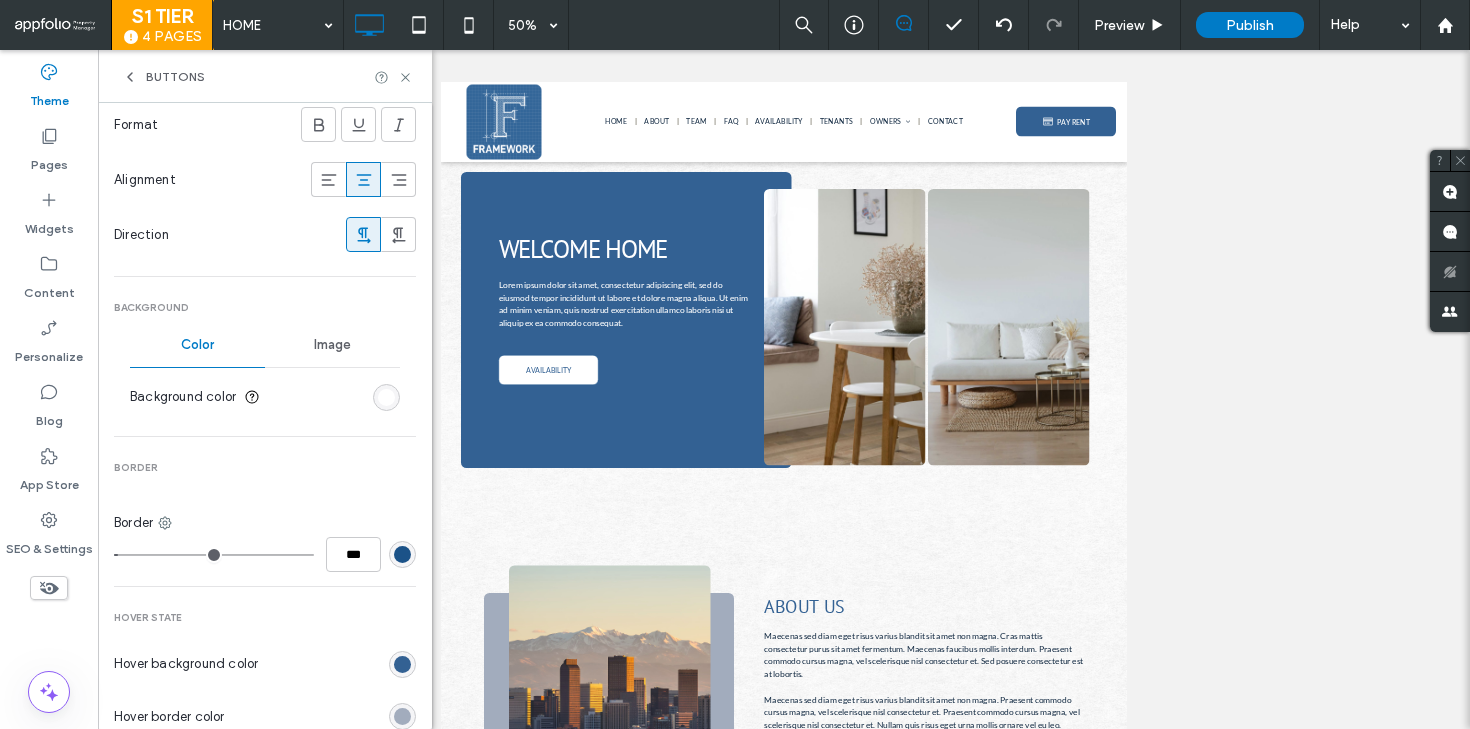 scroll, scrollTop: 451, scrollLeft: 0, axis: vertical 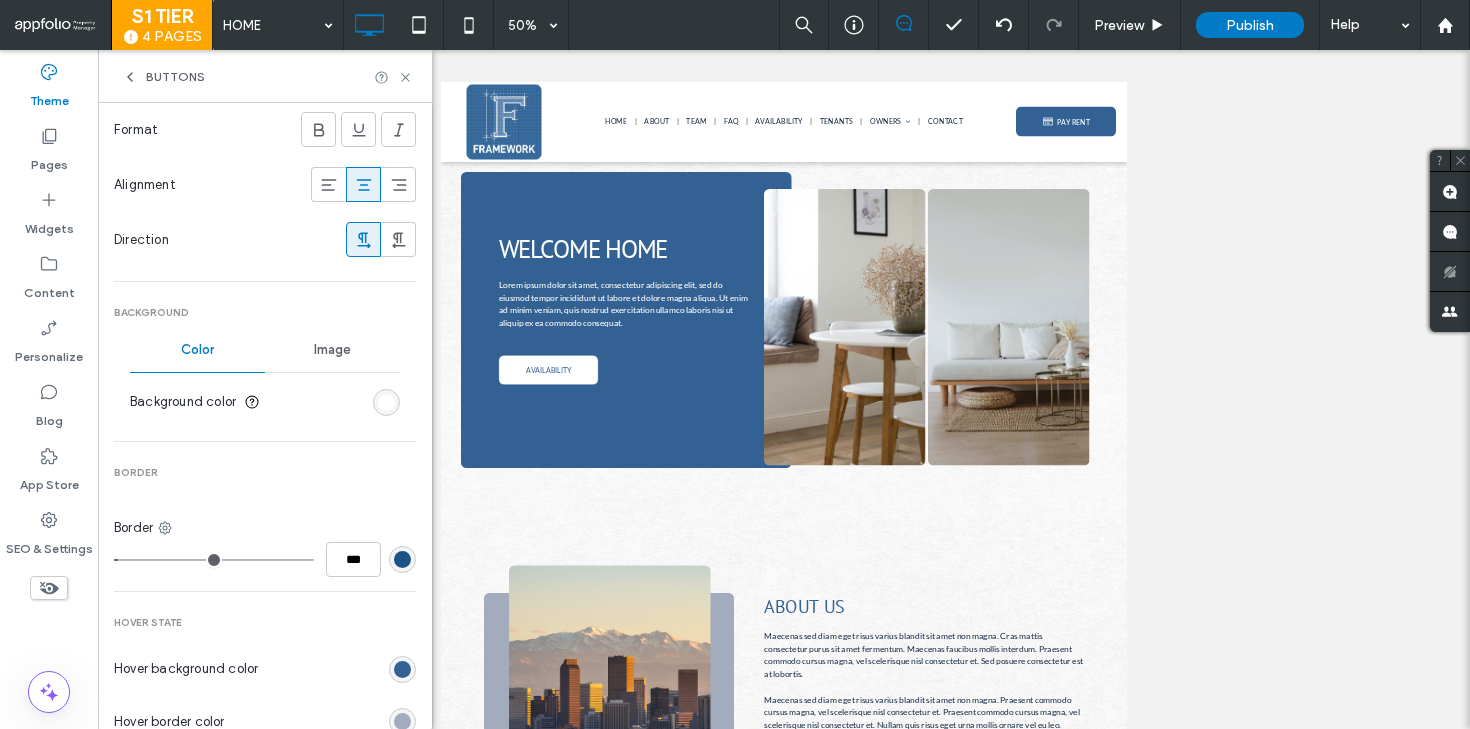 click at bounding box center (386, 402) 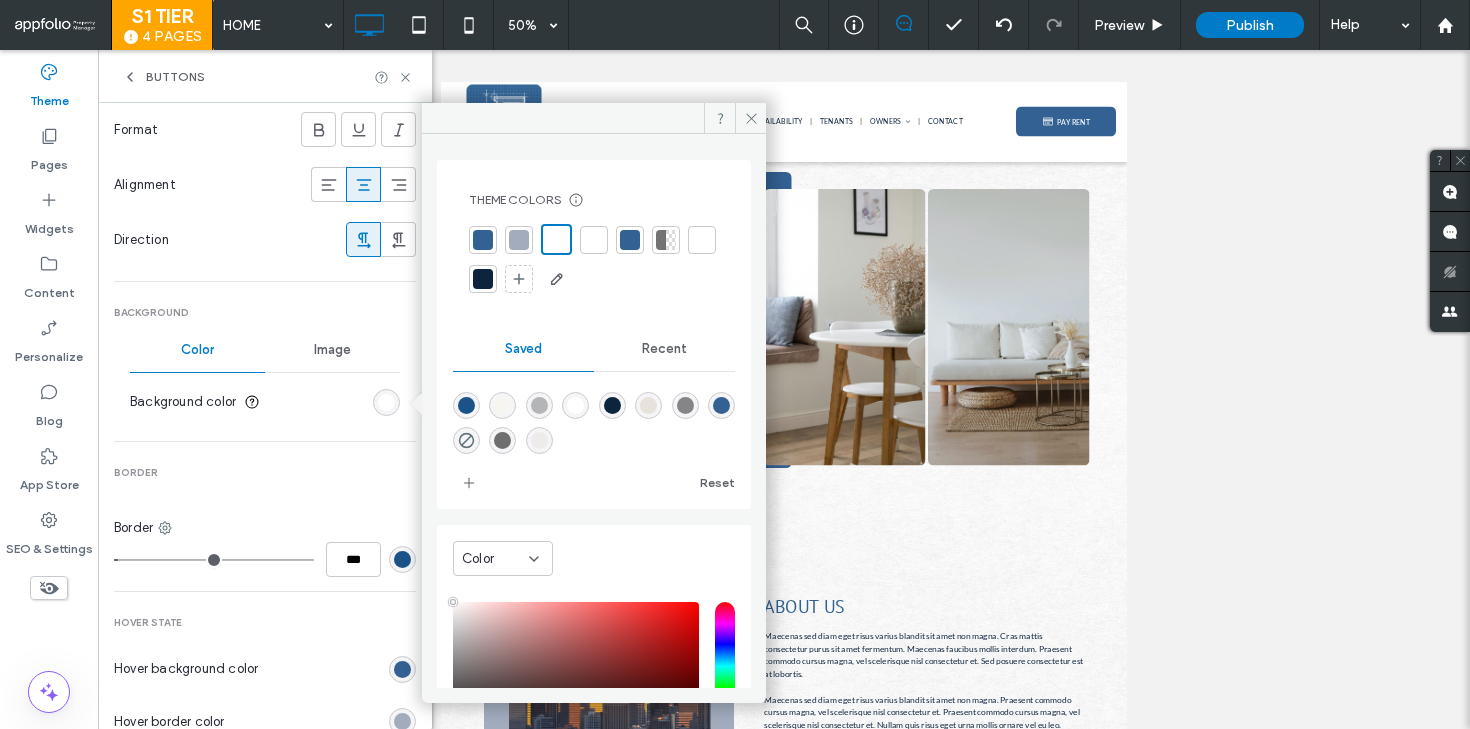 click at bounding box center (539, 440) 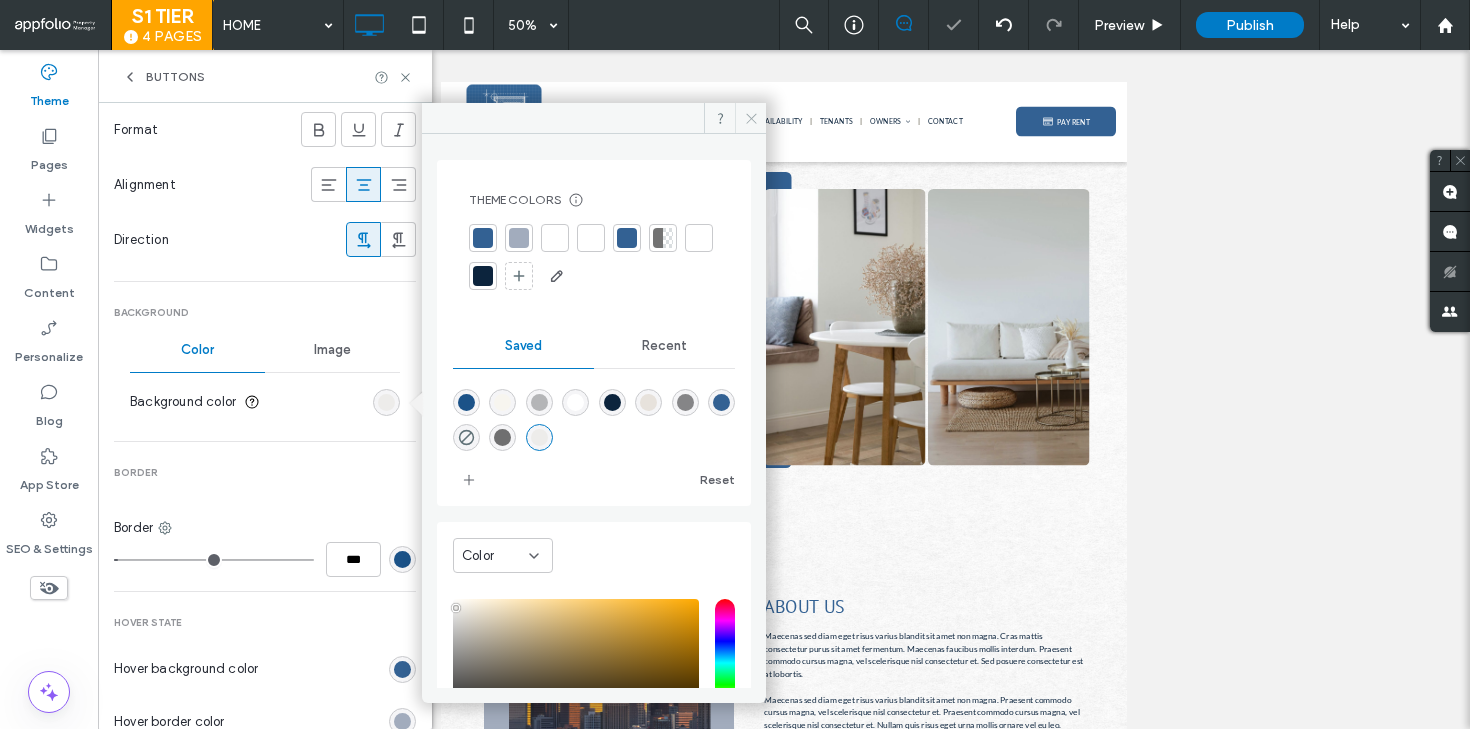 click at bounding box center (750, 118) 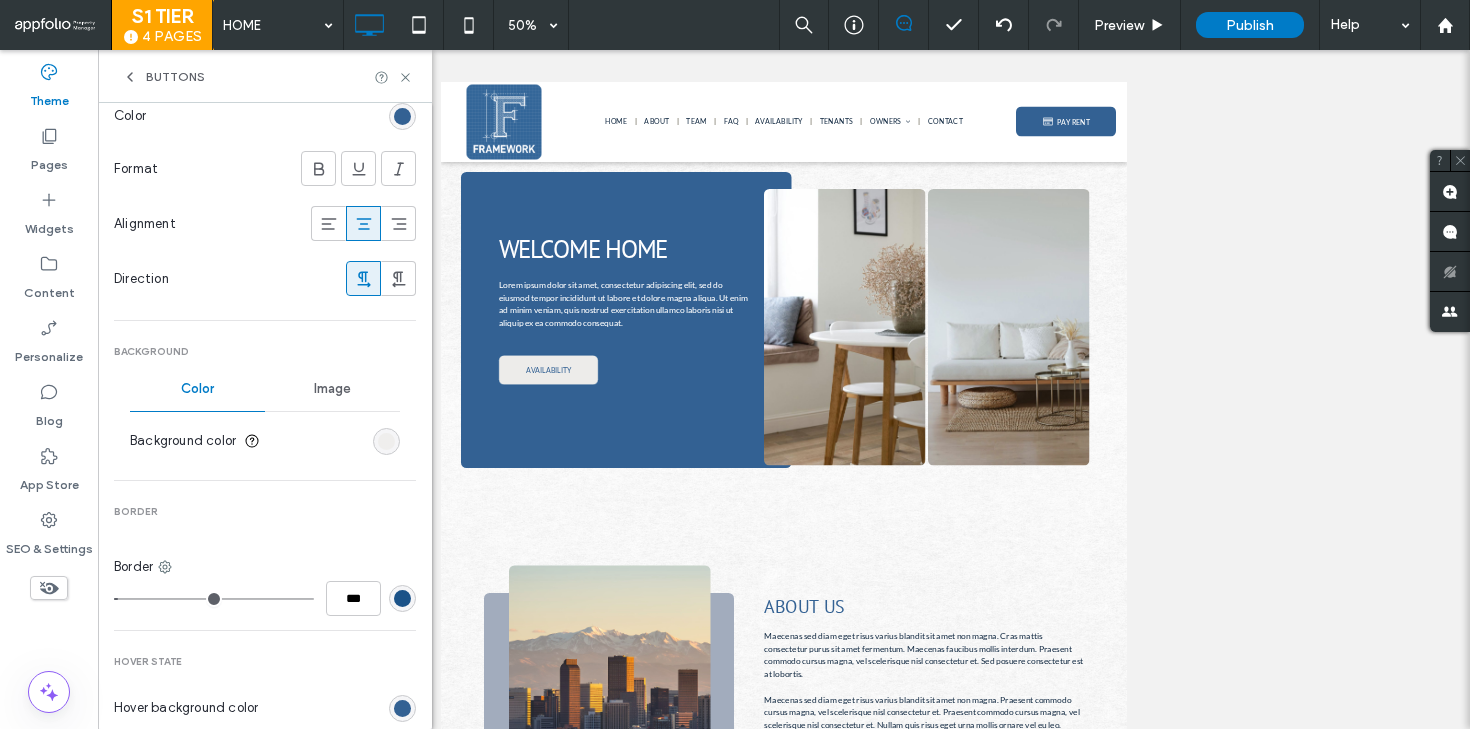 scroll, scrollTop: 410, scrollLeft: 0, axis: vertical 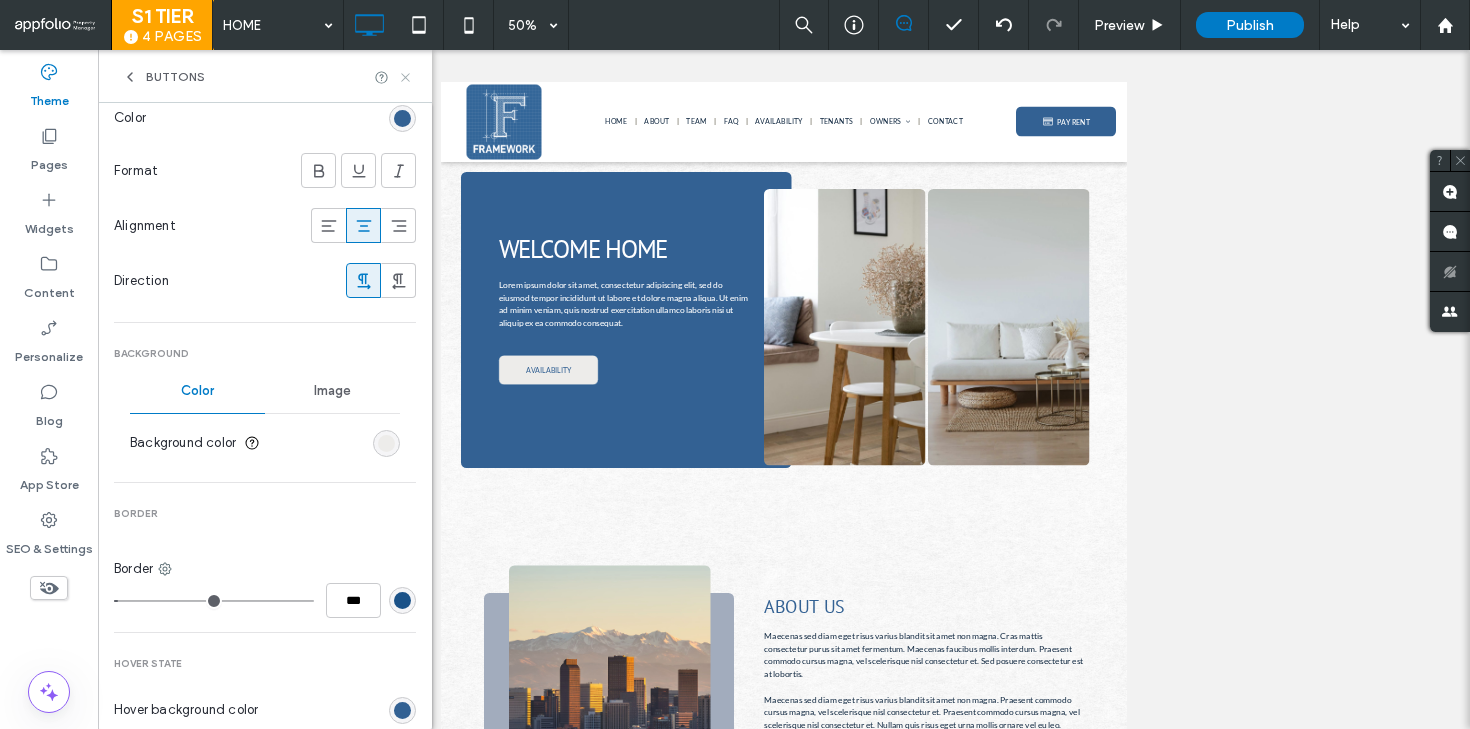 click 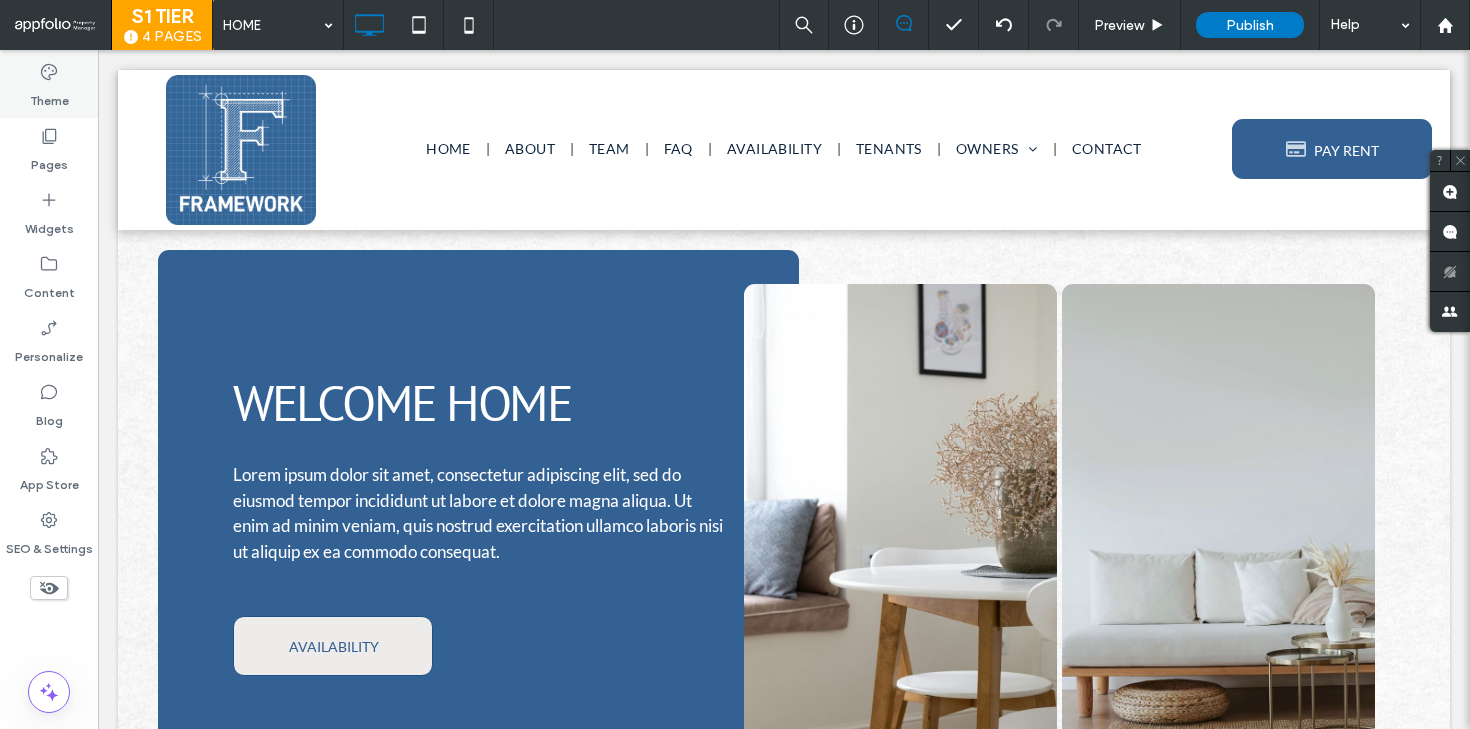click on "Theme" at bounding box center (49, 86) 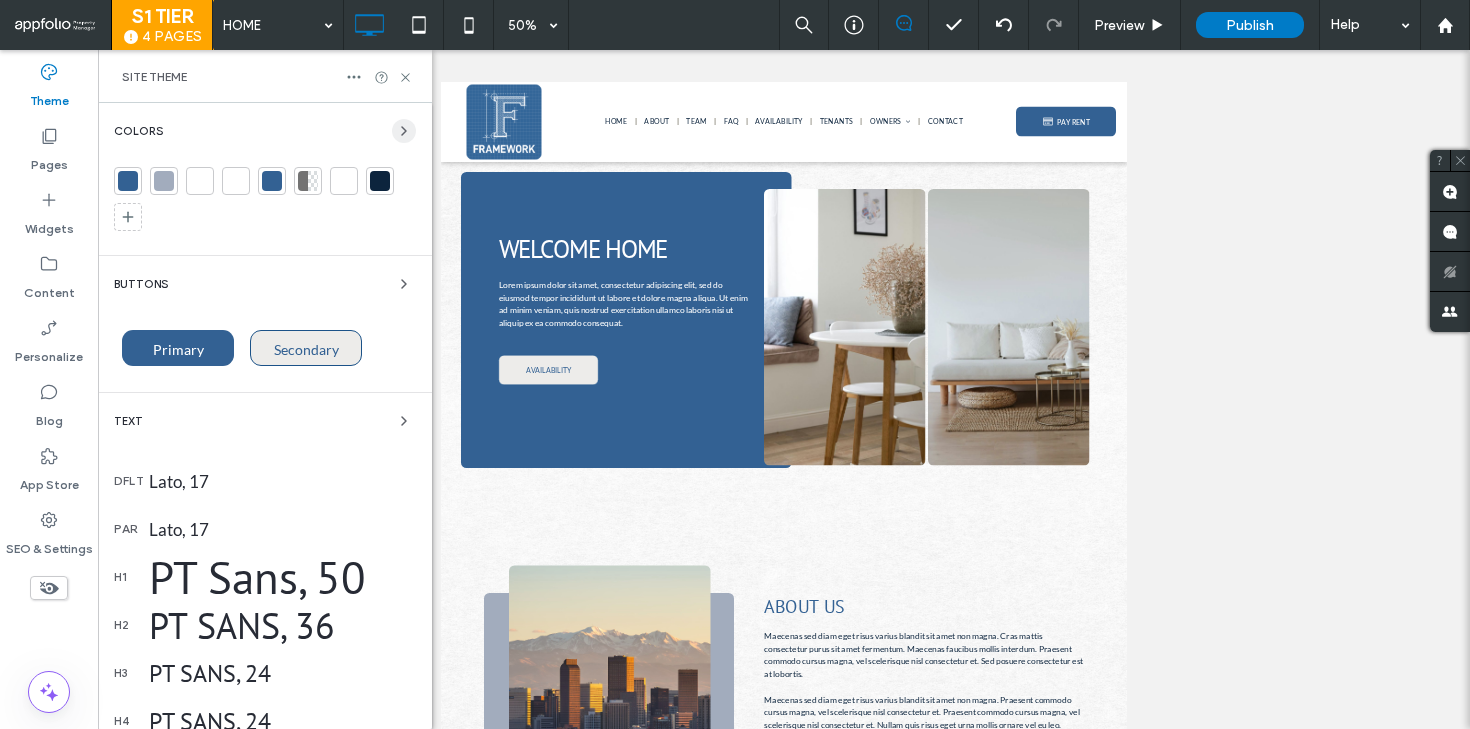 click 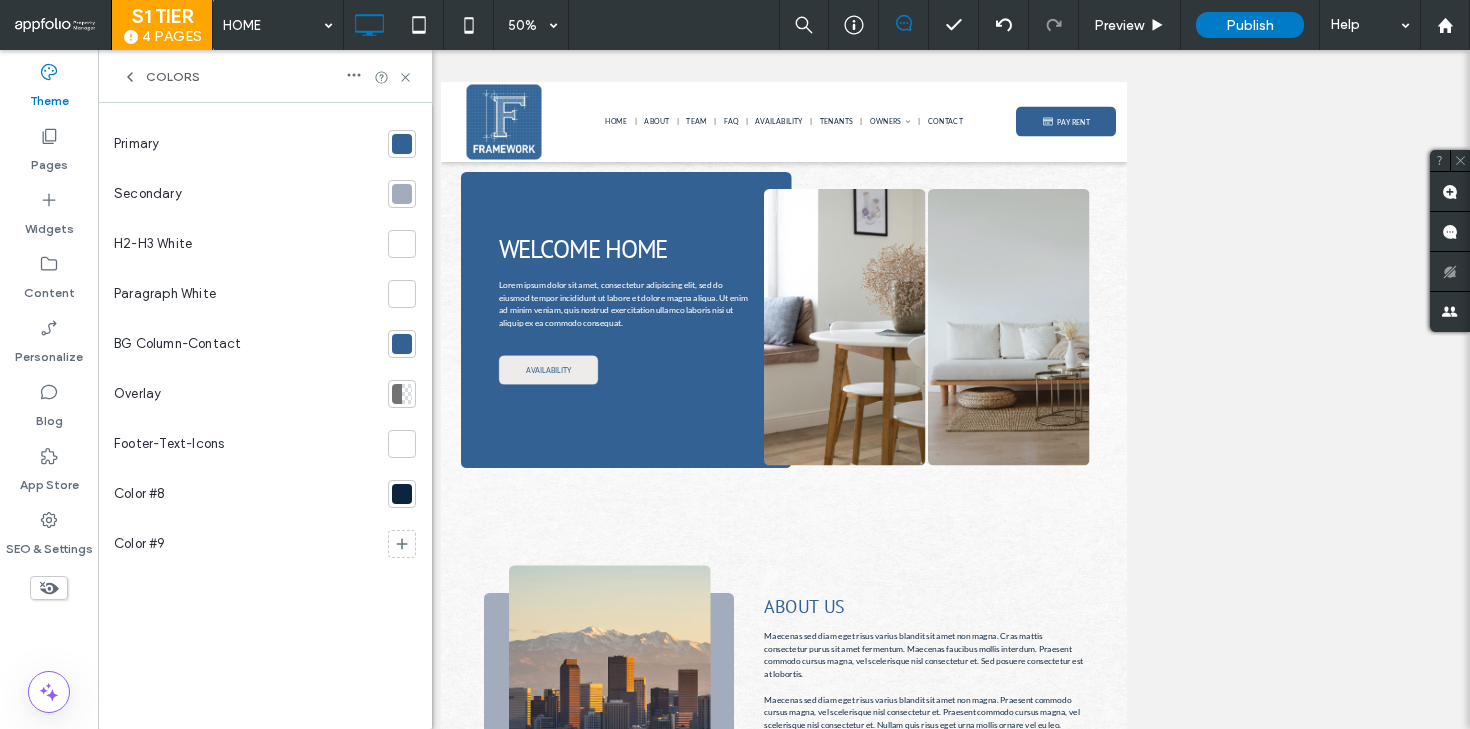 click at bounding box center [402, 494] 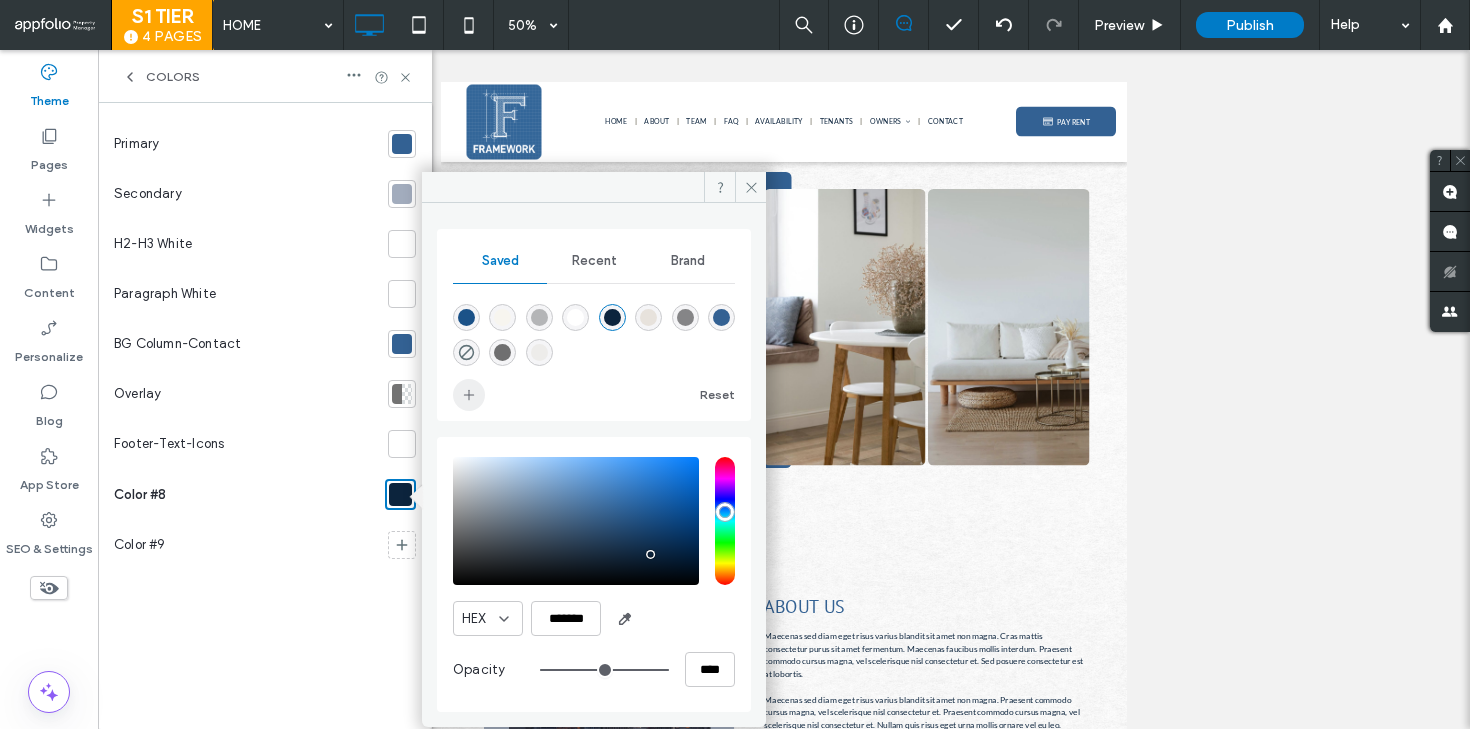 click 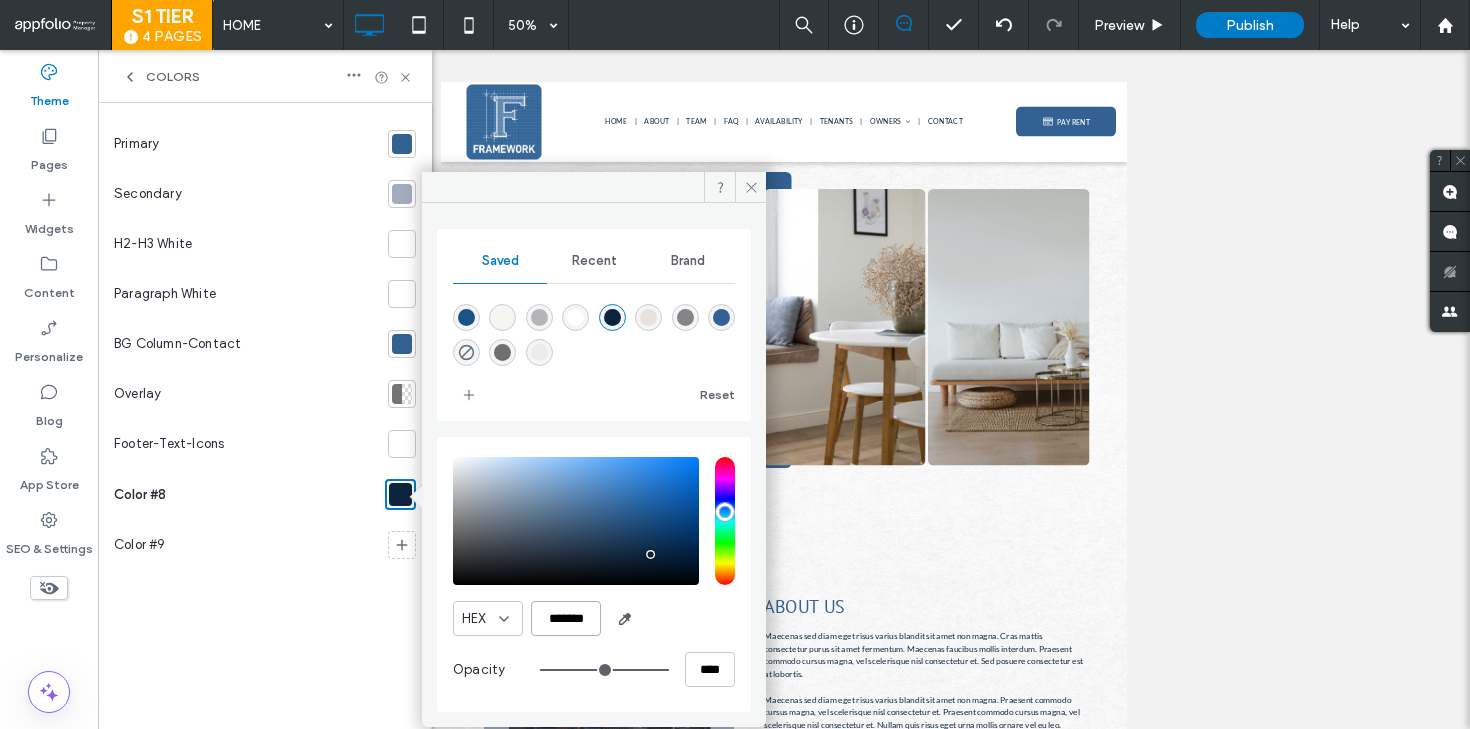click on "*******" at bounding box center [566, 618] 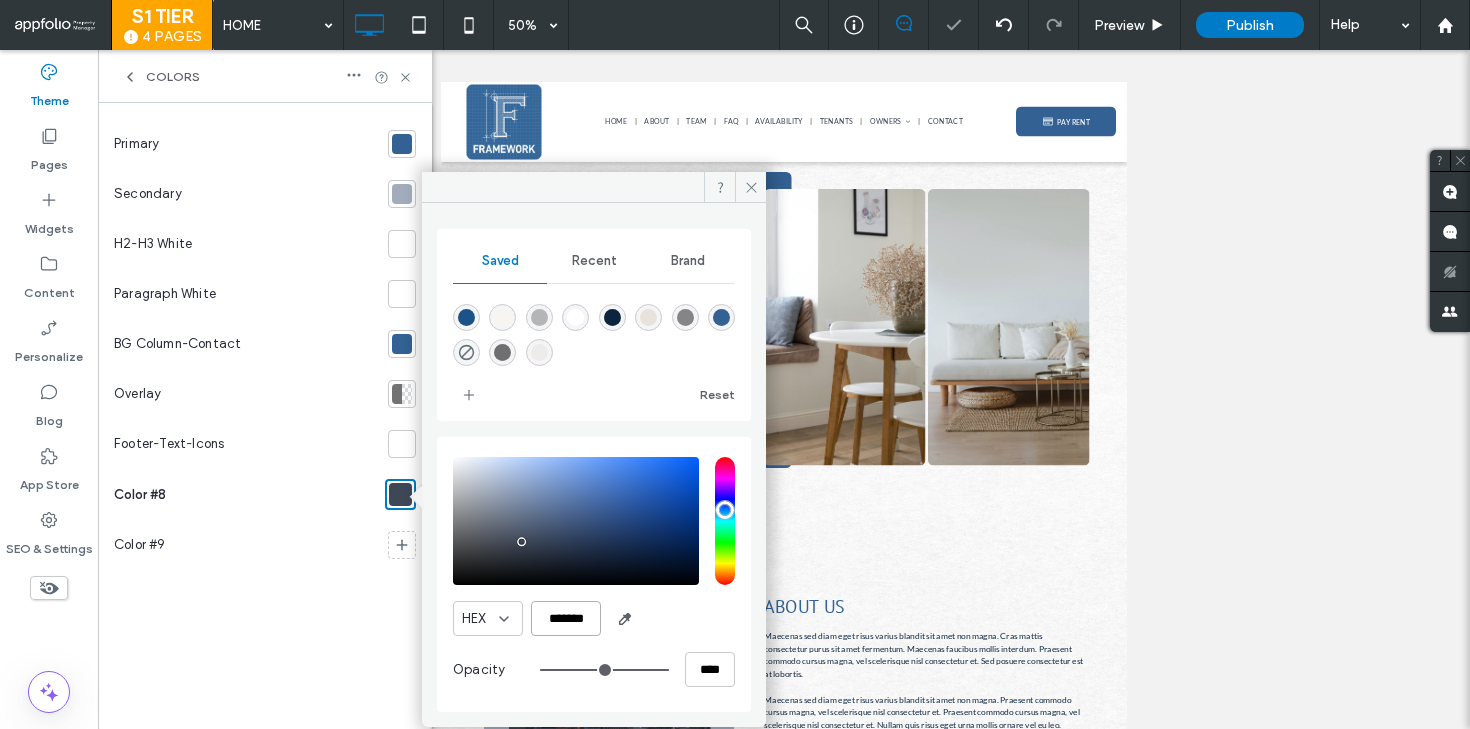 type on "*******" 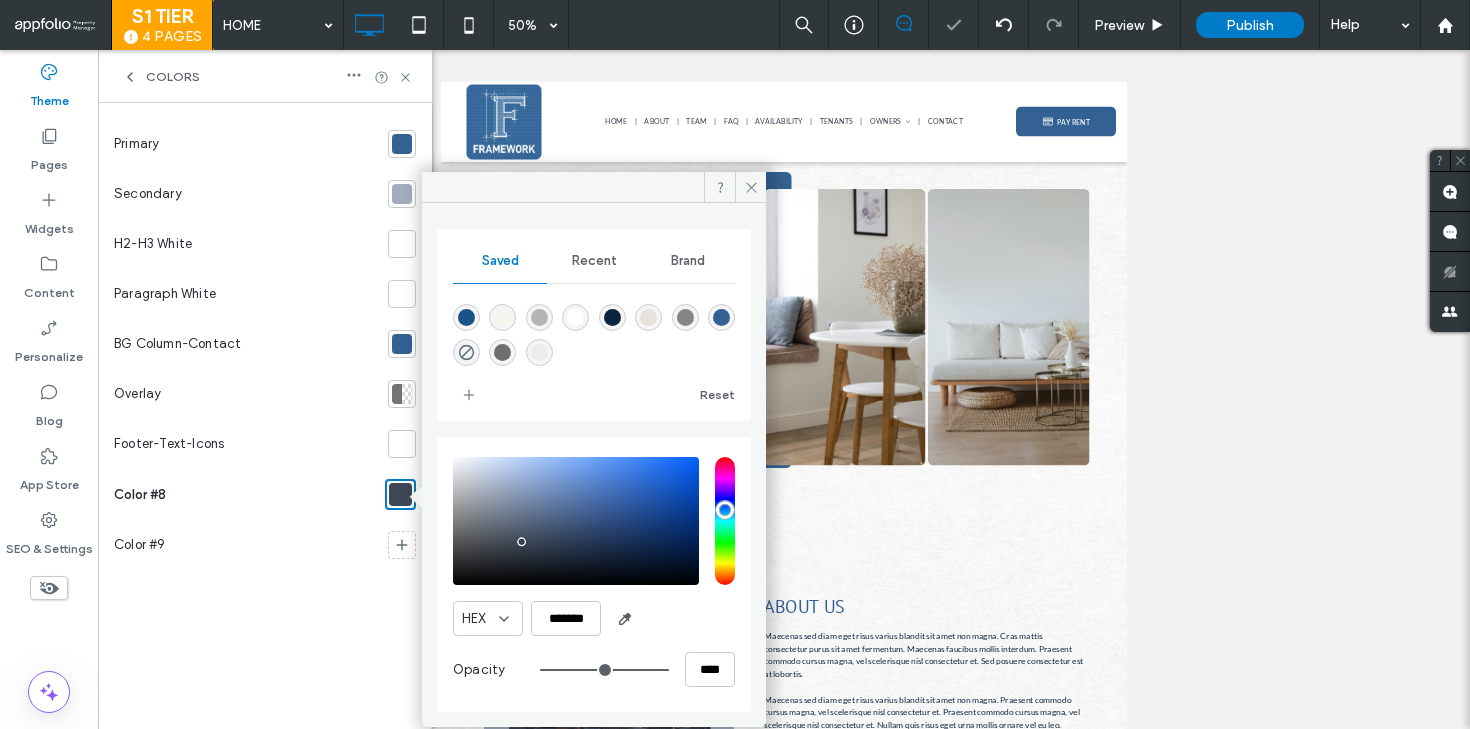 click on "HEX ******* Opacity ****" at bounding box center [594, 574] 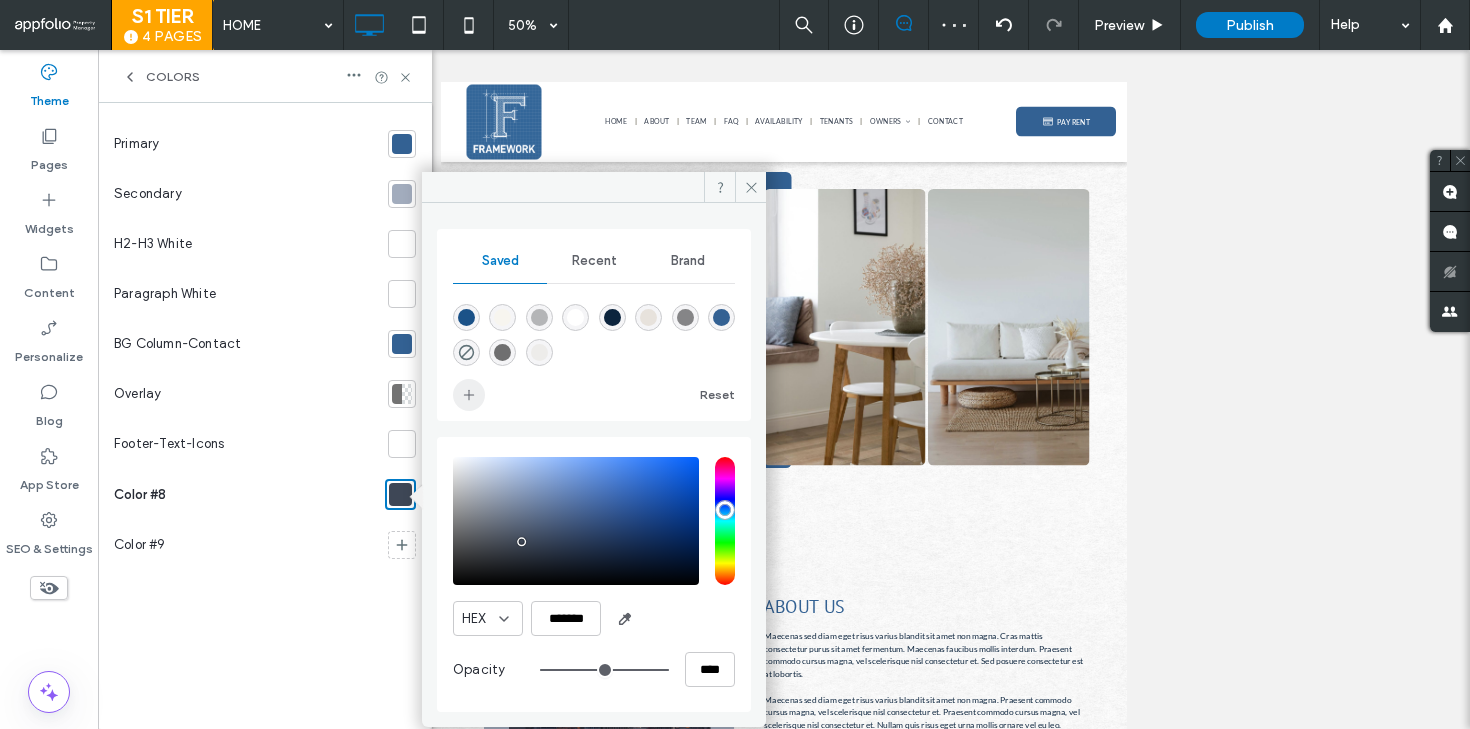 click at bounding box center [469, 395] 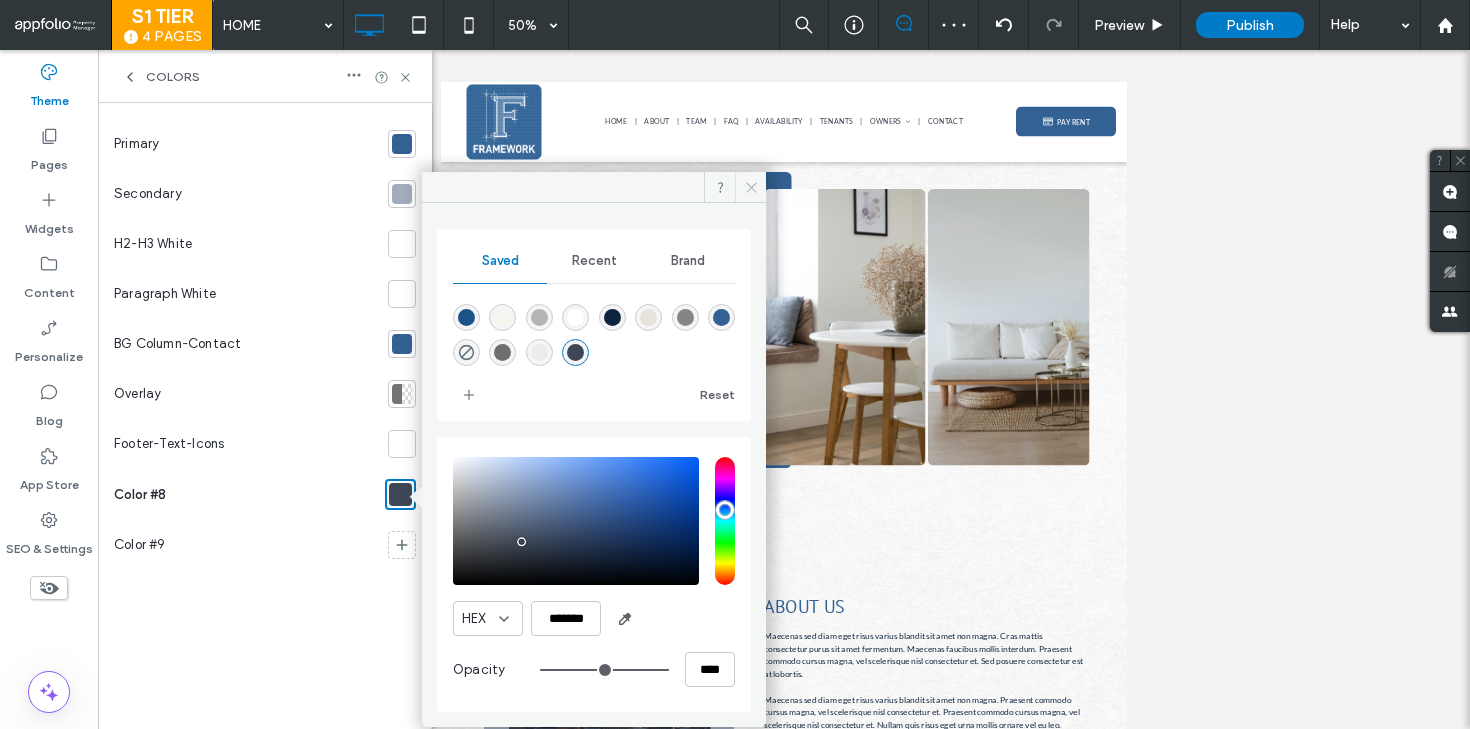 click 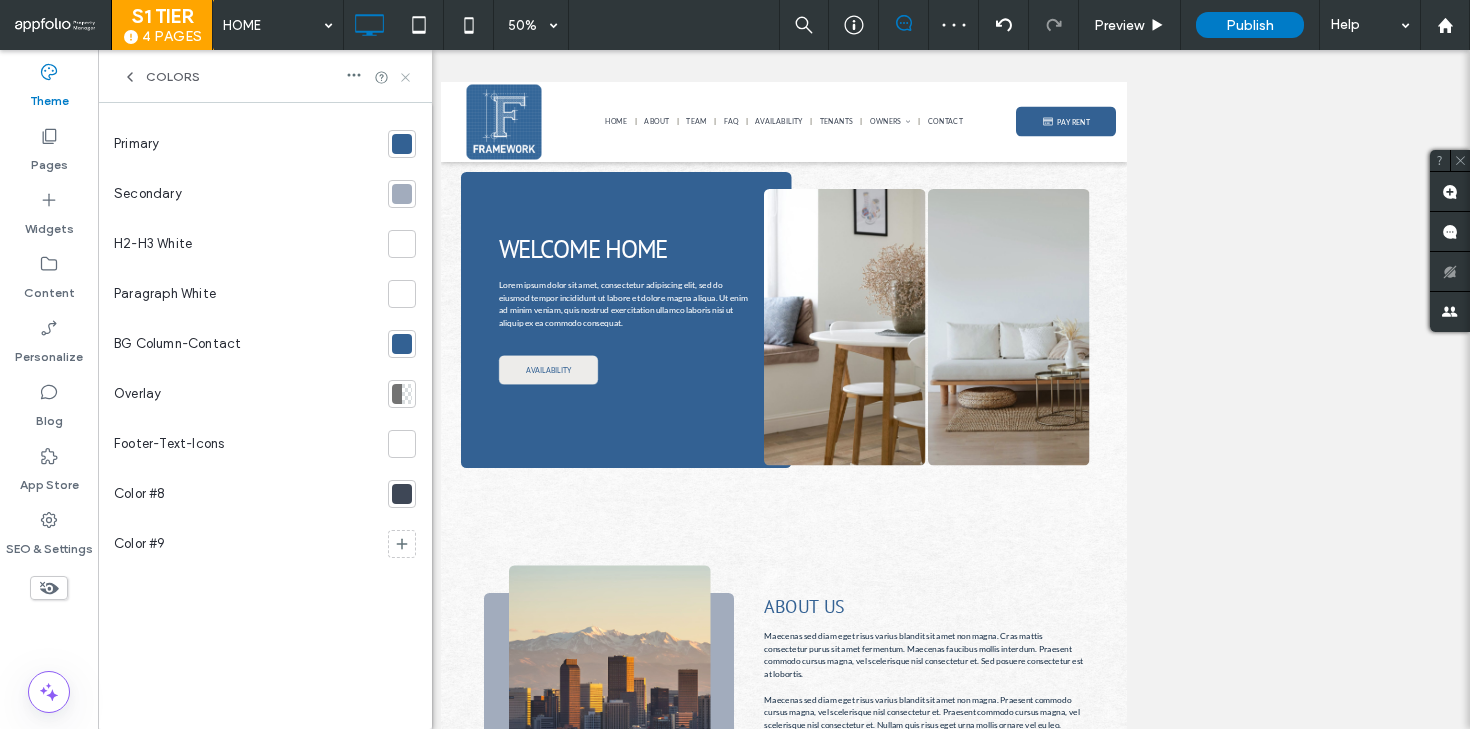 click 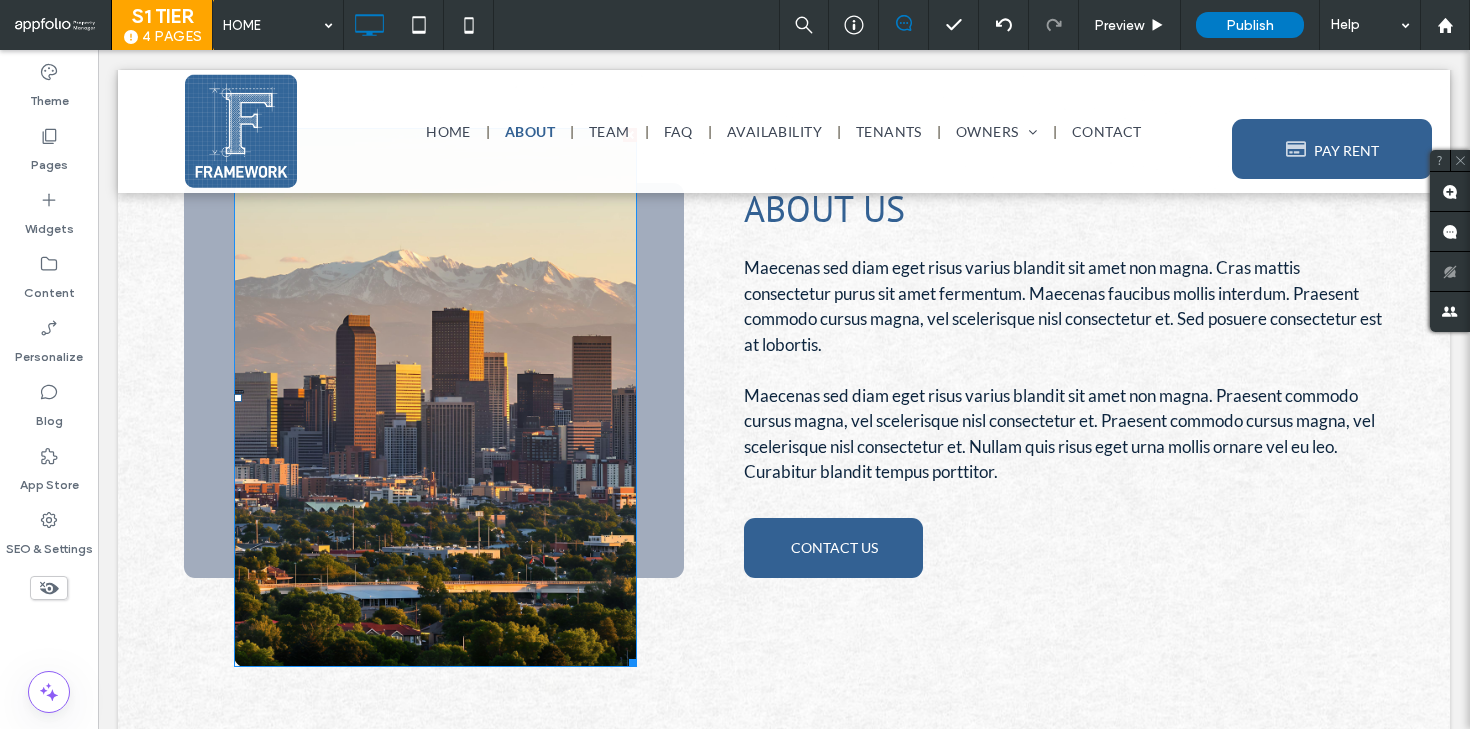 scroll, scrollTop: 862, scrollLeft: 0, axis: vertical 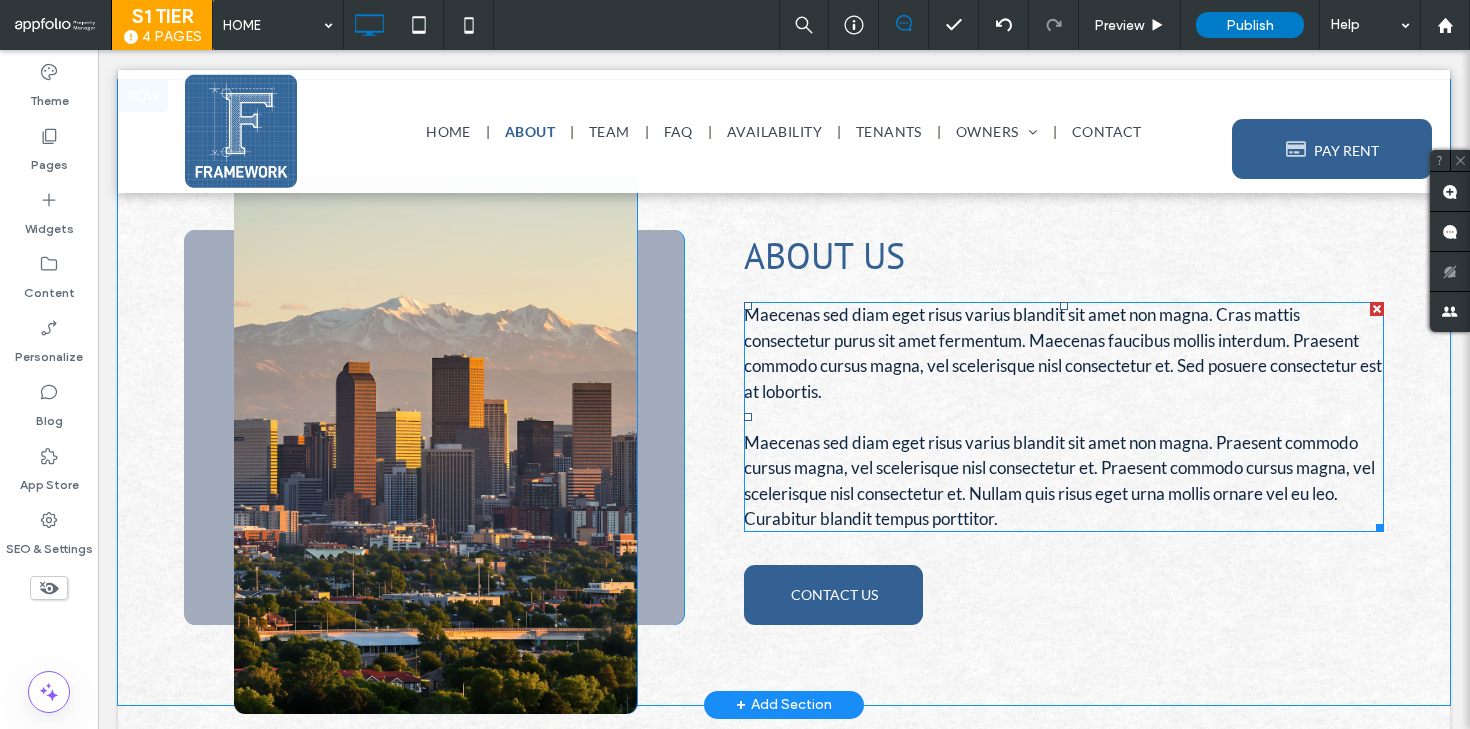 click on "Maecenas sed diam eget risus varius blandit sit amet non magna. Praesent commodo cursus magna, vel scelerisque nisl consectetur et. Praesent commodo cursus magna, vel scelerisque nisl consectetur et. Nullam quis risus eget urna mollis ornare vel eu leo. Curabitur blandit tempus porttitor." at bounding box center [1064, 481] 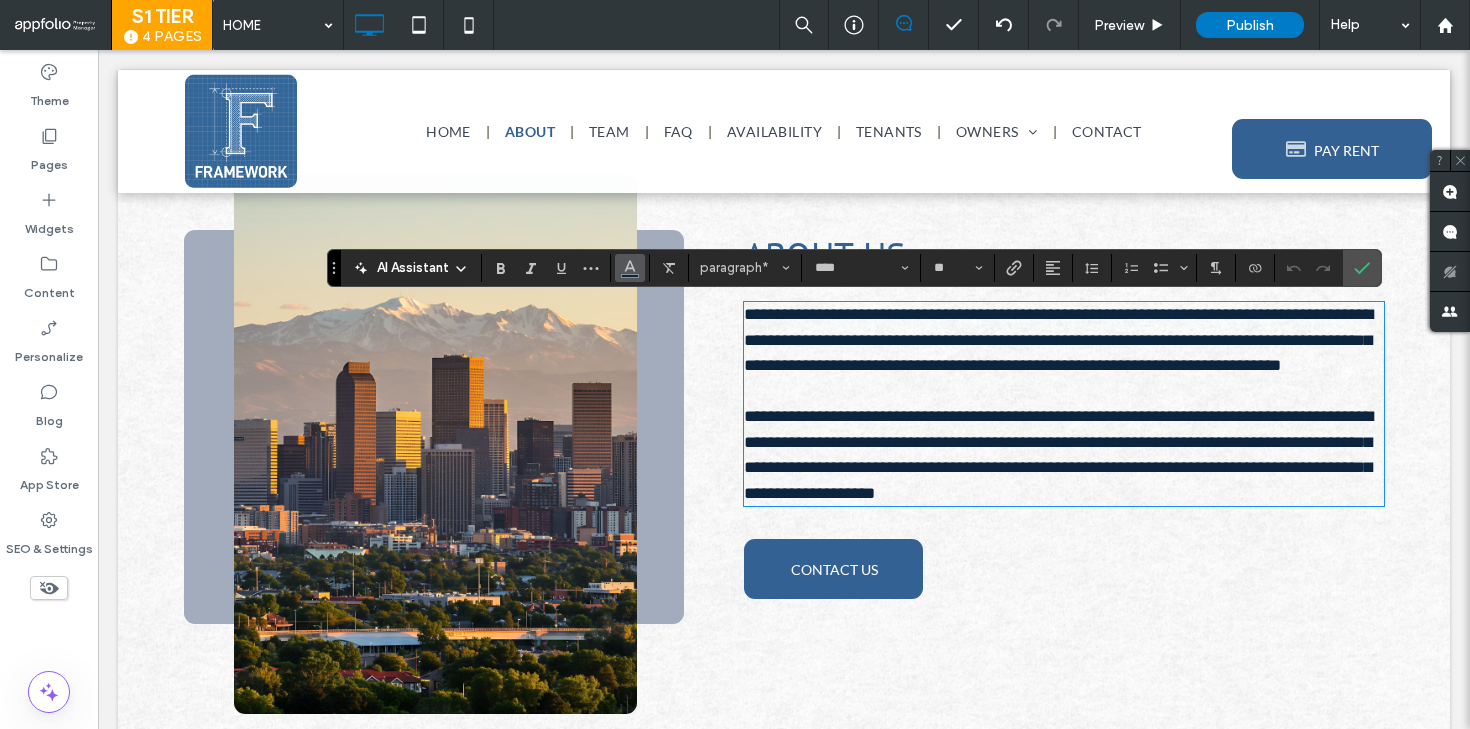 click 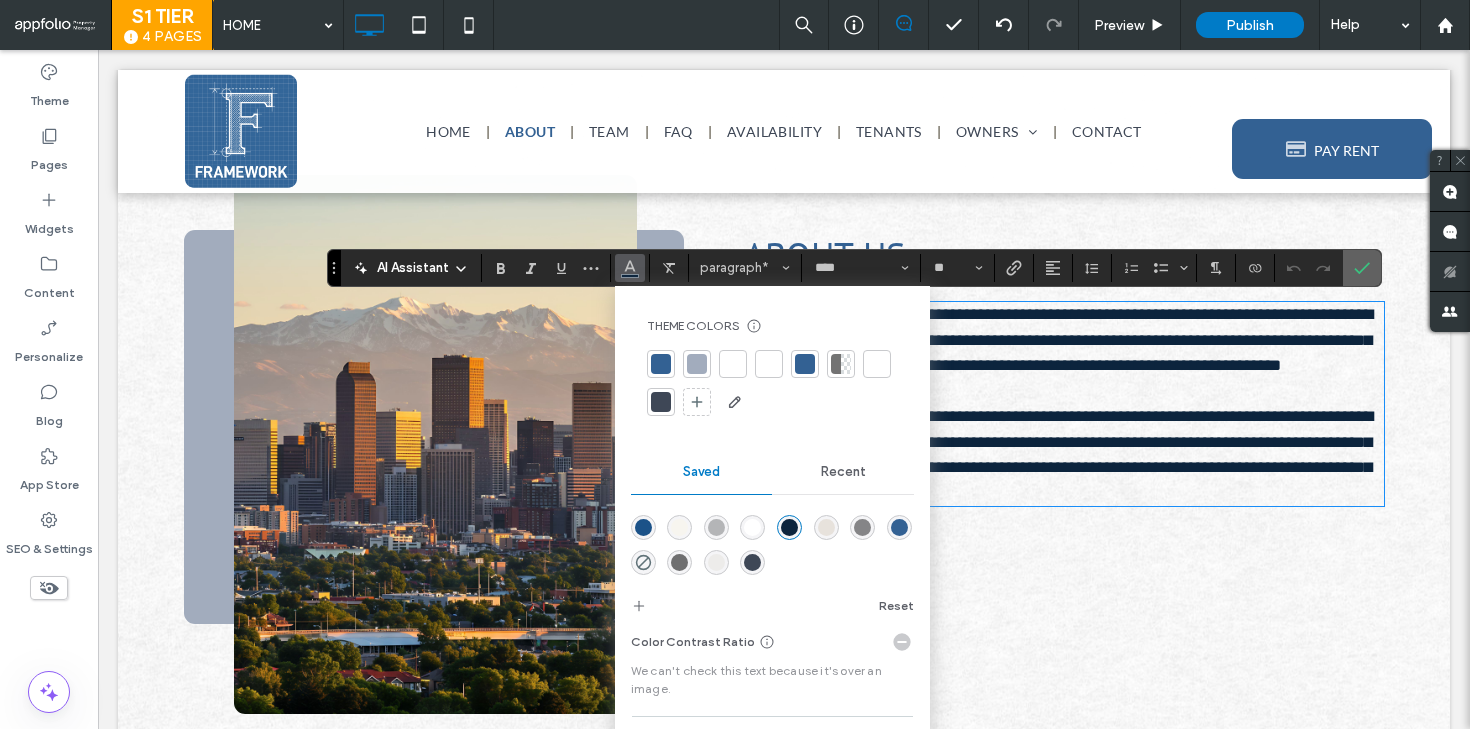 click 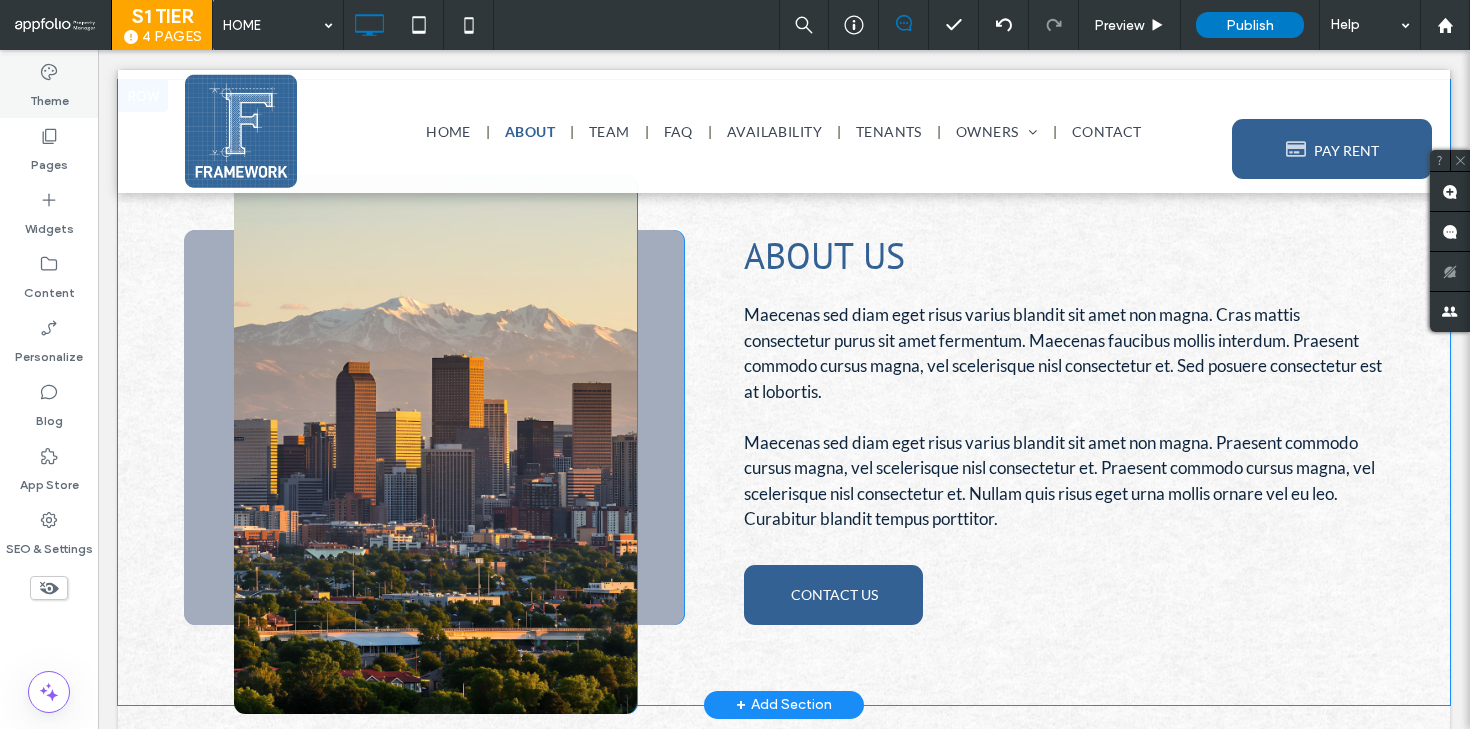 click 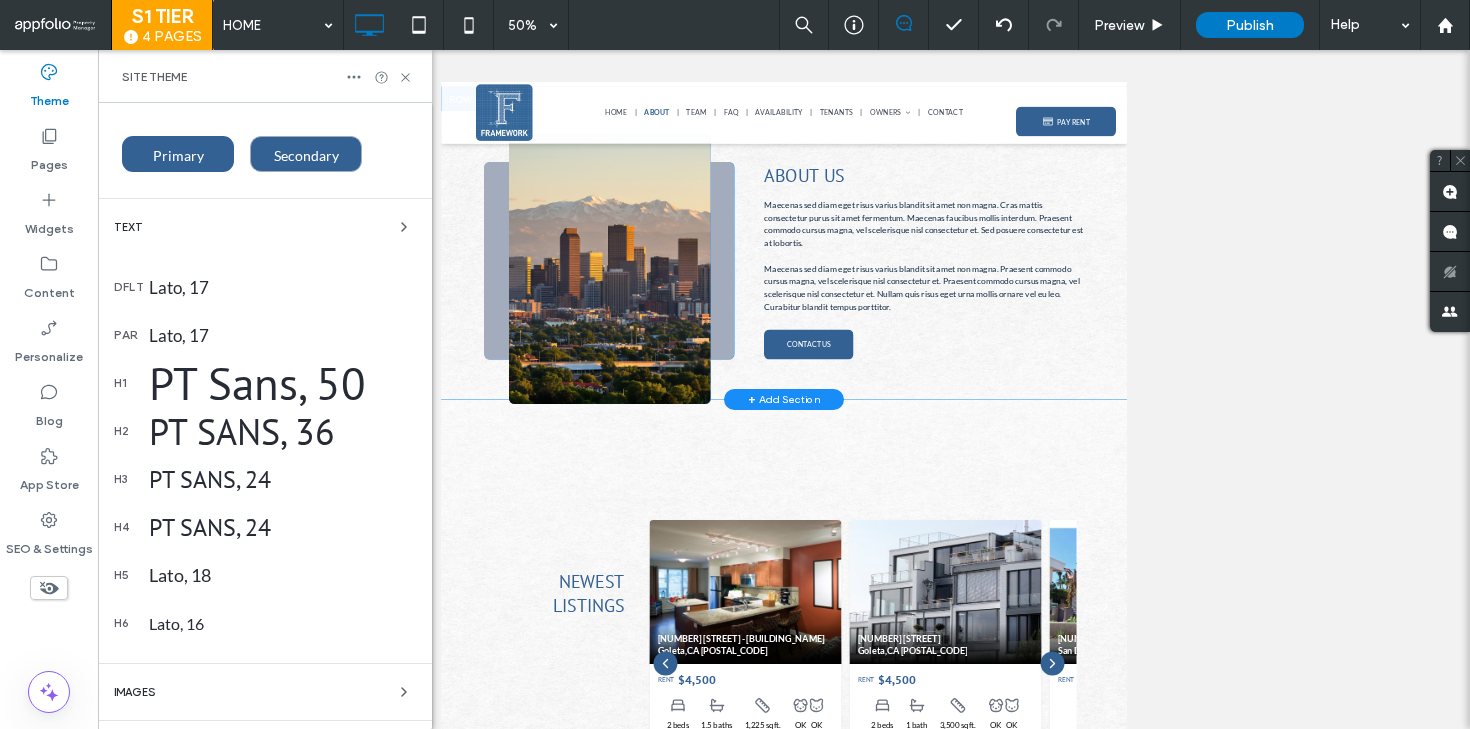 scroll, scrollTop: 199, scrollLeft: 0, axis: vertical 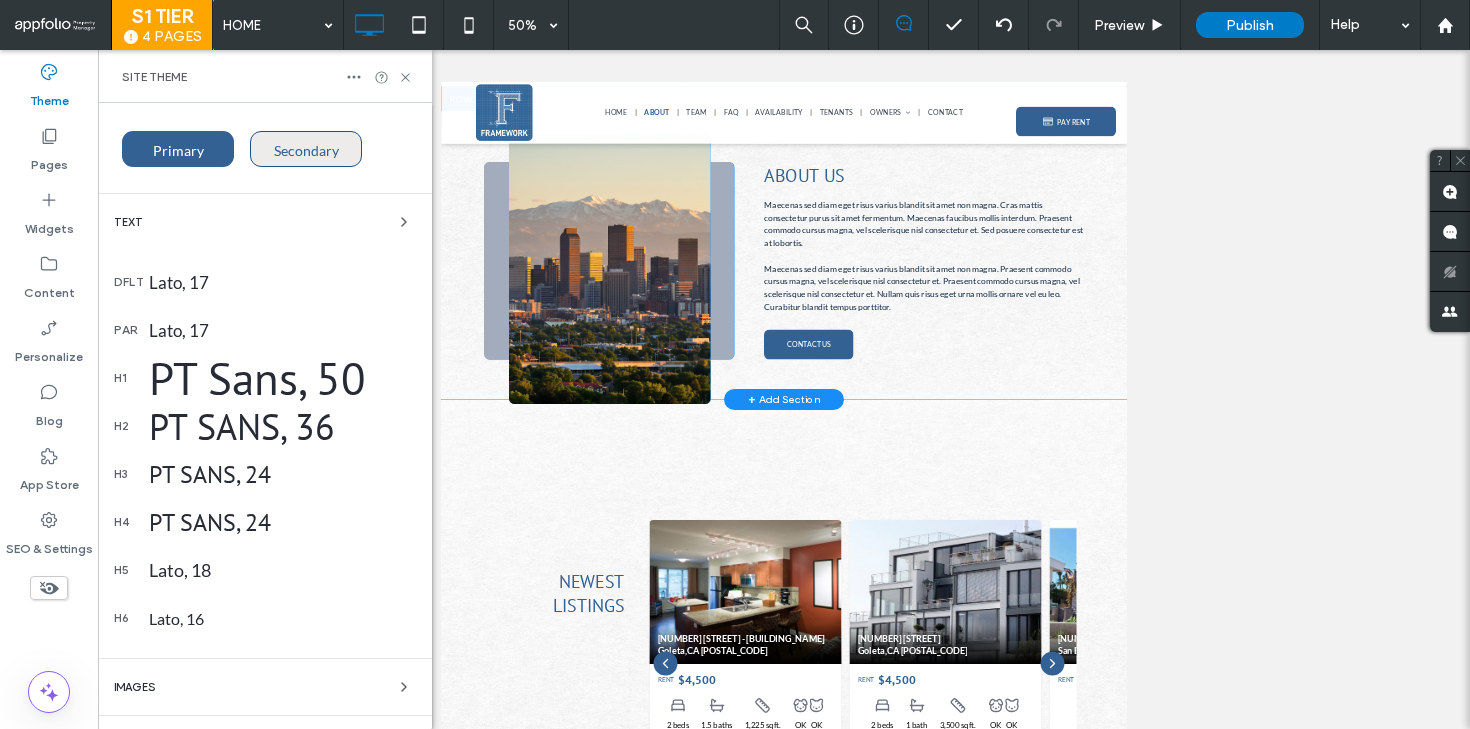 click on "Lato, 17" at bounding box center (282, 330) 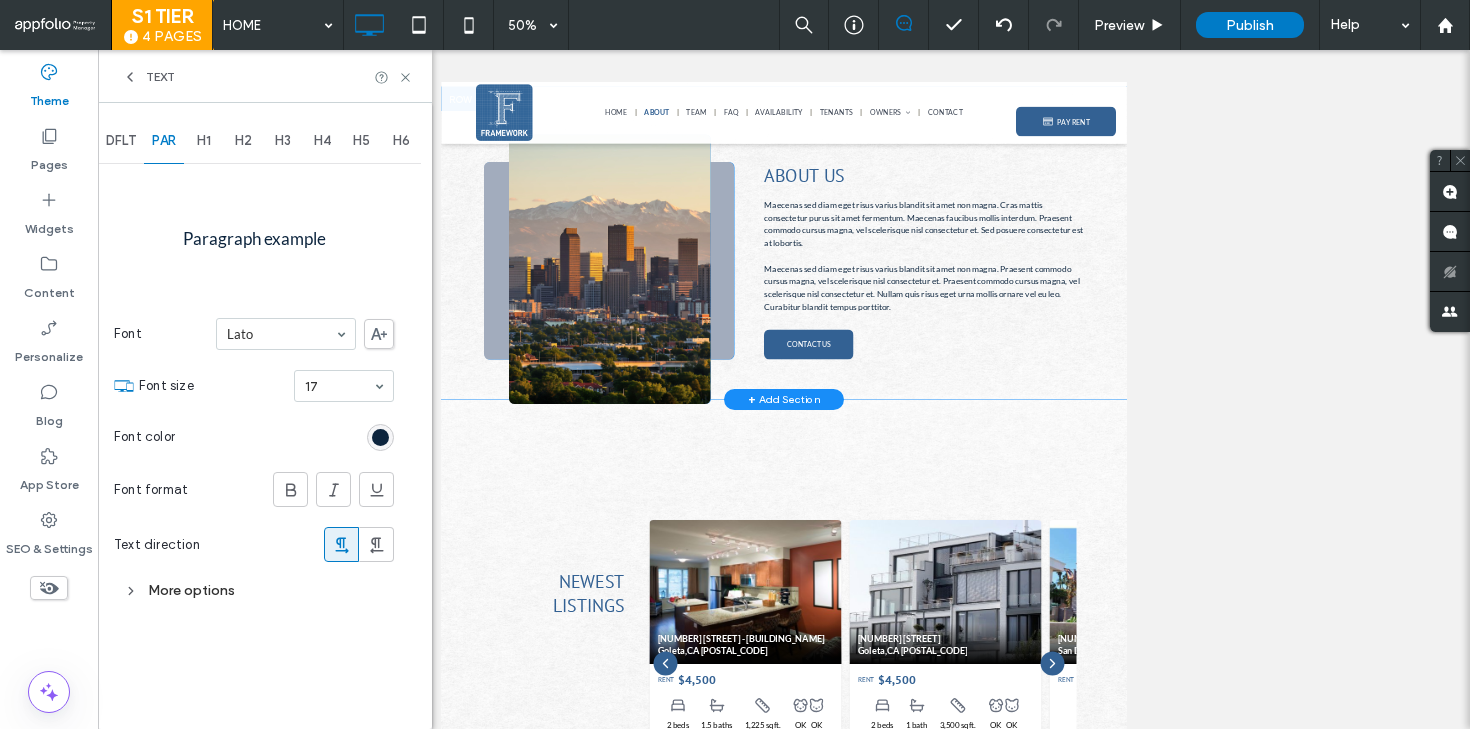 scroll, scrollTop: 0, scrollLeft: 0, axis: both 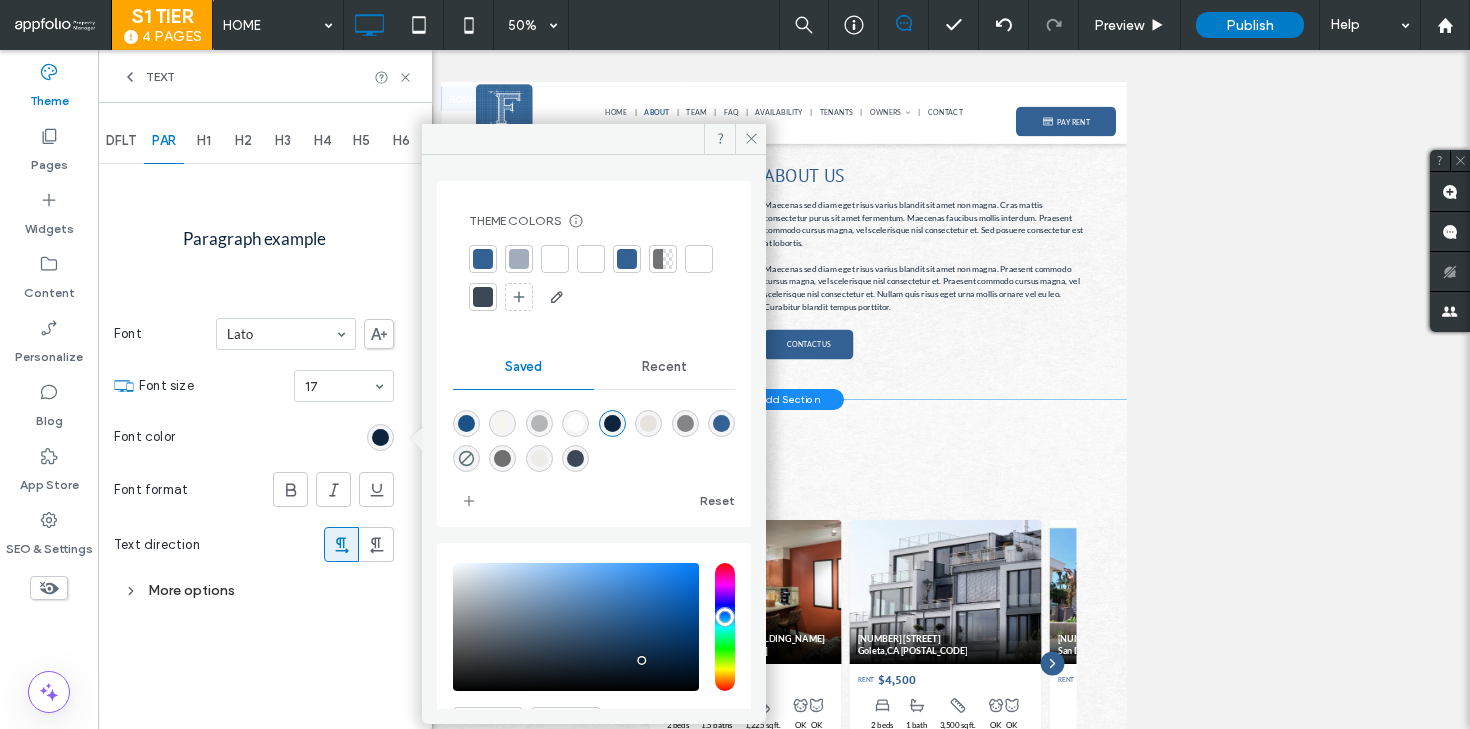 click at bounding box center [483, 297] 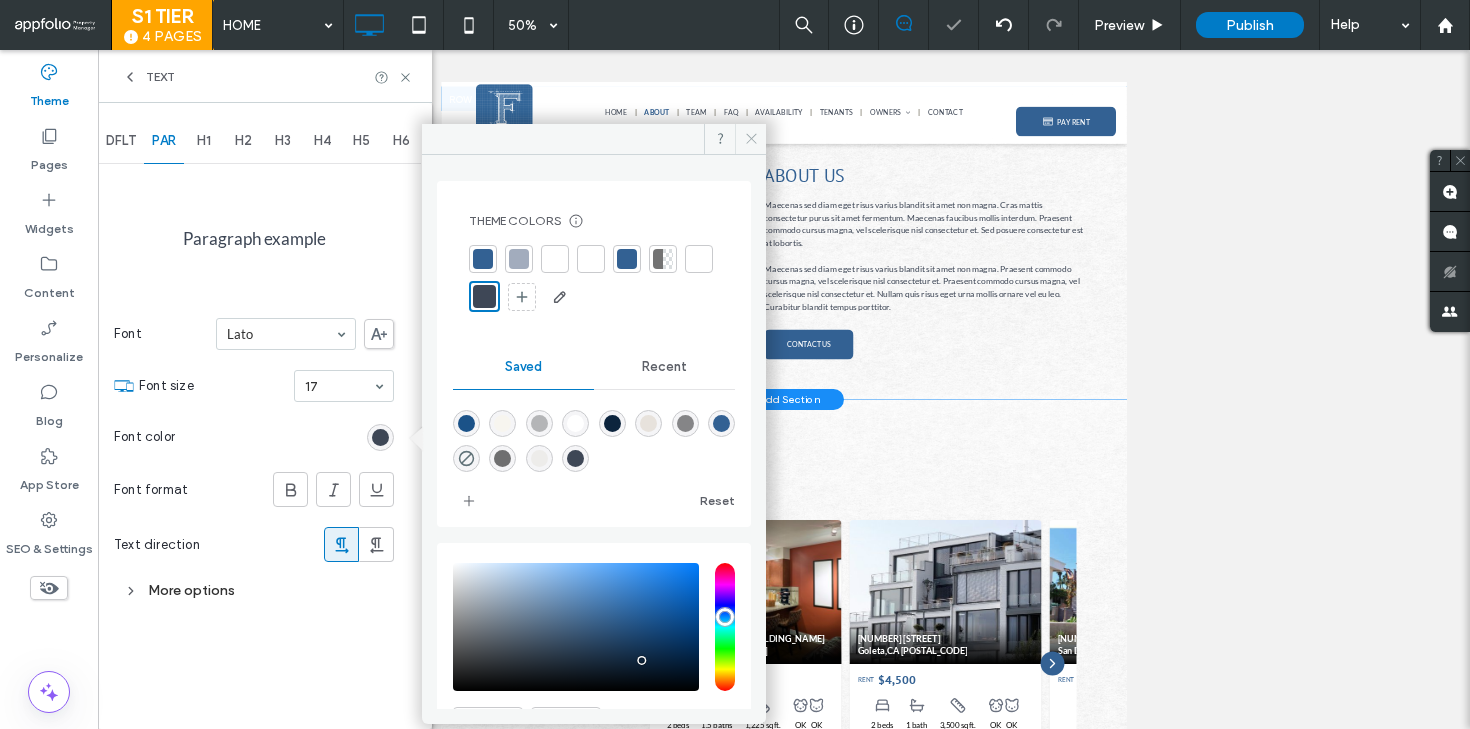 click 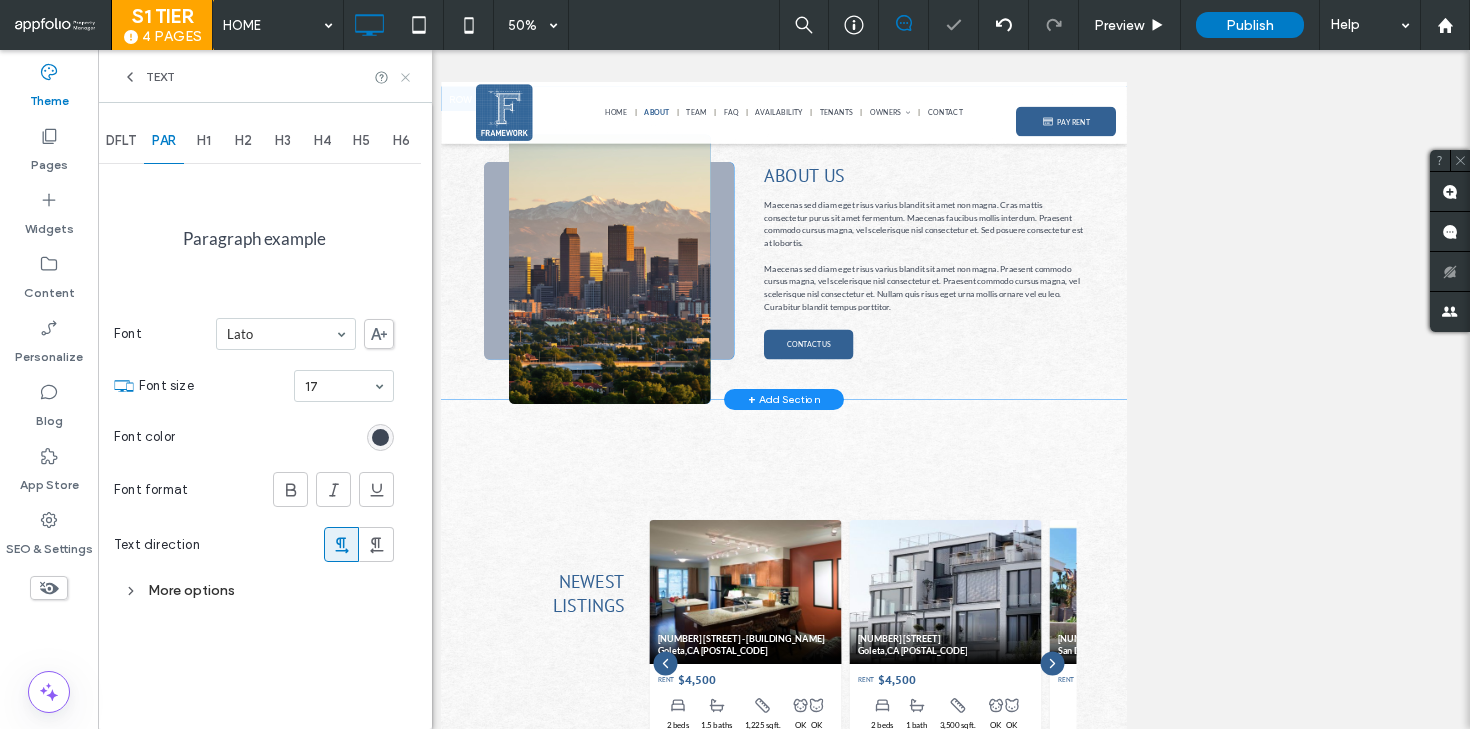 click 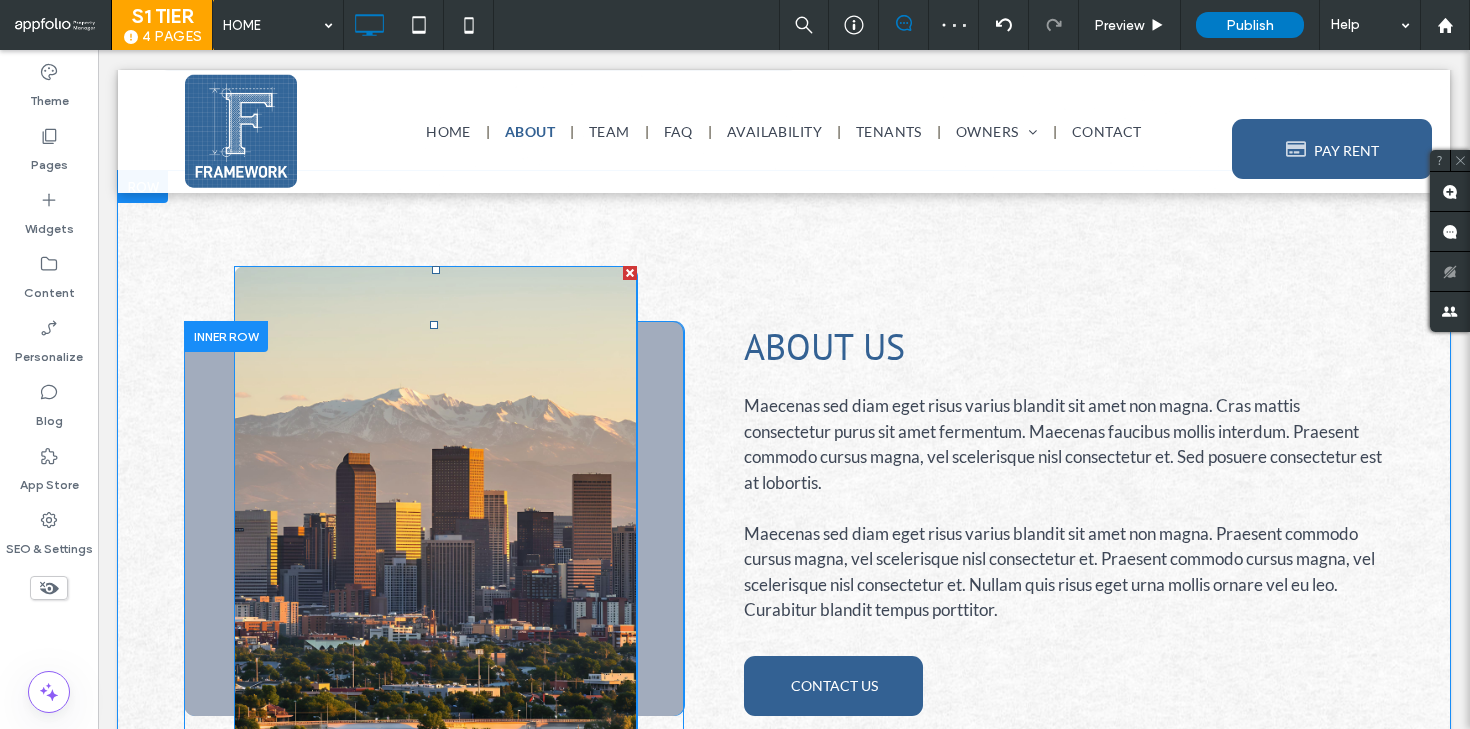 scroll, scrollTop: 769, scrollLeft: 0, axis: vertical 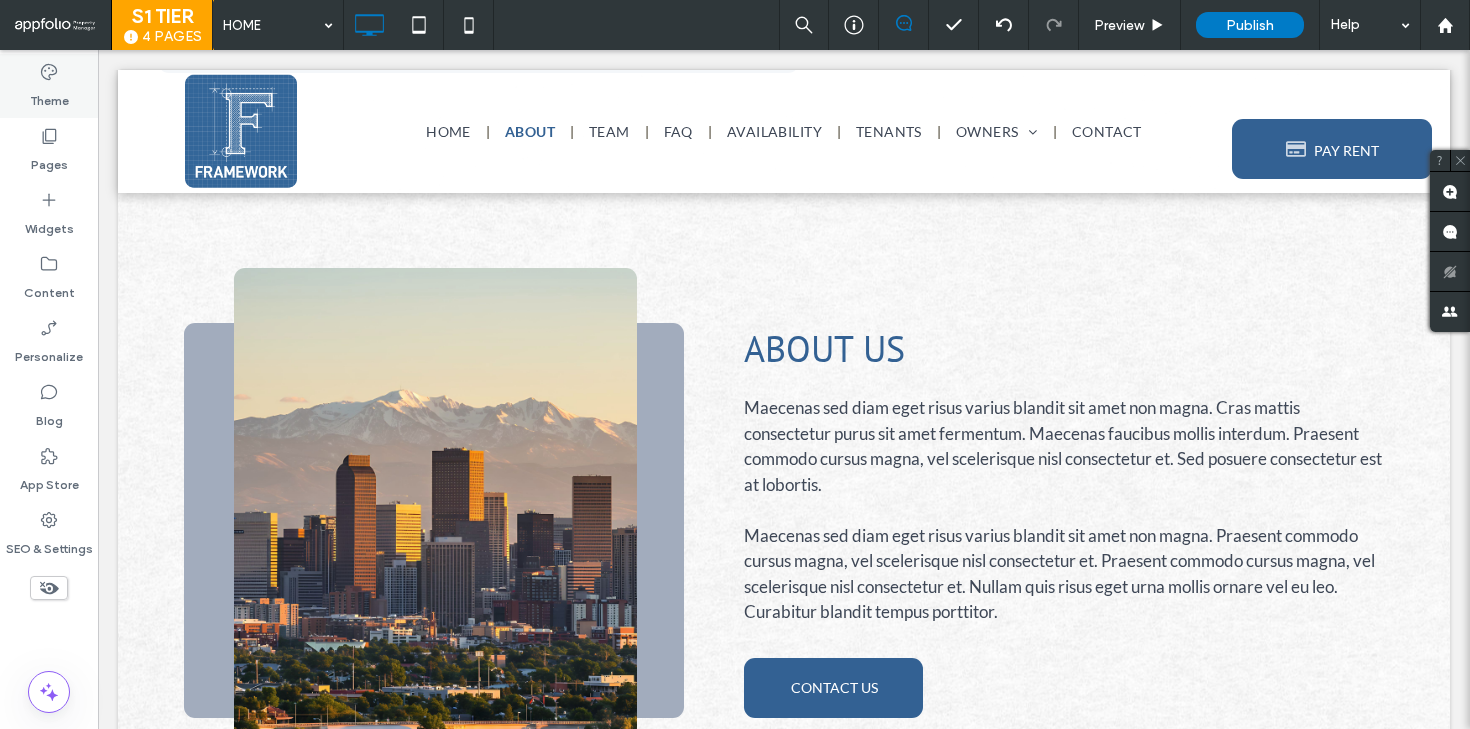 click on "Theme" at bounding box center [49, 96] 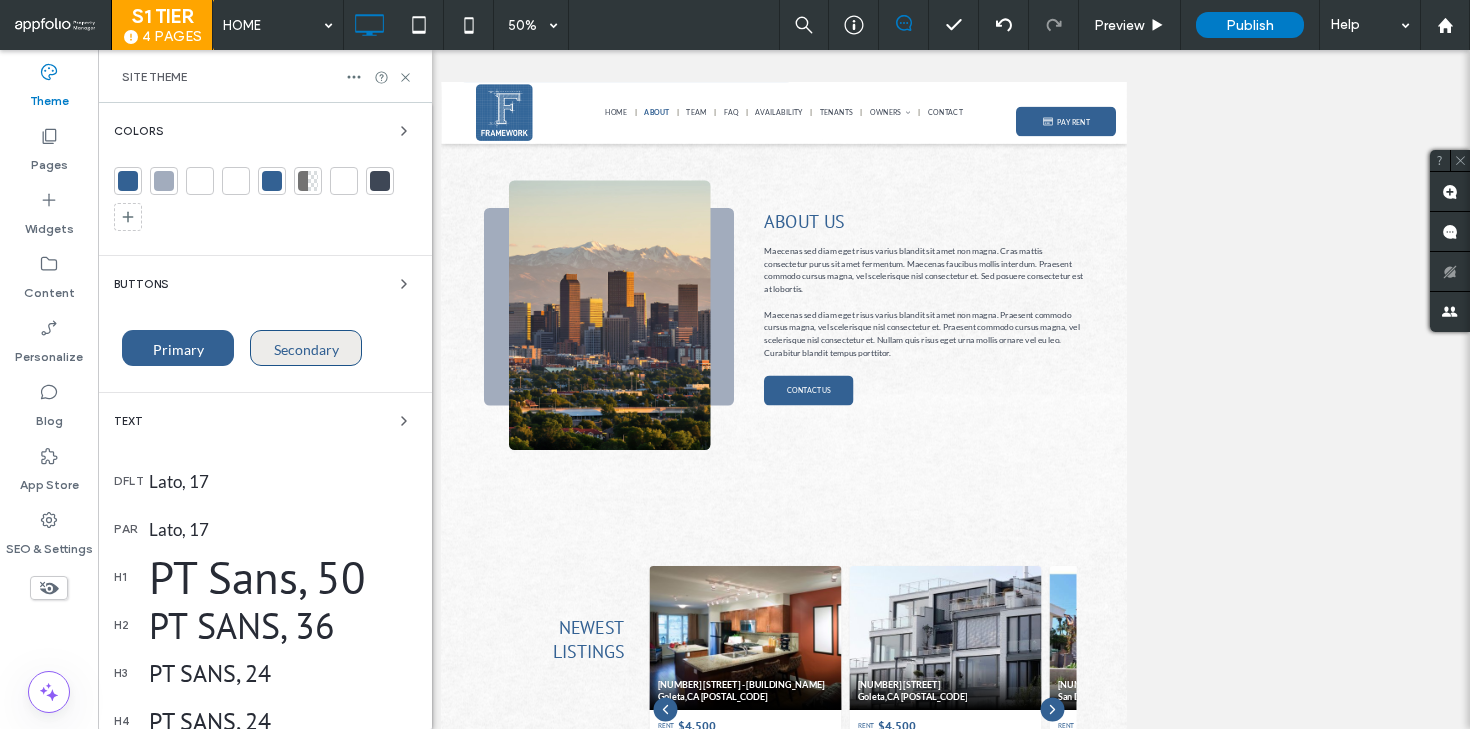 click on "dflt Lato, 17" at bounding box center (265, 481) 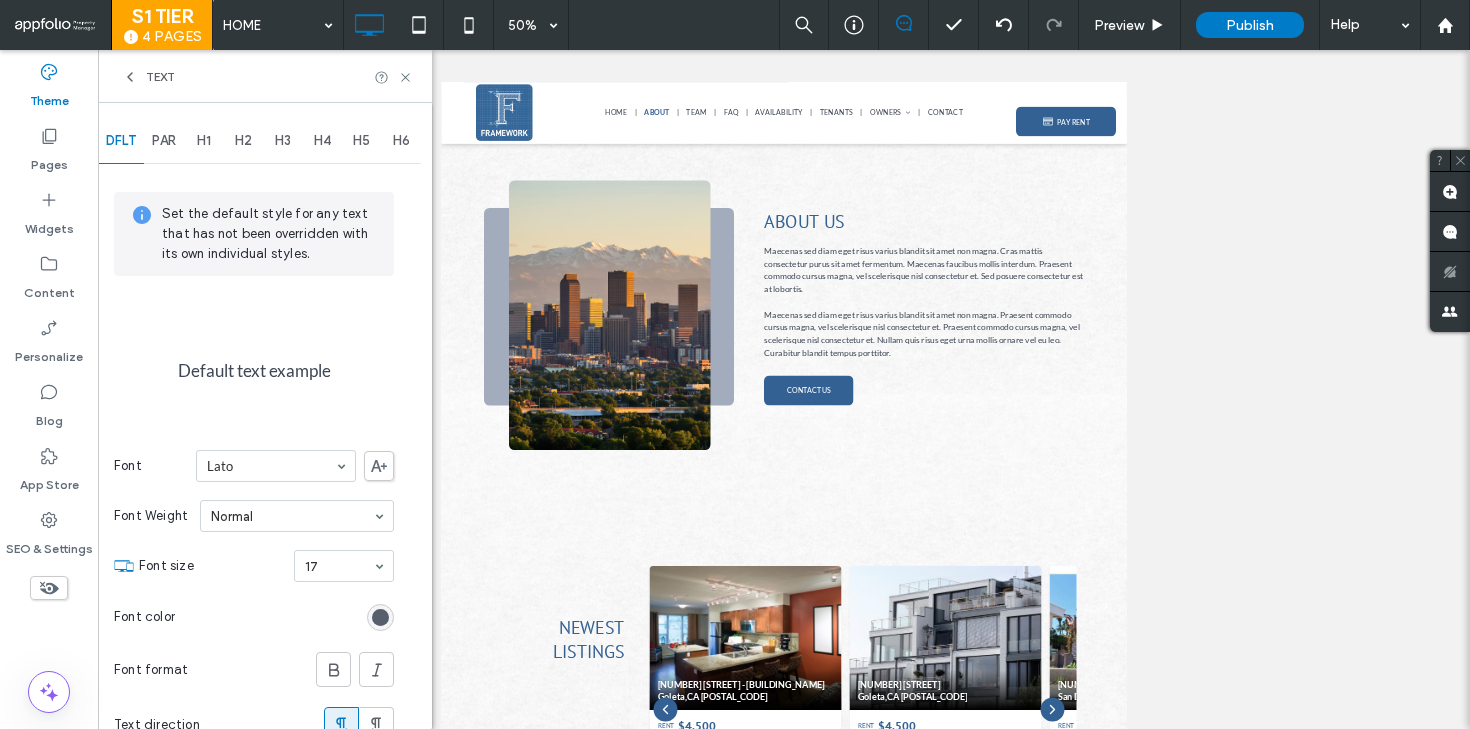 click at bounding box center [380, 617] 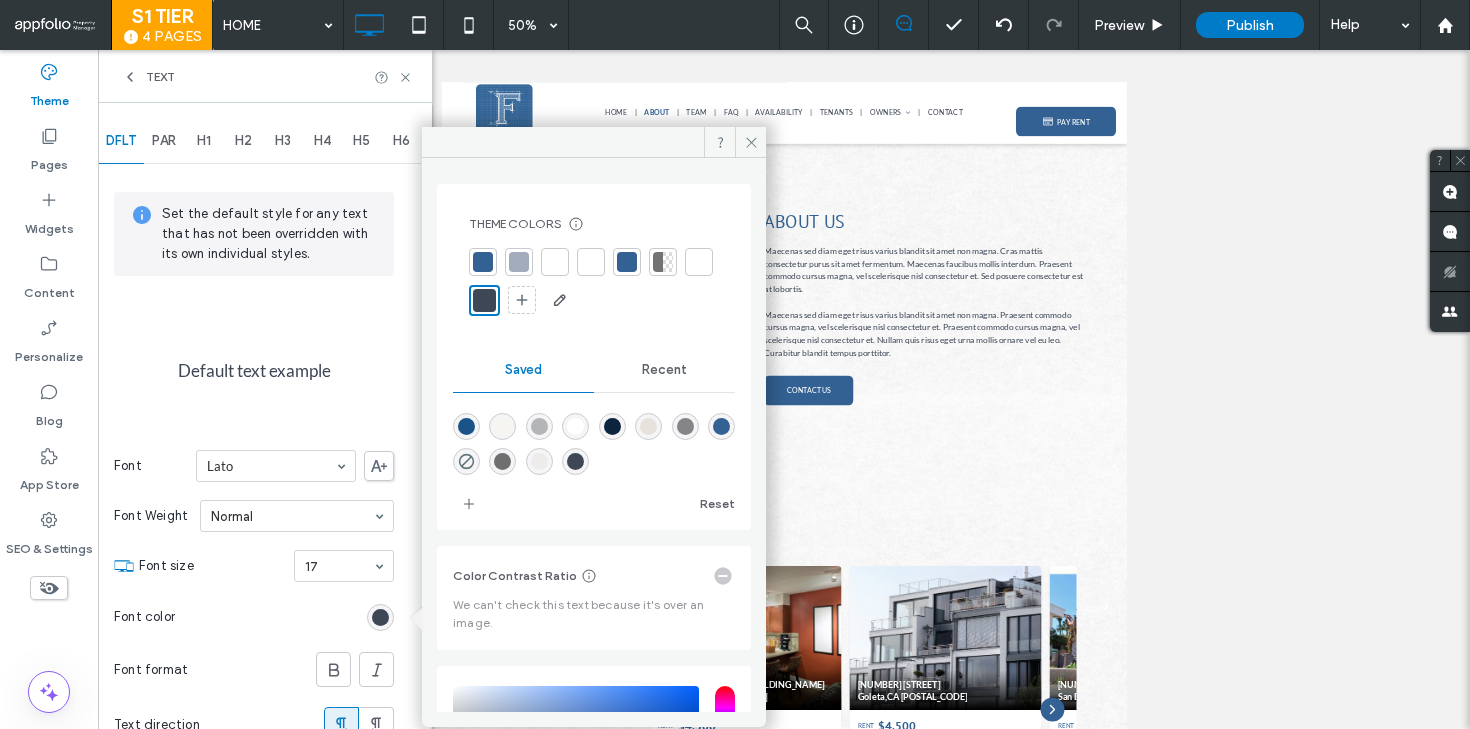 click on "H1" at bounding box center [204, 141] 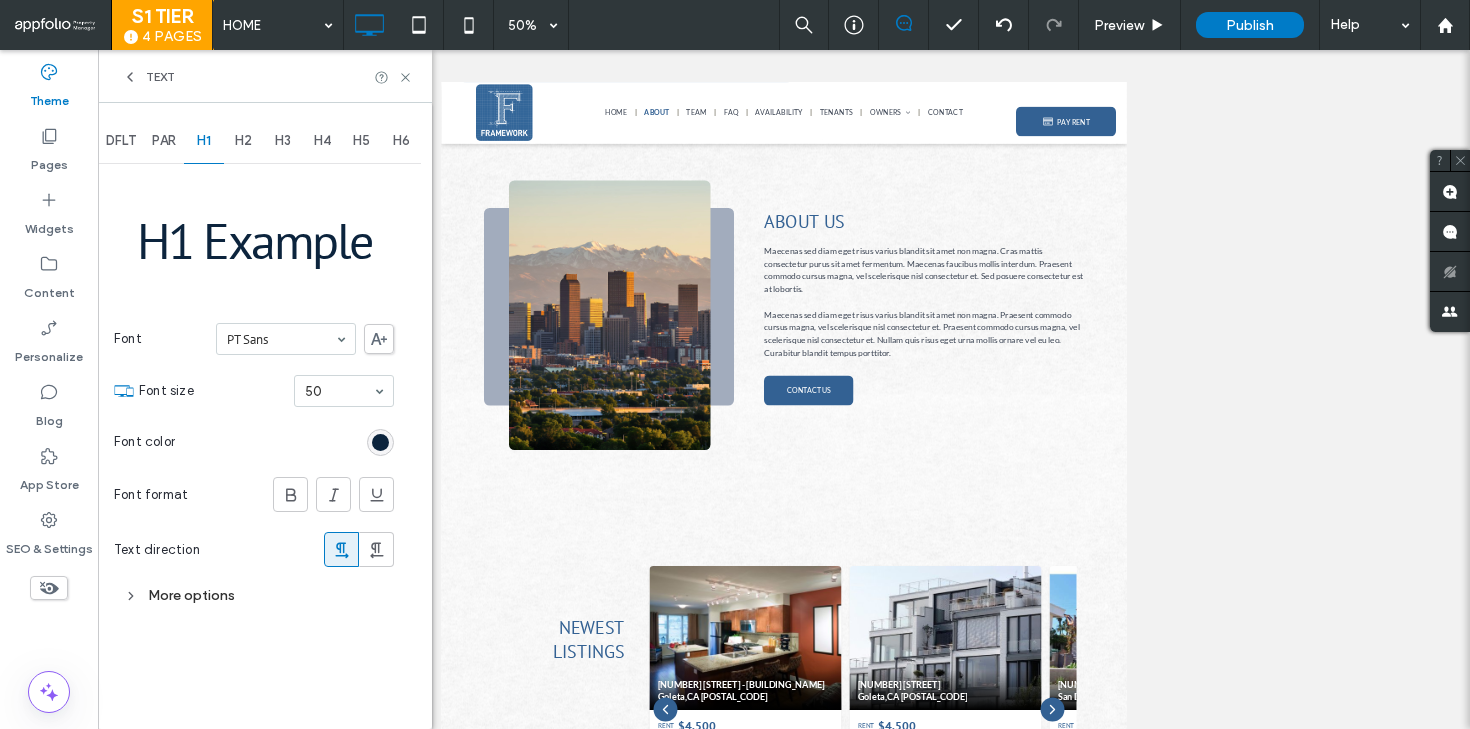 click at bounding box center [380, 442] 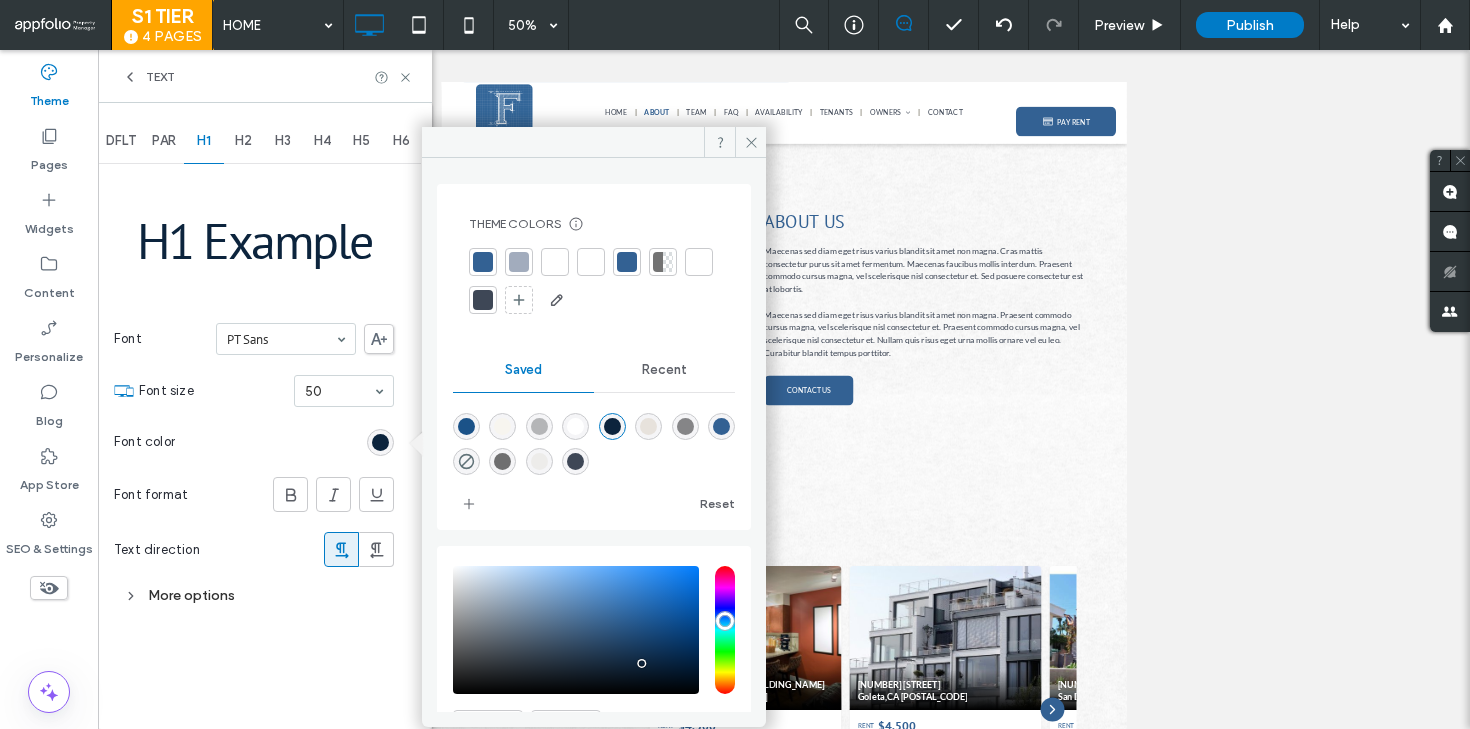 click at bounding box center [483, 300] 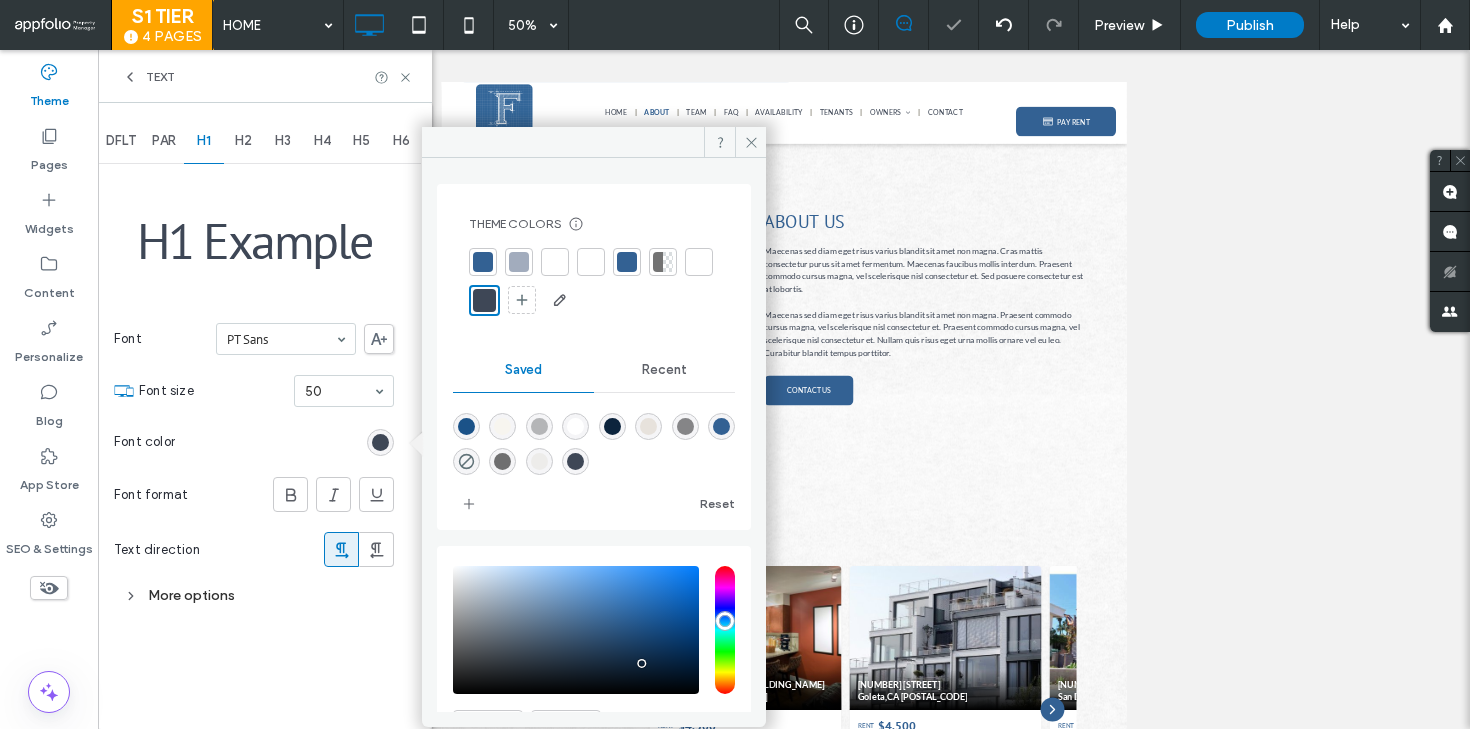 click on "H2" at bounding box center (244, 141) 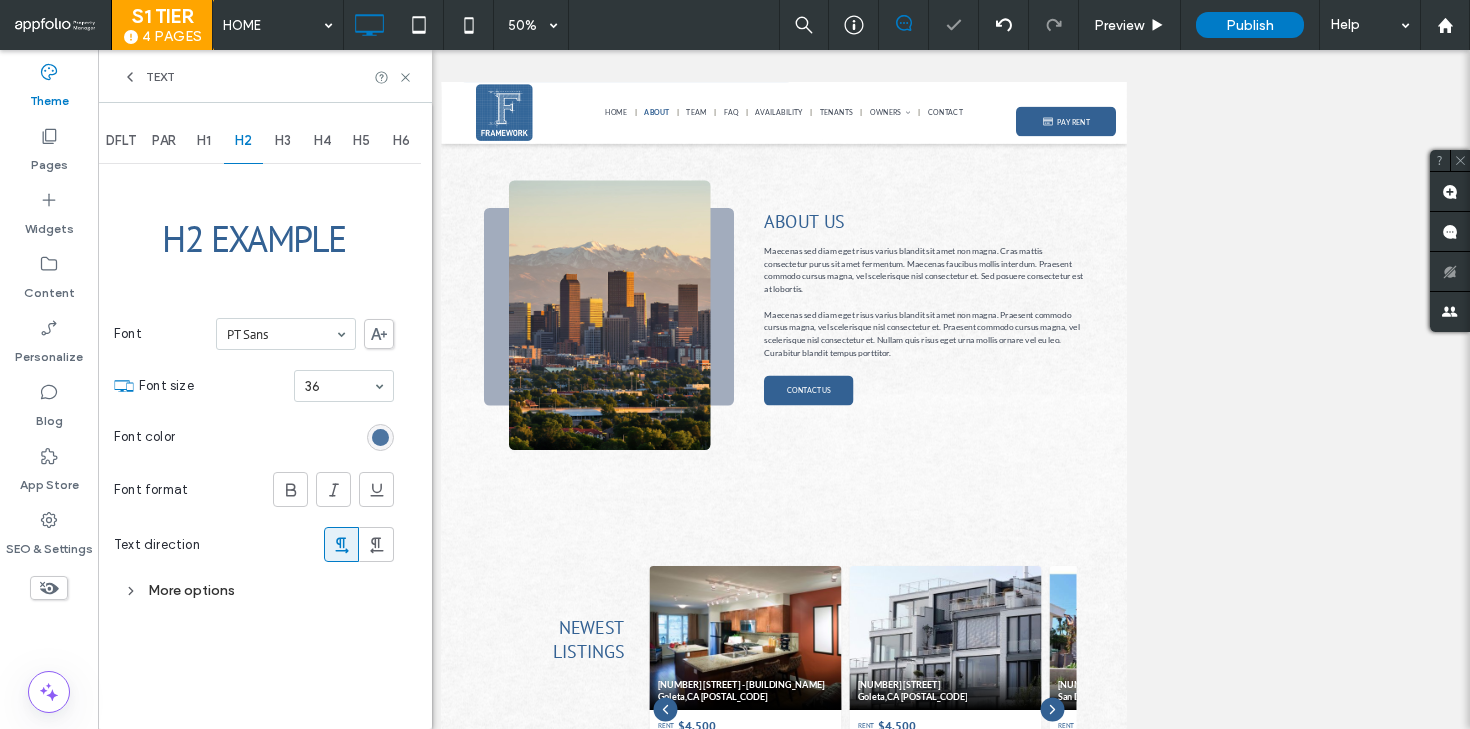 click at bounding box center (380, 437) 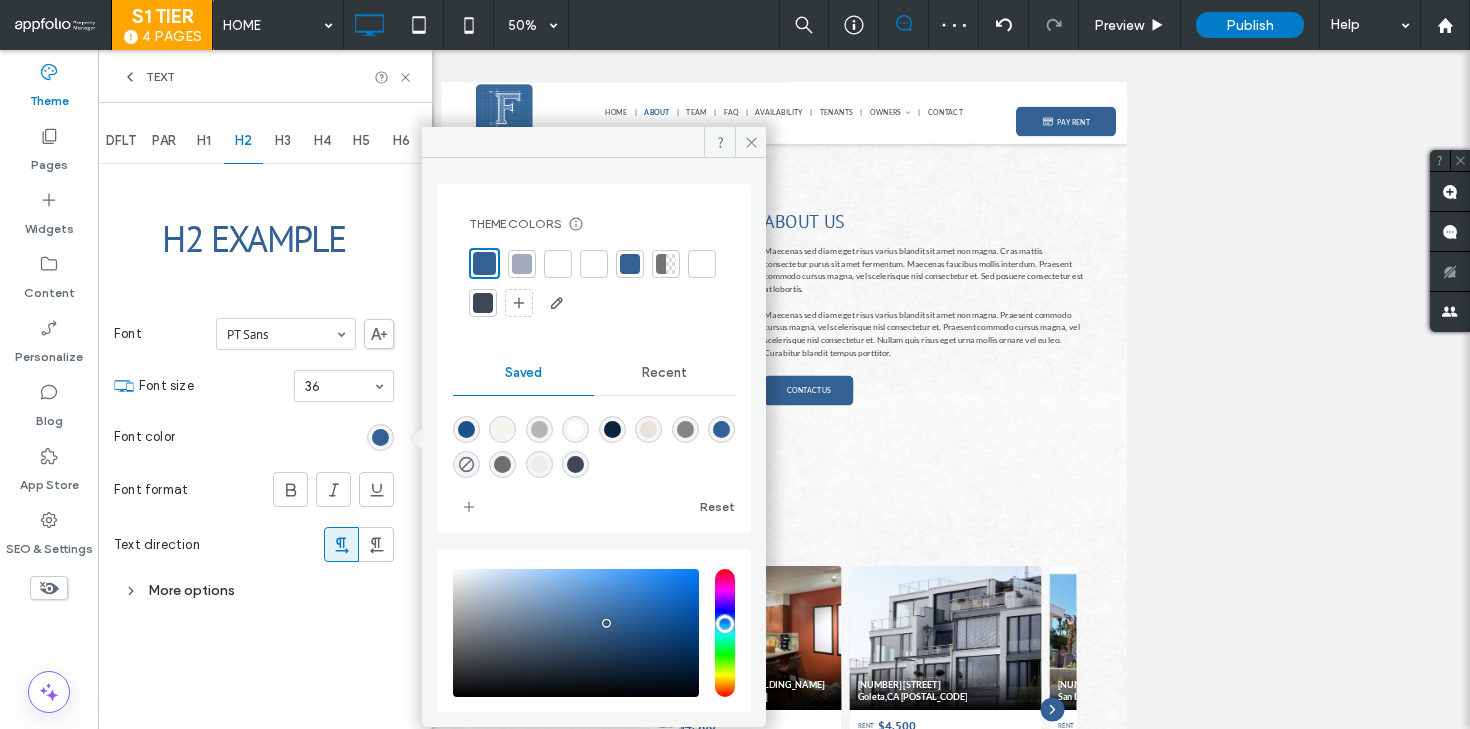 click at bounding box center (483, 303) 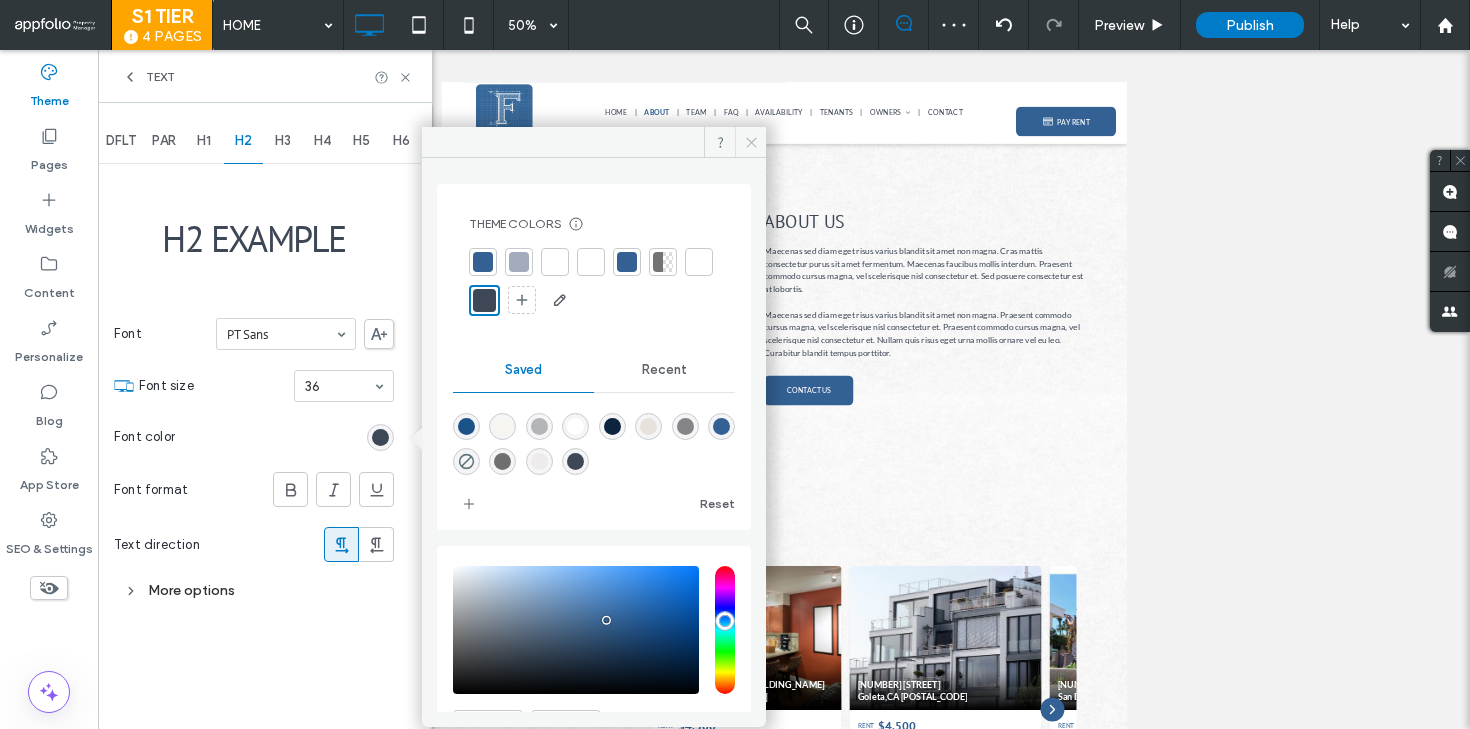 click 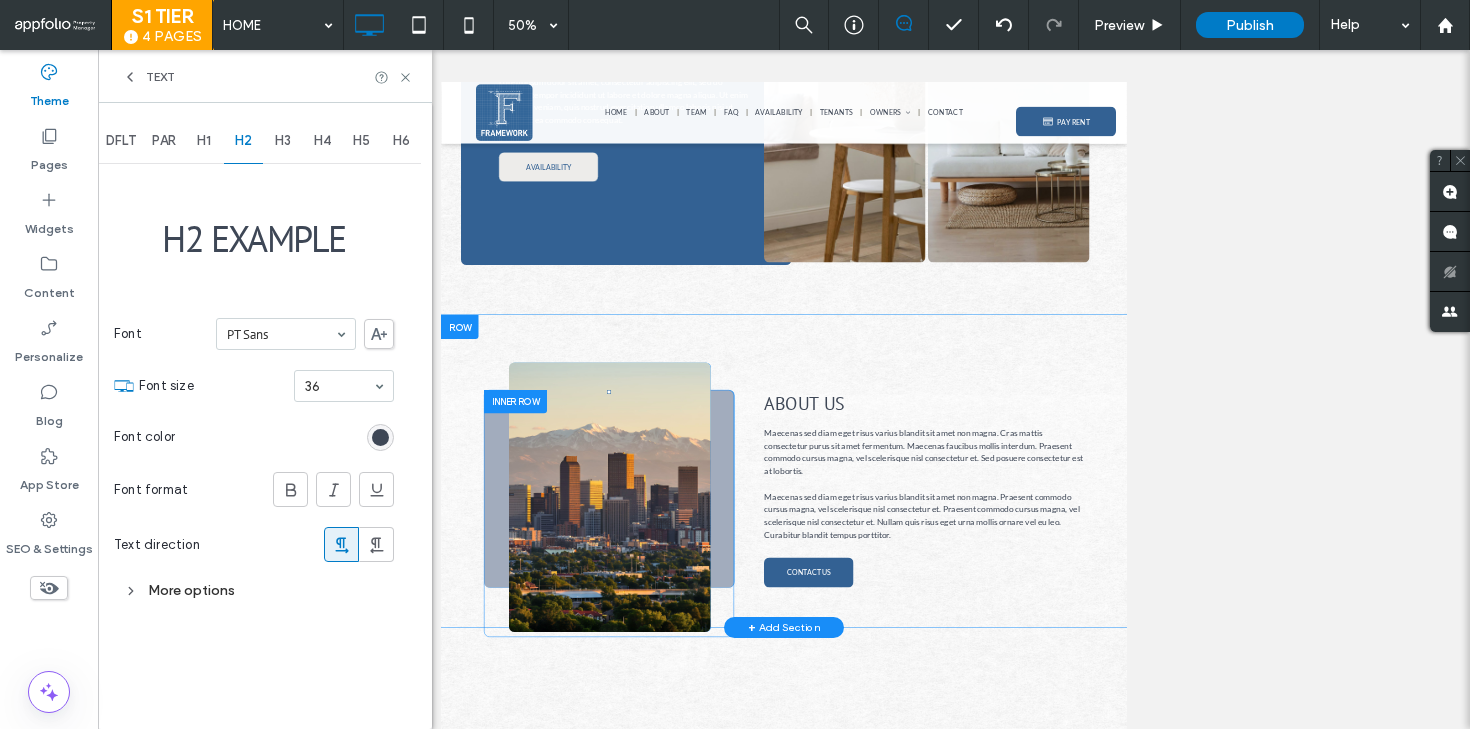 scroll, scrollTop: 405, scrollLeft: 0, axis: vertical 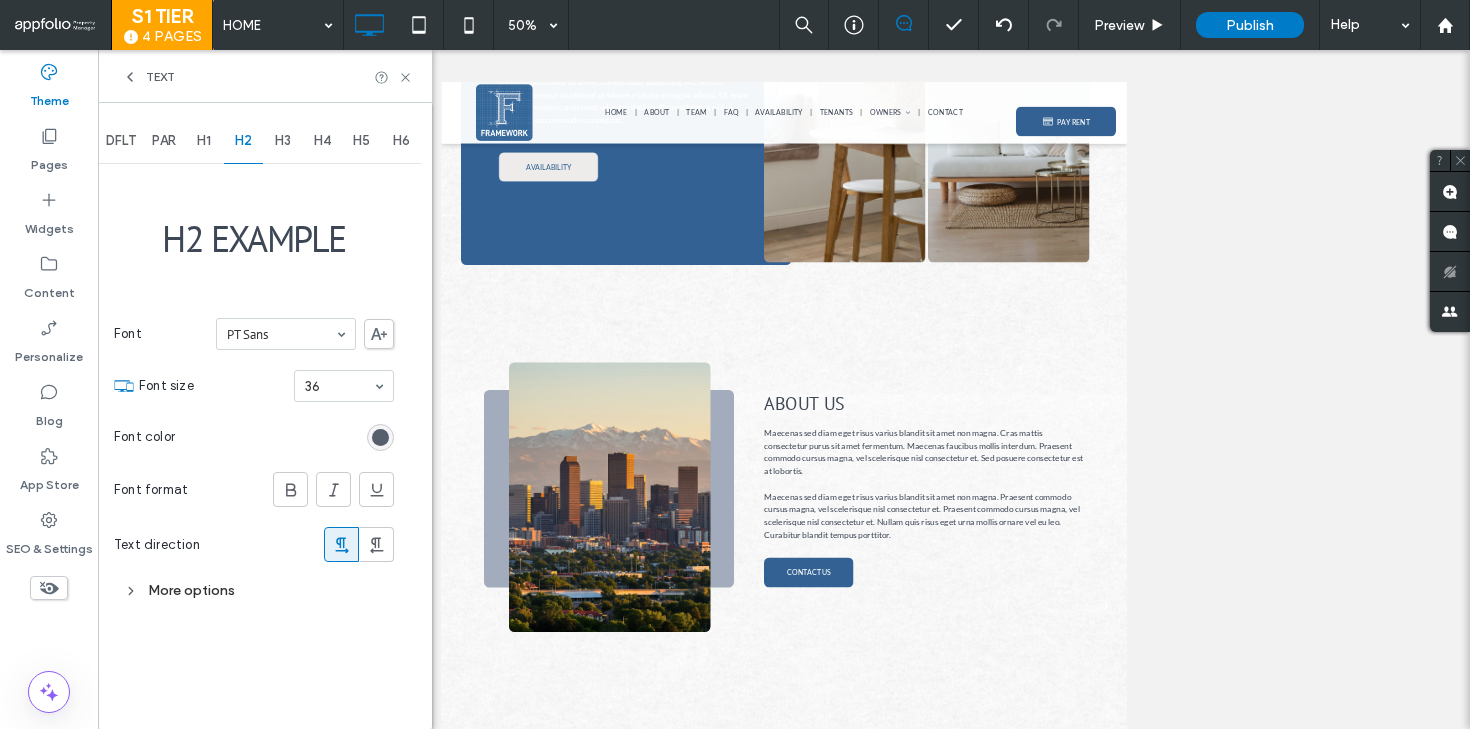 click at bounding box center (380, 437) 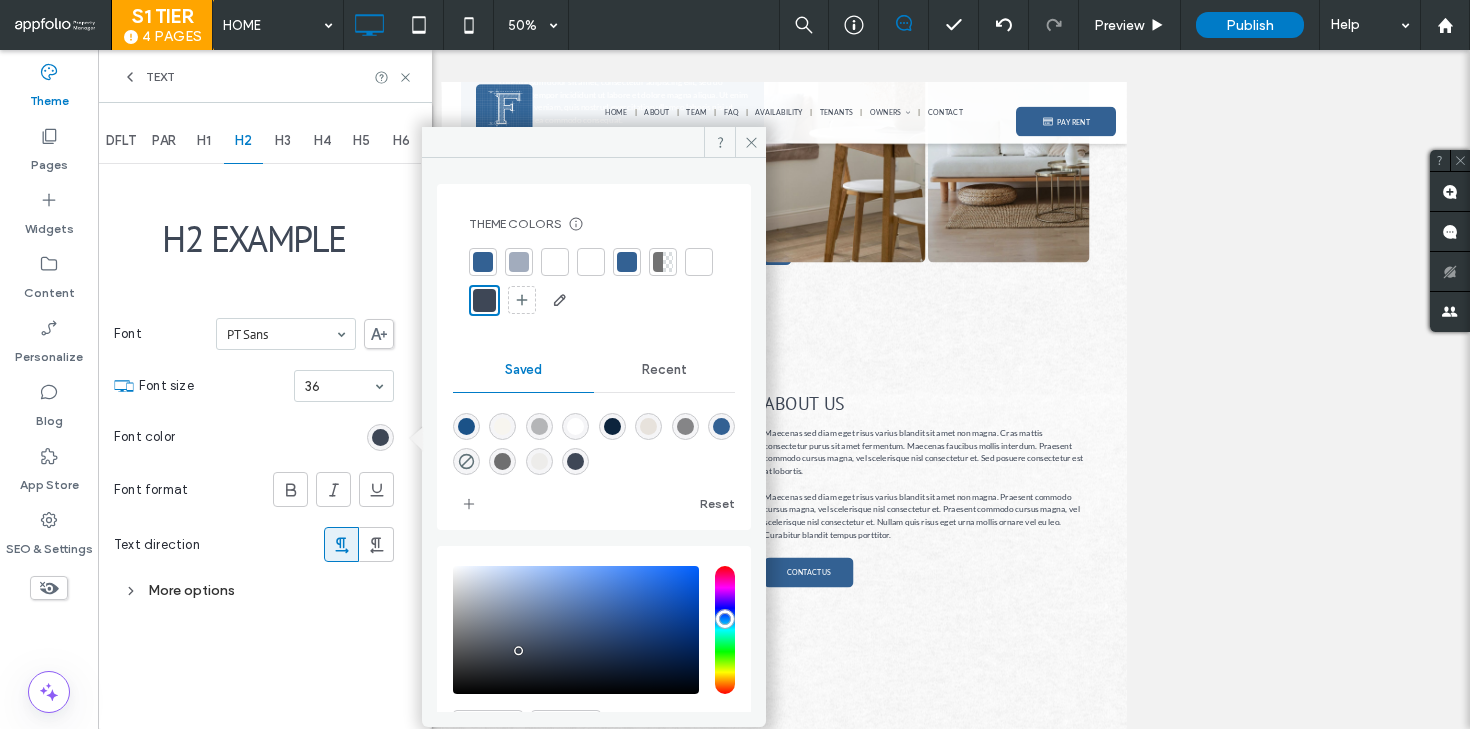 click at bounding box center (483, 262) 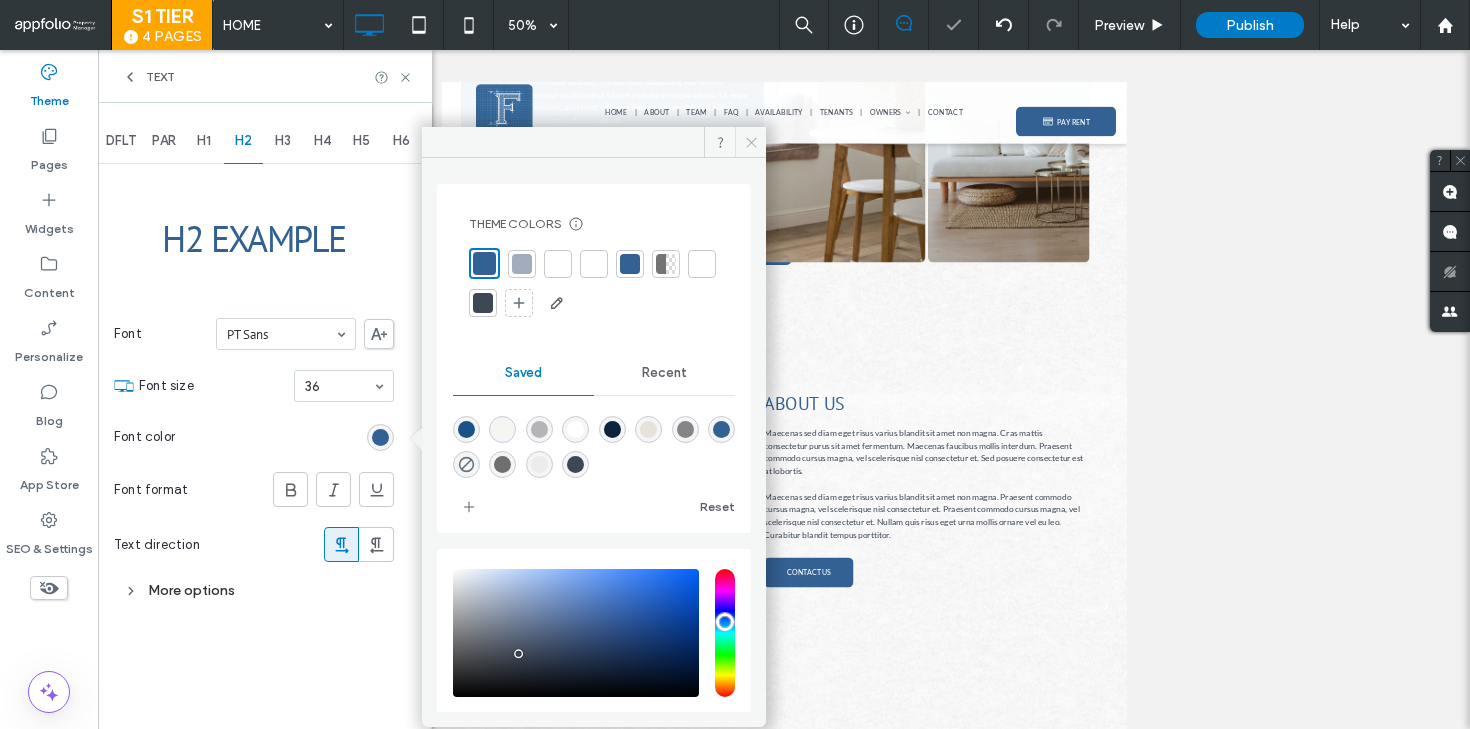 click at bounding box center (750, 142) 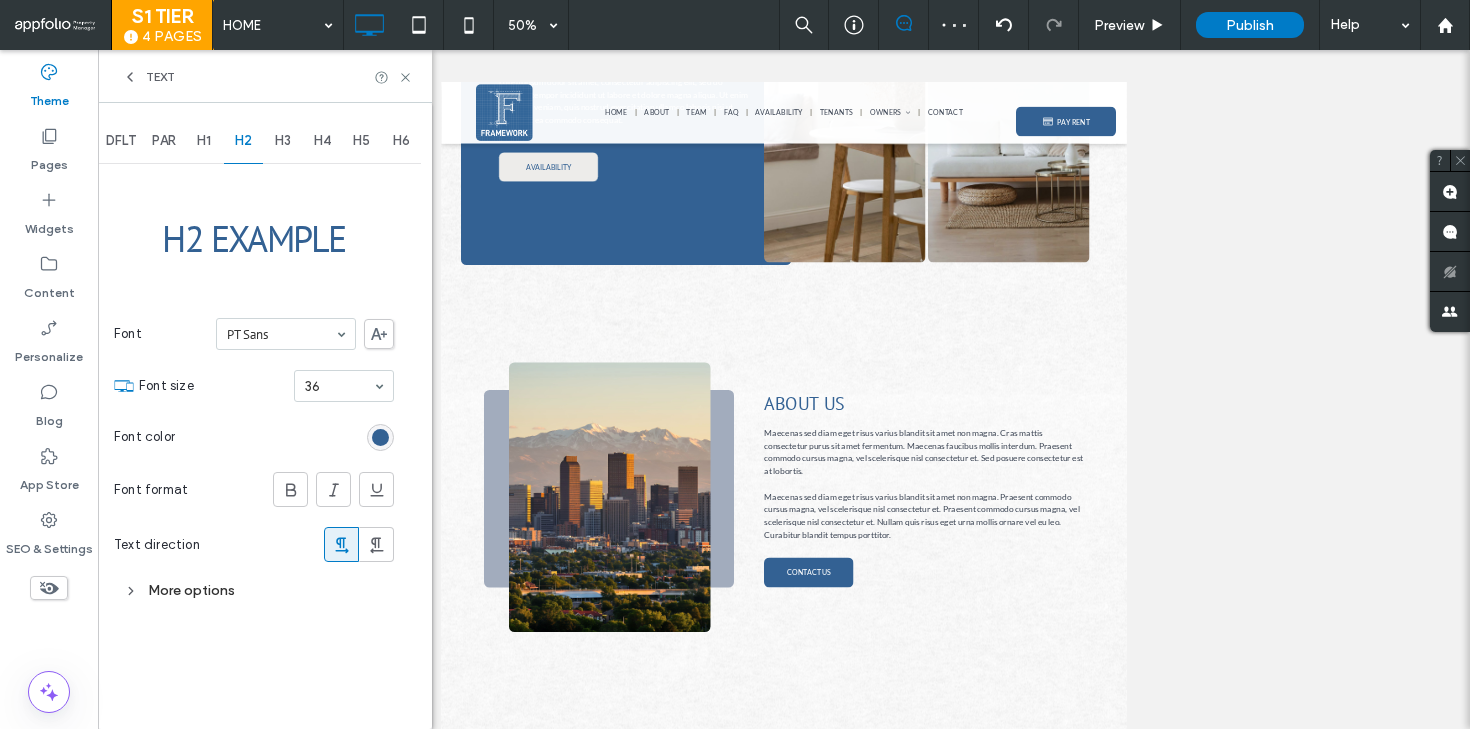 click on "H3" at bounding box center (283, 141) 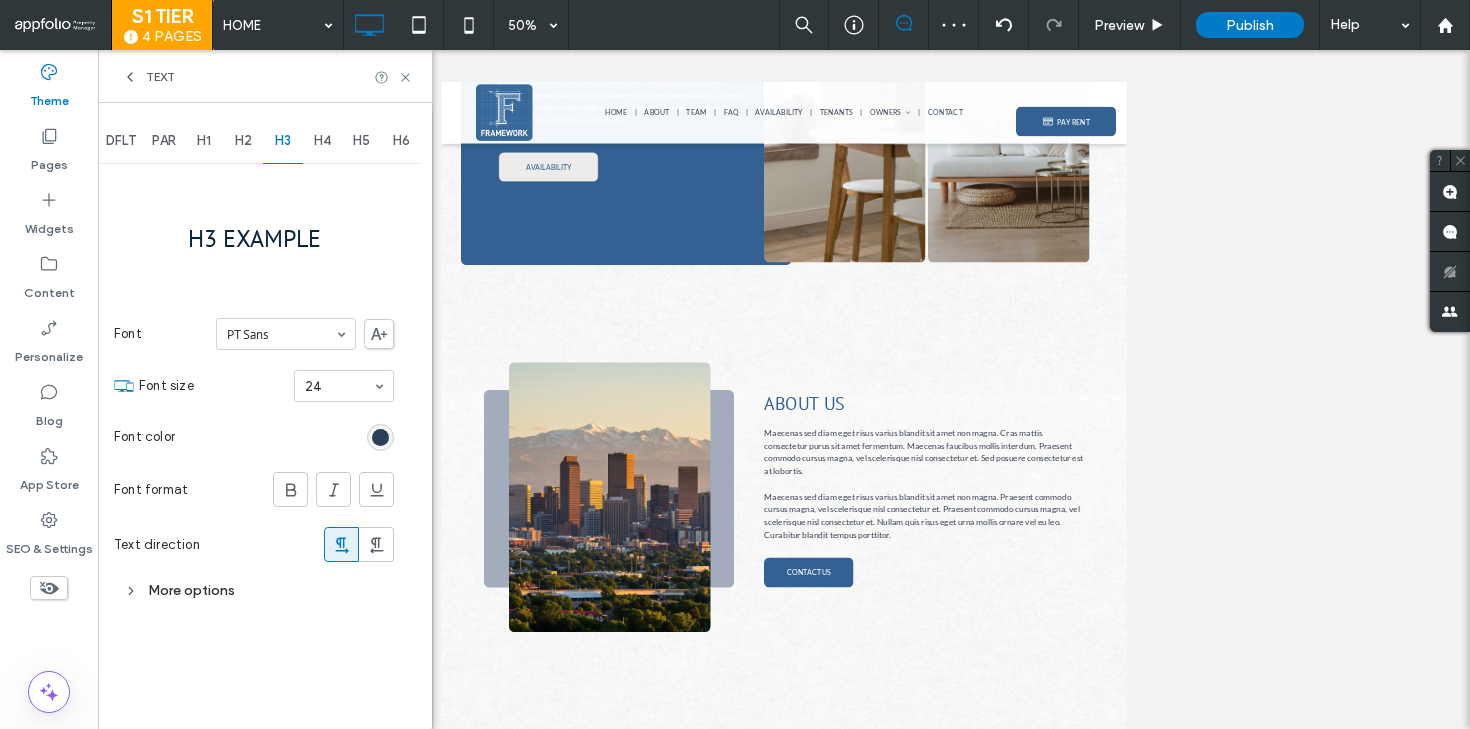 click at bounding box center (380, 437) 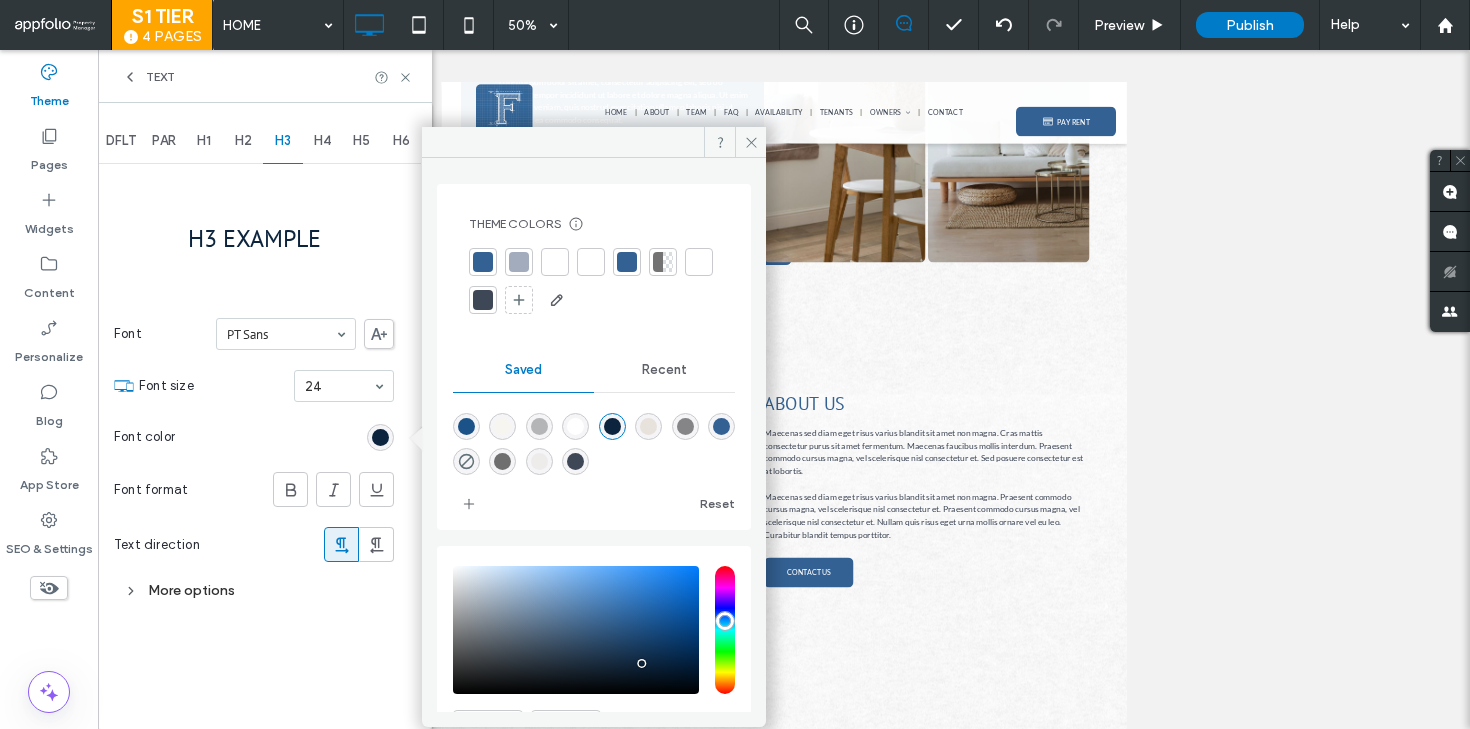 click at bounding box center (483, 300) 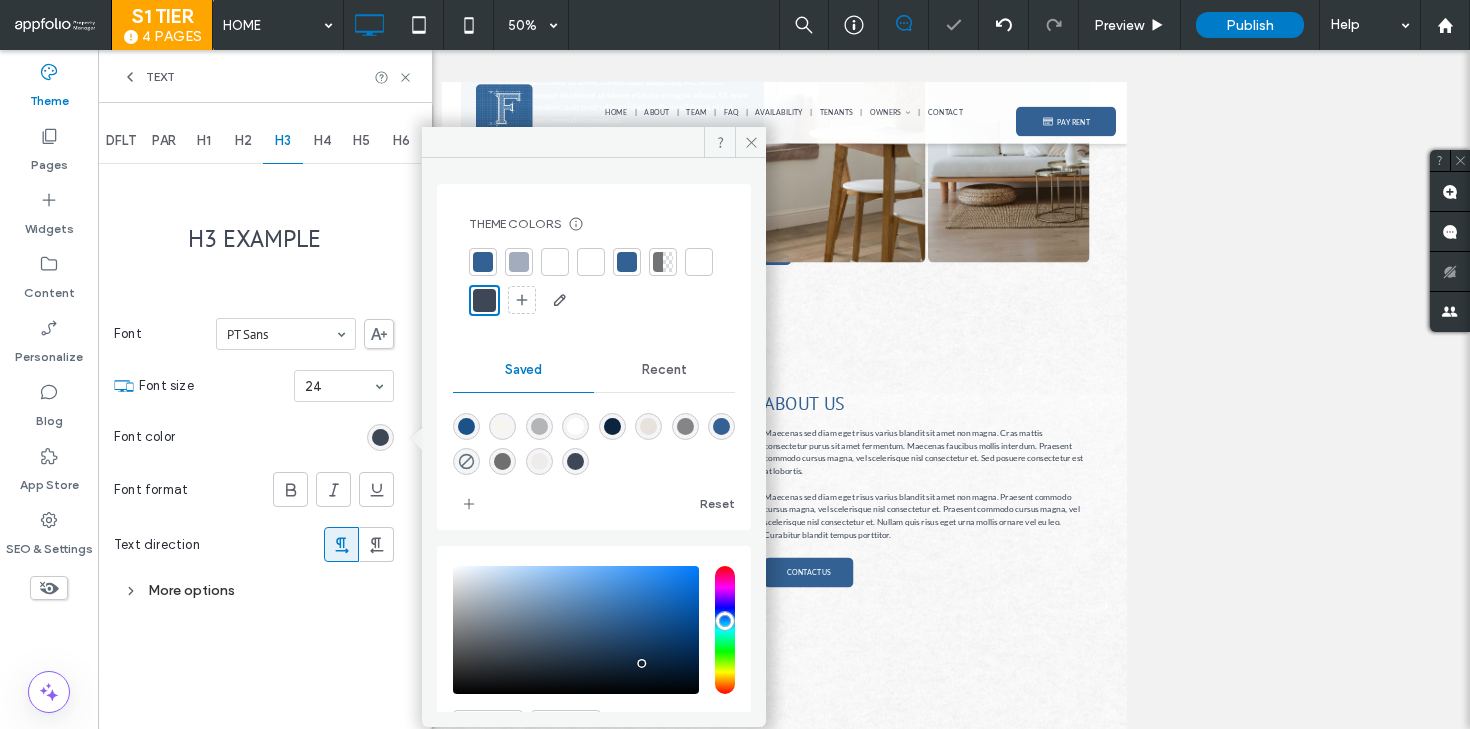 click on "H4" at bounding box center [322, 141] 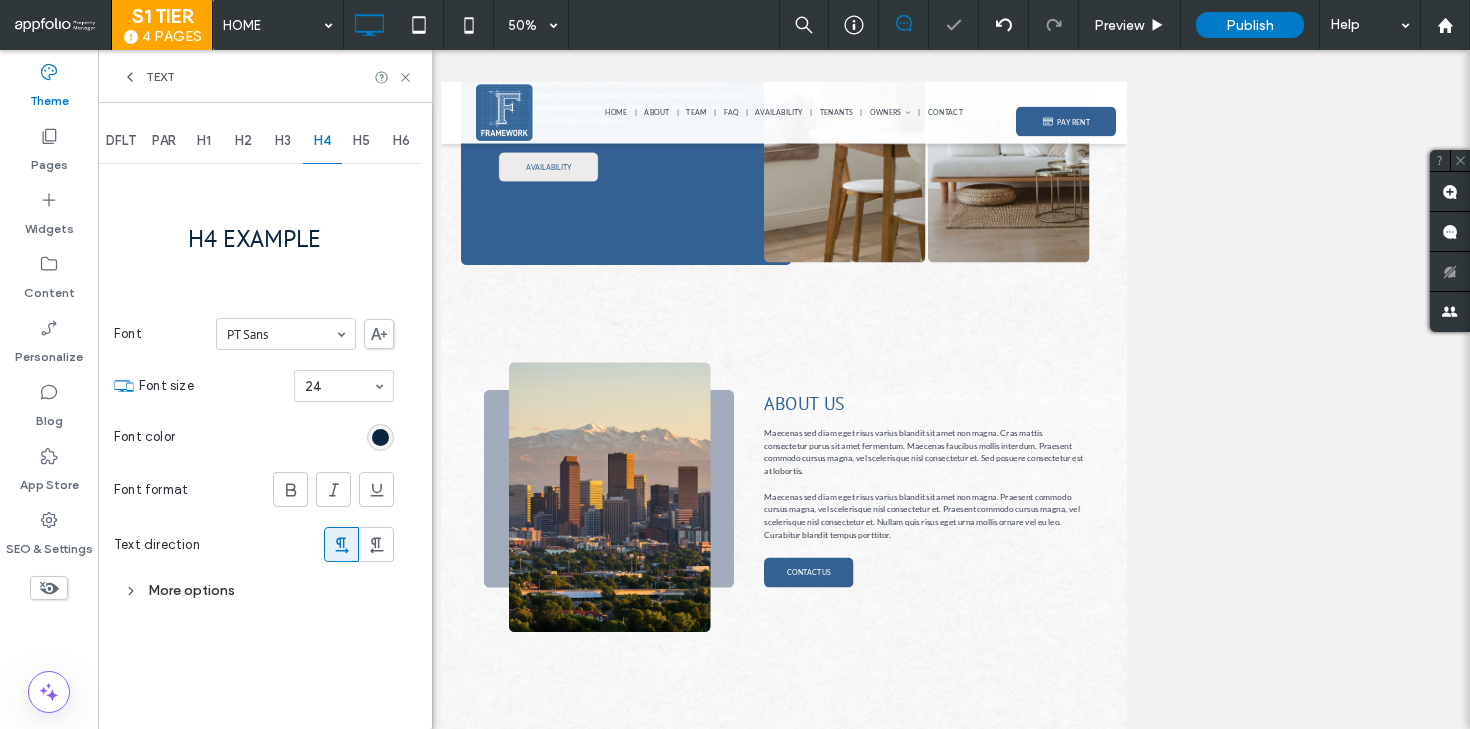 click at bounding box center (380, 437) 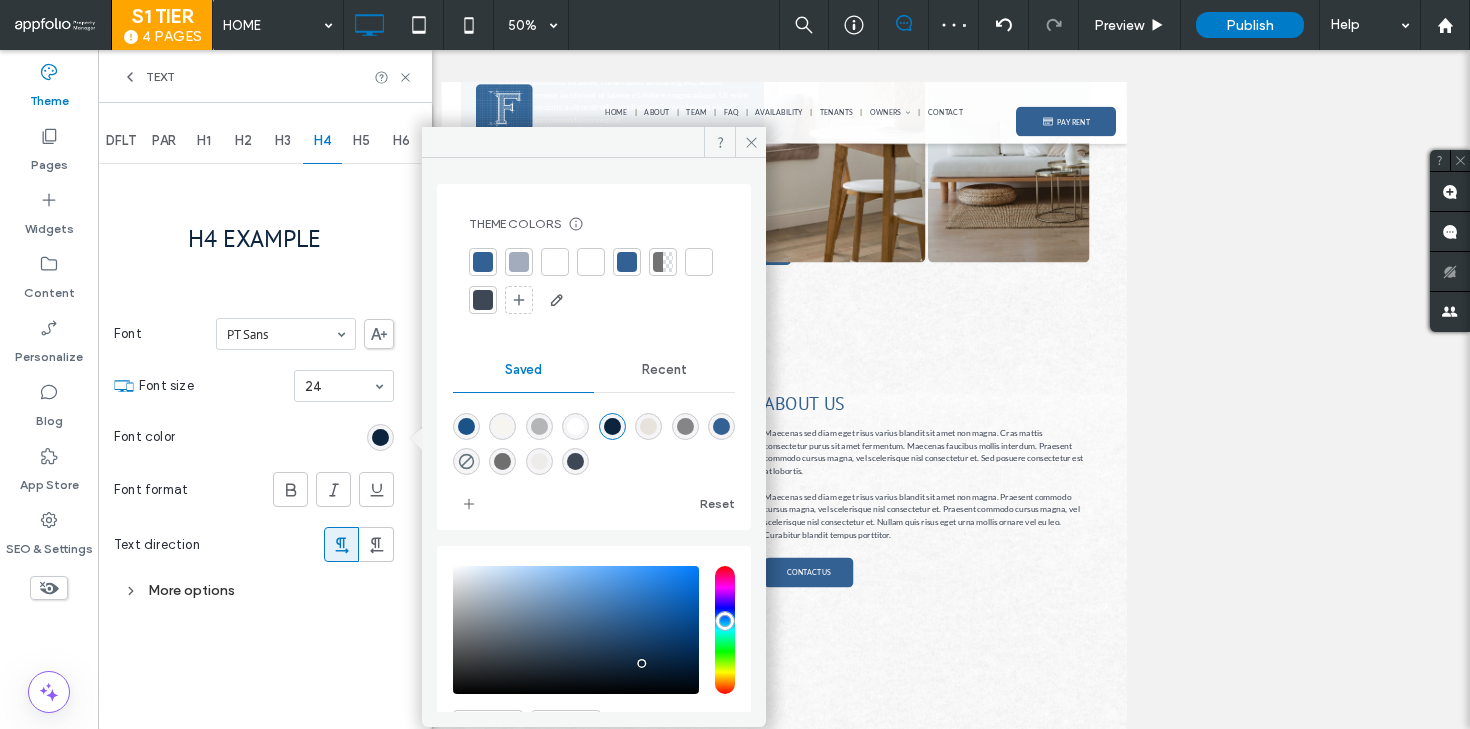 click at bounding box center (483, 300) 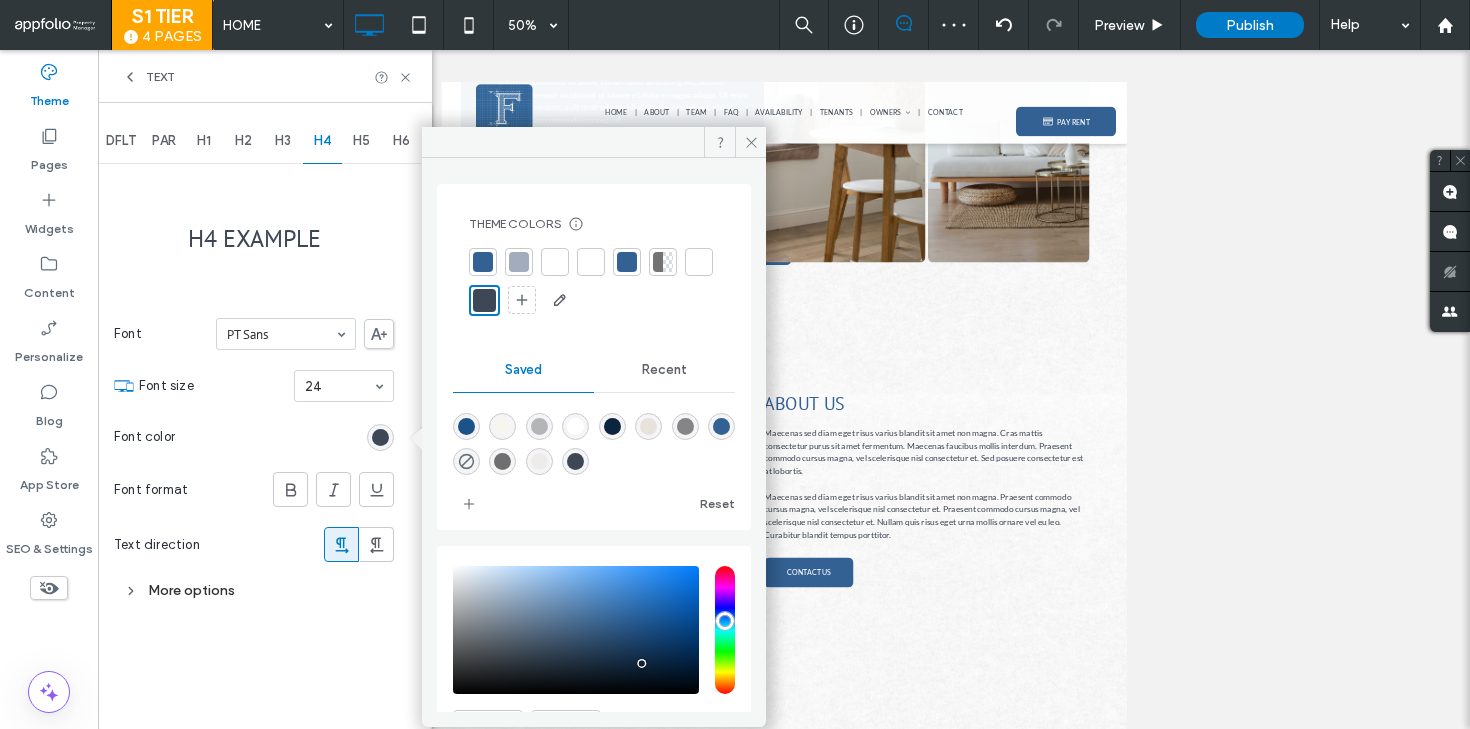 click on "H5" at bounding box center [361, 141] 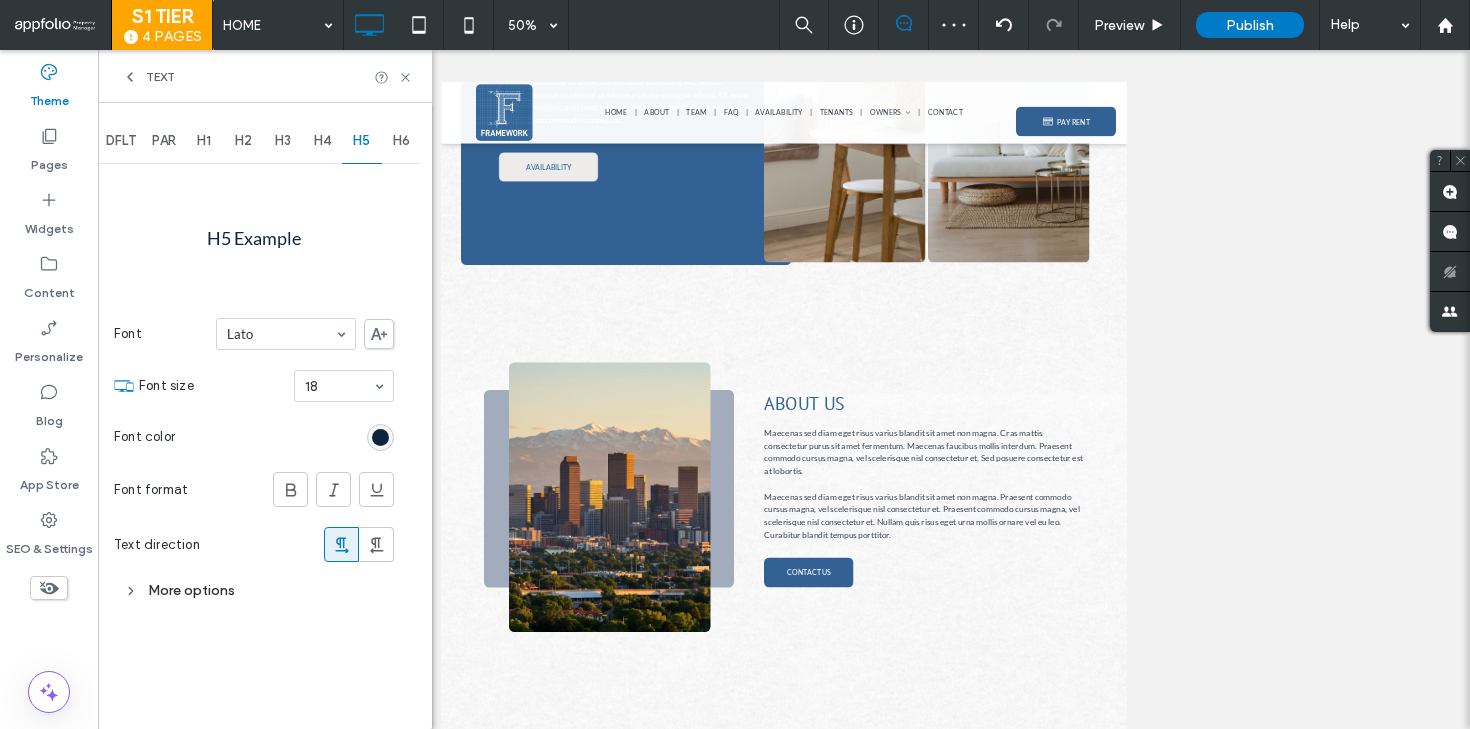click at bounding box center (380, 437) 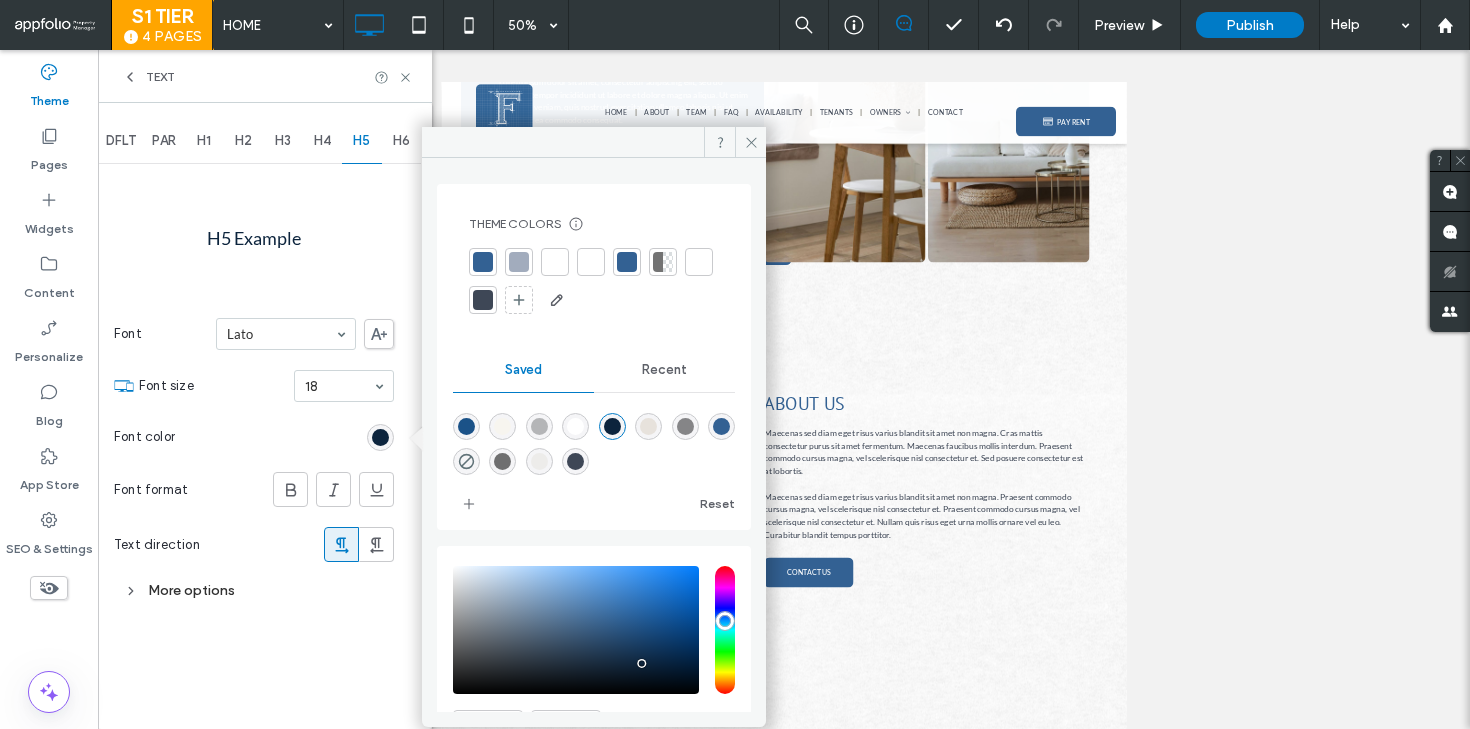 click at bounding box center [483, 300] 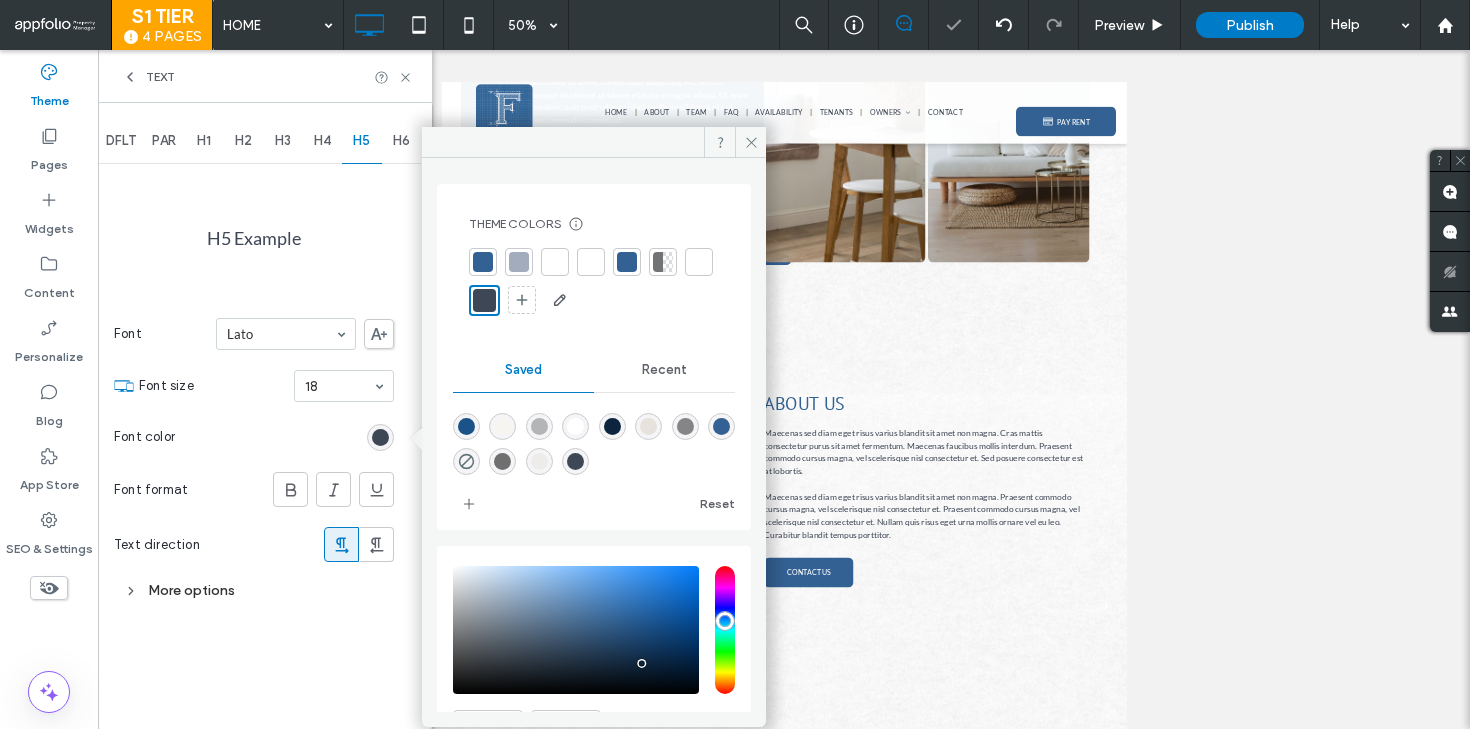 click on "H6" at bounding box center [402, 141] 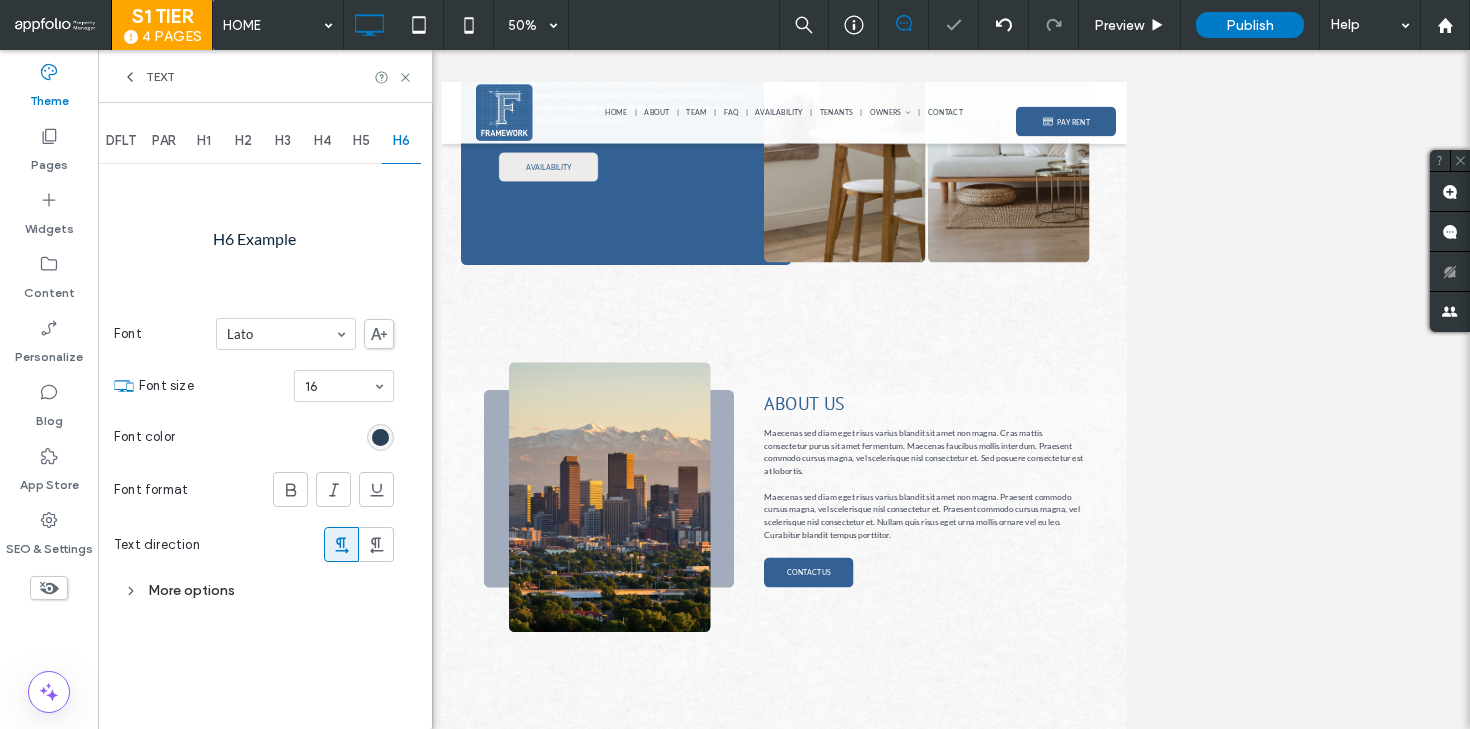 click at bounding box center [380, 437] 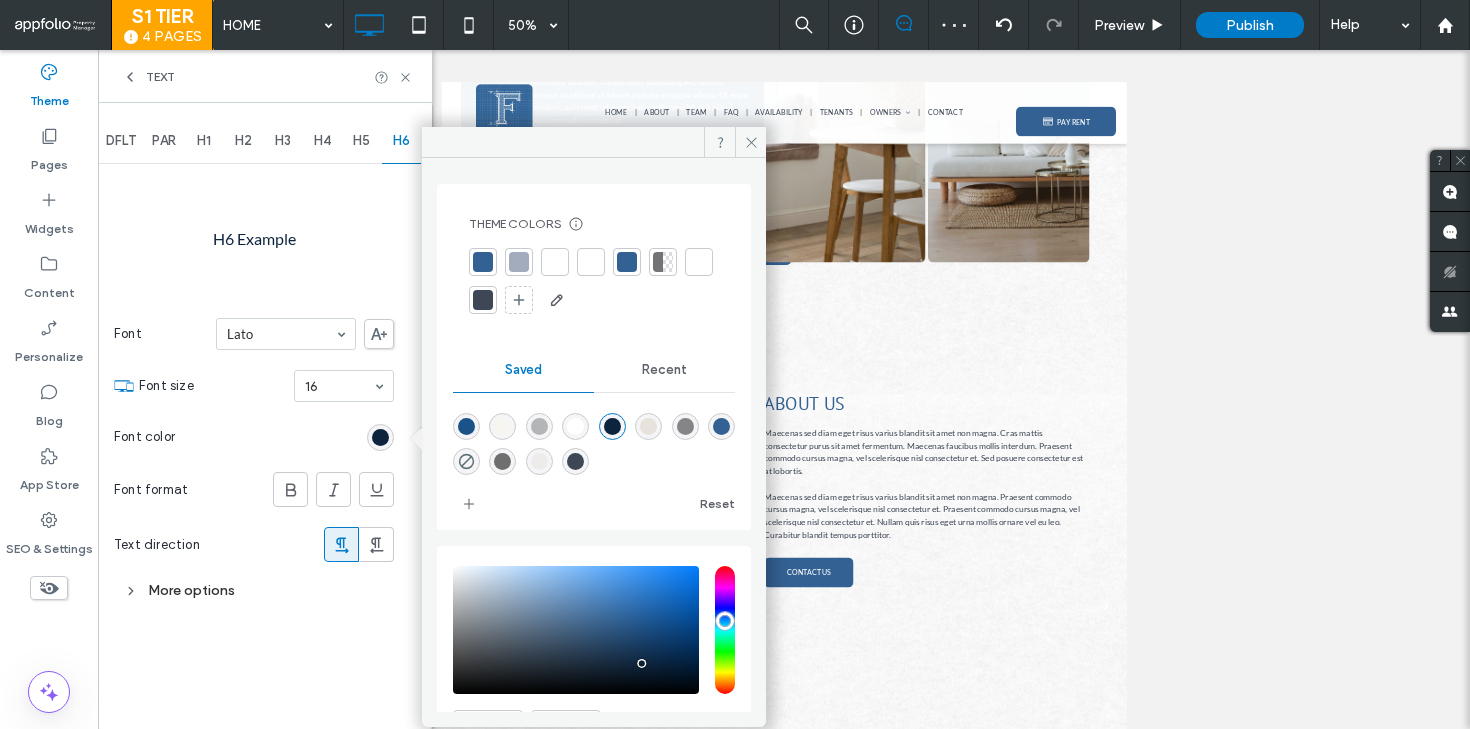 click at bounding box center (594, 282) 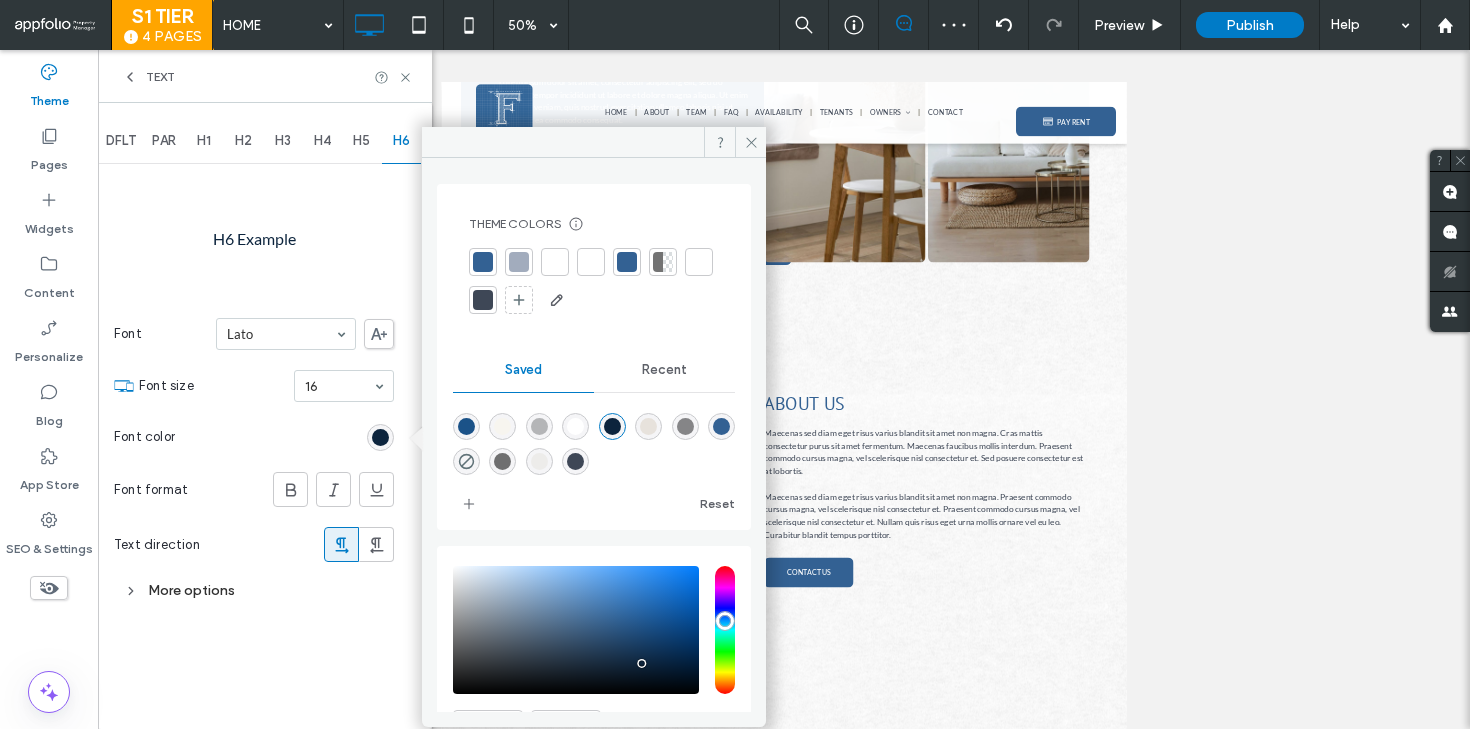 click at bounding box center [483, 300] 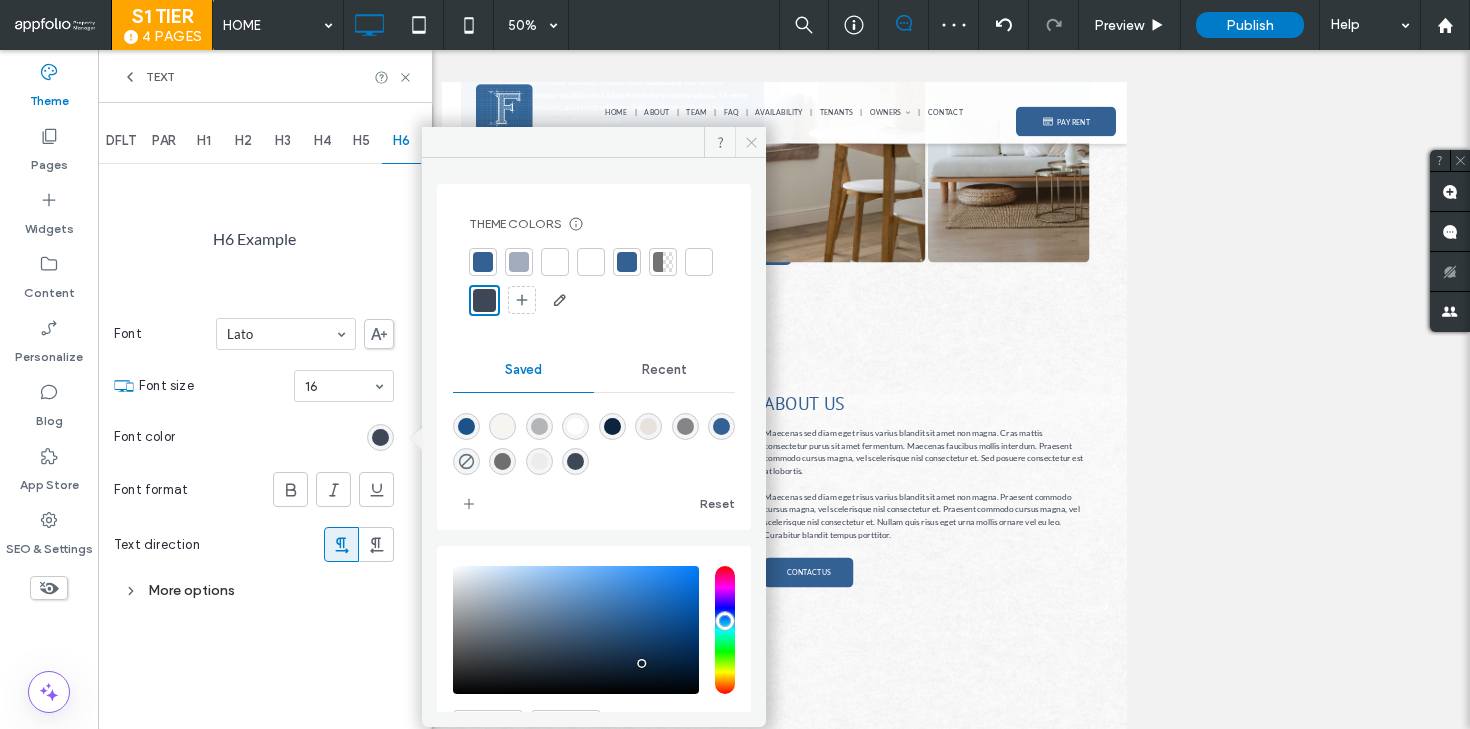 click at bounding box center (750, 142) 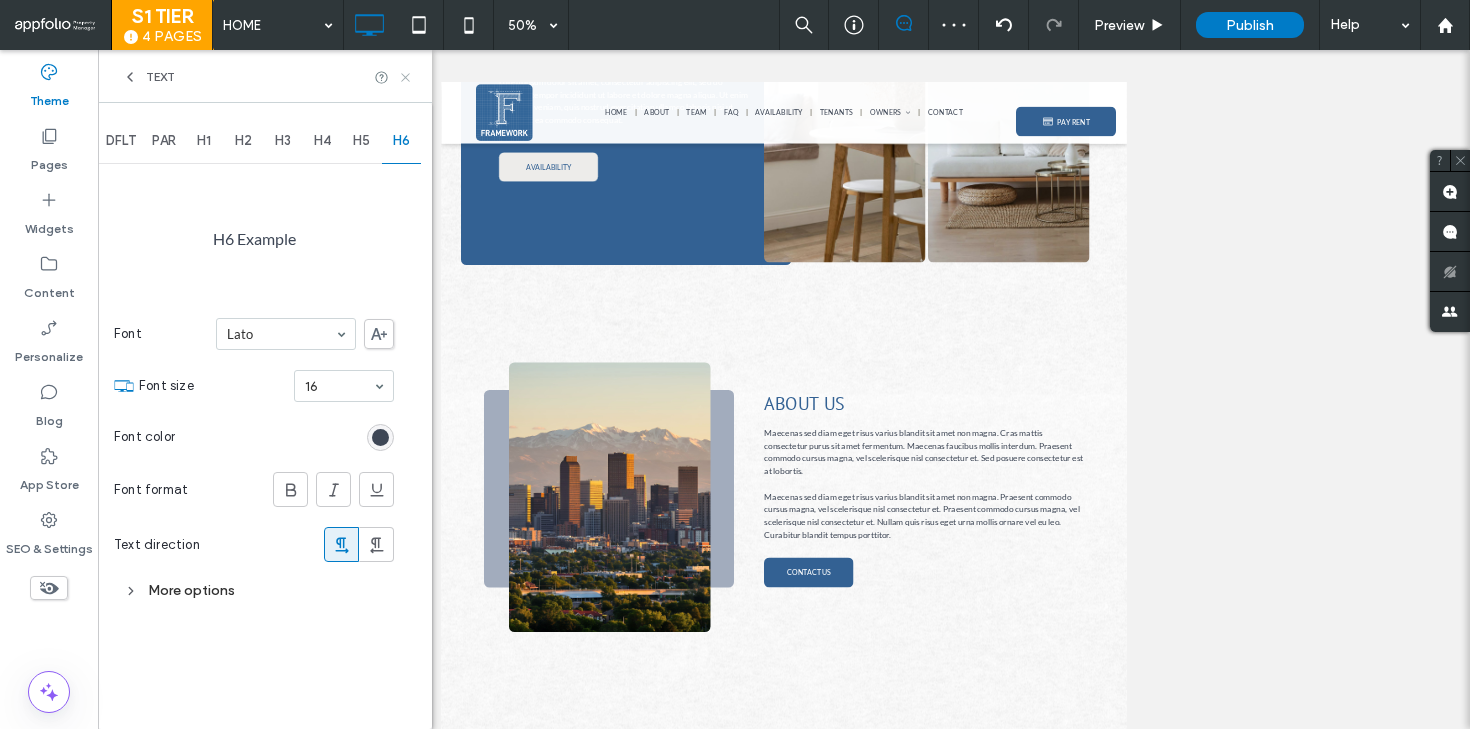 click 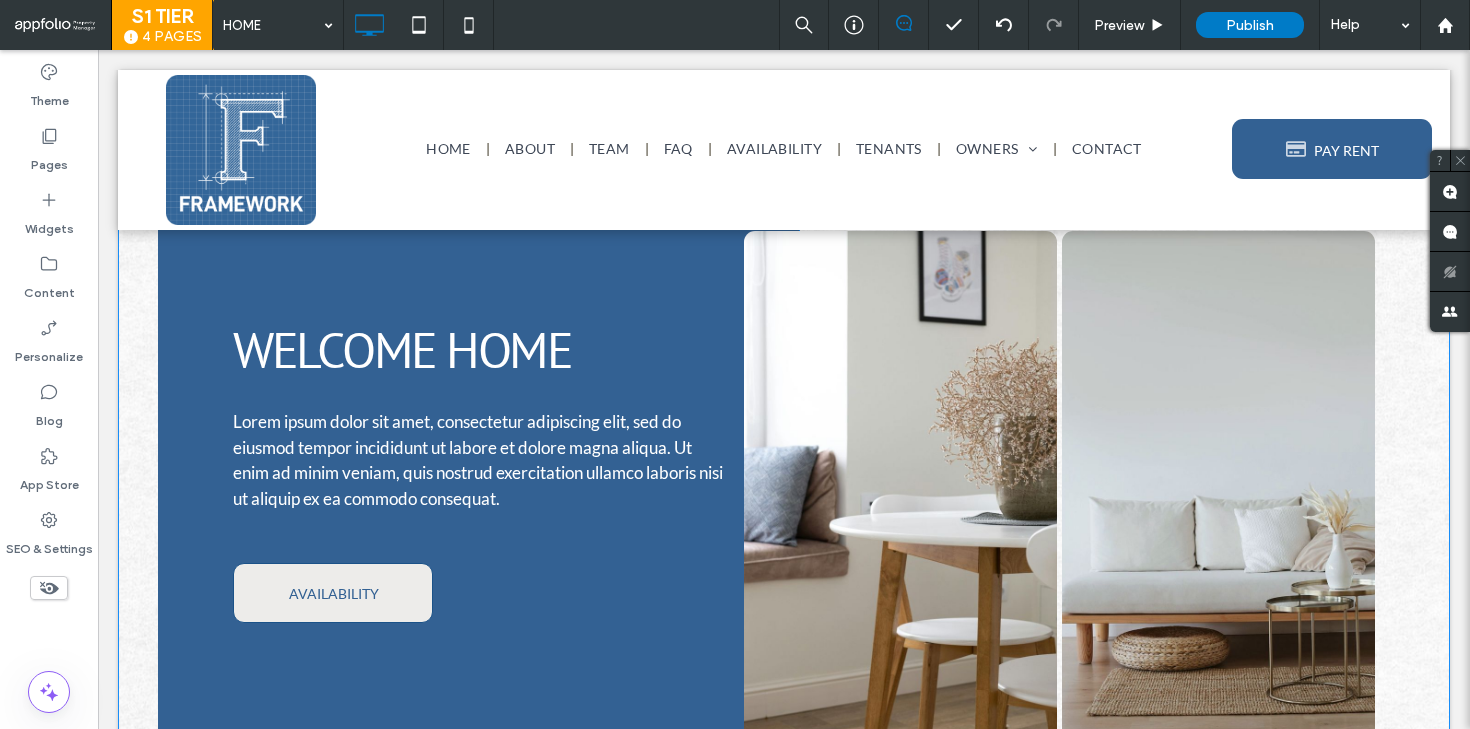 scroll, scrollTop: 0, scrollLeft: 0, axis: both 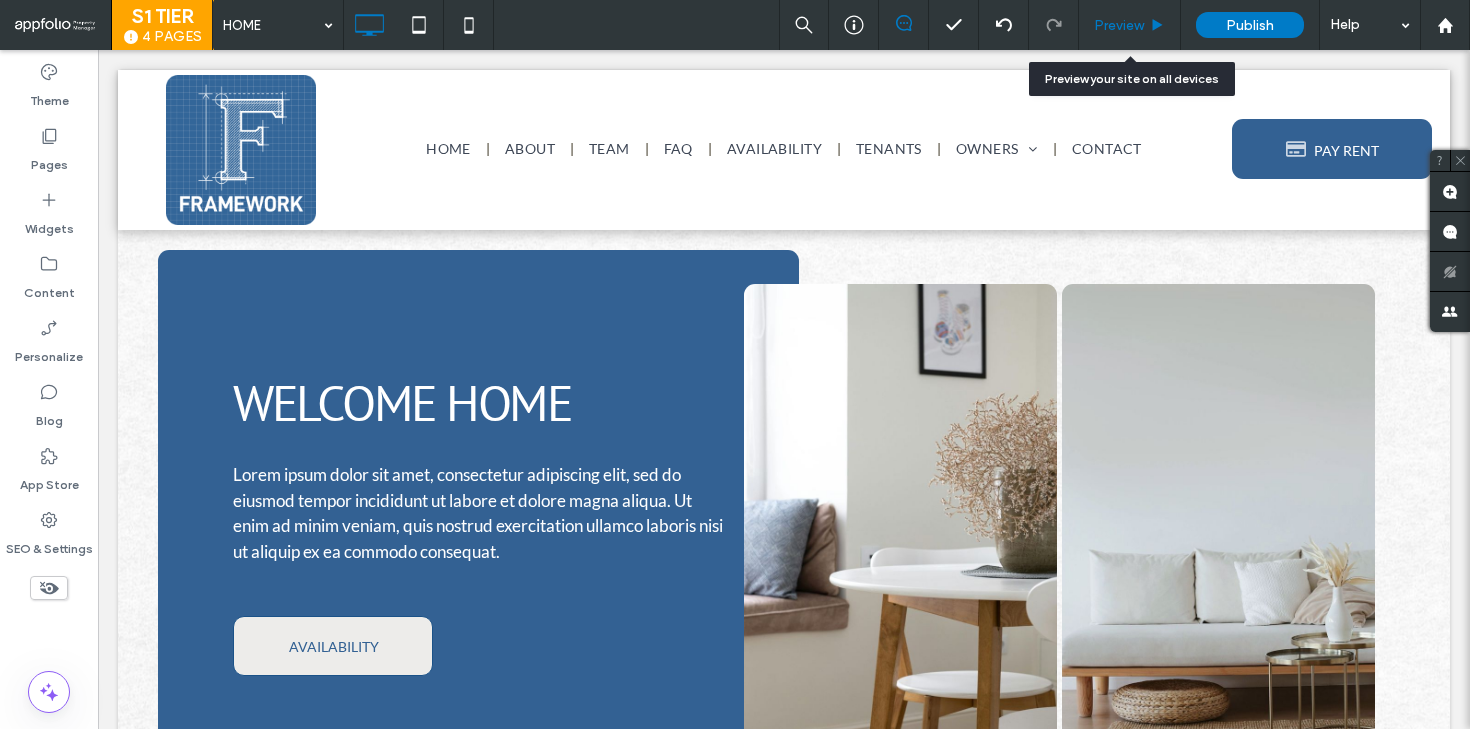 click on "Preview" at bounding box center [1119, 25] 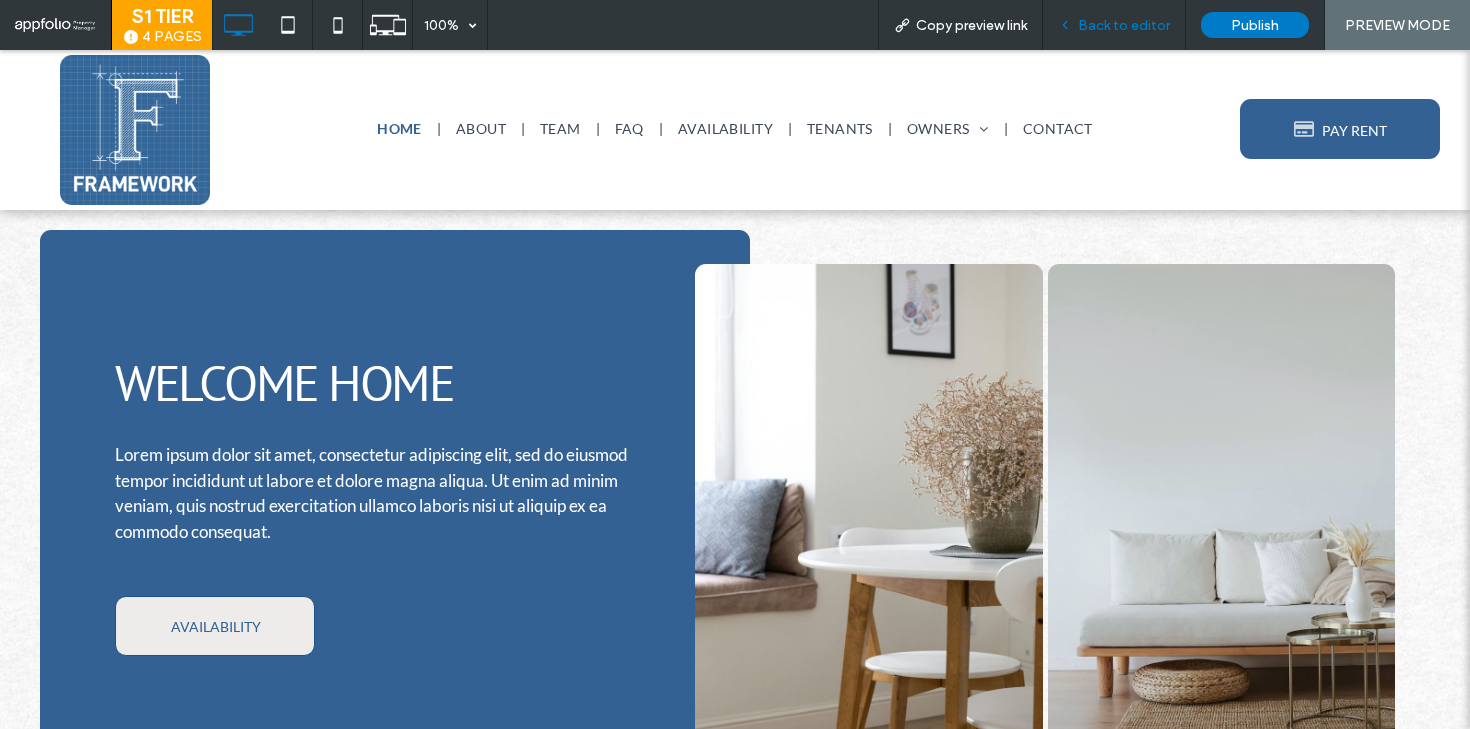 click on "Back to editor" at bounding box center (1124, 25) 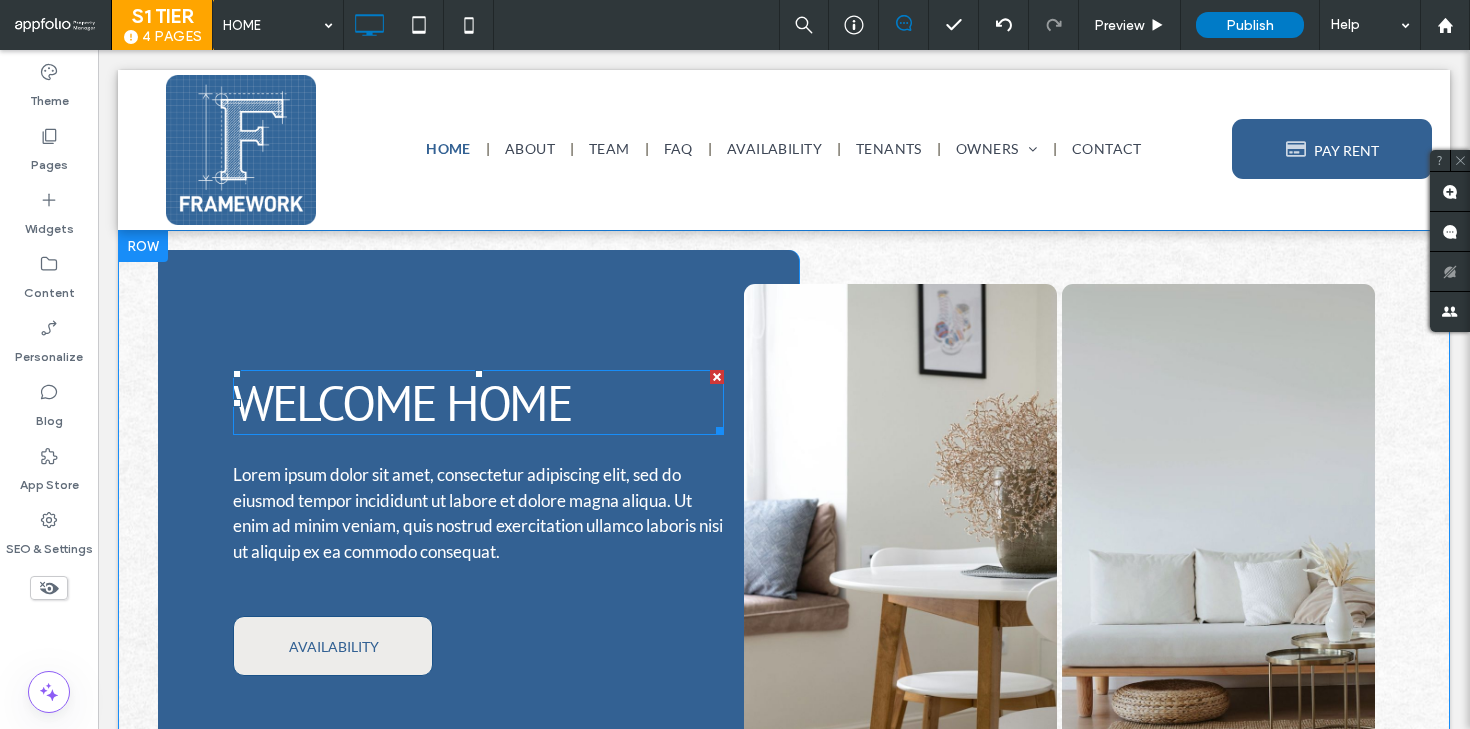 click on "WELCOME HOME" at bounding box center [402, 402] 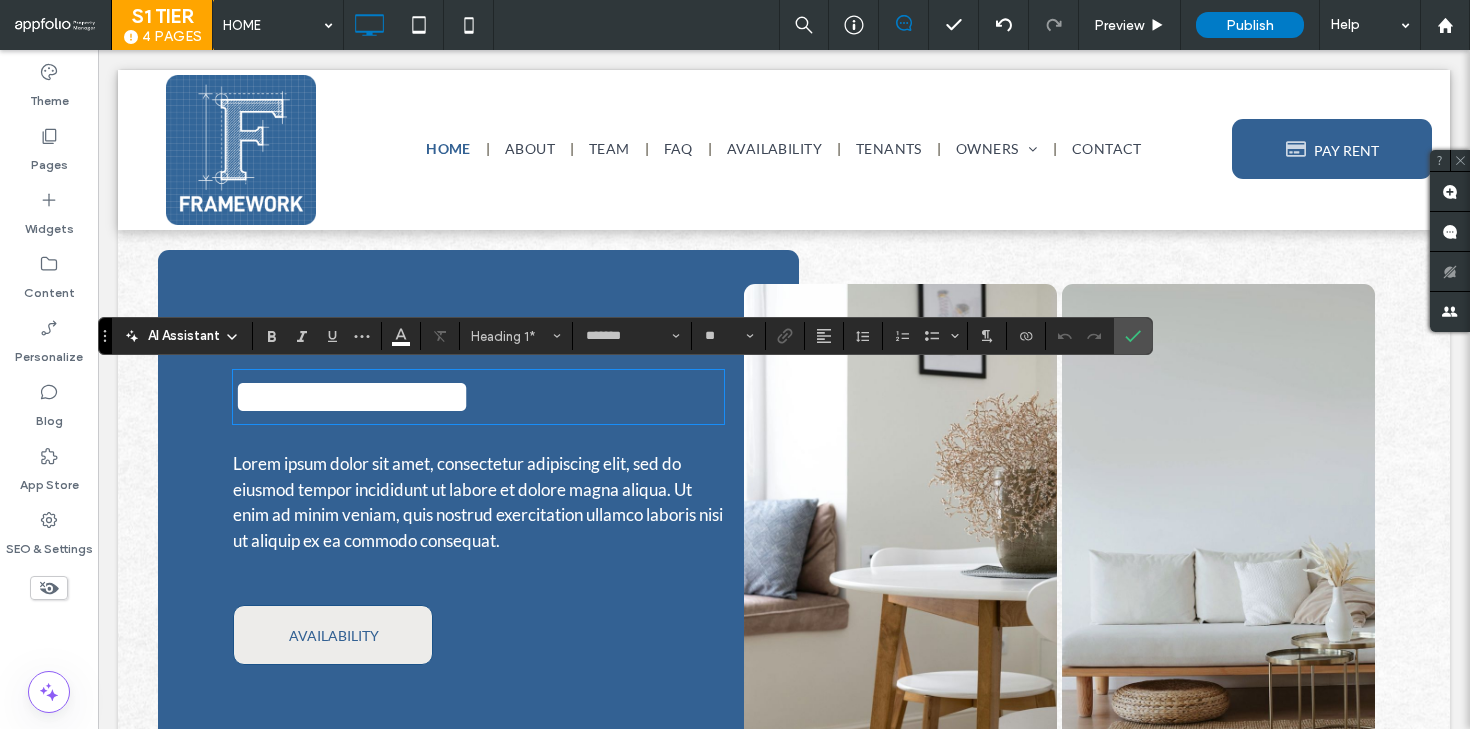 click at bounding box center (1218, 560) 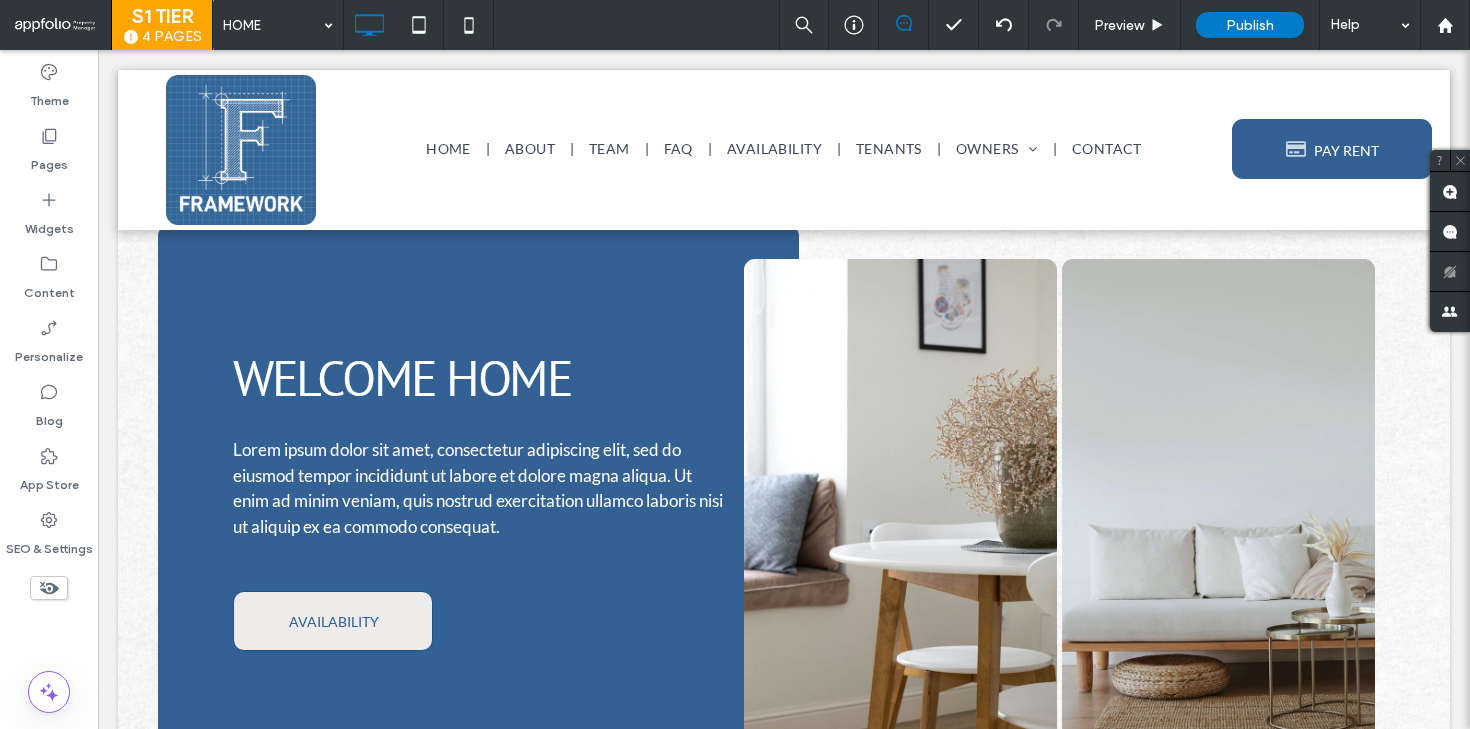 scroll, scrollTop: 27, scrollLeft: 0, axis: vertical 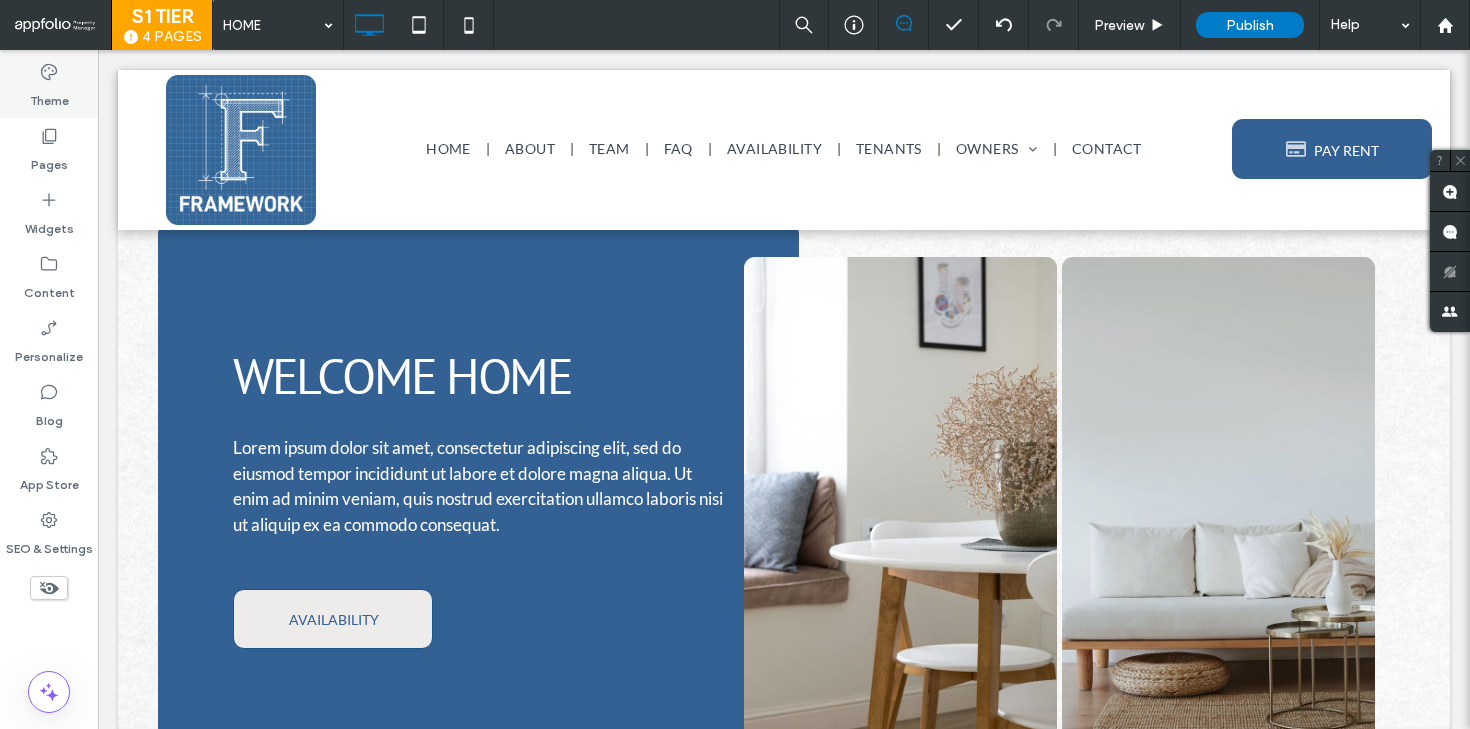 click on "Theme" at bounding box center [49, 86] 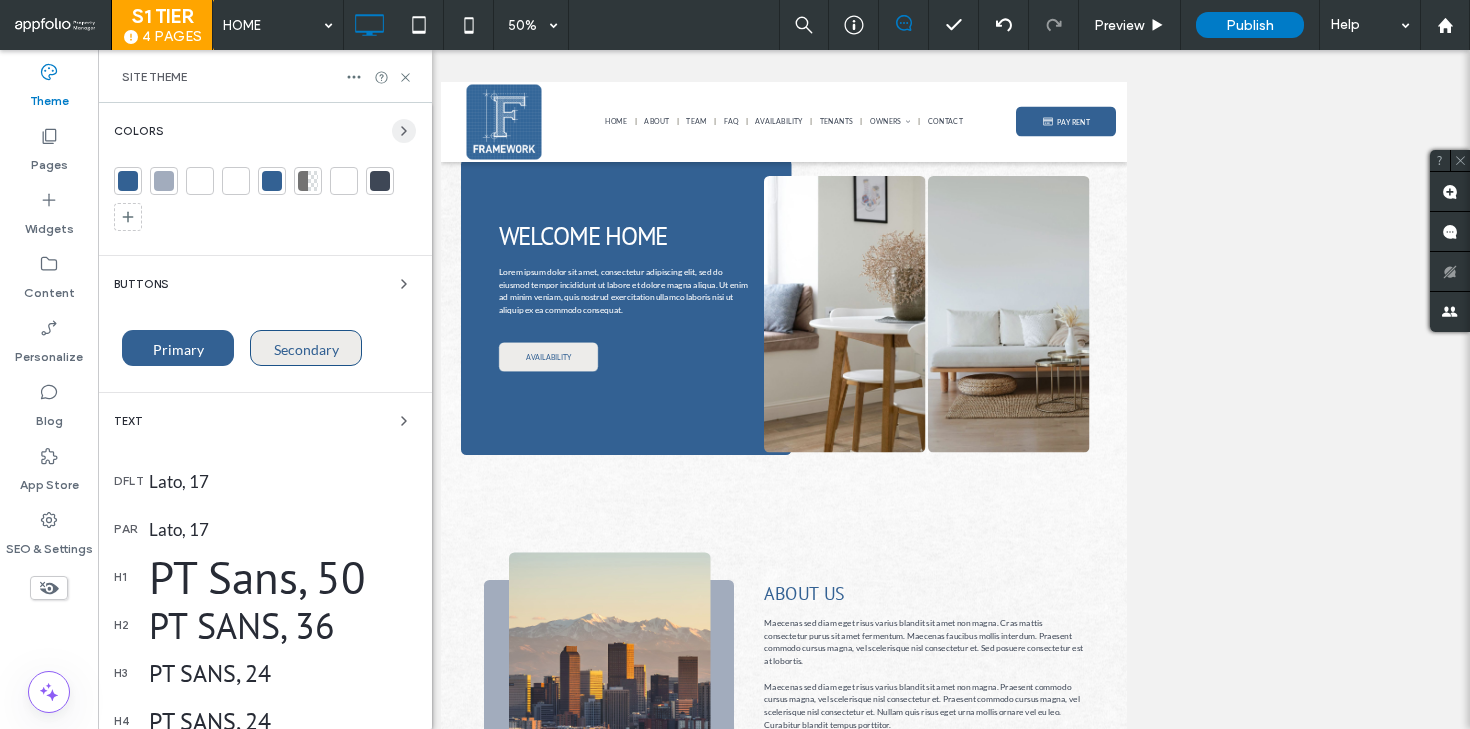 click 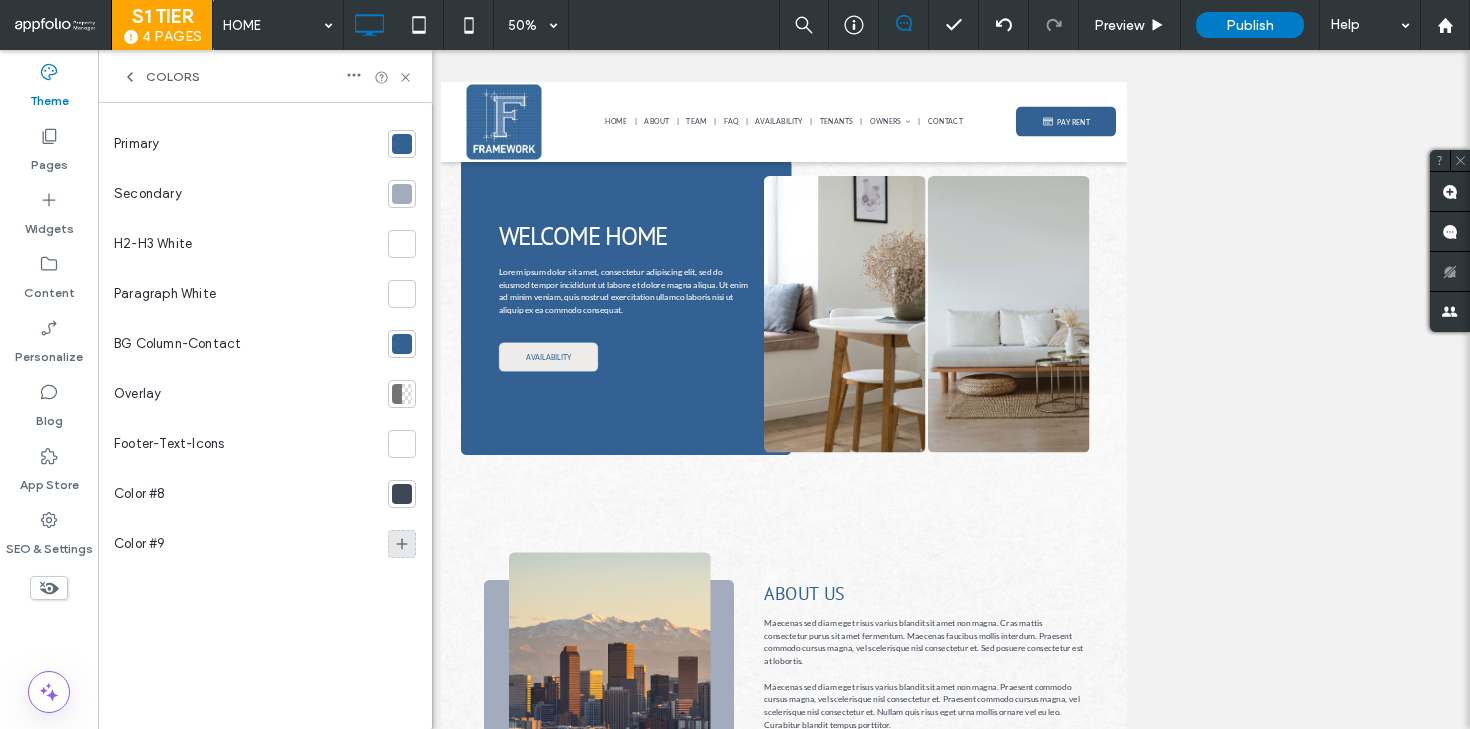 click 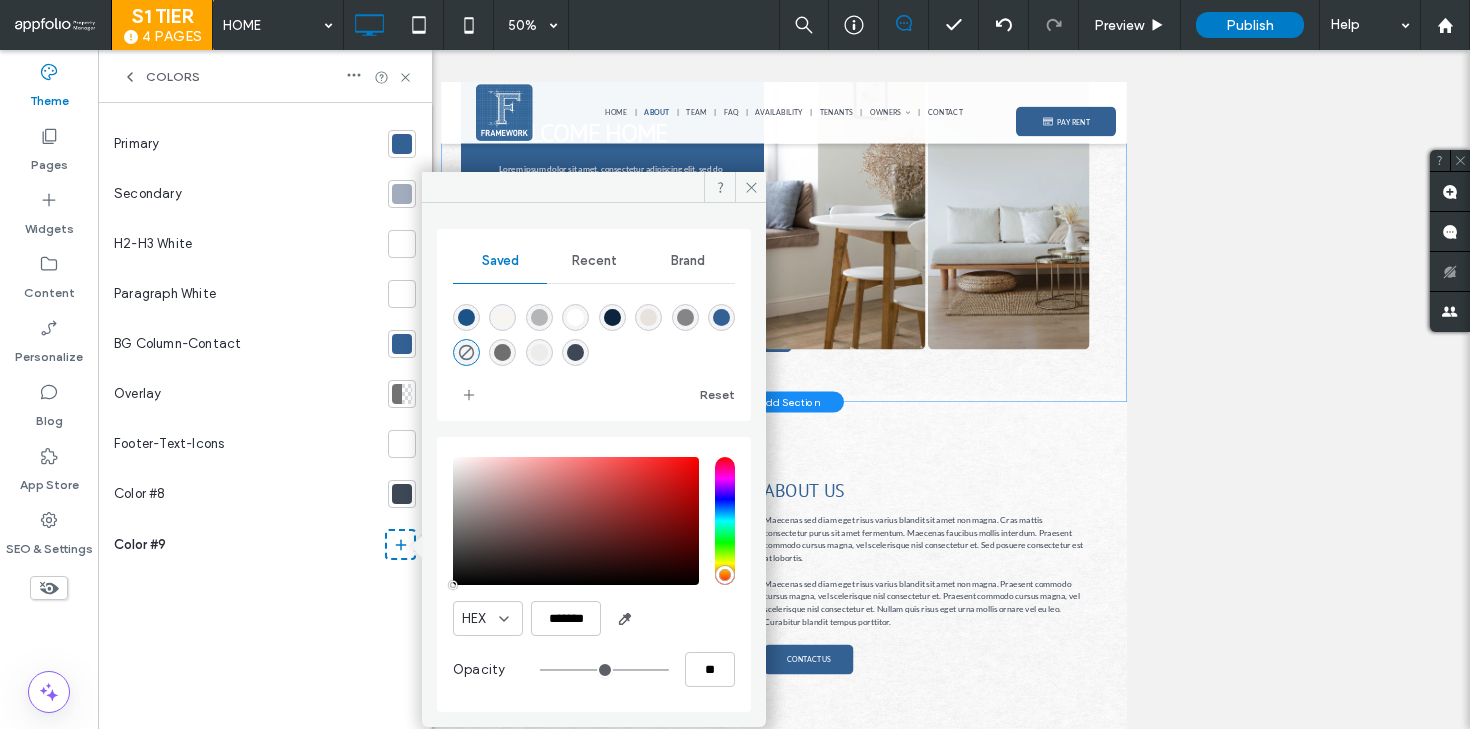 scroll, scrollTop: 224, scrollLeft: 0, axis: vertical 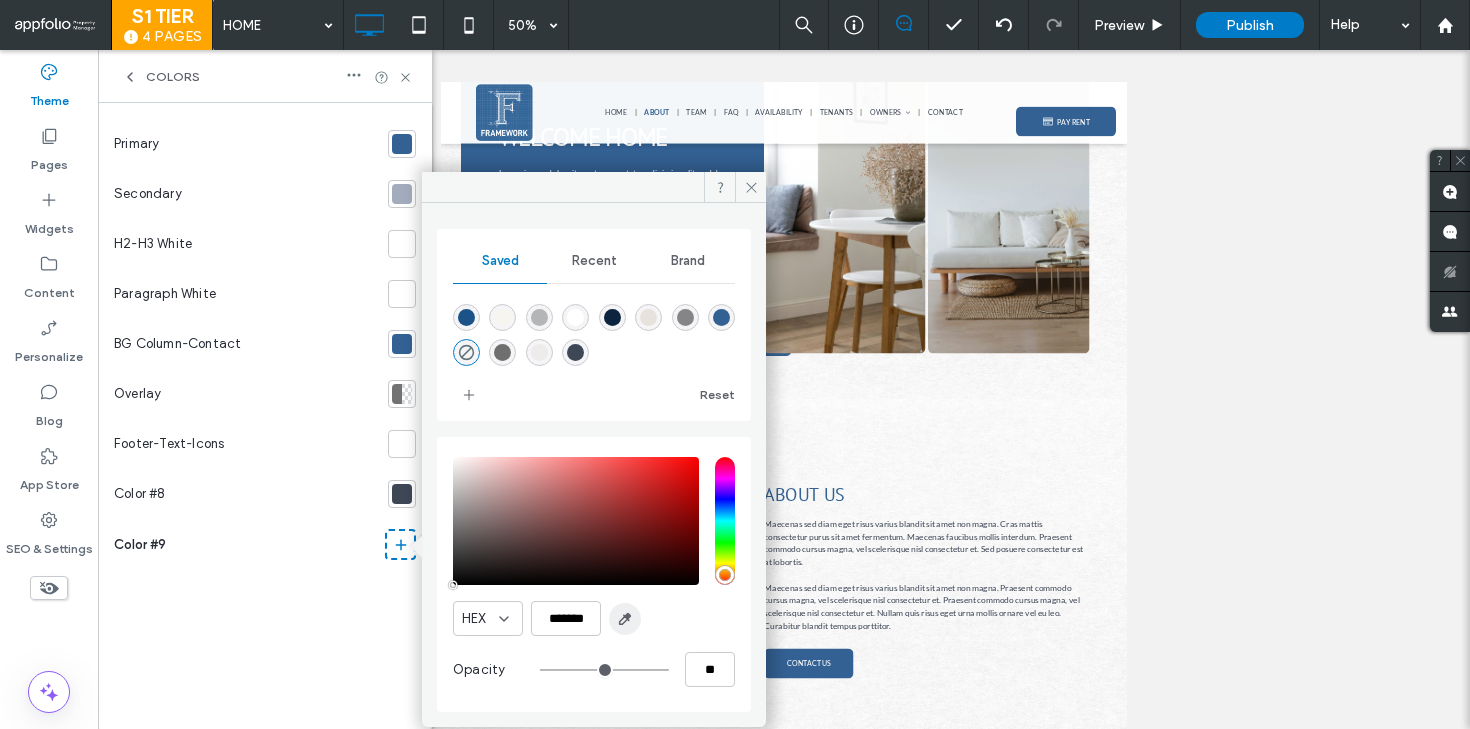 click 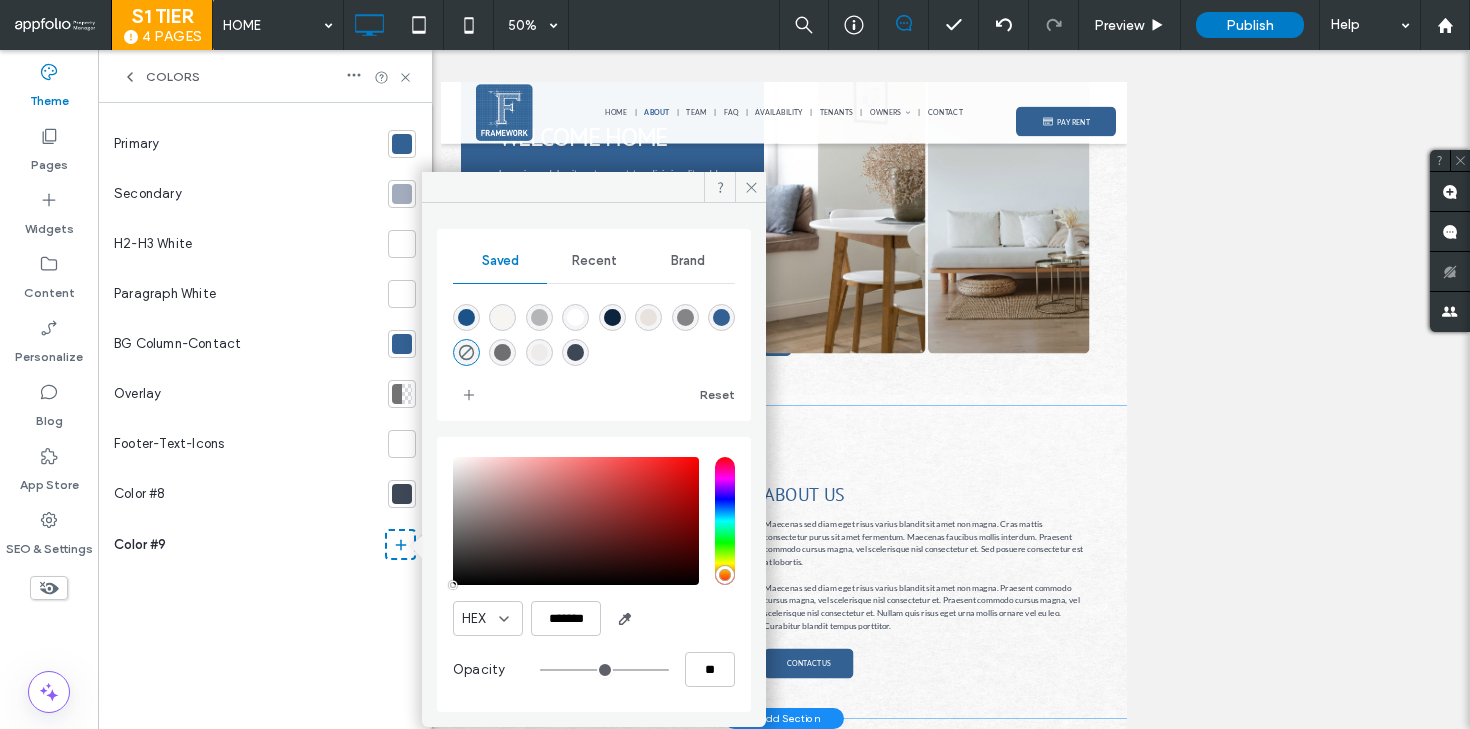 type on "*******" 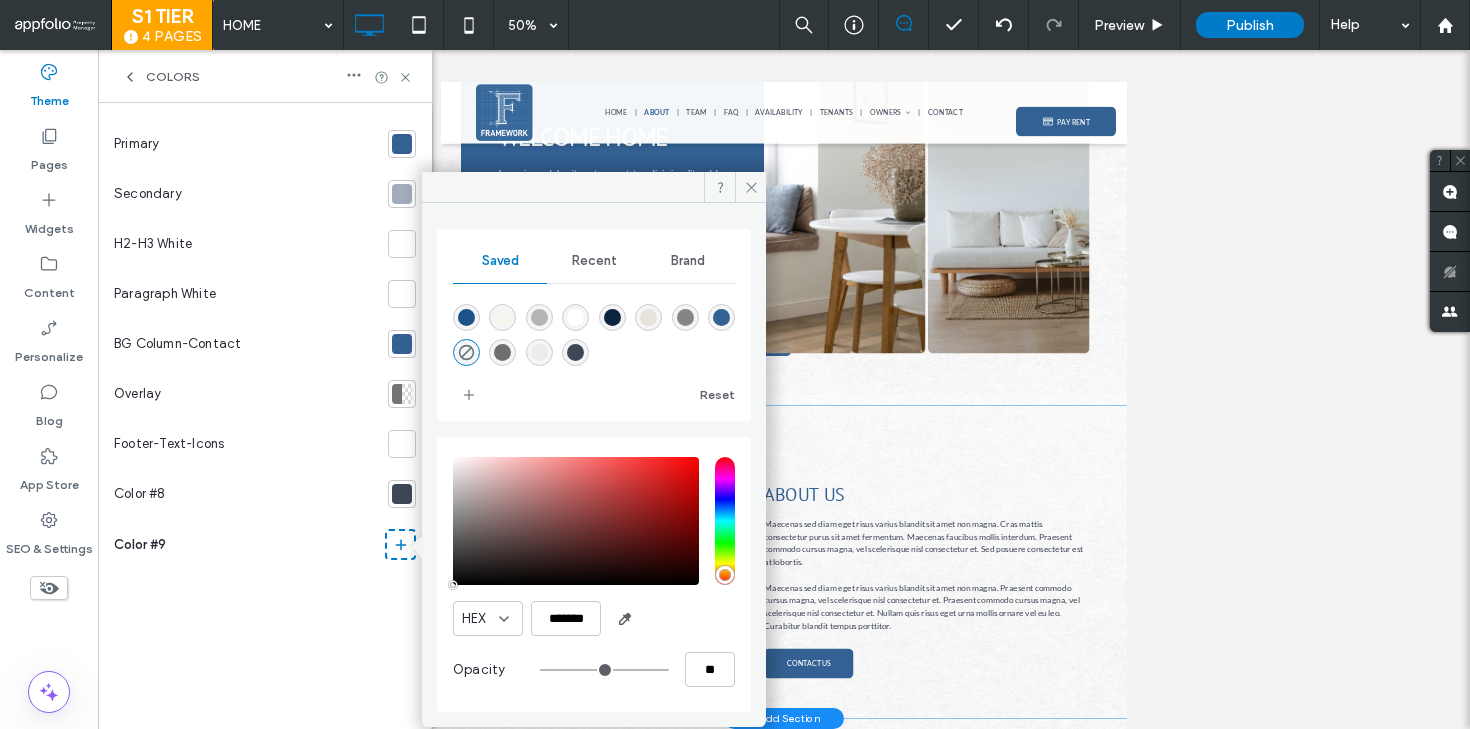type on "***" 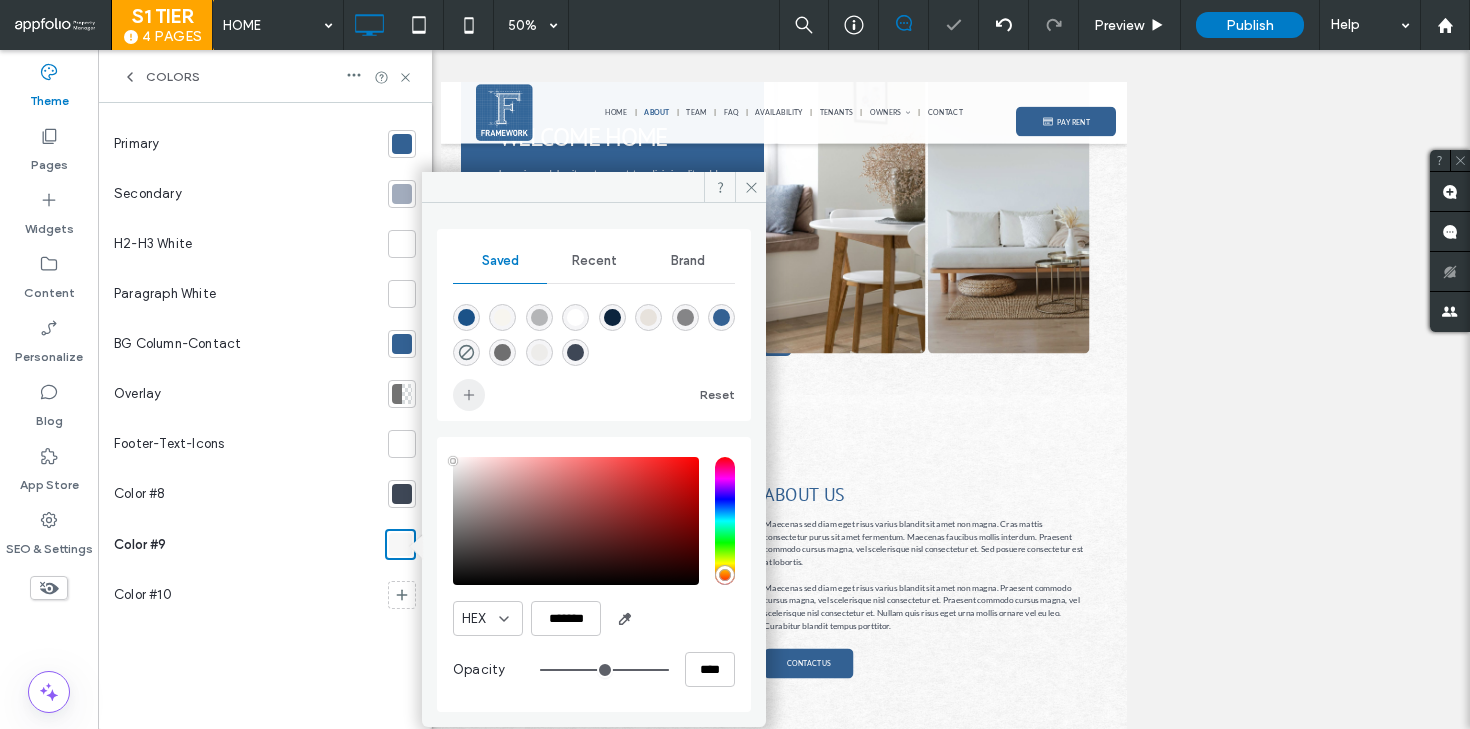 click 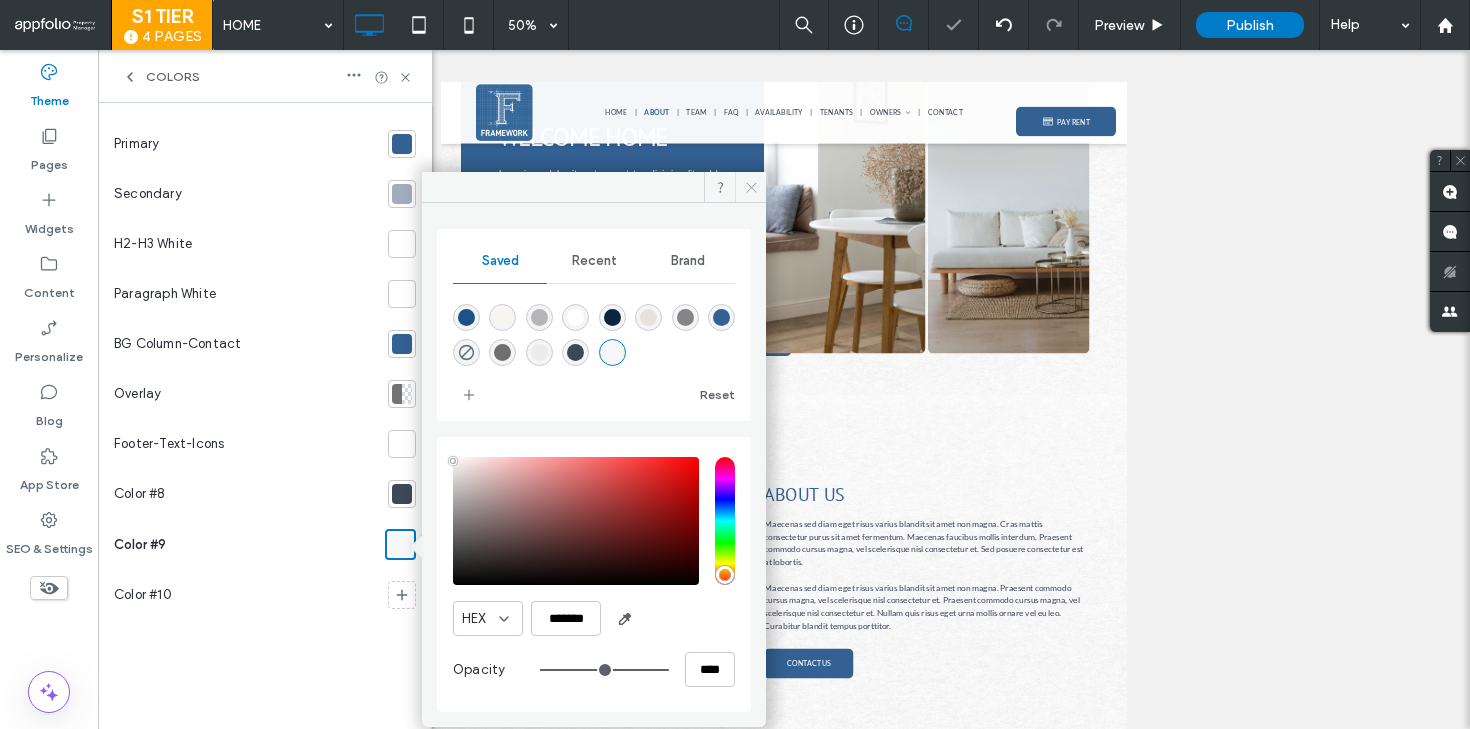 click 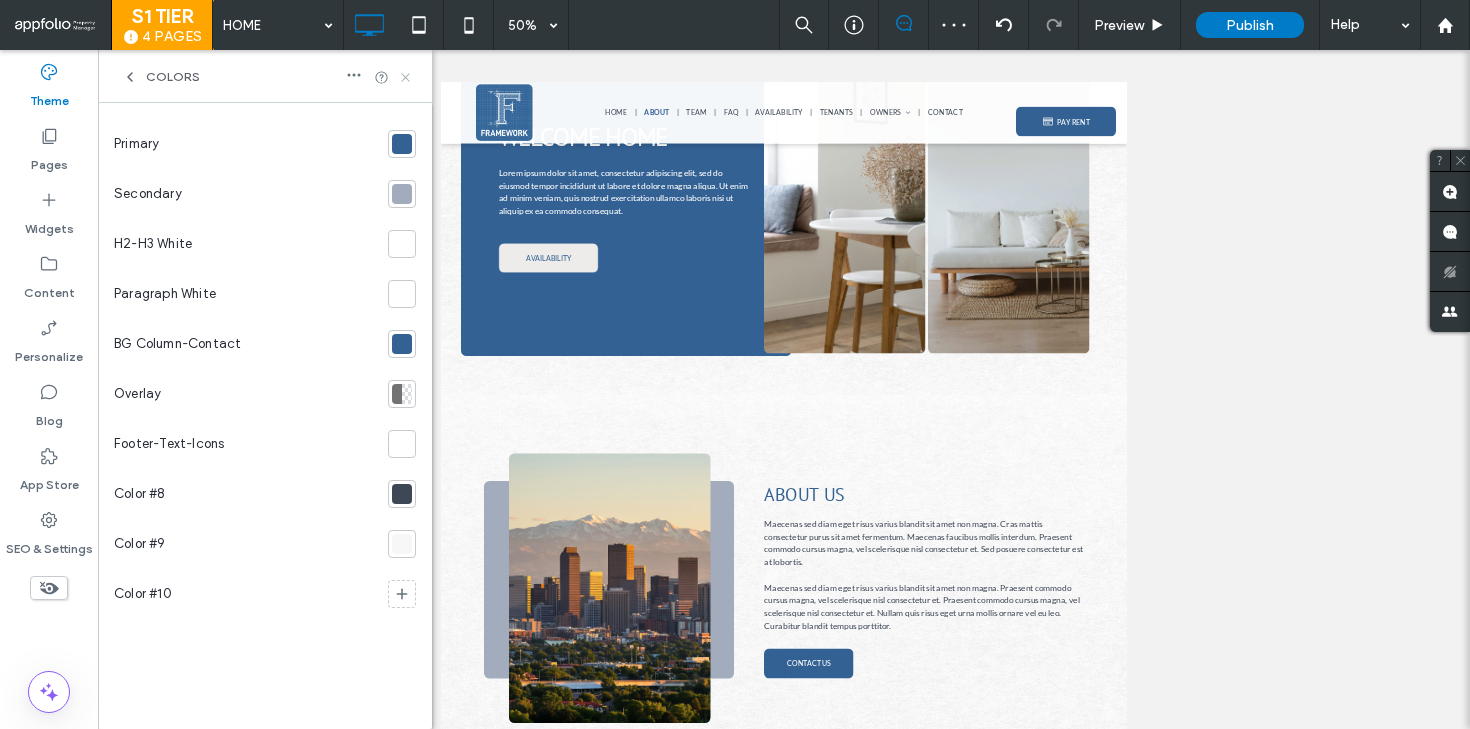 click 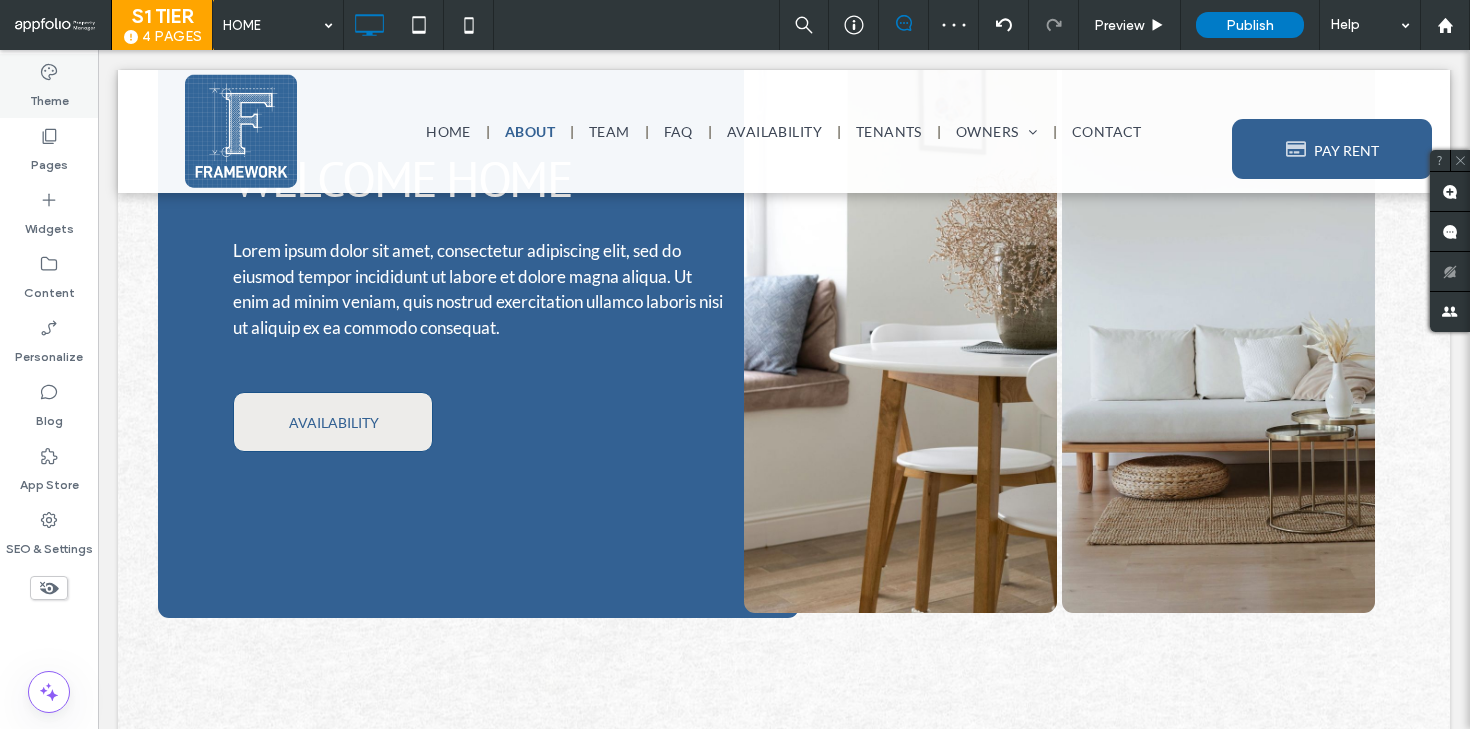 click on "Theme" at bounding box center [49, 86] 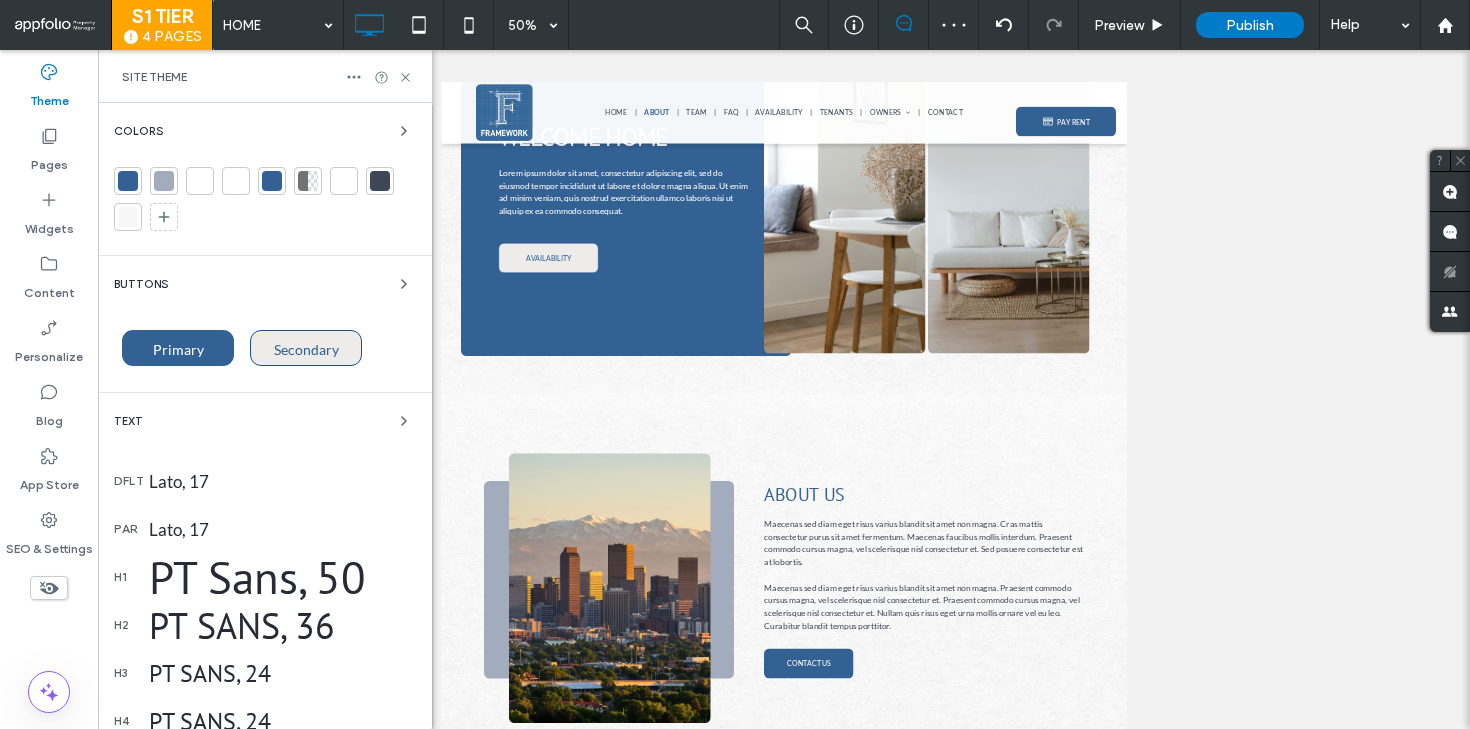 click on "Secondary" at bounding box center (306, 349) 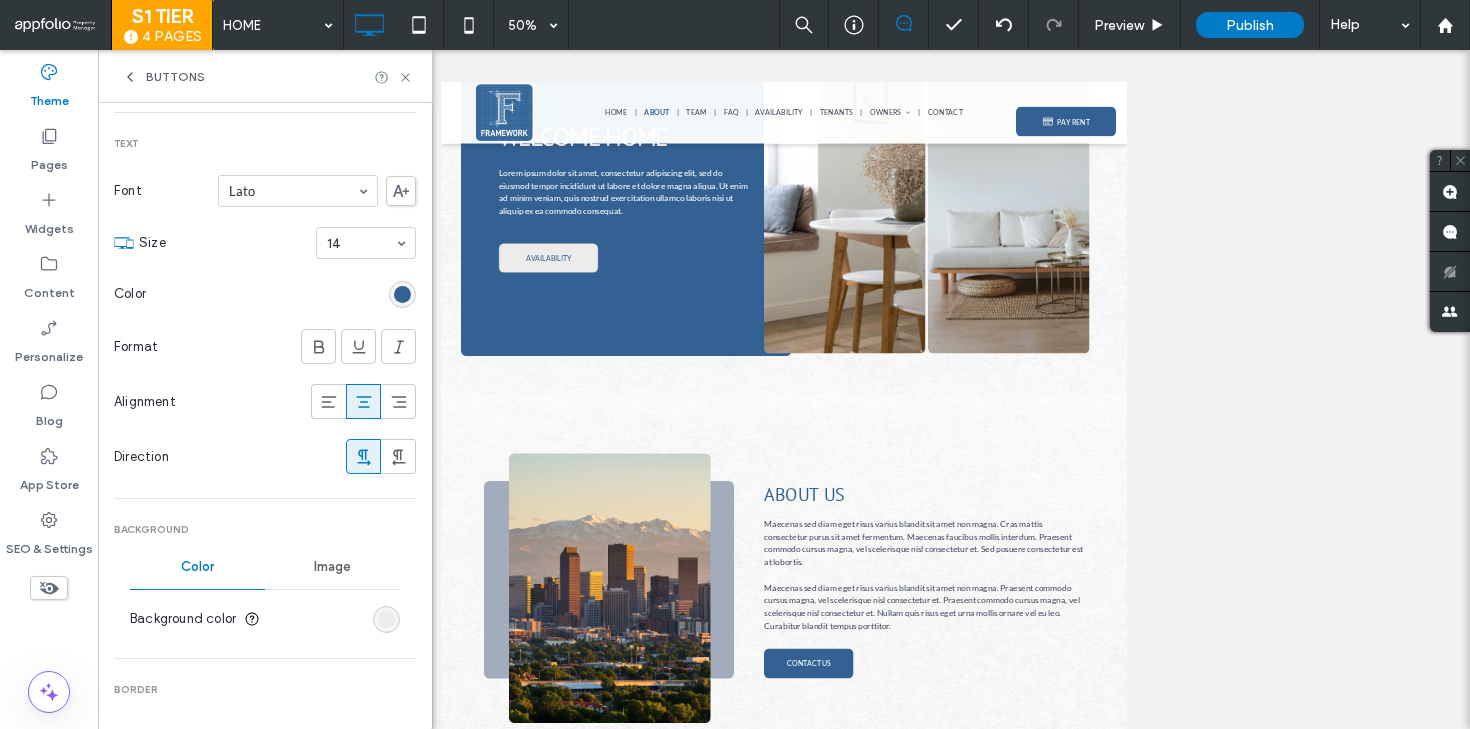 scroll, scrollTop: 247, scrollLeft: 0, axis: vertical 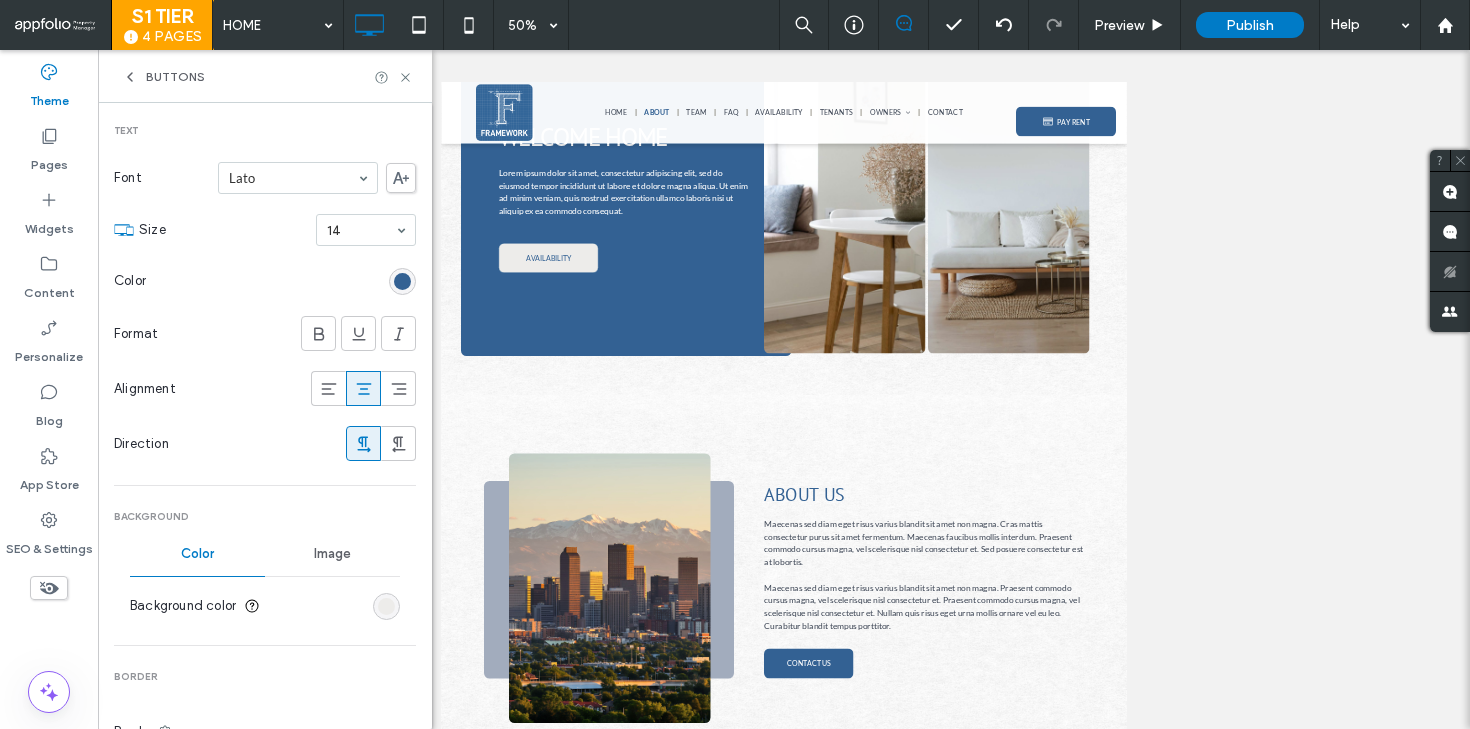 click at bounding box center [386, 606] 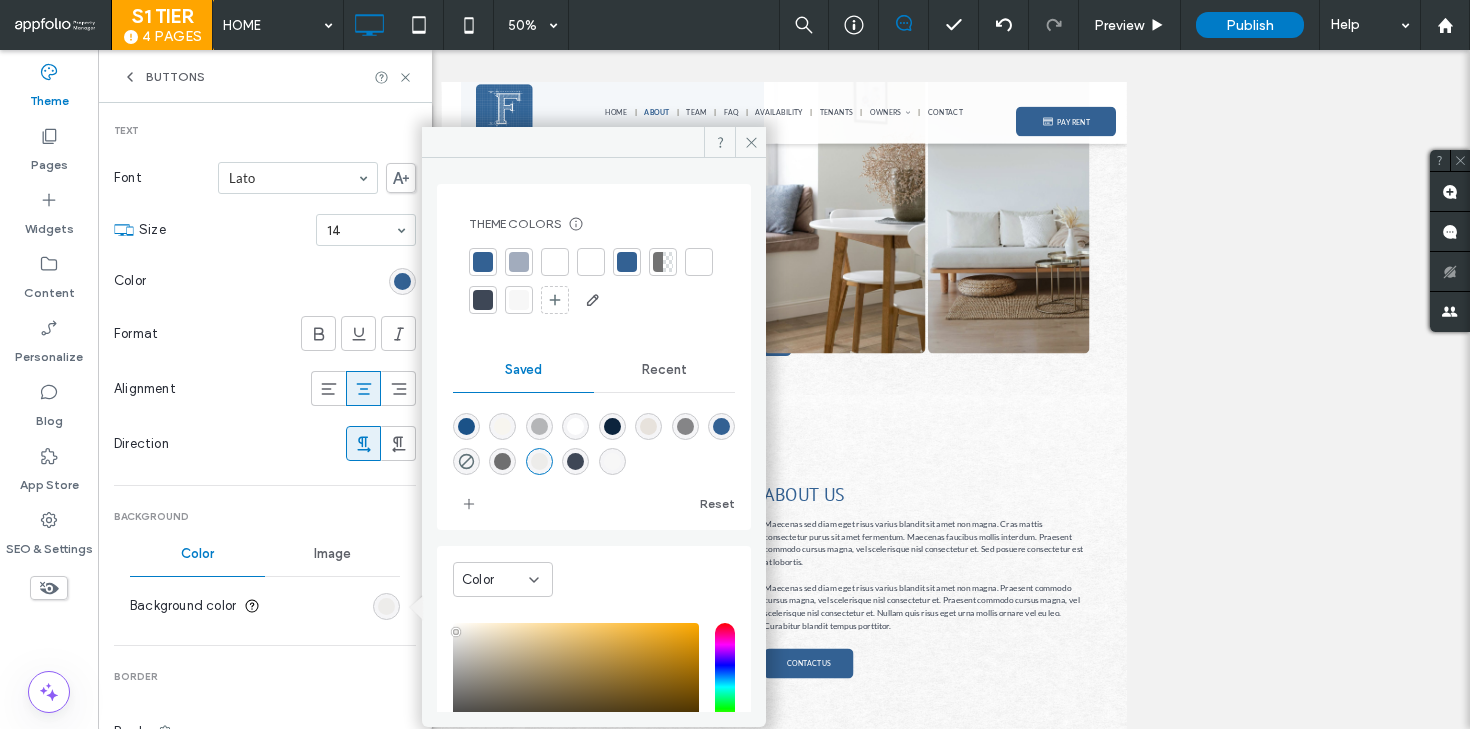 click at bounding box center [612, 461] 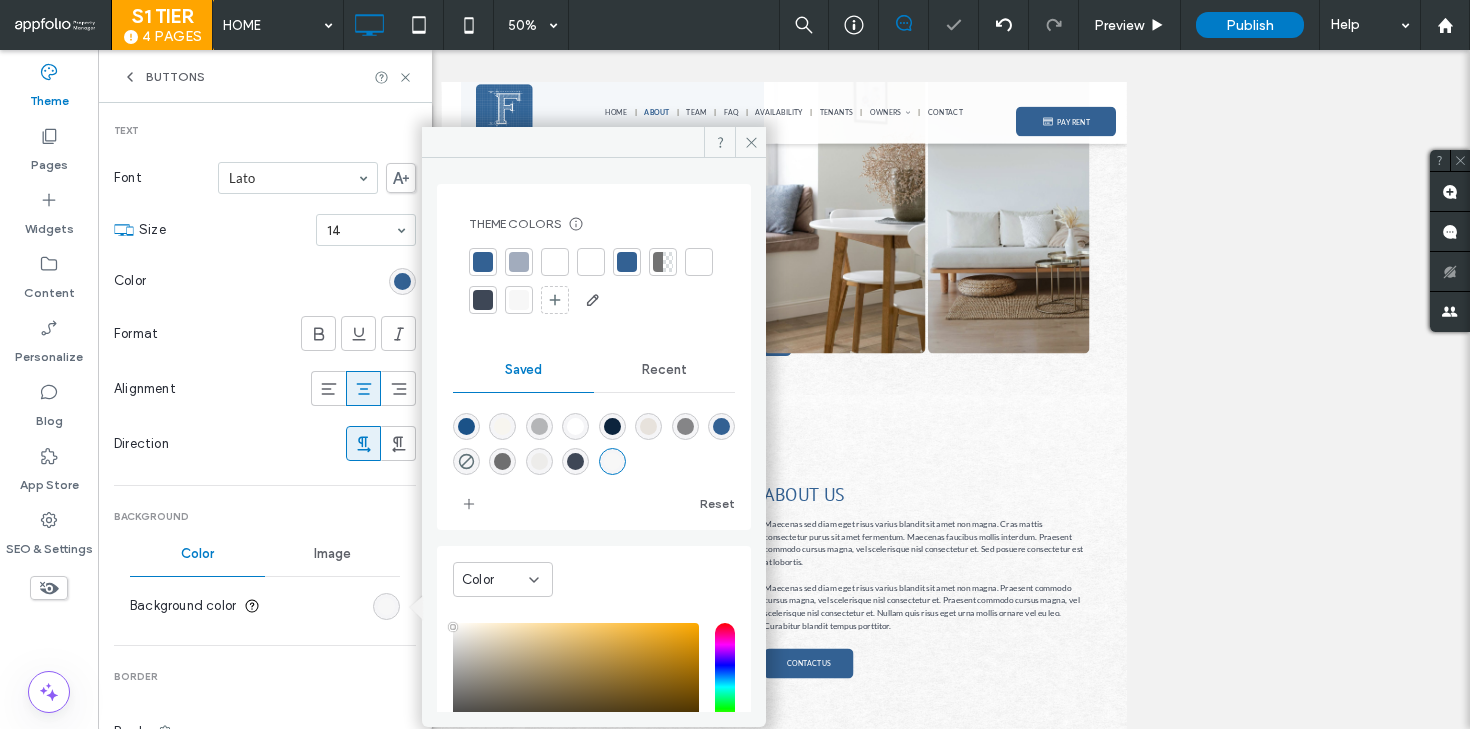 type on "*******" 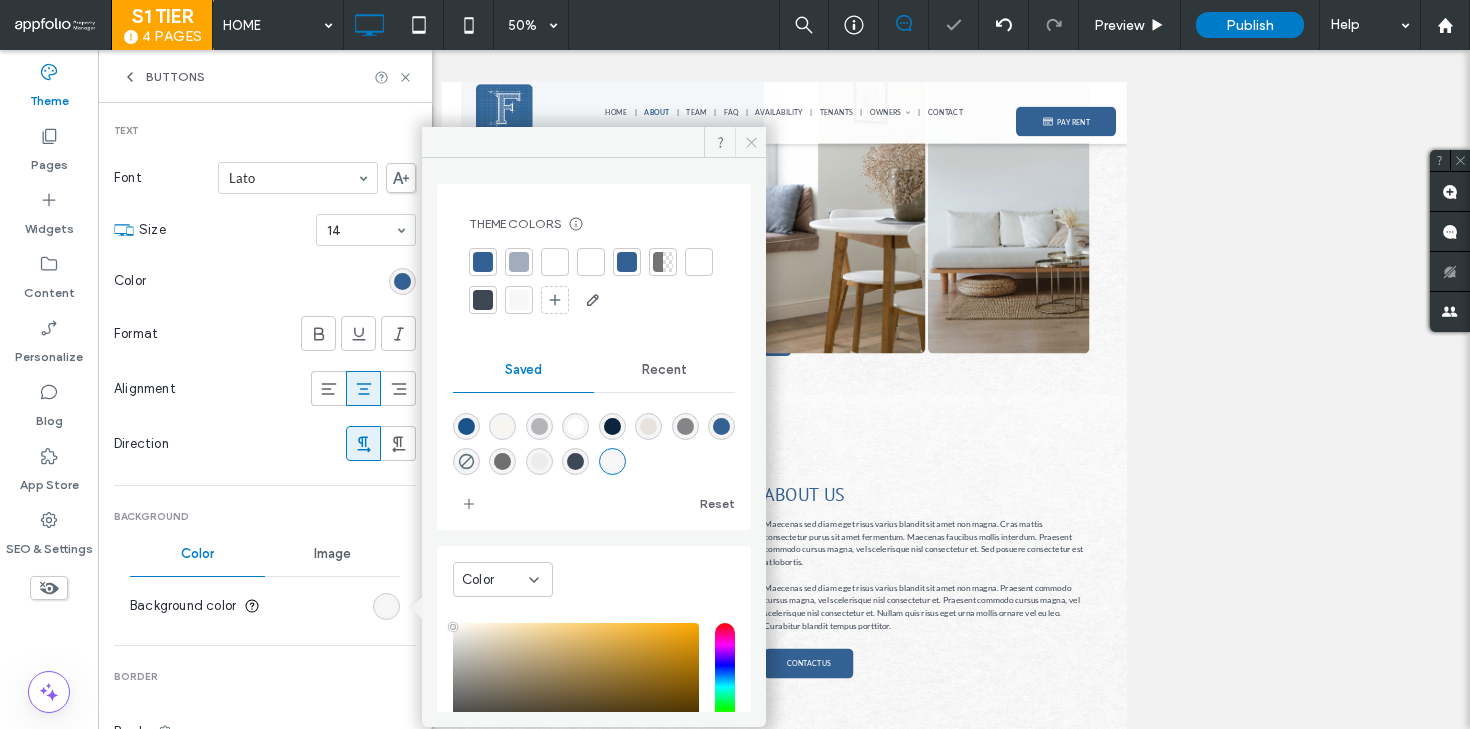 click 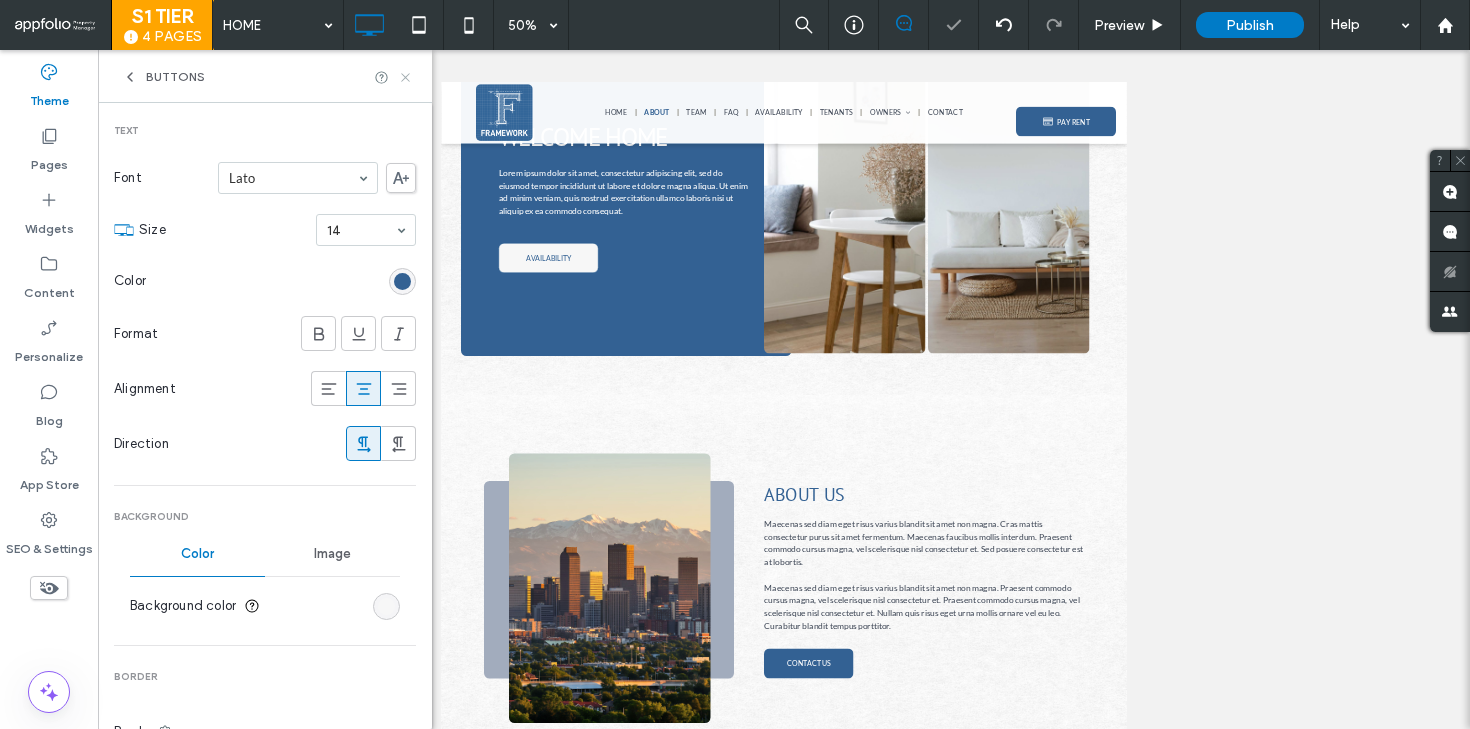 click 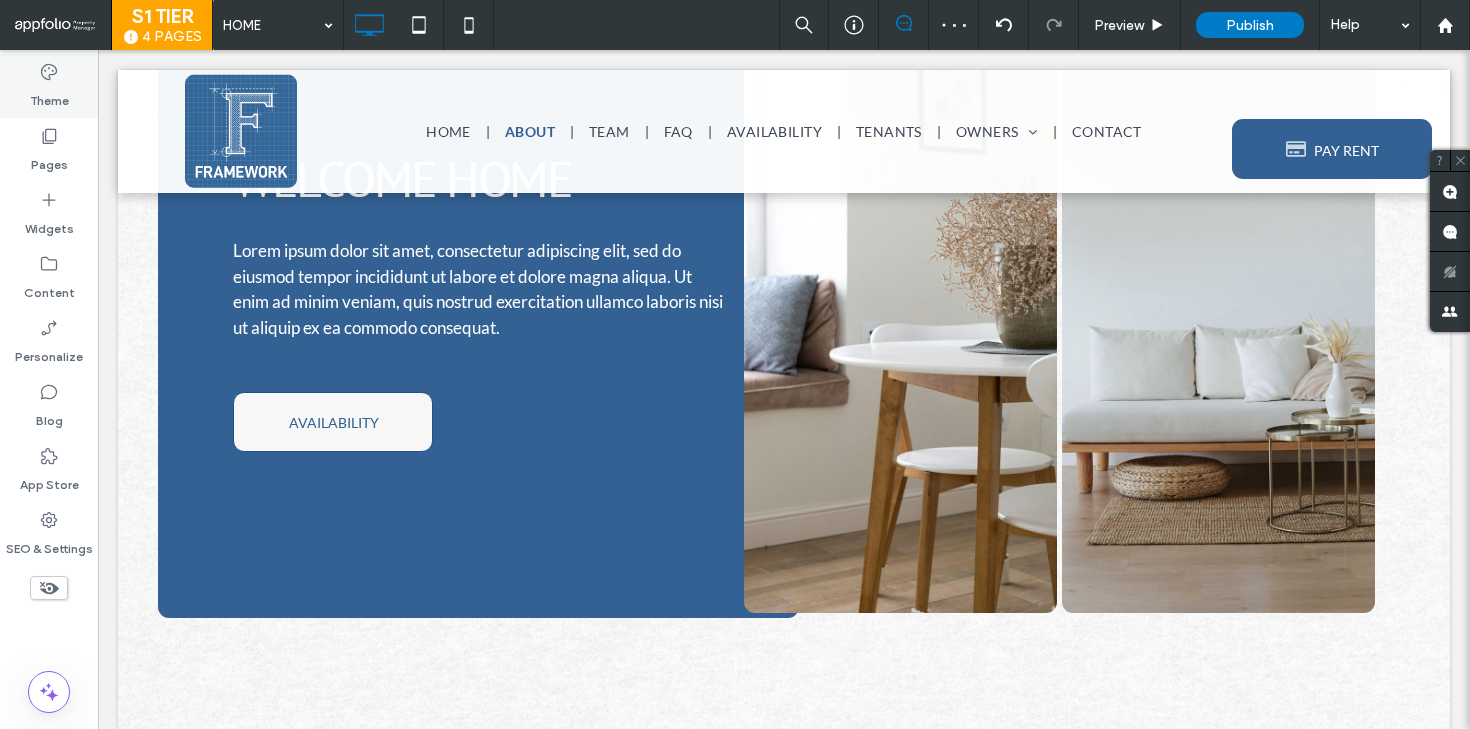 click on "Theme" at bounding box center (49, 86) 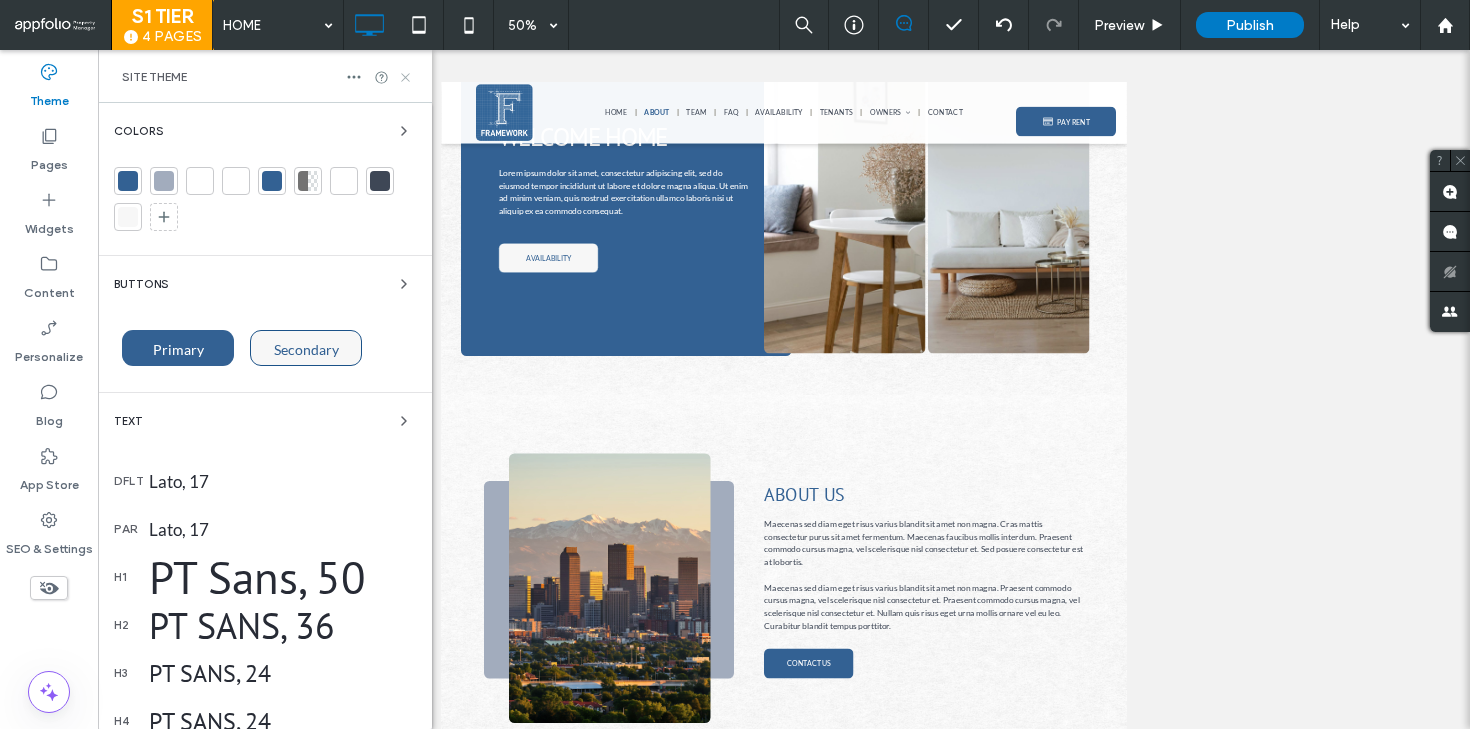 click 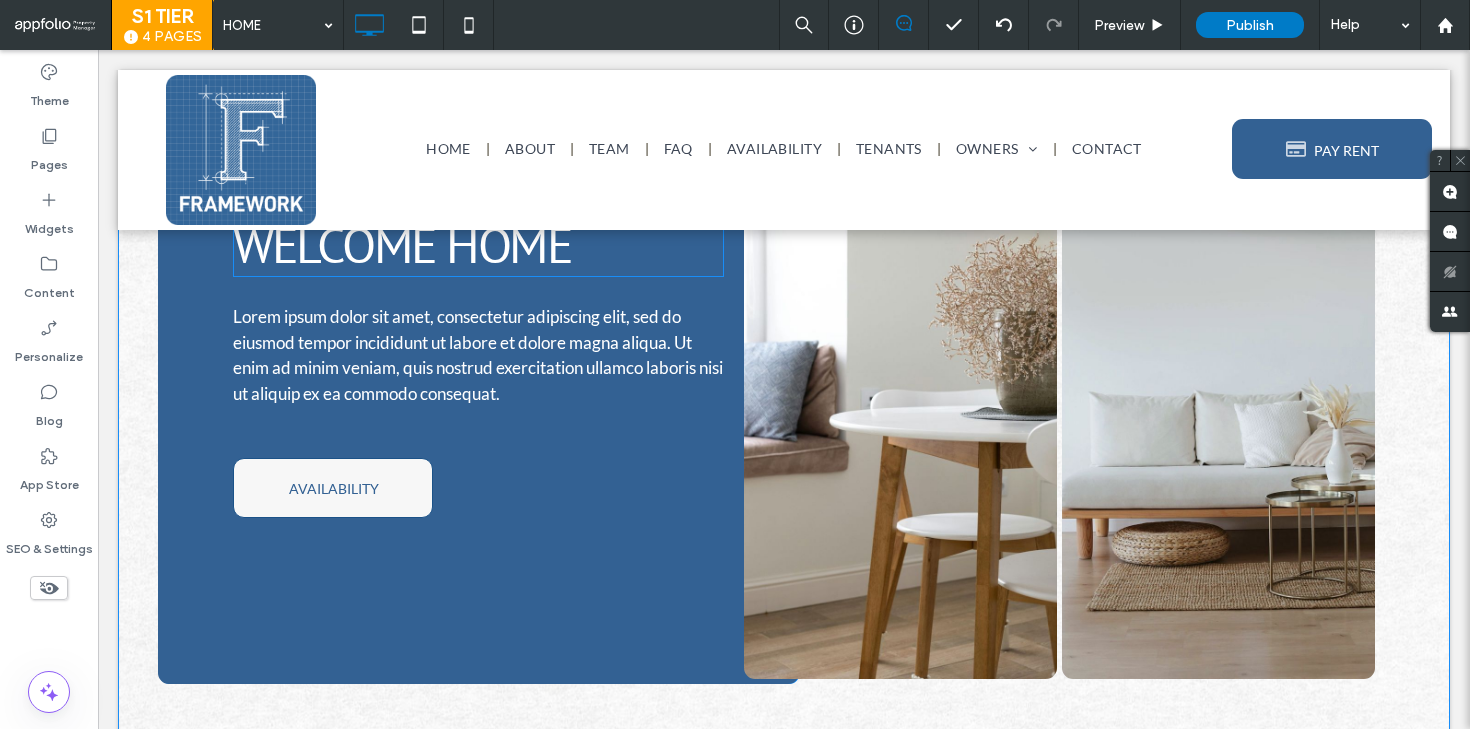 scroll, scrollTop: 0, scrollLeft: 0, axis: both 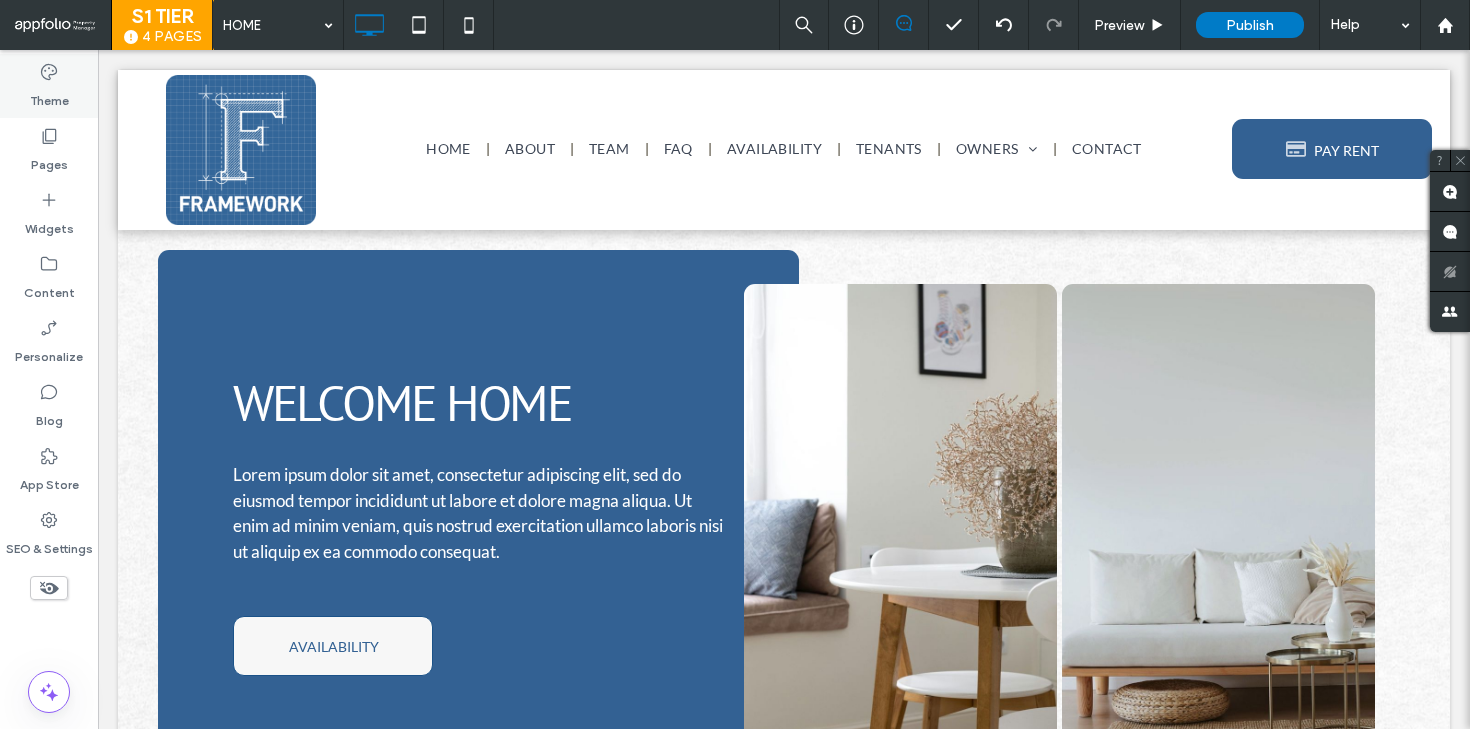 click on "Theme" at bounding box center [49, 86] 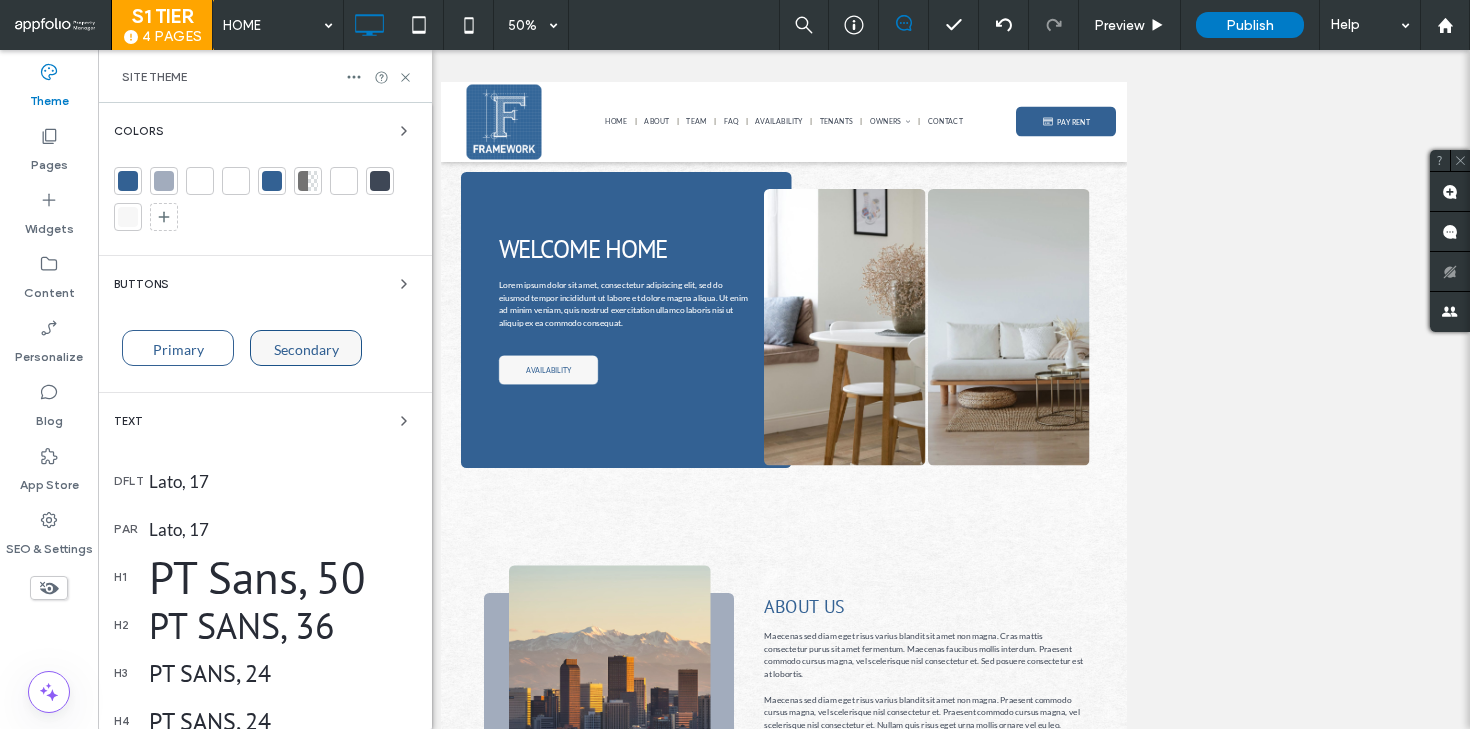 click on "Primary" at bounding box center [178, 349] 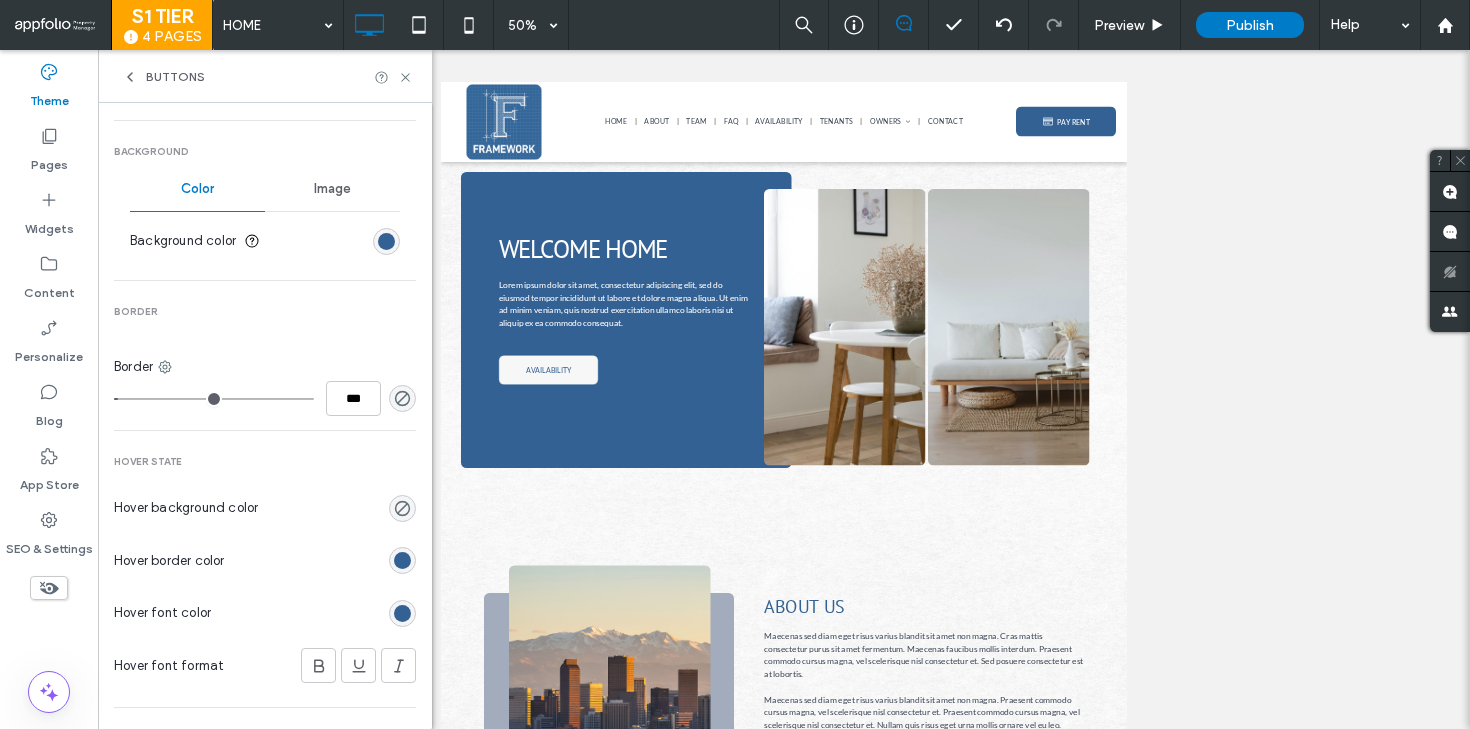 scroll, scrollTop: 611, scrollLeft: 0, axis: vertical 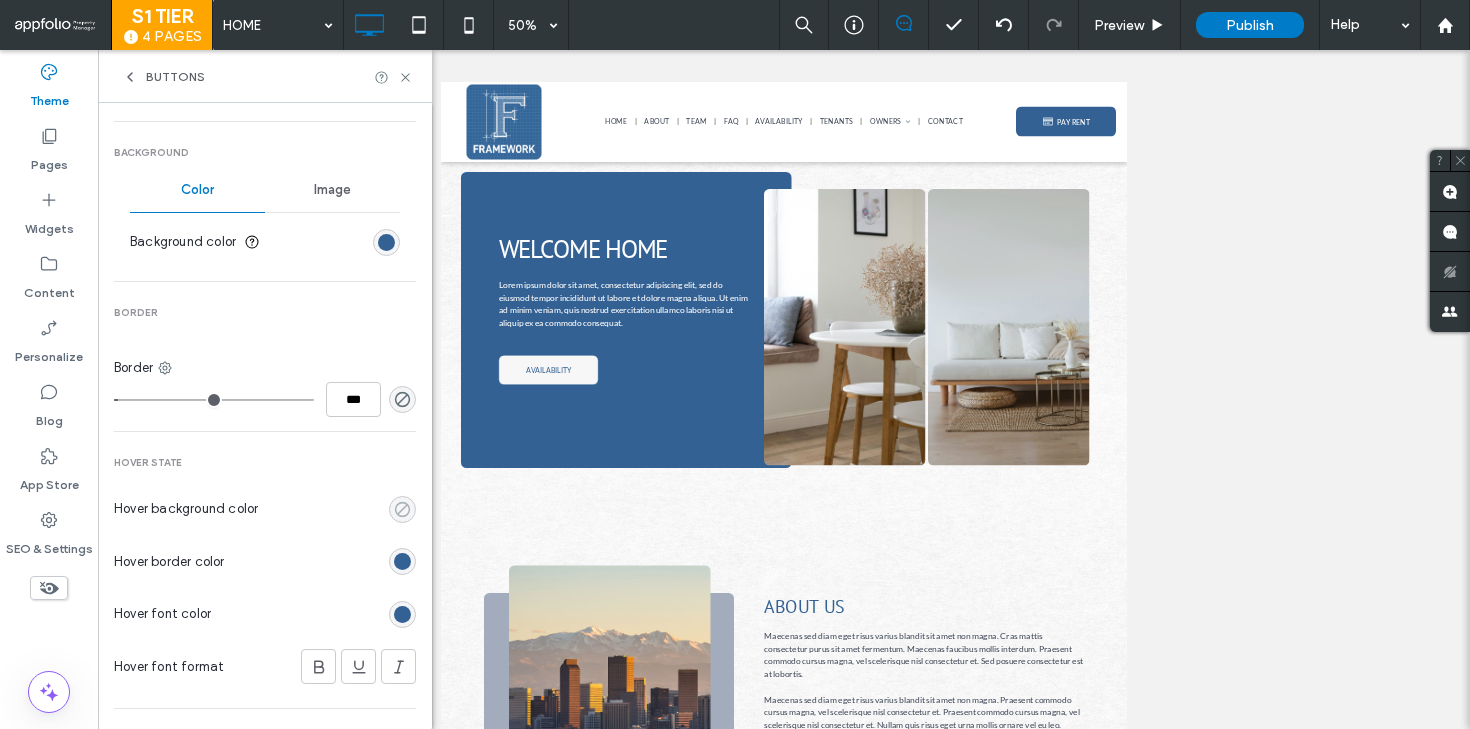 click at bounding box center (402, 509) 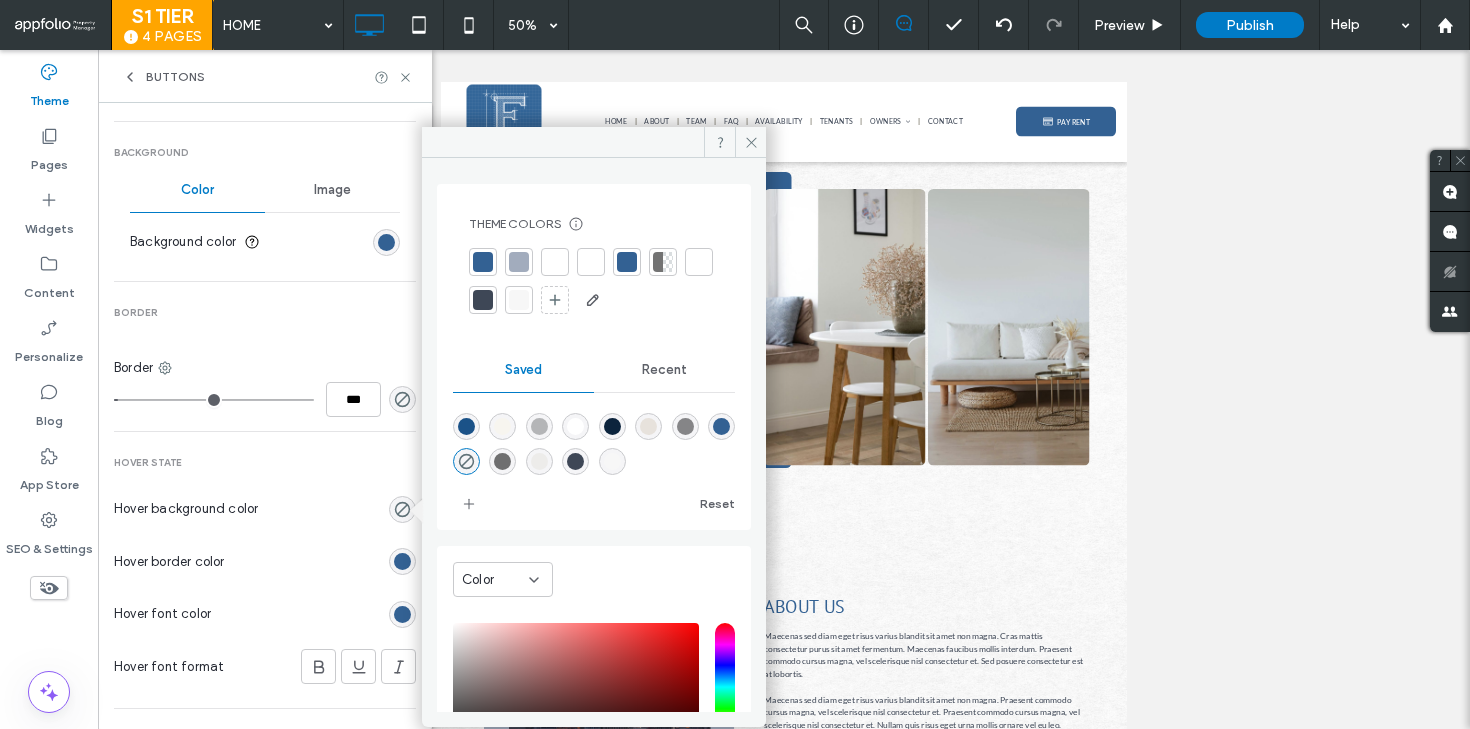 click at bounding box center (519, 300) 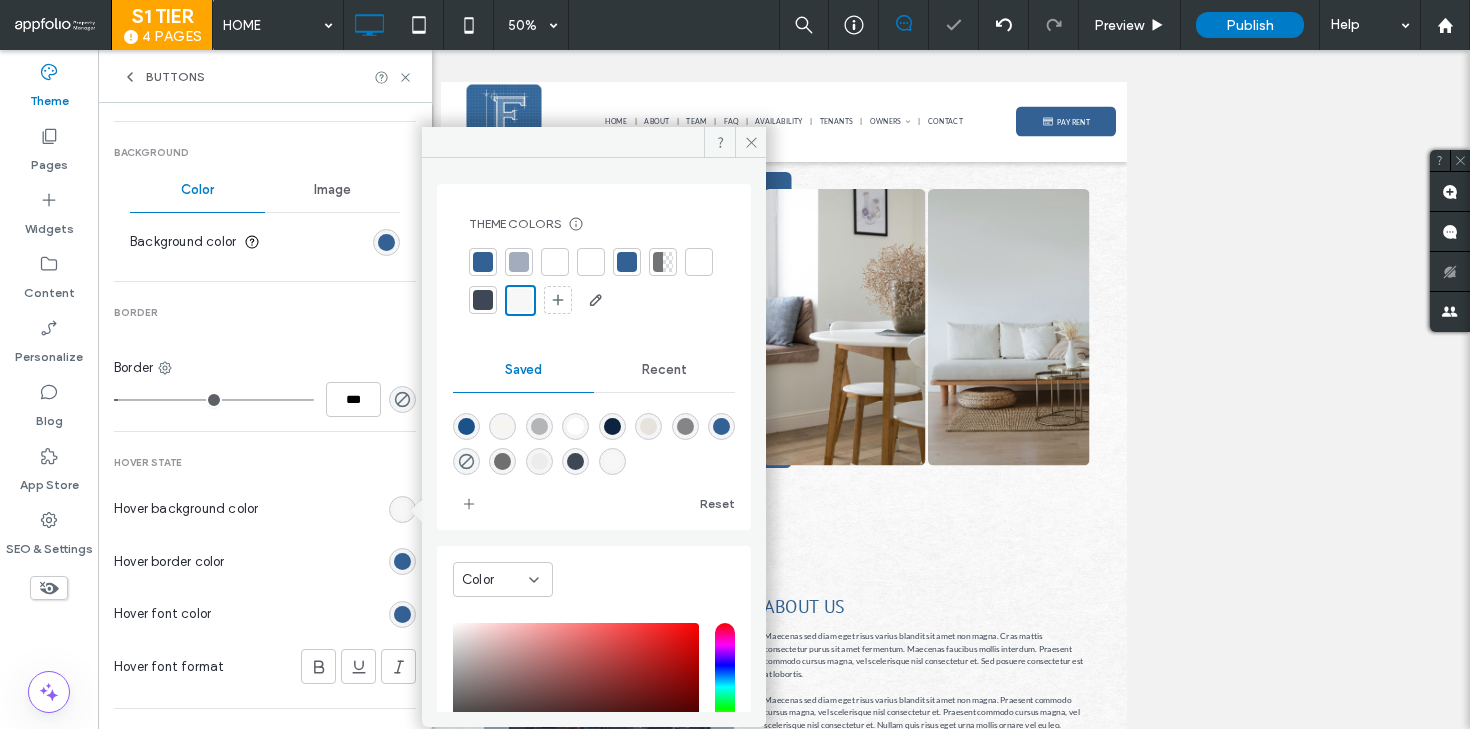 click on "Buttons" at bounding box center (175, 77) 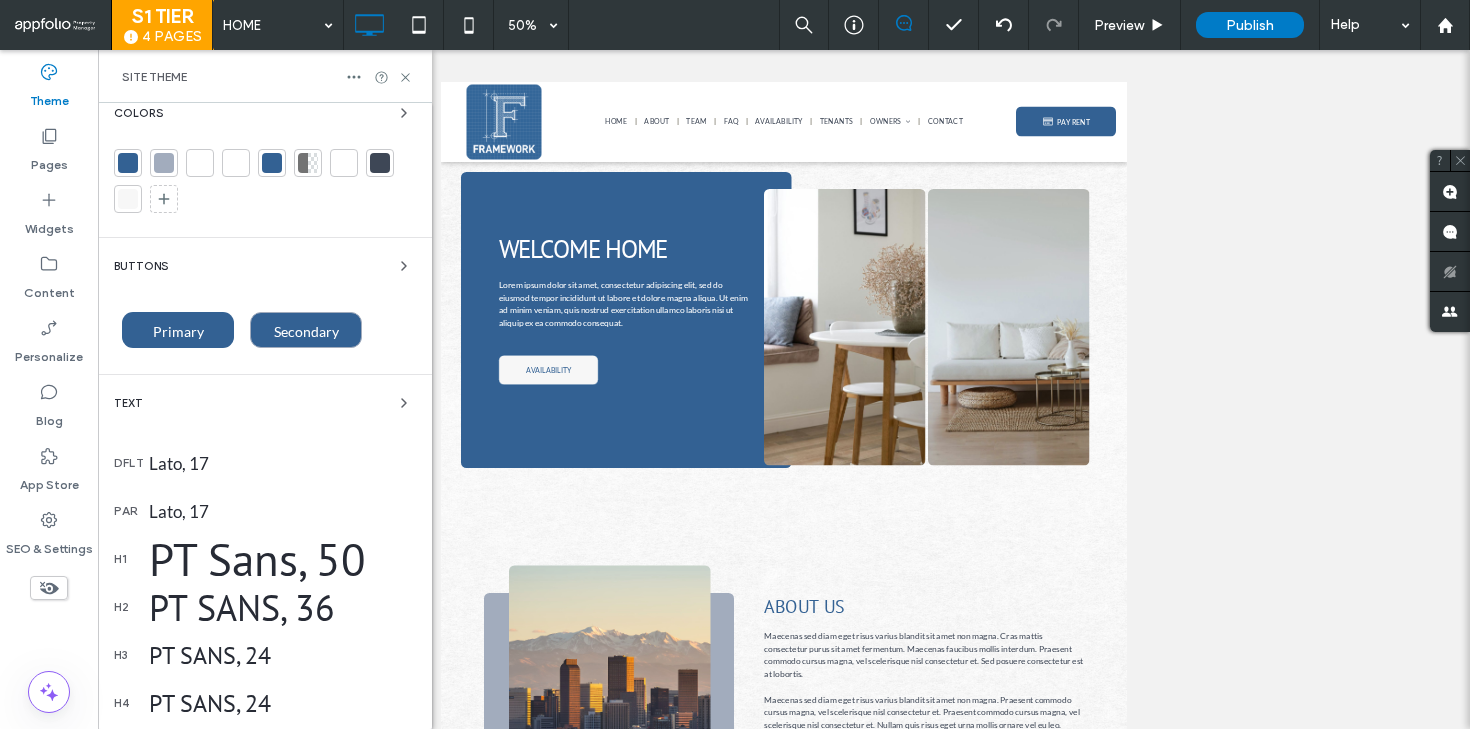 scroll, scrollTop: 17, scrollLeft: 0, axis: vertical 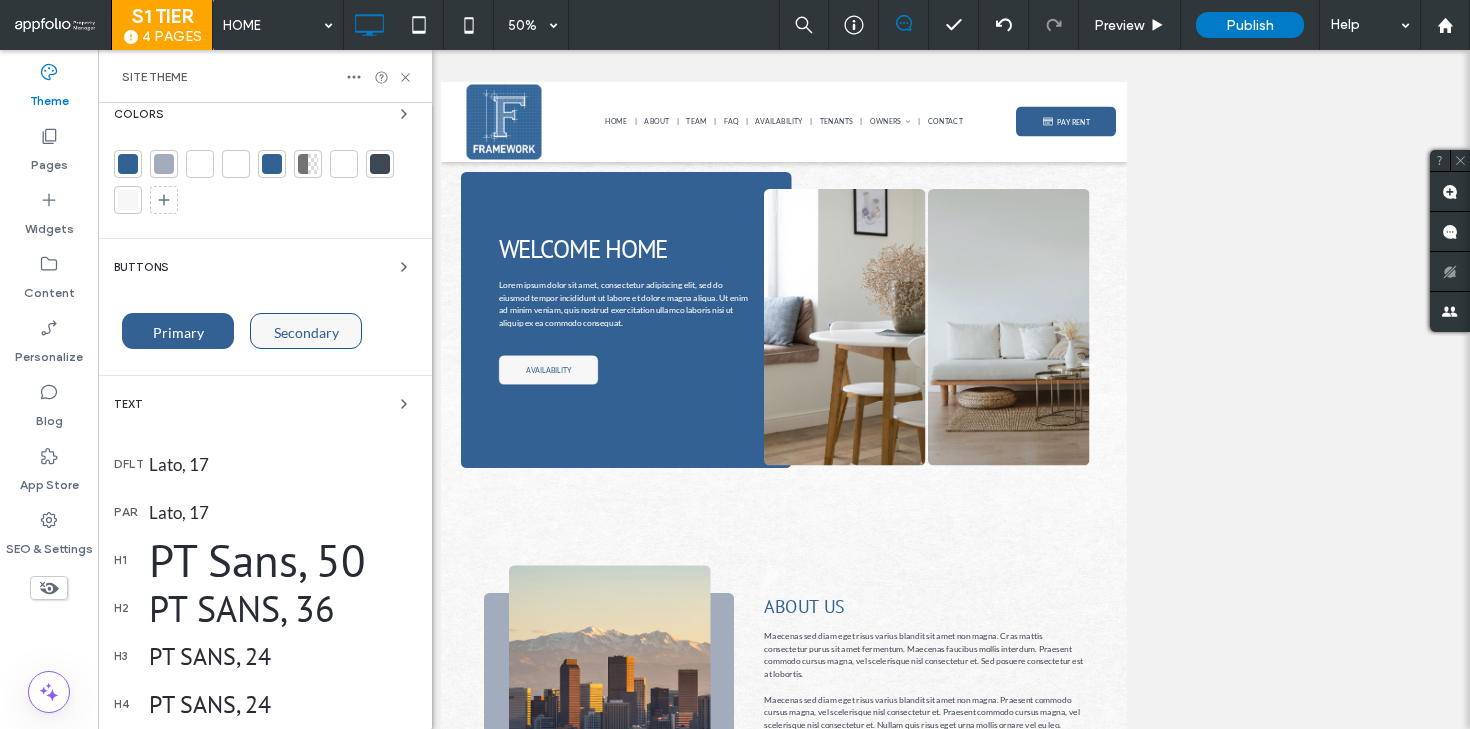 click at bounding box center (236, 164) 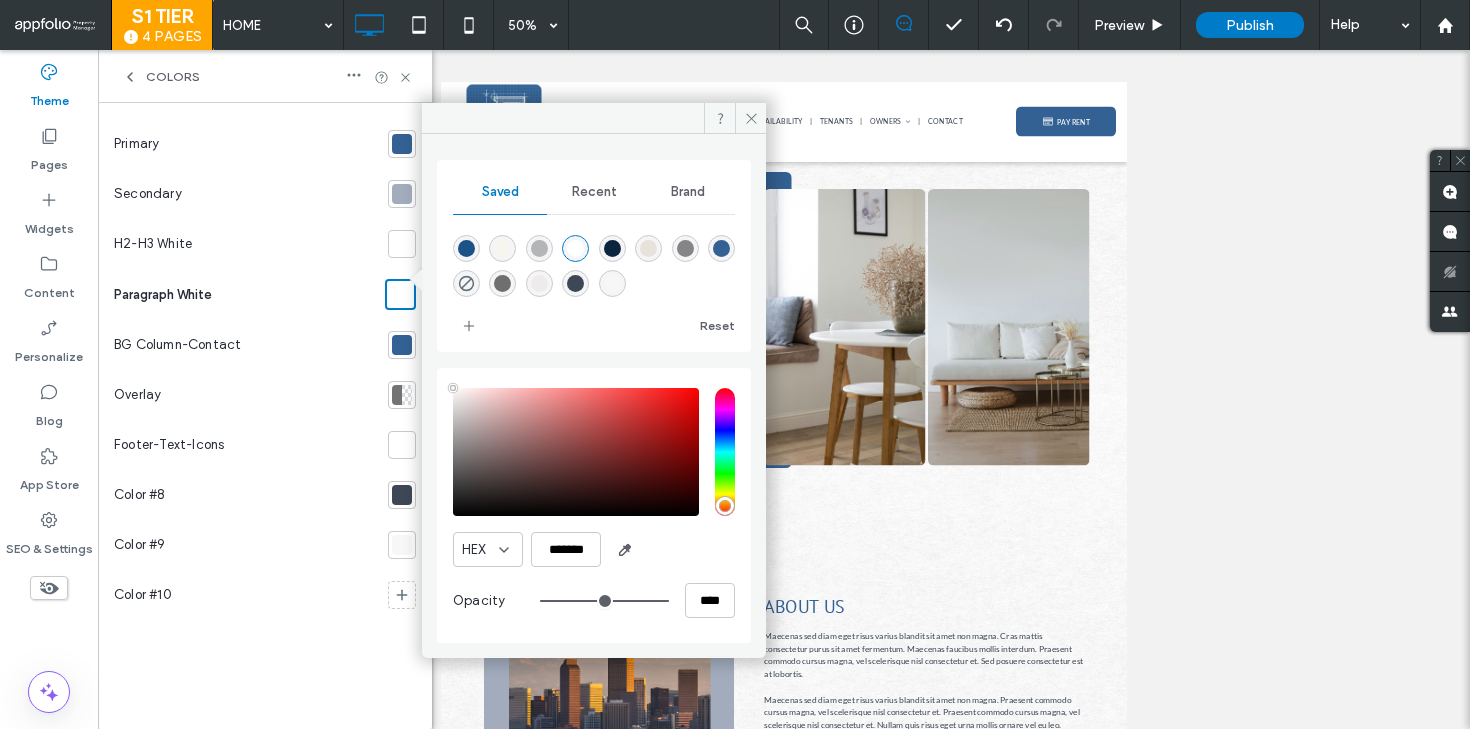 scroll, scrollTop: 0, scrollLeft: 0, axis: both 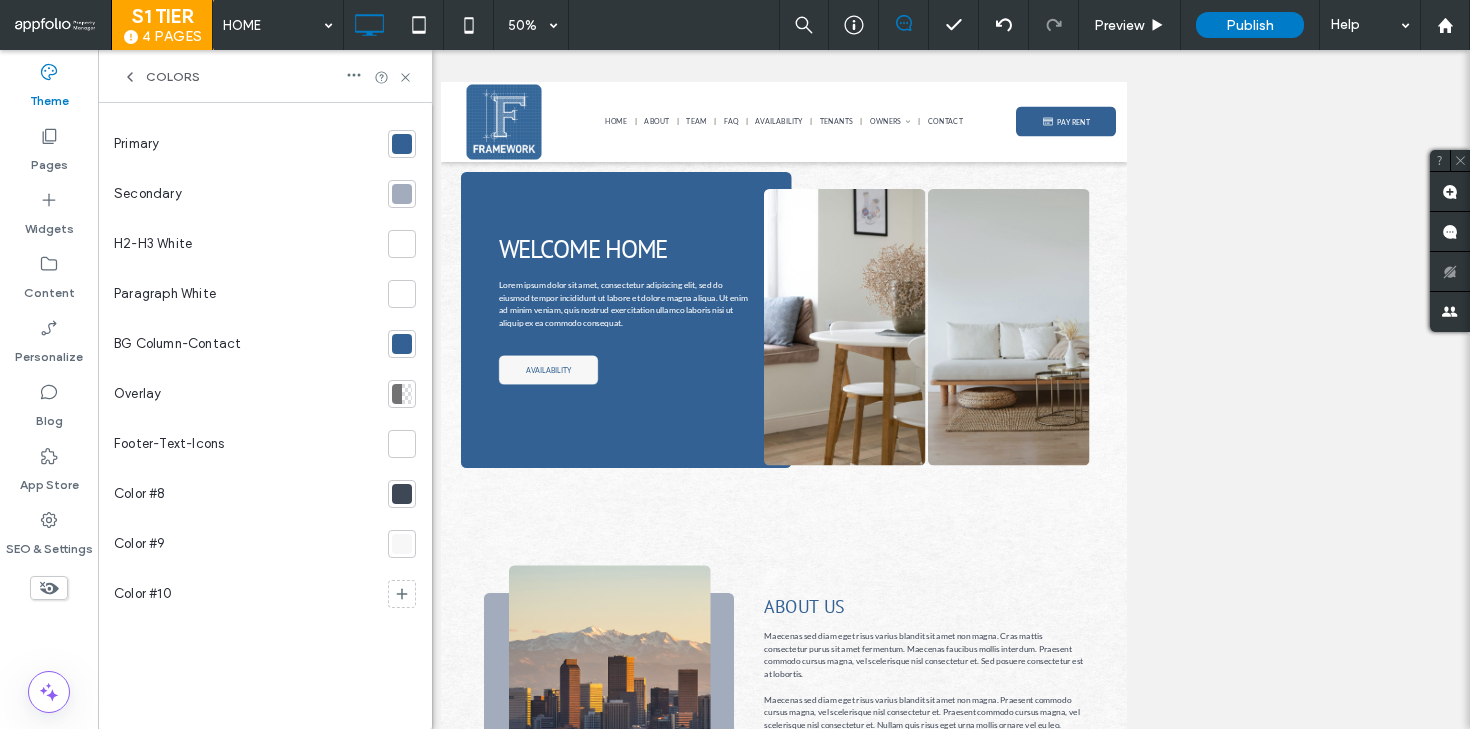 click at bounding box center (402, 244) 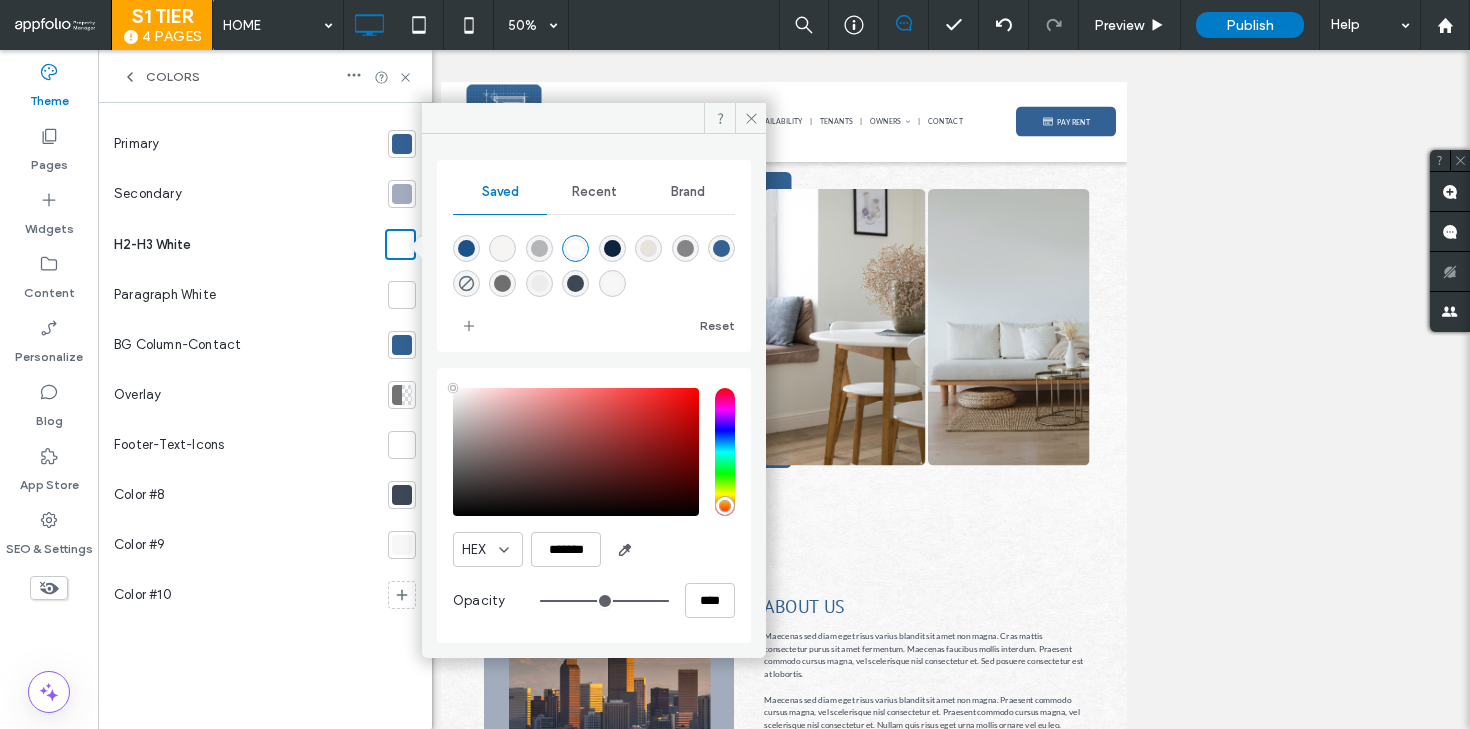 click at bounding box center [612, 283] 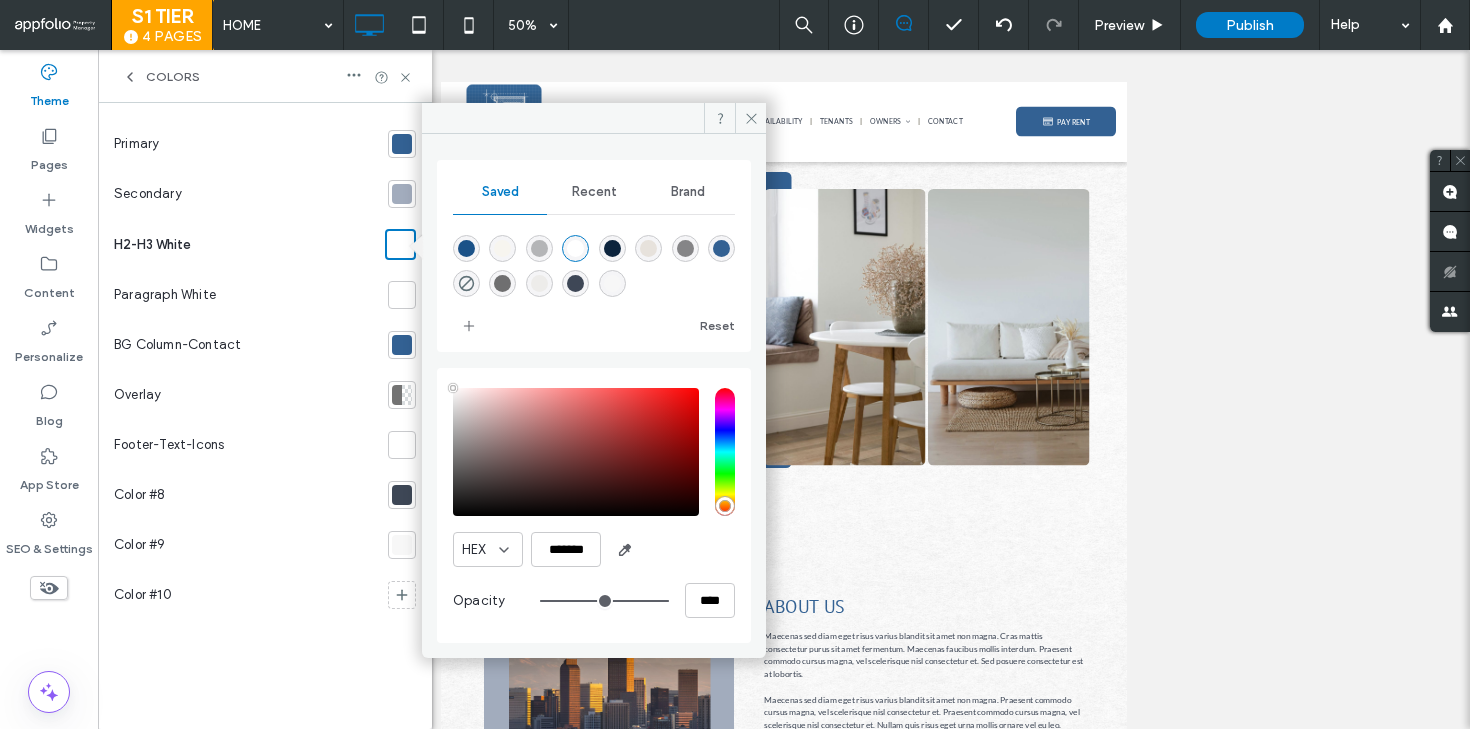 type on "*******" 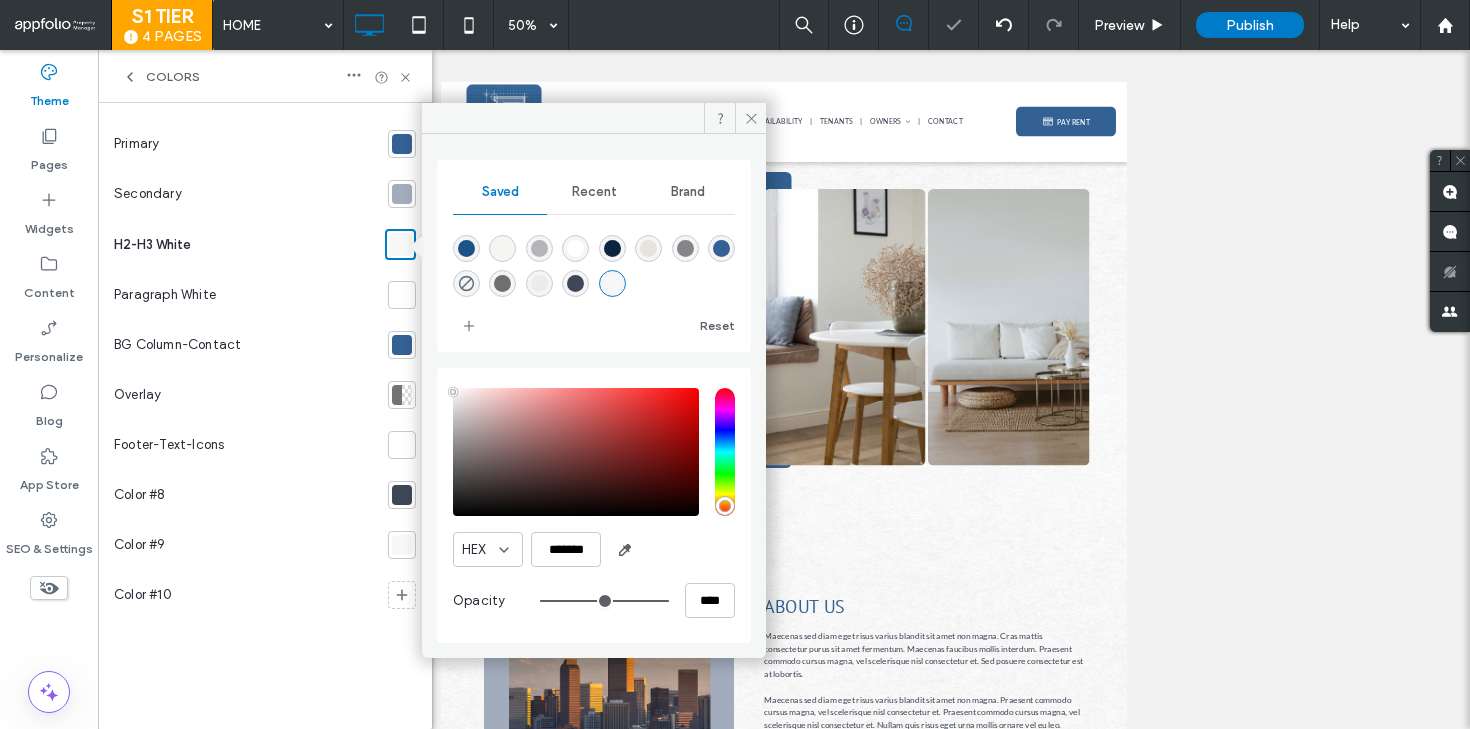 click at bounding box center (402, 295) 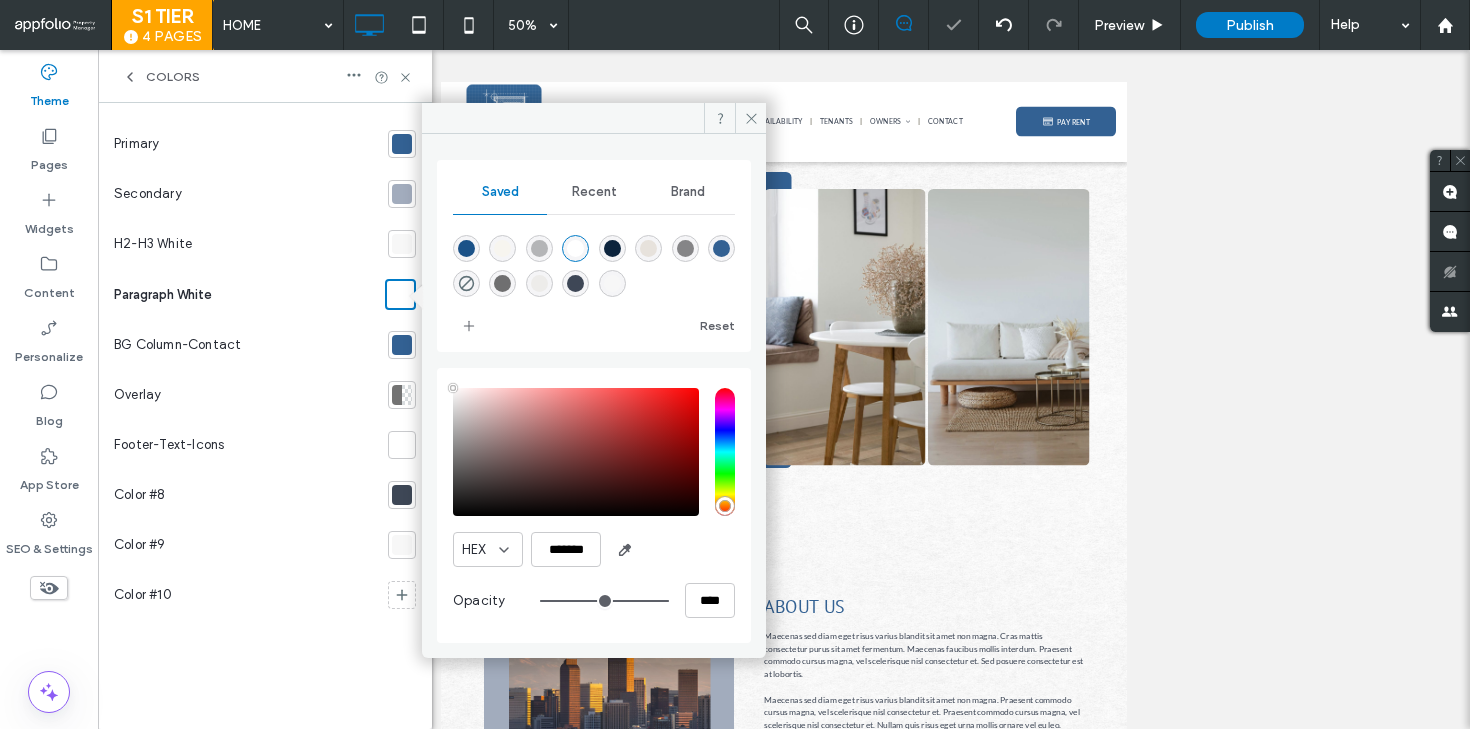click at bounding box center [612, 283] 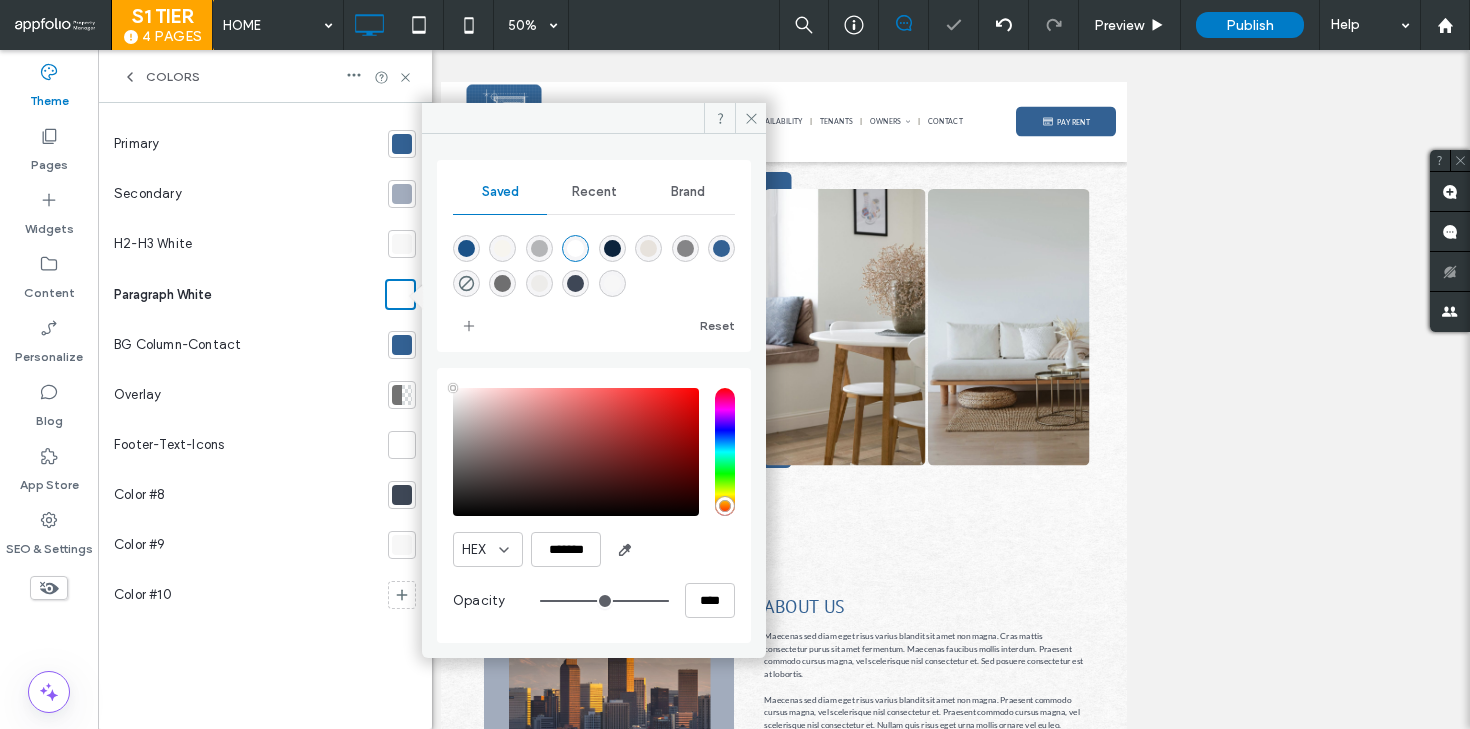 type on "*******" 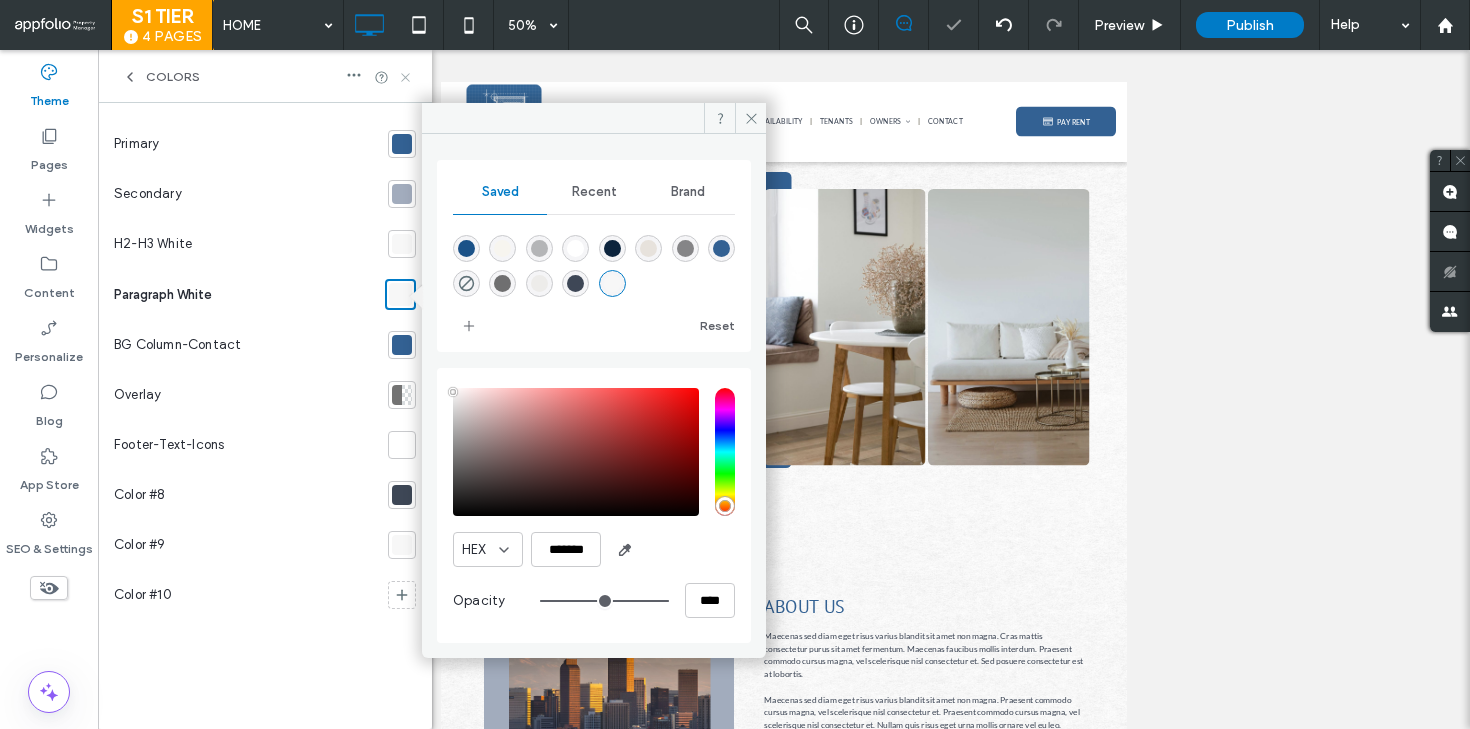 click 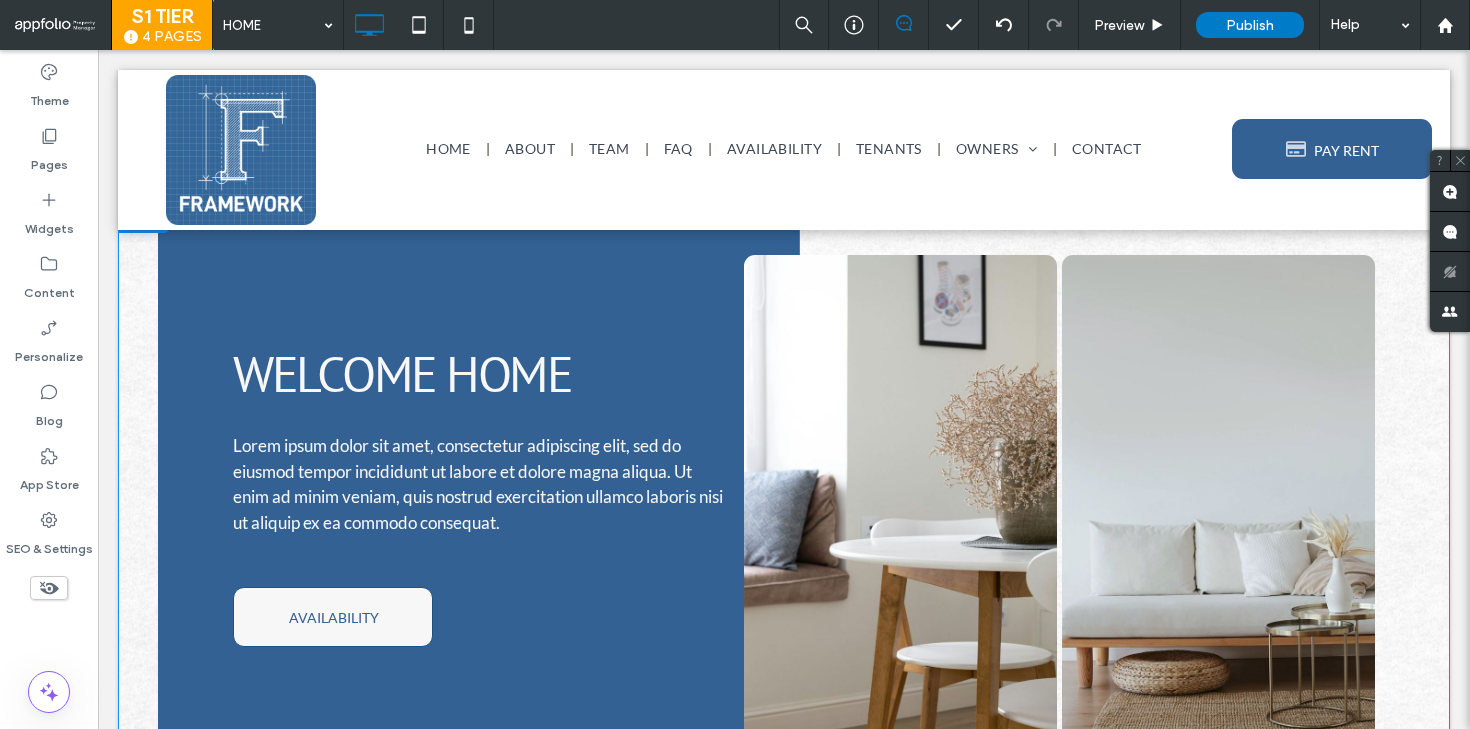 scroll, scrollTop: 0, scrollLeft: 0, axis: both 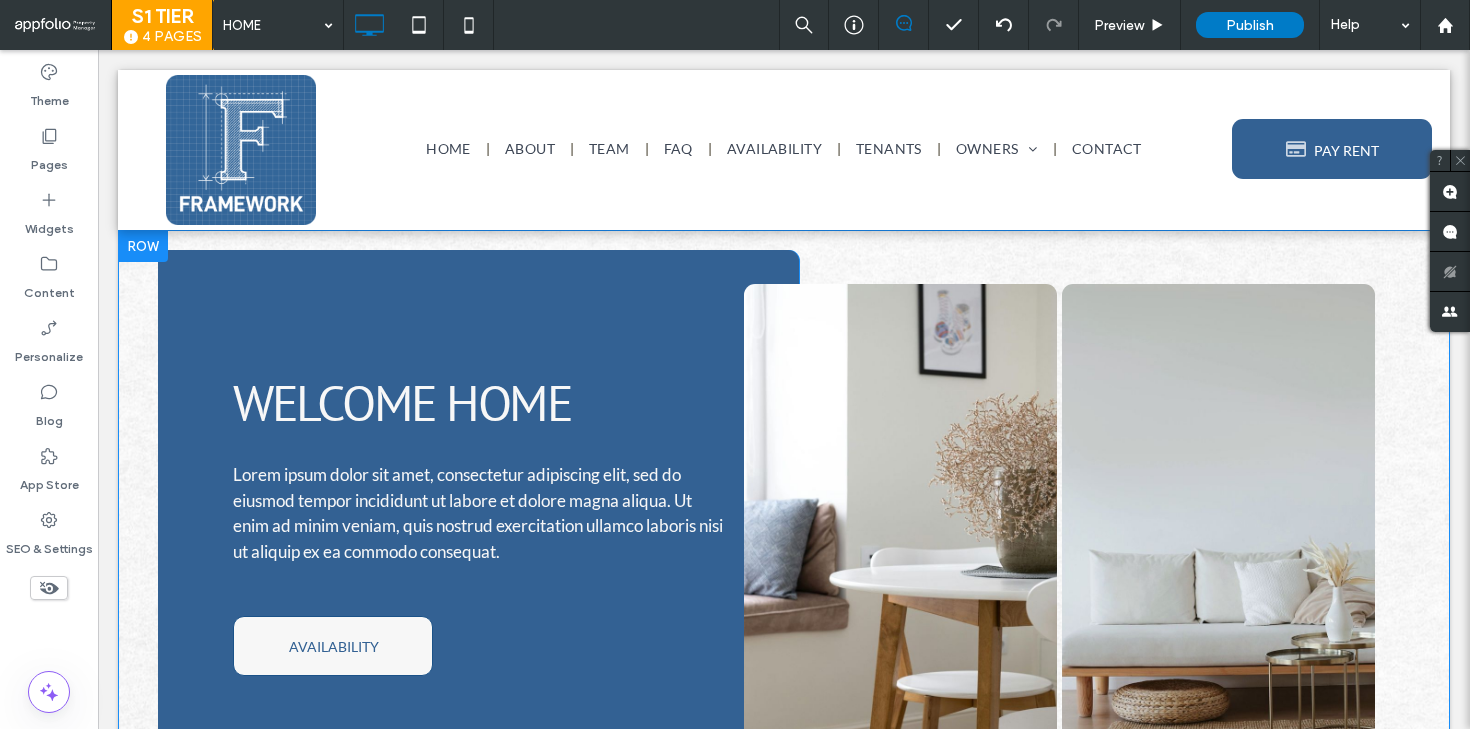 click on "WELCOME HOME   Lorem ipsum dolor sit amet, consectetur adipiscing elit, sed do eiusmod tempor incididunt ut labore et dolore magna aliqua. Ut enim ad minim veniam, quis nostrud exercitation ullamco laboris nisi ut aliquip ex ea commodo consequat.
AVAILABILITY
Click To Paste" at bounding box center [478, 546] 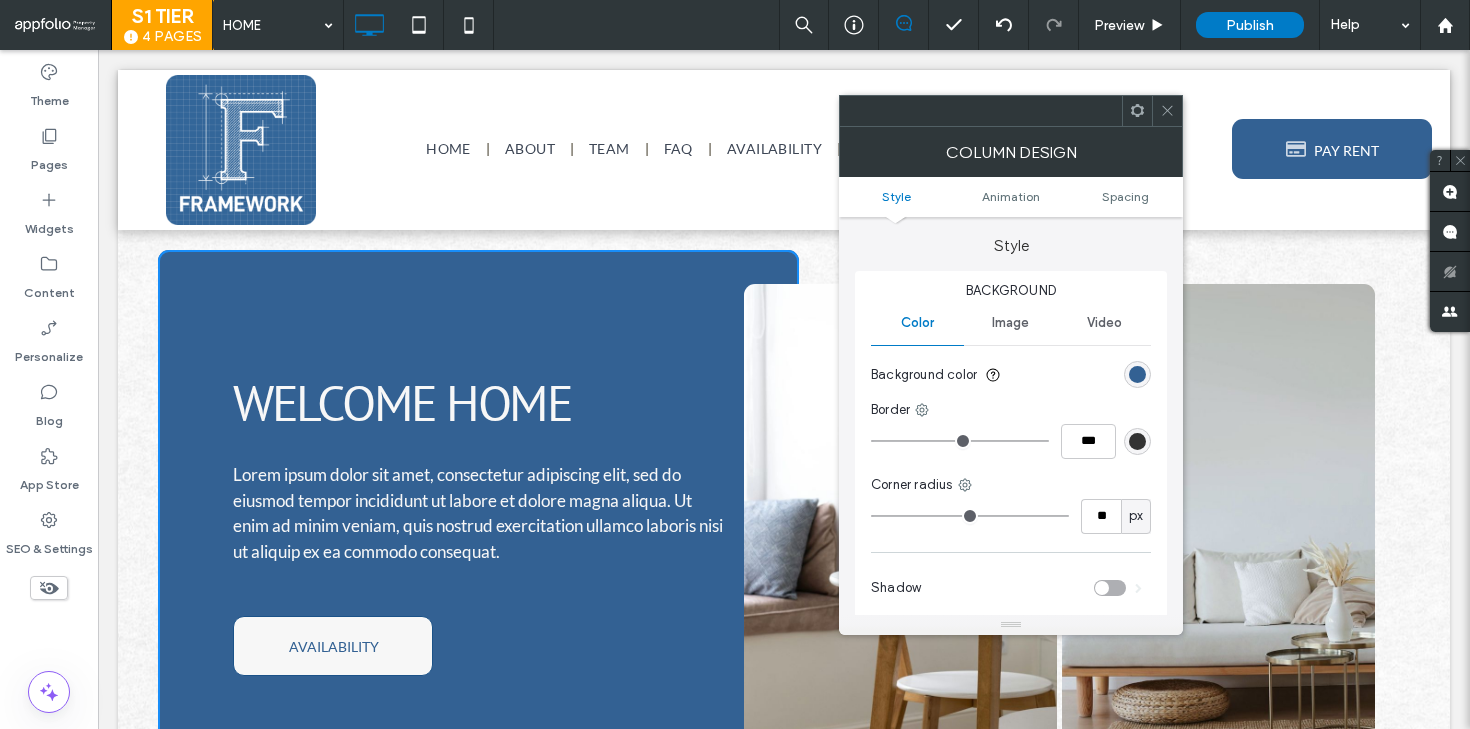 scroll, scrollTop: 102, scrollLeft: 0, axis: vertical 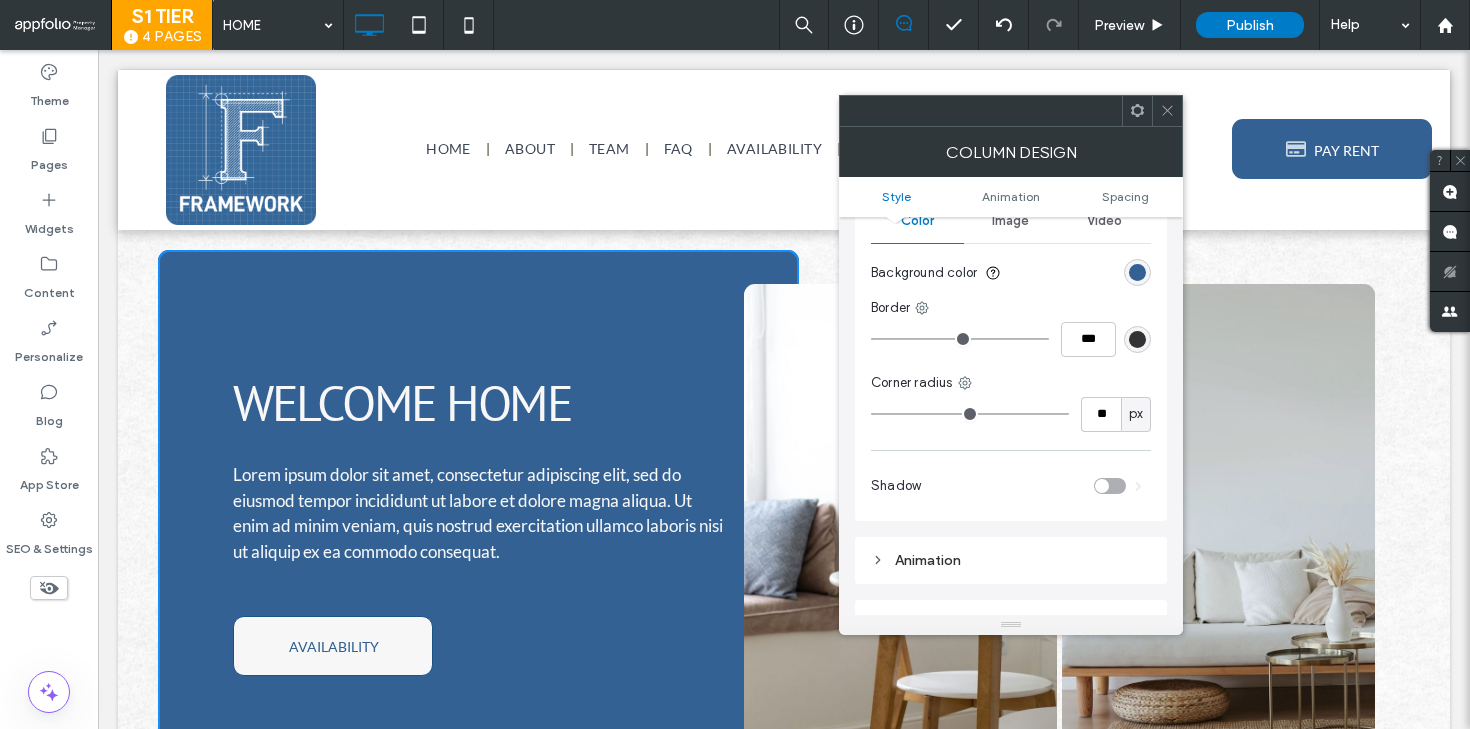 click at bounding box center [1102, 486] 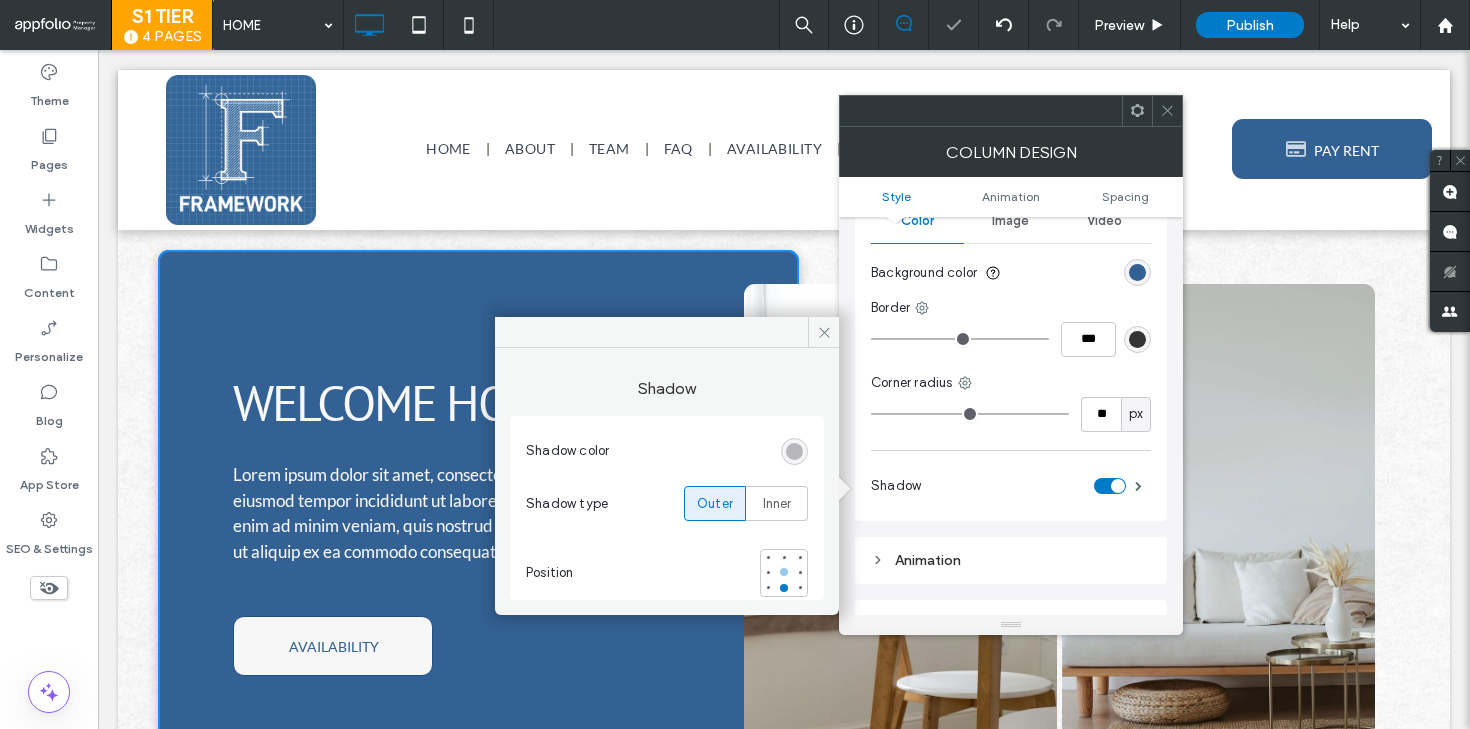 click at bounding box center [784, 572] 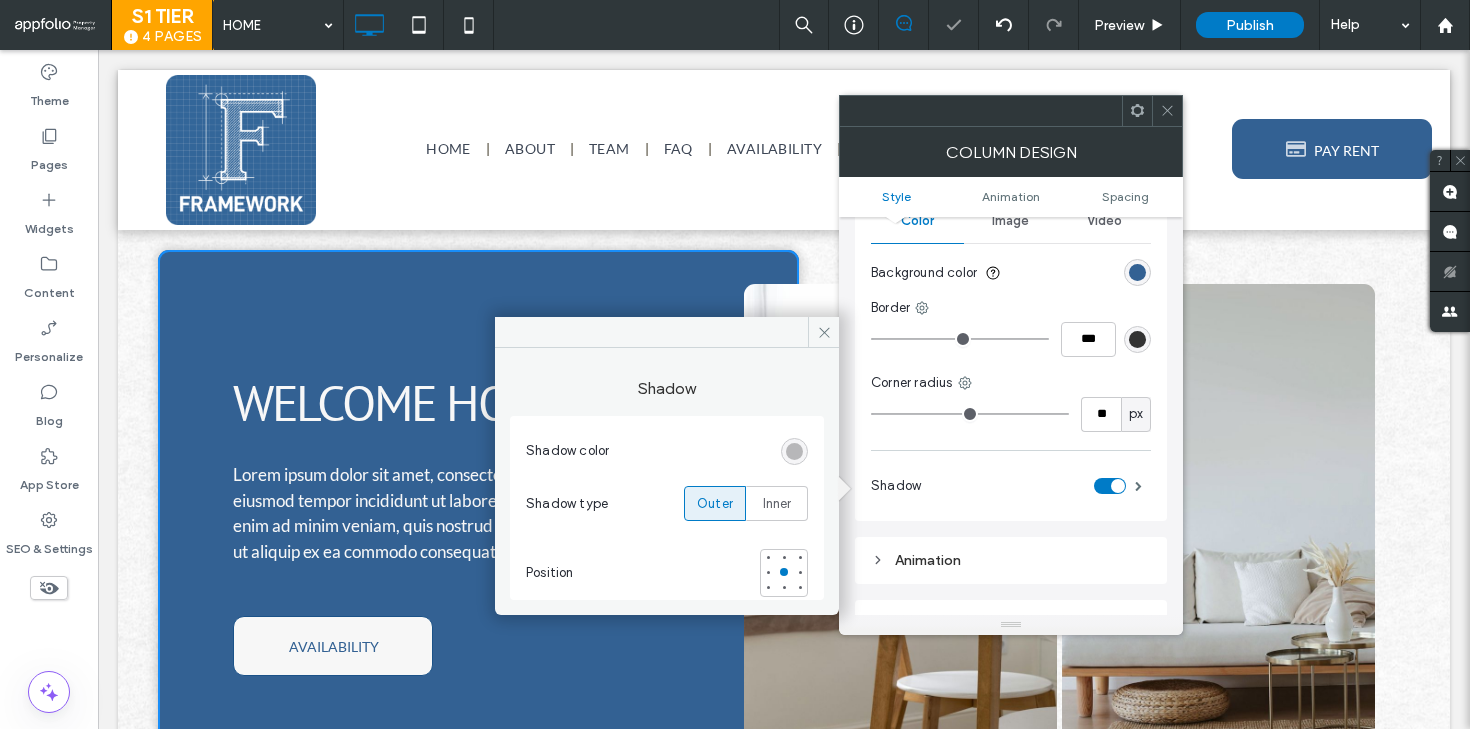 click 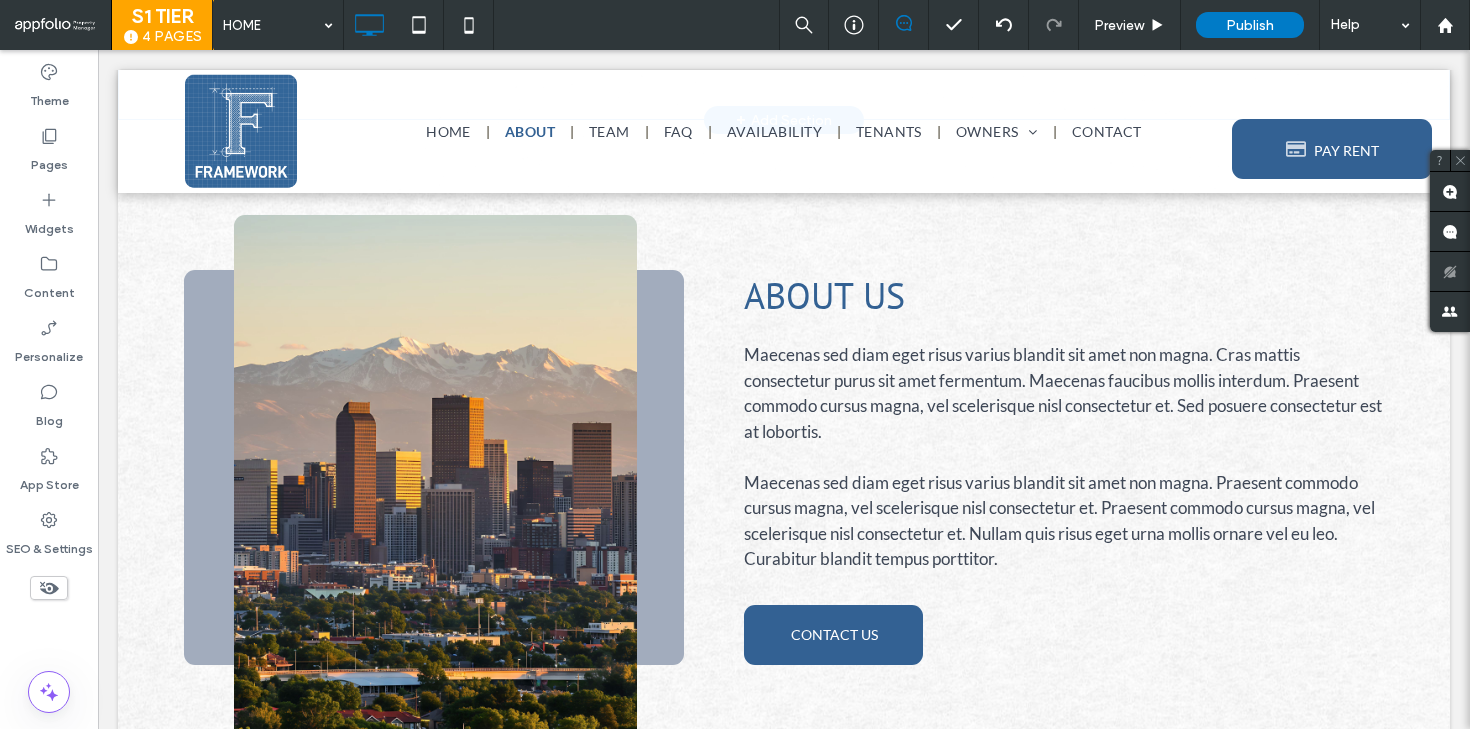 scroll, scrollTop: 826, scrollLeft: 0, axis: vertical 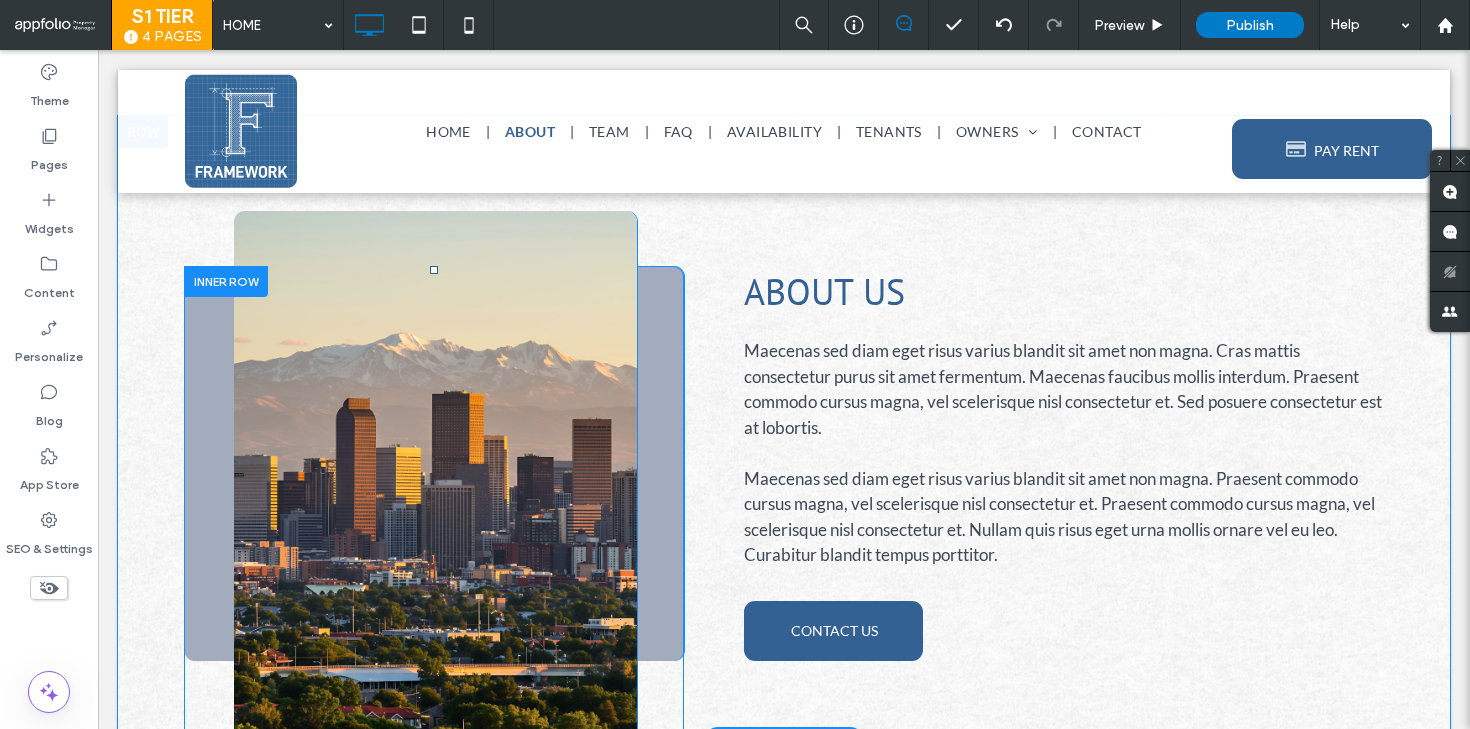 click on "Click To Paste" at bounding box center [655, 513] 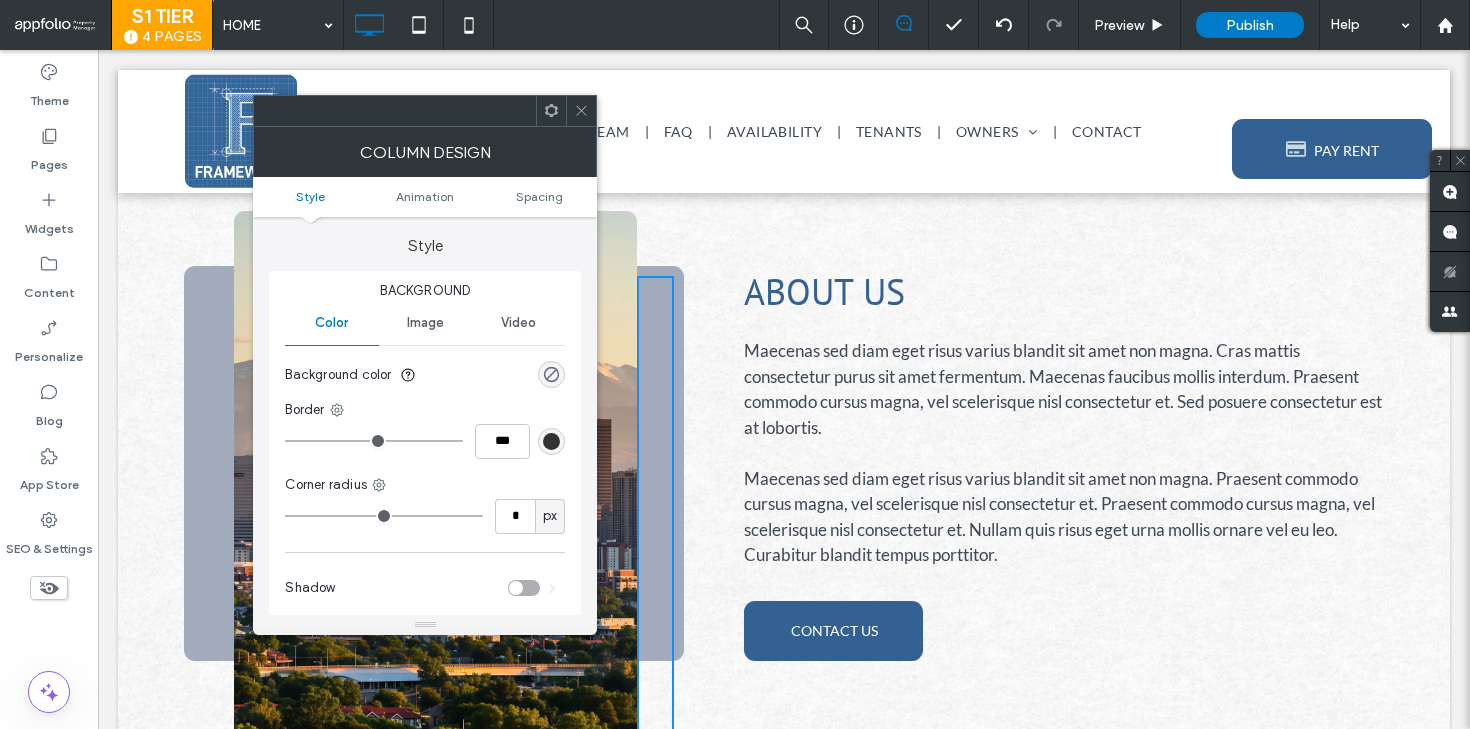 click at bounding box center (581, 111) 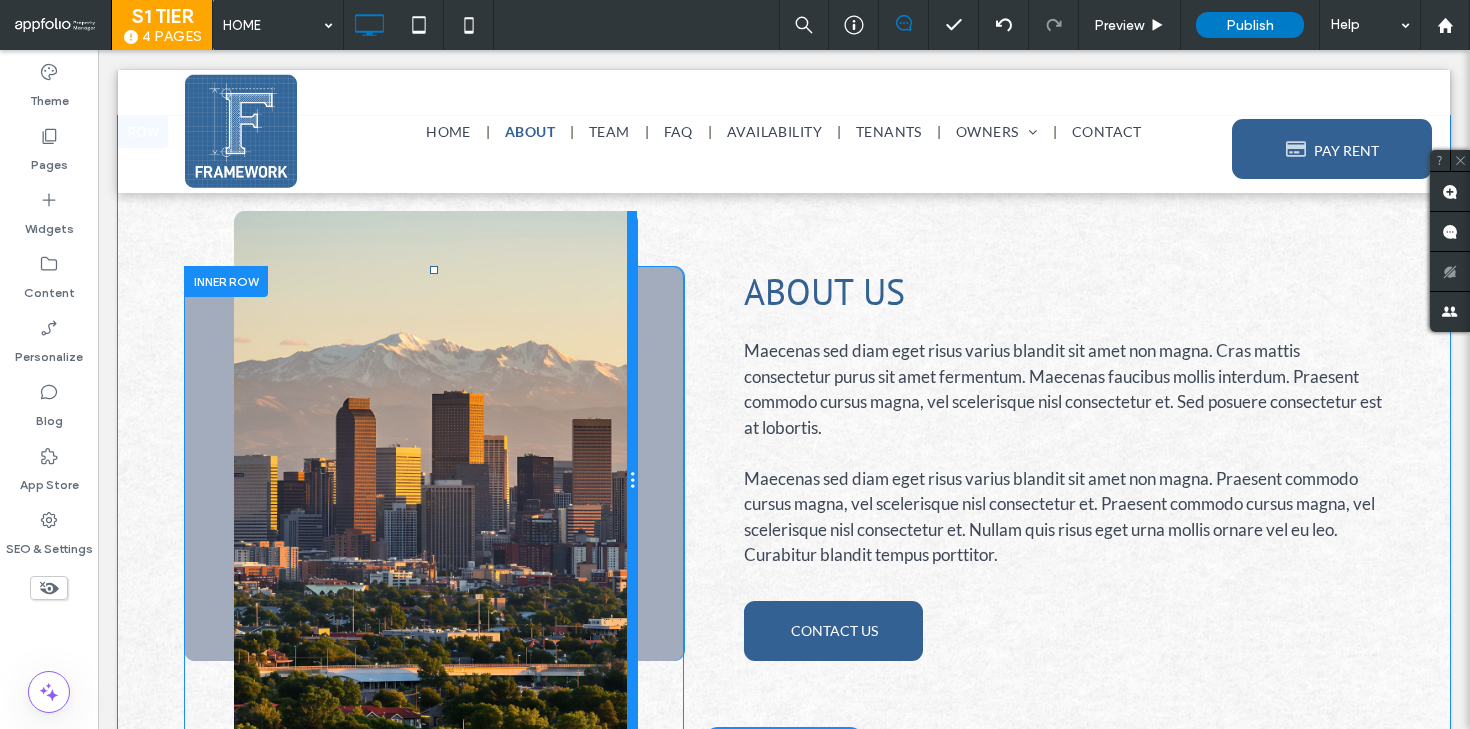 click at bounding box center (632, 480) 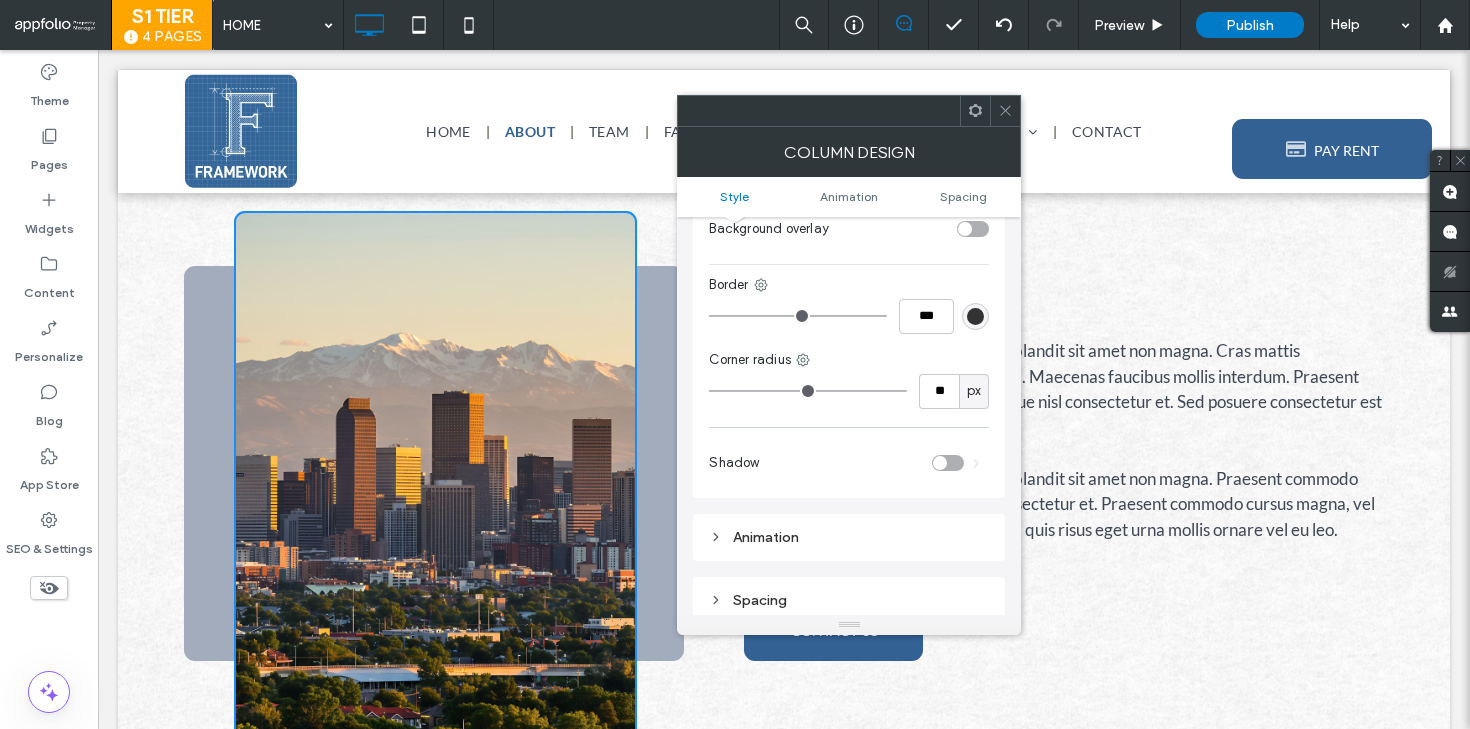 scroll, scrollTop: 790, scrollLeft: 0, axis: vertical 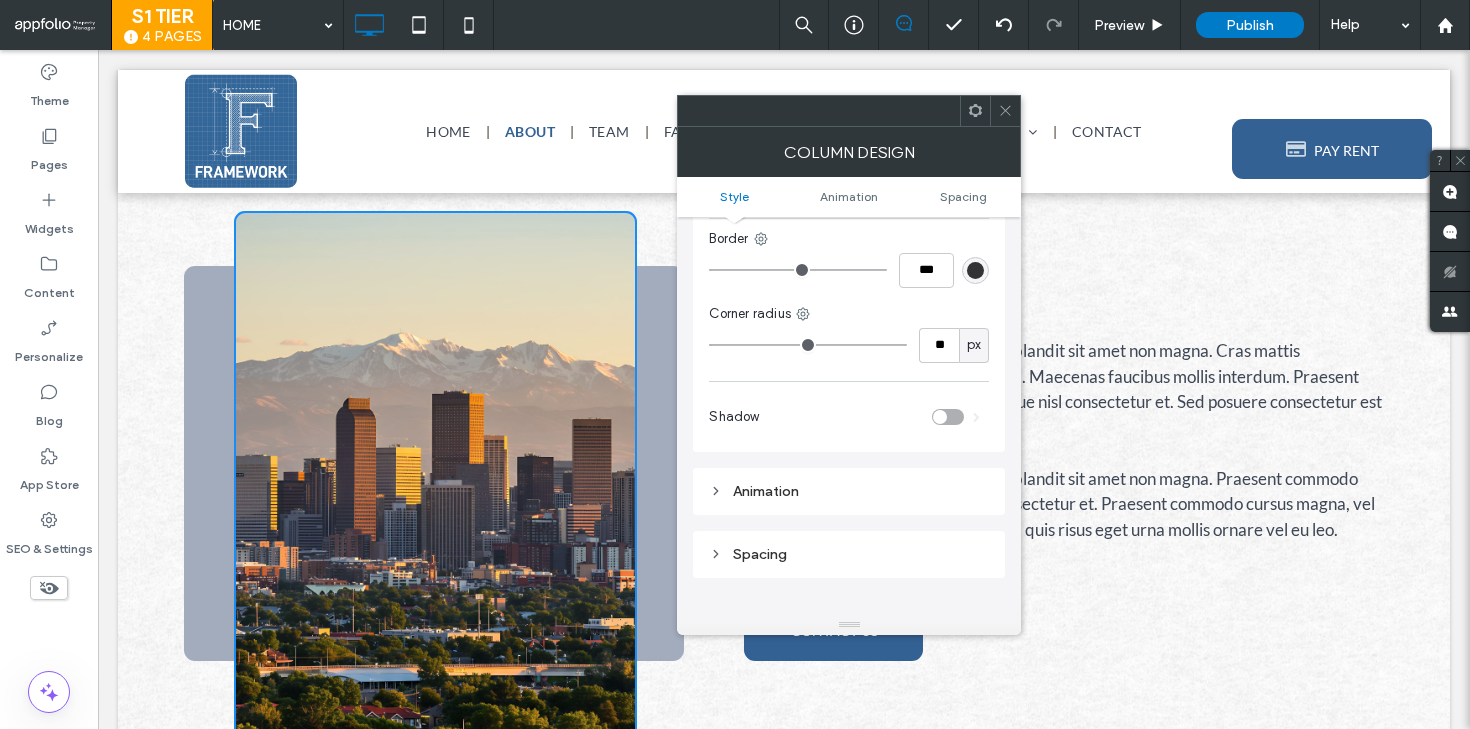 click at bounding box center [940, 417] 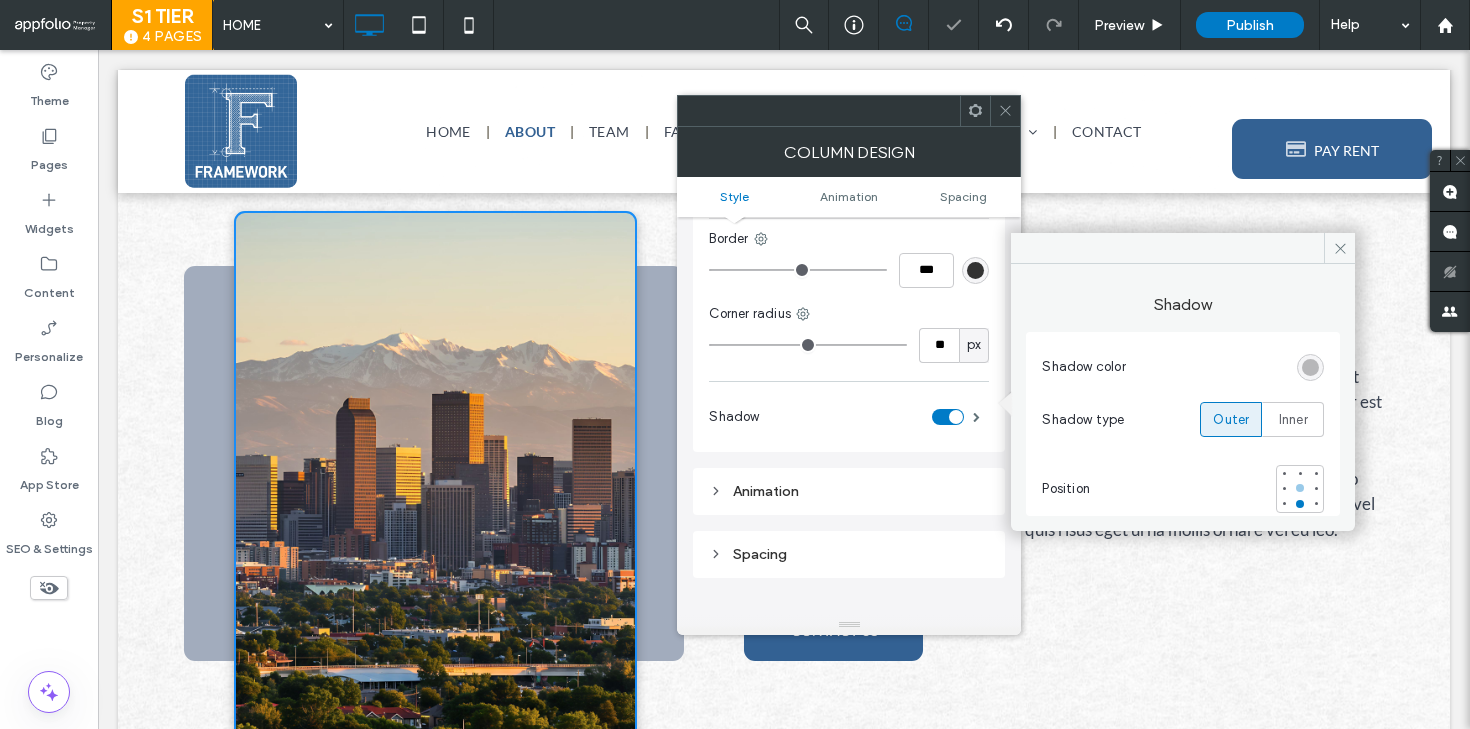 click at bounding box center (1300, 488) 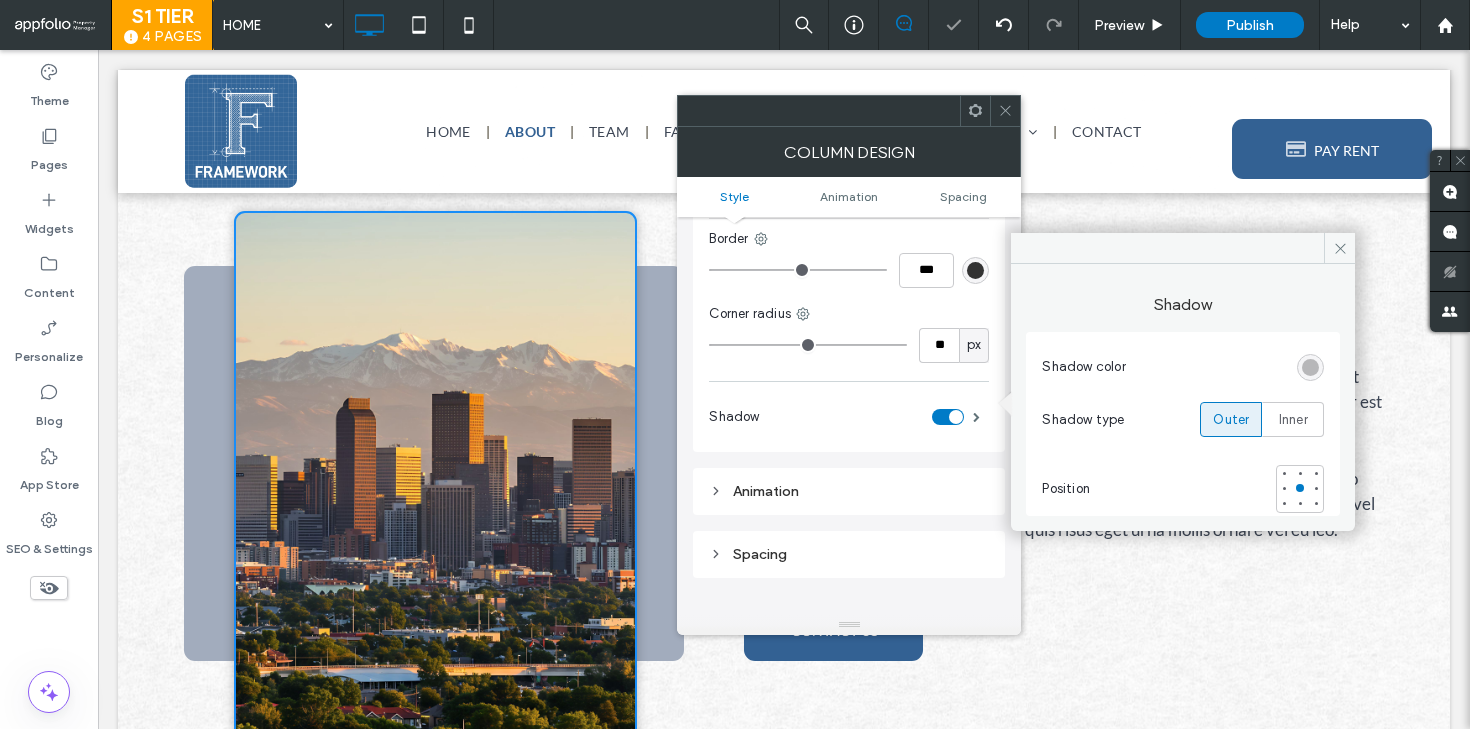 click 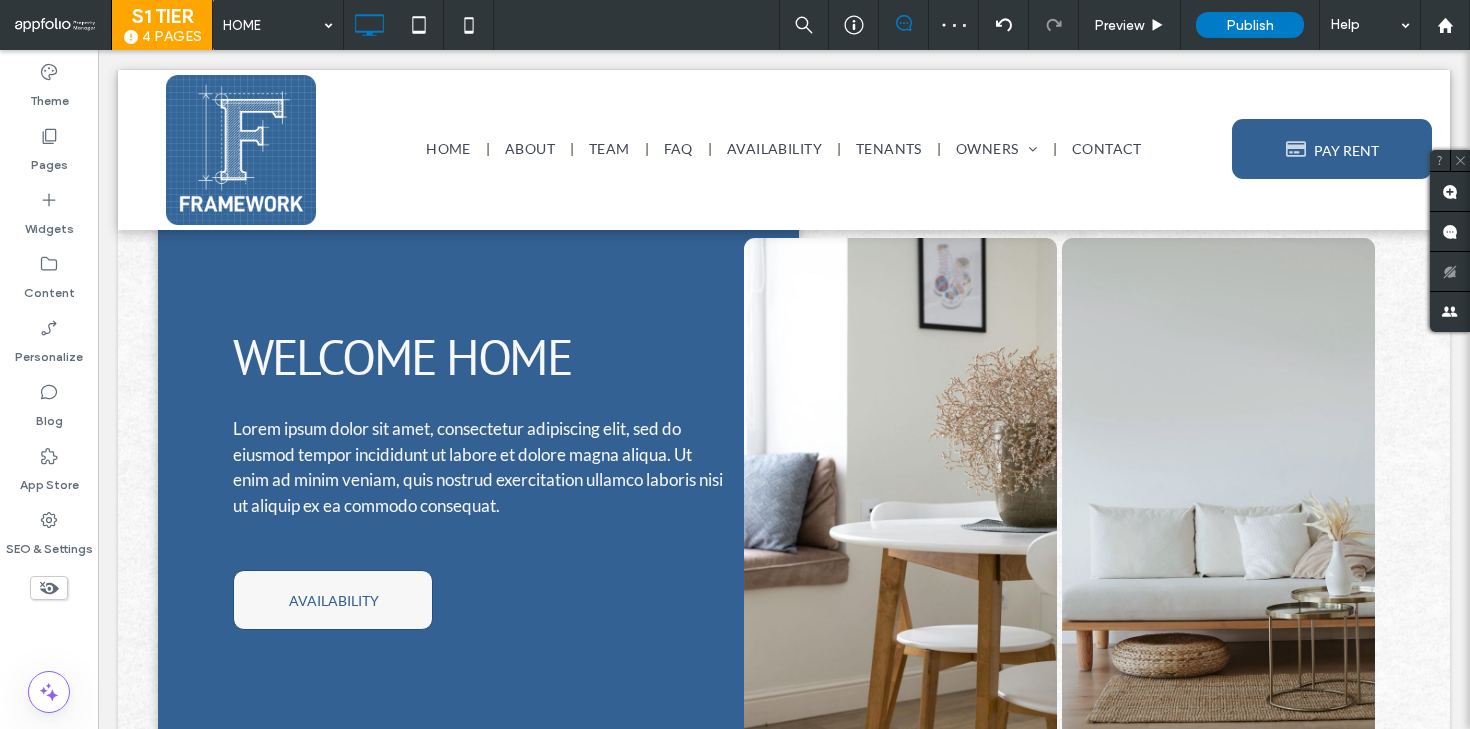 scroll, scrollTop: 0, scrollLeft: 0, axis: both 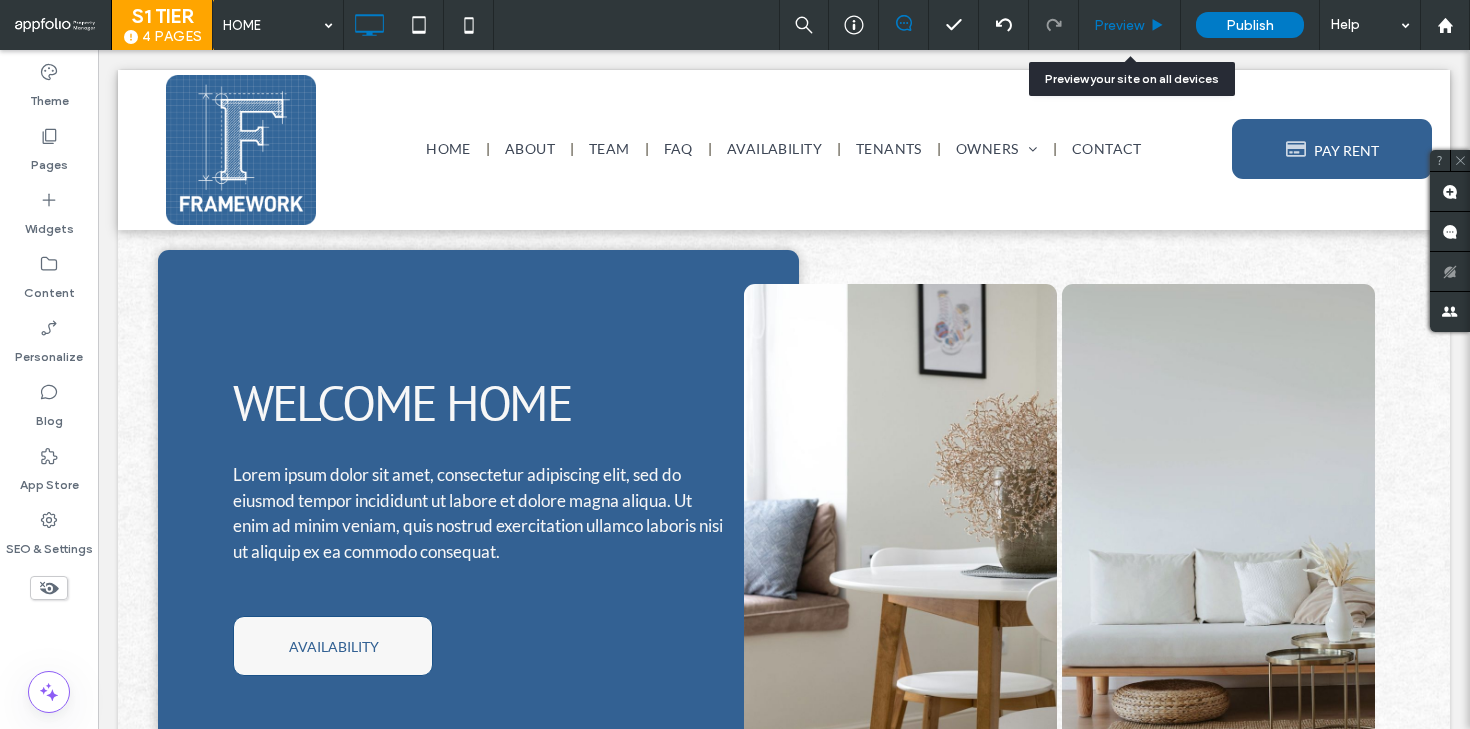 click on "Preview" at bounding box center [1119, 25] 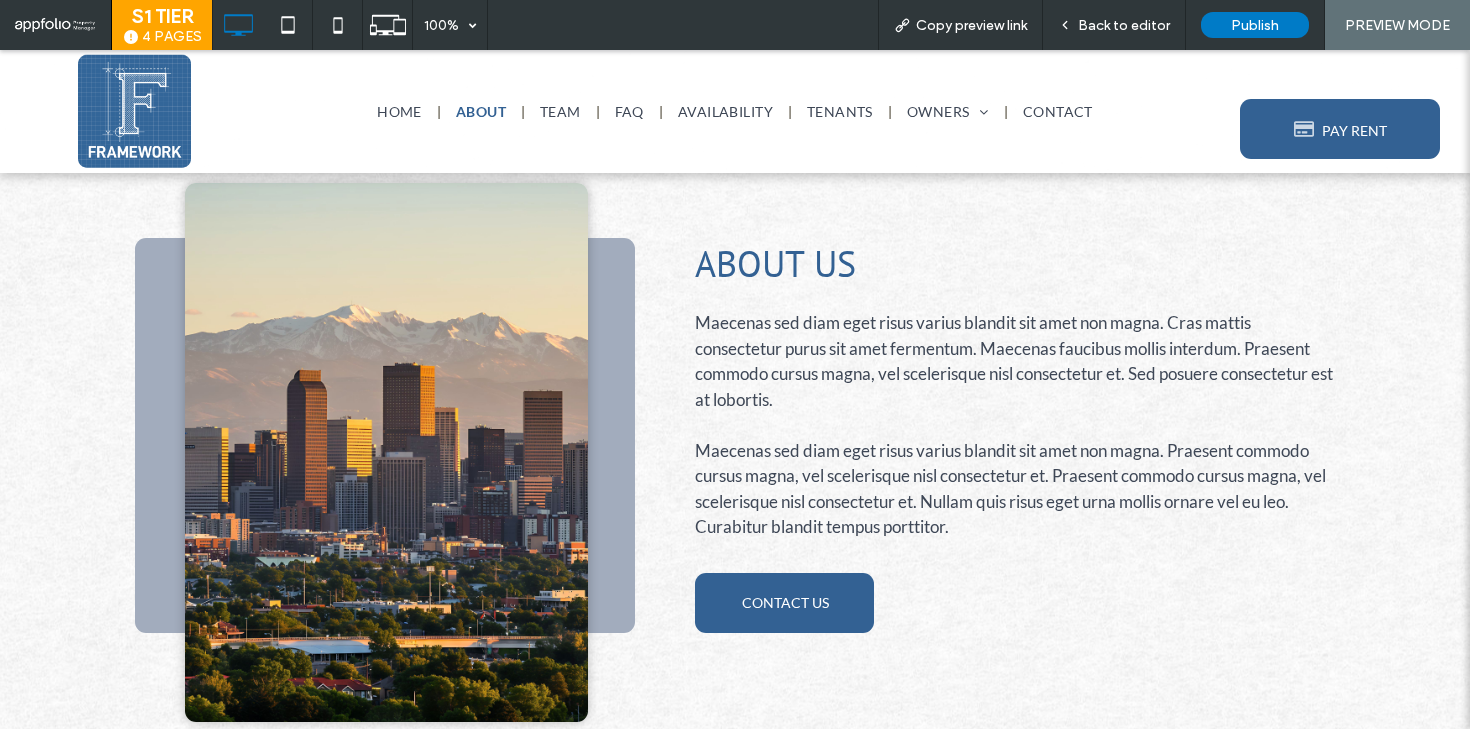 scroll, scrollTop: 835, scrollLeft: 0, axis: vertical 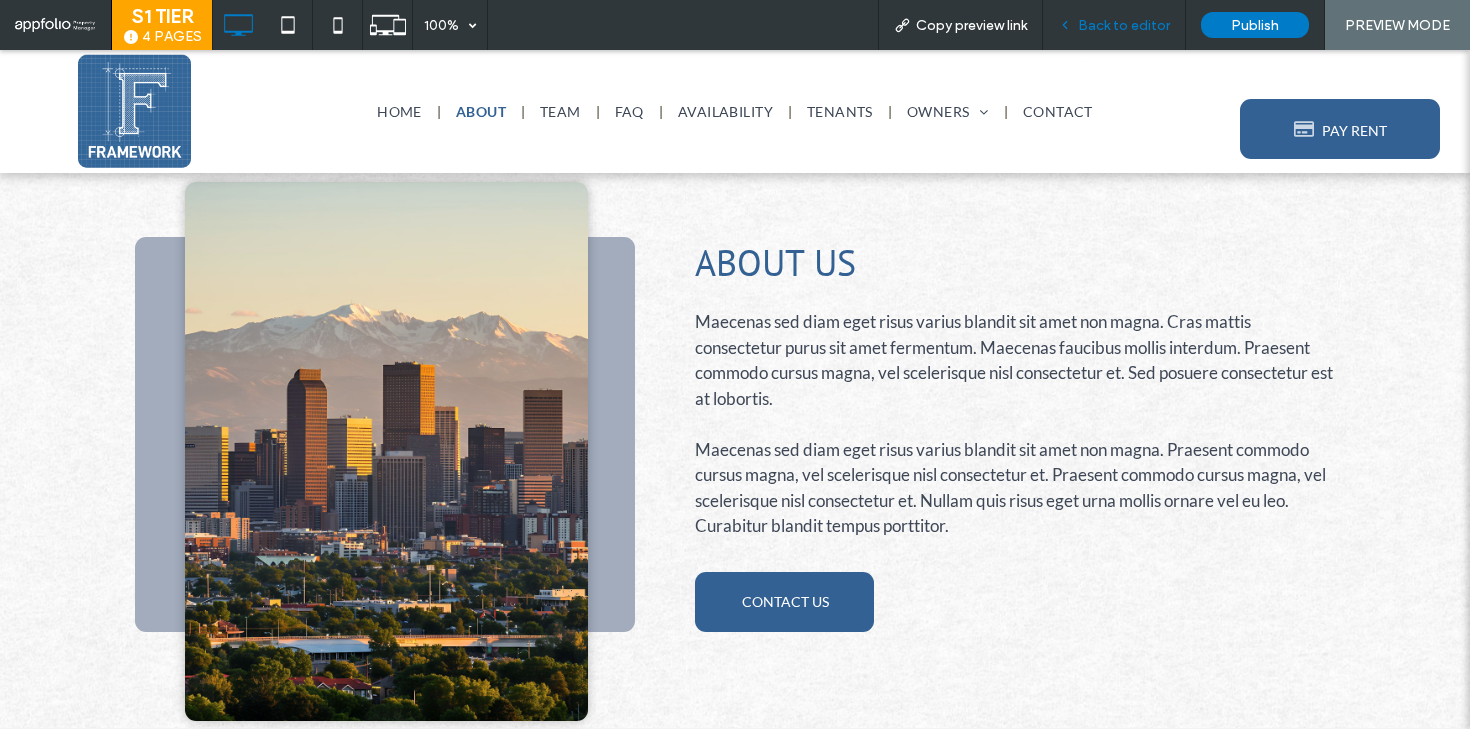 click on "Back to editor" at bounding box center (1124, 25) 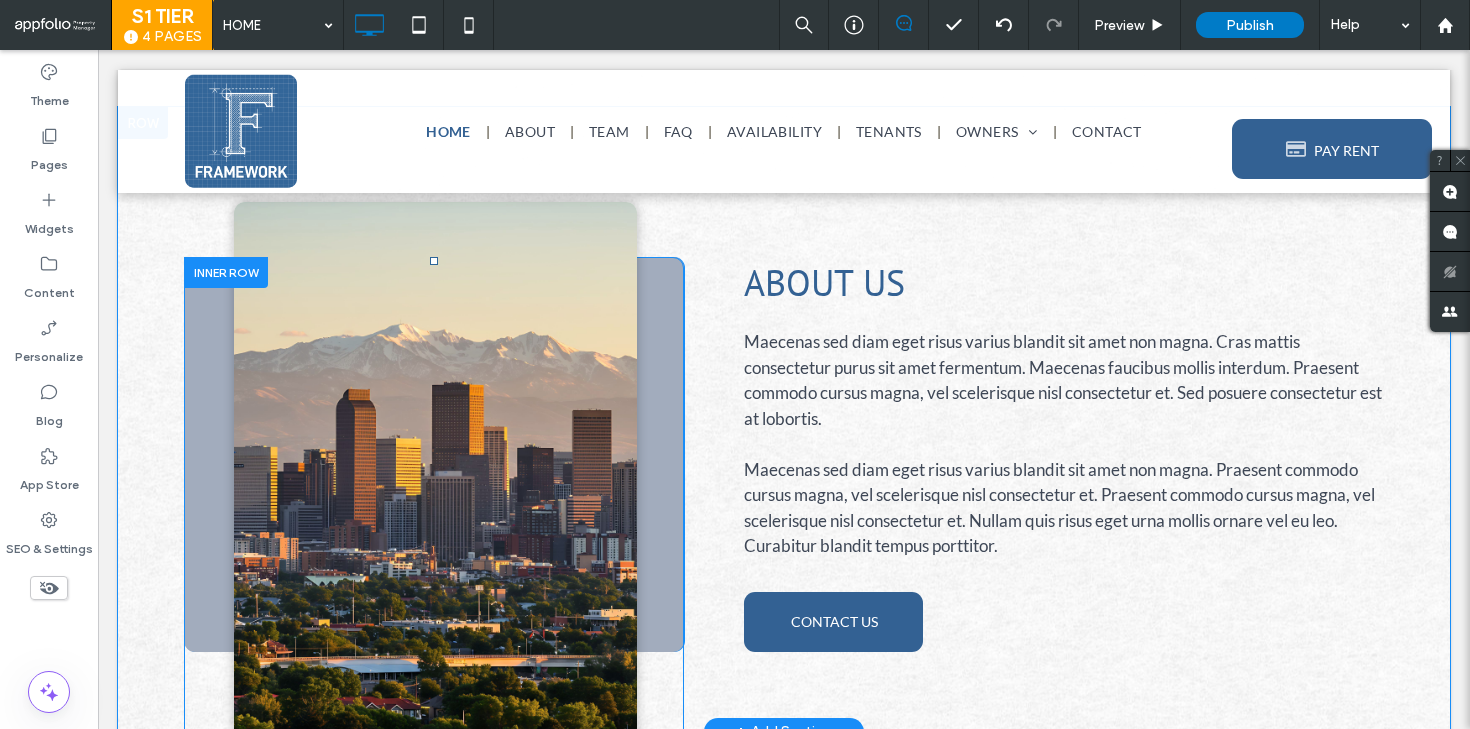 click on "Click To Paste" at bounding box center (655, 504) 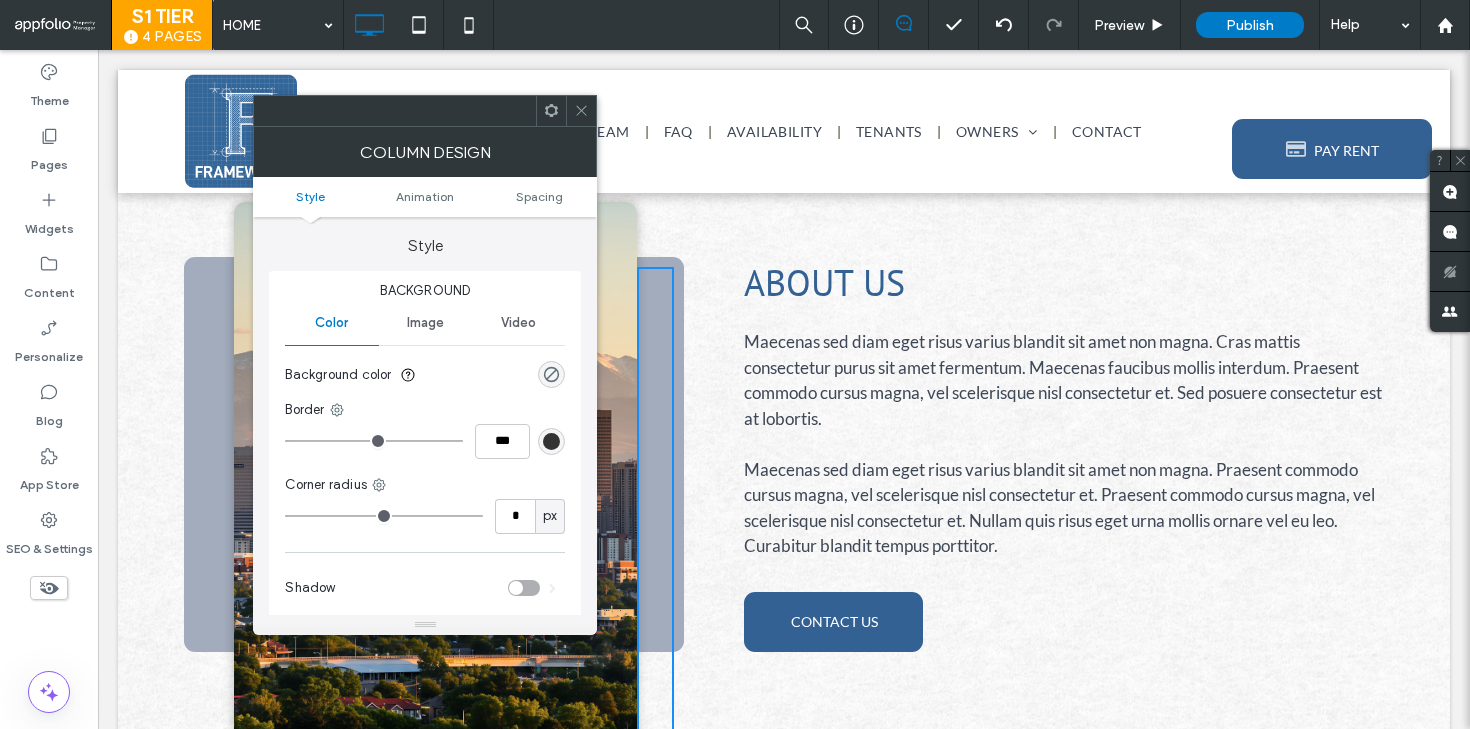 click 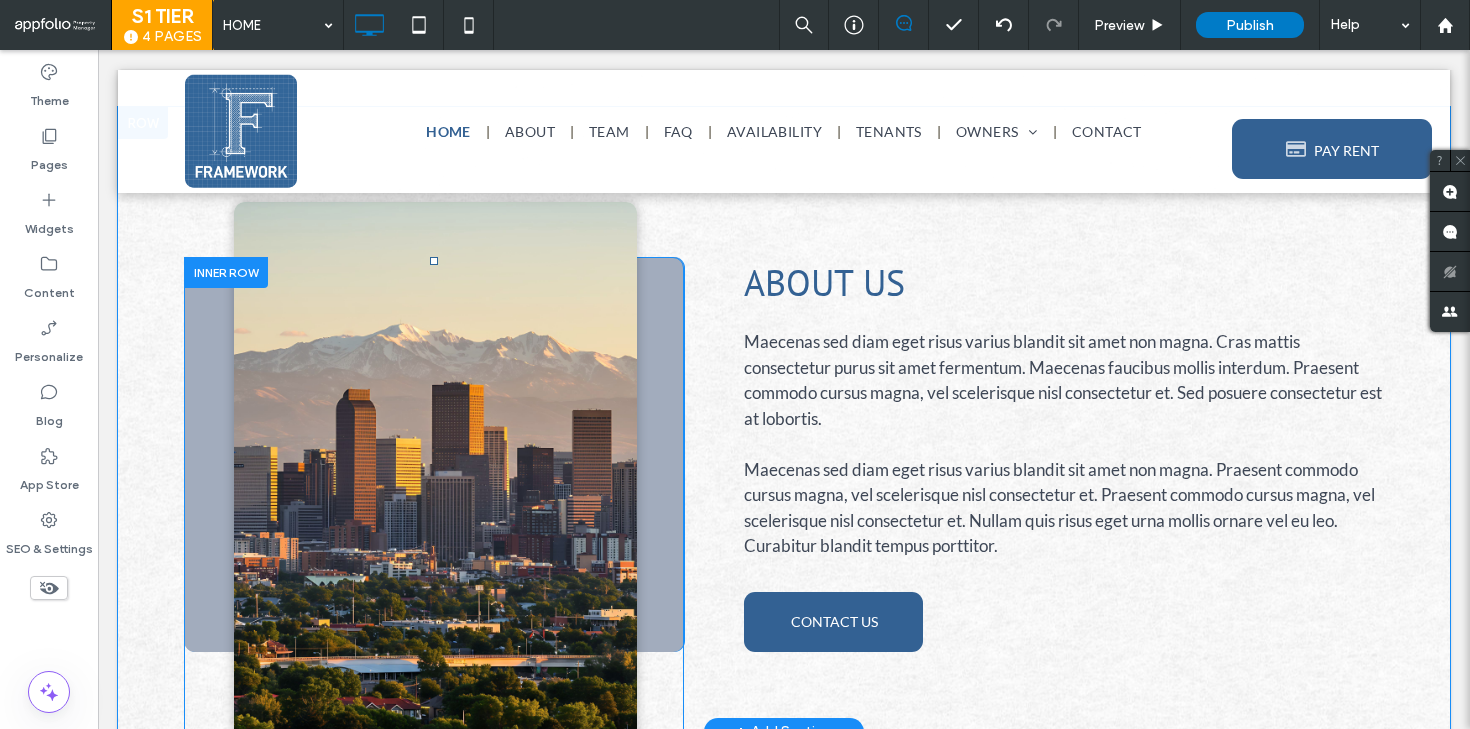 click on "Click To Paste
Click To Paste" at bounding box center [434, 504] 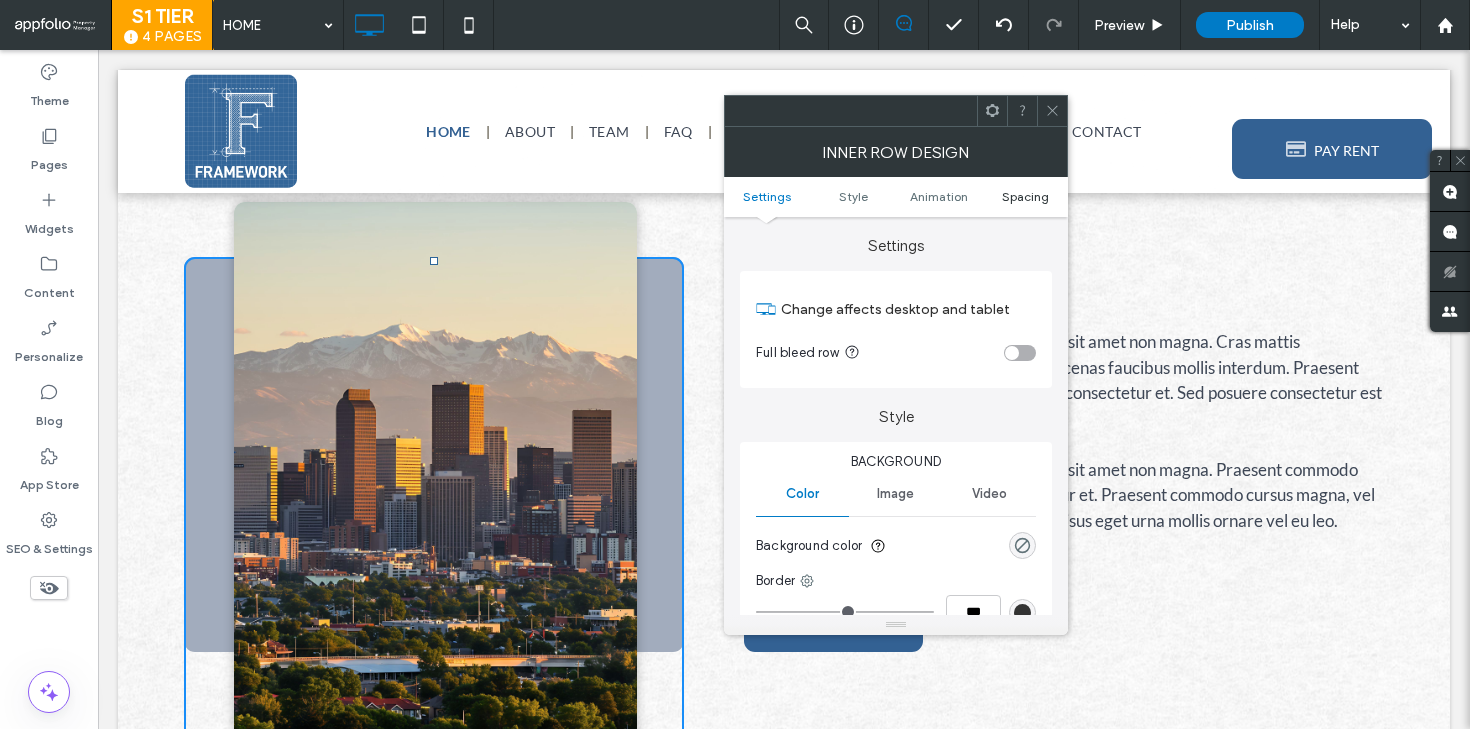 click on "Spacing" at bounding box center (1025, 196) 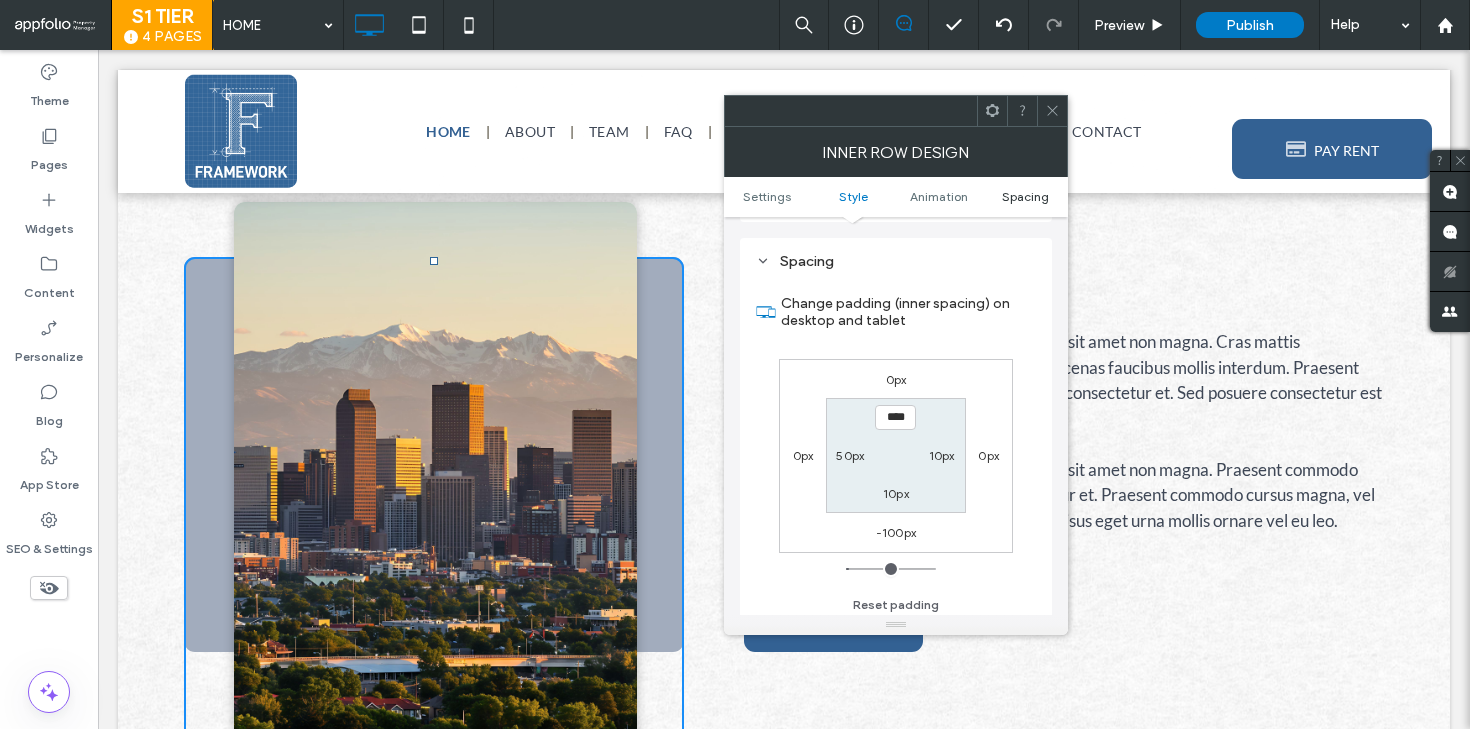 scroll, scrollTop: 641, scrollLeft: 0, axis: vertical 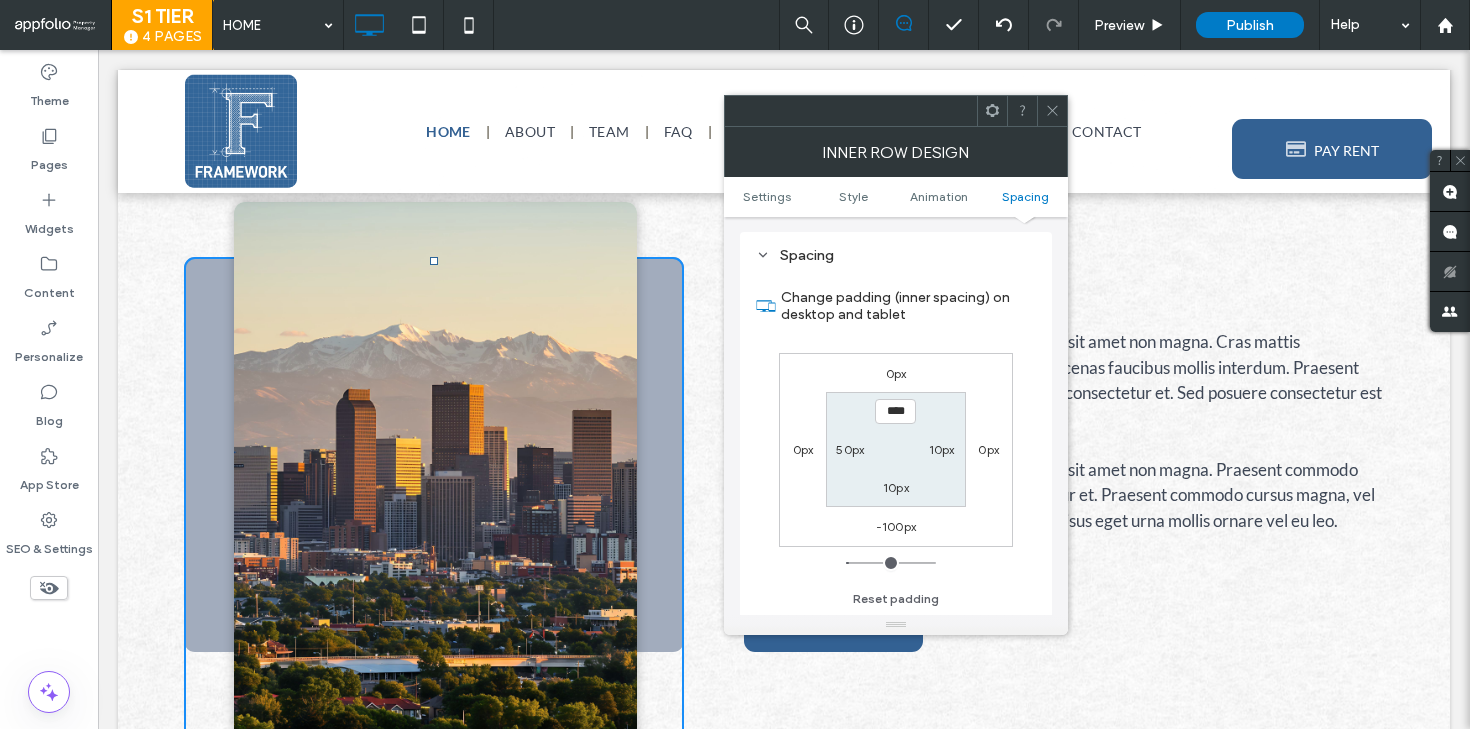 click on "-100px" at bounding box center [896, 526] 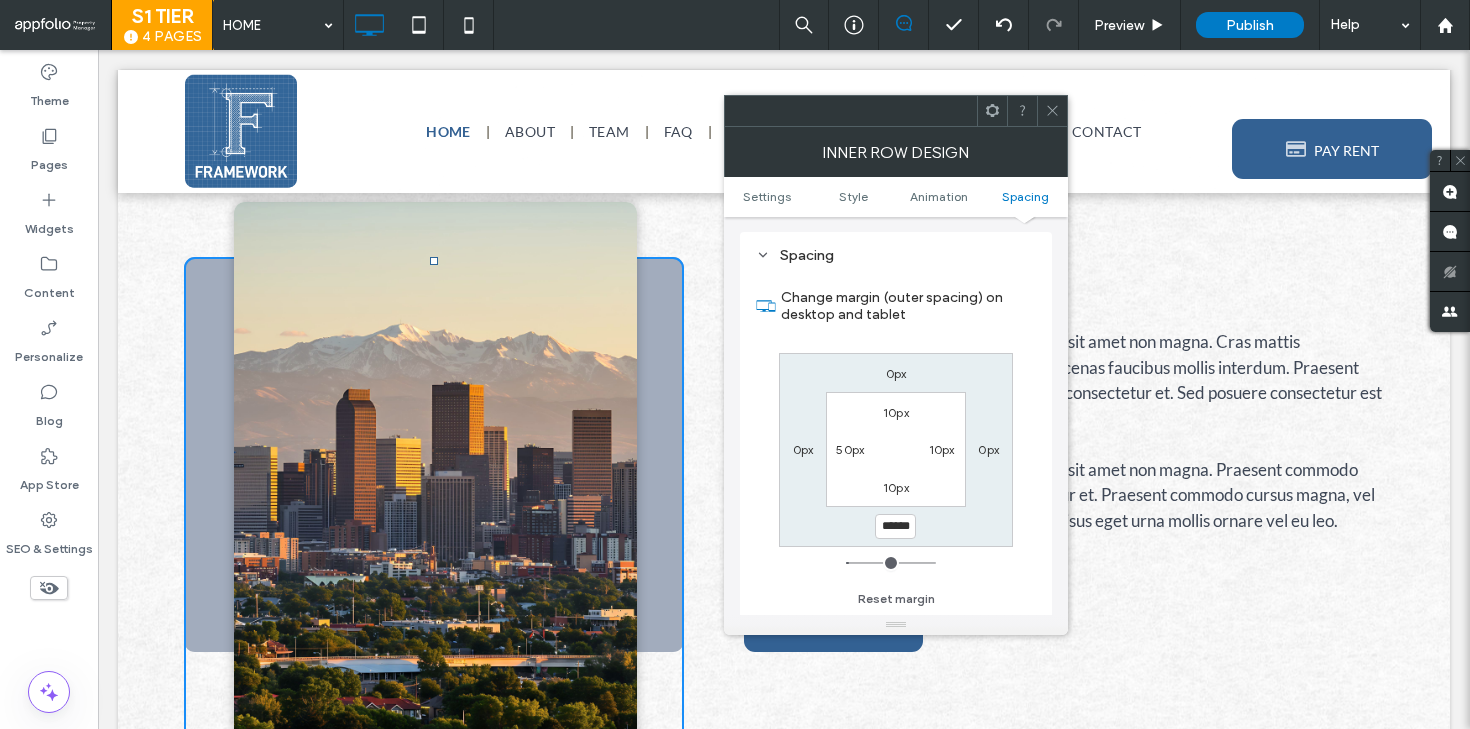 click on "******" at bounding box center (895, 526) 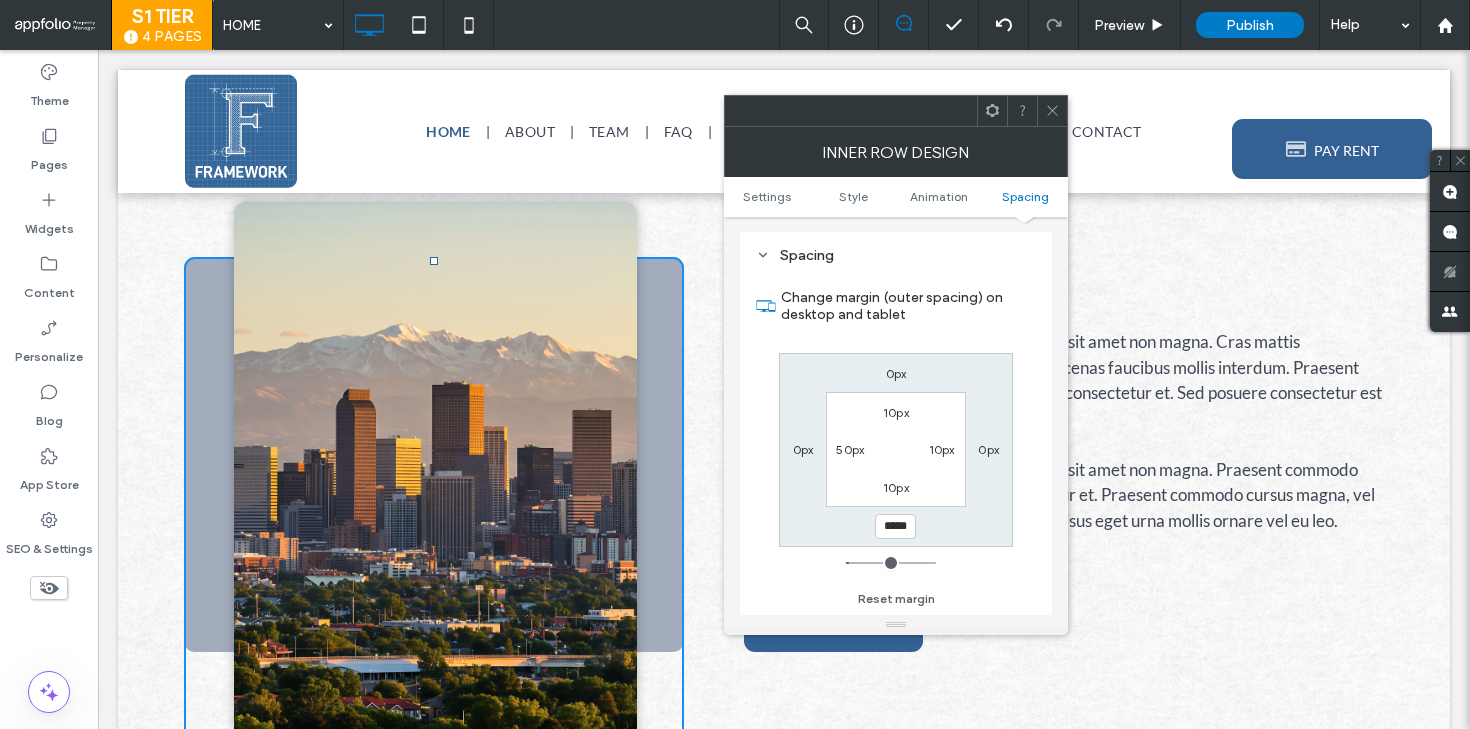 type on "*****" 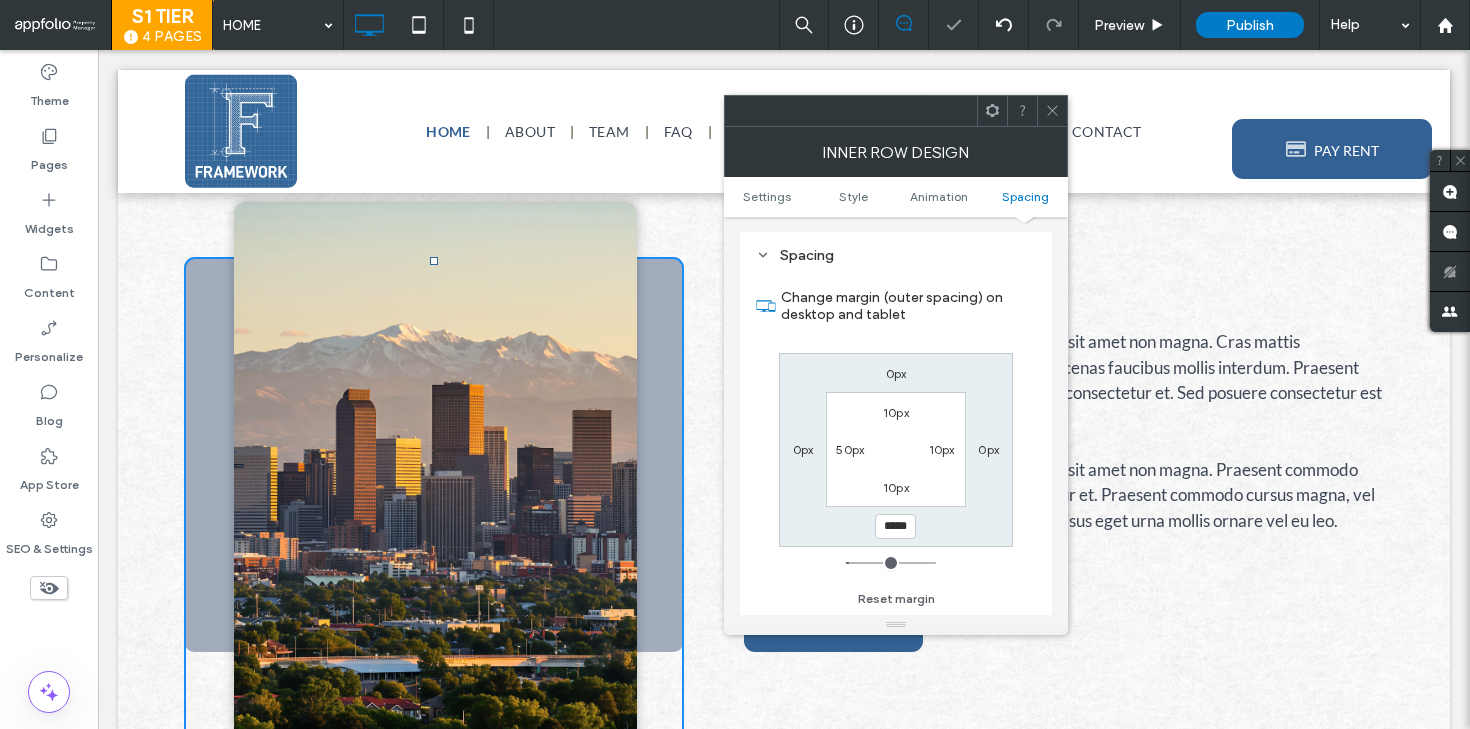 click on "10px 10px 10px 50px" at bounding box center (895, 449) 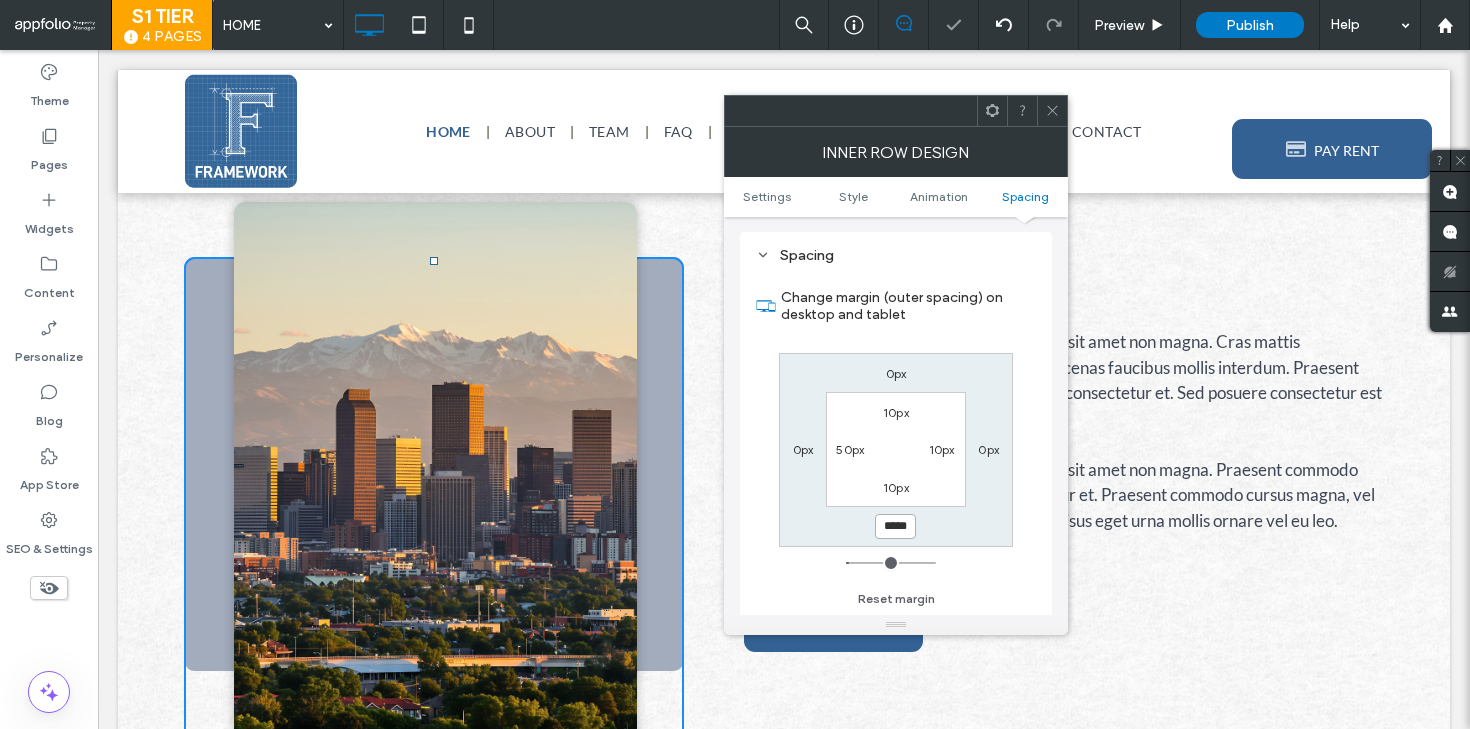 click on "*****" at bounding box center (895, 526) 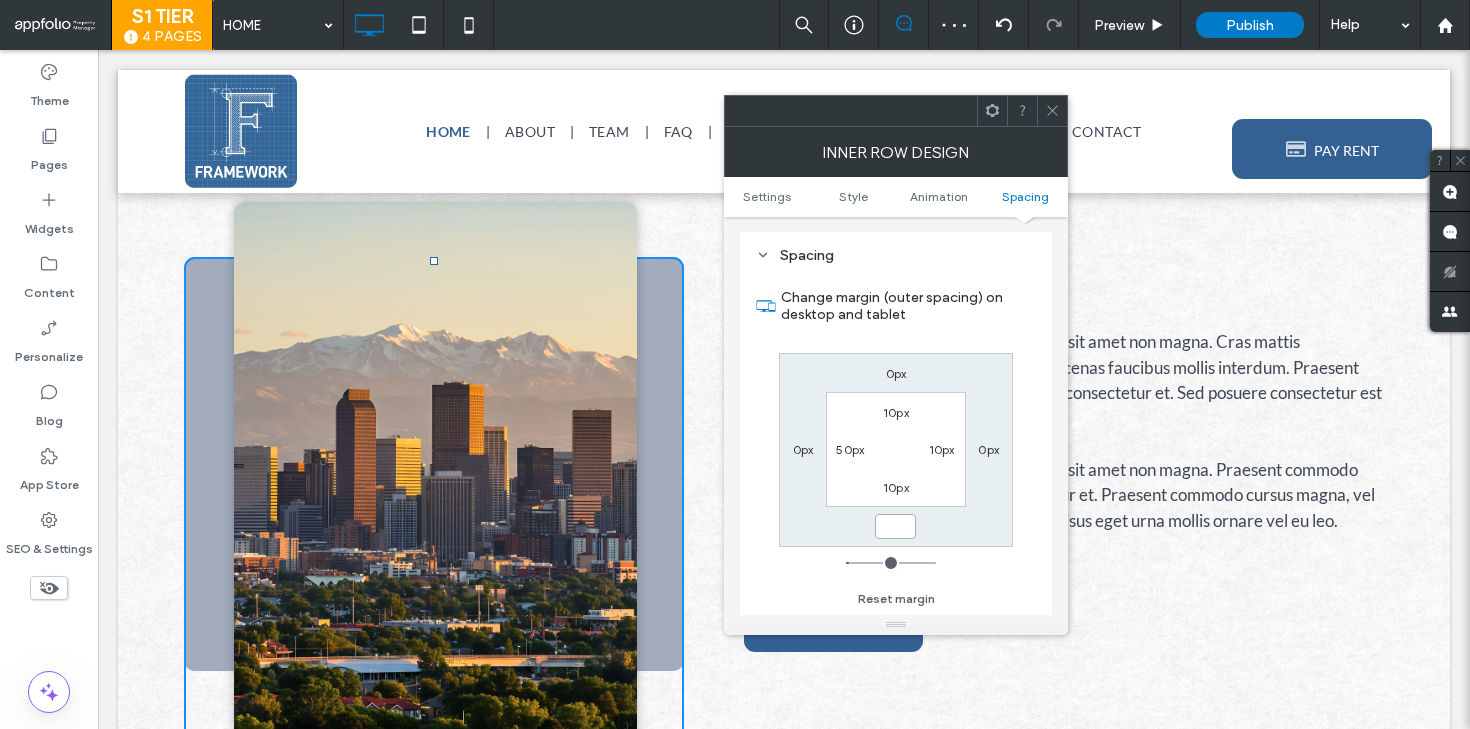 type 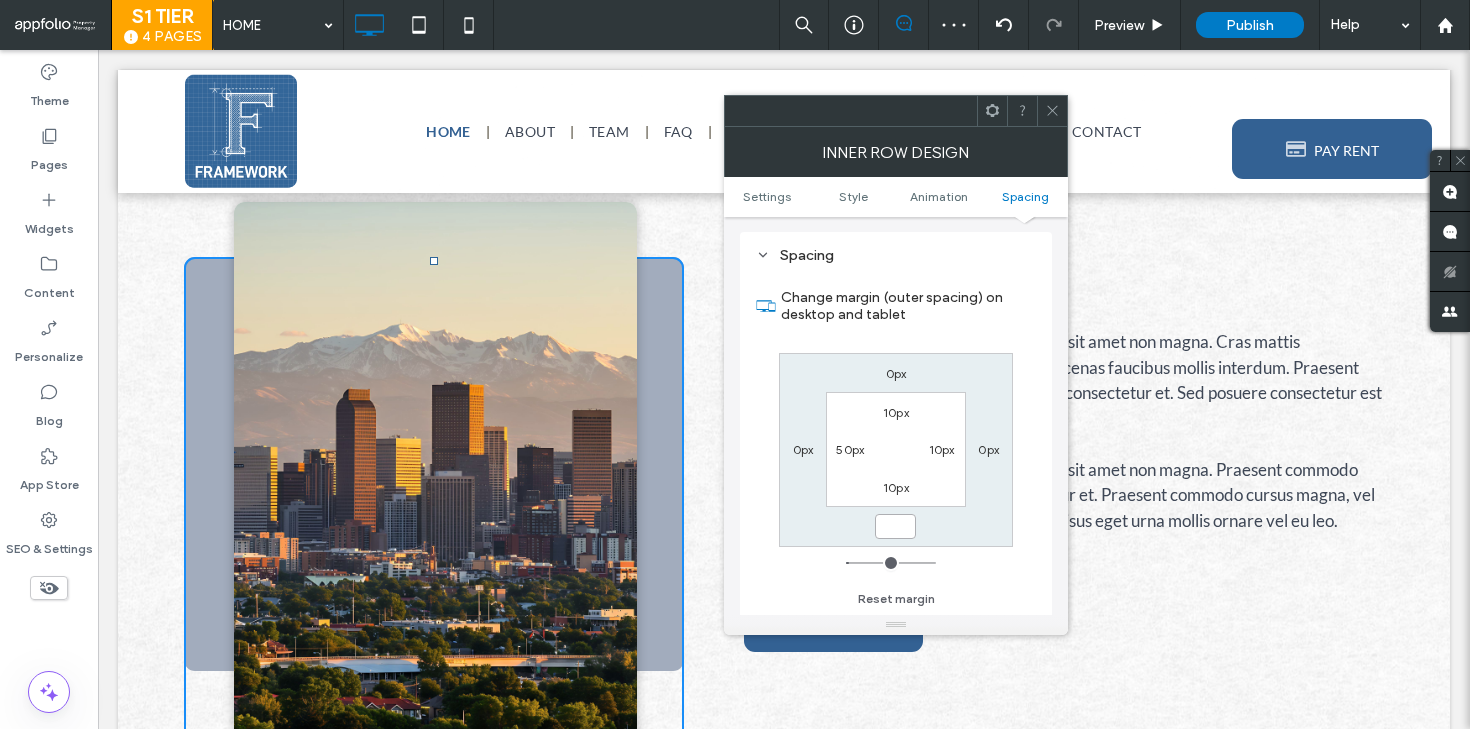 type on "*" 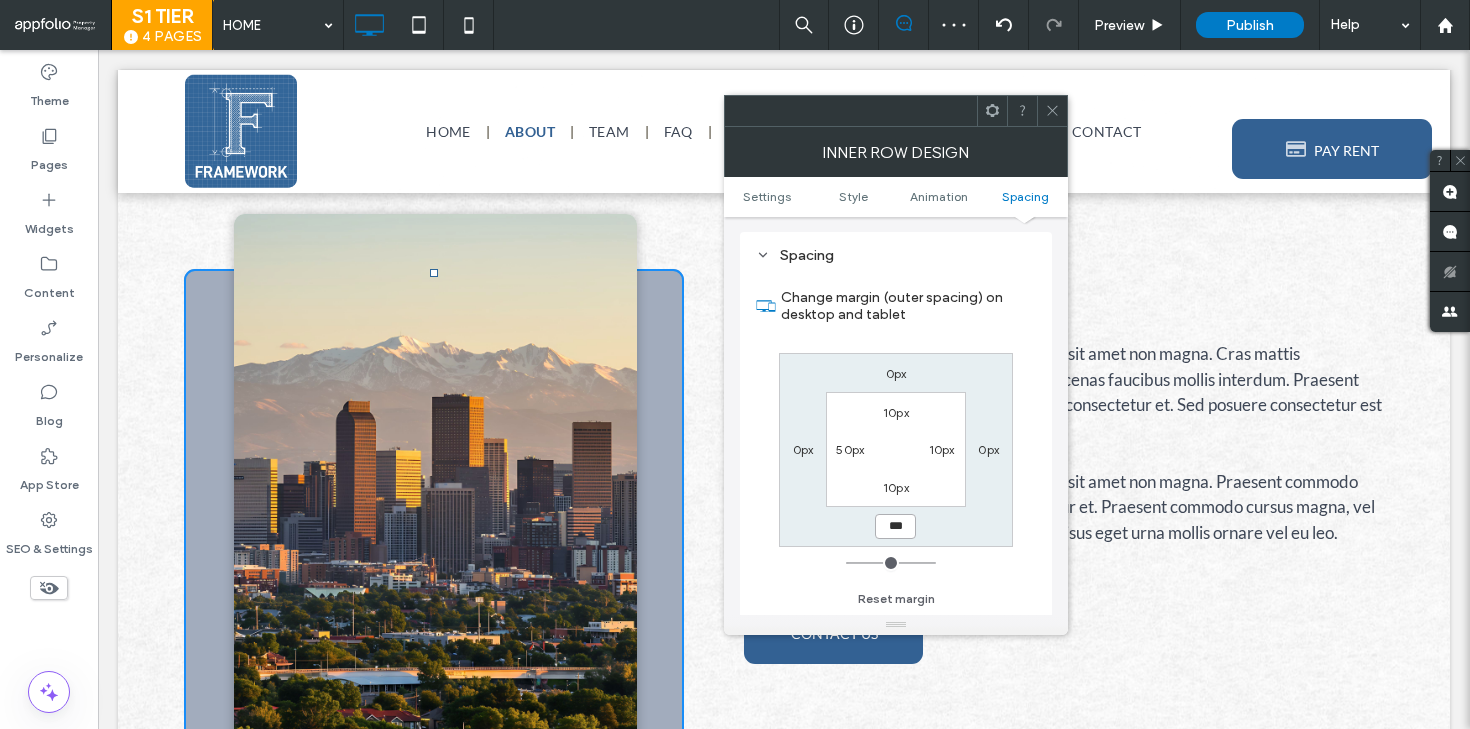 scroll, scrollTop: 817, scrollLeft: 0, axis: vertical 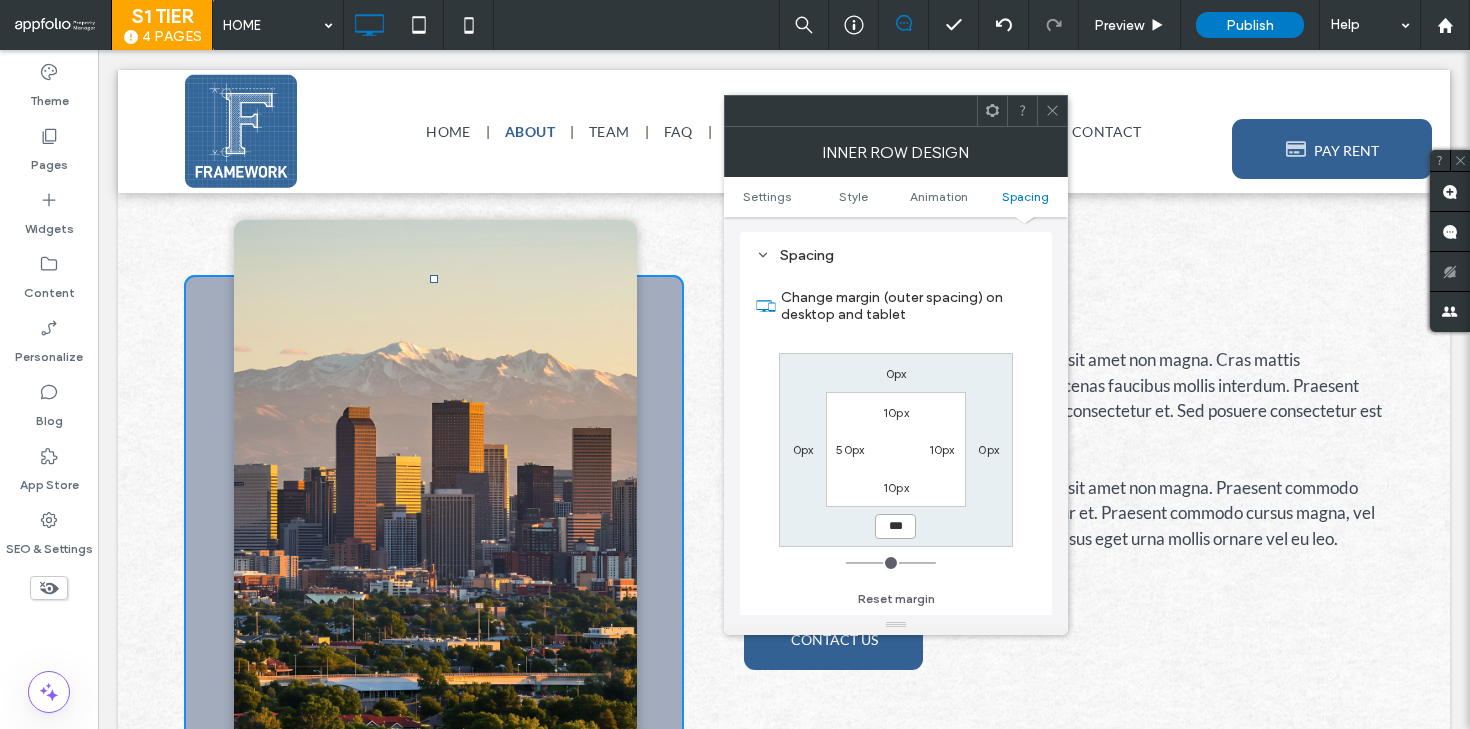 click on "***" at bounding box center [895, 526] 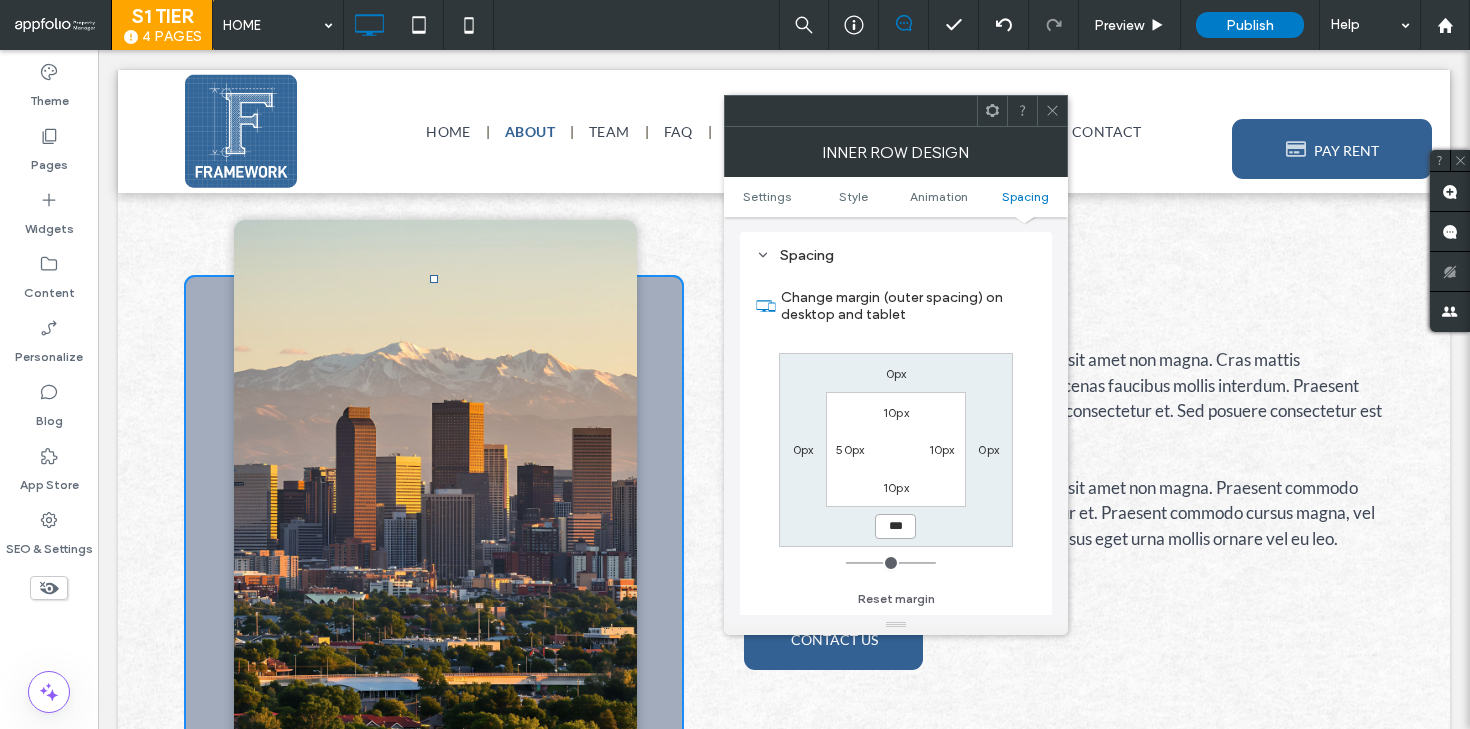 type on "***" 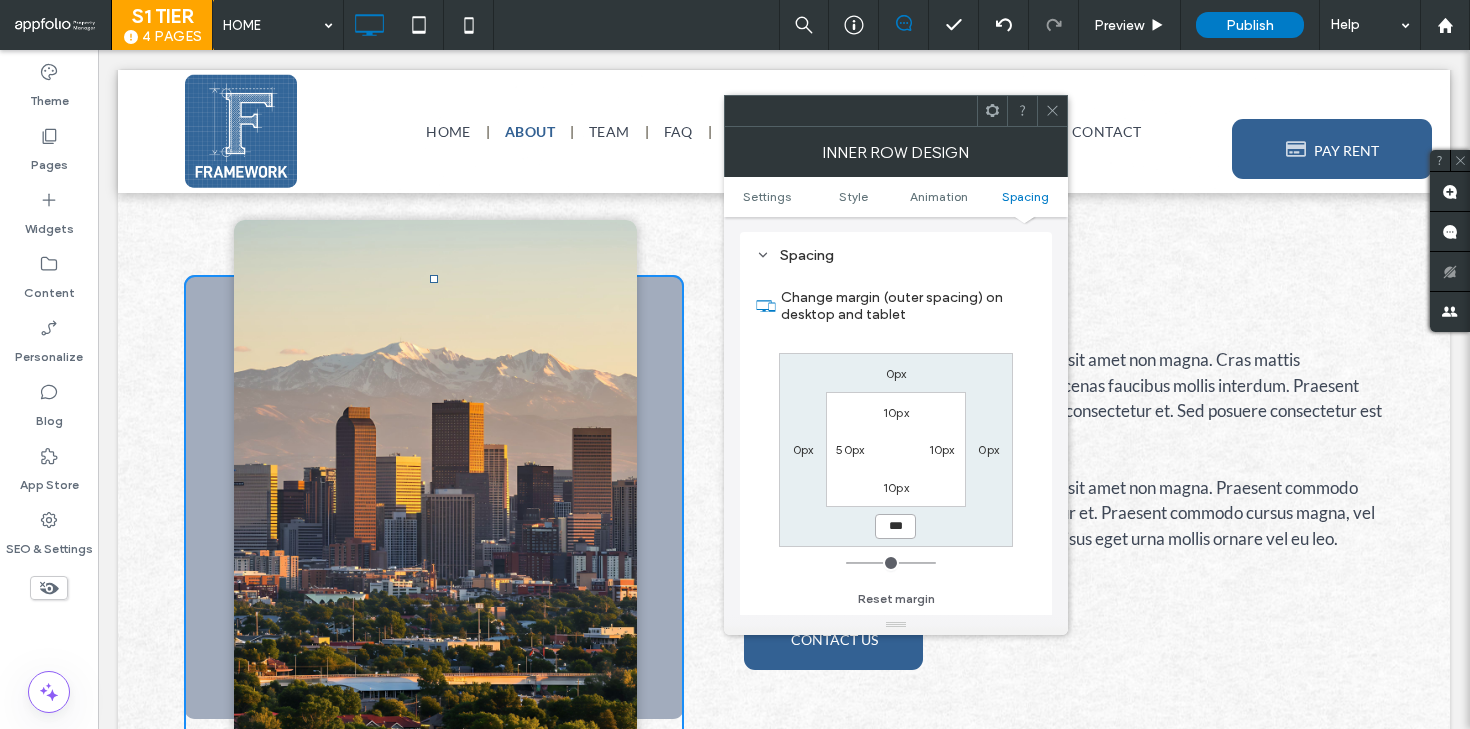 type on "*" 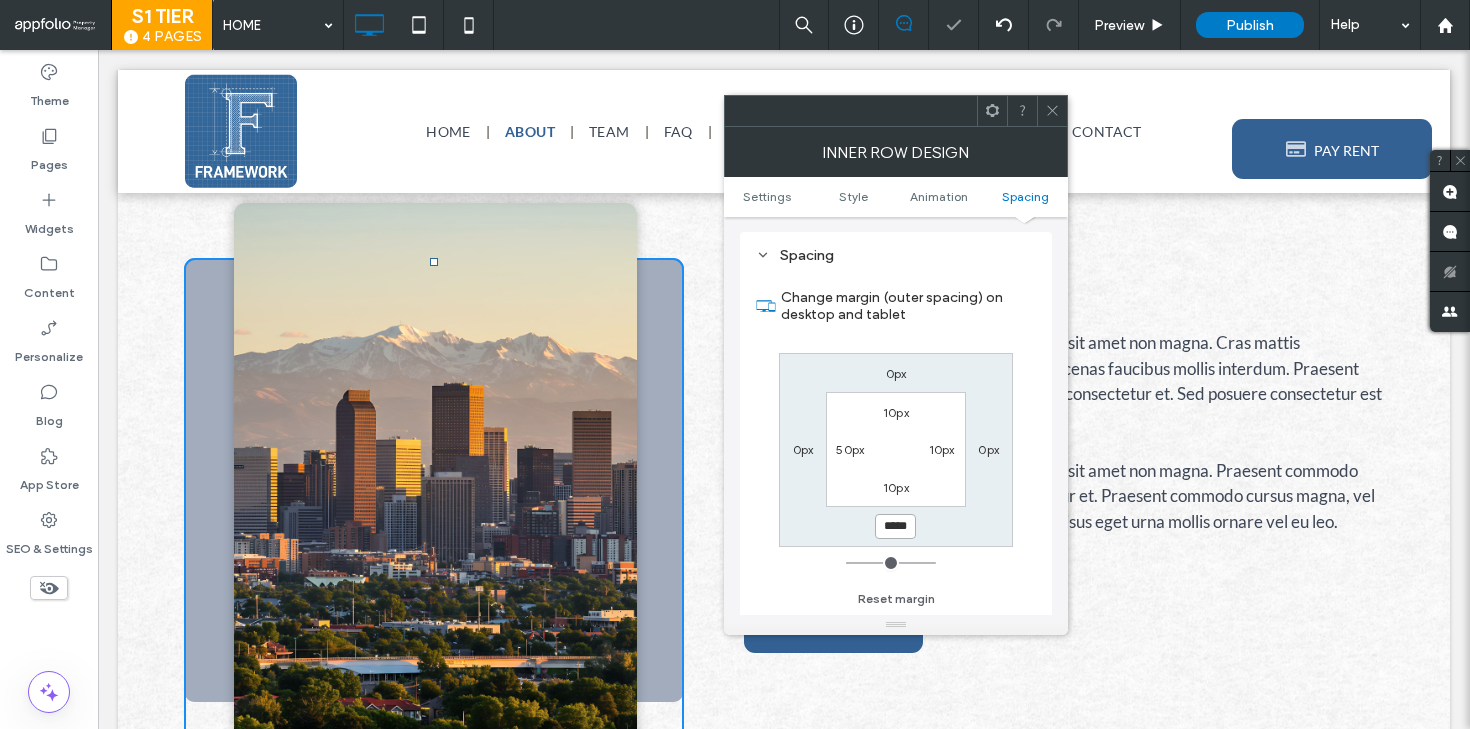scroll, scrollTop: 831, scrollLeft: 0, axis: vertical 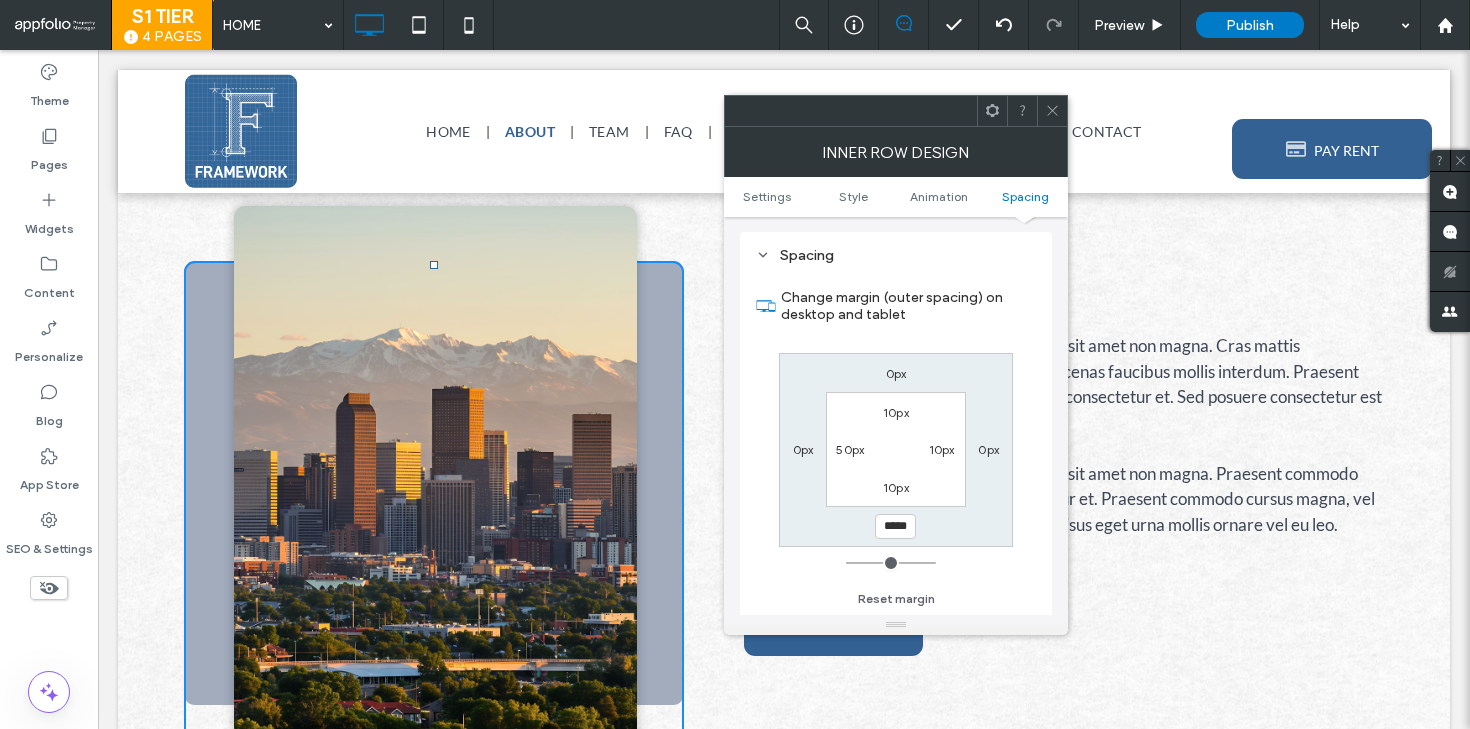 click 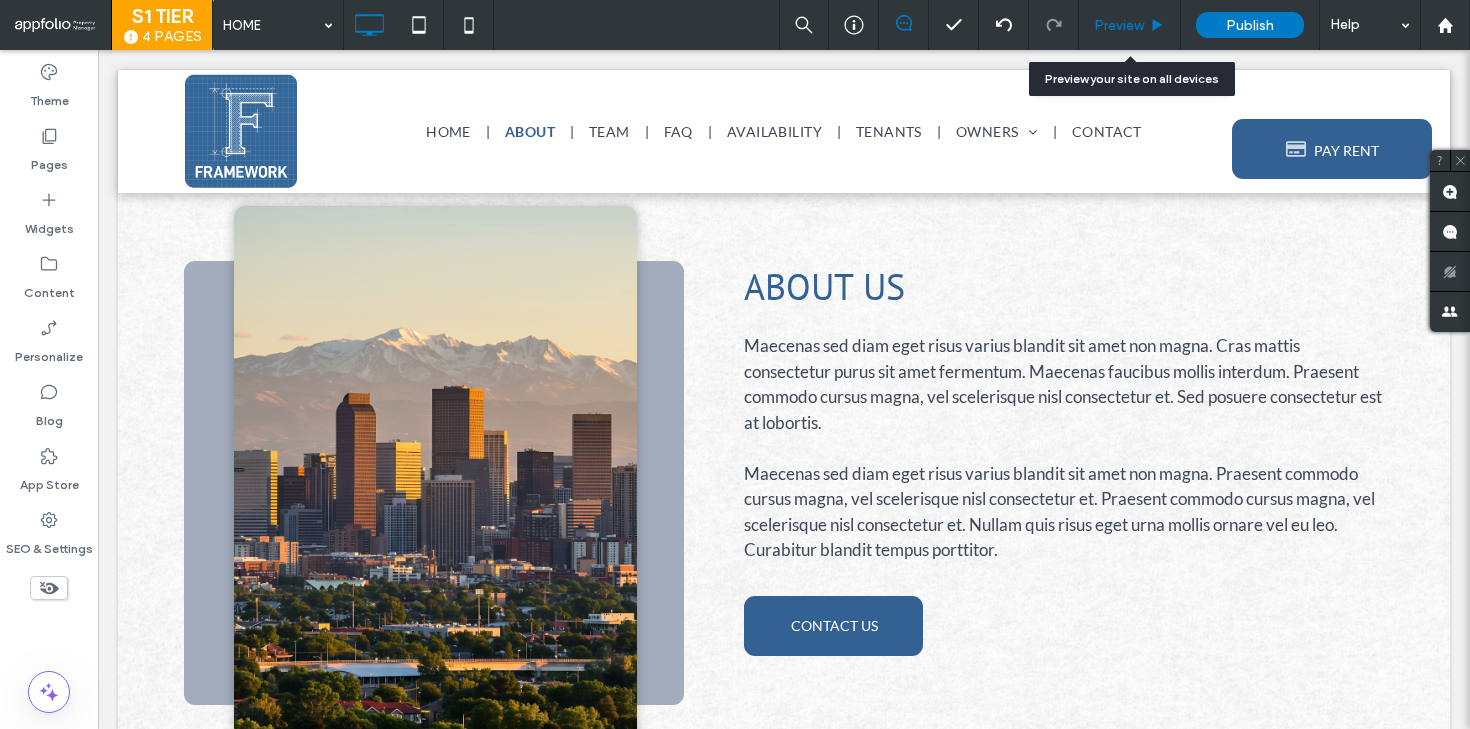 click on "Preview" at bounding box center [1130, 25] 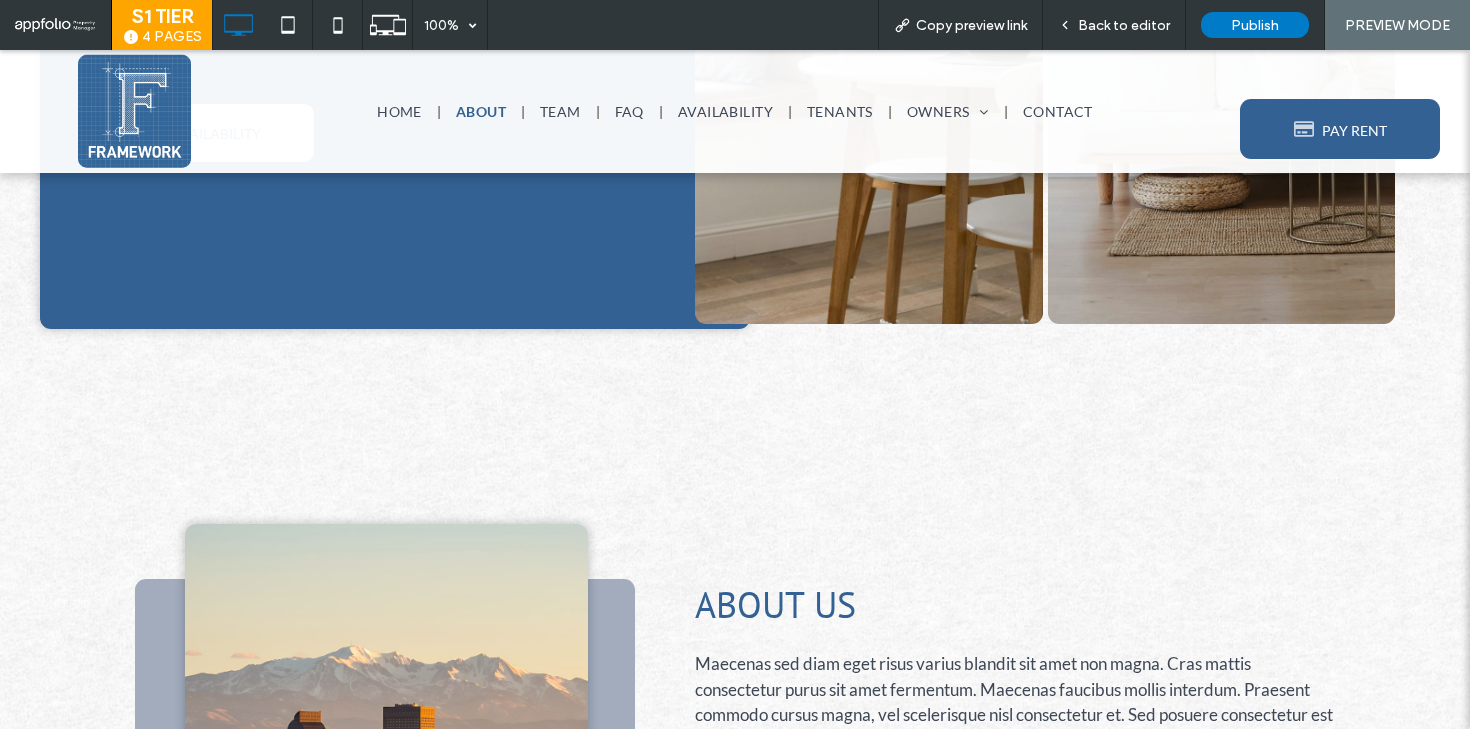 scroll, scrollTop: 0, scrollLeft: 0, axis: both 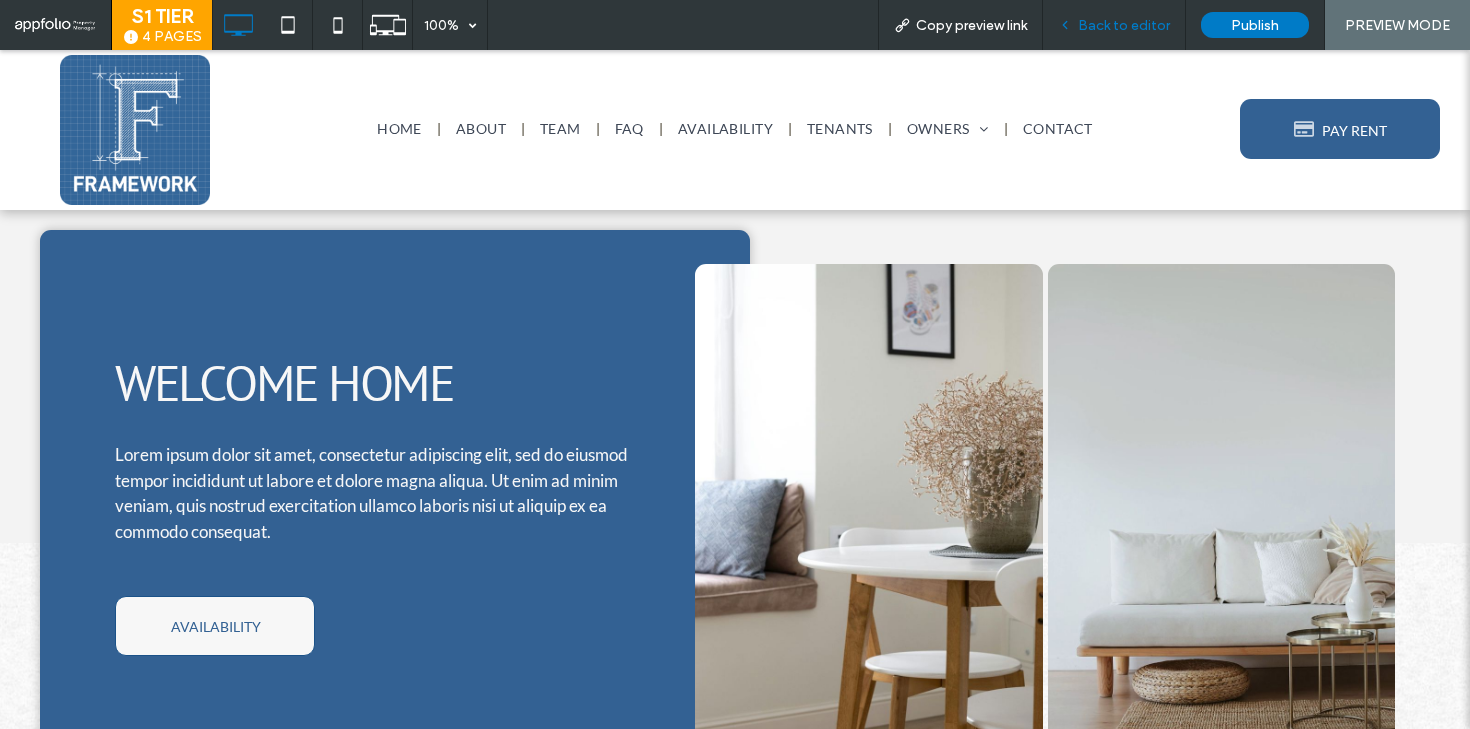 click on "Back to editor" at bounding box center [1124, 25] 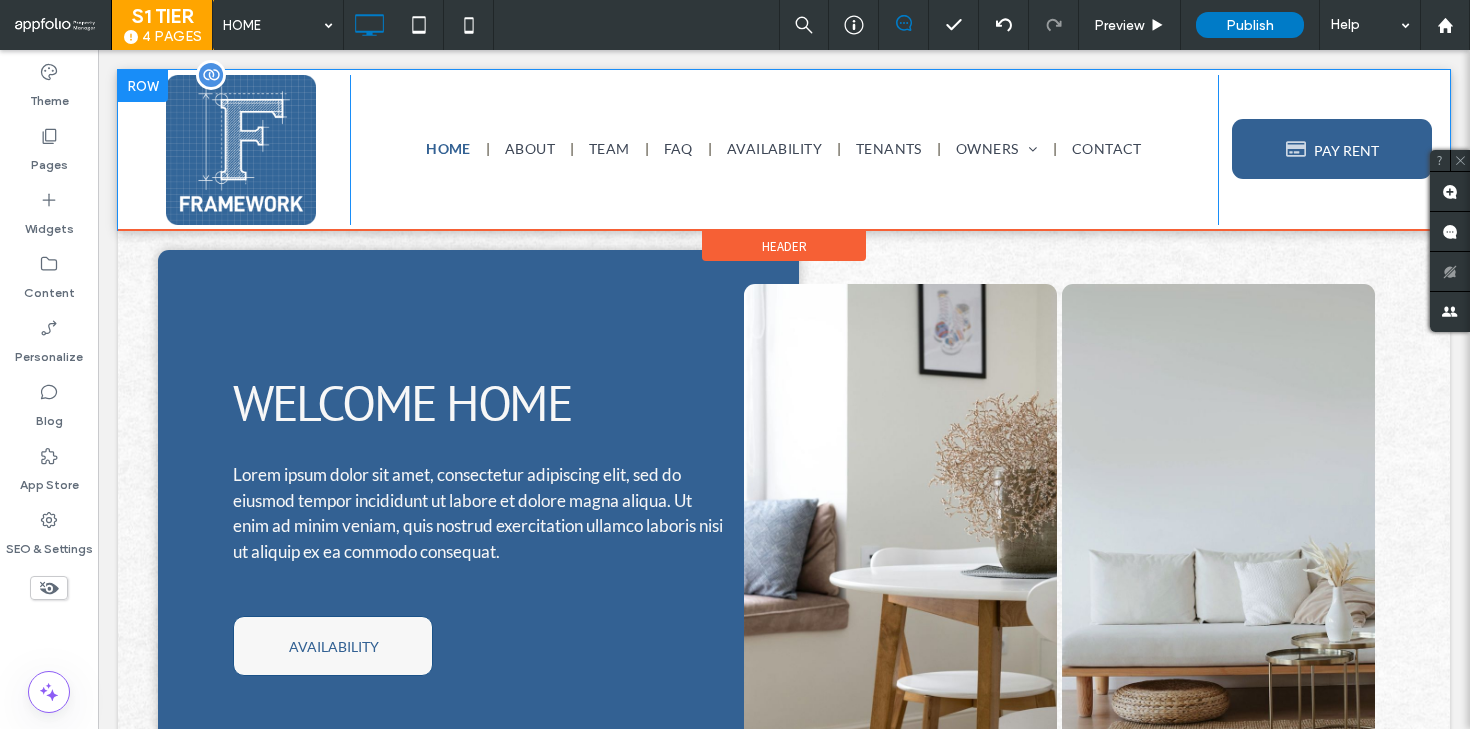 scroll, scrollTop: 0, scrollLeft: 0, axis: both 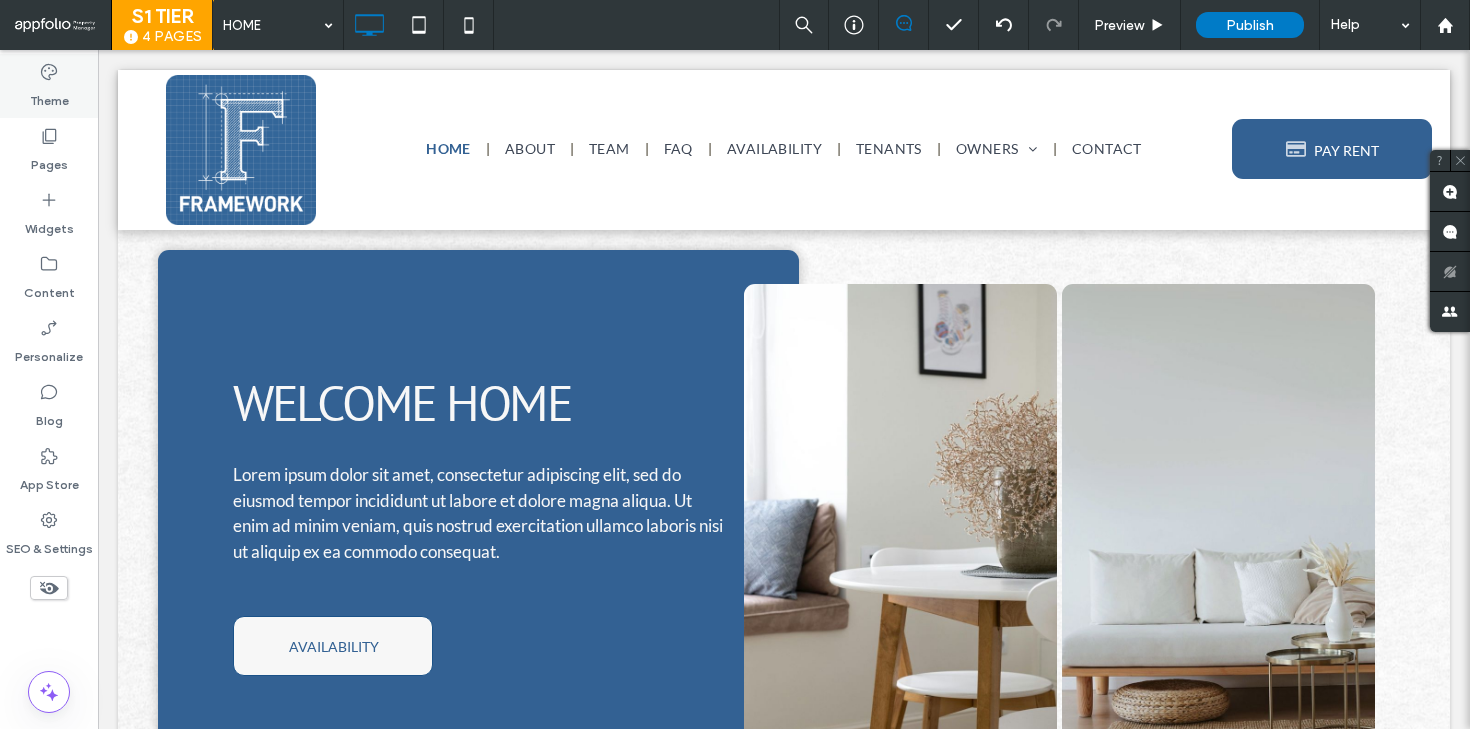 click on "Theme" at bounding box center (49, 96) 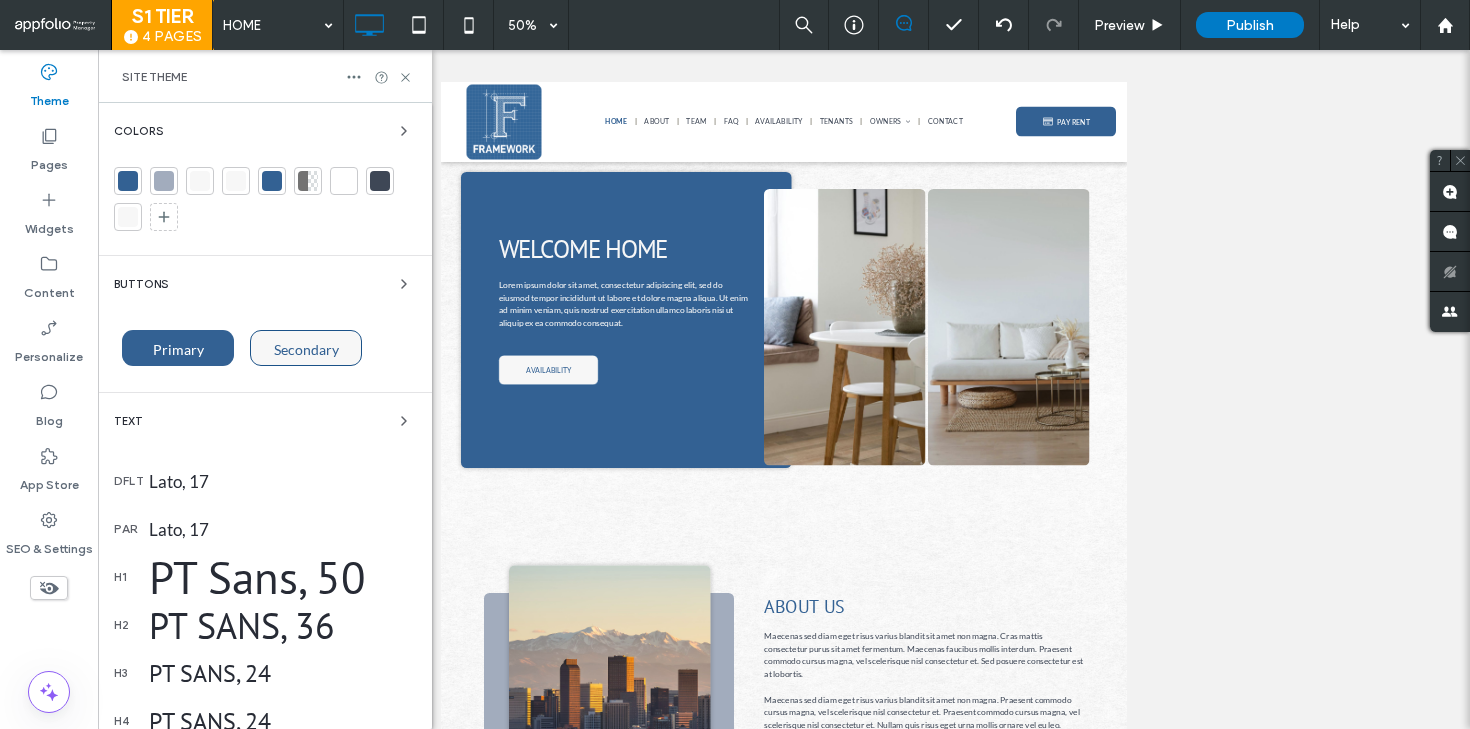 click at bounding box center (164, 181) 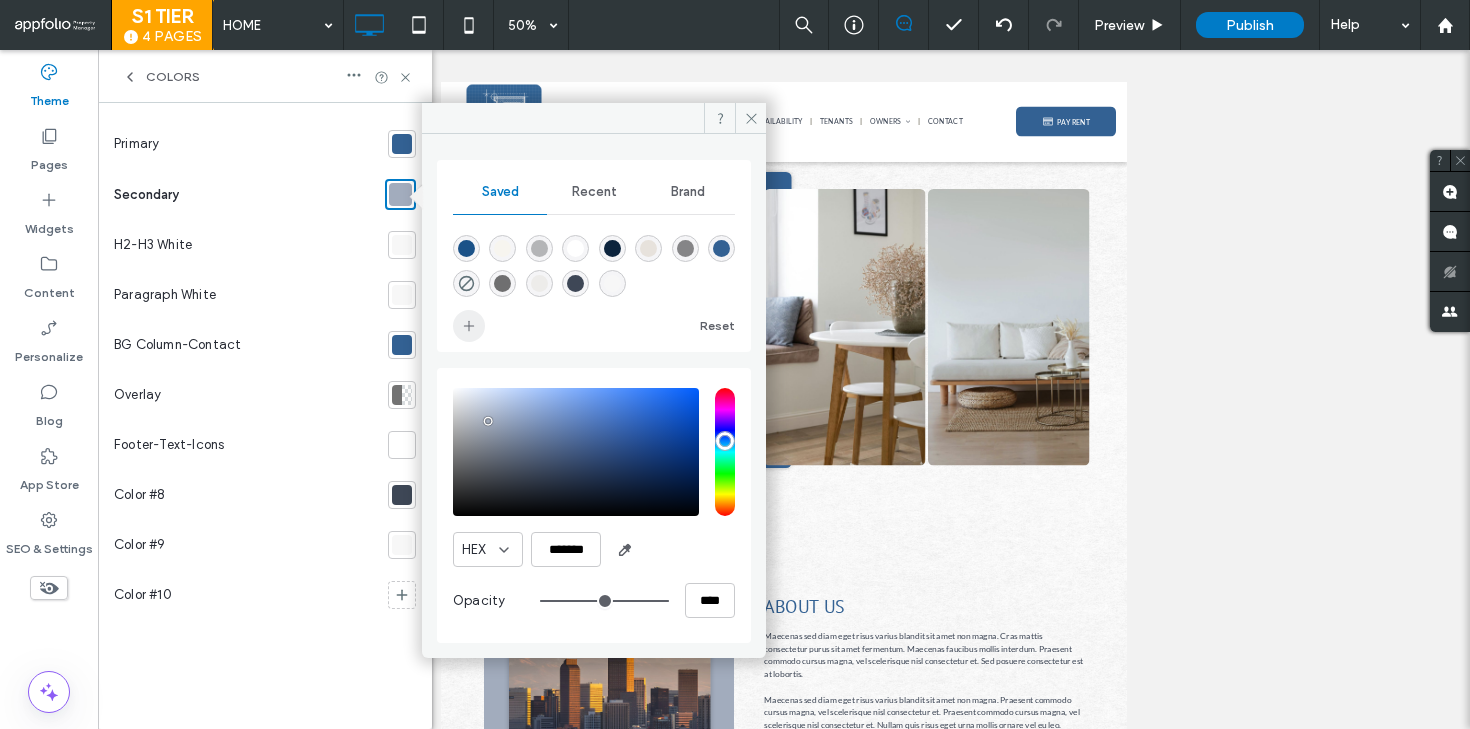 click 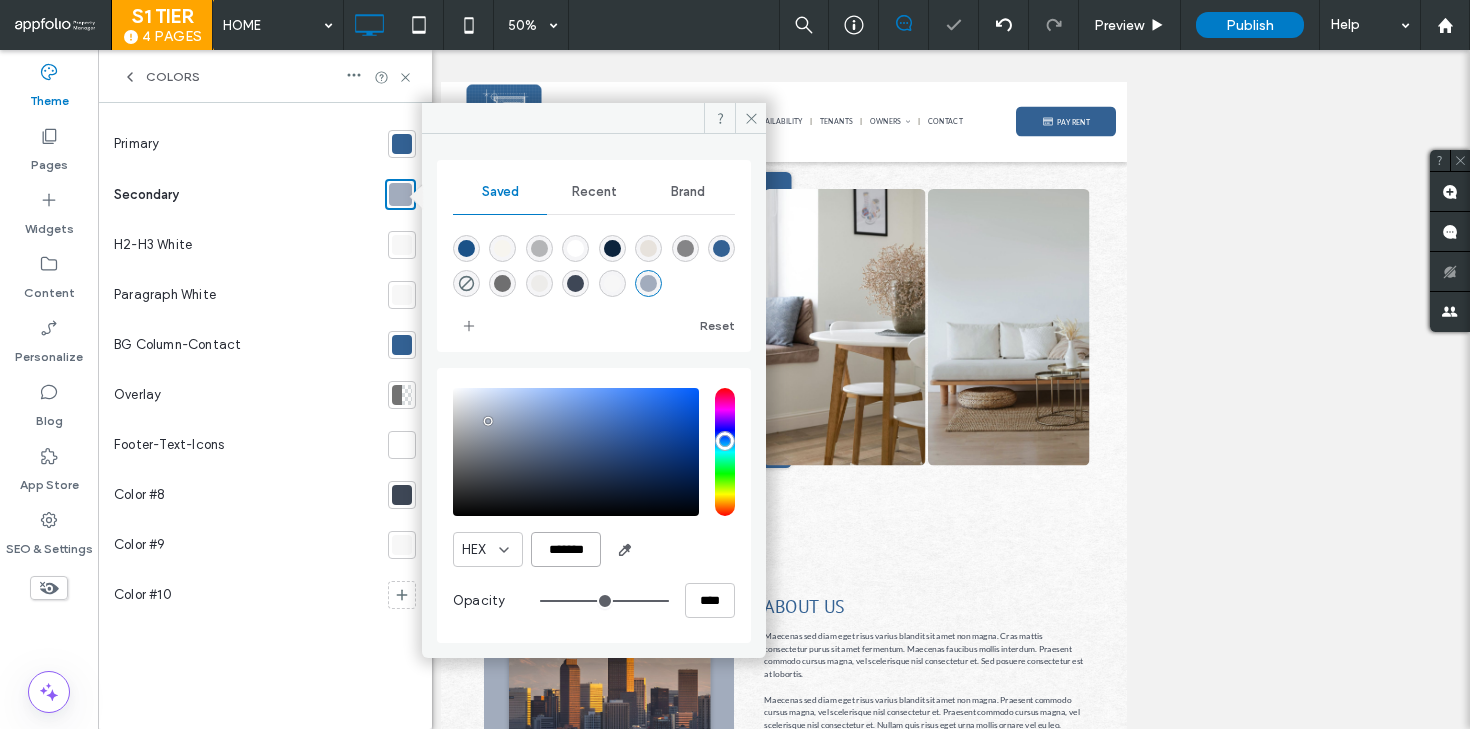 click on "*******" at bounding box center [566, 549] 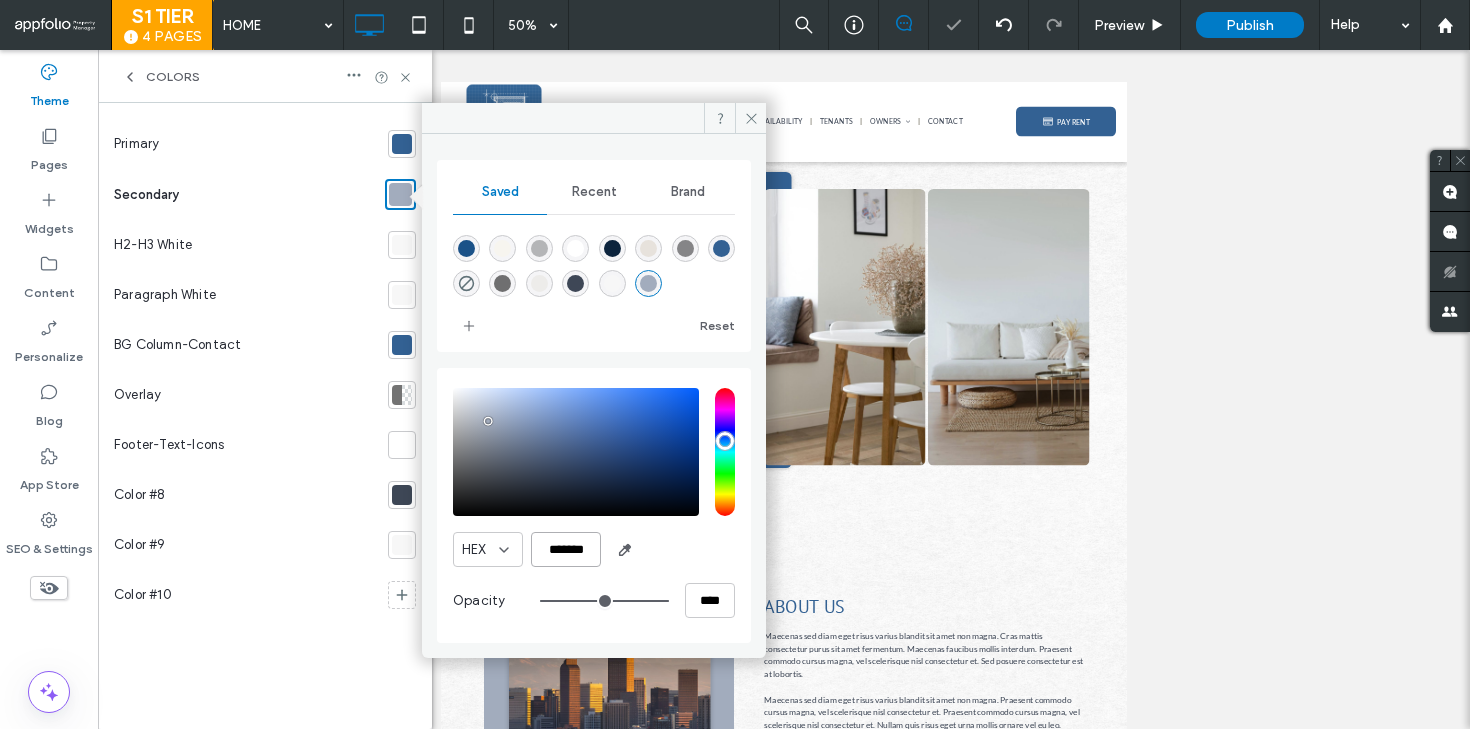 click on "*******" at bounding box center [566, 549] 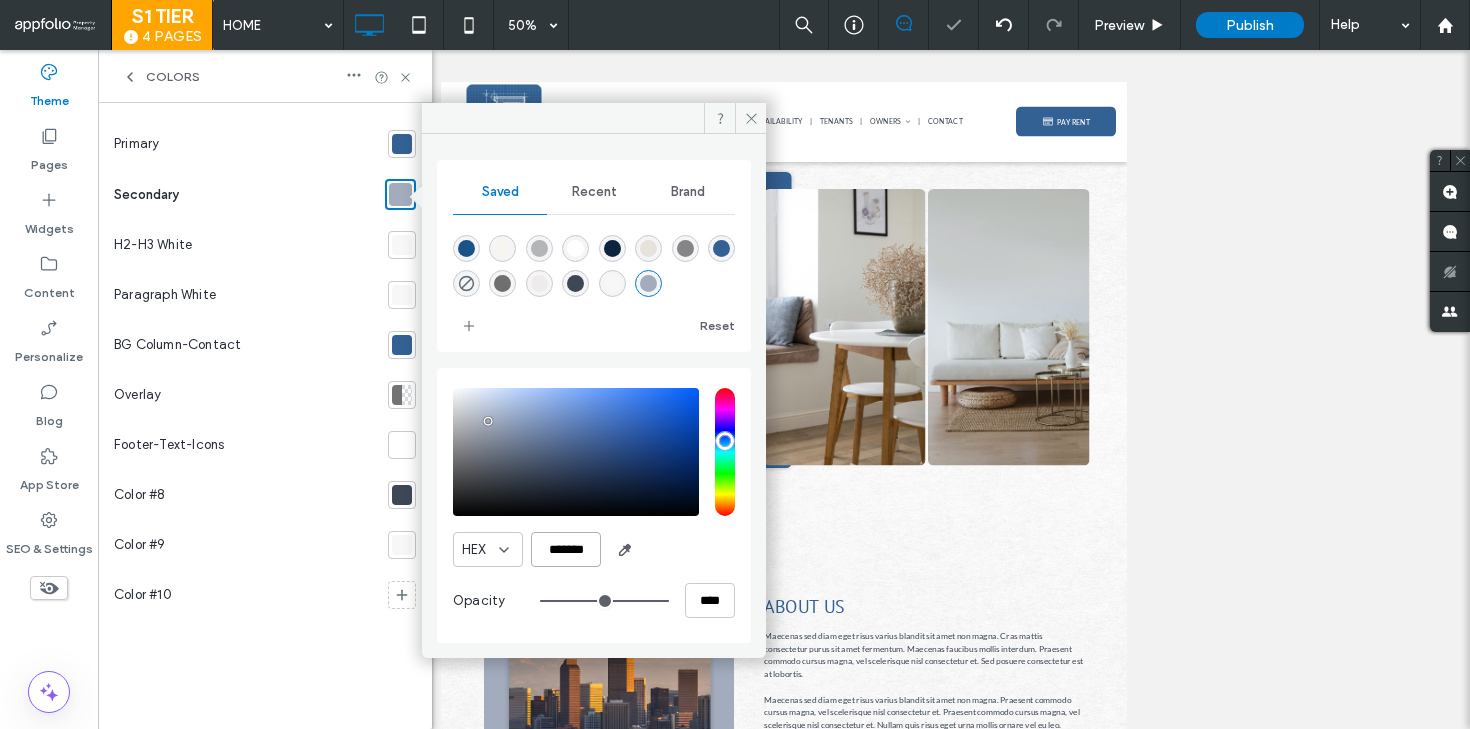 click on "*******" at bounding box center (566, 549) 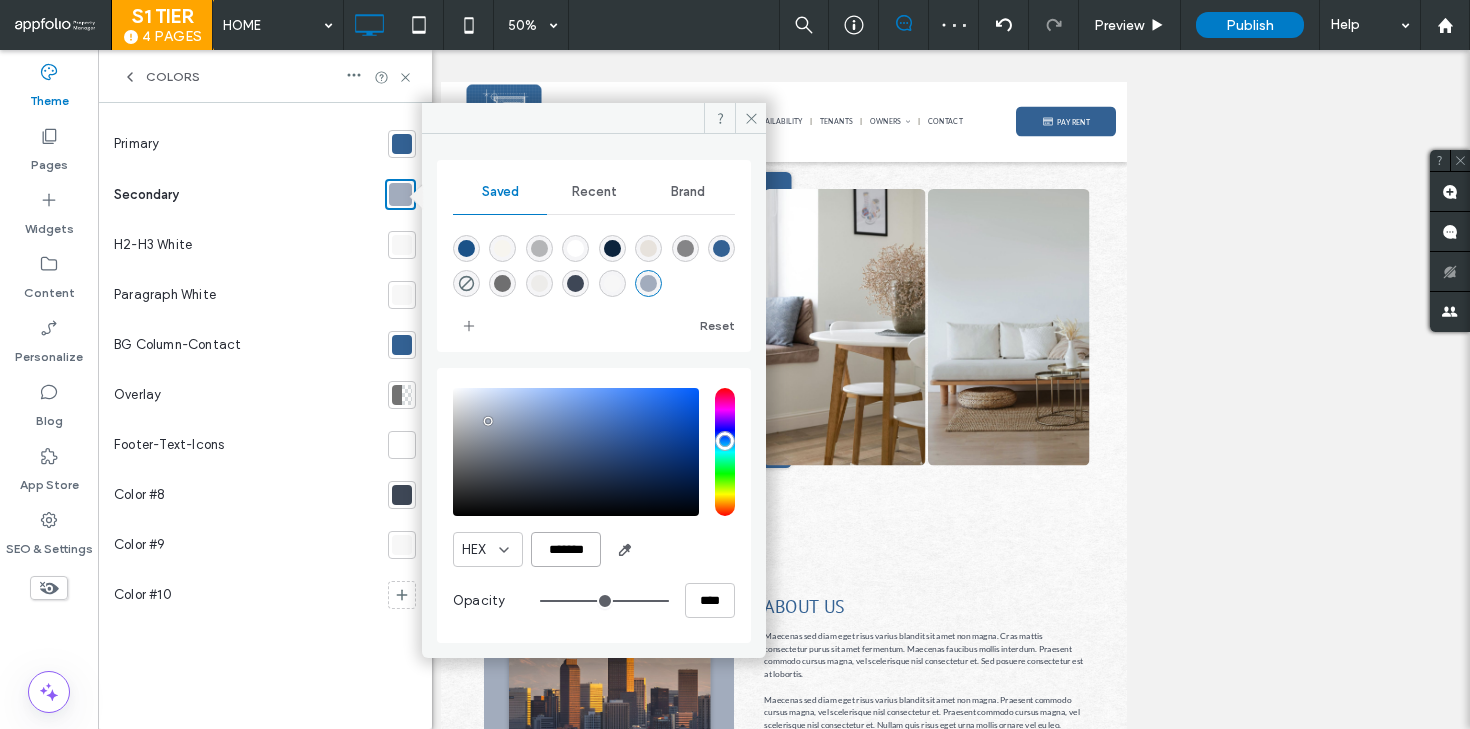 paste 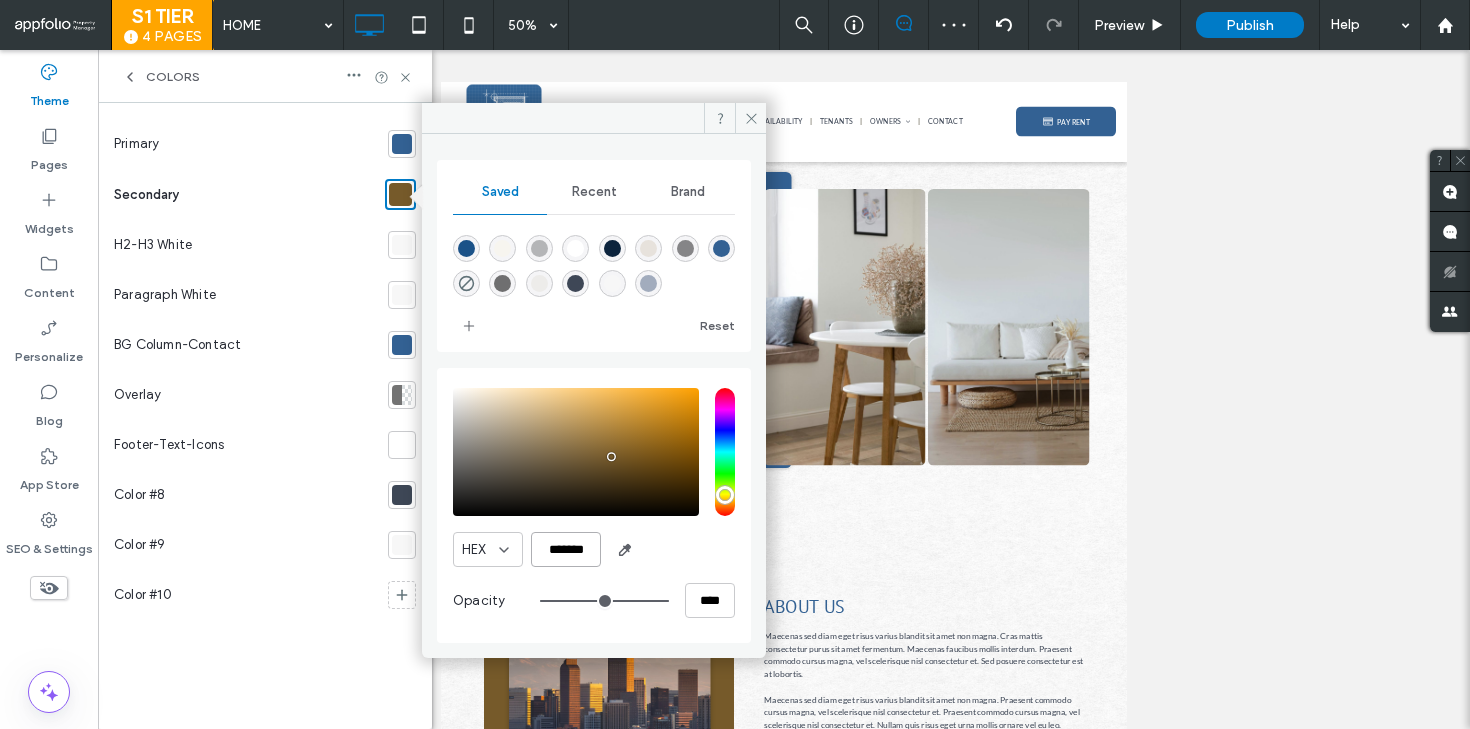 type on "*******" 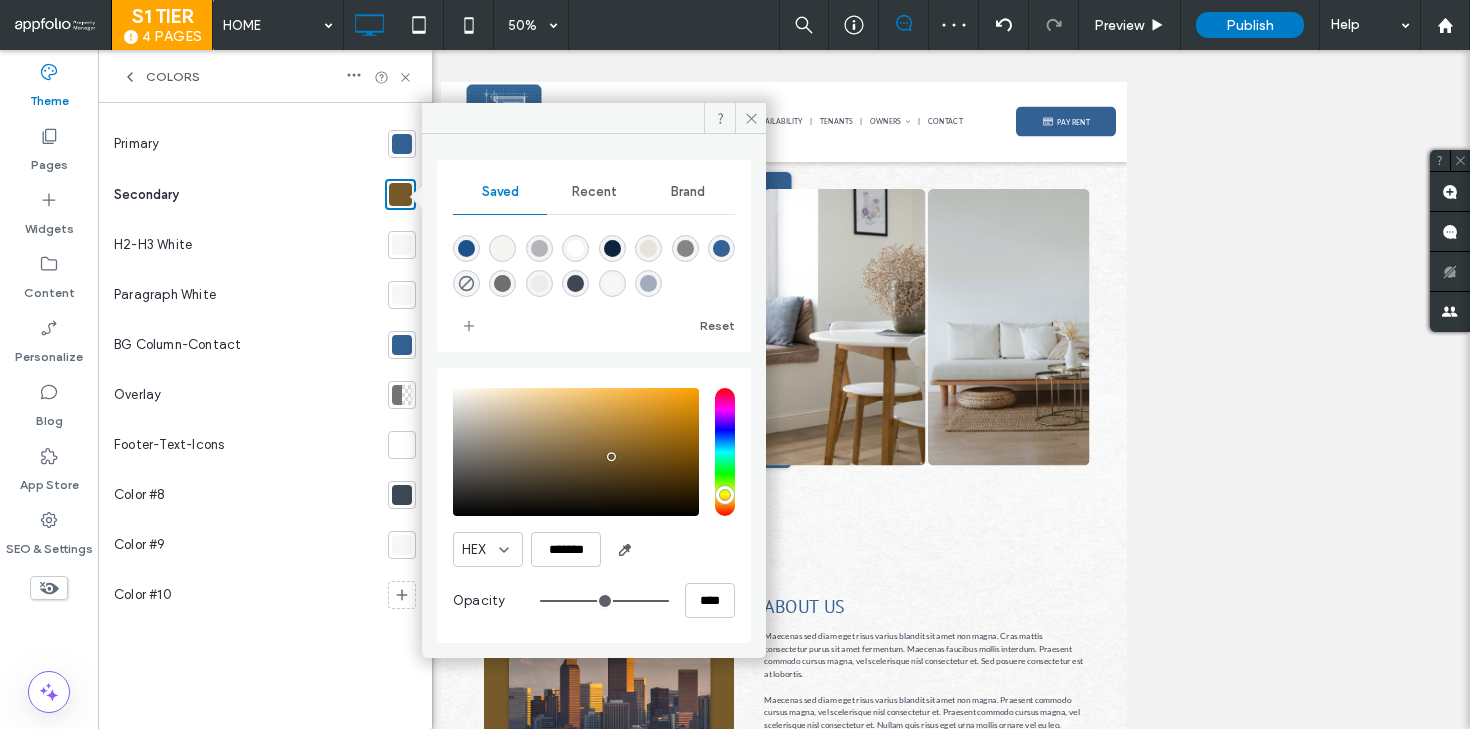 click on "HEX *******" at bounding box center [594, 549] 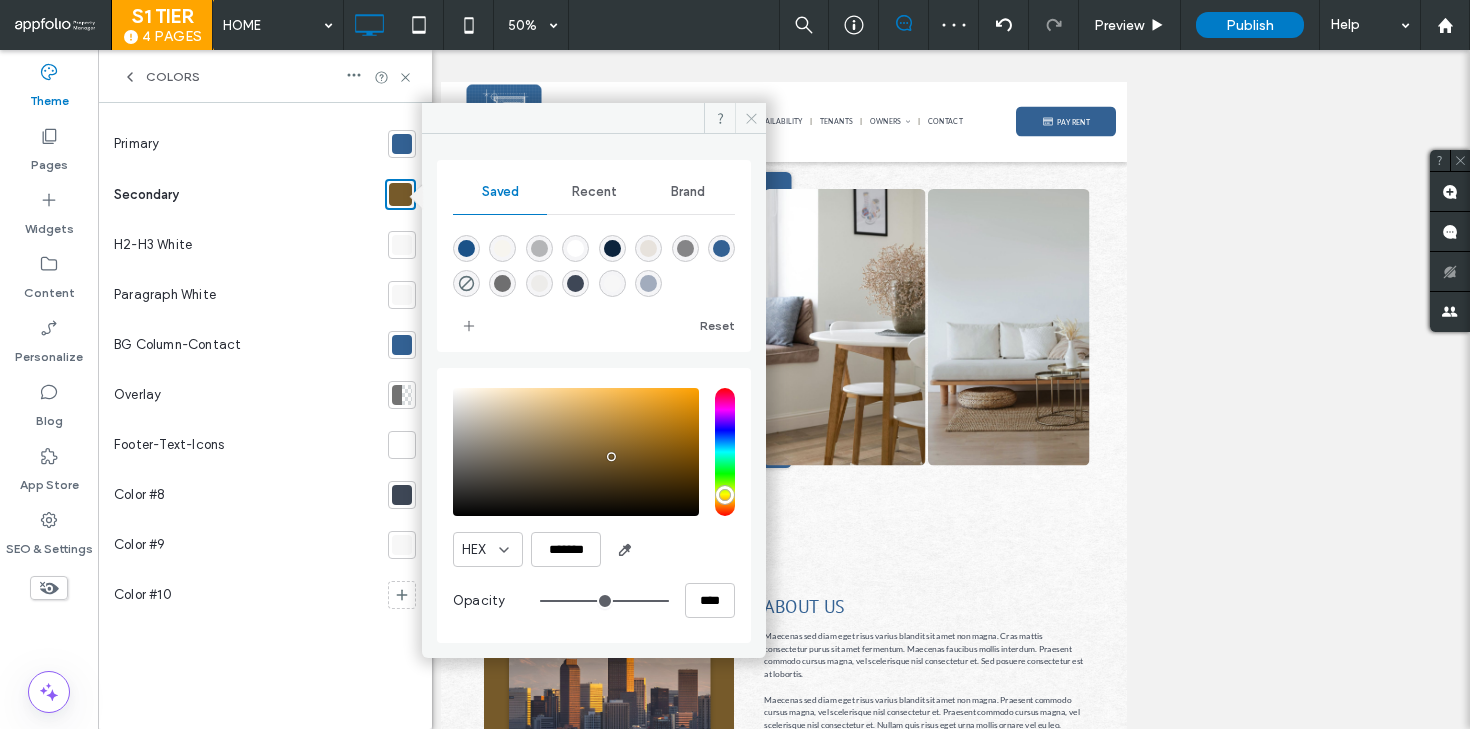 click 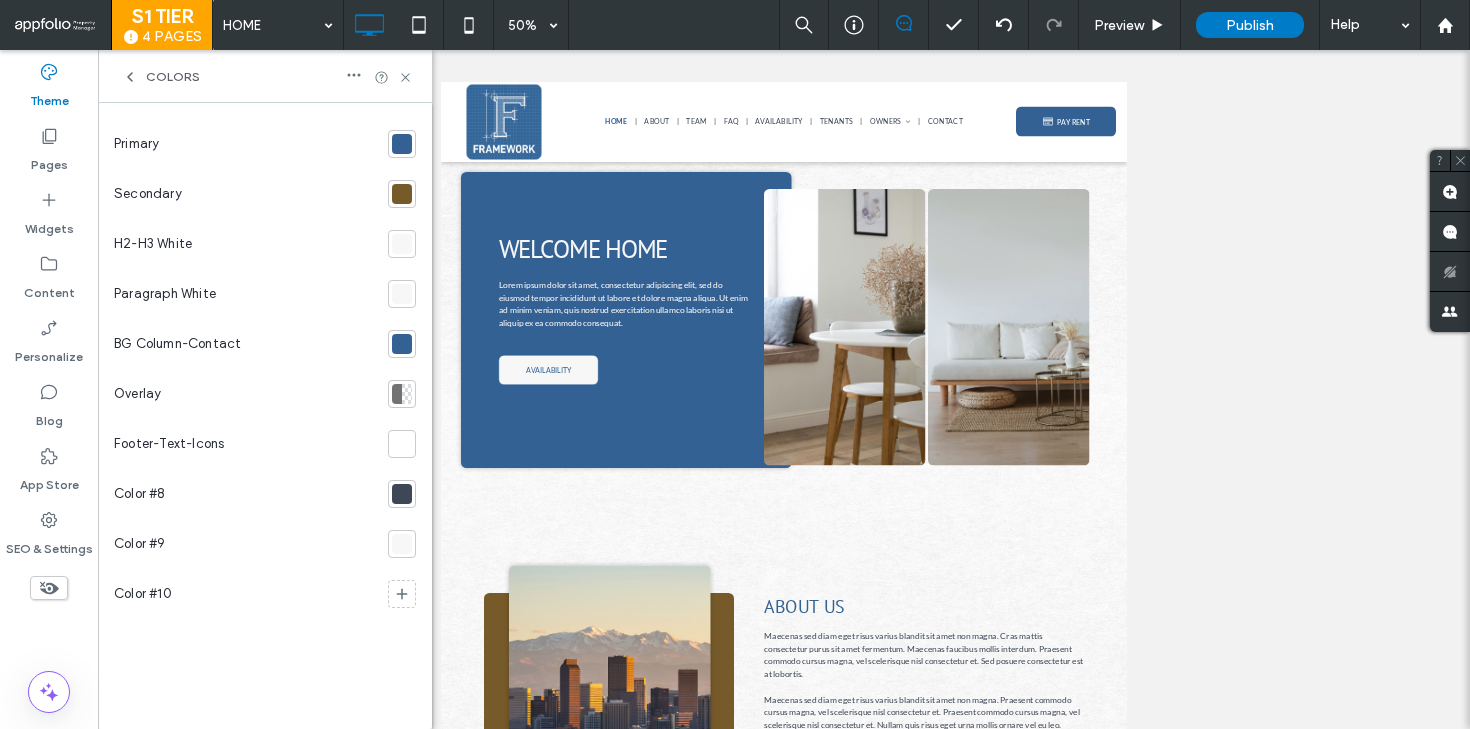 click at bounding box center [402, 194] 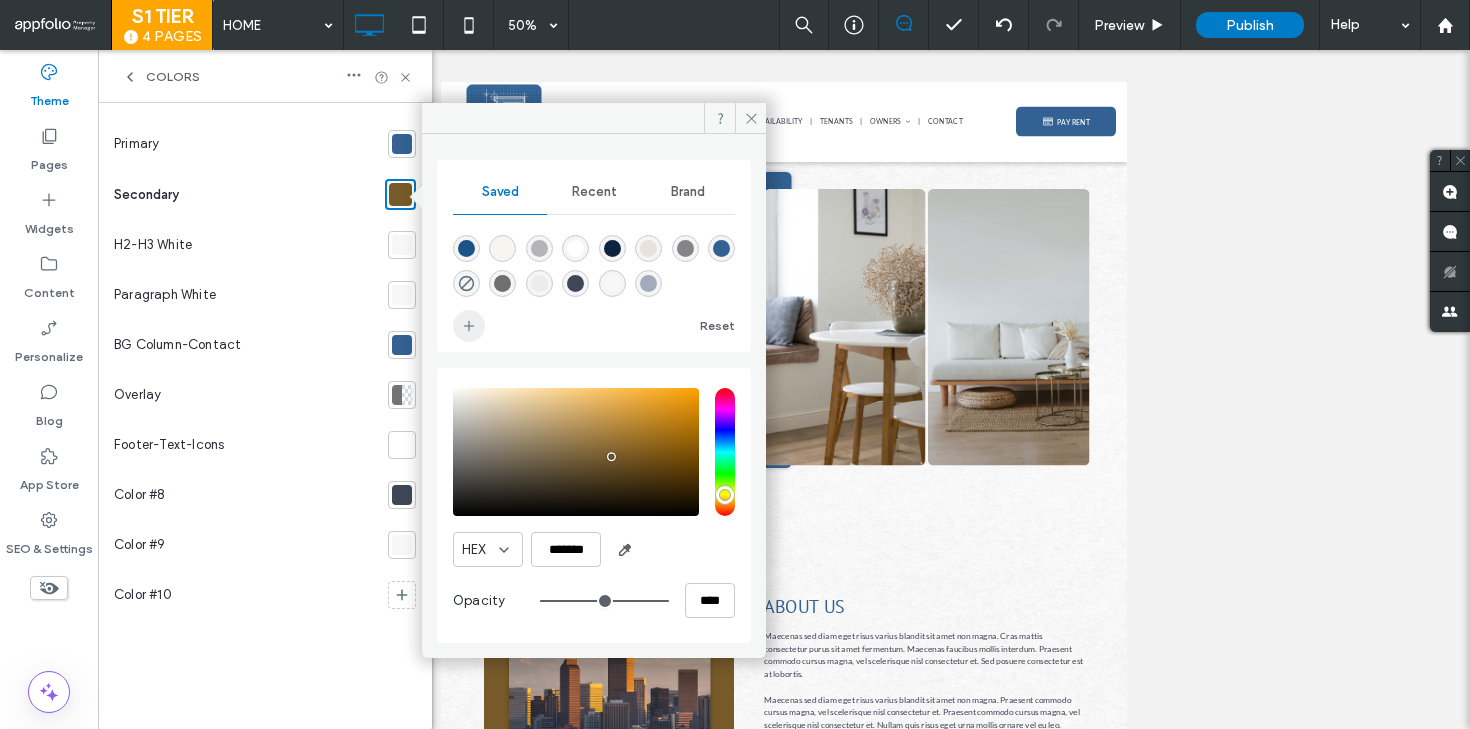 click 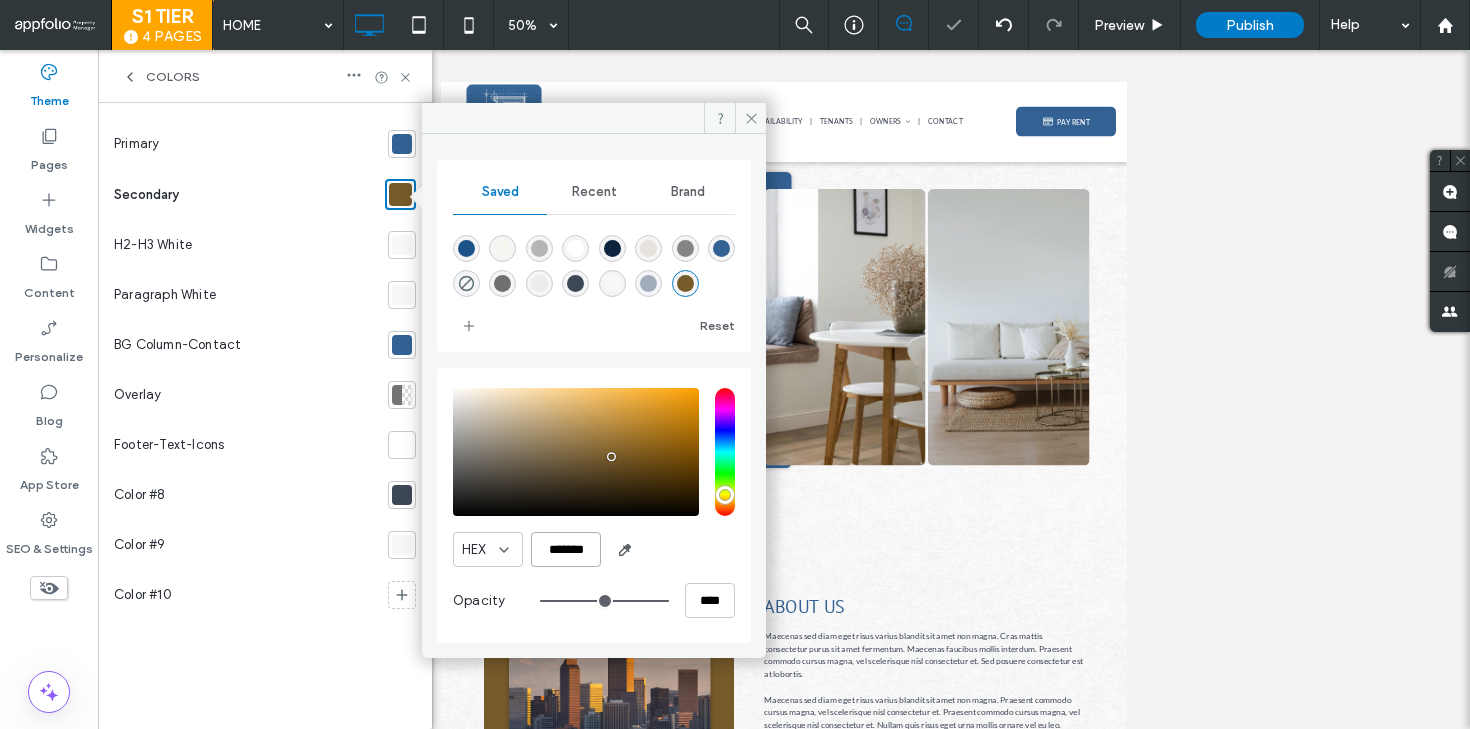 click on "*******" at bounding box center [566, 549] 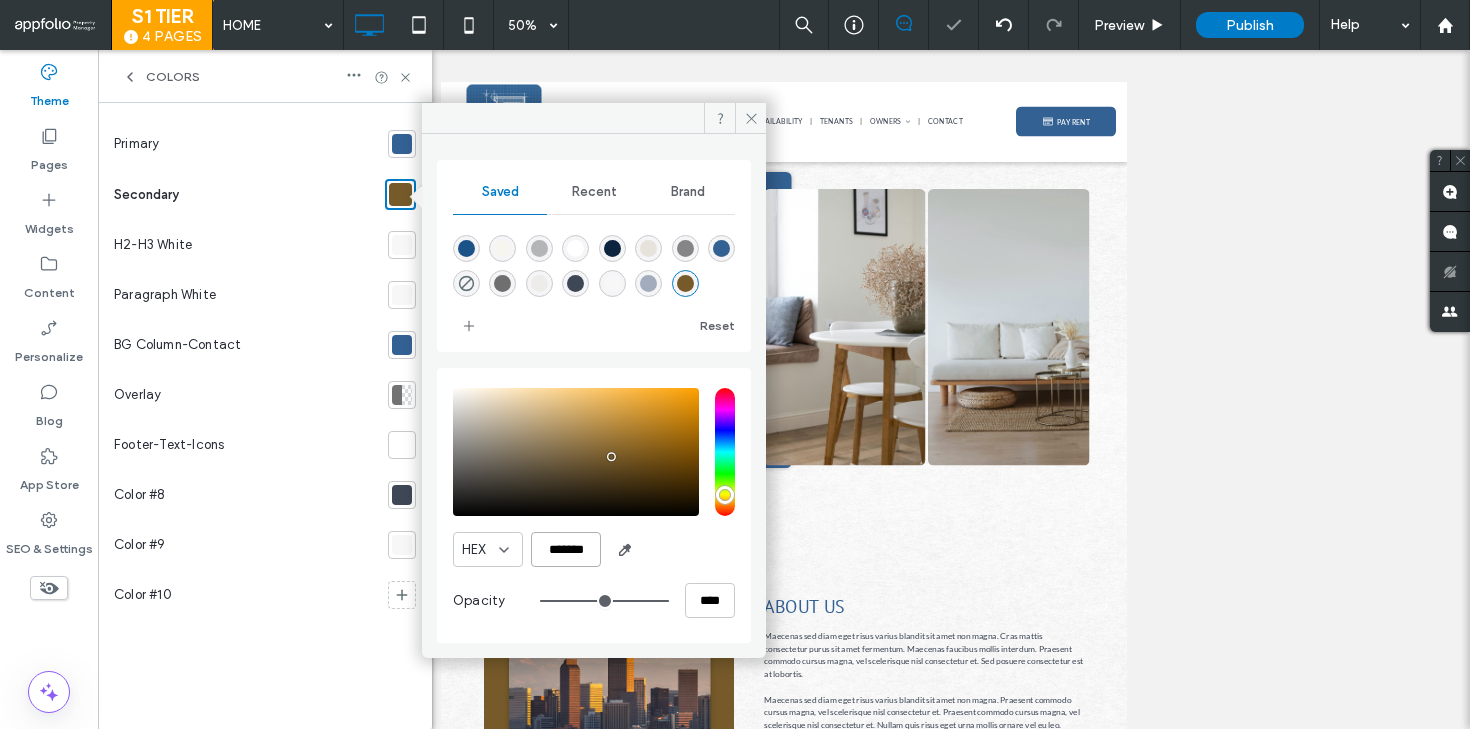 click on "*******" at bounding box center [566, 549] 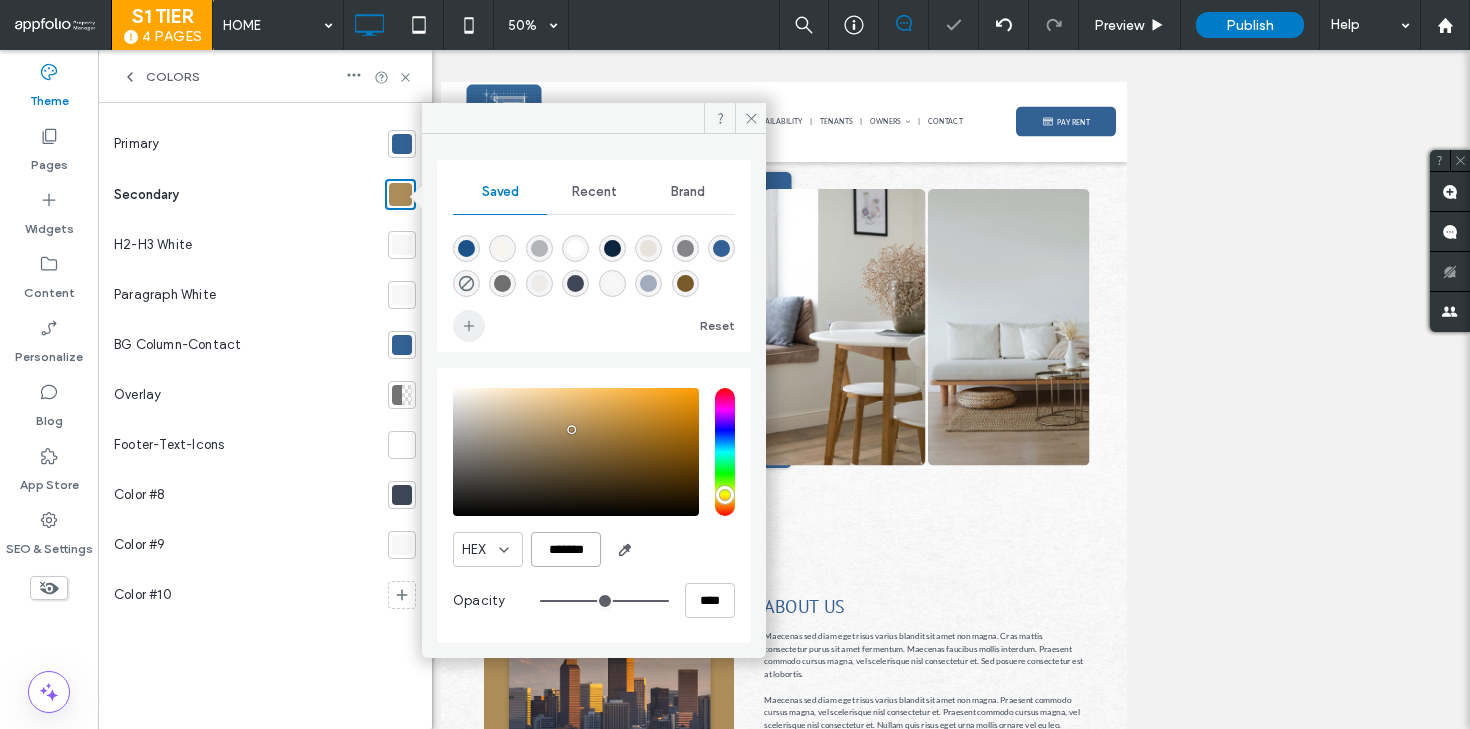 type on "*******" 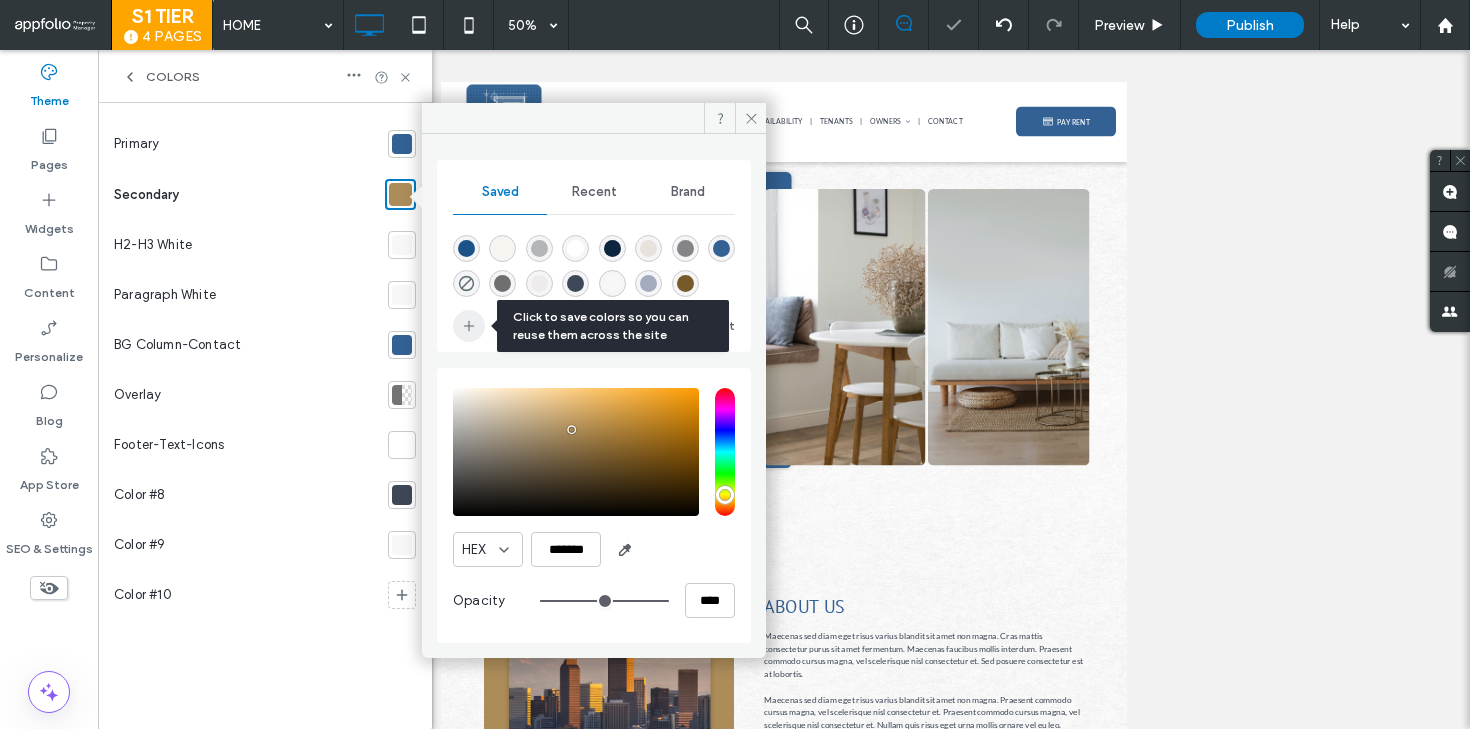 click 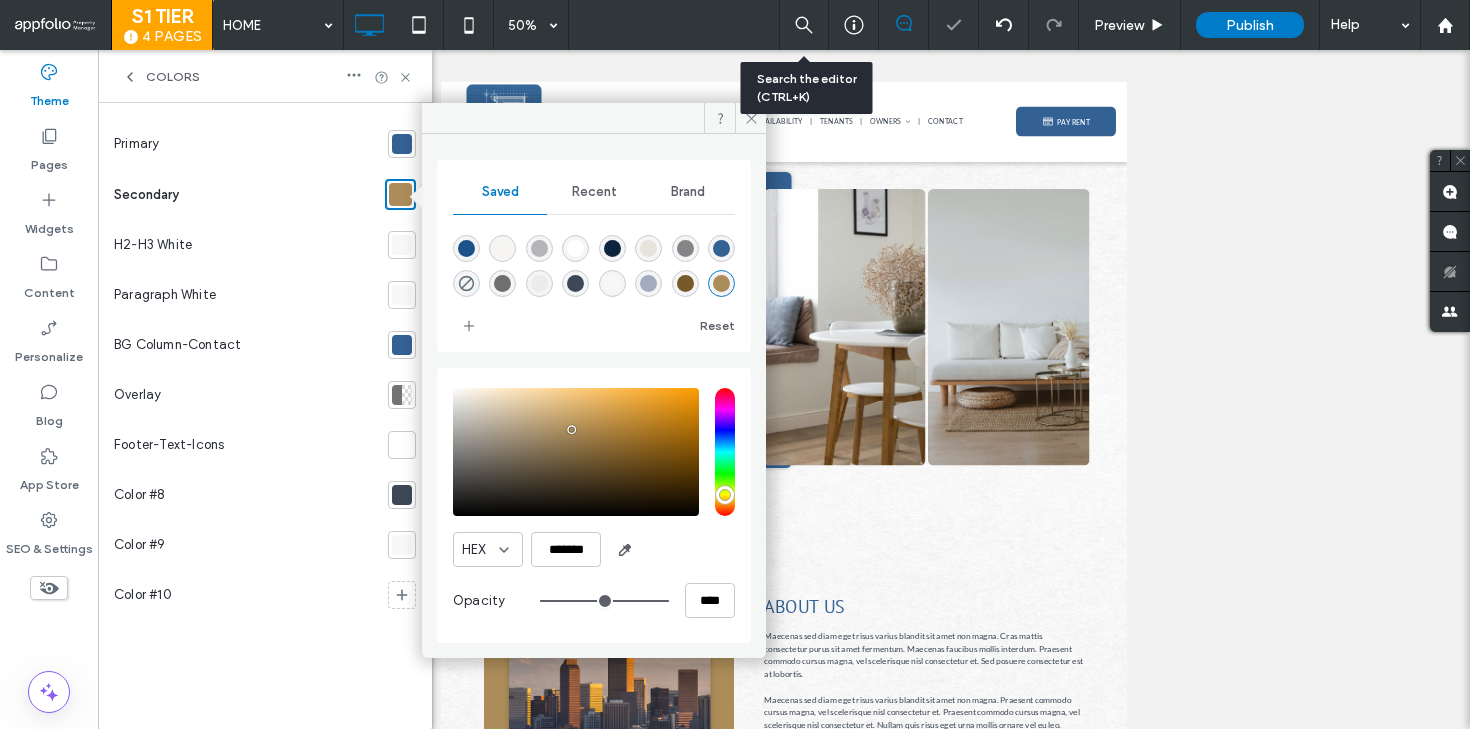 click on "Search the editor   (CTRL+K)" at bounding box center (807, 88) 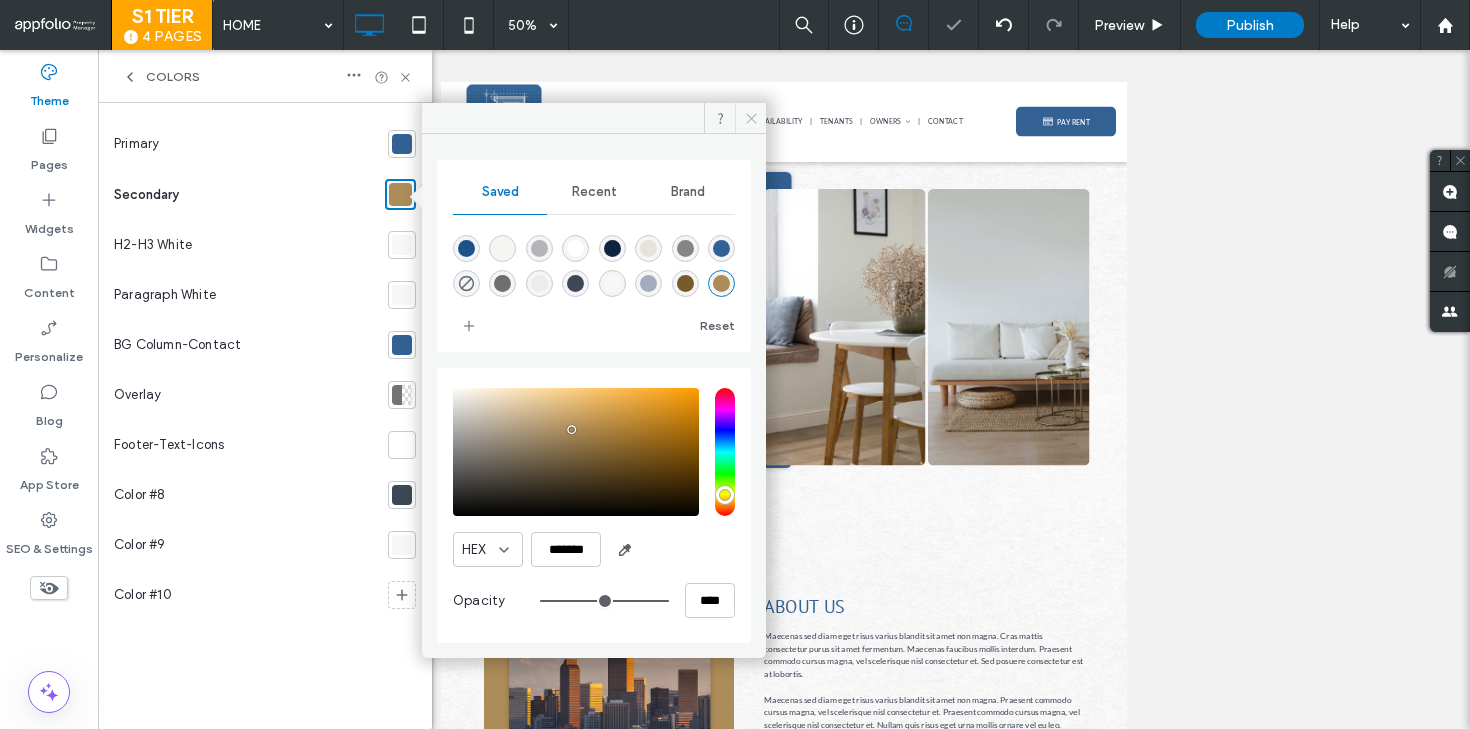 click at bounding box center [750, 118] 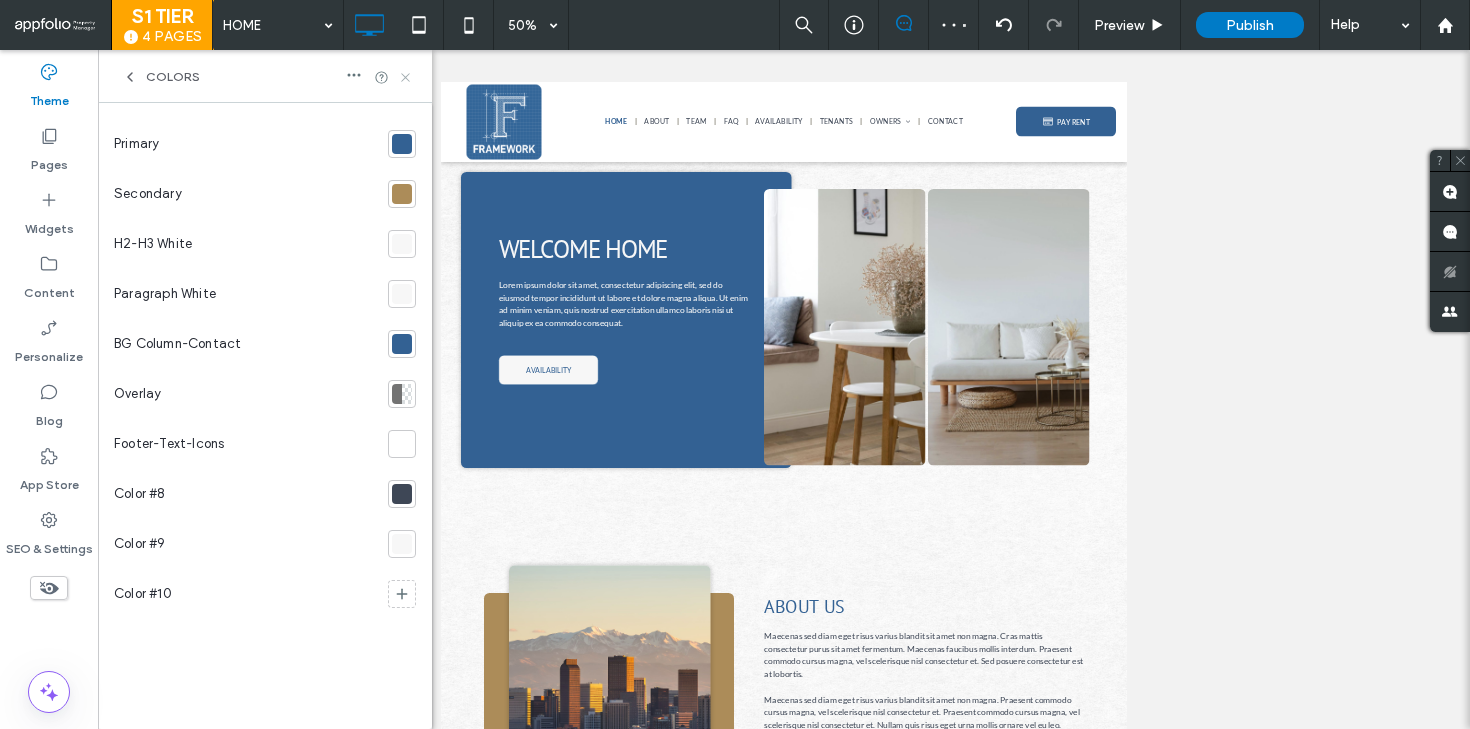 click 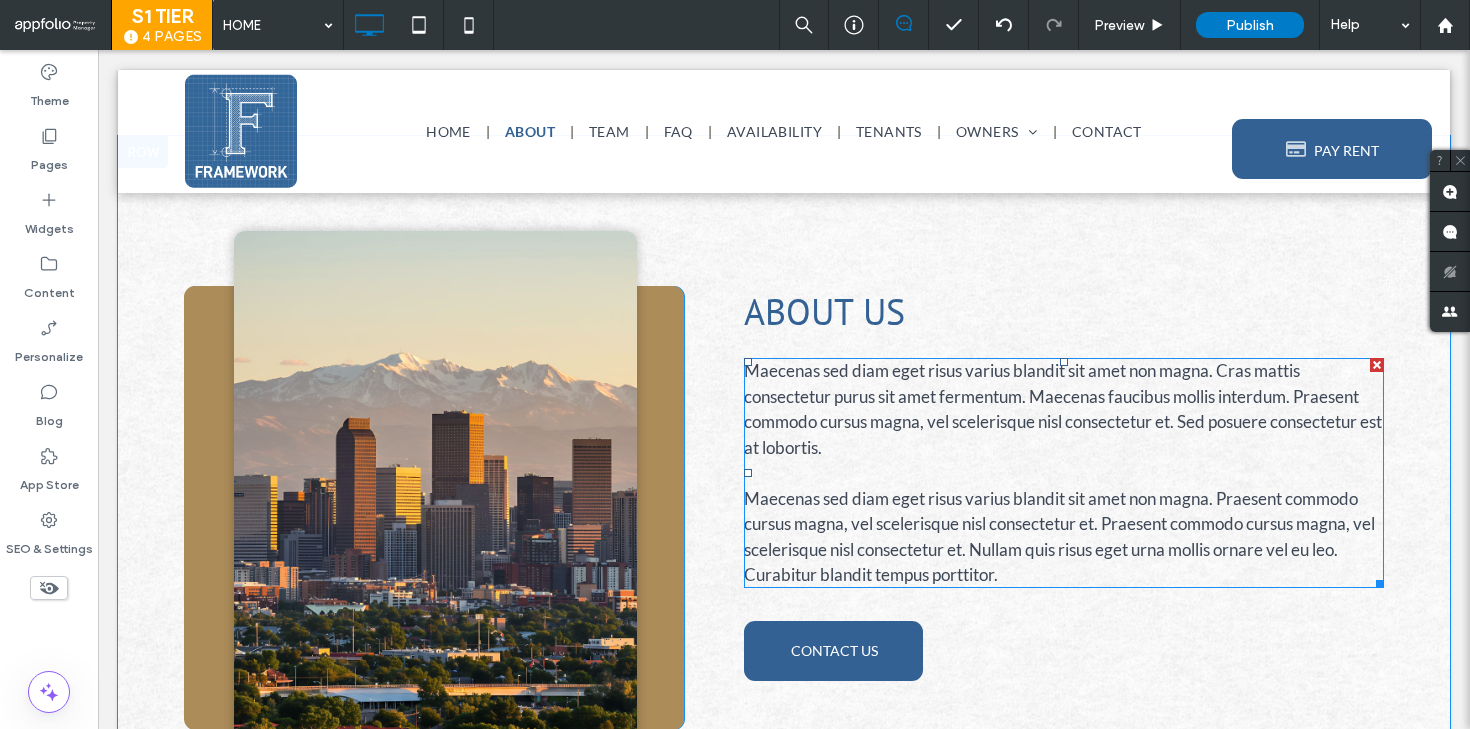 scroll, scrollTop: 803, scrollLeft: 0, axis: vertical 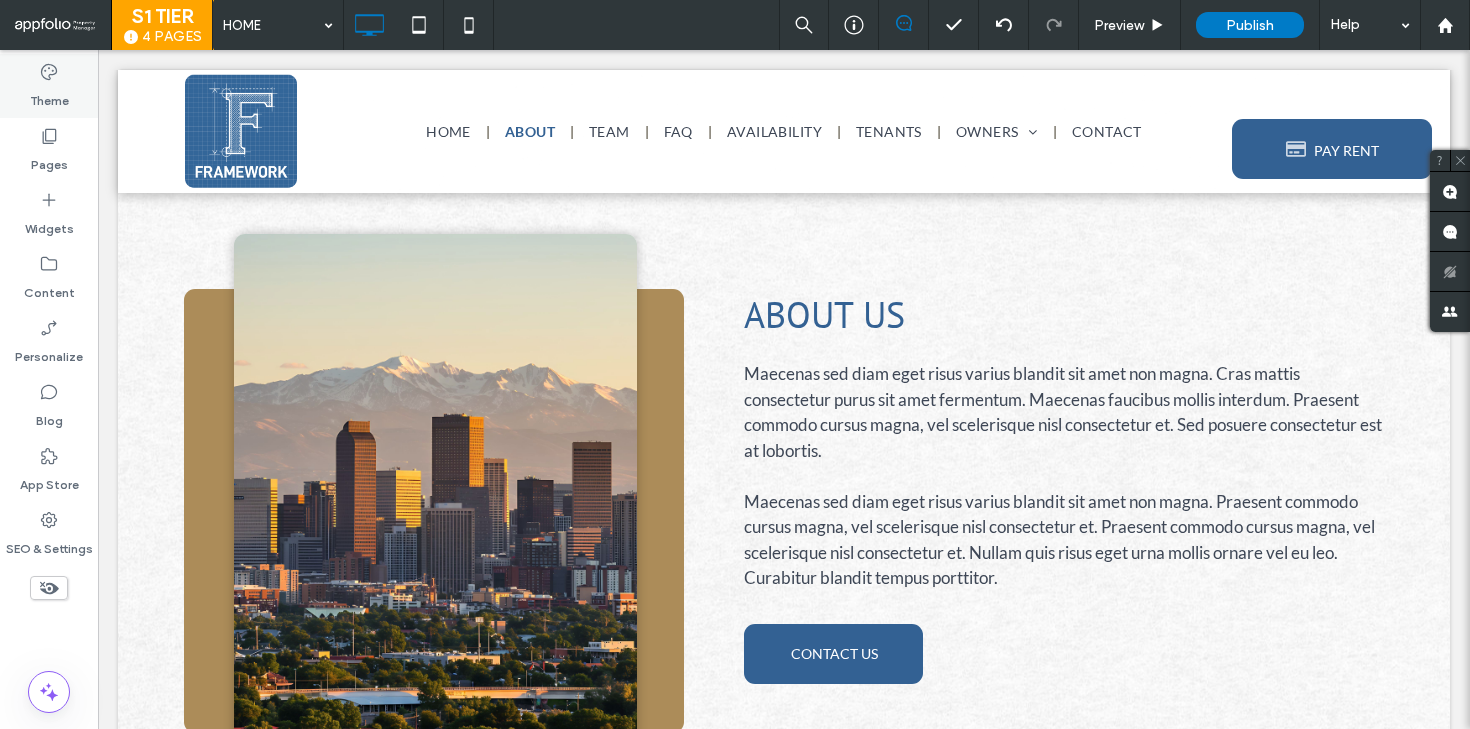 click on "Theme" at bounding box center (49, 96) 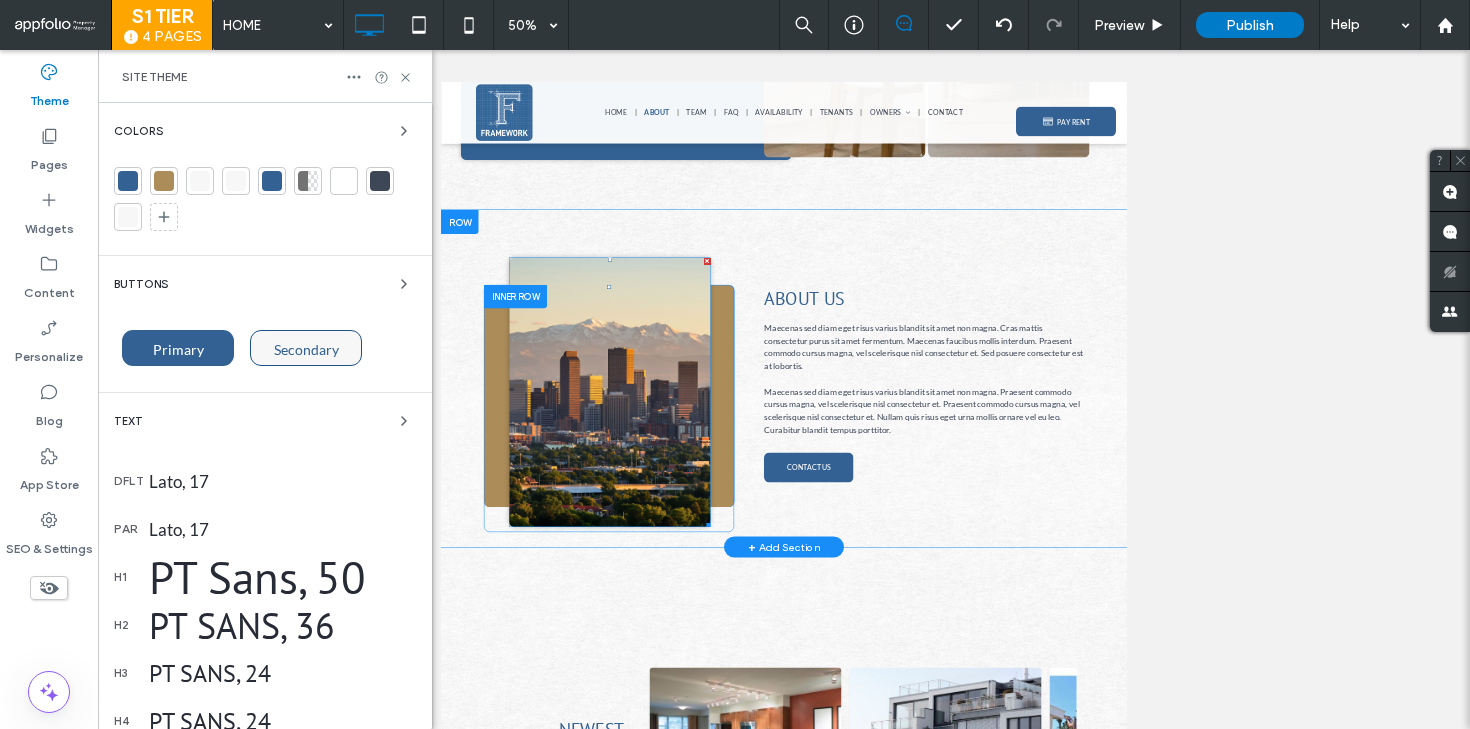 scroll, scrollTop: 50, scrollLeft: 0, axis: vertical 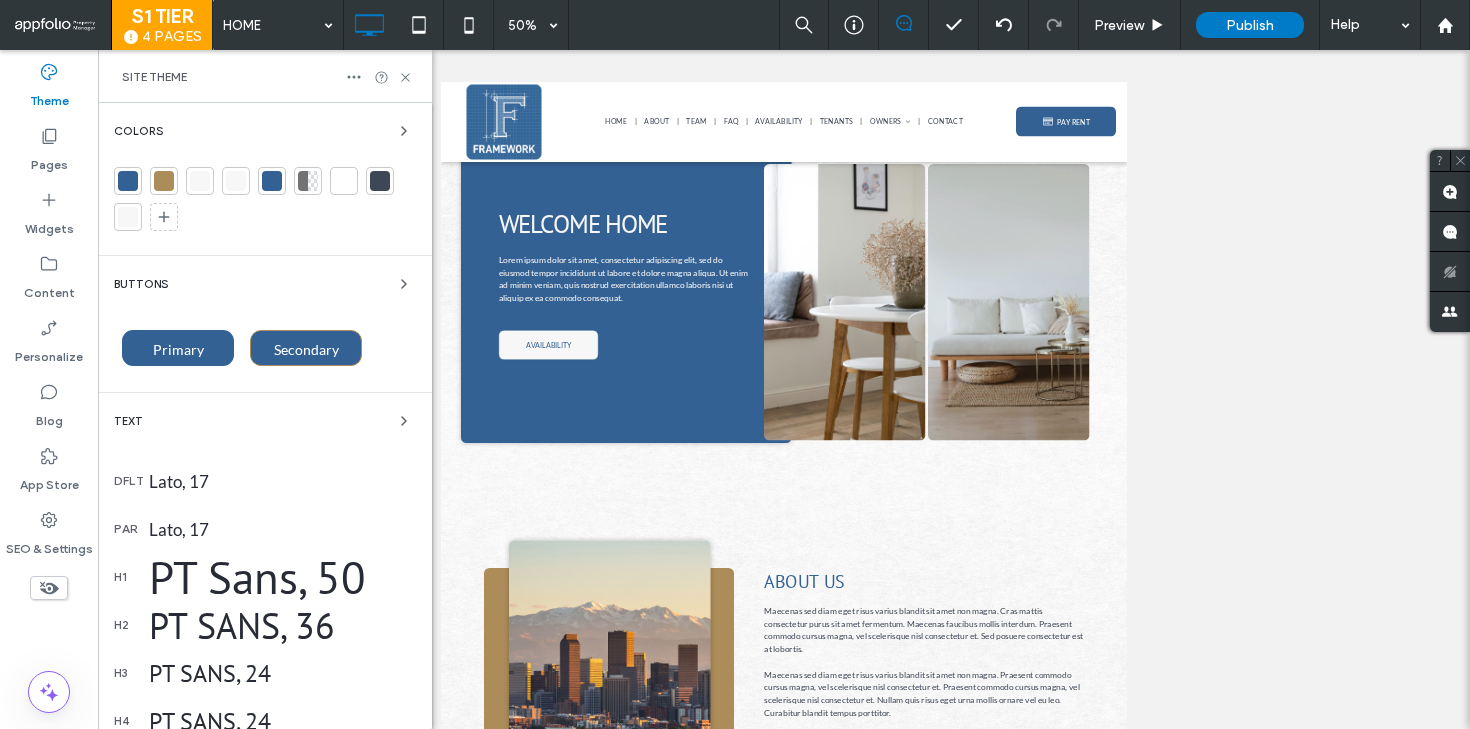click on "Secondary" at bounding box center [306, 349] 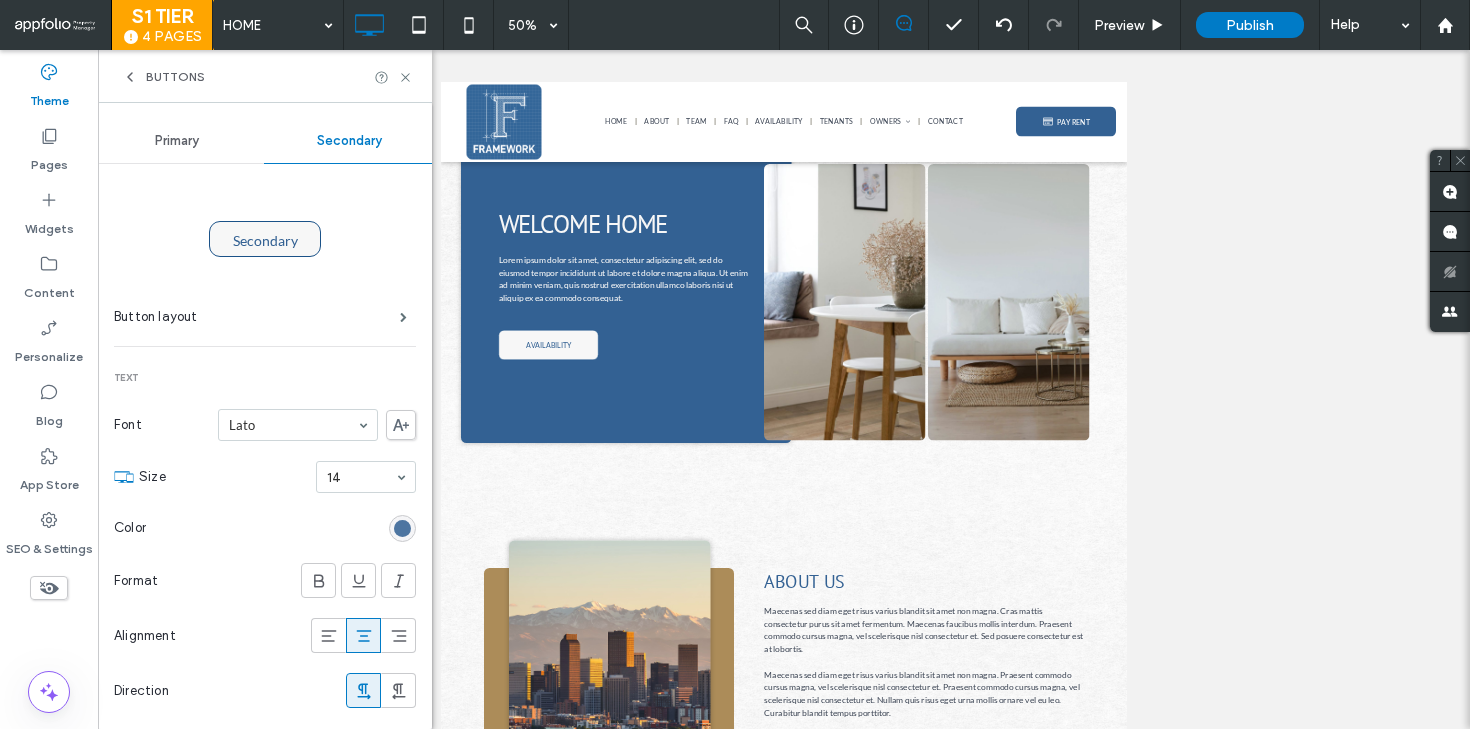 click at bounding box center (402, 528) 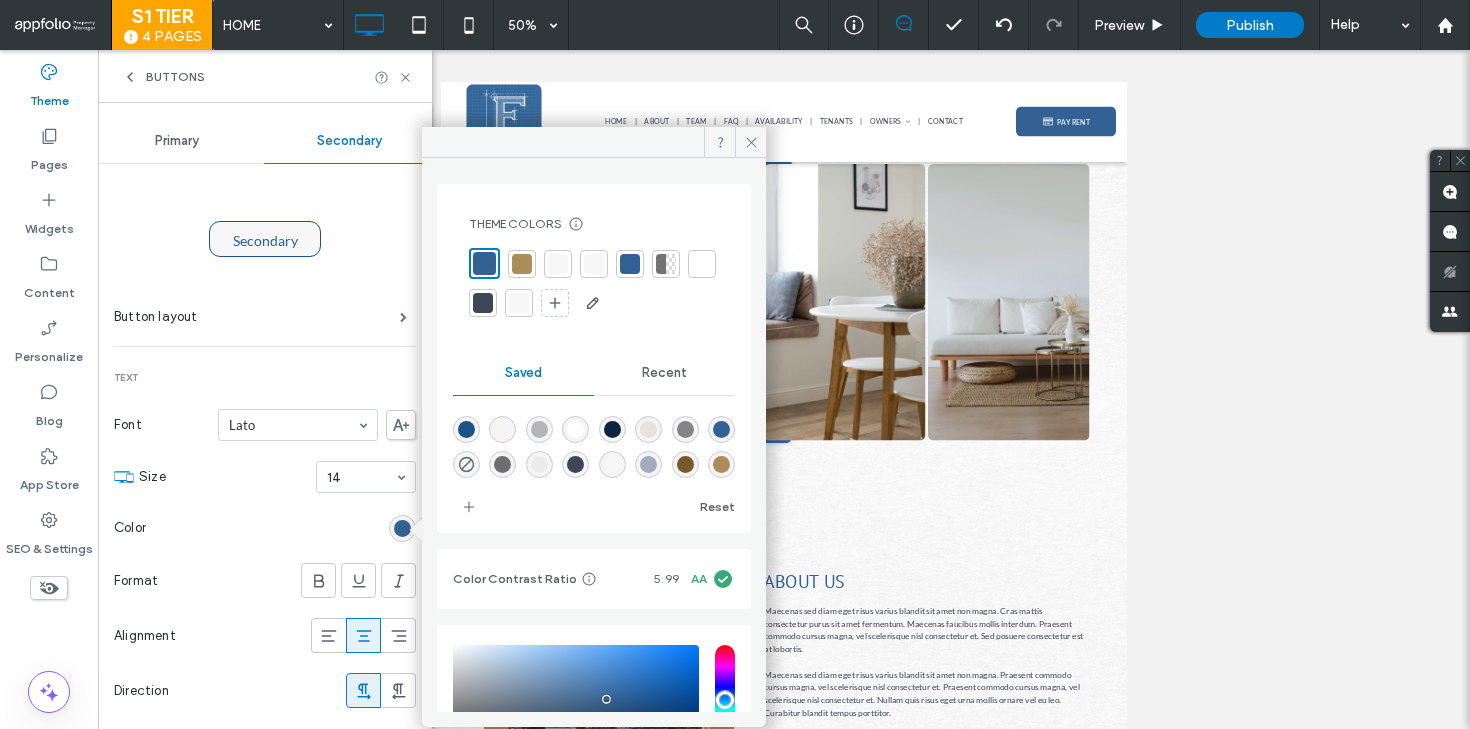 click at bounding box center [522, 264] 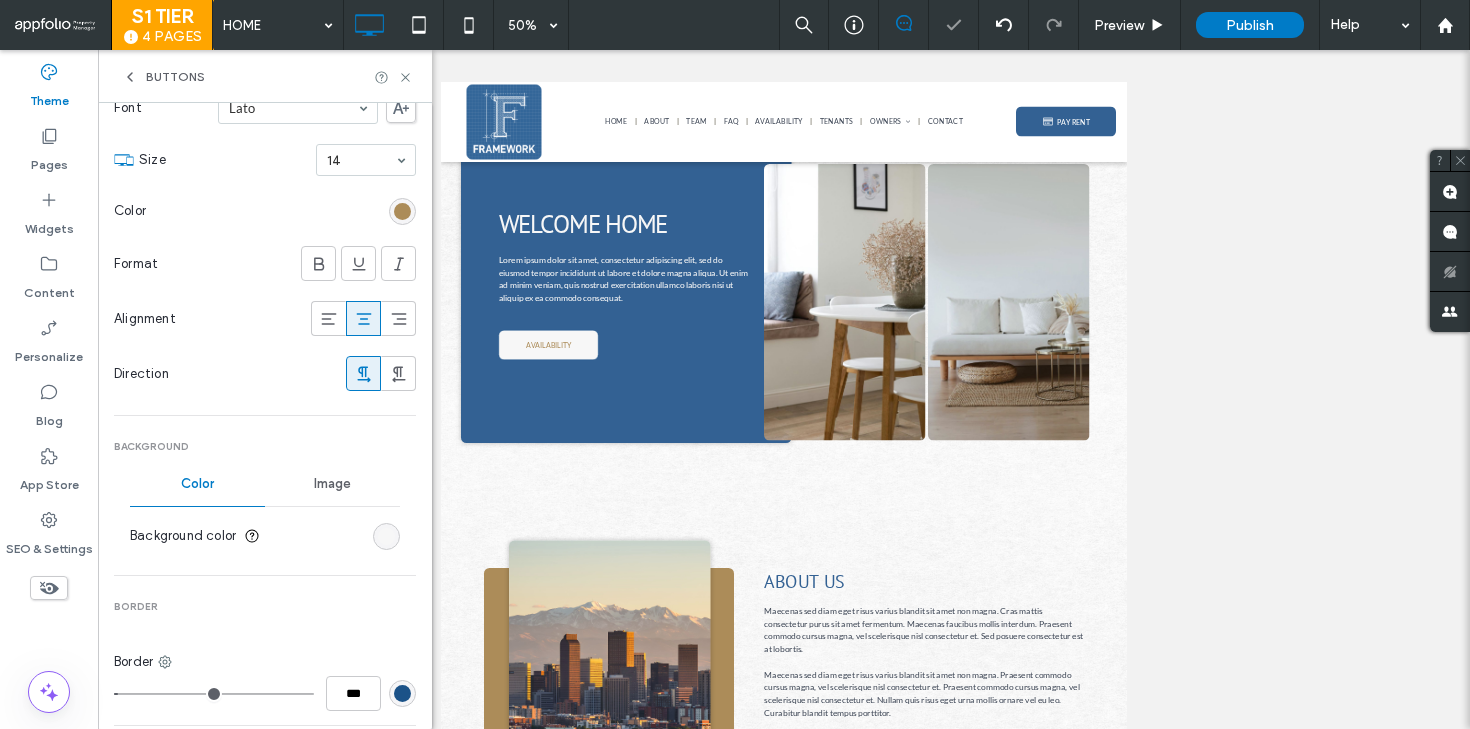 scroll, scrollTop: 371, scrollLeft: 0, axis: vertical 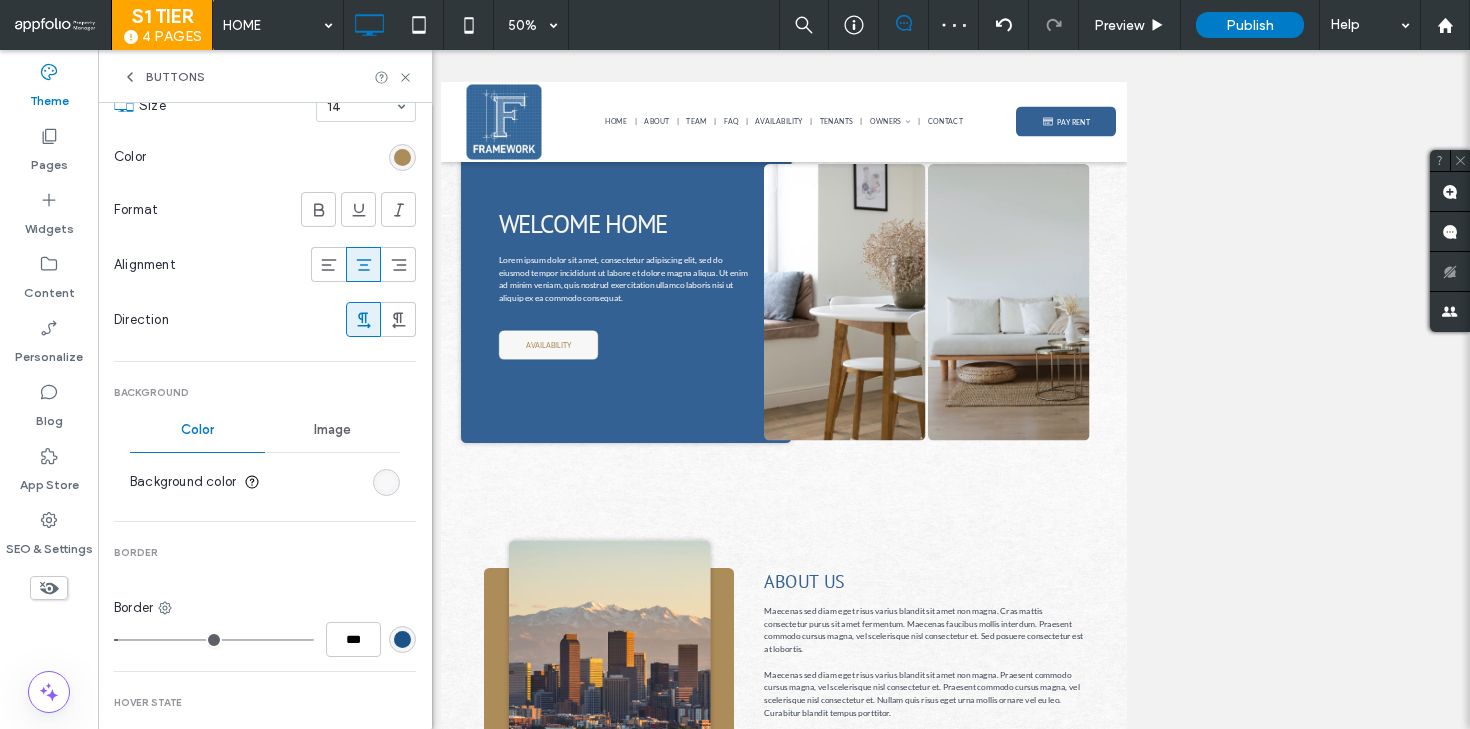 click at bounding box center [386, 482] 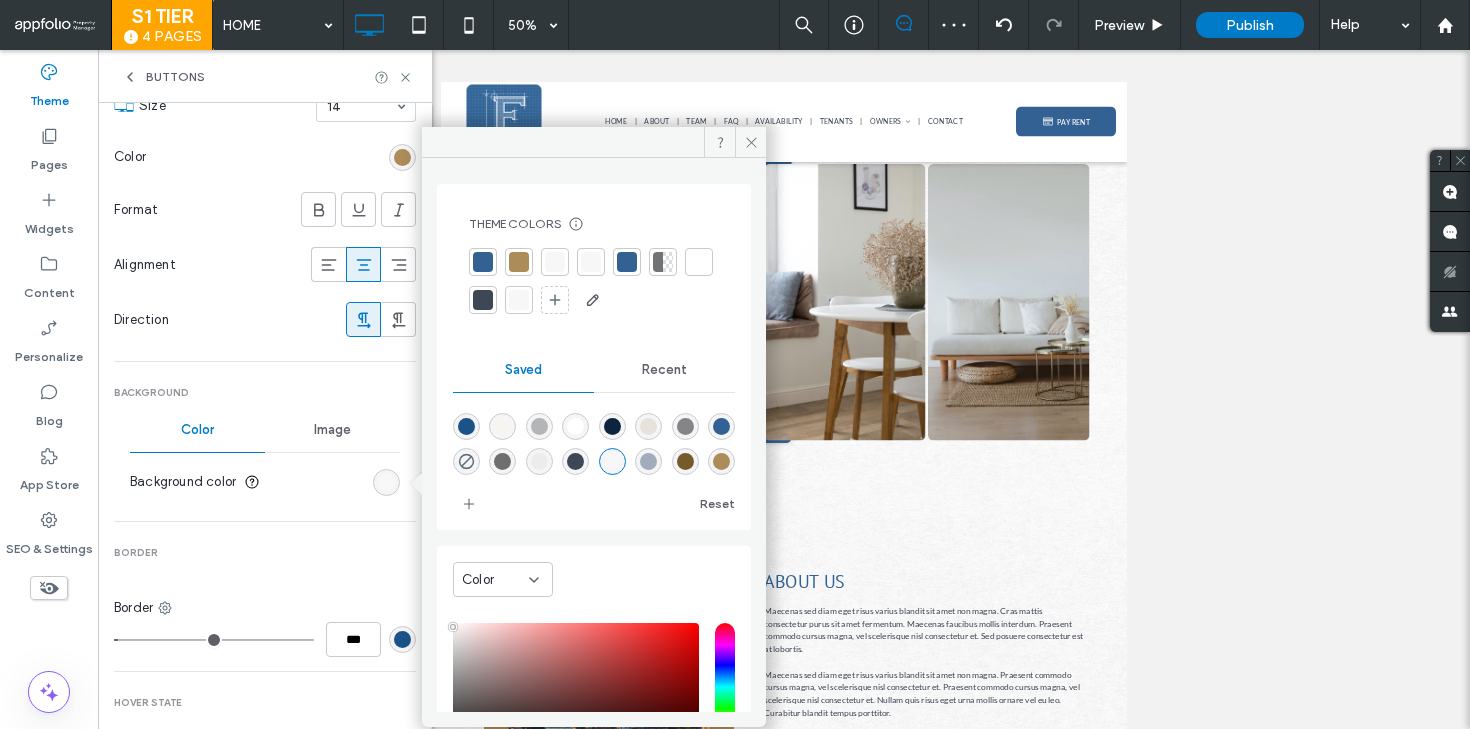 click at bounding box center (386, 482) 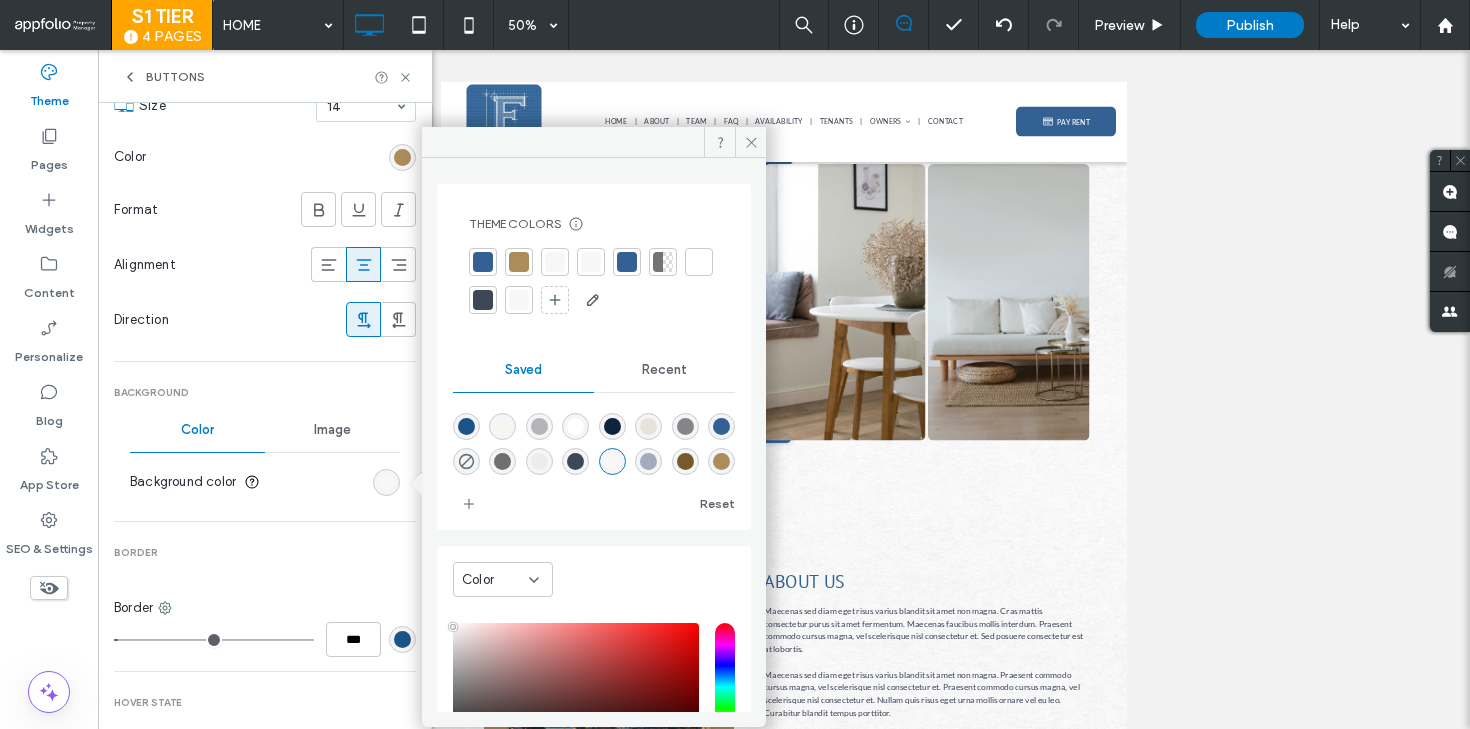 click at bounding box center [519, 262] 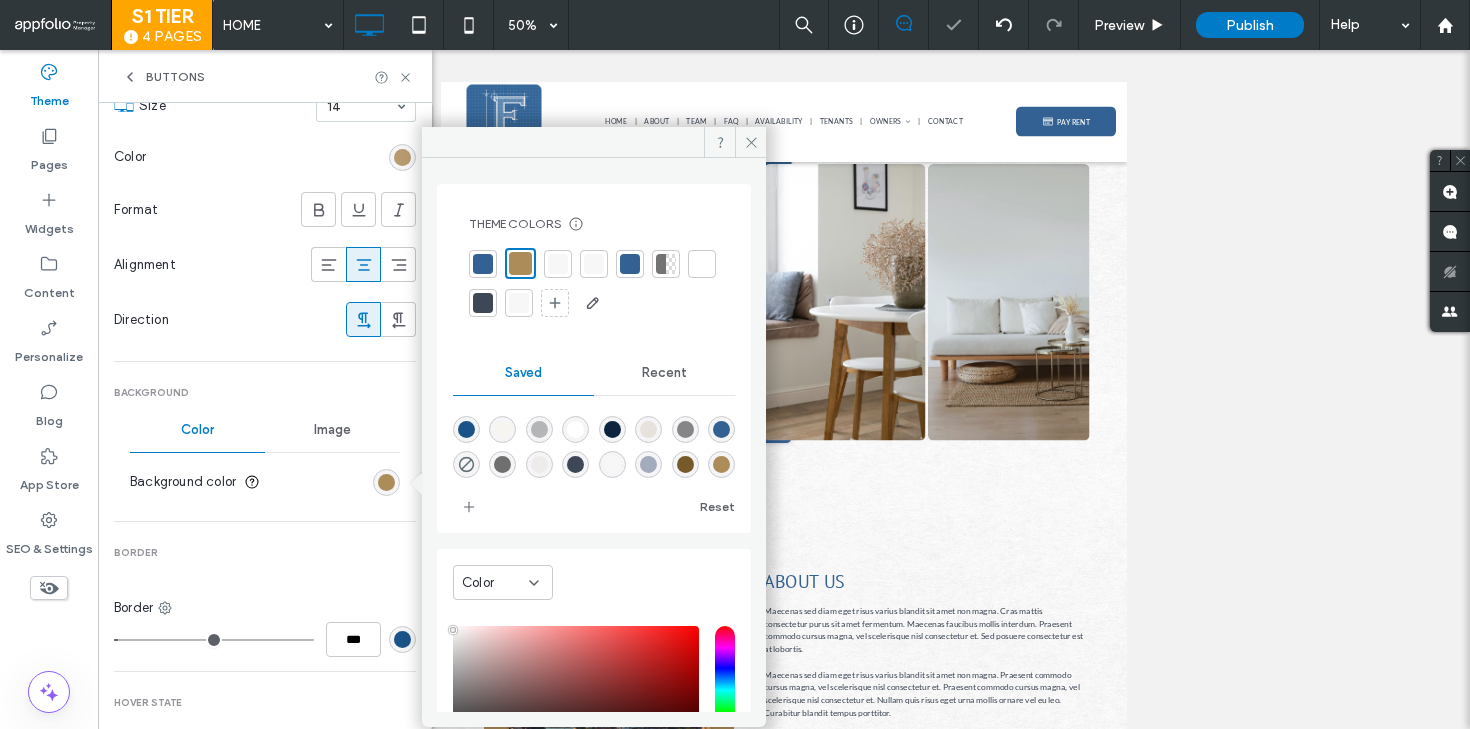 click at bounding box center [402, 157] 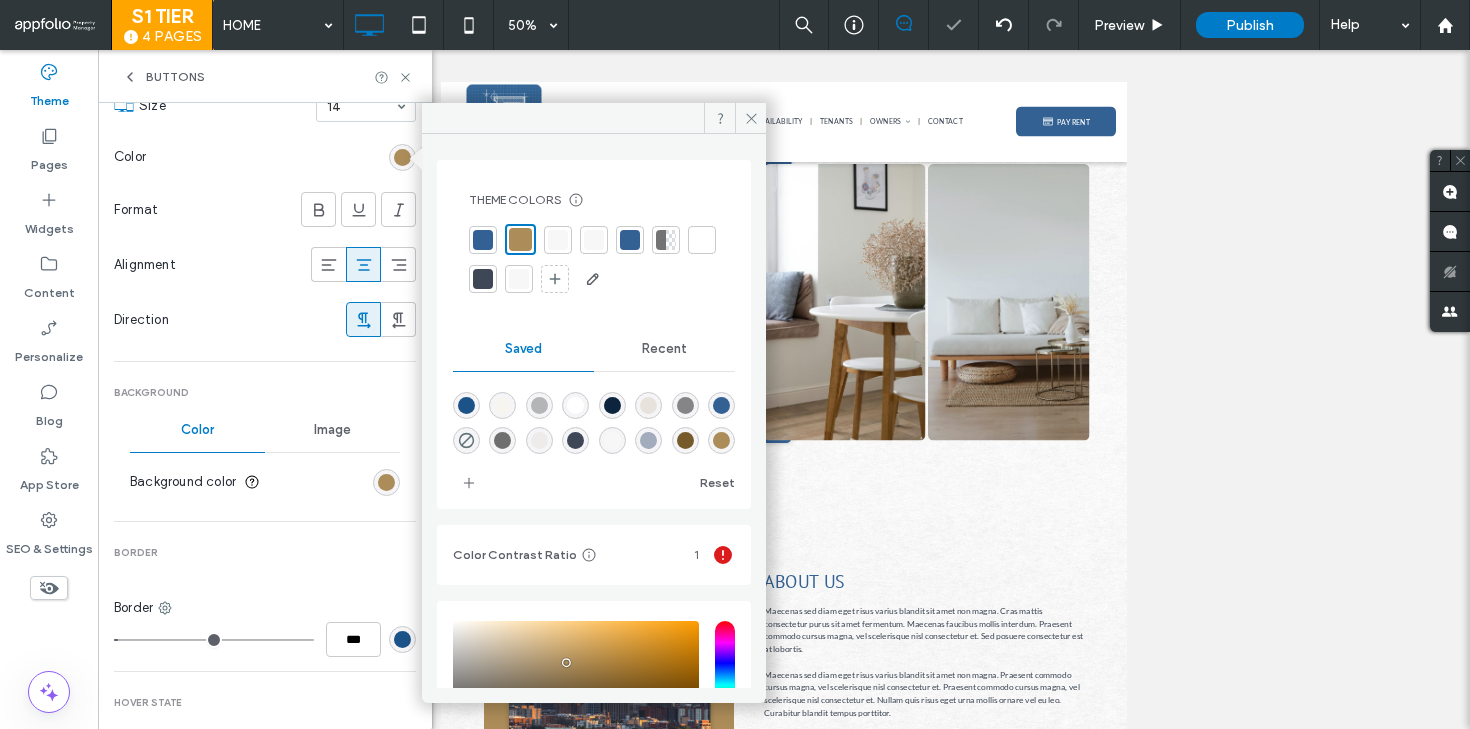 click at bounding box center (594, 240) 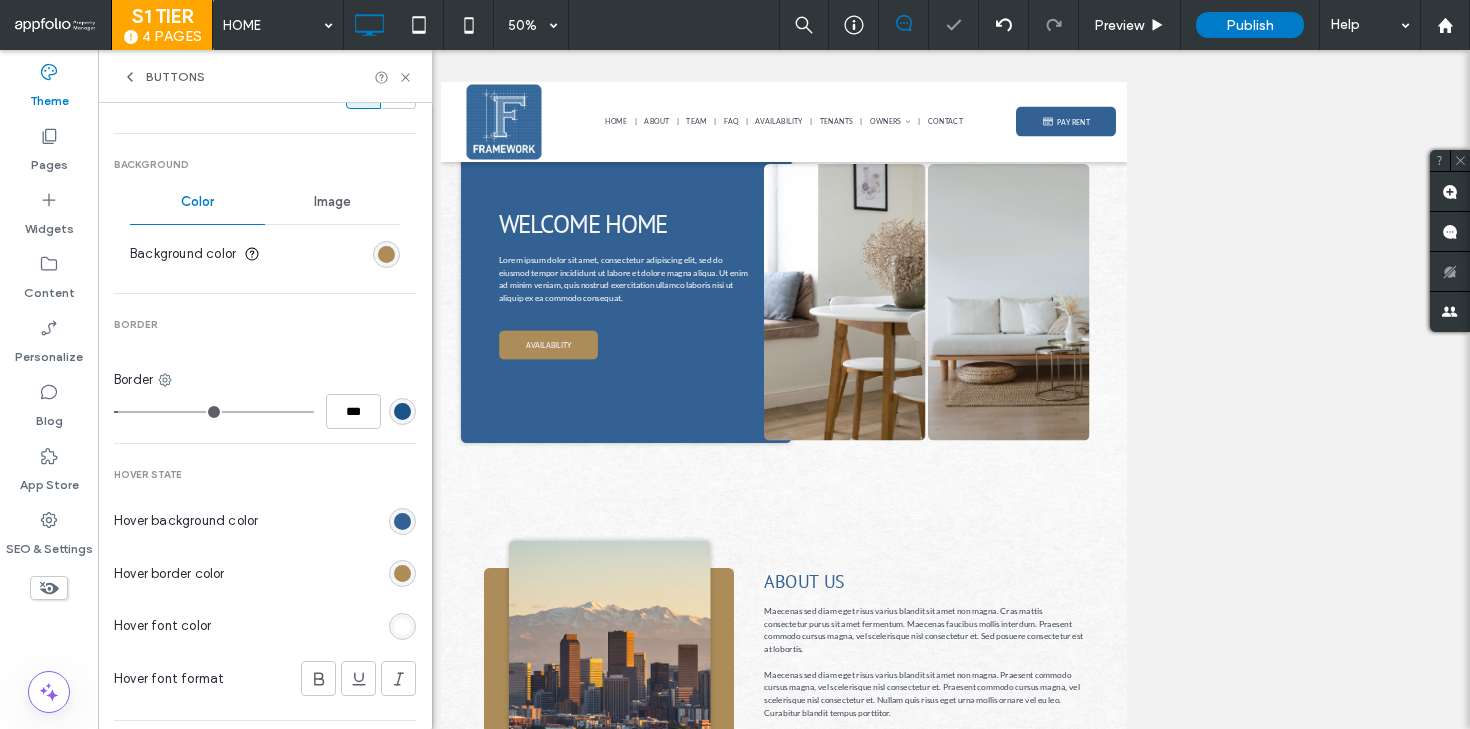 scroll, scrollTop: 605, scrollLeft: 0, axis: vertical 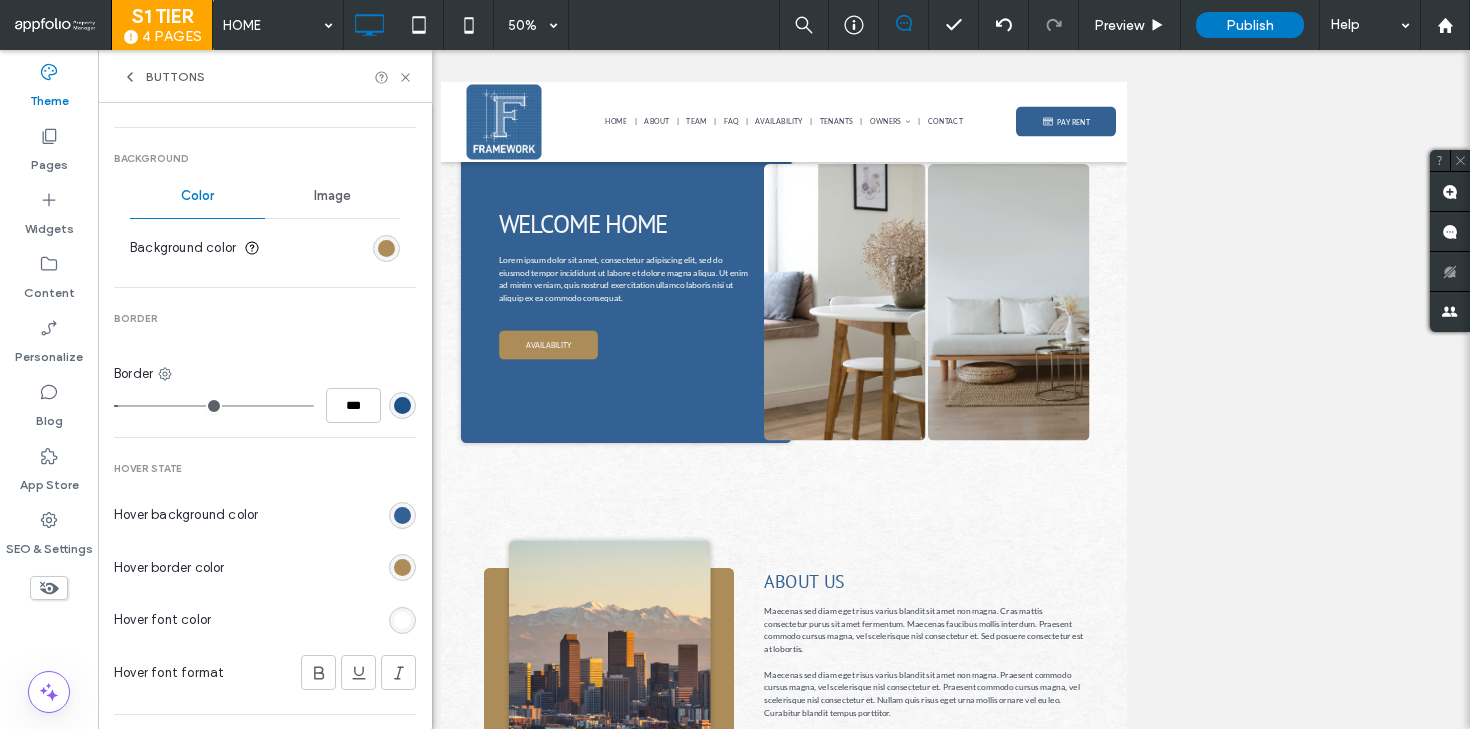 click at bounding box center (402, 405) 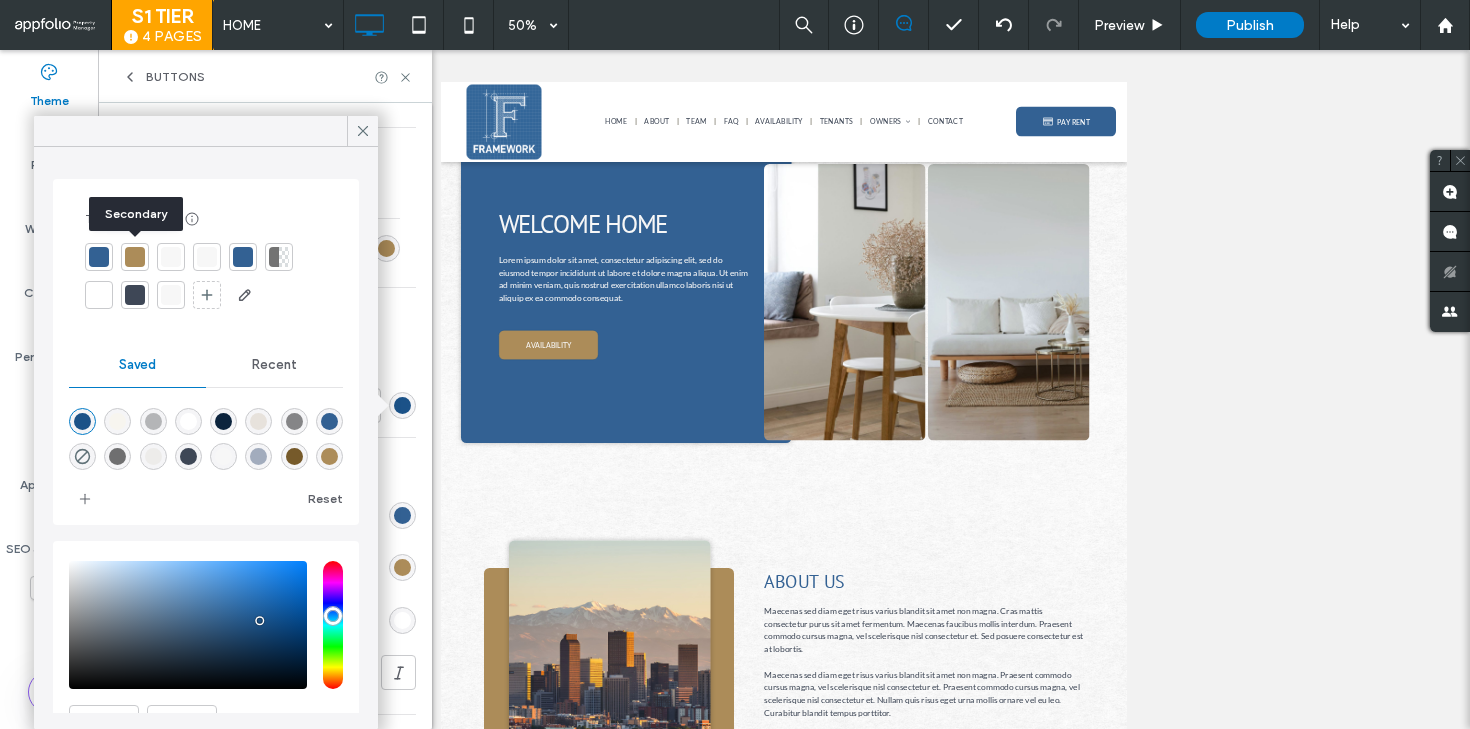 click at bounding box center (135, 257) 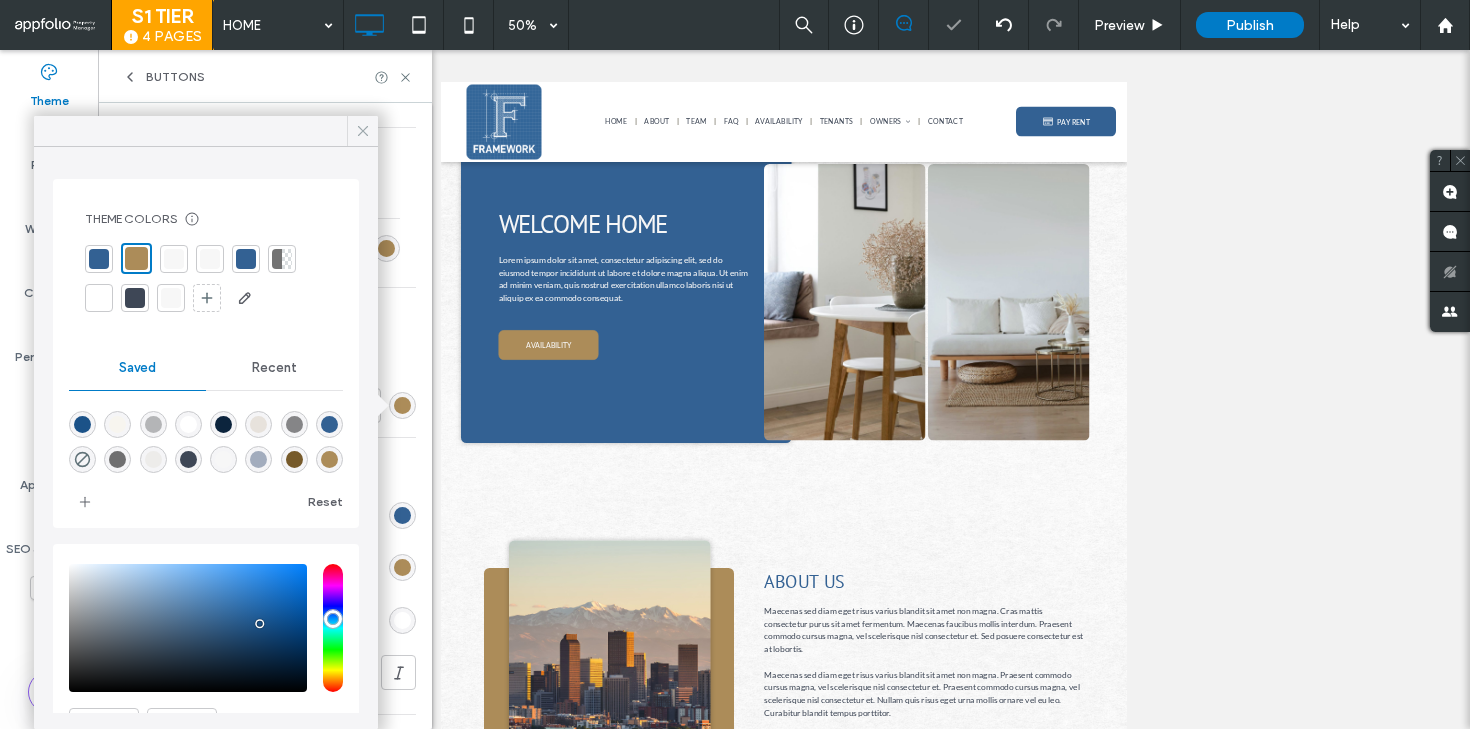 click 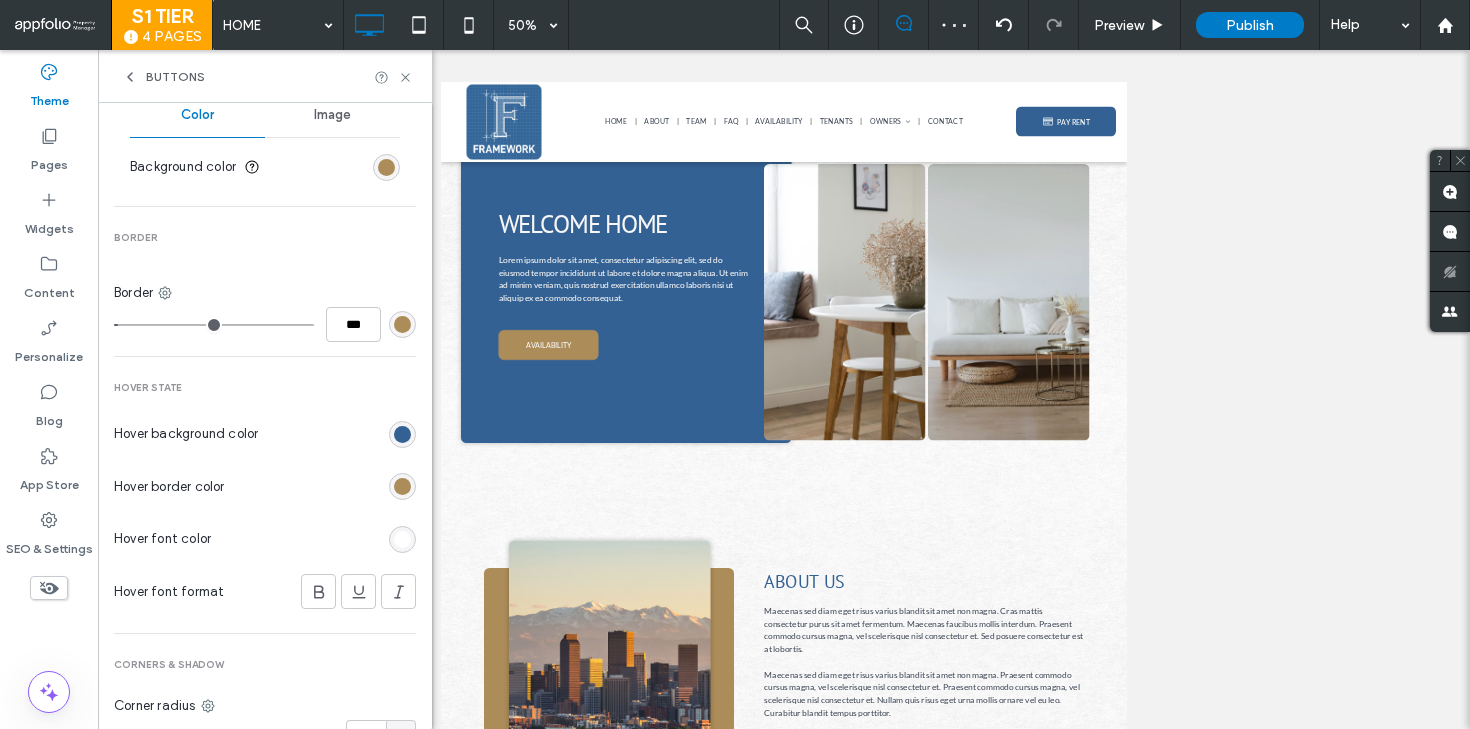 scroll, scrollTop: 719, scrollLeft: 0, axis: vertical 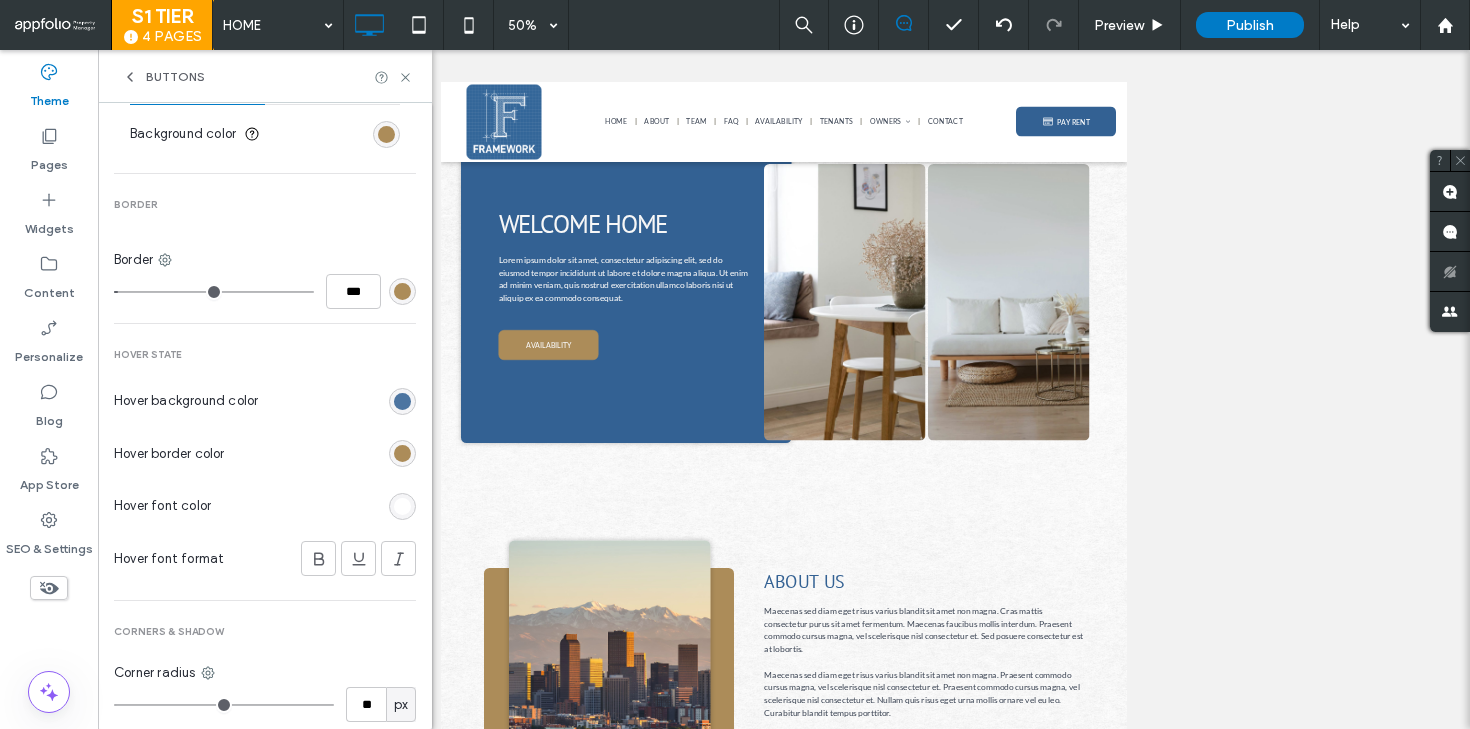 click at bounding box center [402, 401] 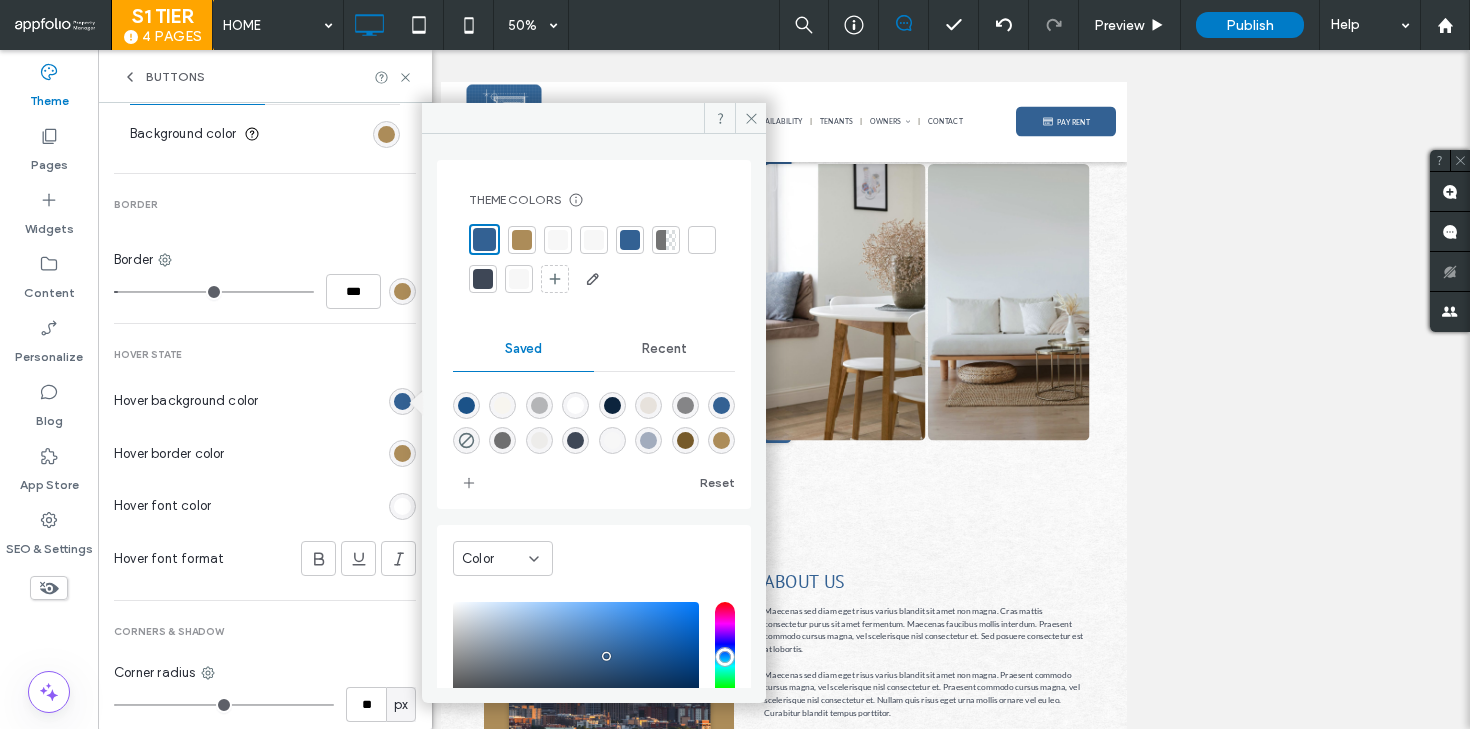 click at bounding box center (522, 240) 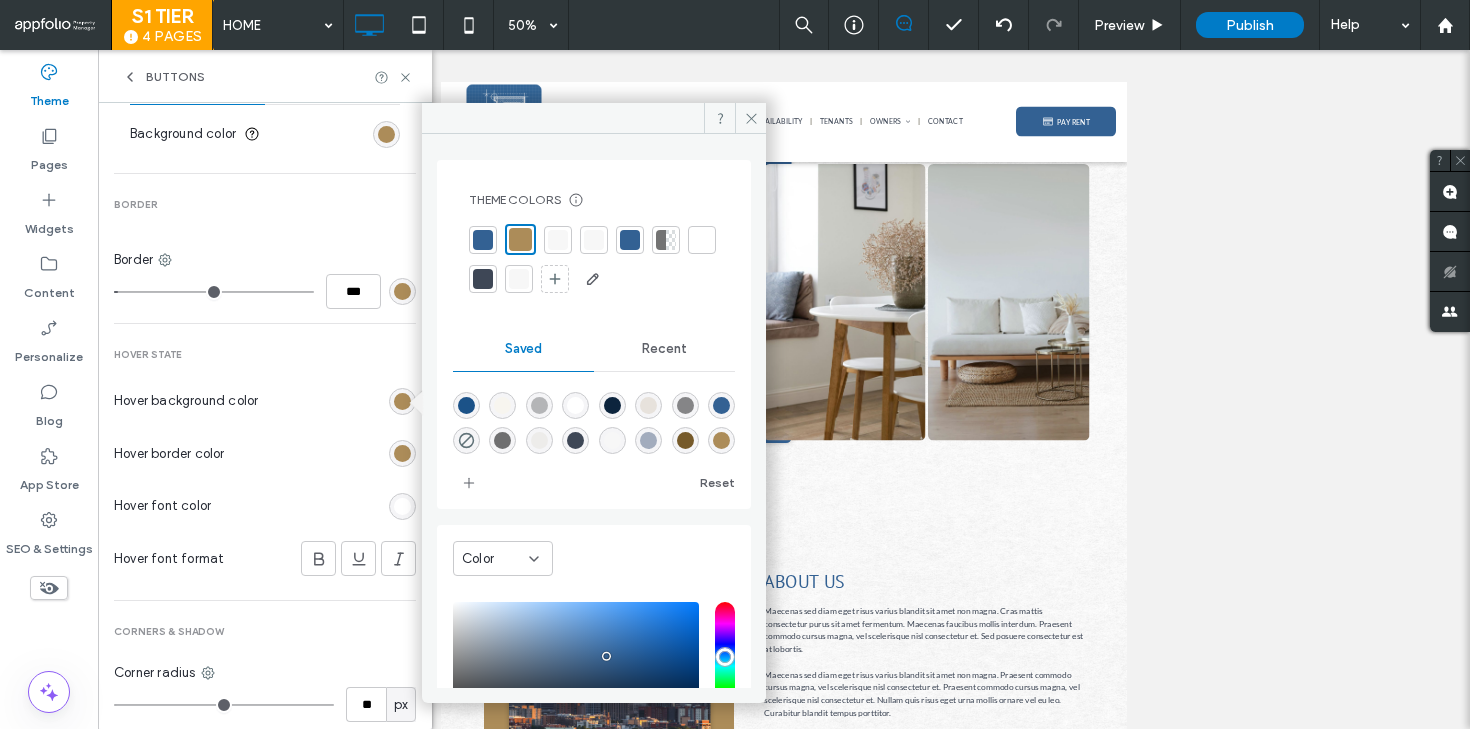 click at bounding box center (594, 240) 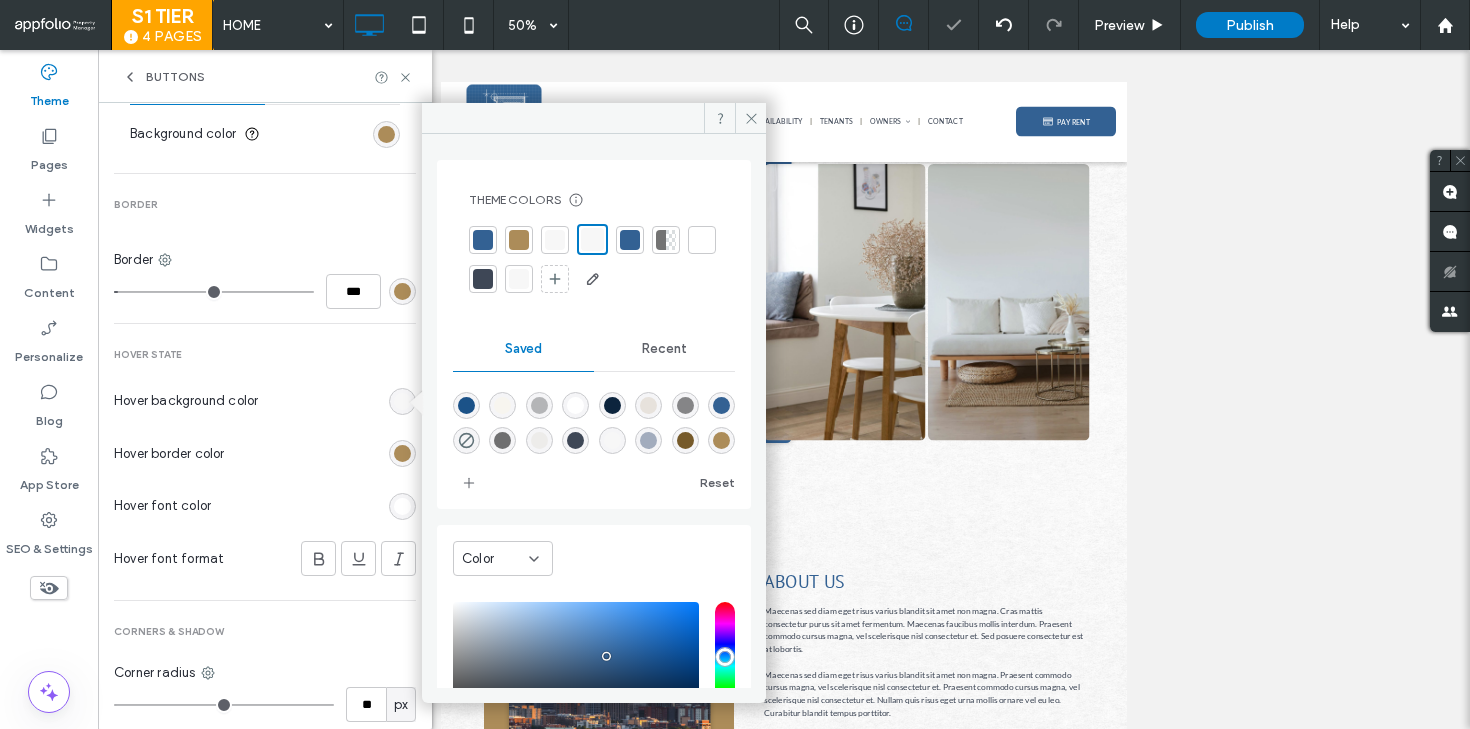 click at bounding box center [402, 506] 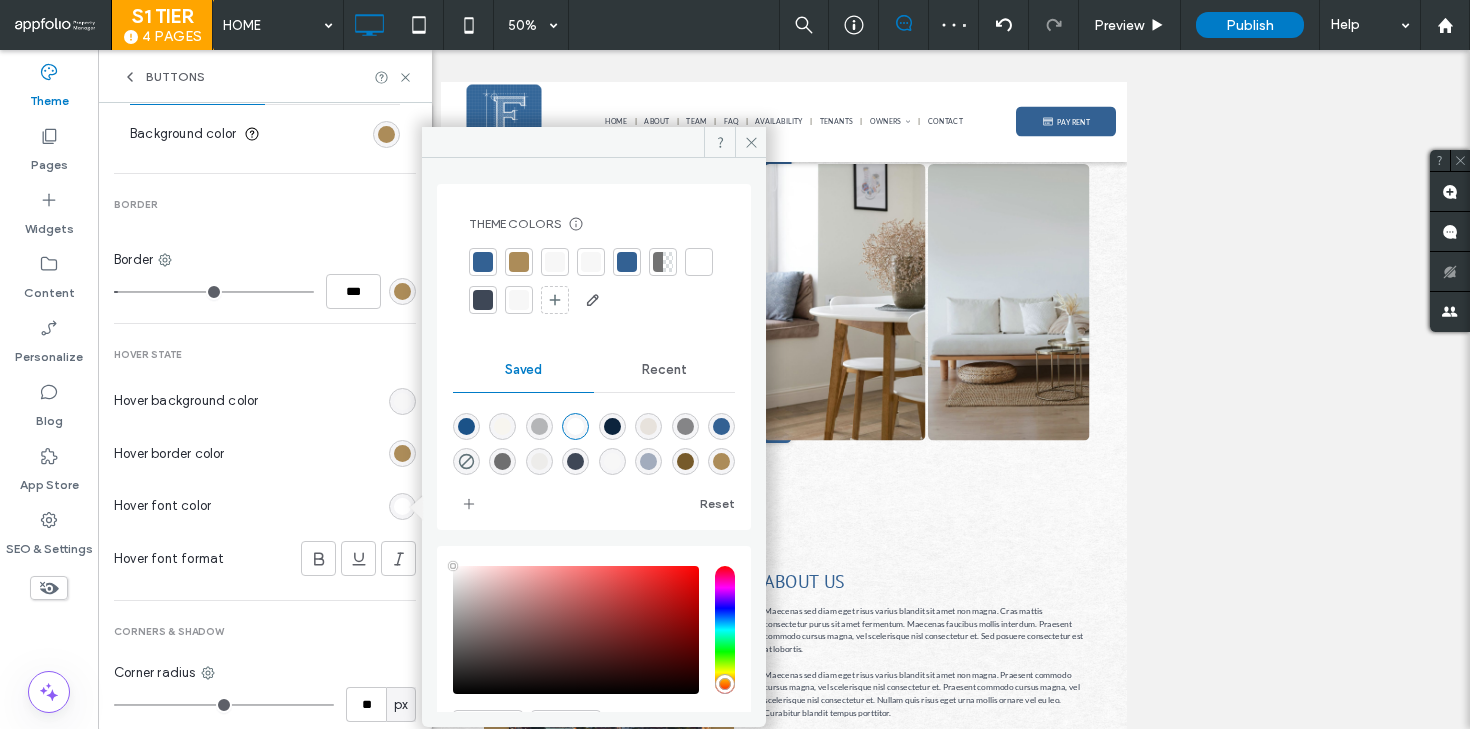 click at bounding box center [519, 262] 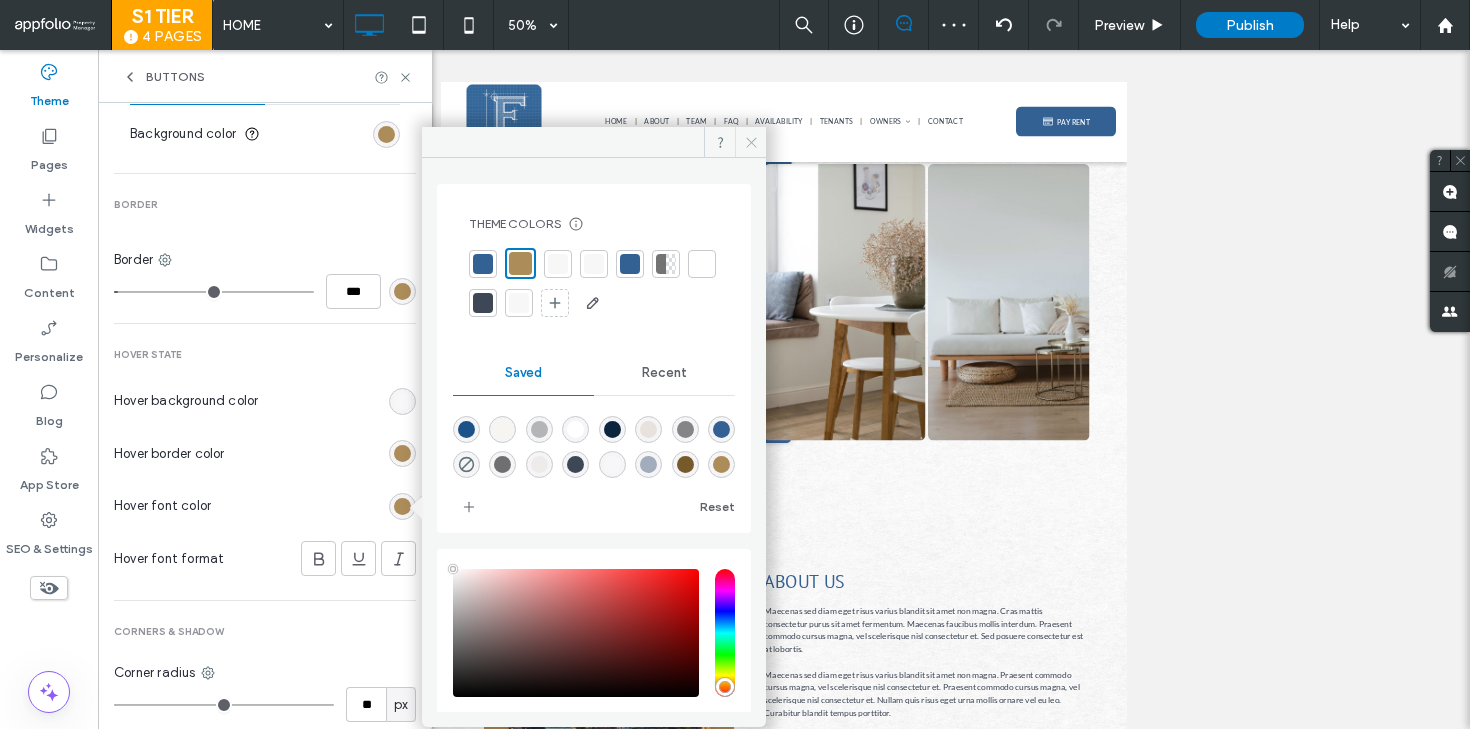 click at bounding box center [750, 142] 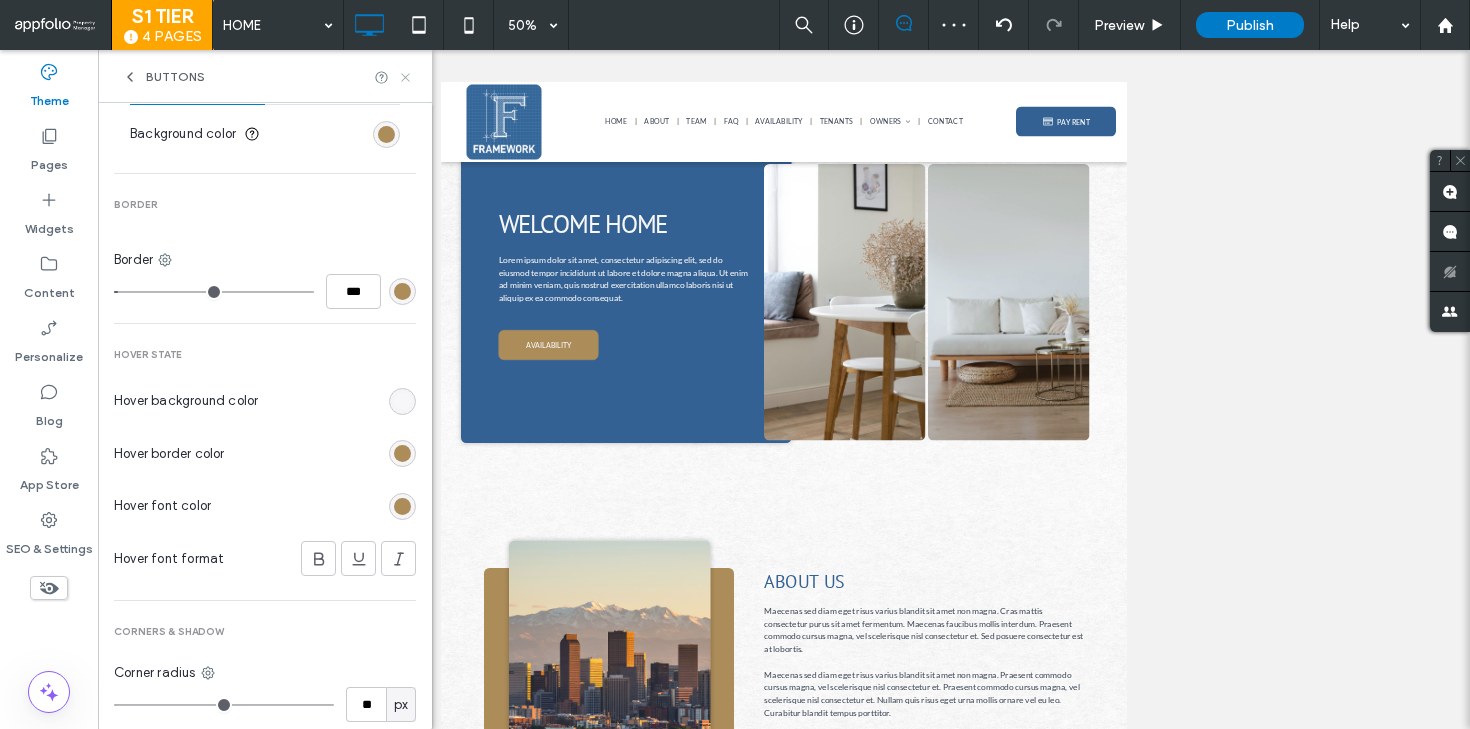 click 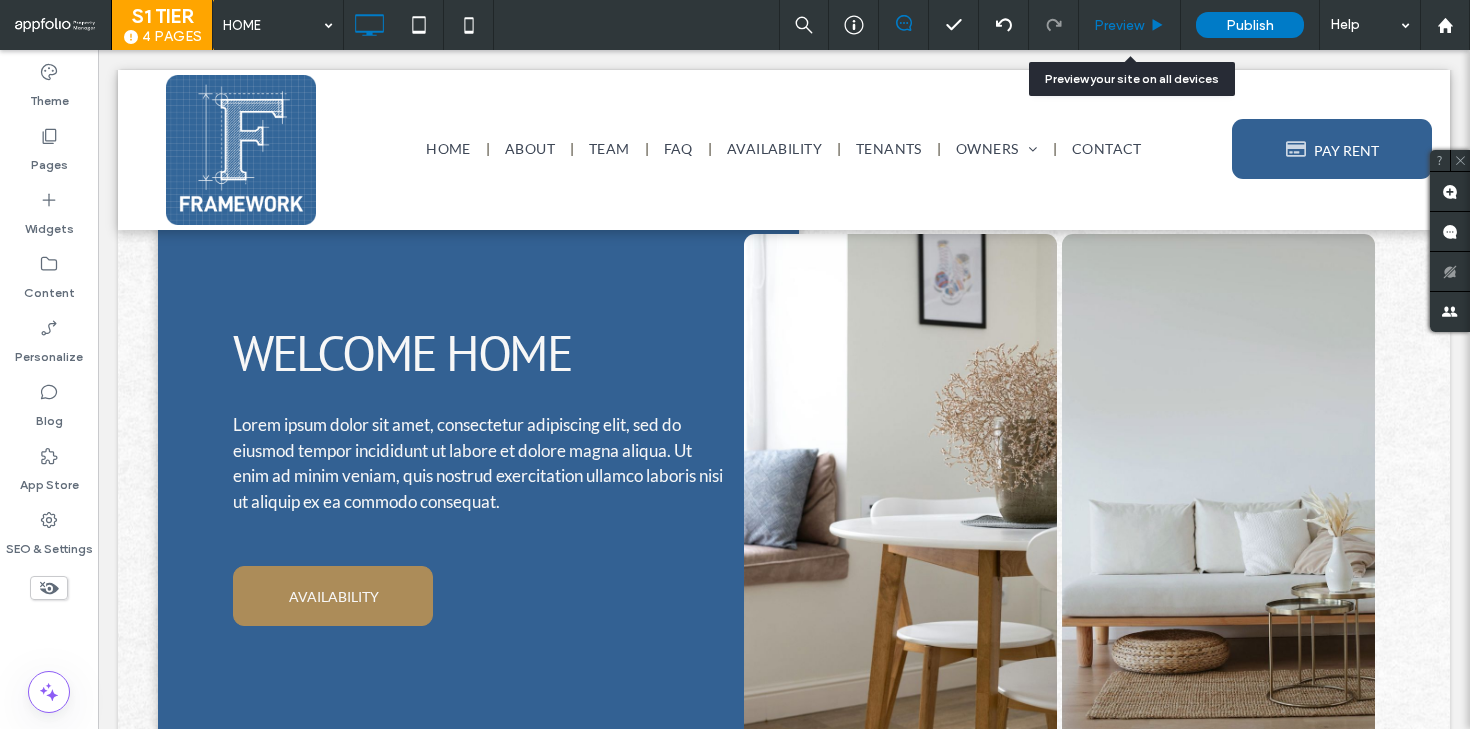 click 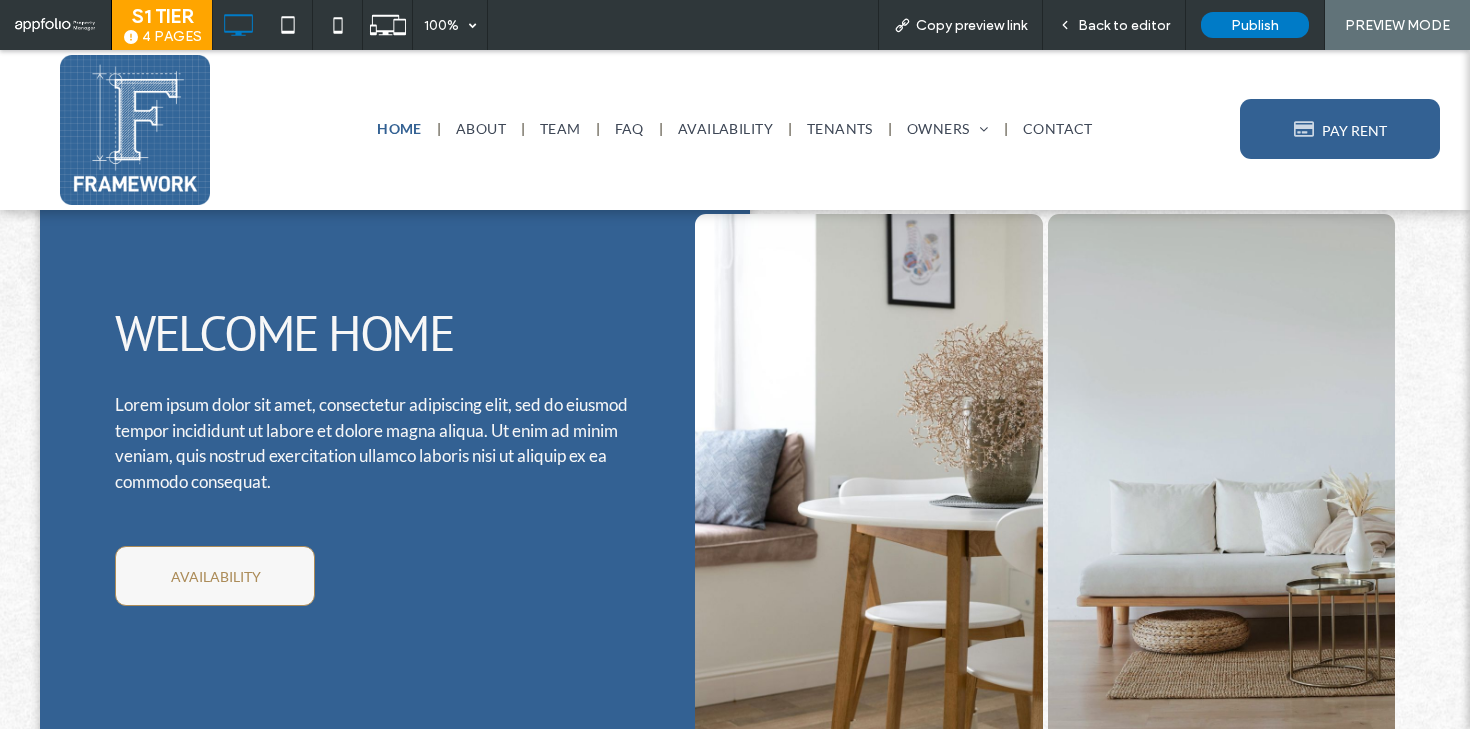 click on "AVAILABILITY" at bounding box center [216, 576] 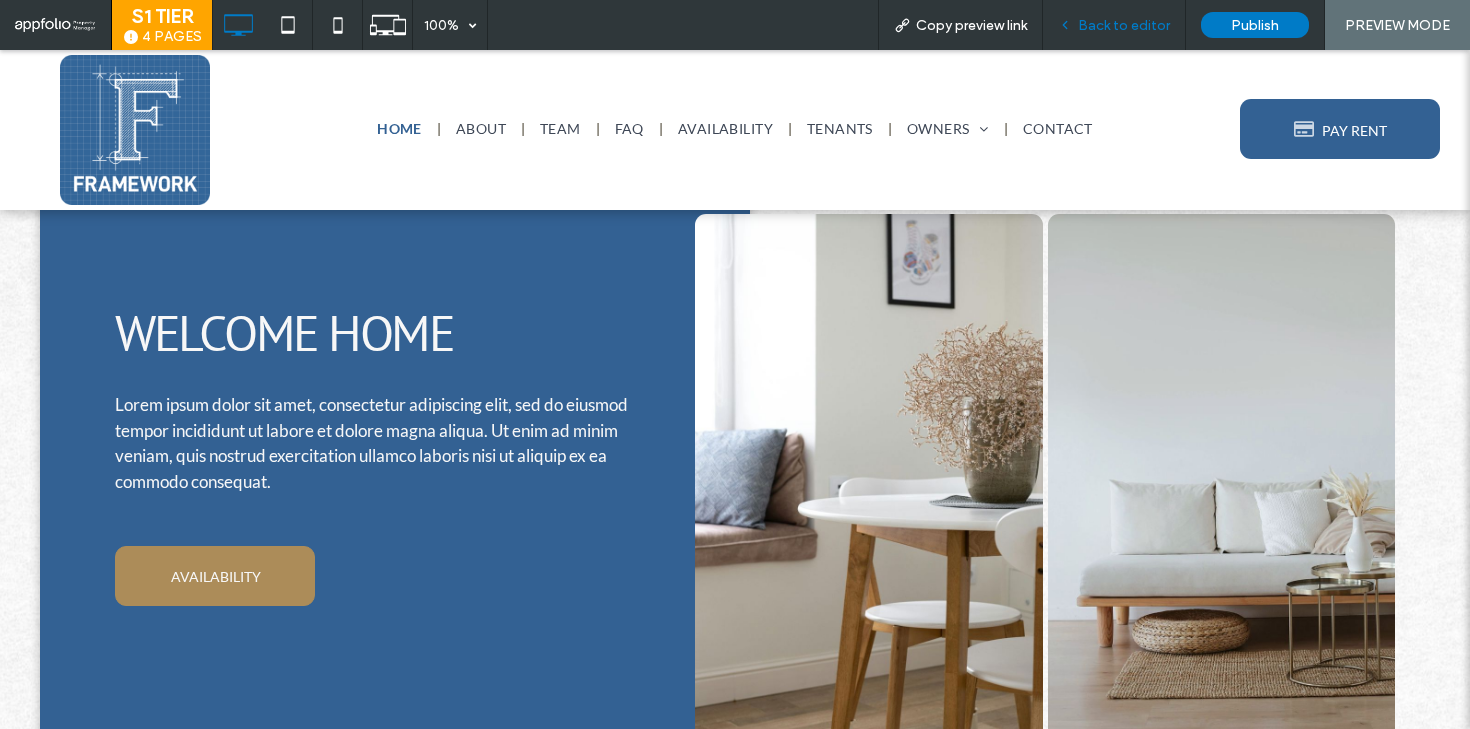 click on "Back to editor" at bounding box center [1124, 25] 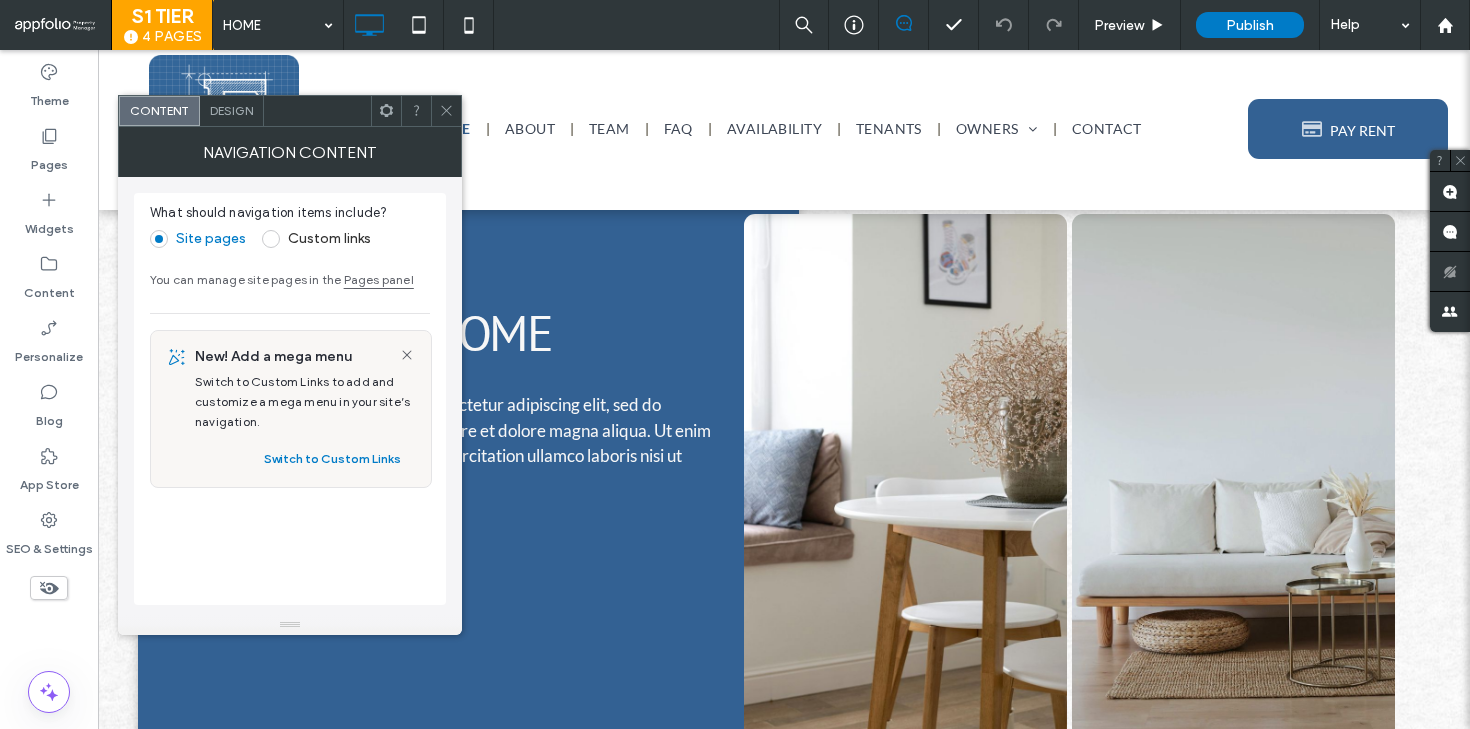 click on "Design" at bounding box center [231, 110] 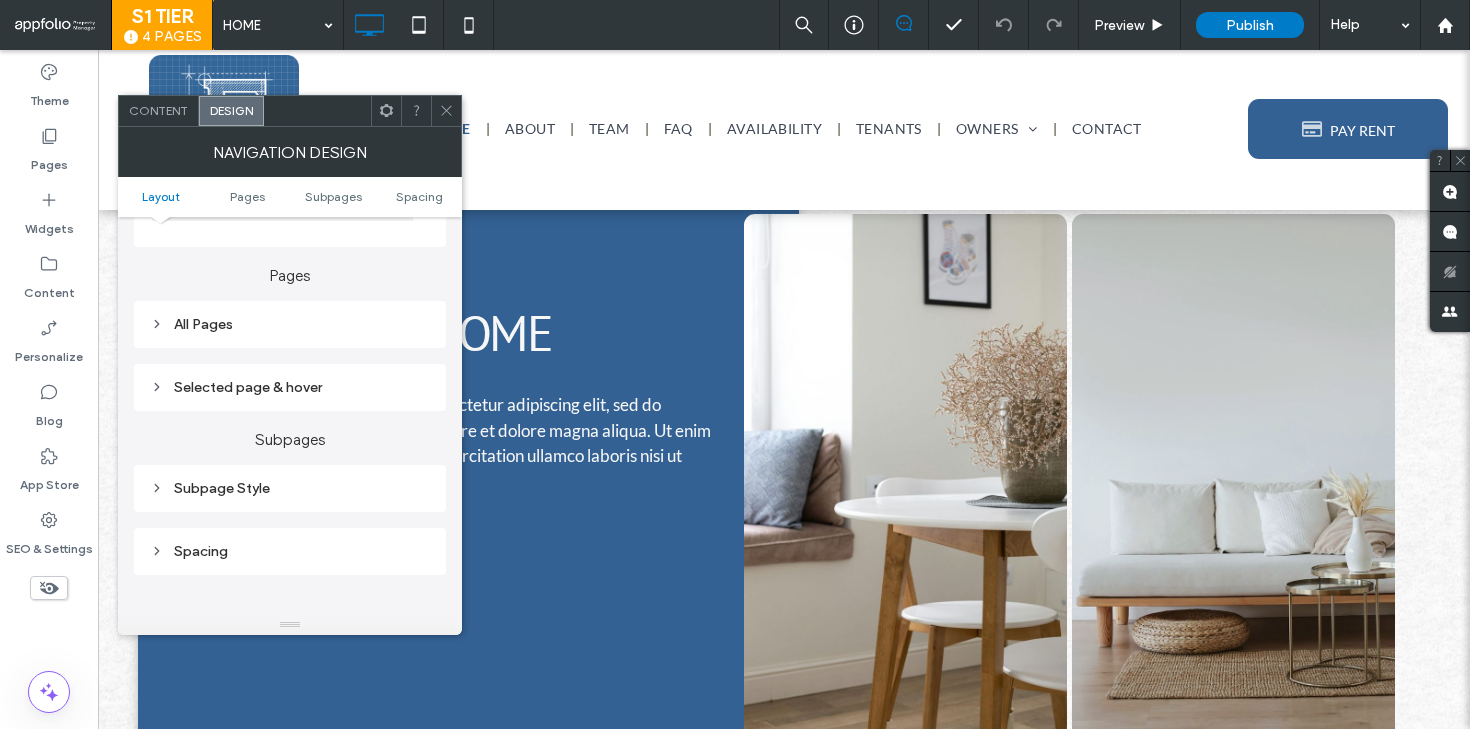 scroll, scrollTop: 487, scrollLeft: 0, axis: vertical 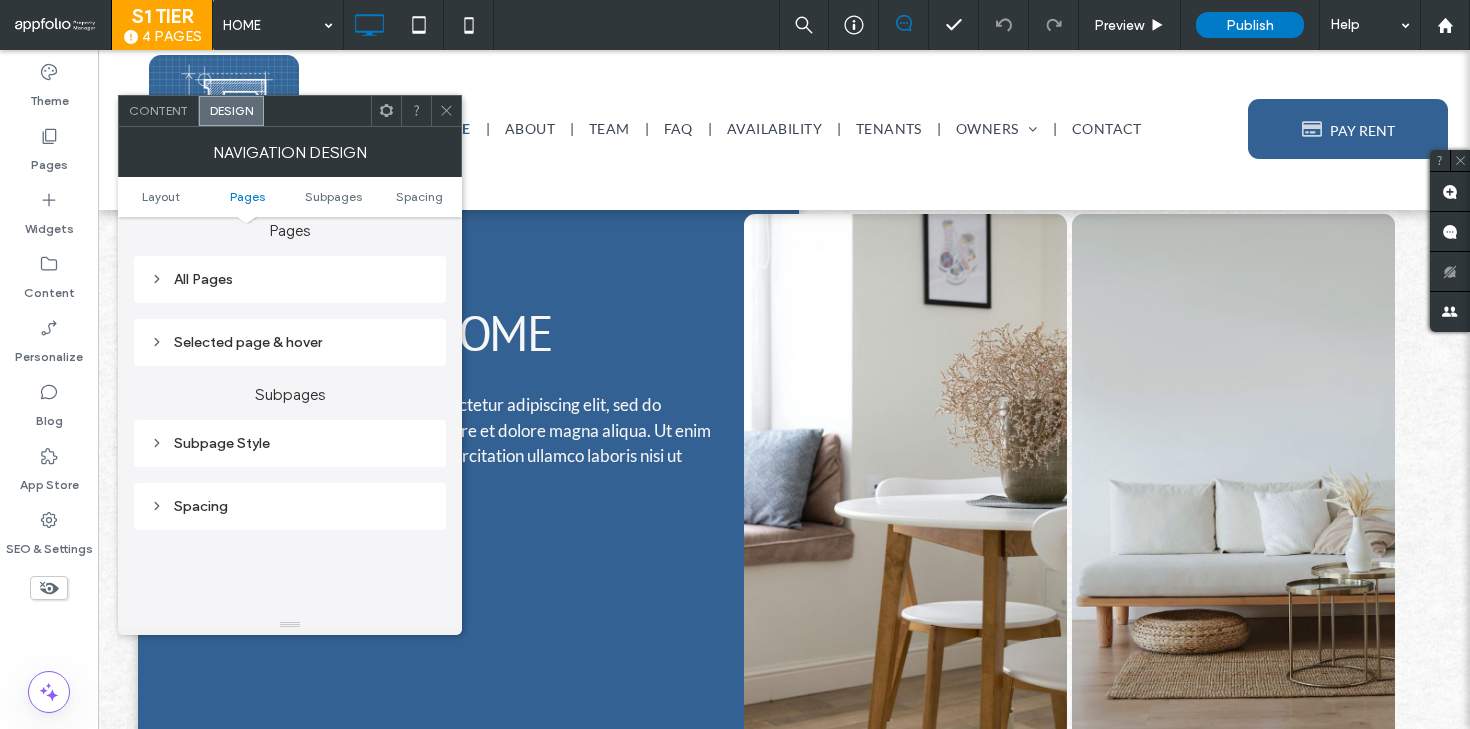 click on "All Pages" at bounding box center (290, 279) 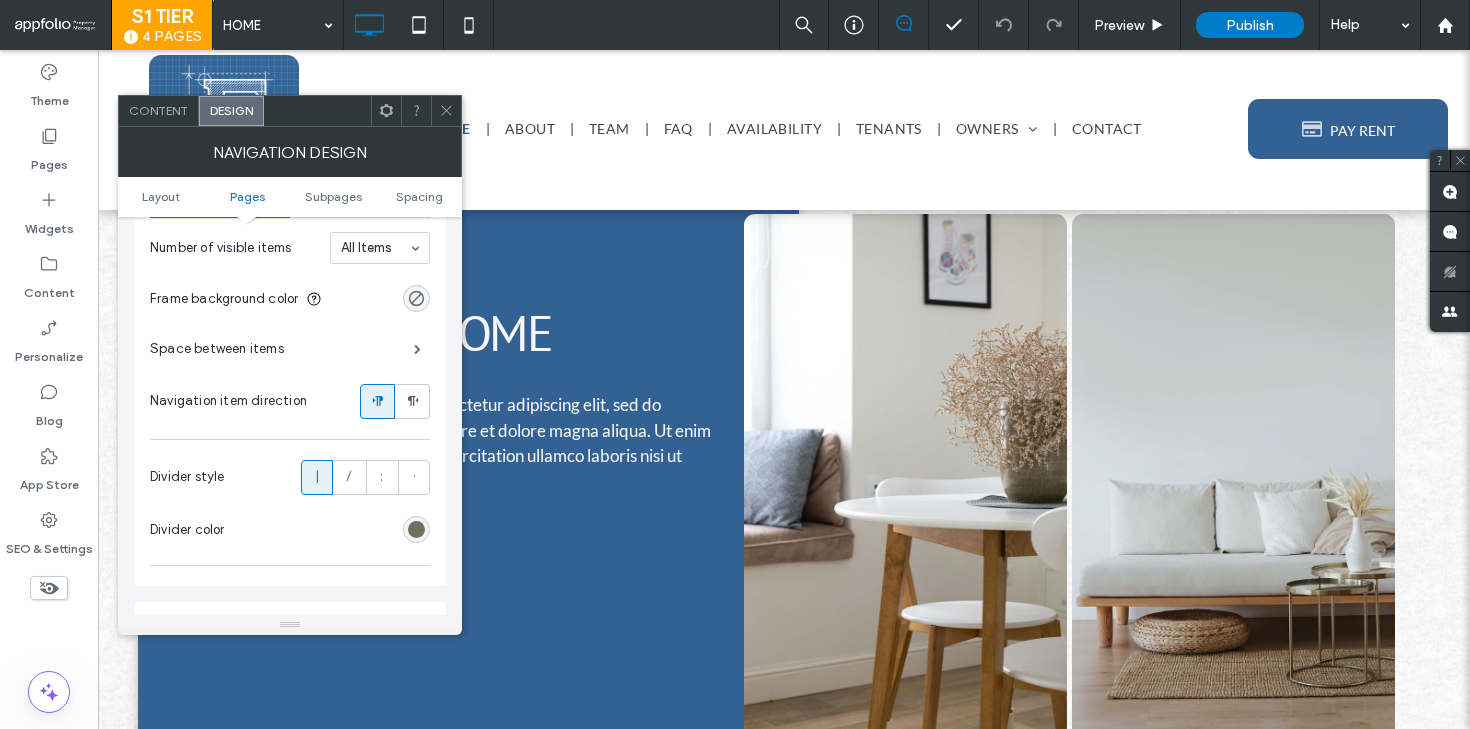 scroll, scrollTop: 626, scrollLeft: 0, axis: vertical 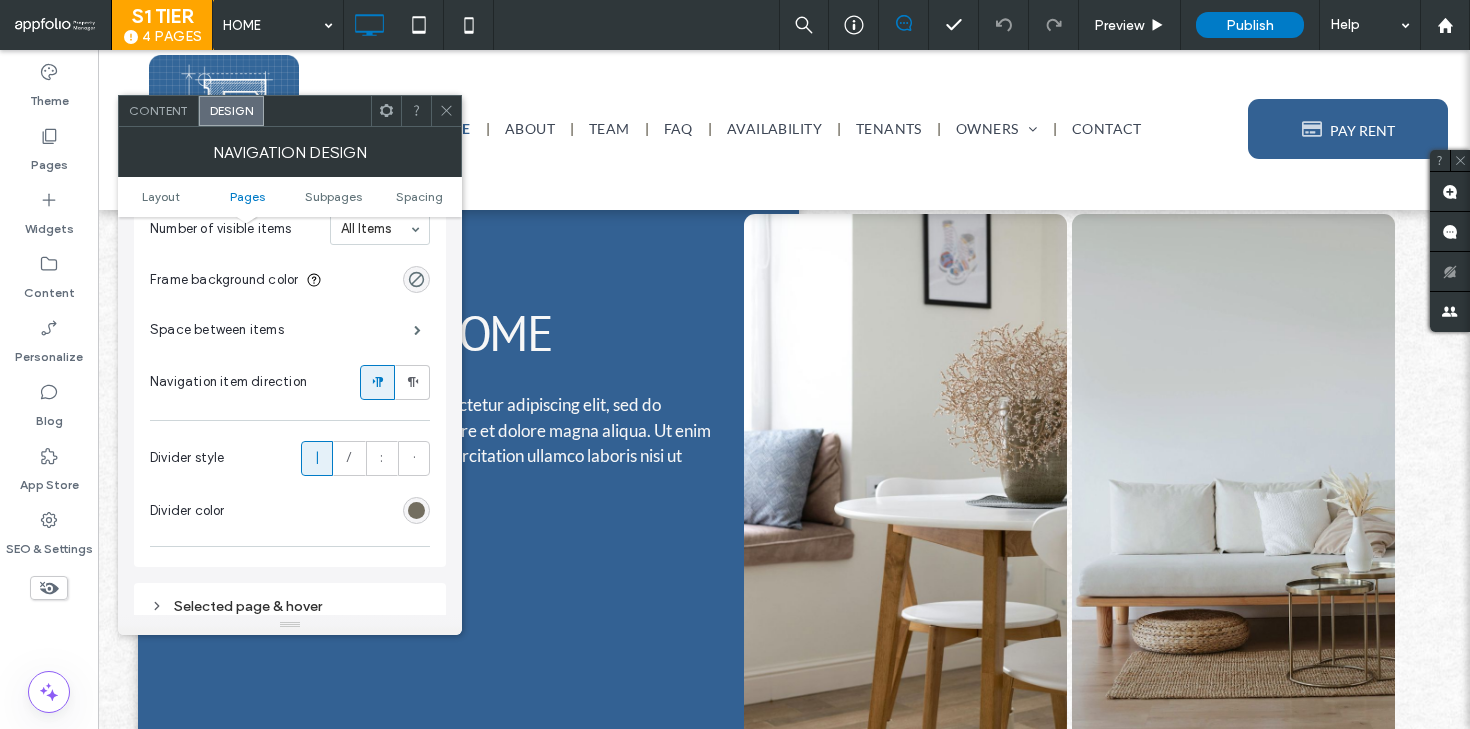 click at bounding box center [416, 510] 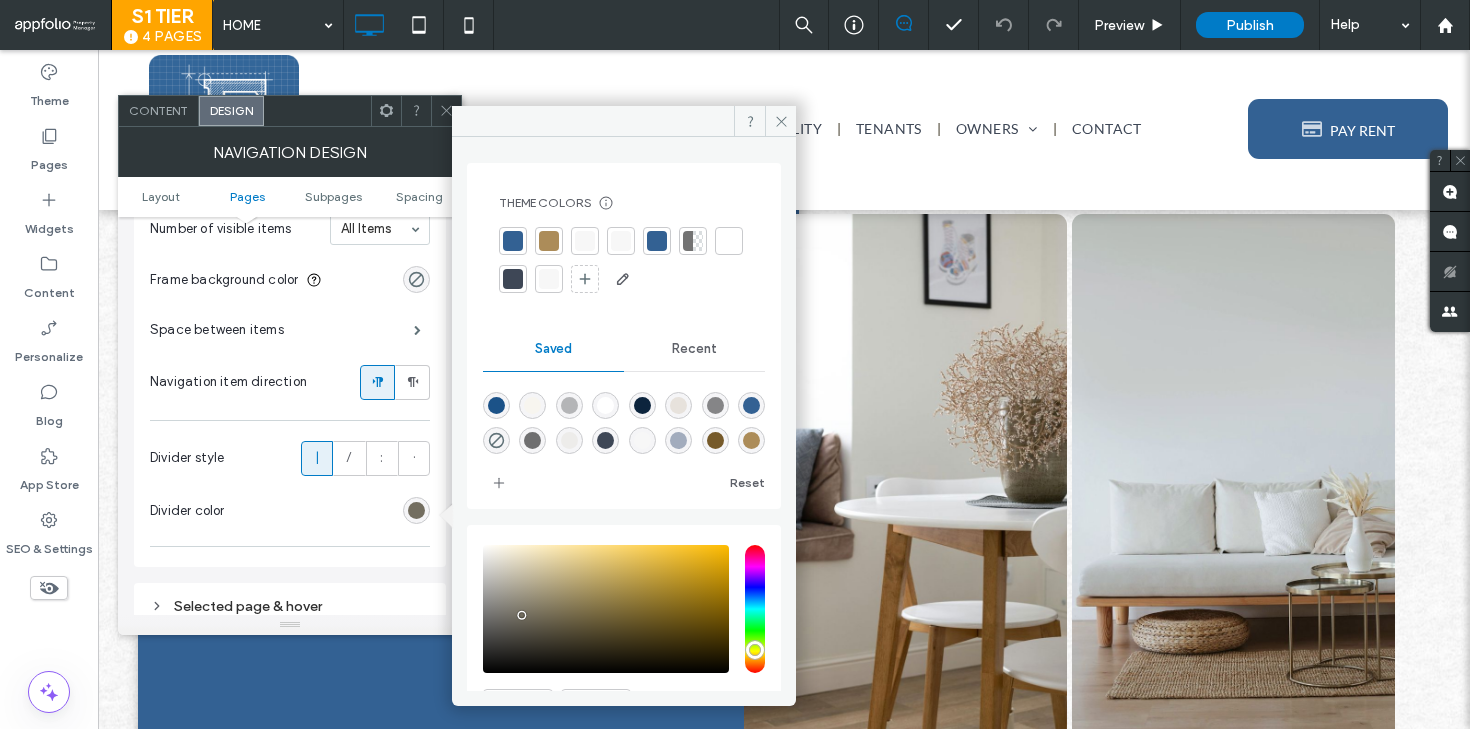 click at bounding box center [549, 241] 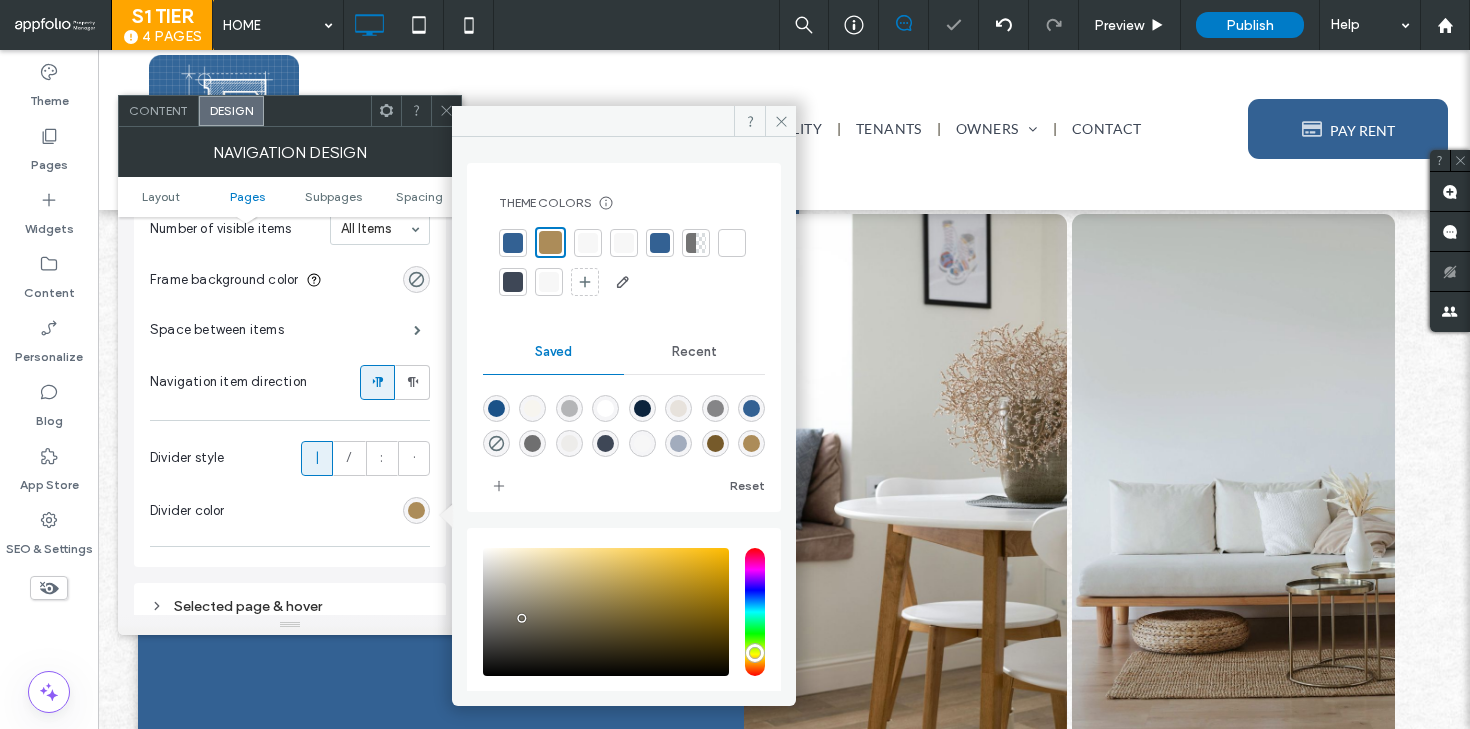 click at bounding box center (446, 111) 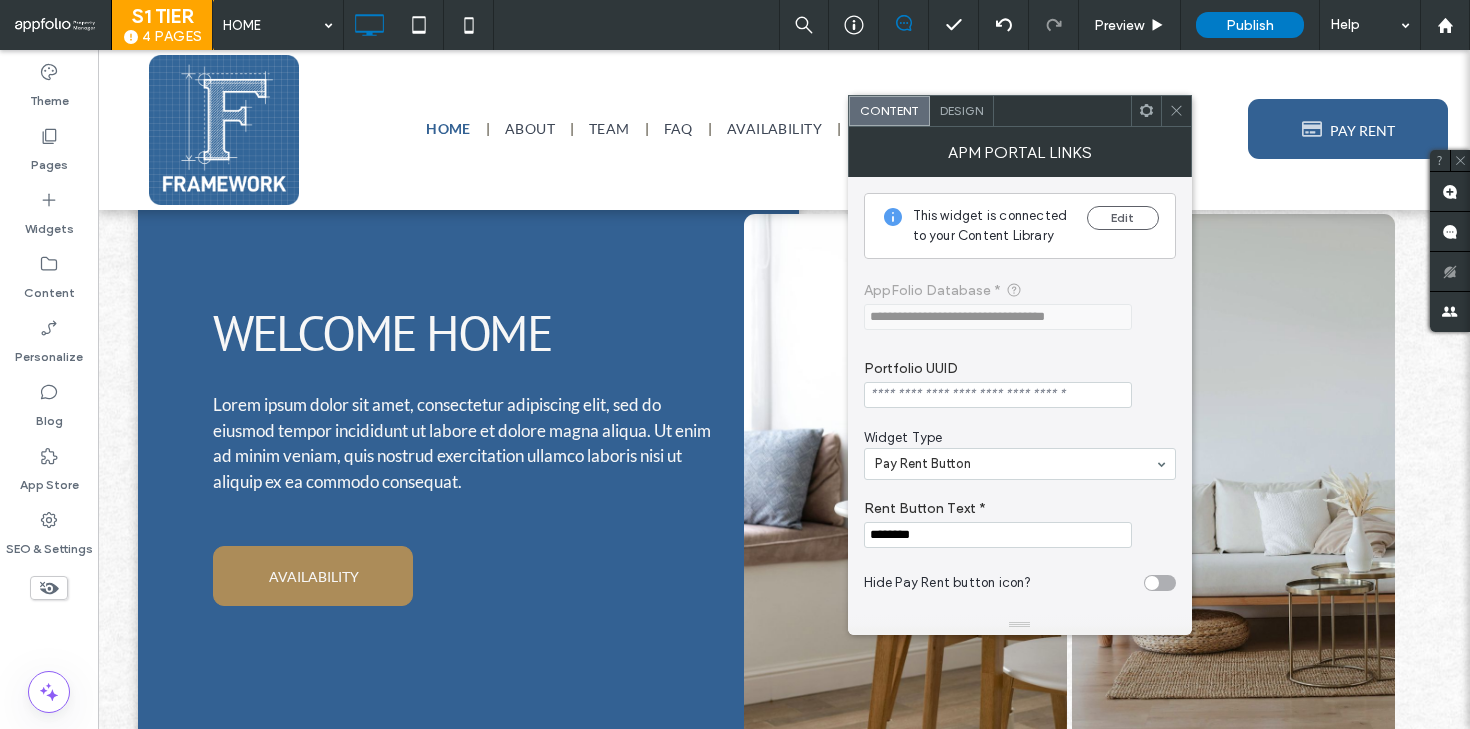 click on "Design" at bounding box center [961, 110] 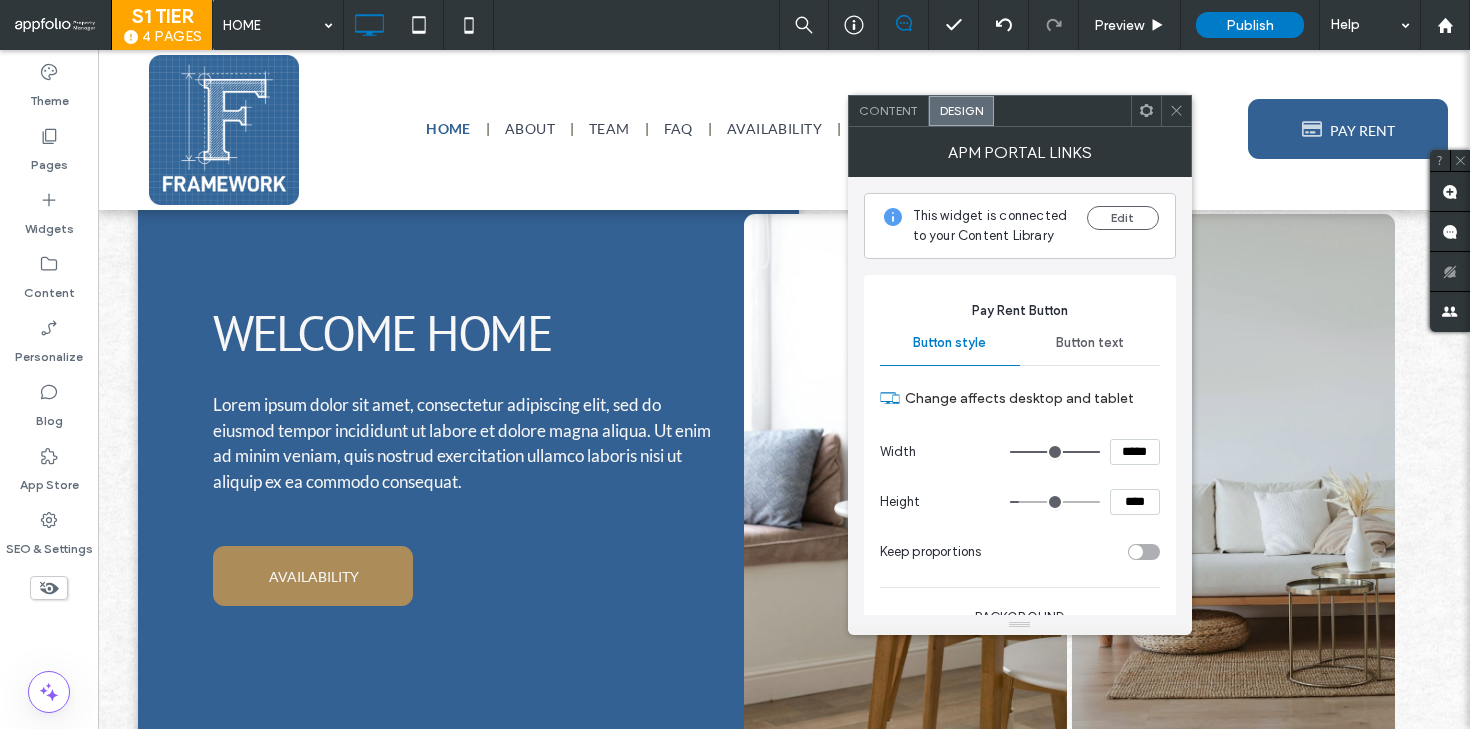 click 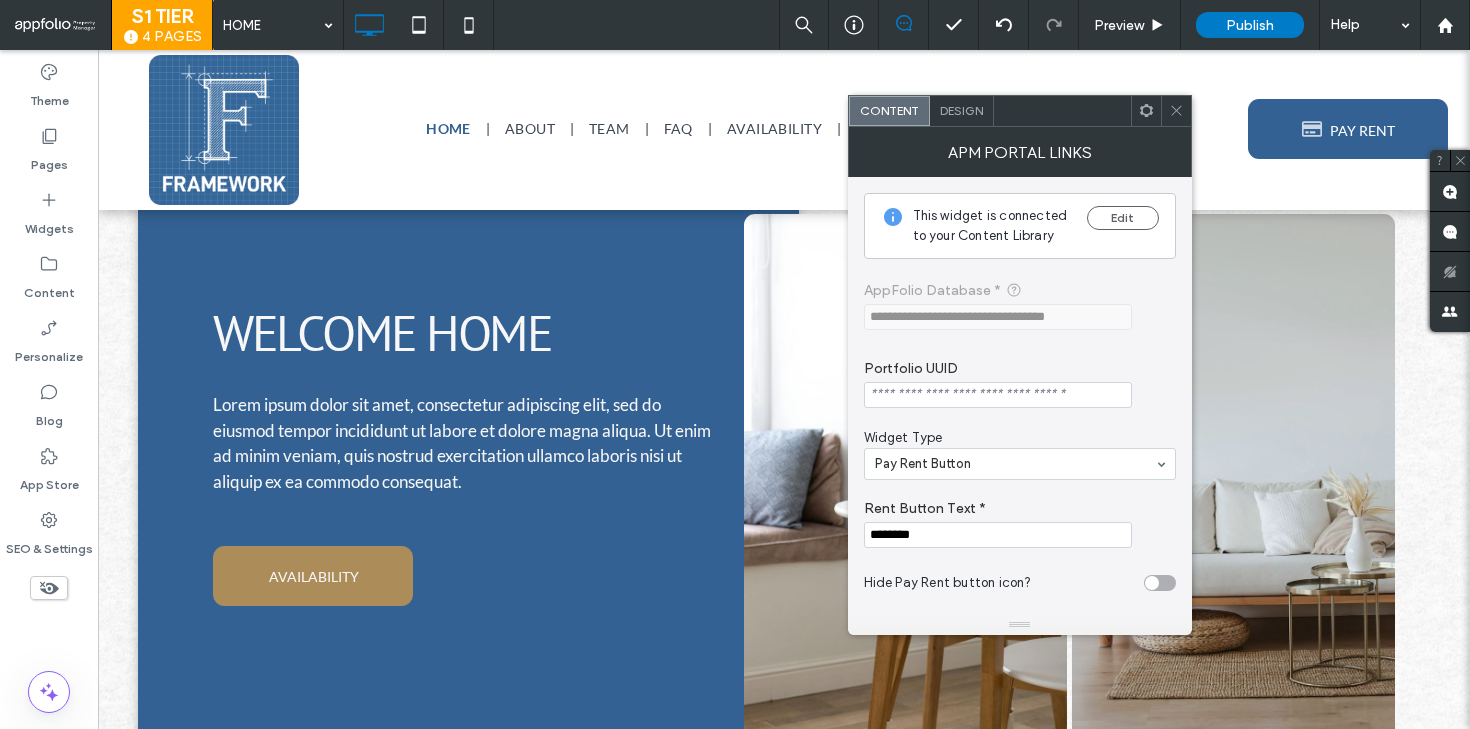 click on "Design" at bounding box center (962, 111) 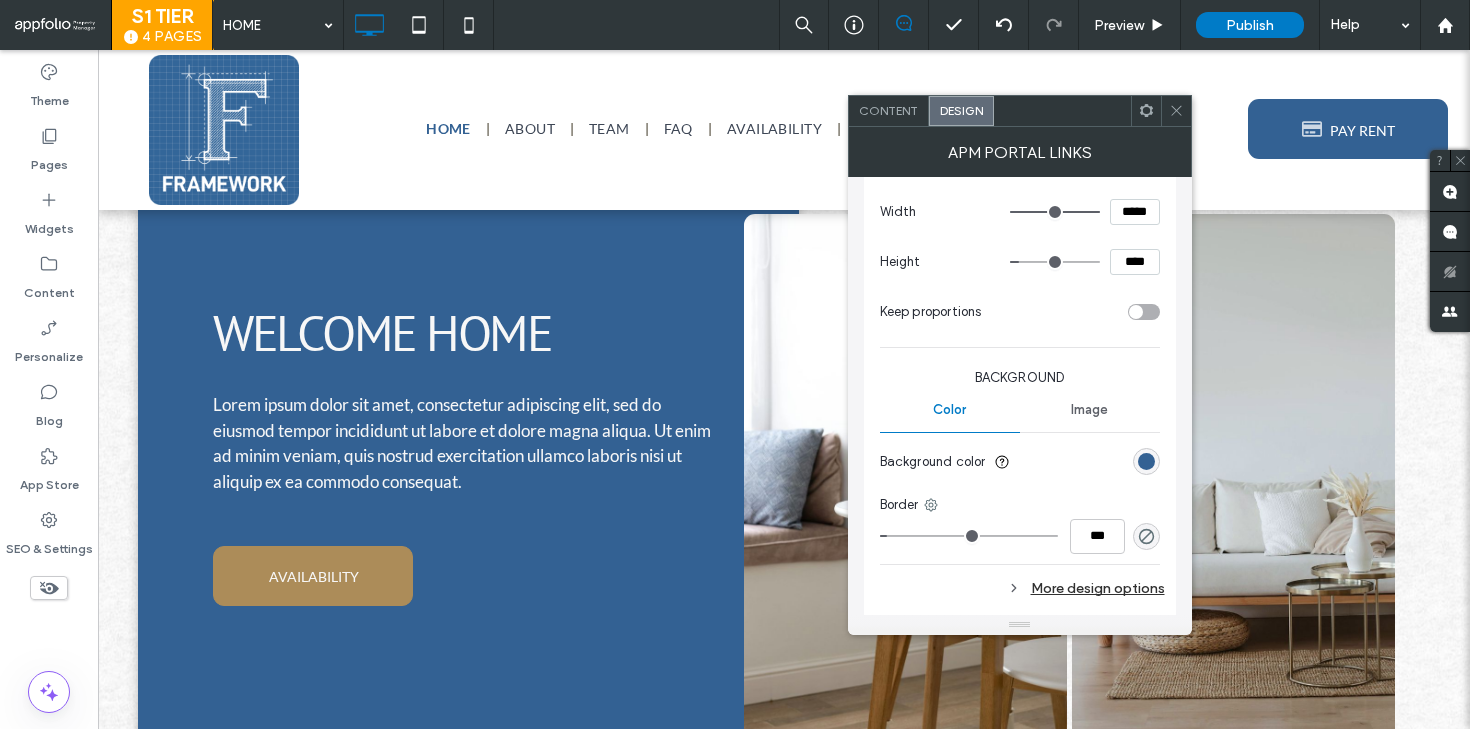 scroll, scrollTop: 262, scrollLeft: 0, axis: vertical 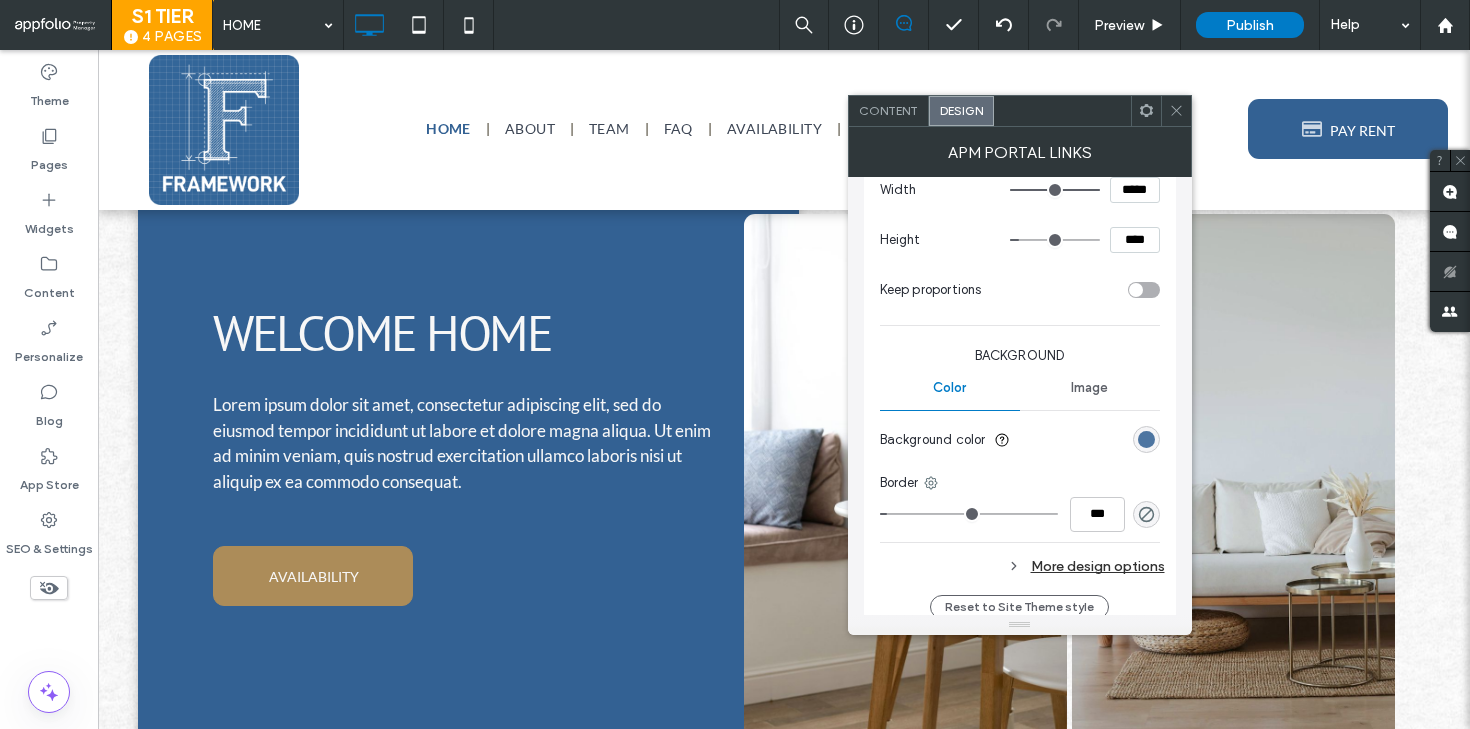 click at bounding box center [1146, 439] 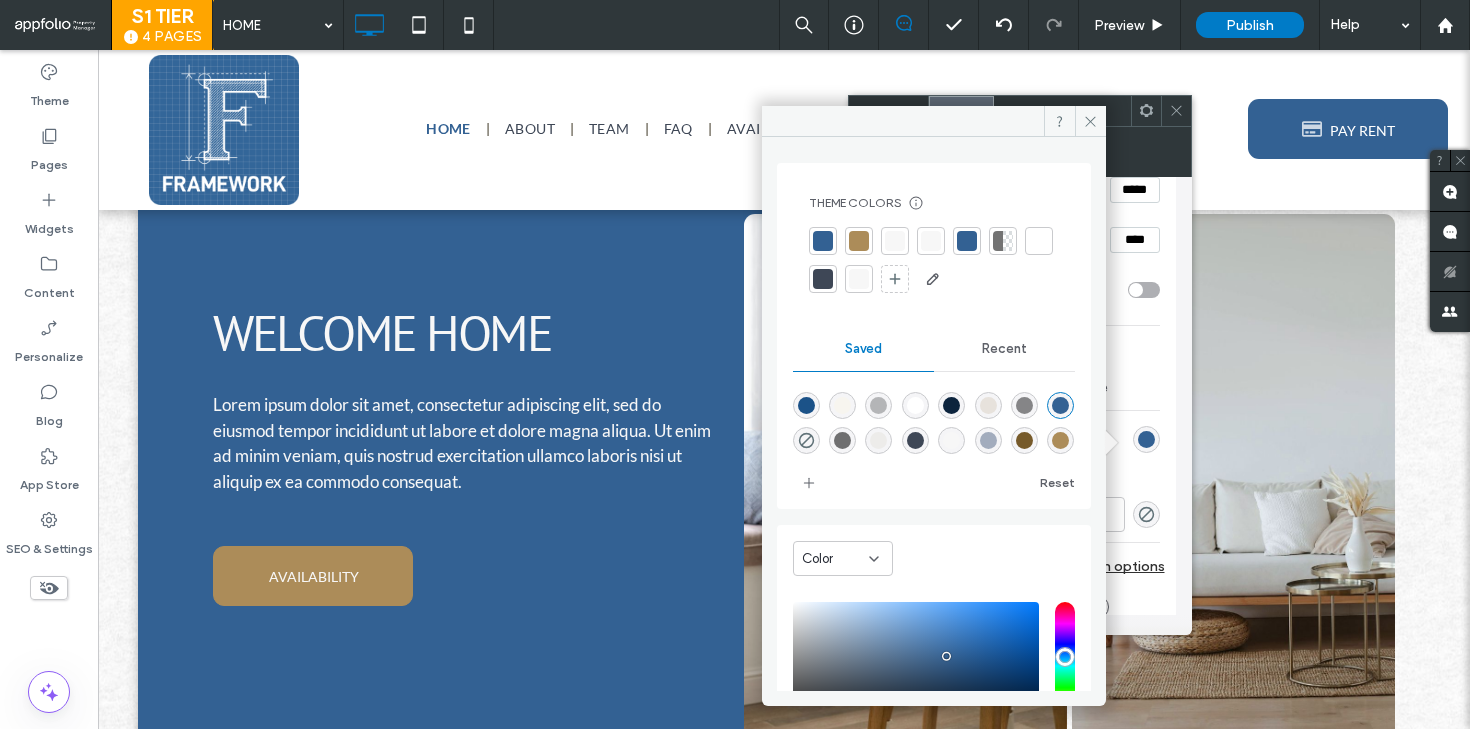 click at bounding box center [859, 241] 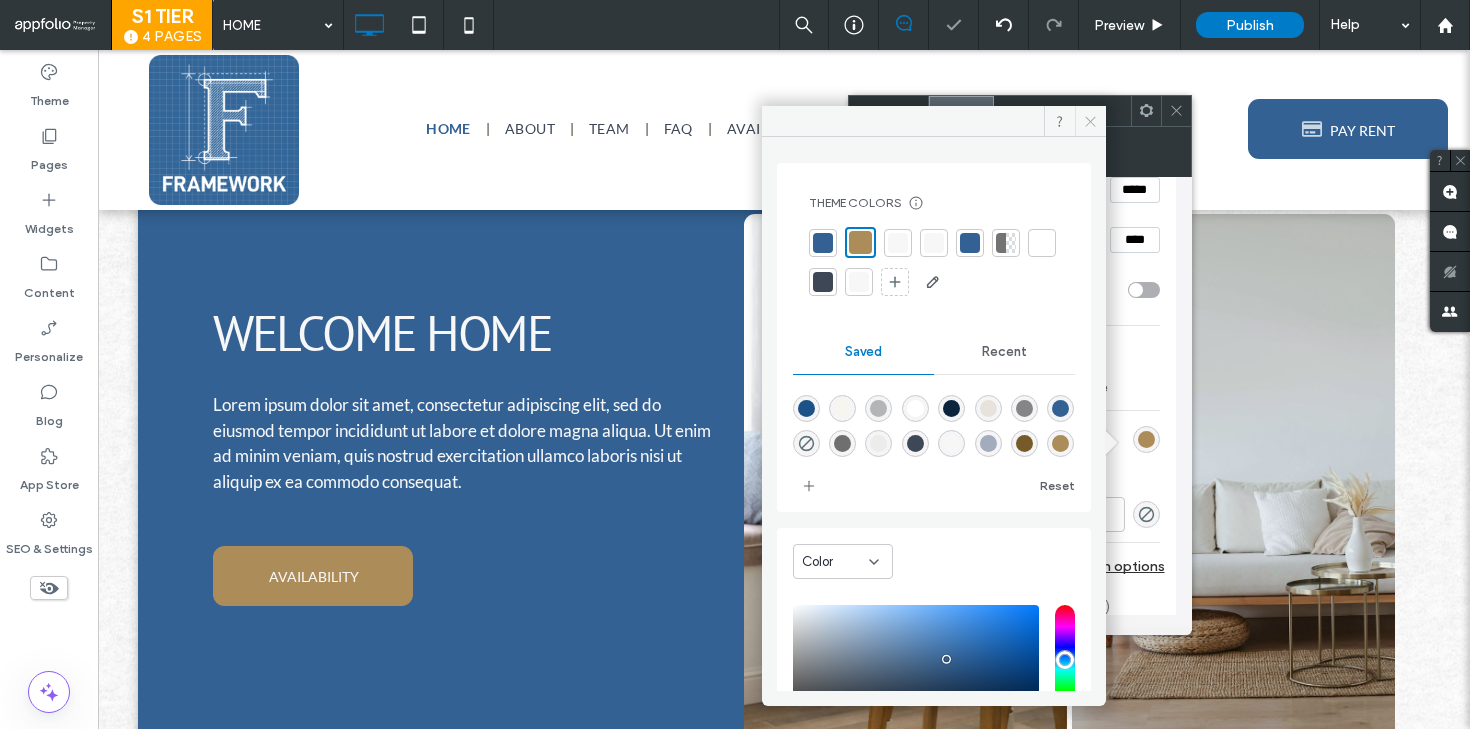 click 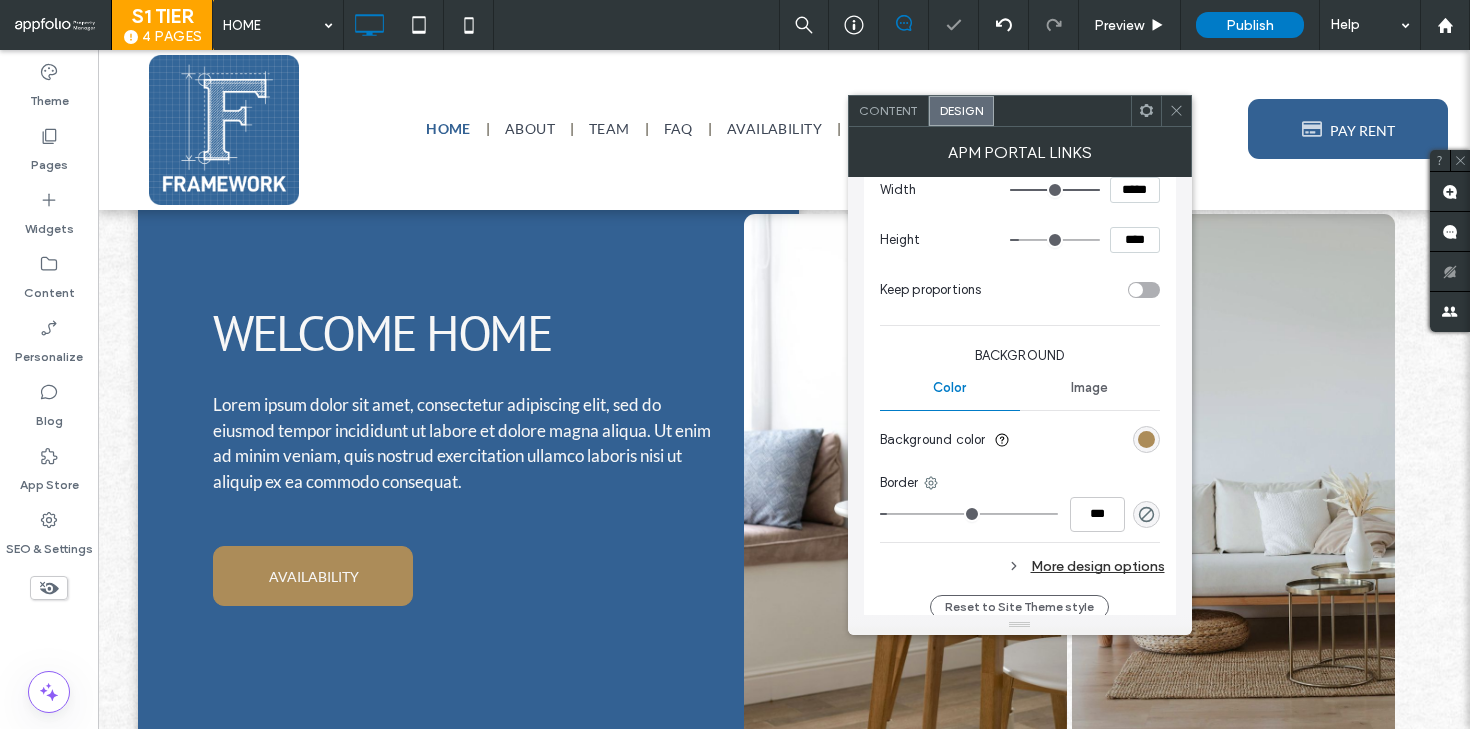scroll, scrollTop: 359, scrollLeft: 0, axis: vertical 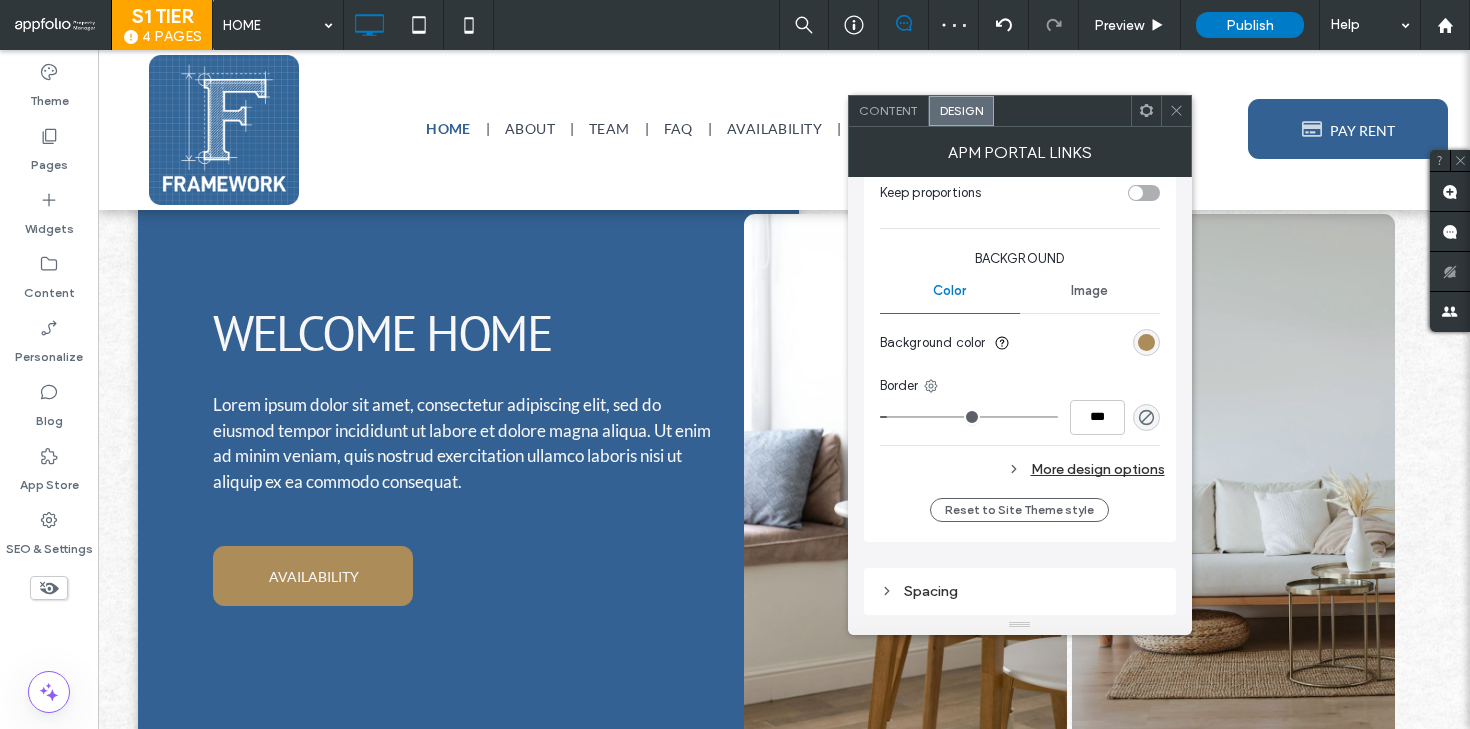 click on "More design options" at bounding box center (1022, 469) 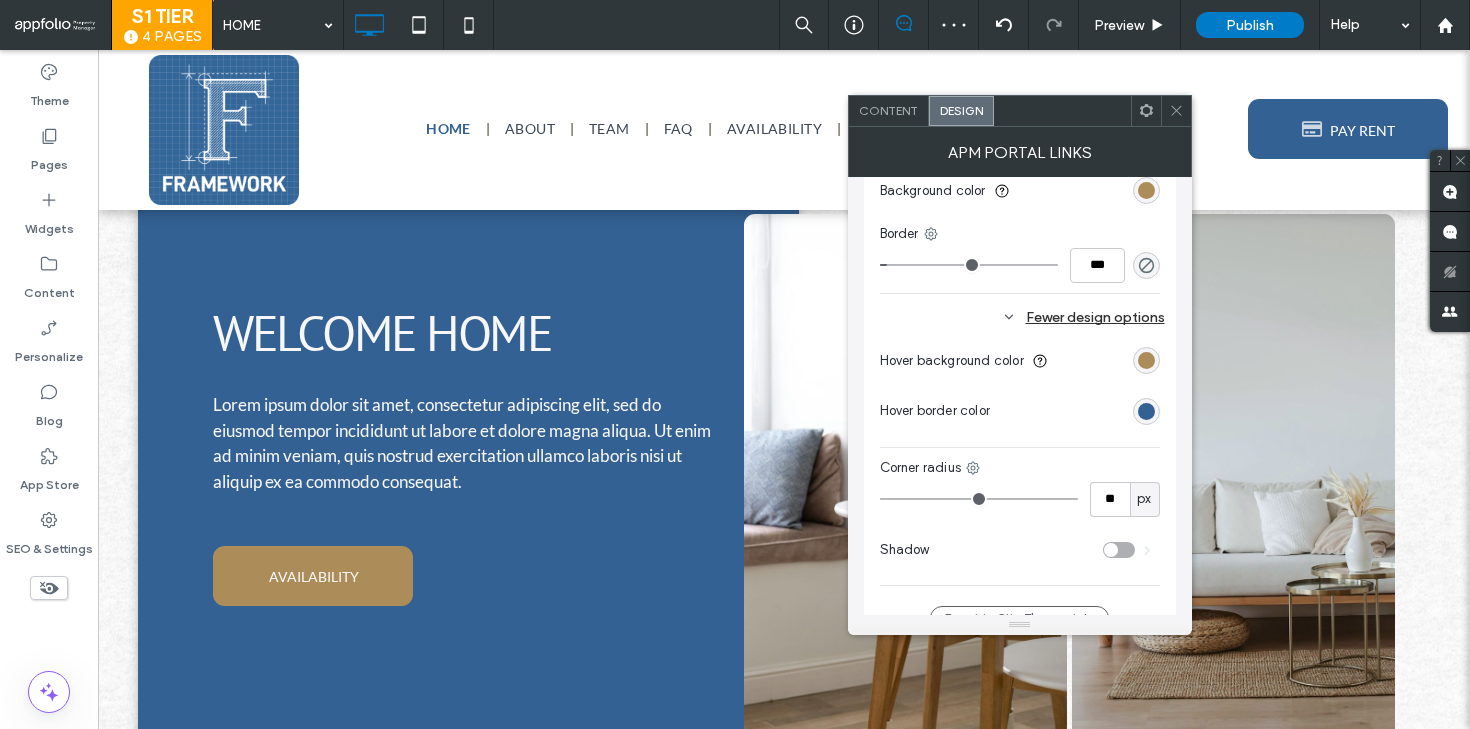 scroll, scrollTop: 523, scrollLeft: 0, axis: vertical 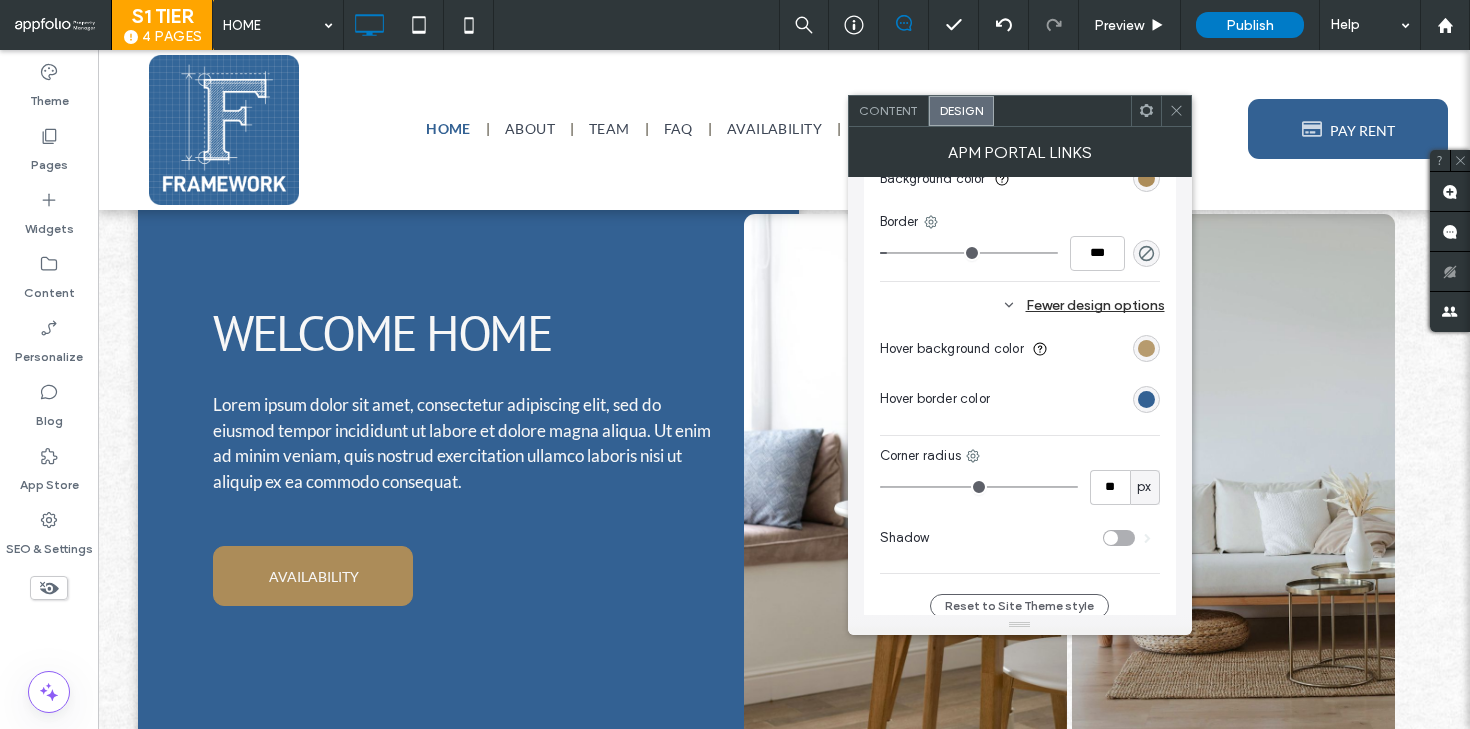 click at bounding box center (1146, 348) 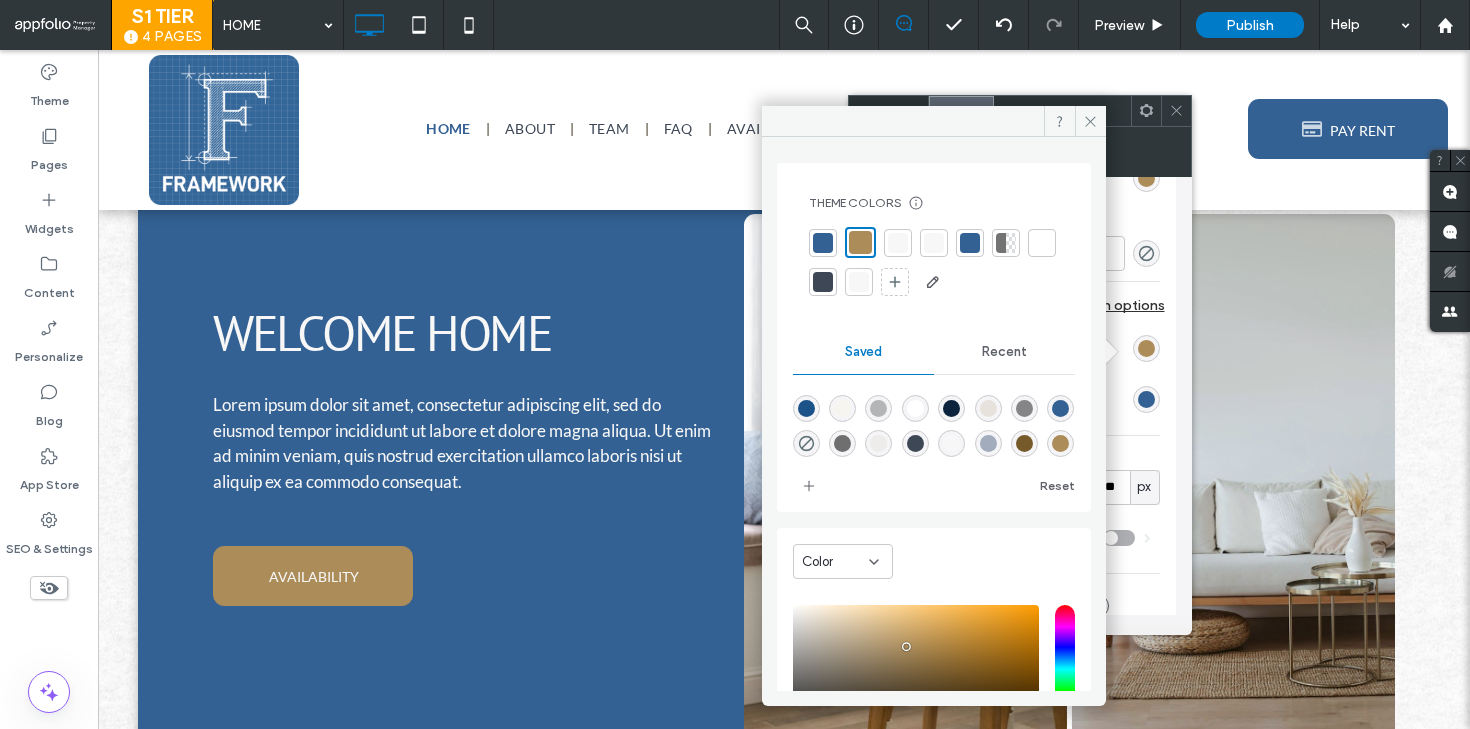 click at bounding box center (934, 243) 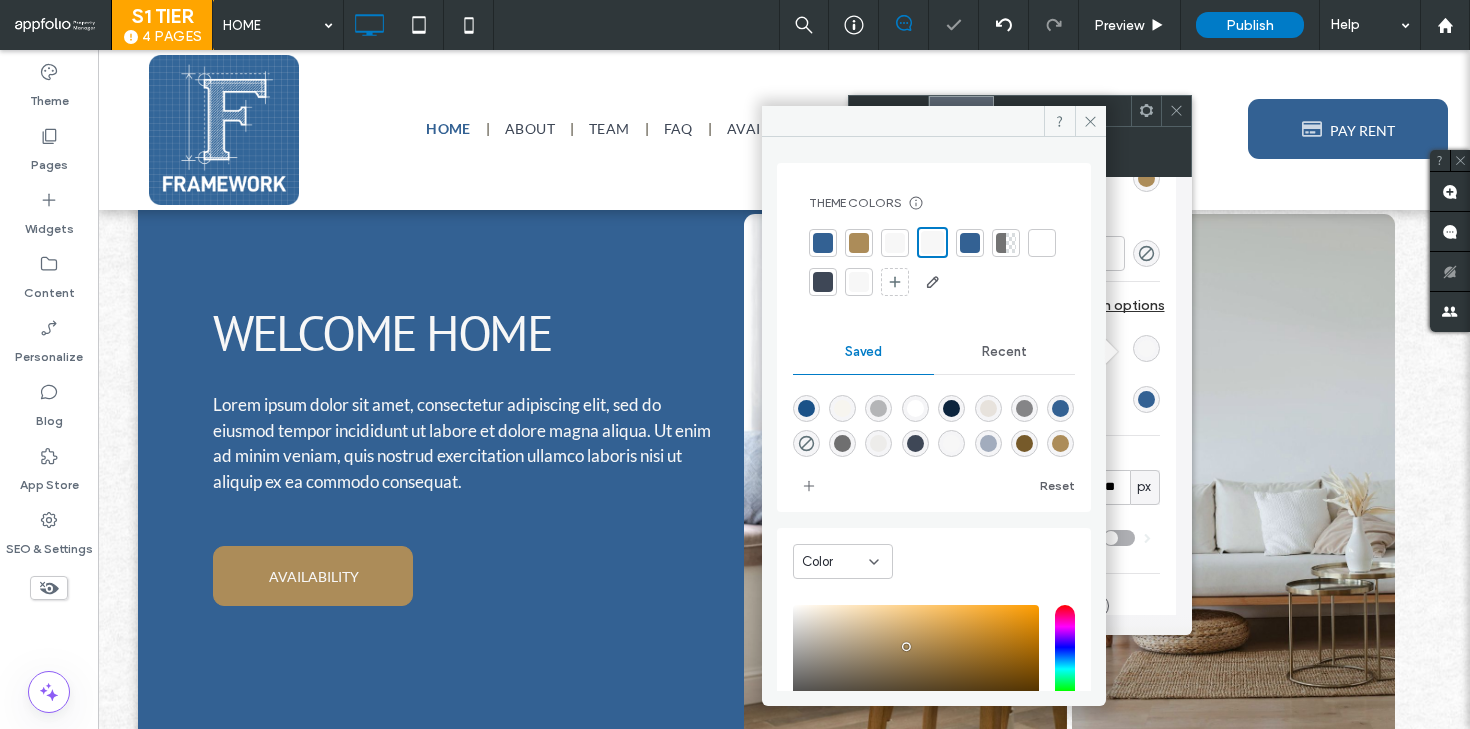 click at bounding box center (1146, 399) 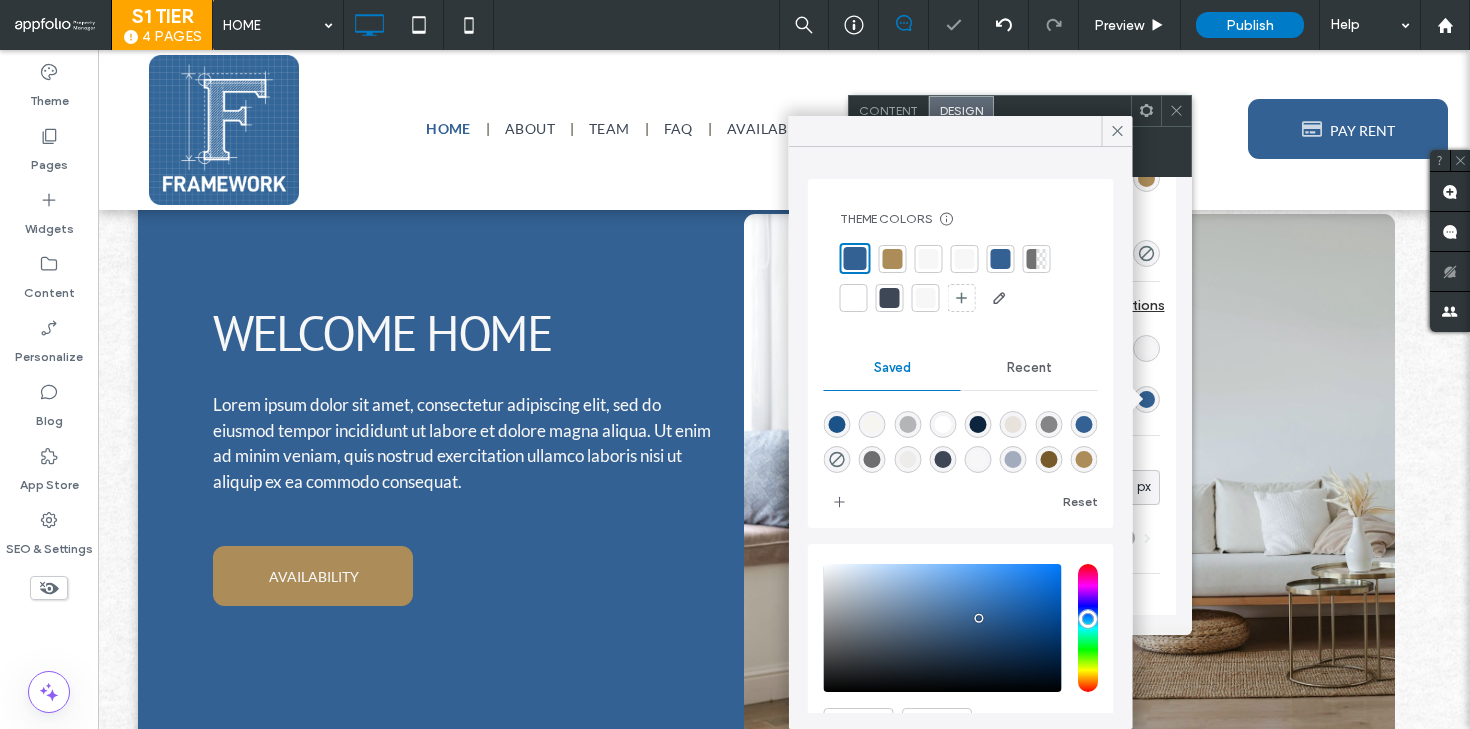 click at bounding box center (893, 259) 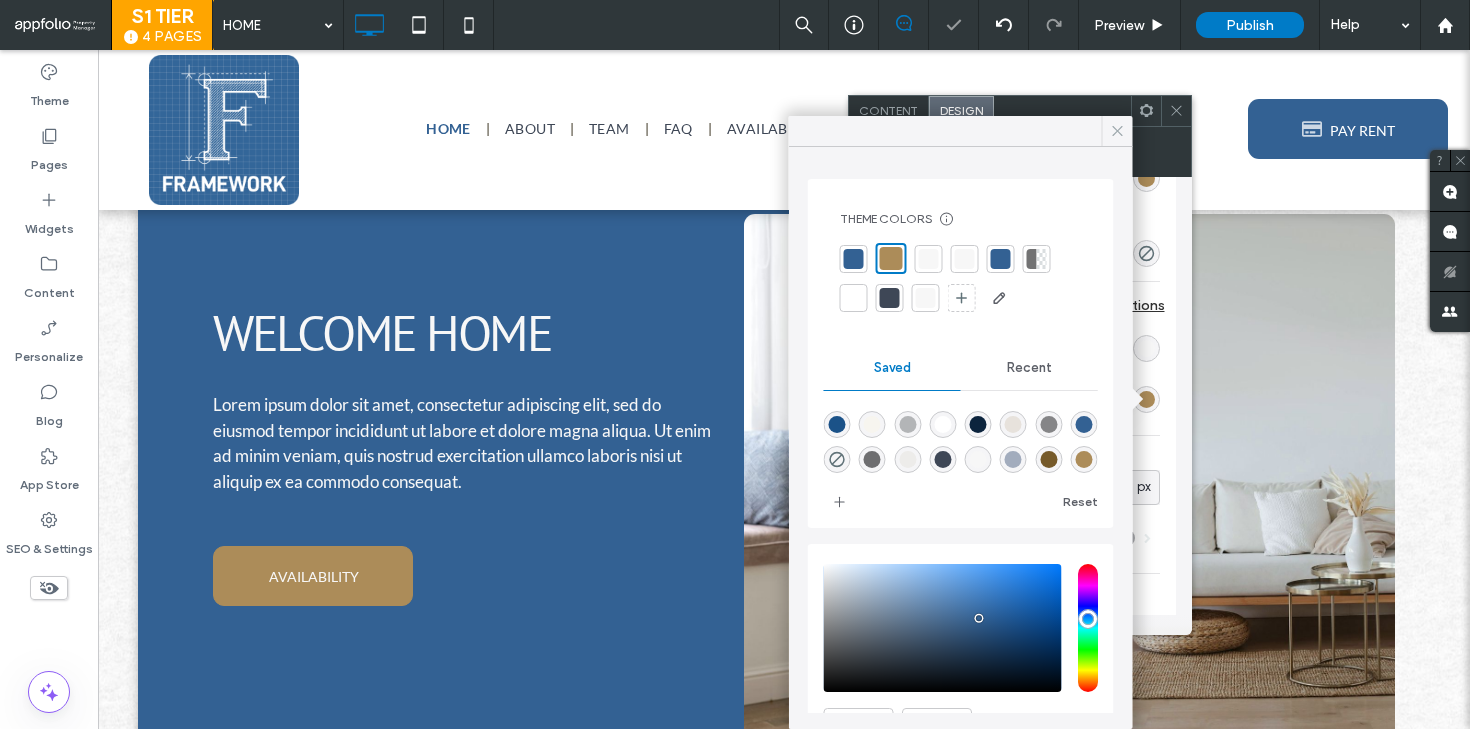 click 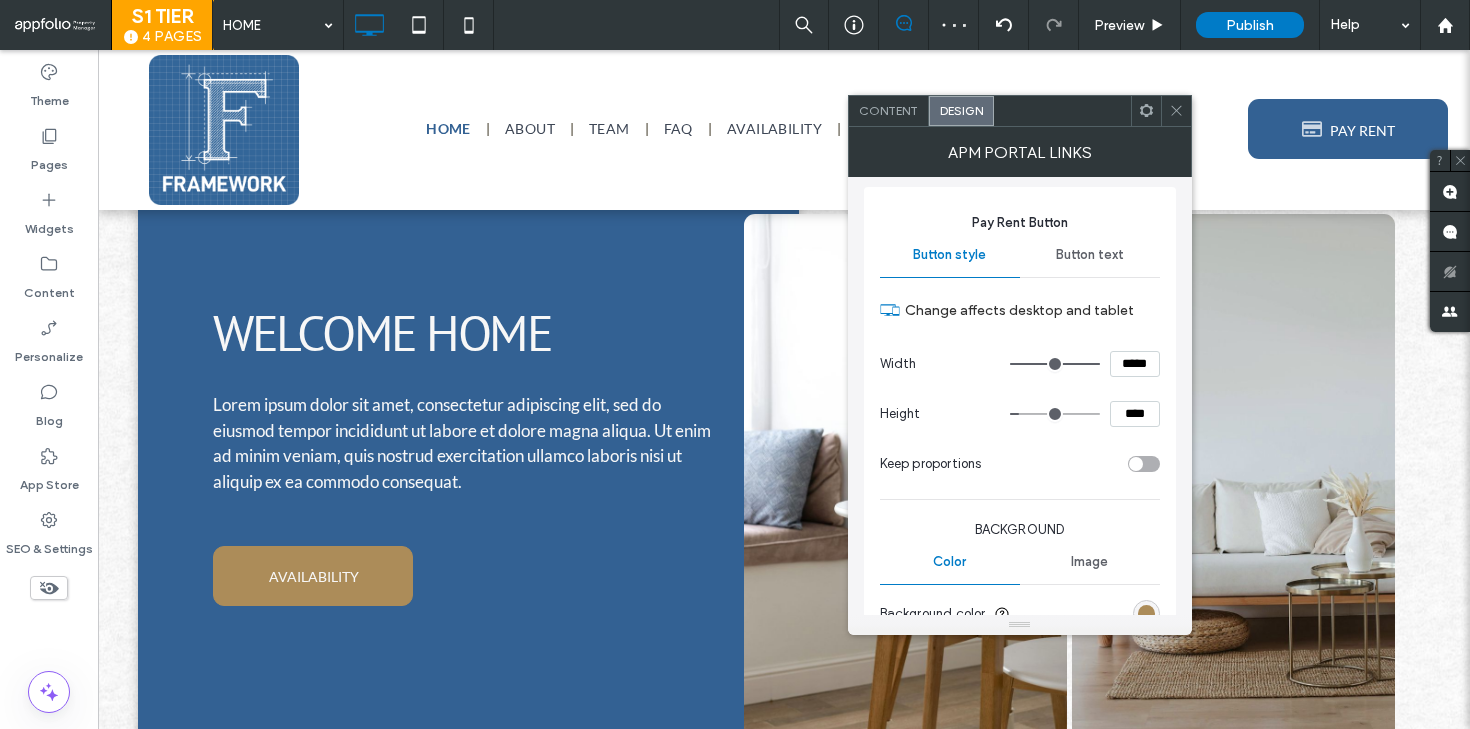 scroll, scrollTop: 0, scrollLeft: 0, axis: both 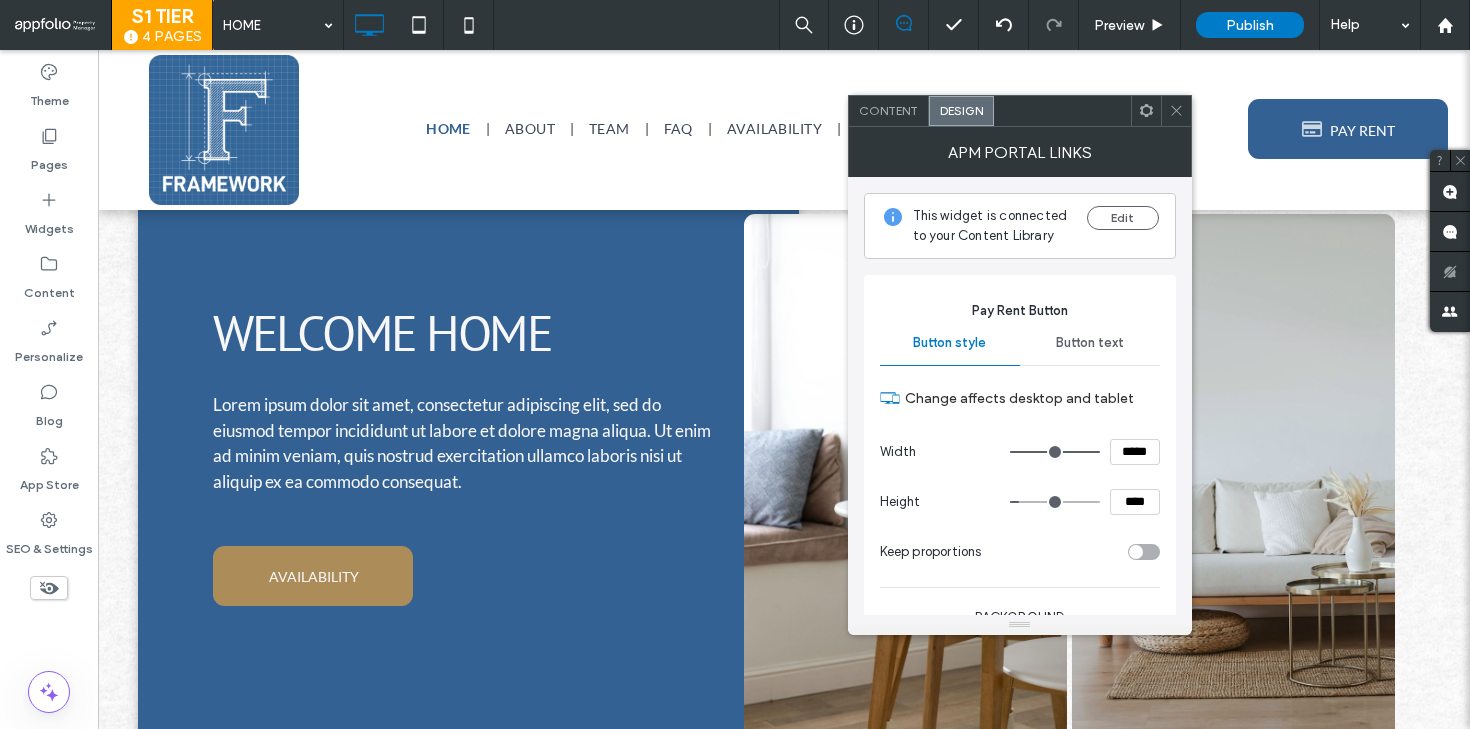 click on "Button text" at bounding box center (1090, 343) 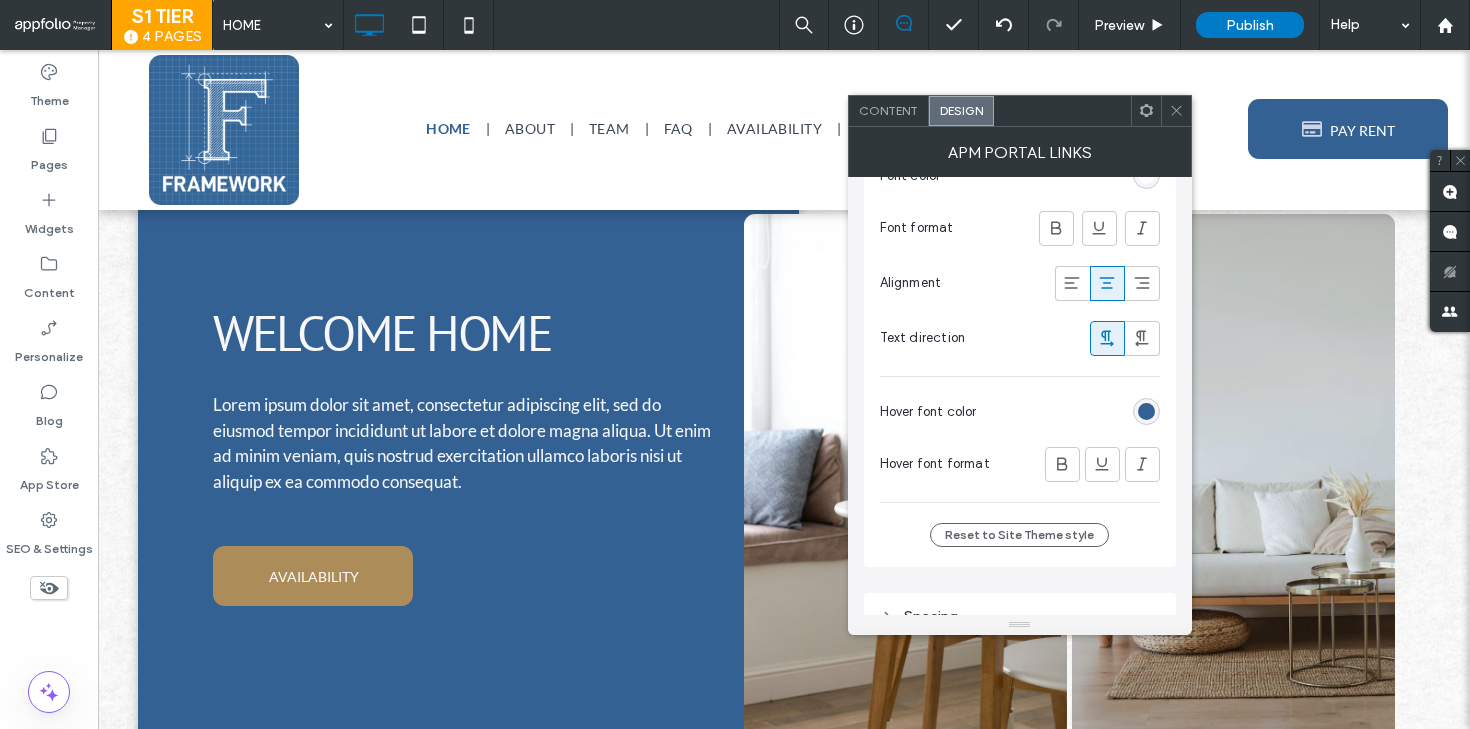 scroll, scrollTop: 396, scrollLeft: 0, axis: vertical 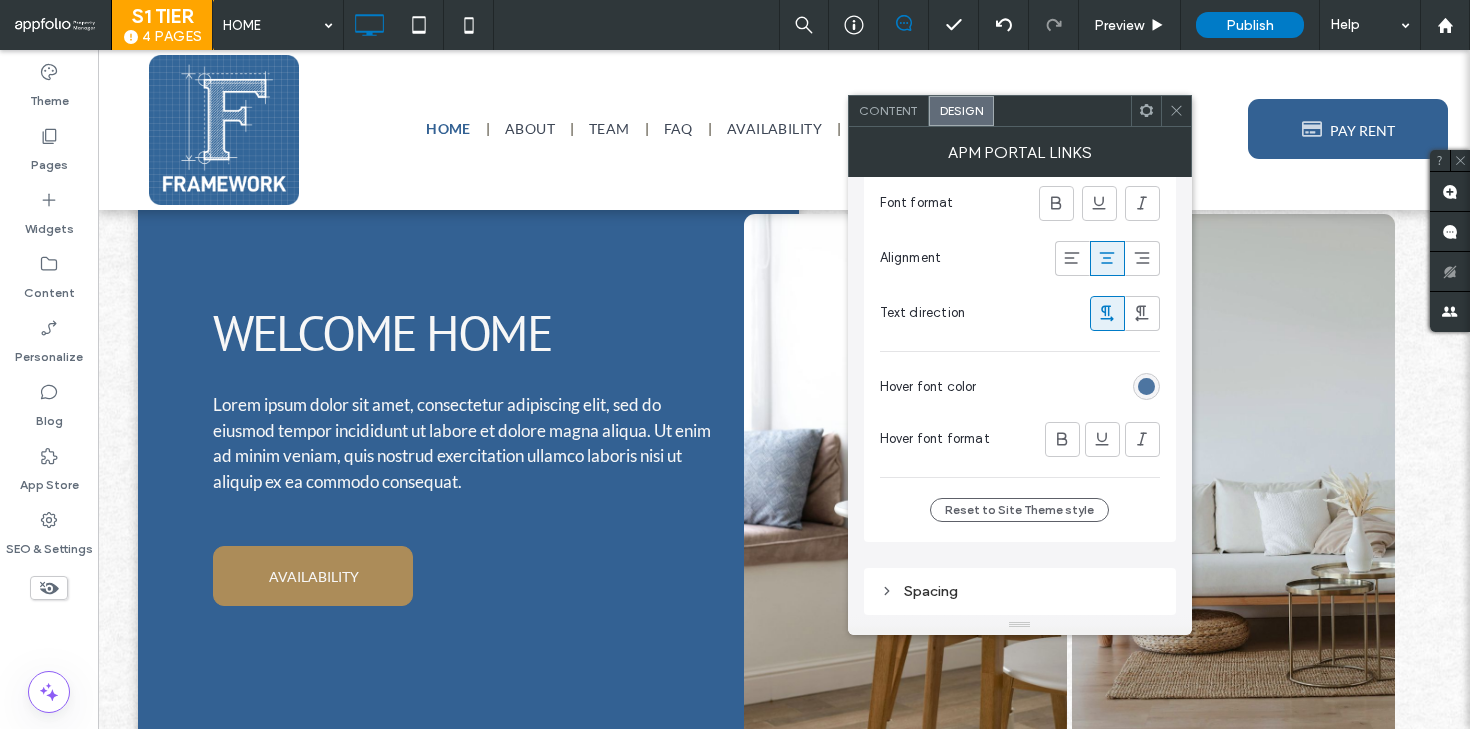click at bounding box center [1146, 386] 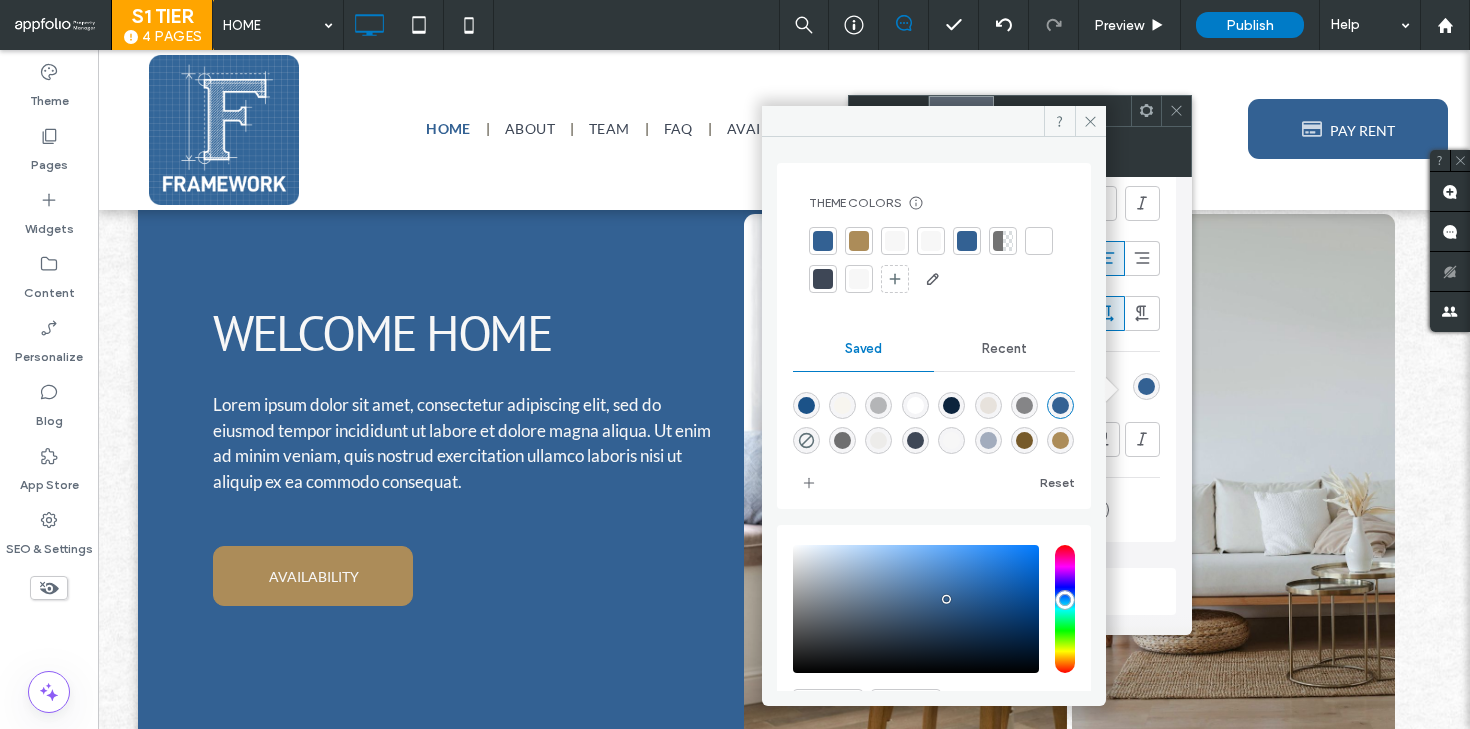 click at bounding box center (859, 241) 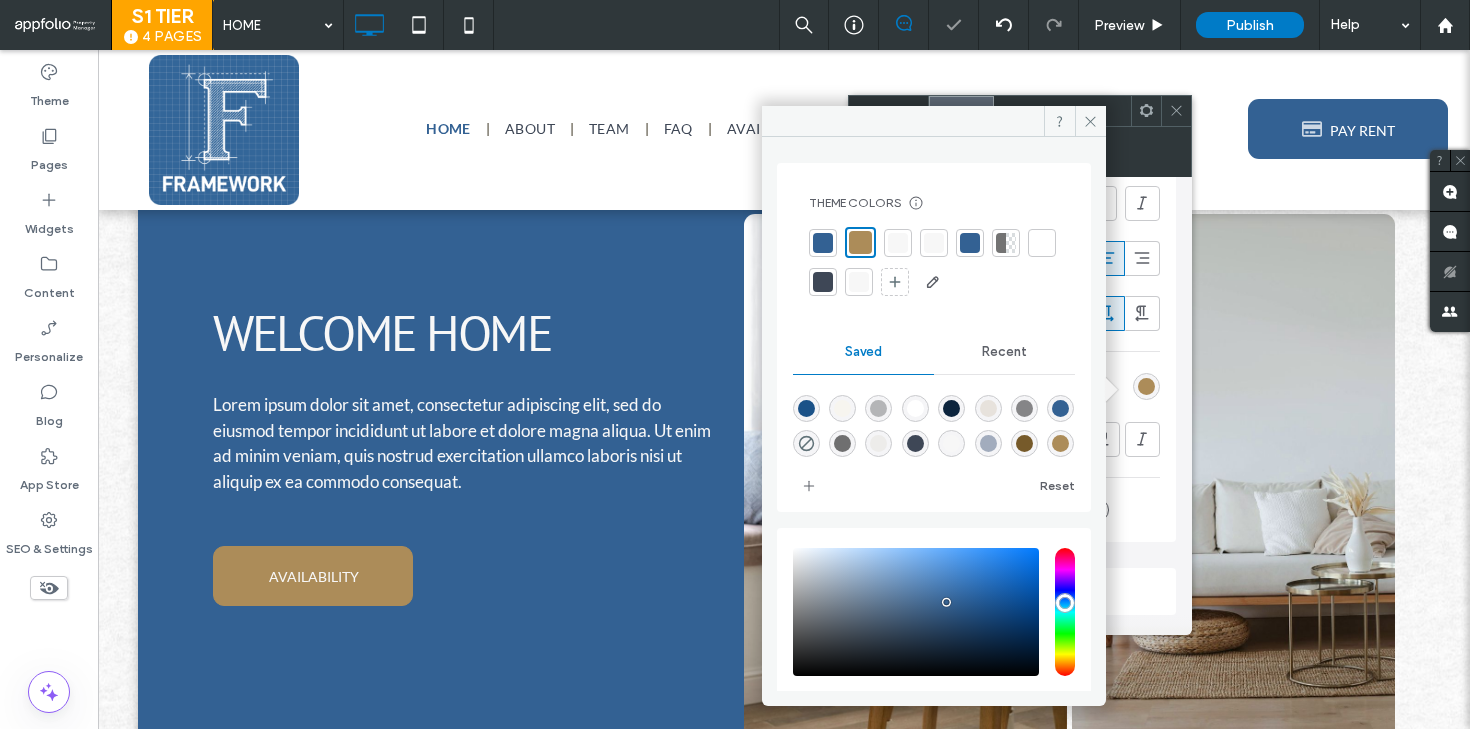 click 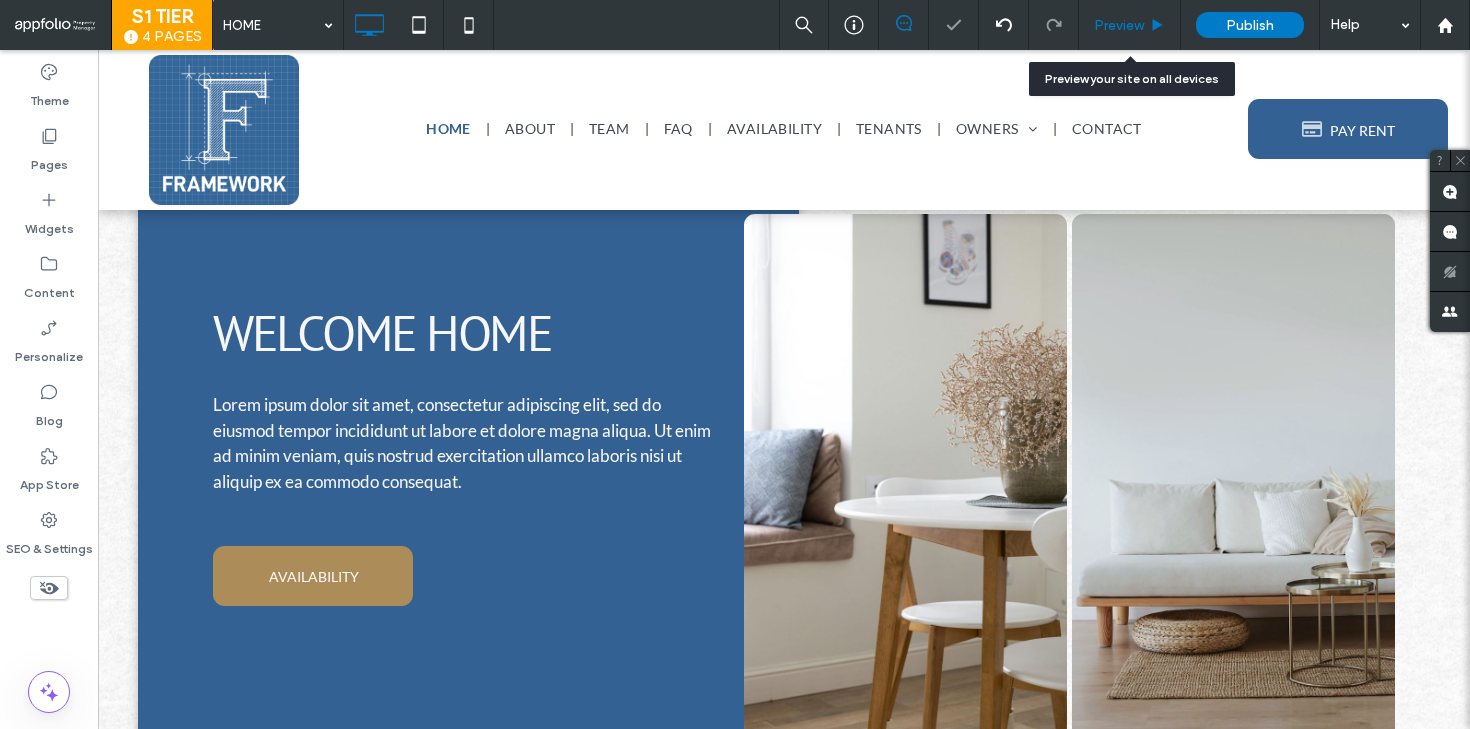 click on "Preview" at bounding box center (1119, 25) 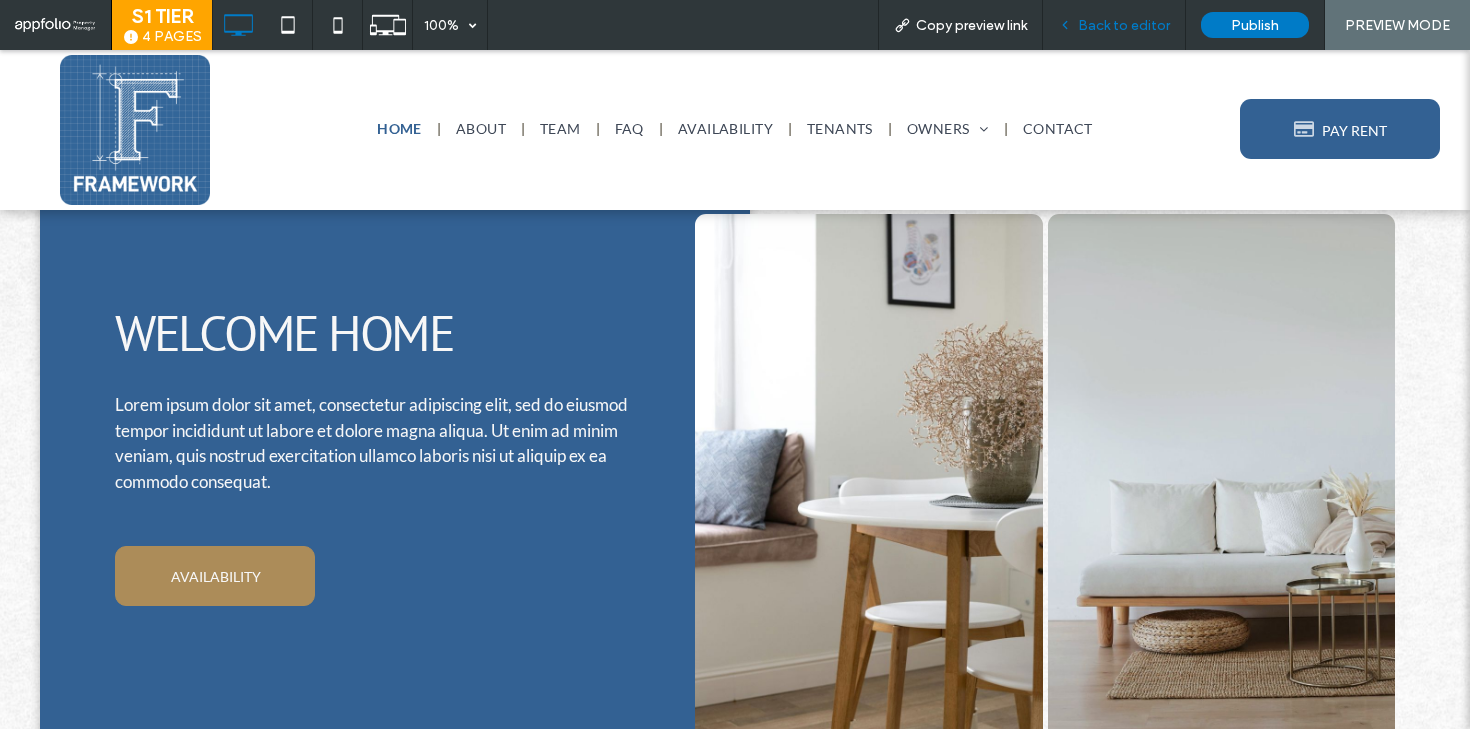 click on "Back to editor" at bounding box center [1124, 25] 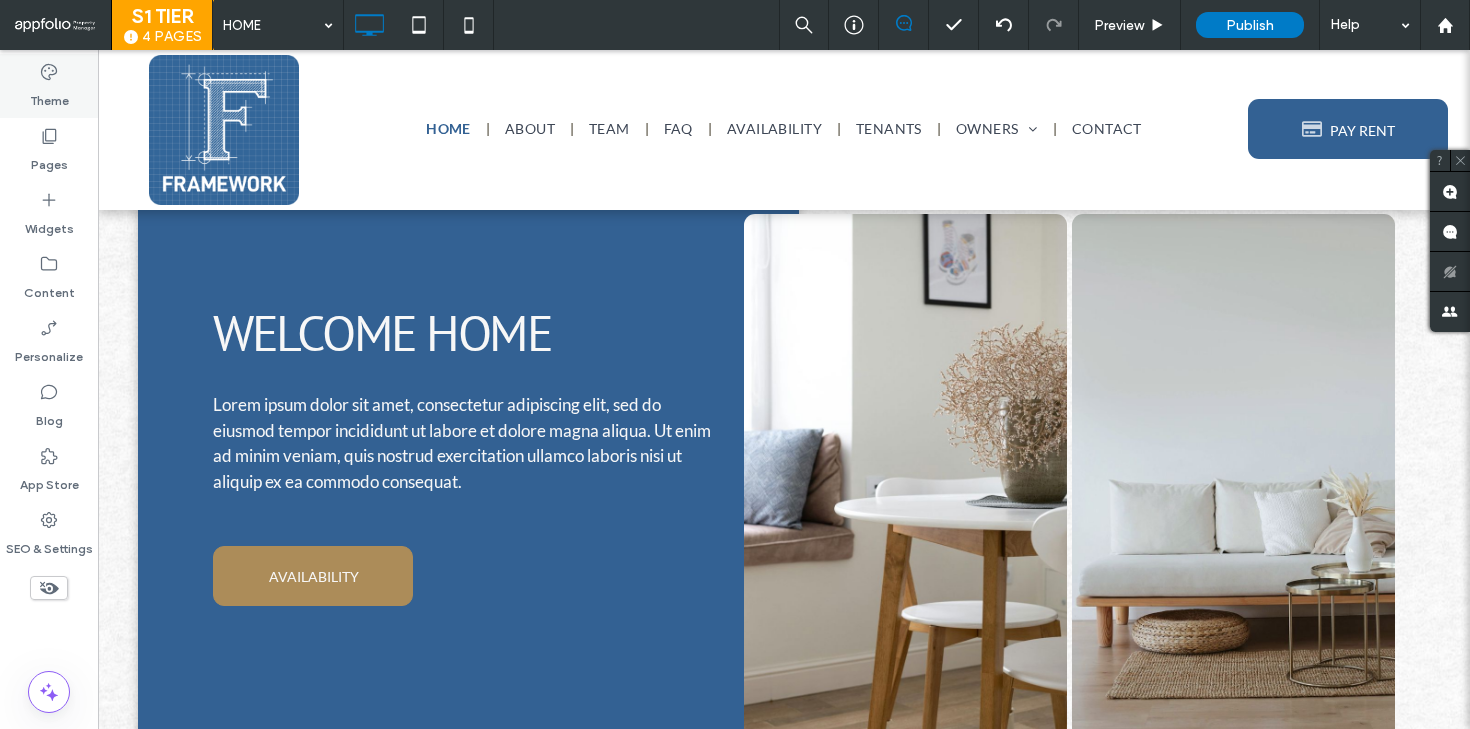 click on "Theme" at bounding box center [49, 96] 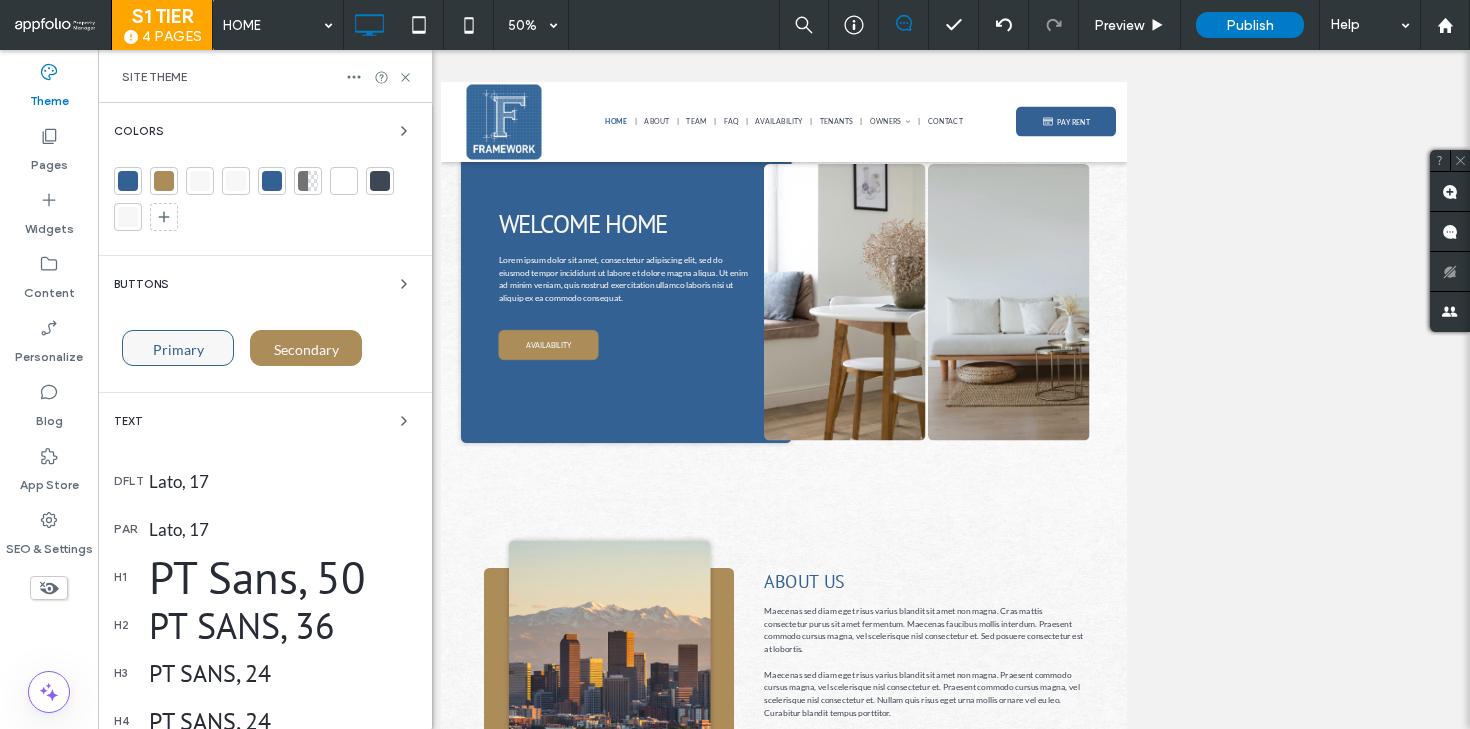 click on "Primary" at bounding box center [178, 349] 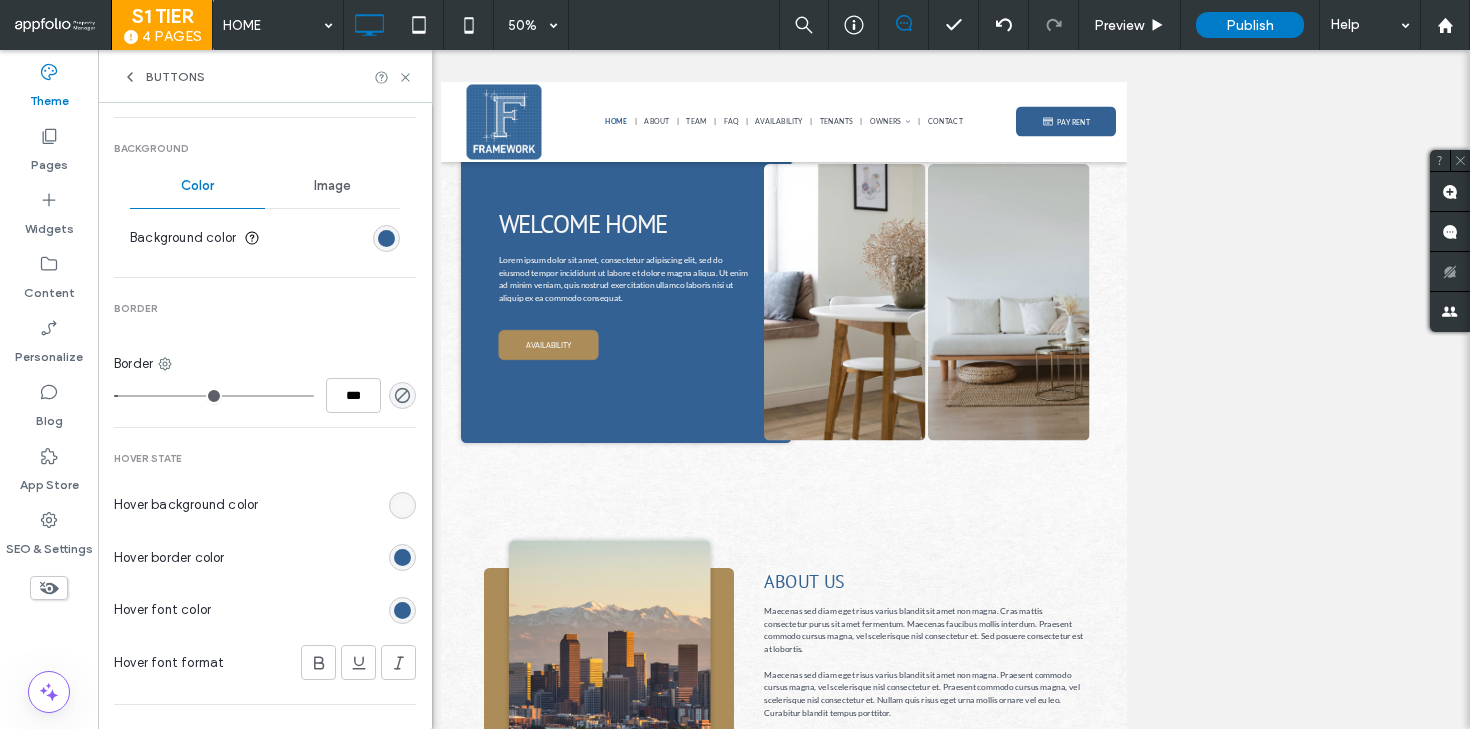 scroll, scrollTop: 614, scrollLeft: 0, axis: vertical 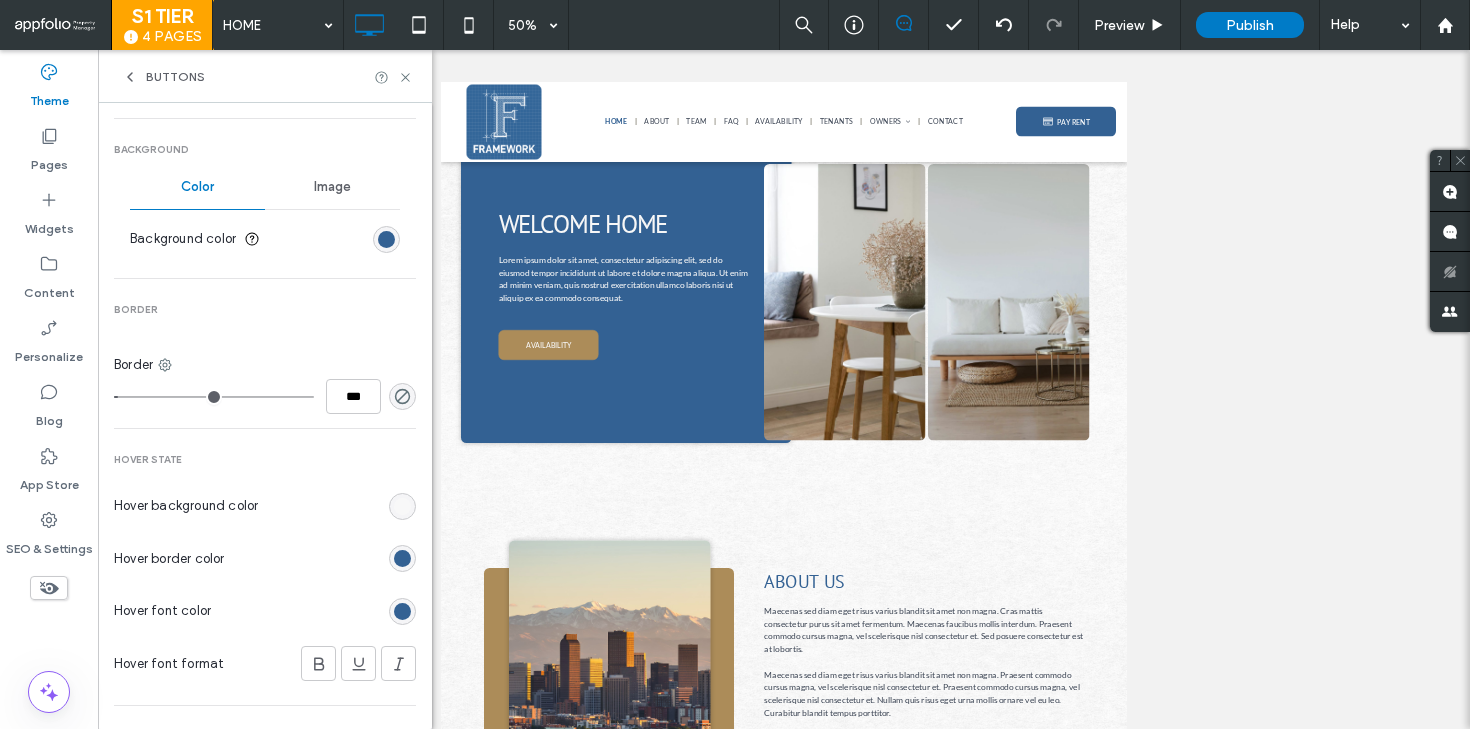 click at bounding box center (402, 506) 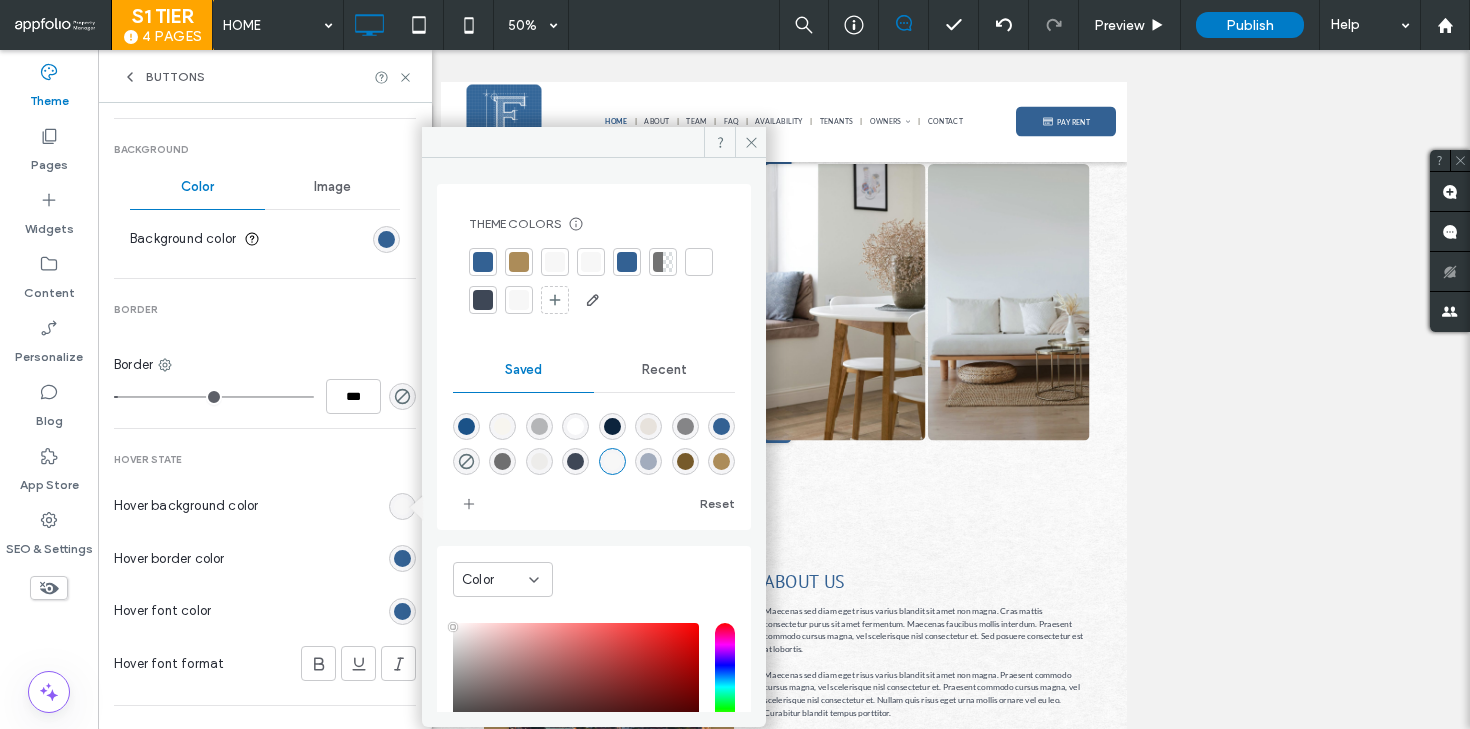 click at bounding box center (699, 262) 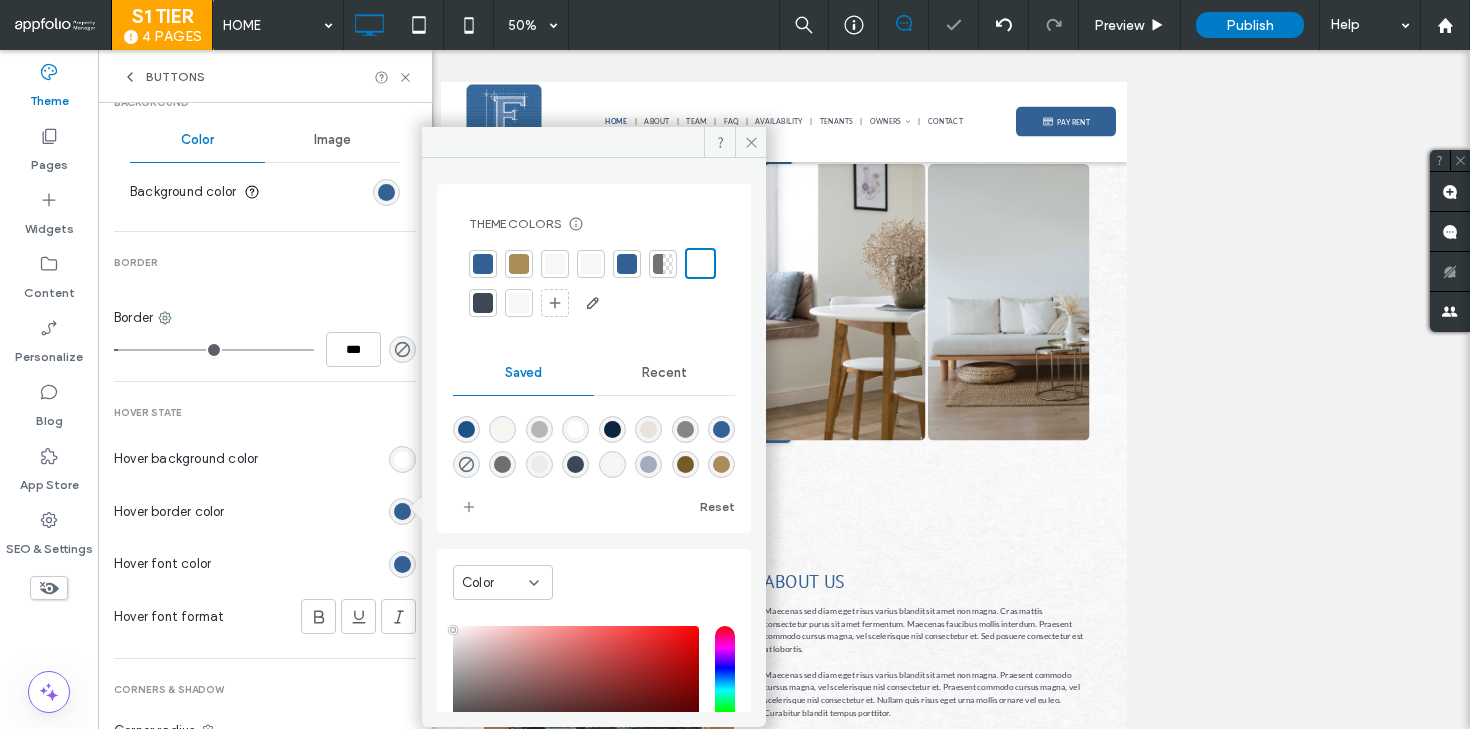 scroll, scrollTop: 797, scrollLeft: 0, axis: vertical 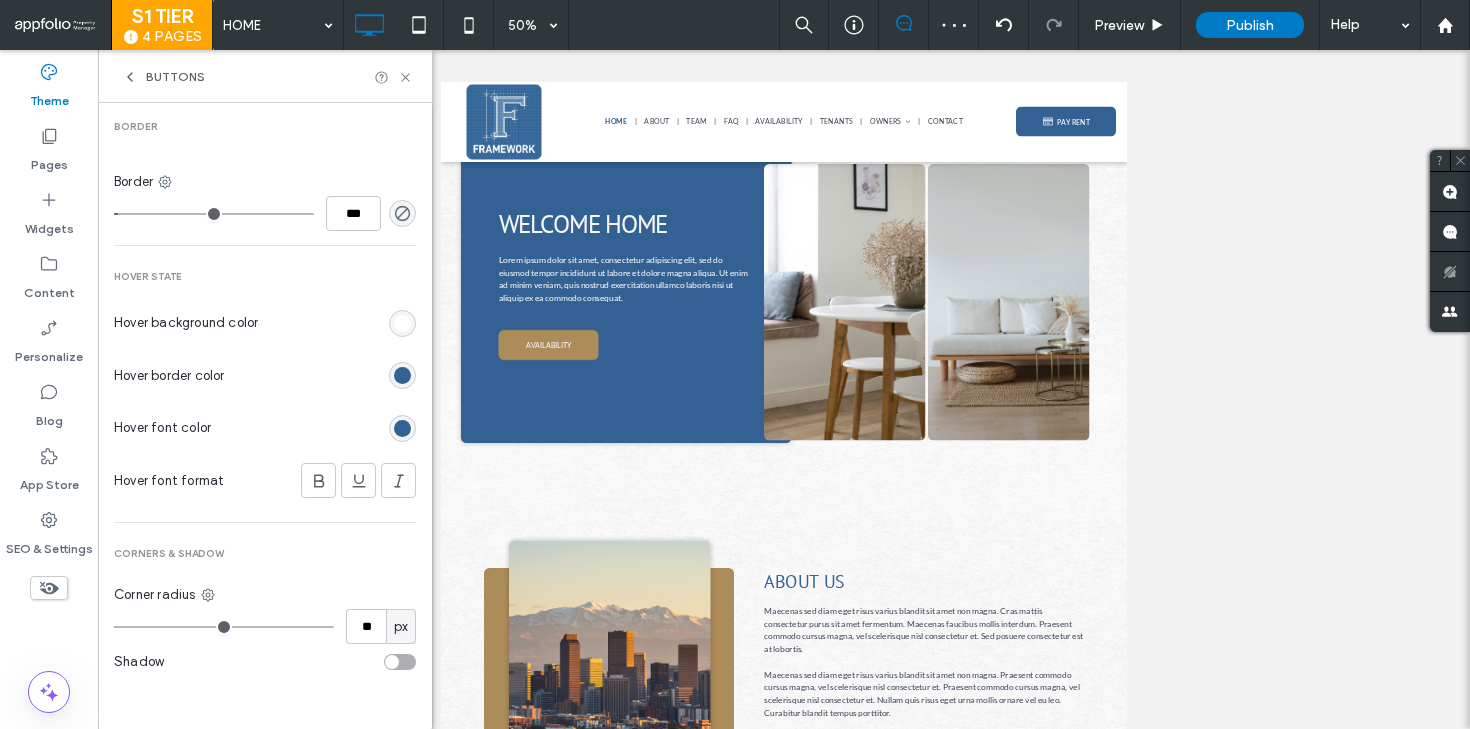 click on "Buttons" at bounding box center (175, 77) 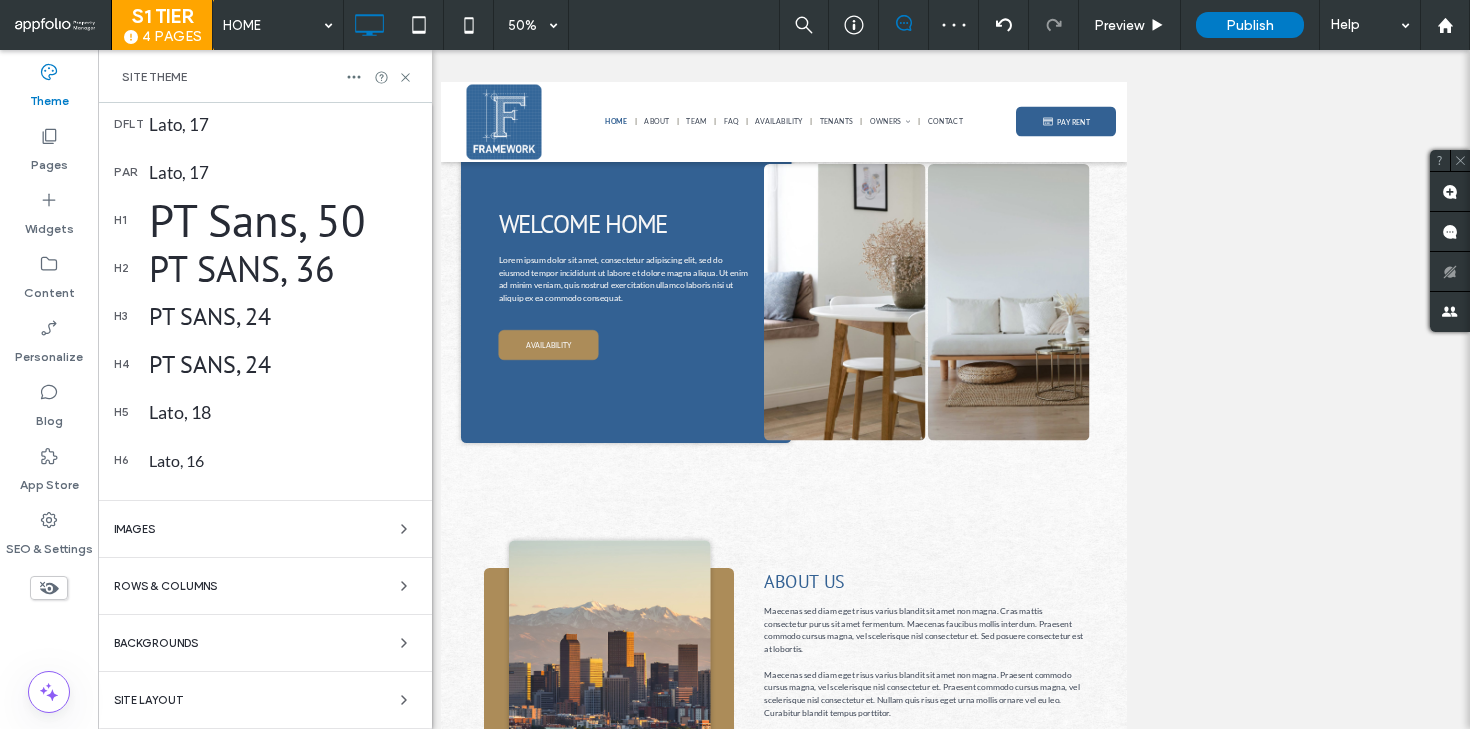 scroll, scrollTop: 0, scrollLeft: 0, axis: both 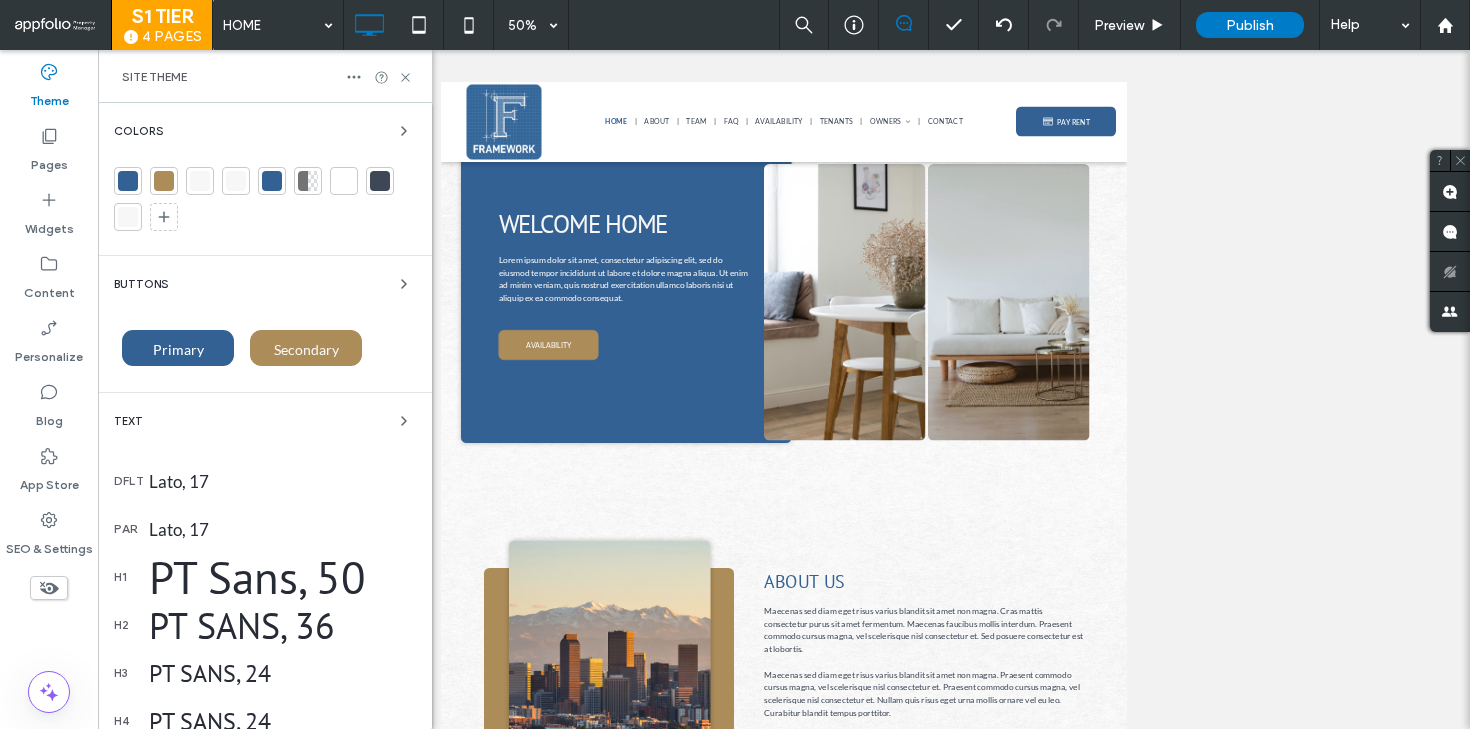 click on "Secondary" at bounding box center [306, 349] 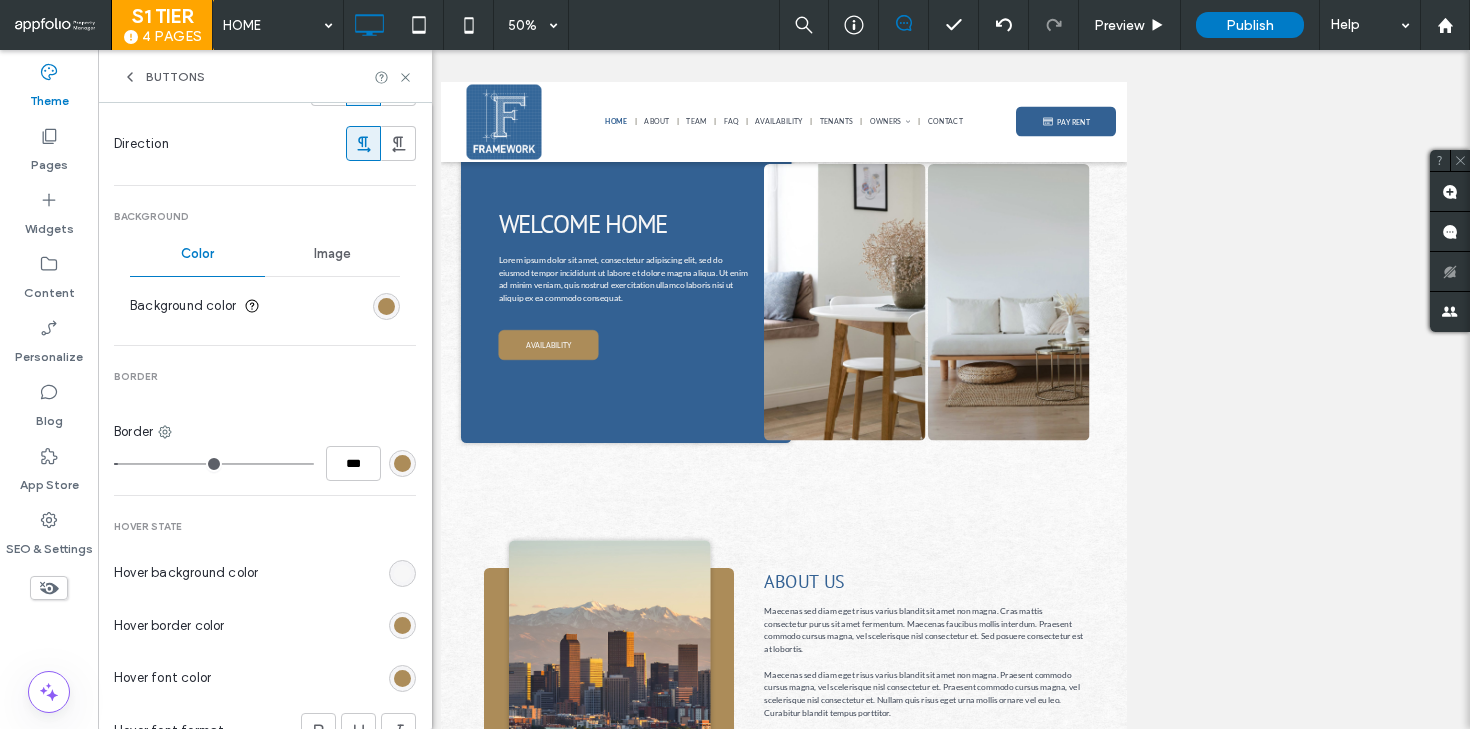 scroll, scrollTop: 586, scrollLeft: 0, axis: vertical 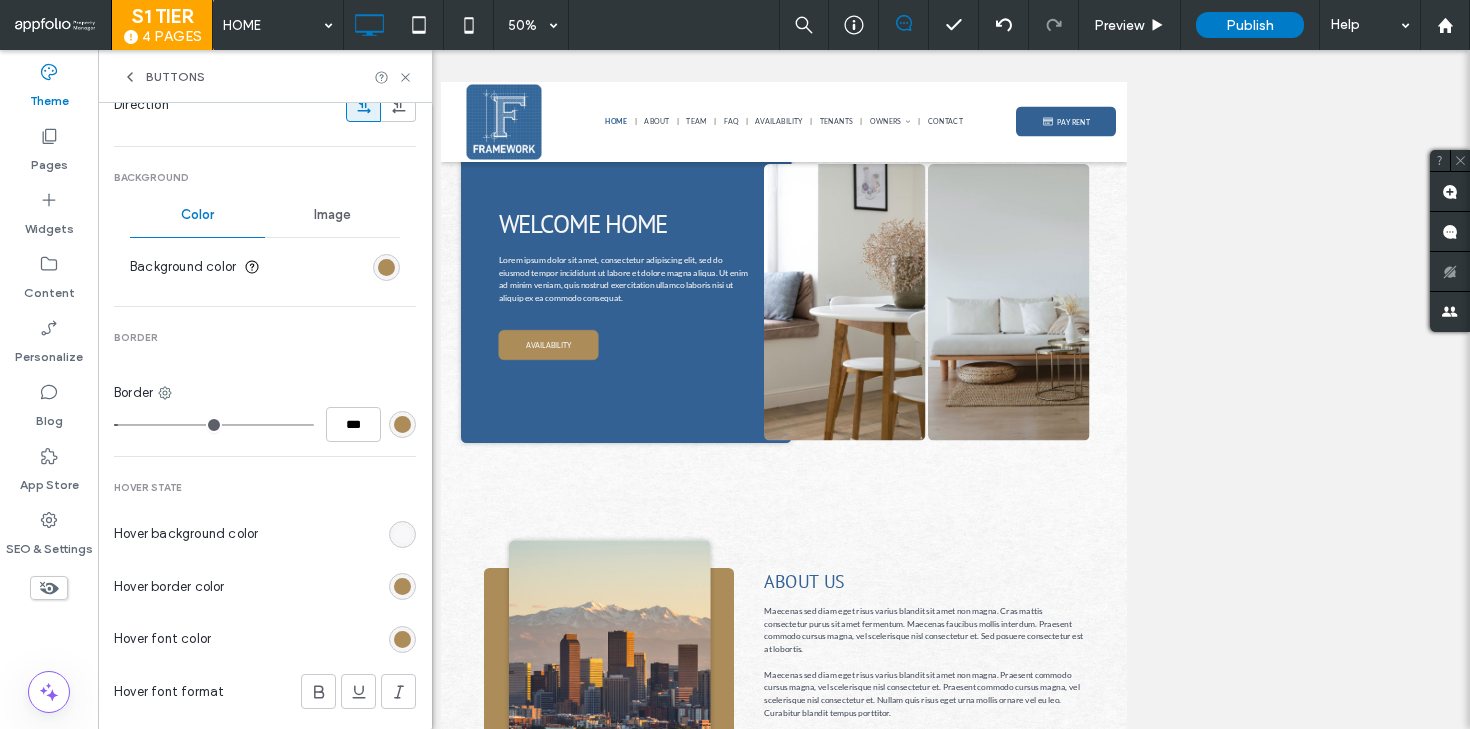 click at bounding box center (402, 534) 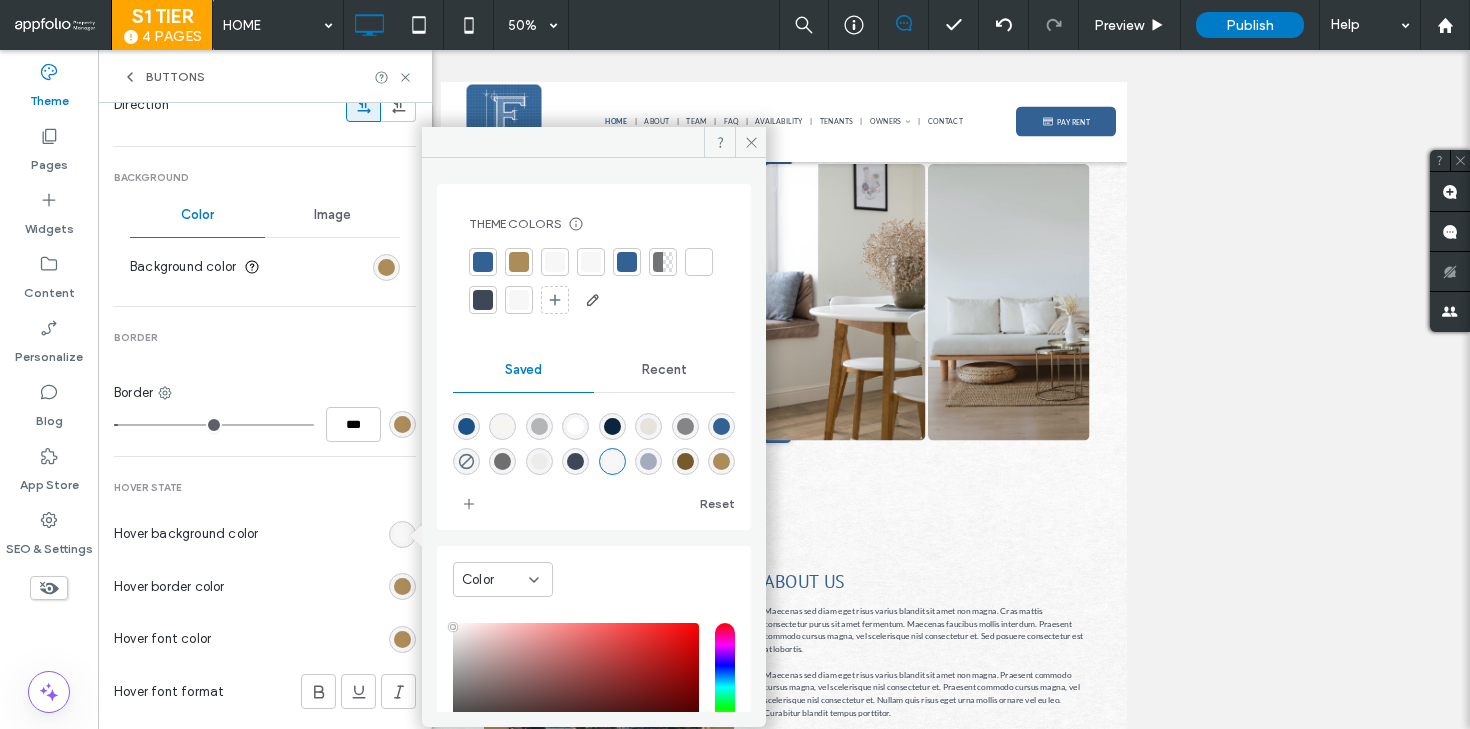 click at bounding box center [699, 262] 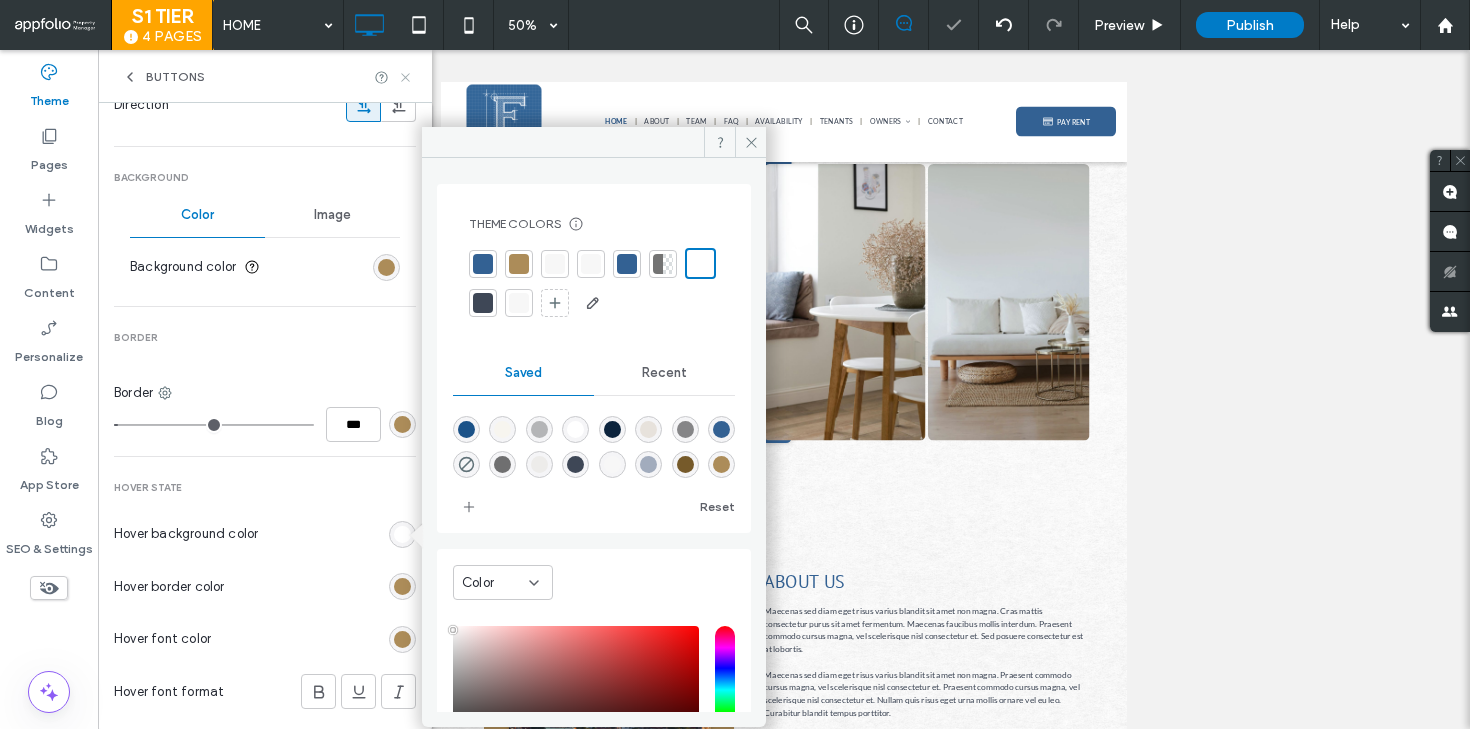 click 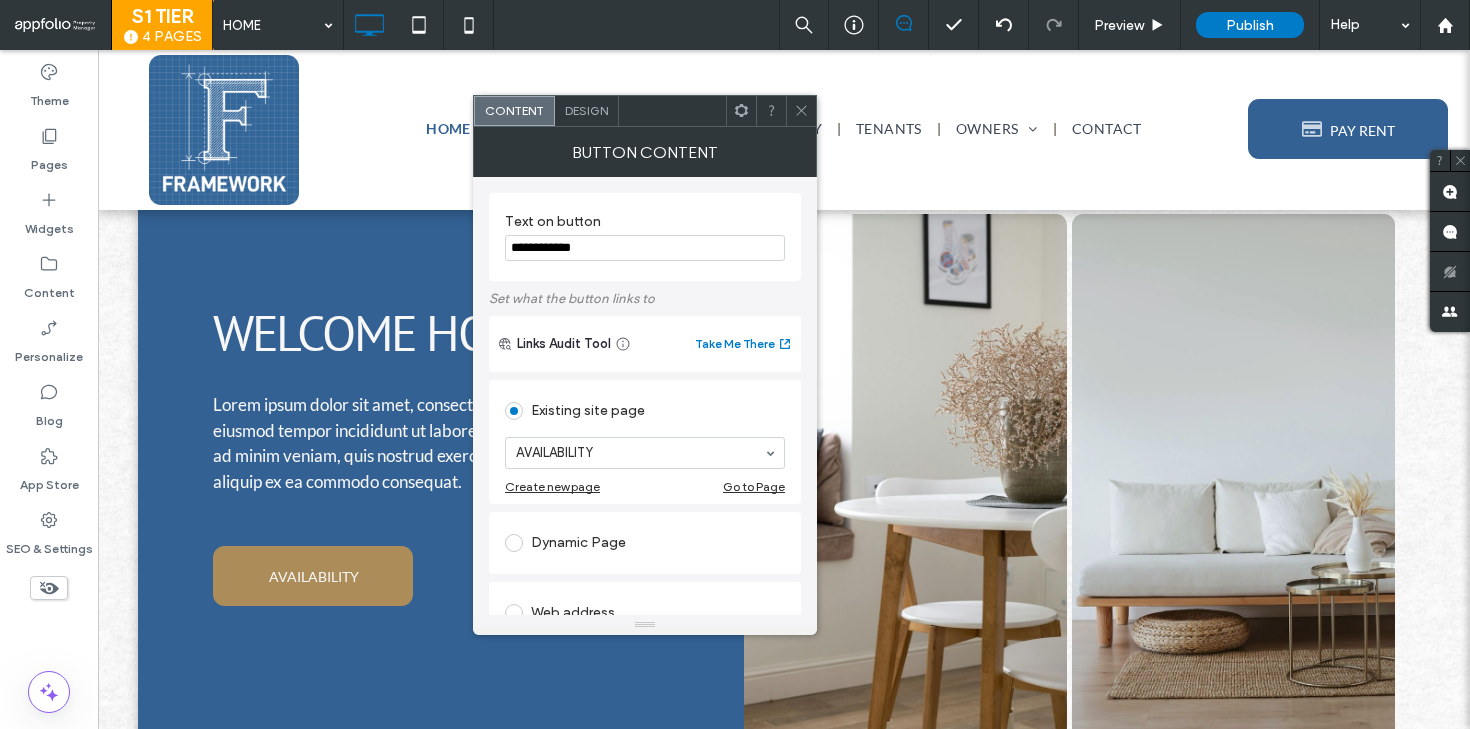 click on "Design" at bounding box center (587, 111) 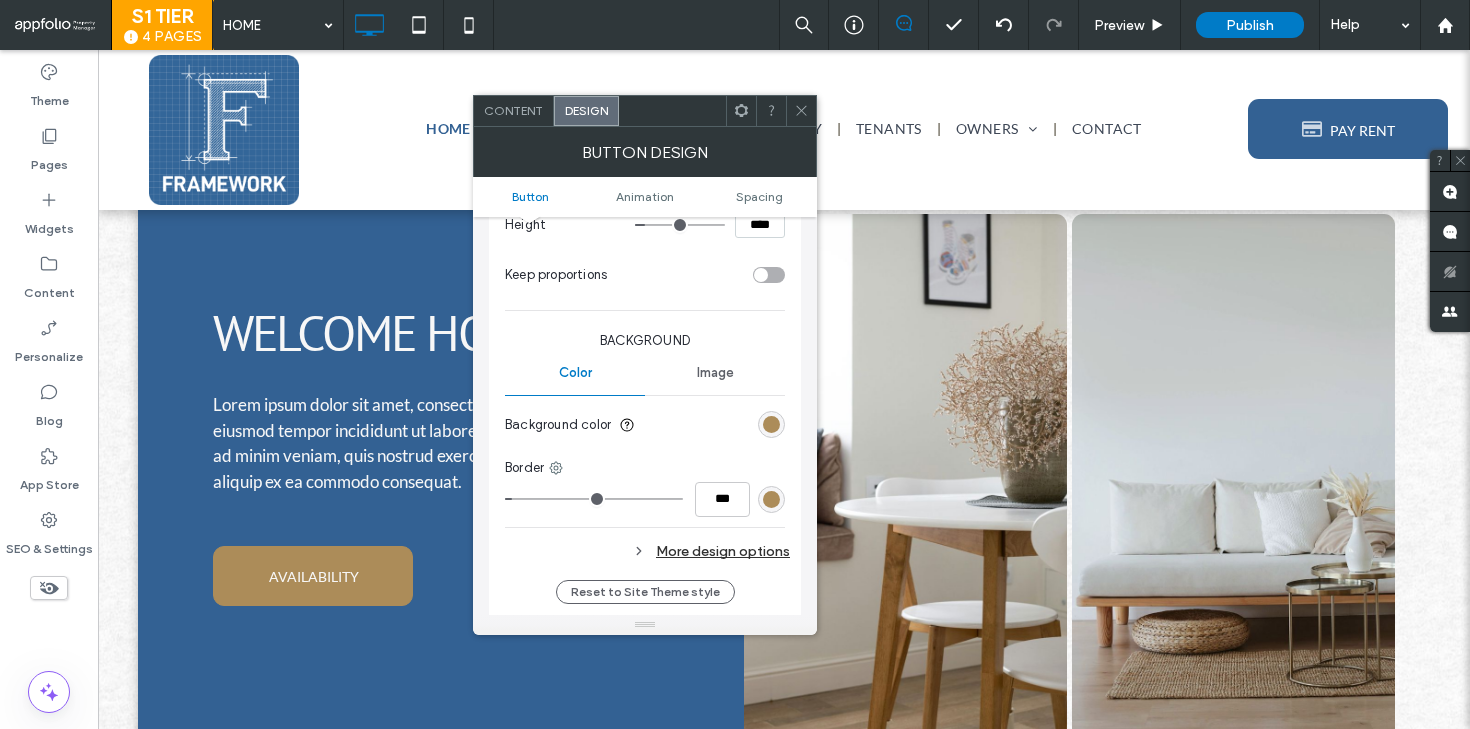 scroll, scrollTop: 455, scrollLeft: 0, axis: vertical 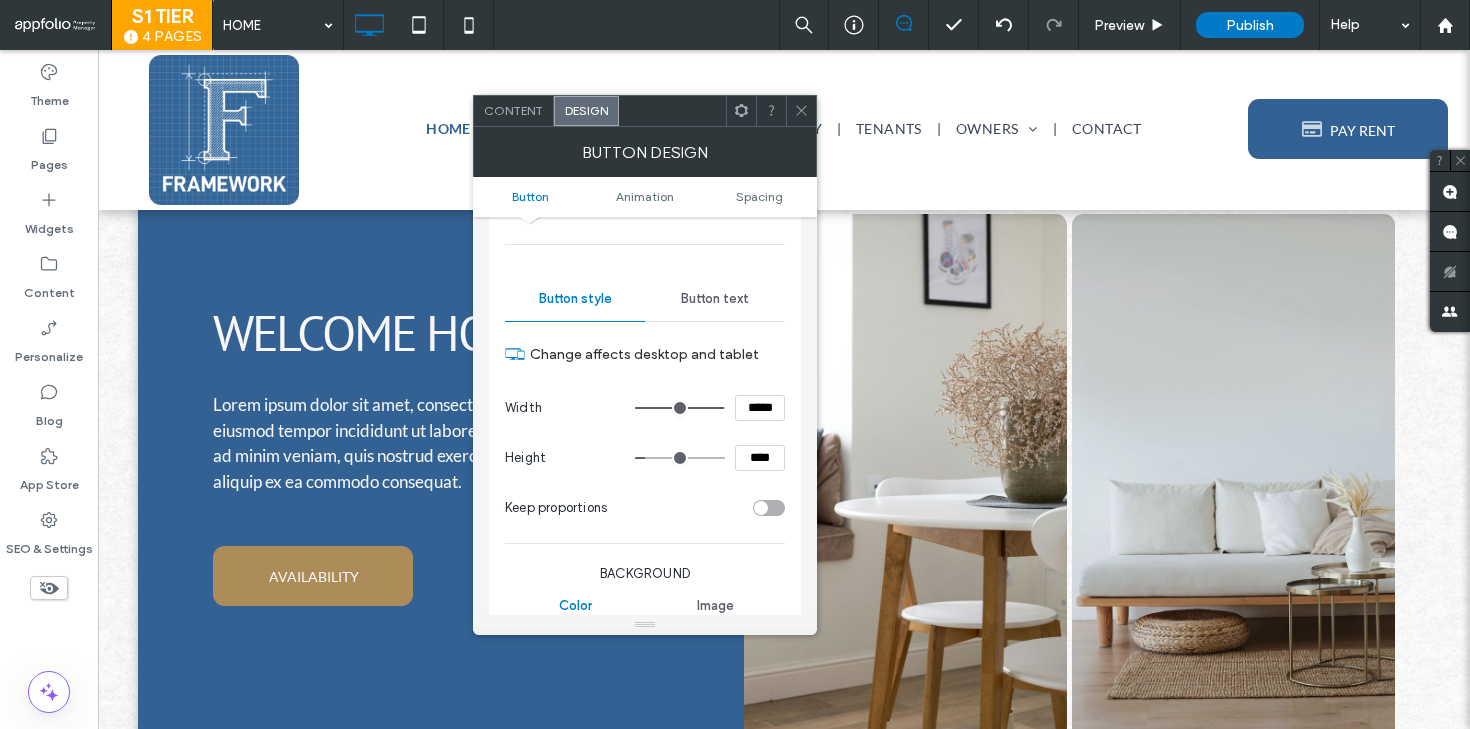 click on "Button text" at bounding box center [715, 299] 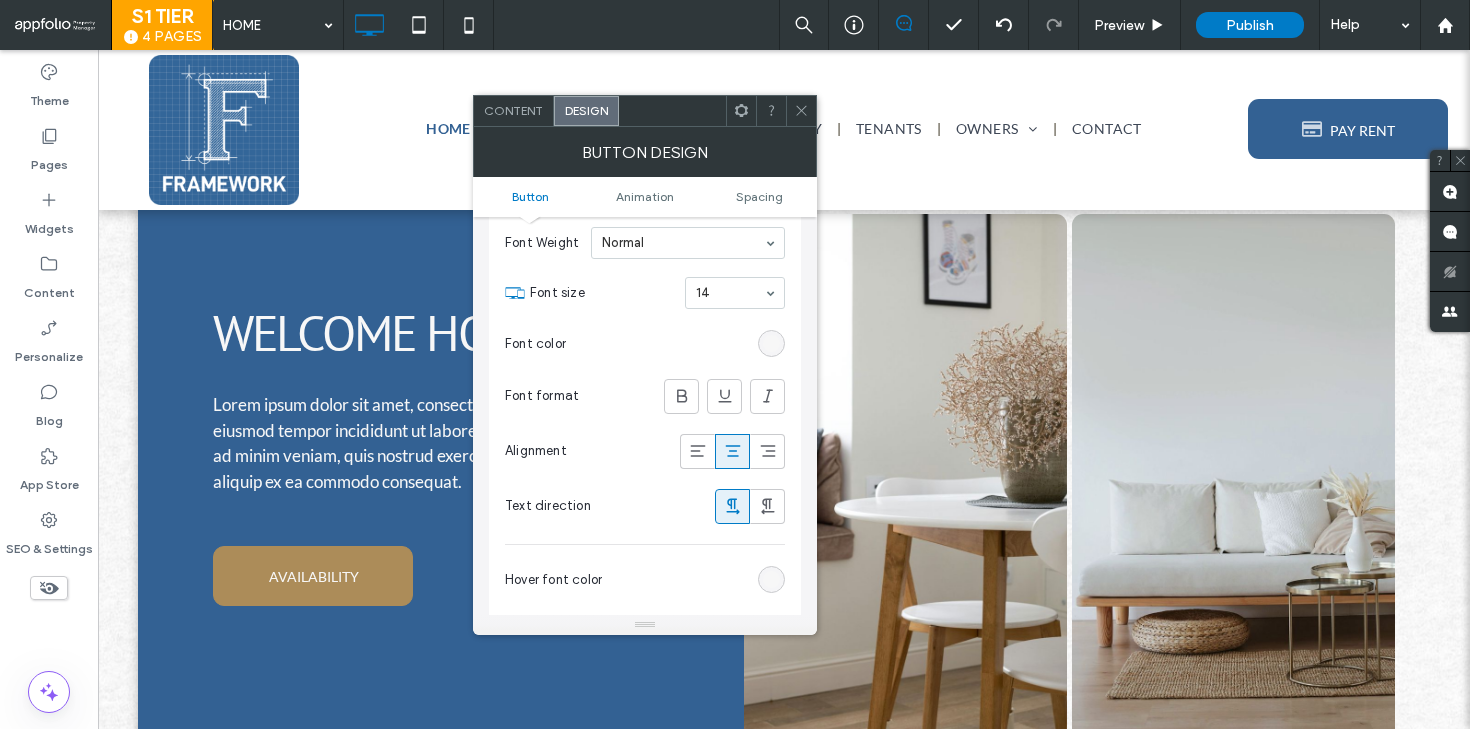 scroll, scrollTop: 337, scrollLeft: 0, axis: vertical 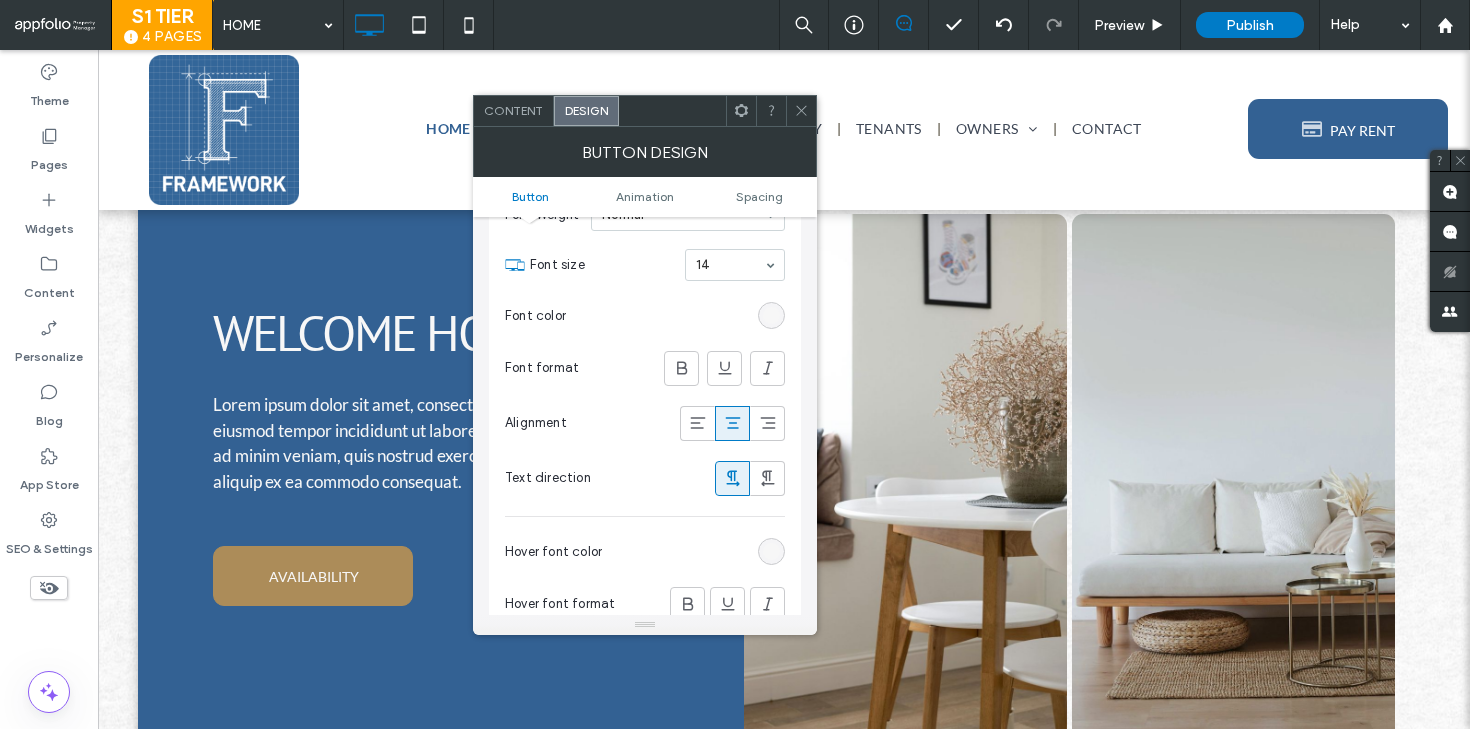 click at bounding box center (771, 315) 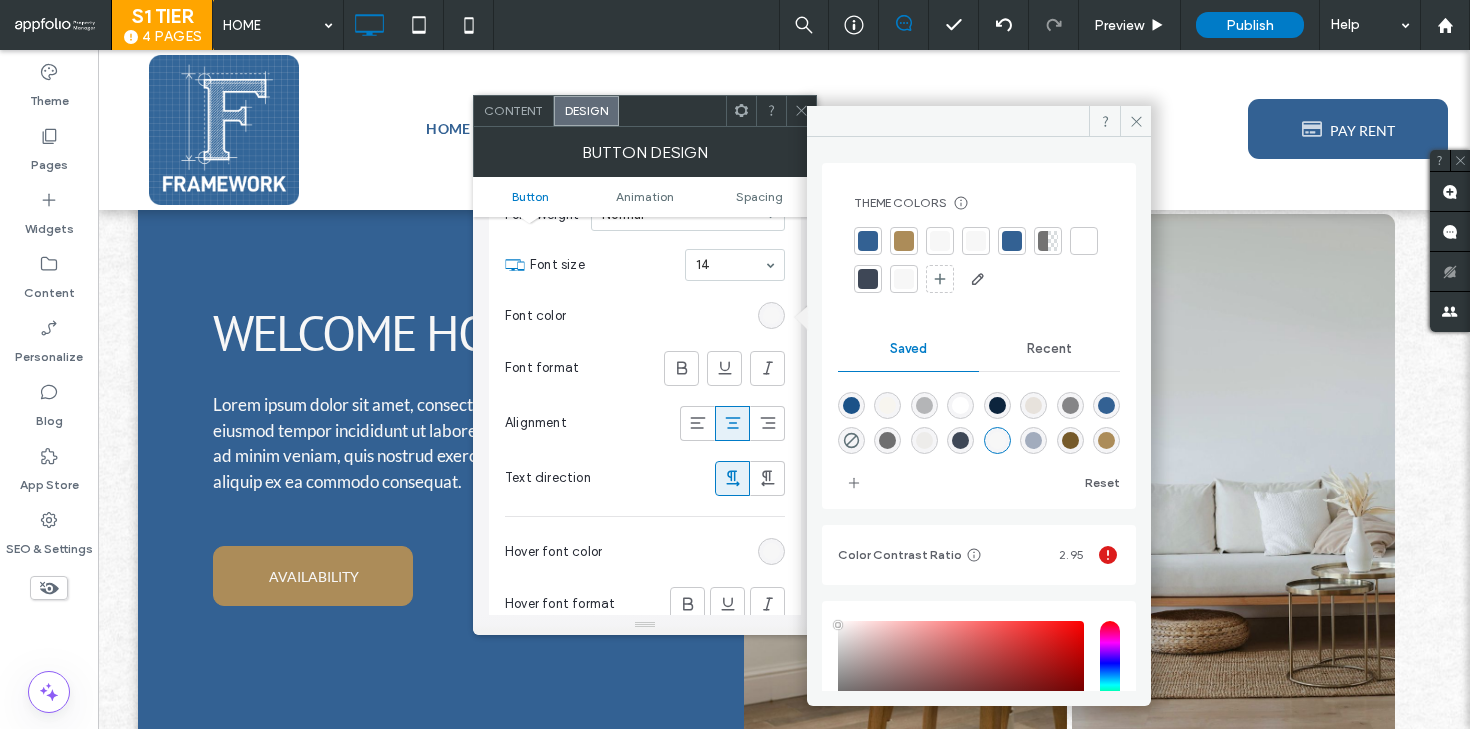 click at bounding box center [1084, 241] 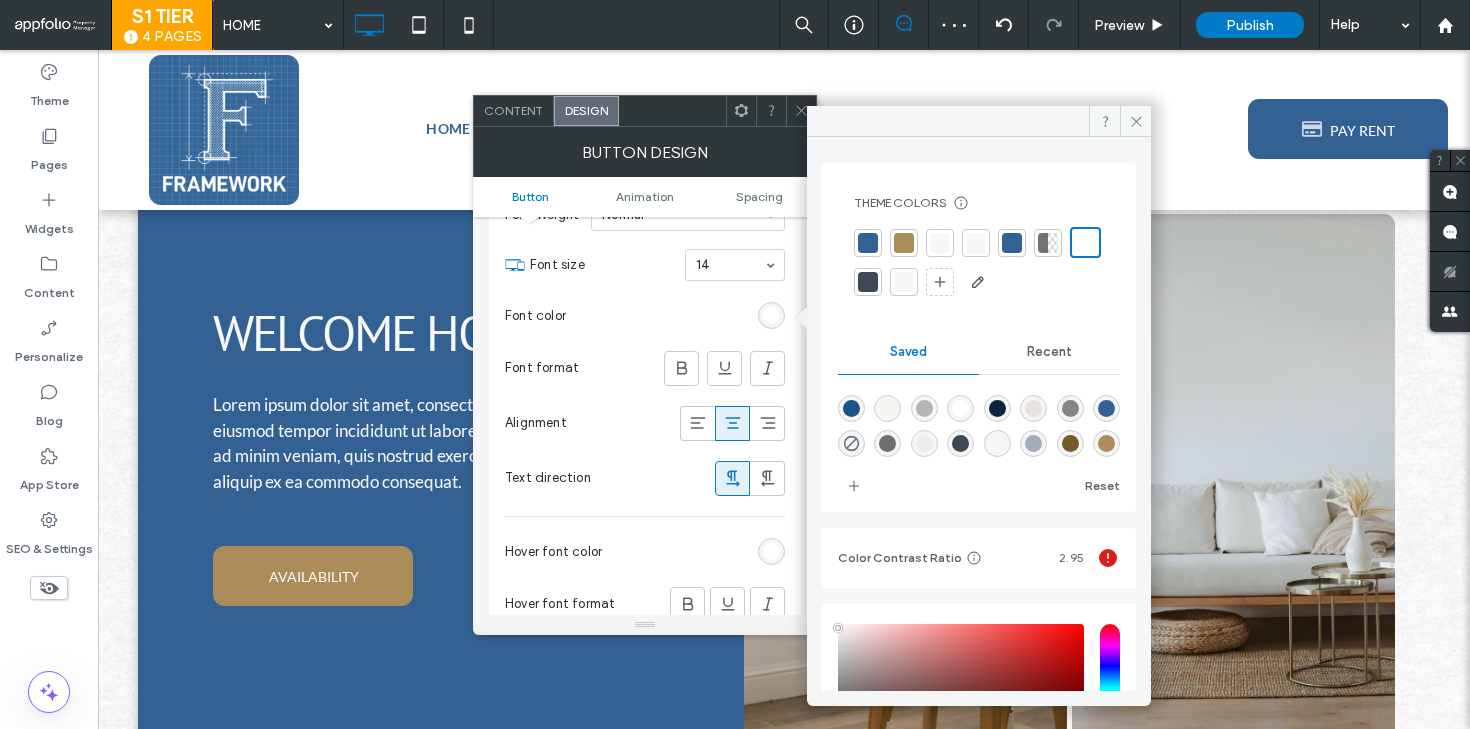click at bounding box center [976, 243] 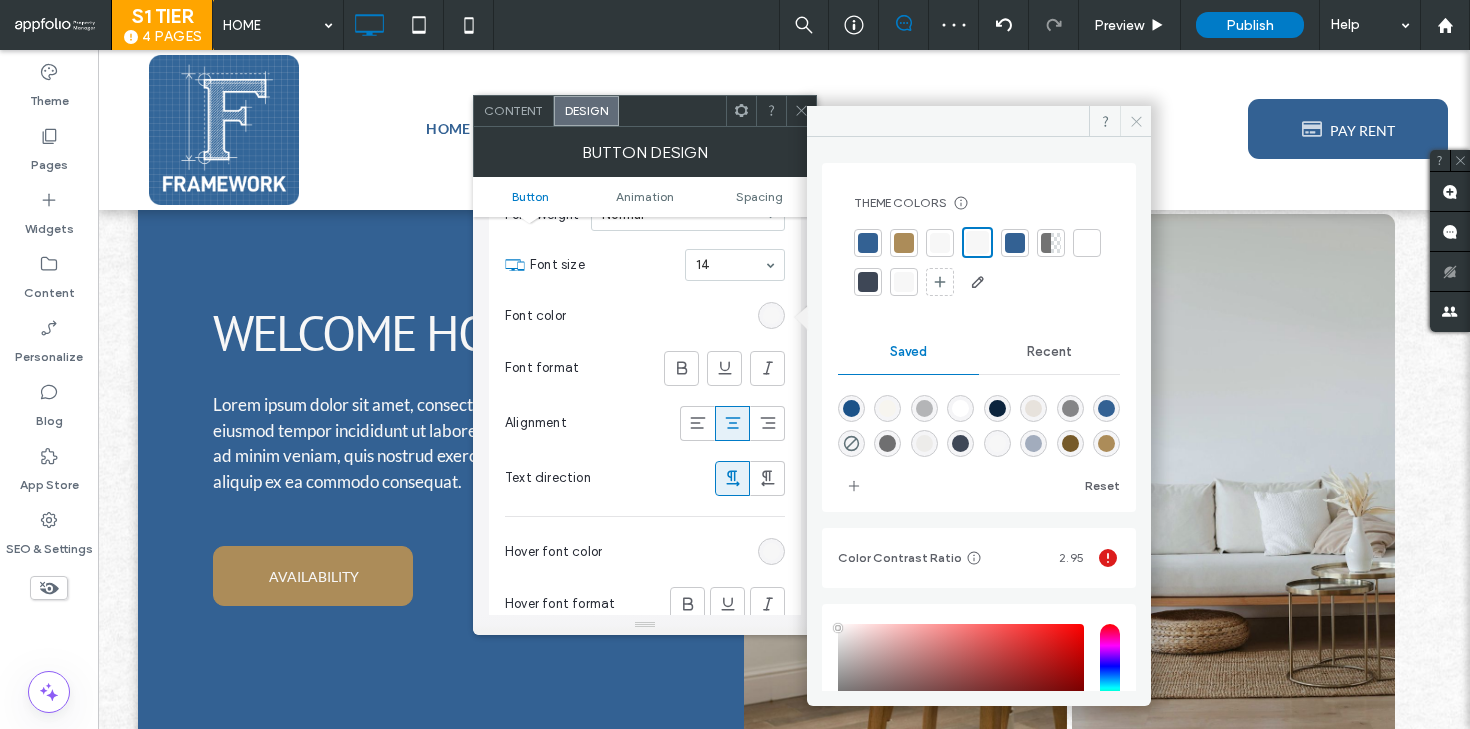 click 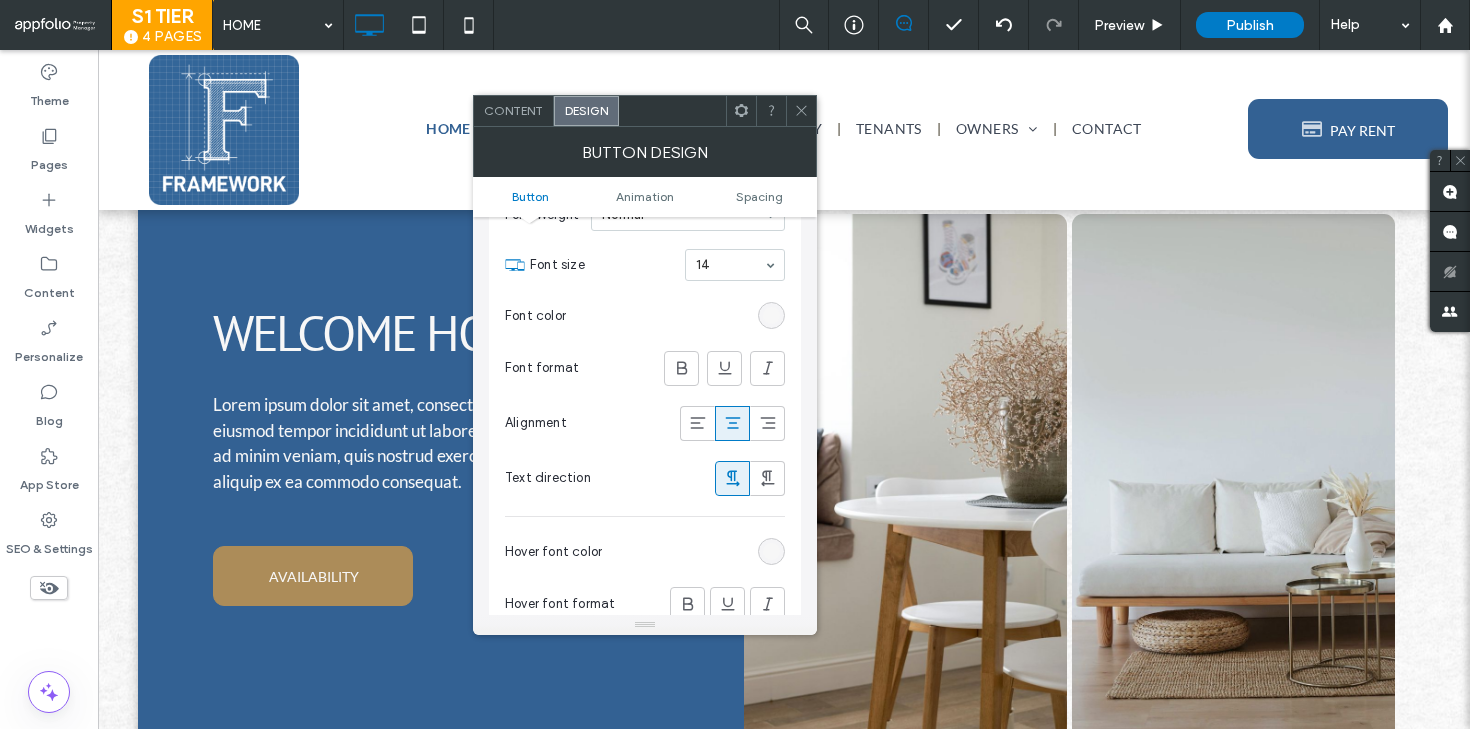 click 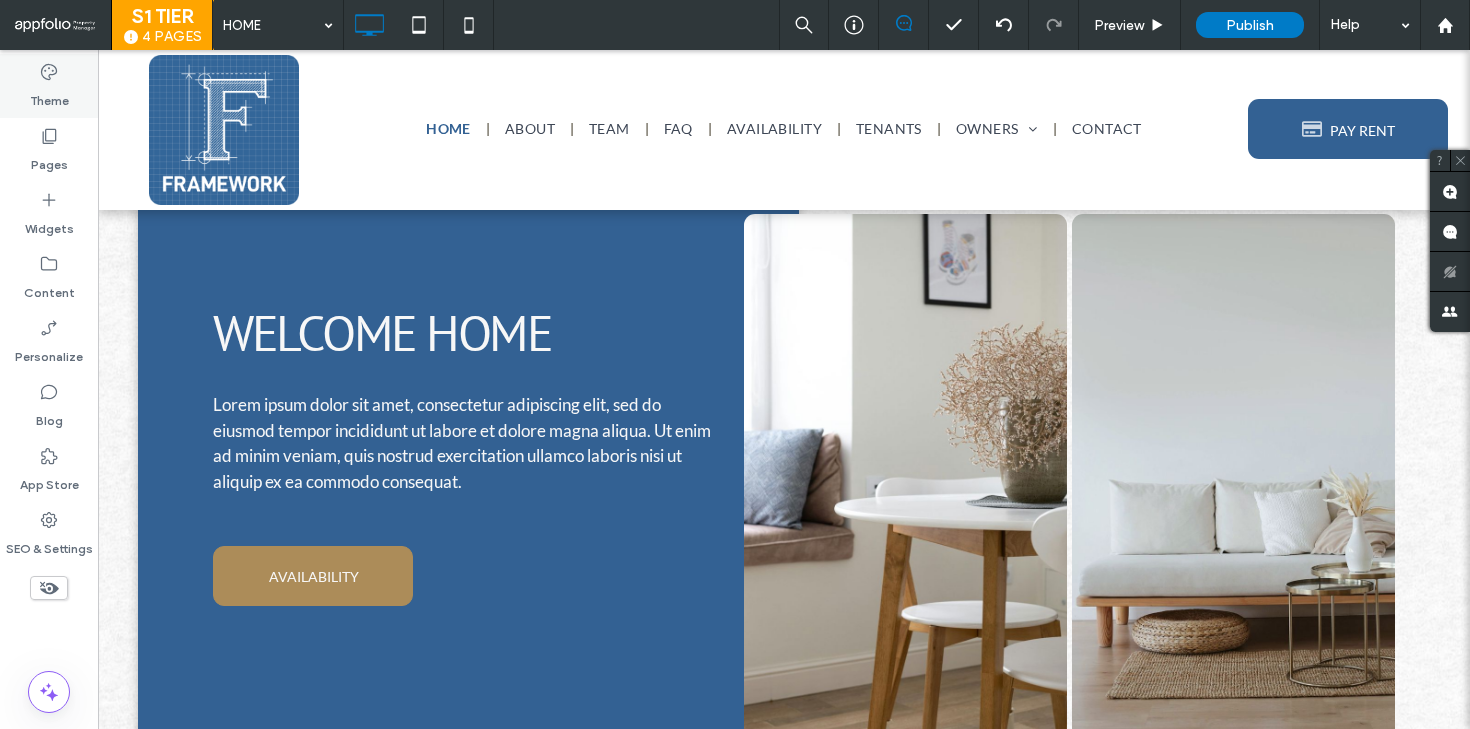 click on "Theme" at bounding box center (49, 86) 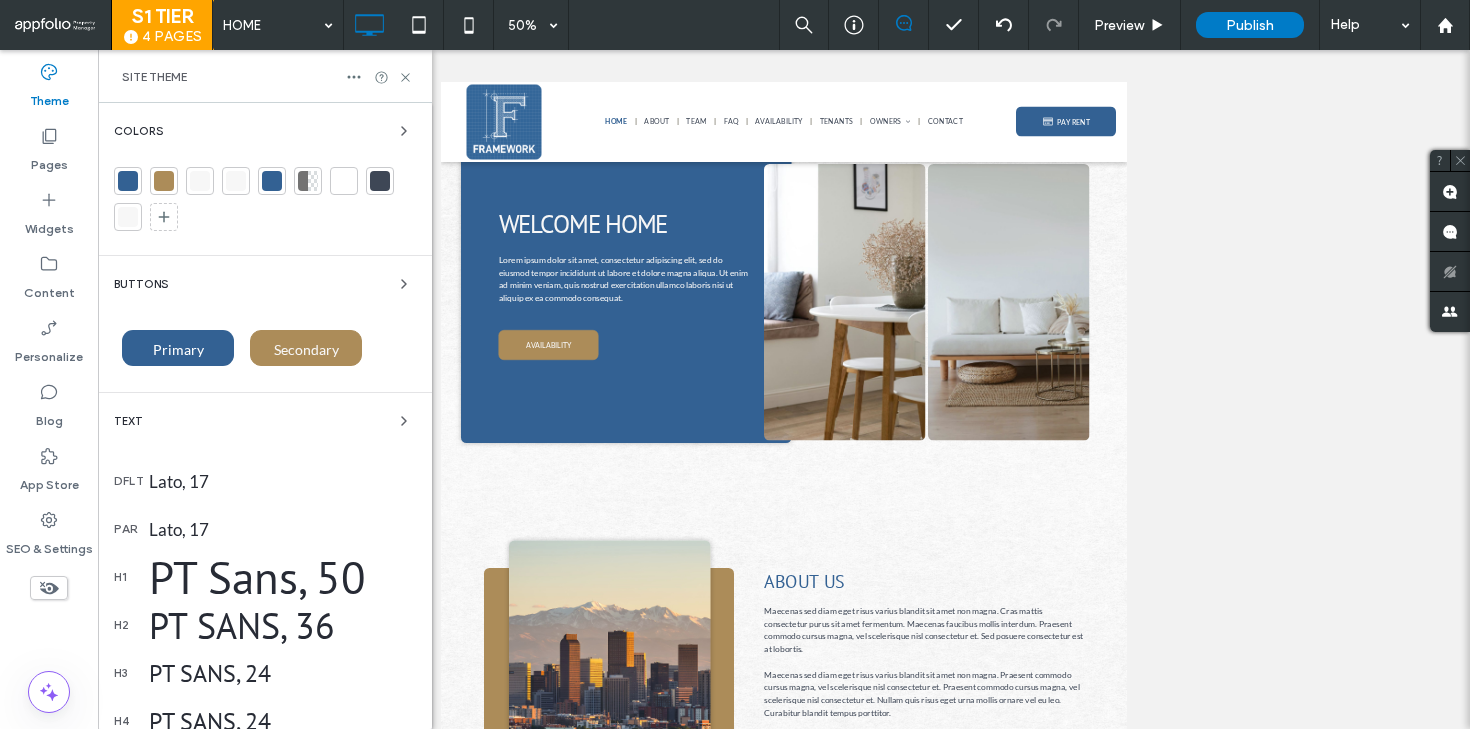 click at bounding box center (164, 181) 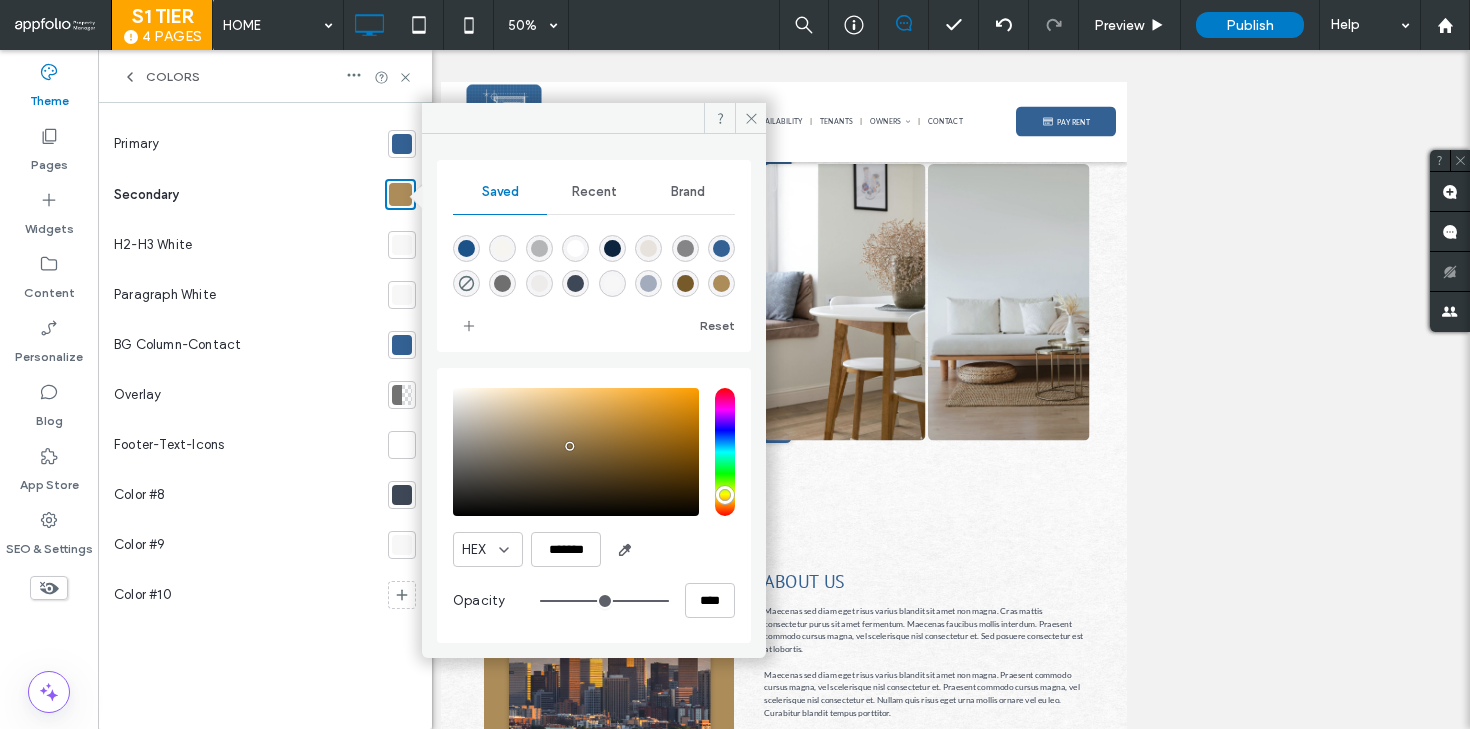 click at bounding box center (576, 452) 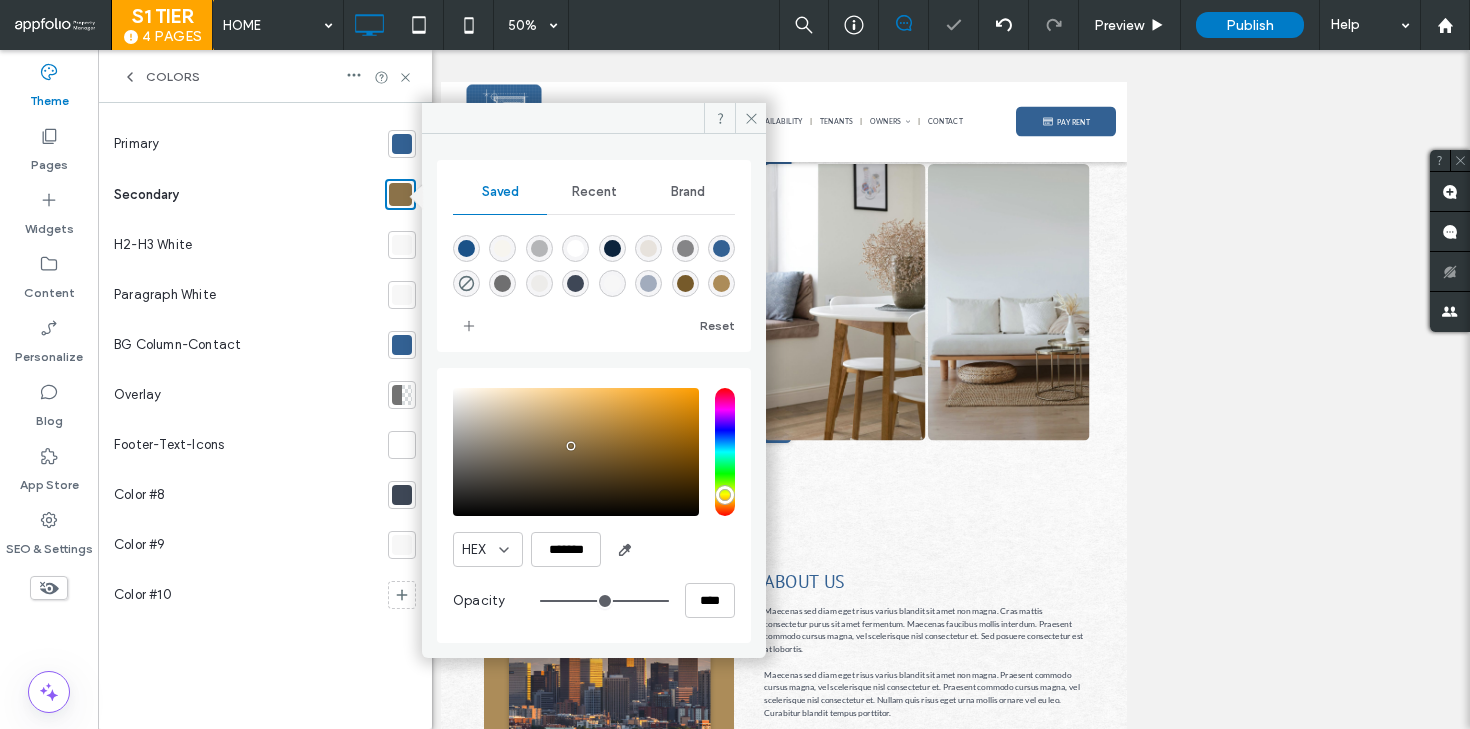 click at bounding box center [576, 452] 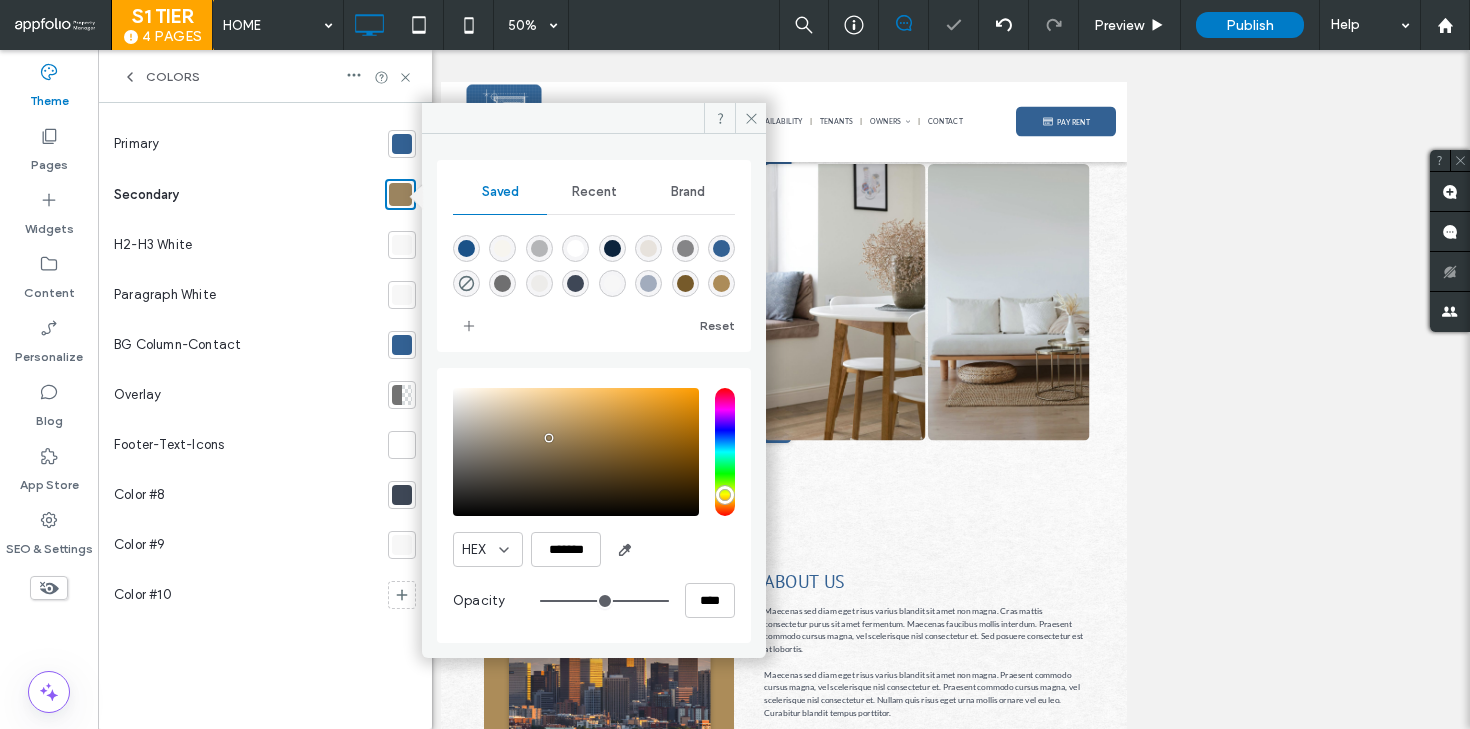 click at bounding box center (576, 452) 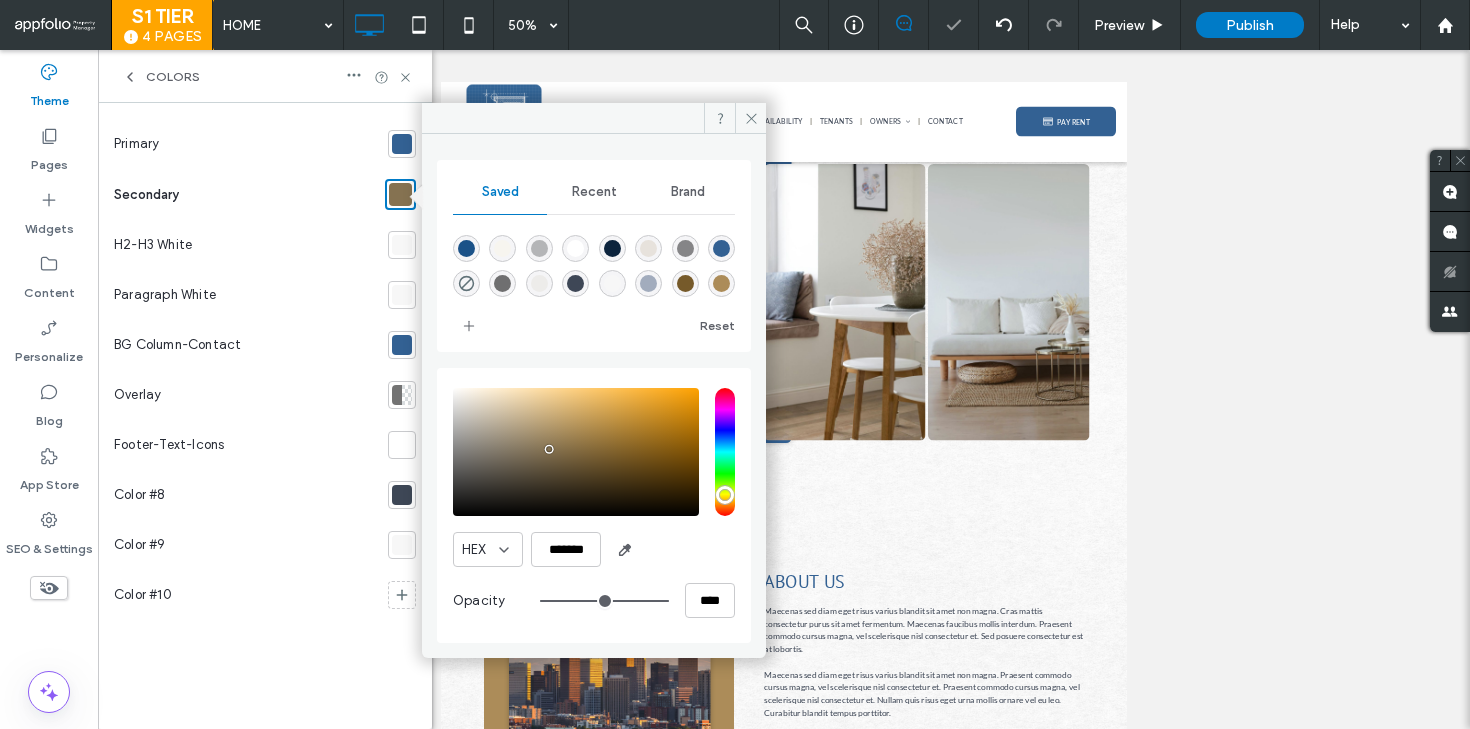 click at bounding box center [576, 452] 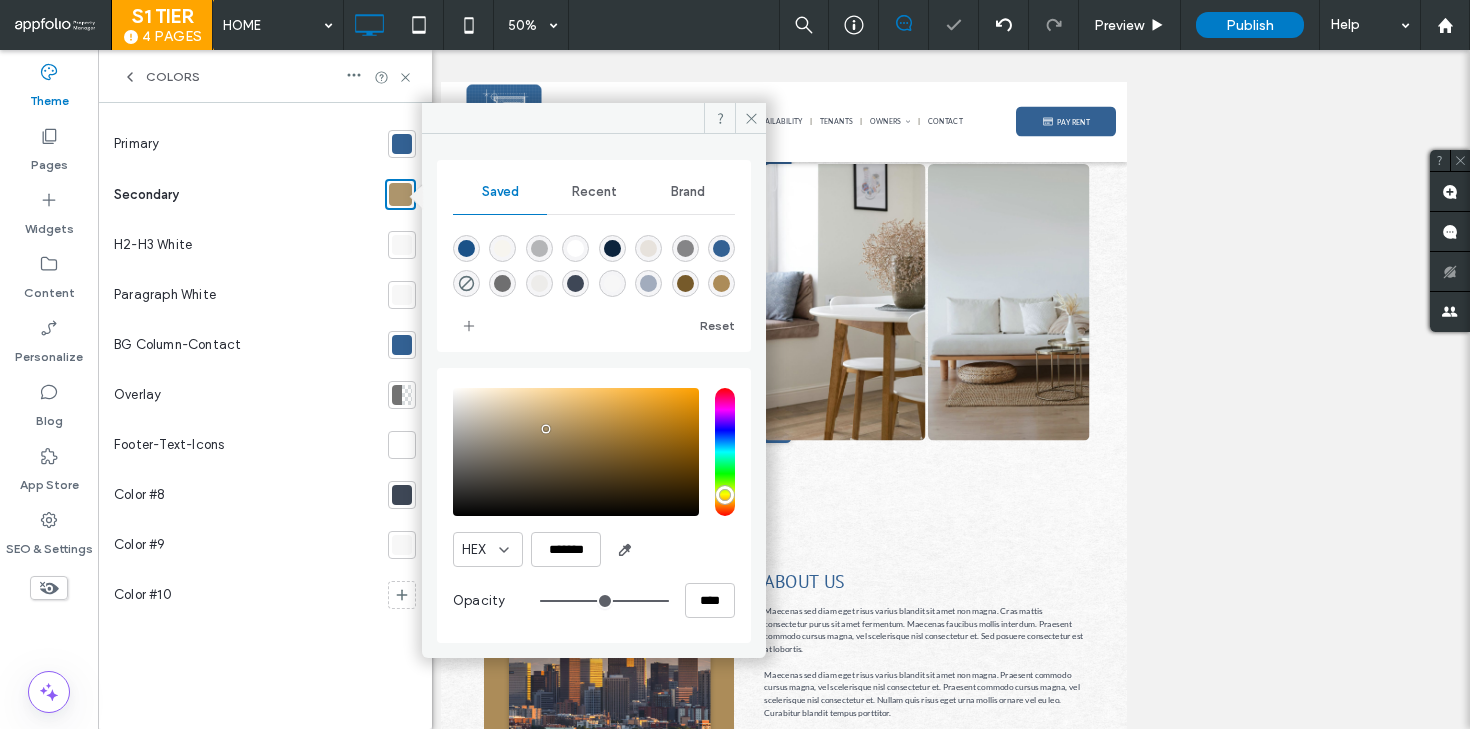 type on "*******" 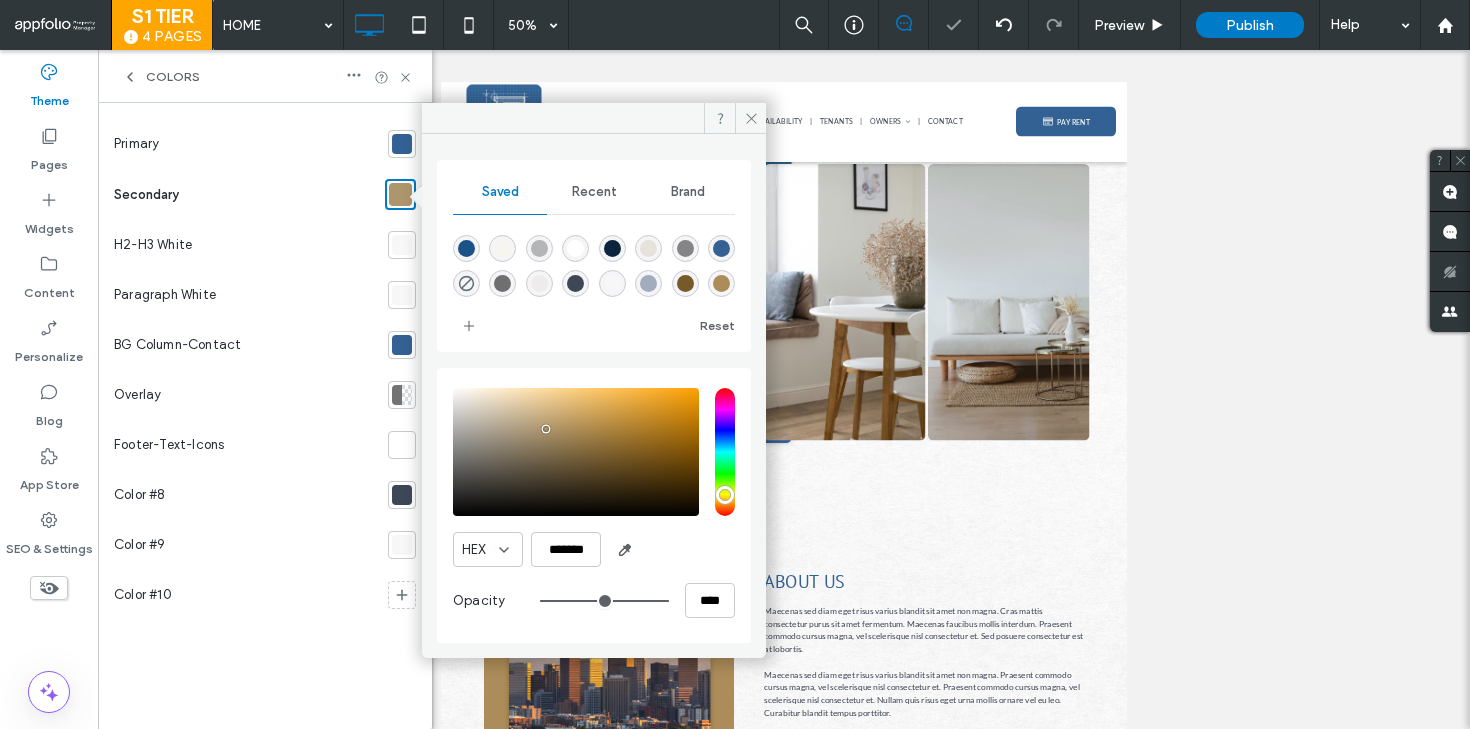 click at bounding box center (576, 452) 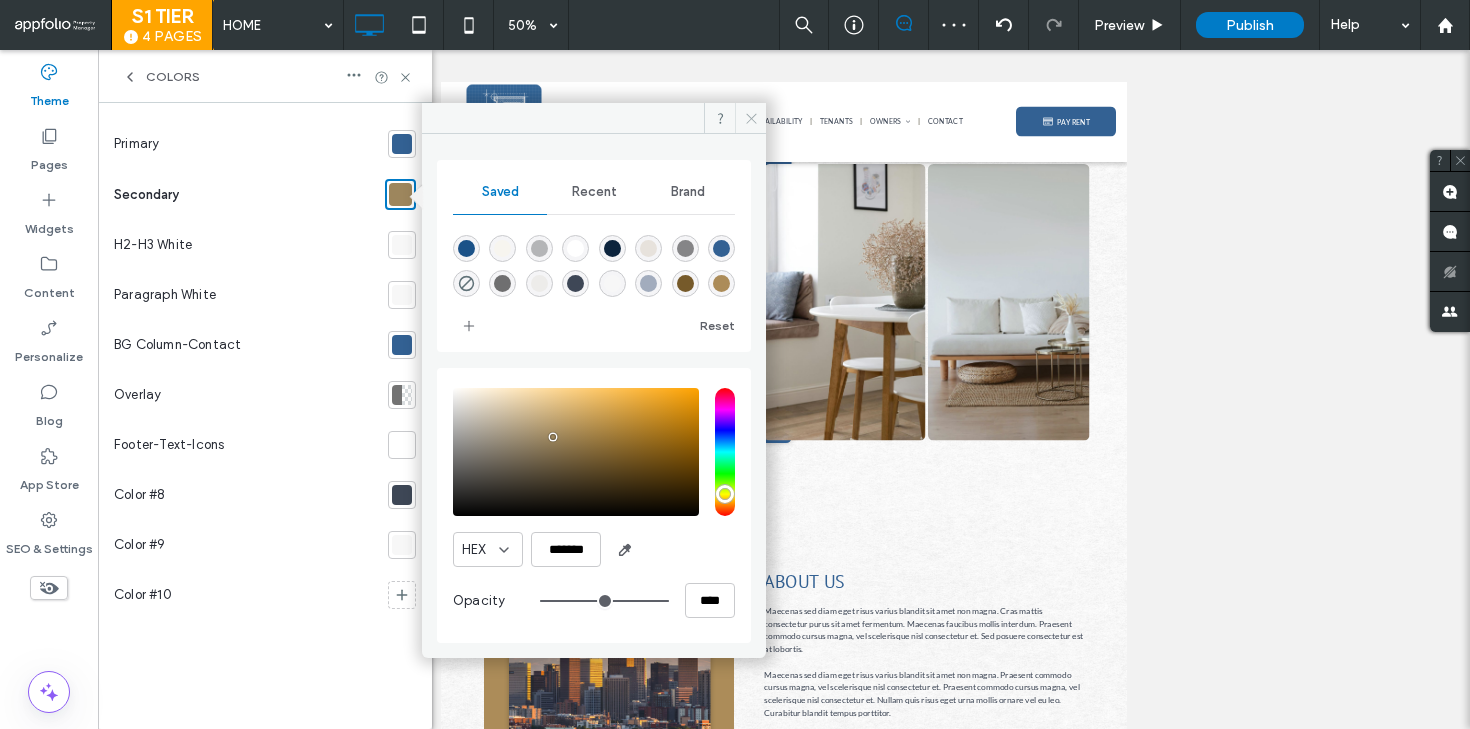 click 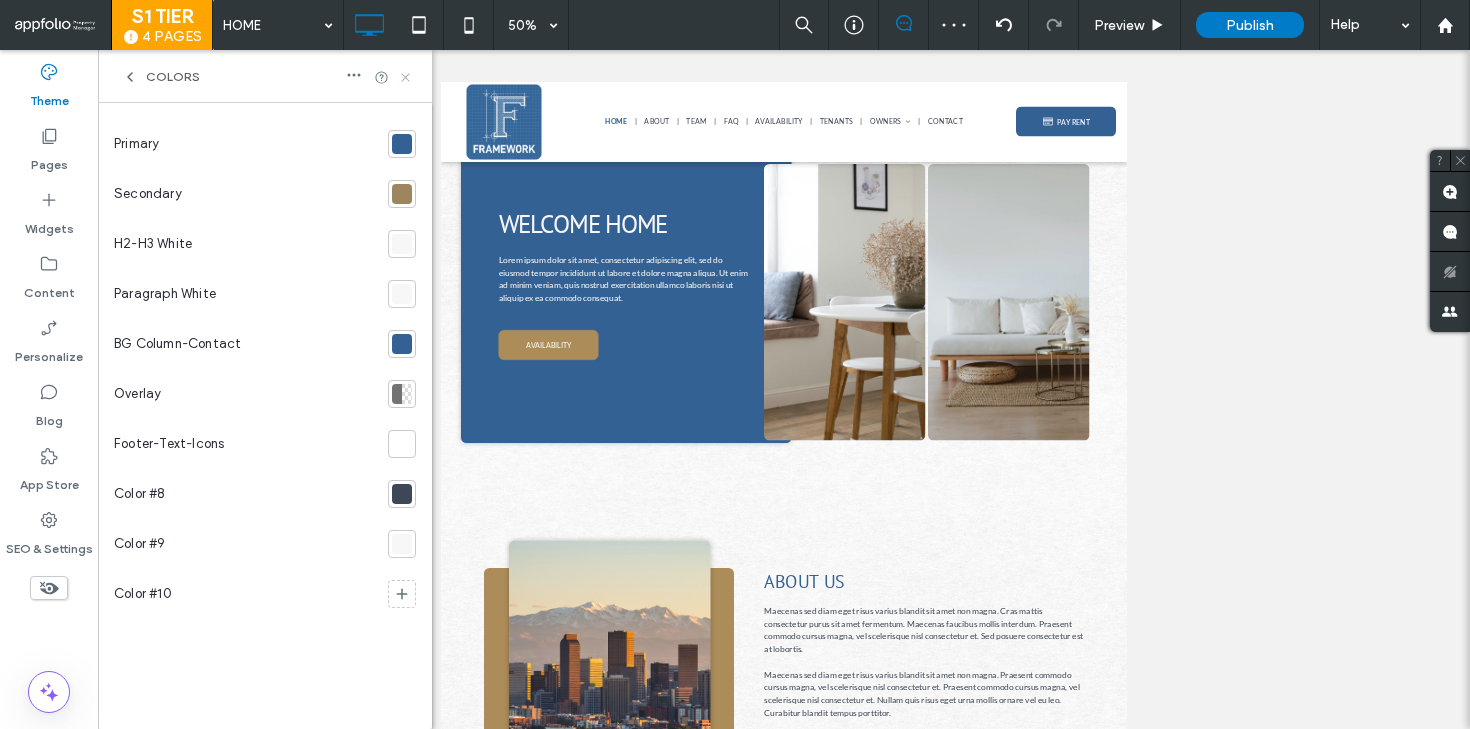 click 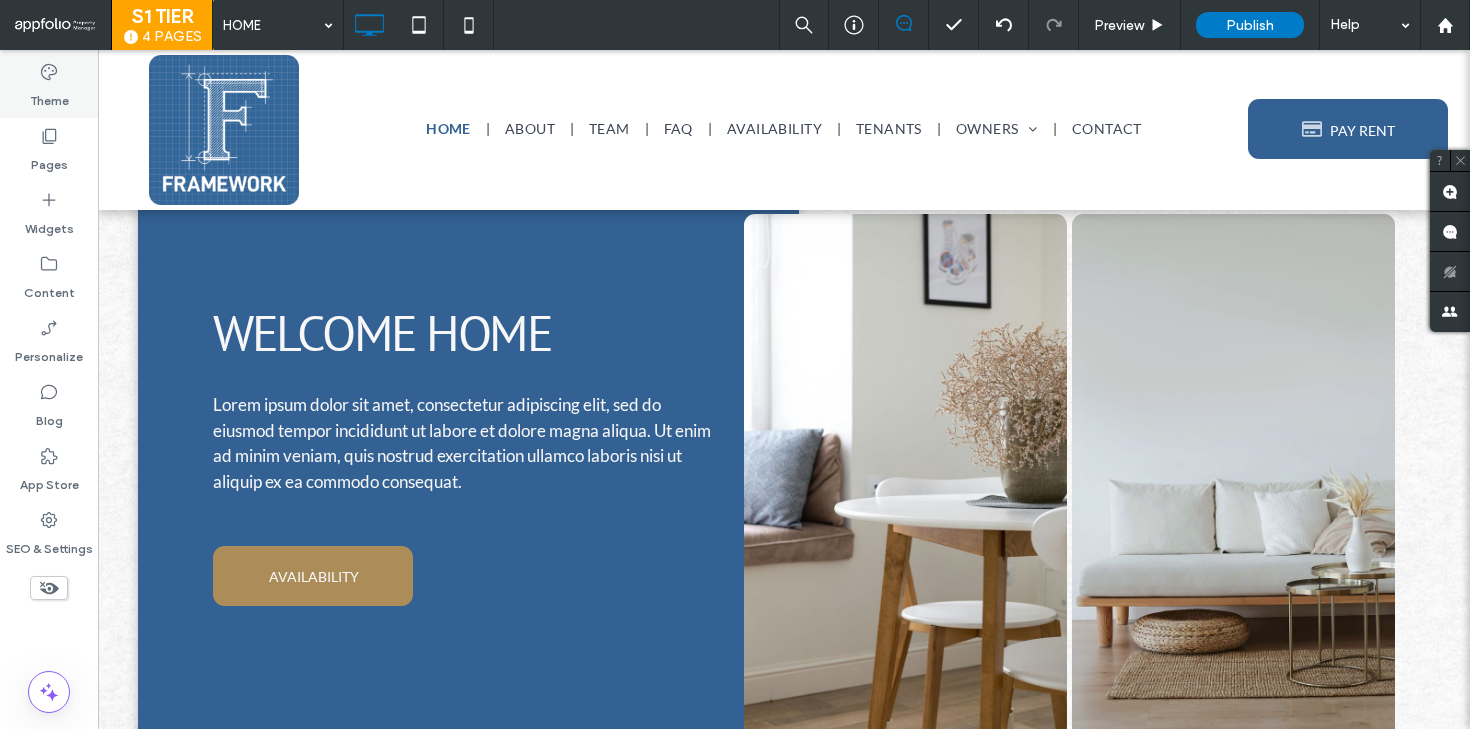 click on "Theme" at bounding box center [49, 86] 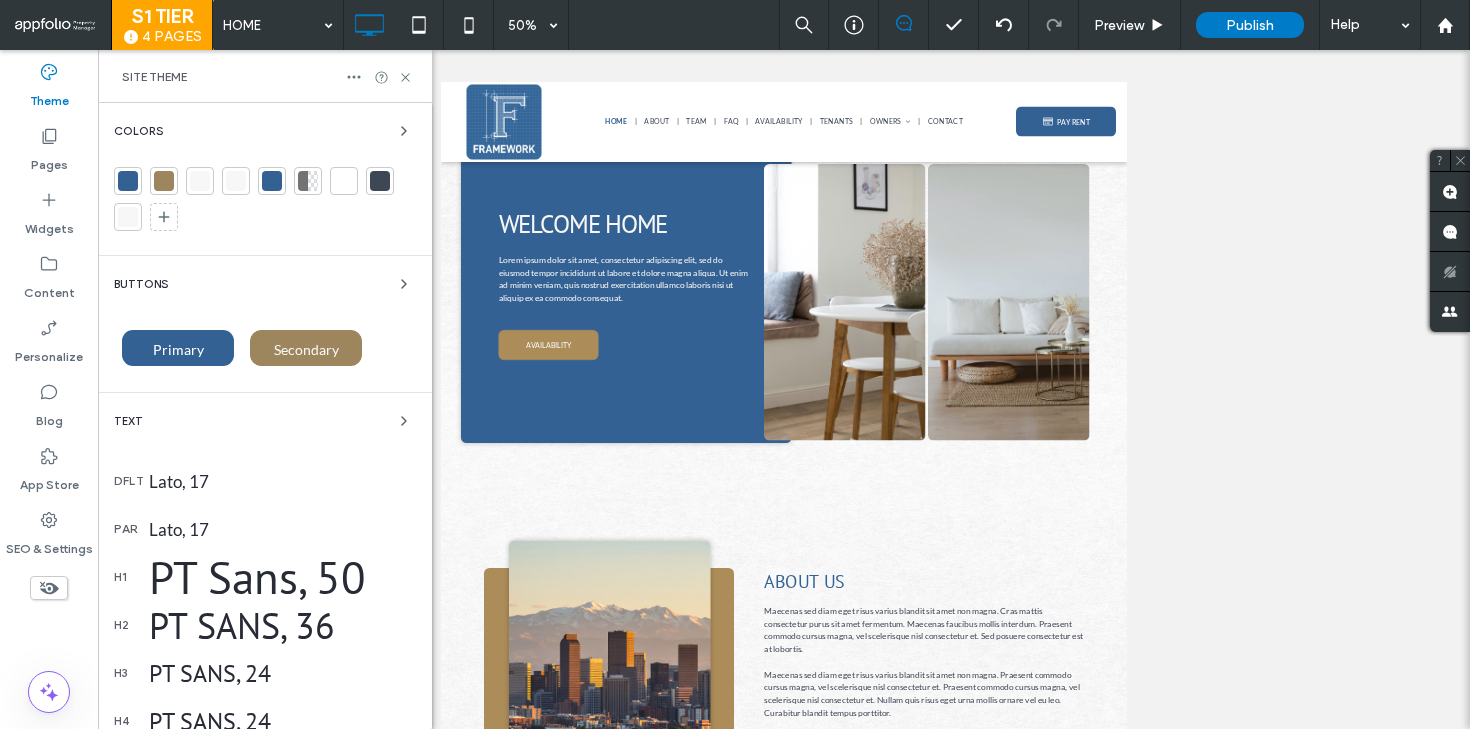 click at bounding box center (164, 181) 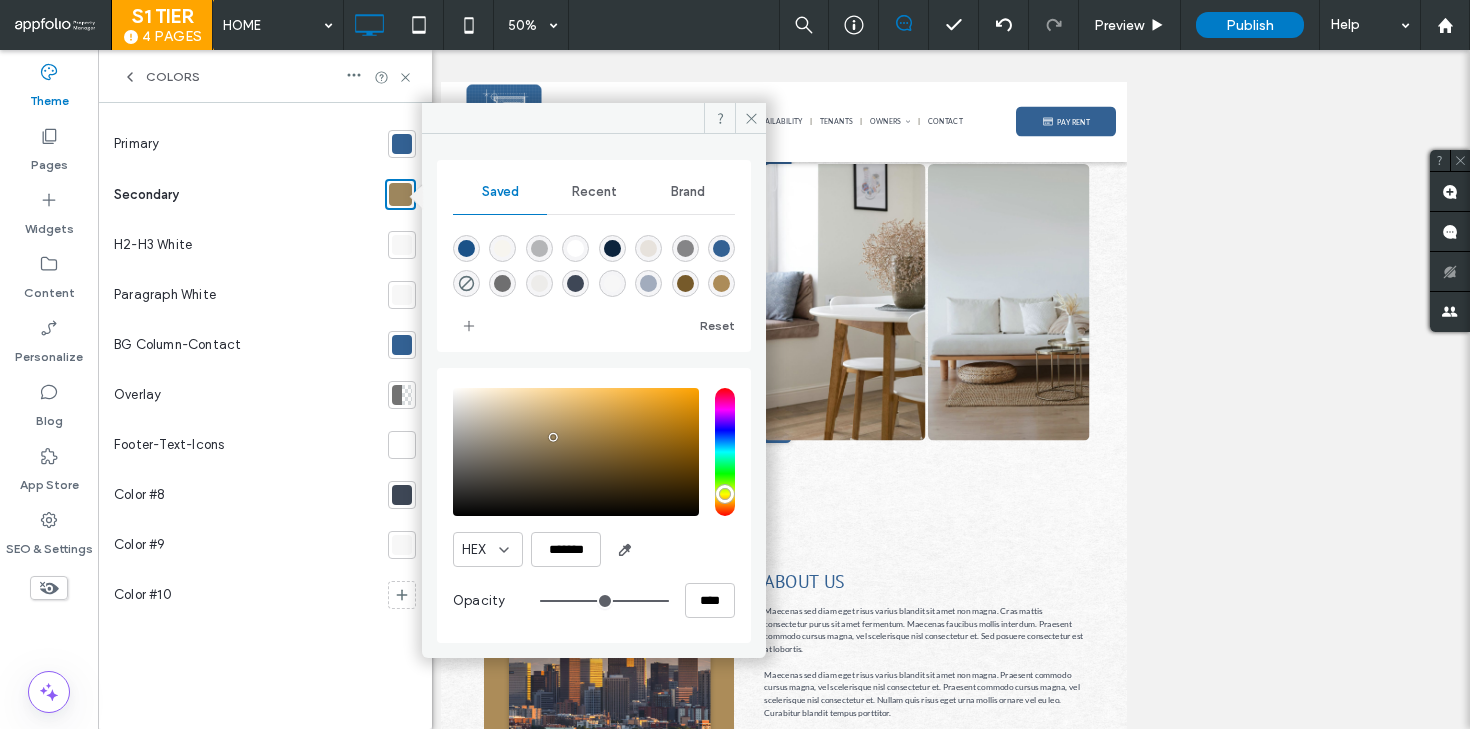 click at bounding box center (721, 283) 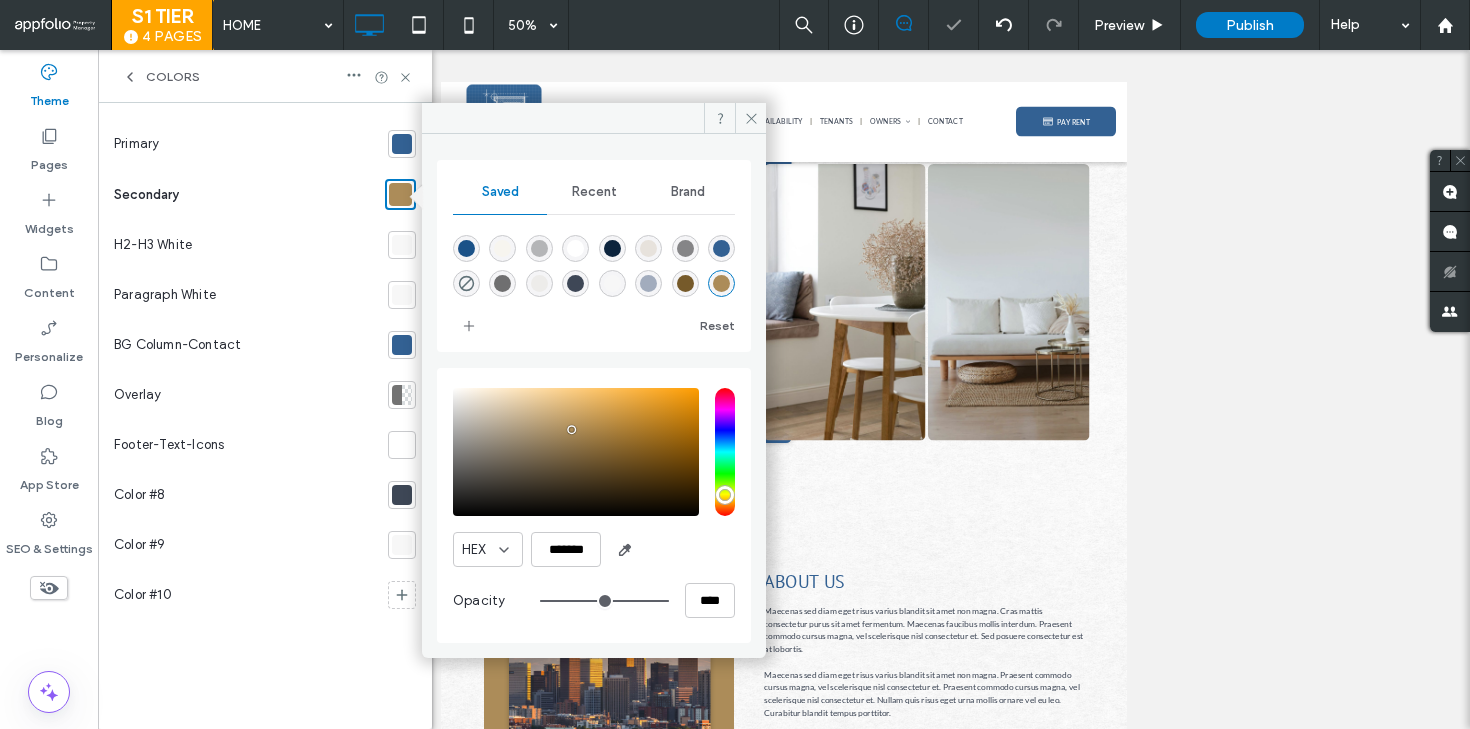 click at bounding box center (685, 283) 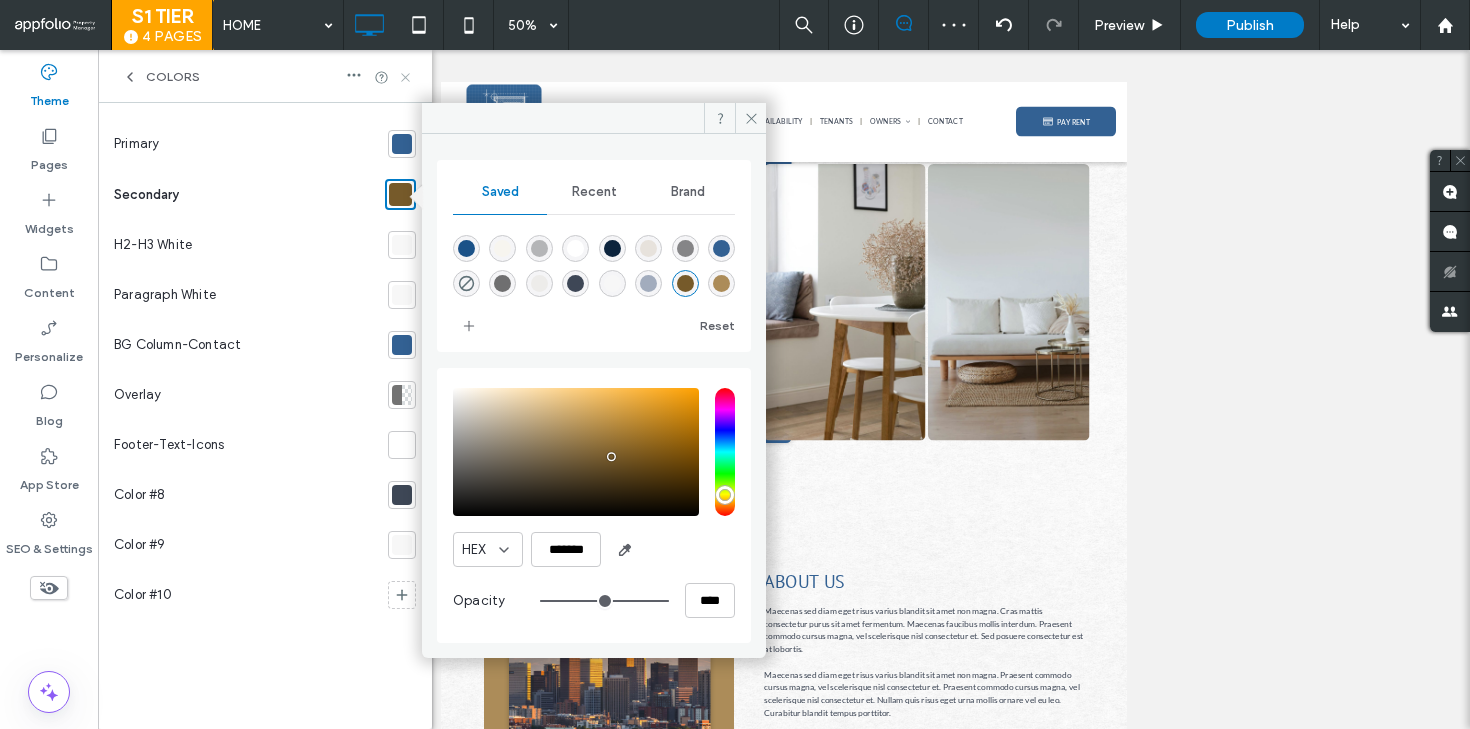 click 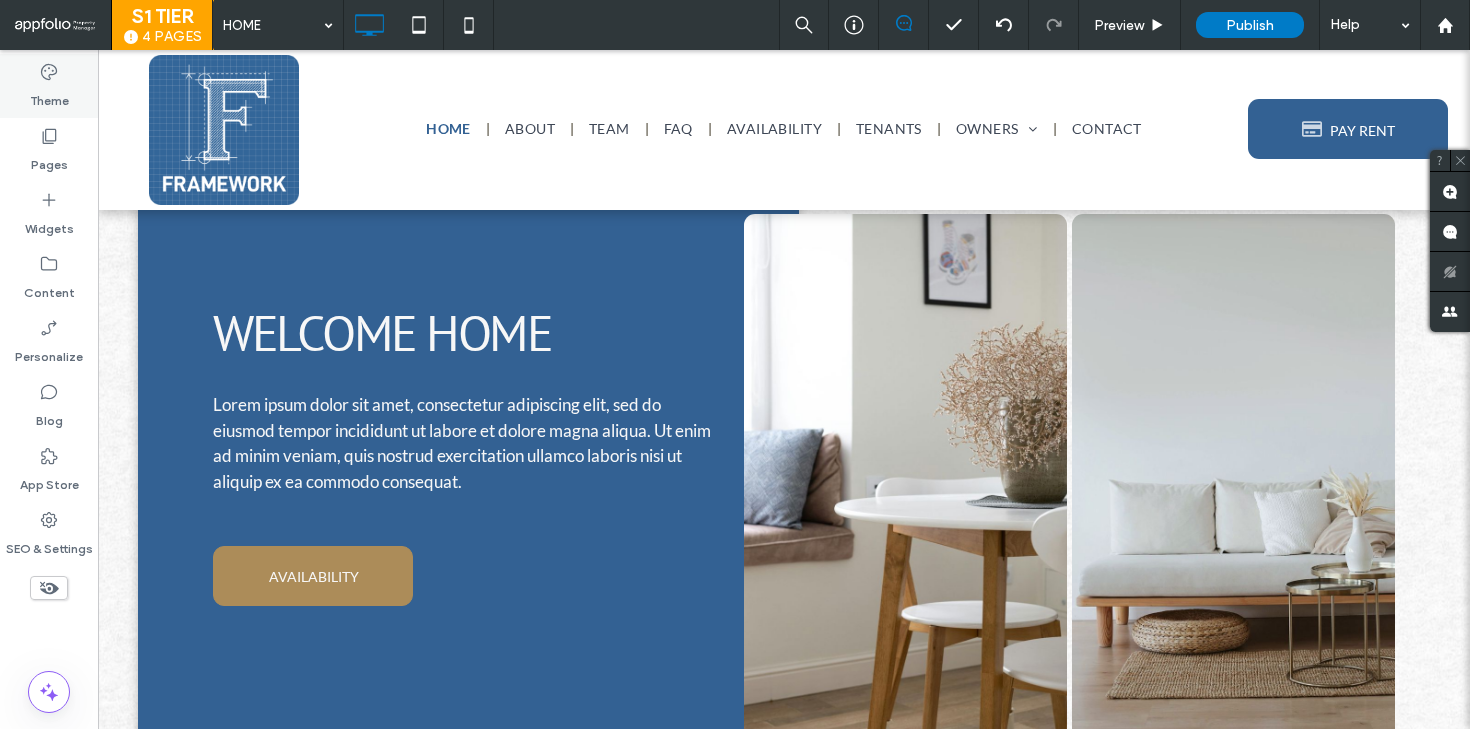 click 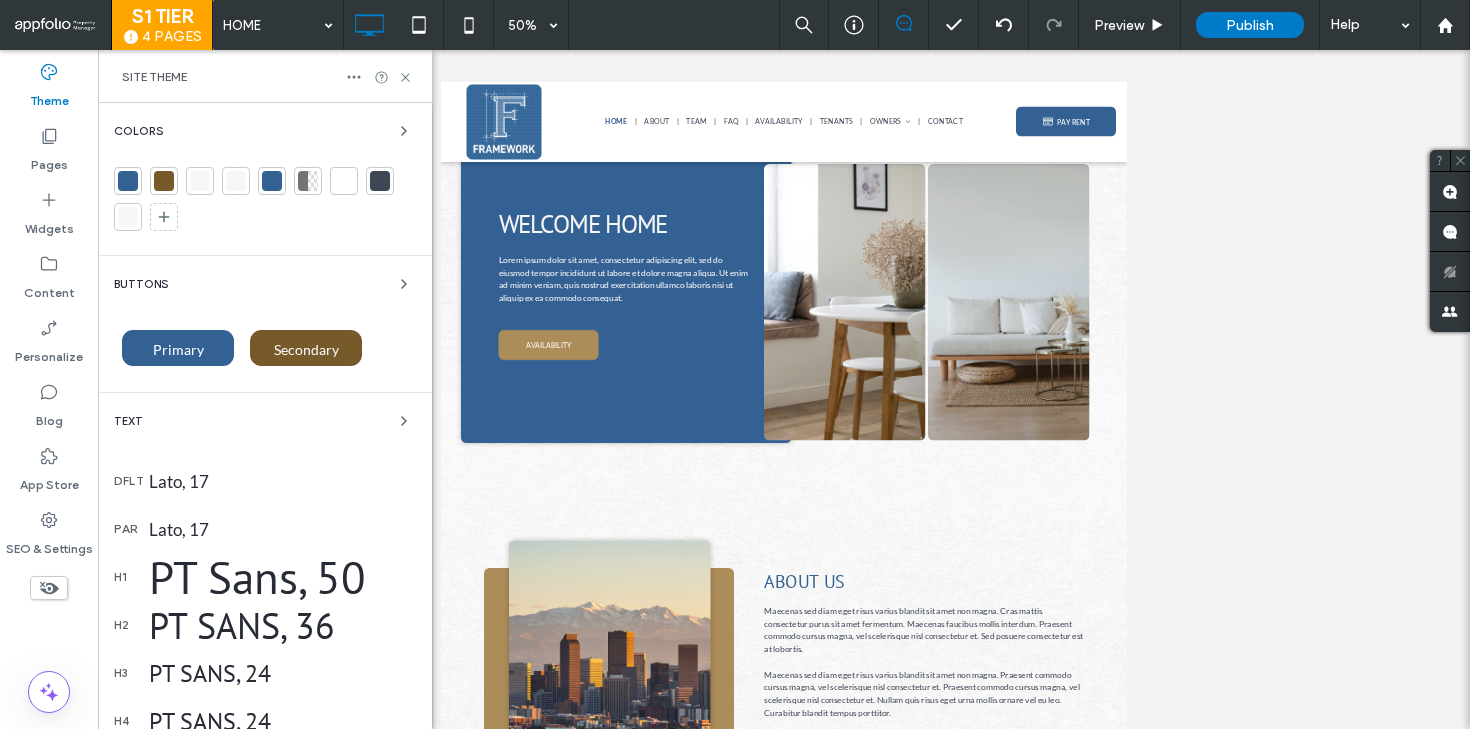 click at bounding box center [164, 181] 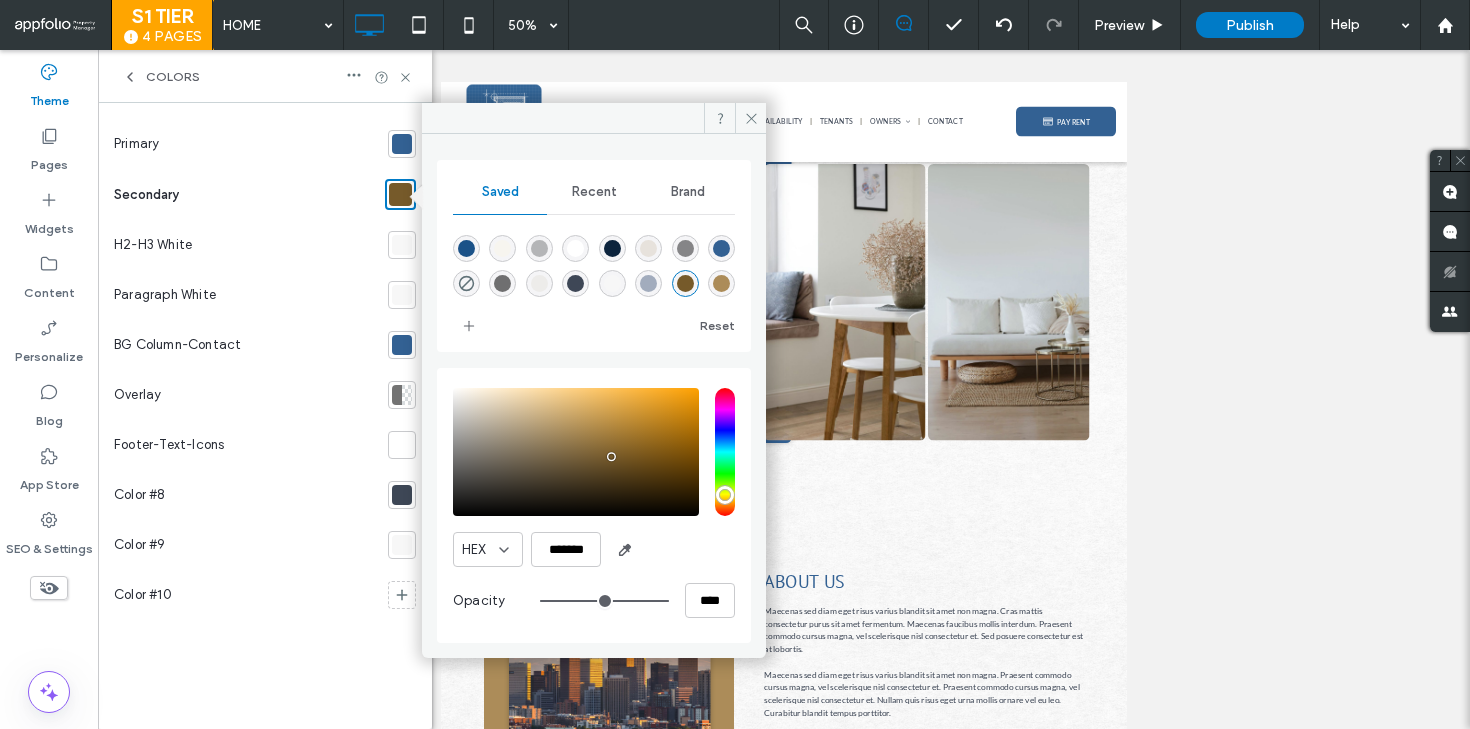 click at bounding box center (721, 283) 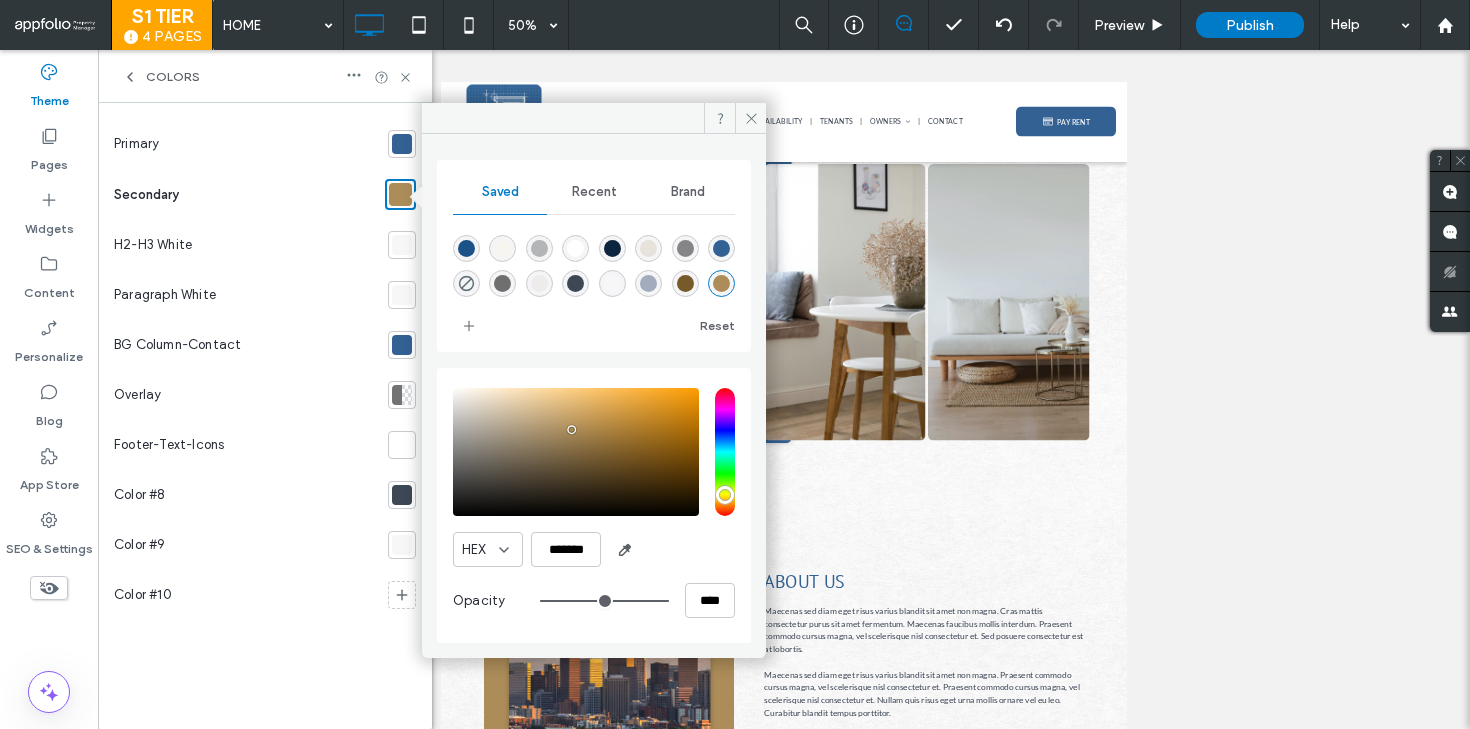 click at bounding box center [576, 452] 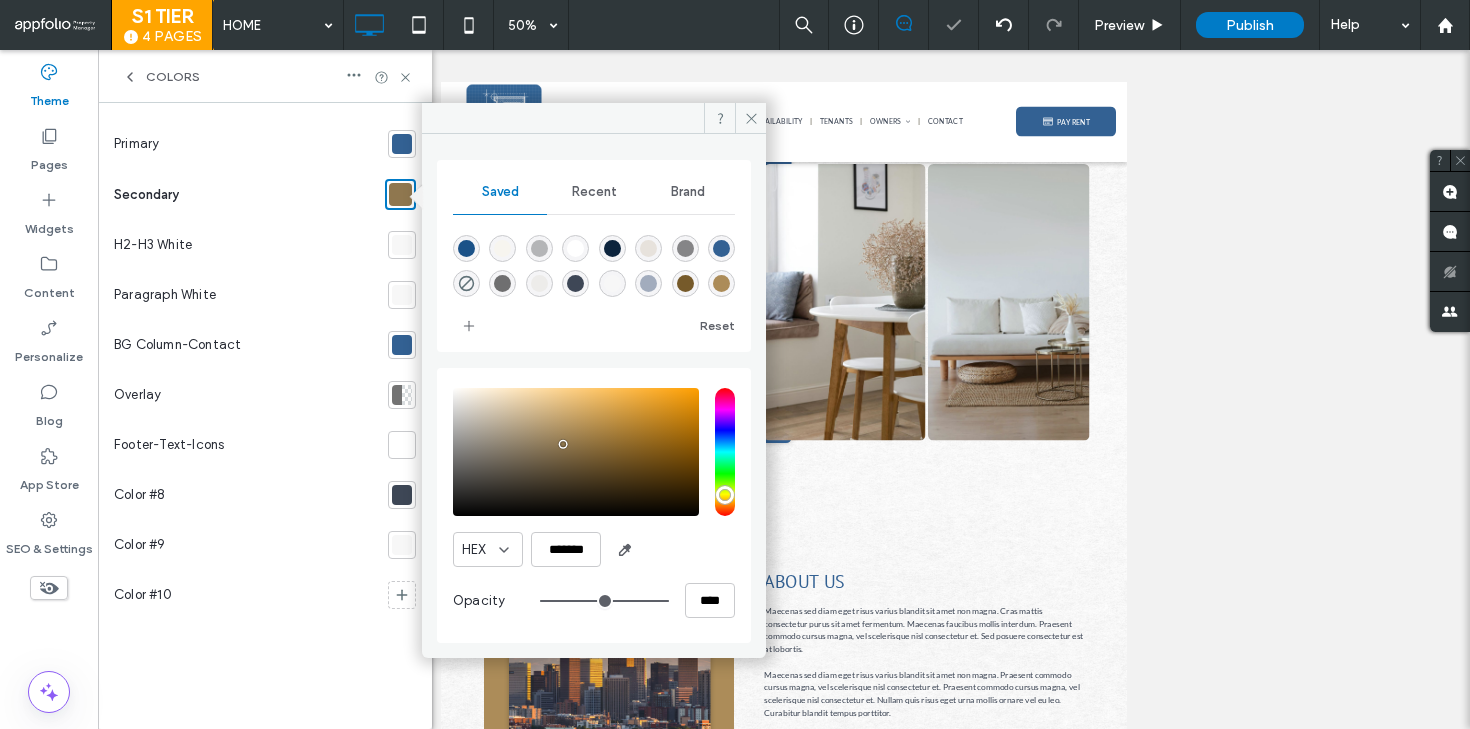 click at bounding box center (576, 452) 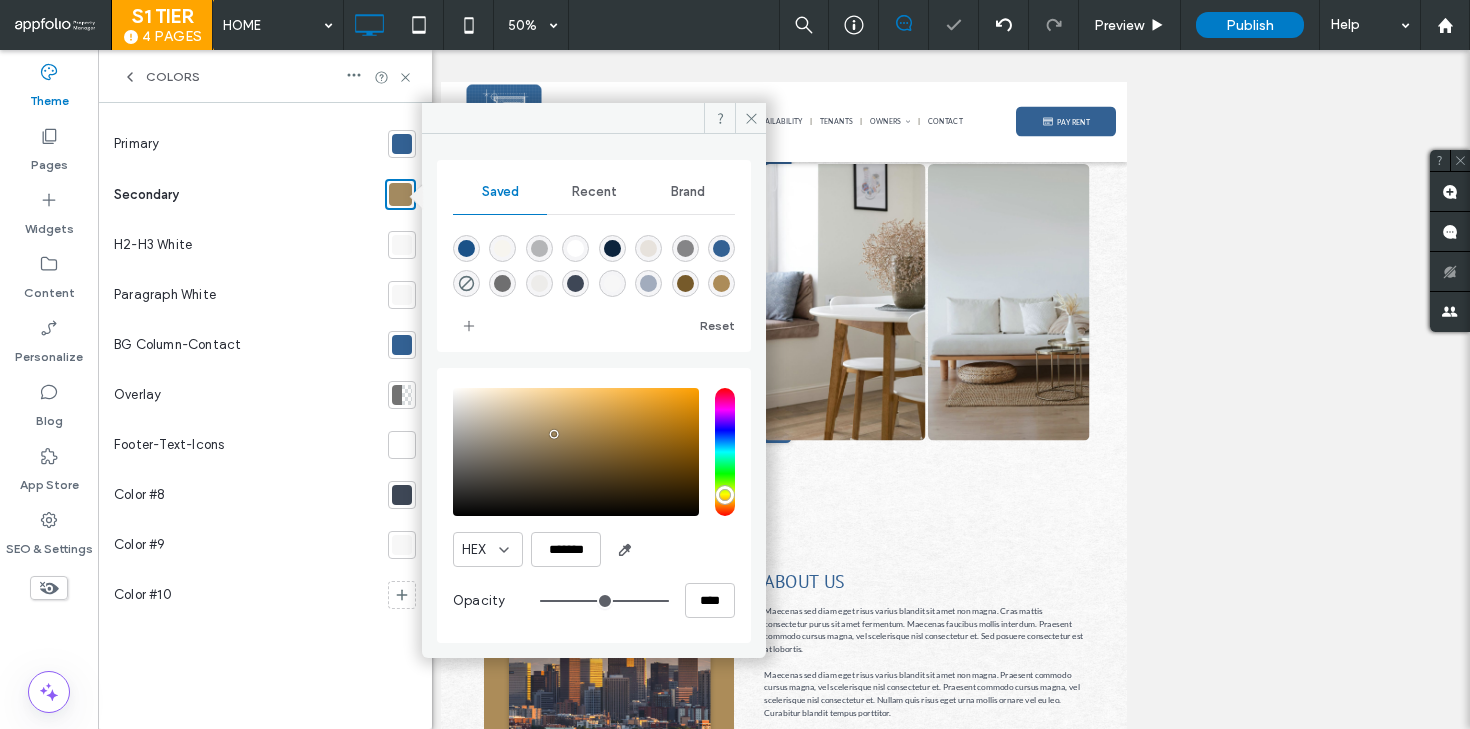 click at bounding box center (576, 452) 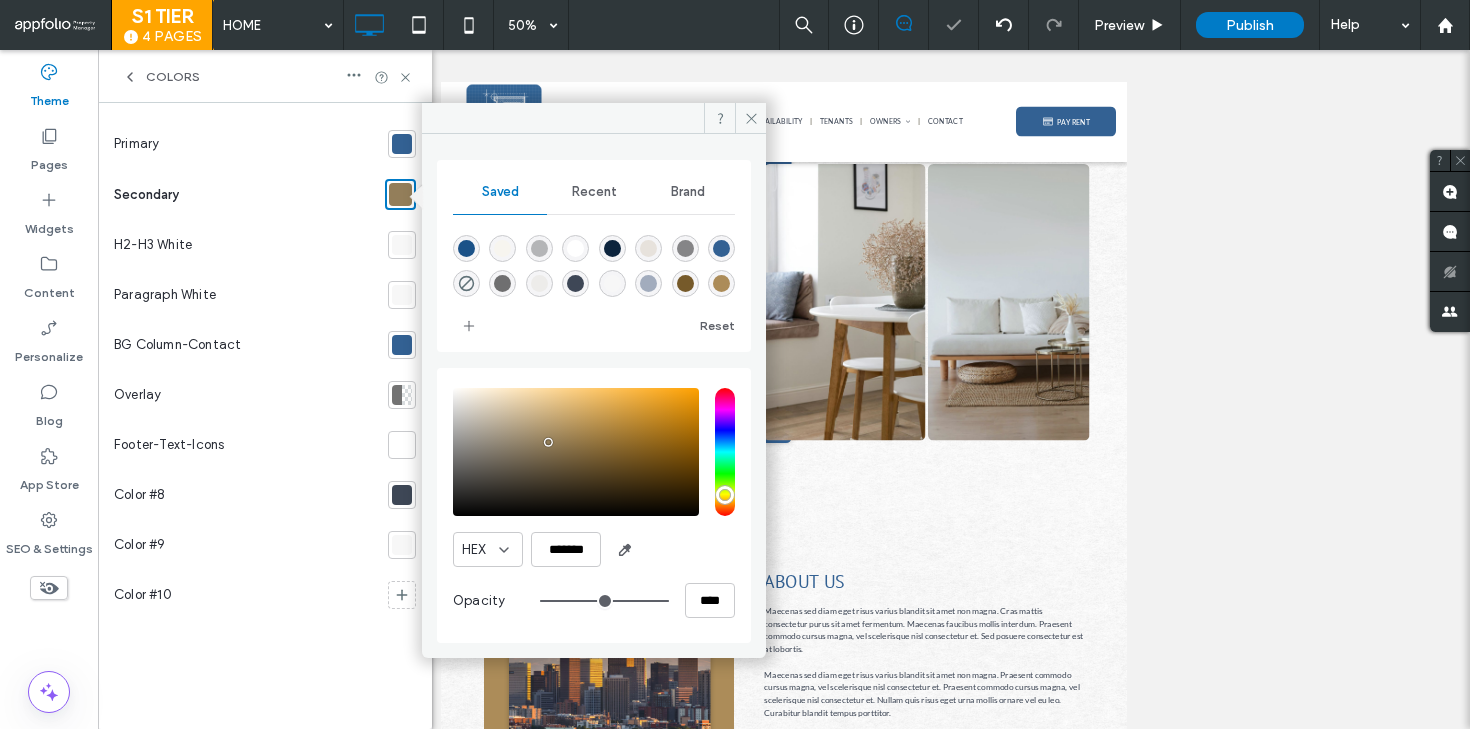 click at bounding box center [576, 452] 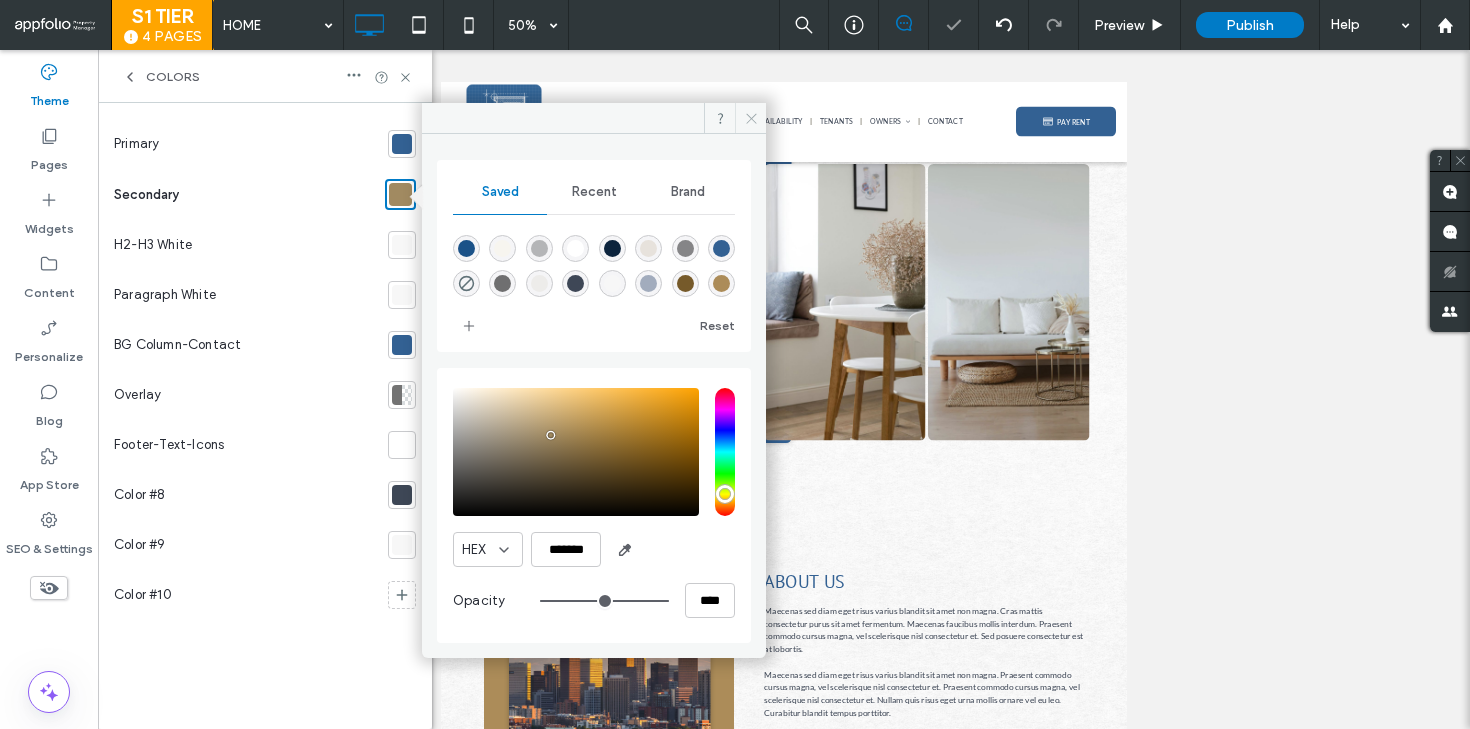 click 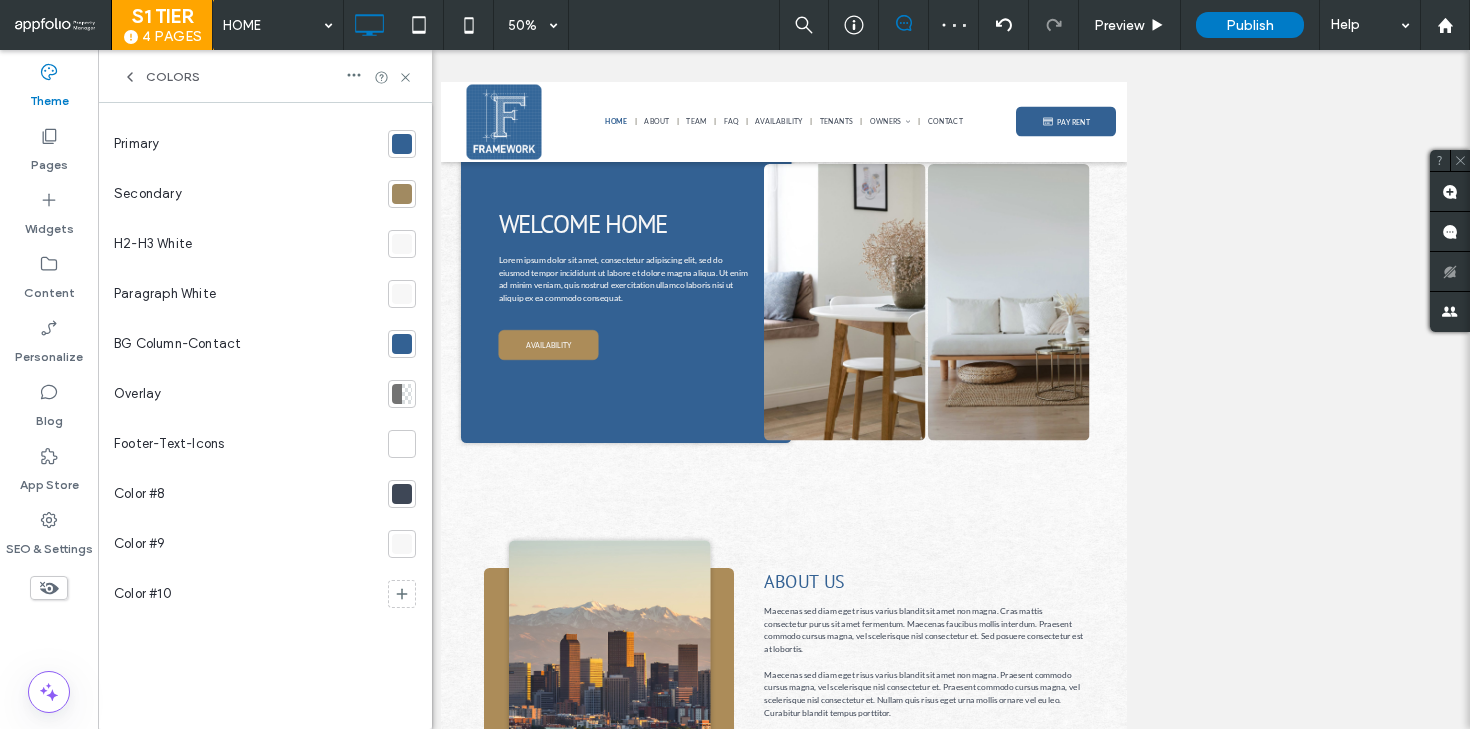 click on "Colors" at bounding box center (265, 77) 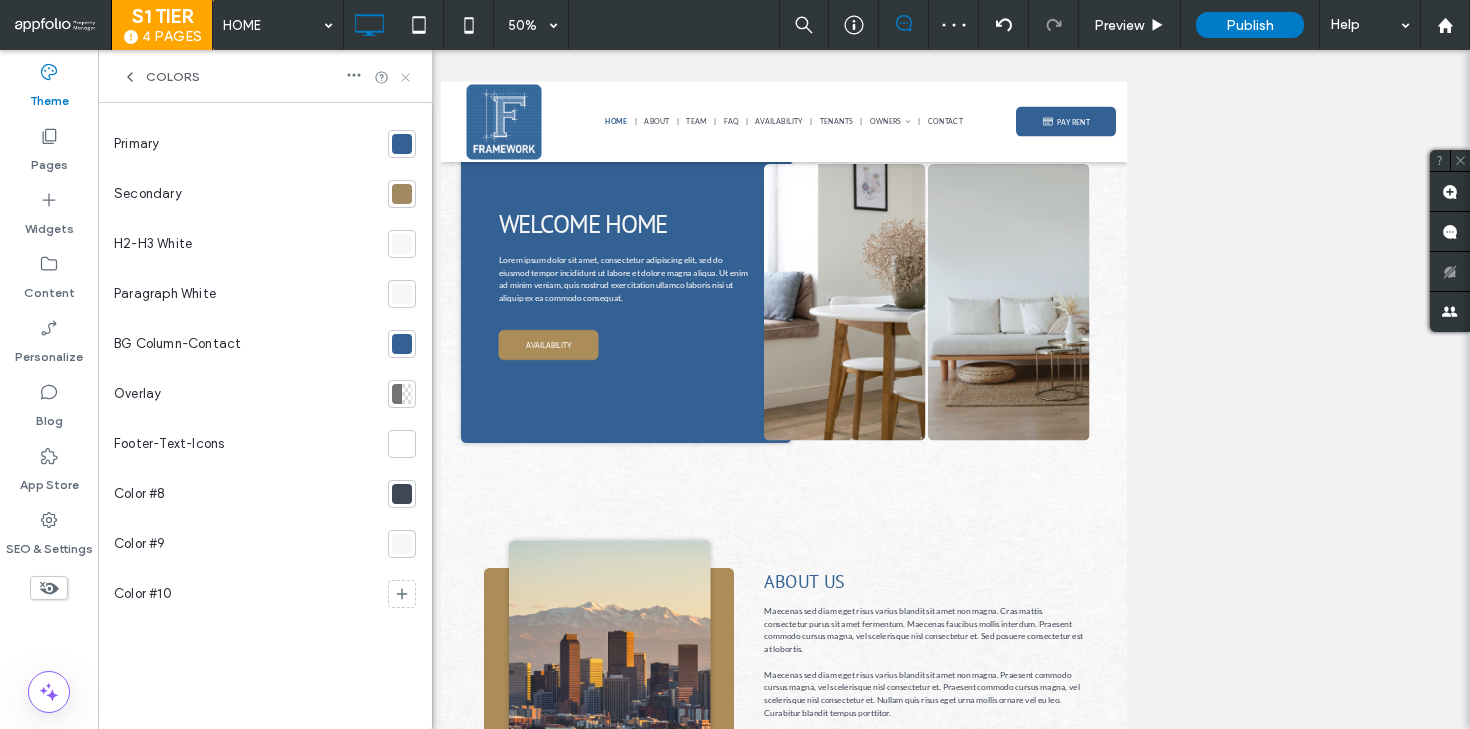 click 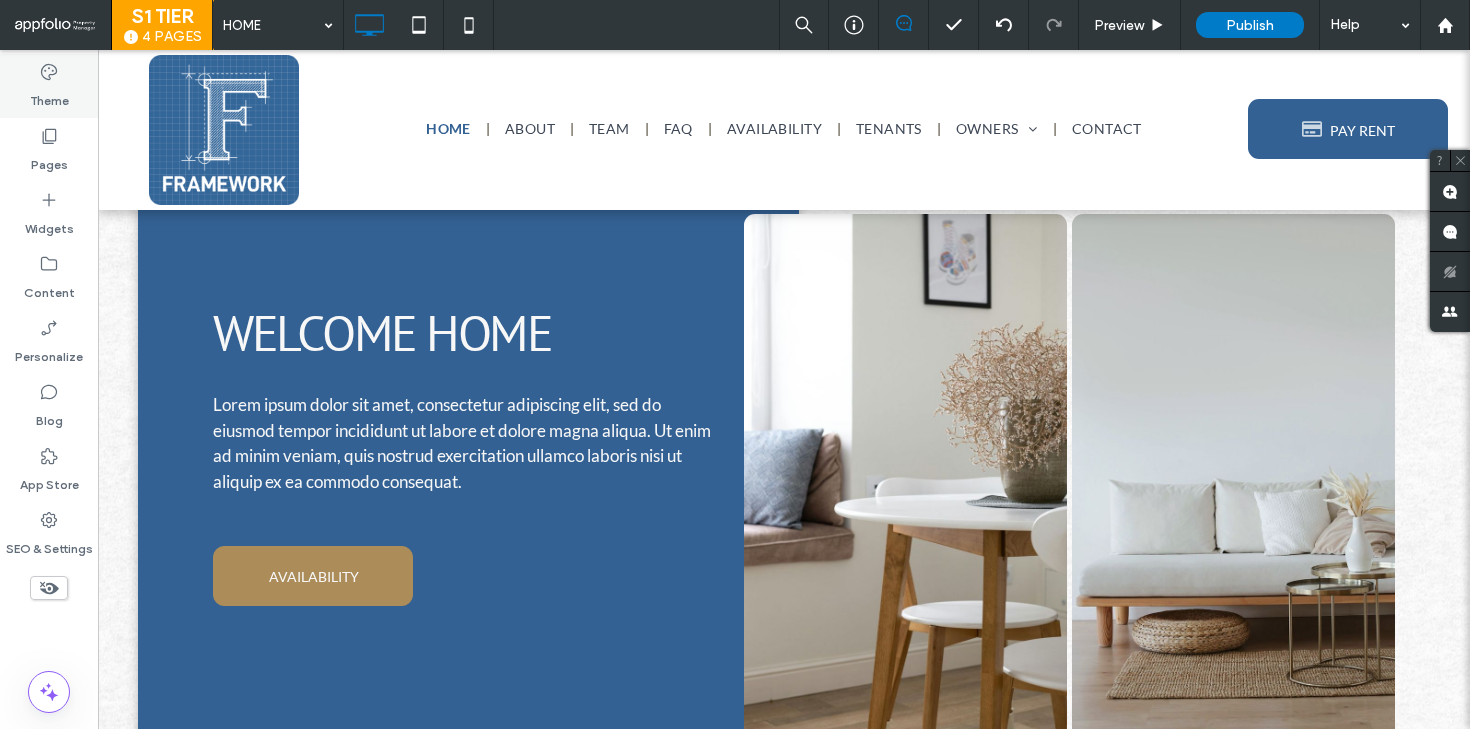 click on "Theme" at bounding box center [49, 86] 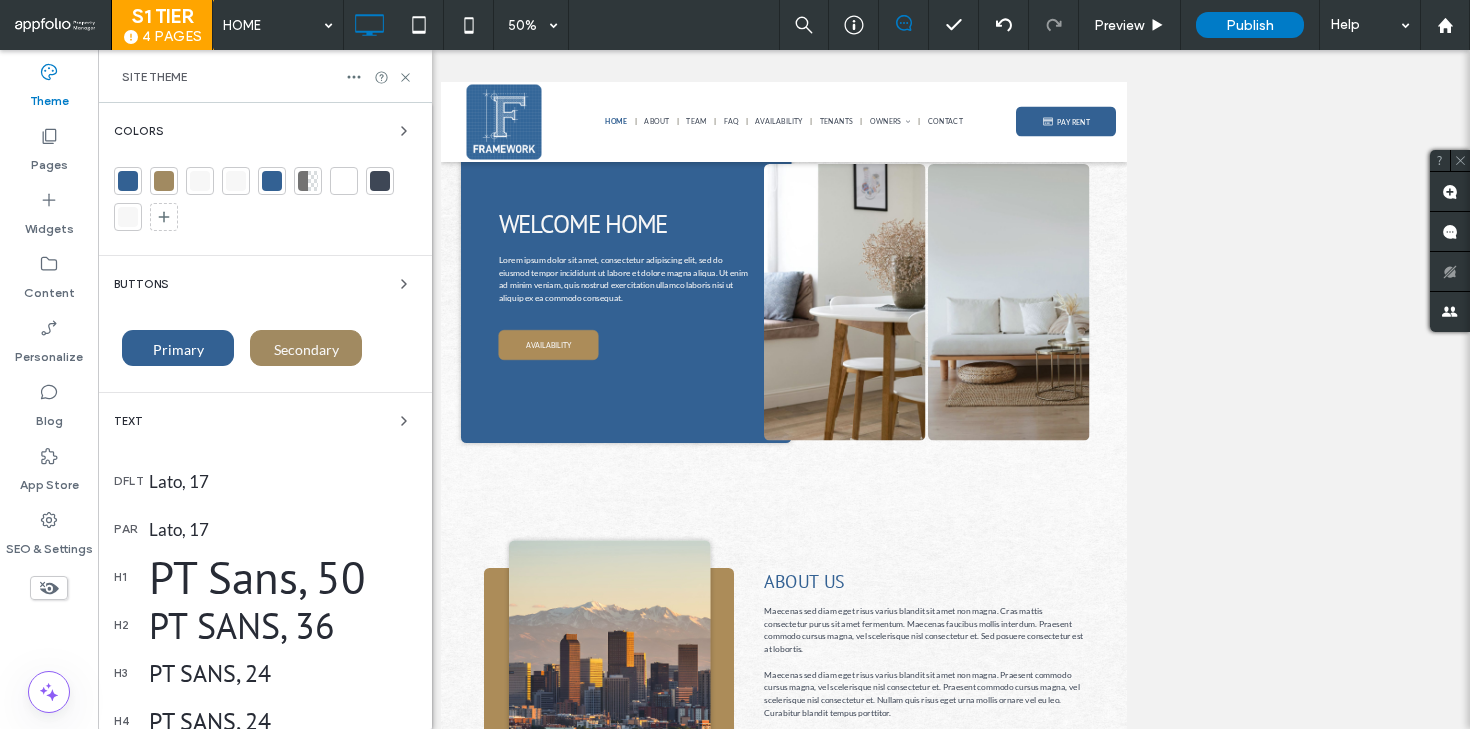 click on "Colors" at bounding box center (265, 131) 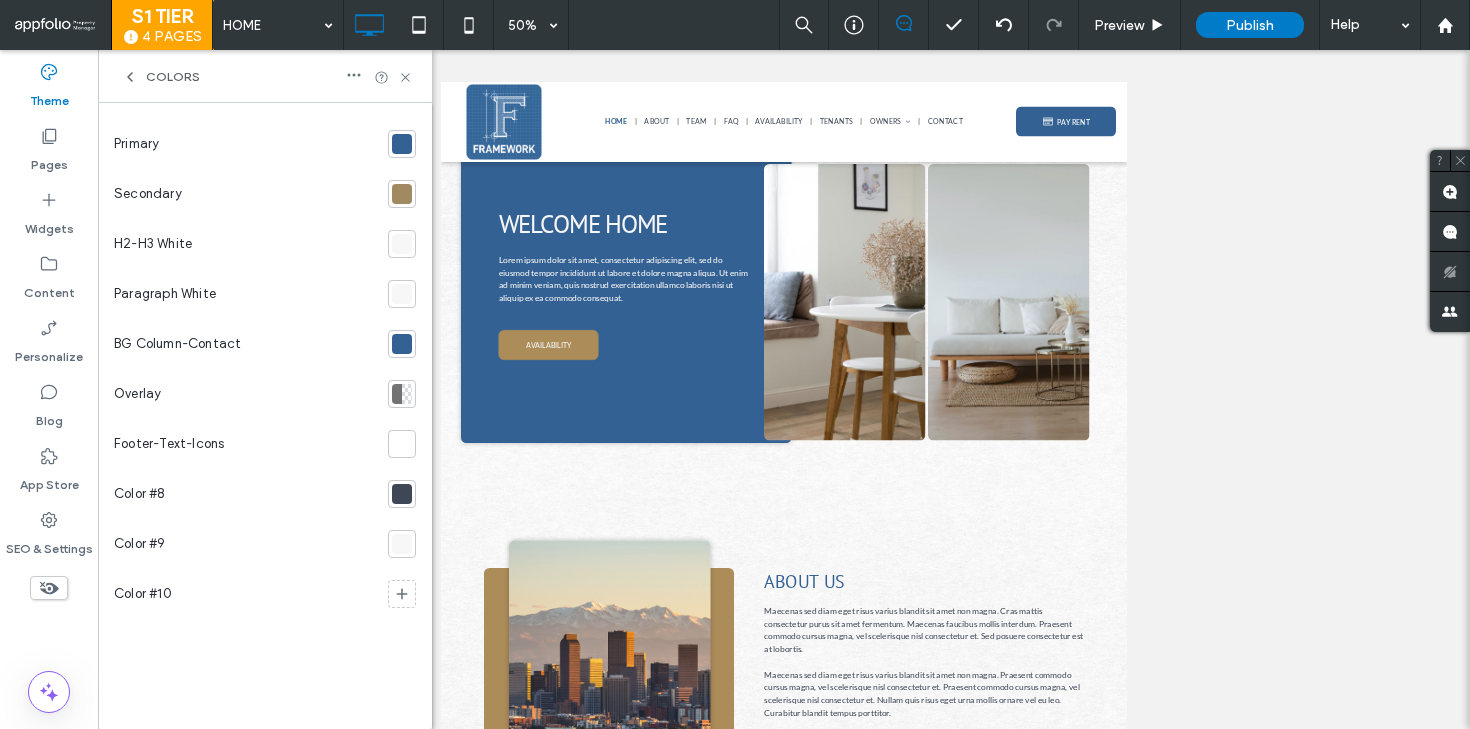 click at bounding box center (402, 194) 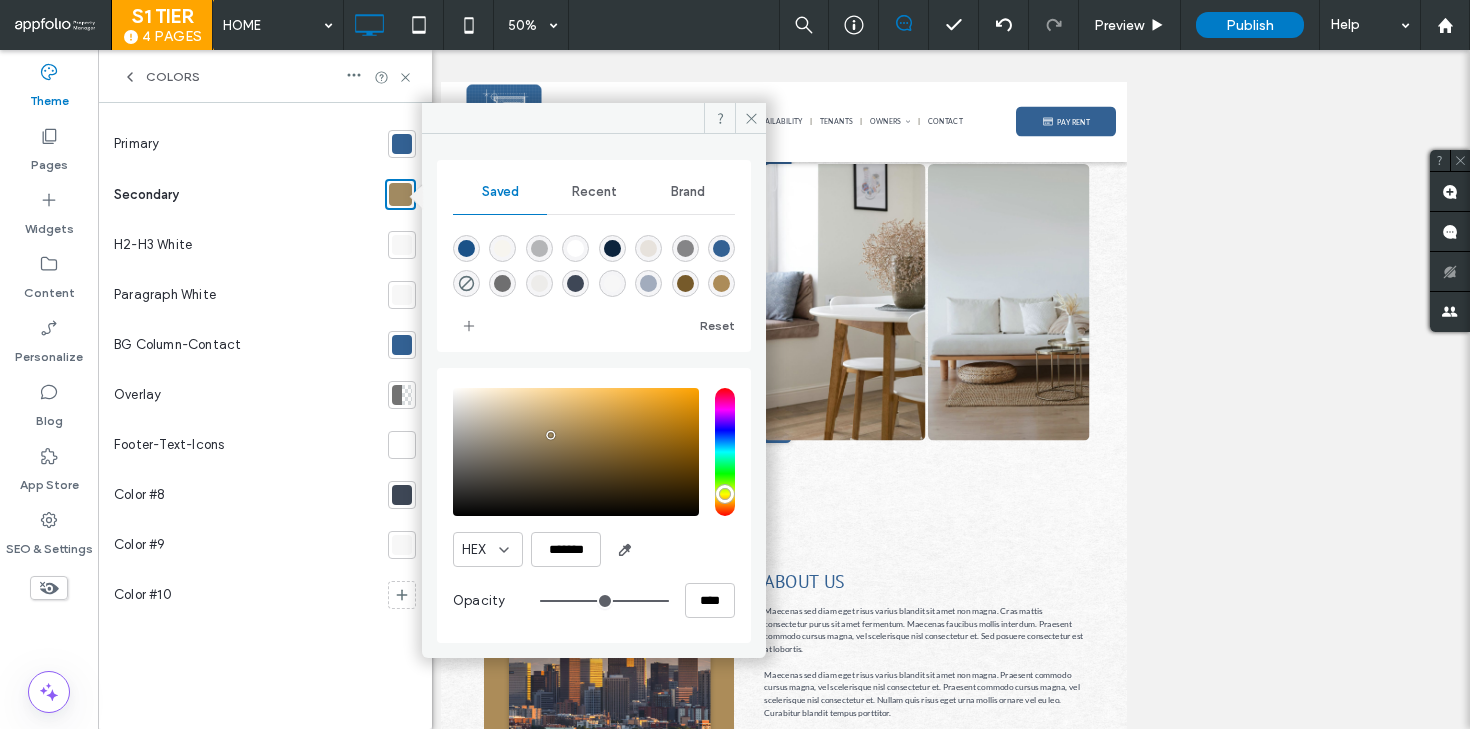 click at bounding box center (721, 283) 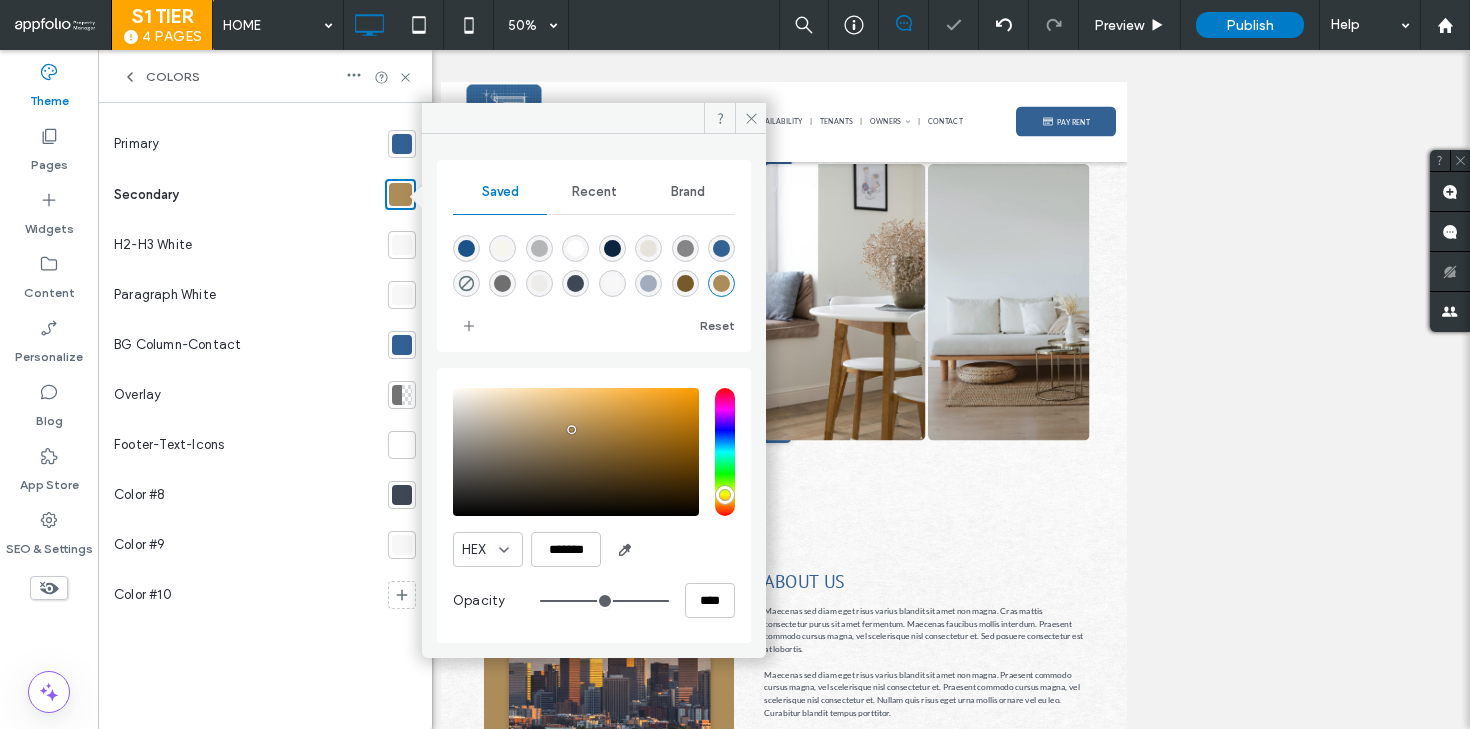 type on "*******" 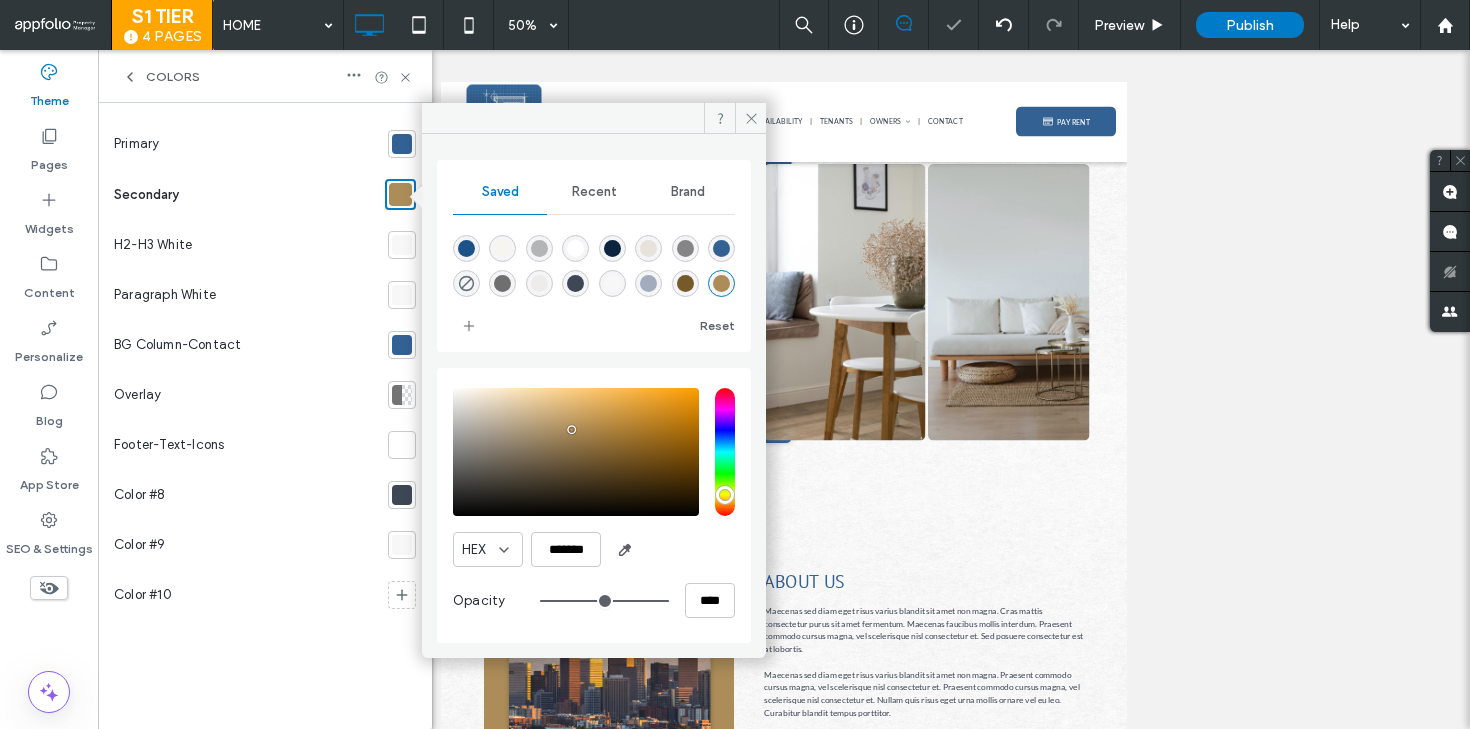 click at bounding box center [576, 452] 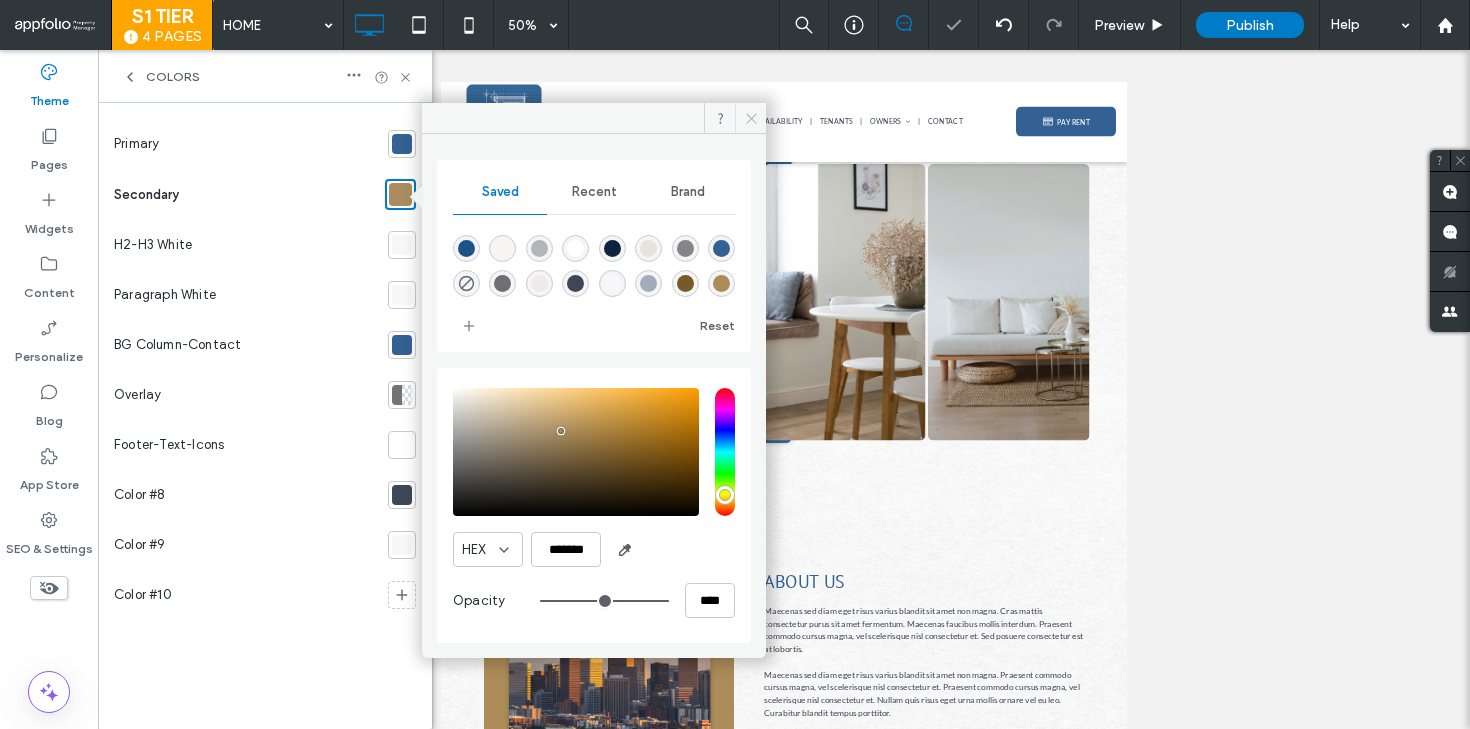 click 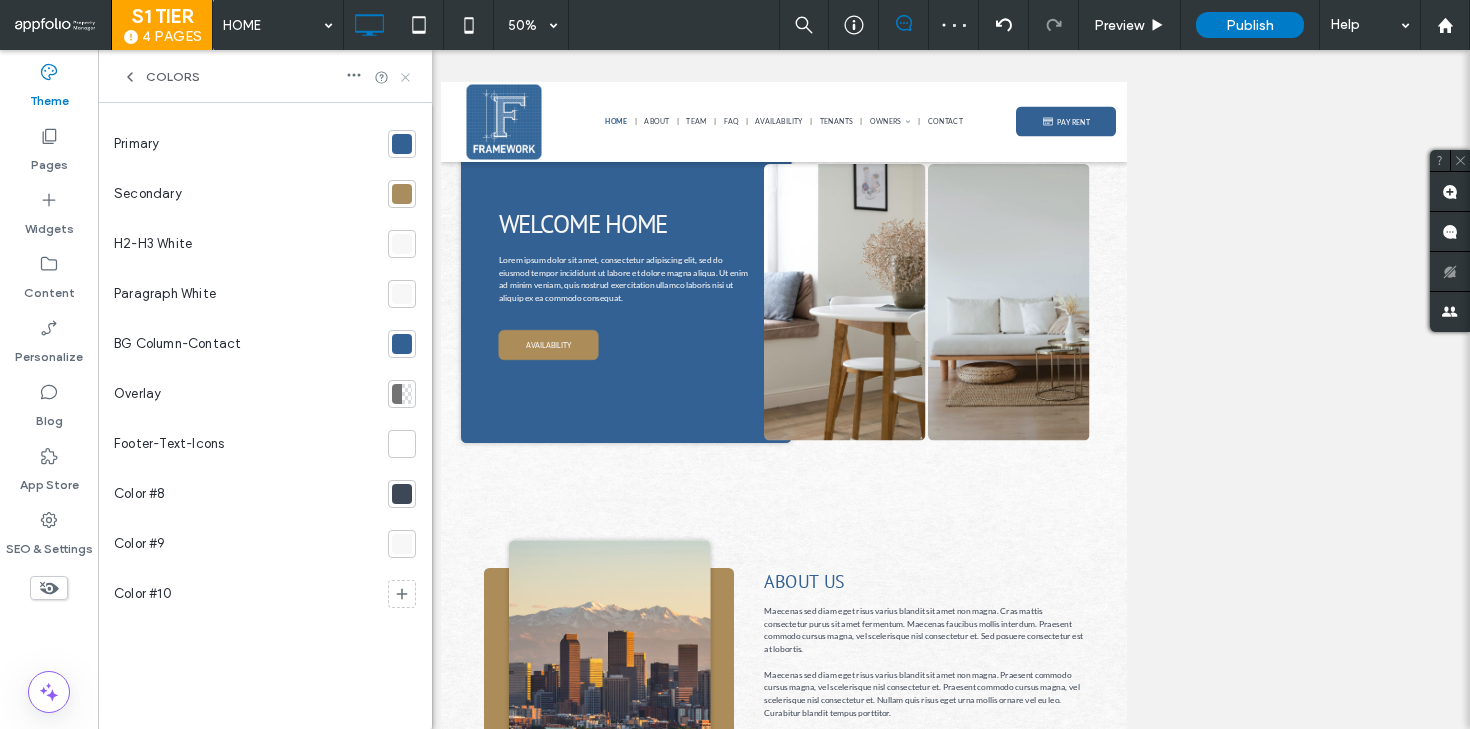 click 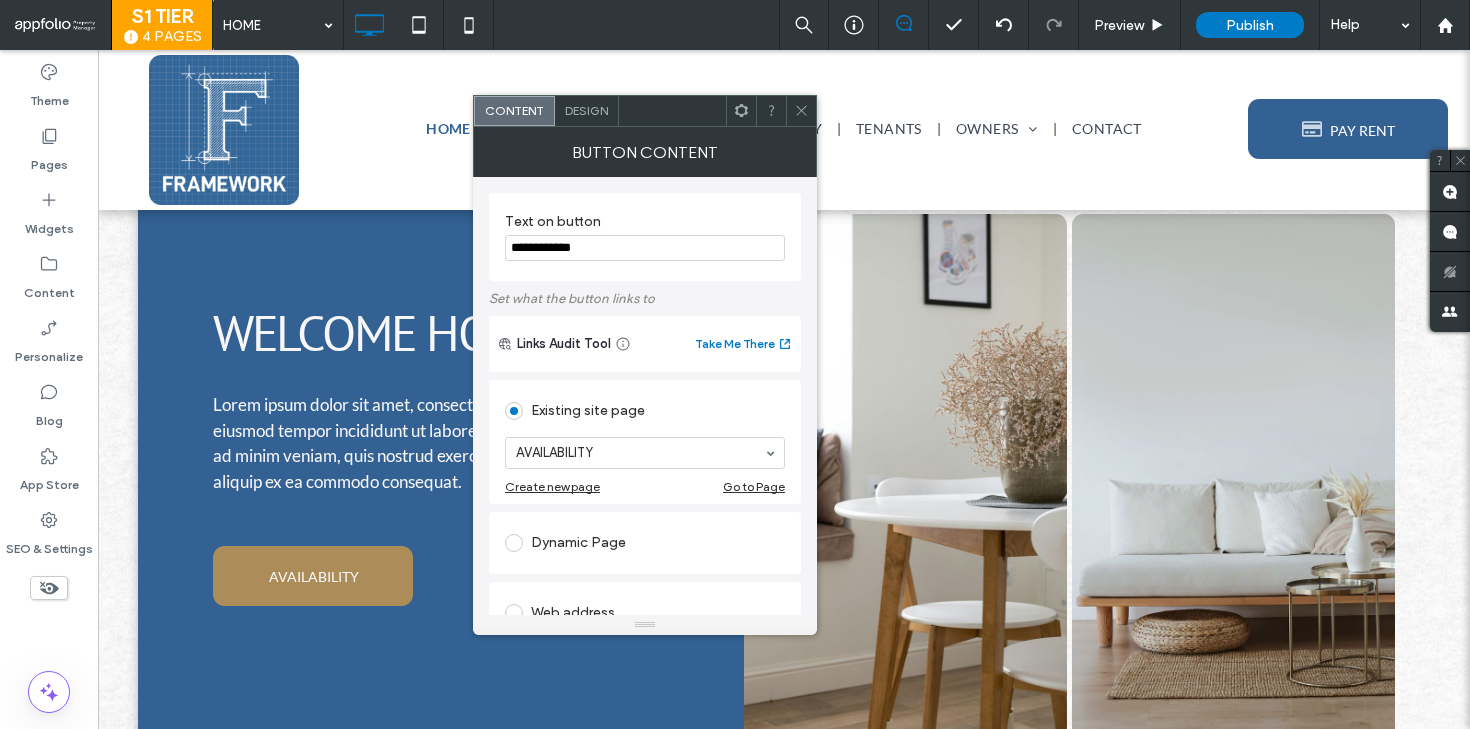 click on "Design" at bounding box center (586, 110) 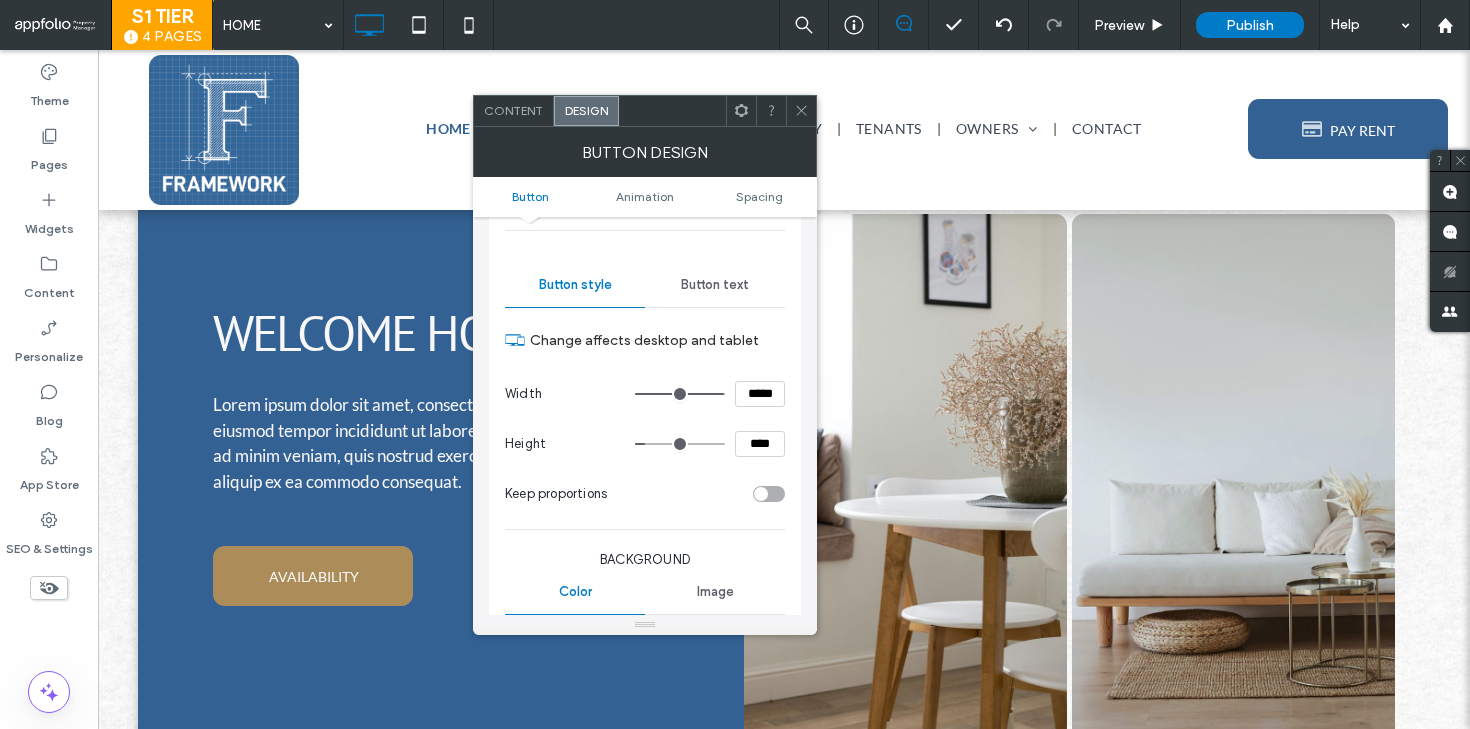 scroll, scrollTop: 192, scrollLeft: 0, axis: vertical 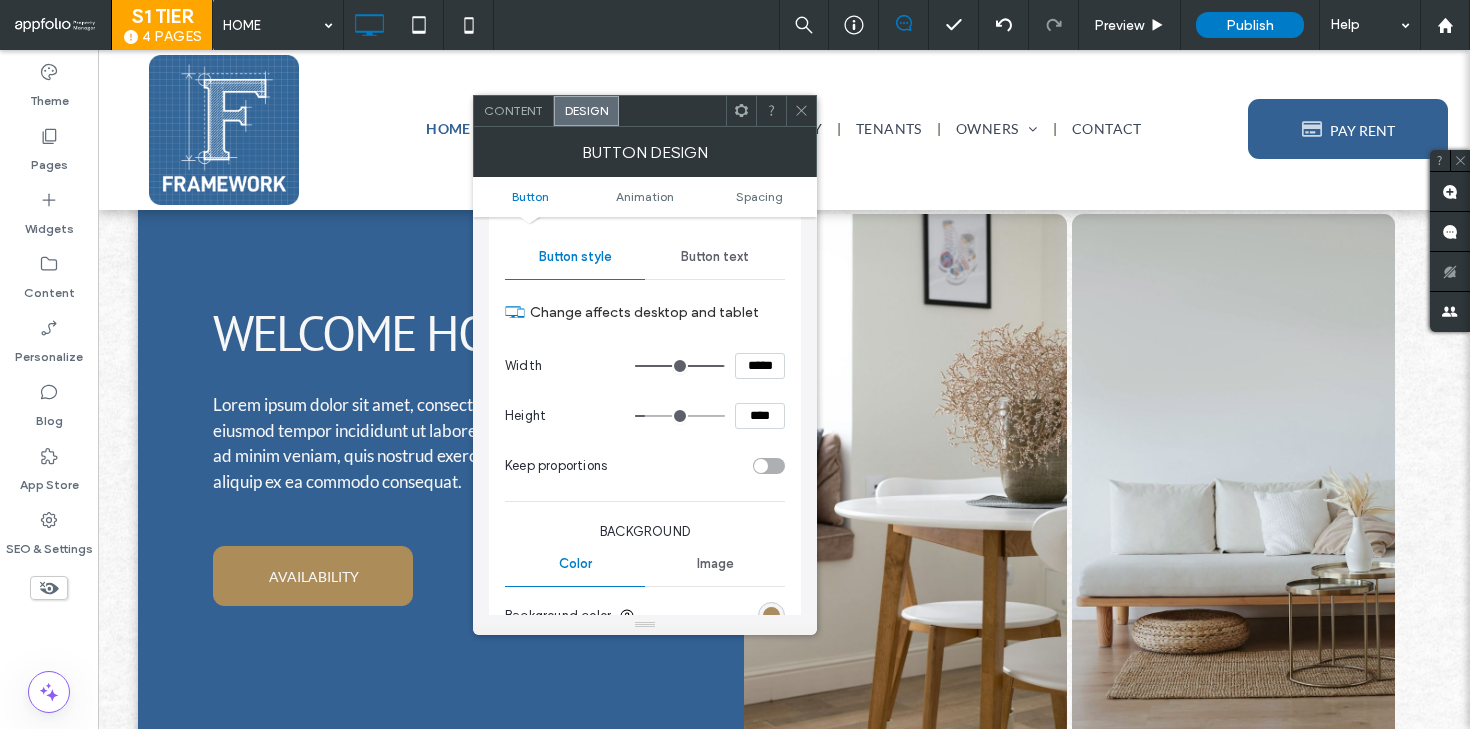 click on "Button text" at bounding box center (715, 257) 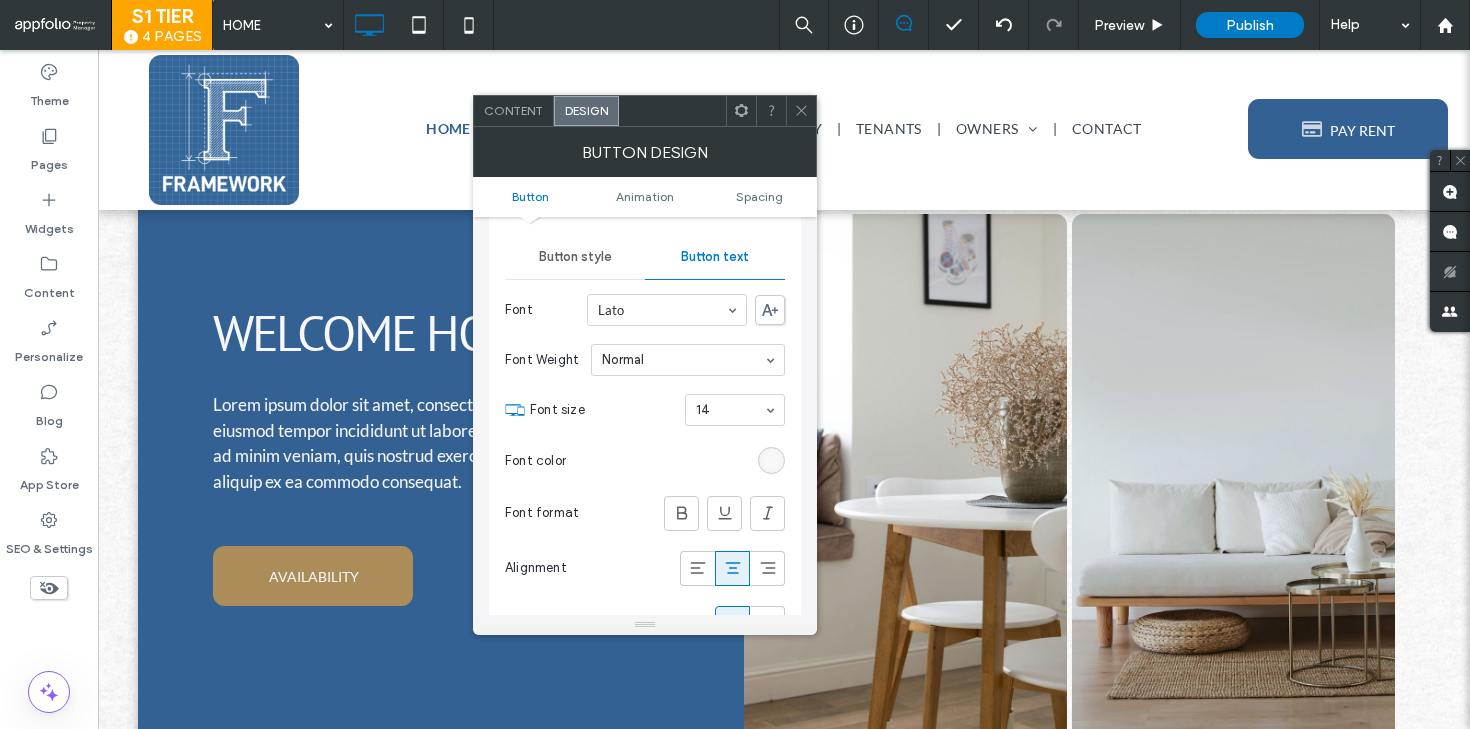 click at bounding box center [771, 460] 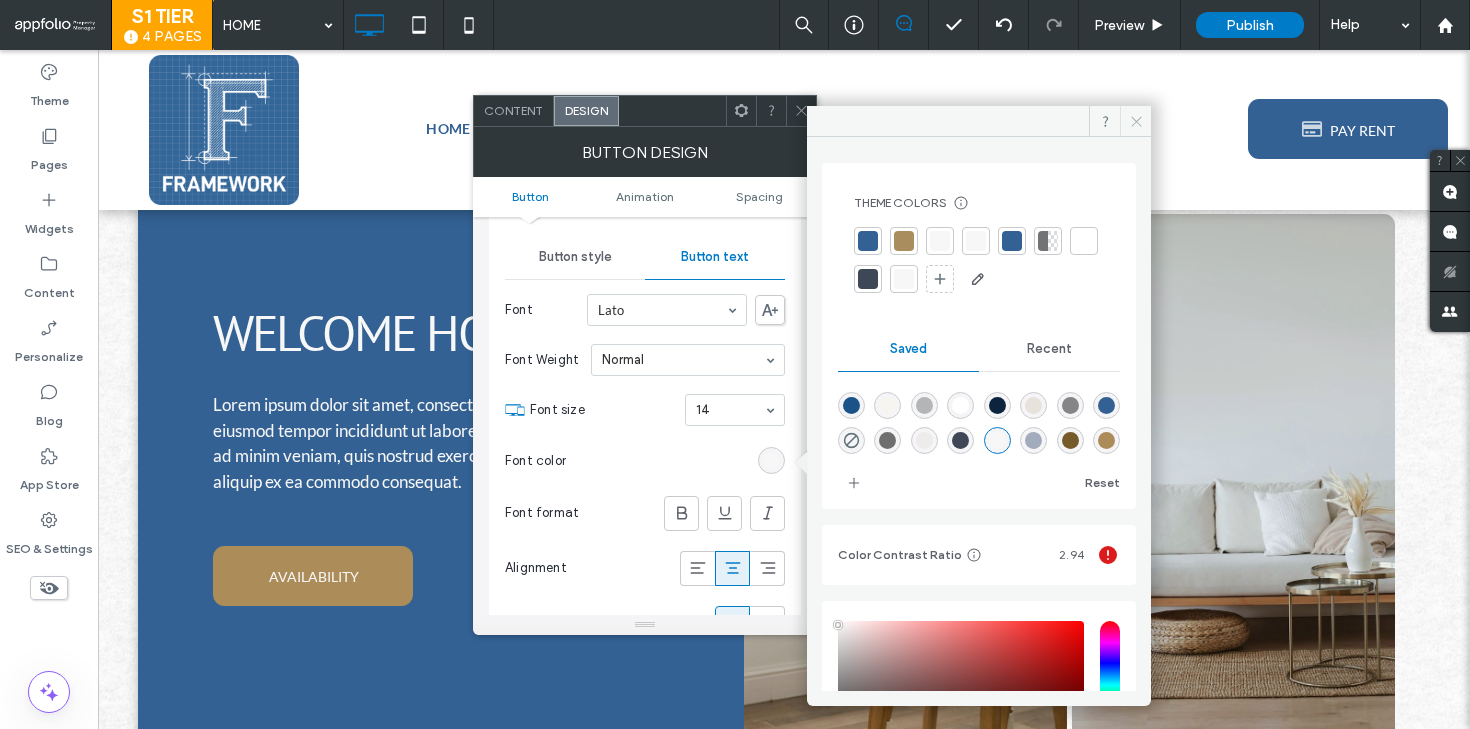 click 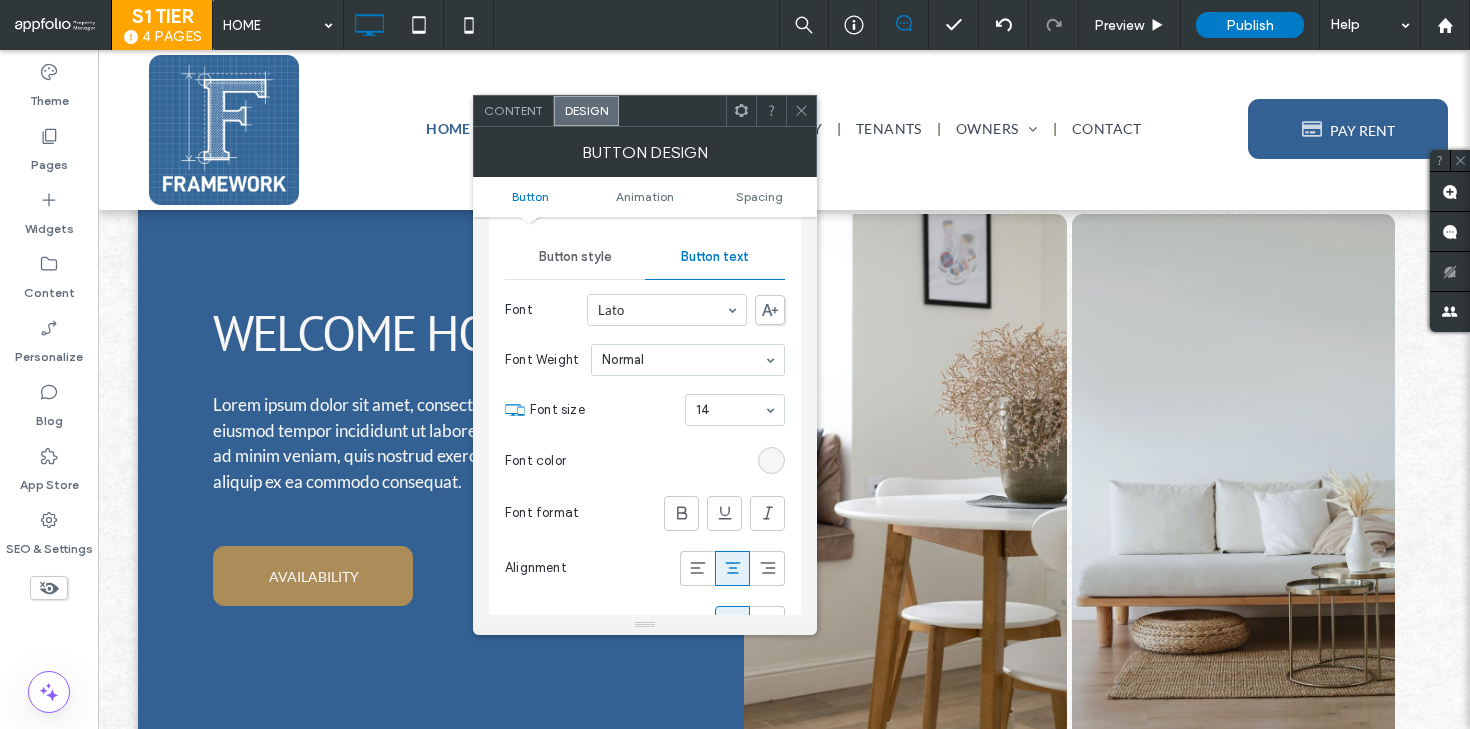 click at bounding box center [801, 111] 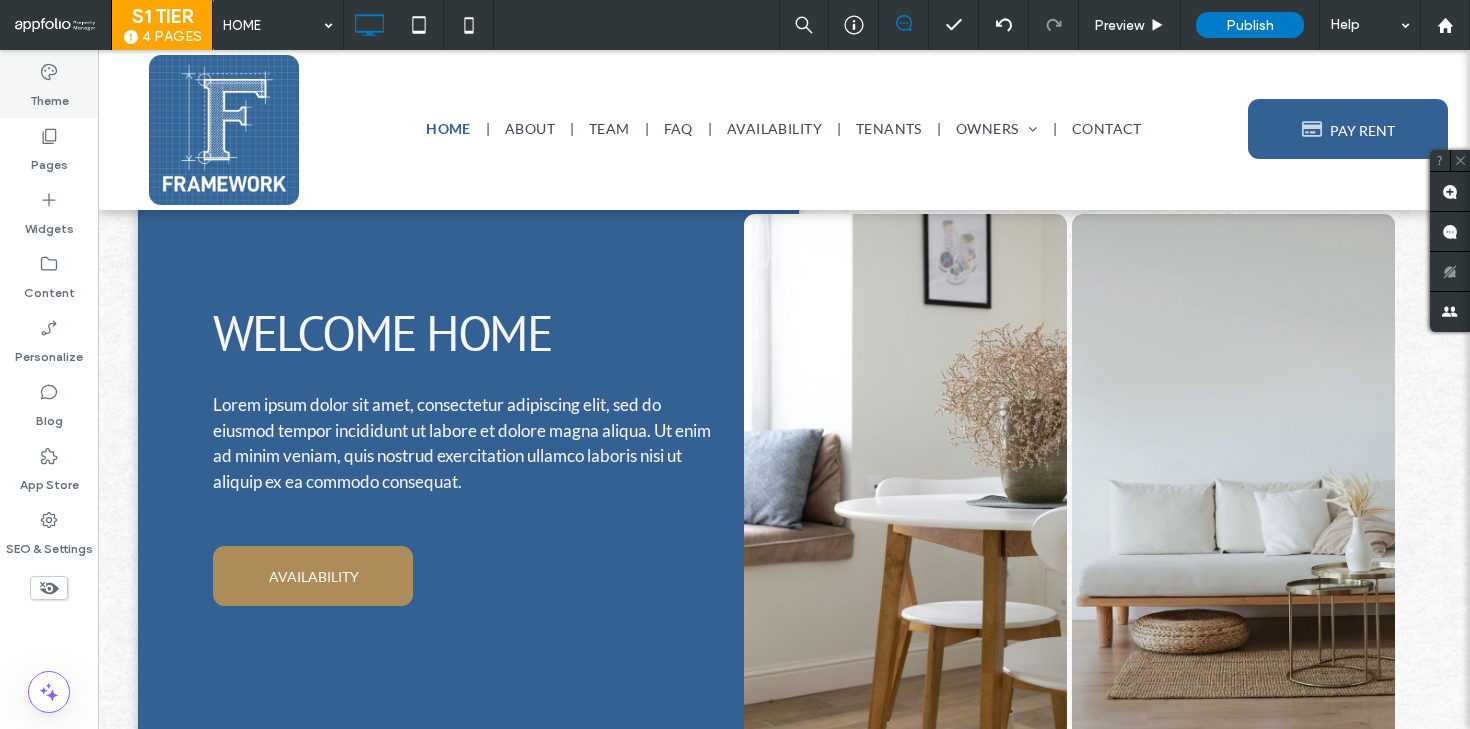 click on "Theme" at bounding box center (49, 96) 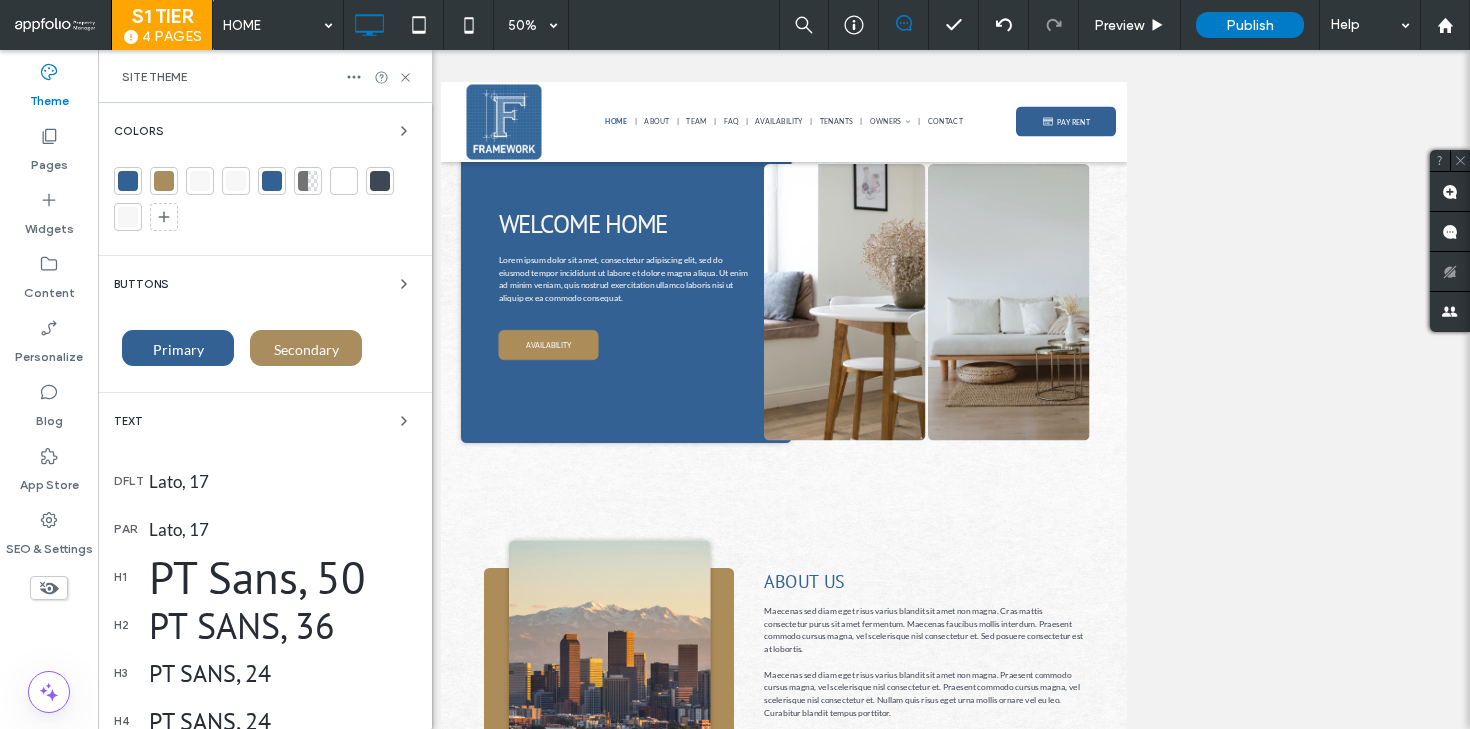 click at bounding box center (164, 181) 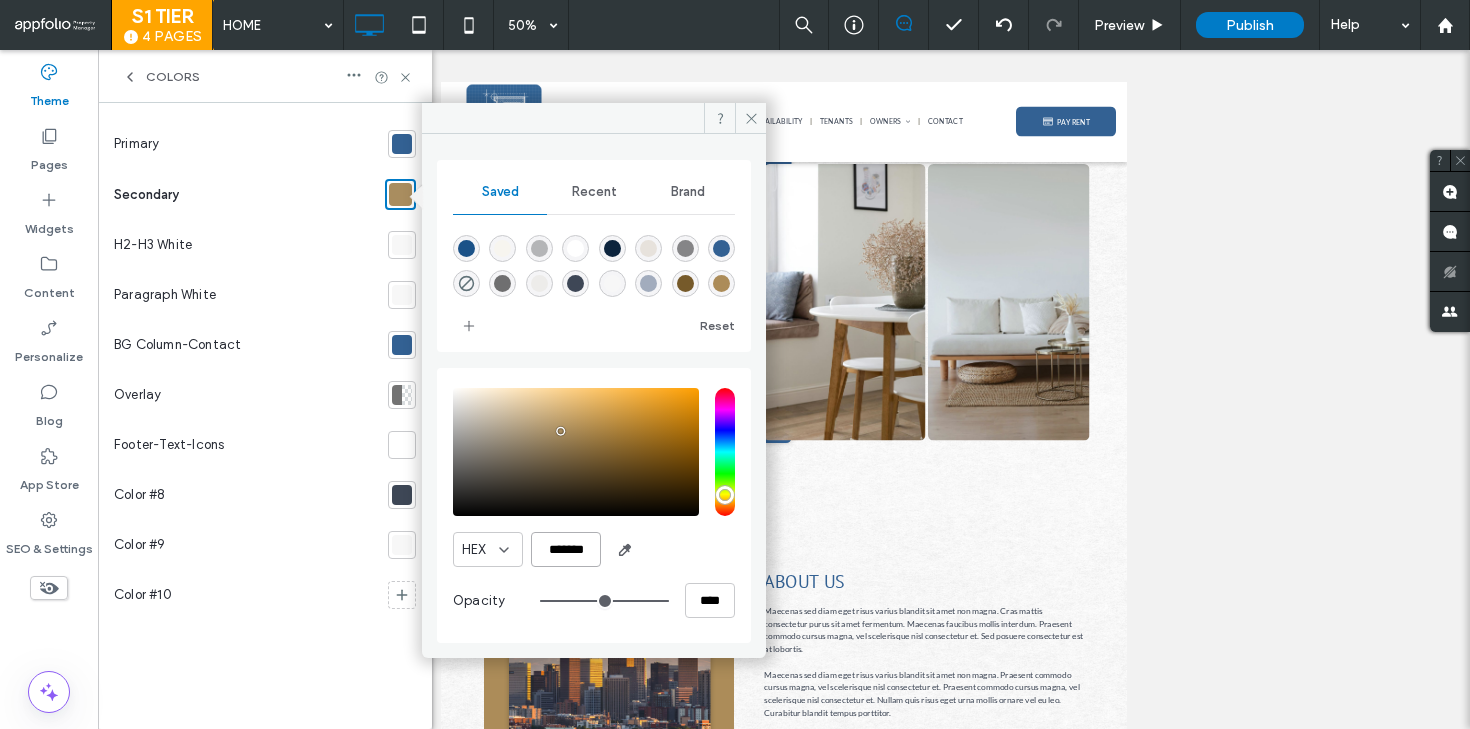 click on "*******" at bounding box center [566, 549] 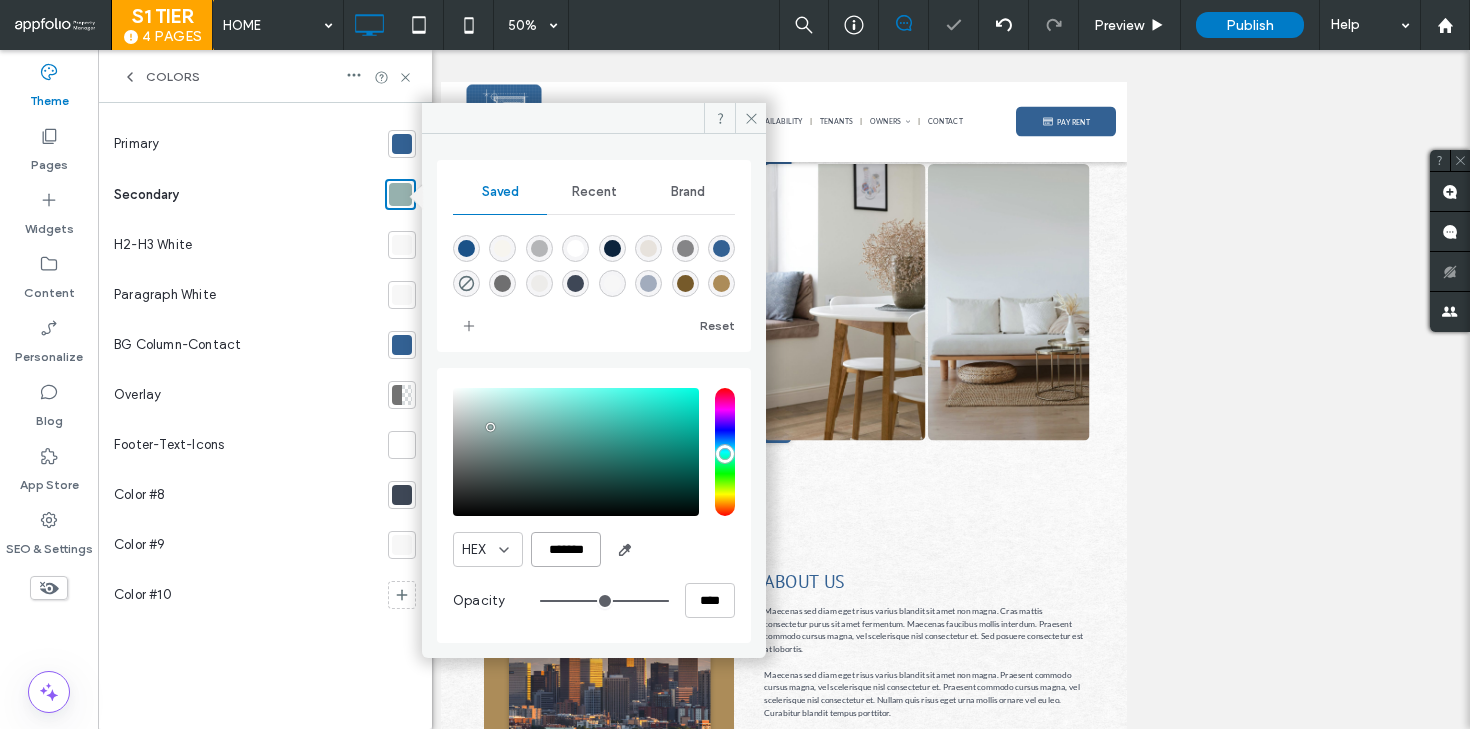type on "*******" 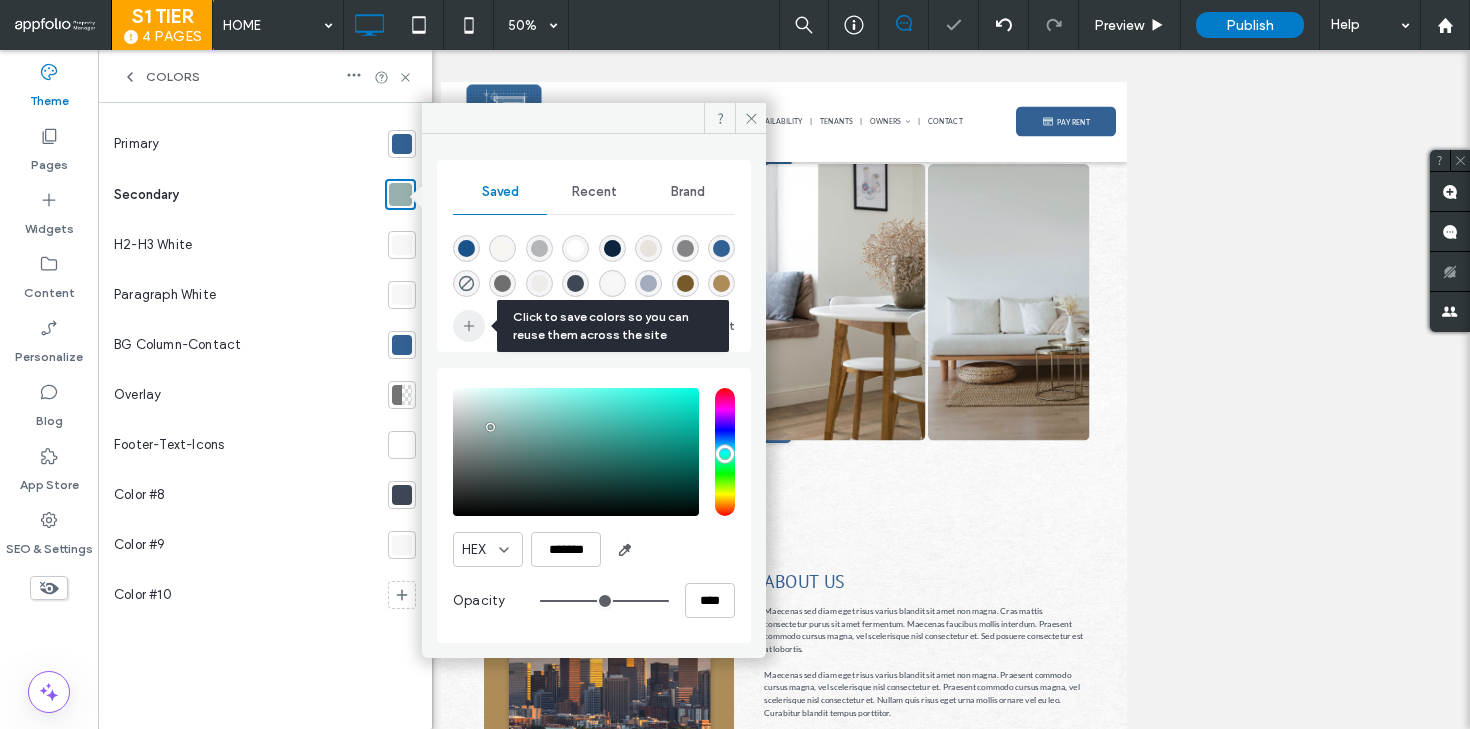 click 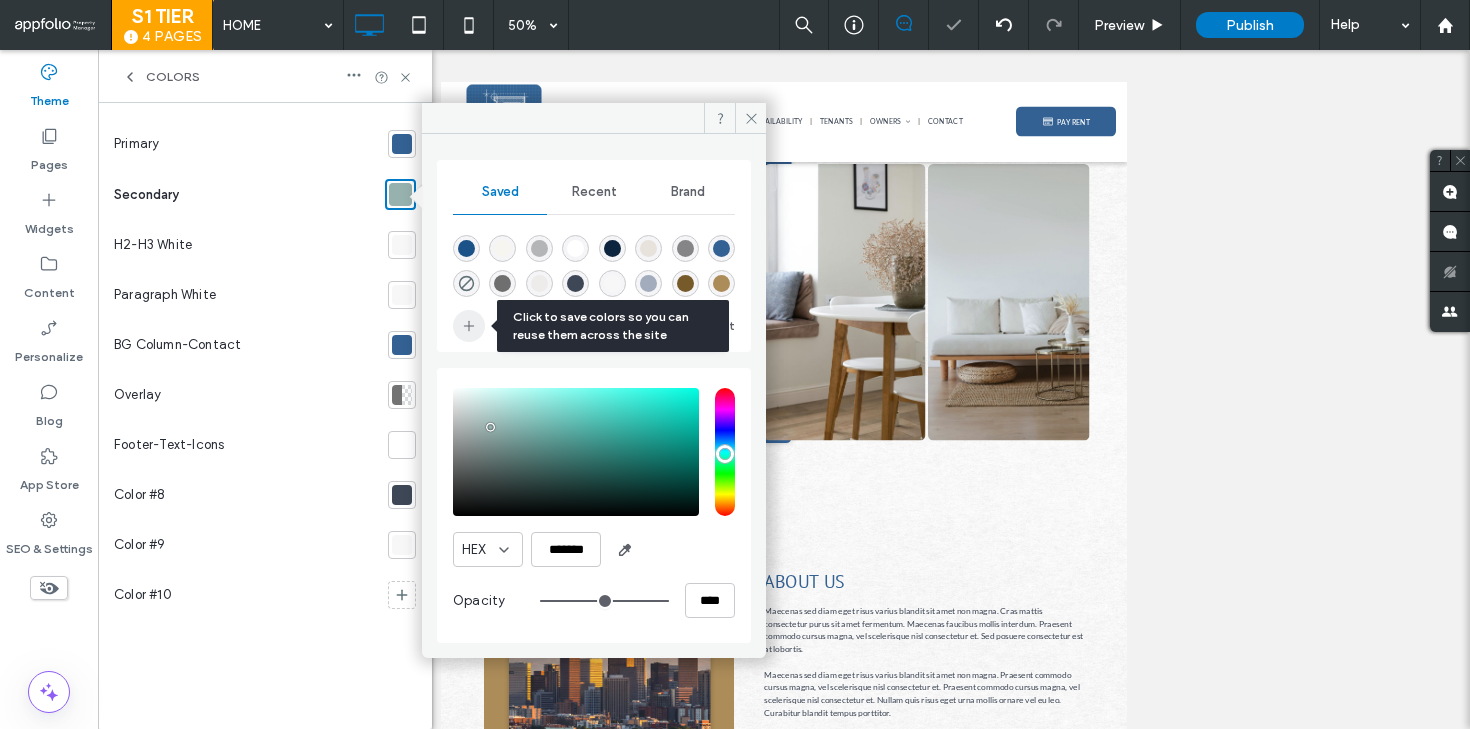 scroll, scrollTop: 32, scrollLeft: 0, axis: vertical 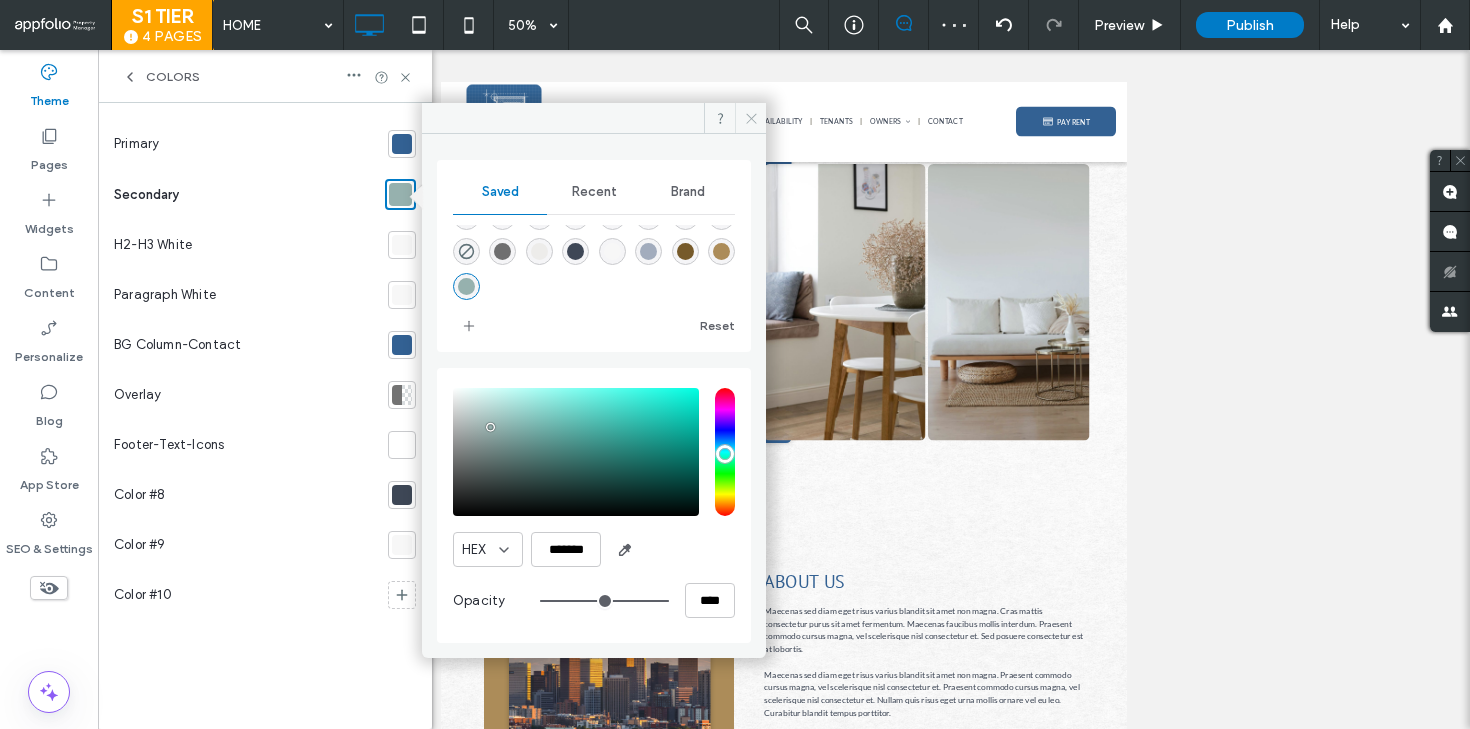click 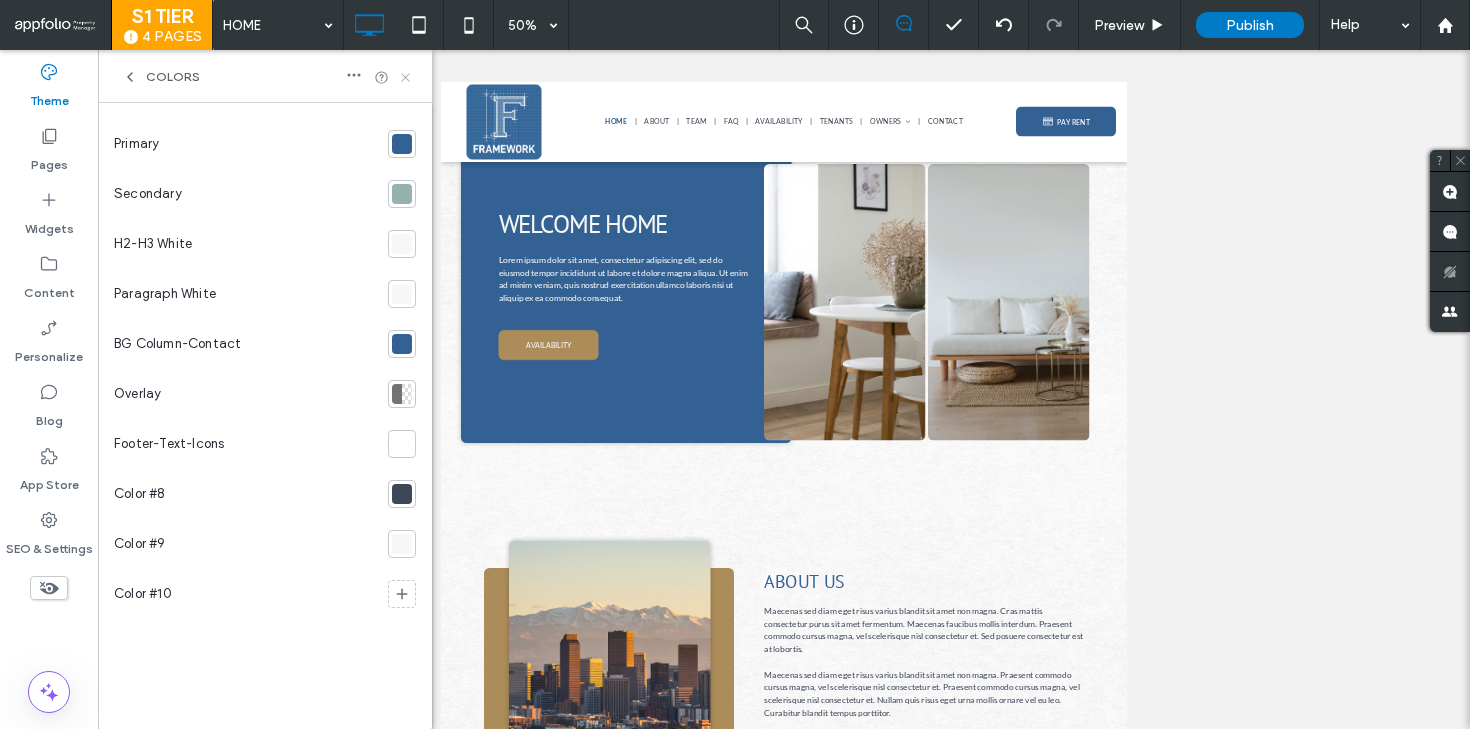 click 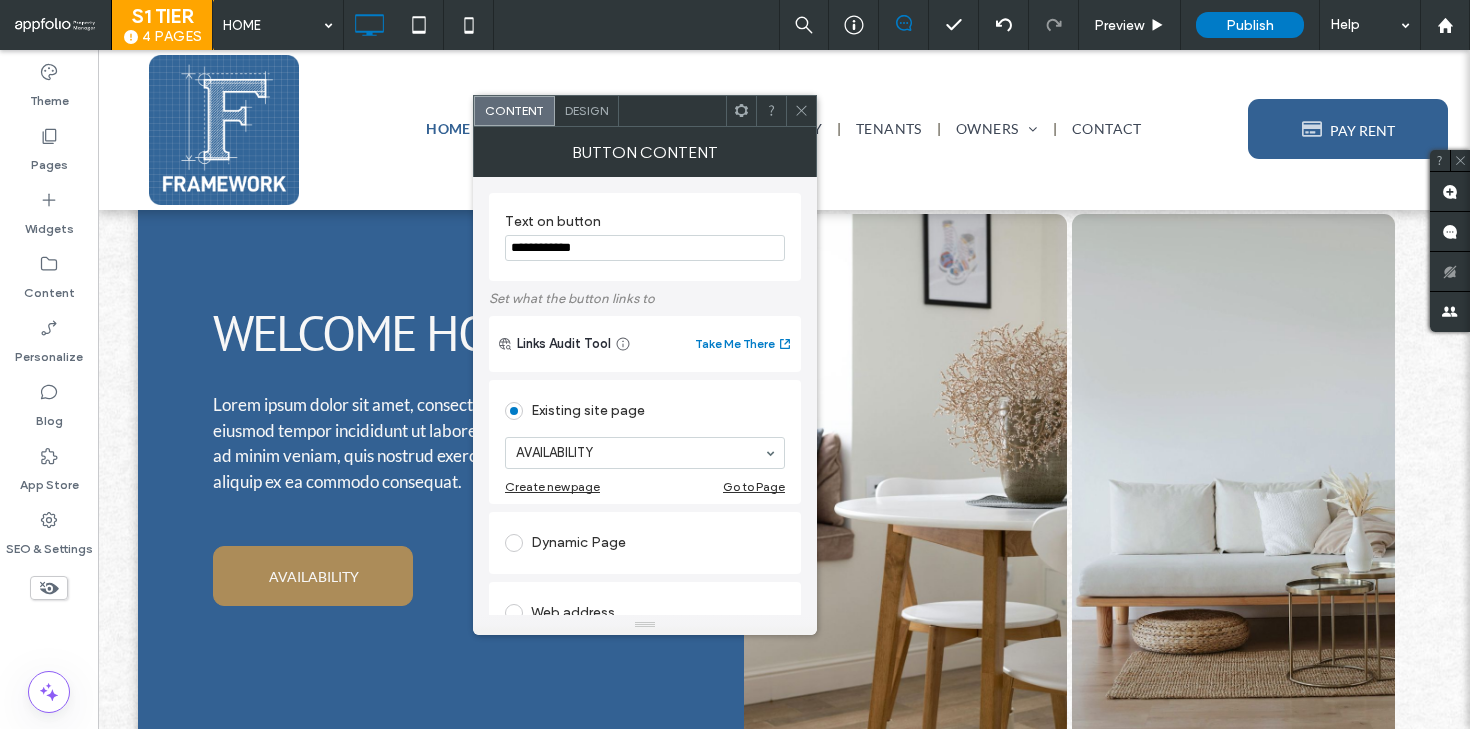 click on "Design" at bounding box center [587, 111] 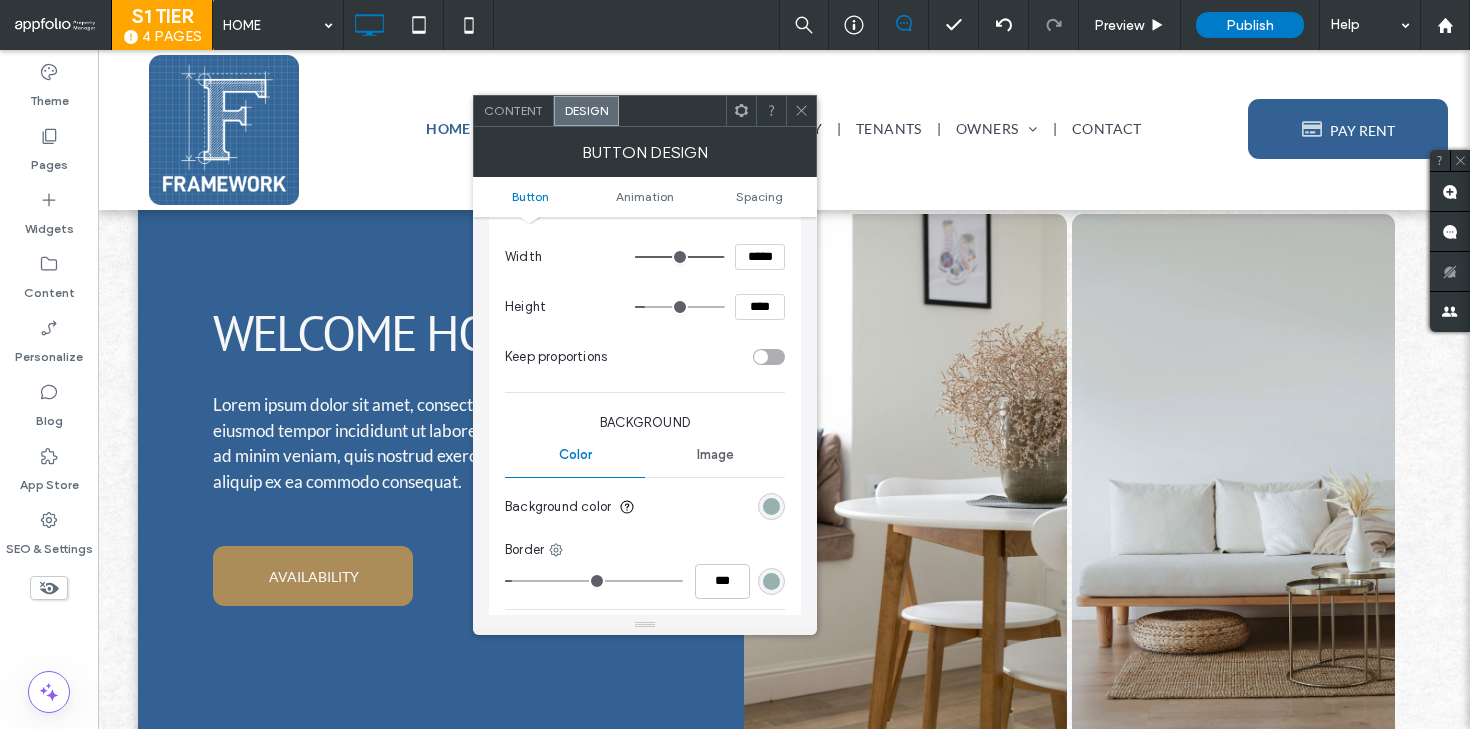 click on "Image" at bounding box center (715, 455) 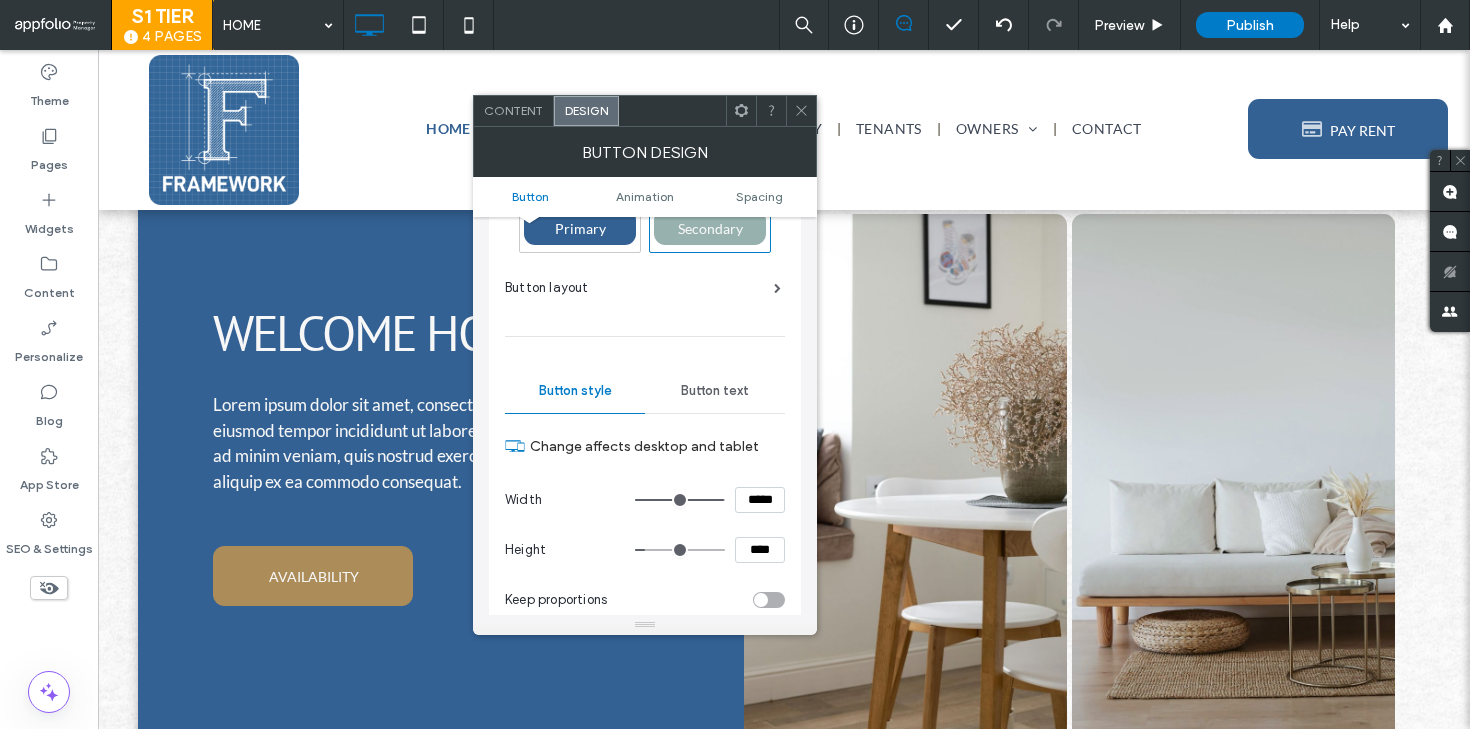 click on "Button text" at bounding box center [715, 391] 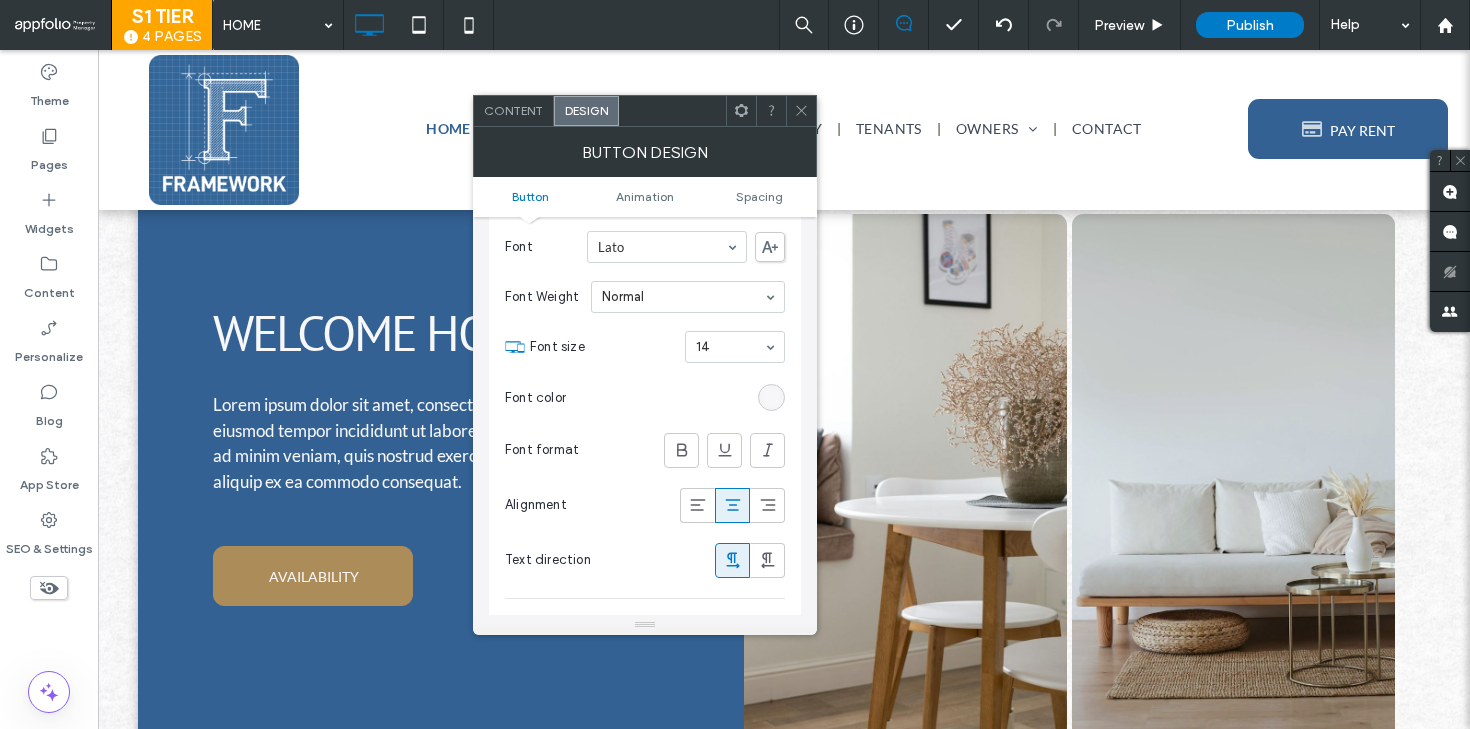 scroll, scrollTop: 322, scrollLeft: 0, axis: vertical 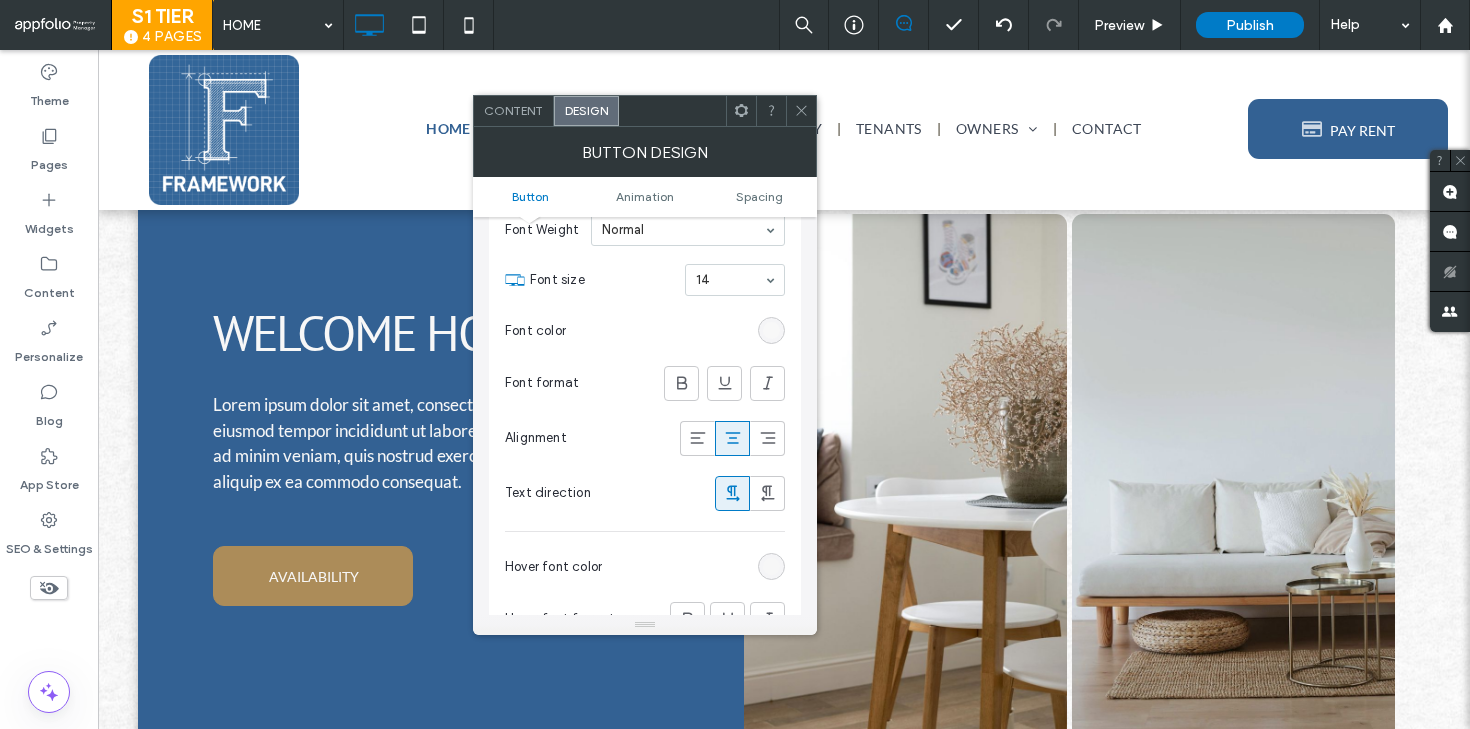 click at bounding box center [771, 330] 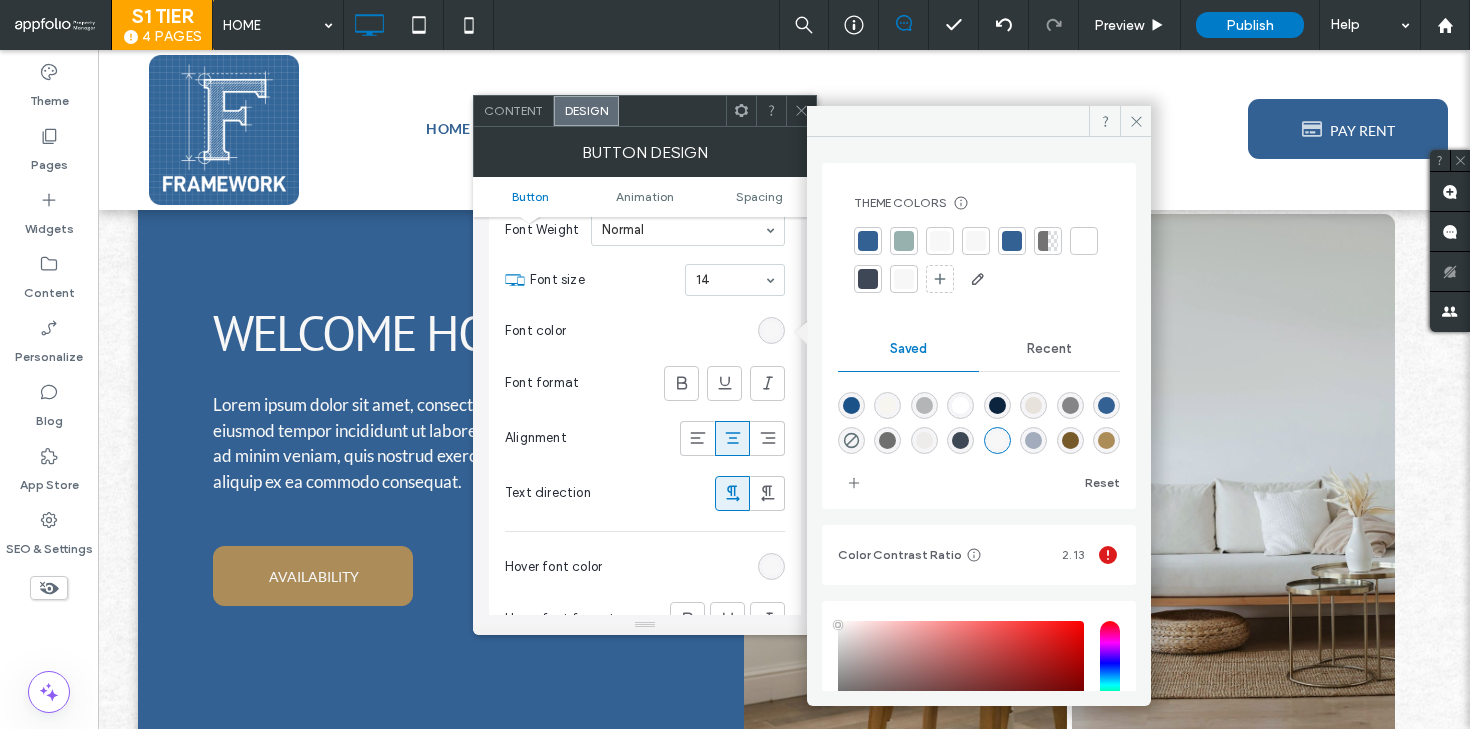 click at bounding box center (1084, 241) 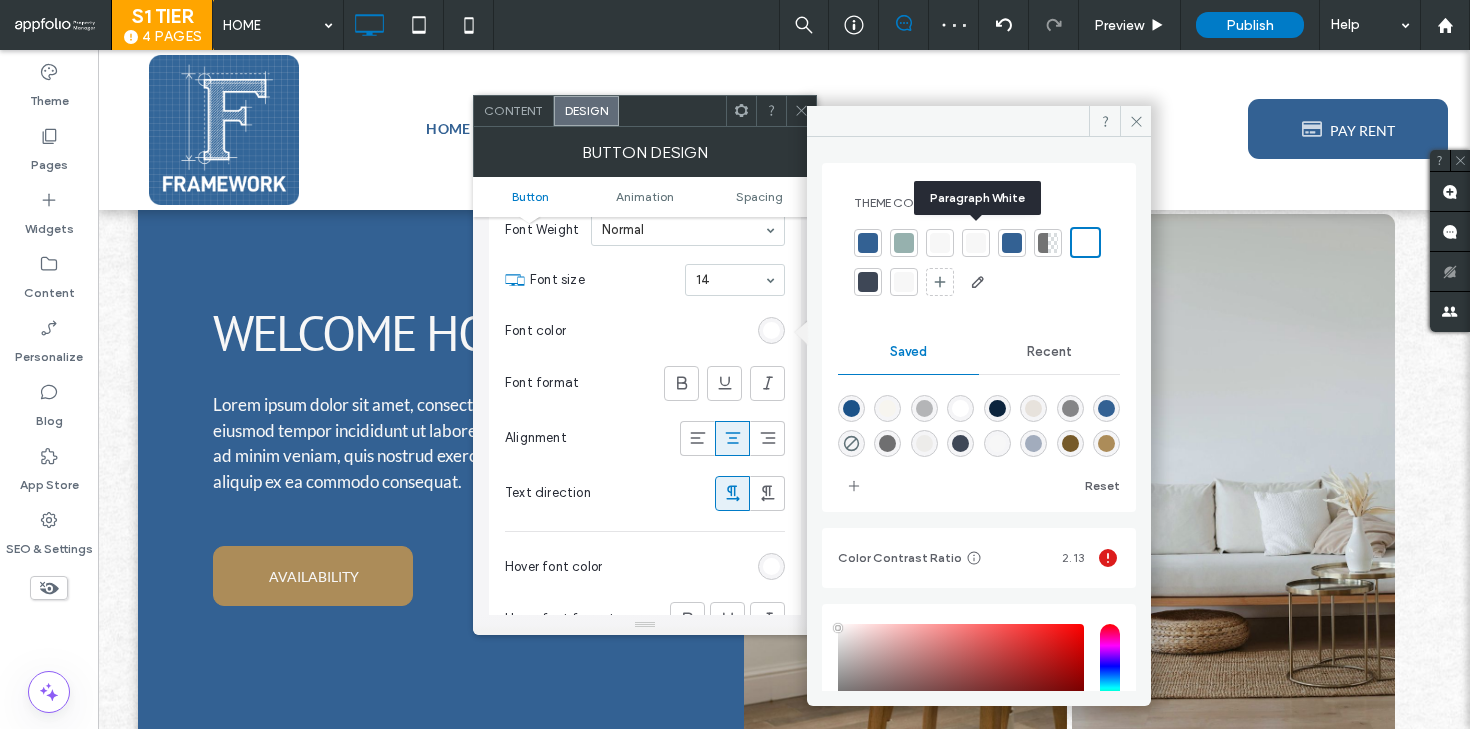 click at bounding box center [976, 243] 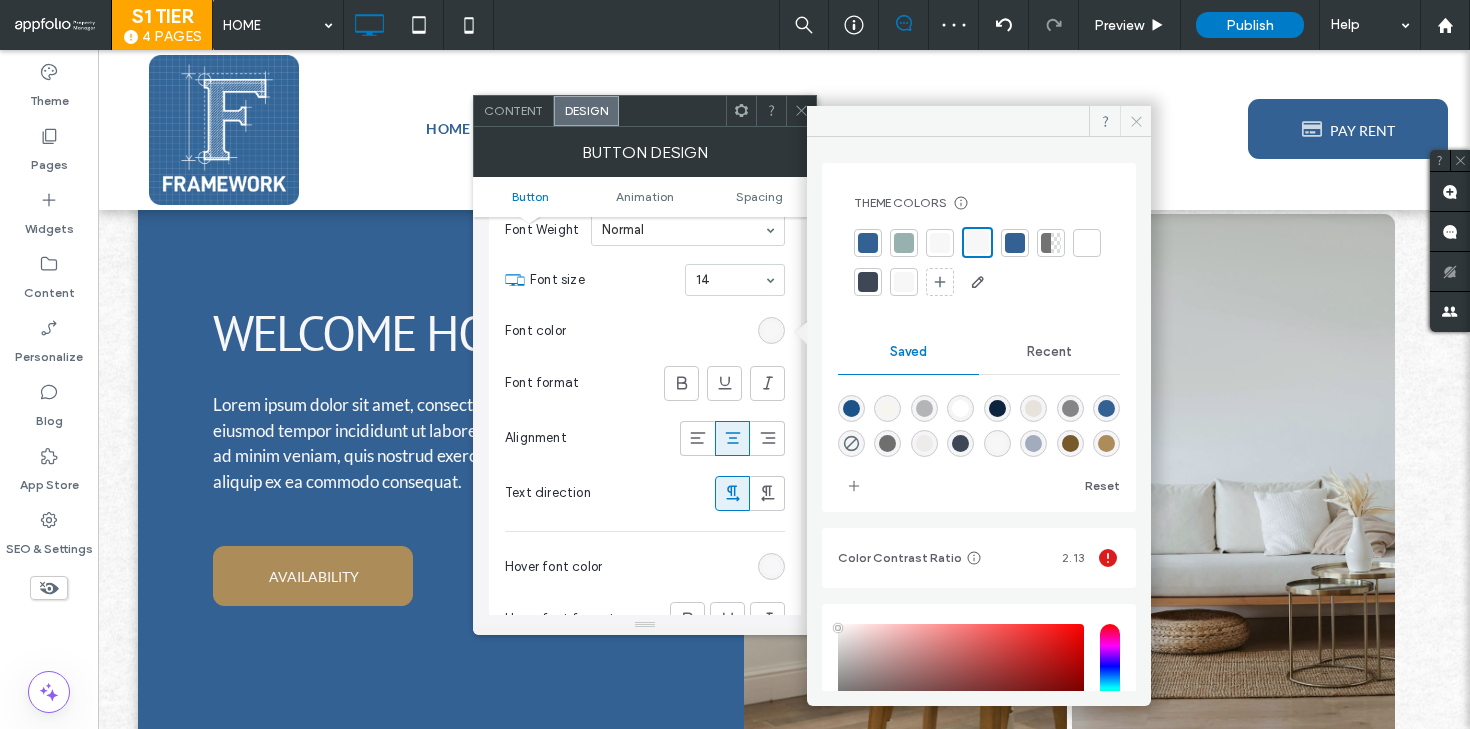 click 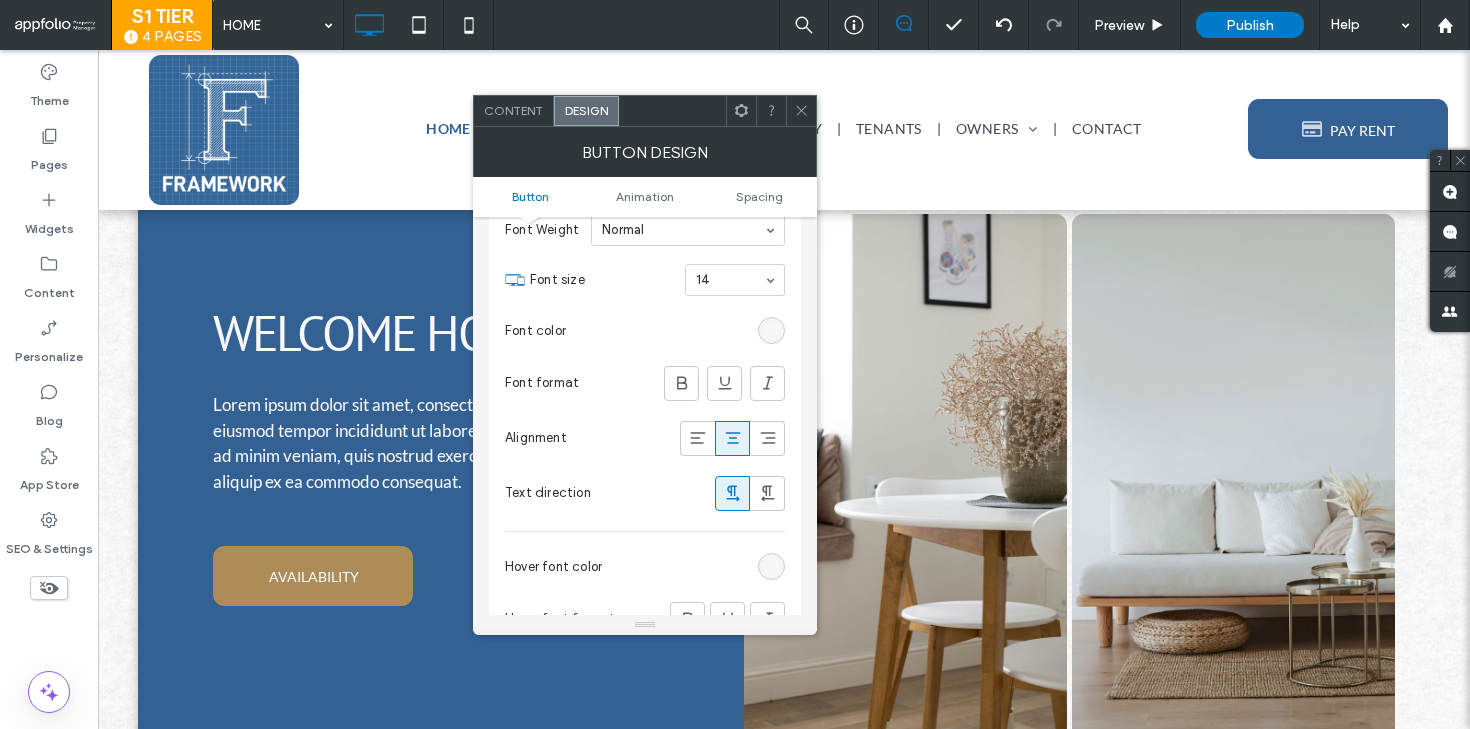 click 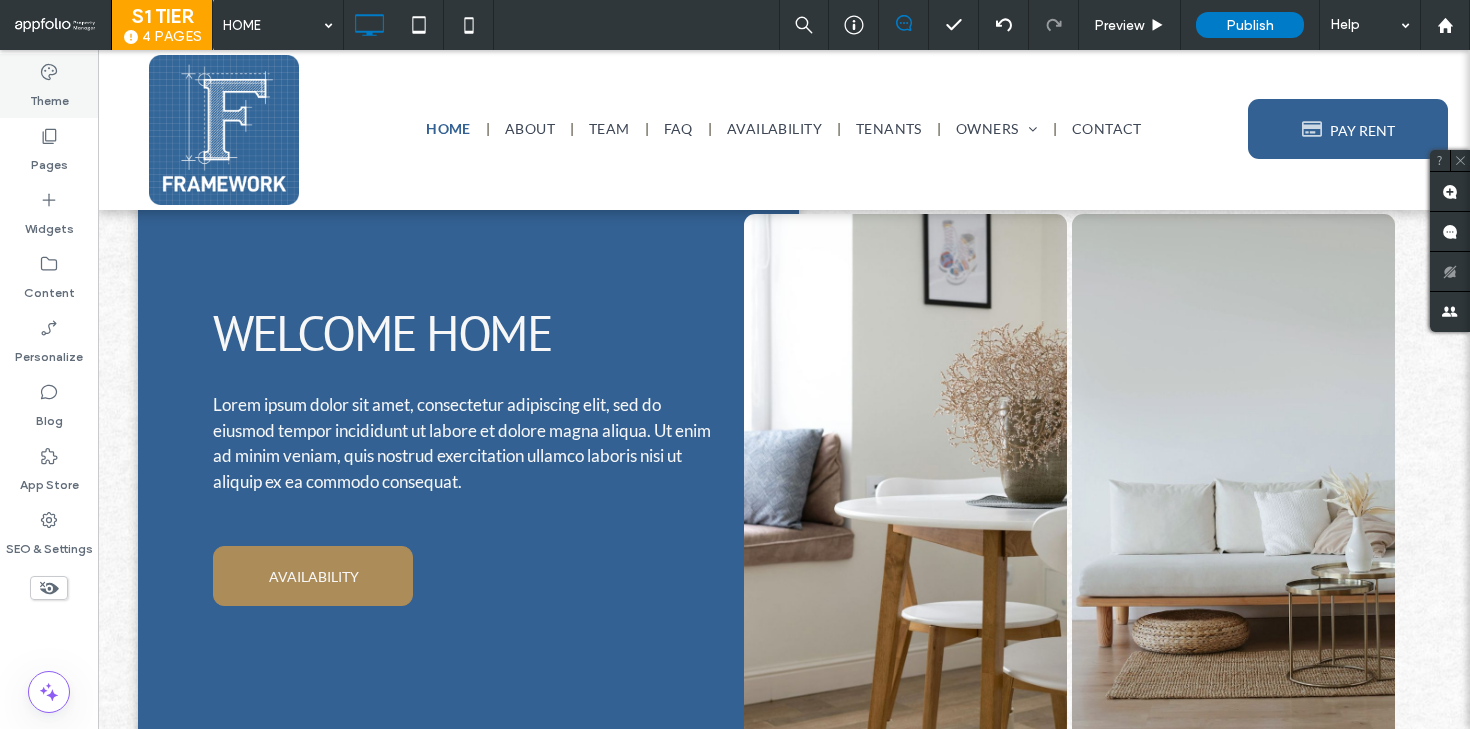 click on "Theme" at bounding box center [49, 96] 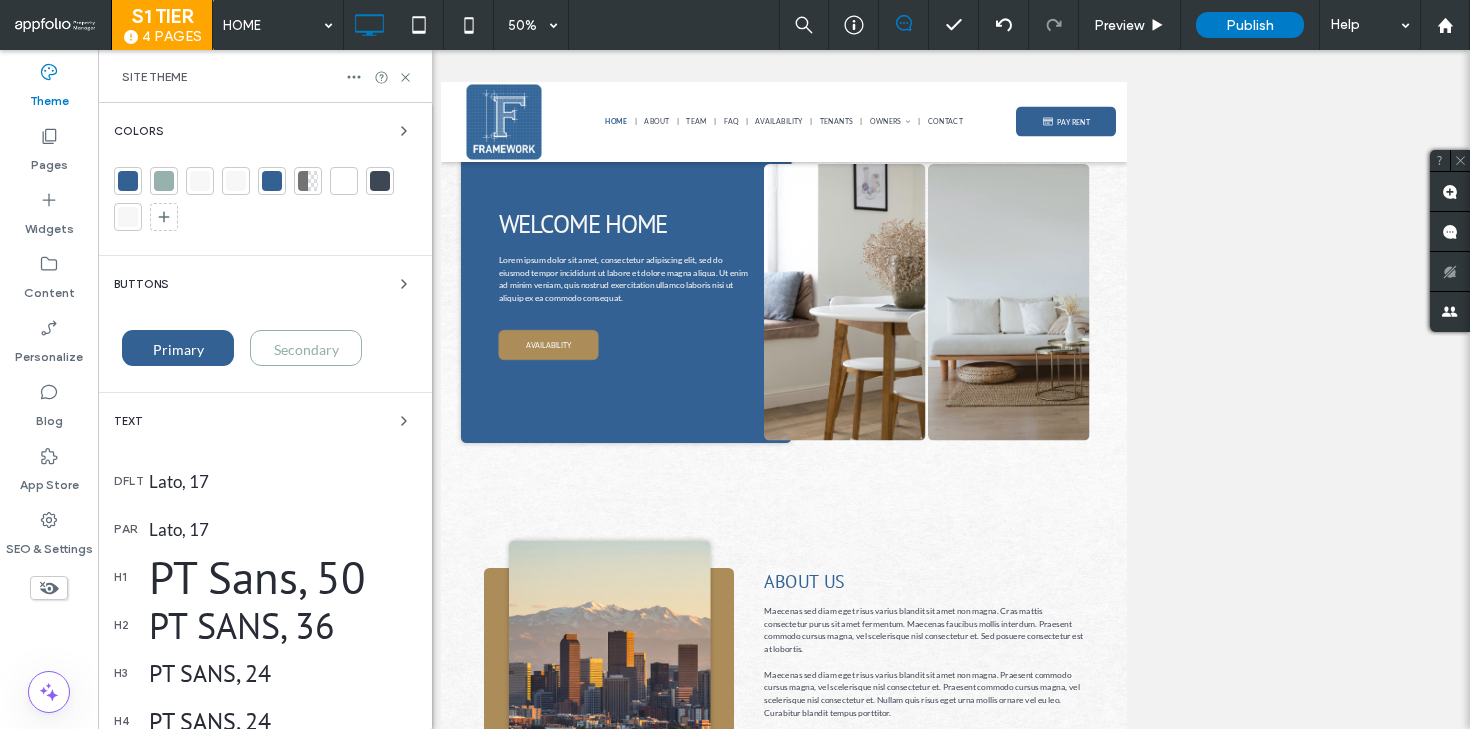 click on "Secondary" at bounding box center (306, 349) 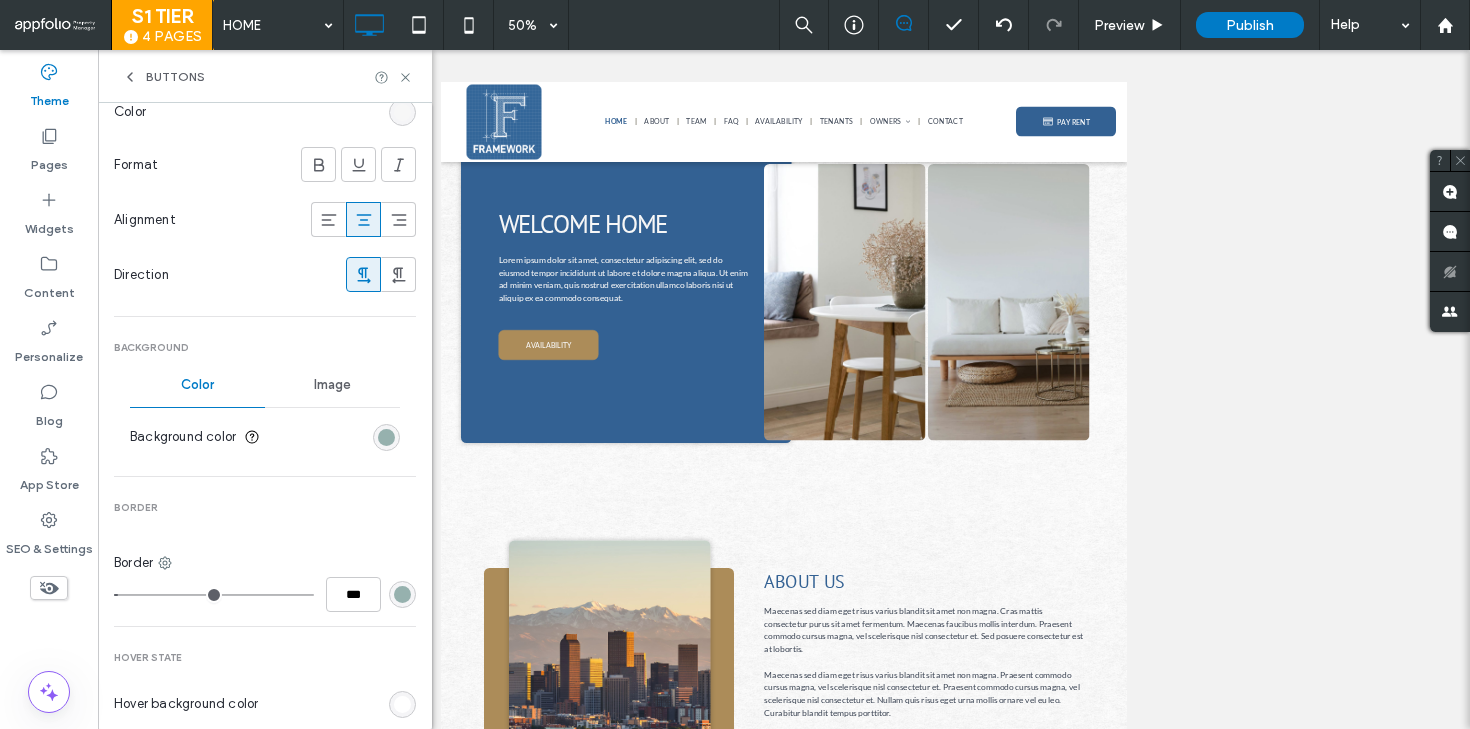 scroll, scrollTop: 495, scrollLeft: 0, axis: vertical 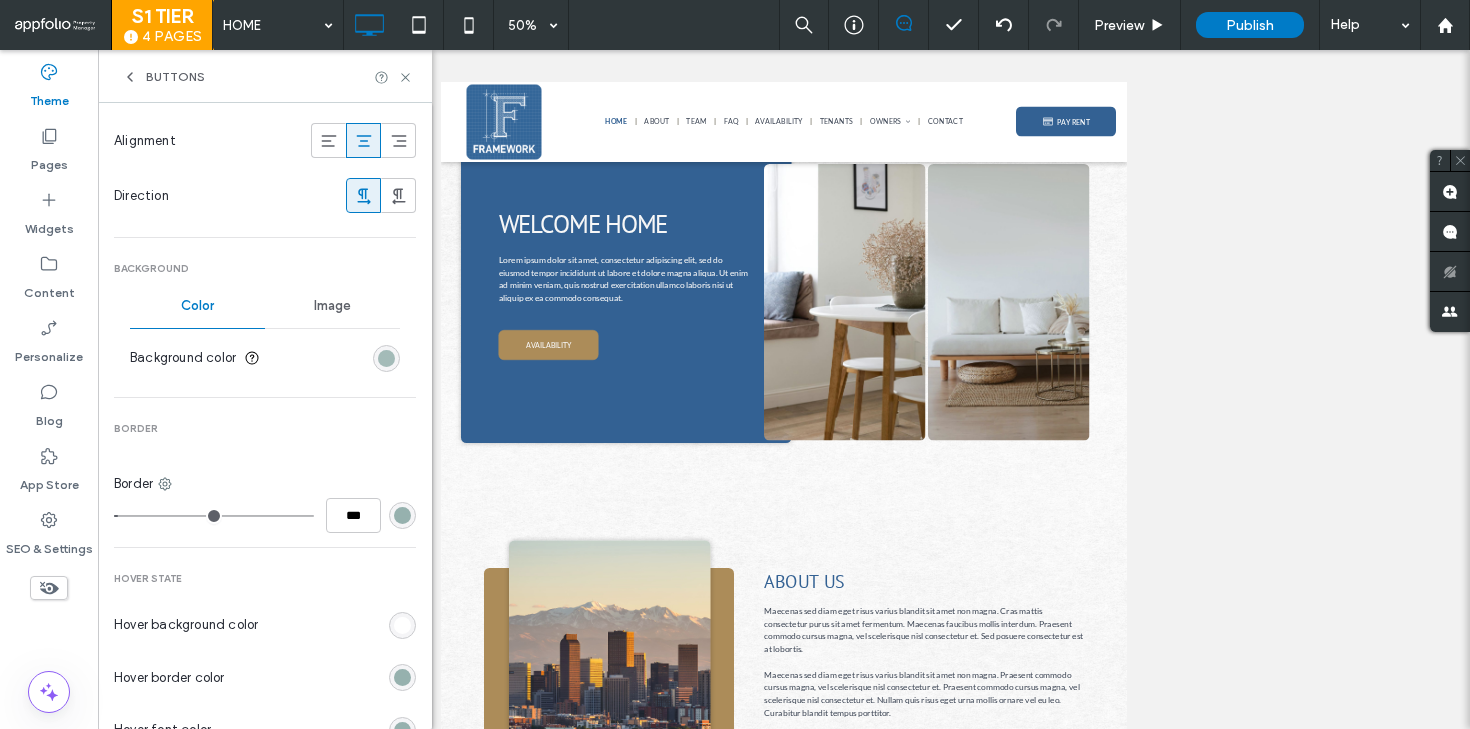 click at bounding box center (386, 358) 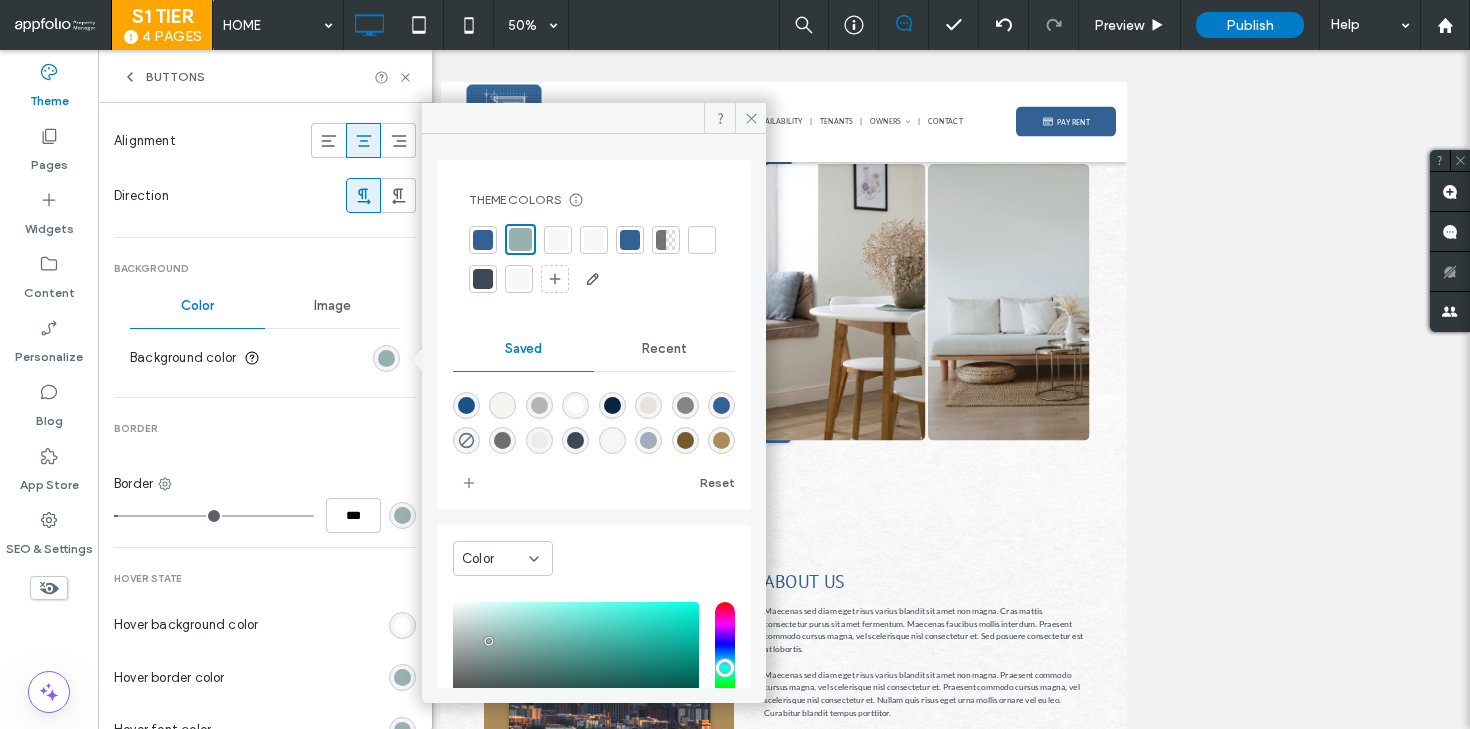 click at bounding box center (539, 440) 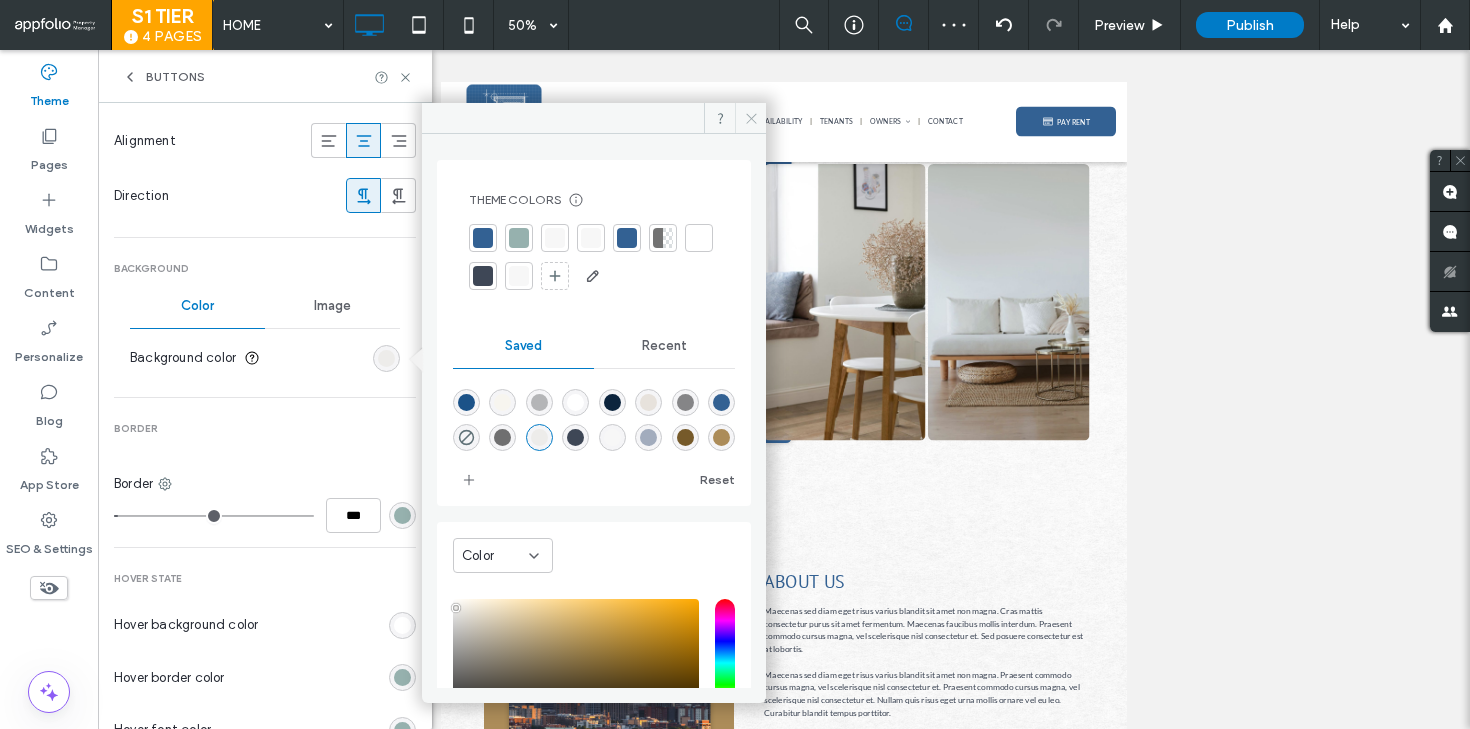 click 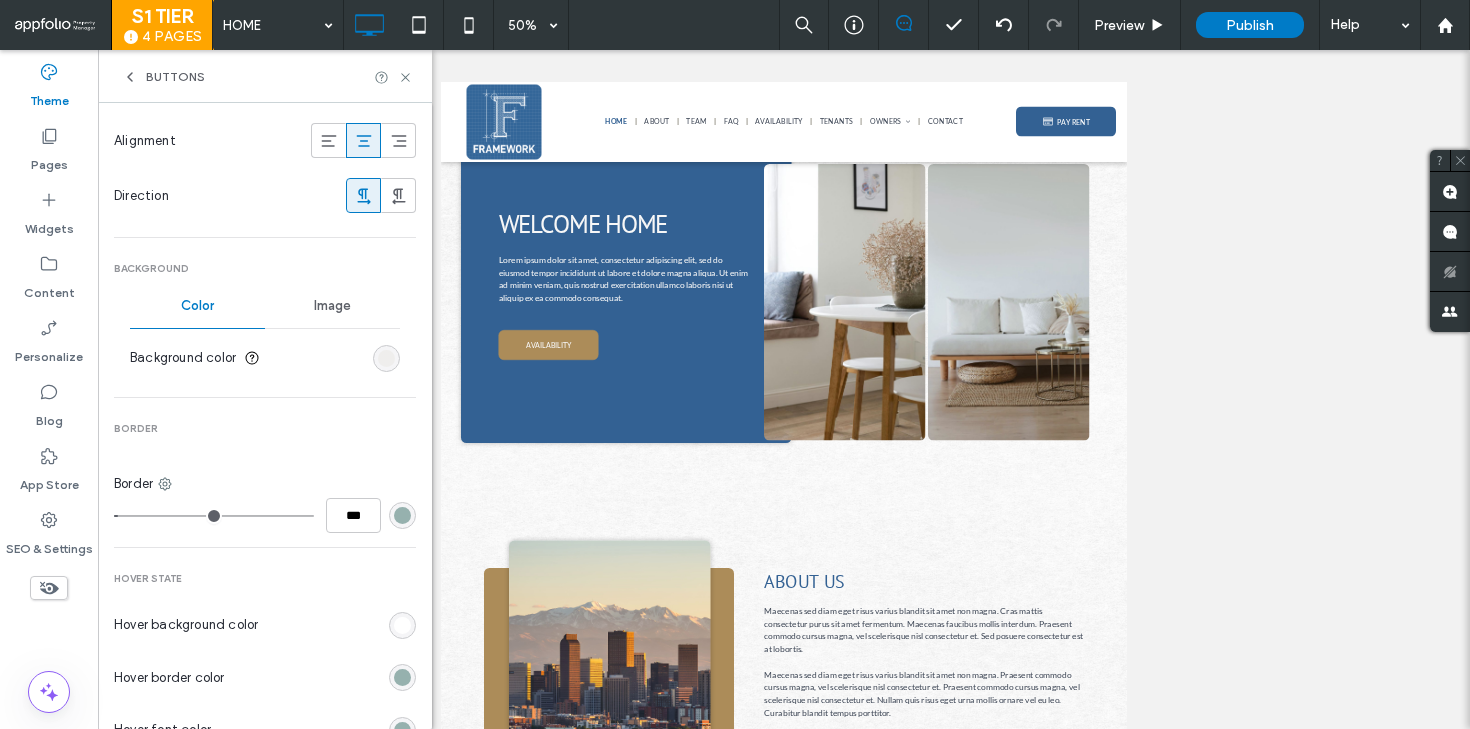 click at bounding box center [386, 358] 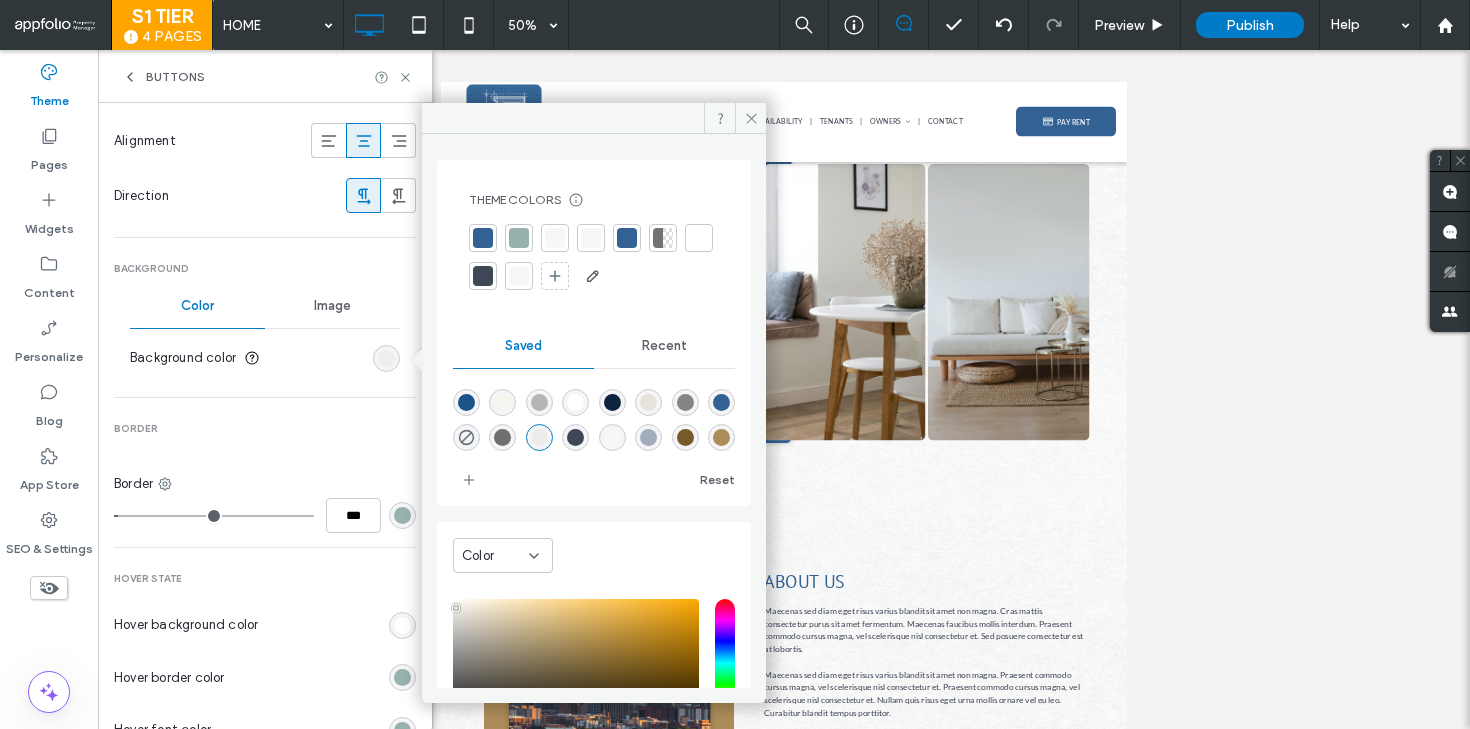 click at bounding box center (386, 358) 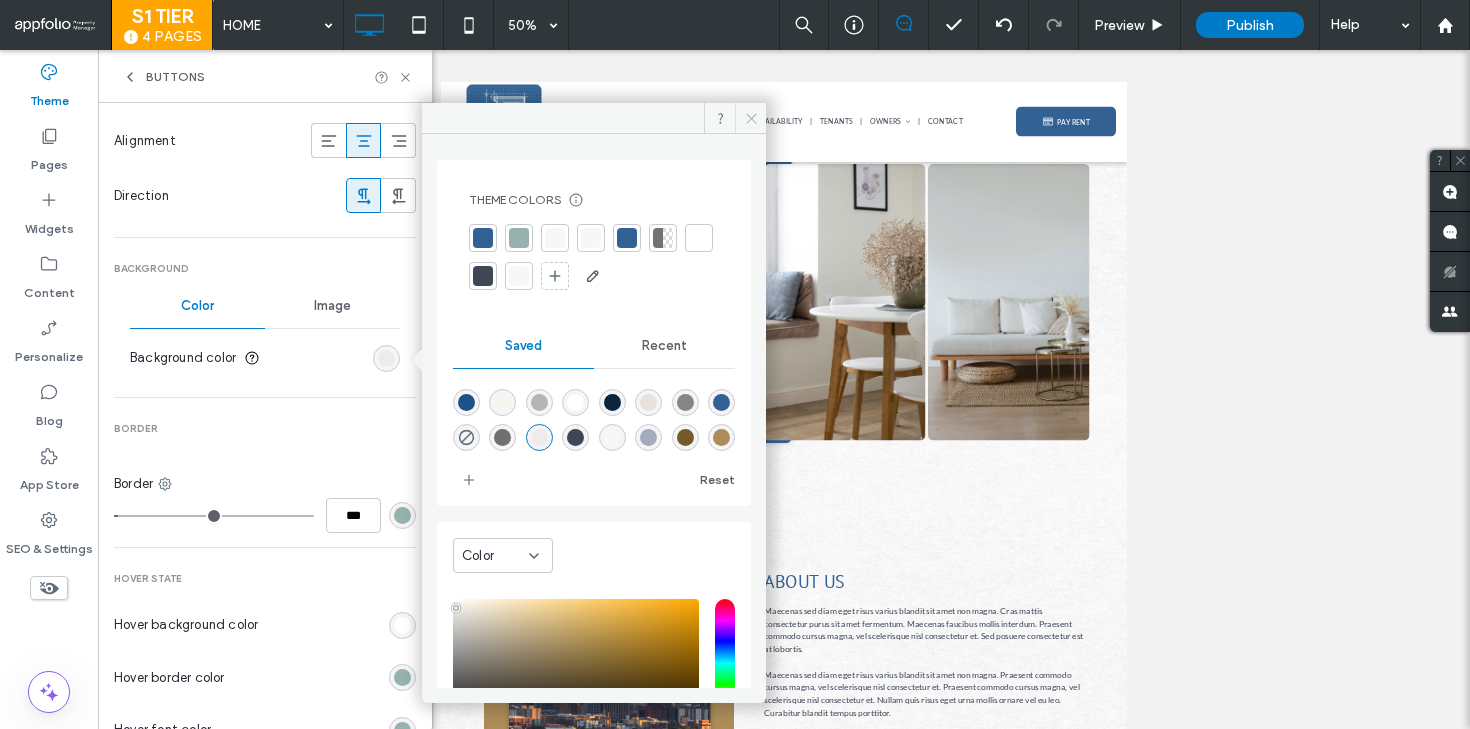 click 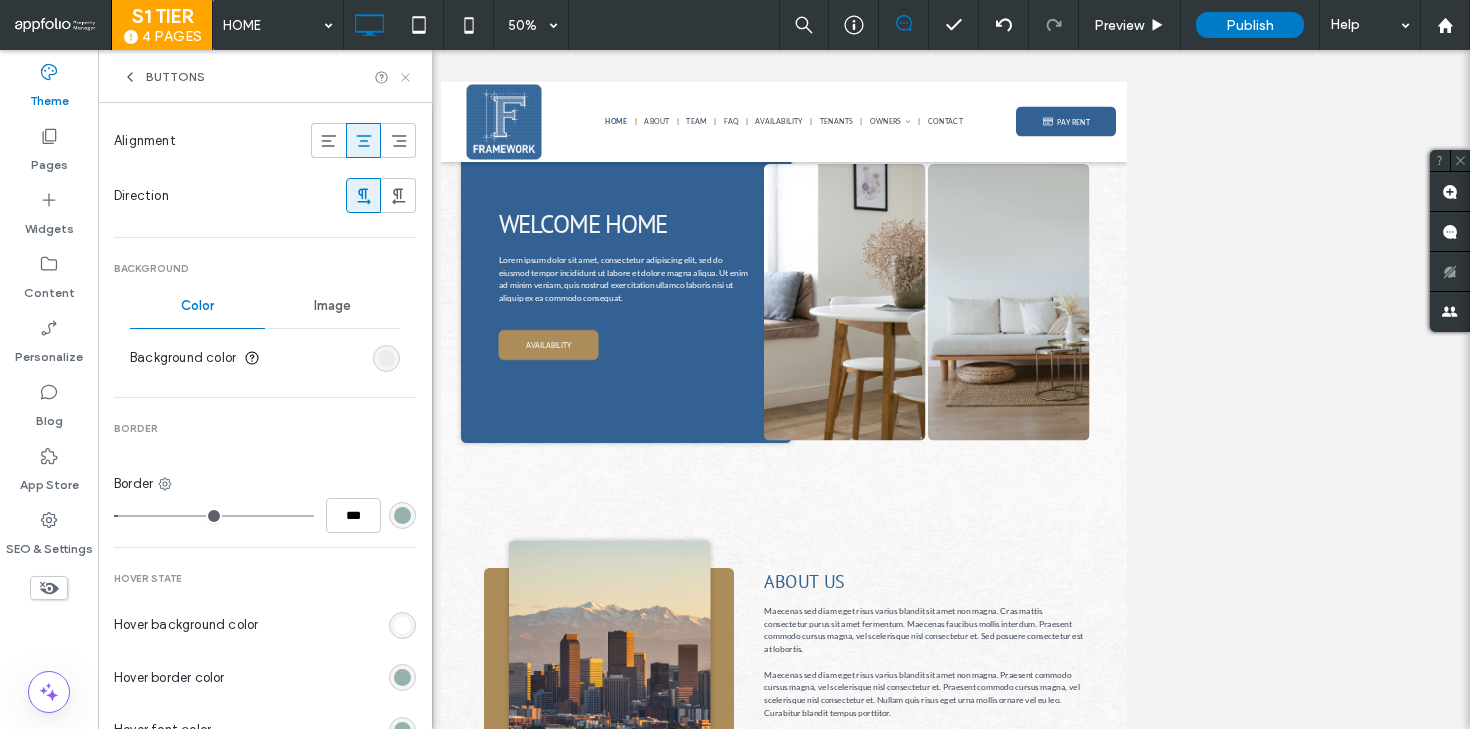 click 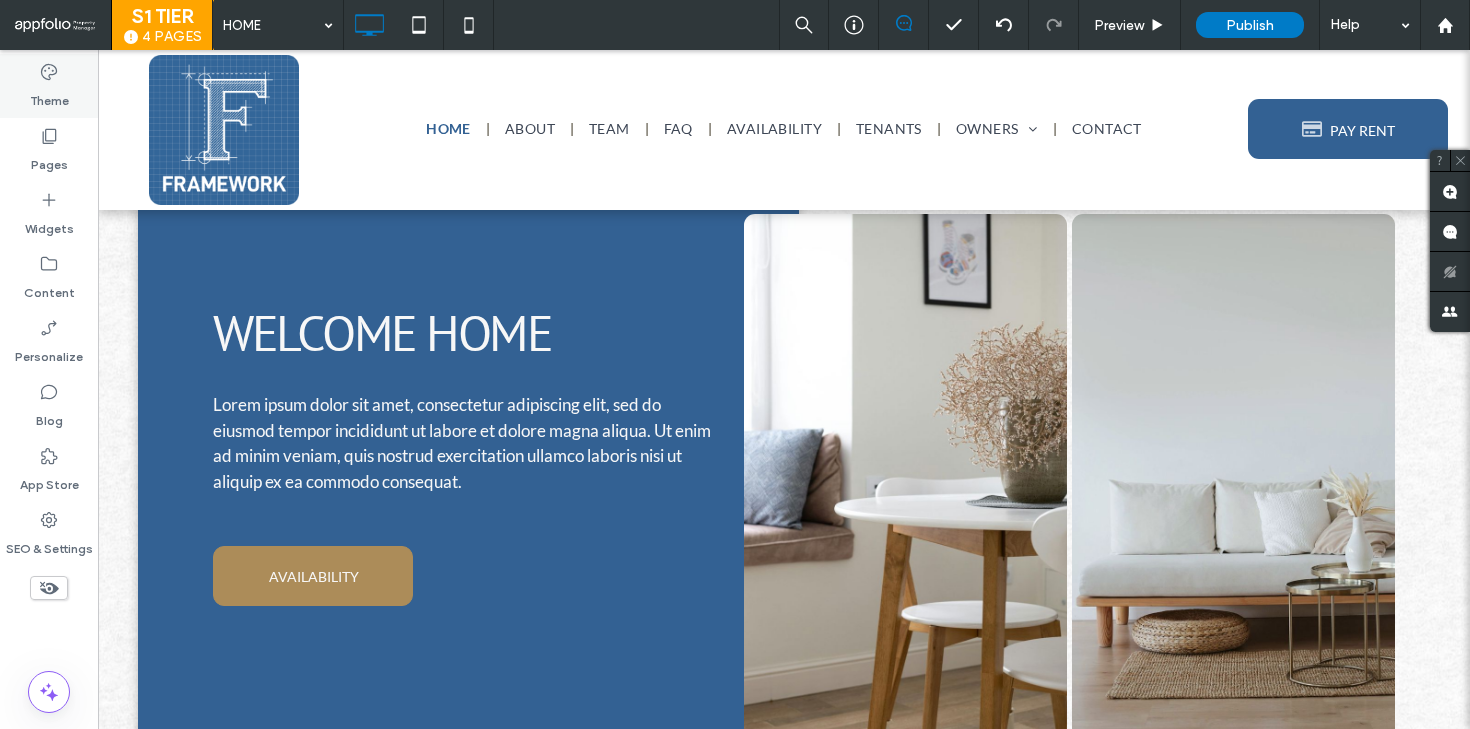 click on "Theme" at bounding box center (49, 86) 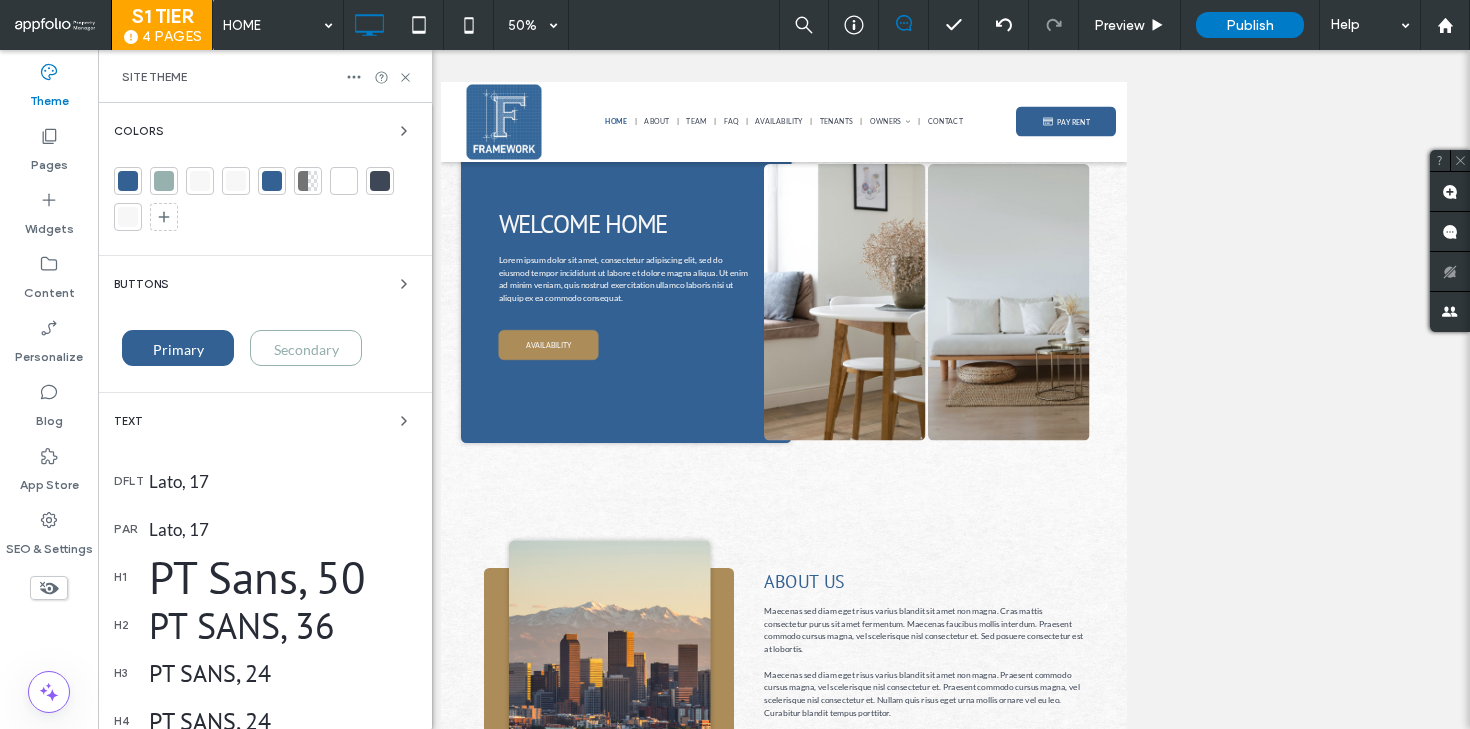 click on "Secondary" at bounding box center (306, 348) 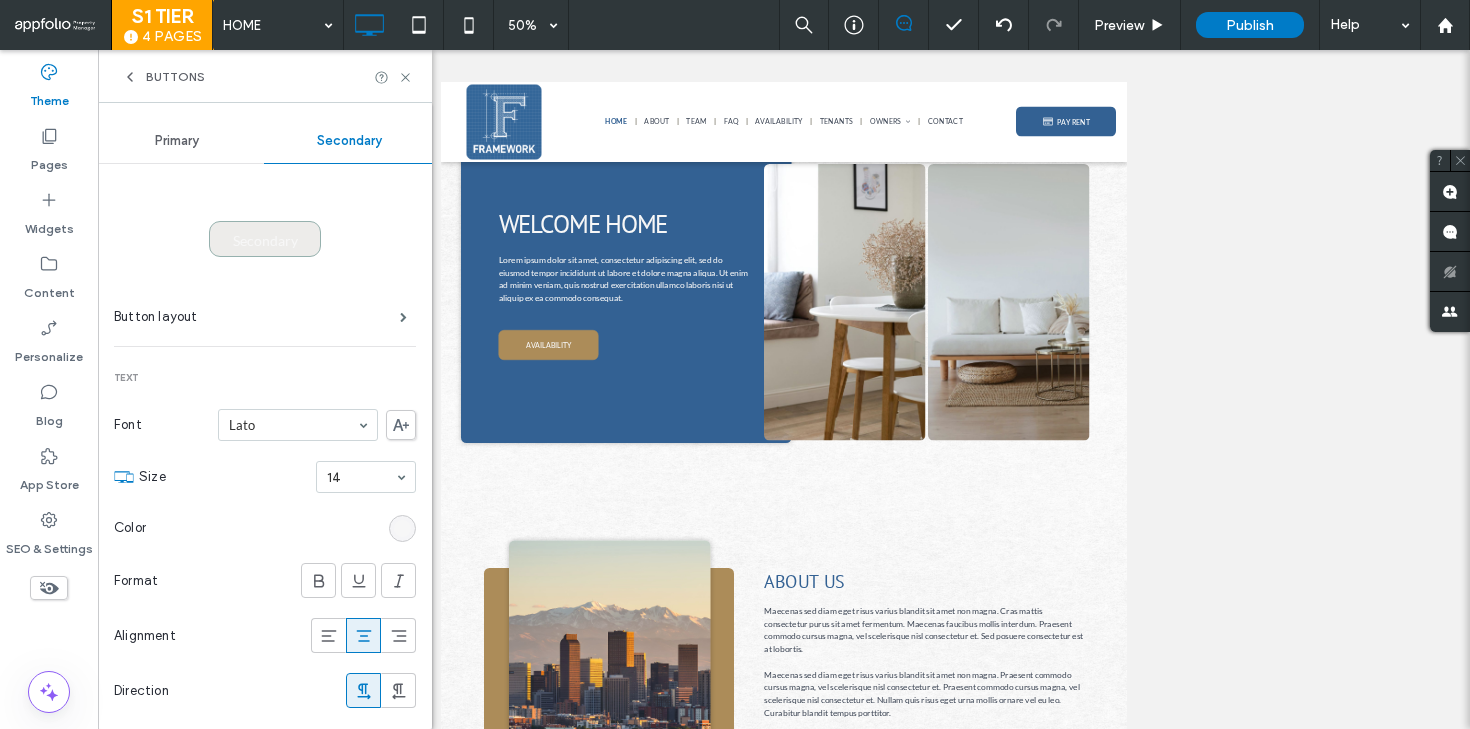 scroll, scrollTop: 274, scrollLeft: 0, axis: vertical 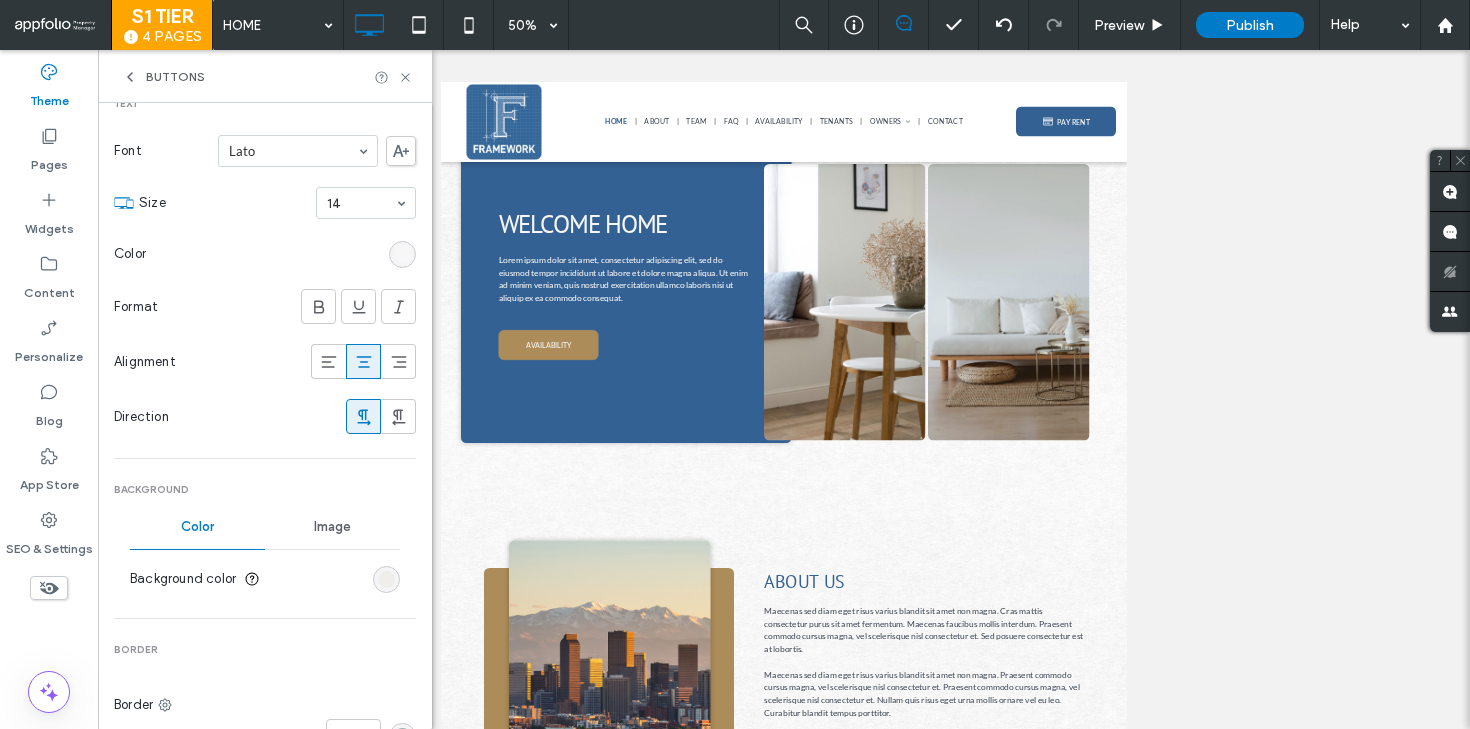 click at bounding box center (386, 579) 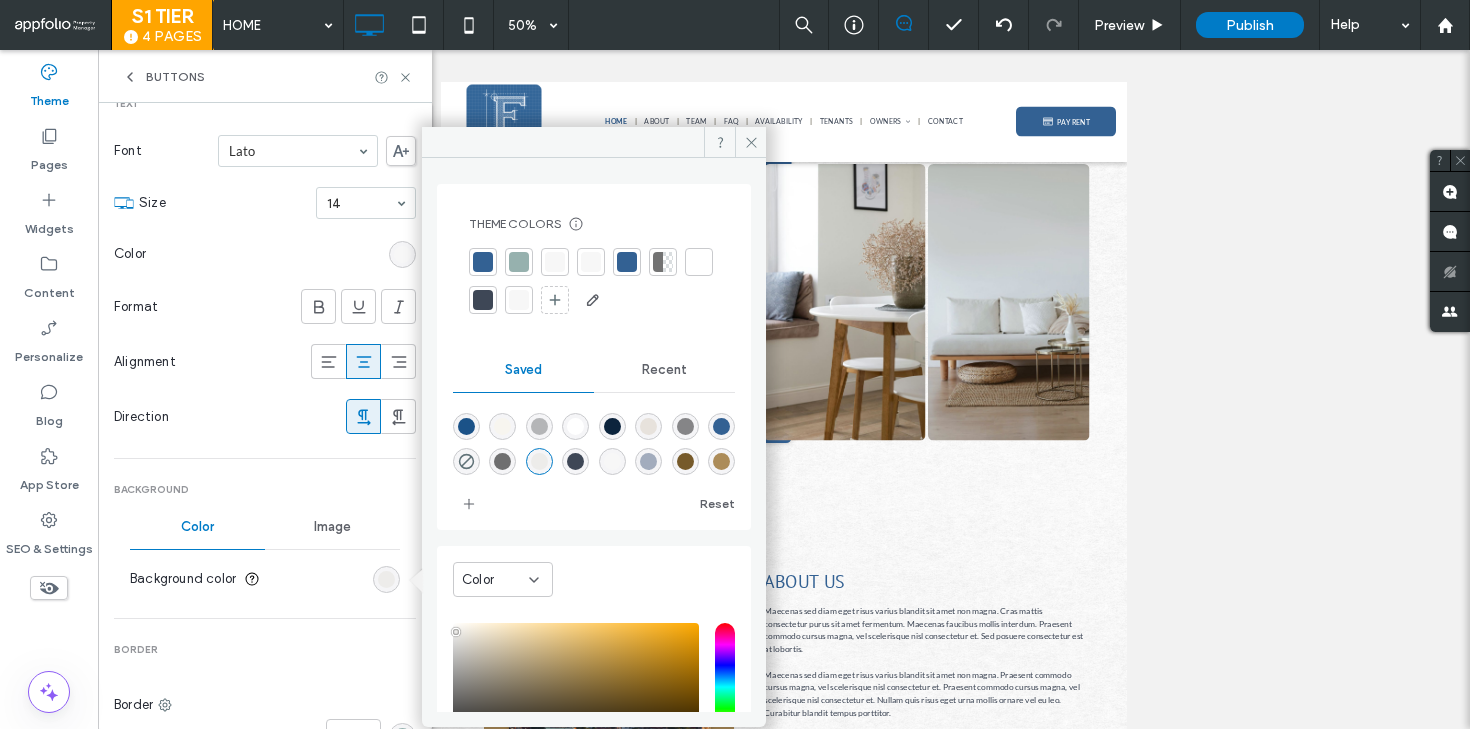 click on "Recent" at bounding box center [664, 370] 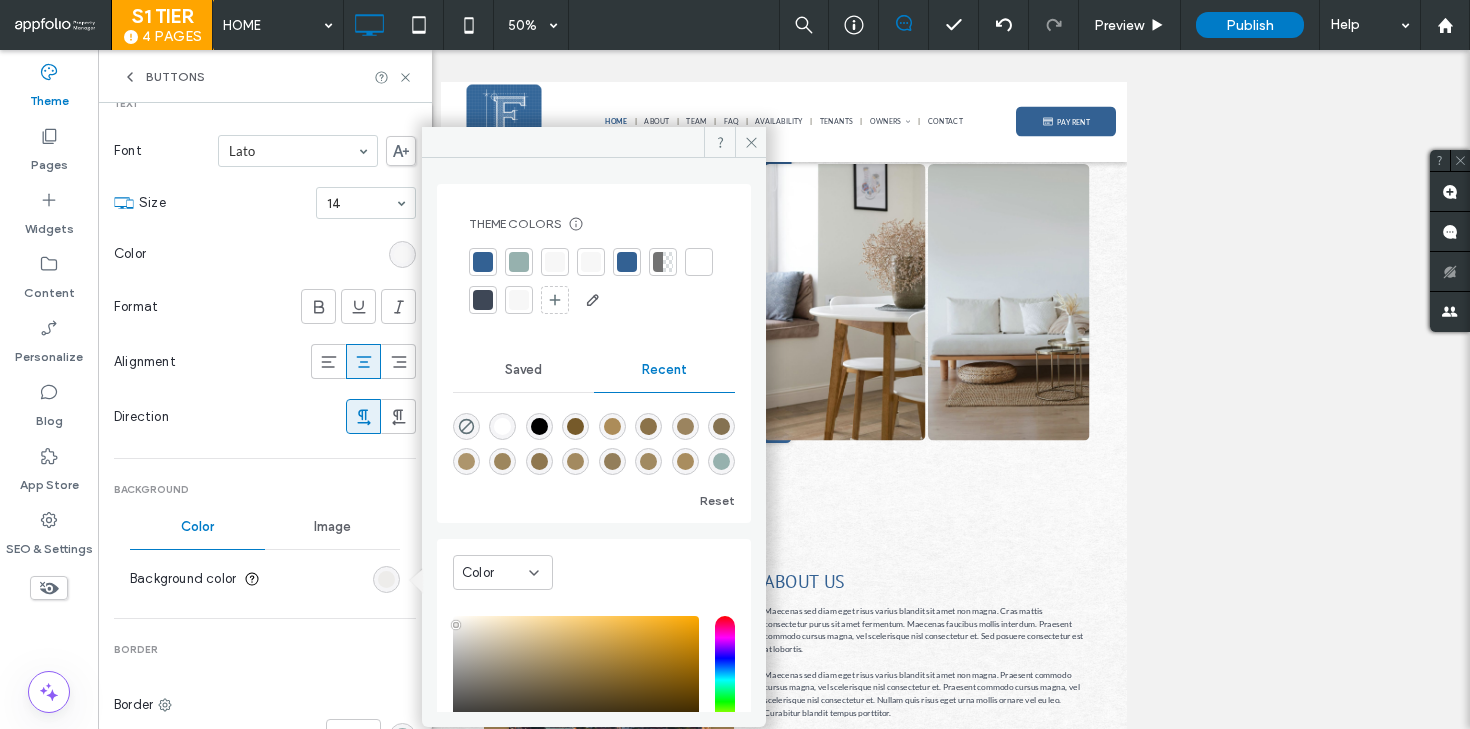 click on "Saved" at bounding box center (523, 370) 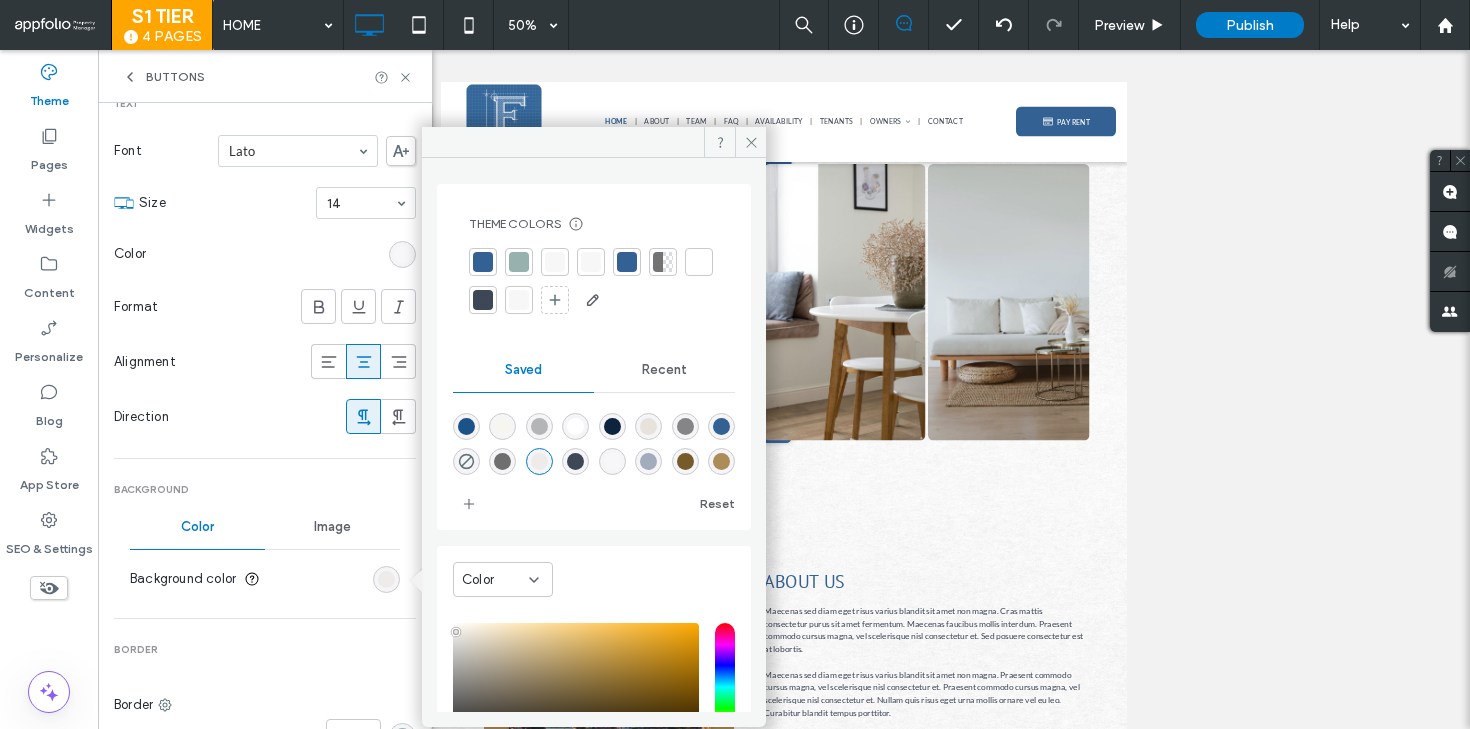 scroll, scrollTop: 32, scrollLeft: 0, axis: vertical 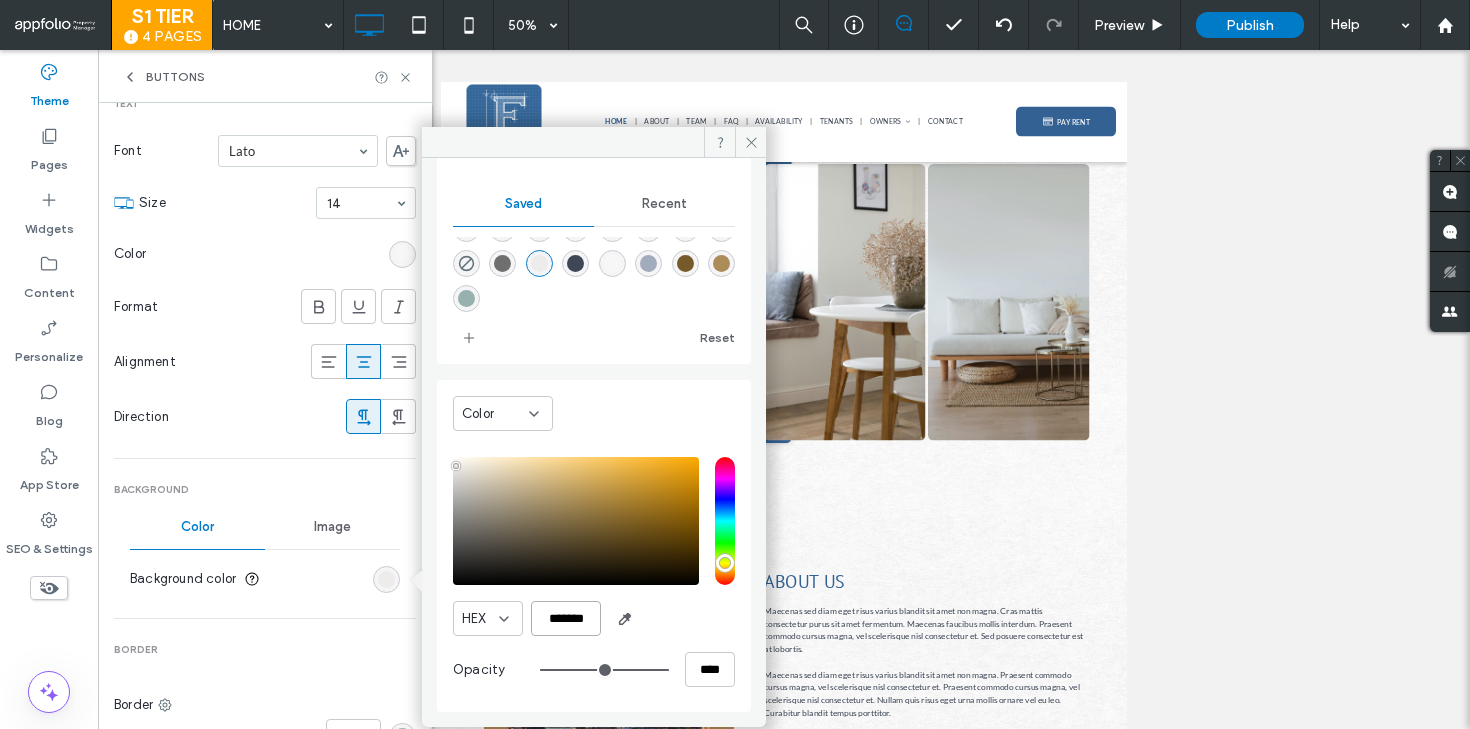 click on "*******" at bounding box center (566, 618) 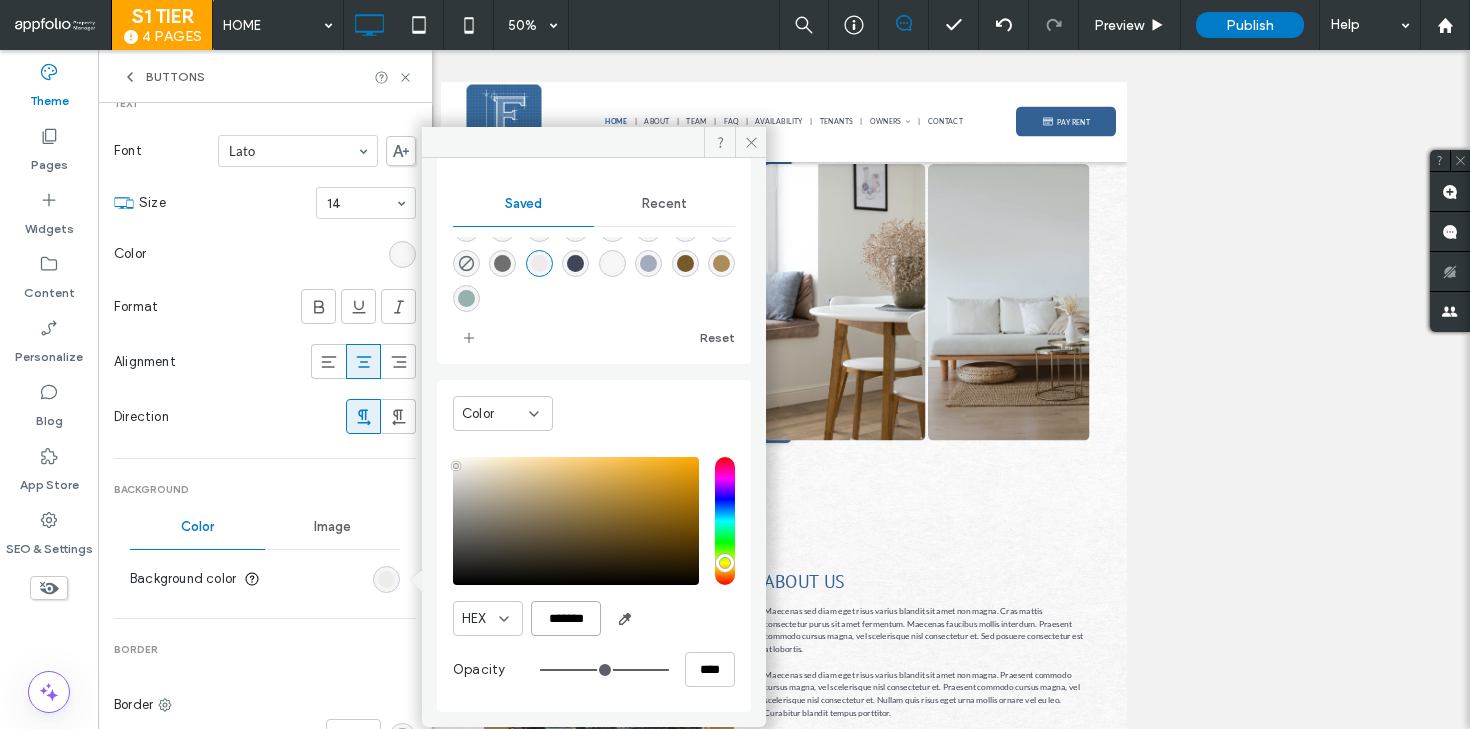 click on "*******" at bounding box center [566, 618] 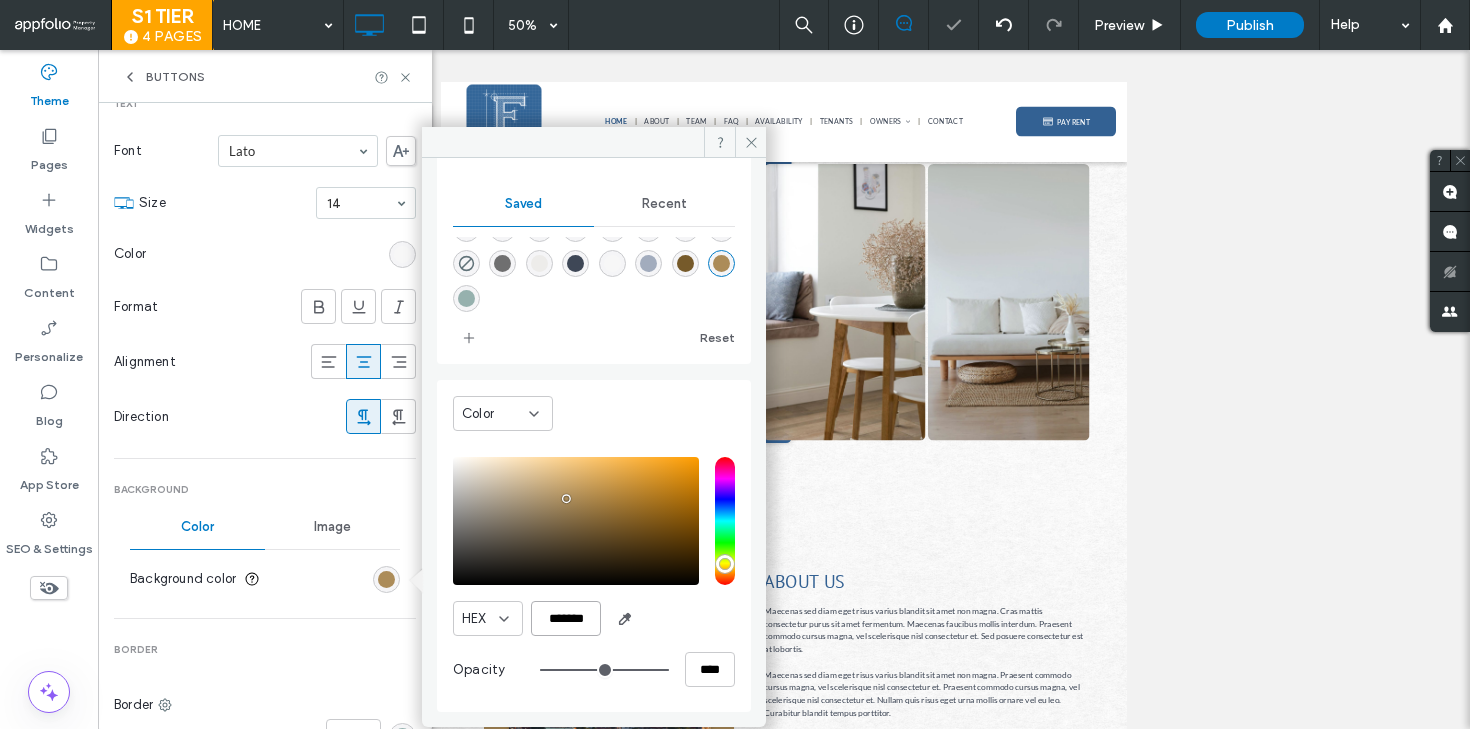 type on "*******" 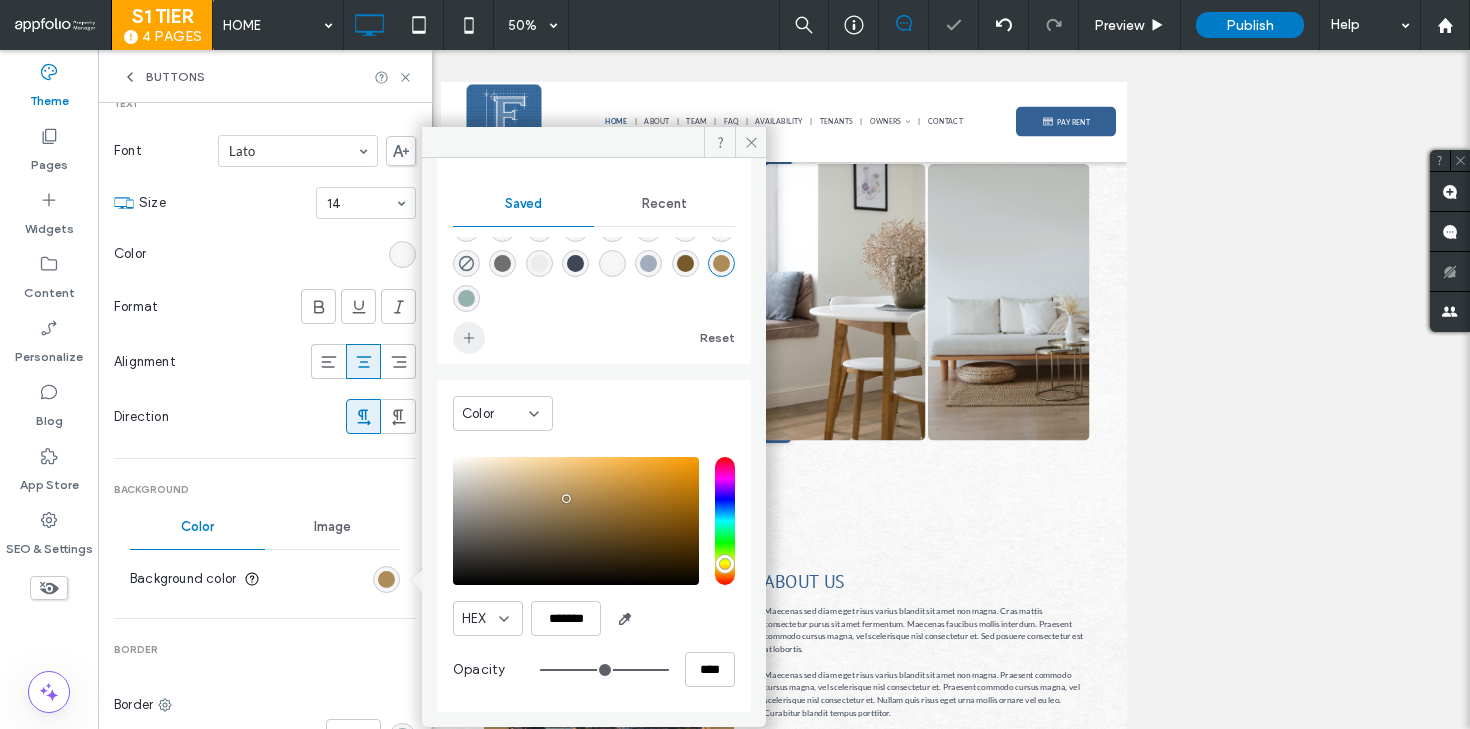 click 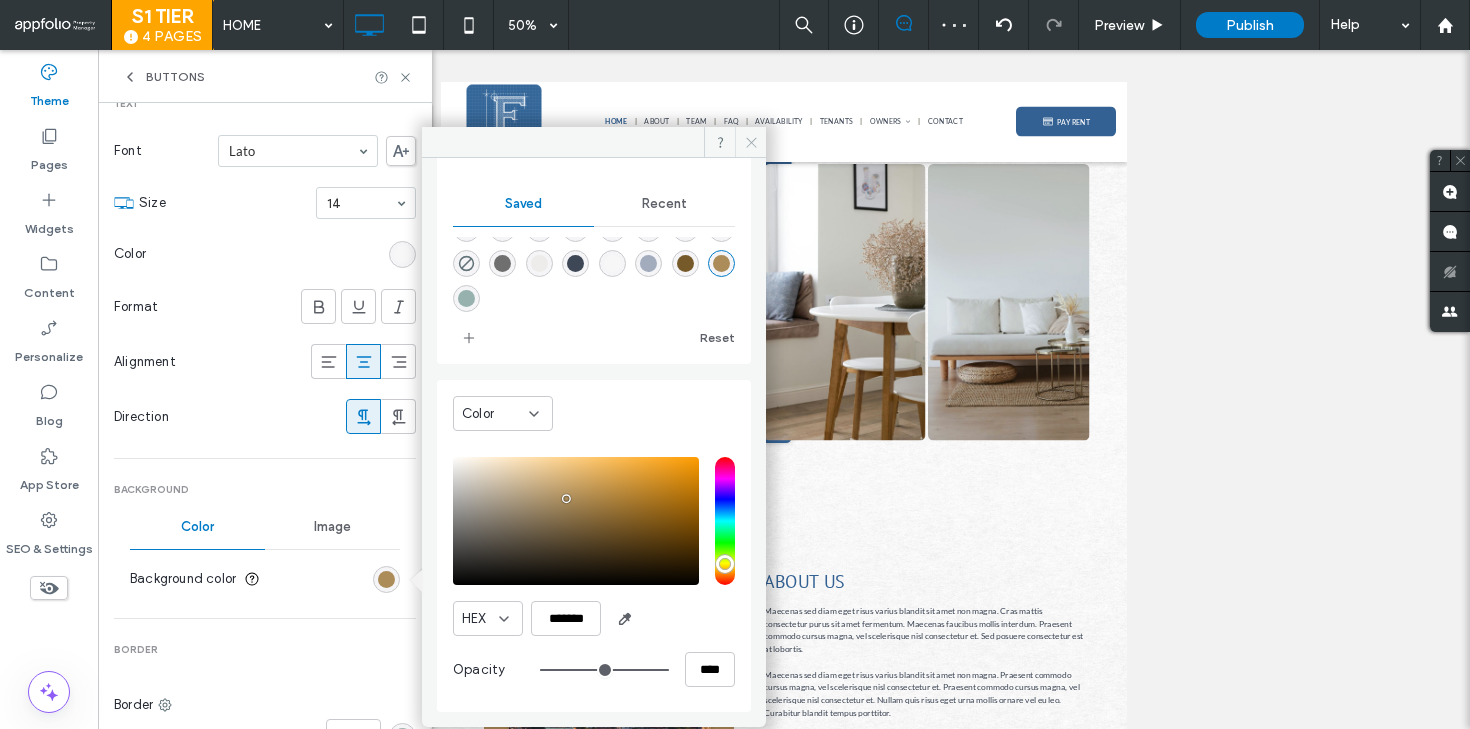 click 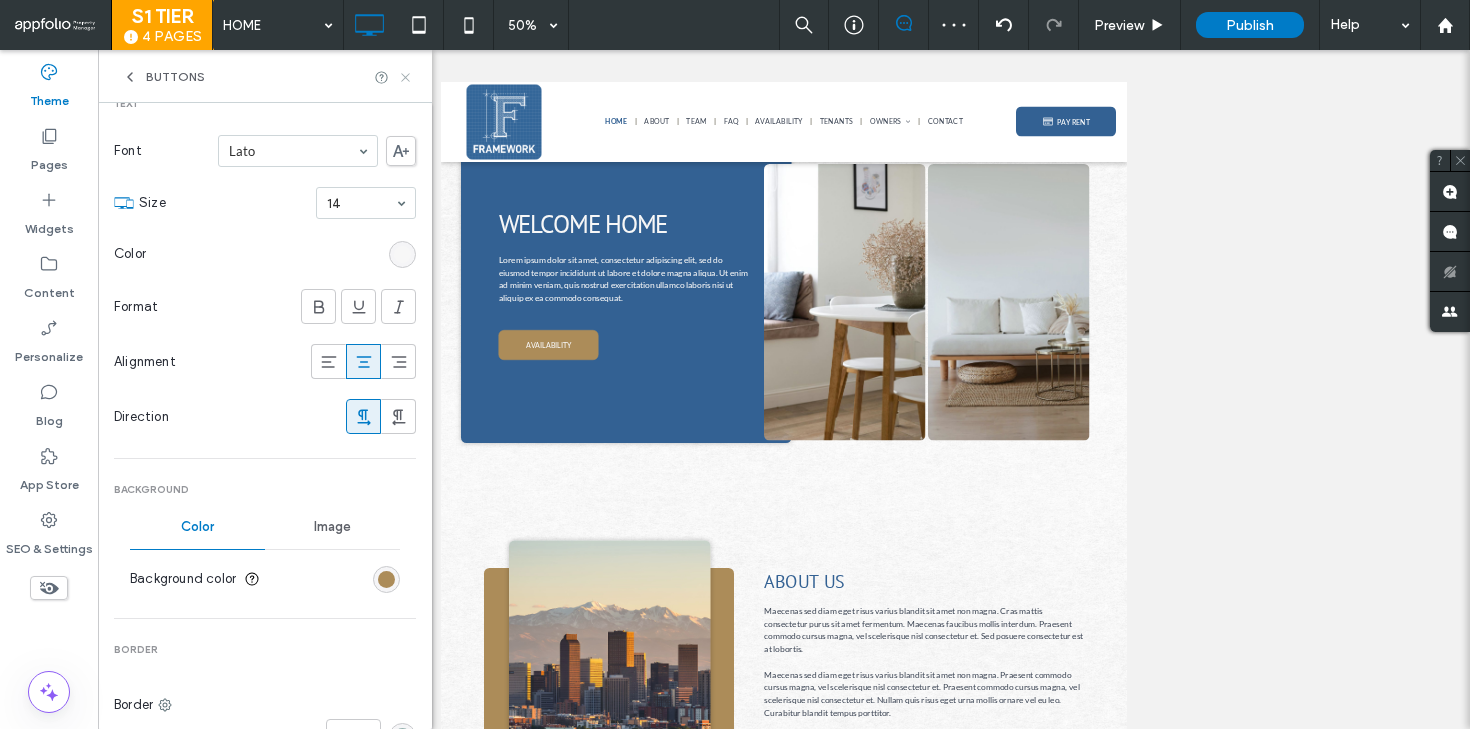 click 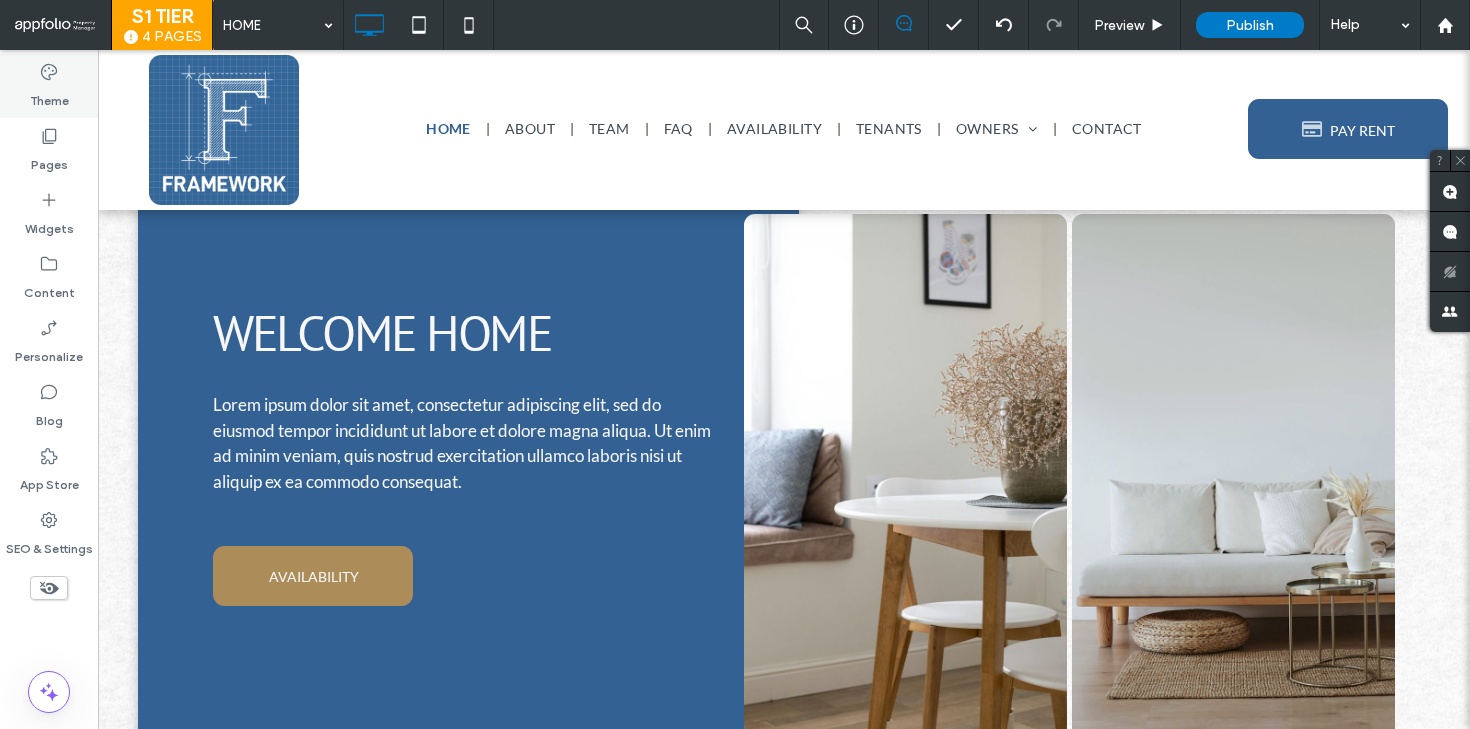 click on "Theme" at bounding box center [49, 96] 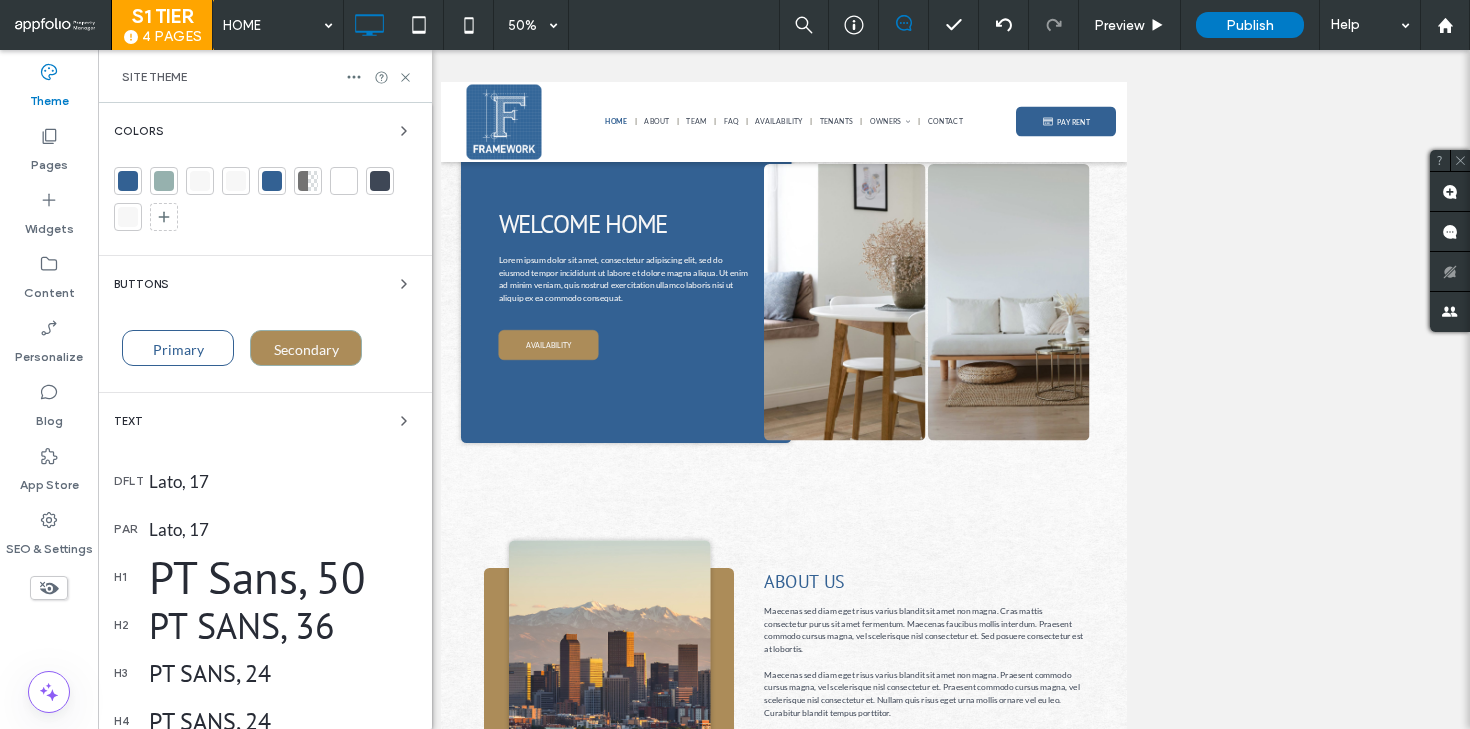 click on "Primary" at bounding box center (178, 349) 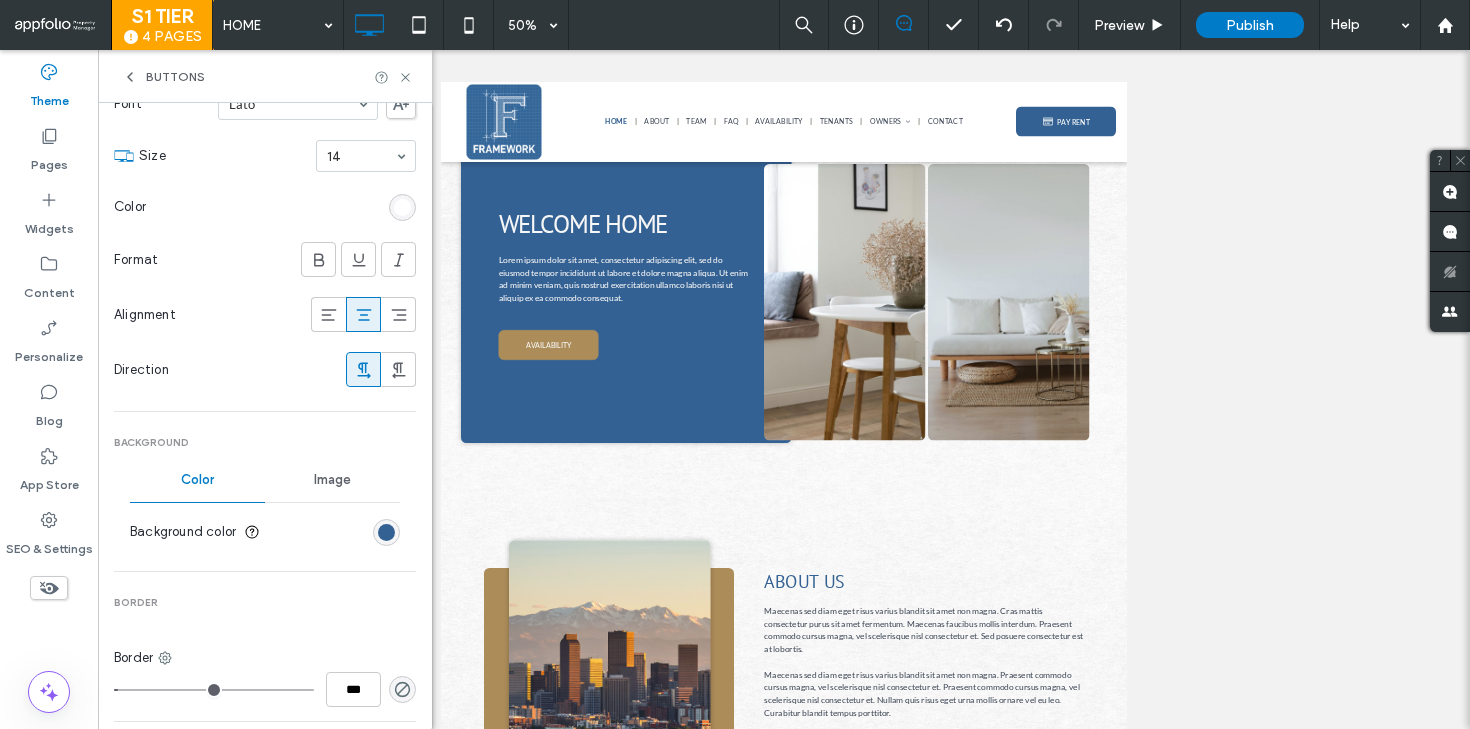 scroll, scrollTop: 338, scrollLeft: 0, axis: vertical 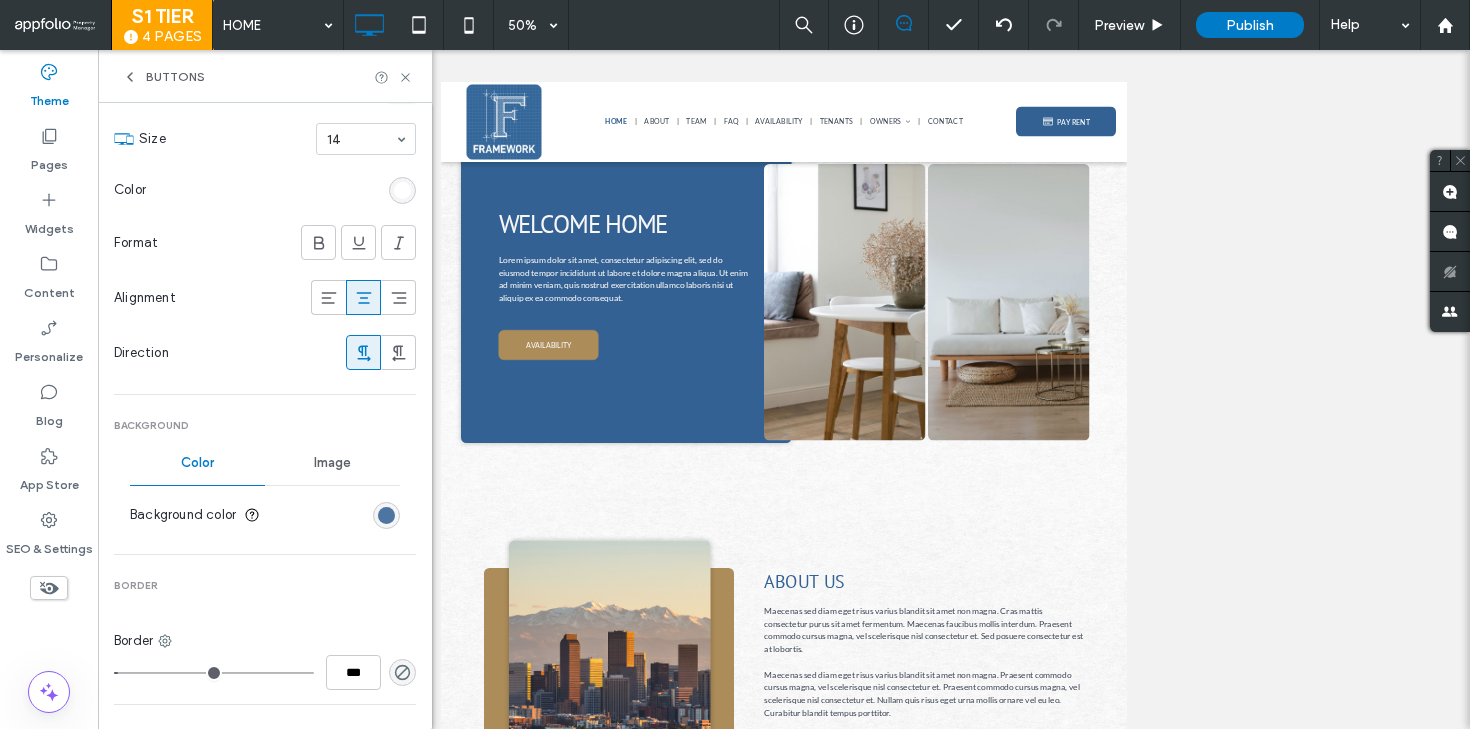 click at bounding box center (386, 515) 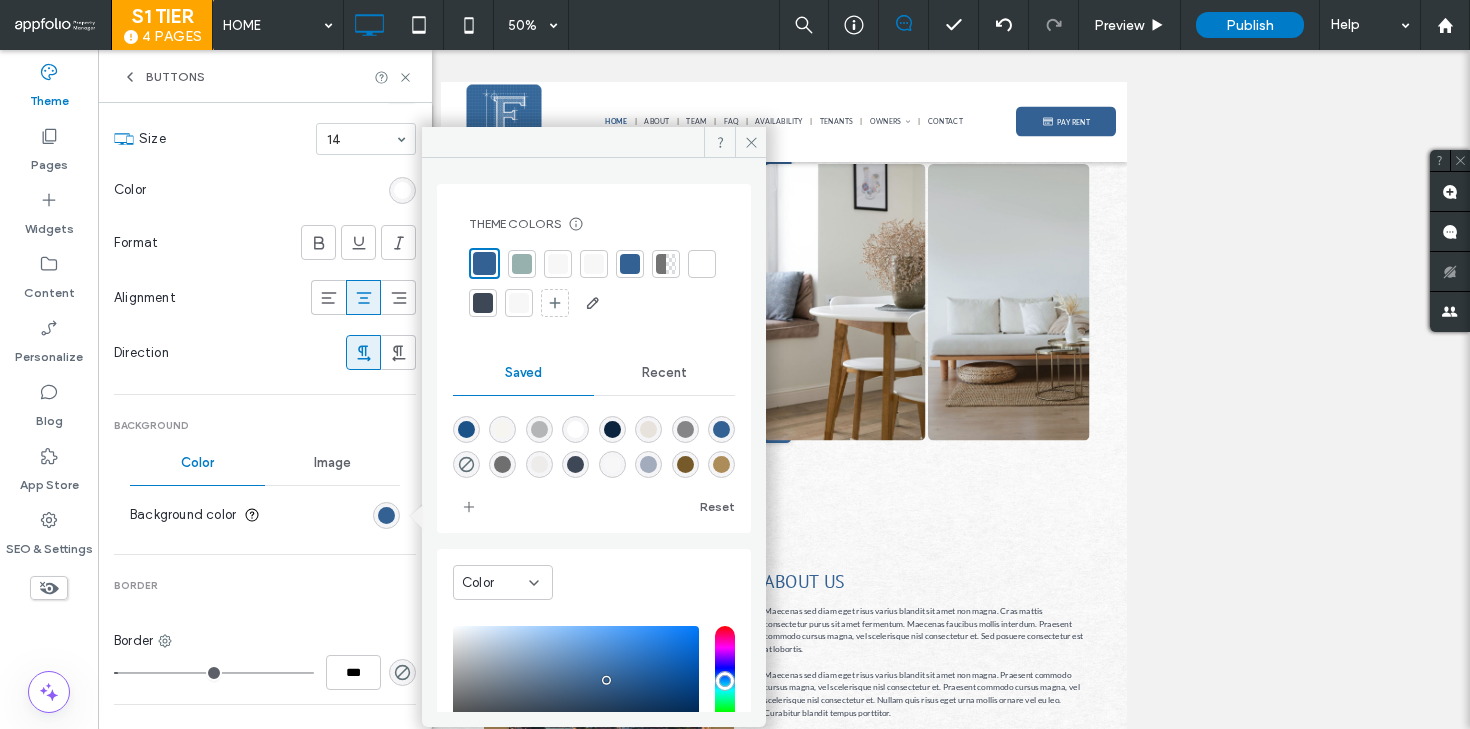 scroll, scrollTop: 32, scrollLeft: 0, axis: vertical 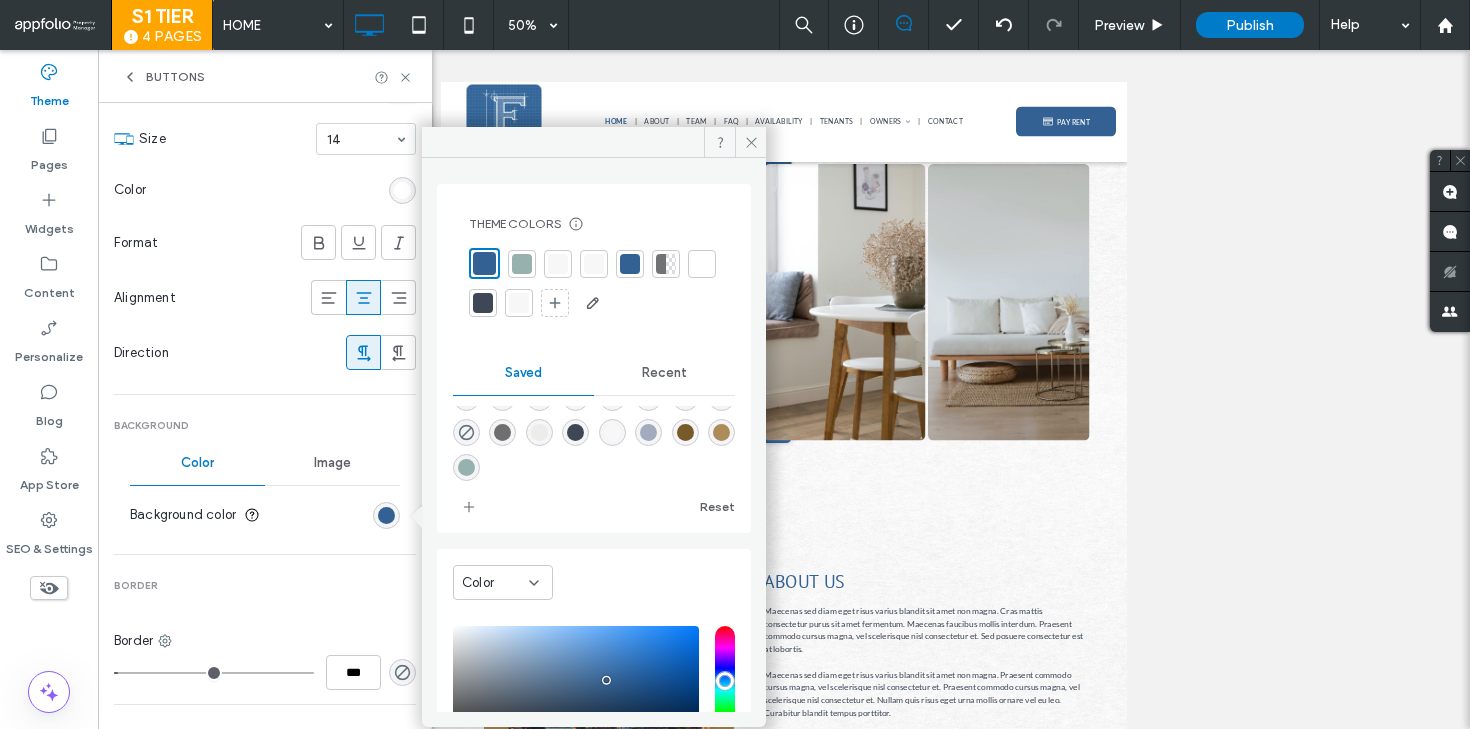 click at bounding box center [721, 432] 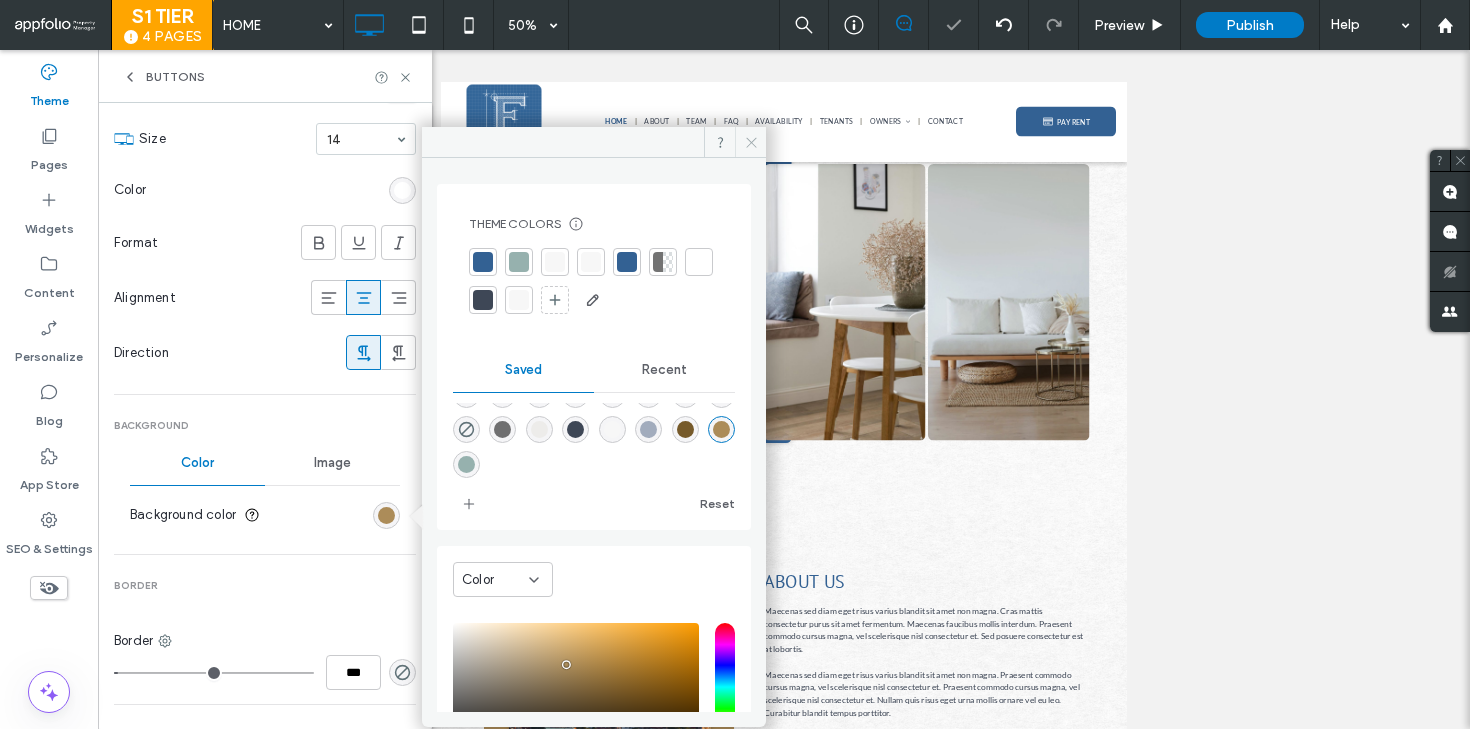 click 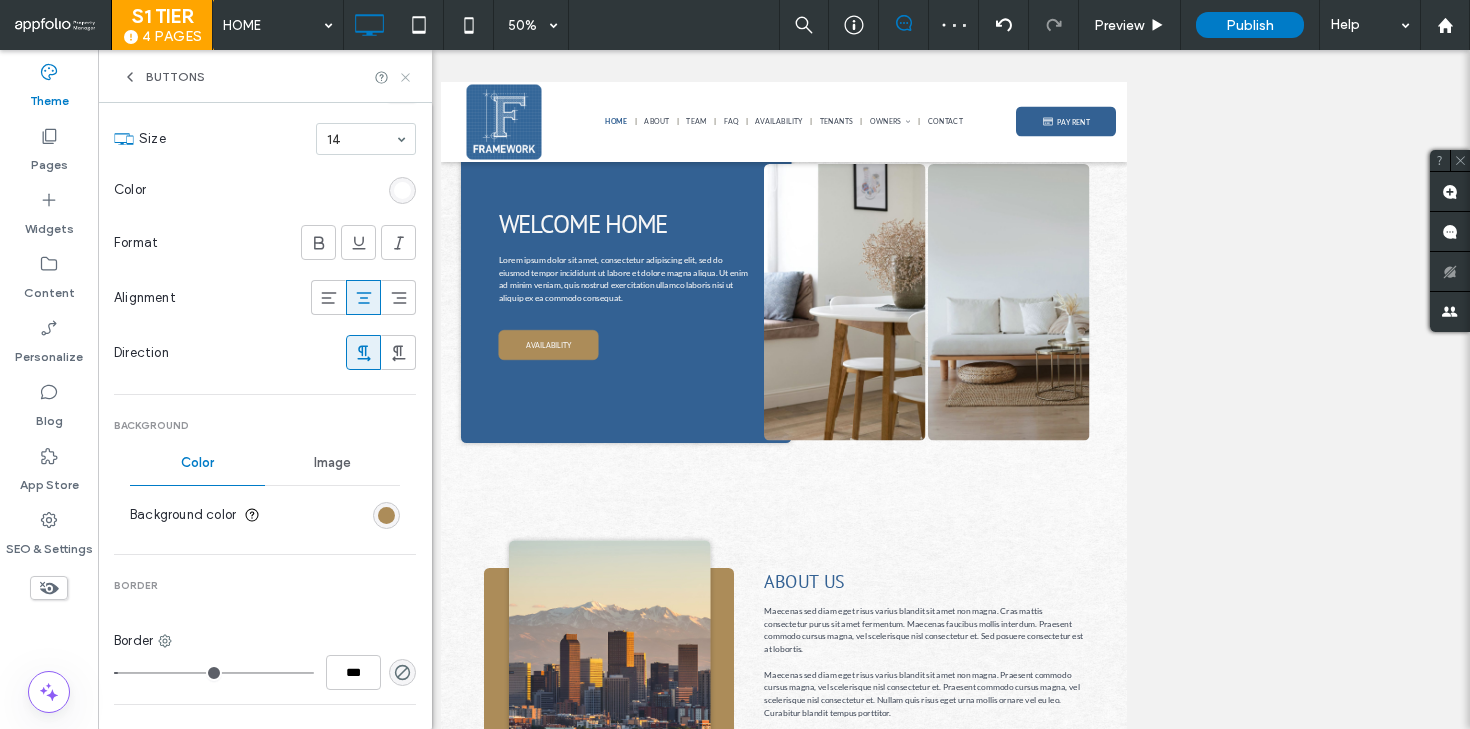 click 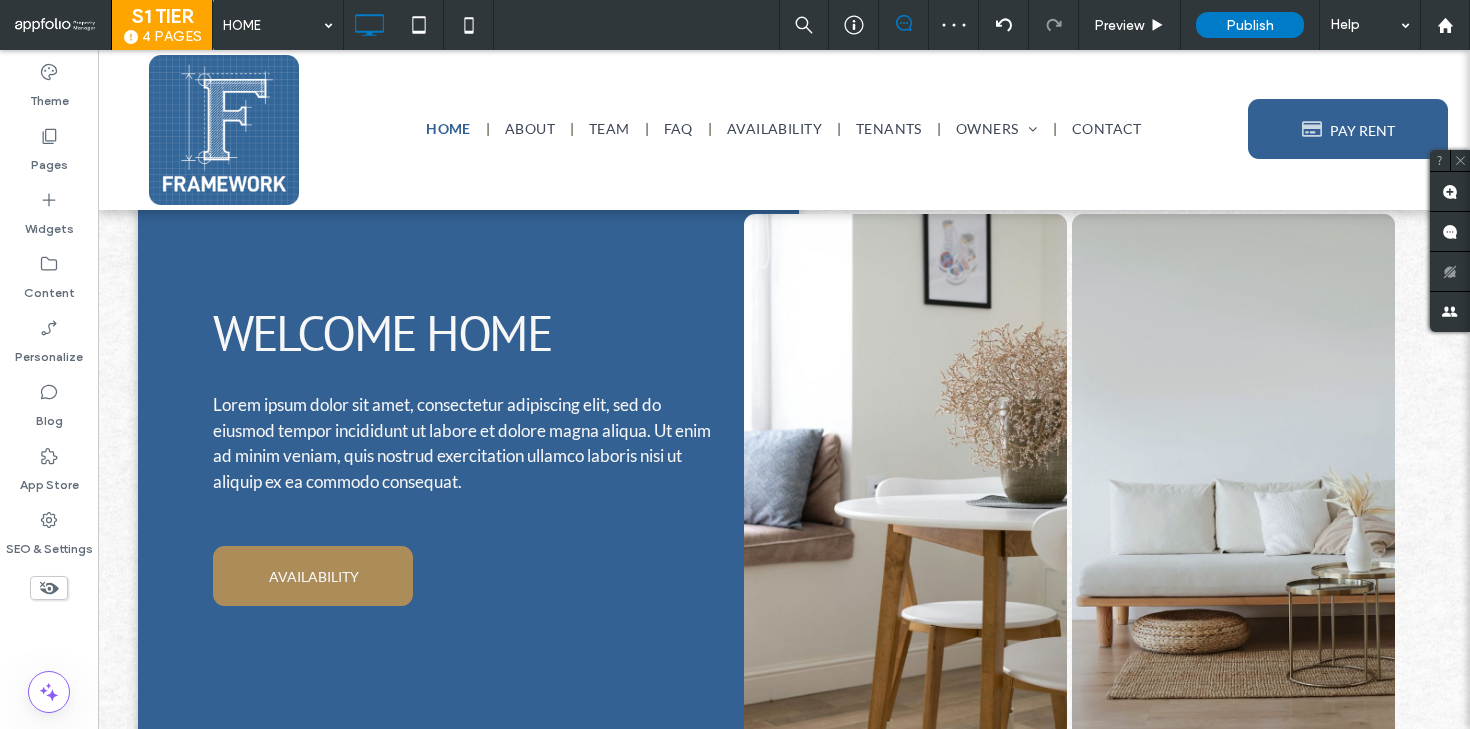 type on "*******" 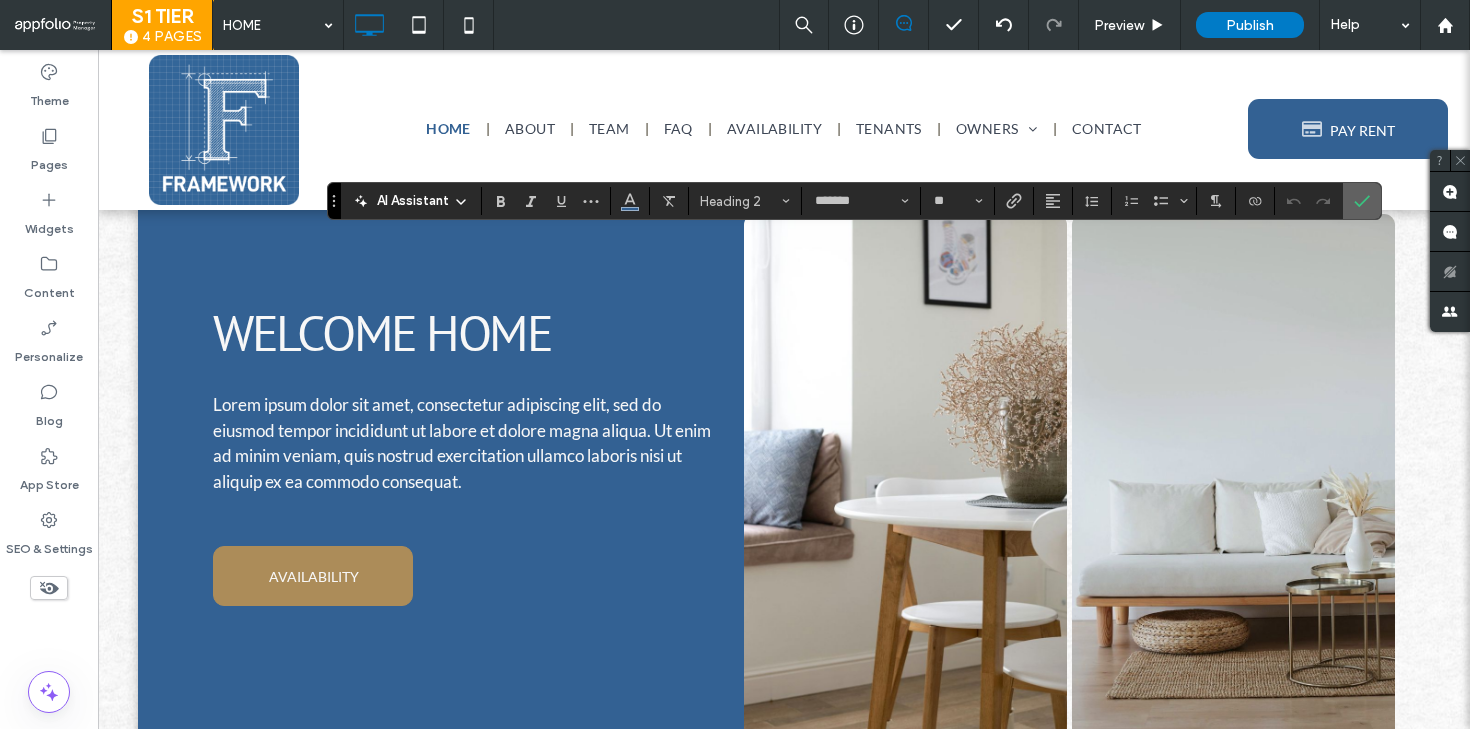 click 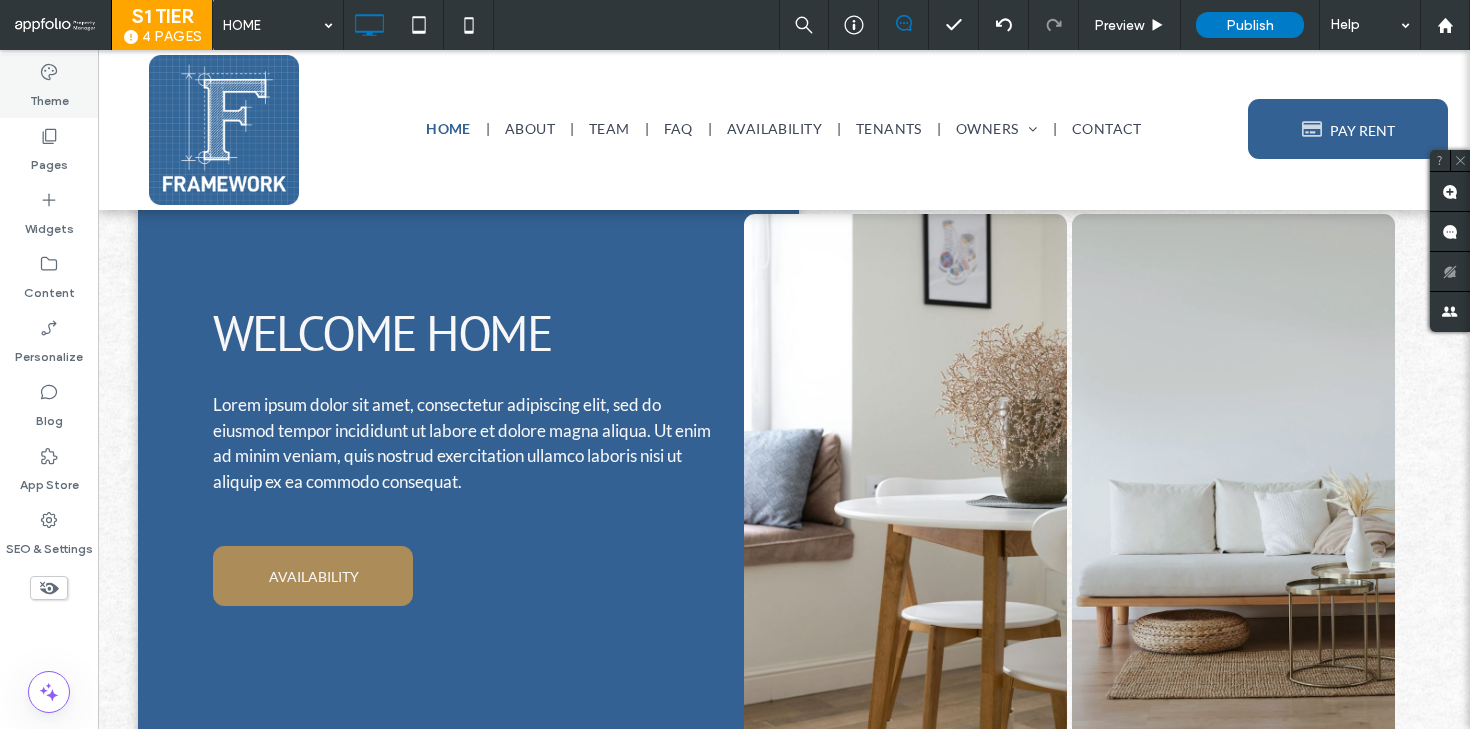 click on "Theme" at bounding box center (49, 86) 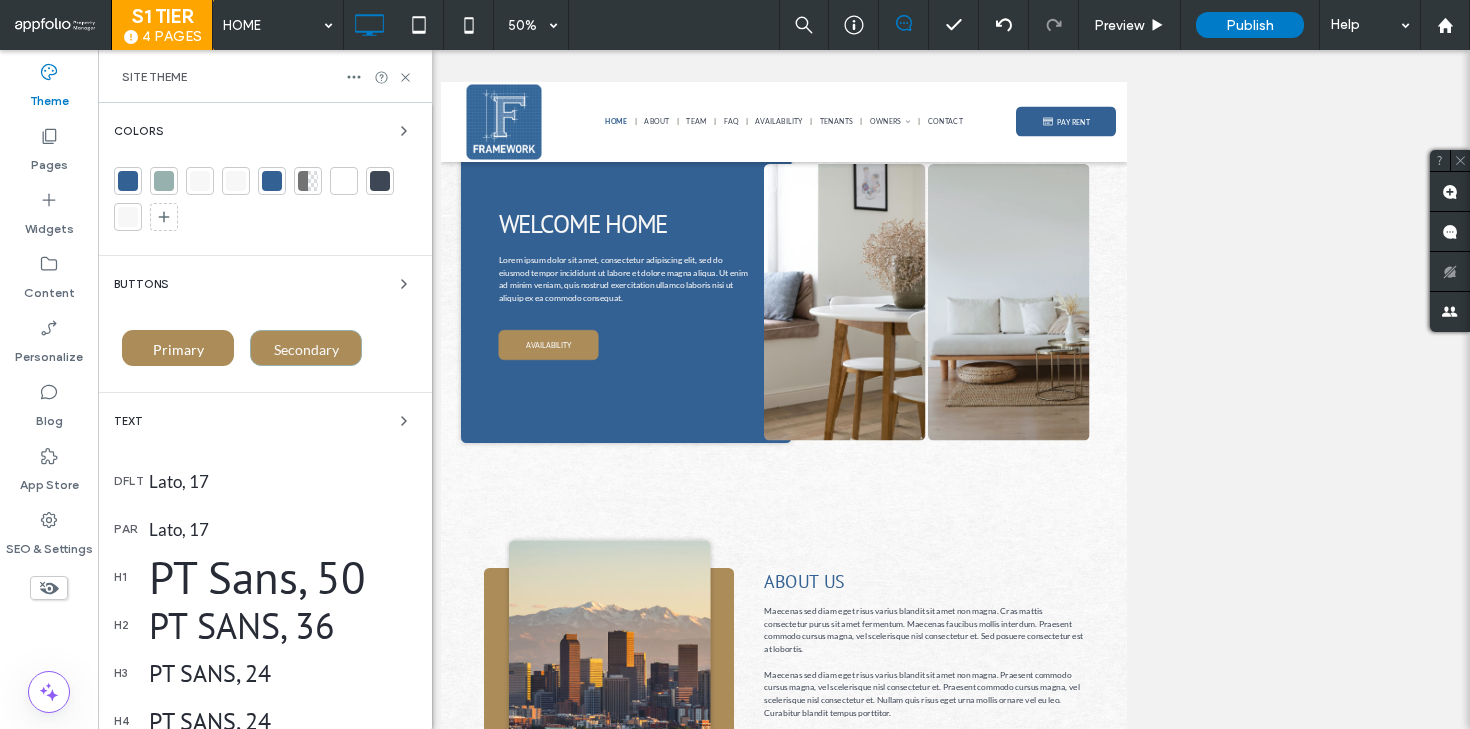 click at bounding box center [164, 181] 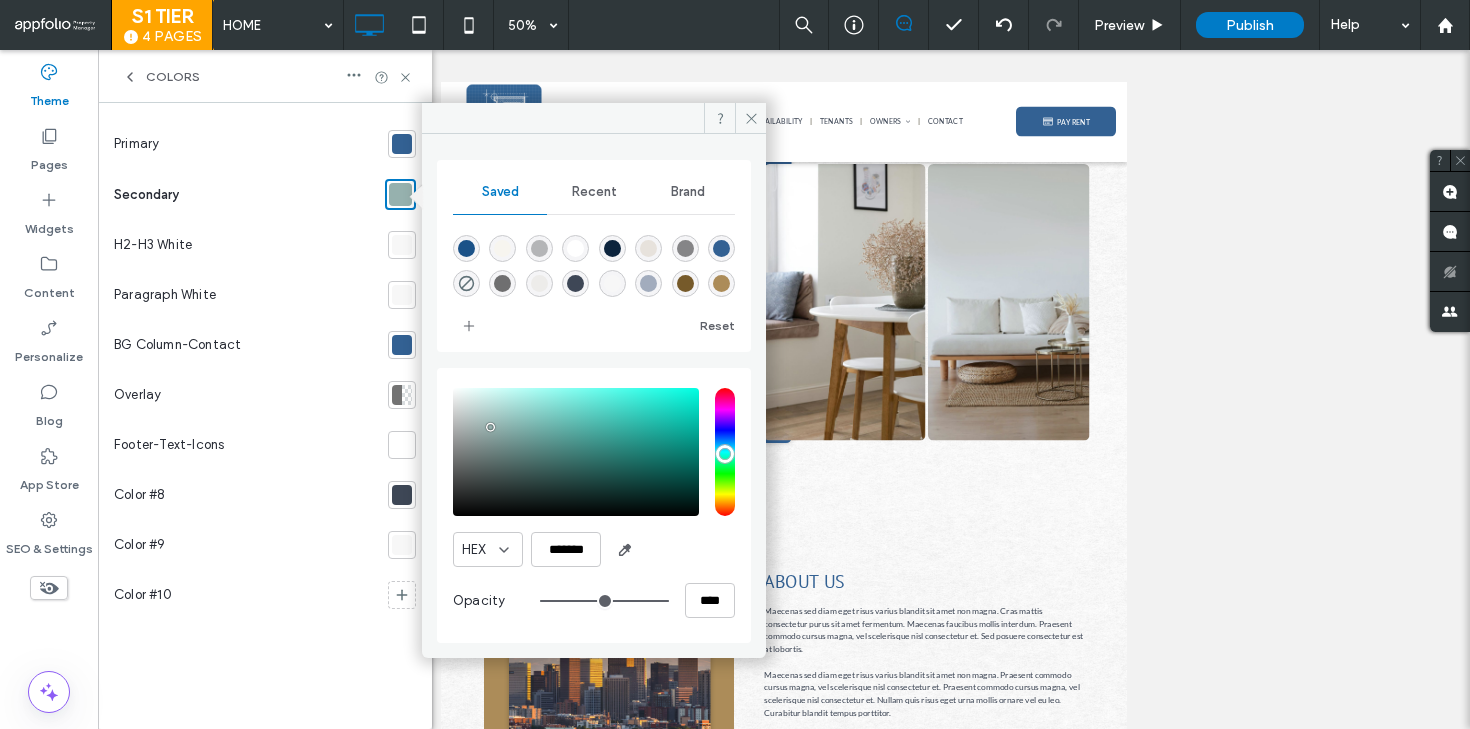 click at bounding box center [576, 452] 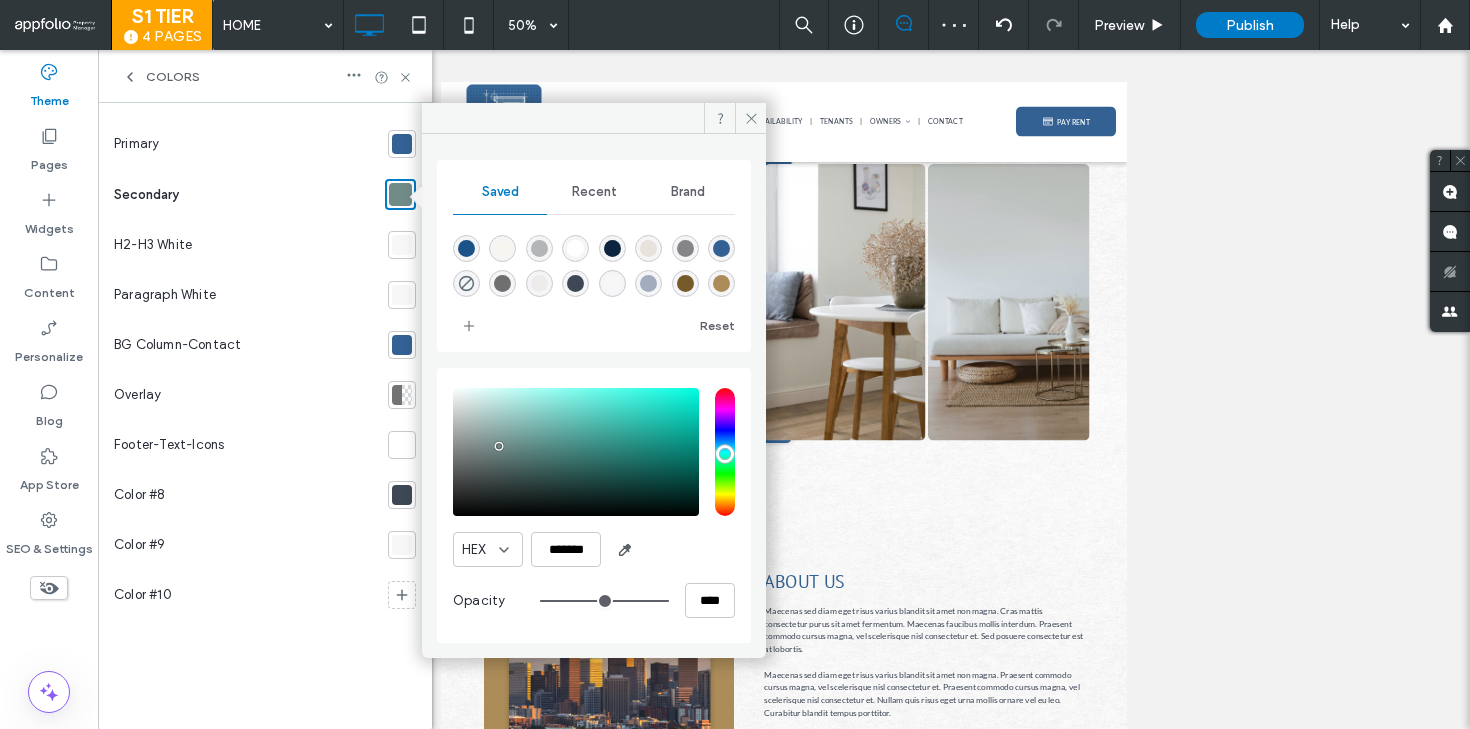 click at bounding box center (576, 452) 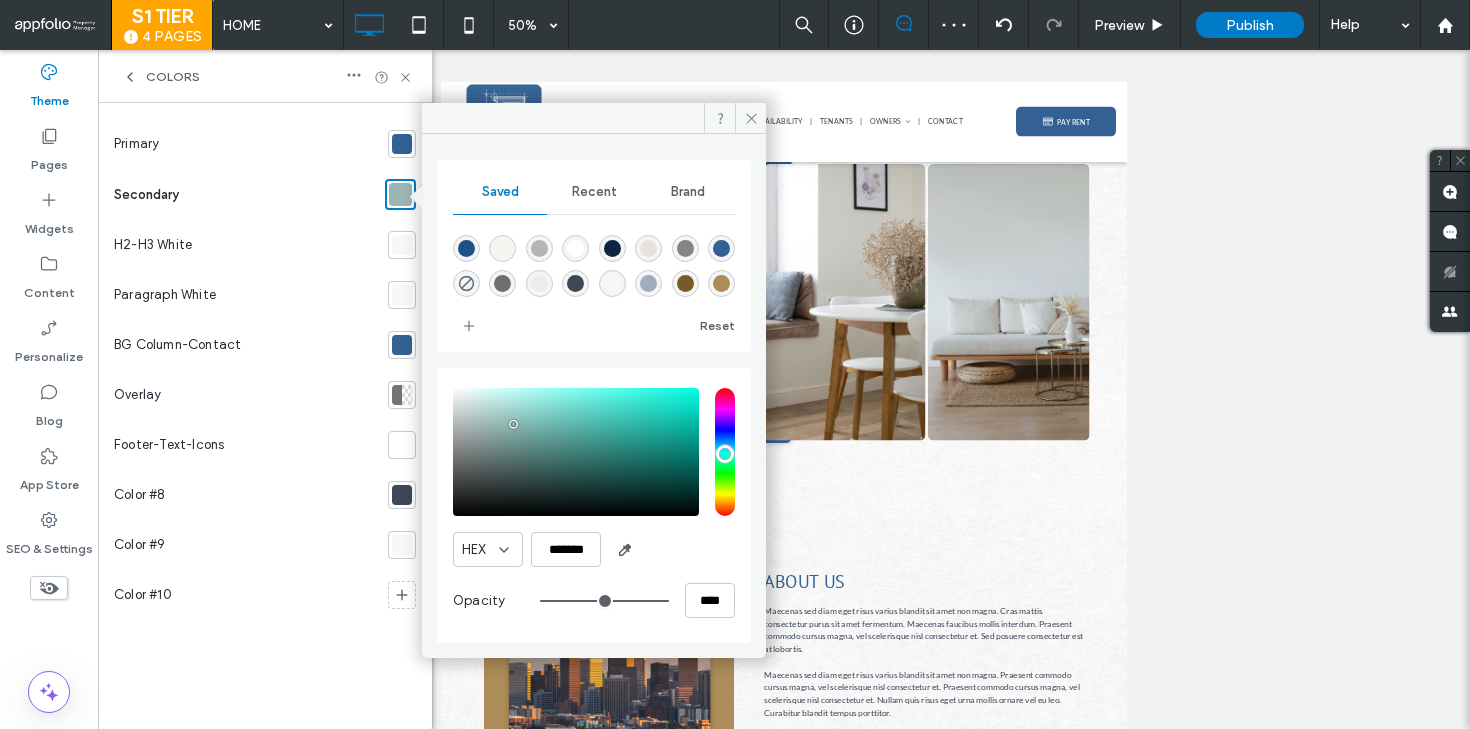 click at bounding box center [576, 452] 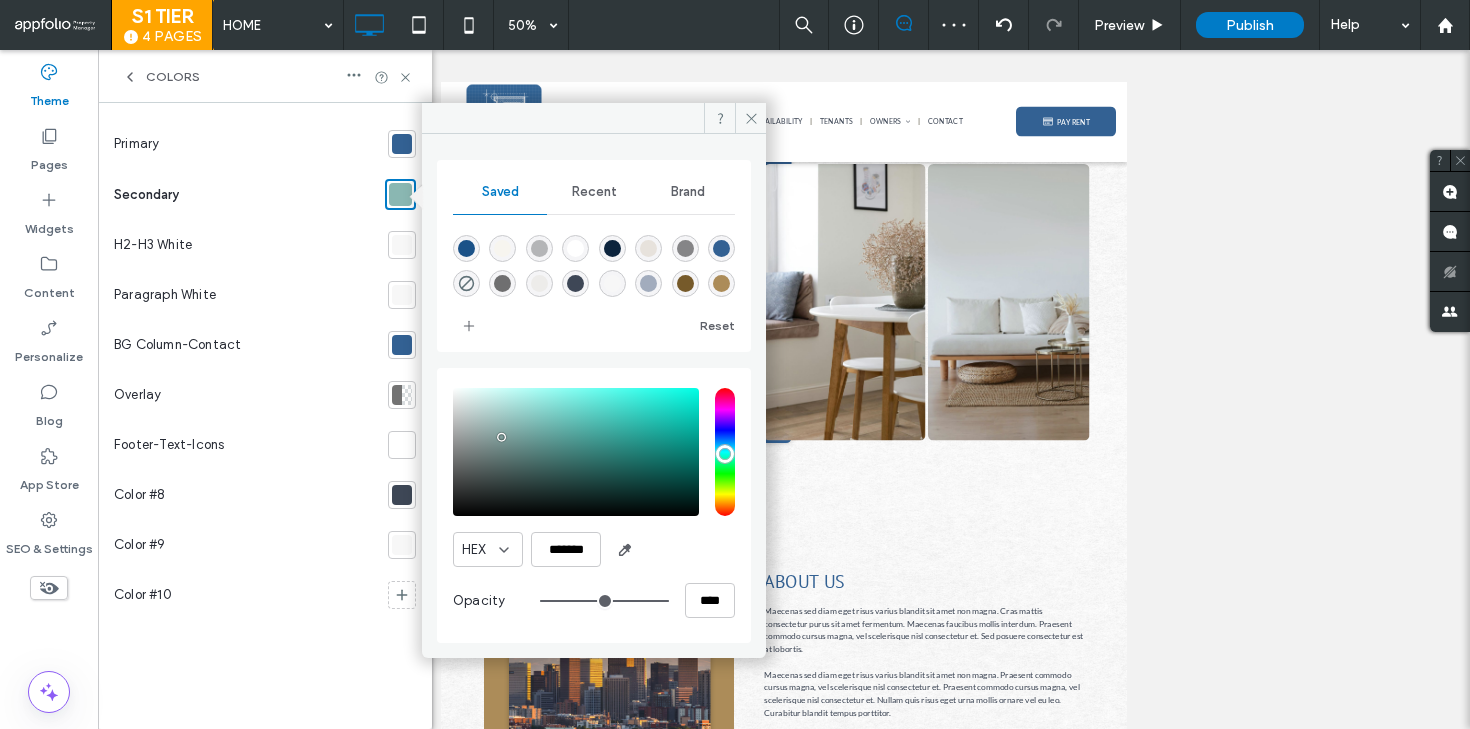 click at bounding box center [576, 452] 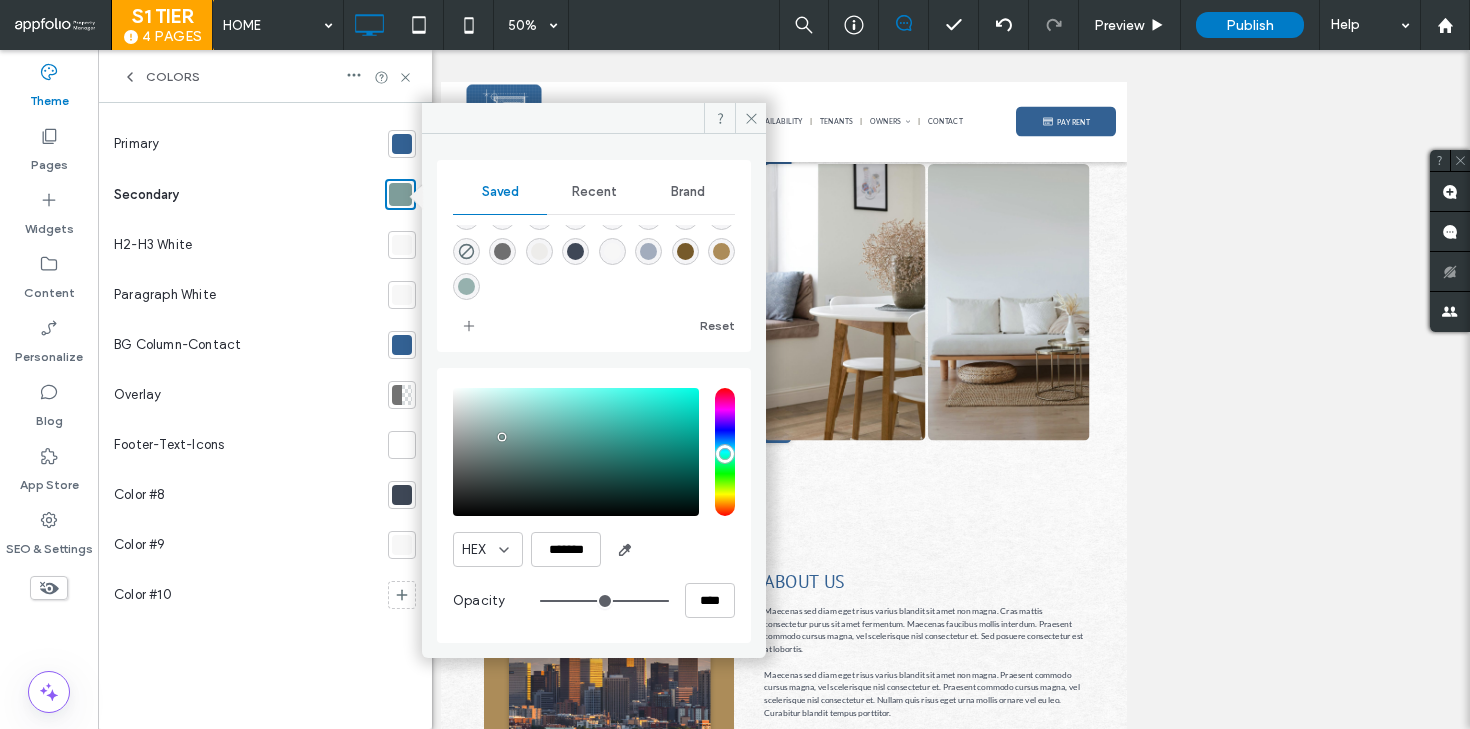 scroll, scrollTop: 30, scrollLeft: 0, axis: vertical 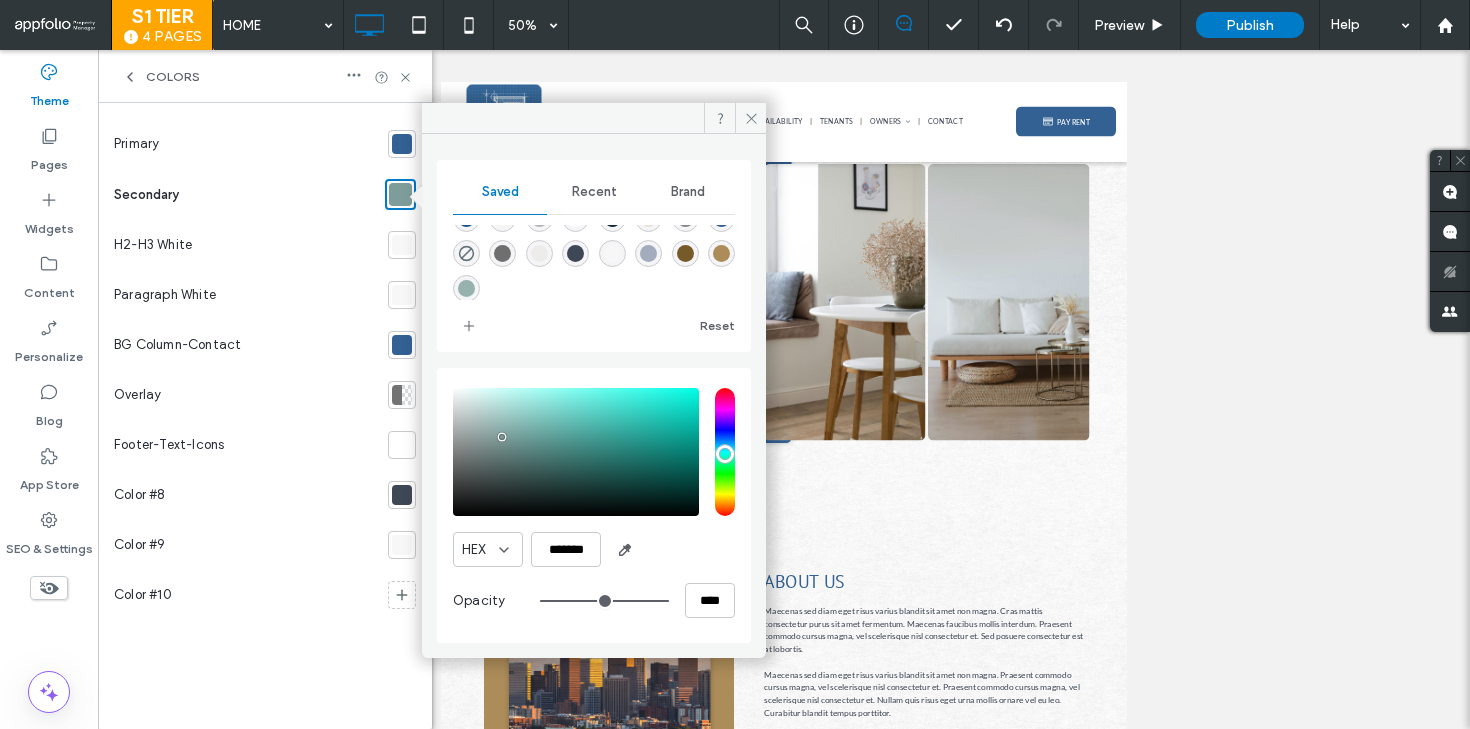 click at bounding box center [466, 288] 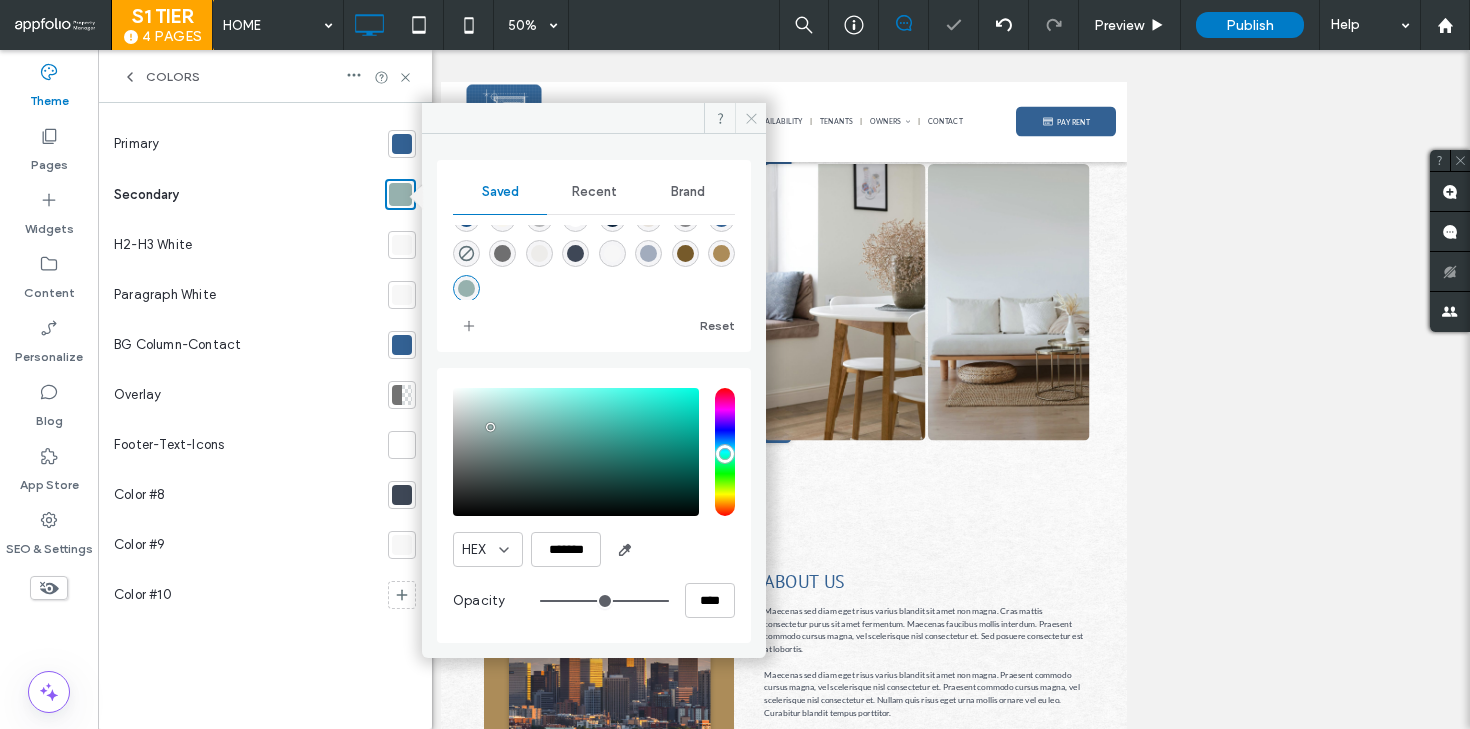 click 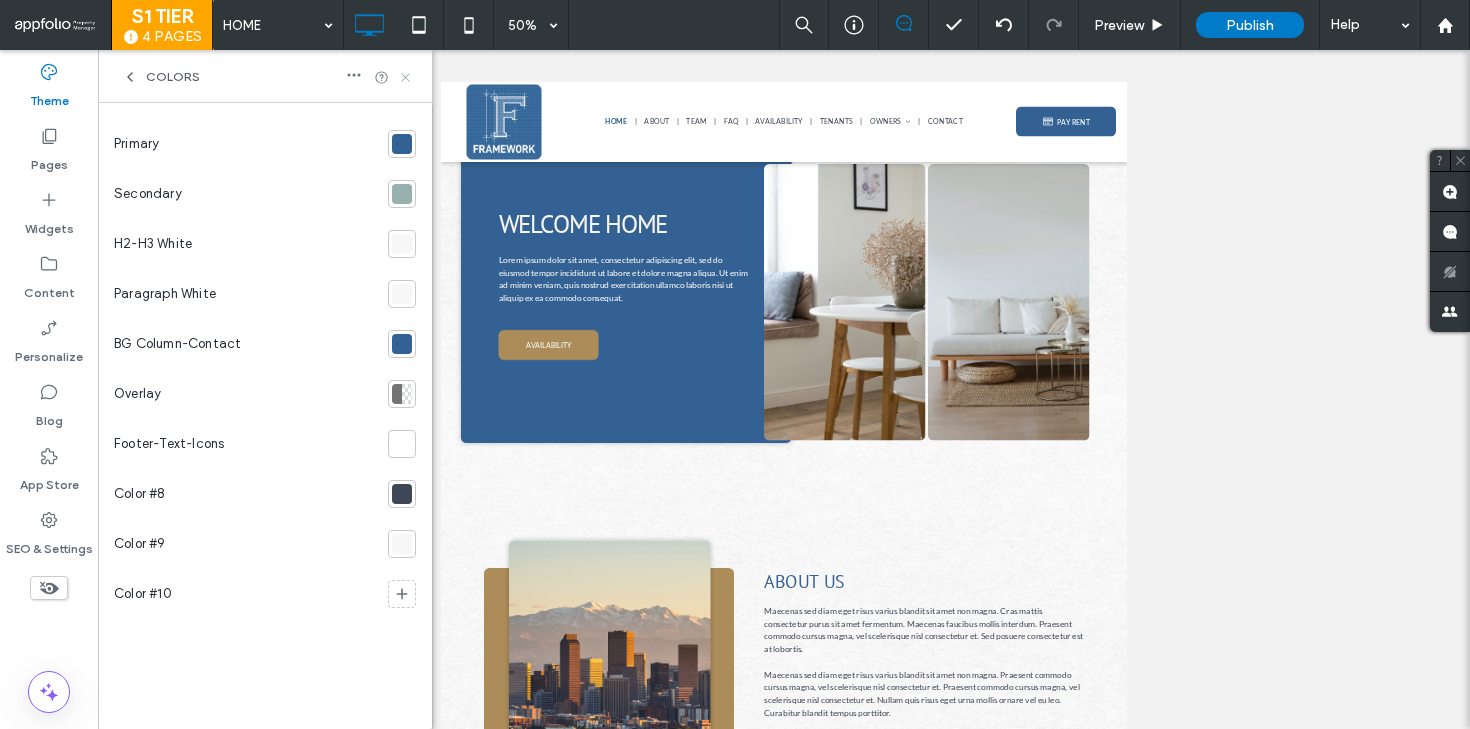 click 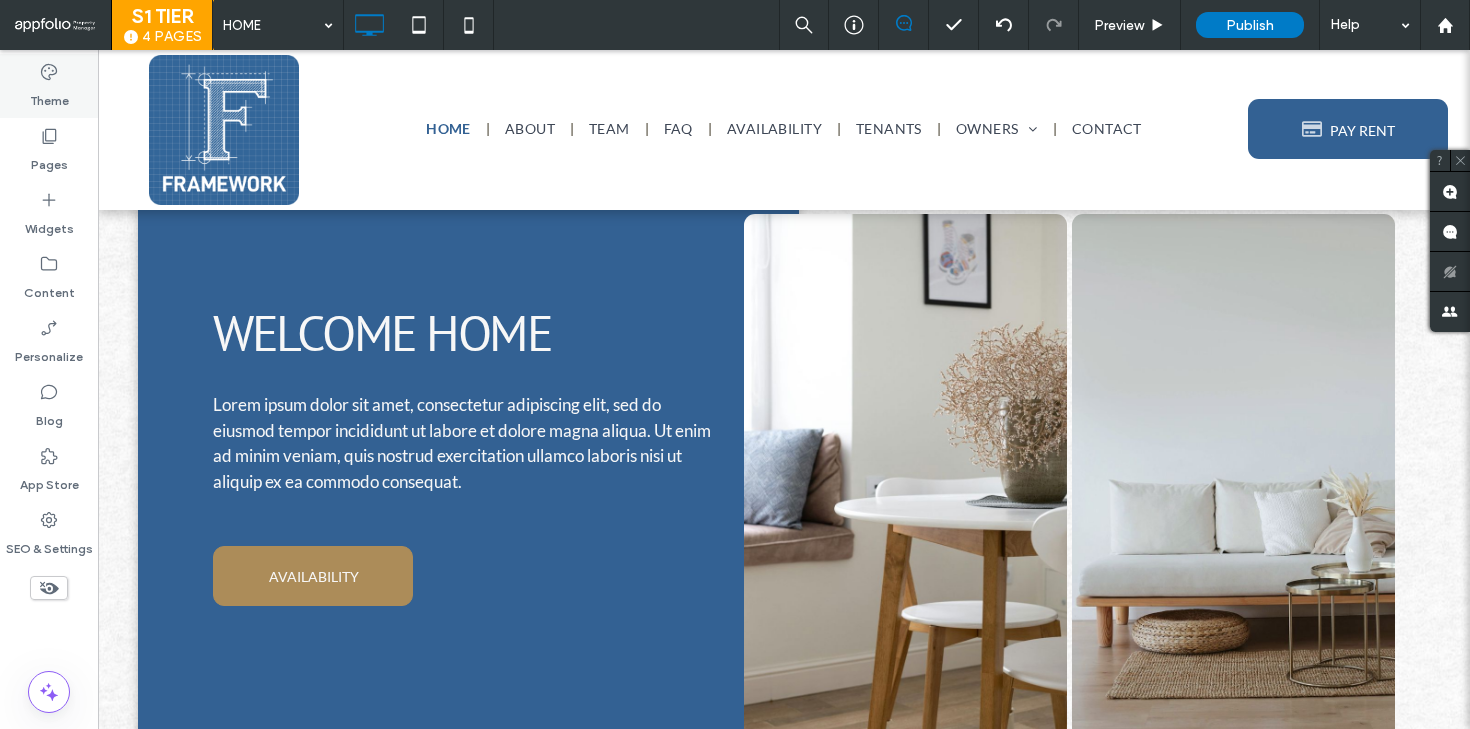 click on "Theme" at bounding box center [49, 96] 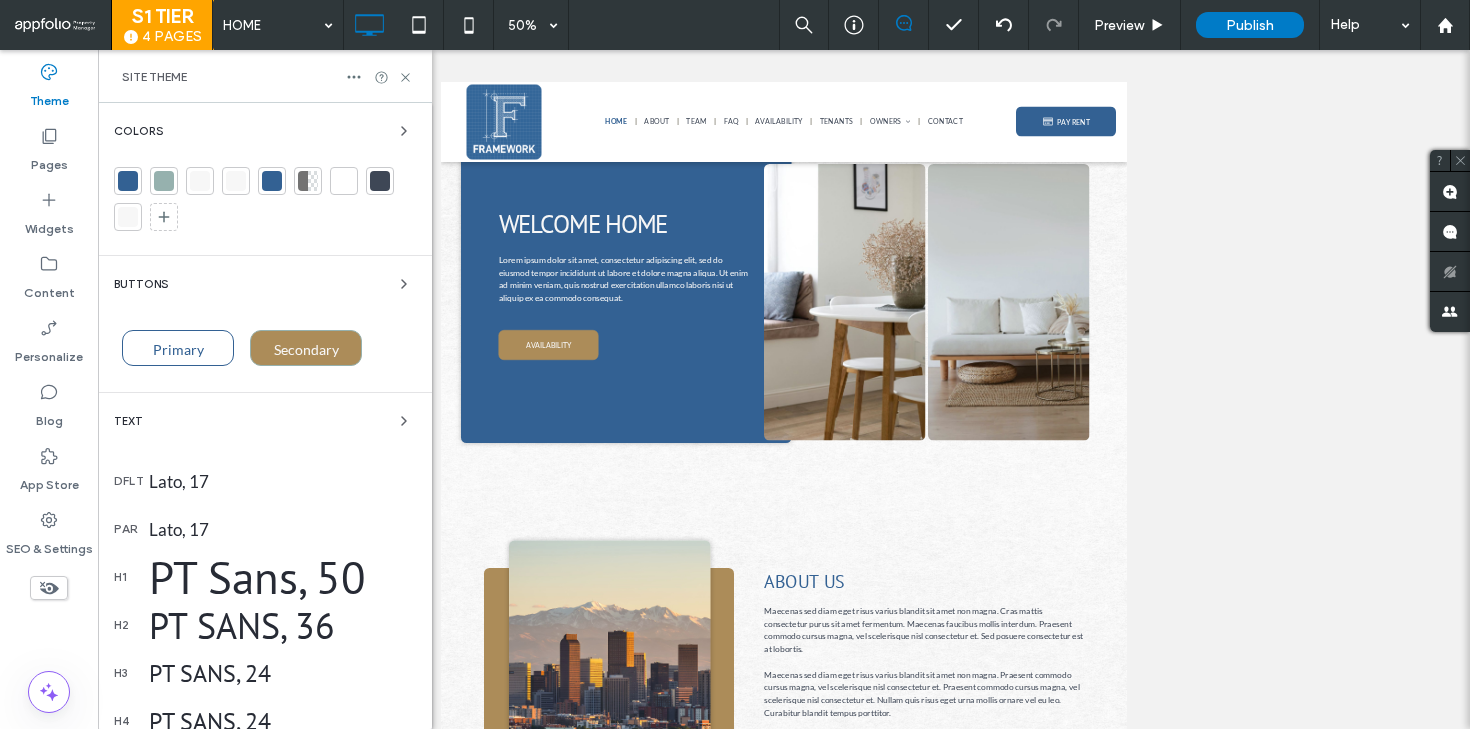 click on "Primary" at bounding box center (178, 349) 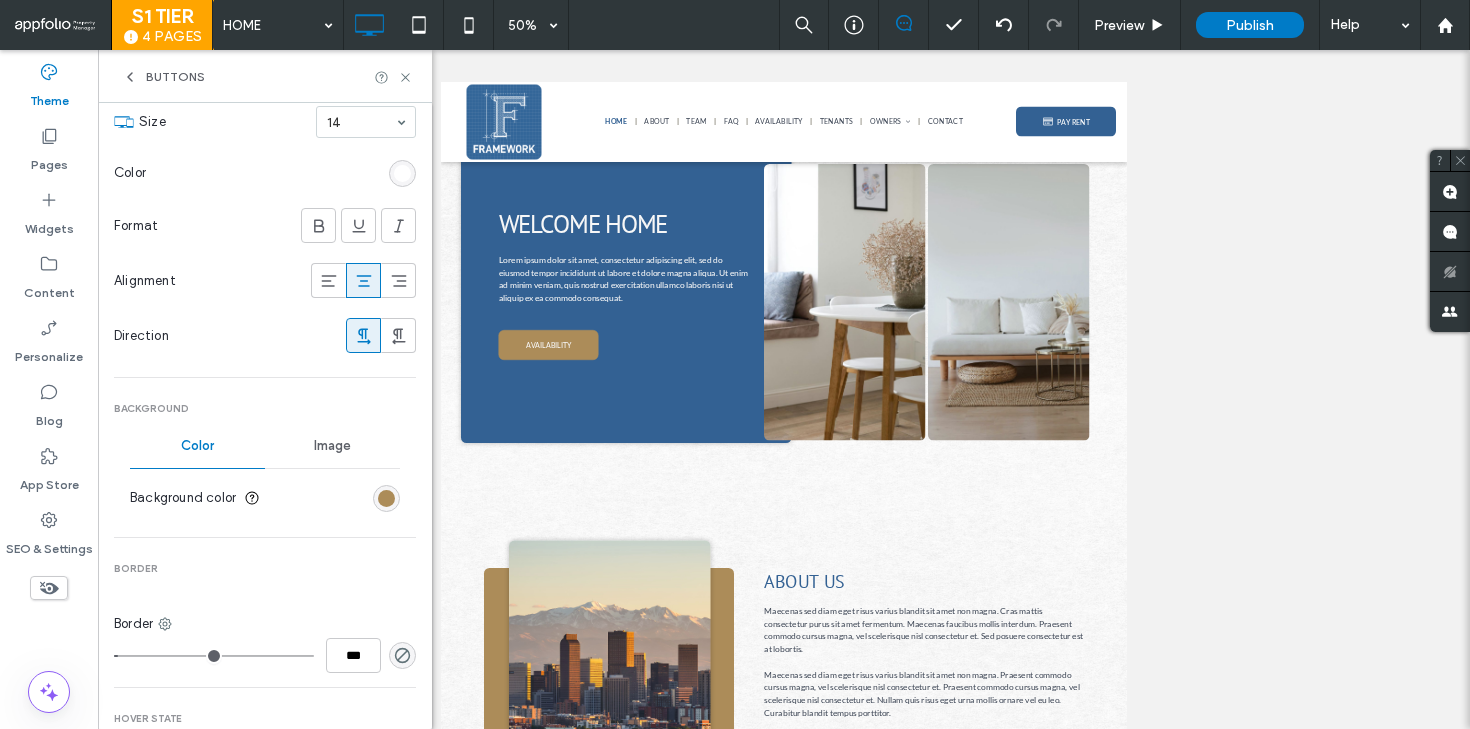 scroll, scrollTop: 377, scrollLeft: 0, axis: vertical 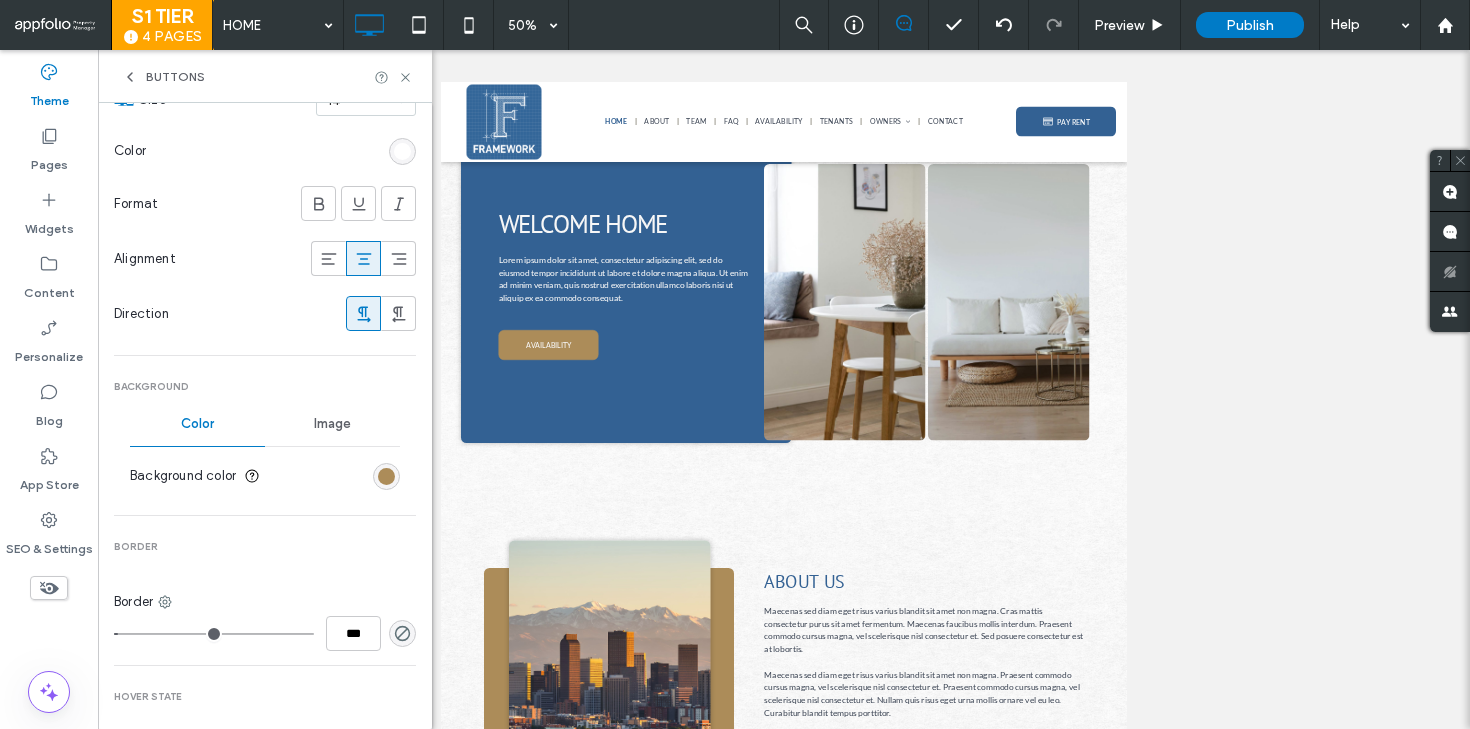 click at bounding box center (386, 476) 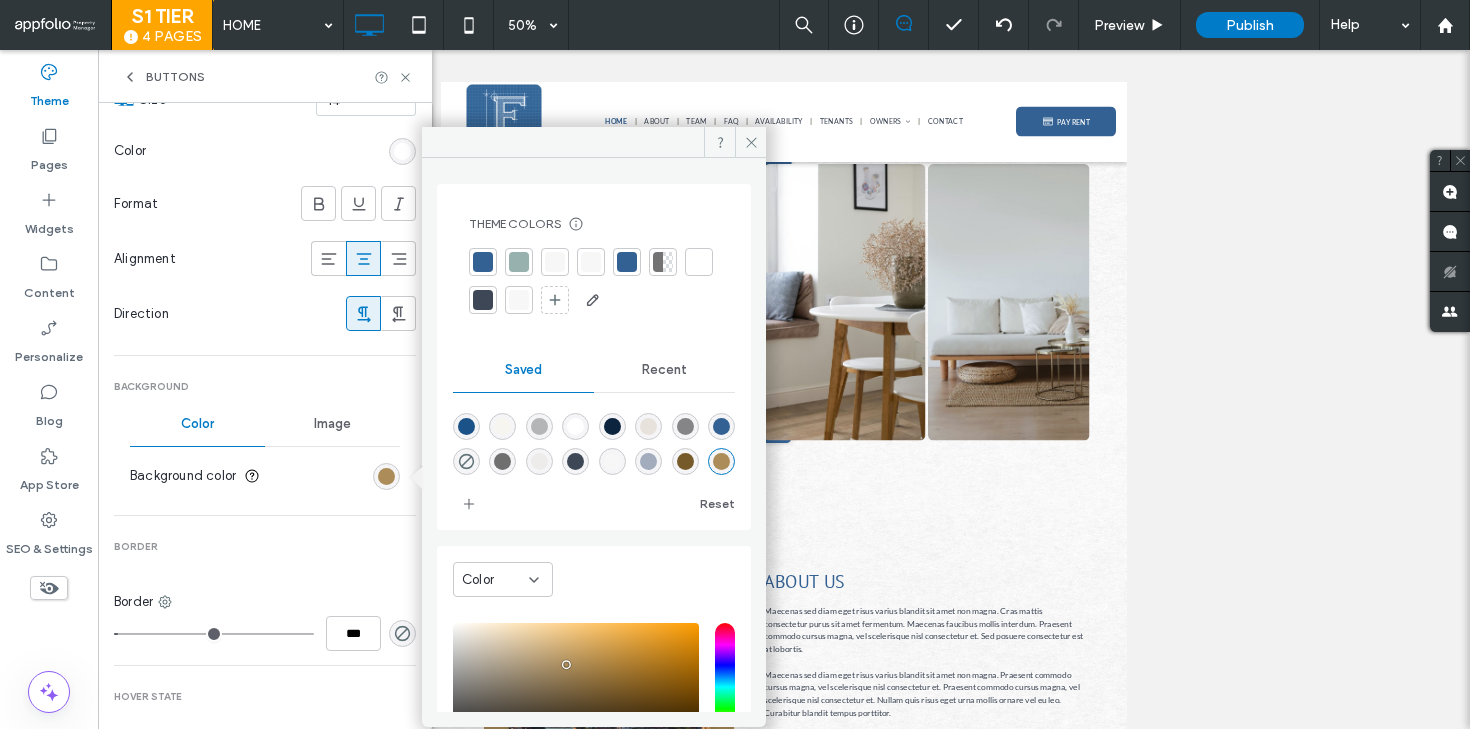 click at bounding box center (483, 262) 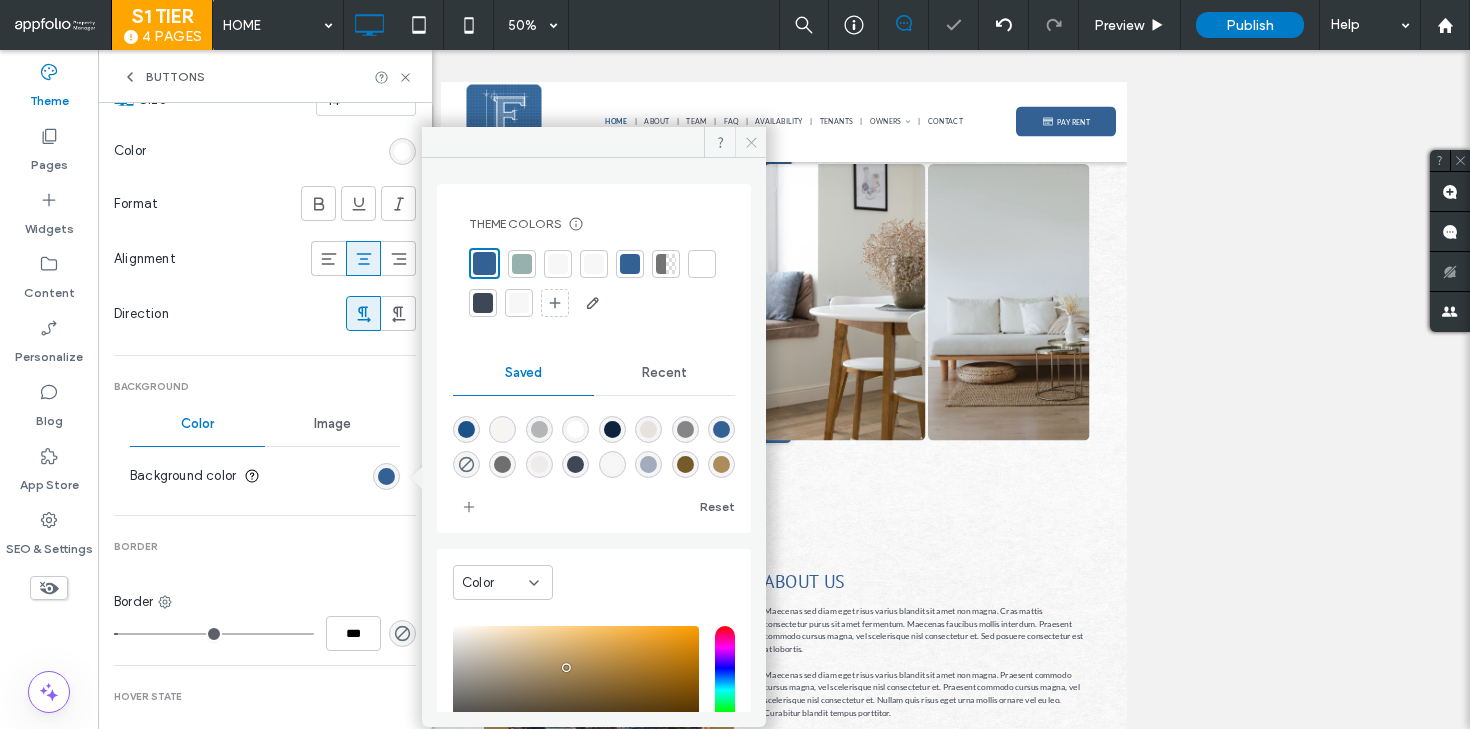 click 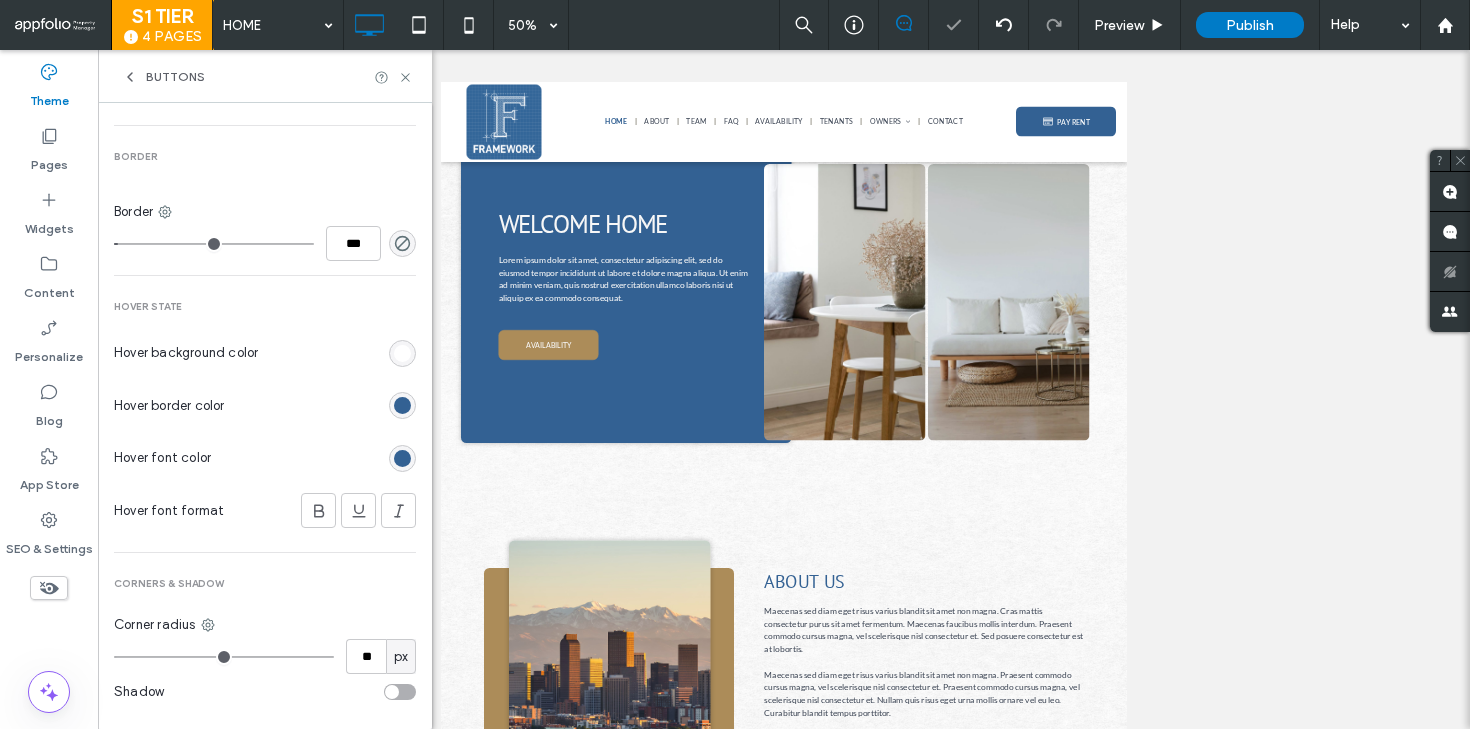 scroll, scrollTop: 791, scrollLeft: 0, axis: vertical 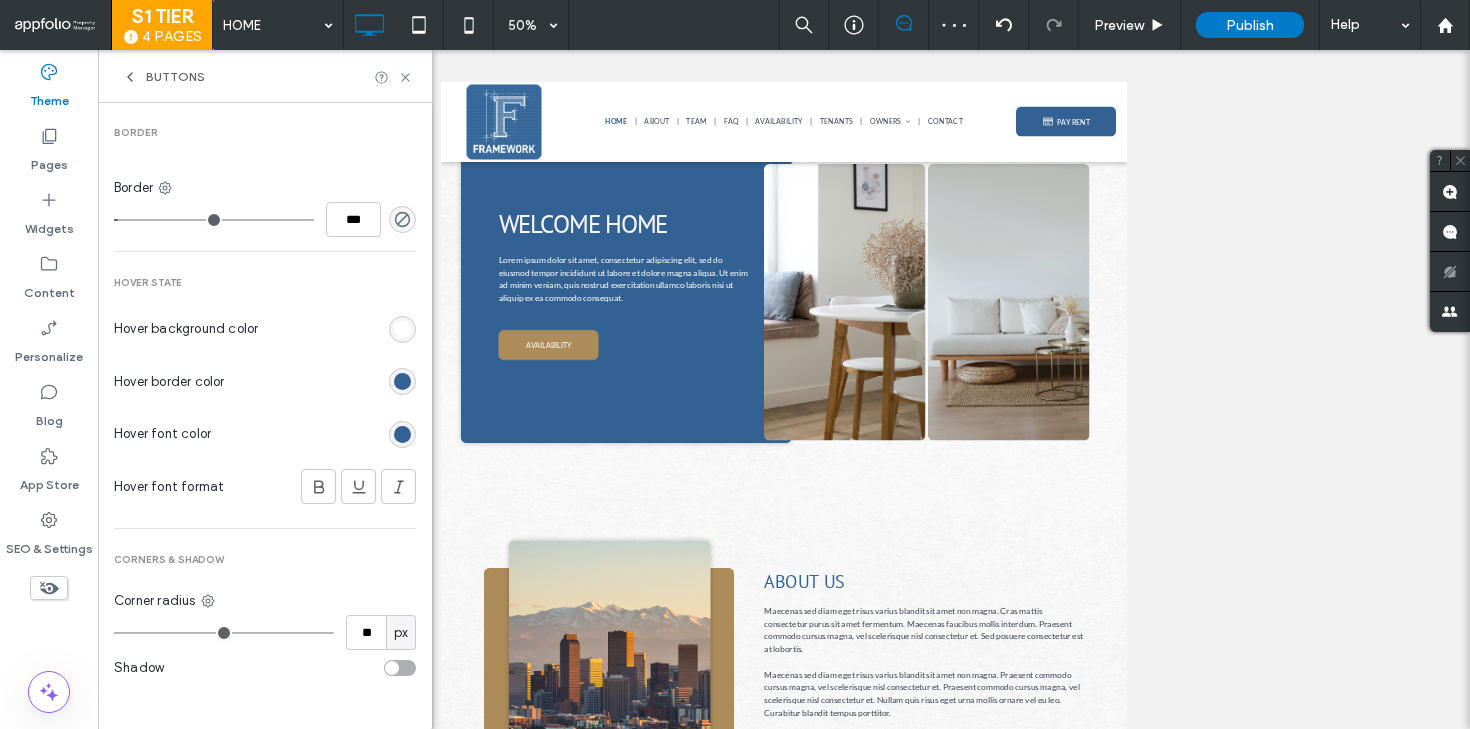 click on "Buttons" at bounding box center (265, 76) 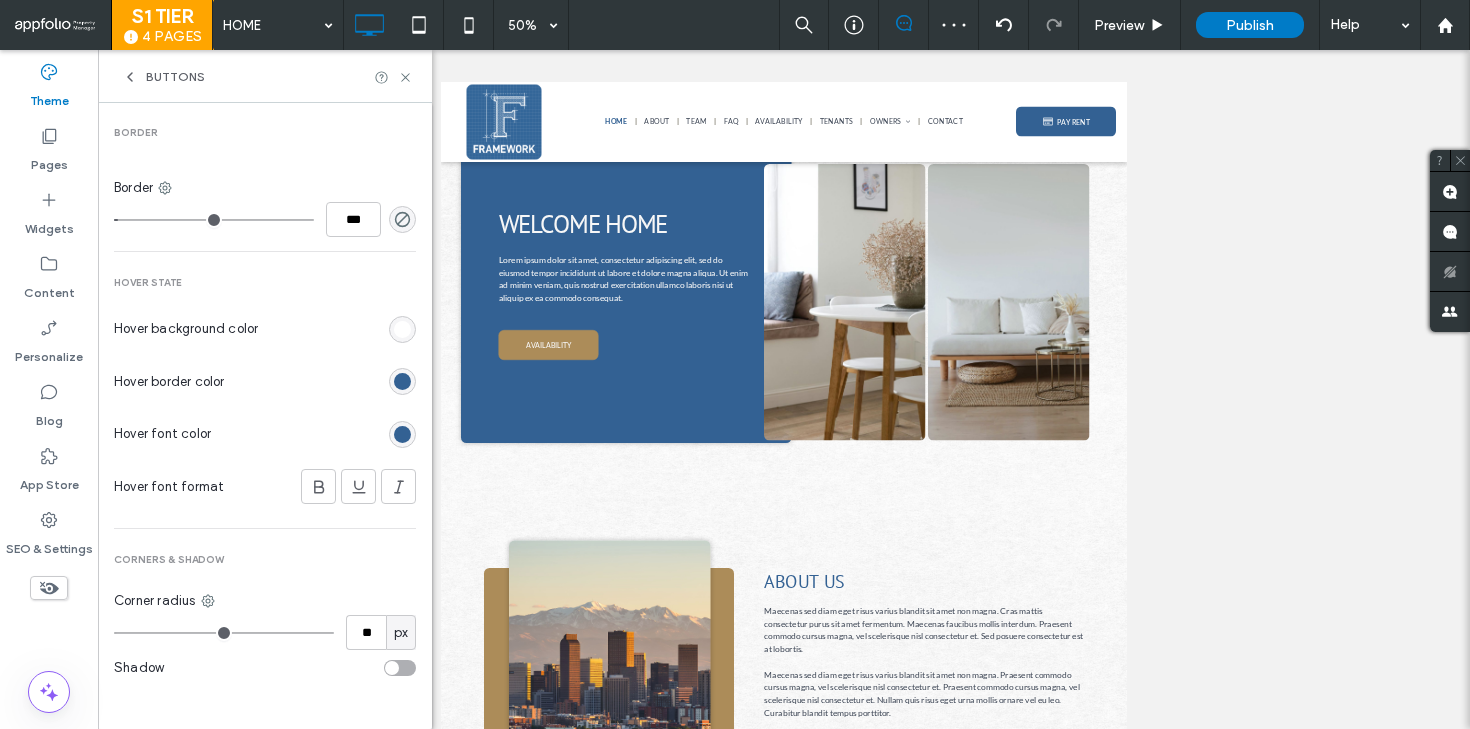 click 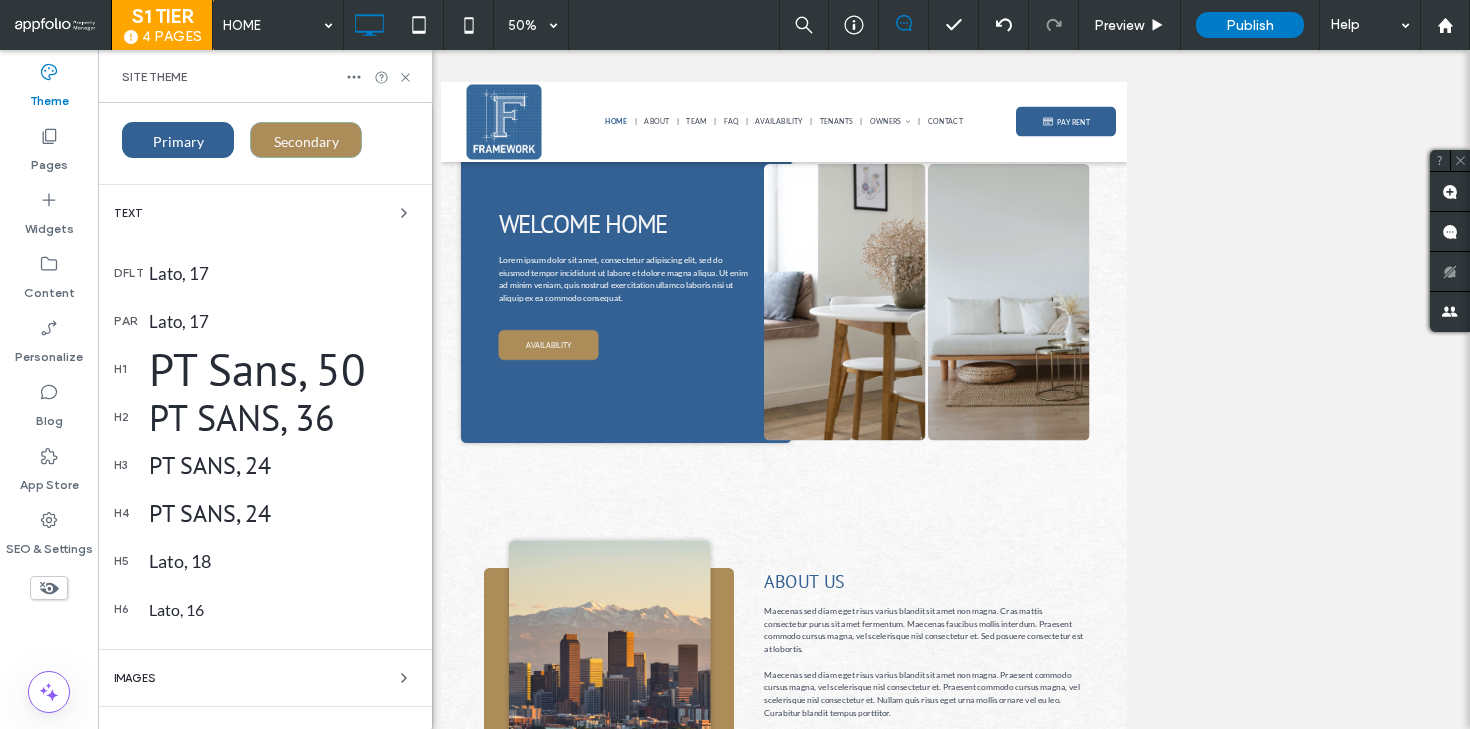 scroll, scrollTop: 0, scrollLeft: 0, axis: both 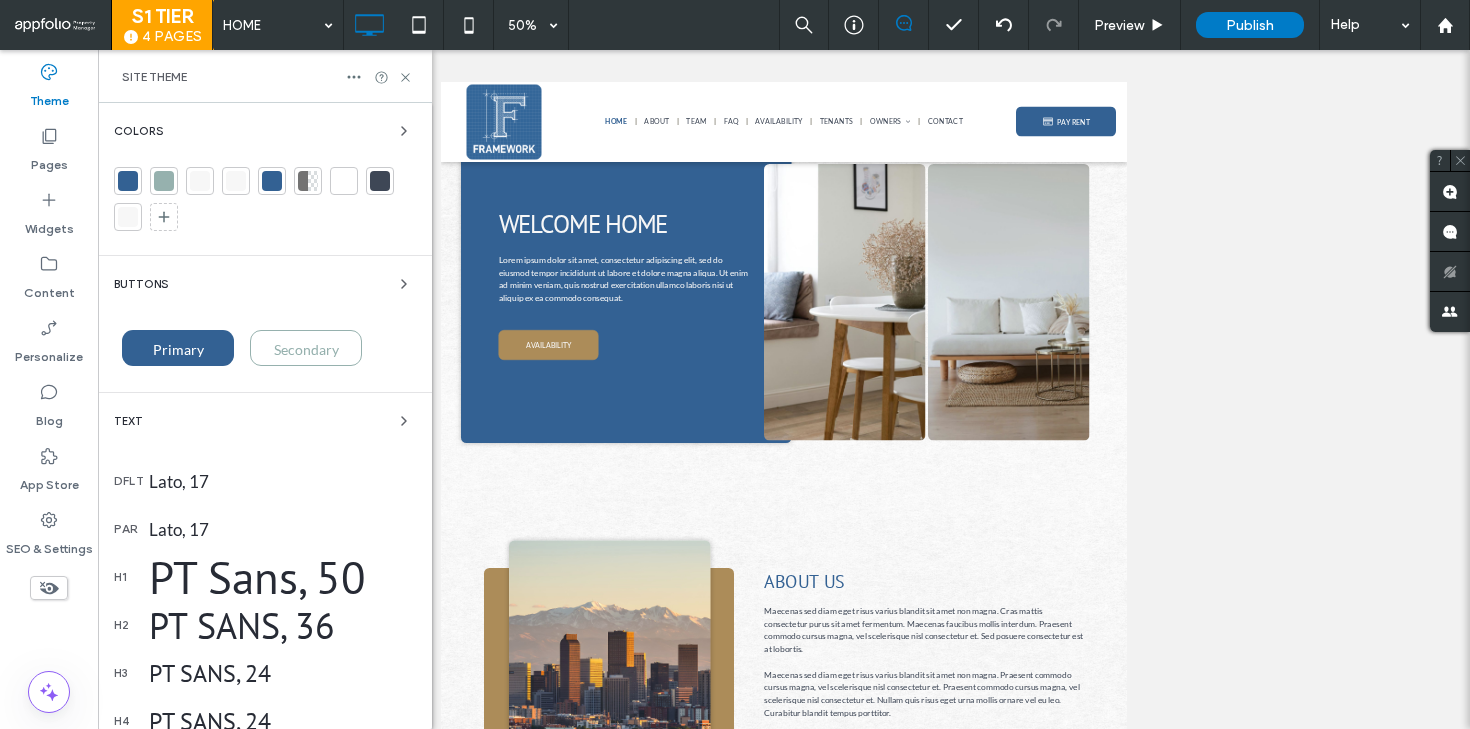 click on "Secondary" at bounding box center (306, 348) 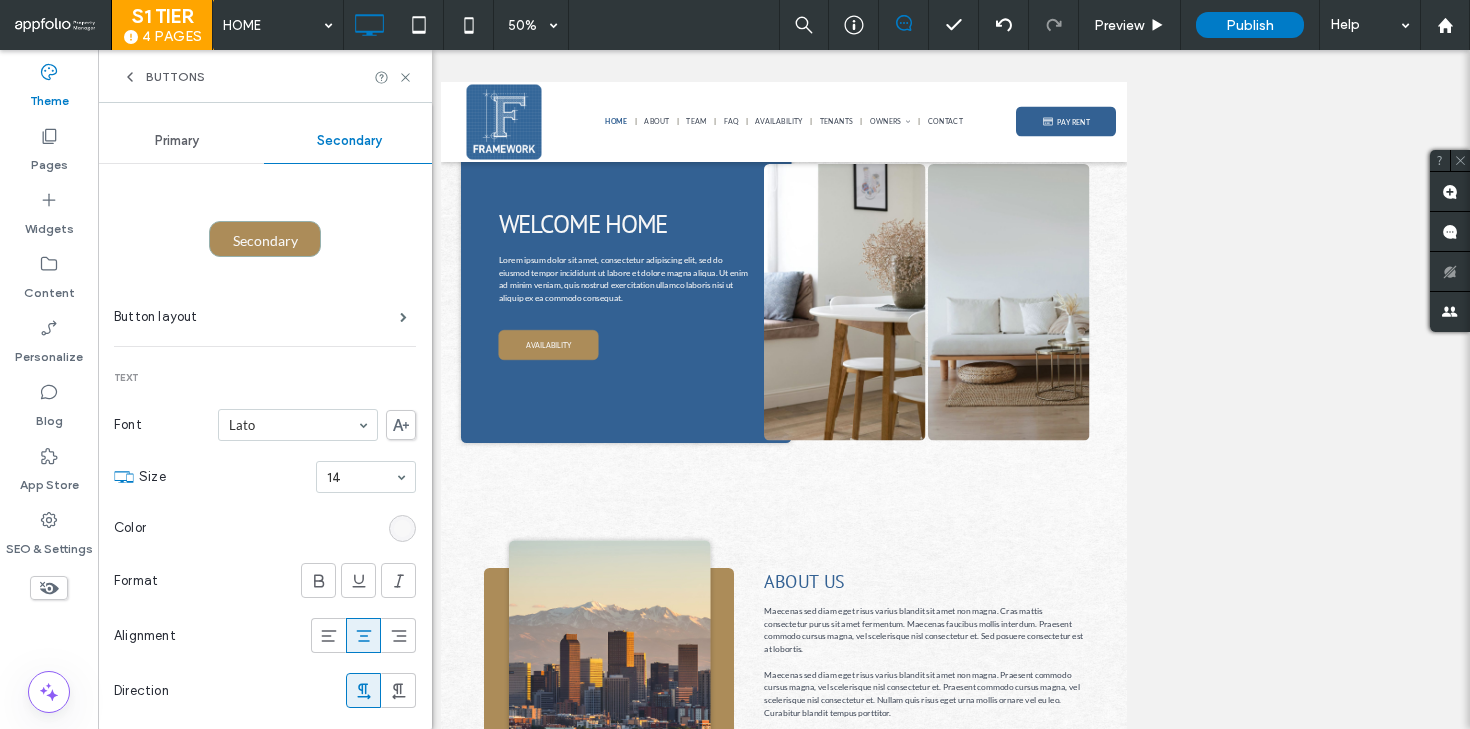 click at bounding box center [402, 528] 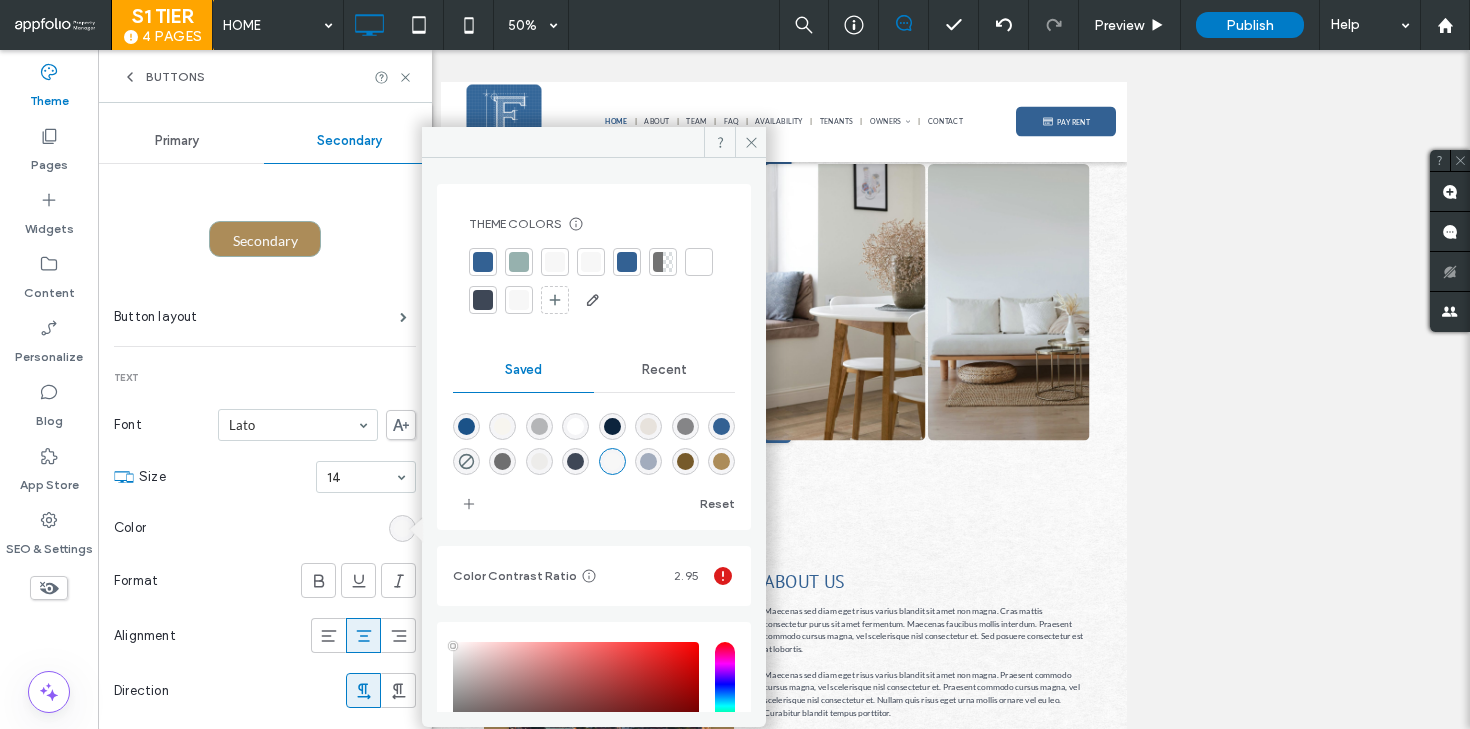 click at bounding box center (483, 262) 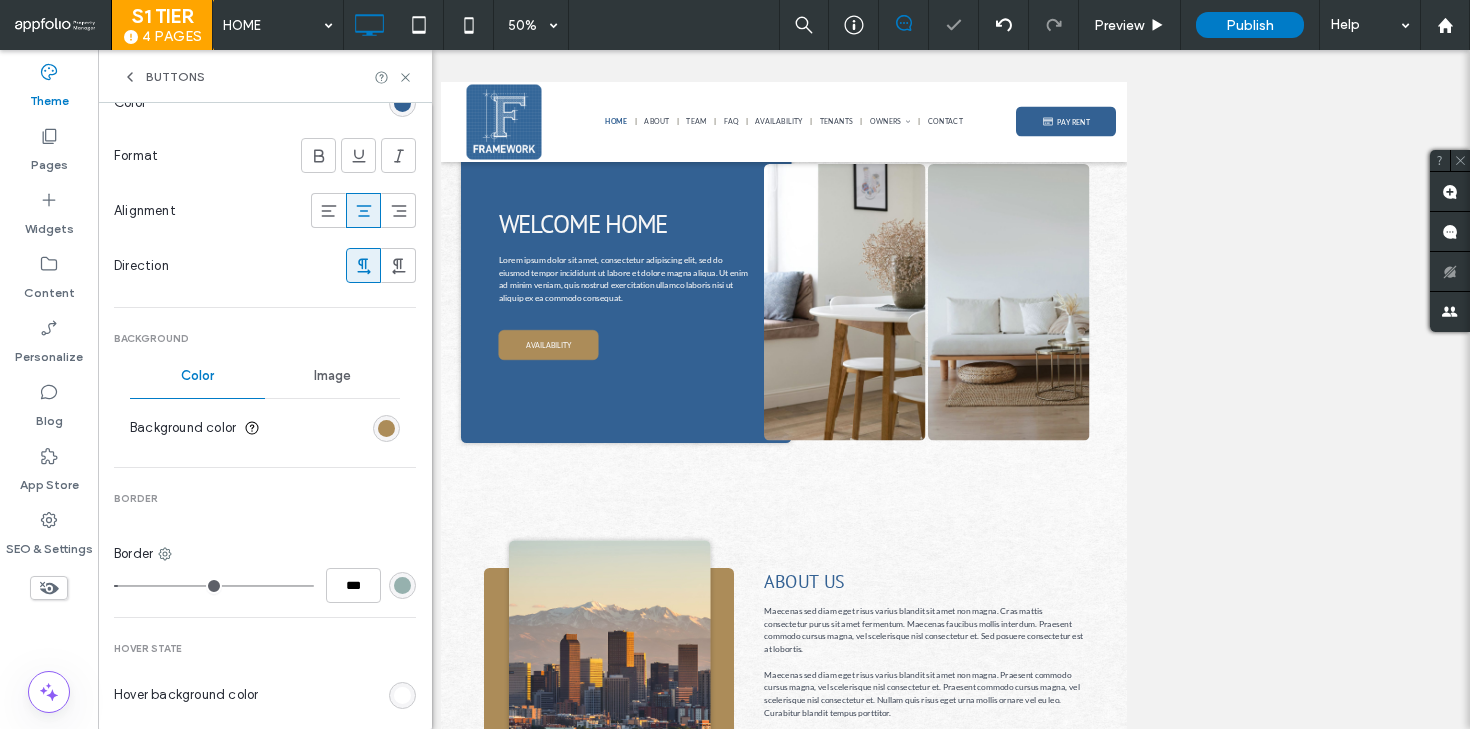 scroll, scrollTop: 428, scrollLeft: 0, axis: vertical 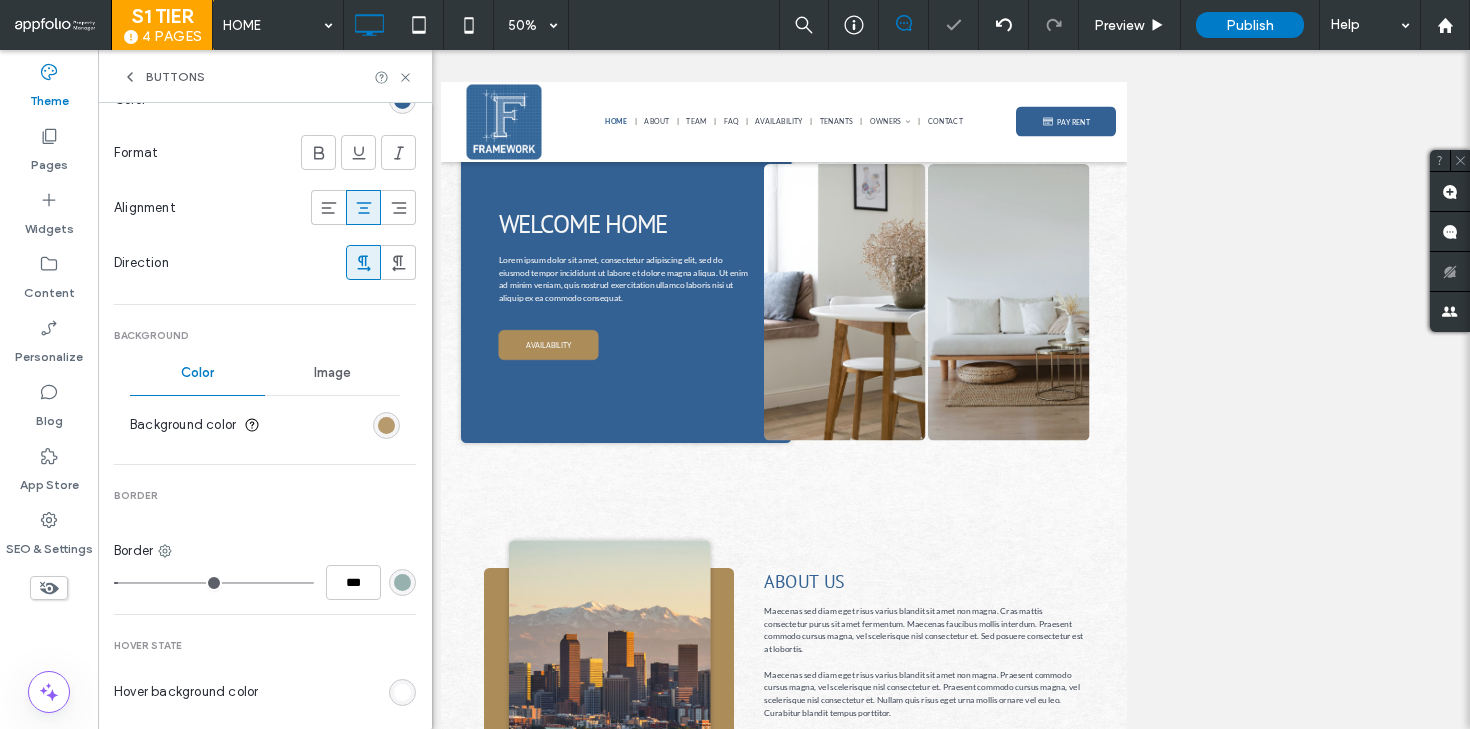 click at bounding box center [386, 425] 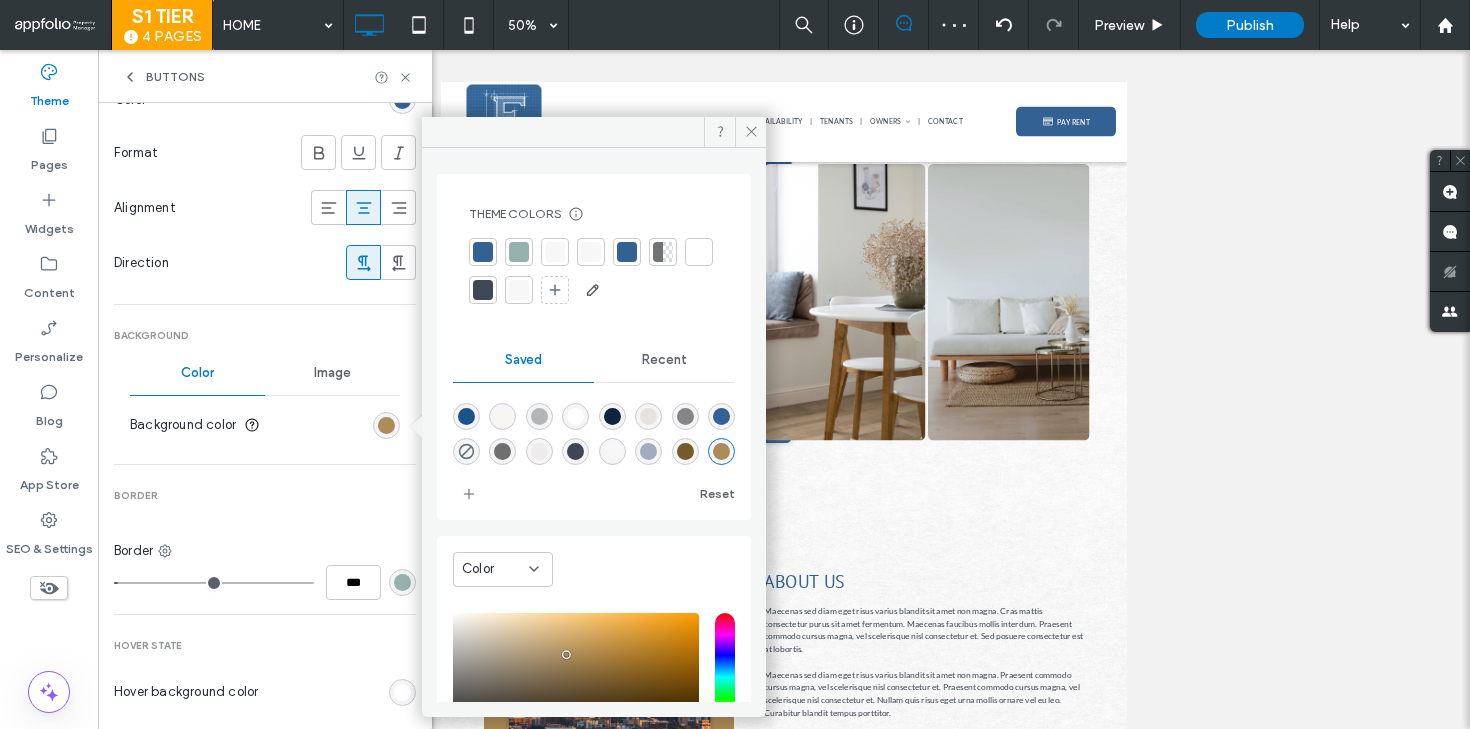 click at bounding box center [591, 252] 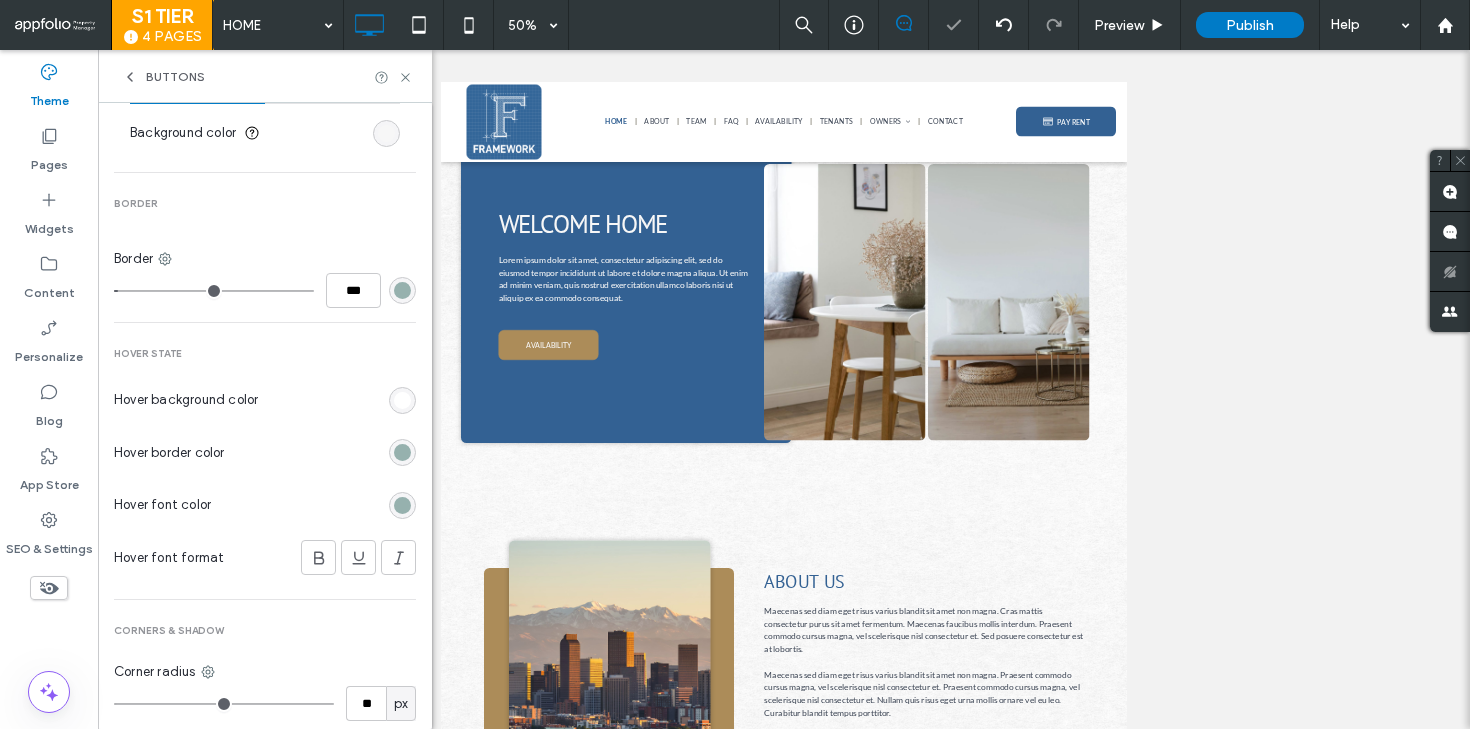 scroll, scrollTop: 722, scrollLeft: 0, axis: vertical 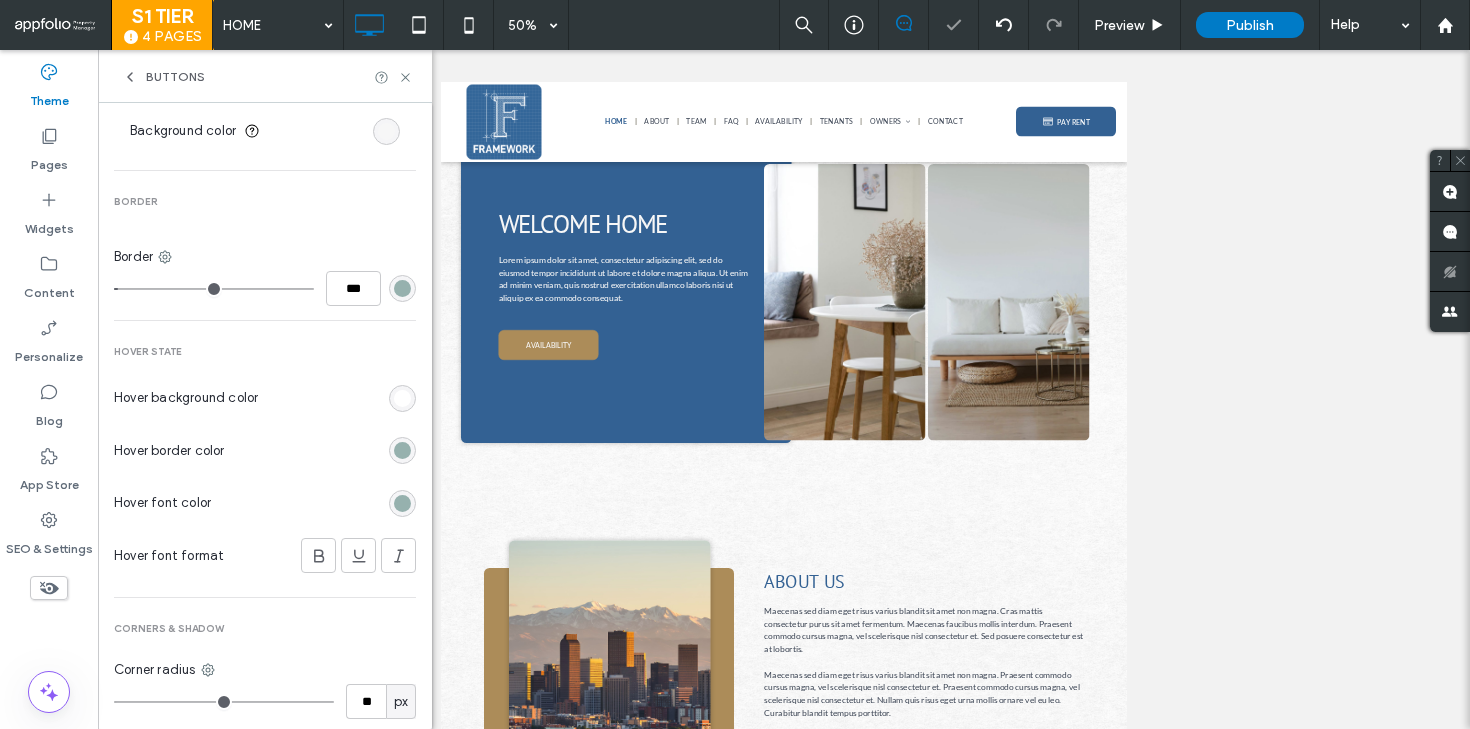 click at bounding box center (402, 288) 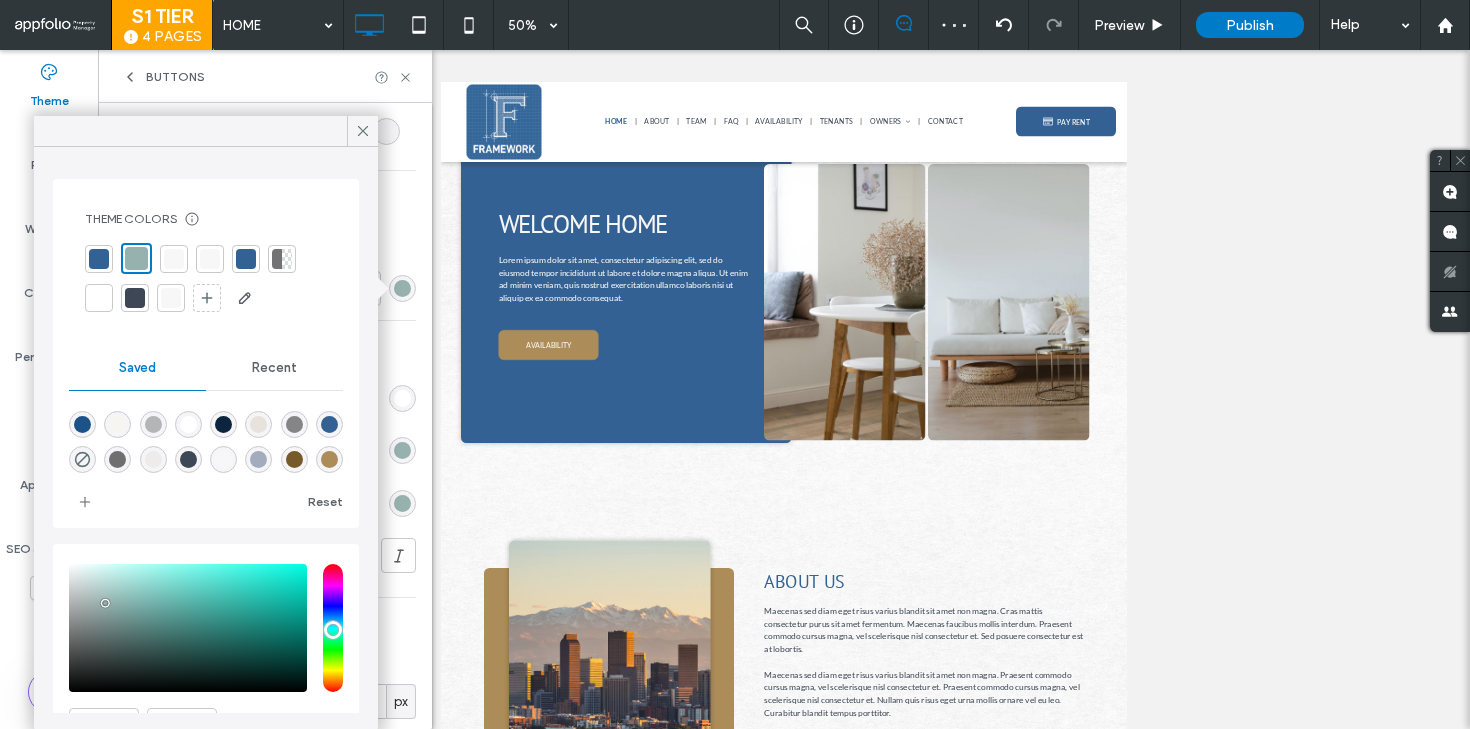 click at bounding box center (99, 259) 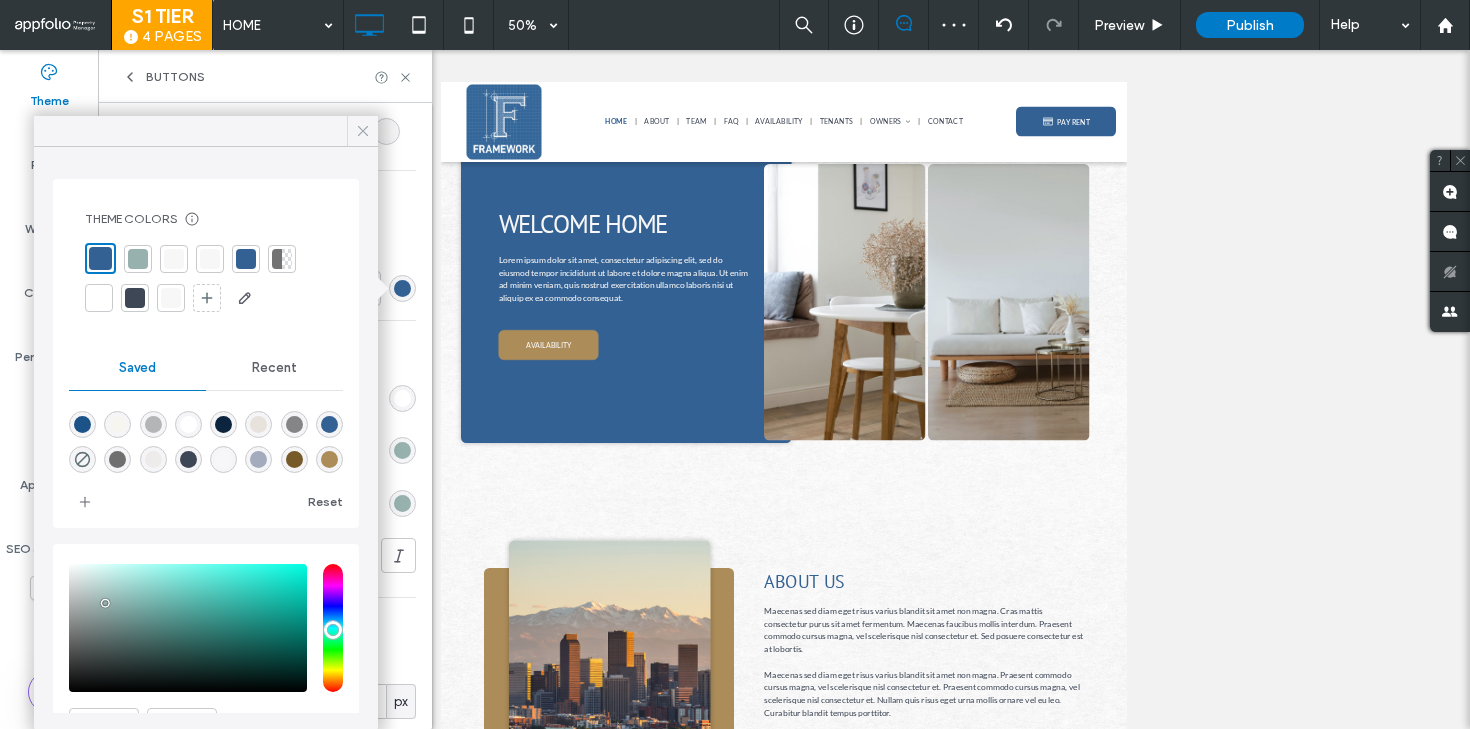 click 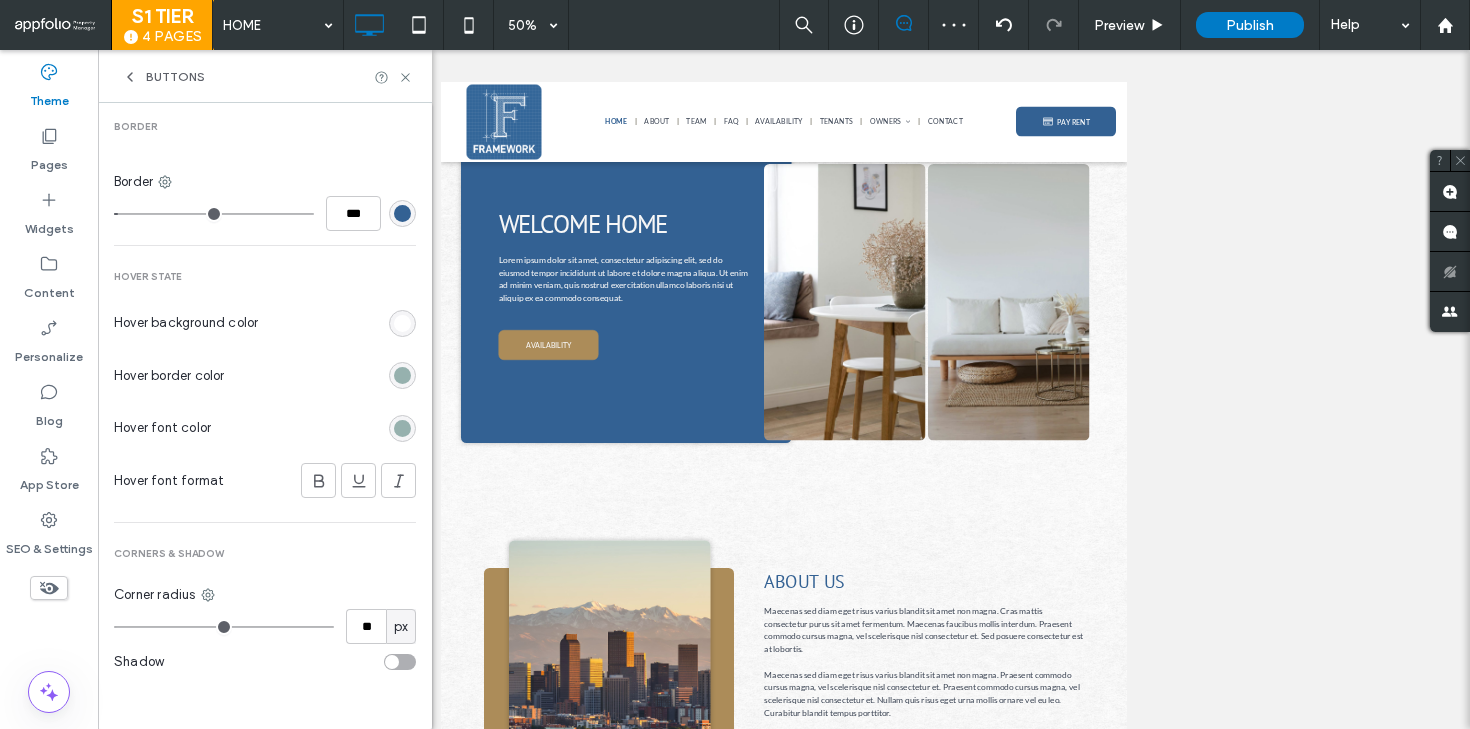 scroll, scrollTop: 795, scrollLeft: 0, axis: vertical 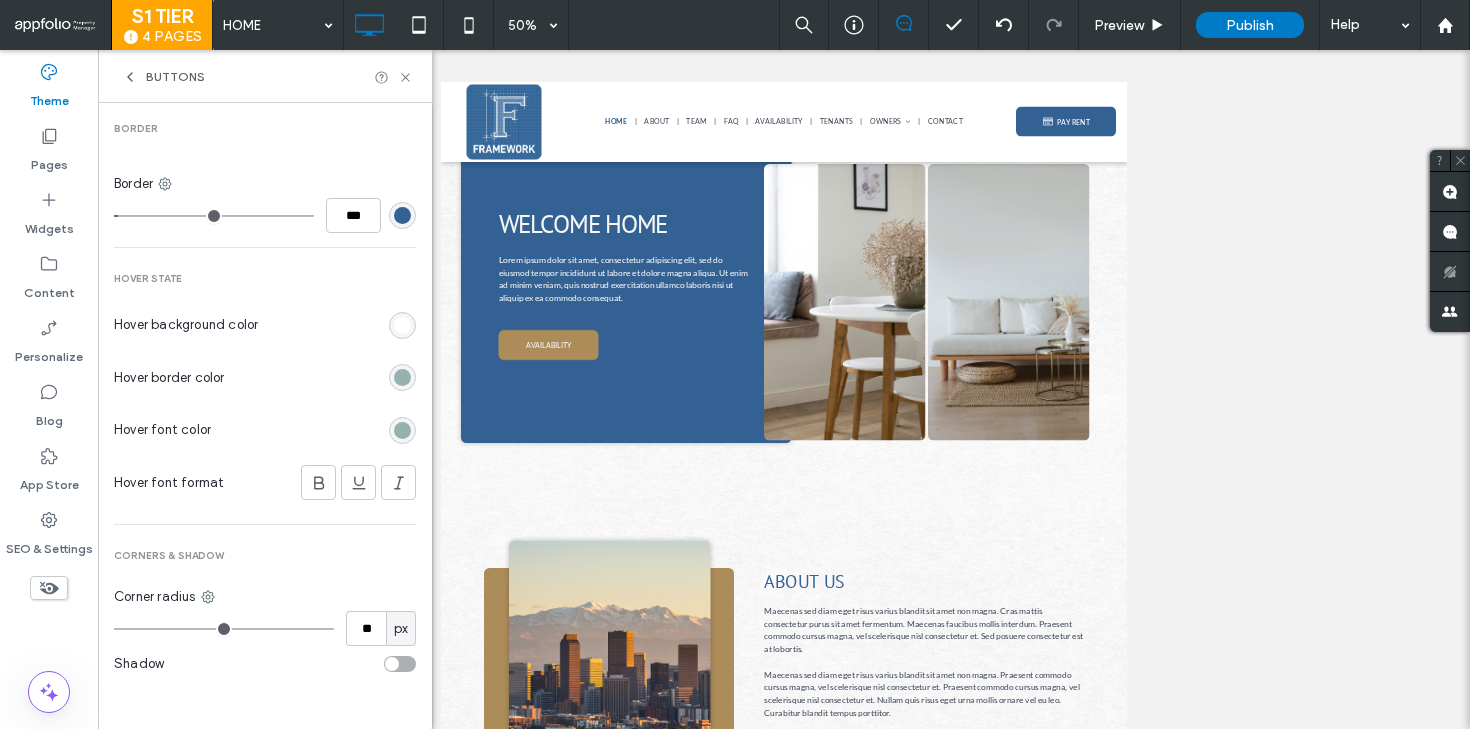 click at bounding box center (402, 377) 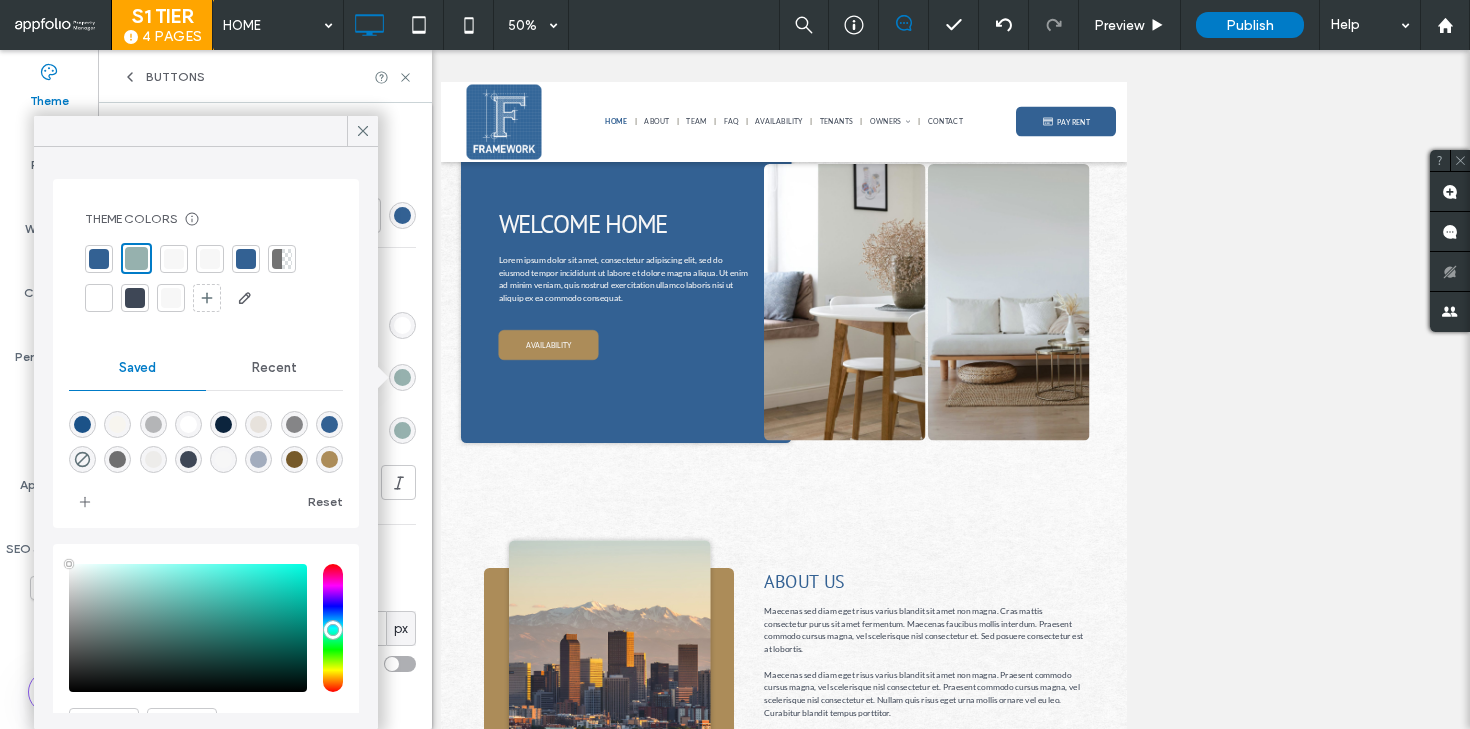 type on "****" 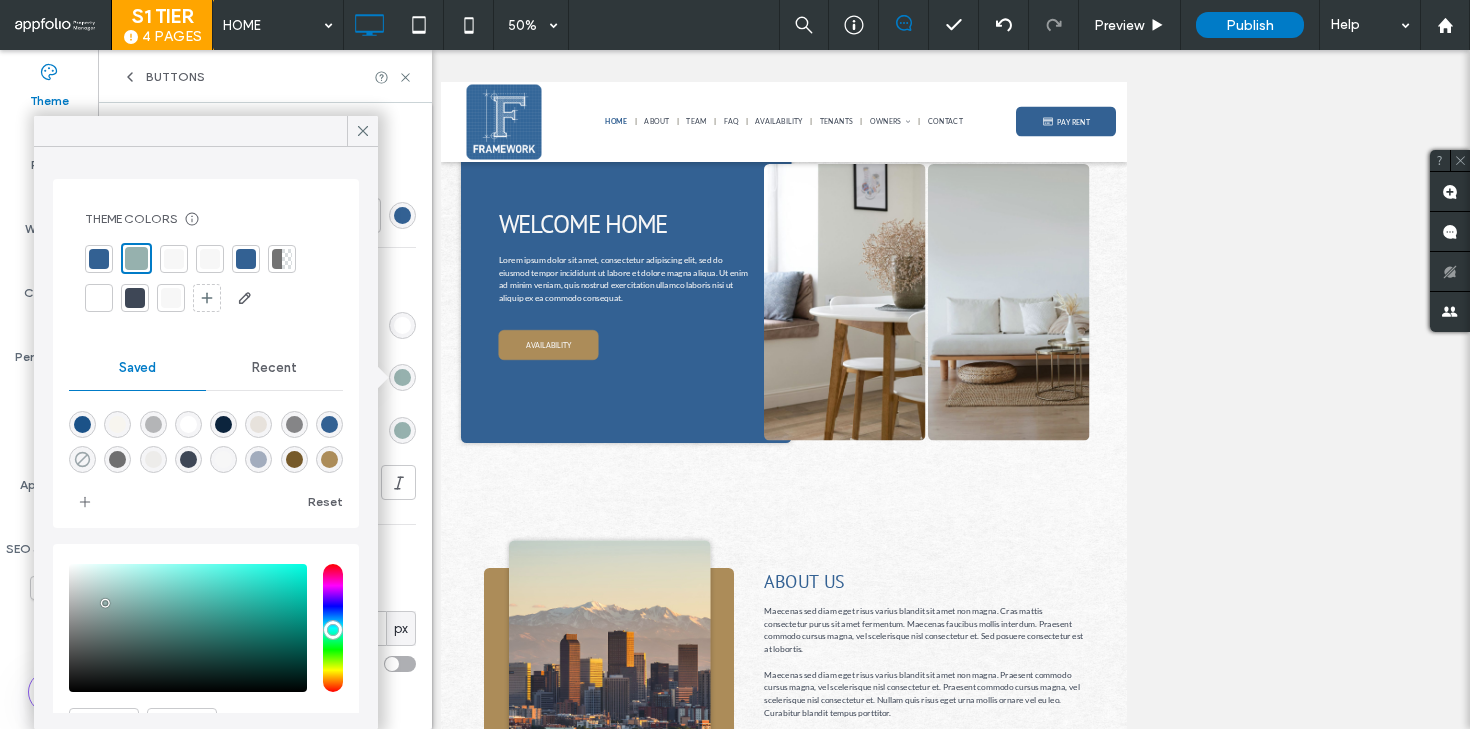 click 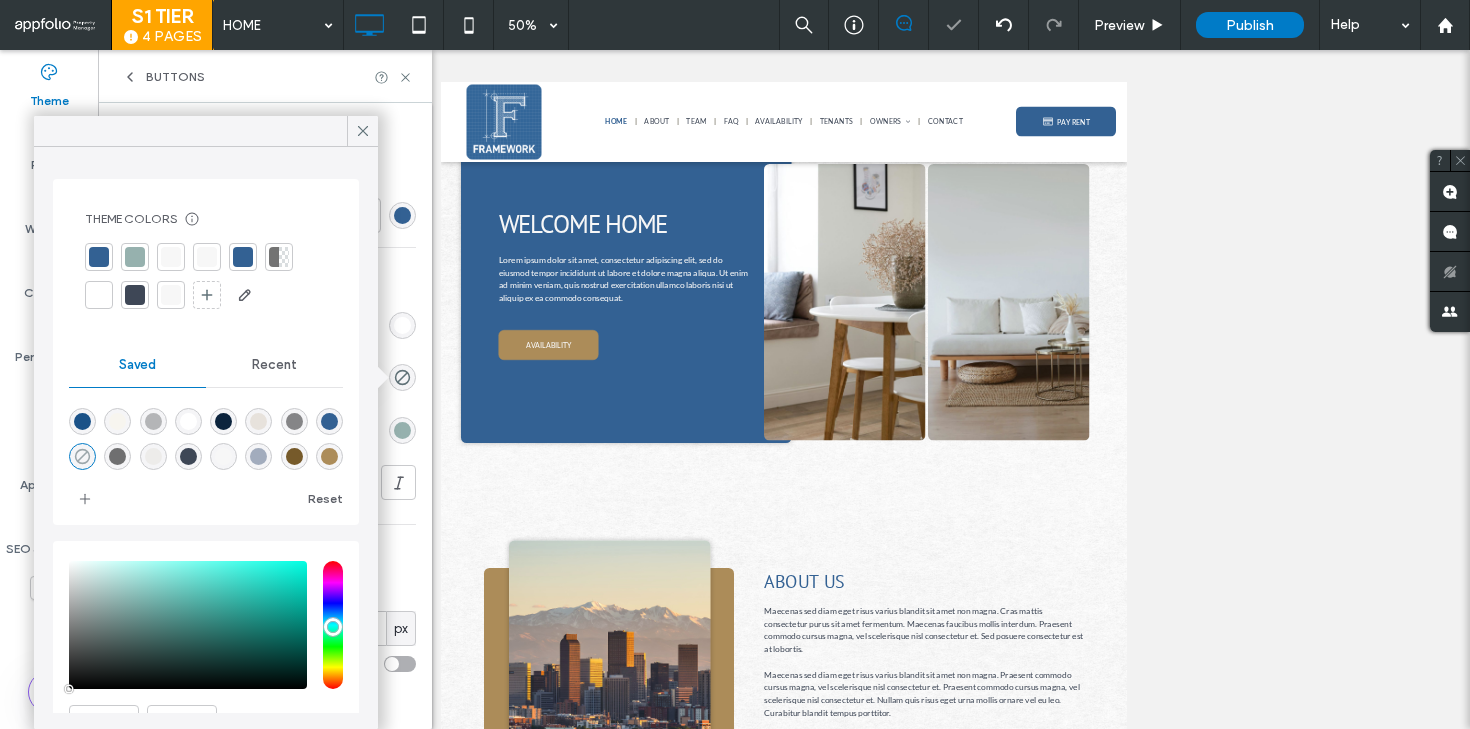 type on "*******" 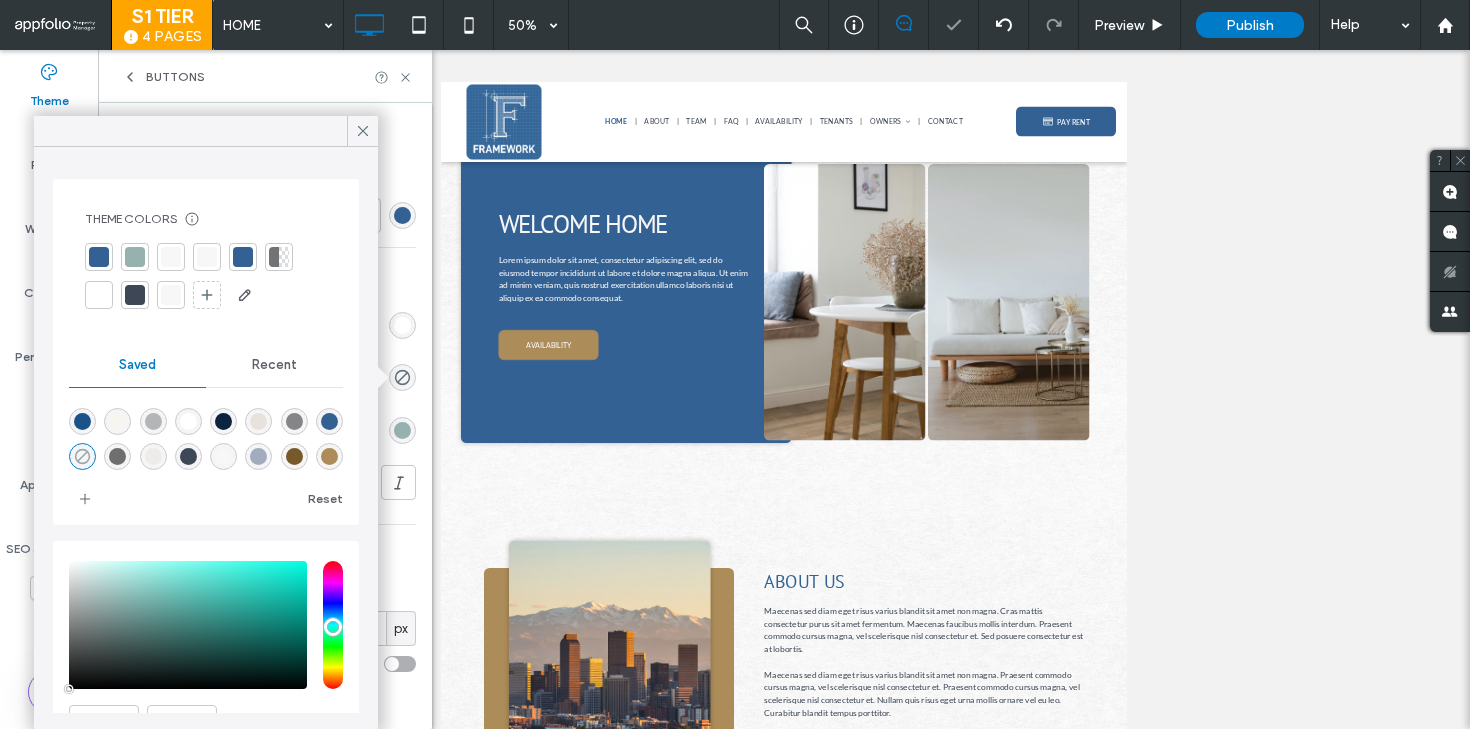 type on "*" 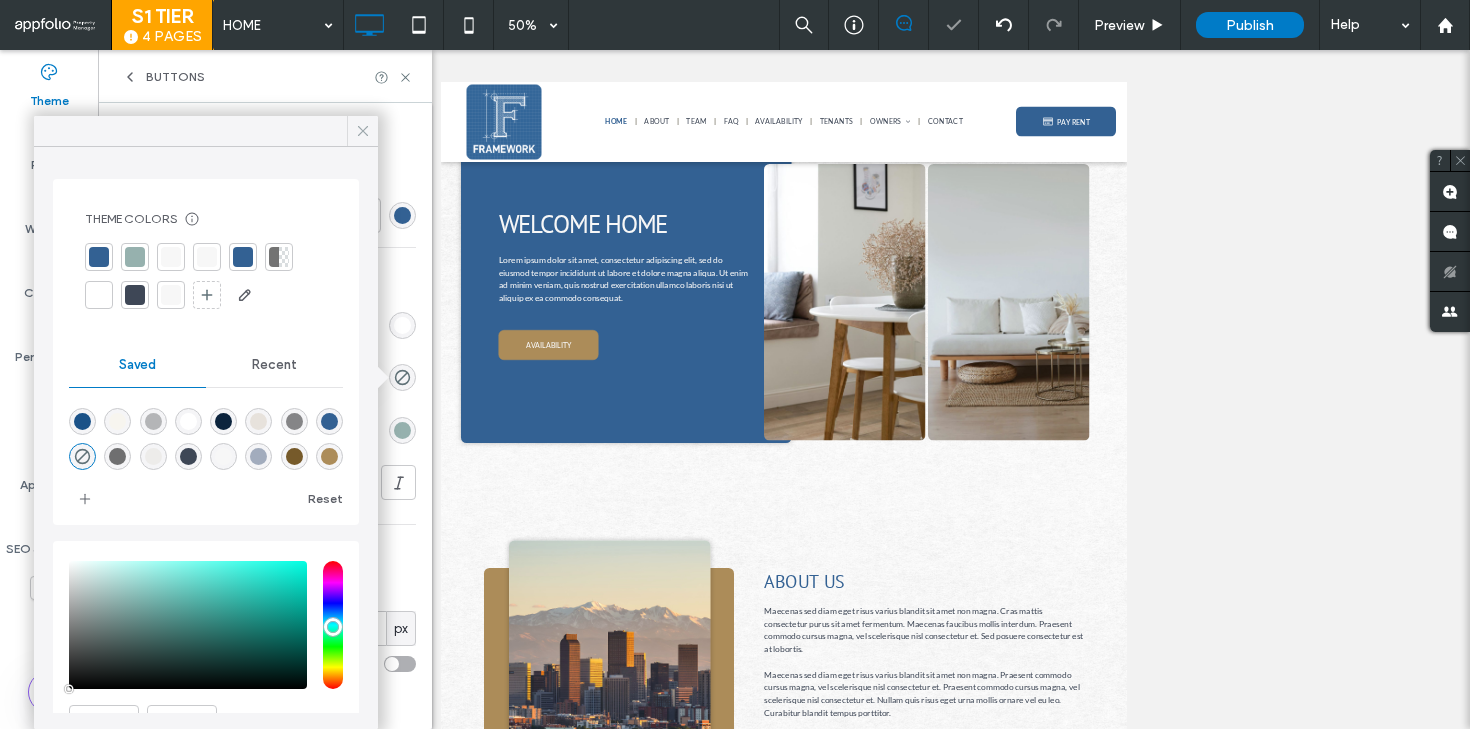click 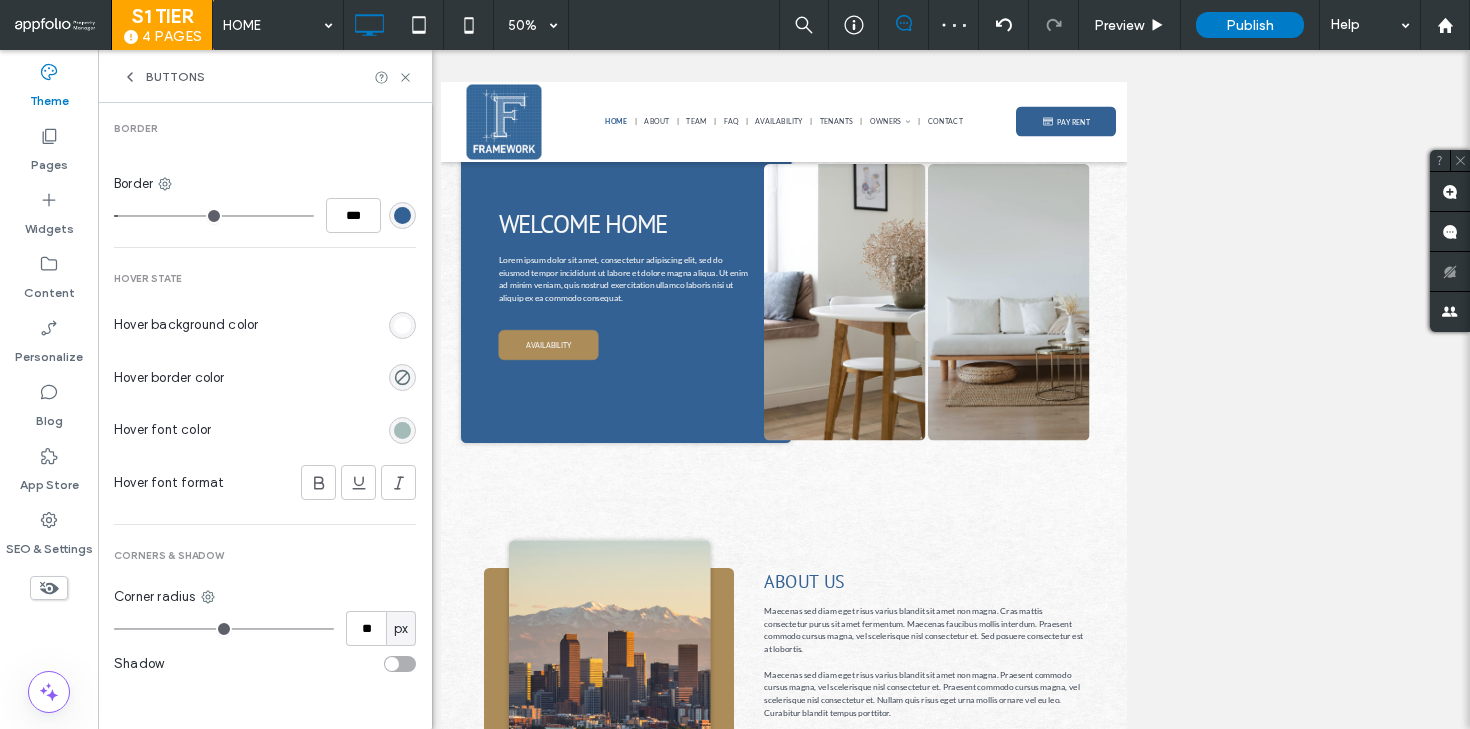 click at bounding box center (402, 430) 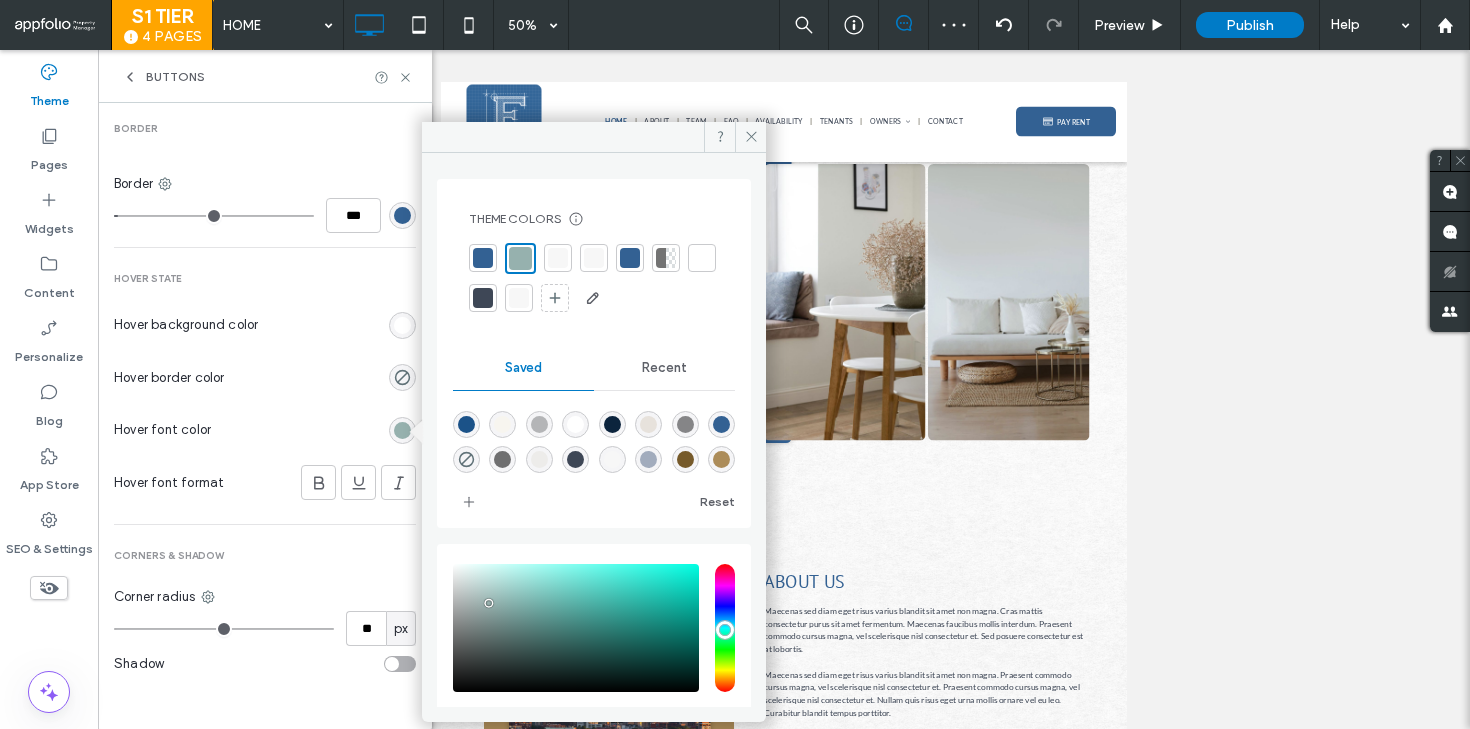 click at bounding box center [594, 258] 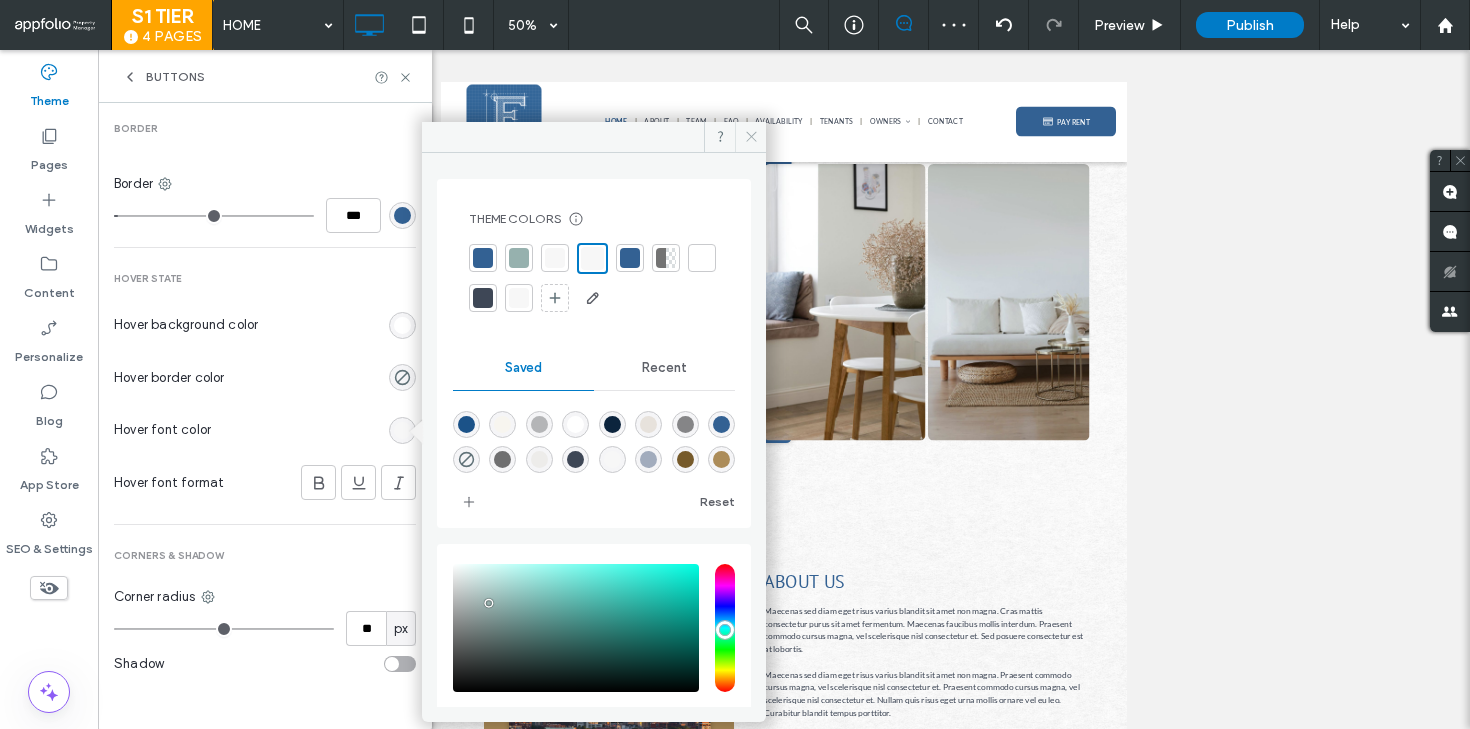 click 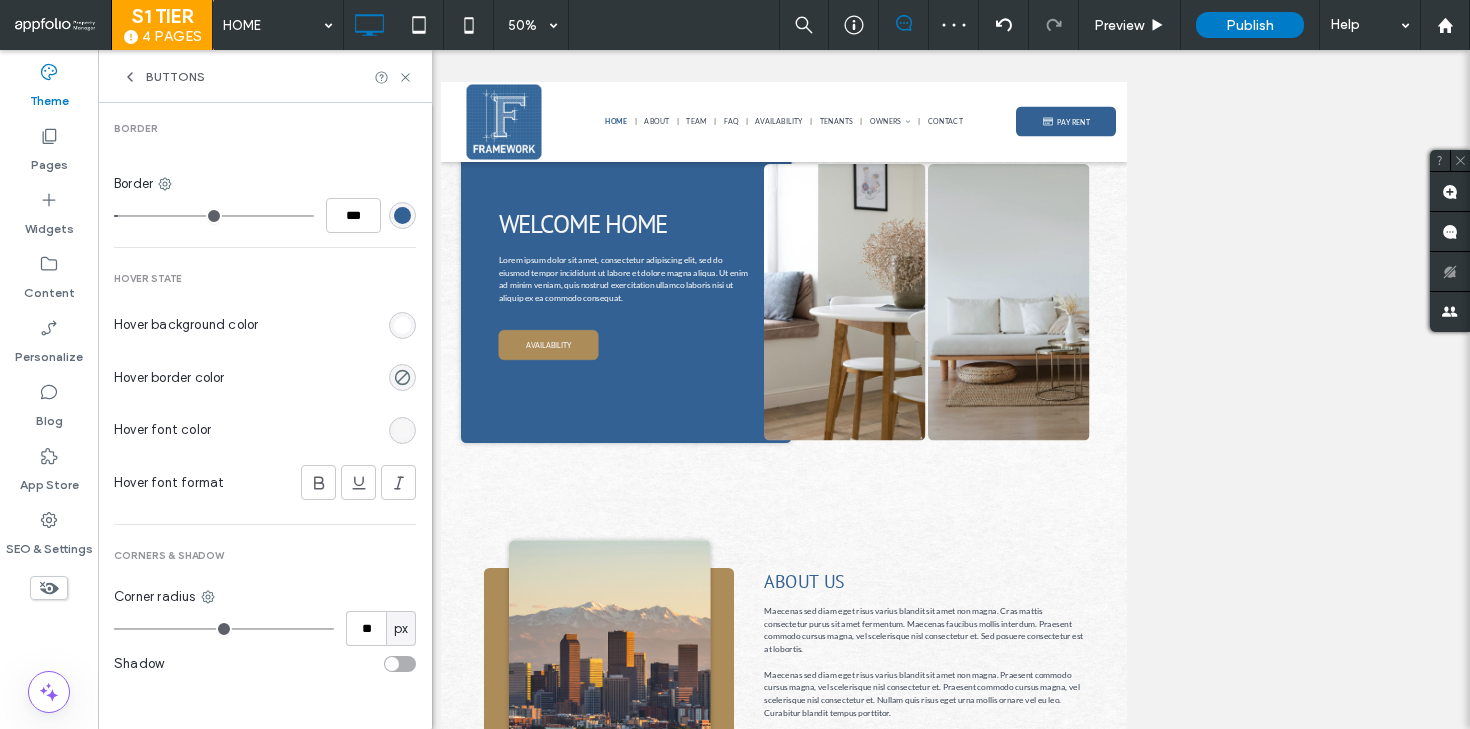 click at bounding box center (402, 325) 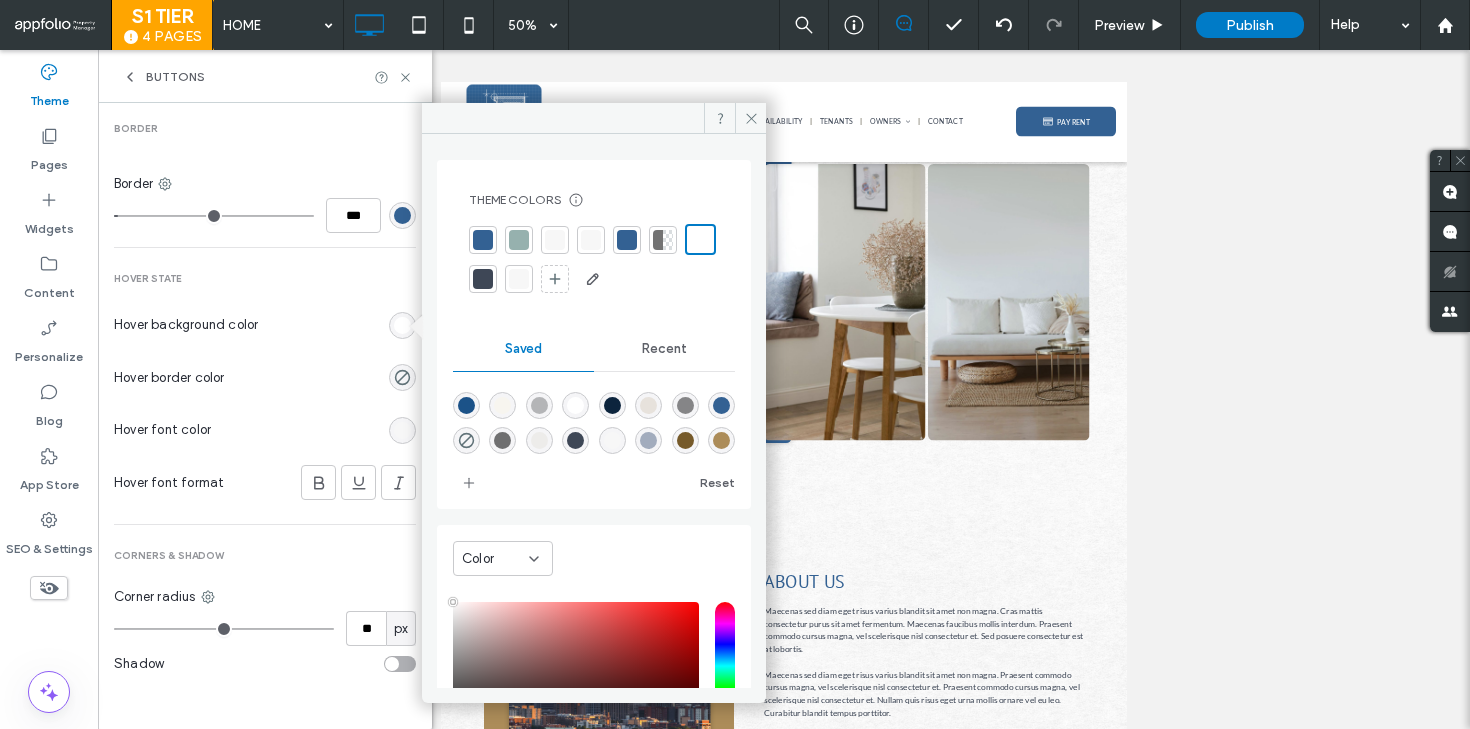 click at bounding box center [483, 240] 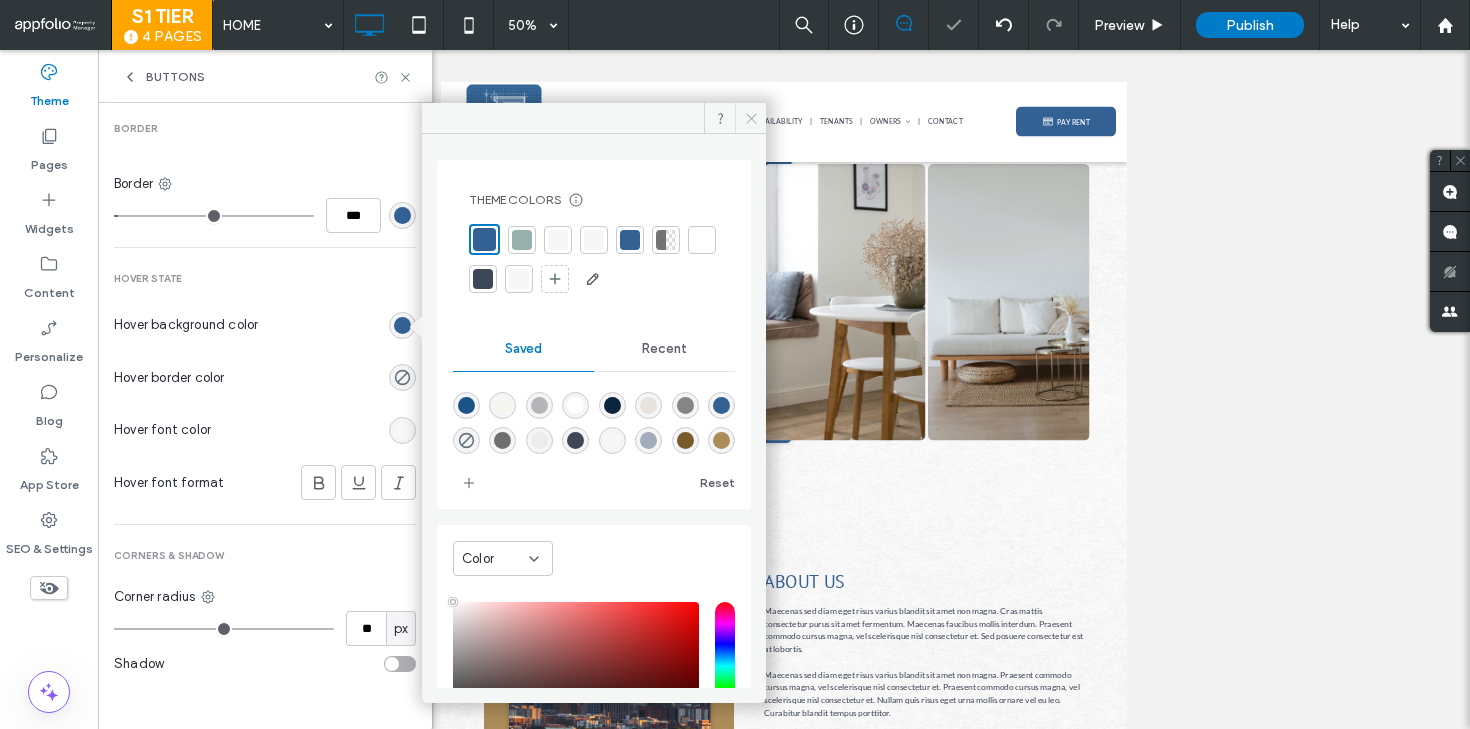 click 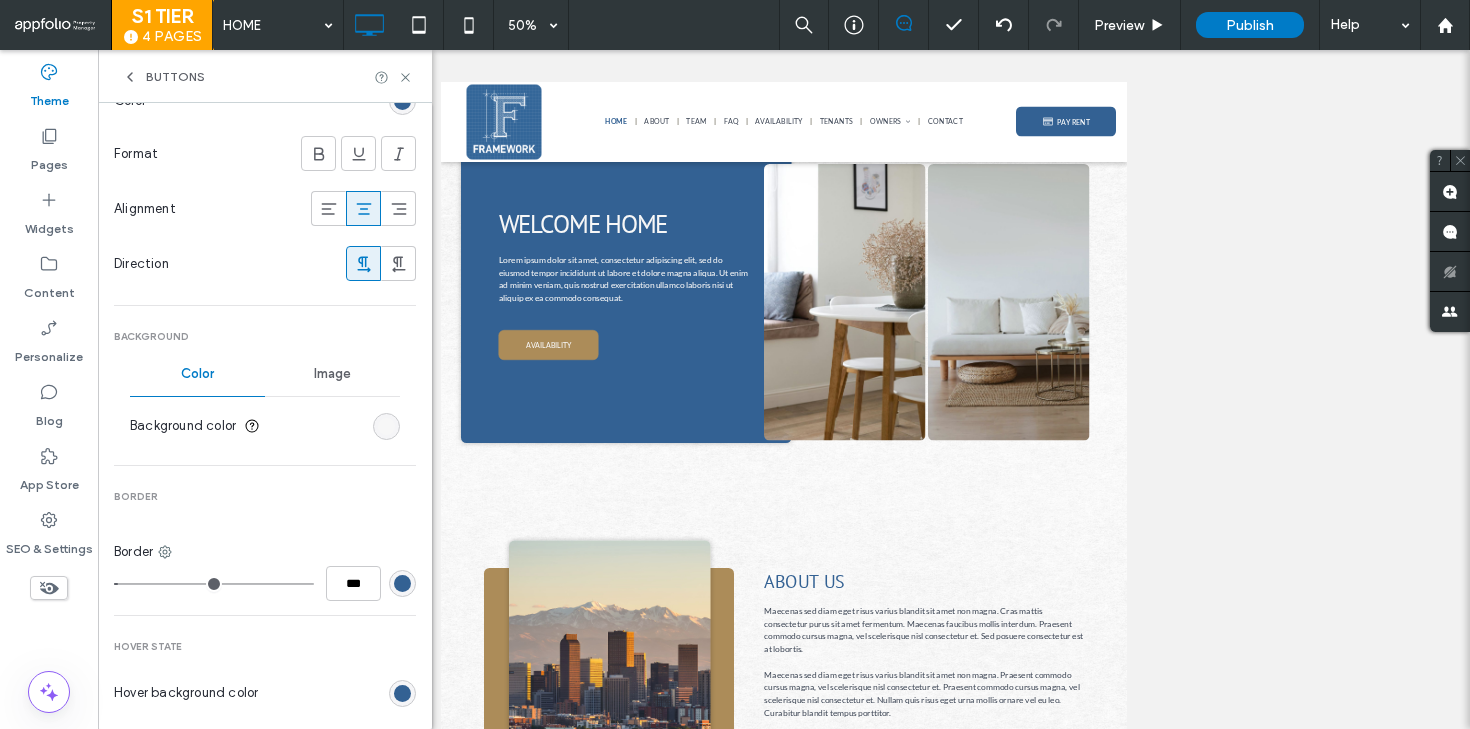 scroll, scrollTop: 428, scrollLeft: 0, axis: vertical 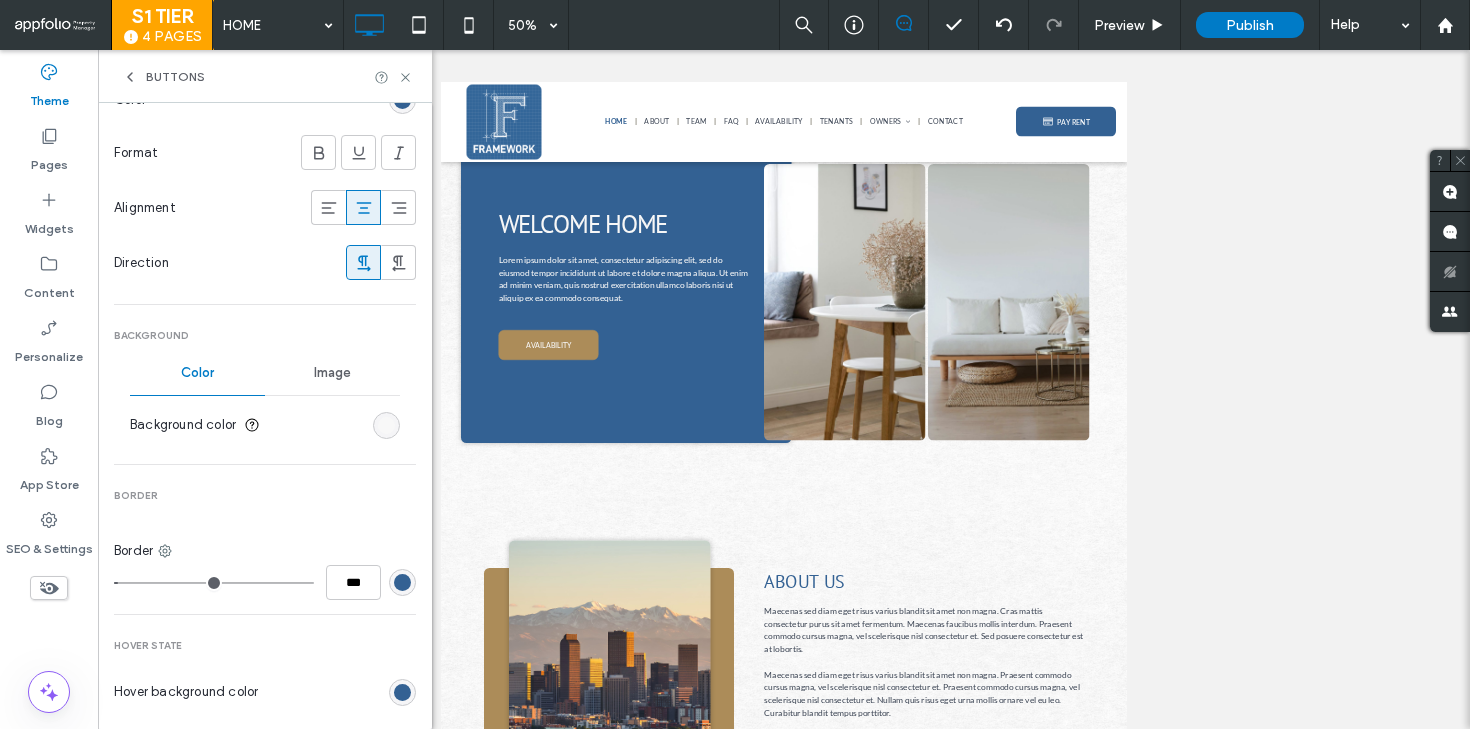 click at bounding box center [386, 425] 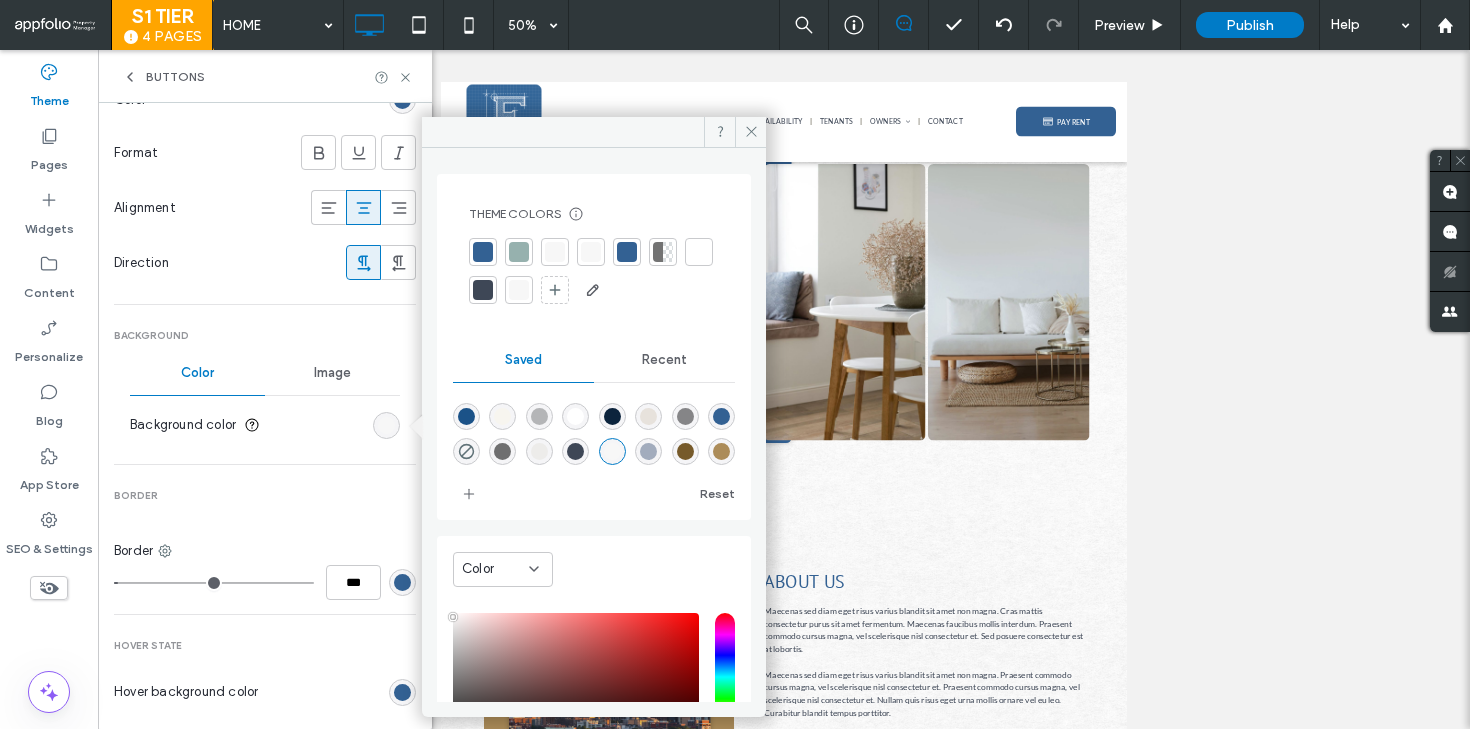 click at bounding box center (699, 252) 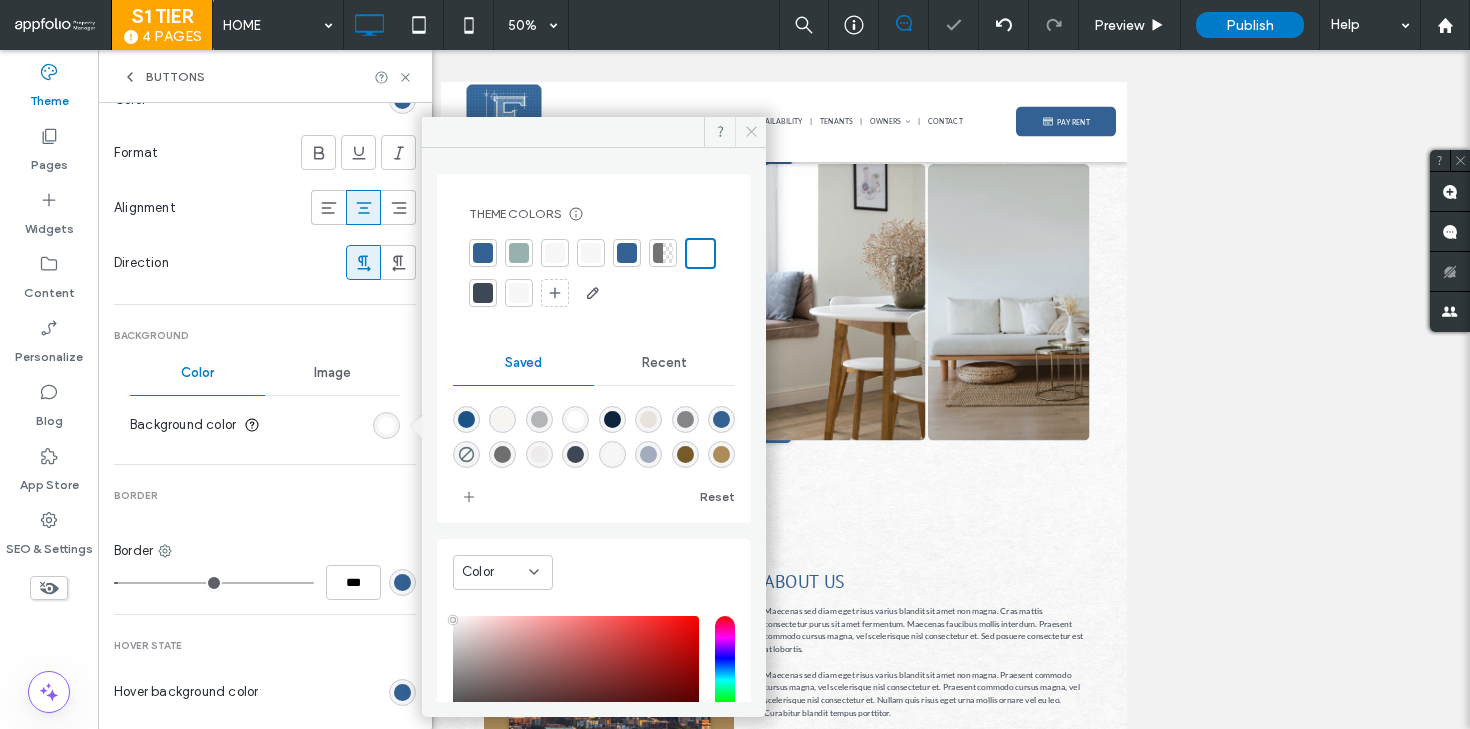 click 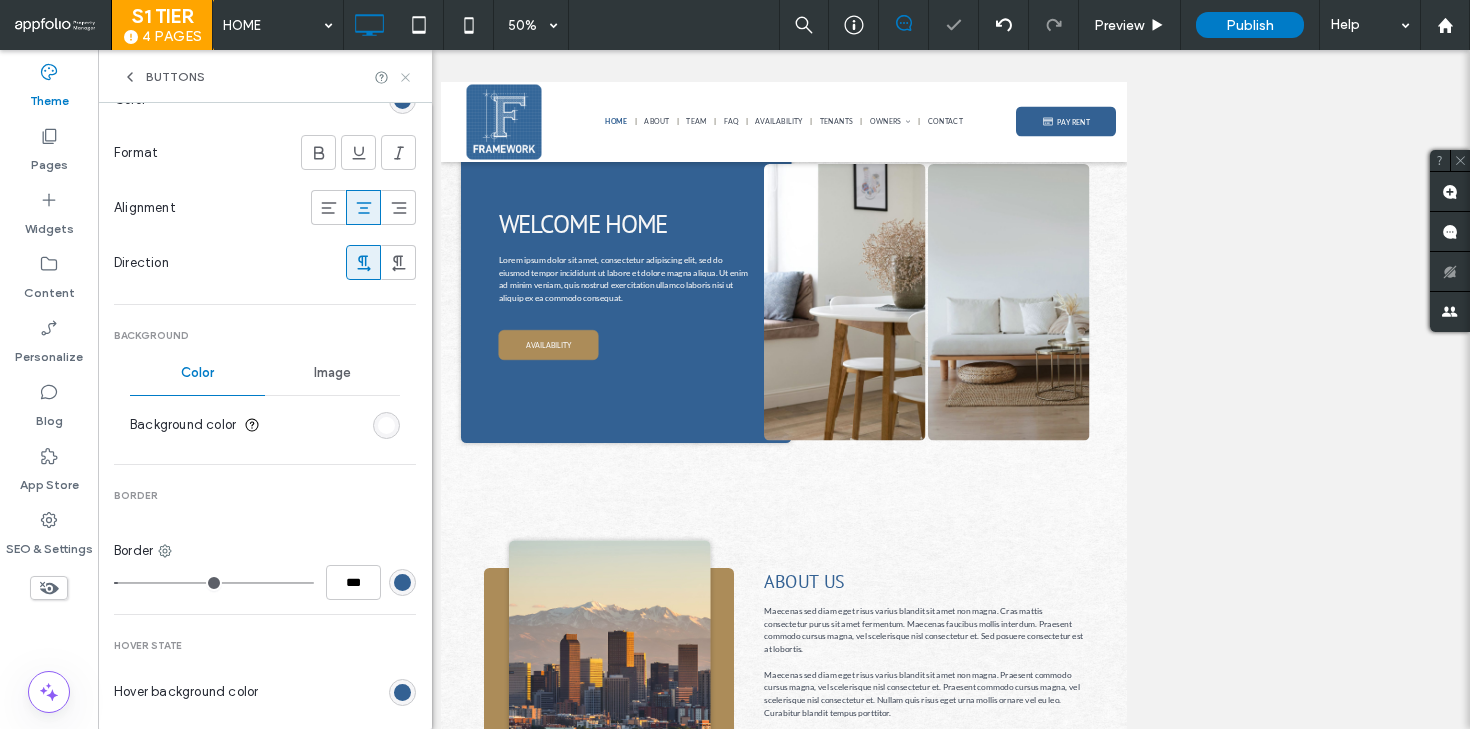 click 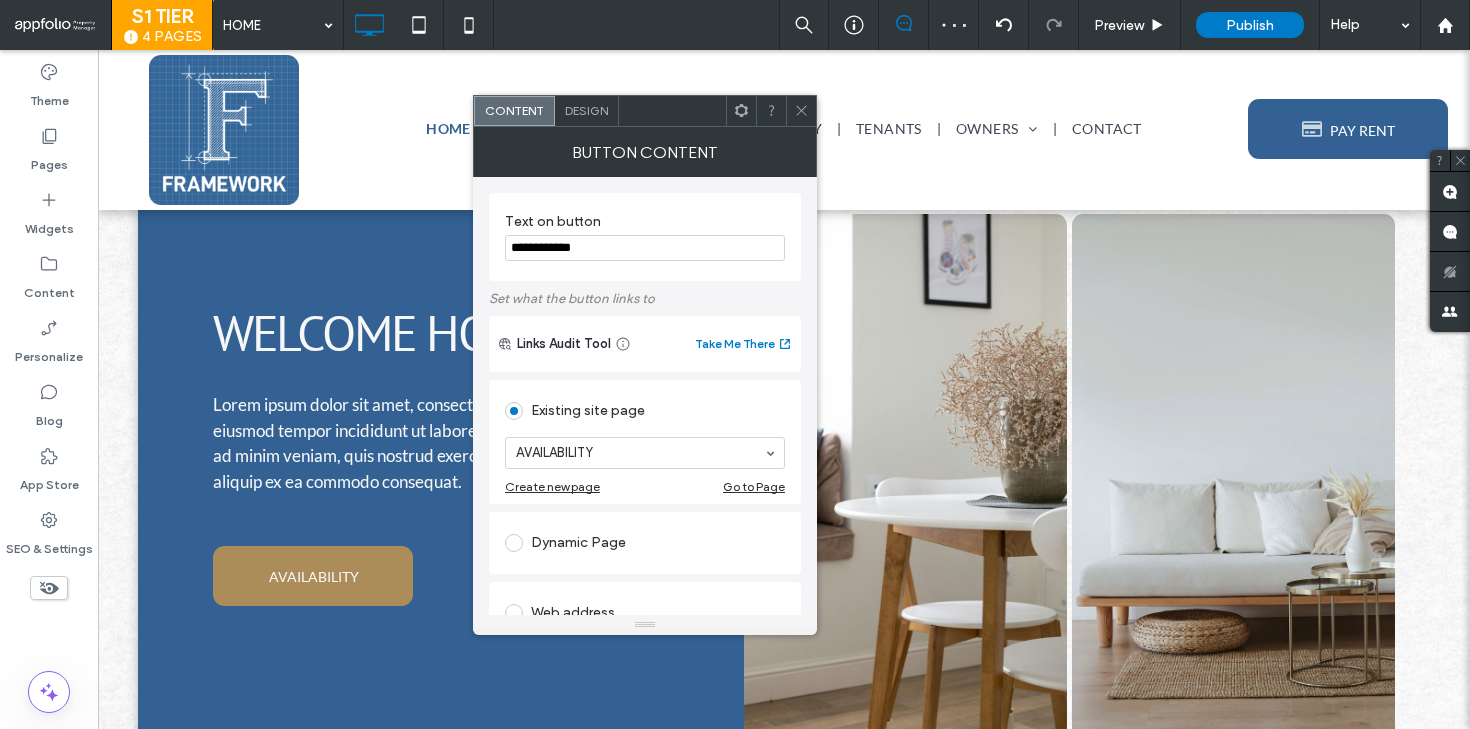 click on "Design" at bounding box center (586, 110) 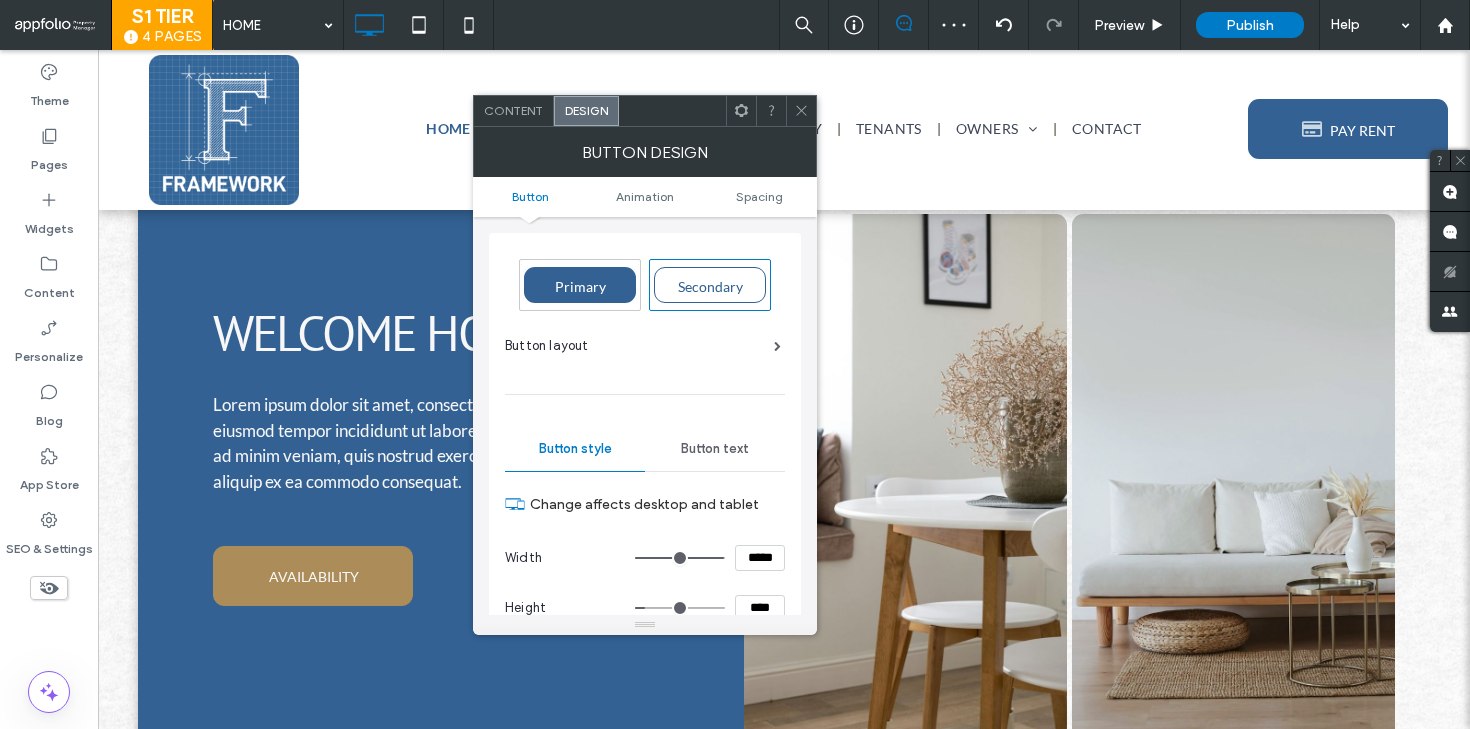 click on "Primary" at bounding box center (580, 285) 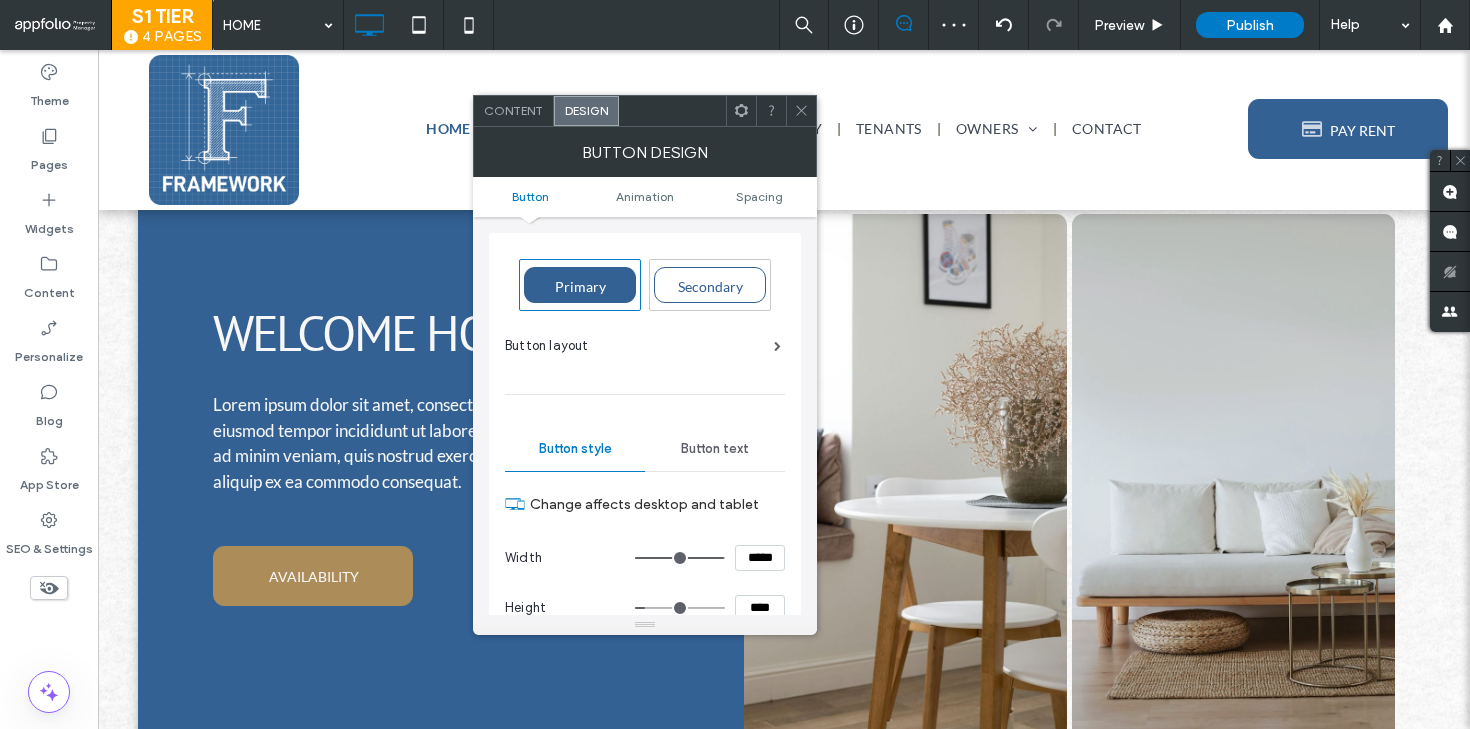 click at bounding box center (801, 111) 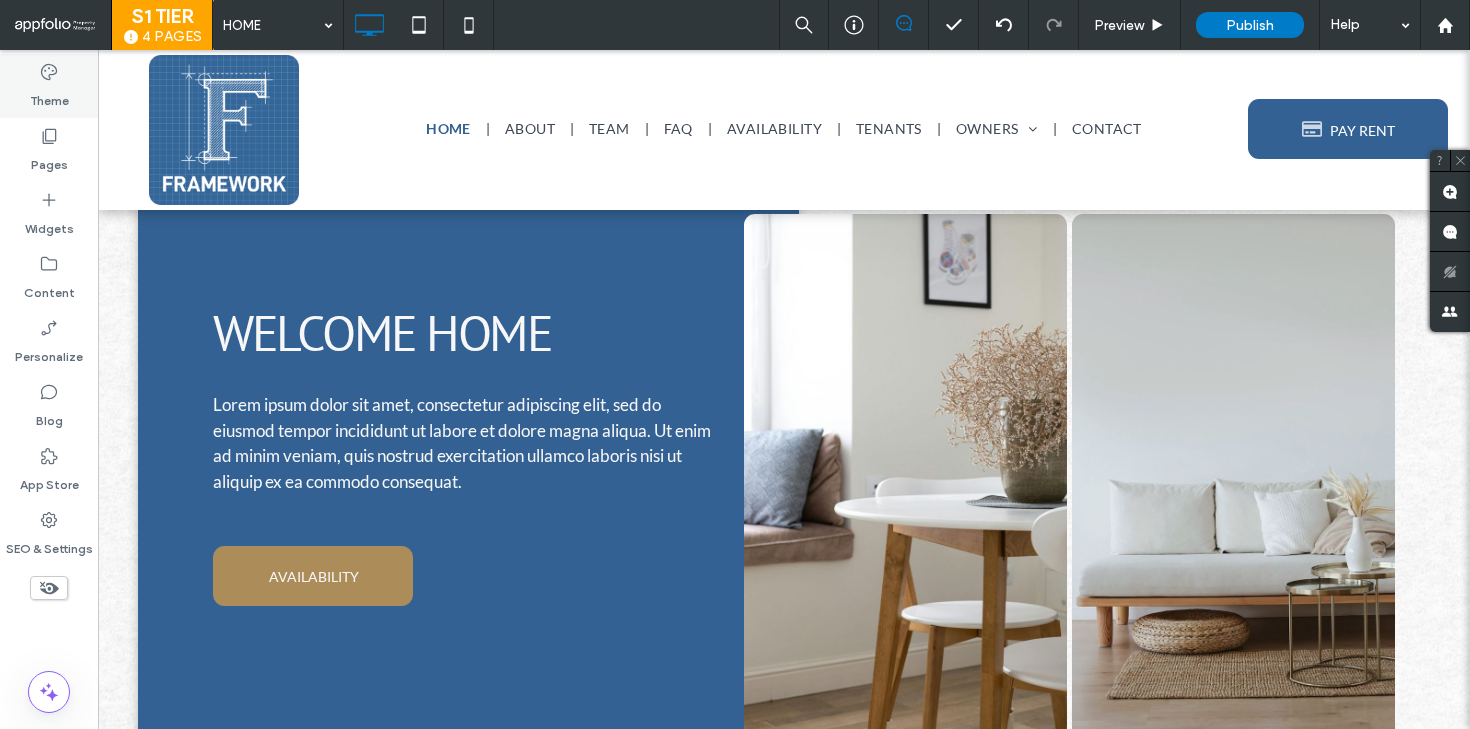 click on "Theme" at bounding box center [49, 86] 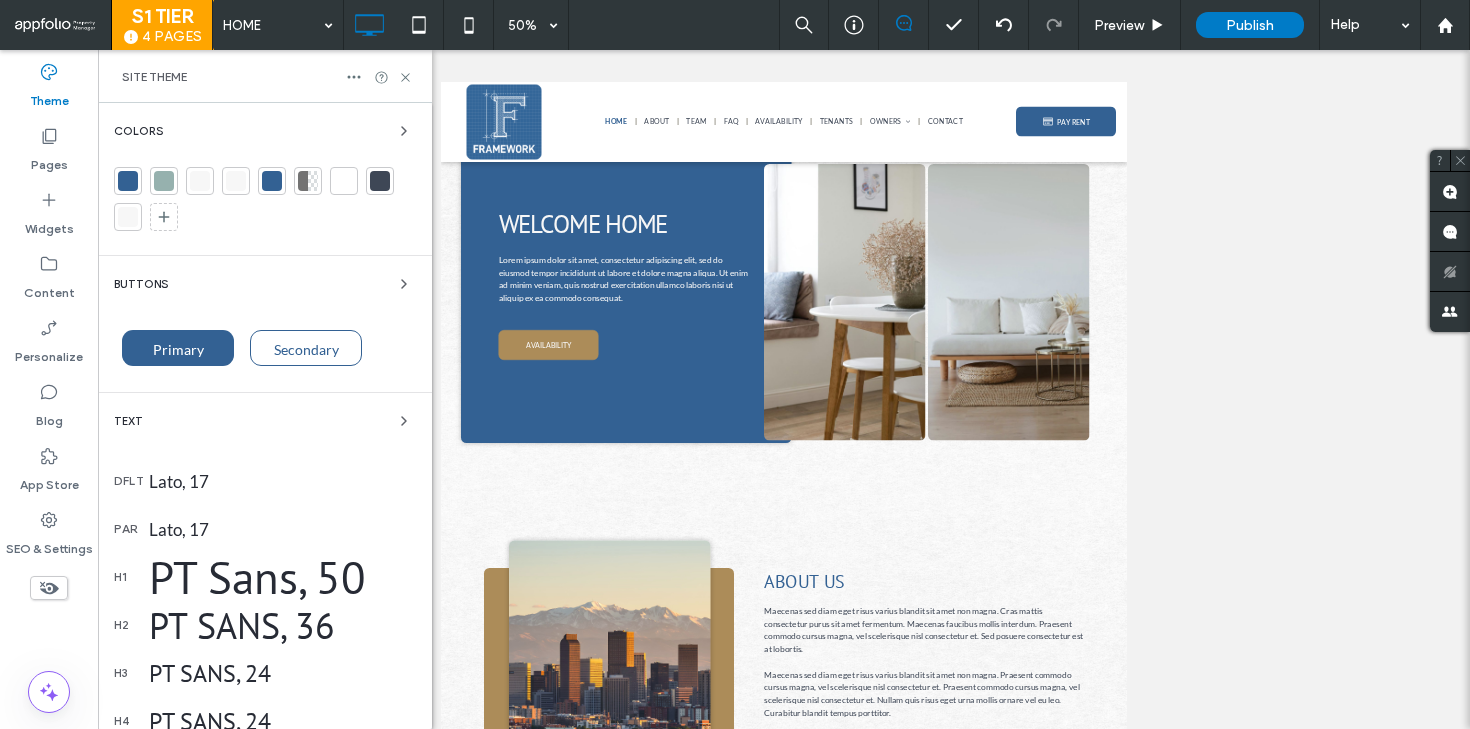 click on "Primary" at bounding box center (178, 349) 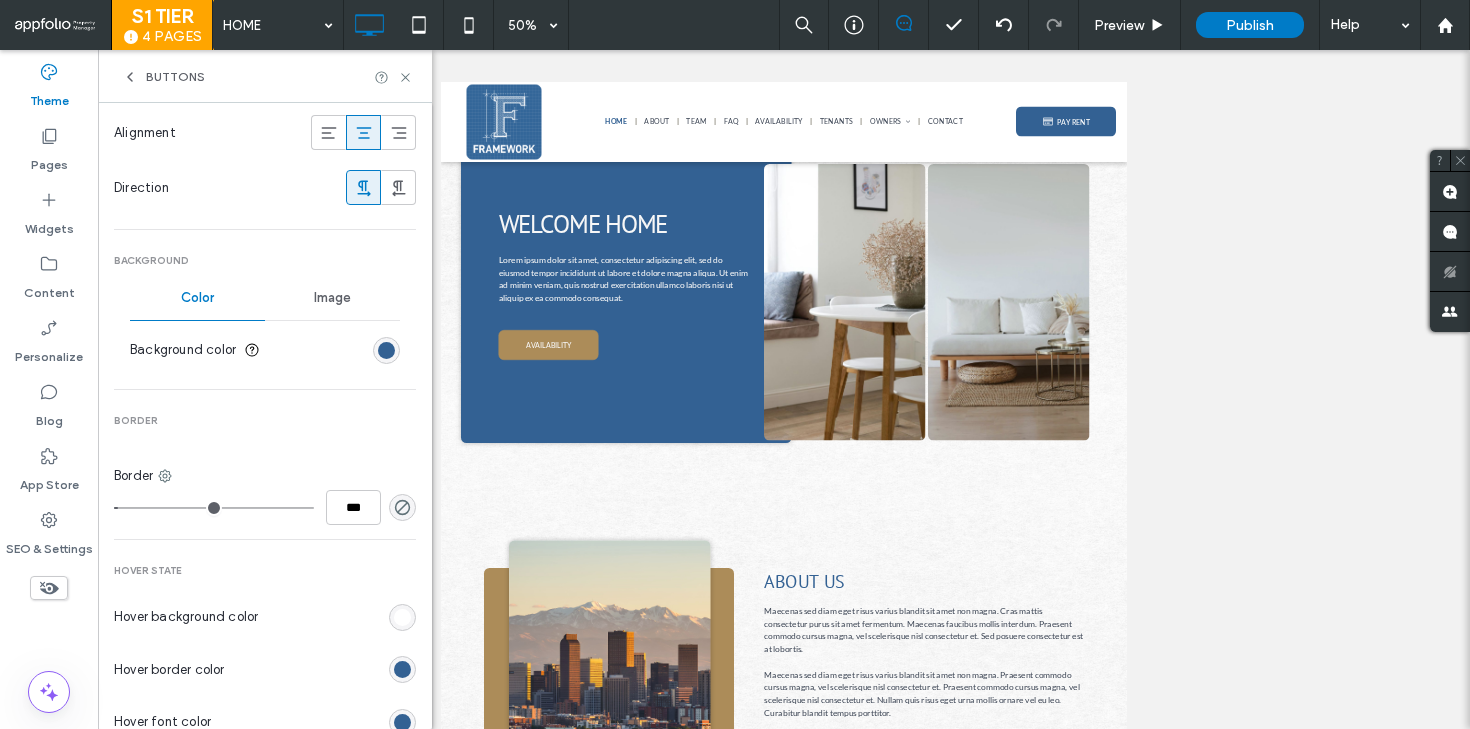 scroll, scrollTop: 527, scrollLeft: 0, axis: vertical 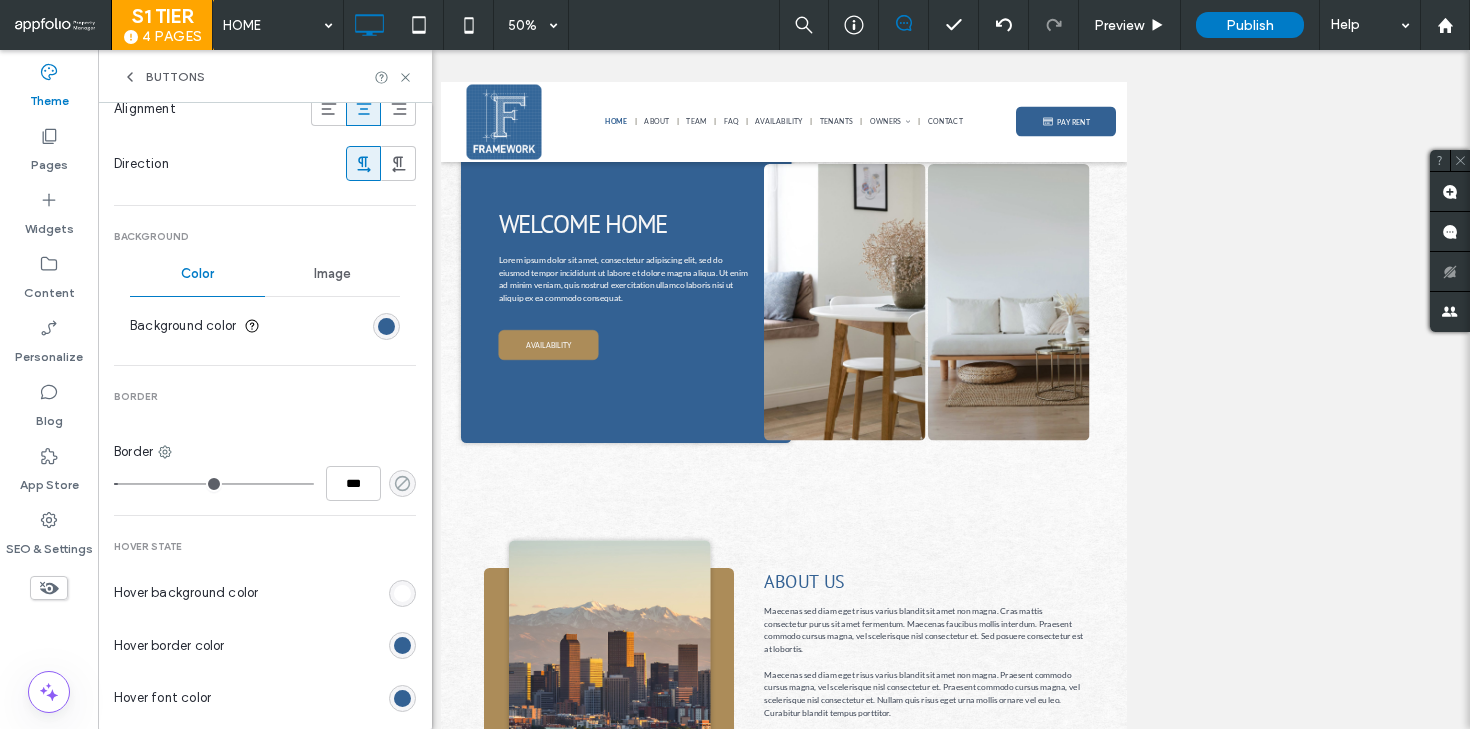 click 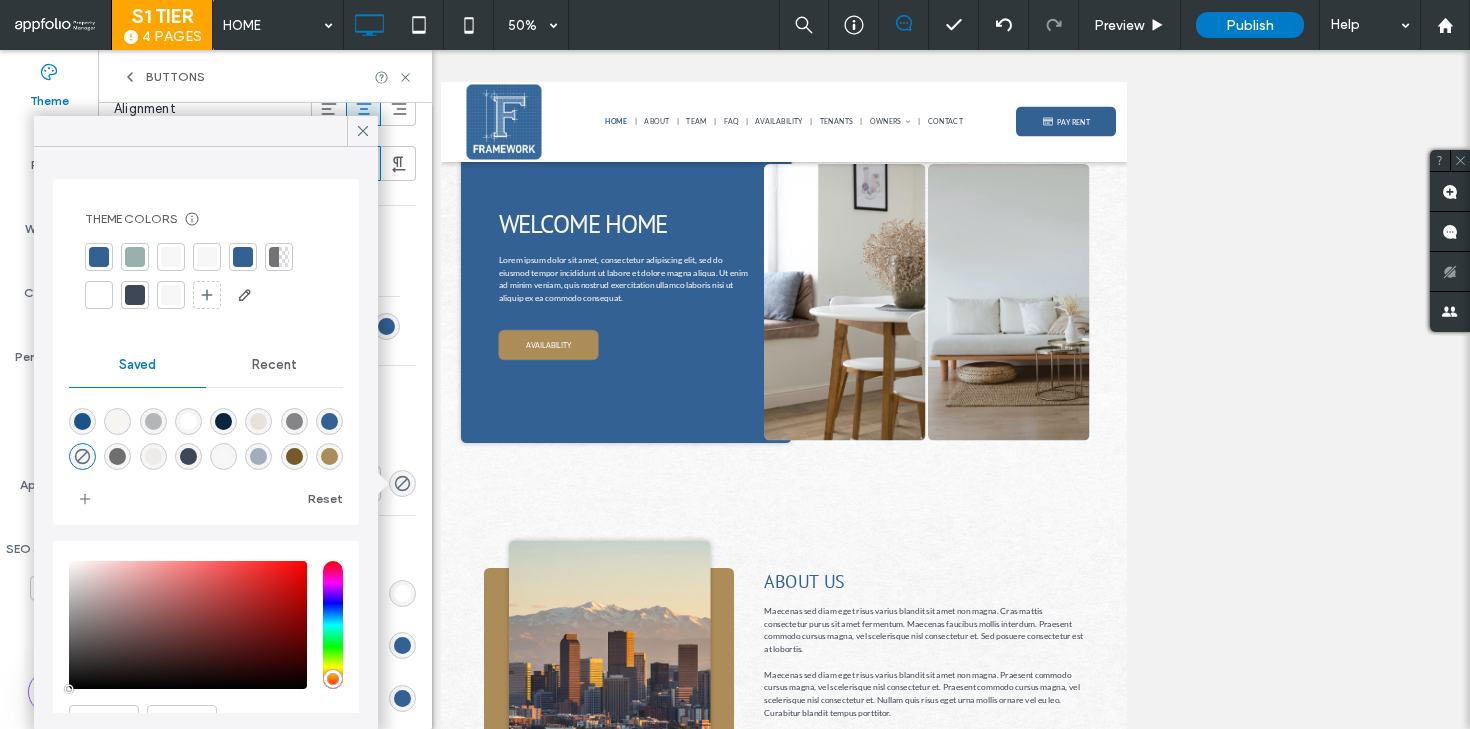 click at bounding box center (99, 257) 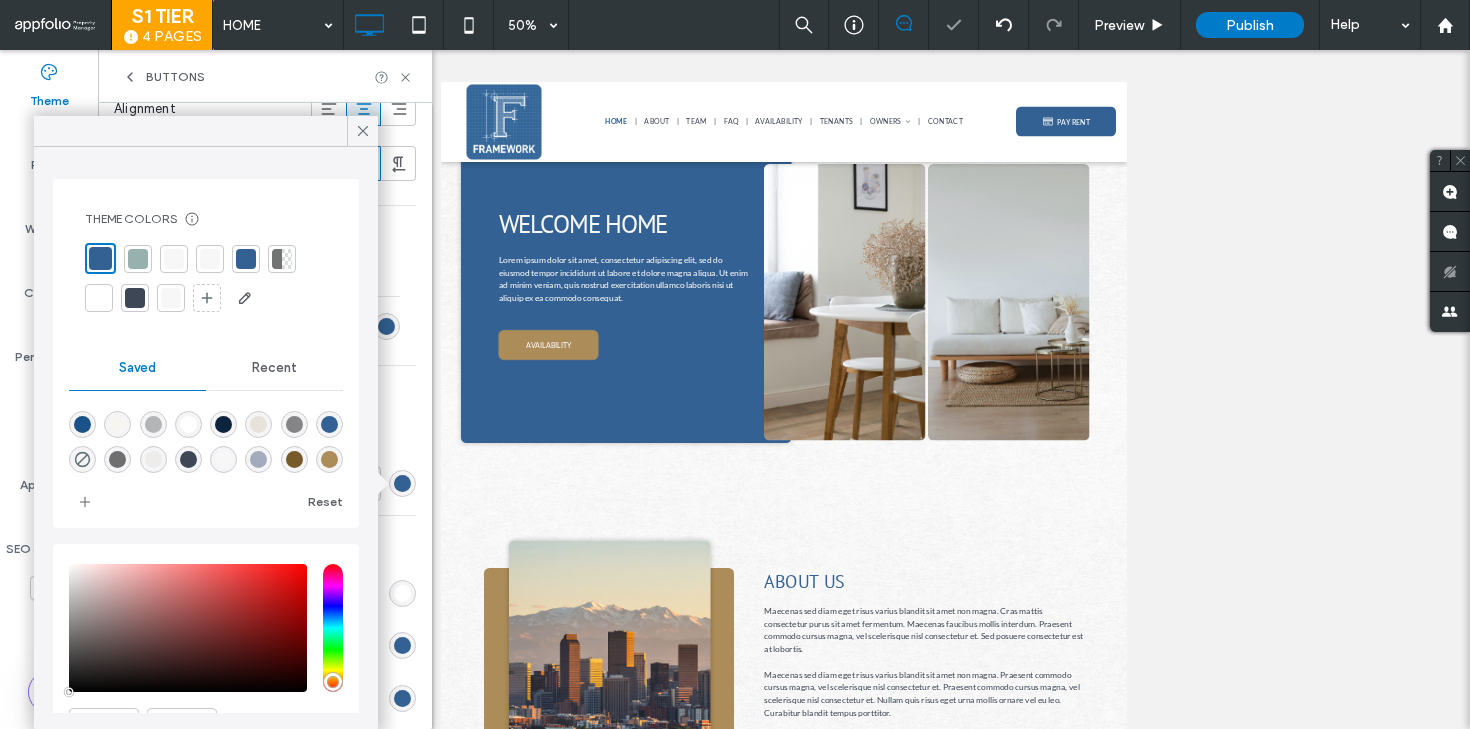 click at bounding box center [174, 259] 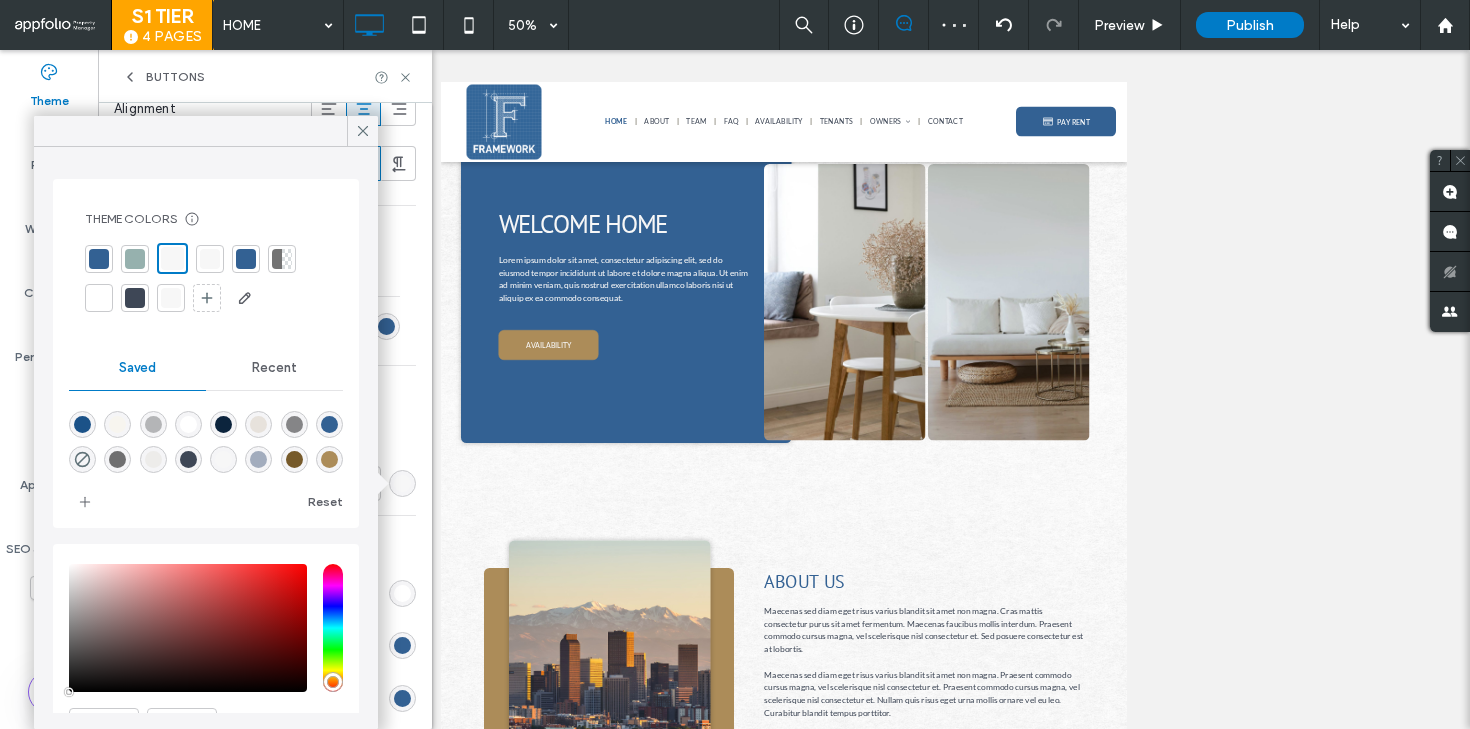 click at bounding box center [99, 298] 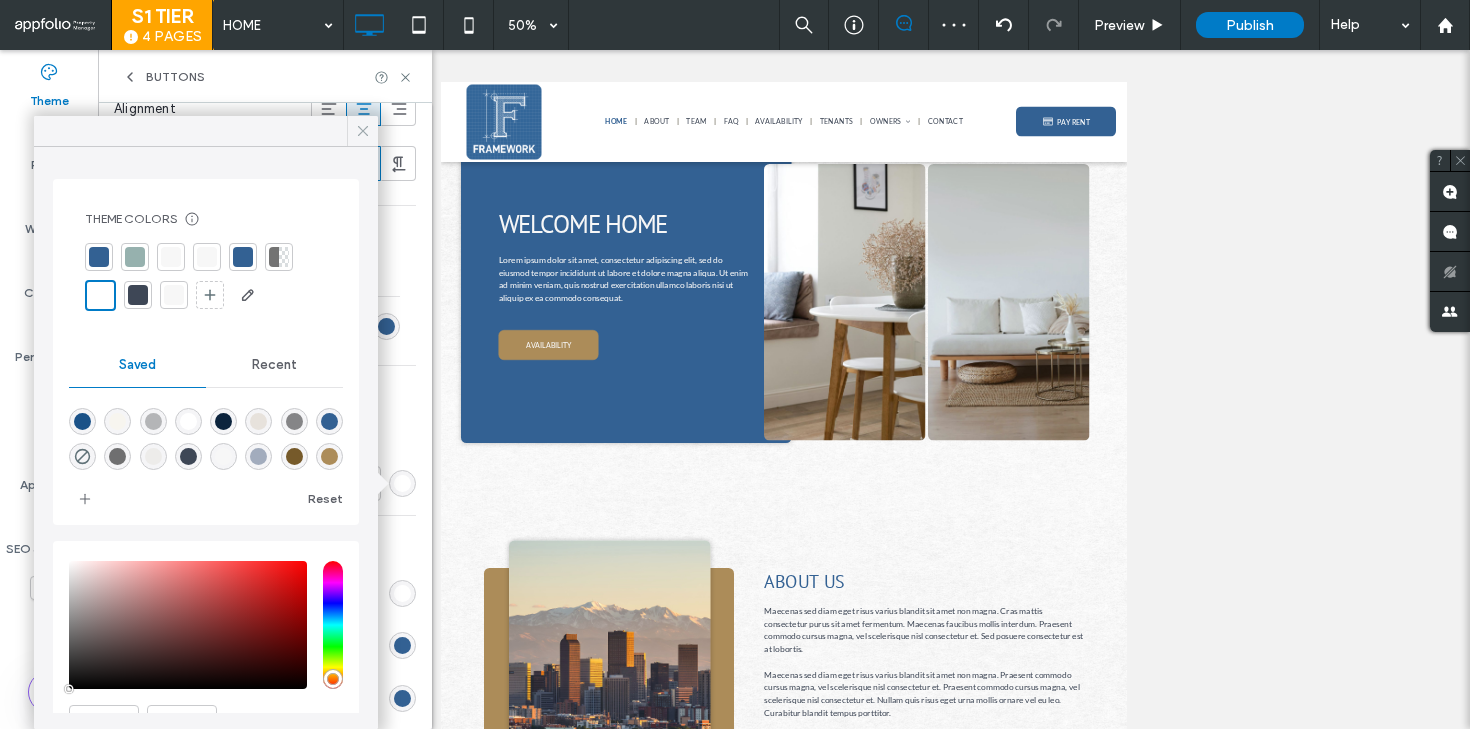 click at bounding box center [363, 131] 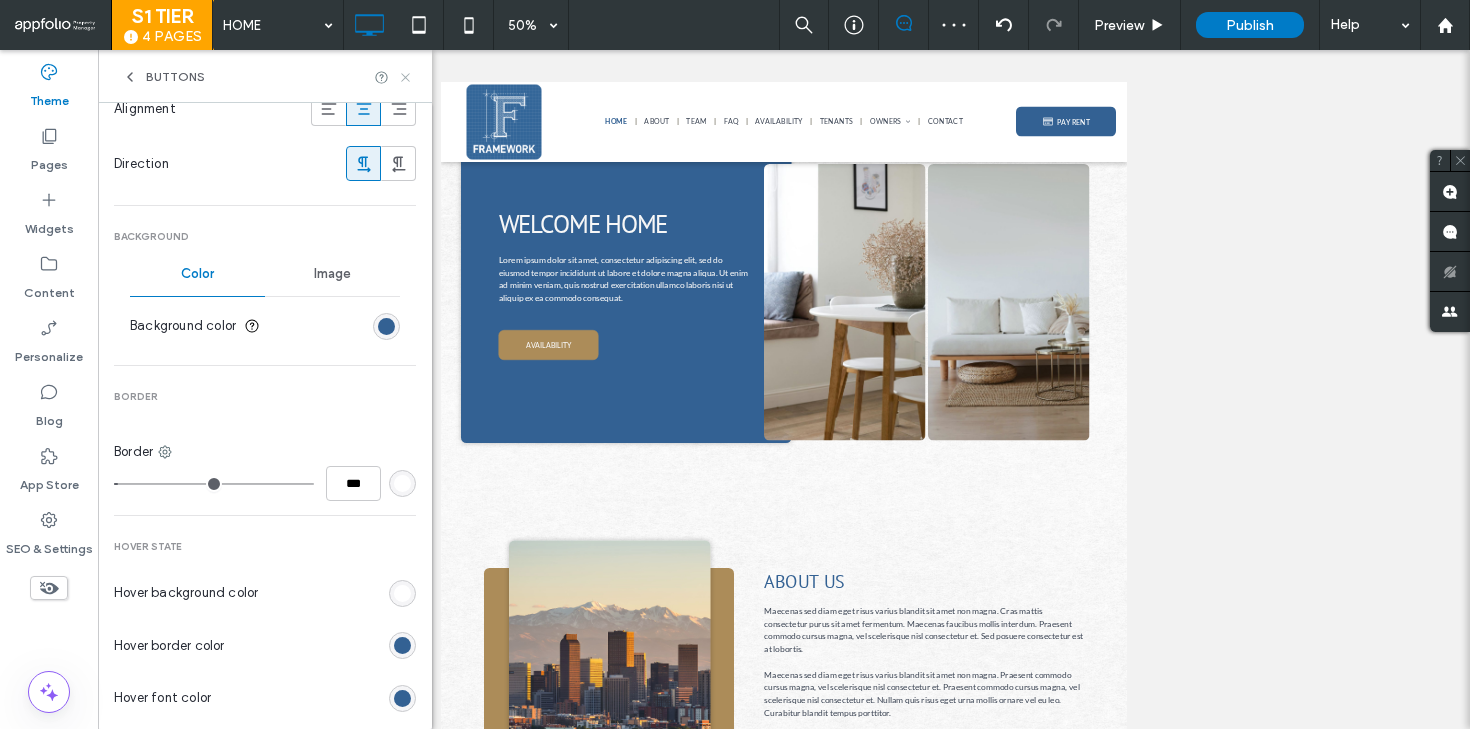 click 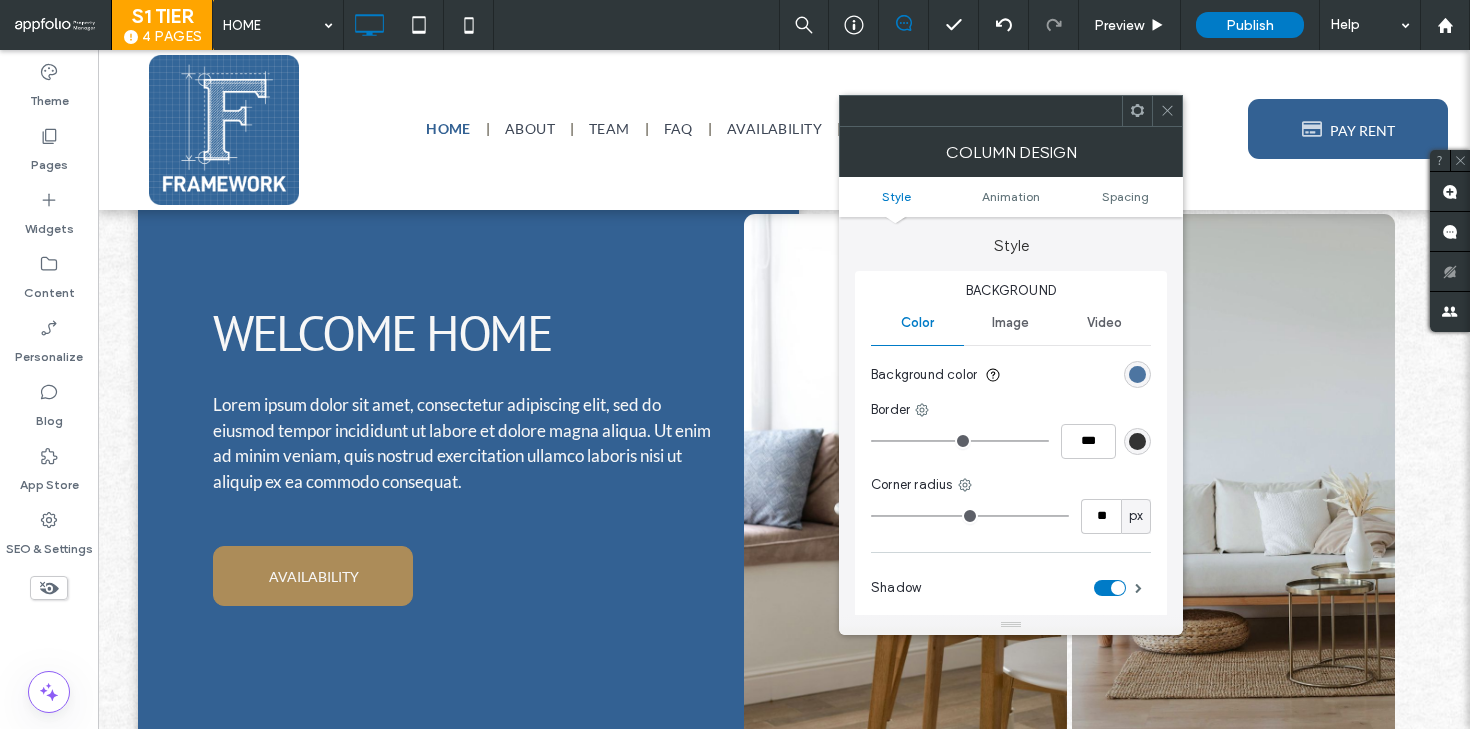 click at bounding box center (1137, 374) 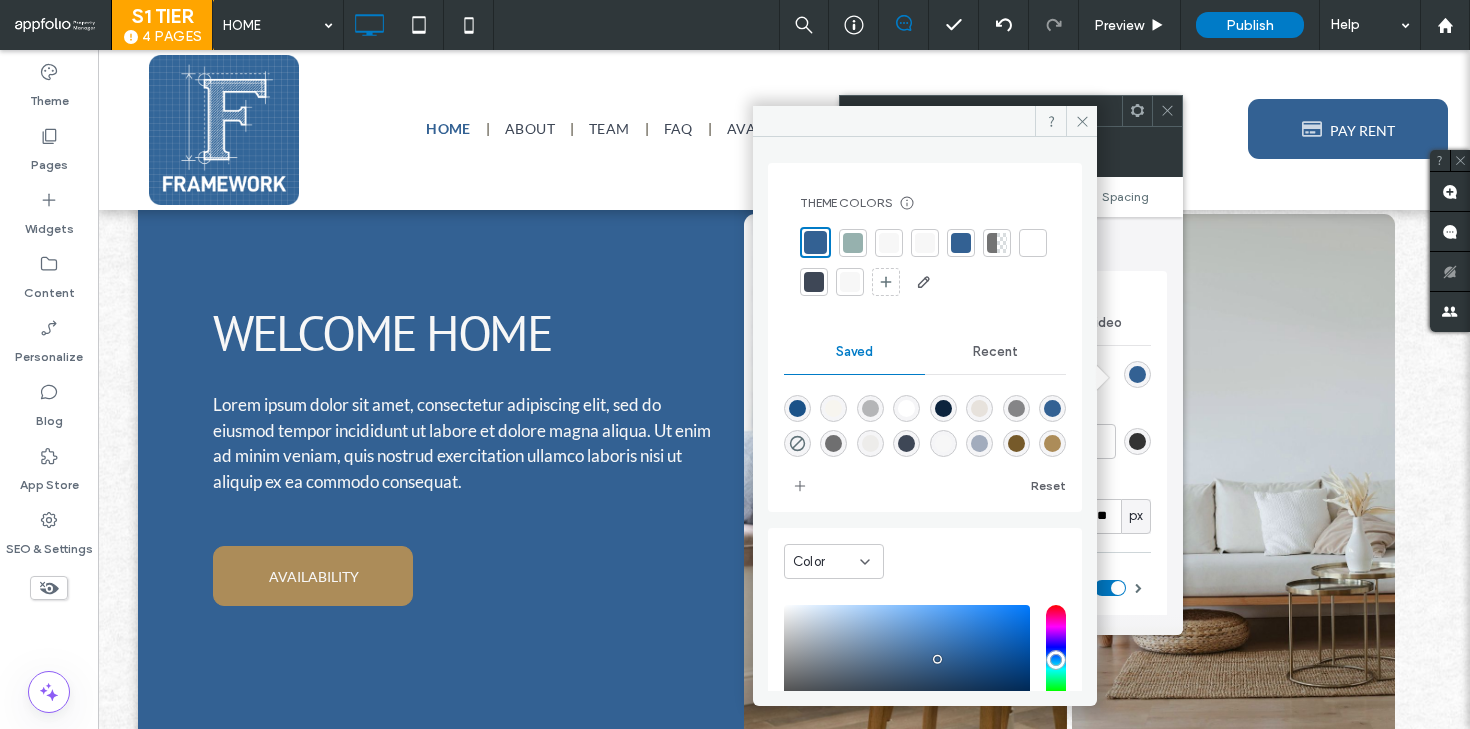 click at bounding box center (853, 243) 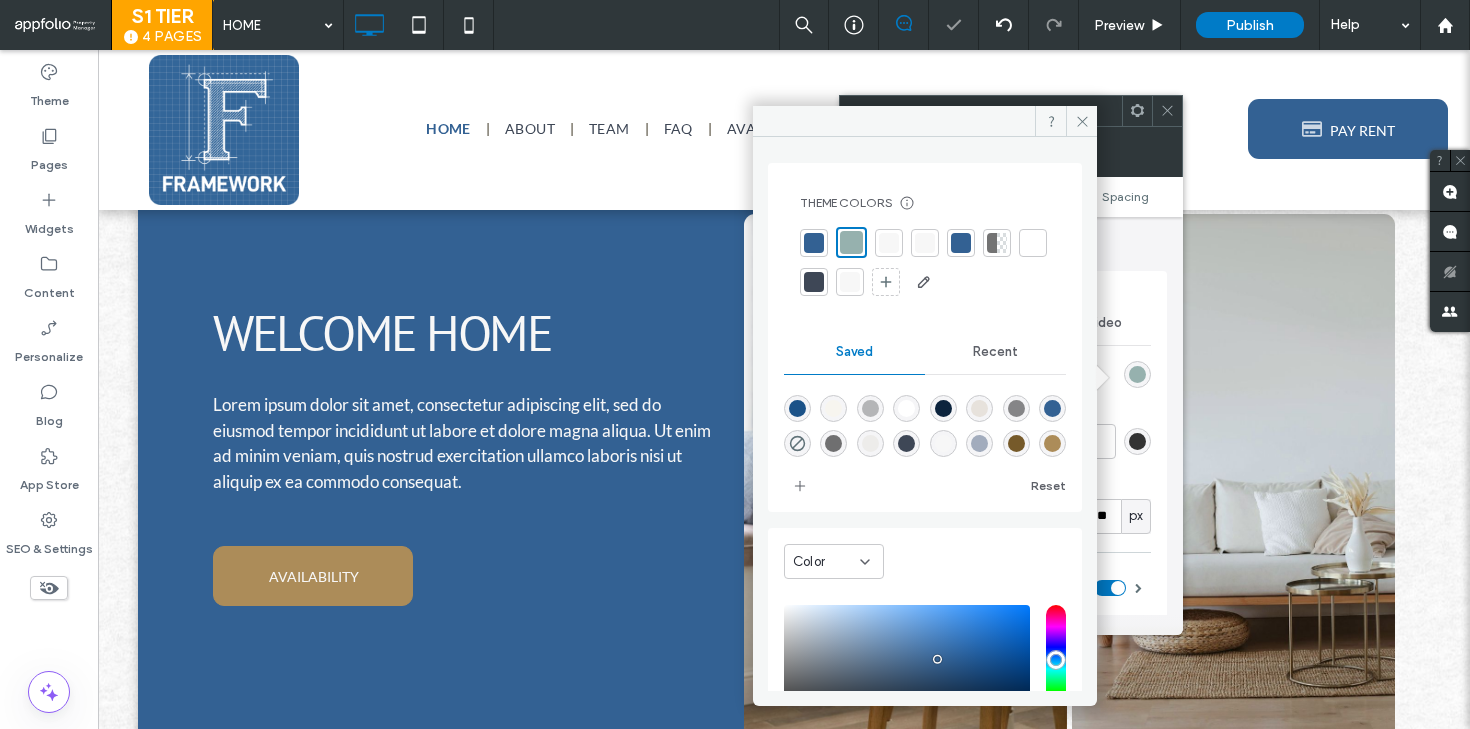 click at bounding box center [814, 243] 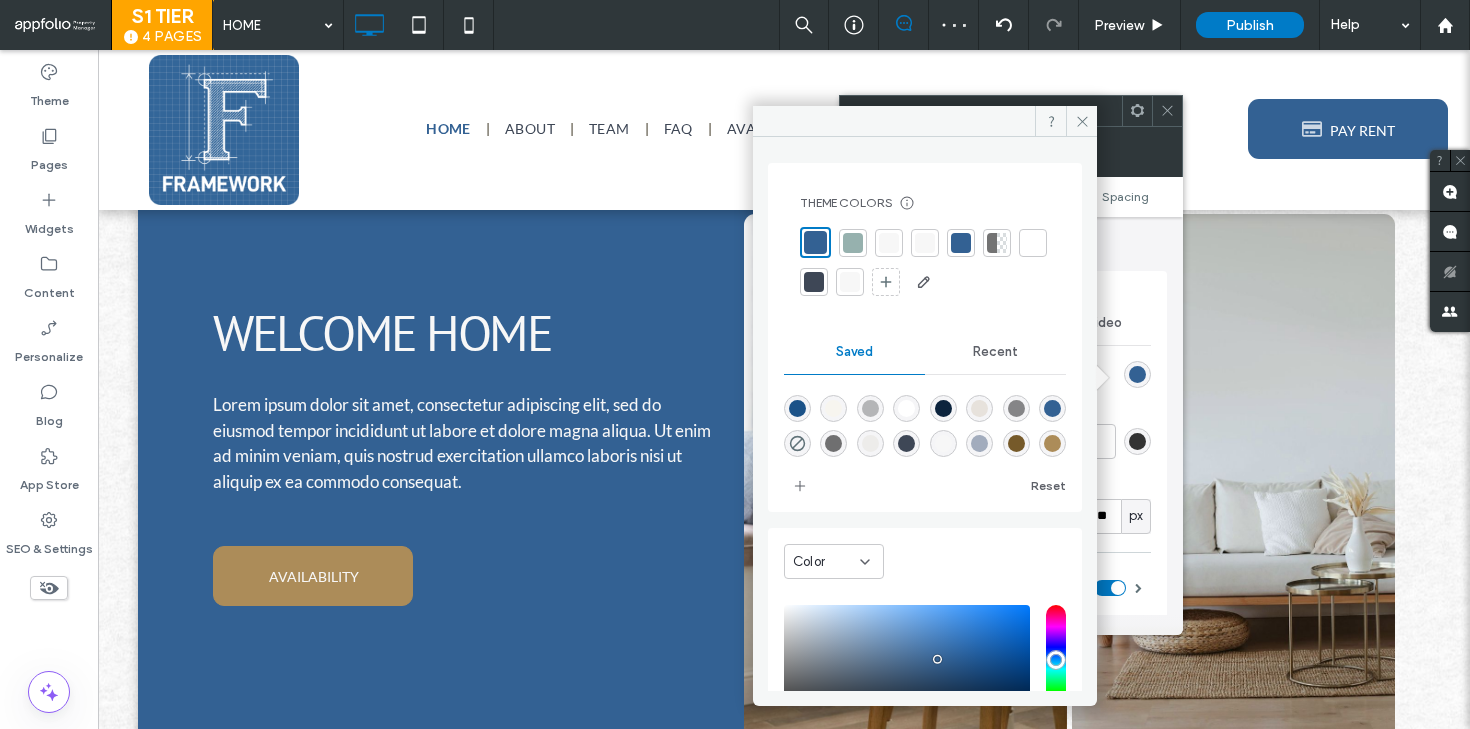 click at bounding box center (814, 282) 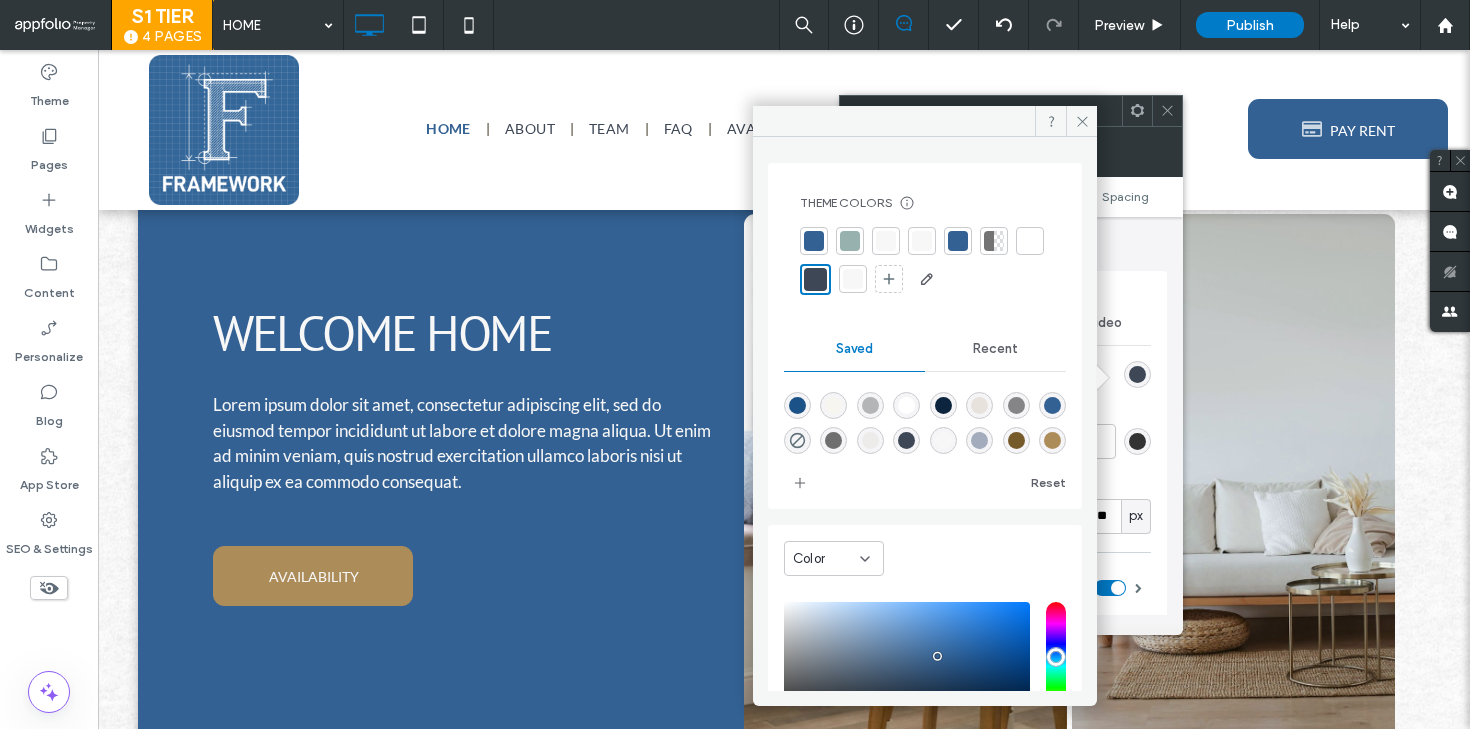 click 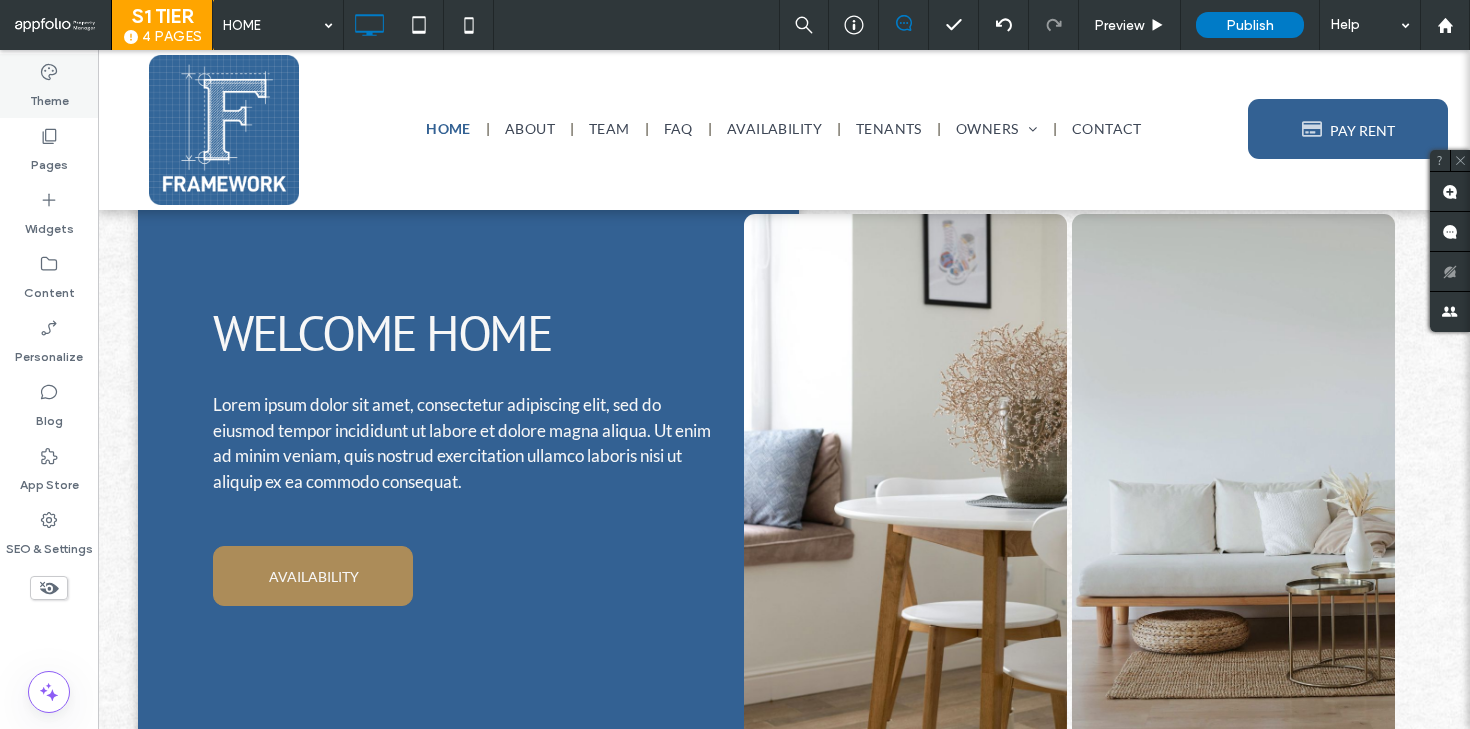 click on "Theme" at bounding box center [49, 96] 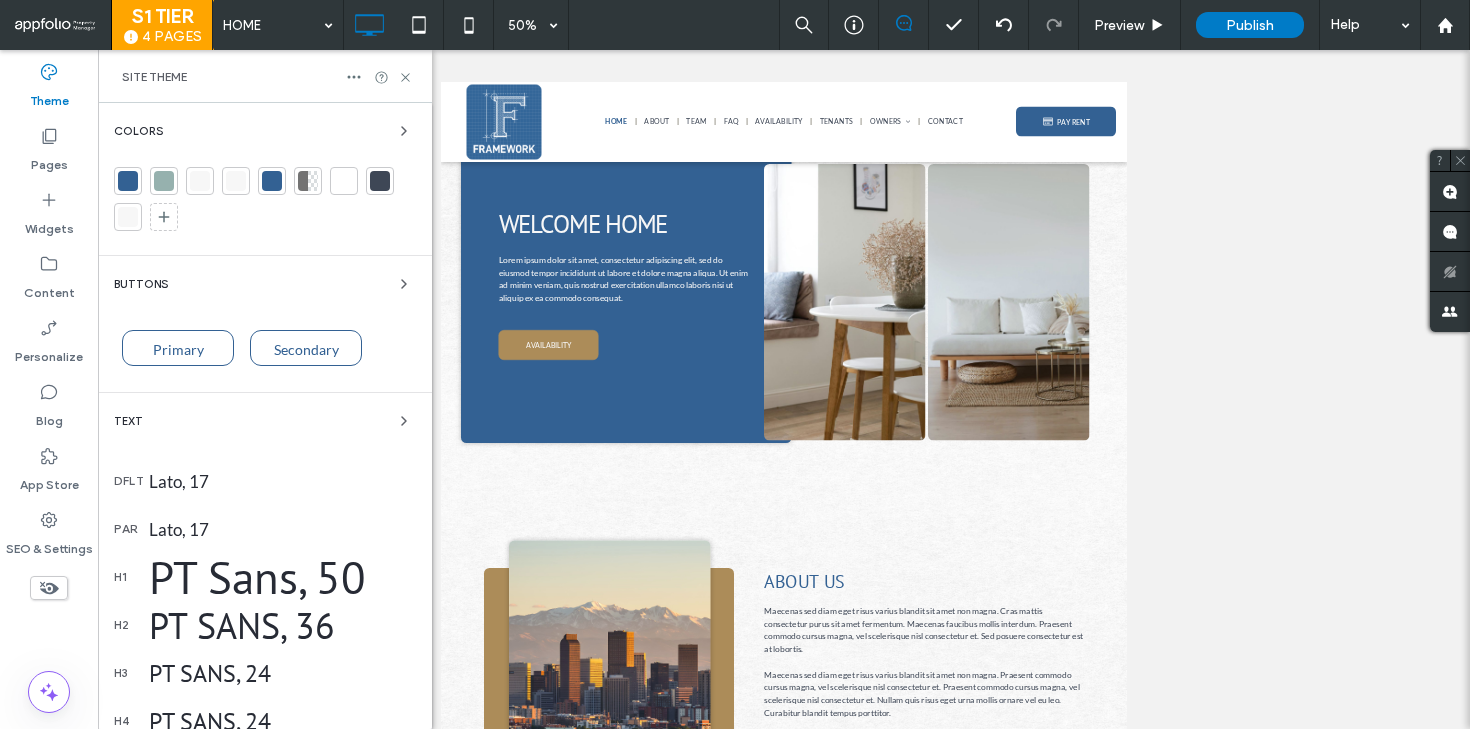 click on "Primary" at bounding box center [178, 349] 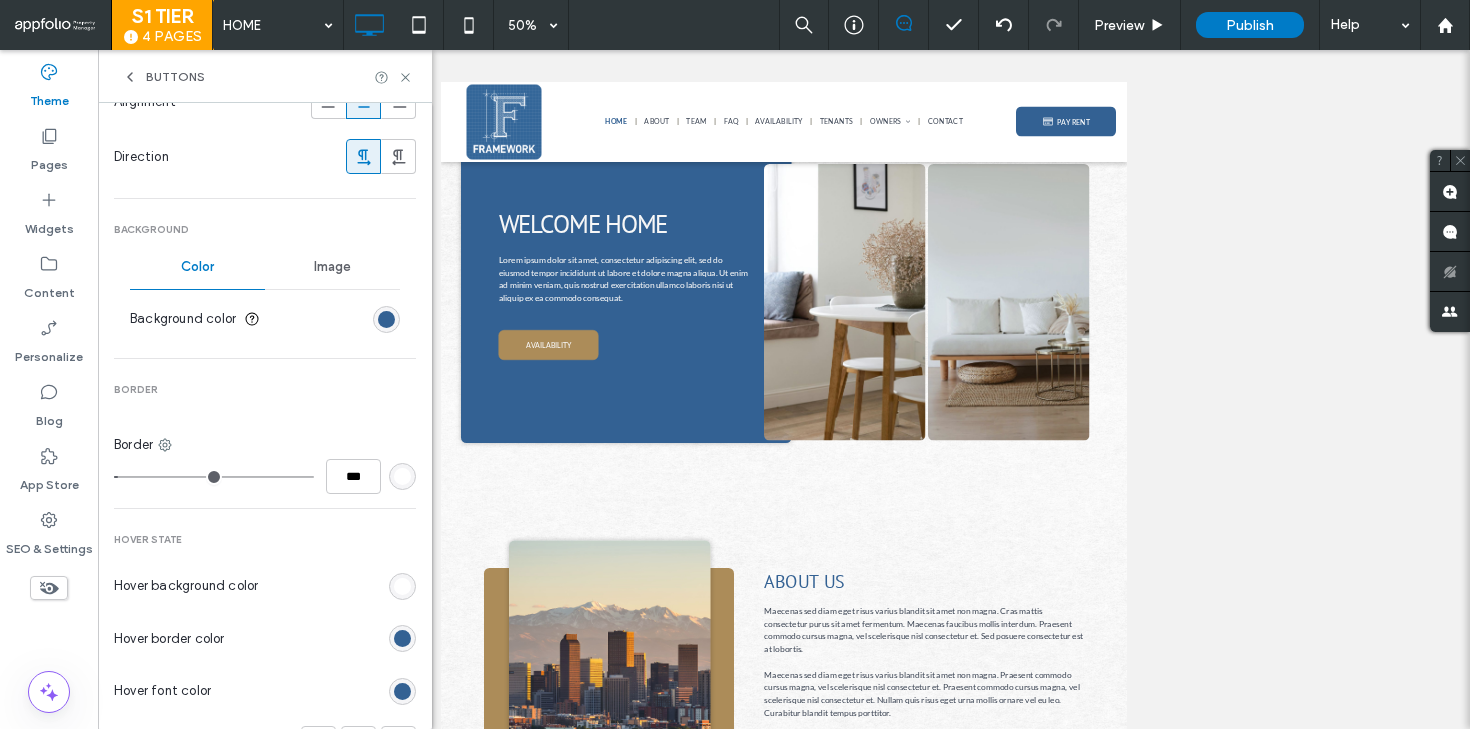 scroll, scrollTop: 578, scrollLeft: 0, axis: vertical 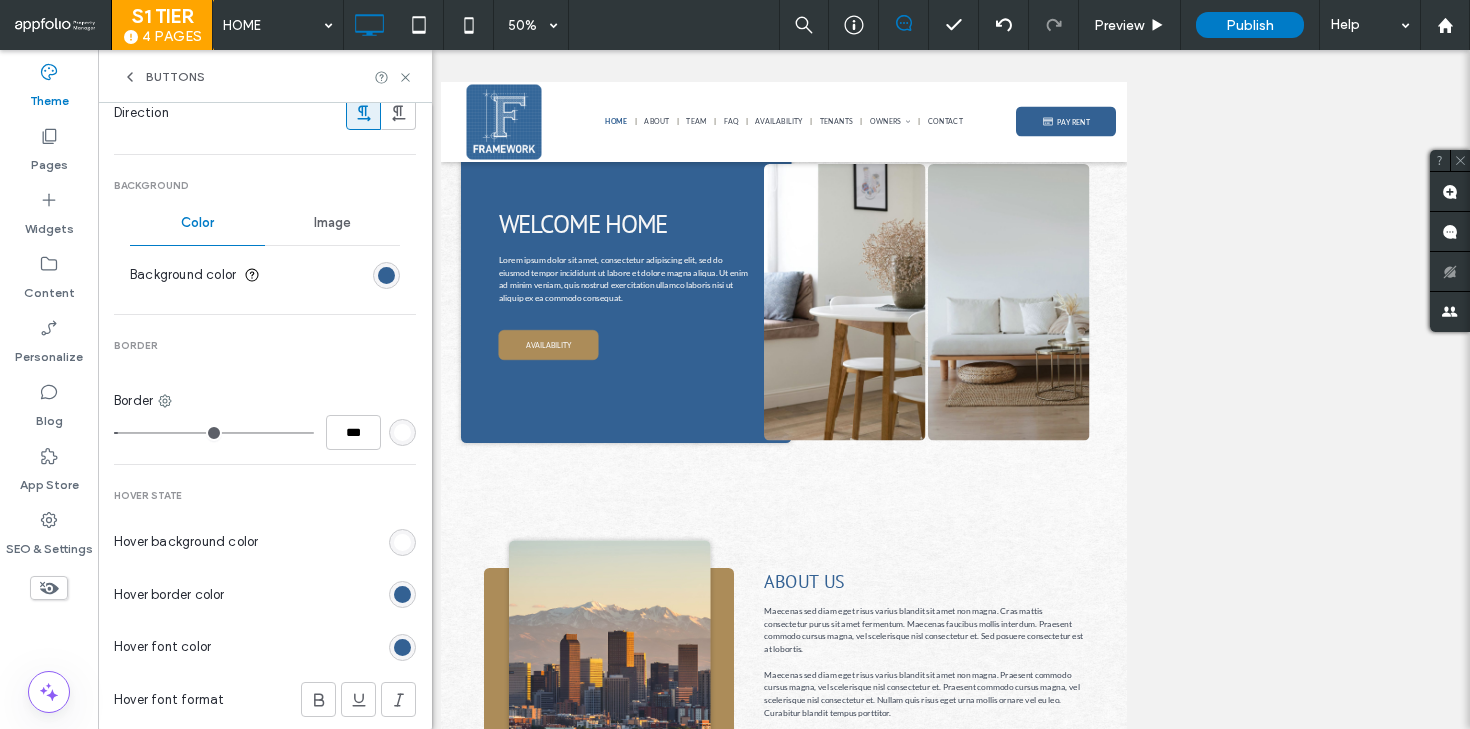 click at bounding box center [402, 432] 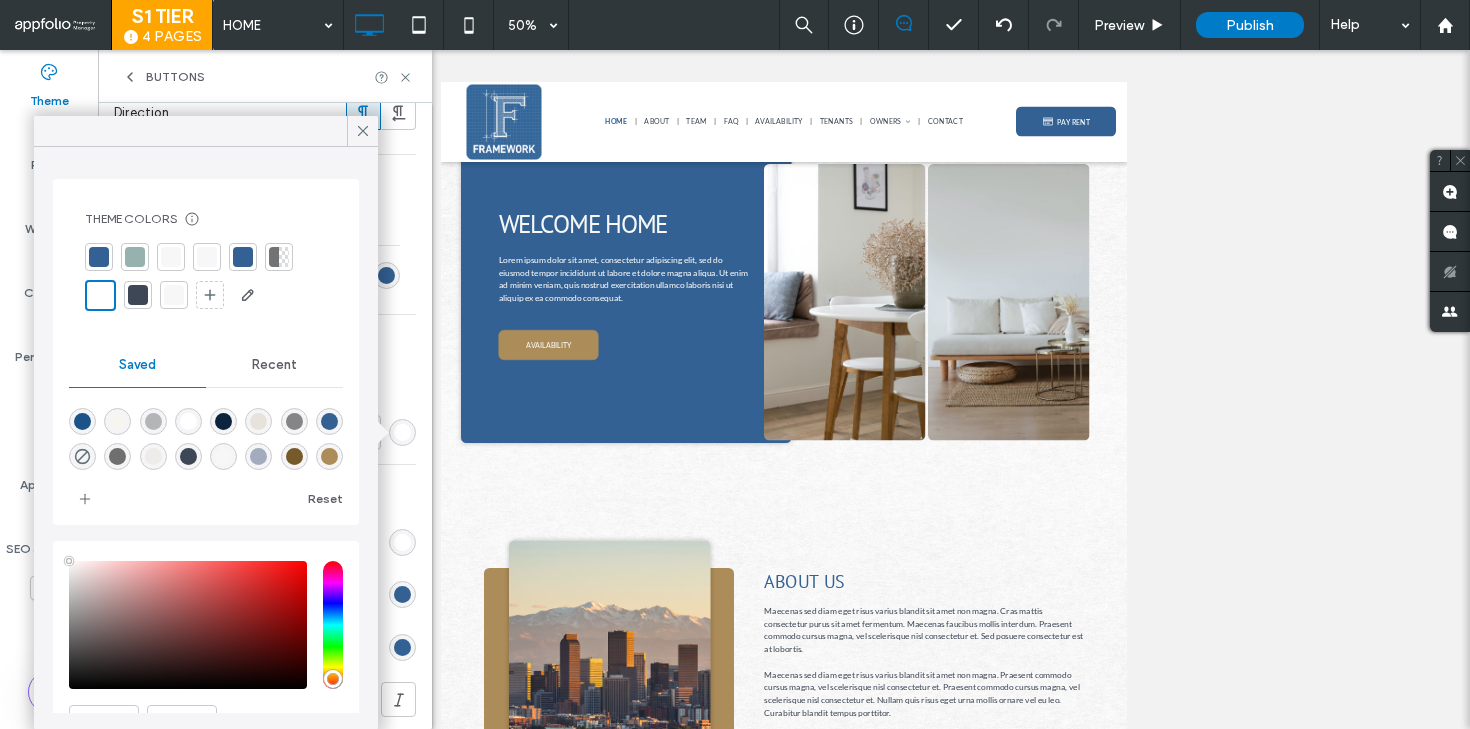 click at bounding box center (99, 257) 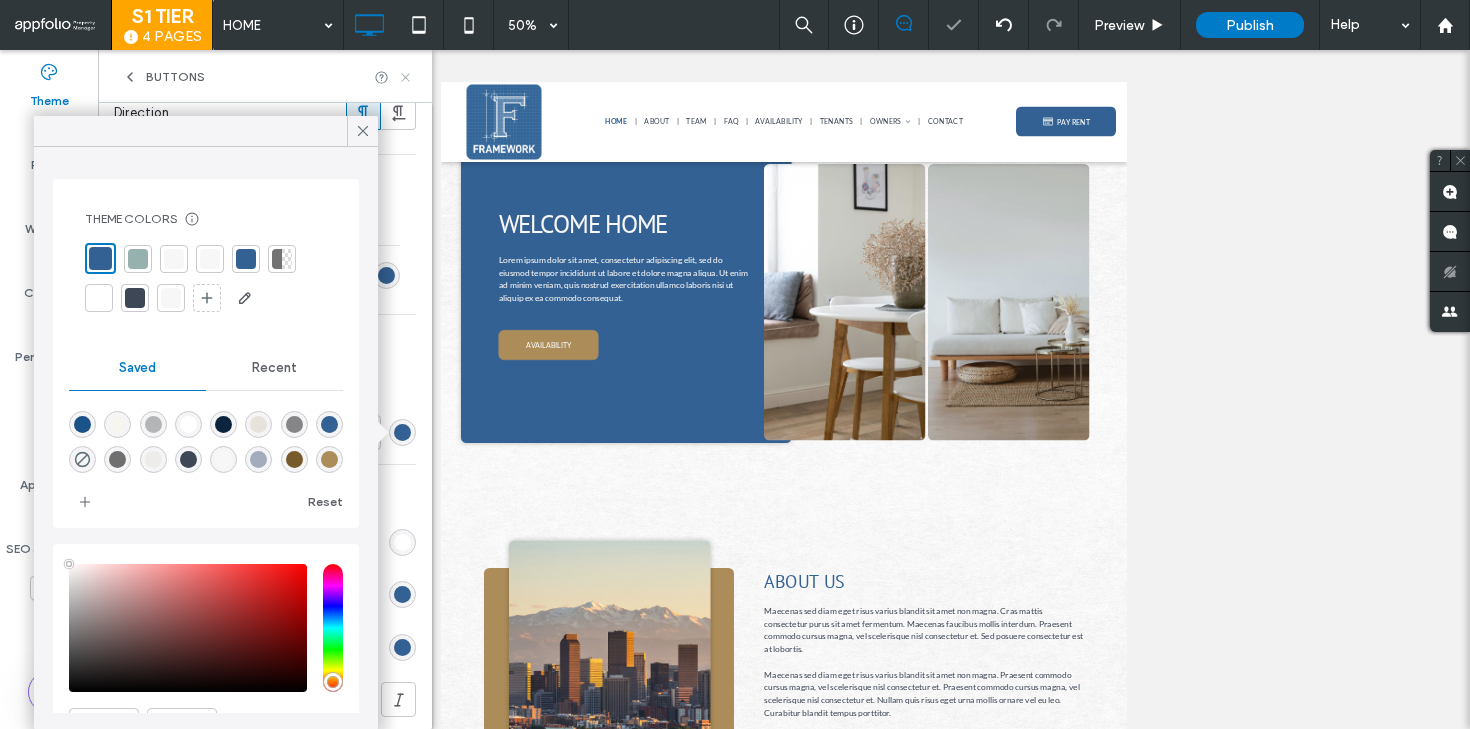 click 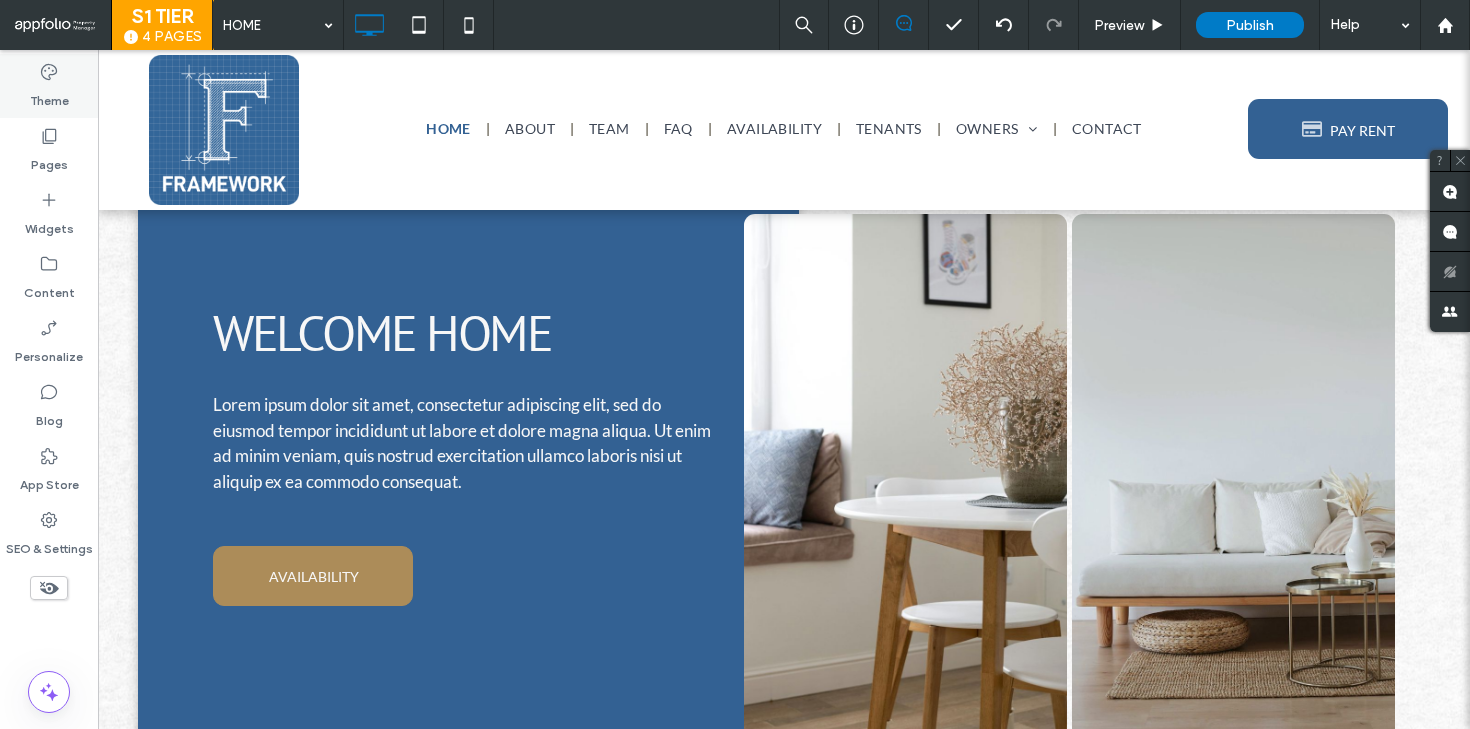 click on "Theme" at bounding box center [49, 96] 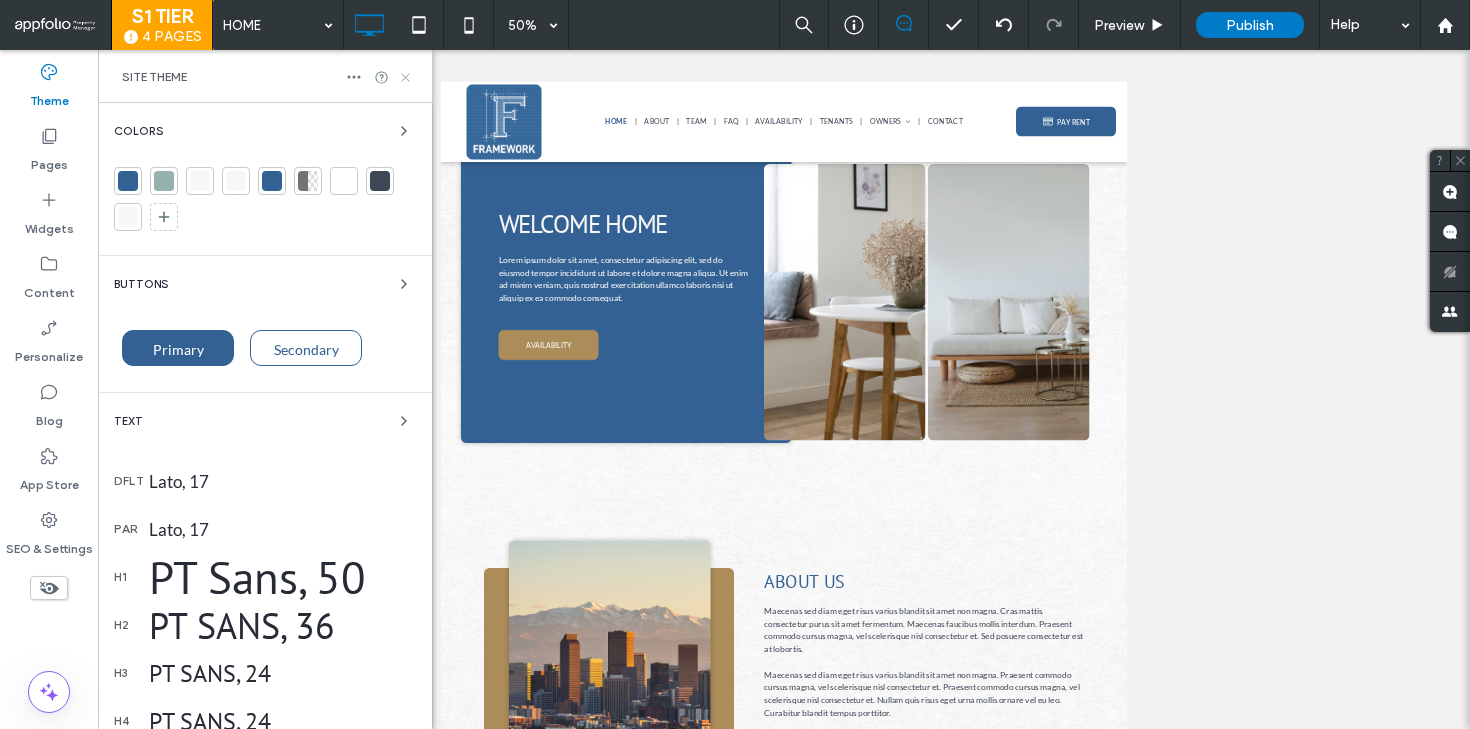 click 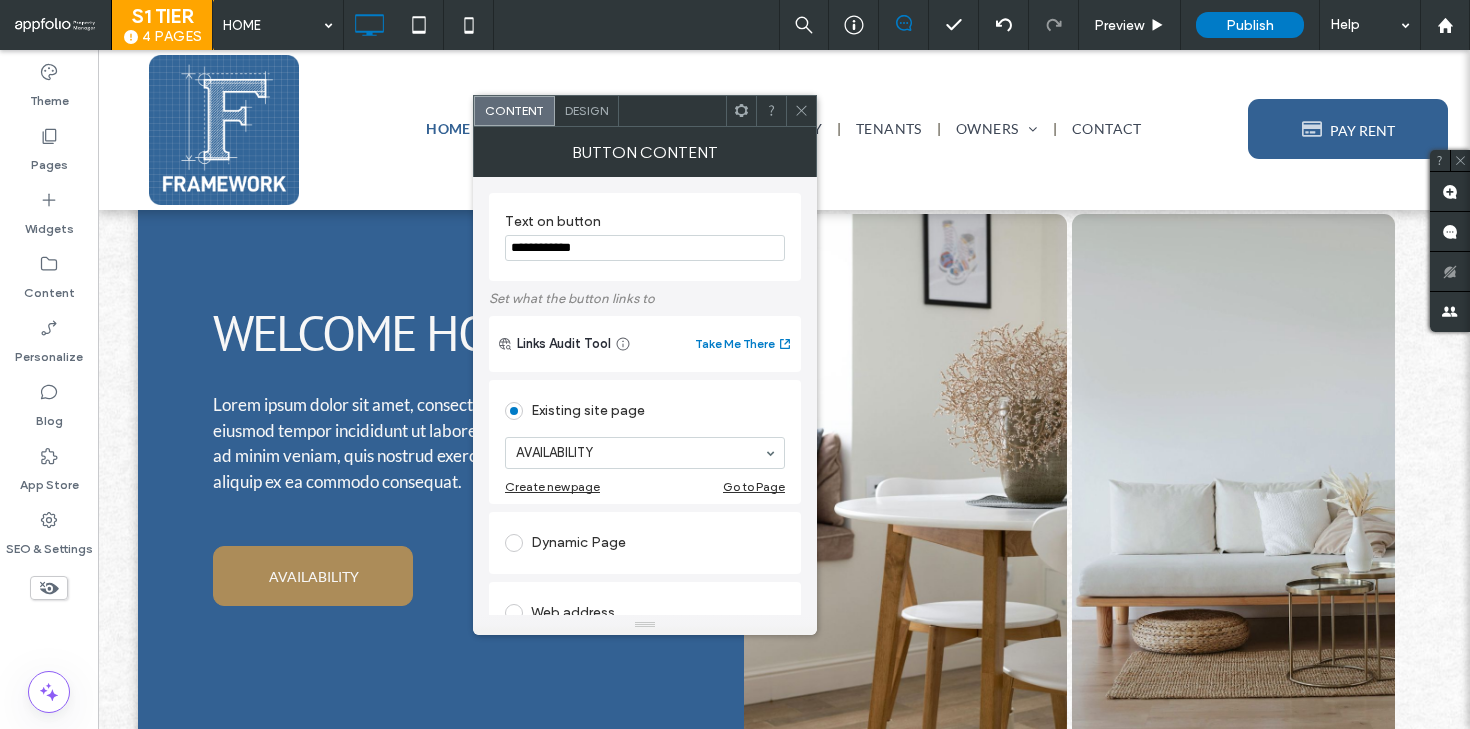 click on "Design" at bounding box center (587, 111) 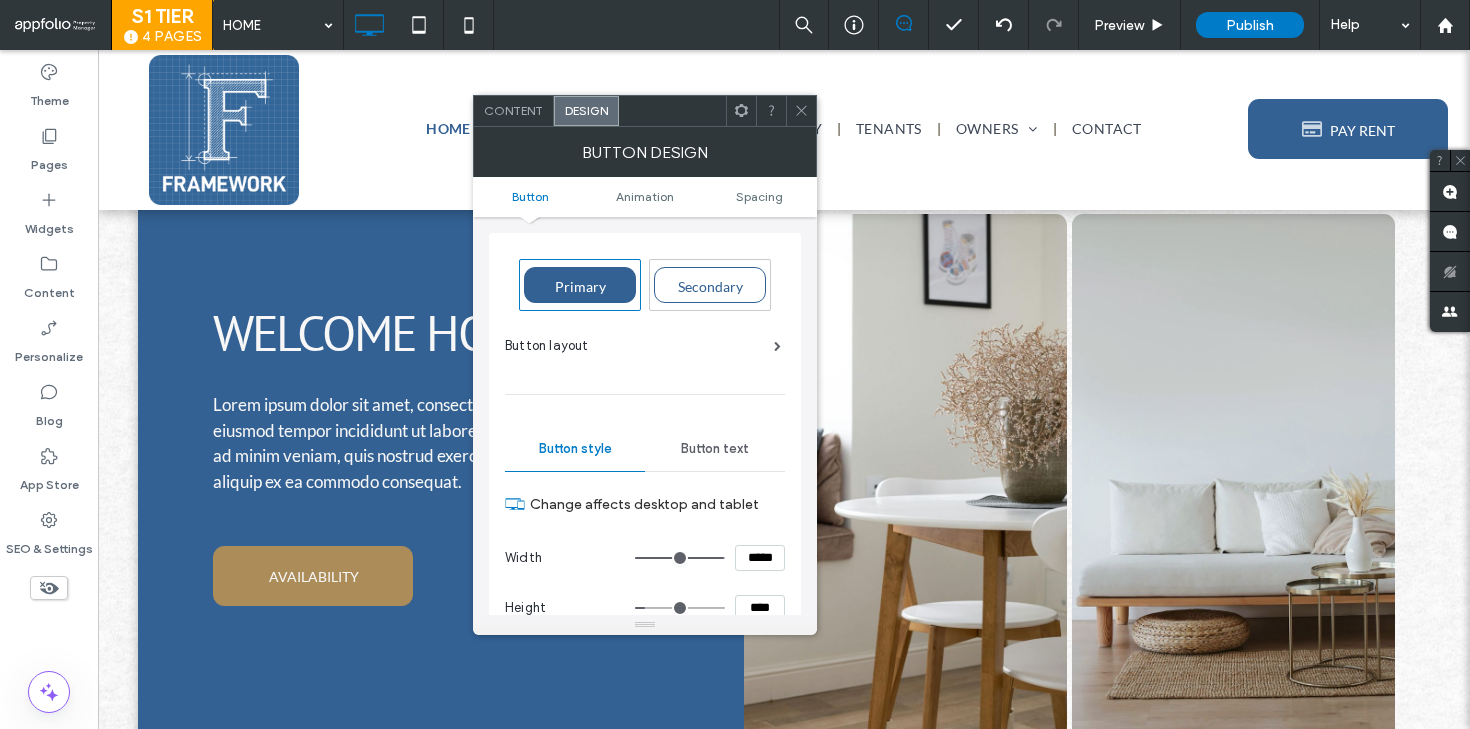 click on "Secondary" at bounding box center [710, 286] 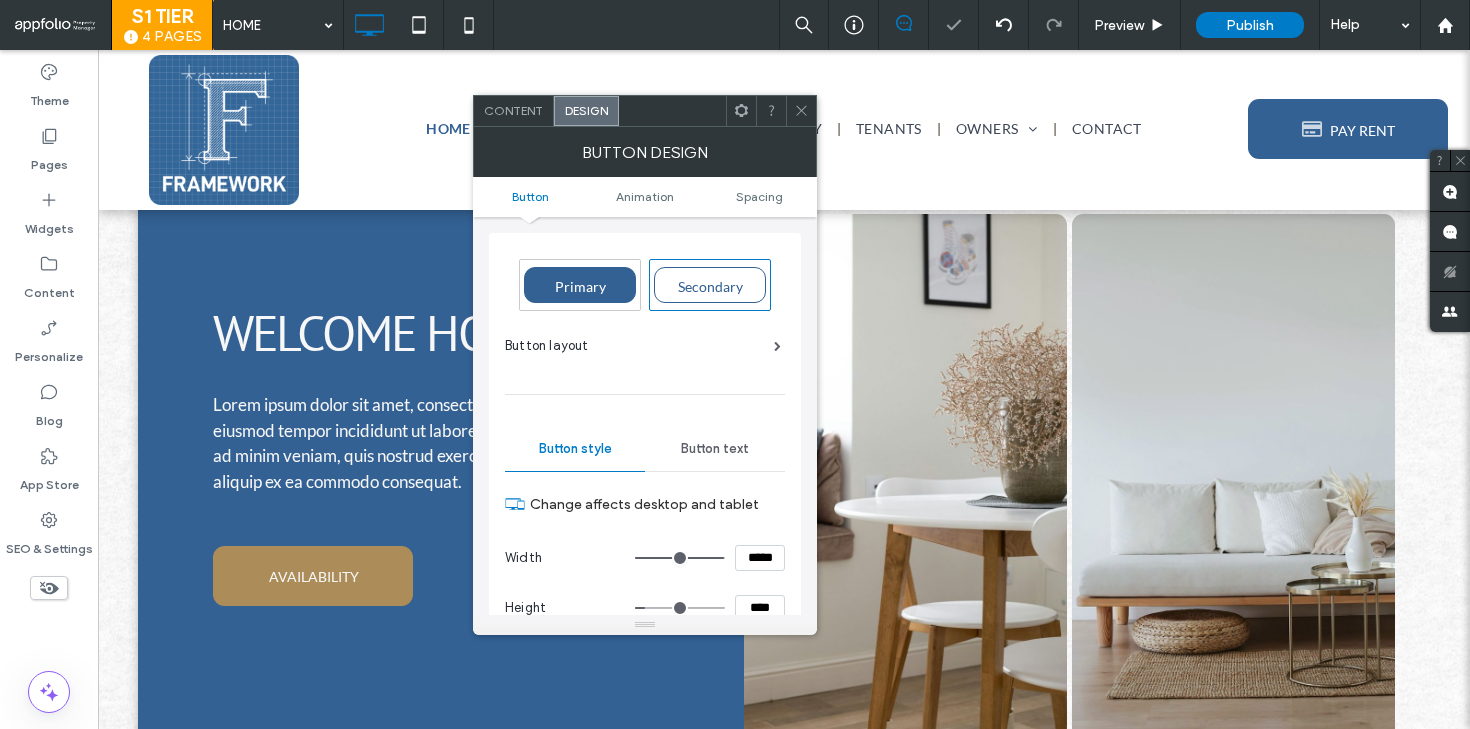click 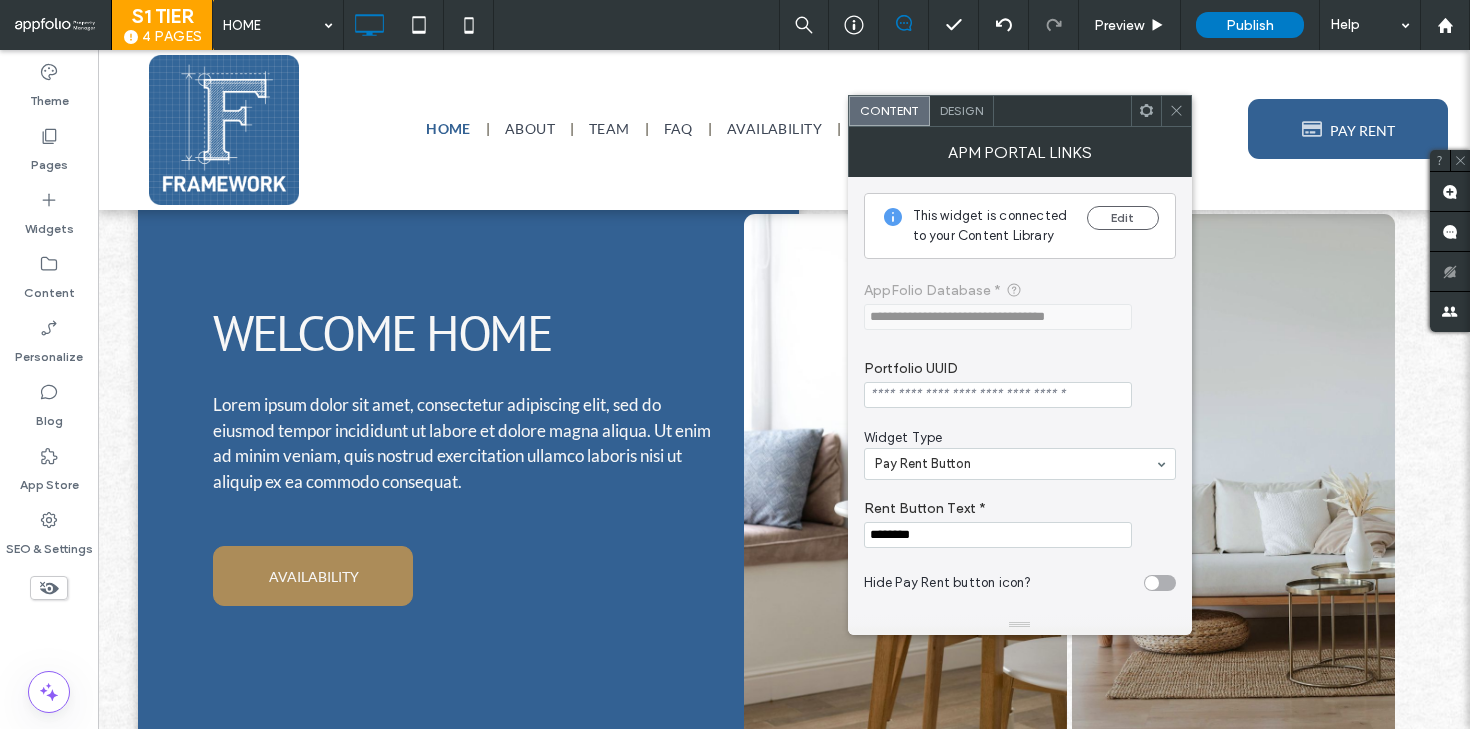 click on "Design" at bounding box center (961, 110) 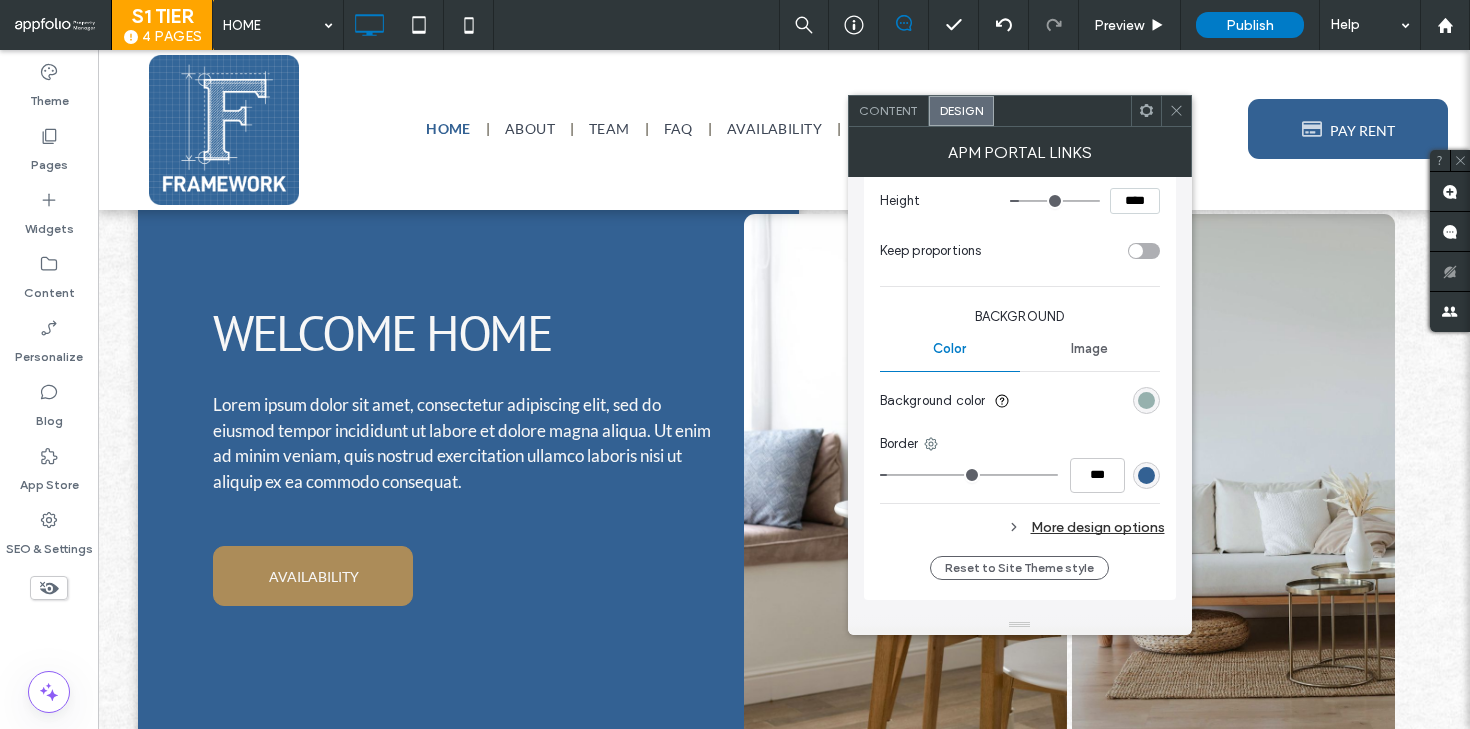 scroll, scrollTop: 348, scrollLeft: 0, axis: vertical 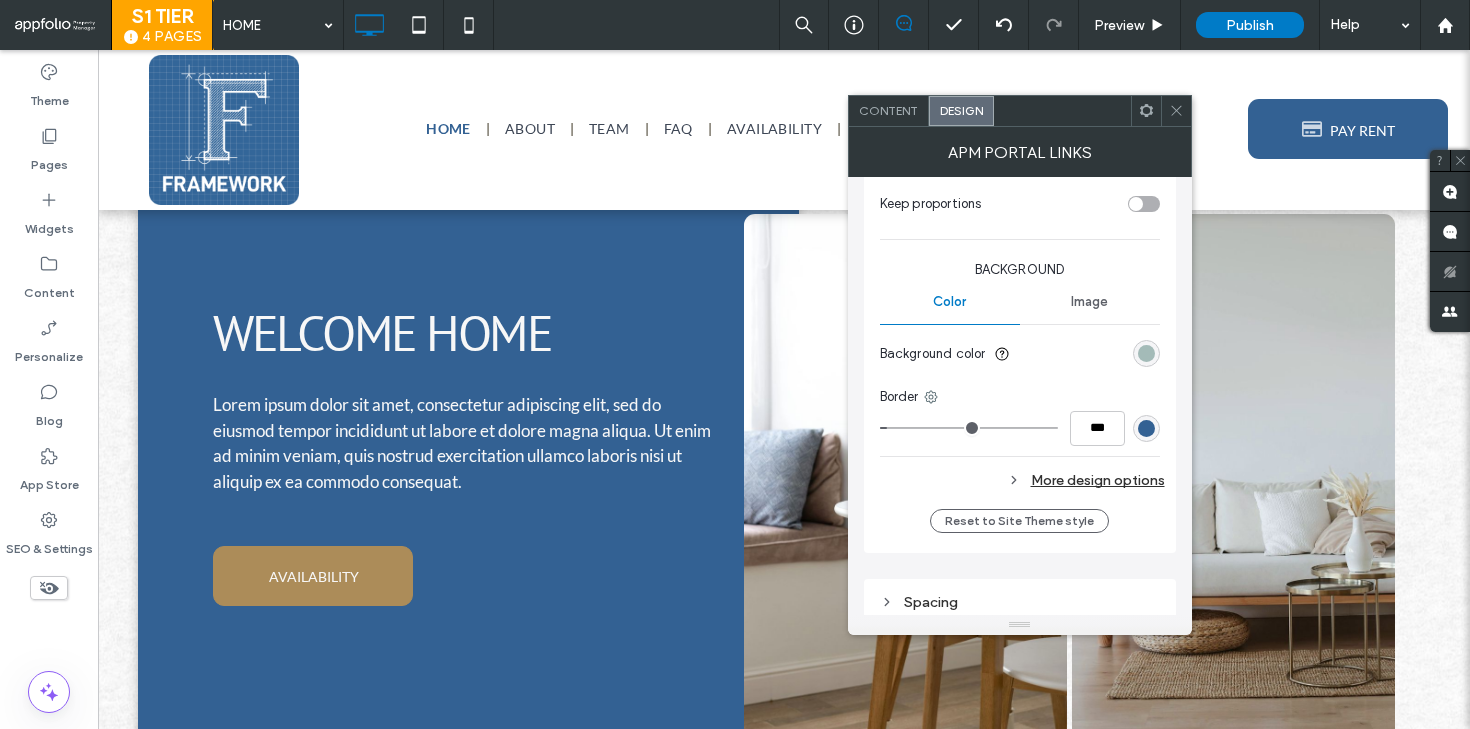 click at bounding box center (1146, 353) 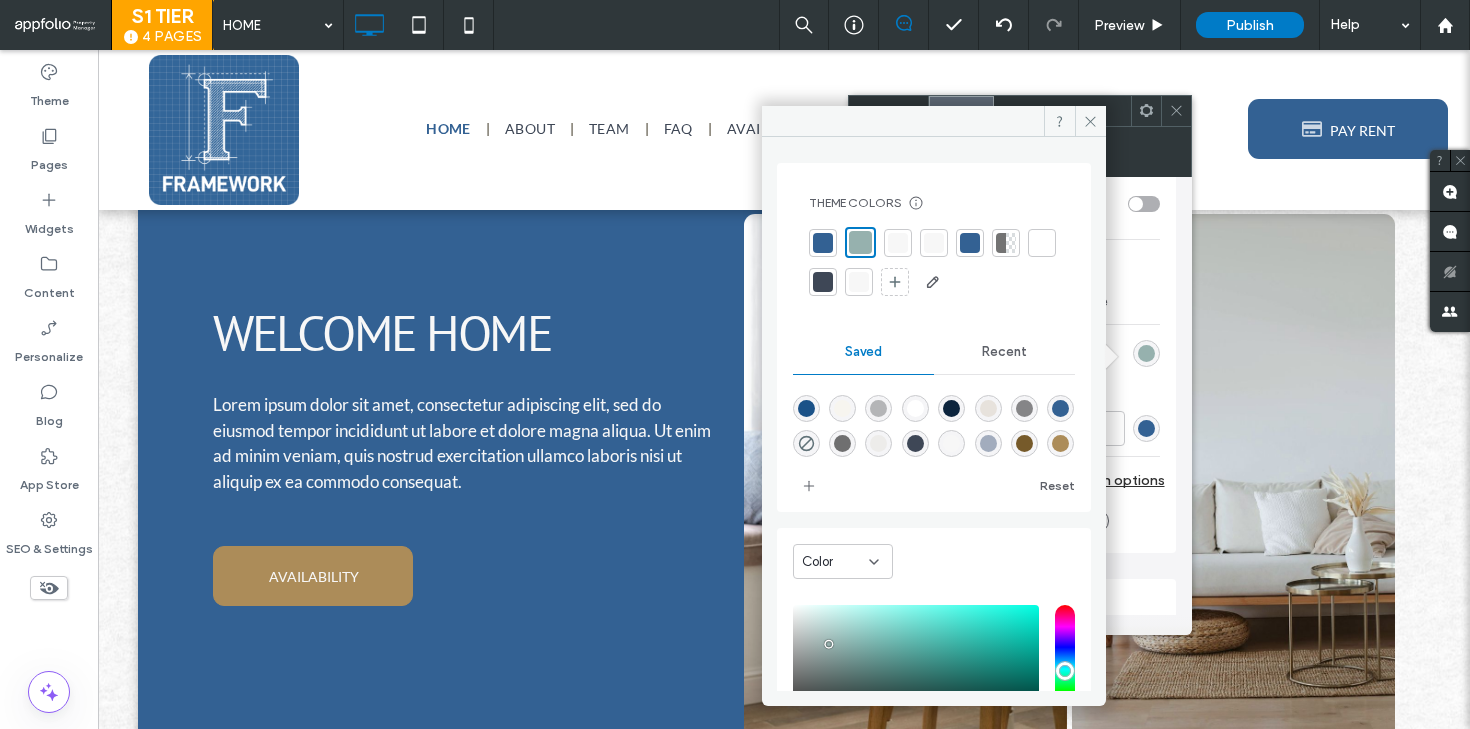 click at bounding box center [823, 243] 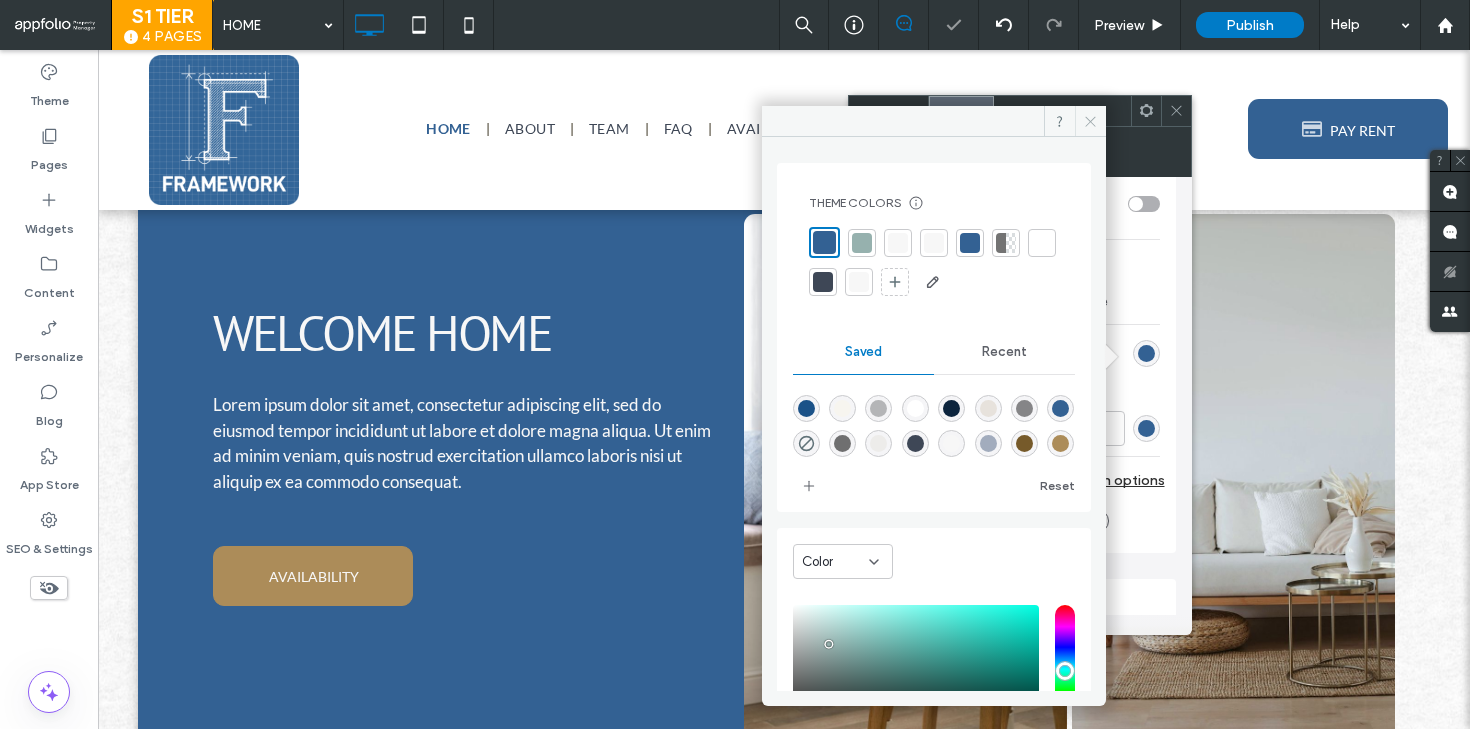 click 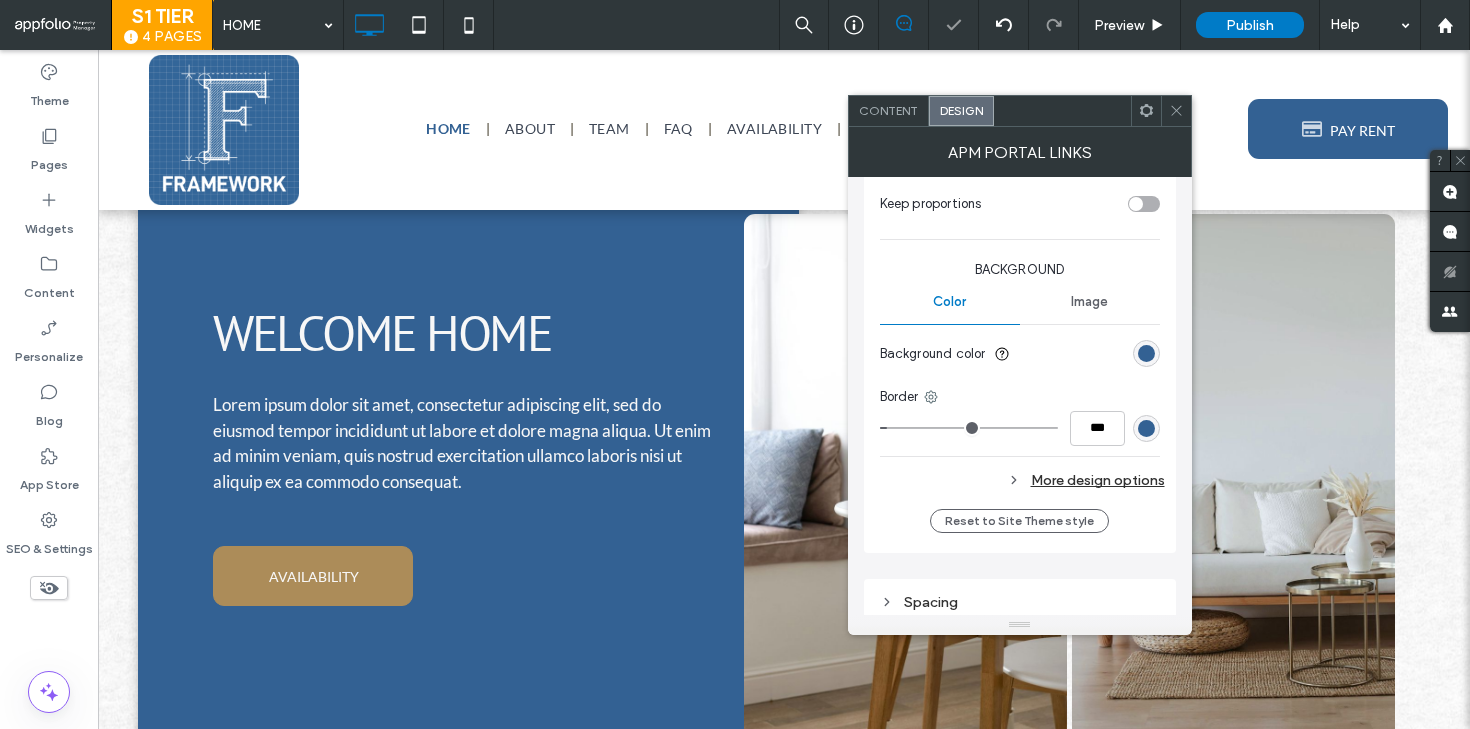 click 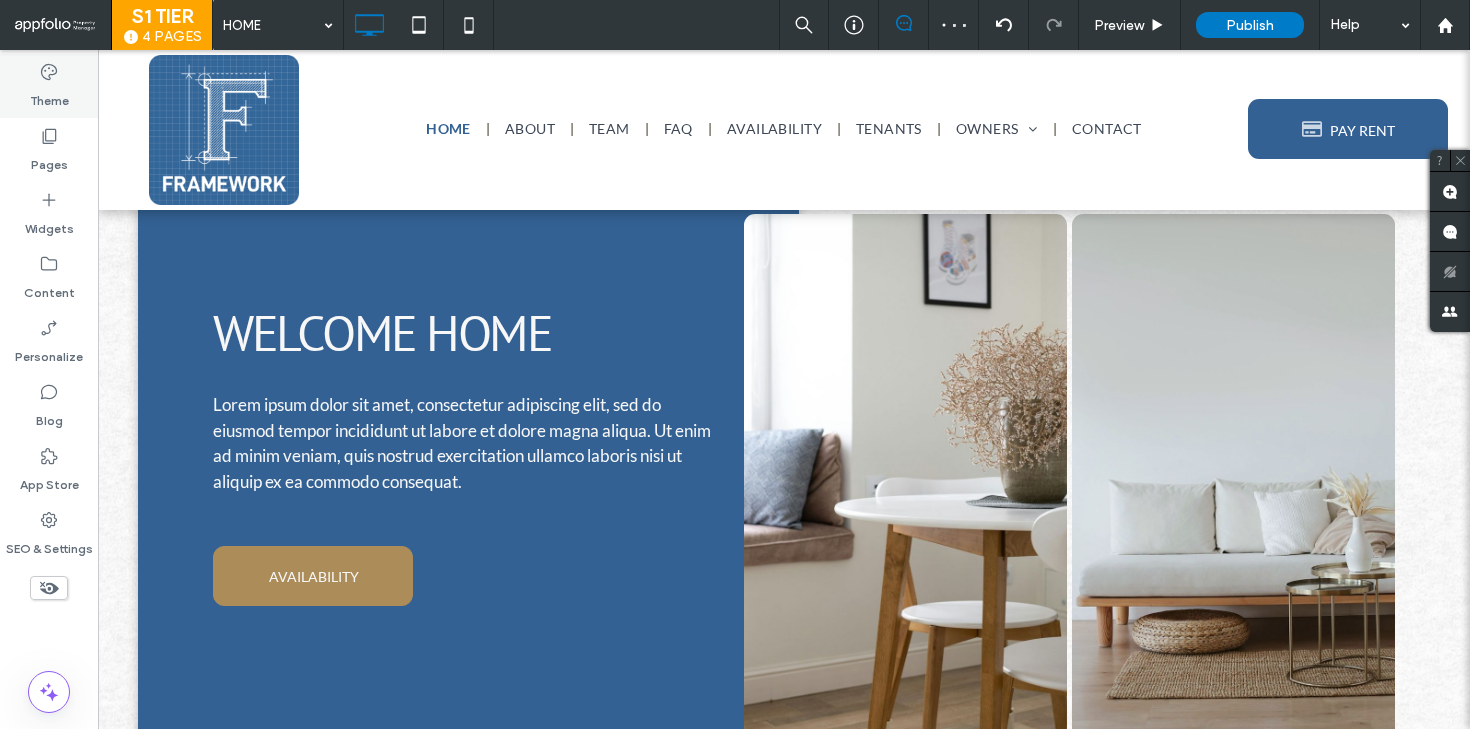 click on "Theme" at bounding box center [49, 96] 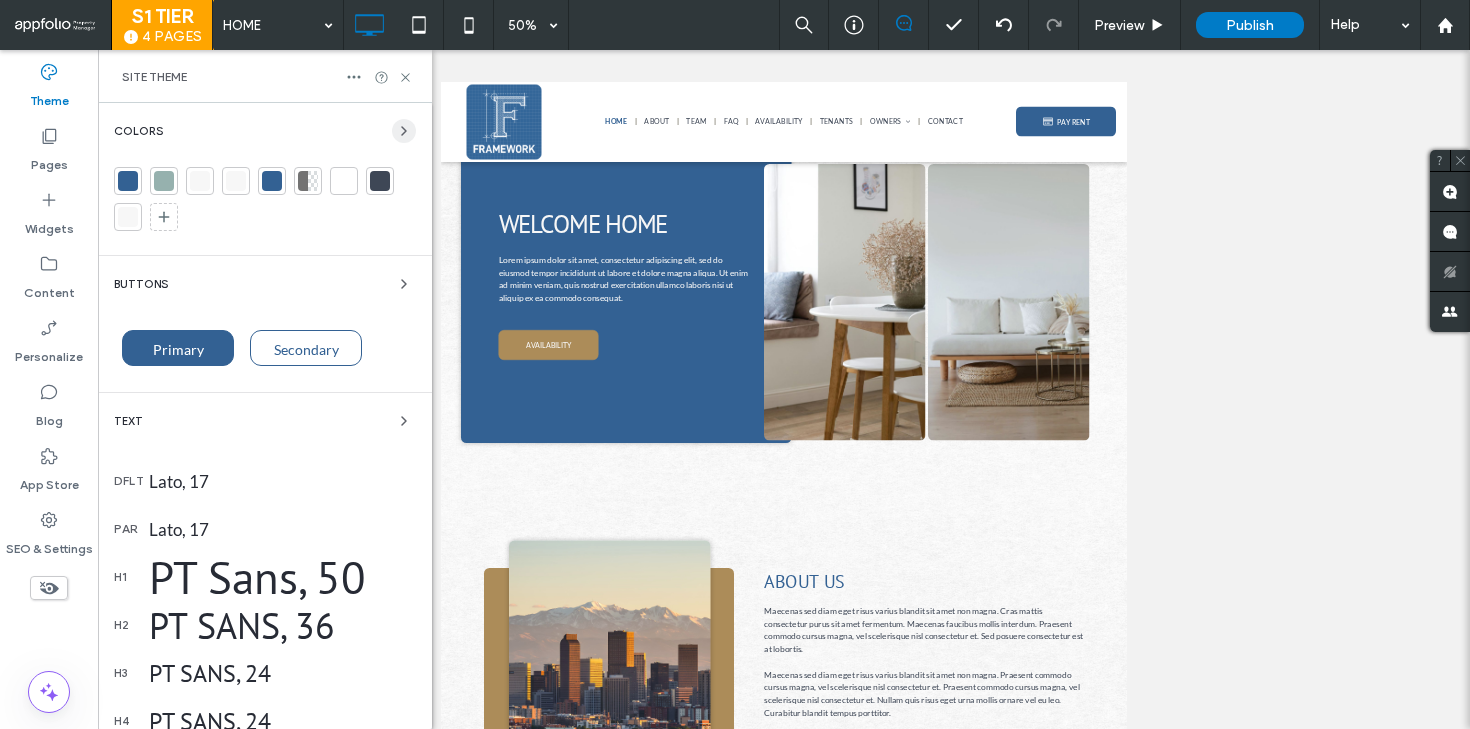 click at bounding box center [404, 131] 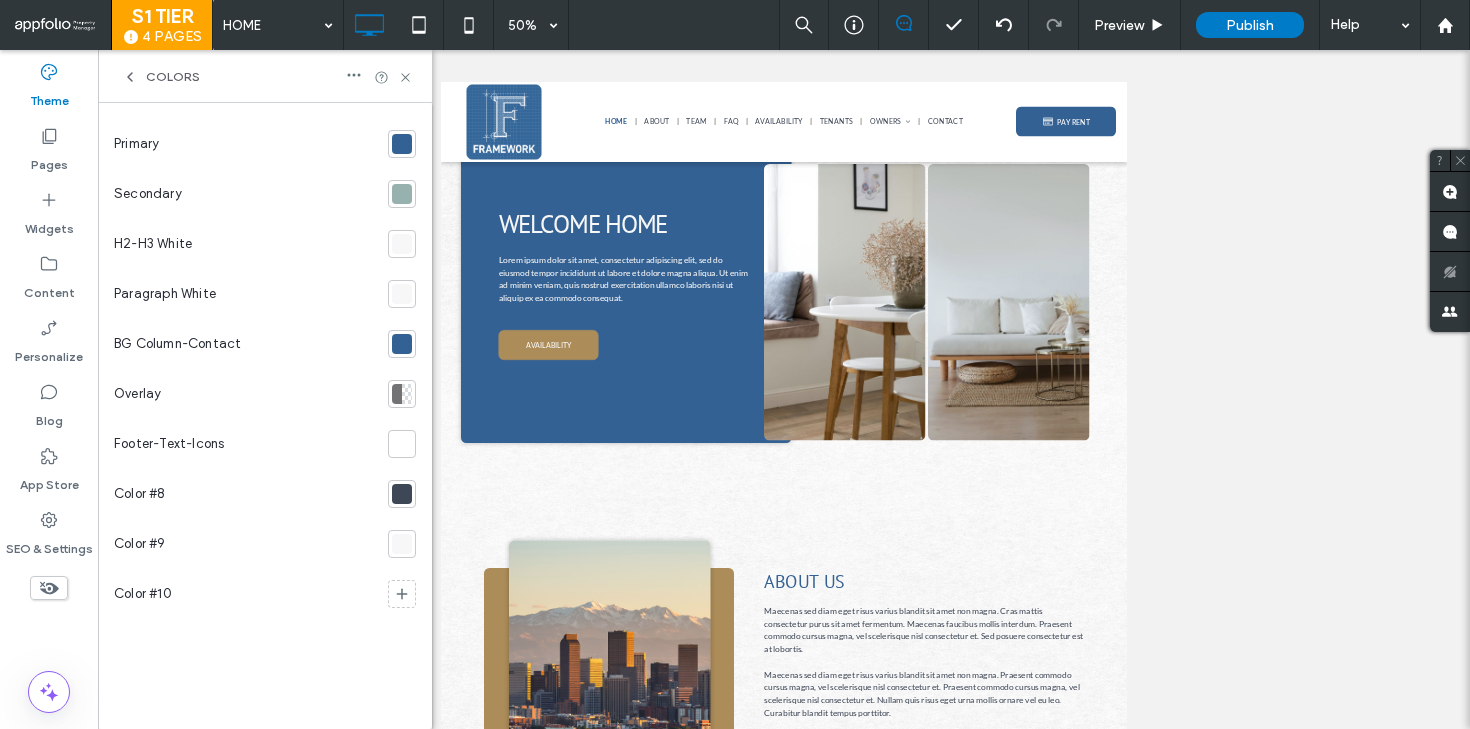 click at bounding box center (402, 194) 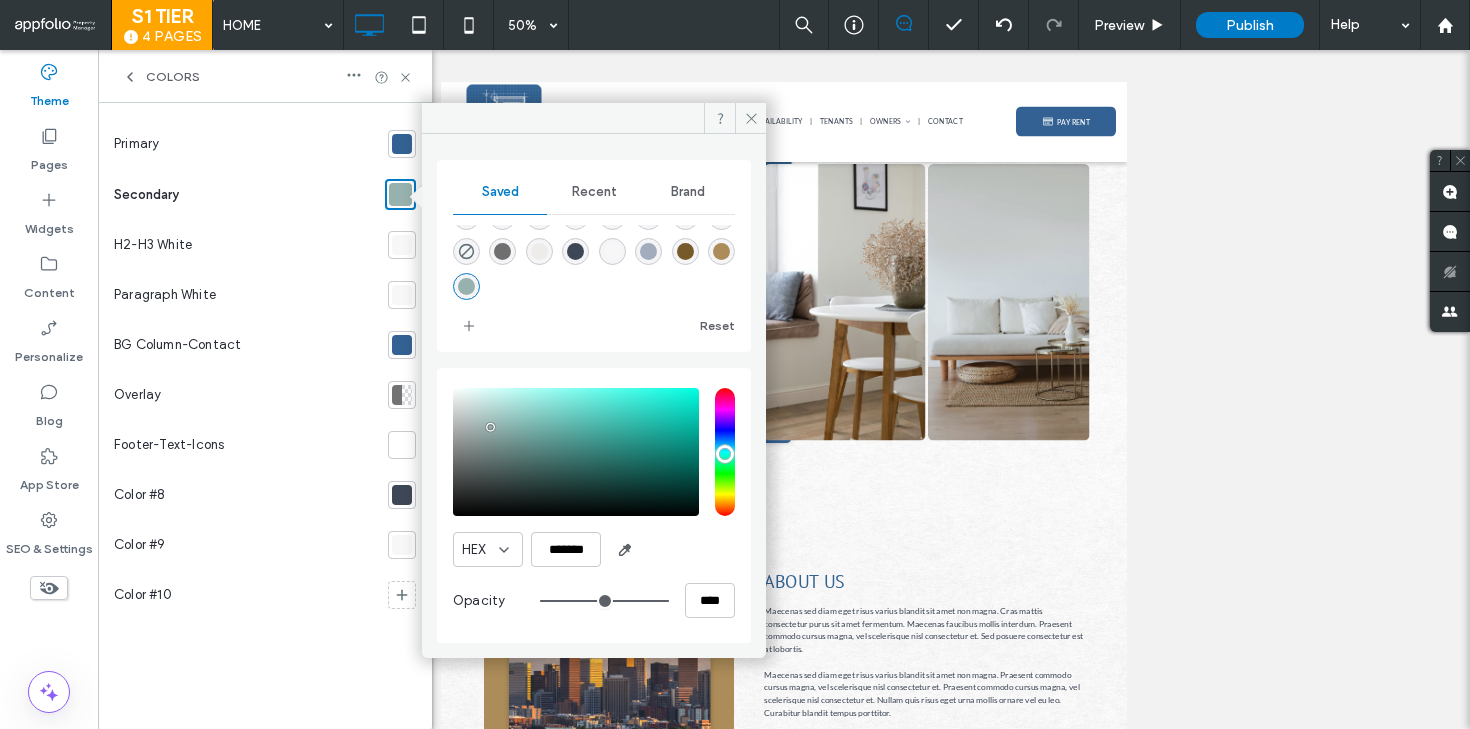 scroll, scrollTop: 0, scrollLeft: 0, axis: both 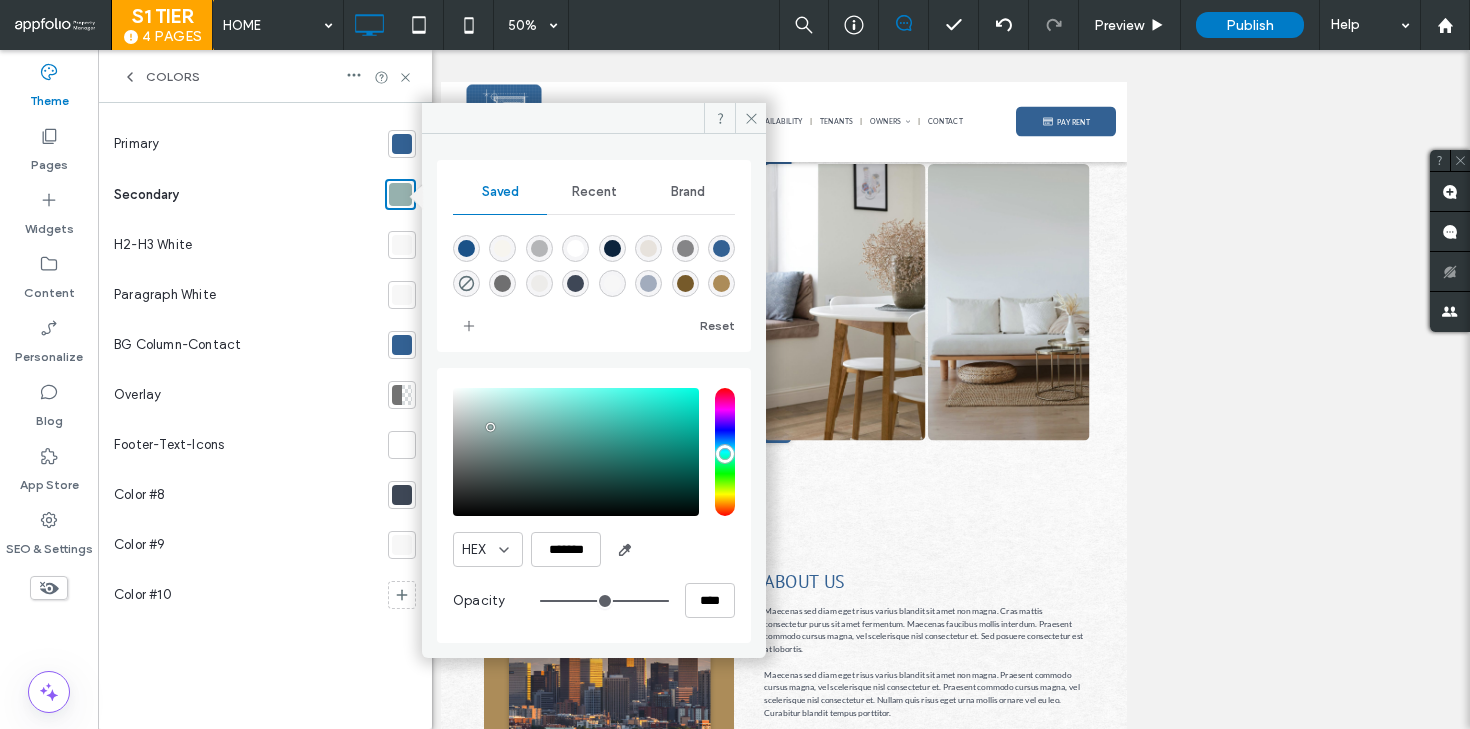 click at bounding box center (575, 283) 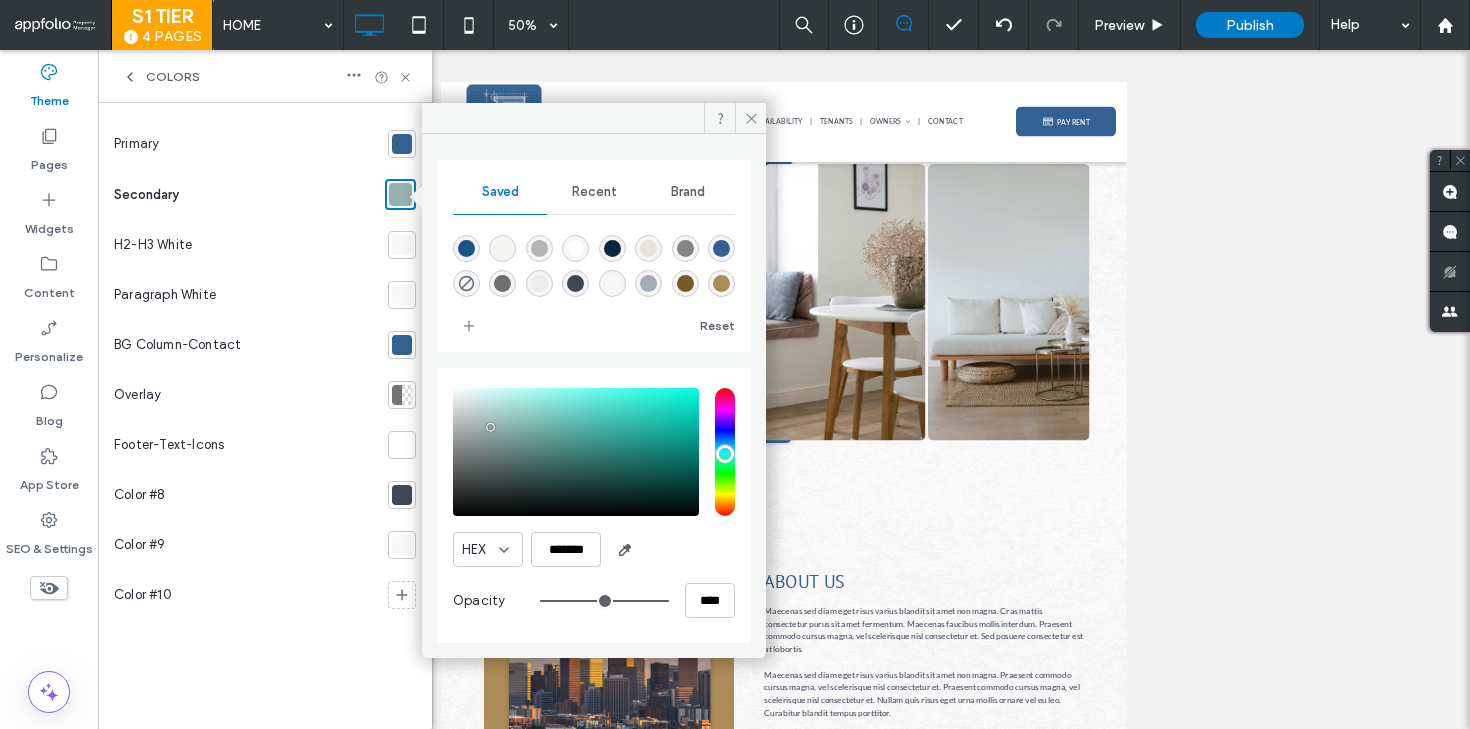 type on "*******" 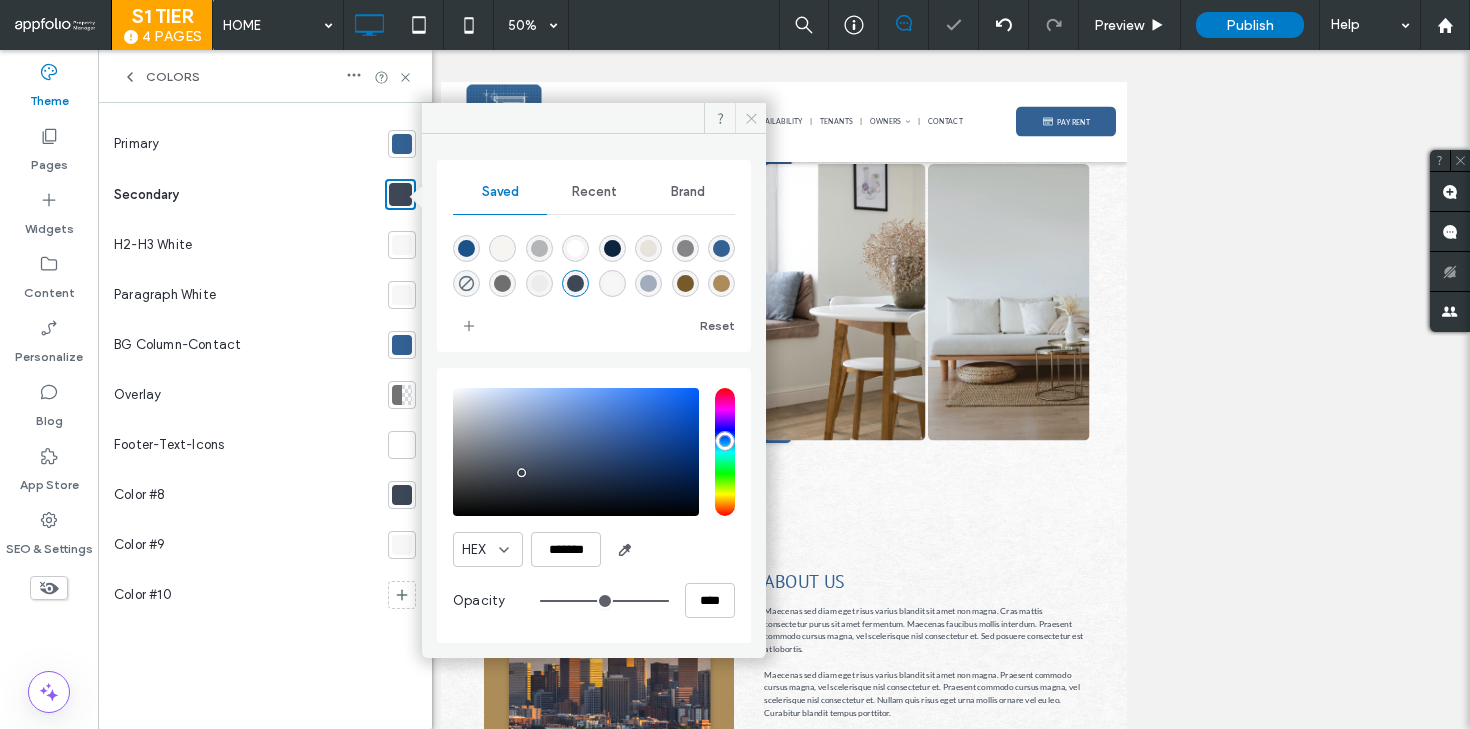 click at bounding box center (750, 118) 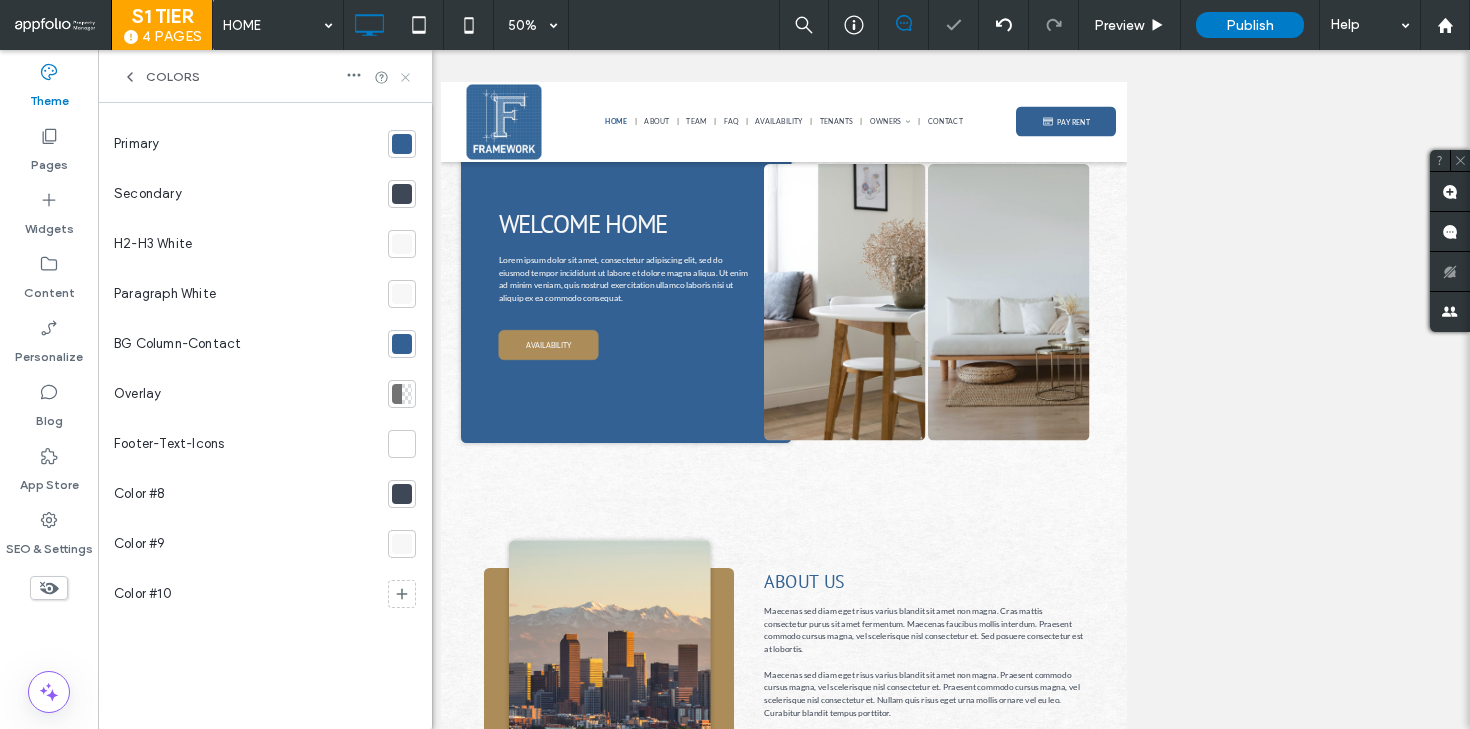 click 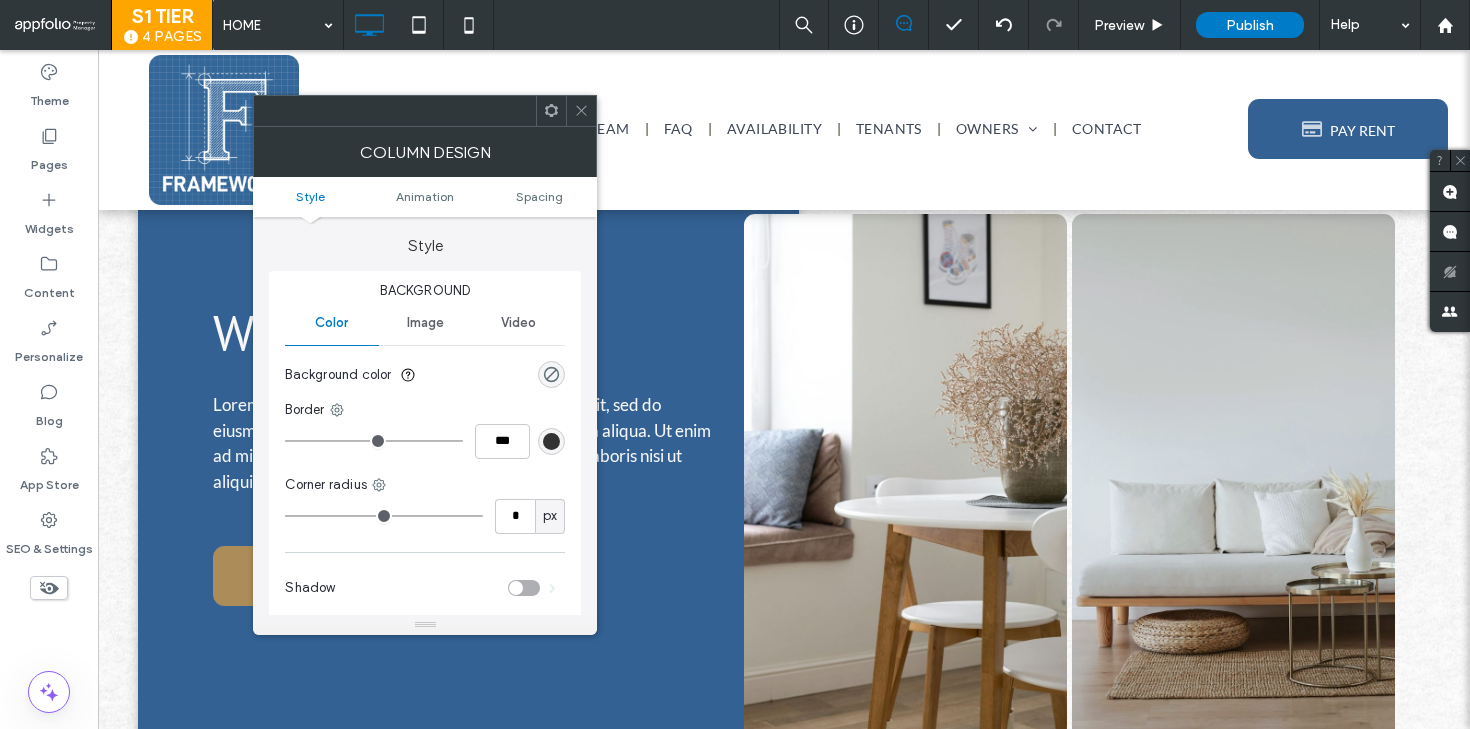 click 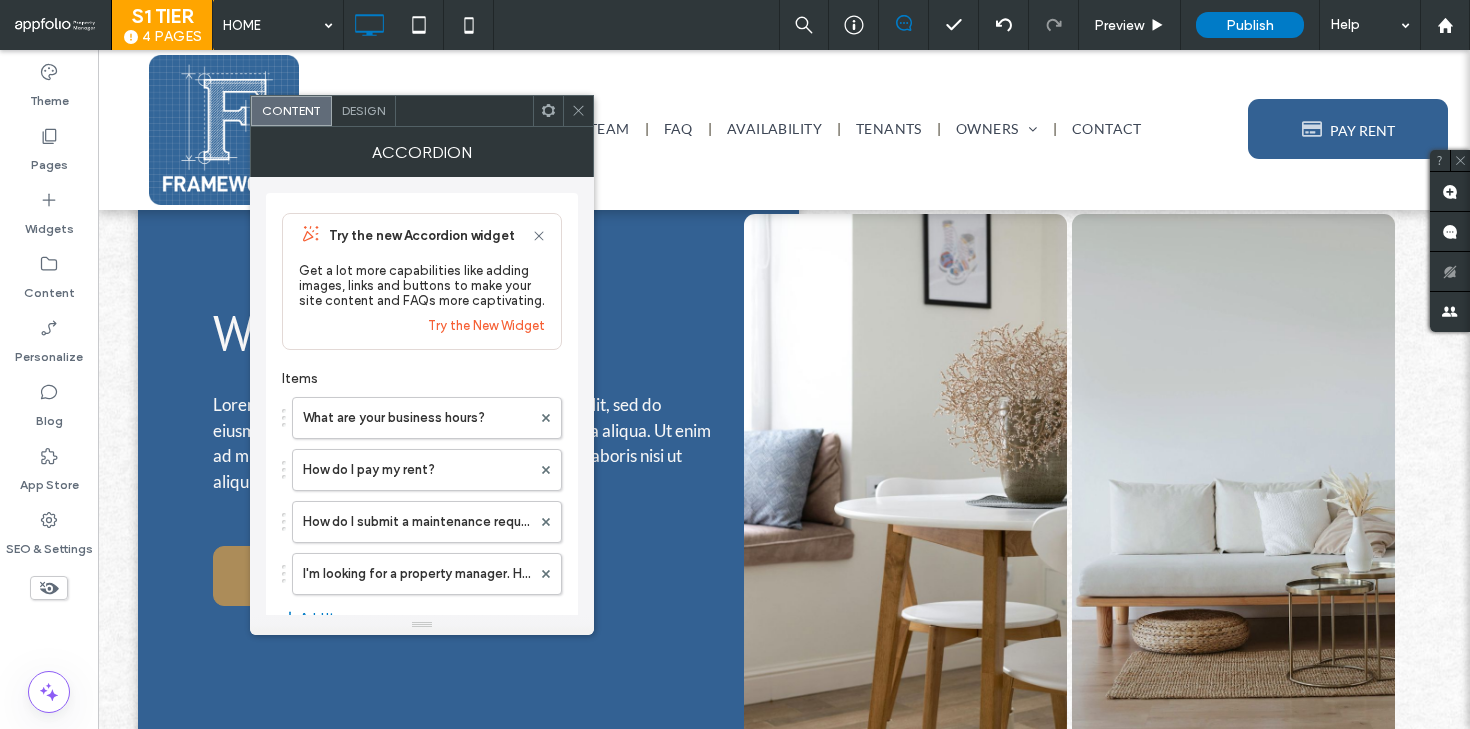 click on "Design" at bounding box center [363, 110] 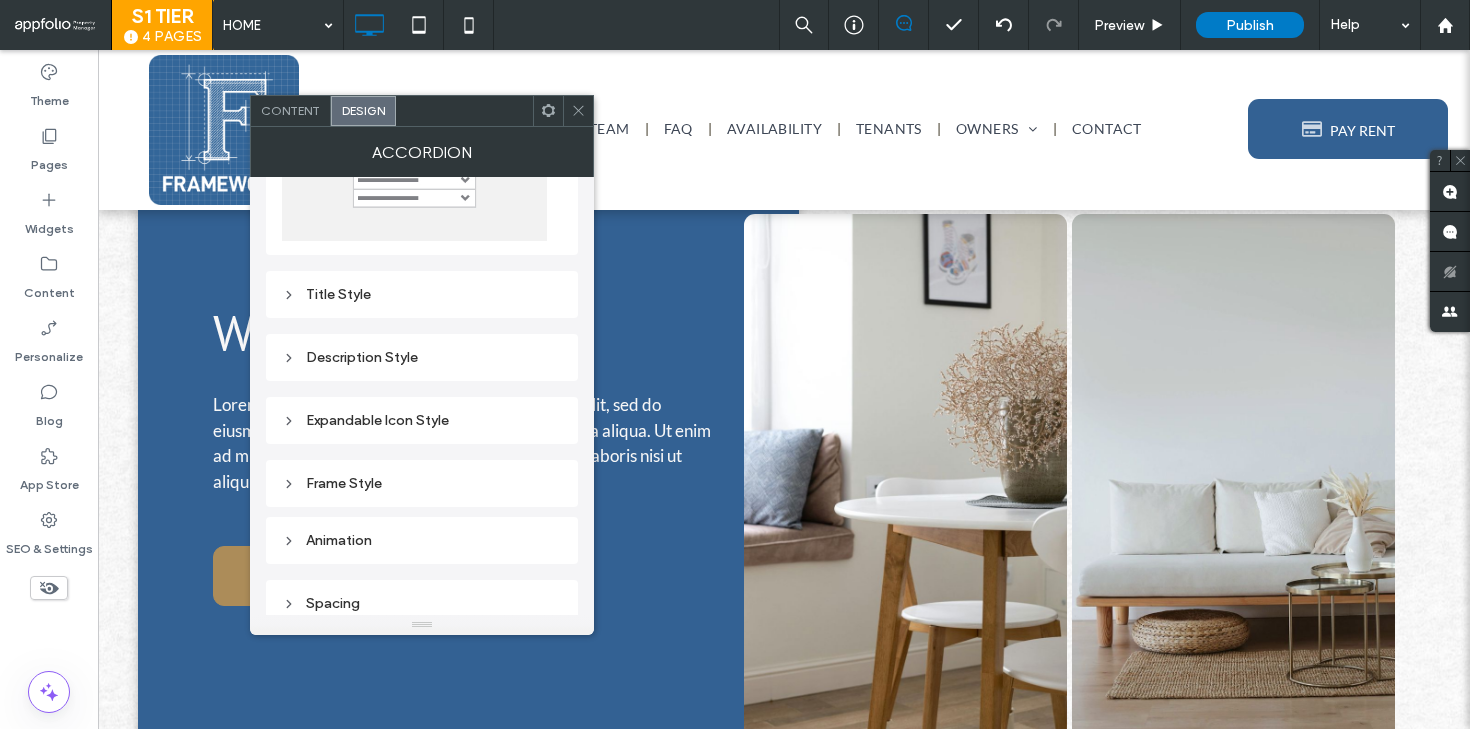 scroll, scrollTop: 187, scrollLeft: 0, axis: vertical 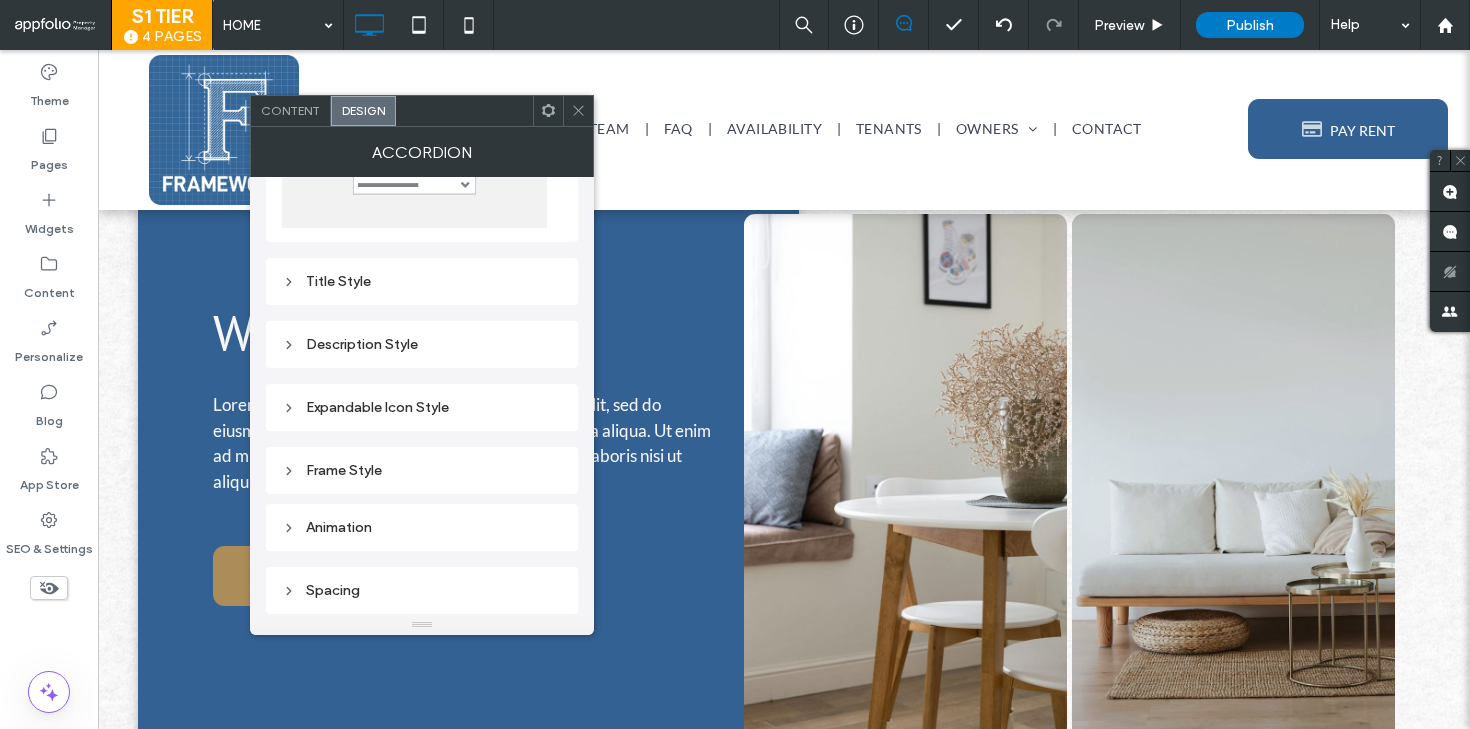 click on "Frame Style" at bounding box center (422, 470) 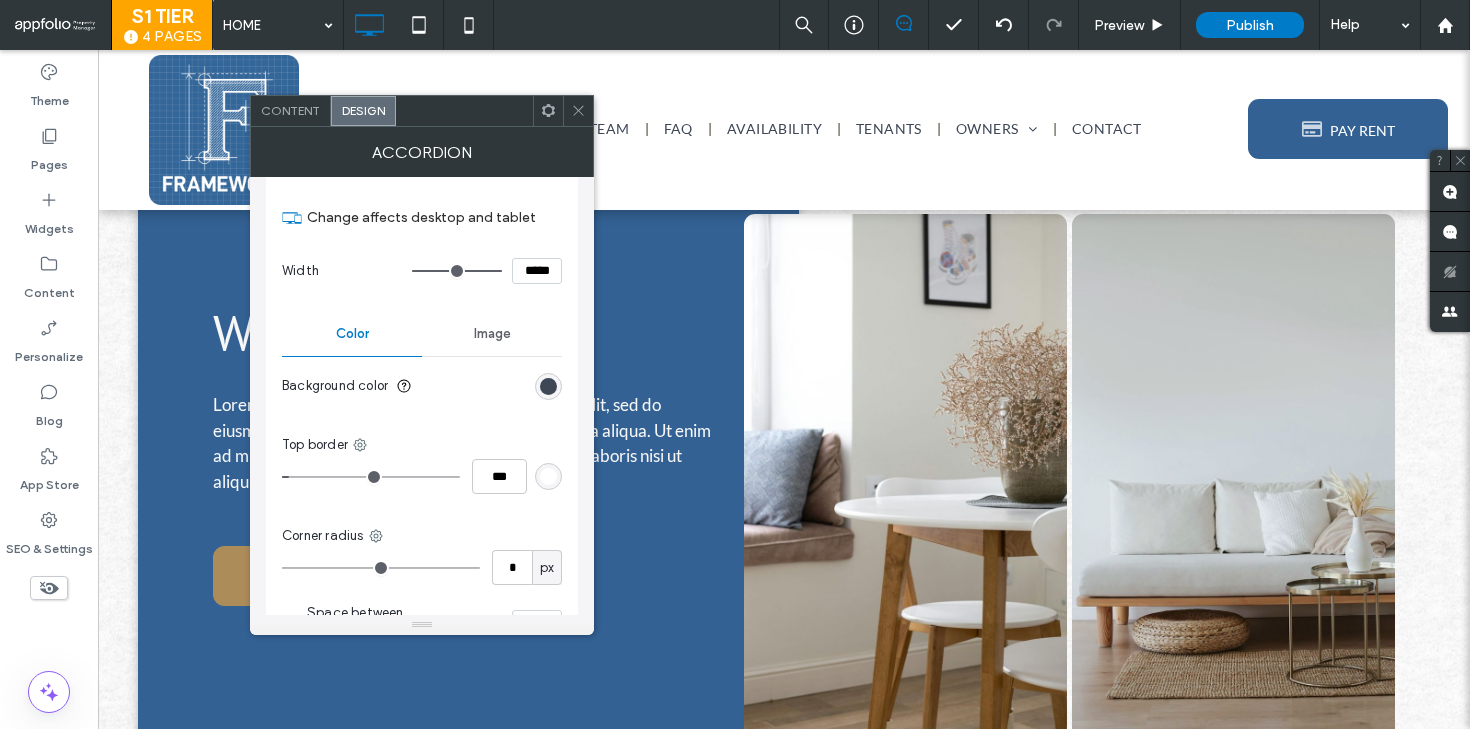 scroll, scrollTop: 502, scrollLeft: 0, axis: vertical 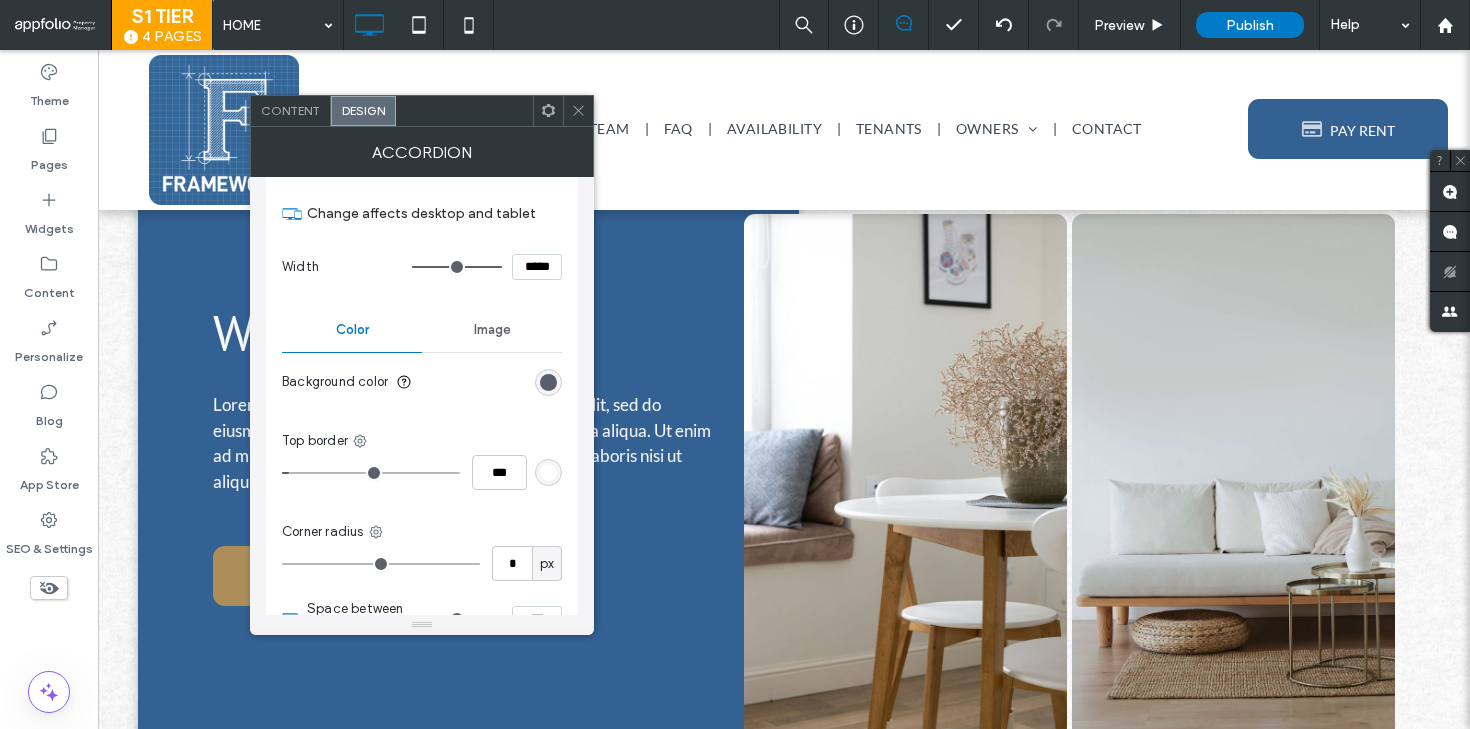 click at bounding box center (548, 382) 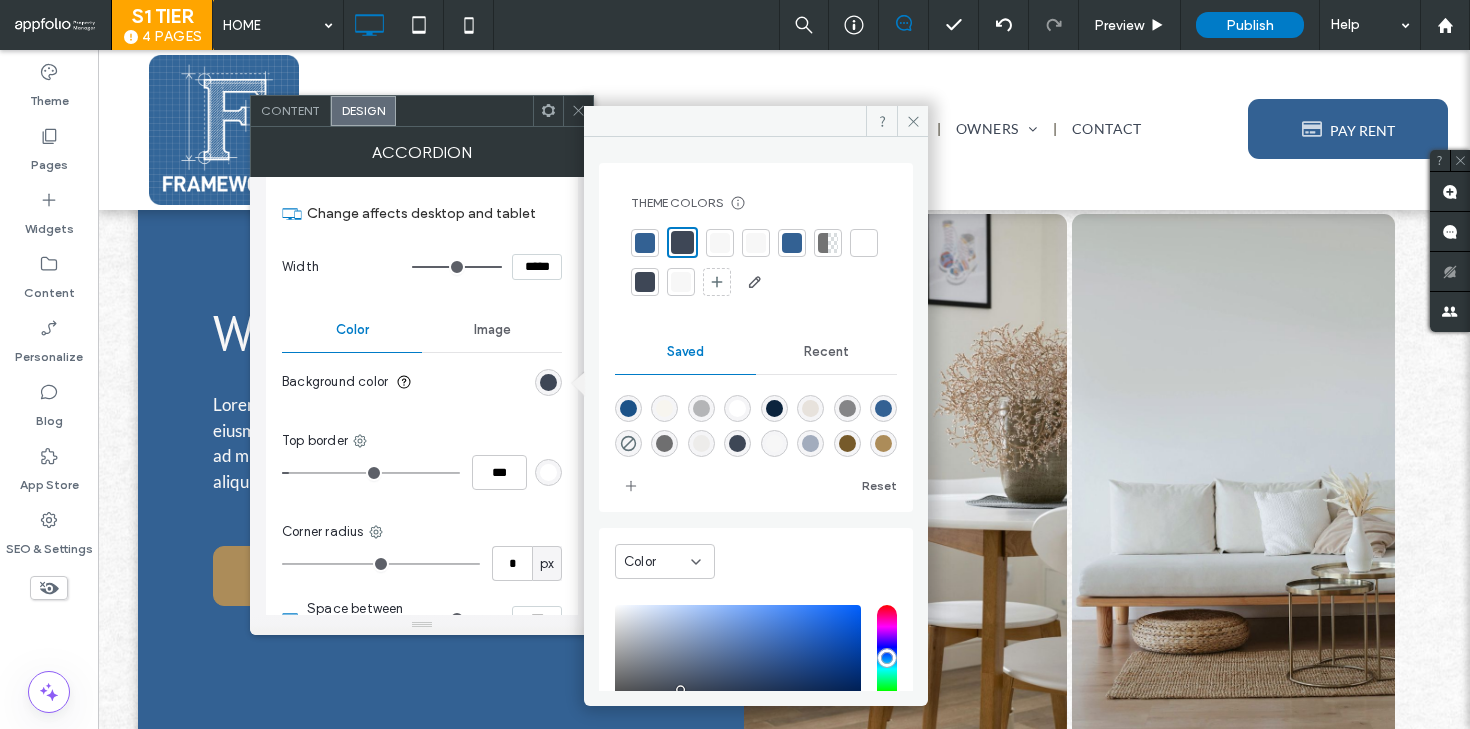 click at bounding box center [756, 243] 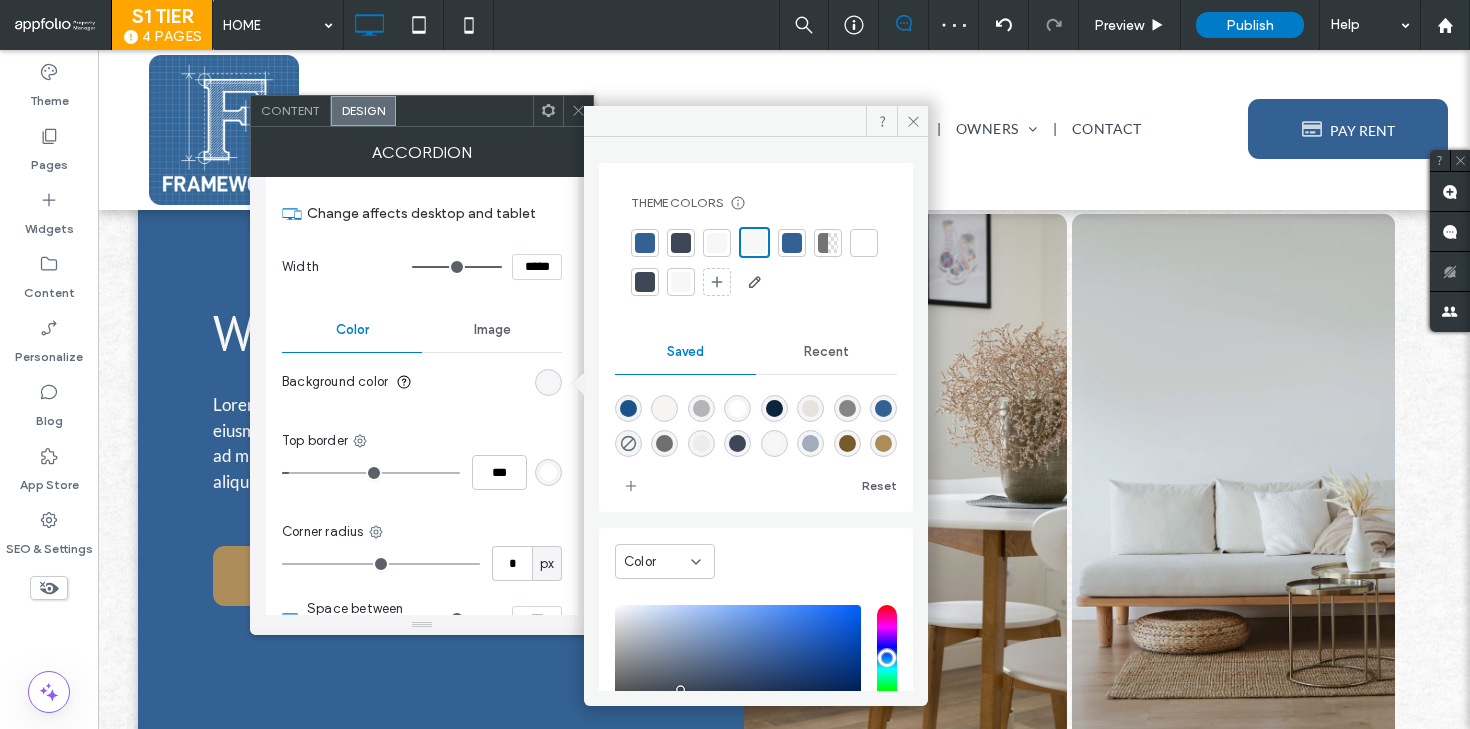 click 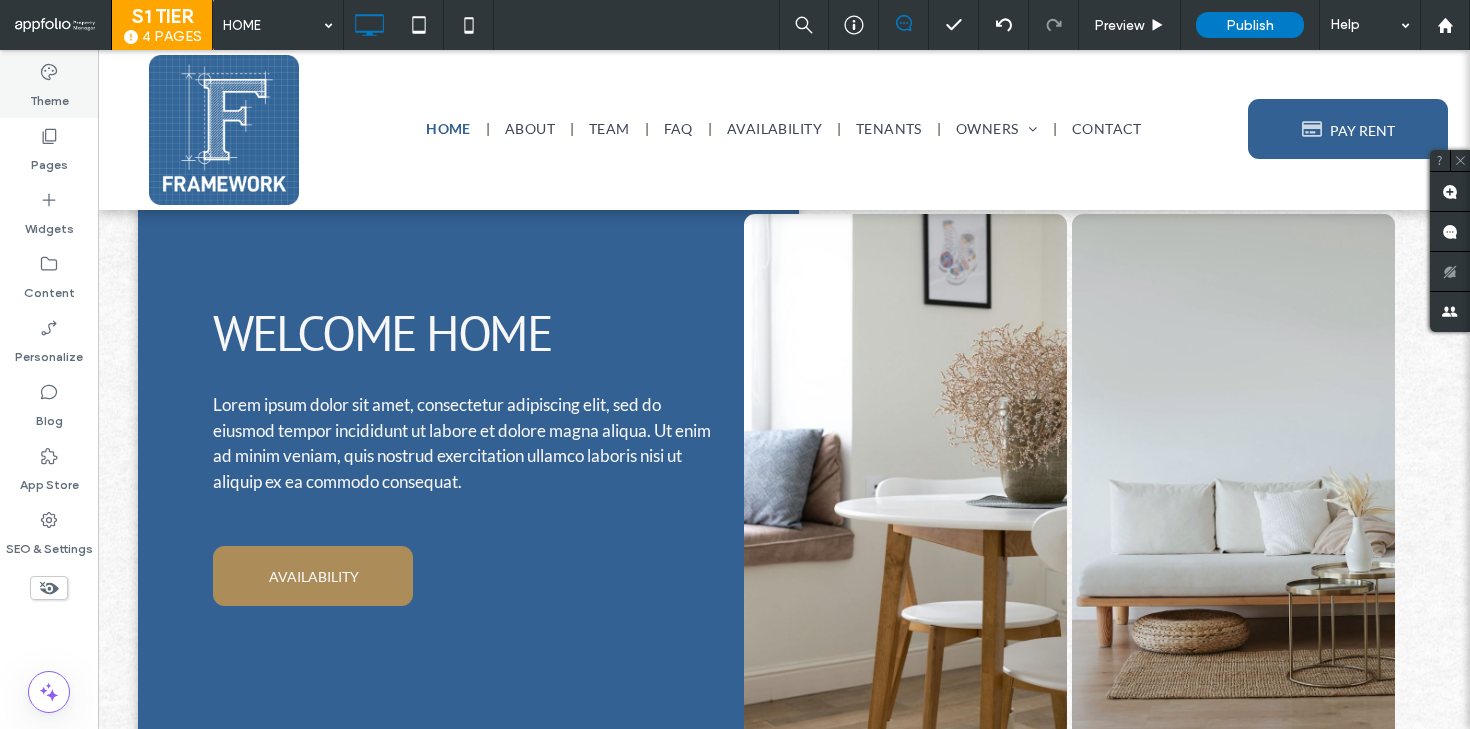 click on "Theme" at bounding box center [49, 86] 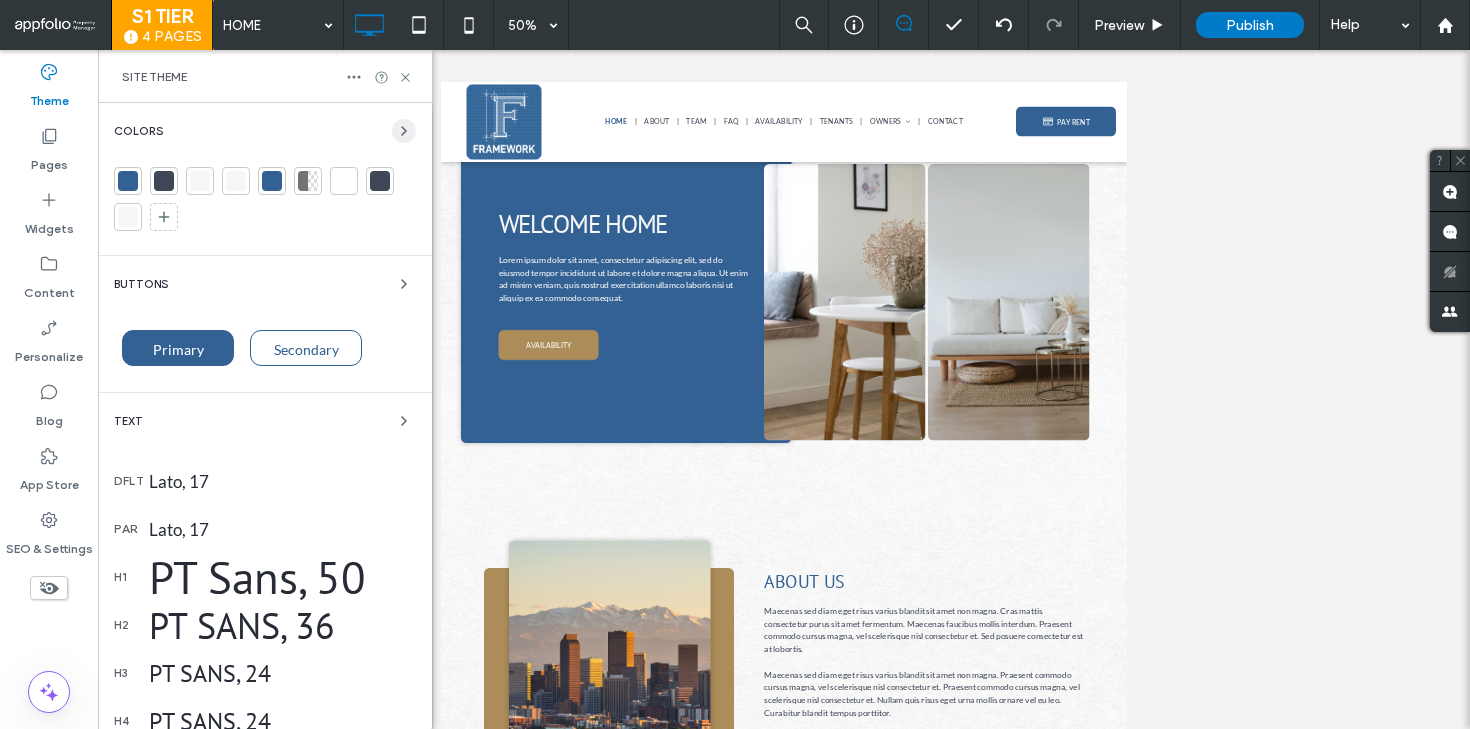 click 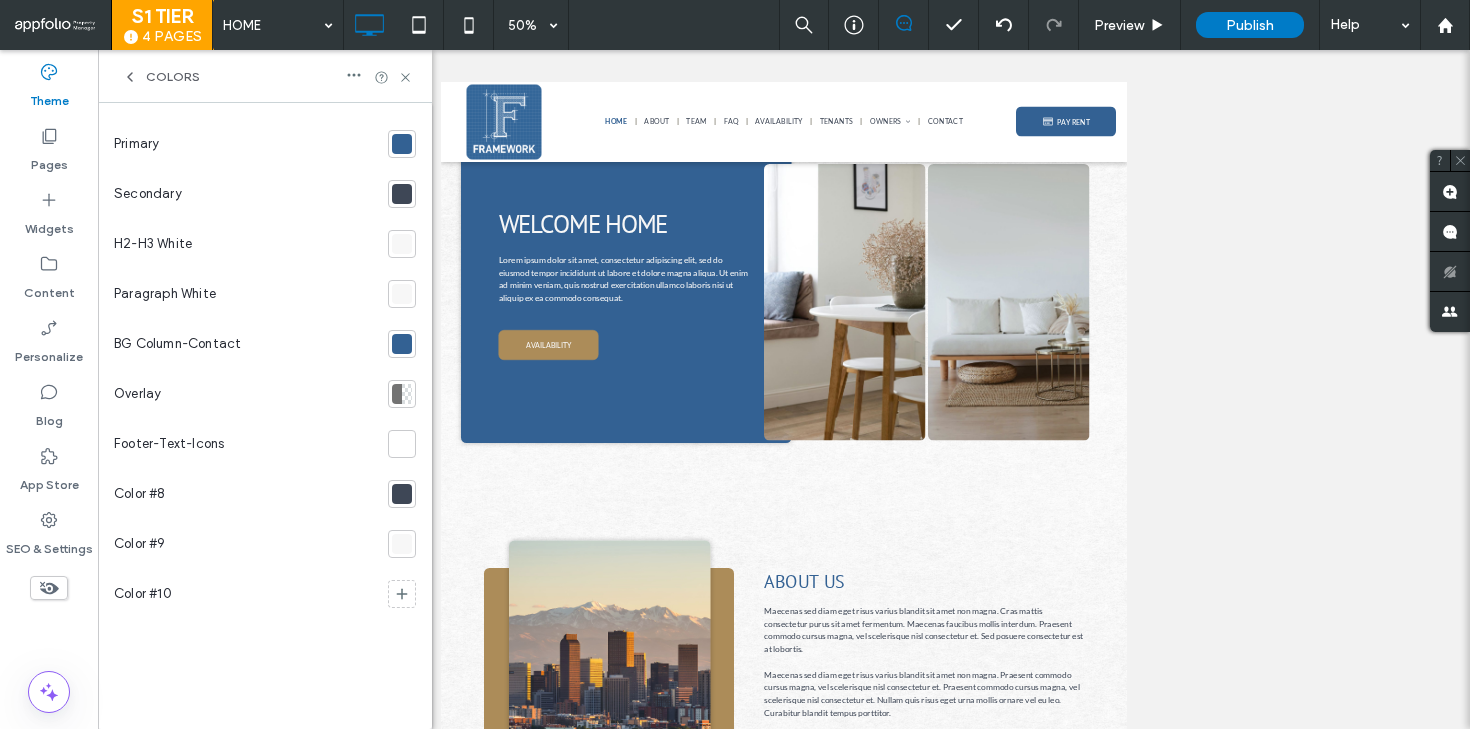 click at bounding box center (402, 194) 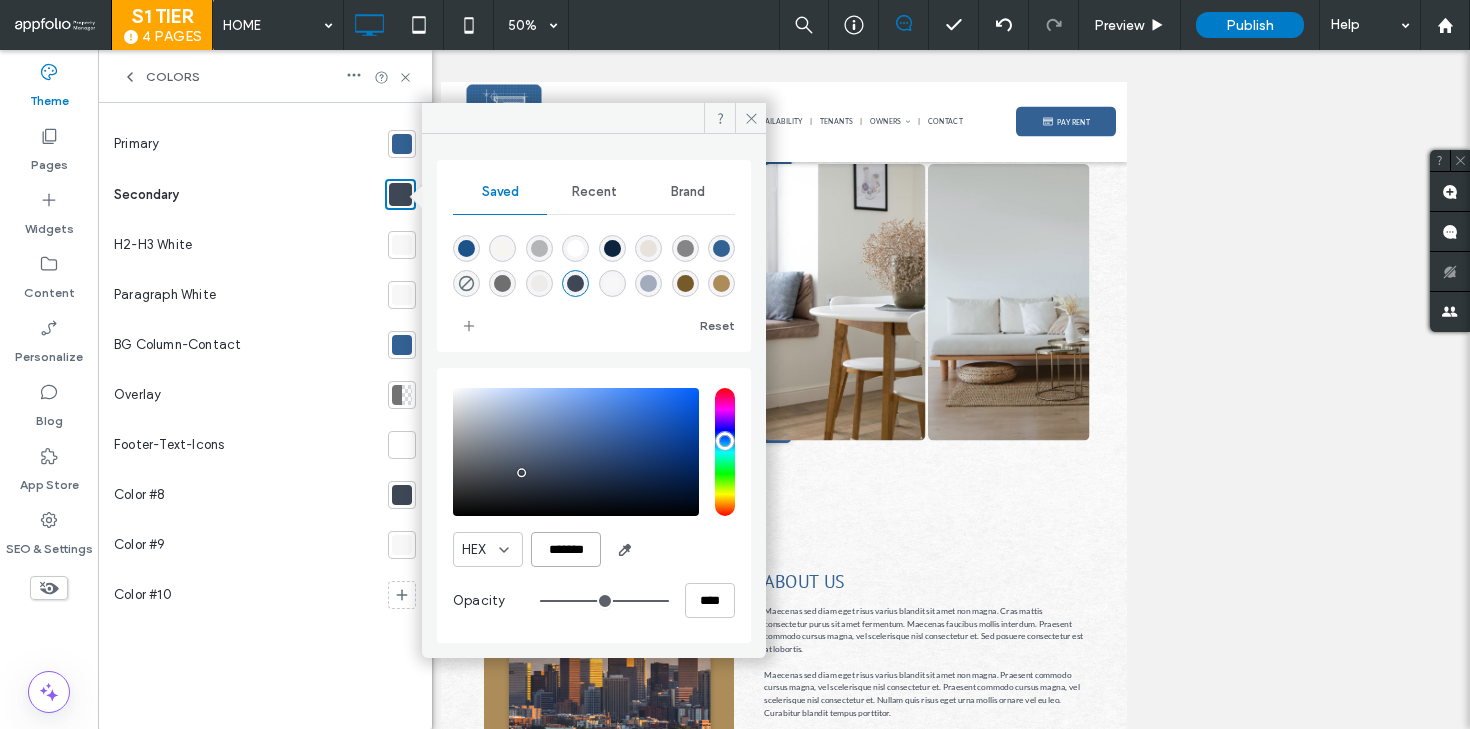 click on "*******" at bounding box center [566, 549] 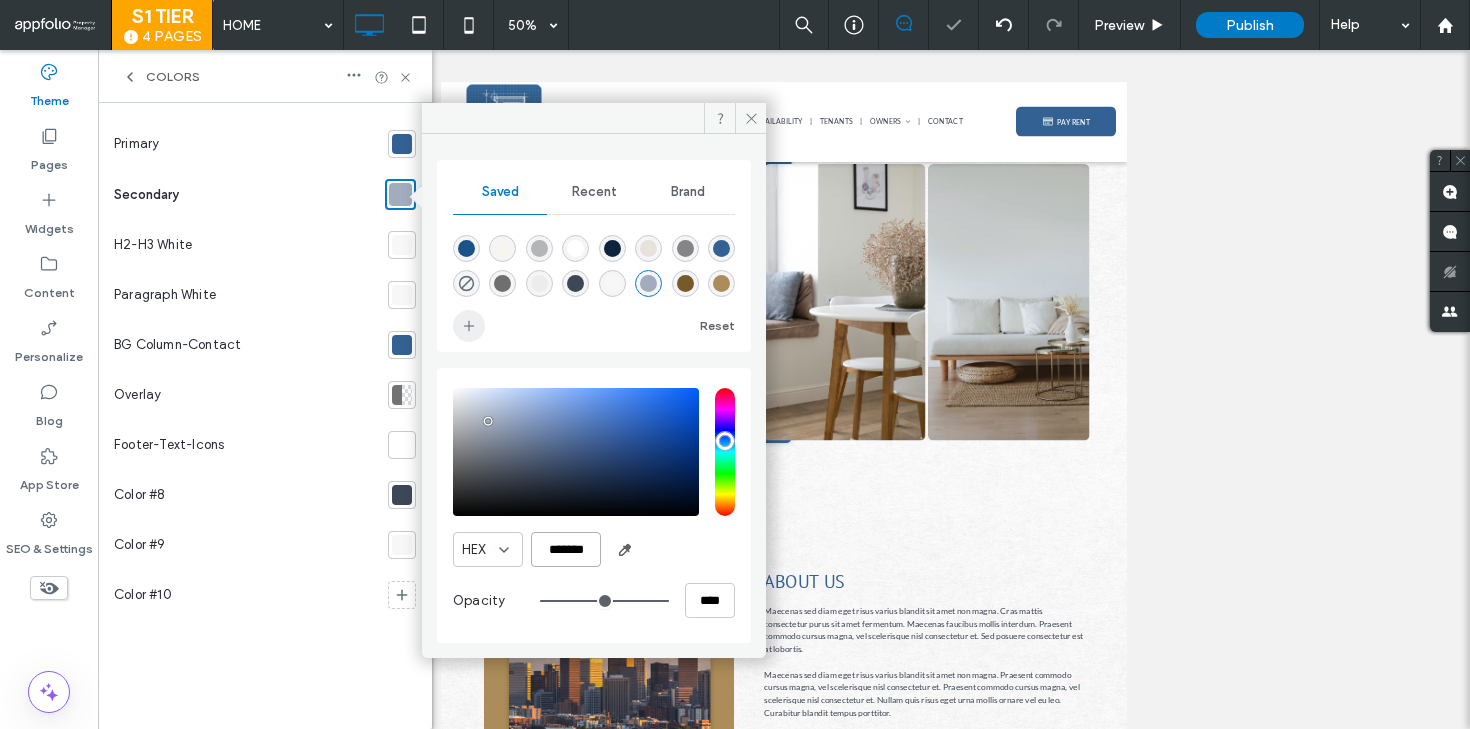 type on "*******" 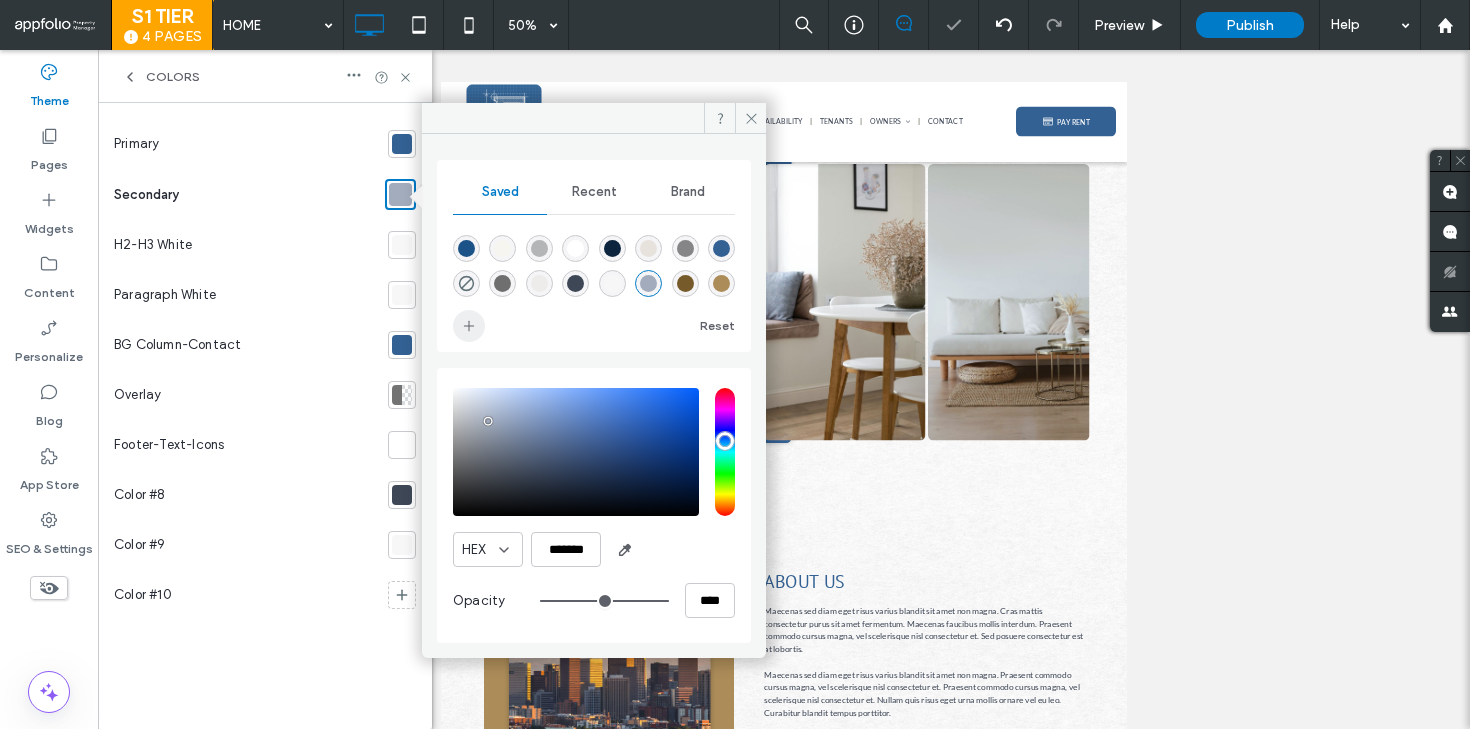 click at bounding box center [469, 326] 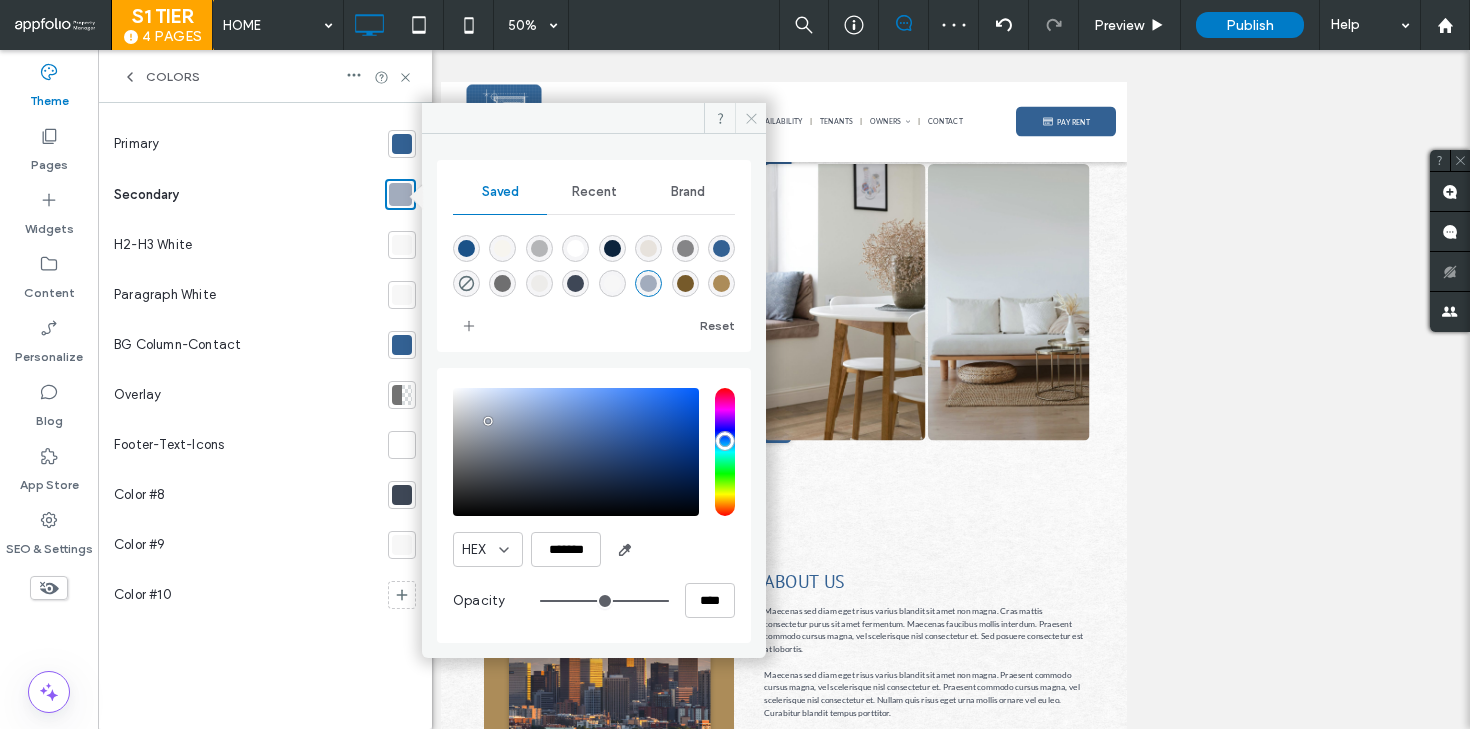 click 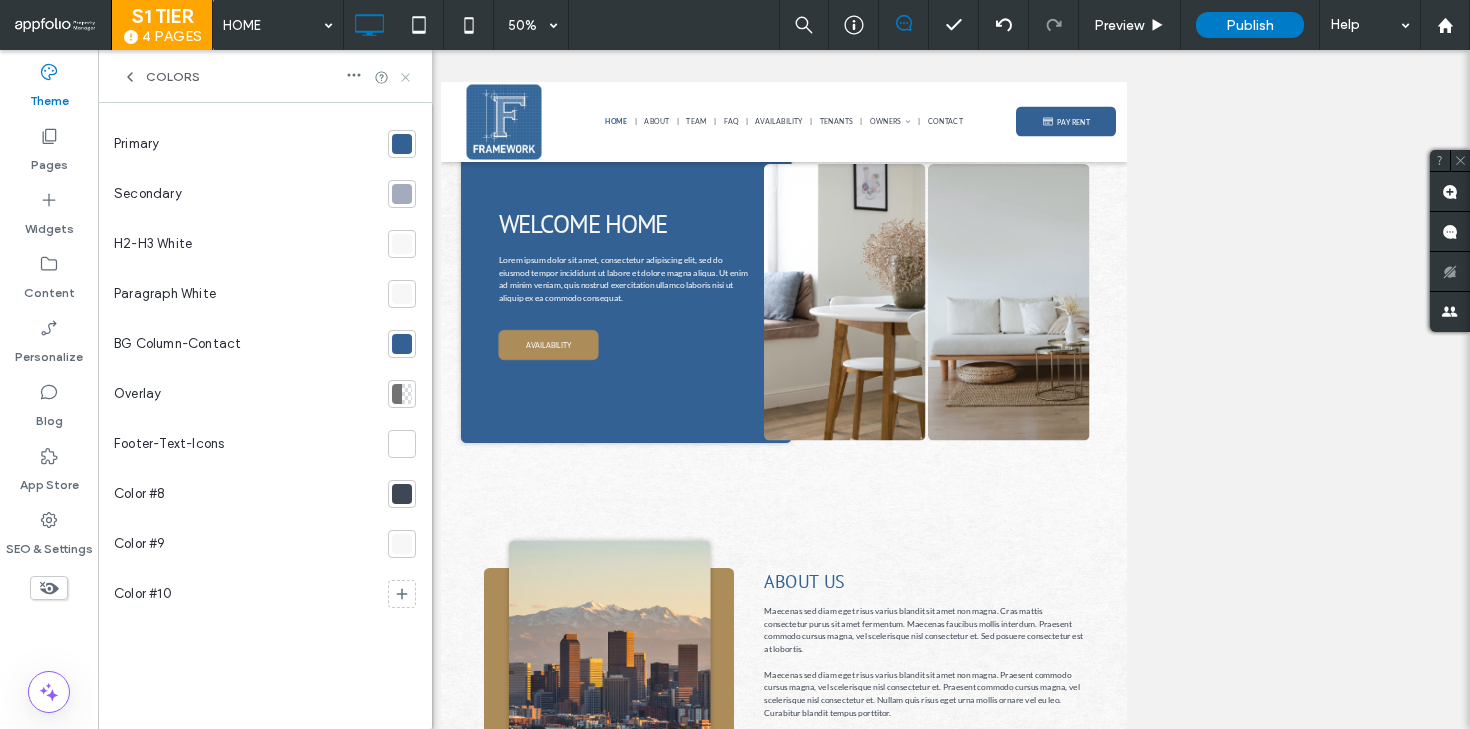 click 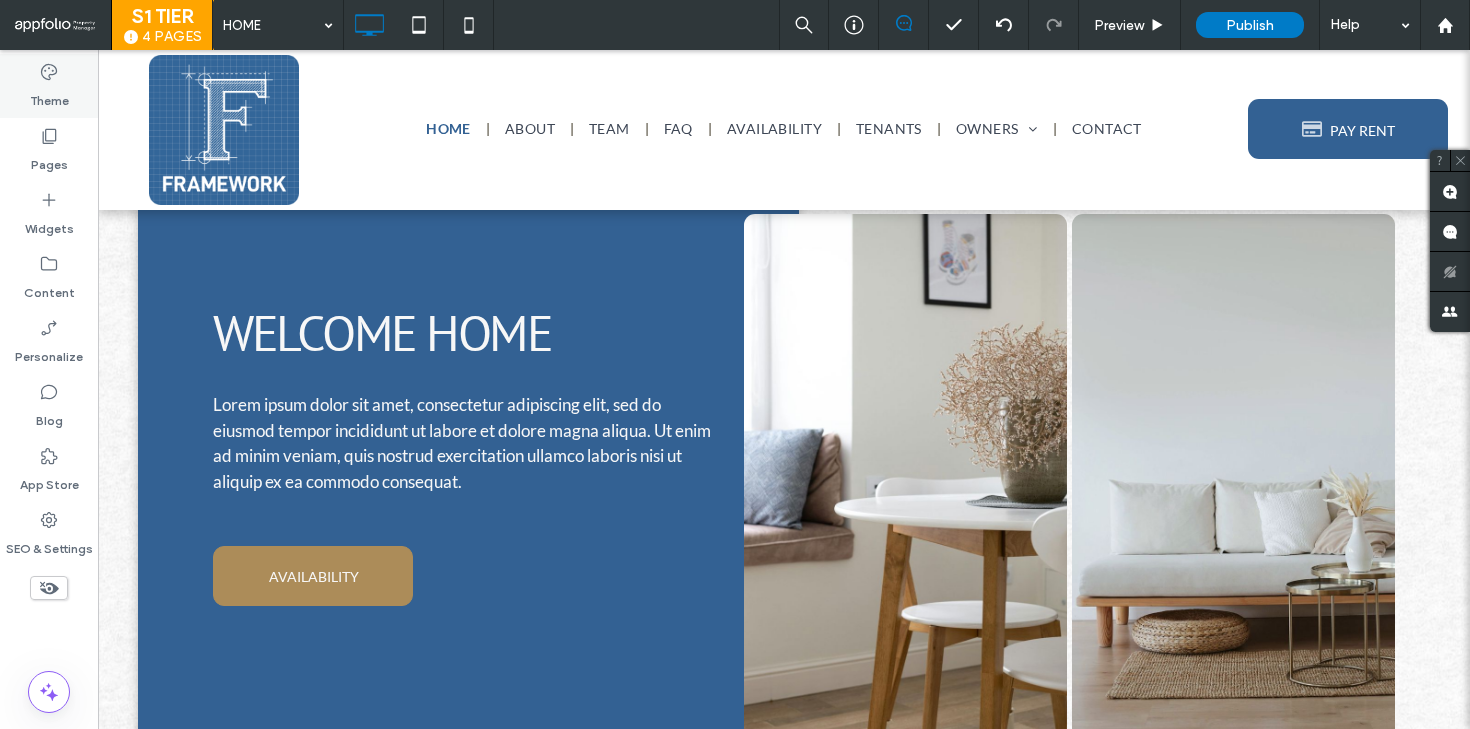 click on "Theme" at bounding box center (49, 96) 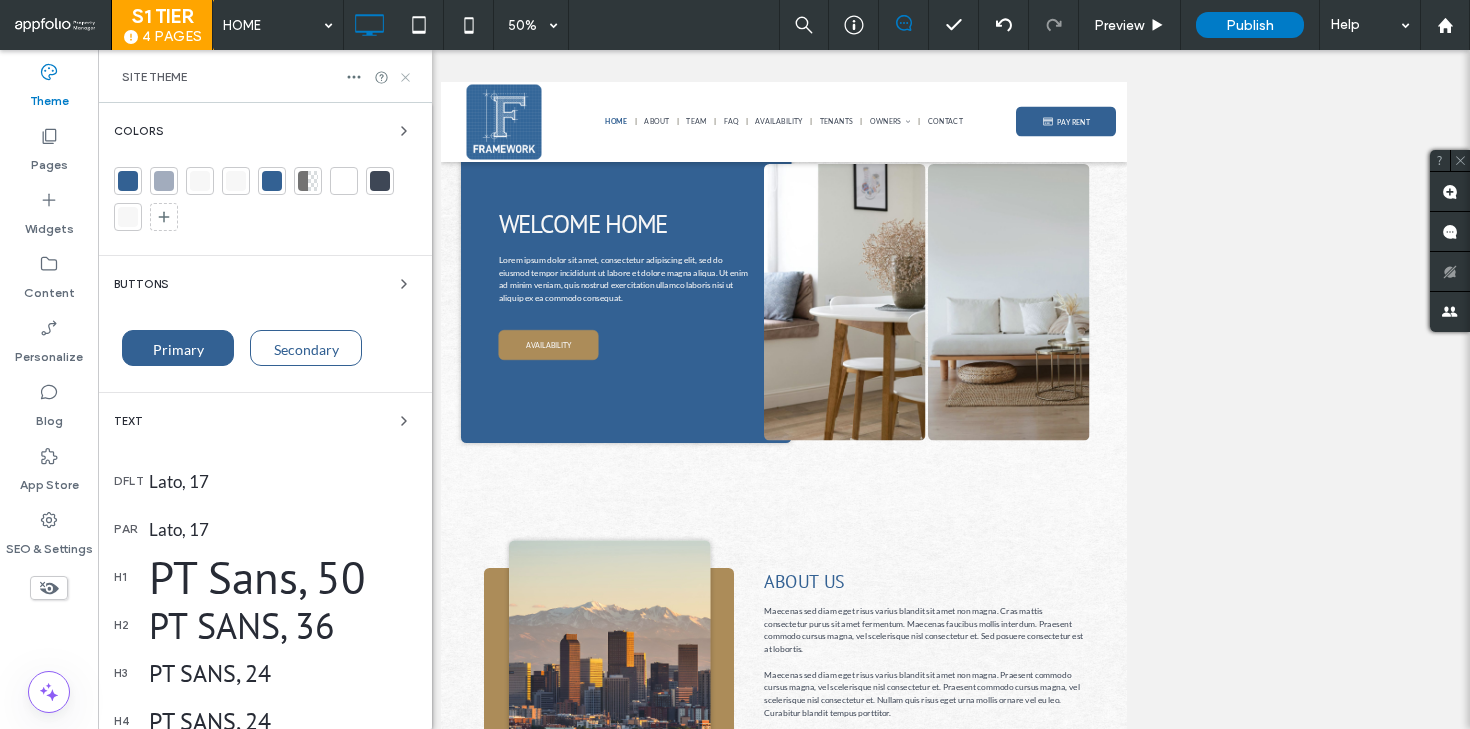 click 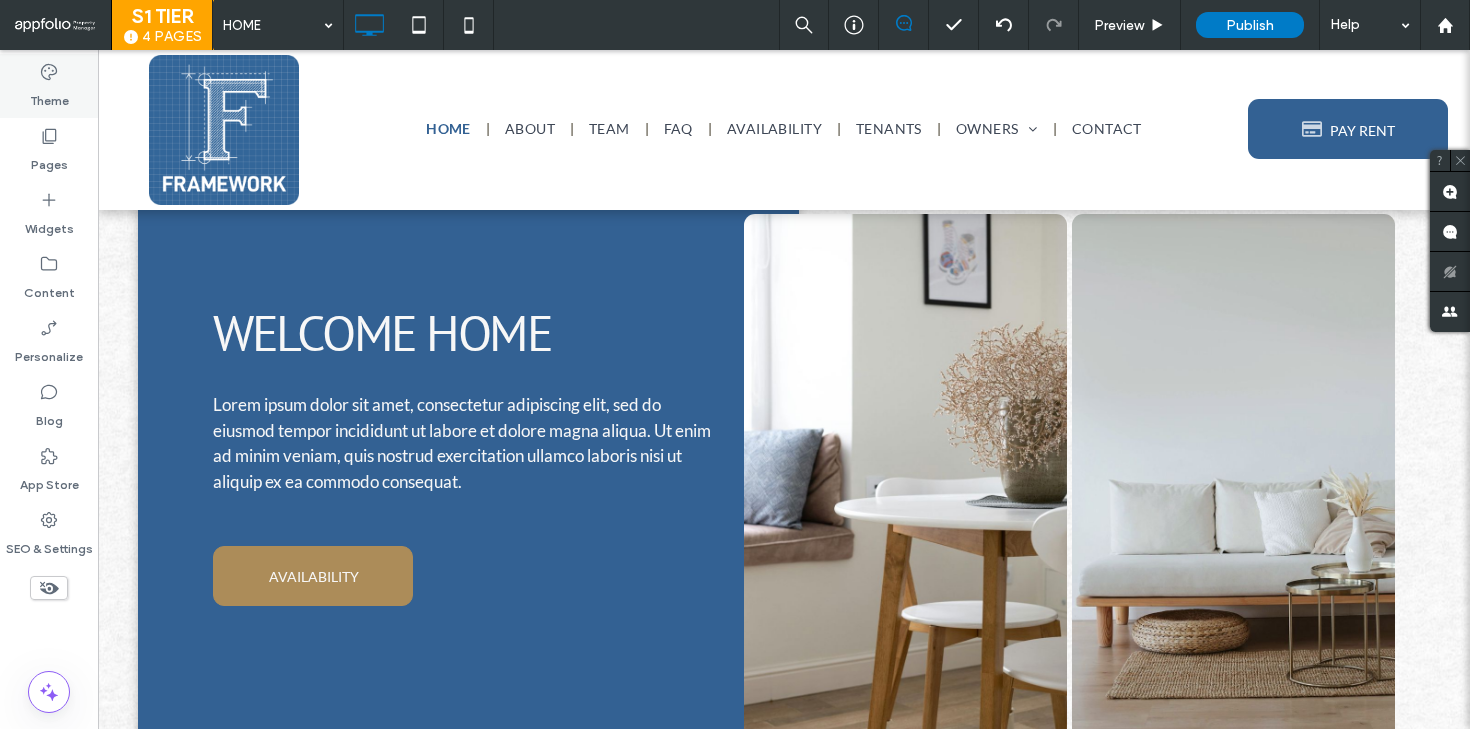 click on "Theme" at bounding box center [49, 86] 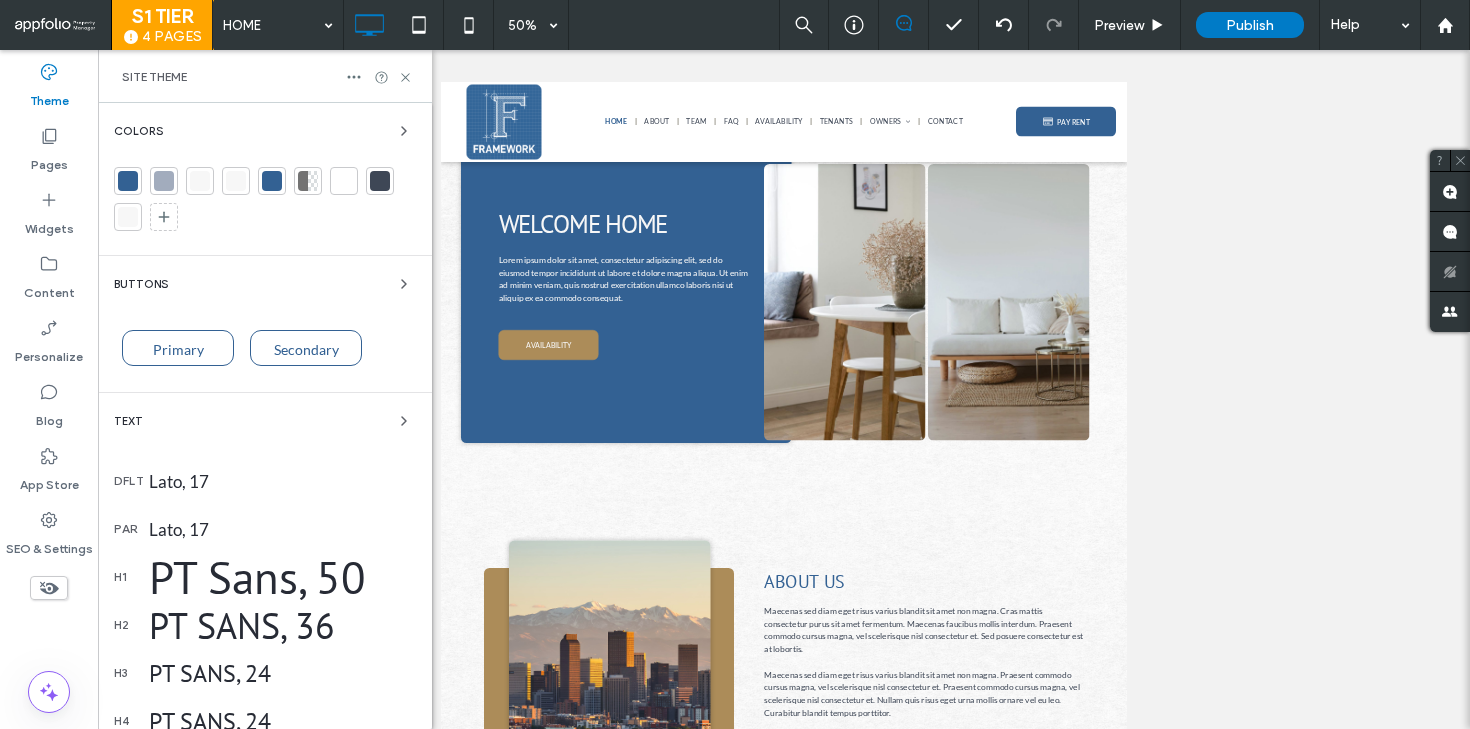 click on "Primary" at bounding box center (178, 349) 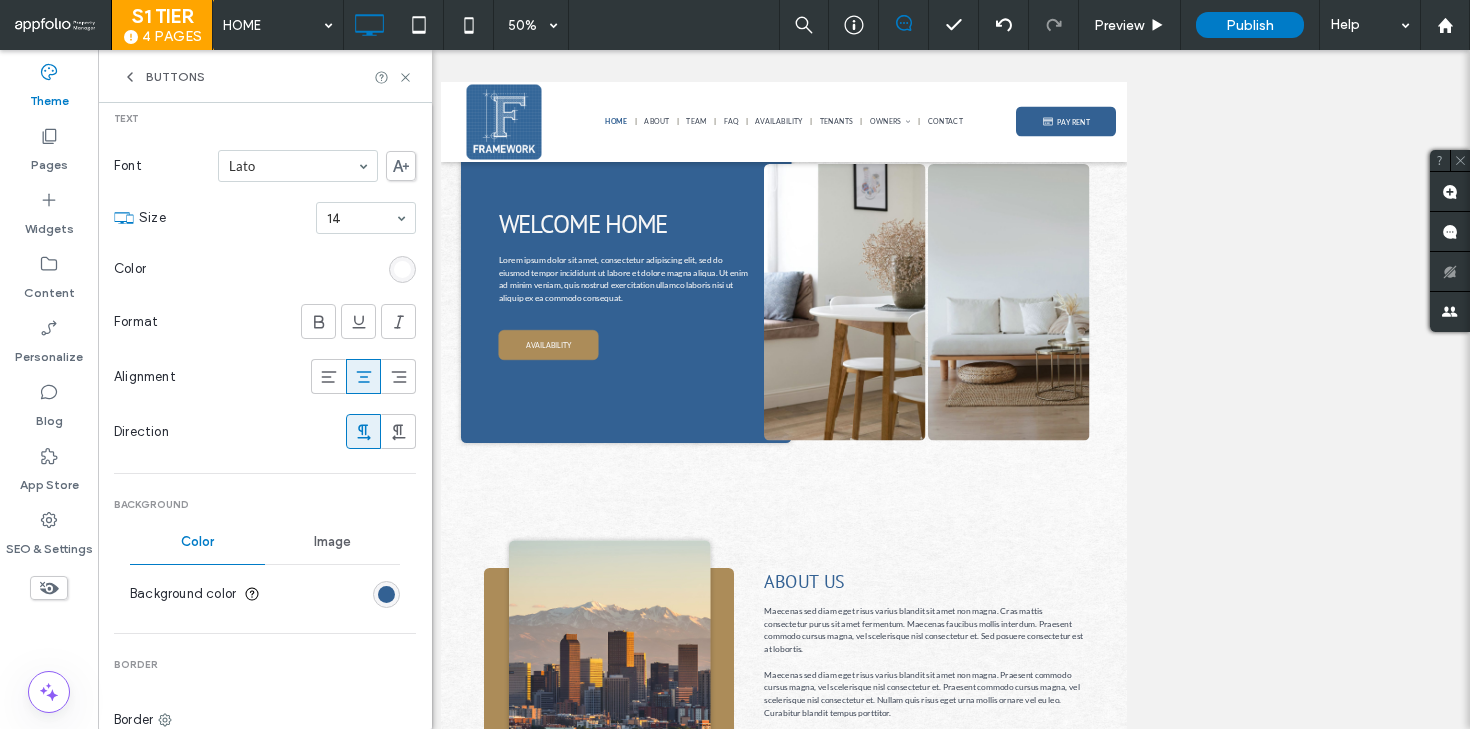 scroll, scrollTop: 256, scrollLeft: 0, axis: vertical 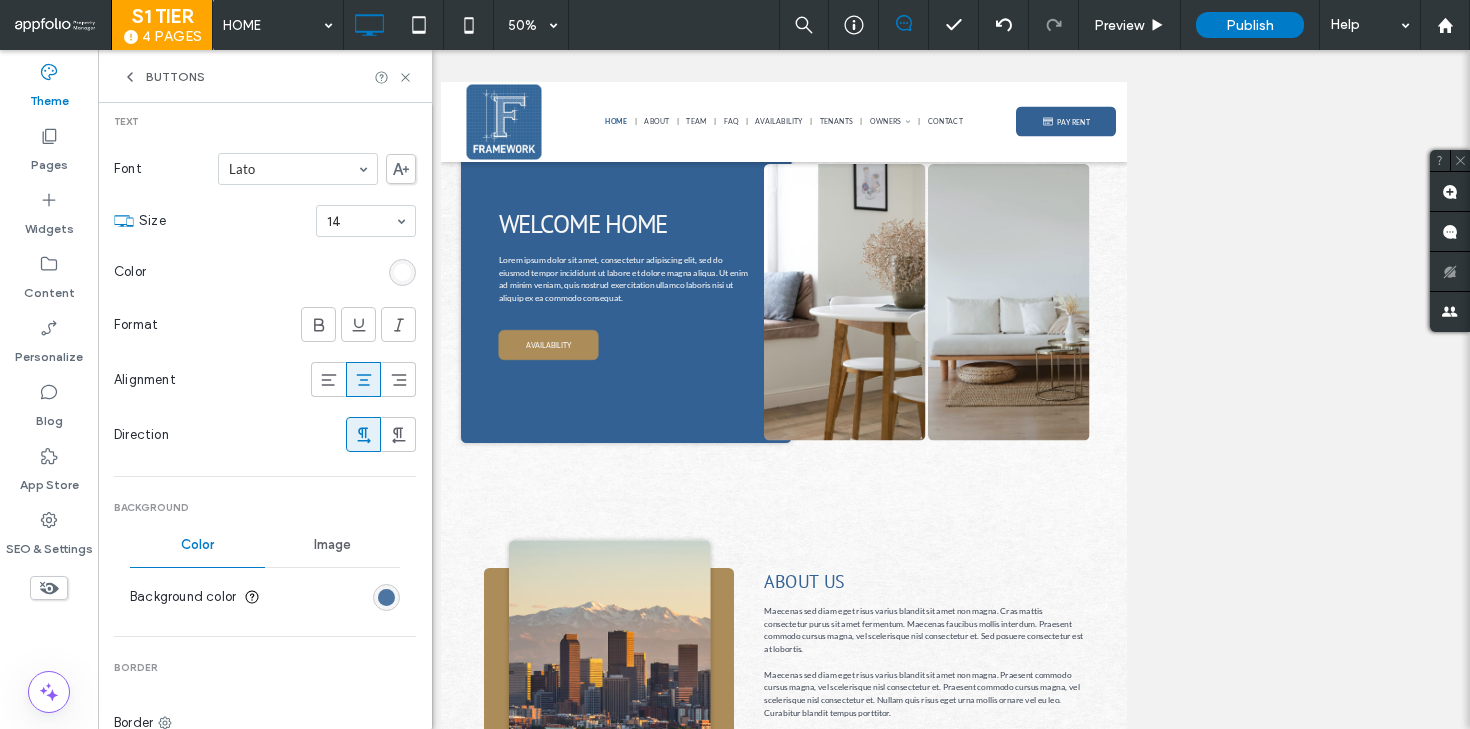 click at bounding box center (386, 597) 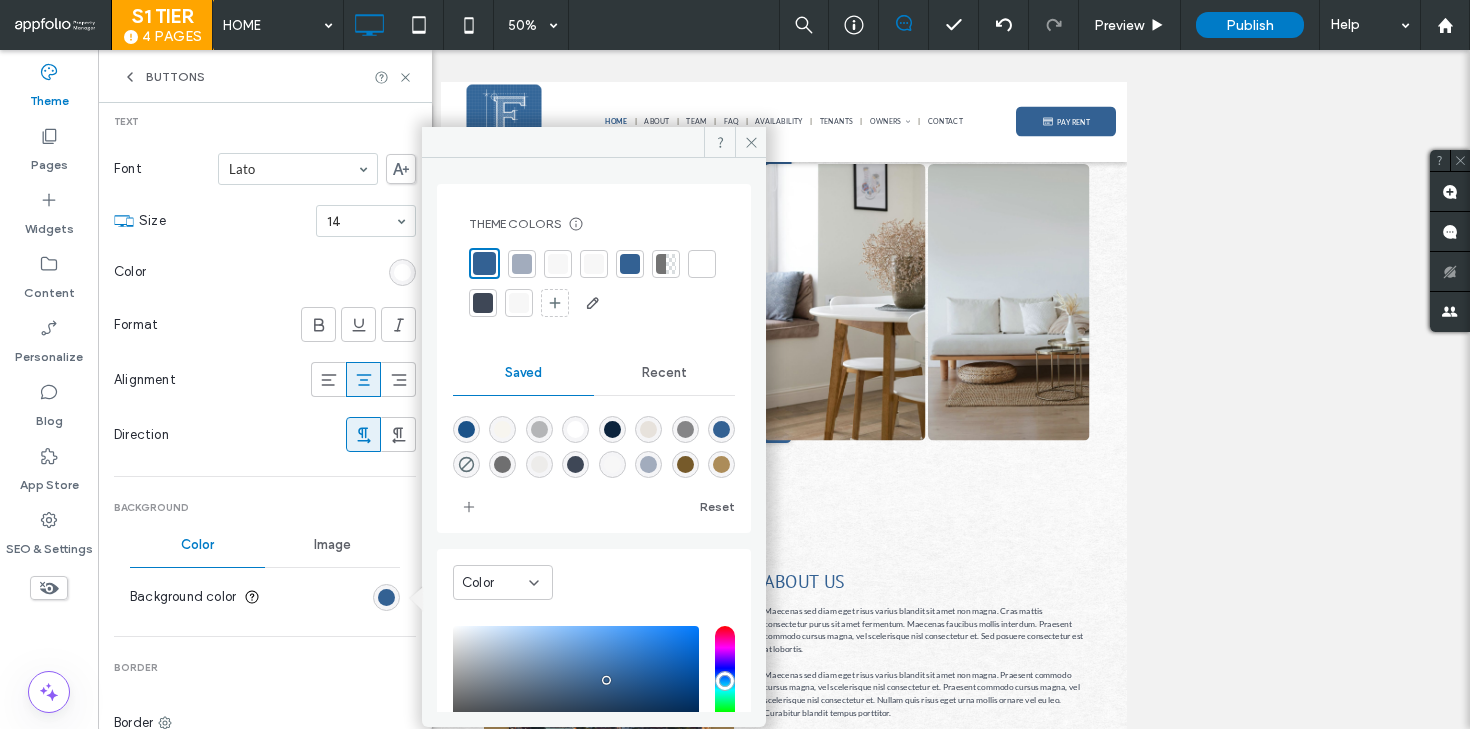 click at bounding box center [483, 303] 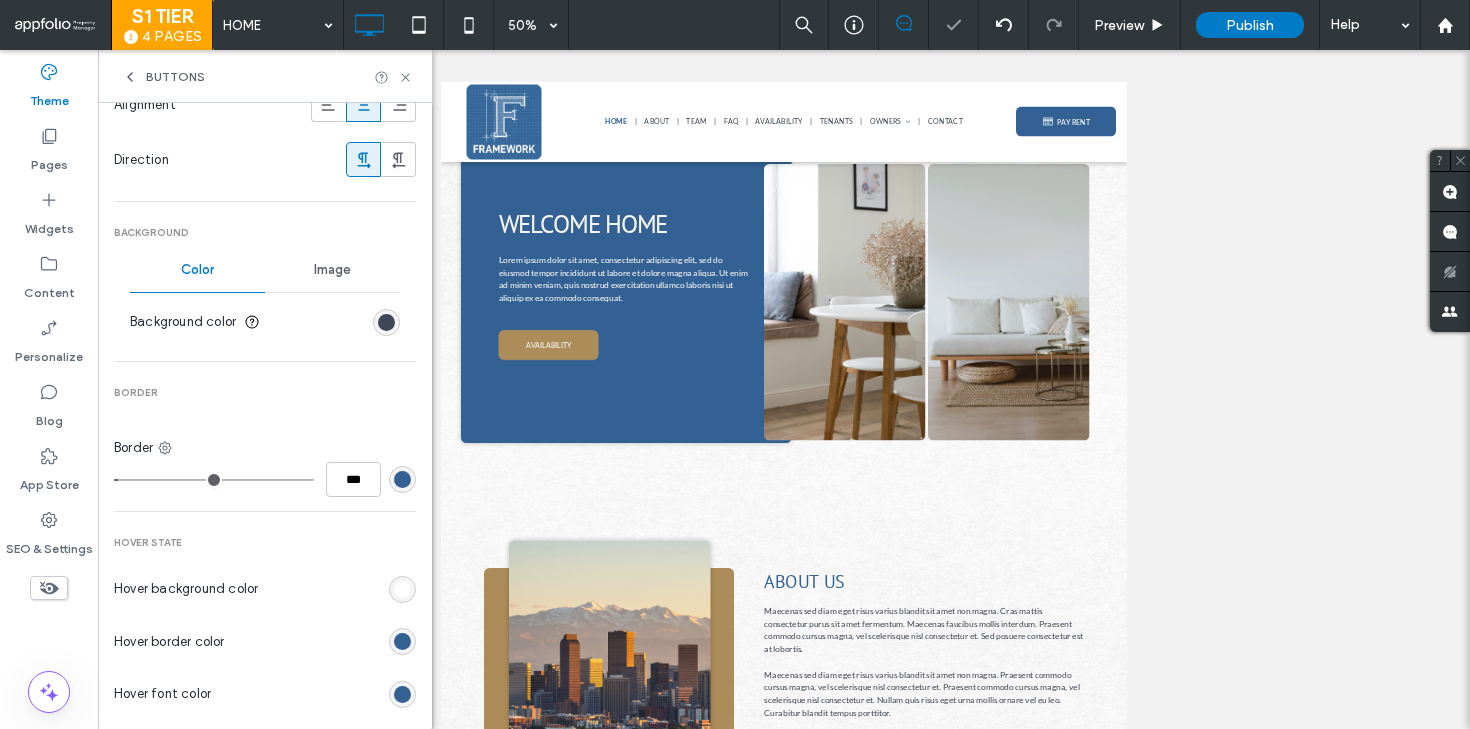 scroll, scrollTop: 567, scrollLeft: 0, axis: vertical 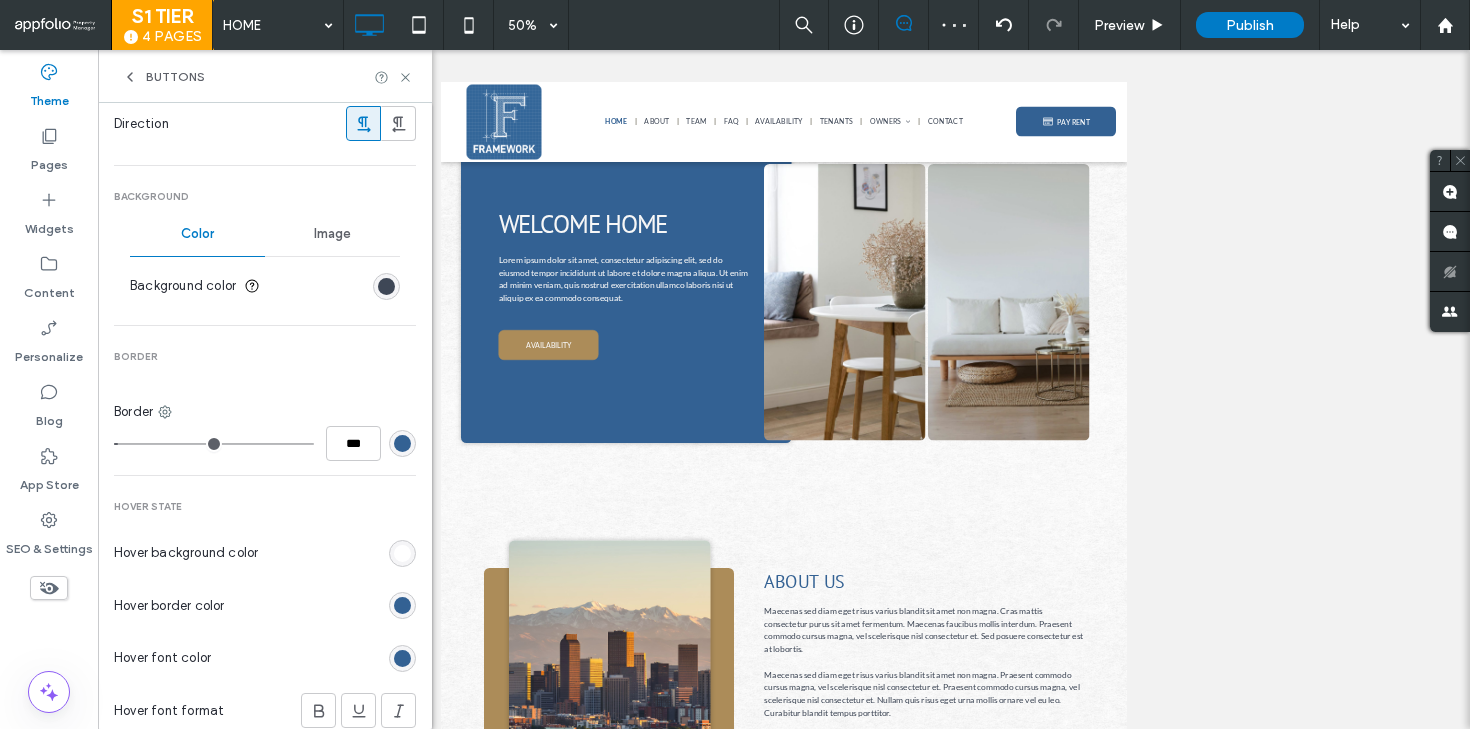 click at bounding box center (402, 443) 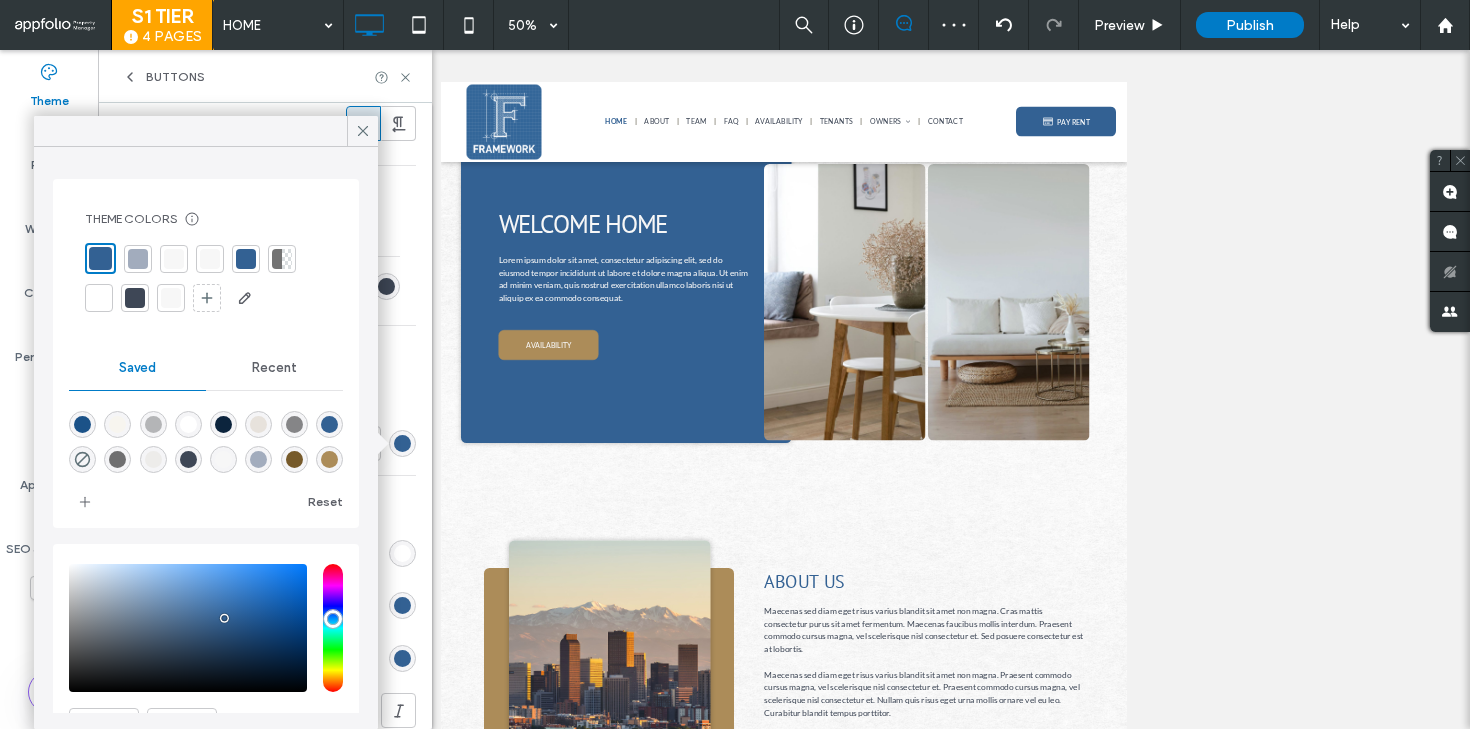 click at bounding box center [135, 298] 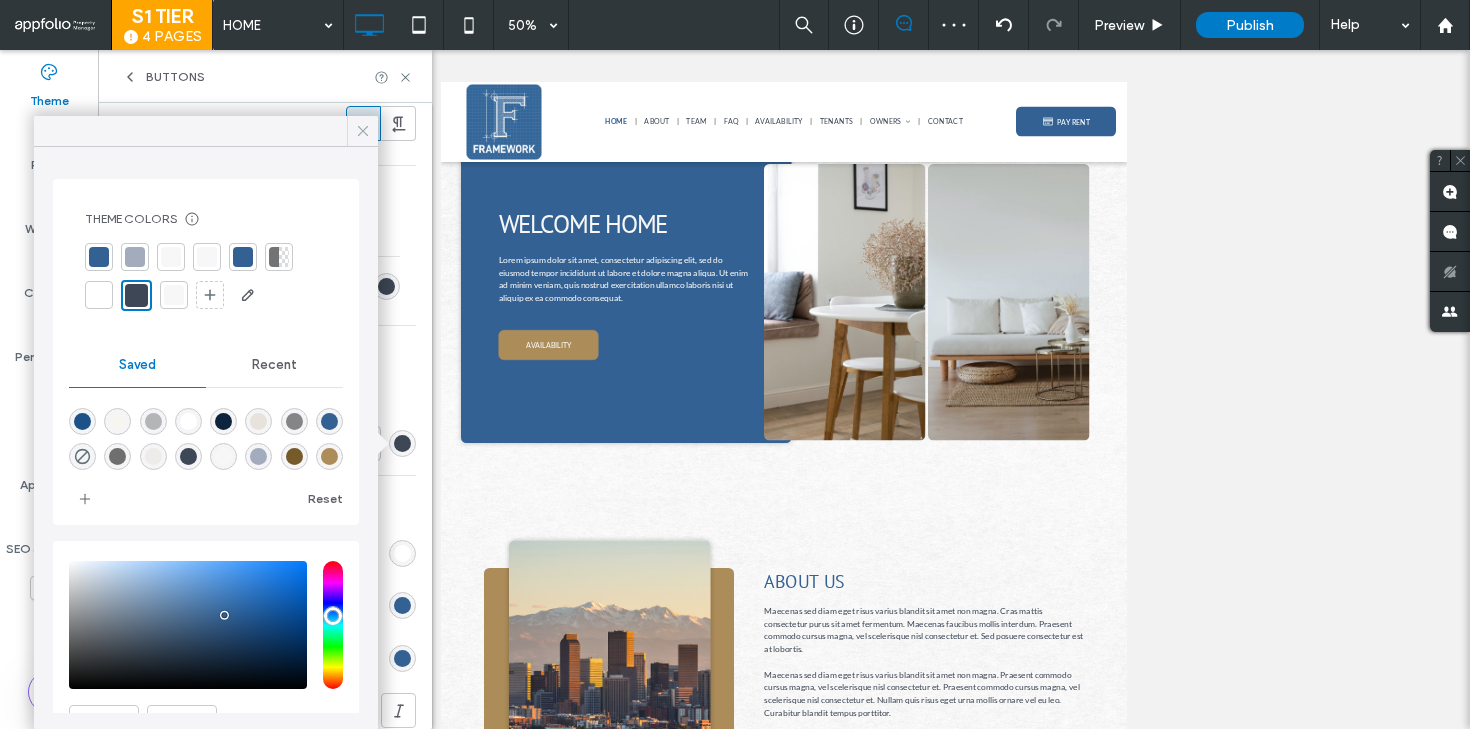 click at bounding box center [363, 131] 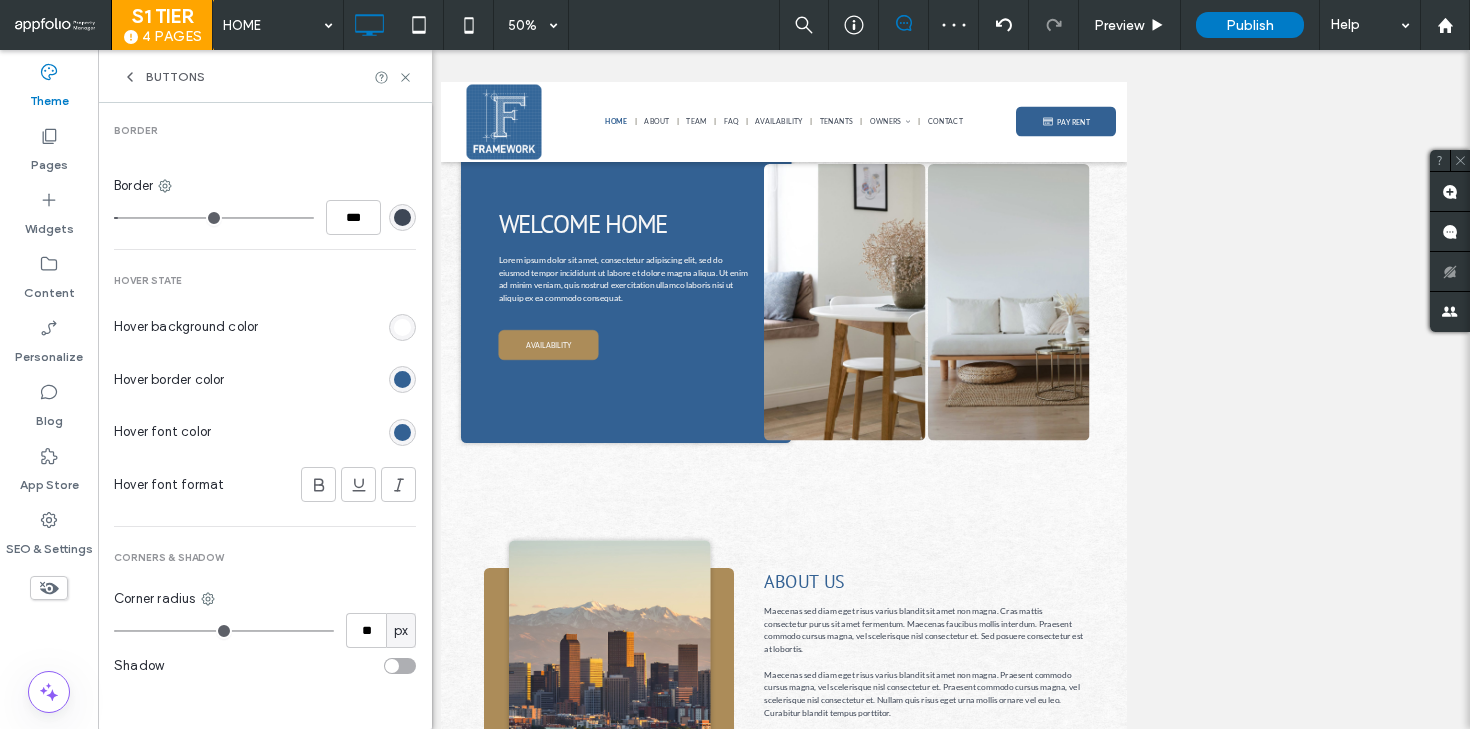 scroll, scrollTop: 797, scrollLeft: 0, axis: vertical 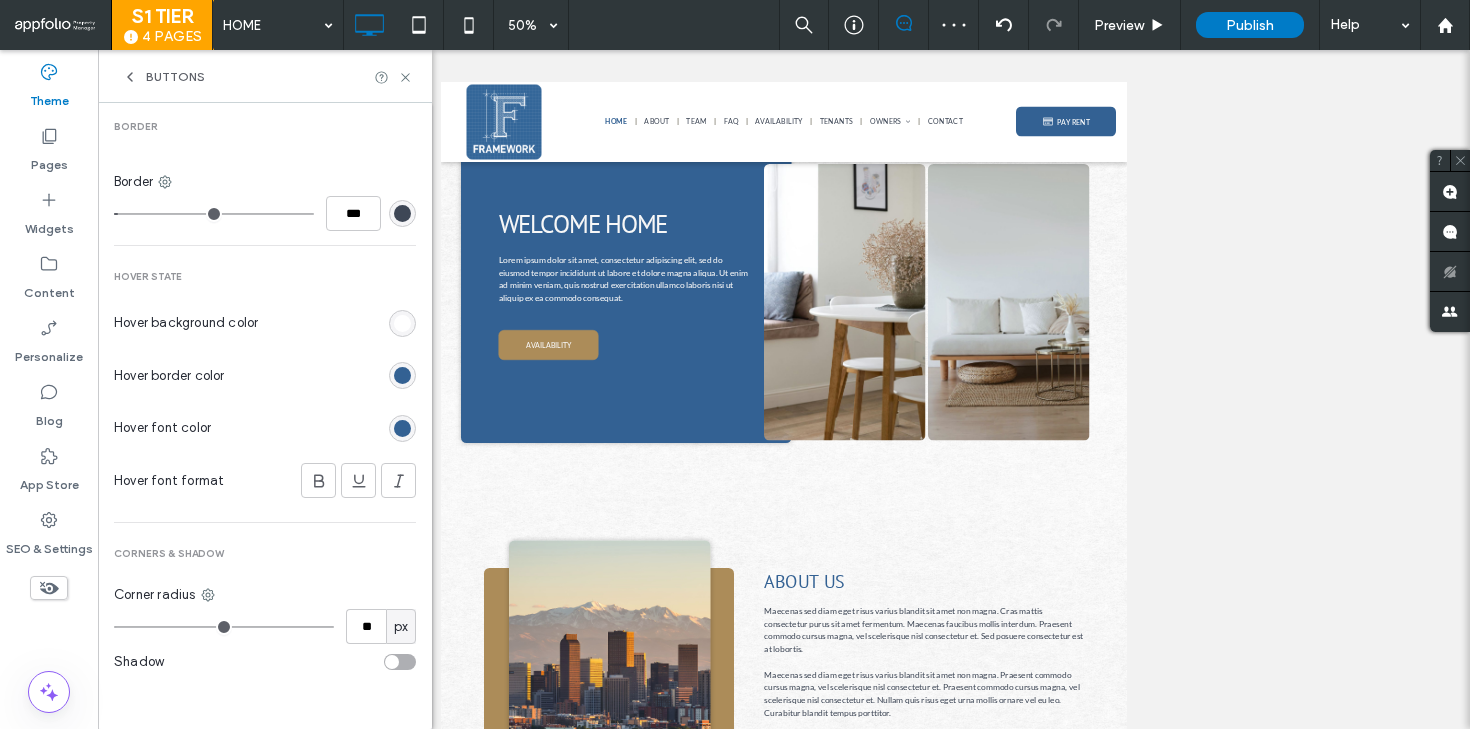 click at bounding box center (402, 375) 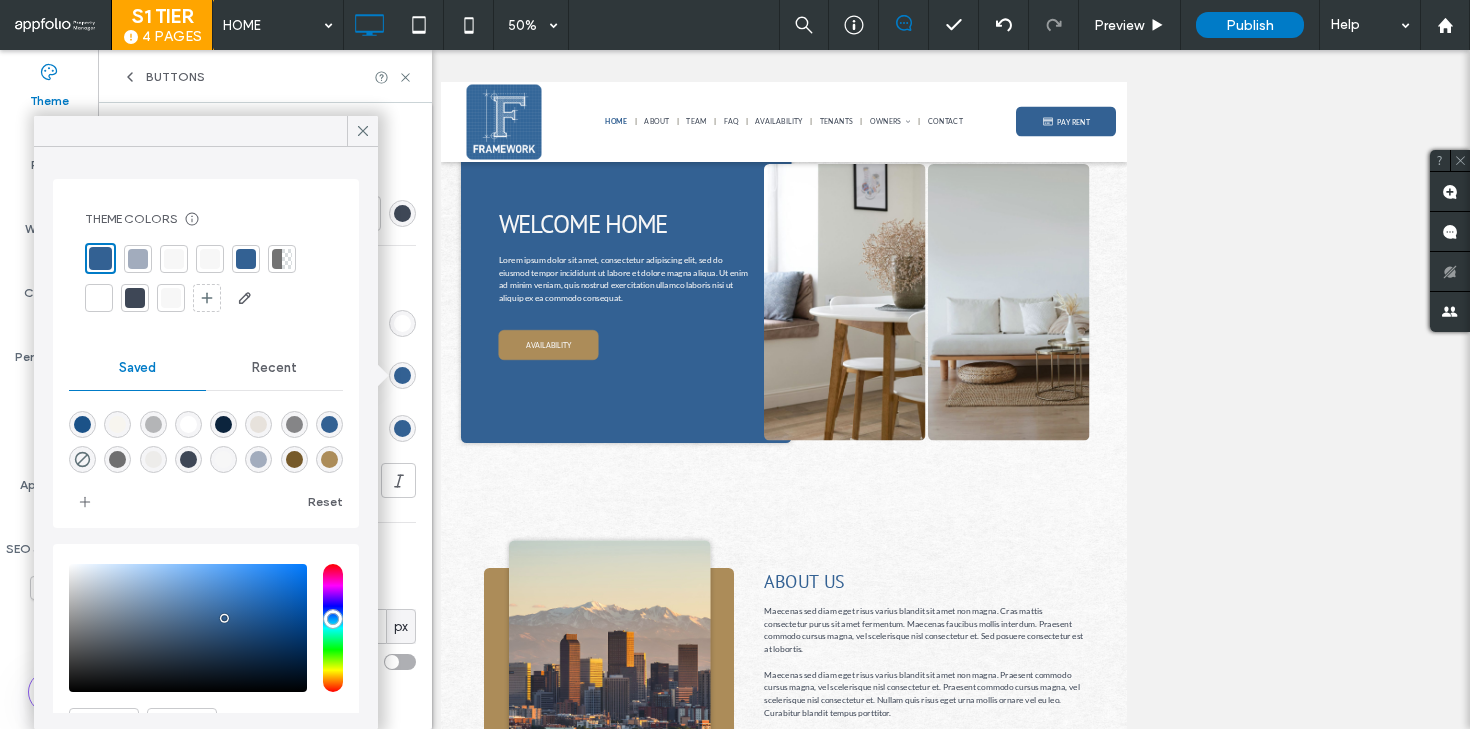 click at bounding box center (135, 298) 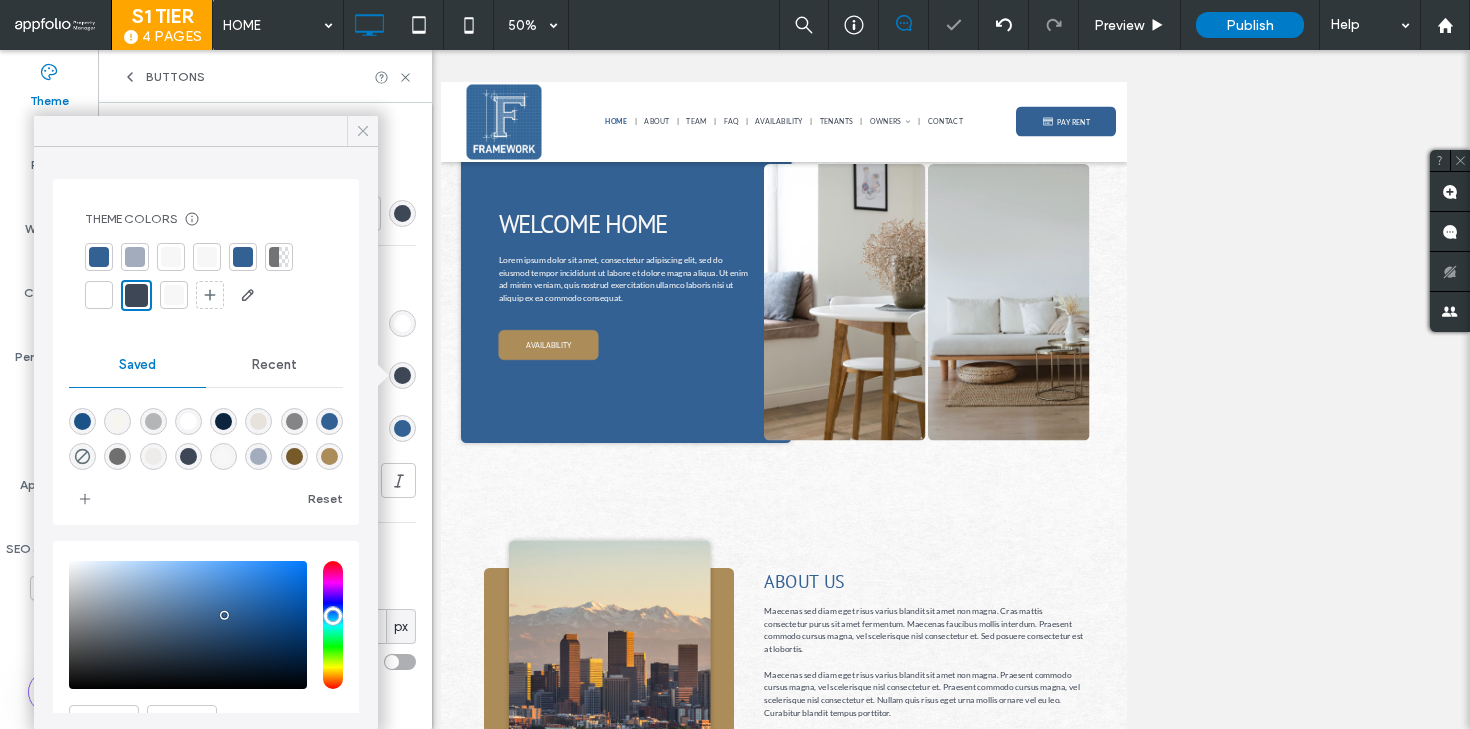 click 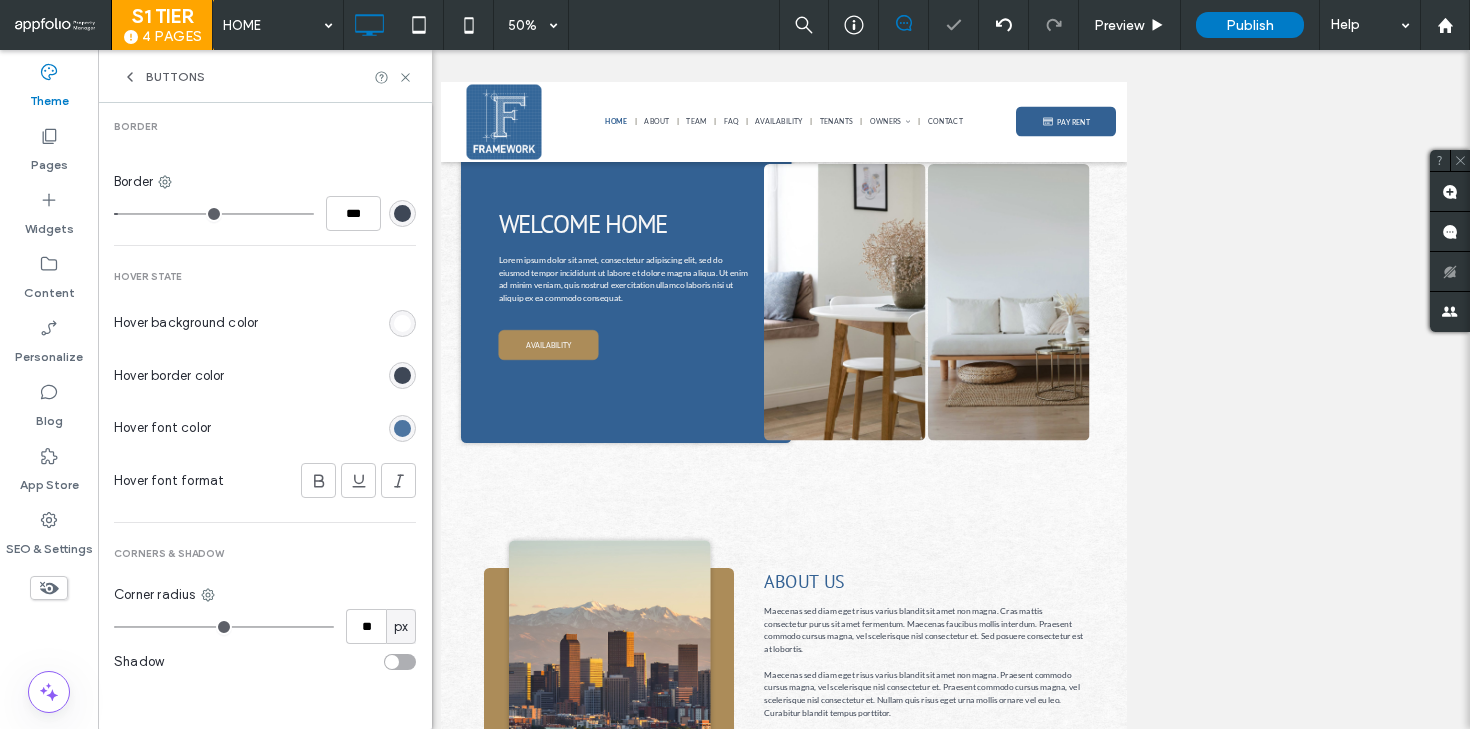 click at bounding box center (402, 428) 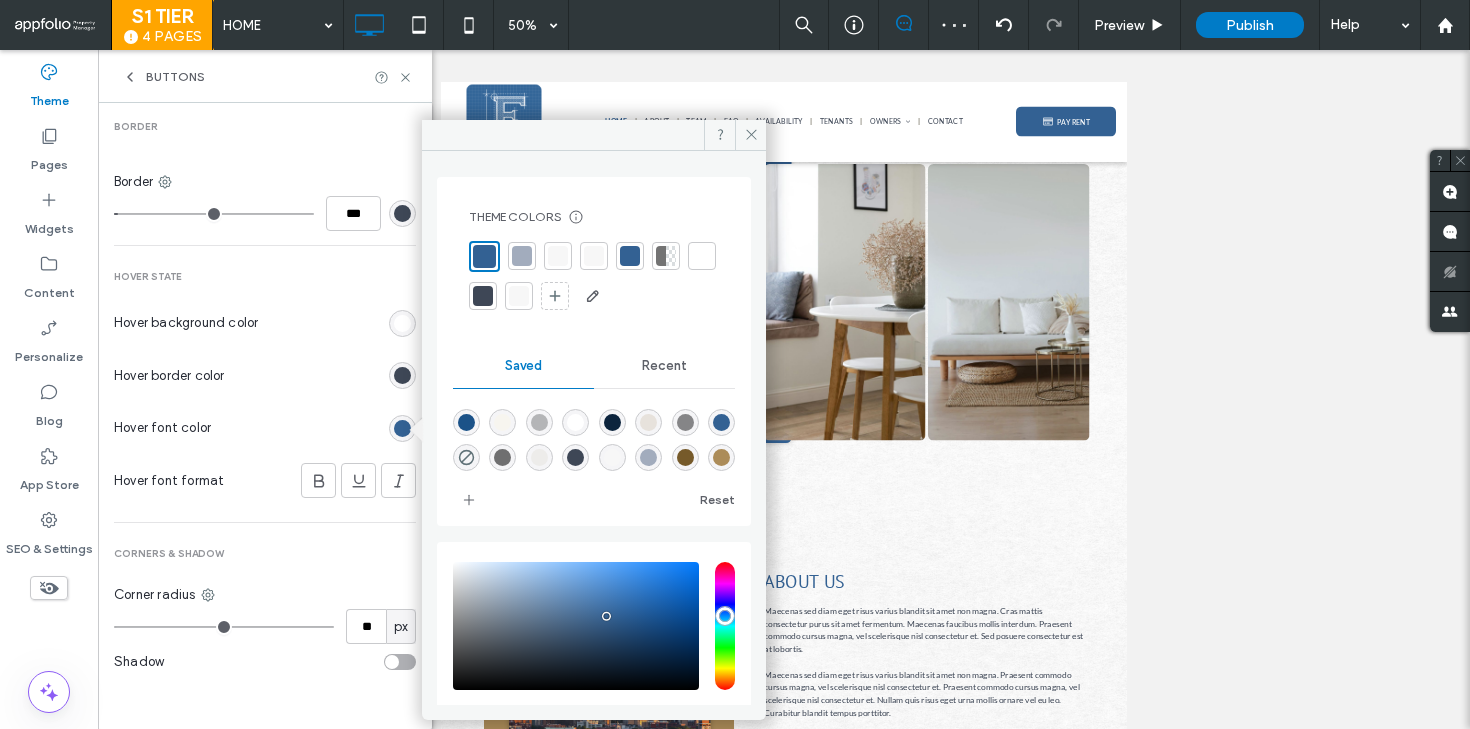 click at bounding box center (483, 296) 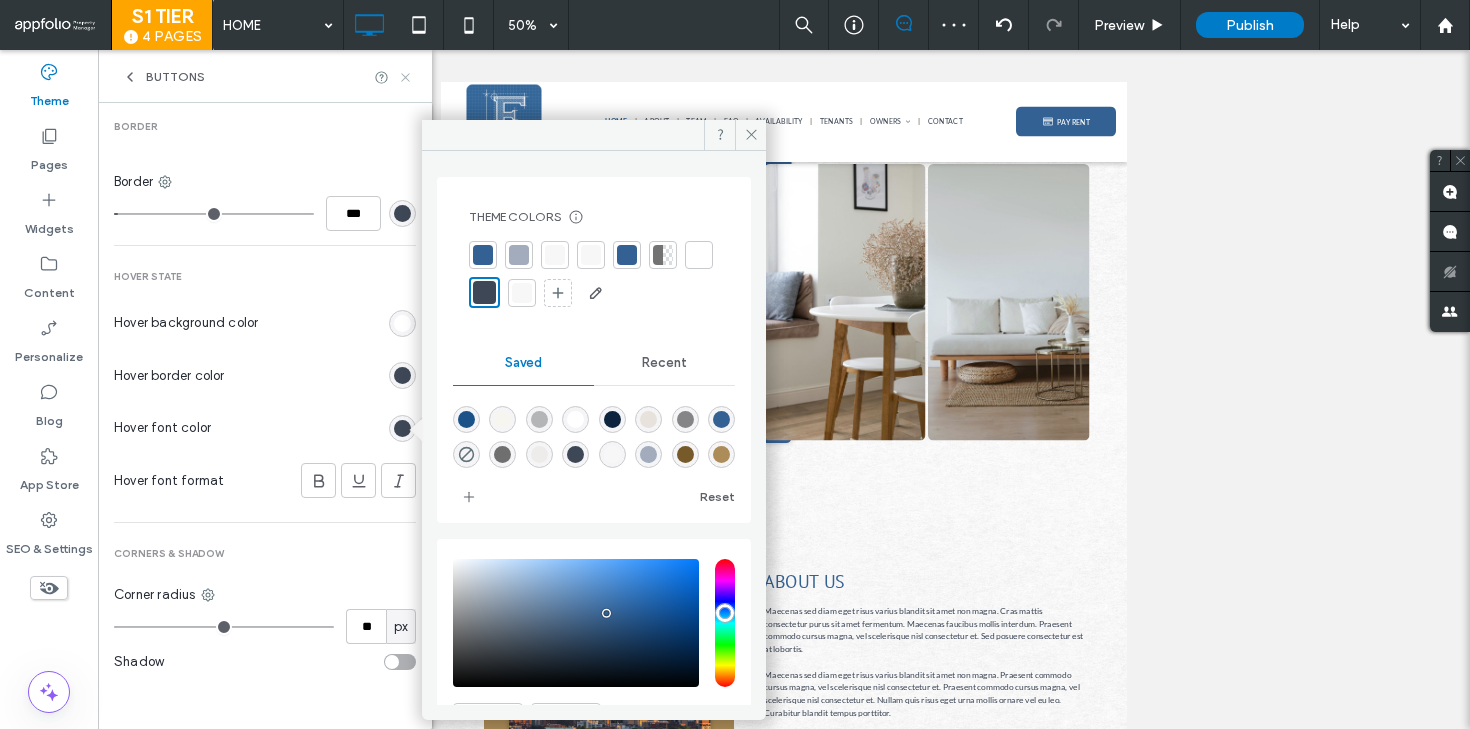 click 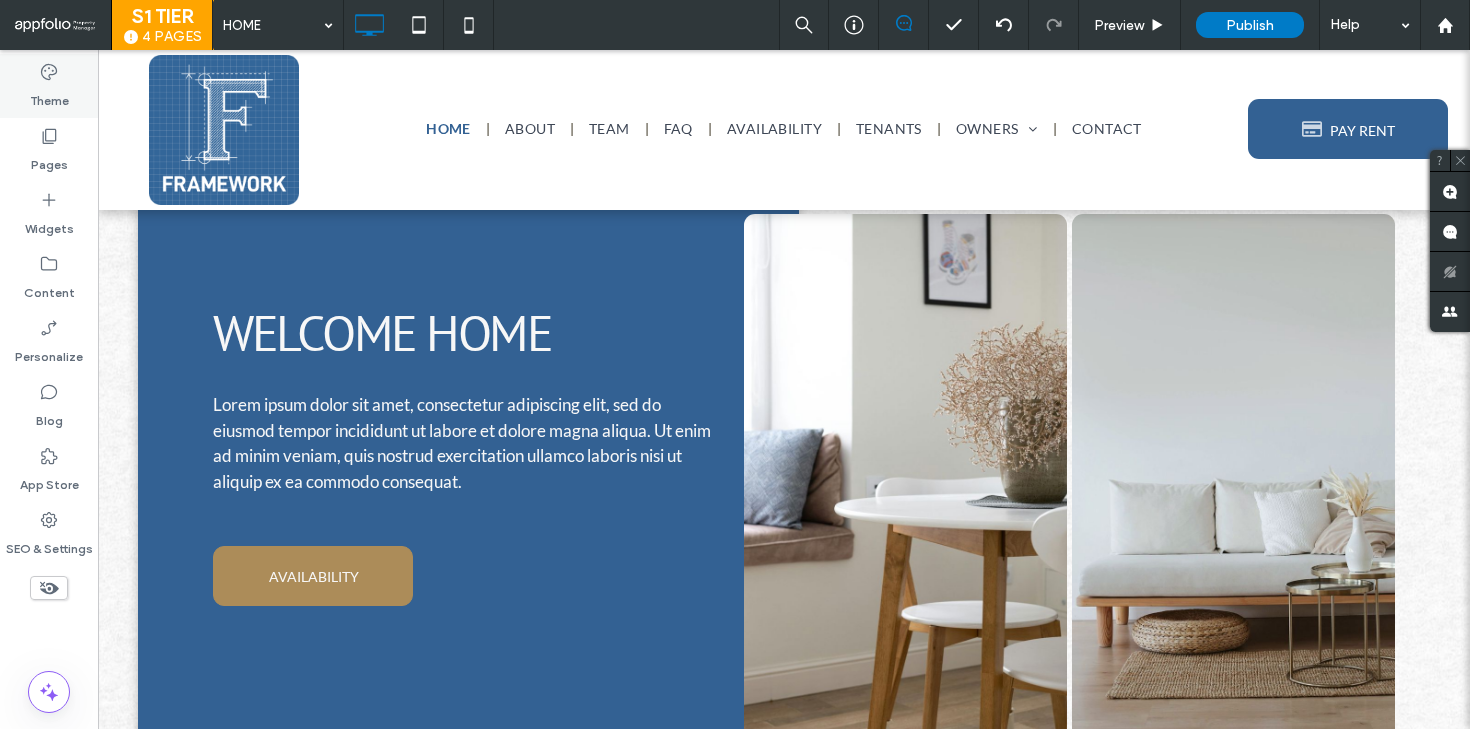 click on "Theme" at bounding box center [49, 86] 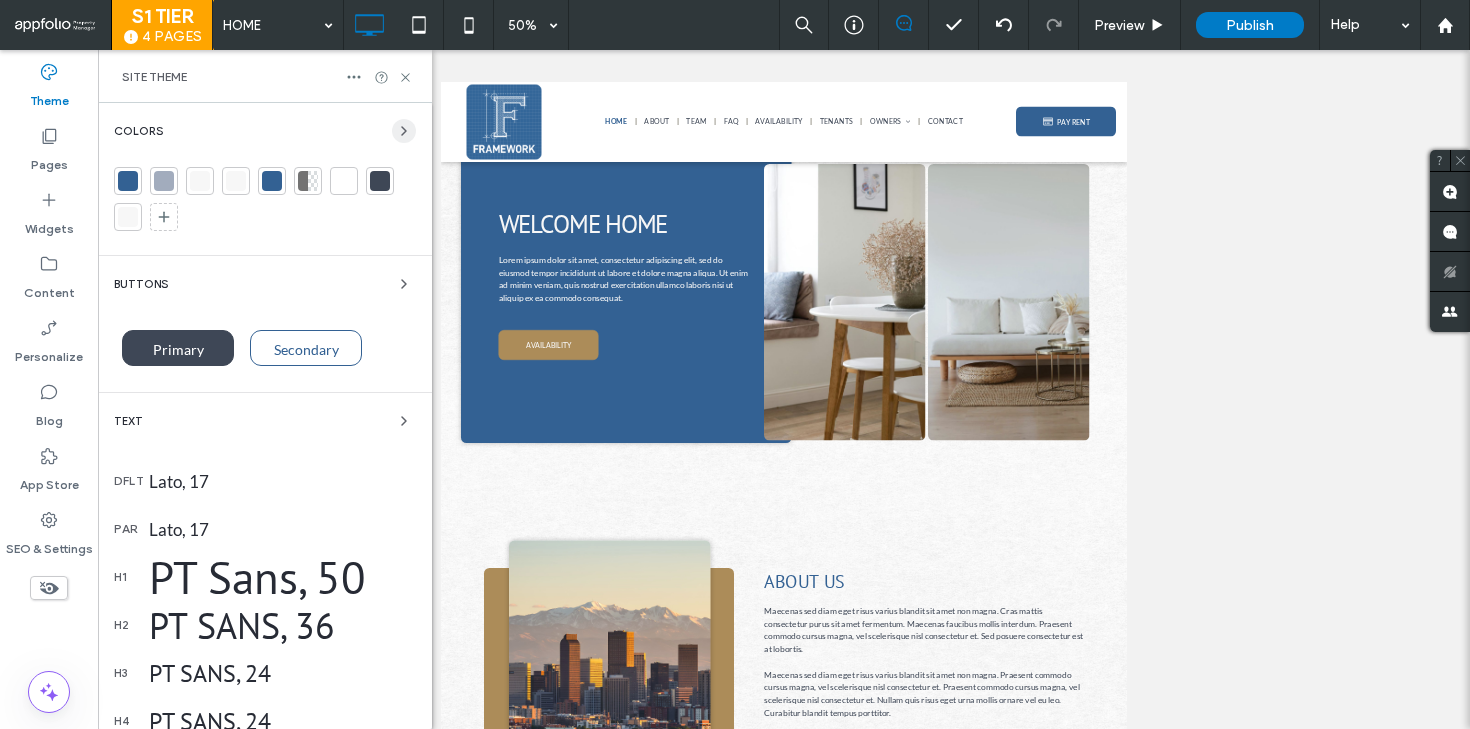 click 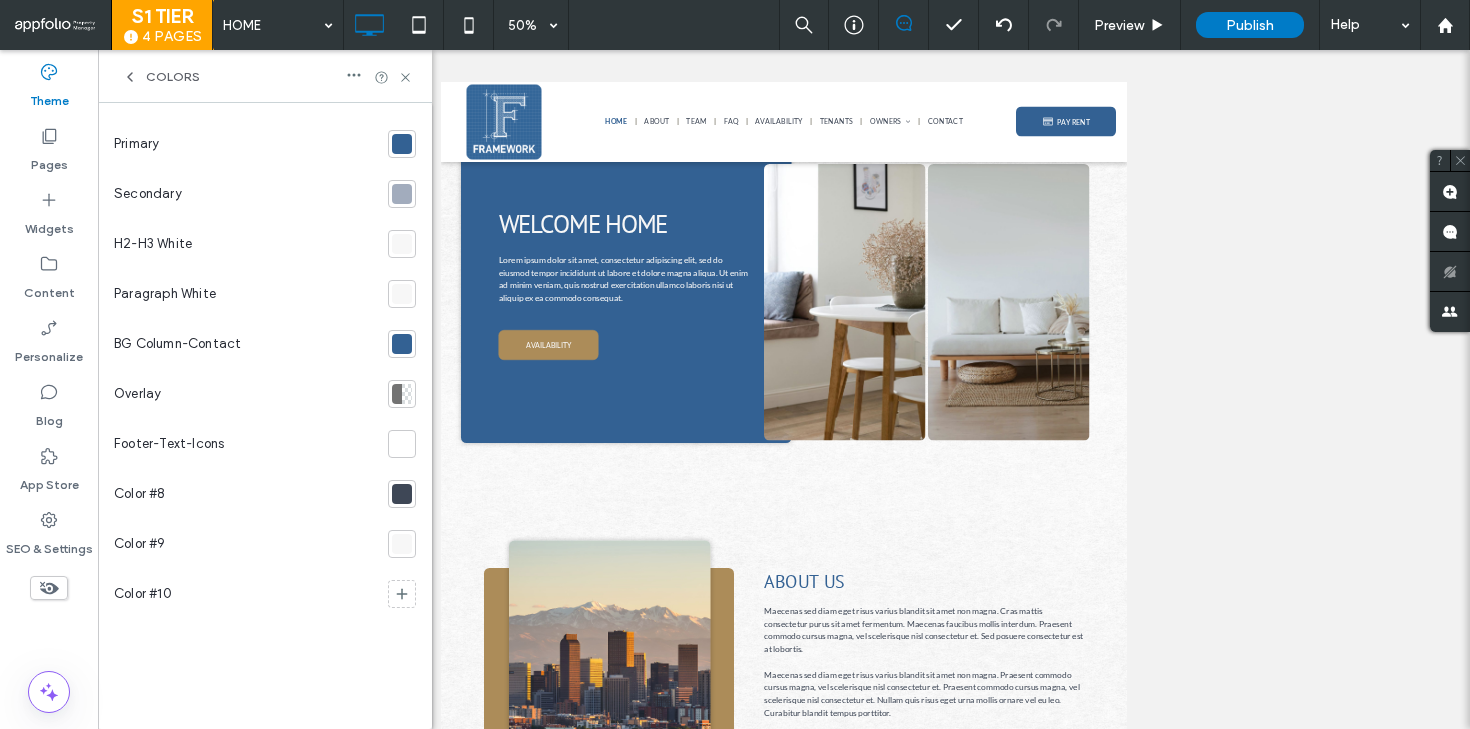click at bounding box center (402, 494) 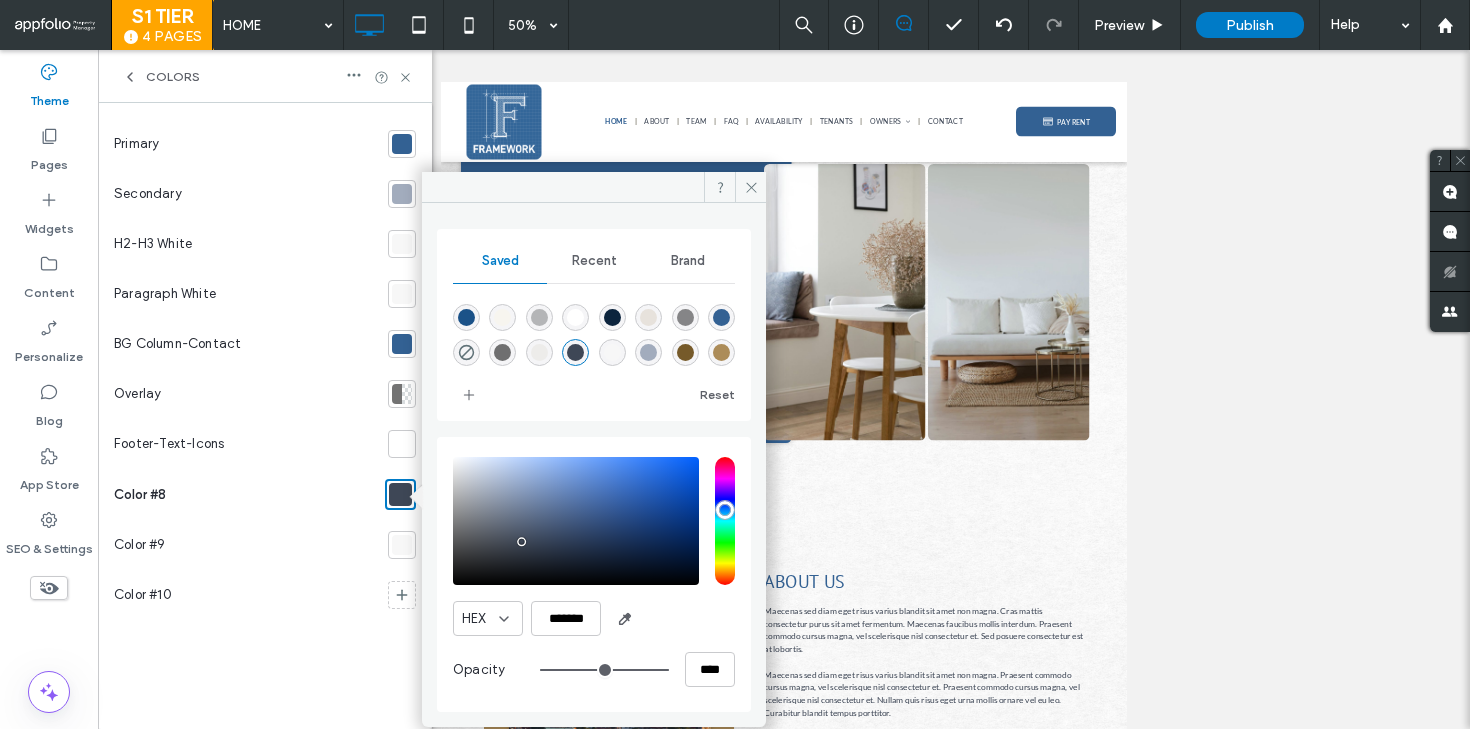 click at bounding box center [576, 521] 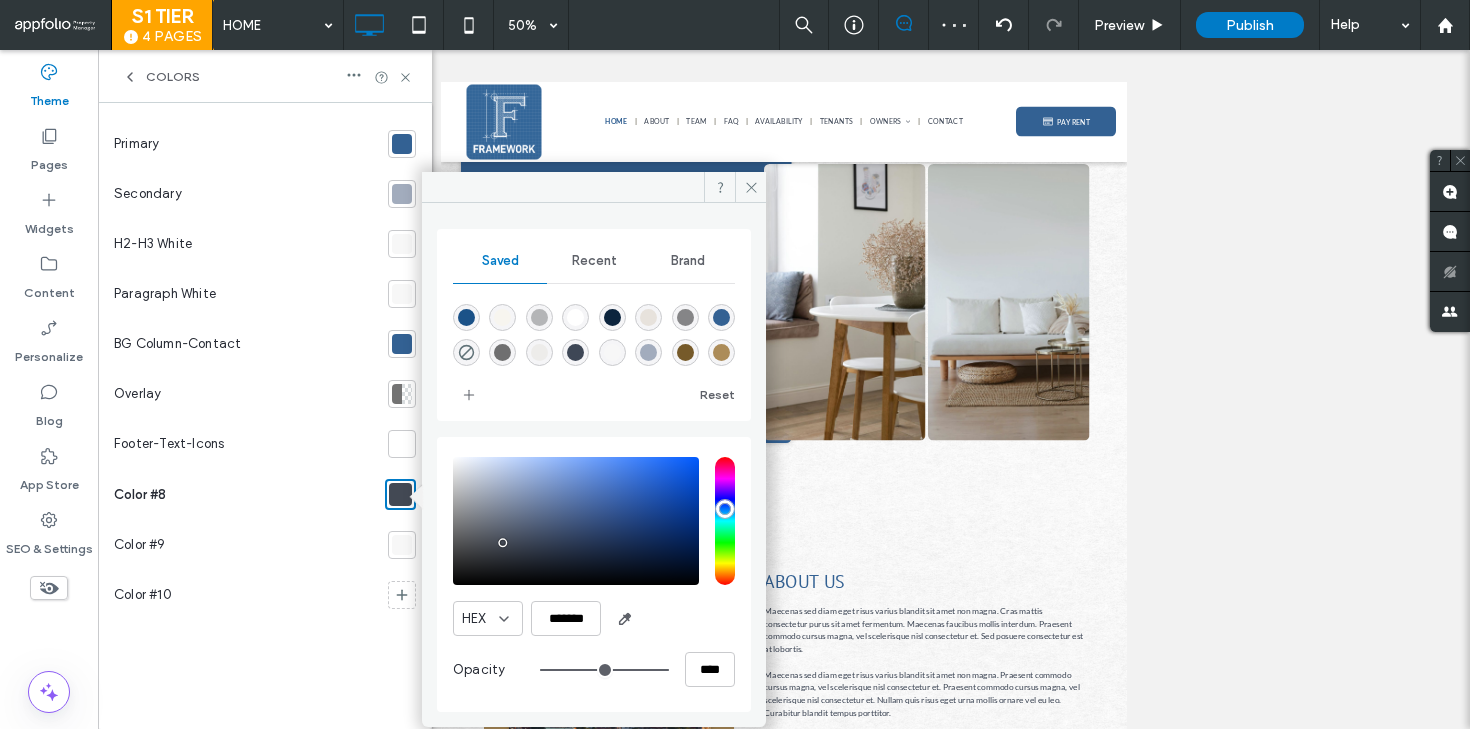 click at bounding box center [576, 521] 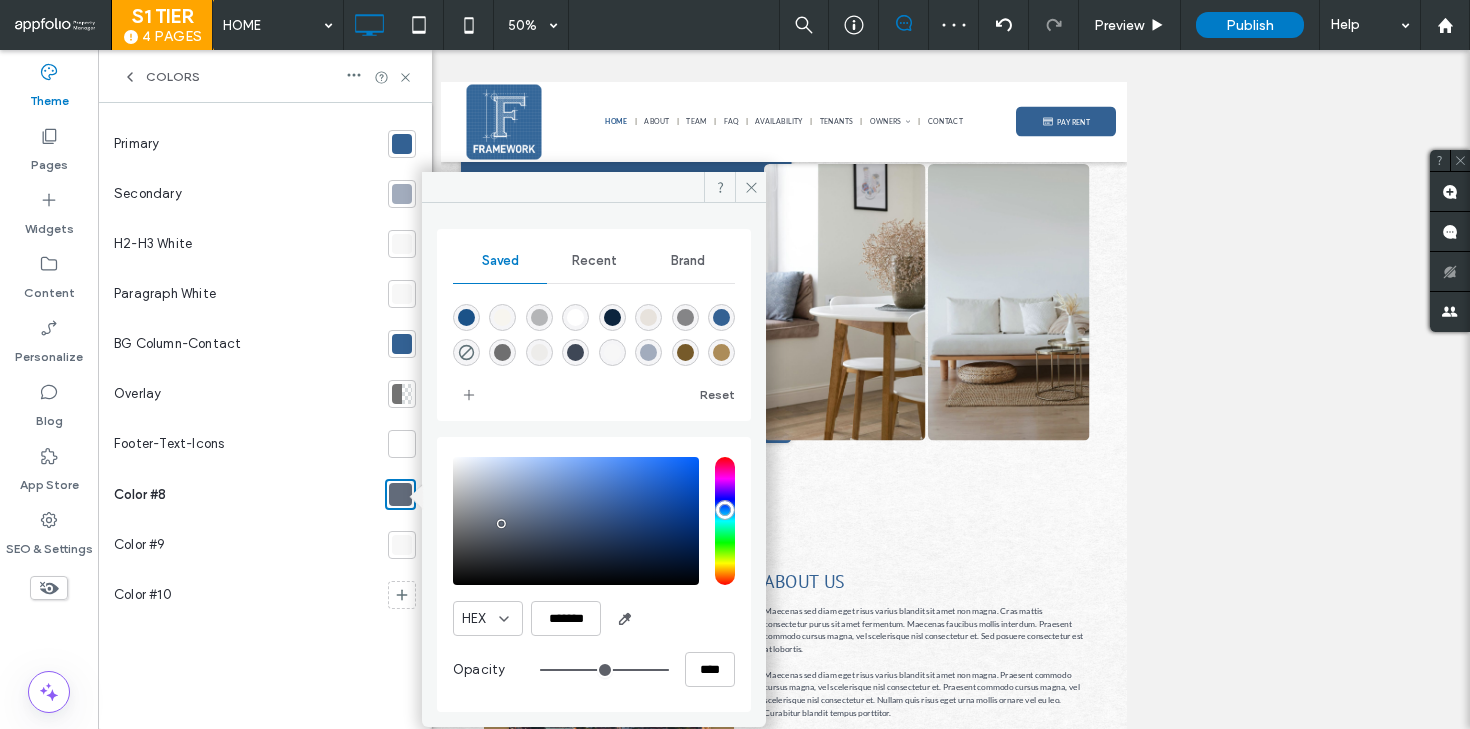 click at bounding box center (576, 521) 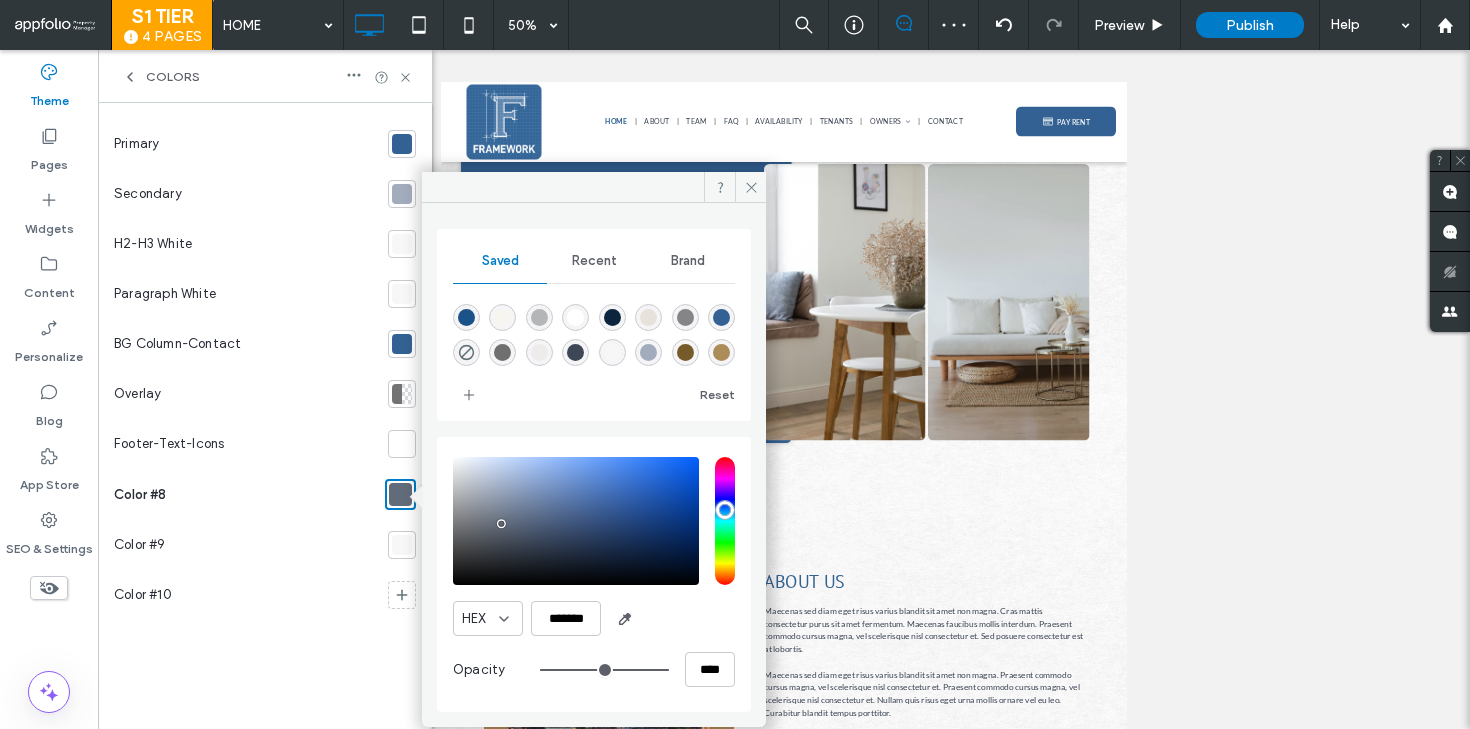 type on "*******" 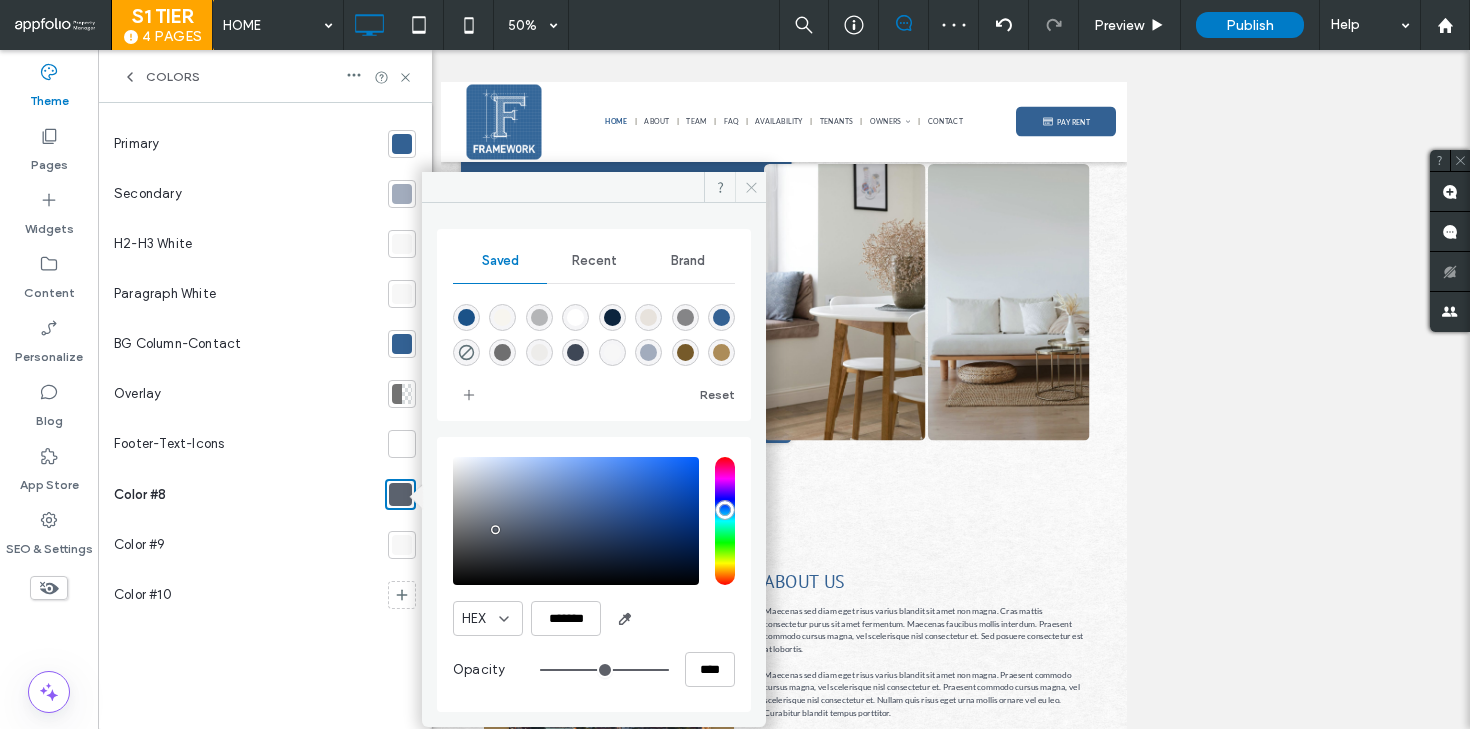 click 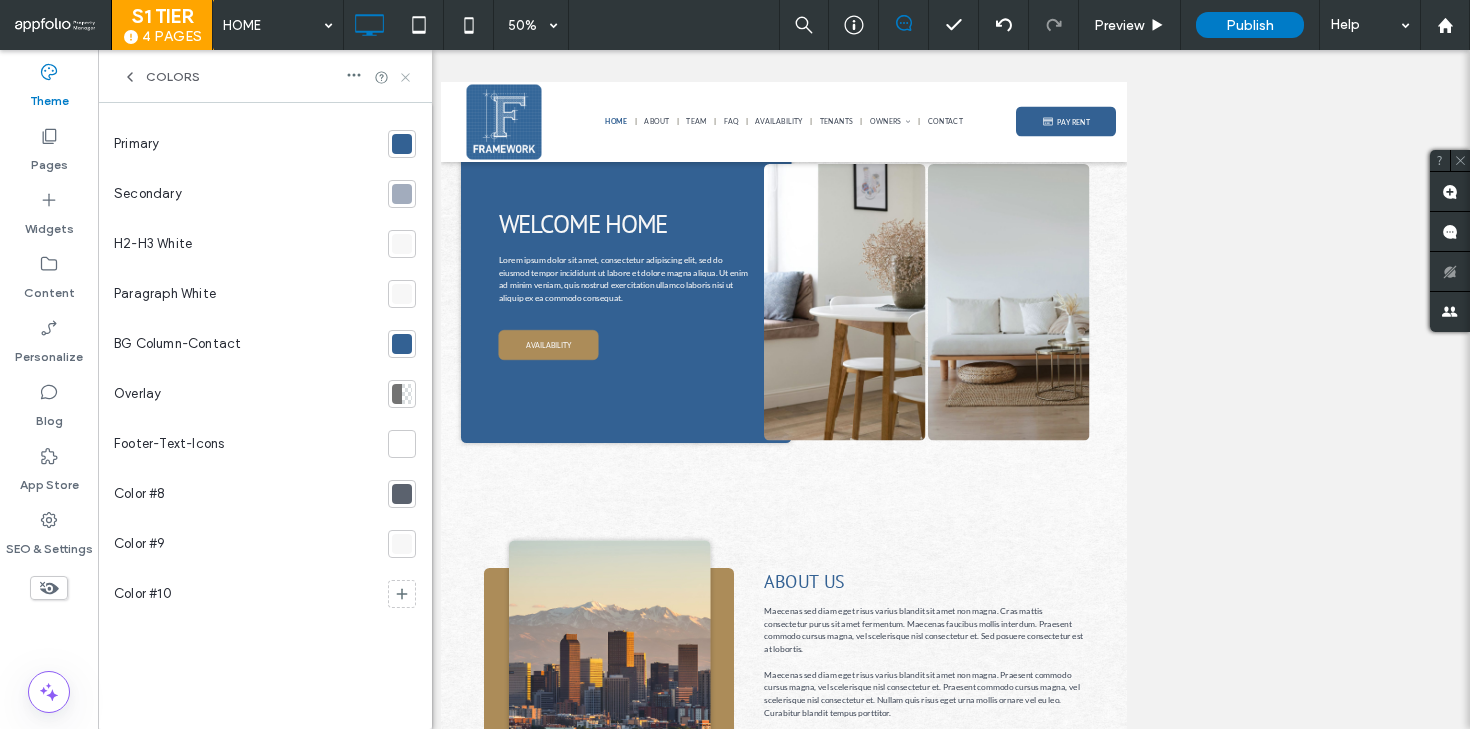 click 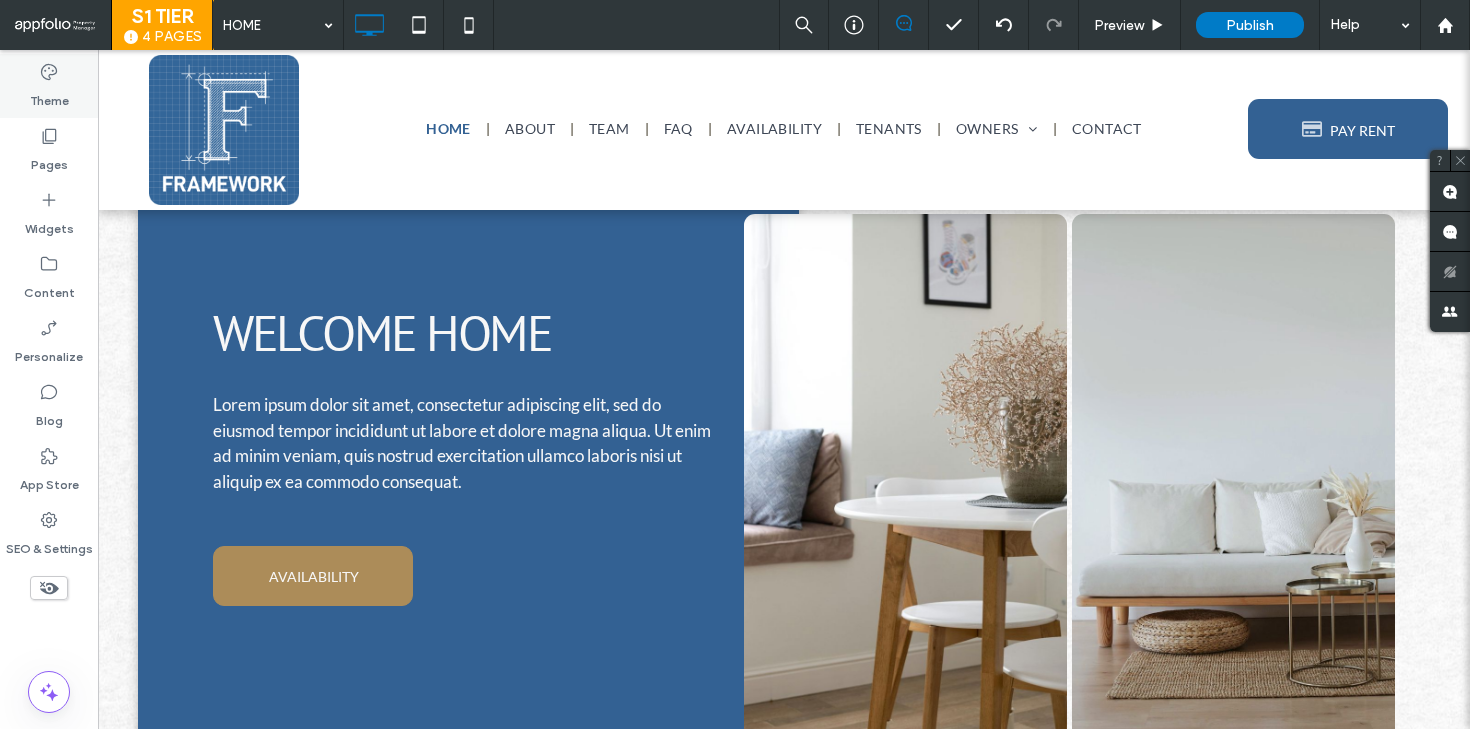 click on "Theme" at bounding box center [49, 86] 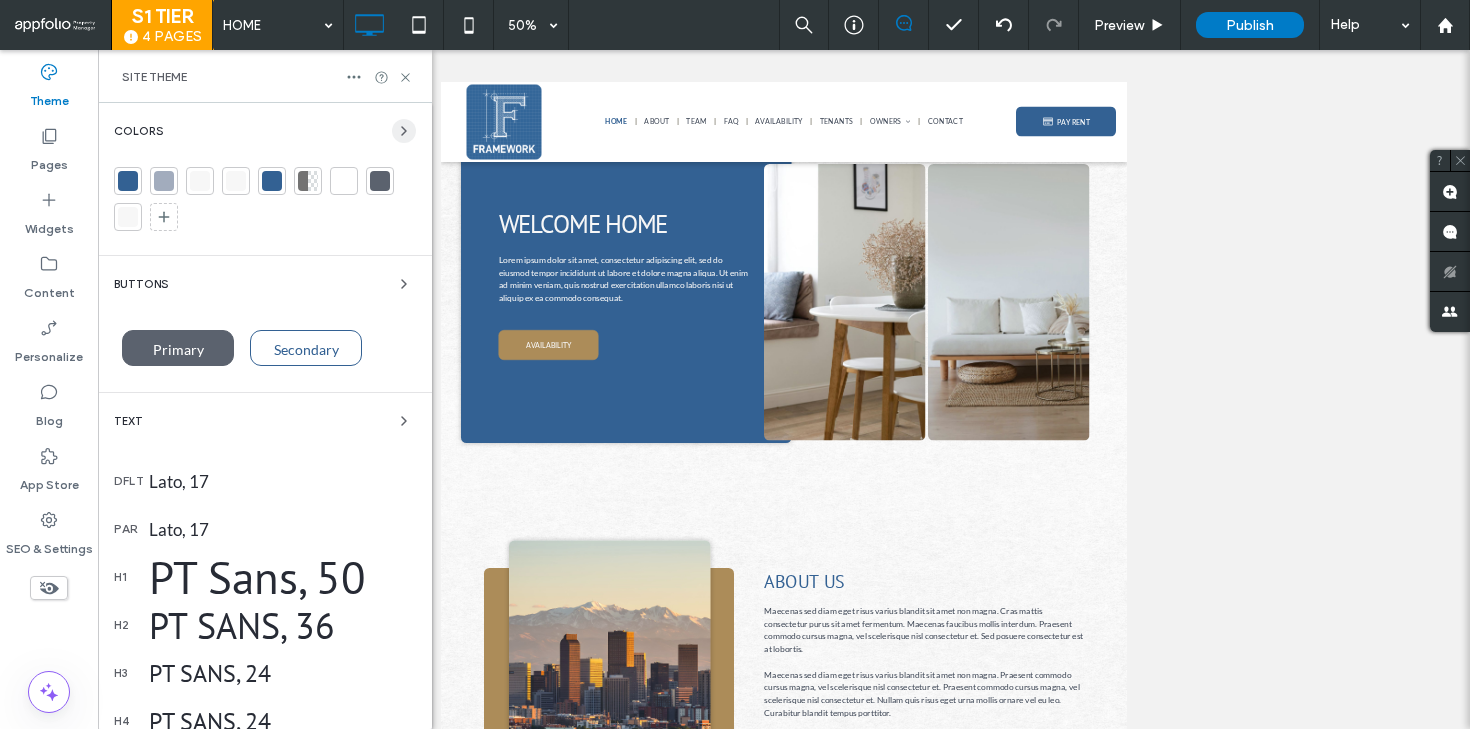 click 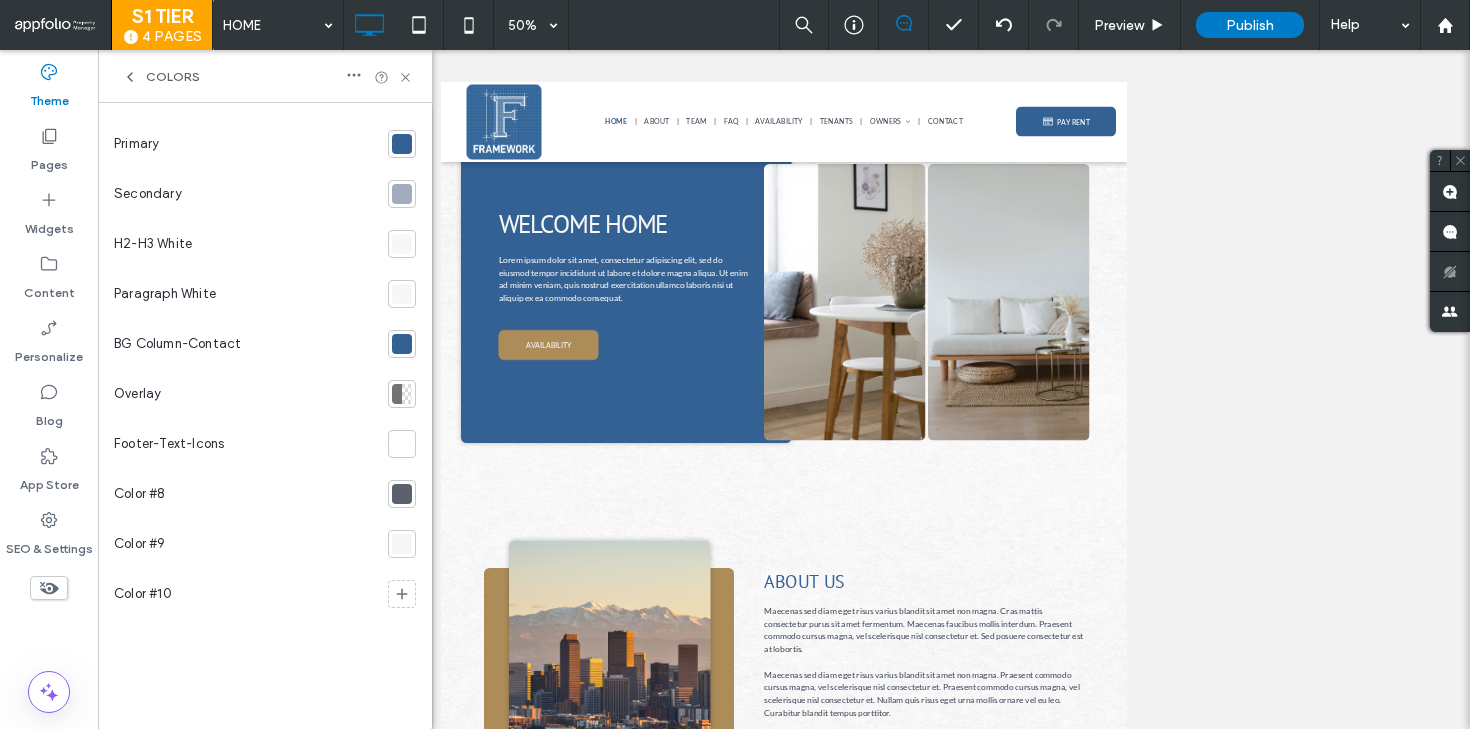 click at bounding box center [402, 494] 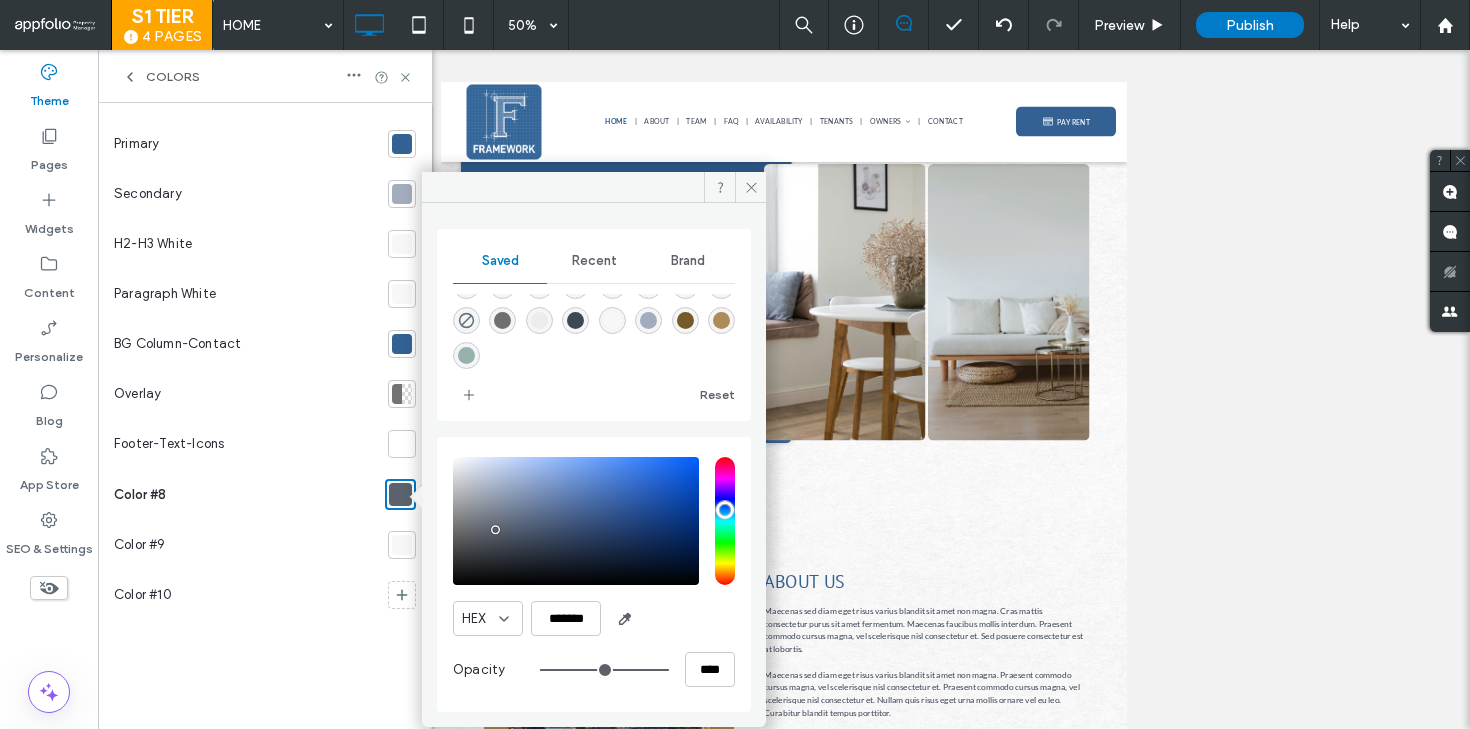 scroll, scrollTop: 31, scrollLeft: 0, axis: vertical 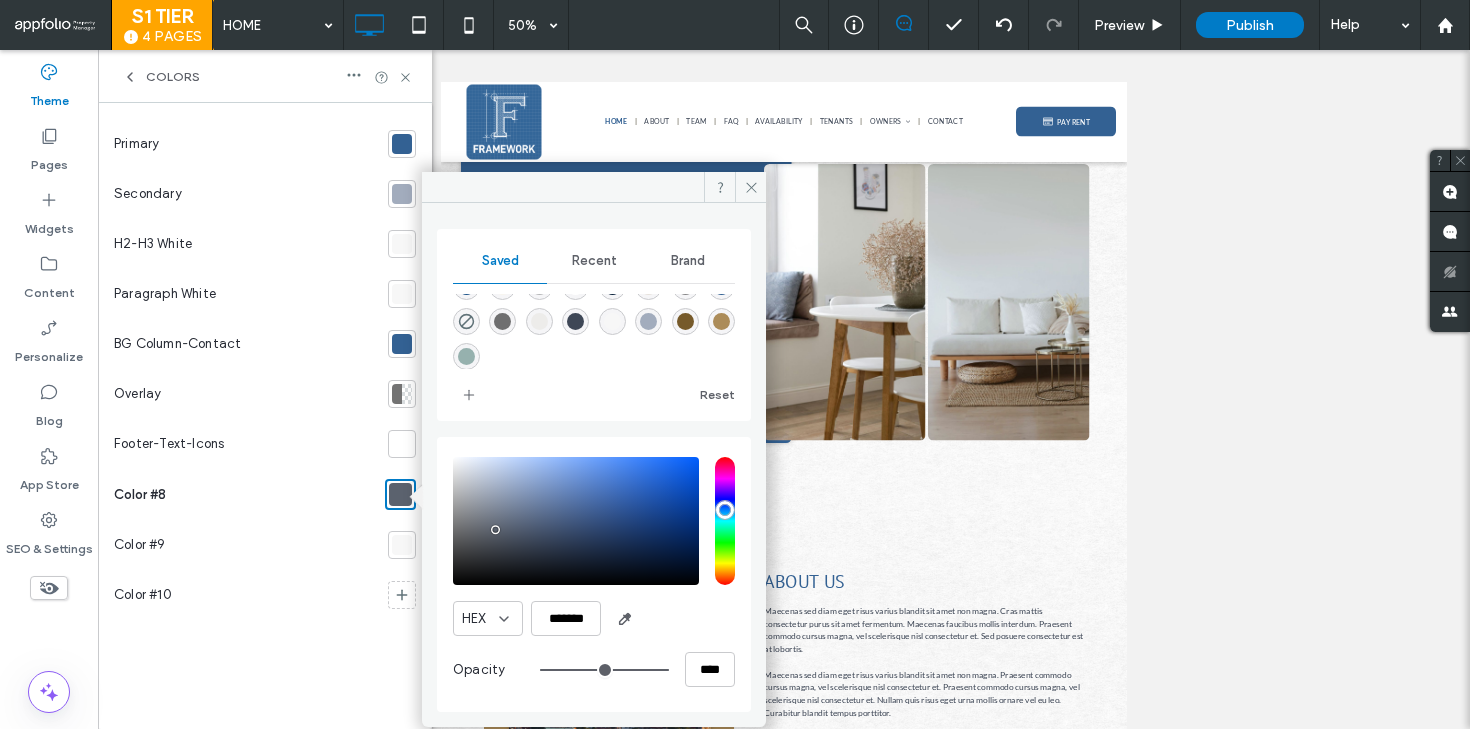 click at bounding box center (575, 321) 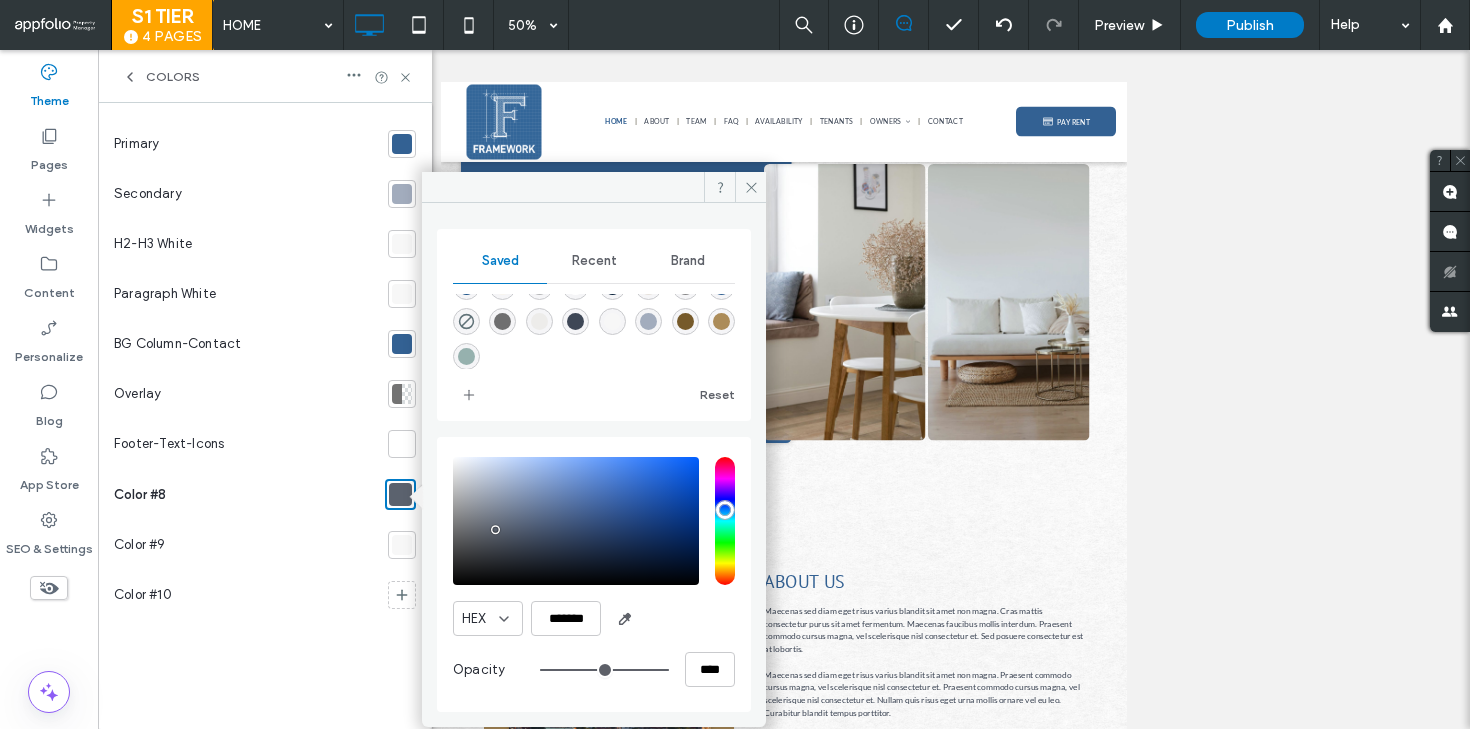 type on "*******" 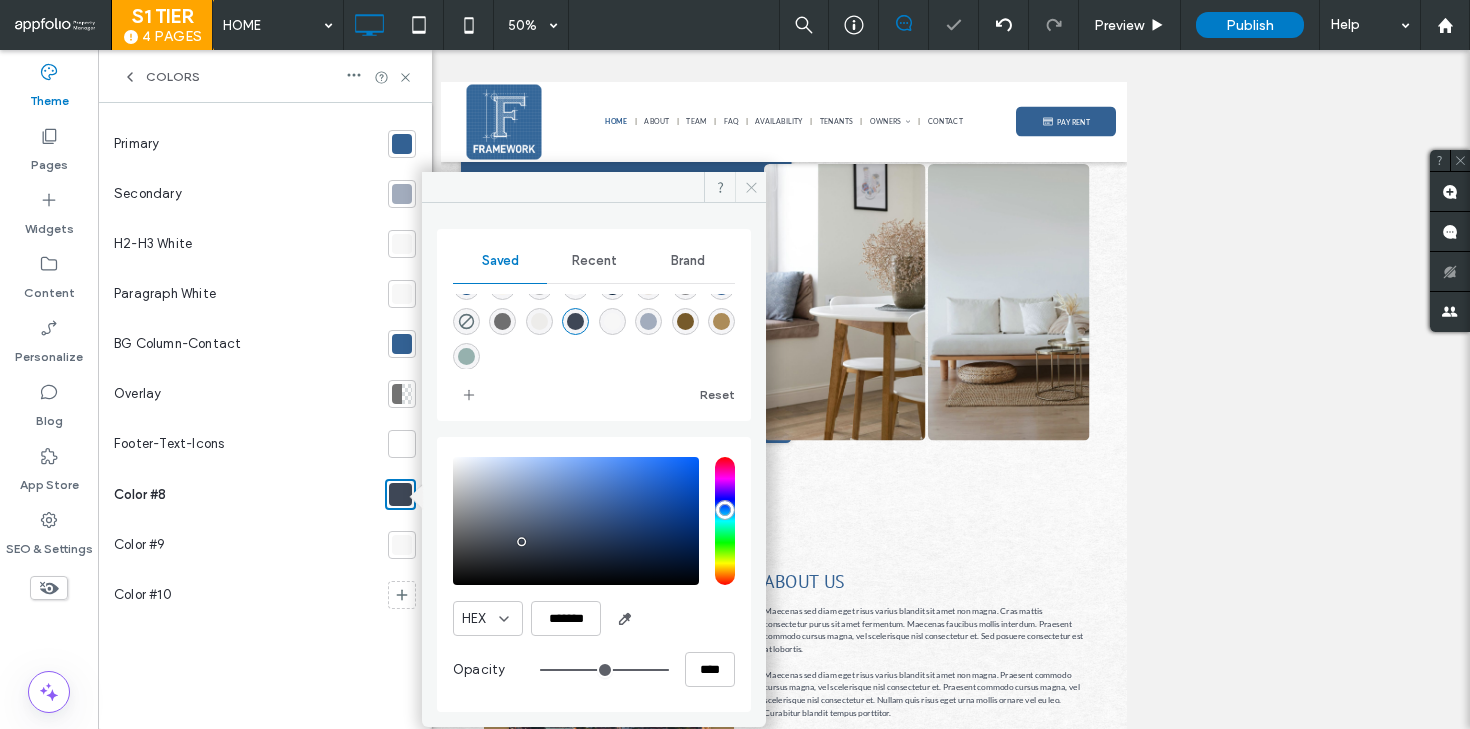 click 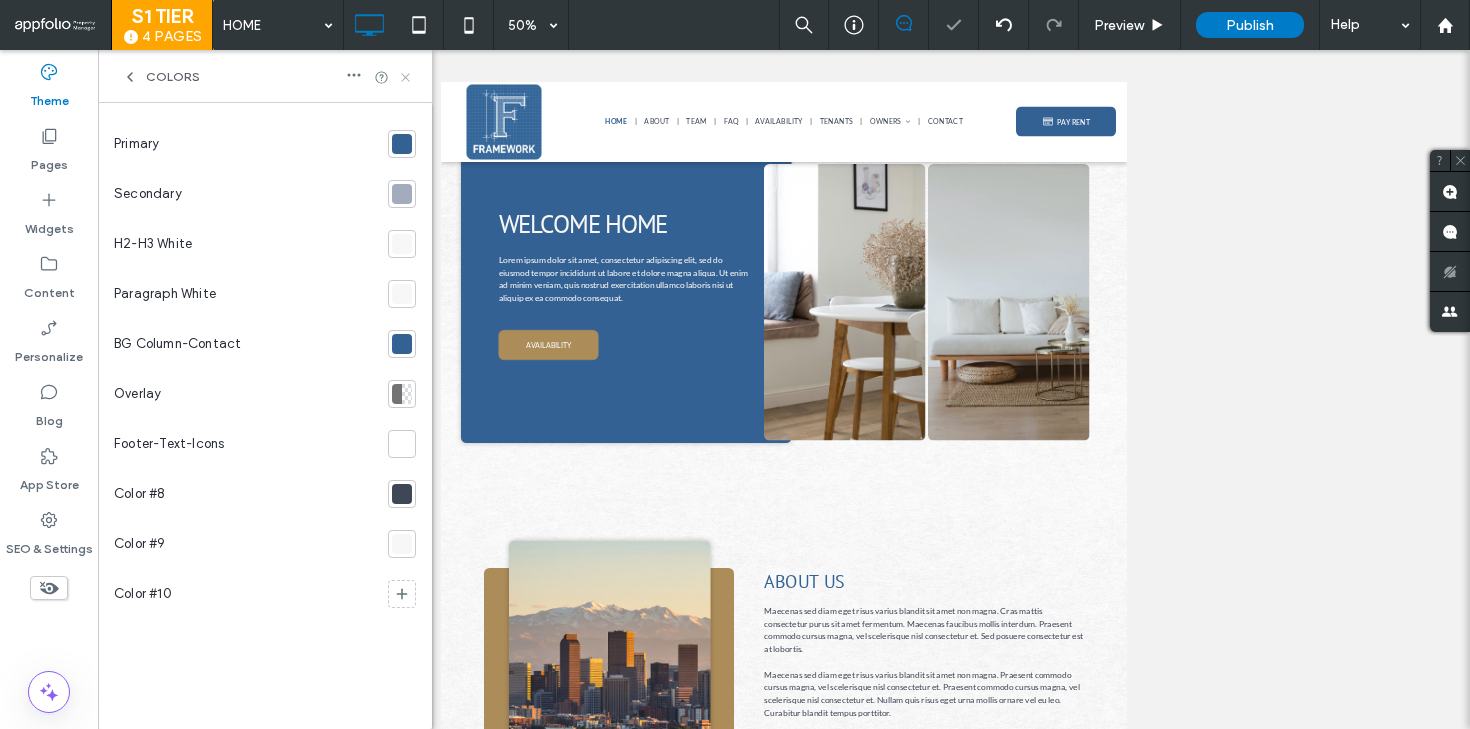 click 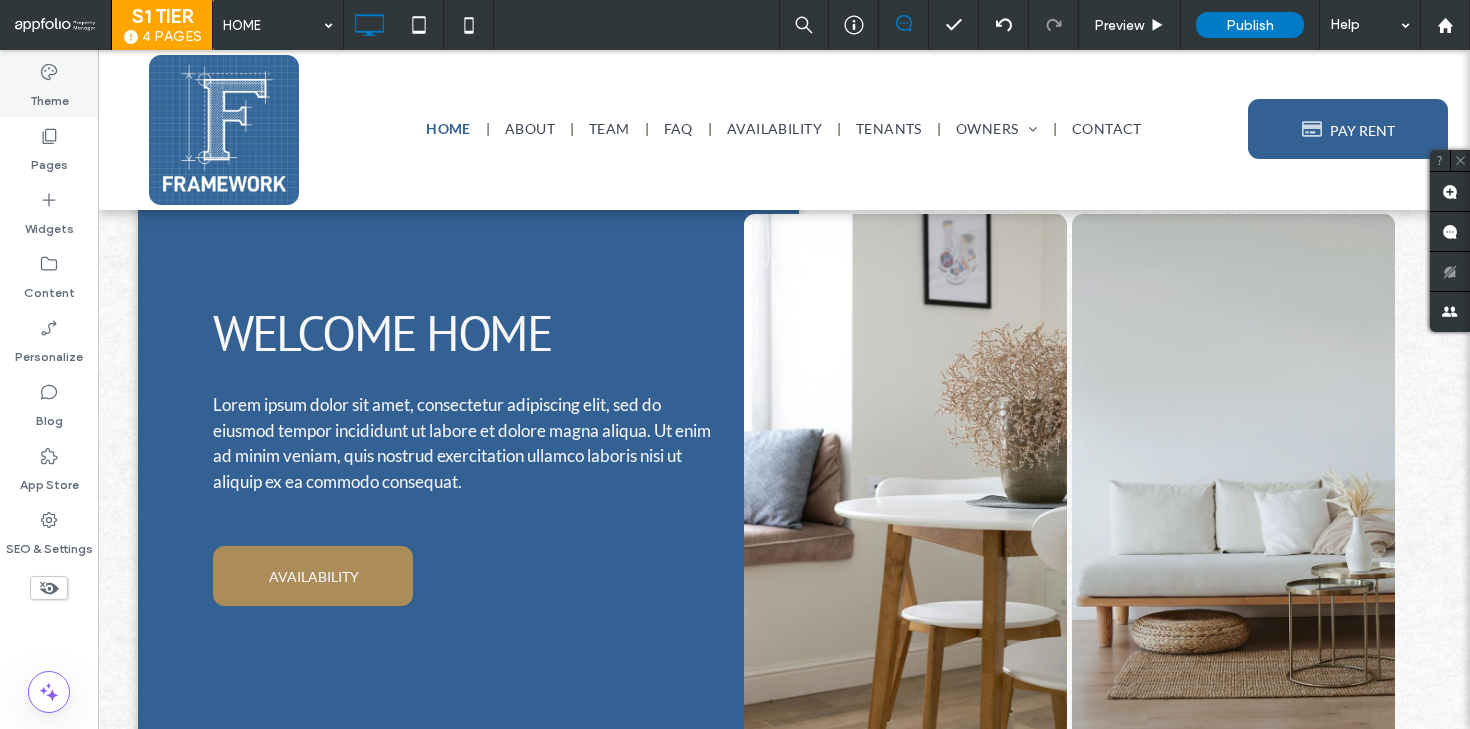 click on "Theme" at bounding box center [49, 86] 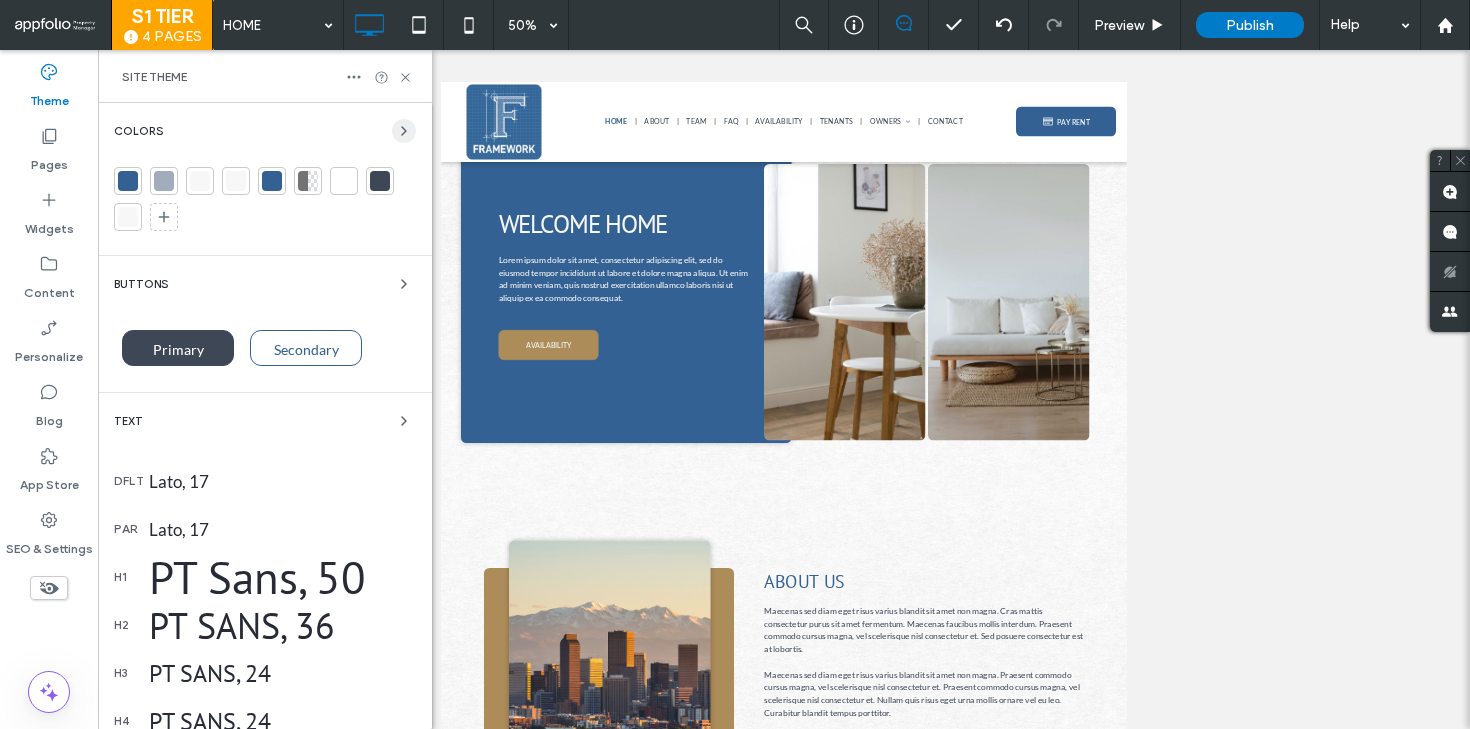 click at bounding box center (404, 131) 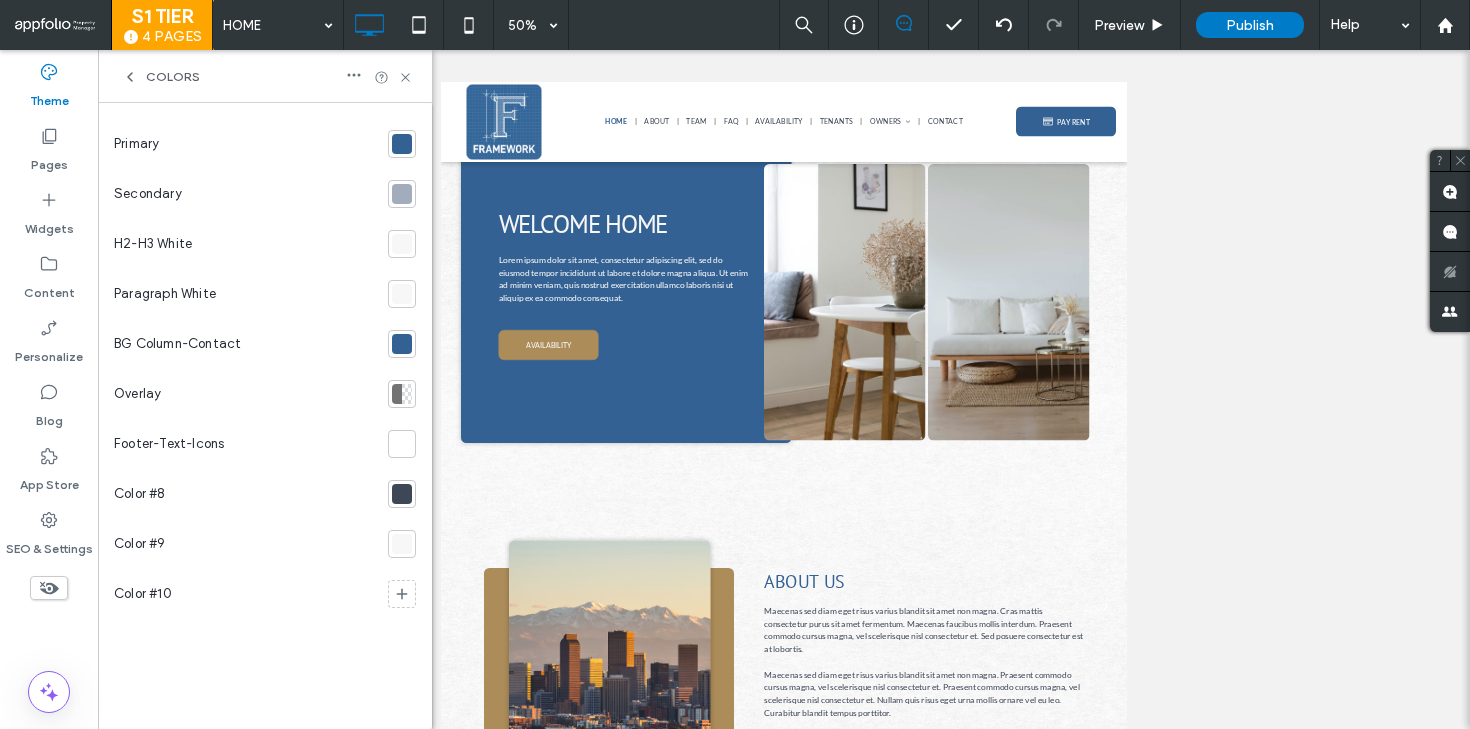 click at bounding box center [402, 194] 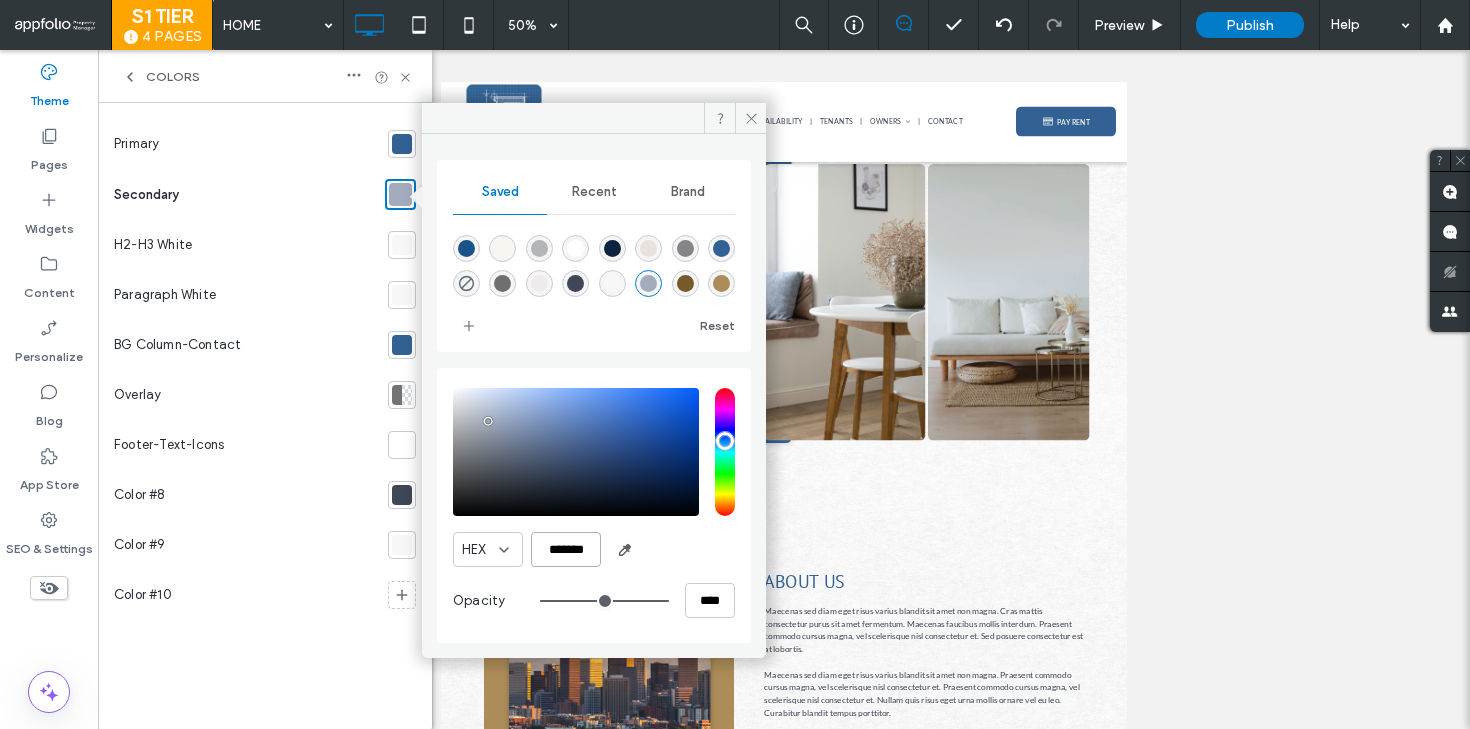 click on "*******" at bounding box center [566, 549] 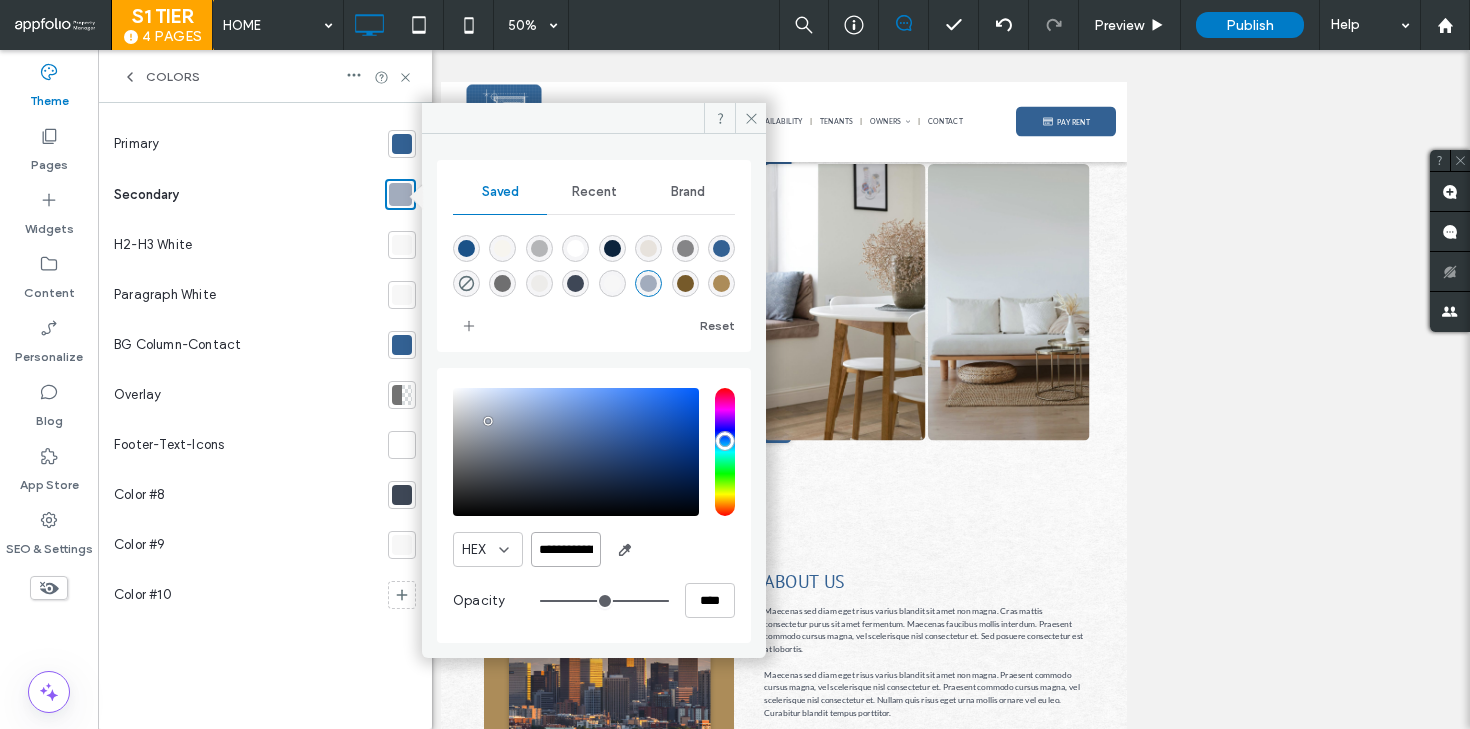 scroll, scrollTop: 0, scrollLeft: 35, axis: horizontal 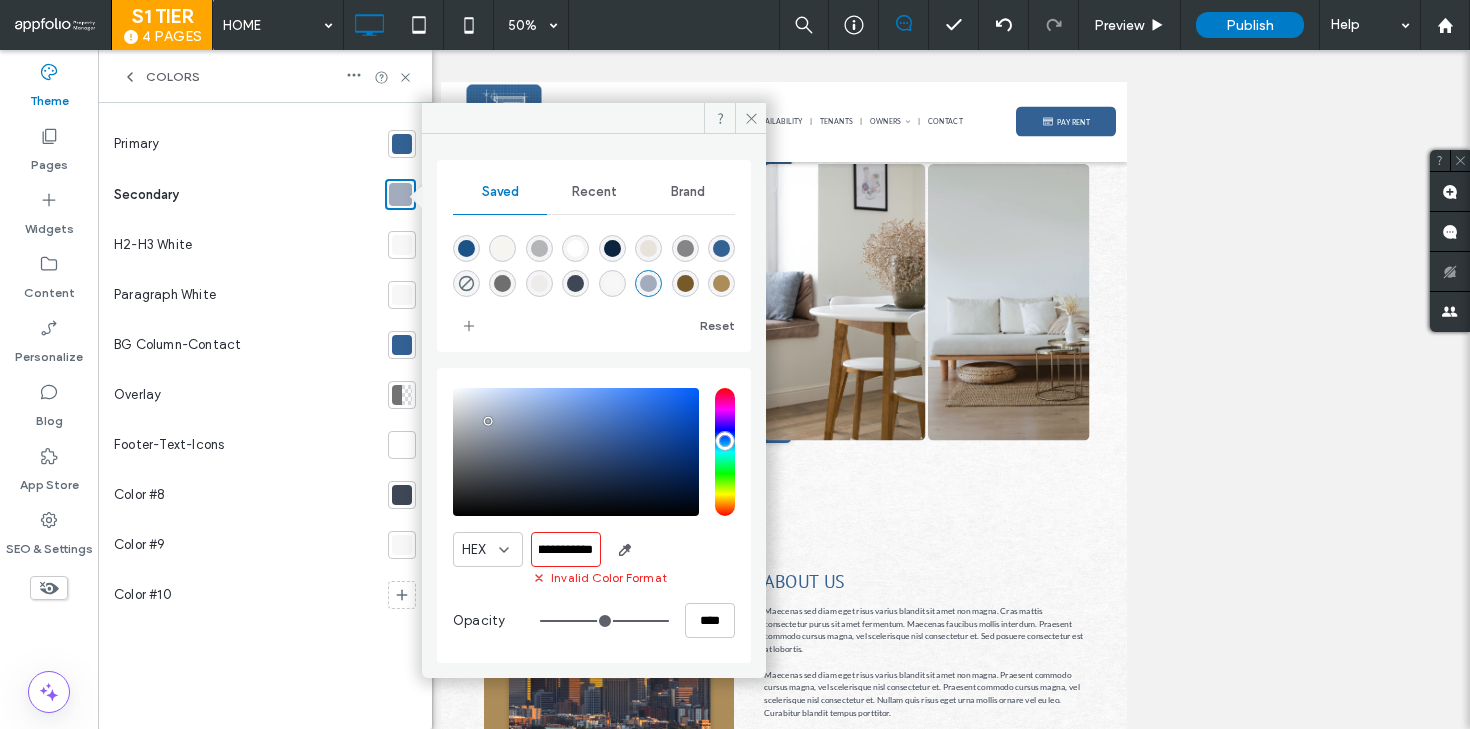 click on "**********" at bounding box center (566, 549) 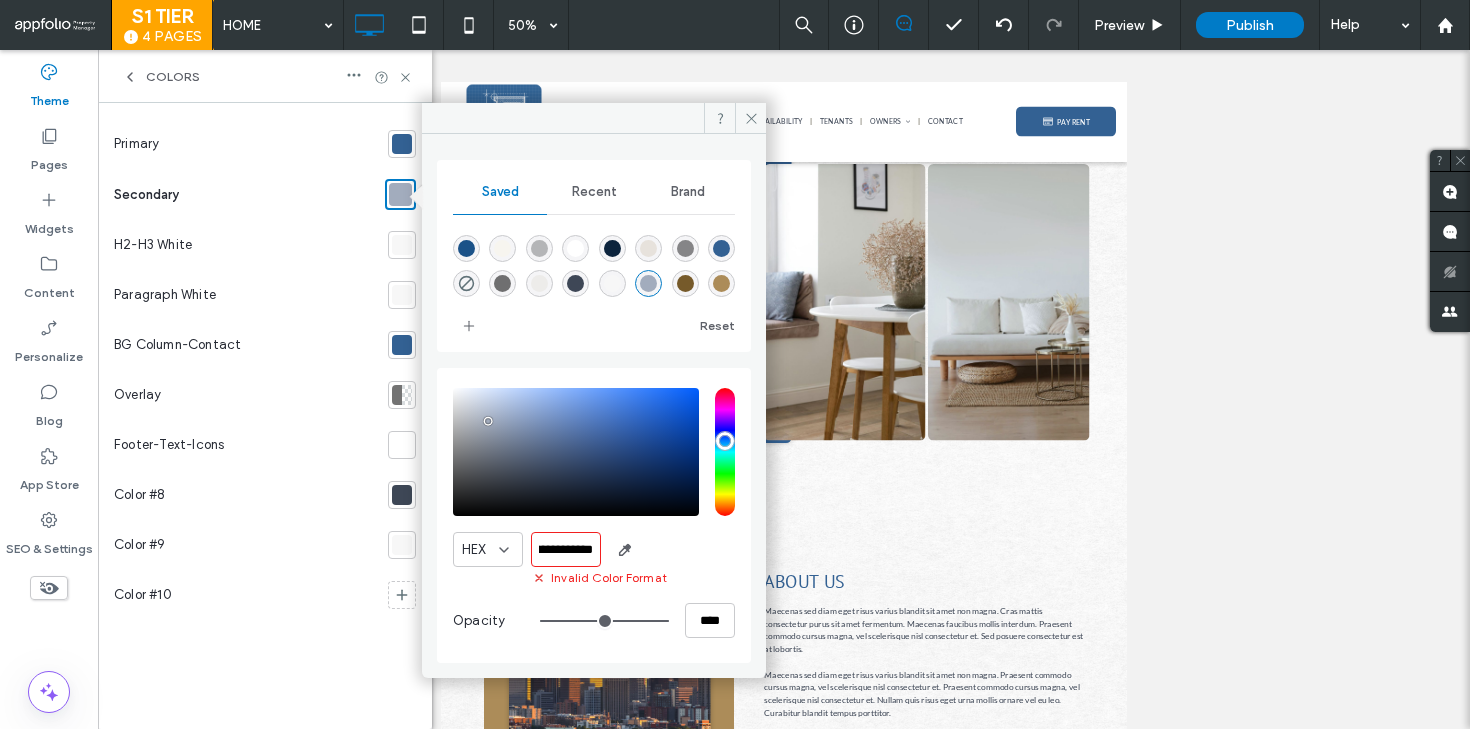 click on "**********" at bounding box center [566, 549] 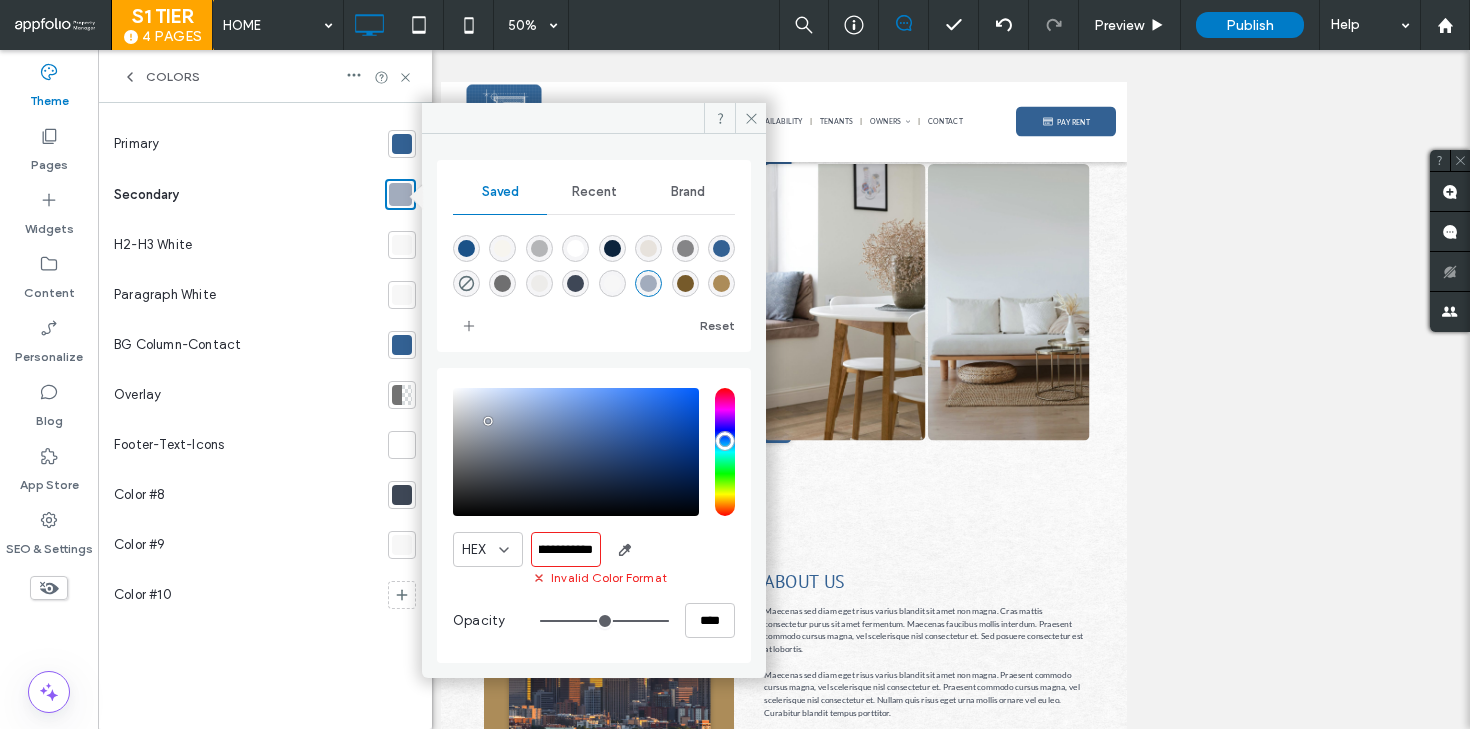 click on "**********" at bounding box center (566, 549) 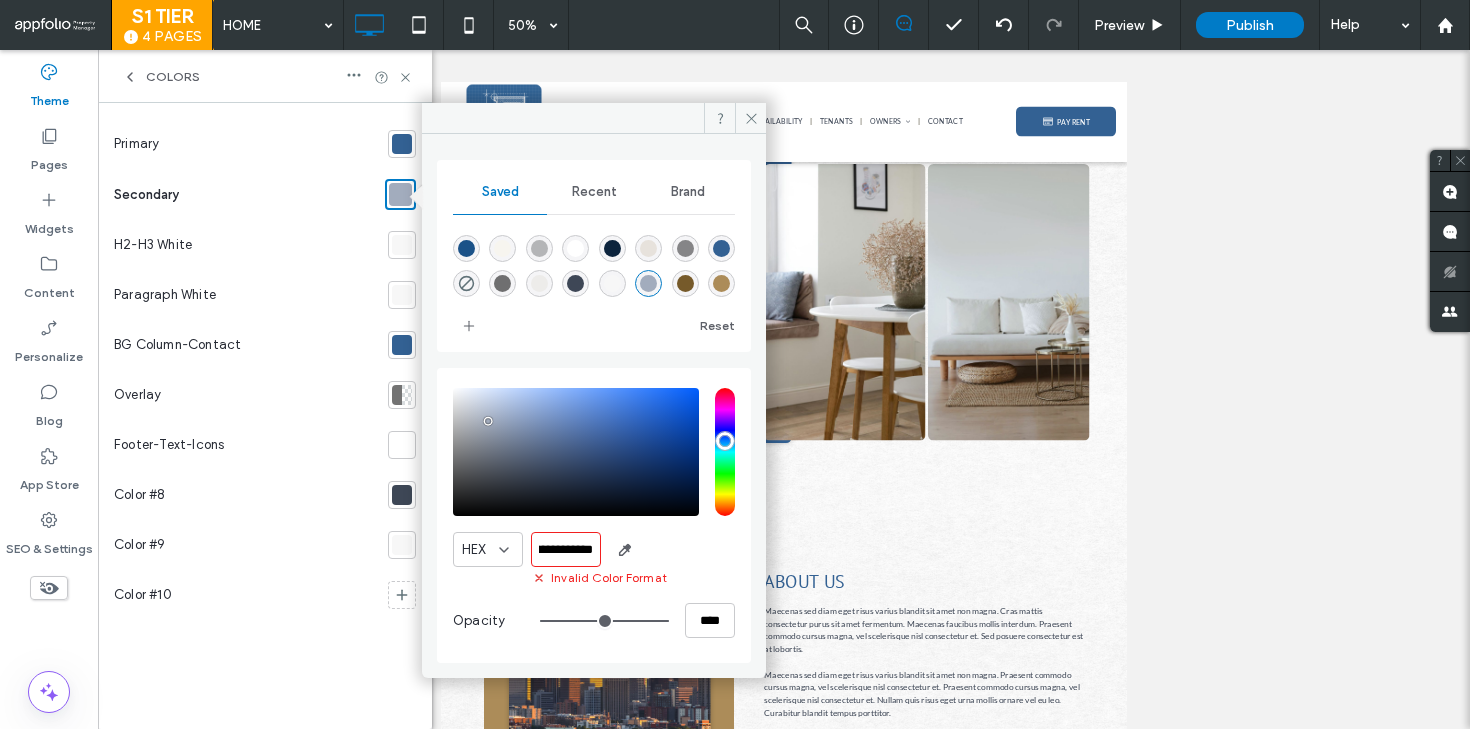 paste 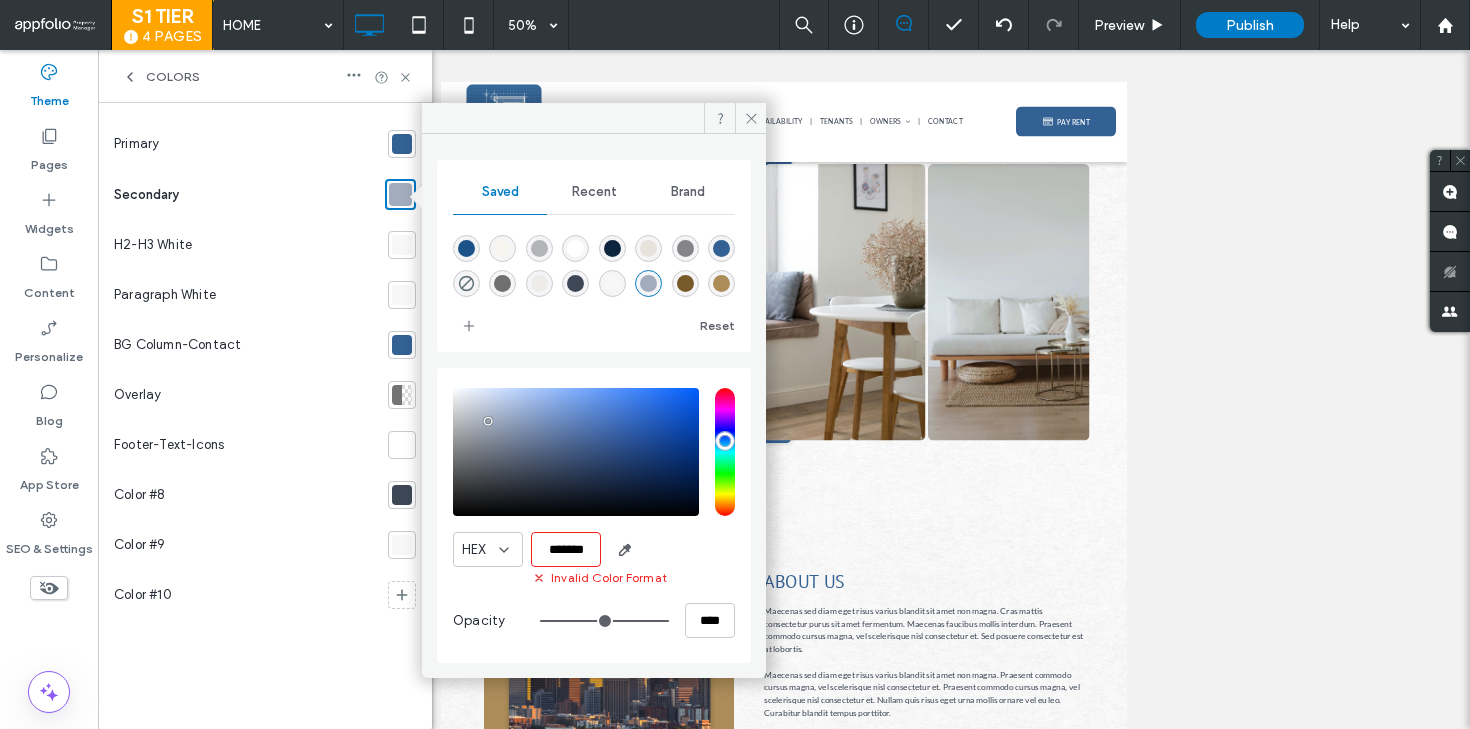 scroll, scrollTop: 0, scrollLeft: 0, axis: both 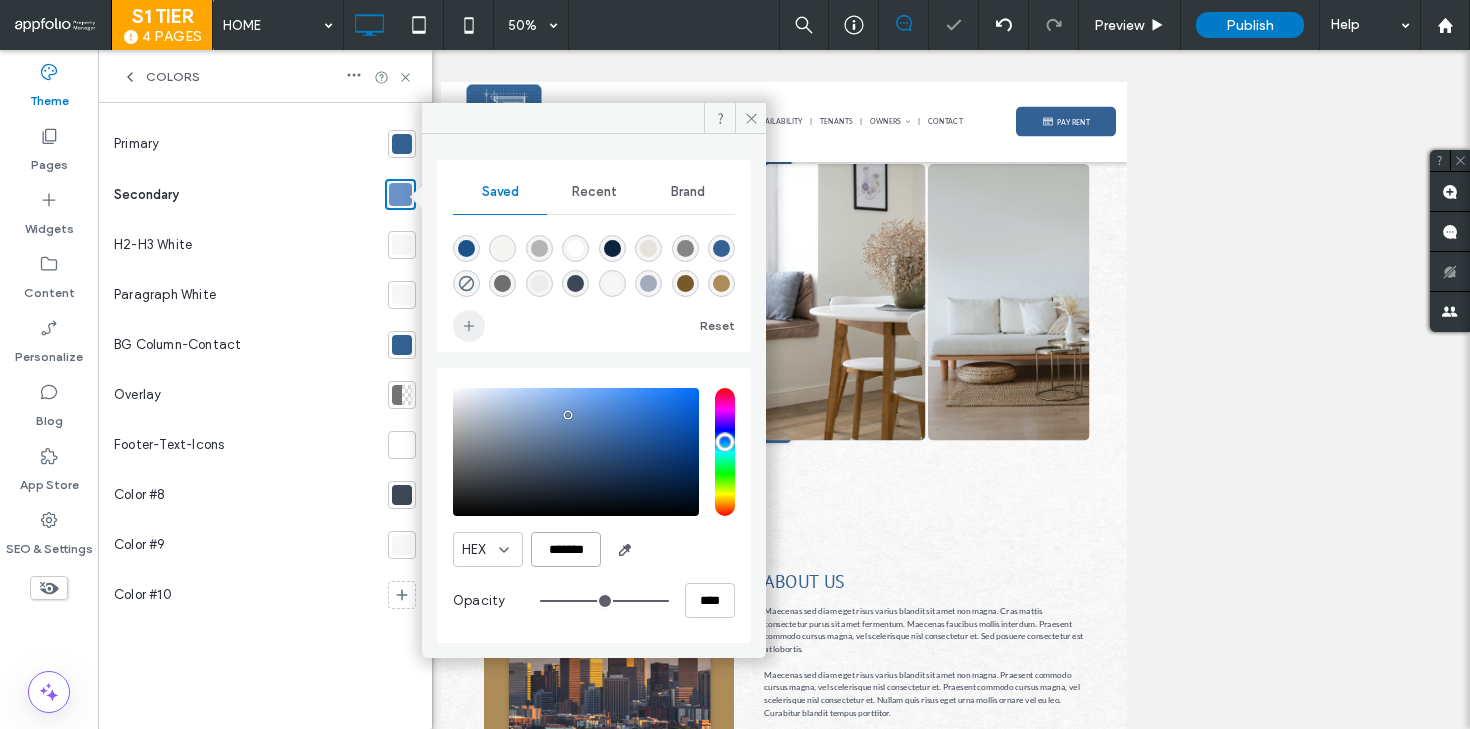 type on "*******" 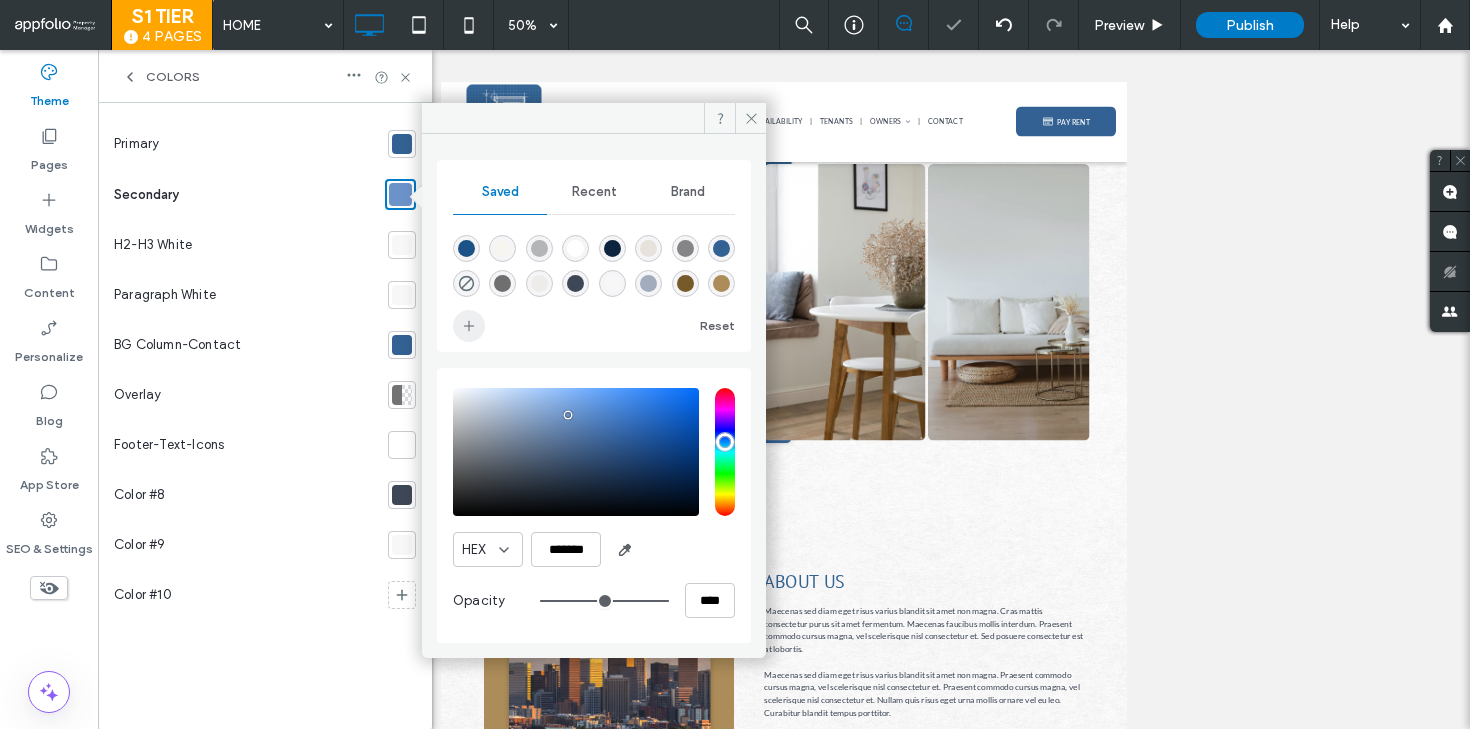 click 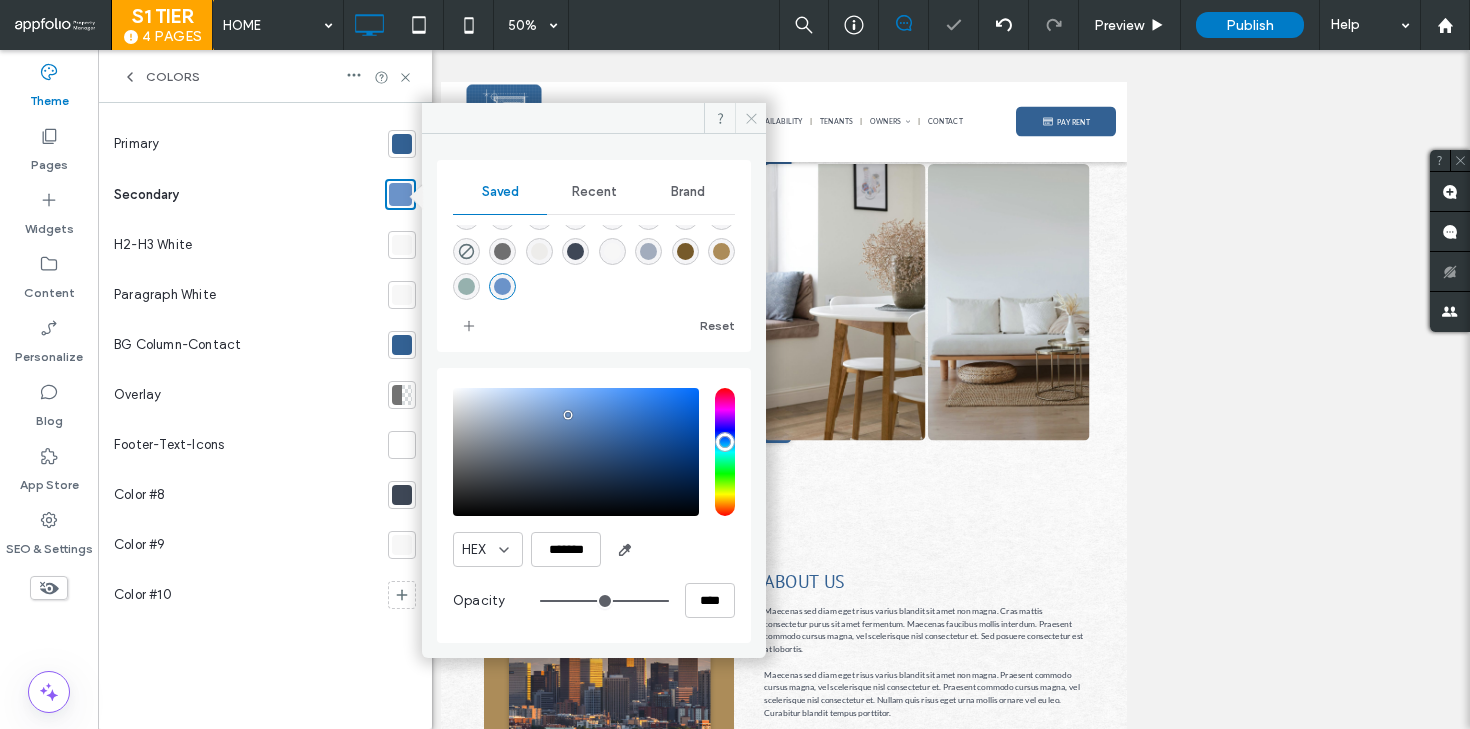 click 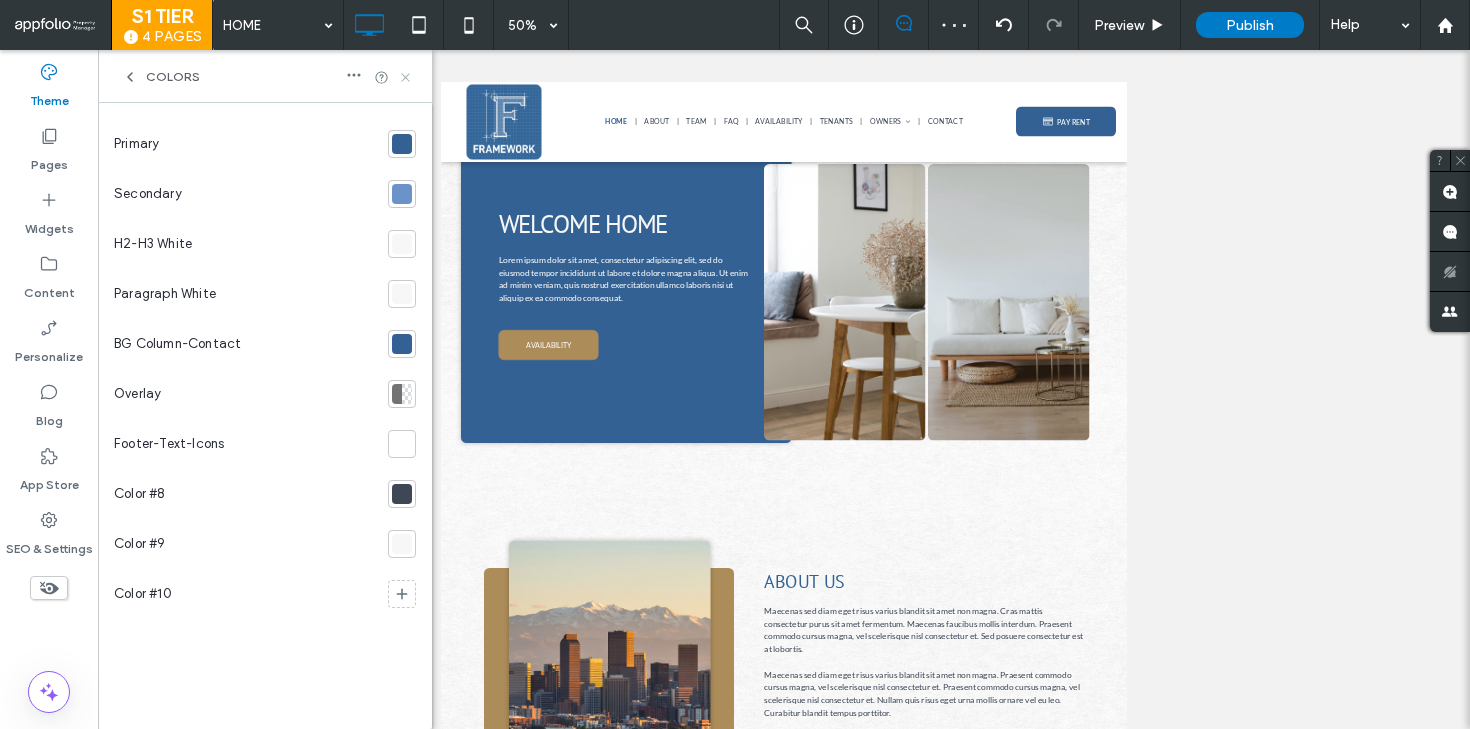 click 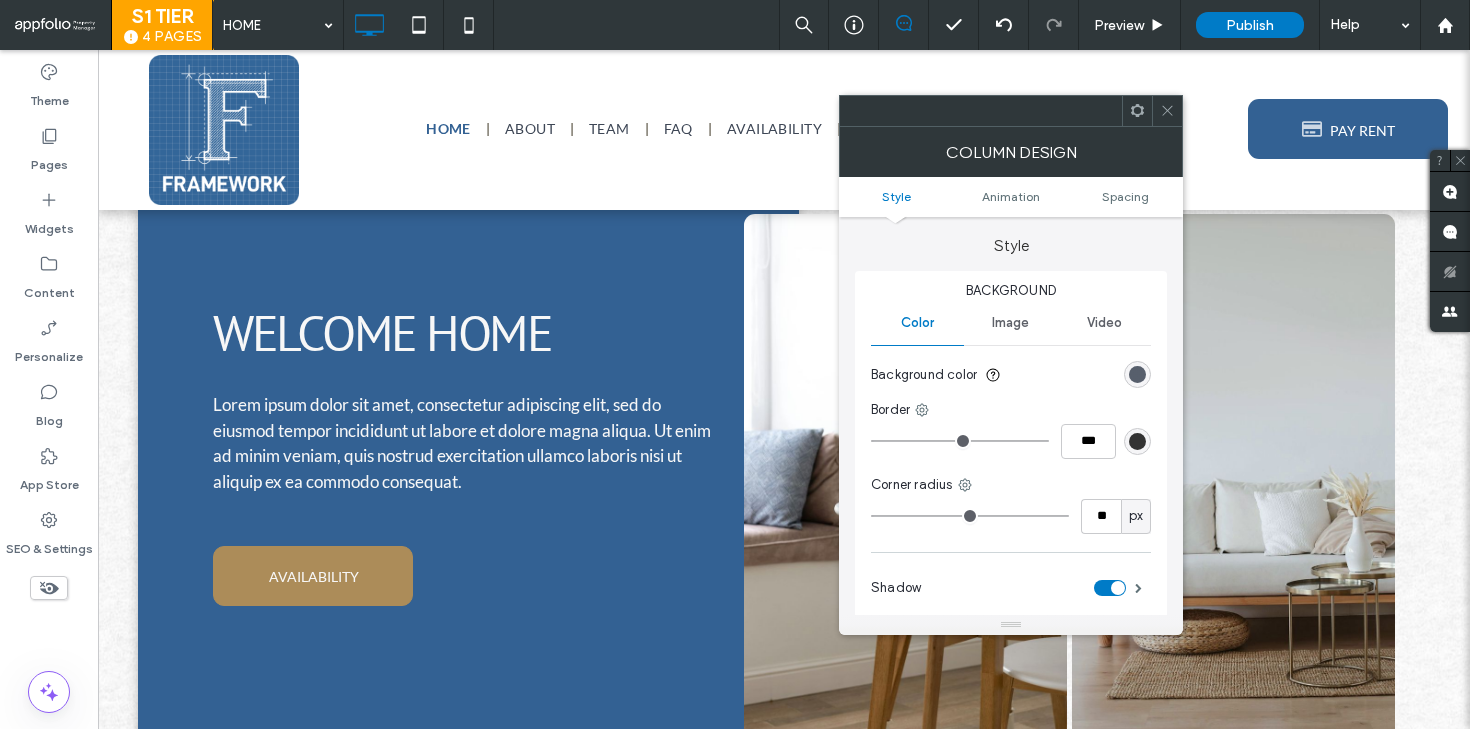 click at bounding box center [1137, 374] 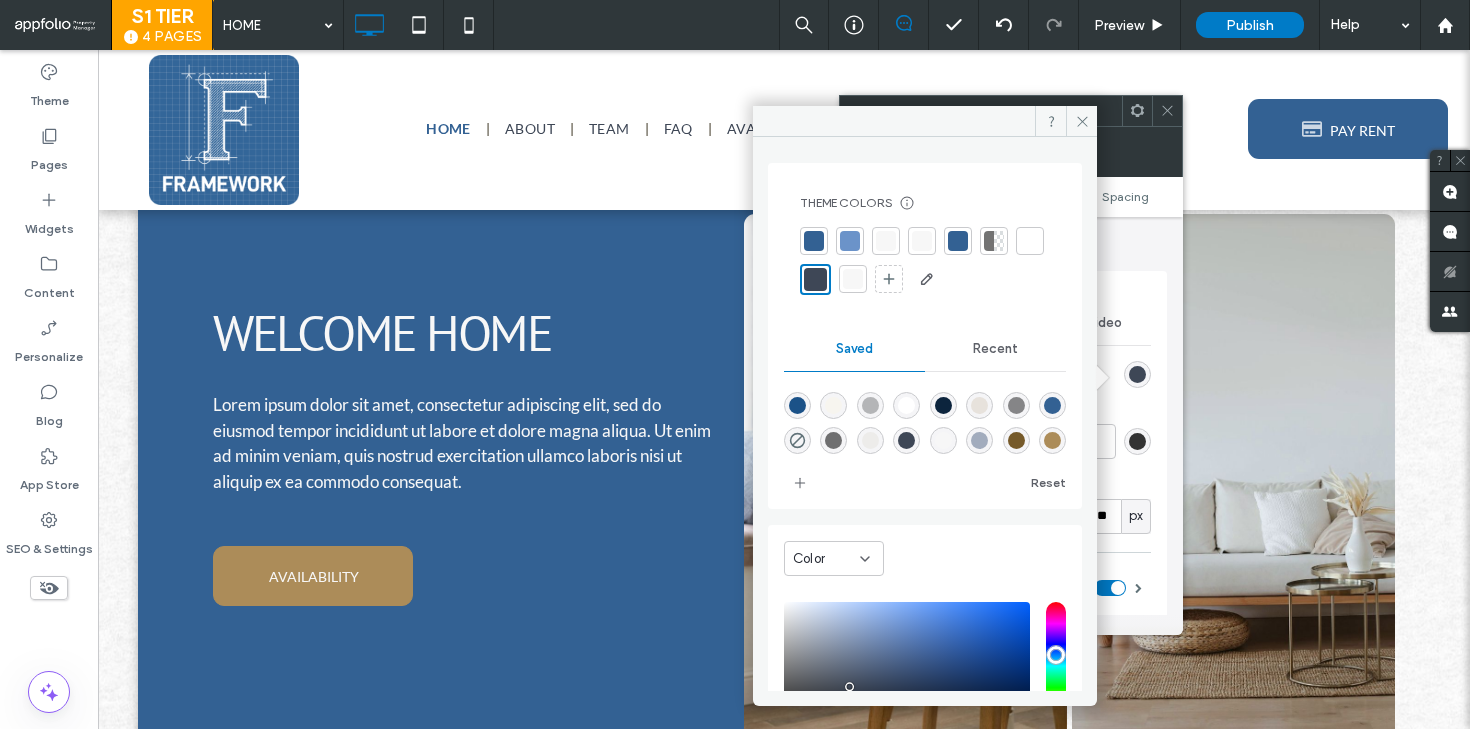 click at bounding box center (850, 241) 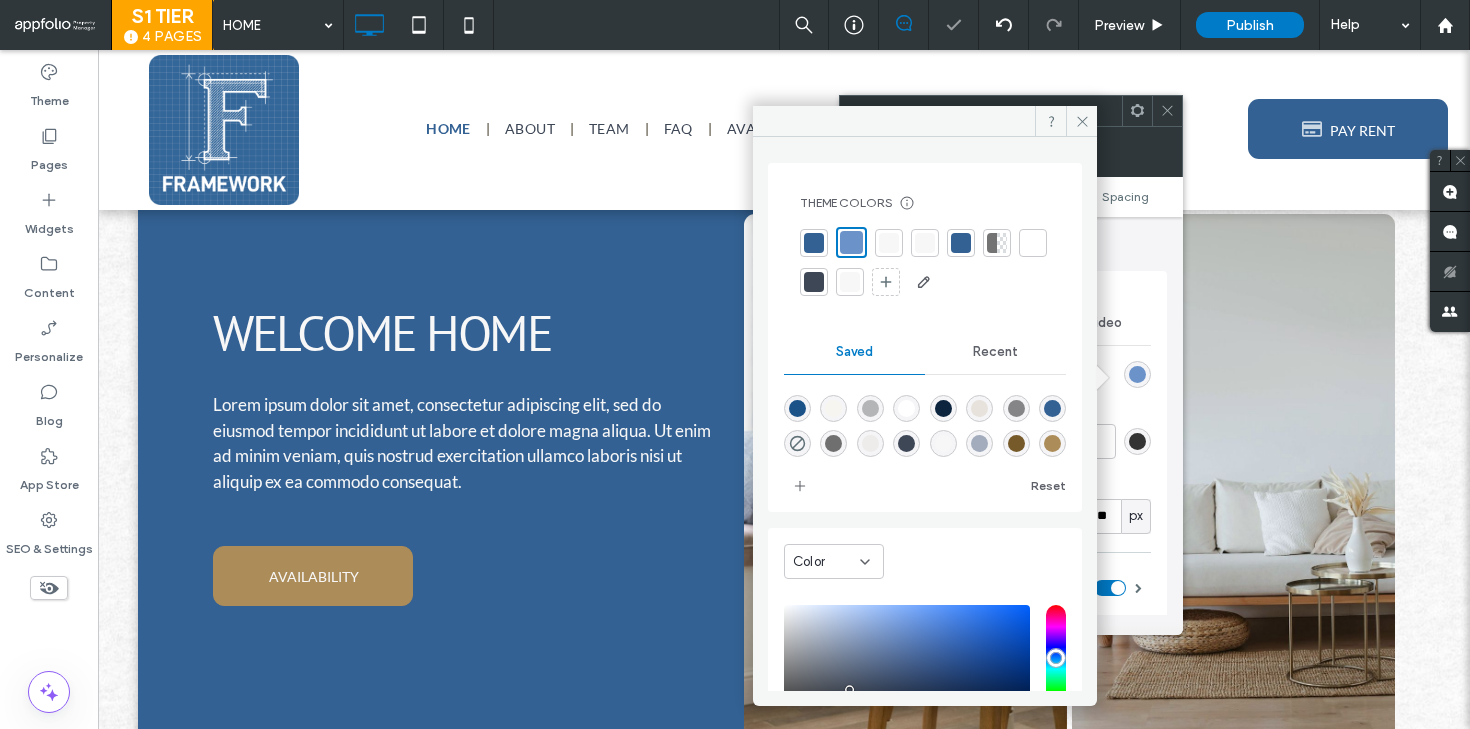 click at bounding box center [814, 243] 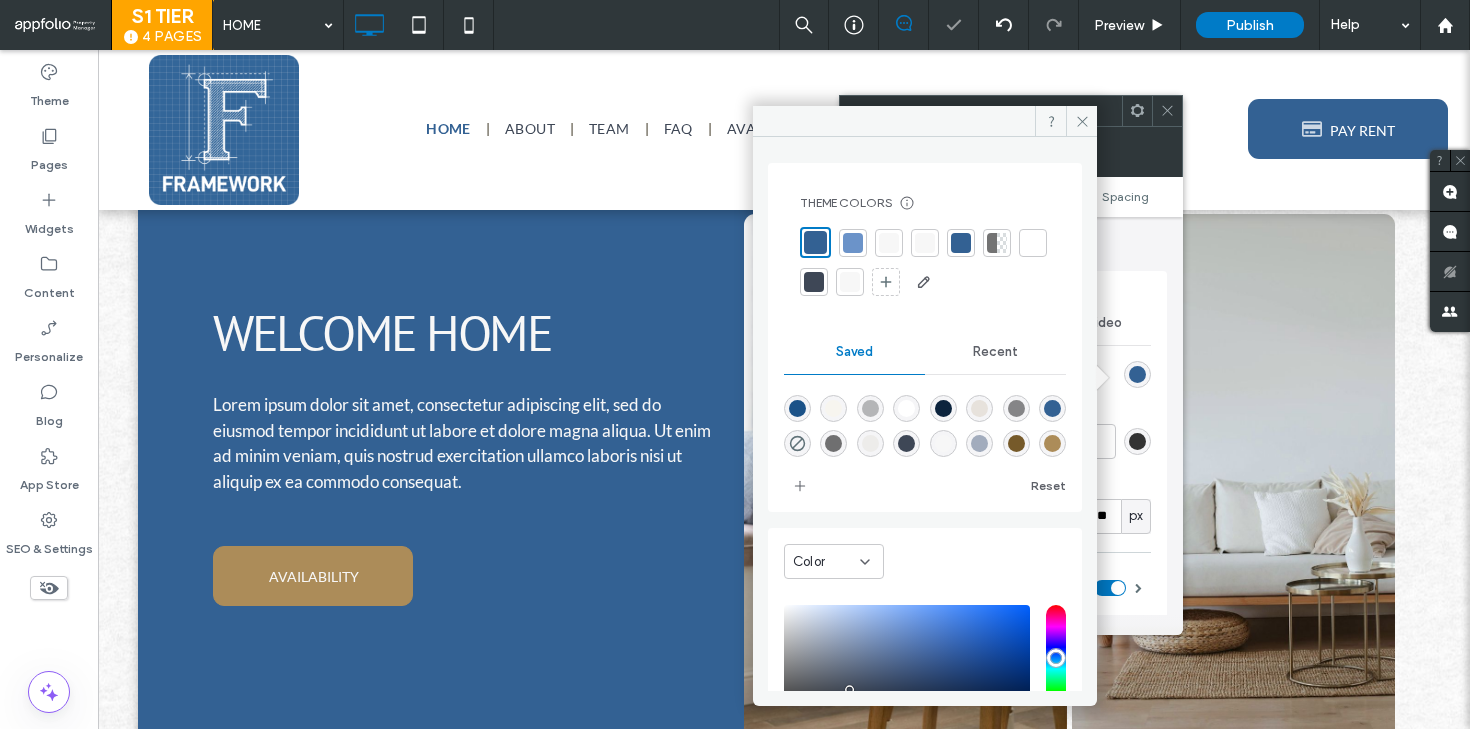click 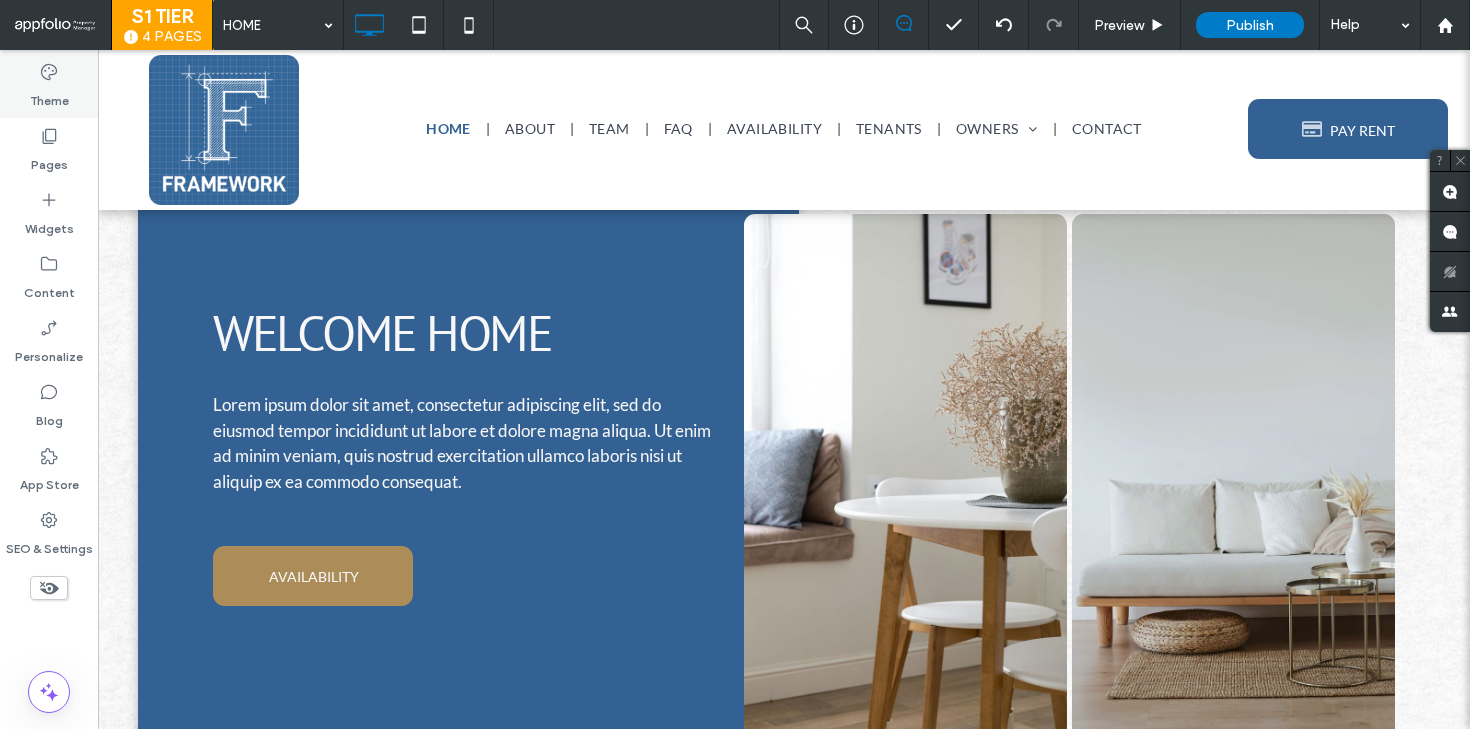 click on "Theme" at bounding box center (49, 86) 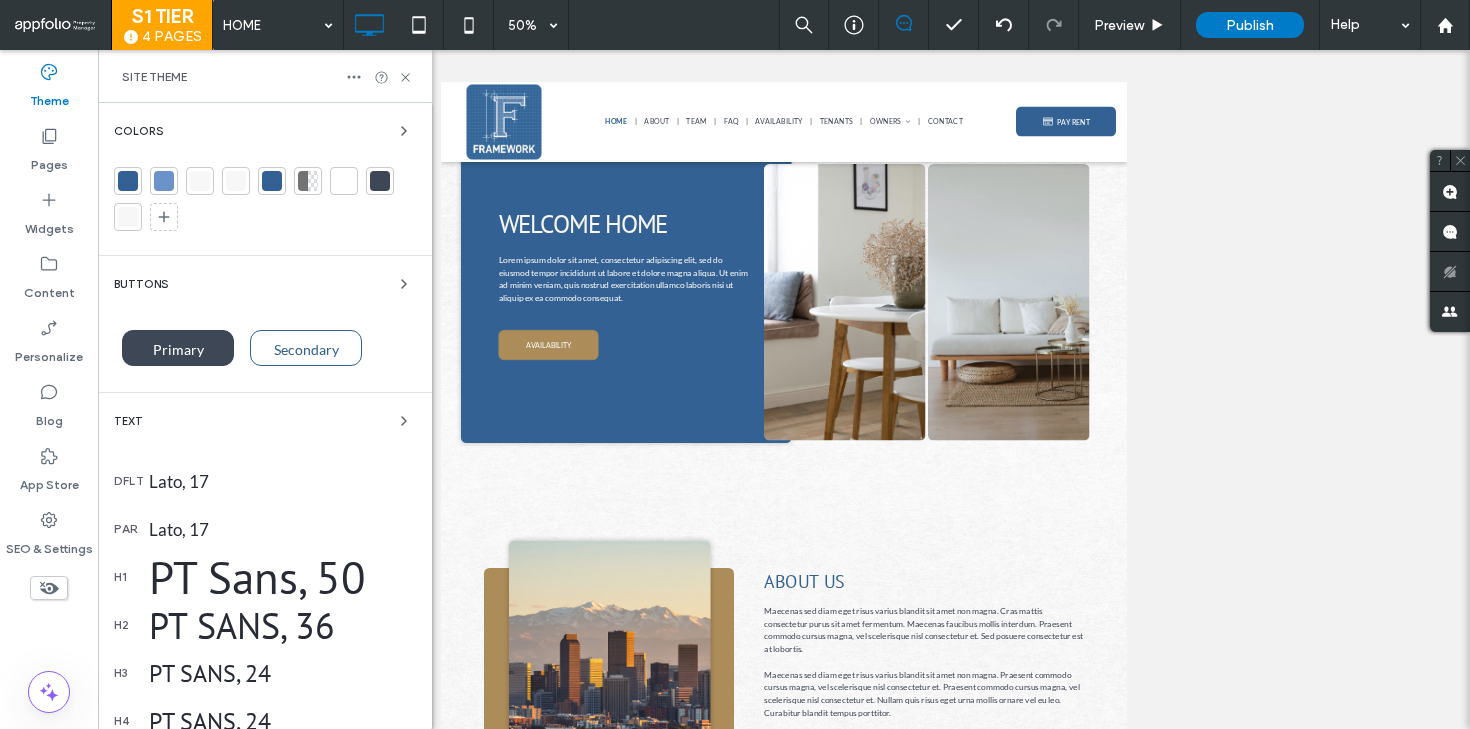 click at bounding box center (164, 181) 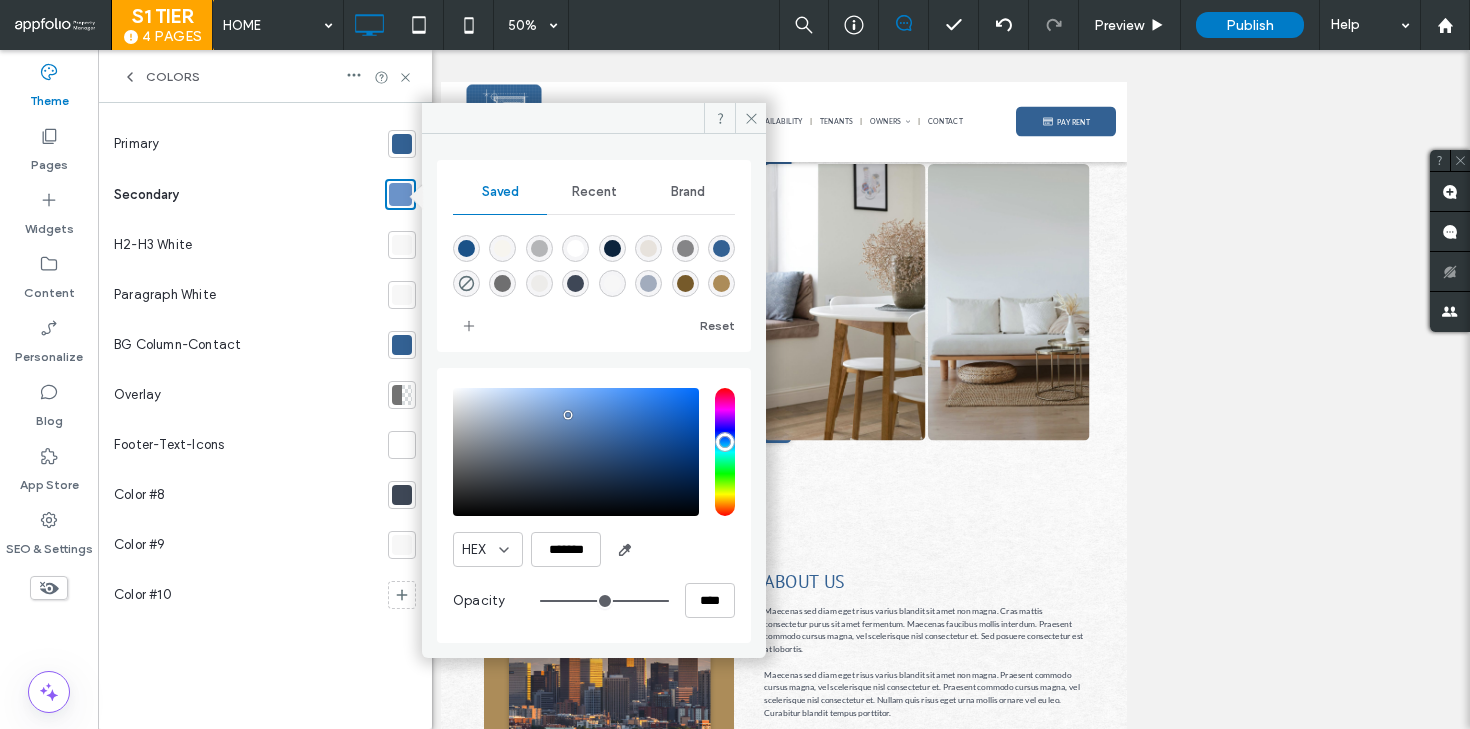 click at bounding box center [721, 283] 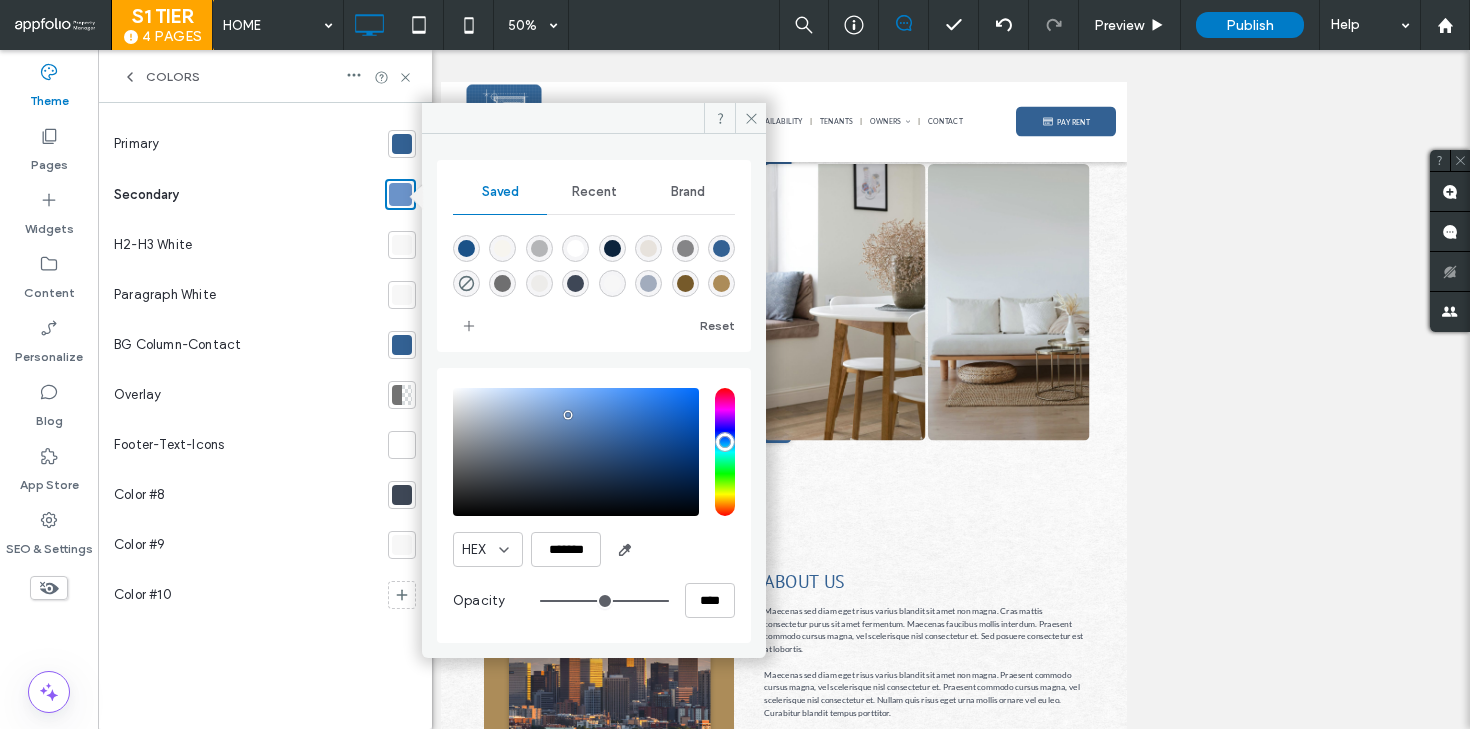 type on "*******" 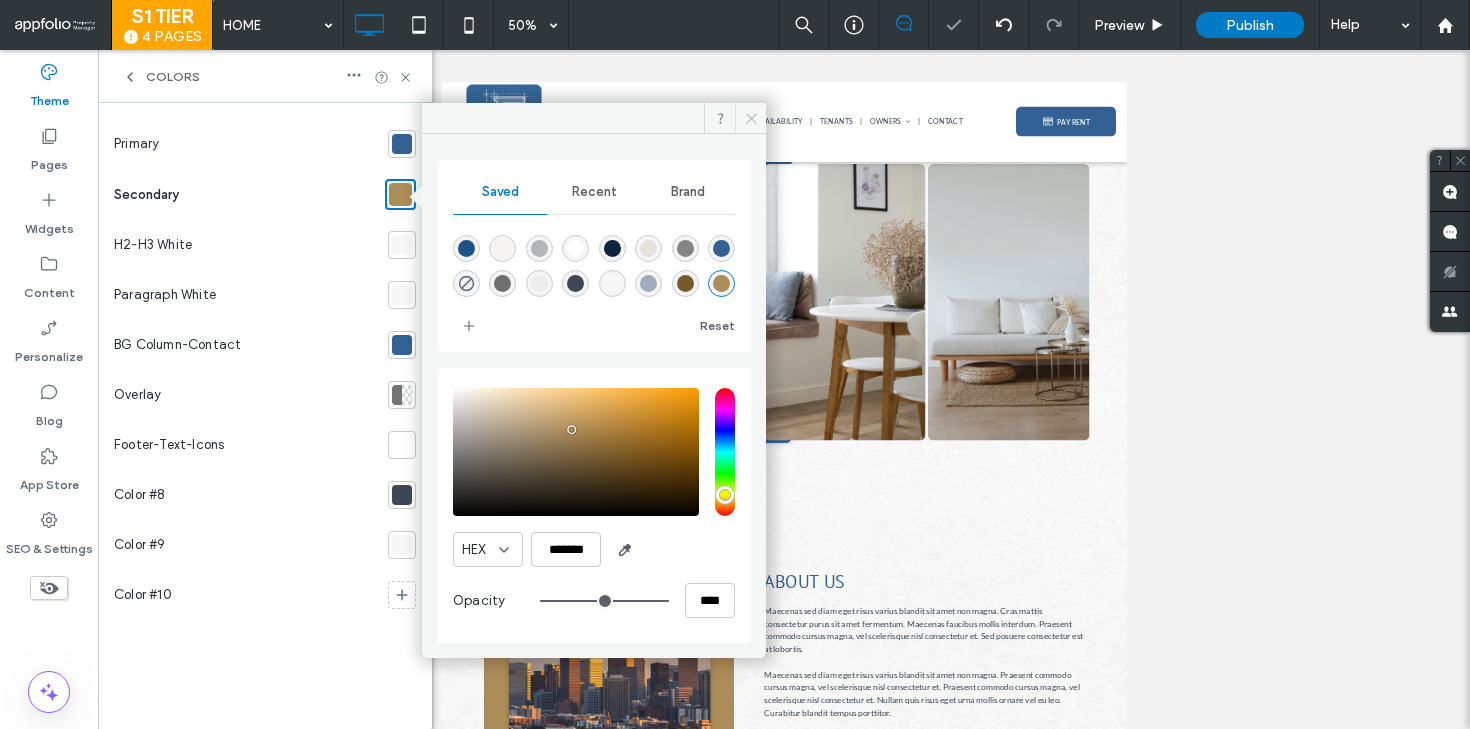 click 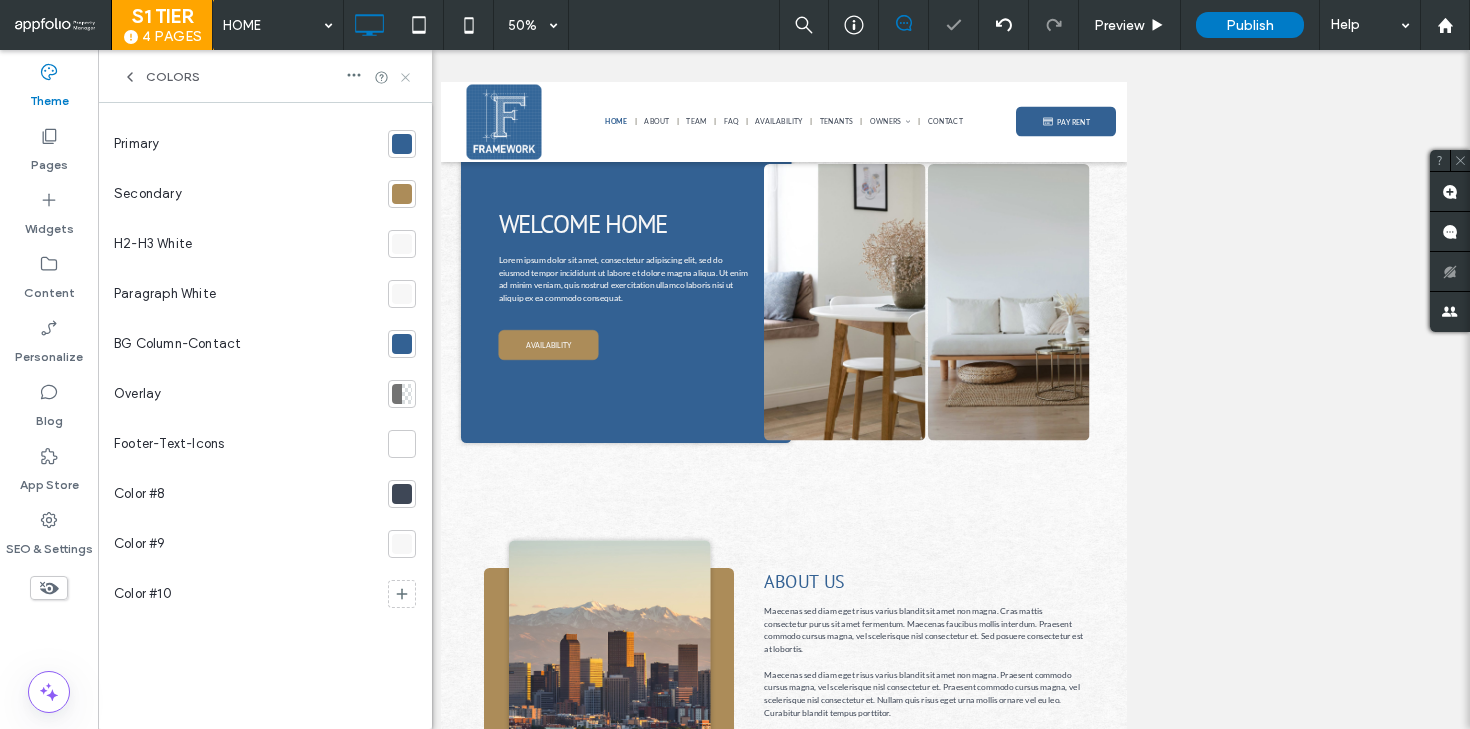 click 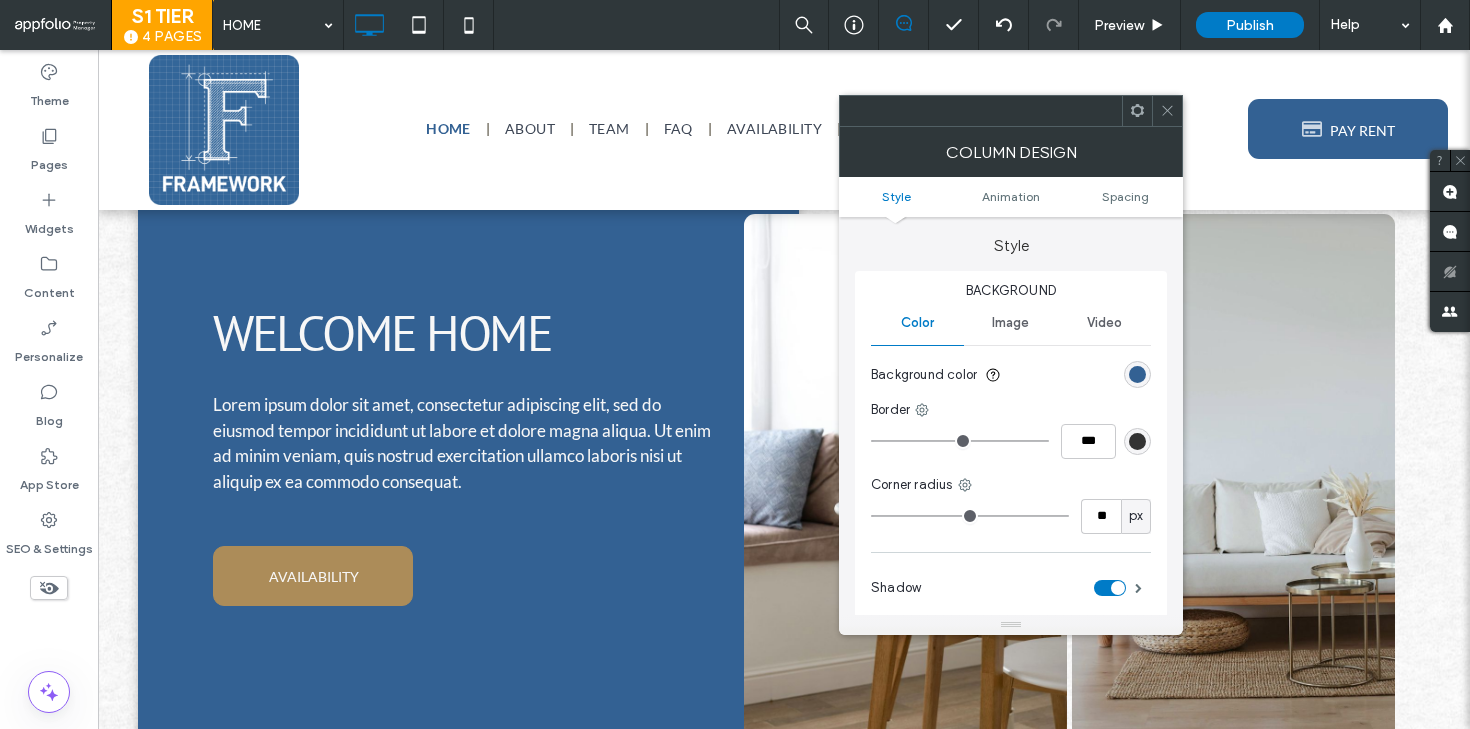 click at bounding box center (1137, 374) 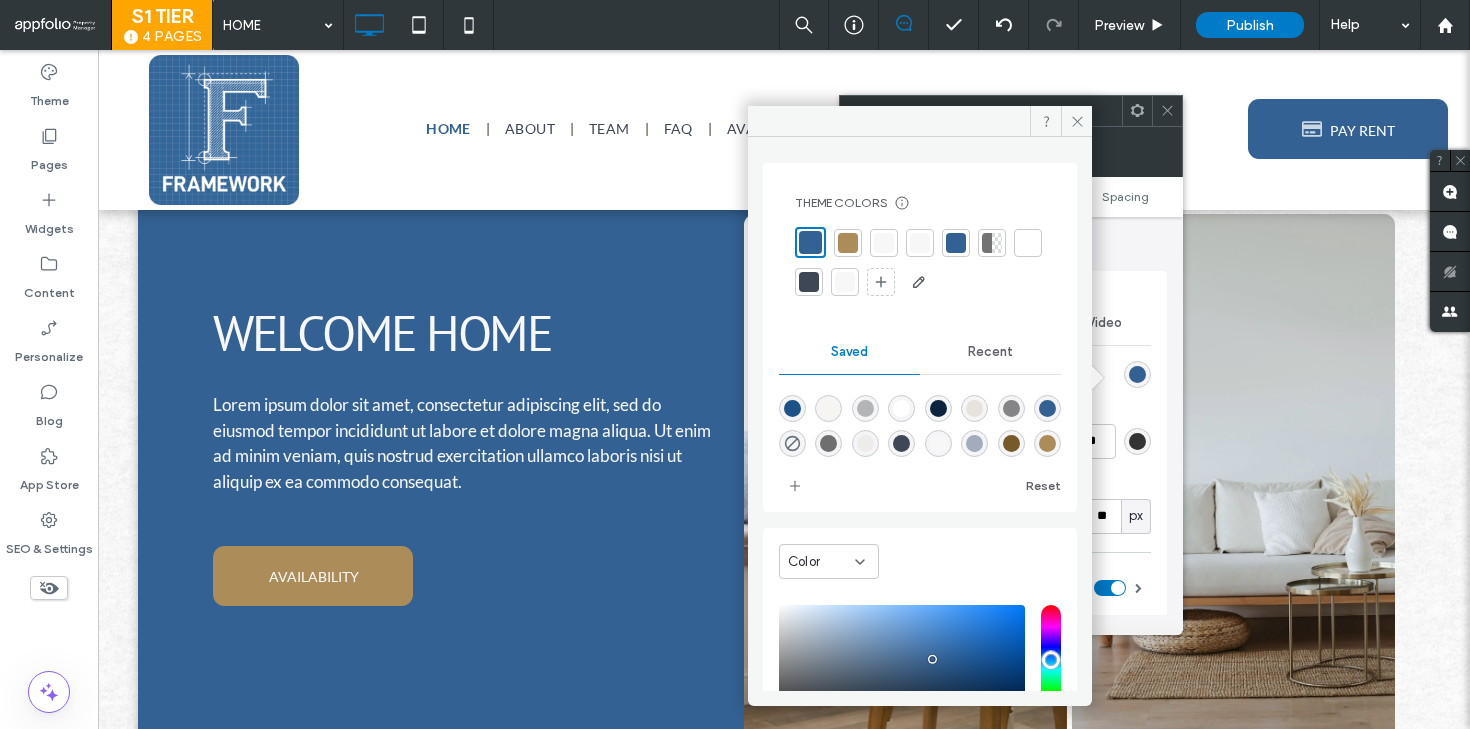click at bounding box center (848, 243) 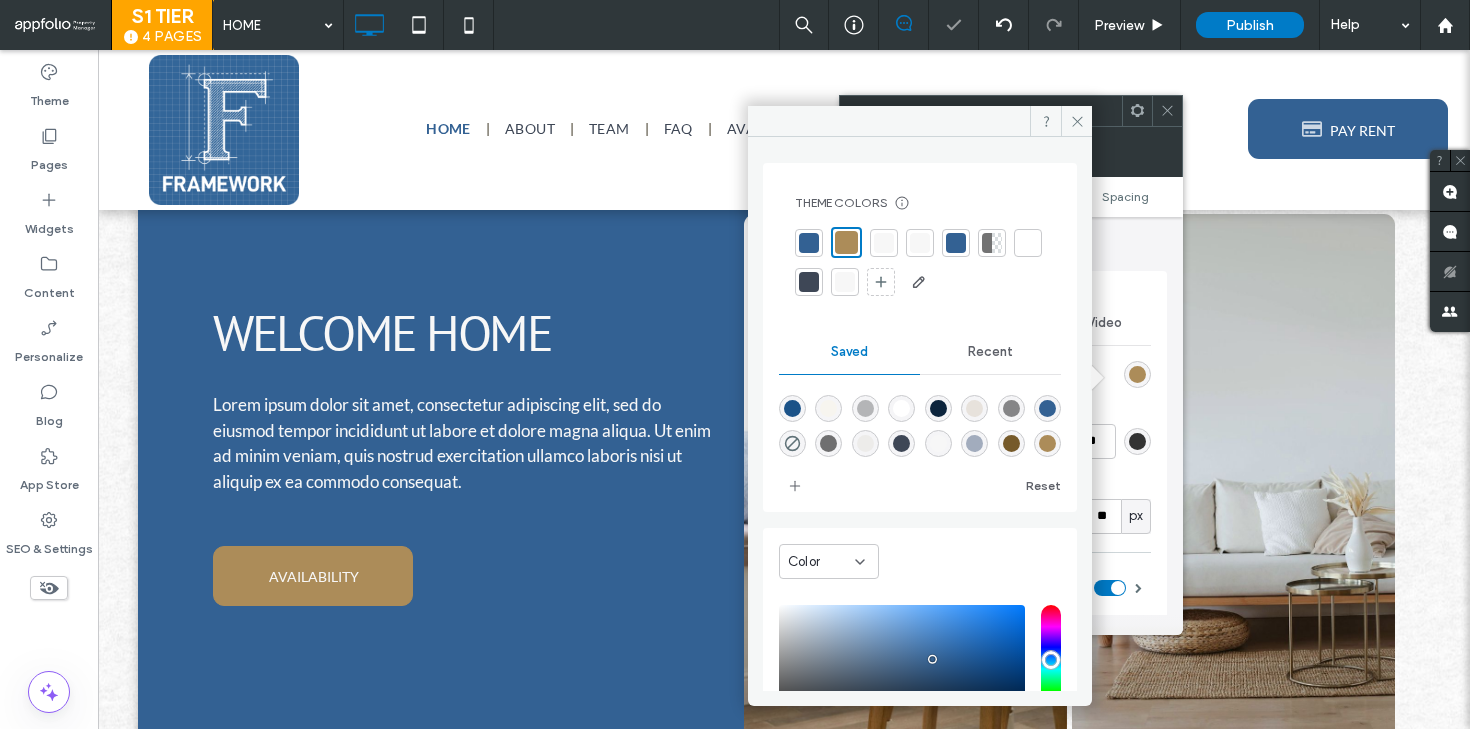 click 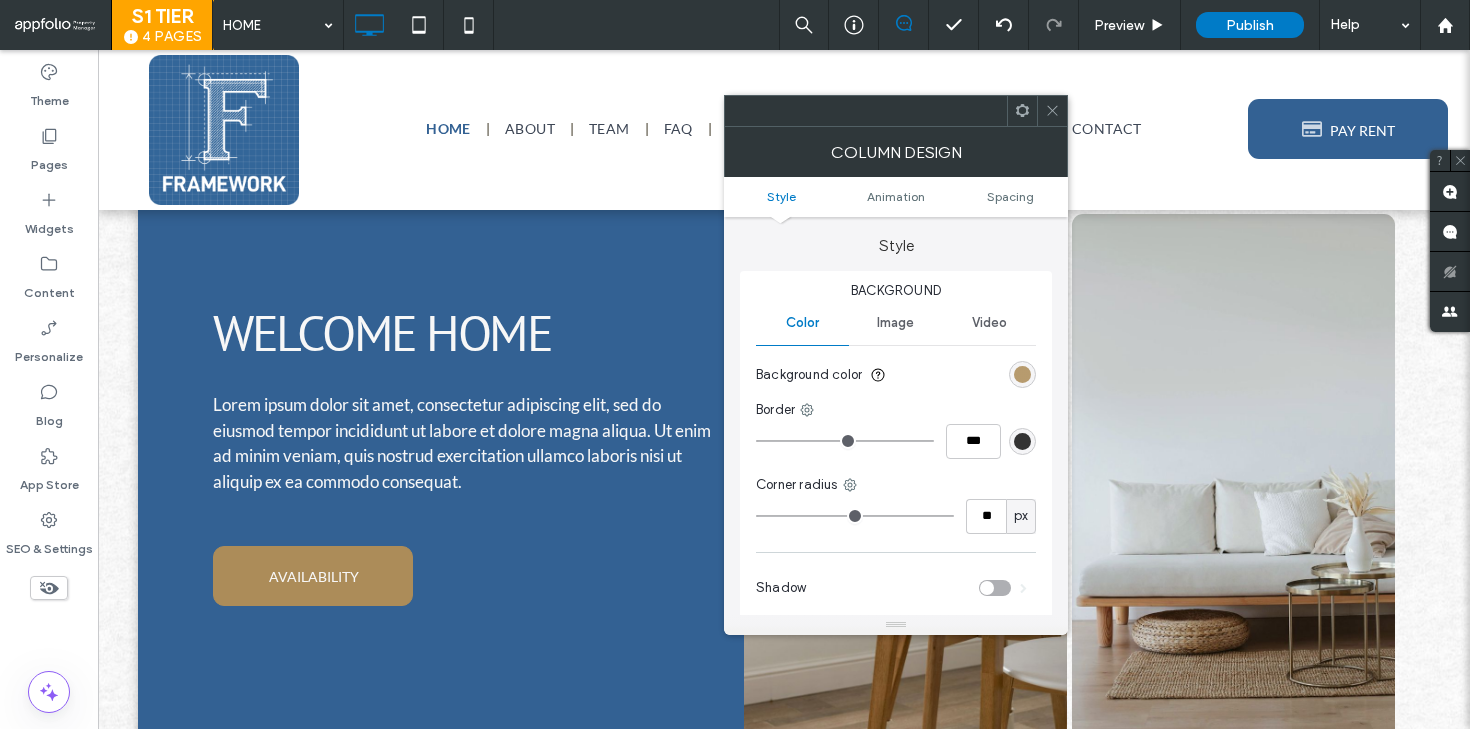 click at bounding box center [1022, 374] 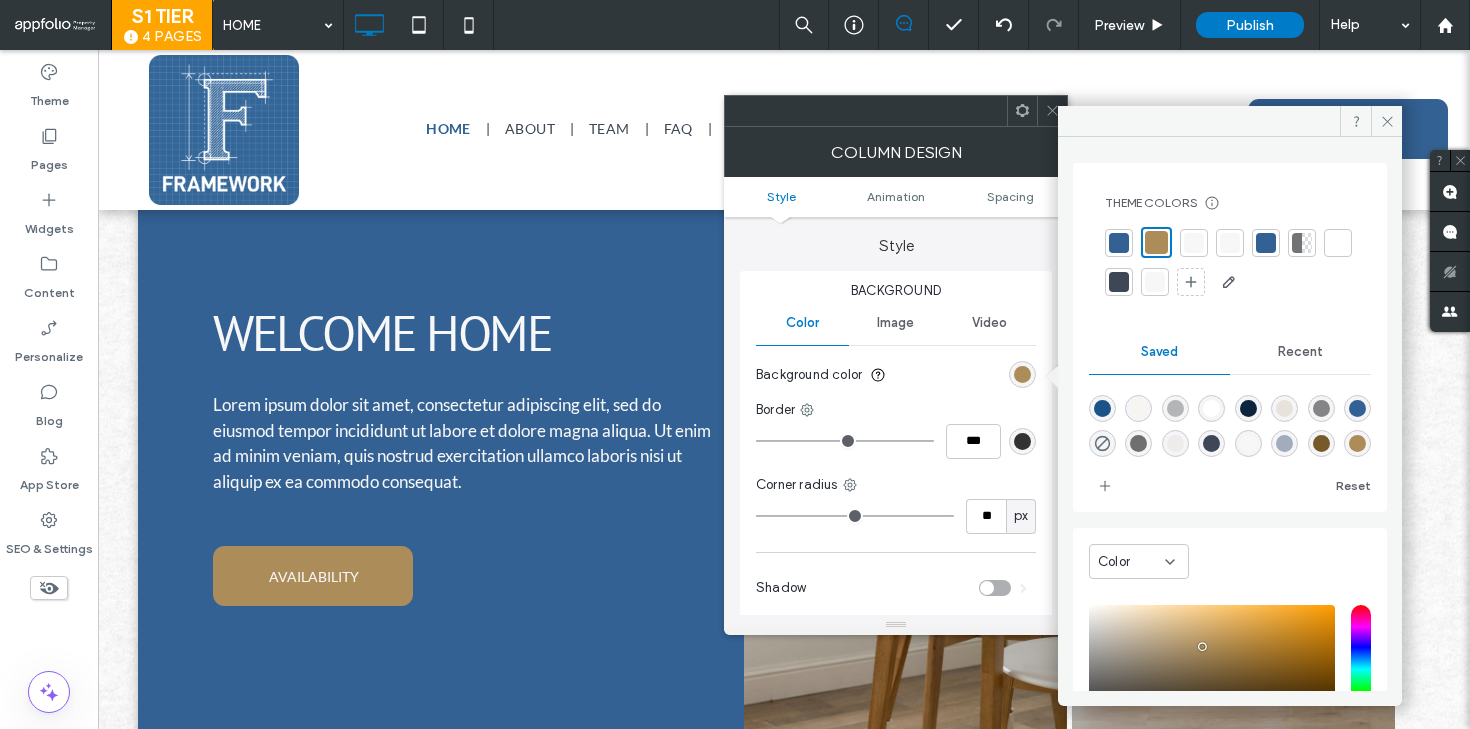 click at bounding box center [1119, 243] 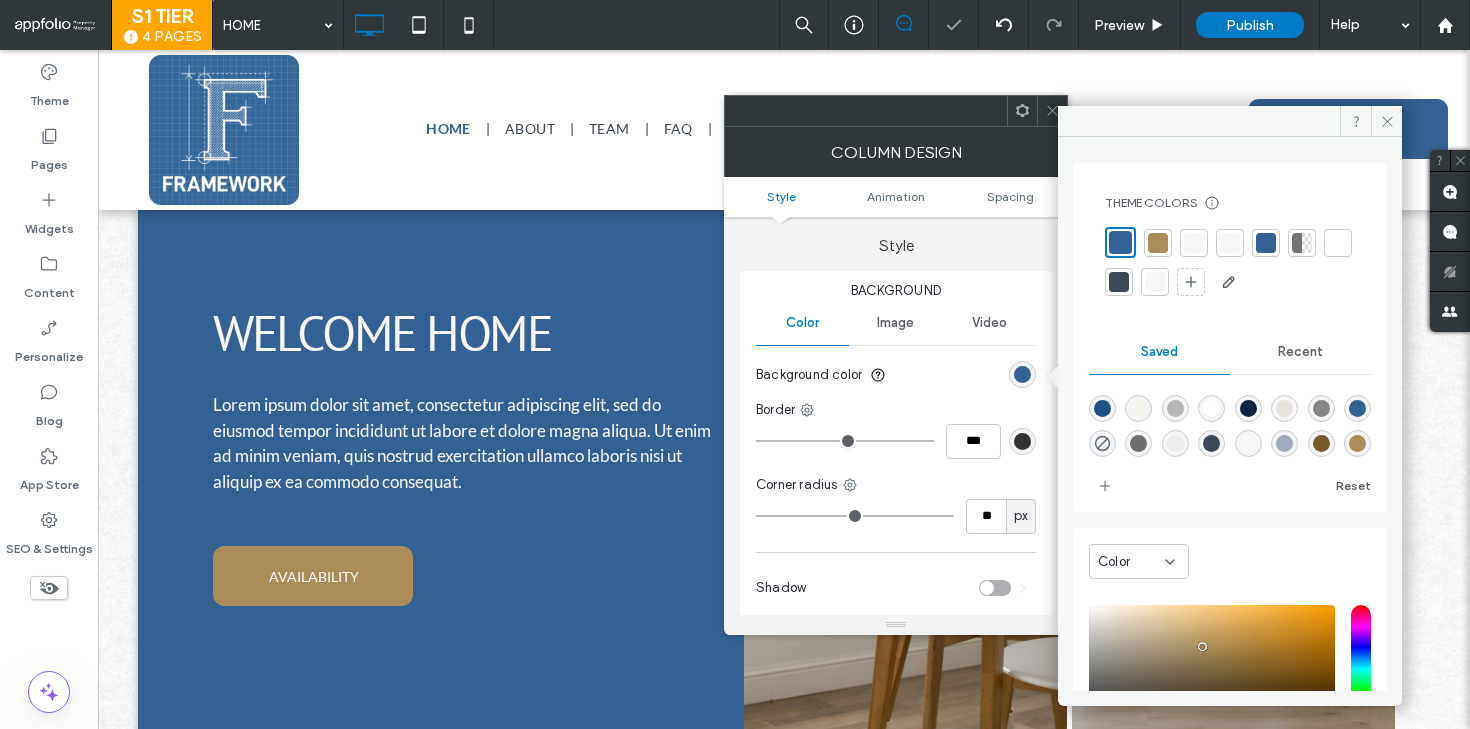 click 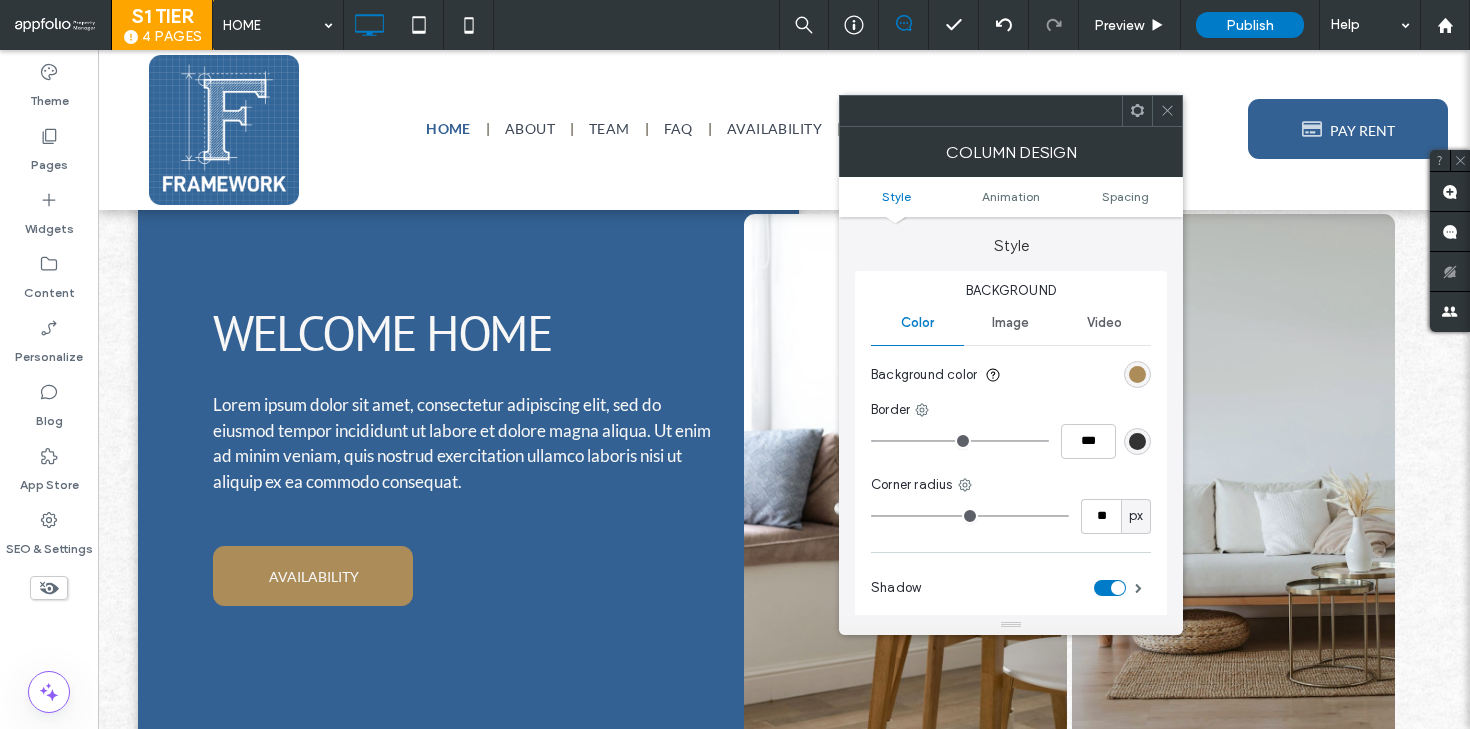 click on "Background color" at bounding box center (1011, 375) 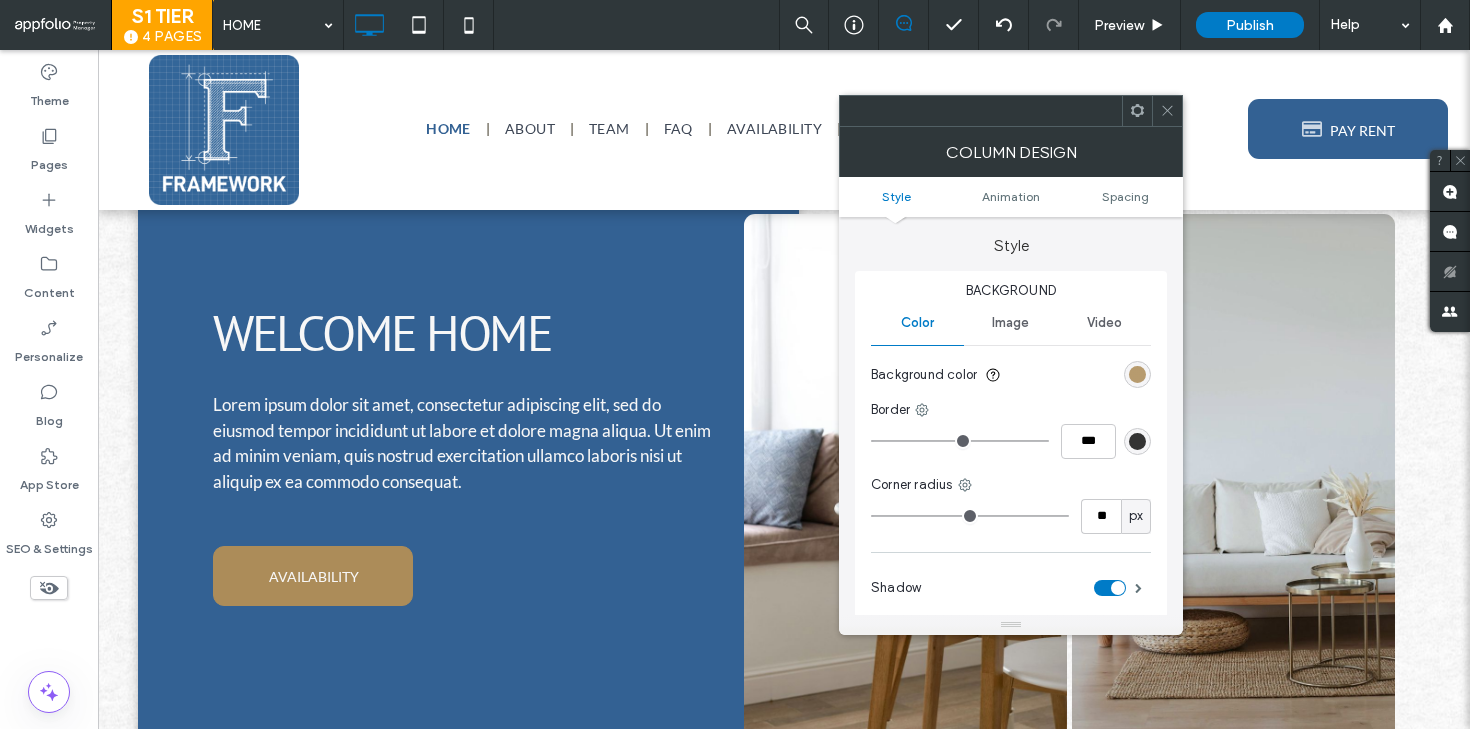 click at bounding box center (1137, 374) 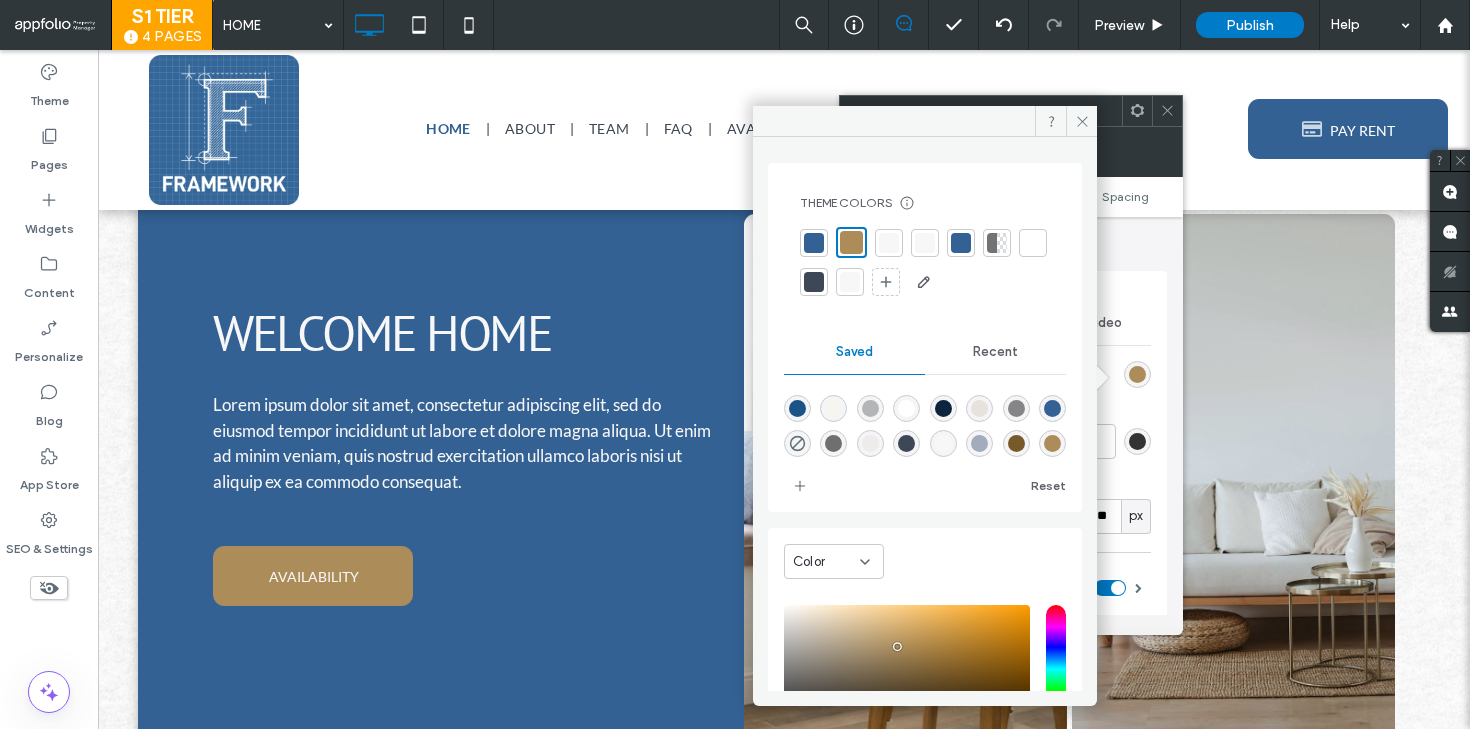 click at bounding box center [814, 243] 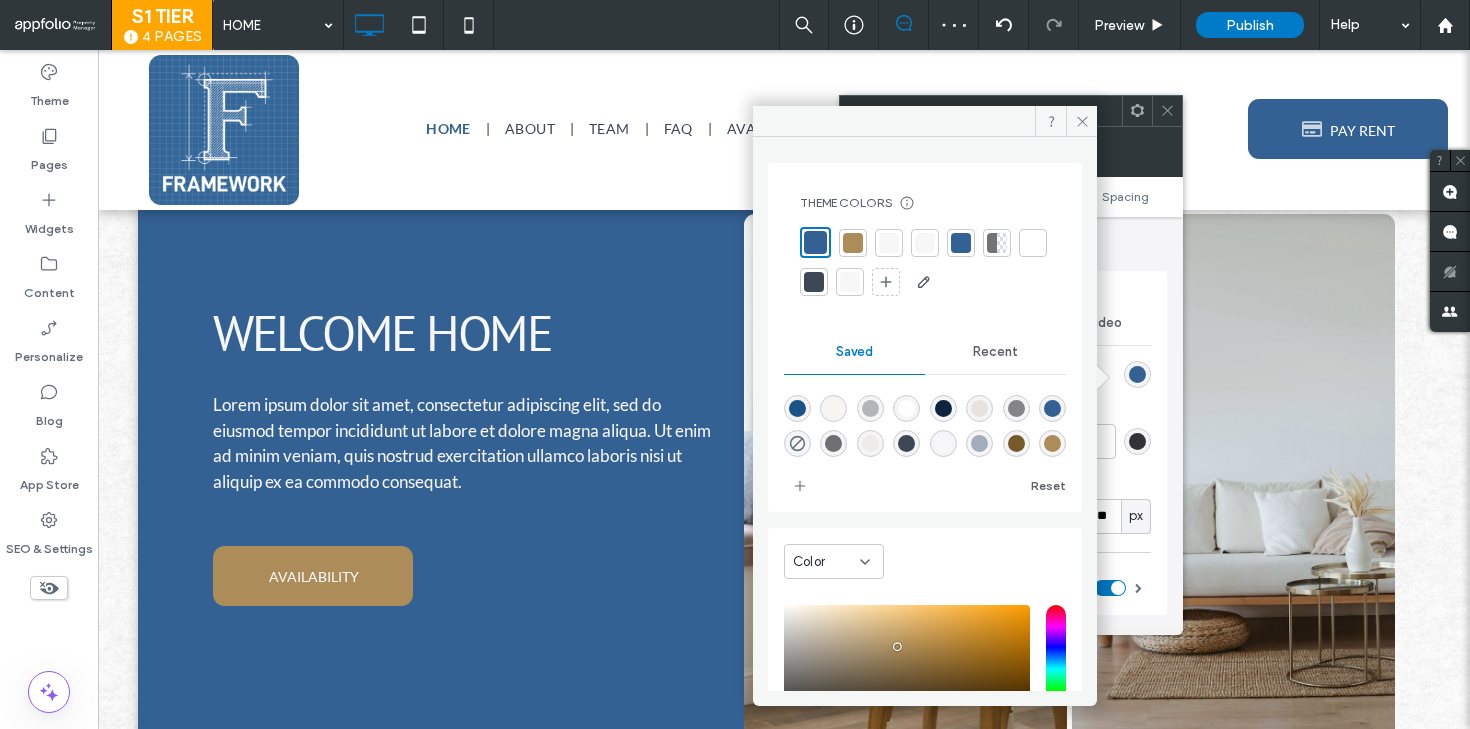 scroll, scrollTop: 32, scrollLeft: 0, axis: vertical 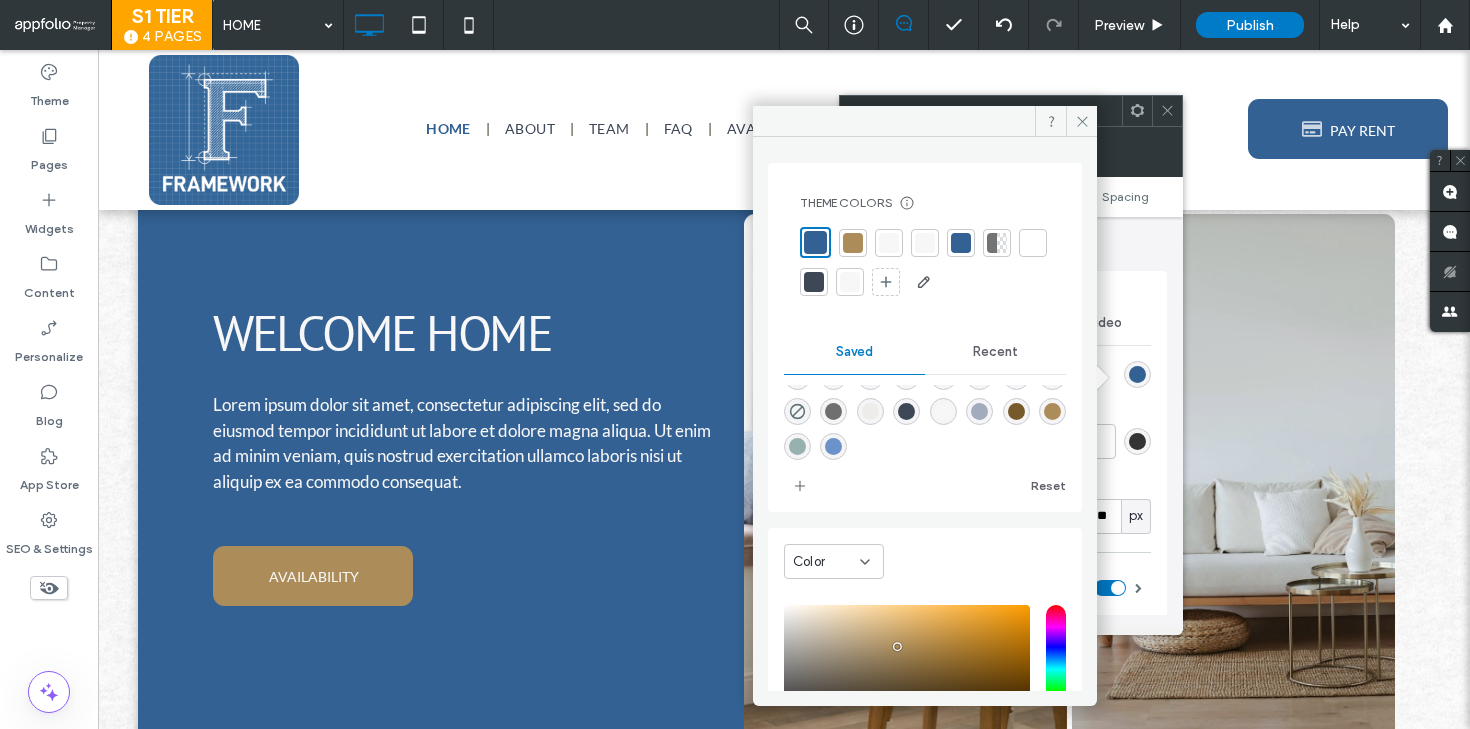 click at bounding box center (797, 446) 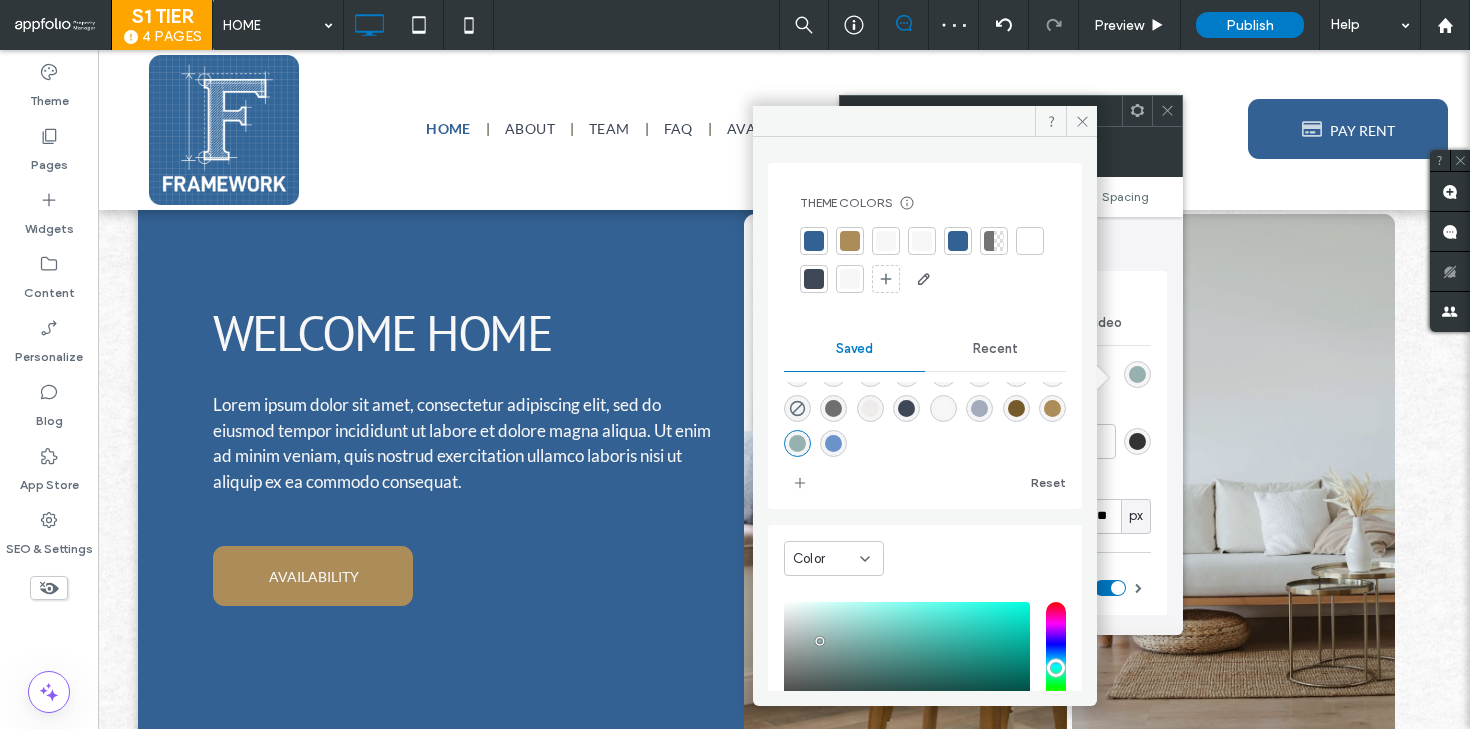 click at bounding box center (979, 408) 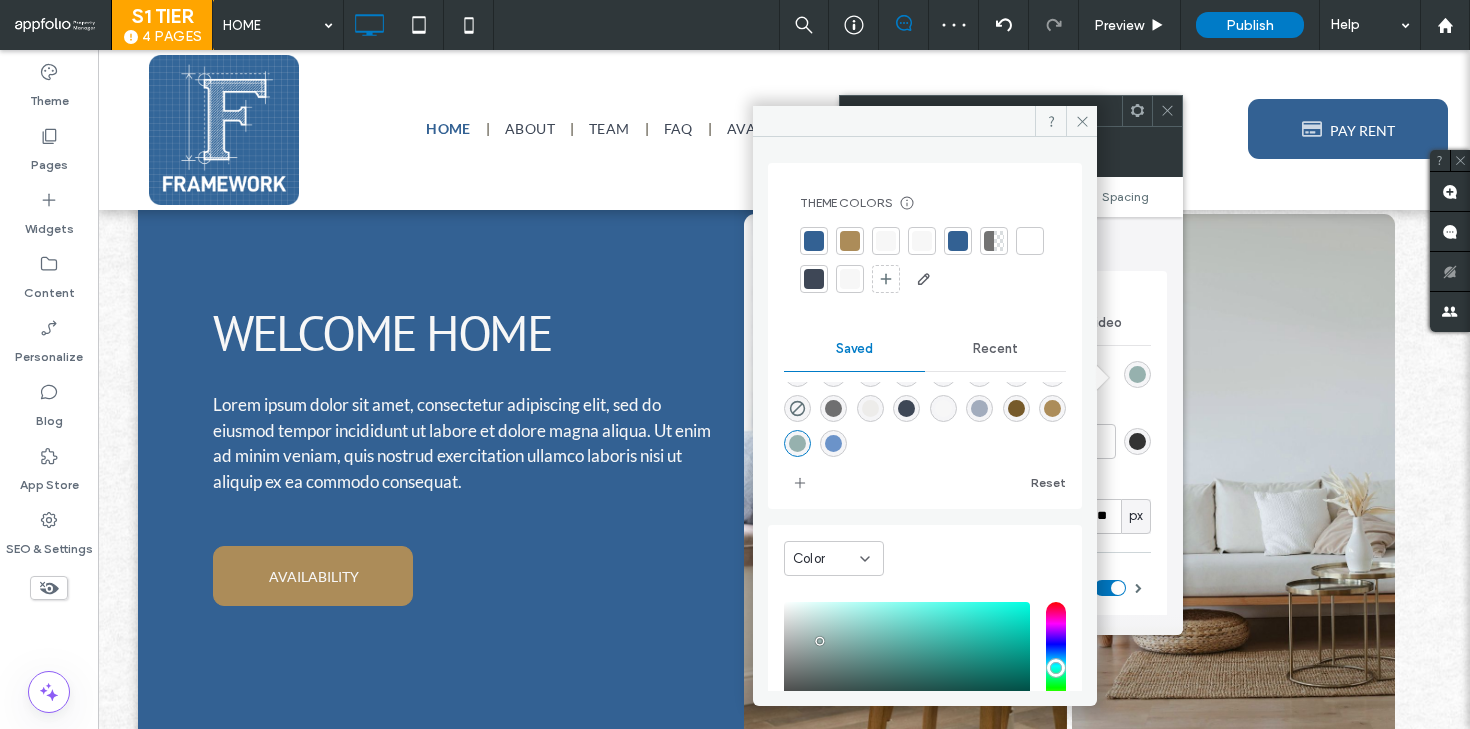 type on "*******" 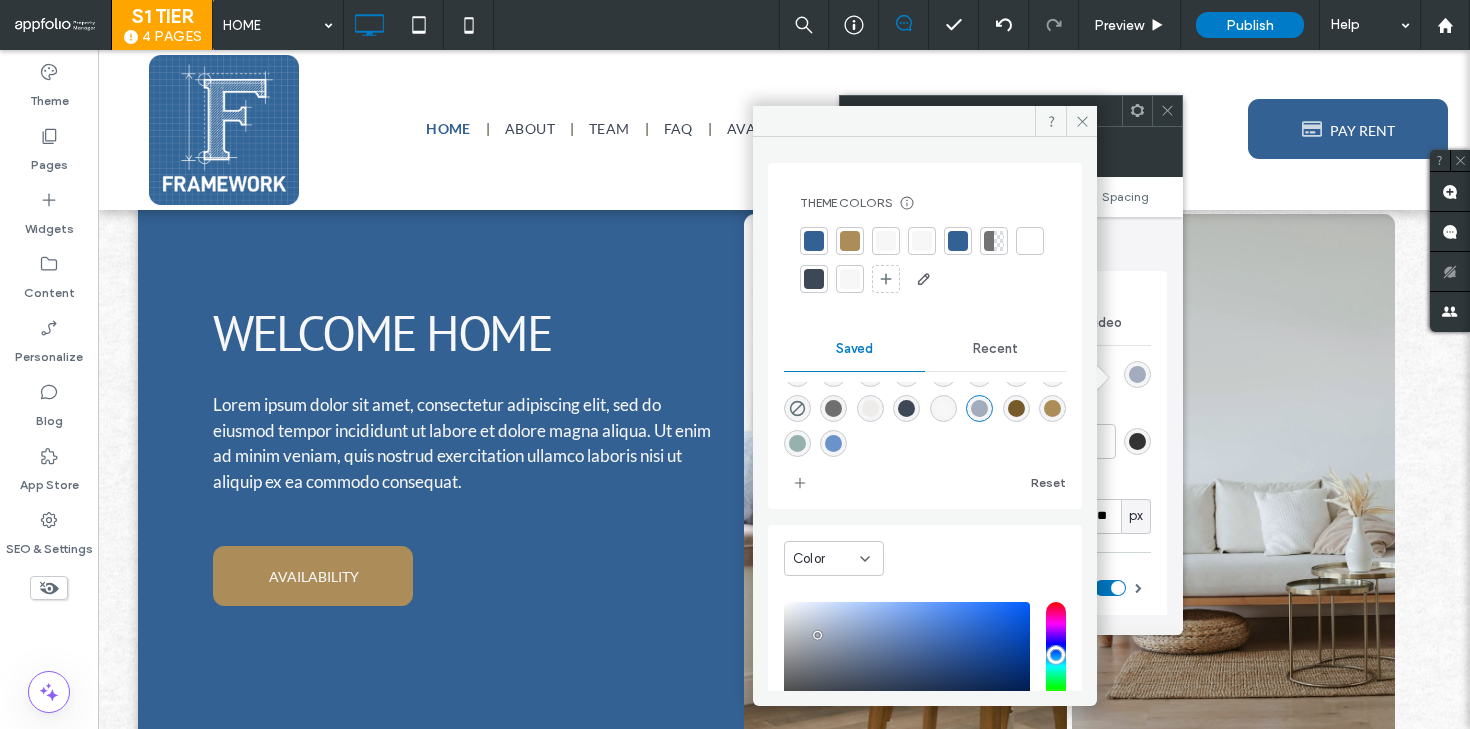click 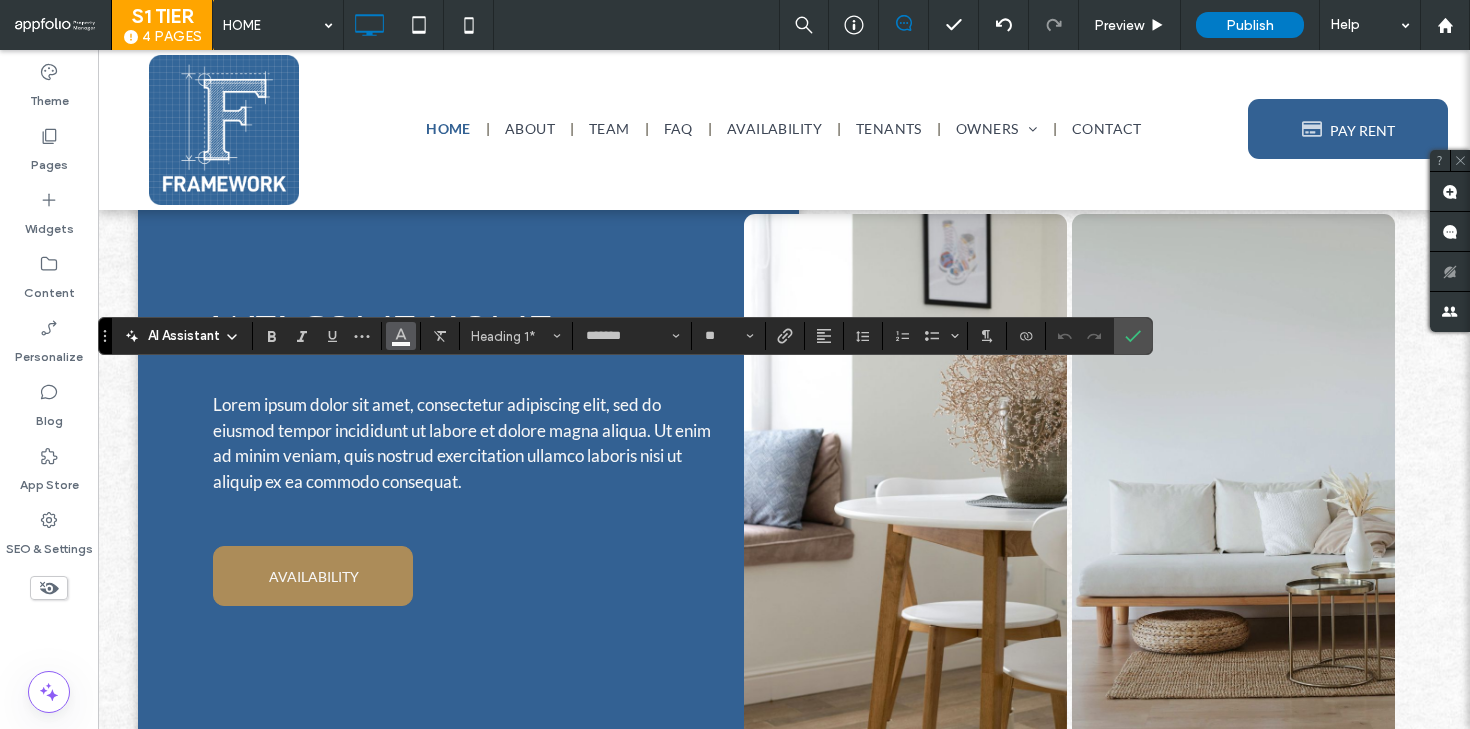 click at bounding box center (401, 334) 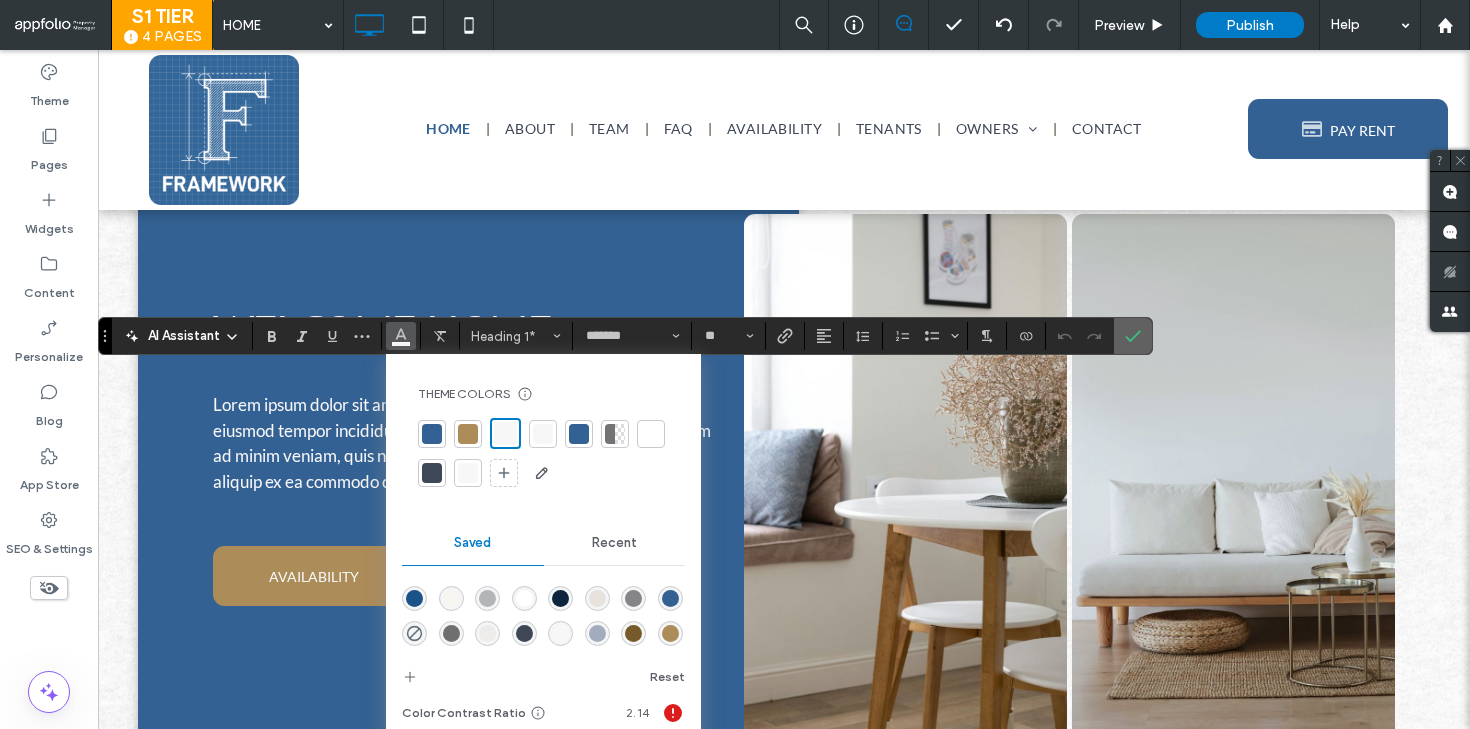 click 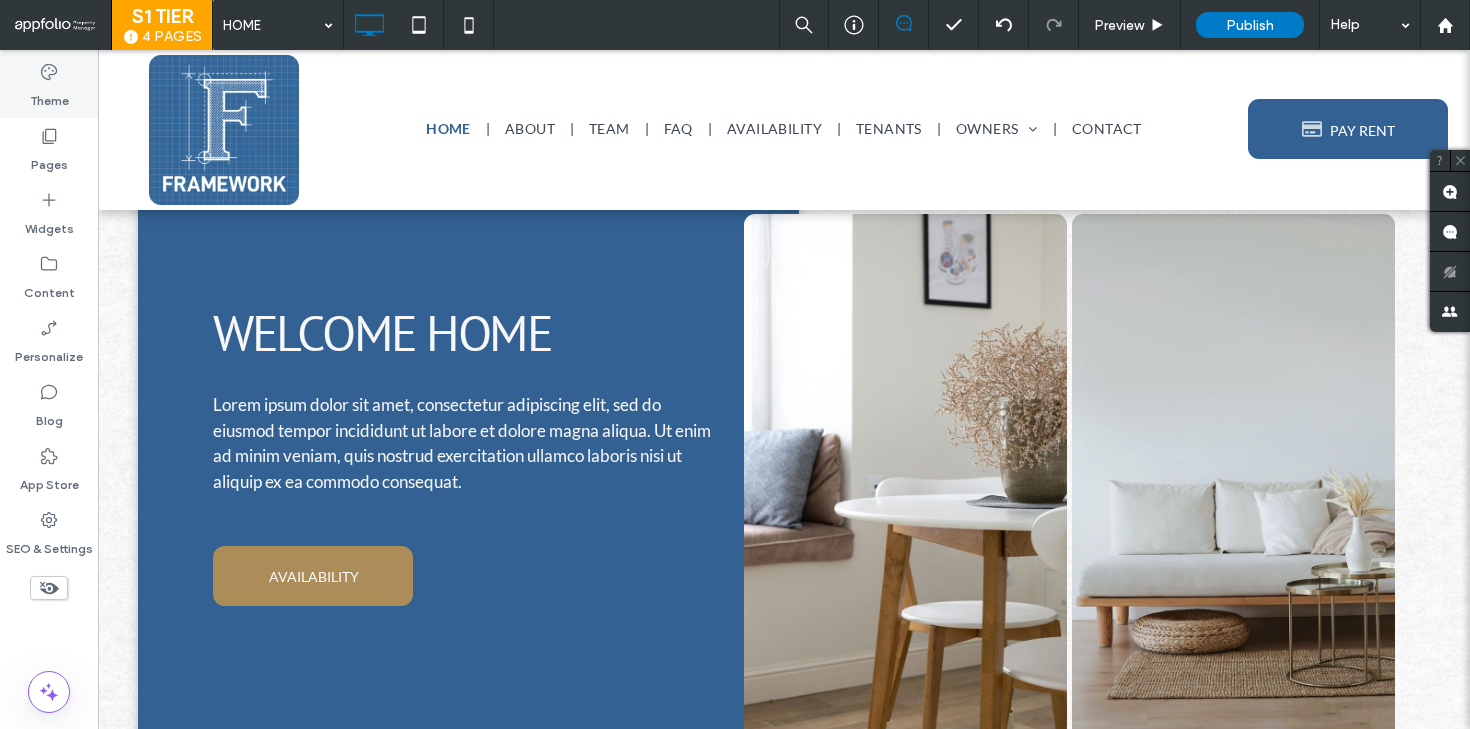 click on "Theme" at bounding box center [49, 96] 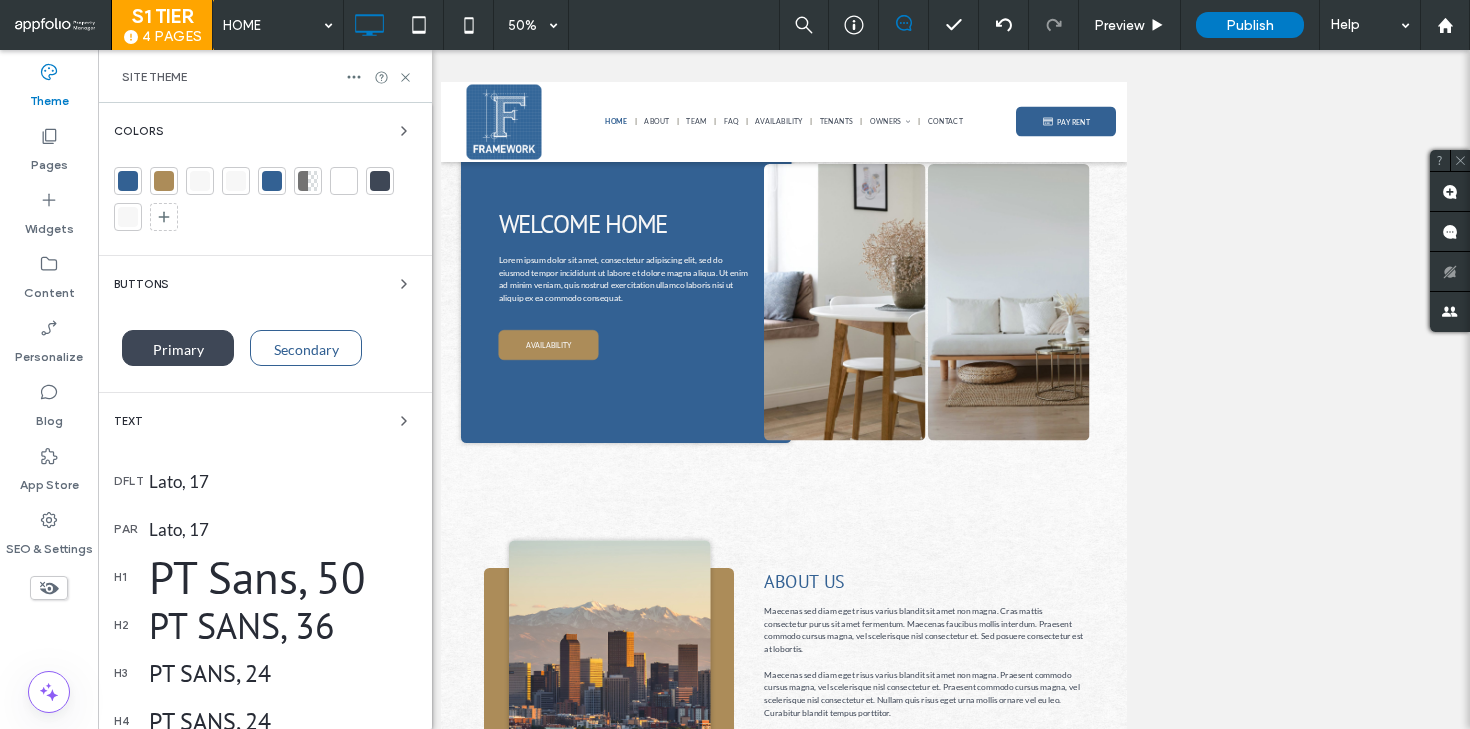 click at bounding box center (128, 181) 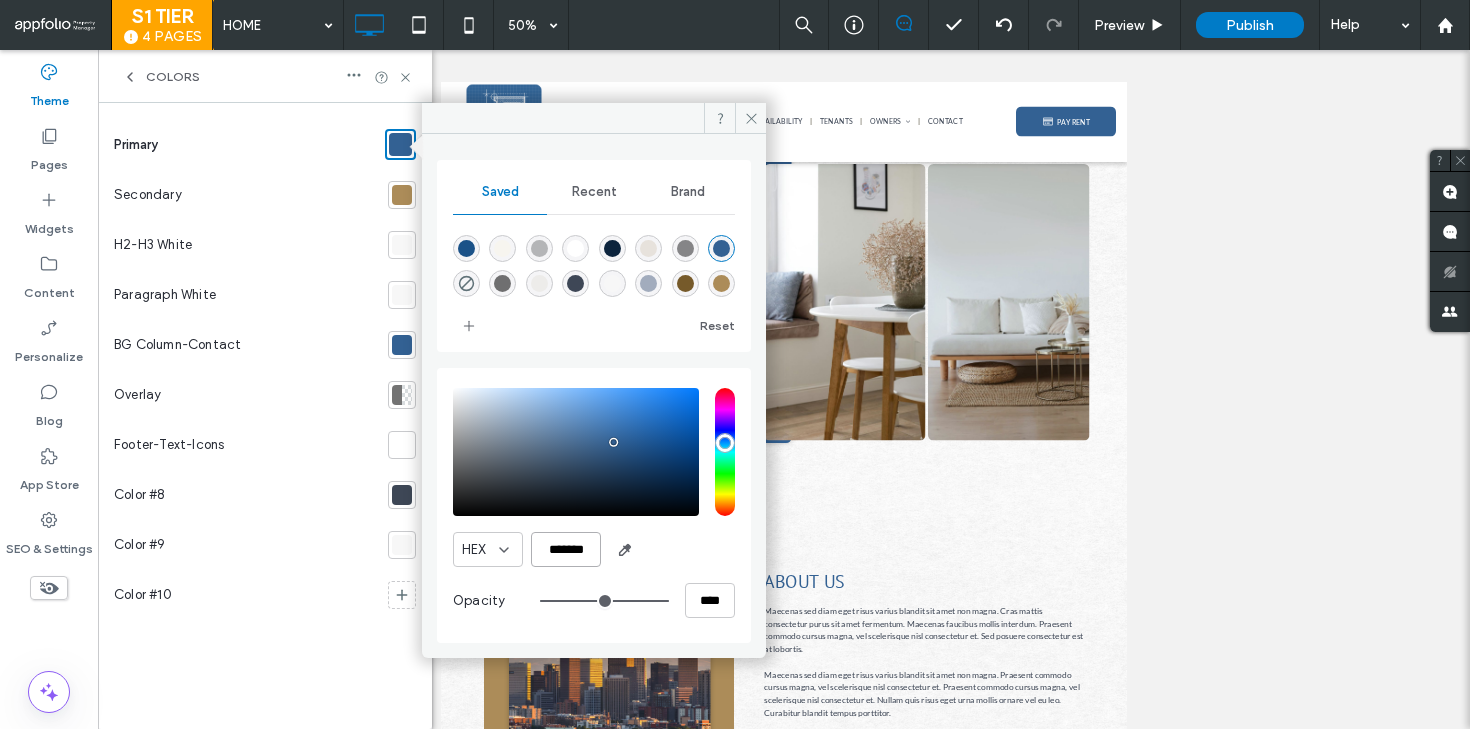 click on "*******" at bounding box center [566, 549] 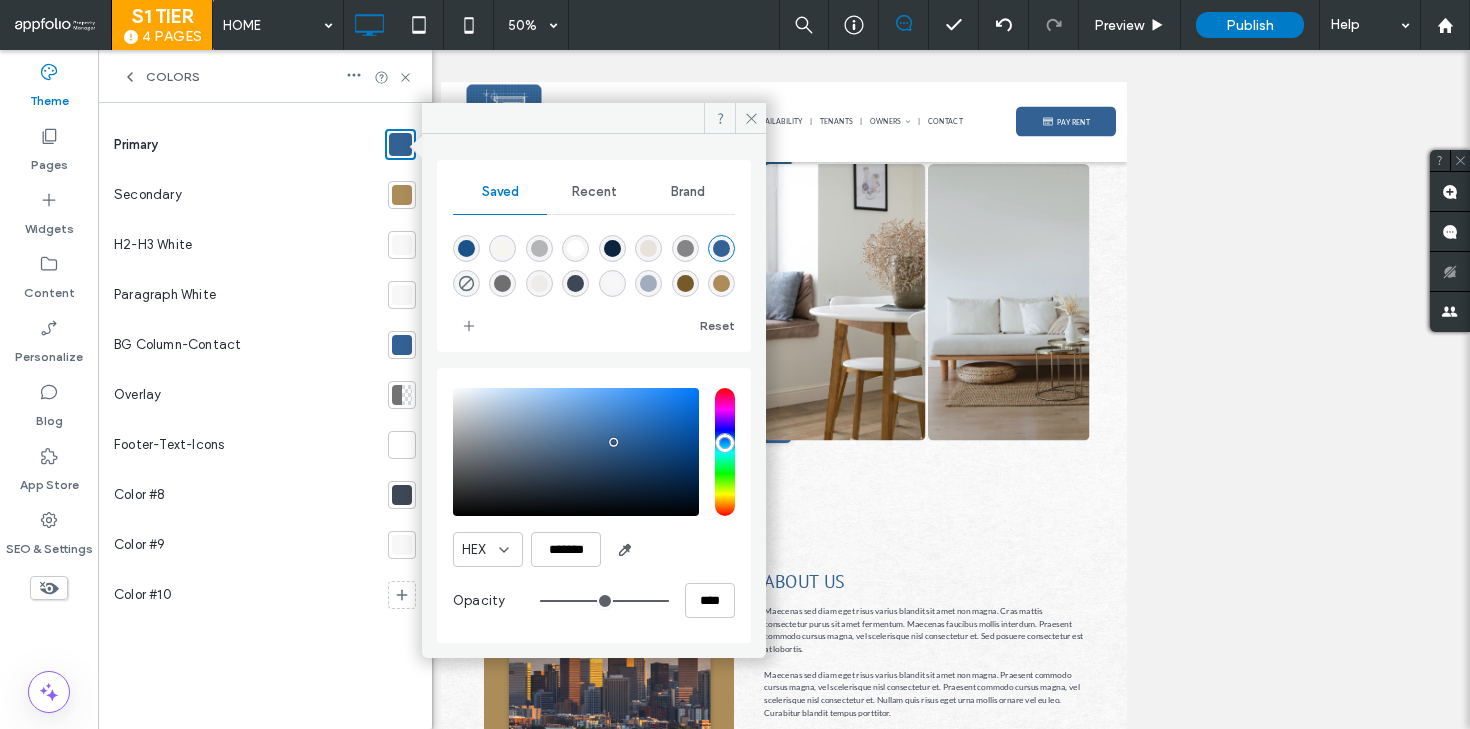 click at bounding box center (402, 195) 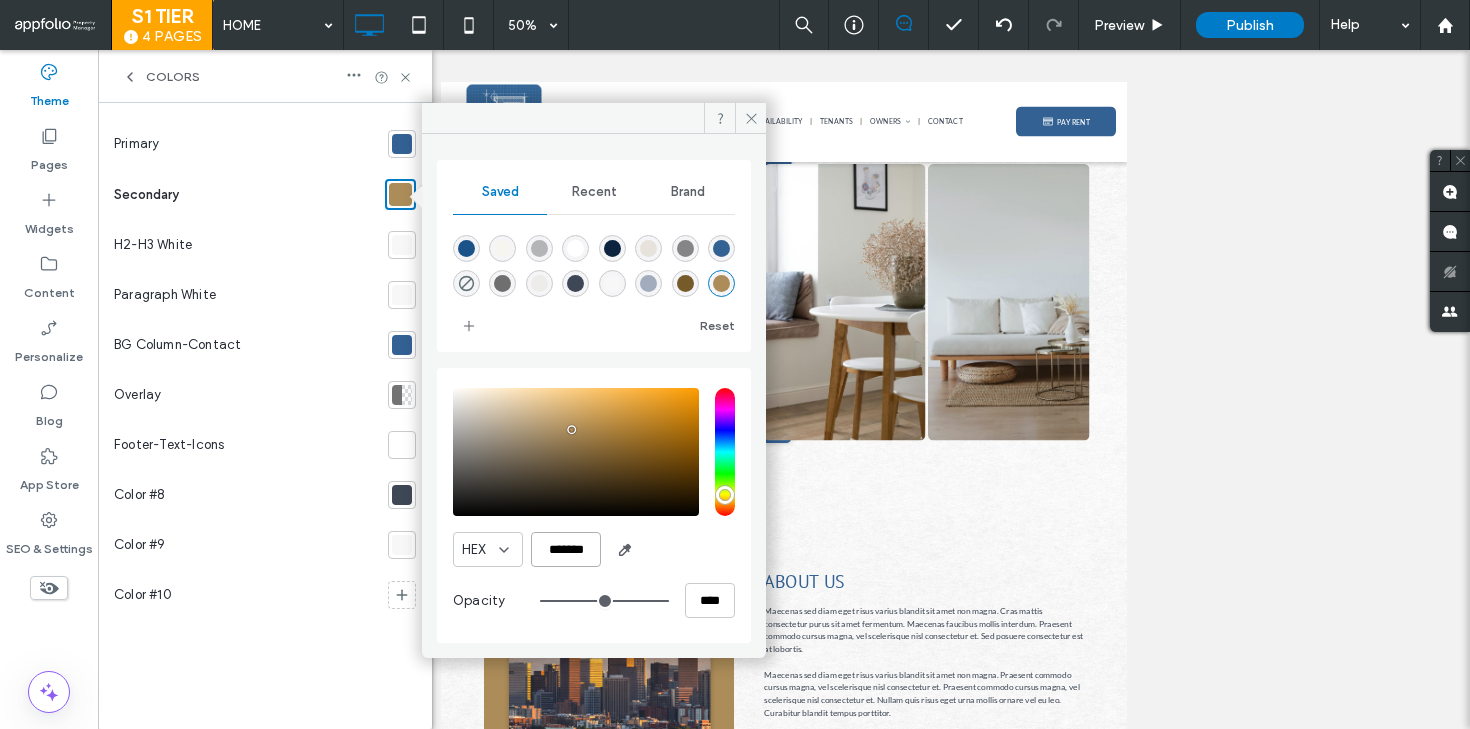 click on "*******" at bounding box center [566, 549] 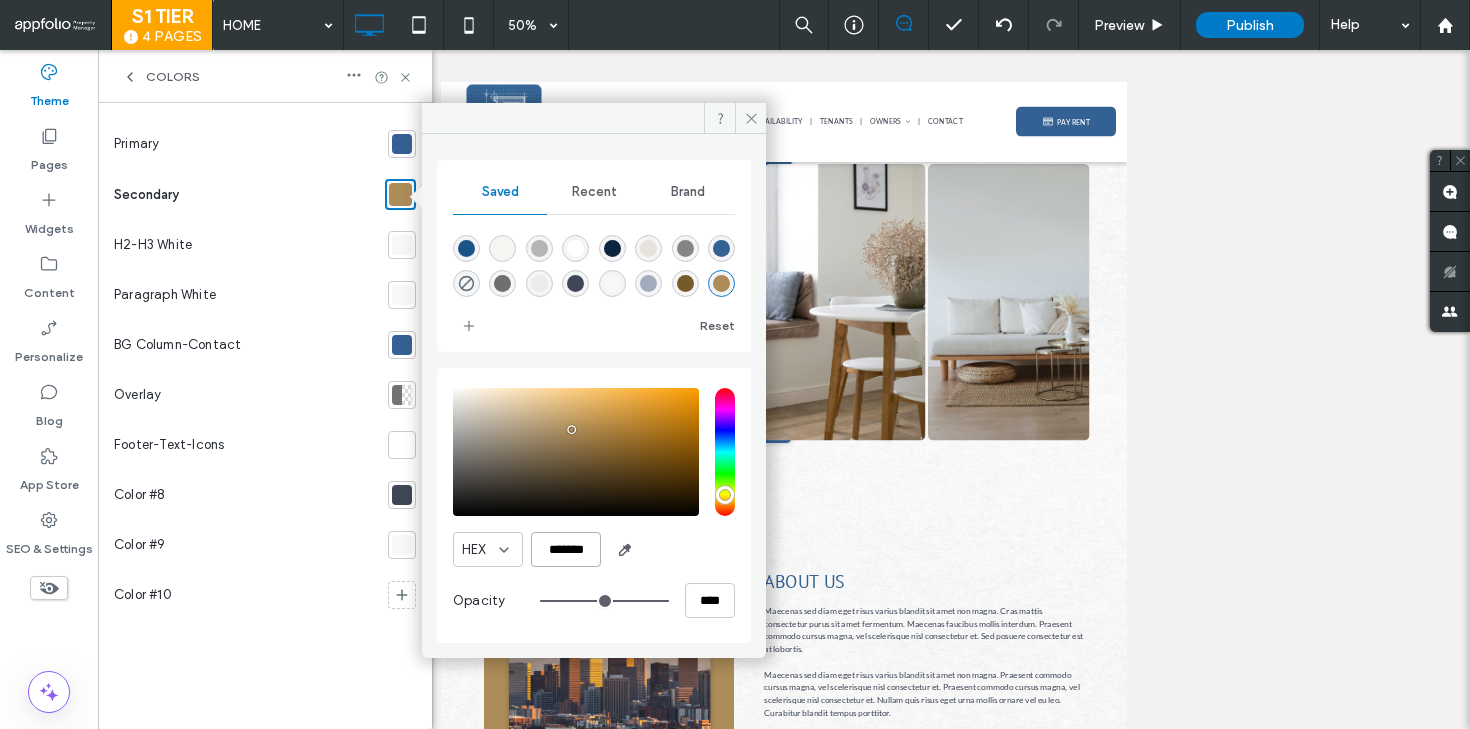 click on "*******" at bounding box center (566, 549) 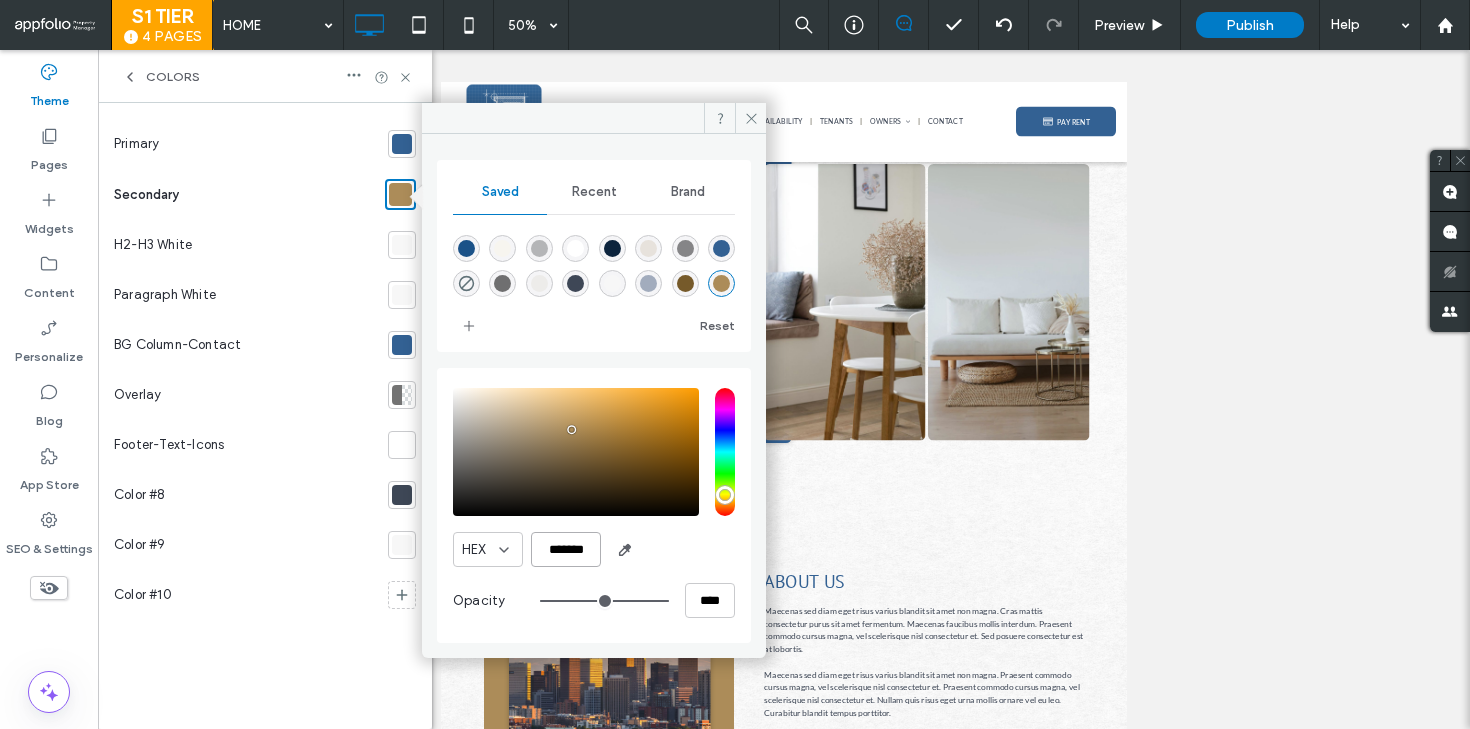 paste 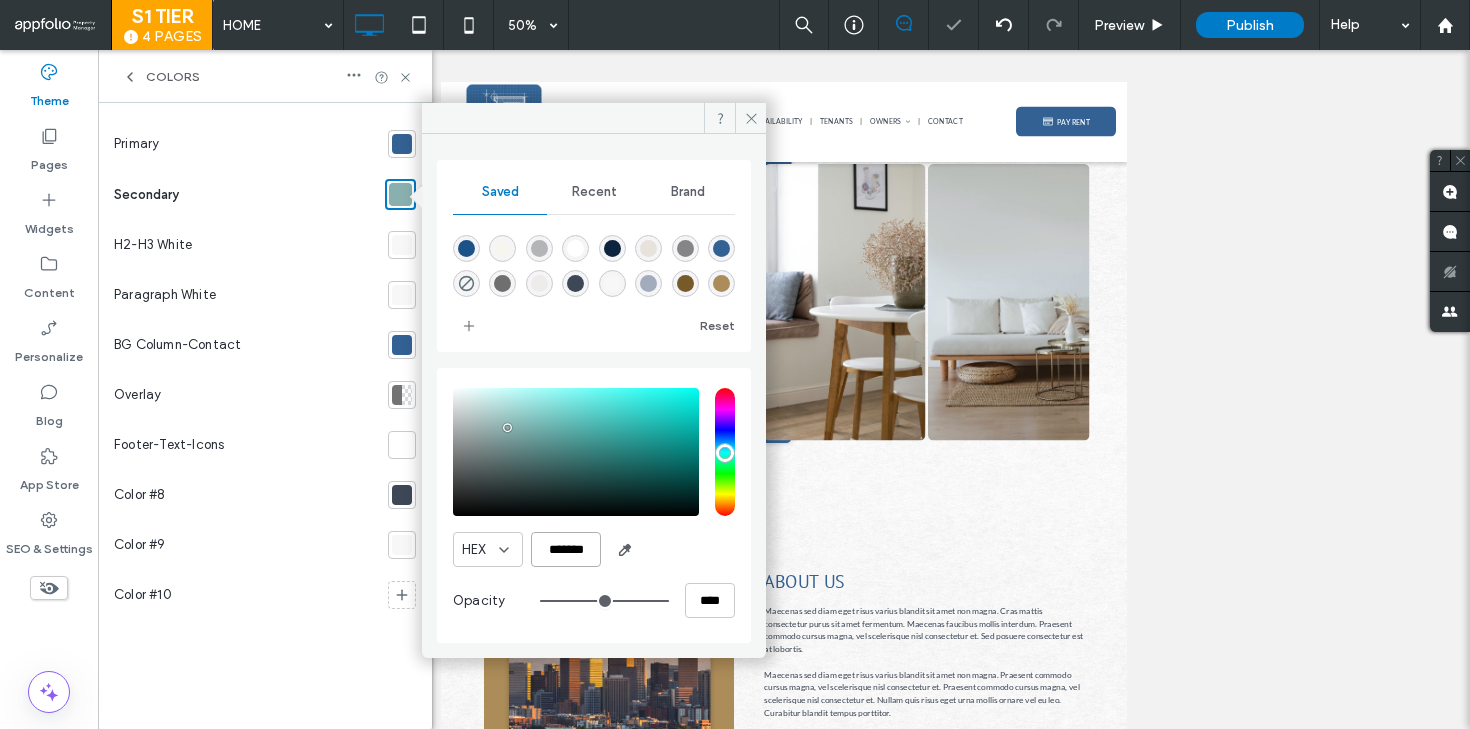 type on "*******" 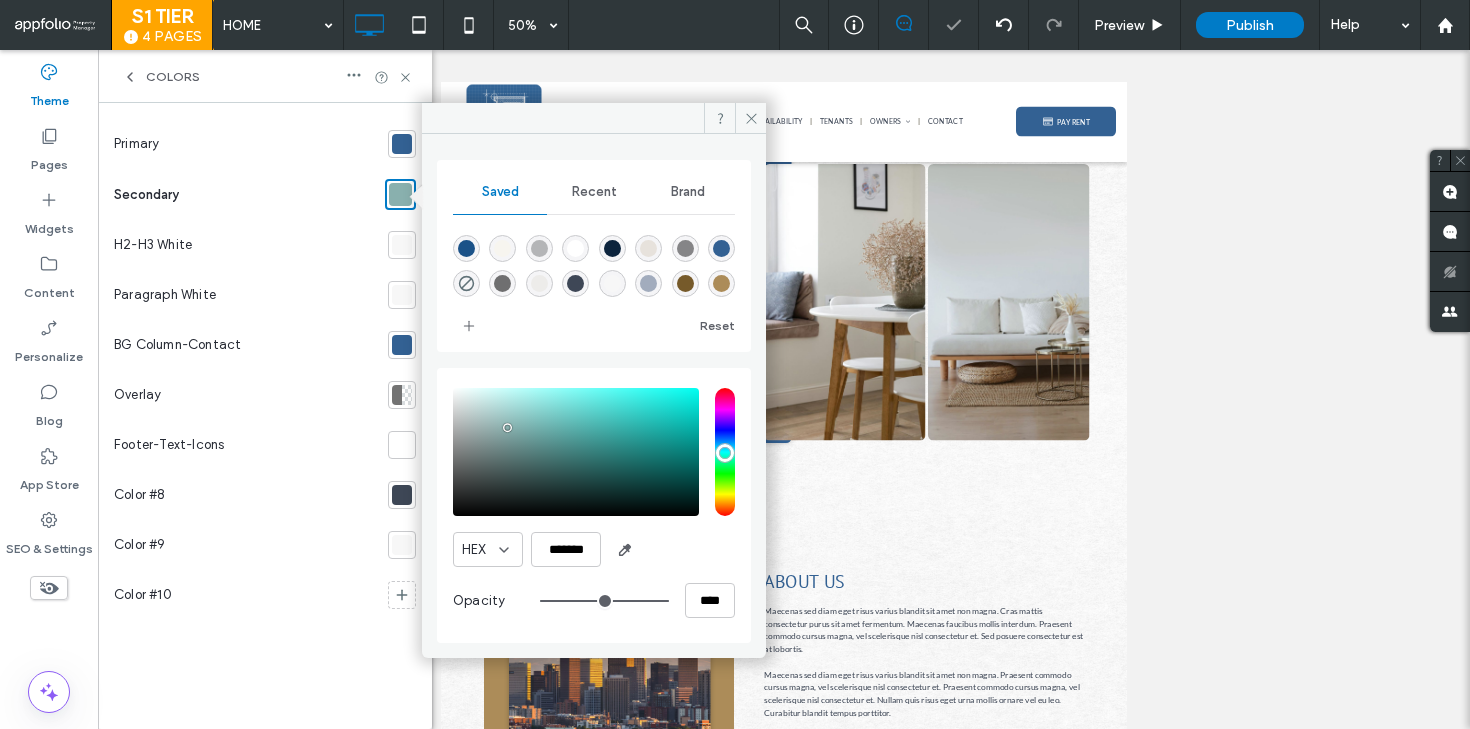 click on "HEX *******" at bounding box center (594, 549) 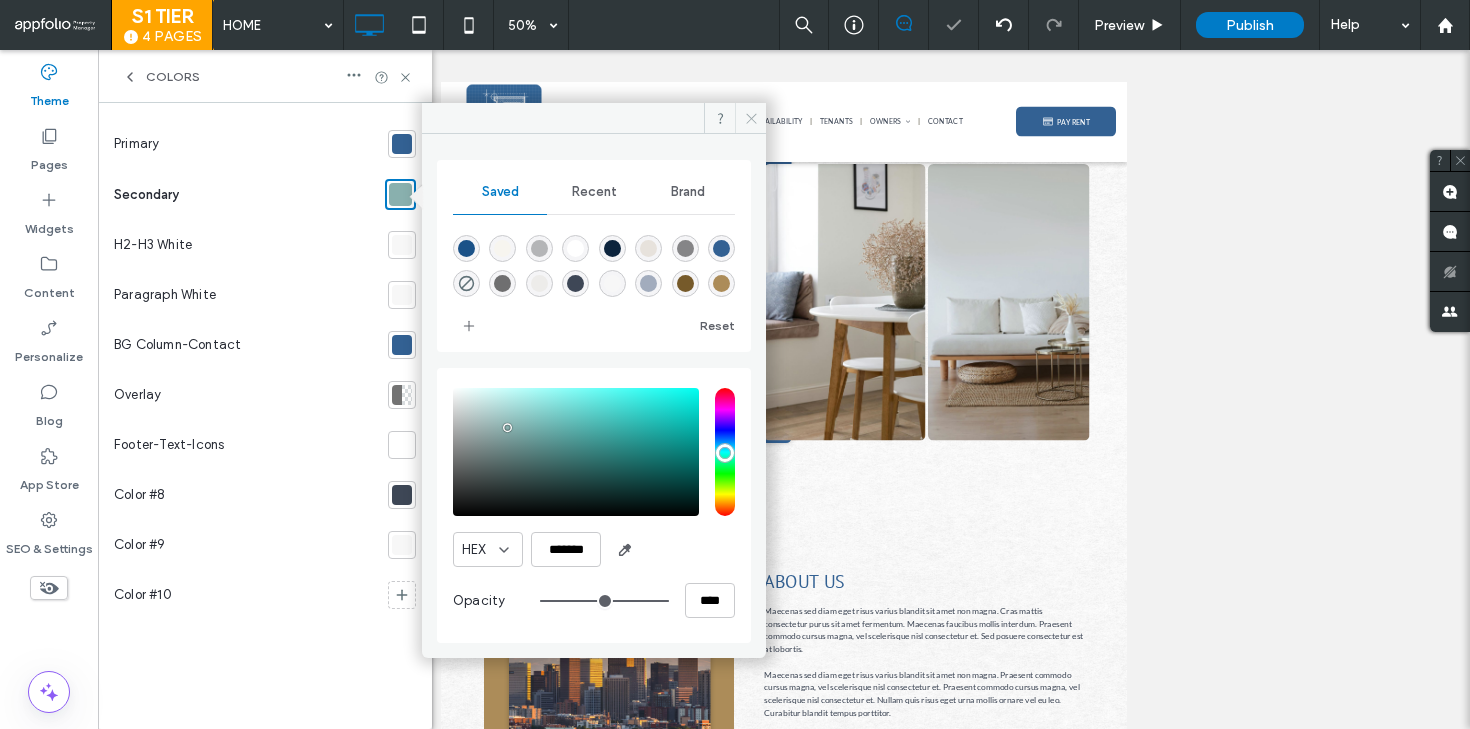 click 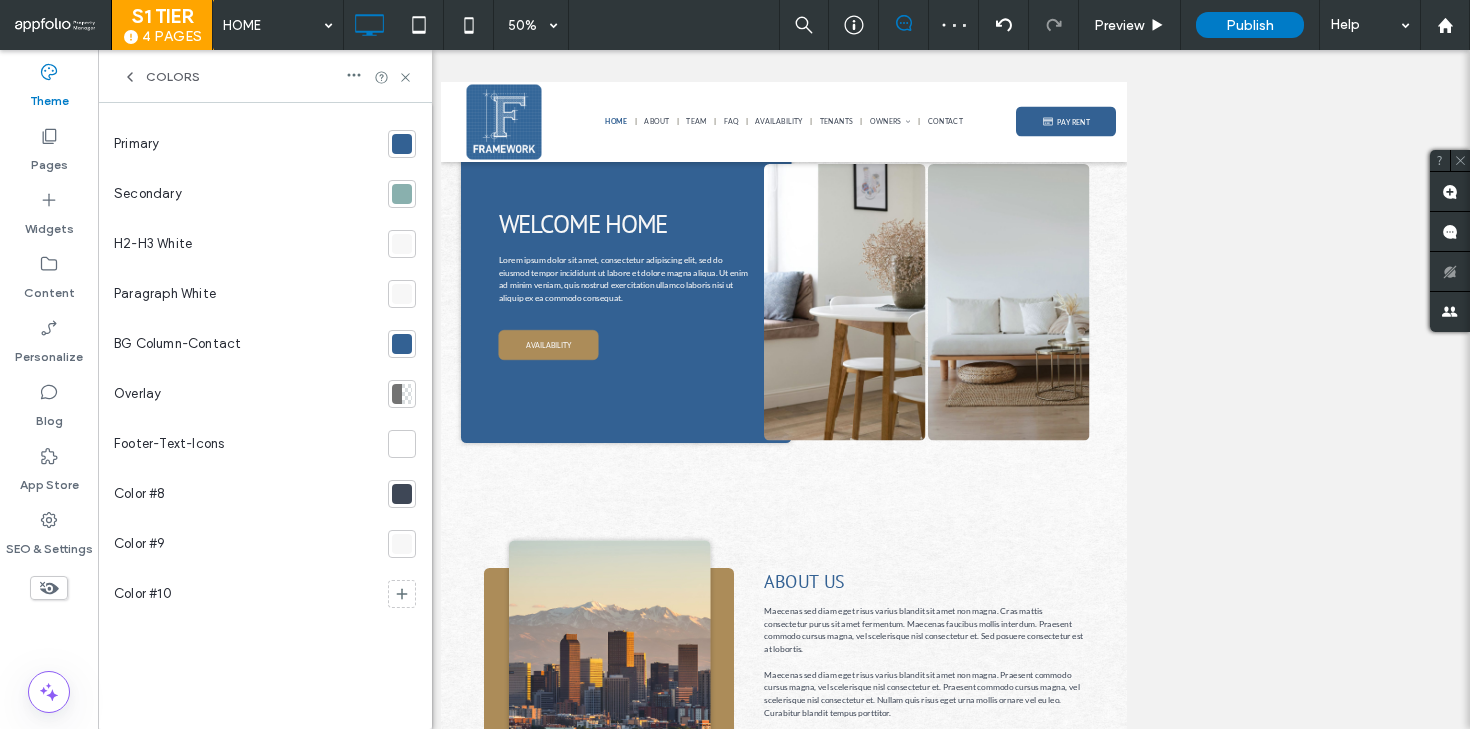 click on "Colors" at bounding box center [265, 76] 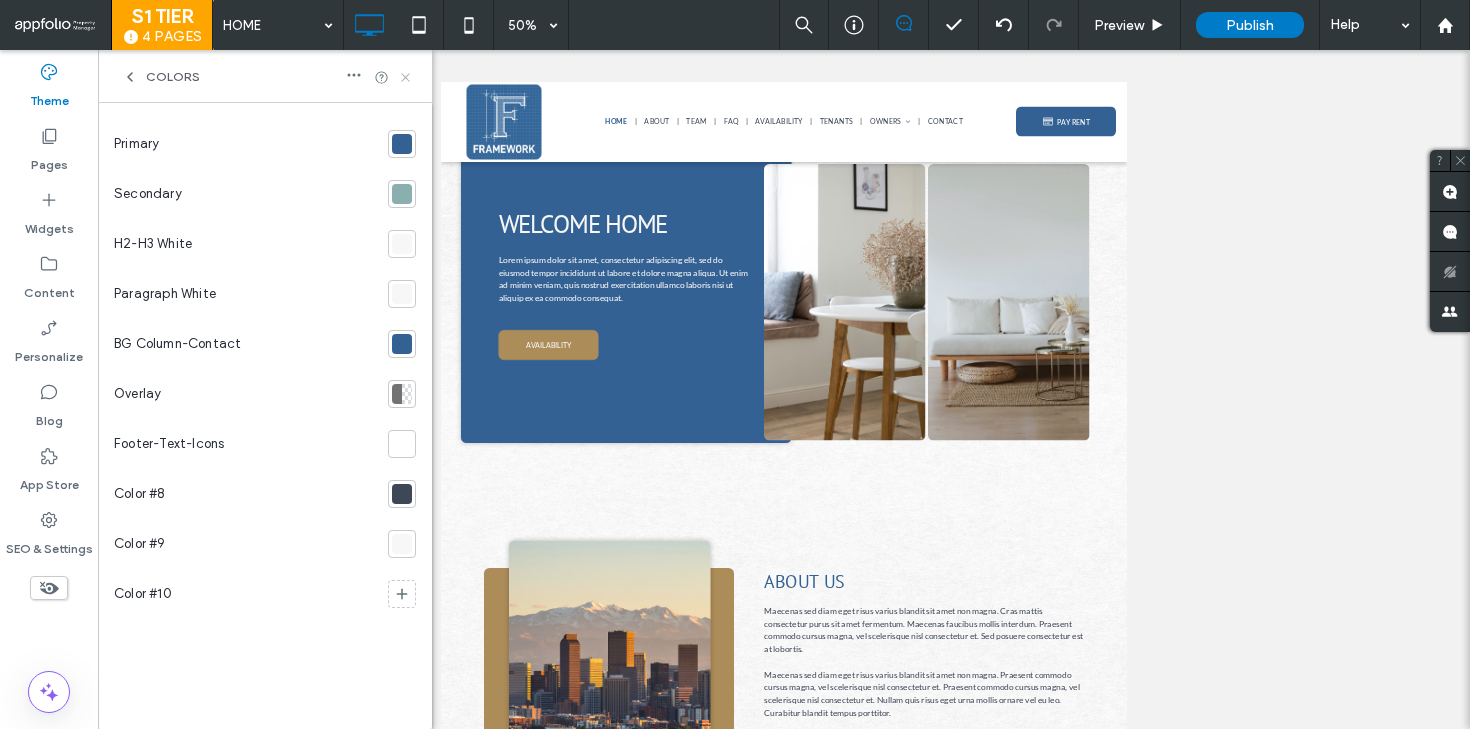 click 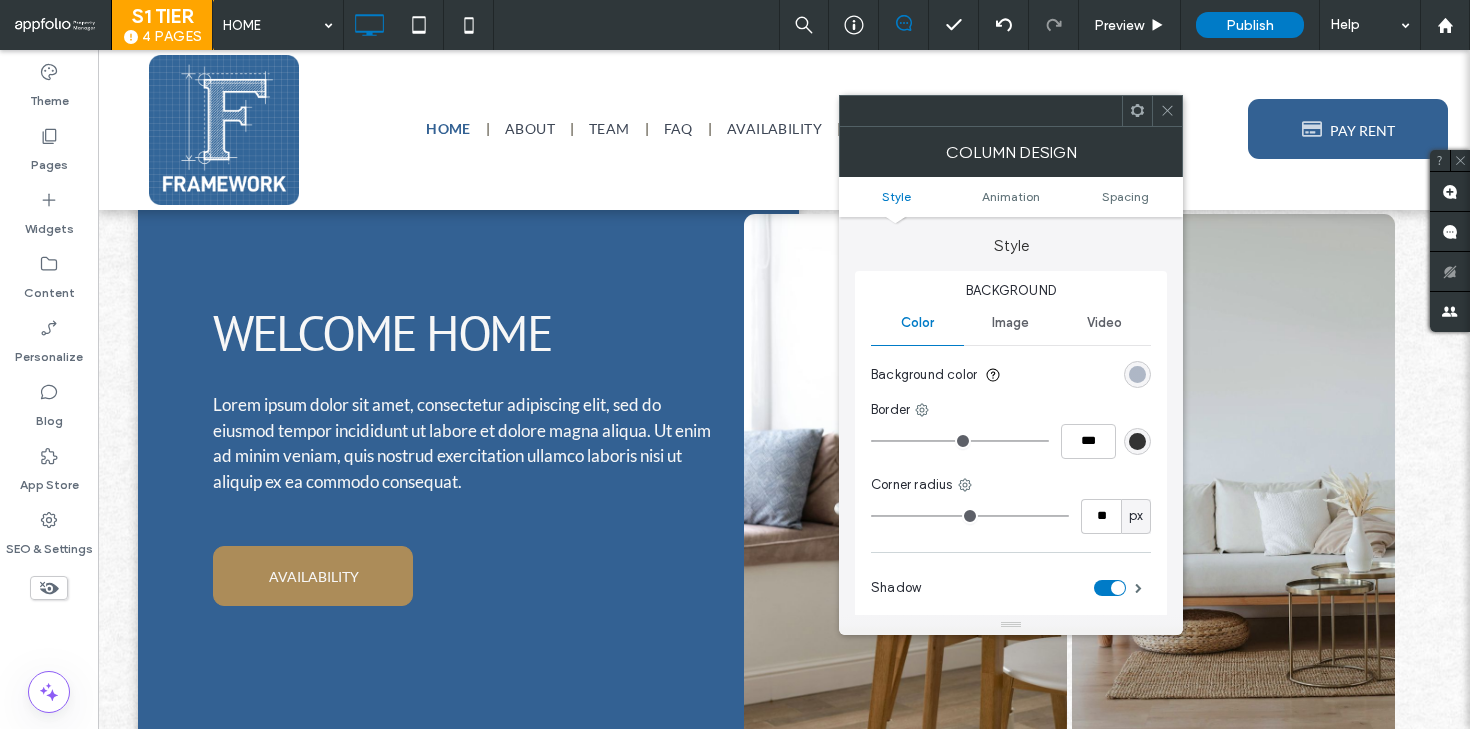 click at bounding box center (1137, 374) 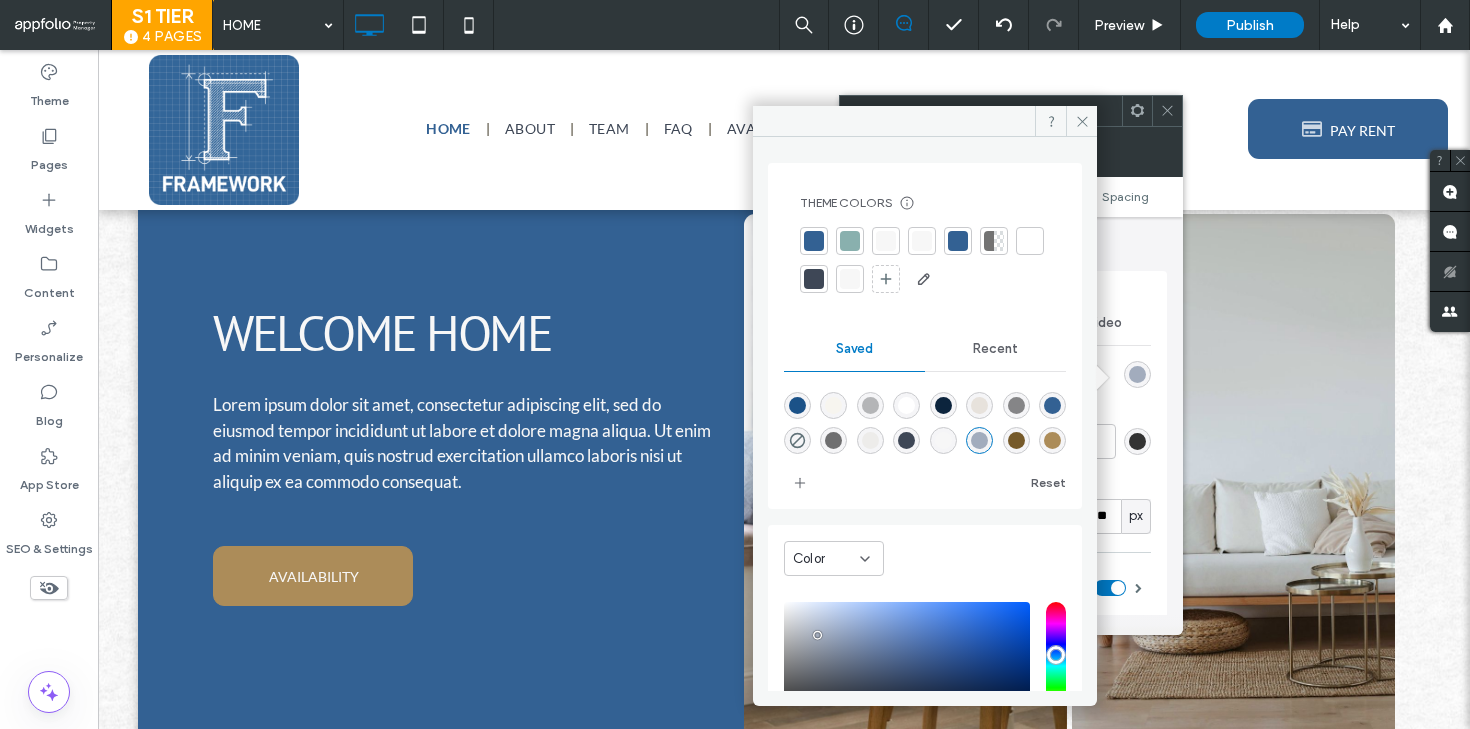 click at bounding box center [850, 241] 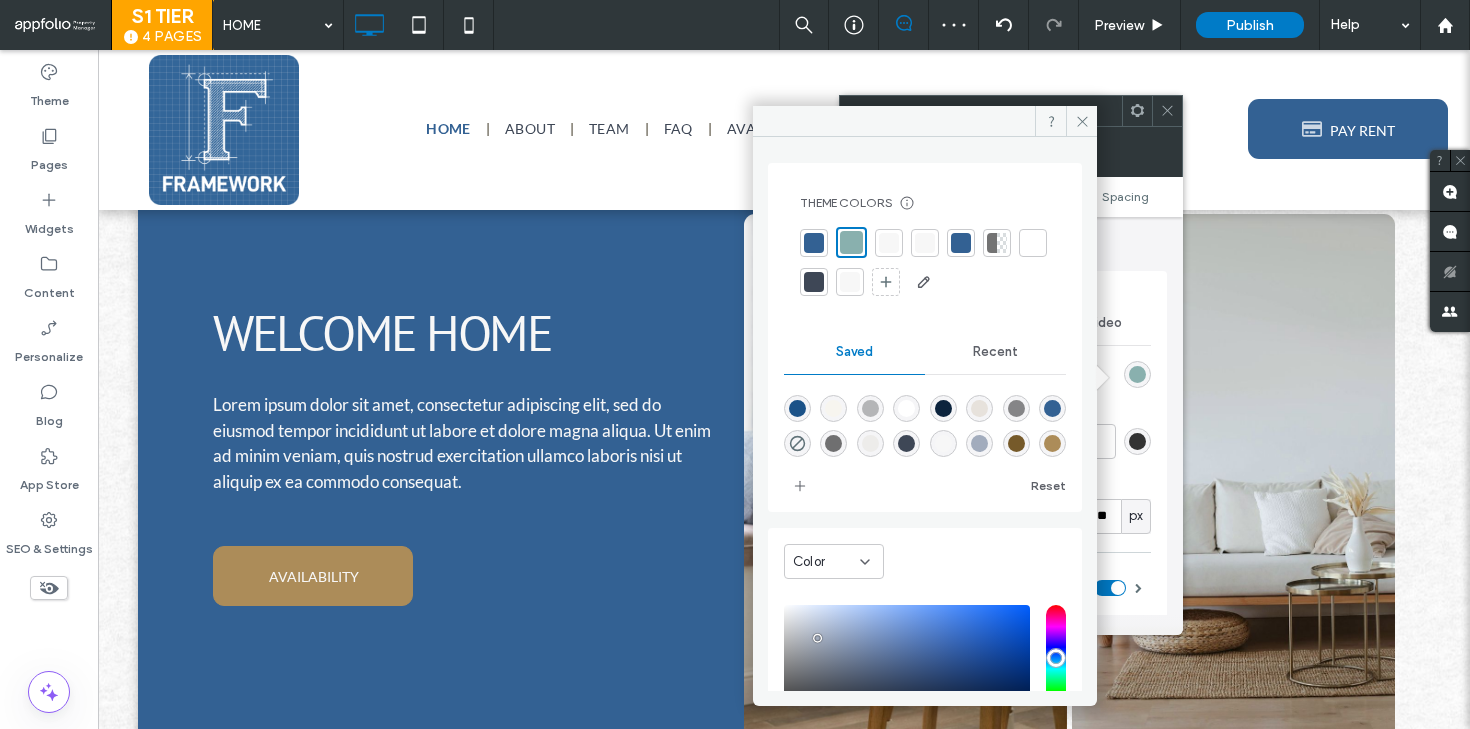 click at bounding box center (1167, 111) 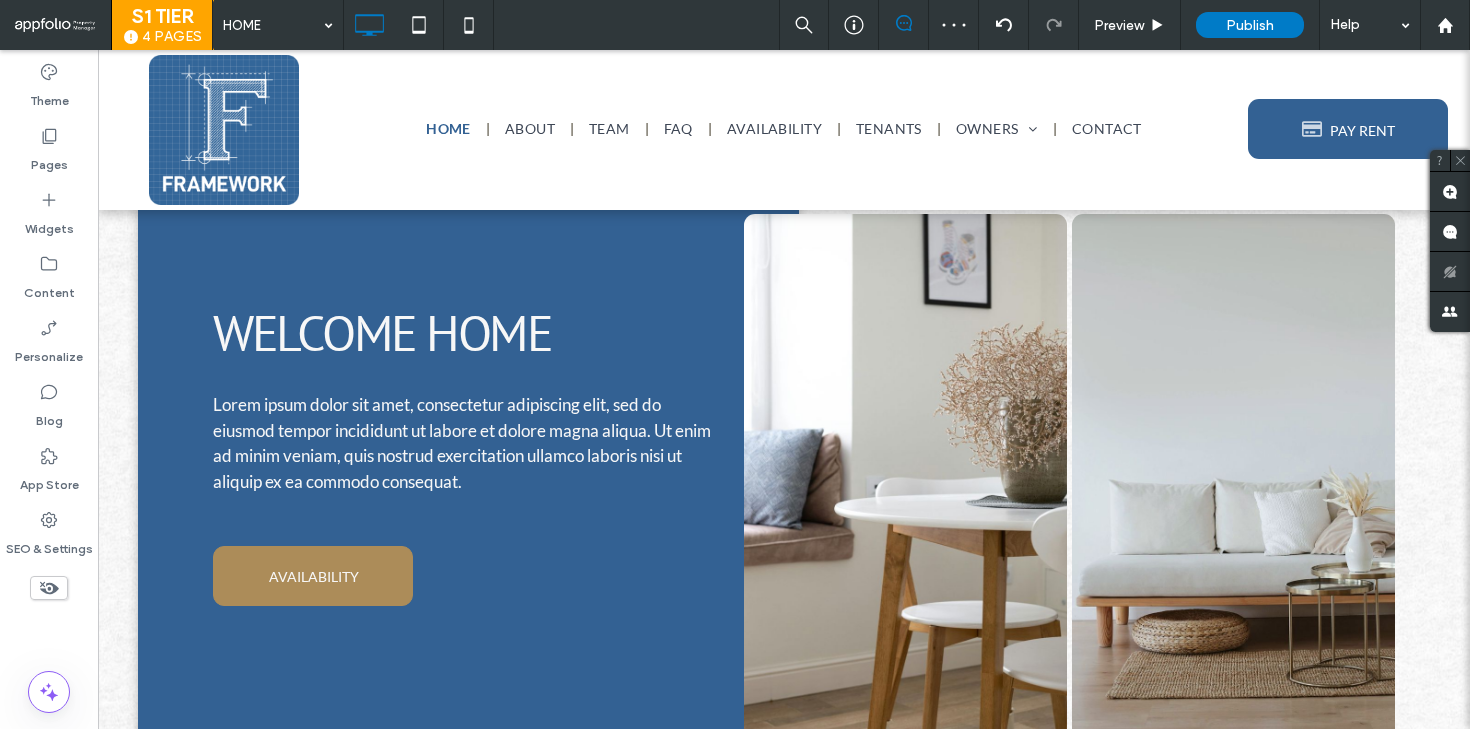 type on "*******" 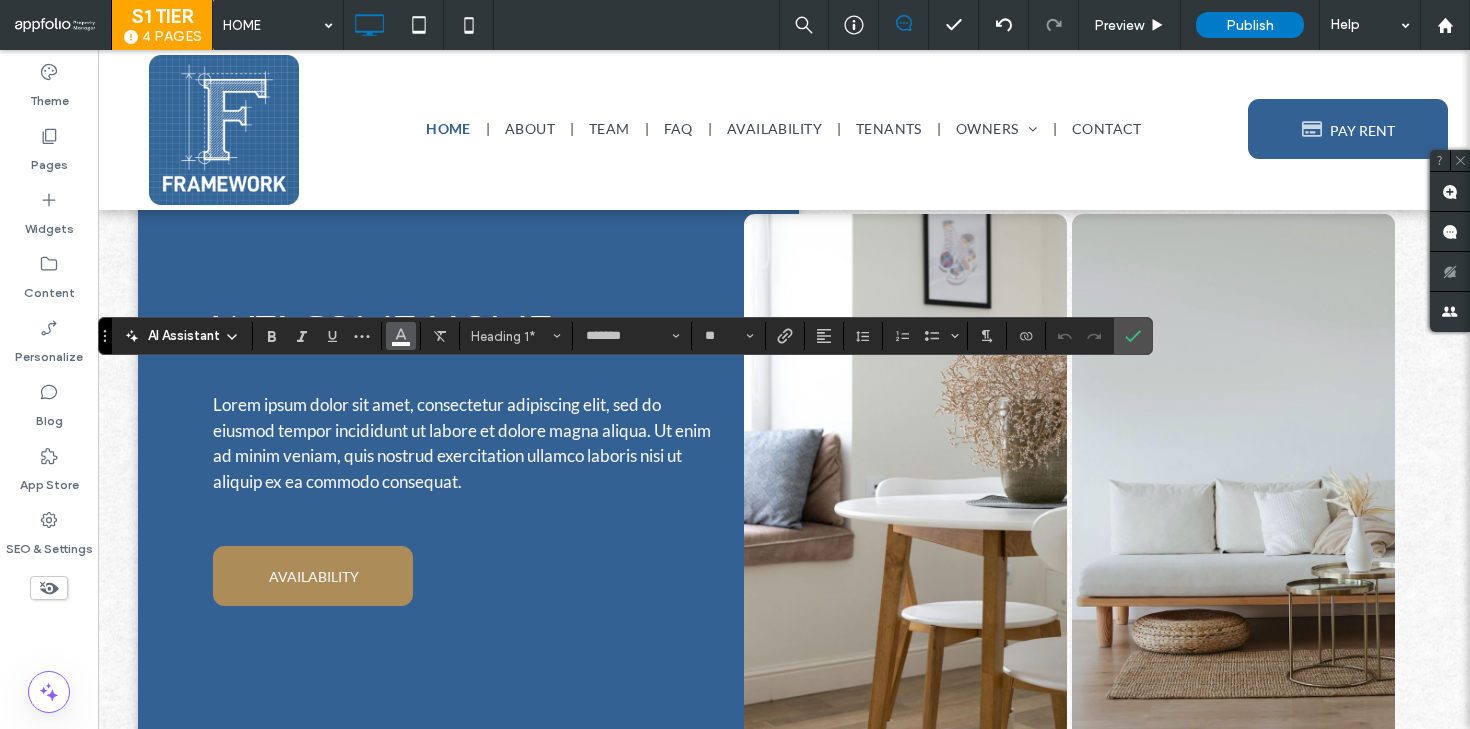 click at bounding box center (401, 336) 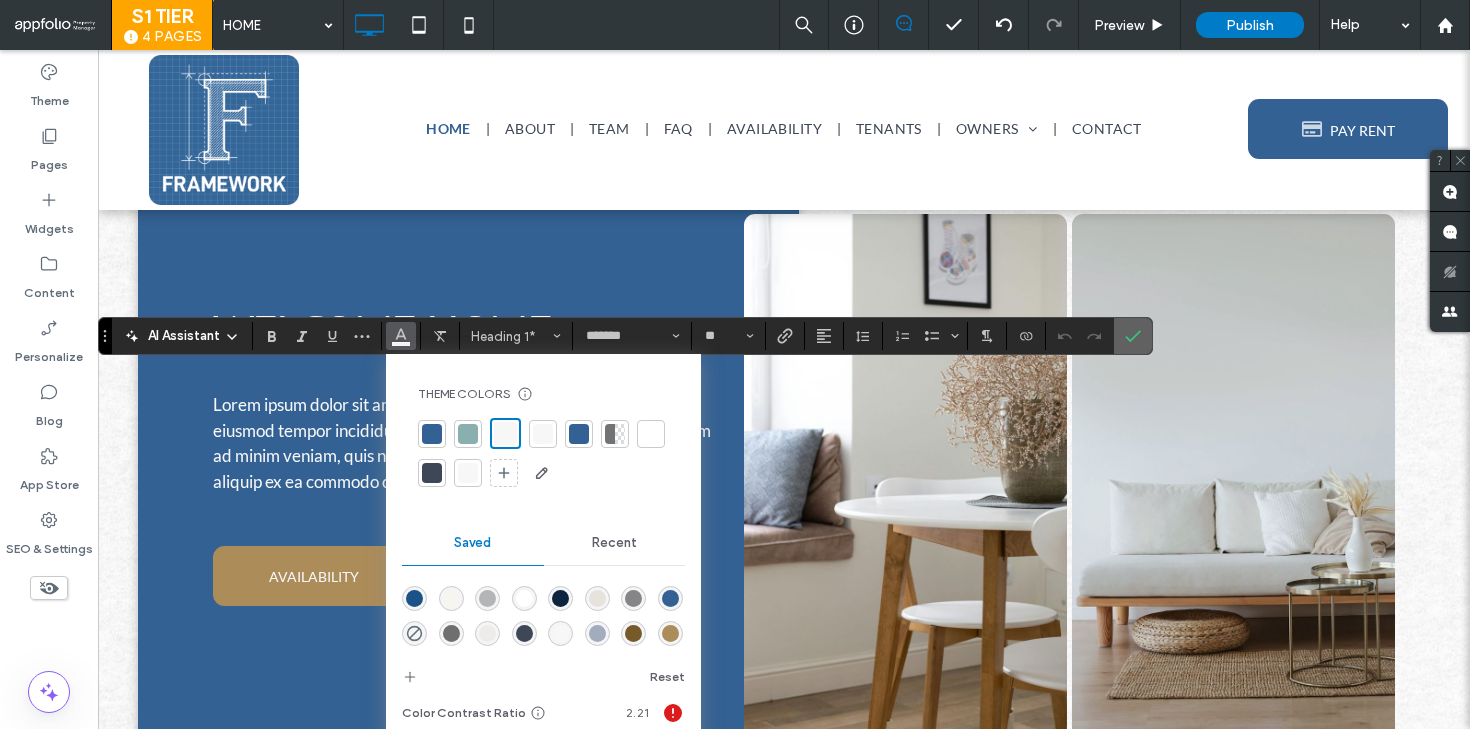 click at bounding box center [1133, 336] 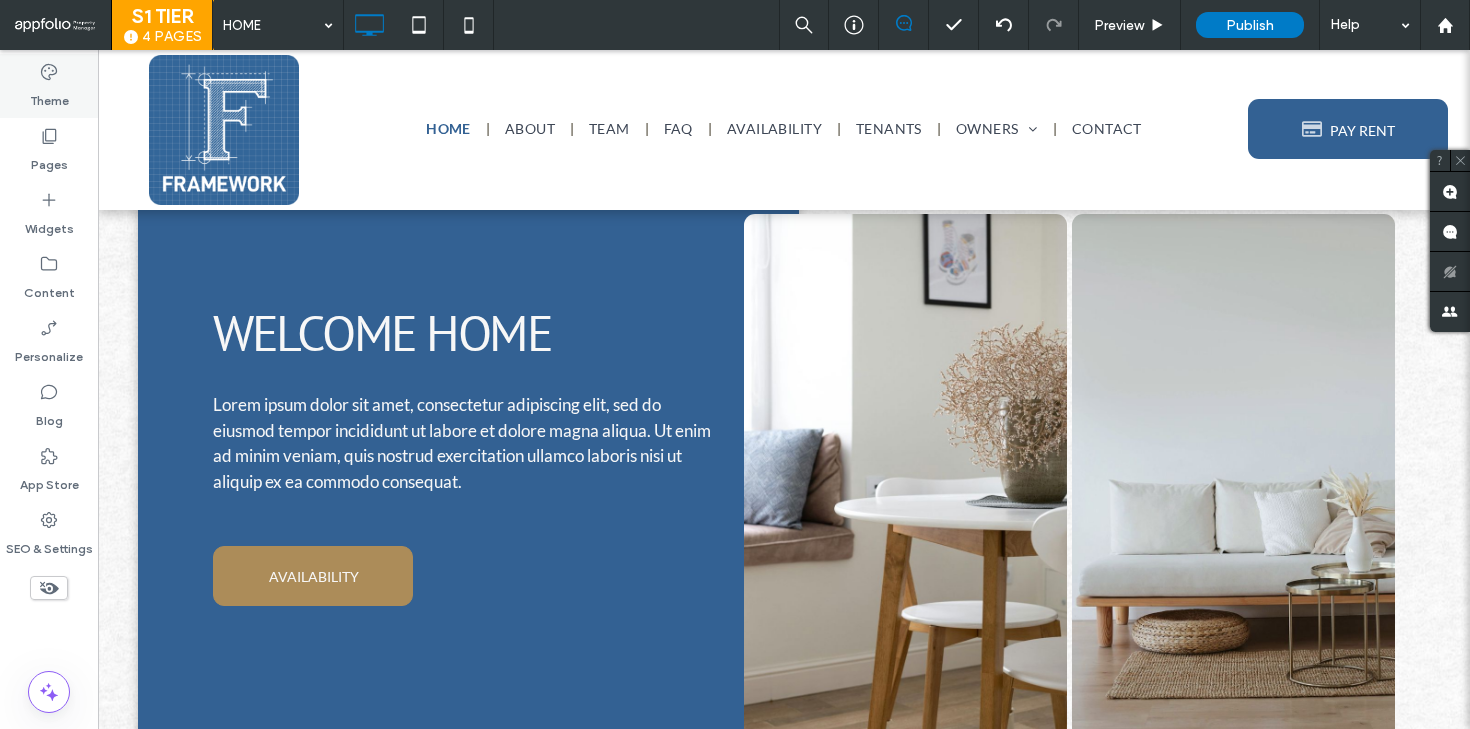 click on "Theme" at bounding box center [49, 86] 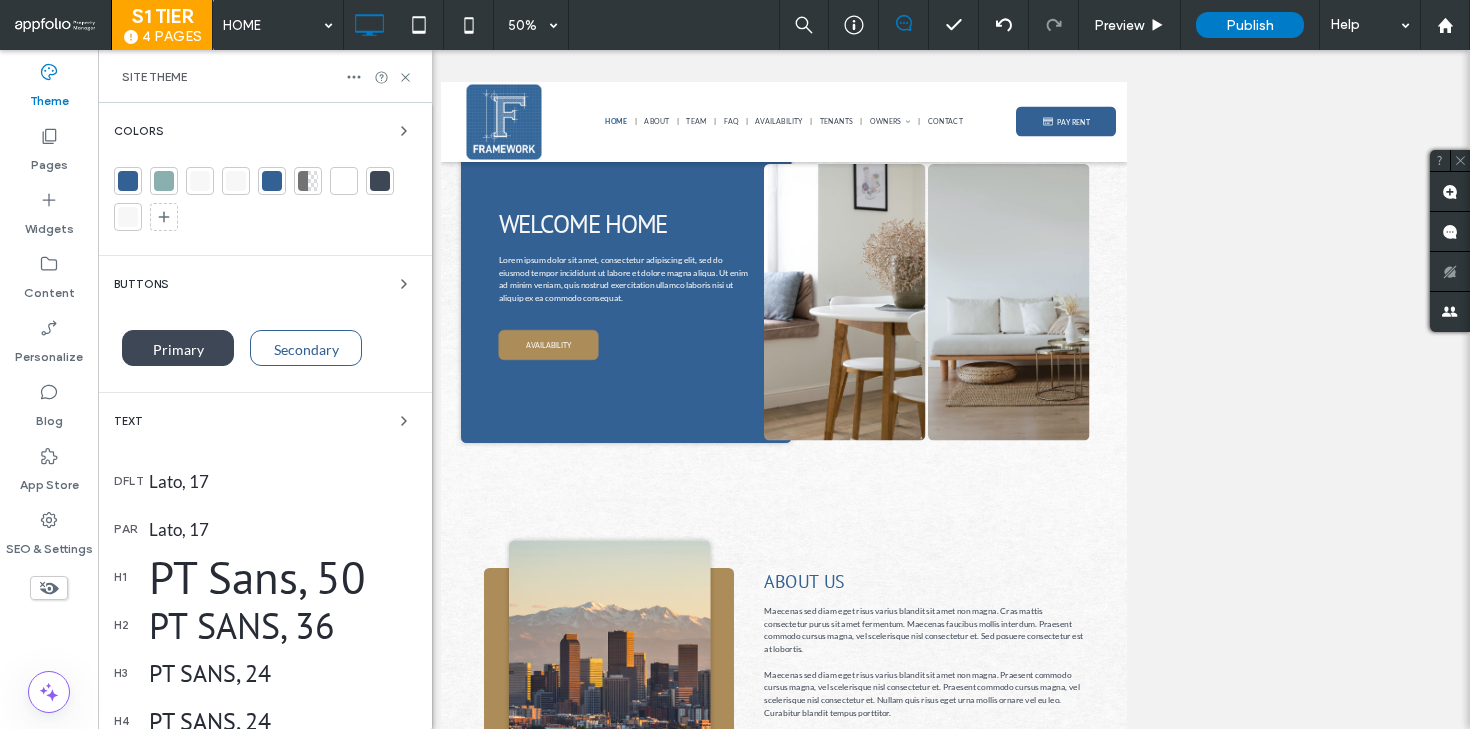 click at bounding box center [164, 181] 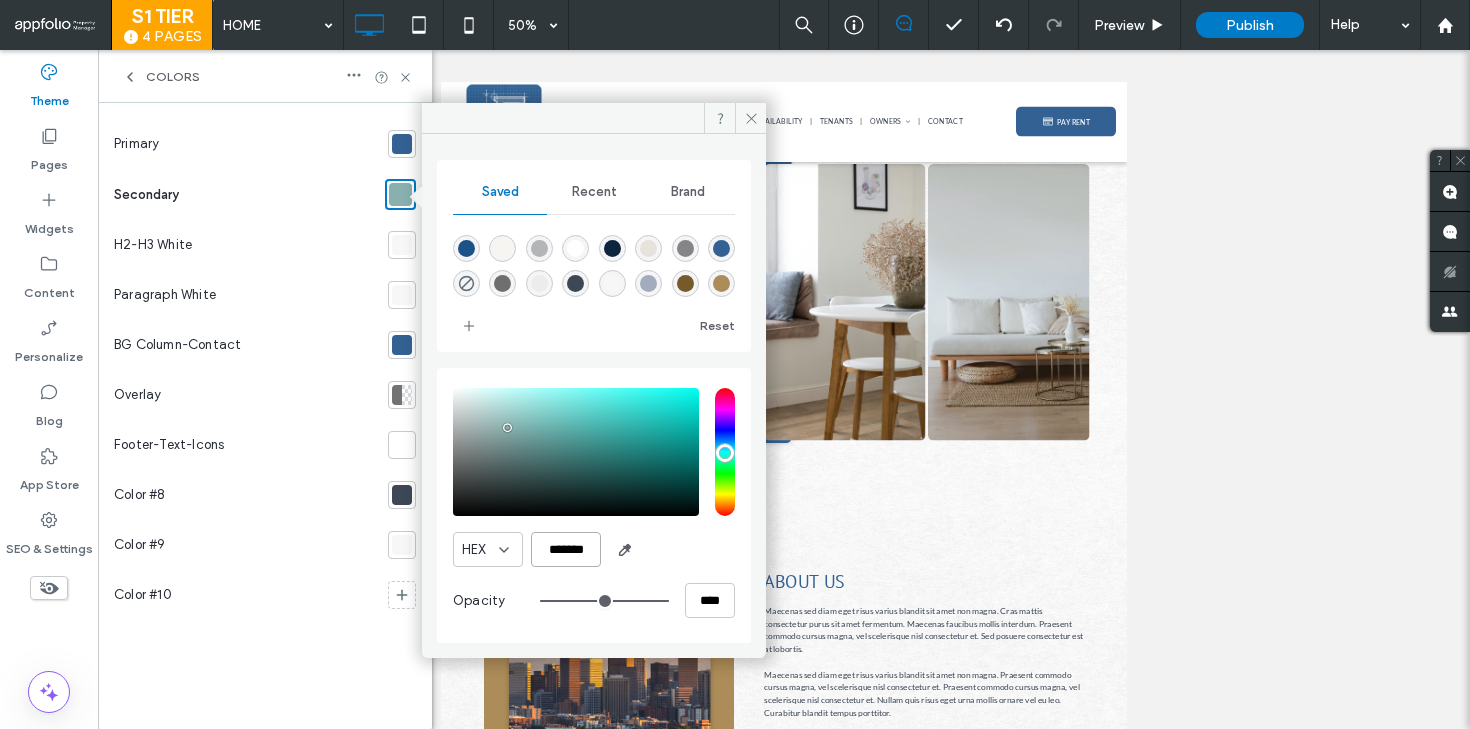 click on "*******" at bounding box center (566, 549) 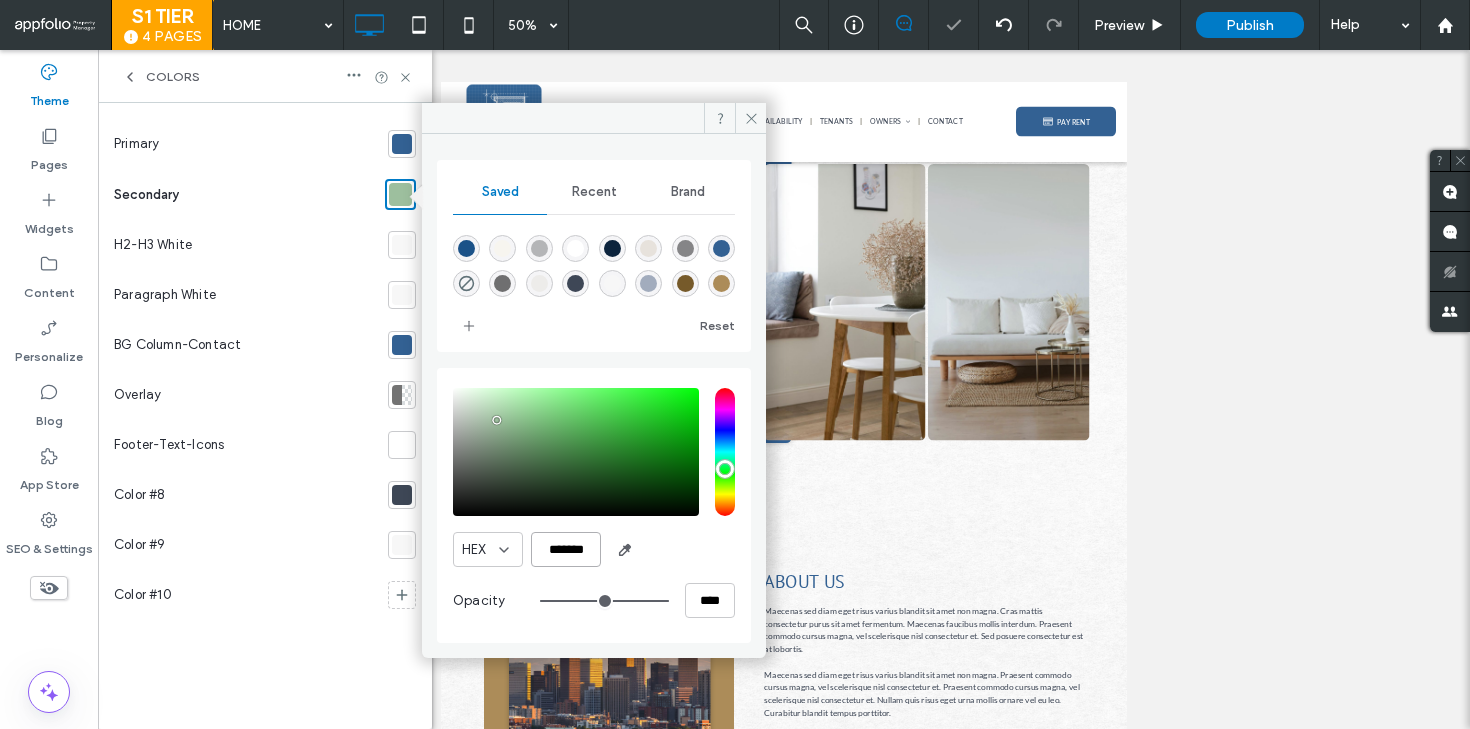 type on "*******" 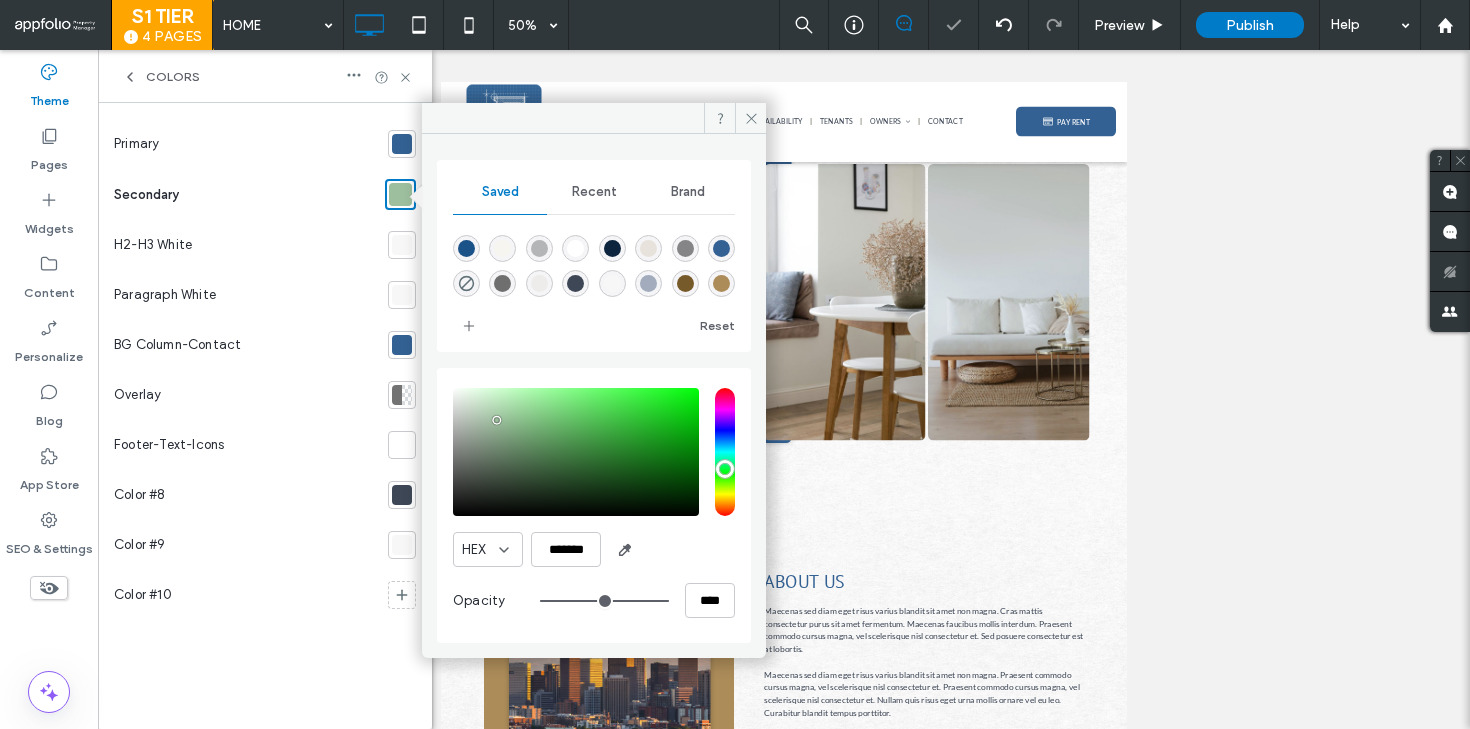 click on "HEX *******" at bounding box center (594, 549) 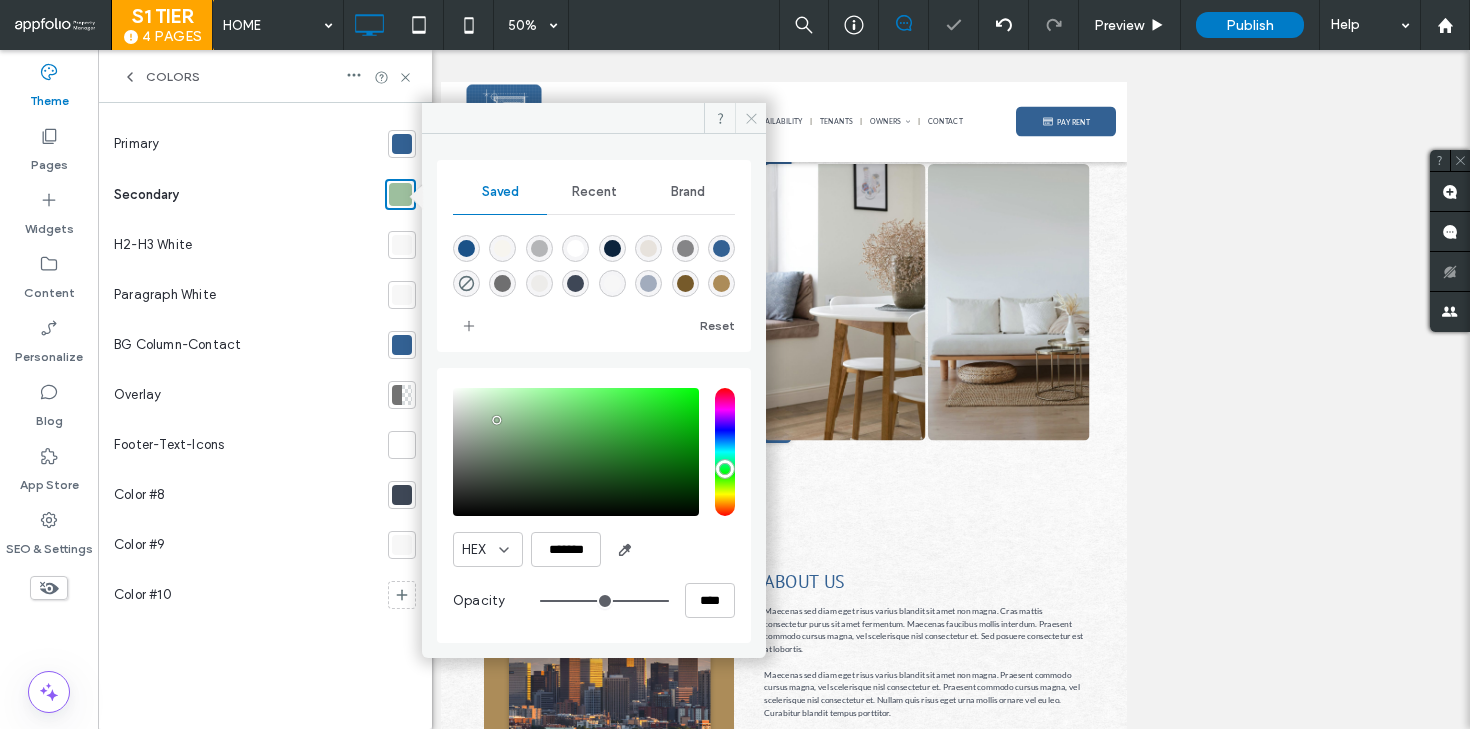 click at bounding box center [750, 118] 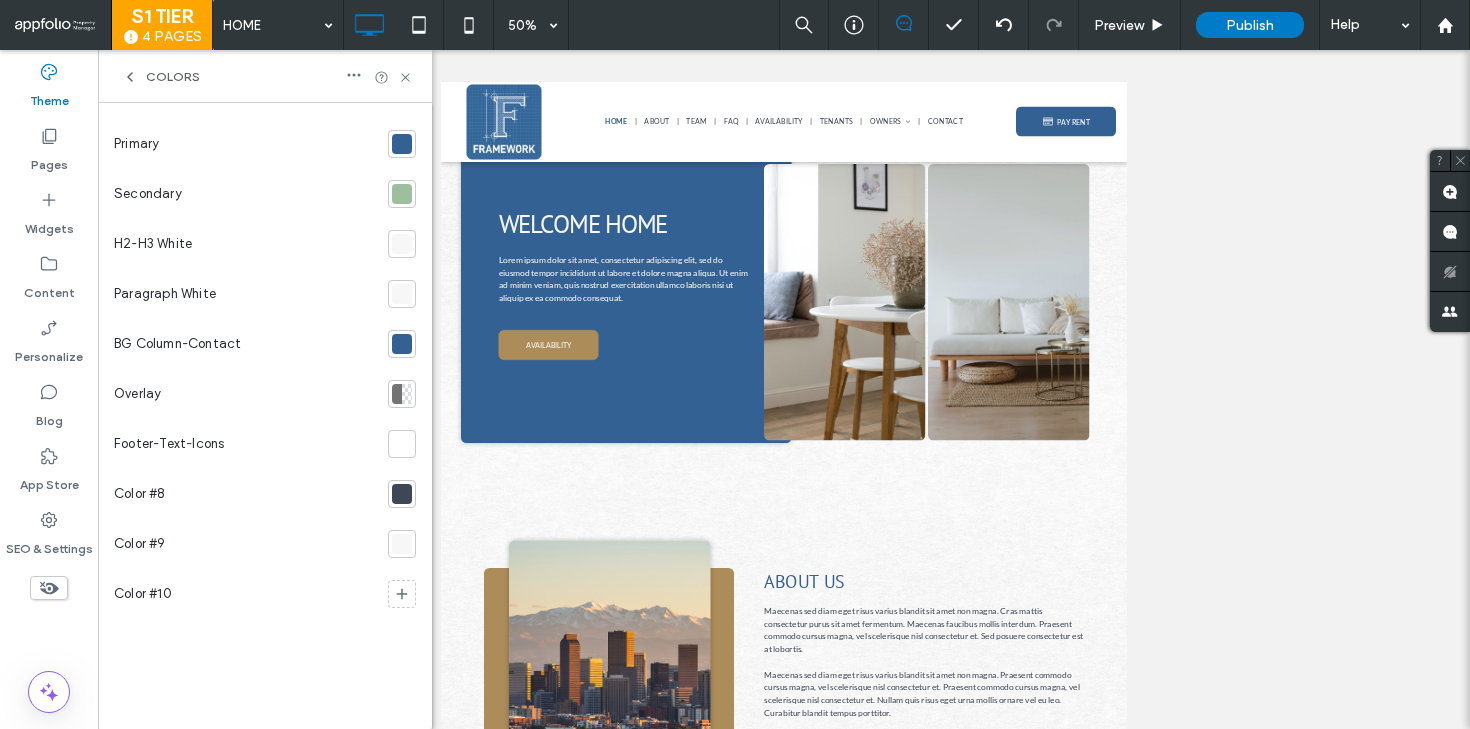 click at bounding box center [402, 194] 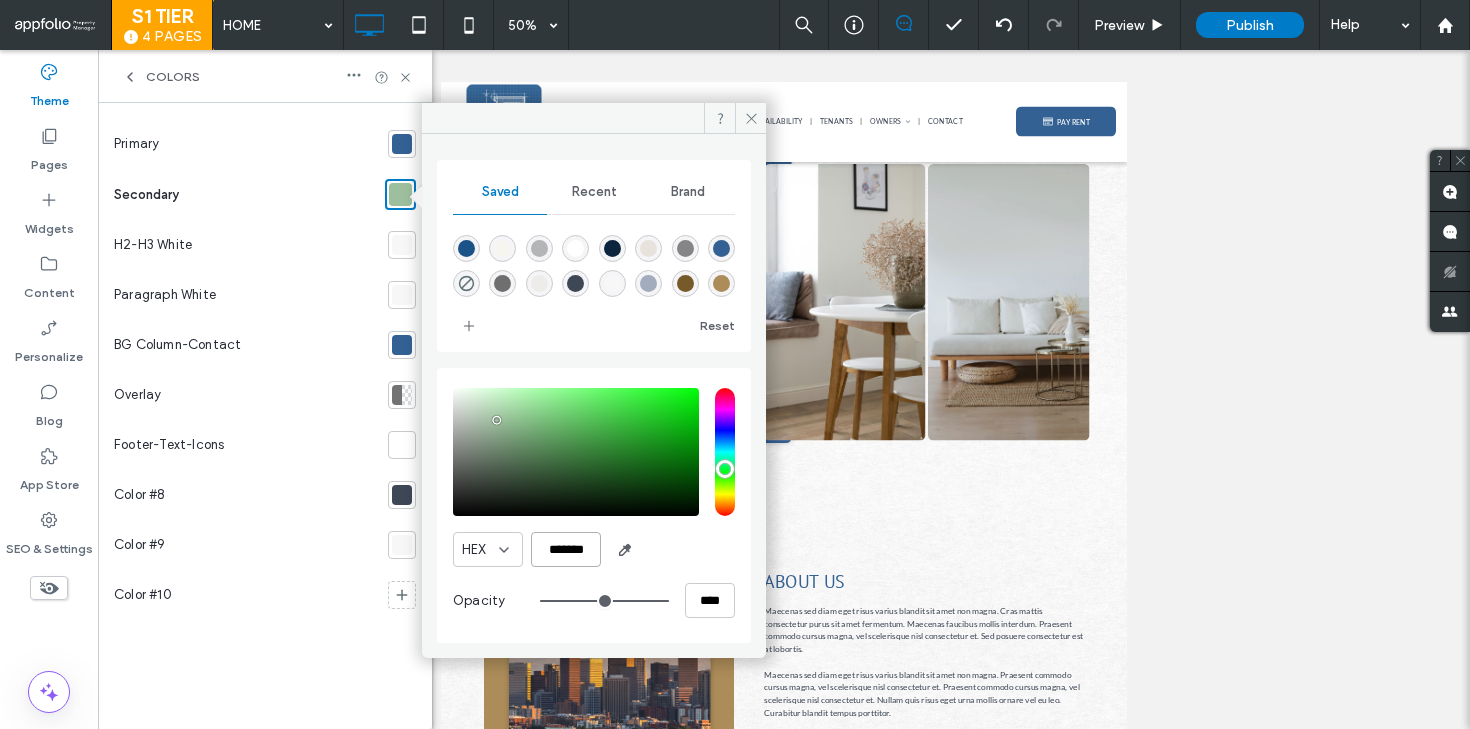 click on "*******" at bounding box center [566, 549] 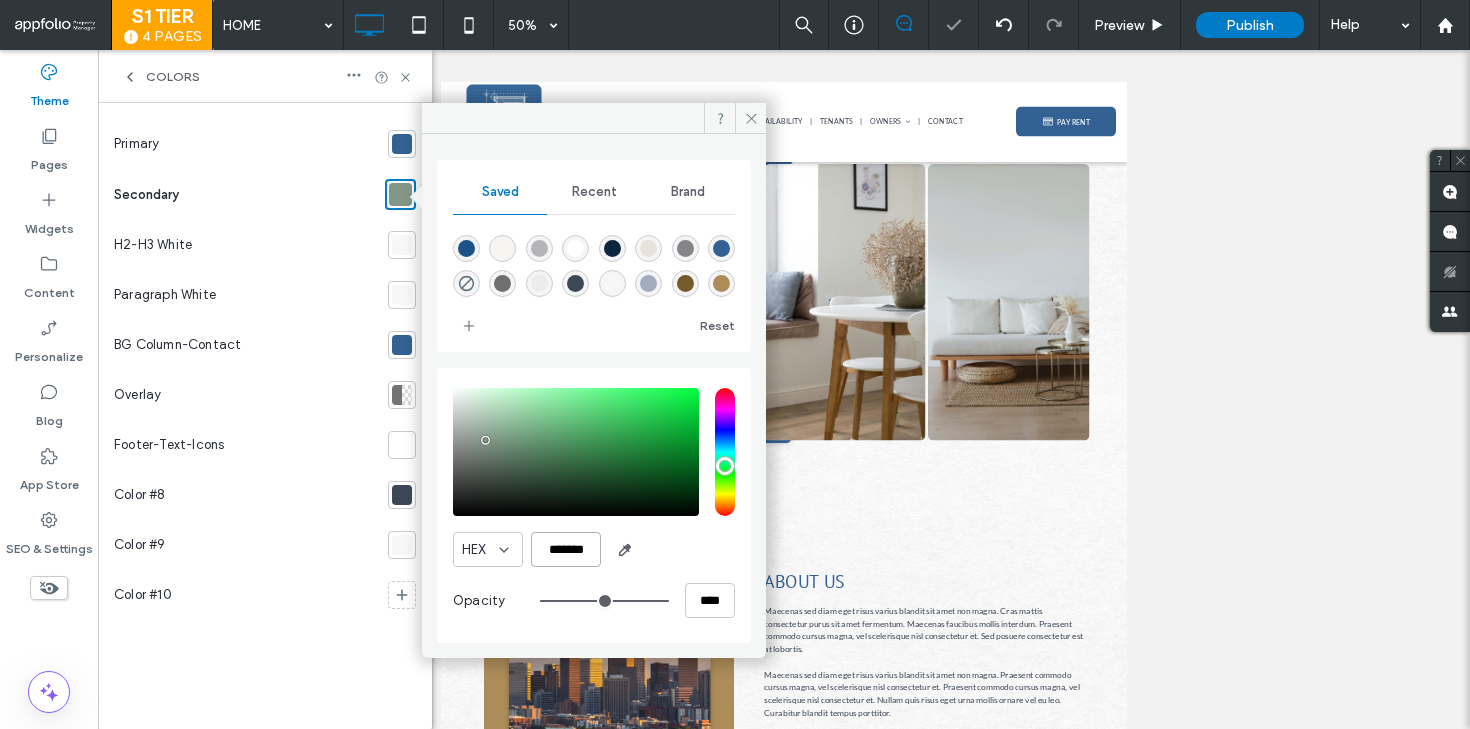 type on "*******" 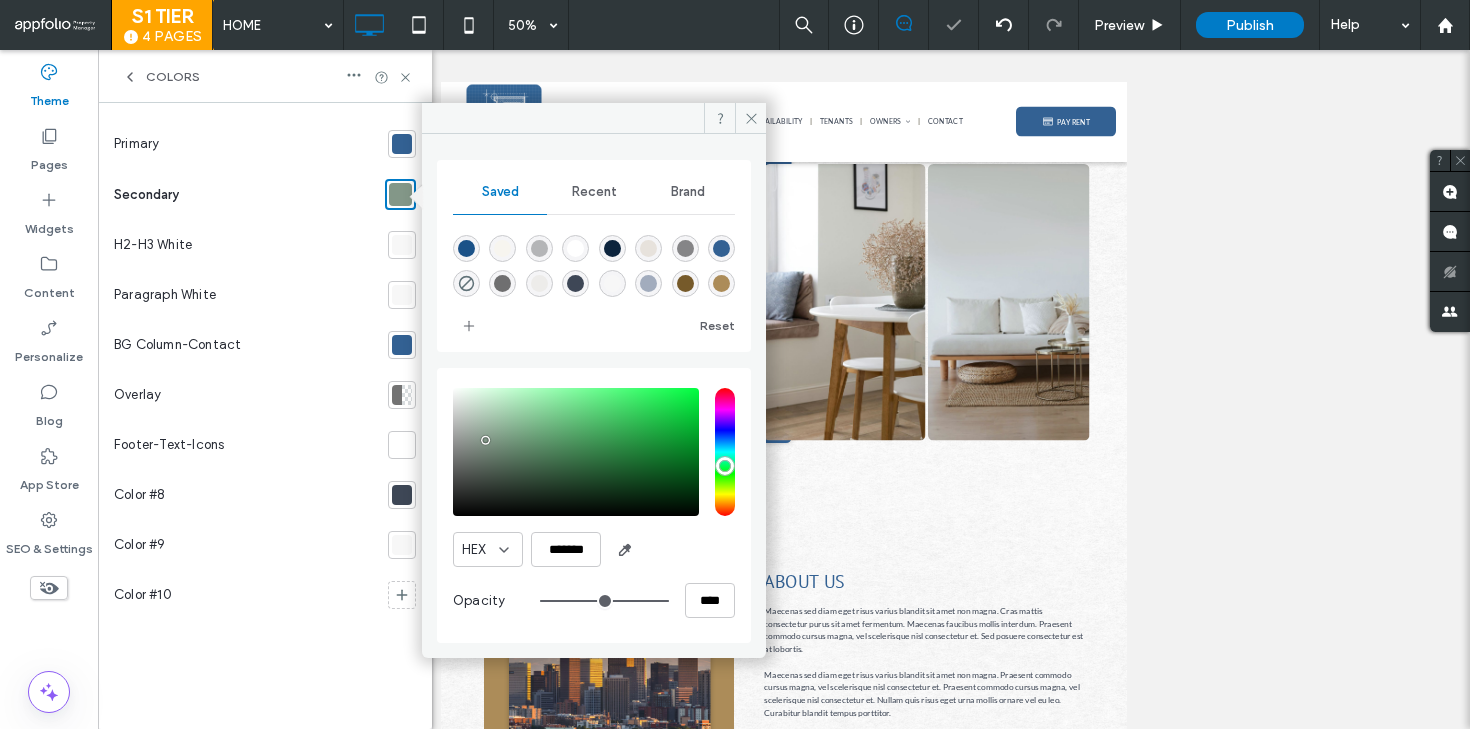 click on "HEX *******" at bounding box center (594, 549) 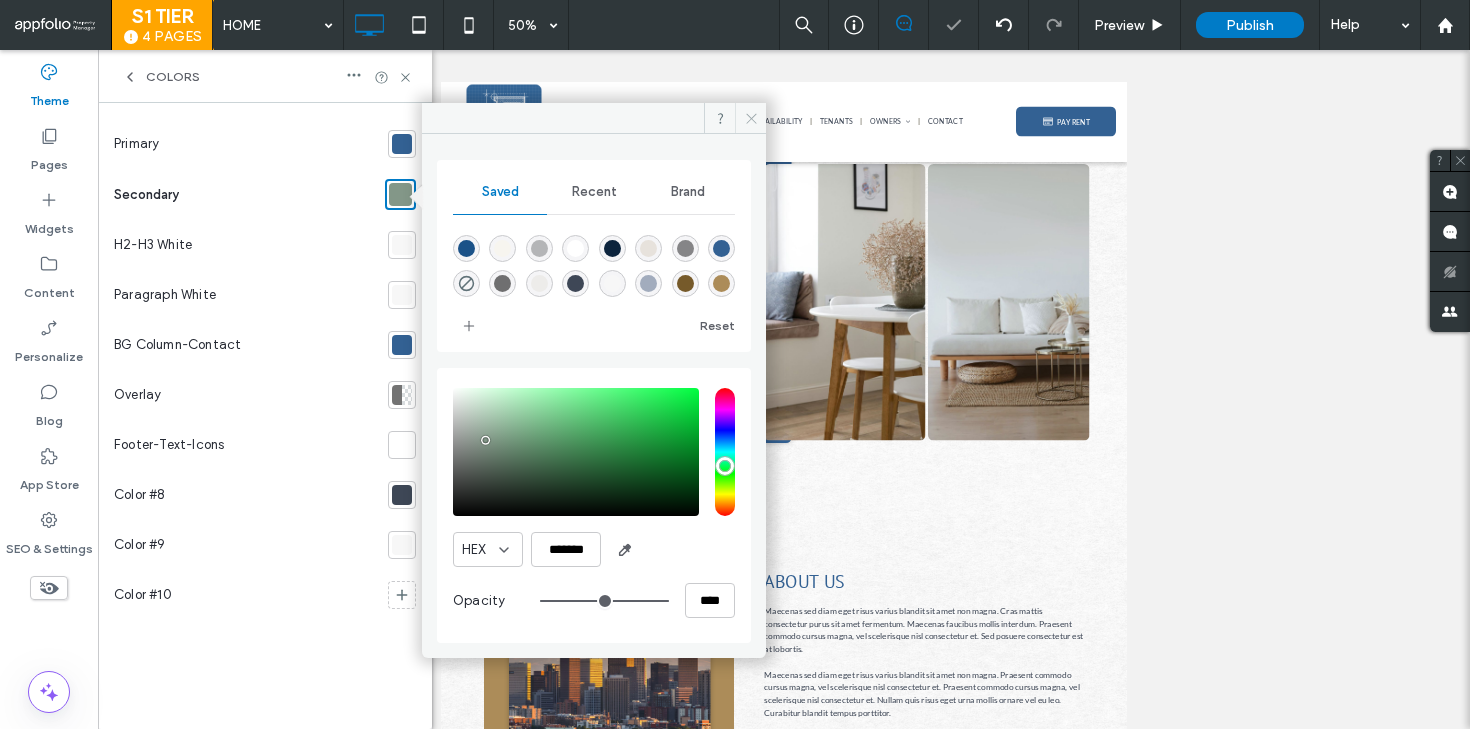 click 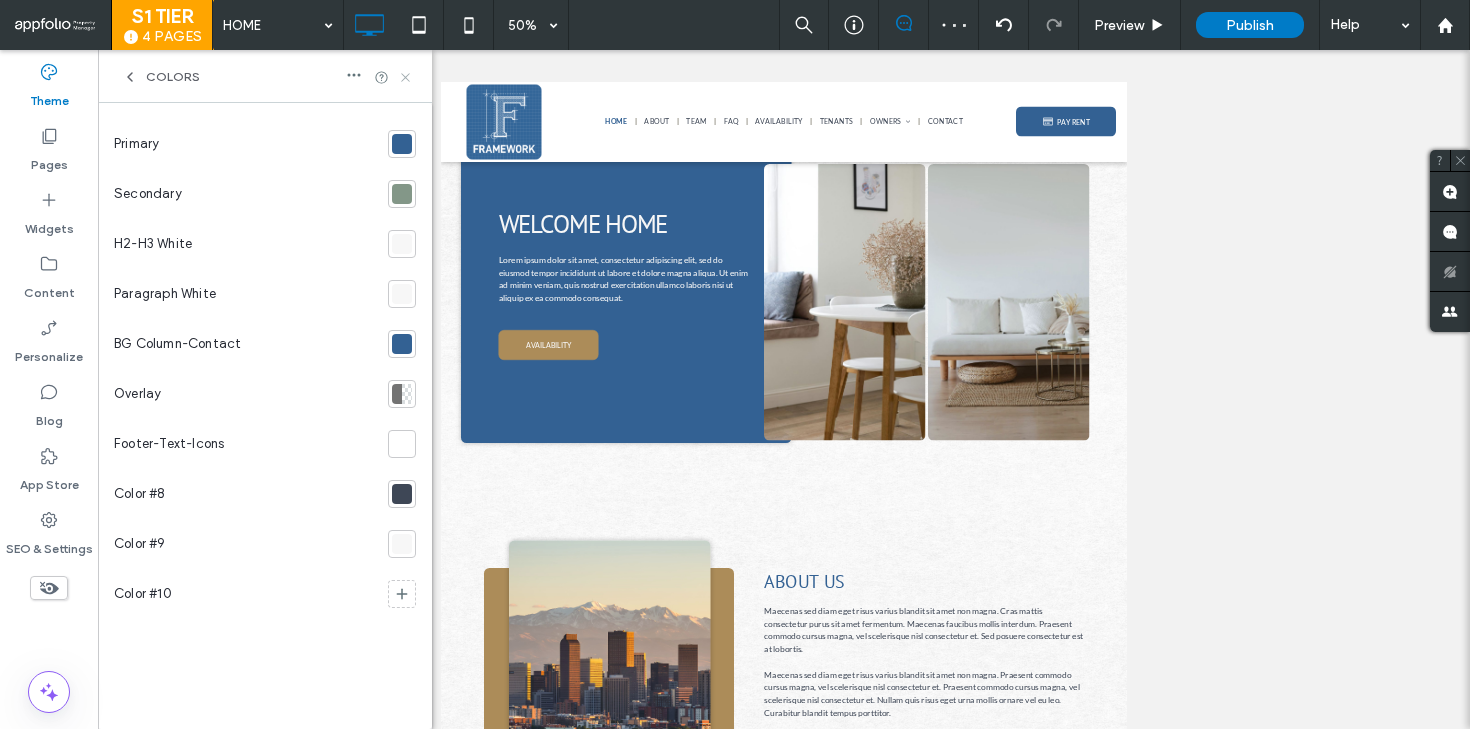 click 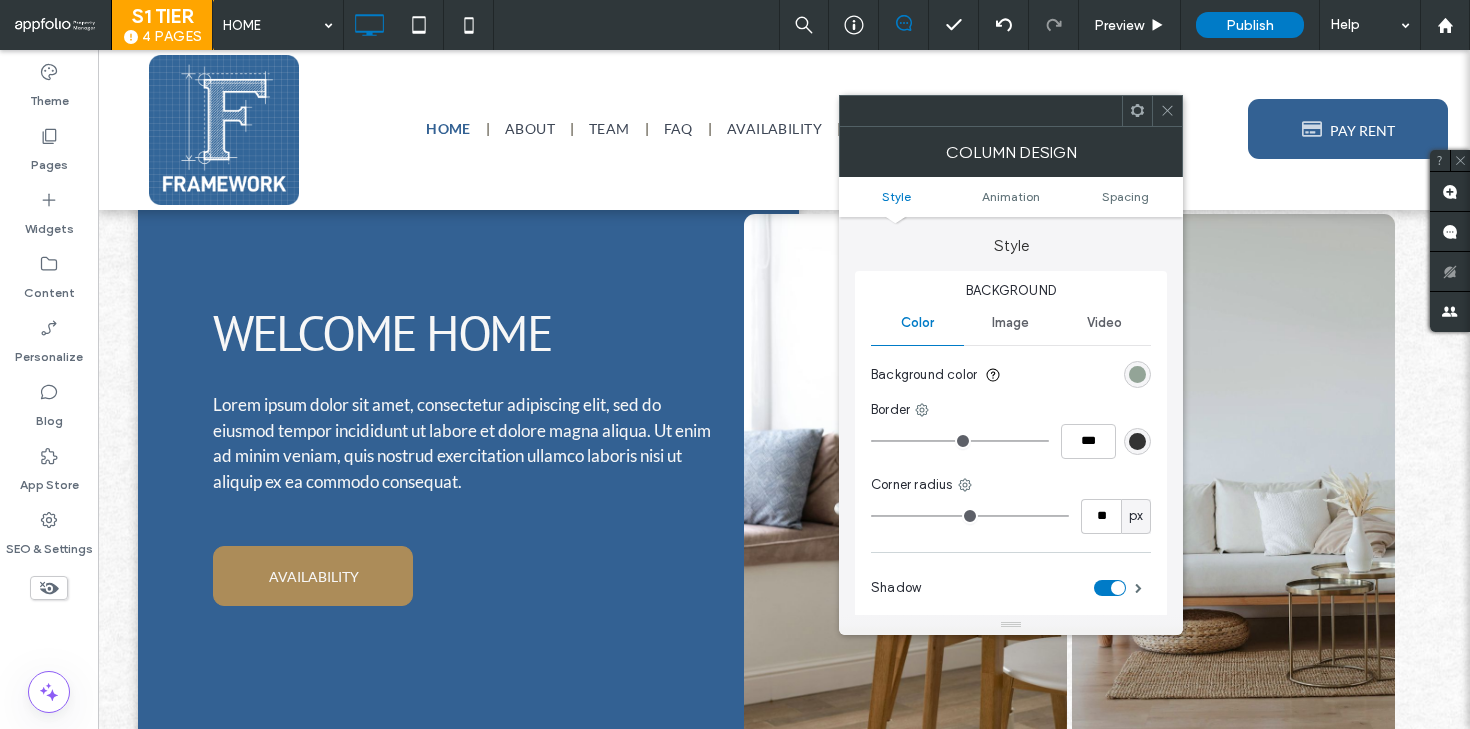 click at bounding box center (1137, 374) 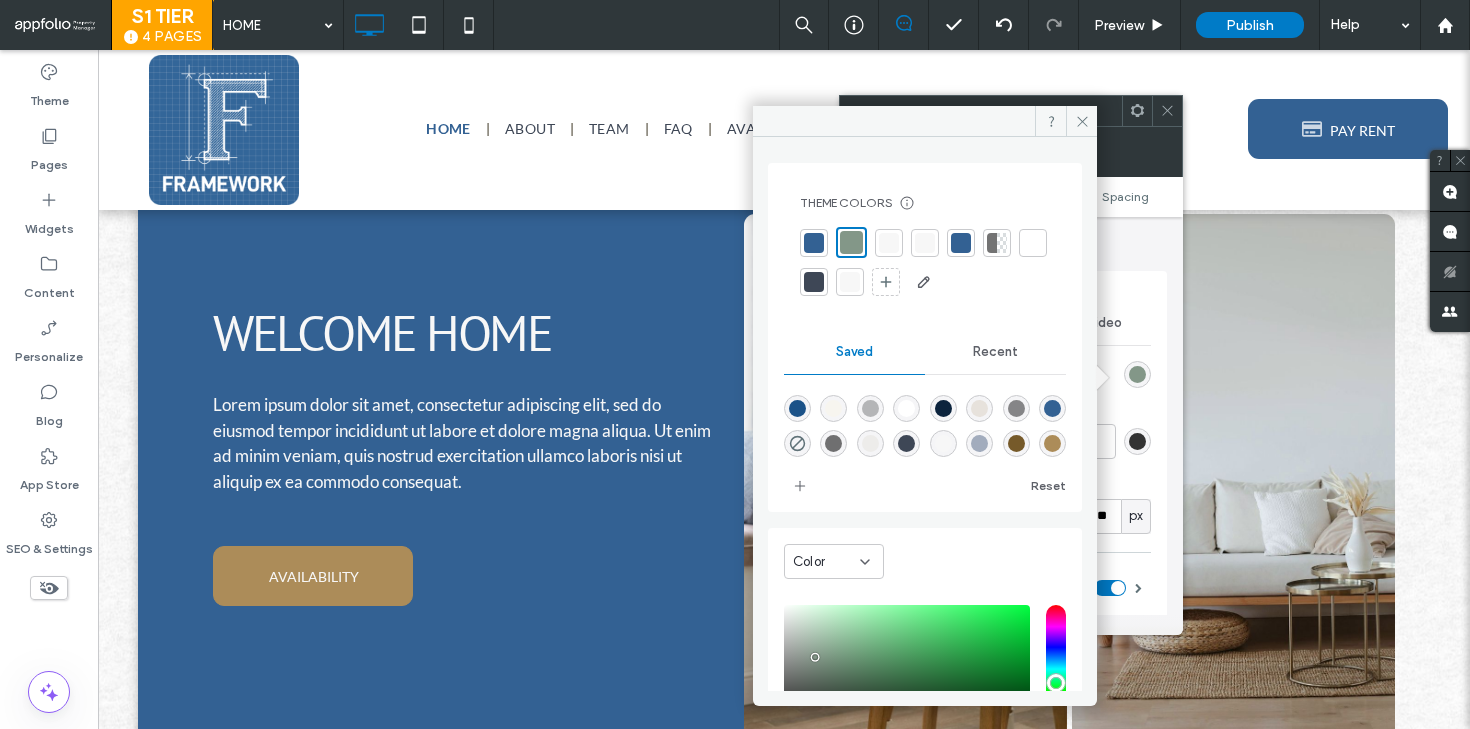 click at bounding box center [814, 243] 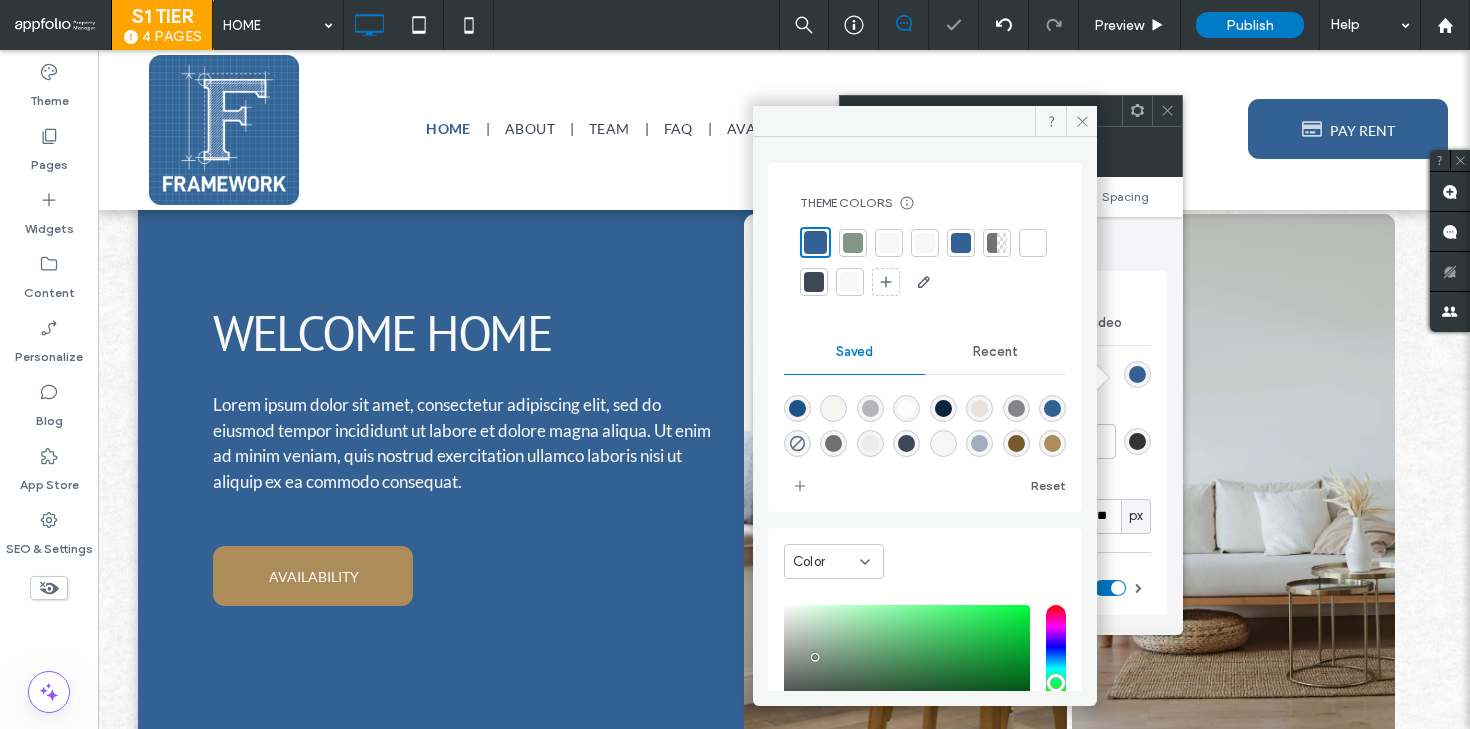 click 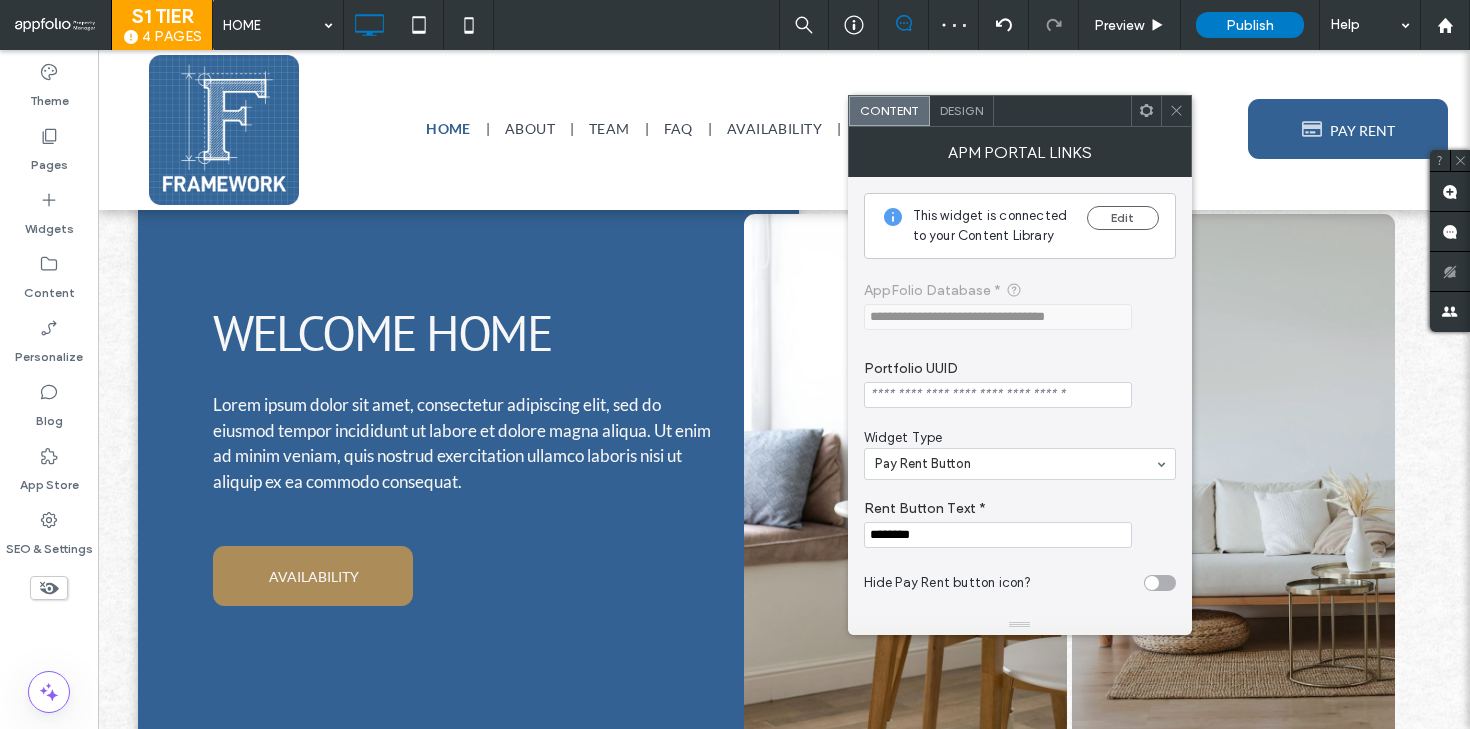 click on "Design" at bounding box center (961, 110) 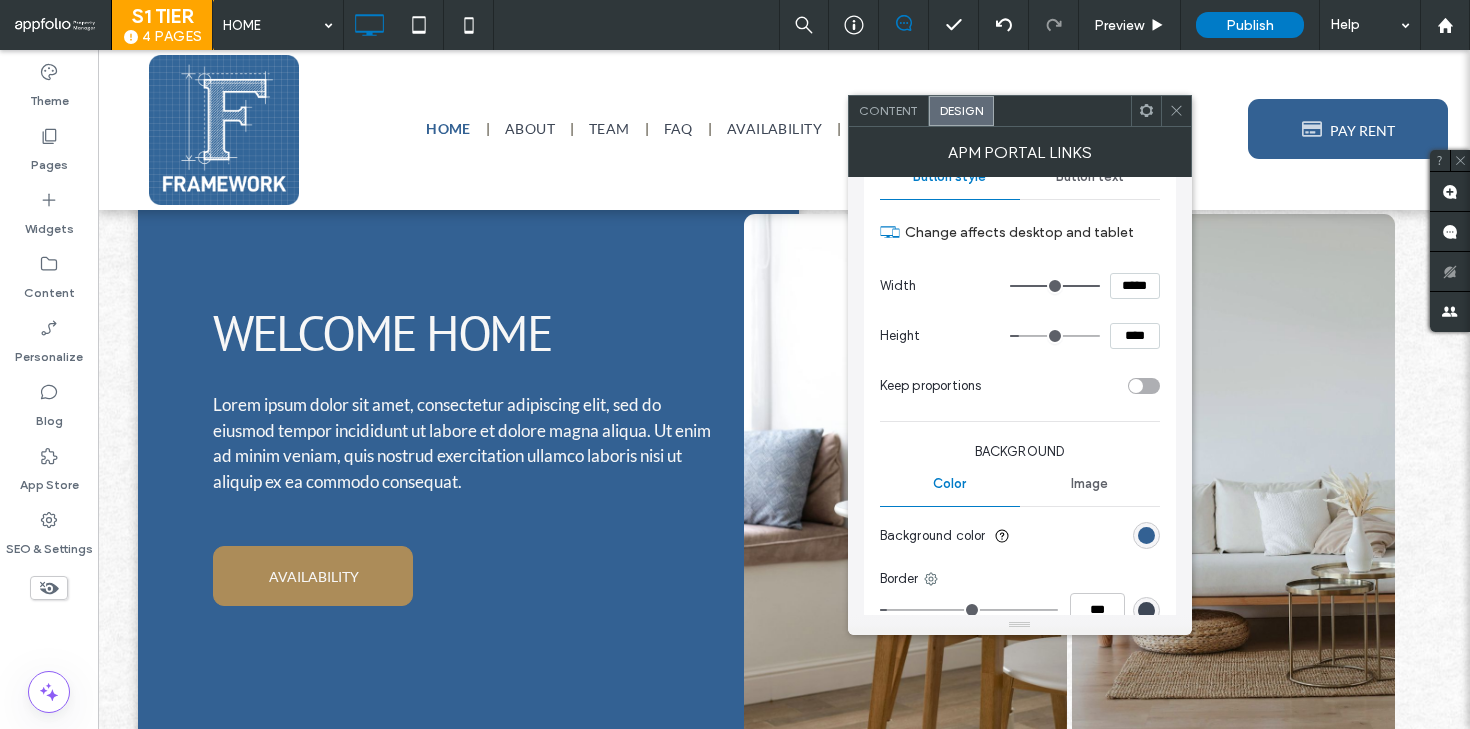 scroll, scrollTop: 213, scrollLeft: 0, axis: vertical 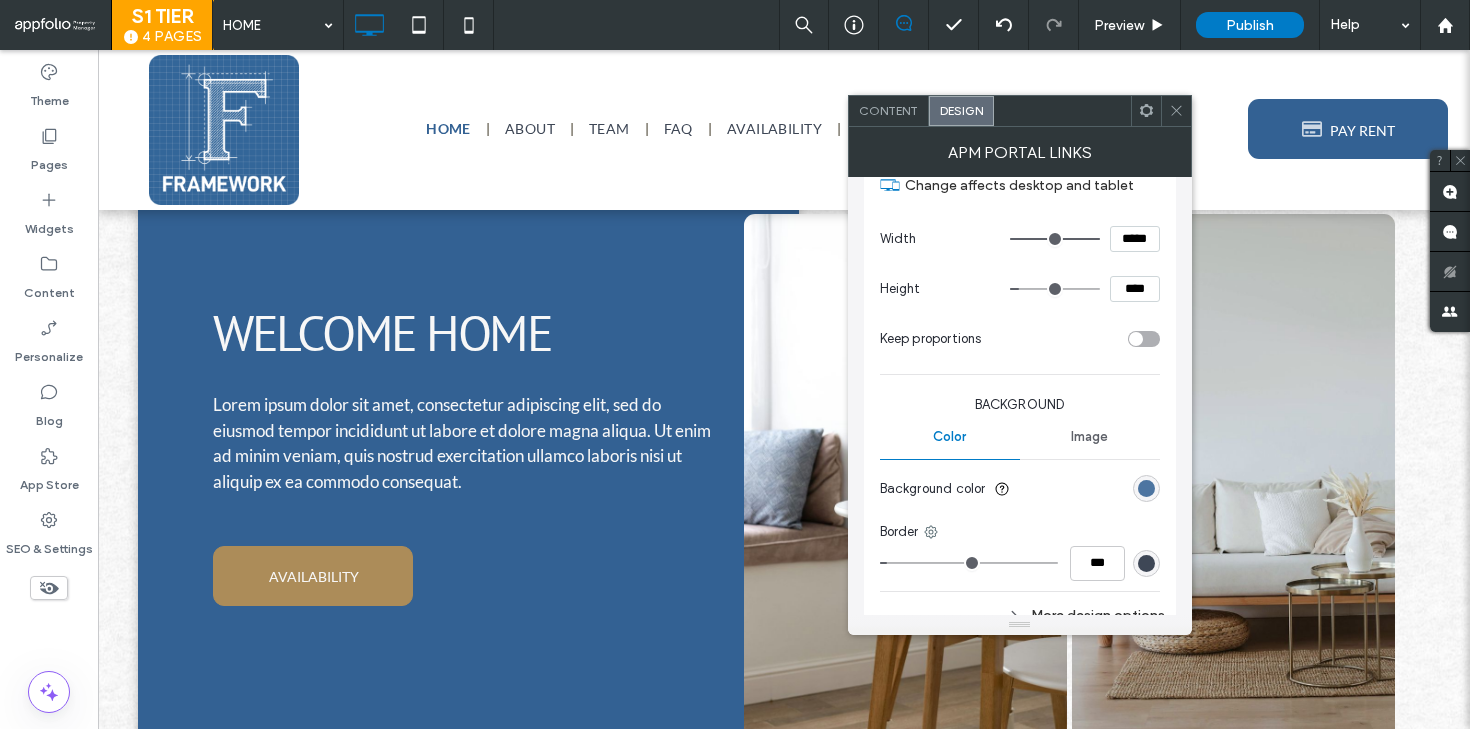 click at bounding box center (1146, 488) 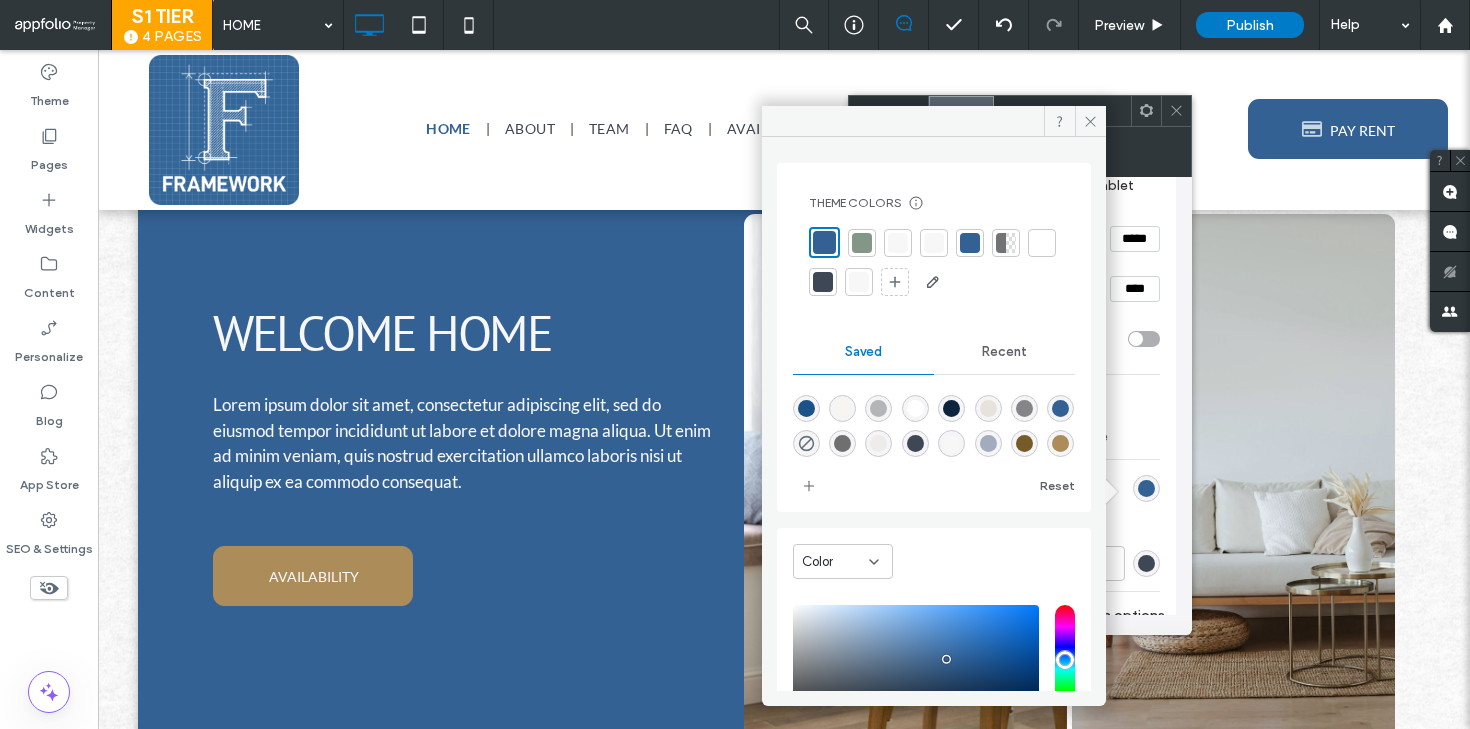 click at bounding box center (862, 243) 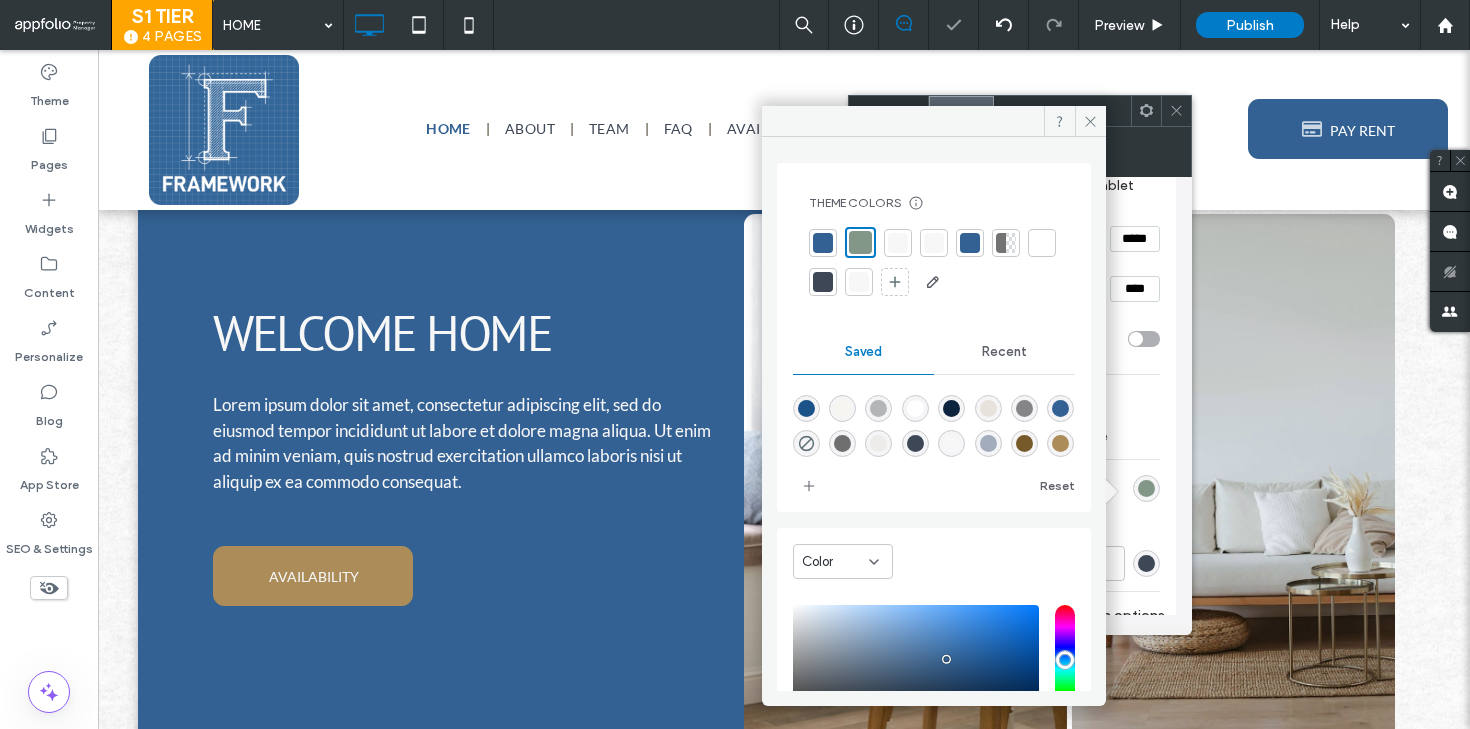 click 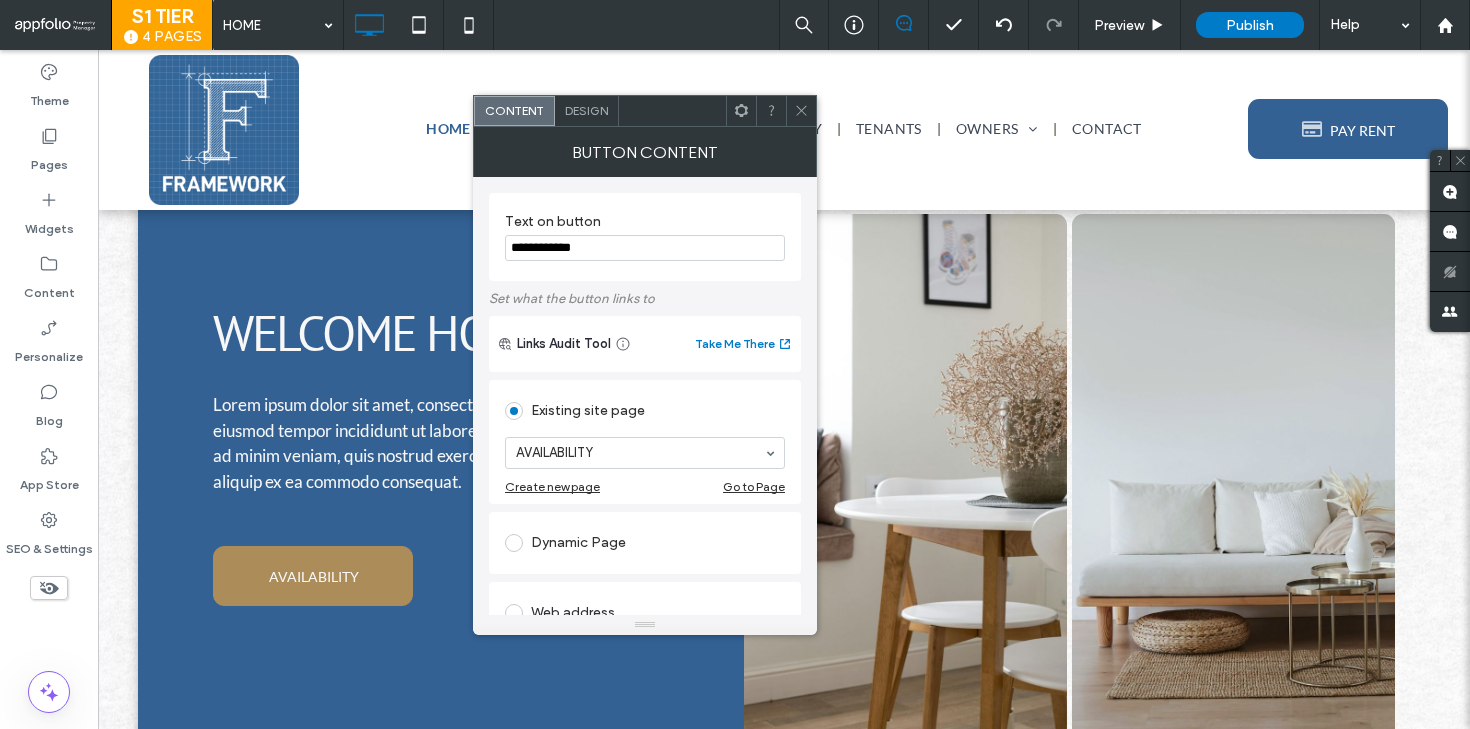 click on "Design" at bounding box center [586, 110] 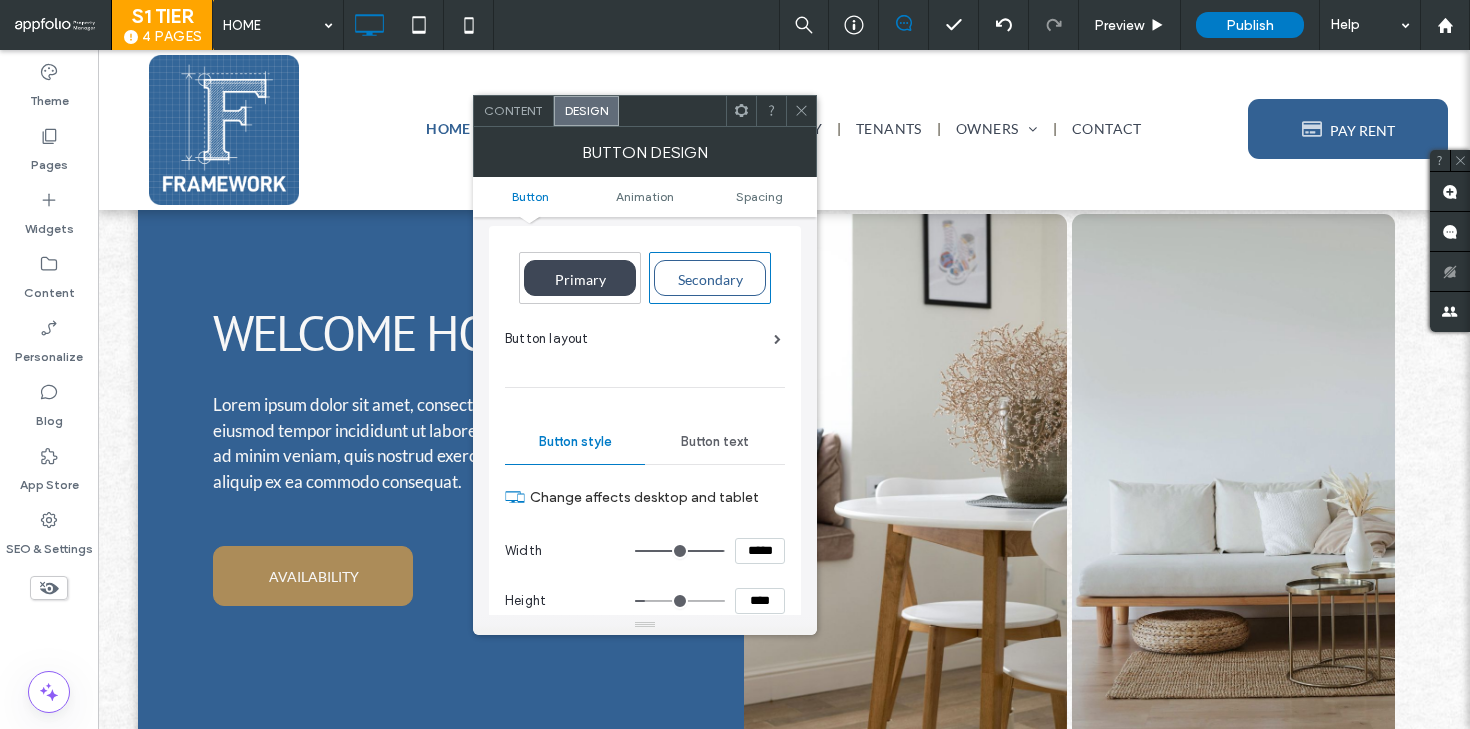 scroll, scrollTop: 0, scrollLeft: 0, axis: both 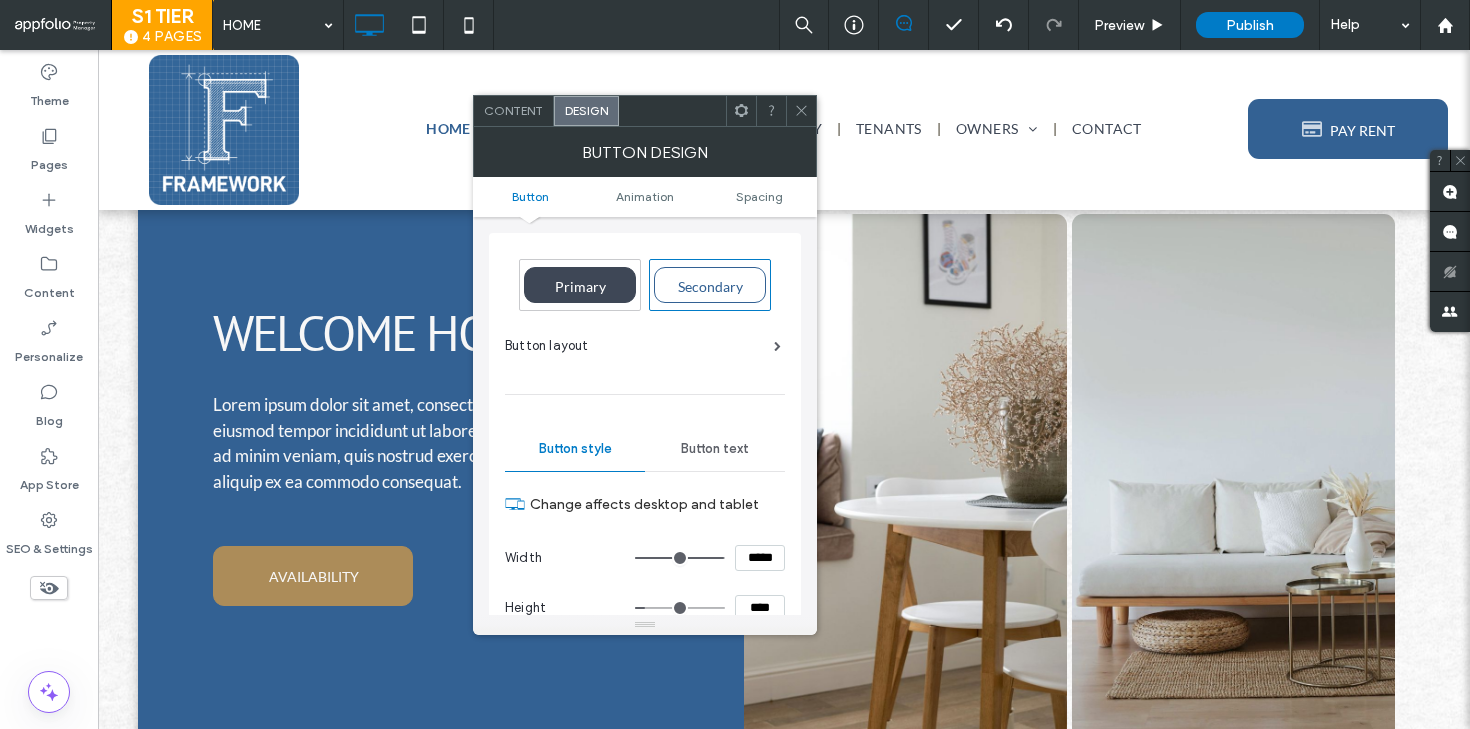 click on "Primary" at bounding box center [580, 286] 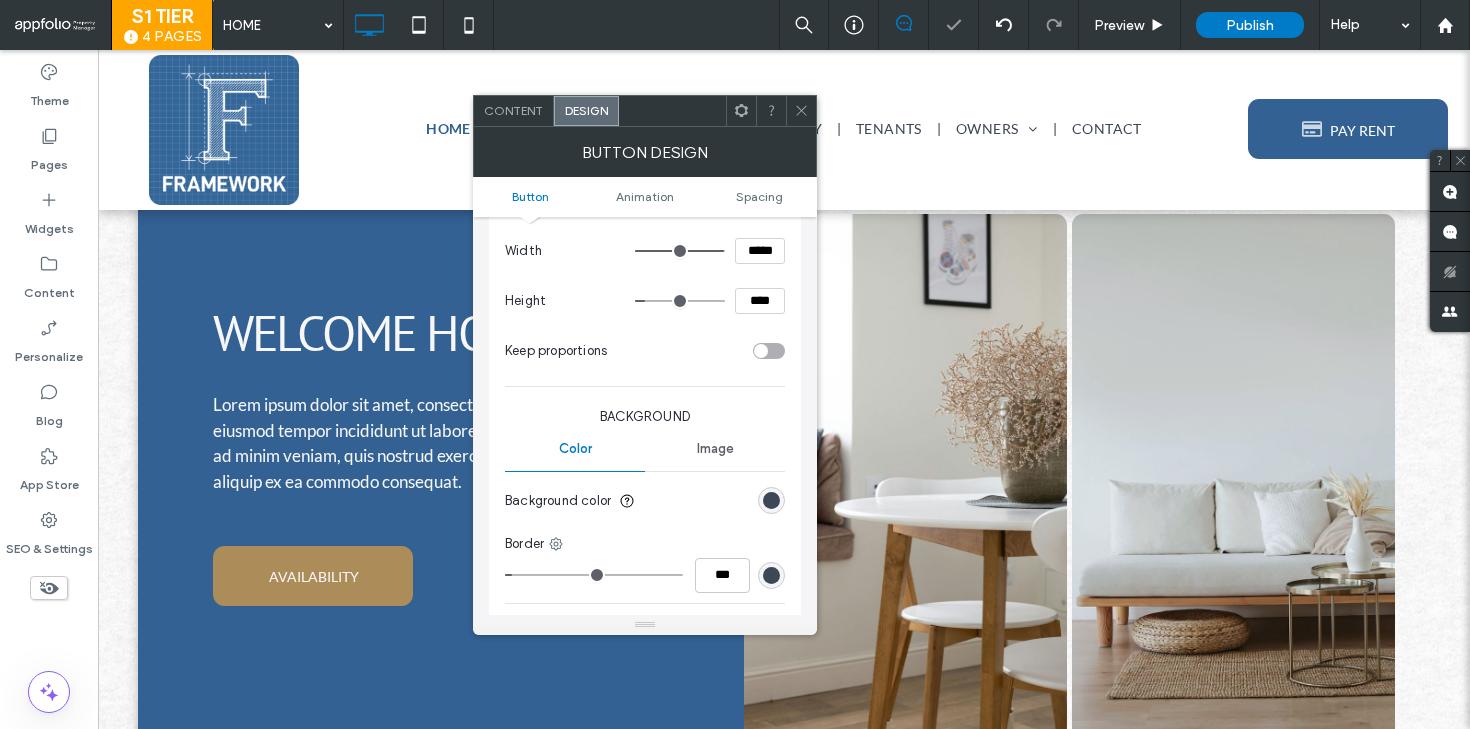 scroll, scrollTop: 316, scrollLeft: 0, axis: vertical 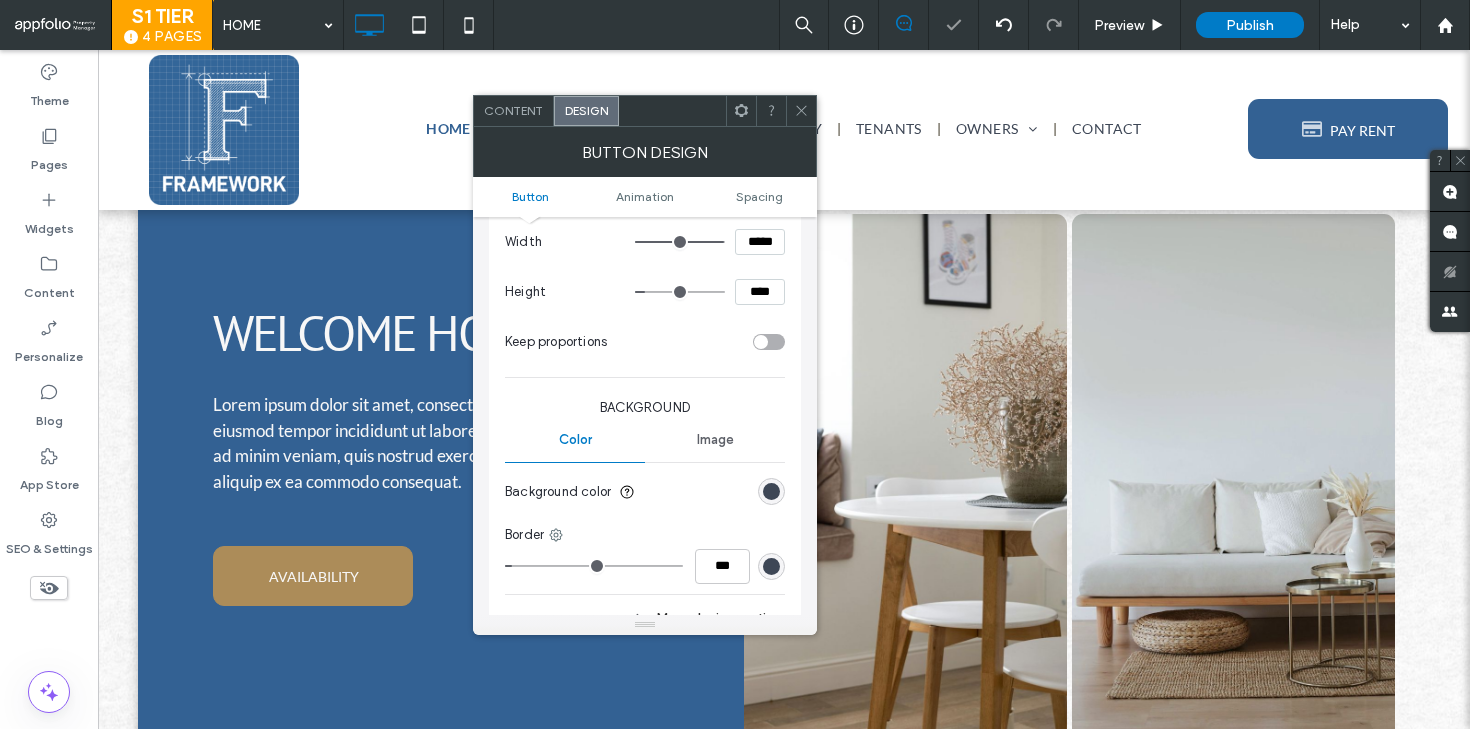 click at bounding box center (771, 491) 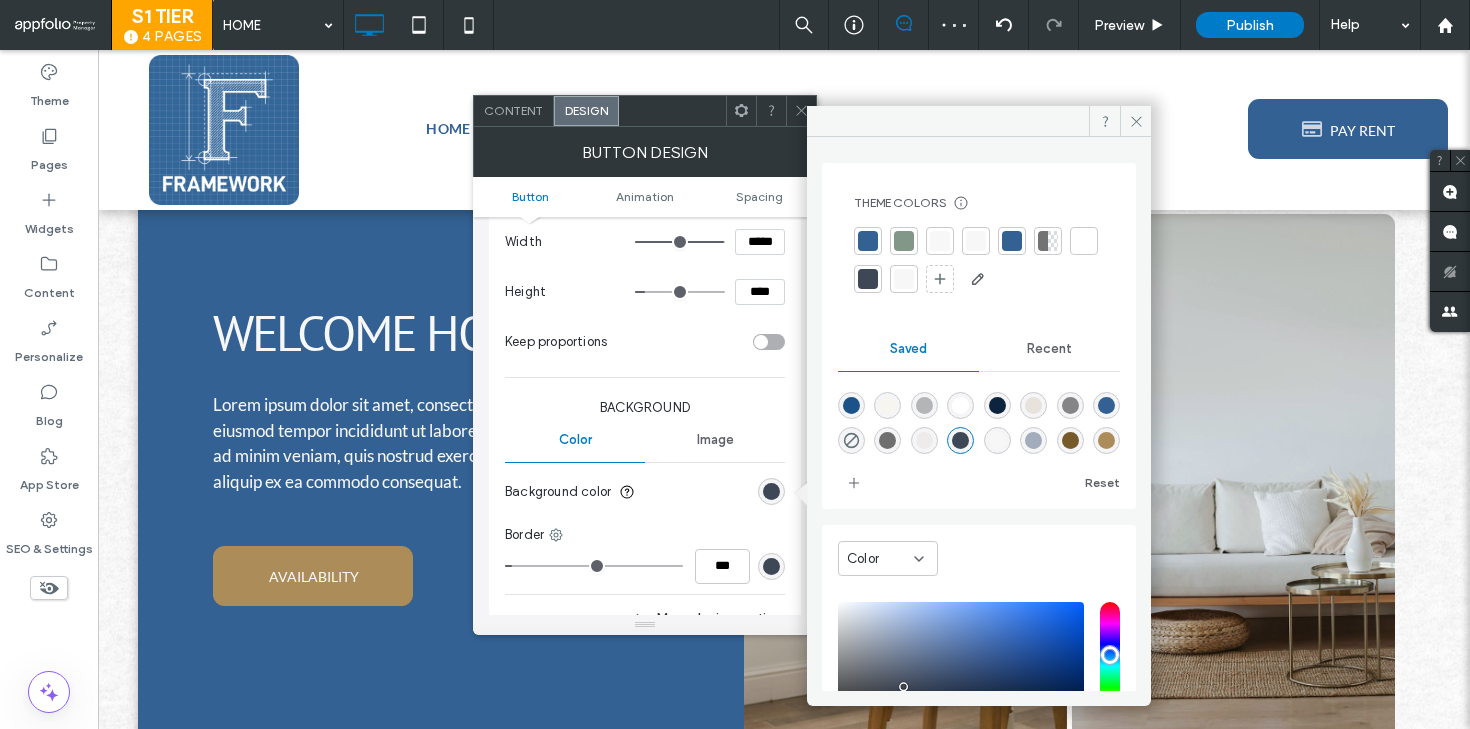 click at bounding box center (904, 241) 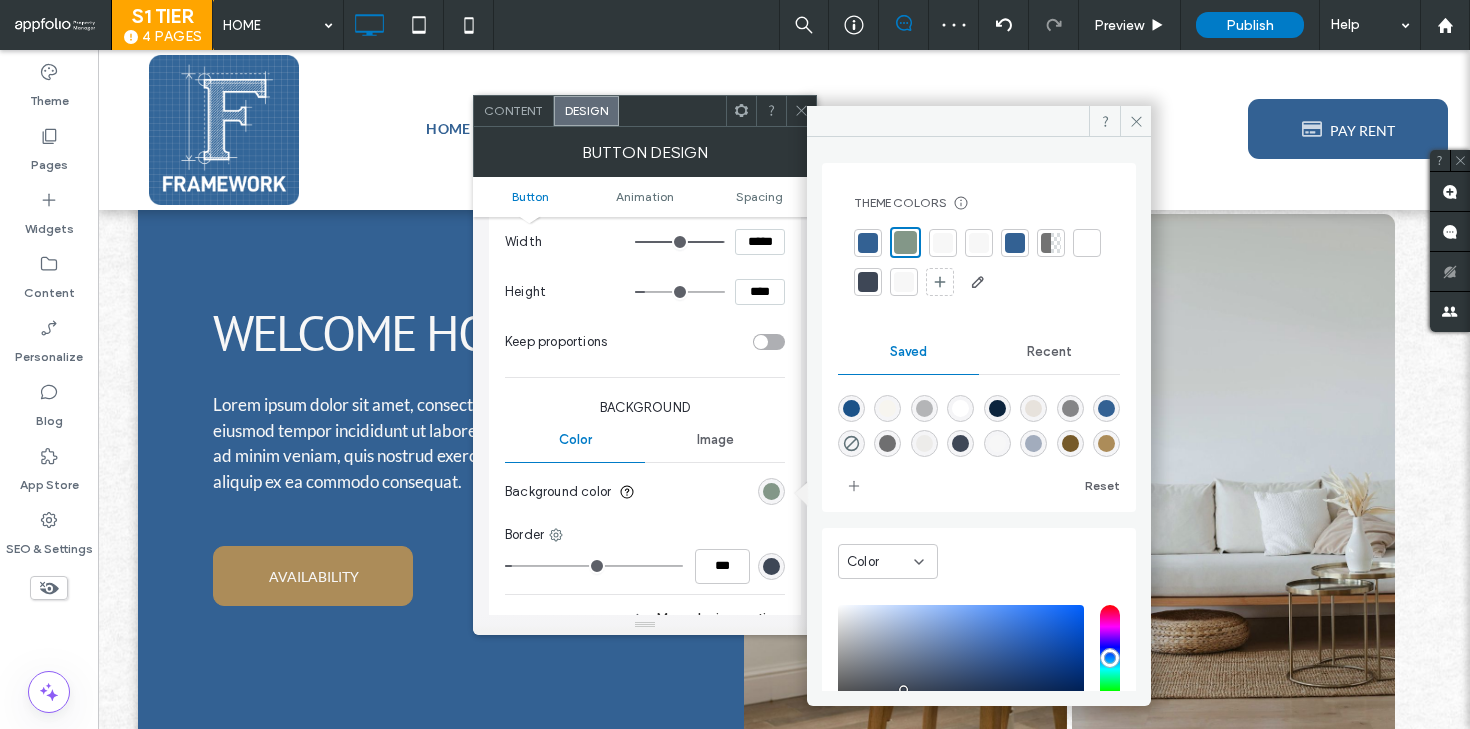 click 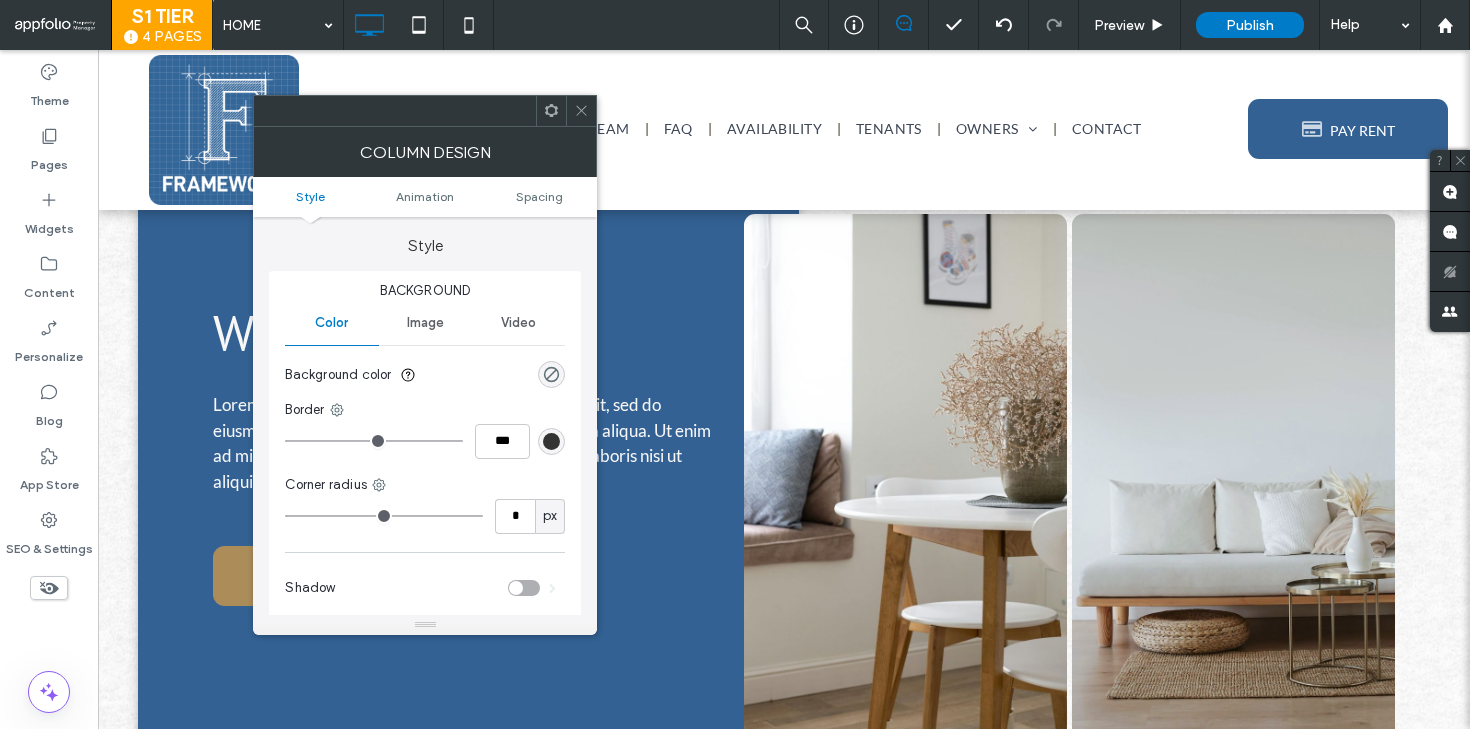 click 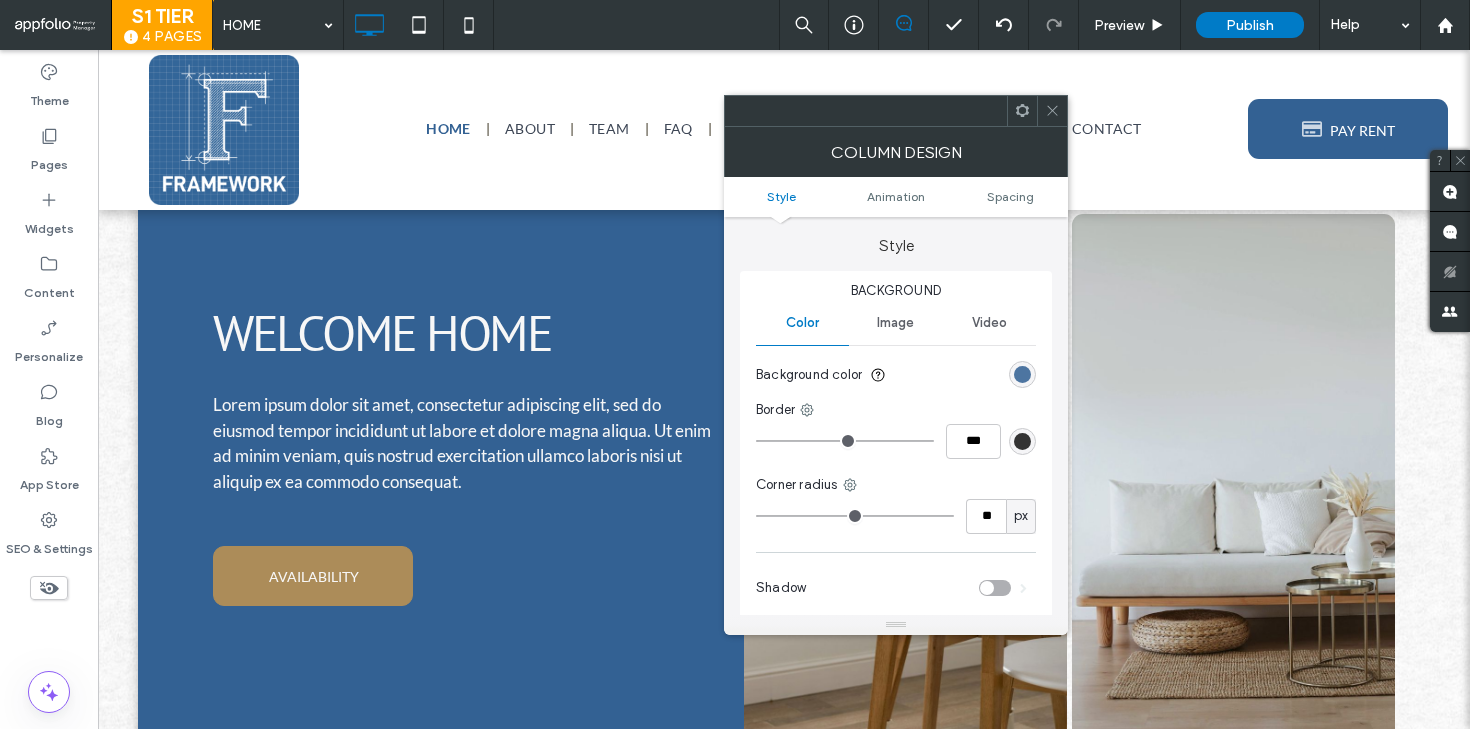 click at bounding box center [1022, 374] 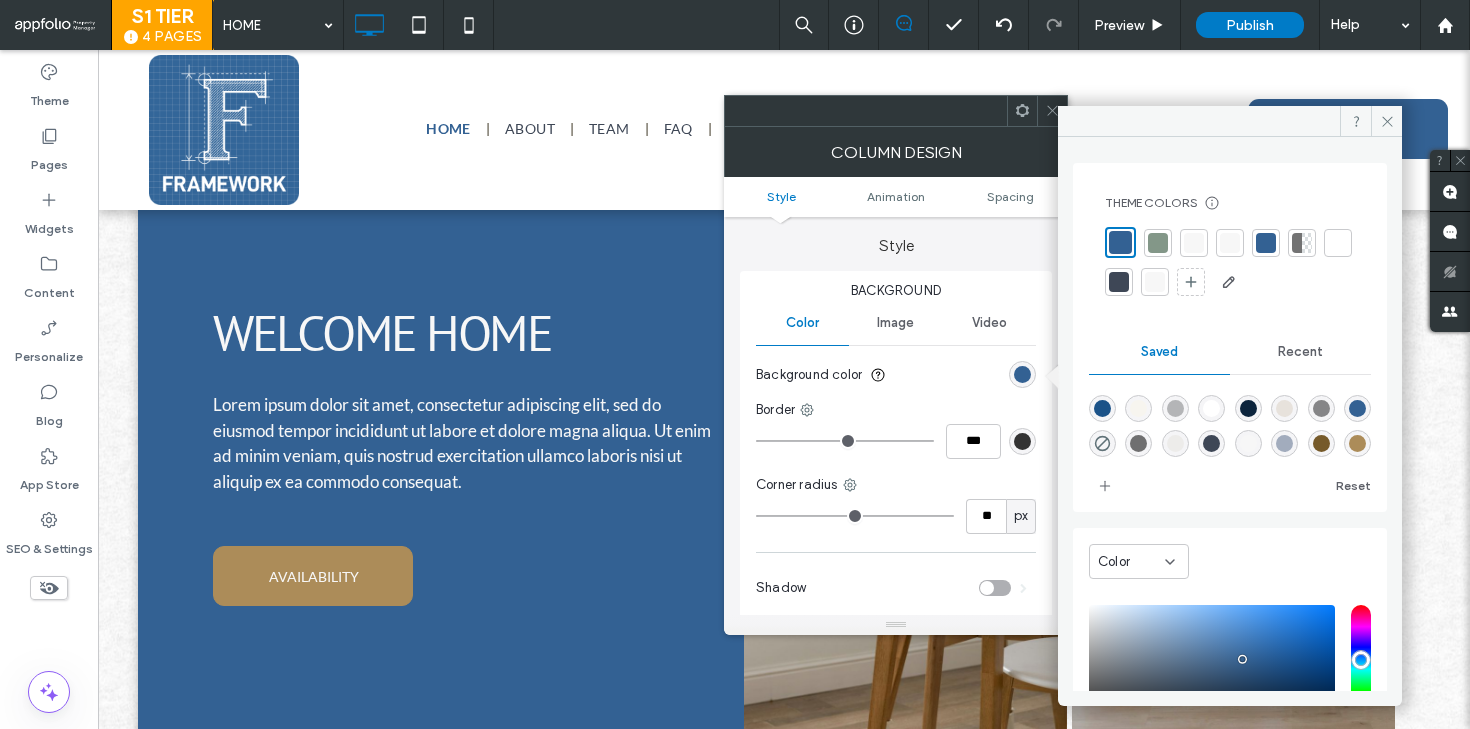 click at bounding box center [1158, 243] 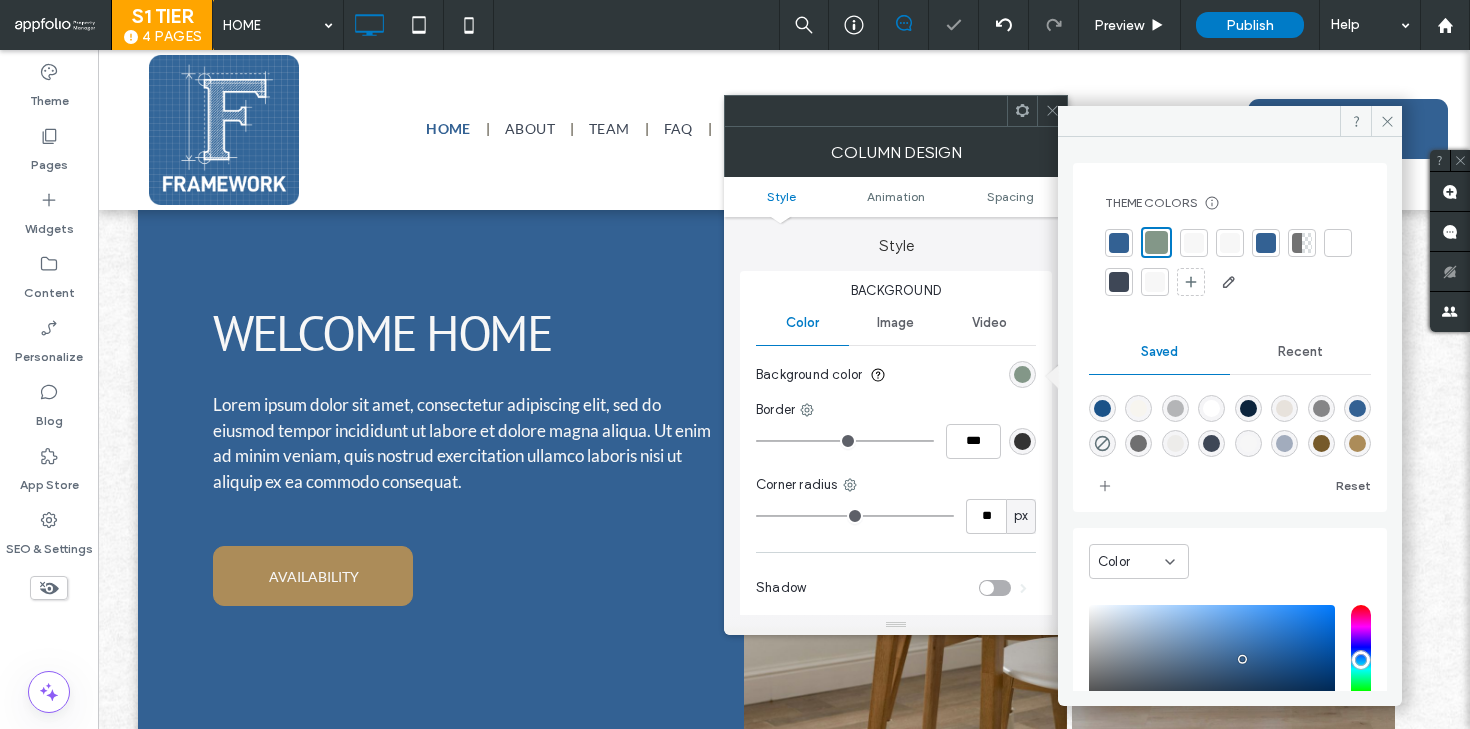 click 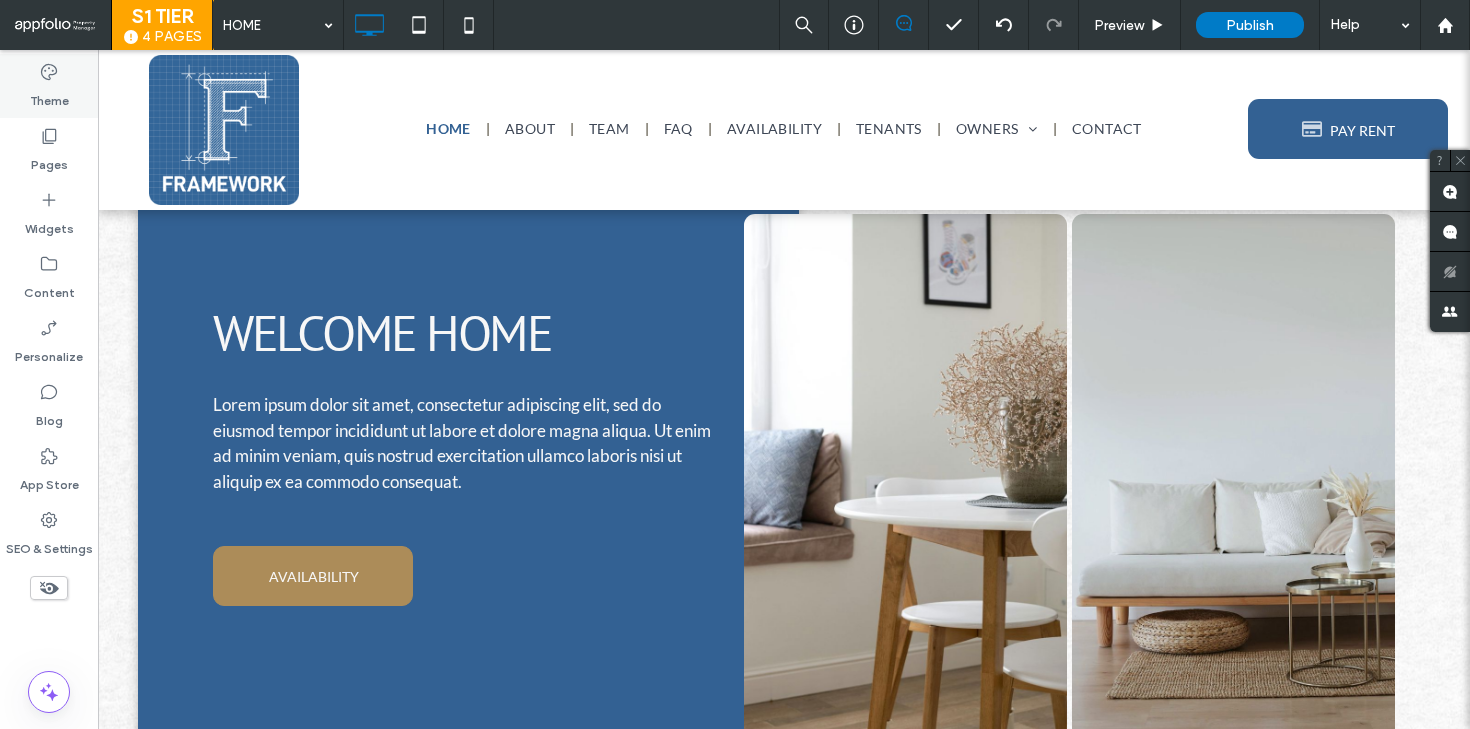 click on "Theme" at bounding box center (49, 96) 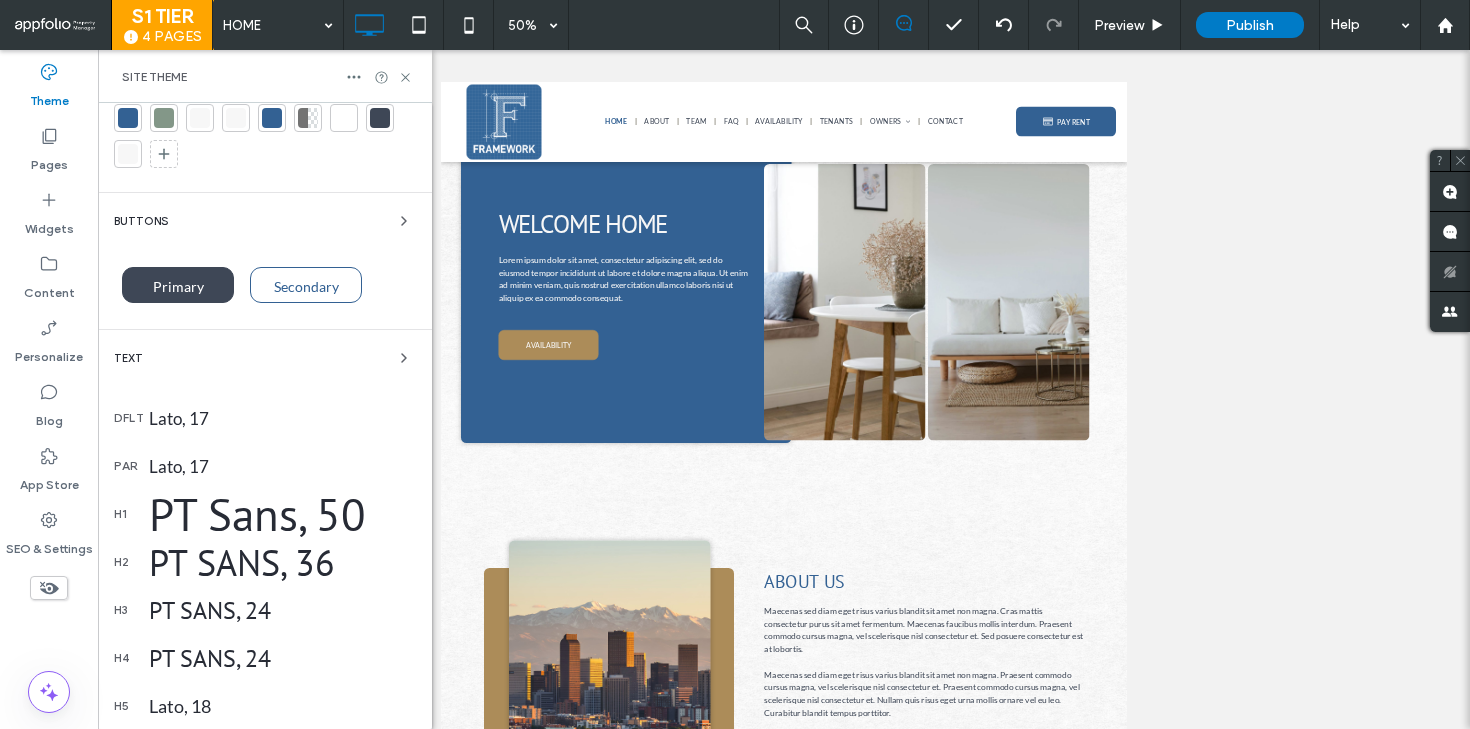 scroll, scrollTop: 65, scrollLeft: 0, axis: vertical 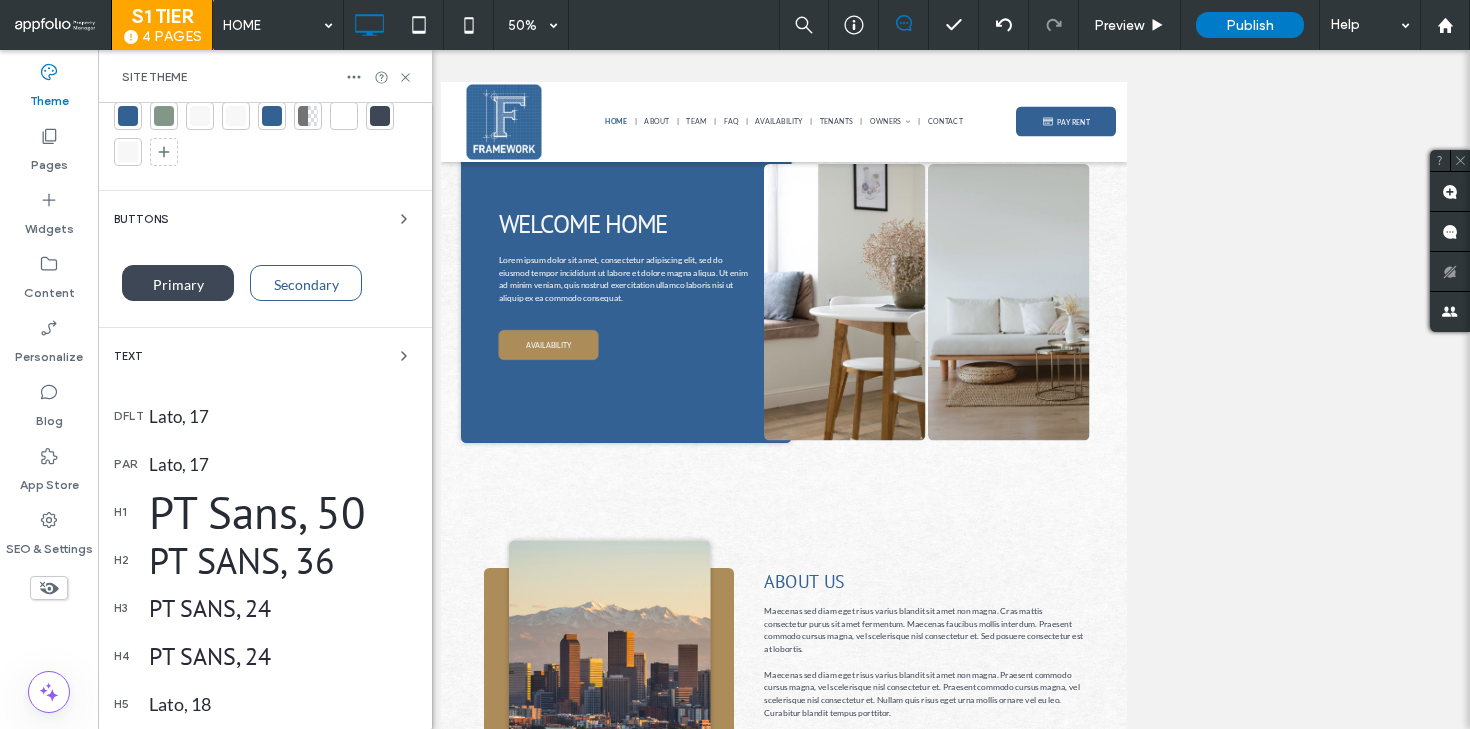 click on "PT Sans, 36" at bounding box center (282, 560) 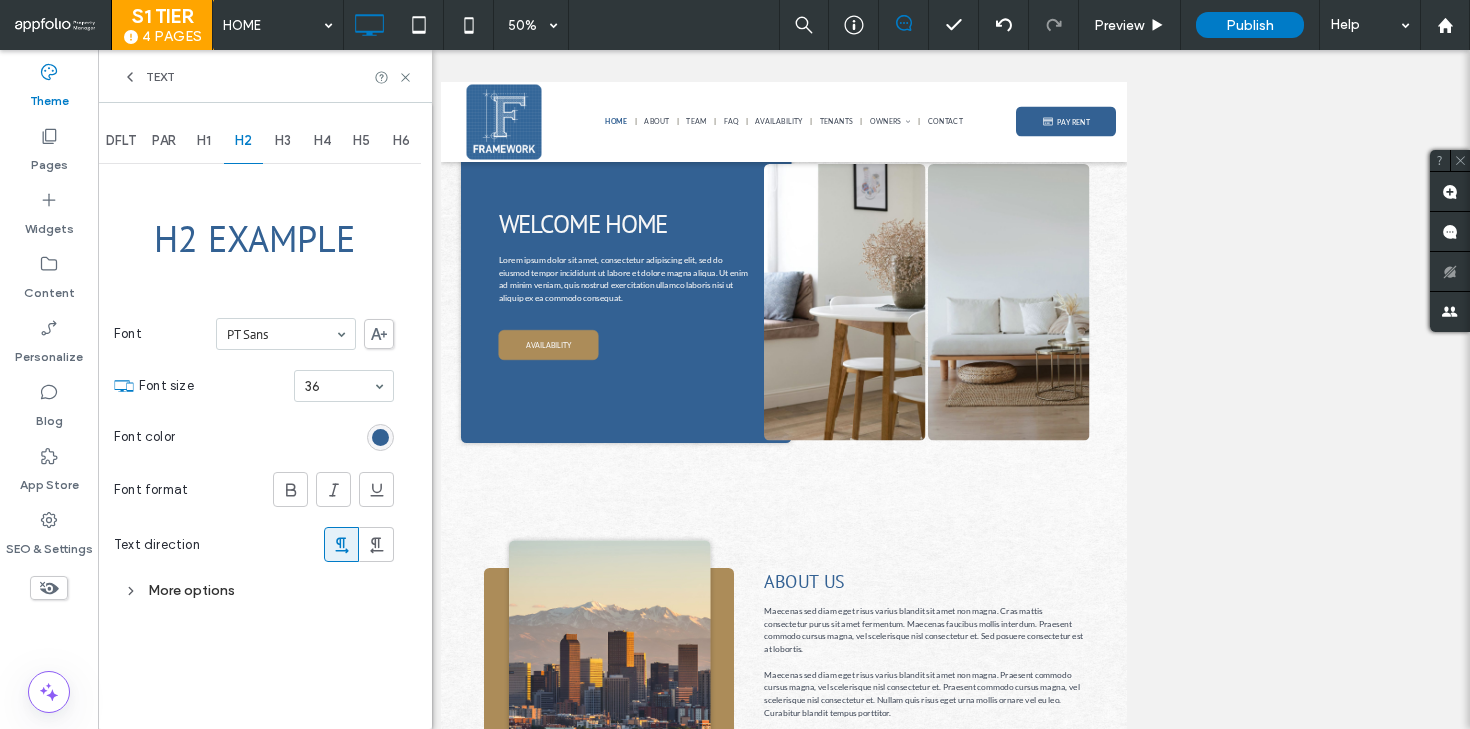 scroll, scrollTop: 0, scrollLeft: 0, axis: both 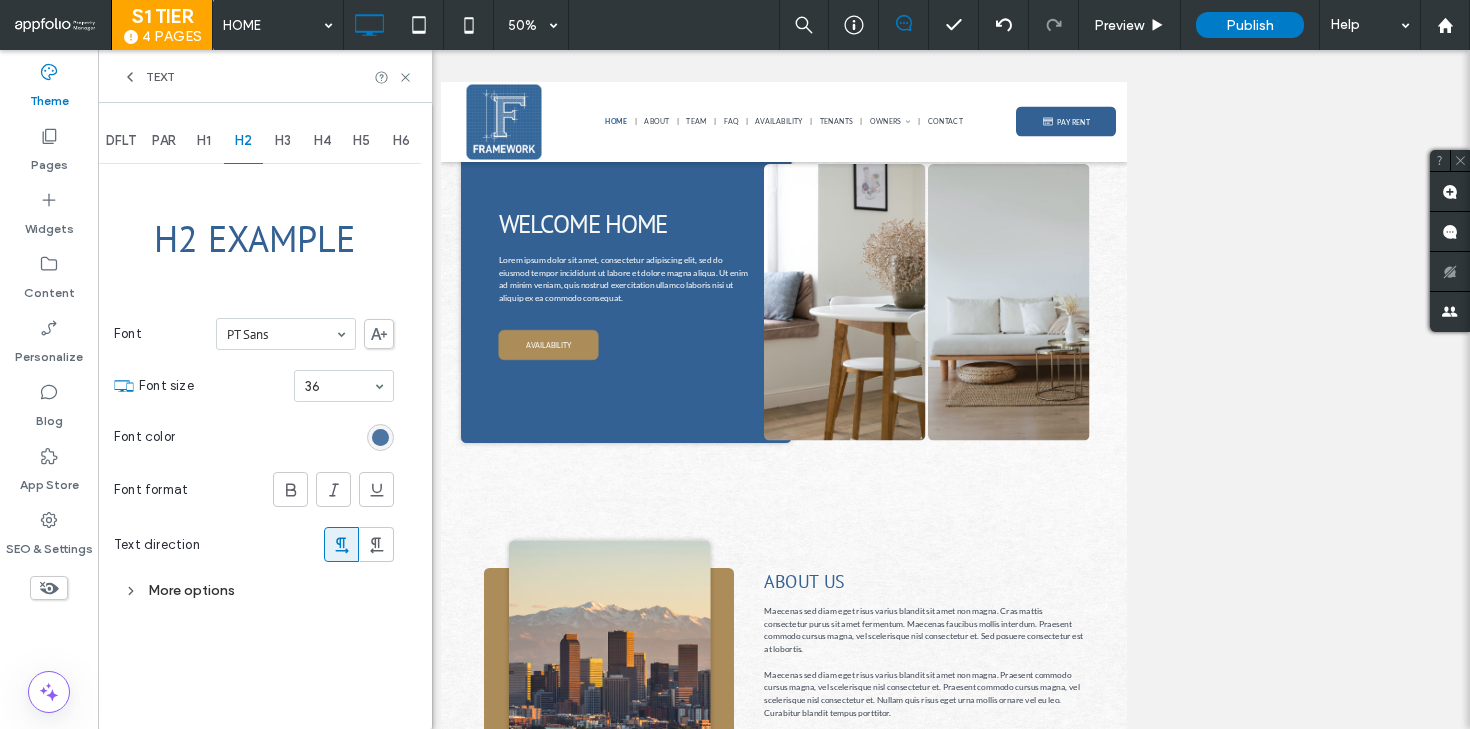 click at bounding box center (380, 437) 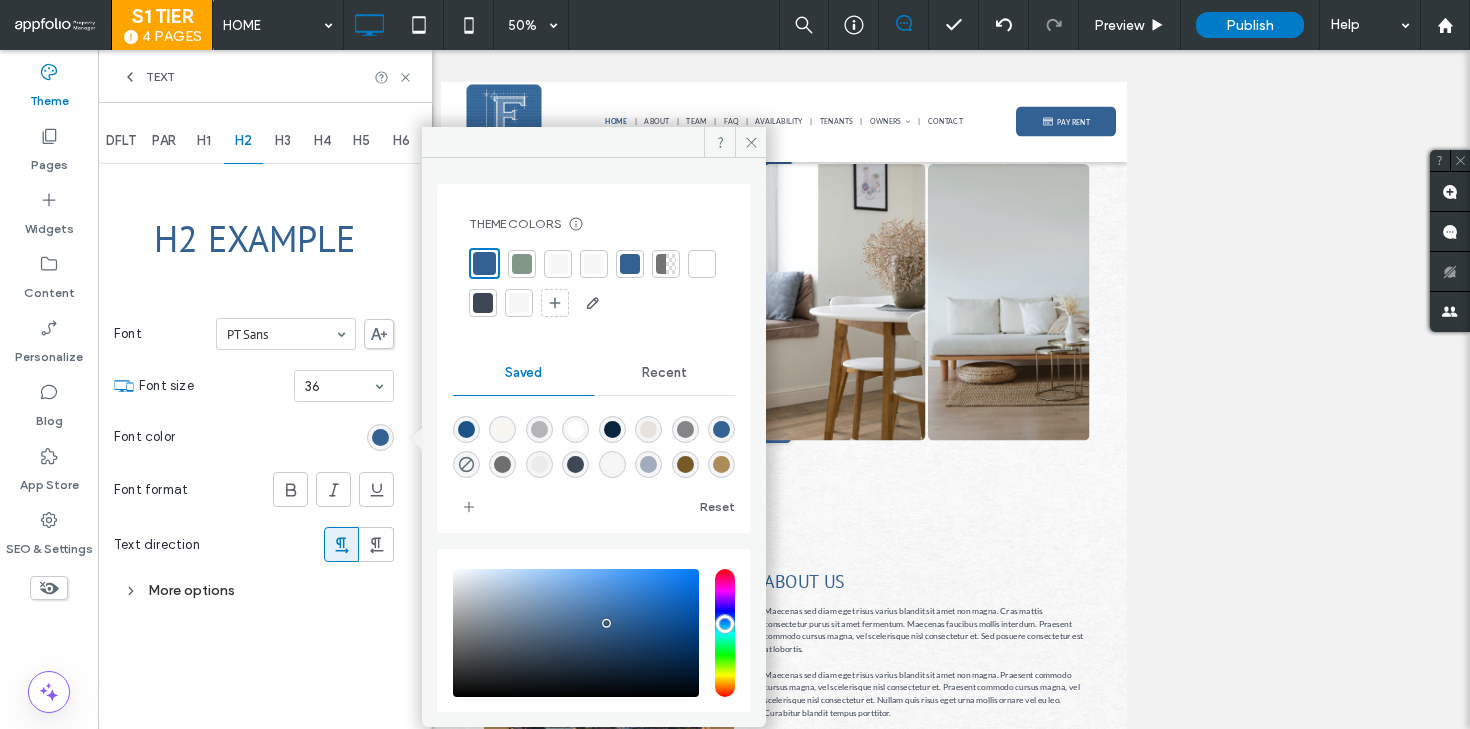 click at bounding box center (522, 264) 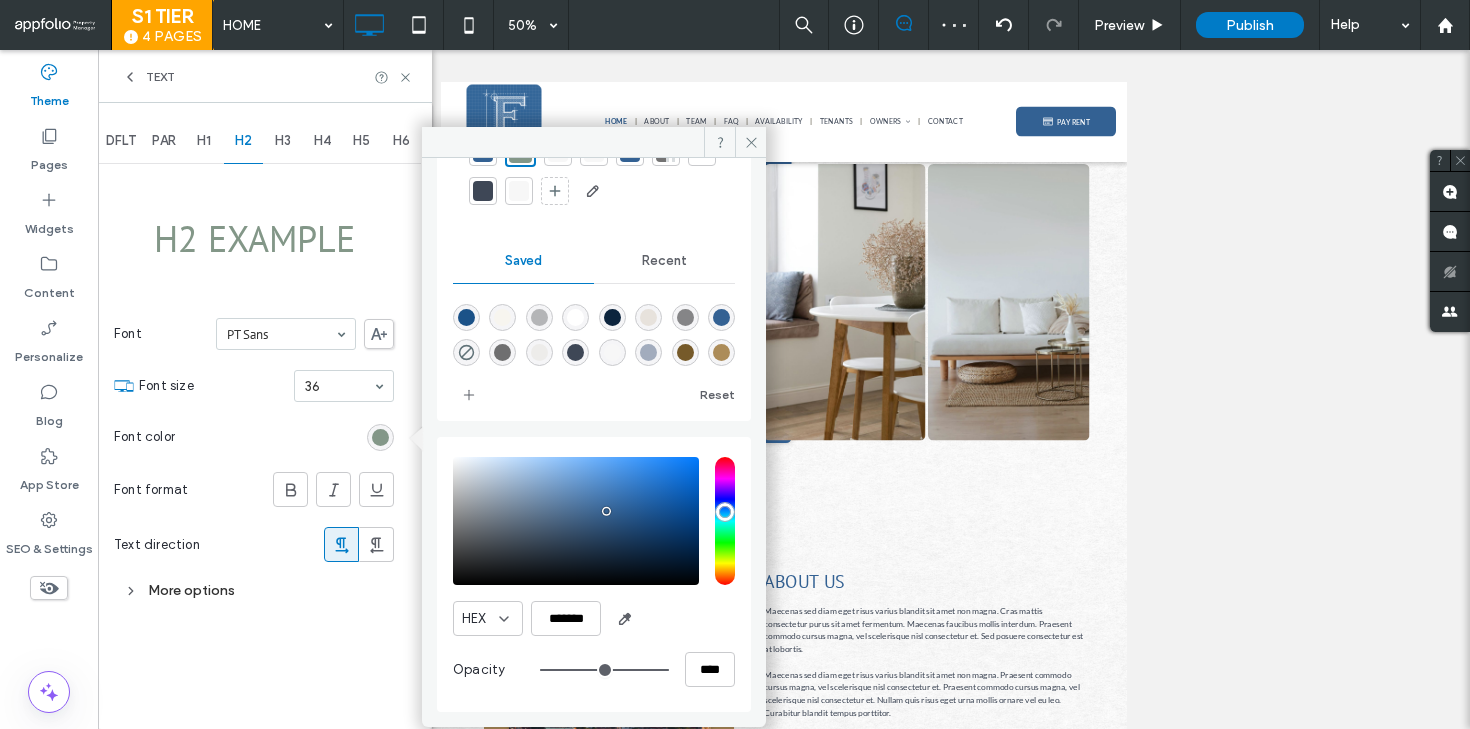 scroll, scrollTop: 111, scrollLeft: 0, axis: vertical 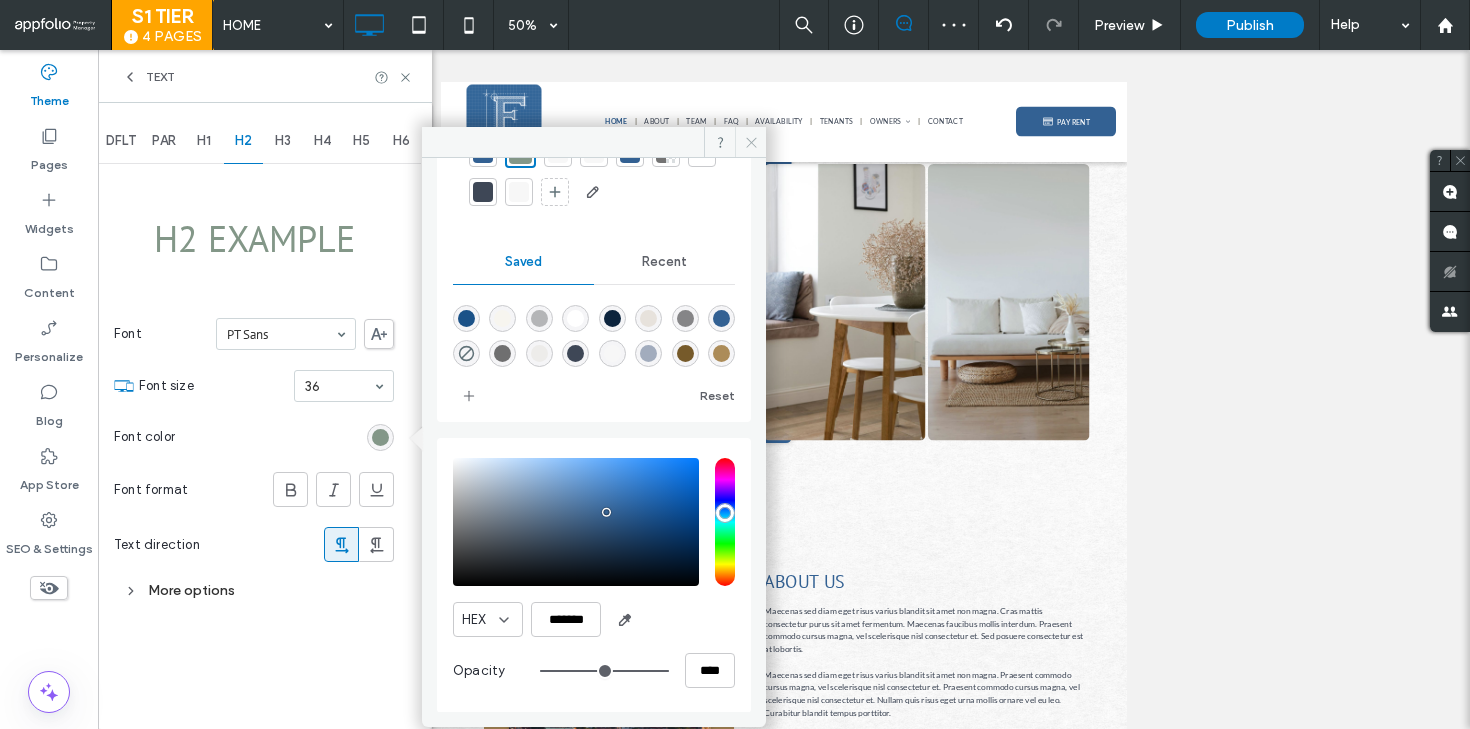 click 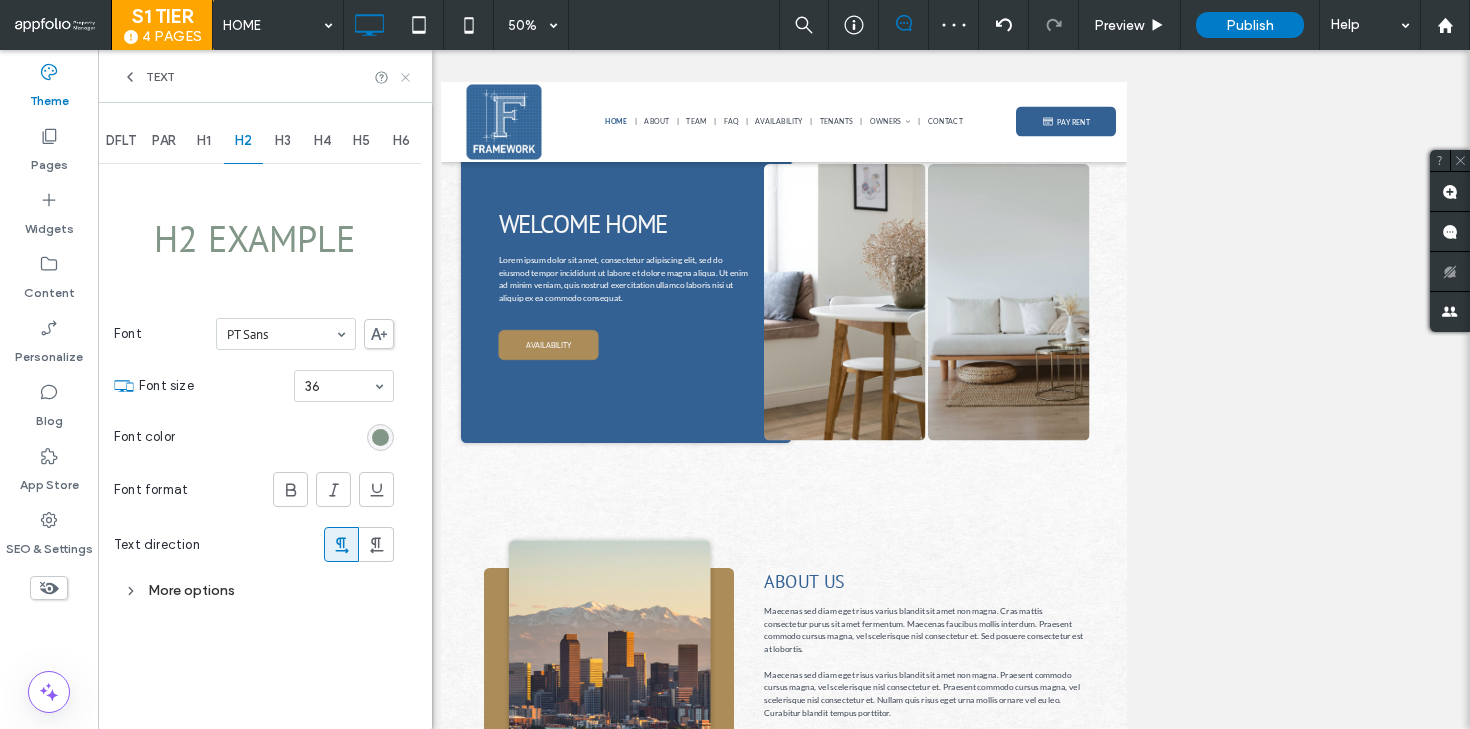 click 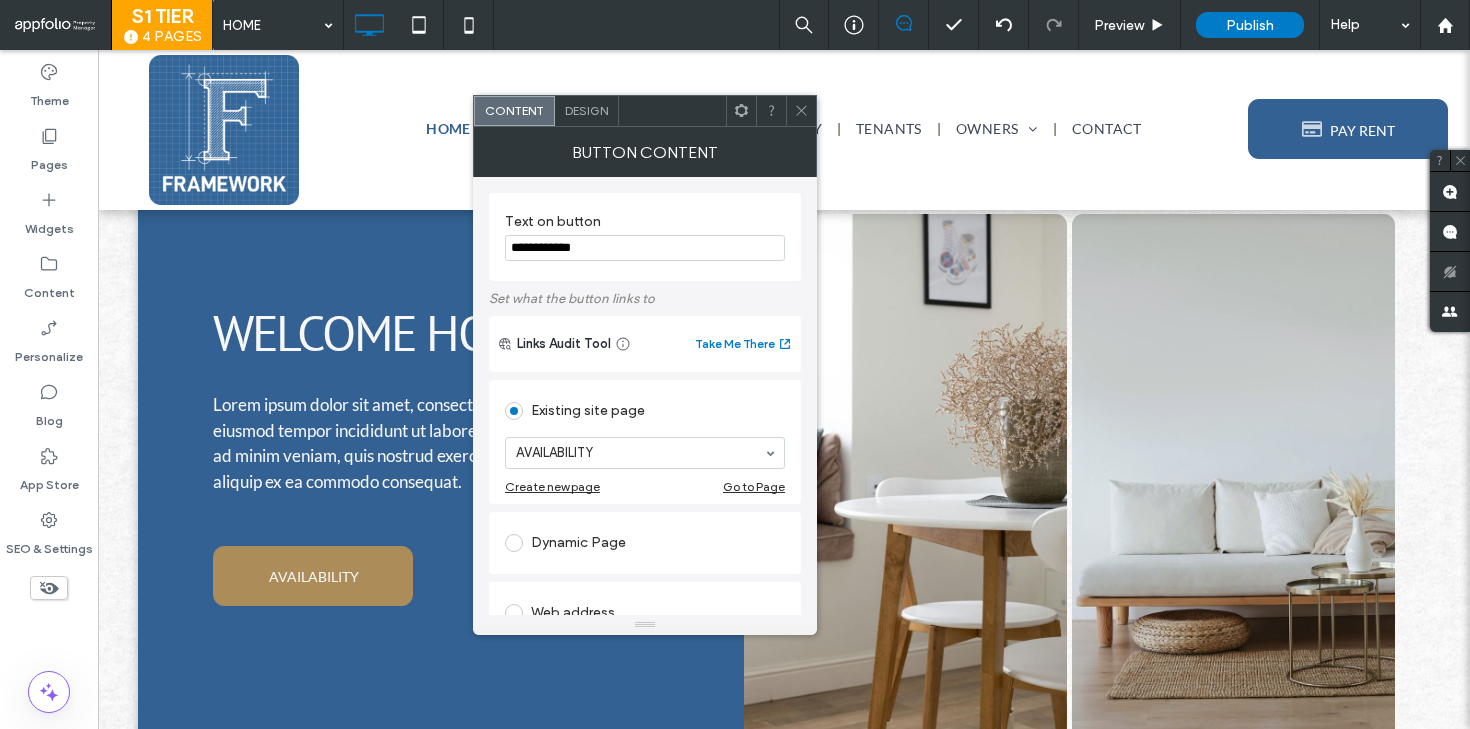 click on "Design" at bounding box center [586, 110] 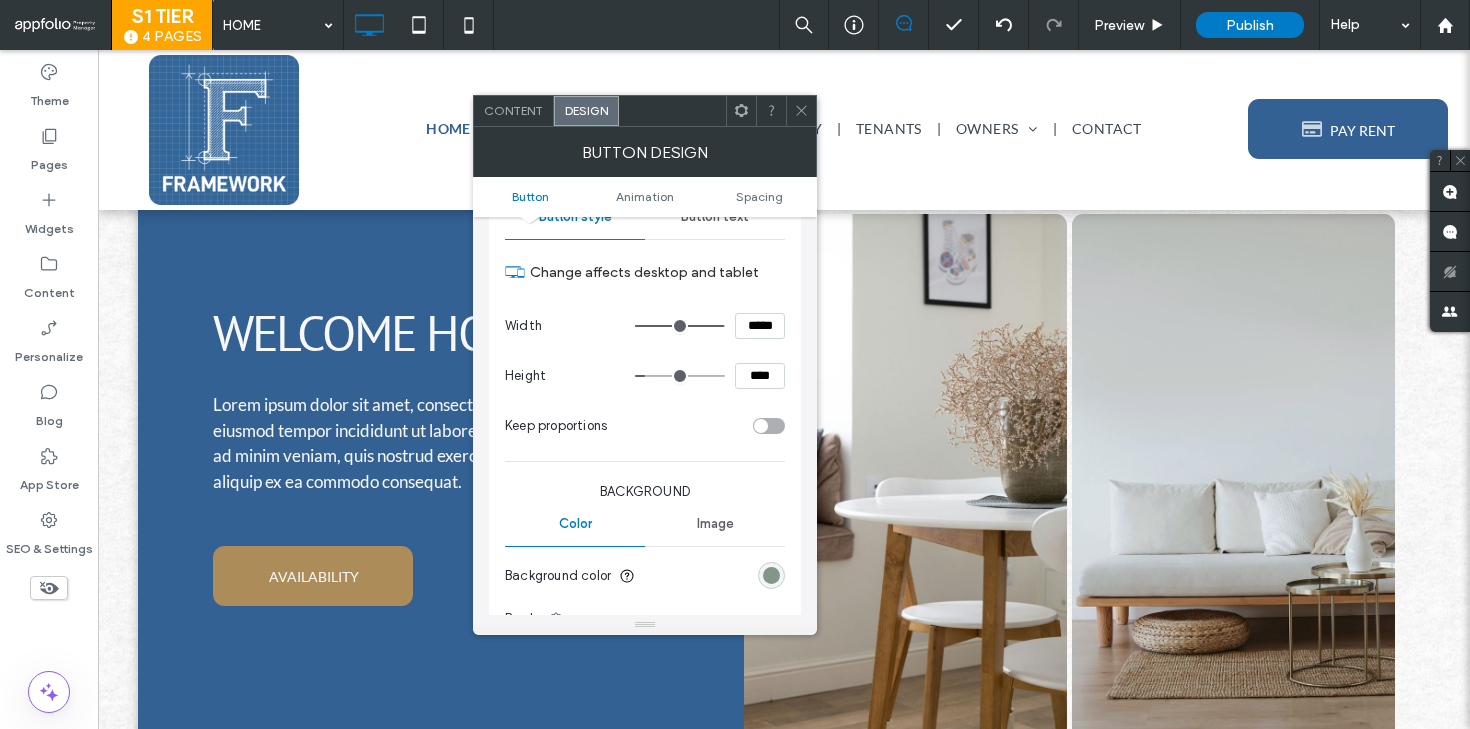 scroll, scrollTop: 213, scrollLeft: 0, axis: vertical 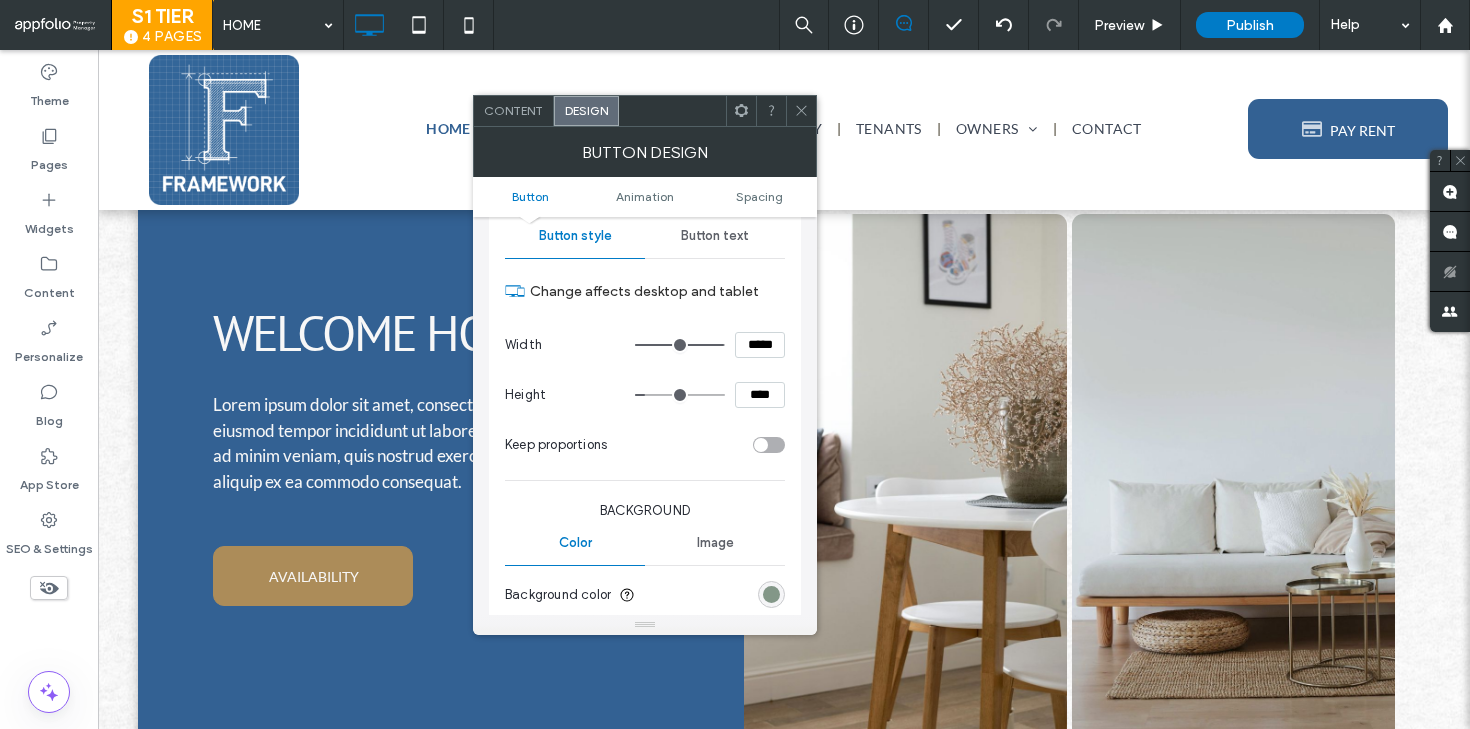 click on "Button text" at bounding box center [715, 236] 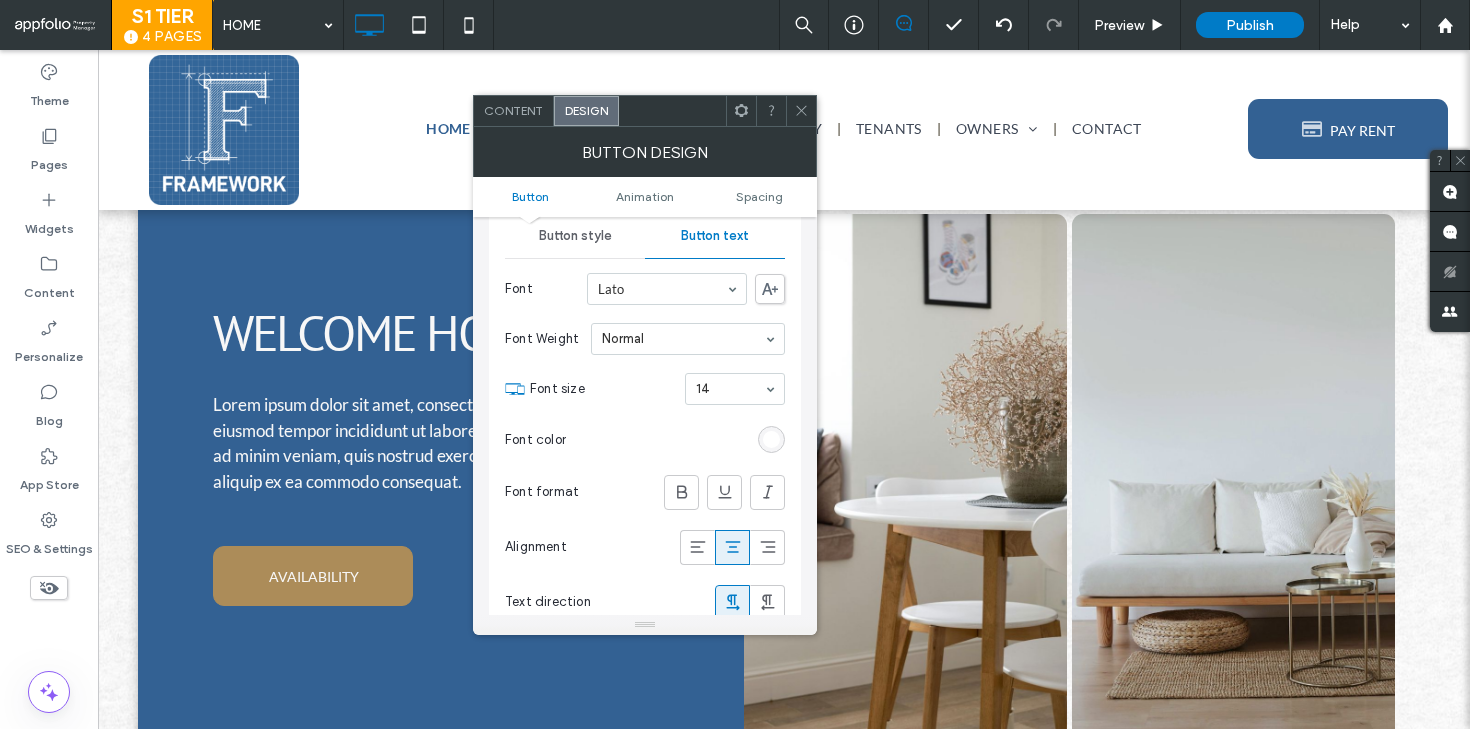 click at bounding box center (771, 439) 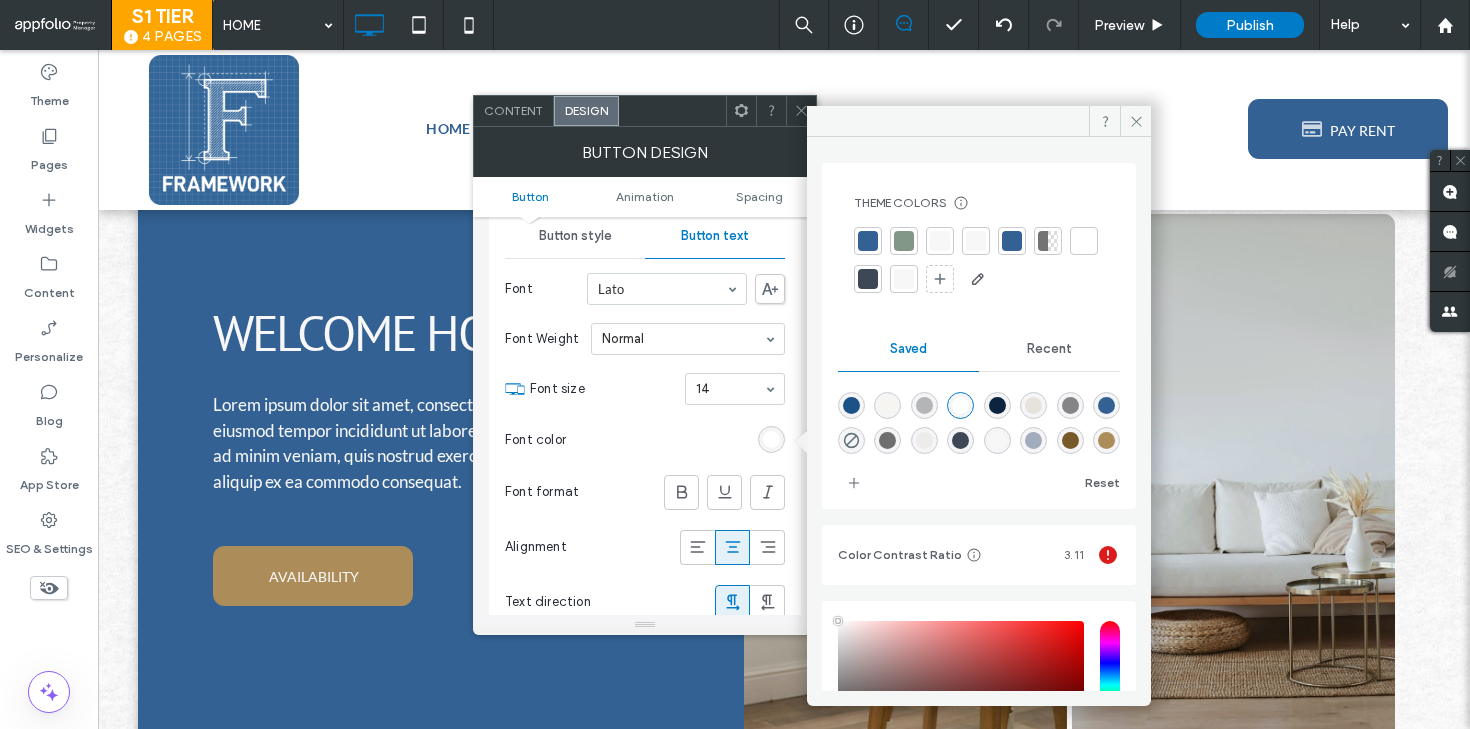 scroll, scrollTop: 170, scrollLeft: 0, axis: vertical 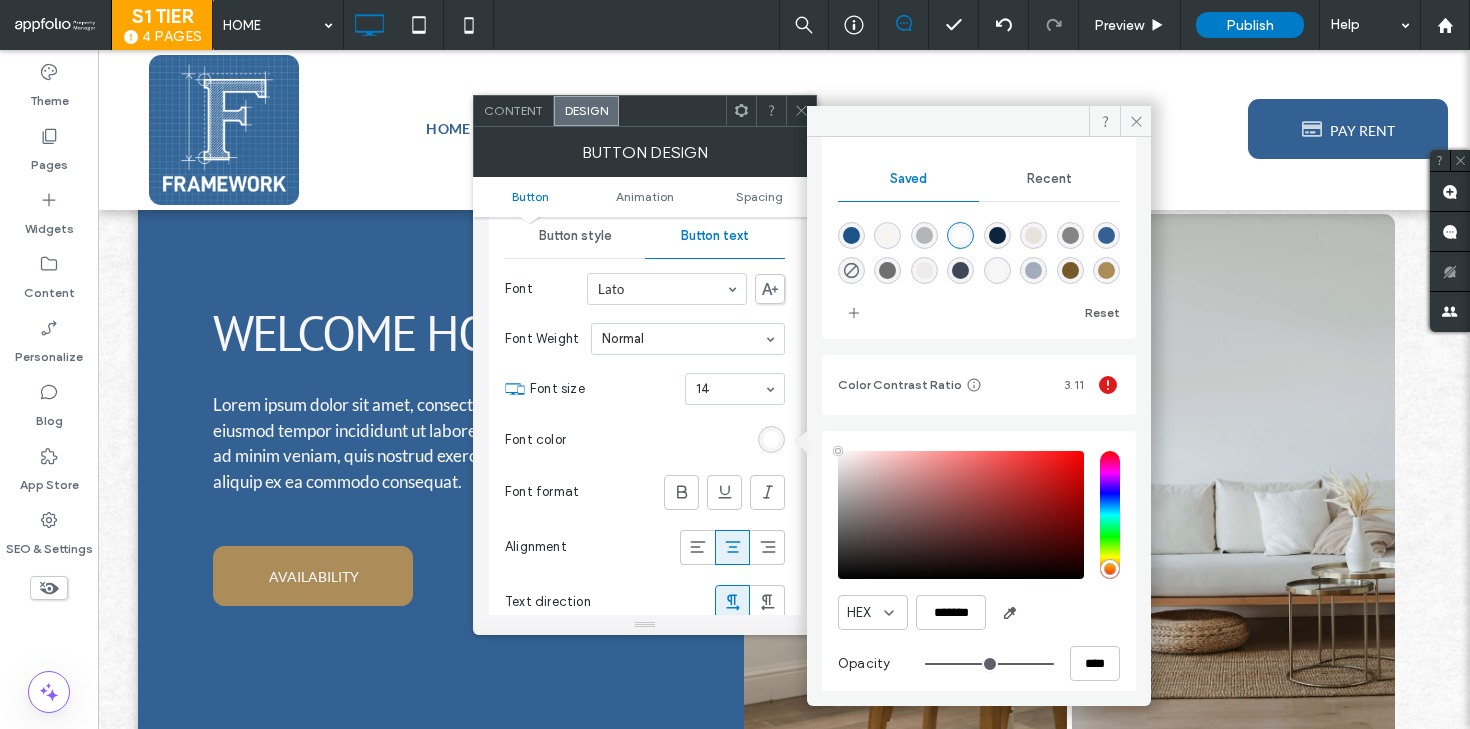 click 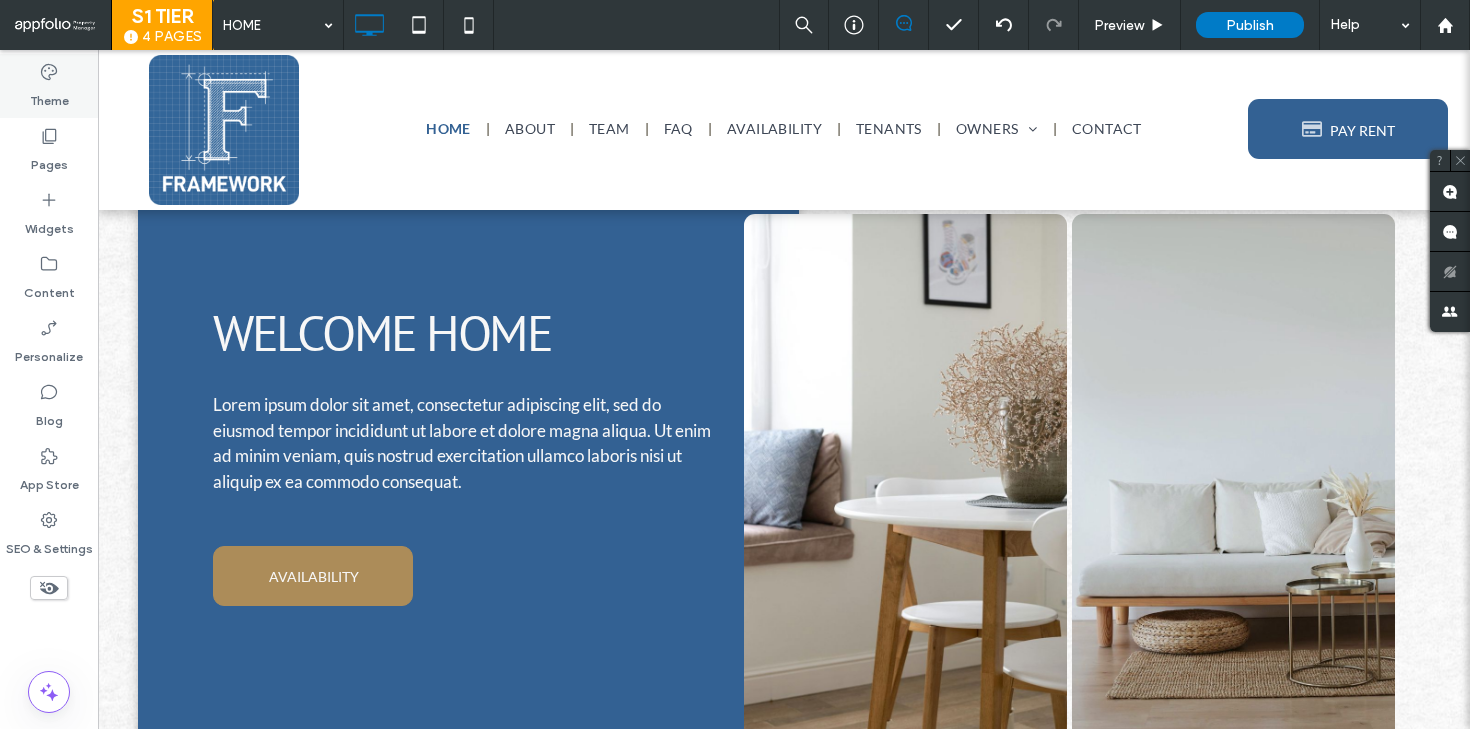 click on "Theme" at bounding box center (49, 96) 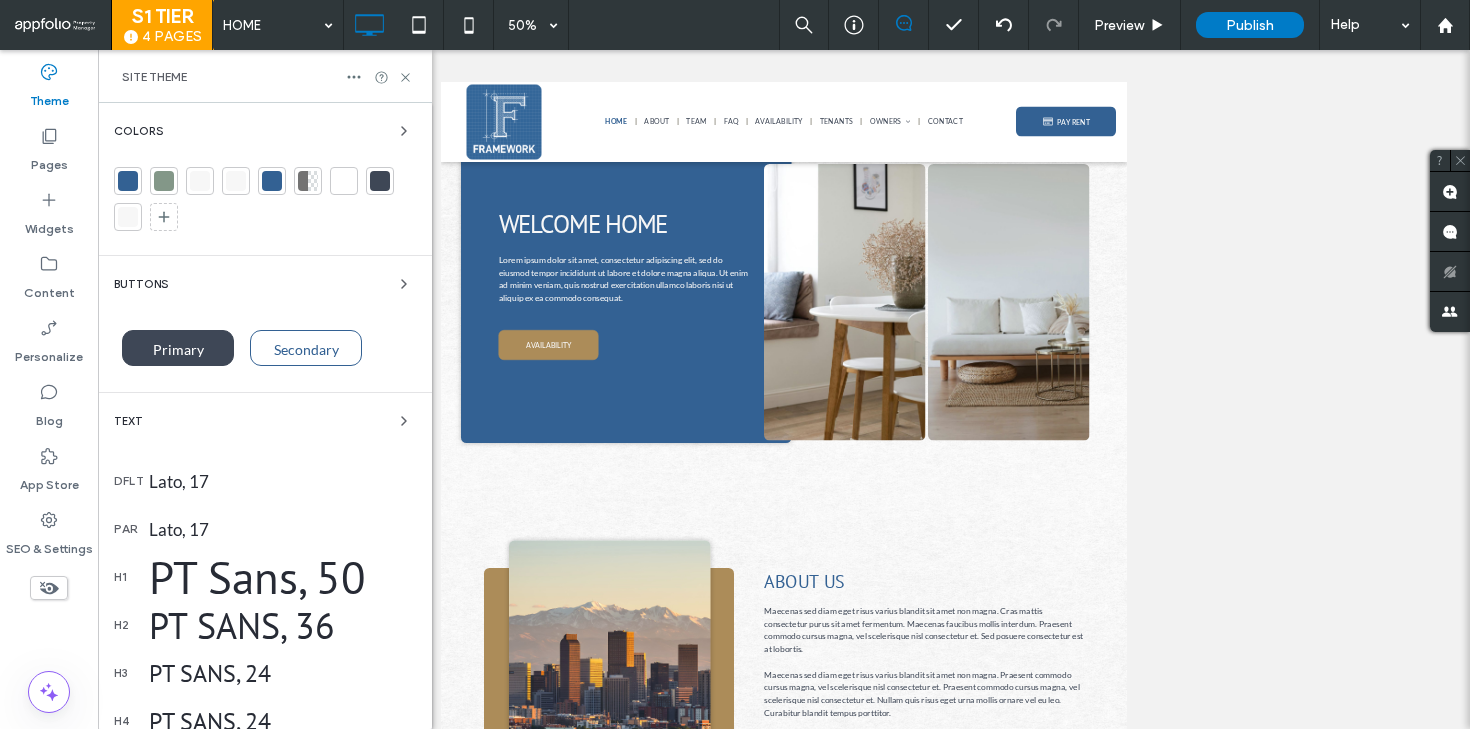 click at bounding box center (164, 181) 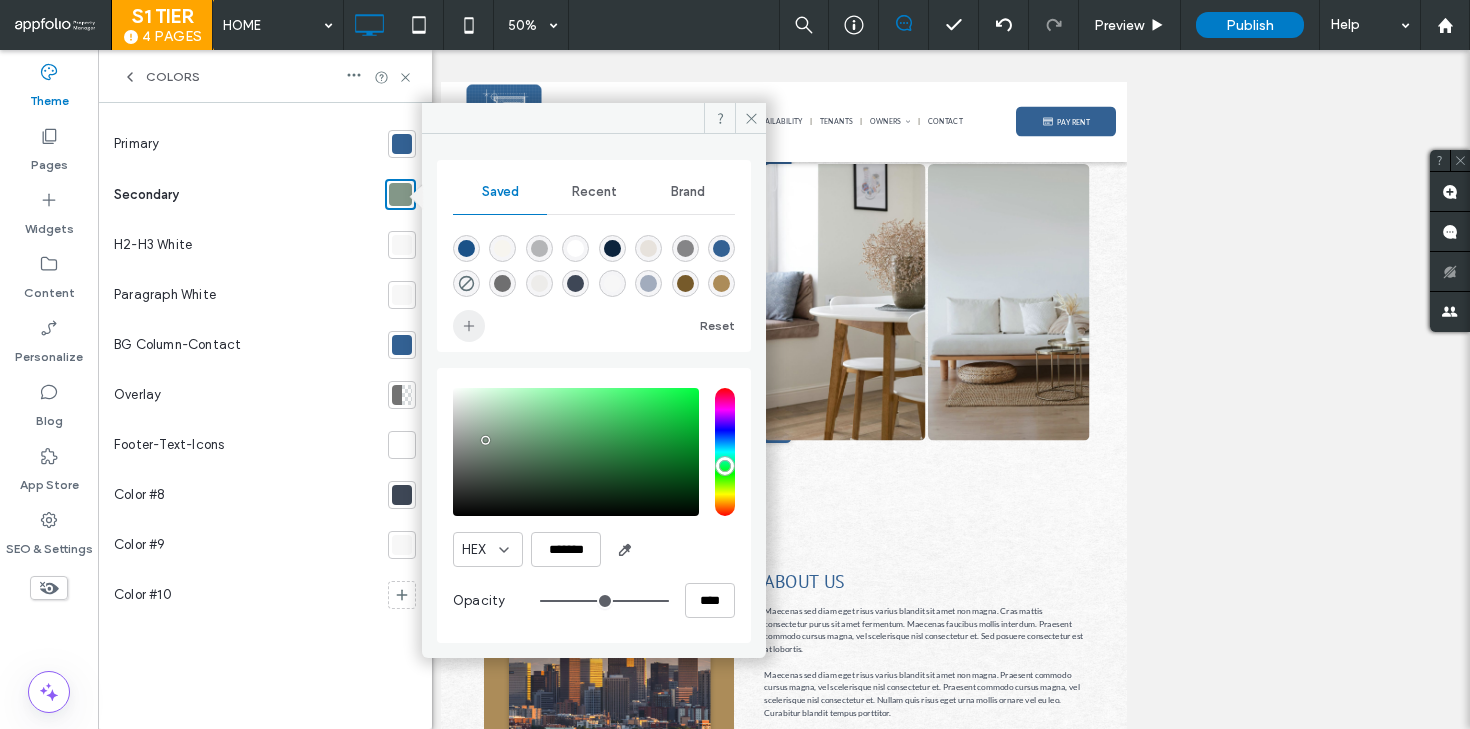 click 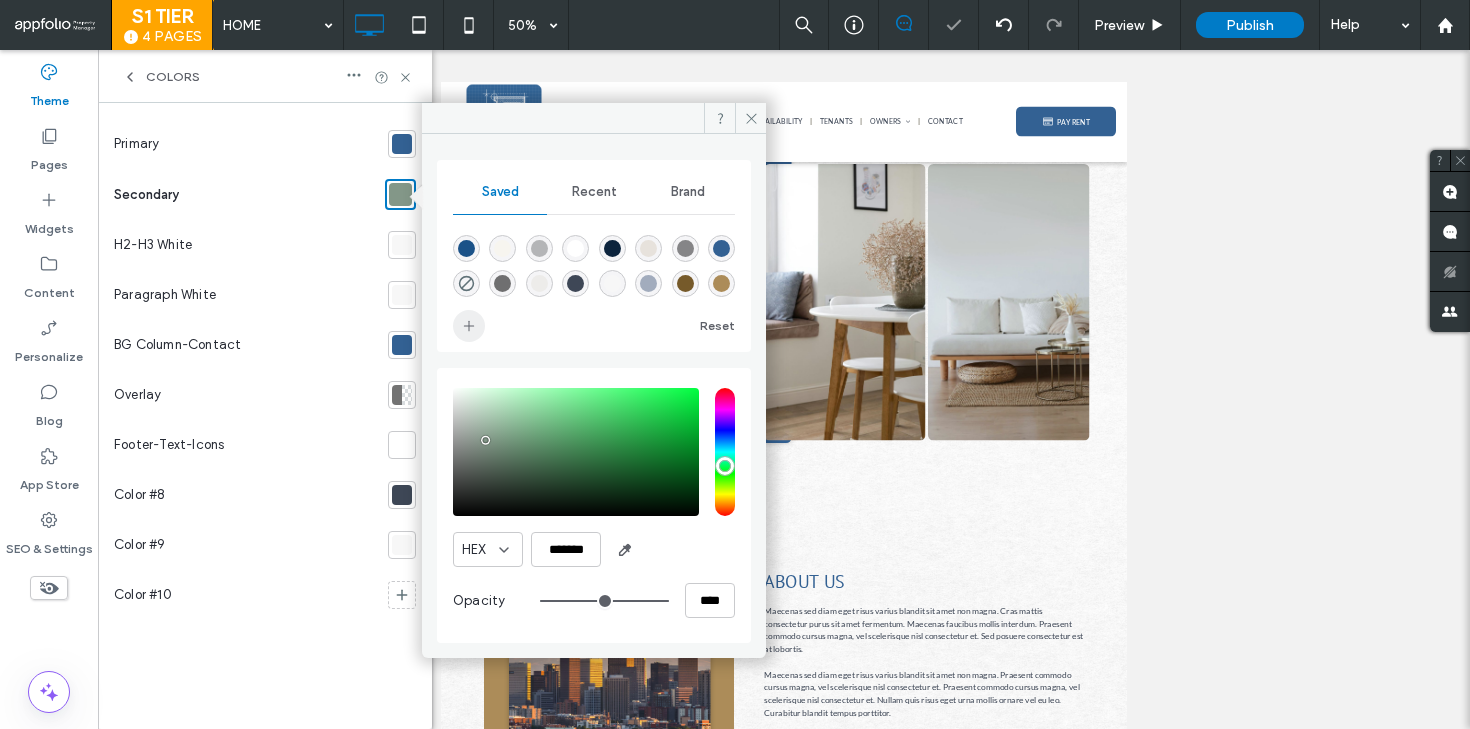 scroll, scrollTop: 32, scrollLeft: 0, axis: vertical 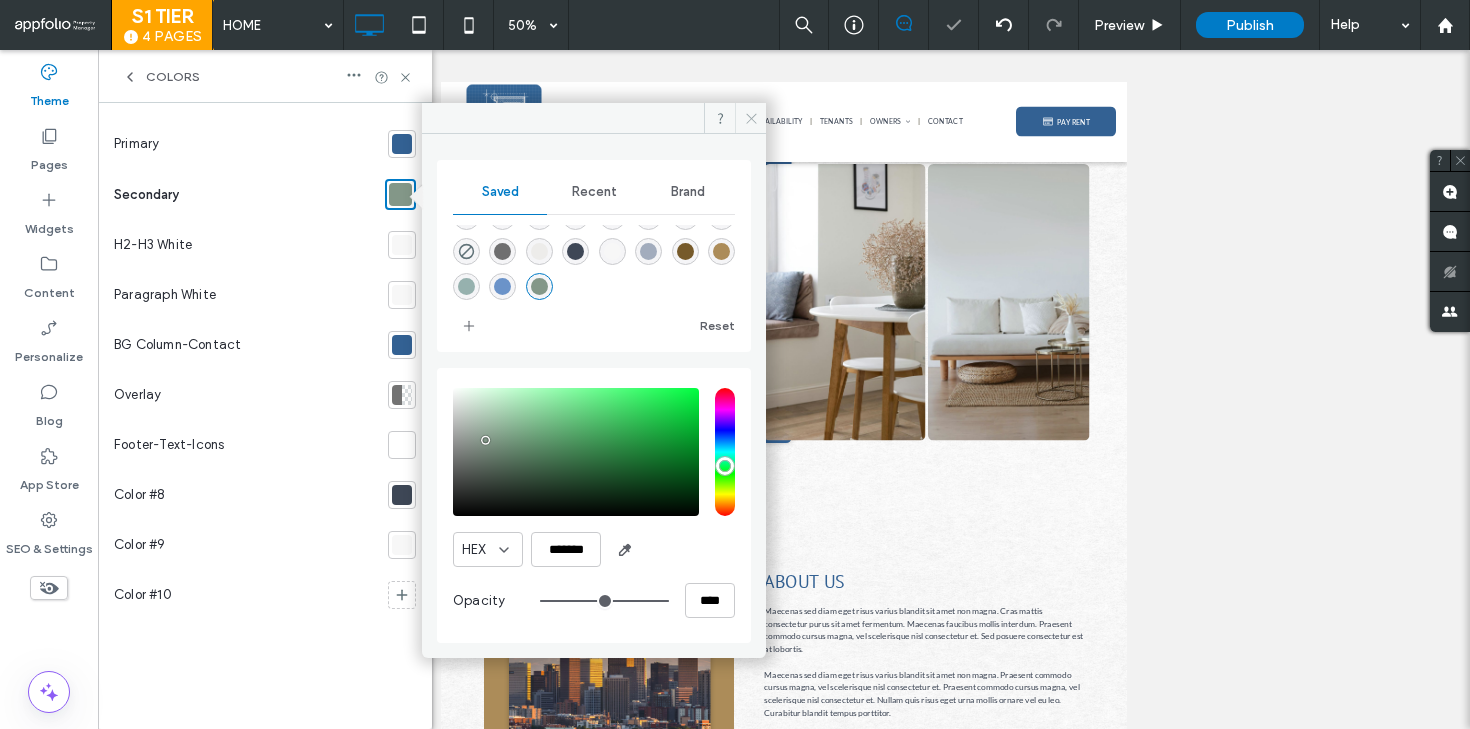 click 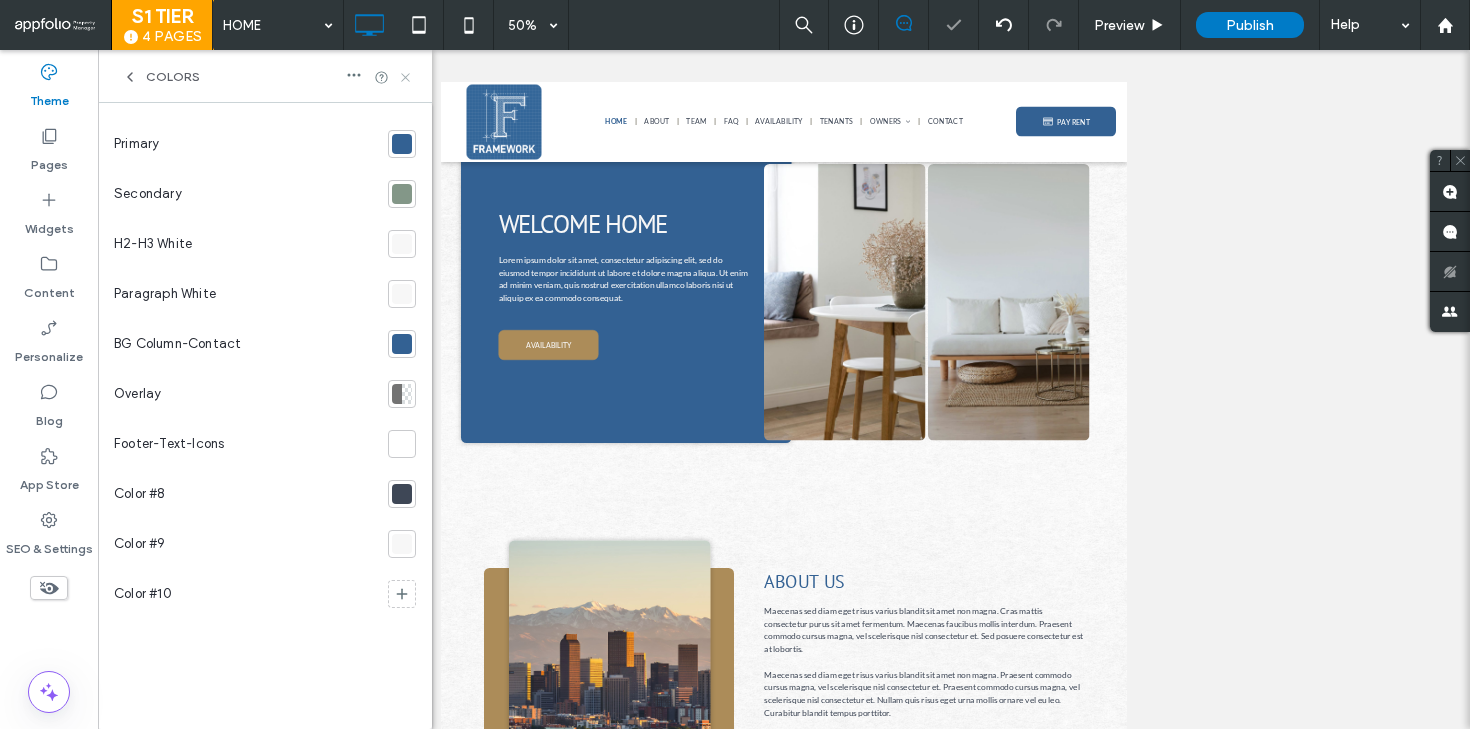 click 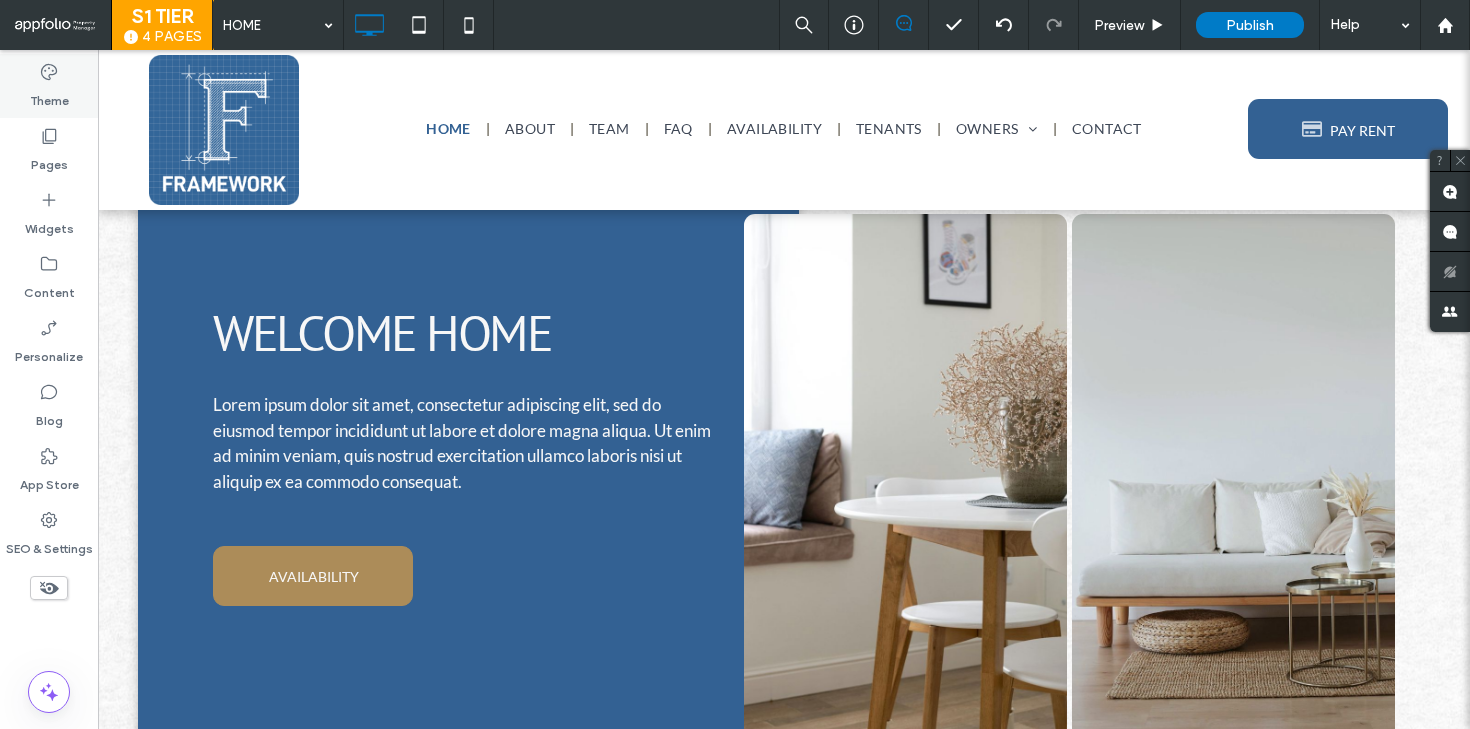 click on "Theme" at bounding box center (49, 86) 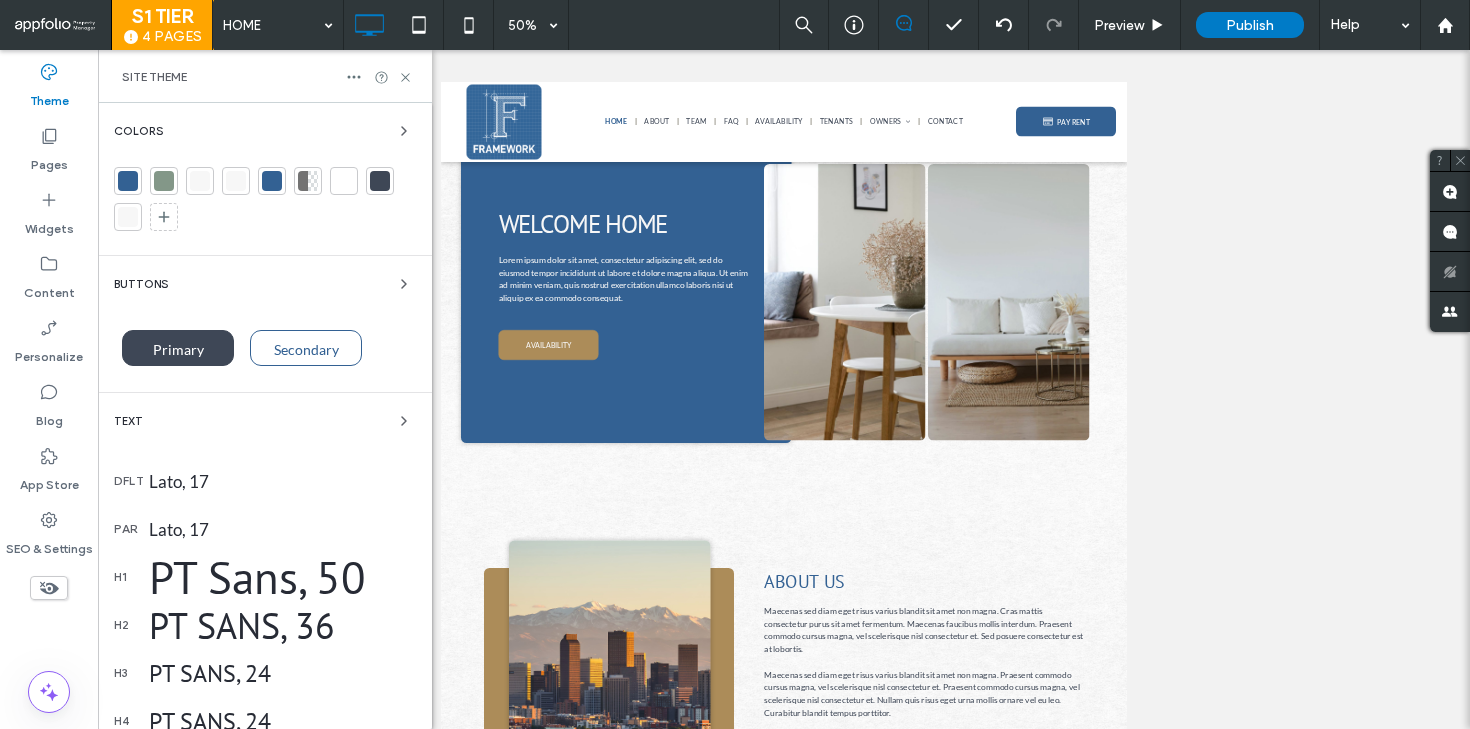 click at bounding box center (164, 181) 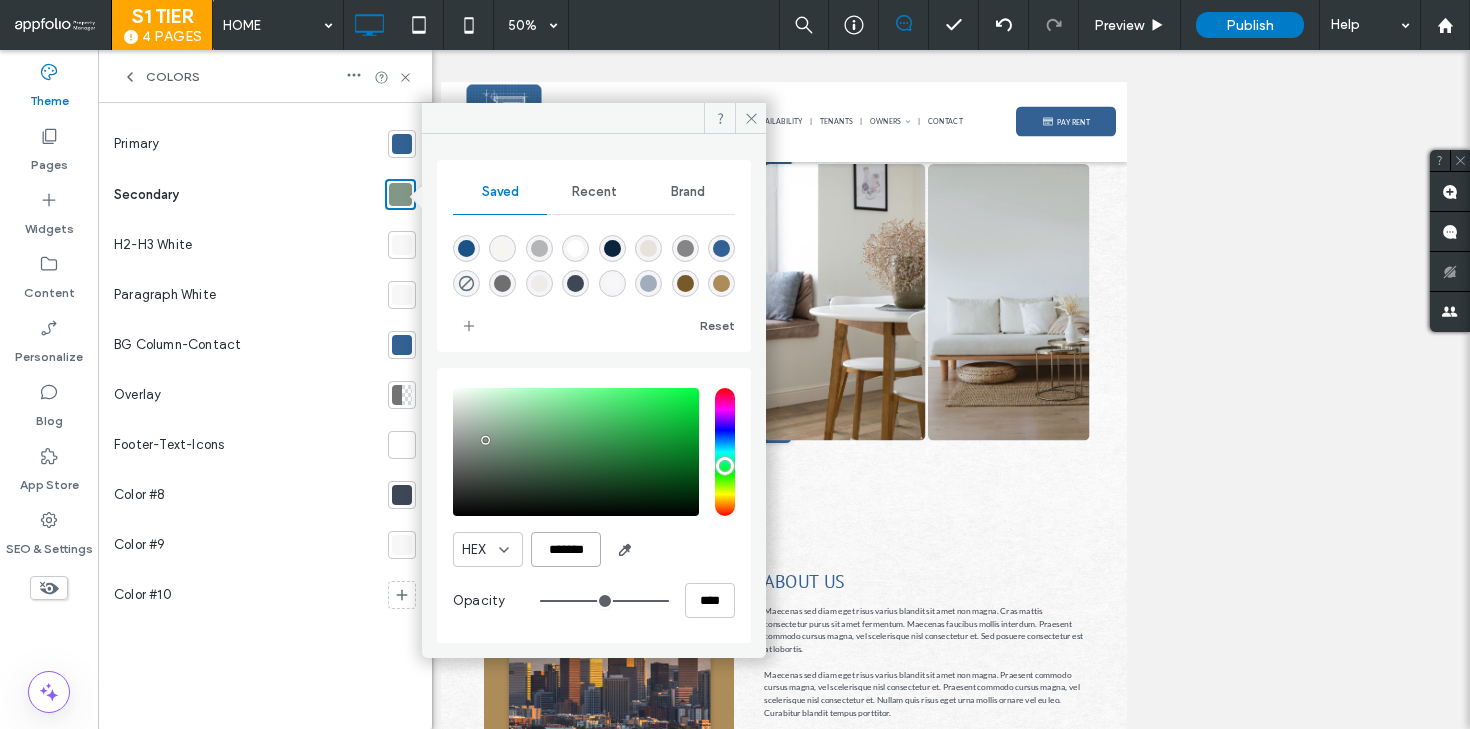 click on "*******" at bounding box center [566, 549] 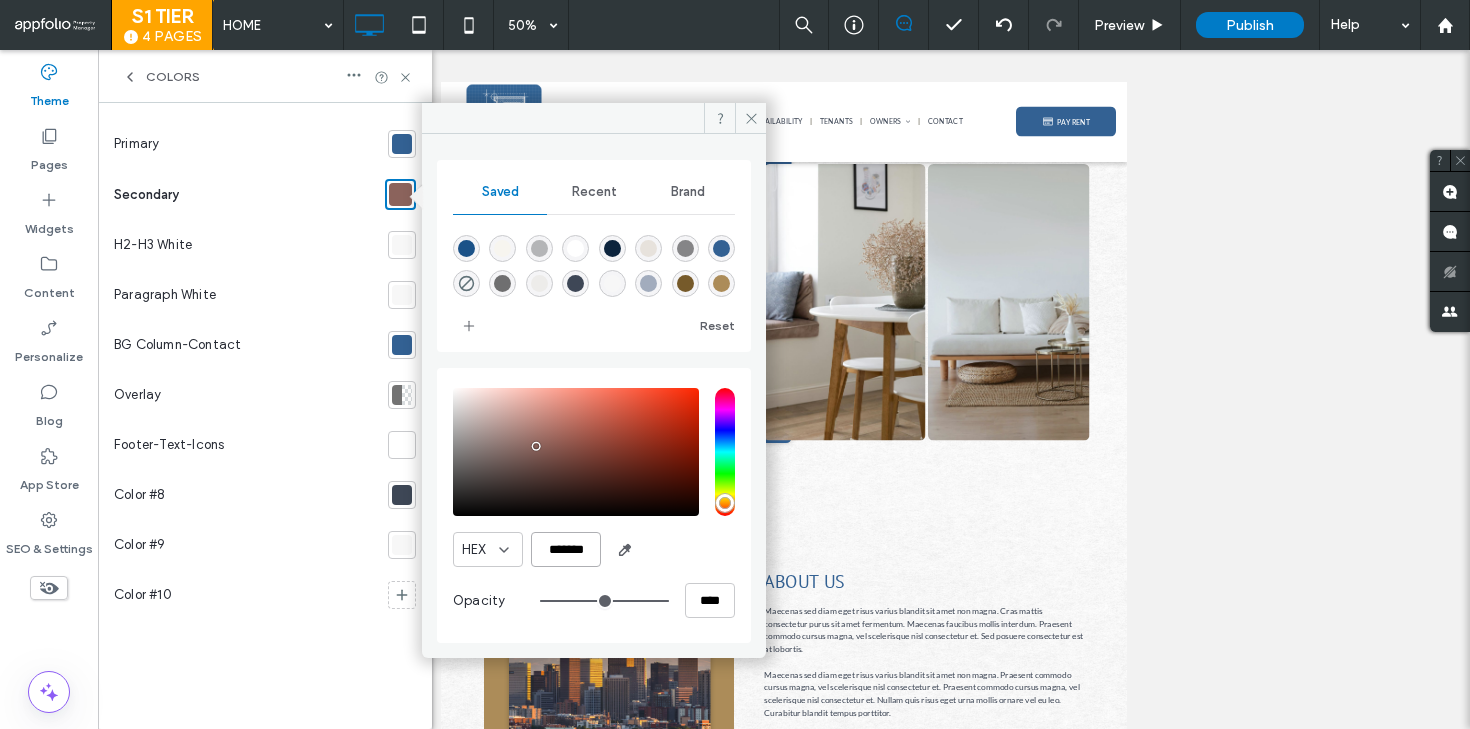 click on "*******" at bounding box center [566, 549] 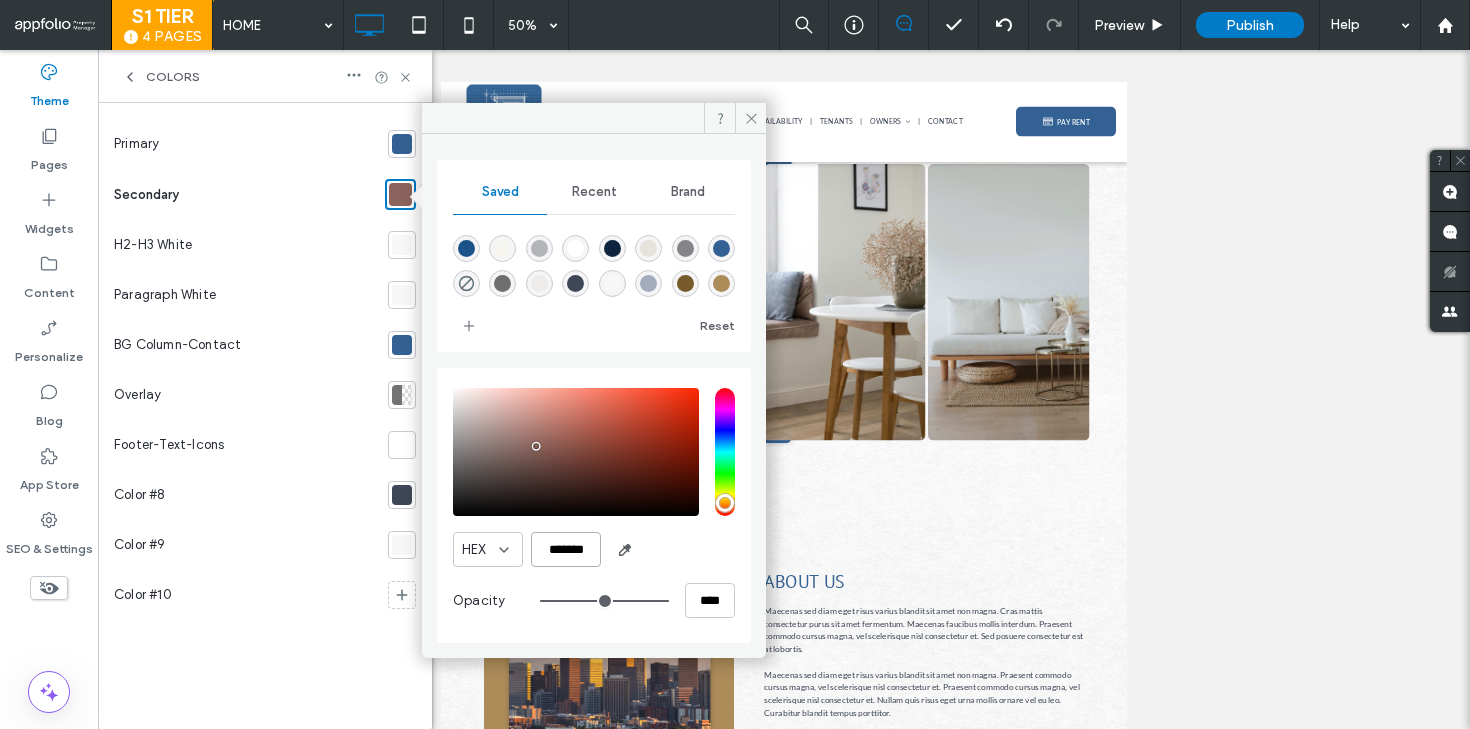 click on "*******" at bounding box center [566, 549] 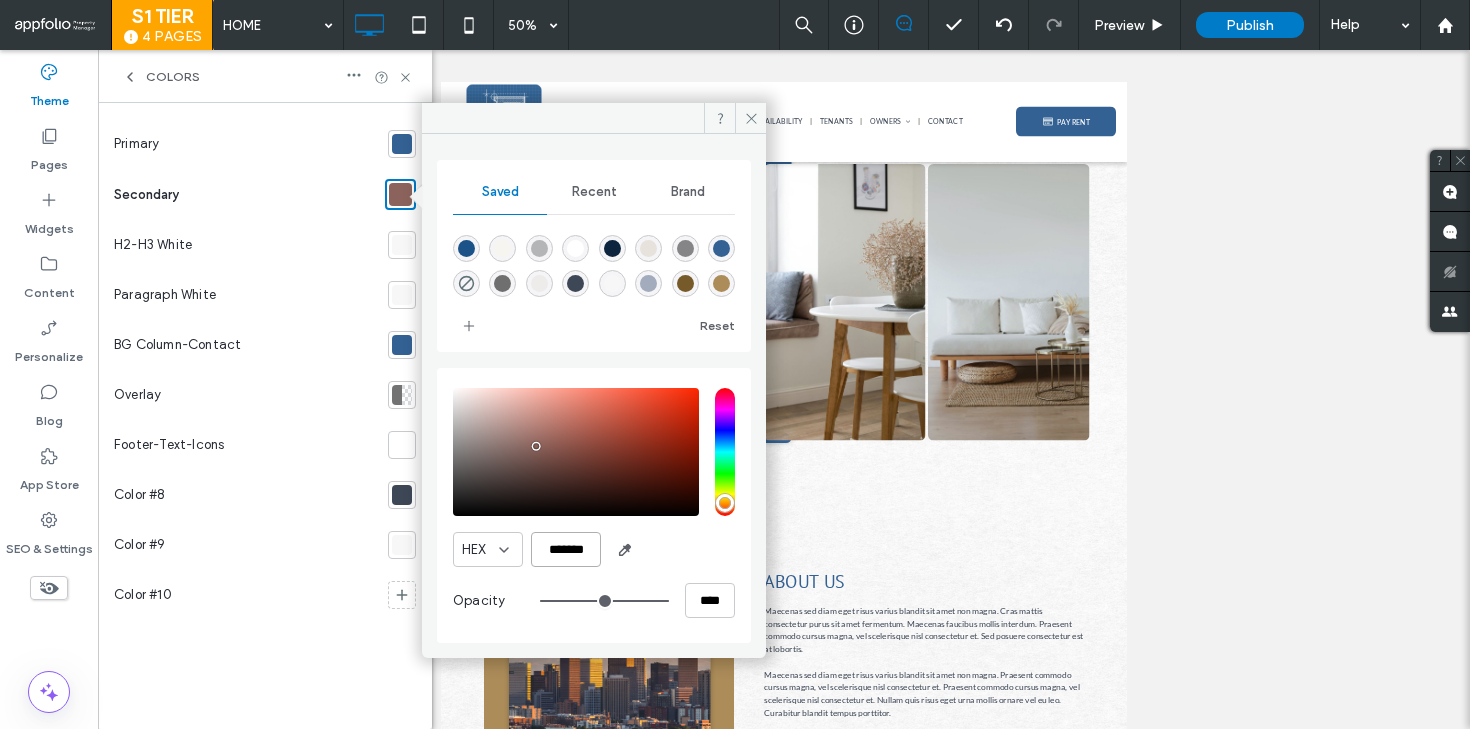 paste 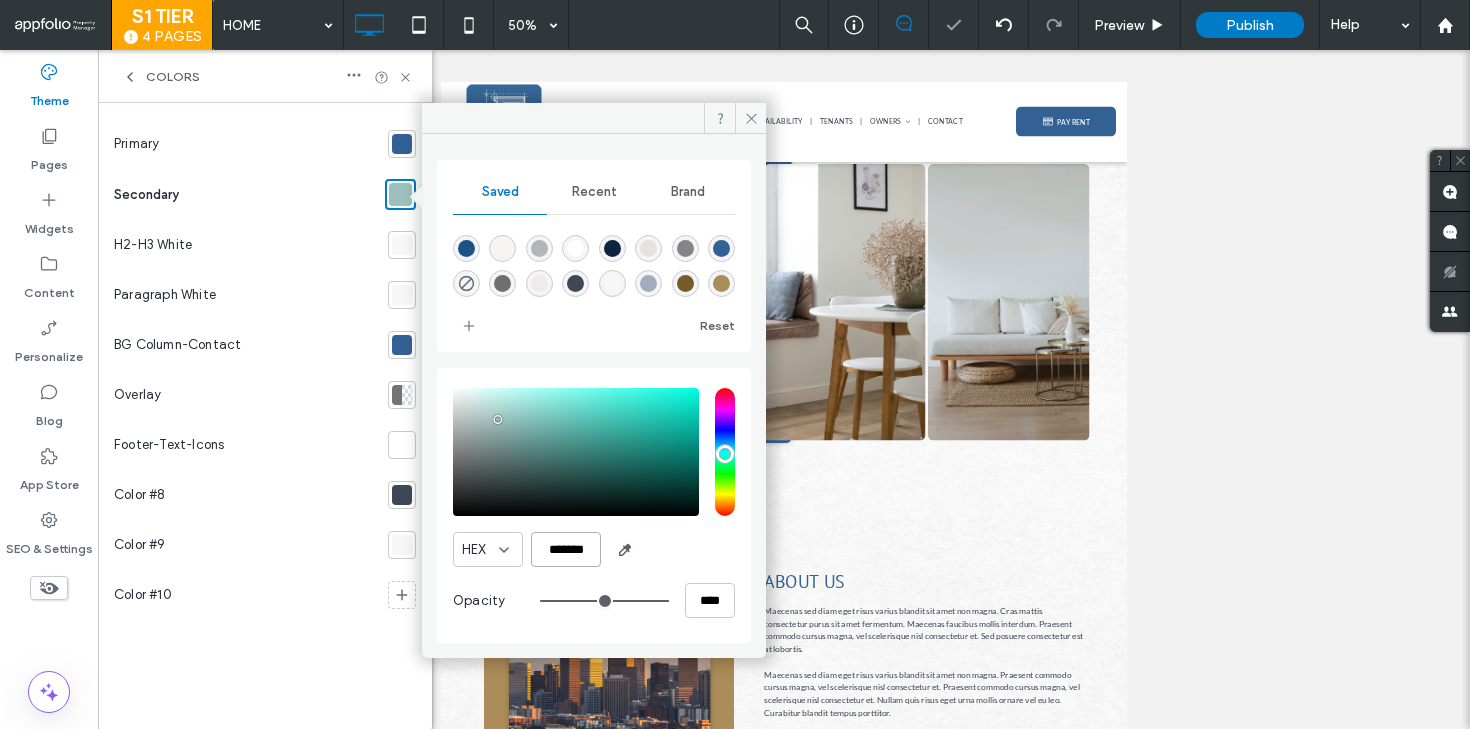 type on "*******" 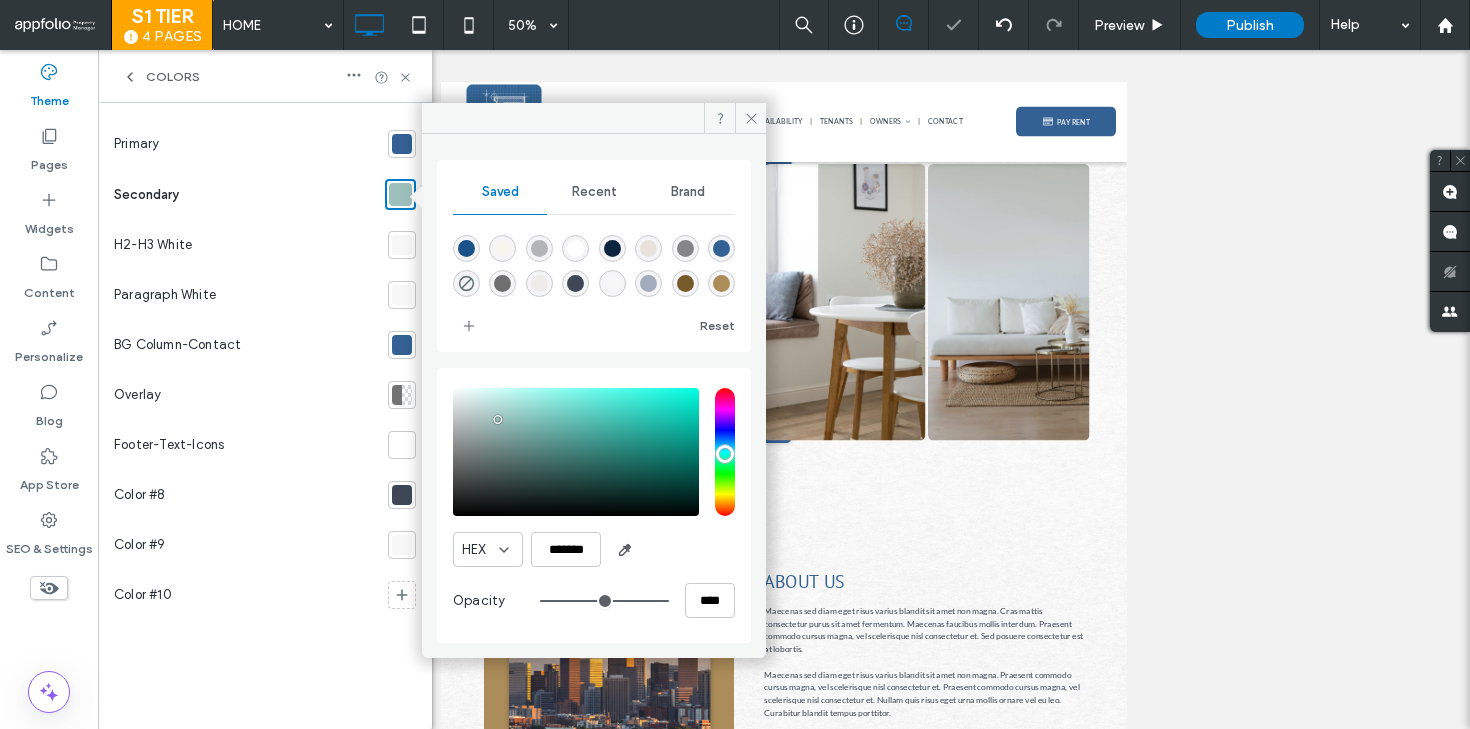 click on "HEX *******" at bounding box center [594, 549] 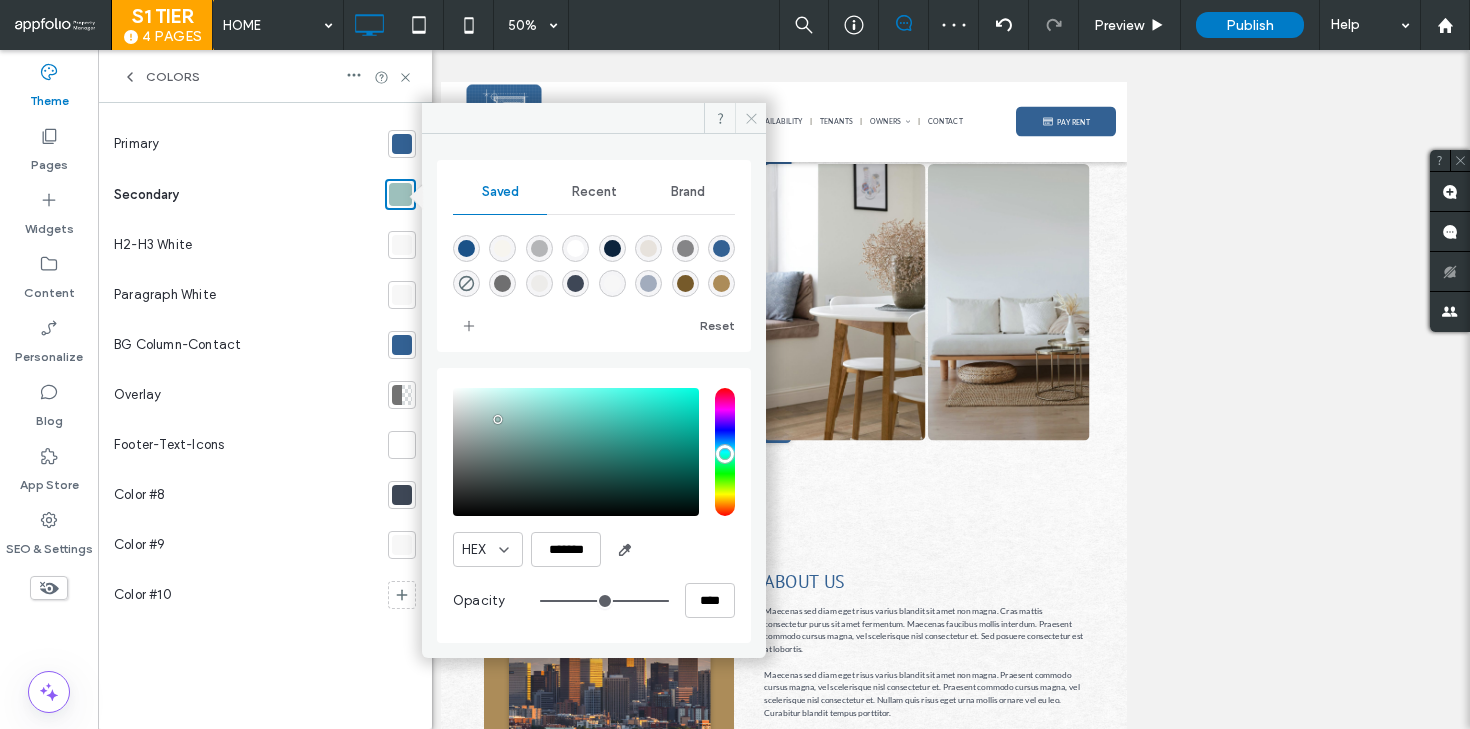 click 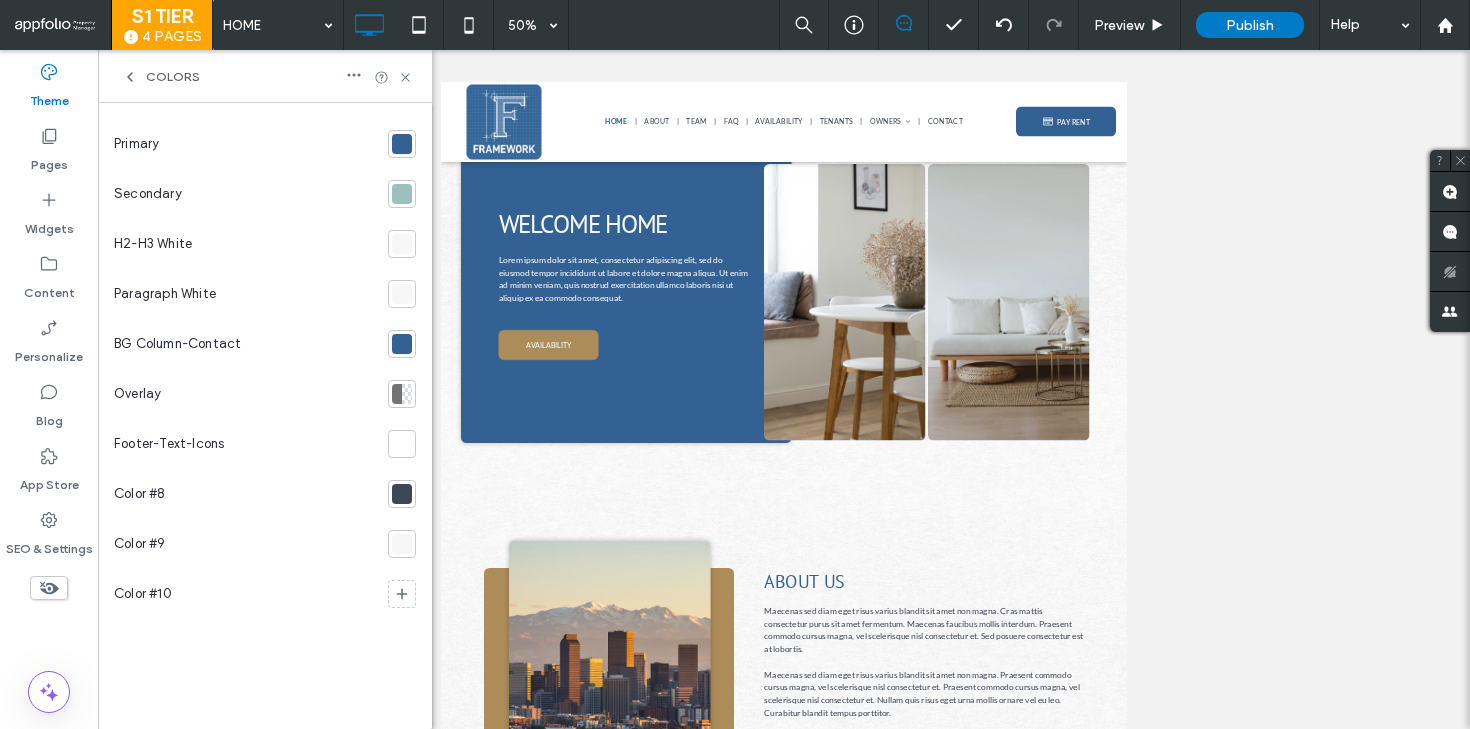 click at bounding box center (402, 194) 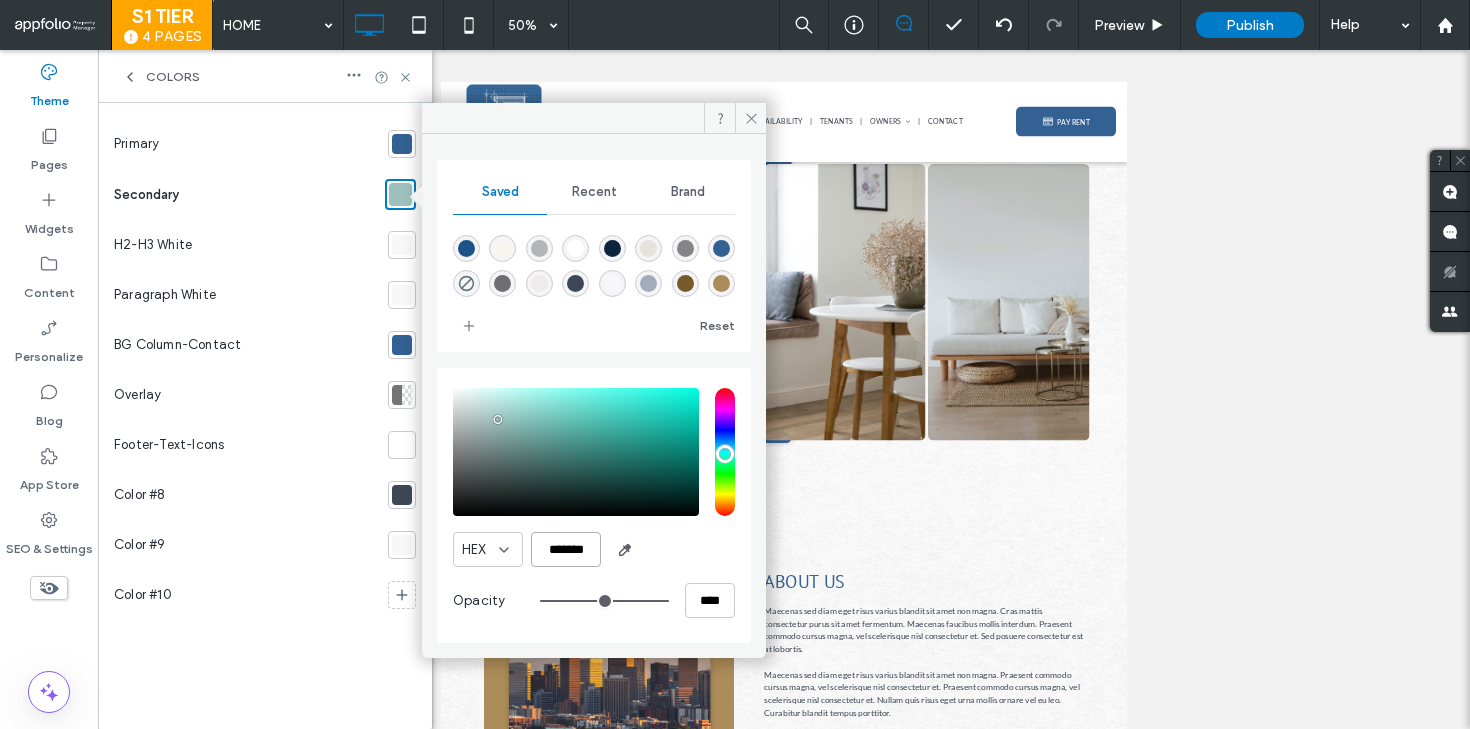 click on "*******" at bounding box center [566, 549] 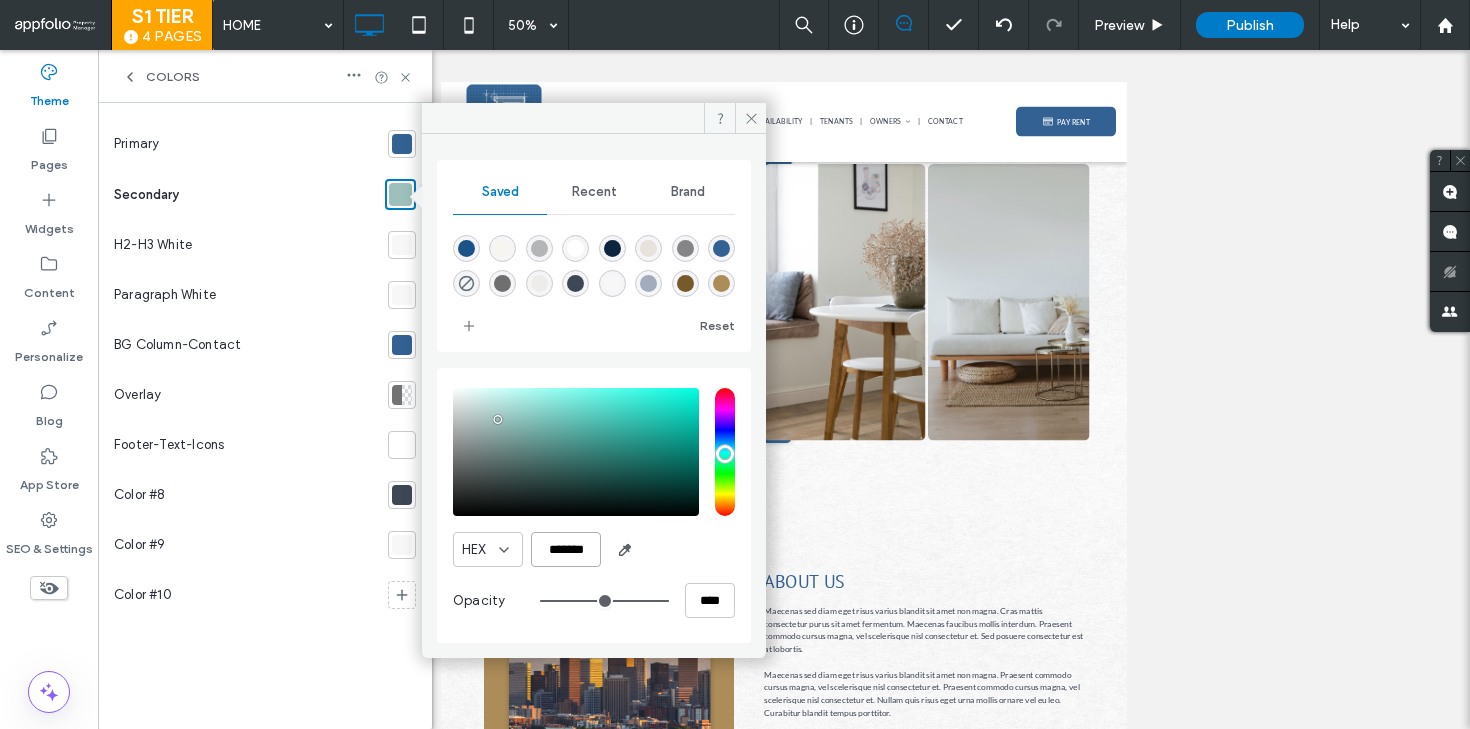 click on "*******" at bounding box center [566, 549] 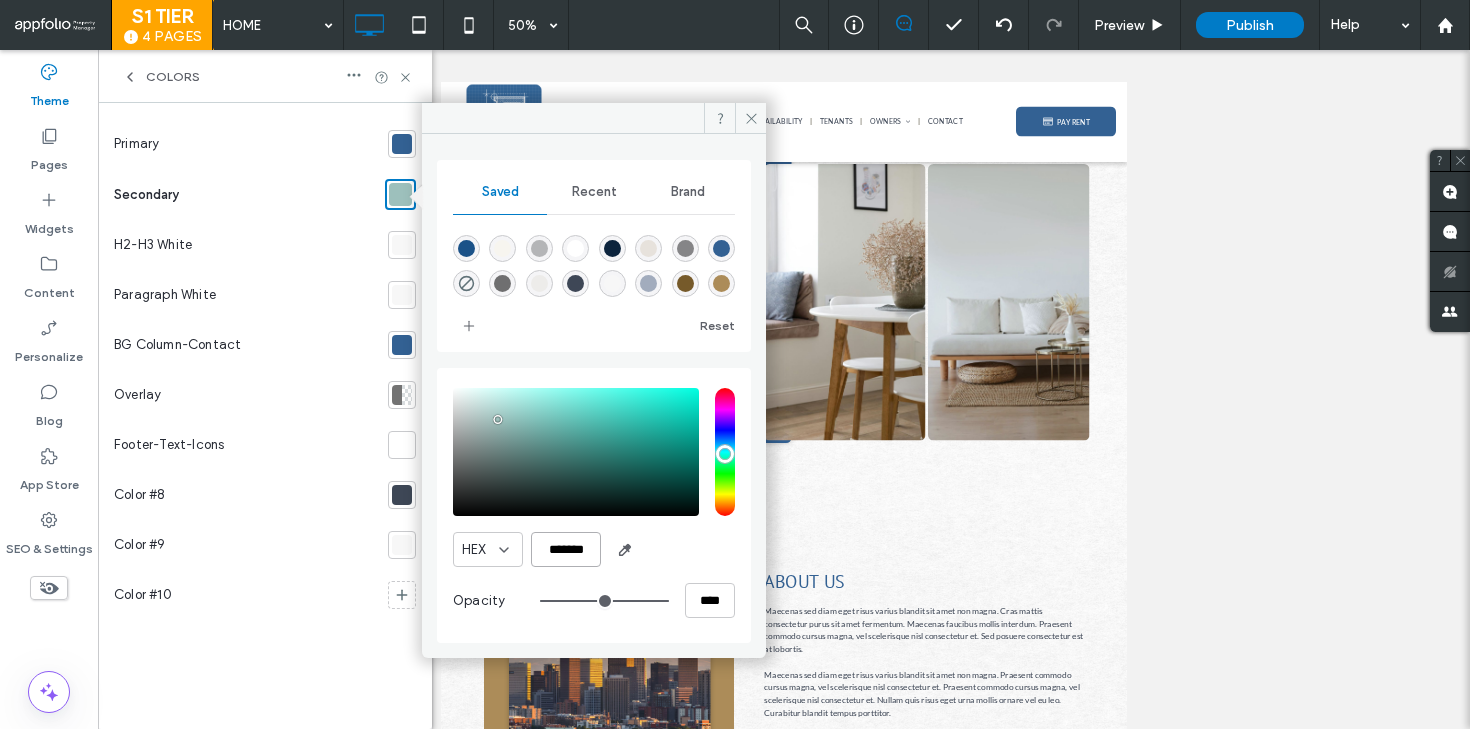 paste 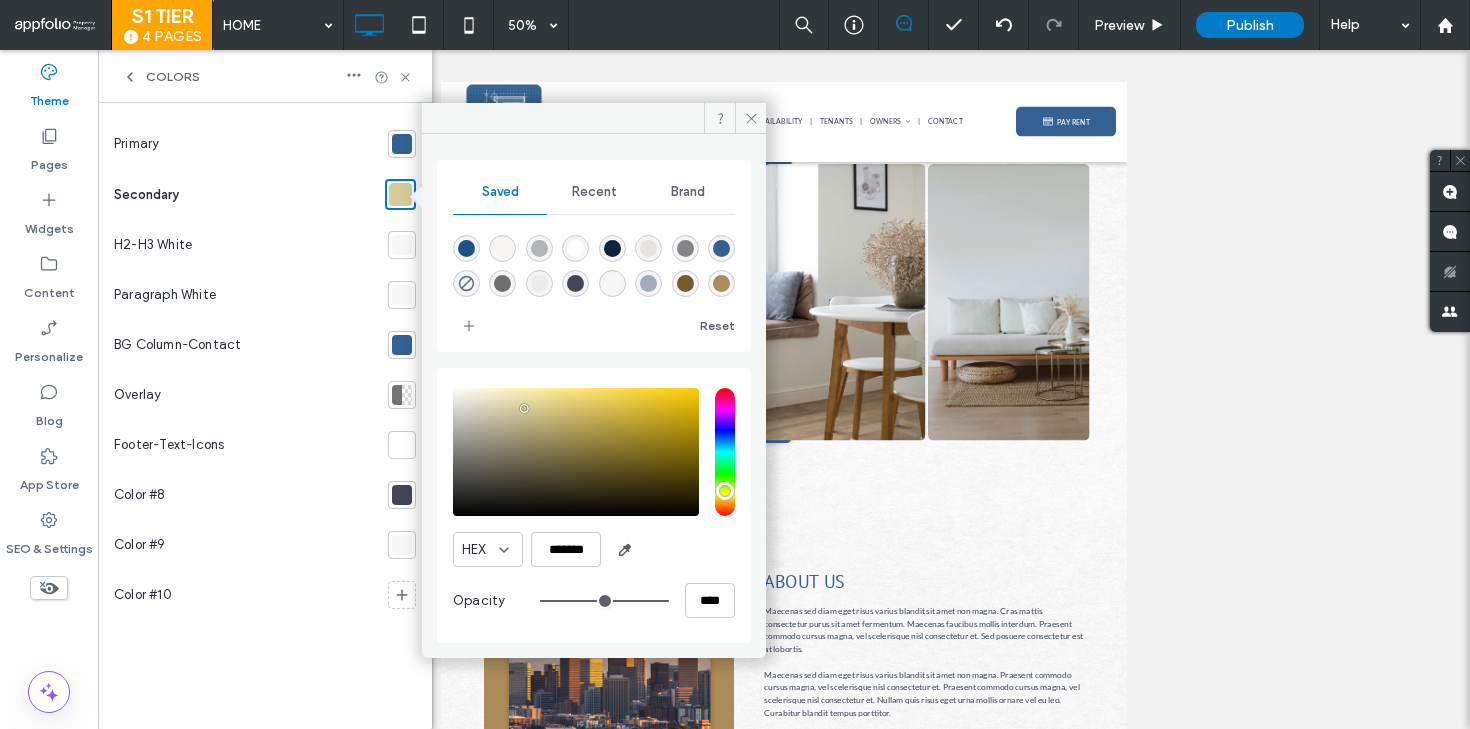 click at bounding box center [576, 452] 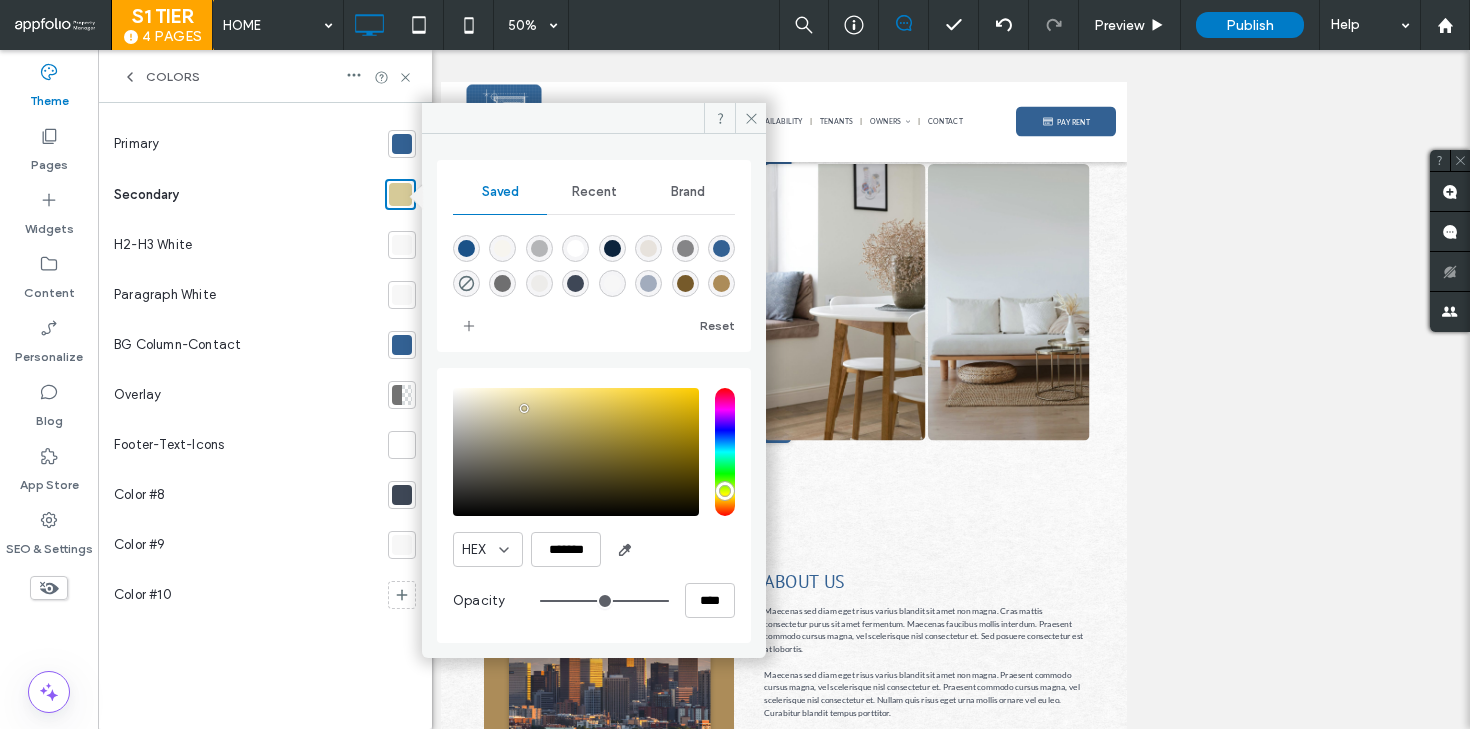 type on "*******" 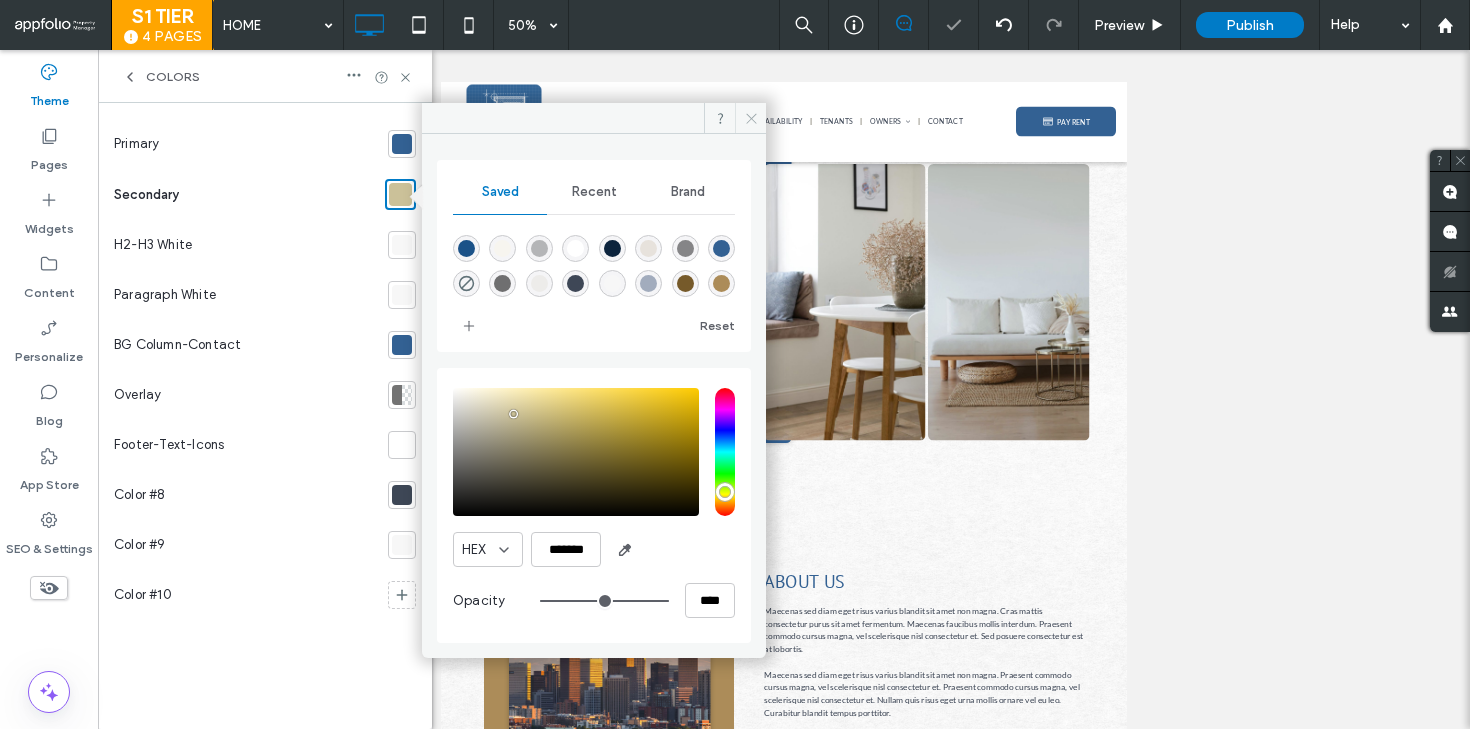 click 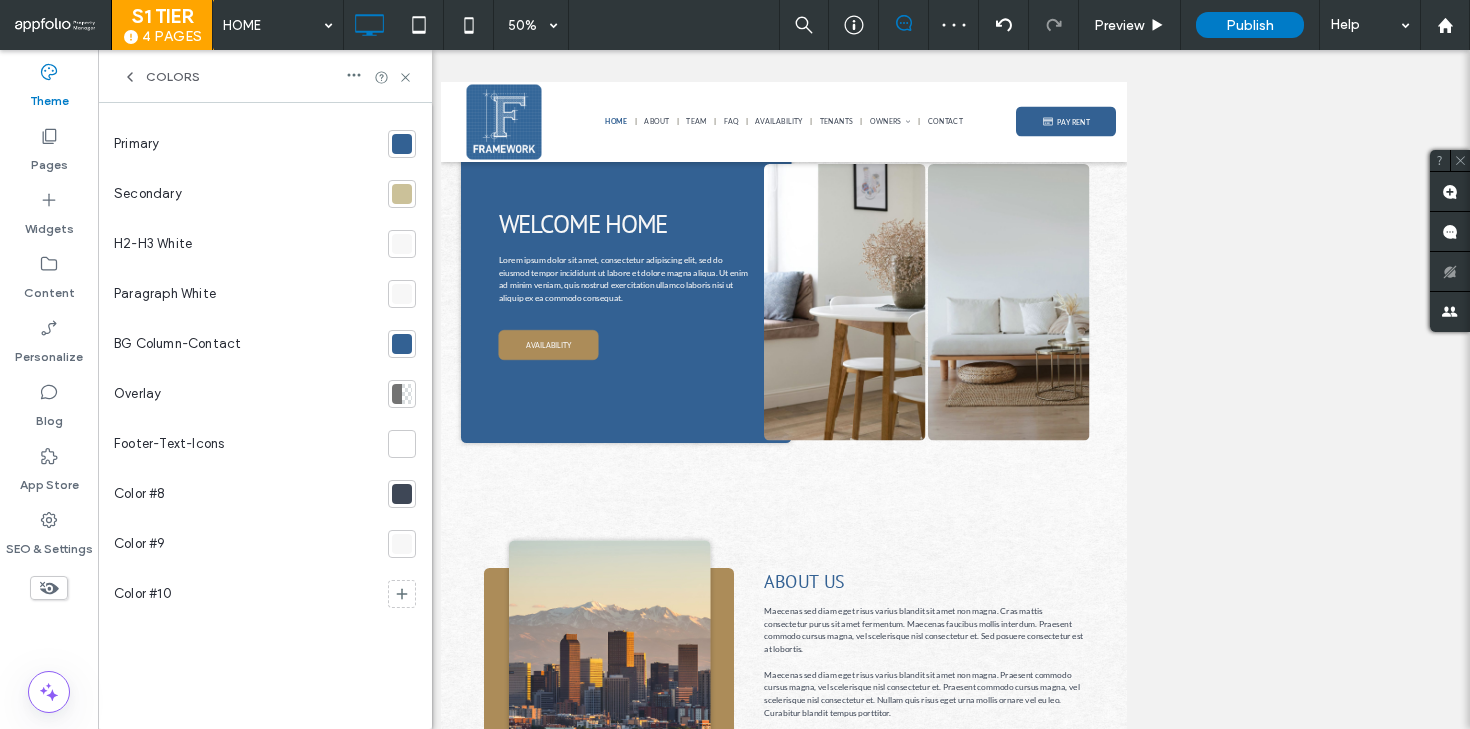 click on "Colors" at bounding box center [265, 76] 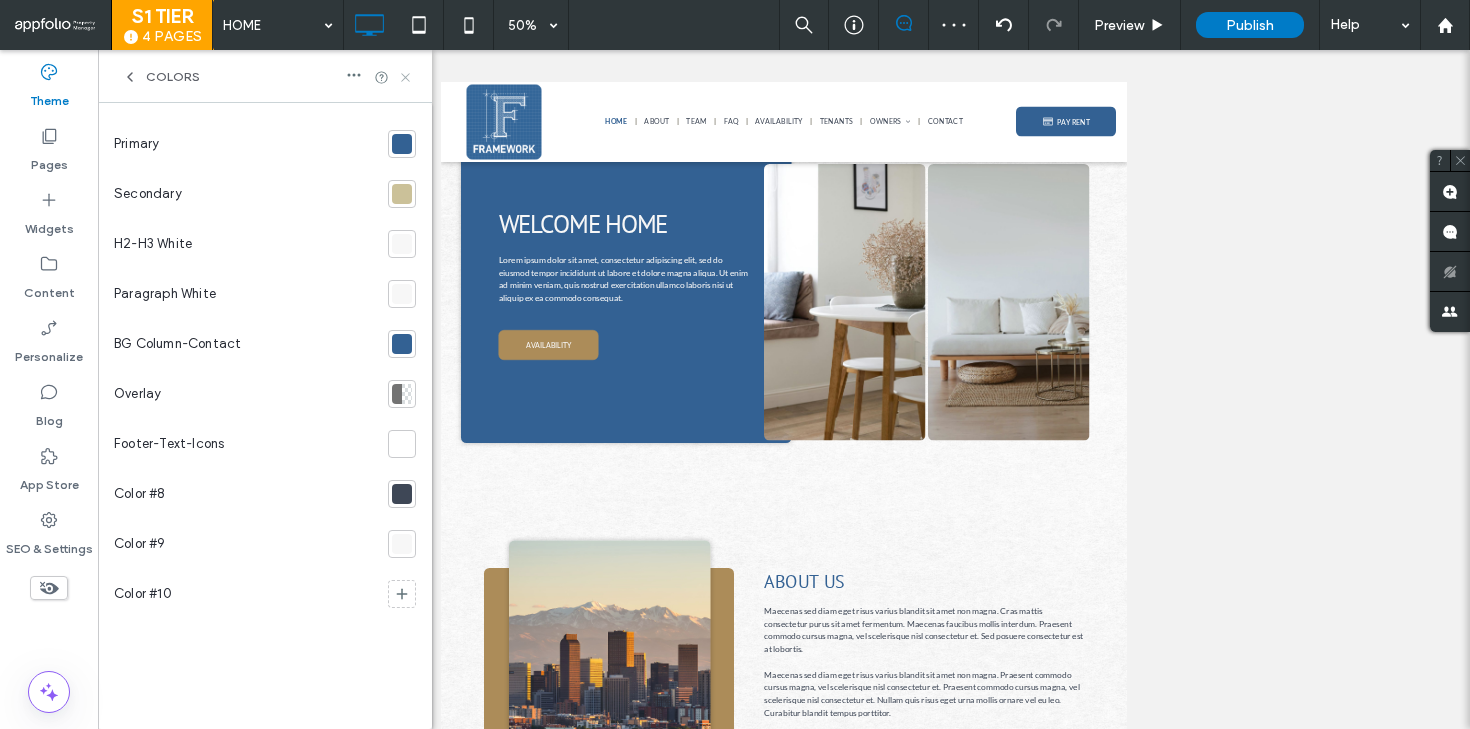 click 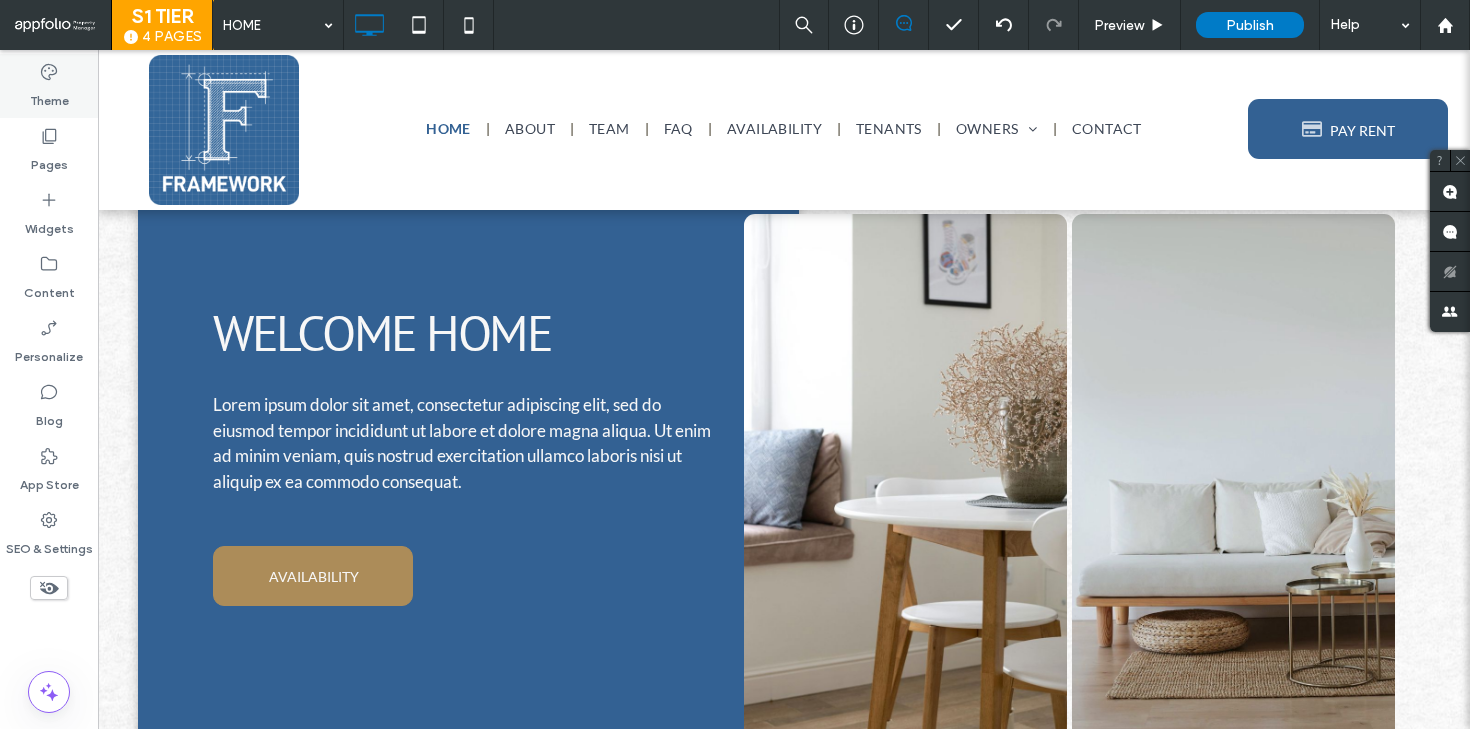 click on "Theme" at bounding box center [49, 96] 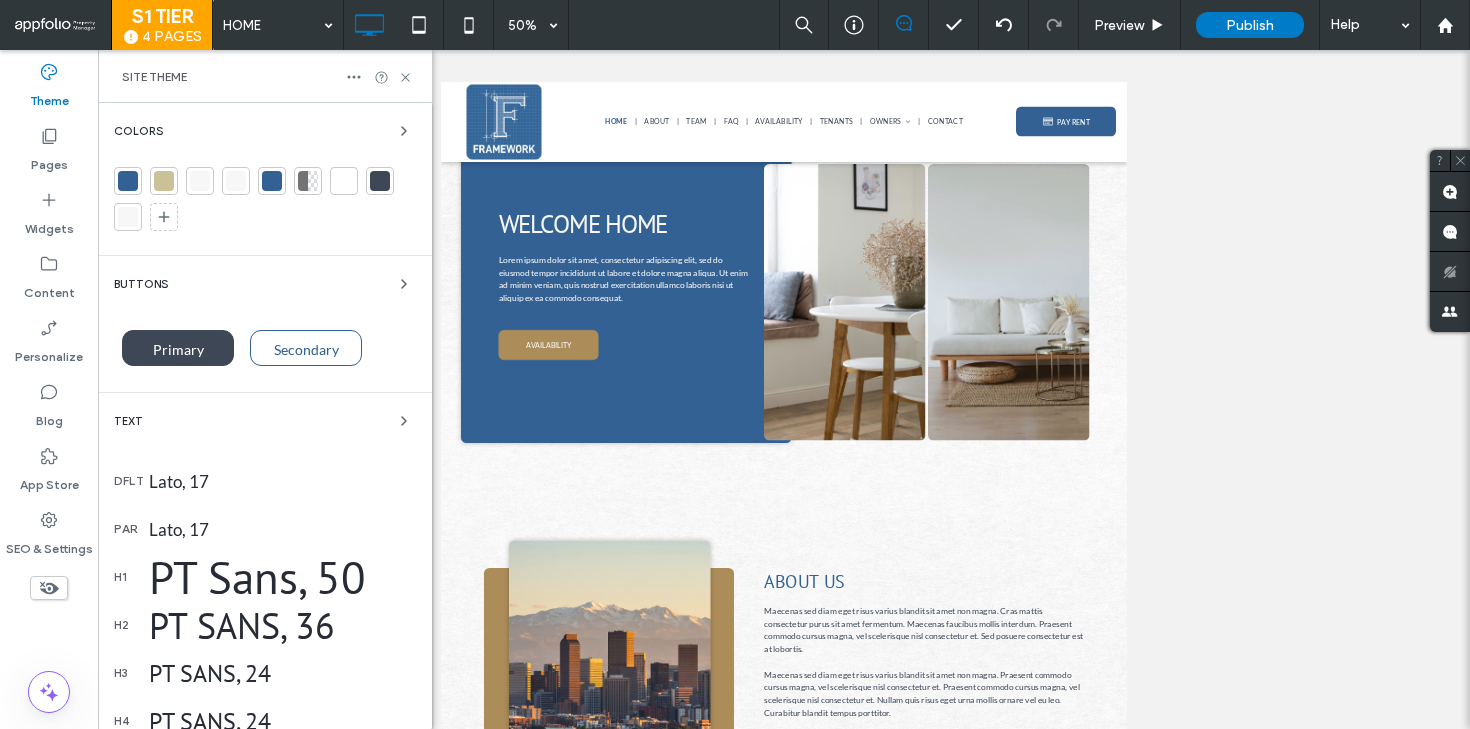 click at bounding box center [164, 181] 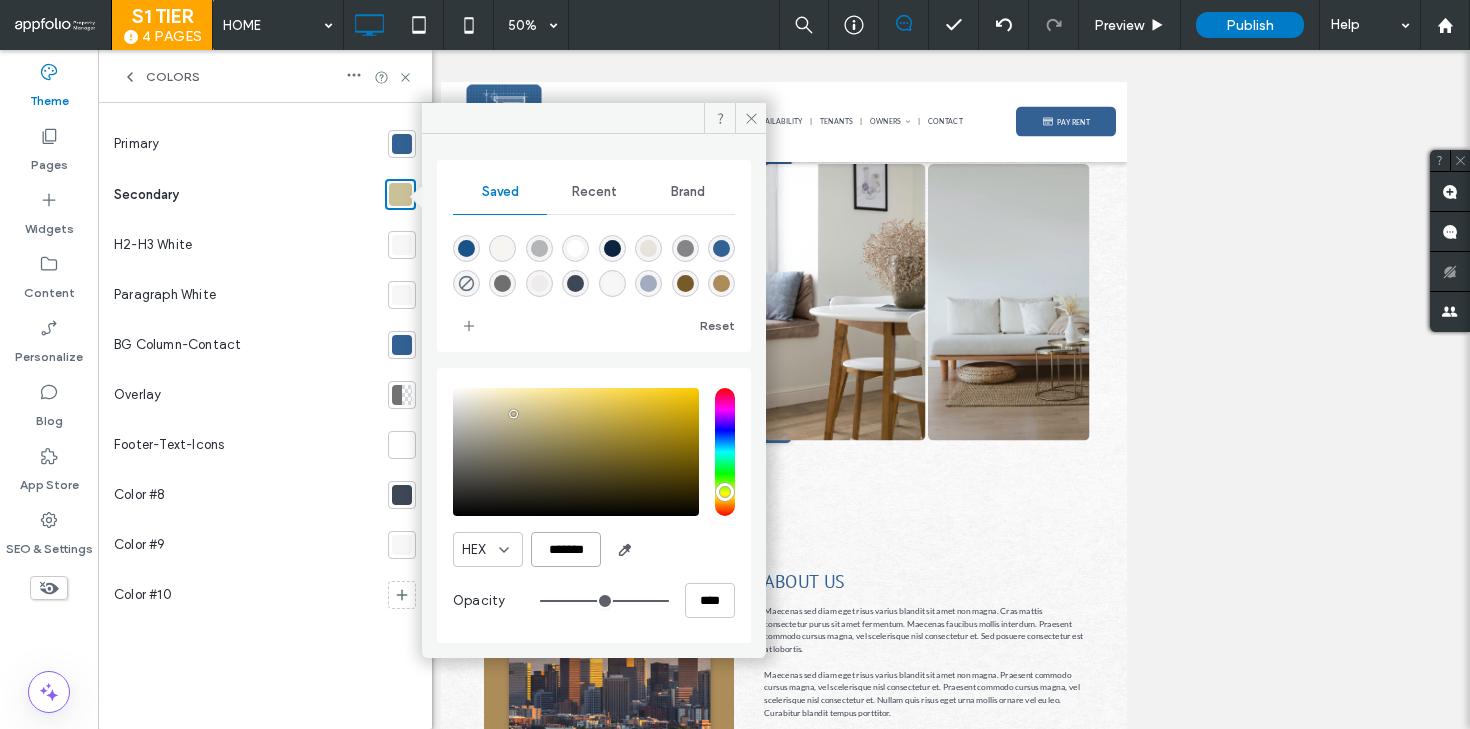 click on "*******" at bounding box center [566, 549] 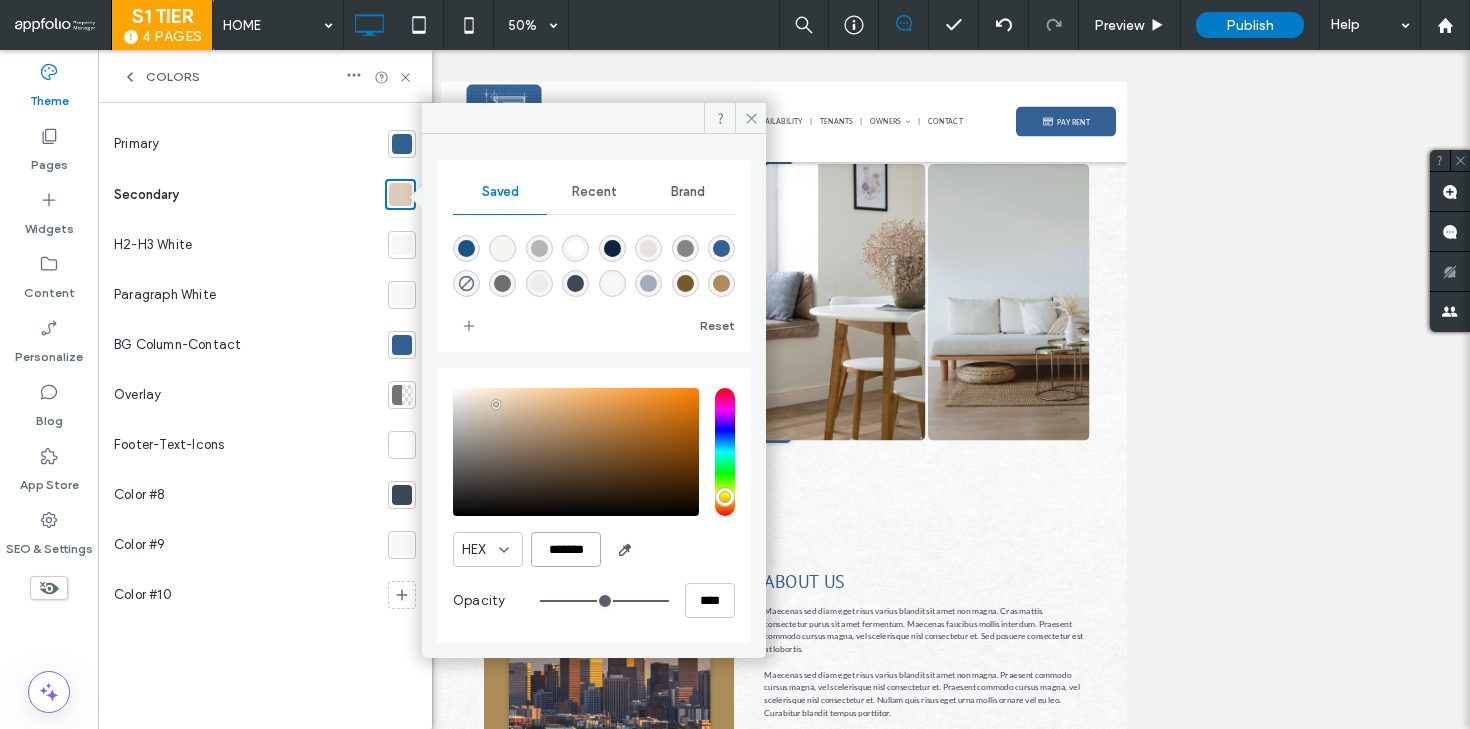 click on "*******" at bounding box center (566, 549) 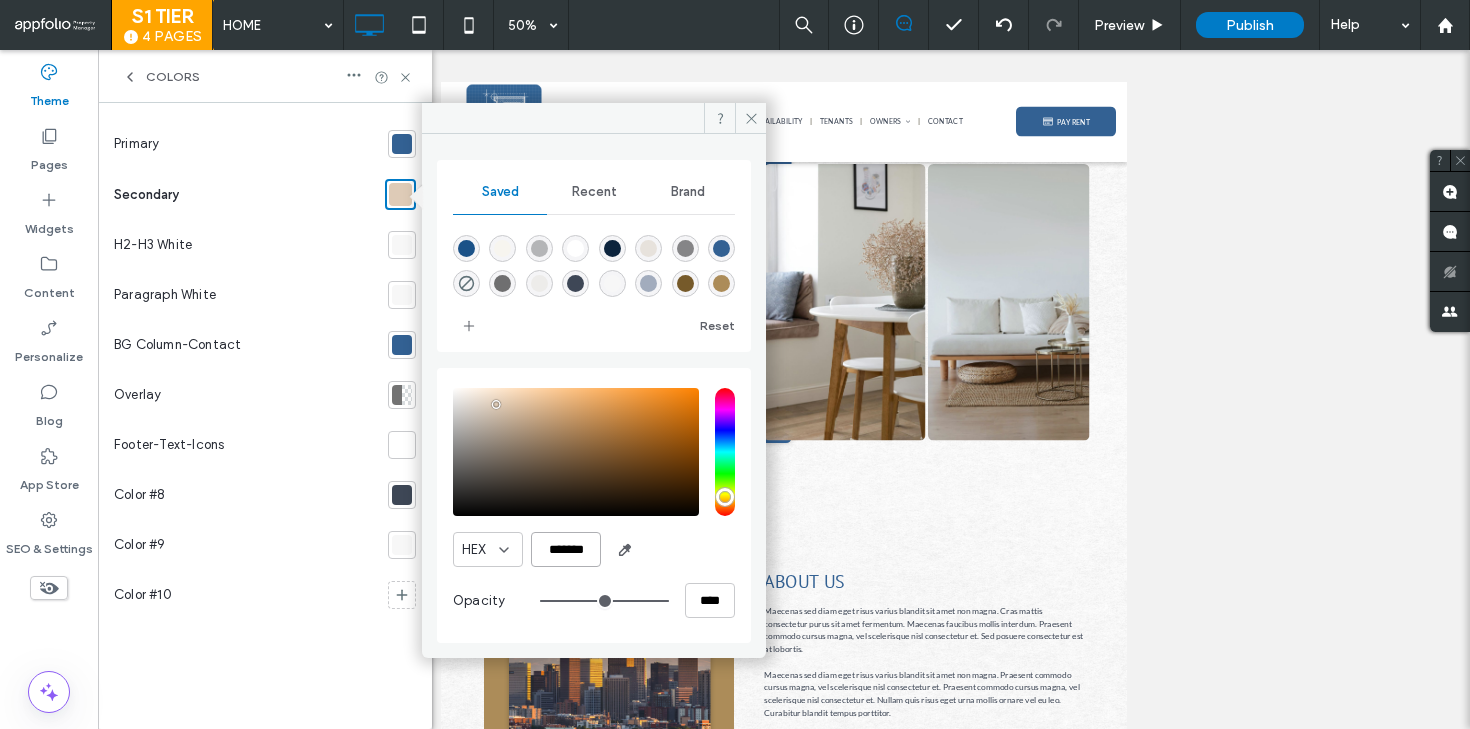 click on "*******" at bounding box center (566, 549) 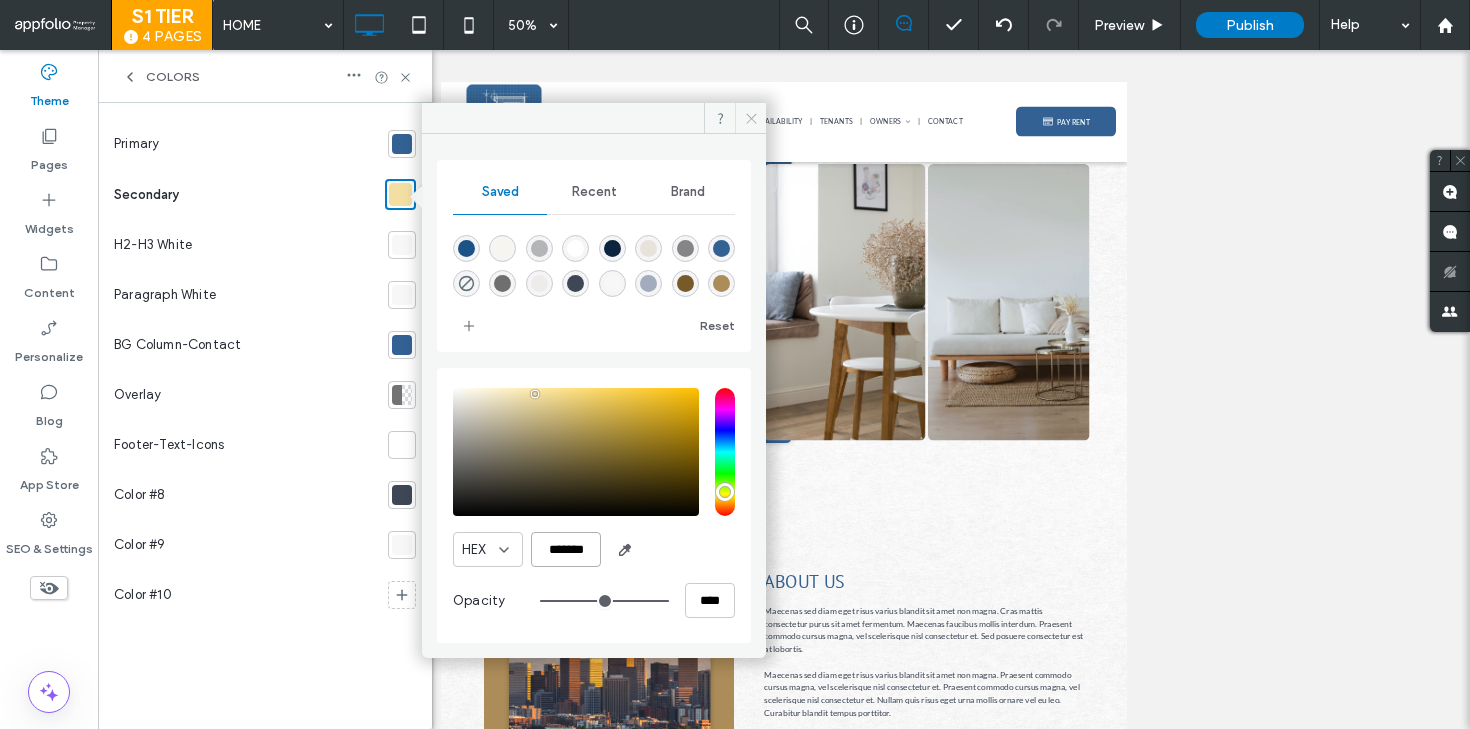 type on "*******" 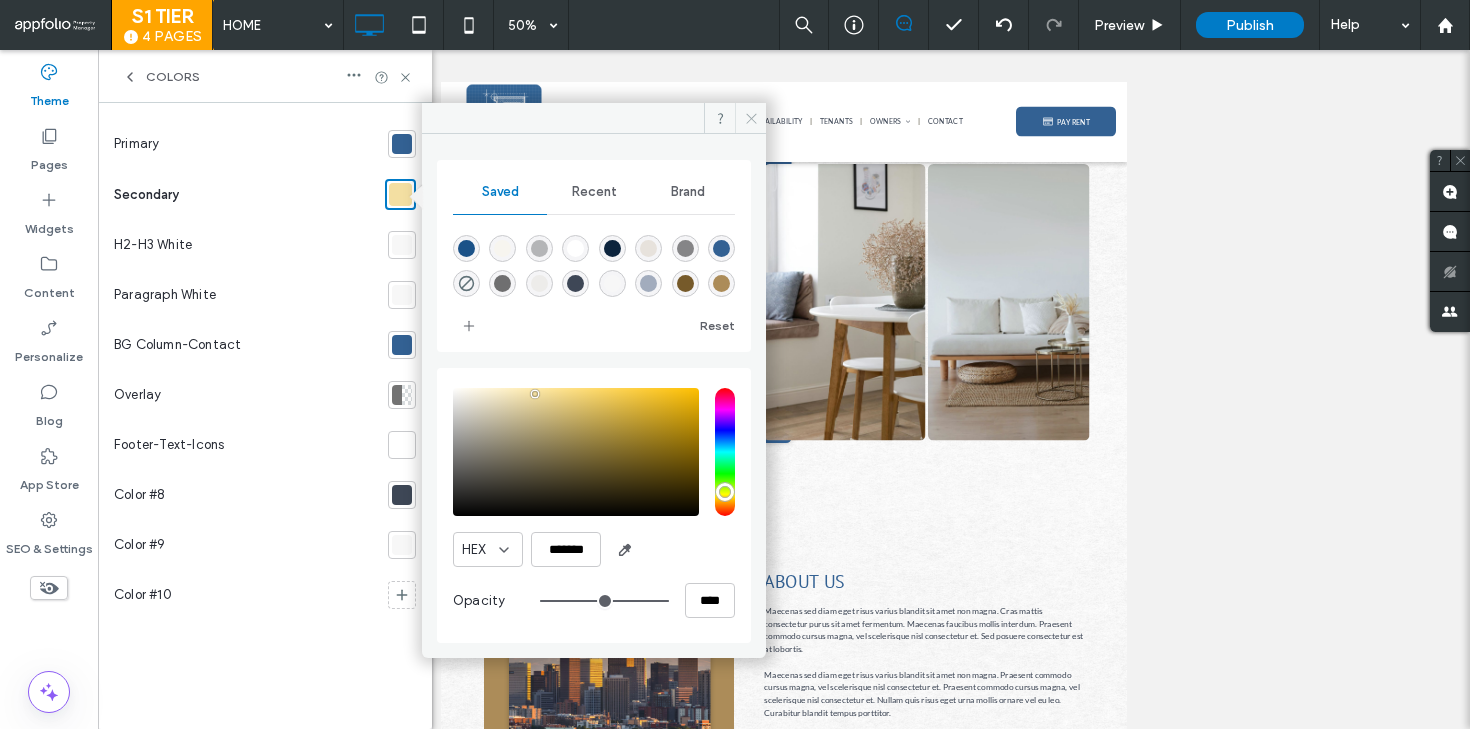 click 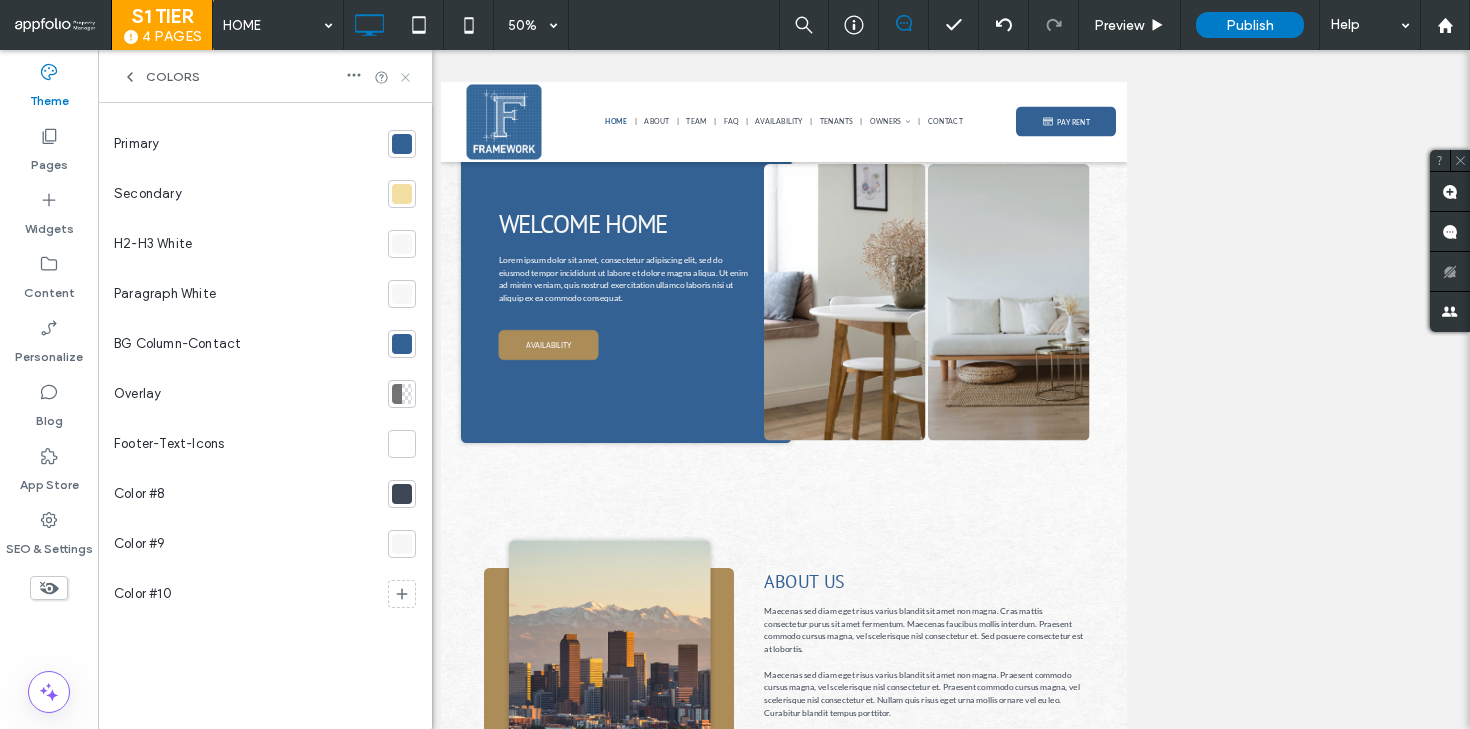 click 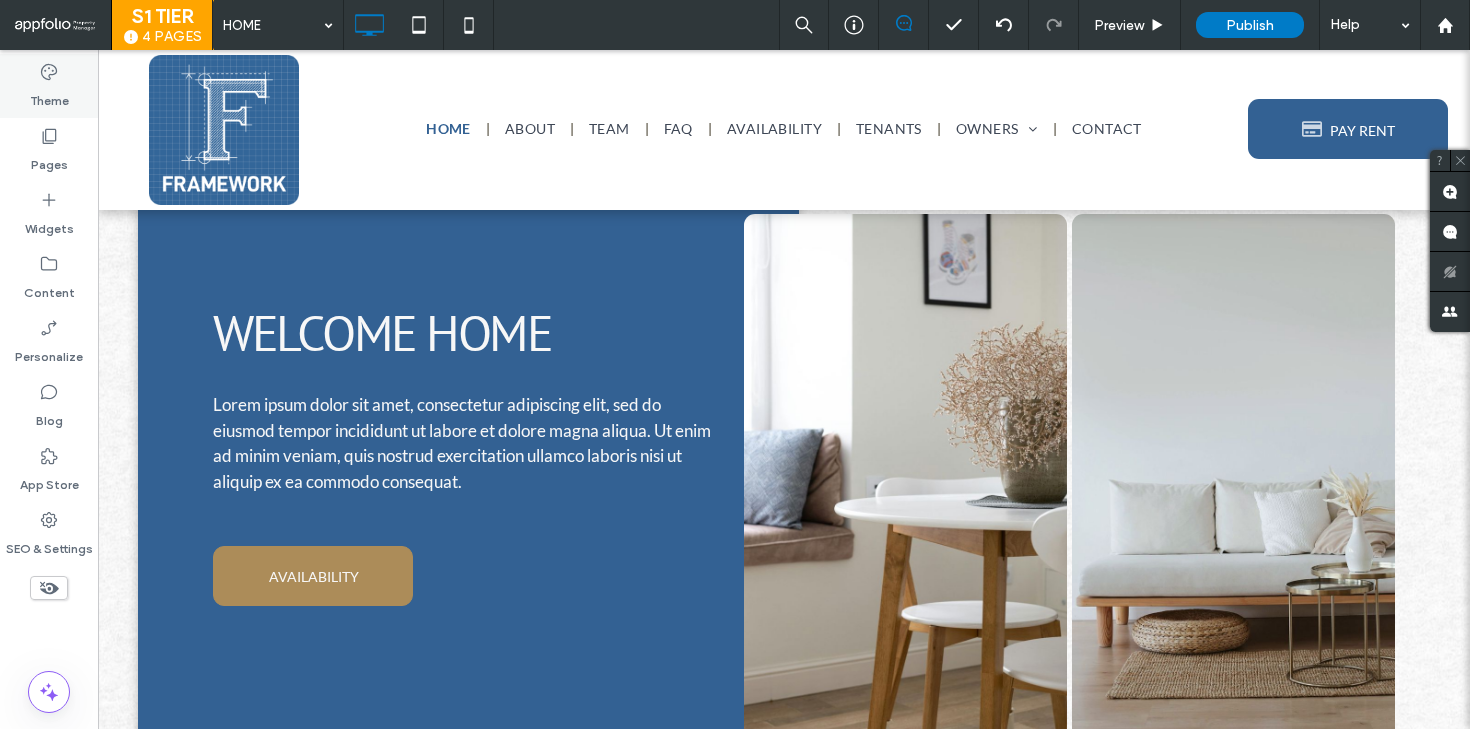 click on "Theme" at bounding box center [49, 96] 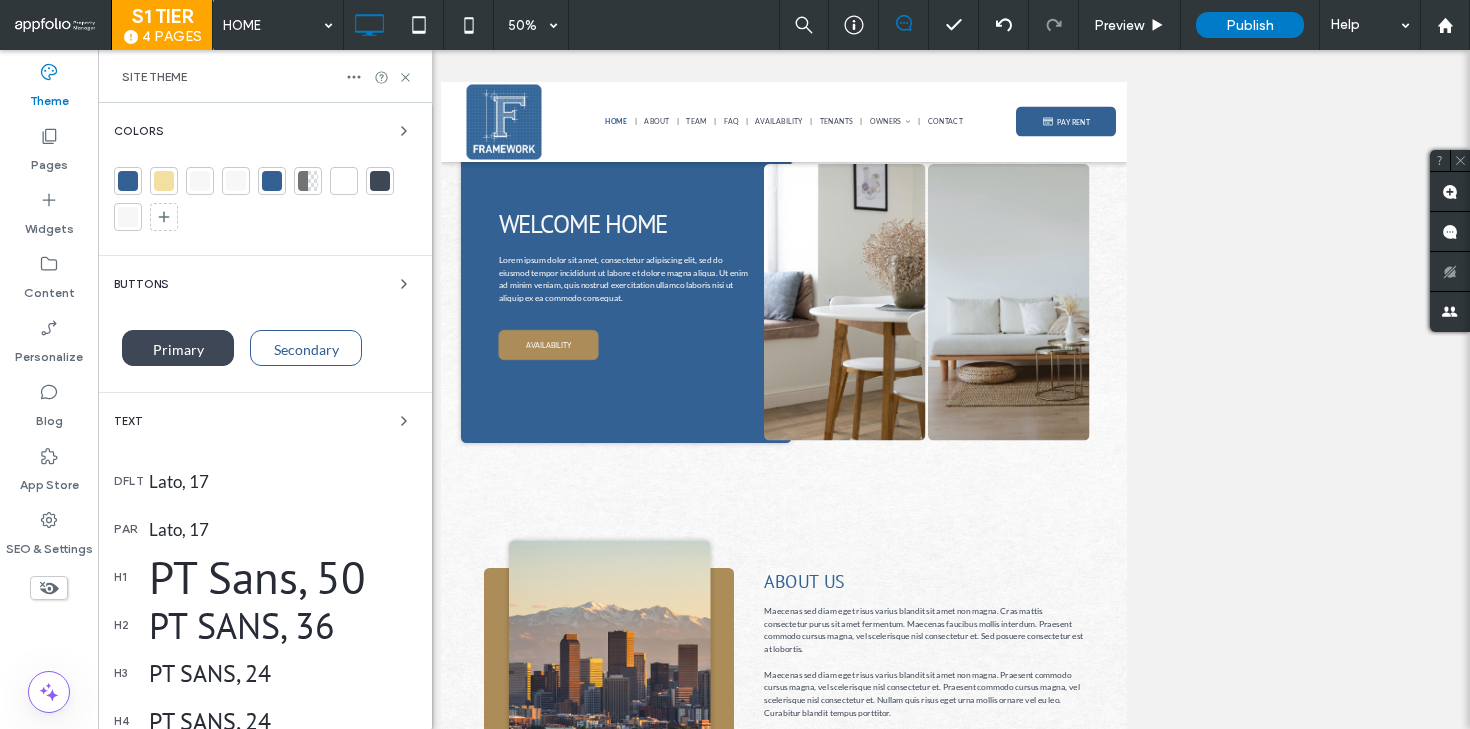 click on "PT Sans, 36" at bounding box center [282, 625] 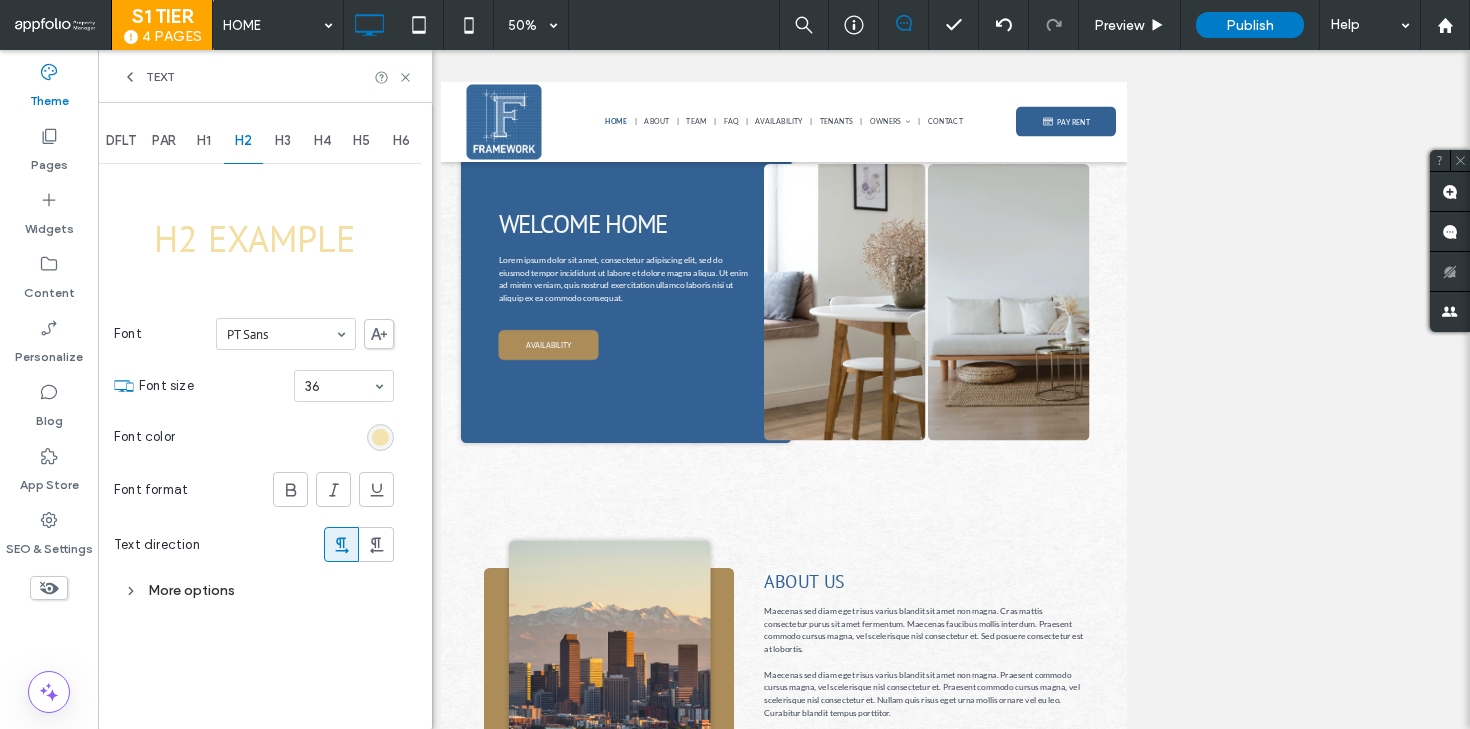 click at bounding box center [380, 437] 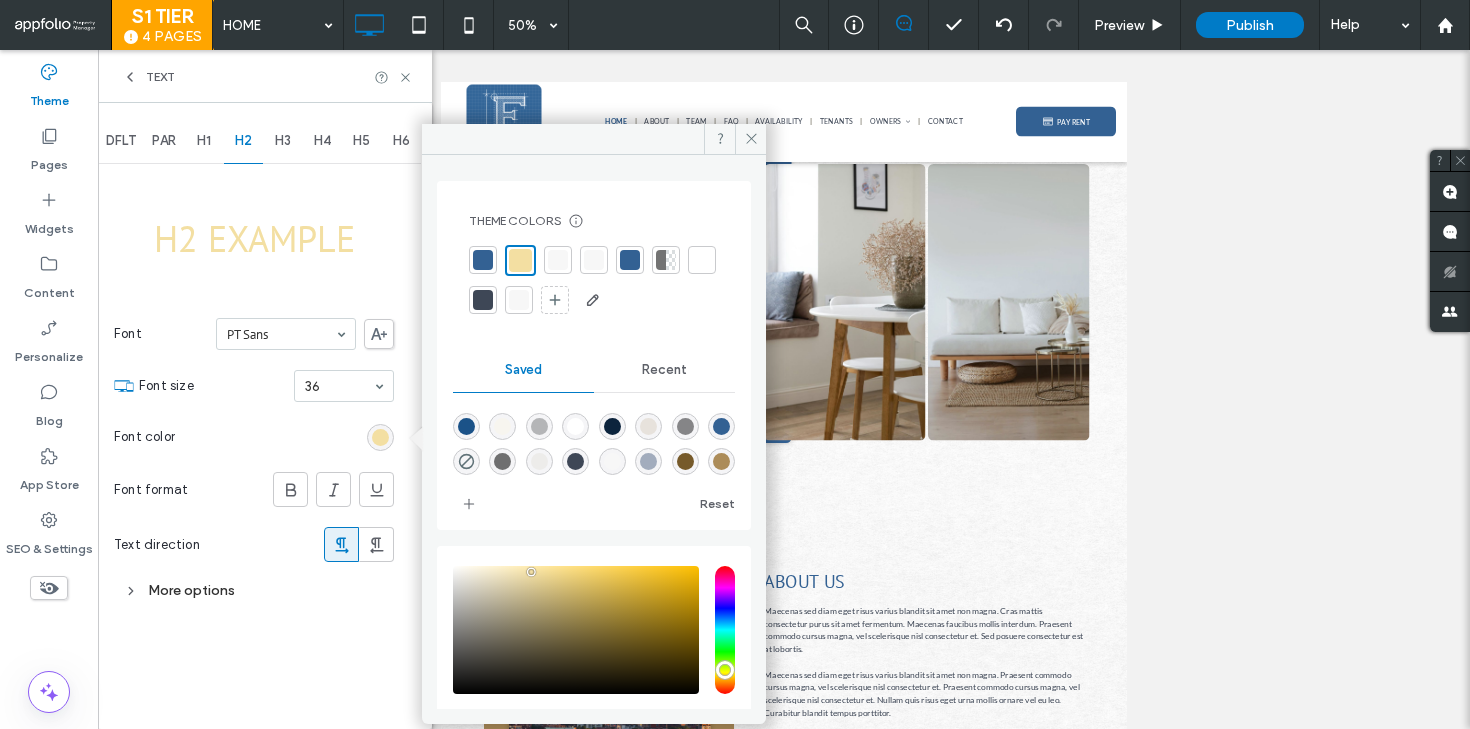 click at bounding box center (483, 260) 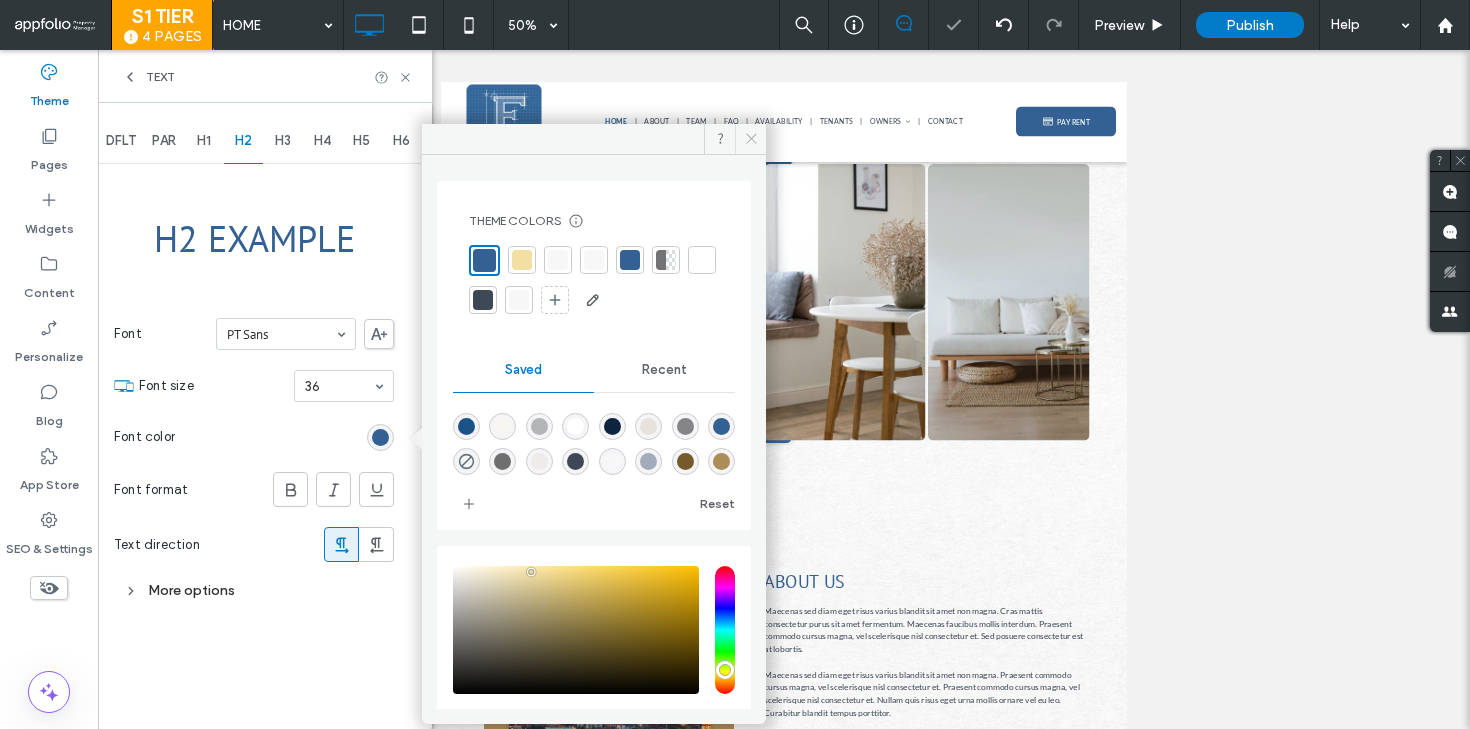 click 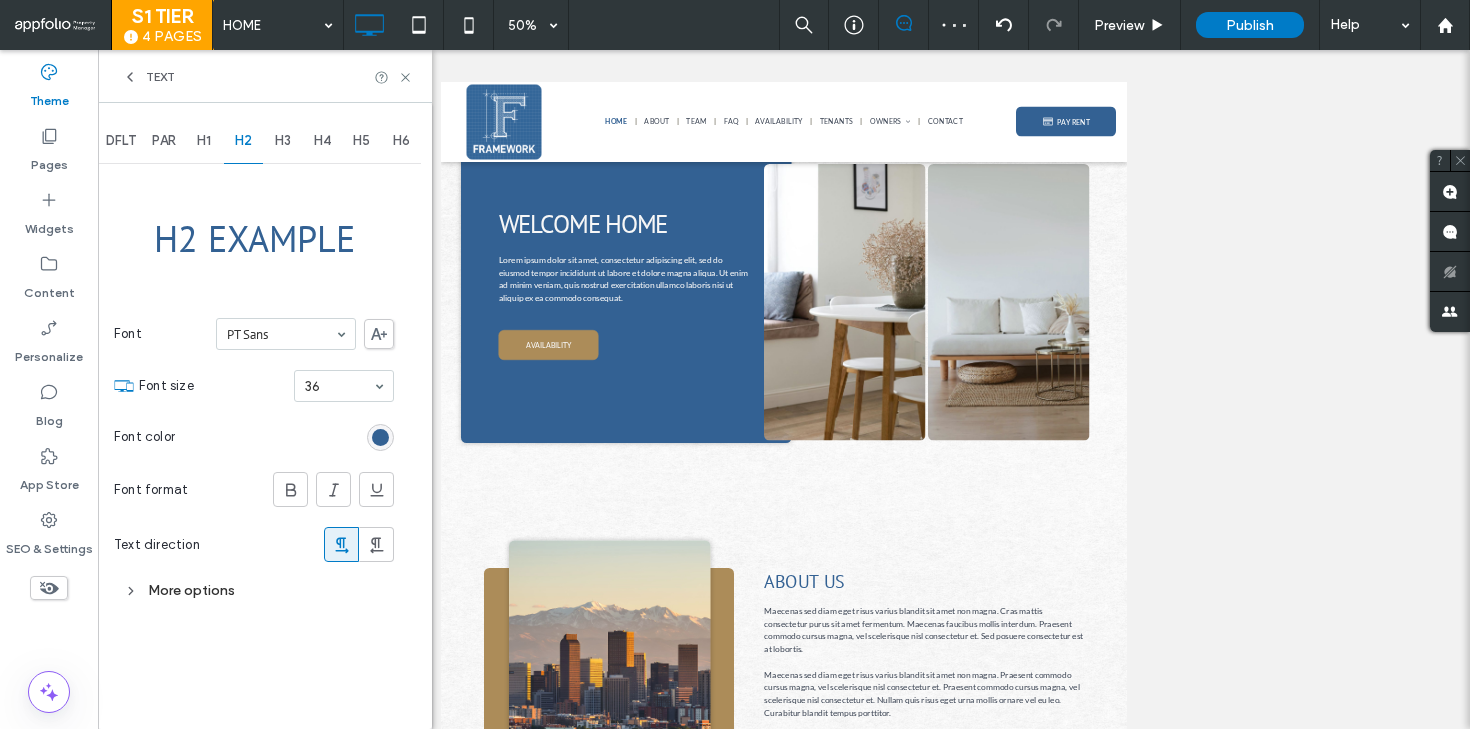 click 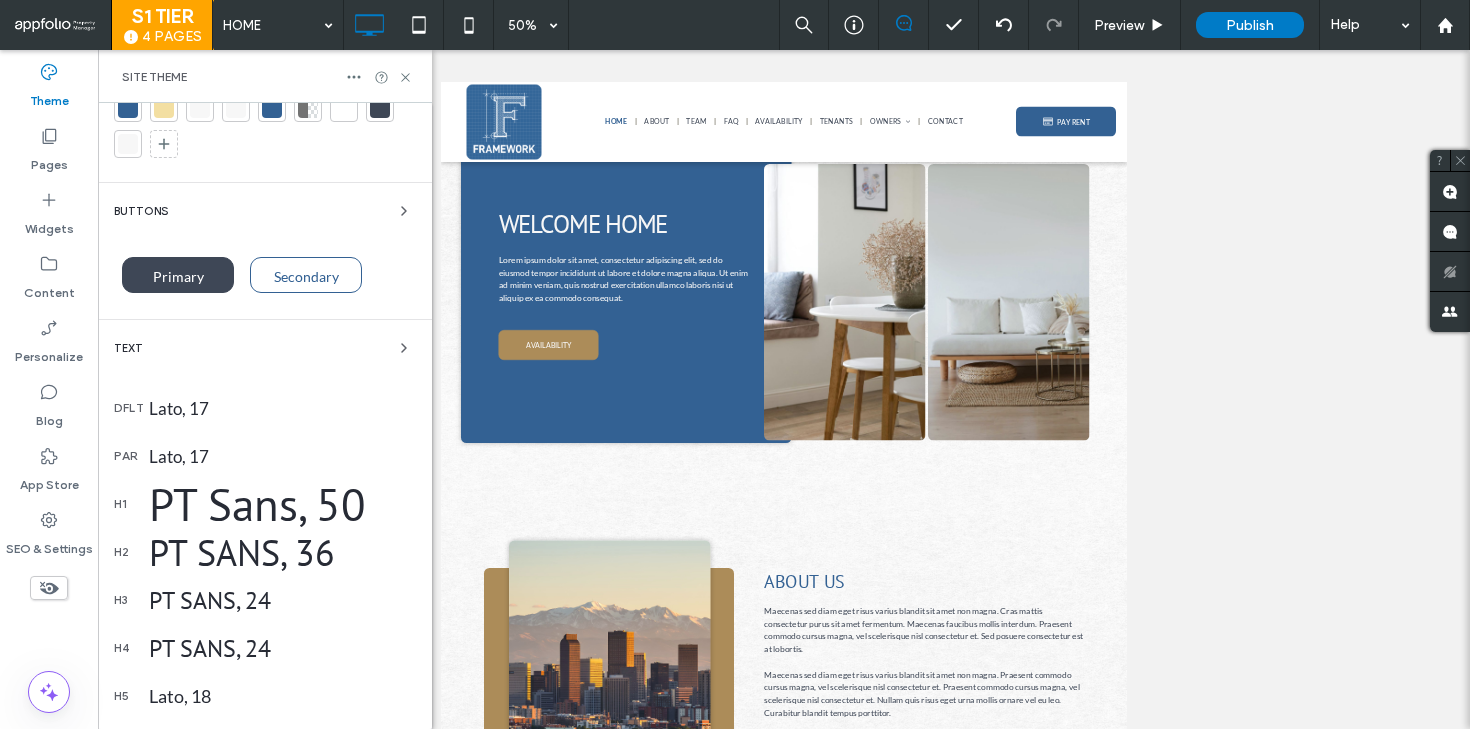 scroll, scrollTop: 0, scrollLeft: 0, axis: both 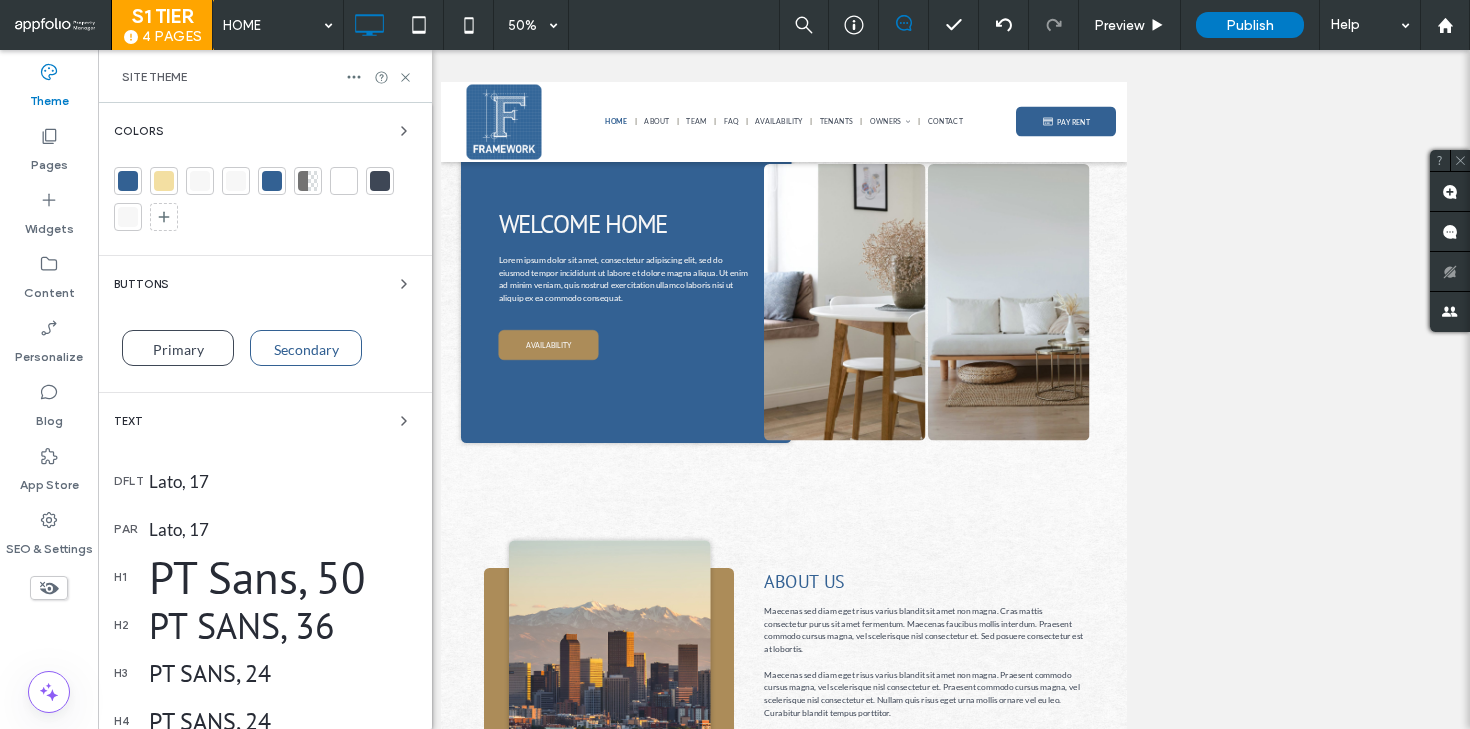 click on "Primary" at bounding box center (178, 348) 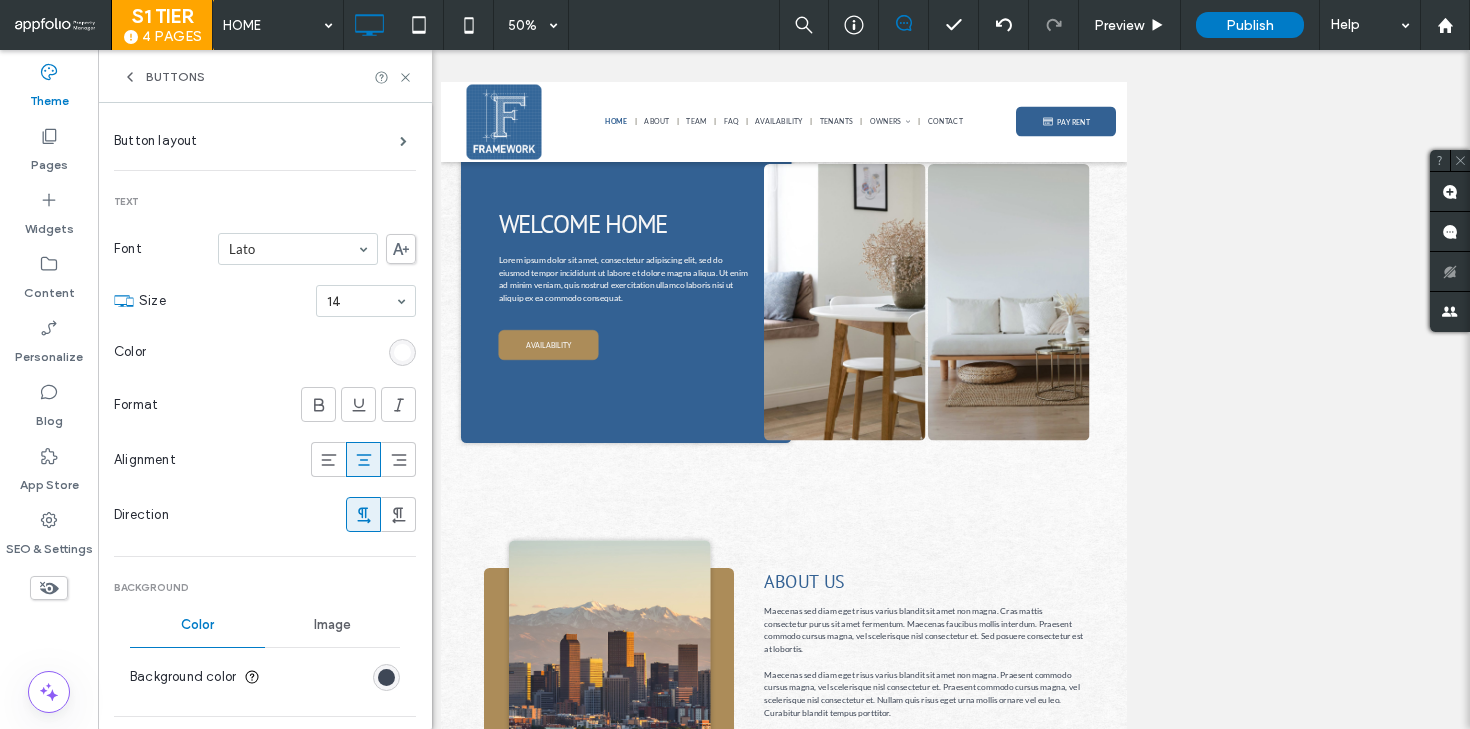 scroll, scrollTop: 180, scrollLeft: 0, axis: vertical 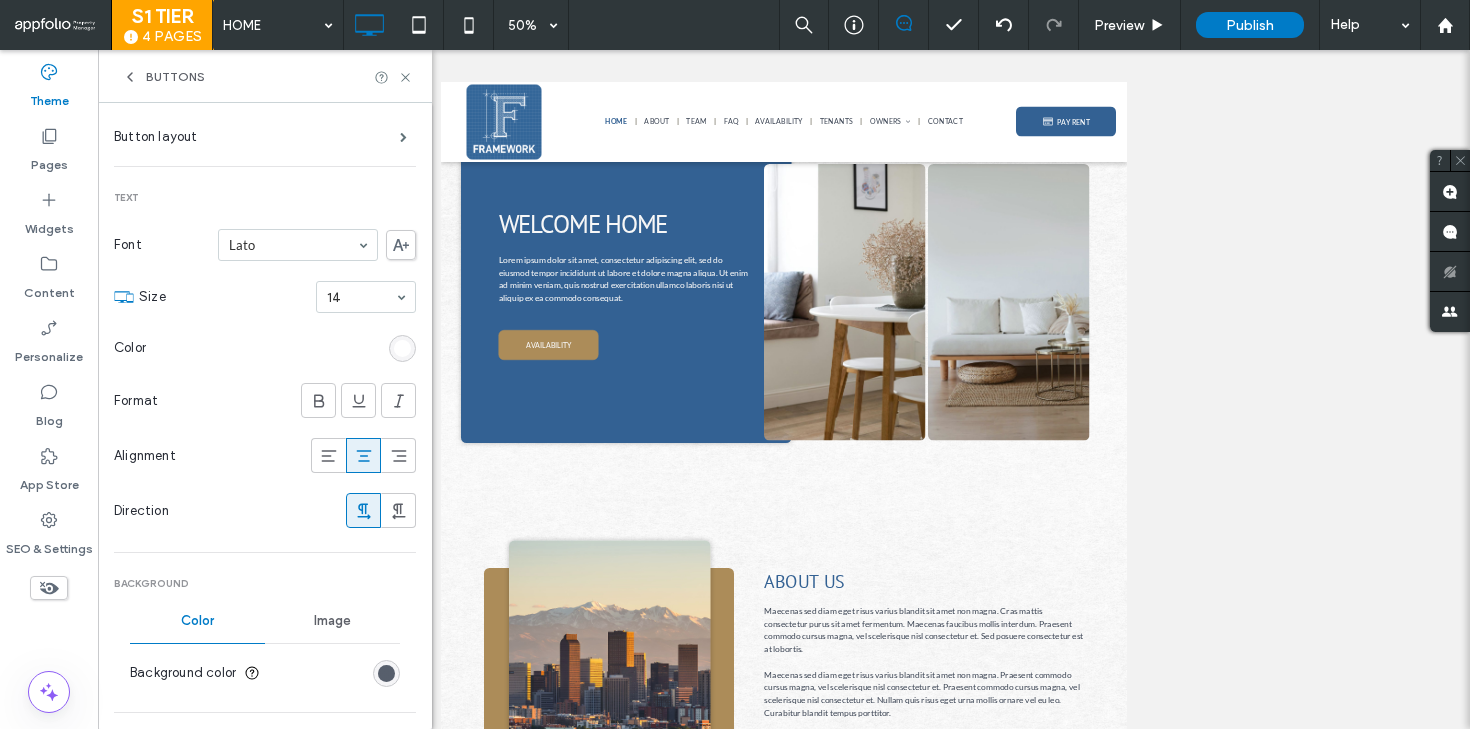 click at bounding box center (386, 673) 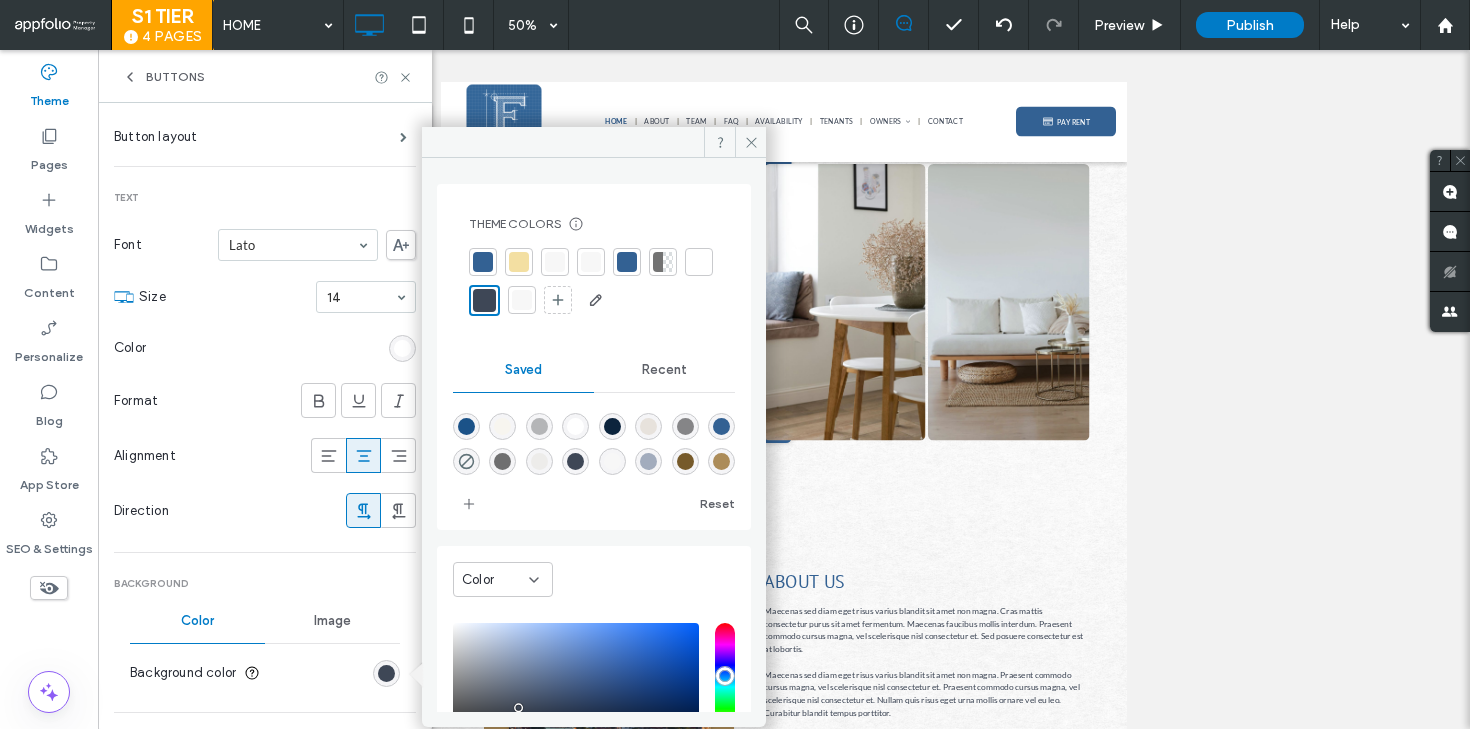 click at bounding box center (483, 262) 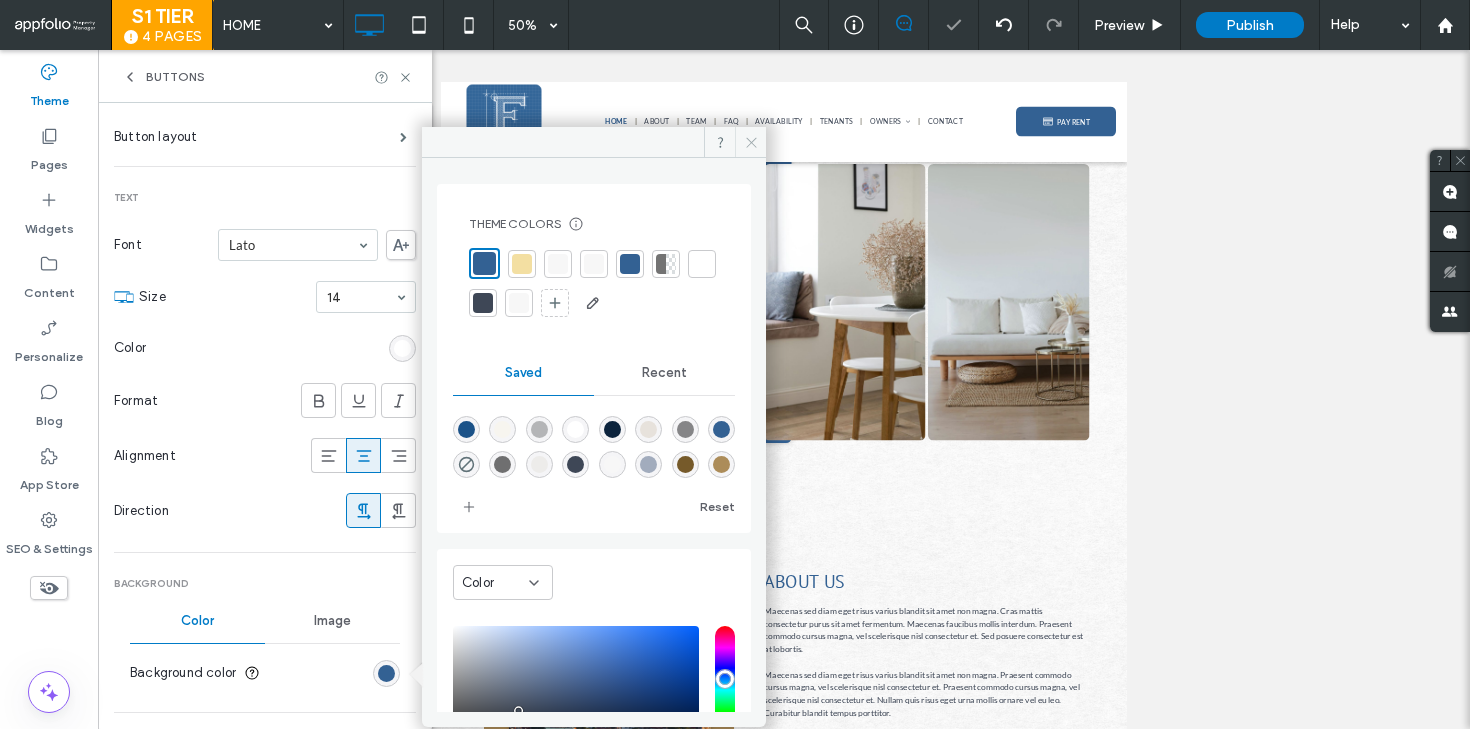 click 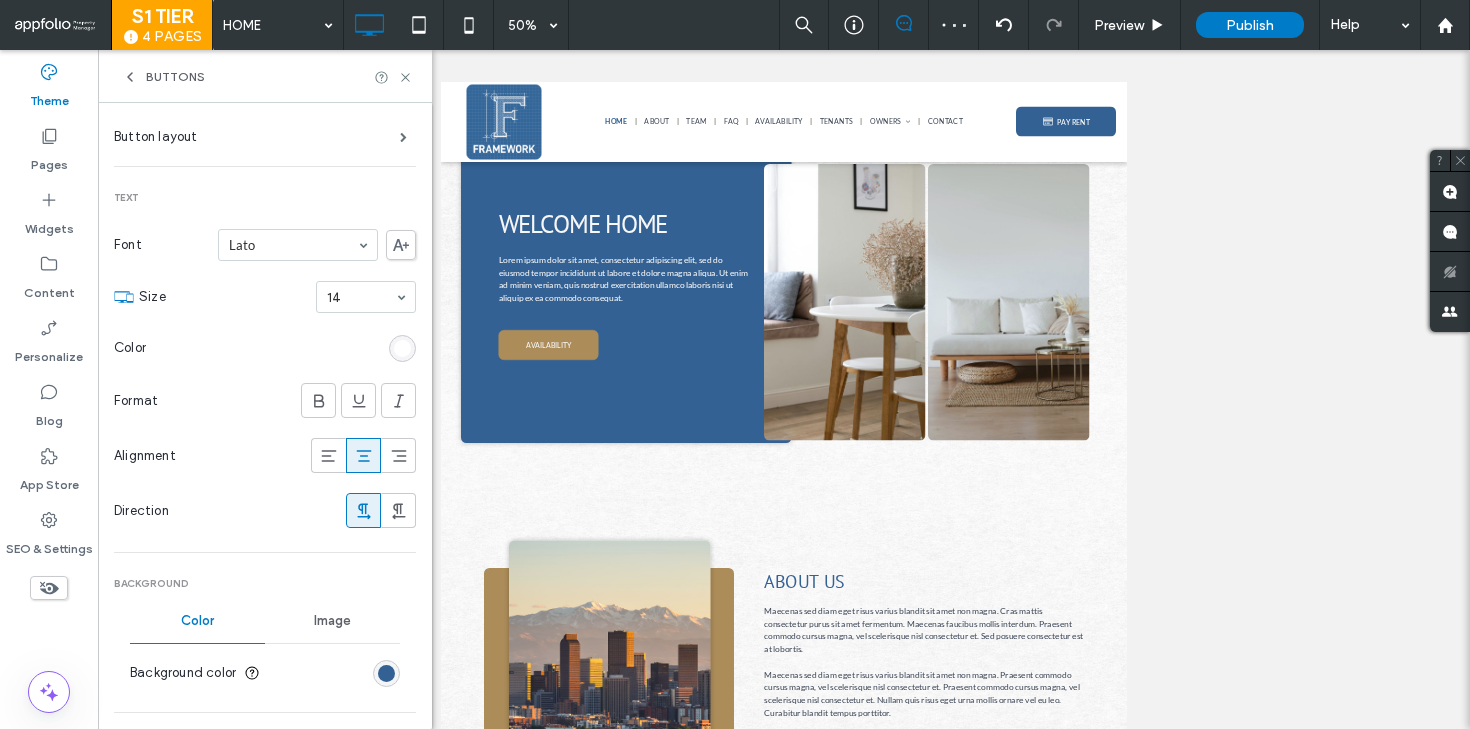 click on "Buttons" at bounding box center (265, 76) 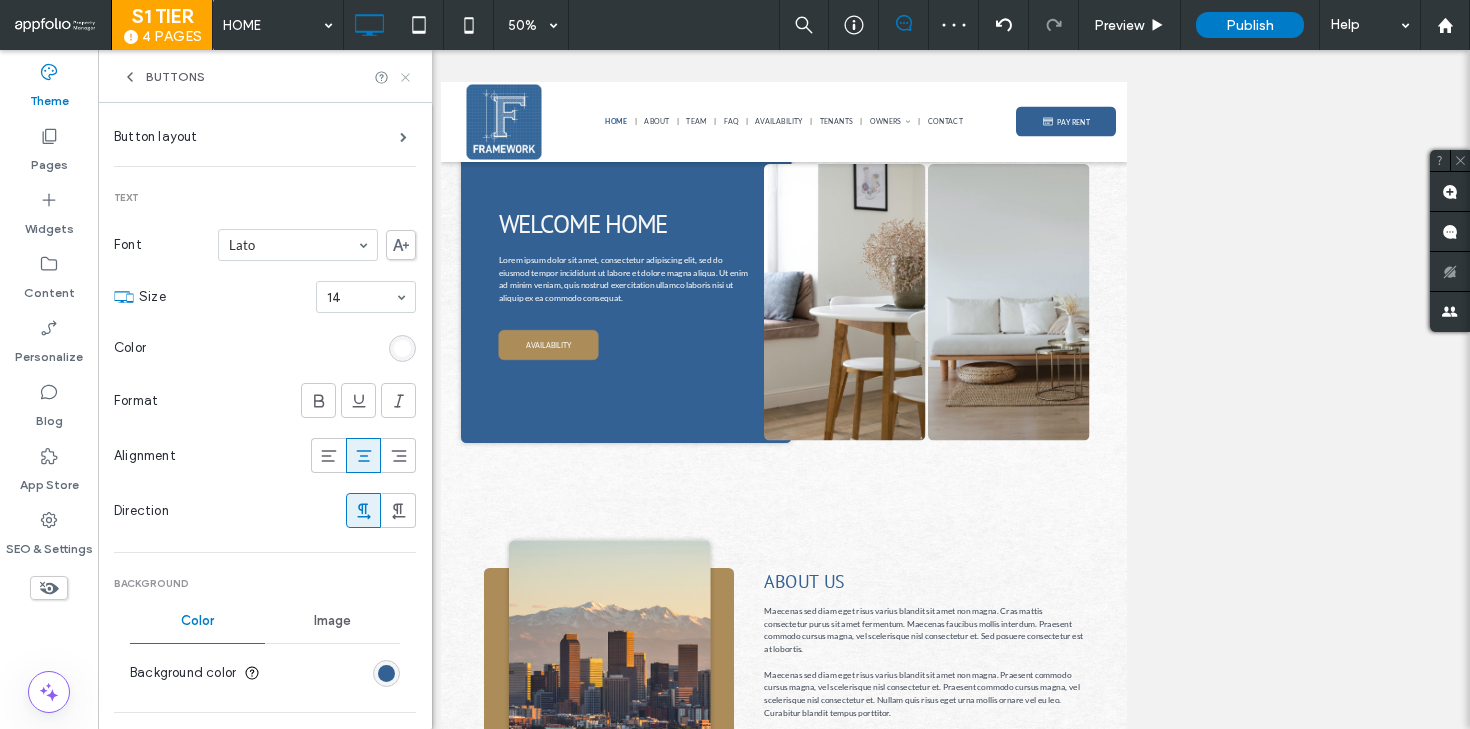 click 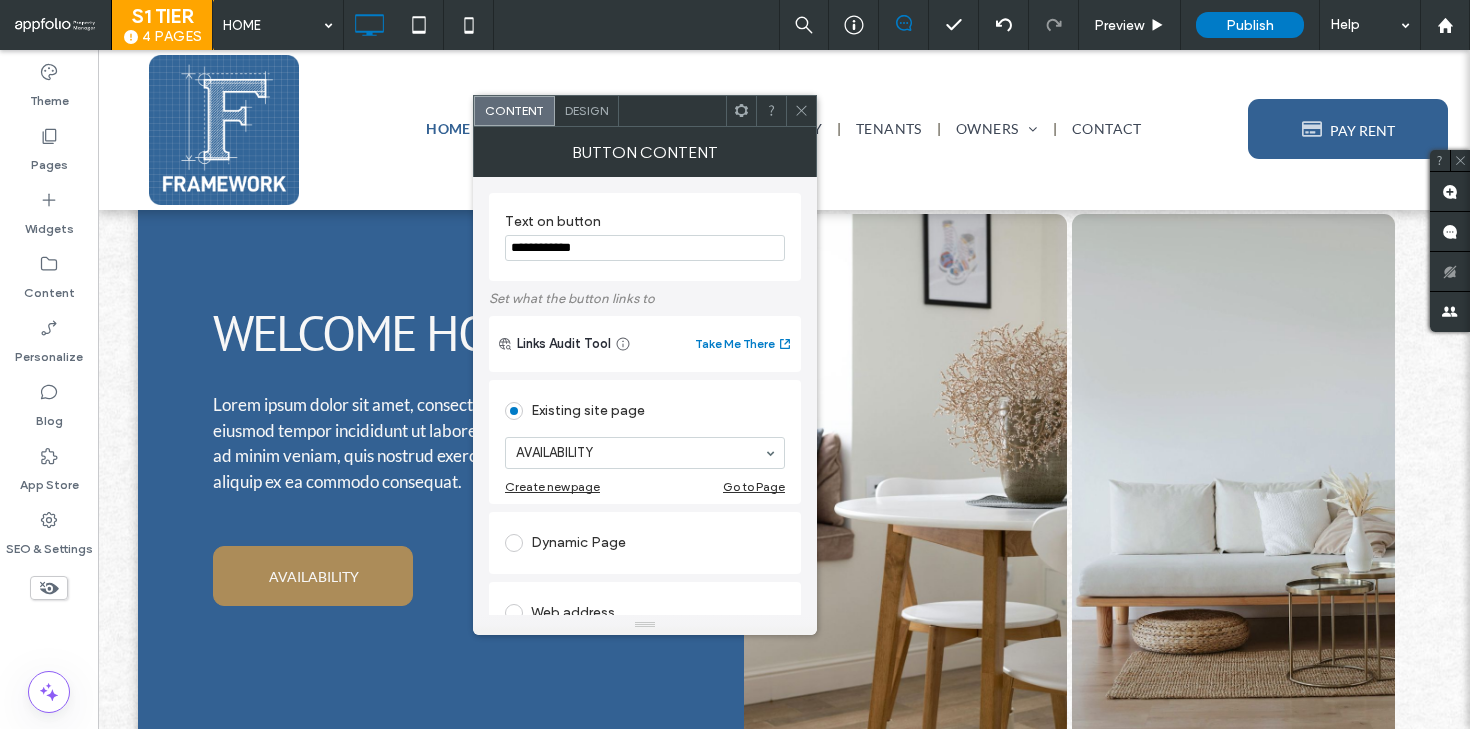 click on "Design" at bounding box center (586, 110) 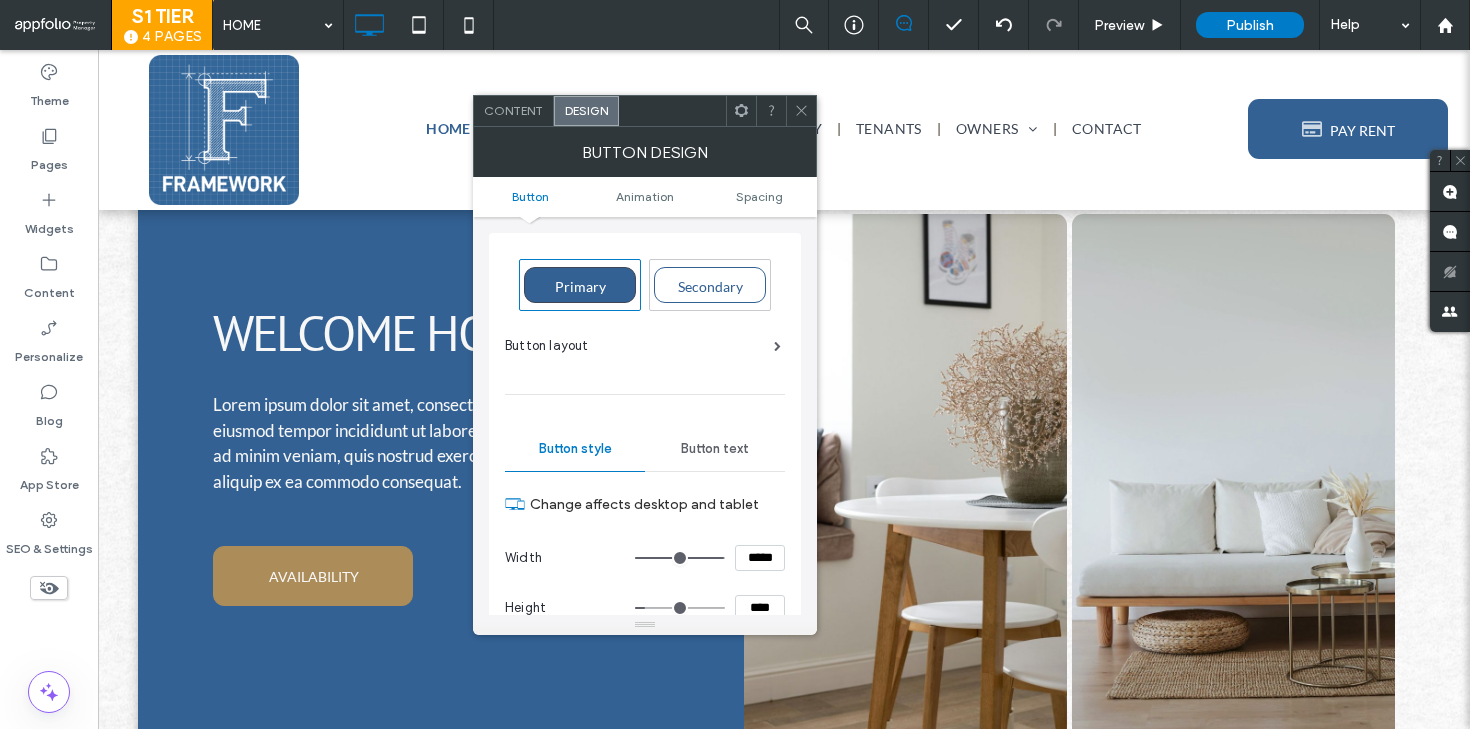 click on "Primary" at bounding box center (580, 285) 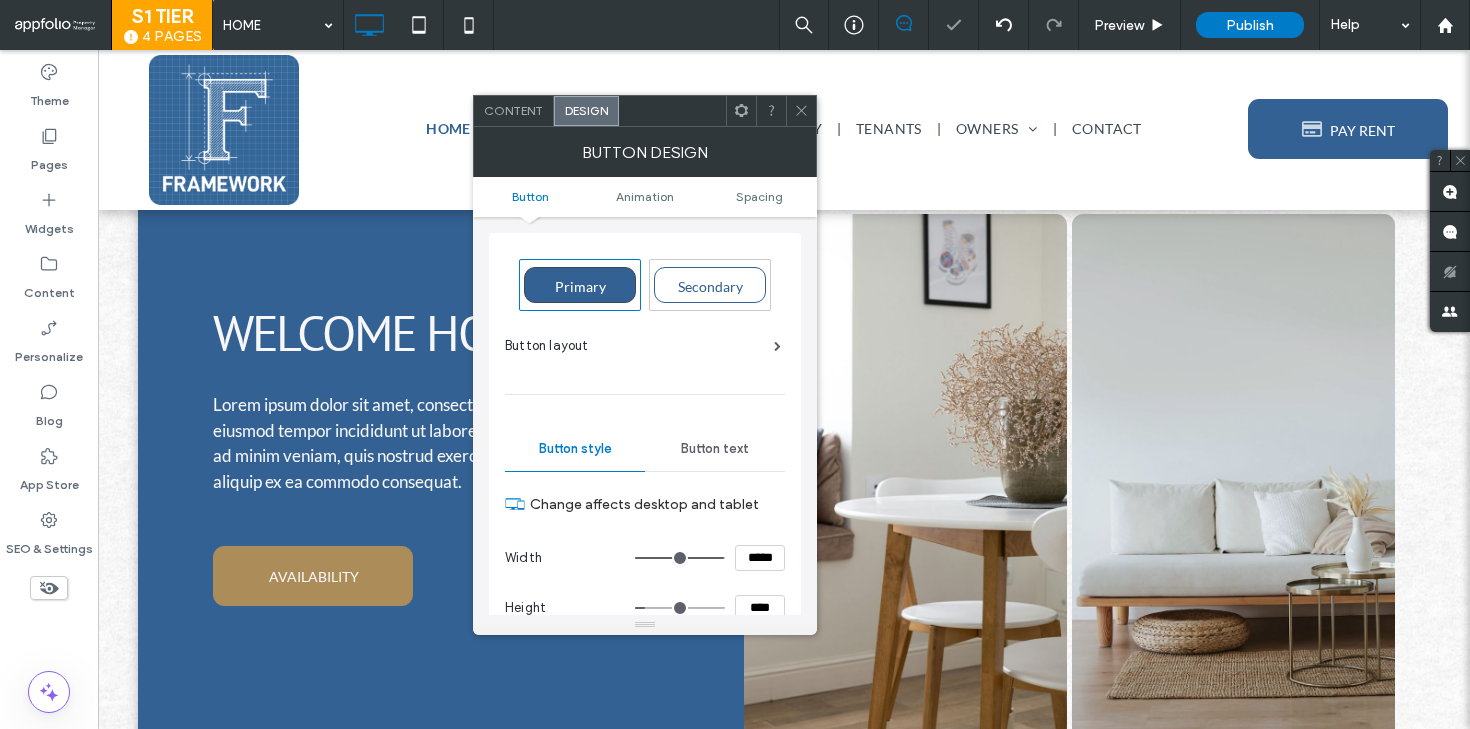 click 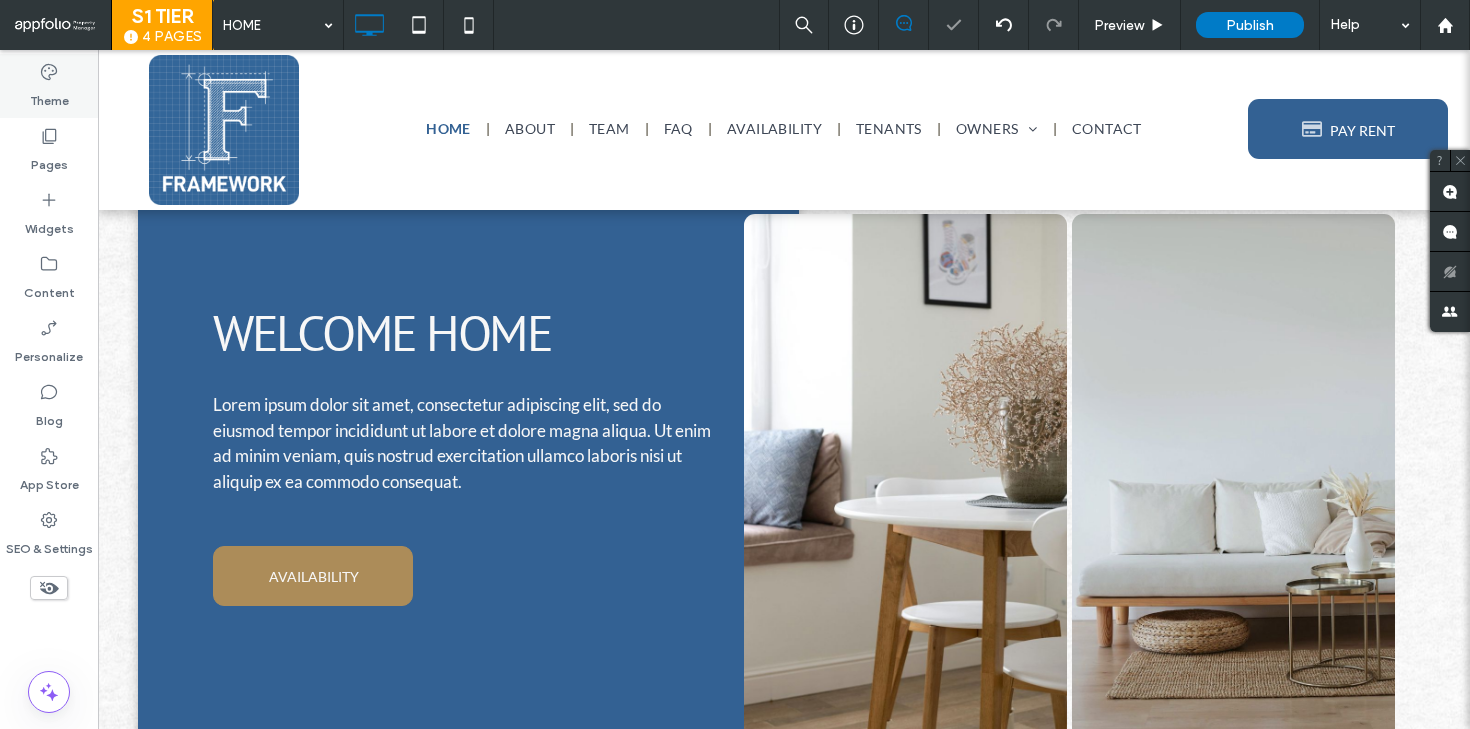 click 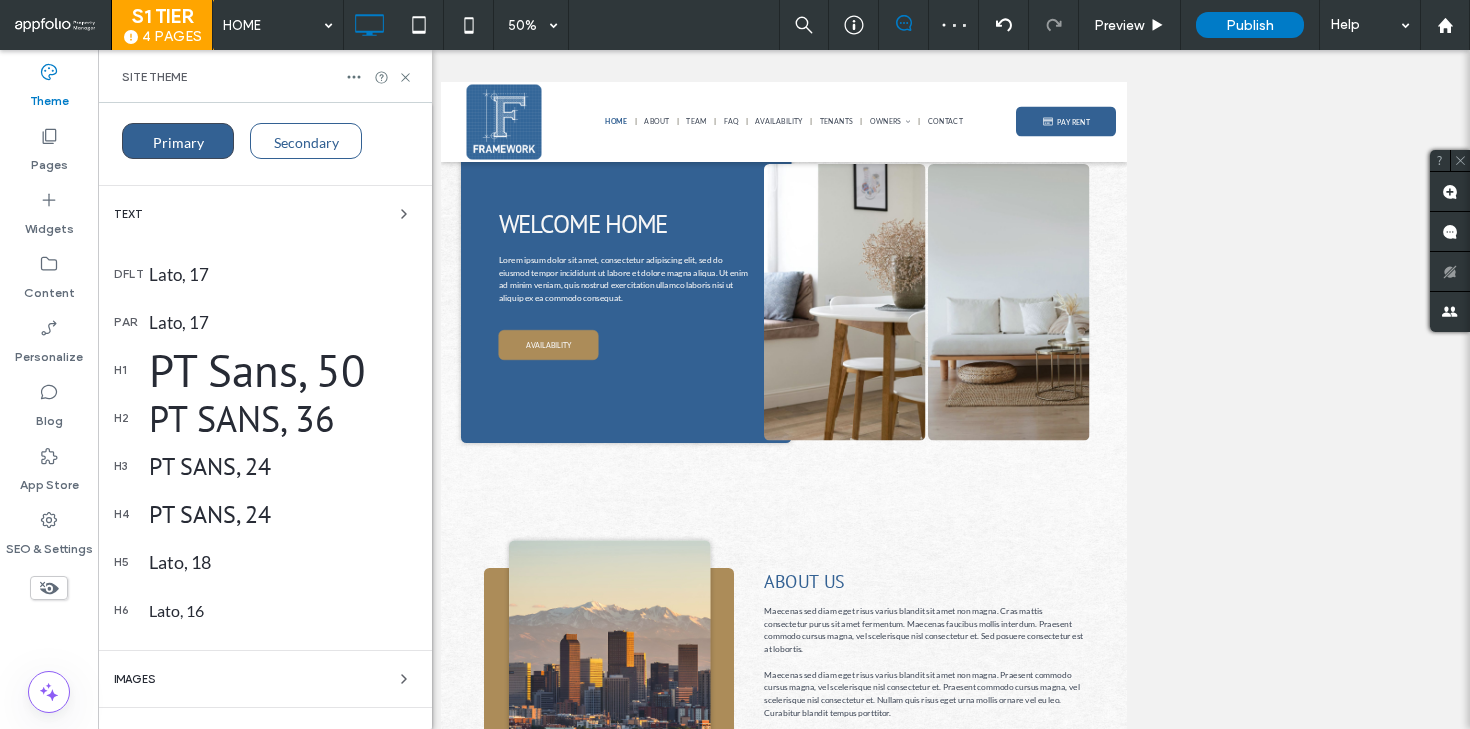 scroll, scrollTop: 84, scrollLeft: 0, axis: vertical 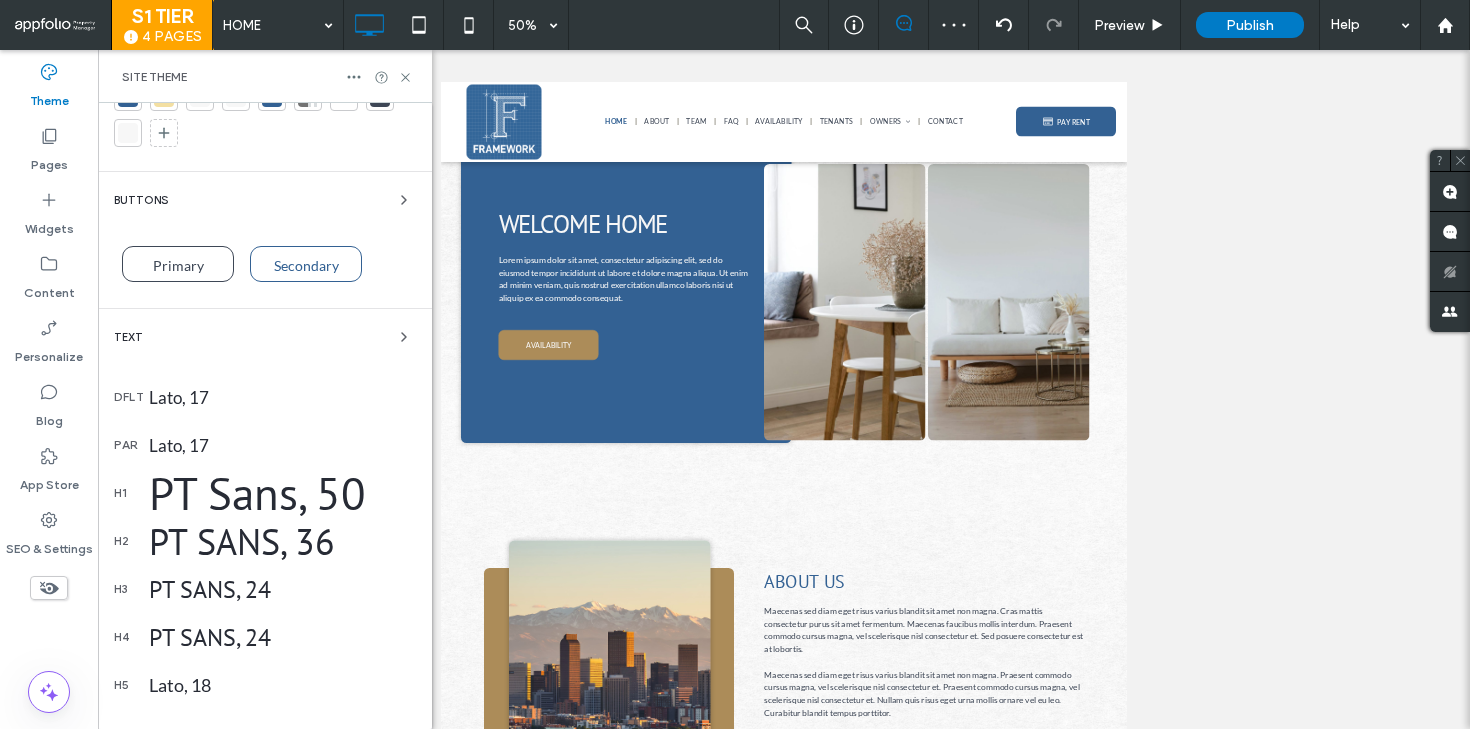 click on "Primary" at bounding box center (178, 265) 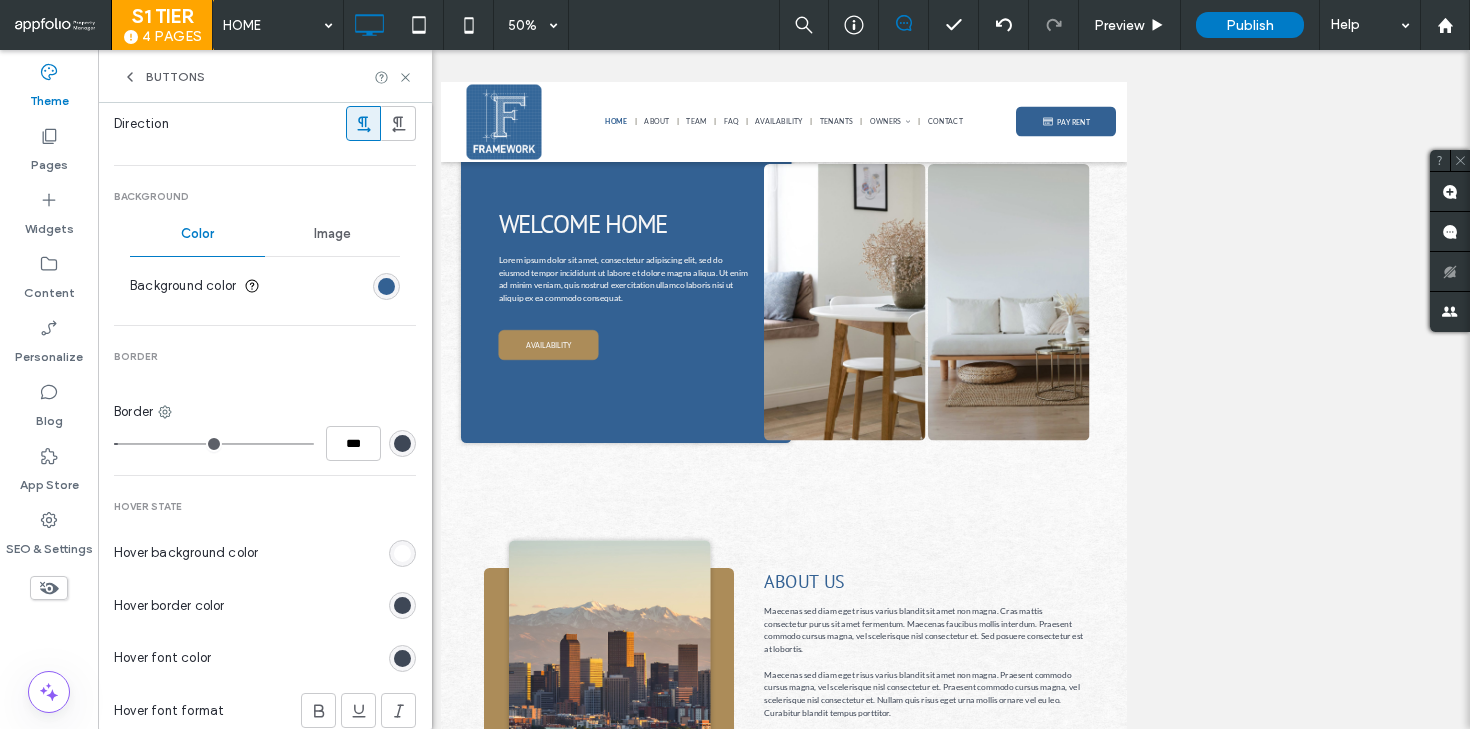 scroll, scrollTop: 573, scrollLeft: 0, axis: vertical 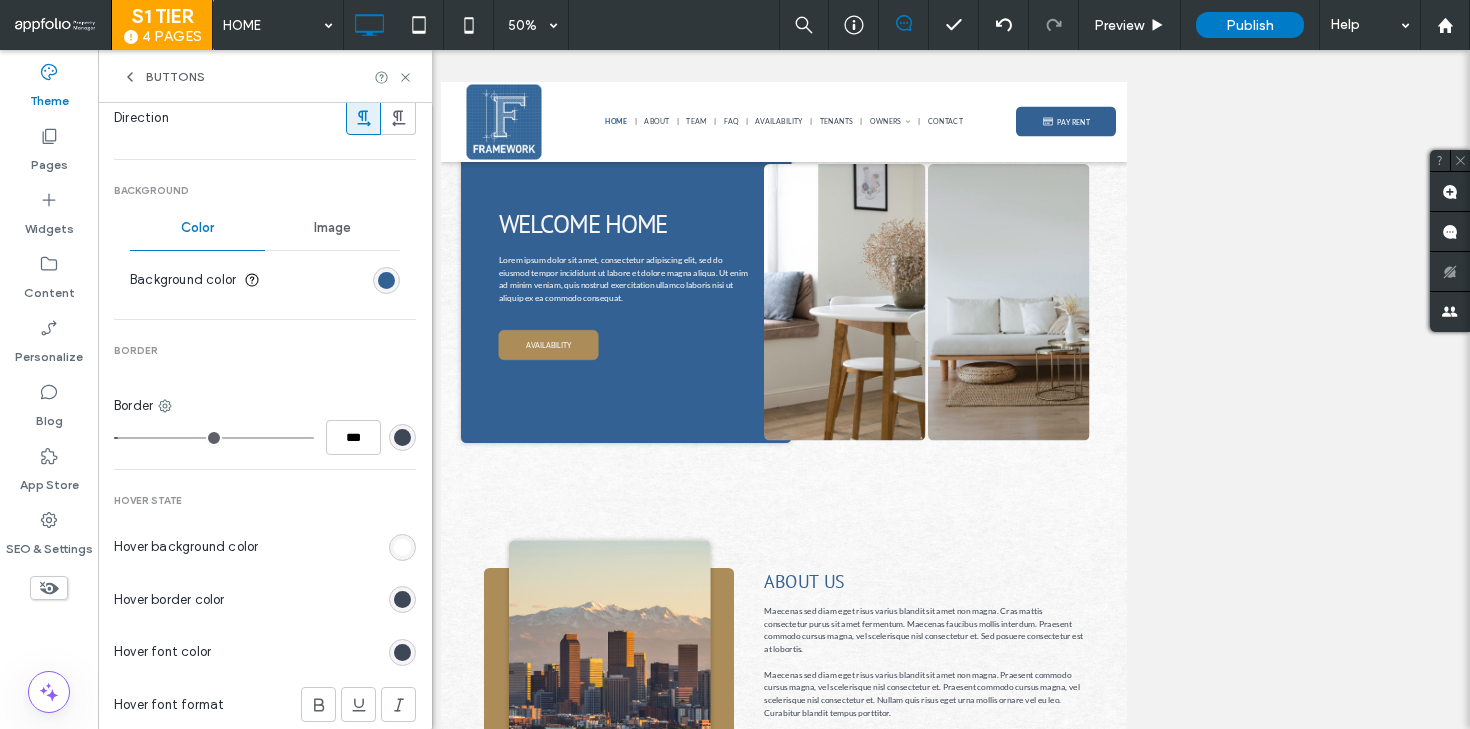 click at bounding box center [402, 437] 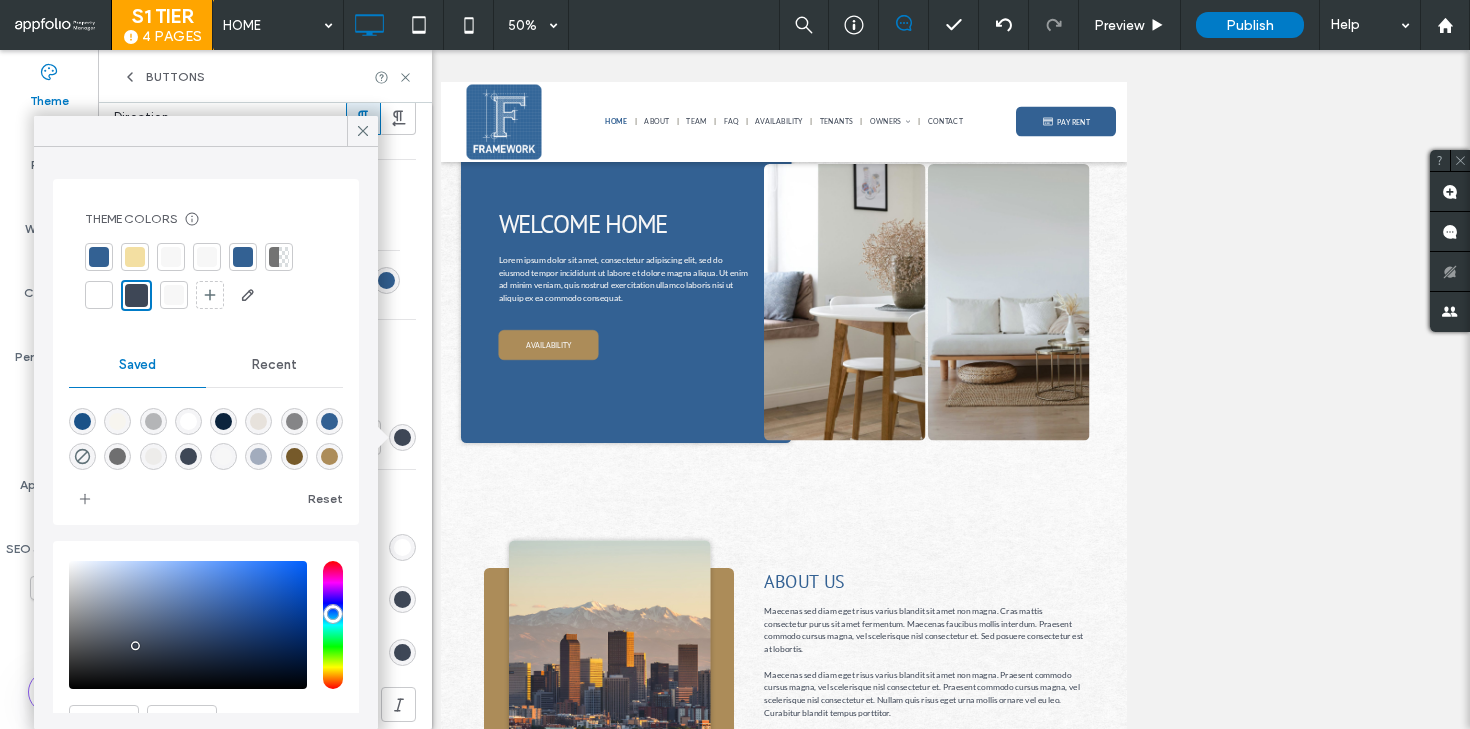 click at bounding box center [135, 257] 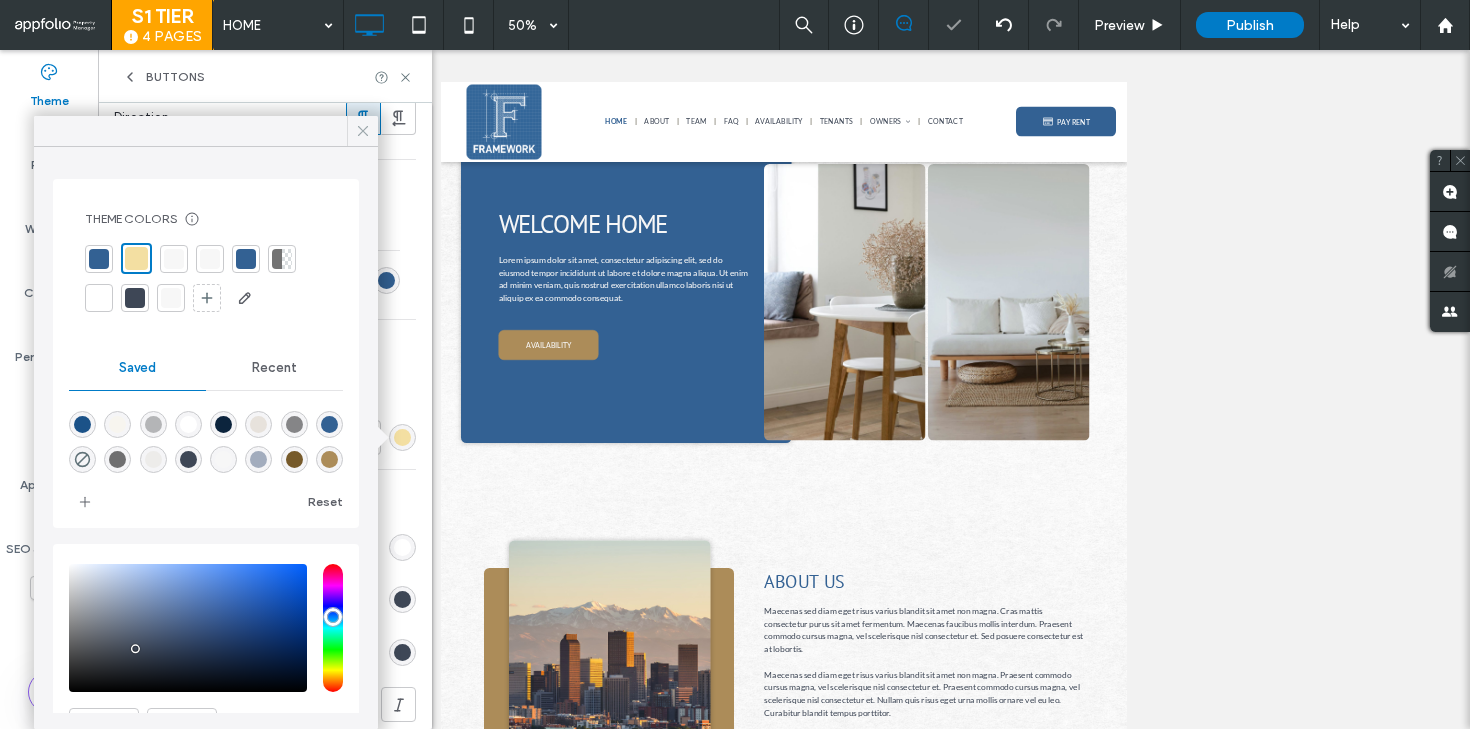 click 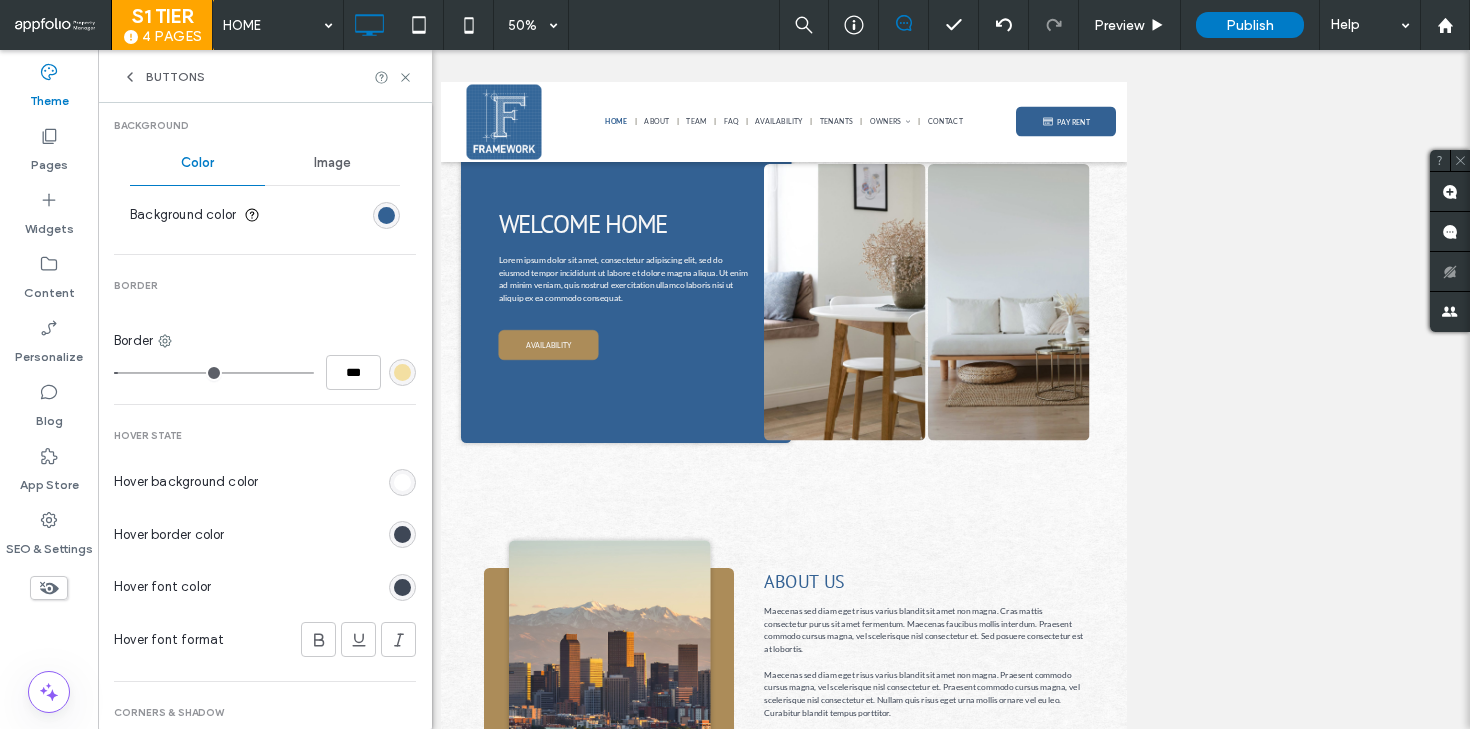 scroll, scrollTop: 662, scrollLeft: 0, axis: vertical 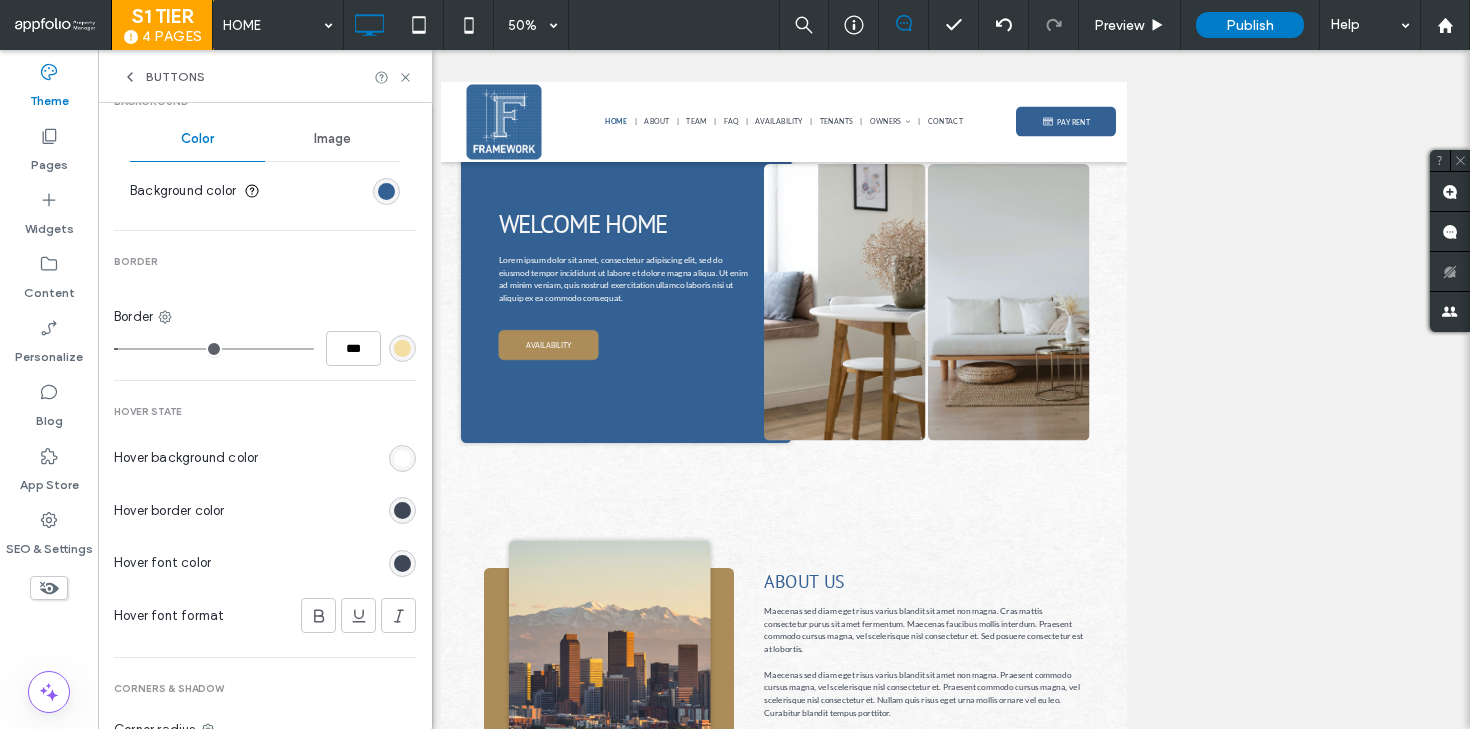 click at bounding box center [402, 458] 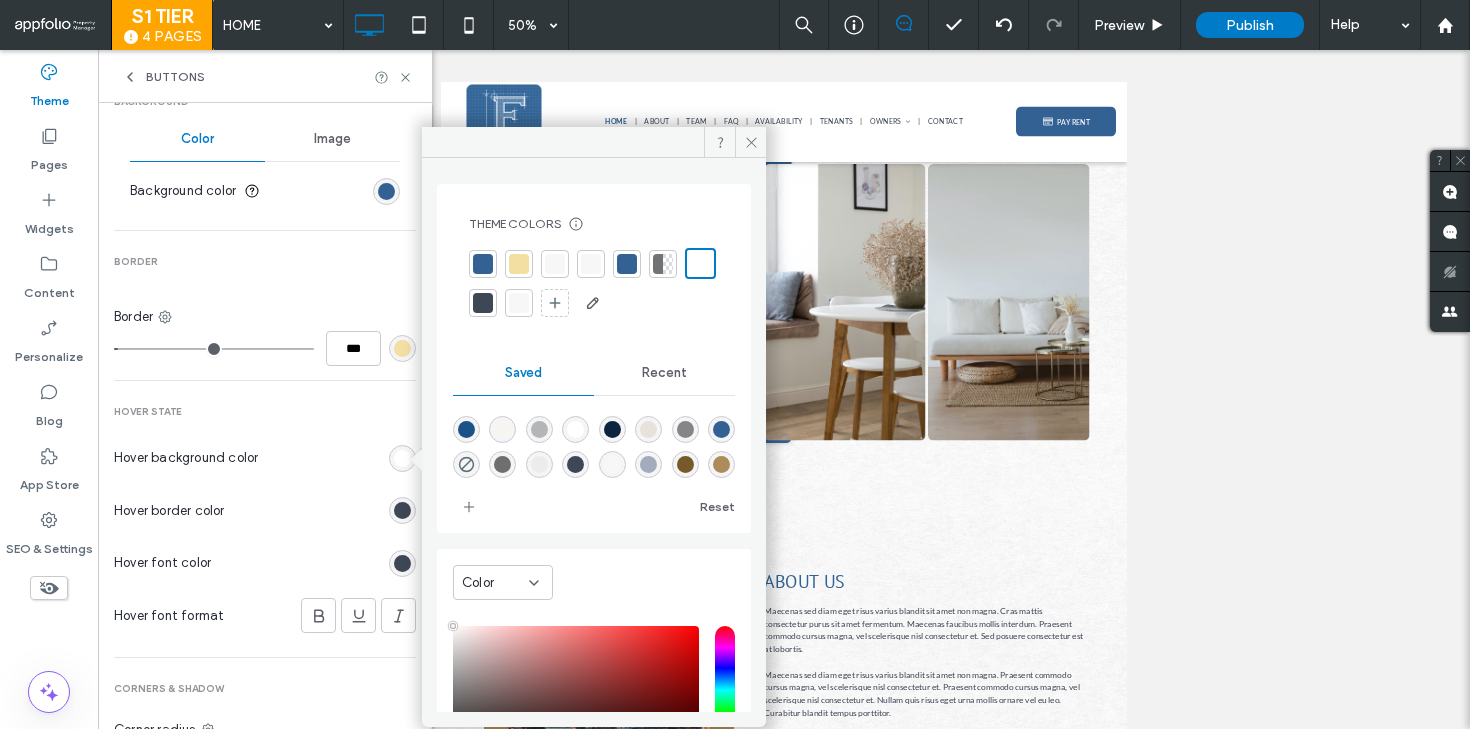 click at bounding box center [519, 264] 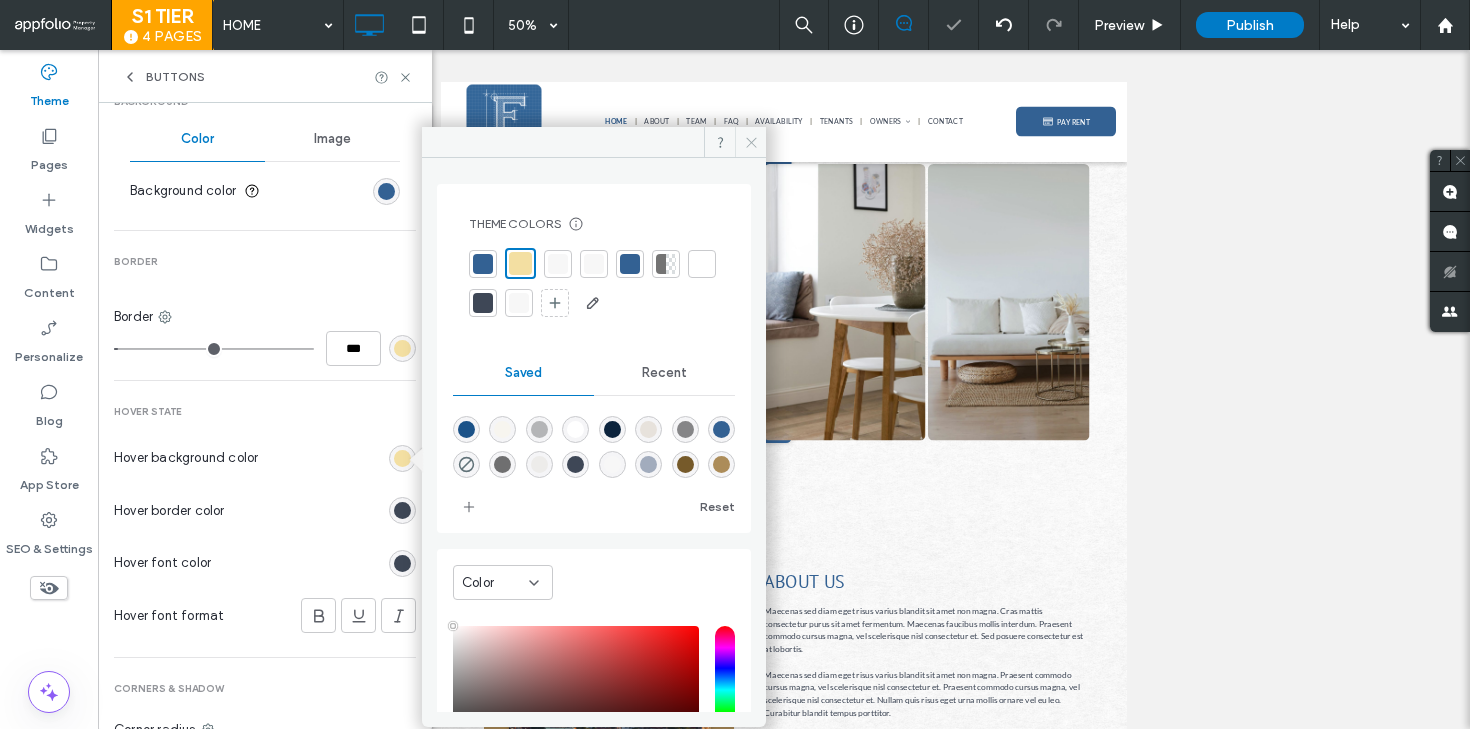 click 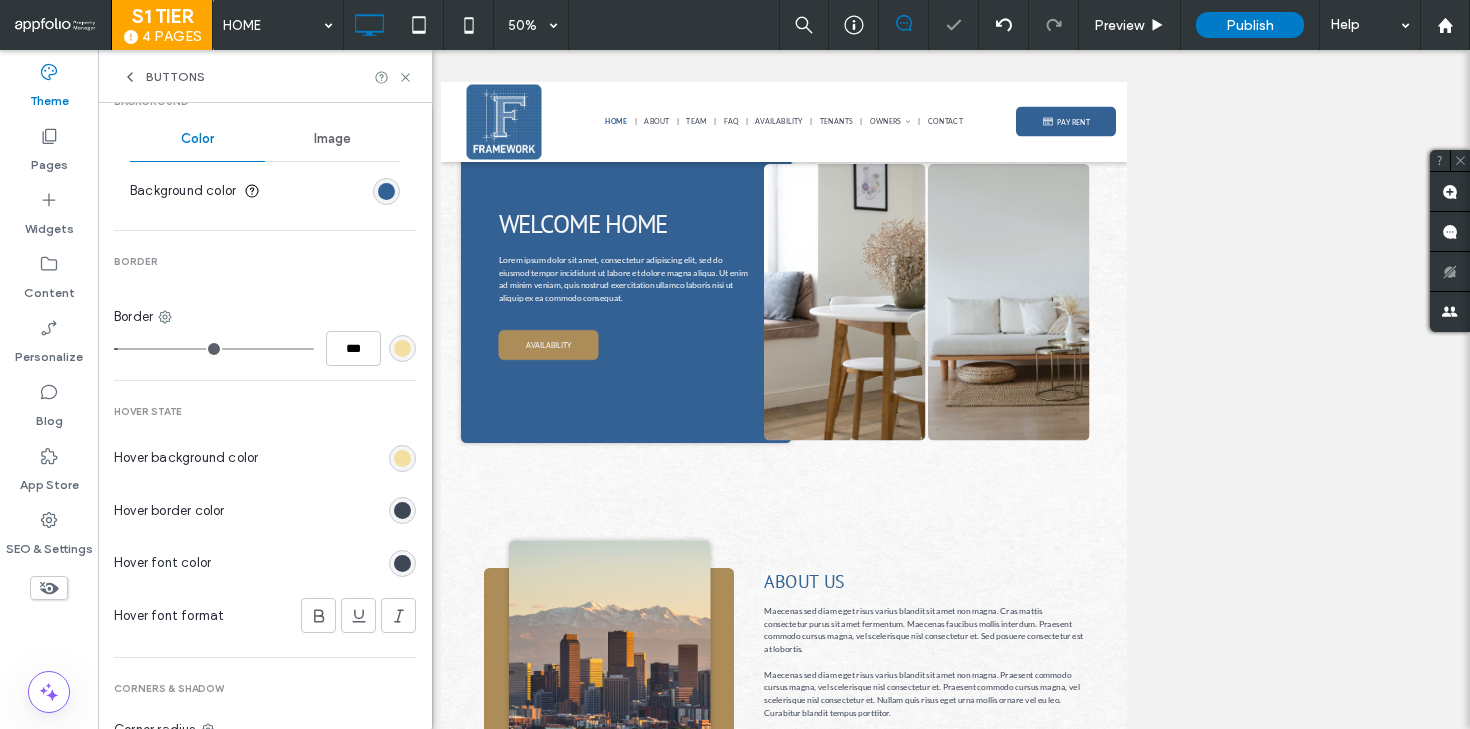 click at bounding box center (324, 510) 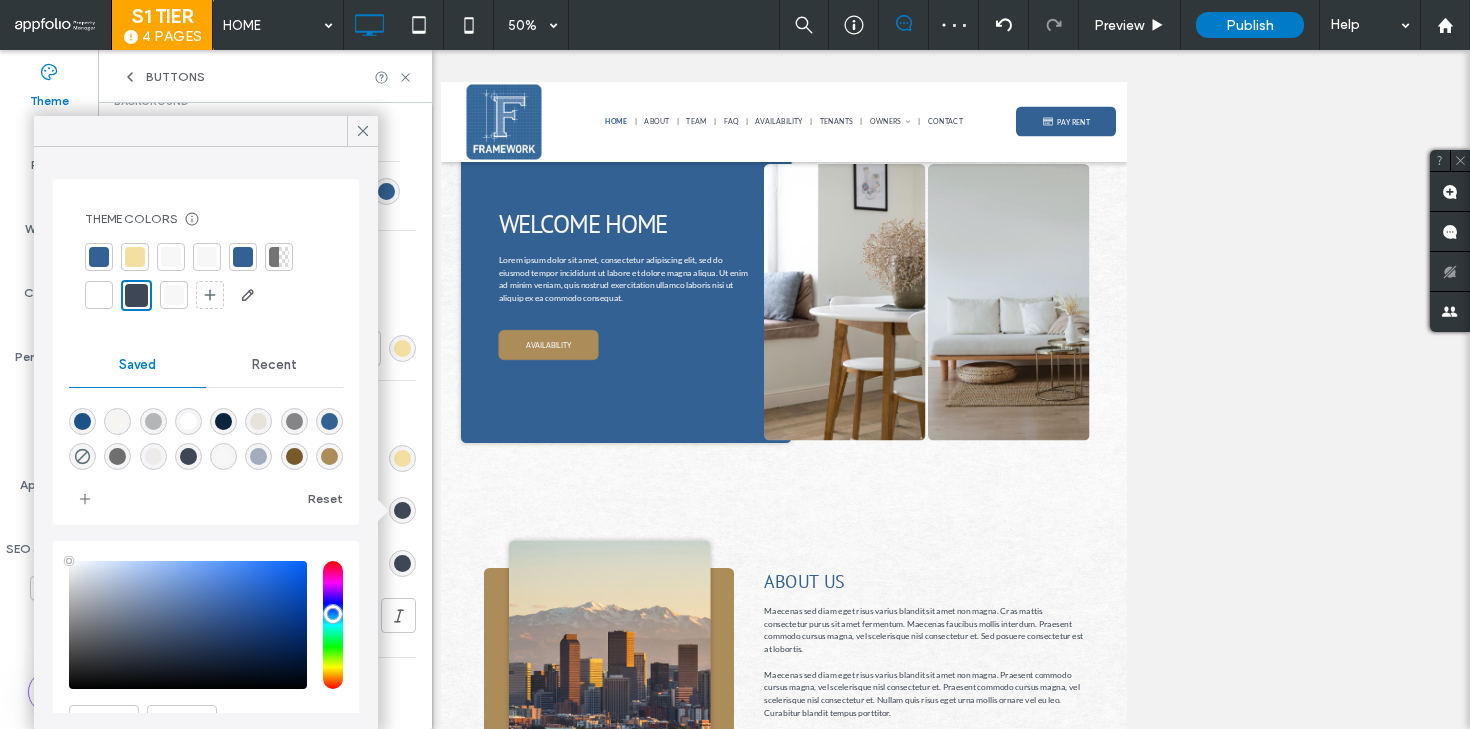 type on "****" 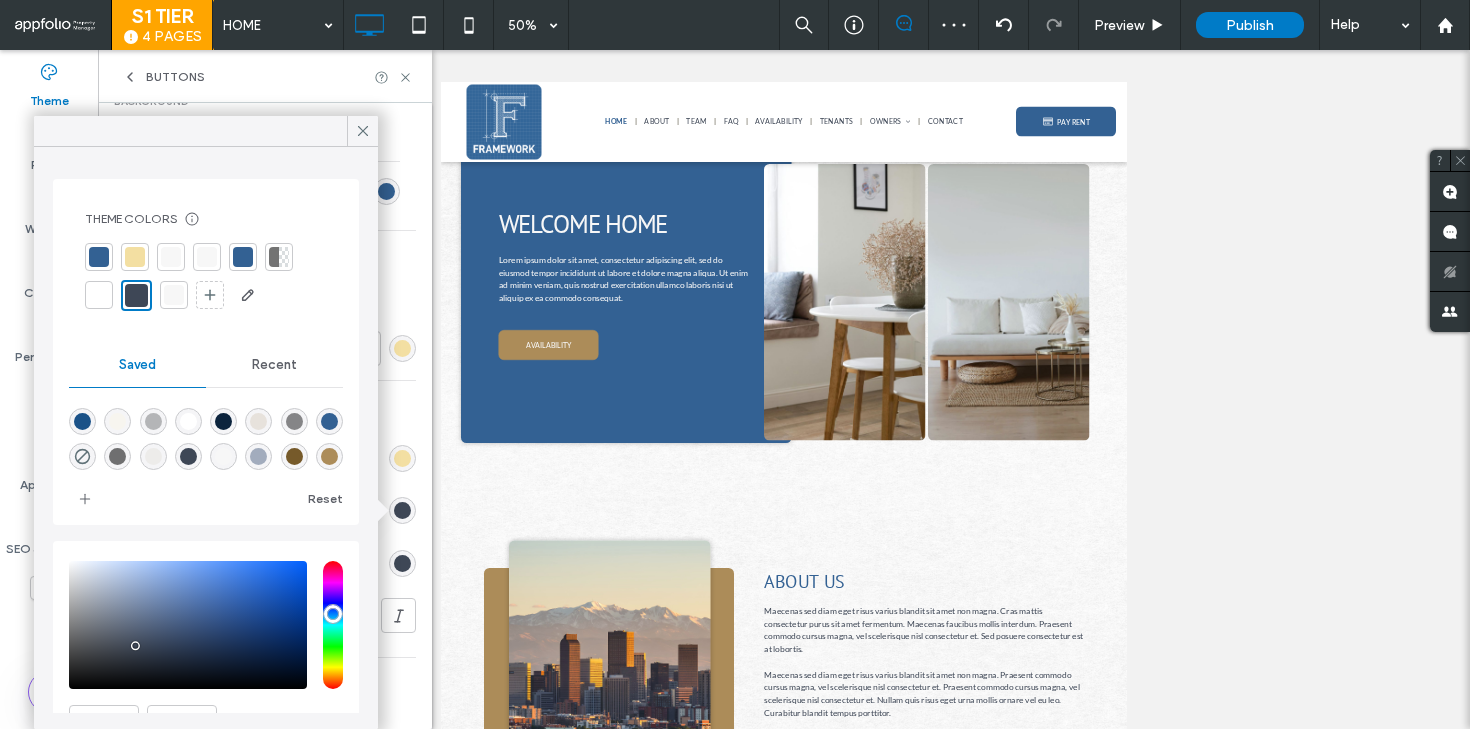 click at bounding box center [99, 257] 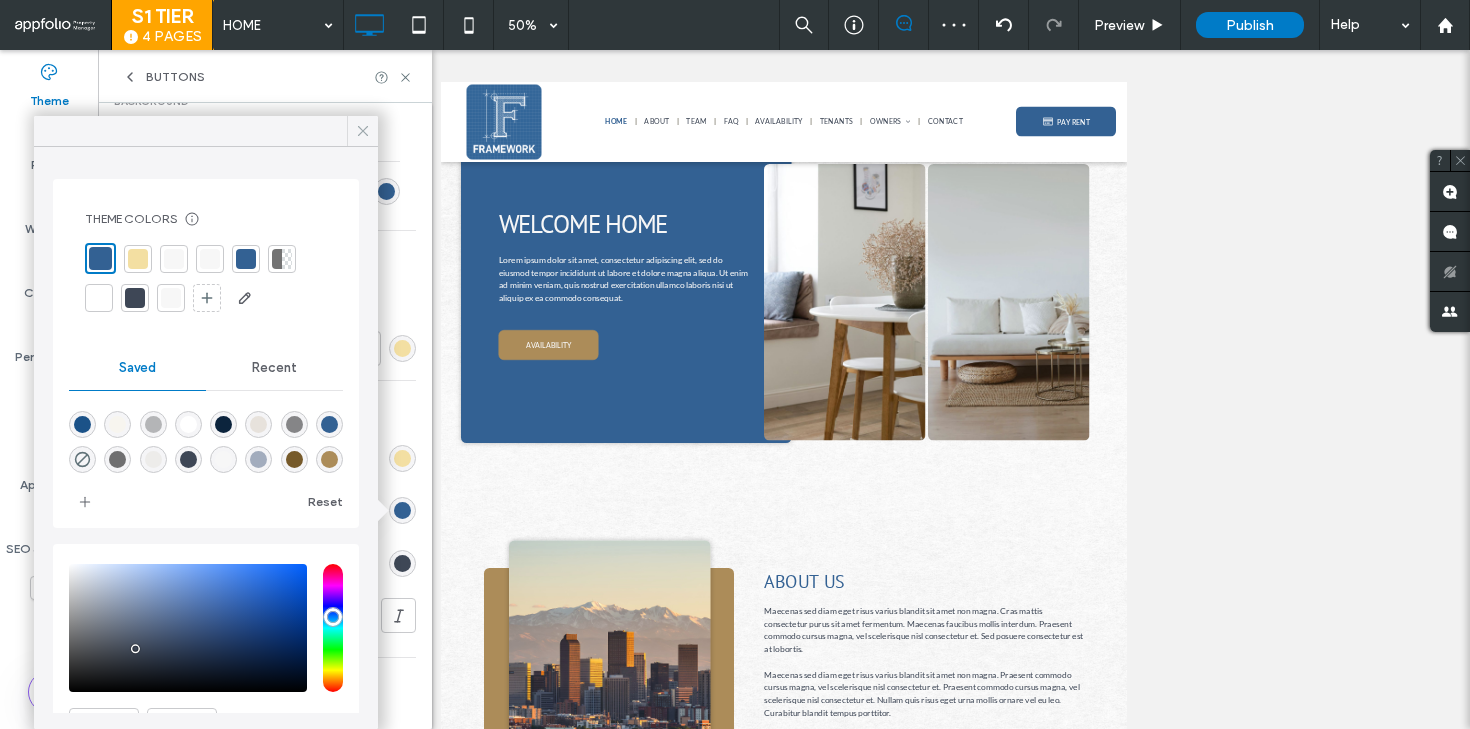 click 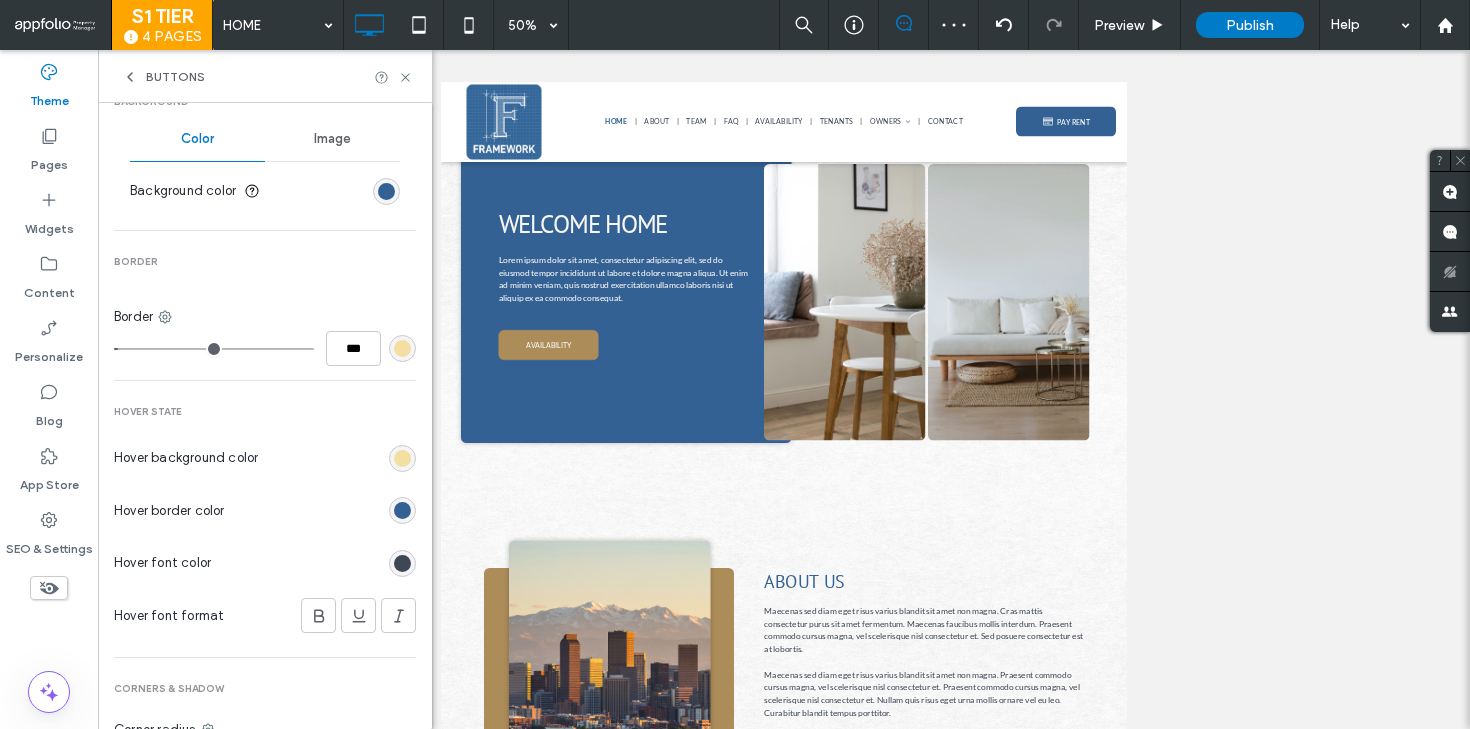 click at bounding box center (402, 563) 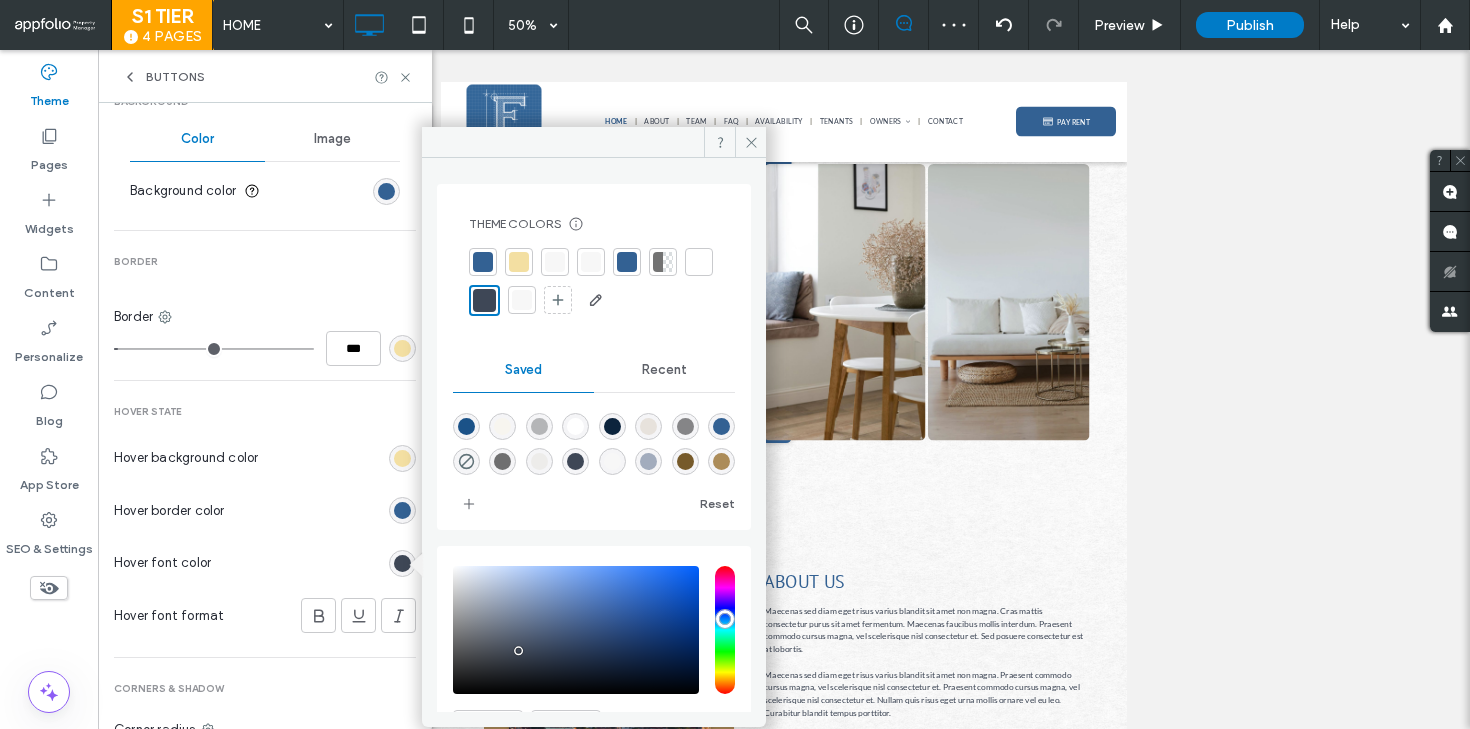 click at bounding box center [483, 262] 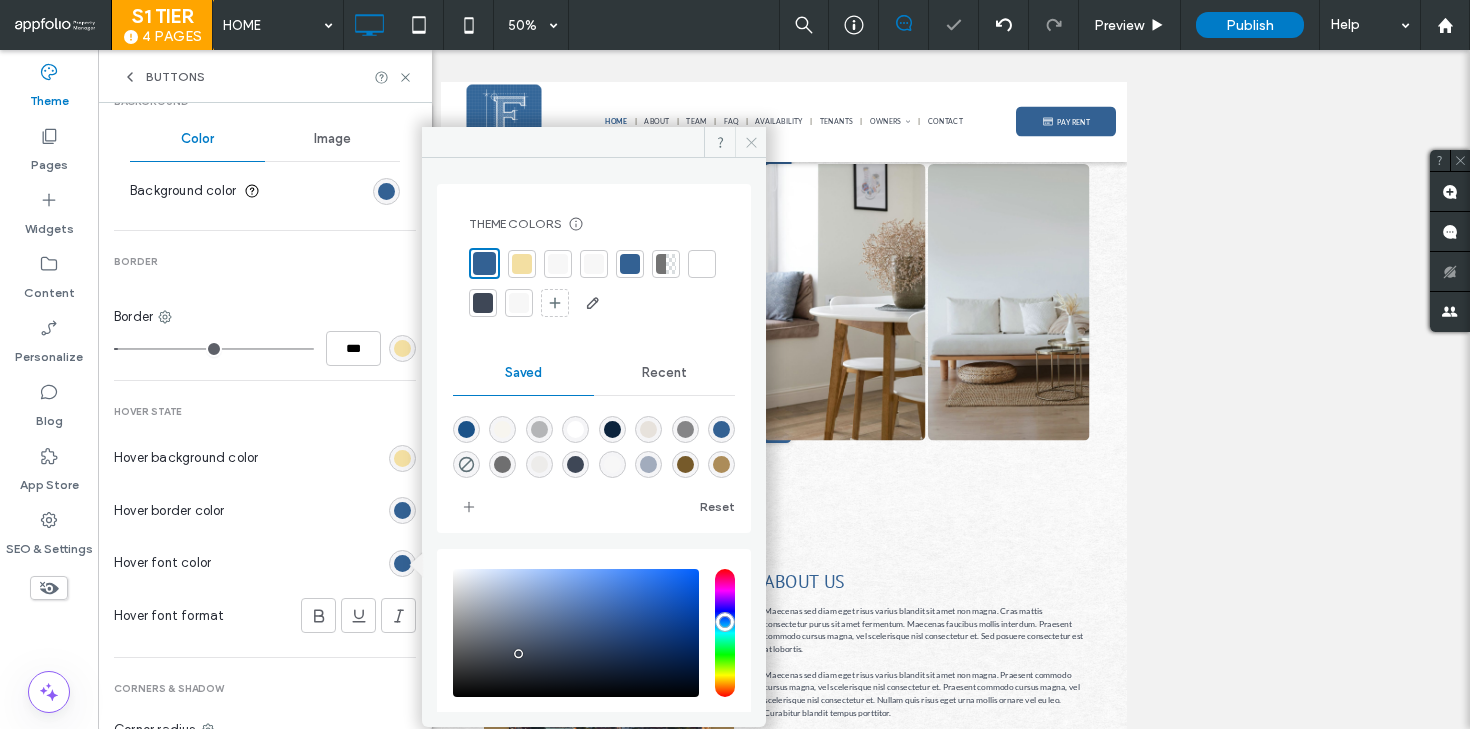 click 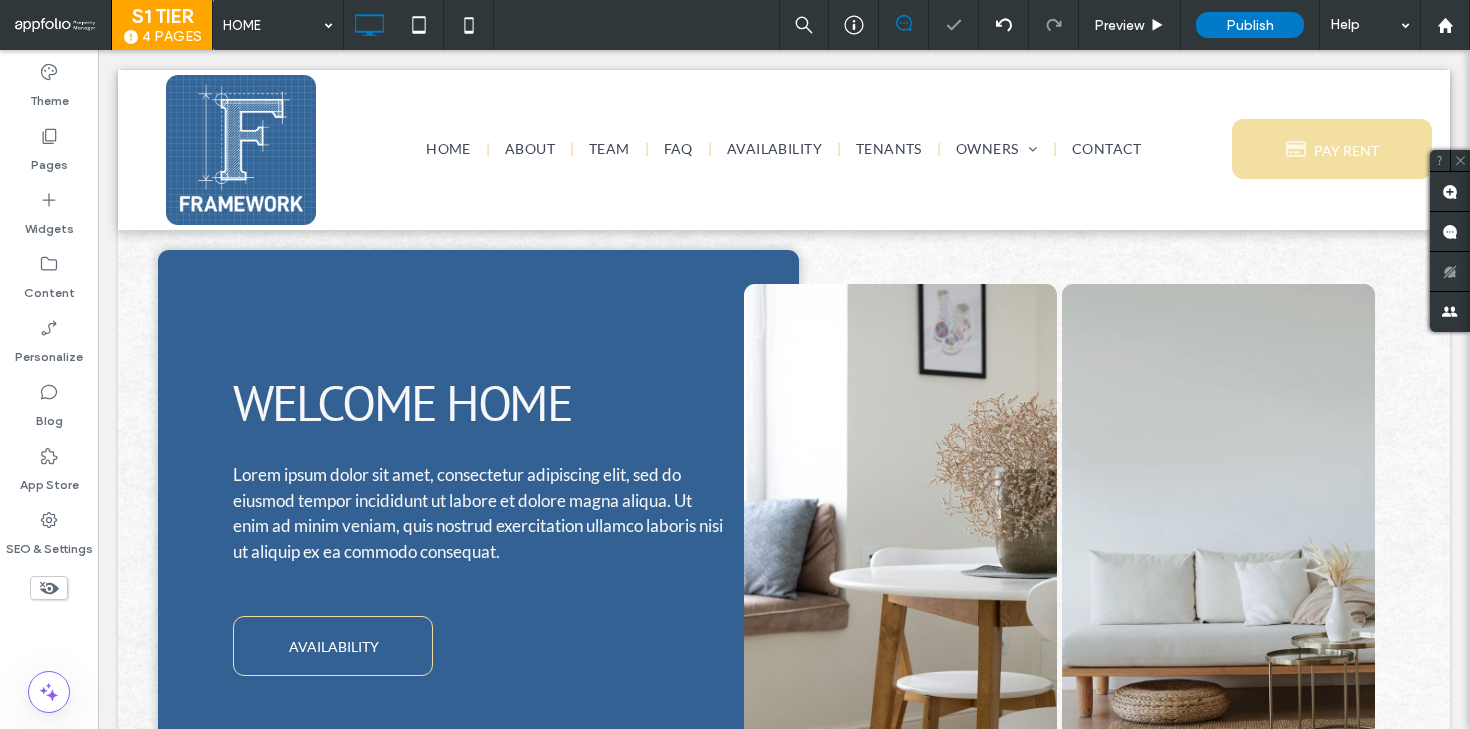 scroll, scrollTop: 7, scrollLeft: 0, axis: vertical 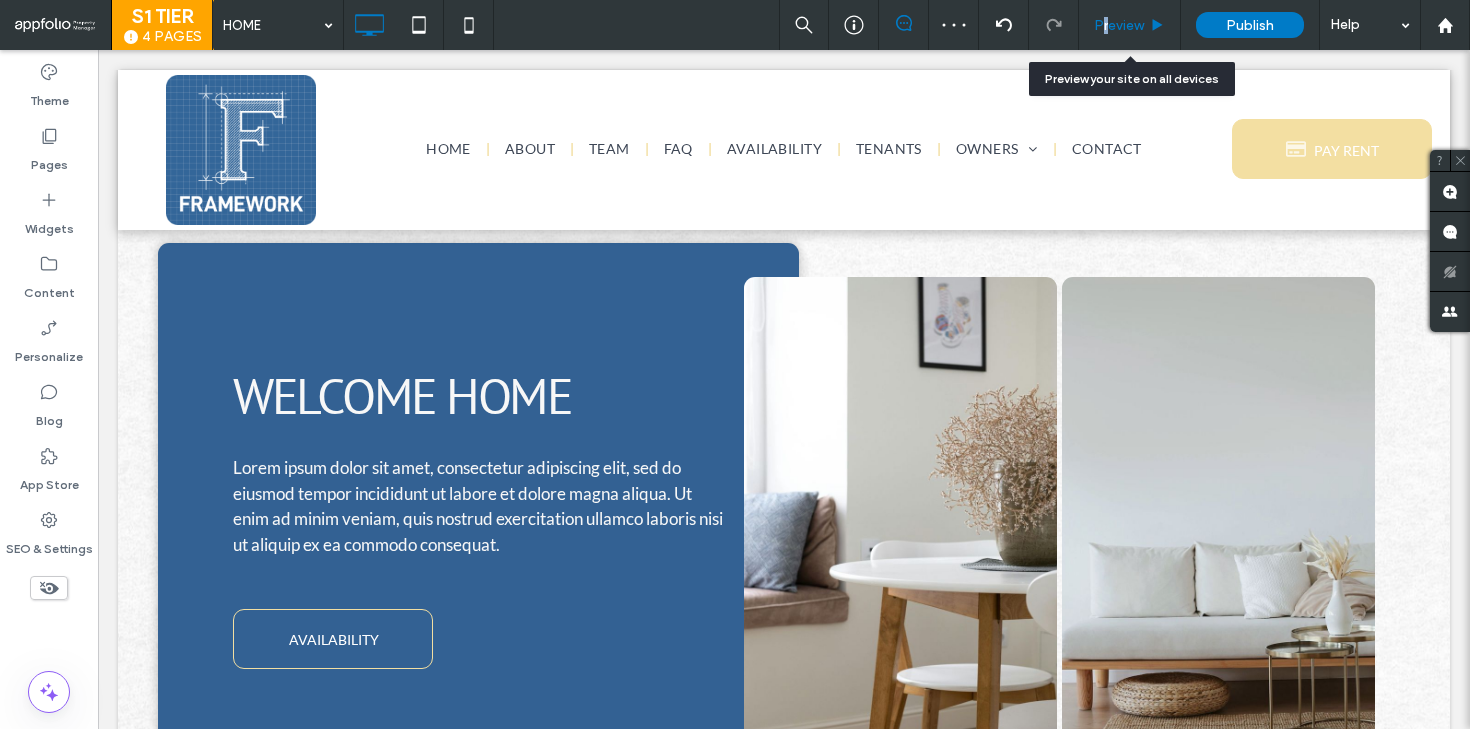 click on "Preview" at bounding box center [1119, 25] 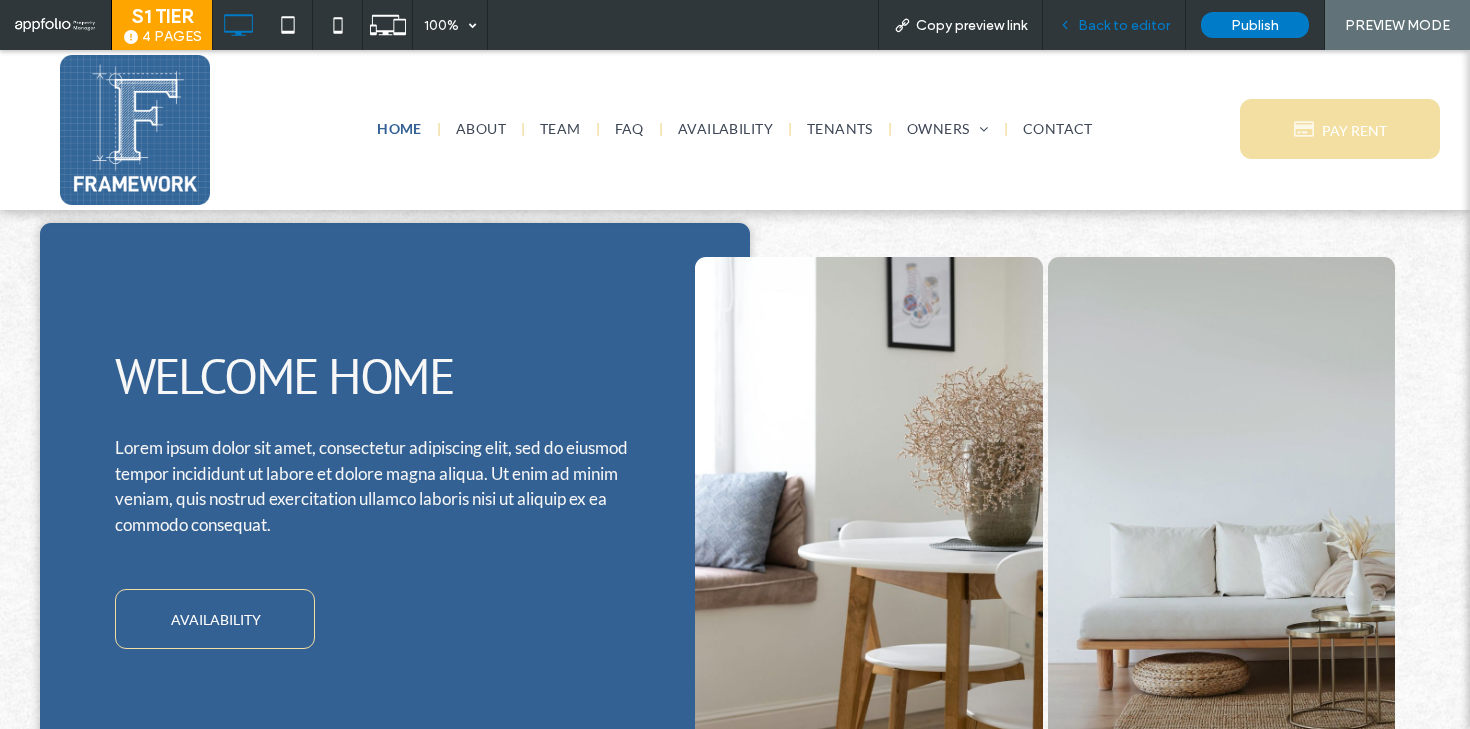 click on "Back to editor" at bounding box center [1124, 25] 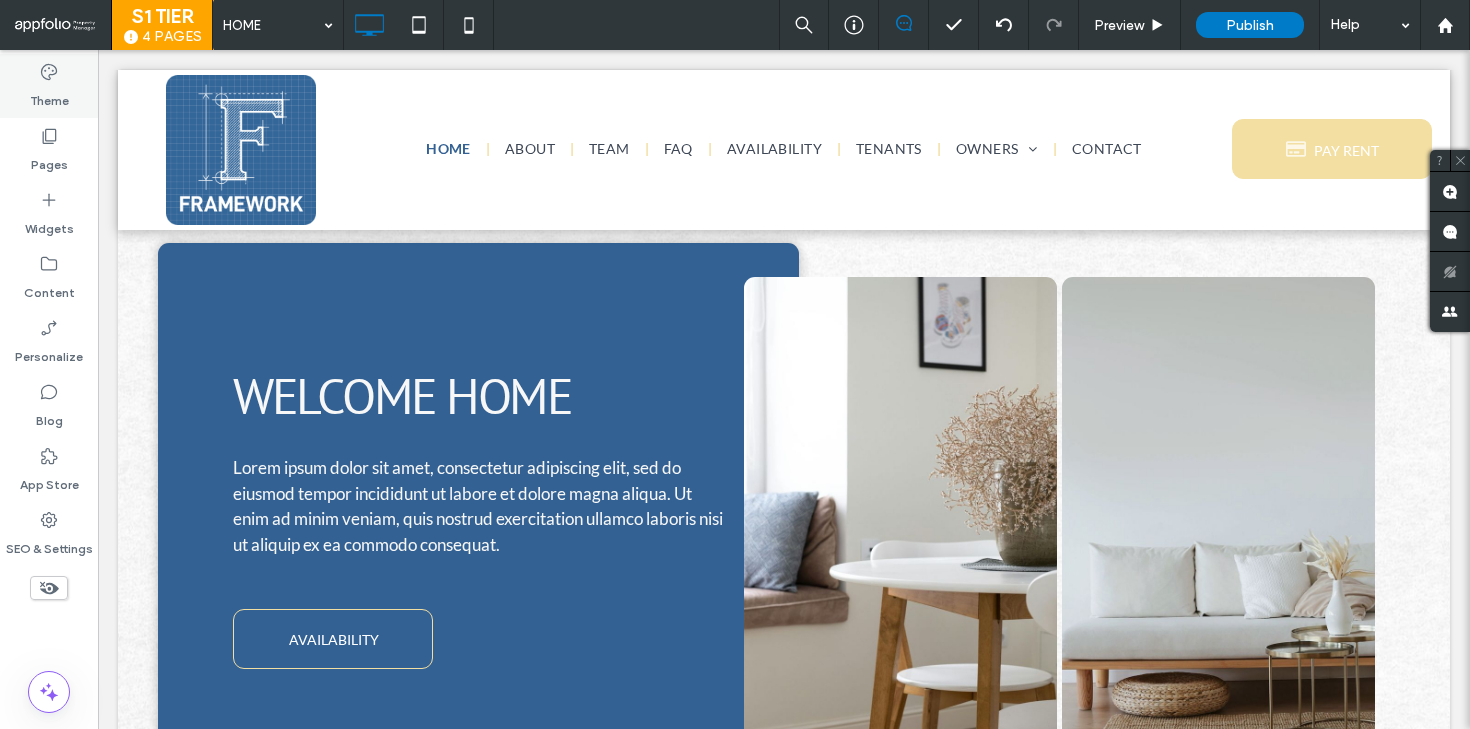 click on "Theme" at bounding box center [49, 86] 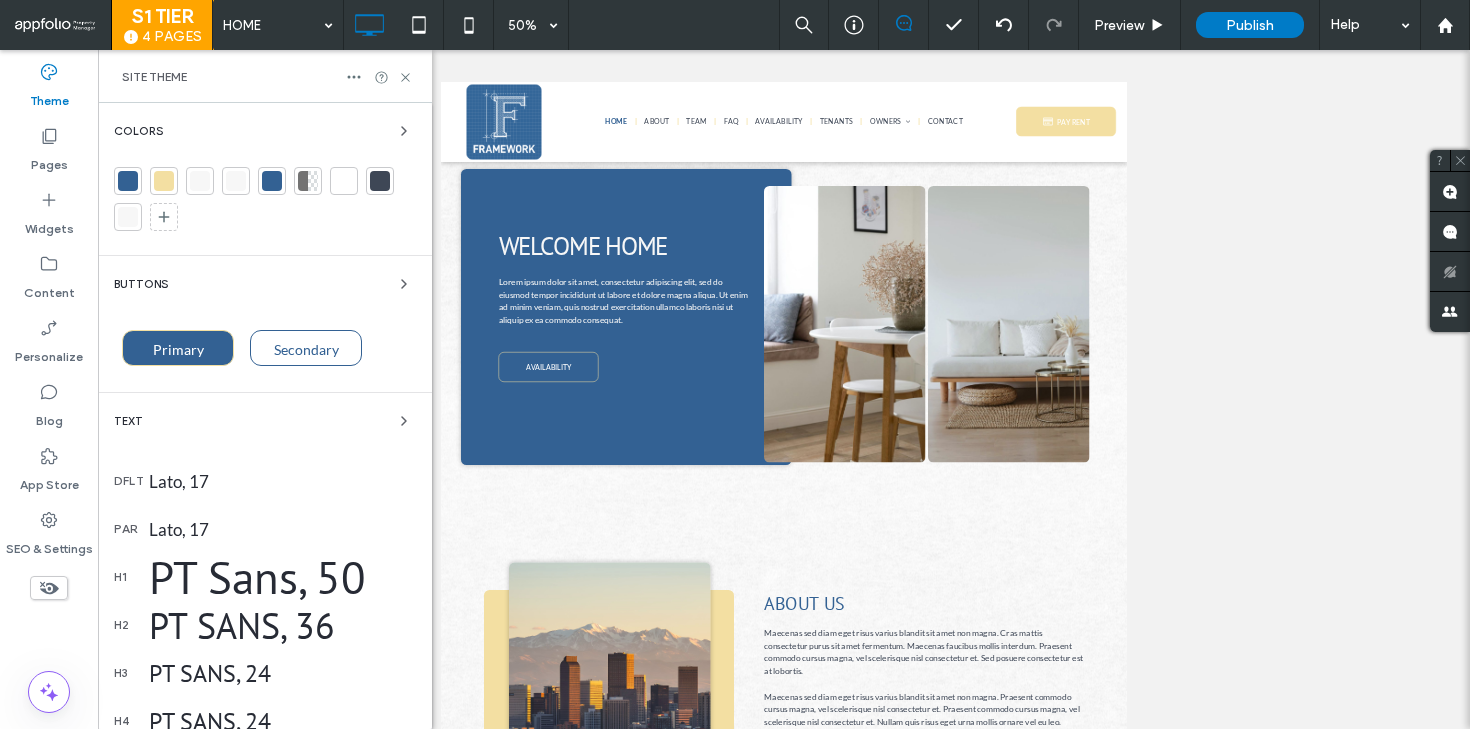 click on "Primary" at bounding box center [178, 349] 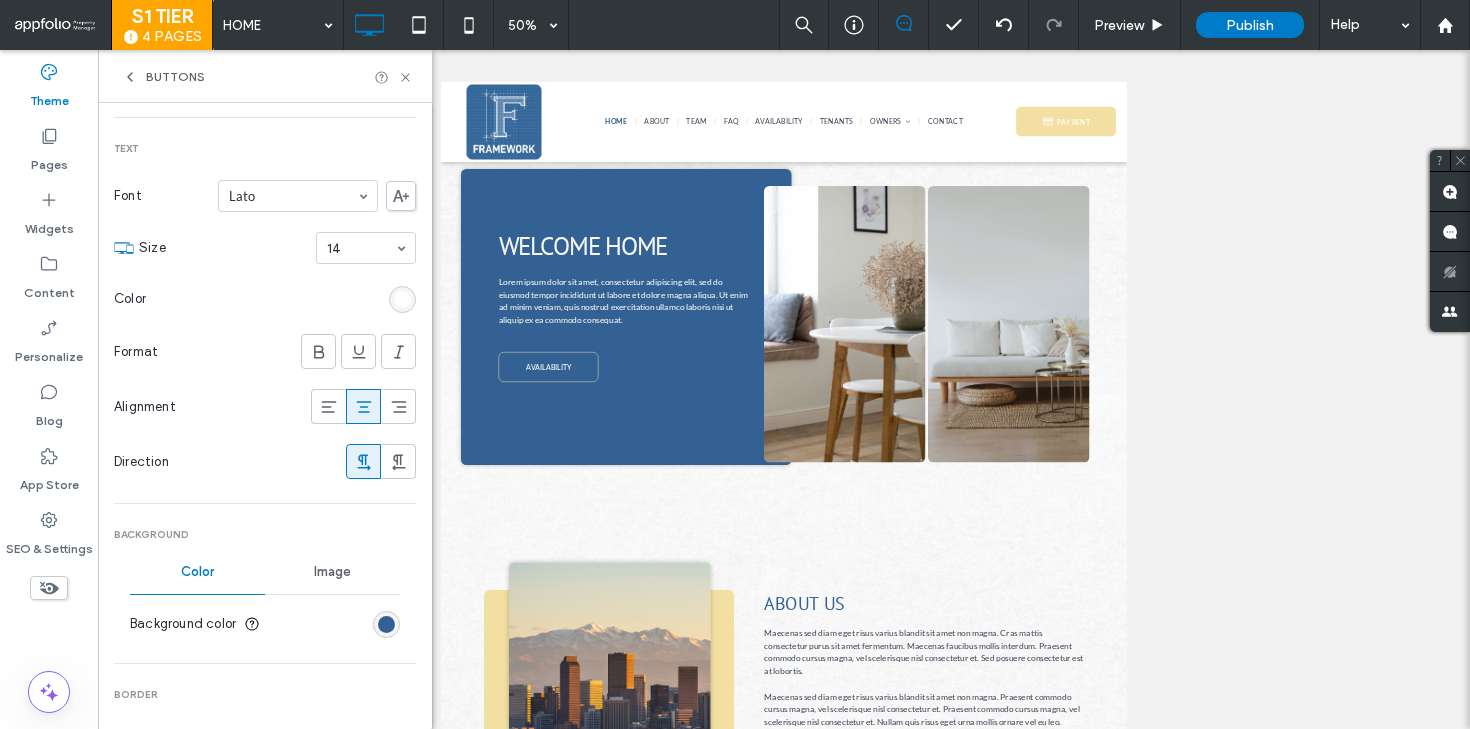 scroll, scrollTop: 215, scrollLeft: 0, axis: vertical 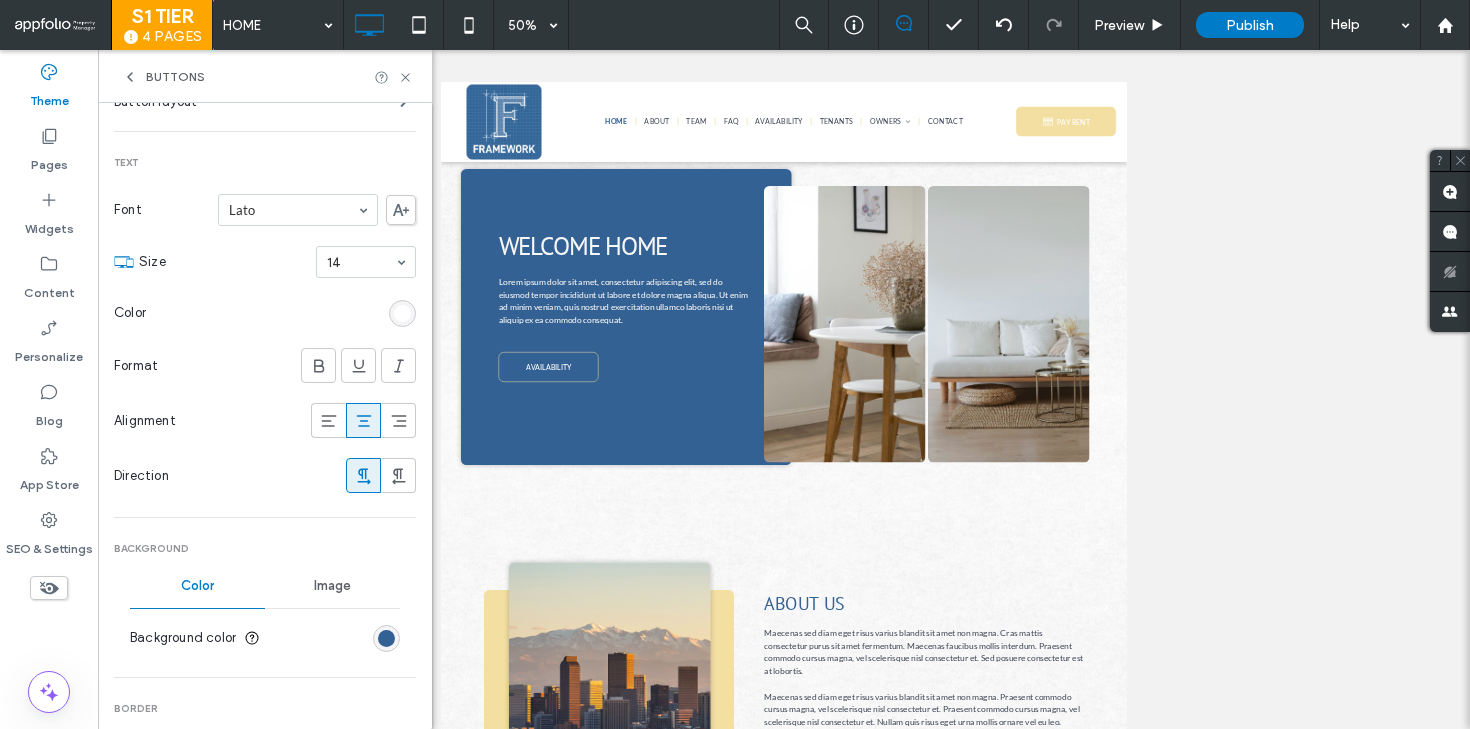 click on "Color" at bounding box center [265, 313] 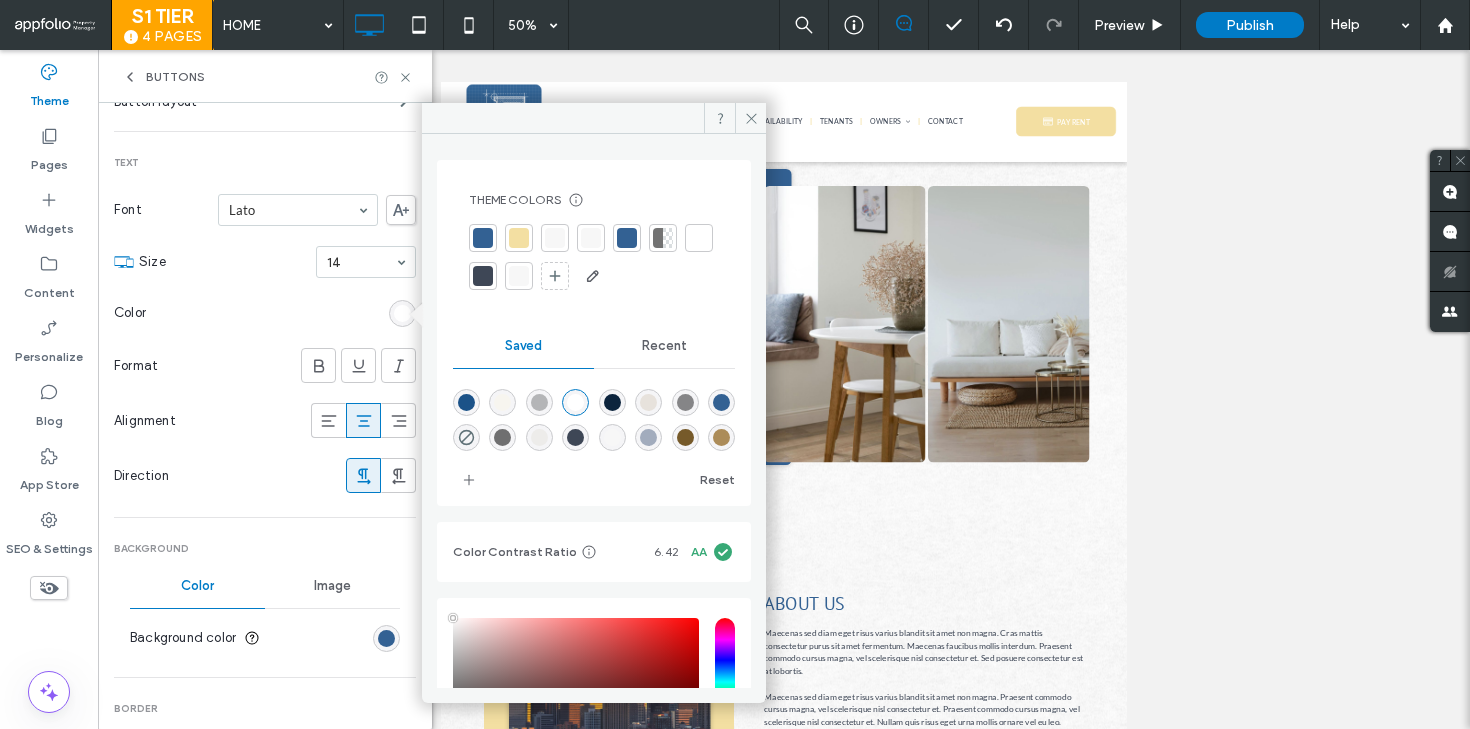 click at bounding box center [519, 238] 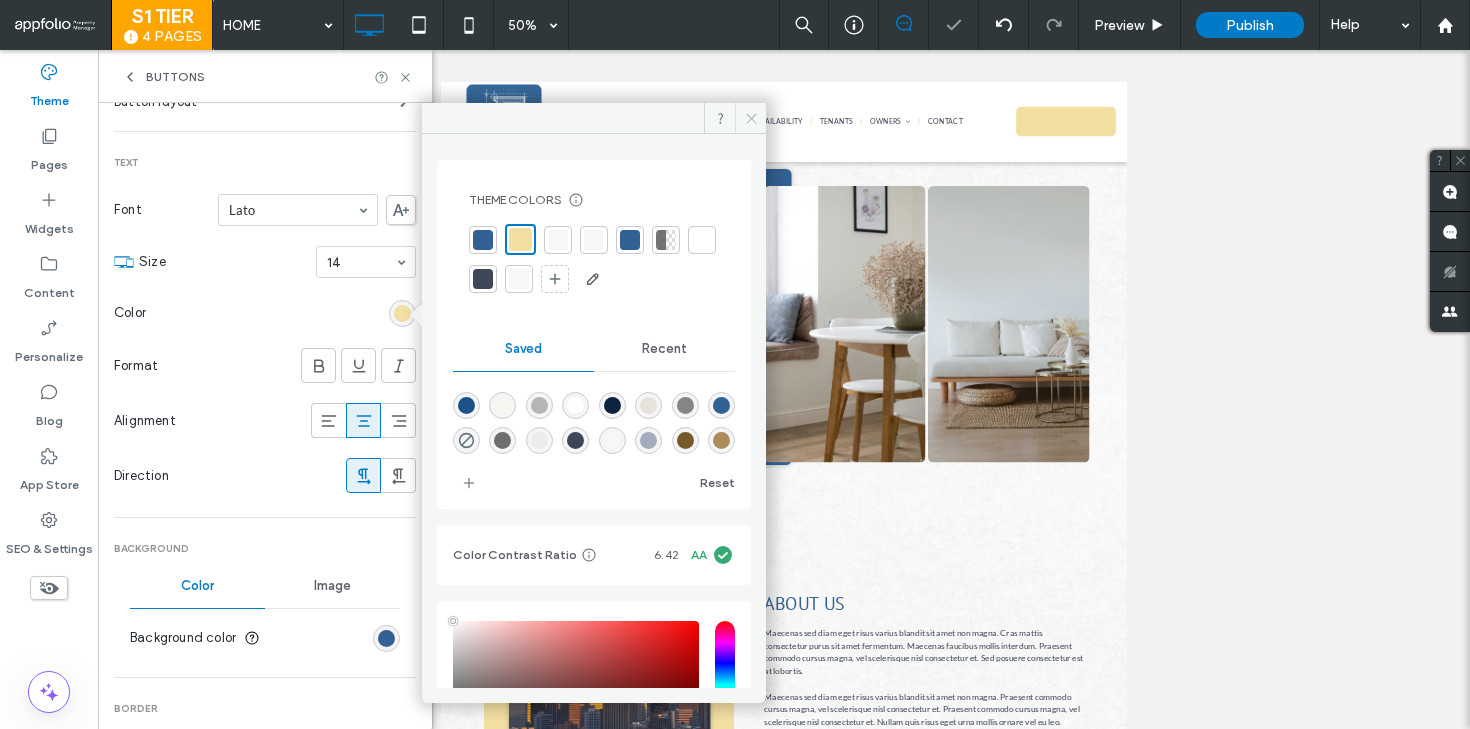 click at bounding box center [750, 118] 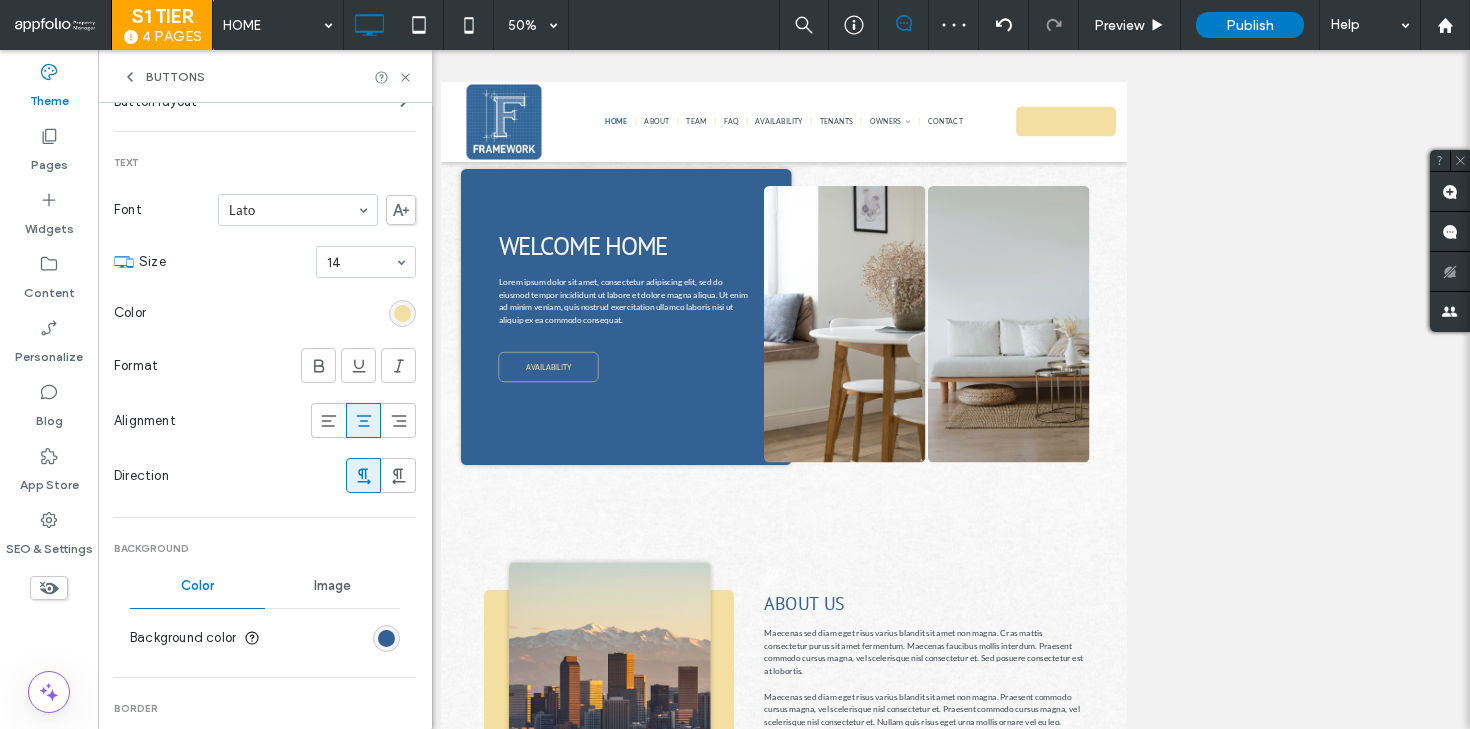 click at bounding box center (402, 313) 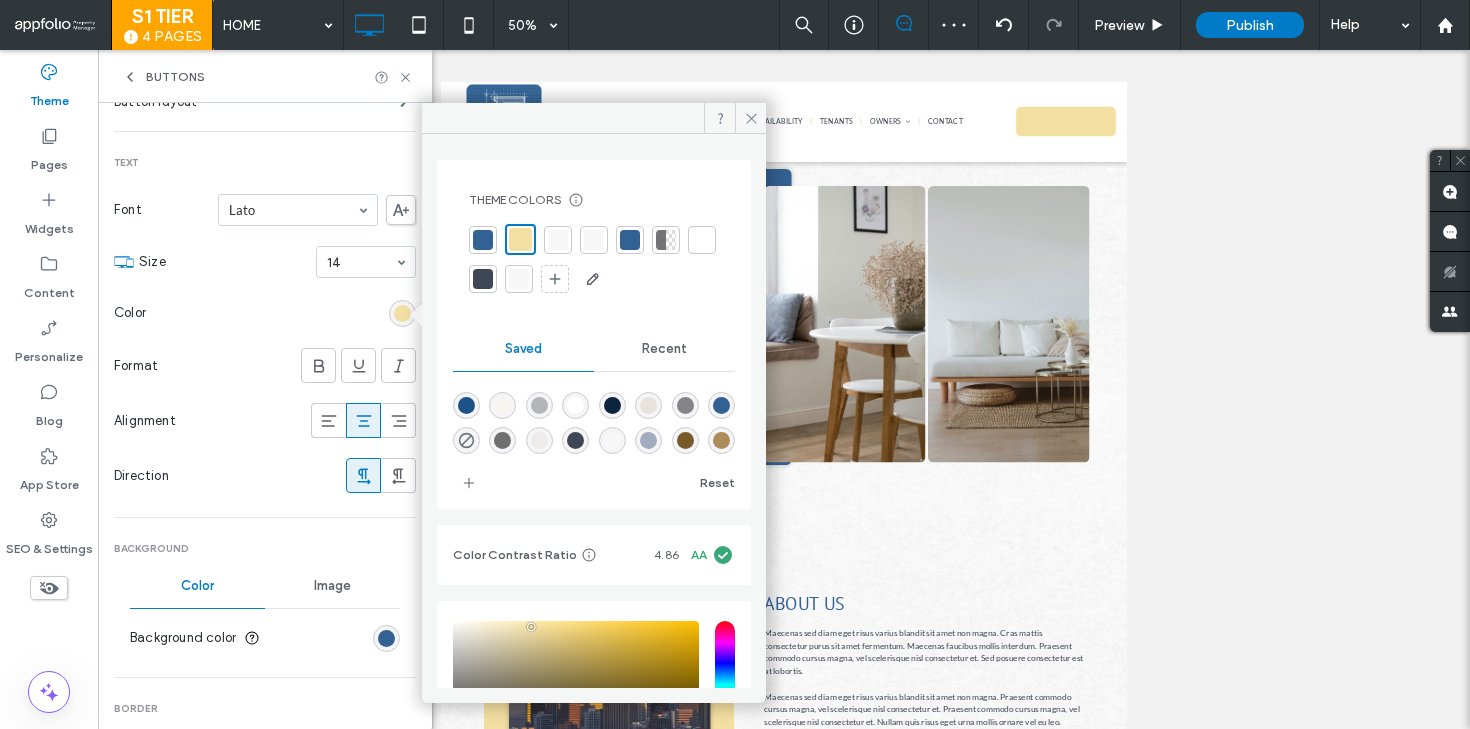 click on "Theme Colors Save time with Theme Colors Create a color palette to instantly add or change colors of connected site elements.    Learn more" at bounding box center [594, 243] 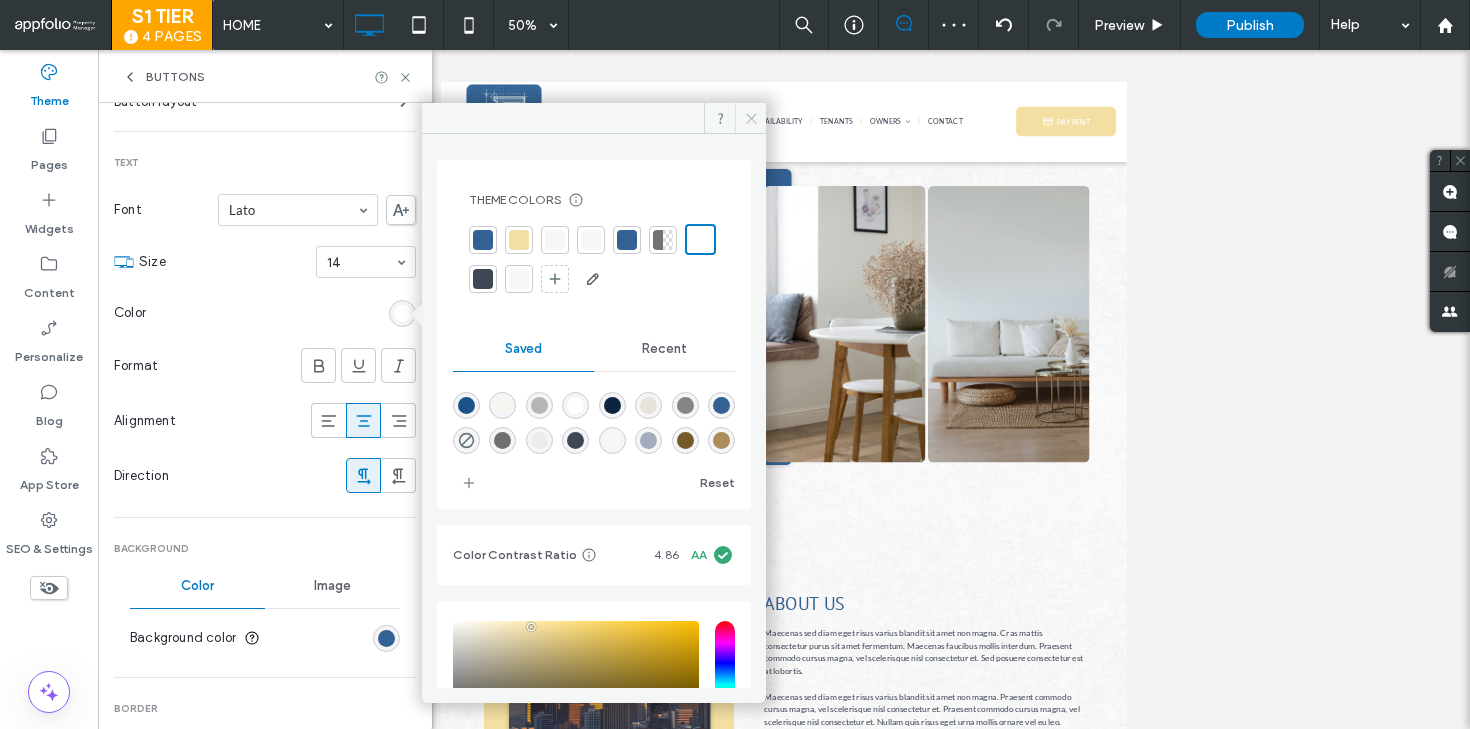 click 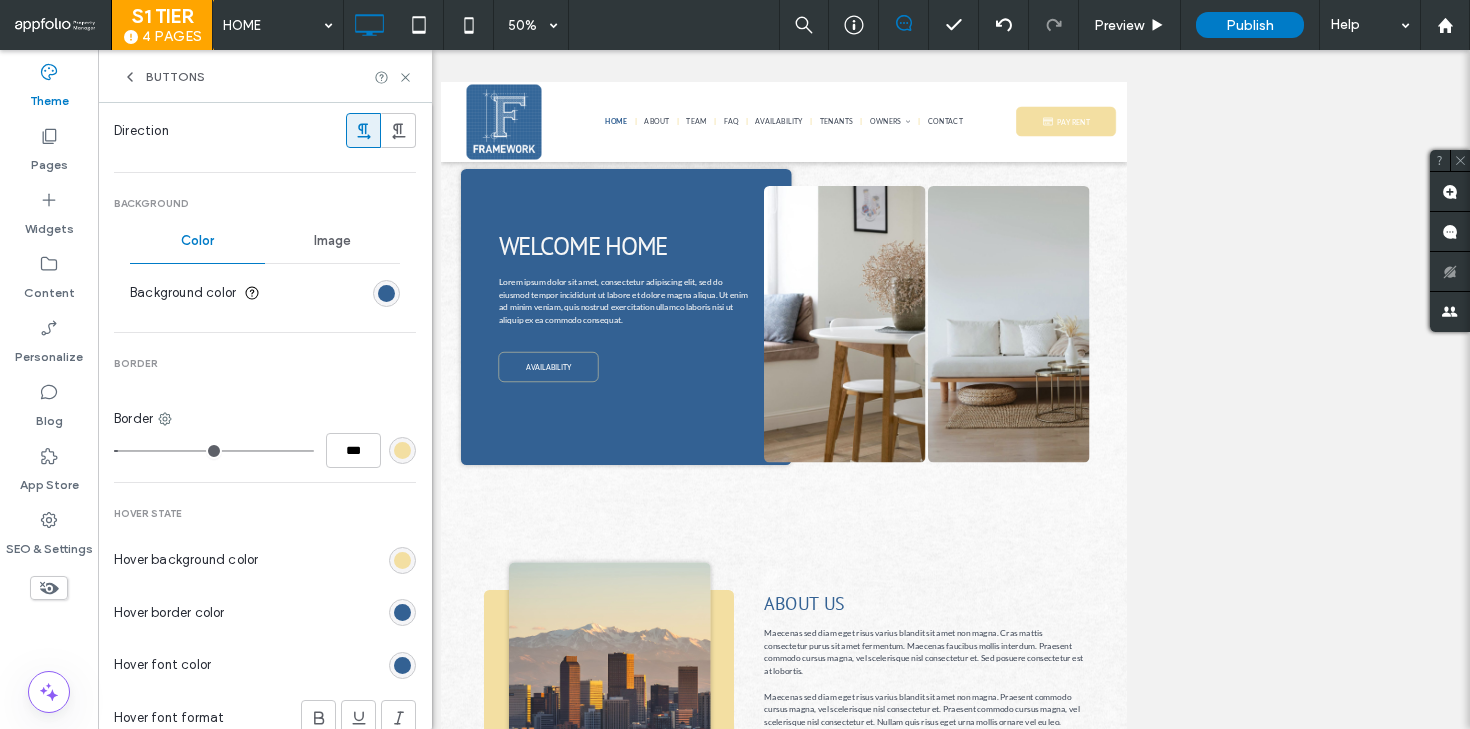 scroll, scrollTop: 634, scrollLeft: 0, axis: vertical 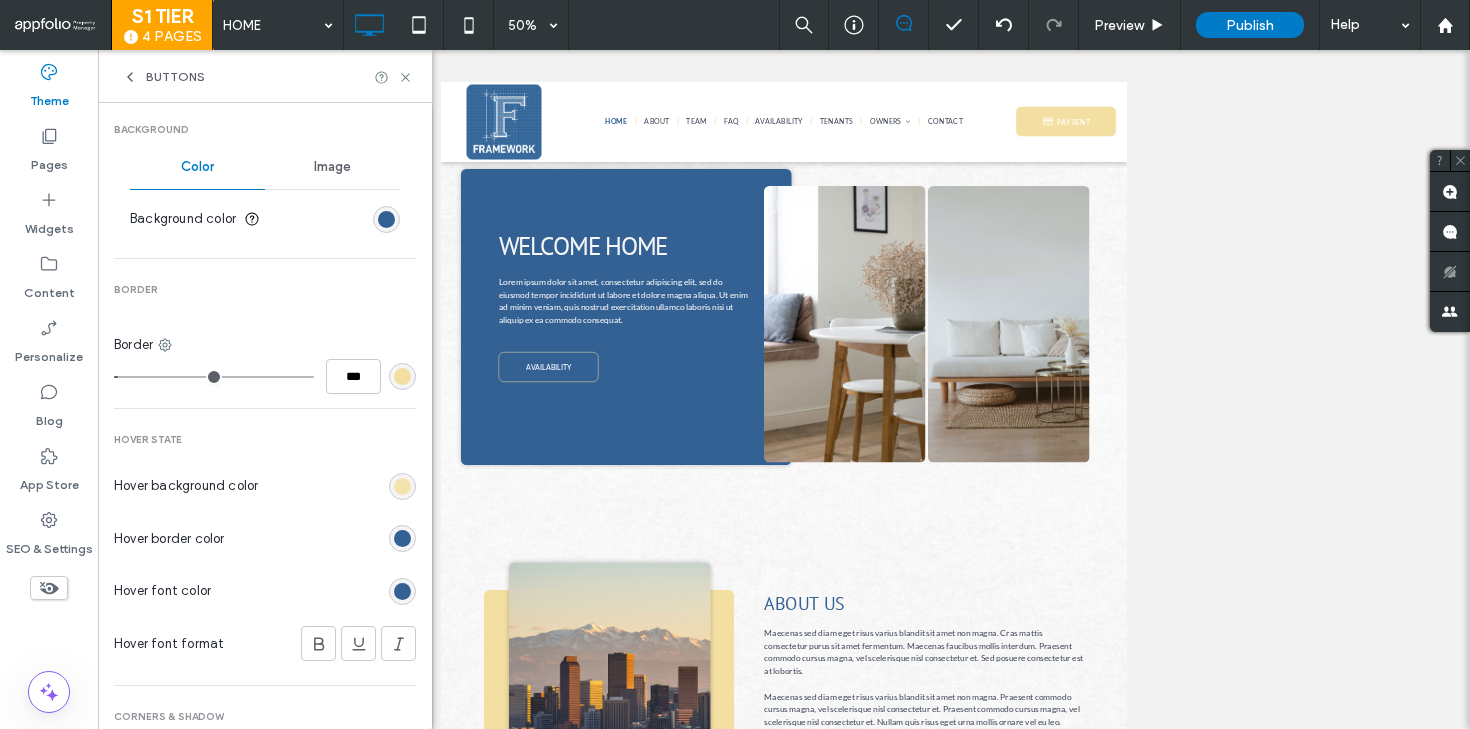 click at bounding box center [402, 486] 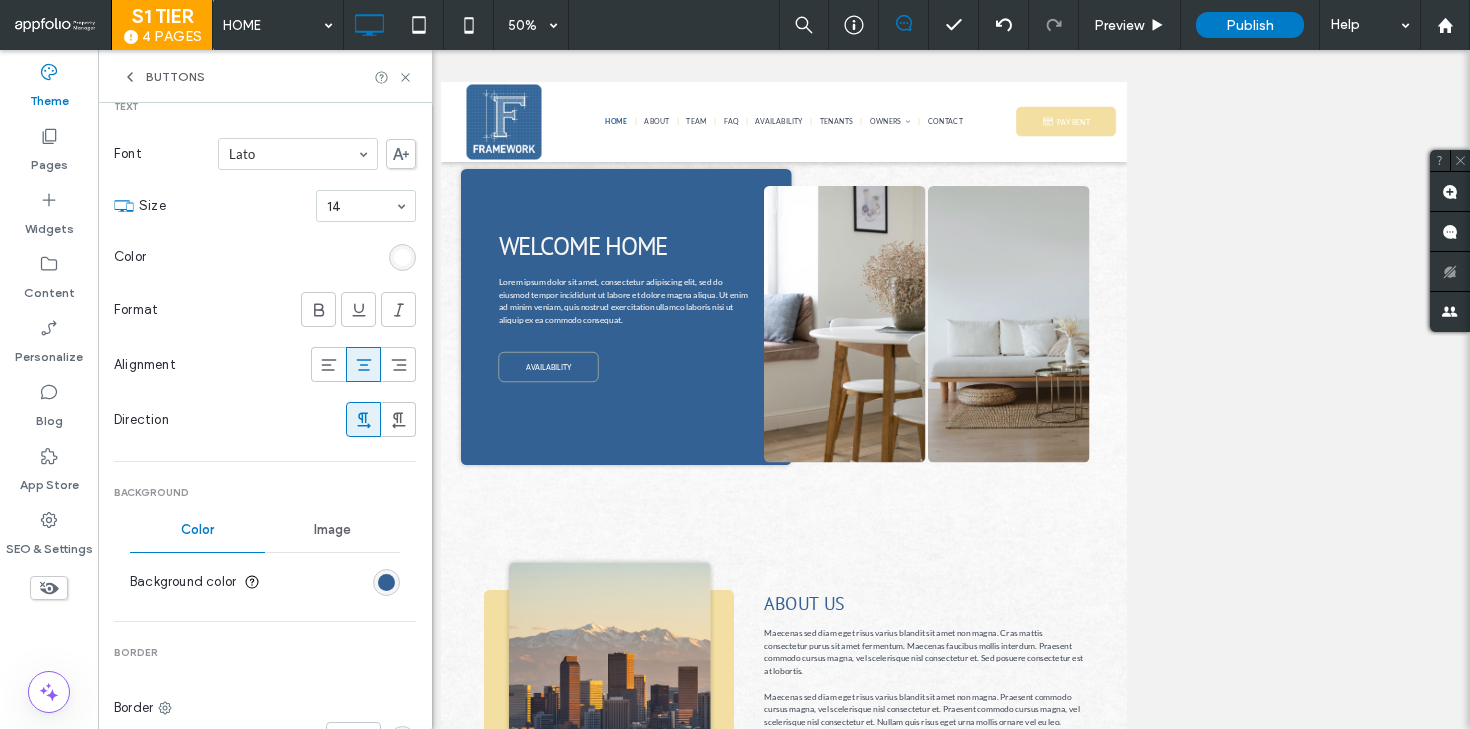 scroll, scrollTop: 116, scrollLeft: 0, axis: vertical 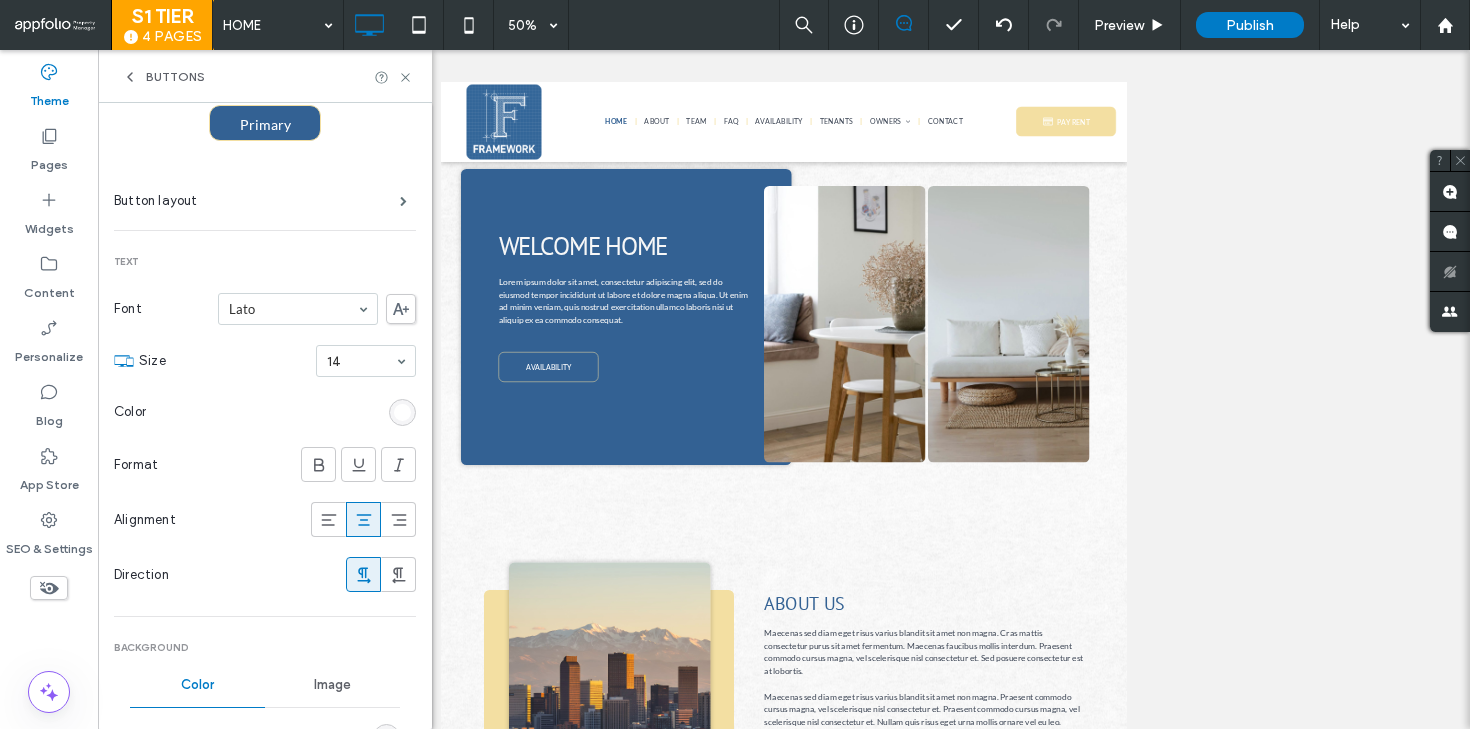 click at bounding box center (402, 412) 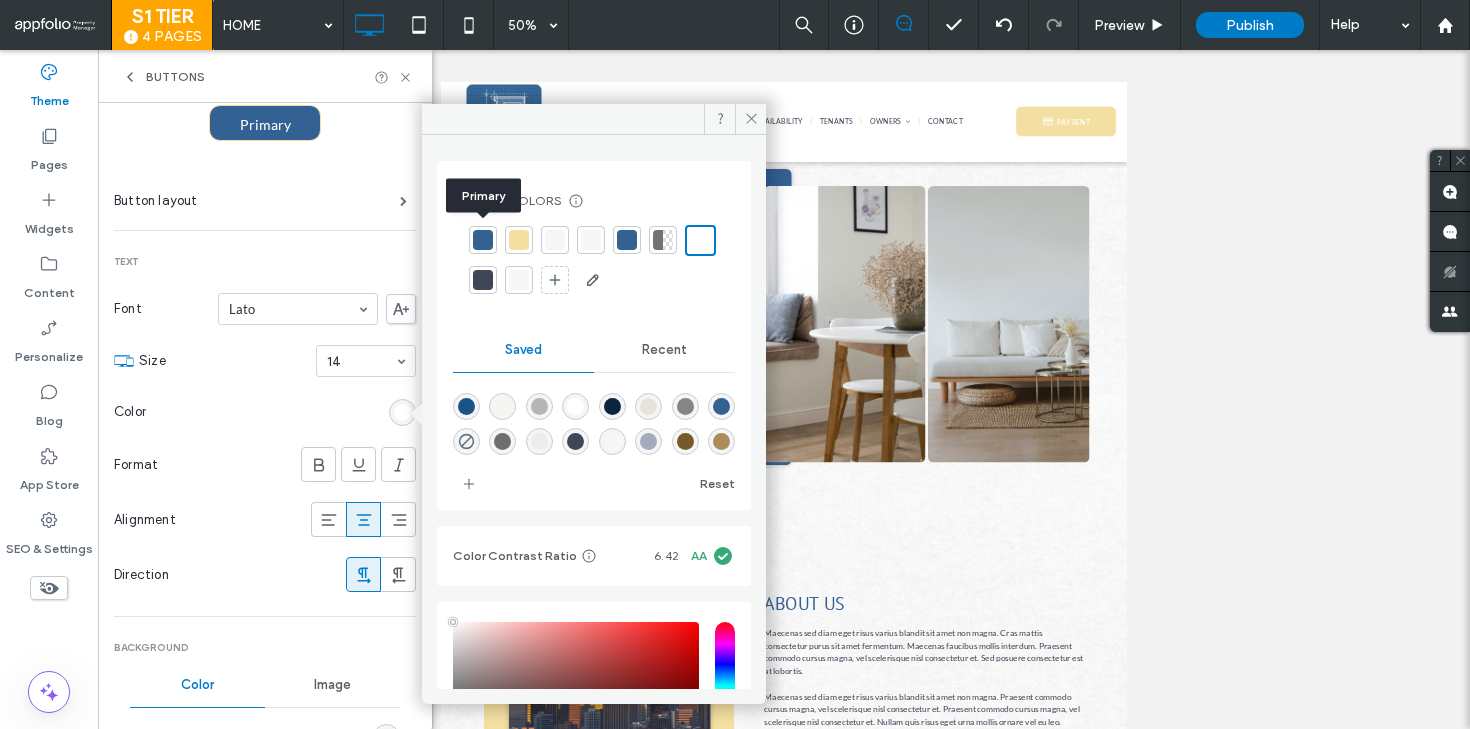 click at bounding box center [483, 240] 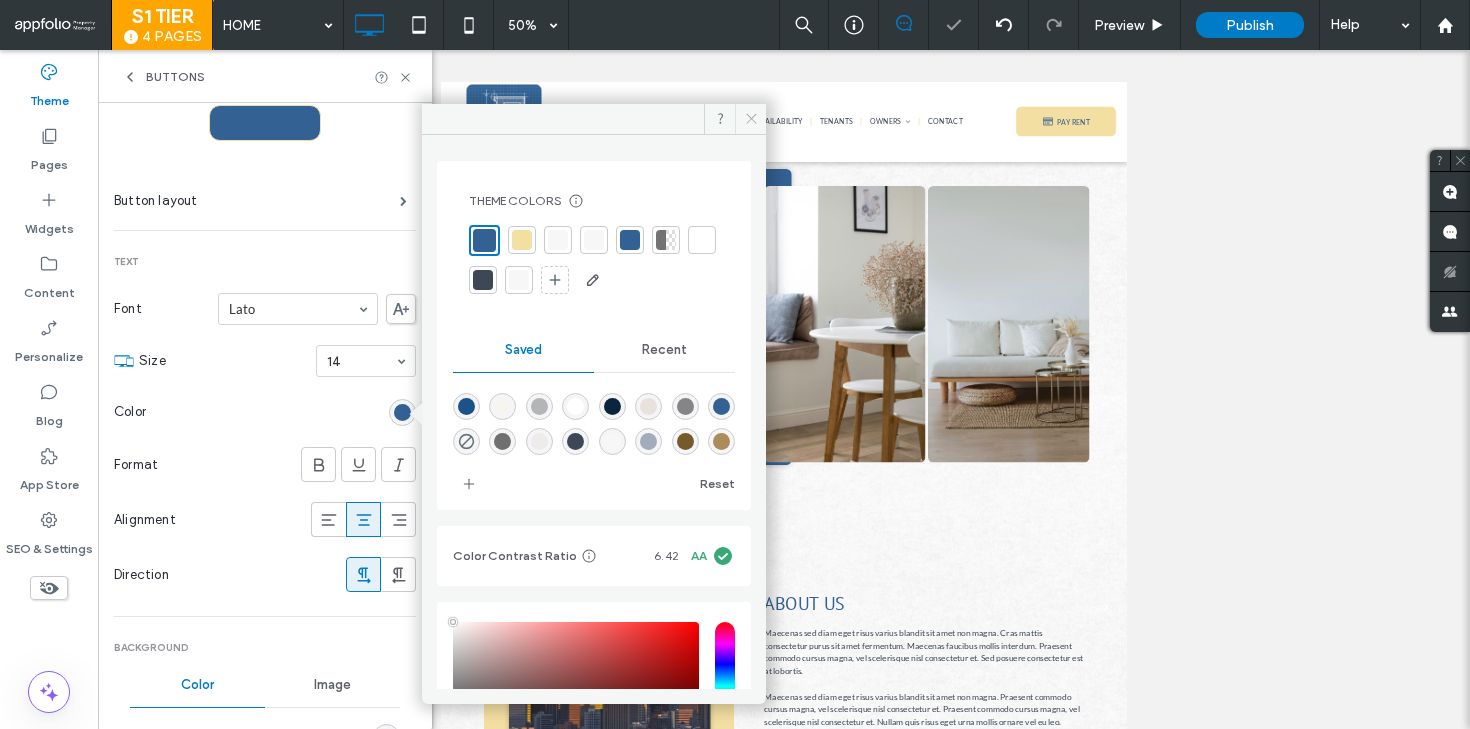 click 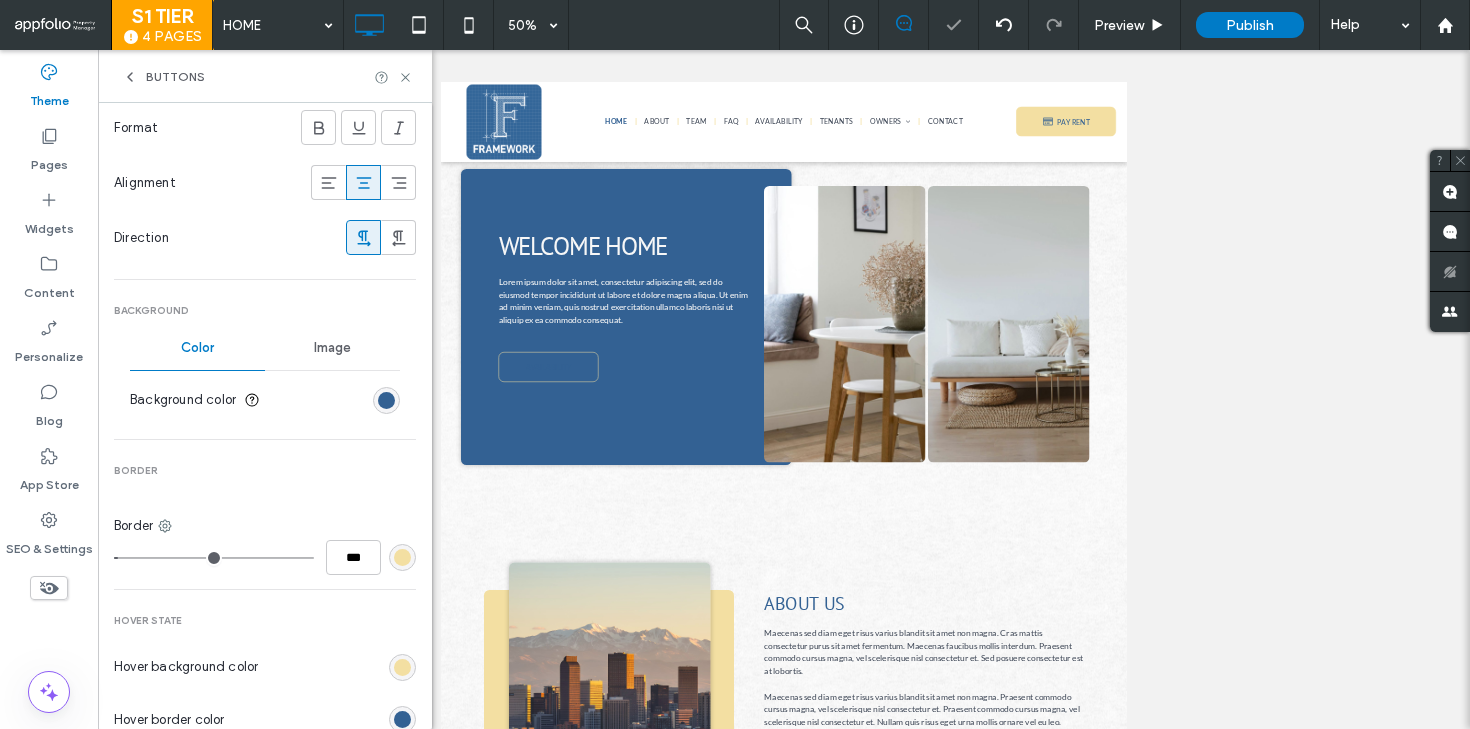 scroll, scrollTop: 469, scrollLeft: 0, axis: vertical 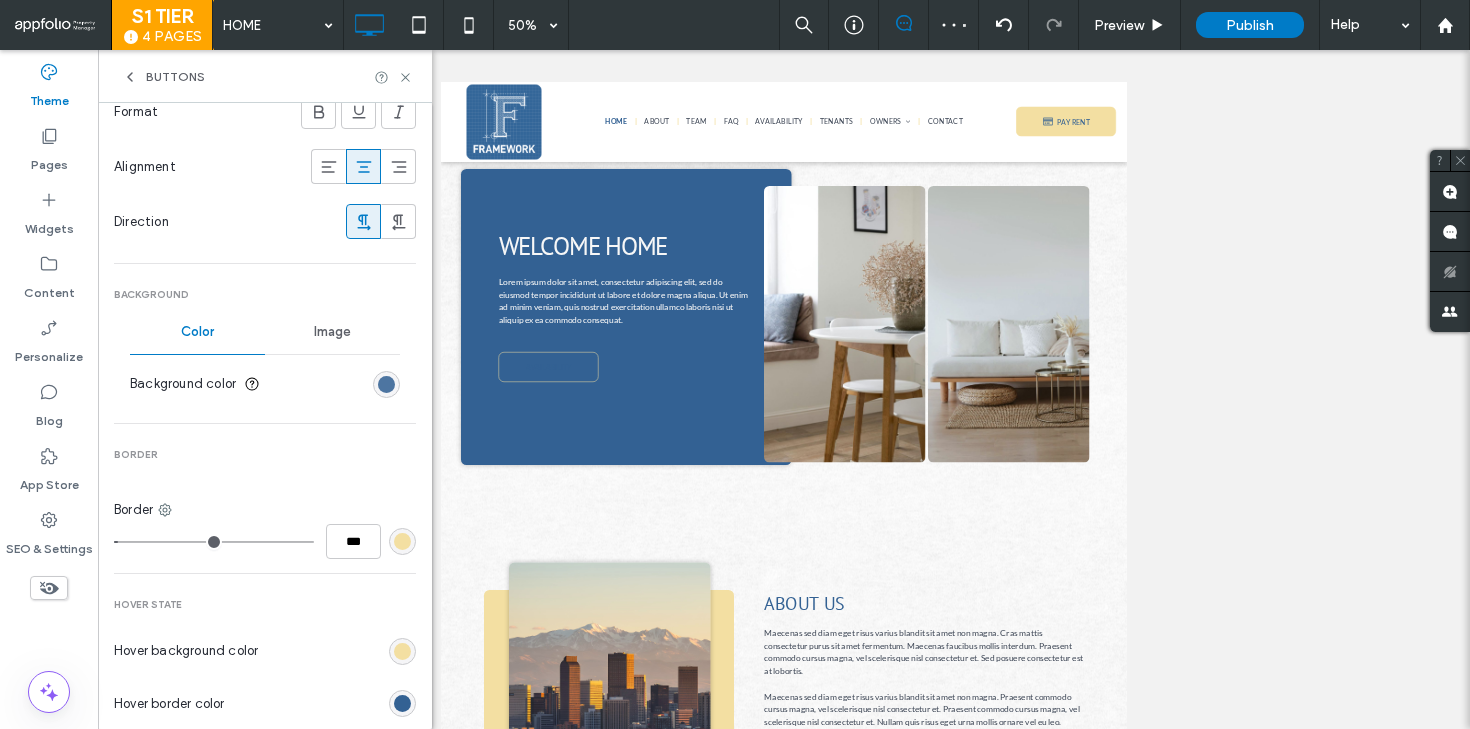 click at bounding box center (386, 384) 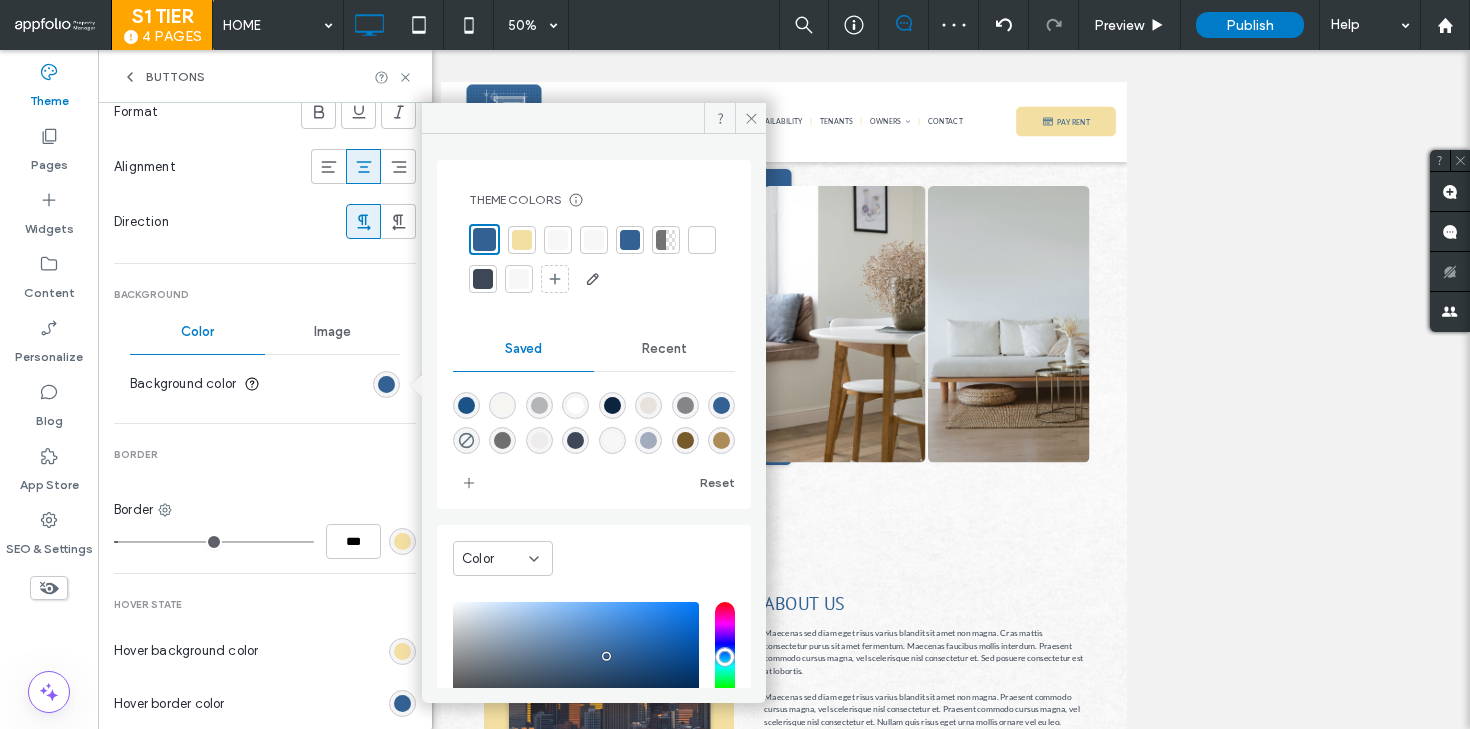 click at bounding box center (594, 240) 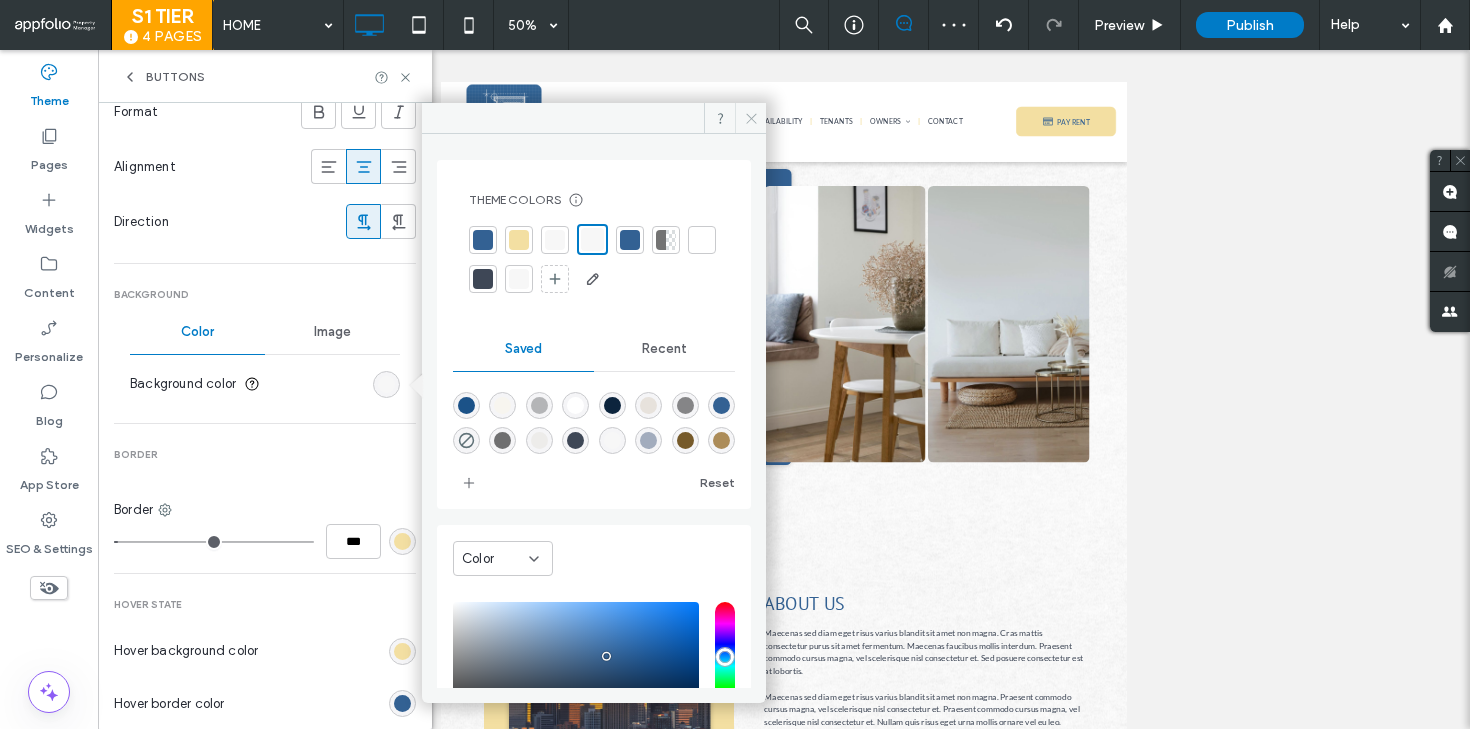 click 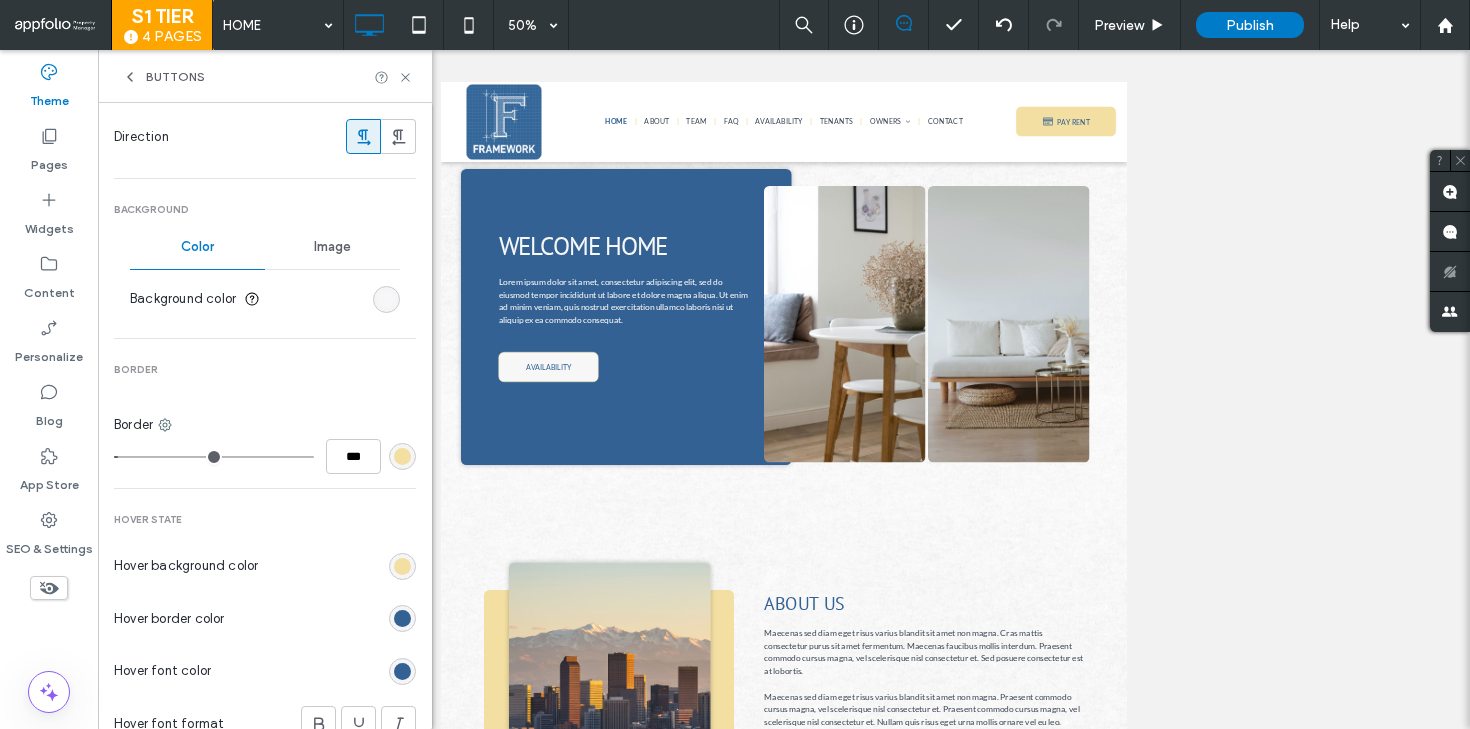 scroll, scrollTop: 568, scrollLeft: 0, axis: vertical 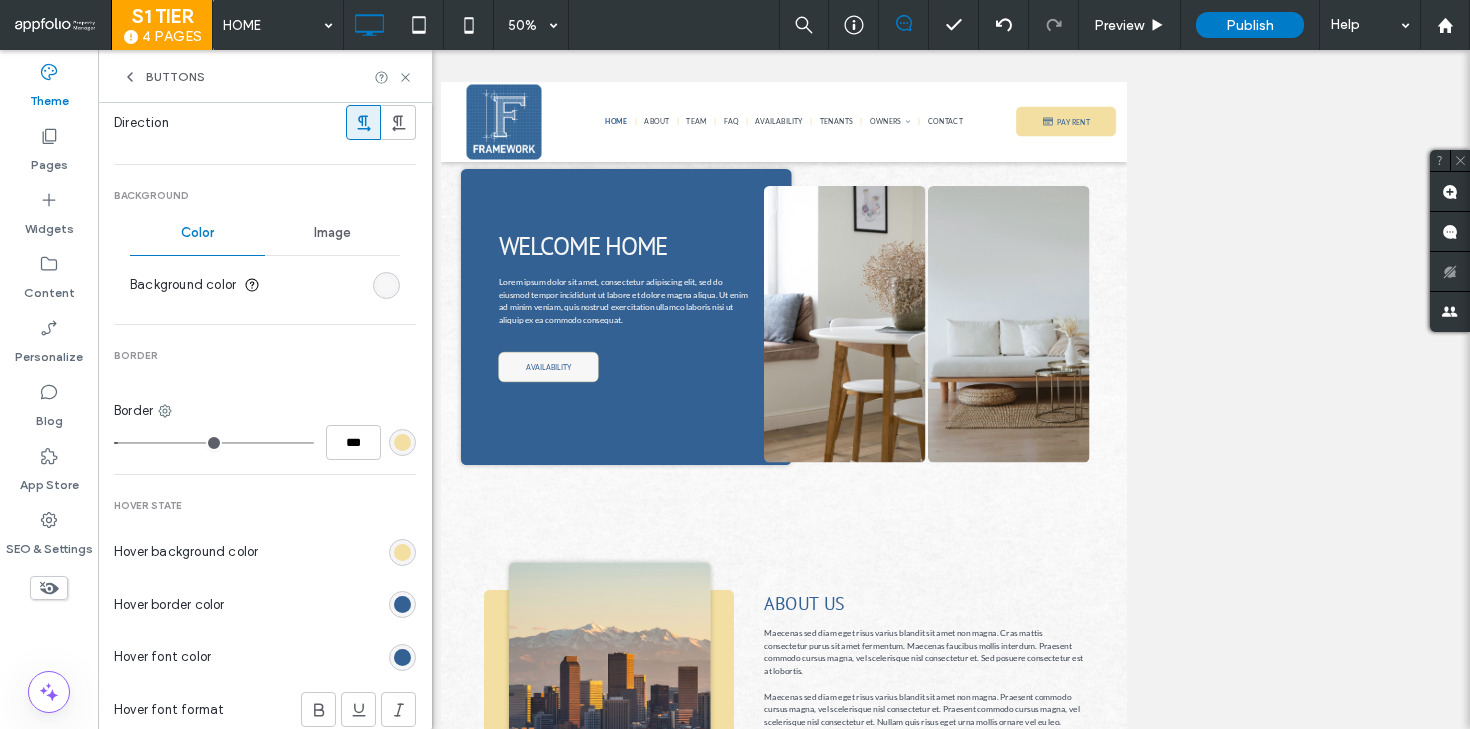 type on "*" 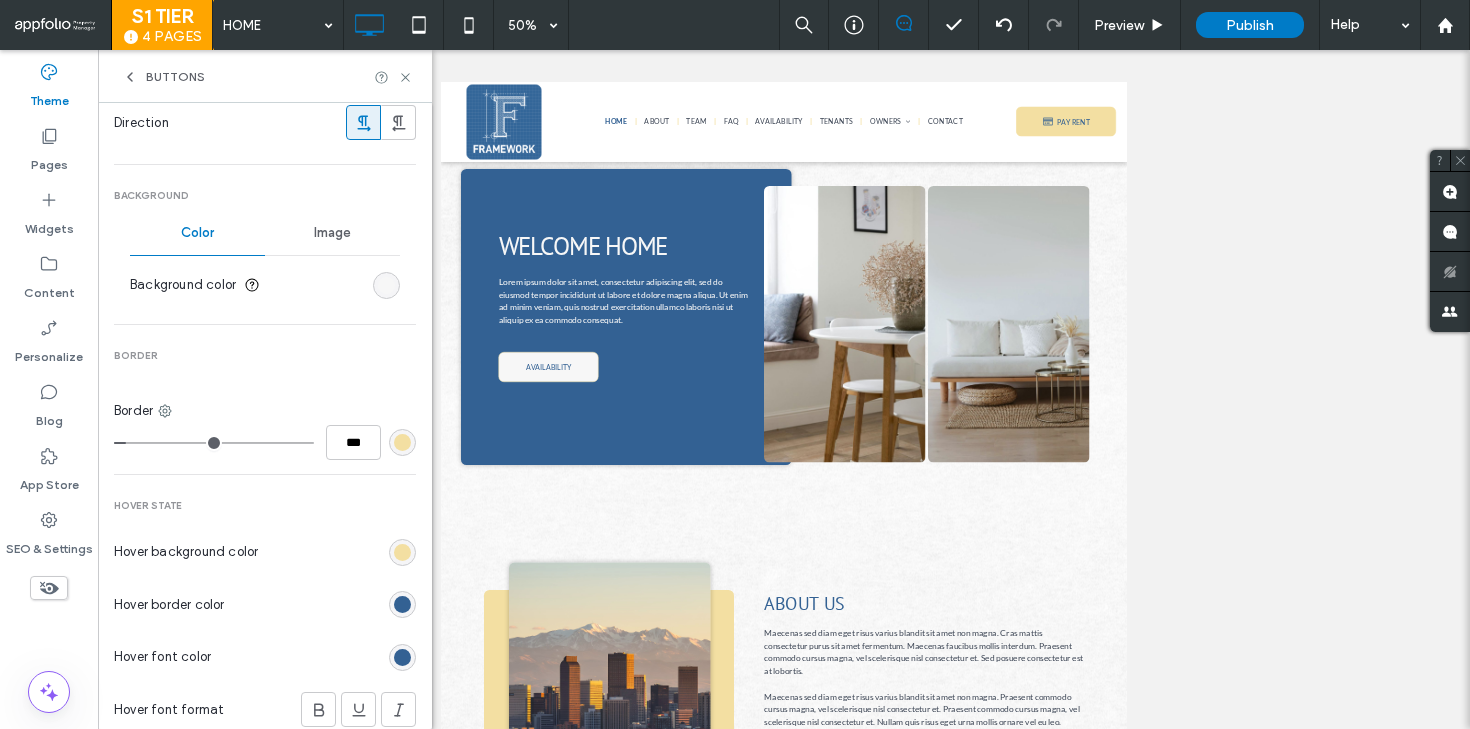click at bounding box center (214, 443) 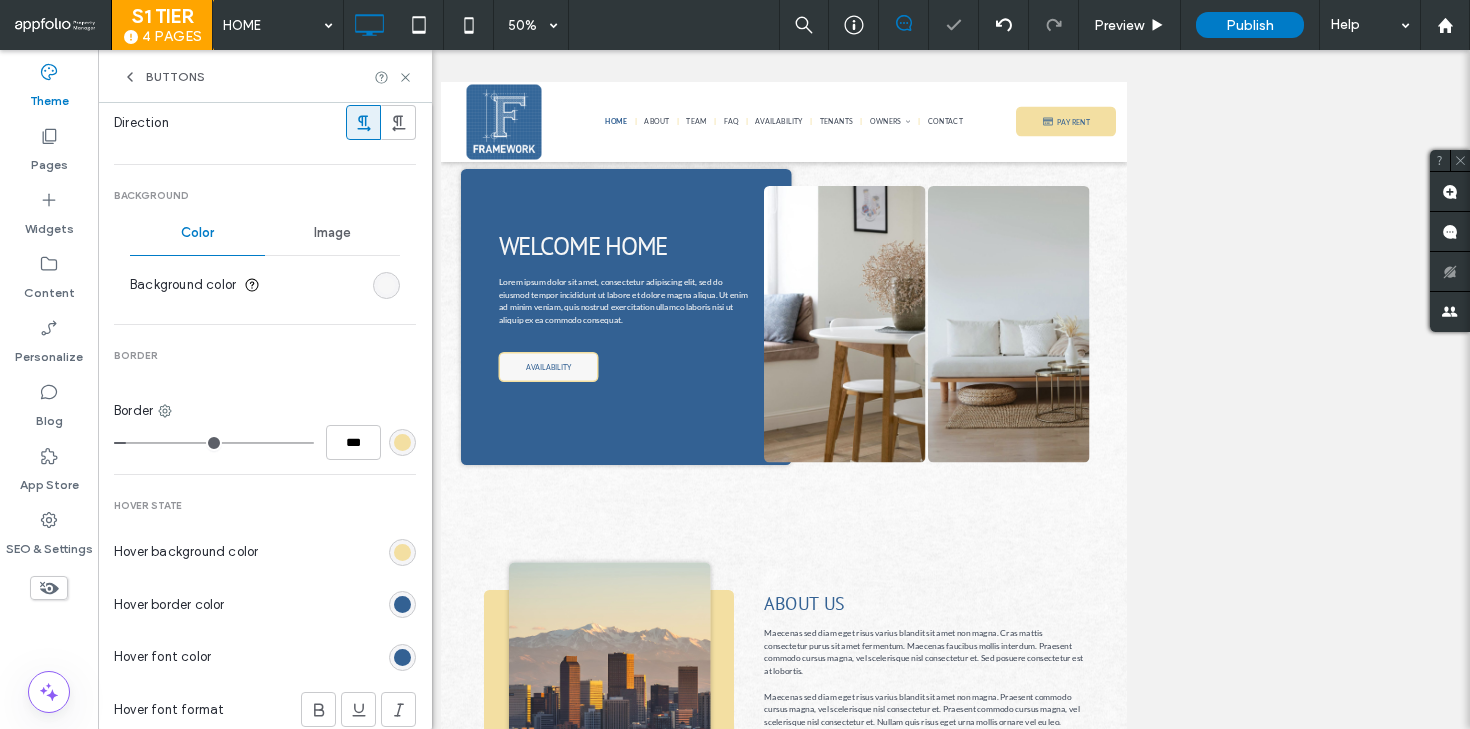 type on "*" 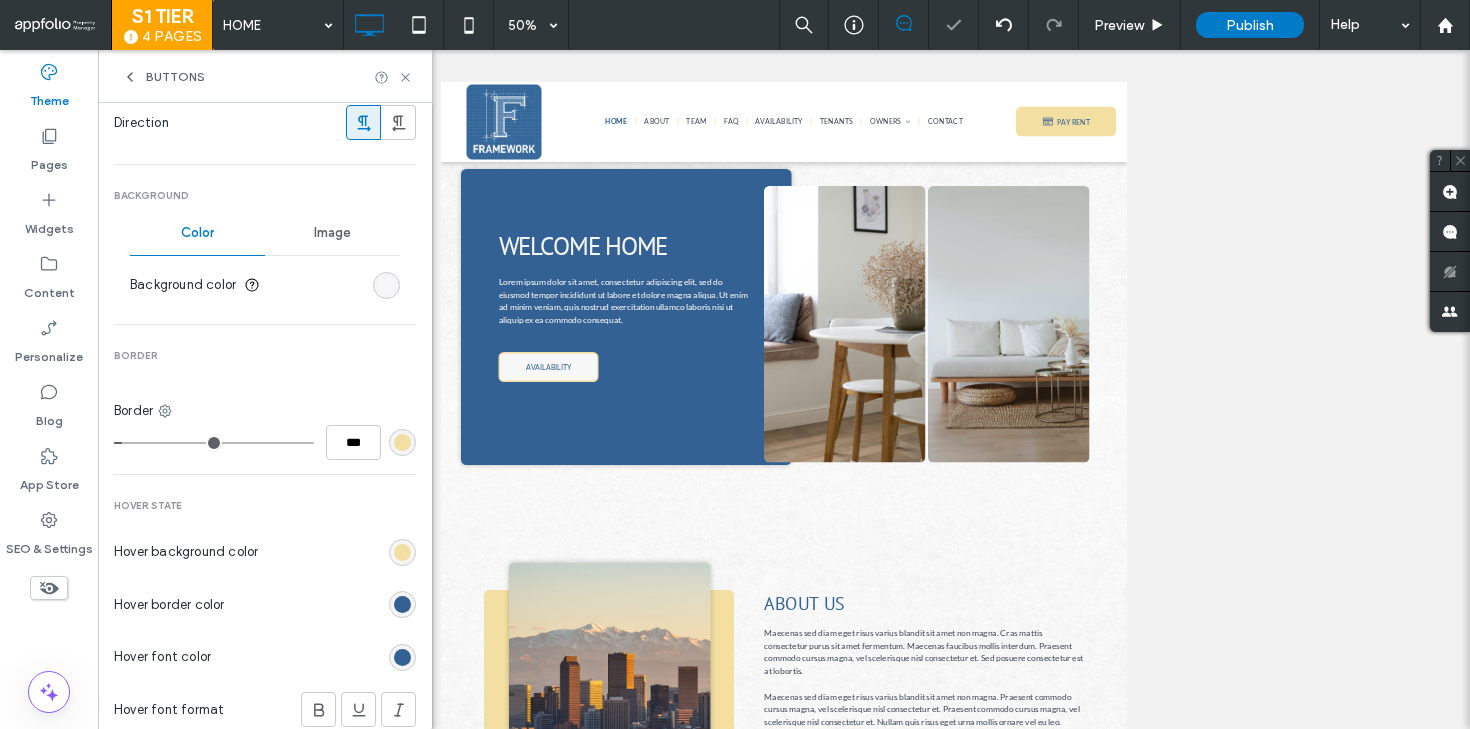 type on "*" 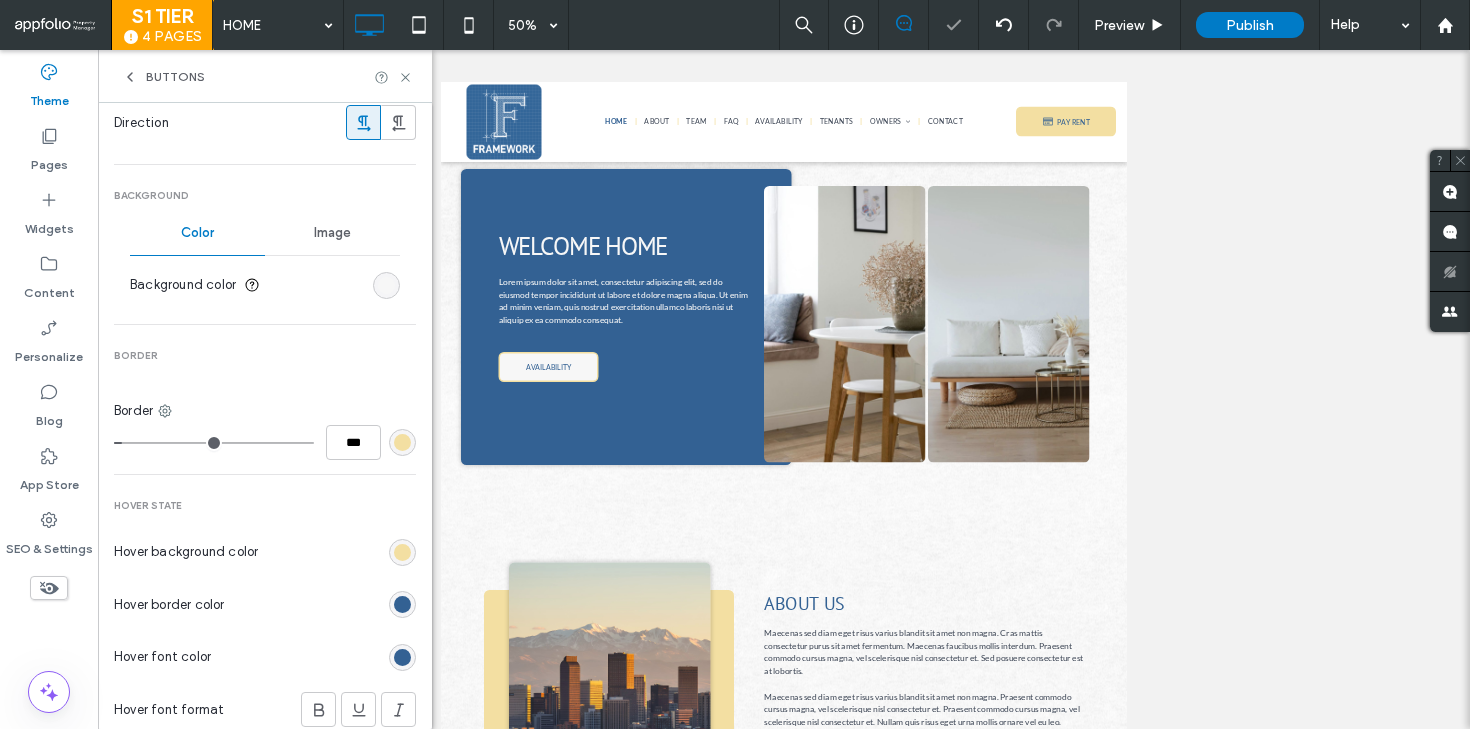 click at bounding box center (214, 443) 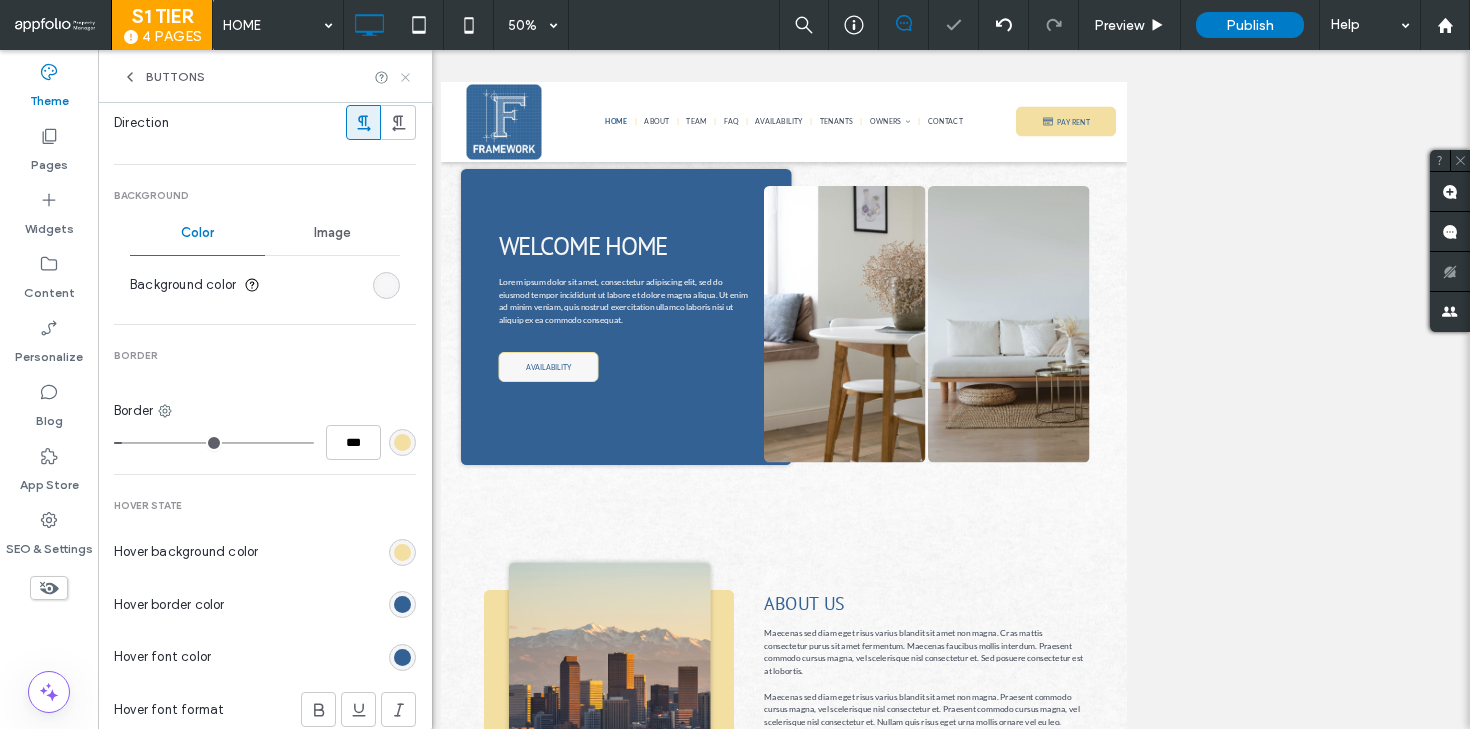 click 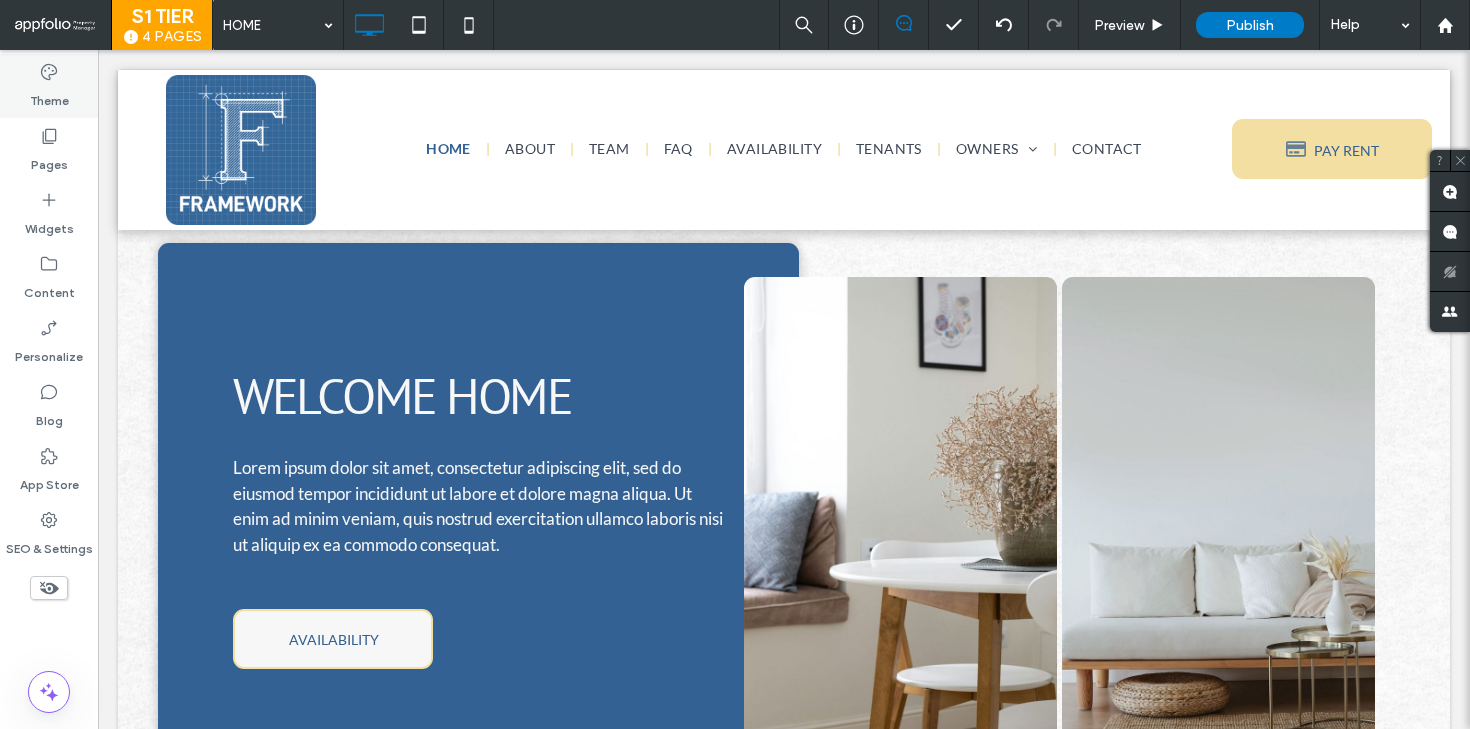 click on "Theme" at bounding box center (49, 96) 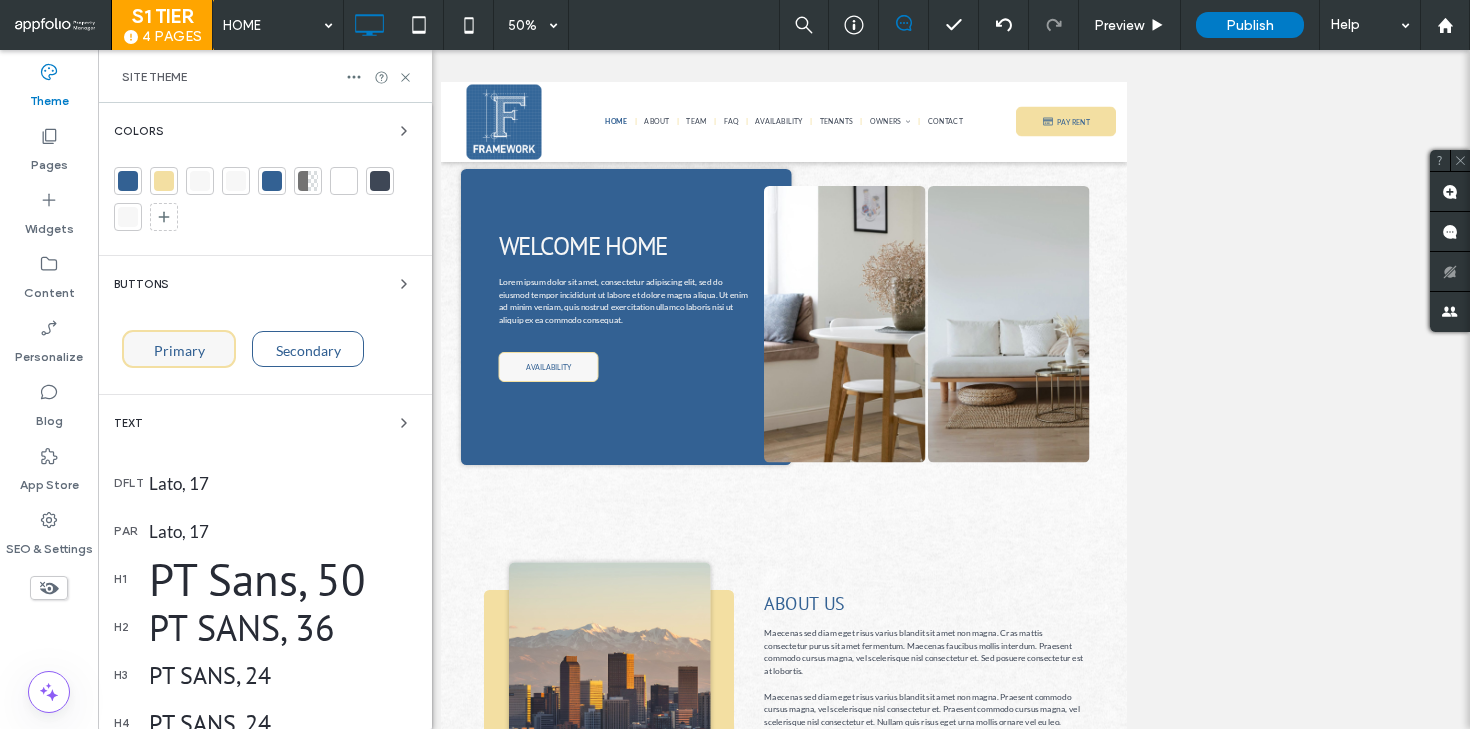 click on "Primary" at bounding box center [179, 349] 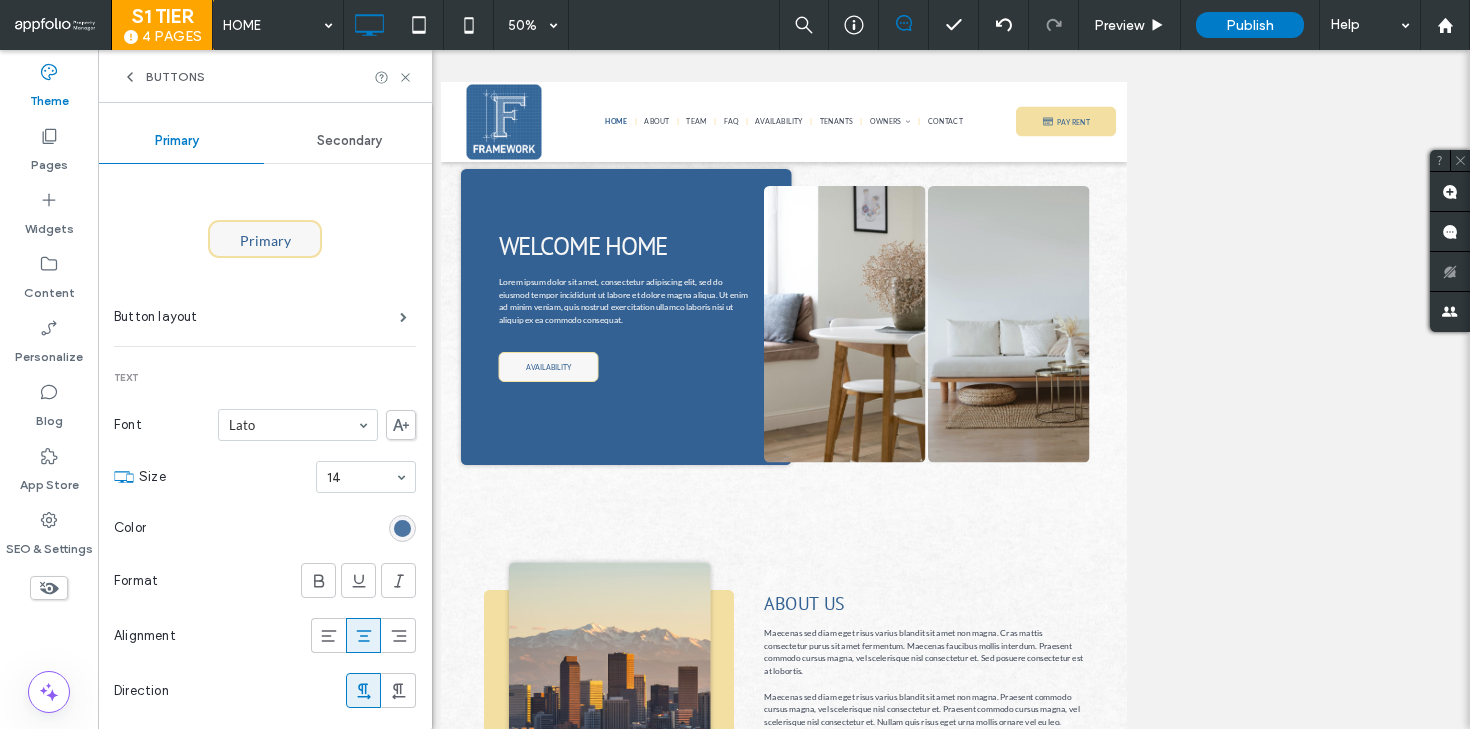 click at bounding box center [402, 528] 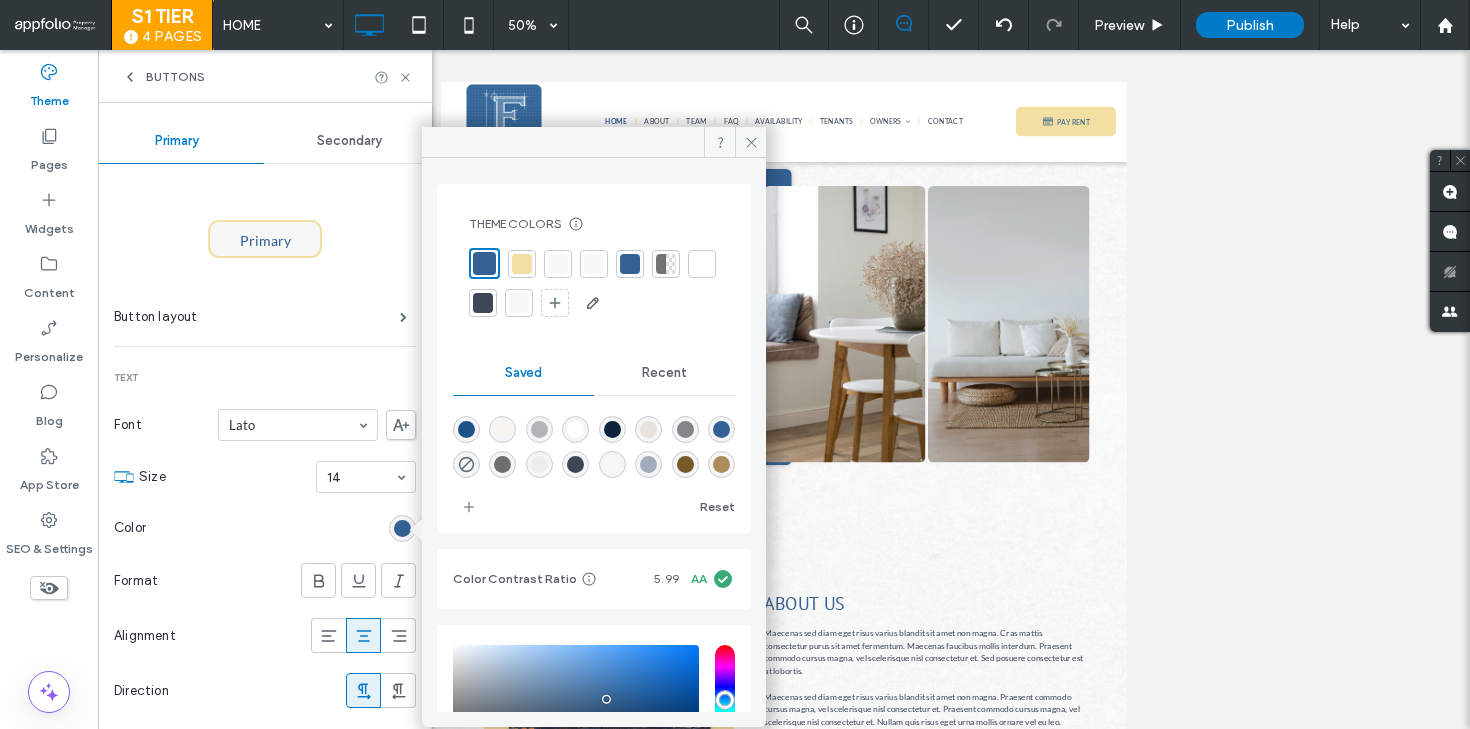 click at bounding box center (483, 303) 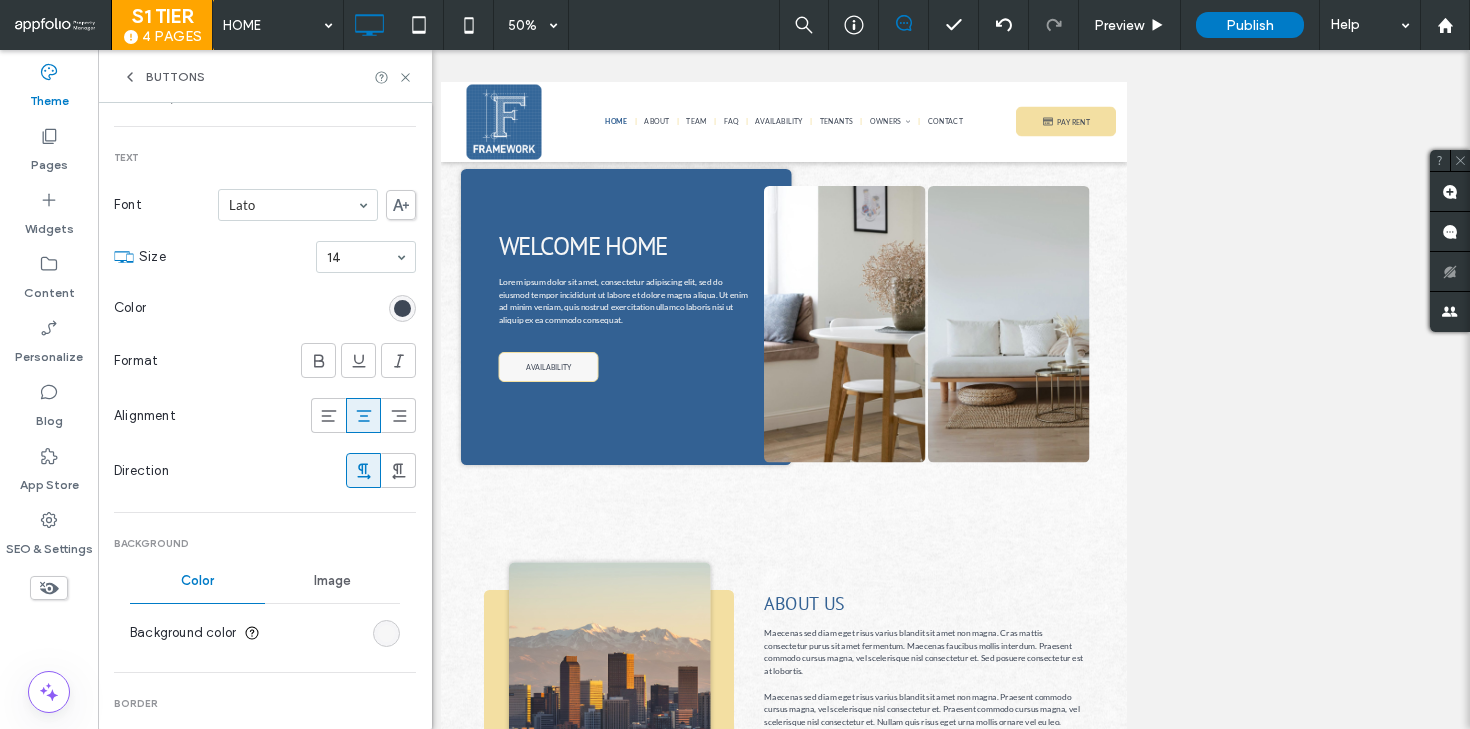 scroll, scrollTop: 236, scrollLeft: 0, axis: vertical 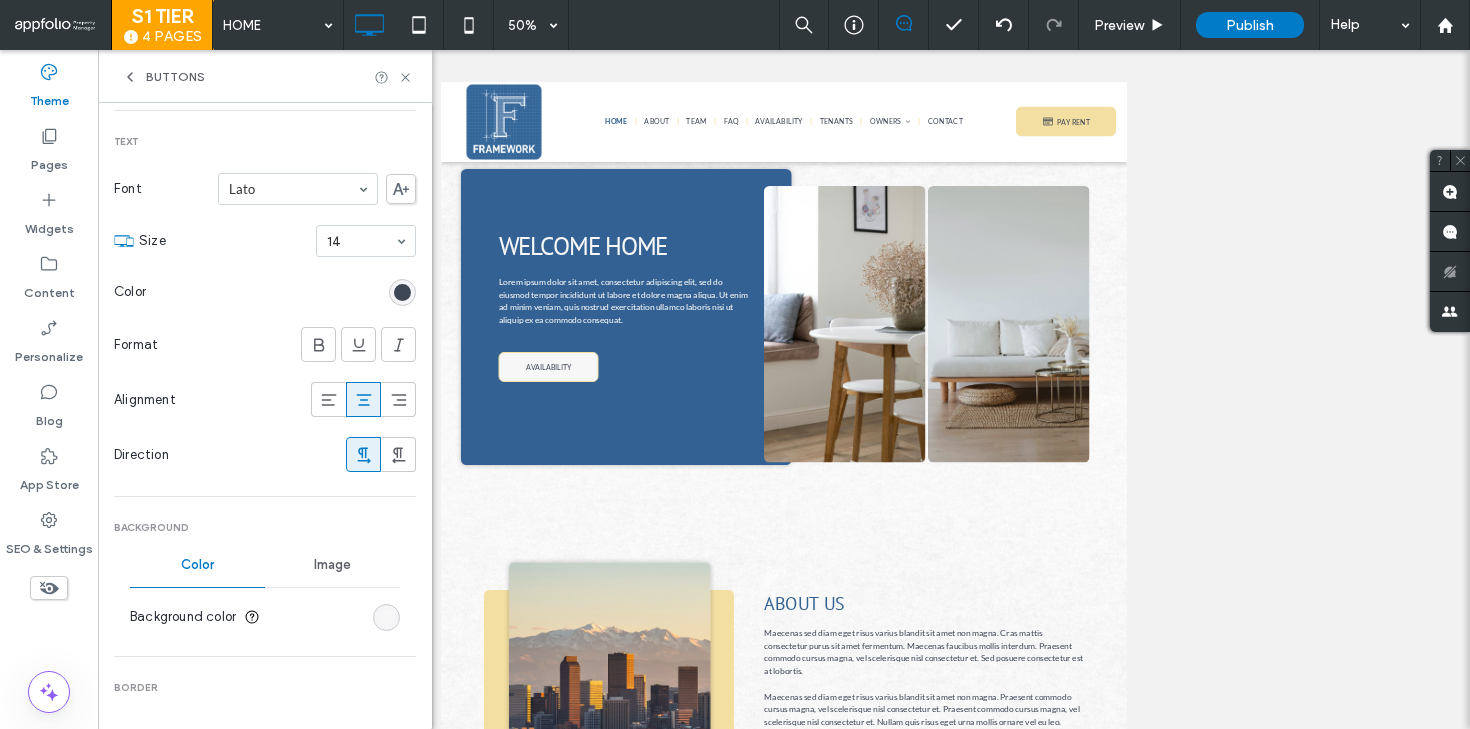 click on "Background color" at bounding box center (265, 617) 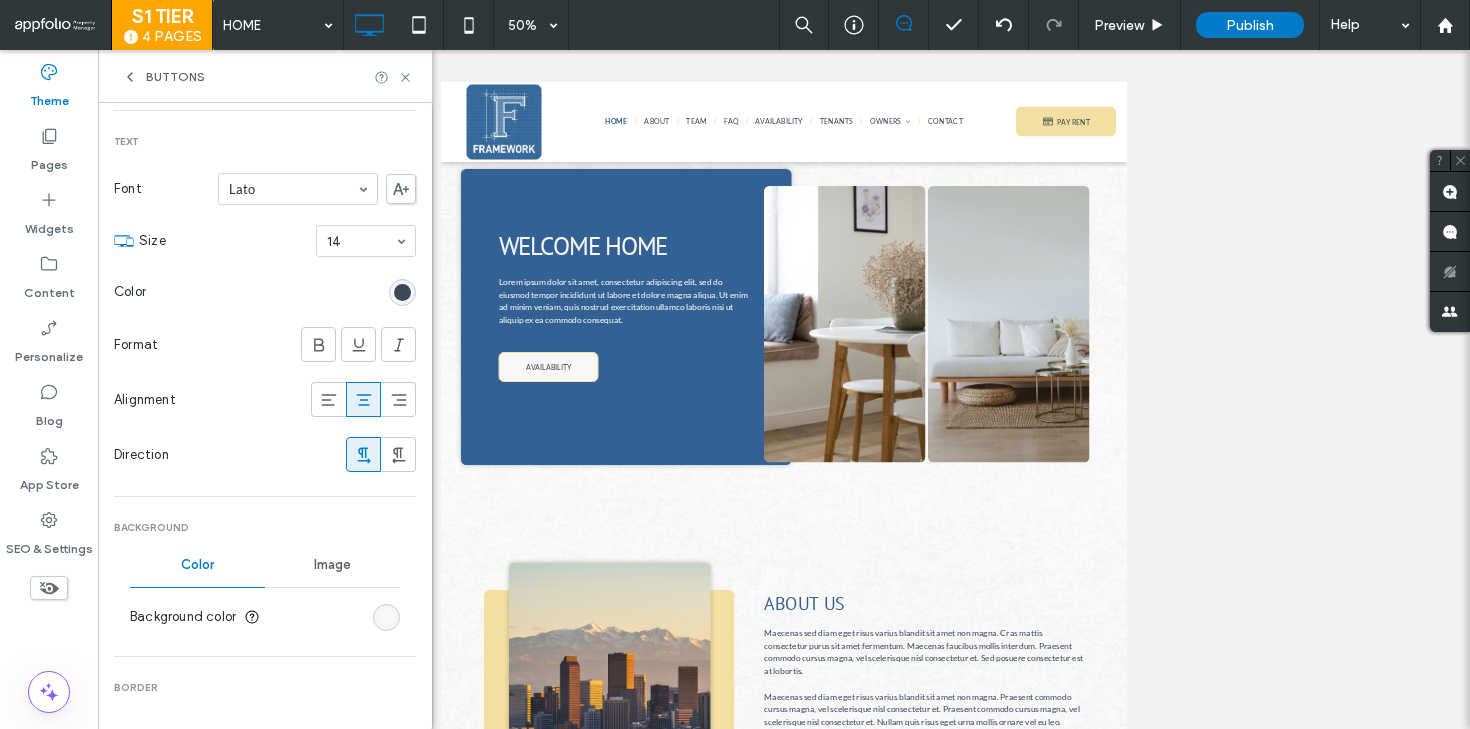 click at bounding box center [386, 617] 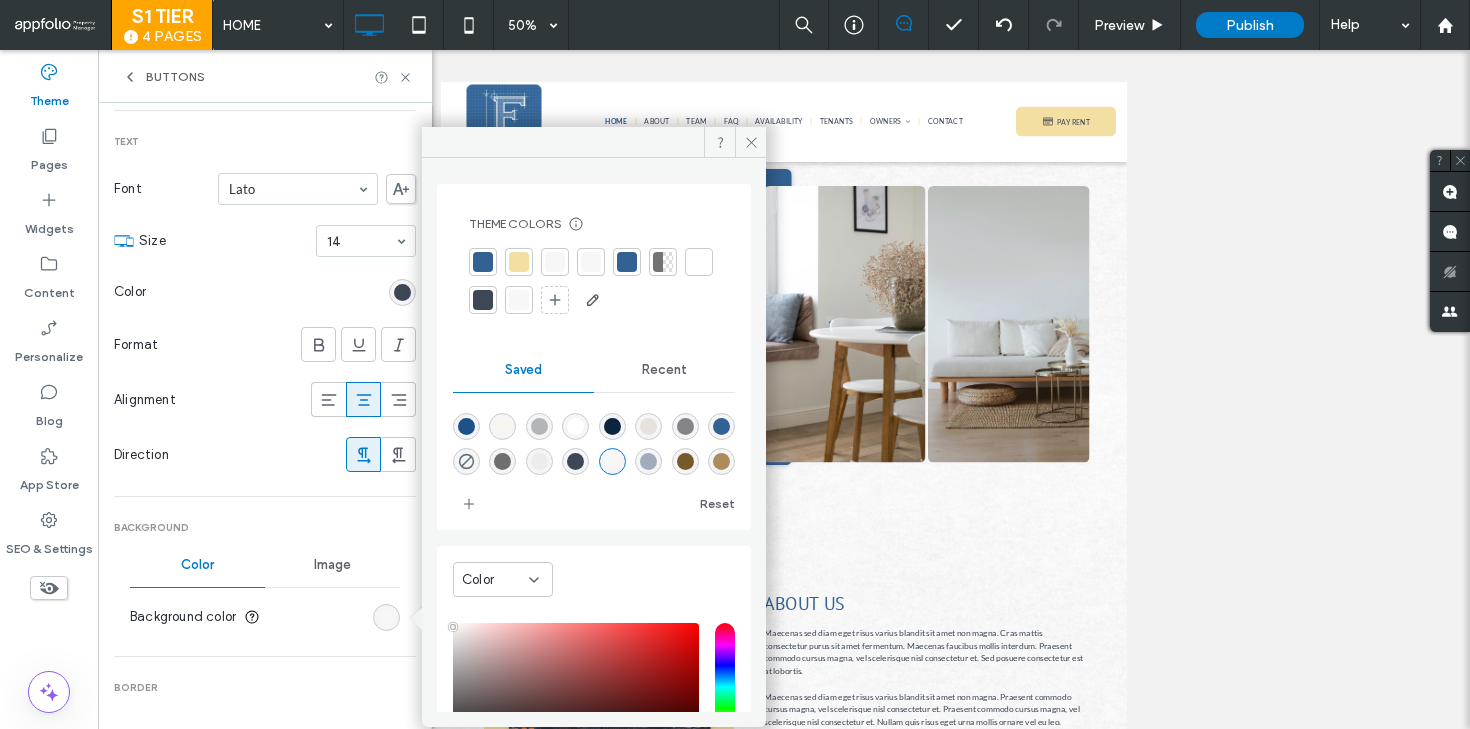 click at bounding box center (699, 262) 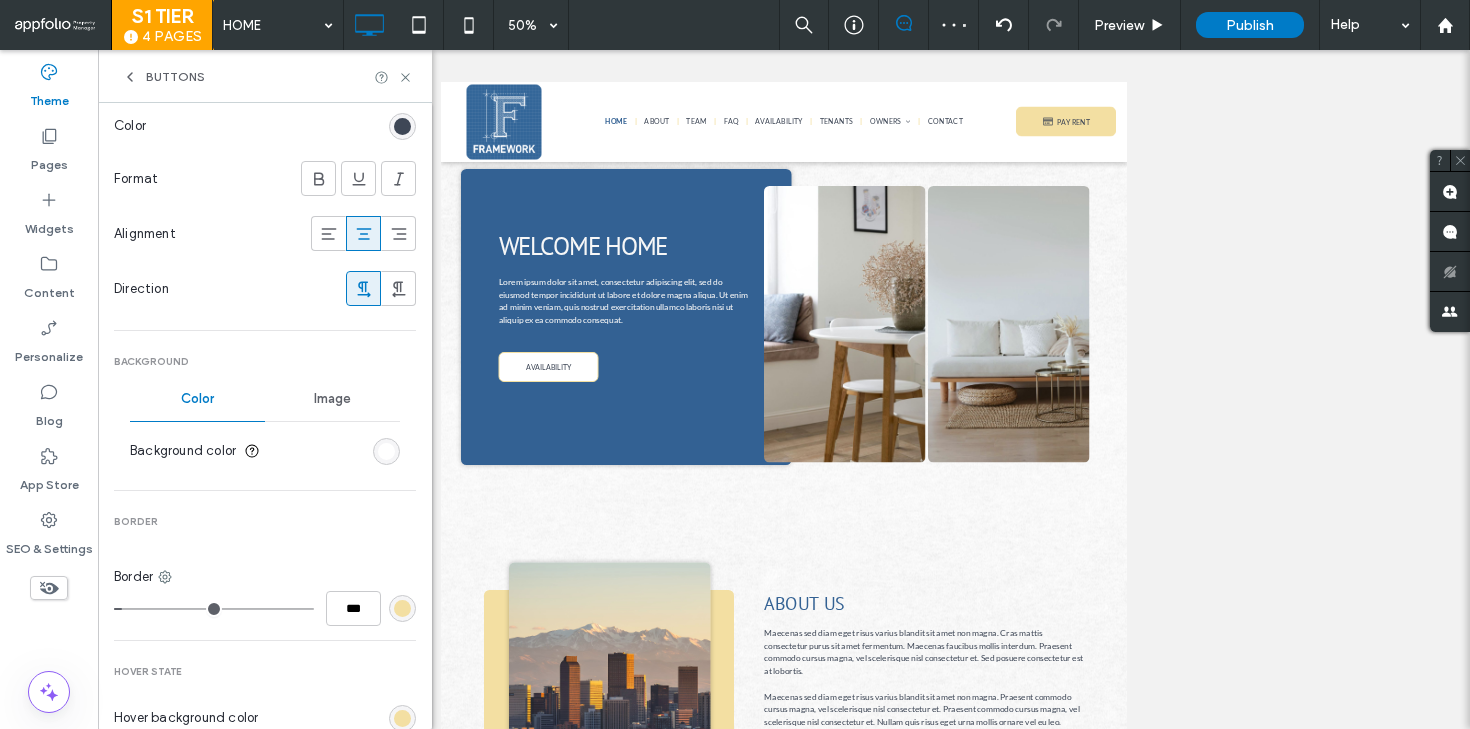 scroll, scrollTop: 406, scrollLeft: 0, axis: vertical 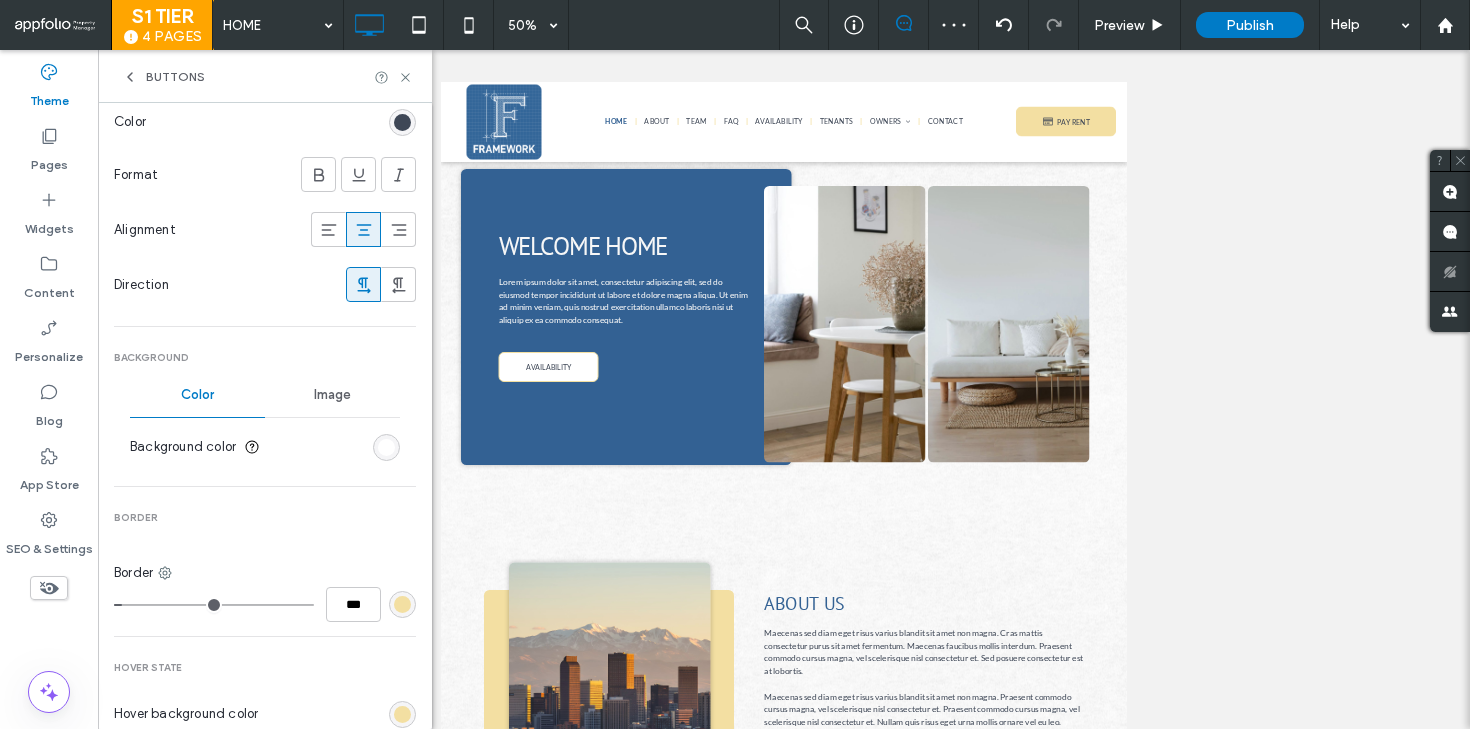 type on "*" 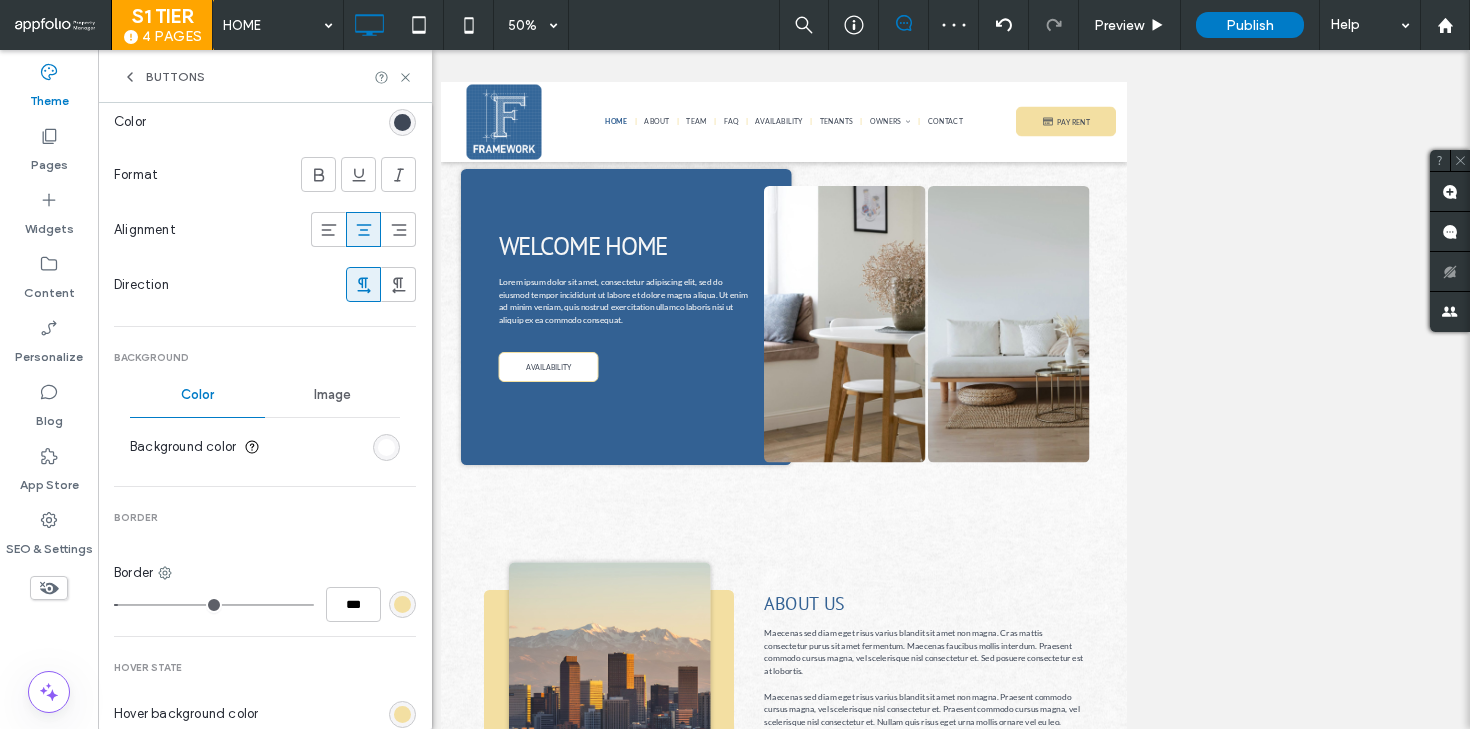type on "*" 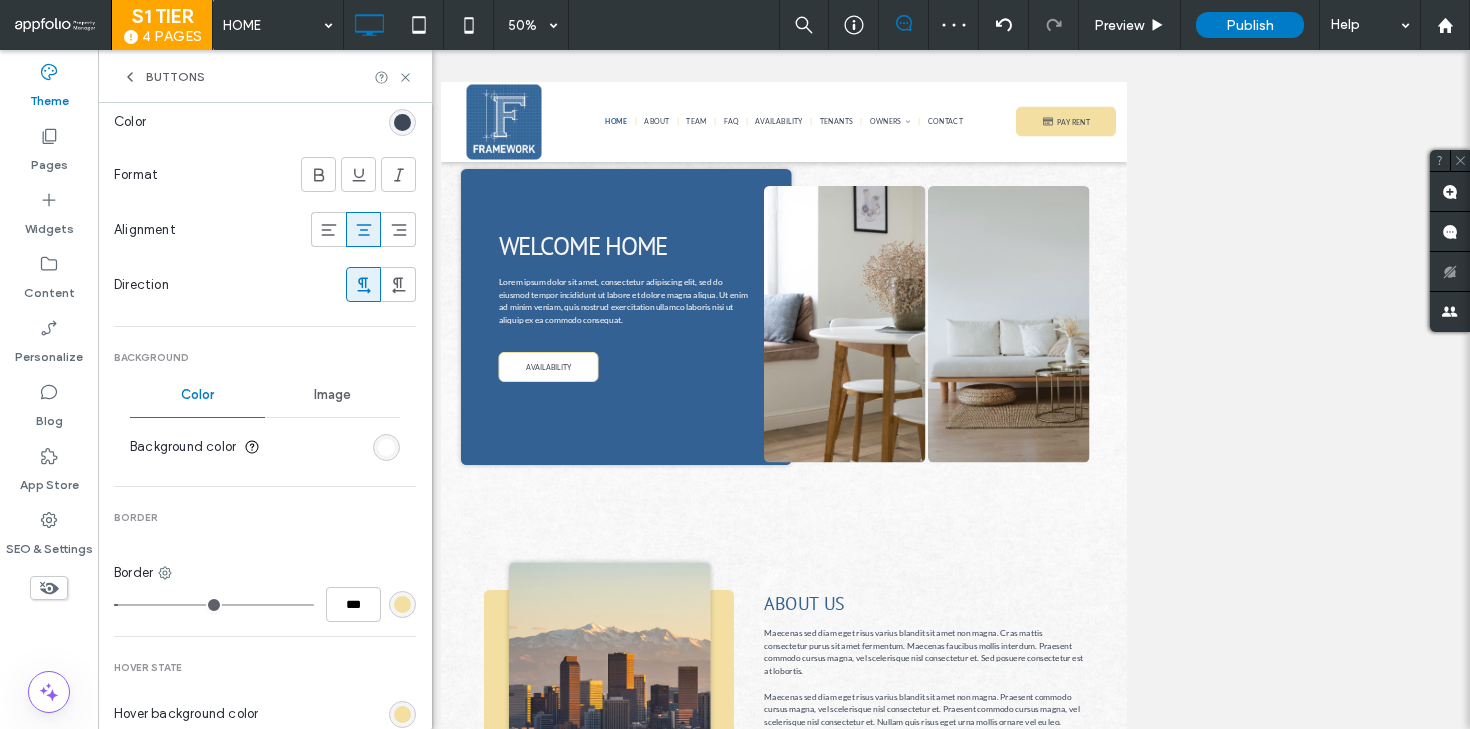 type on "***" 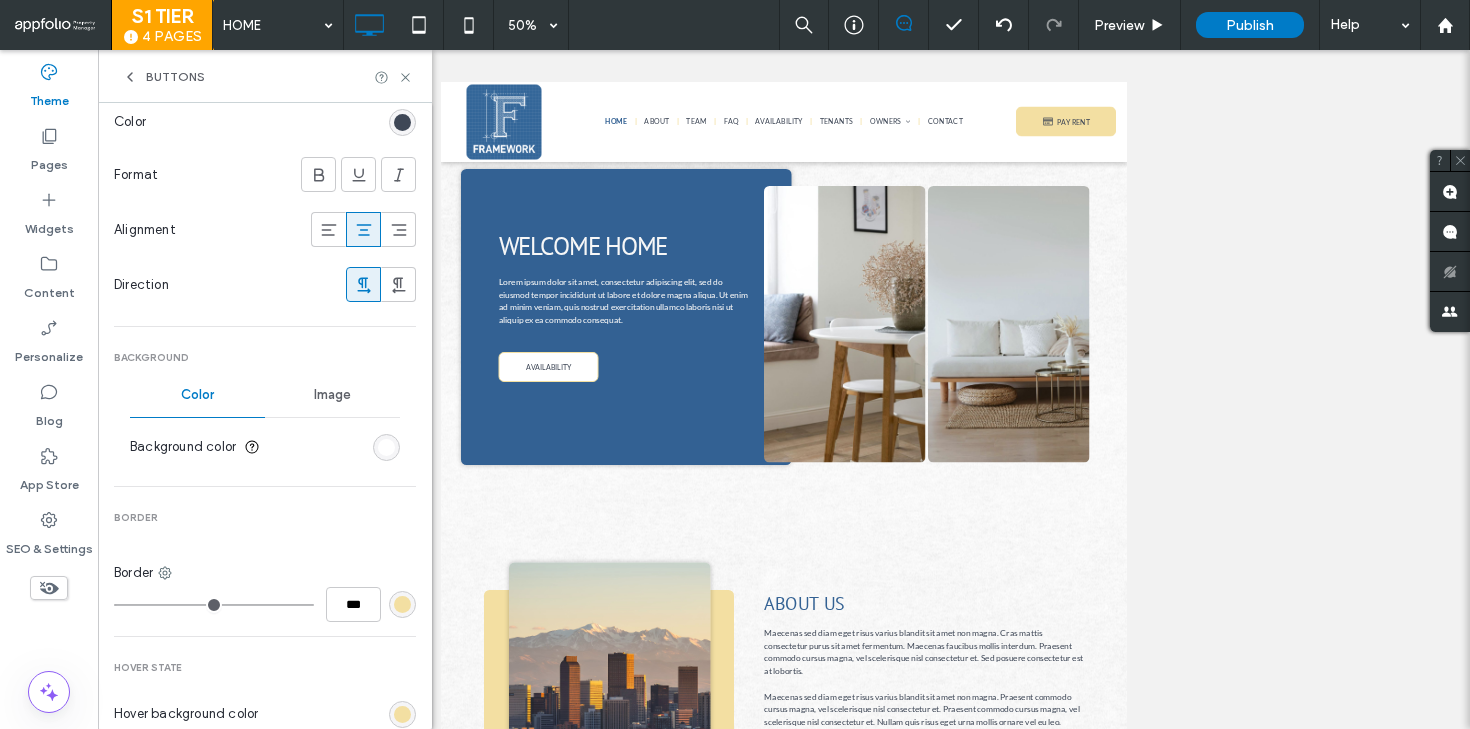 type on "*" 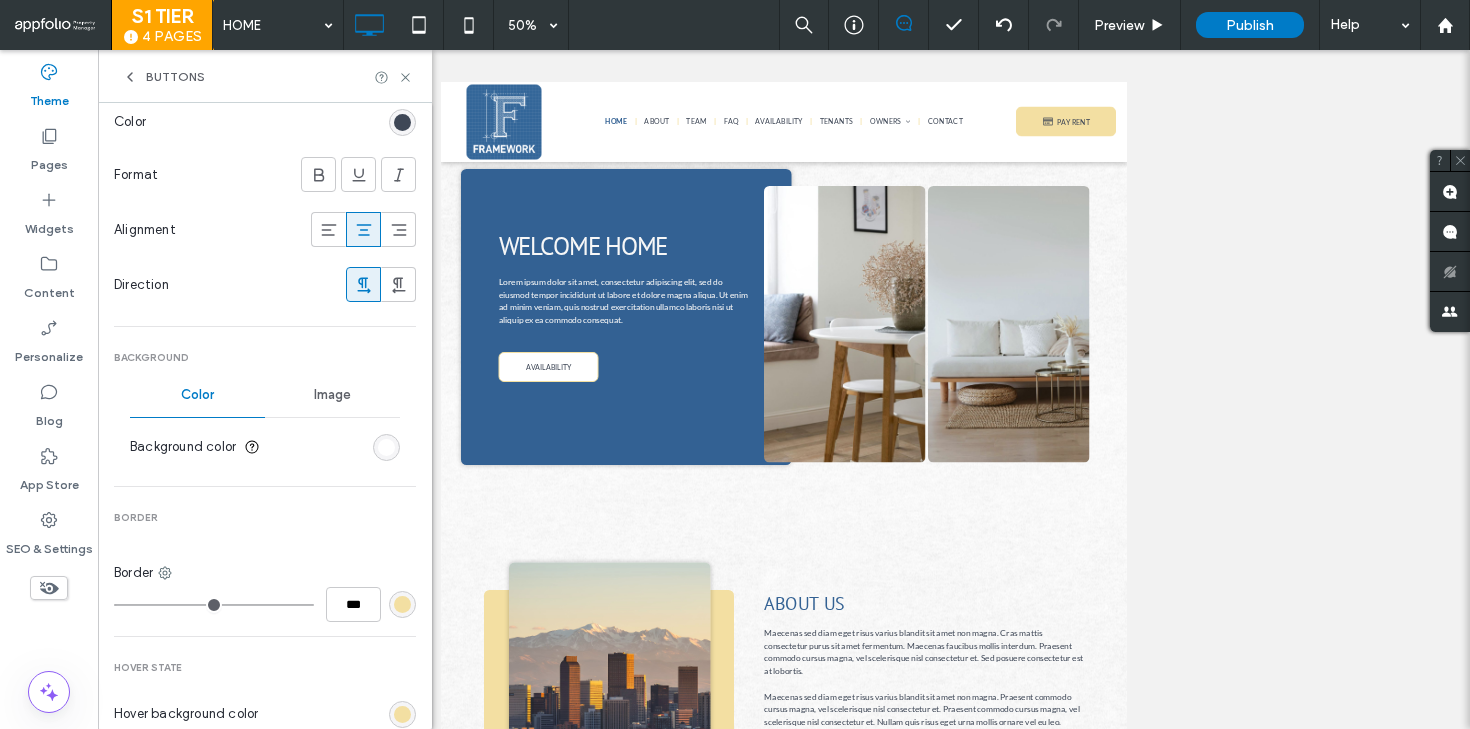 type on "***" 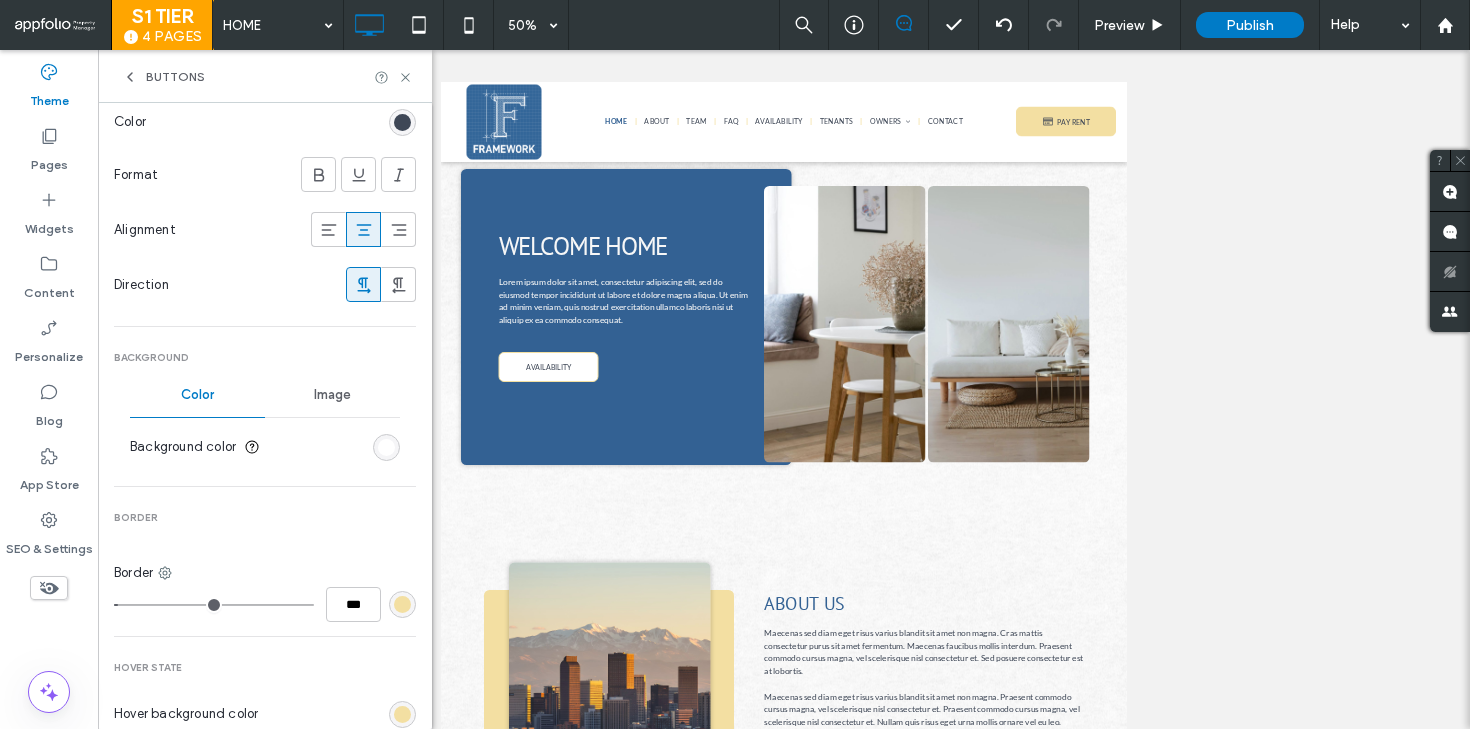 type on "*" 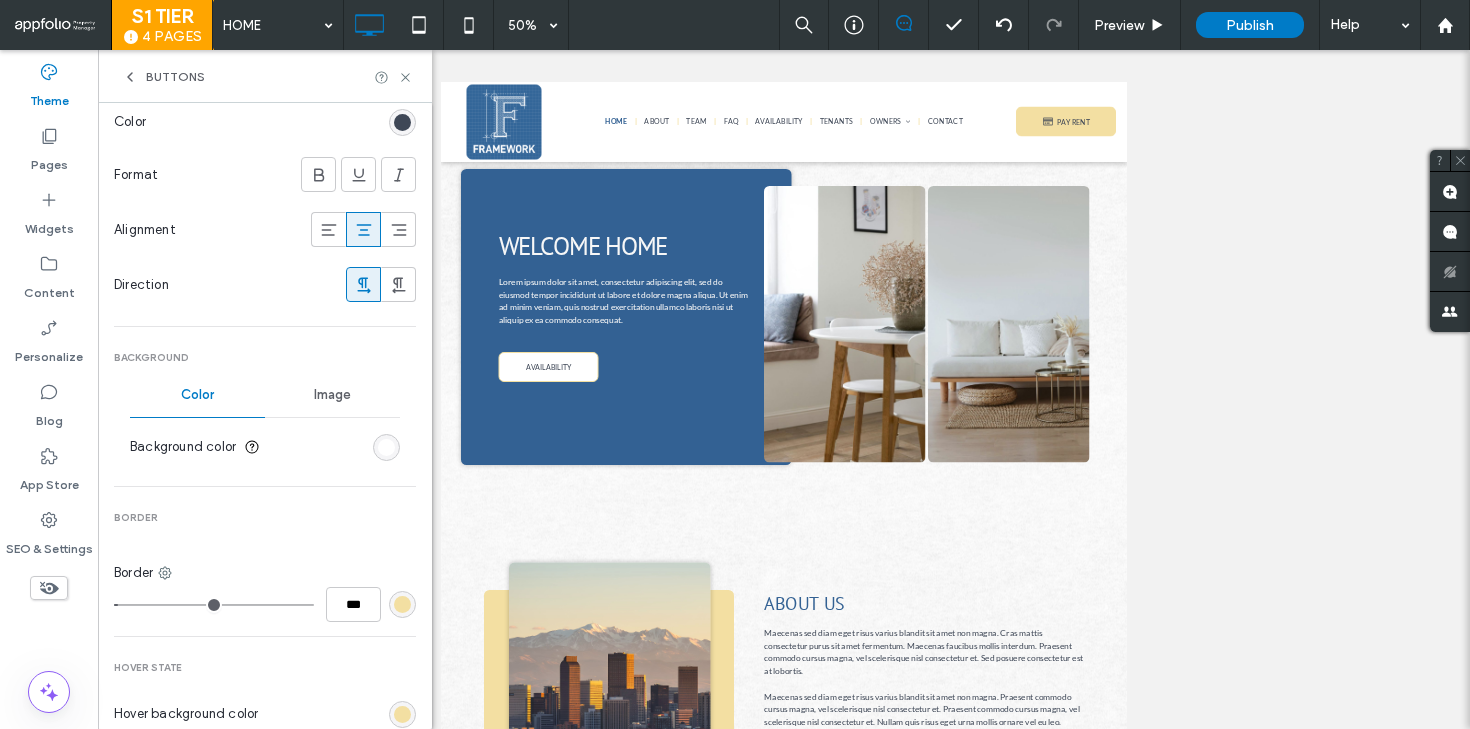 click at bounding box center [214, 605] 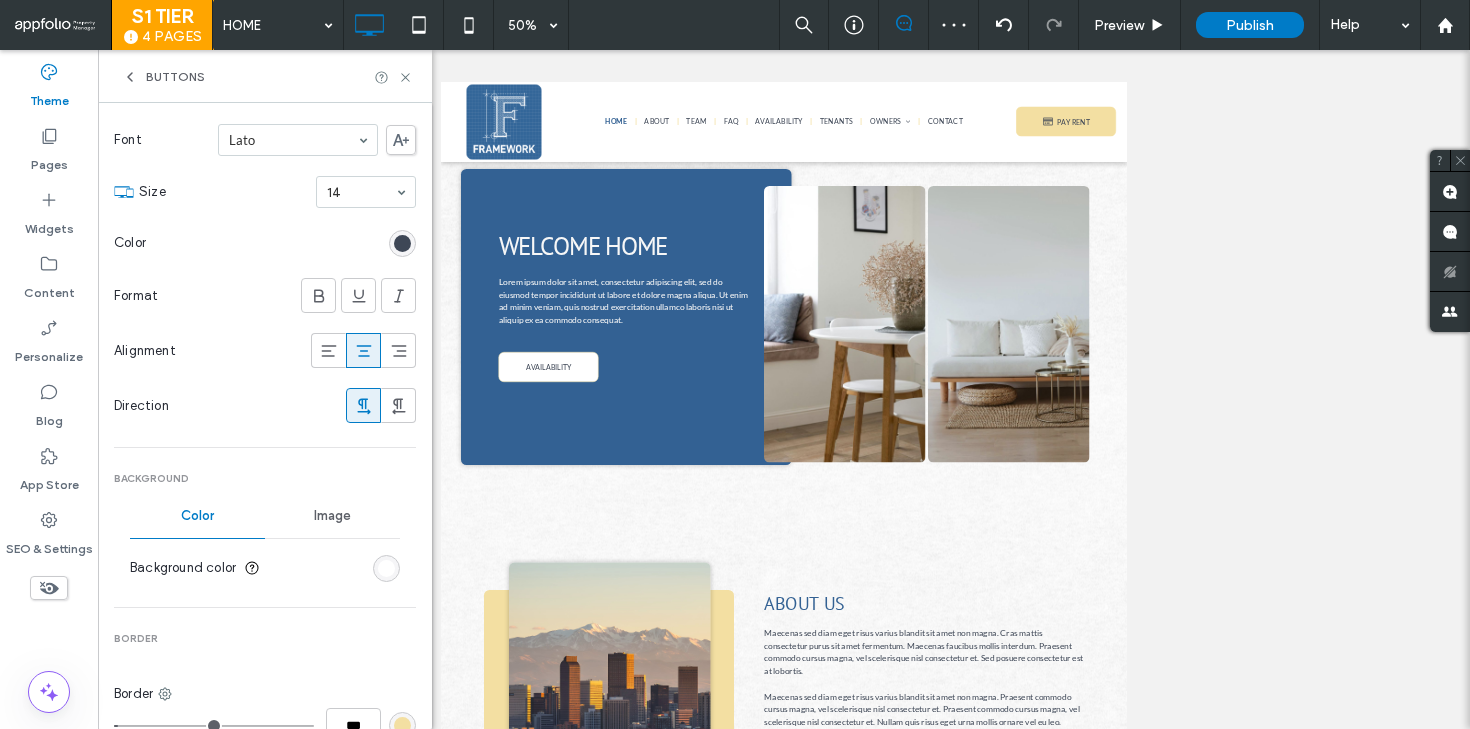 scroll, scrollTop: 287, scrollLeft: 0, axis: vertical 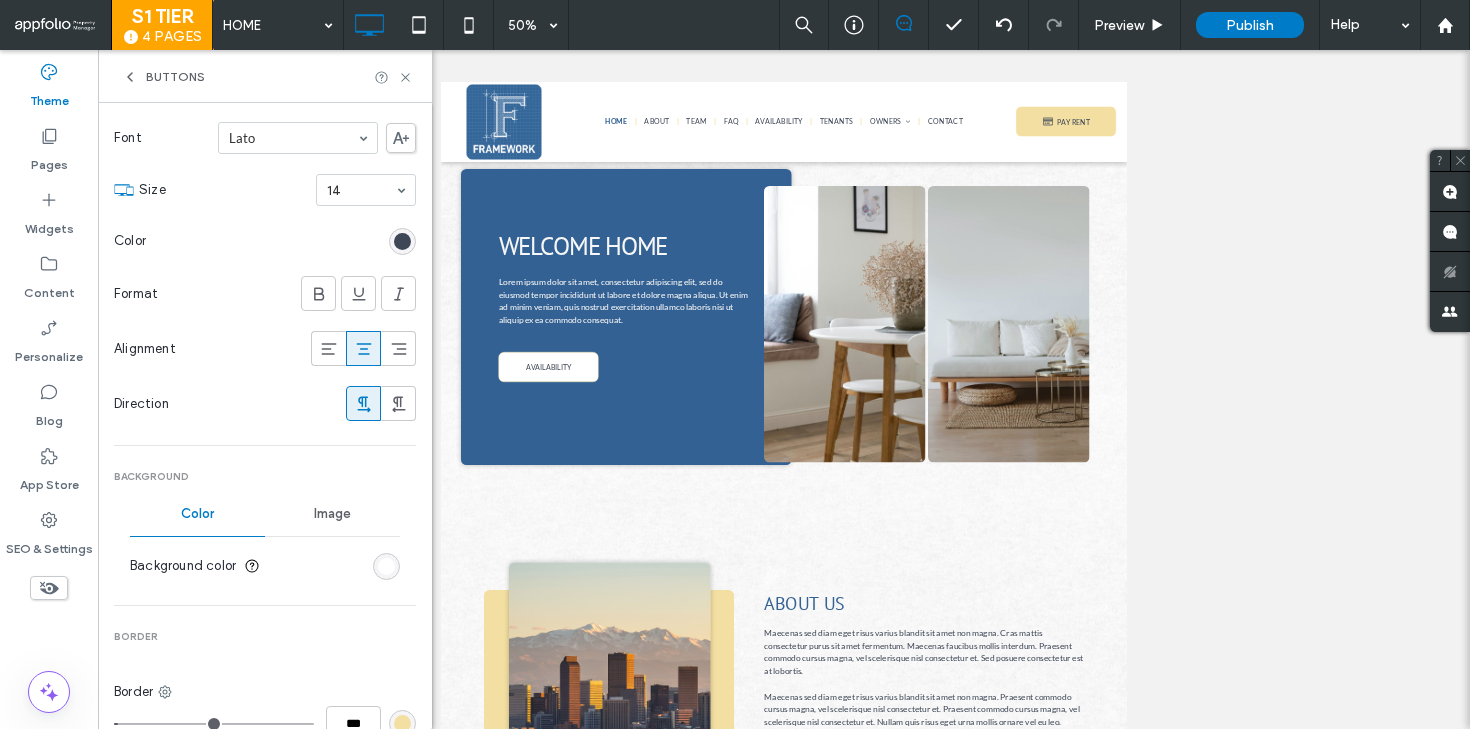 click at bounding box center [386, 566] 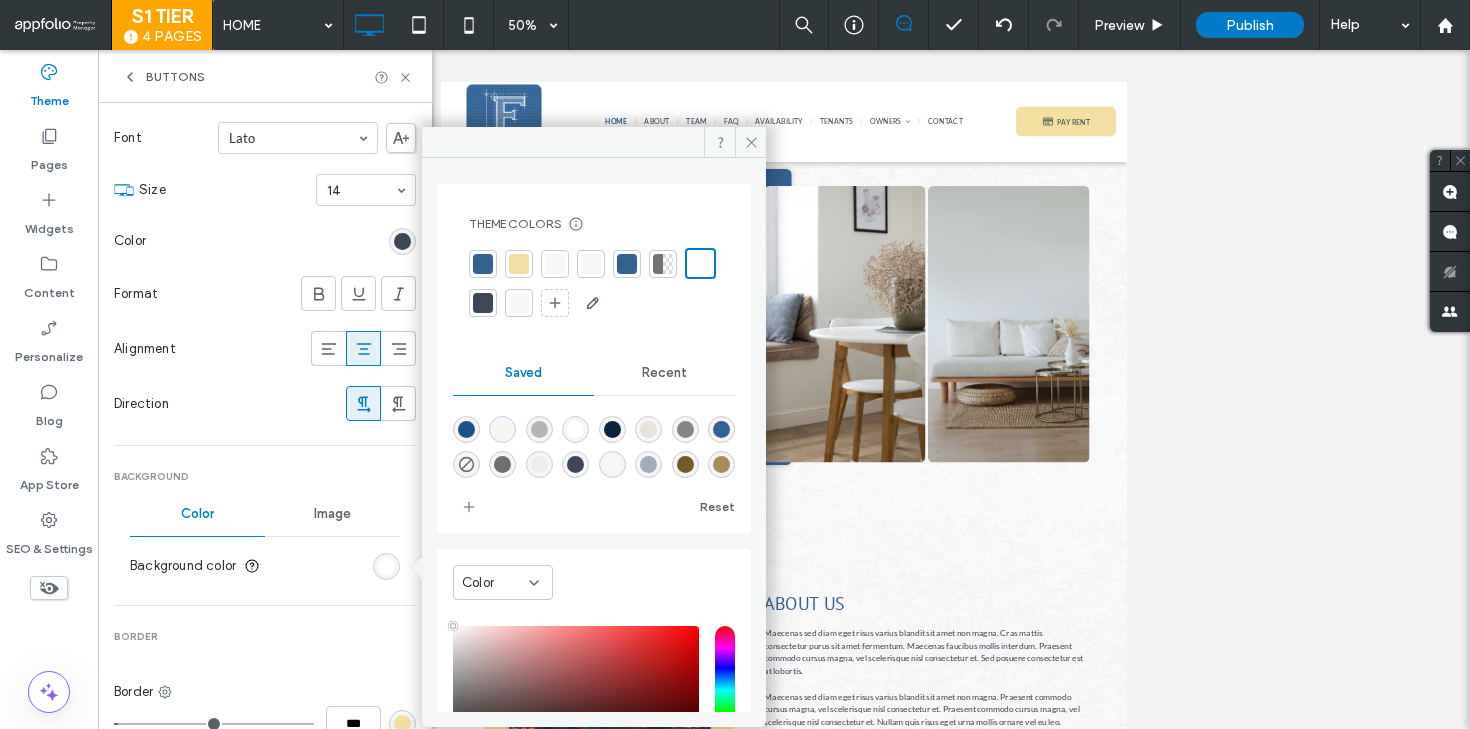 click at bounding box center (519, 264) 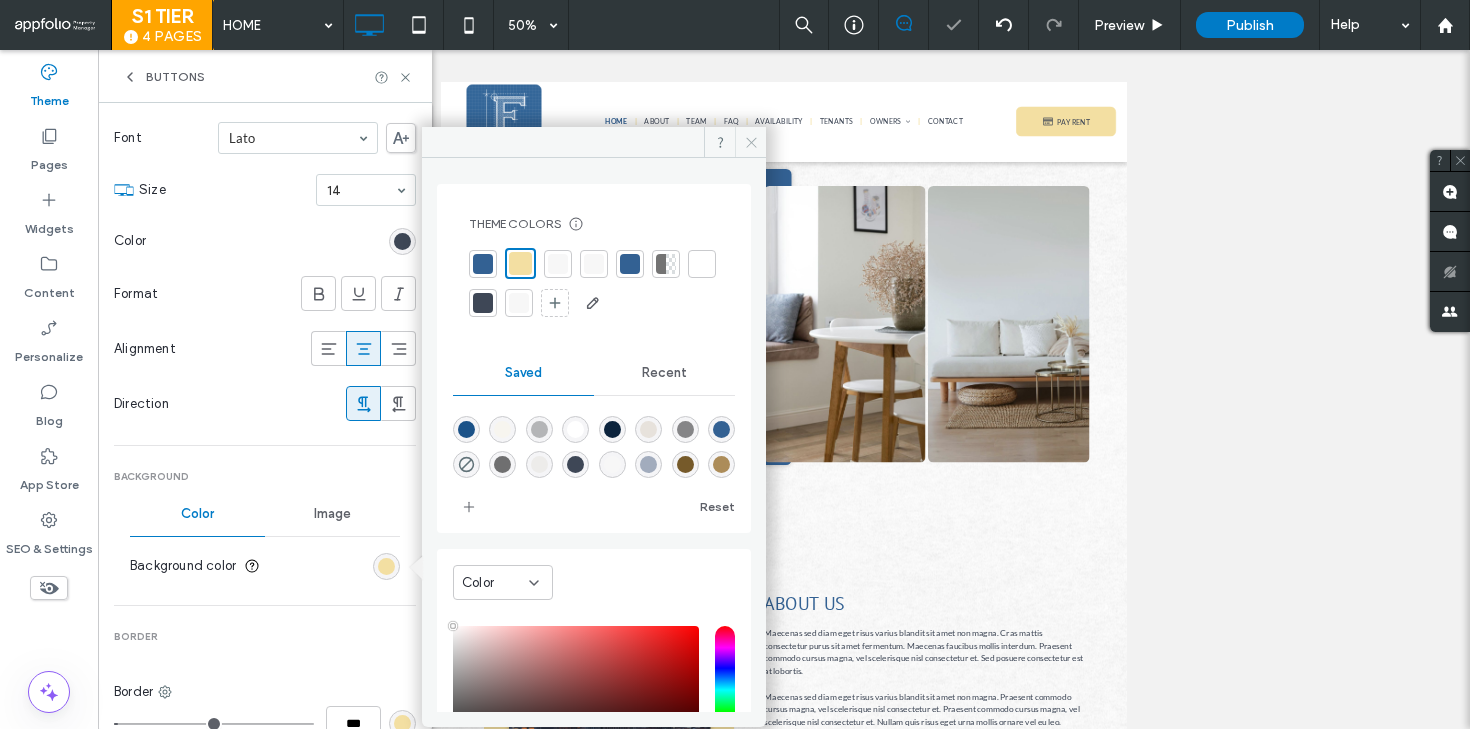 click 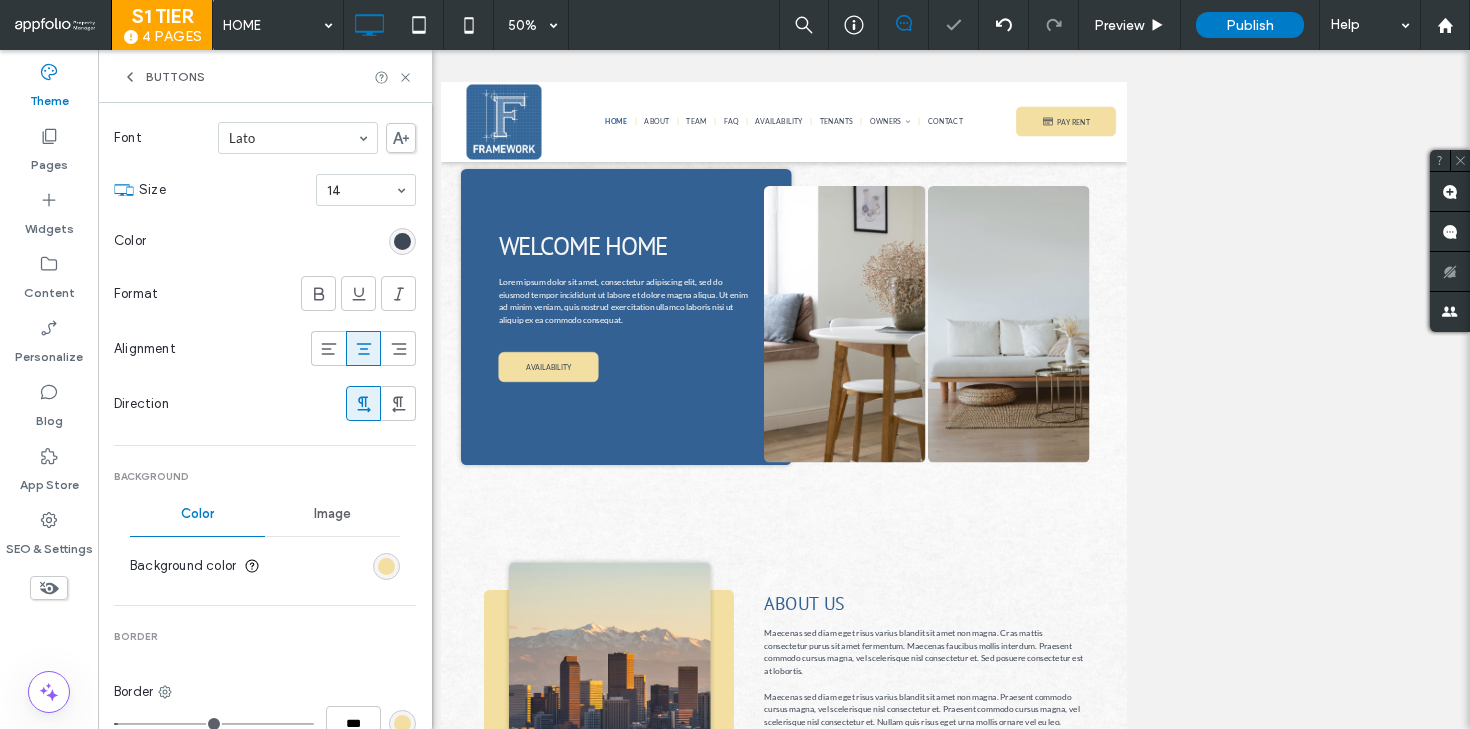 click on "Buttons" at bounding box center [265, 77] 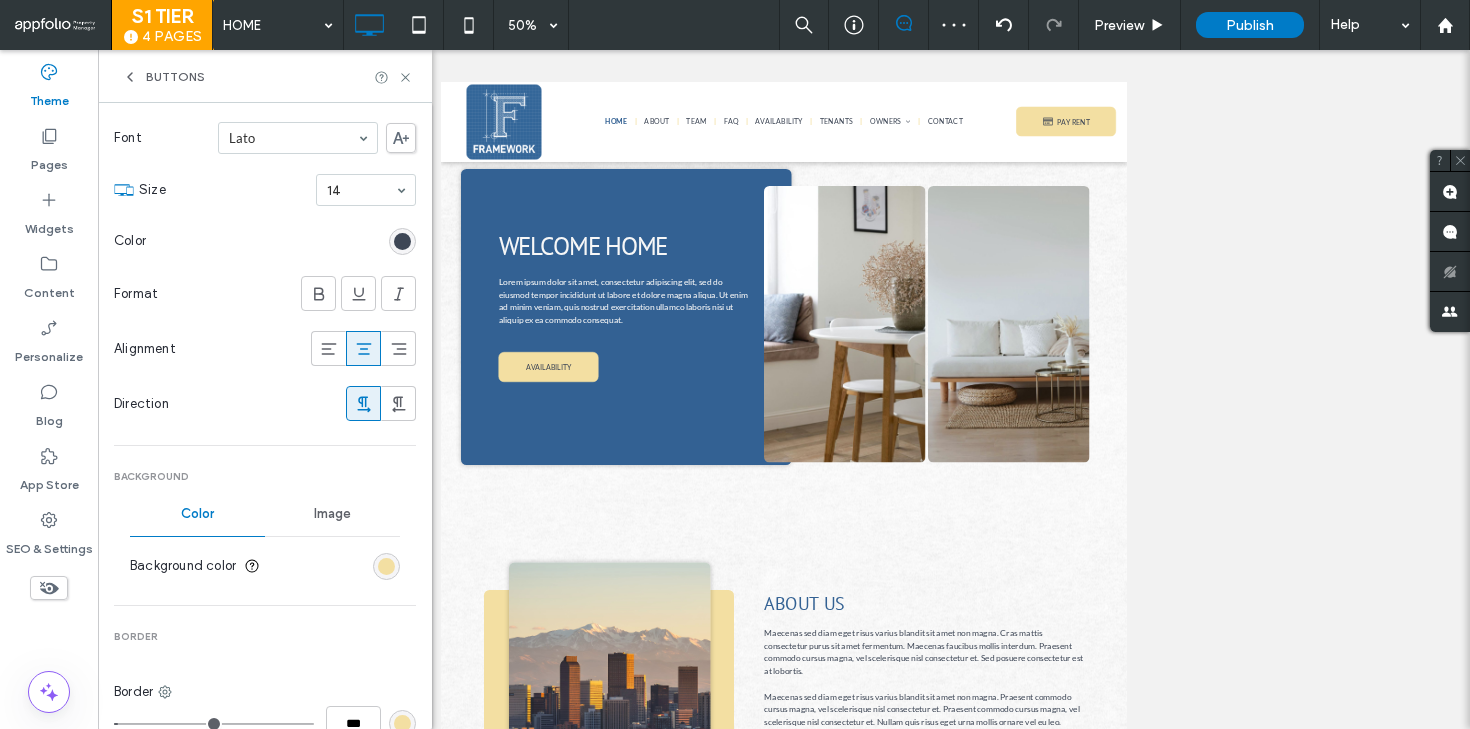 scroll, scrollTop: 0, scrollLeft: 0, axis: both 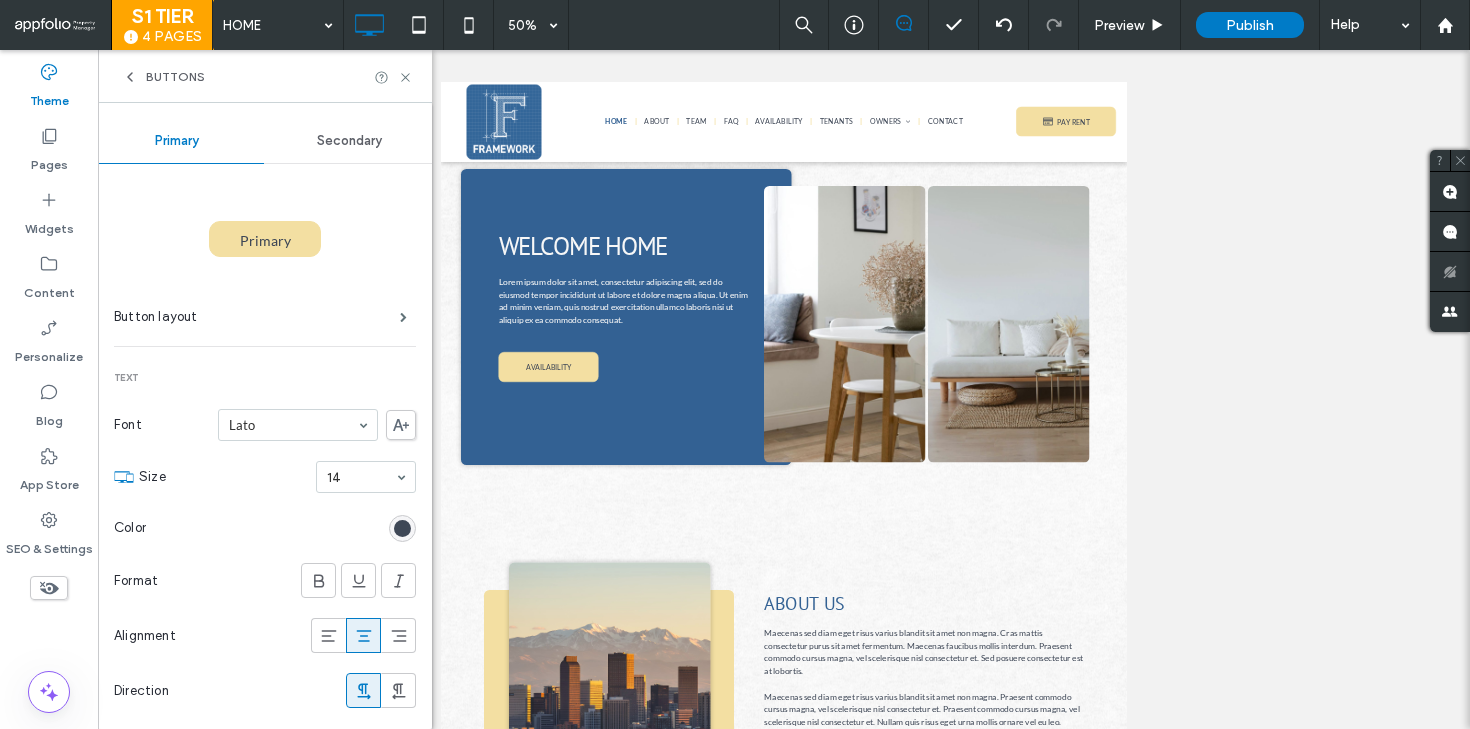 click 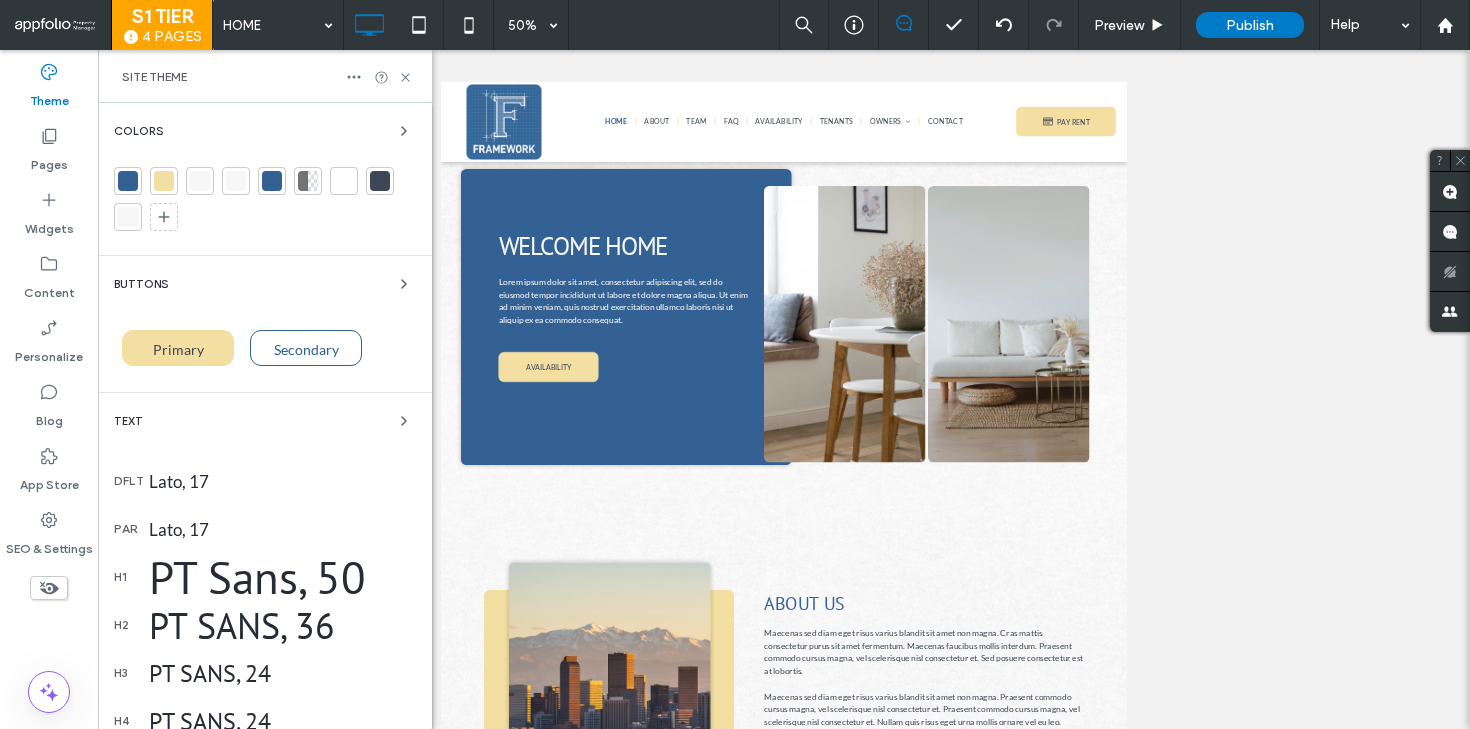click at bounding box center [164, 181] 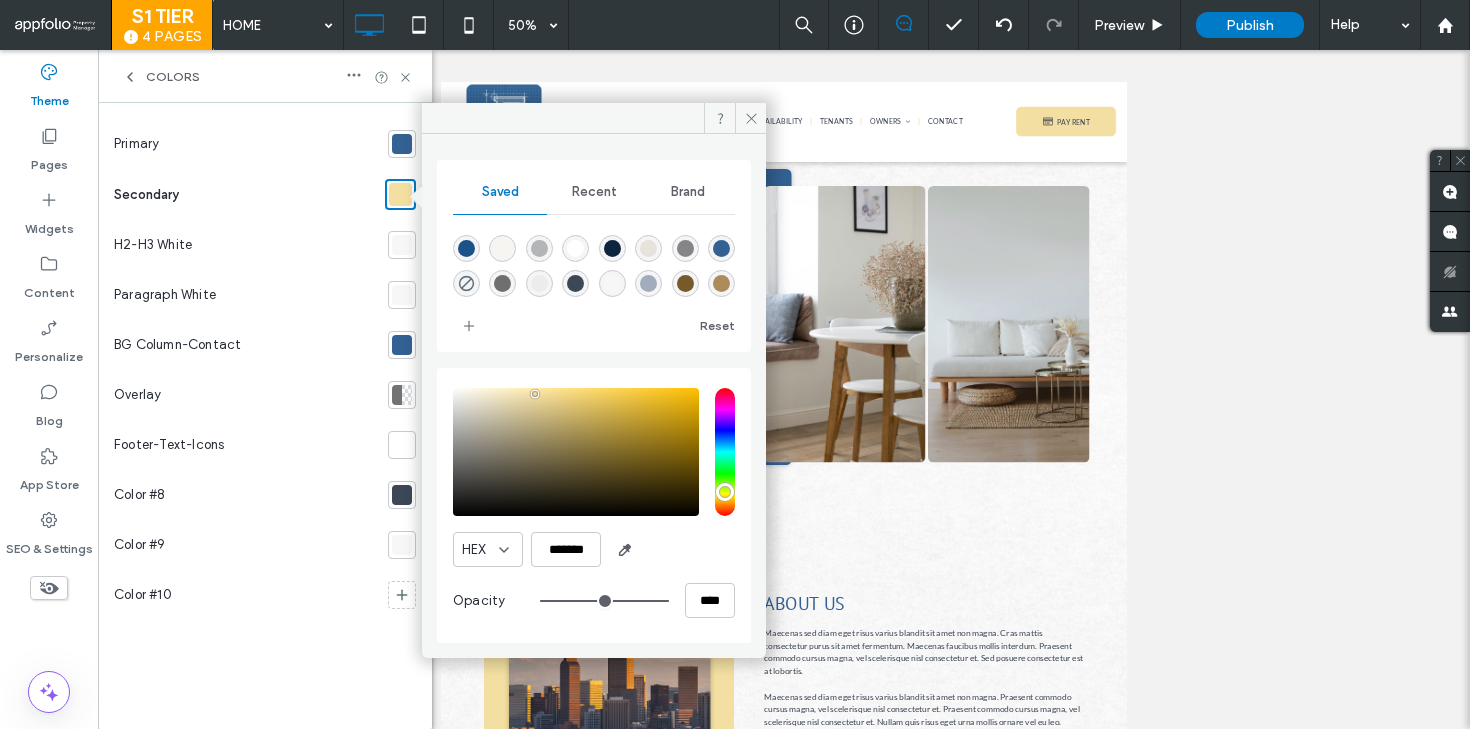 click at bounding box center (576, 452) 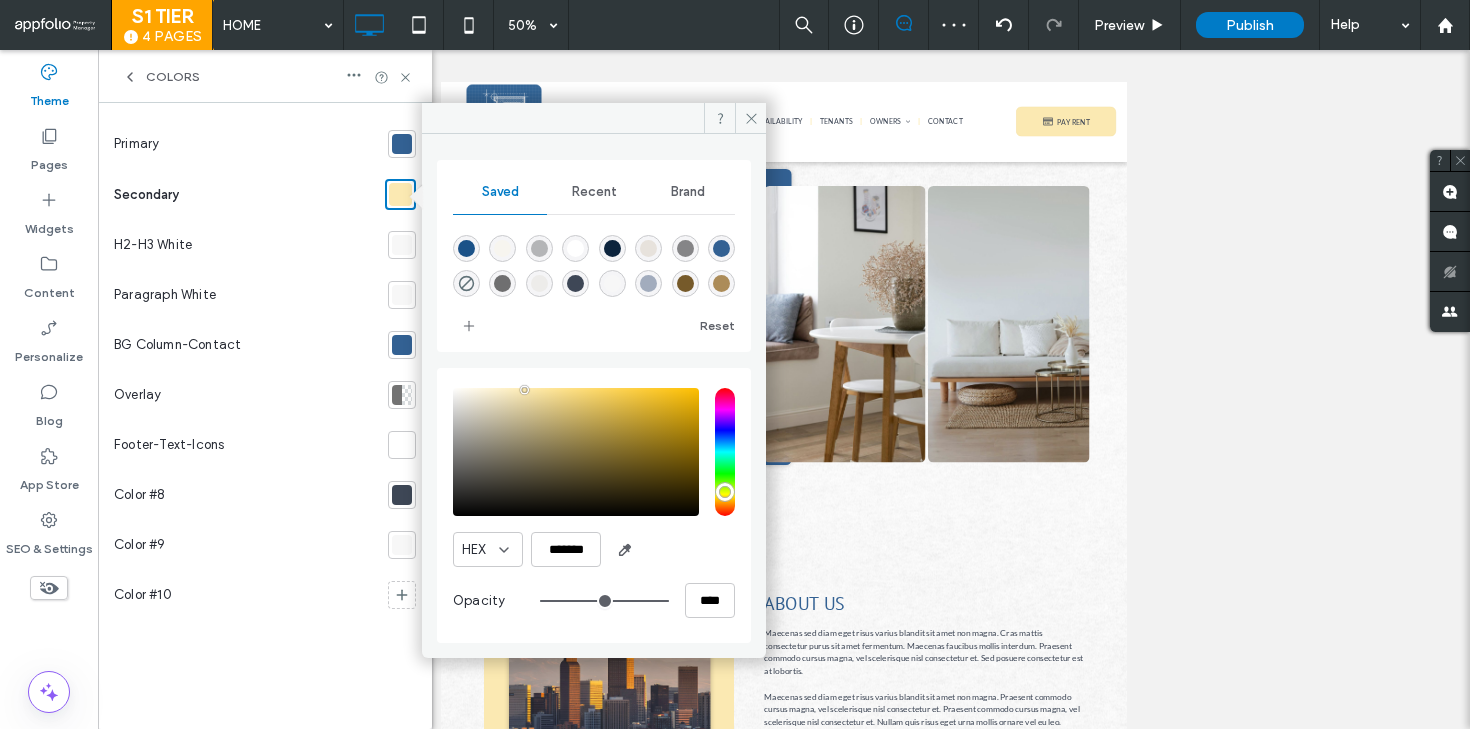 type on "*******" 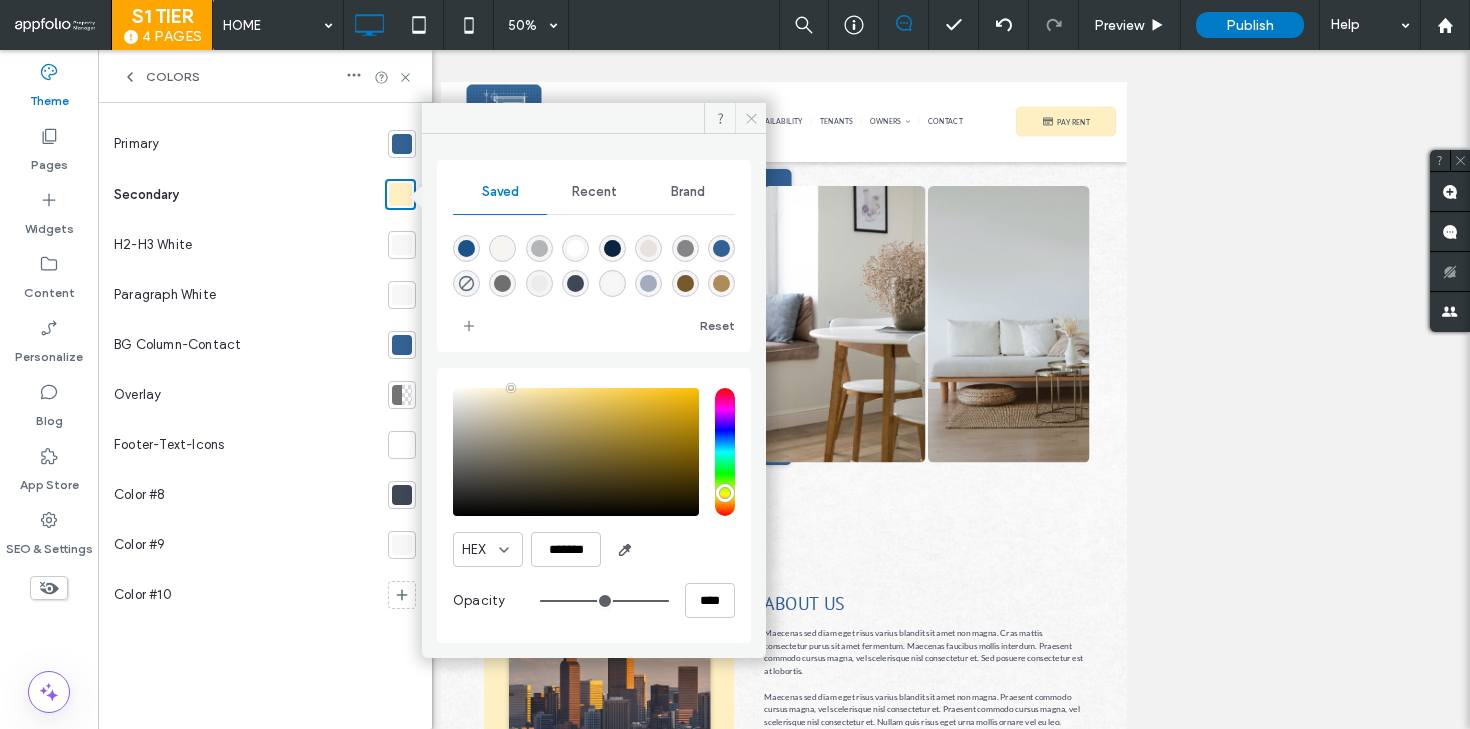 click at bounding box center [750, 118] 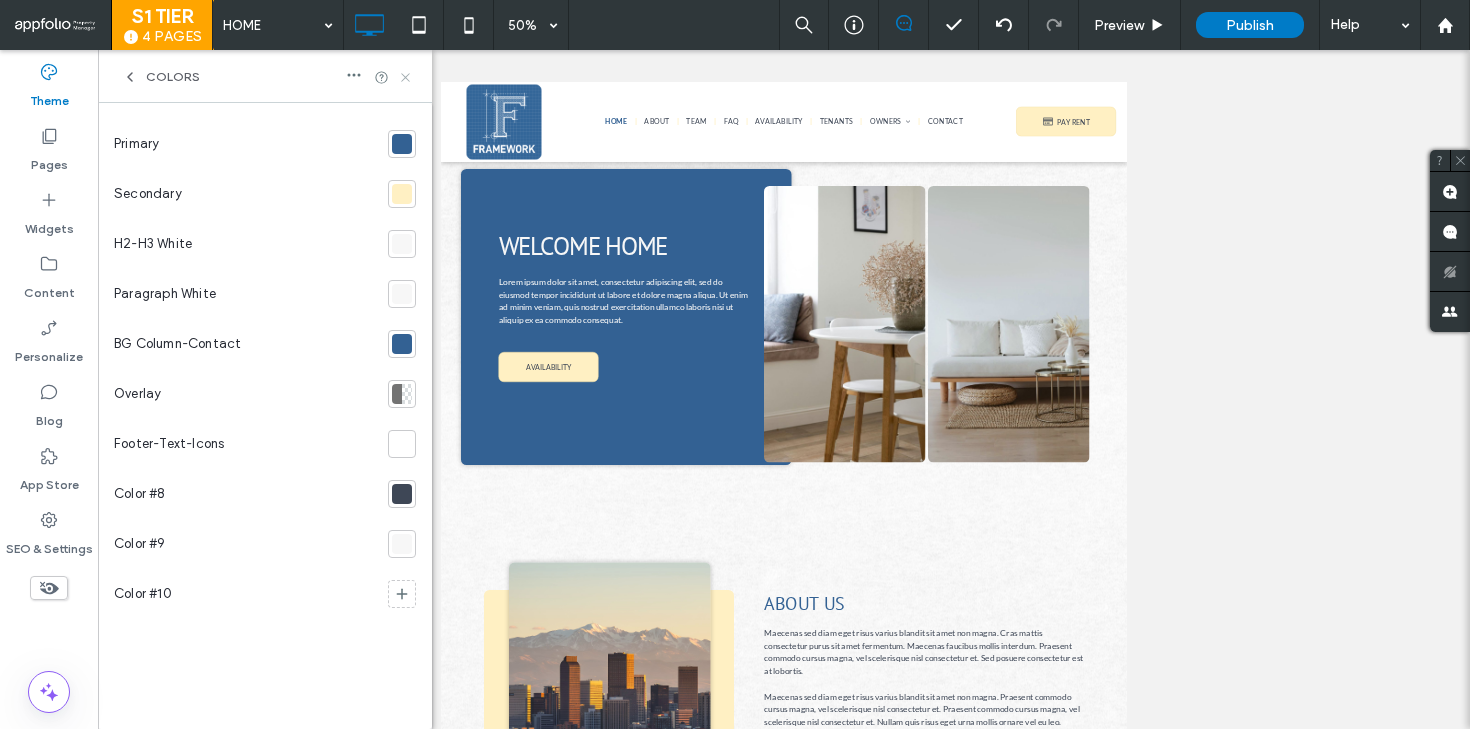 click 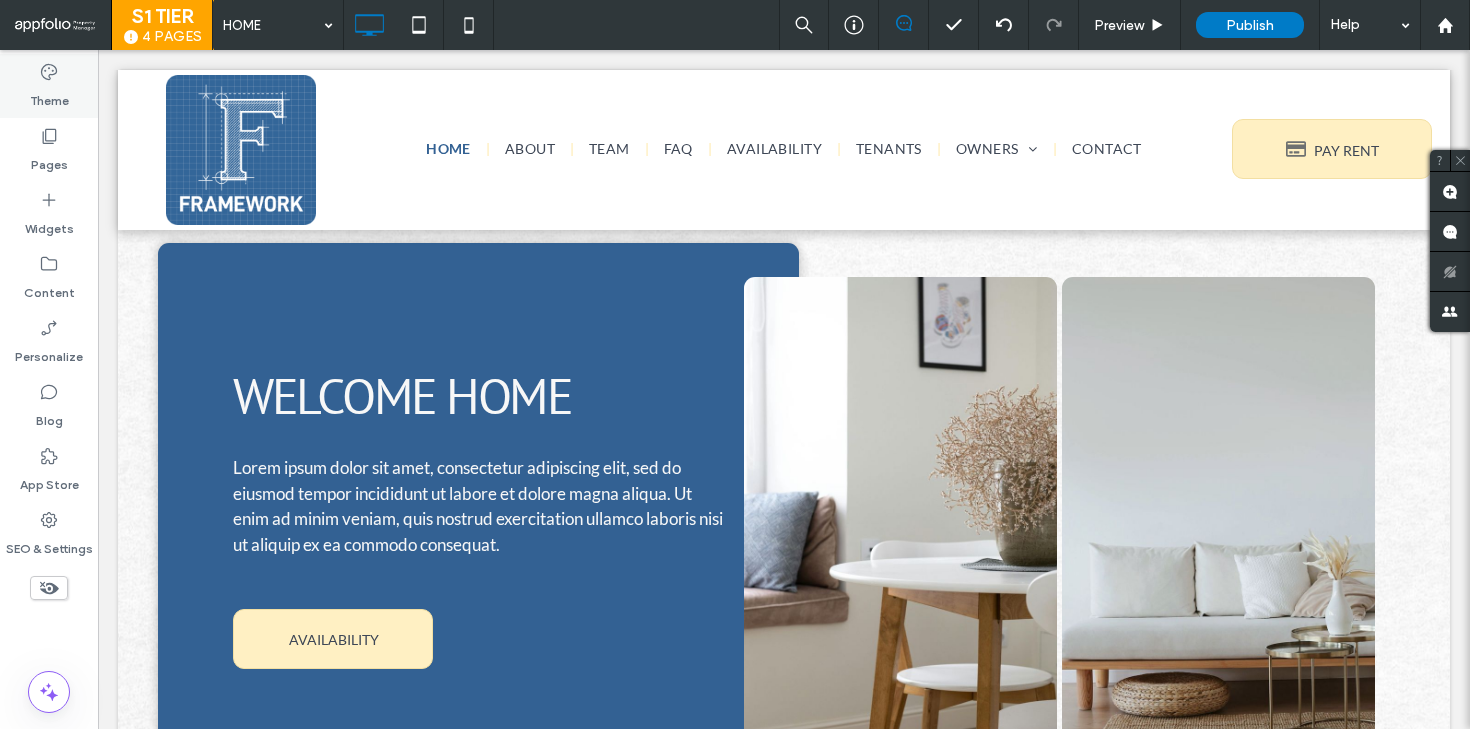 click on "Theme" at bounding box center (49, 86) 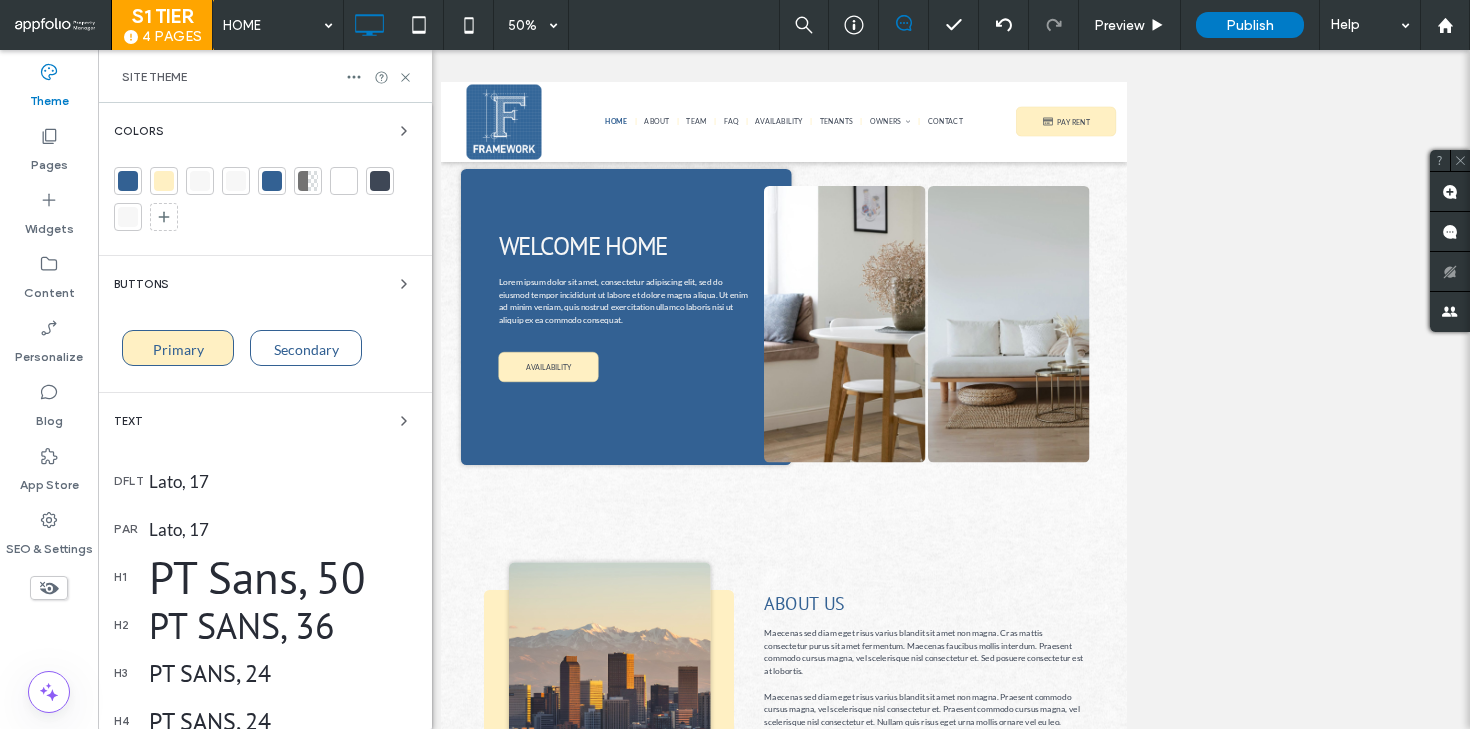 click on "Primary" at bounding box center (178, 349) 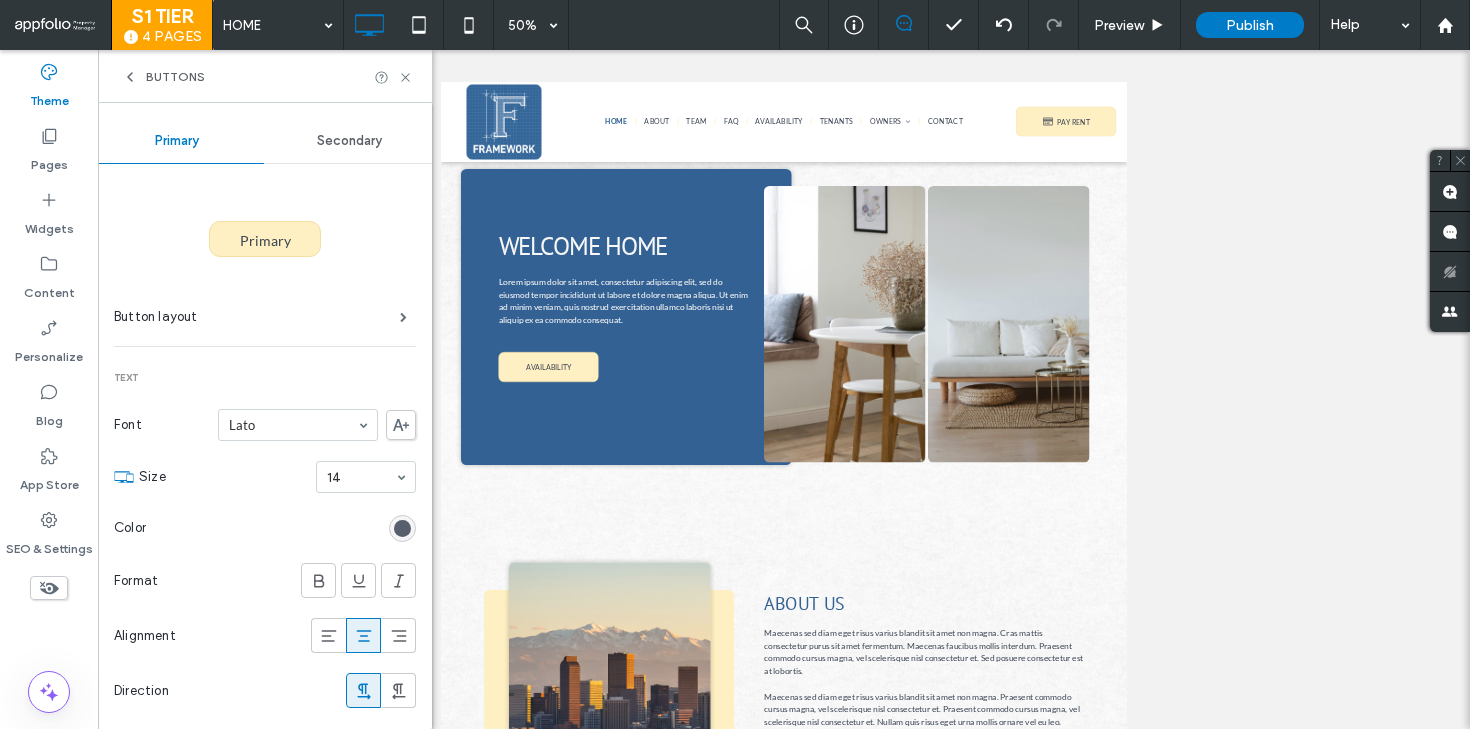 click at bounding box center (402, 528) 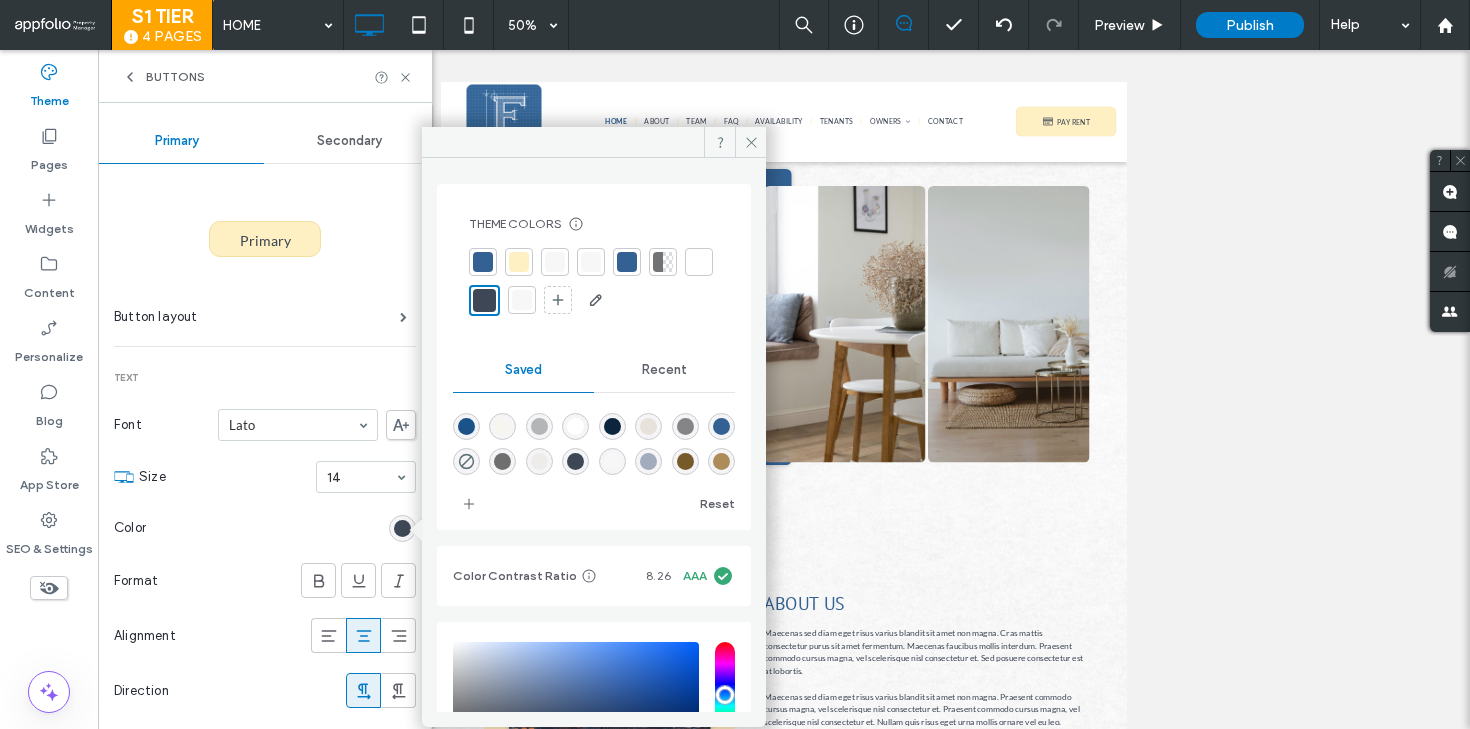 click at bounding box center (483, 262) 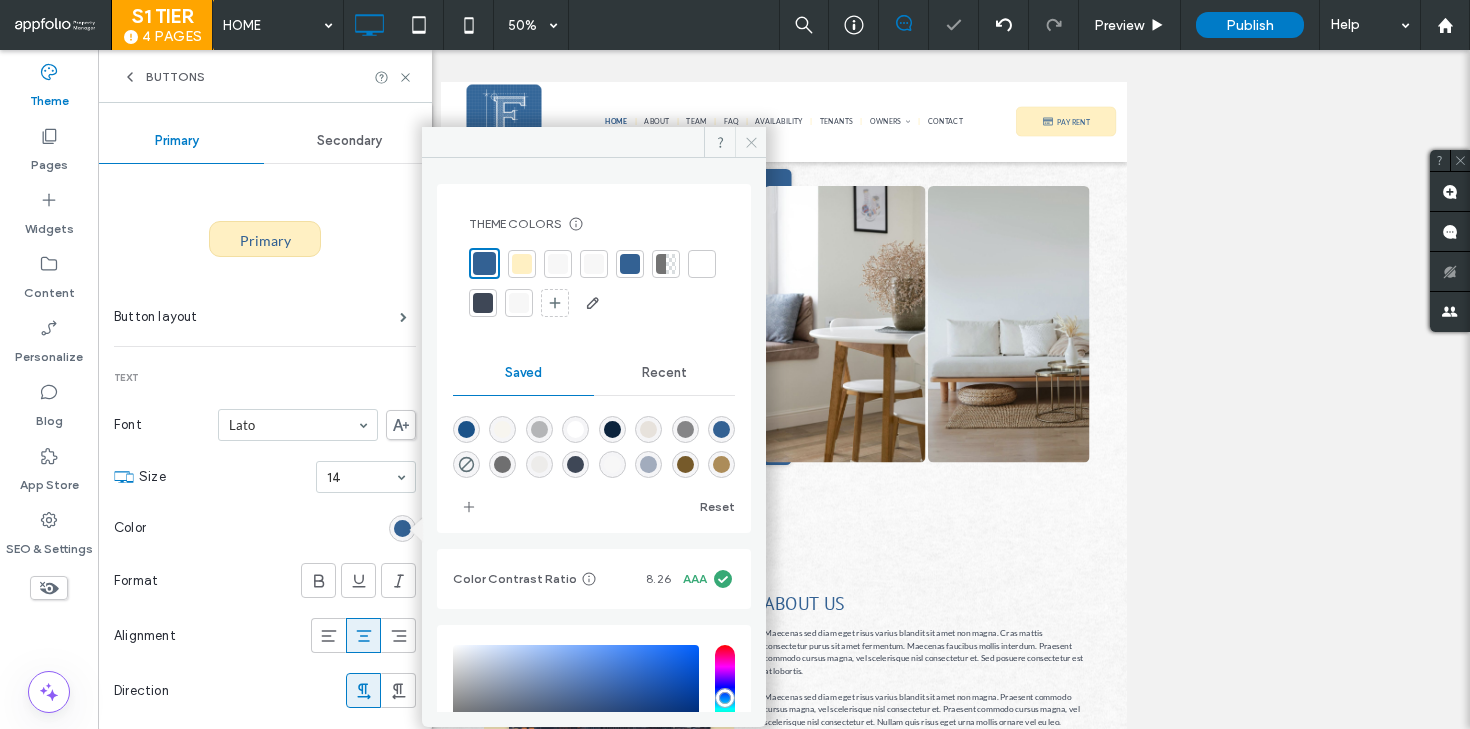 click 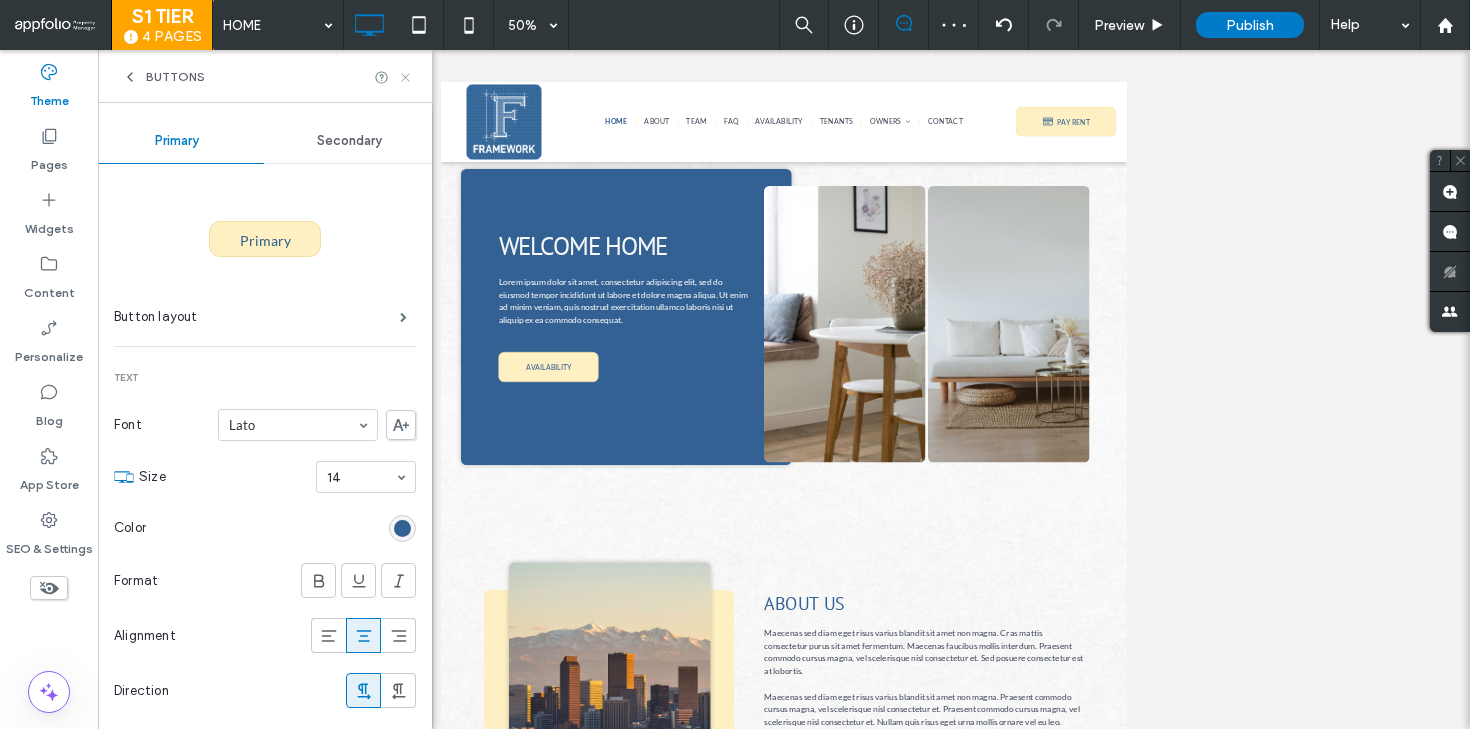 click 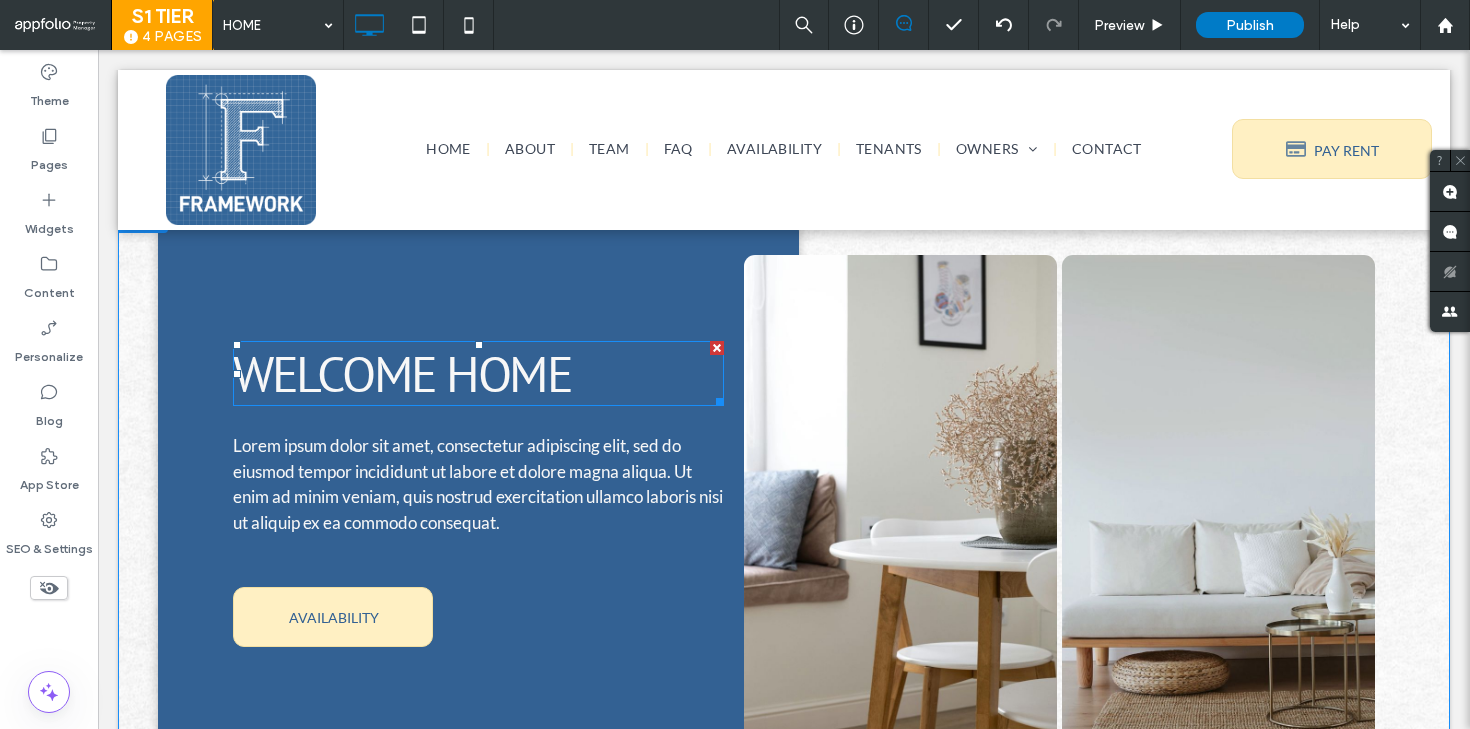 scroll, scrollTop: 0, scrollLeft: 0, axis: both 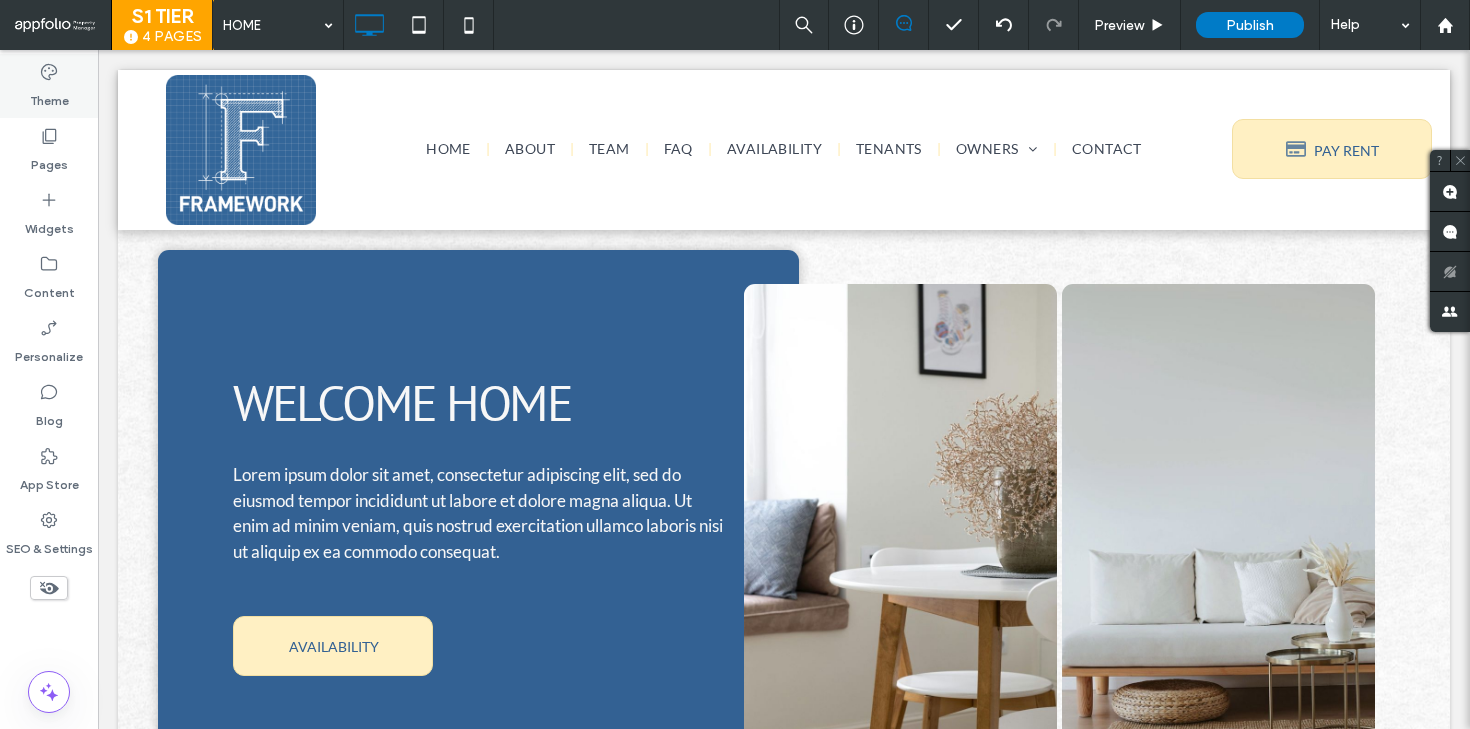 click on "Theme" at bounding box center (49, 96) 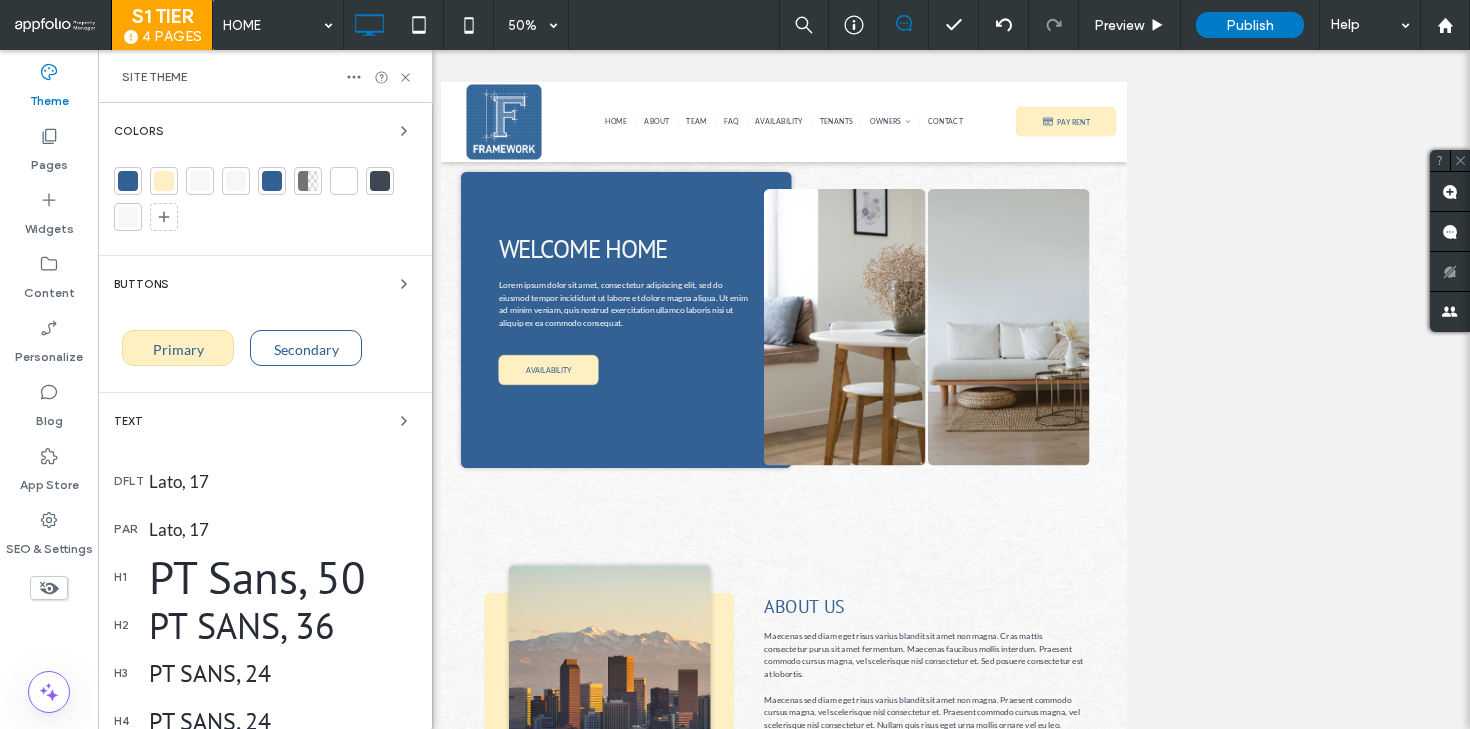 click at bounding box center [164, 181] 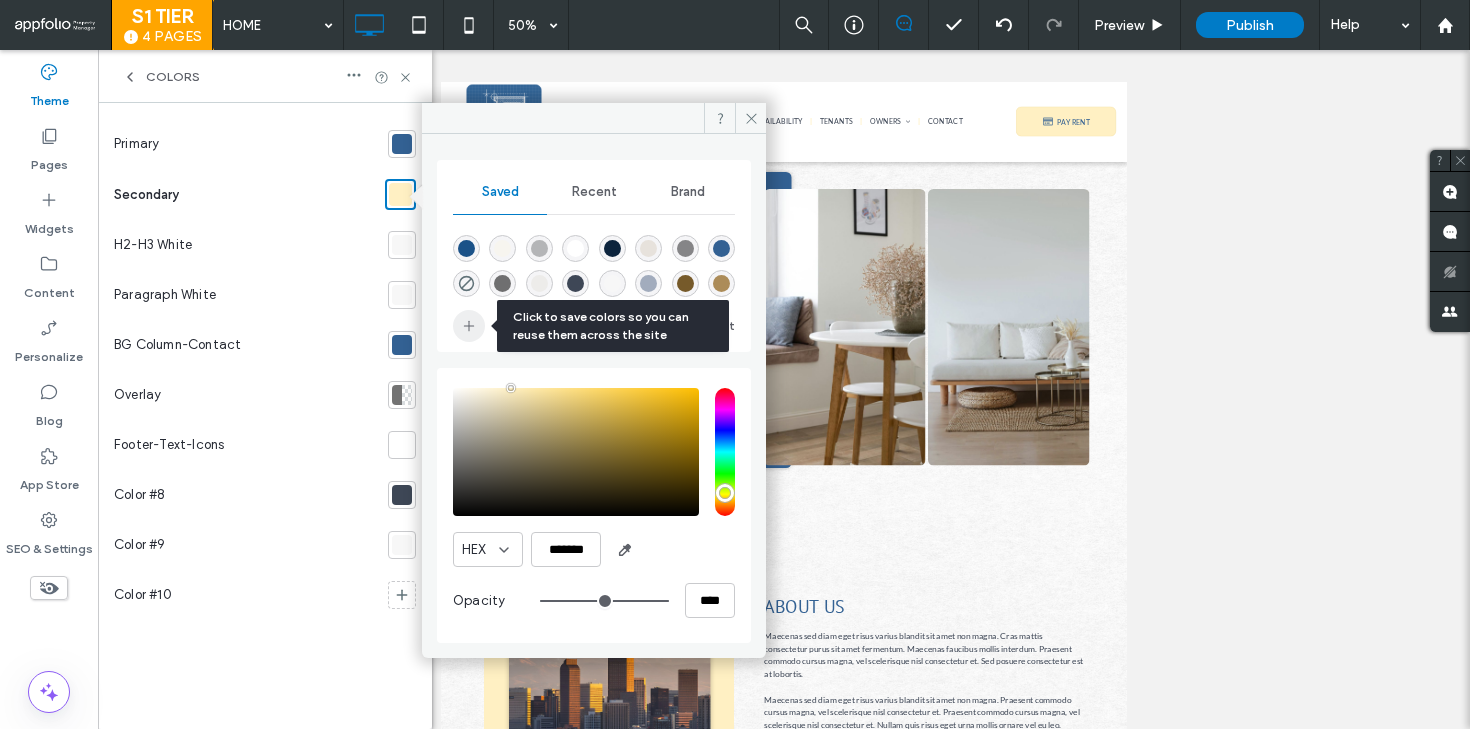 click at bounding box center [469, 326] 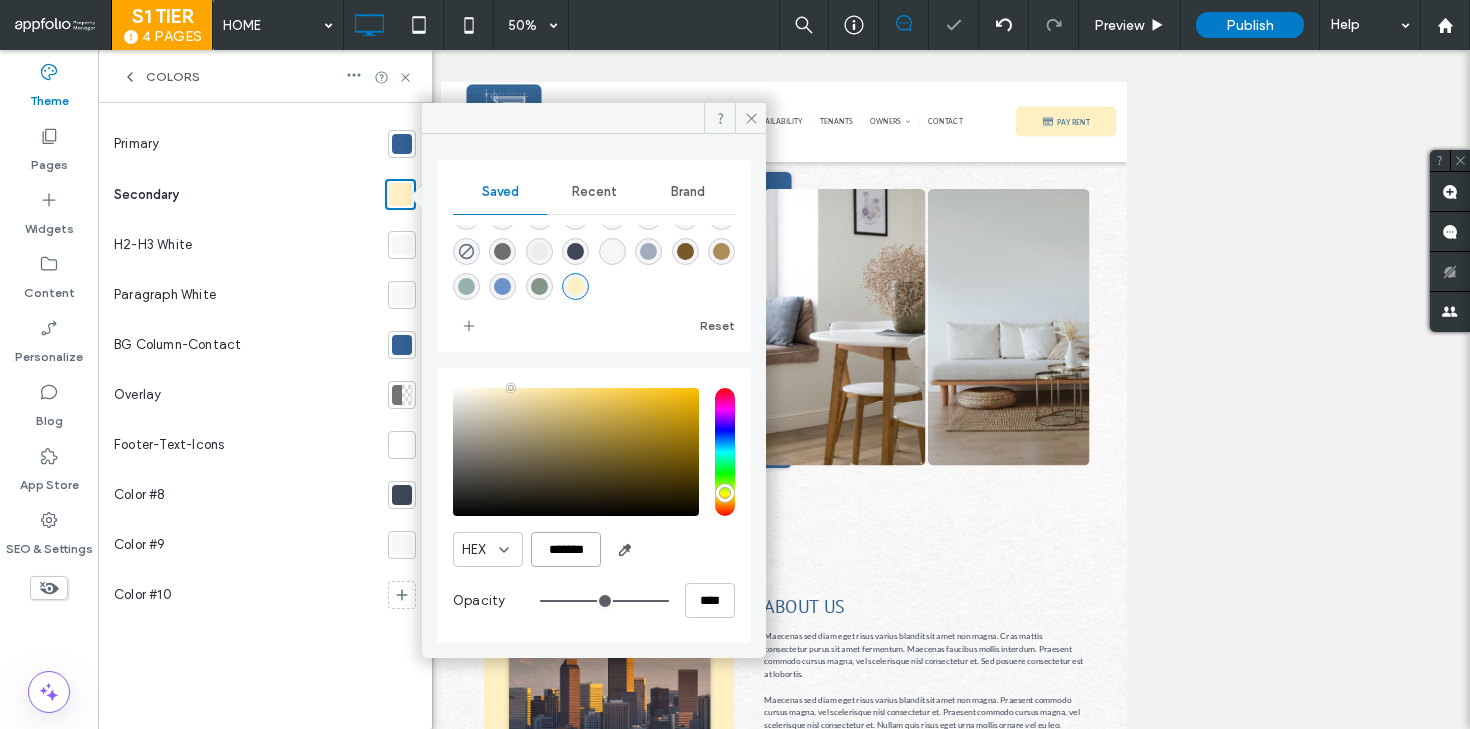 click on "*******" at bounding box center [566, 549] 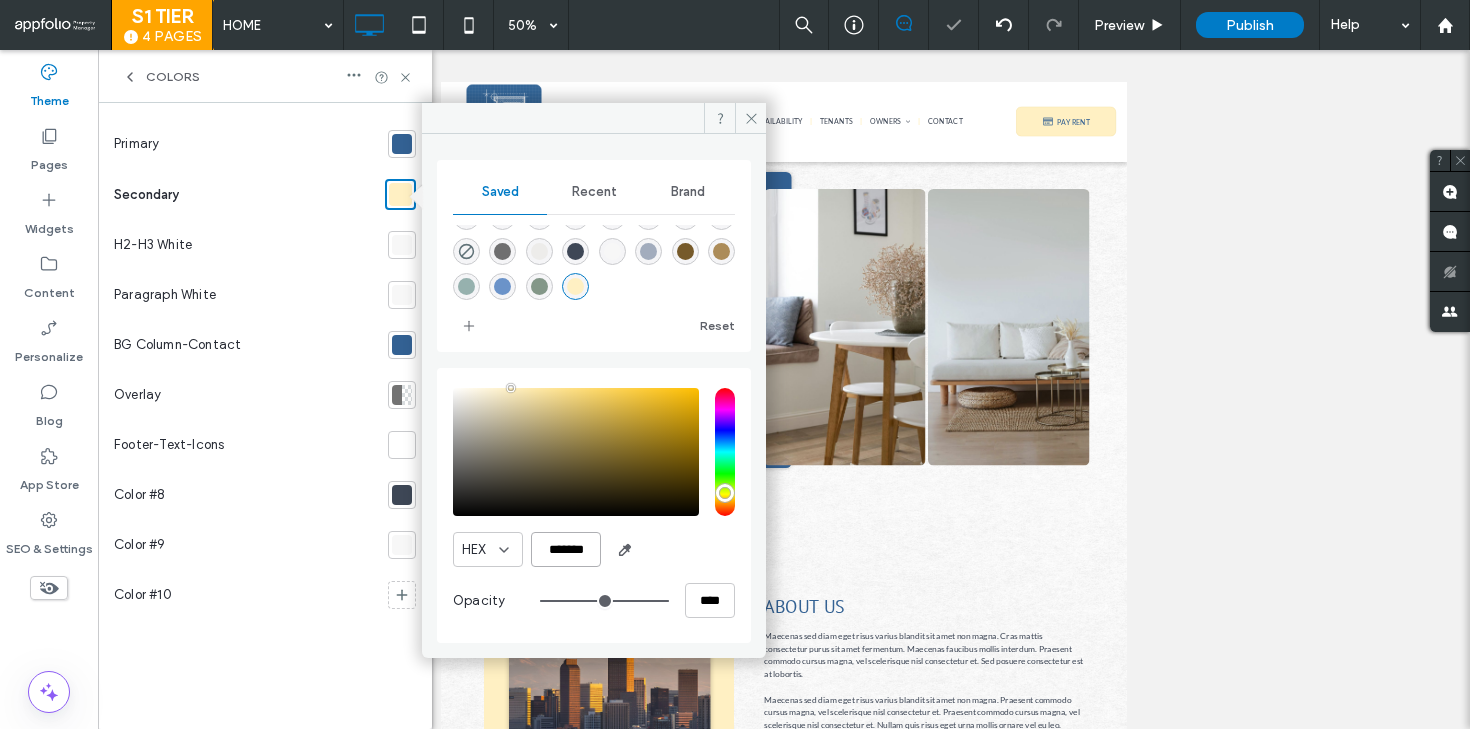 click on "*******" at bounding box center (566, 549) 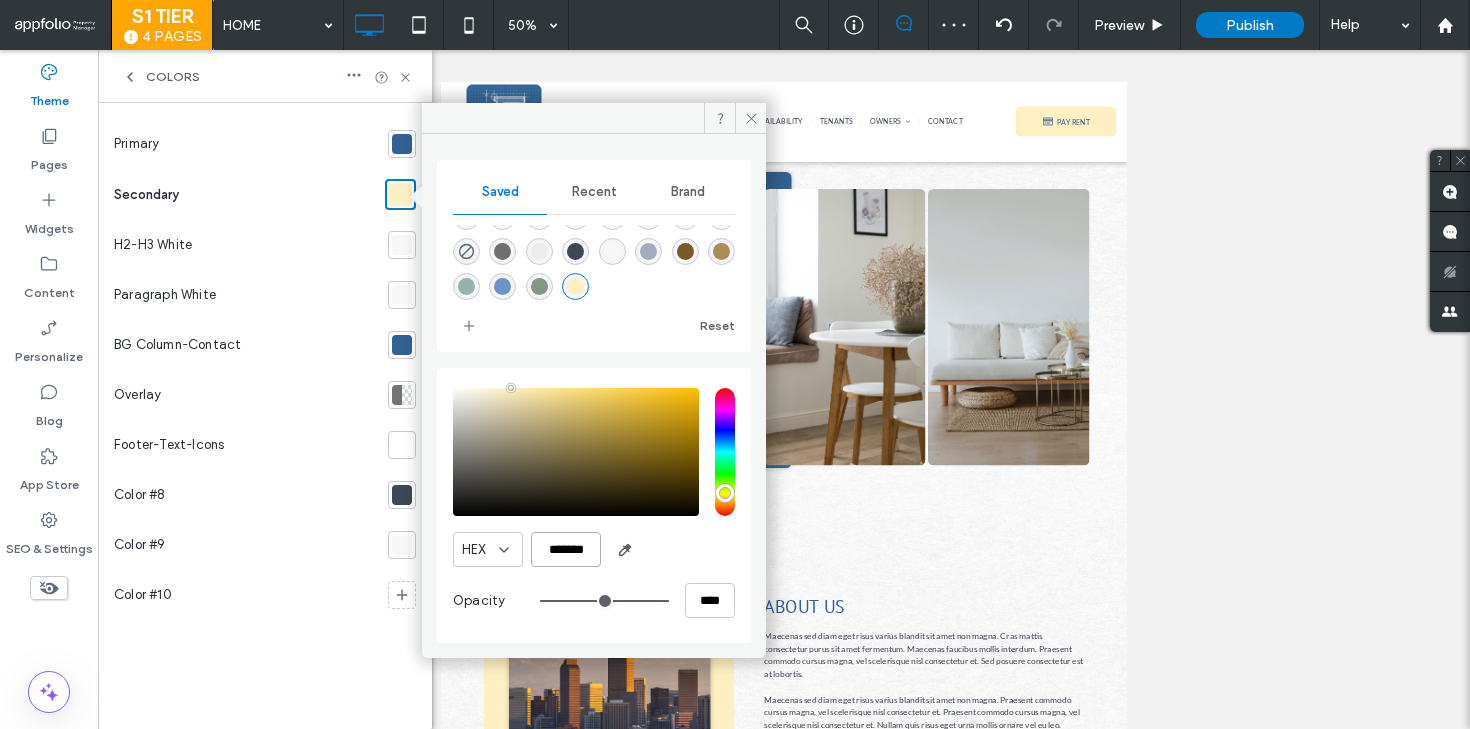 paste 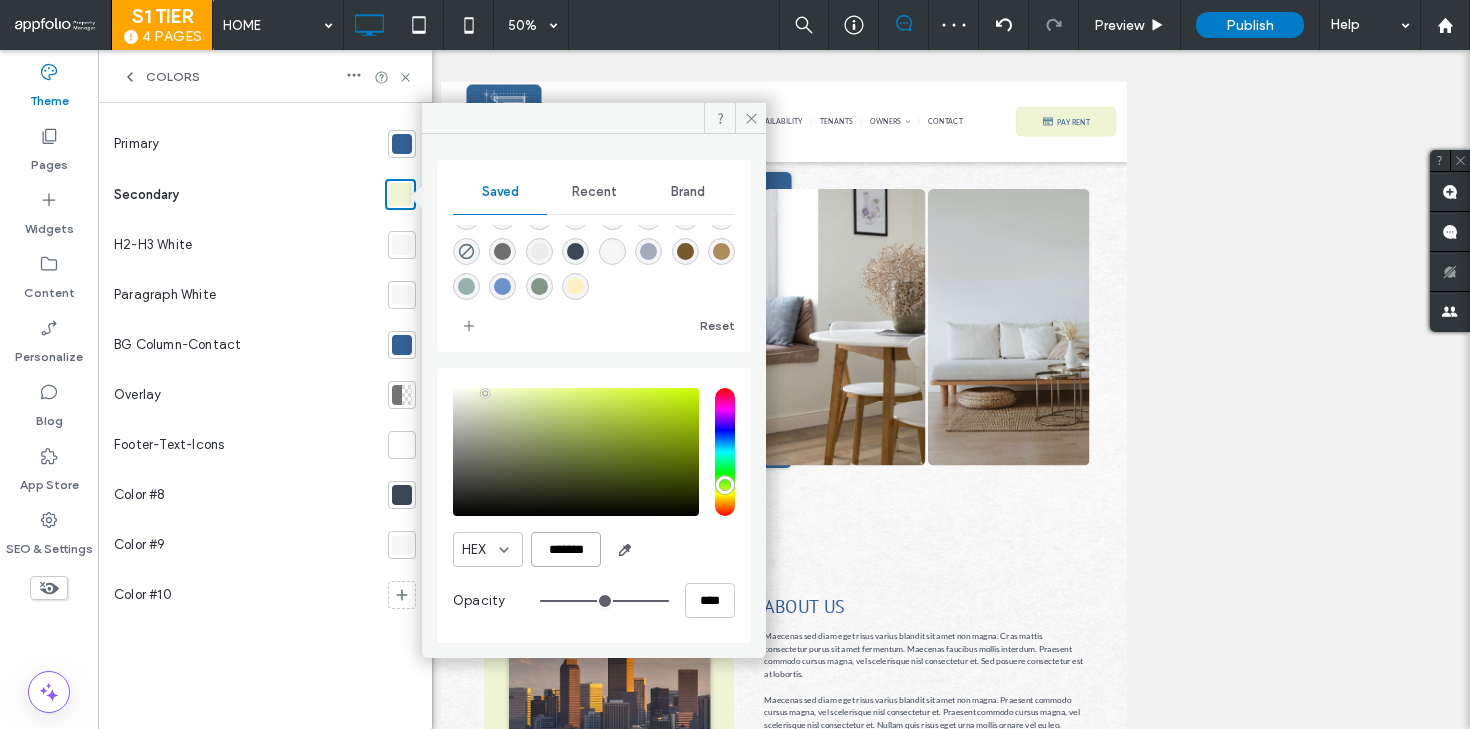 click on "*******" at bounding box center [566, 549] 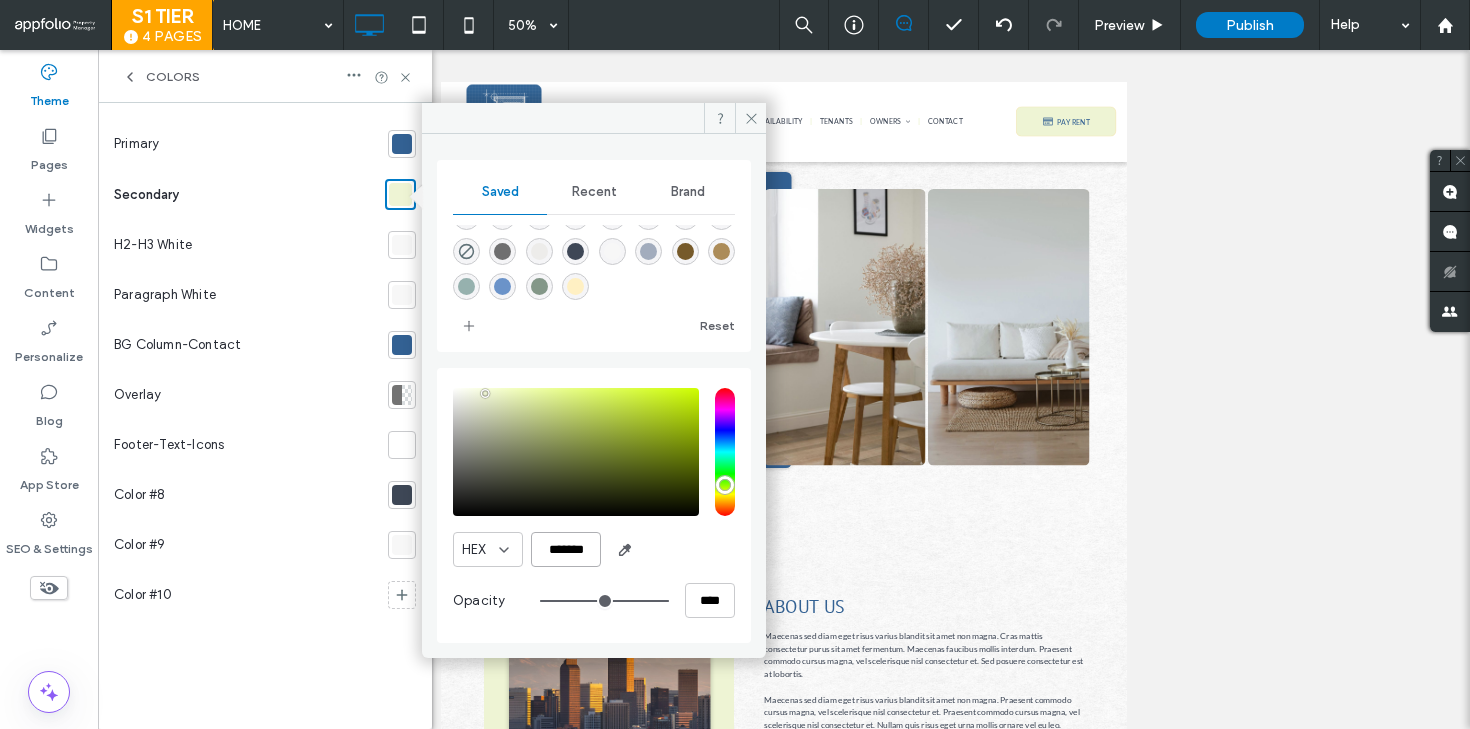 paste 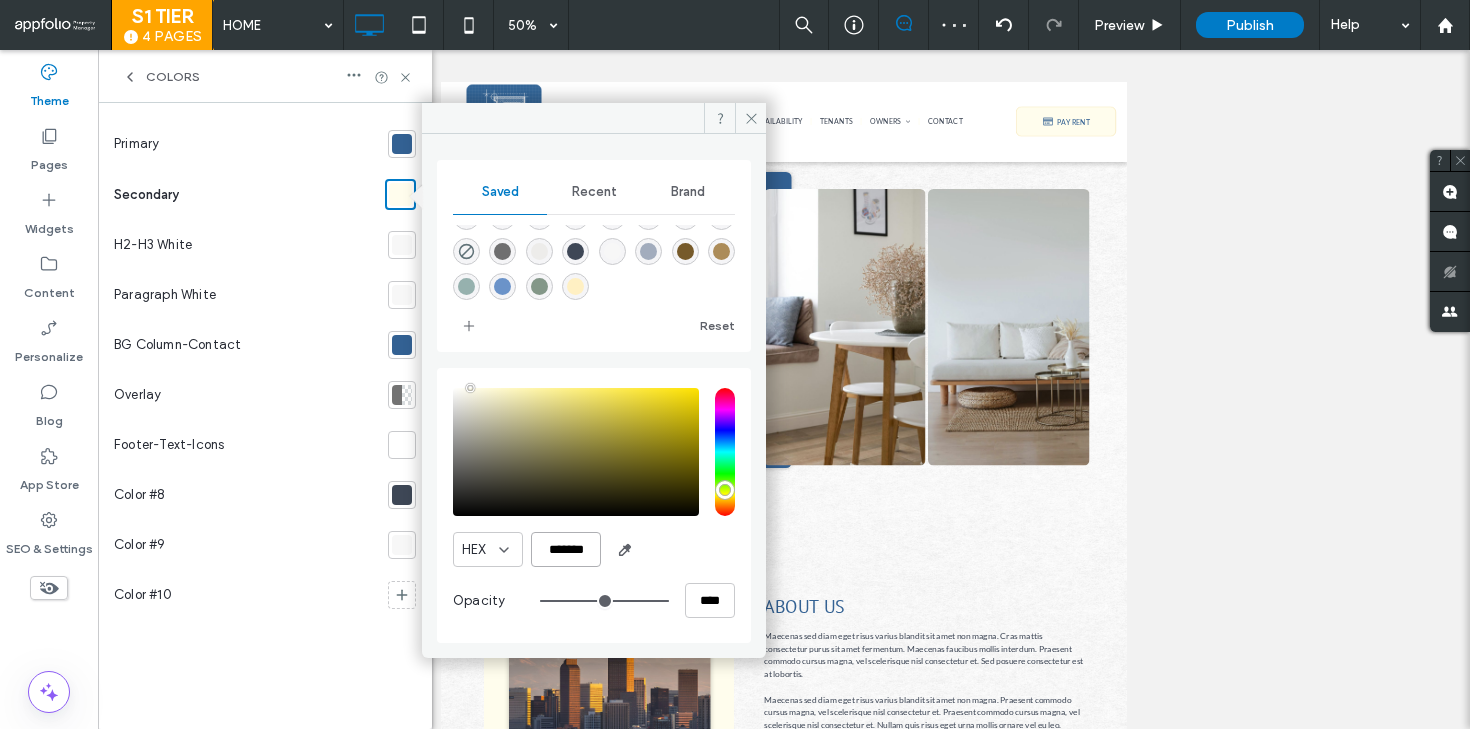 type on "*******" 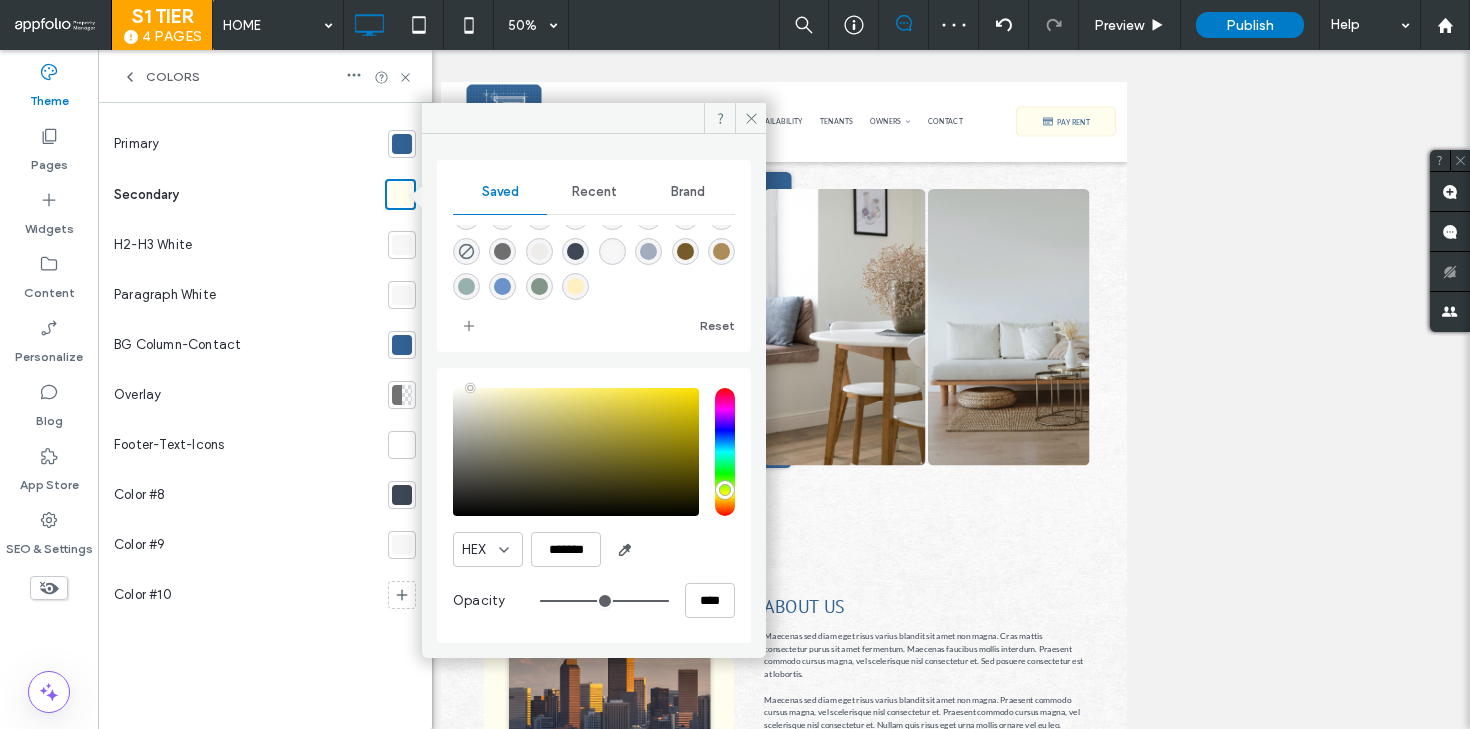click on "Reset" at bounding box center (664, 326) 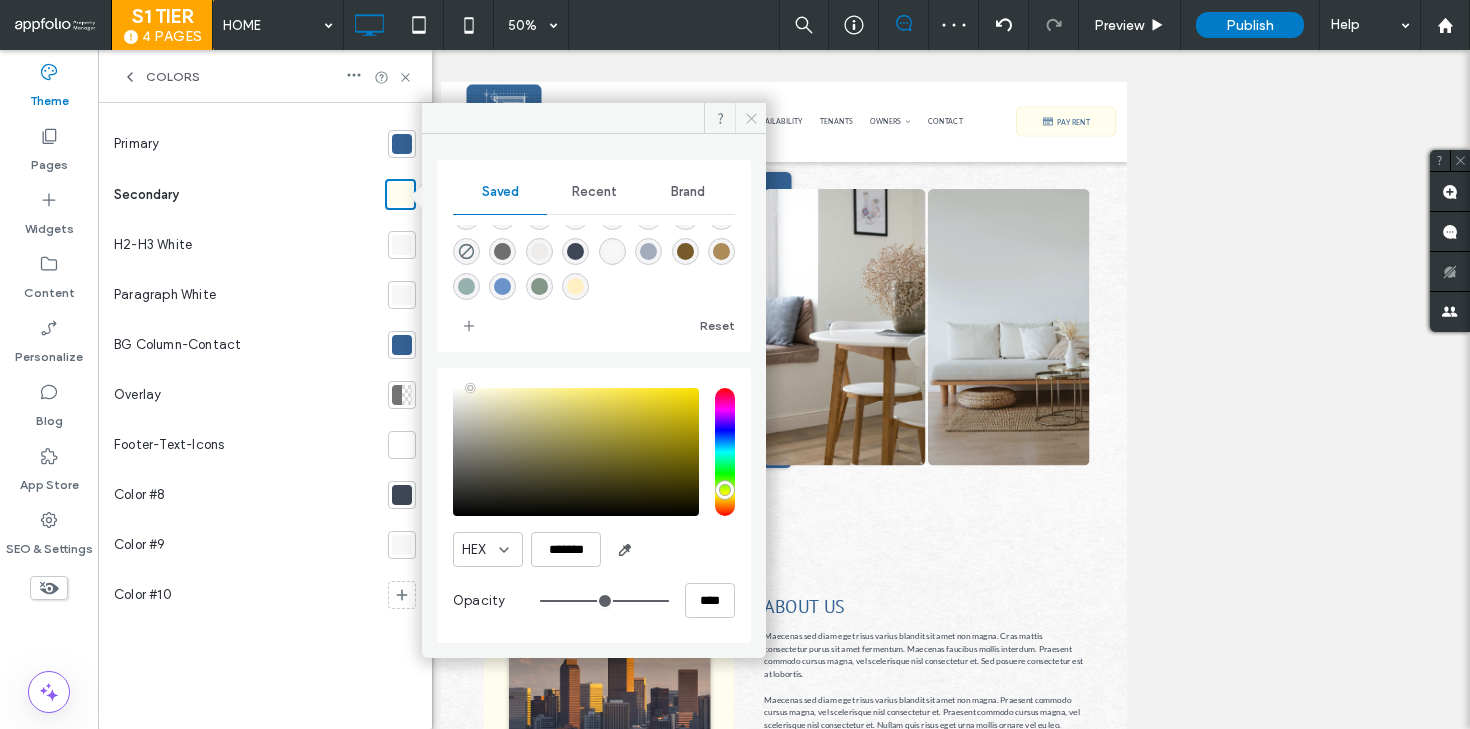 click 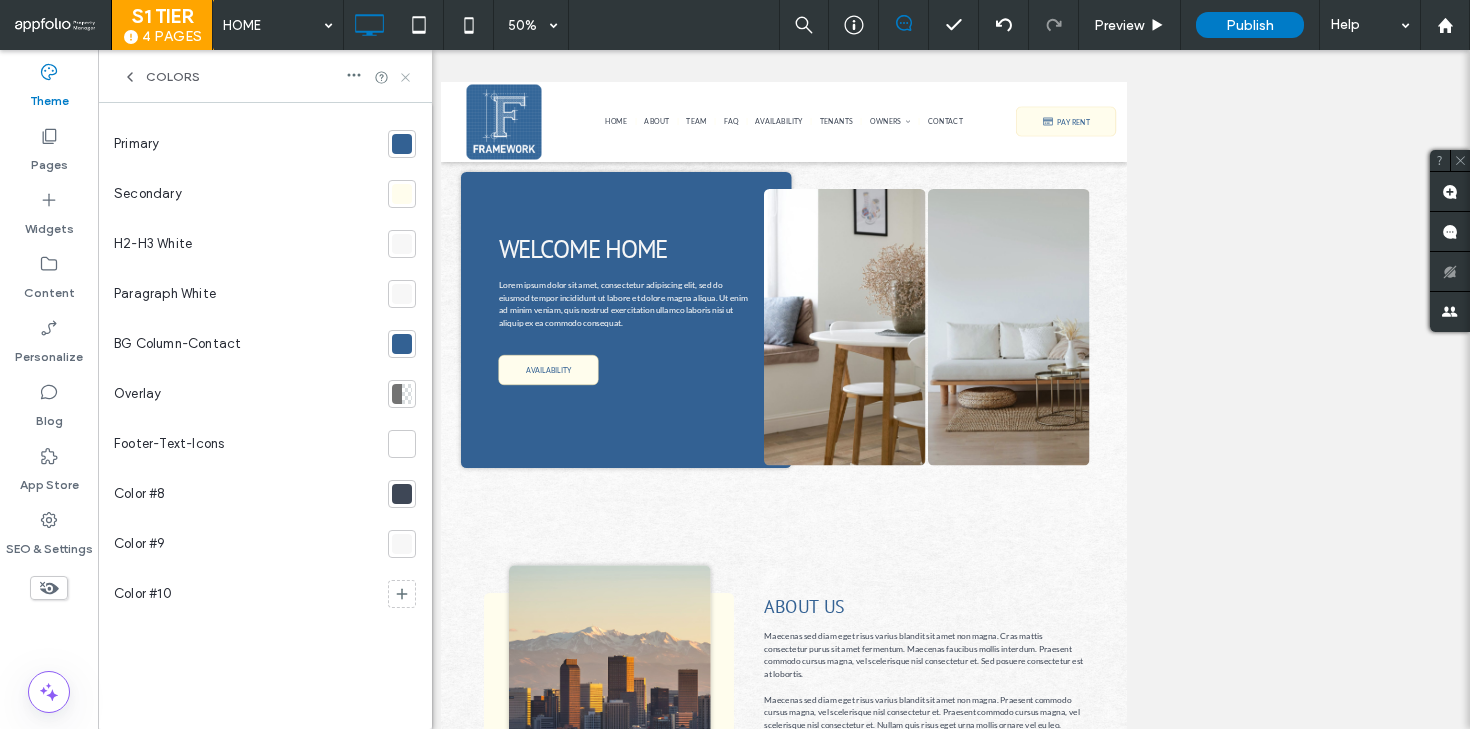 click 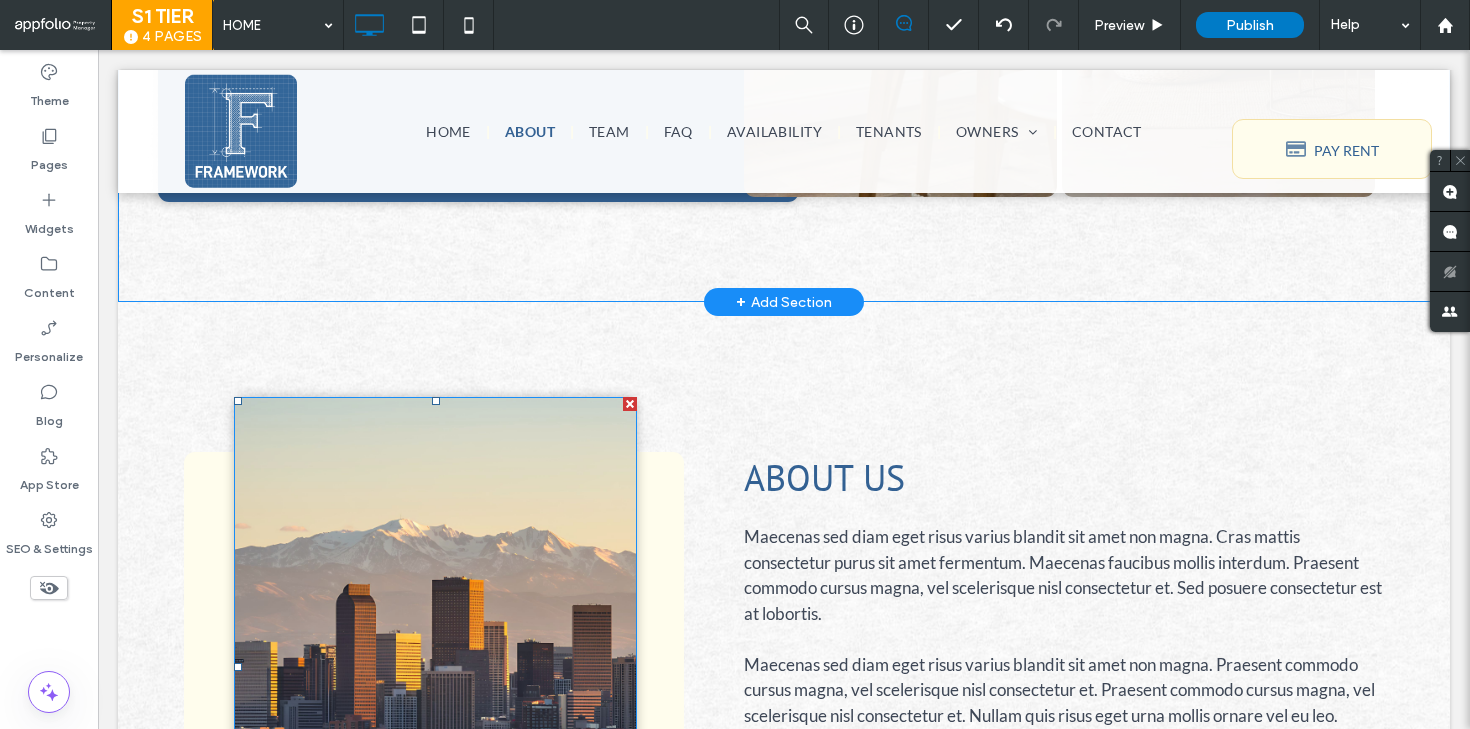 scroll, scrollTop: 181, scrollLeft: 0, axis: vertical 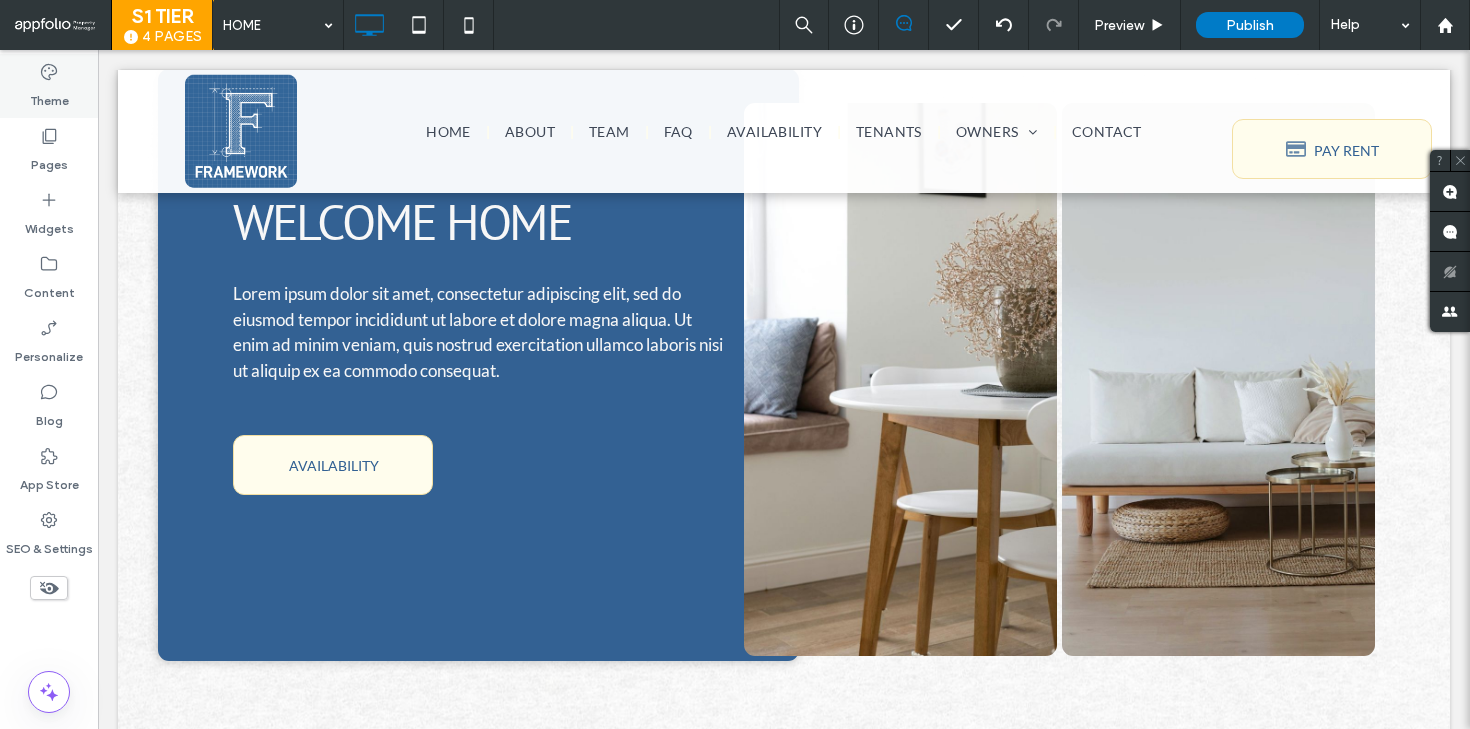 click on "Theme" at bounding box center [49, 86] 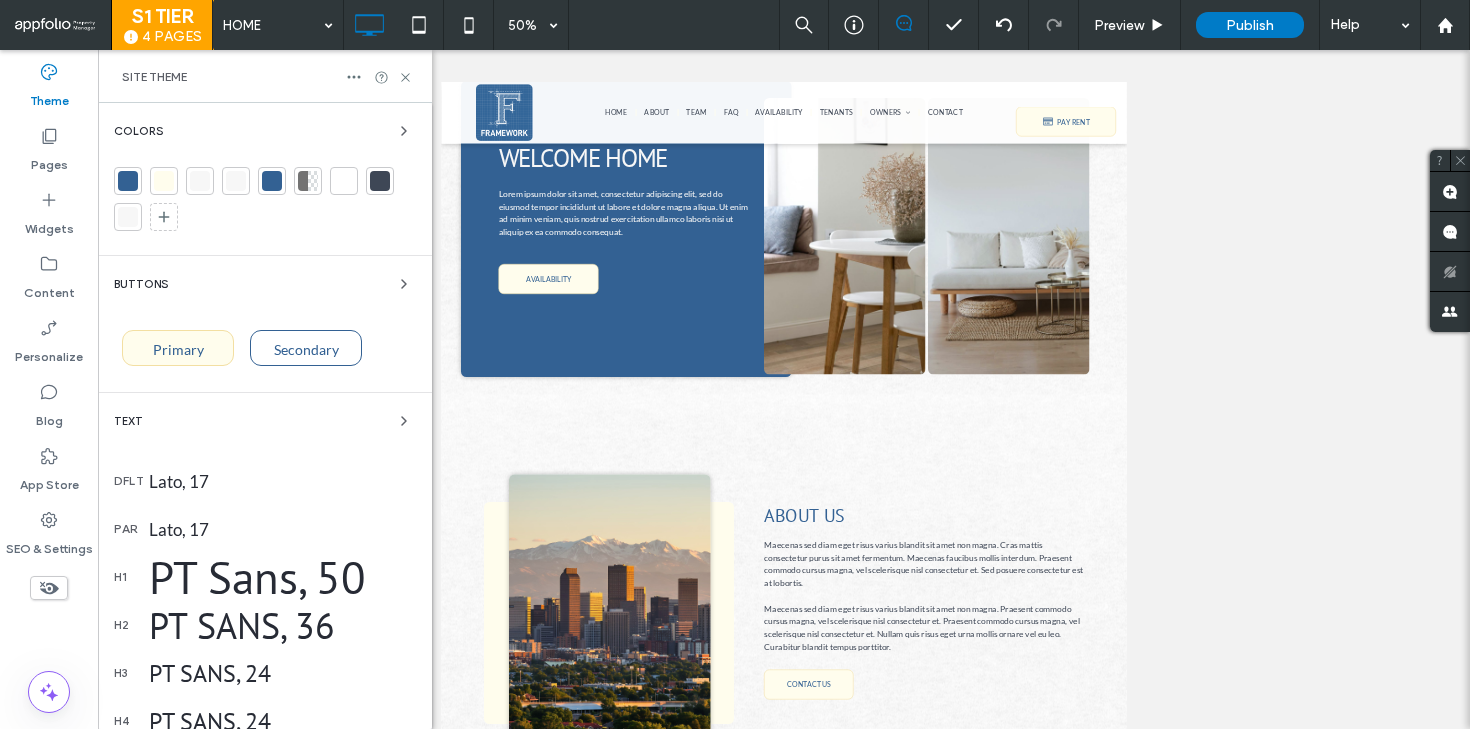 click at bounding box center [164, 181] 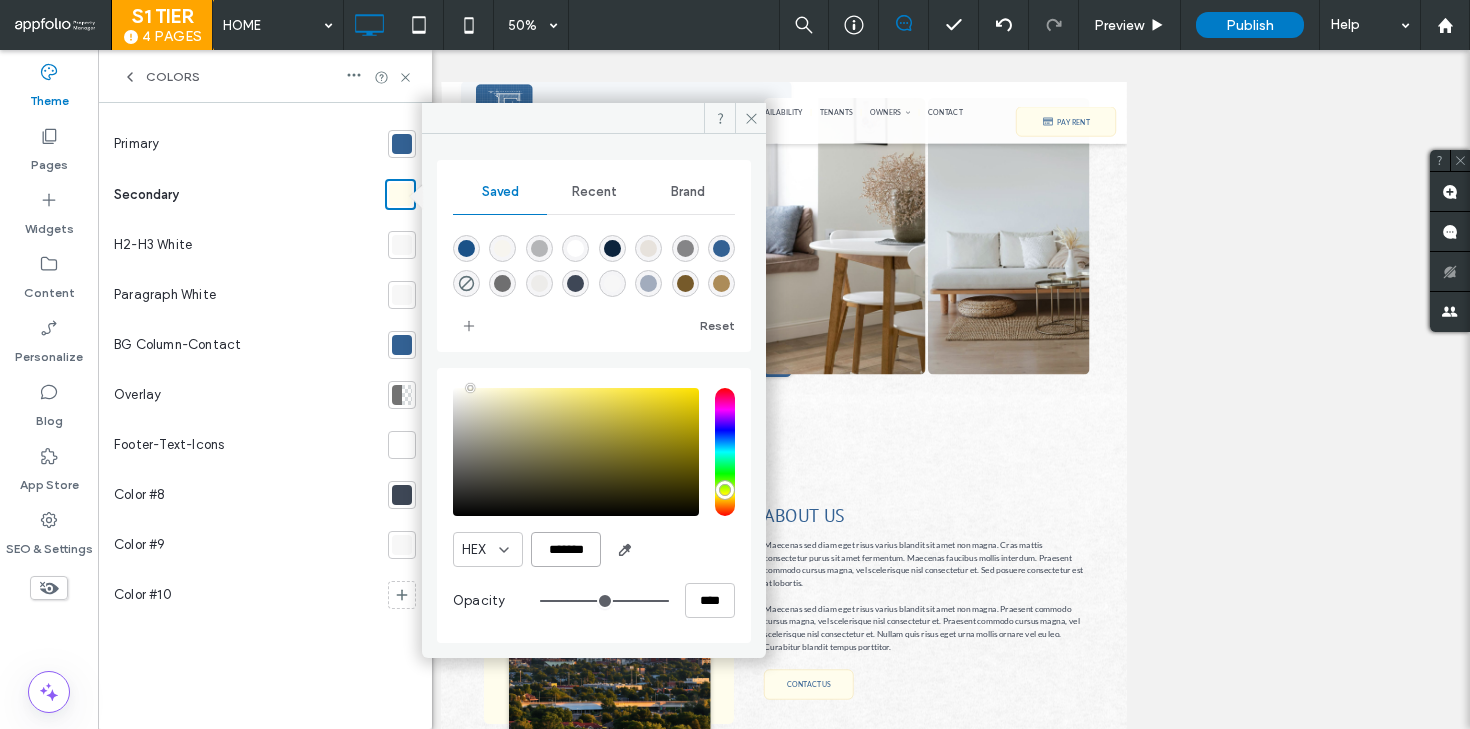 click on "*******" at bounding box center (566, 549) 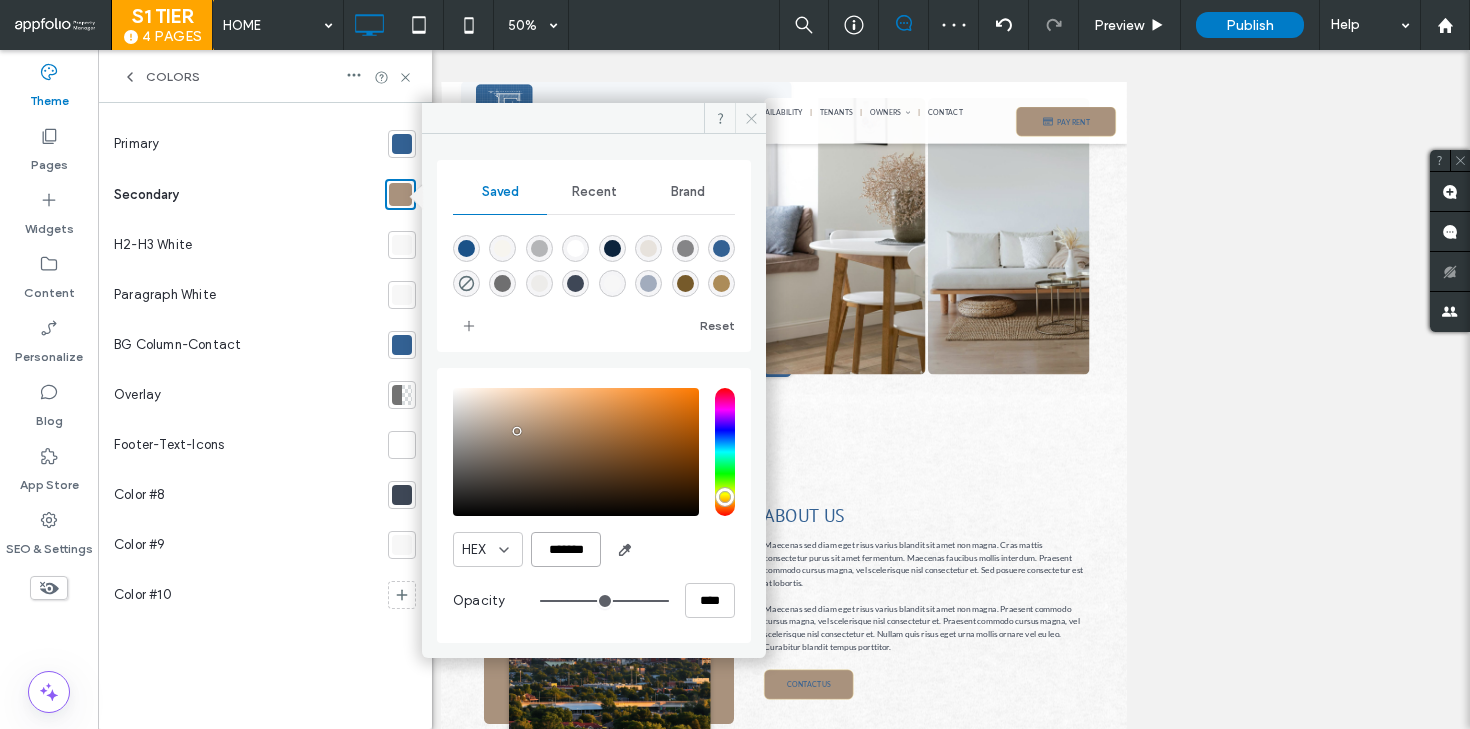 type on "*******" 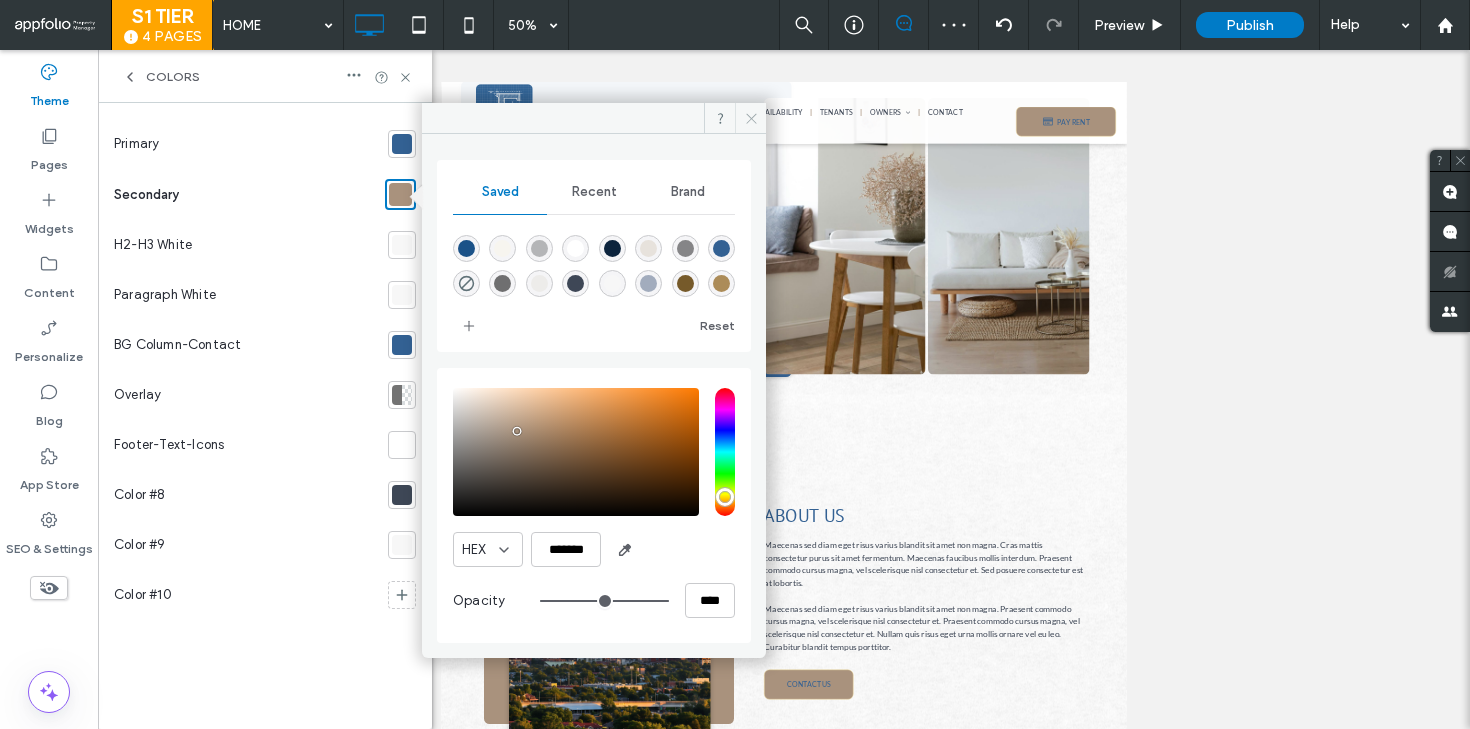 click 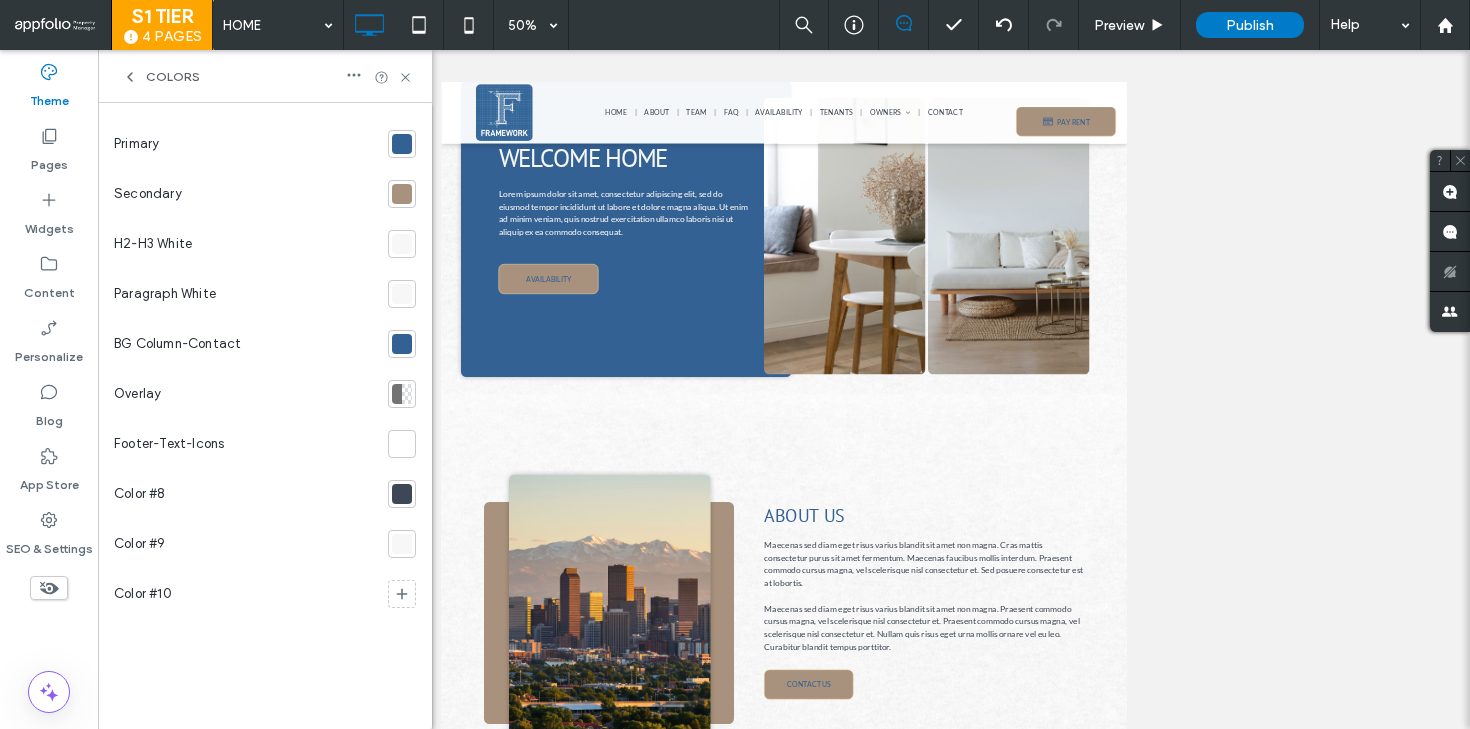 click at bounding box center (402, 194) 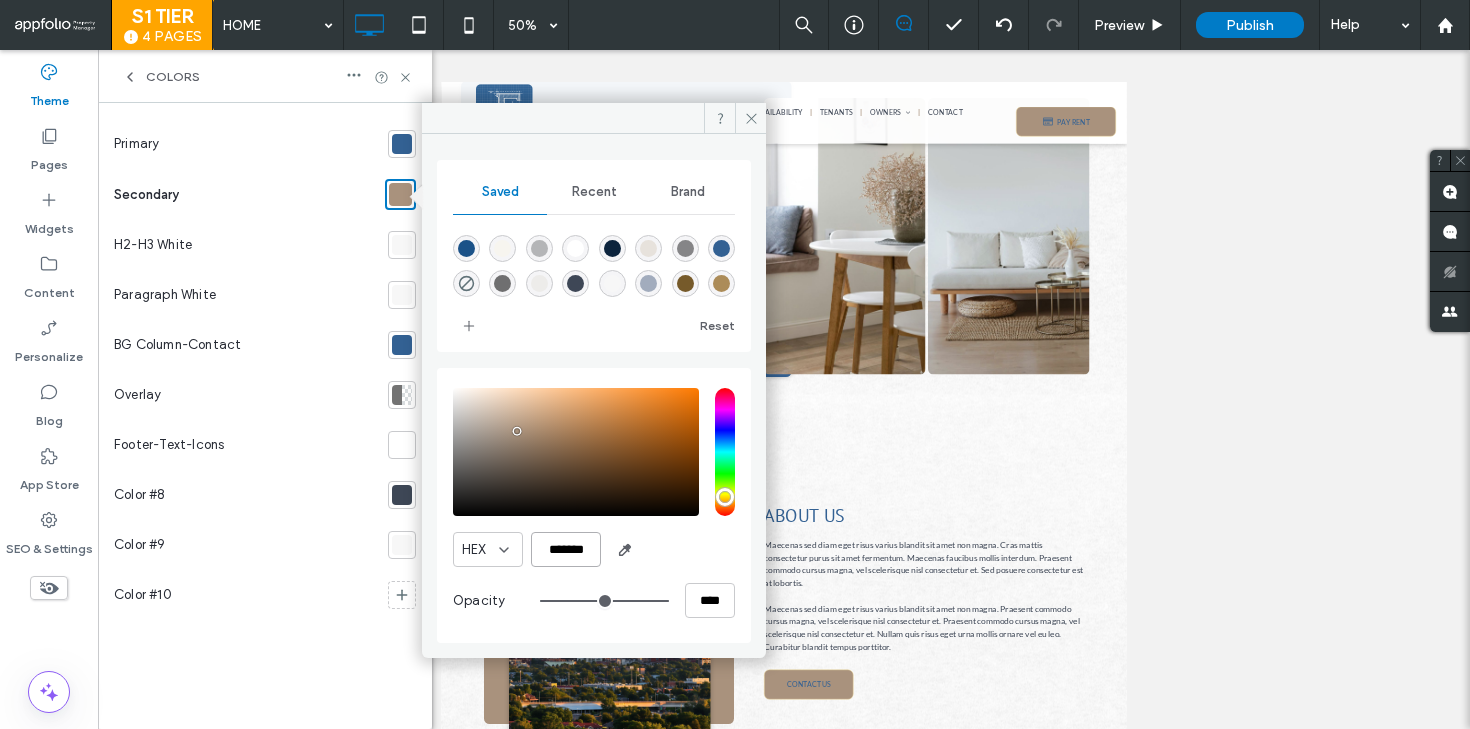 click on "*******" at bounding box center [566, 549] 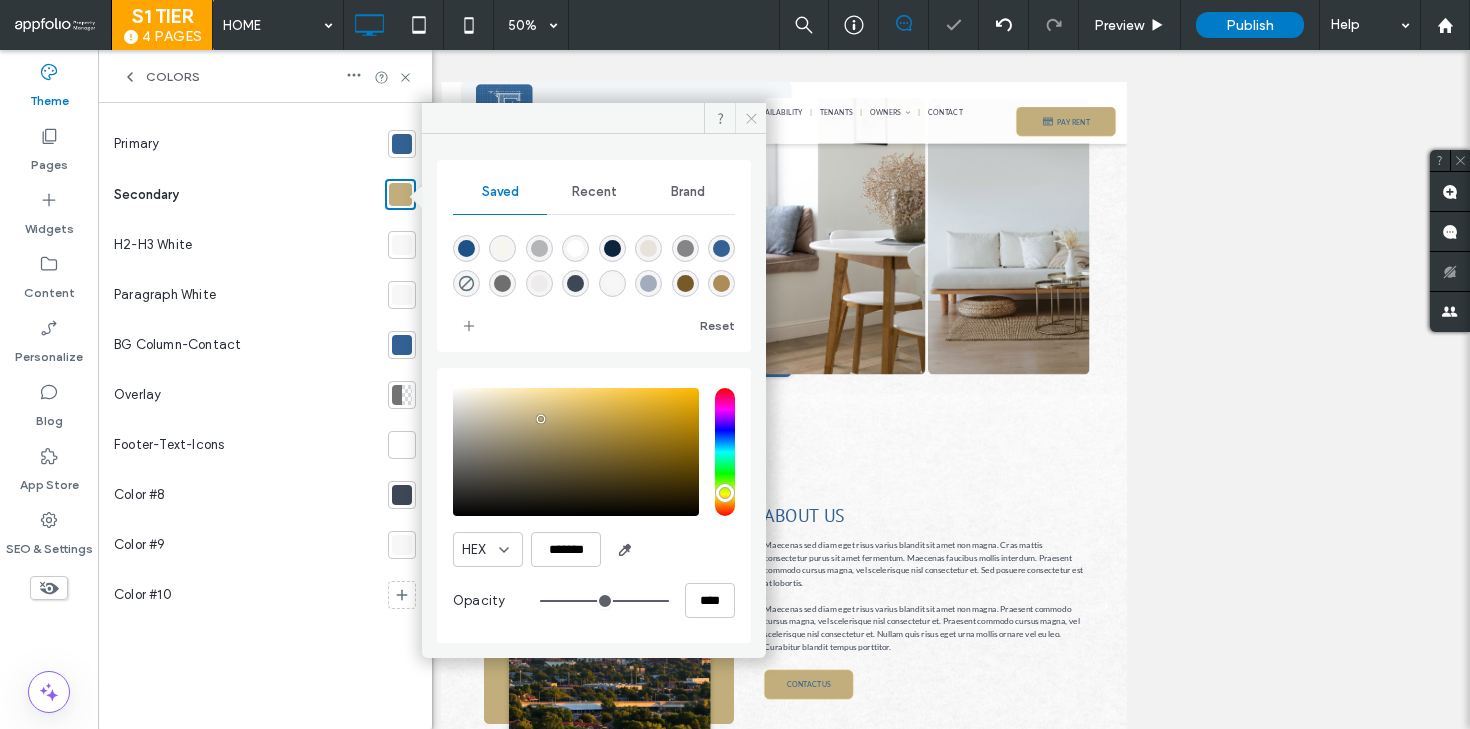 click 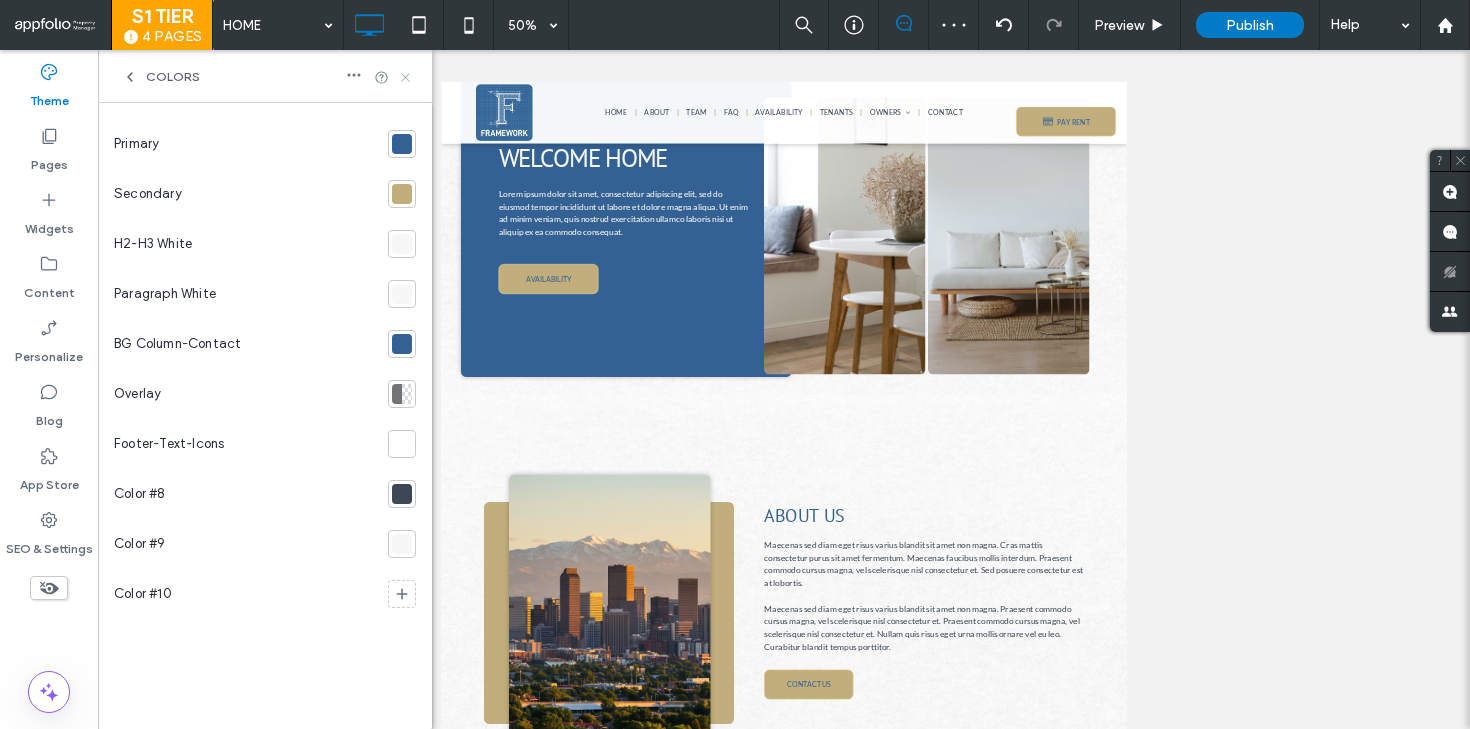 click 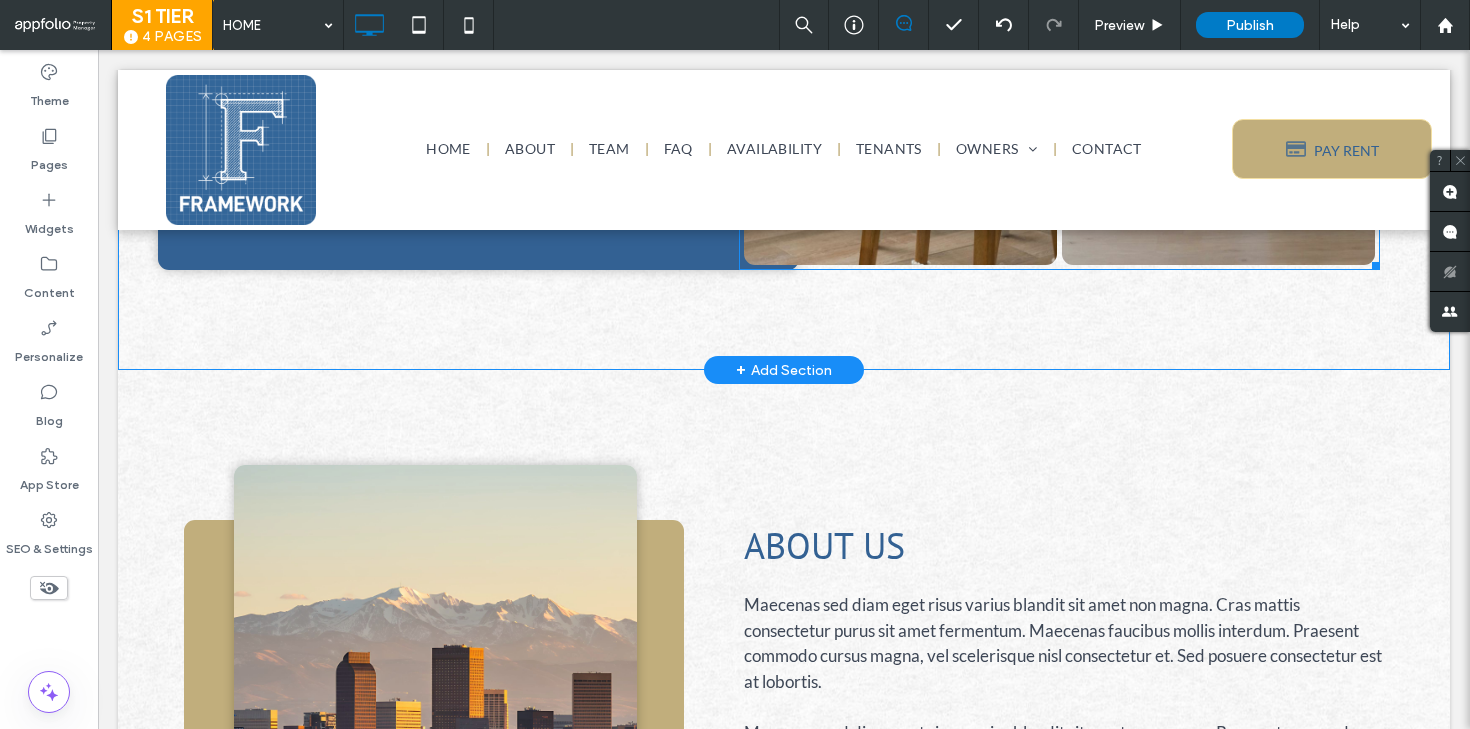 scroll, scrollTop: 0, scrollLeft: 0, axis: both 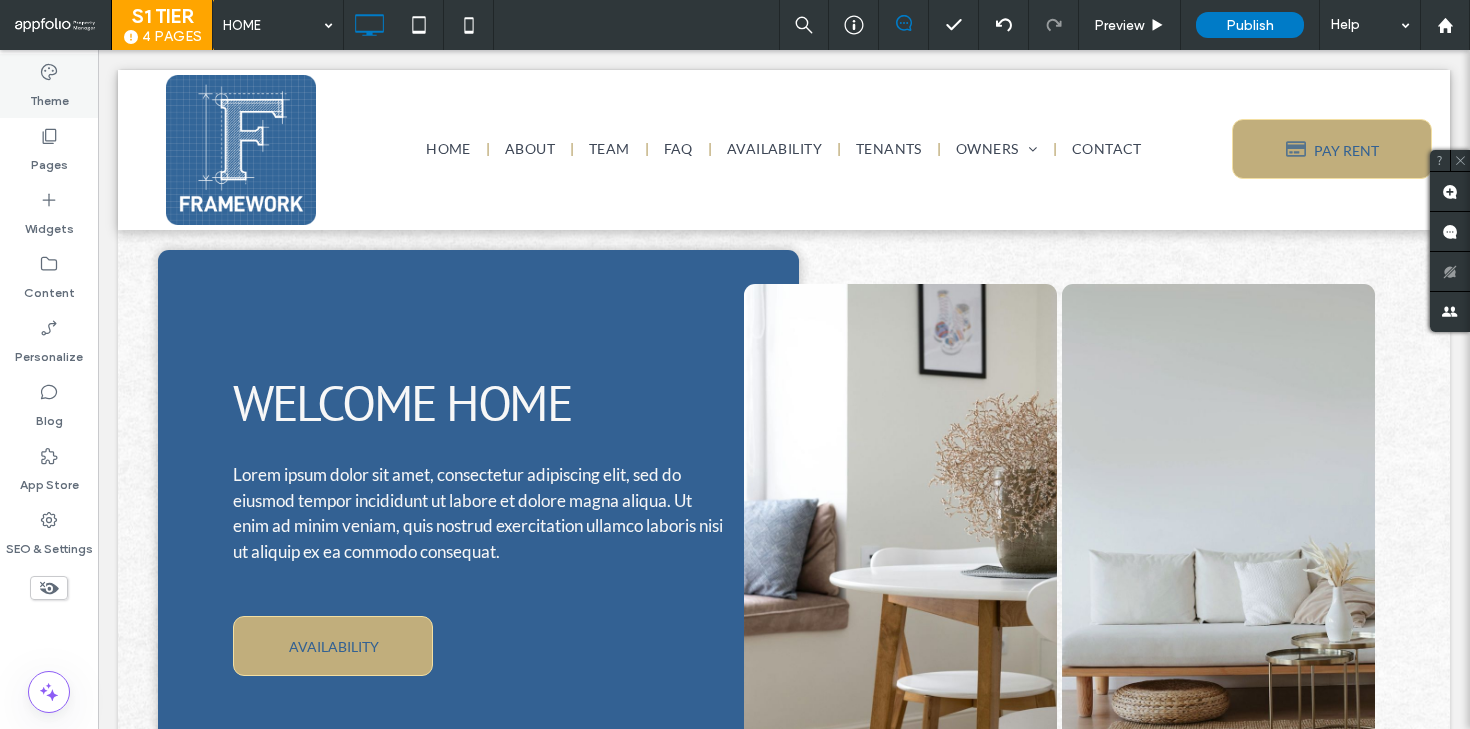 click 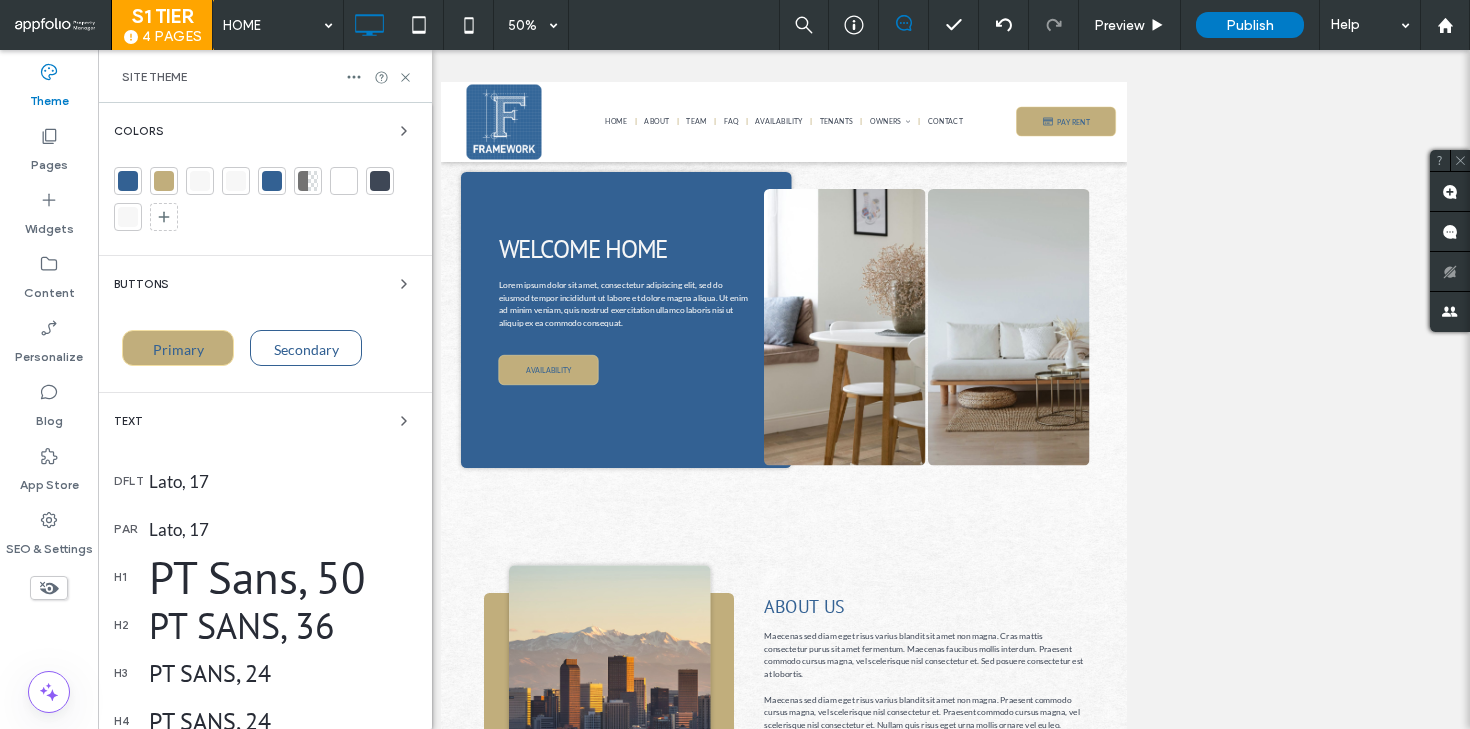 click on "Primary" at bounding box center (178, 348) 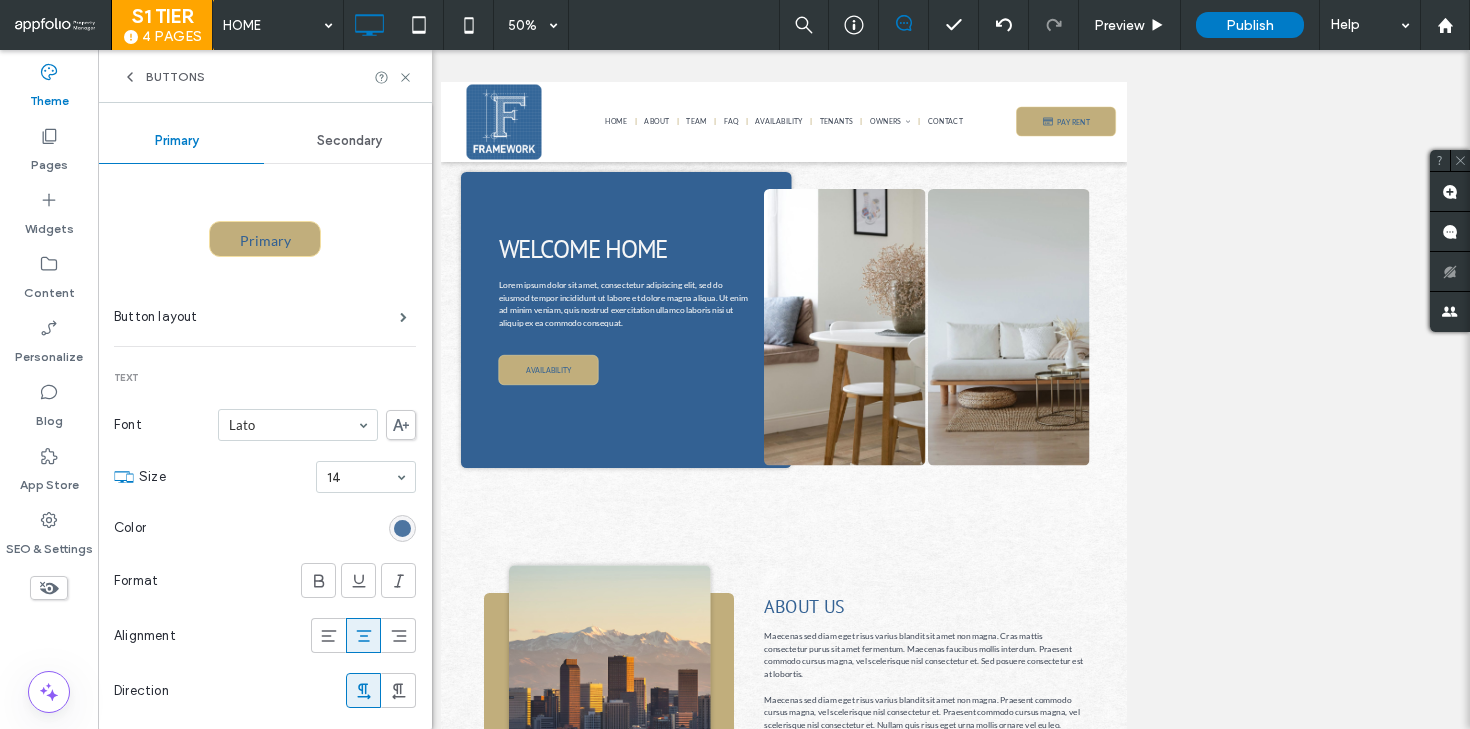 click at bounding box center [402, 528] 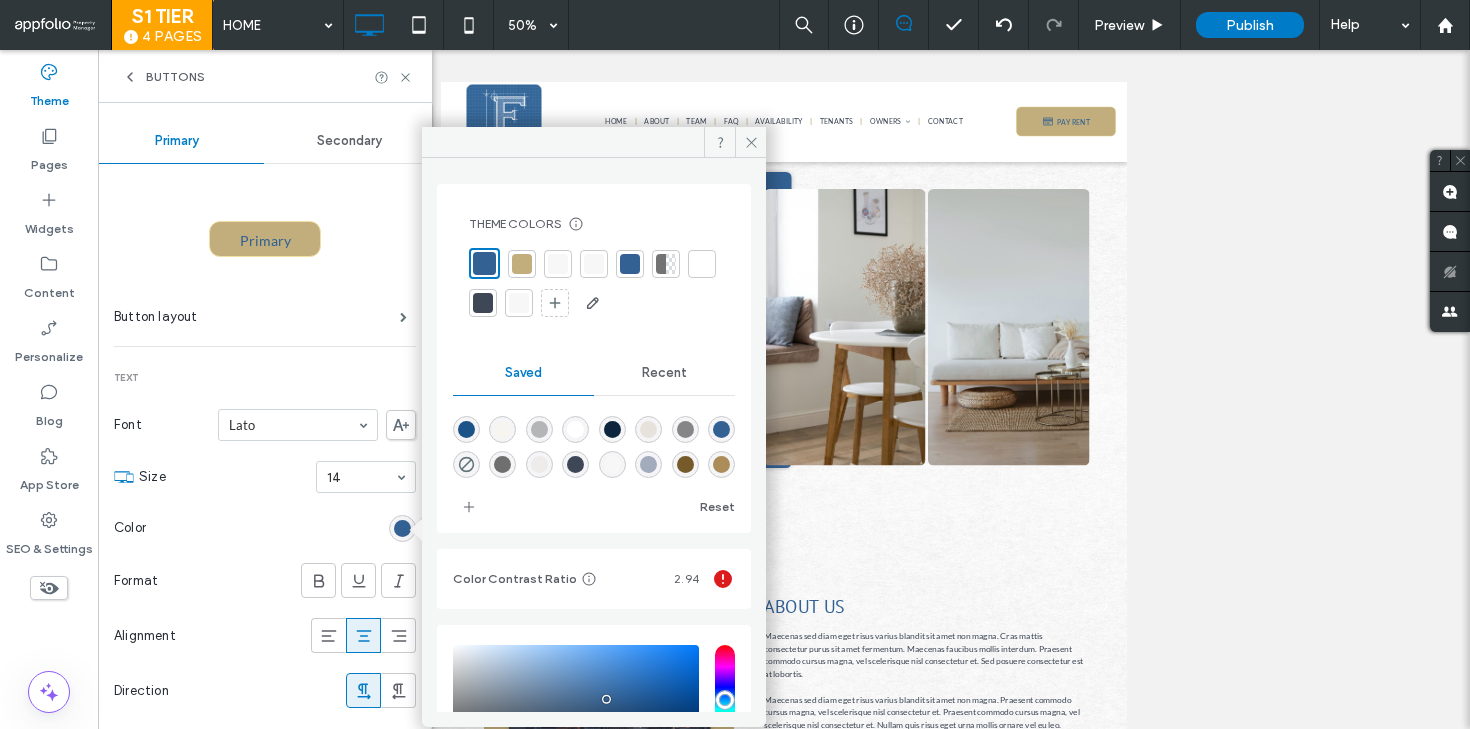 click at bounding box center [558, 264] 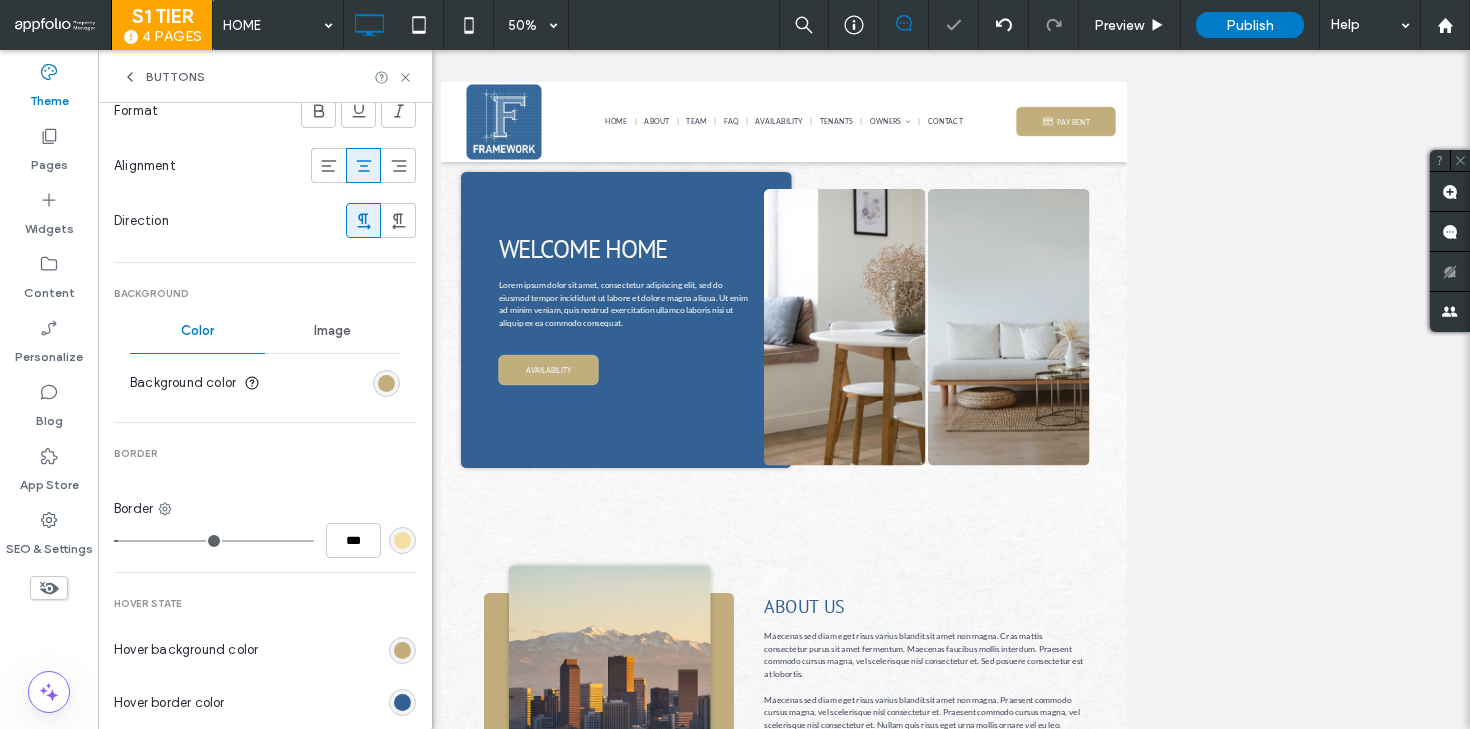 scroll, scrollTop: 492, scrollLeft: 0, axis: vertical 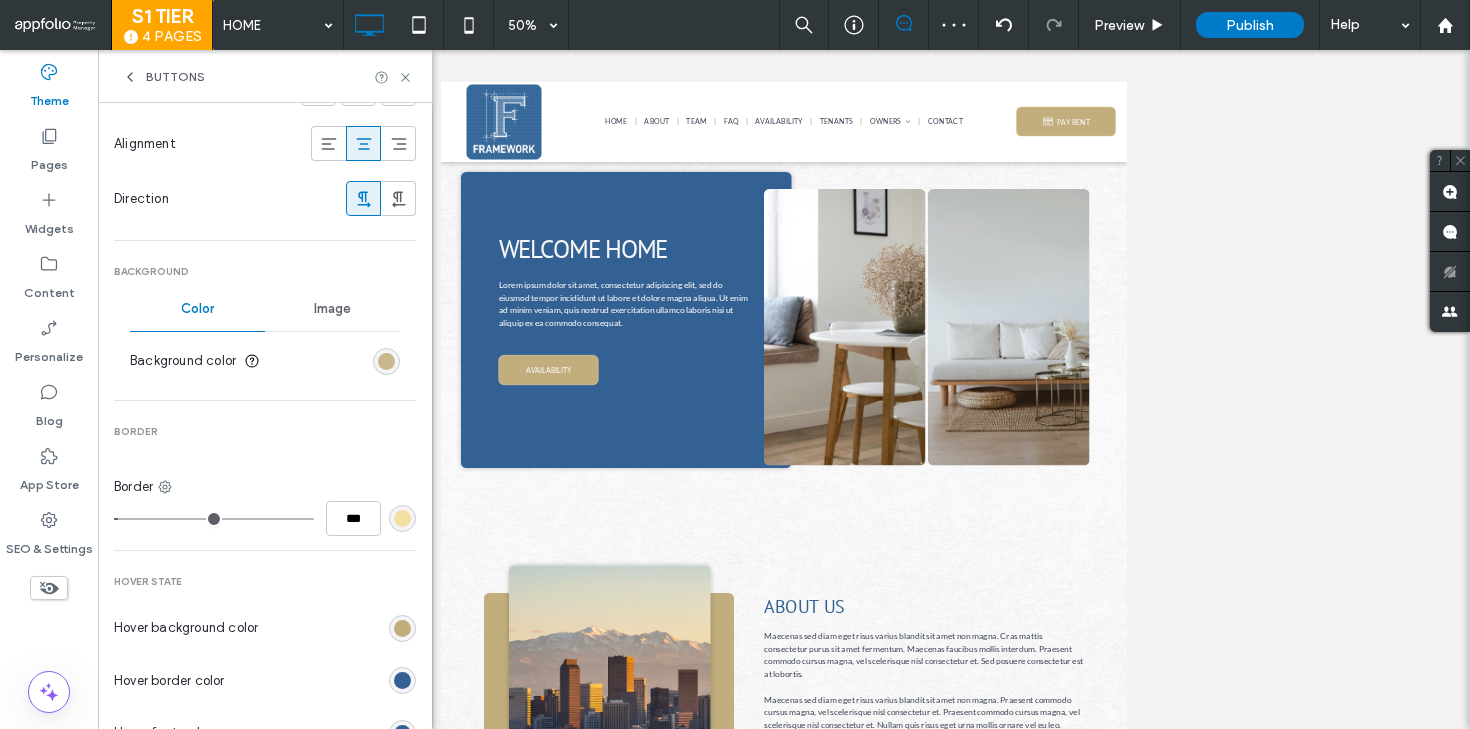 click at bounding box center (386, 361) 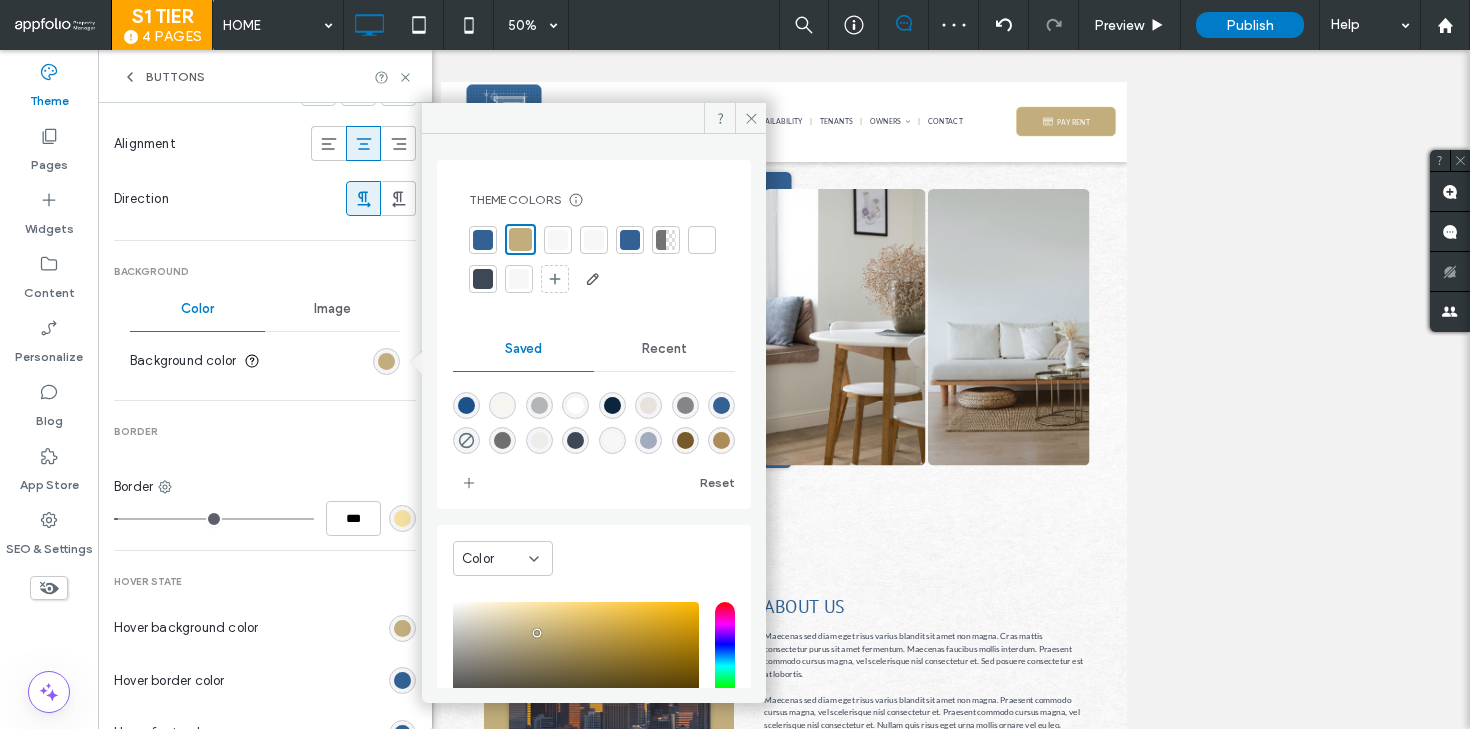click at bounding box center [483, 240] 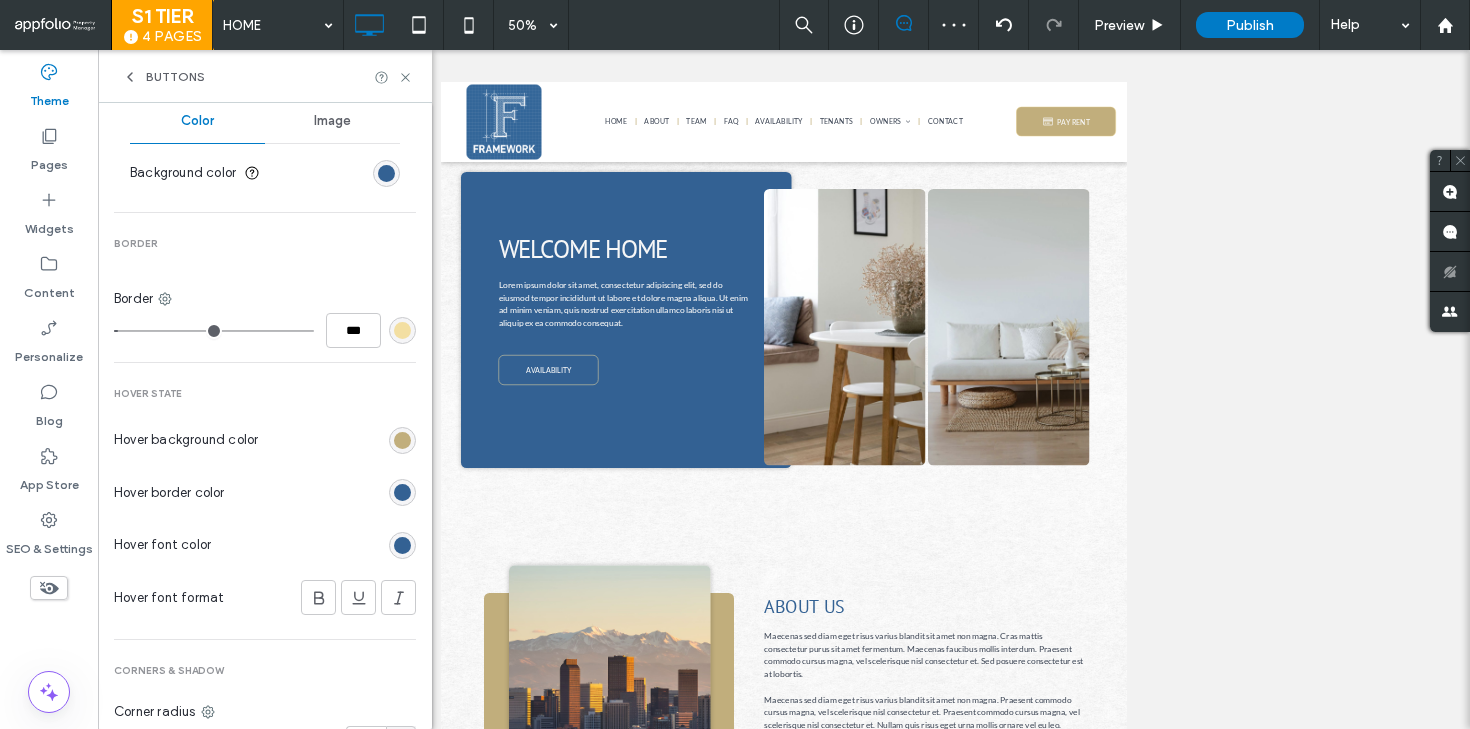 scroll, scrollTop: 685, scrollLeft: 0, axis: vertical 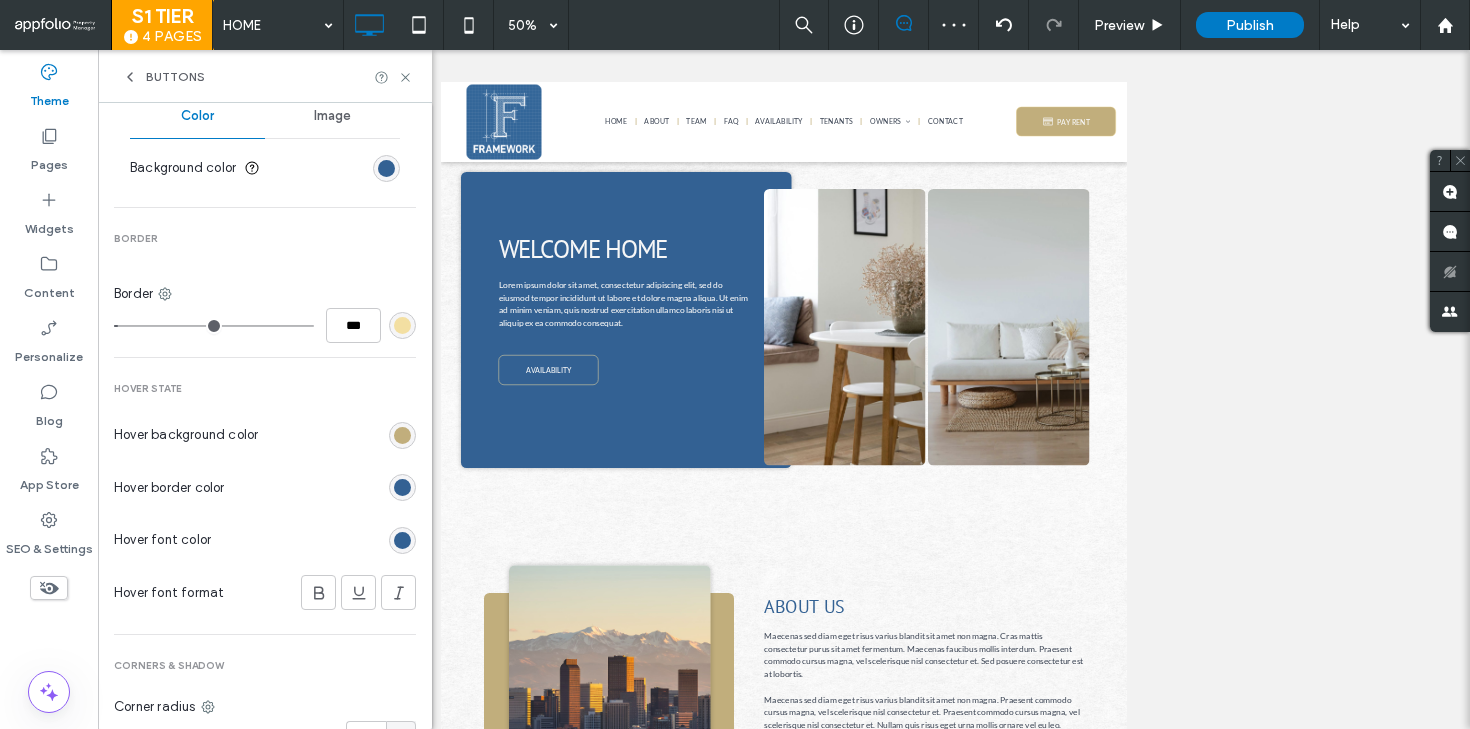 click at bounding box center [402, 325] 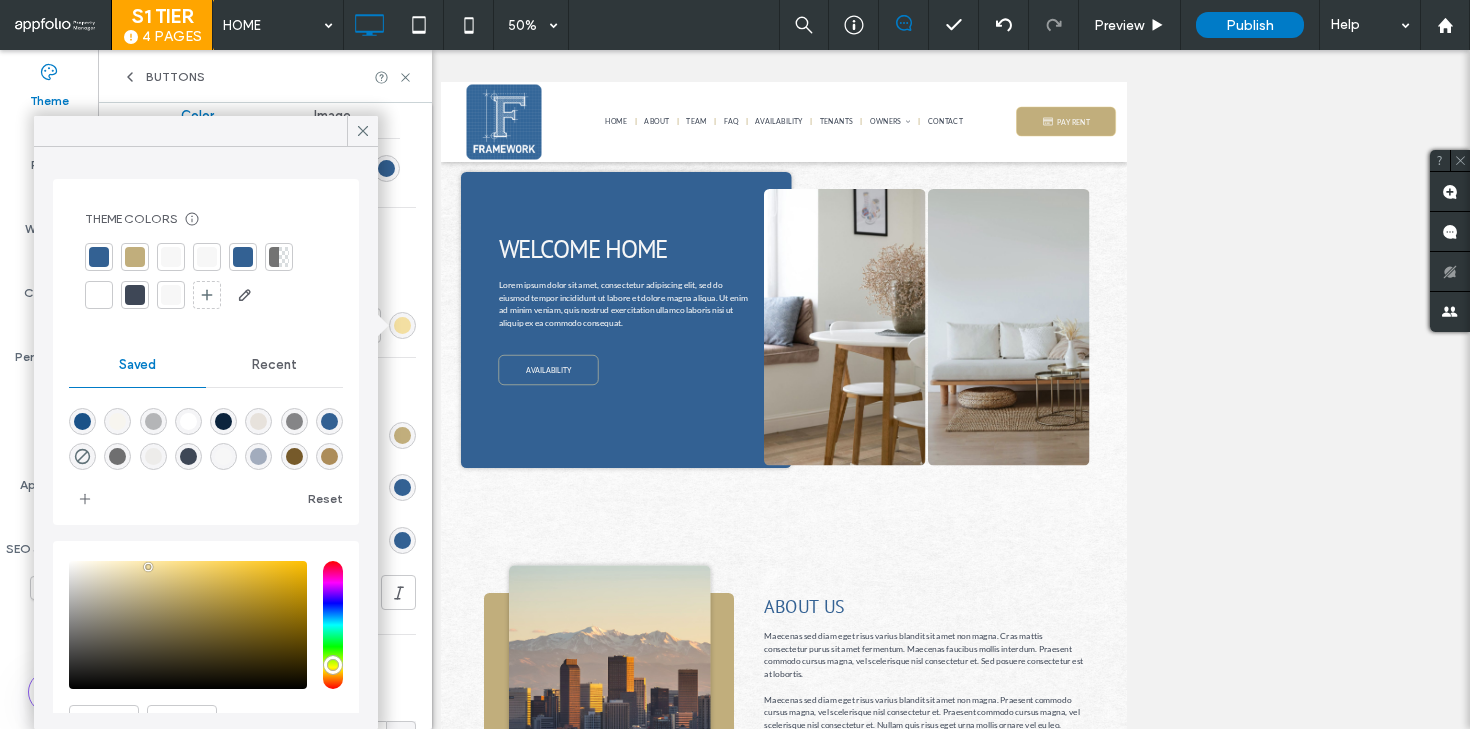 click at bounding box center (99, 257) 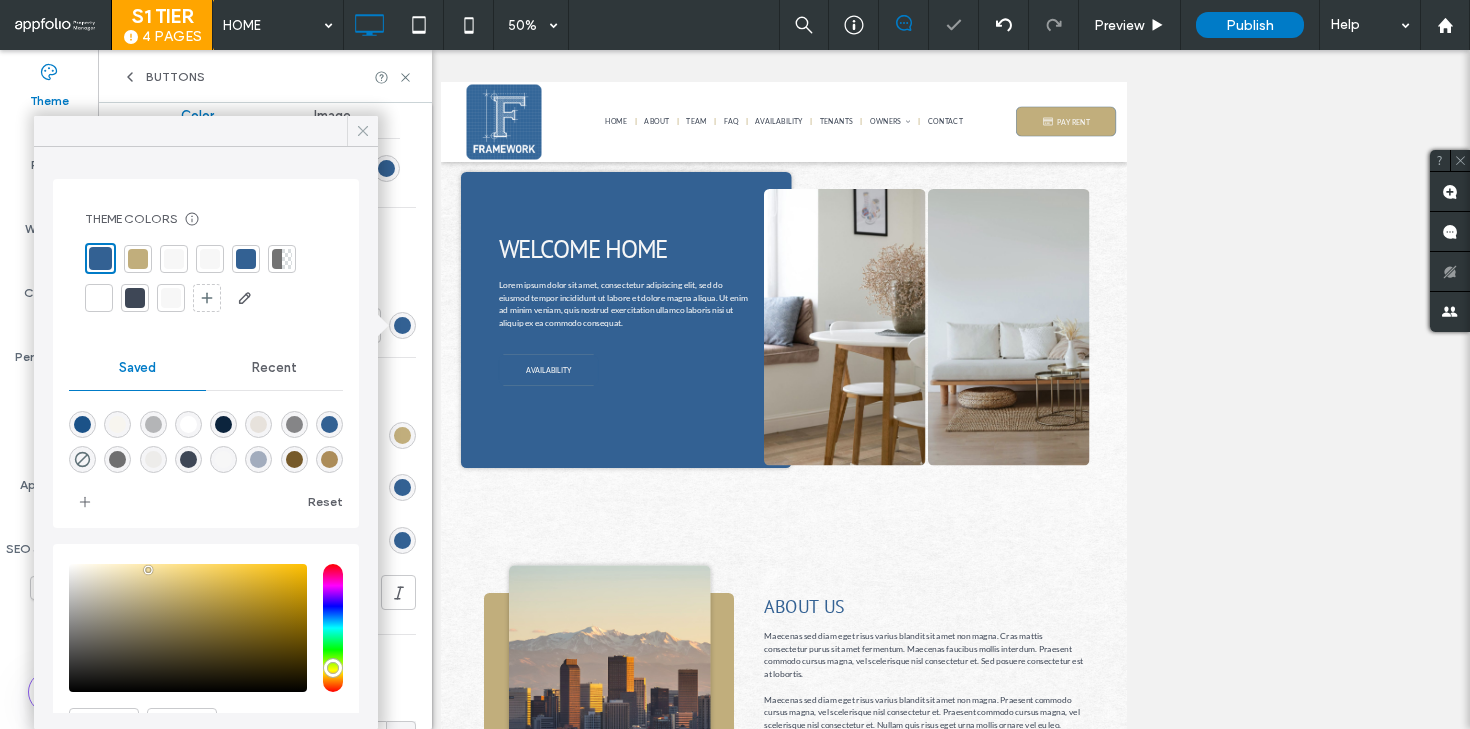 click 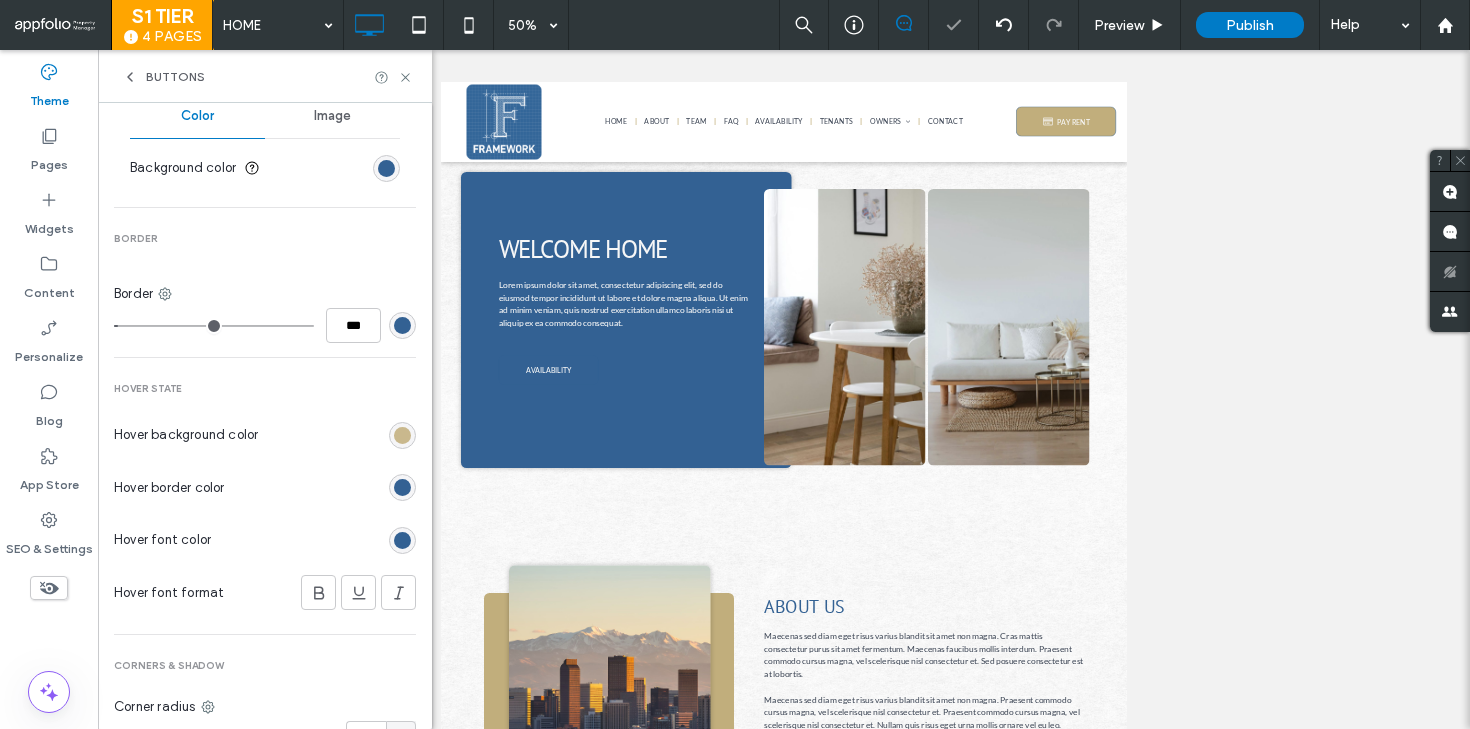 click at bounding box center [402, 435] 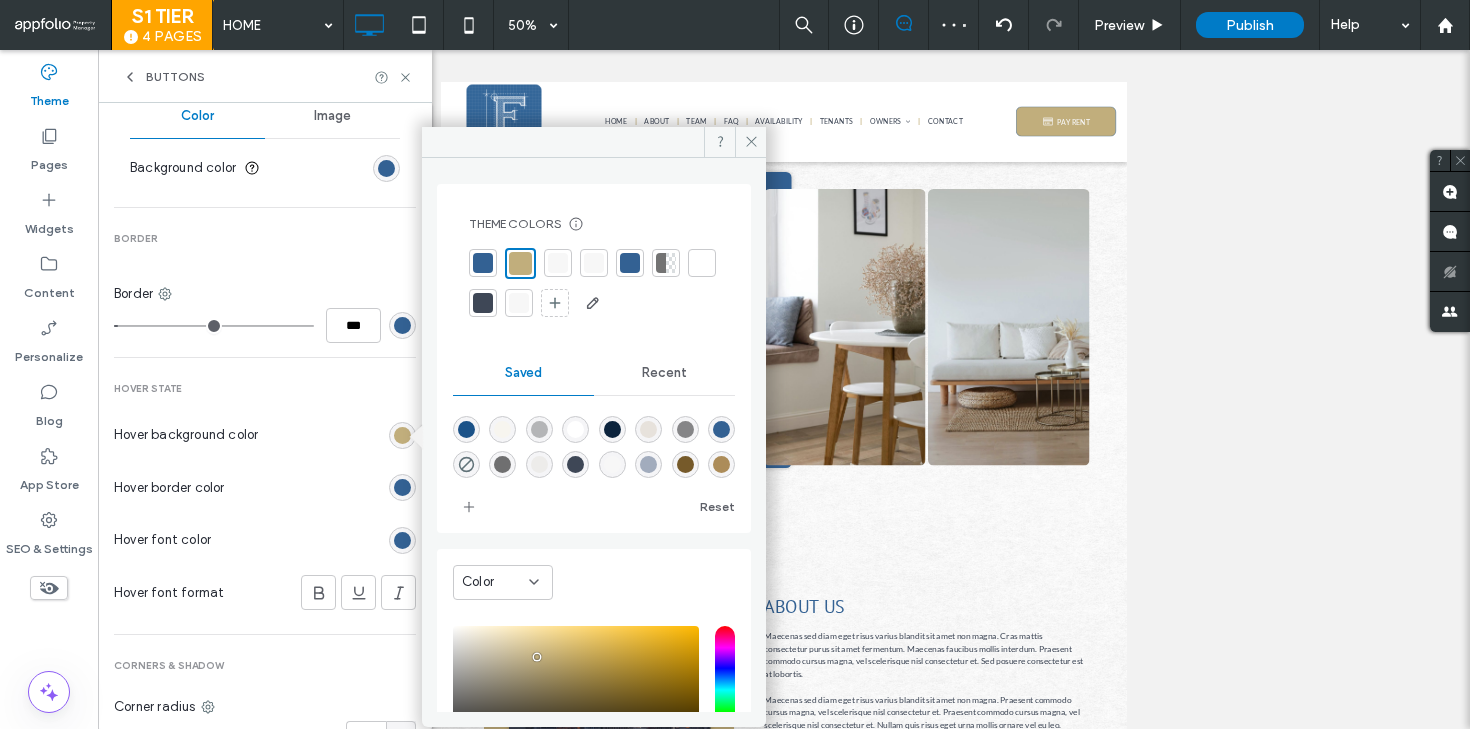 click at bounding box center [702, 263] 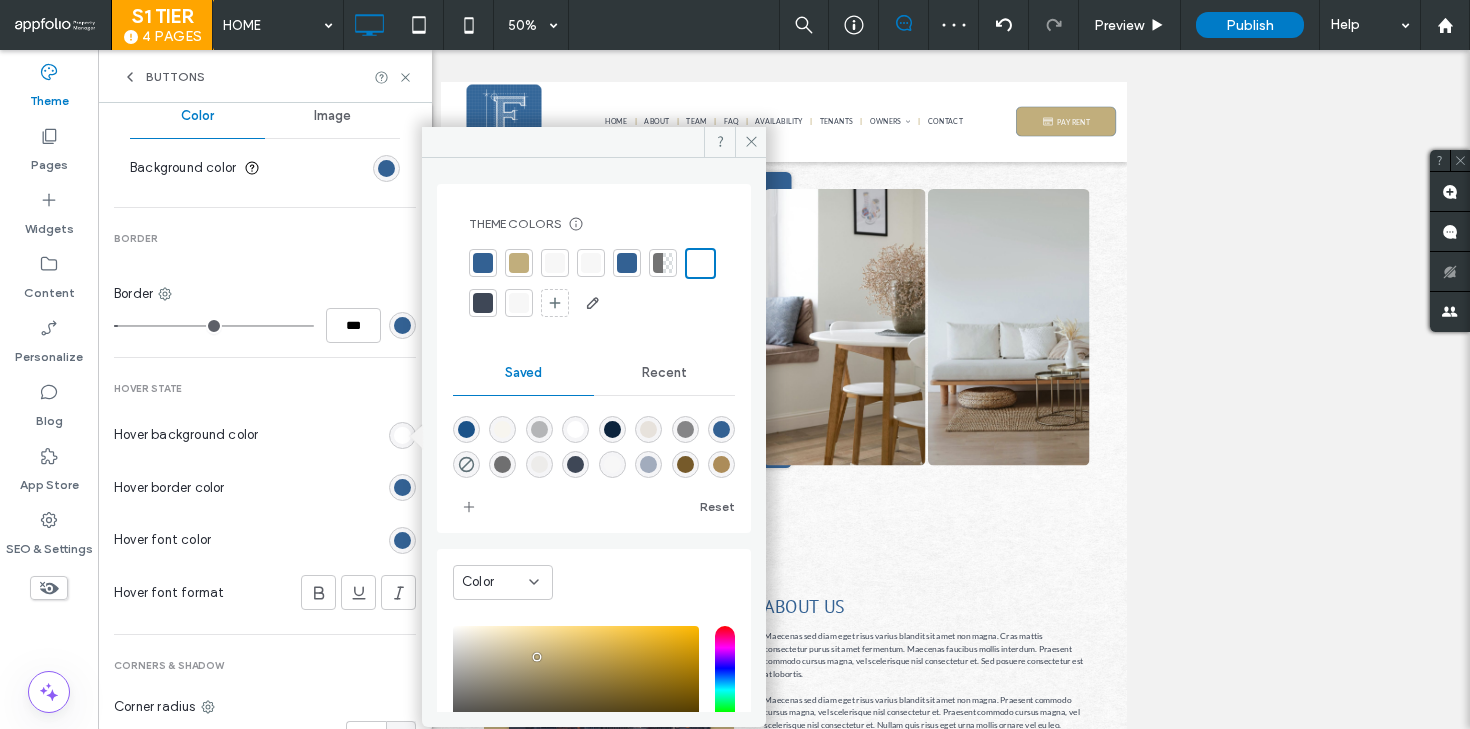 click at bounding box center [402, 487] 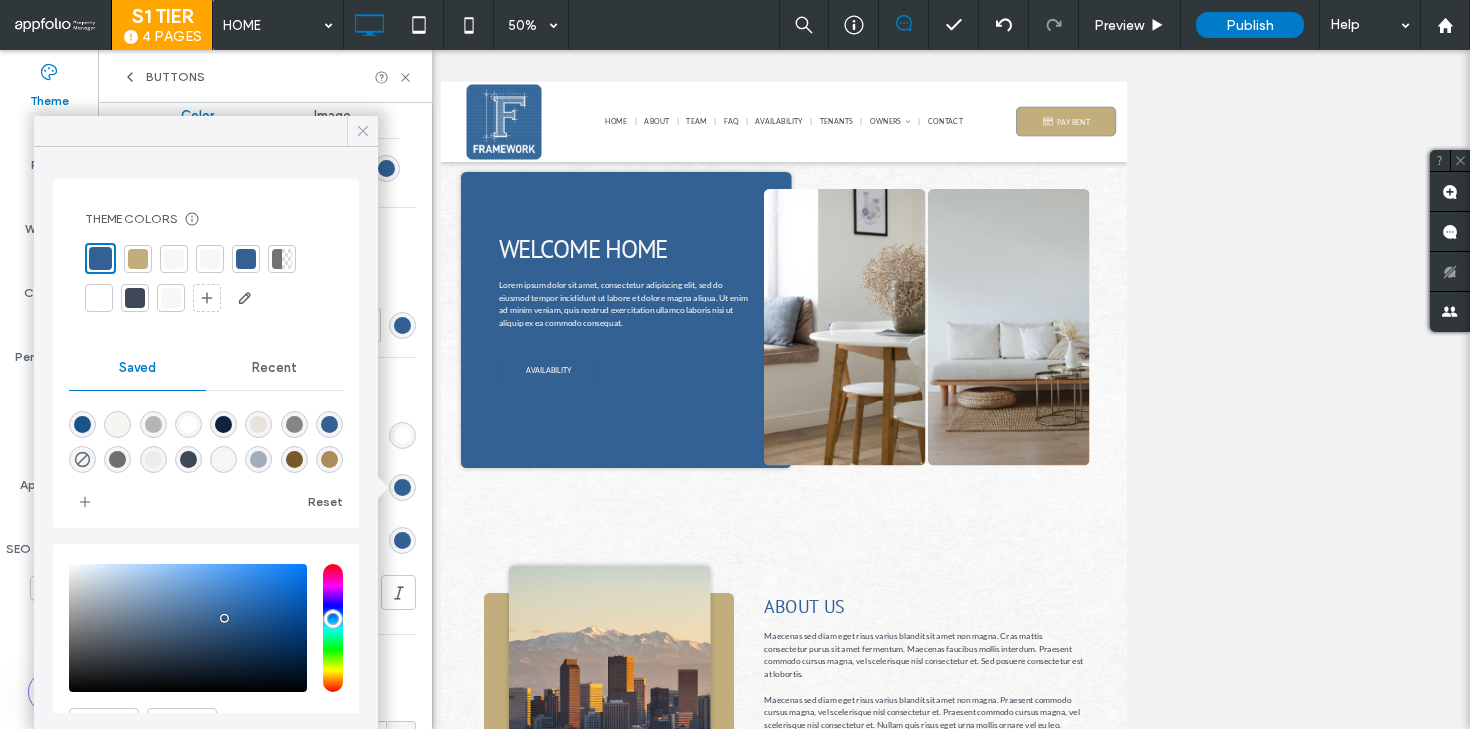 click 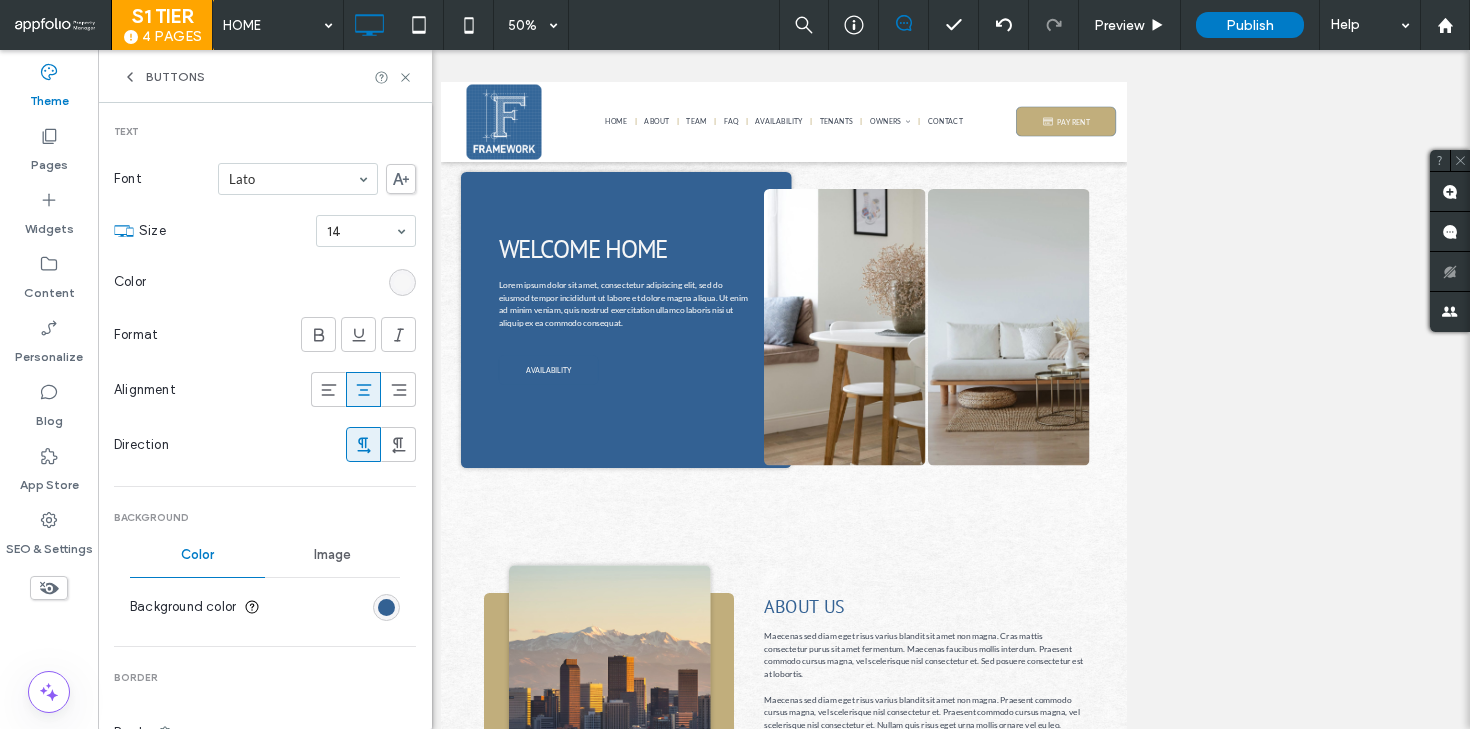scroll, scrollTop: 0, scrollLeft: 0, axis: both 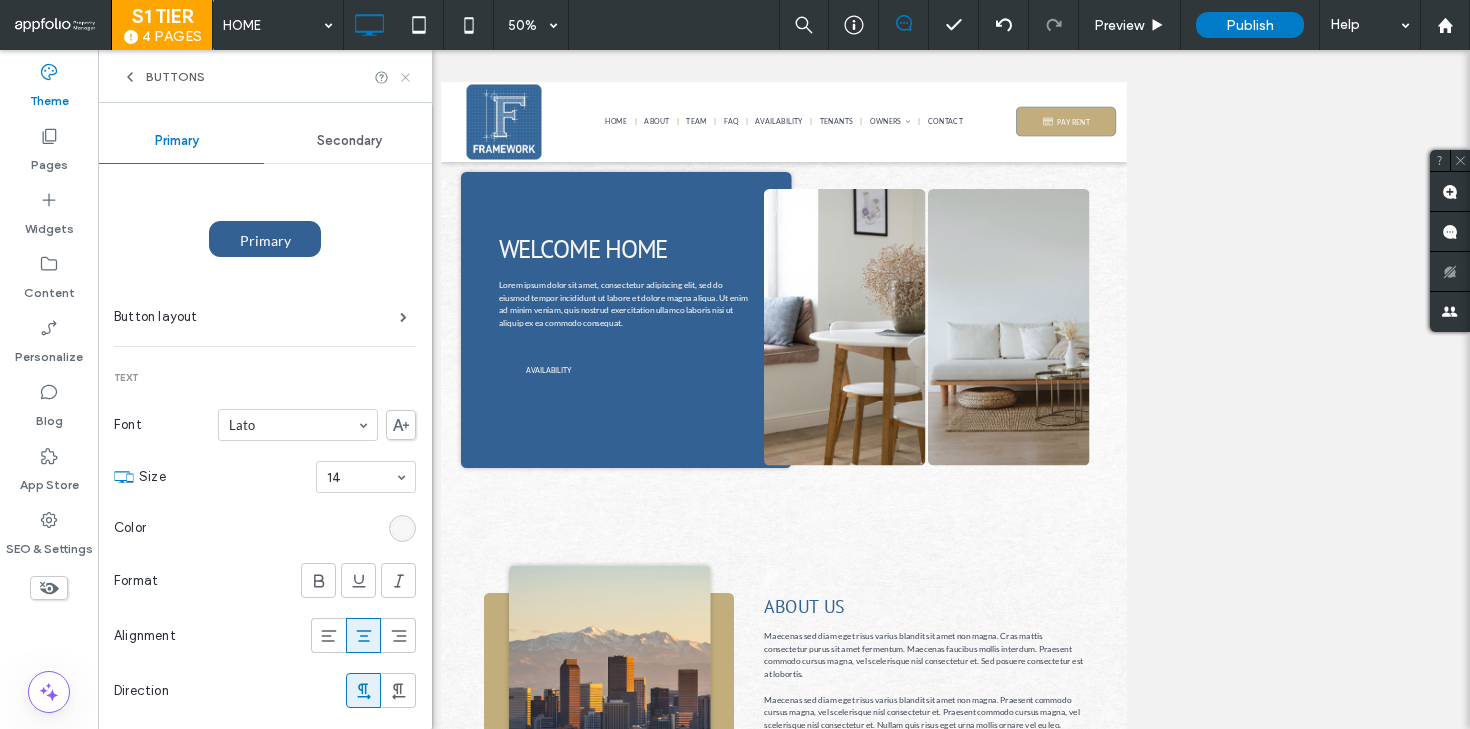 click 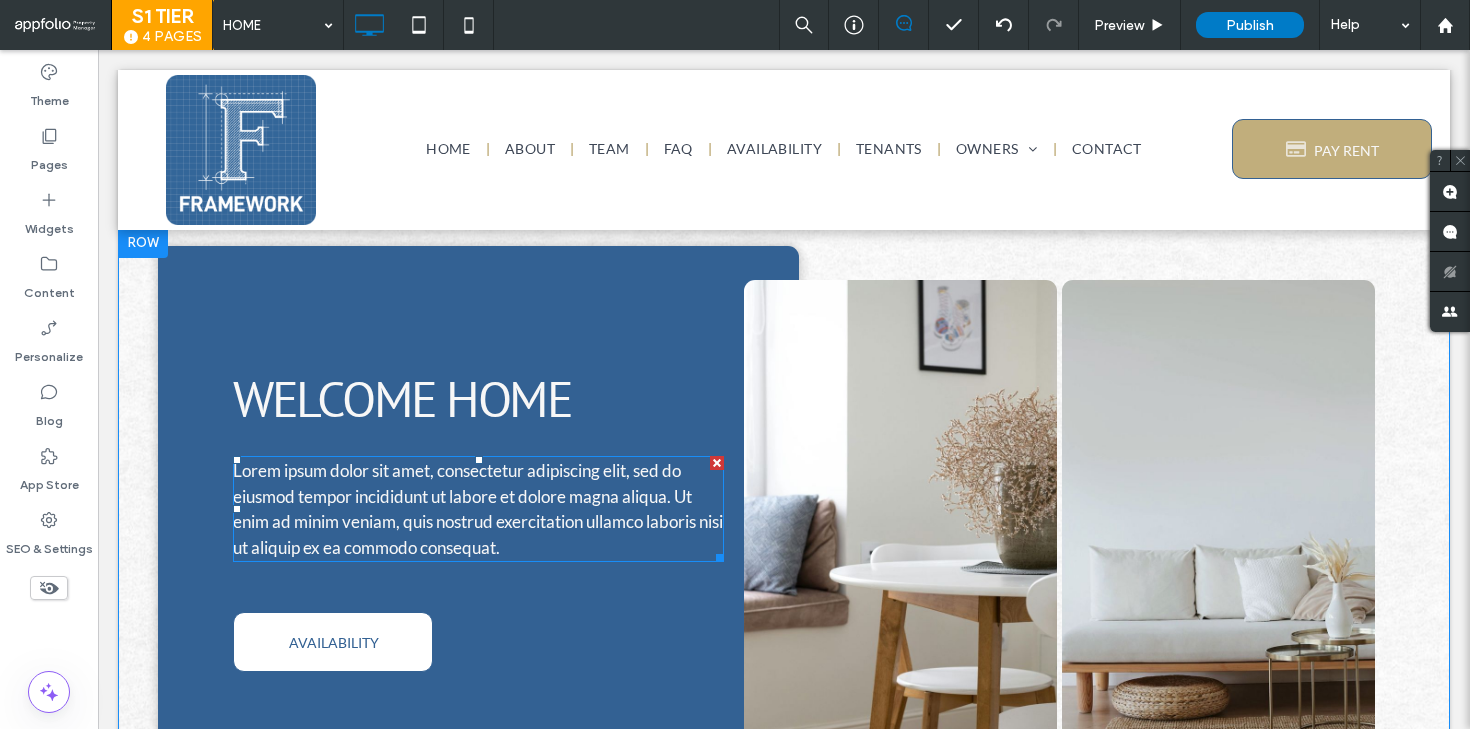 scroll, scrollTop: 0, scrollLeft: 0, axis: both 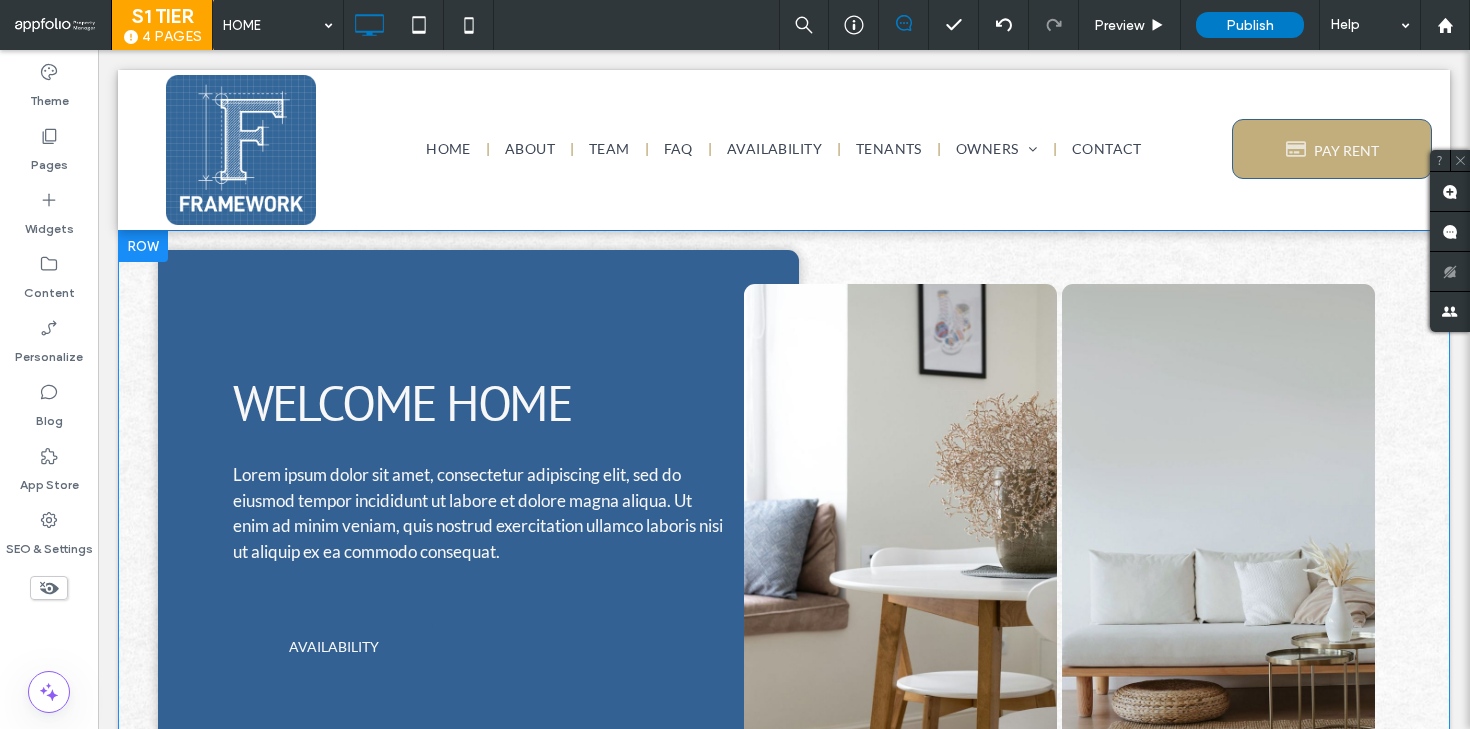 click on "WELCOME HOME   Lorem ipsum dolor sit amet, consectetur adipiscing elit, sed do eiusmod tempor incididunt ut labore et dolore magna aliqua. Ut enim ad minim veniam, quis nostrud exercitation ullamco laboris nisi ut aliquip ex ea commodo consequat.
AVAILABILITY
Click To Paste" at bounding box center (478, 546) 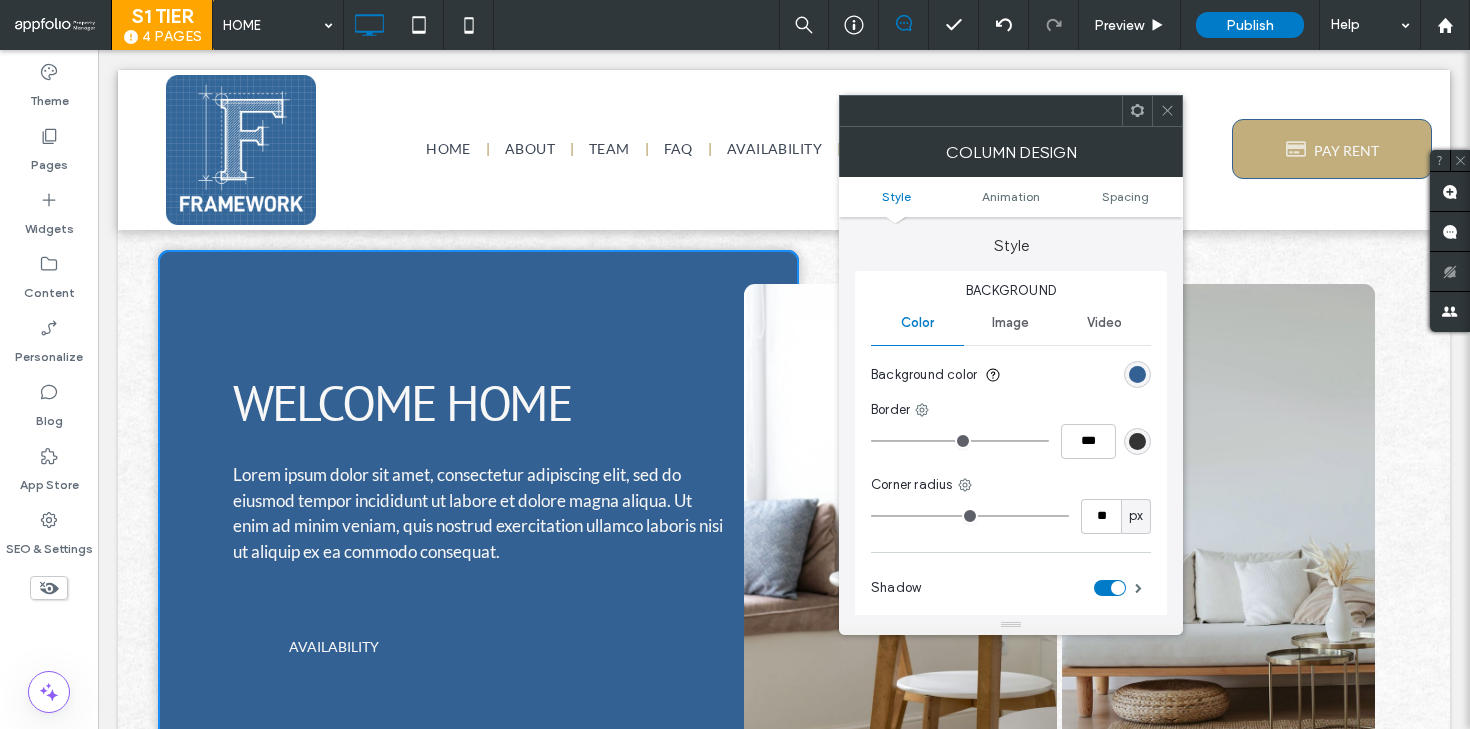 click at bounding box center [1137, 374] 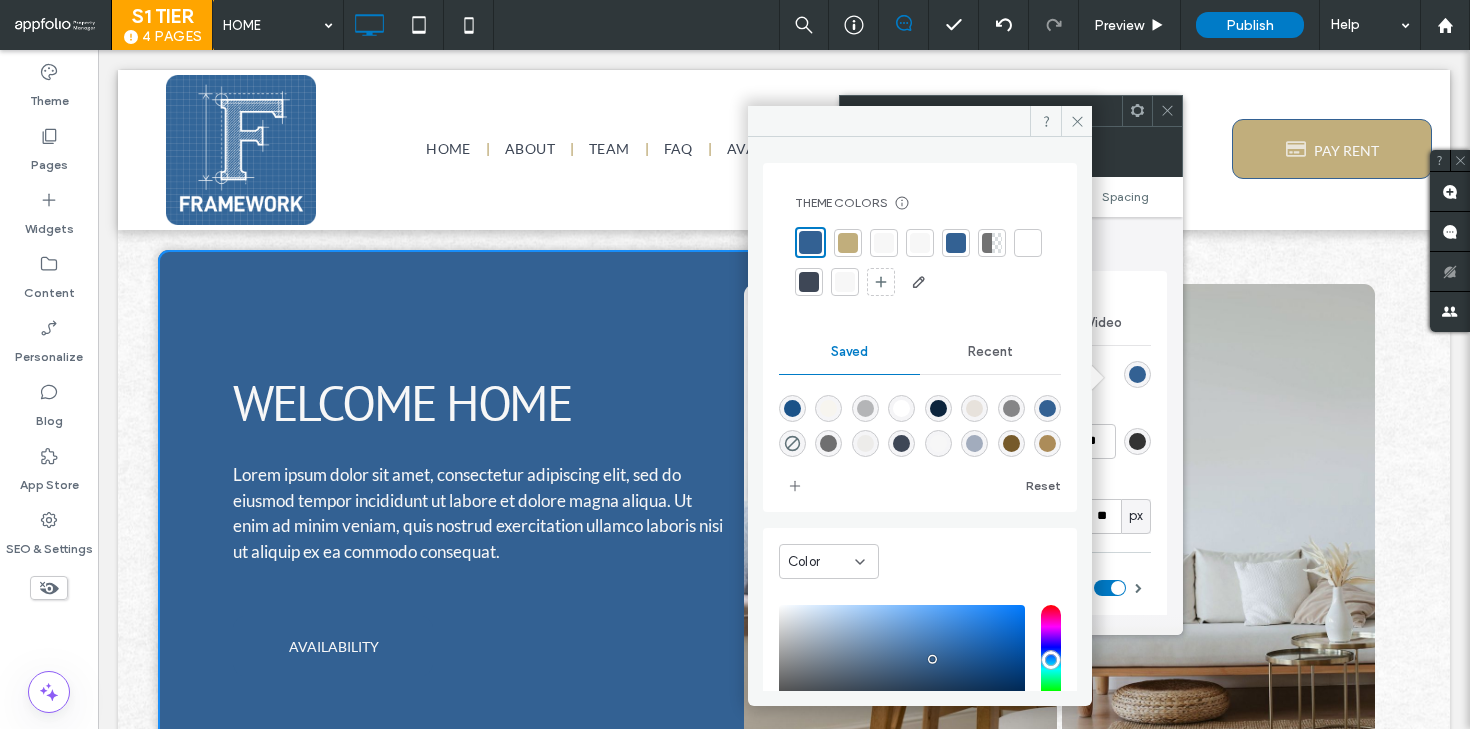 click at bounding box center [848, 243] 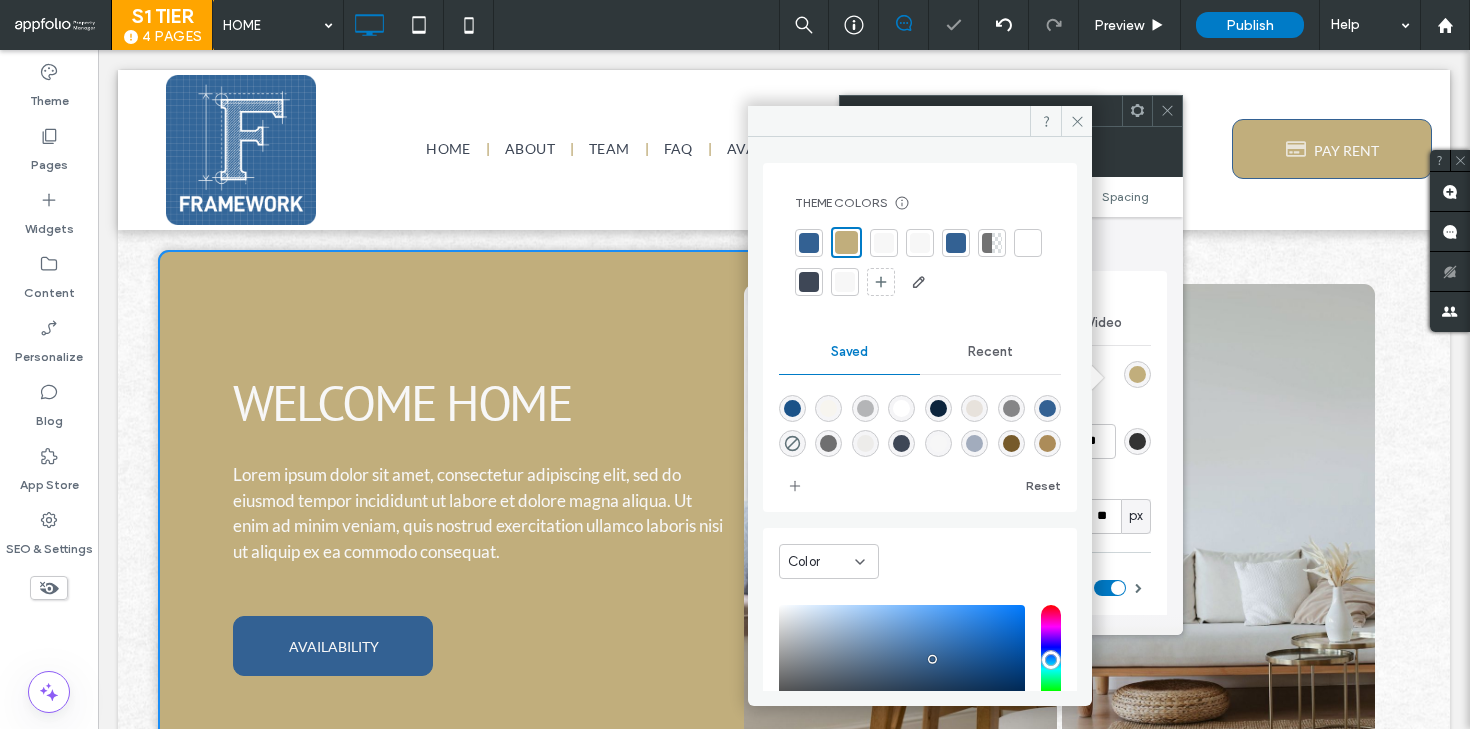 click at bounding box center [809, 243] 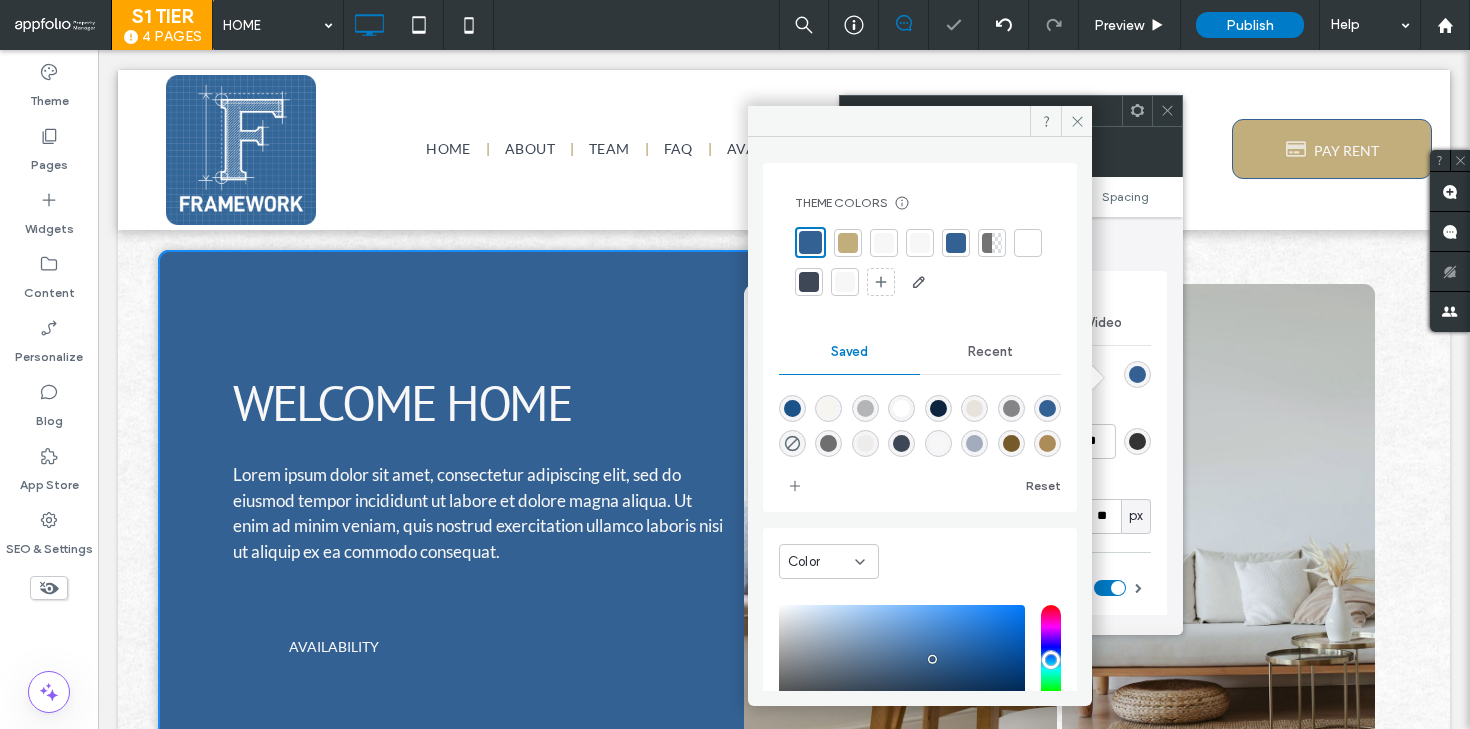 click at bounding box center [920, 262] 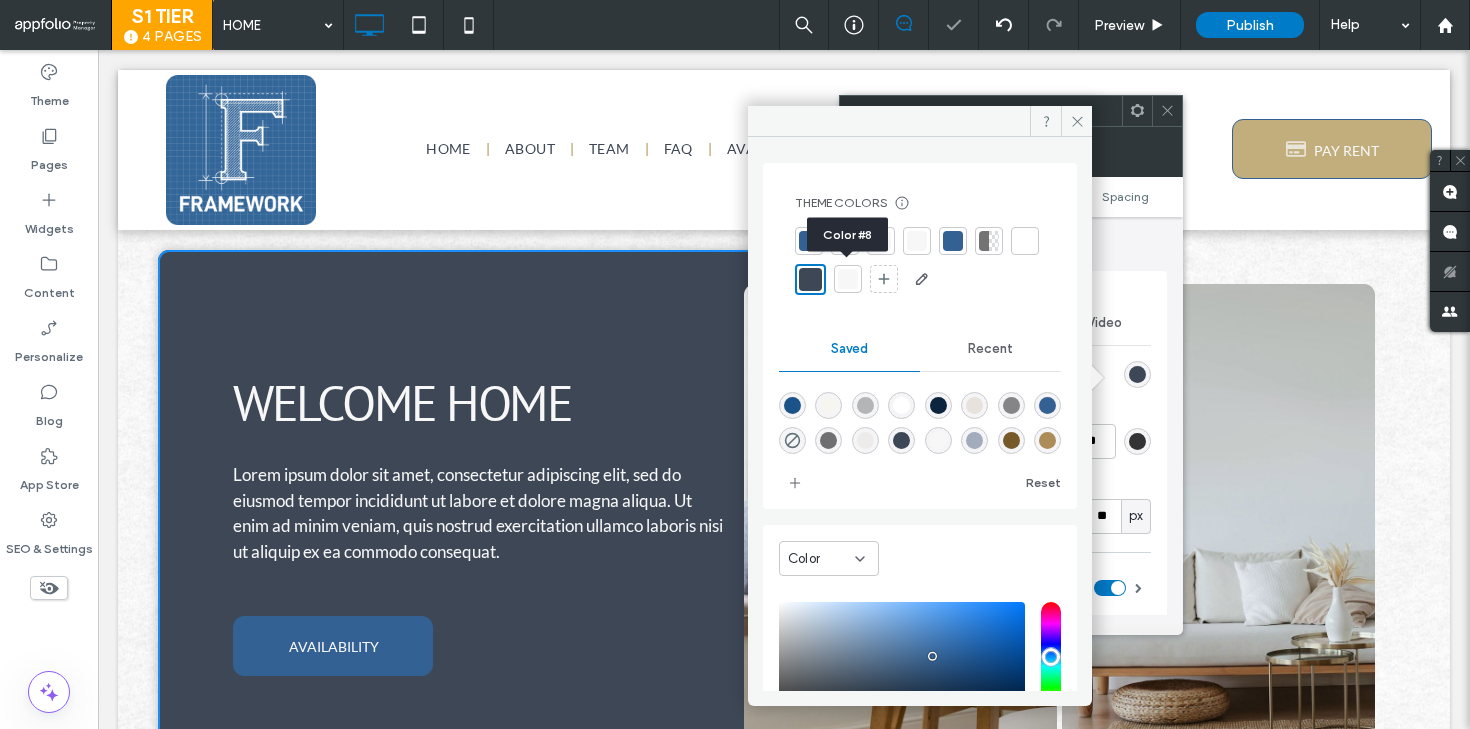 click on "Color #8" at bounding box center [847, 235] 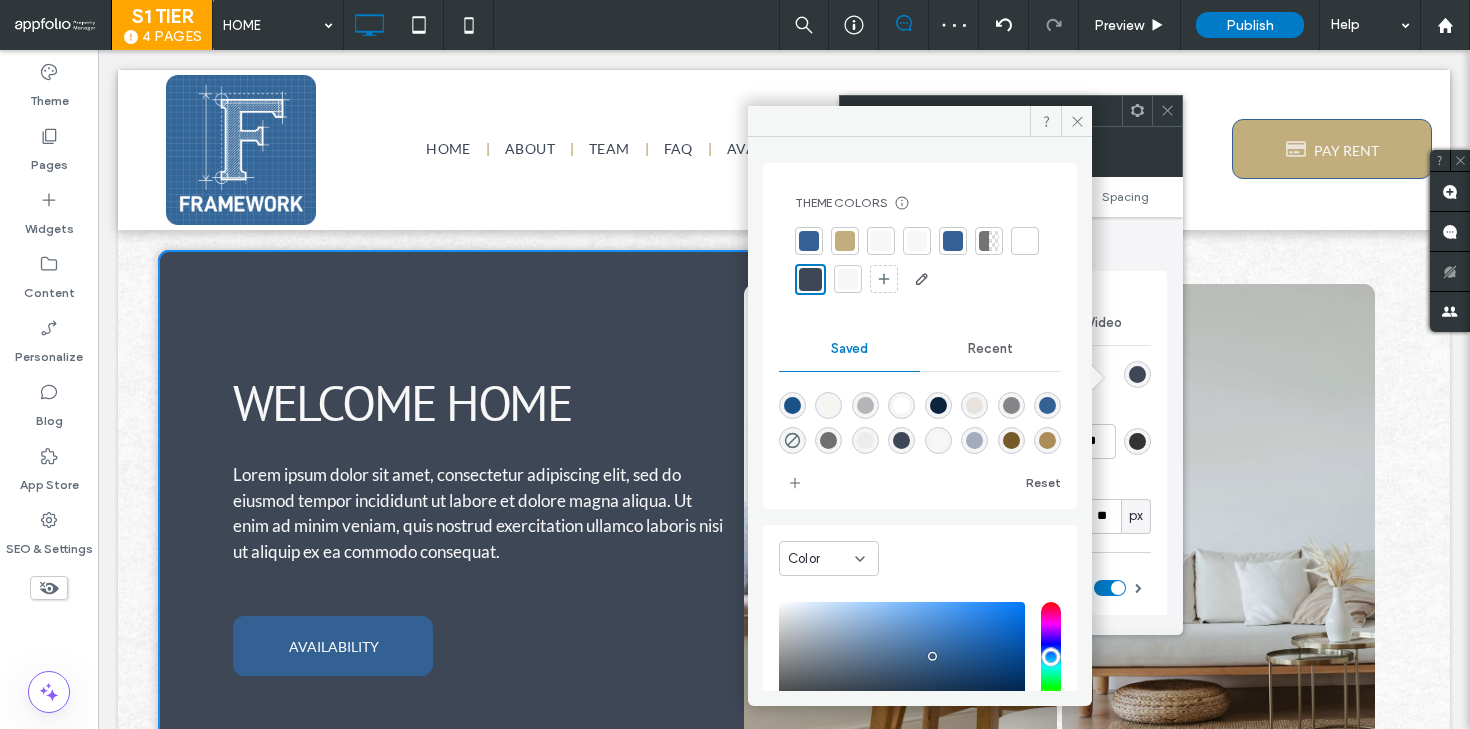 click at bounding box center (809, 241) 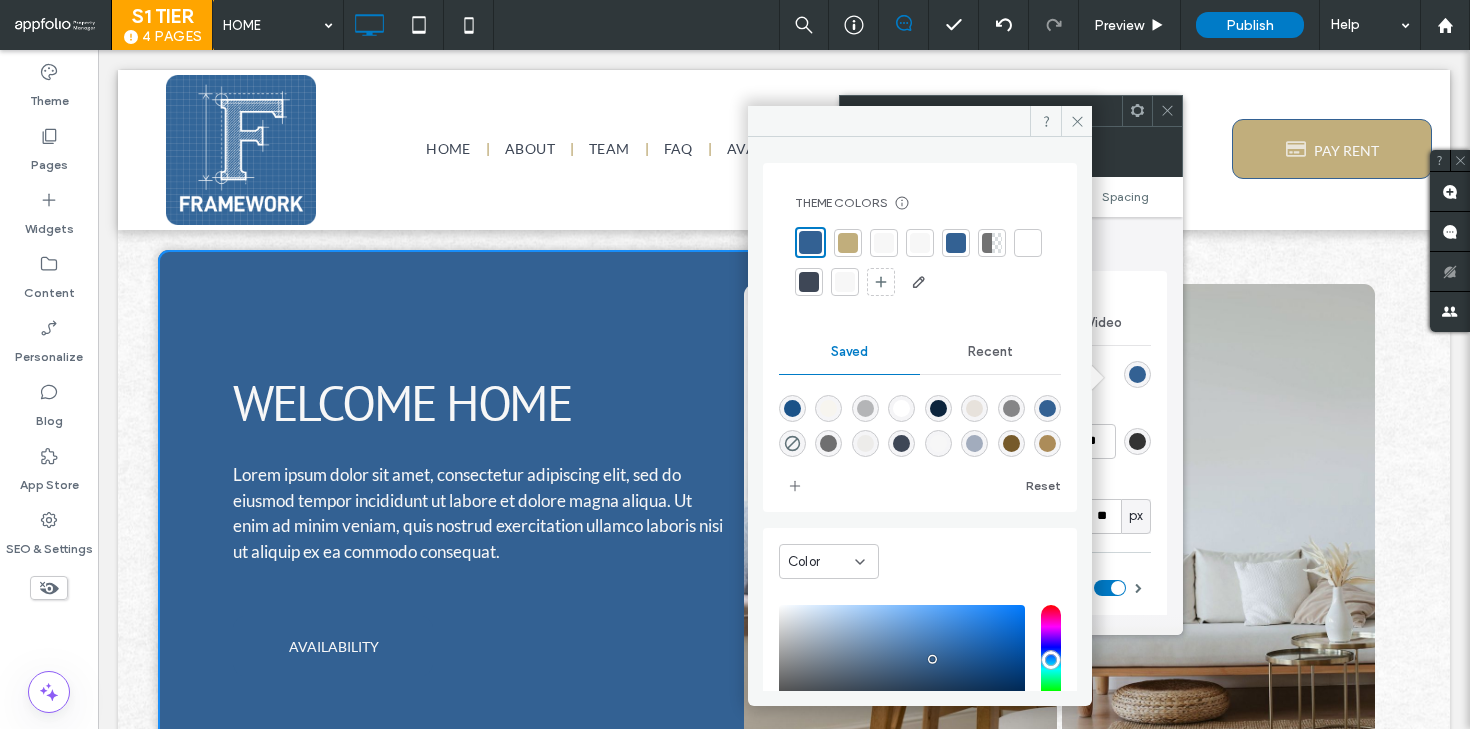 click 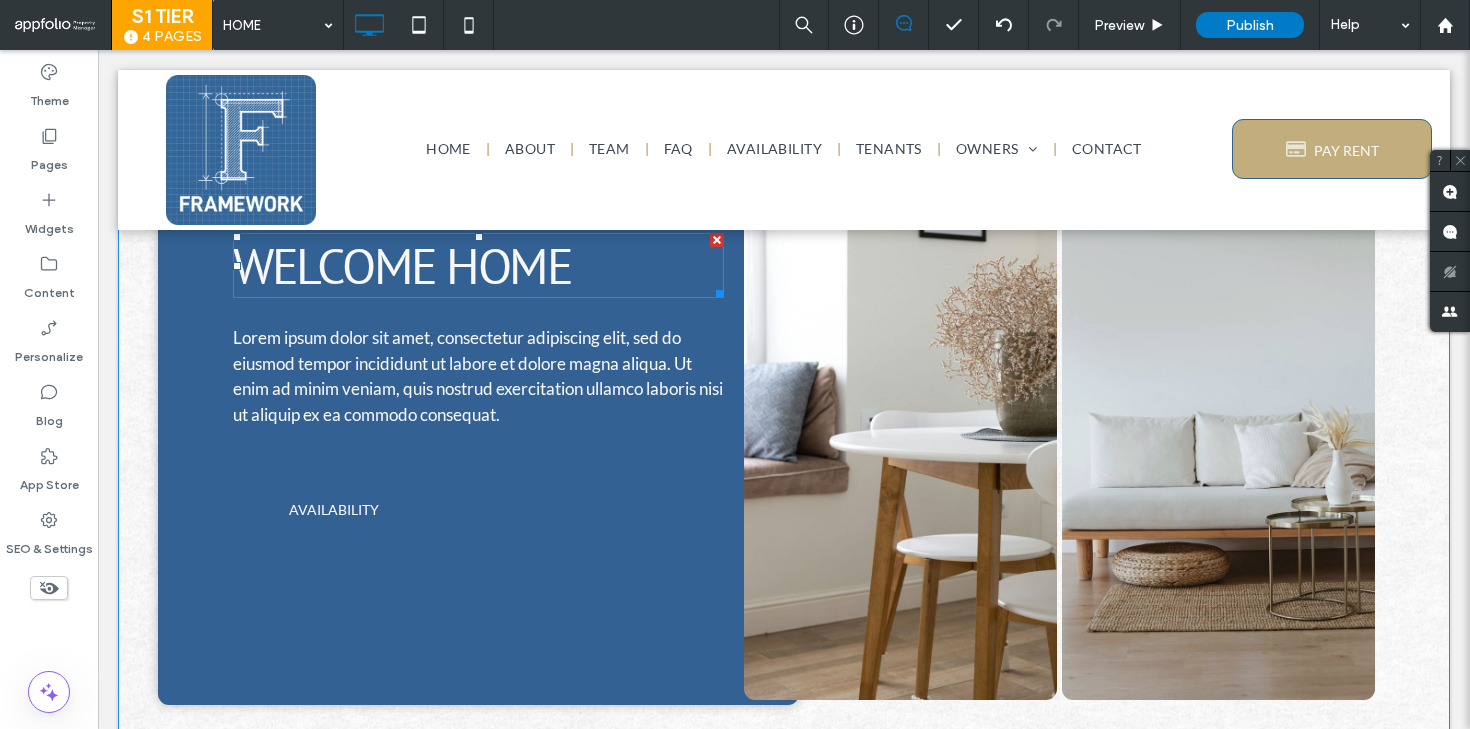 scroll, scrollTop: 166, scrollLeft: 0, axis: vertical 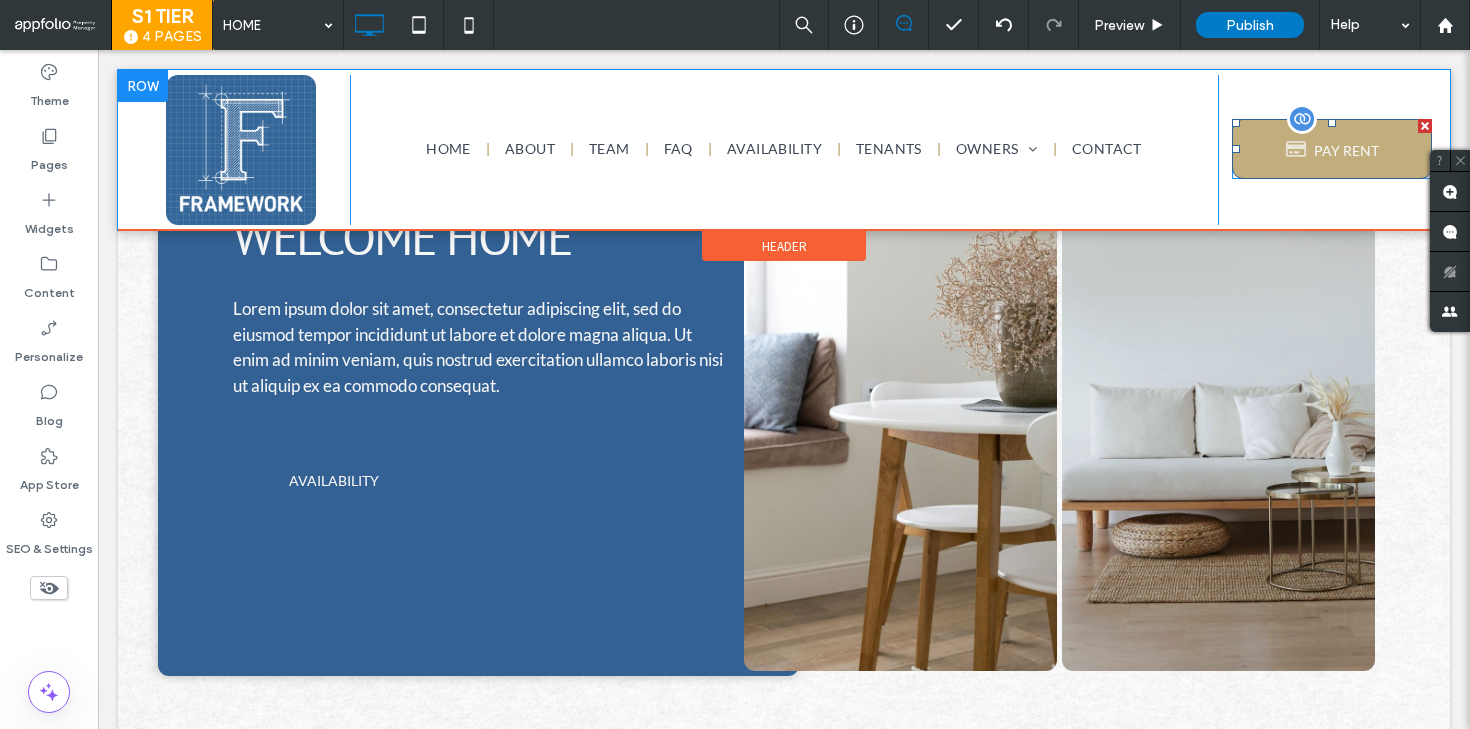 click at bounding box center (1332, 149) 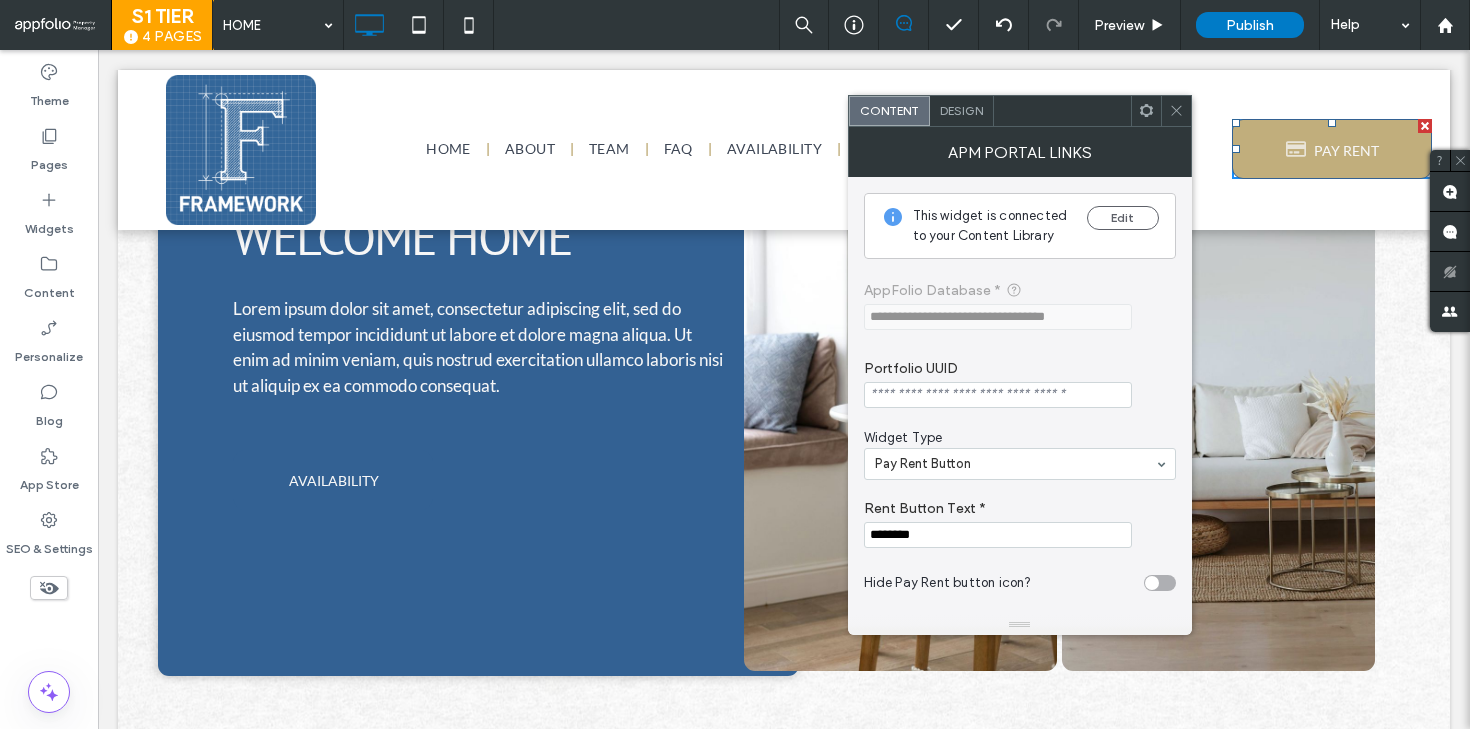 click on "Design" at bounding box center (961, 110) 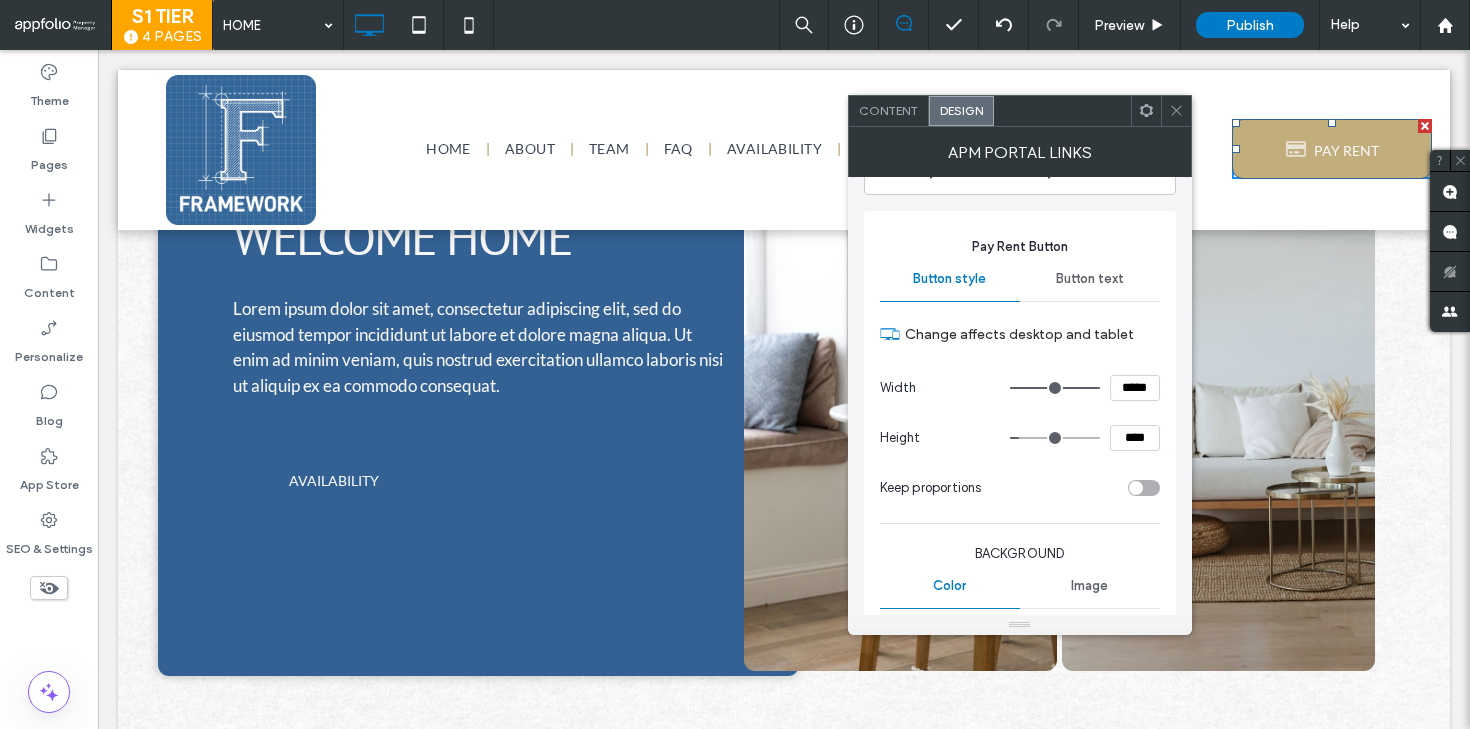 click on "Button text" at bounding box center [1090, 279] 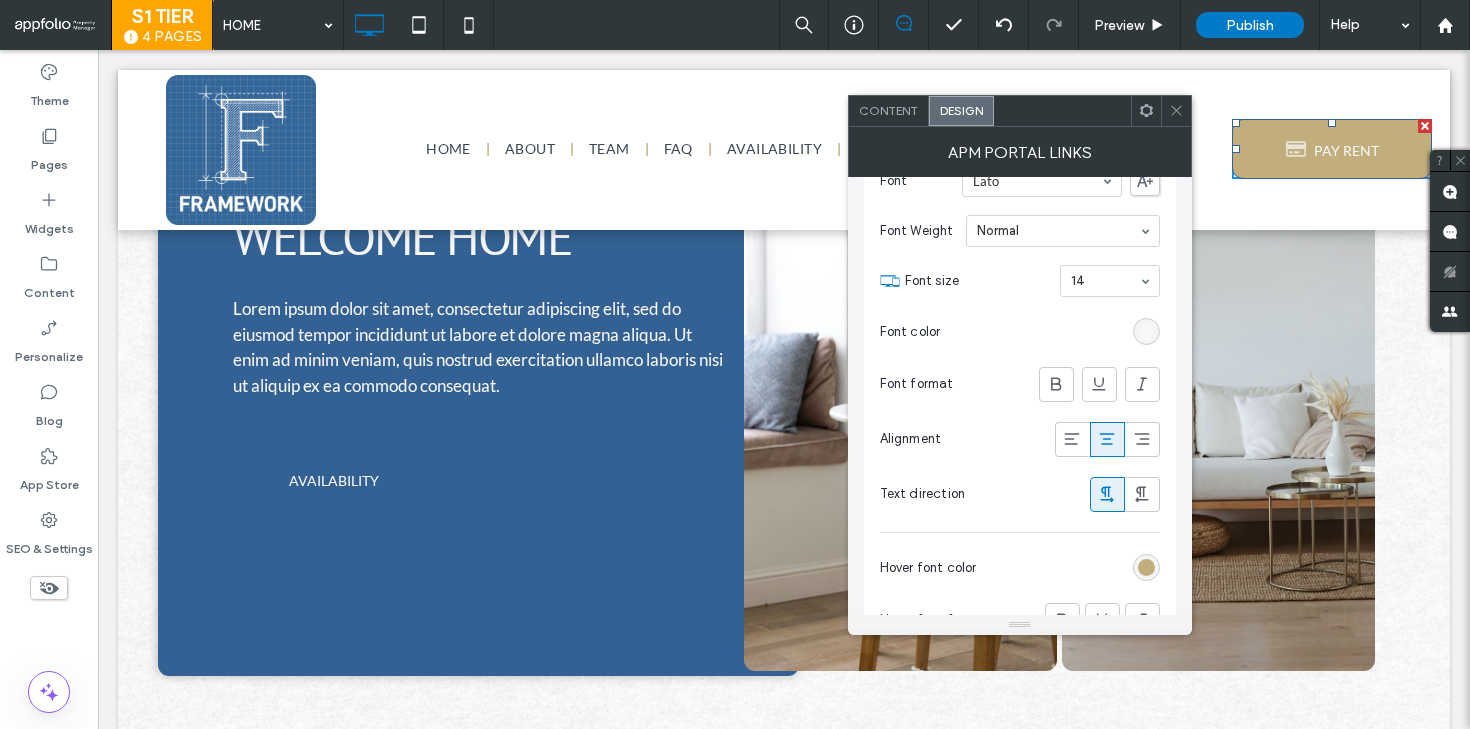 scroll, scrollTop: 223, scrollLeft: 0, axis: vertical 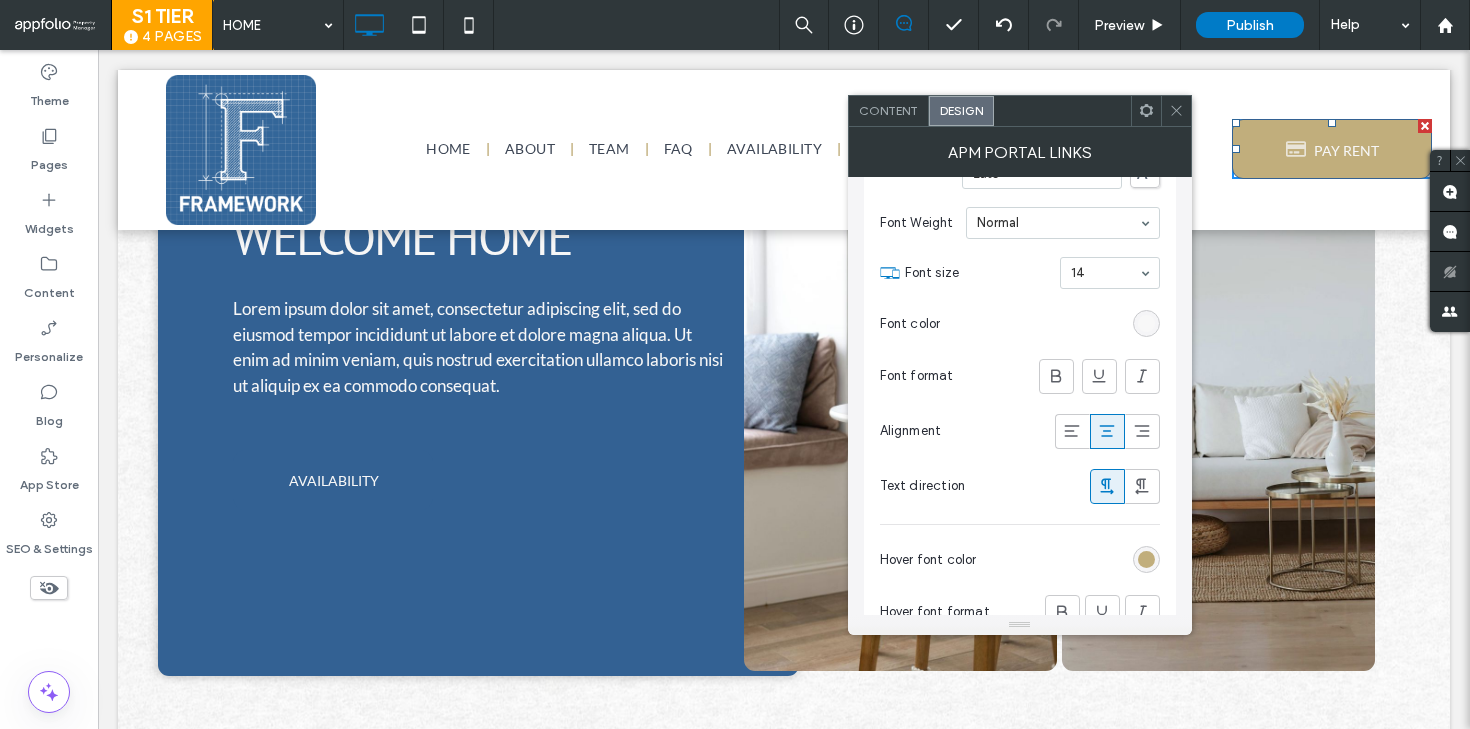click at bounding box center (1146, 323) 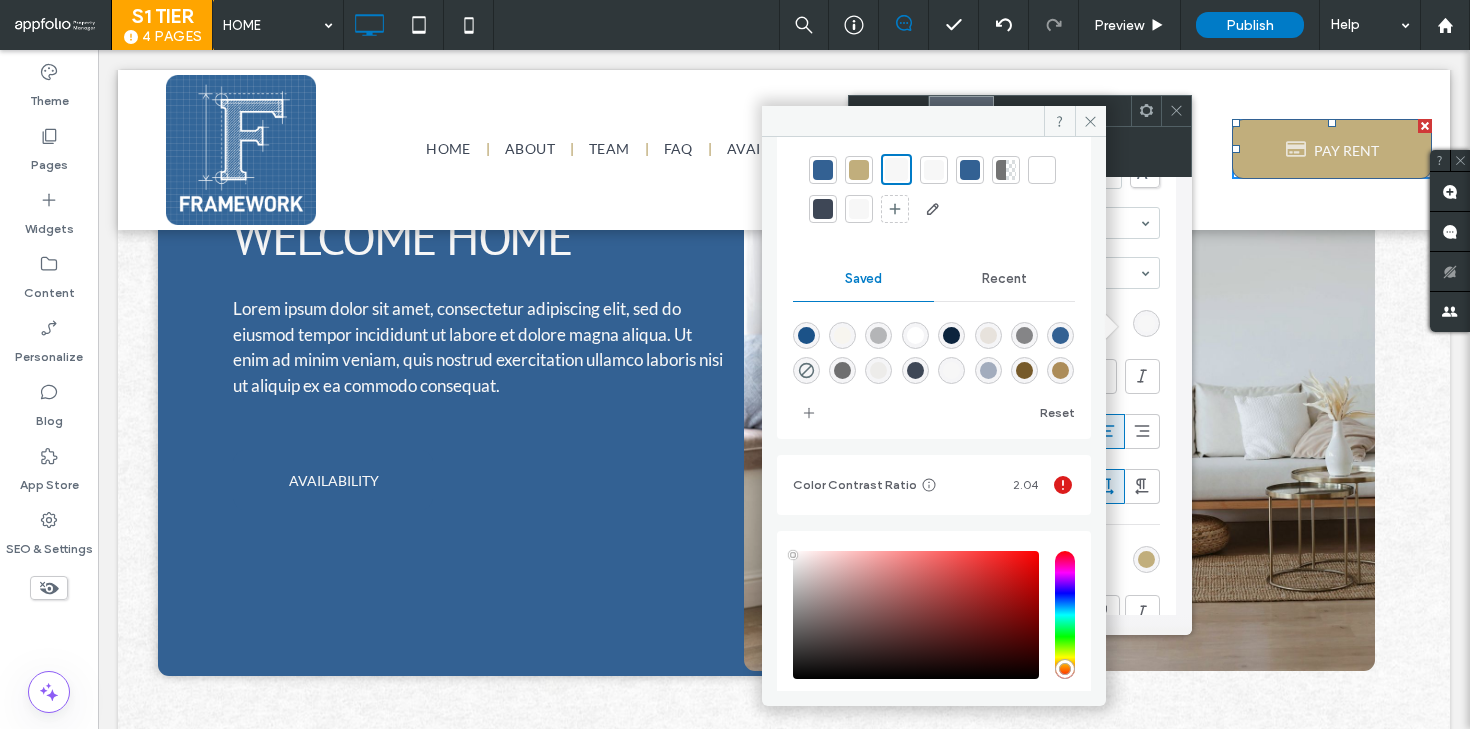 scroll, scrollTop: 71, scrollLeft: 0, axis: vertical 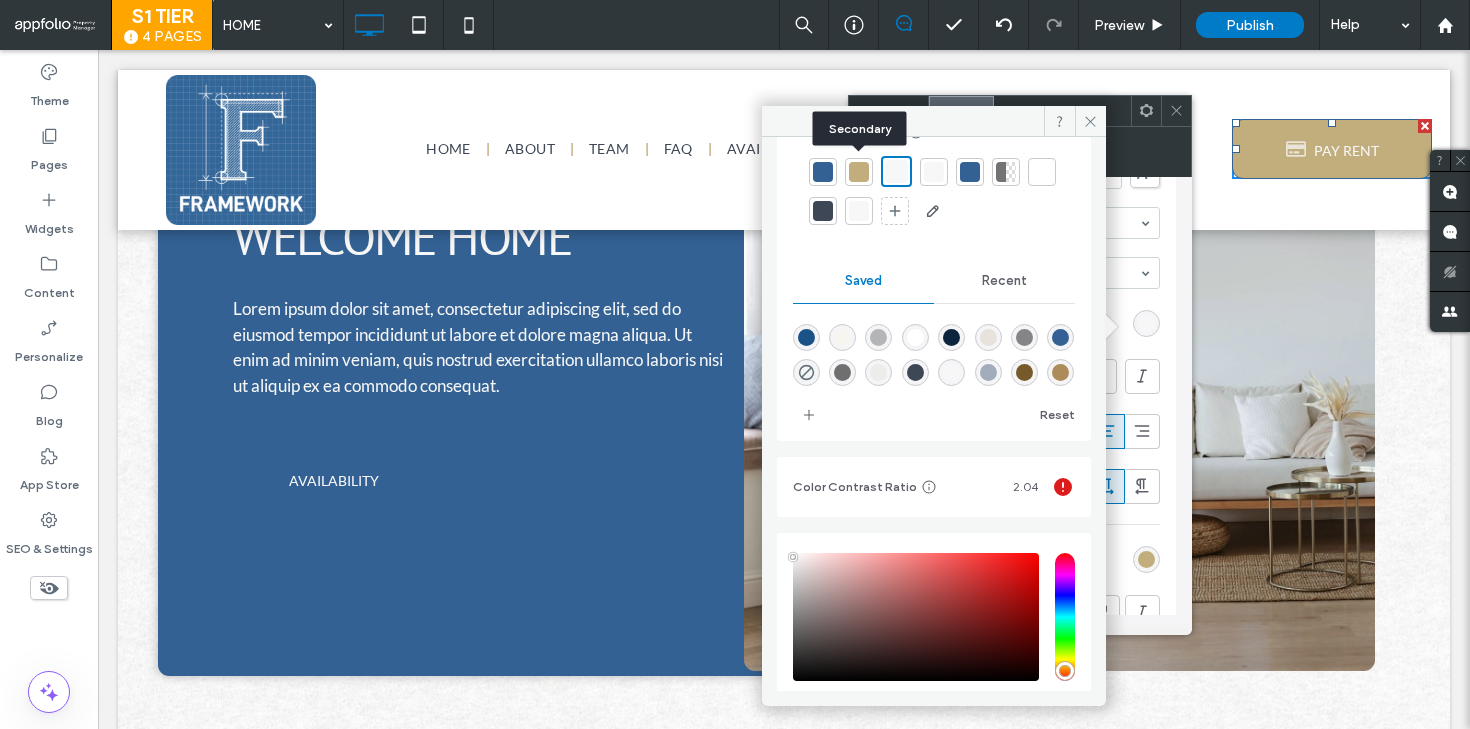 click at bounding box center [859, 172] 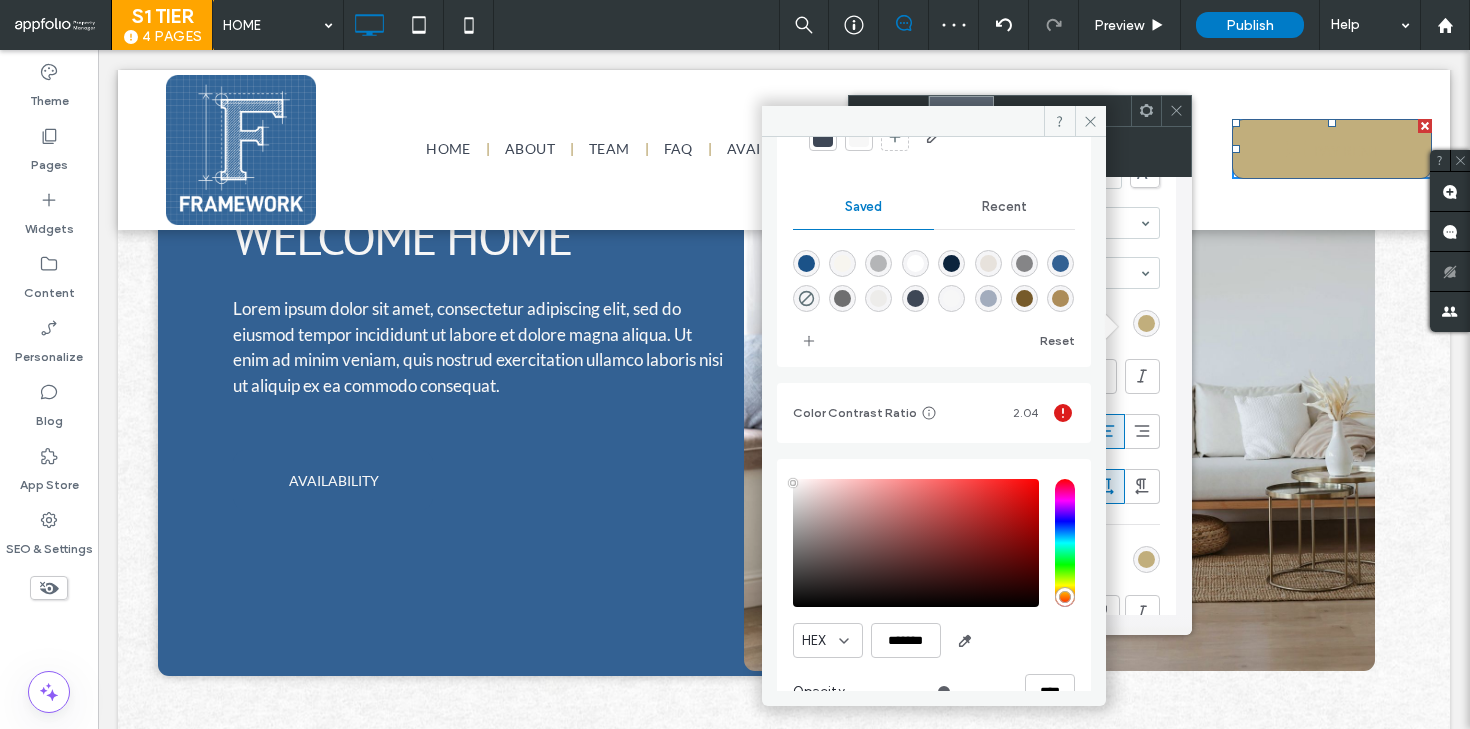 scroll, scrollTop: 140, scrollLeft: 0, axis: vertical 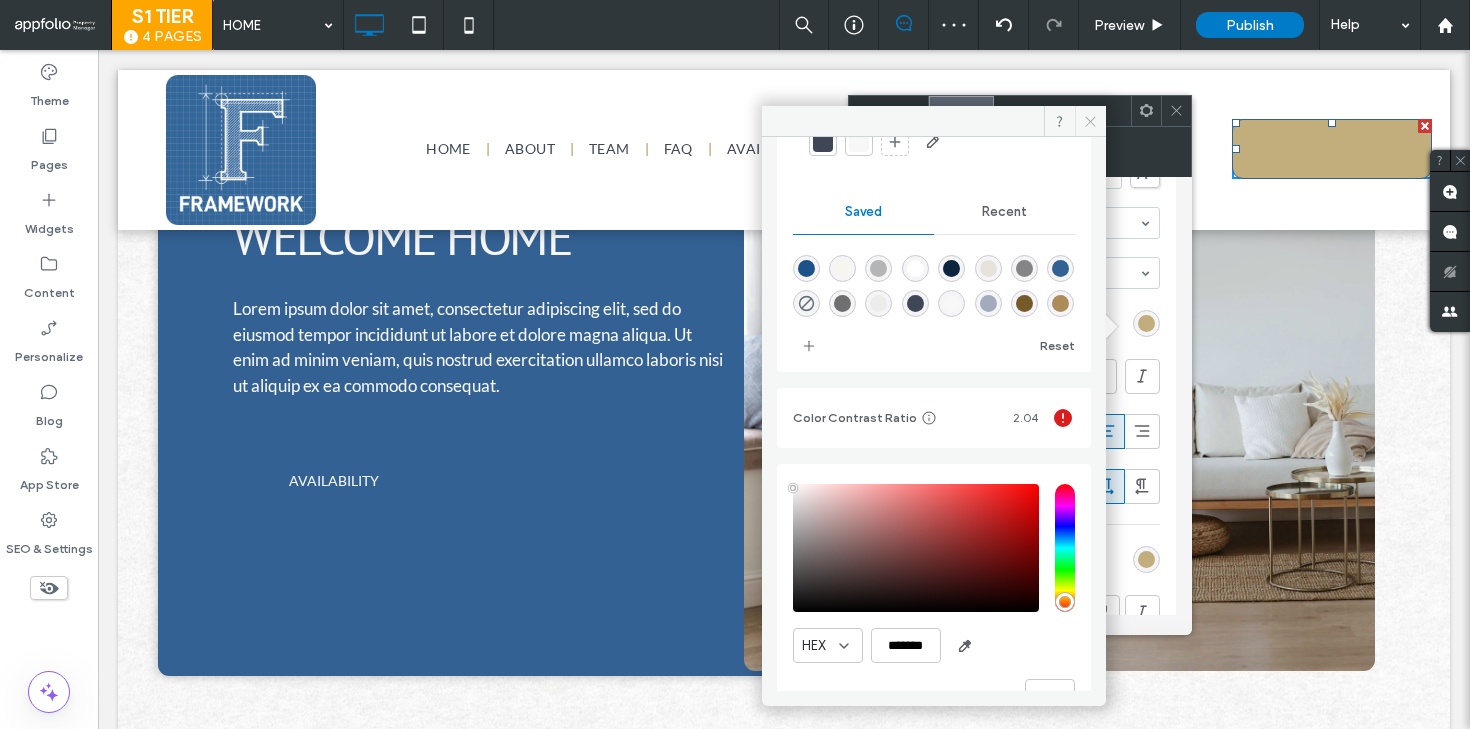 click 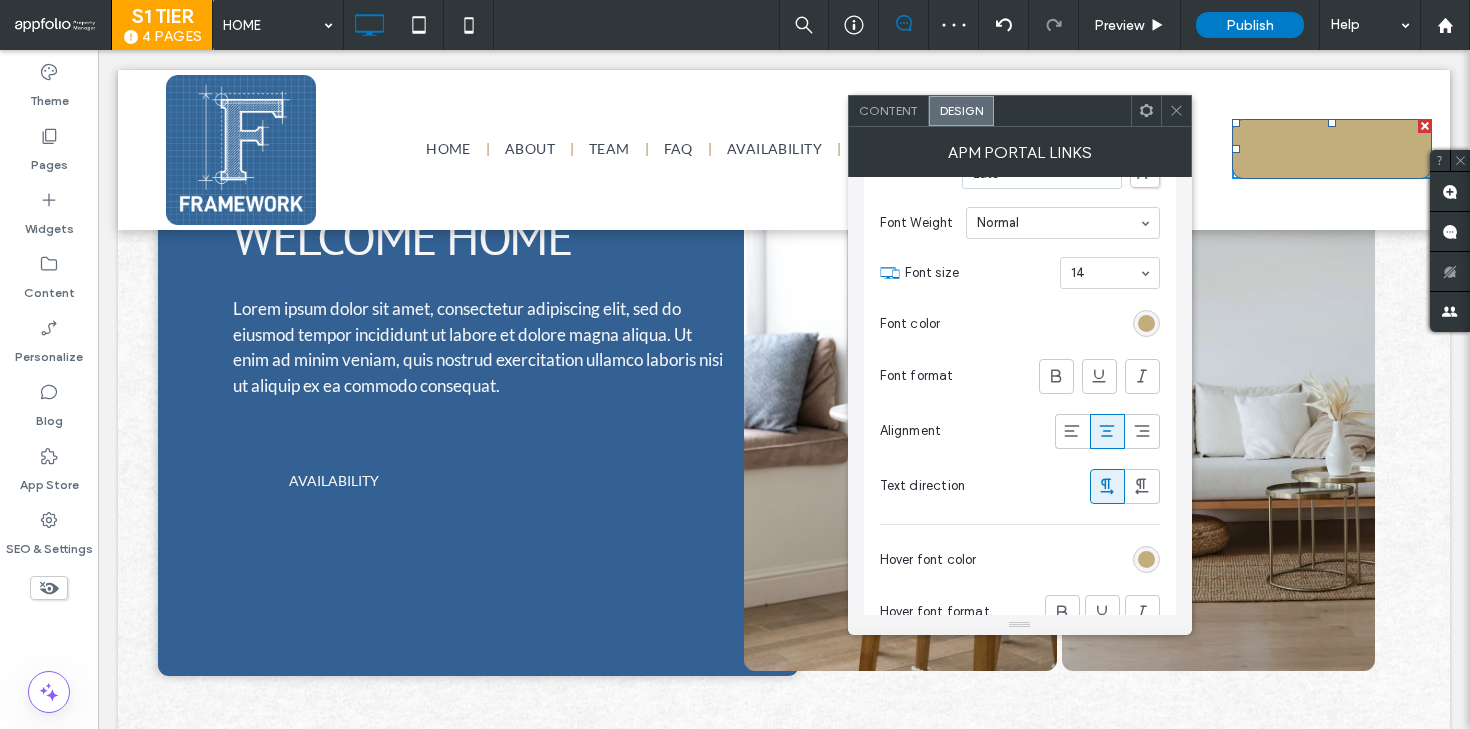 click at bounding box center (1146, 323) 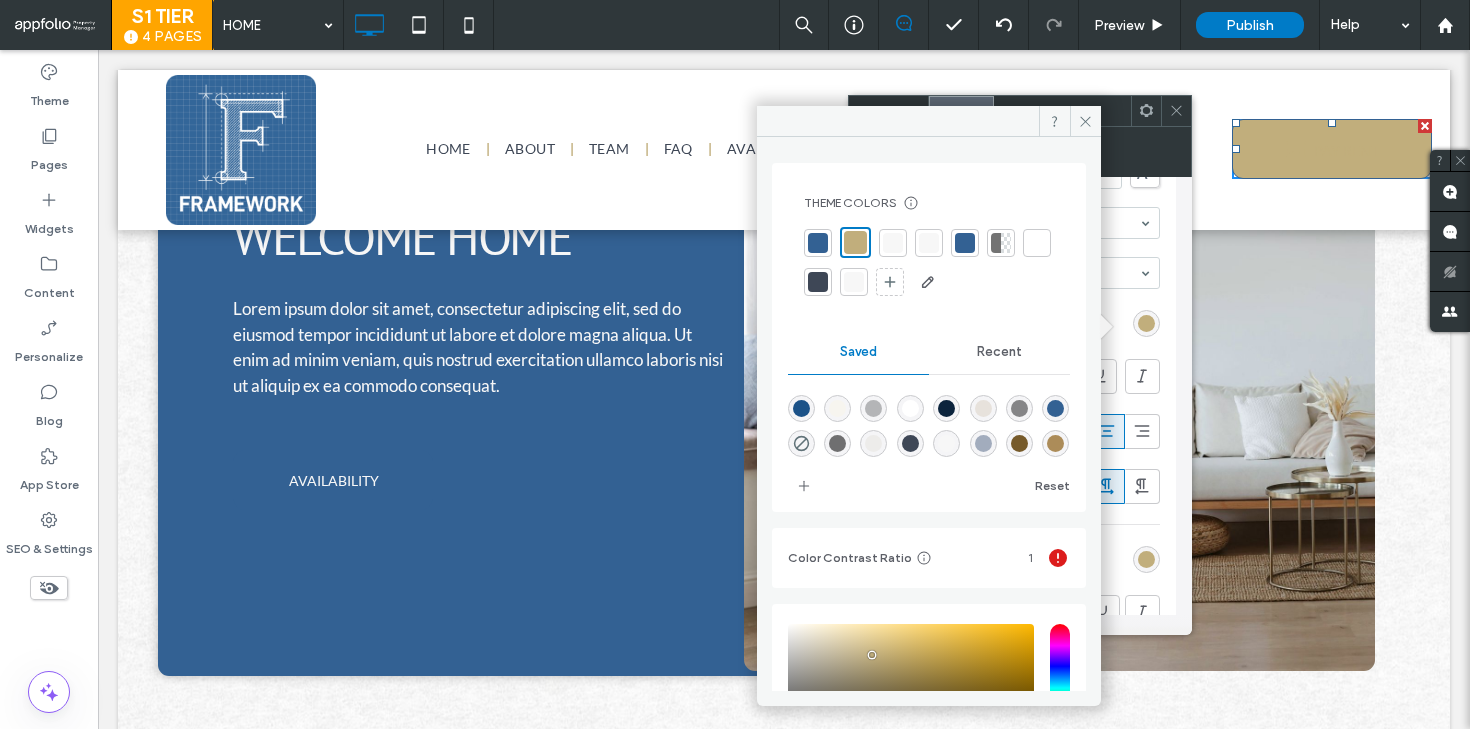 click at bounding box center [1037, 243] 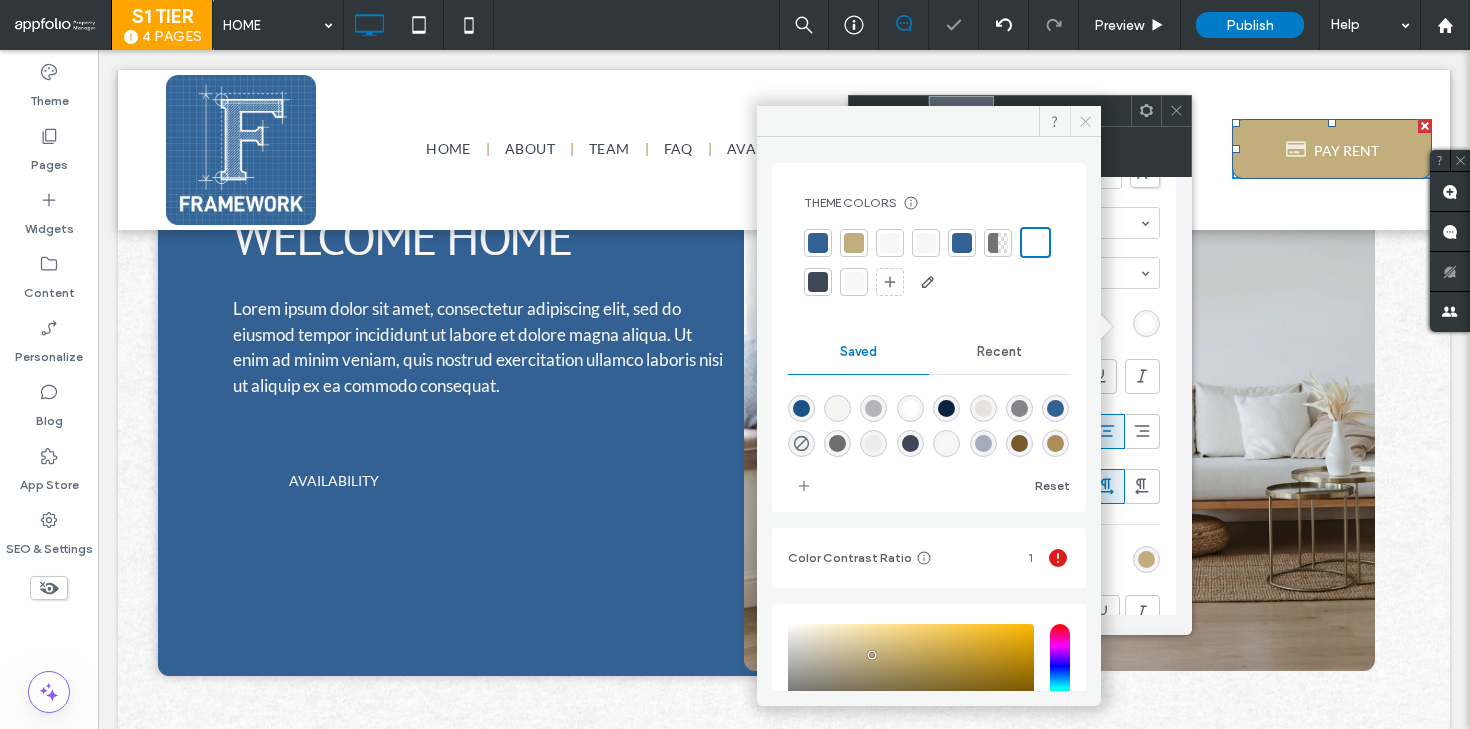 click 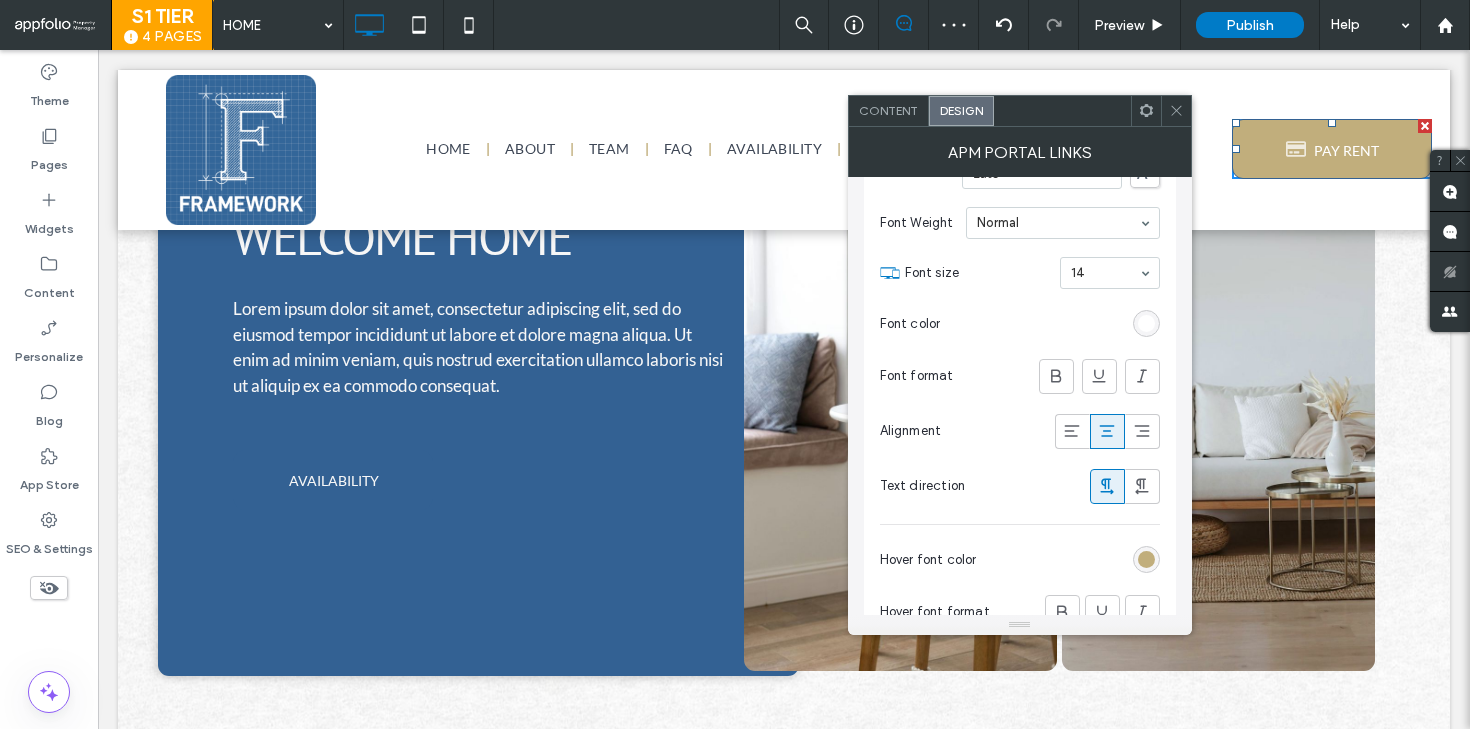 click at bounding box center (1146, 323) 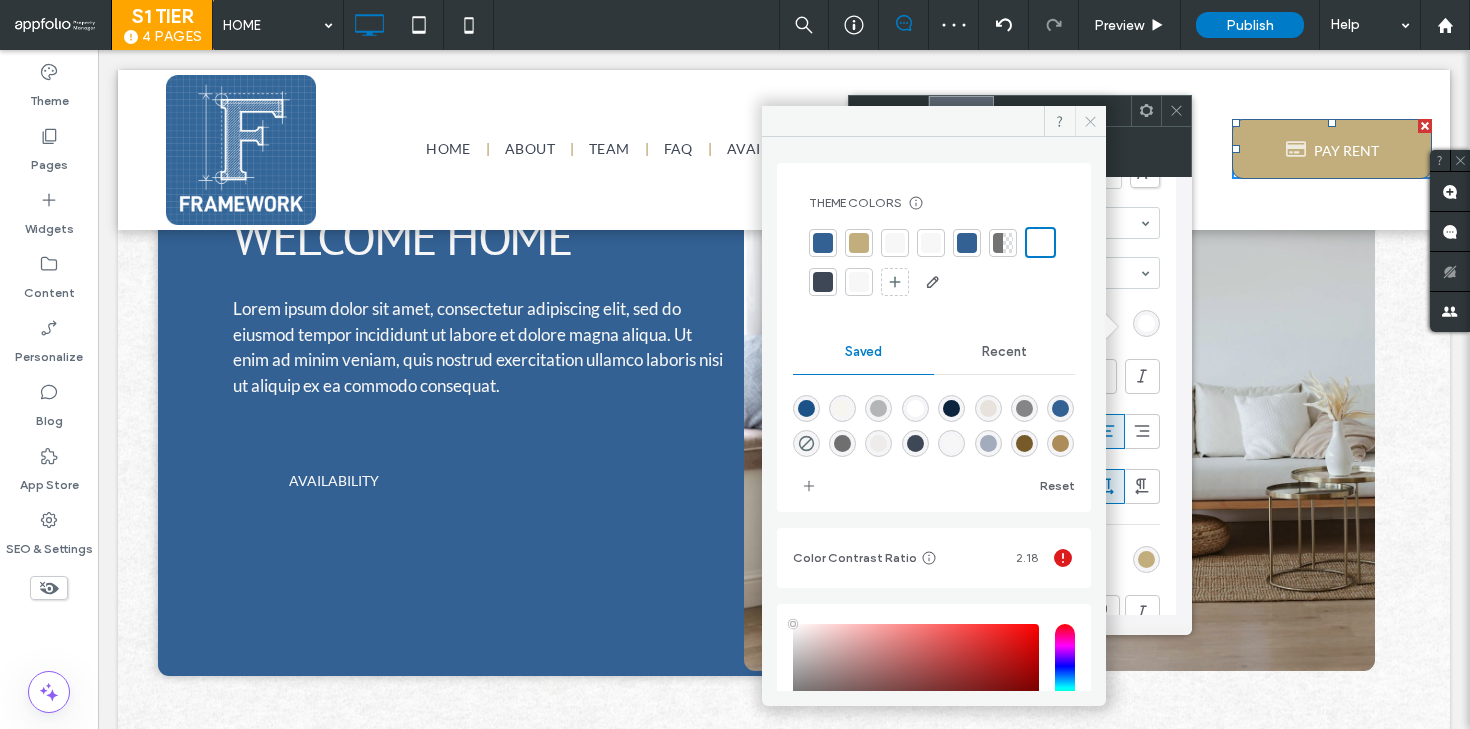 click 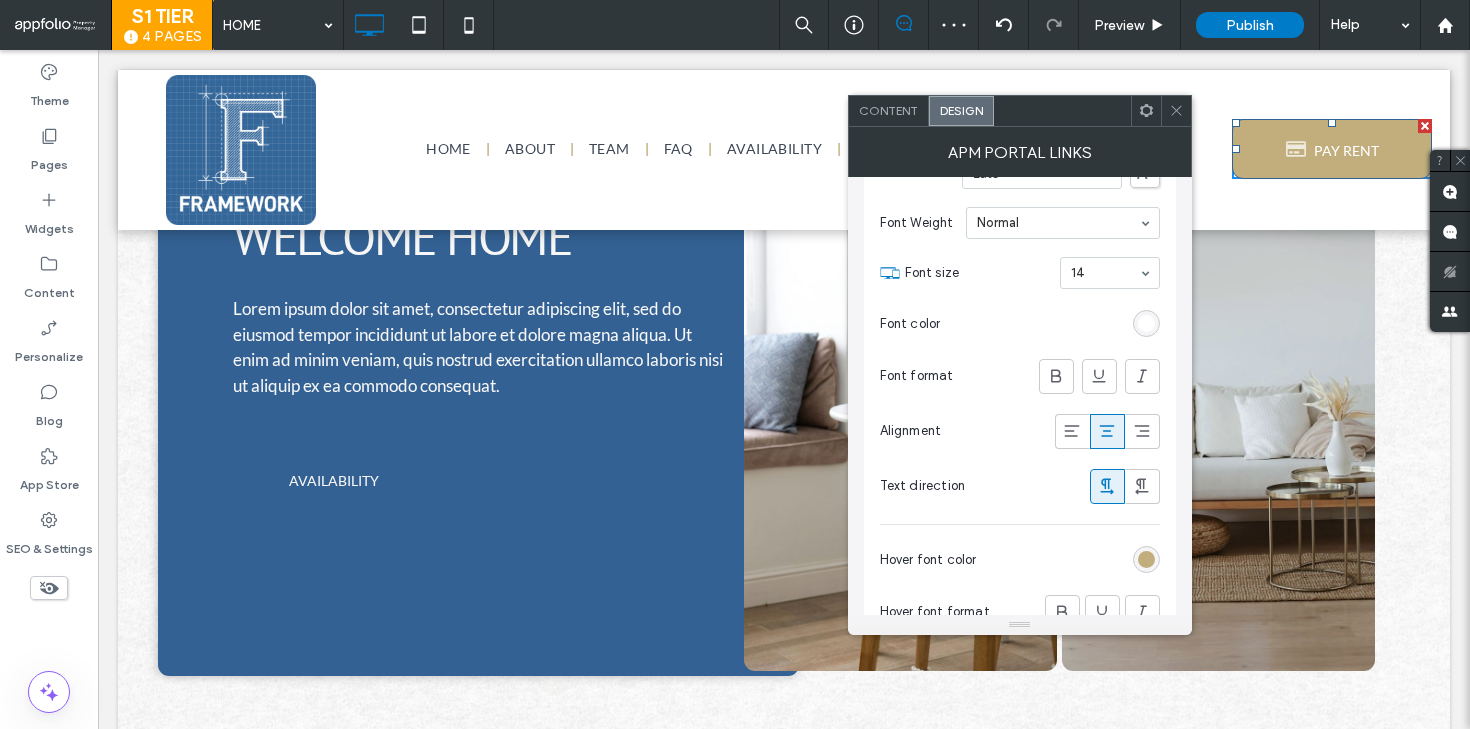 click 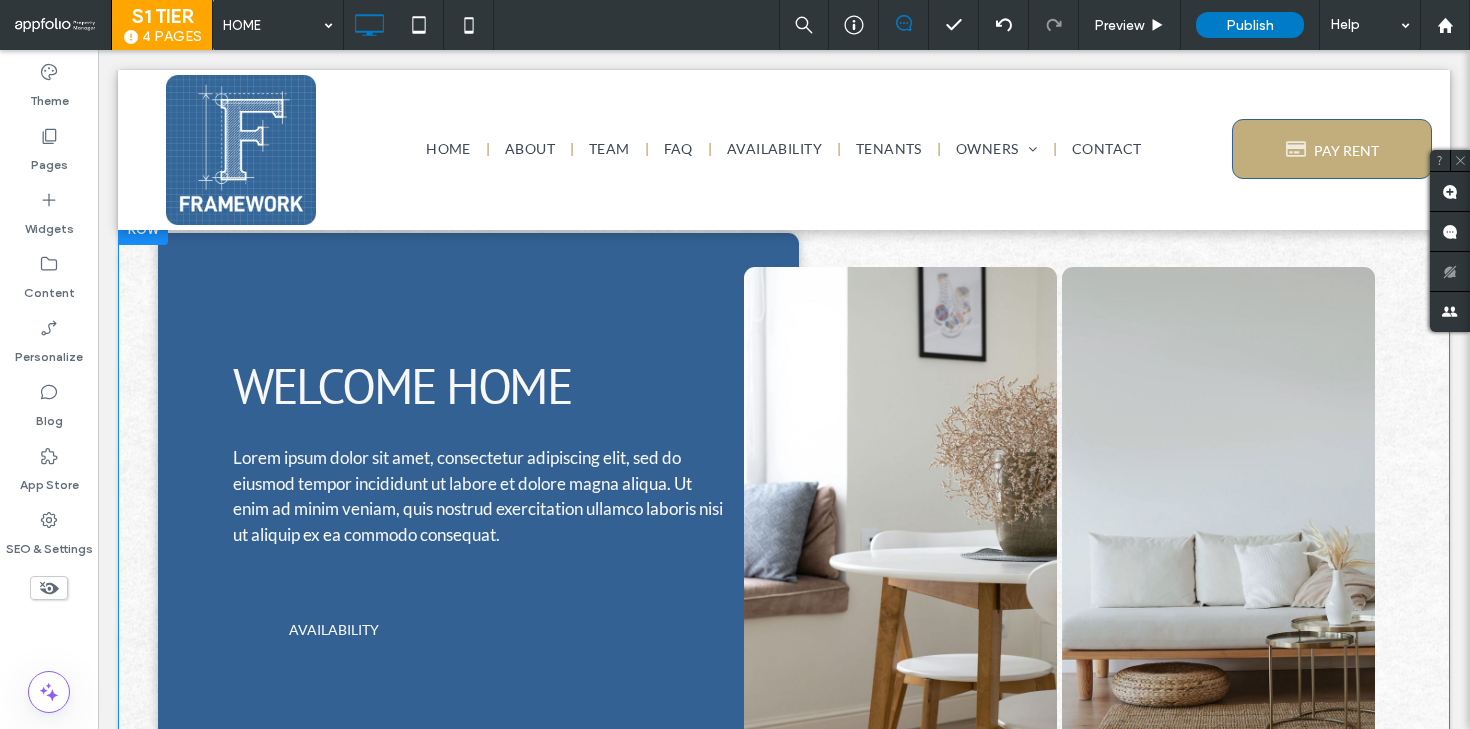 scroll, scrollTop: 15, scrollLeft: 0, axis: vertical 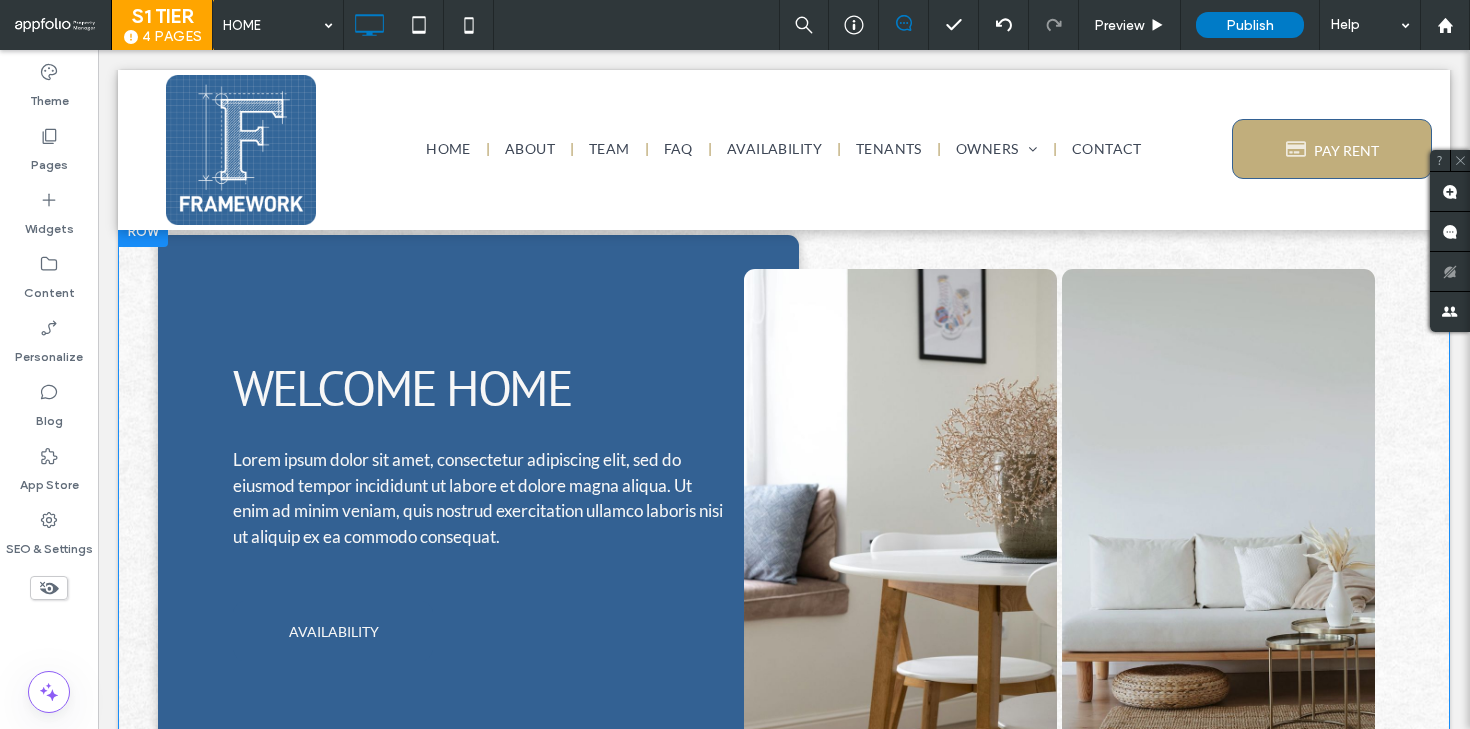 click on "WELCOME HOME   Lorem ipsum dolor sit amet, consectetur adipiscing elit, sed do eiusmod tempor incididunt ut labore et dolore magna aliqua. Ut enim ad minim veniam, quis nostrud exercitation ullamco laboris nisi ut aliquip ex ea commodo consequat.
AVAILABILITY
Click To Paste" at bounding box center [478, 531] 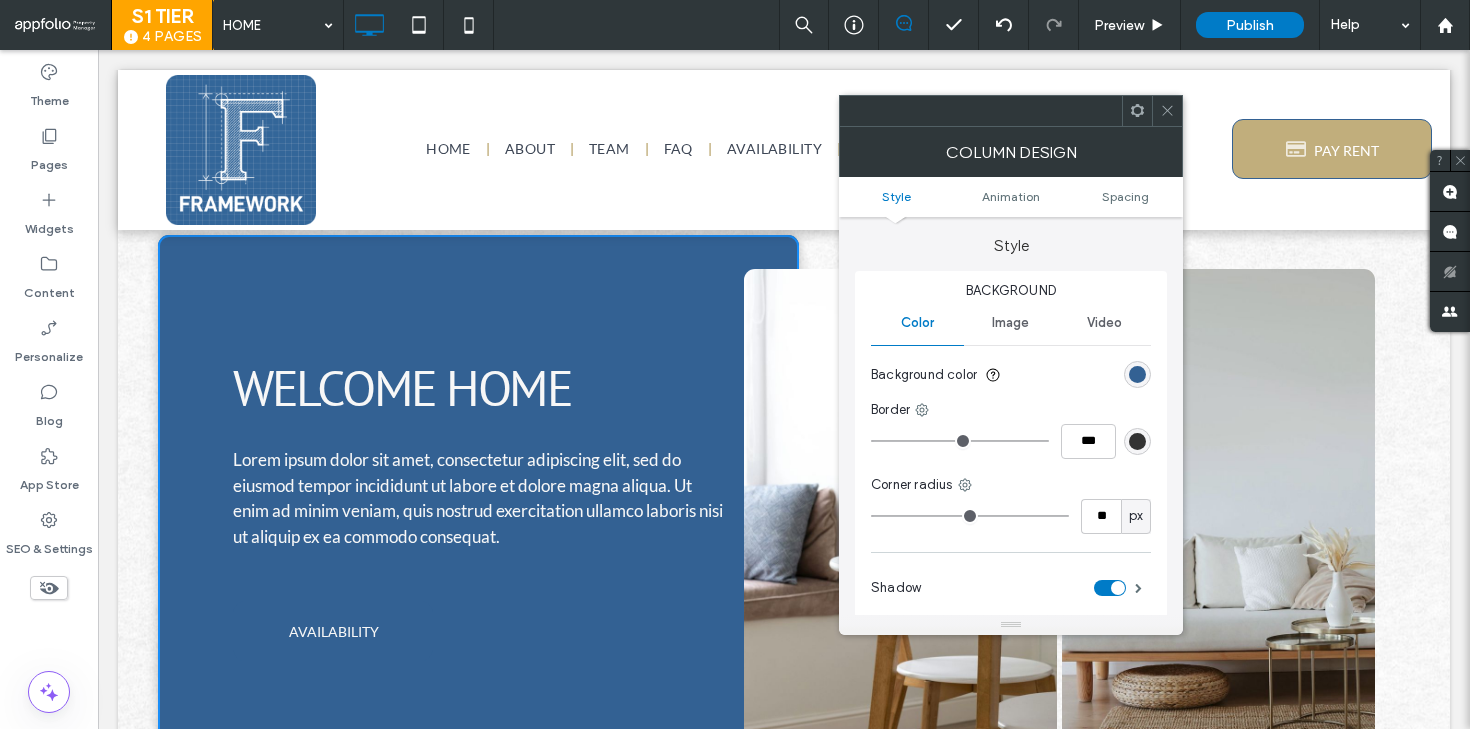 click on "Background color" at bounding box center [1011, 375] 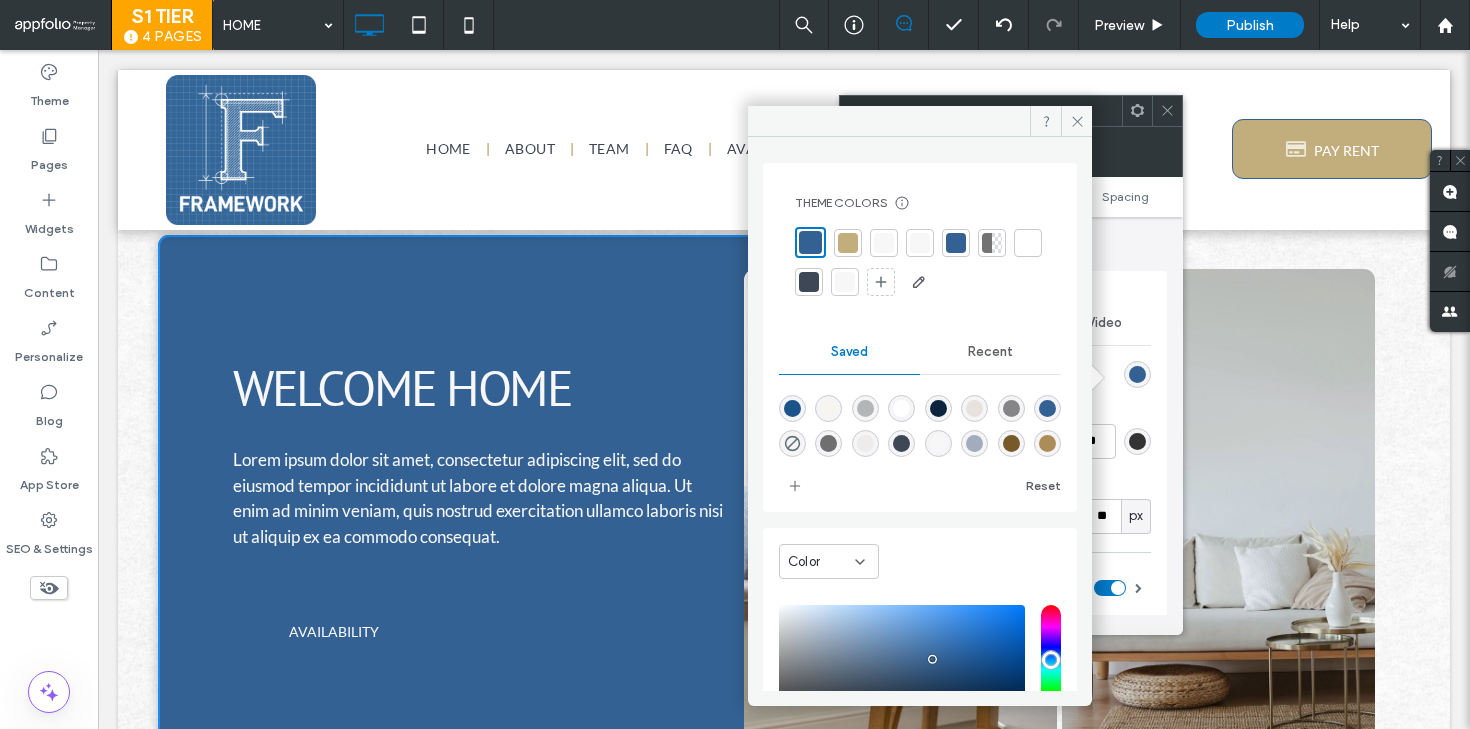 click at bounding box center (920, 243) 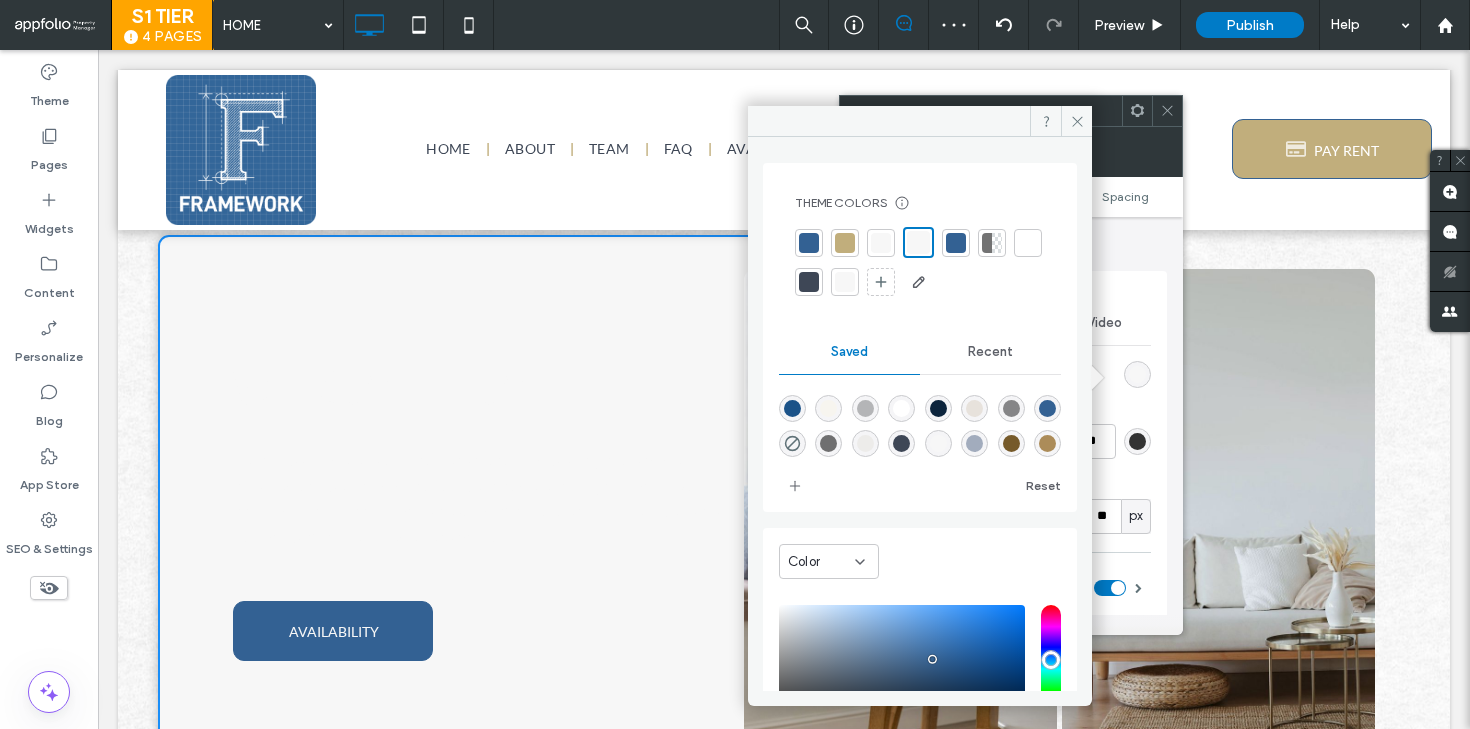 click at bounding box center [1028, 243] 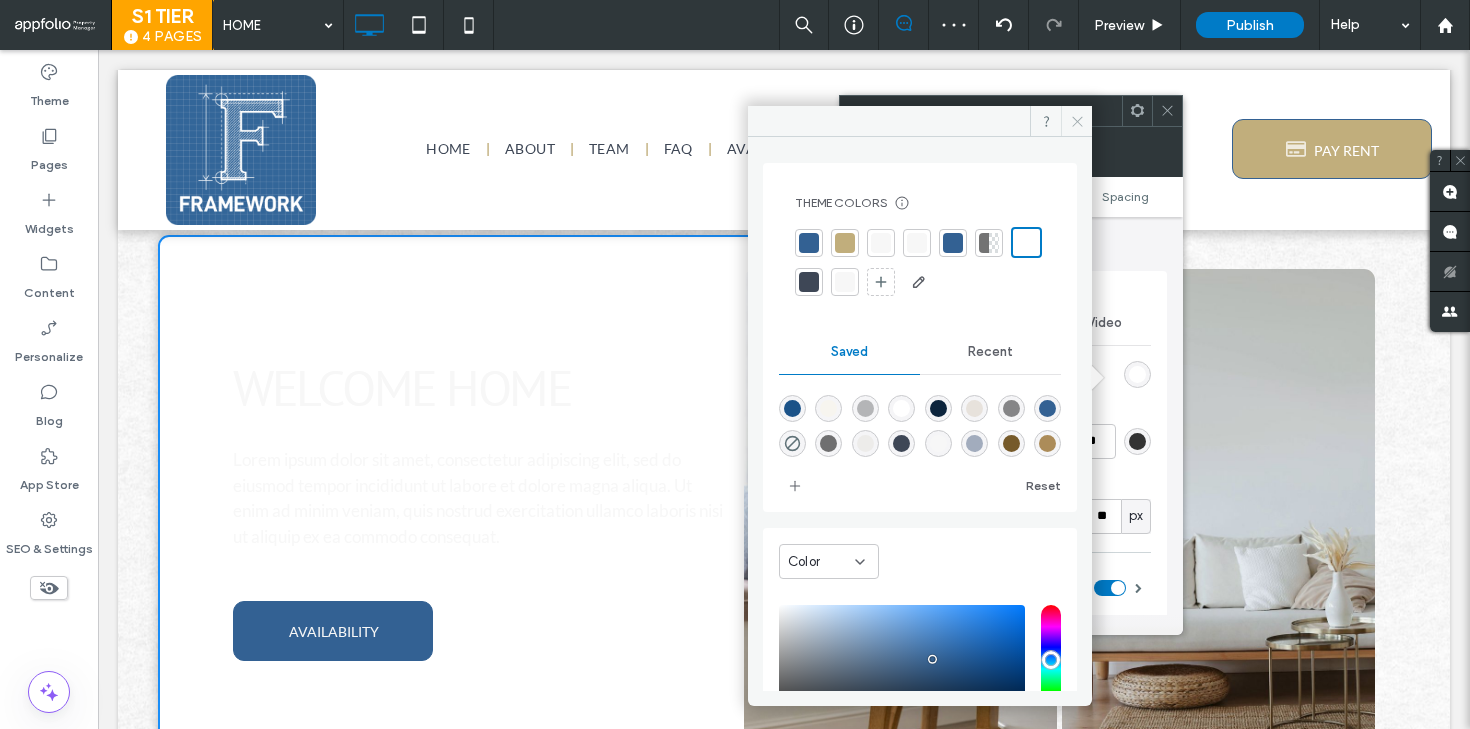 click 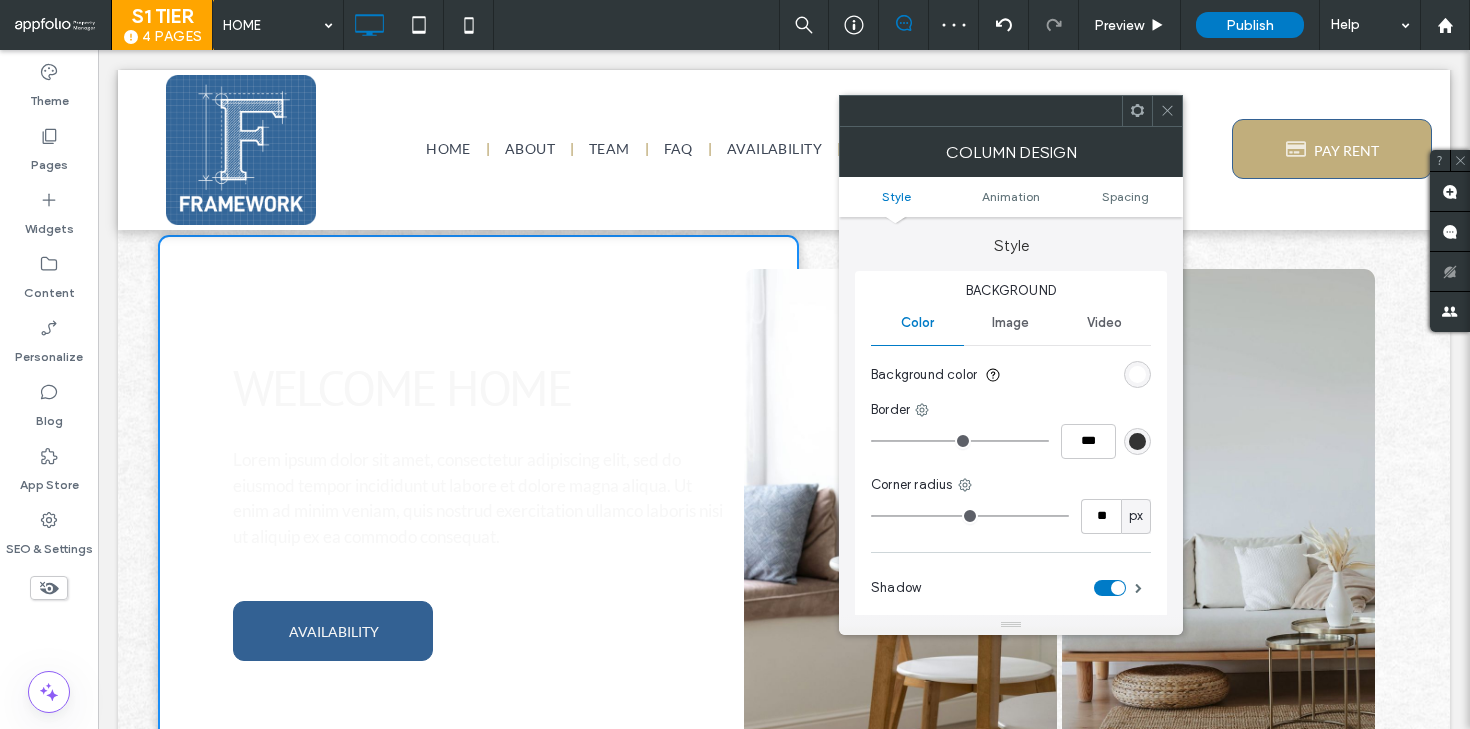 click at bounding box center (1167, 111) 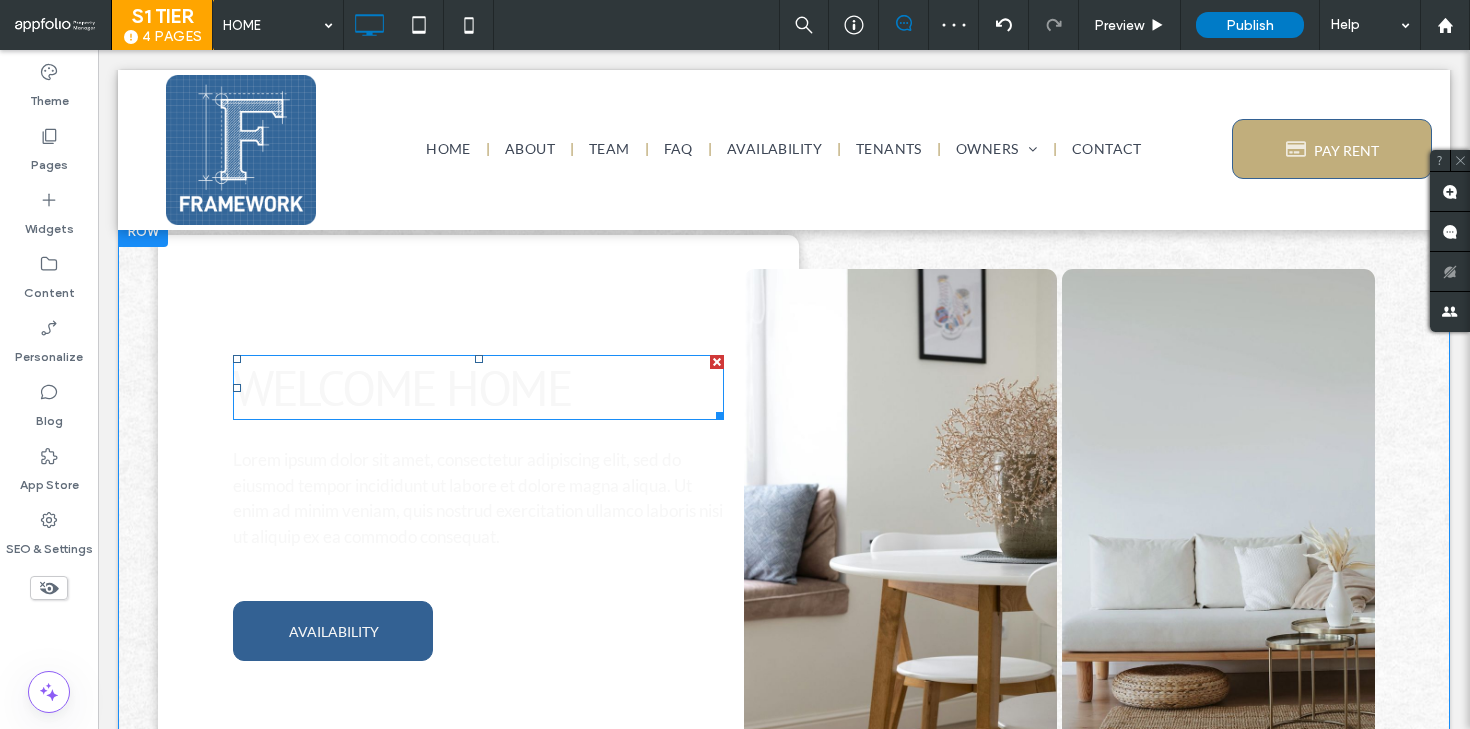 click on "WELCOME HOME" at bounding box center [402, 387] 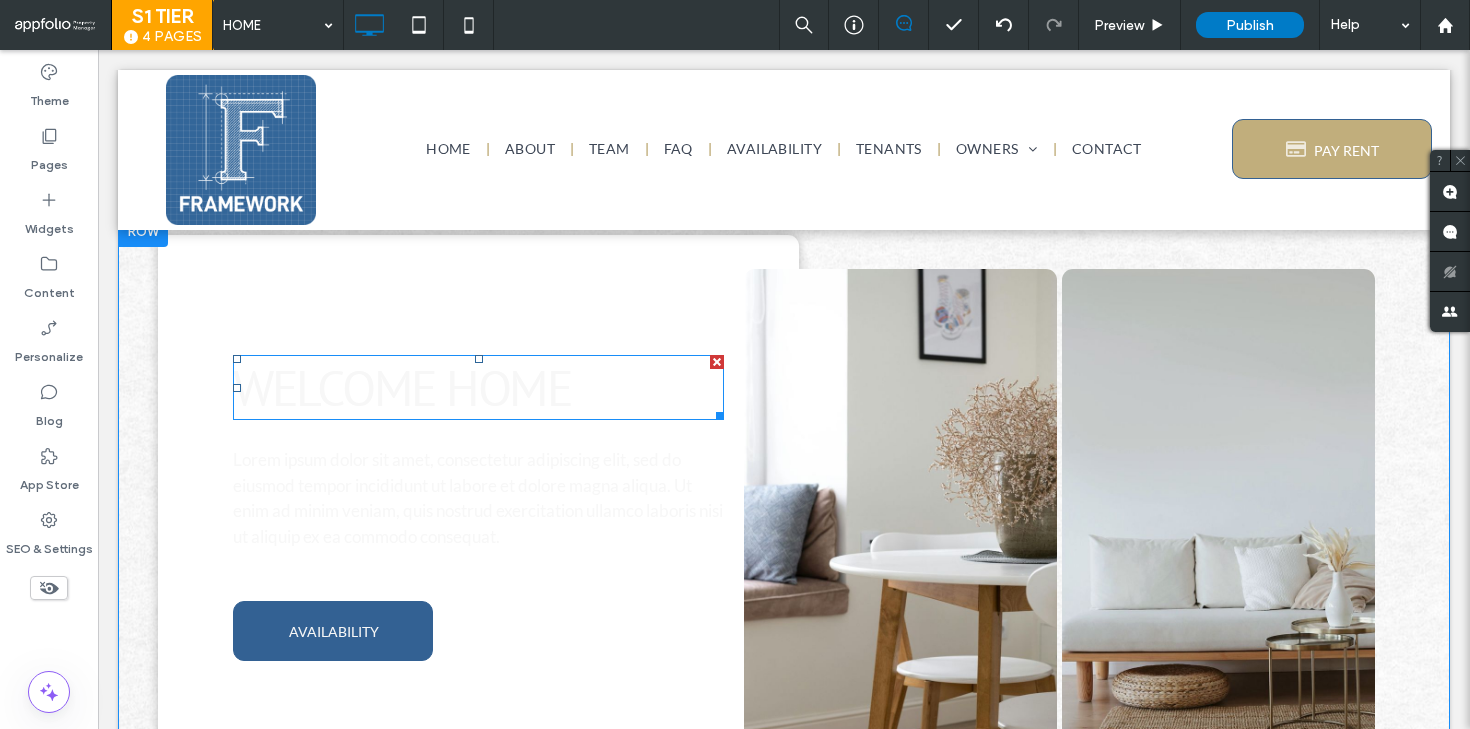 type on "*******" 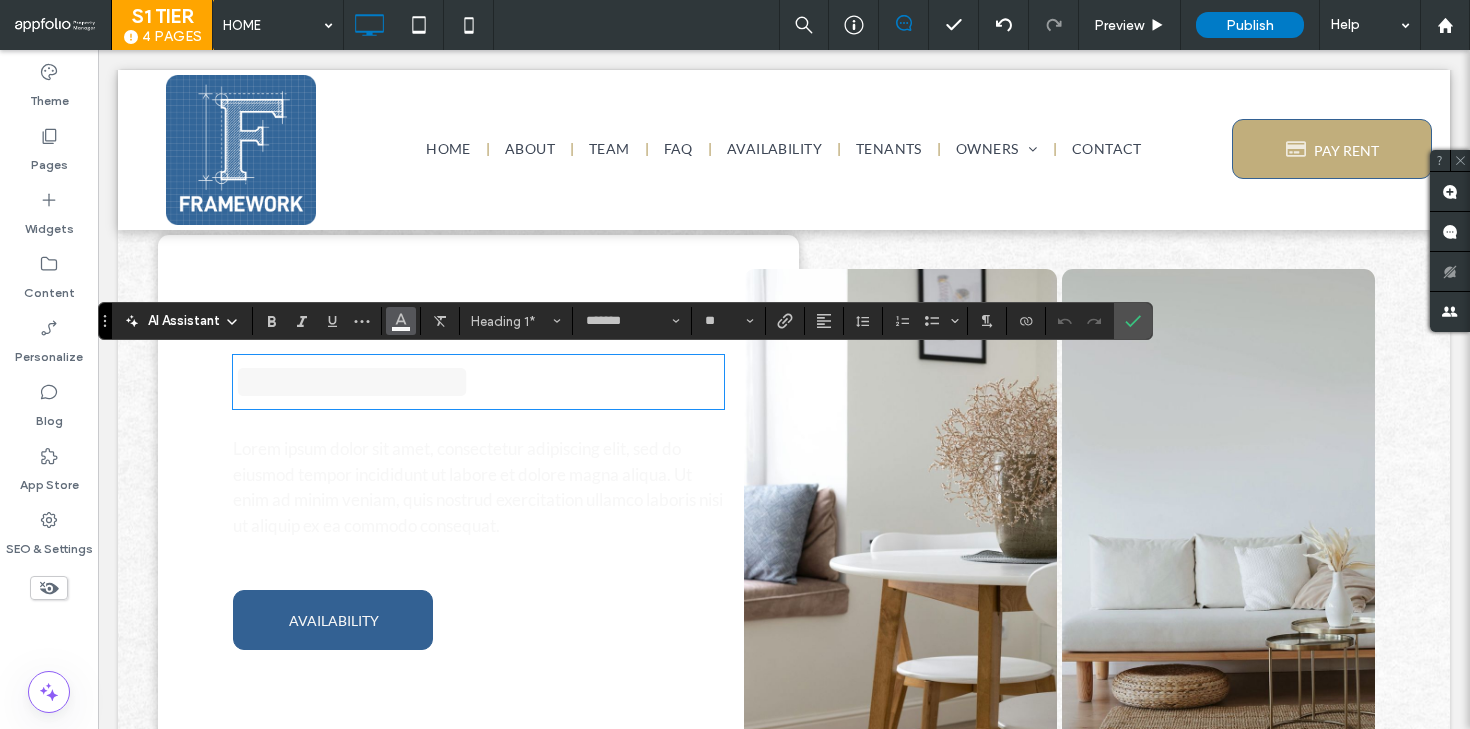 click 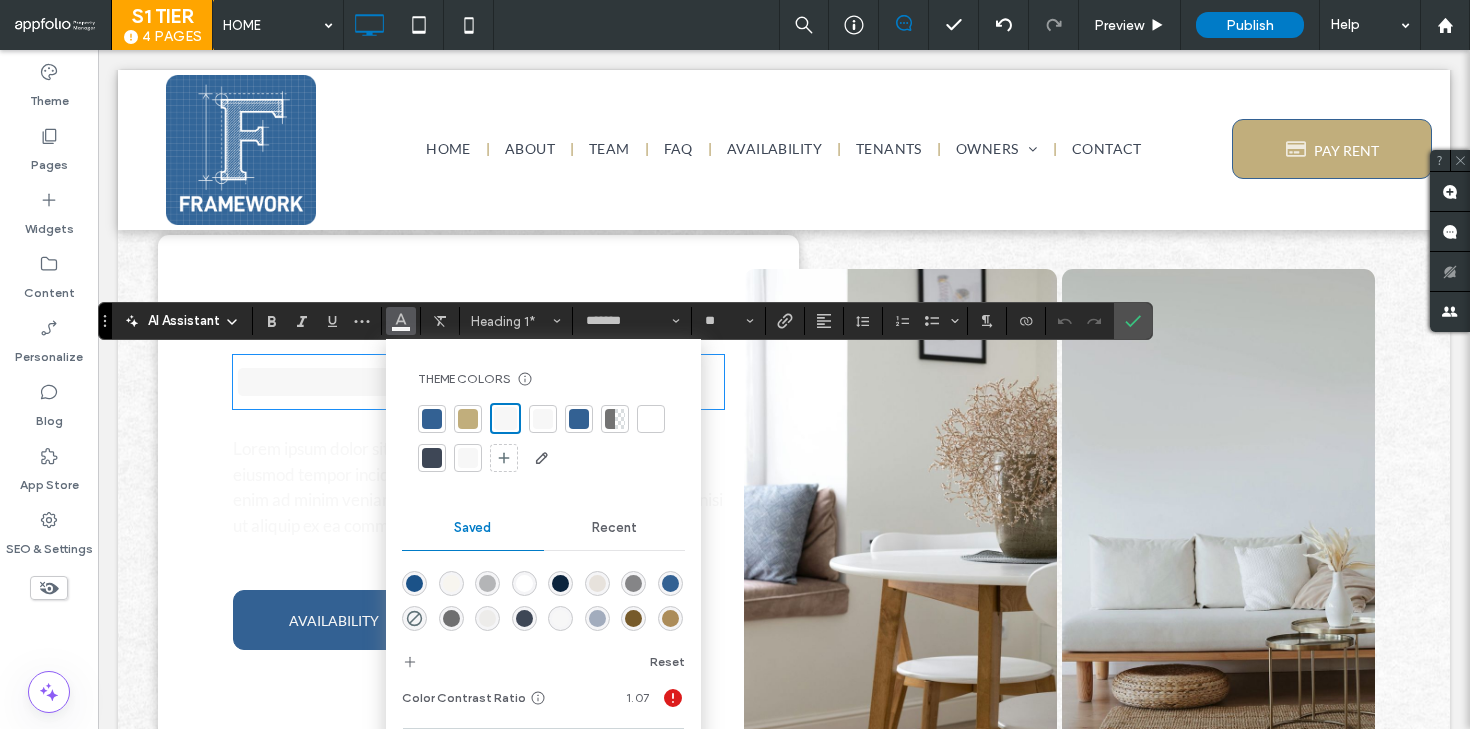 click at bounding box center [432, 419] 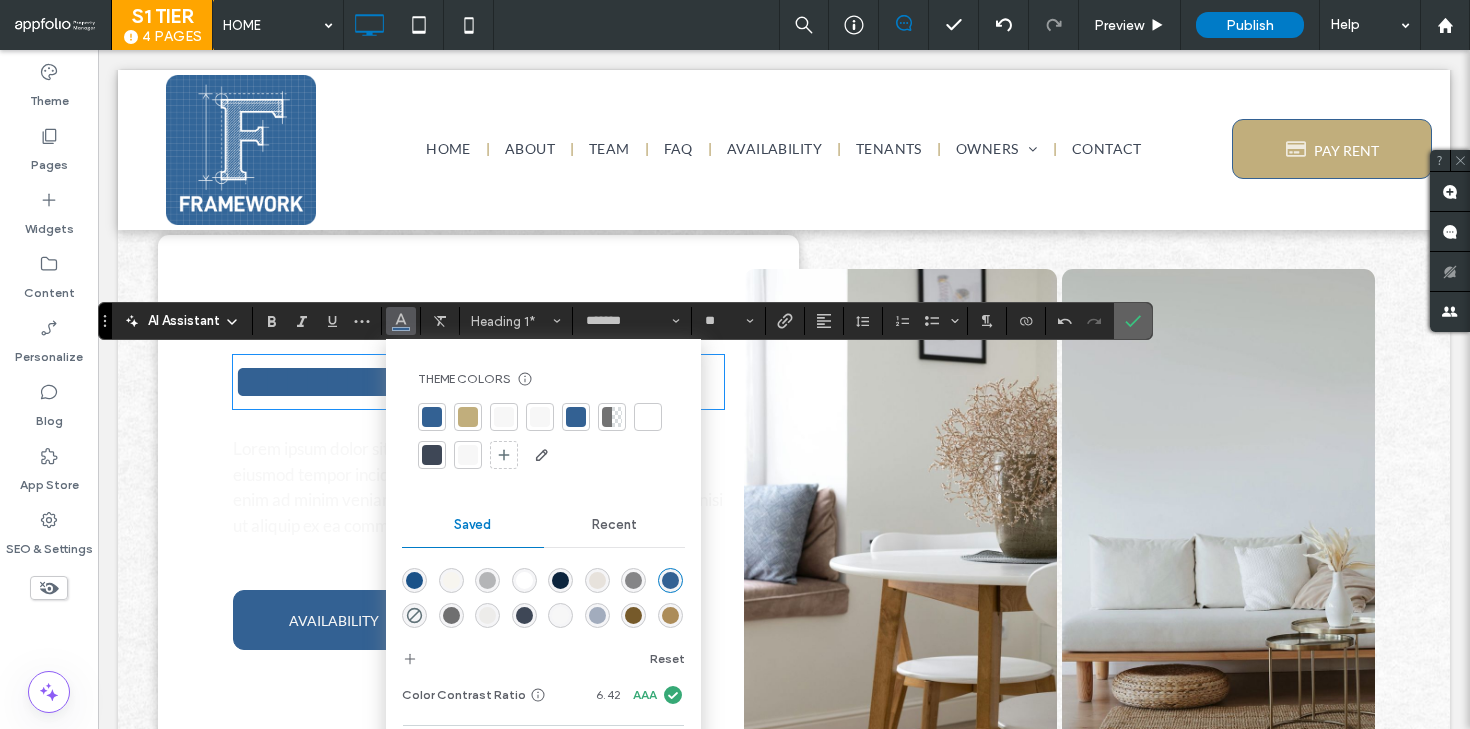click 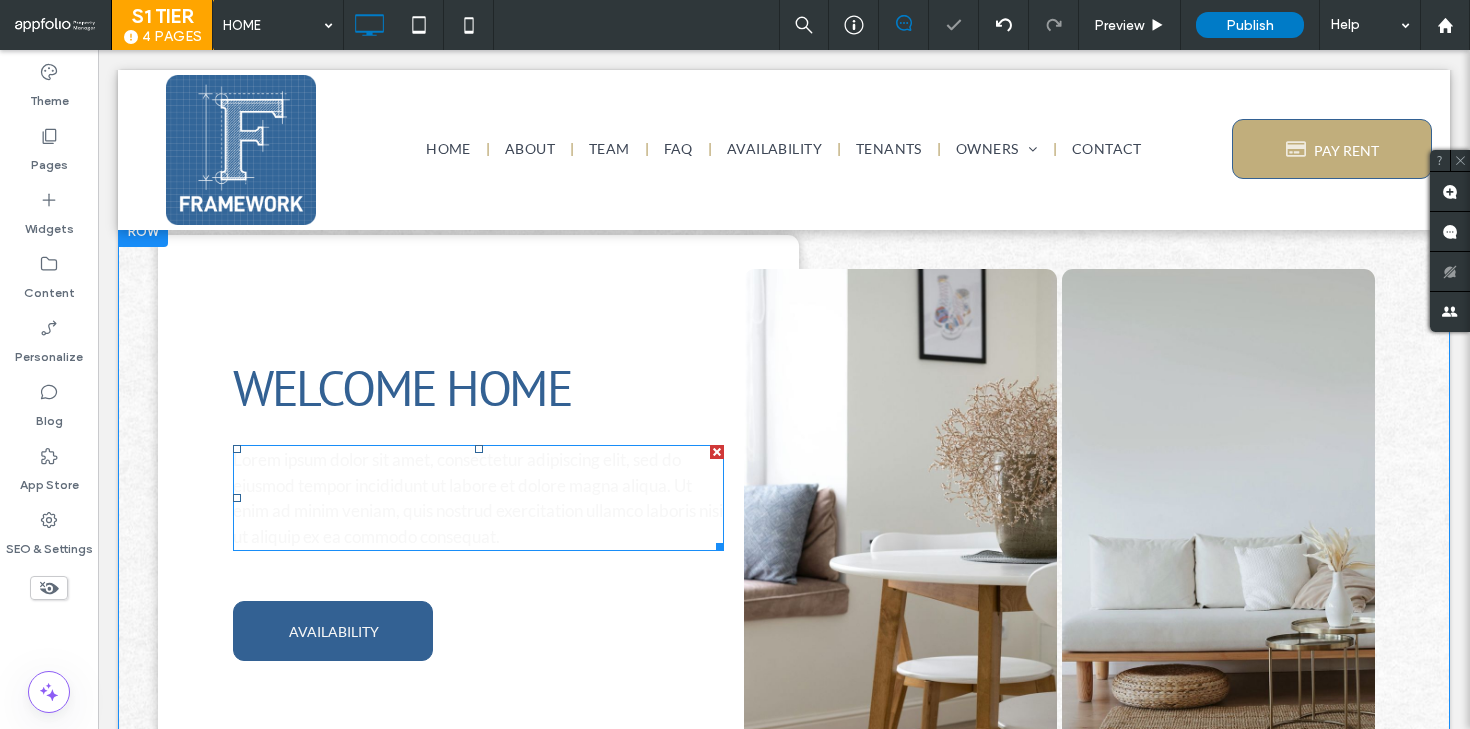 click on "Lorem ipsum dolor sit amet, consectetur adipiscing elit, sed do eiusmod tempor incididunt ut labore et dolore magna aliqua. Ut enim ad minim veniam, quis nostrud exercitation ullamco laboris nisi ut aliquip ex ea commodo consequat." at bounding box center (478, 498) 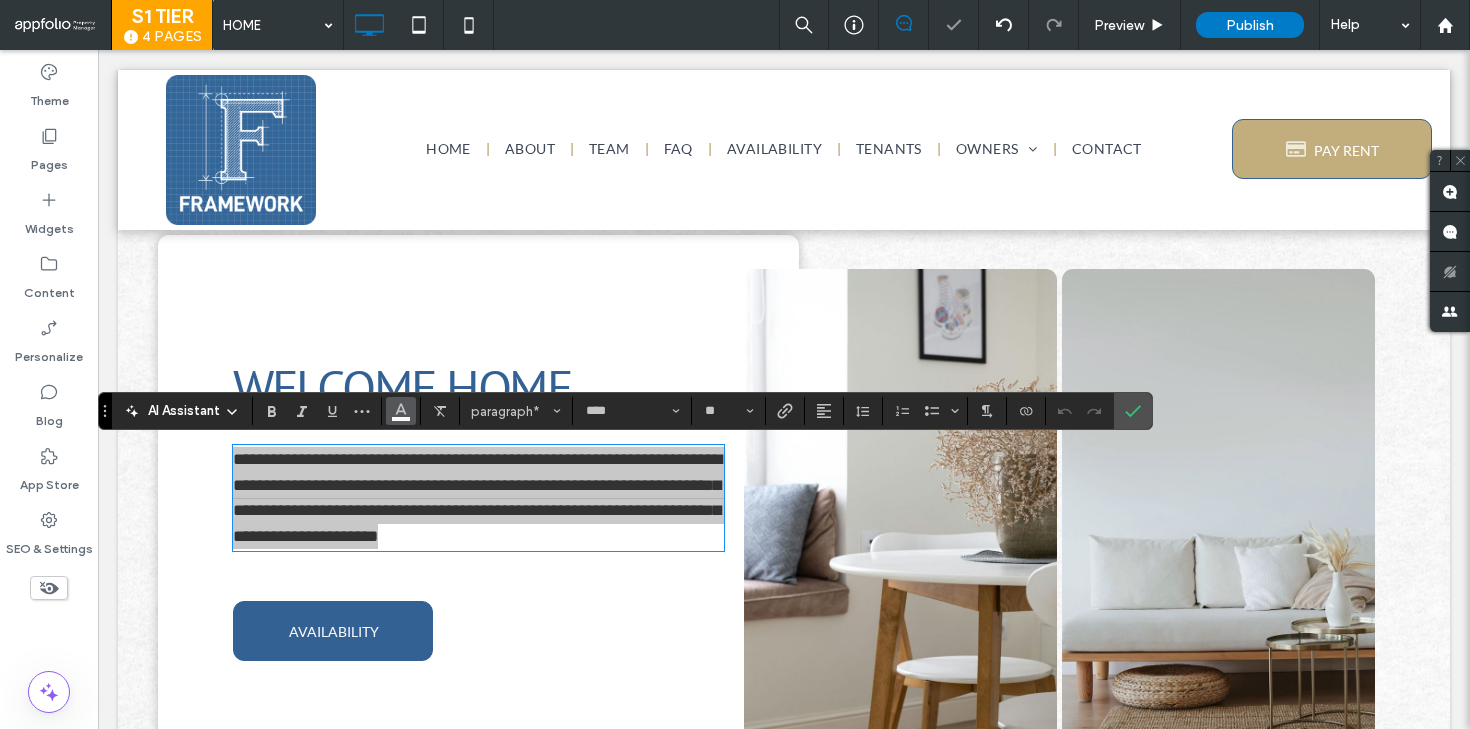 click at bounding box center (401, 411) 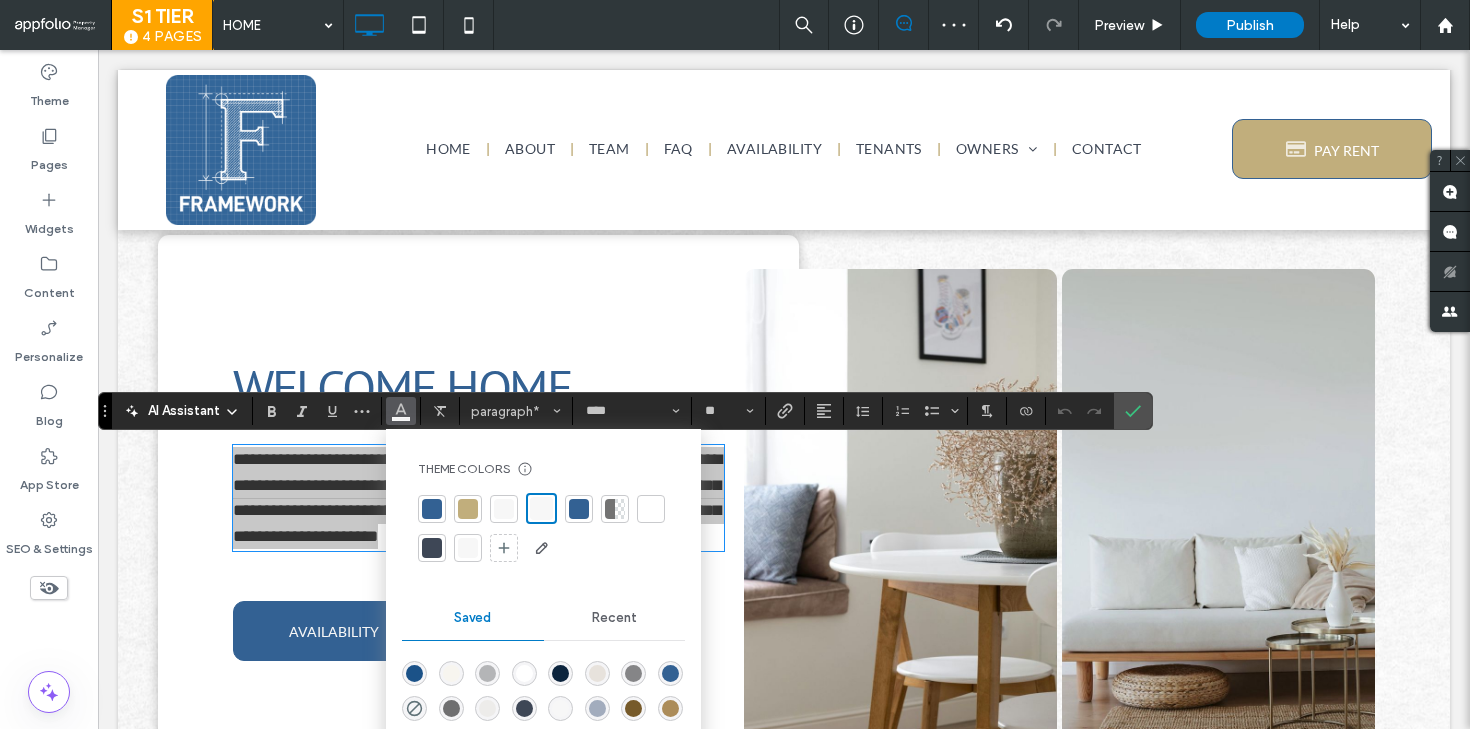 click at bounding box center (432, 509) 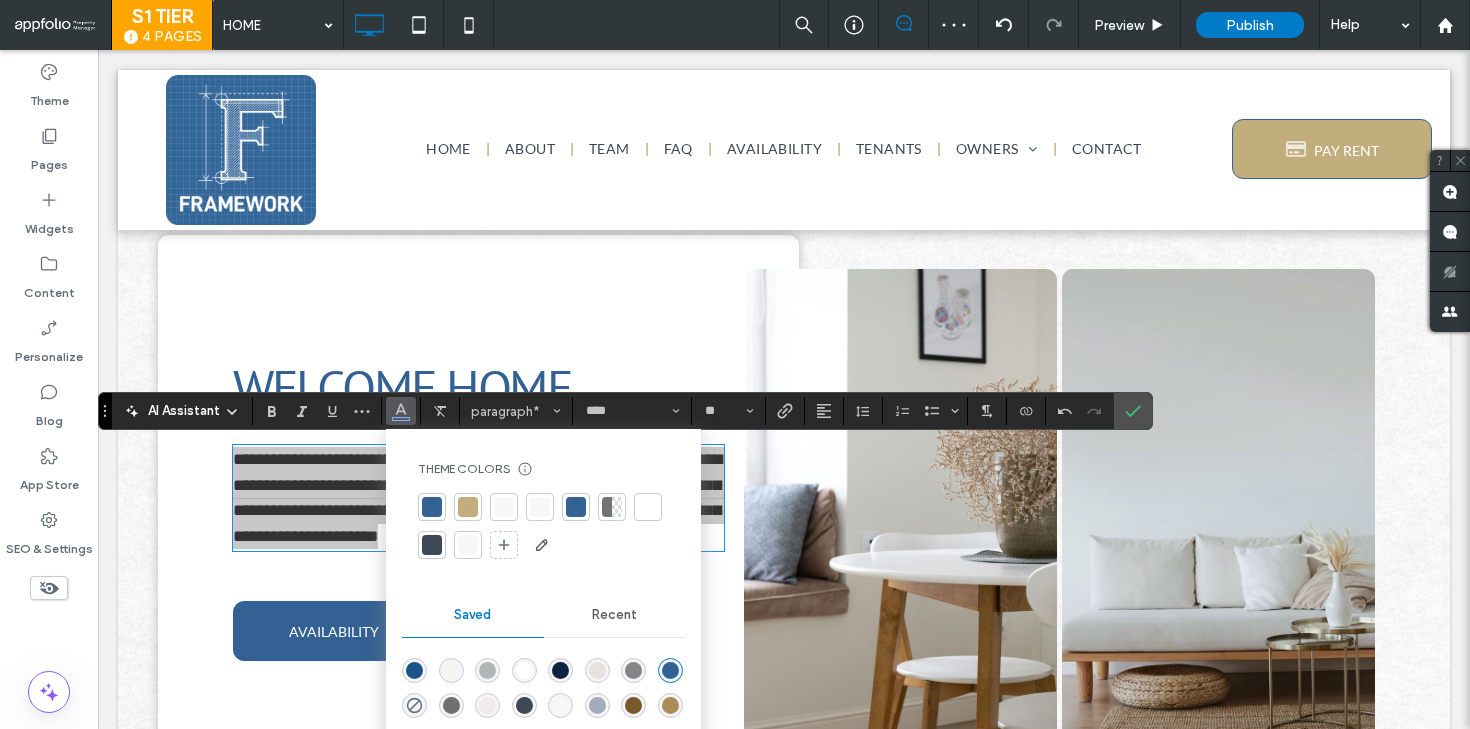 click at bounding box center [432, 545] 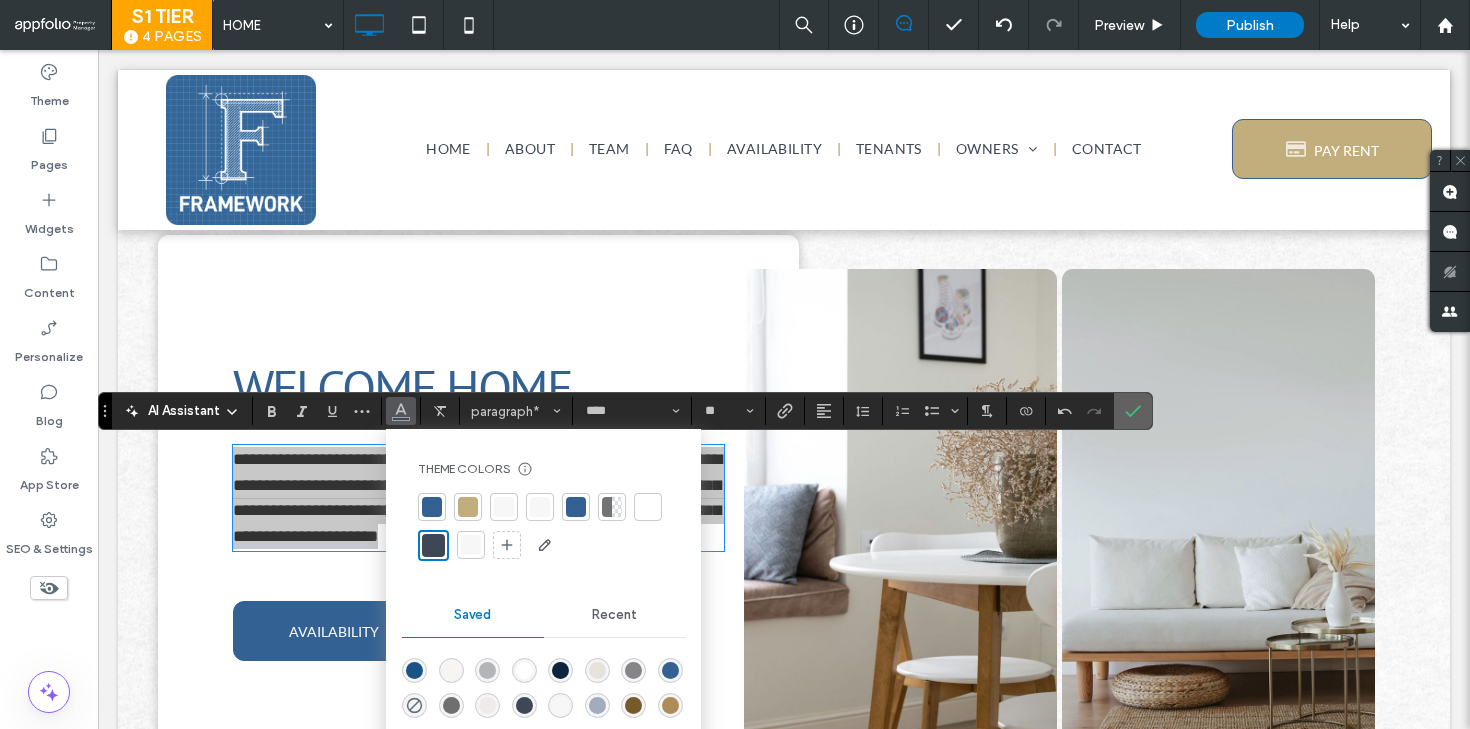click 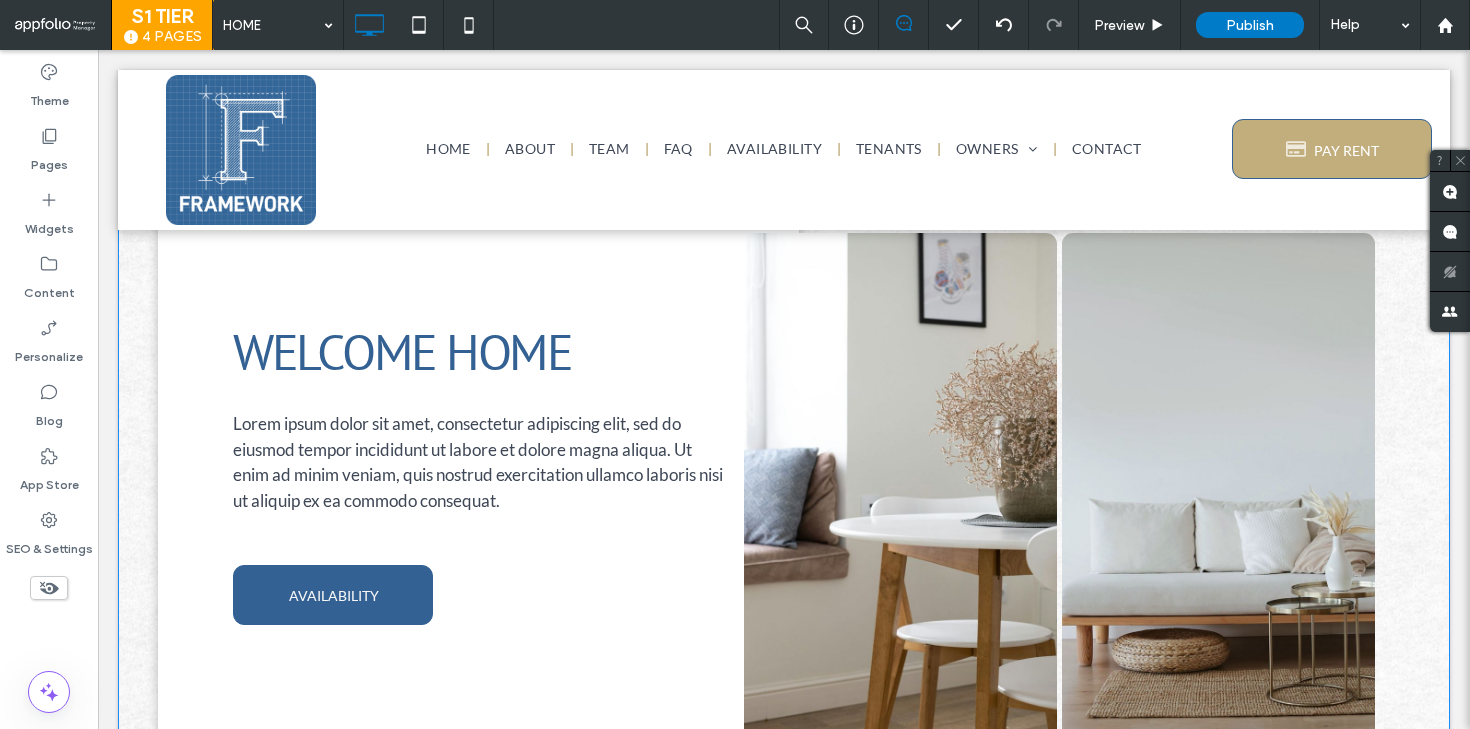 scroll, scrollTop: 54, scrollLeft: 0, axis: vertical 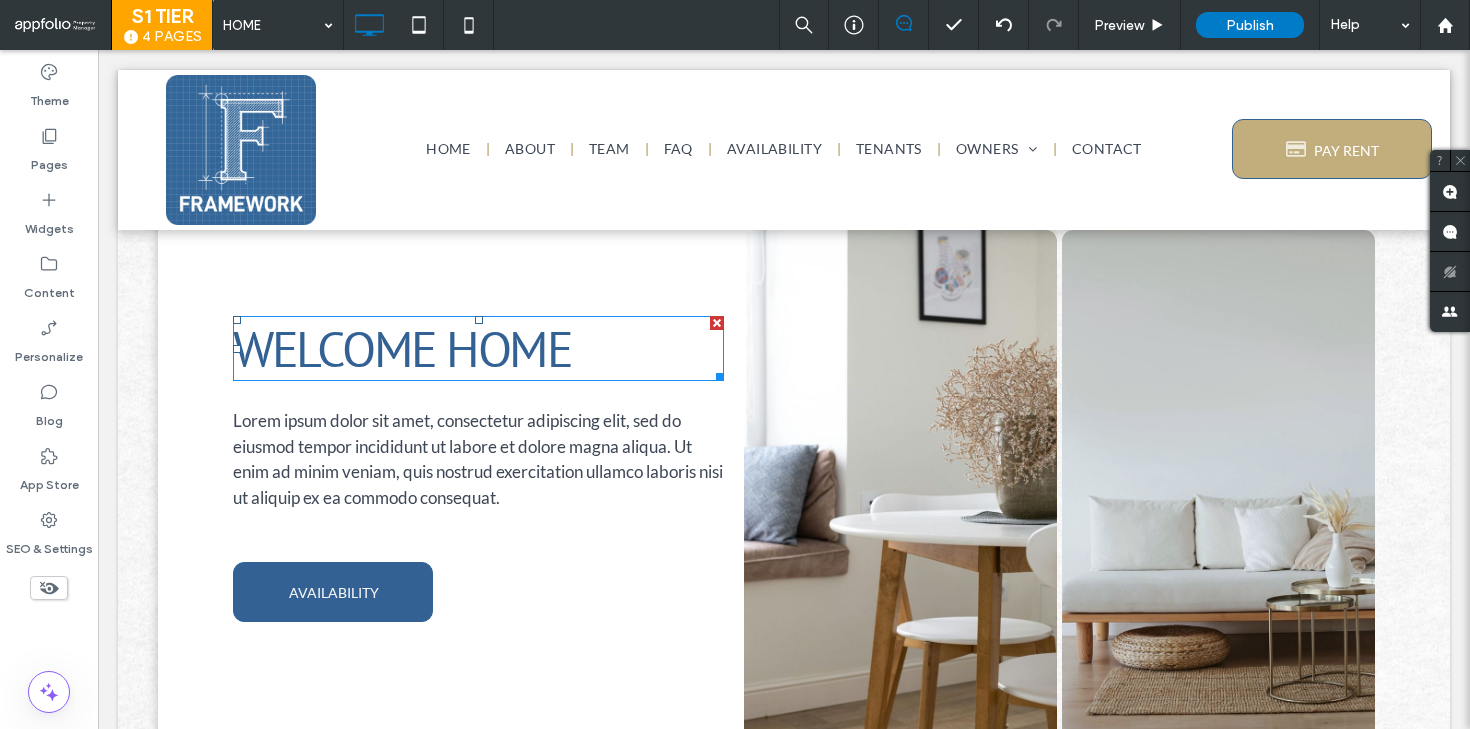 click on "WELCOME HOME" at bounding box center (402, 348) 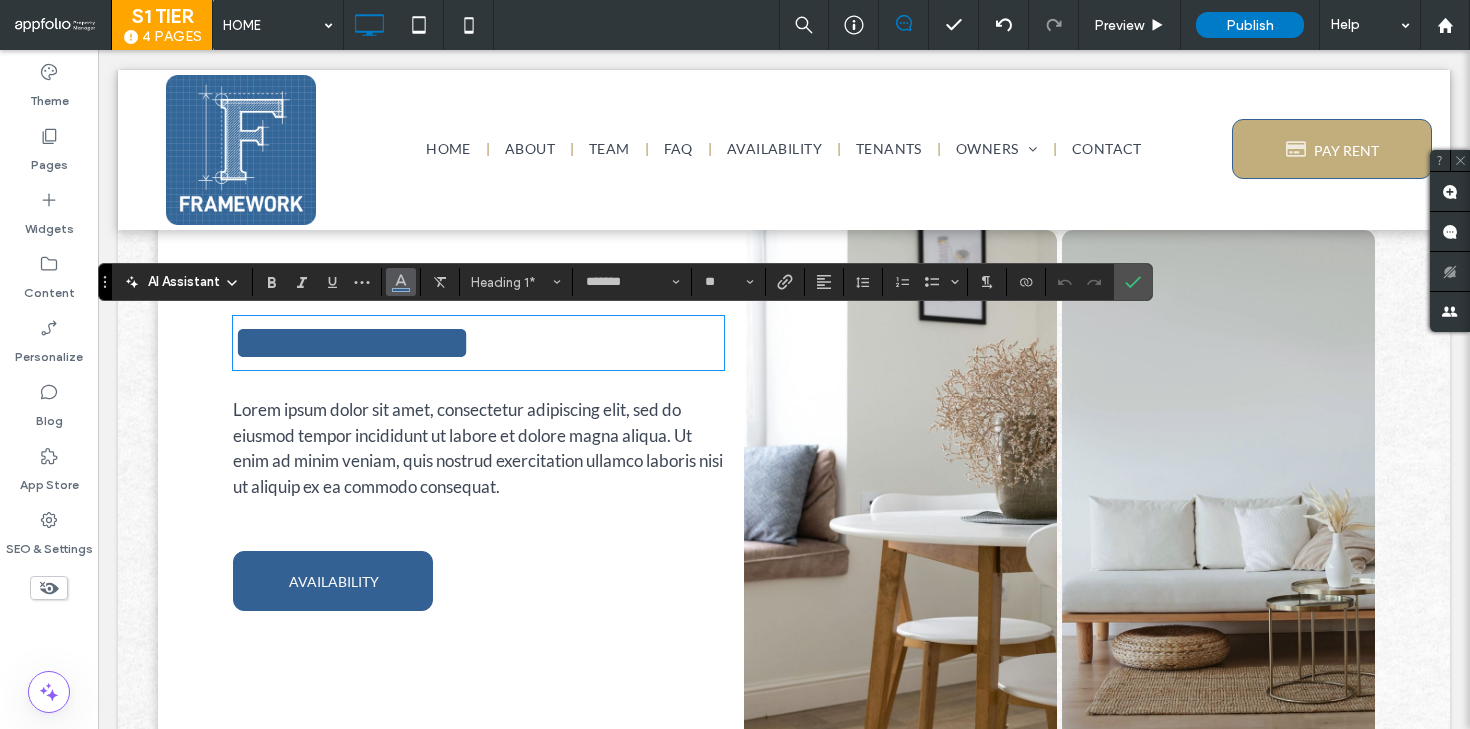 click 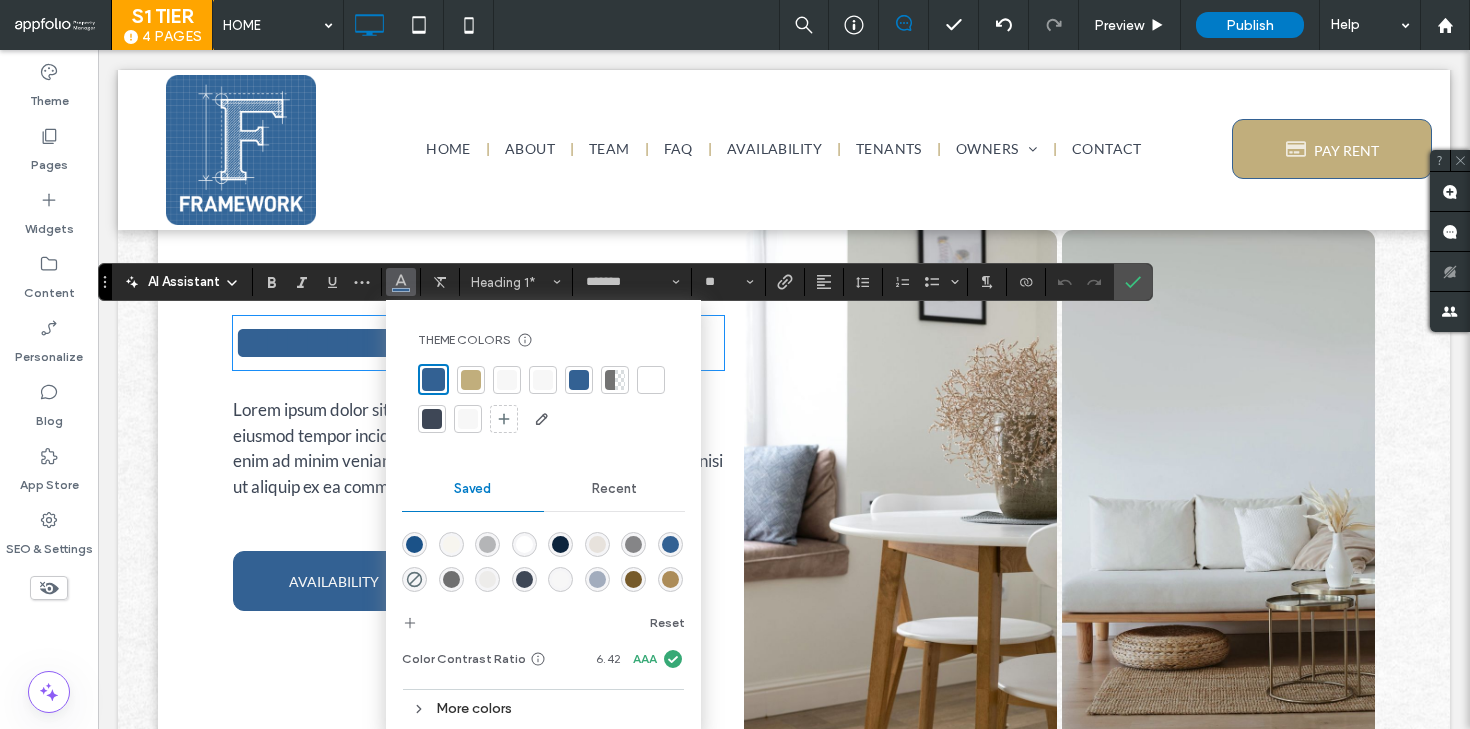 click at bounding box center (471, 380) 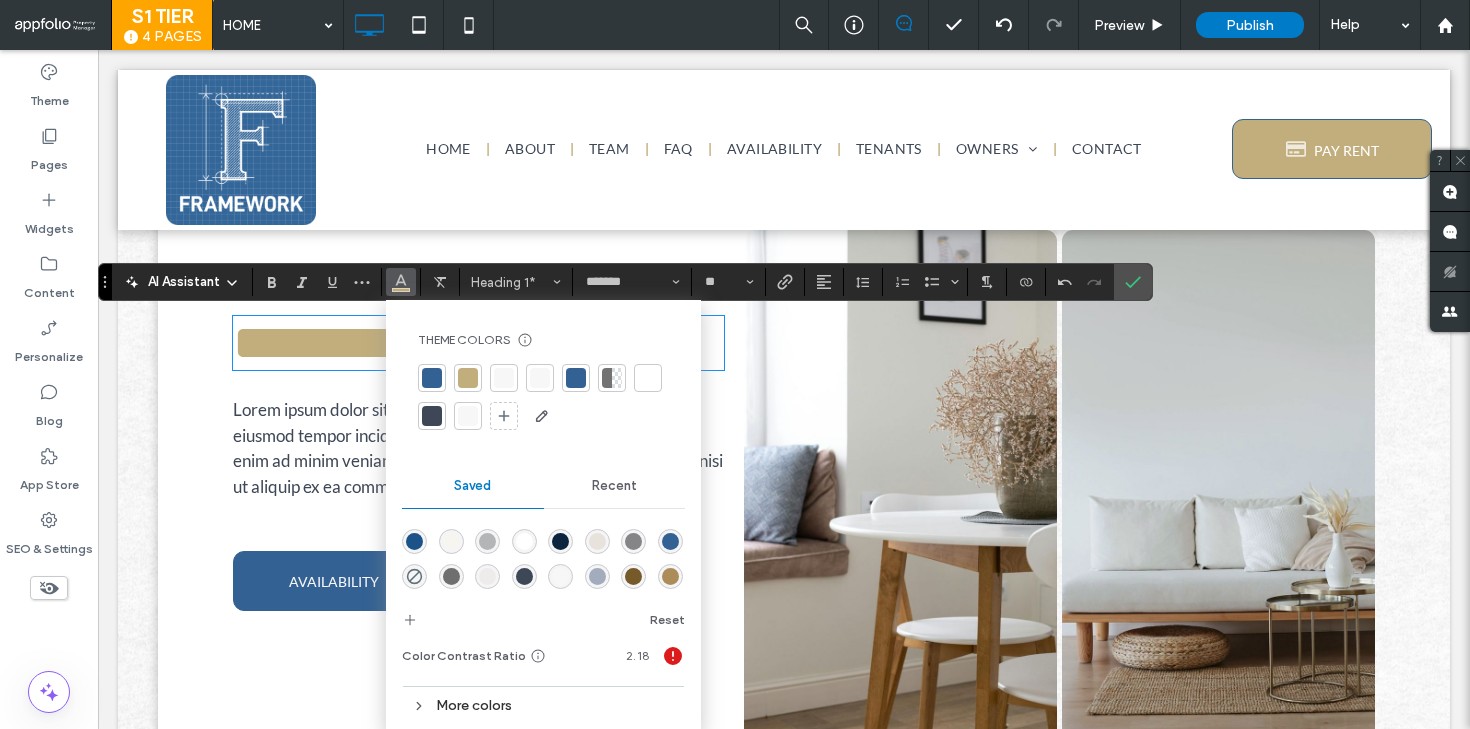 click on "More colors" at bounding box center [543, 705] 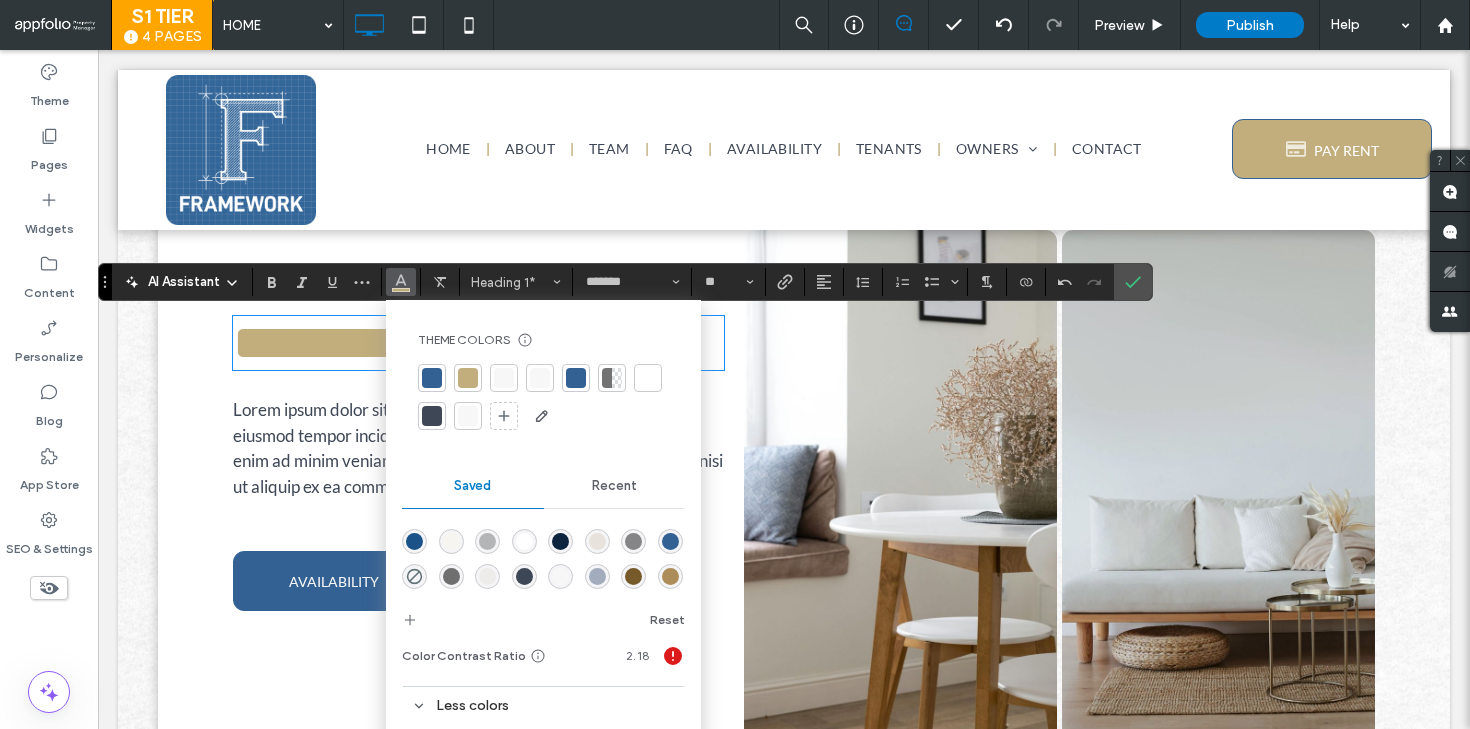 scroll, scrollTop: 32, scrollLeft: 0, axis: vertical 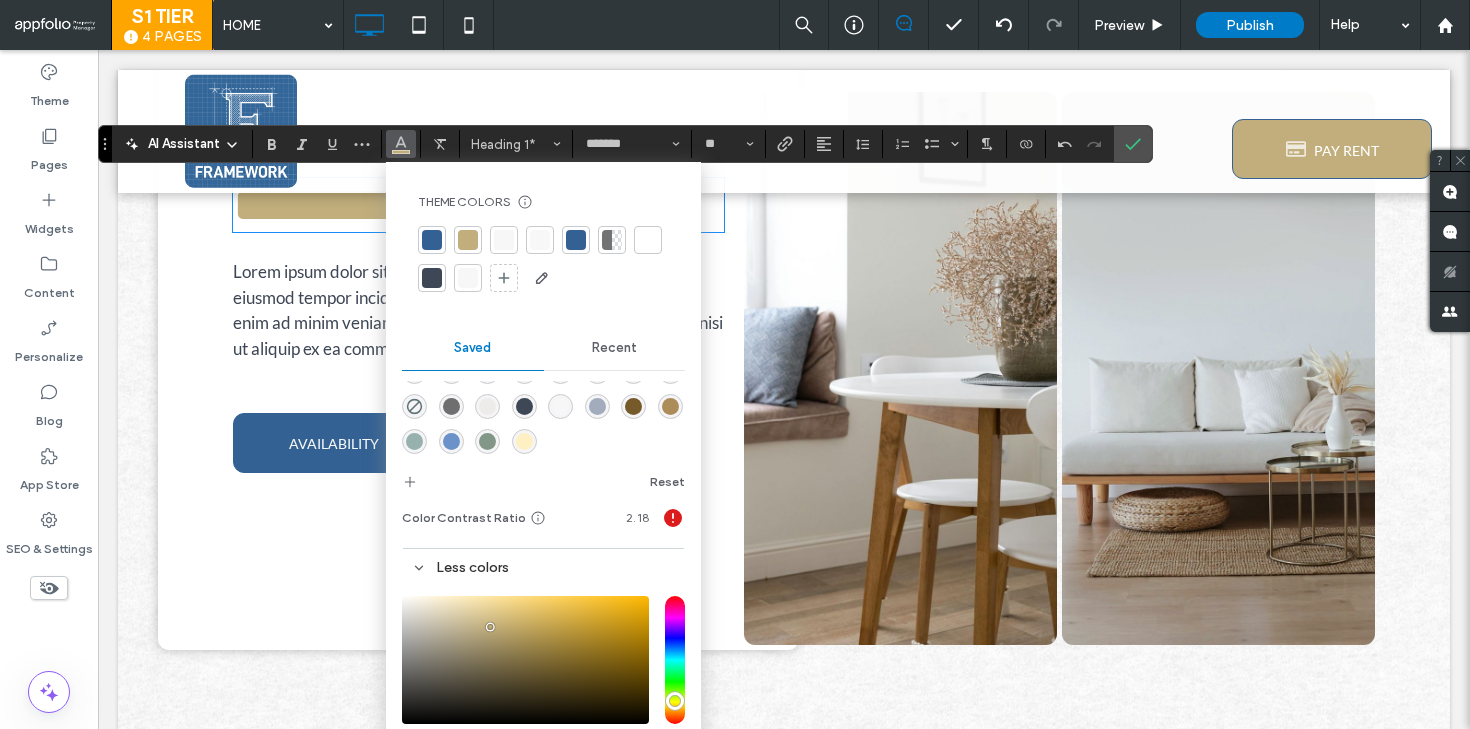 click at bounding box center [525, 660] 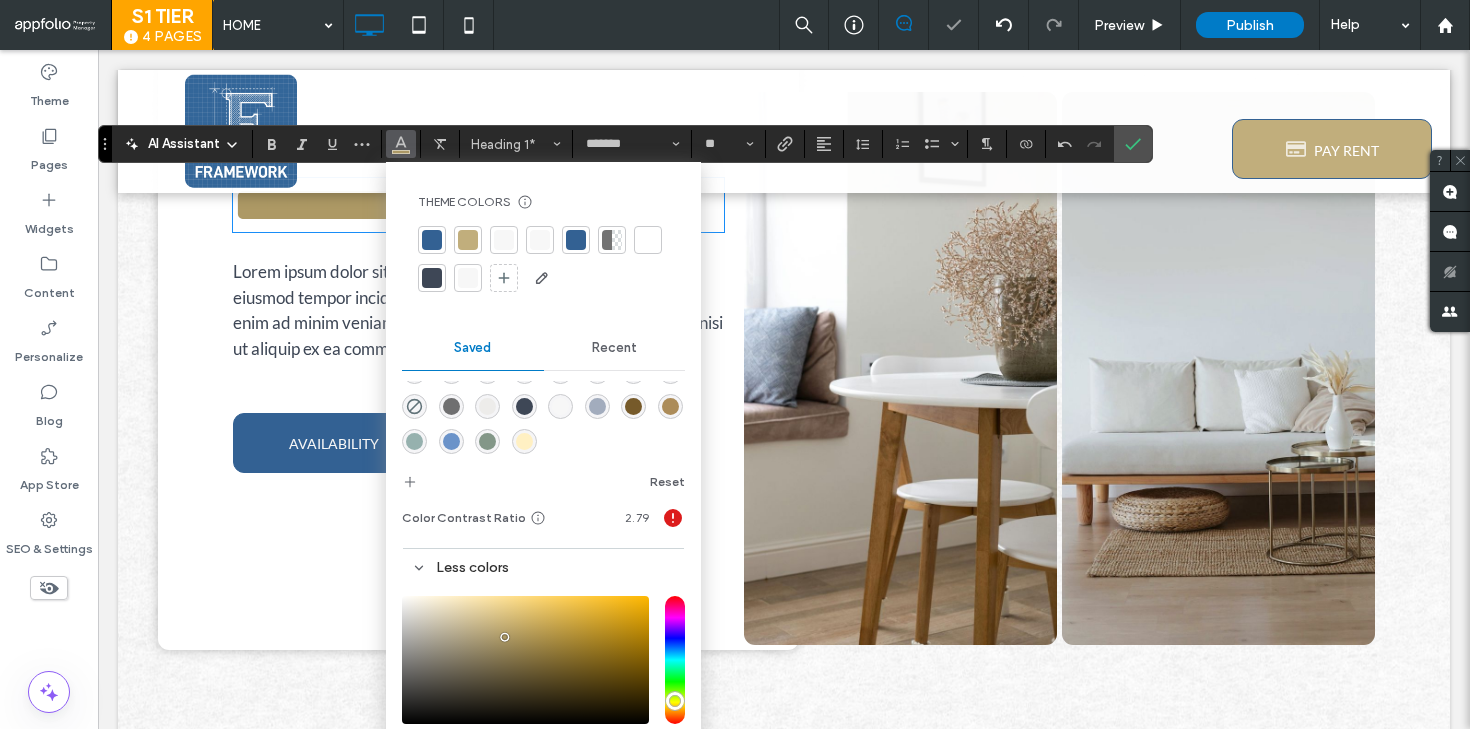 click at bounding box center [633, 406] 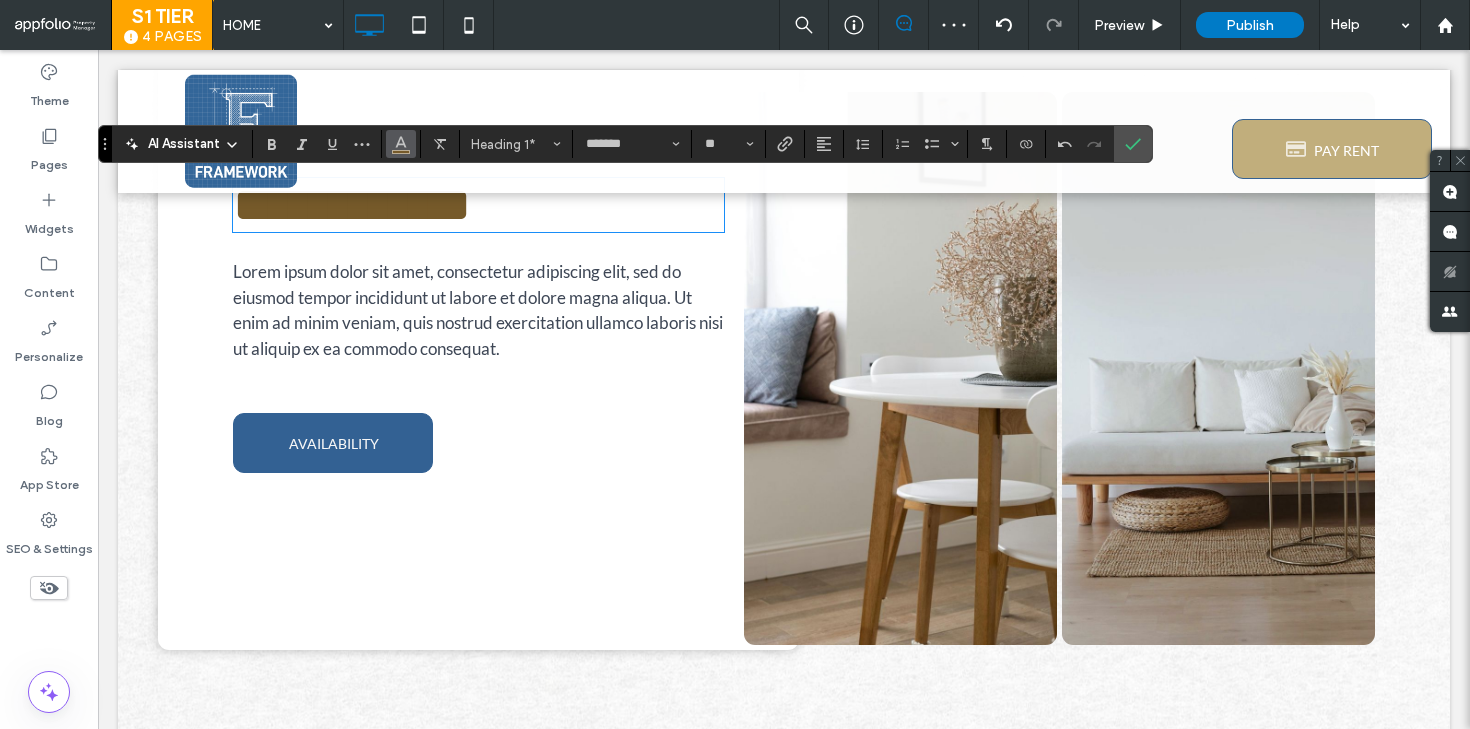 click at bounding box center [401, 142] 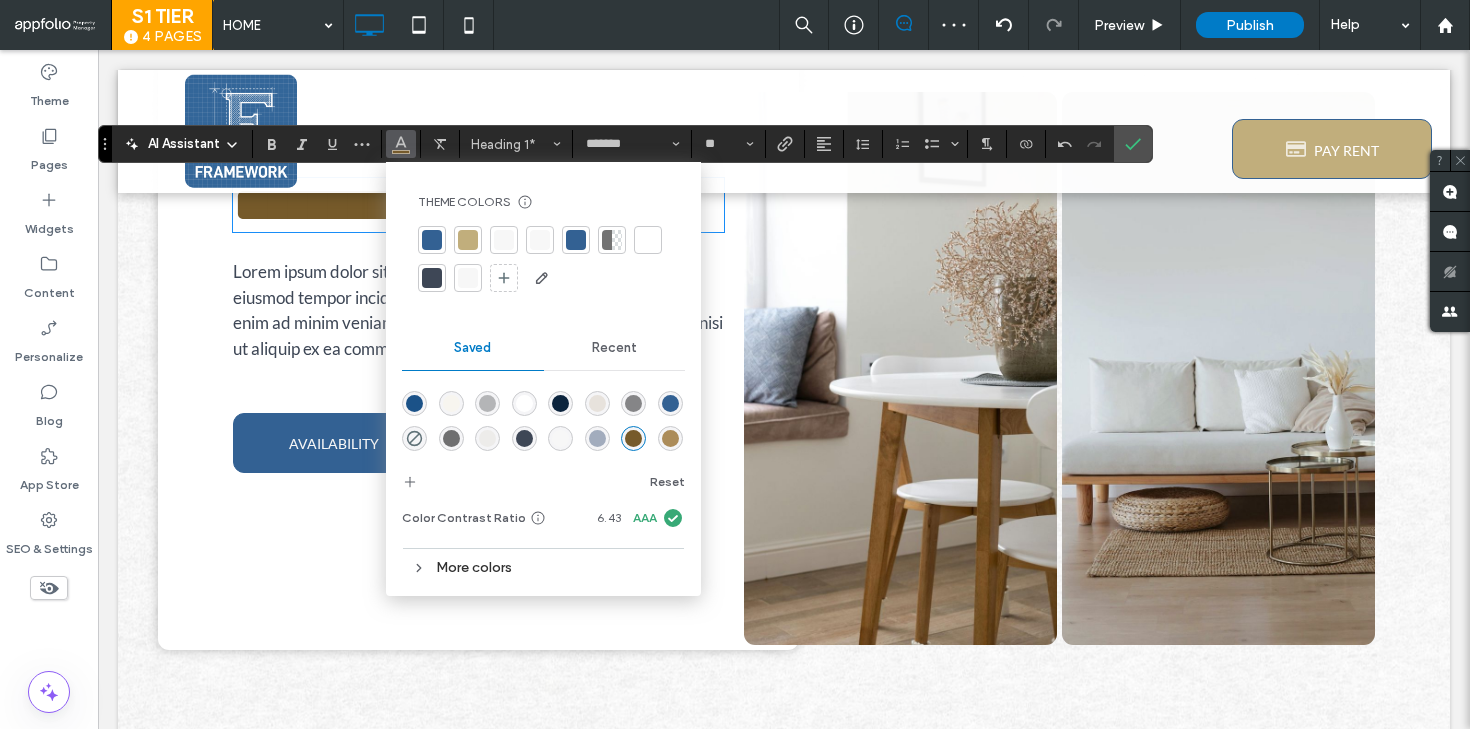 click at bounding box center (670, 438) 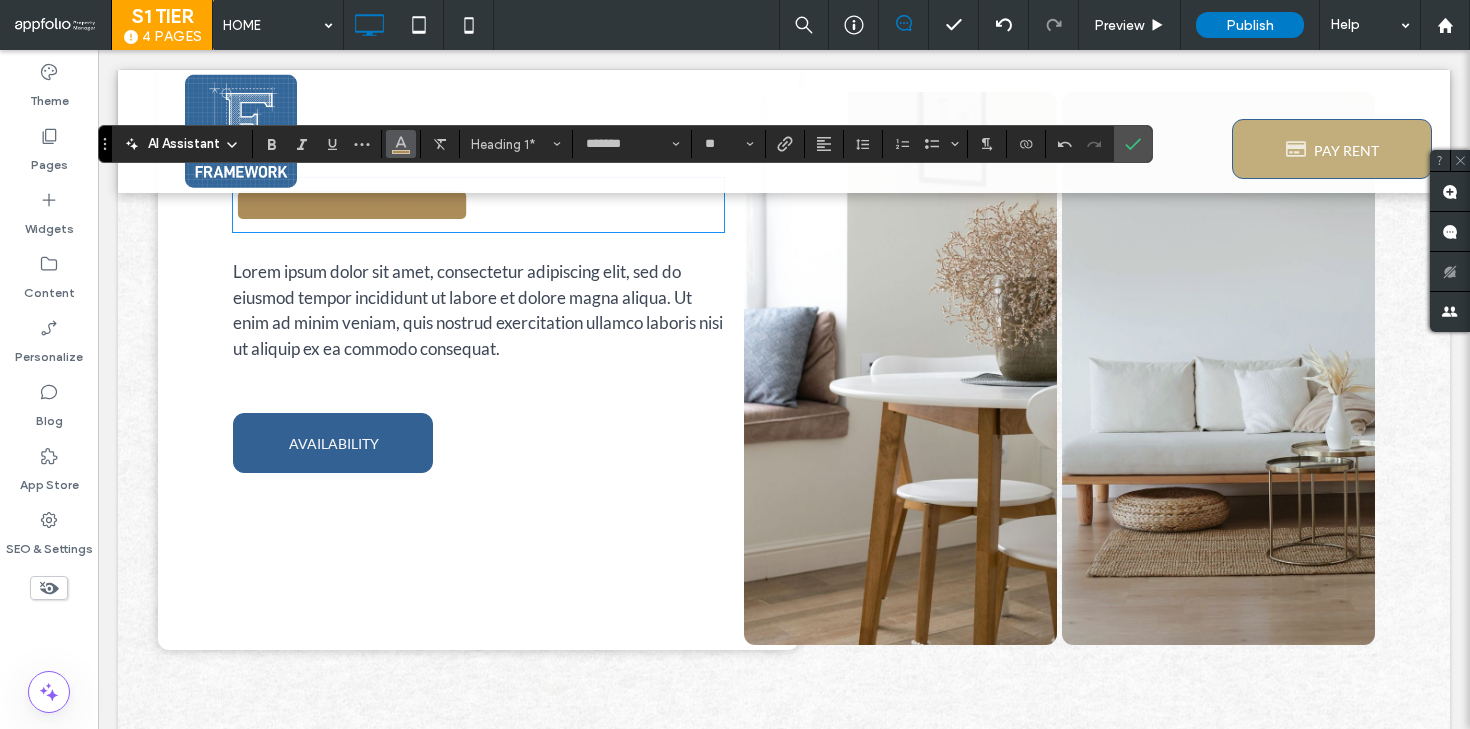click 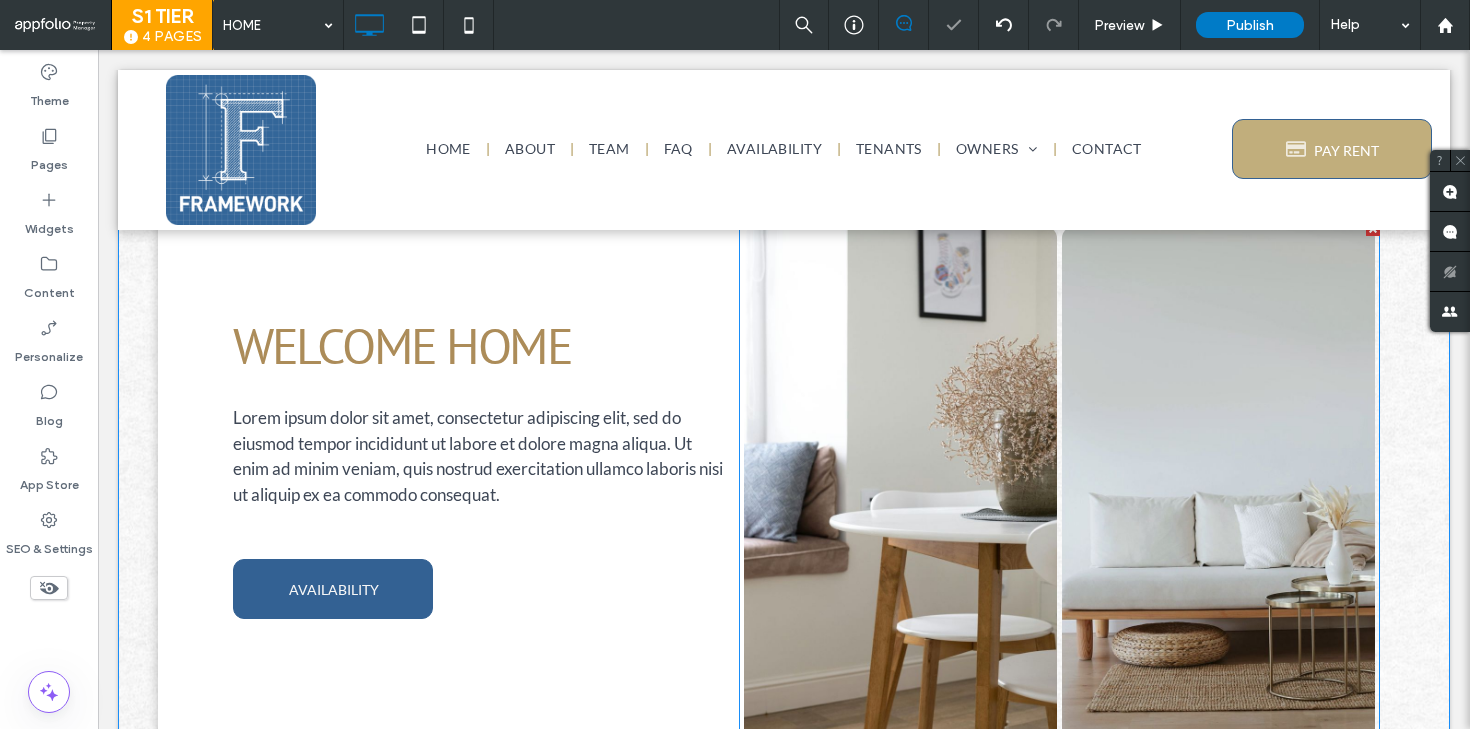 scroll, scrollTop: 56, scrollLeft: 0, axis: vertical 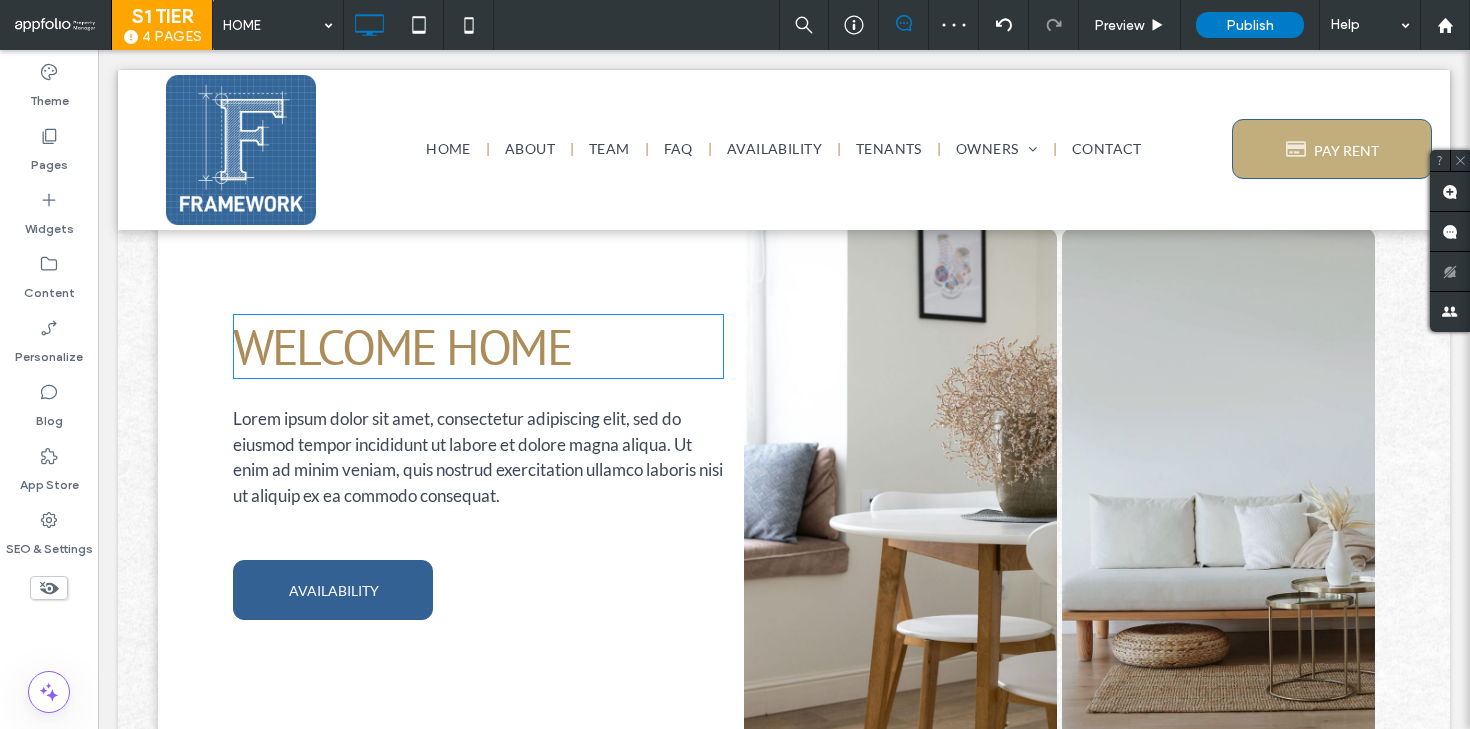 click on "WELCOME HOME" at bounding box center [402, 346] 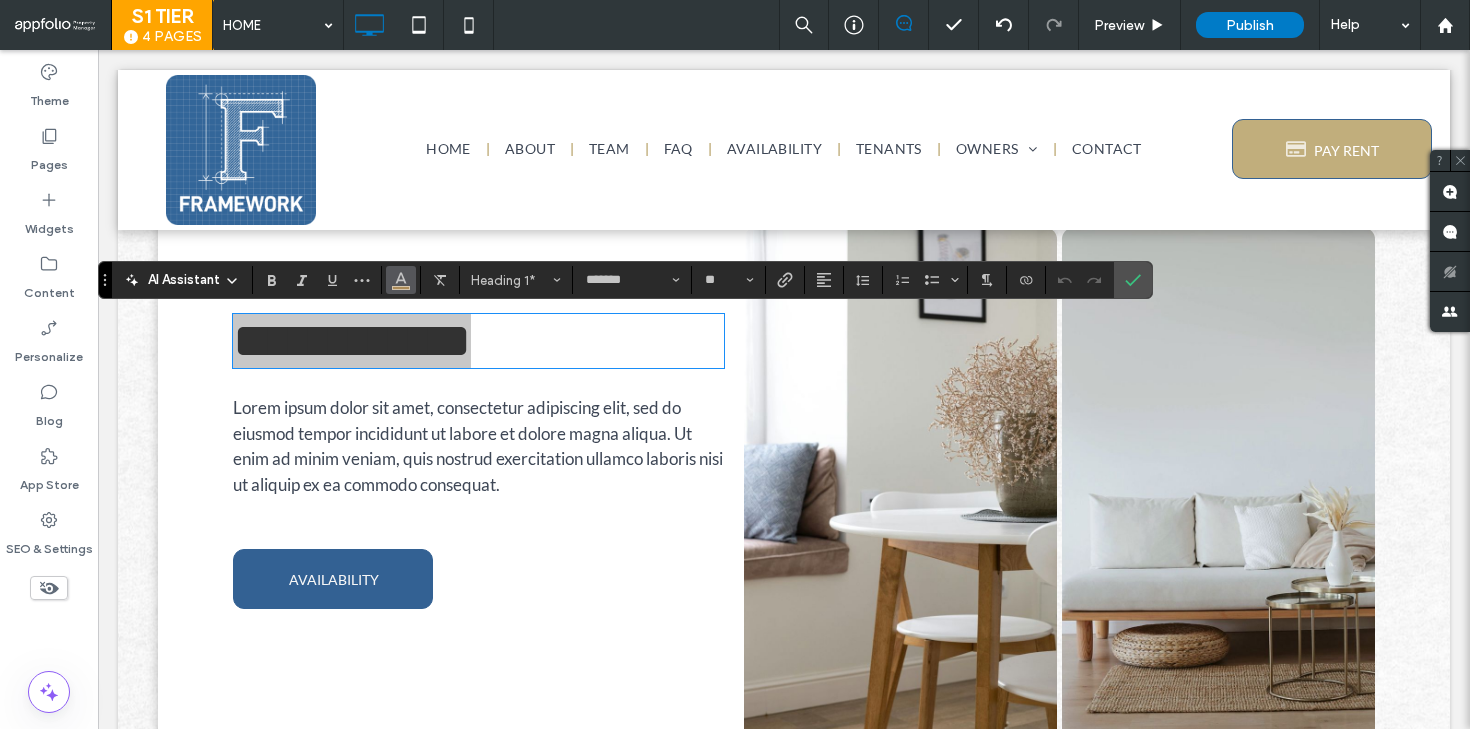 click at bounding box center (401, 278) 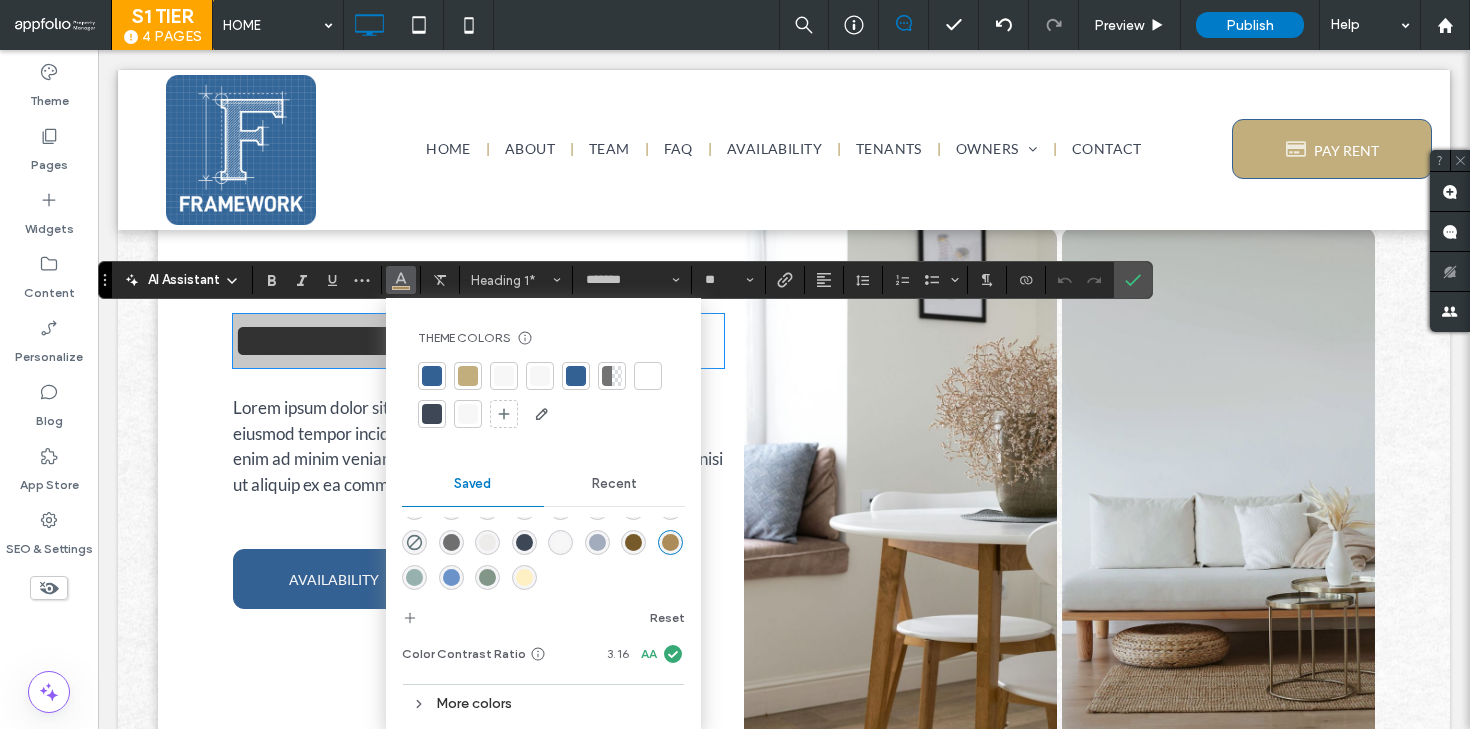scroll, scrollTop: 30, scrollLeft: 0, axis: vertical 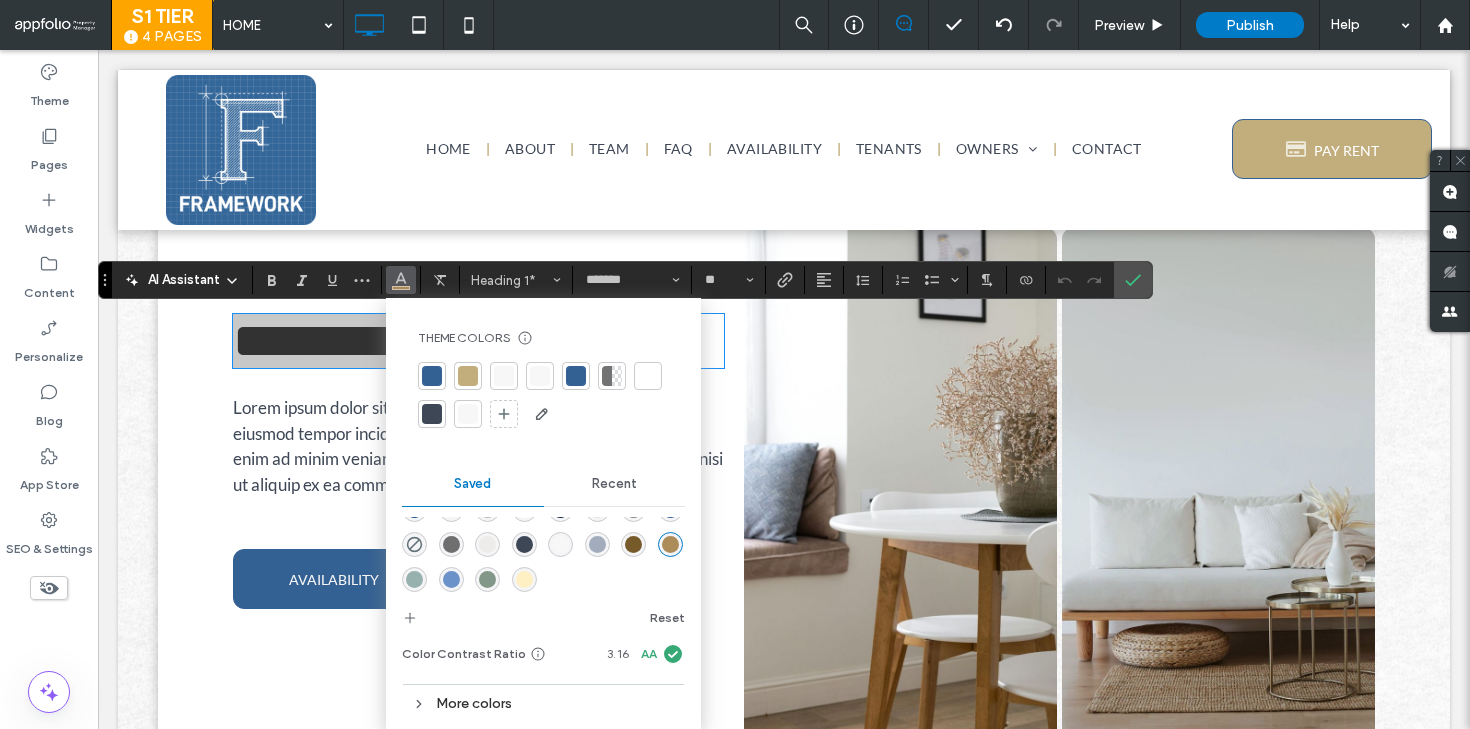 click at bounding box center [414, 579] 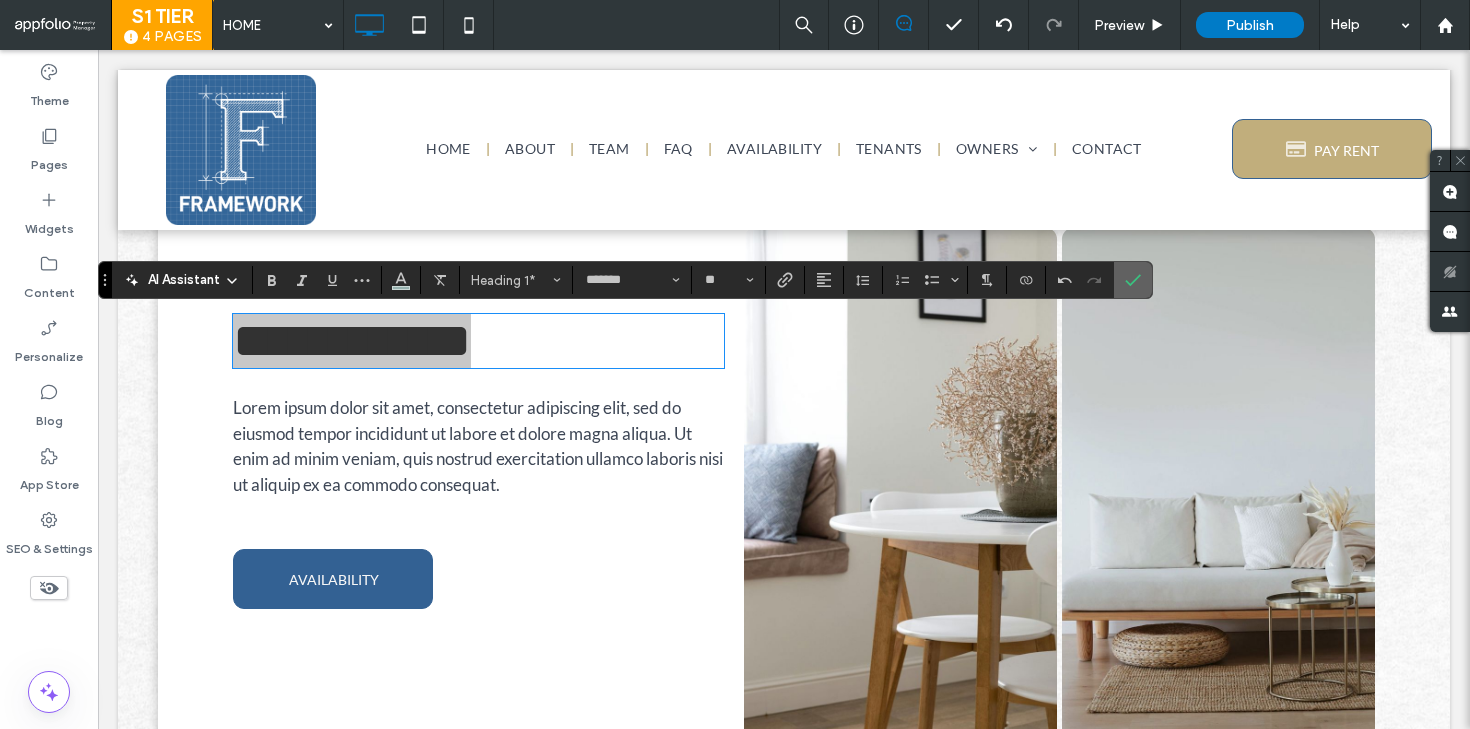 click 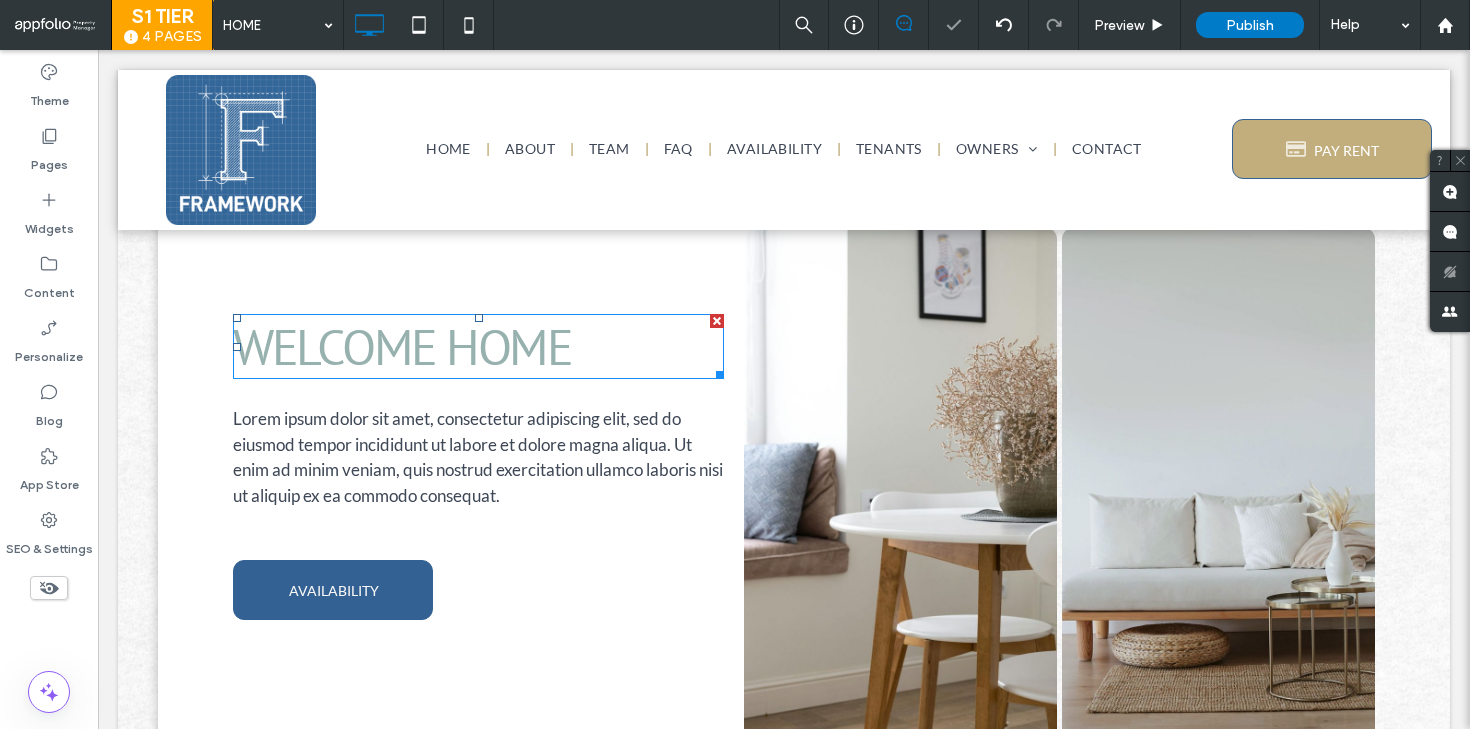click on "WELCOME HOME" at bounding box center (402, 346) 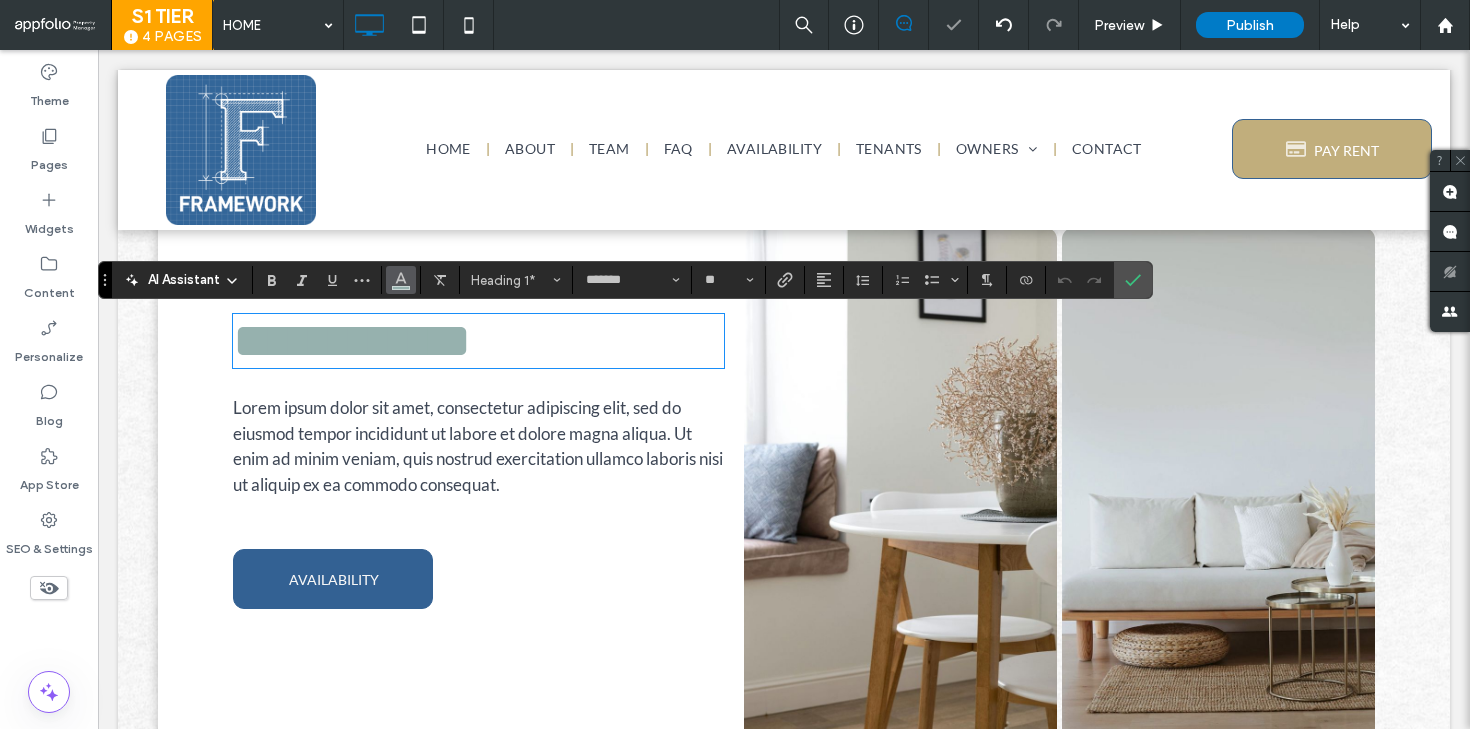 click 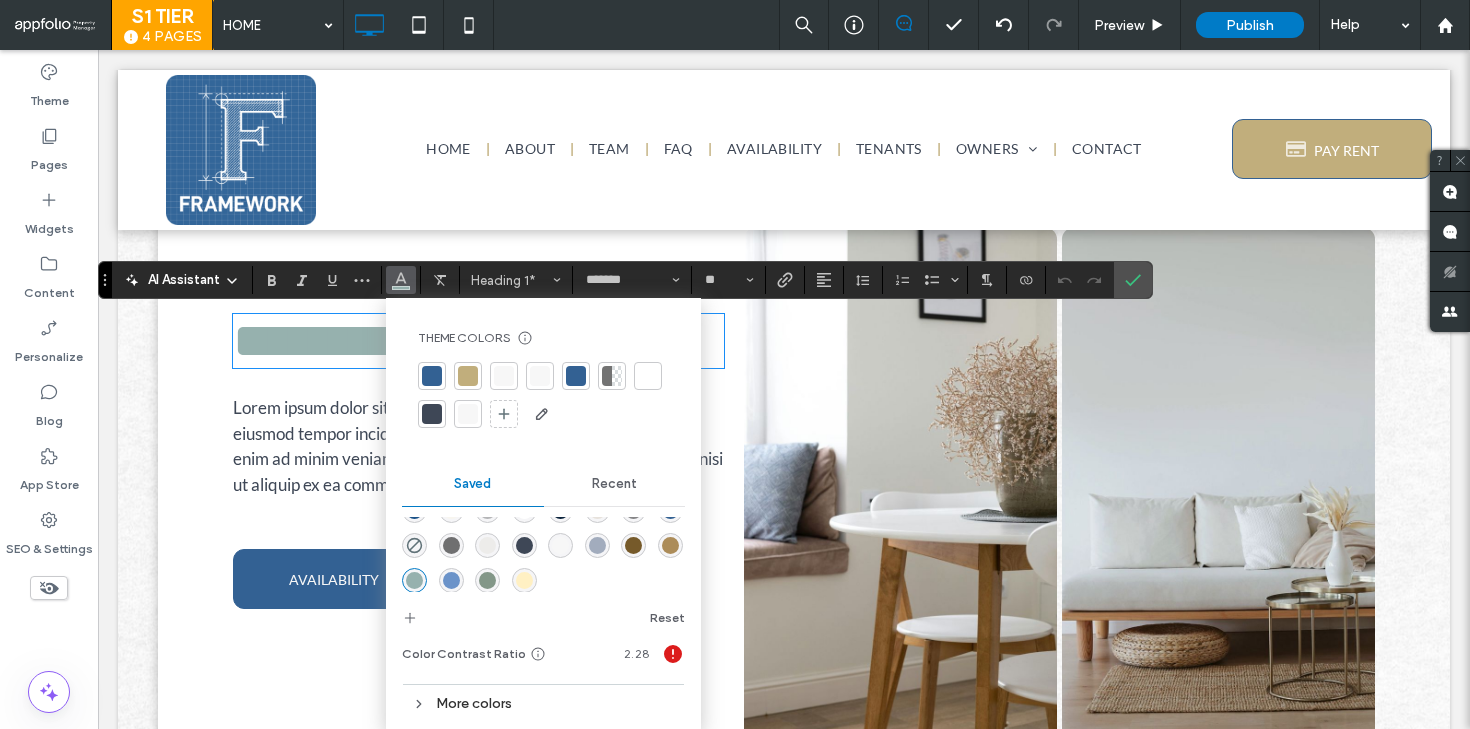 scroll, scrollTop: 32, scrollLeft: 0, axis: vertical 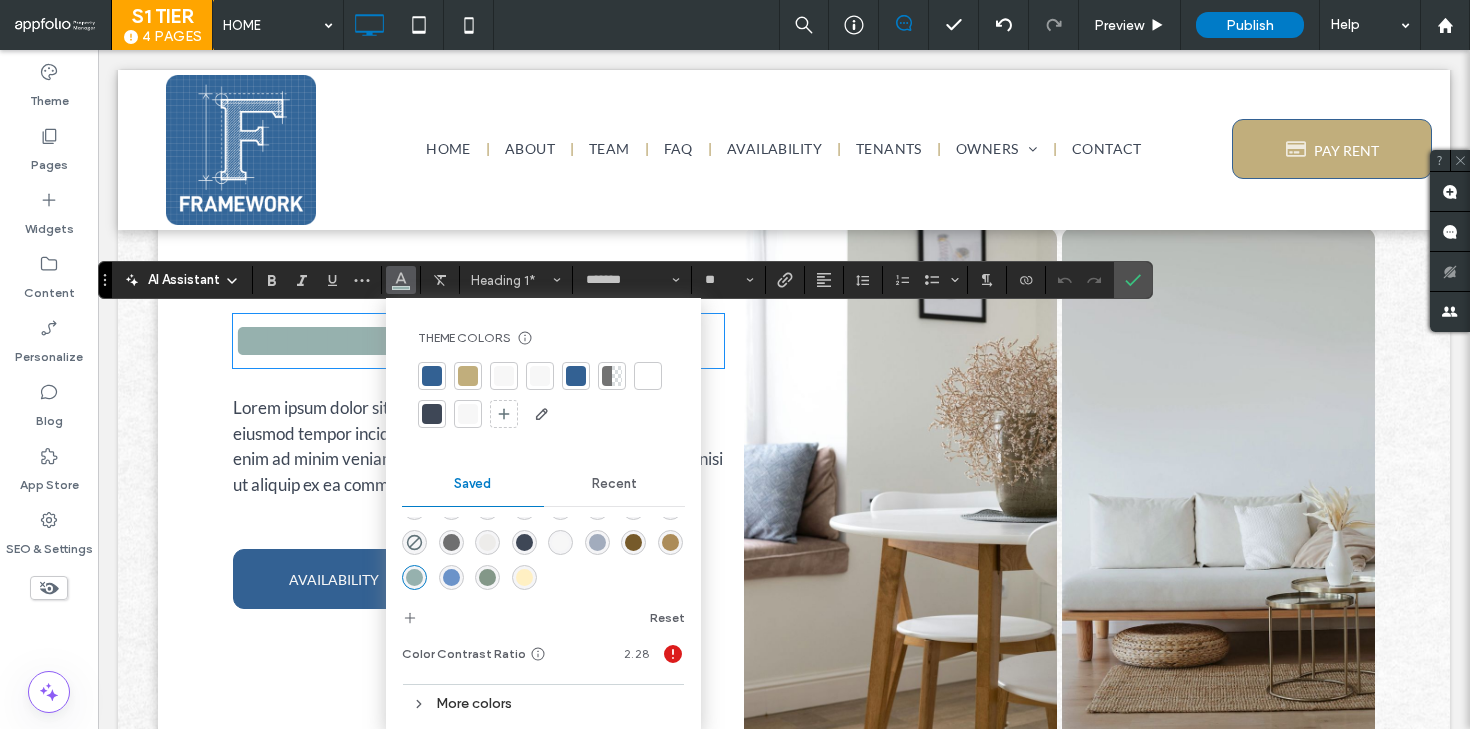 click at bounding box center (487, 577) 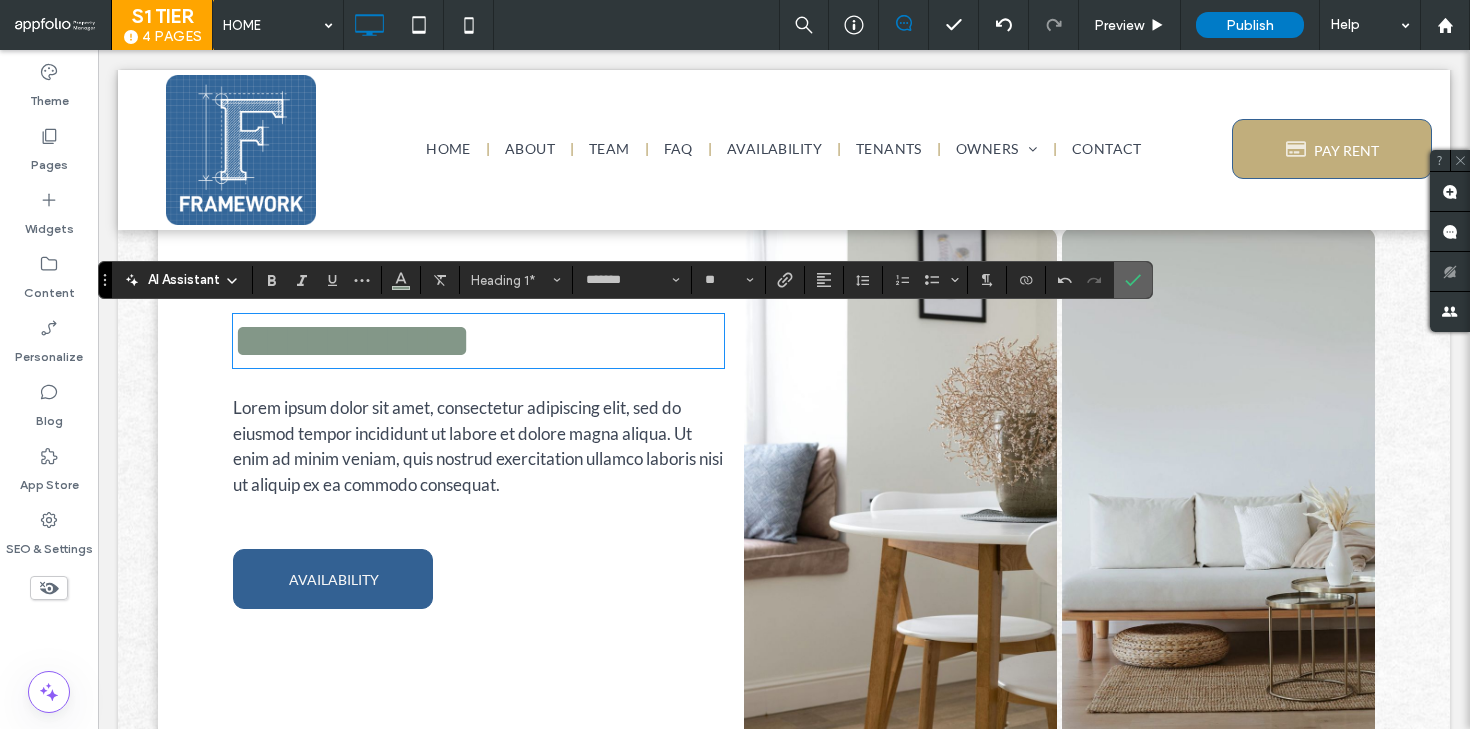 click at bounding box center (1133, 280) 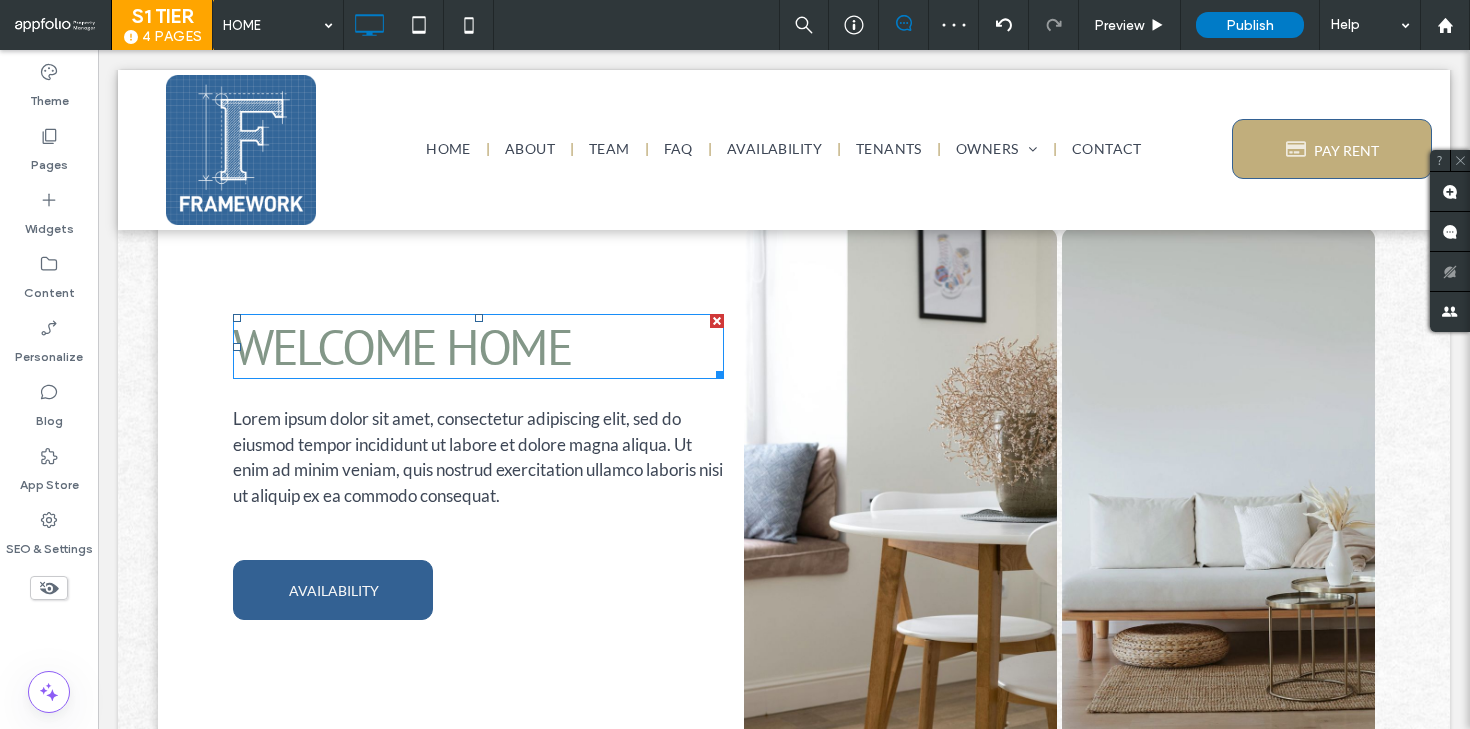 click on "WELCOME HOME" at bounding box center [402, 346] 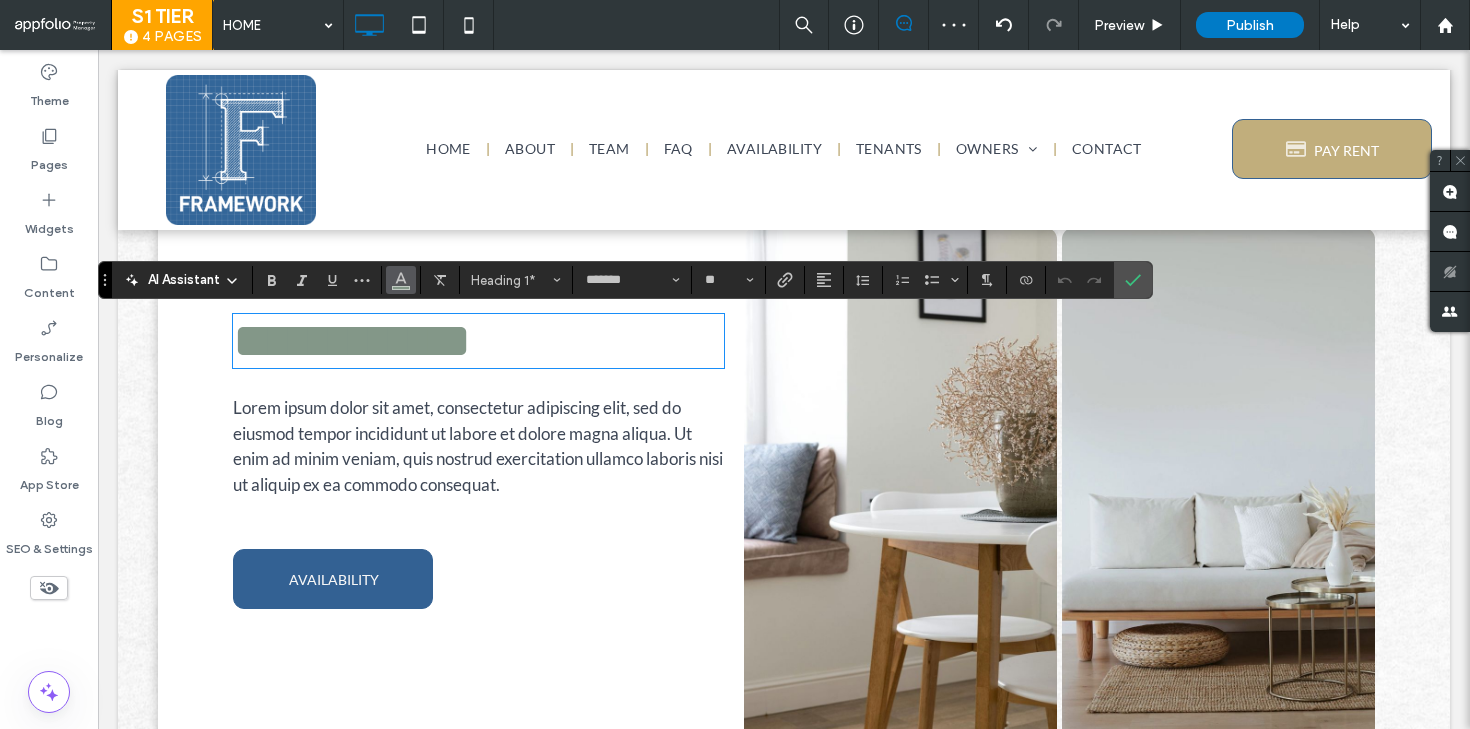 click 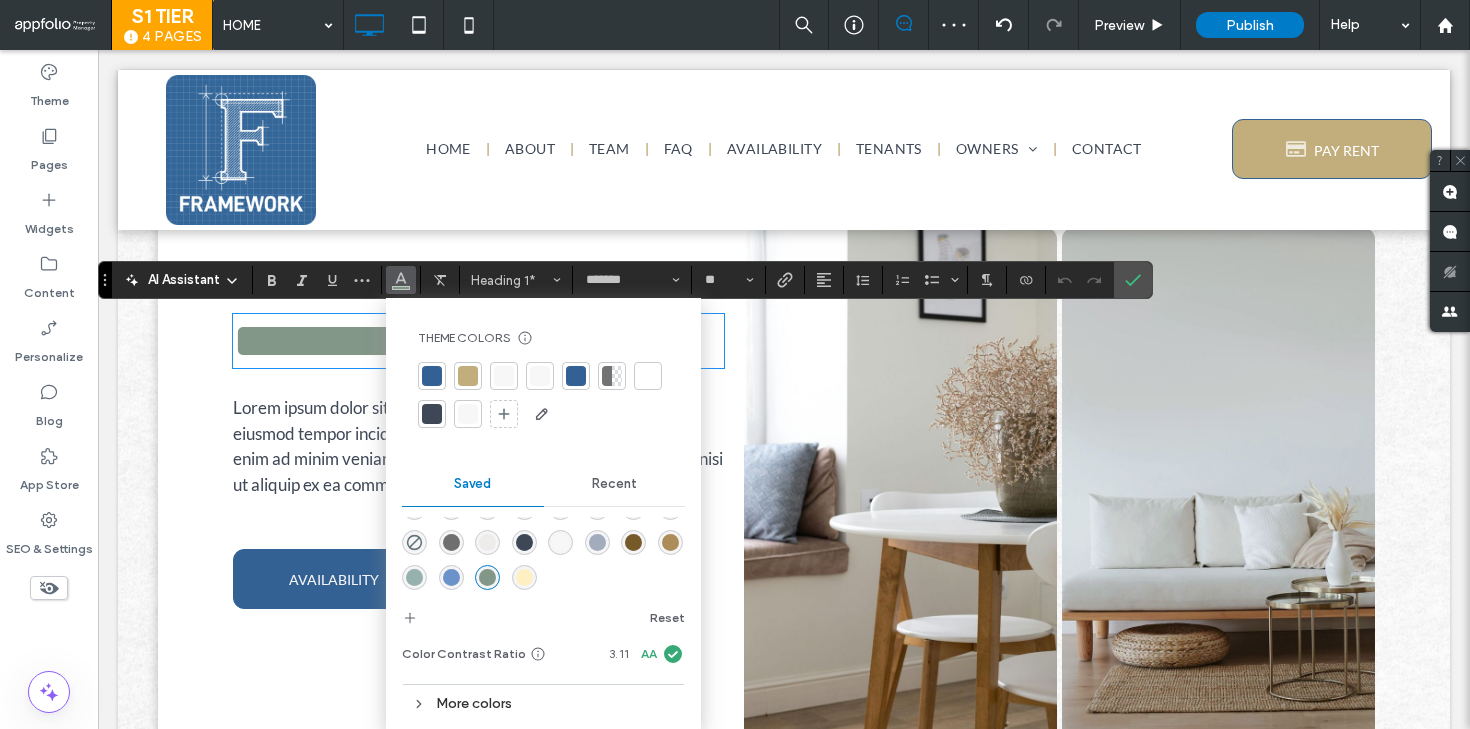 scroll, scrollTop: 31, scrollLeft: 0, axis: vertical 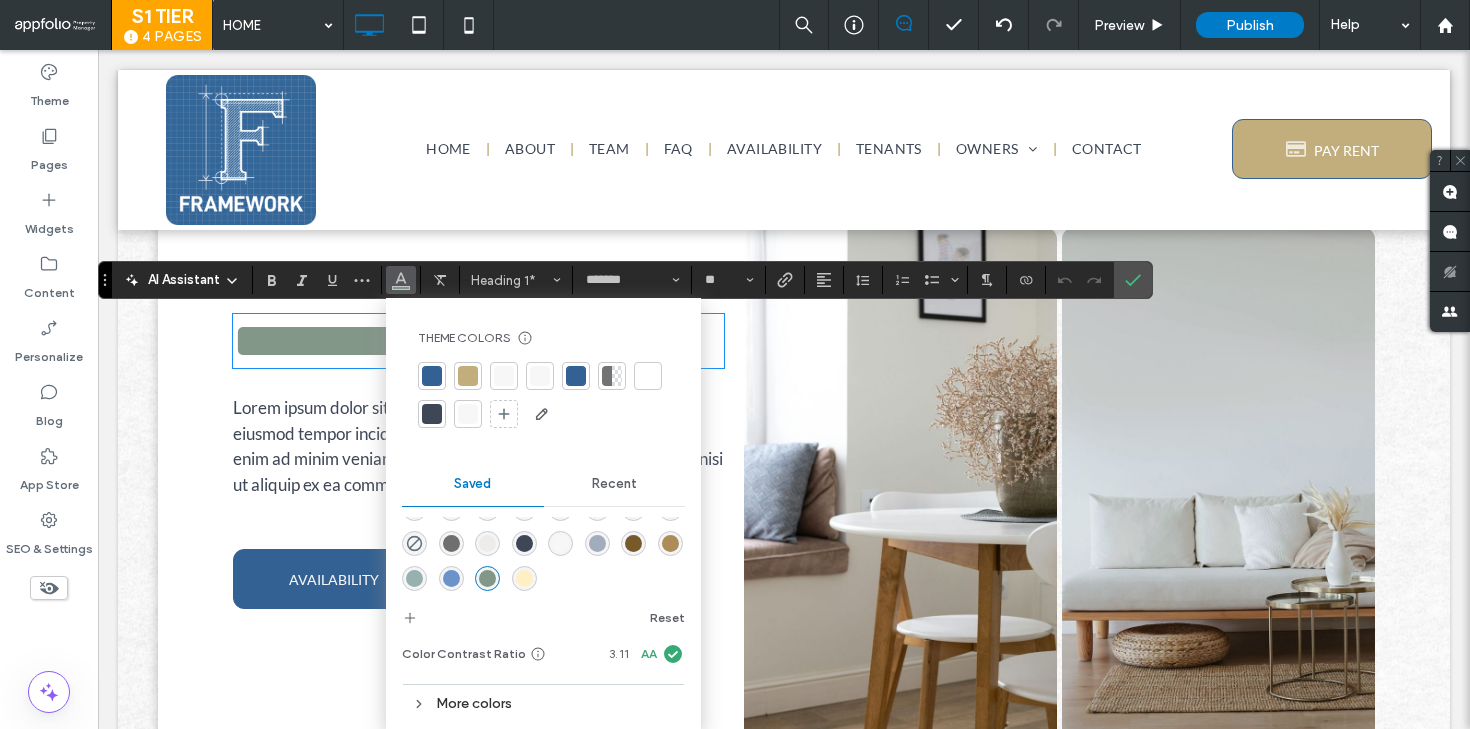 click at bounding box center (1218, 504) 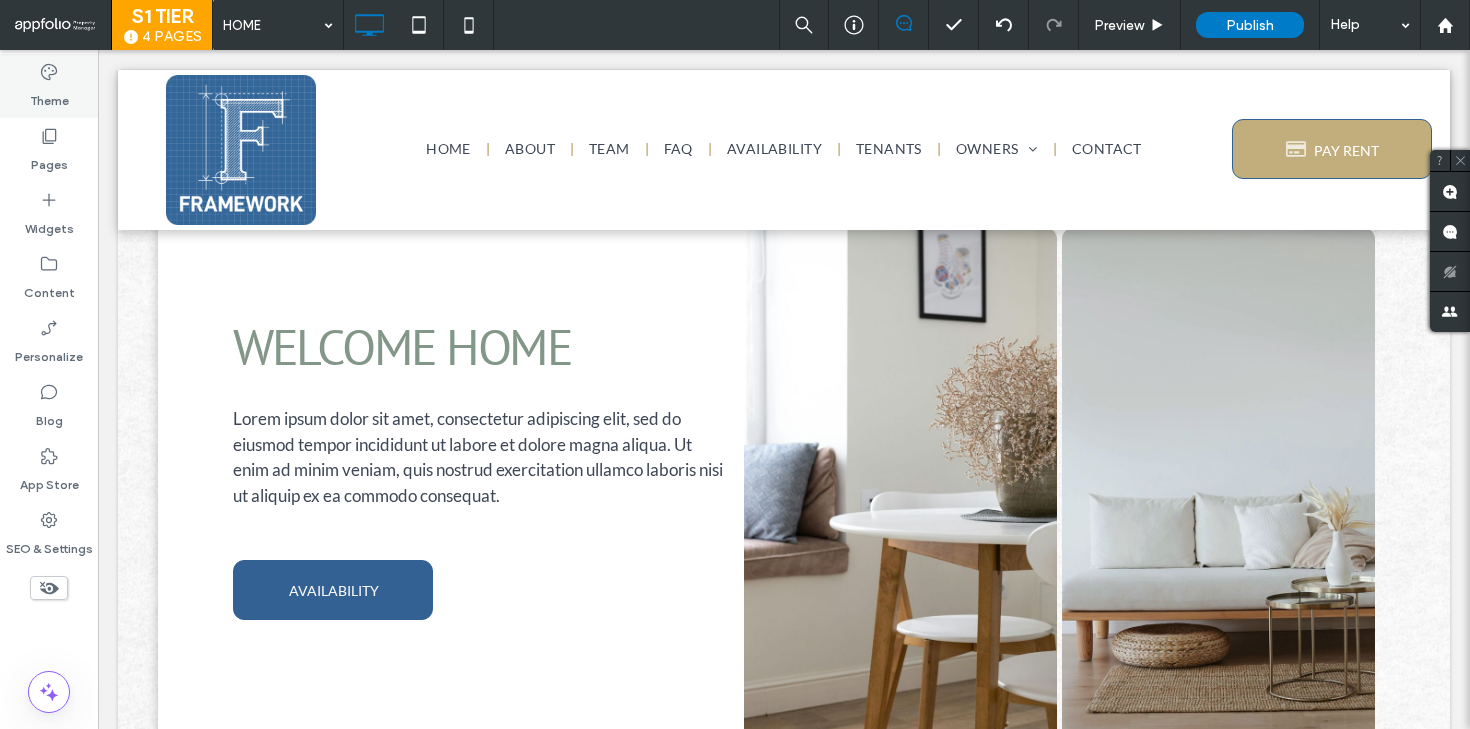 click on "Theme" at bounding box center [49, 86] 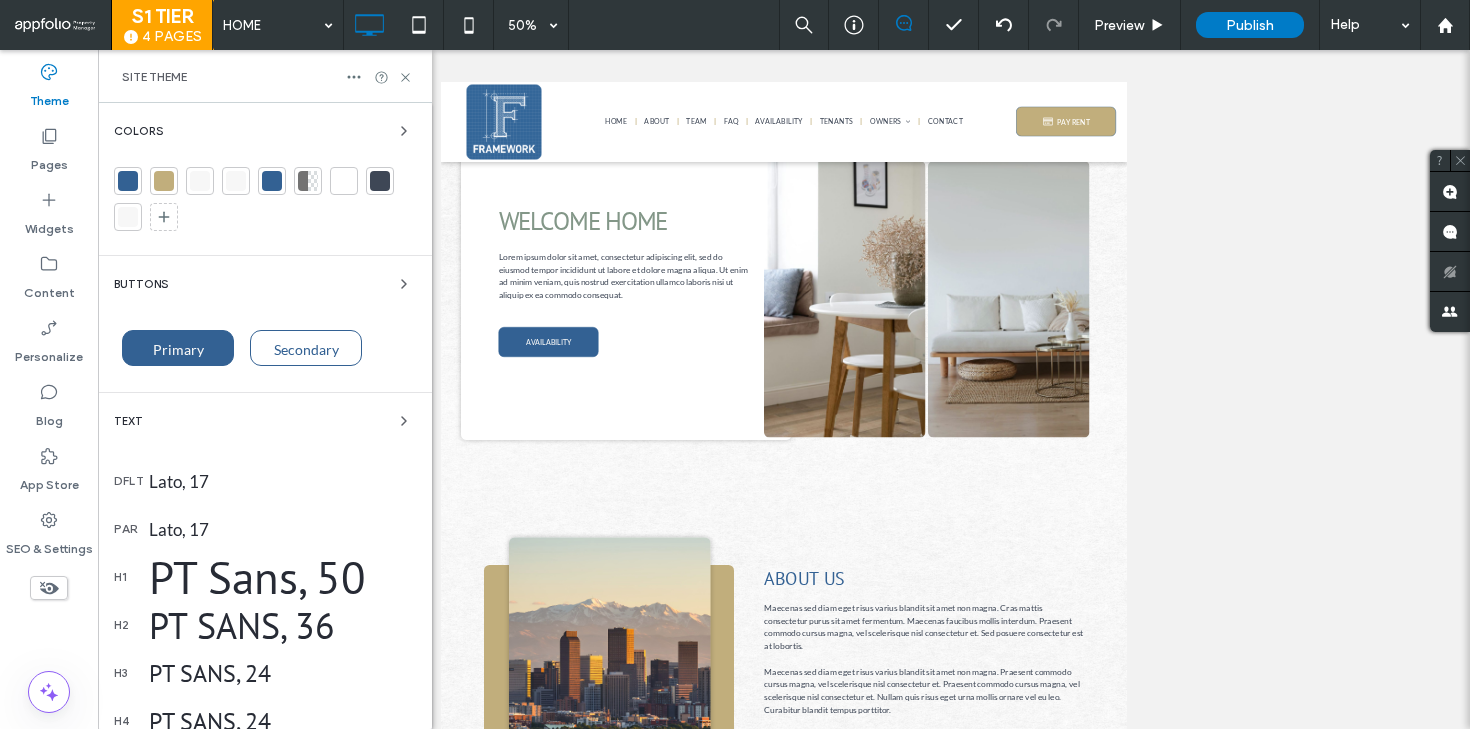 click at bounding box center [164, 181] 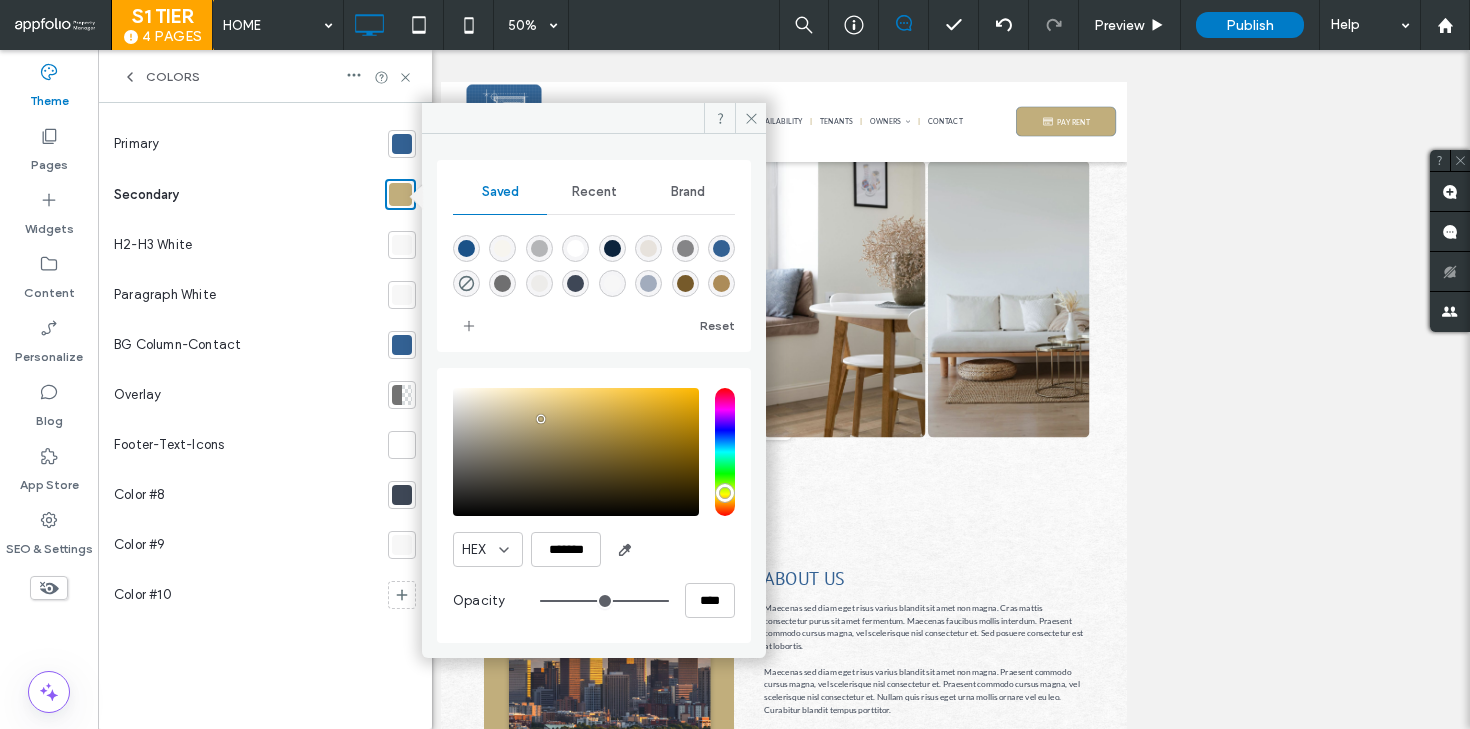 scroll, scrollTop: 32, scrollLeft: 0, axis: vertical 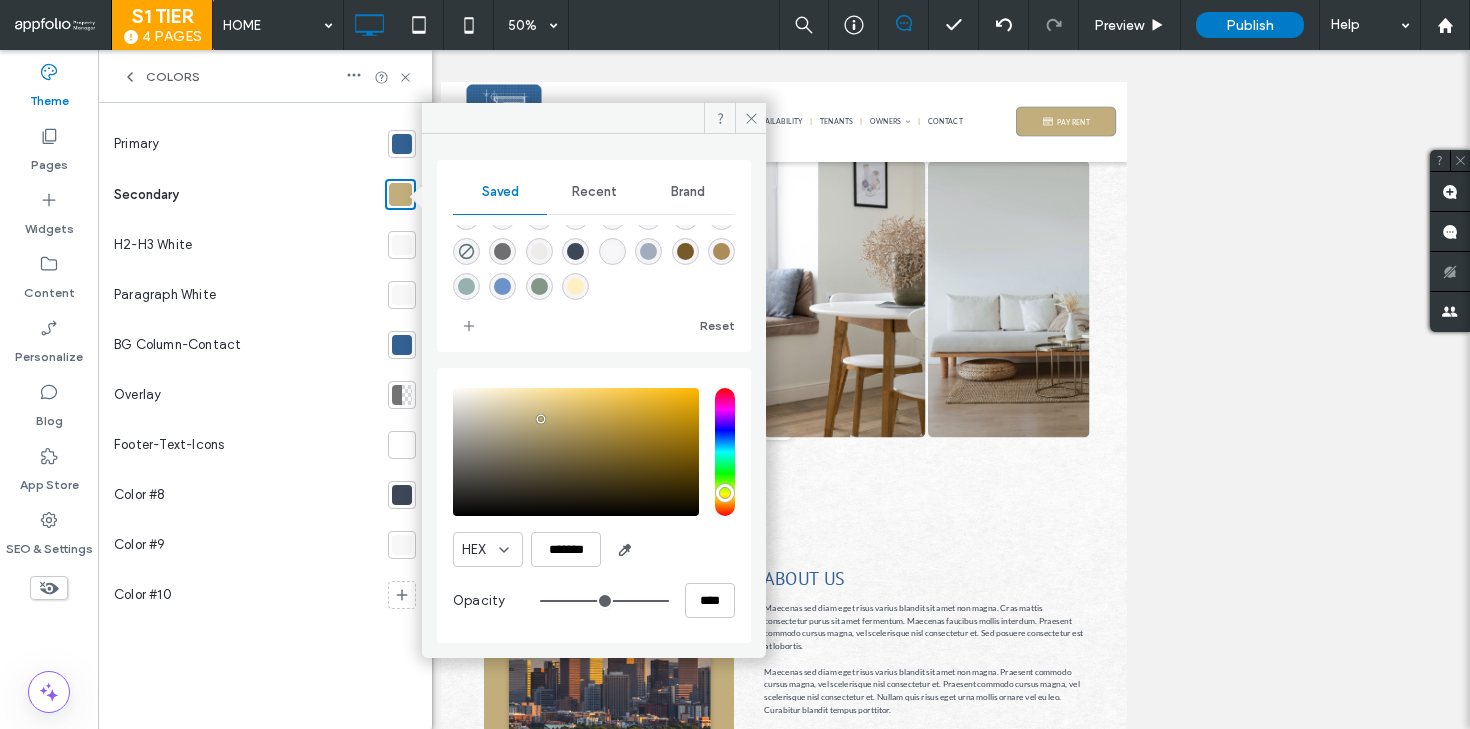 click at bounding box center (539, 286) 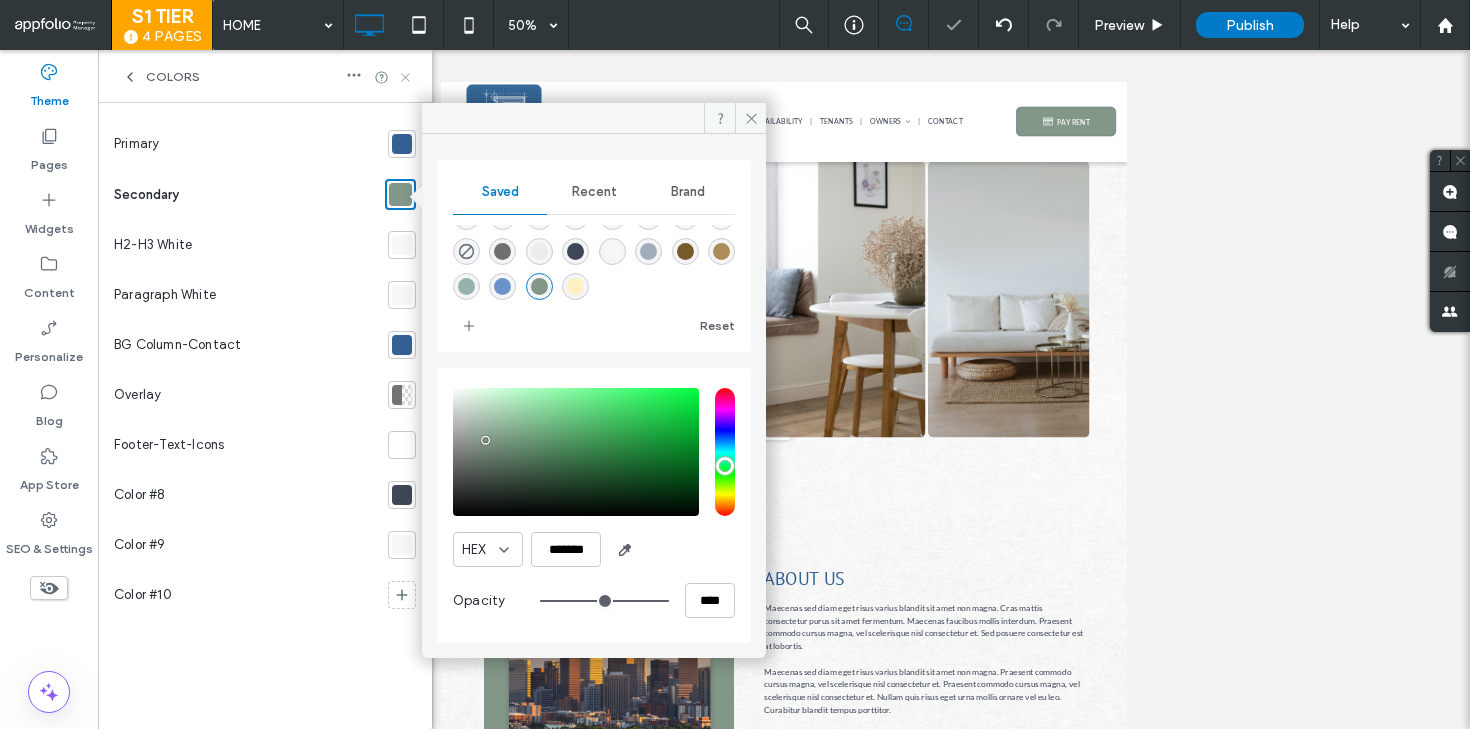 click 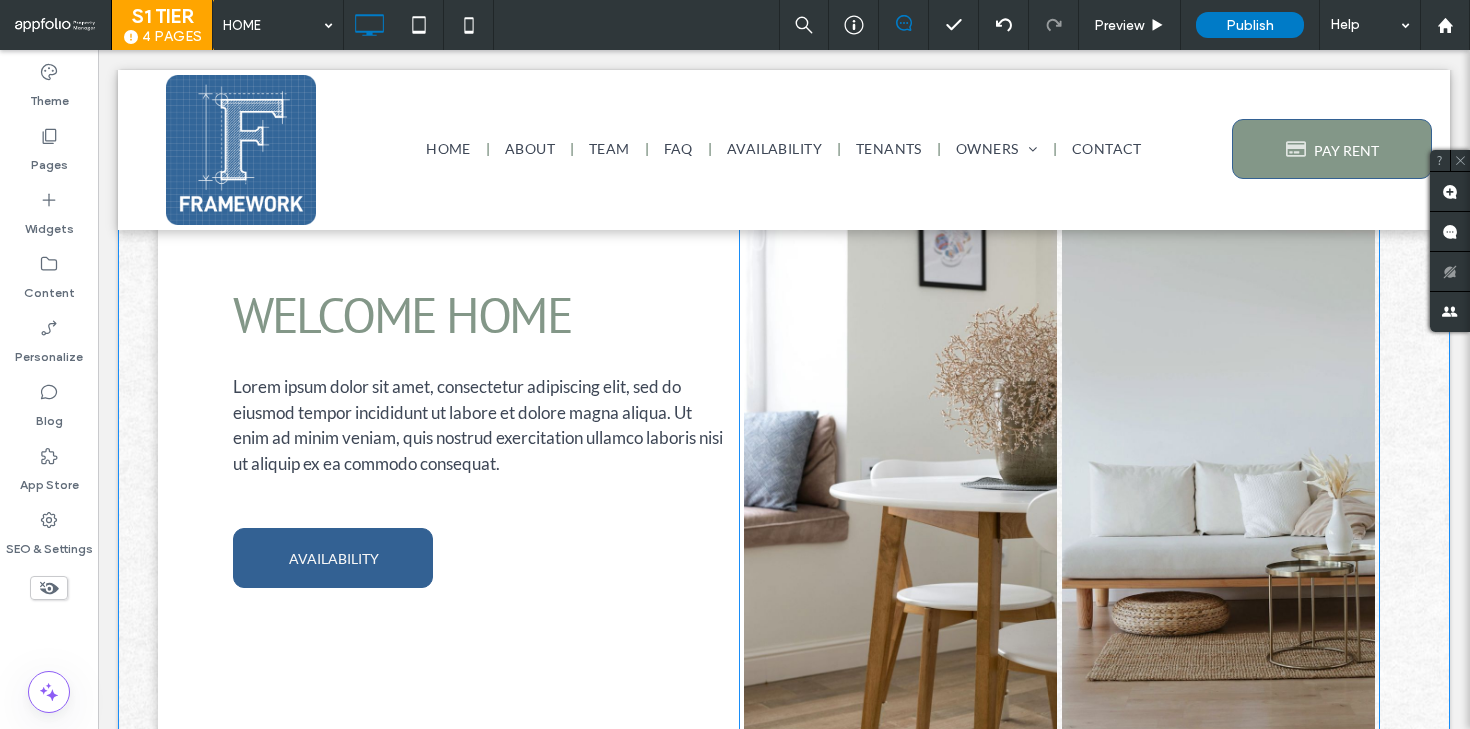 scroll, scrollTop: 86, scrollLeft: 0, axis: vertical 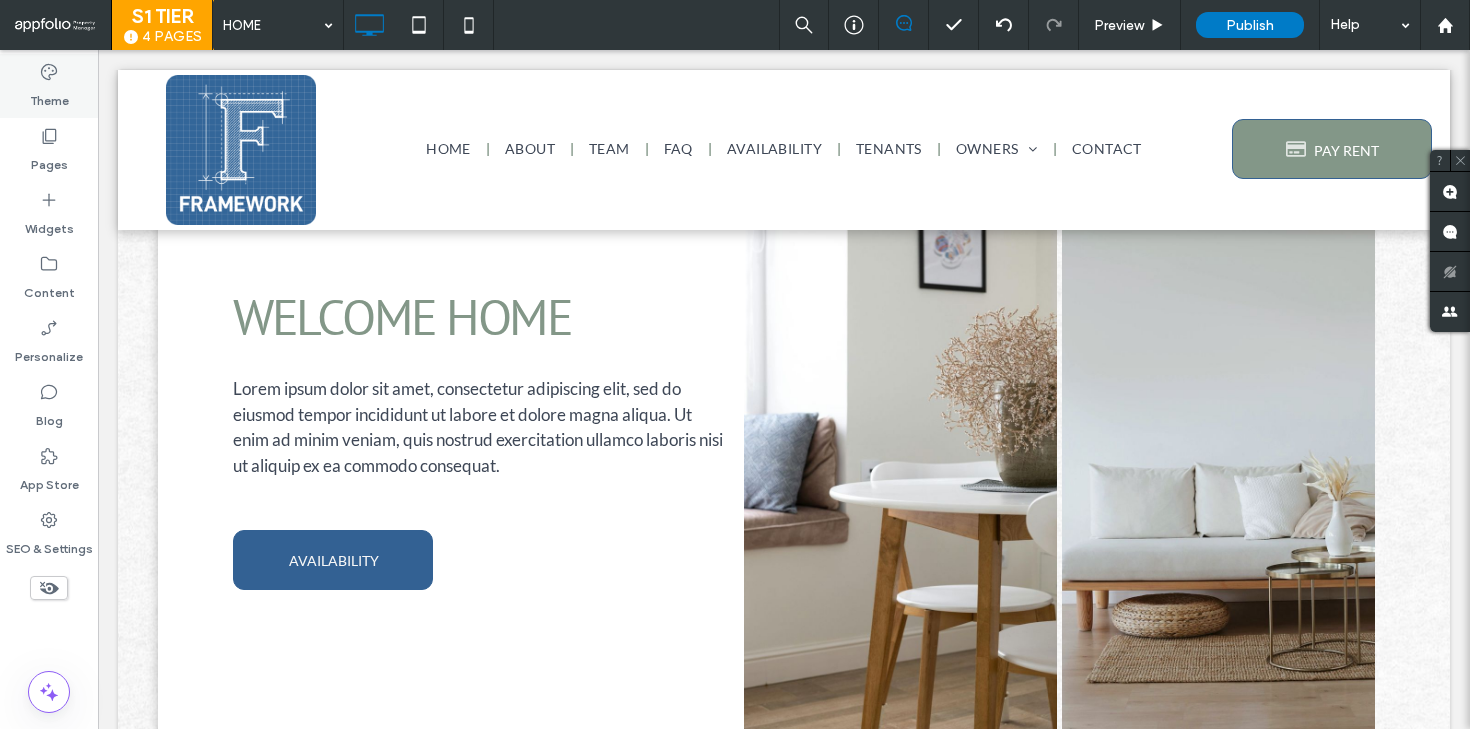 click on "Theme" at bounding box center (49, 96) 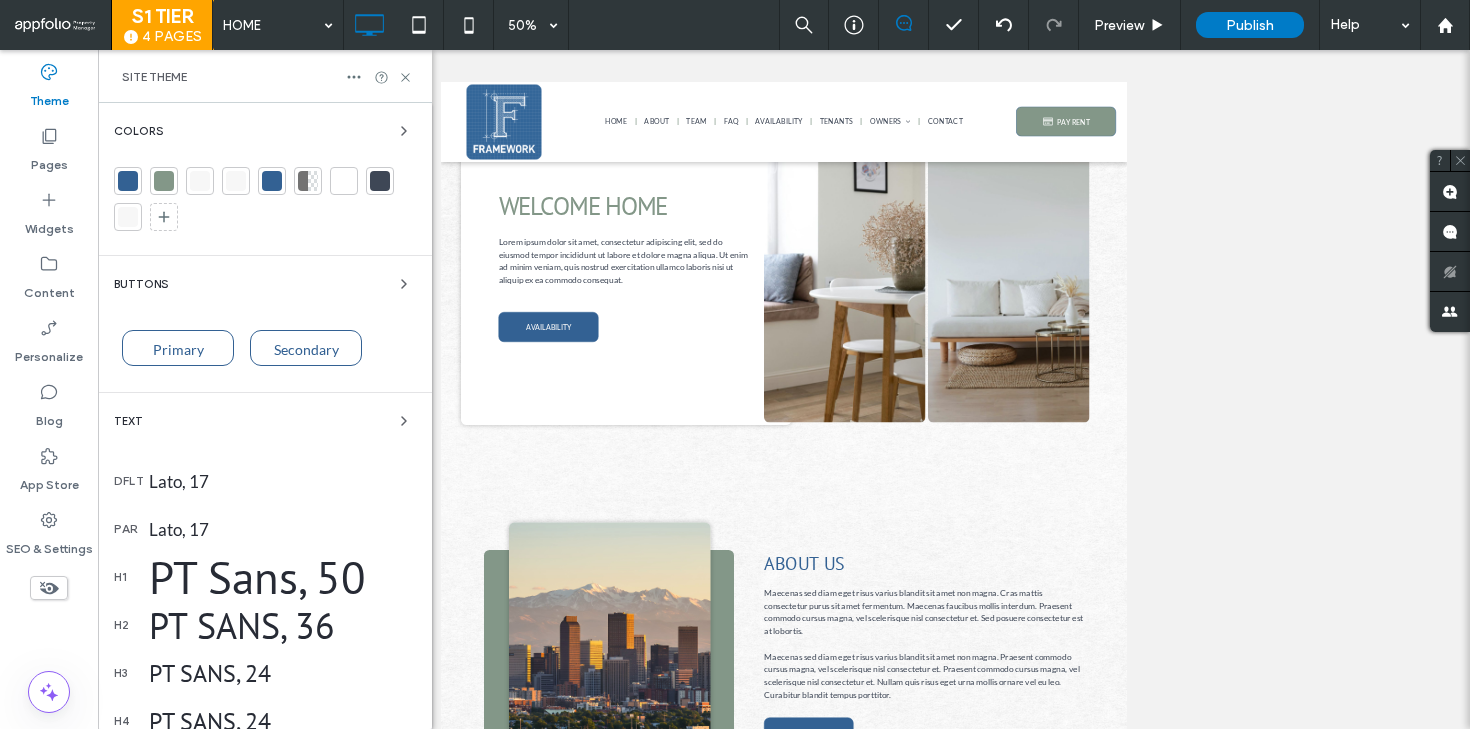 click on "Primary" at bounding box center [178, 349] 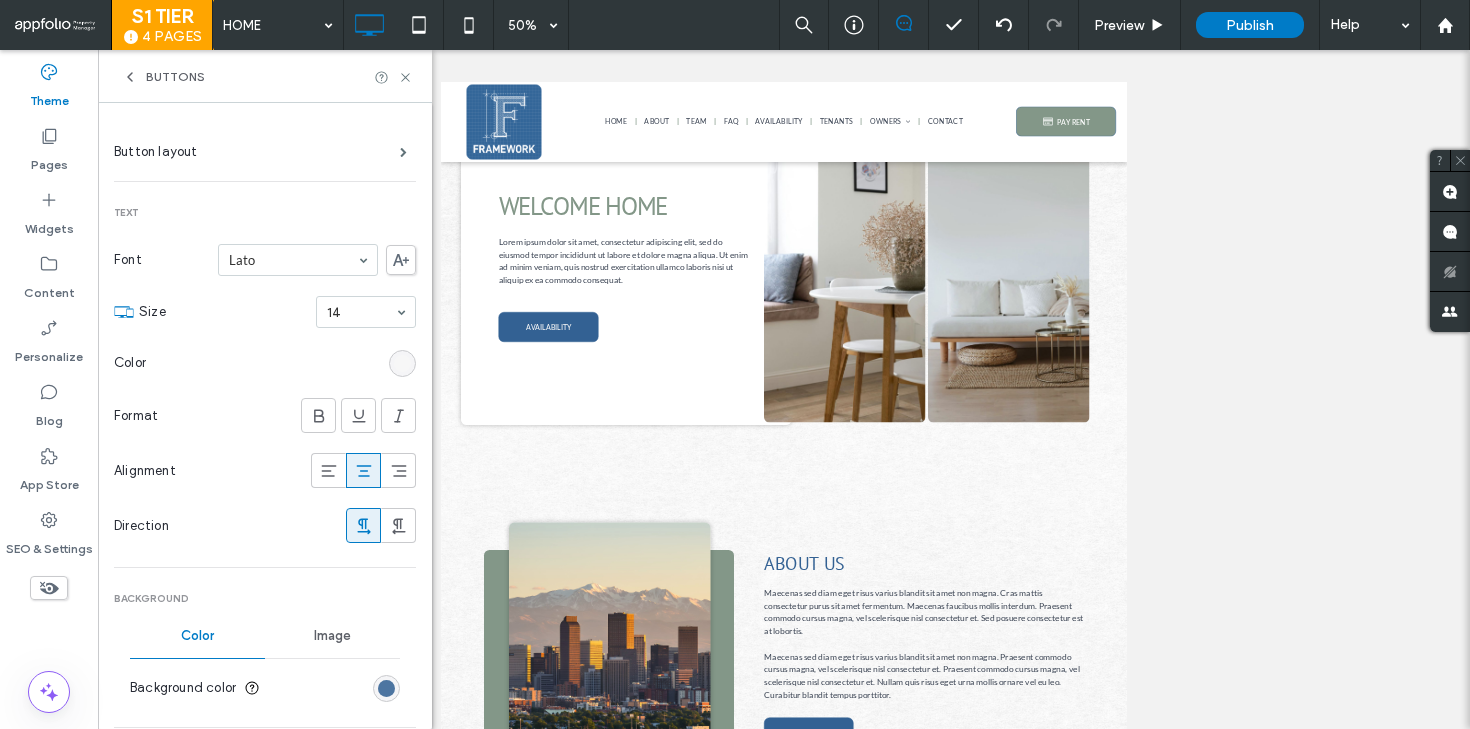 scroll, scrollTop: 0, scrollLeft: 0, axis: both 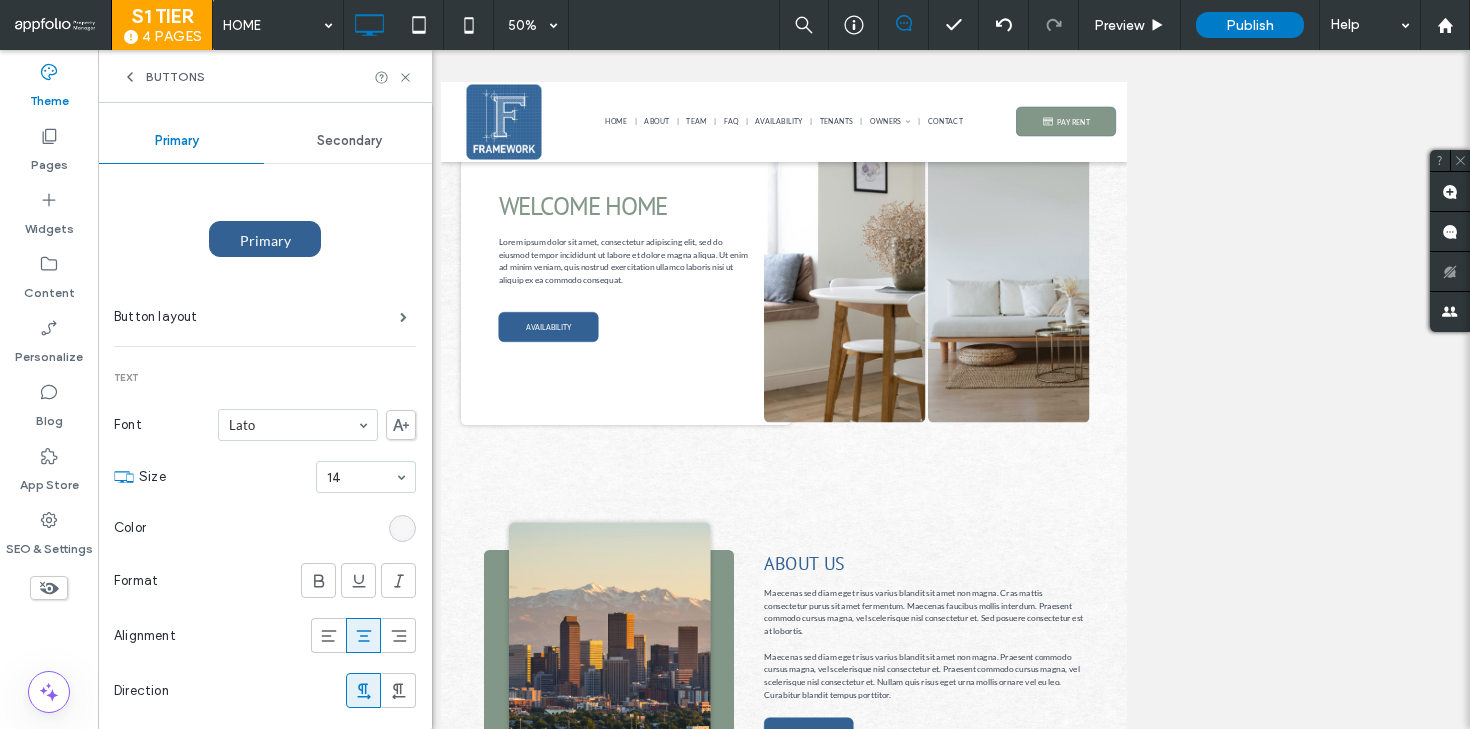 click on "Buttons" at bounding box center [265, 76] 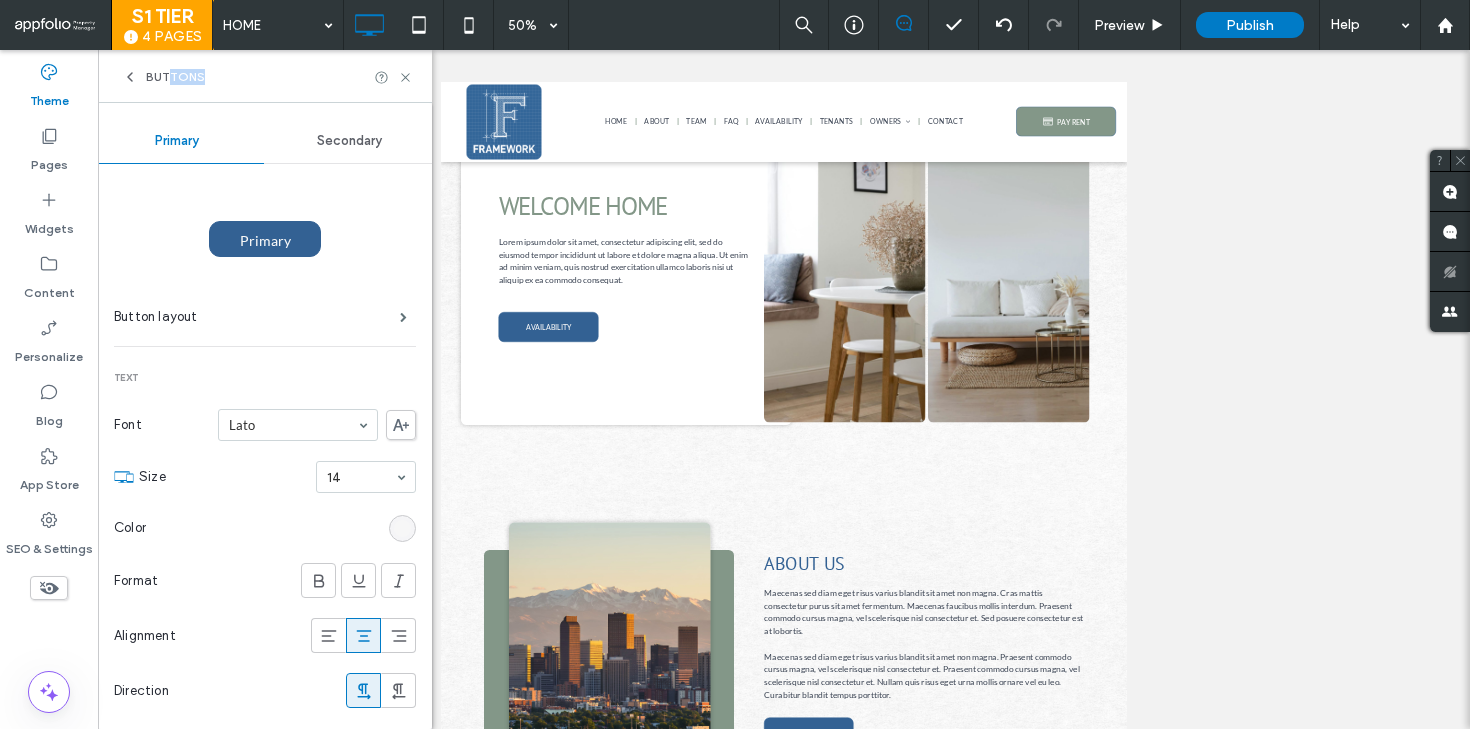click on "Buttons" at bounding box center (175, 77) 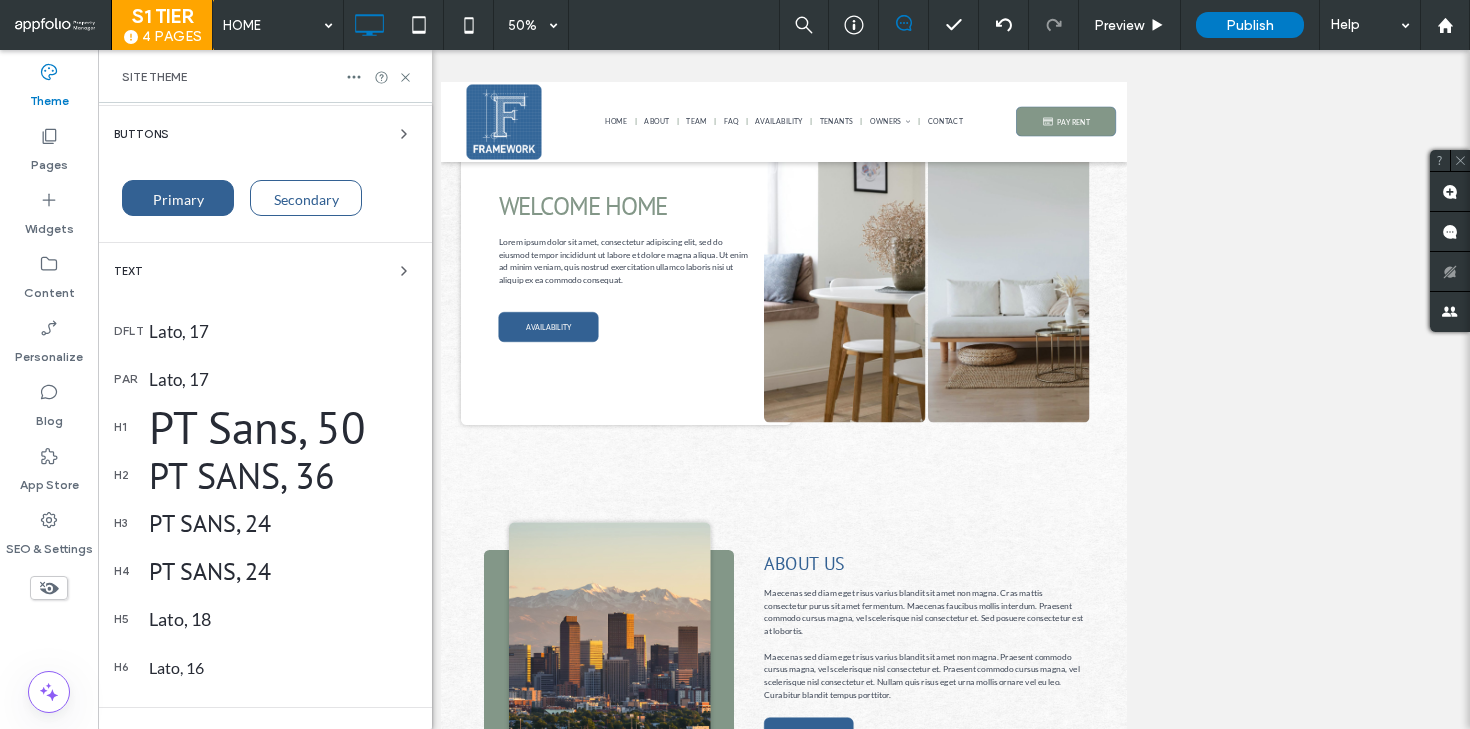 scroll, scrollTop: 175, scrollLeft: 0, axis: vertical 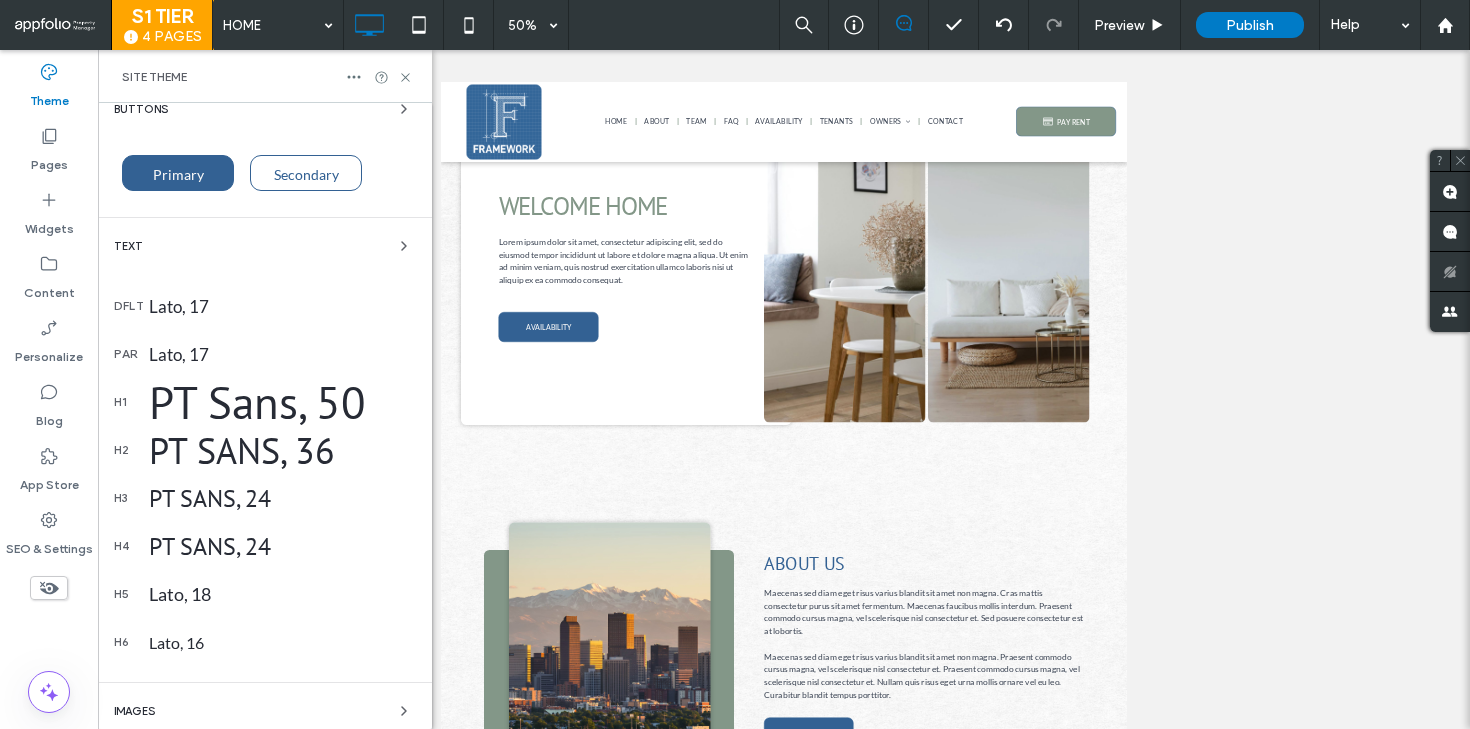 click on "PT Sans, 36" at bounding box center (282, 450) 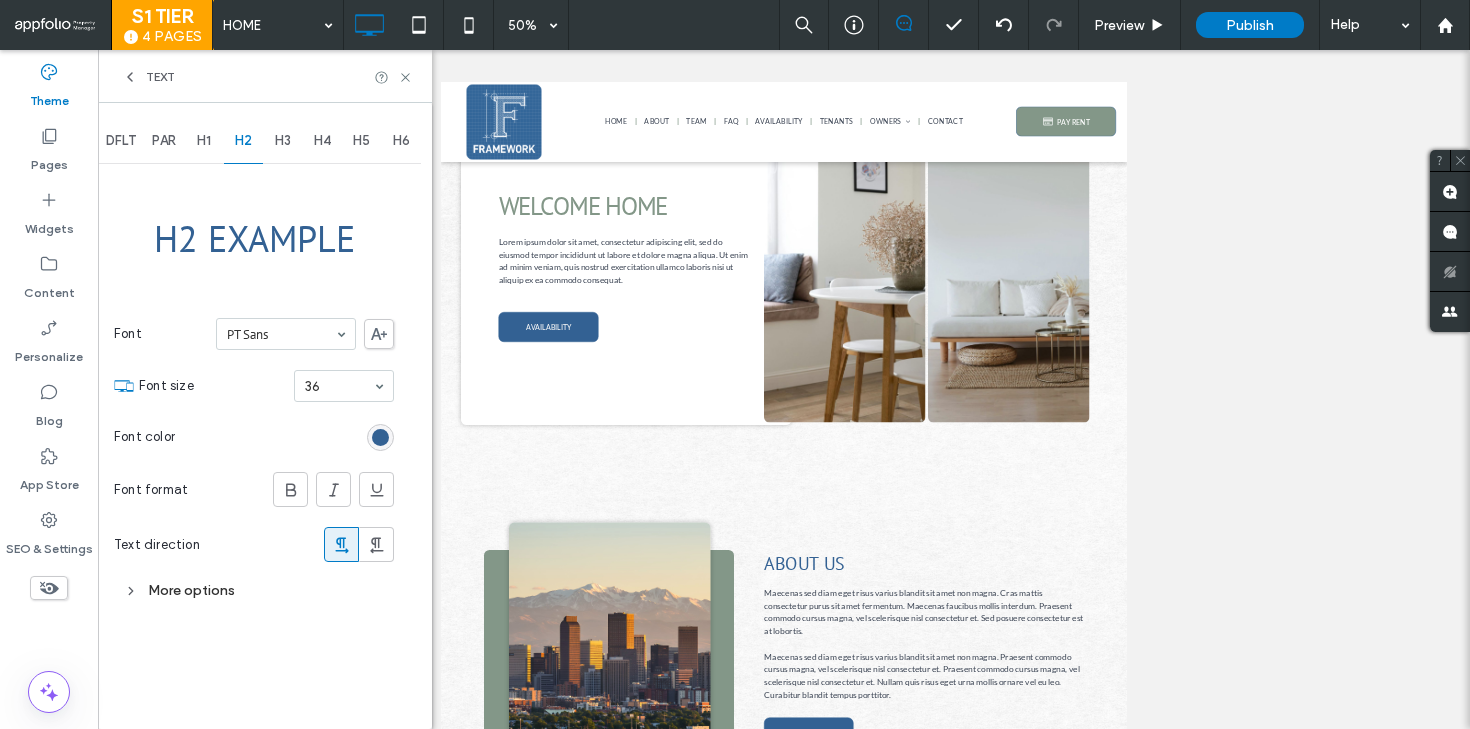 scroll, scrollTop: 0, scrollLeft: 0, axis: both 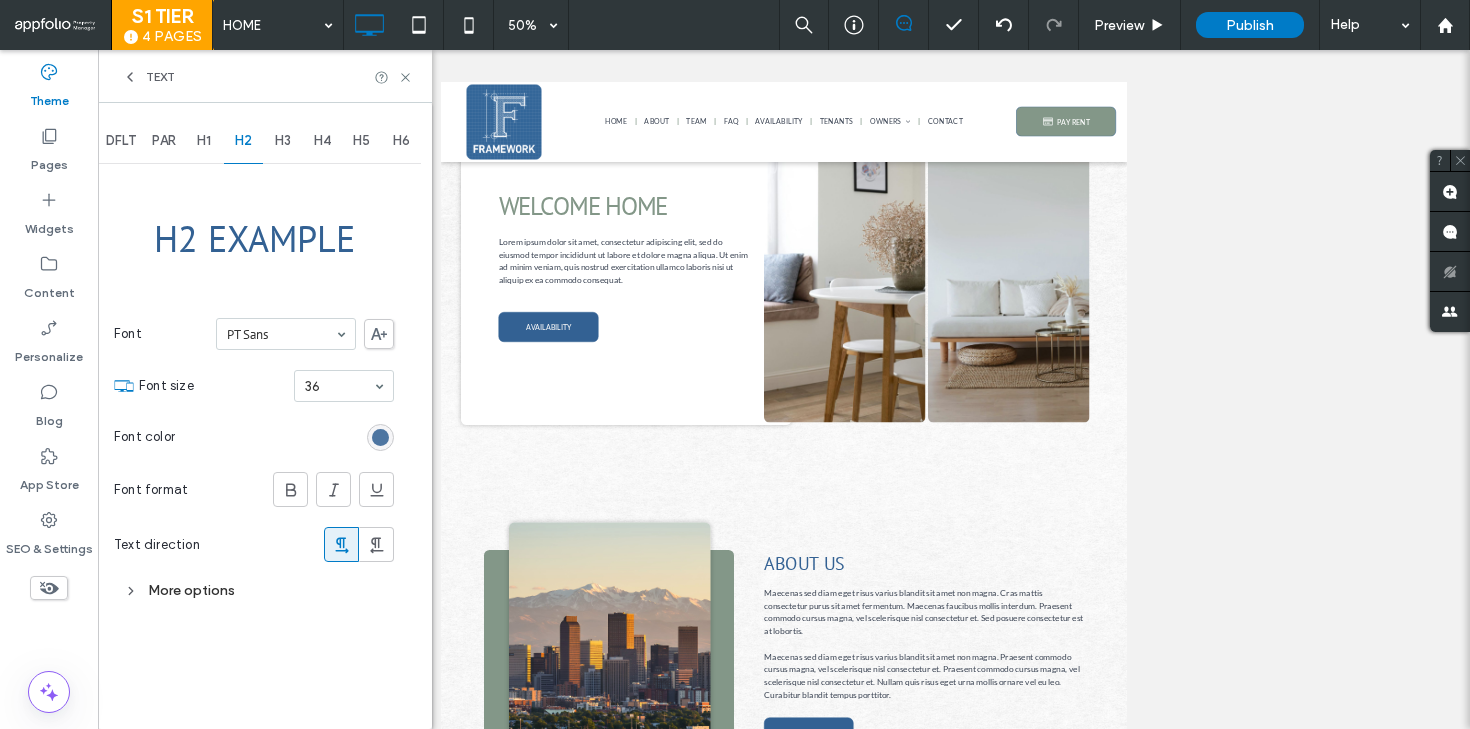 click at bounding box center [380, 437] 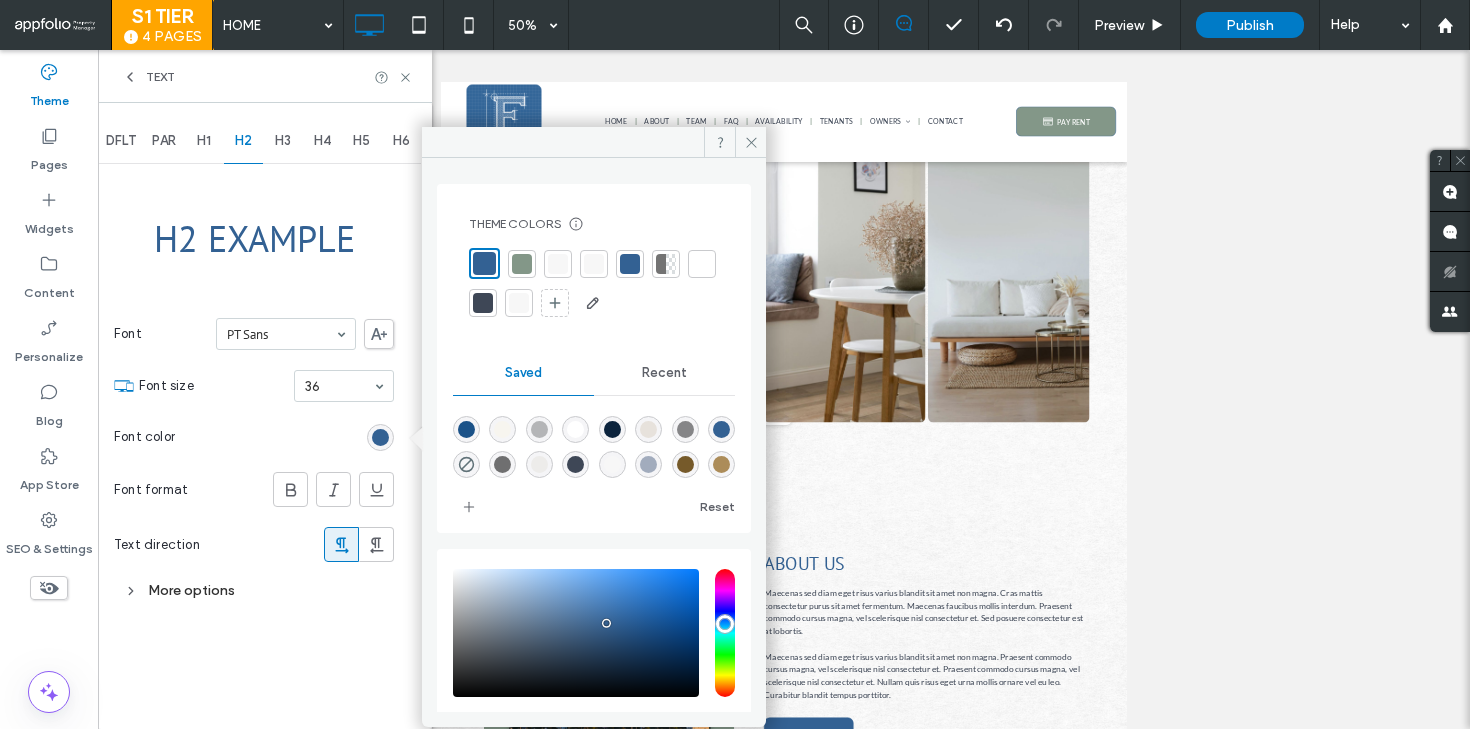 click at bounding box center (522, 264) 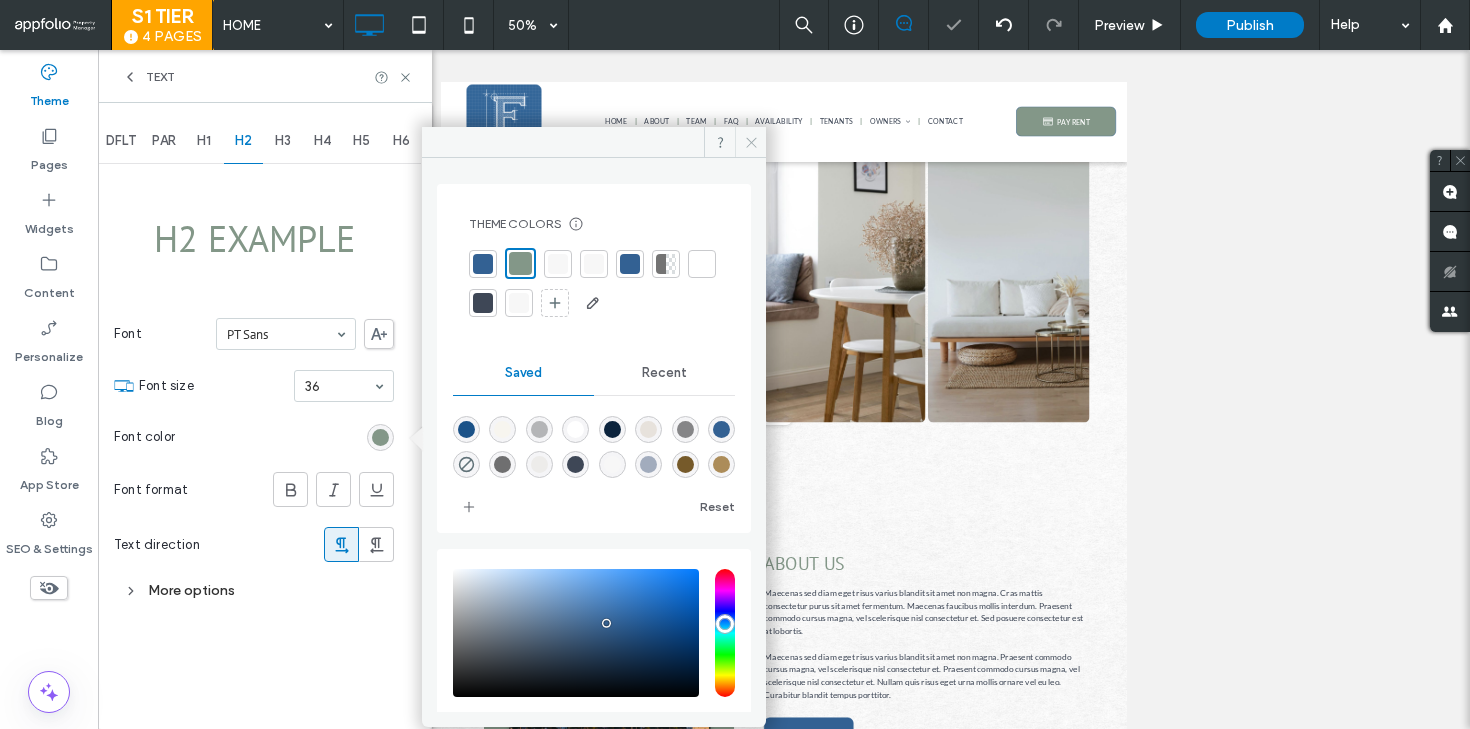 click 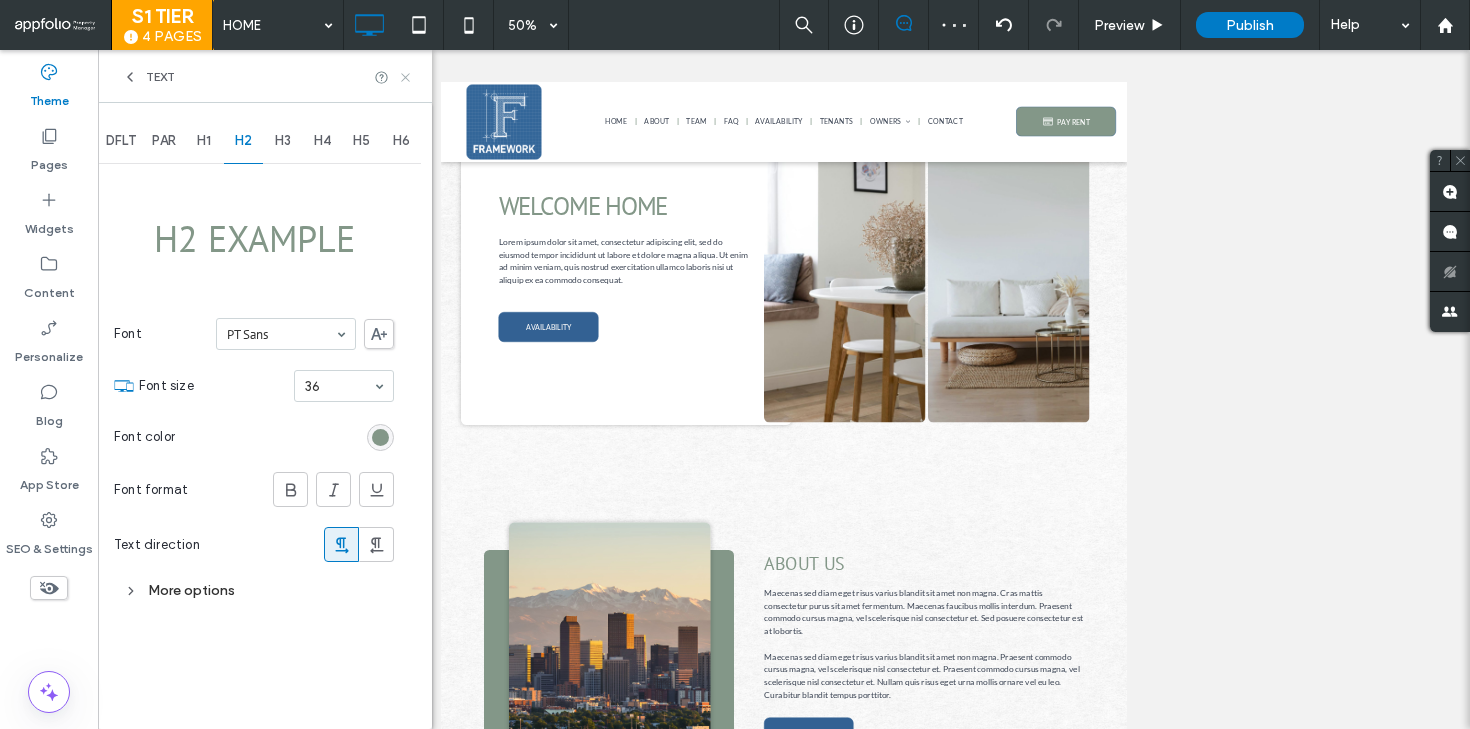 click 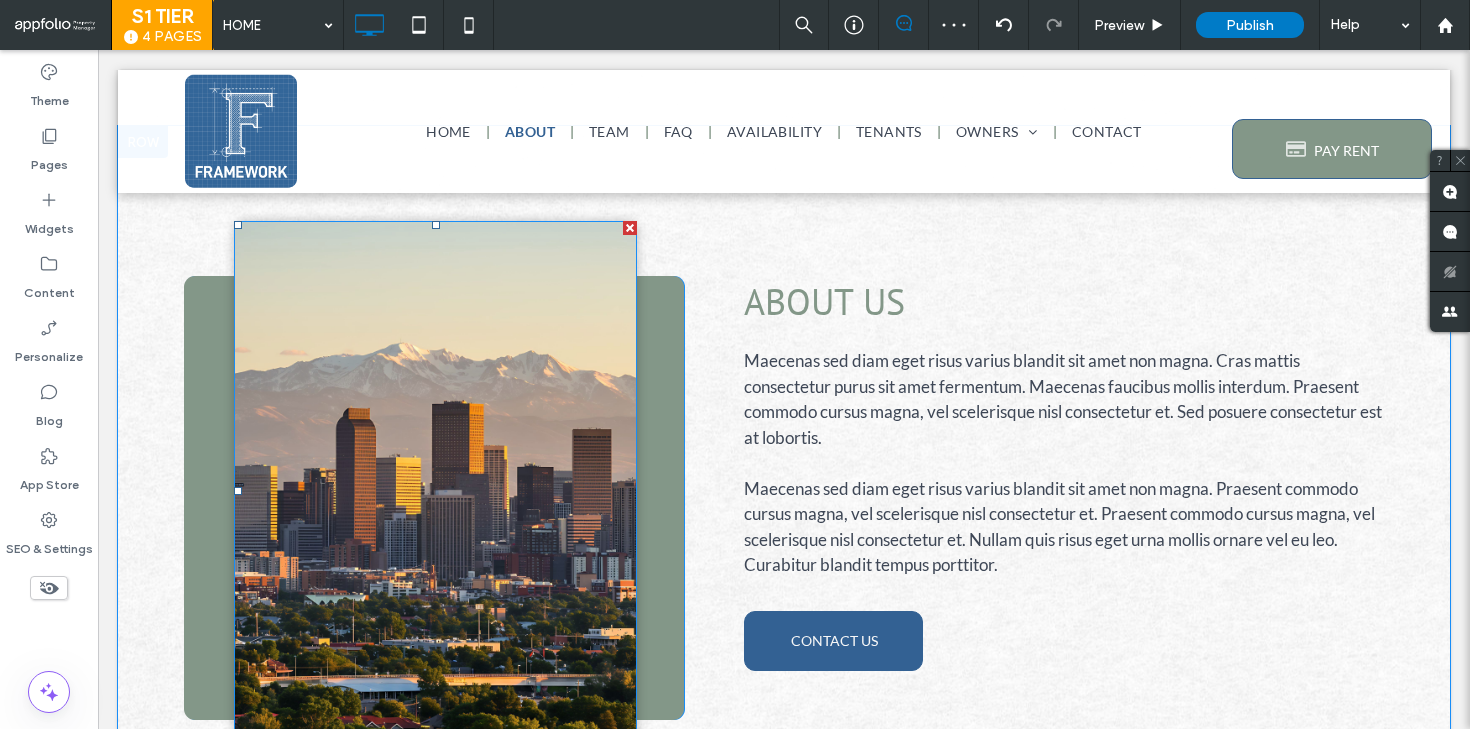 scroll, scrollTop: 822, scrollLeft: 0, axis: vertical 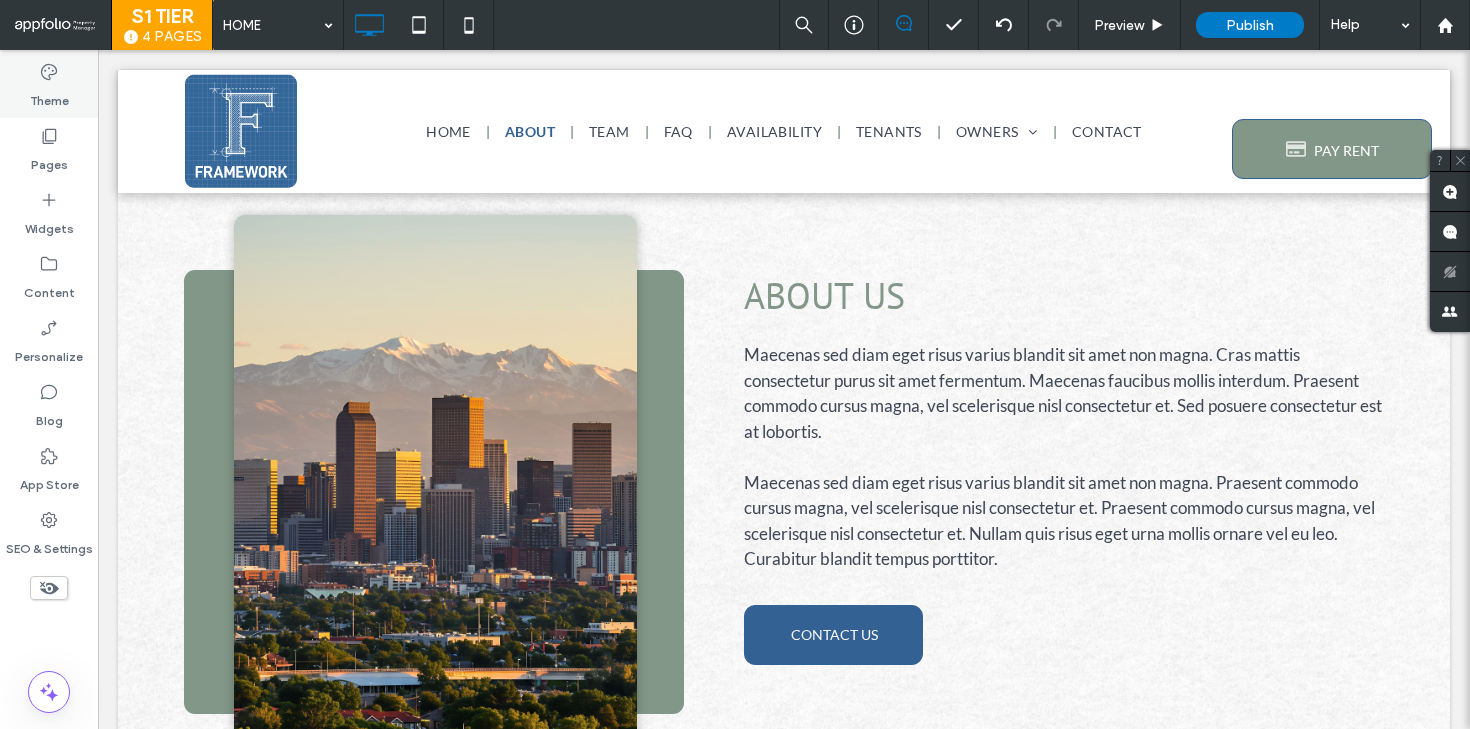 click on "Theme" at bounding box center (49, 96) 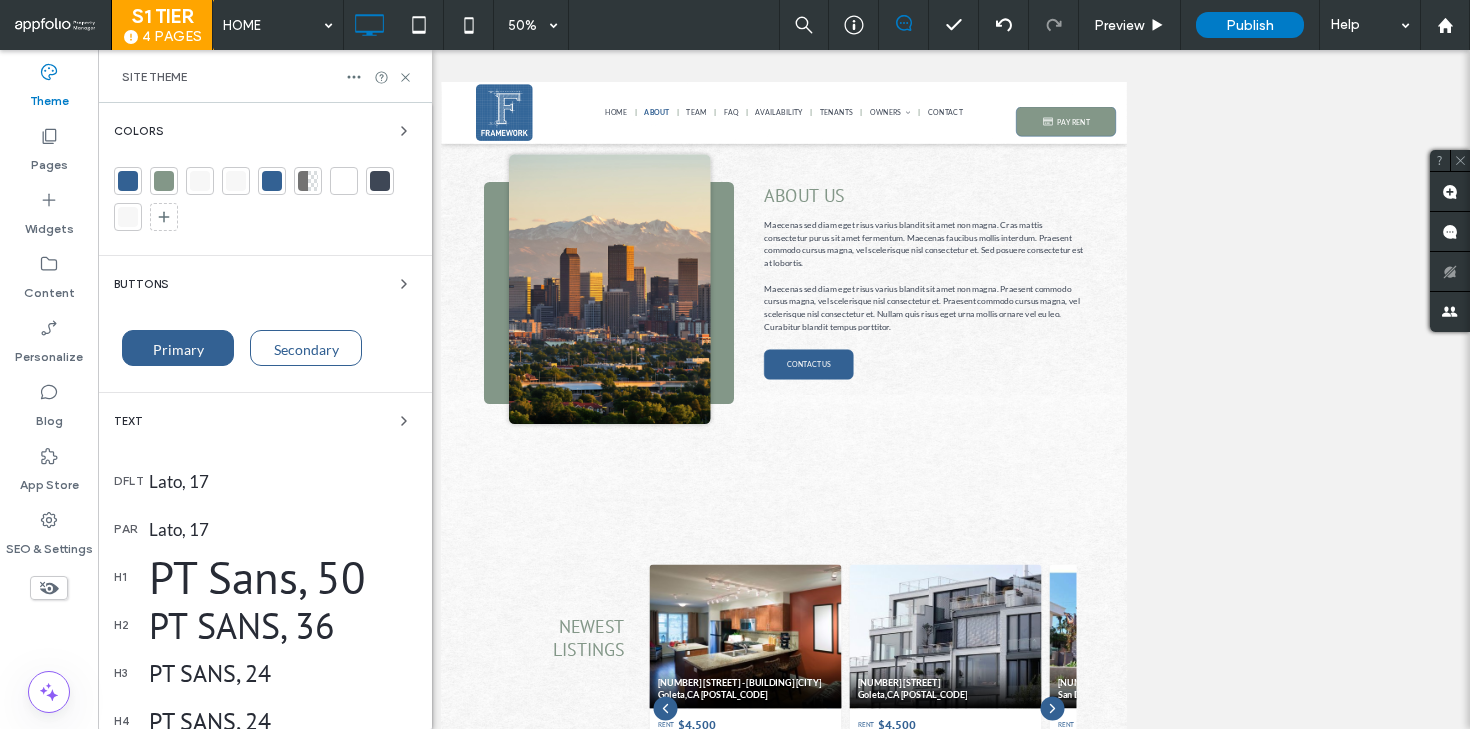 click on "PT Sans, 36" at bounding box center [282, 625] 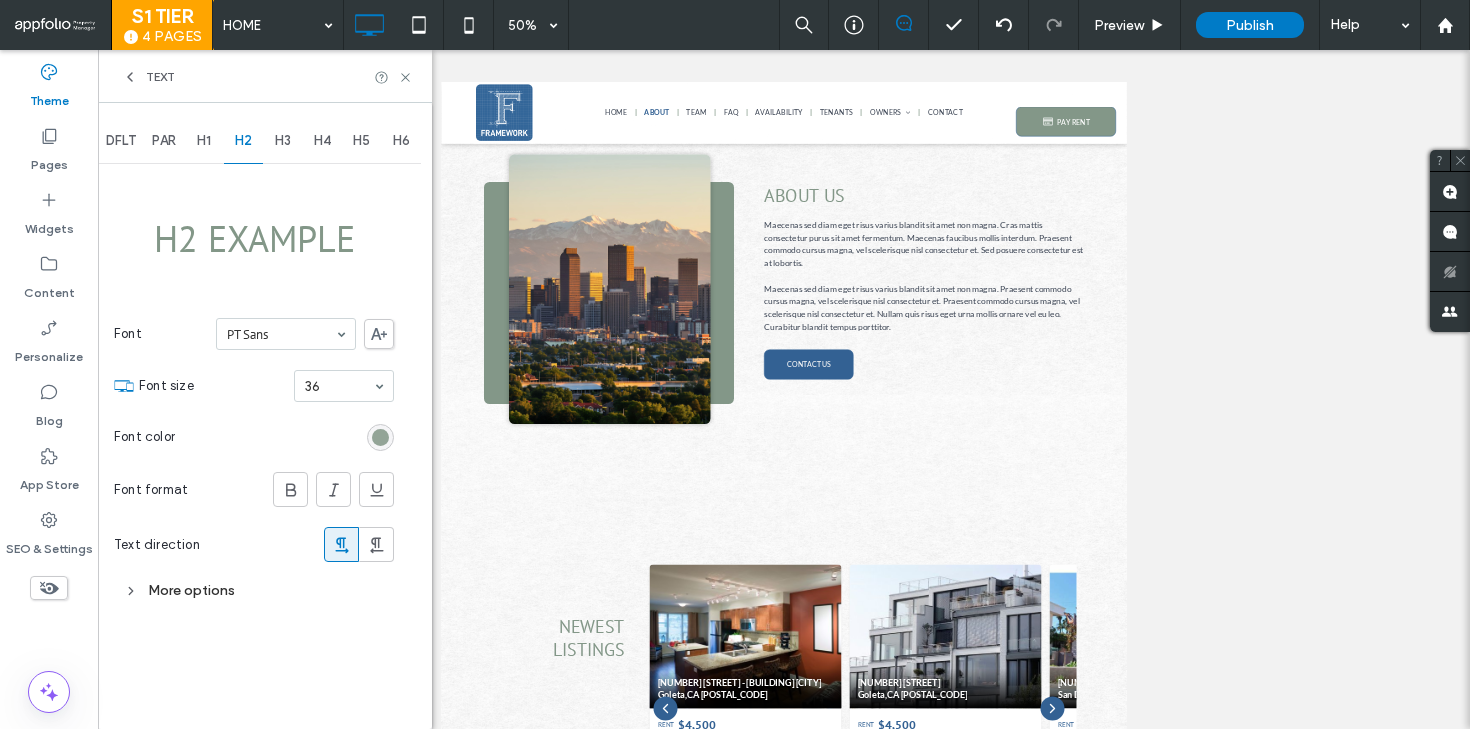 click at bounding box center (380, 437) 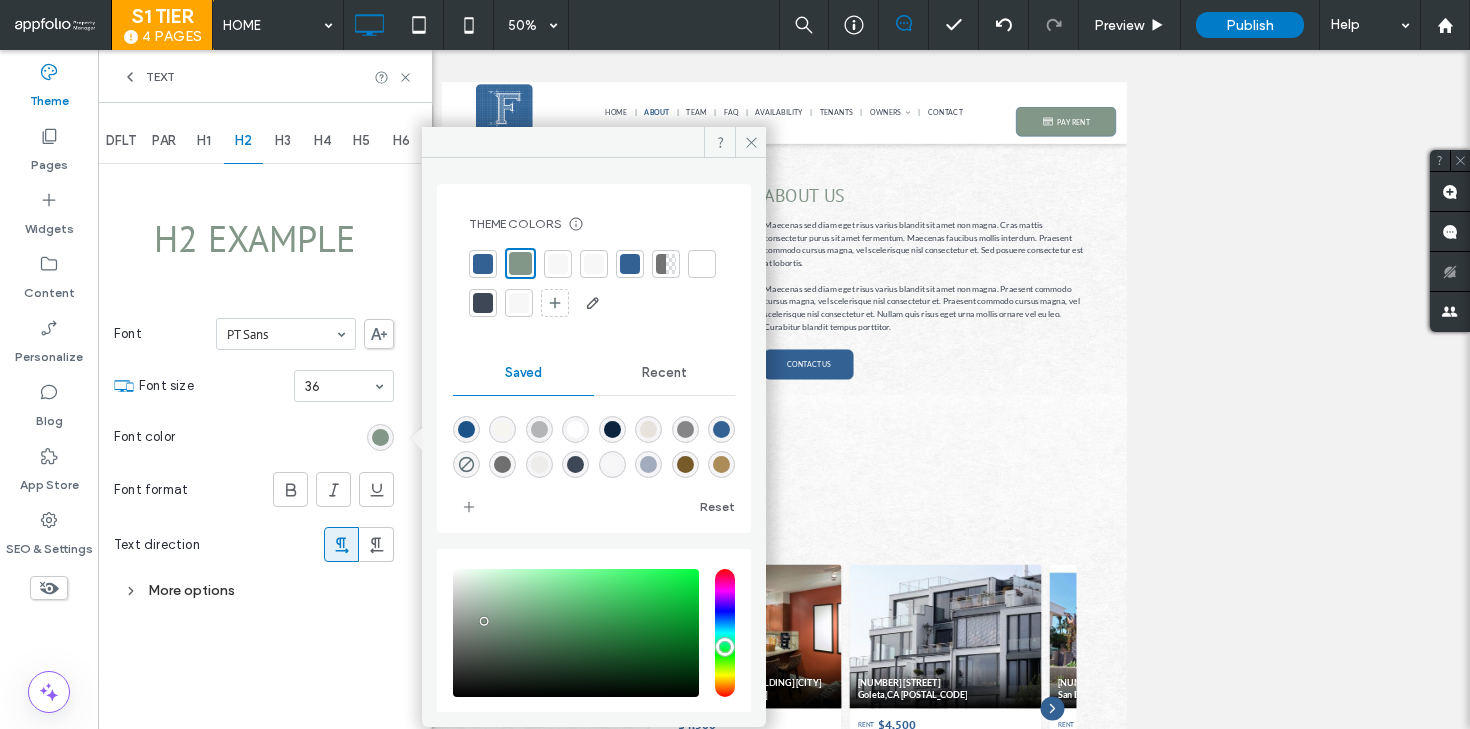 click at bounding box center (483, 303) 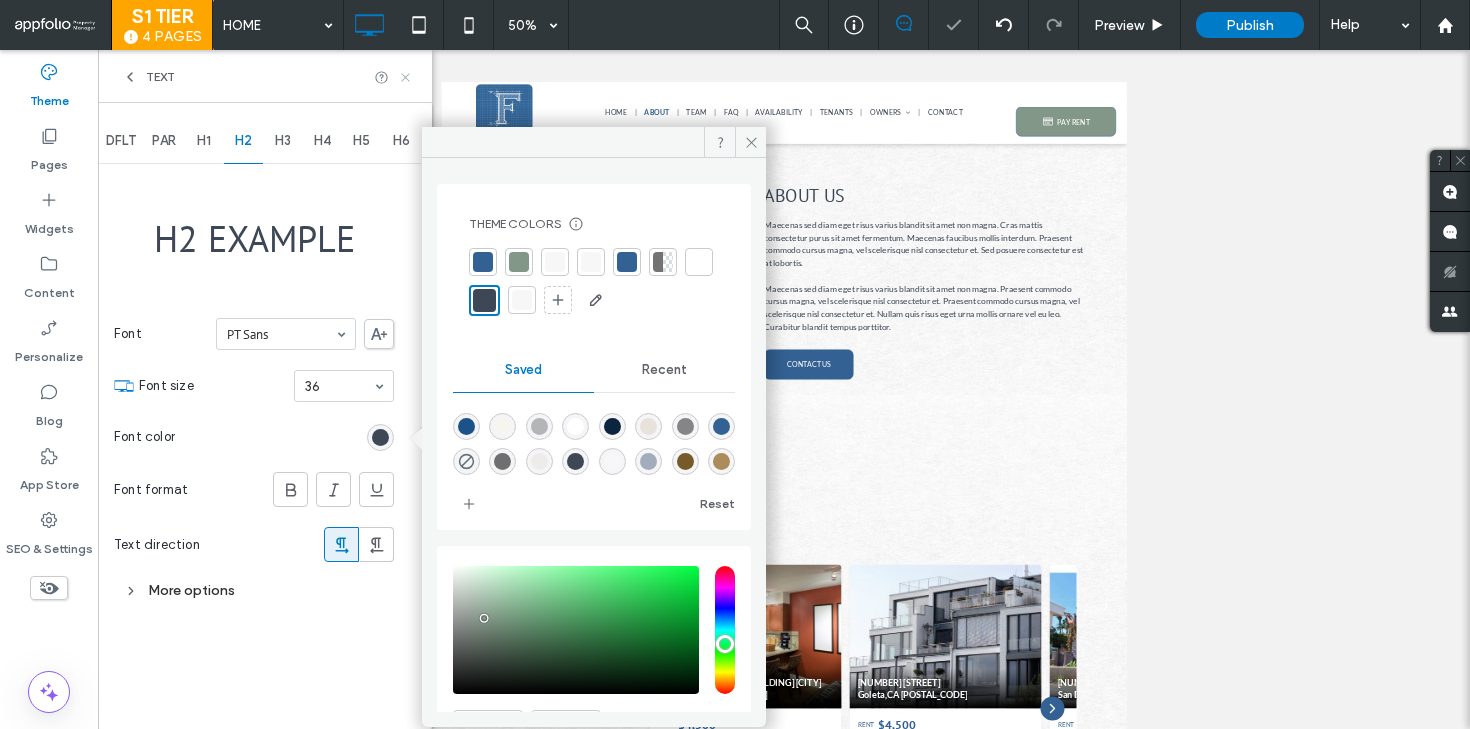 click 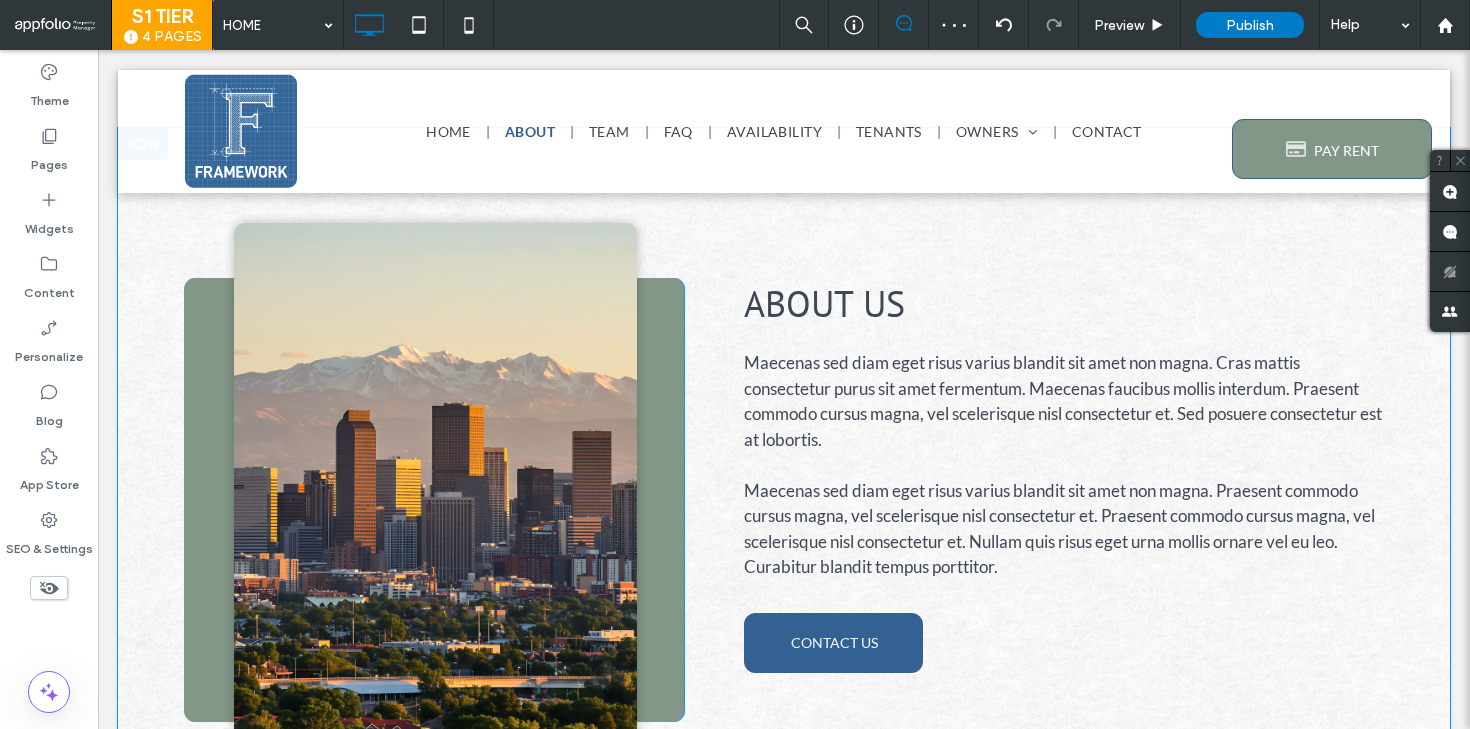 scroll, scrollTop: 823, scrollLeft: 0, axis: vertical 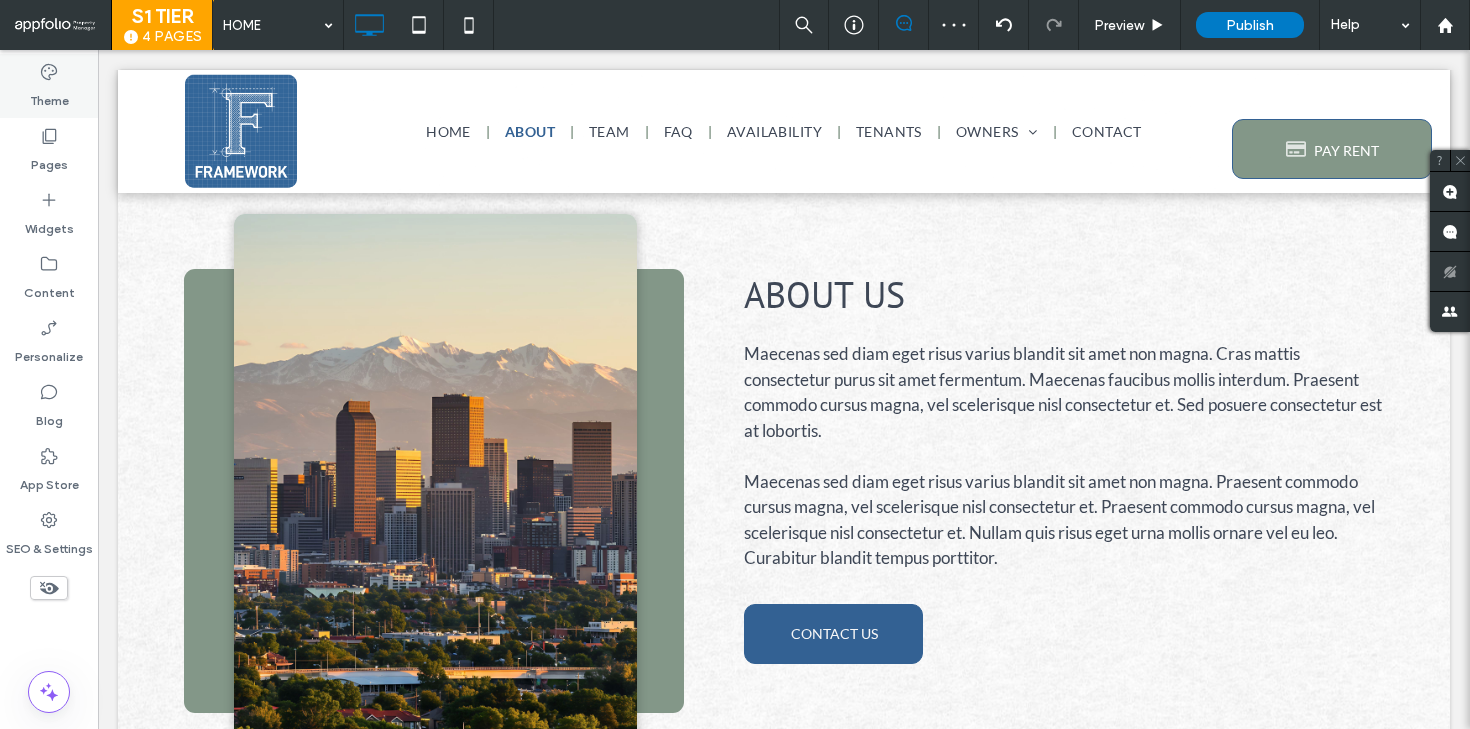 click on "Theme" at bounding box center (49, 96) 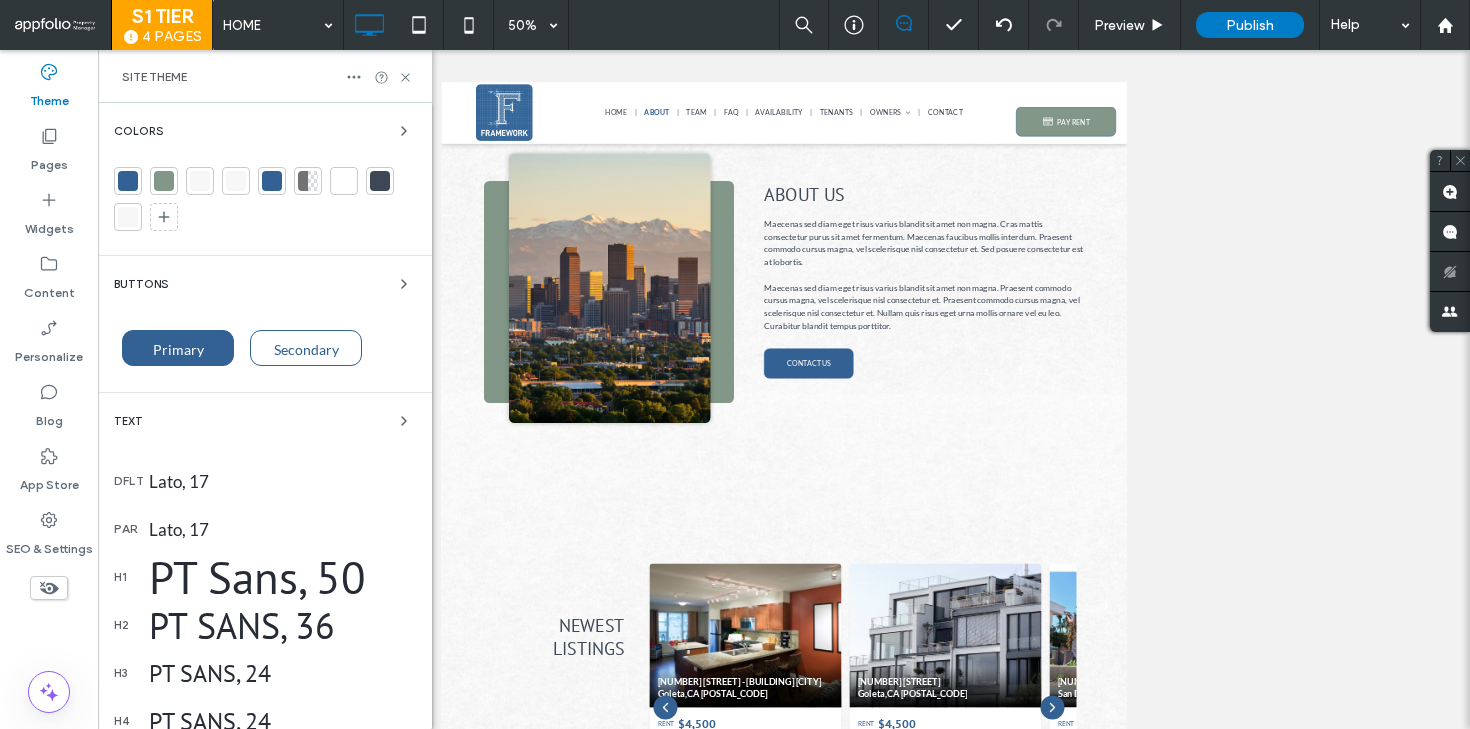 click on "PT Sans, 36" at bounding box center [282, 625] 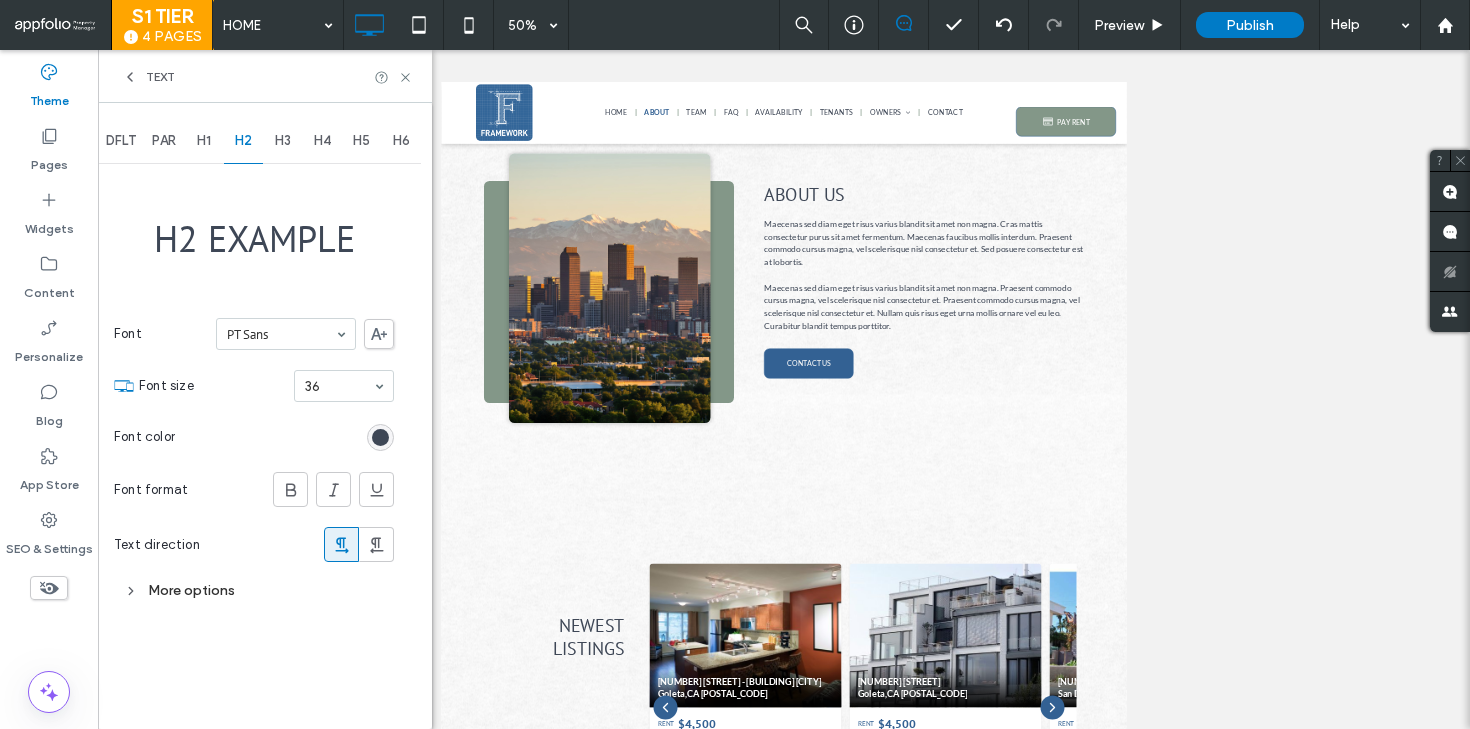 click on "Font color" at bounding box center (254, 437) 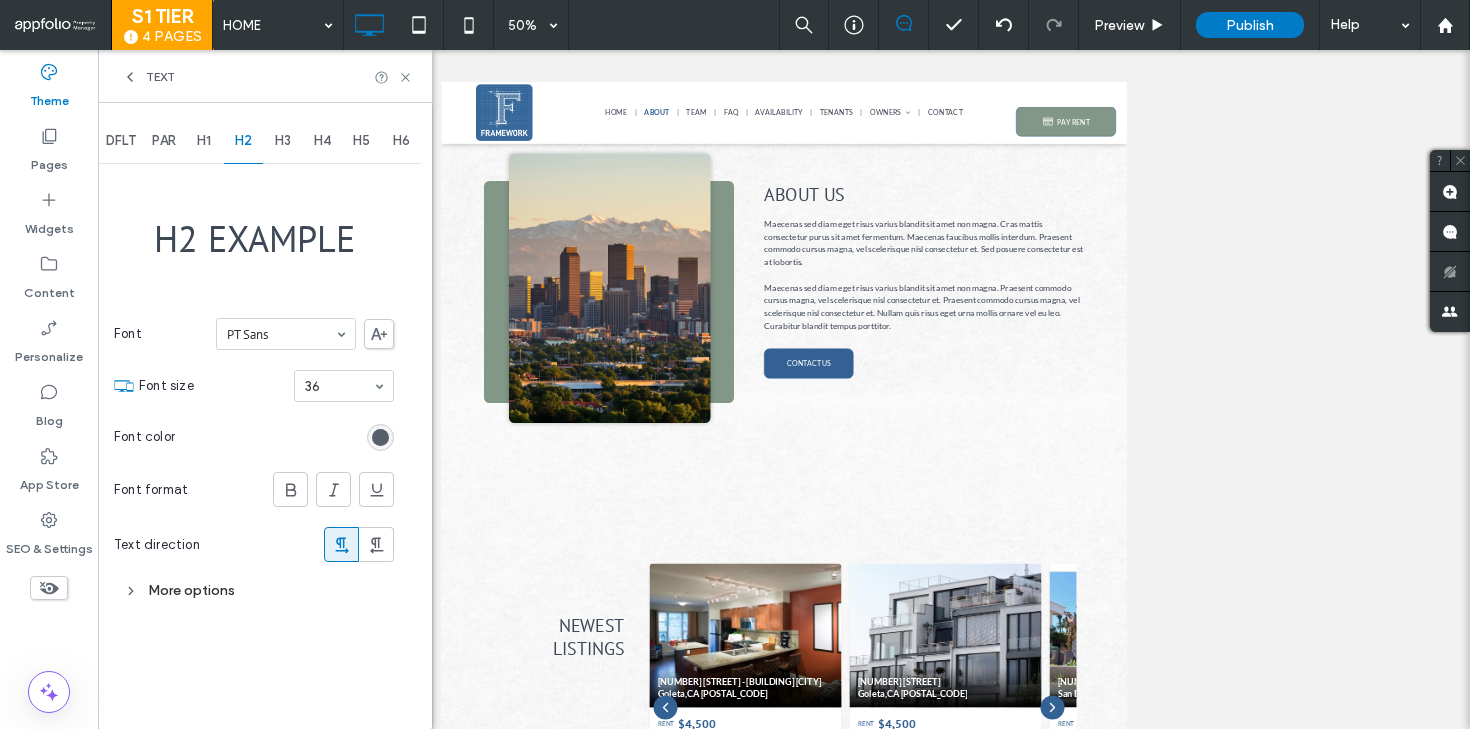 click at bounding box center (380, 437) 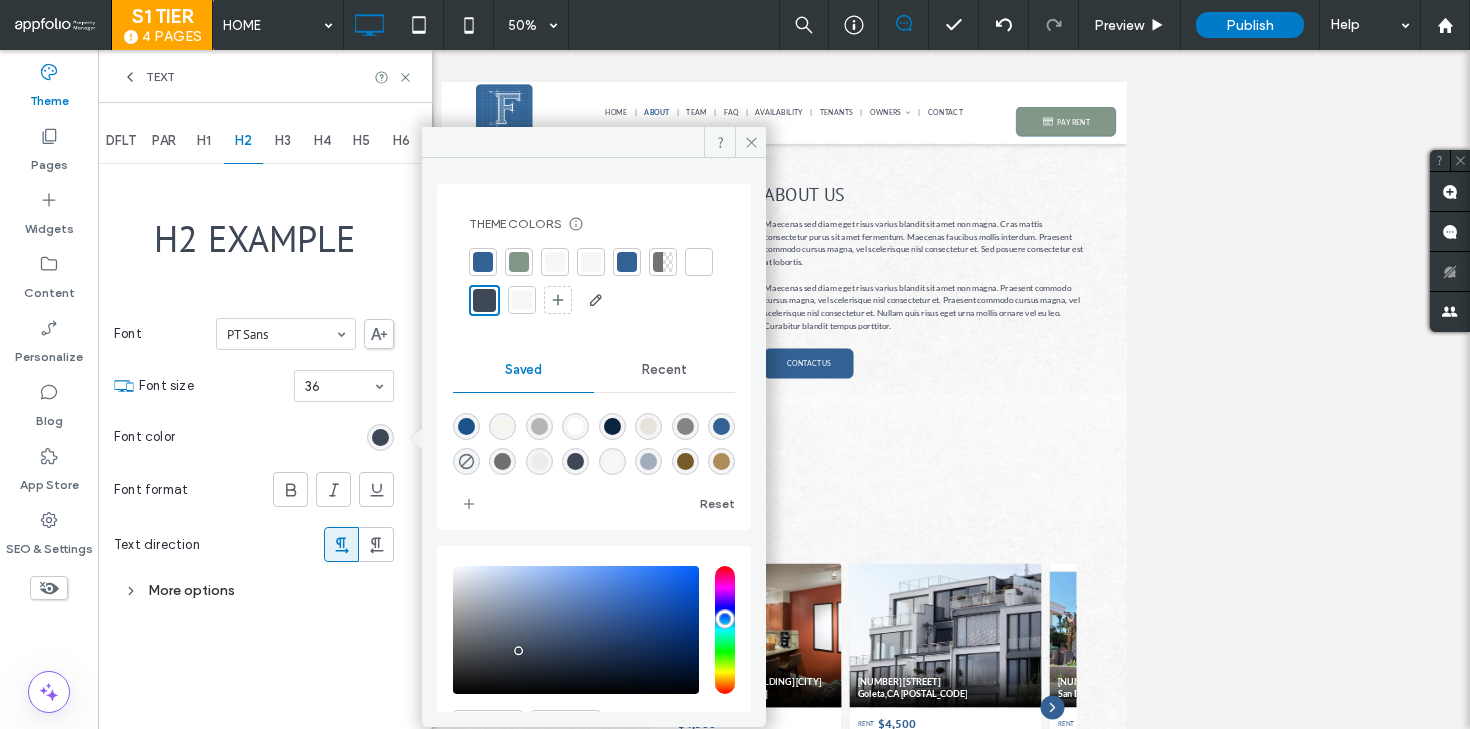 click at bounding box center [483, 262] 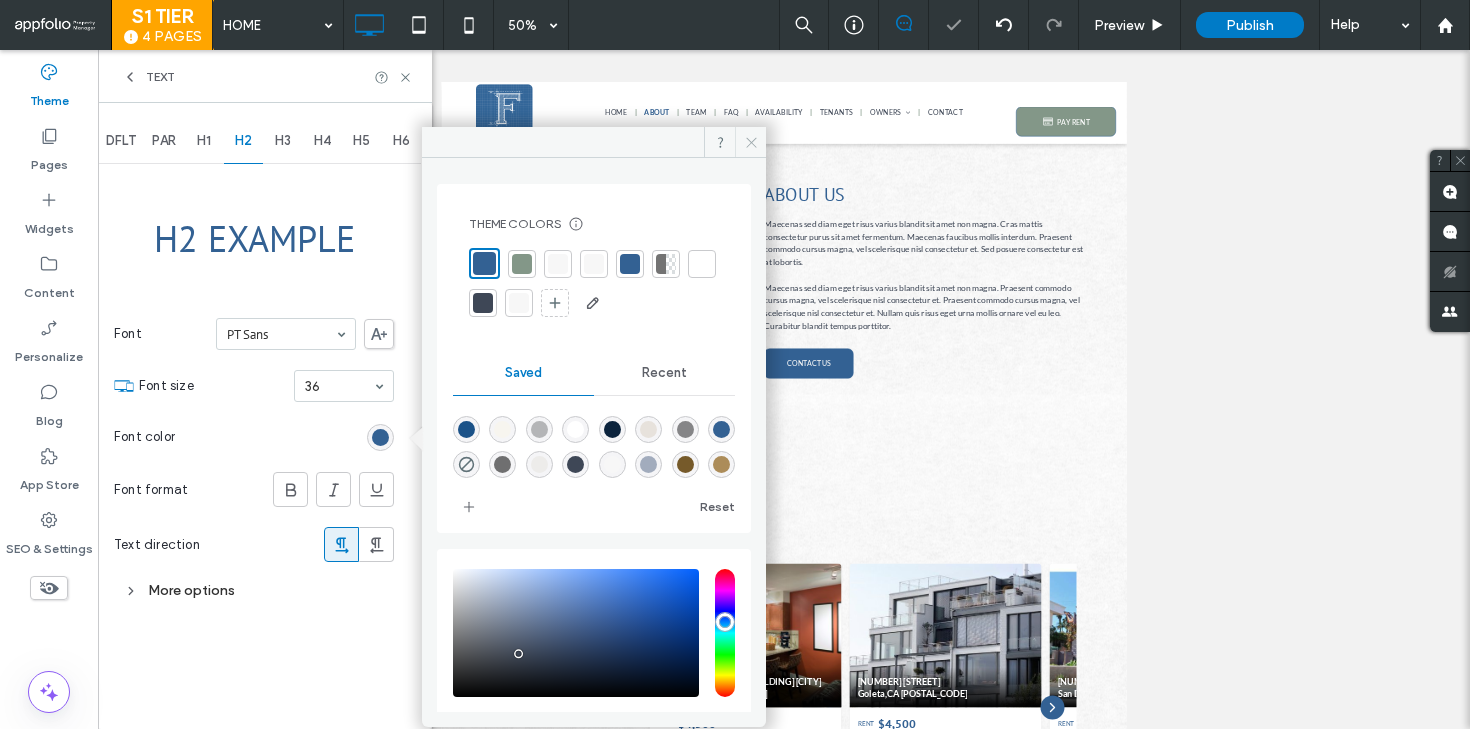 click at bounding box center (750, 142) 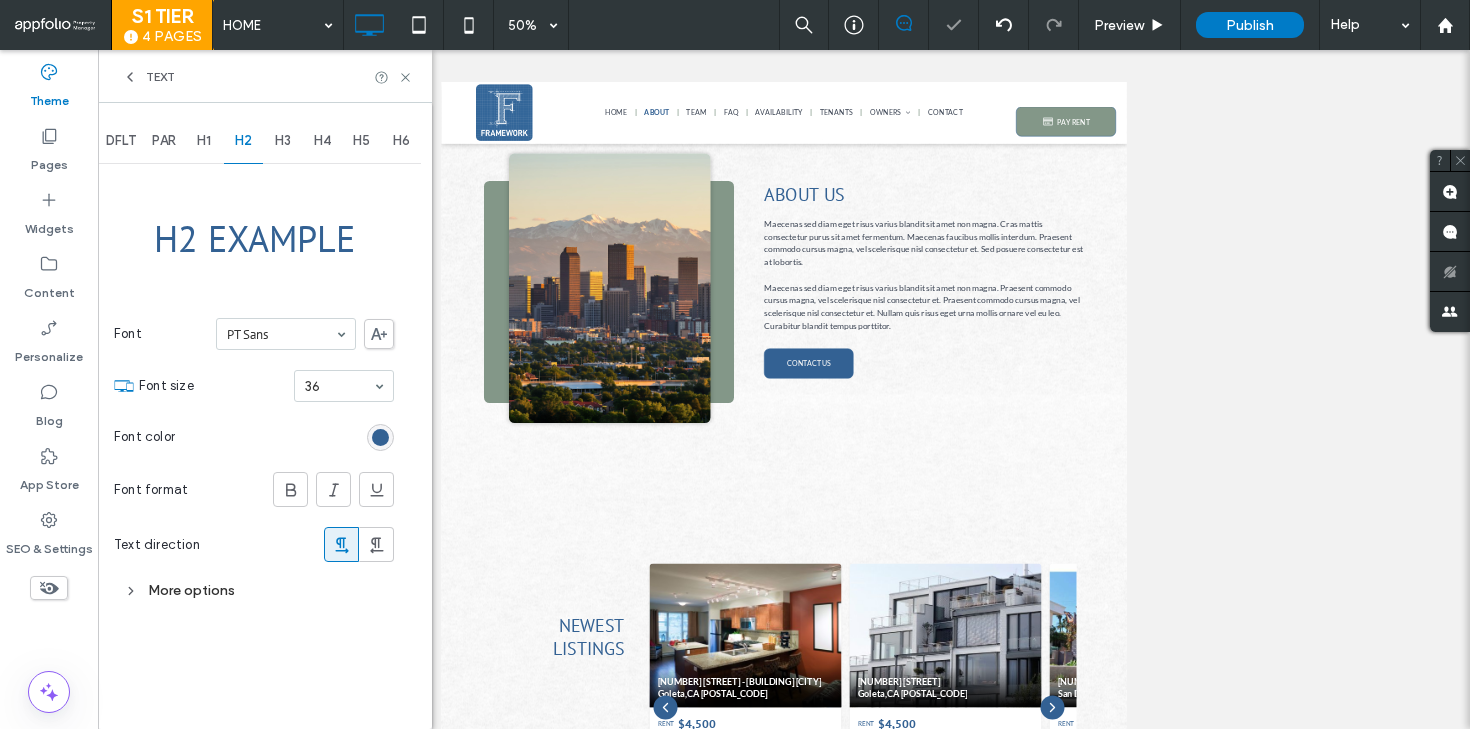 click 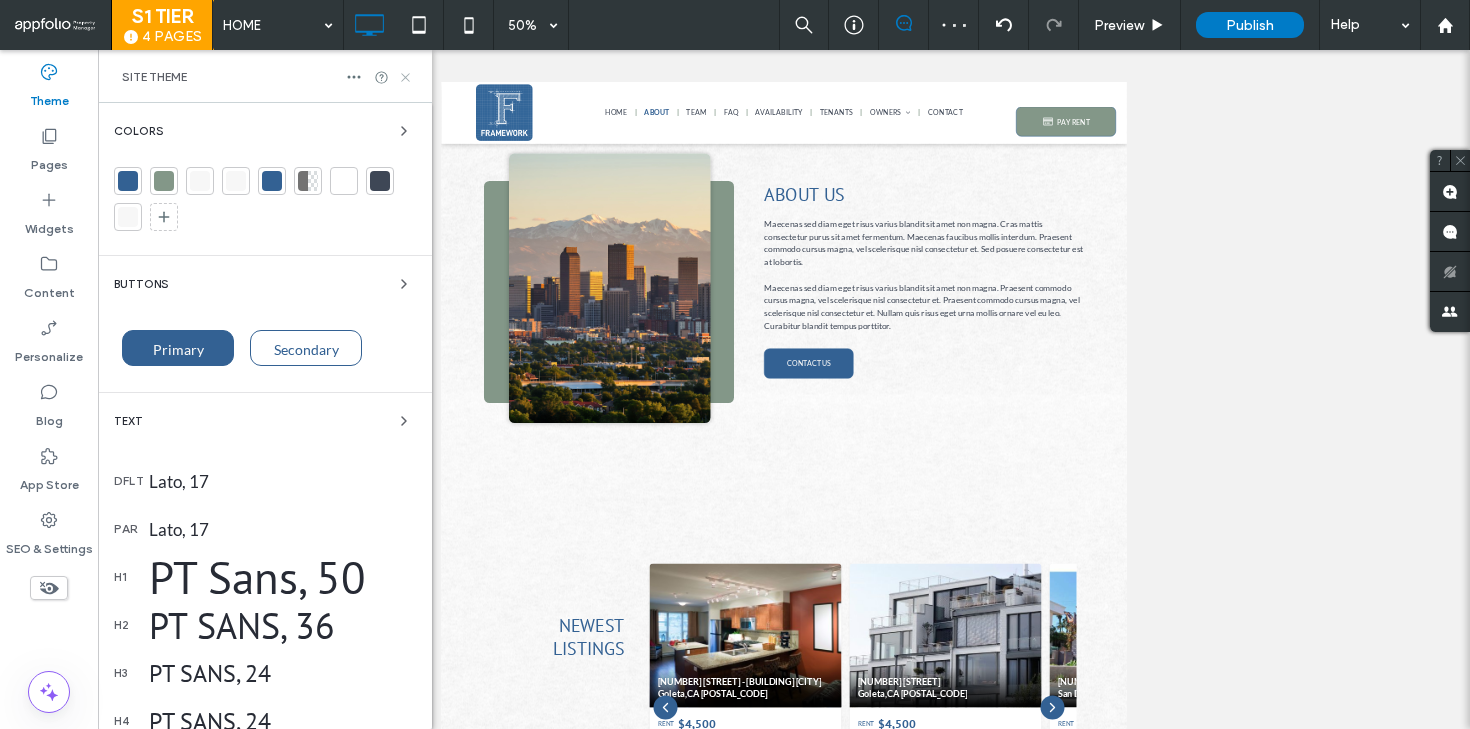 click 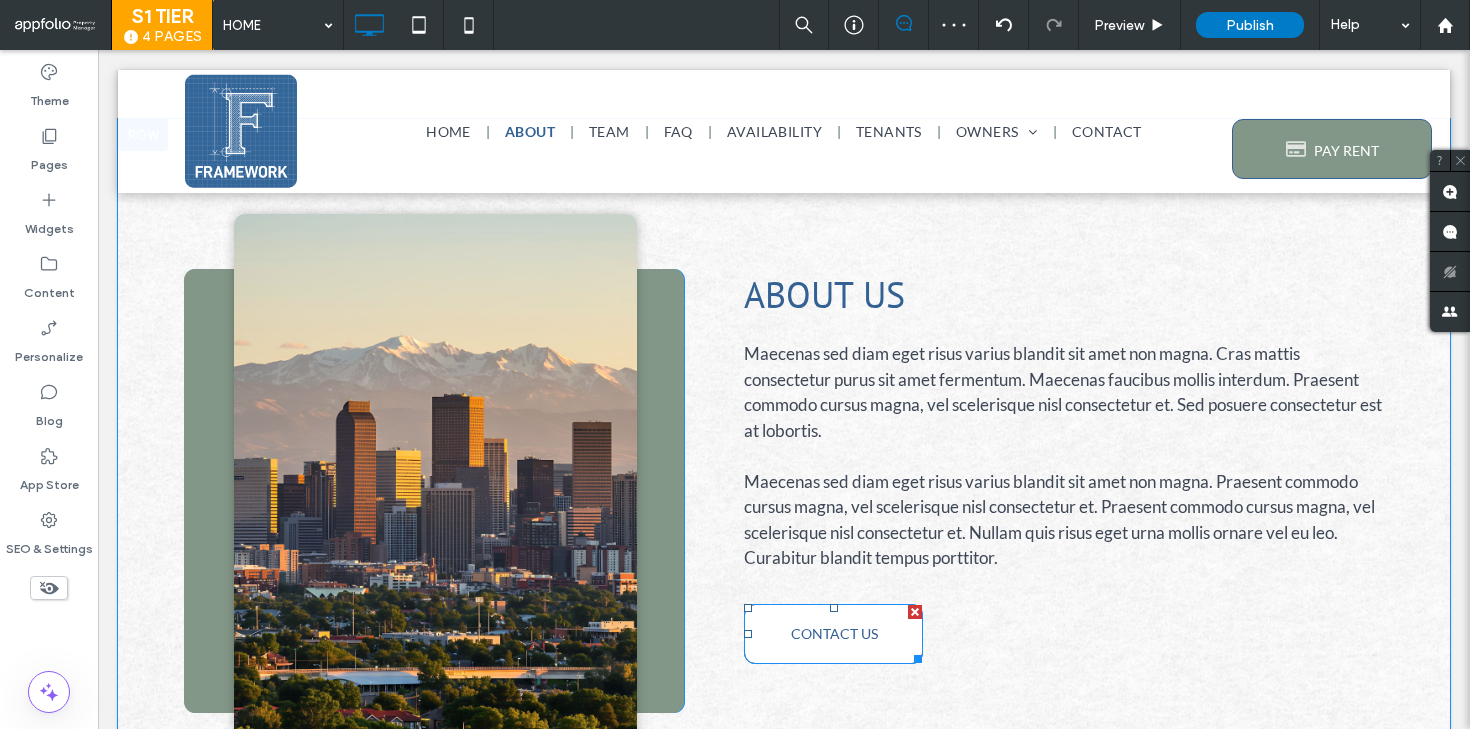 click on "CONTACT US" at bounding box center [833, 634] 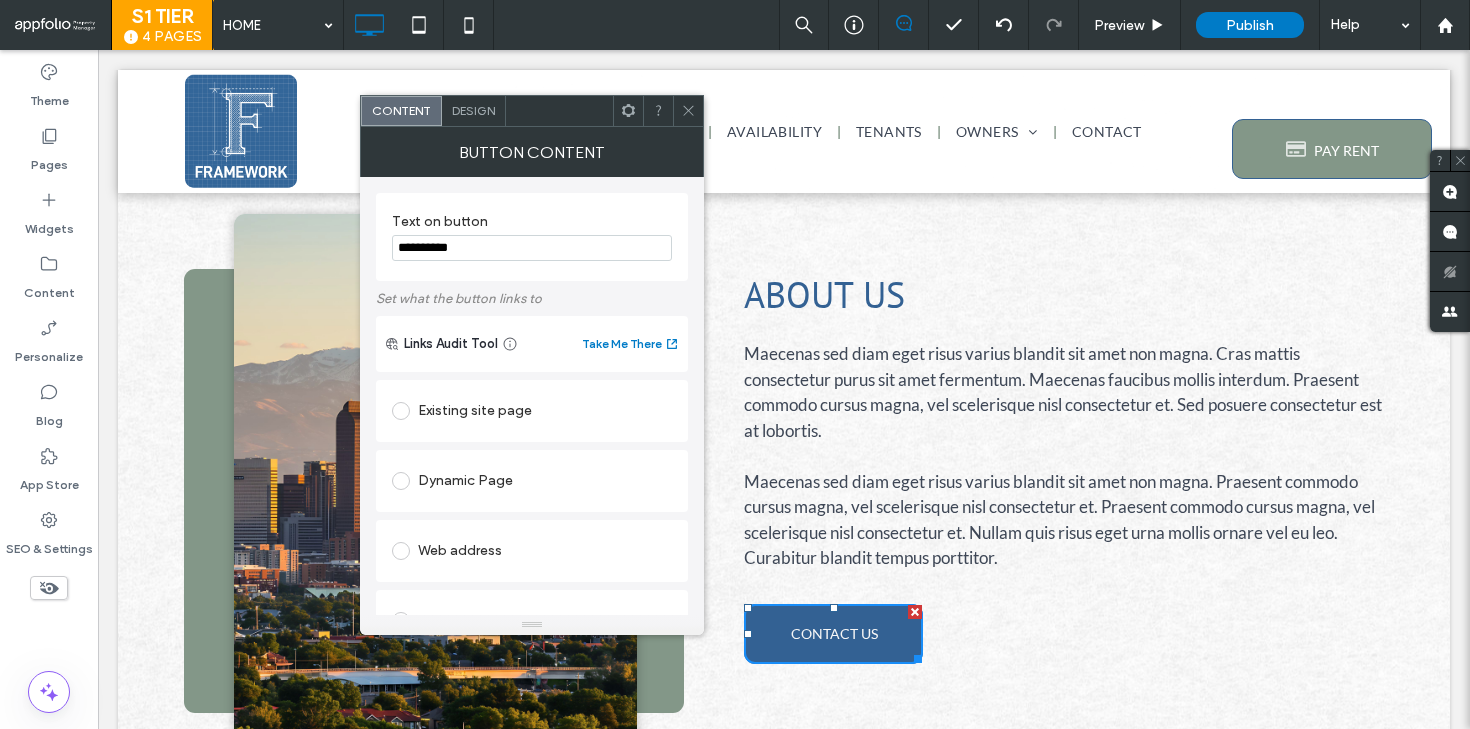 click on "Design" at bounding box center [473, 110] 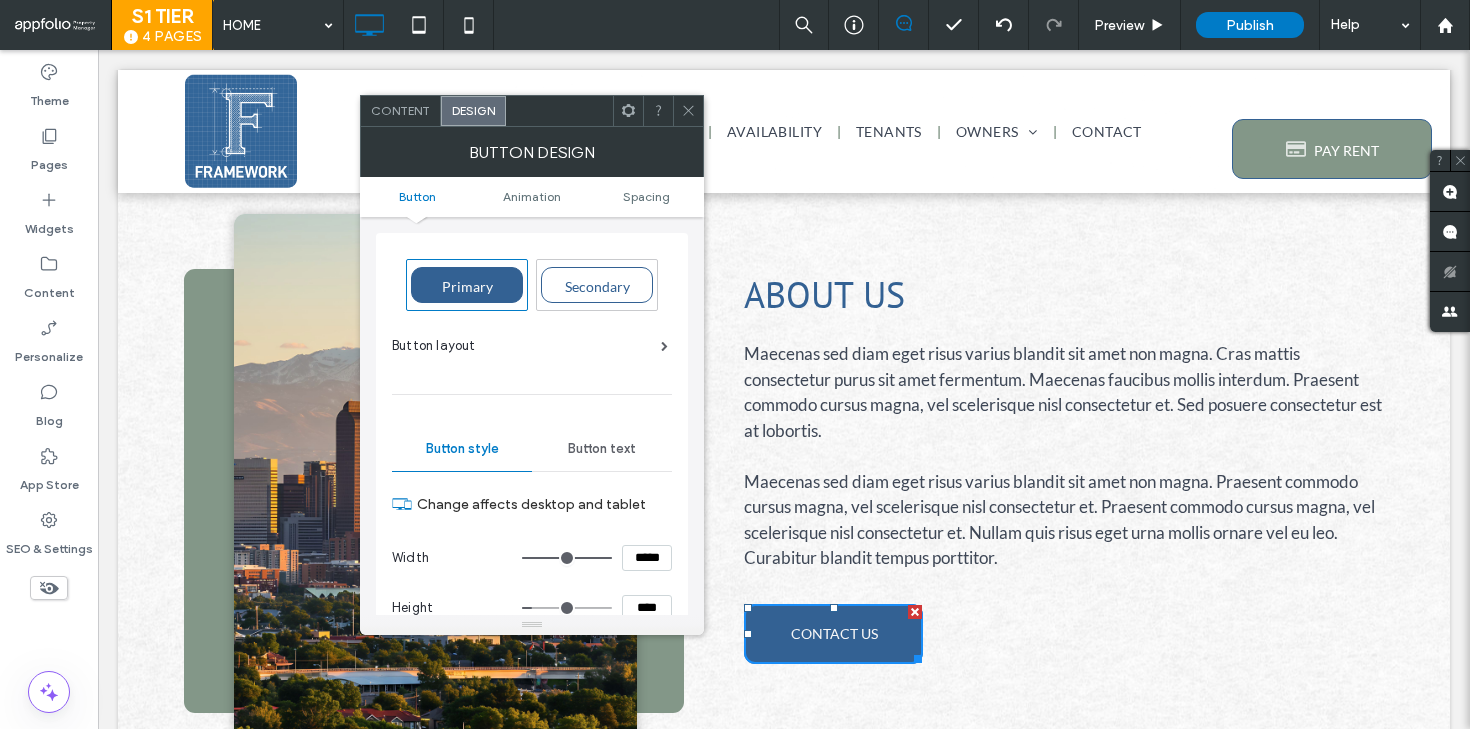 click on "Secondary" at bounding box center (597, 286) 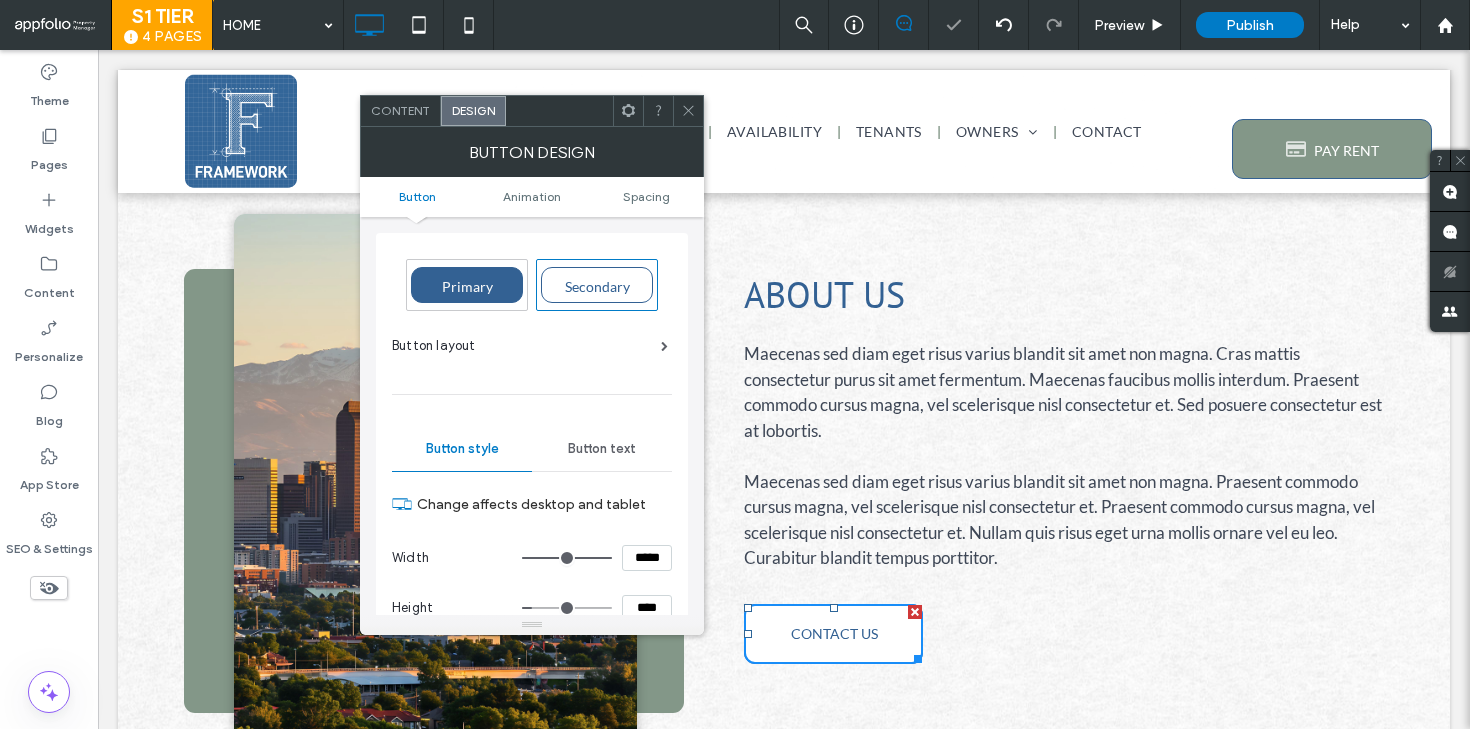 click 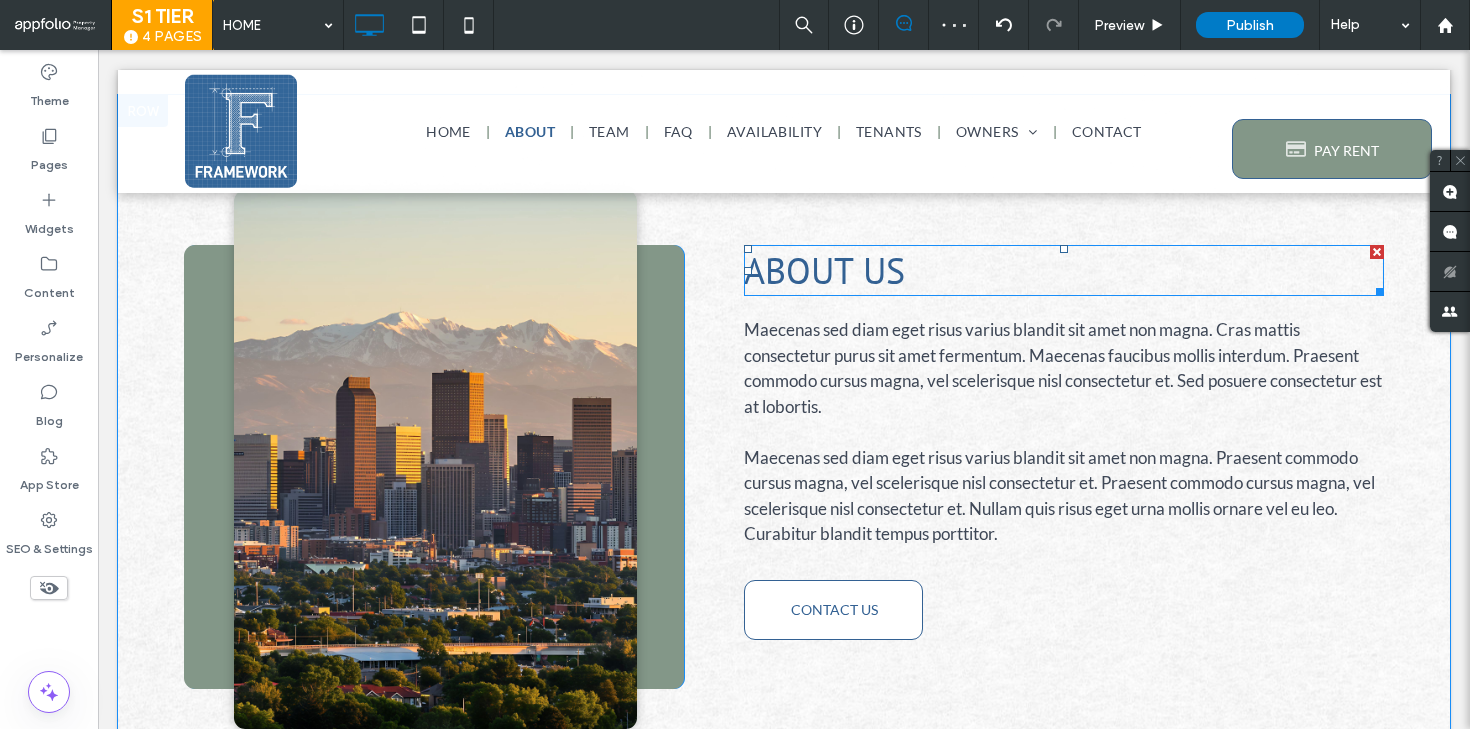 scroll, scrollTop: 850, scrollLeft: 0, axis: vertical 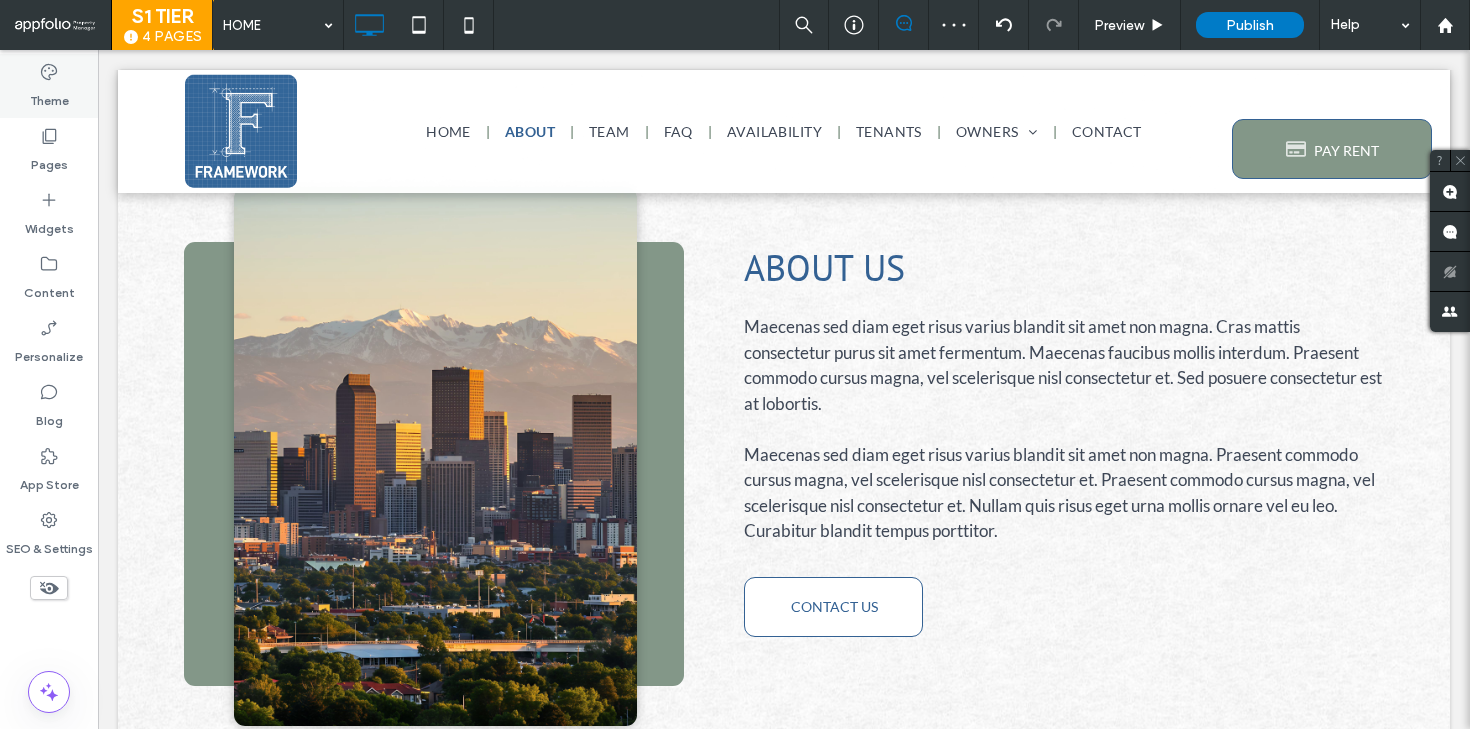 click 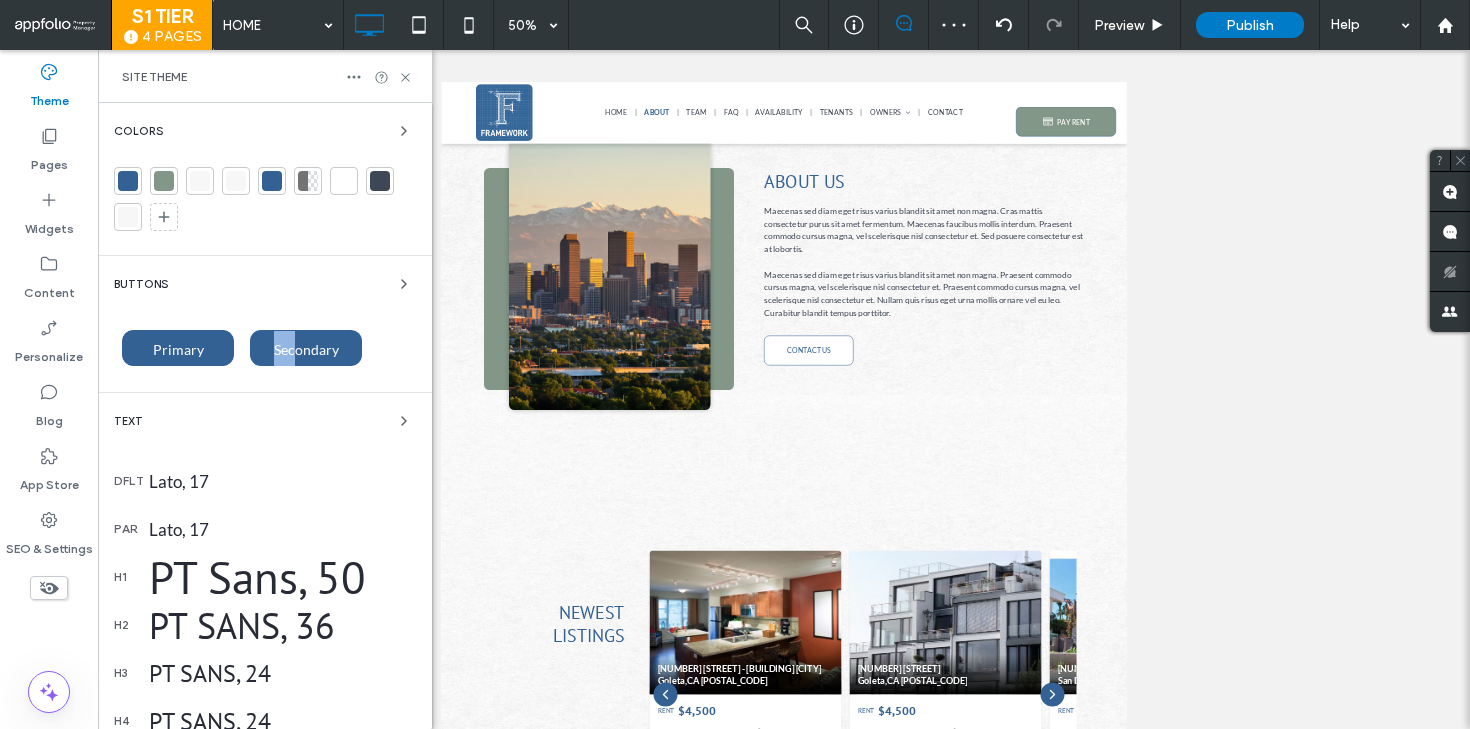 click on "Secondary" at bounding box center (306, 348) 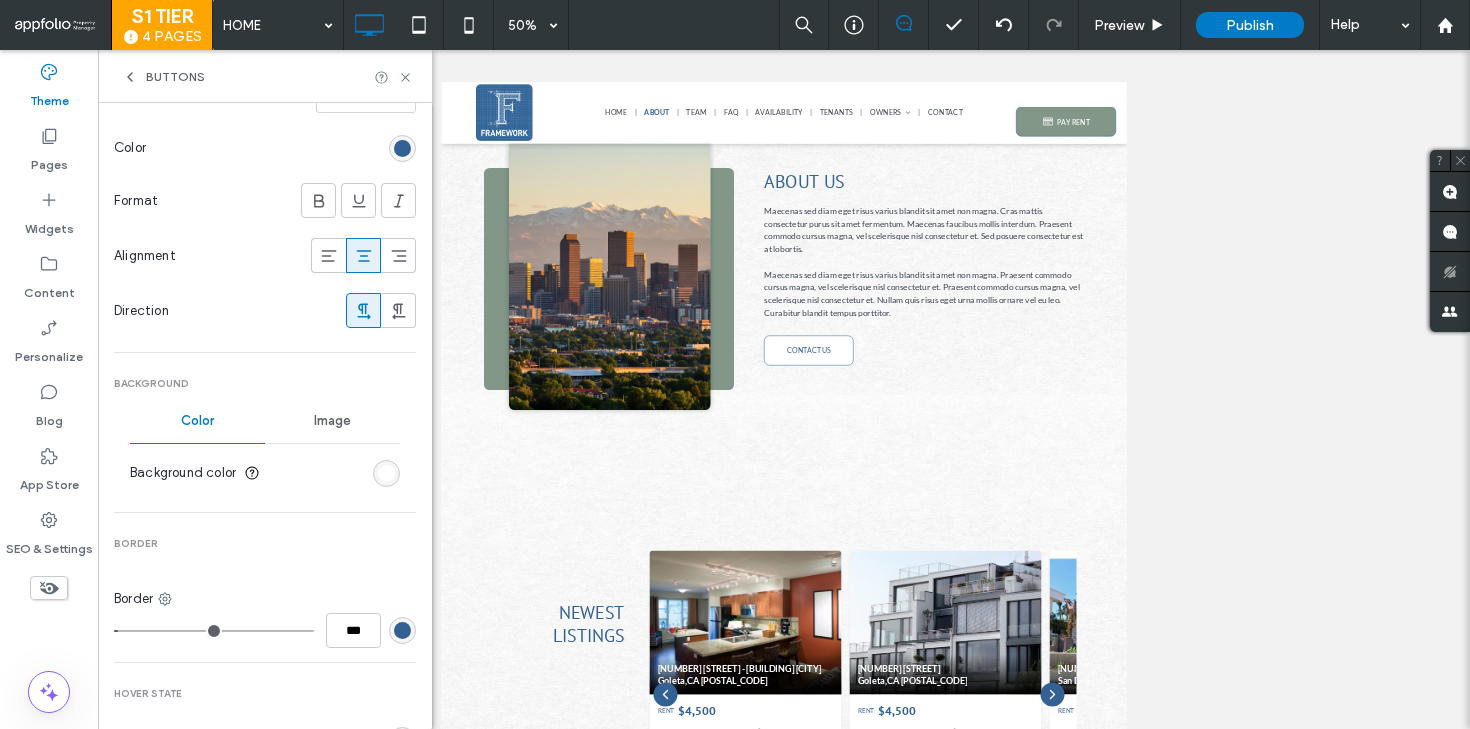 scroll, scrollTop: 411, scrollLeft: 0, axis: vertical 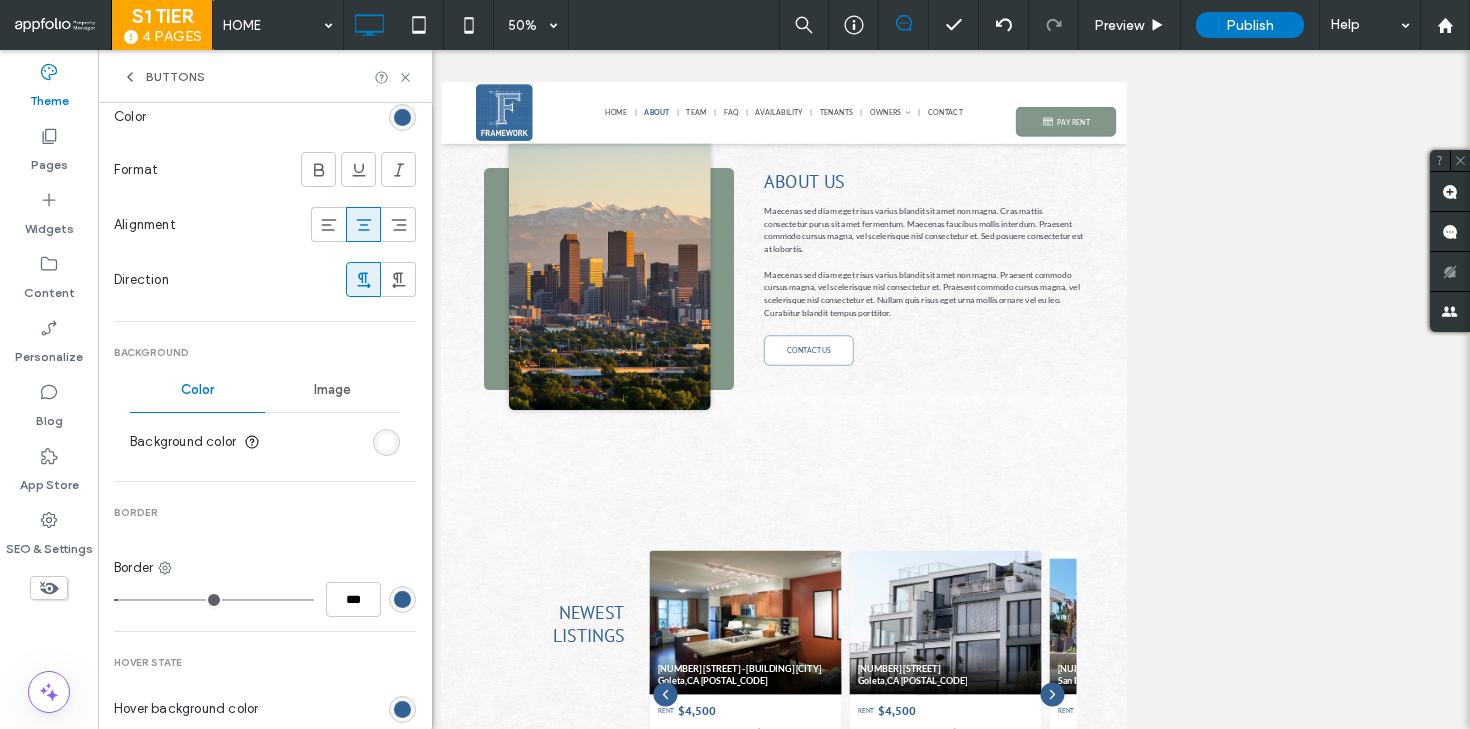 click at bounding box center [402, 599] 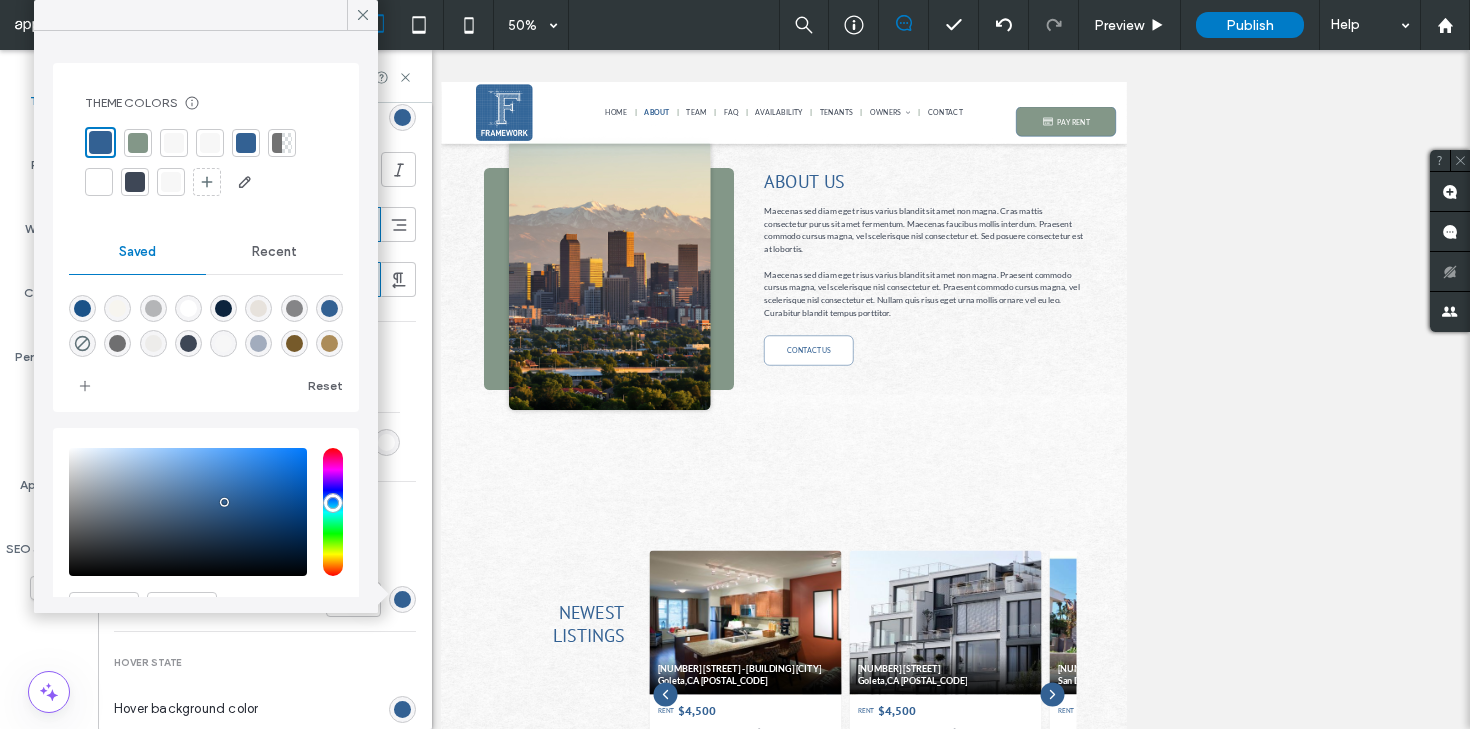 click at bounding box center (206, 162) 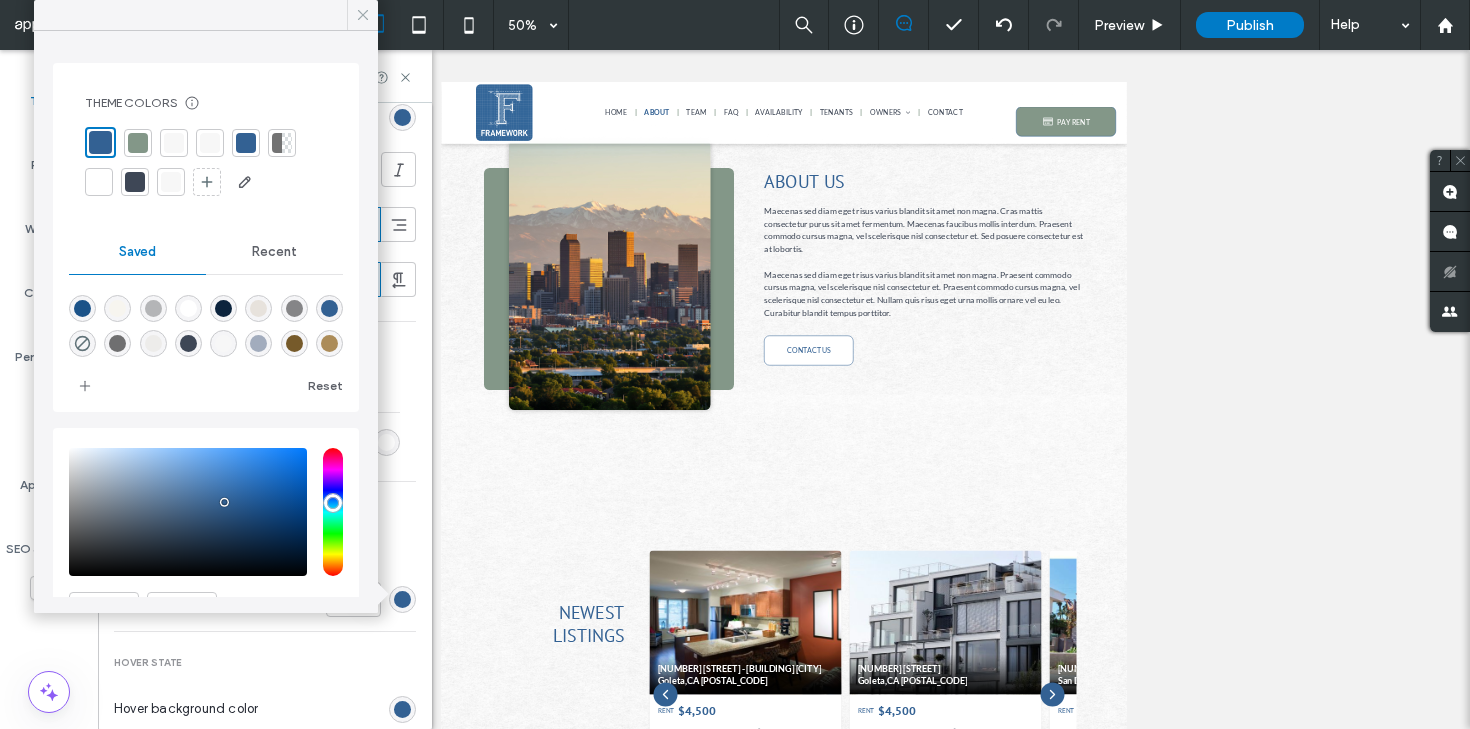 click 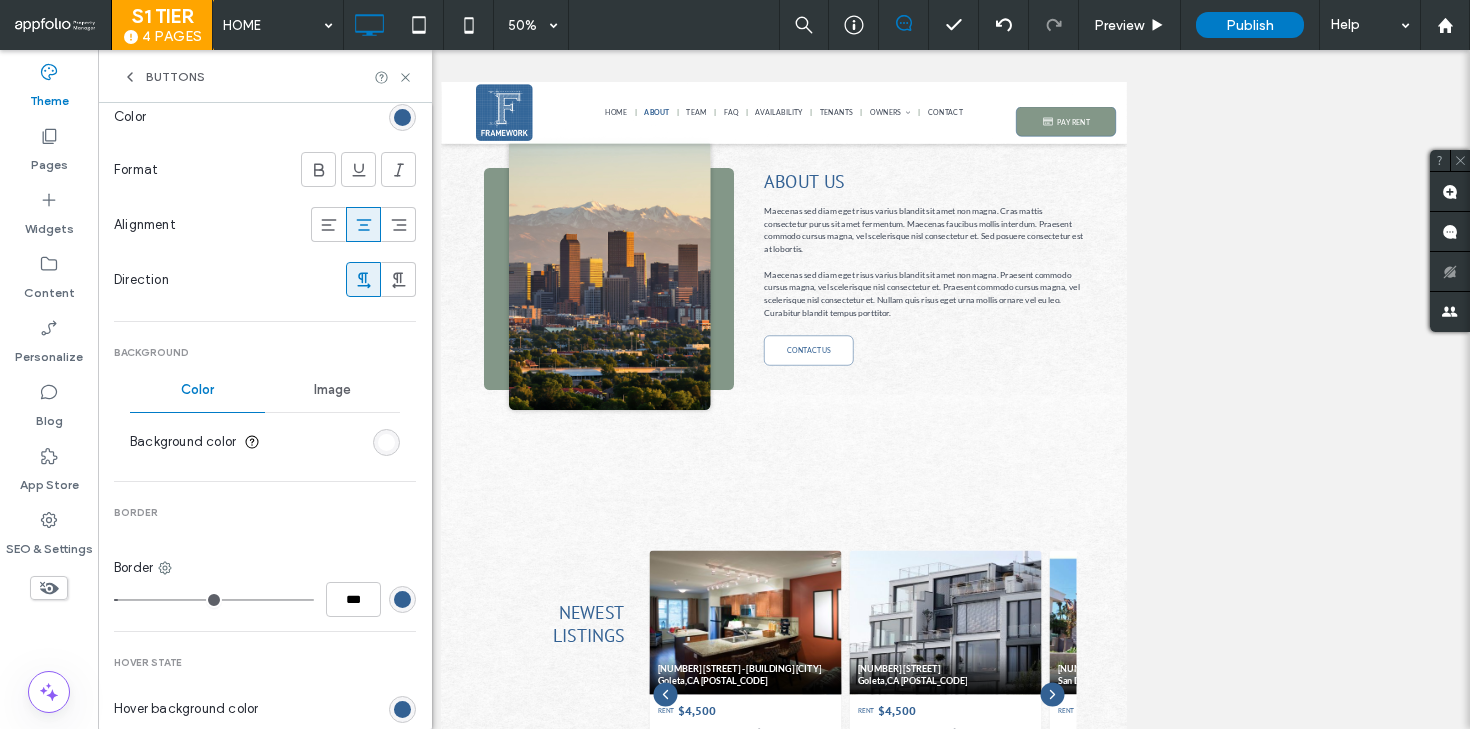 type on "*" 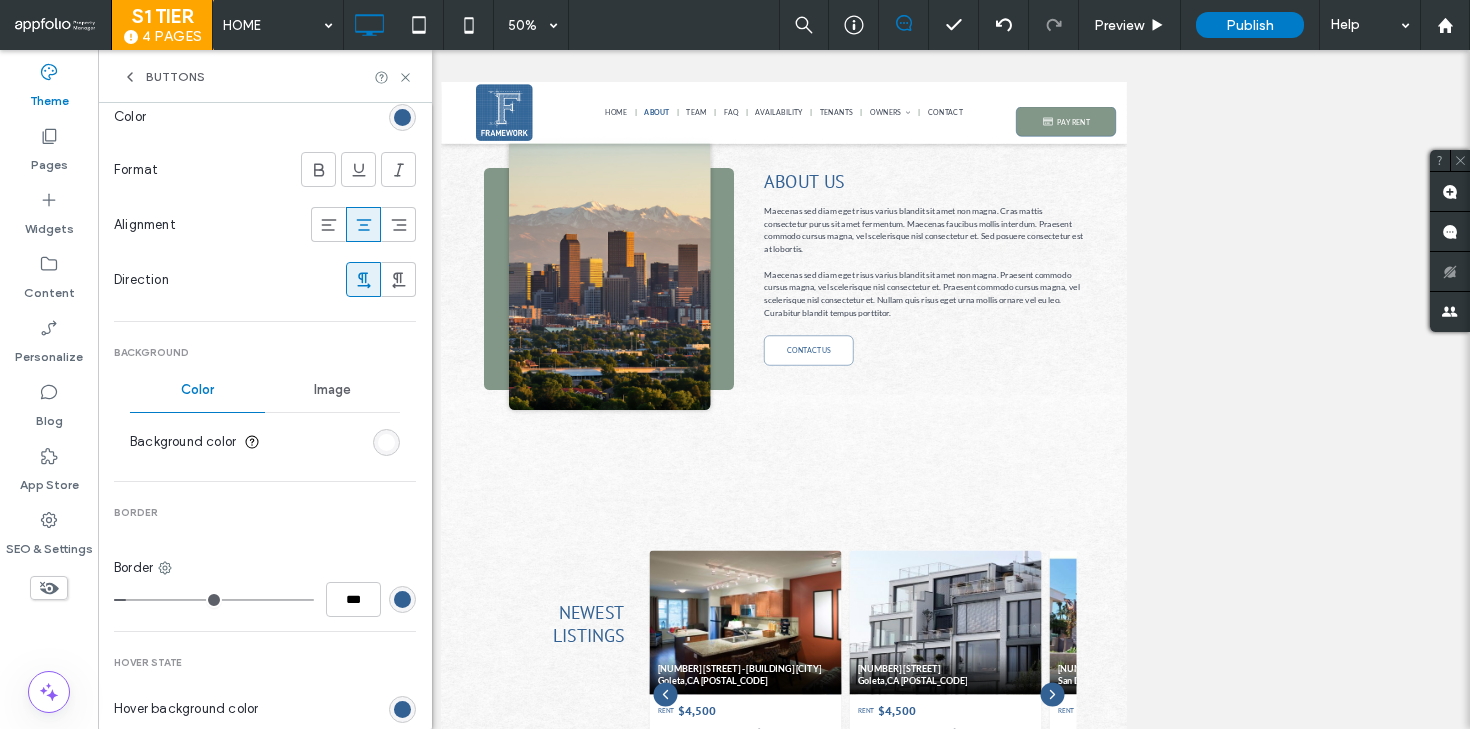 type on "***" 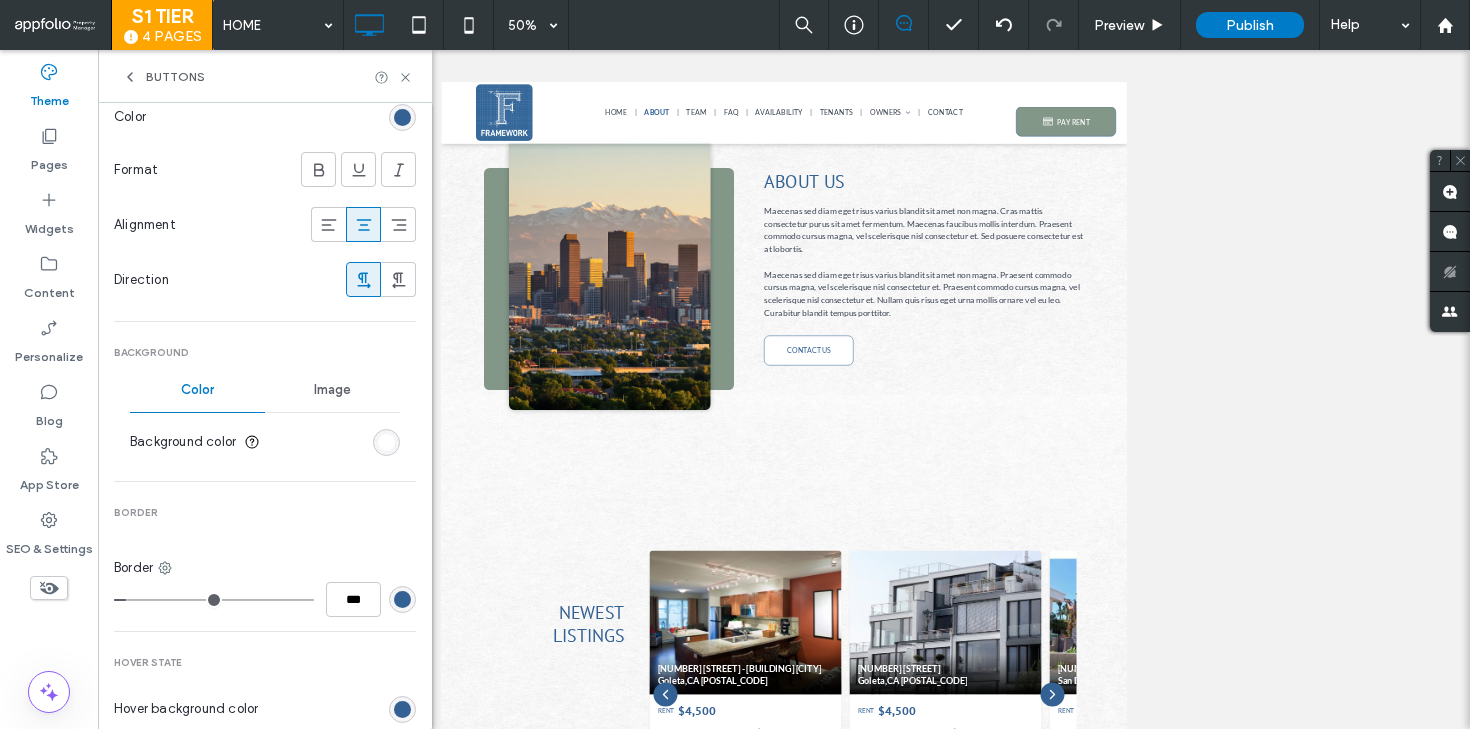 click at bounding box center [214, 600] 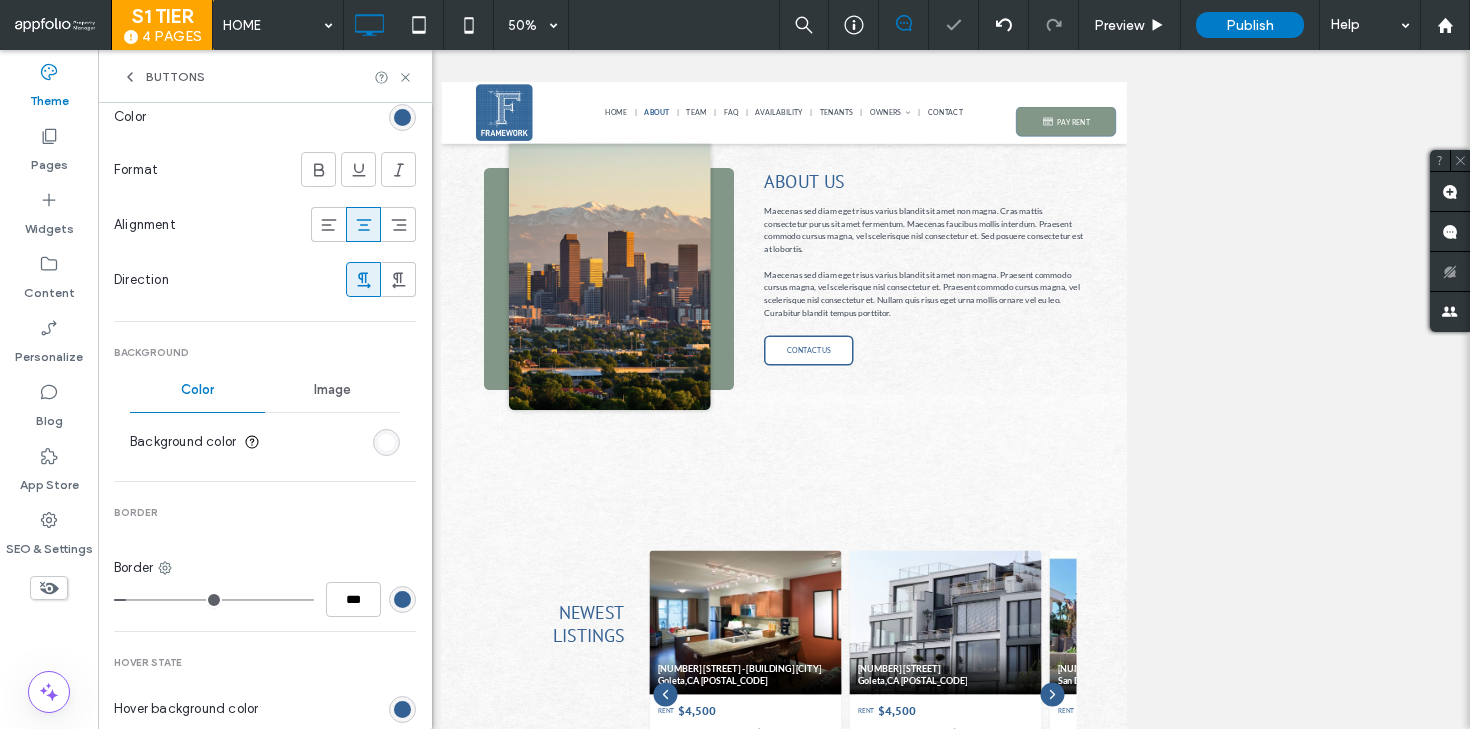 click at bounding box center [402, 599] 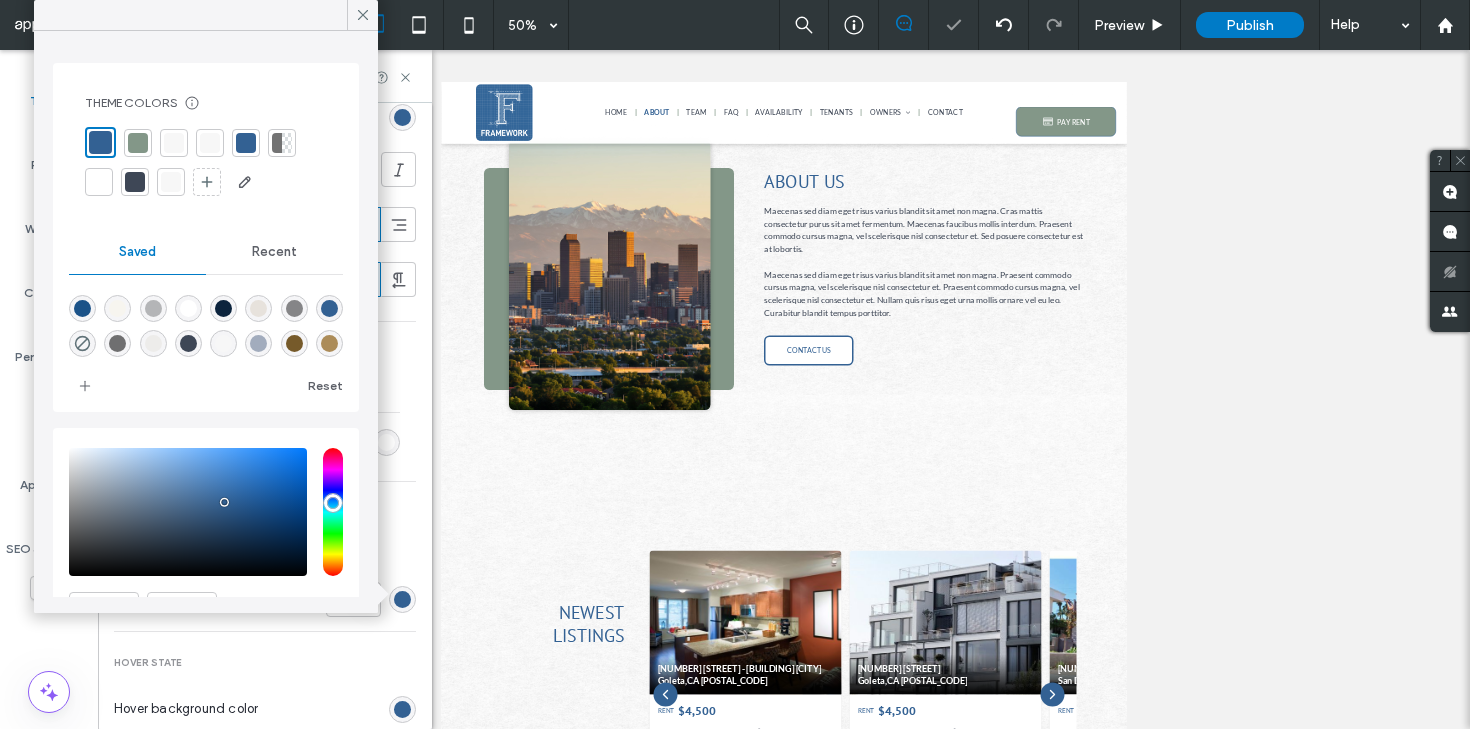 click at bounding box center [138, 143] 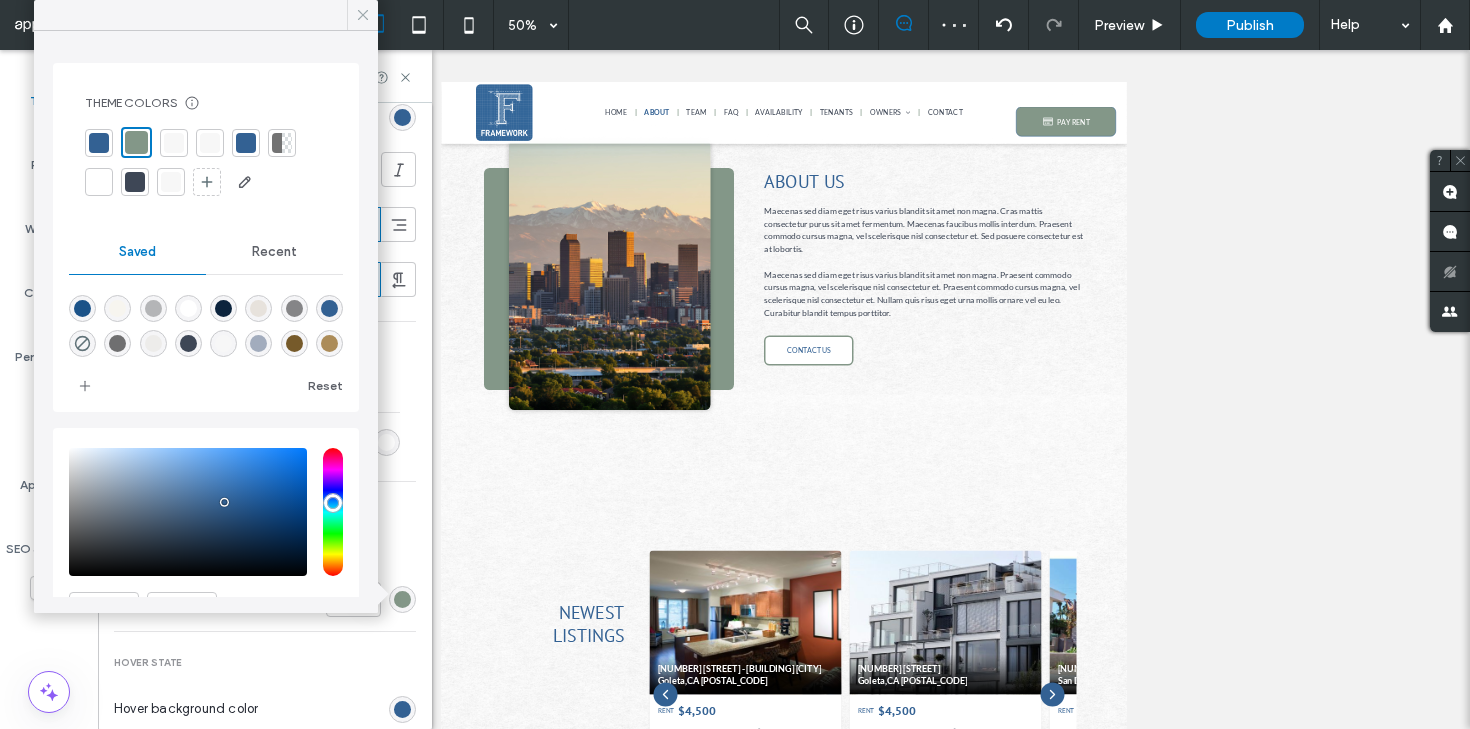click 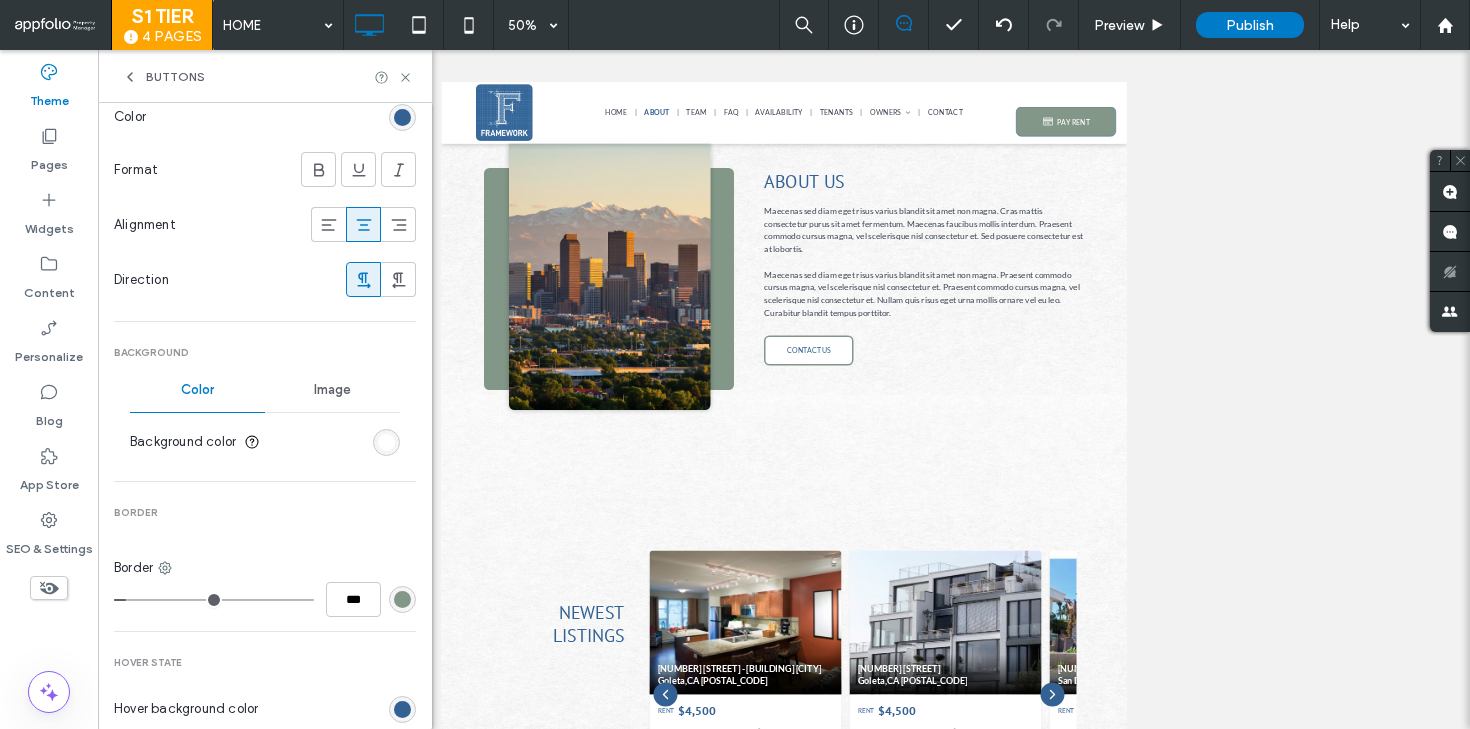 type on "*" 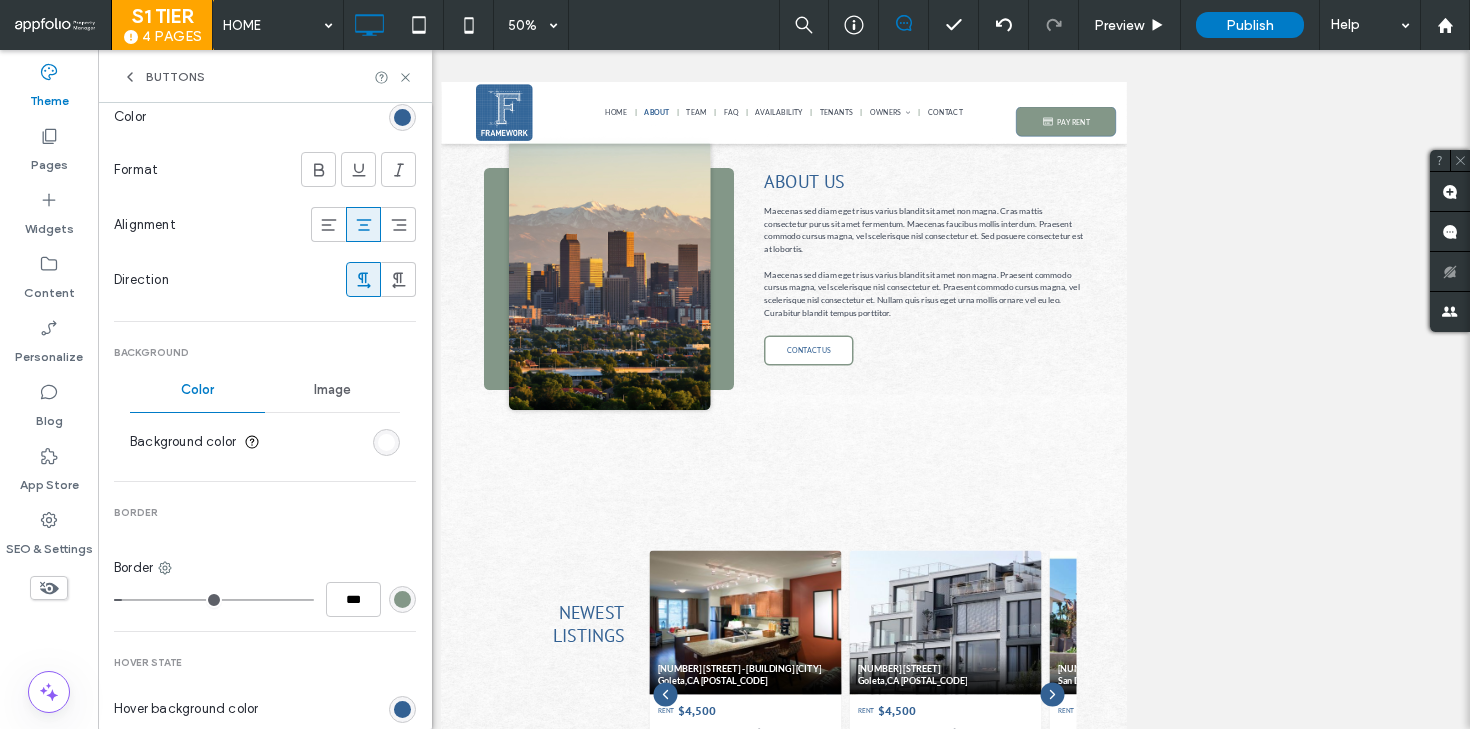 type on "*" 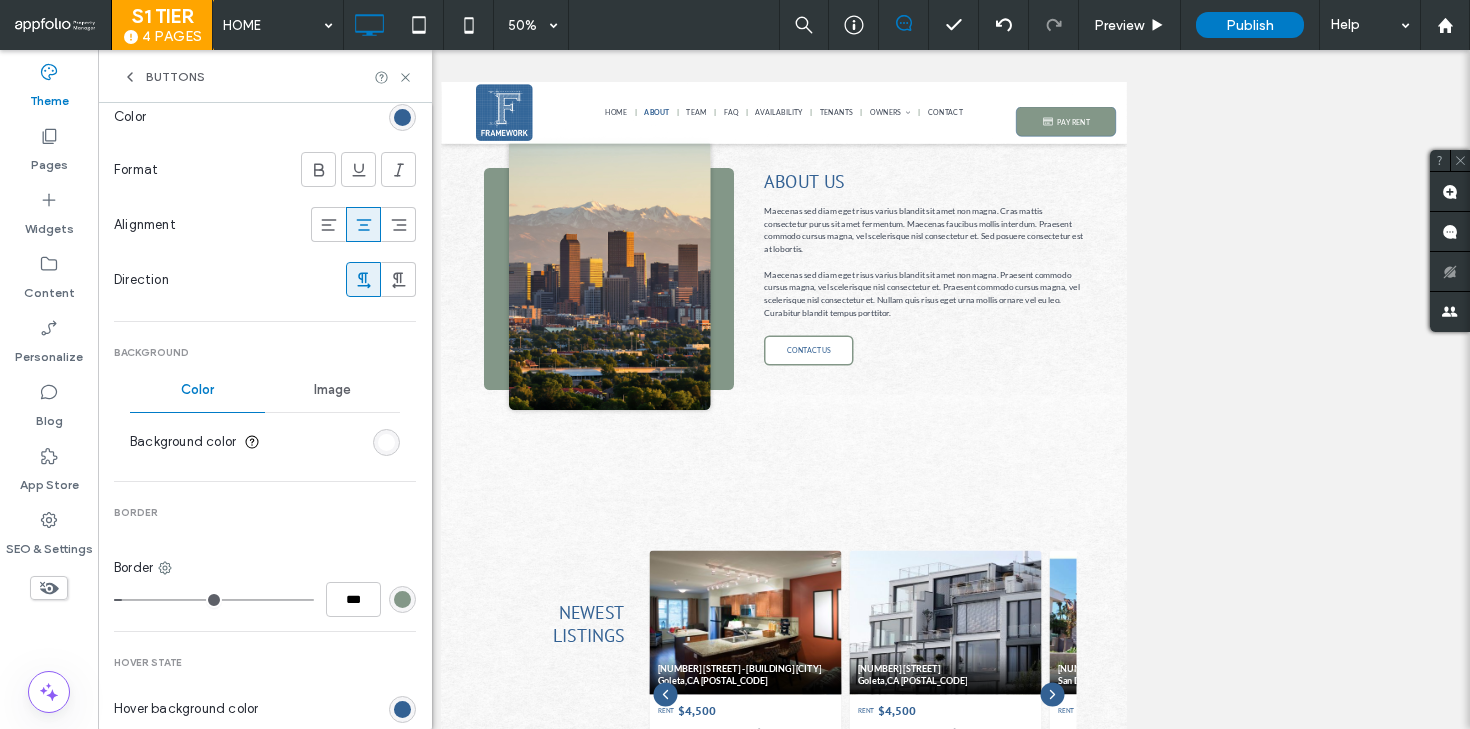 click at bounding box center (214, 600) 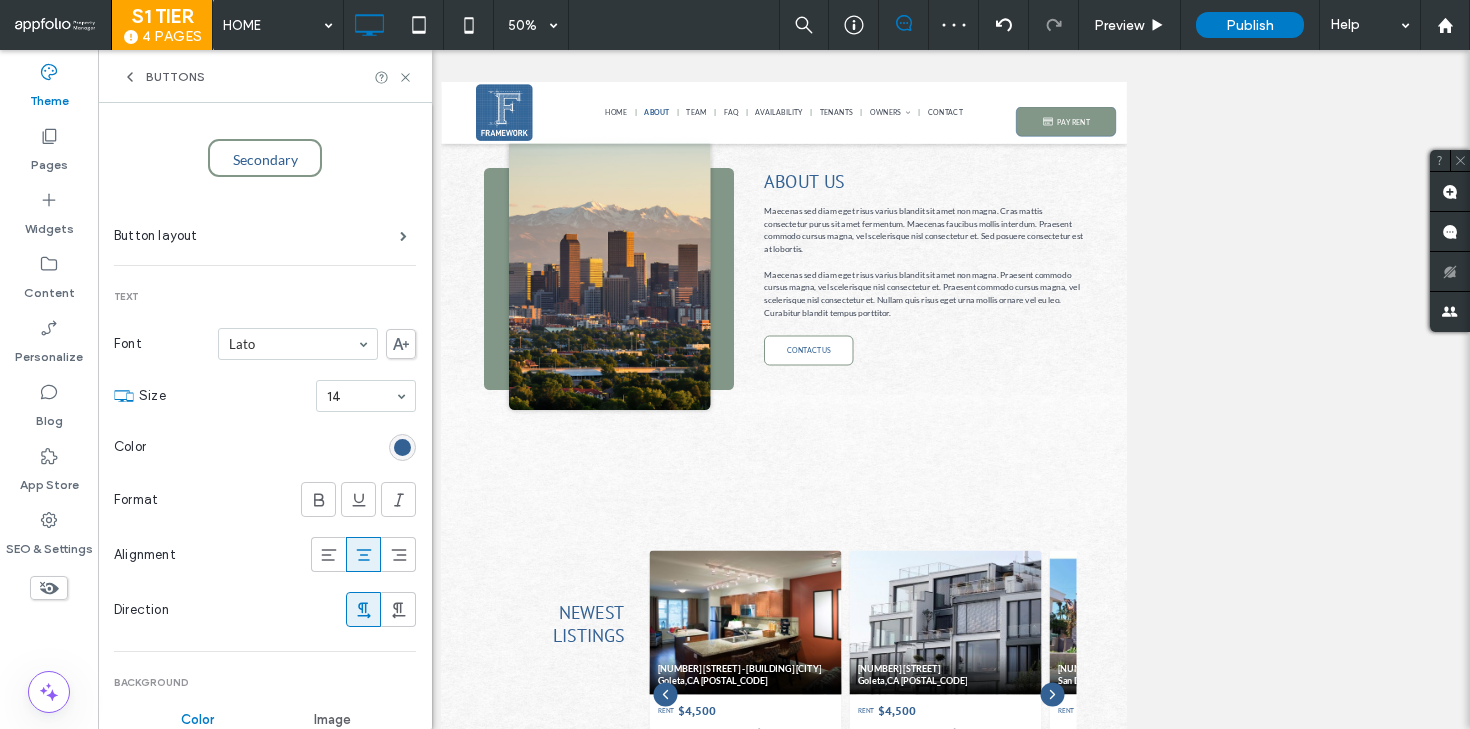 scroll, scrollTop: 0, scrollLeft: 0, axis: both 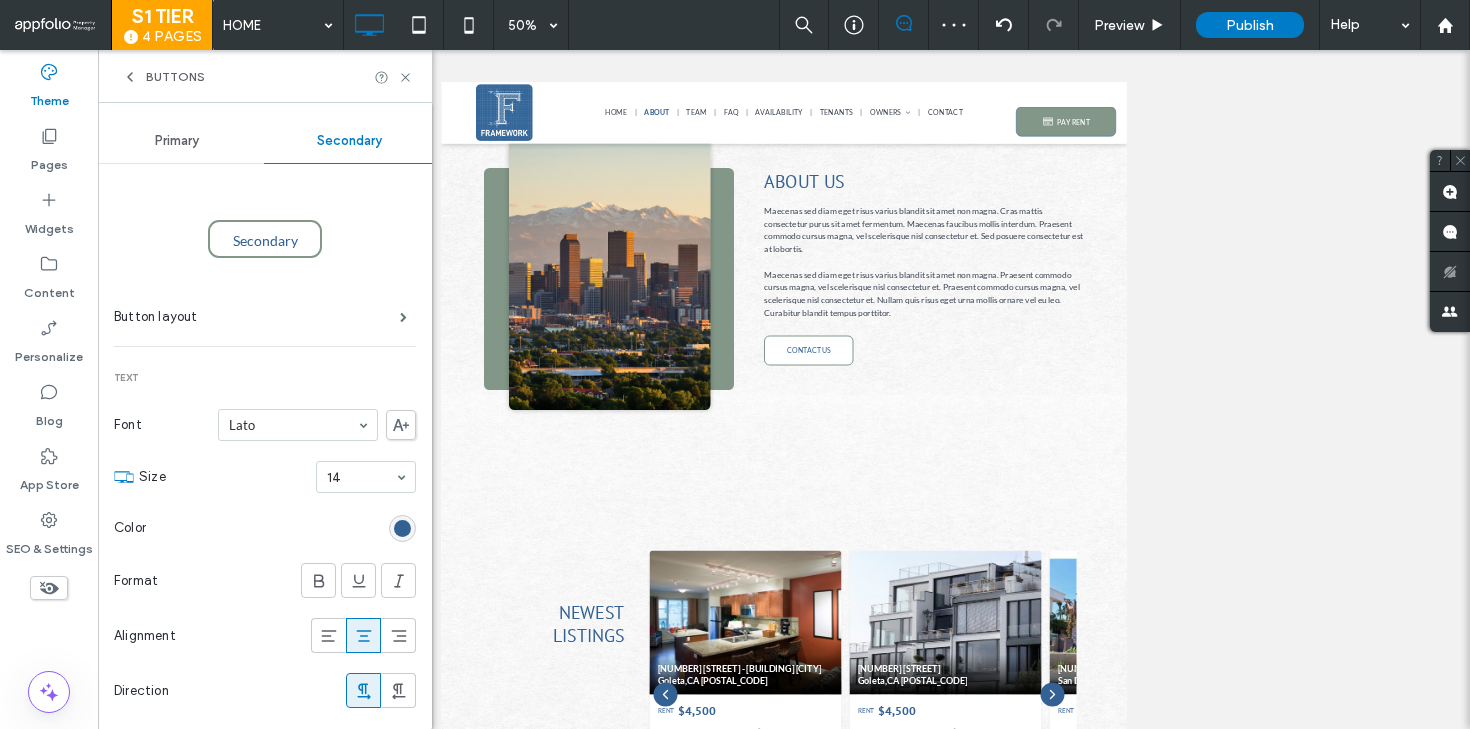 click at bounding box center [402, 528] 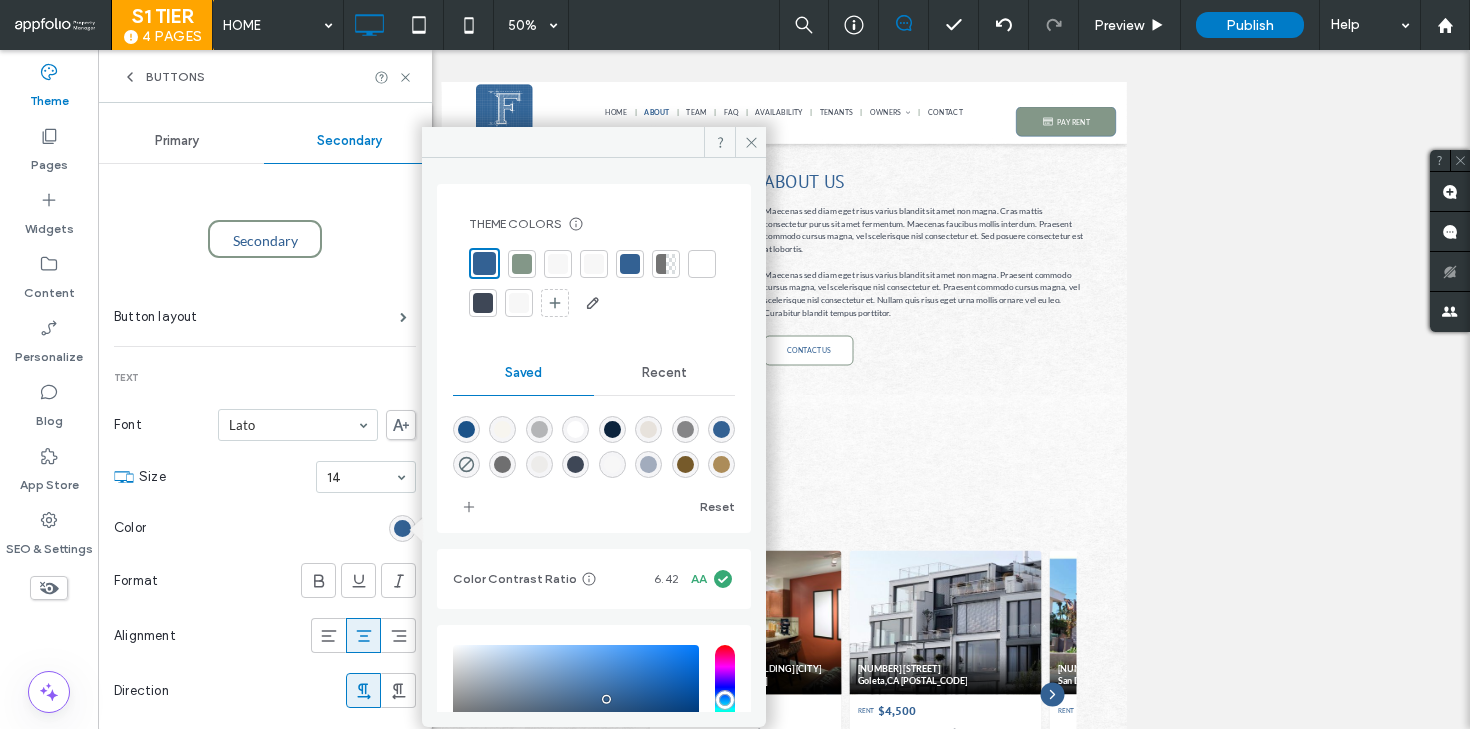 click at bounding box center (522, 264) 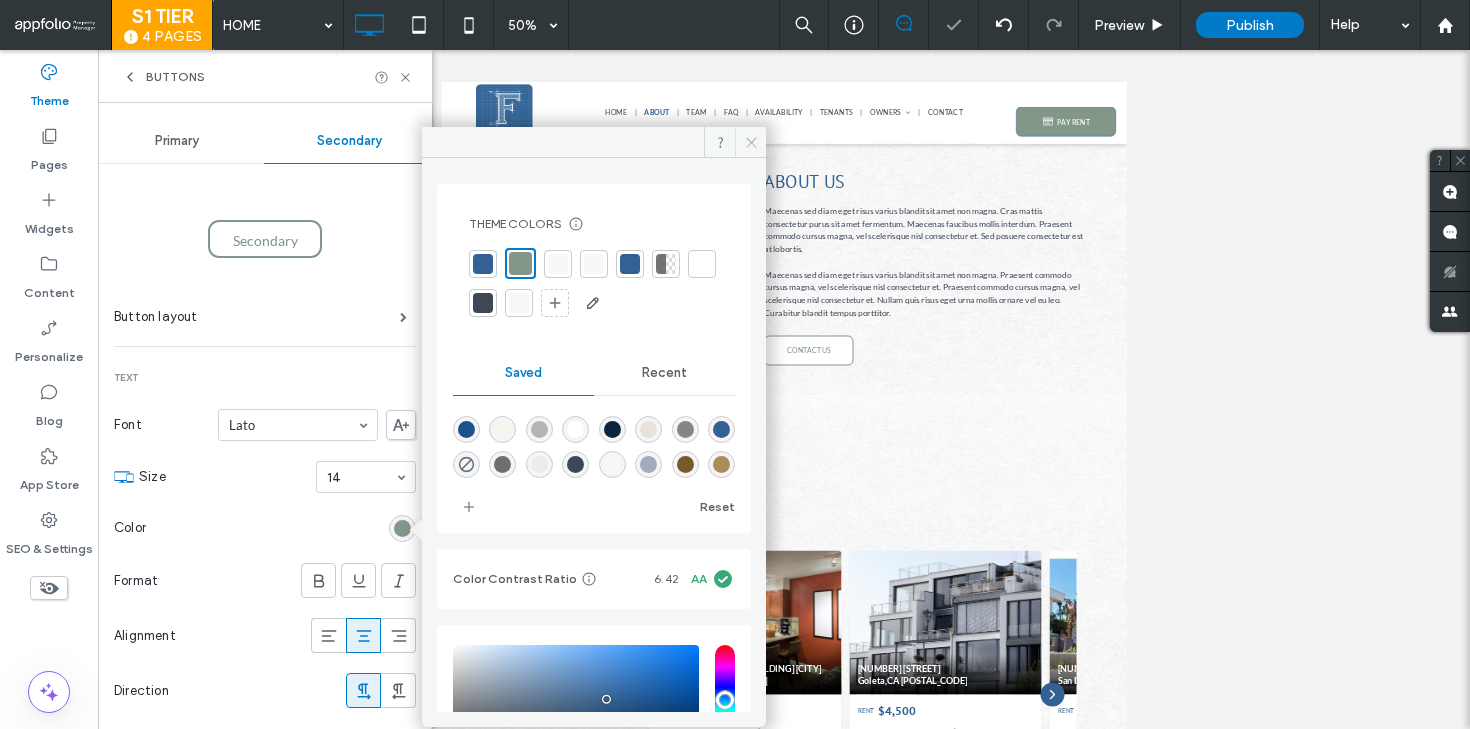 click at bounding box center [750, 142] 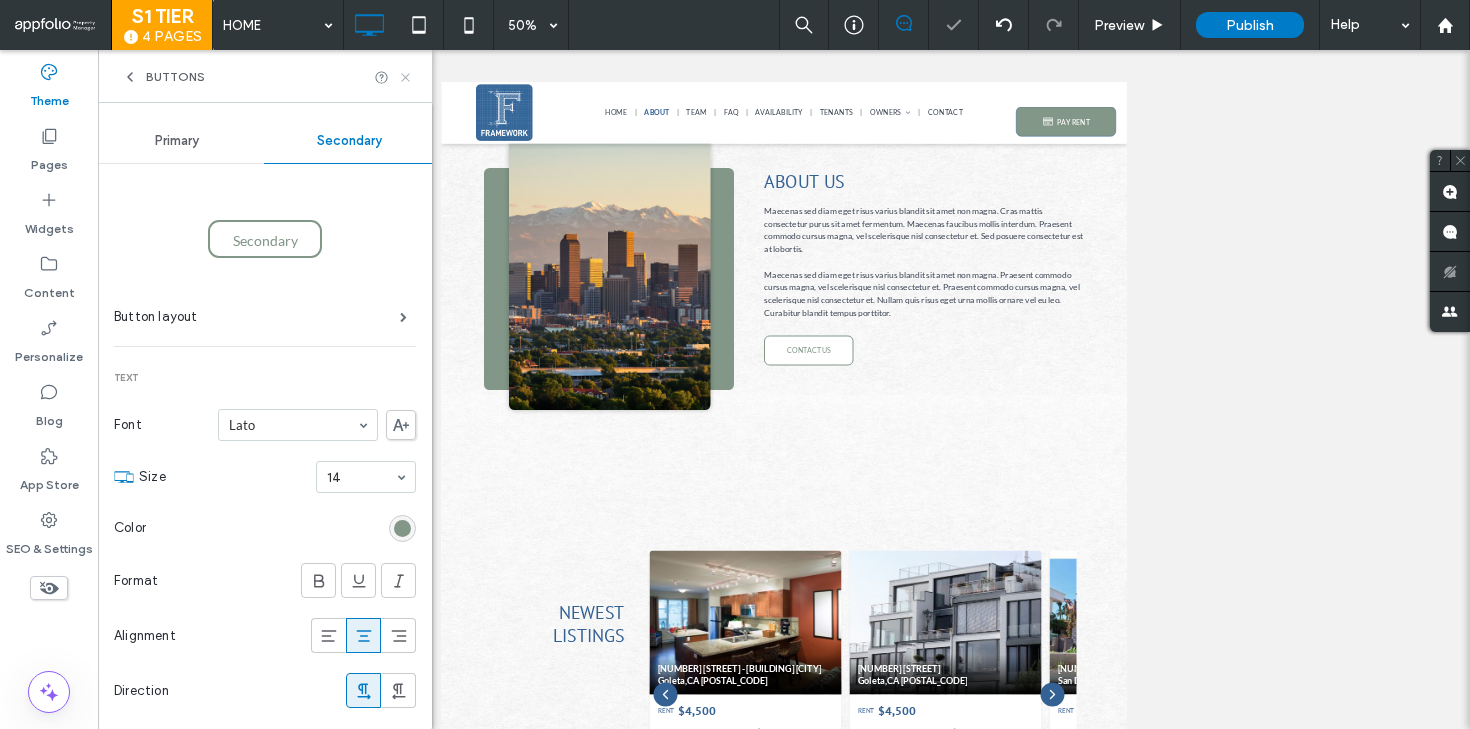 click 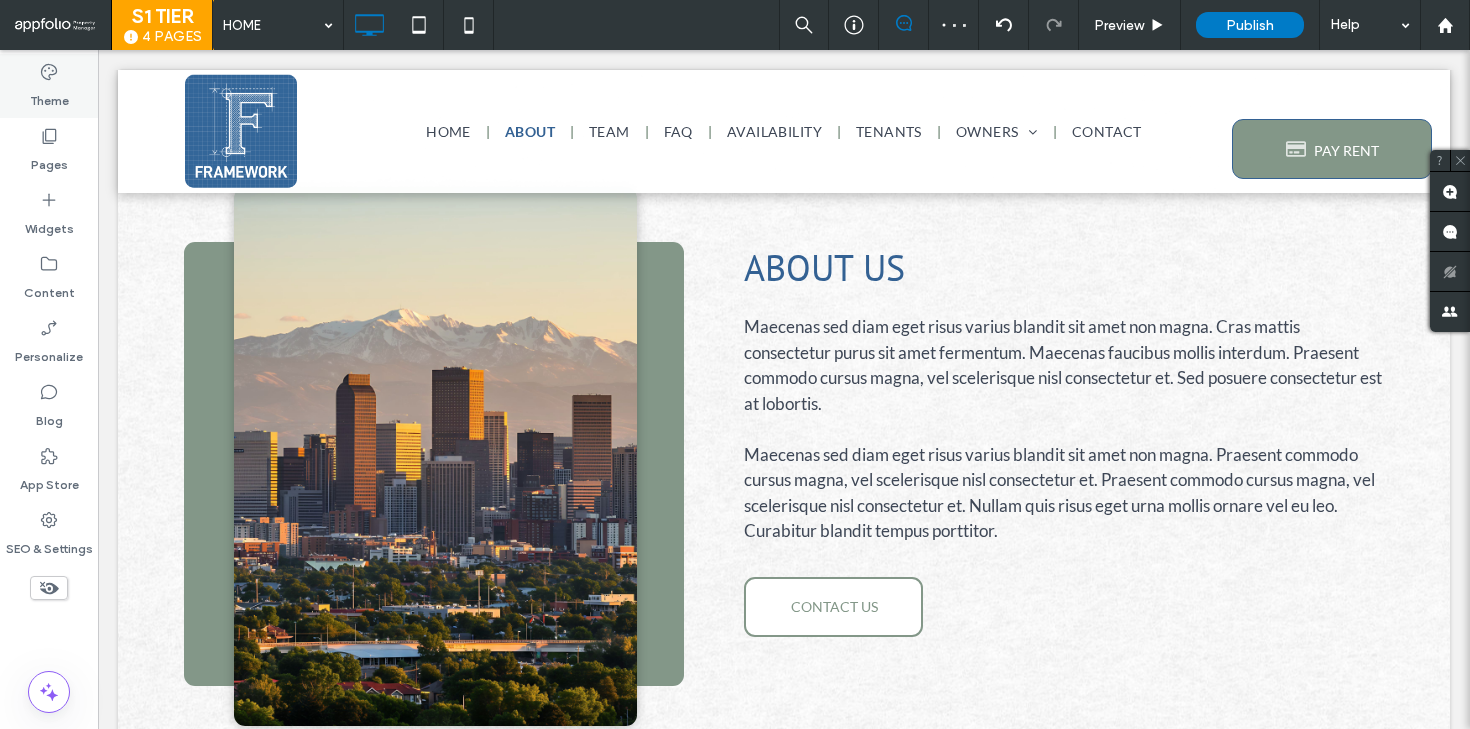 click on "Theme" at bounding box center (49, 86) 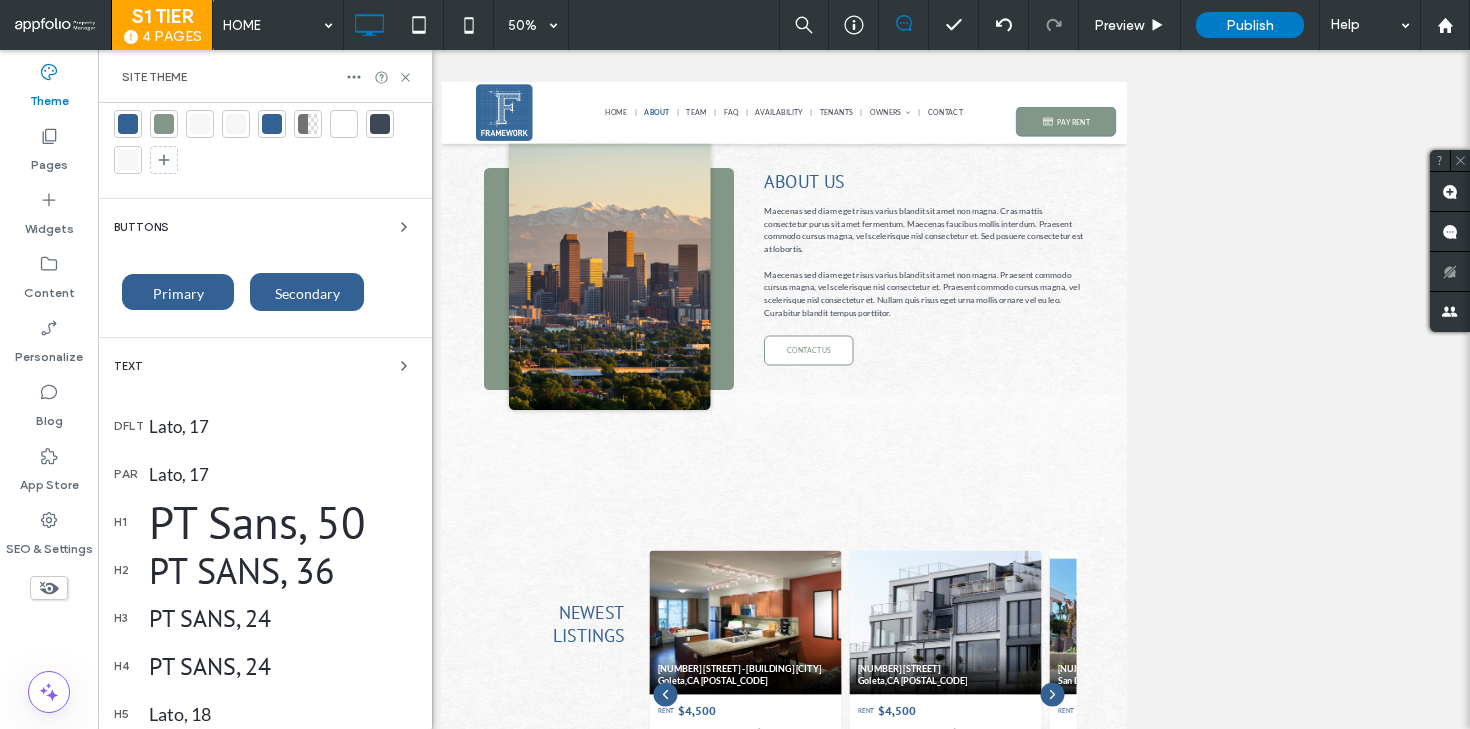 click on "Secondary" at bounding box center [307, 292] 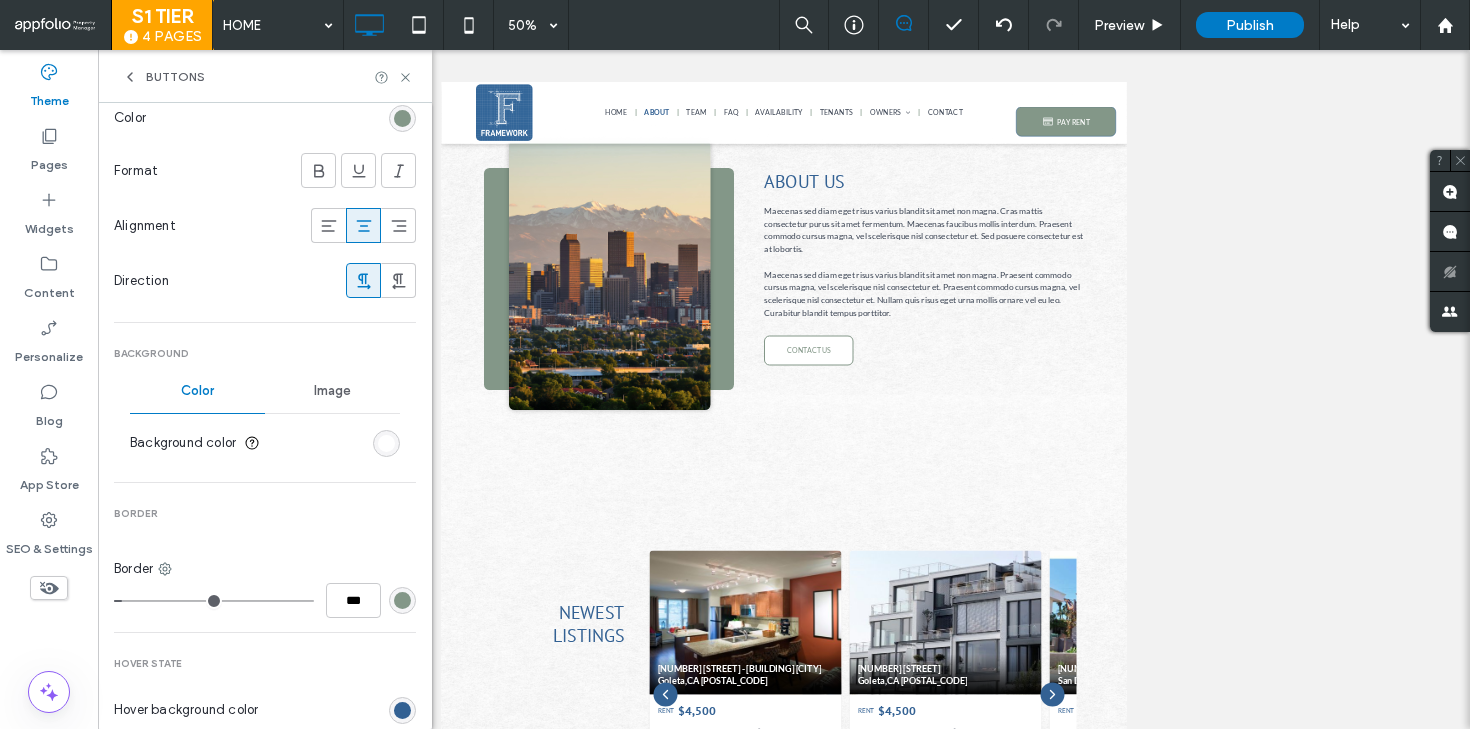 scroll, scrollTop: 420, scrollLeft: 0, axis: vertical 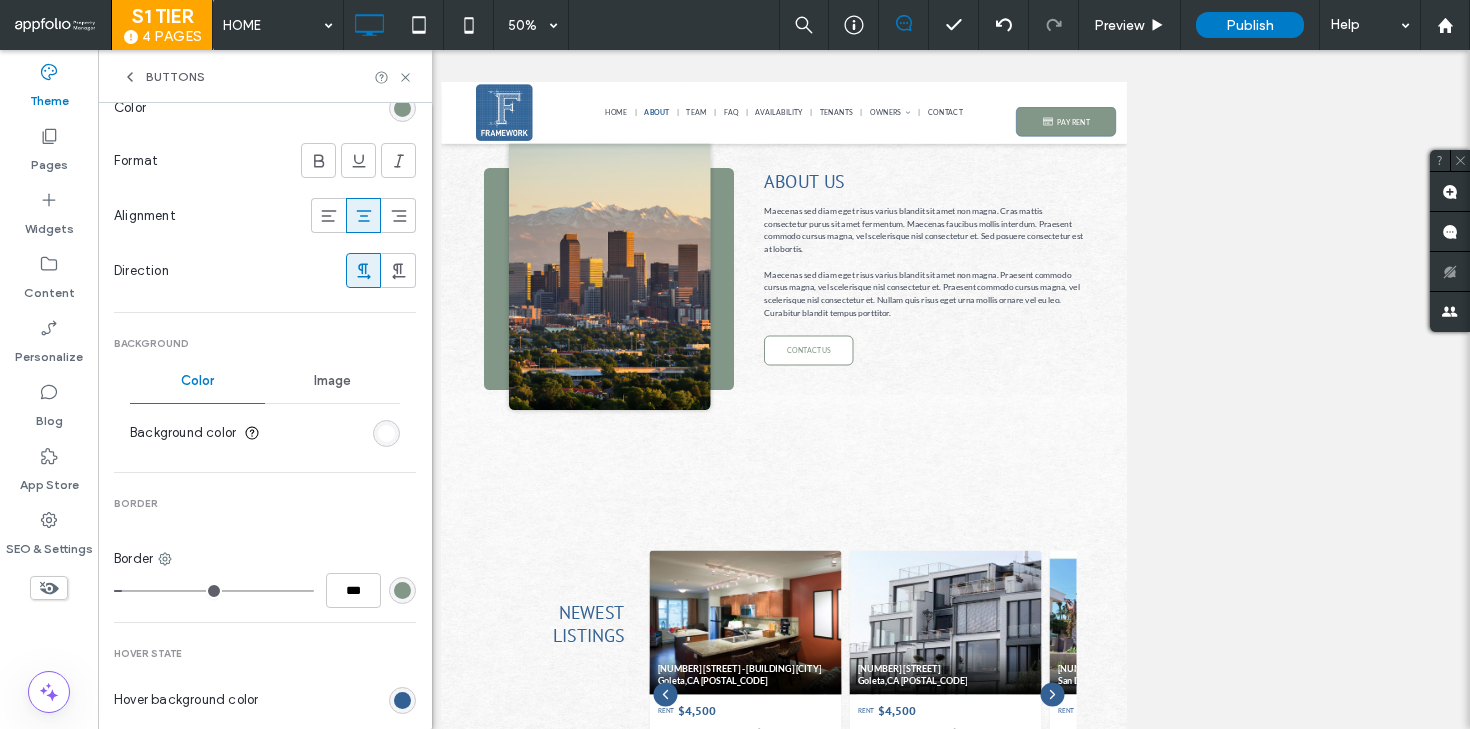 type on "*" 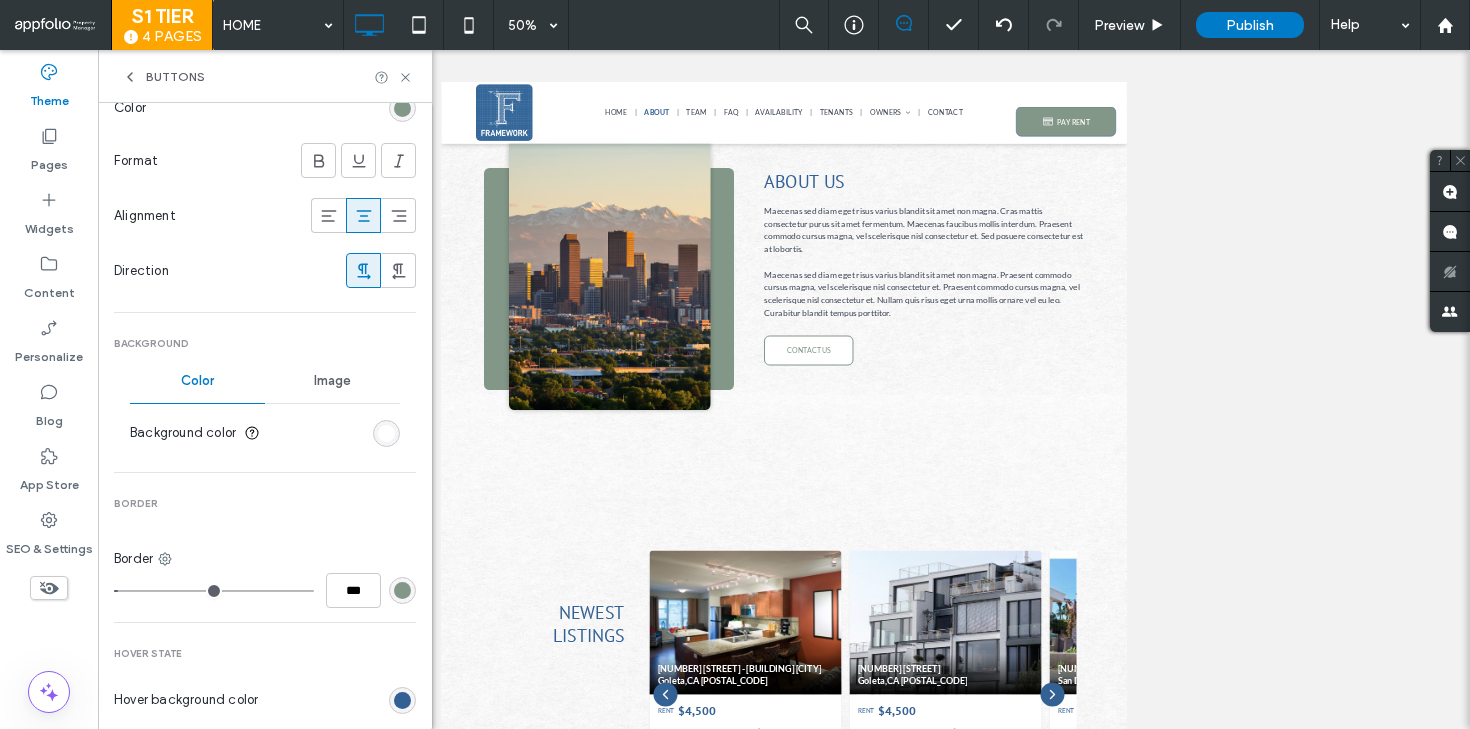 type on "*" 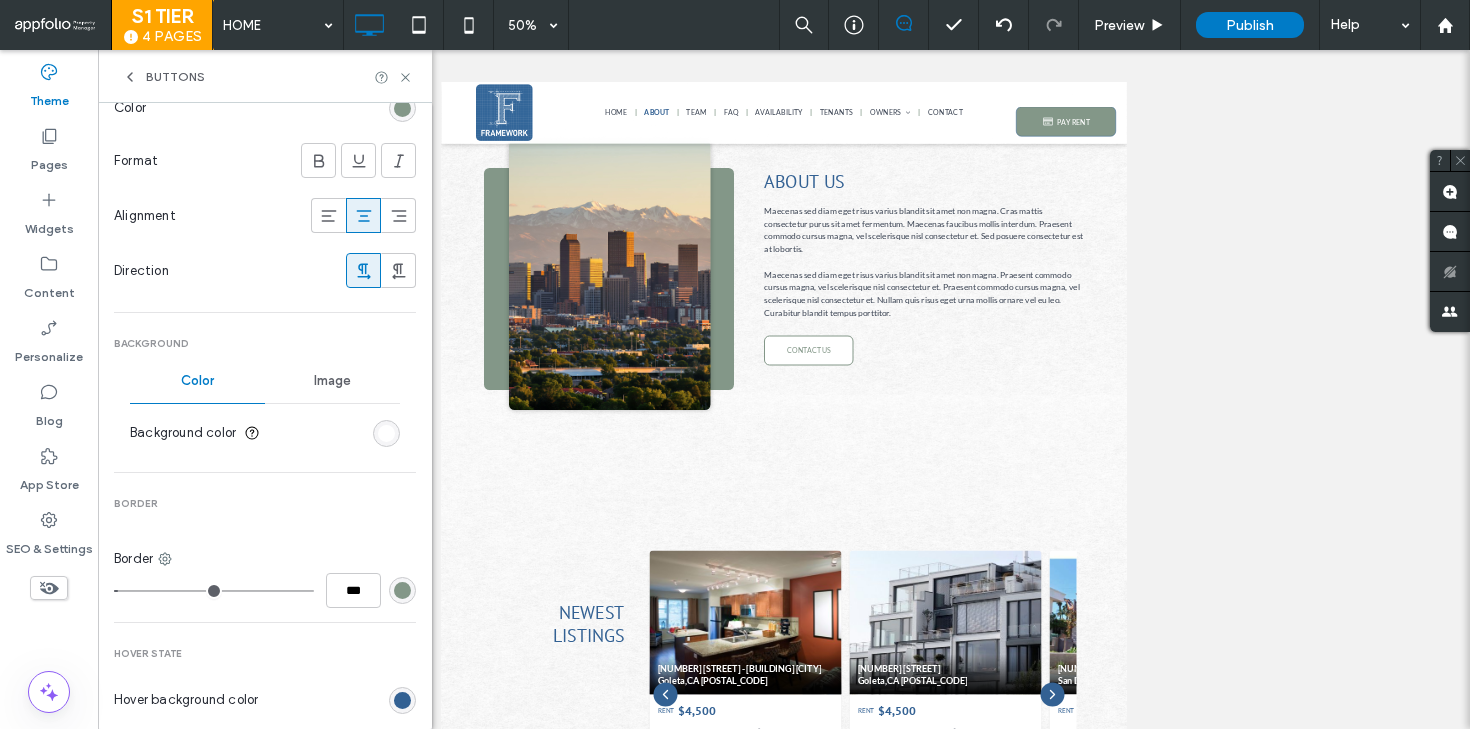click at bounding box center [214, 591] 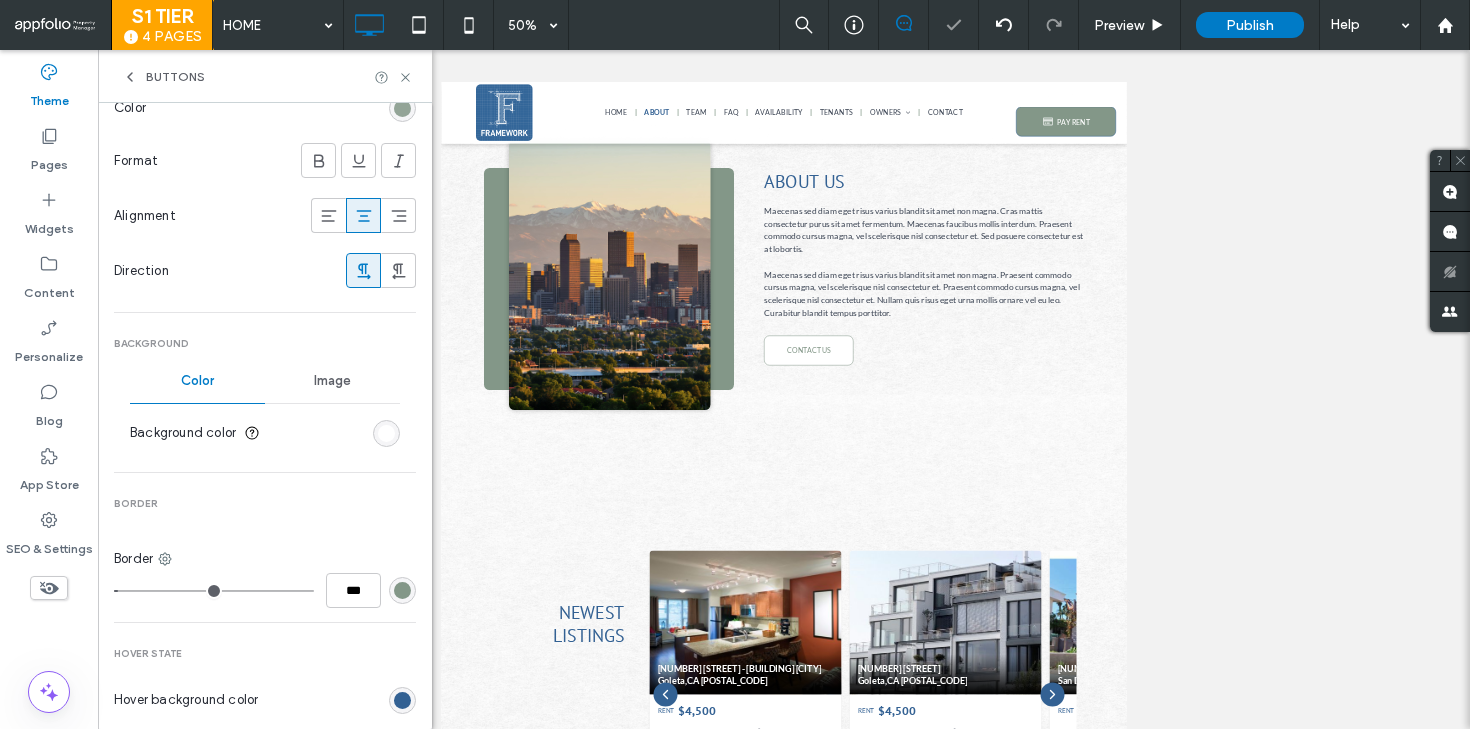 click at bounding box center [402, 108] 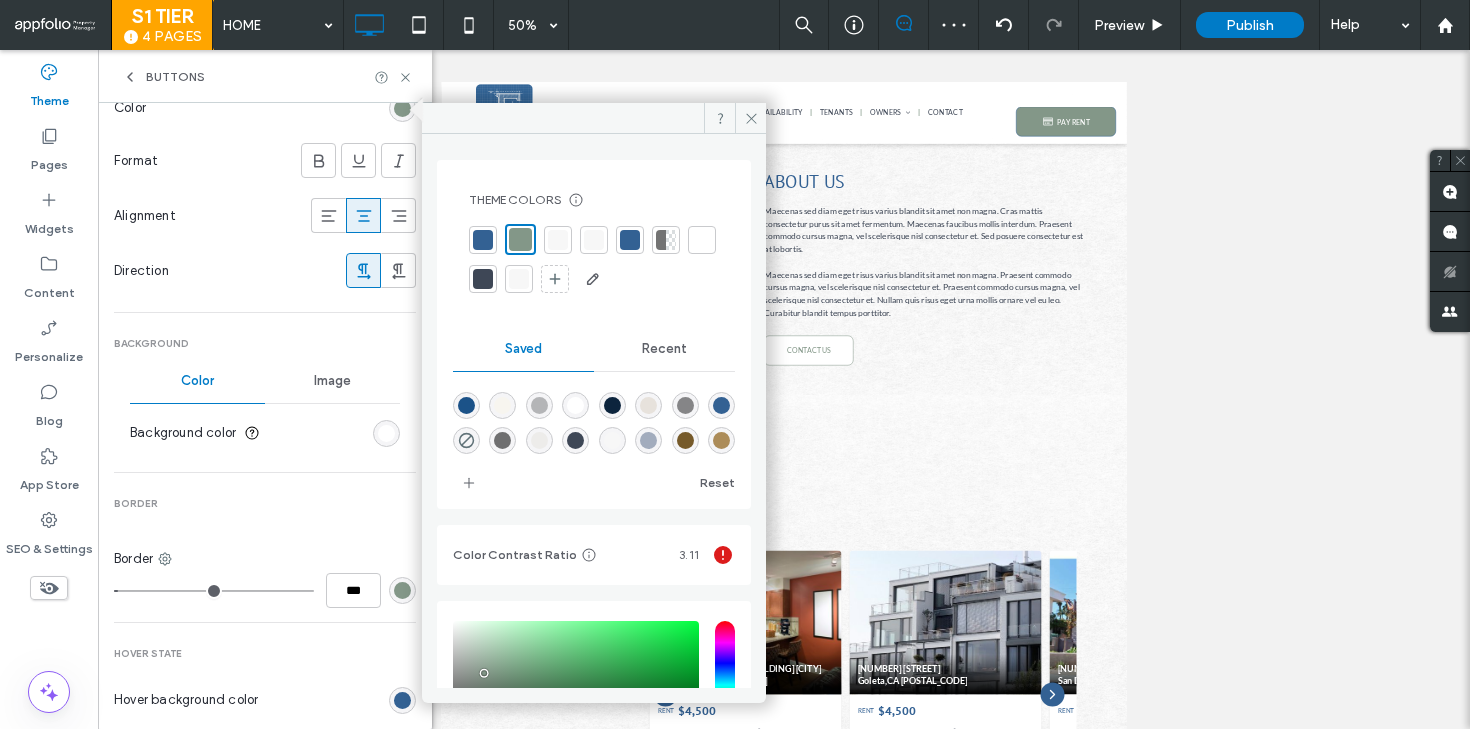 click at bounding box center (483, 279) 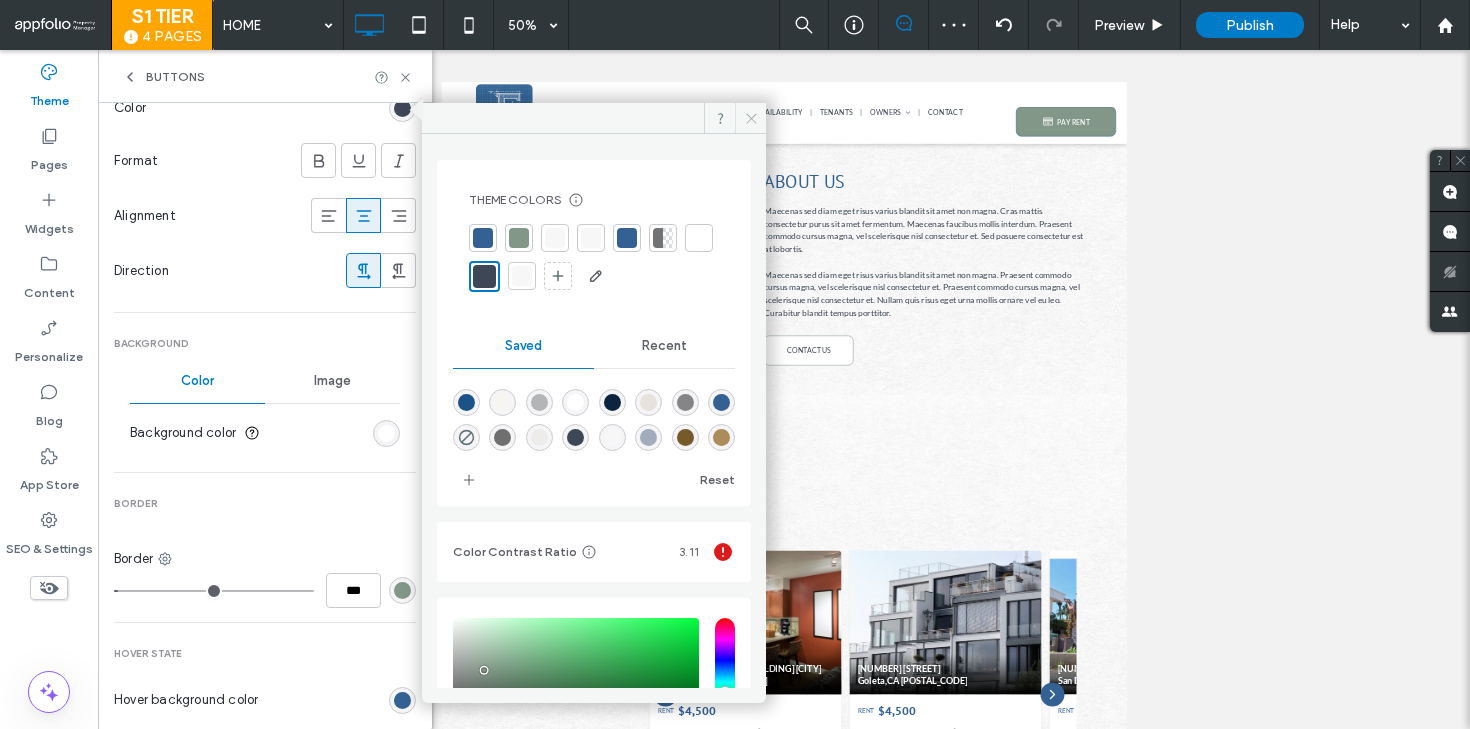 click 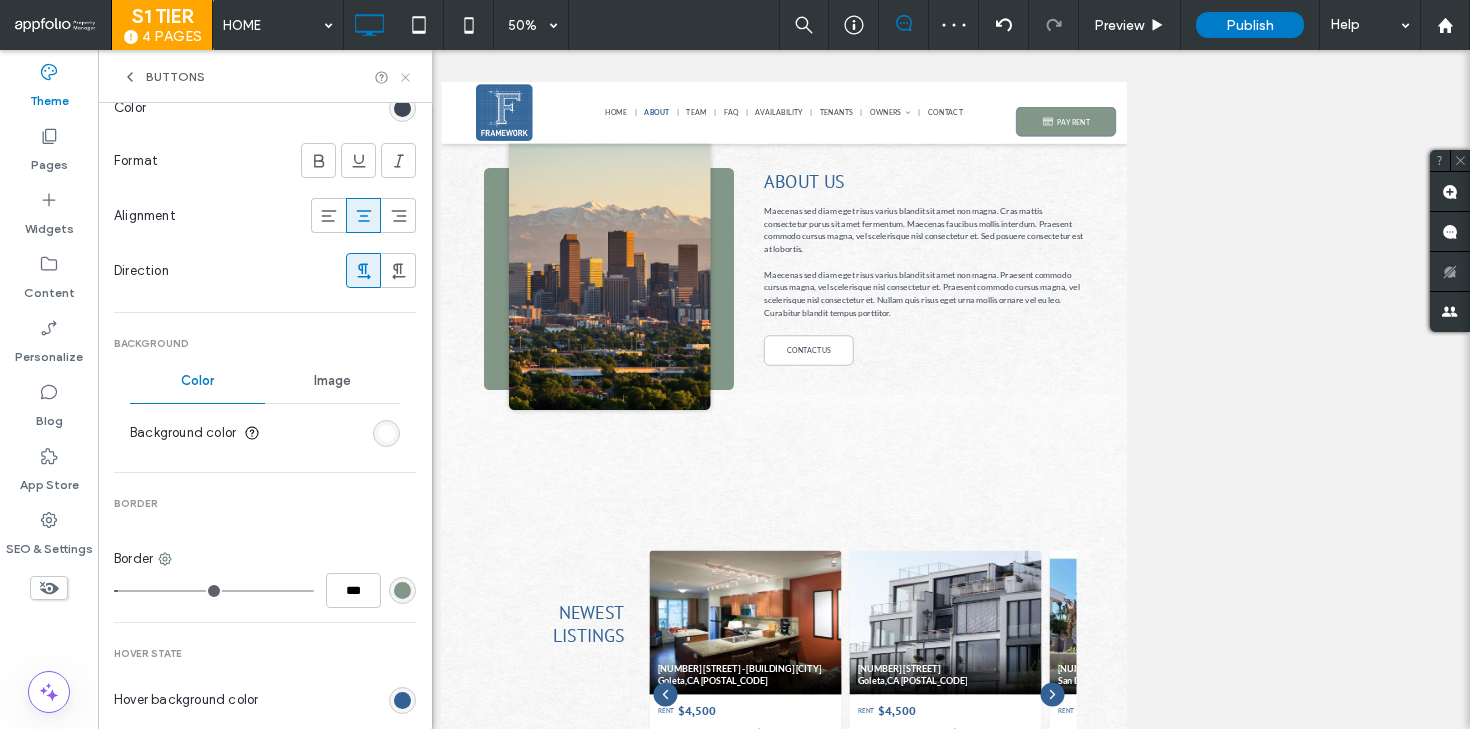 click 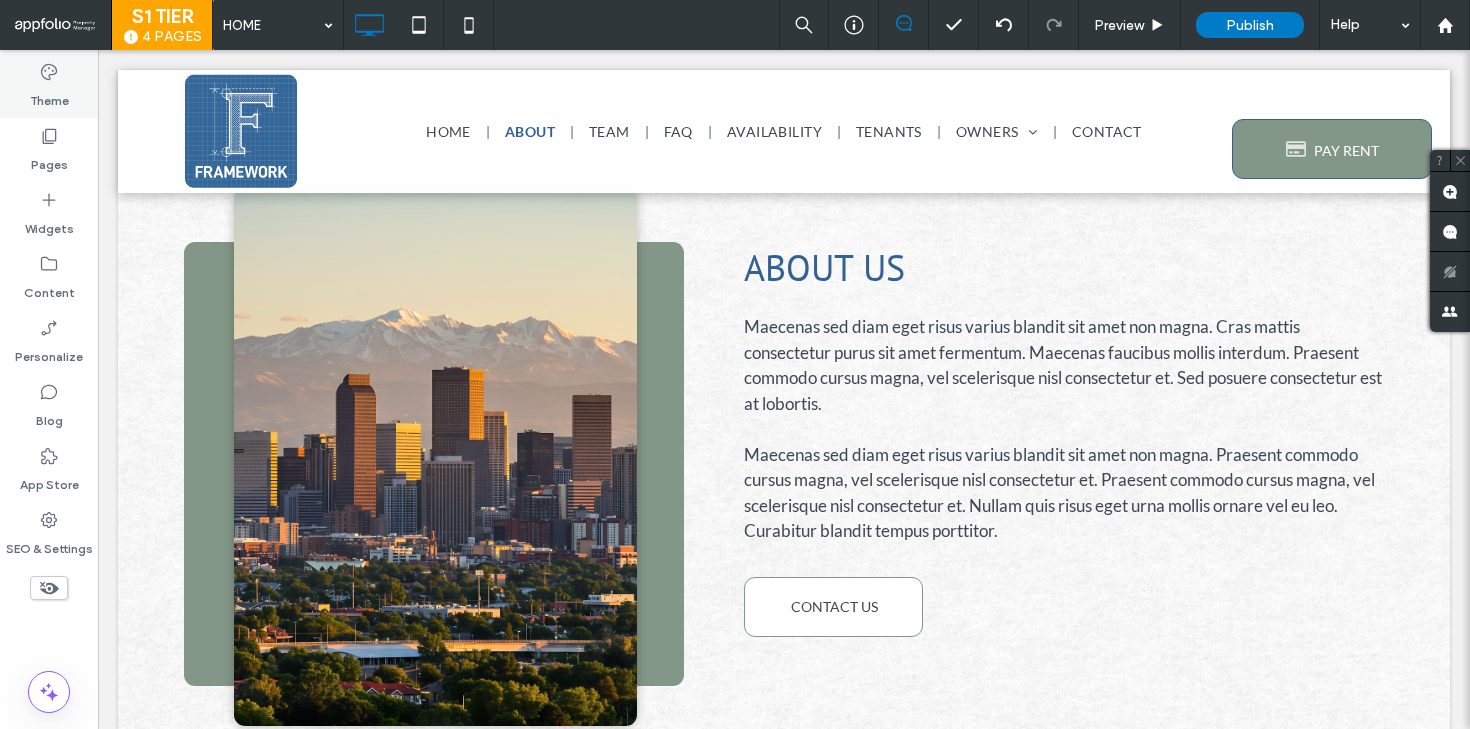 click on "Theme" at bounding box center [49, 86] 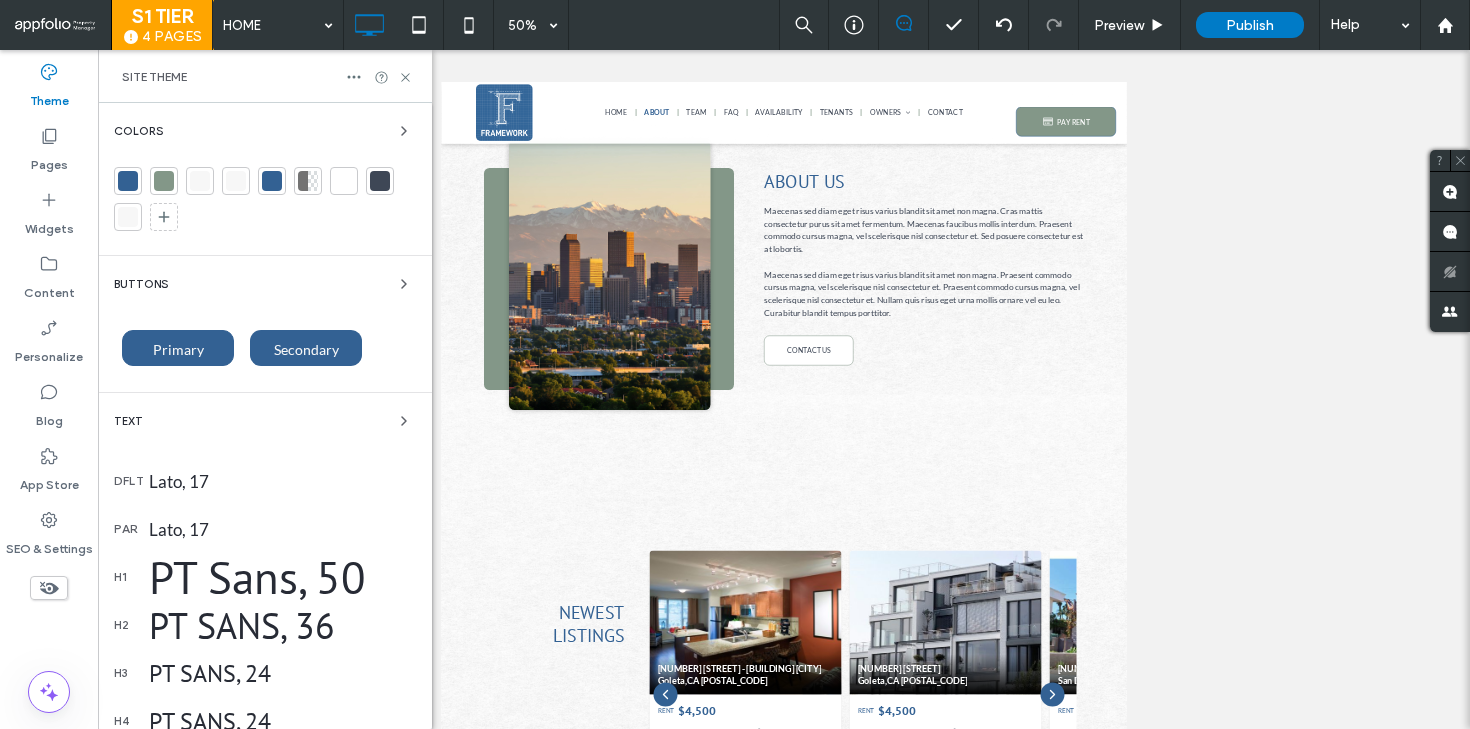 click on "Secondary" at bounding box center [306, 349] 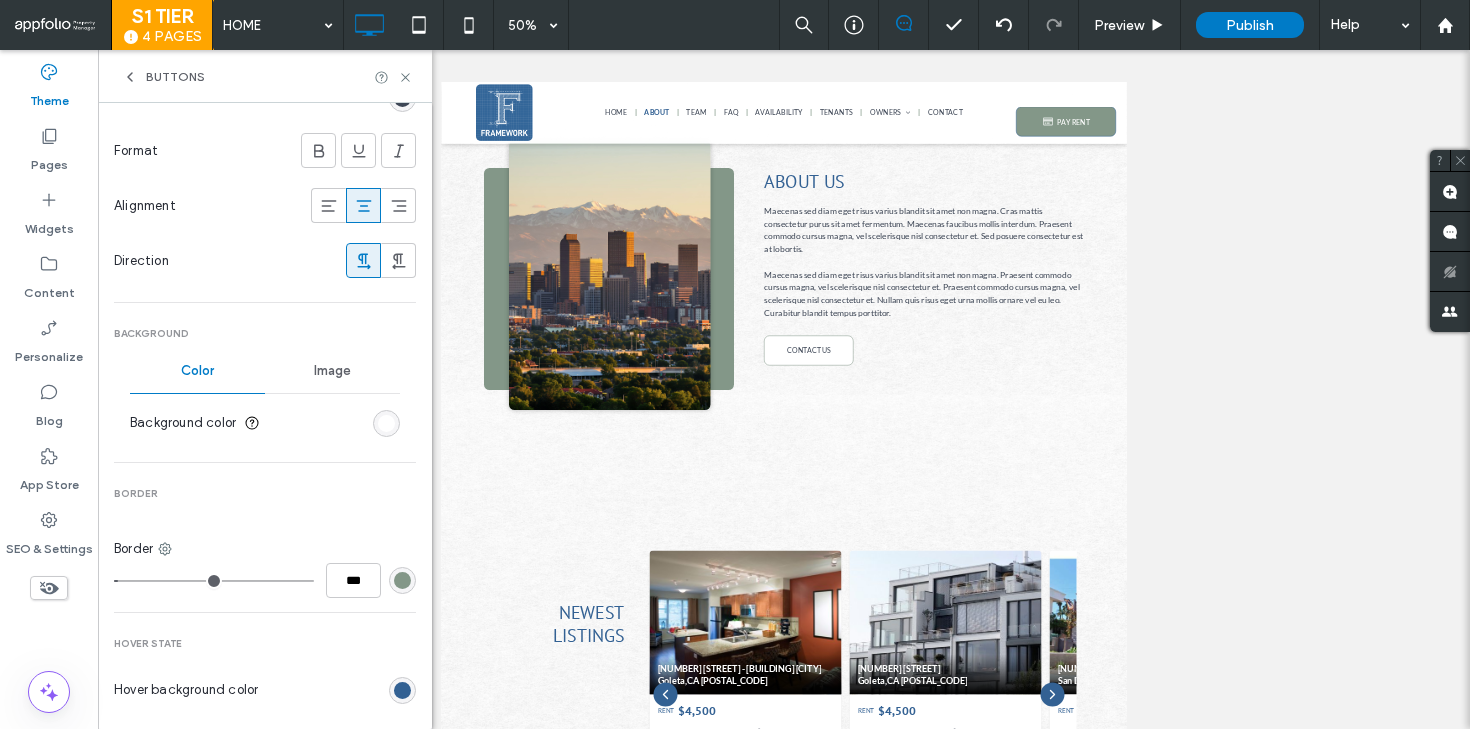 scroll, scrollTop: 433, scrollLeft: 0, axis: vertical 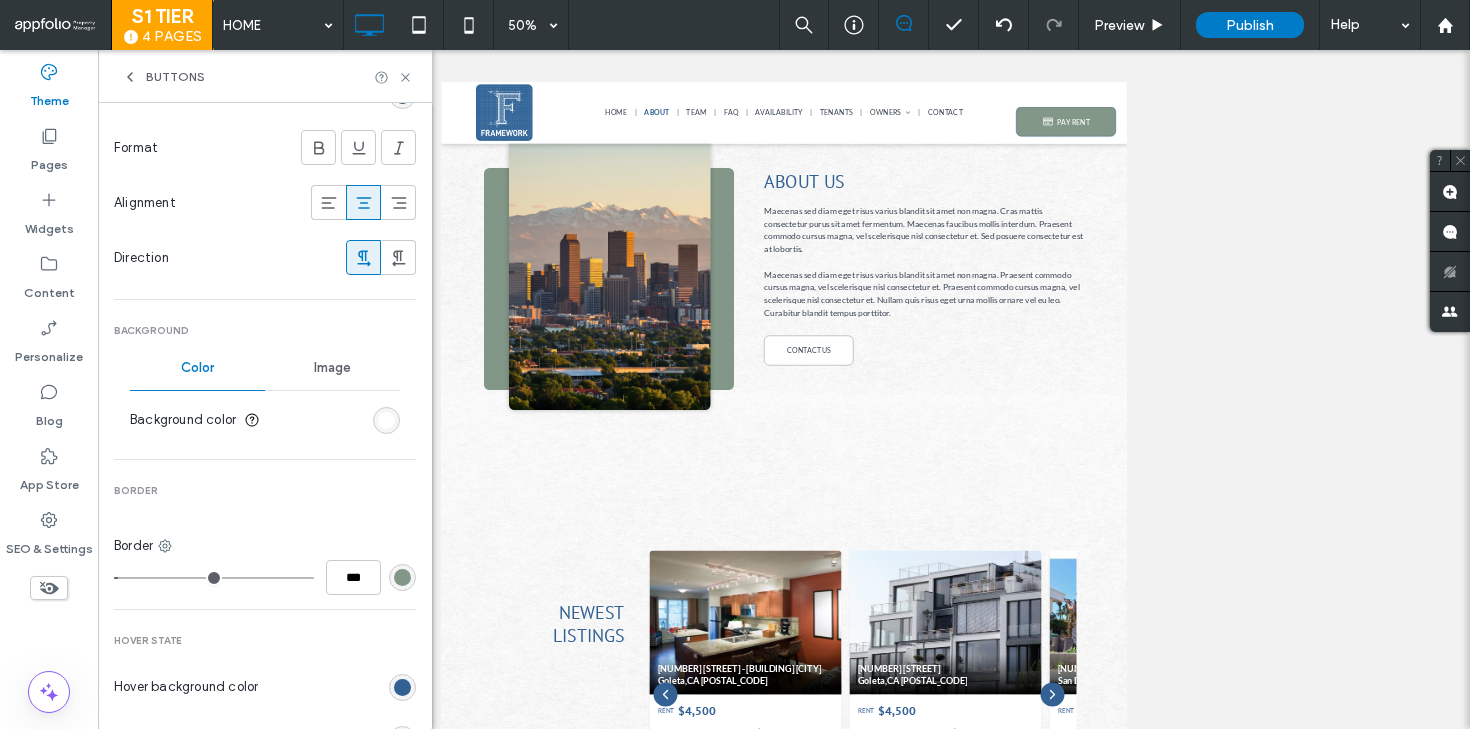 click at bounding box center (402, 577) 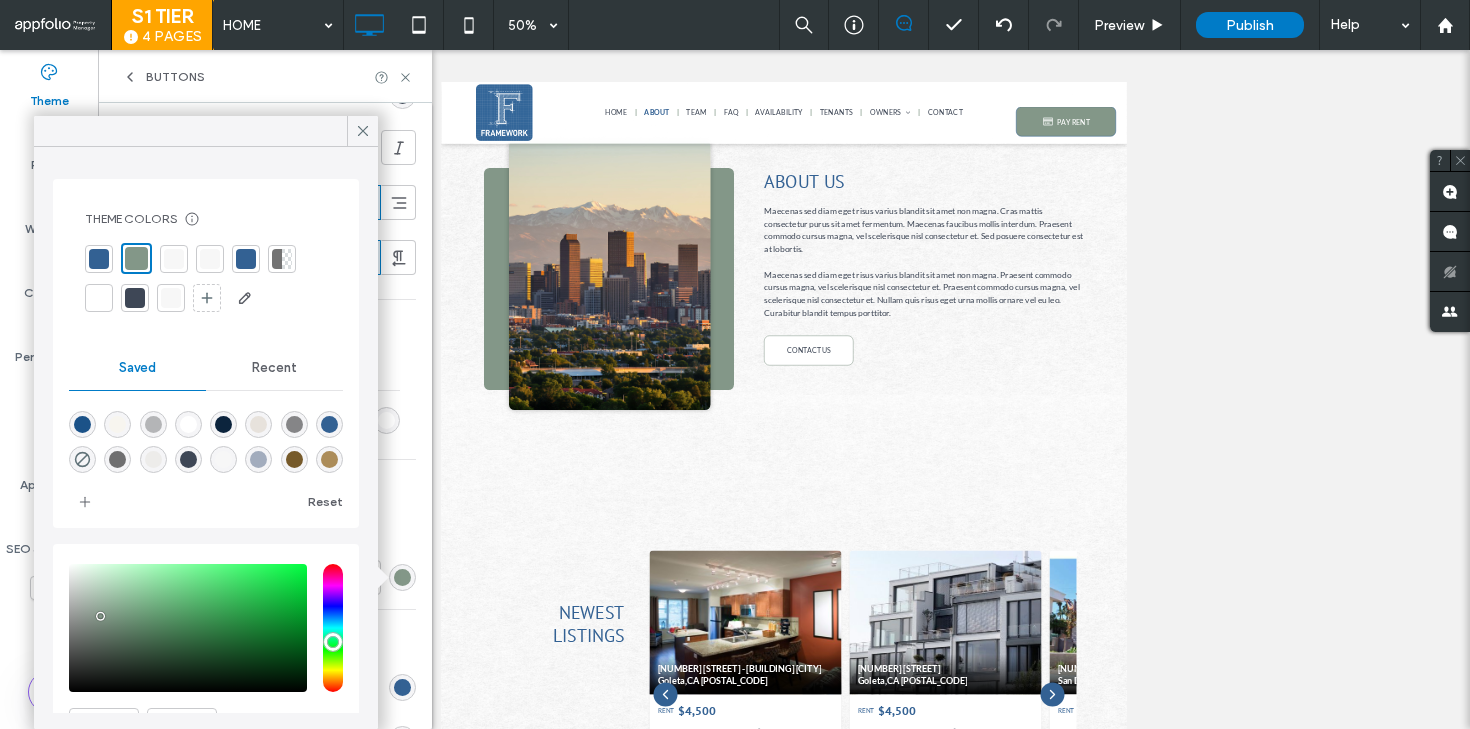 click at bounding box center [99, 259] 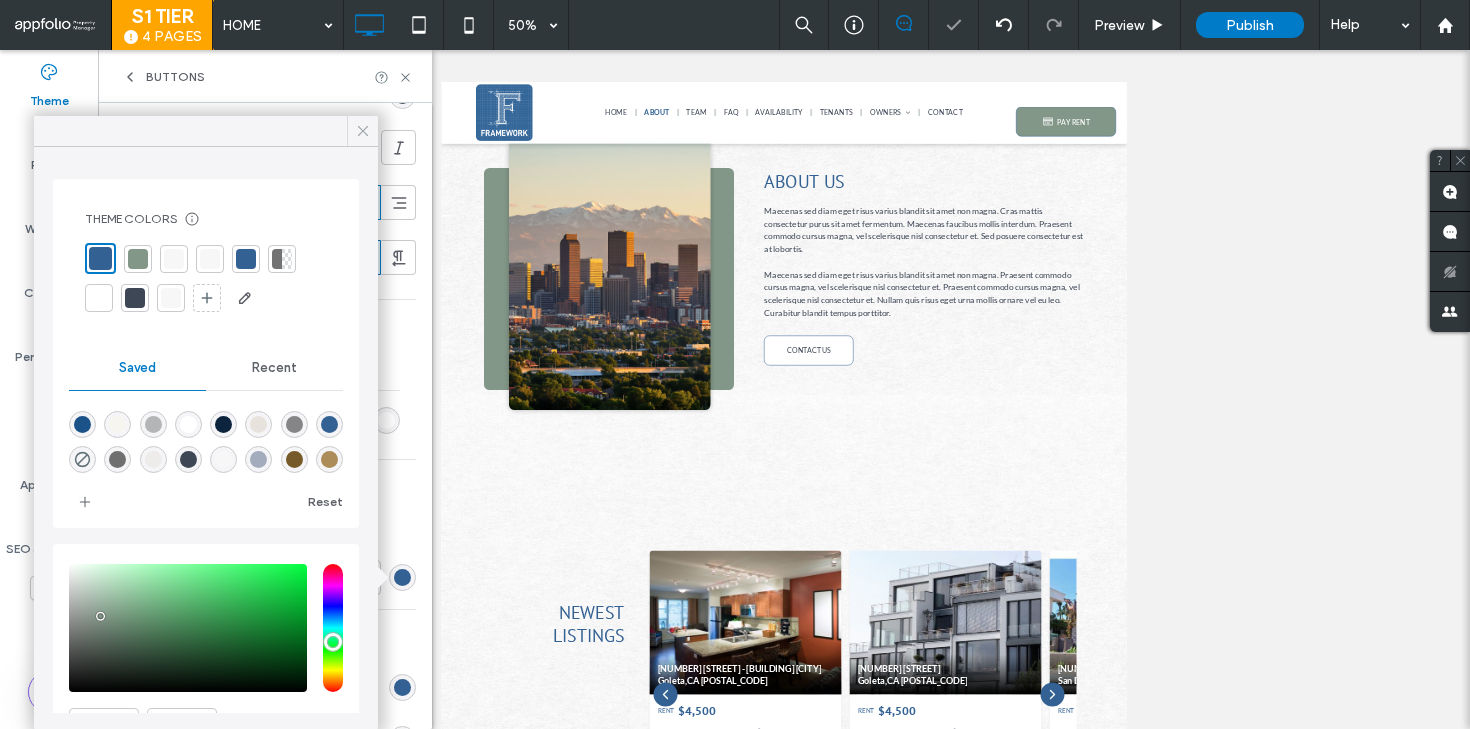 click 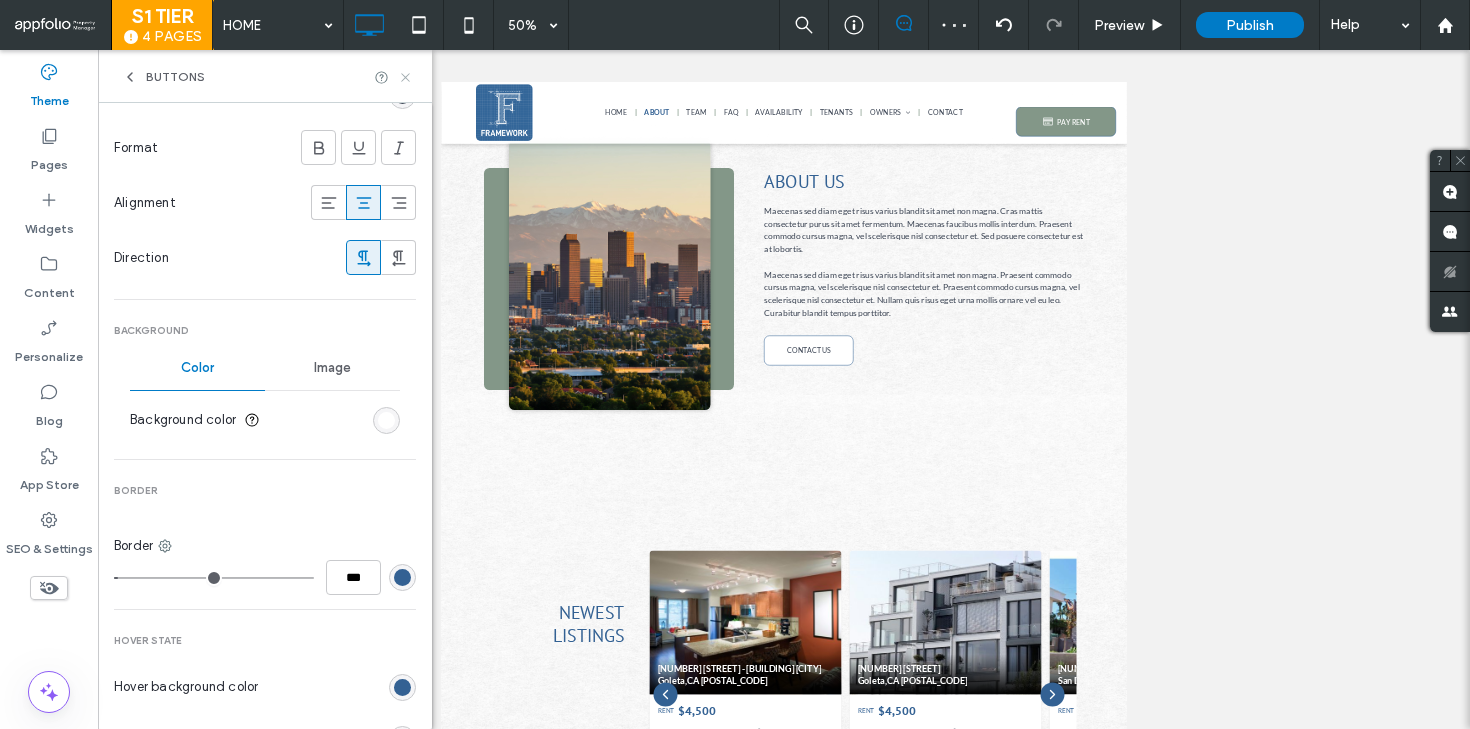 click 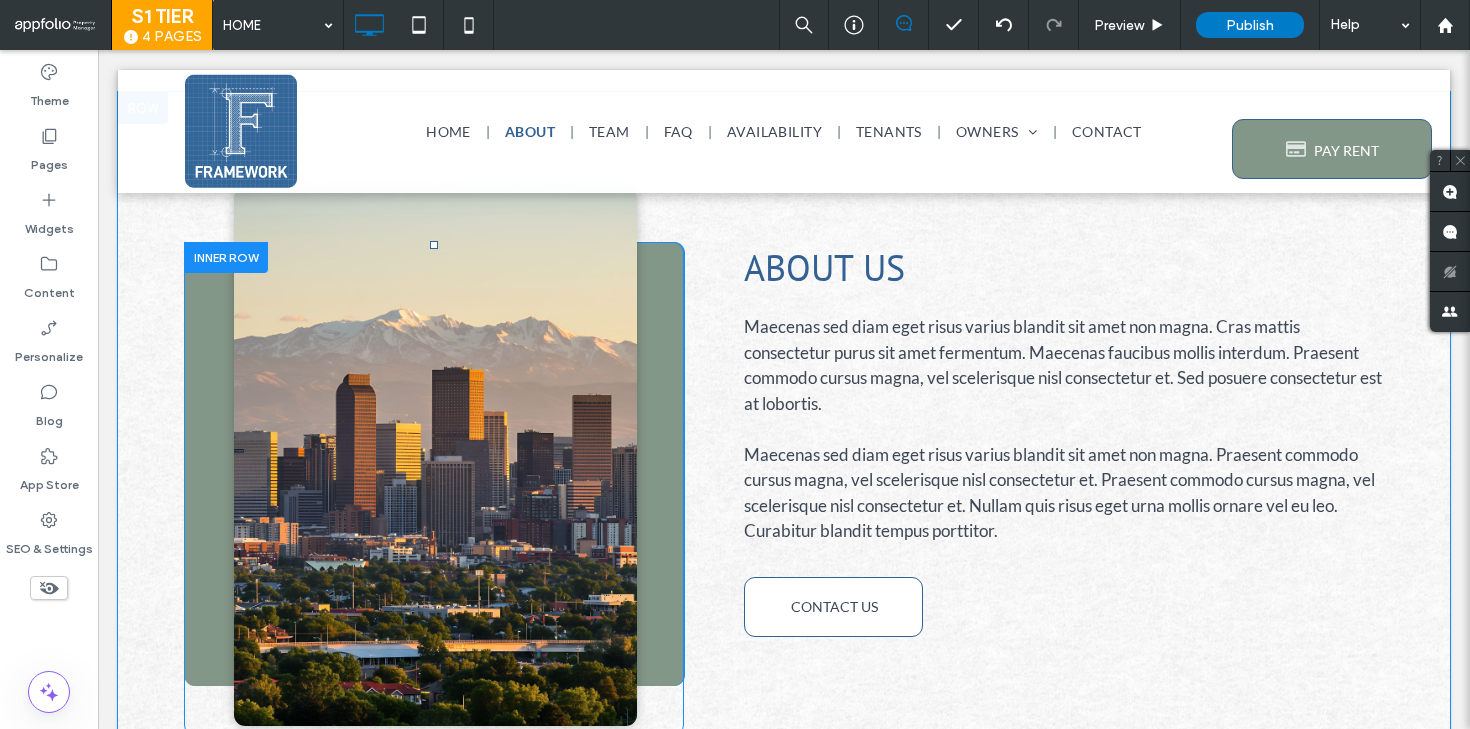 click on "Click To Paste" at bounding box center [655, 489] 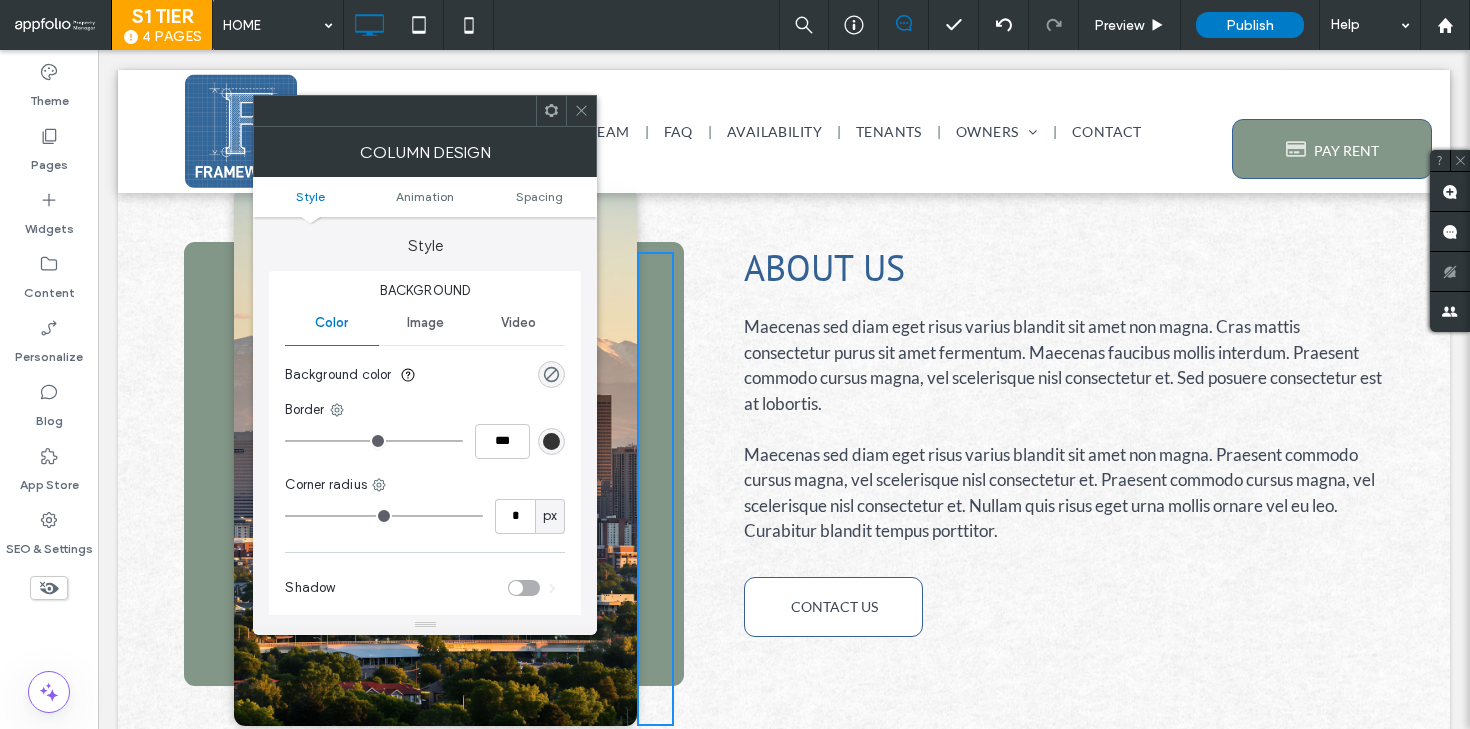 click at bounding box center (581, 111) 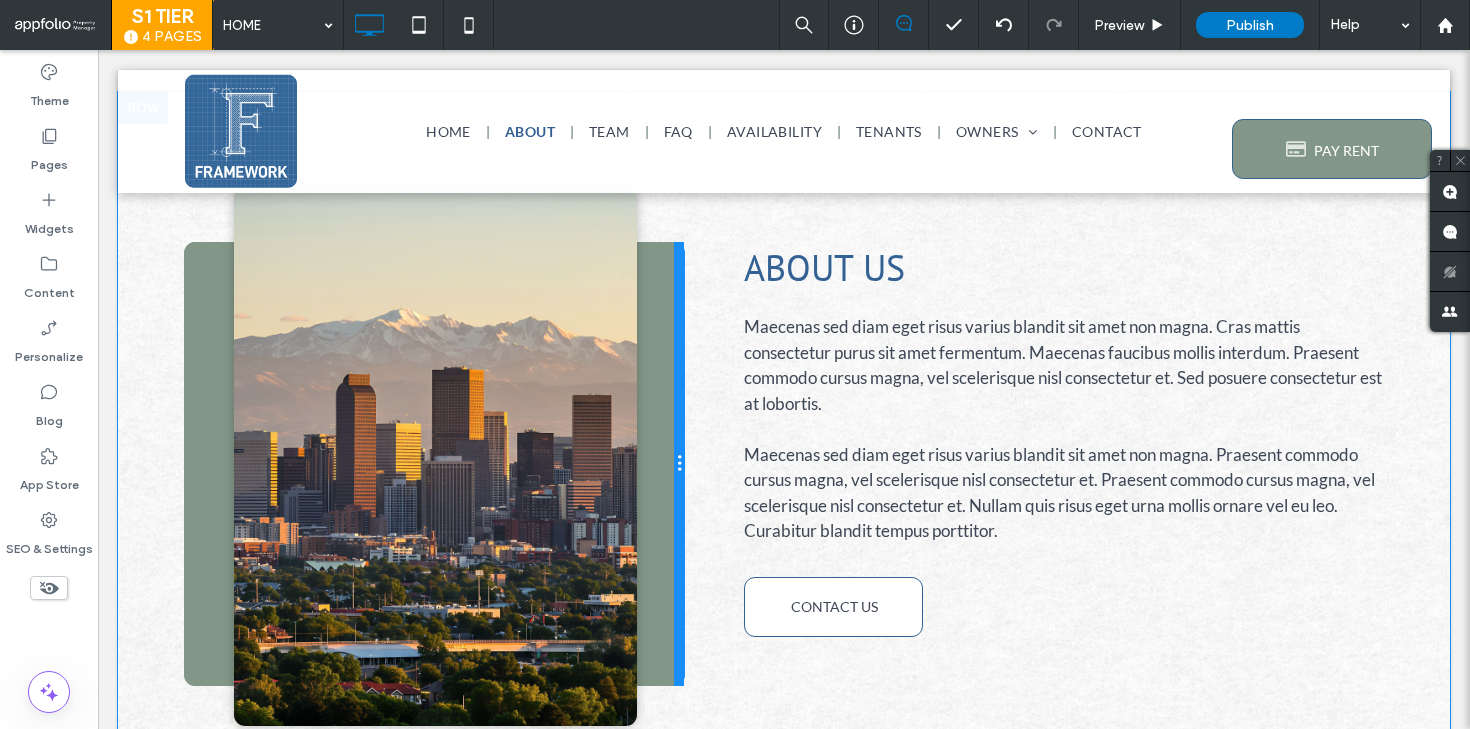 click at bounding box center [679, 464] 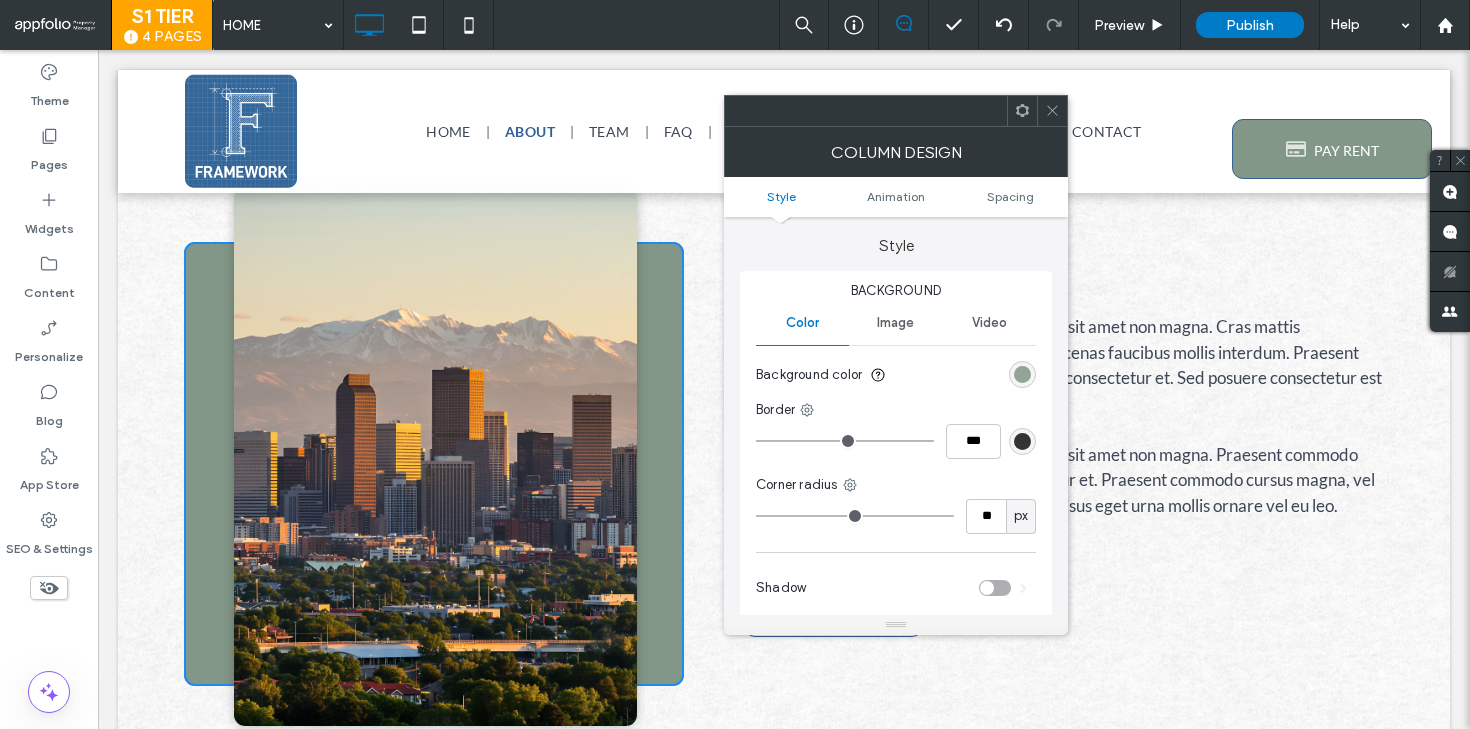 click at bounding box center (1022, 374) 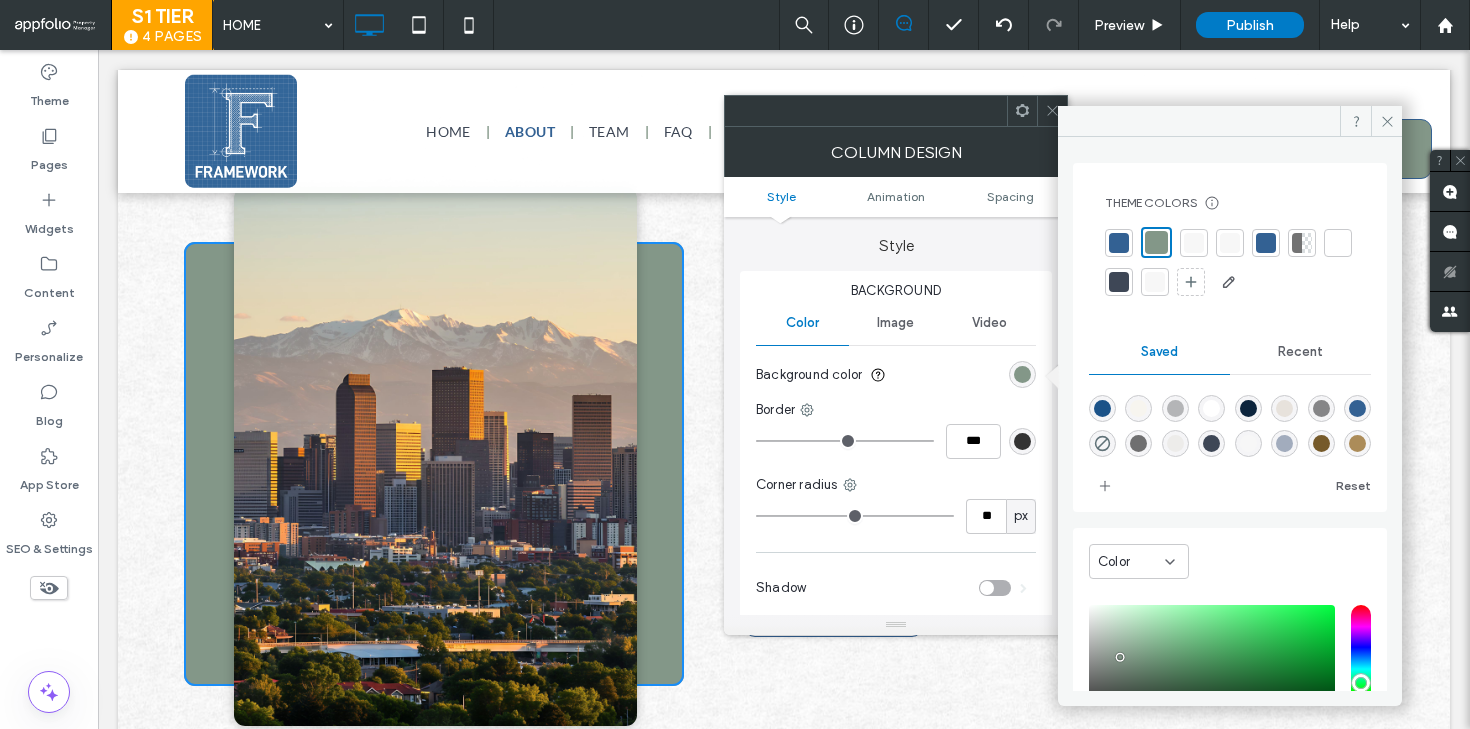 click at bounding box center (1230, 243) 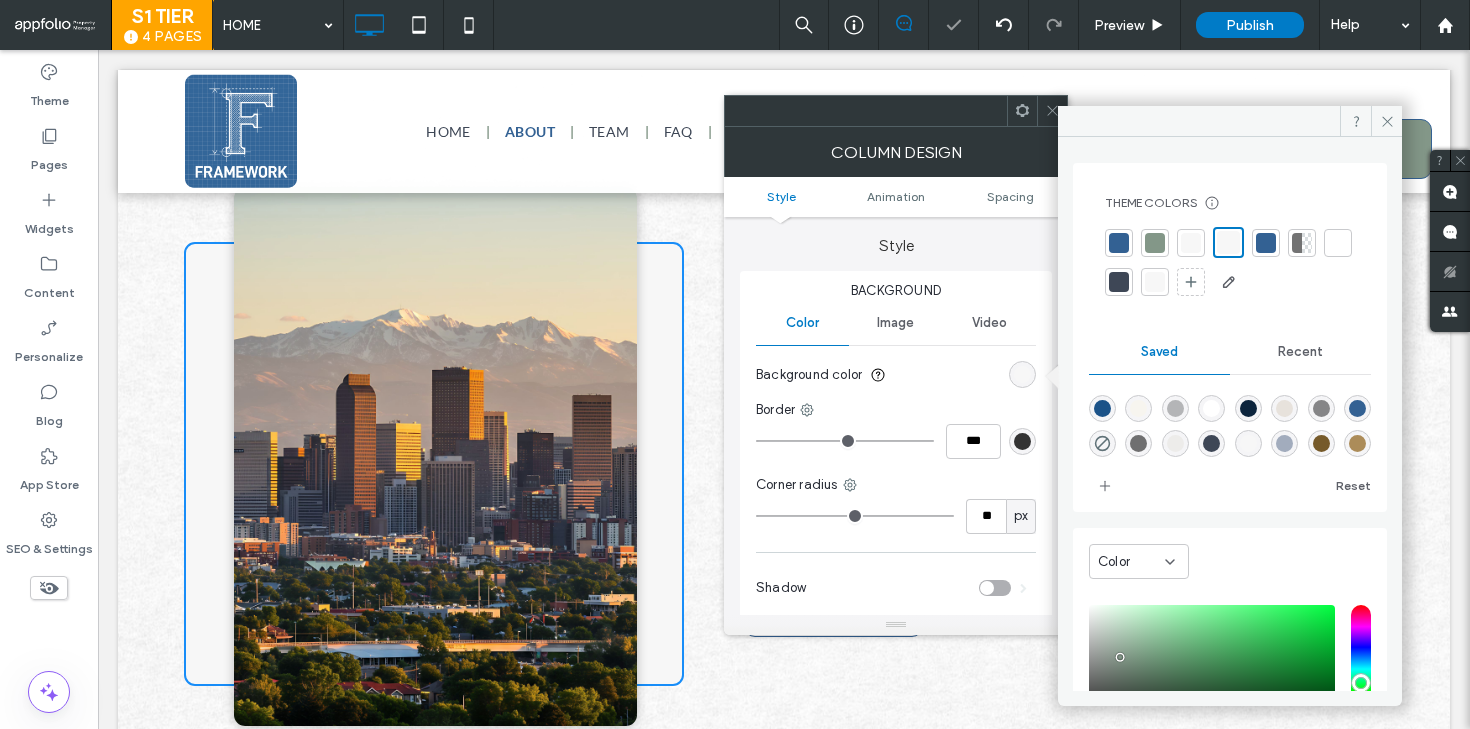 click 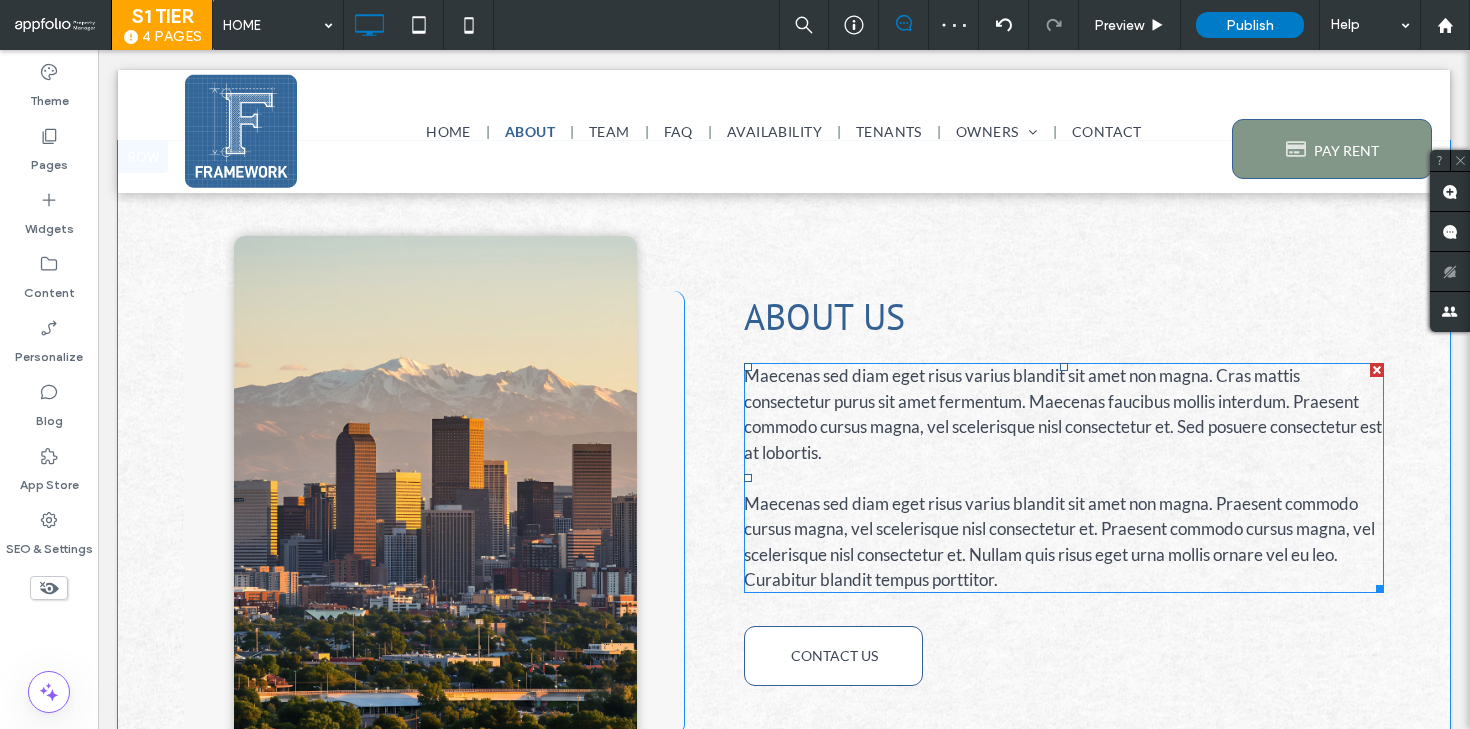 scroll, scrollTop: 799, scrollLeft: 0, axis: vertical 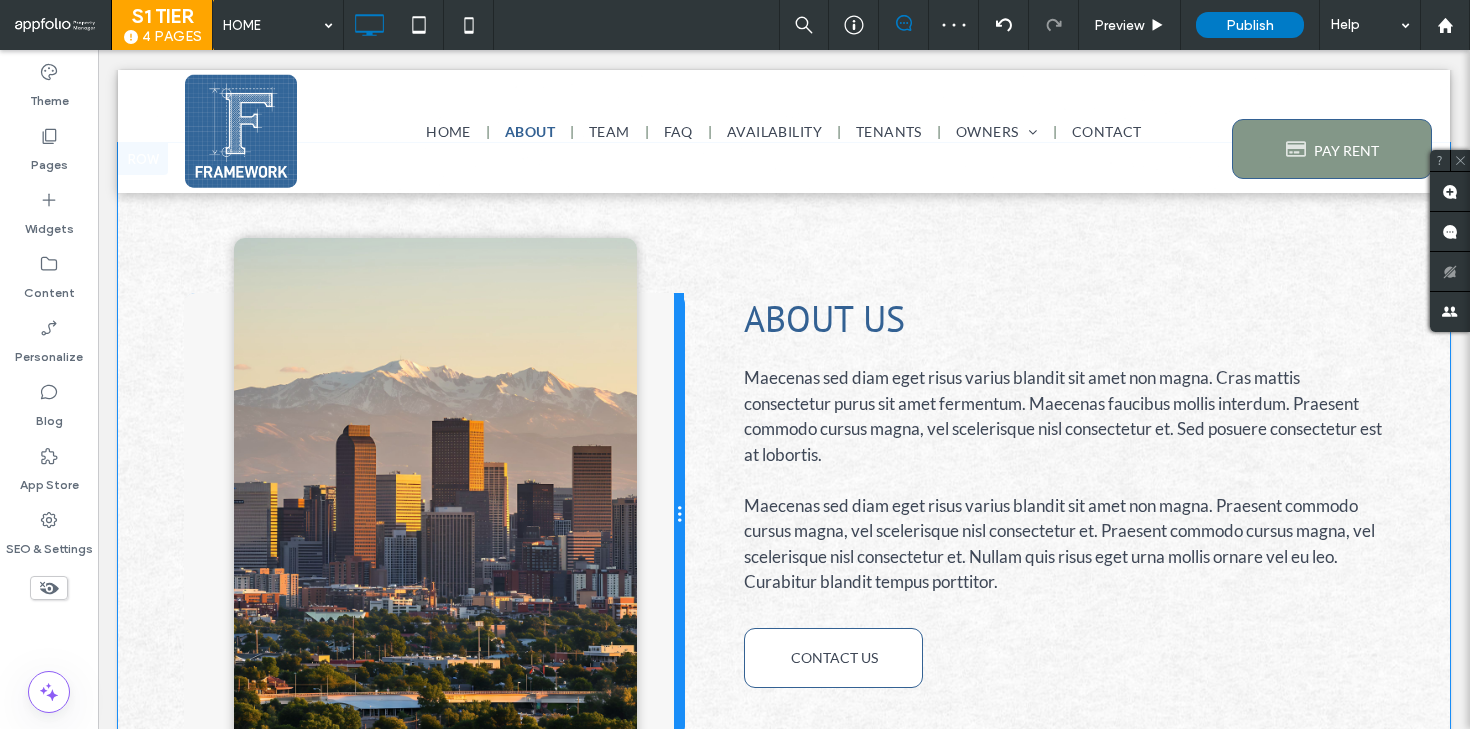 click at bounding box center (679, 515) 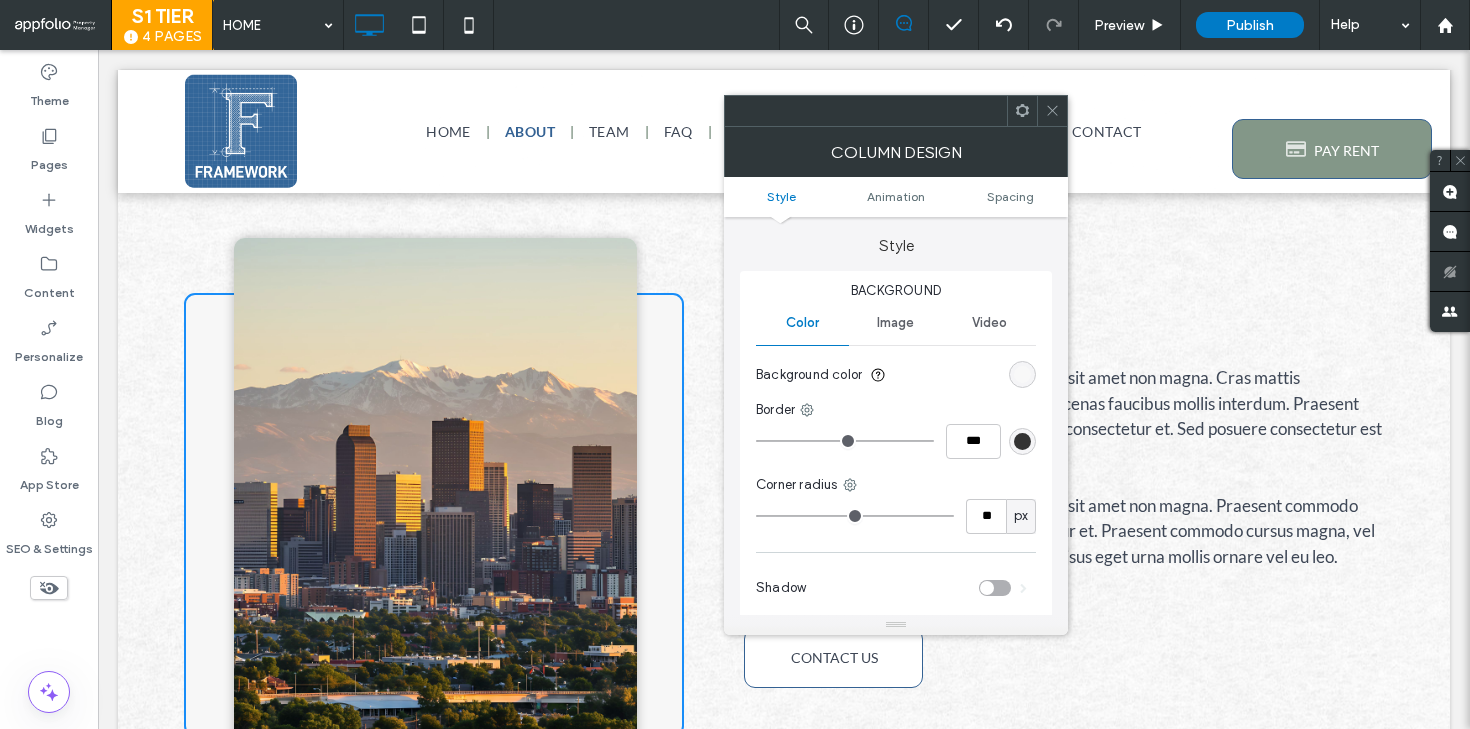 click at bounding box center (1022, 374) 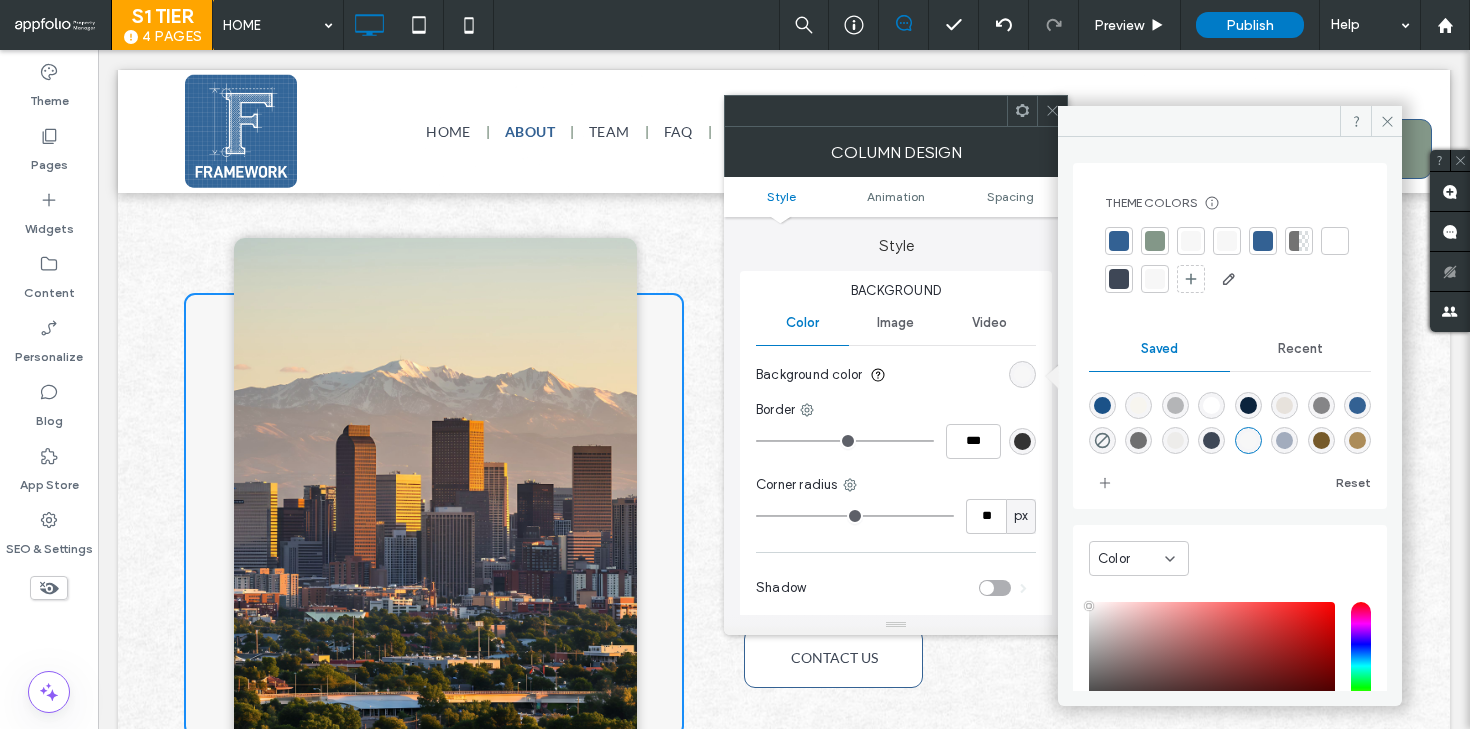 click at bounding box center [1335, 241] 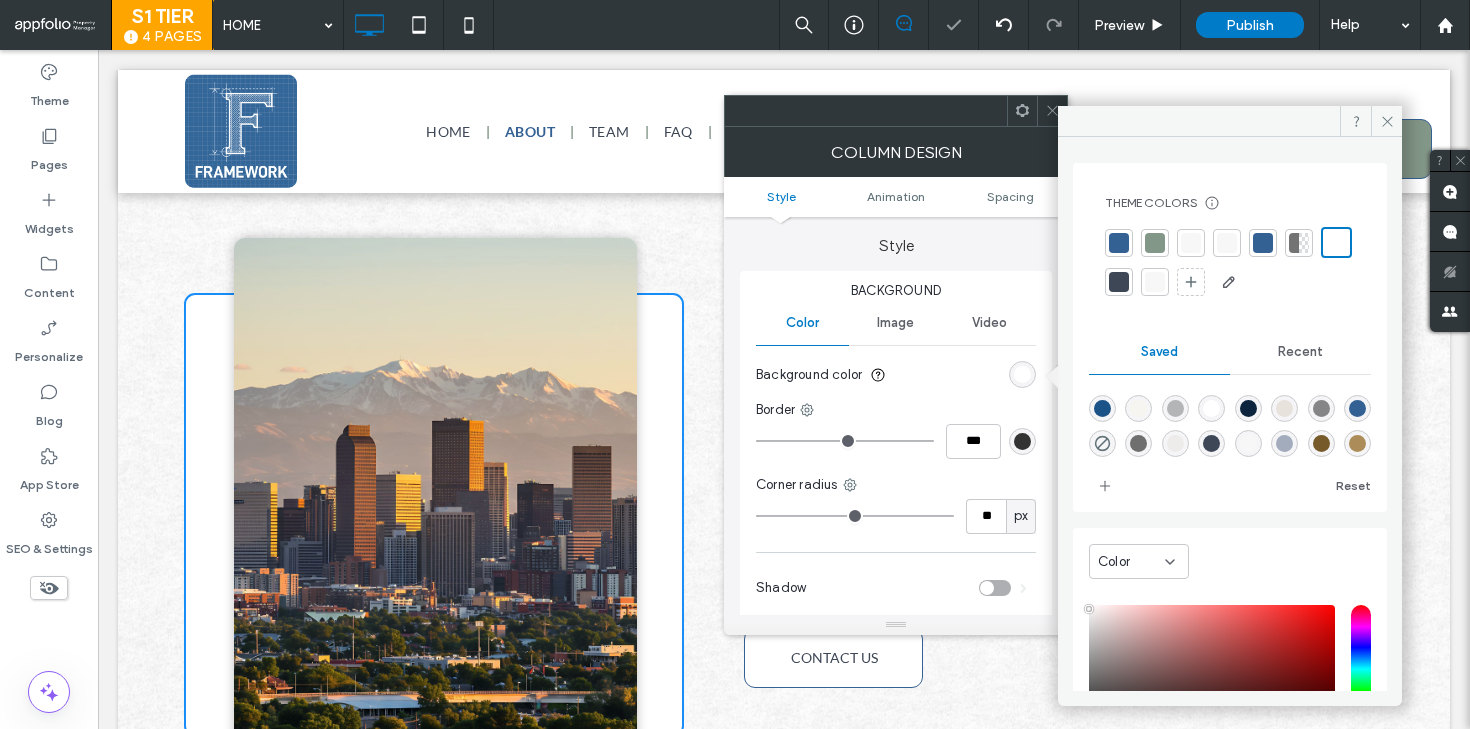 click 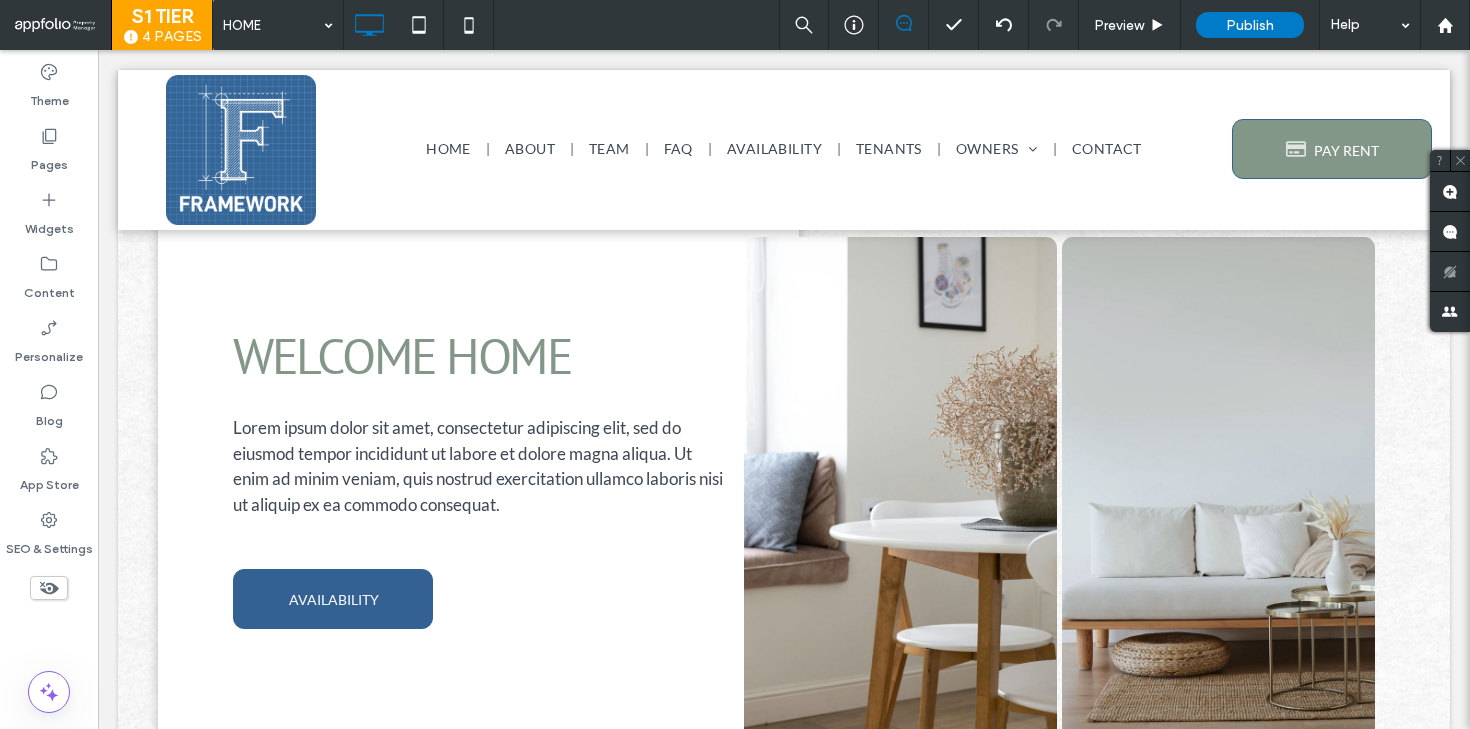 scroll, scrollTop: 0, scrollLeft: 0, axis: both 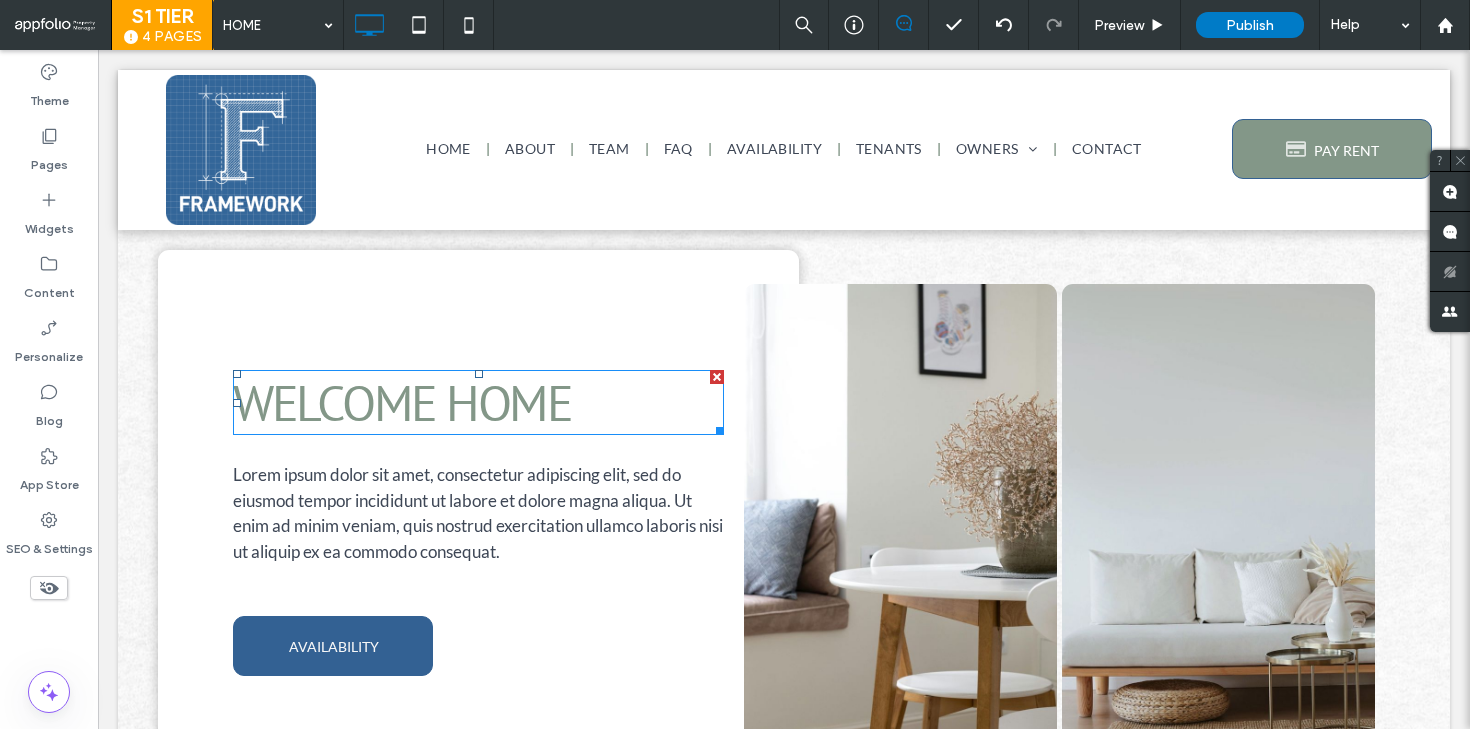 click on "WELCOME HOME" at bounding box center [478, 402] 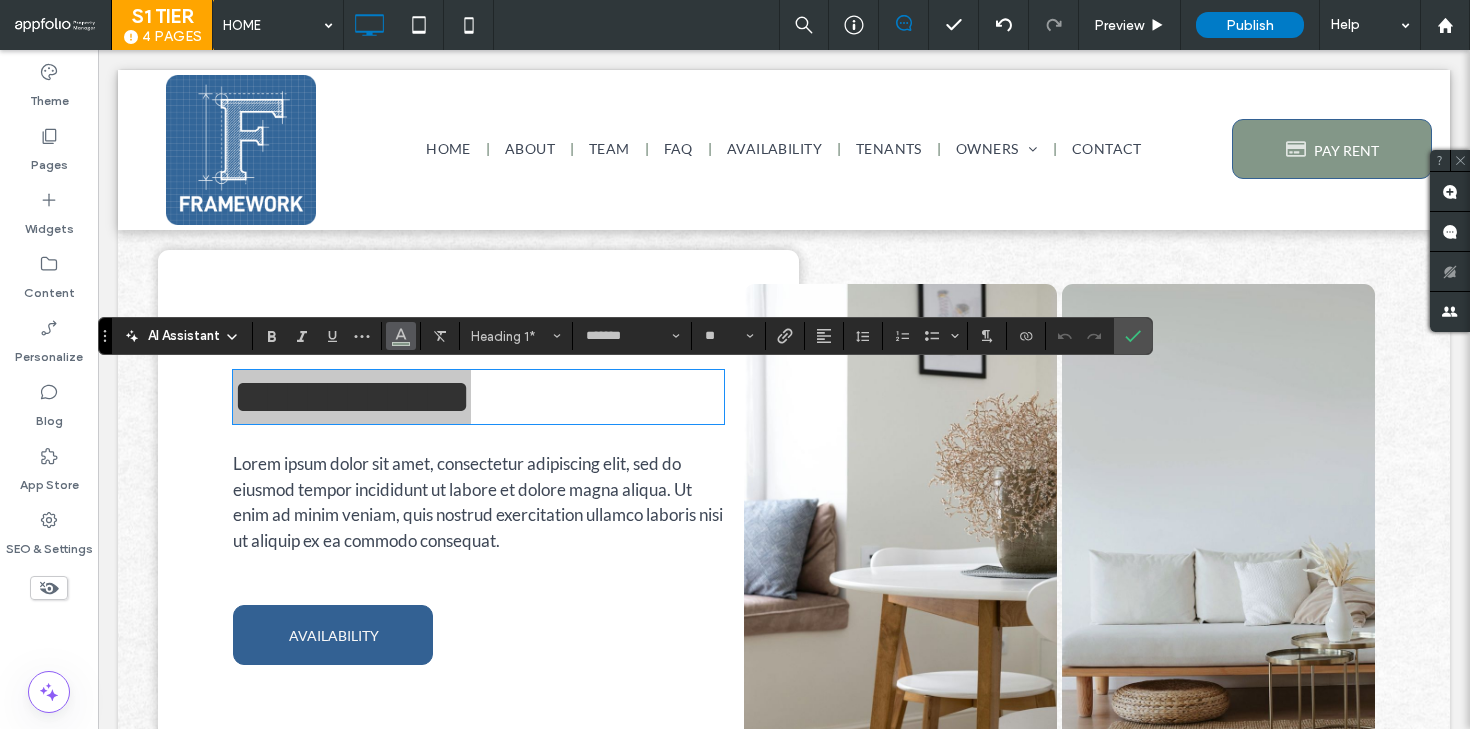click at bounding box center (401, 336) 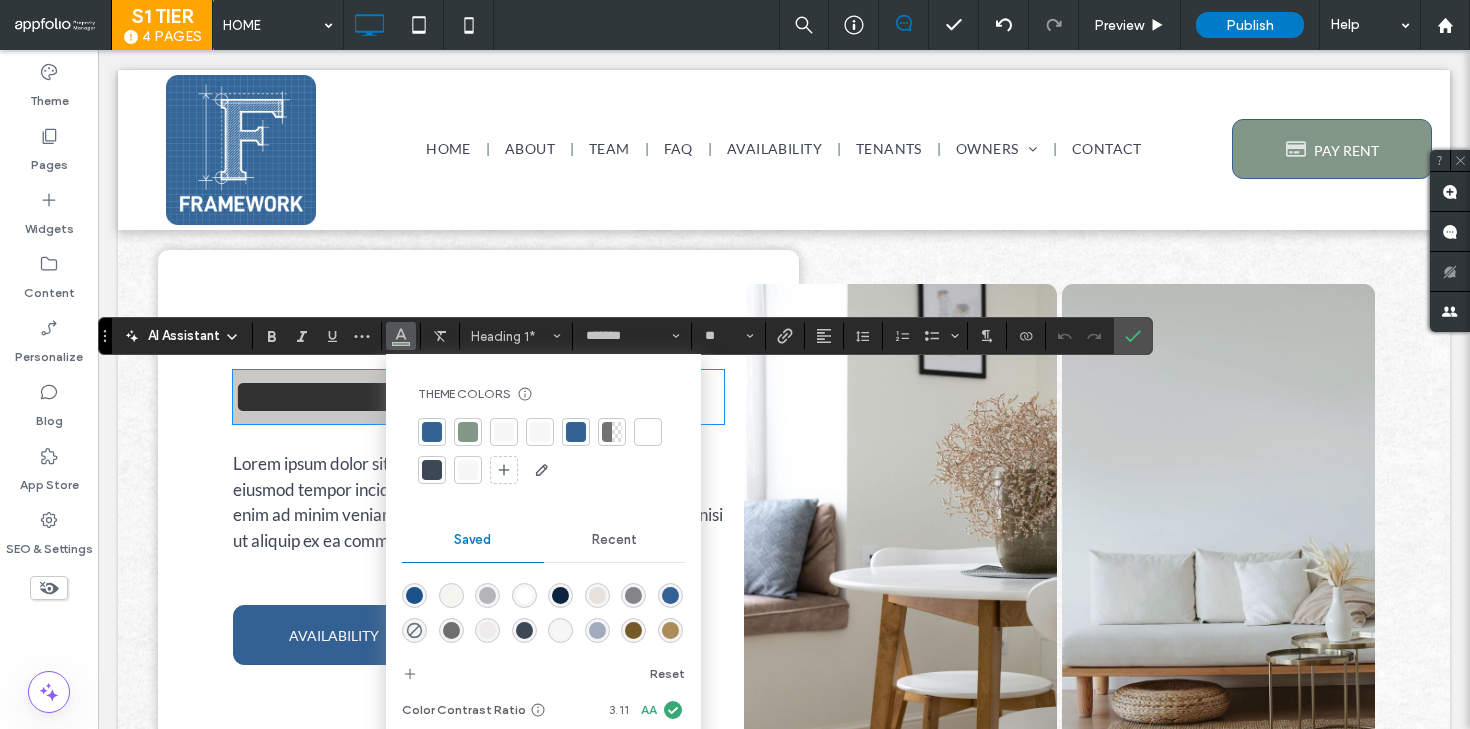 click at bounding box center (432, 432) 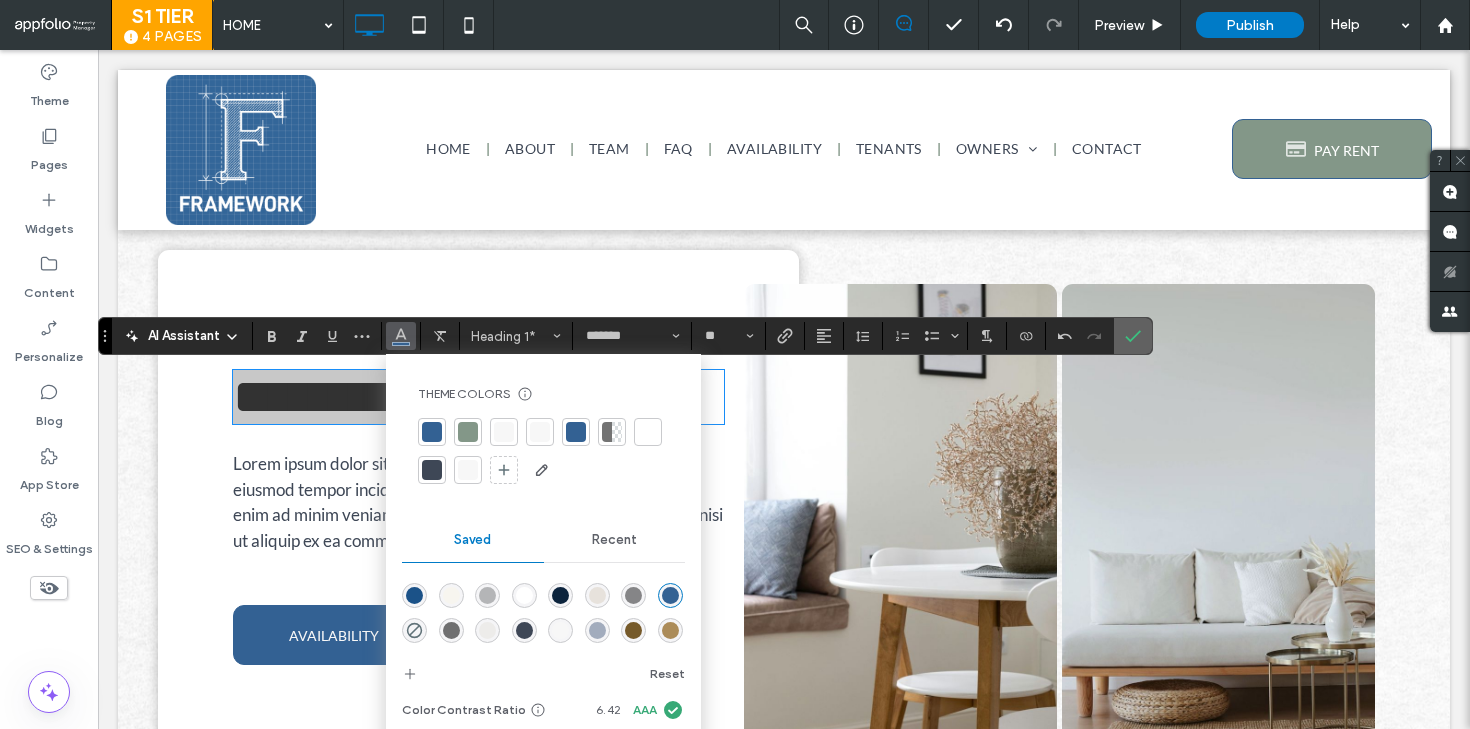 click at bounding box center (1133, 336) 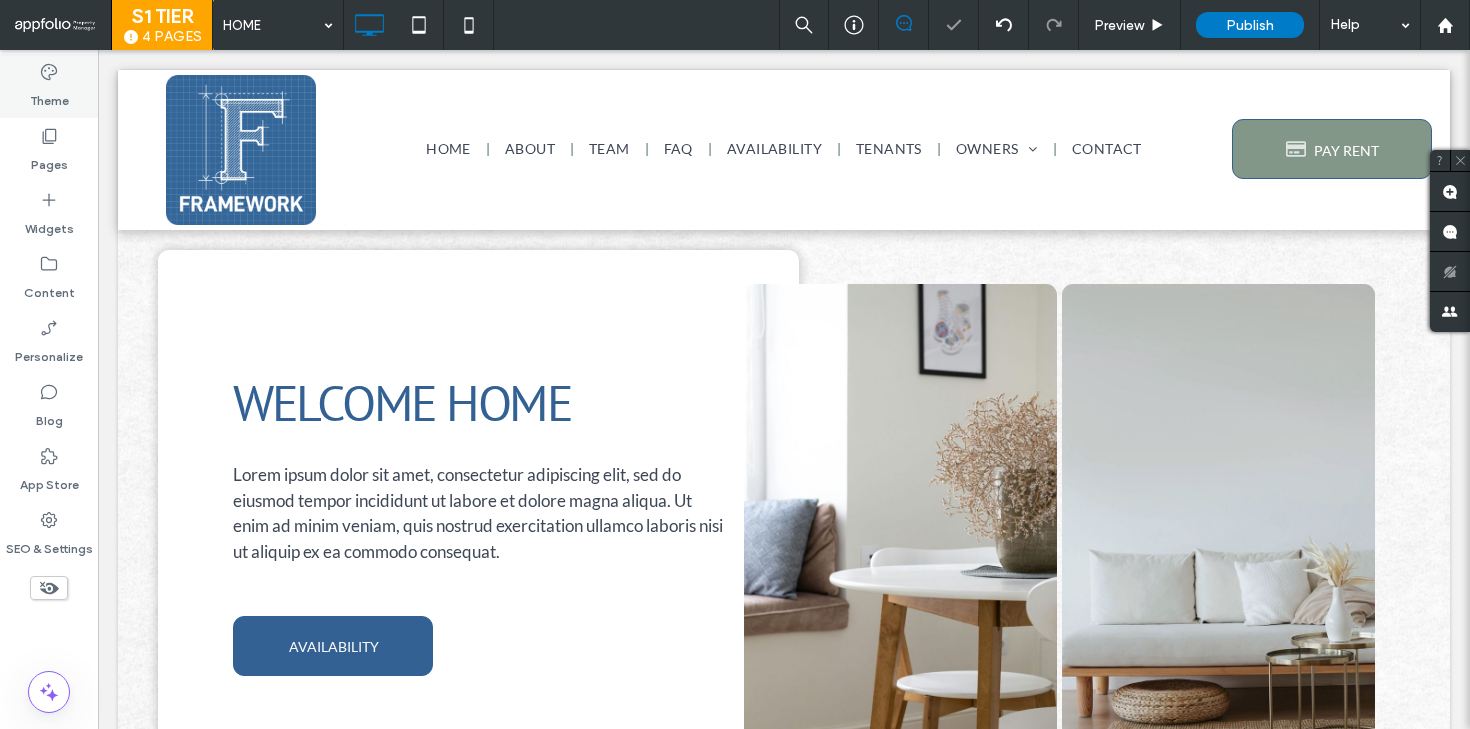 click 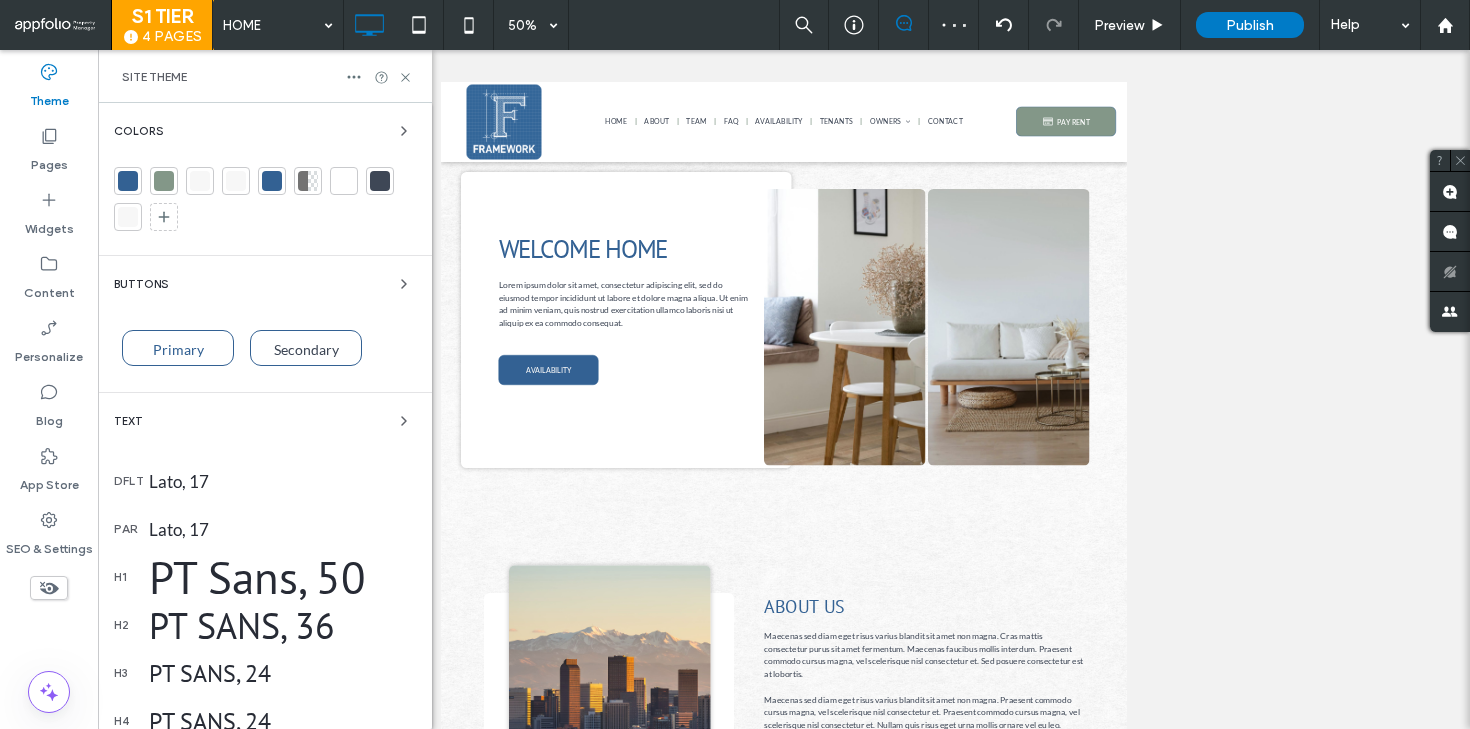 click on "Primary" at bounding box center [178, 349] 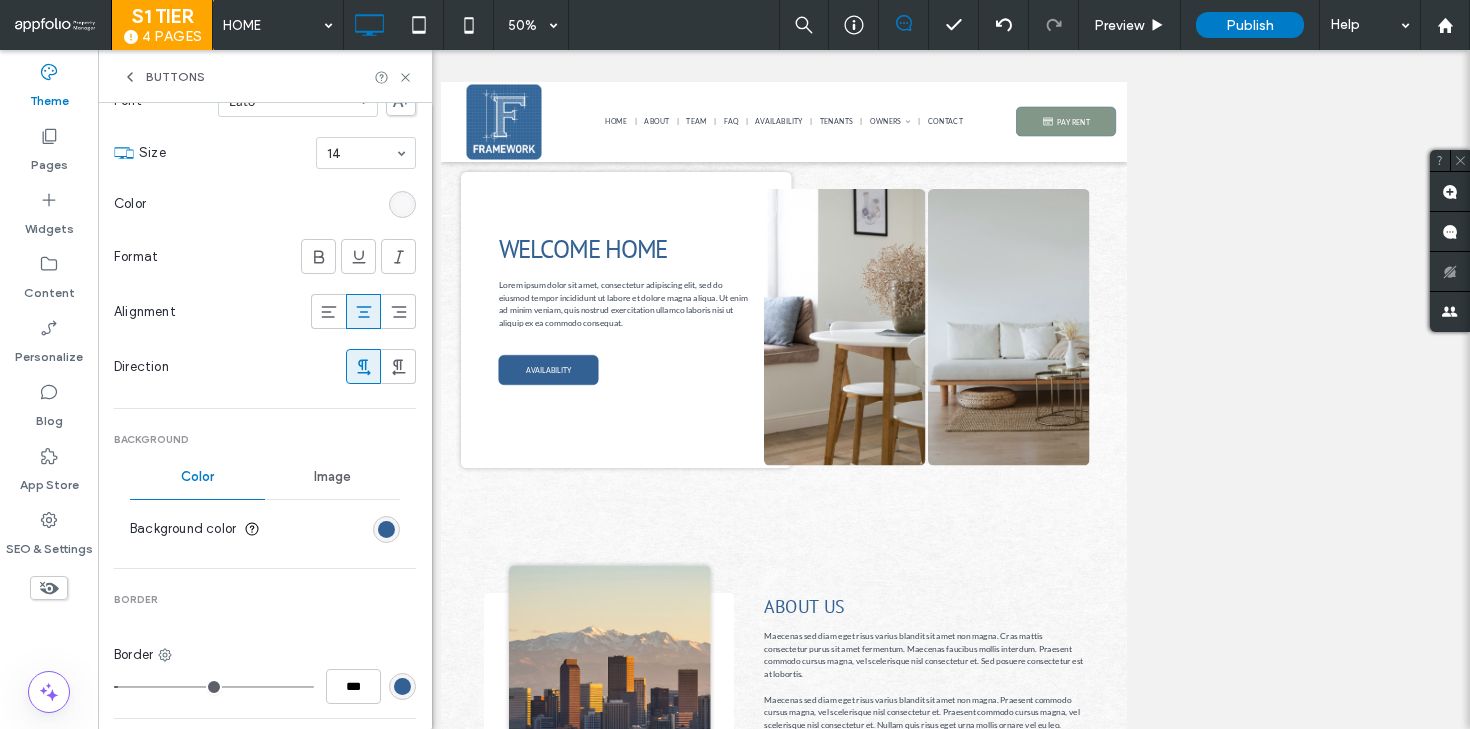 scroll, scrollTop: 385, scrollLeft: 0, axis: vertical 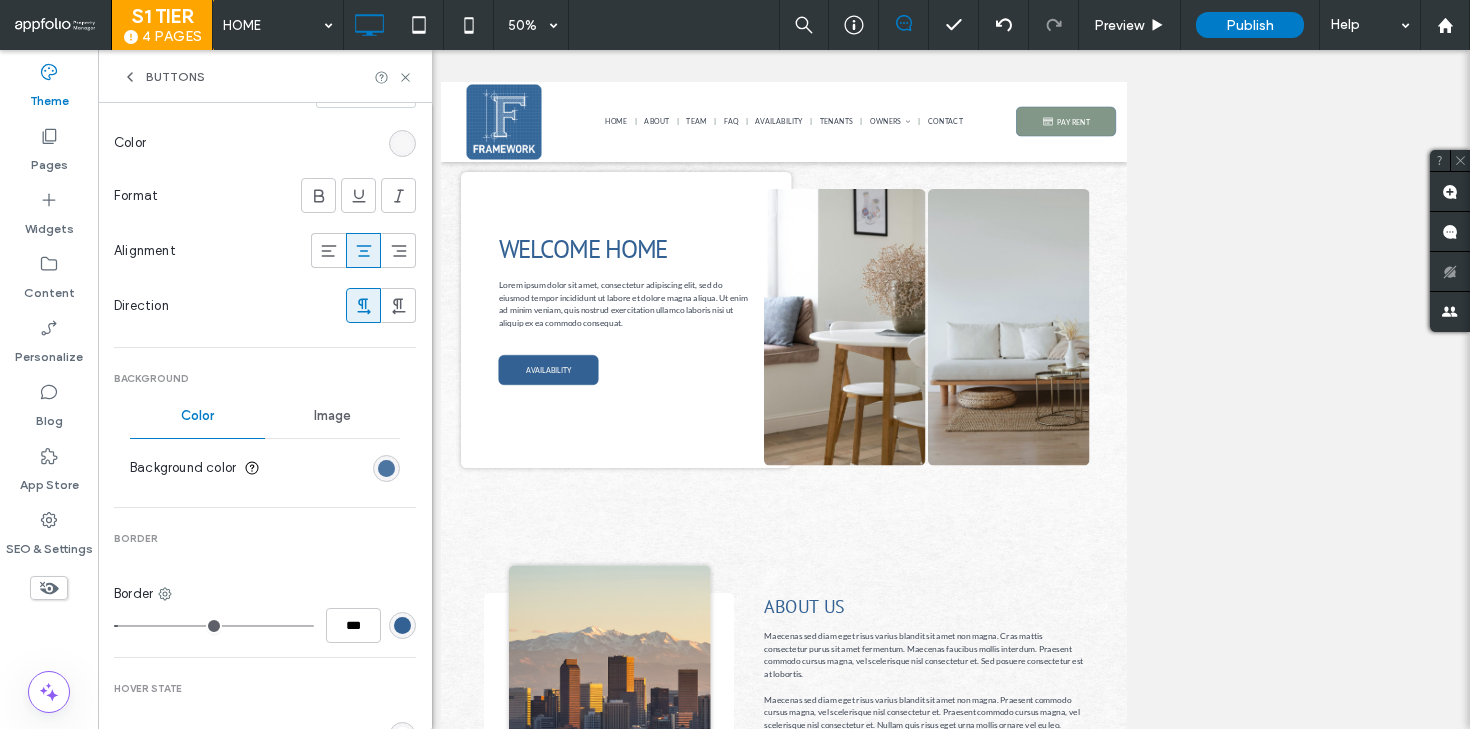 click at bounding box center [386, 468] 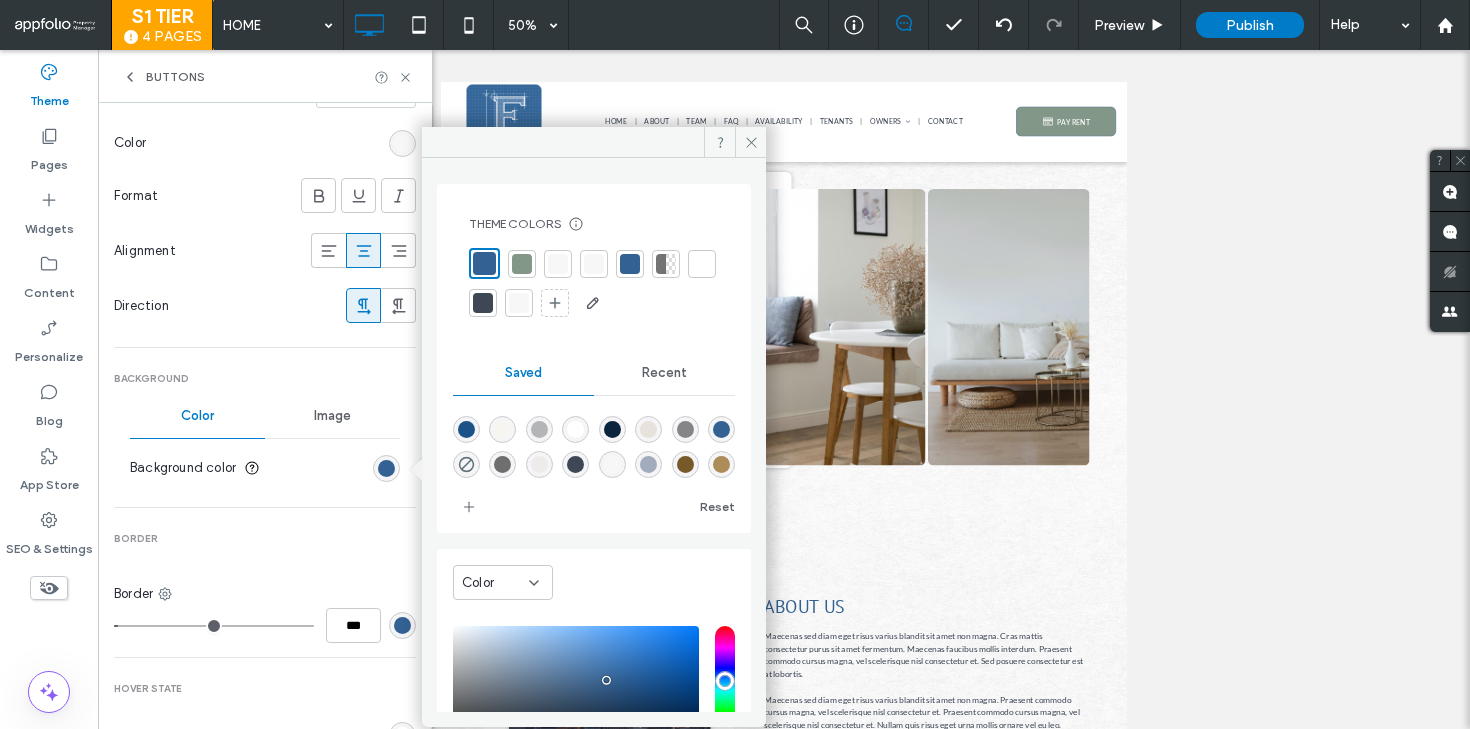 click at bounding box center (522, 264) 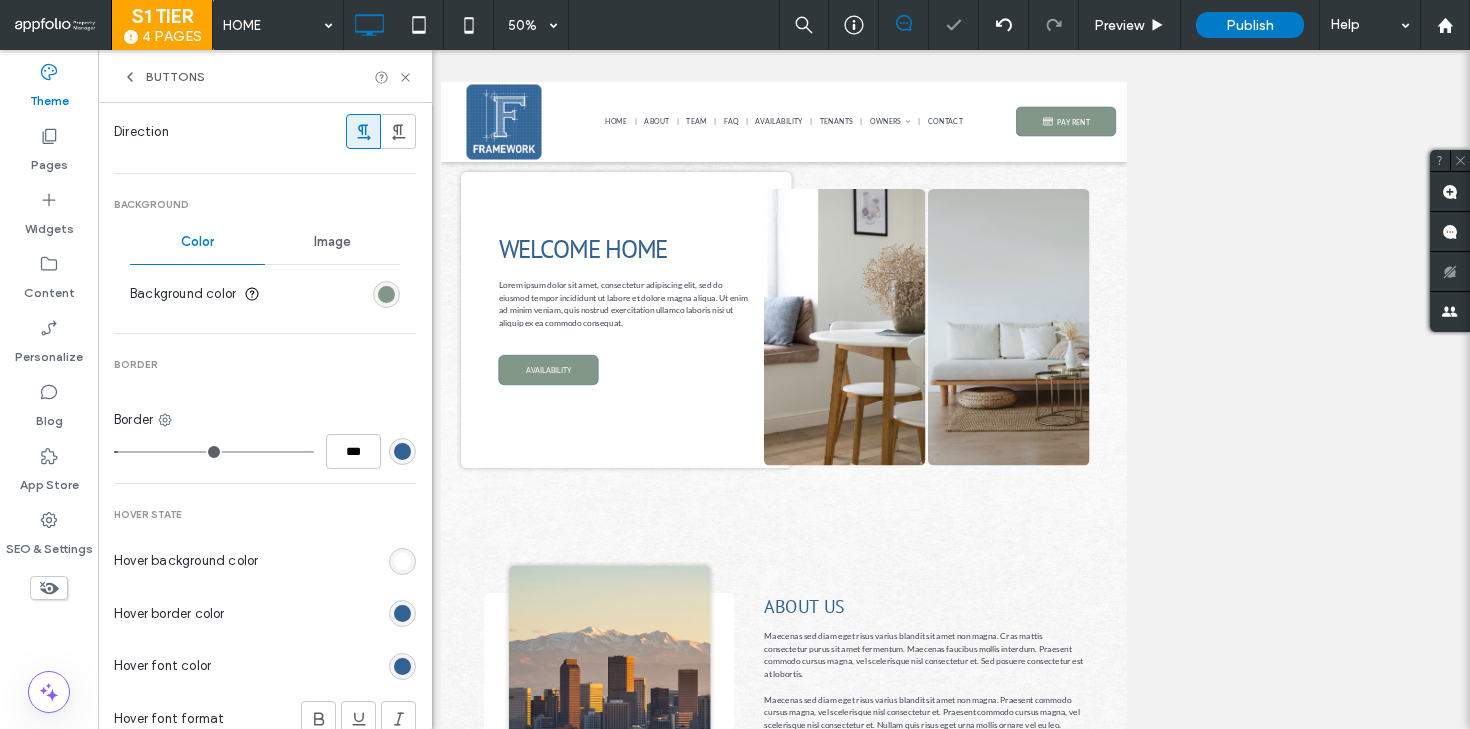 scroll, scrollTop: 586, scrollLeft: 0, axis: vertical 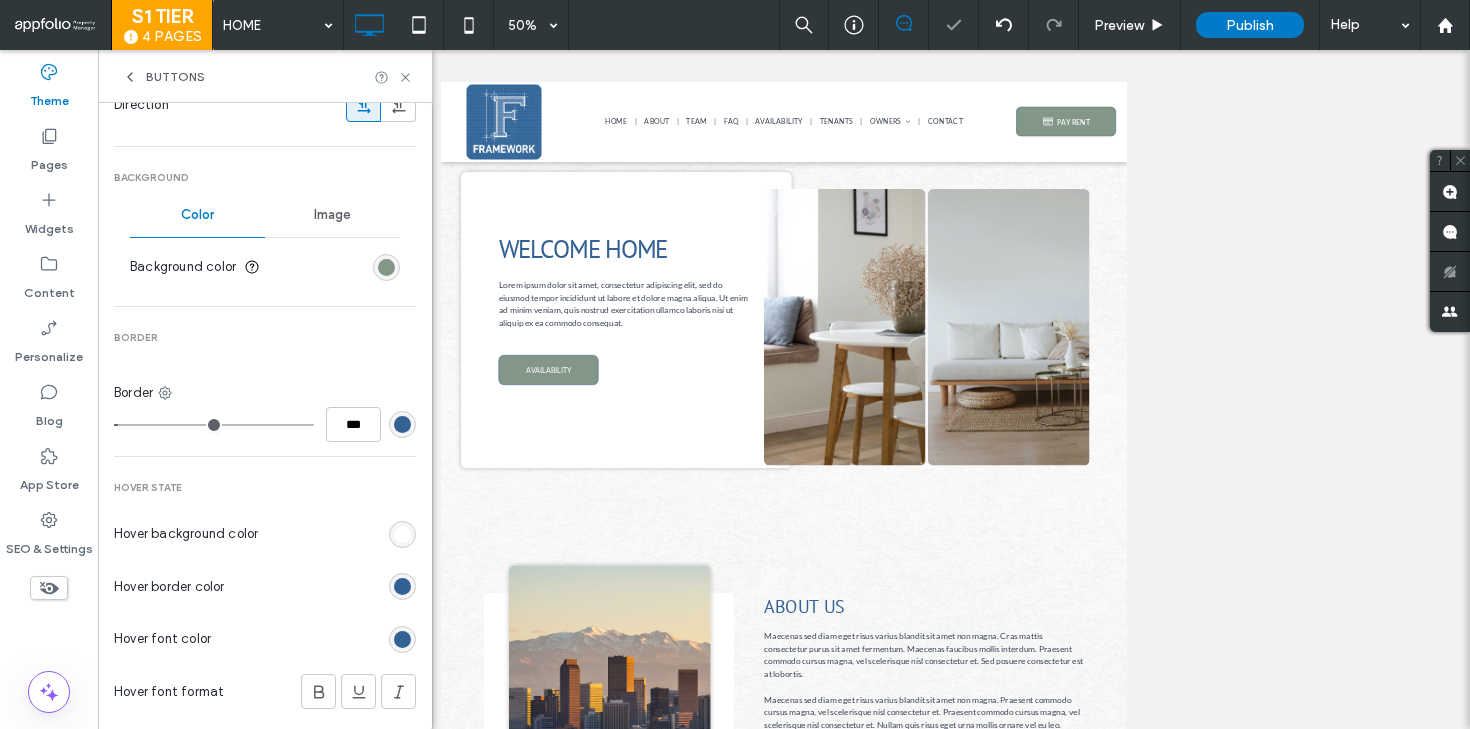 click at bounding box center [402, 424] 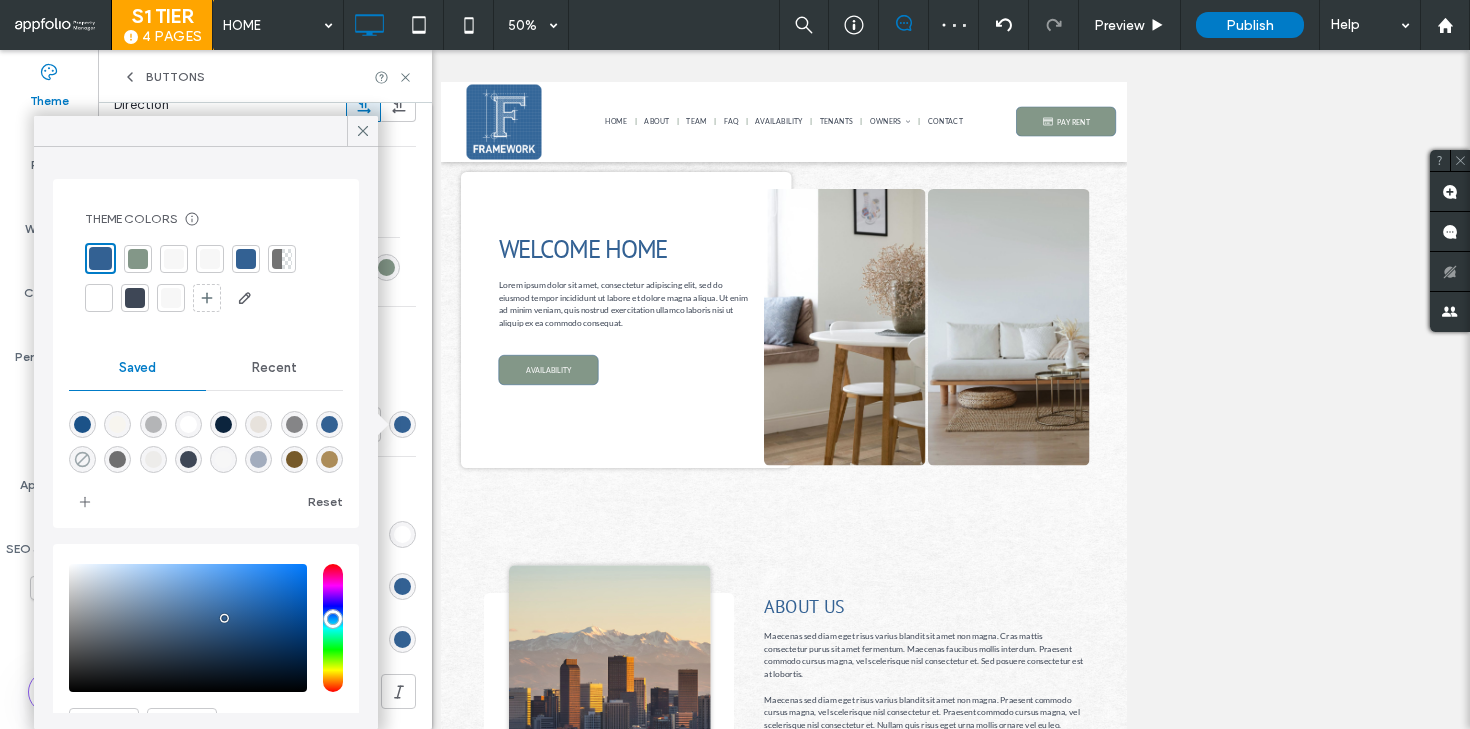 click 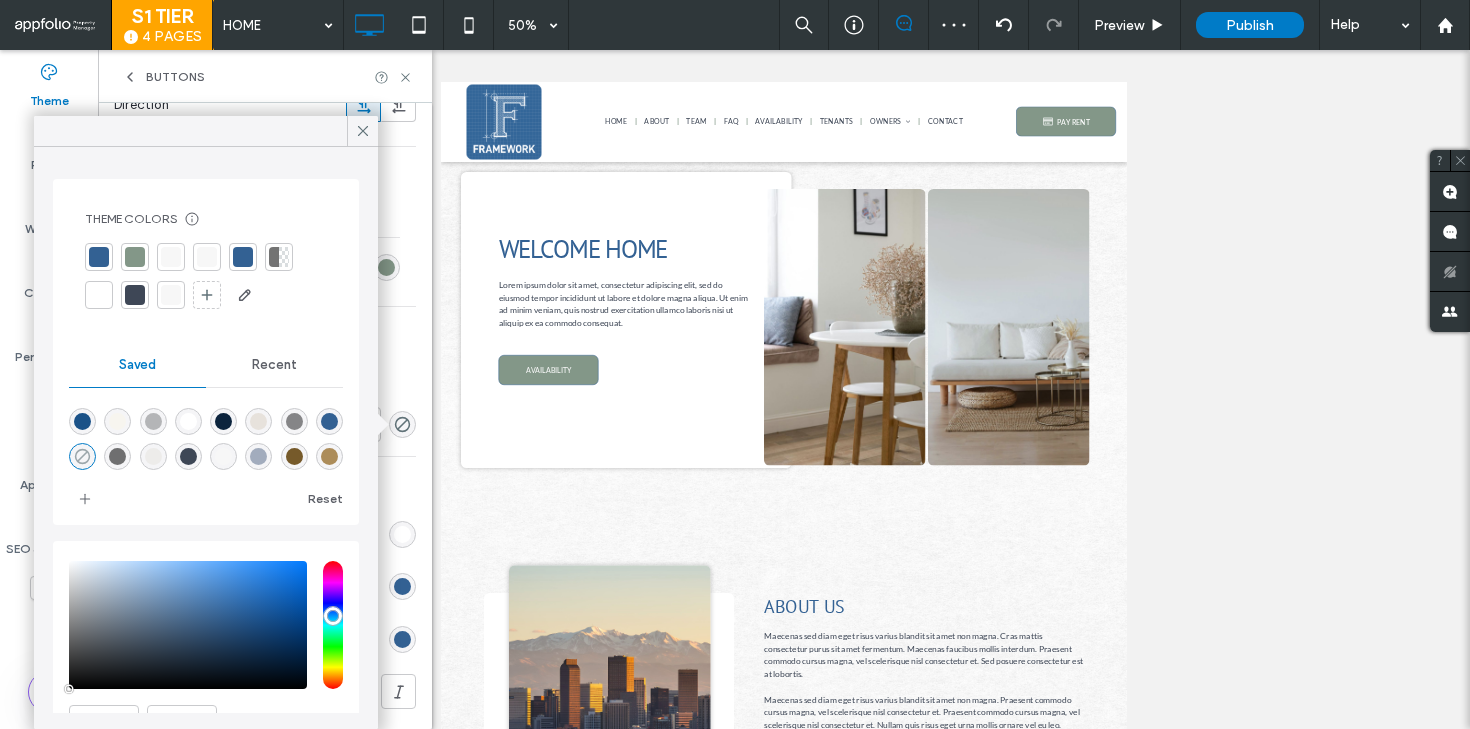 type on "*******" 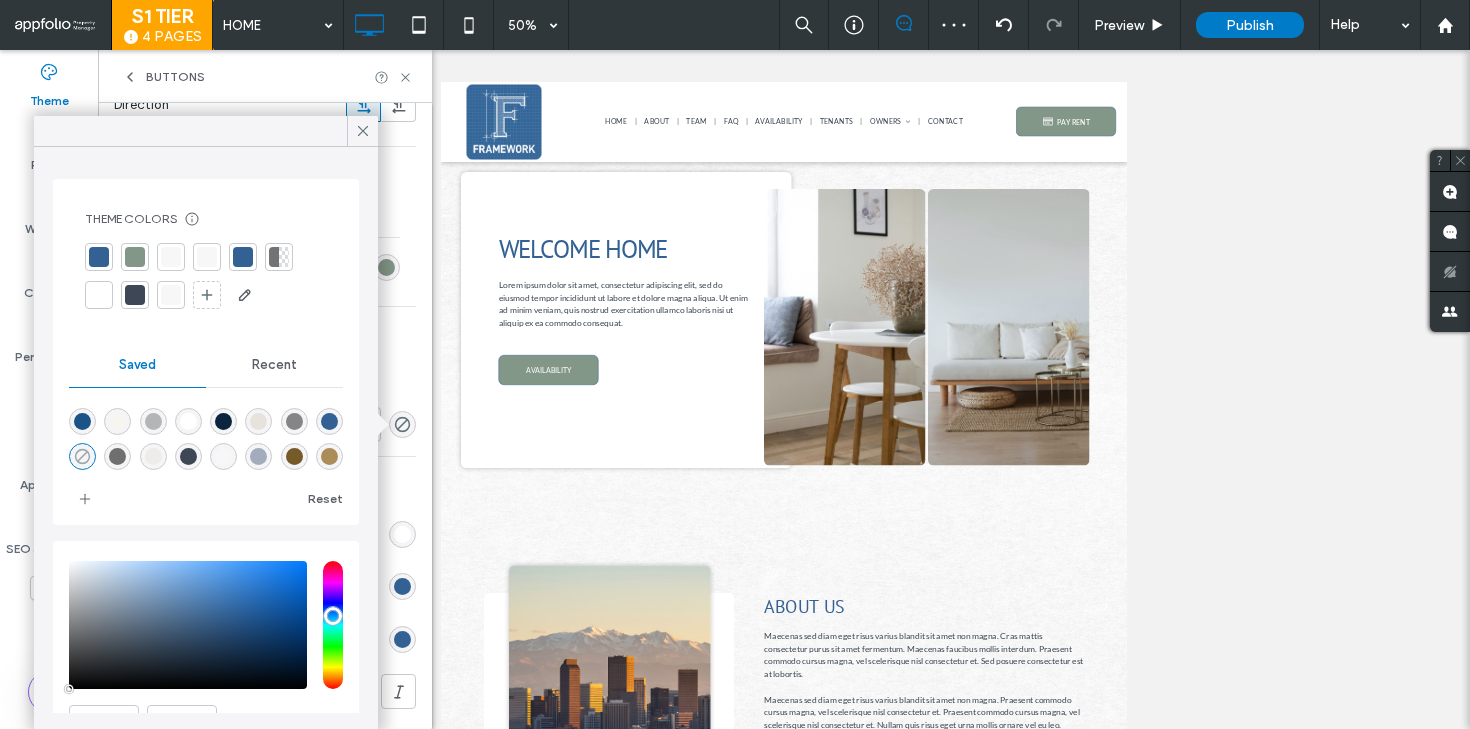 type on "*" 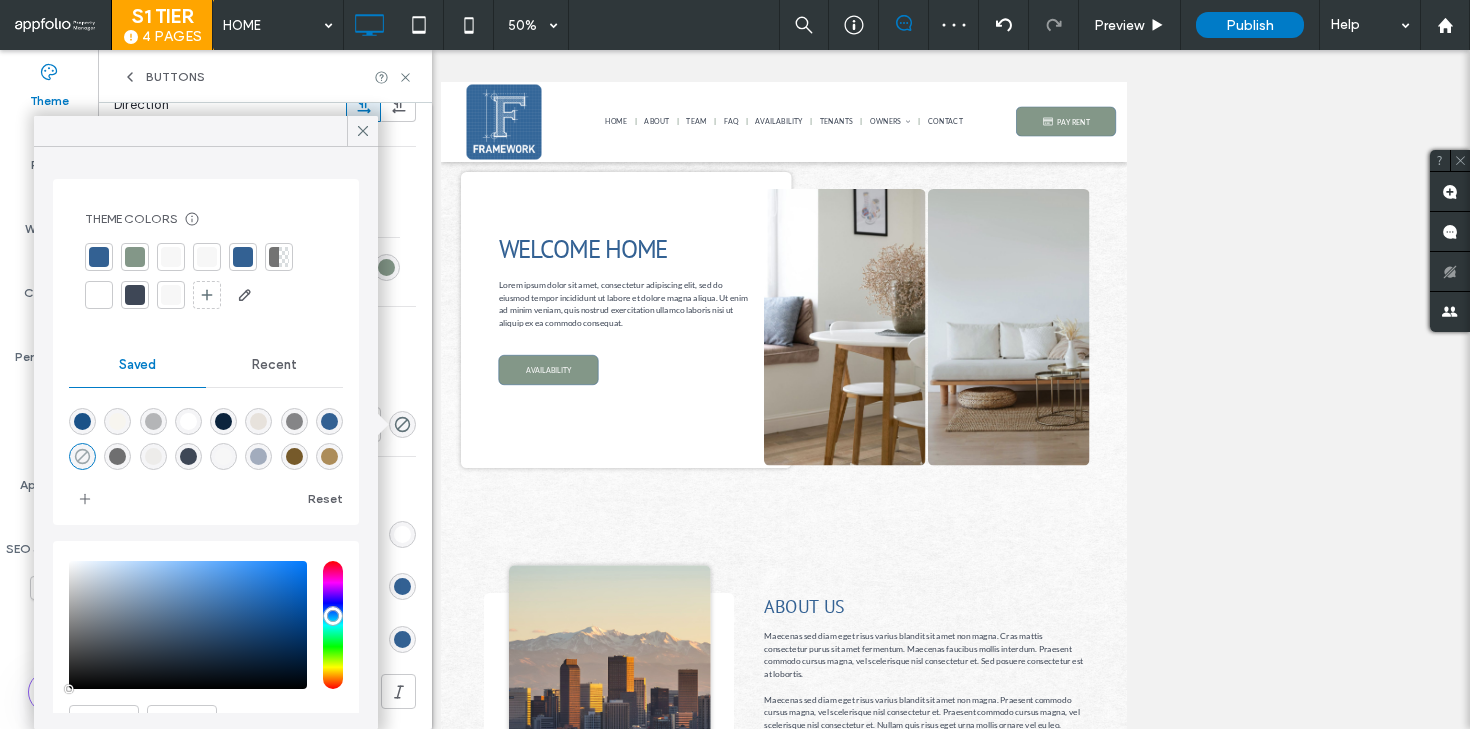 type on "**" 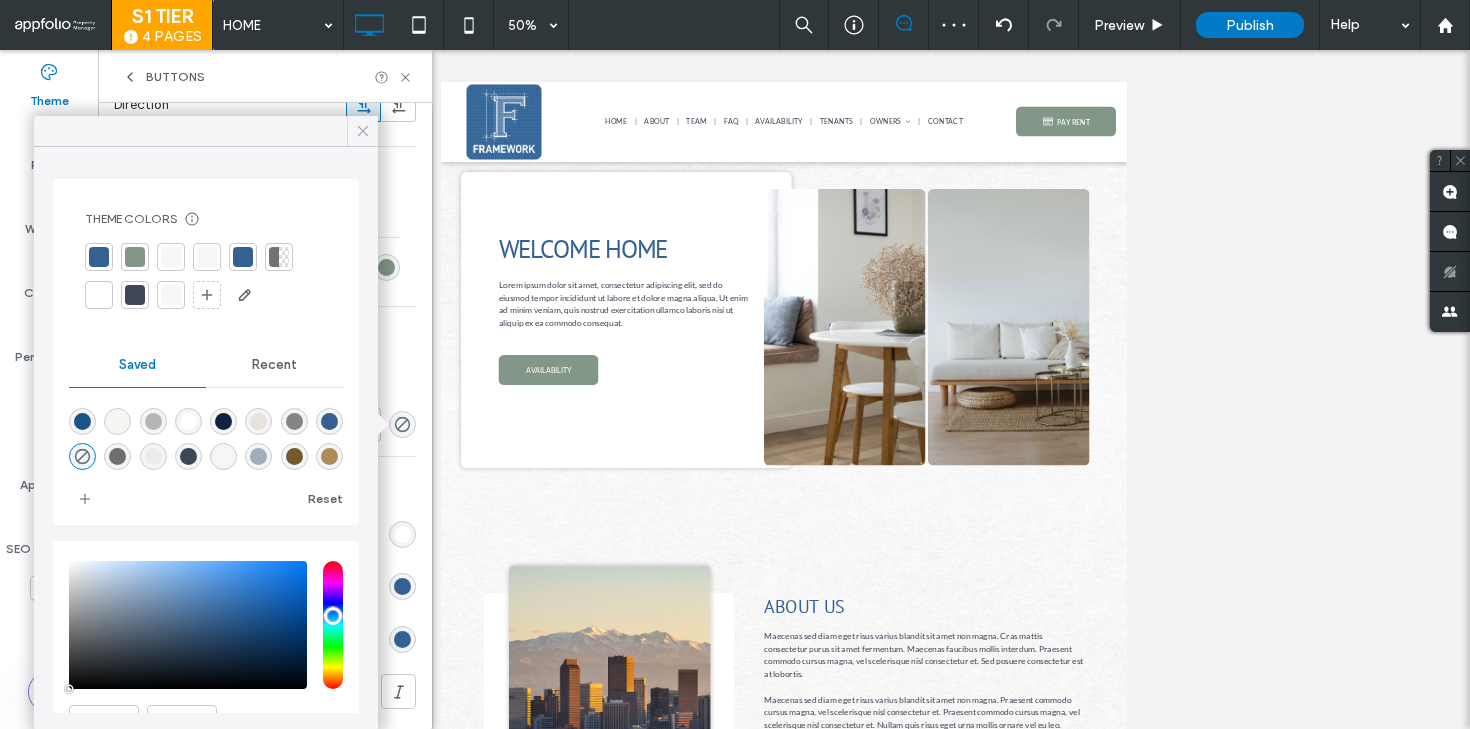 click 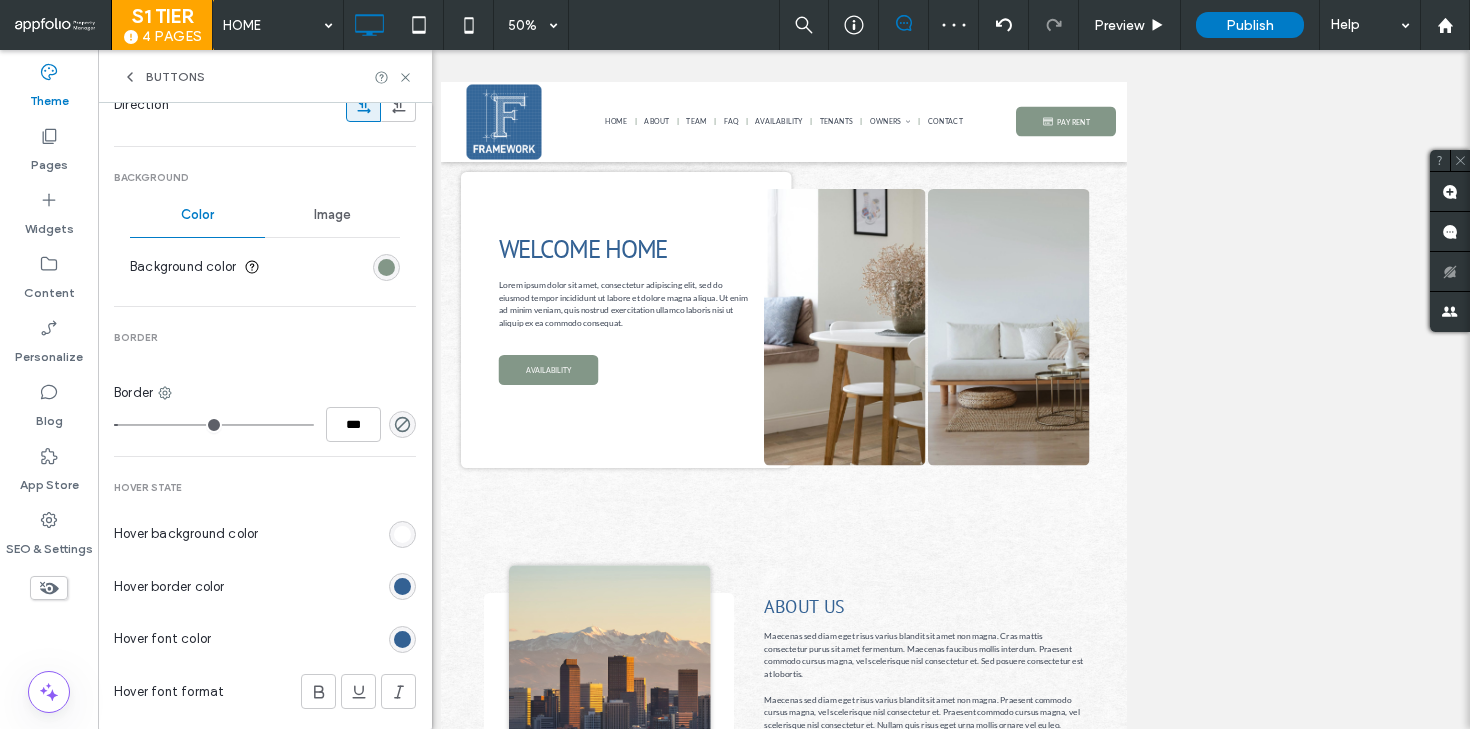 scroll, scrollTop: 797, scrollLeft: 0, axis: vertical 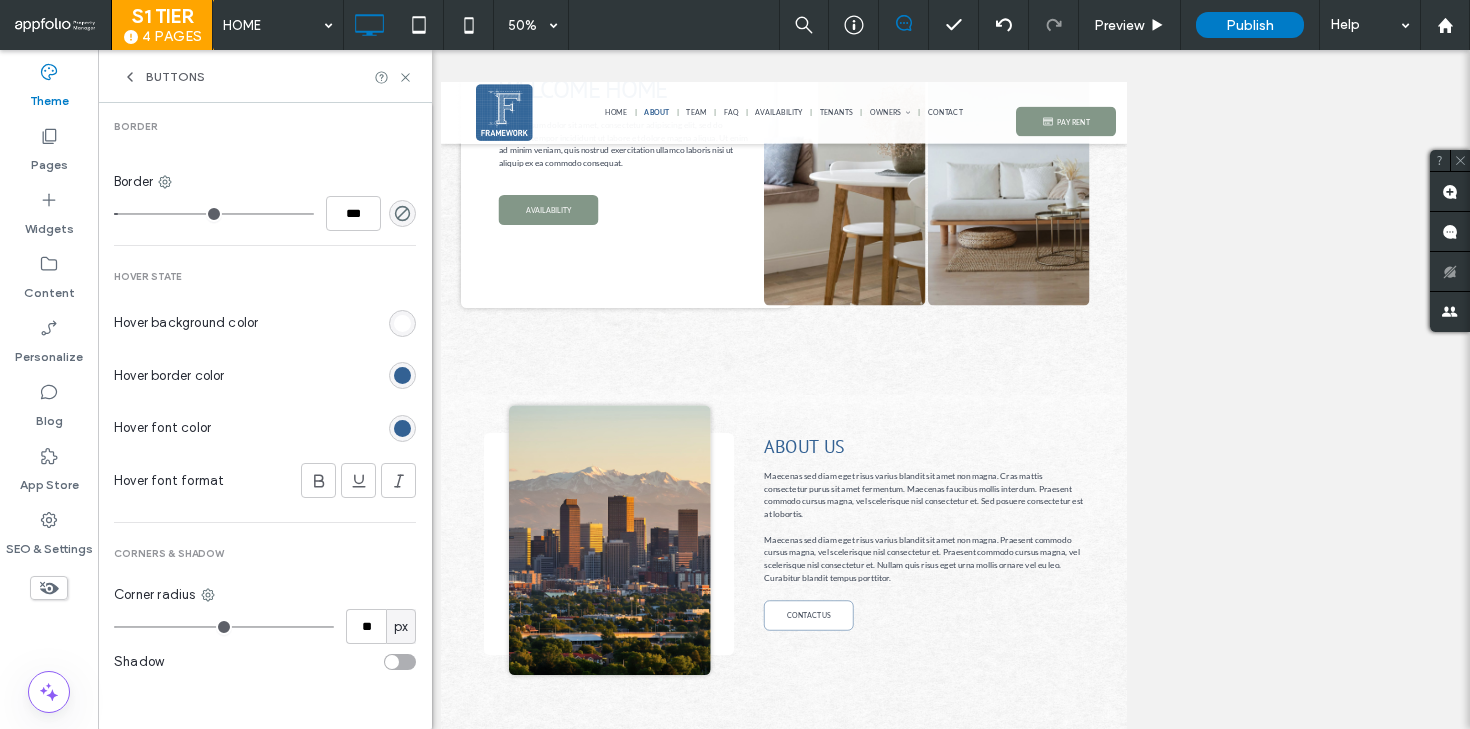 click at bounding box center [402, 375] 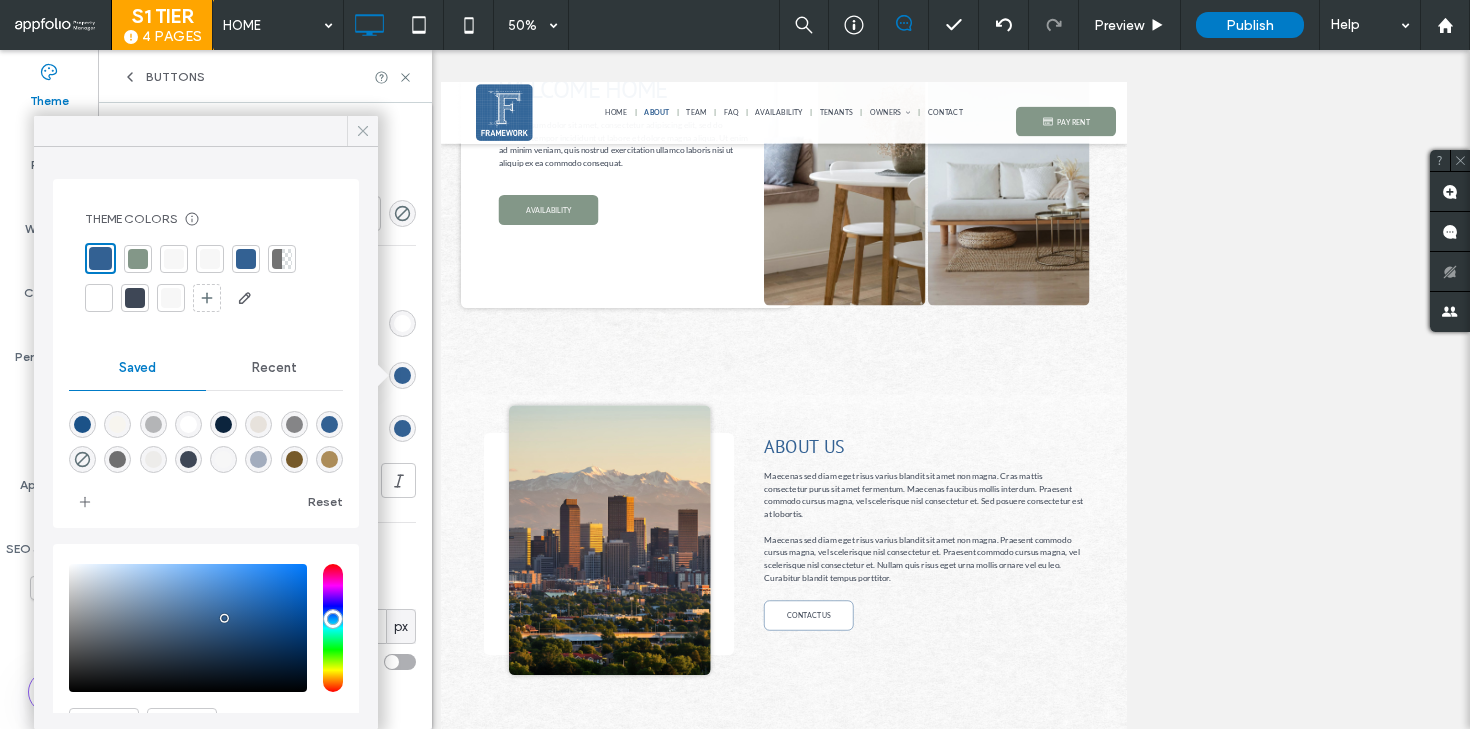 click 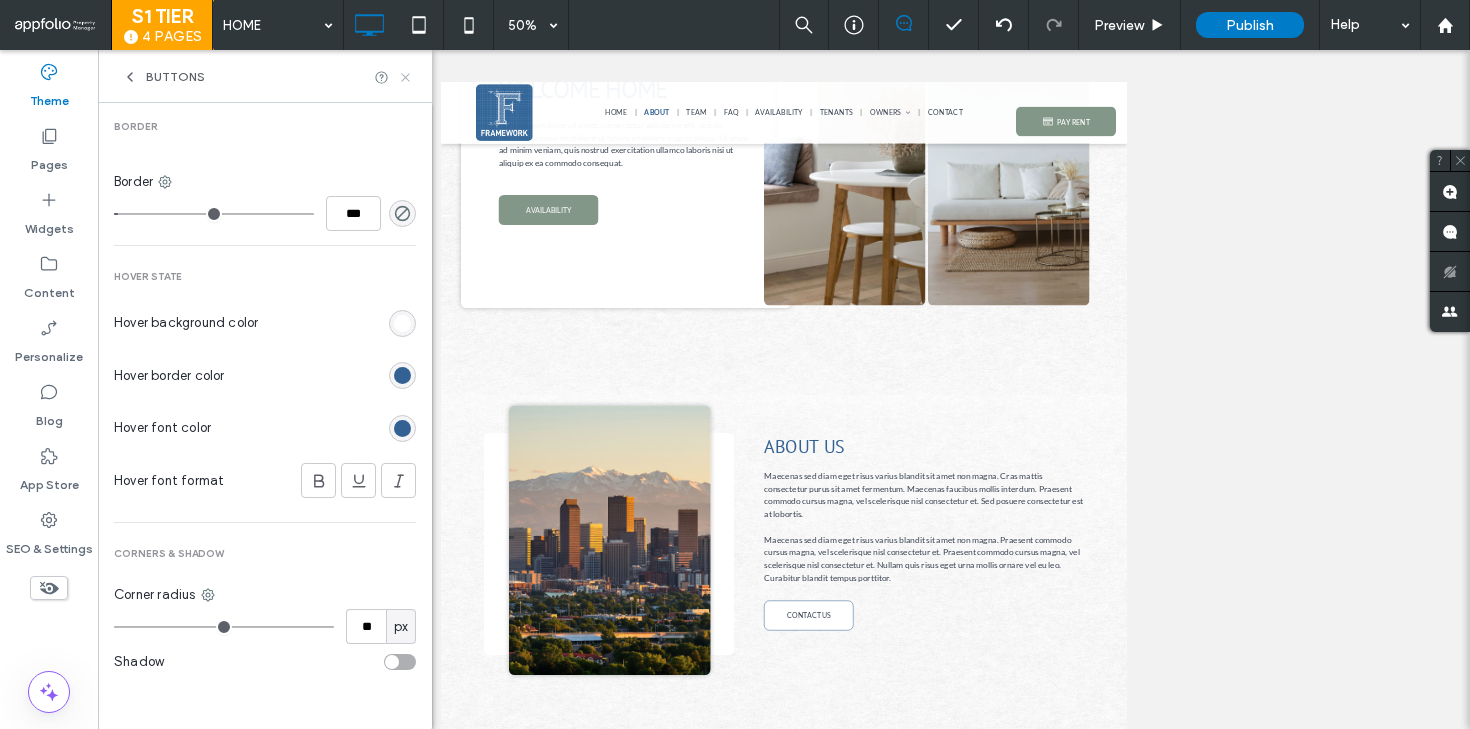click 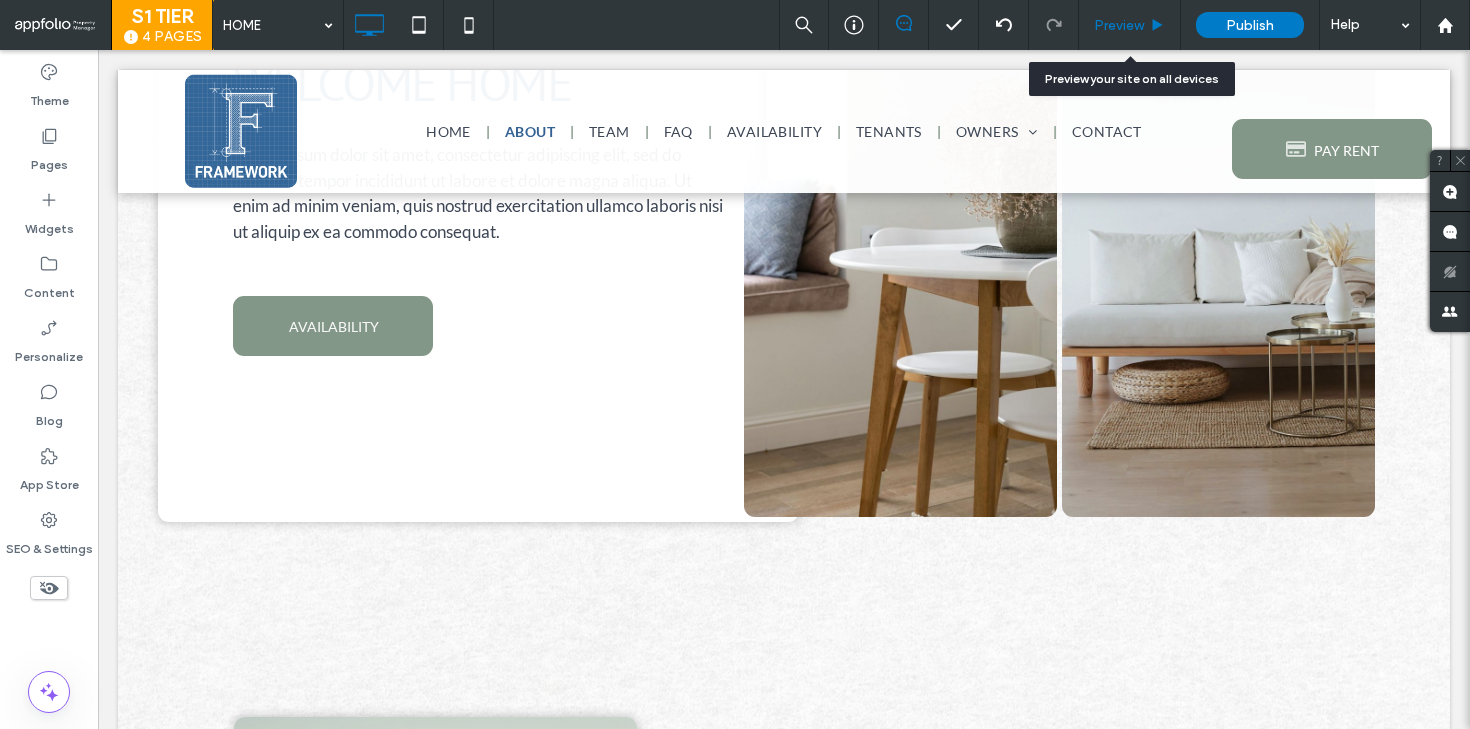 click on "Preview" at bounding box center [1119, 25] 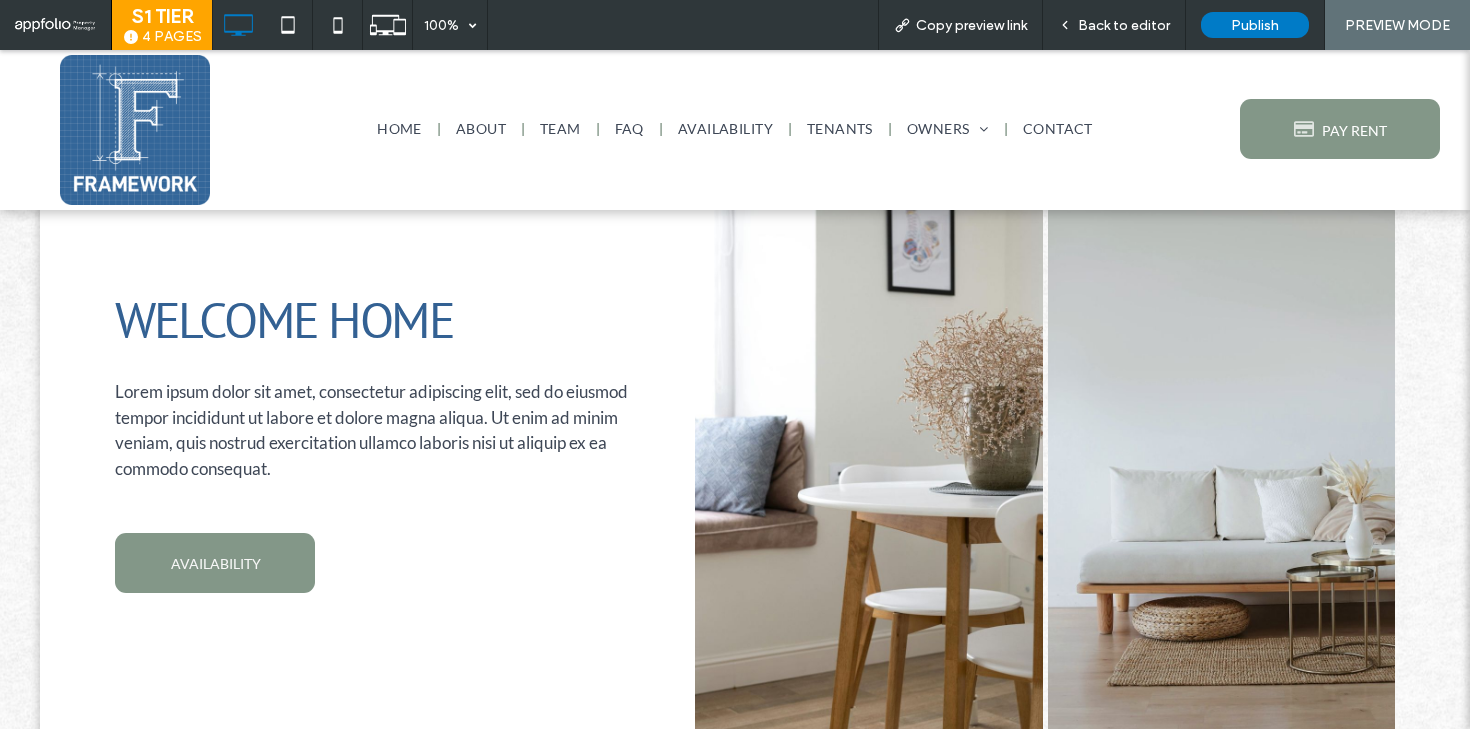 scroll, scrollTop: 0, scrollLeft: 0, axis: both 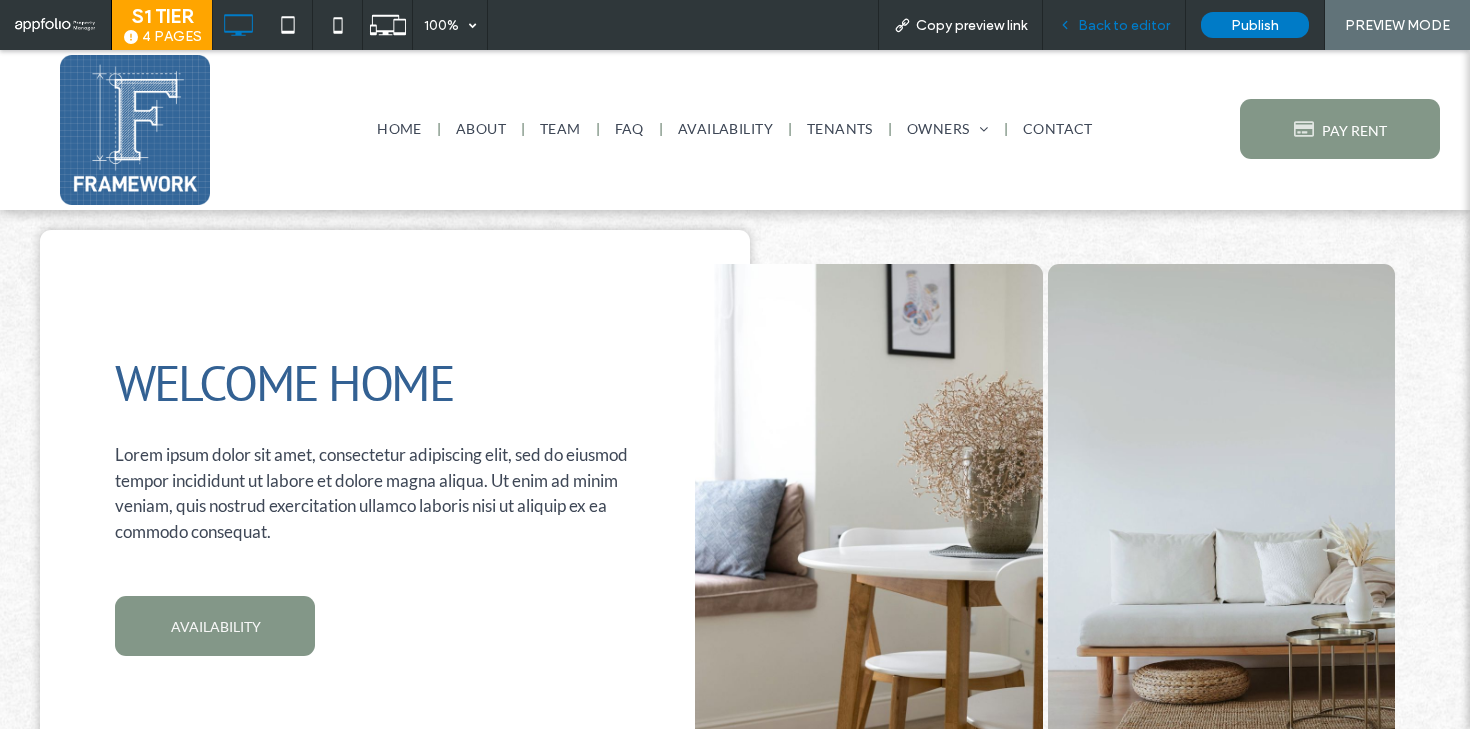 click on "Back to editor" at bounding box center [1124, 25] 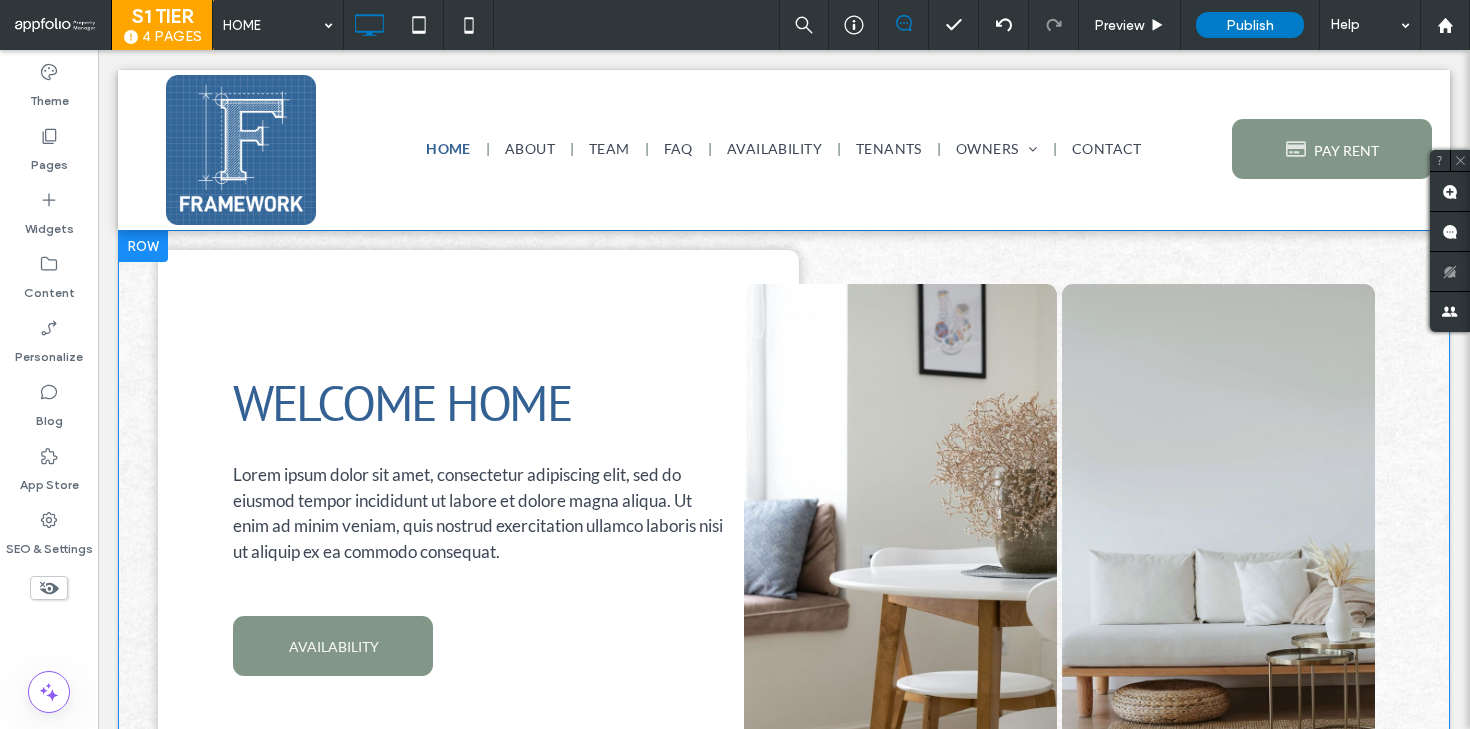 click at bounding box center [143, 246] 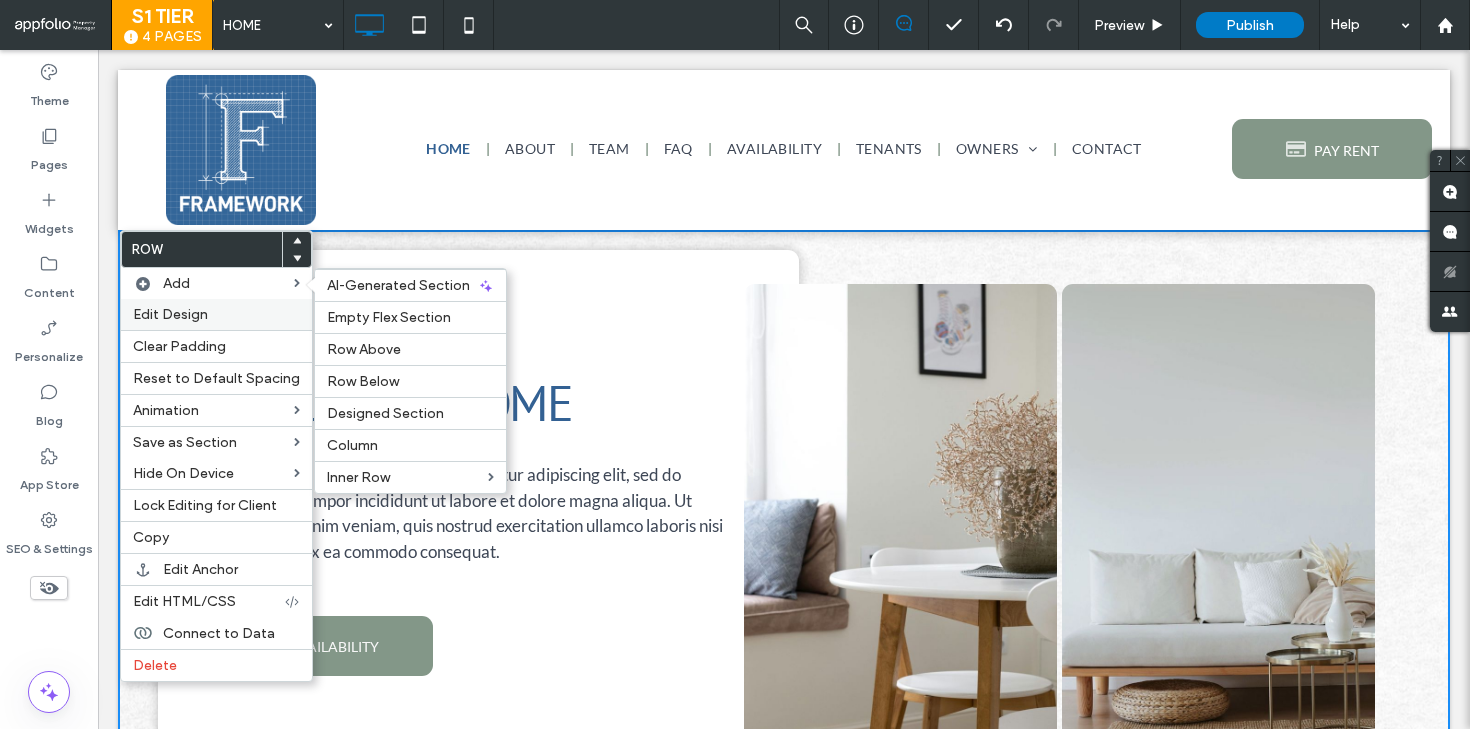 click on "Edit Design" at bounding box center (216, 314) 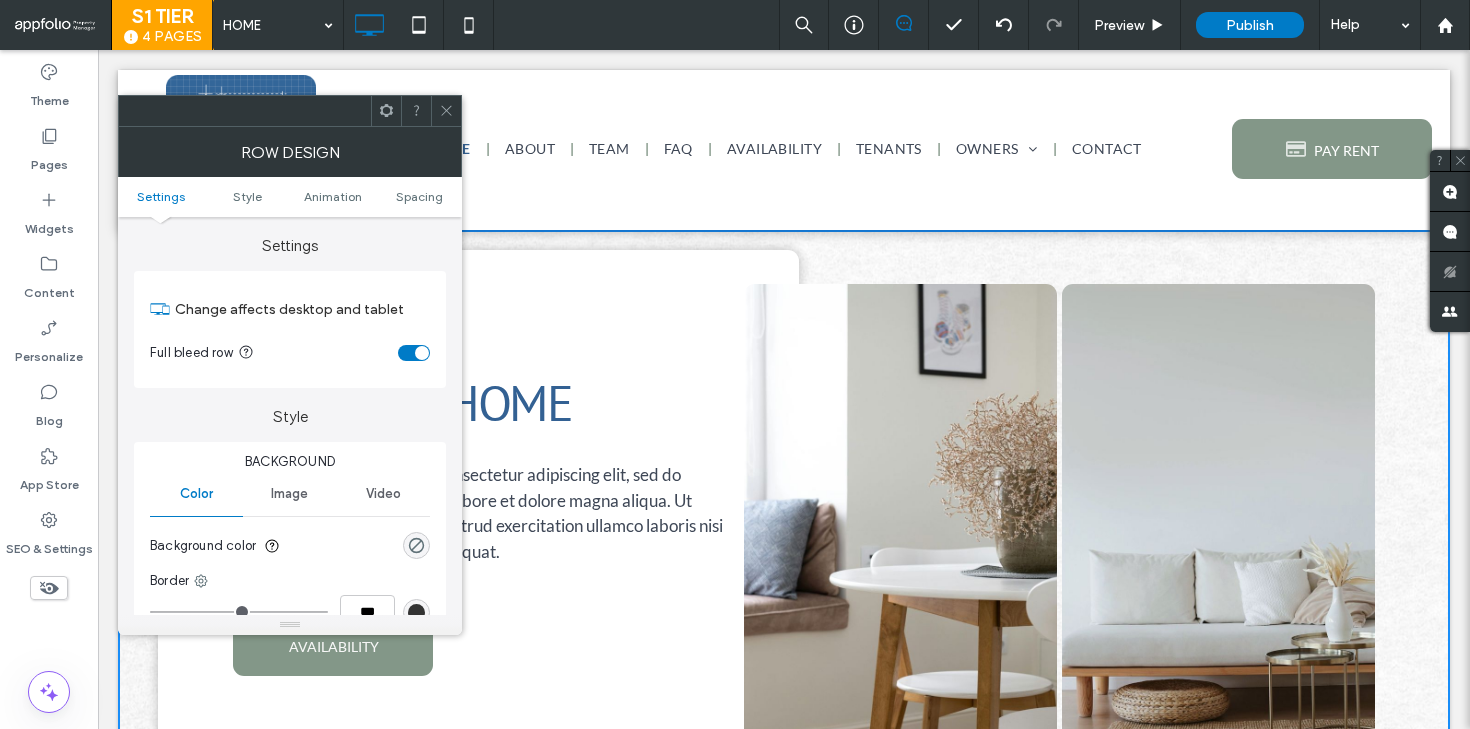 click at bounding box center (422, 353) 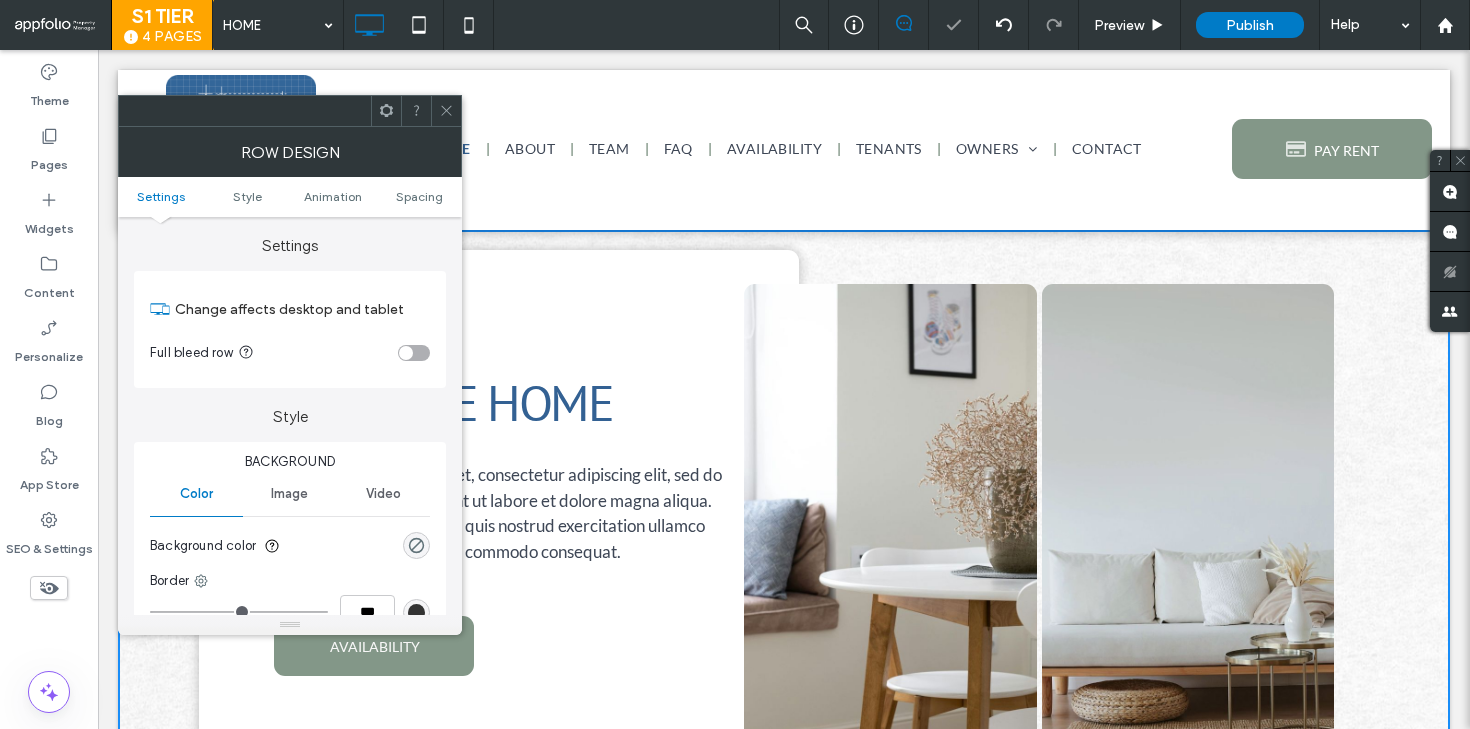 click 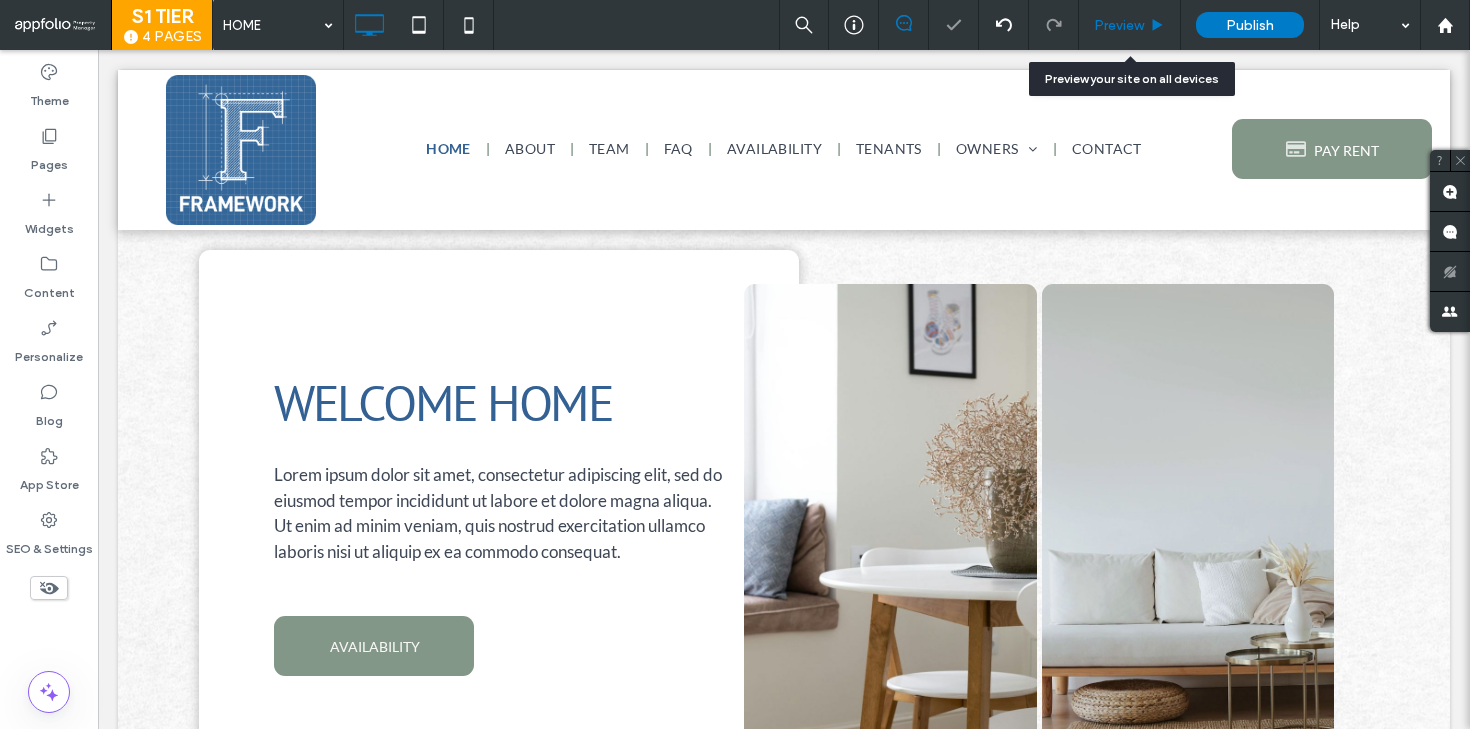 click on "Preview" at bounding box center (1119, 25) 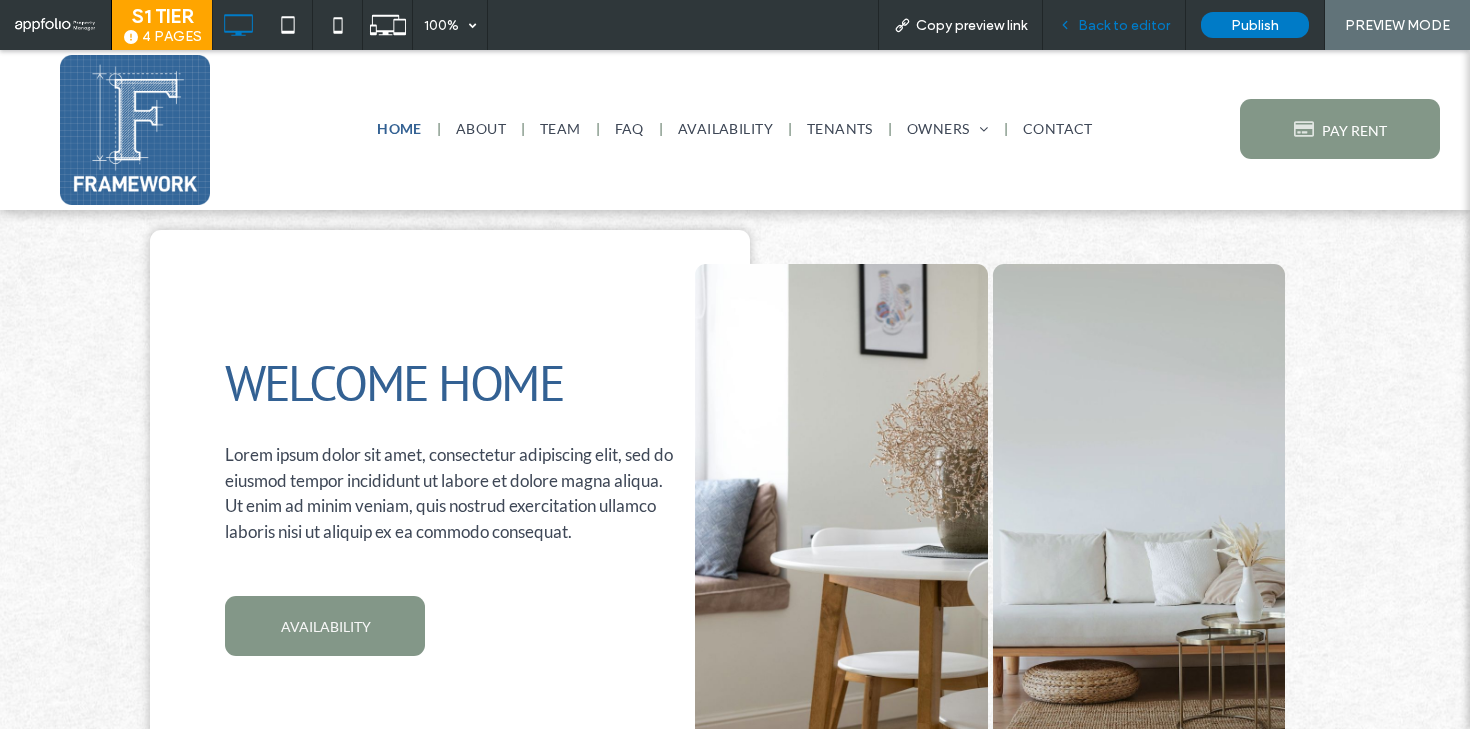 click on "Back to editor" at bounding box center [1124, 25] 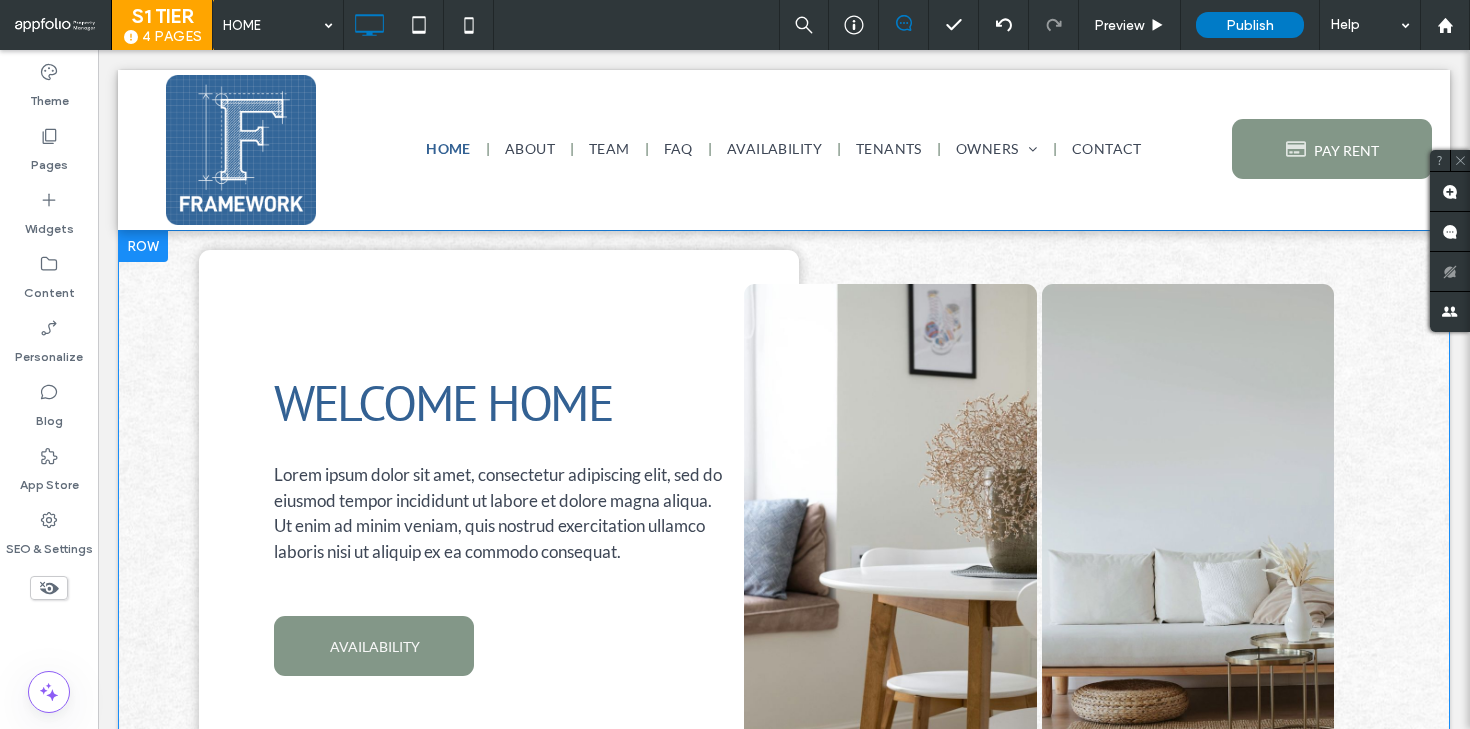 click at bounding box center [143, 246] 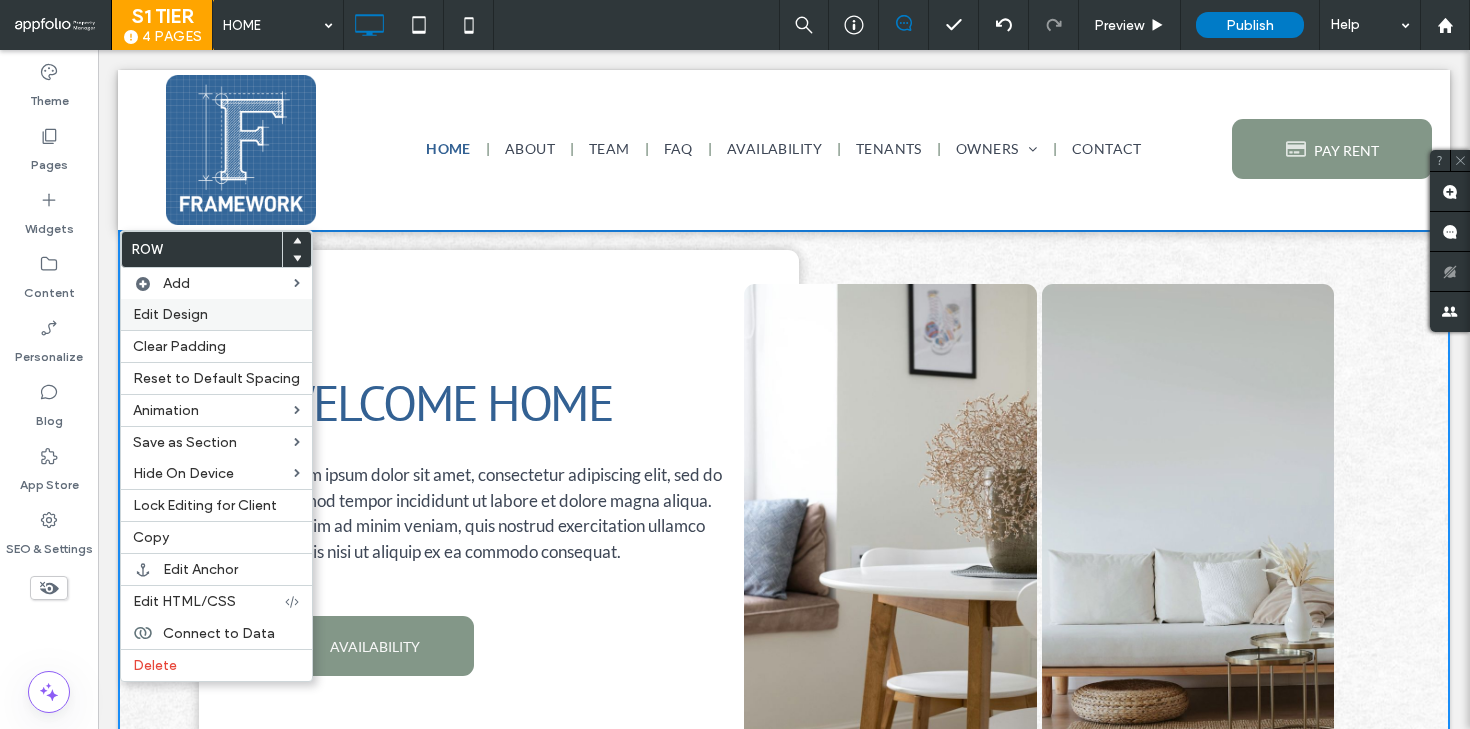 click on "Edit Design" at bounding box center (216, 314) 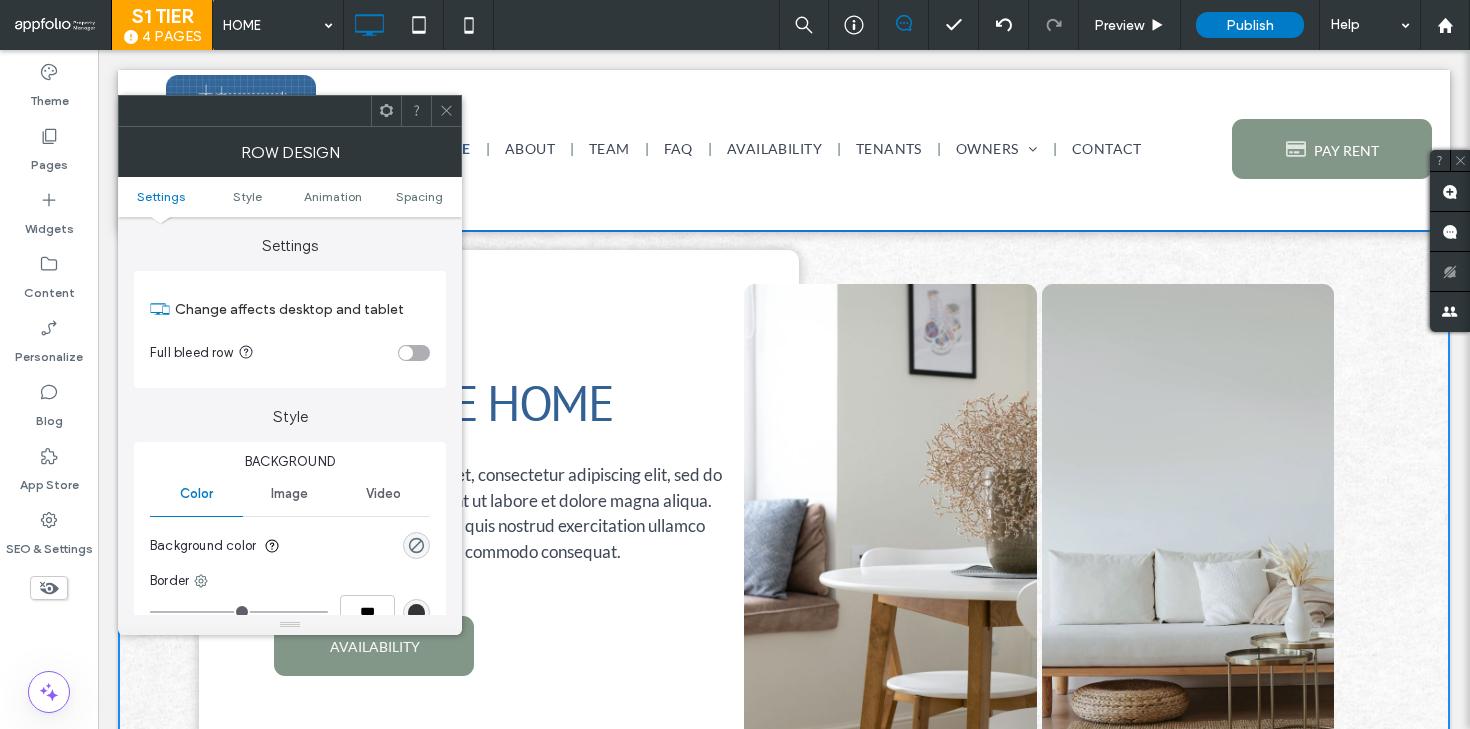 click at bounding box center [414, 353] 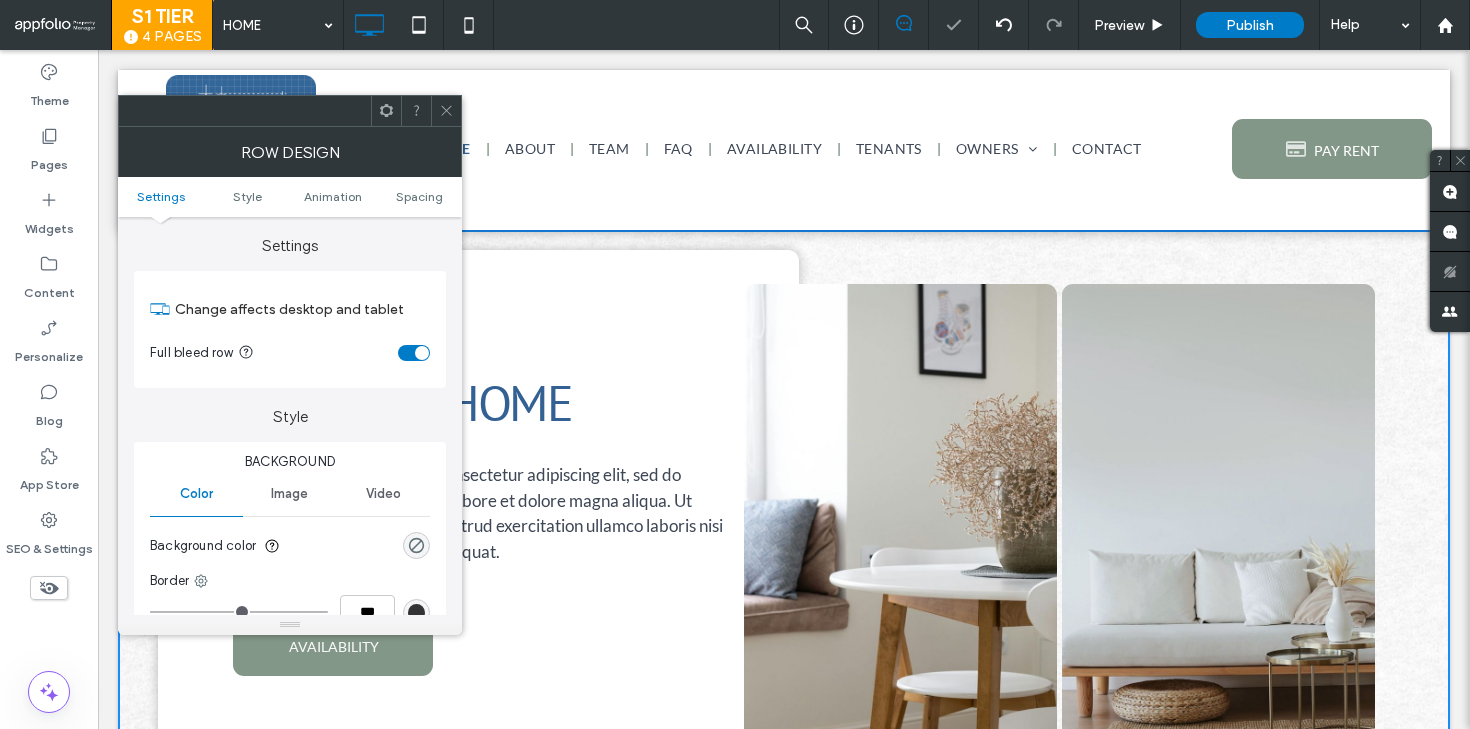 click 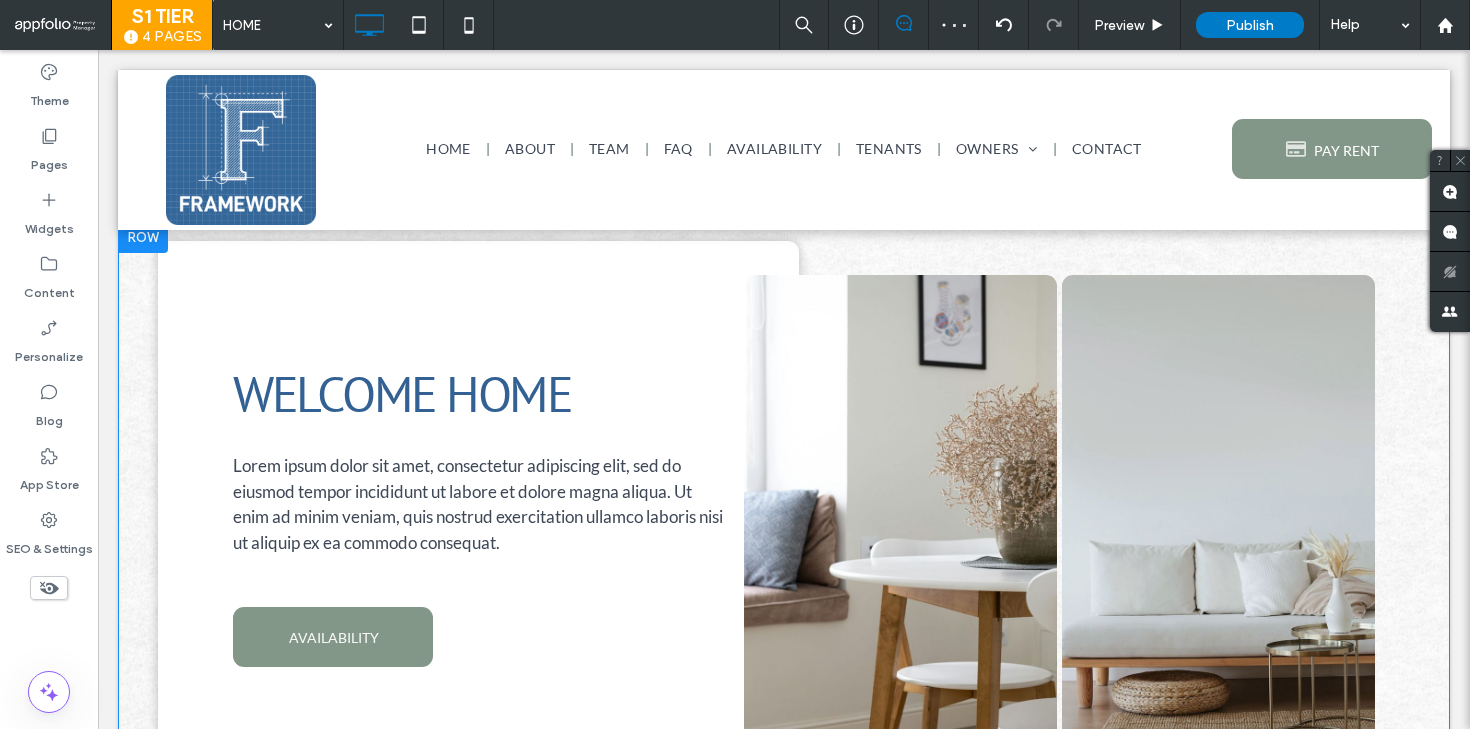 scroll, scrollTop: 0, scrollLeft: 0, axis: both 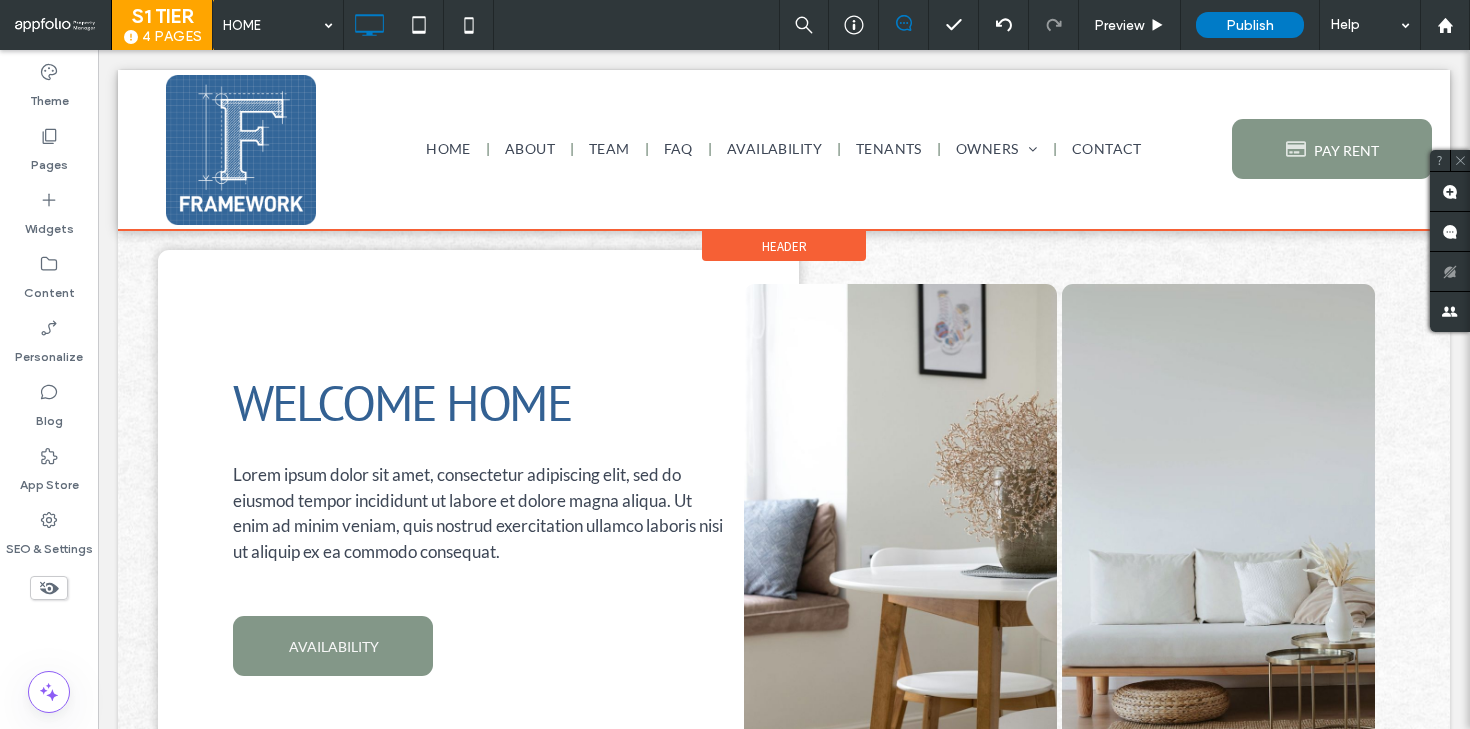 click on "Header" at bounding box center (784, 246) 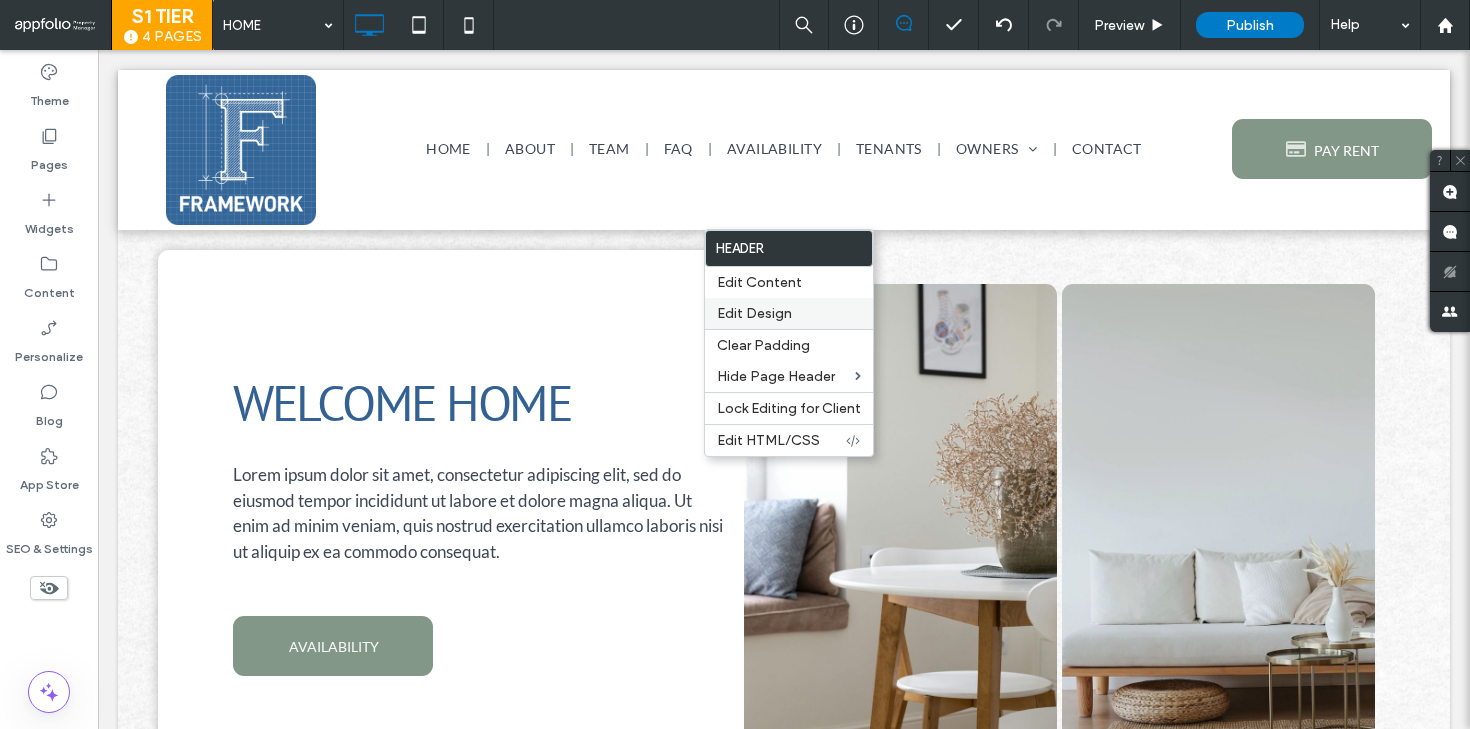 click on "Edit Design" at bounding box center (754, 313) 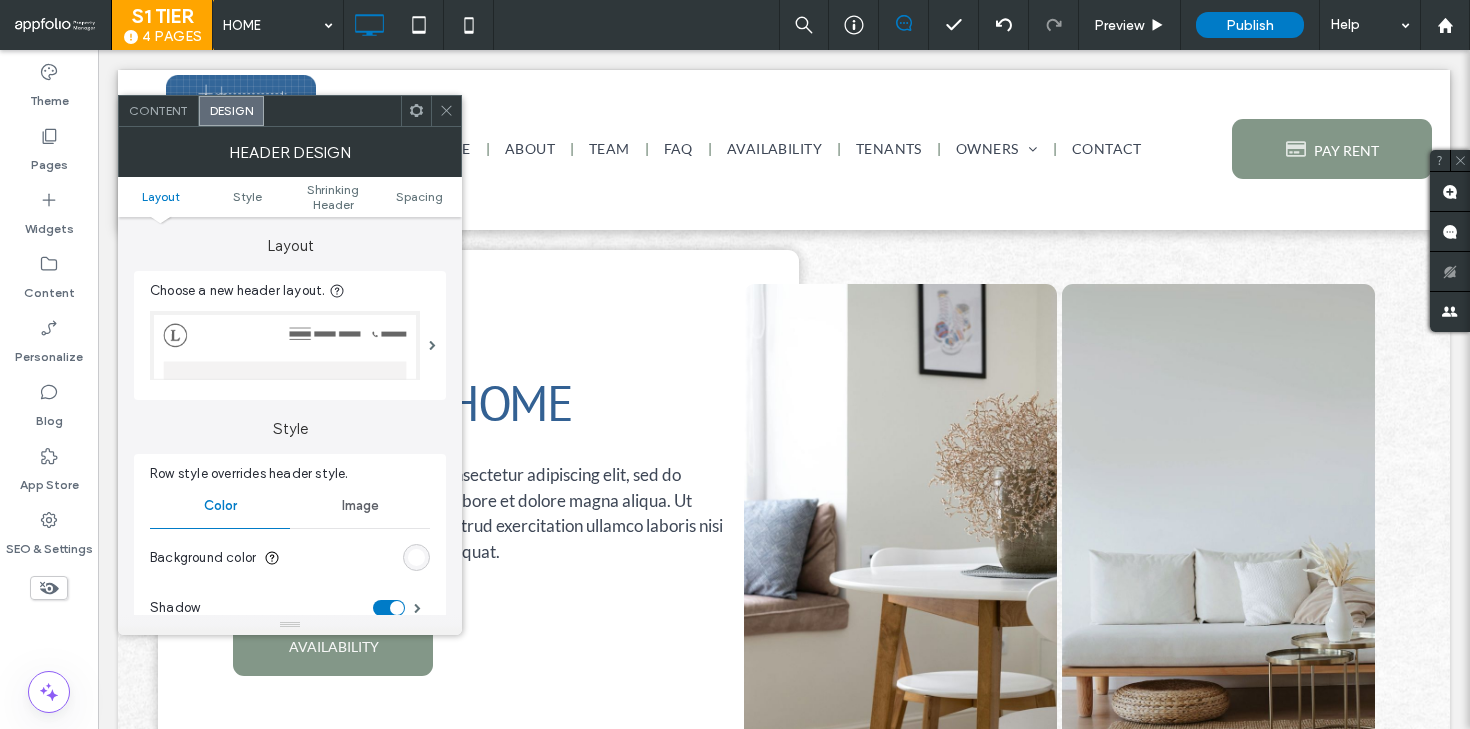 click at bounding box center (416, 557) 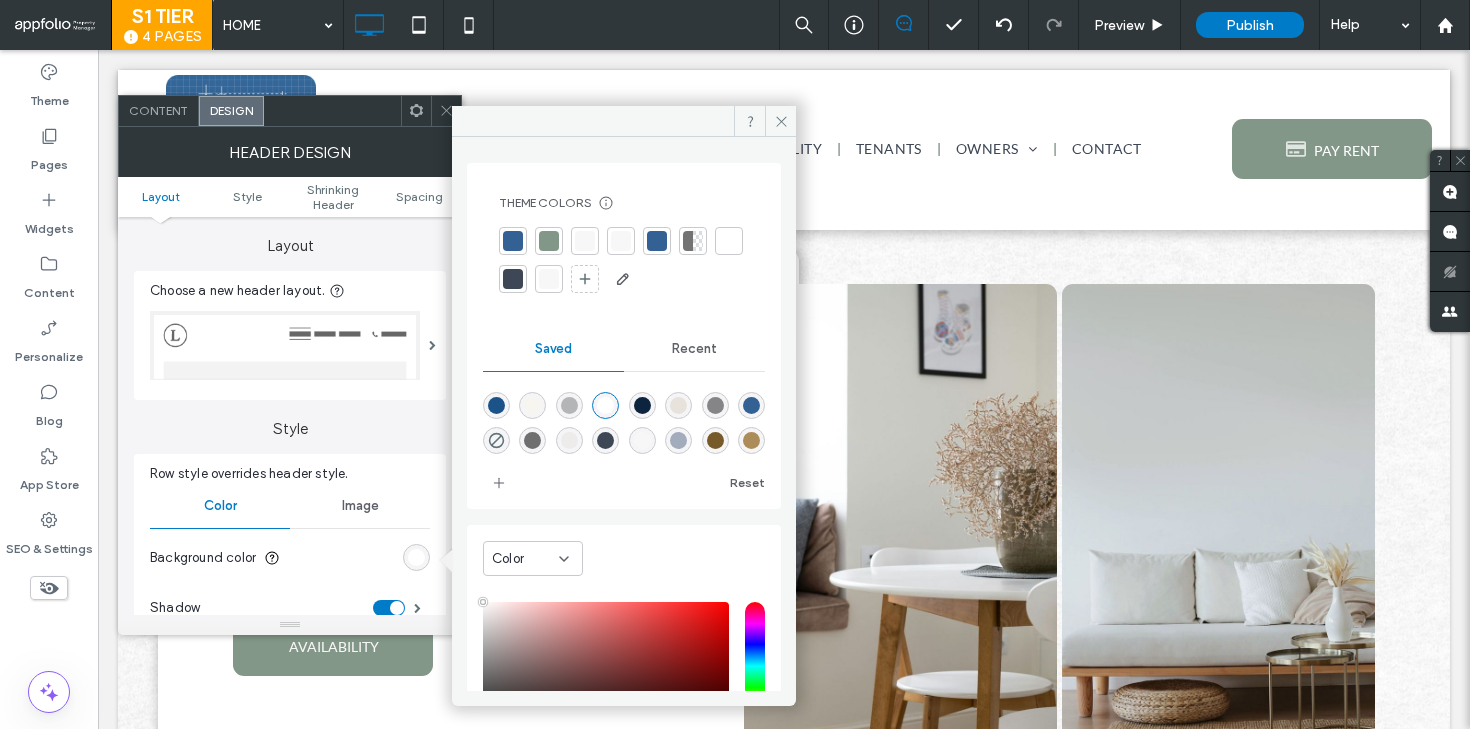 click at bounding box center (513, 241) 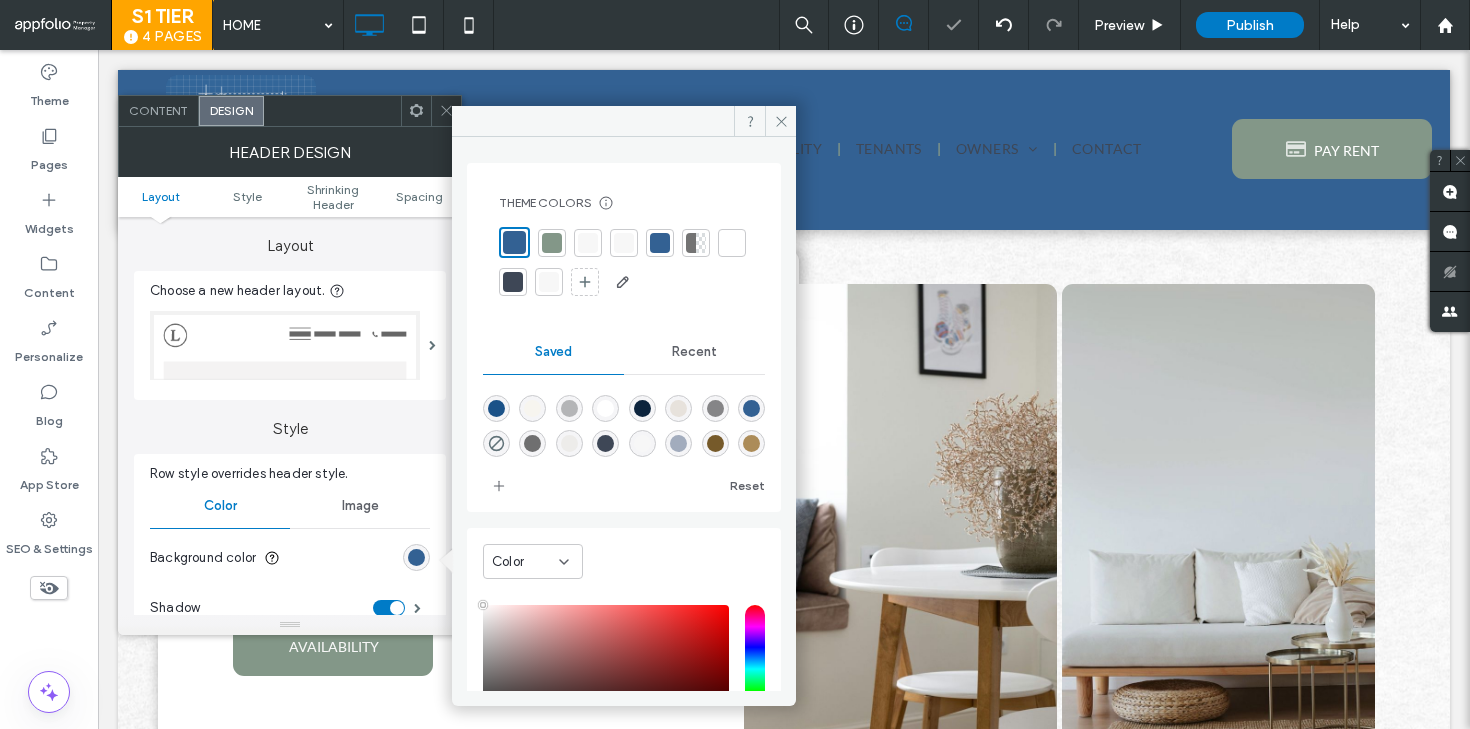 click 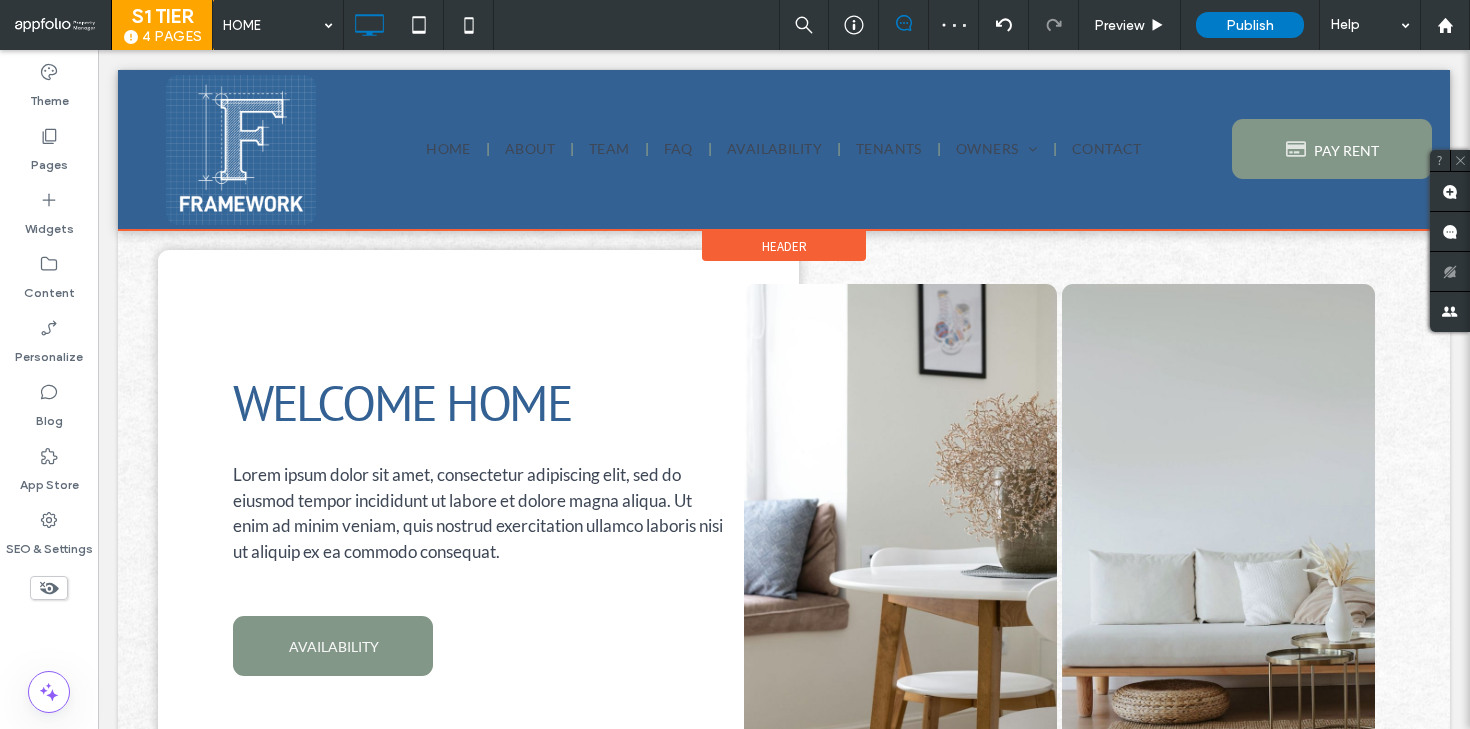 click on "Header" at bounding box center [784, 246] 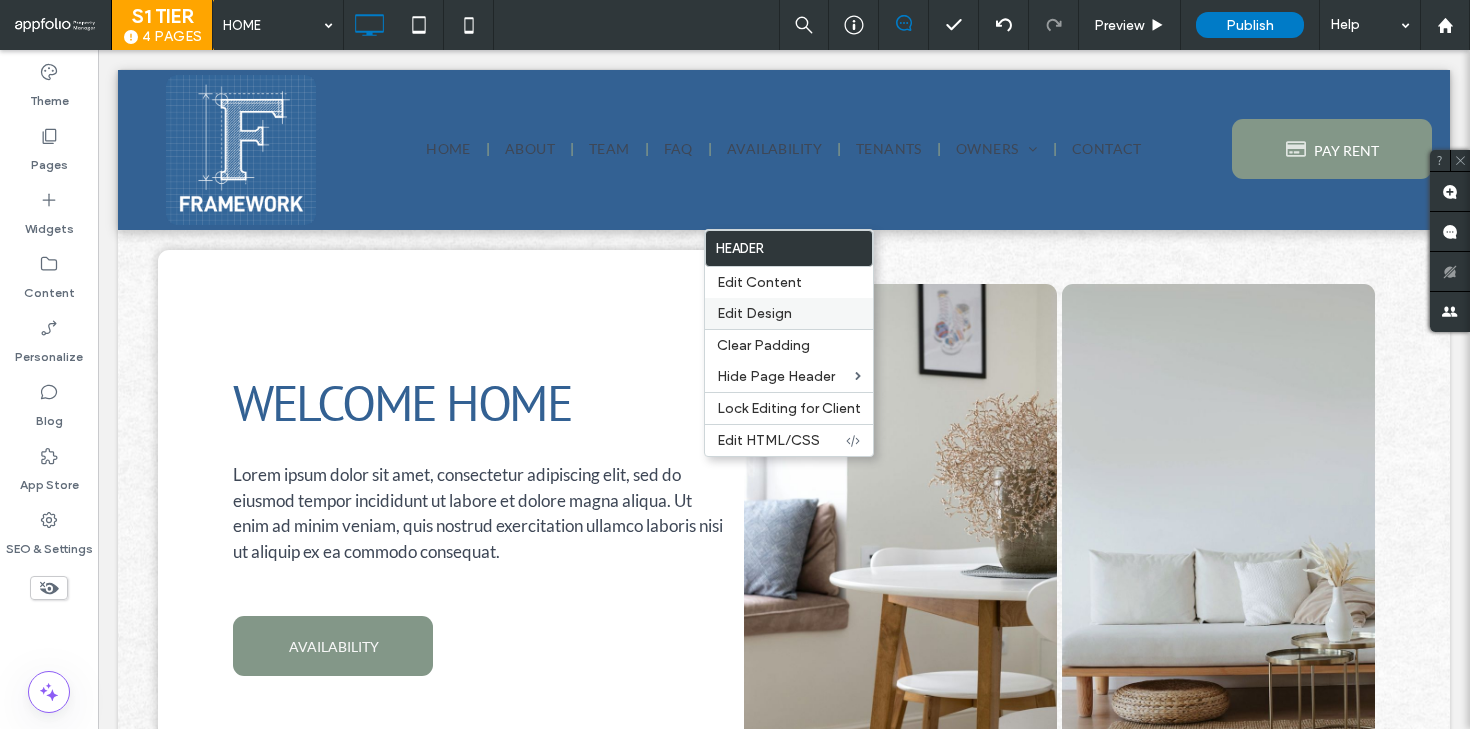click on "Edit Design" at bounding box center [754, 313] 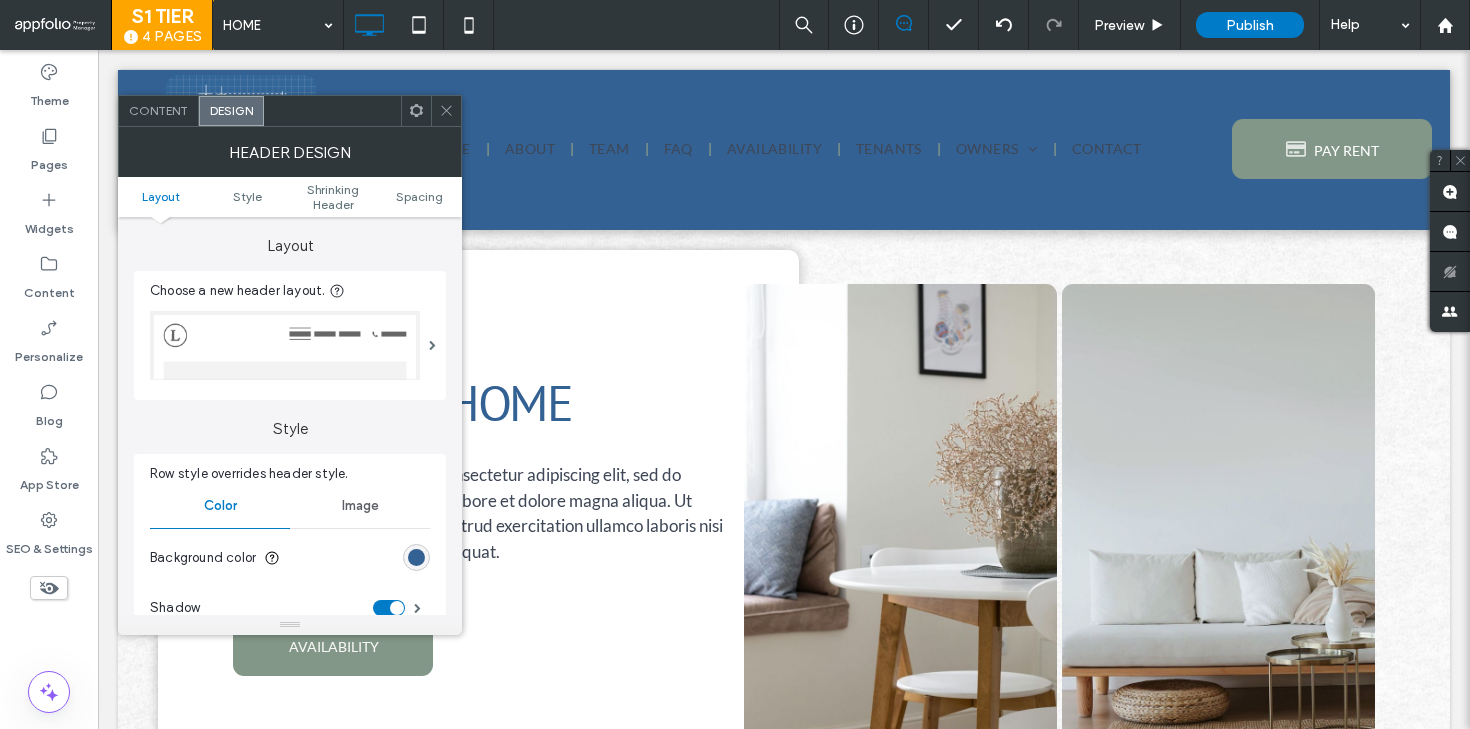 click at bounding box center (416, 557) 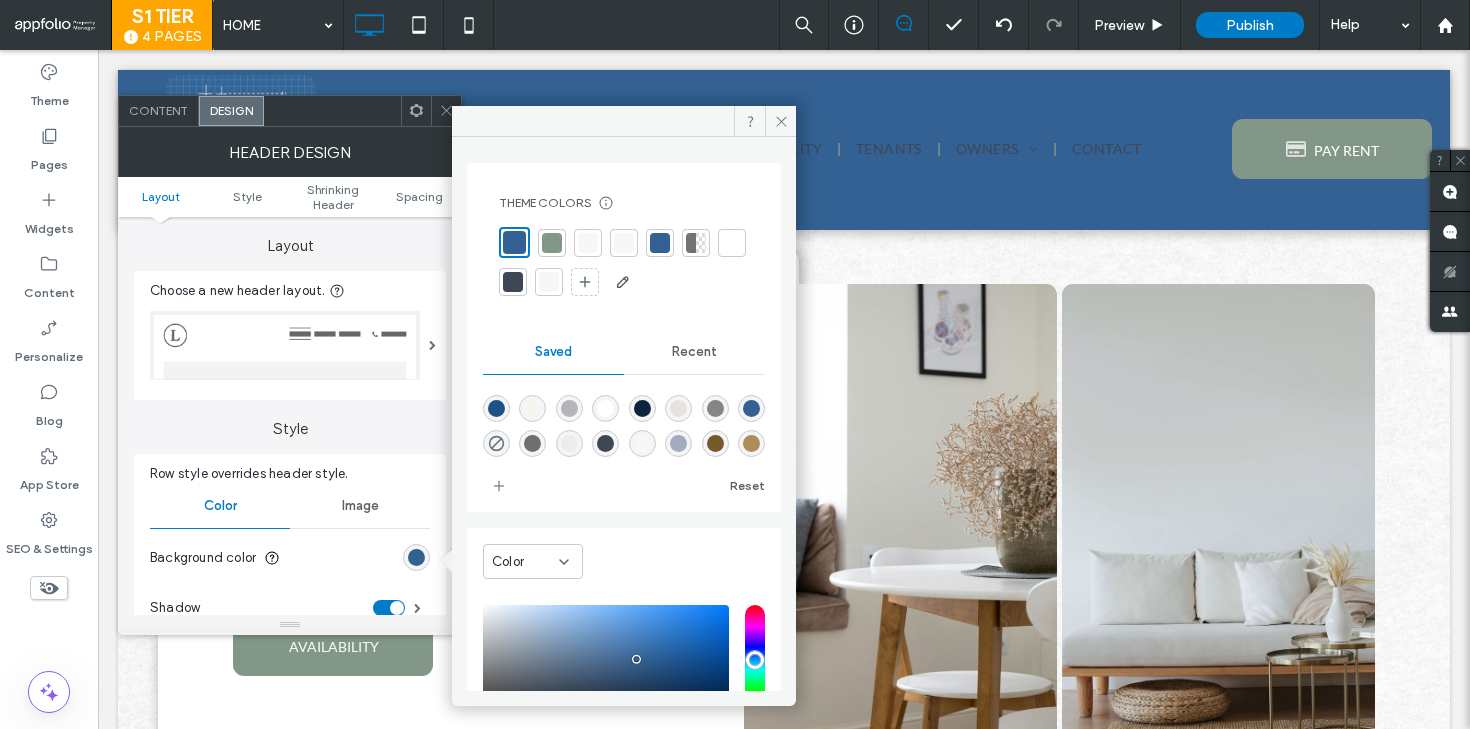 click at bounding box center (732, 243) 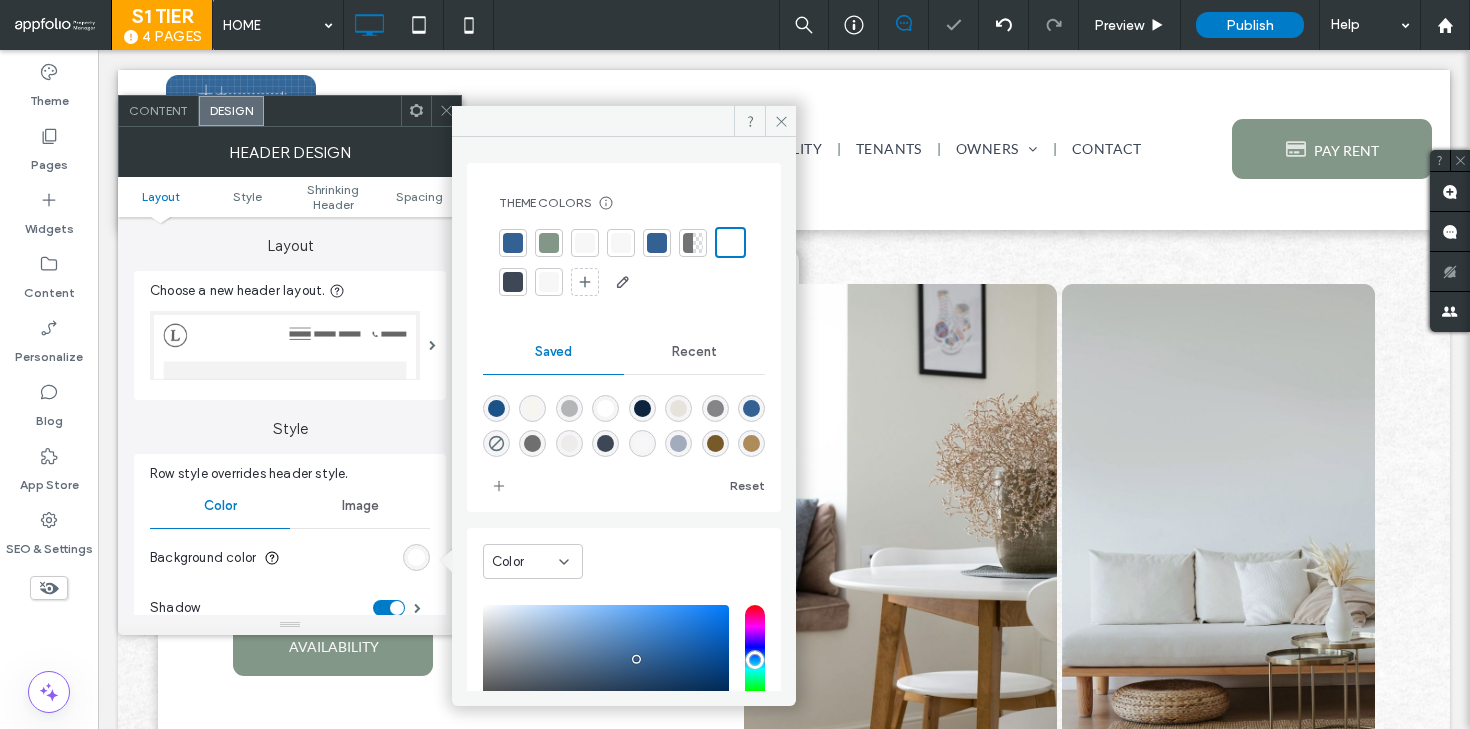 click at bounding box center [621, 243] 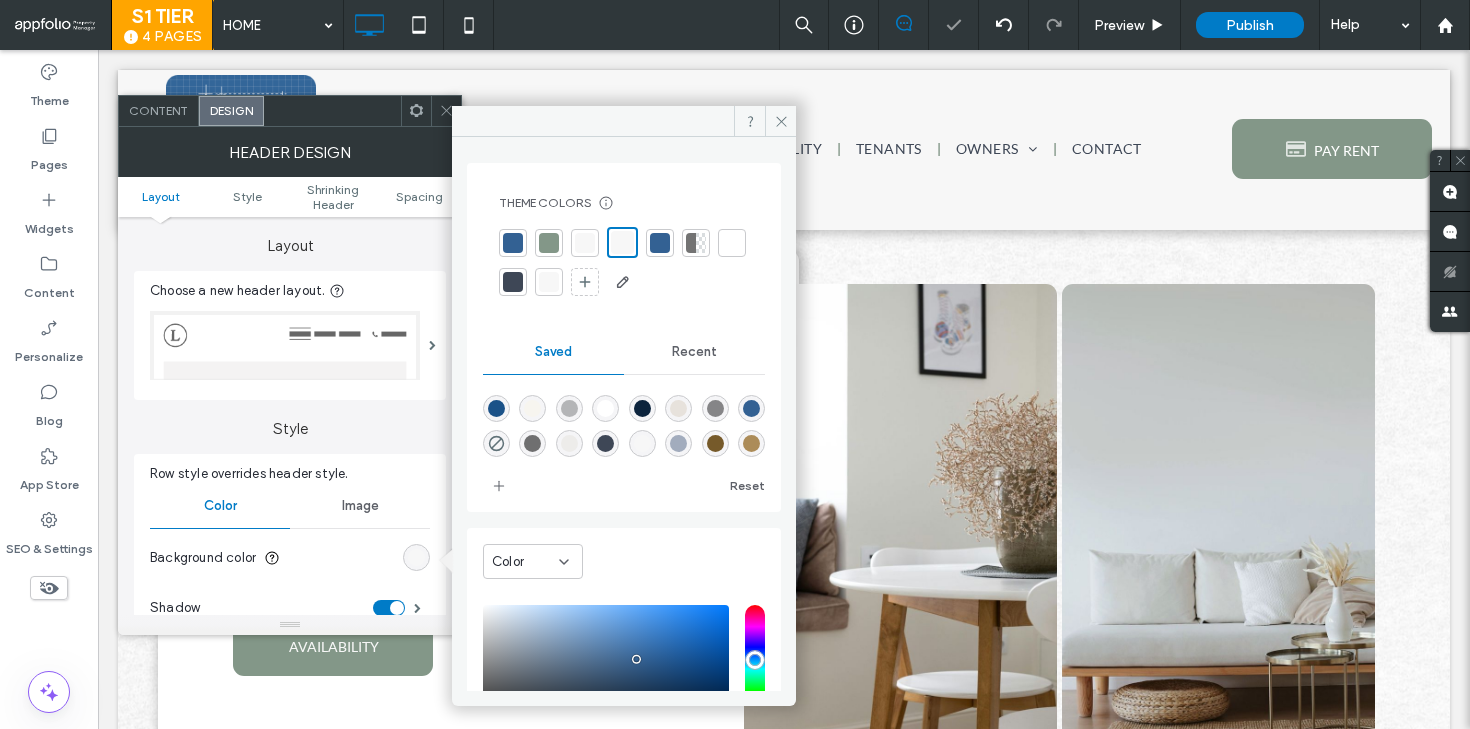 click at bounding box center (732, 243) 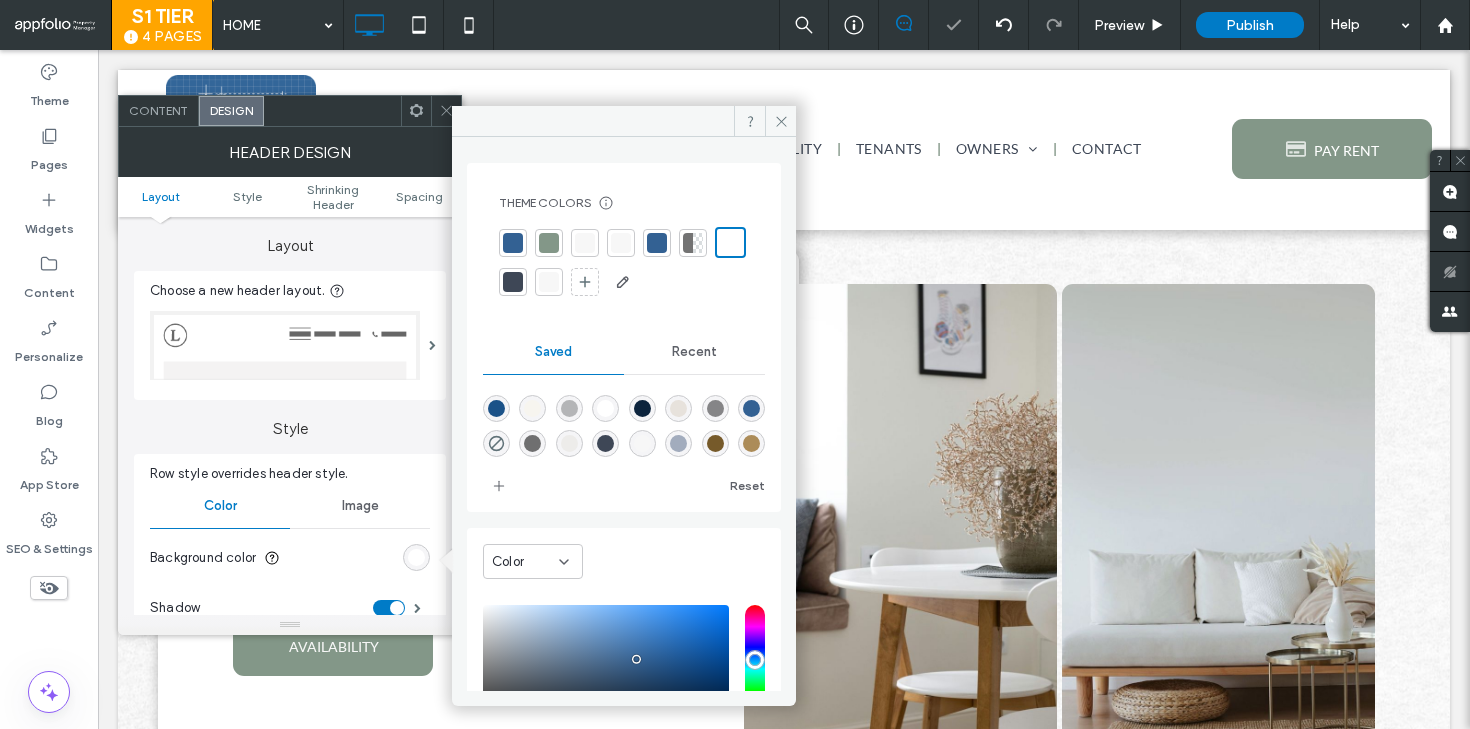 click 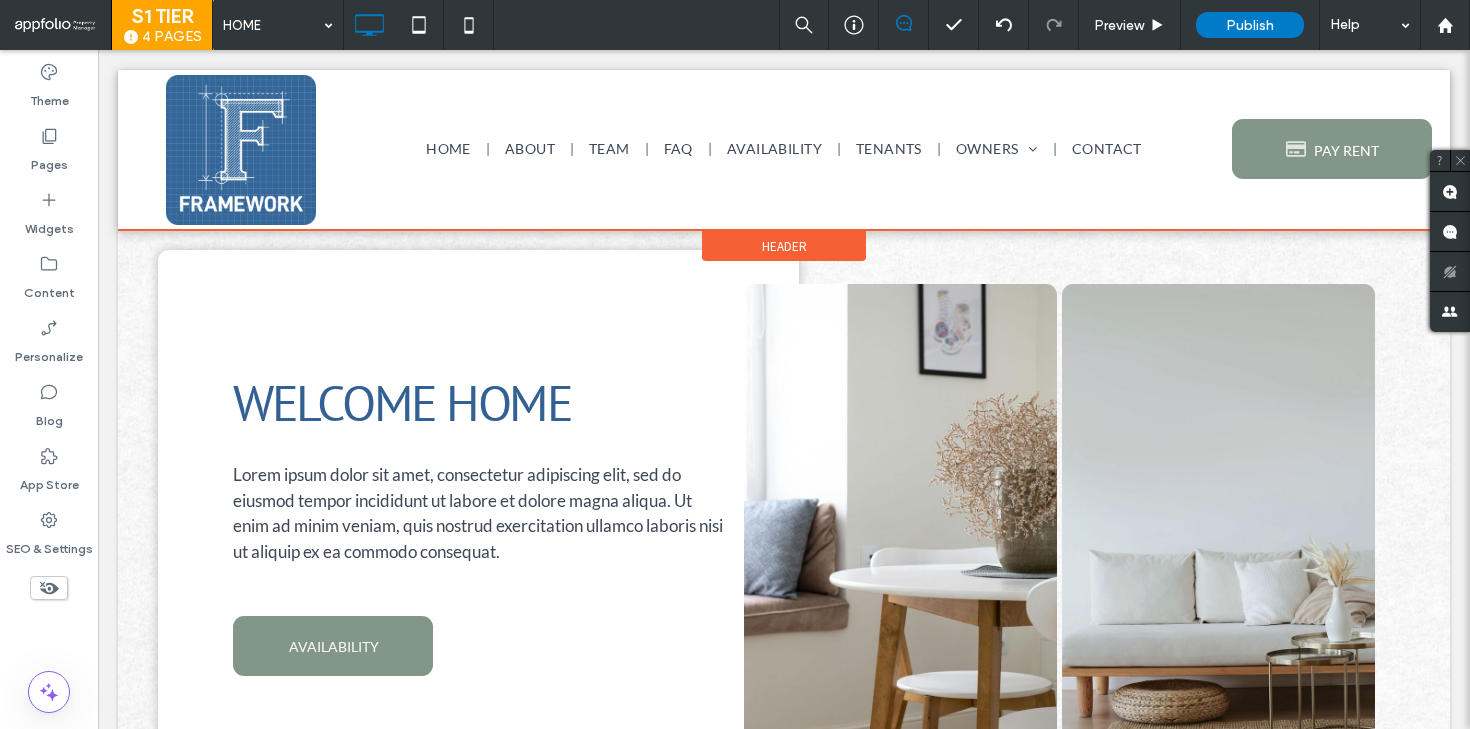 click on "Header" at bounding box center [784, 246] 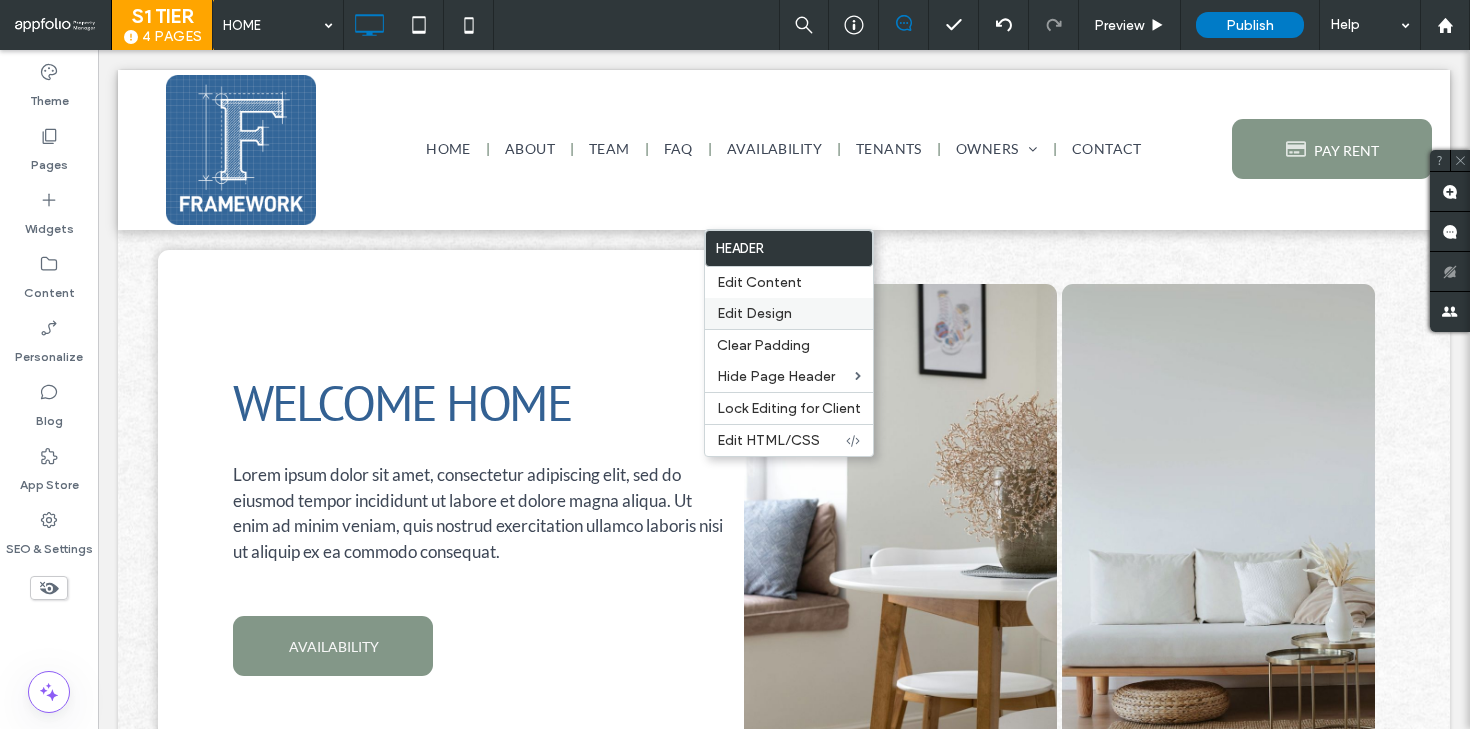 click on "Edit Design" at bounding box center [754, 313] 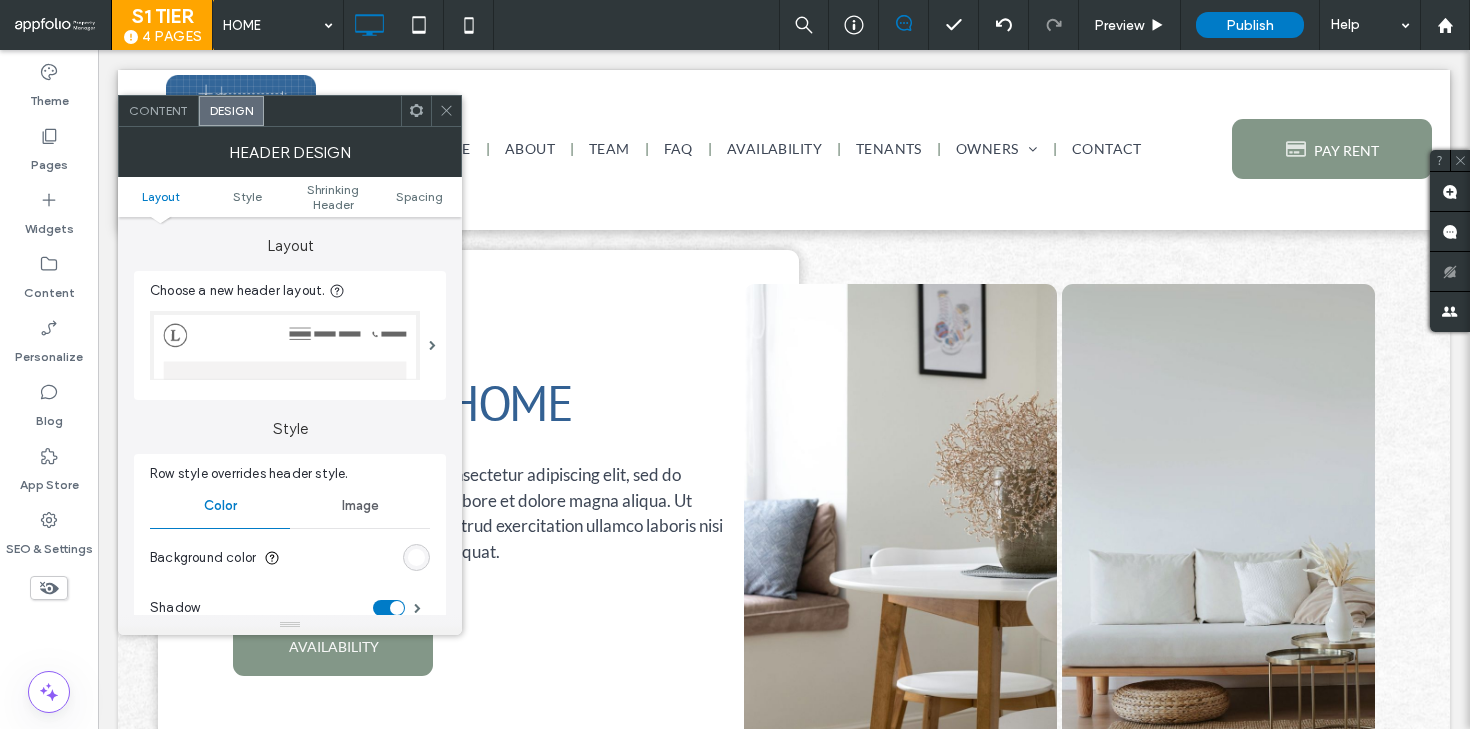 click at bounding box center [285, 345] 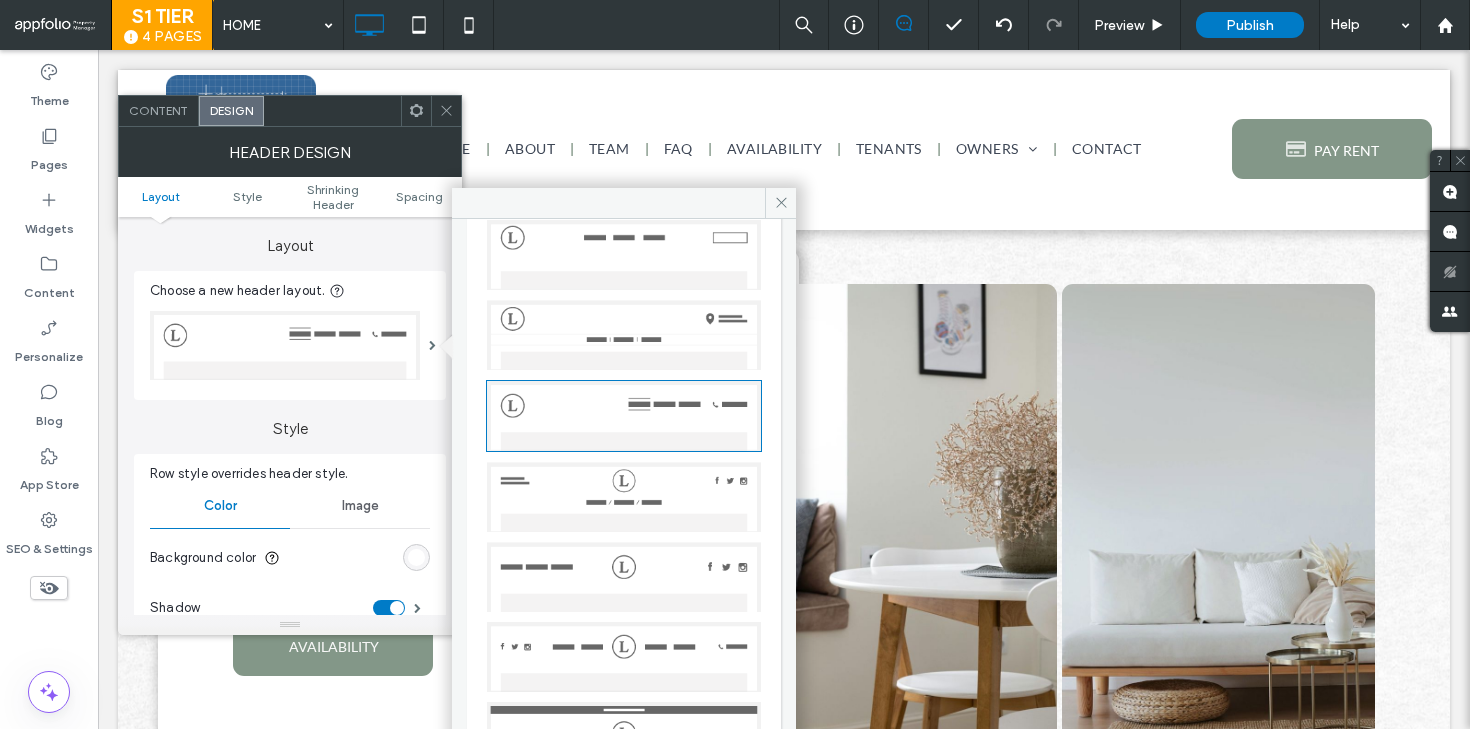 scroll, scrollTop: 331, scrollLeft: 0, axis: vertical 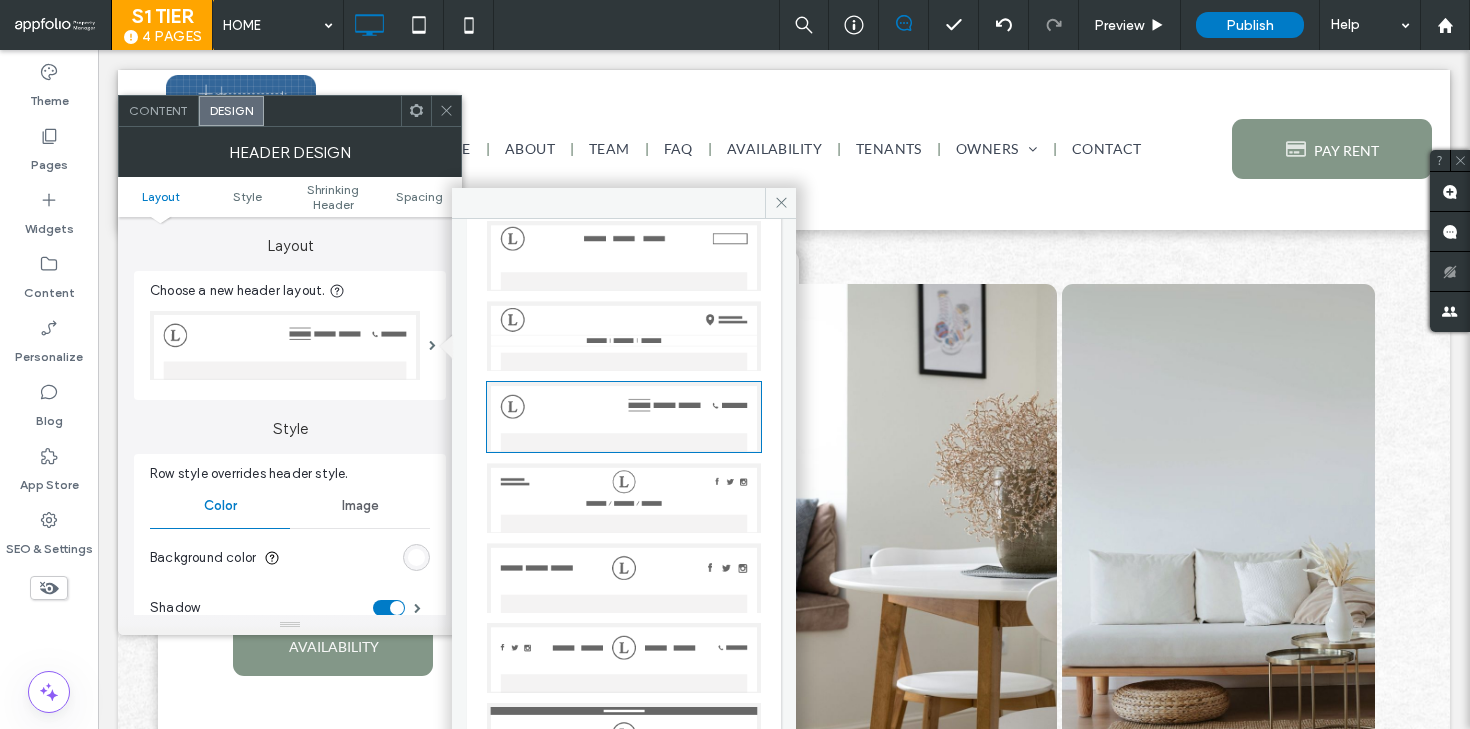 click at bounding box center [624, 658] 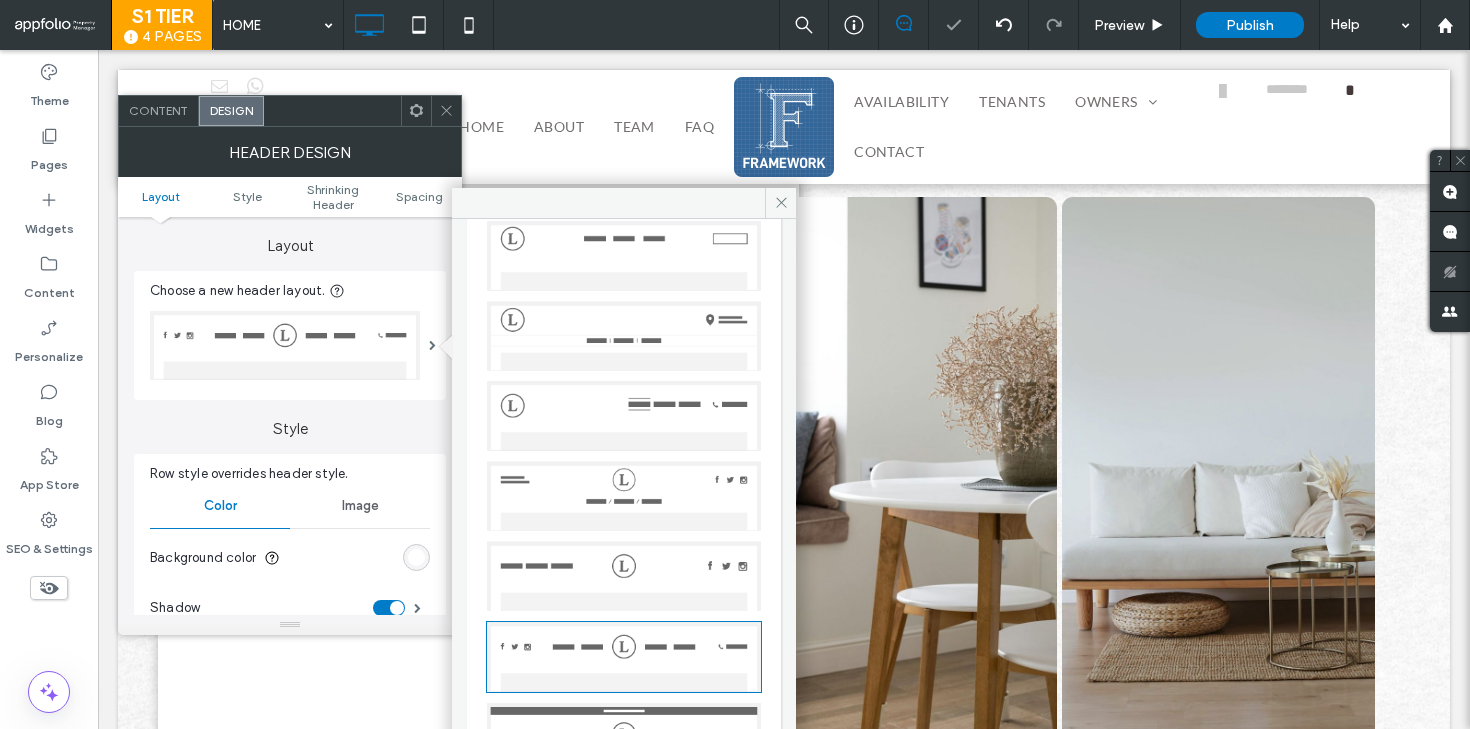 scroll, scrollTop: 114, scrollLeft: 0, axis: vertical 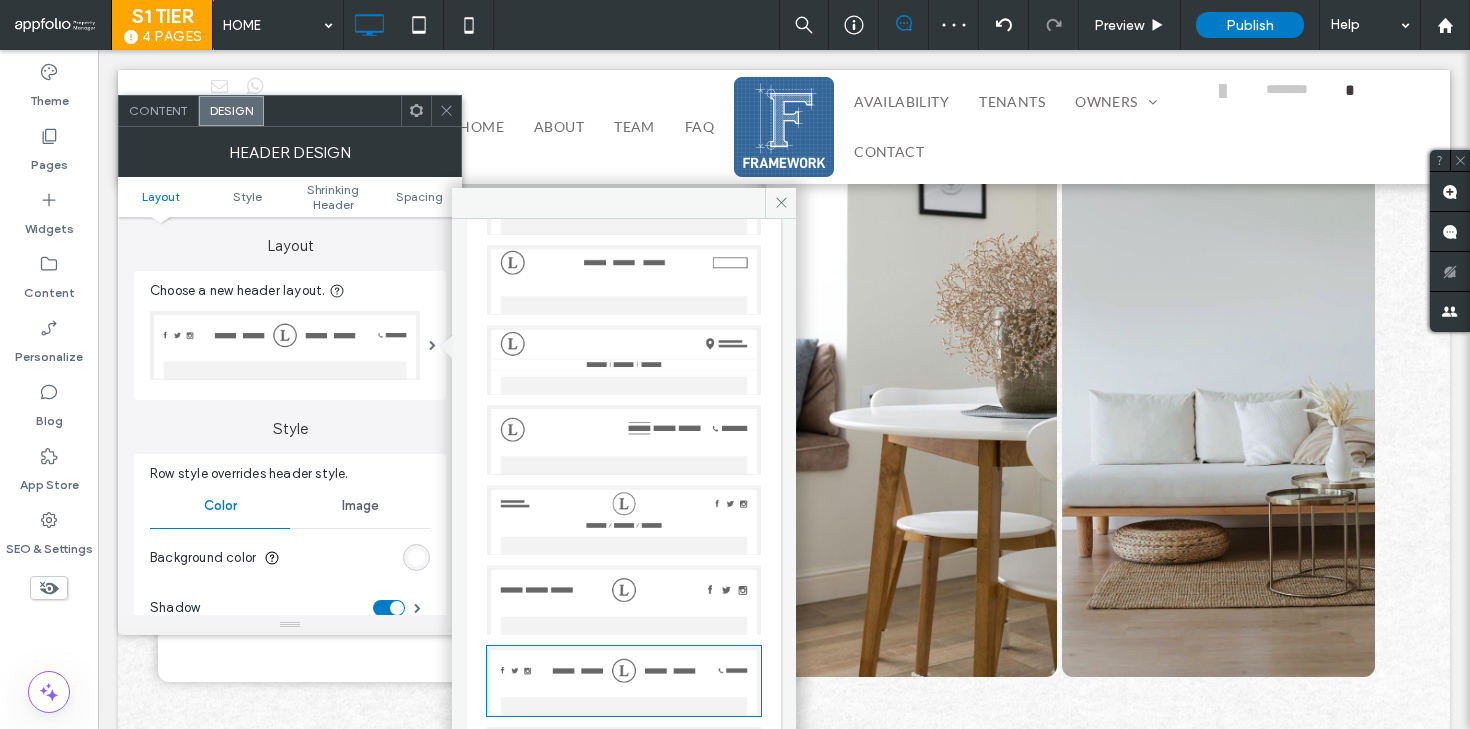 click at bounding box center [624, 520] 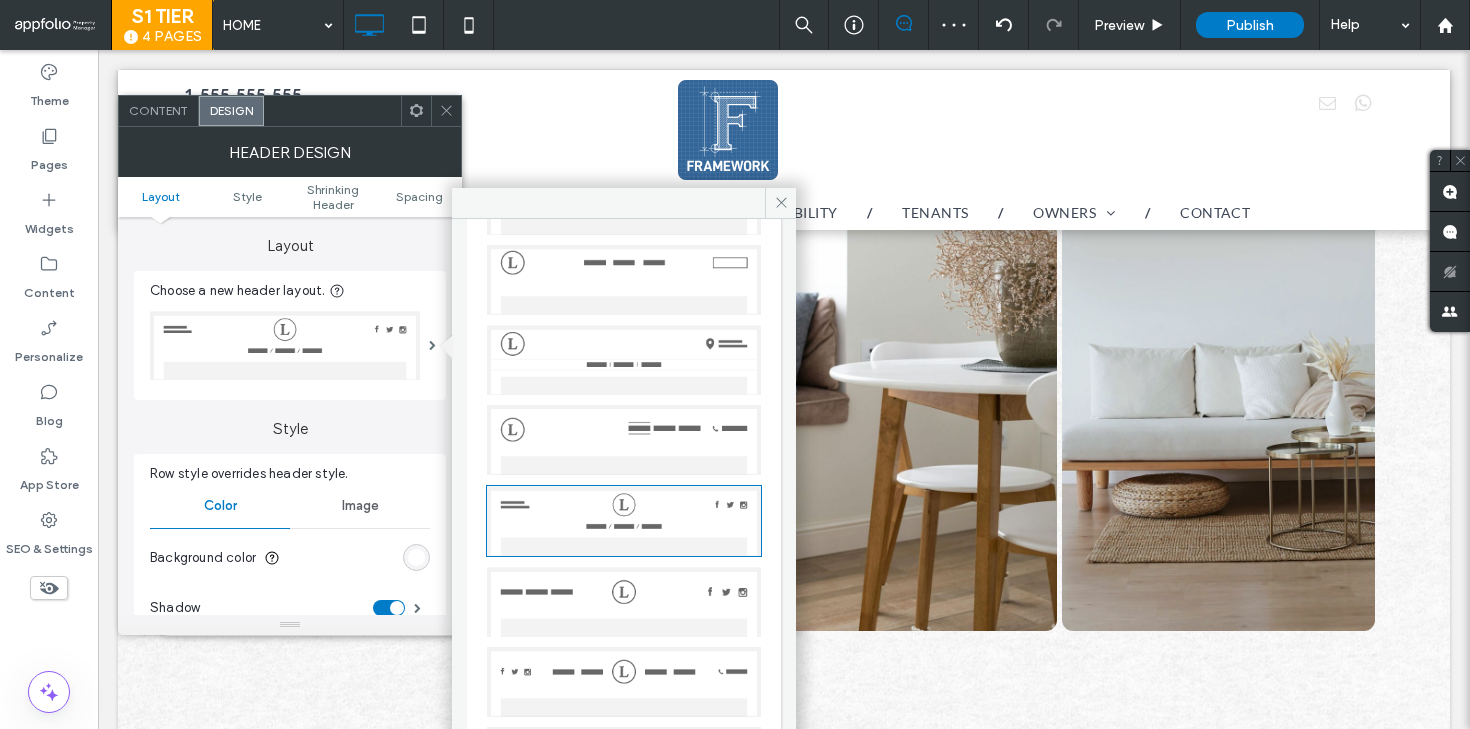 scroll, scrollTop: 206, scrollLeft: 0, axis: vertical 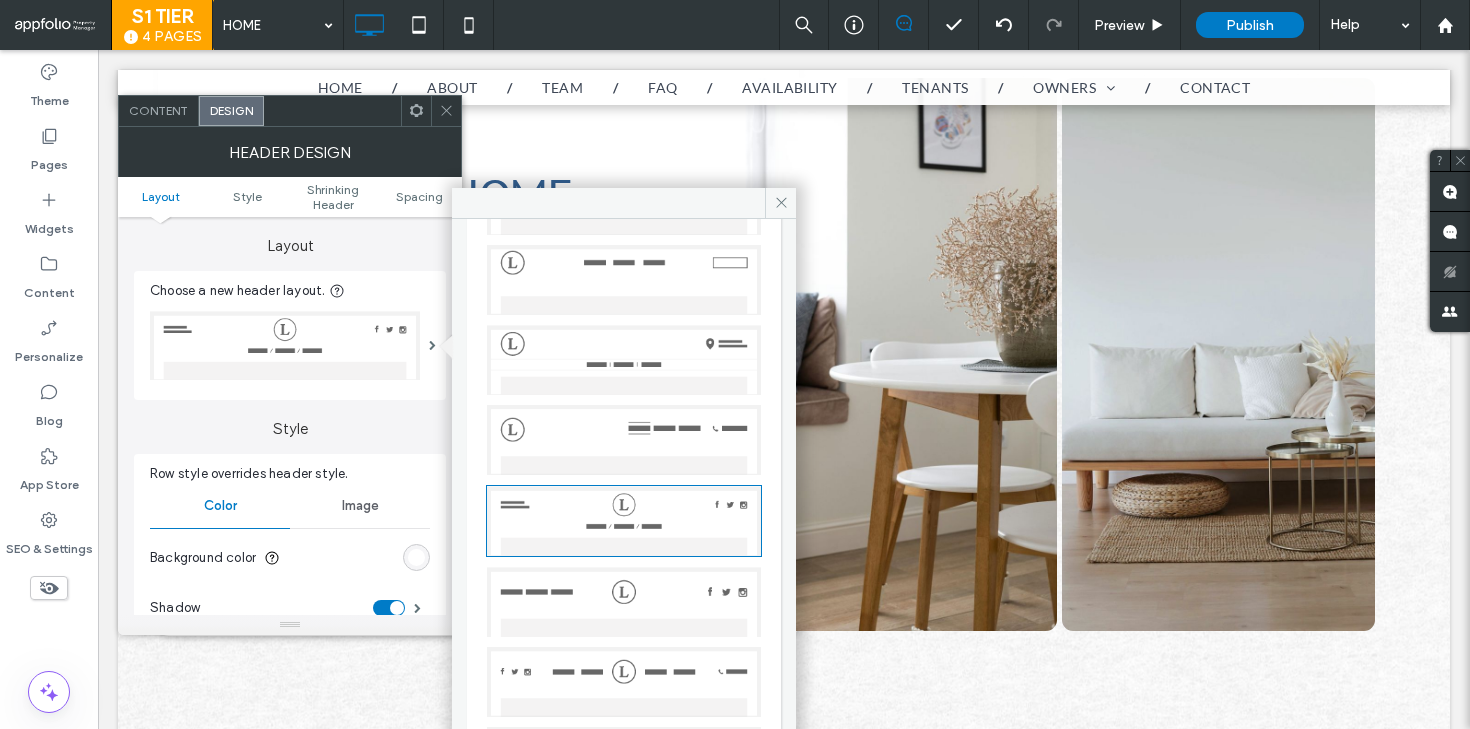click 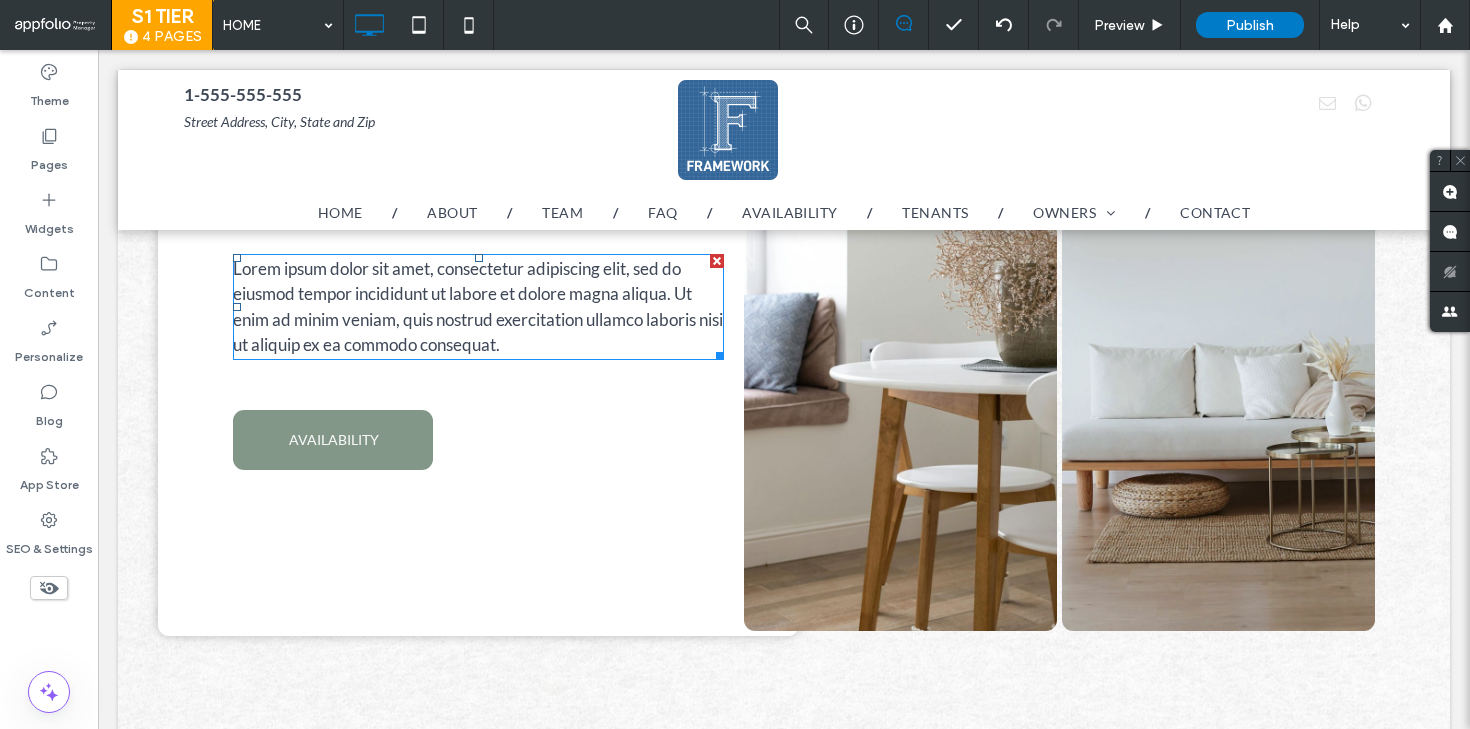 scroll, scrollTop: 0, scrollLeft: 0, axis: both 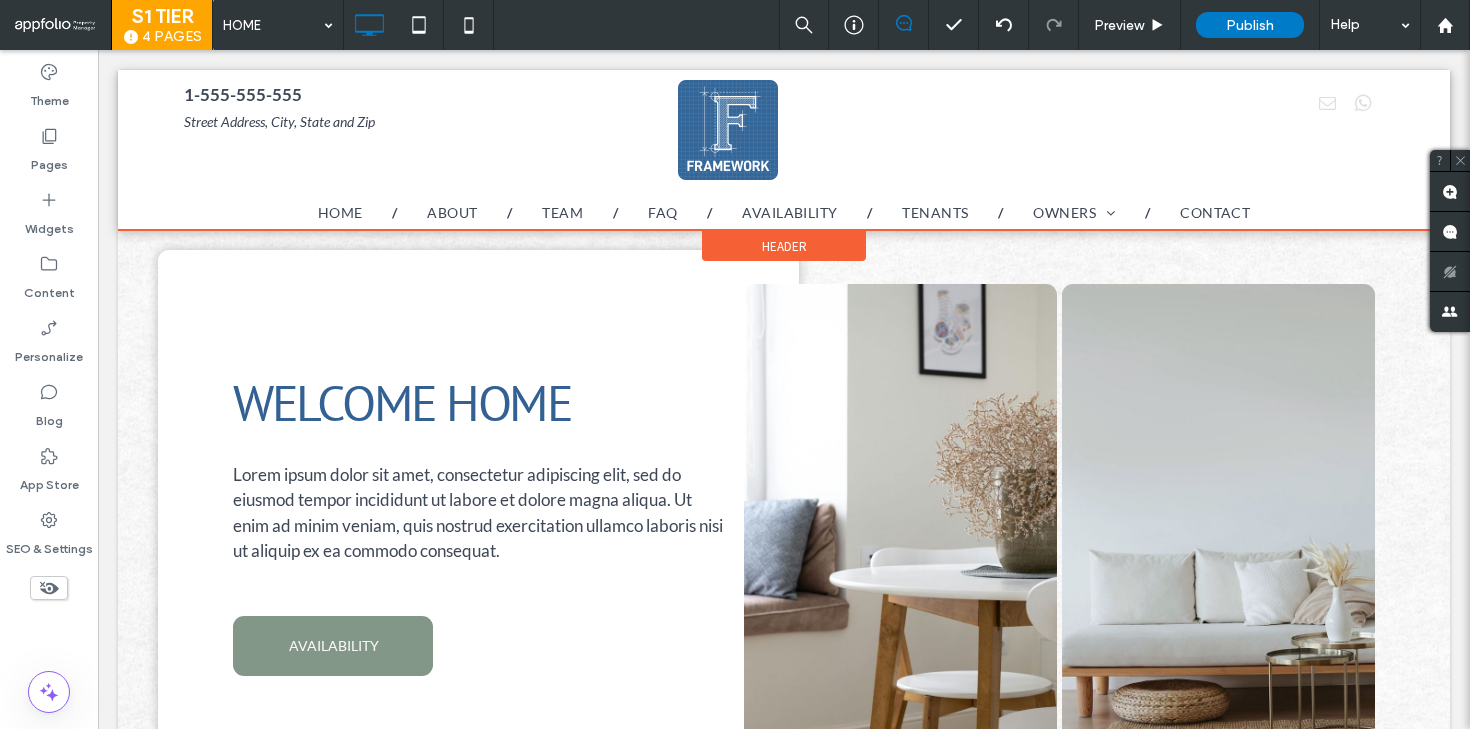 click on "Header" at bounding box center [784, 246] 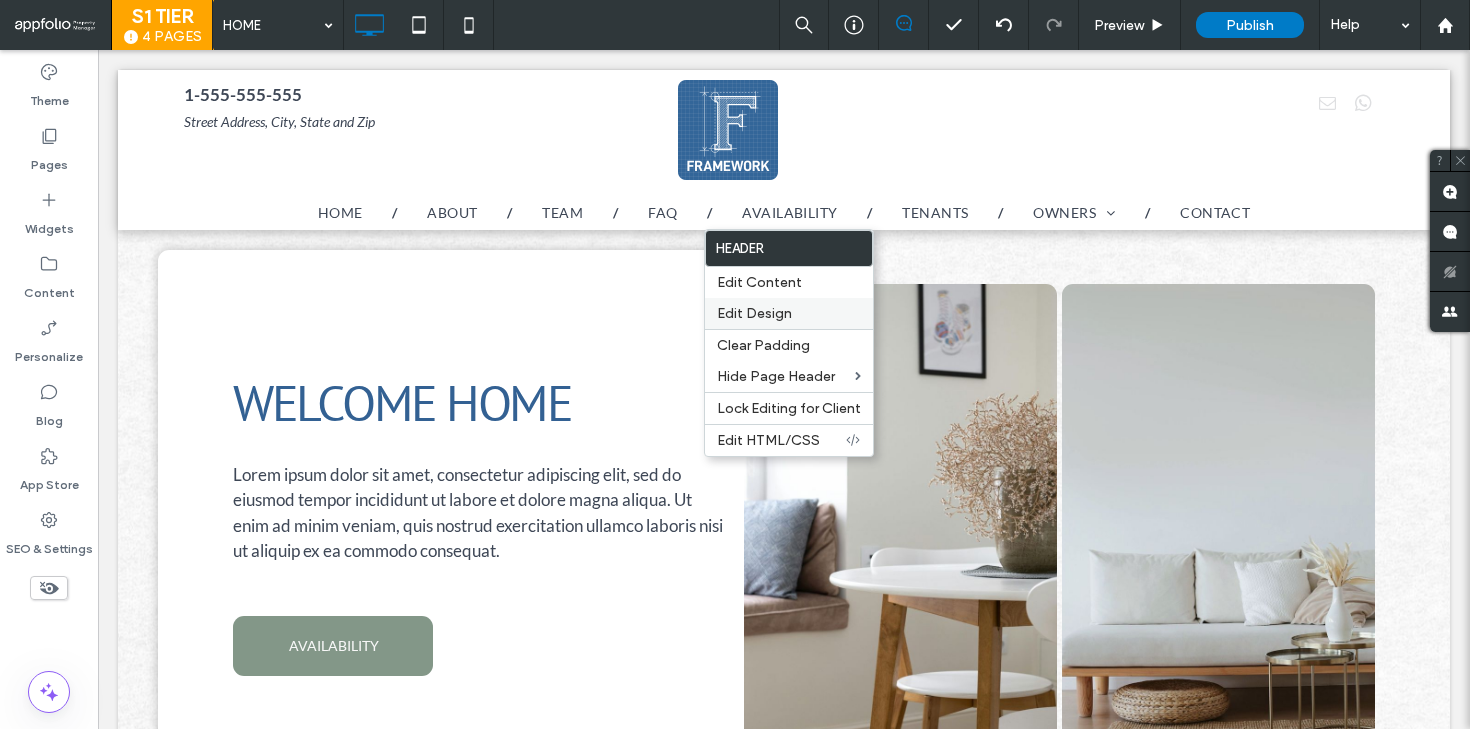 click on "Edit Design" at bounding box center (789, 313) 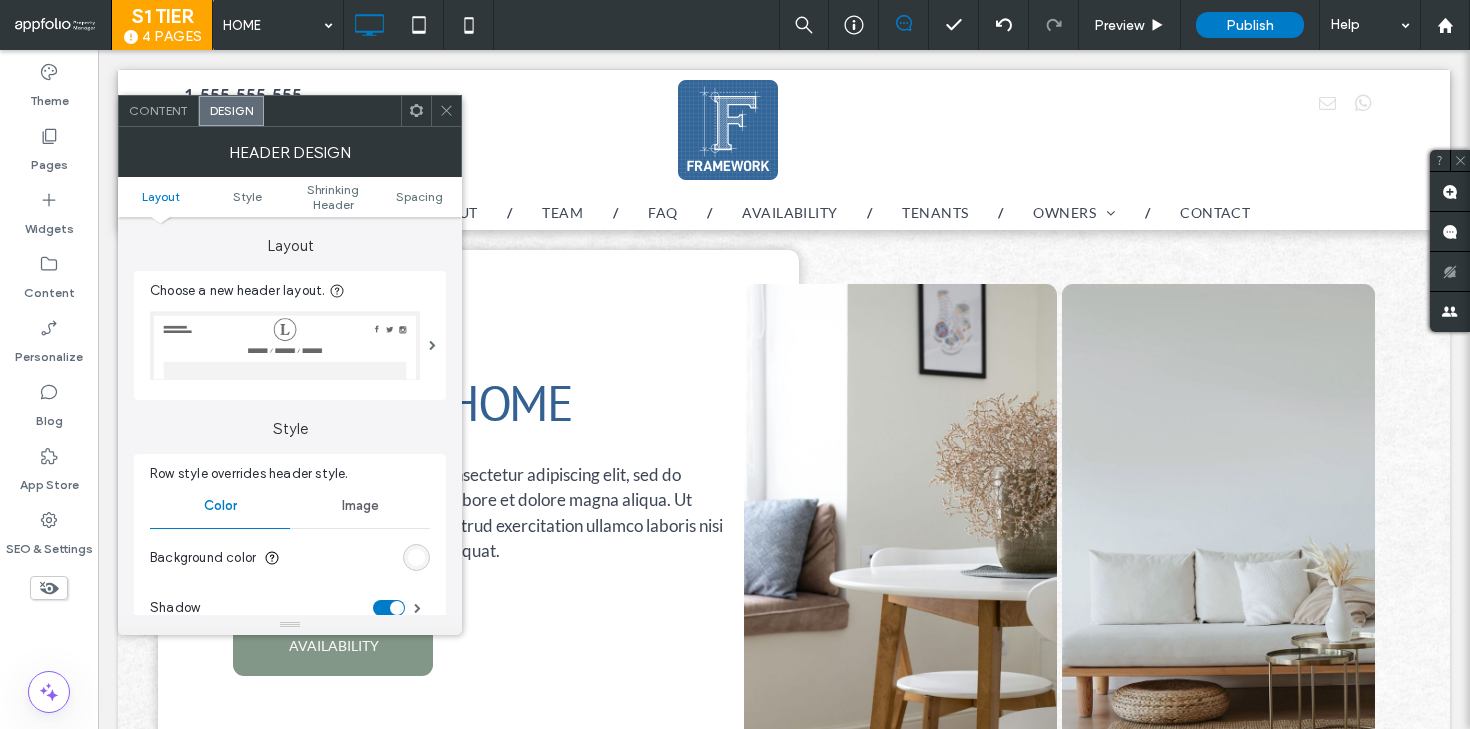 click 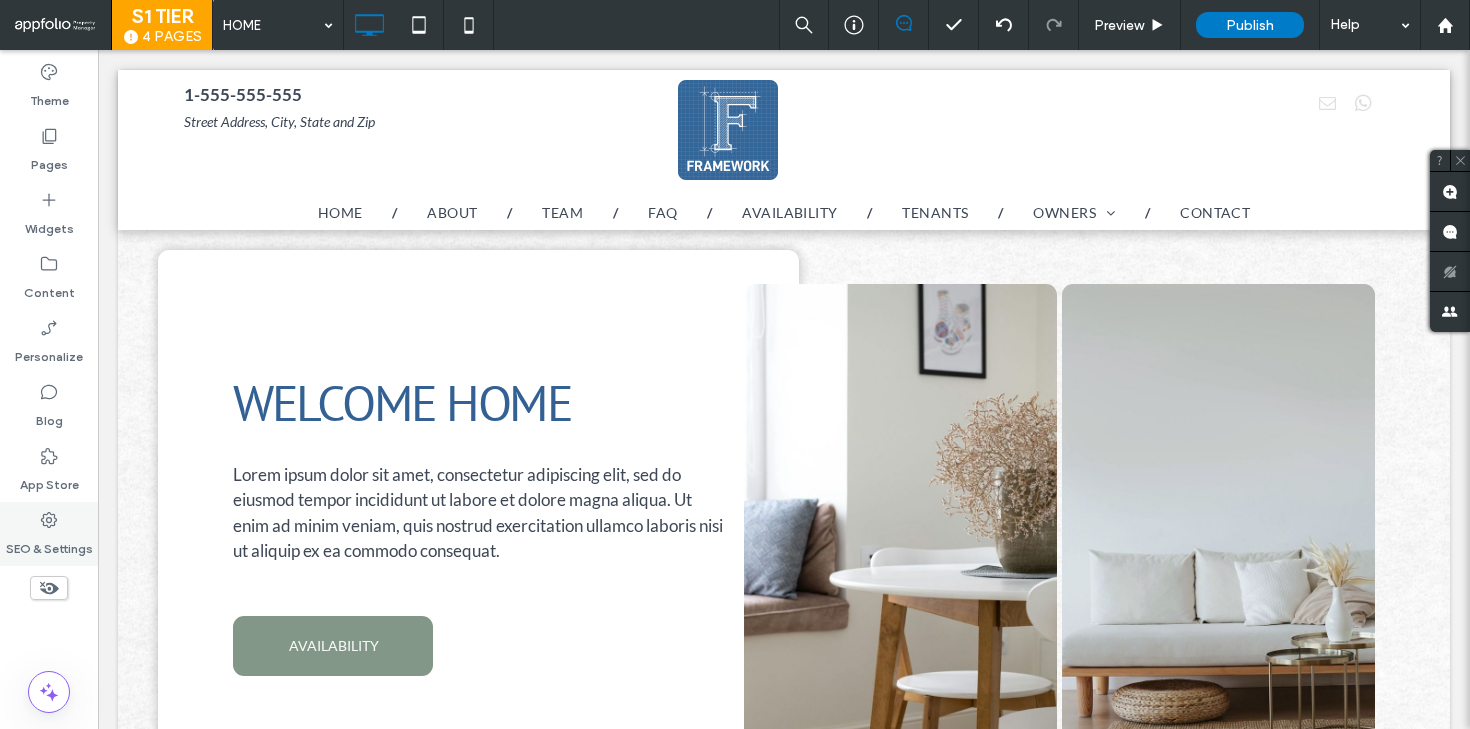 click on "SEO & Settings" at bounding box center [49, 544] 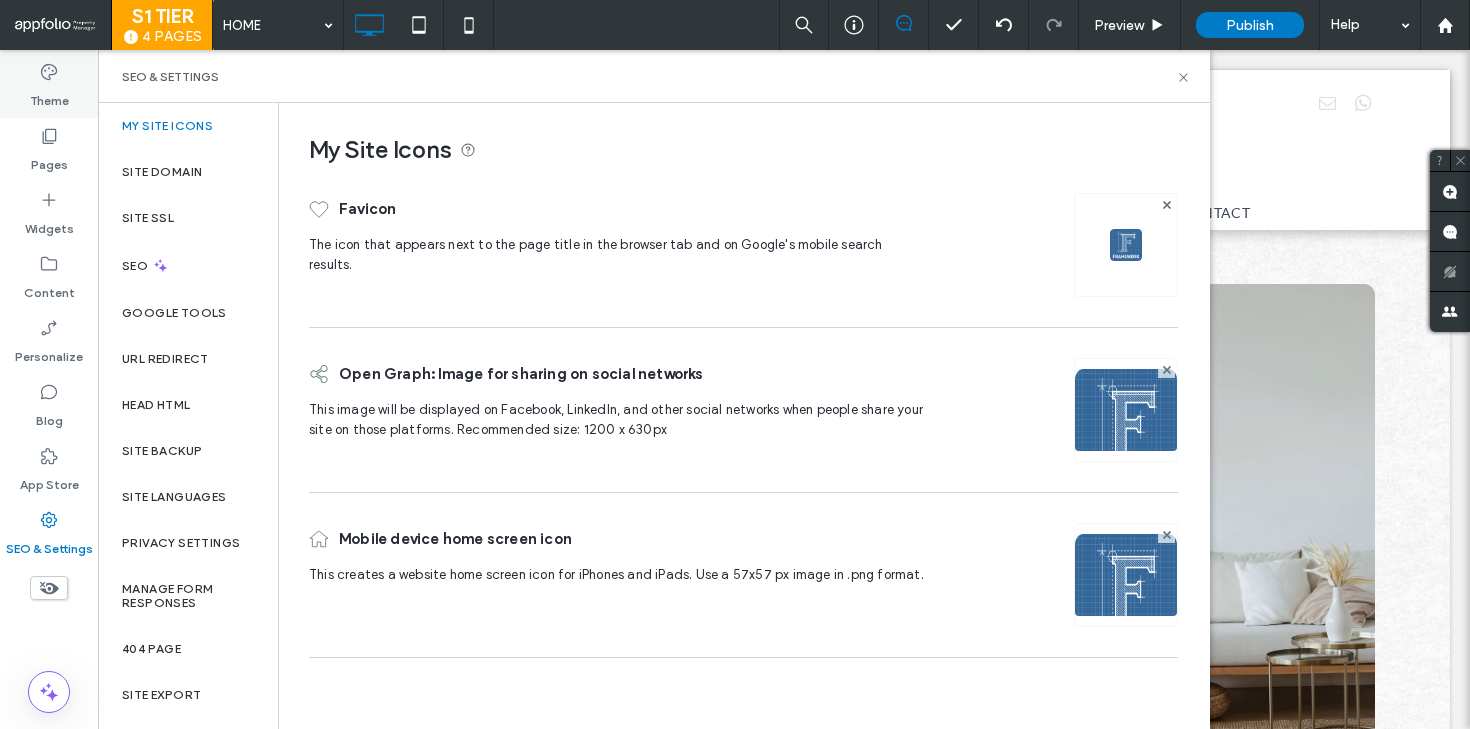 click on "Theme" at bounding box center [49, 86] 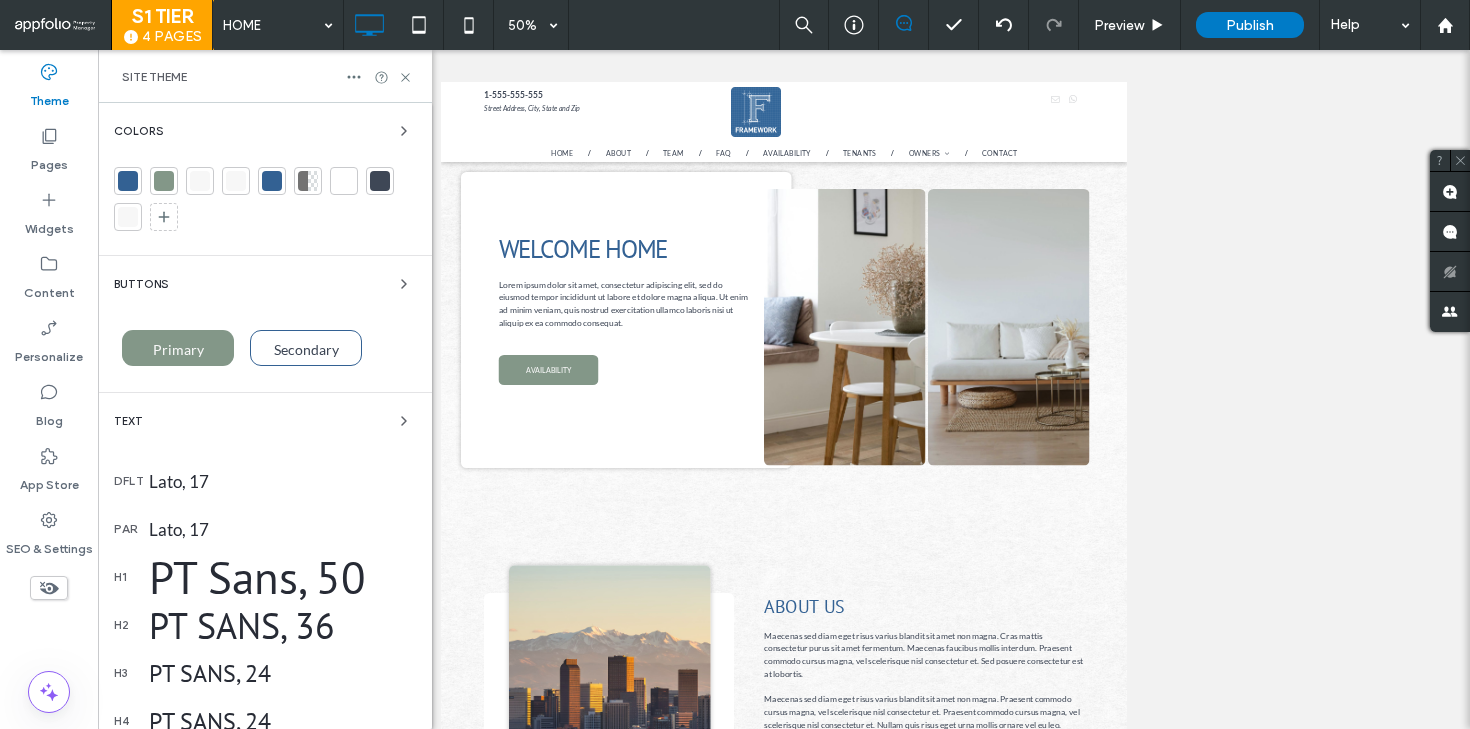 scroll, scrollTop: 357, scrollLeft: 0, axis: vertical 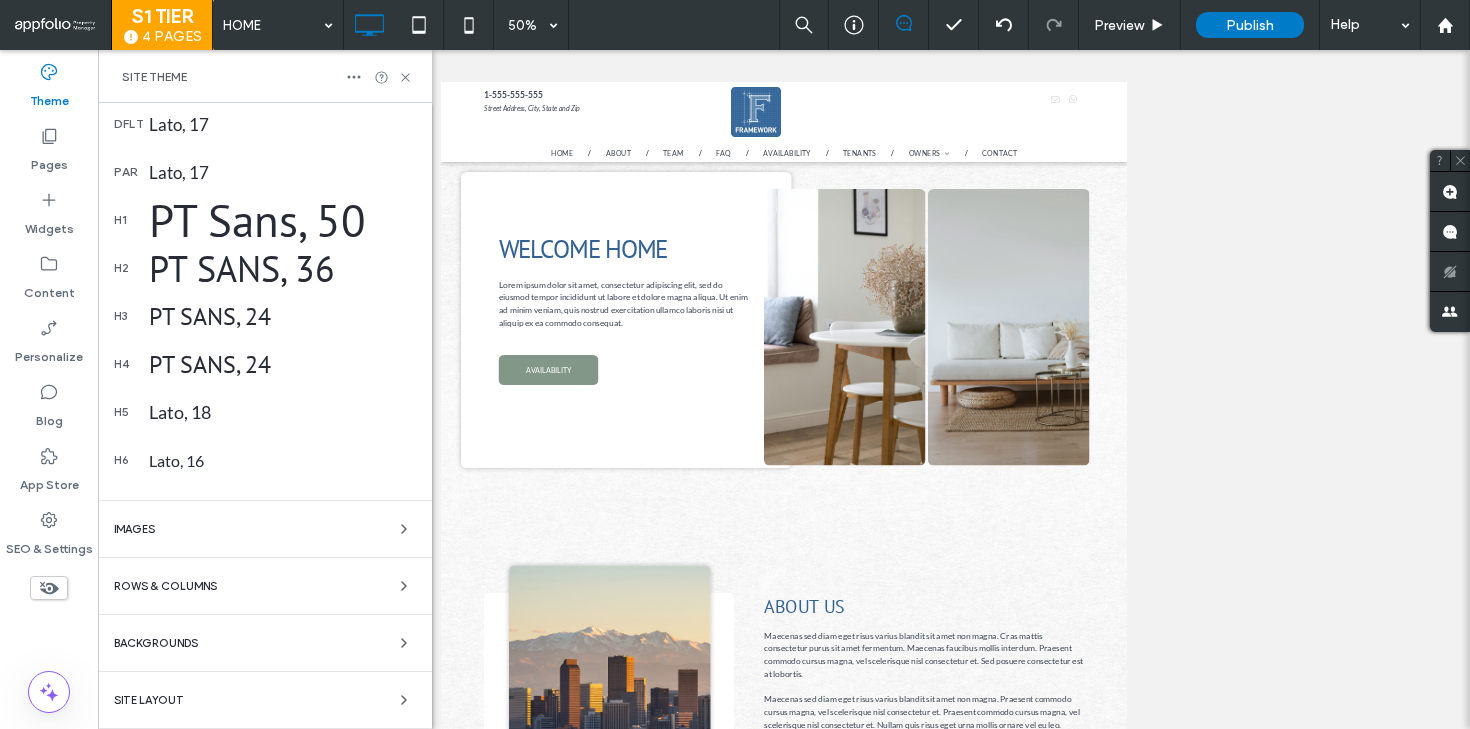 click on "Backgrounds" at bounding box center (156, 643) 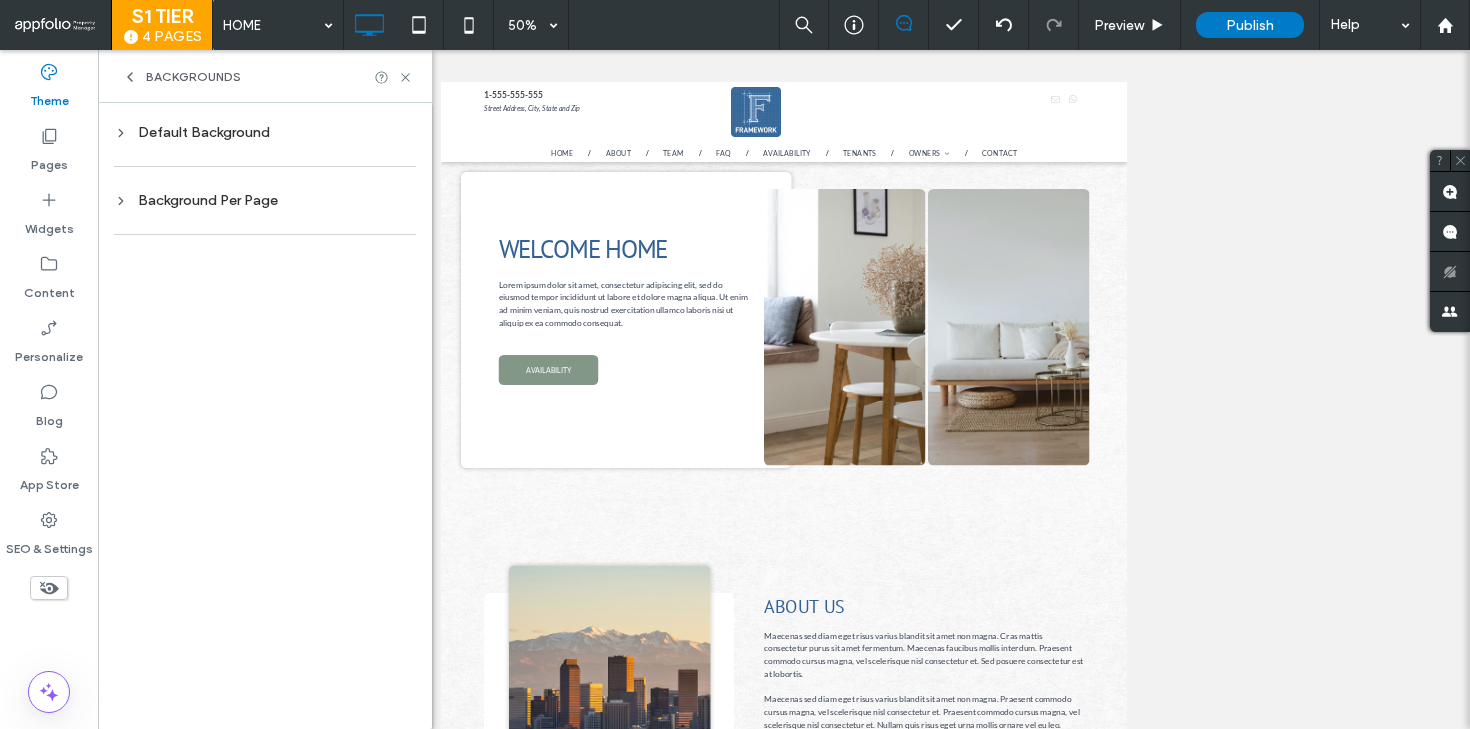 scroll, scrollTop: 0, scrollLeft: 0, axis: both 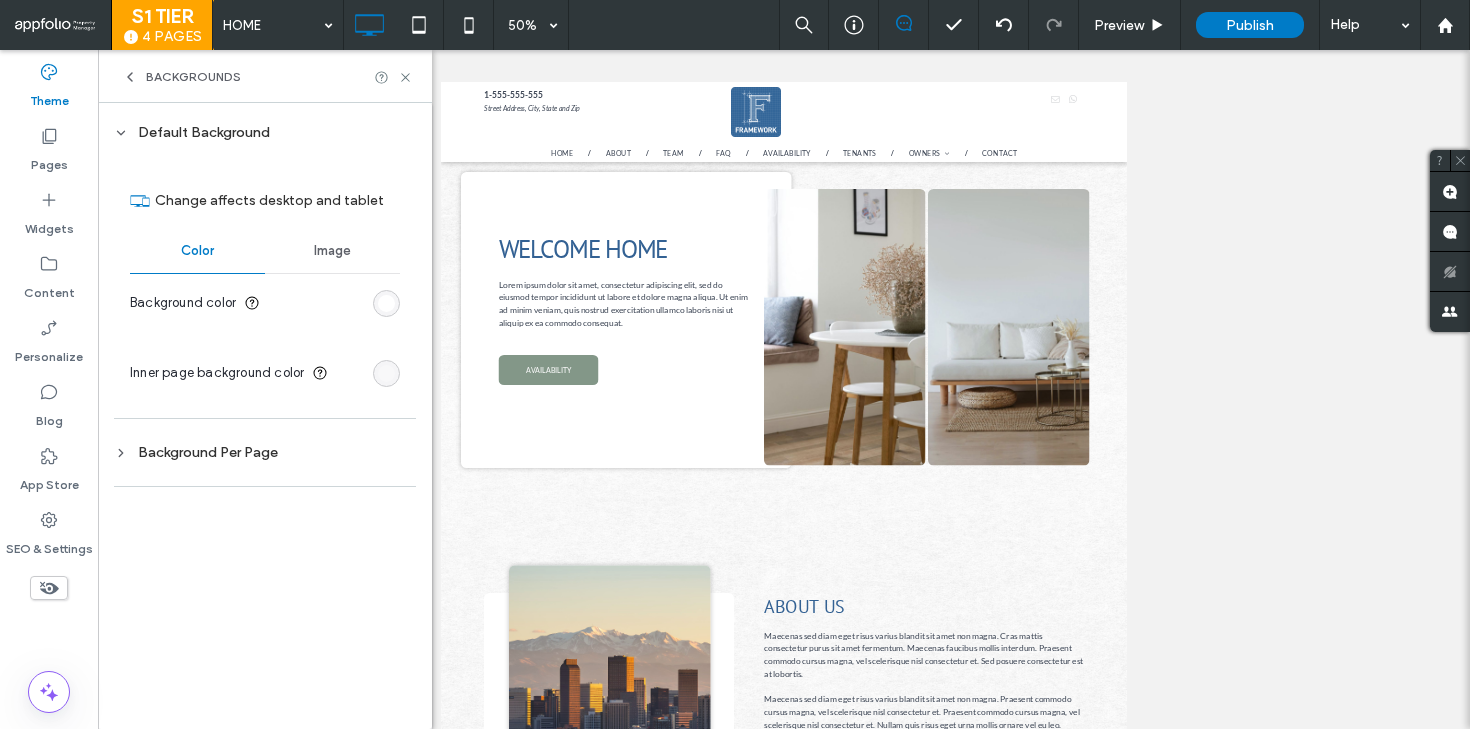 click on "Image" at bounding box center [332, 251] 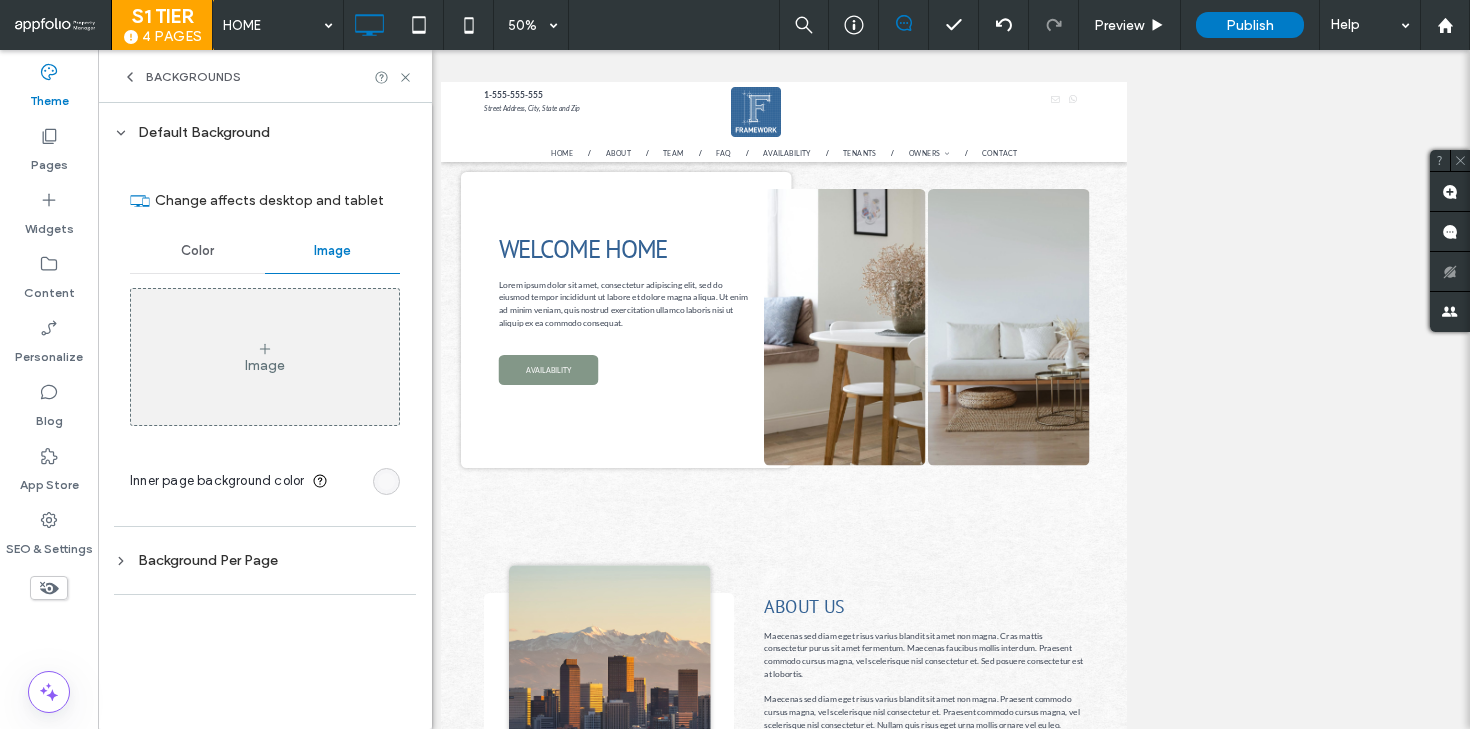 click on "Background Per Page" at bounding box center (265, 560) 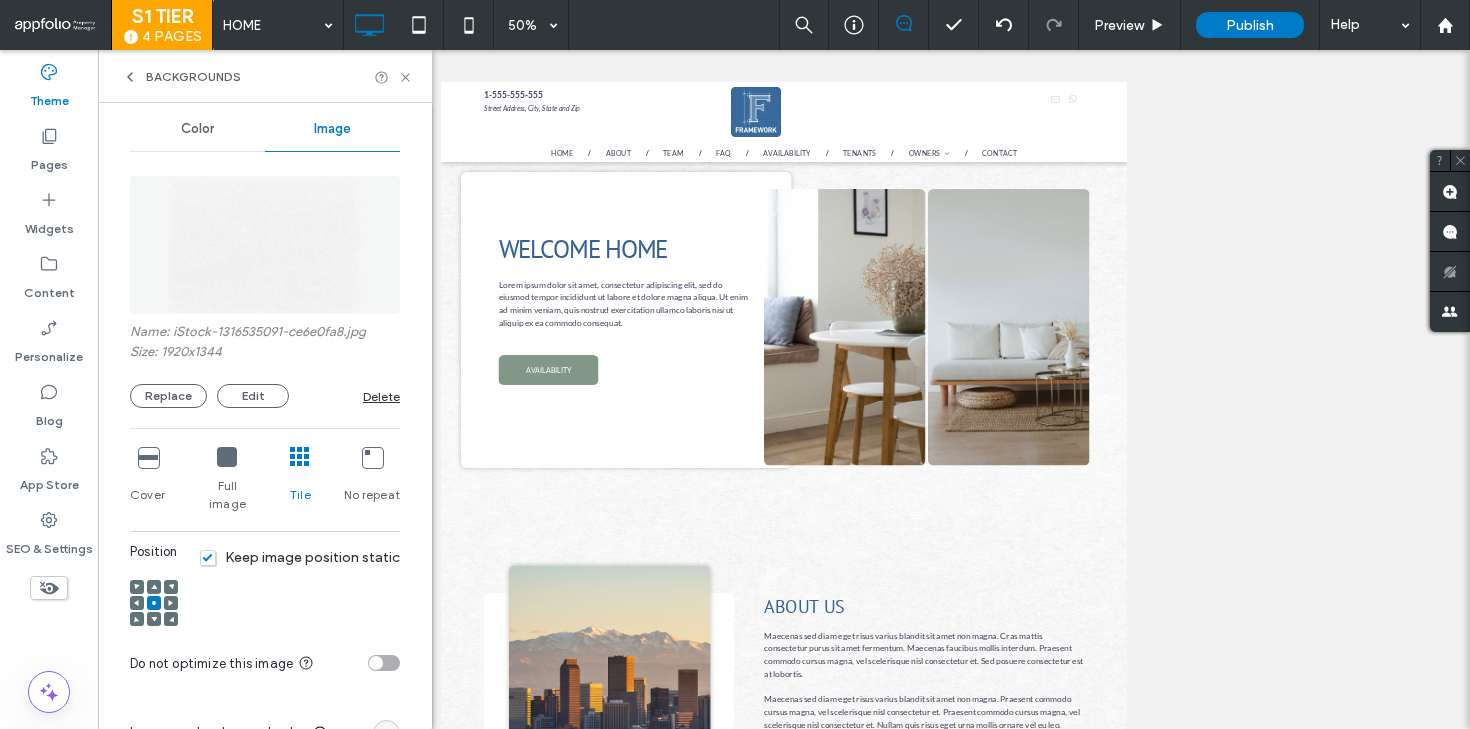 scroll, scrollTop: 249, scrollLeft: 0, axis: vertical 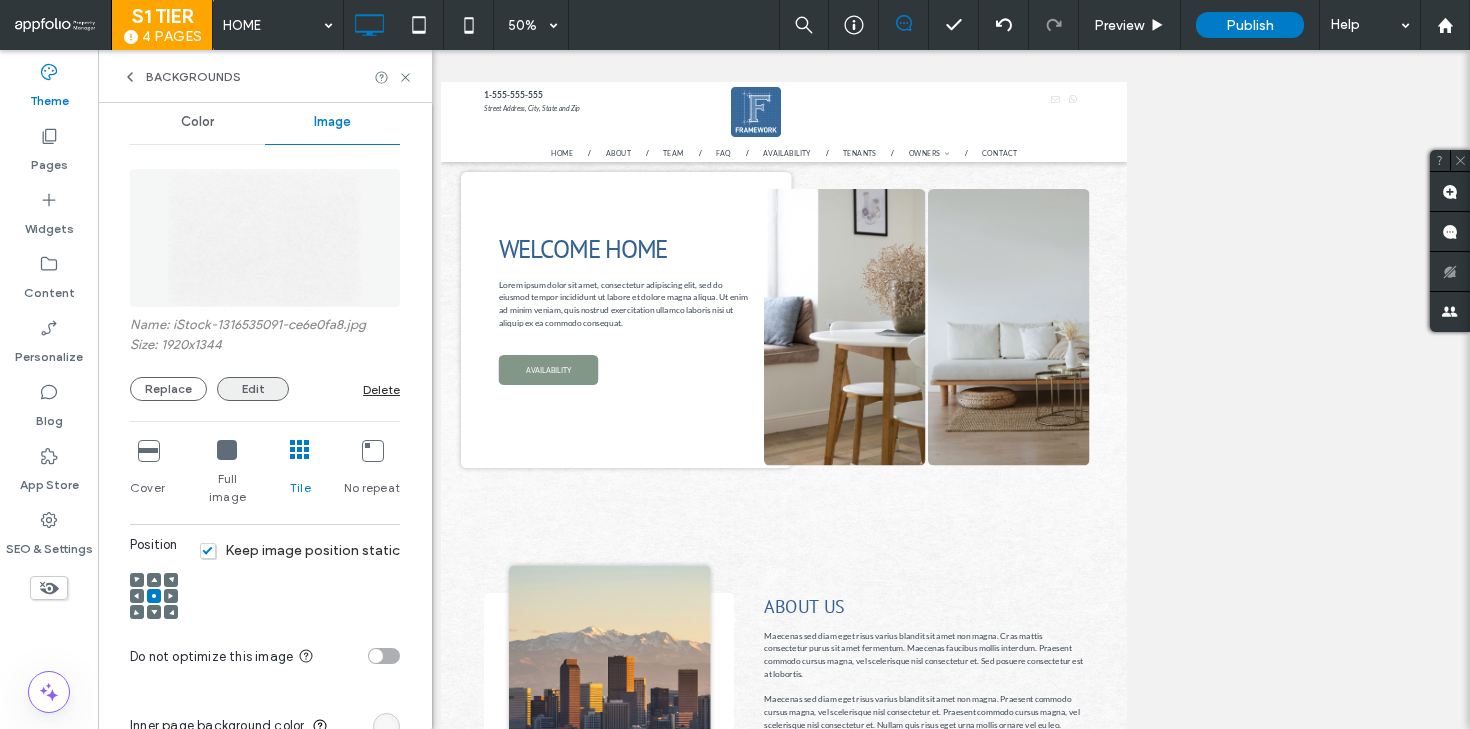 click on "Edit" at bounding box center (253, 389) 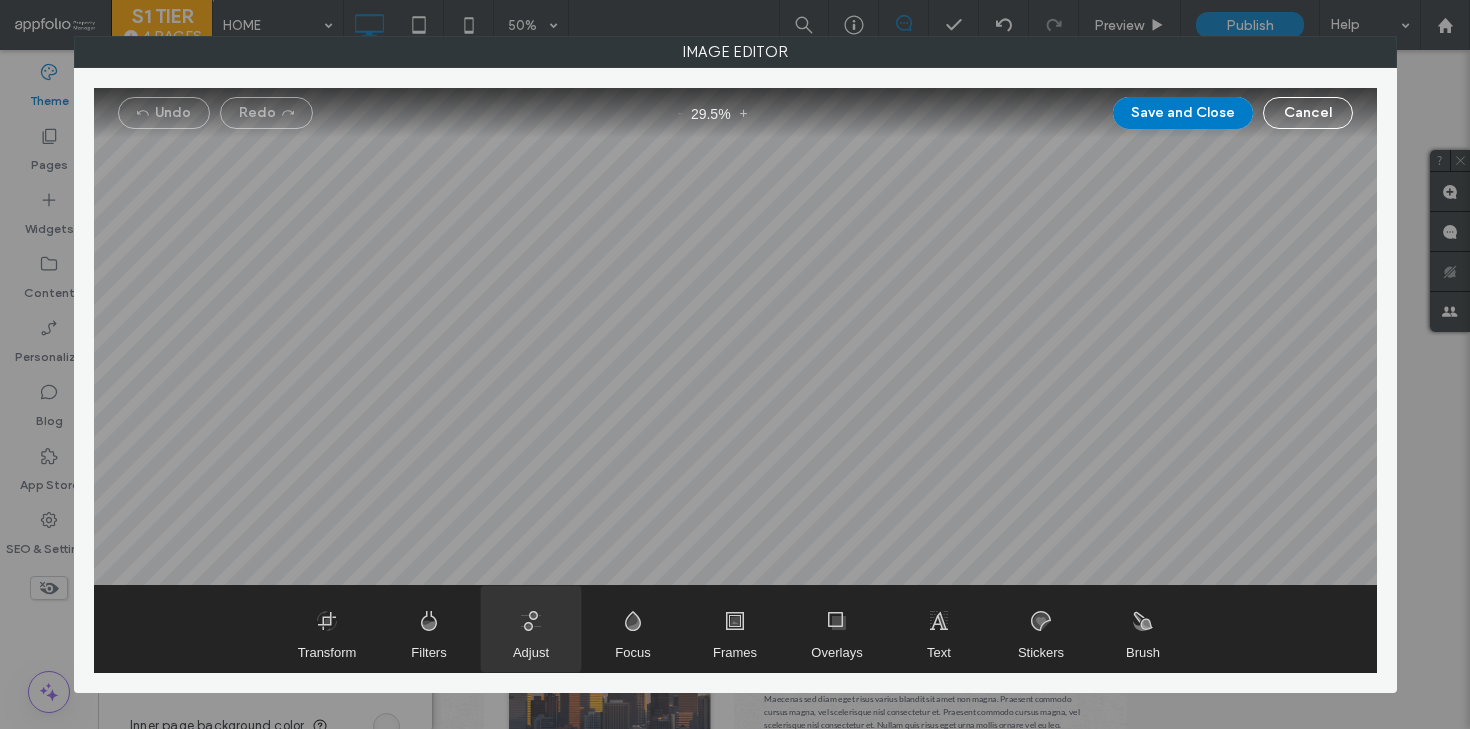 click at bounding box center (531, 629) 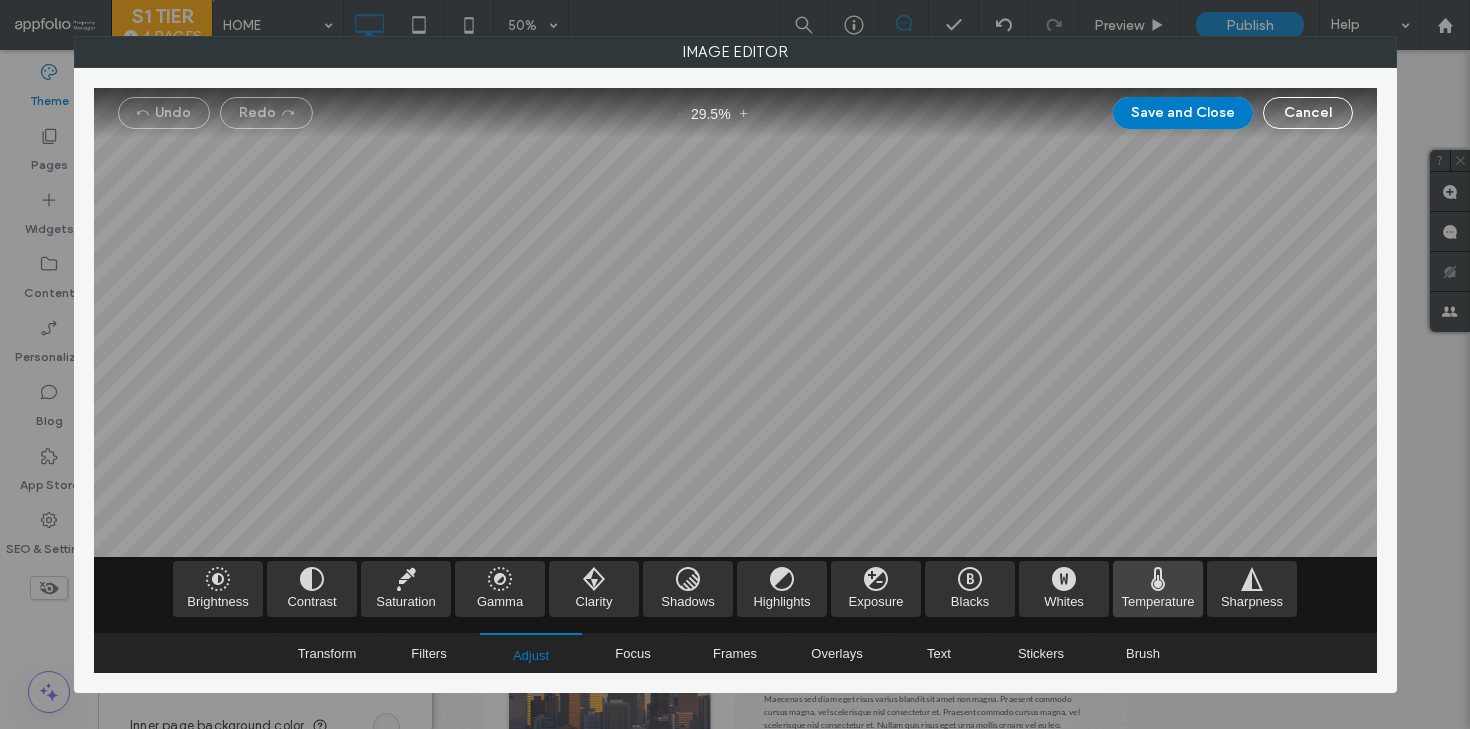 click at bounding box center (1158, 589) 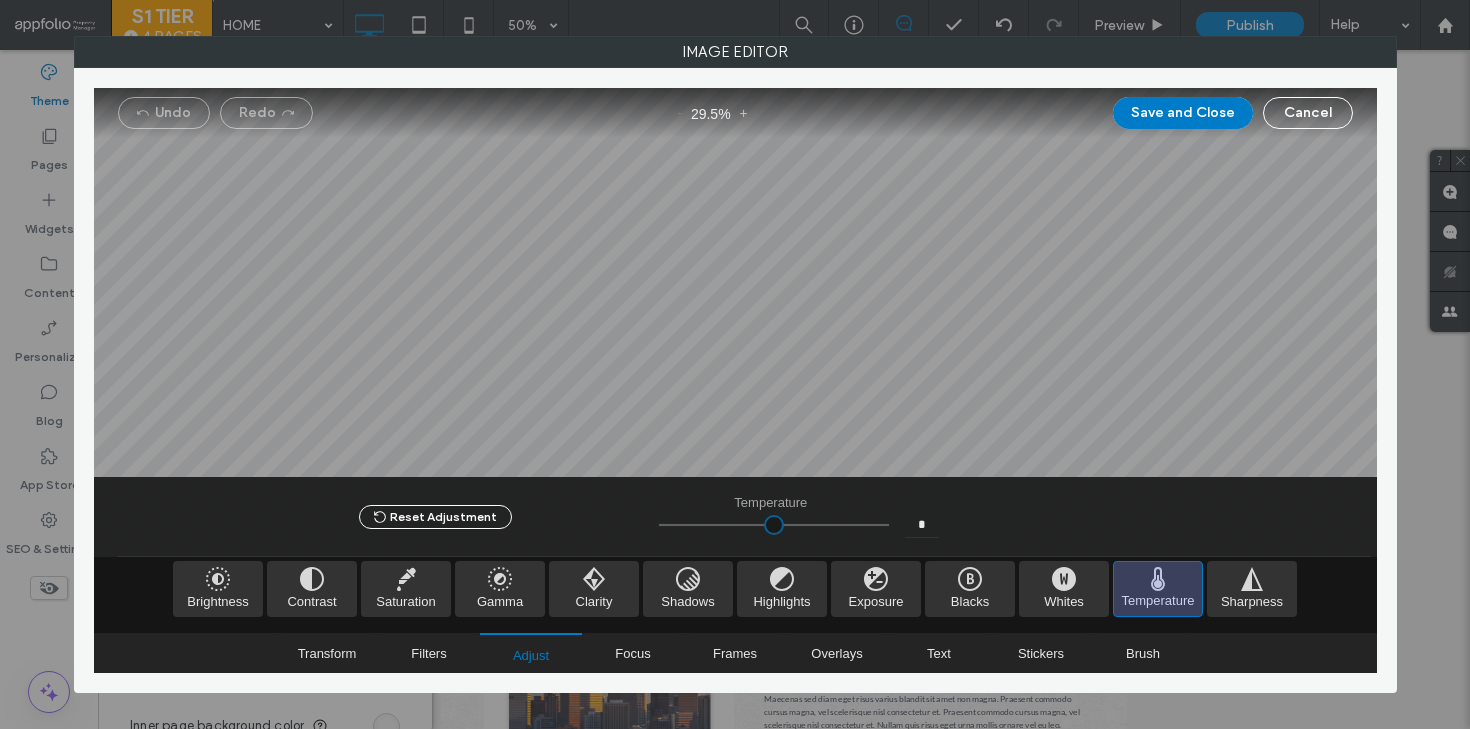 type on "*****" 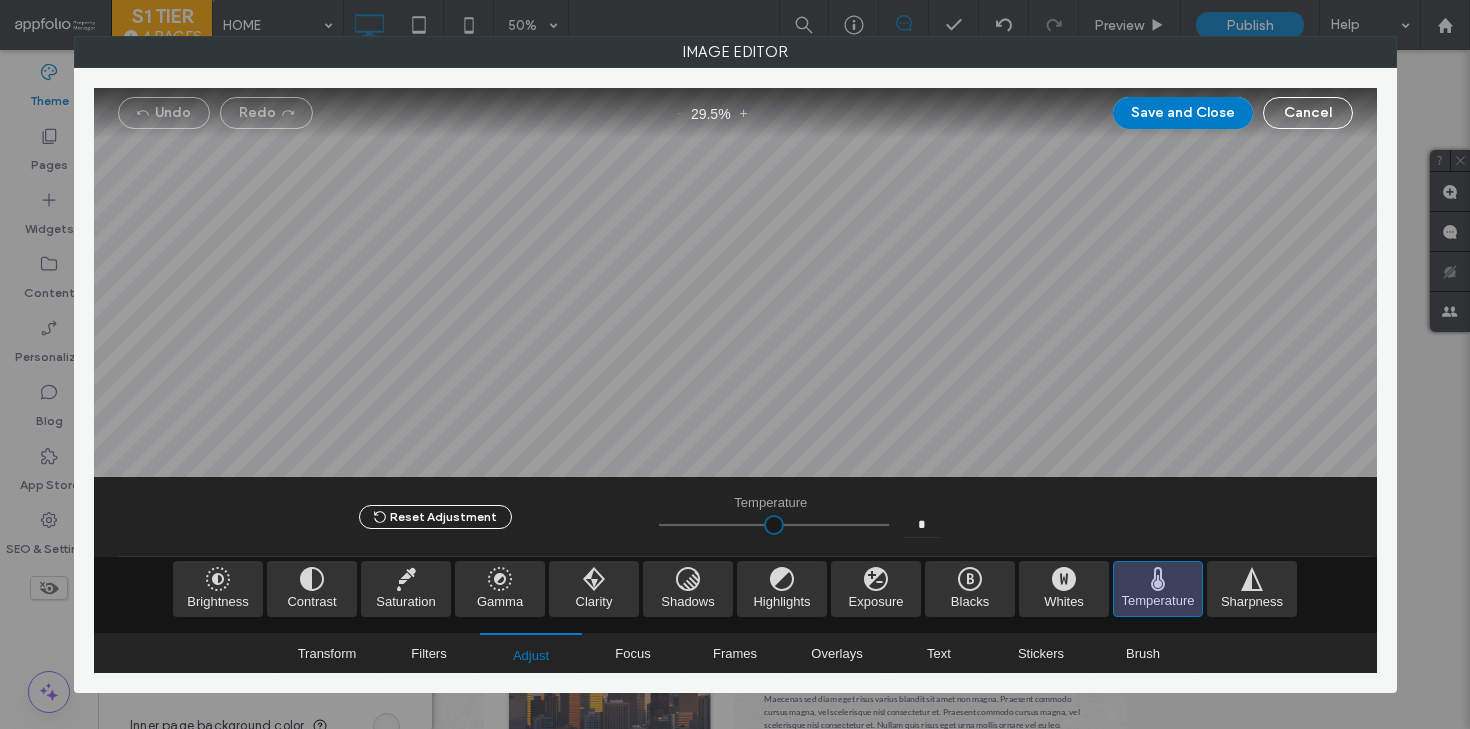 type on "**" 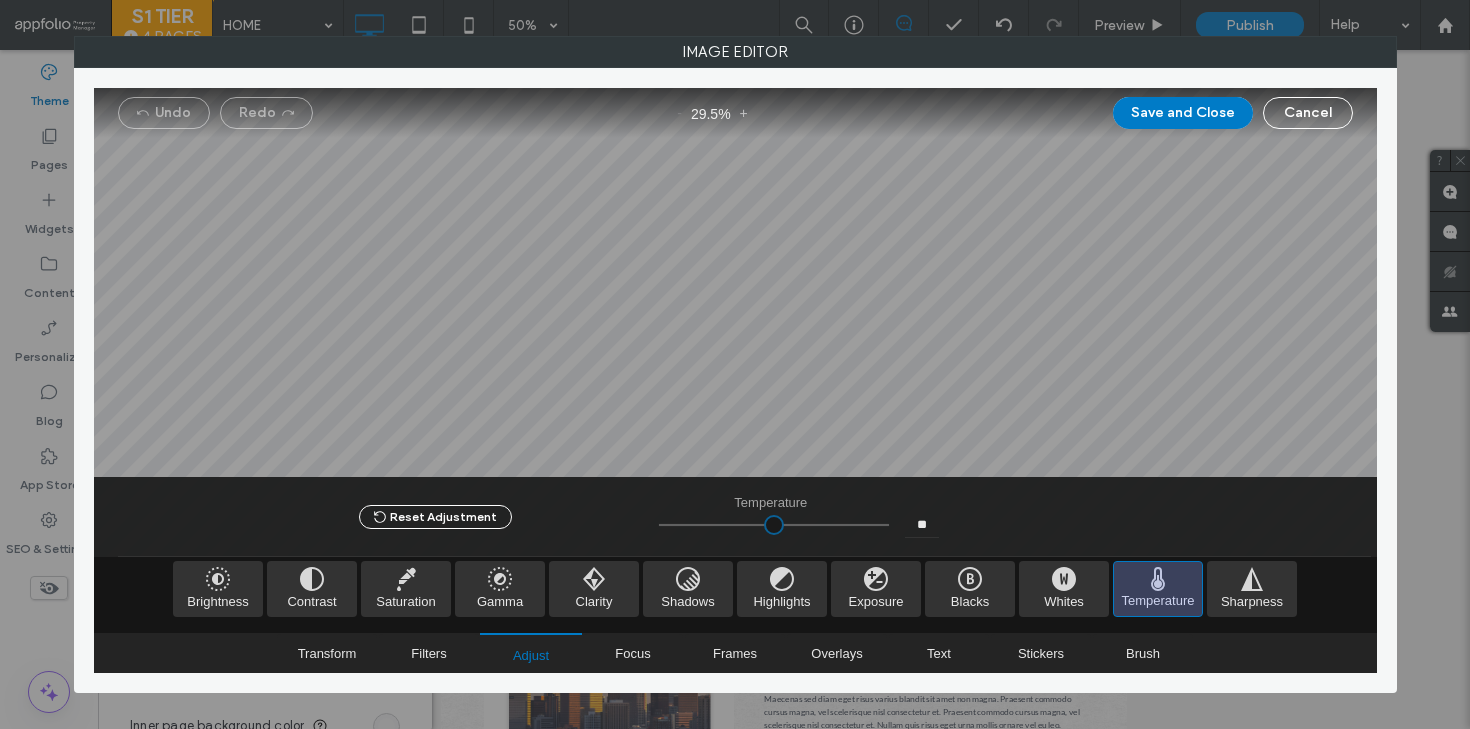 type on "*****" 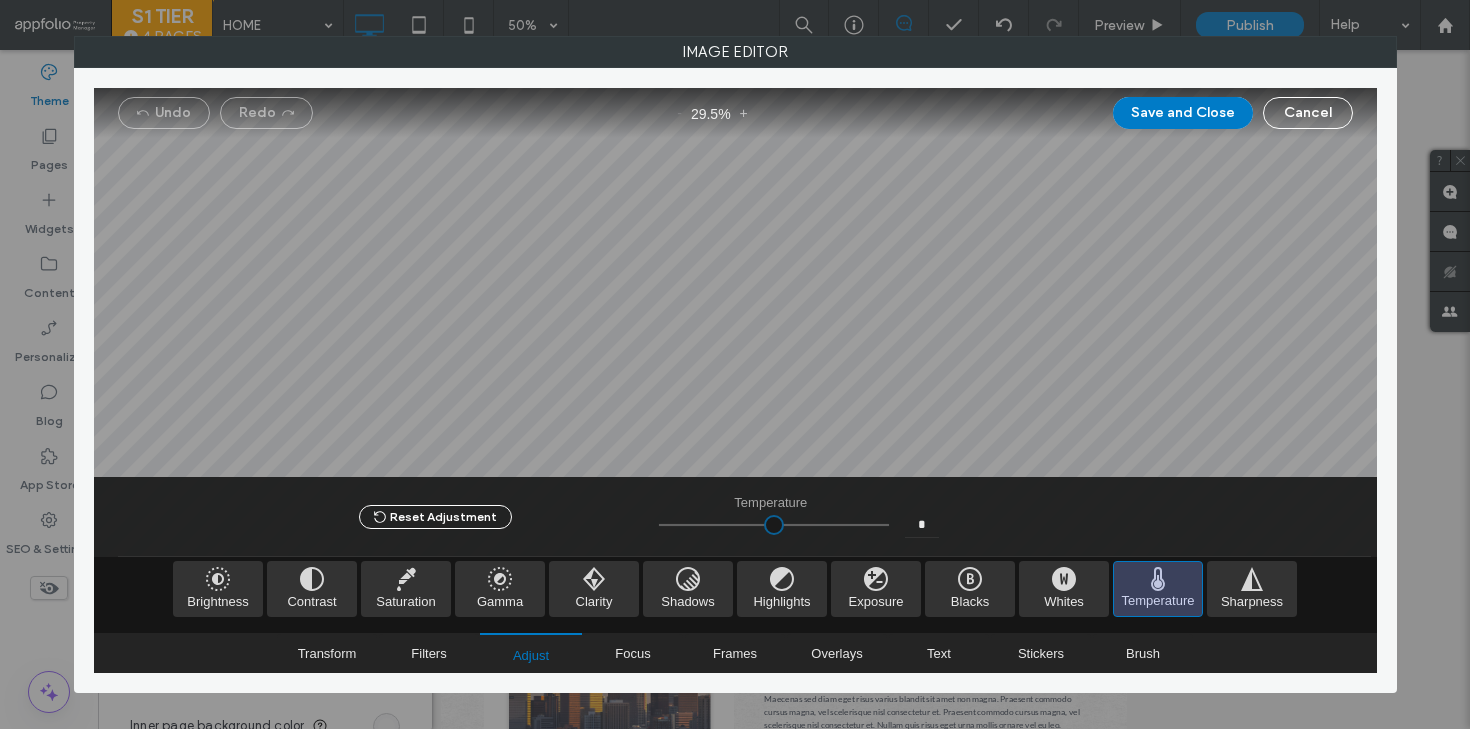 type on "****" 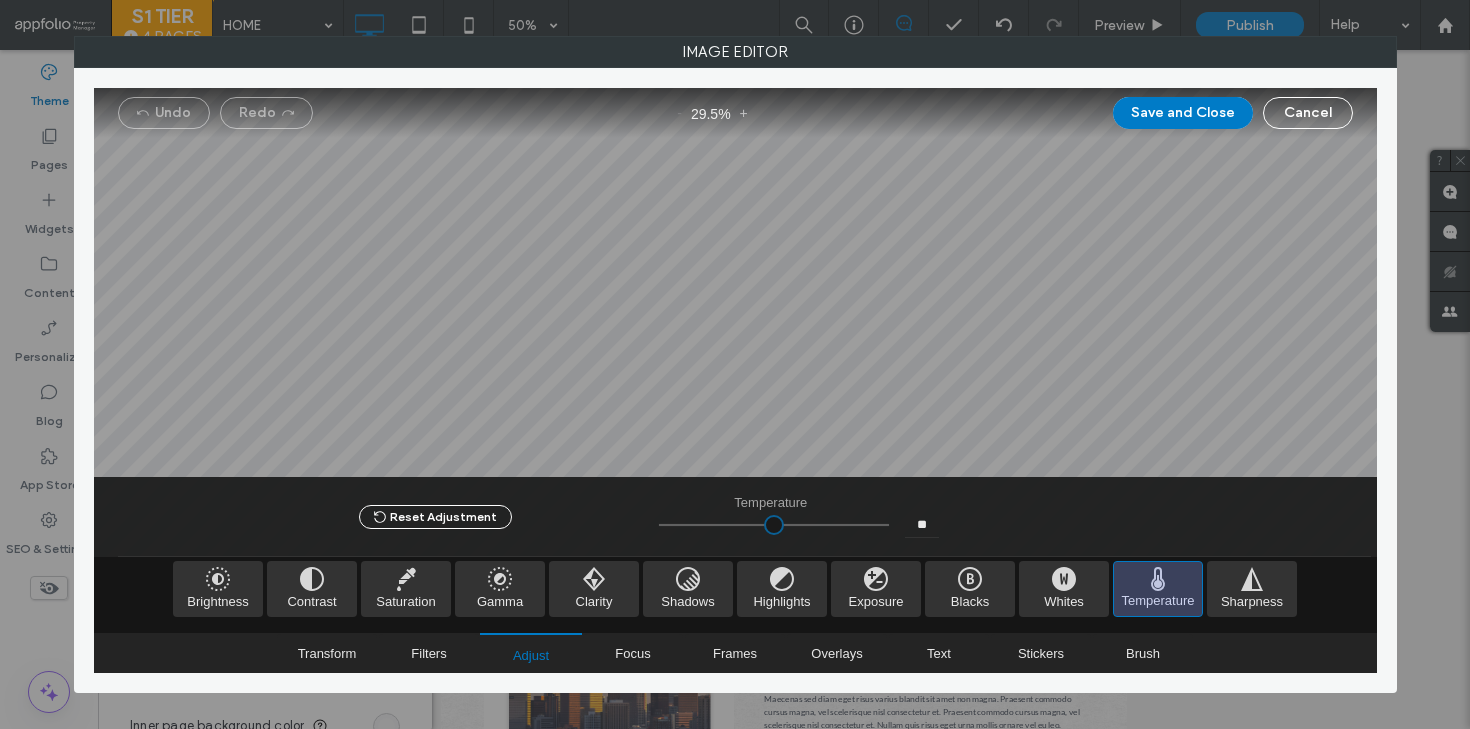 type on "****" 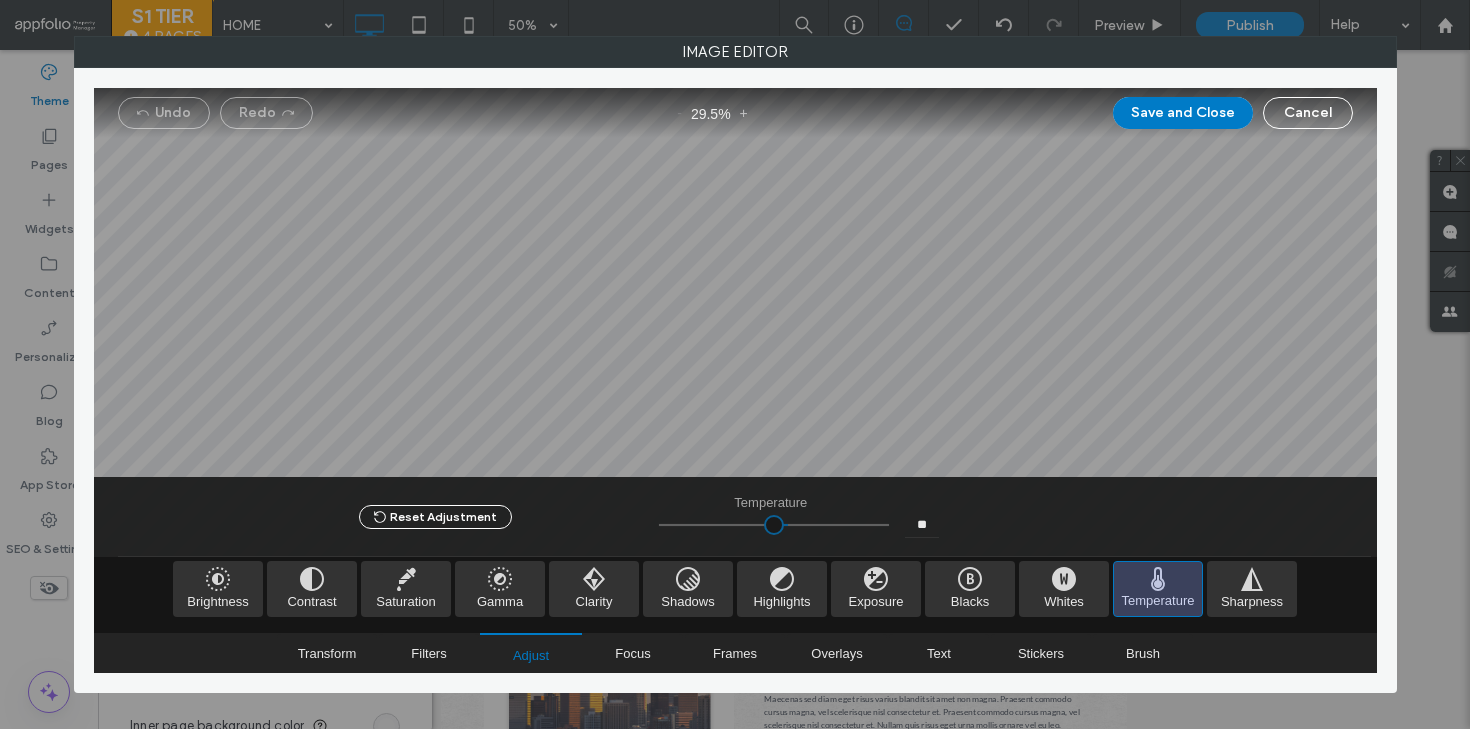 drag, startPoint x: 767, startPoint y: 522, endPoint x: 783, endPoint y: 523, distance: 16.03122 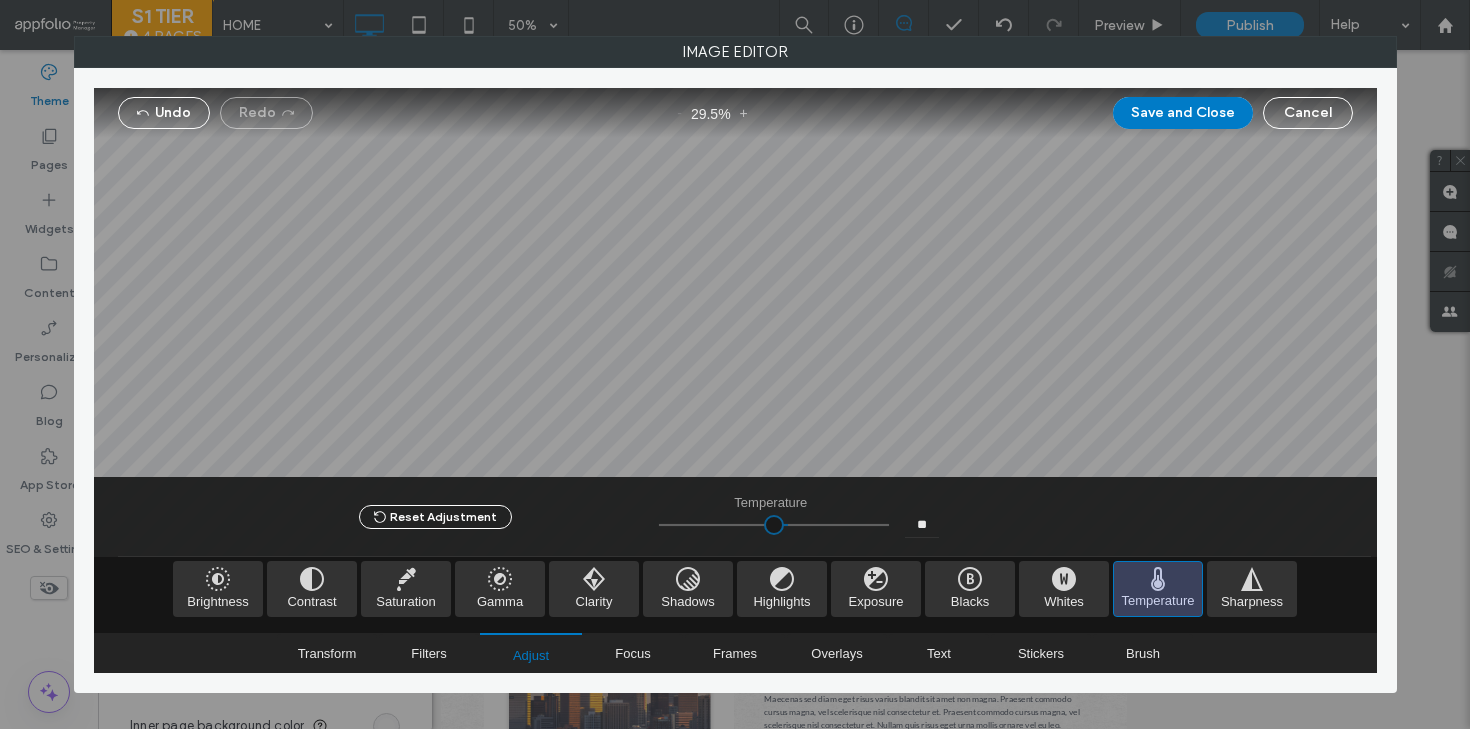 type on "****" 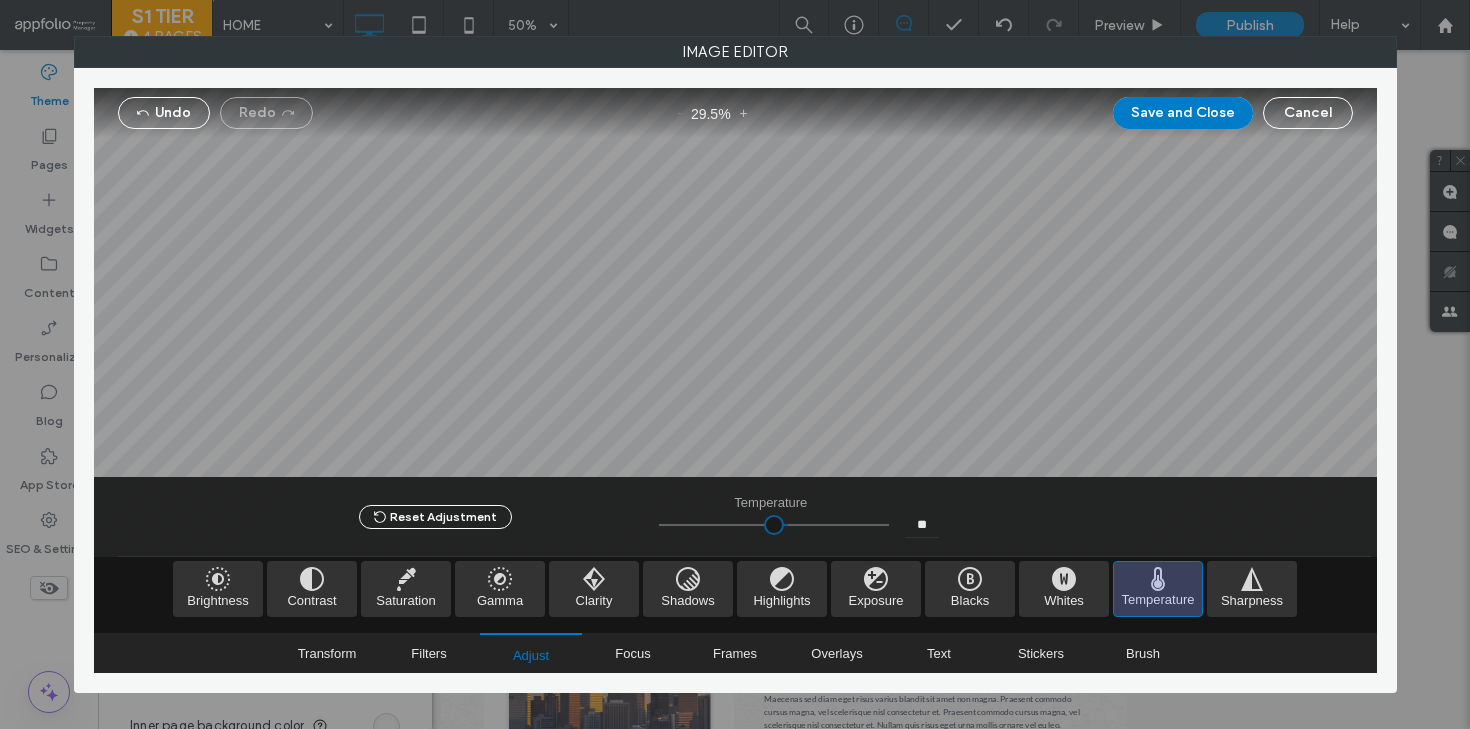 type on "****" 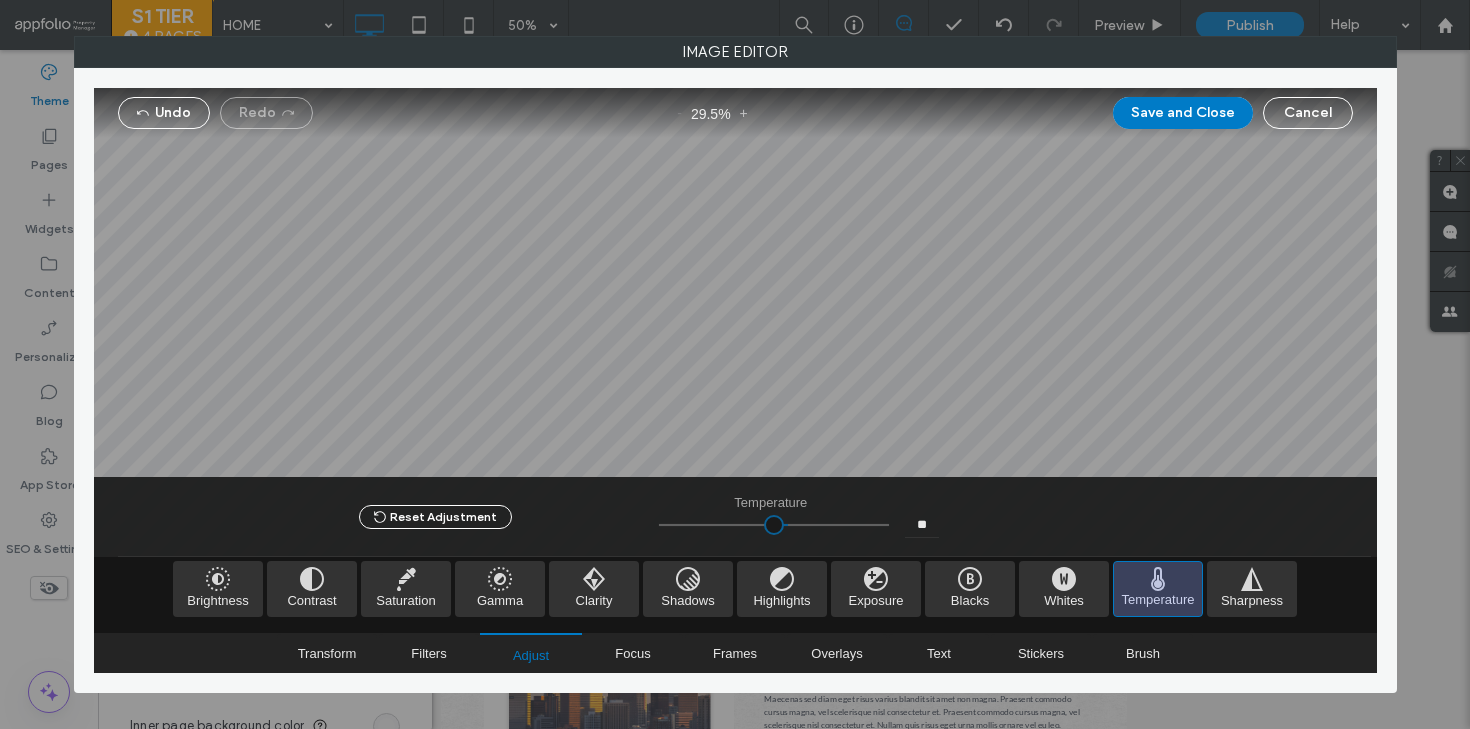 type on "**" 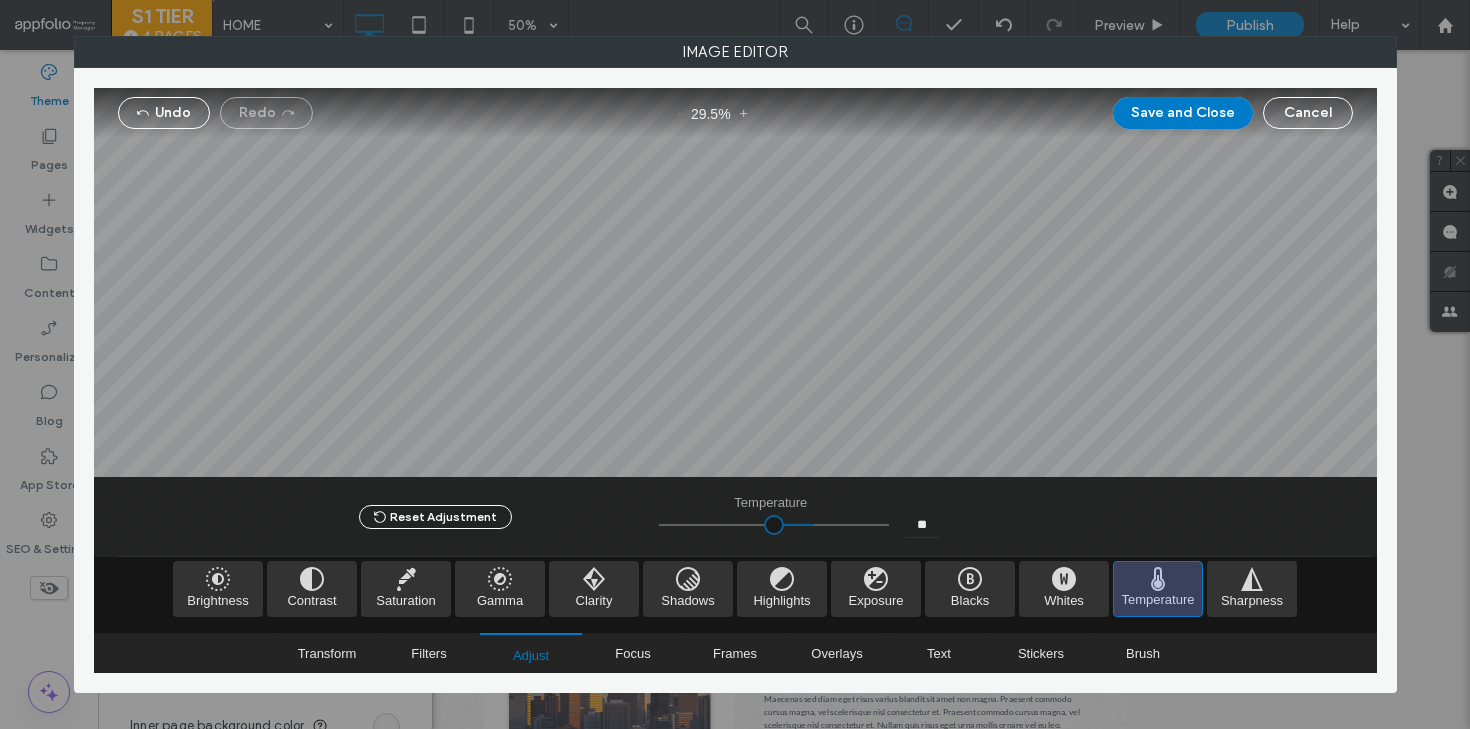 type on "****" 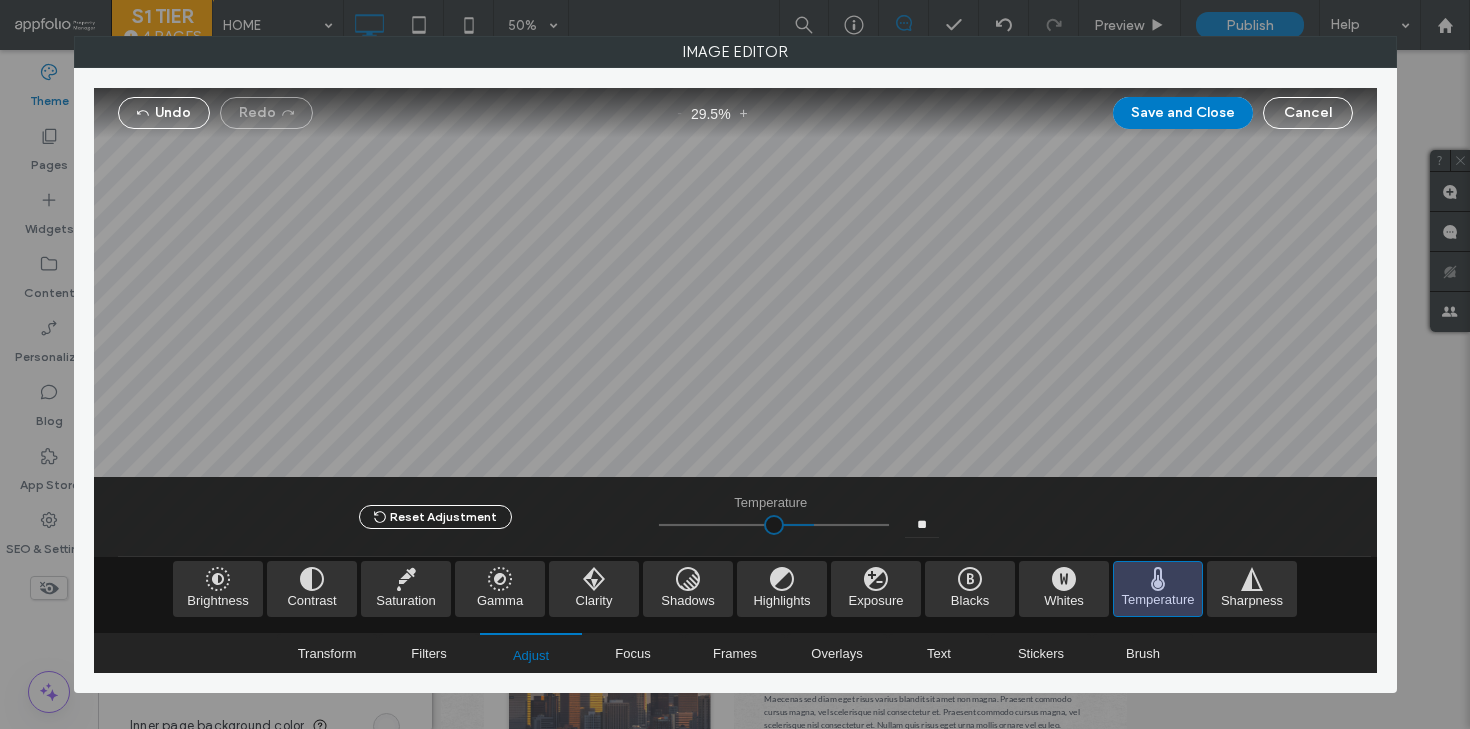 type on "**" 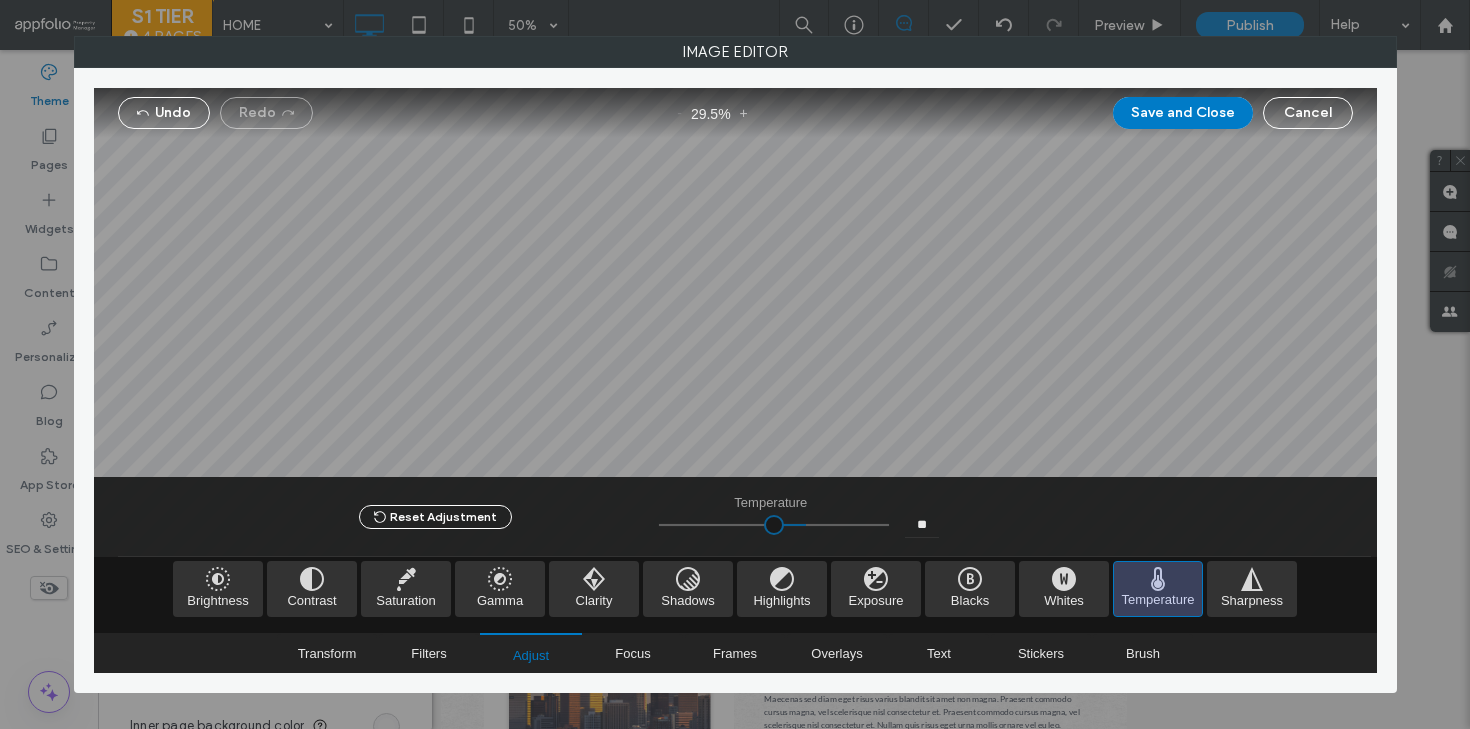 type on "****" 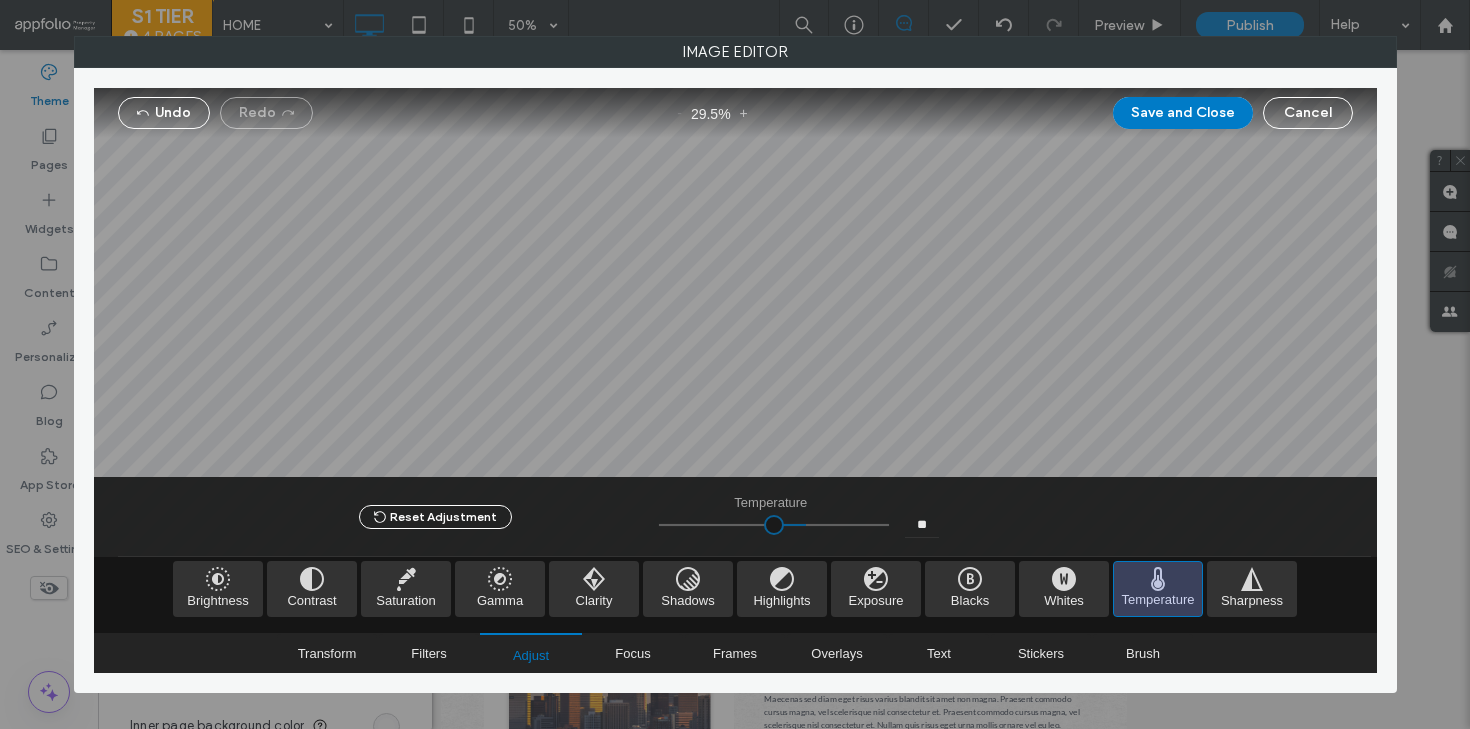 type on "**" 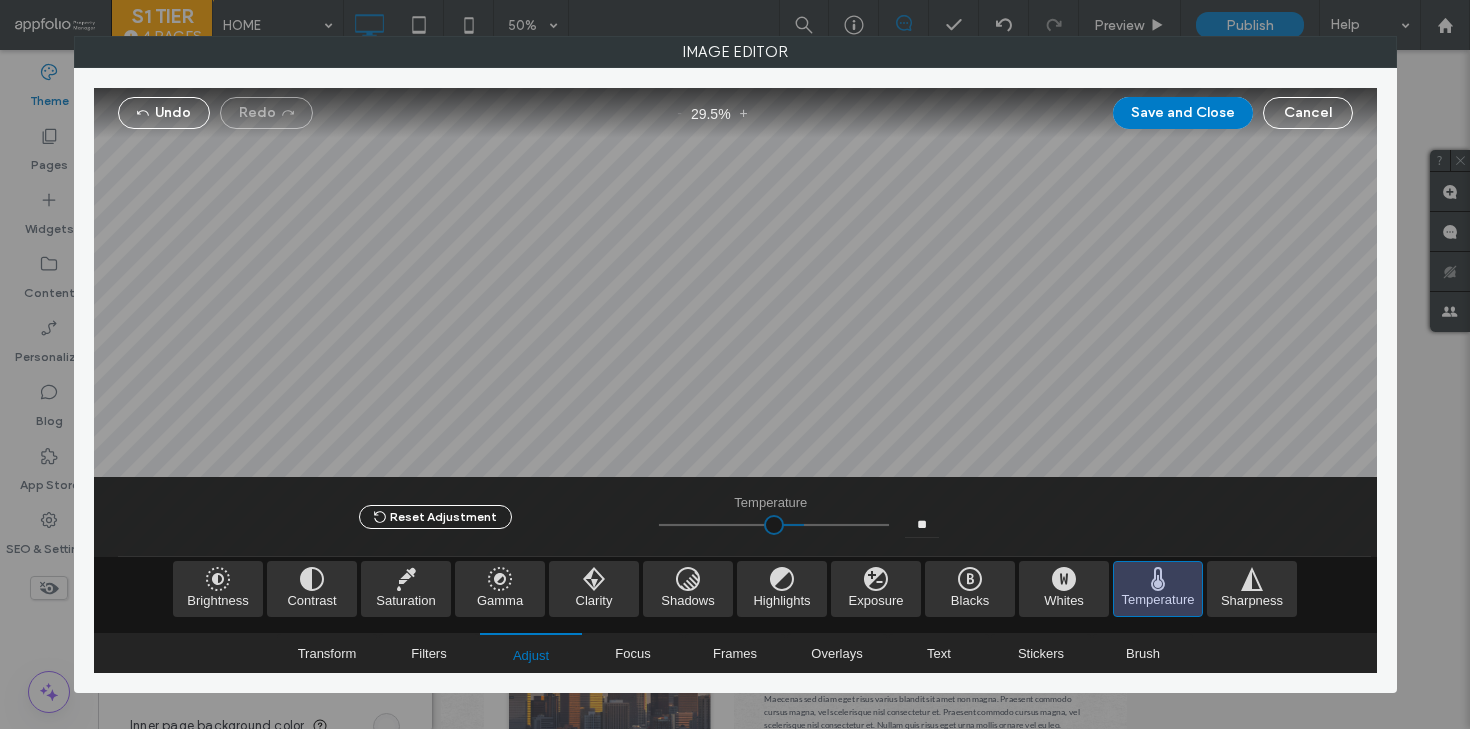 type on "****" 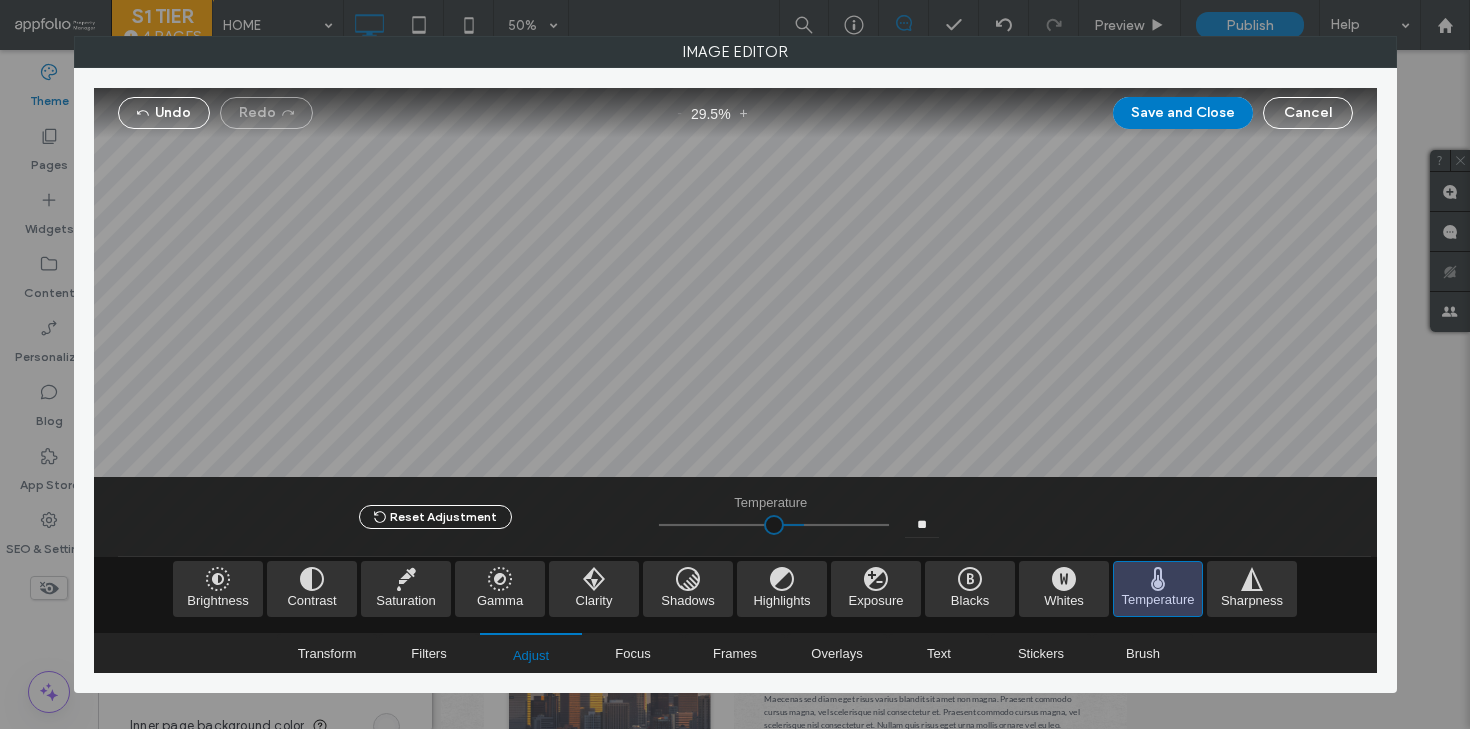type on "**" 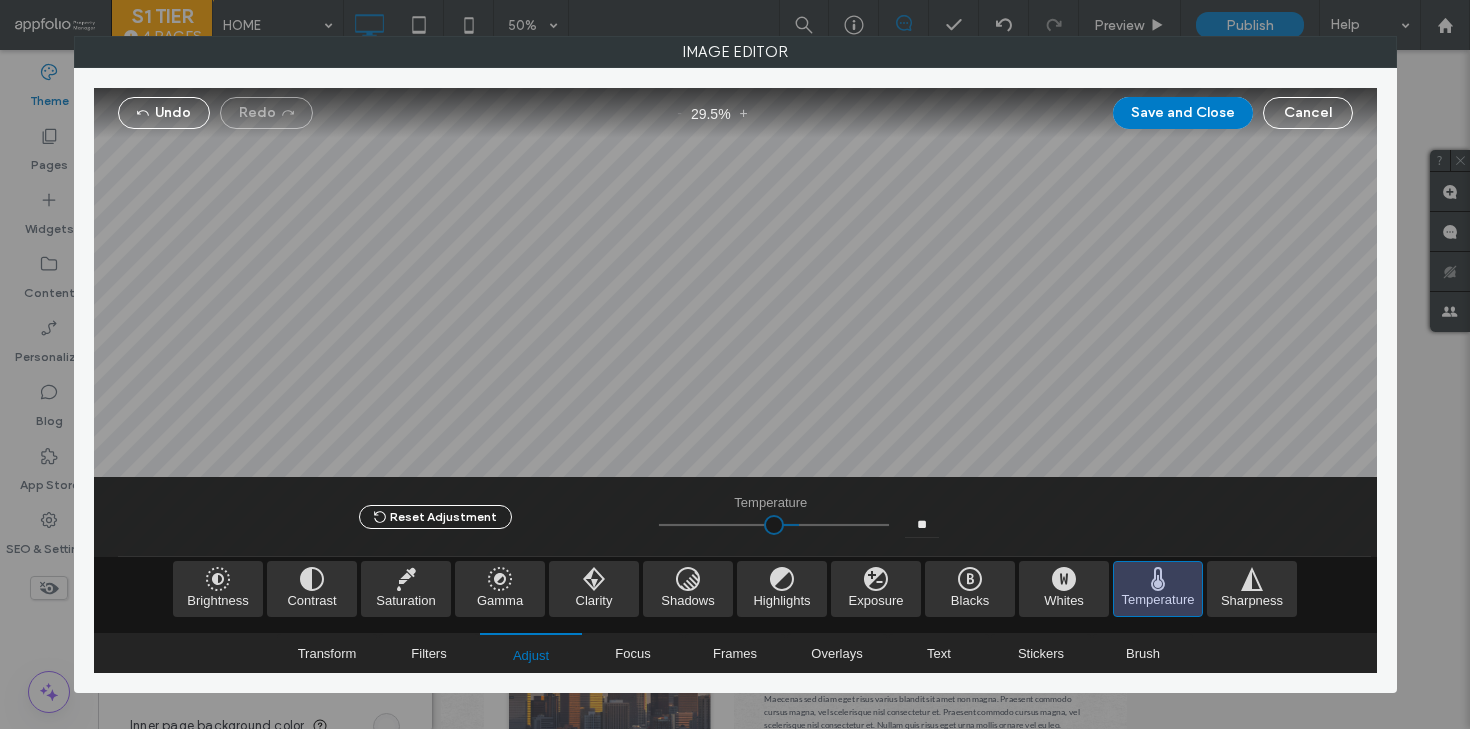 type on "****" 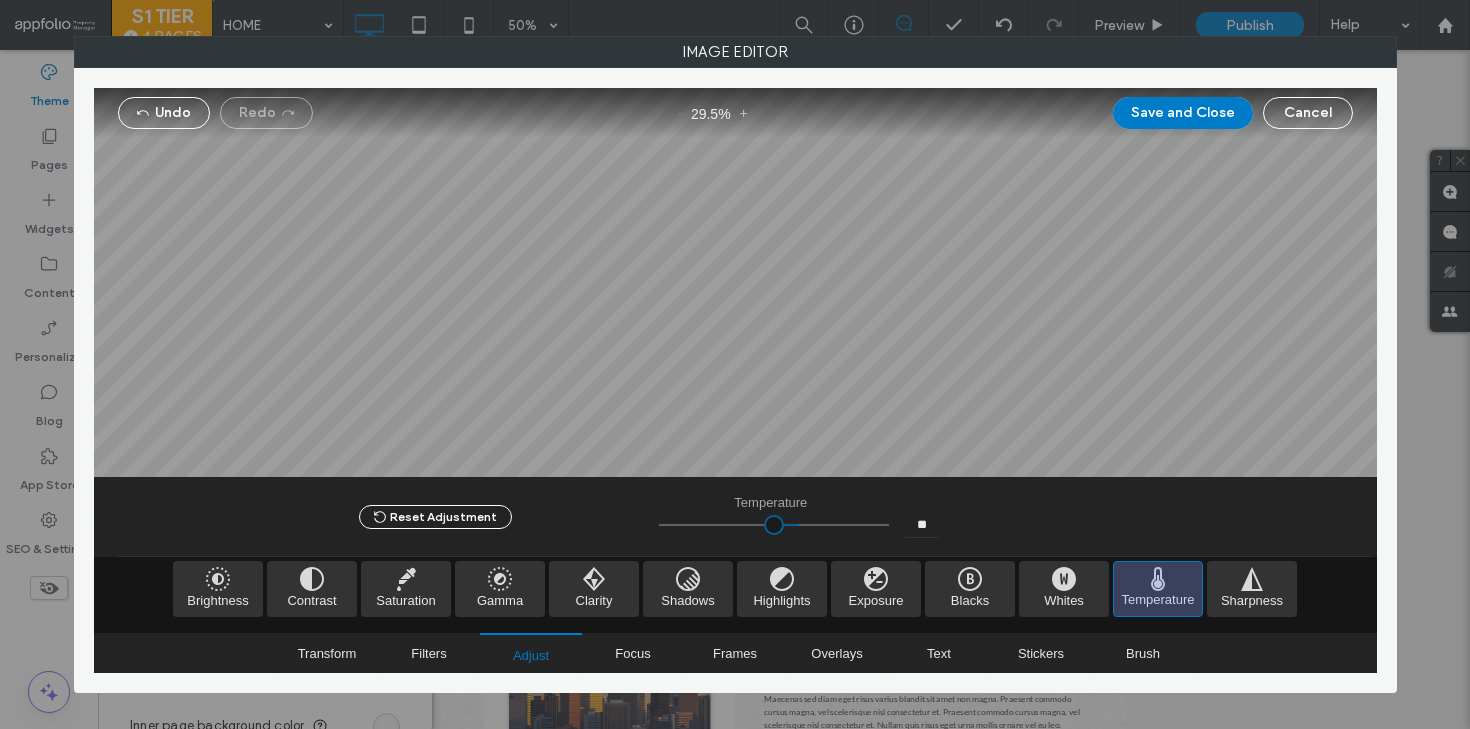 click at bounding box center [774, 525] 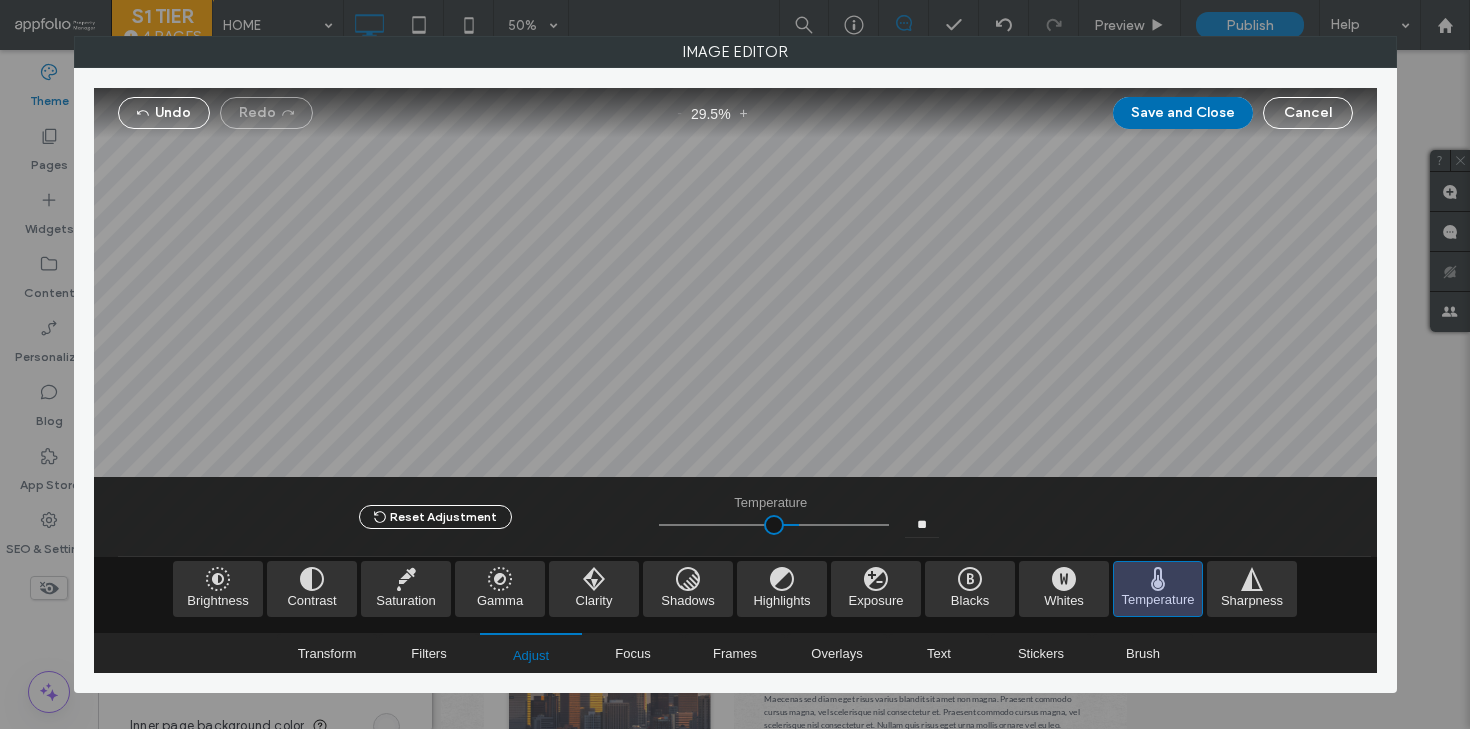 click on "Save and Close" at bounding box center [1183, 113] 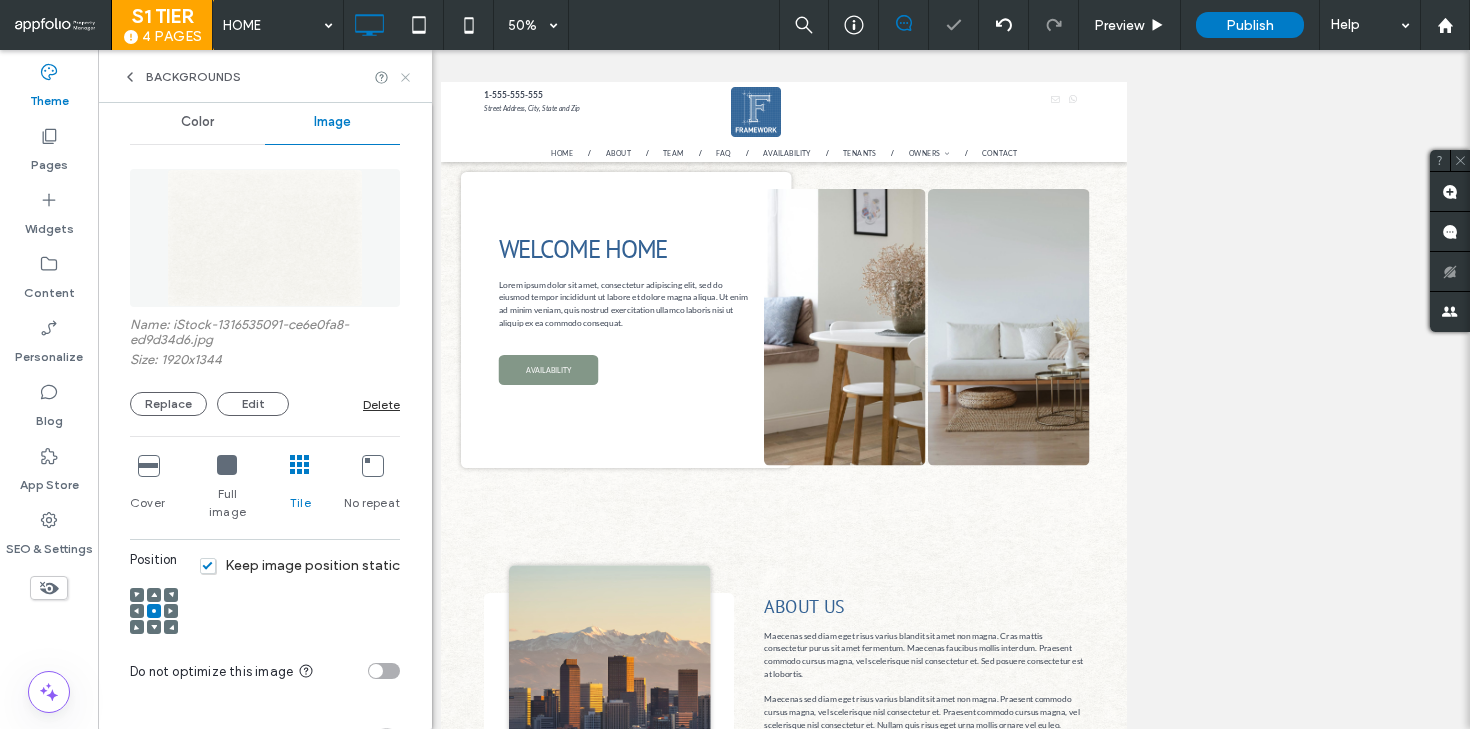 click 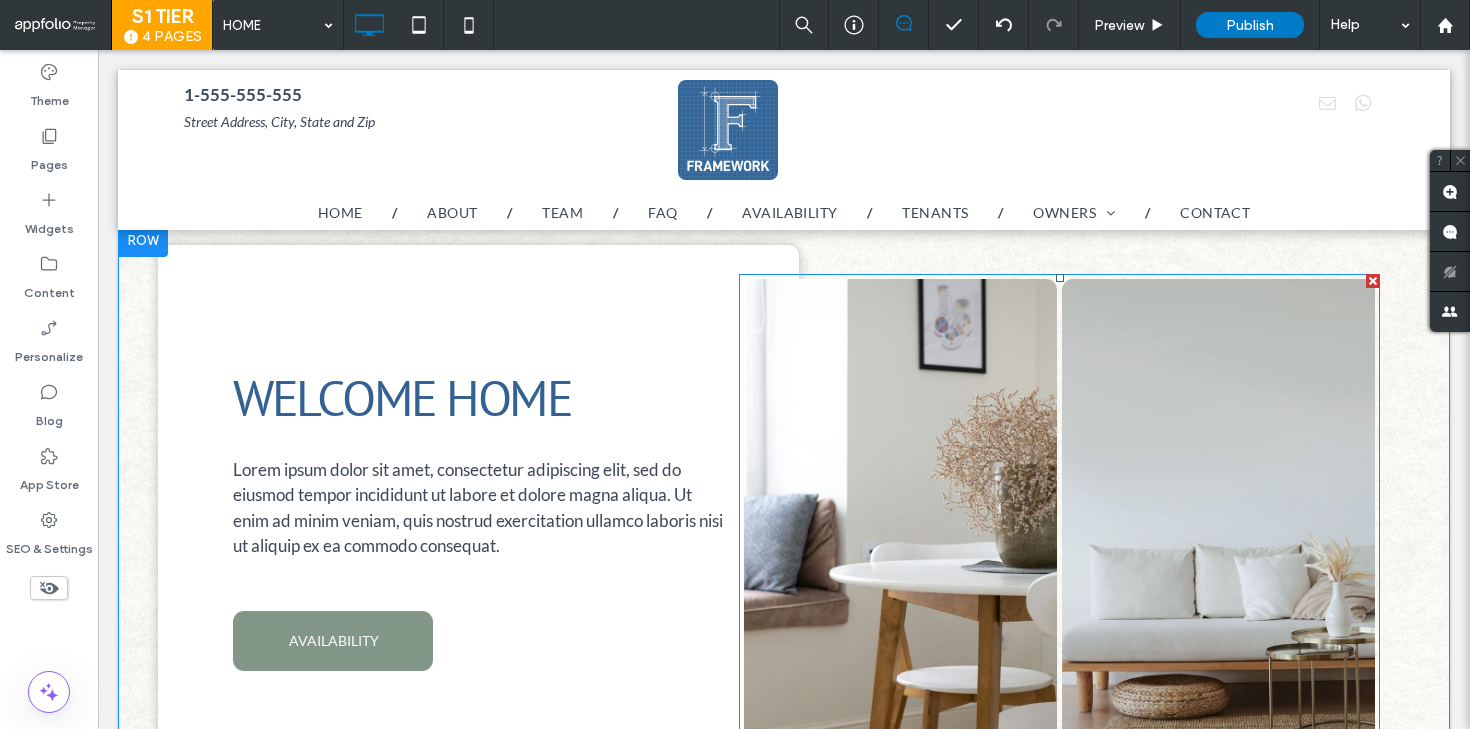 scroll, scrollTop: 0, scrollLeft: 0, axis: both 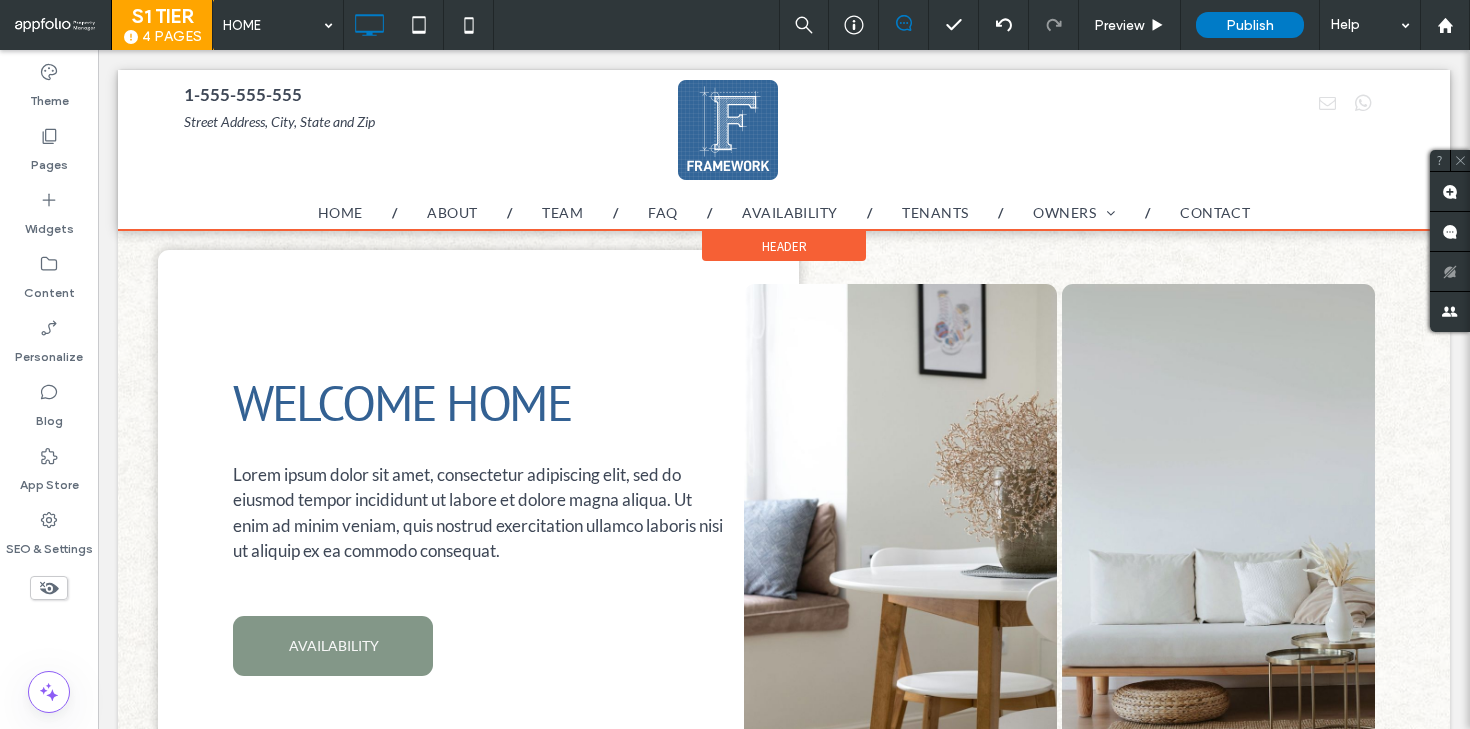 click on "Header" at bounding box center [784, 246] 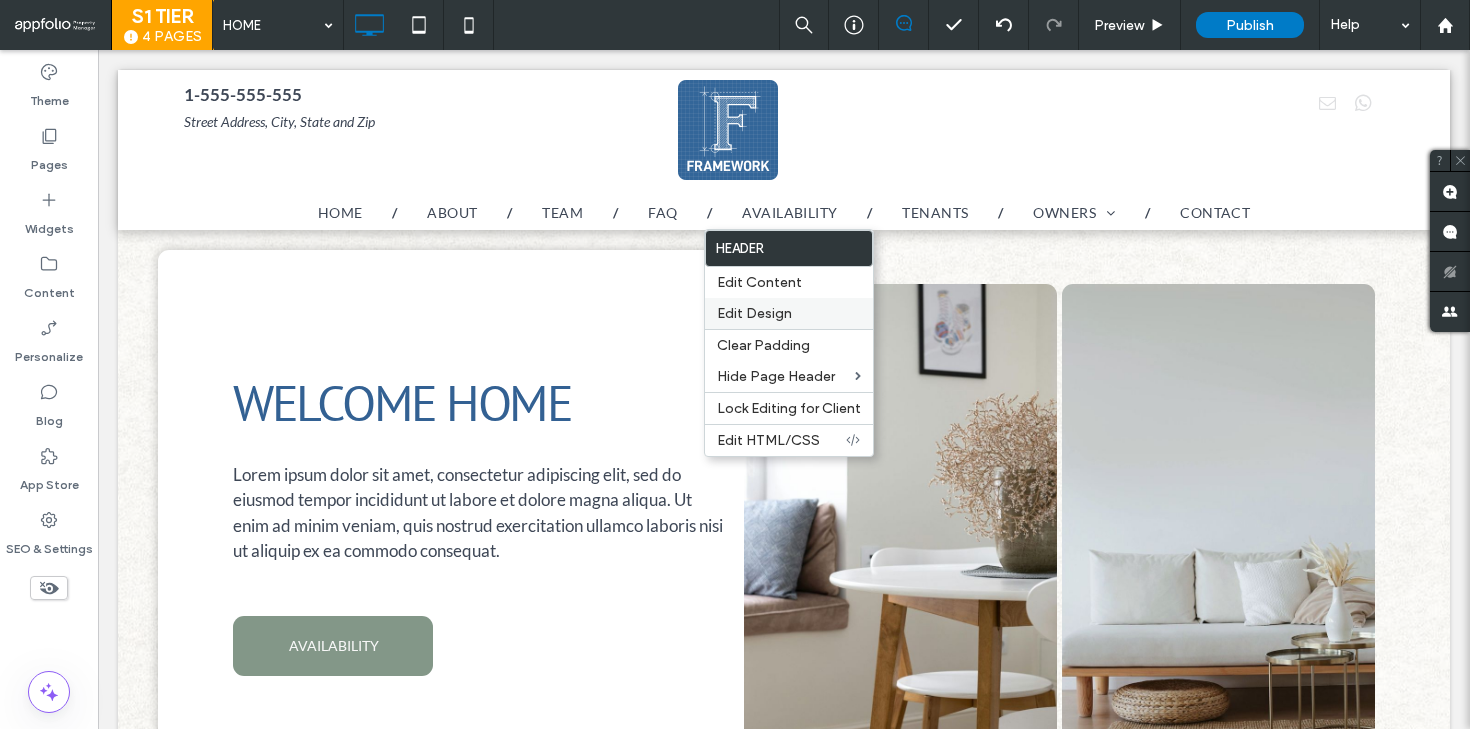 click on "Edit Design" at bounding box center (754, 313) 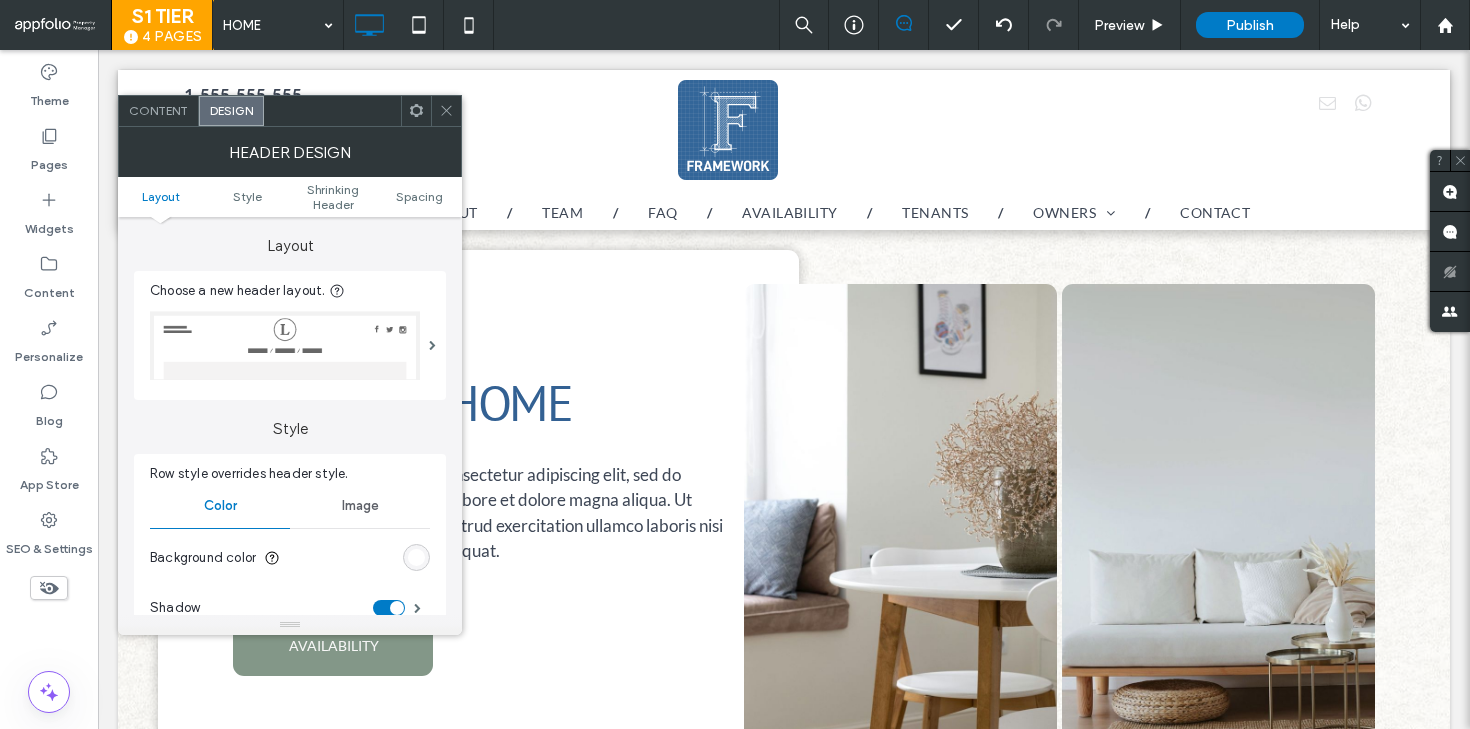 click at bounding box center [285, 345] 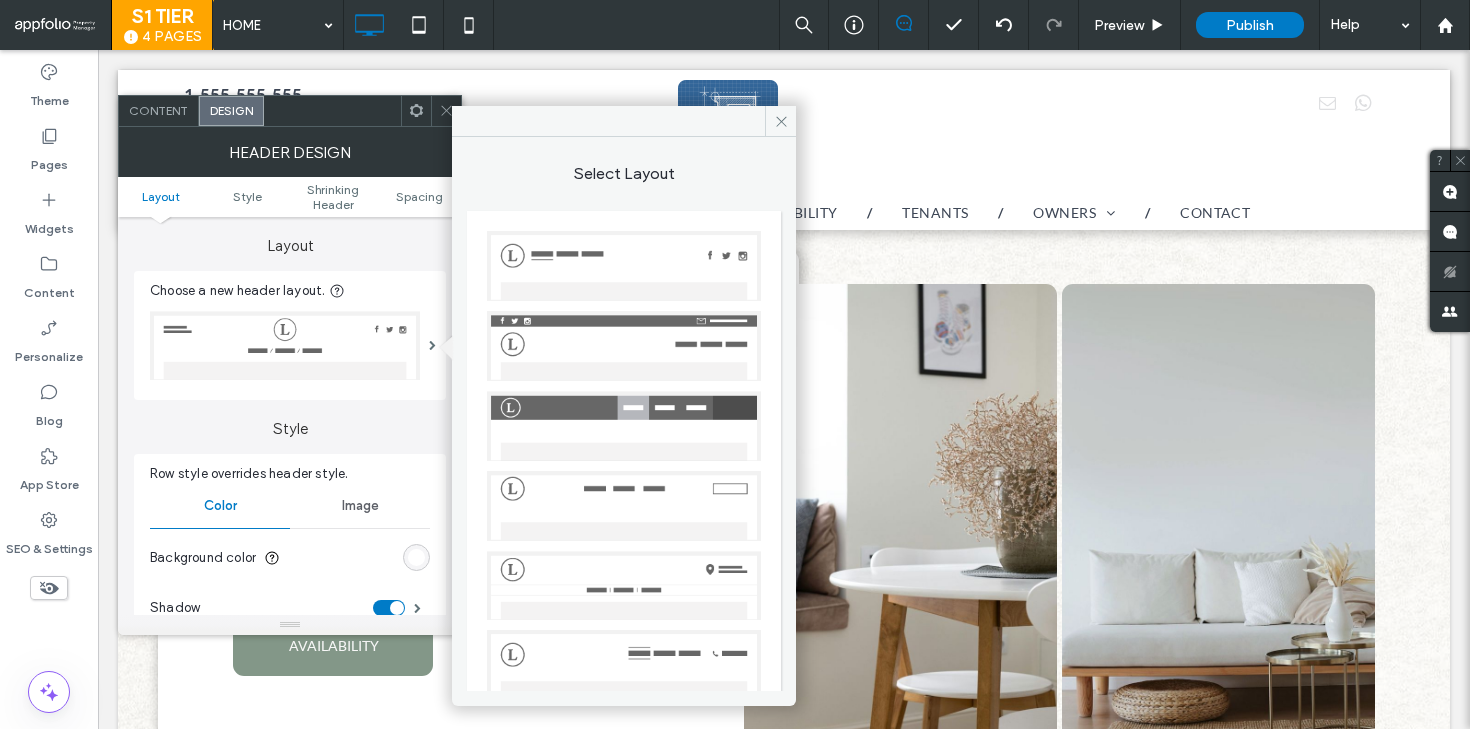 click at bounding box center (624, 506) 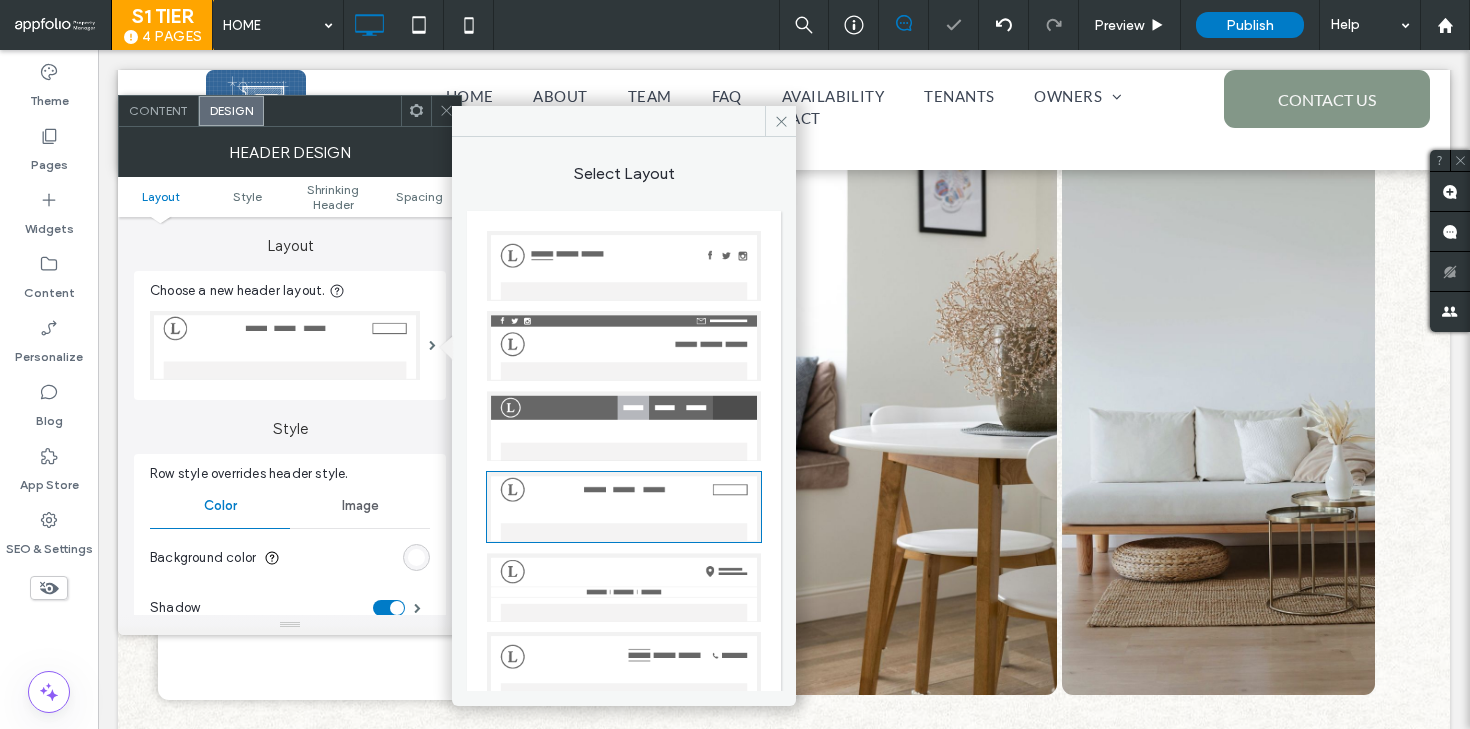 scroll, scrollTop: 100, scrollLeft: 0, axis: vertical 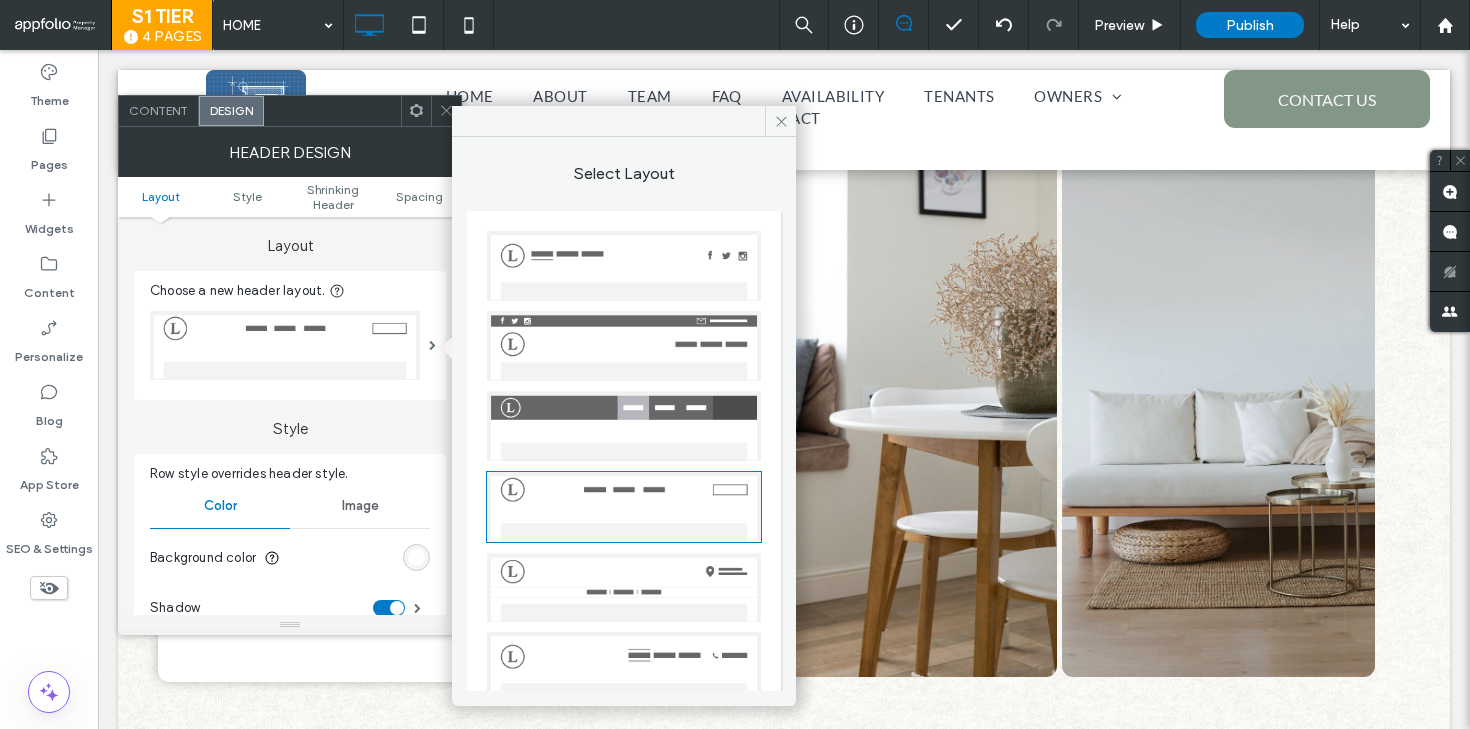 click 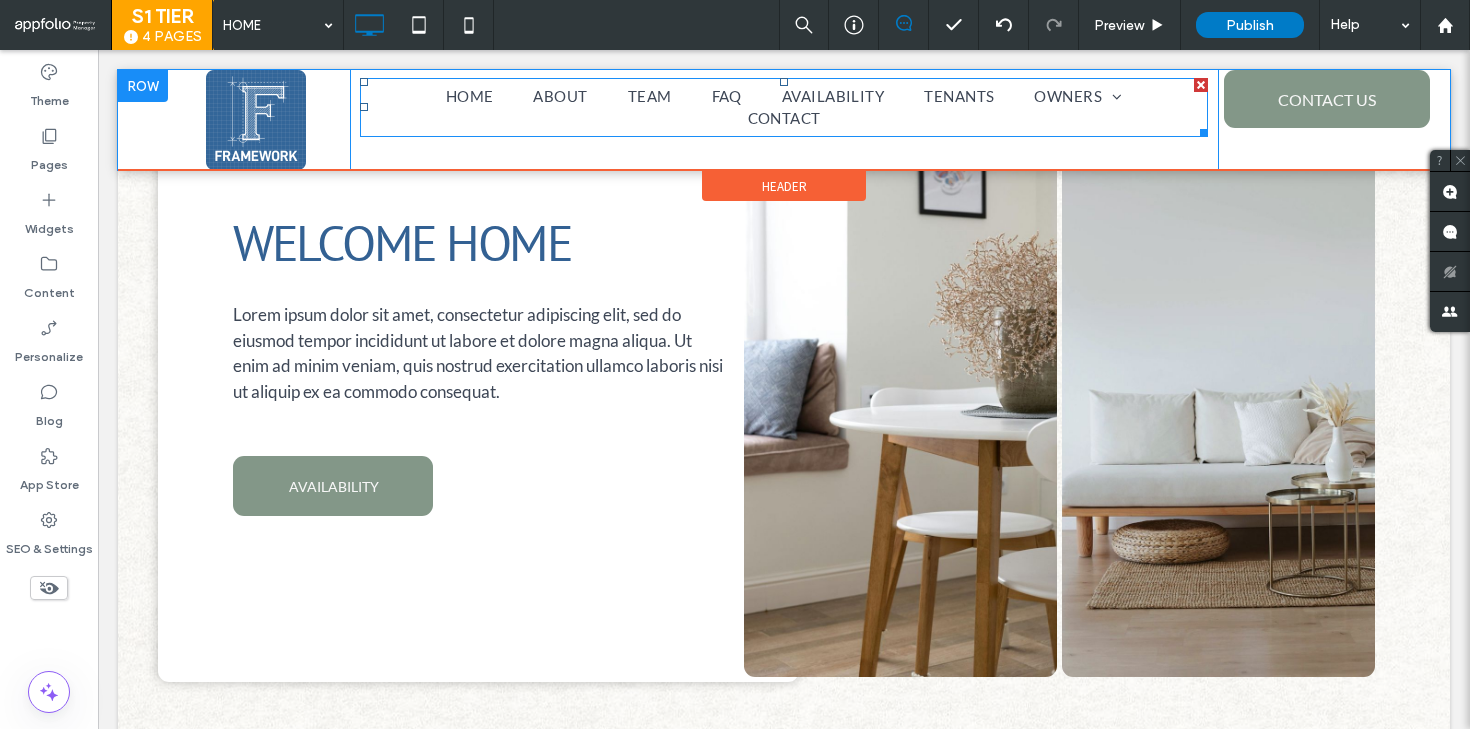 click on "HOME
ABOUT
TEAM
FAQ
AVAILABILITY
TENANTS
OWNERS
MANAGEMENT SERVICES
CONTACT" at bounding box center (784, 107) 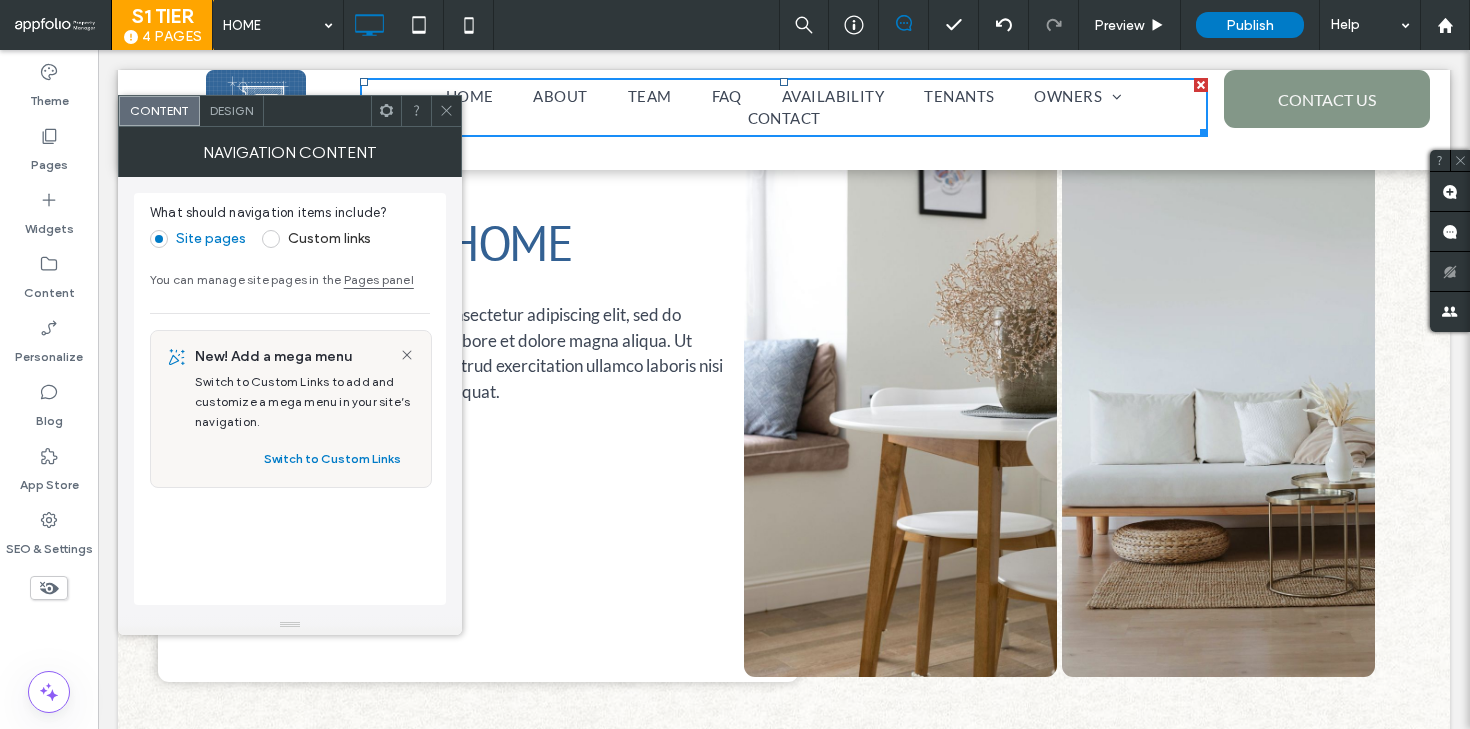 click 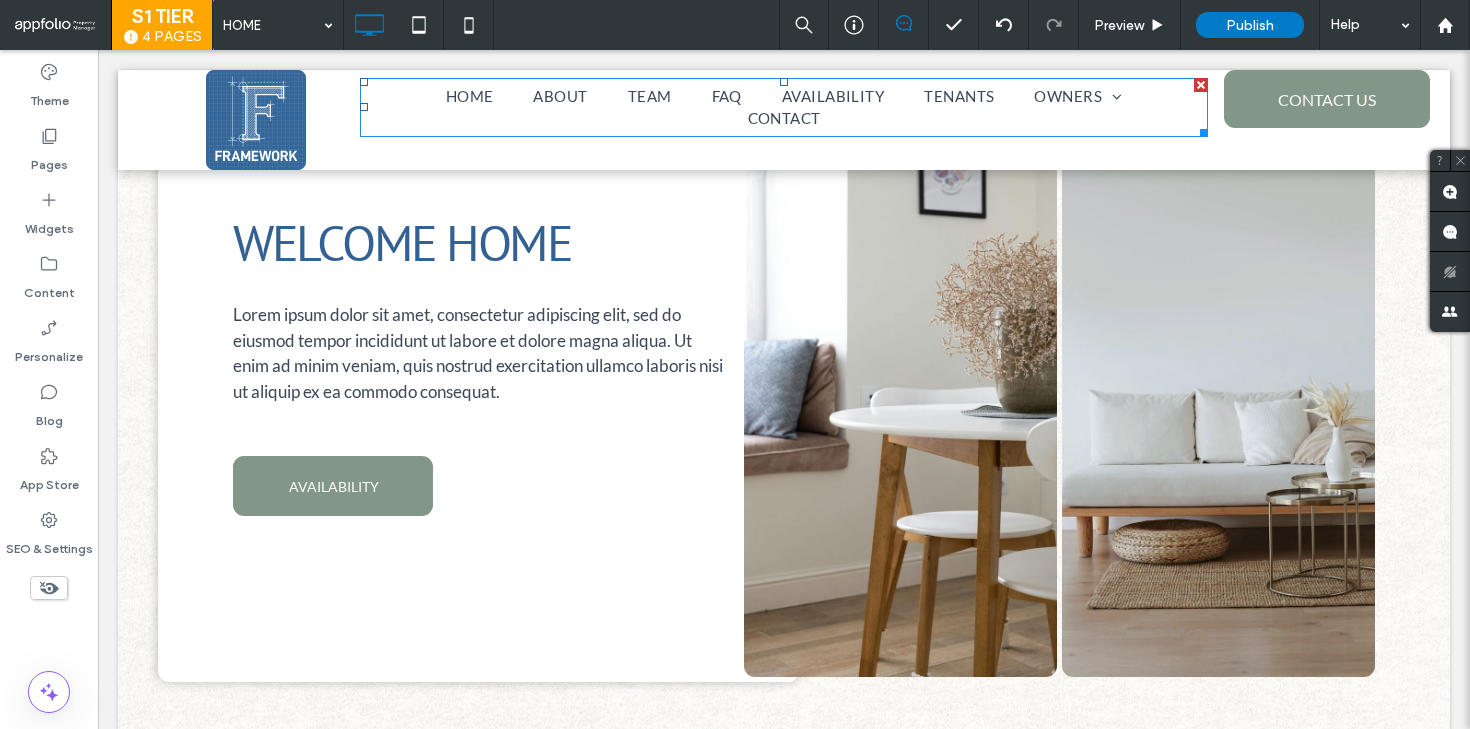 click on "HOME" at bounding box center (470, 96) 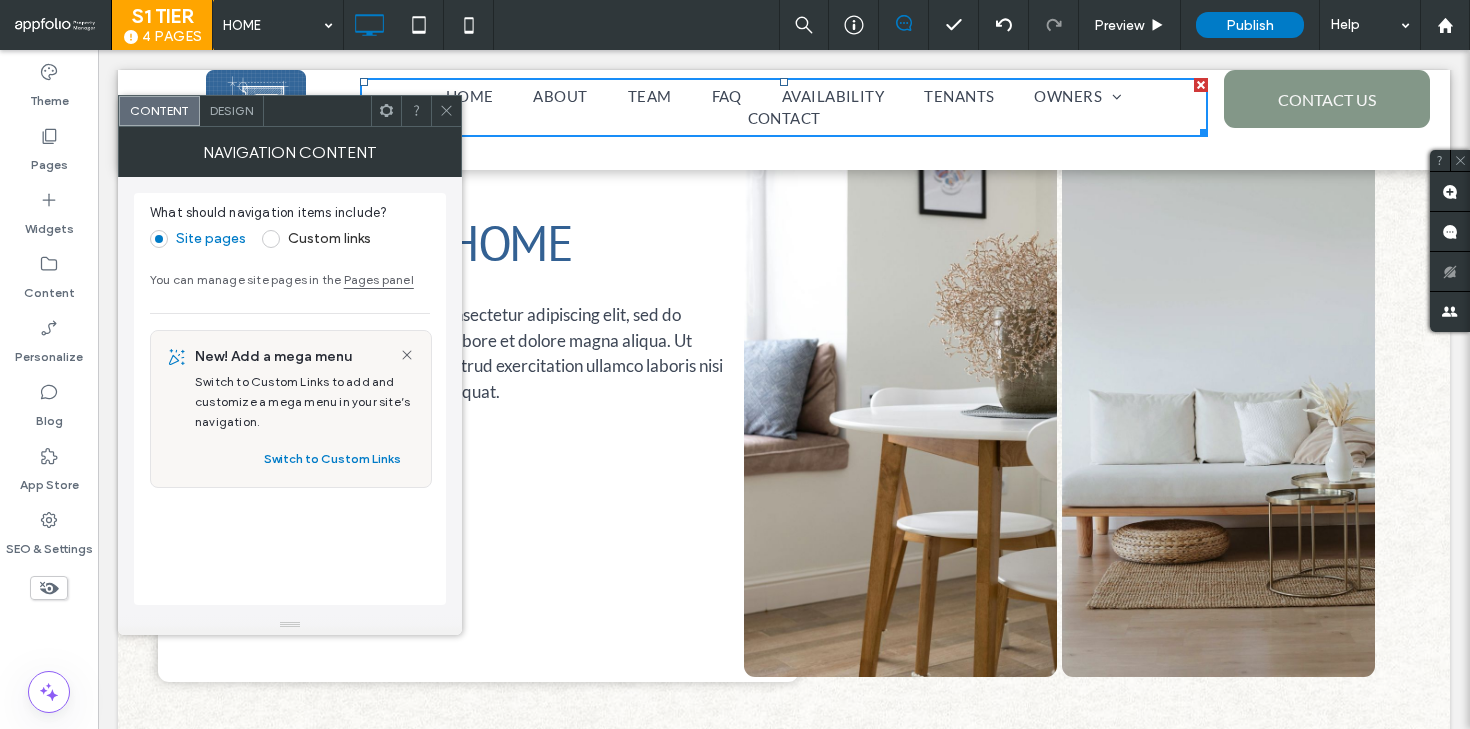 click on "Design" at bounding box center [231, 110] 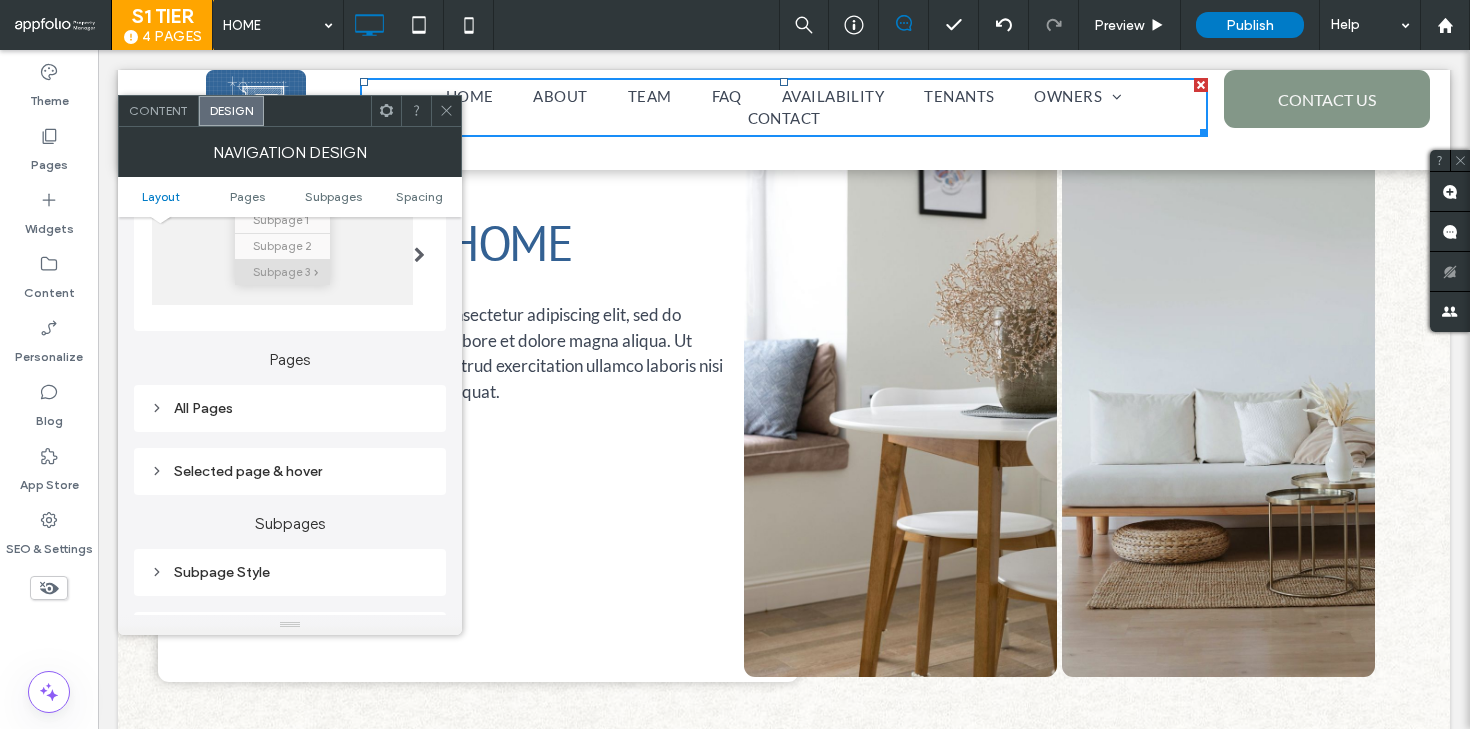 scroll, scrollTop: 381, scrollLeft: 0, axis: vertical 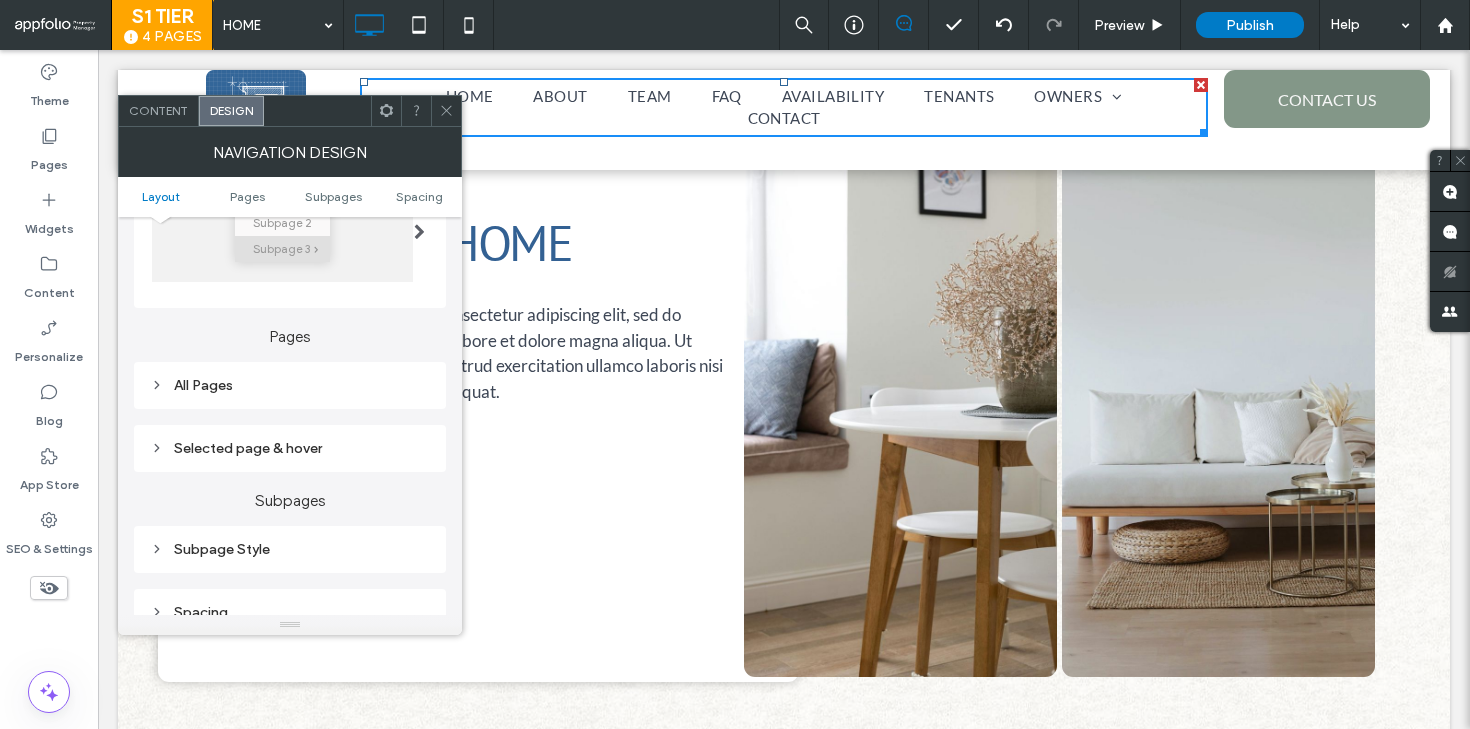 click on "All Pages" at bounding box center [290, 385] 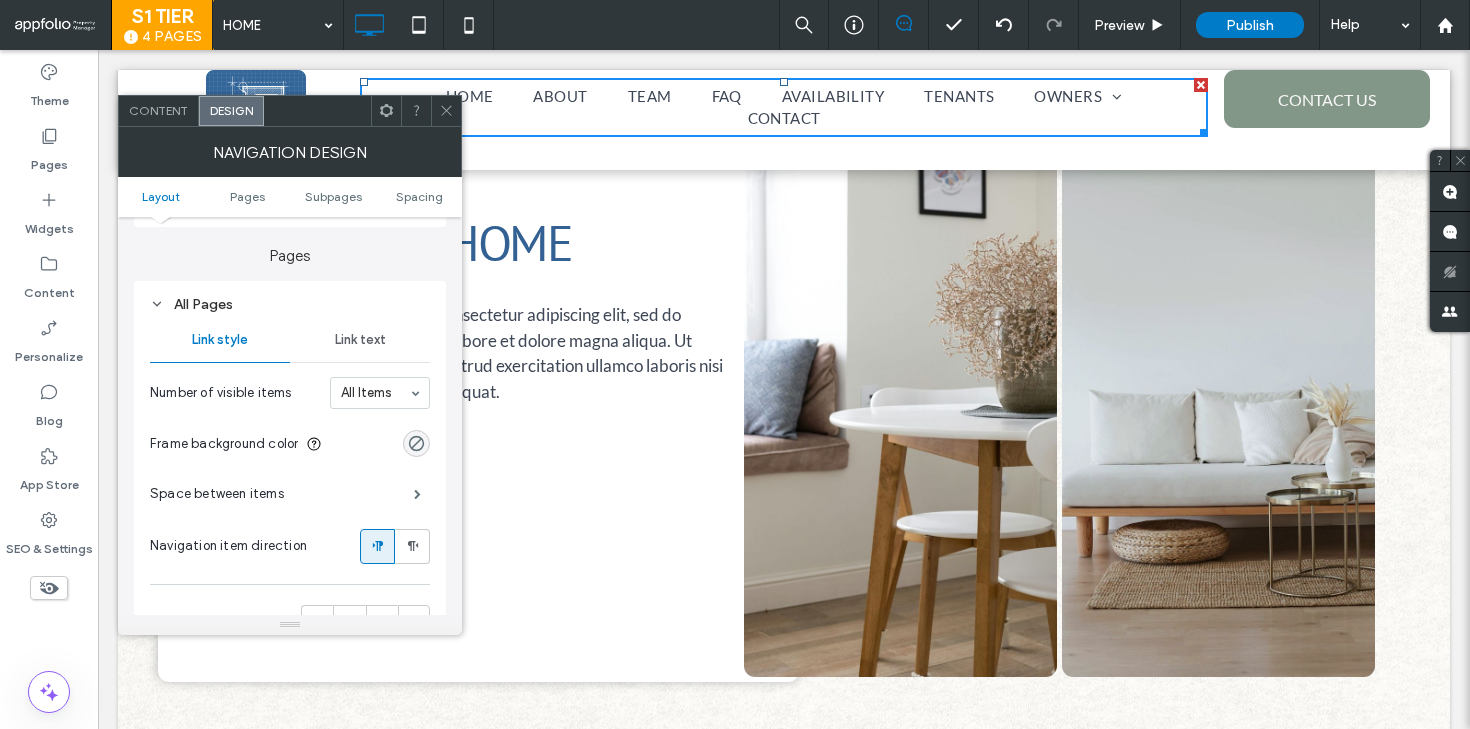 scroll, scrollTop: 478, scrollLeft: 0, axis: vertical 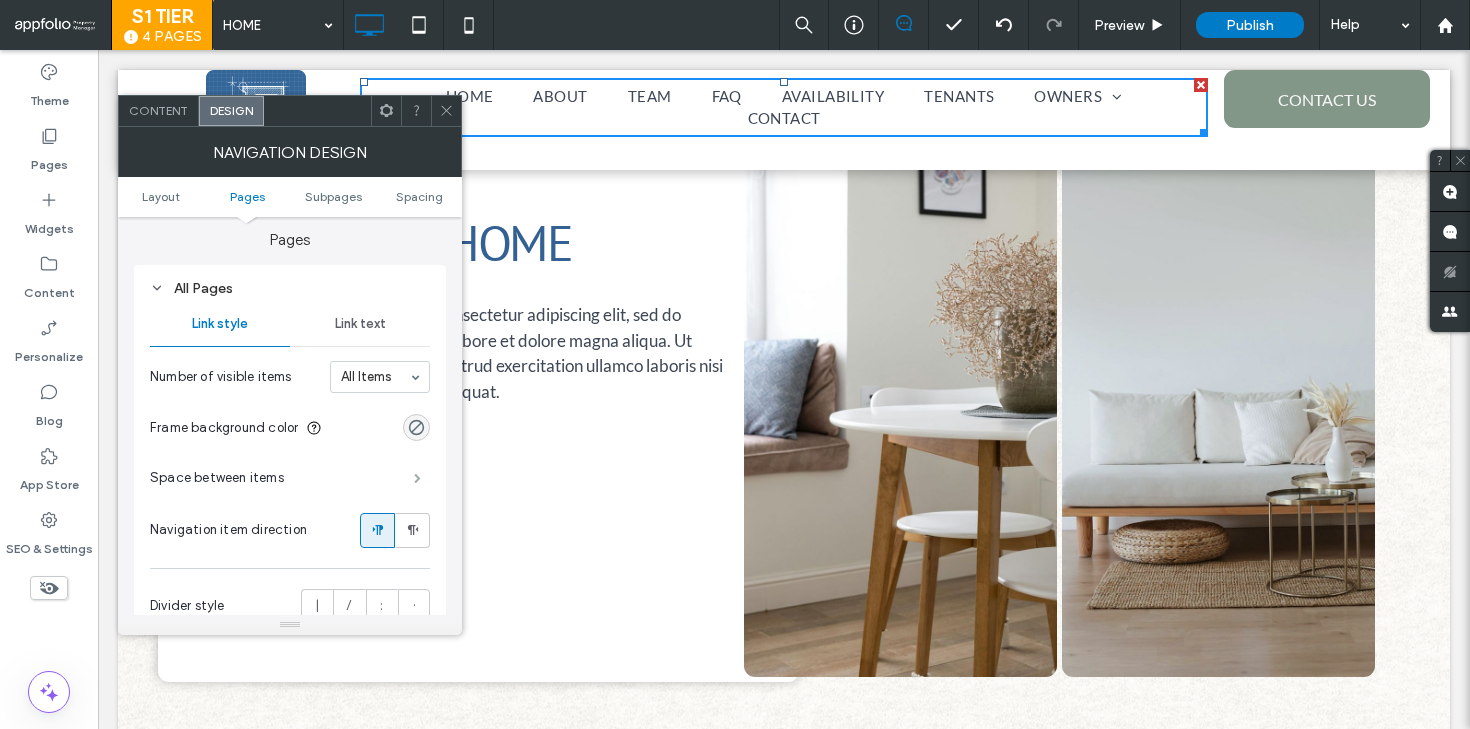 click at bounding box center [417, 478] 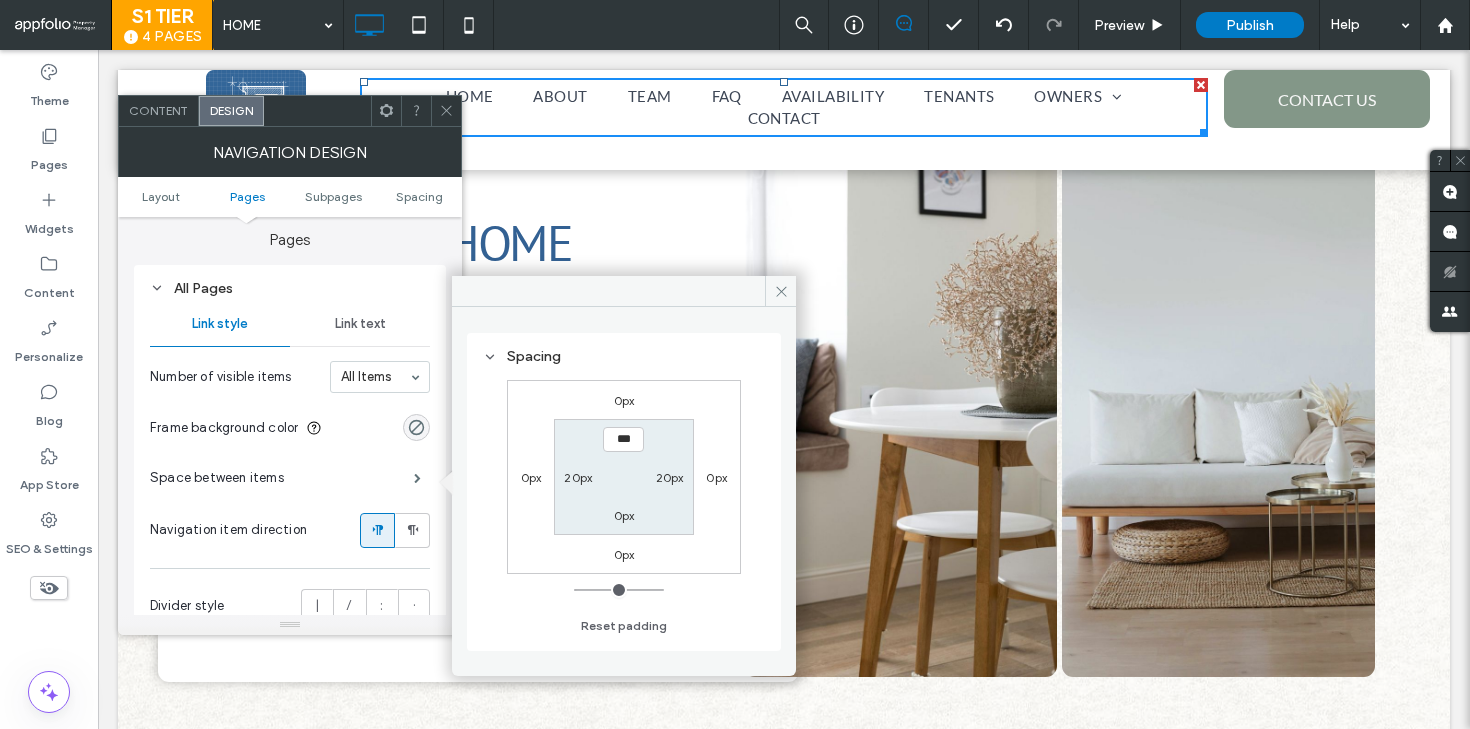 click on "20px" at bounding box center (578, 477) 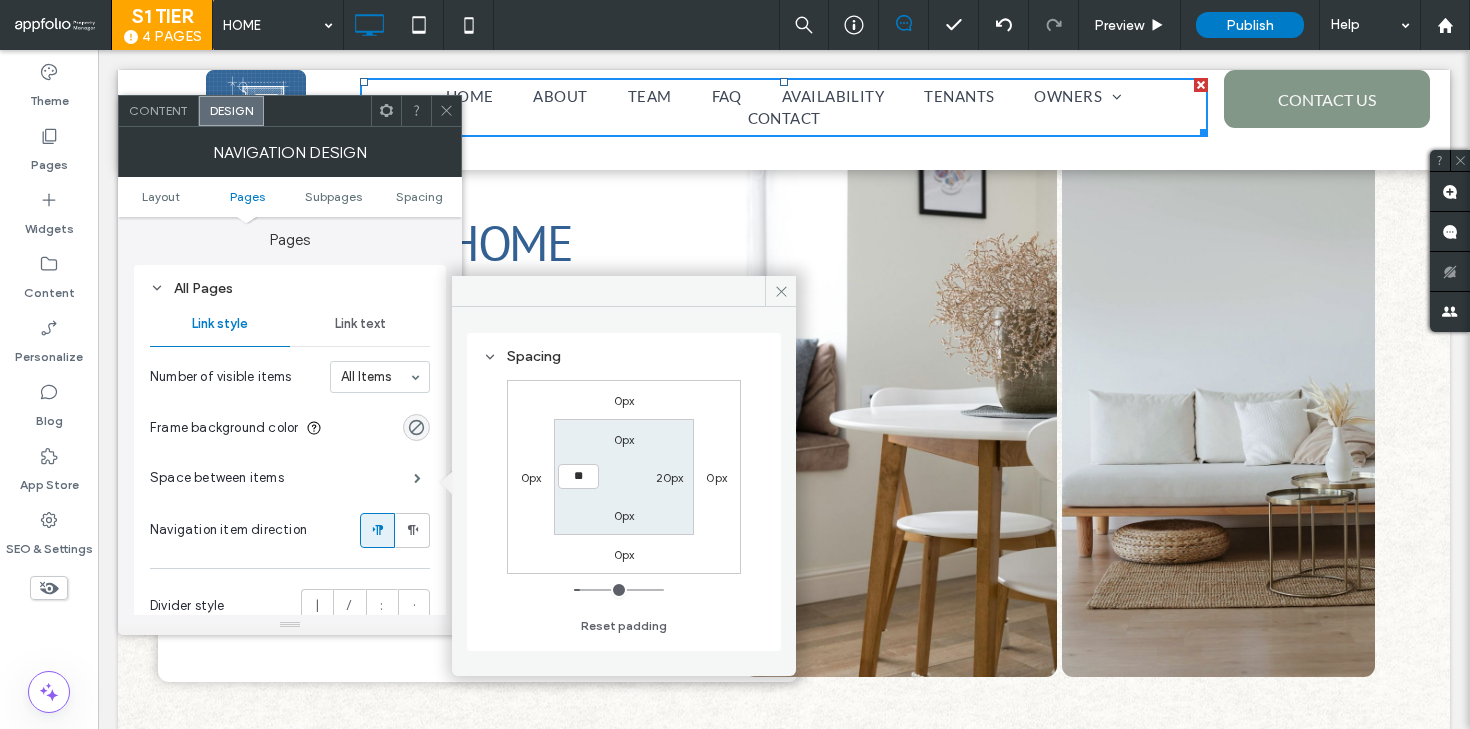 type on "**" 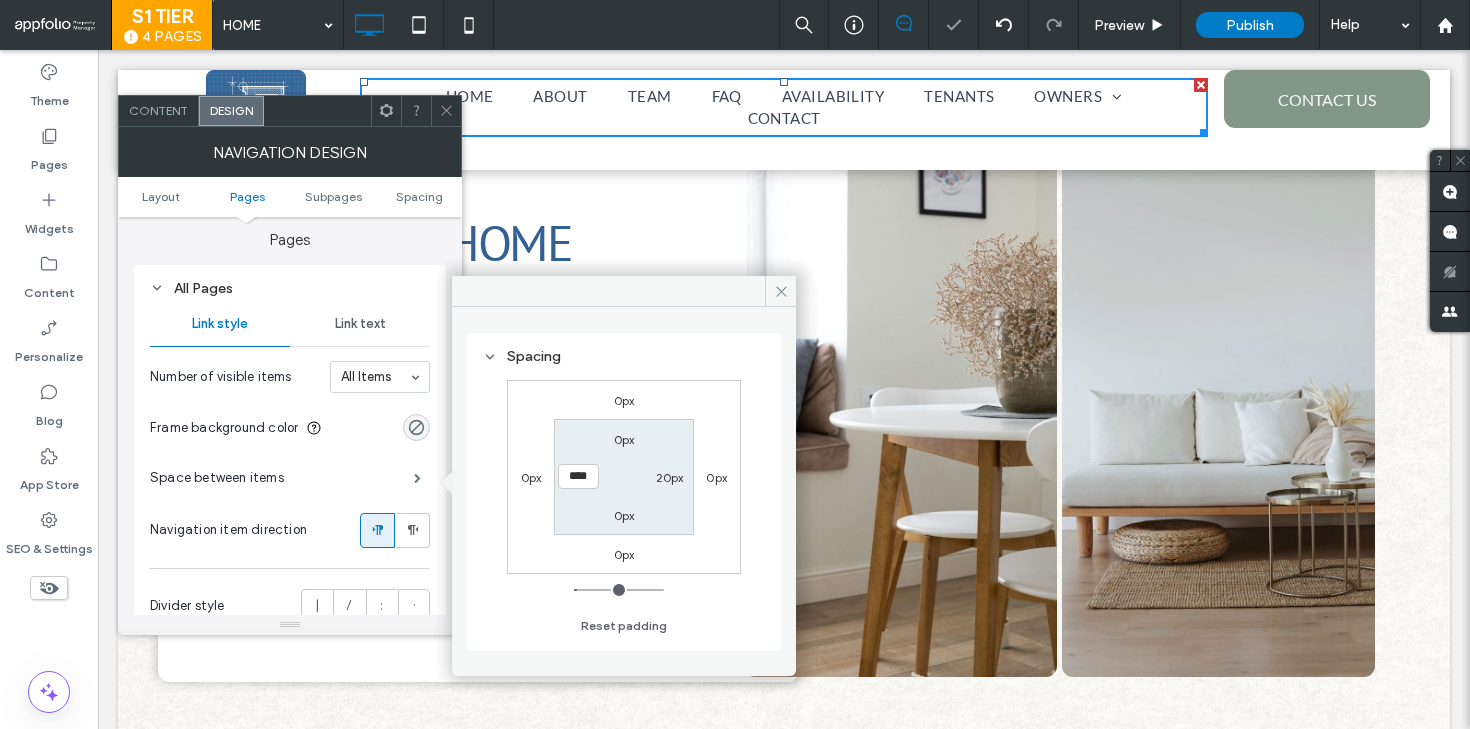 click on "20px" at bounding box center (670, 477) 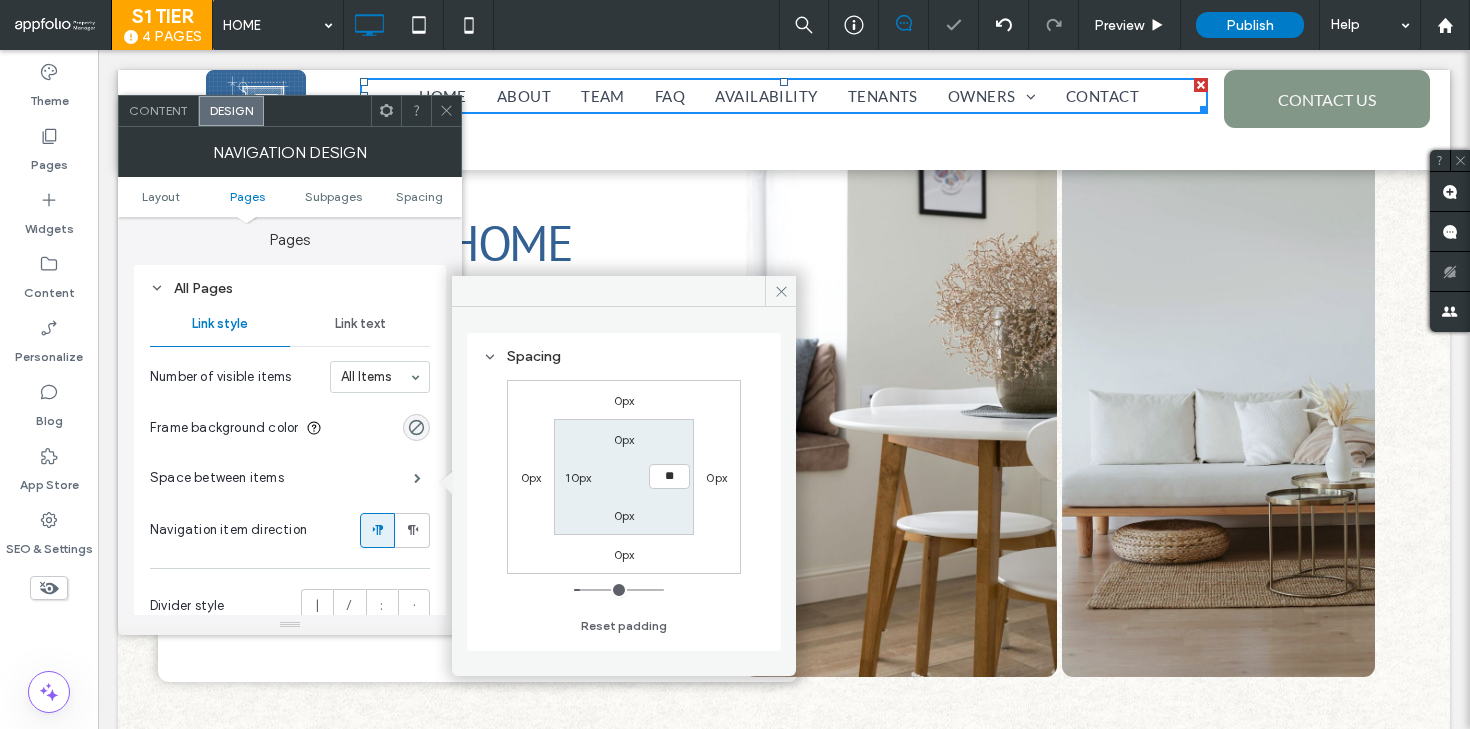 type on "**" 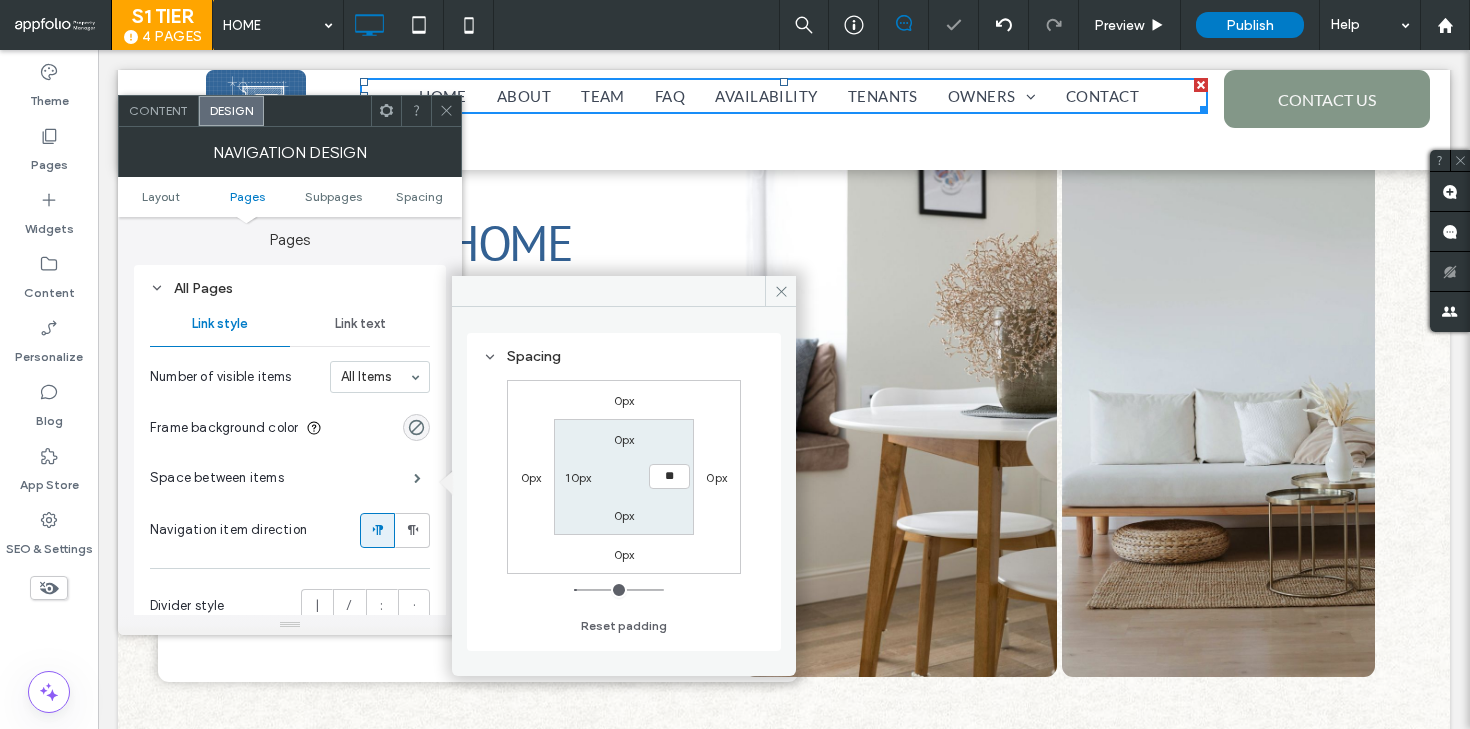 type on "**" 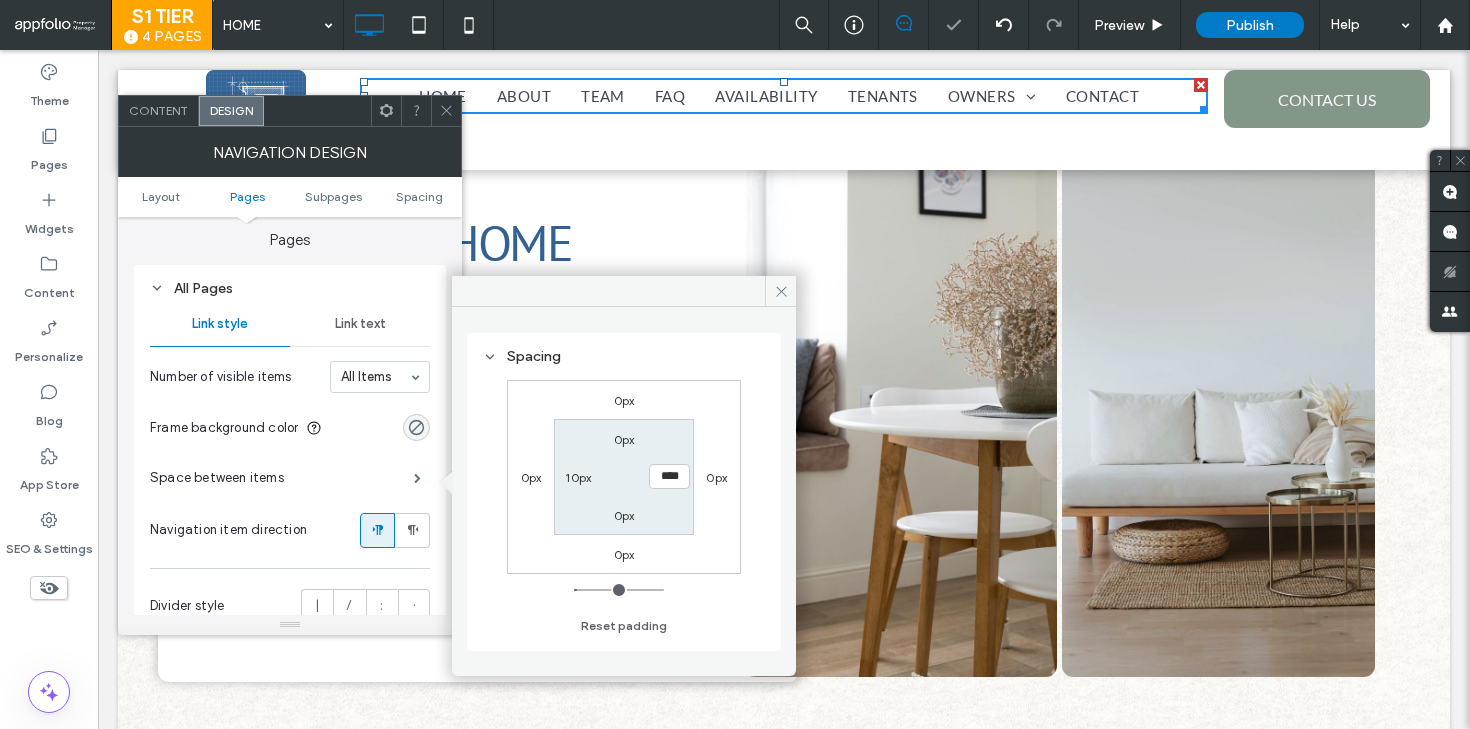 click on "0px **** 0px 10px" at bounding box center [623, 476] 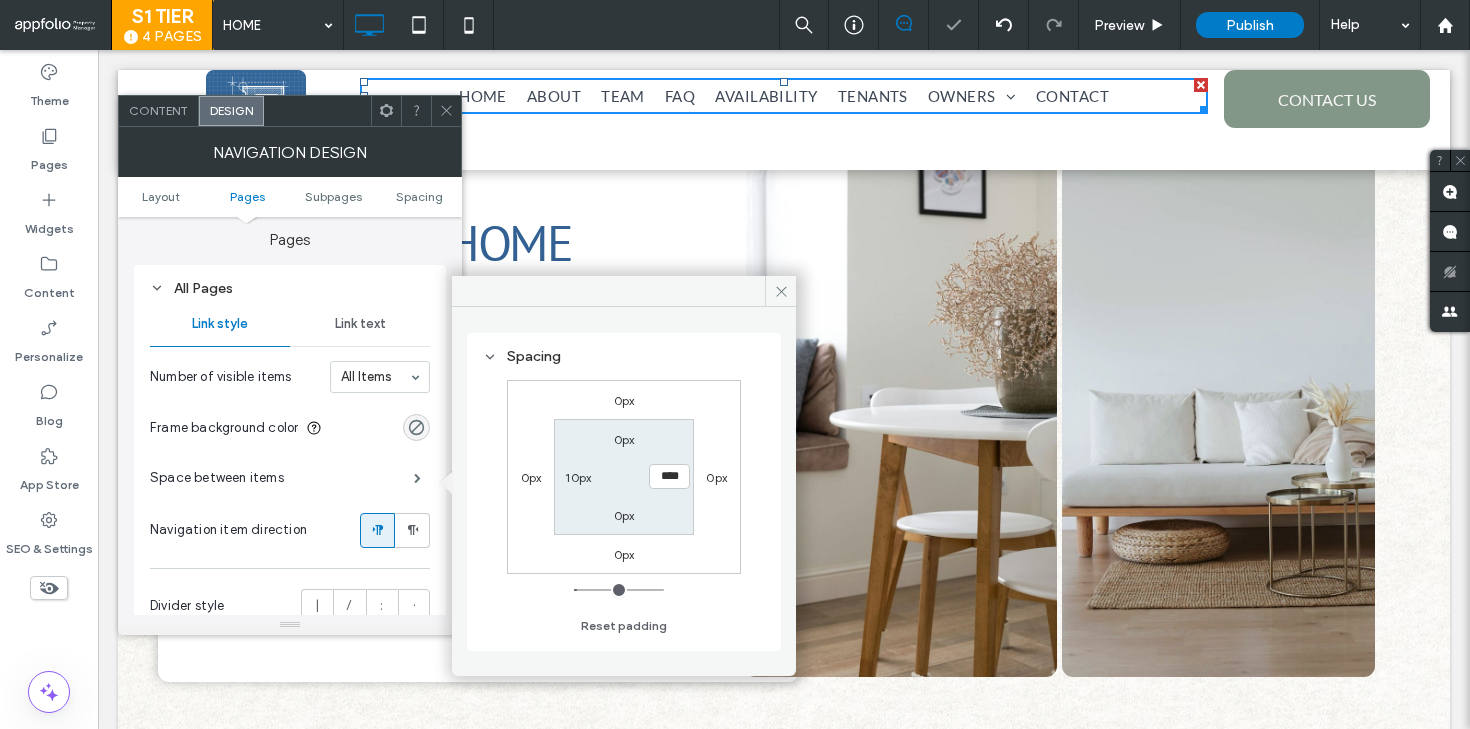 click on "10px" at bounding box center [578, 477] 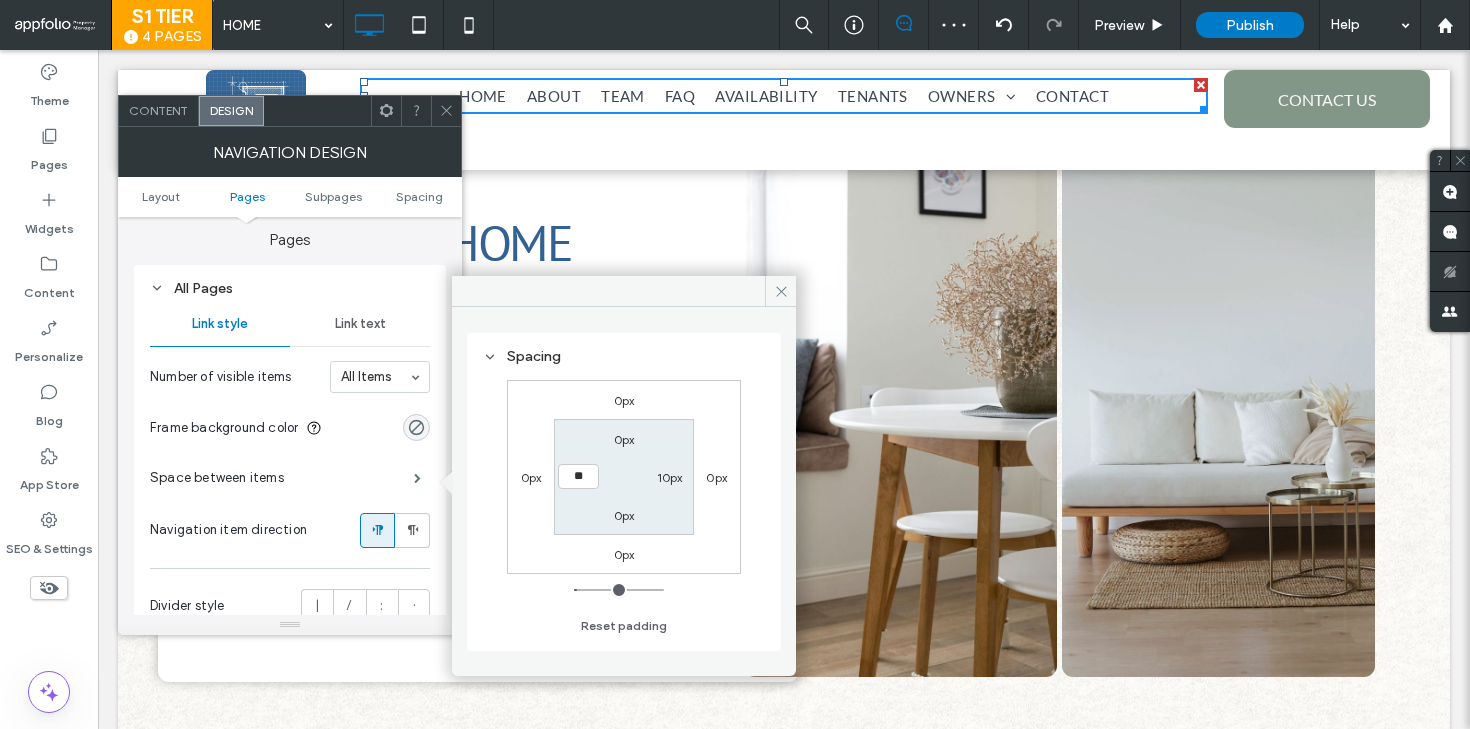 type on "**" 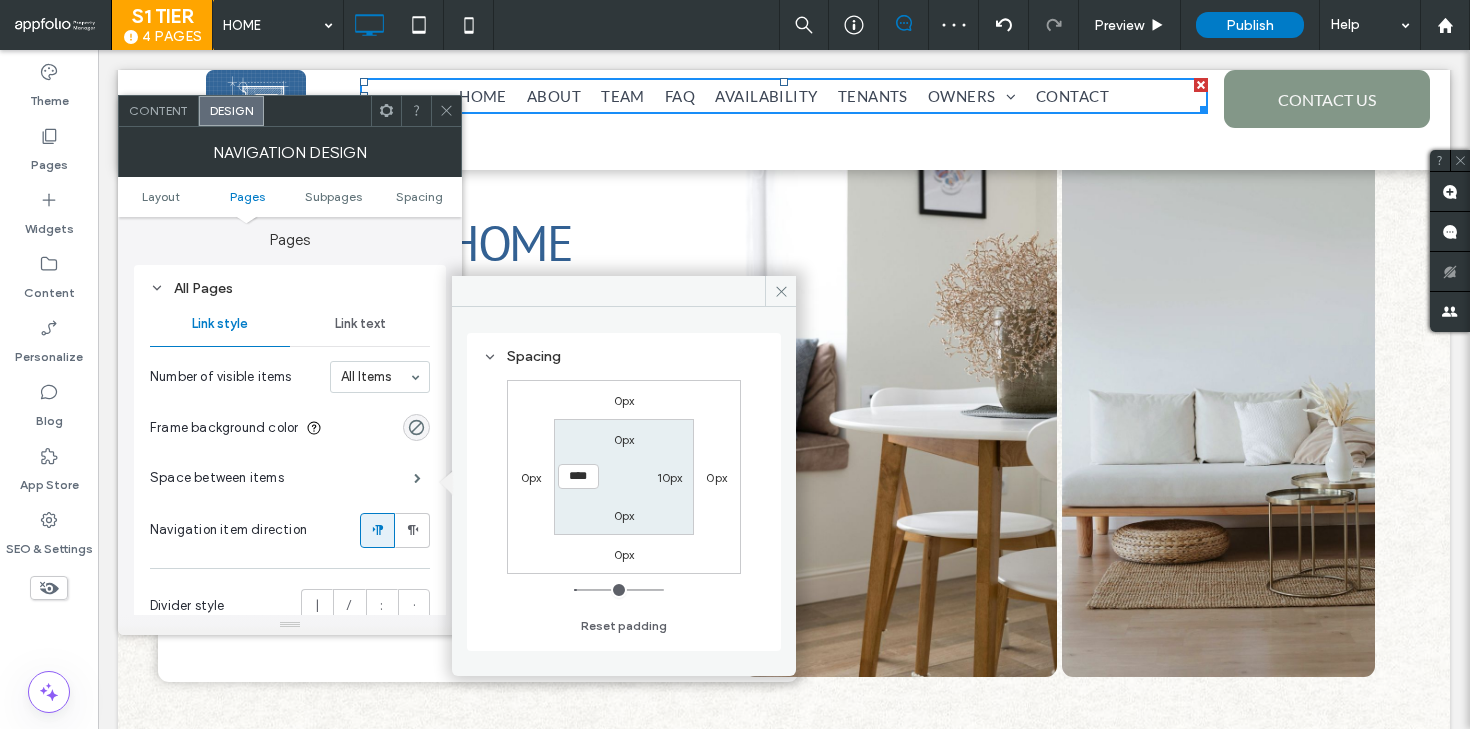 click on "10px" at bounding box center (670, 477) 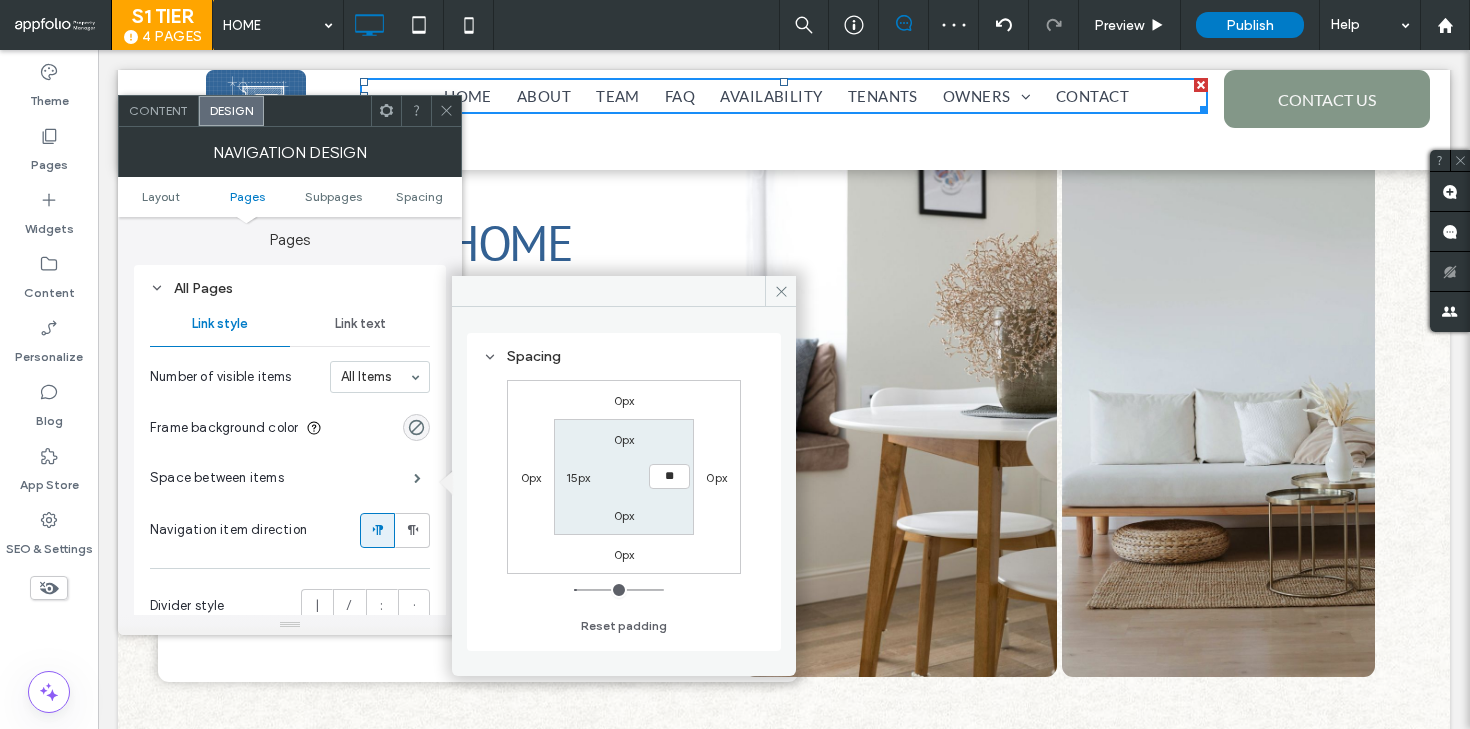 type on "**" 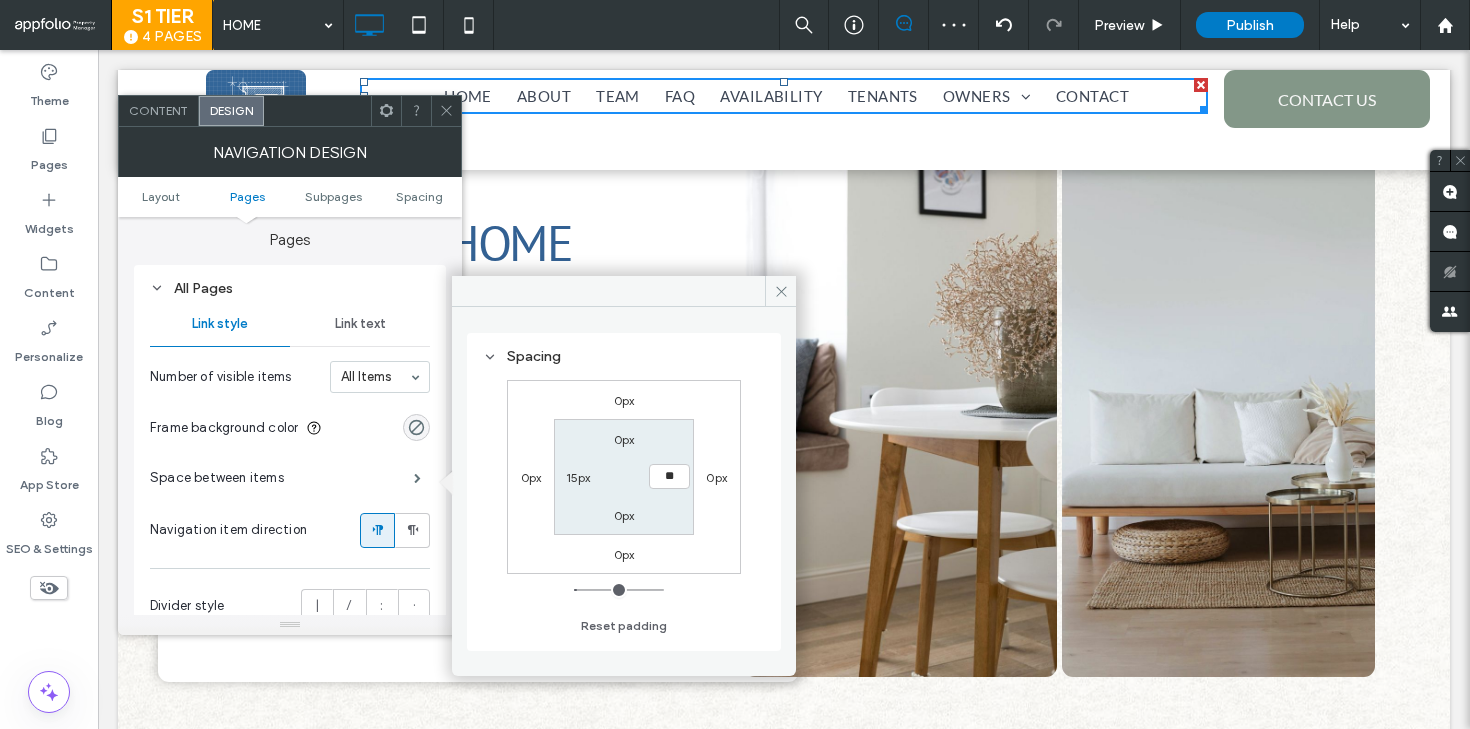 type on "**" 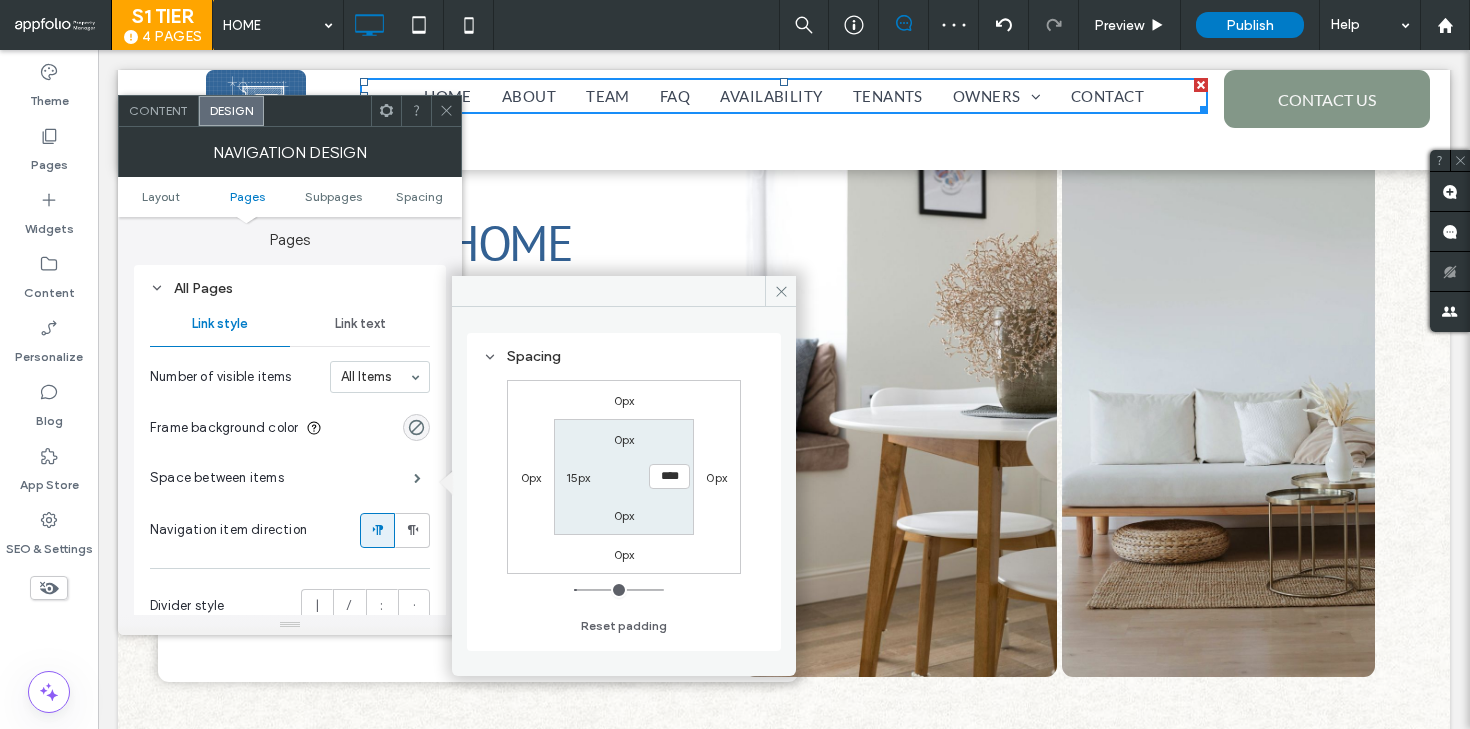 click on "0px **** 0px 15px" at bounding box center (623, 476) 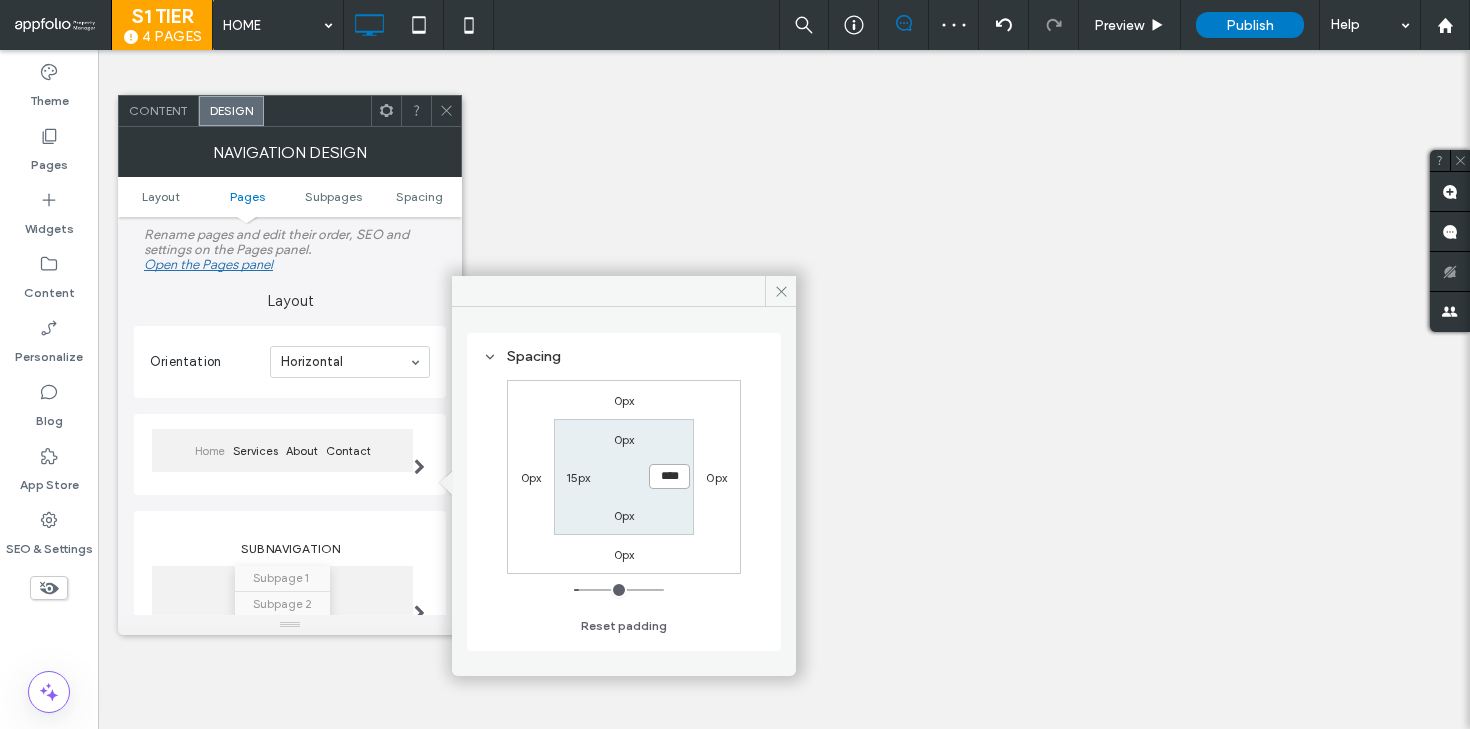 click on "****" at bounding box center [669, 476] 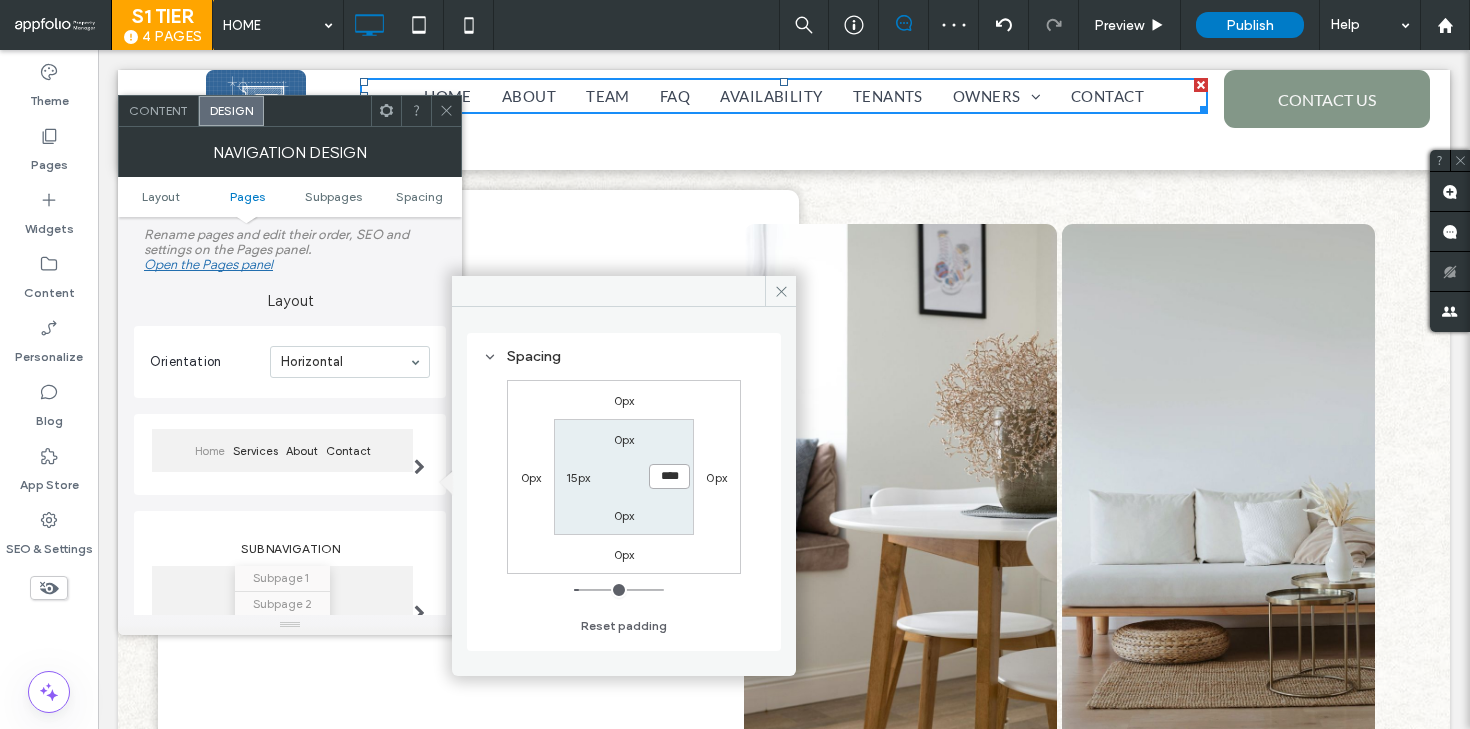 scroll, scrollTop: 100, scrollLeft: 0, axis: vertical 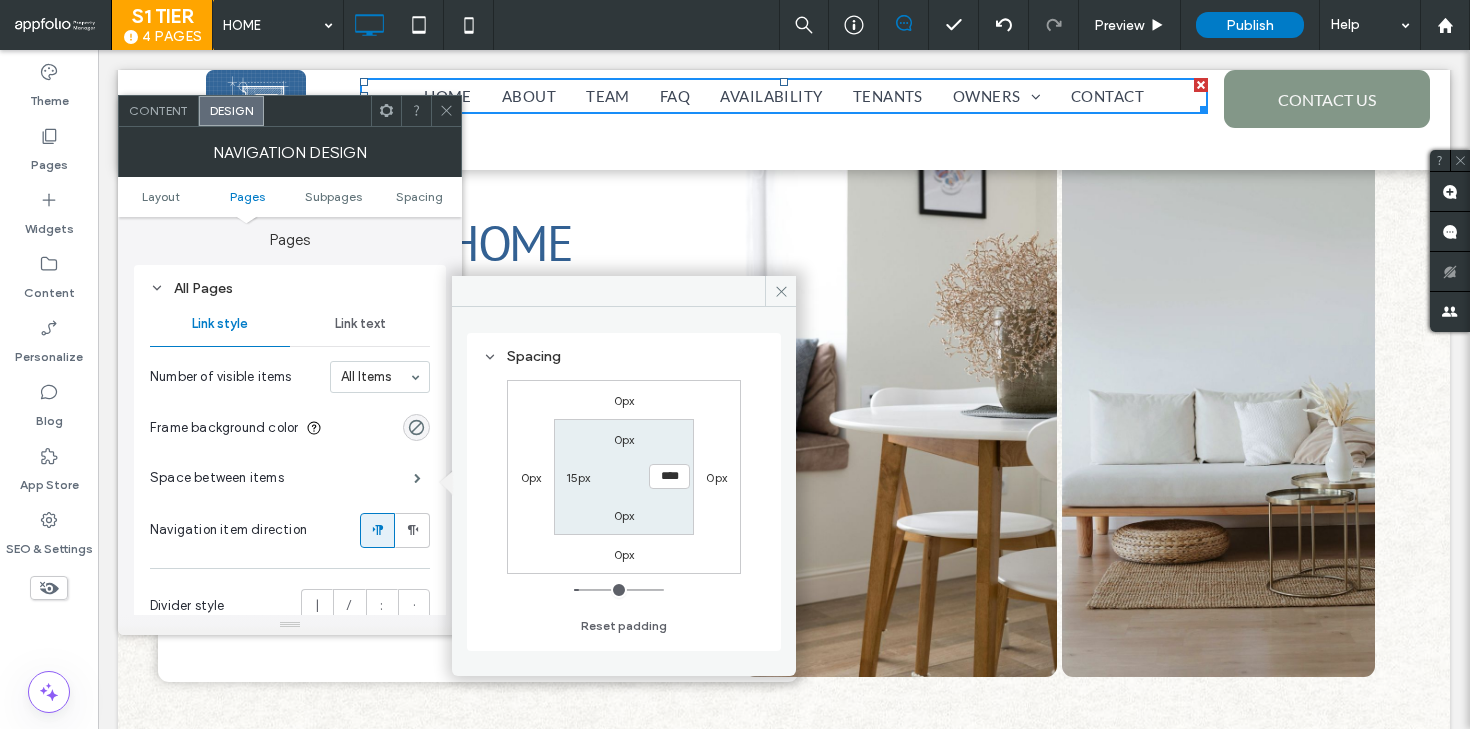 click on "0px **** 0px 15px" at bounding box center (623, 476) 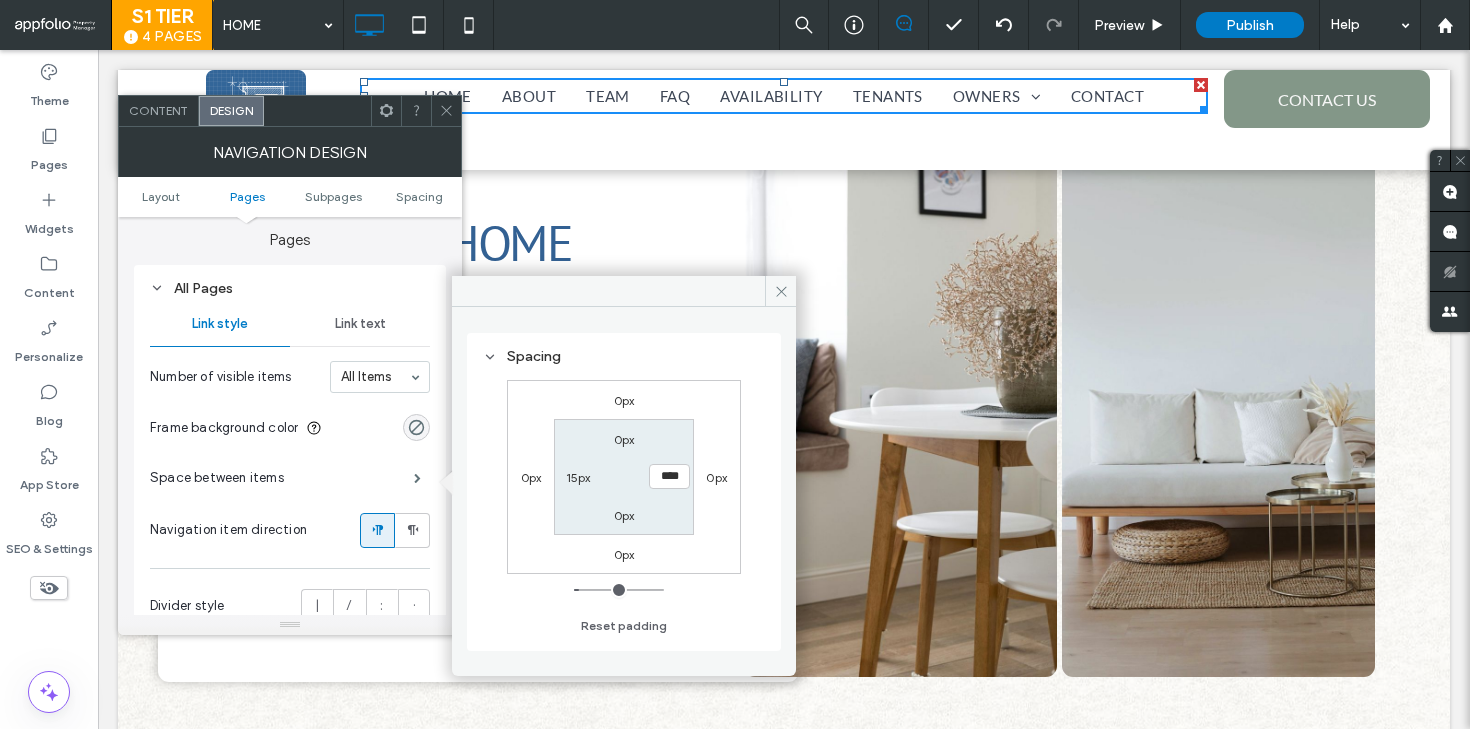 click 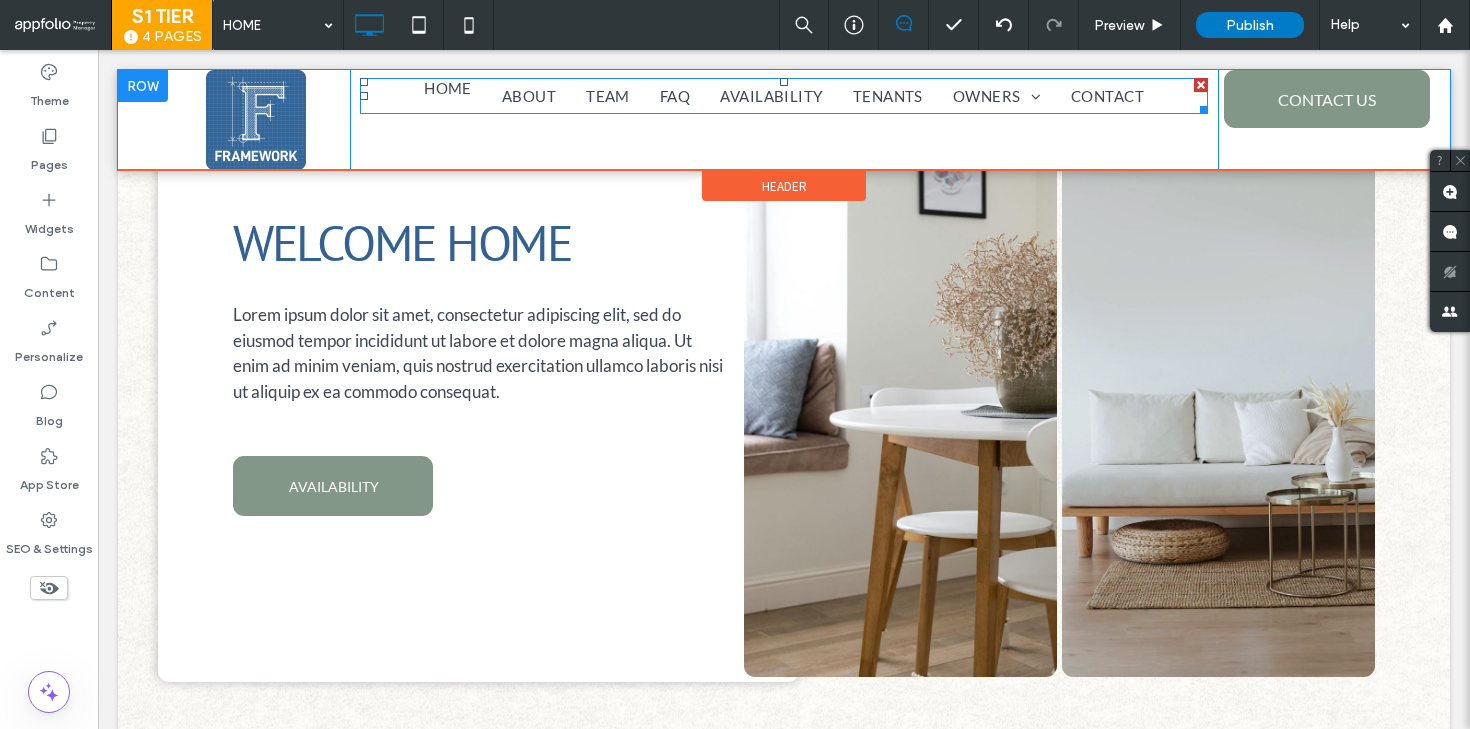 click on "HOME" at bounding box center (448, 88) 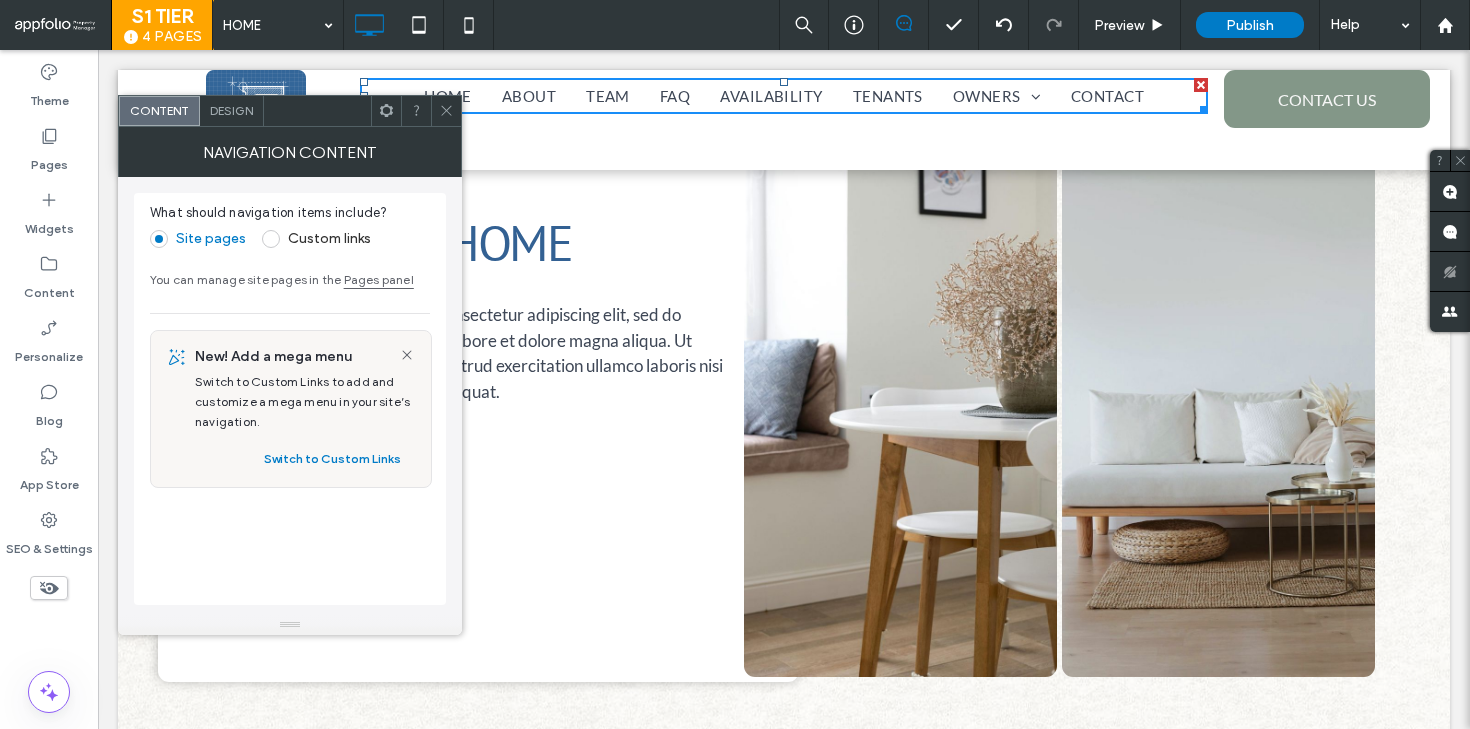 click 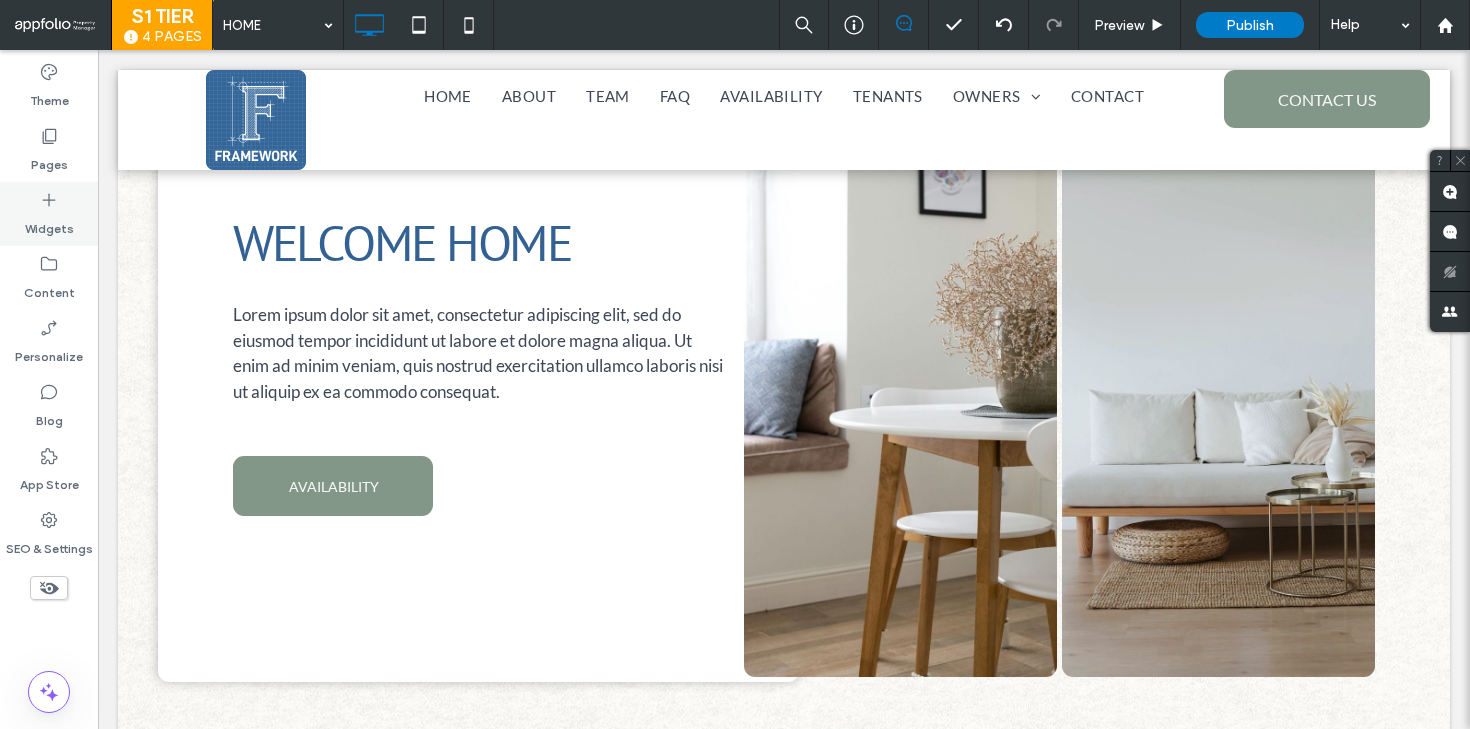 click on "Widgets" at bounding box center [49, 214] 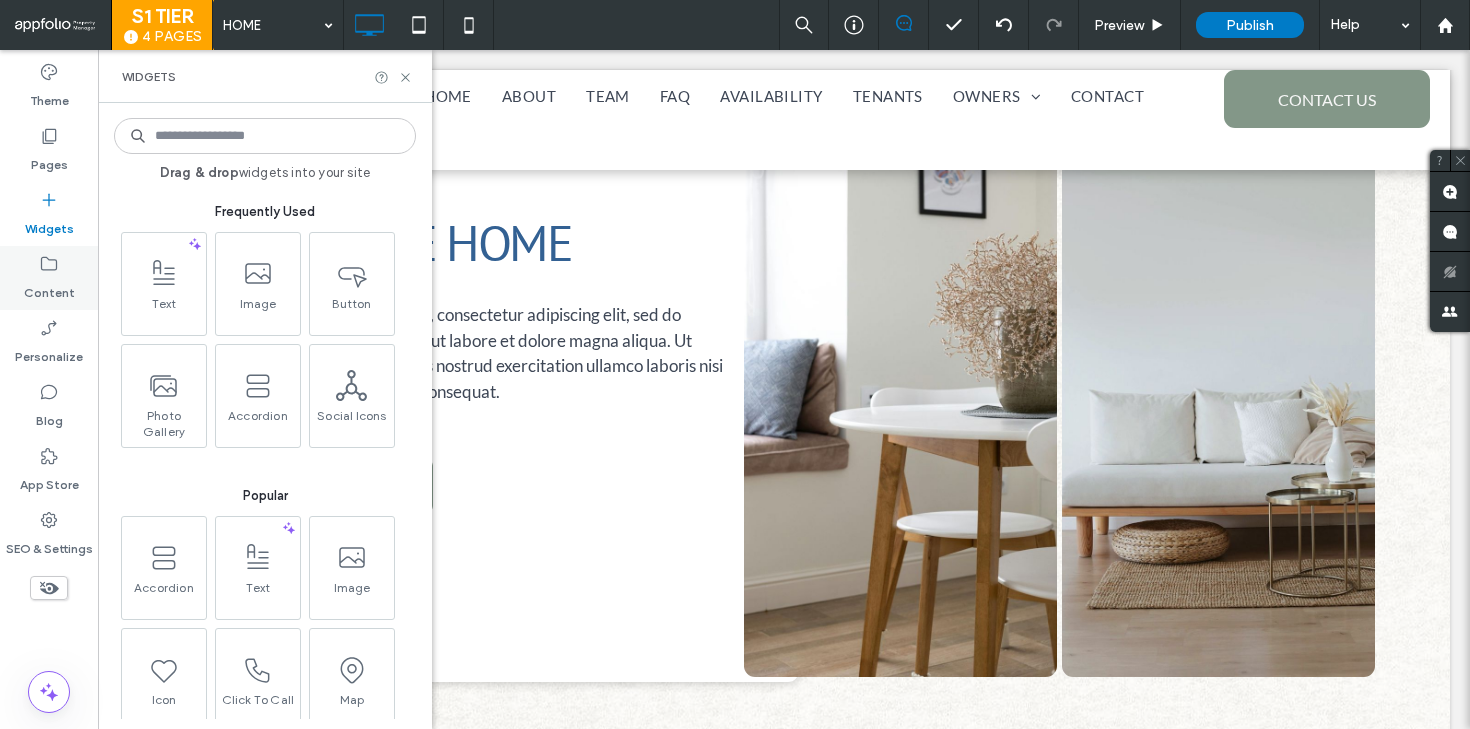 click 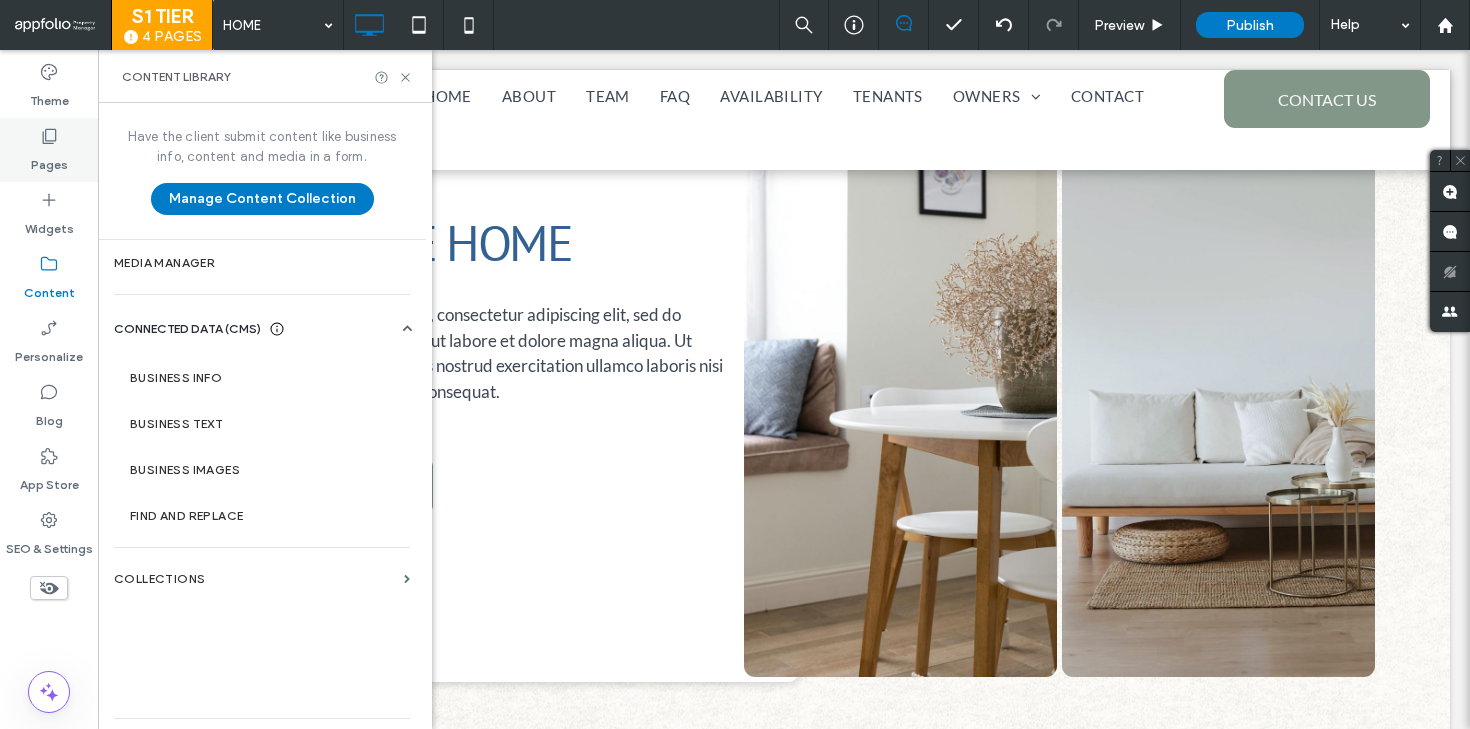 click on "Pages" at bounding box center (49, 160) 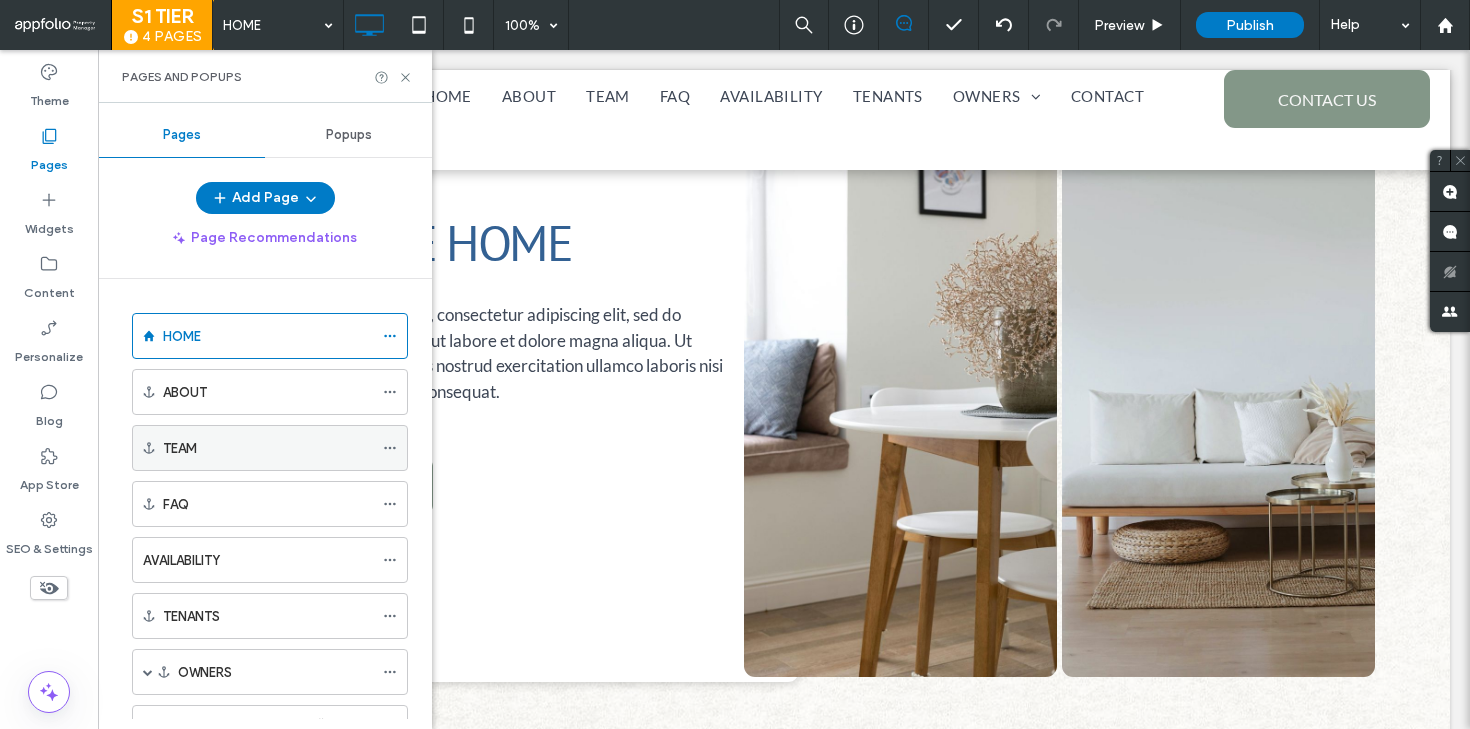 click 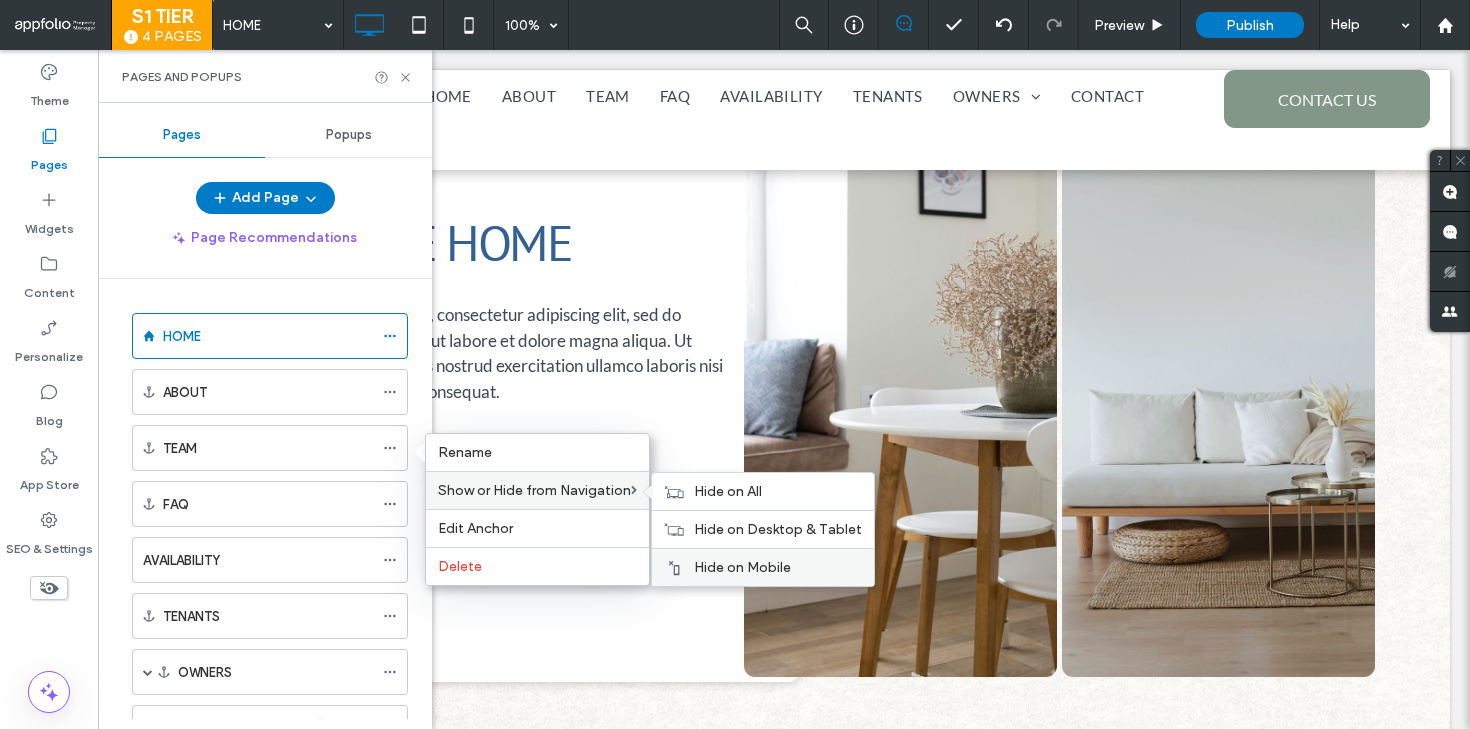 click on "Hide on Mobile" at bounding box center [742, 567] 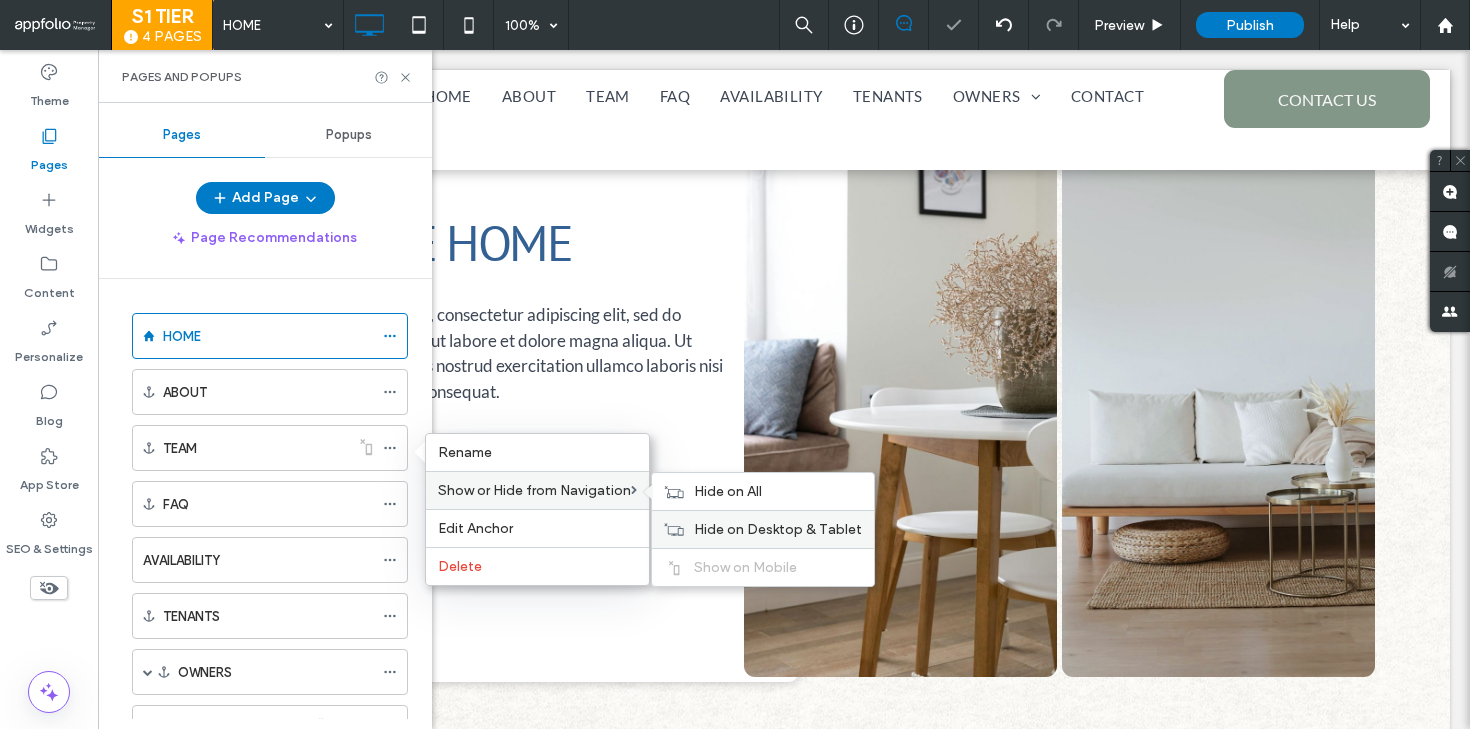 click on "Hide on Desktop & Tablet" at bounding box center [778, 529] 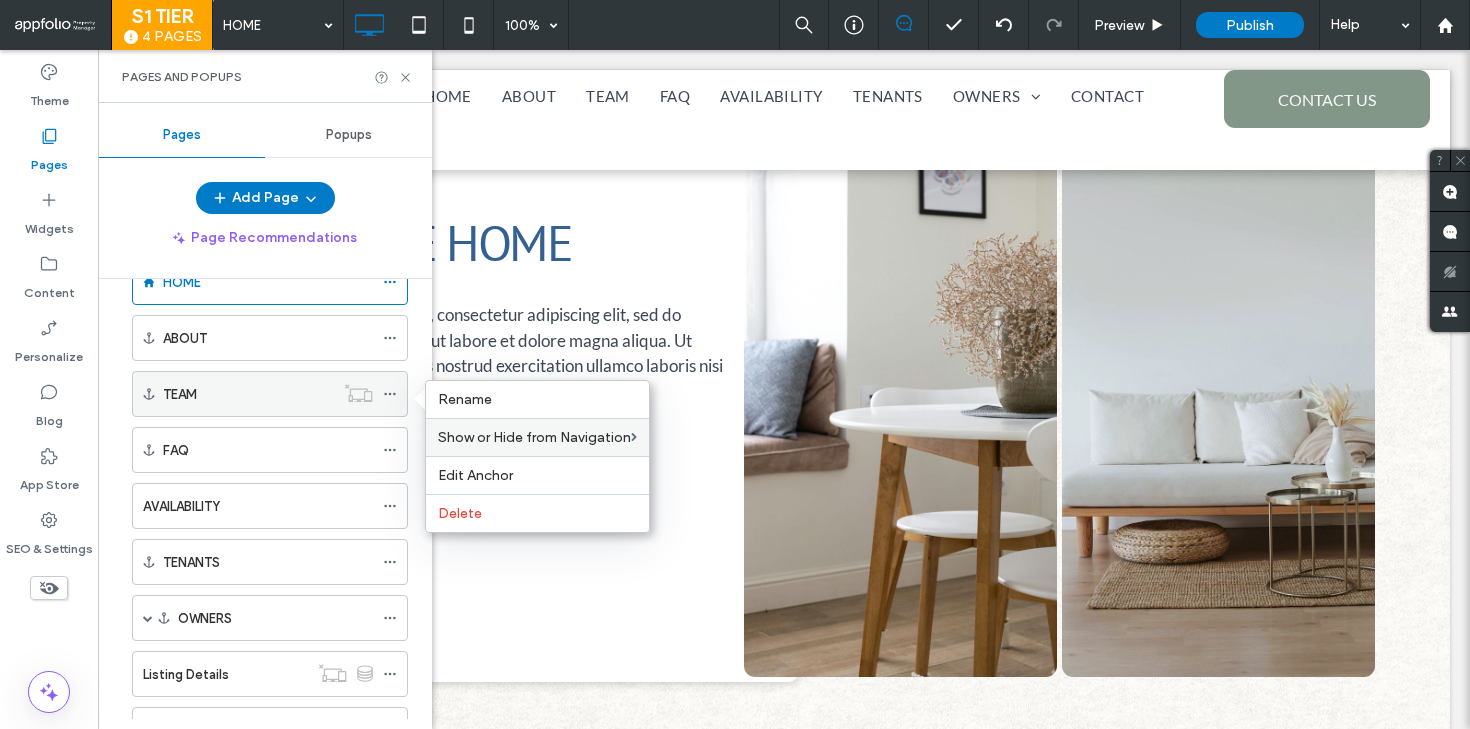 scroll, scrollTop: 53, scrollLeft: 0, axis: vertical 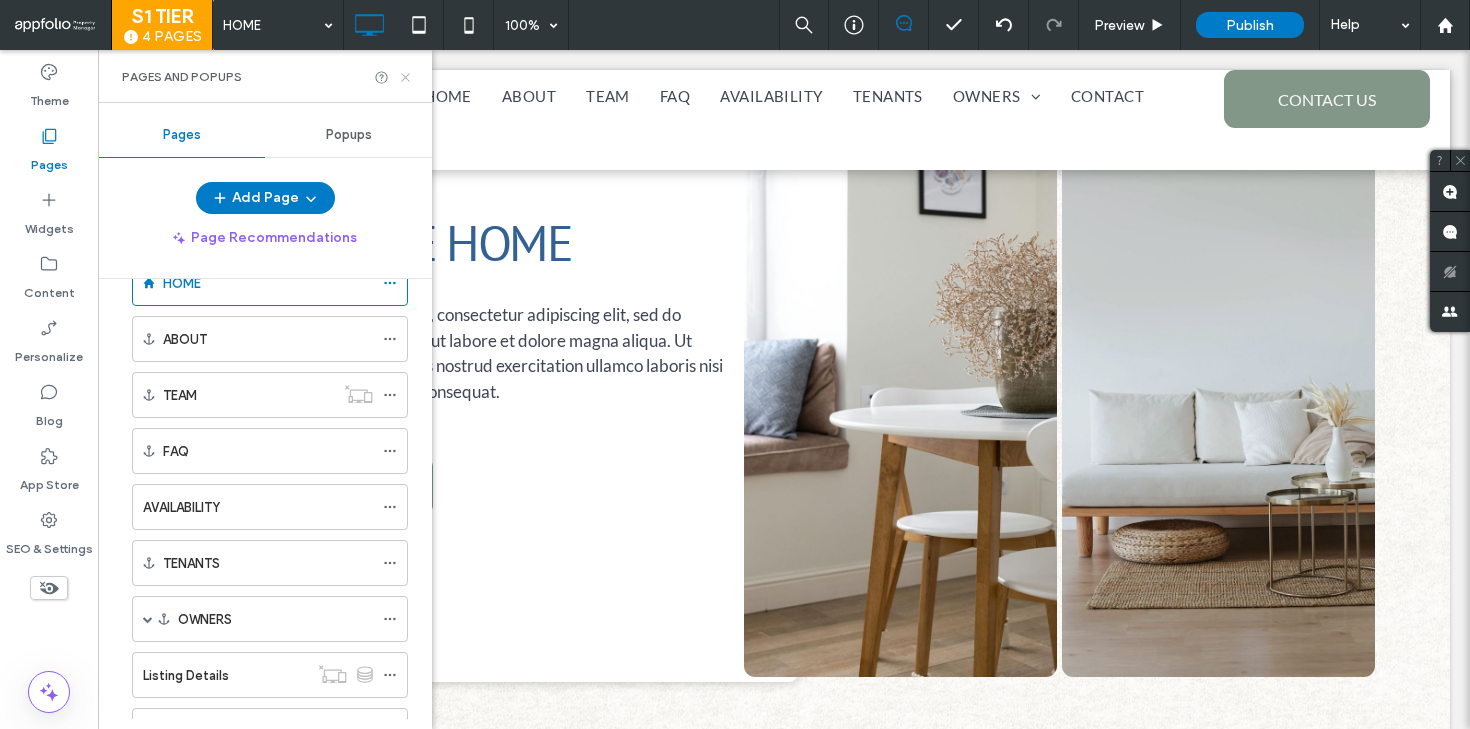 click 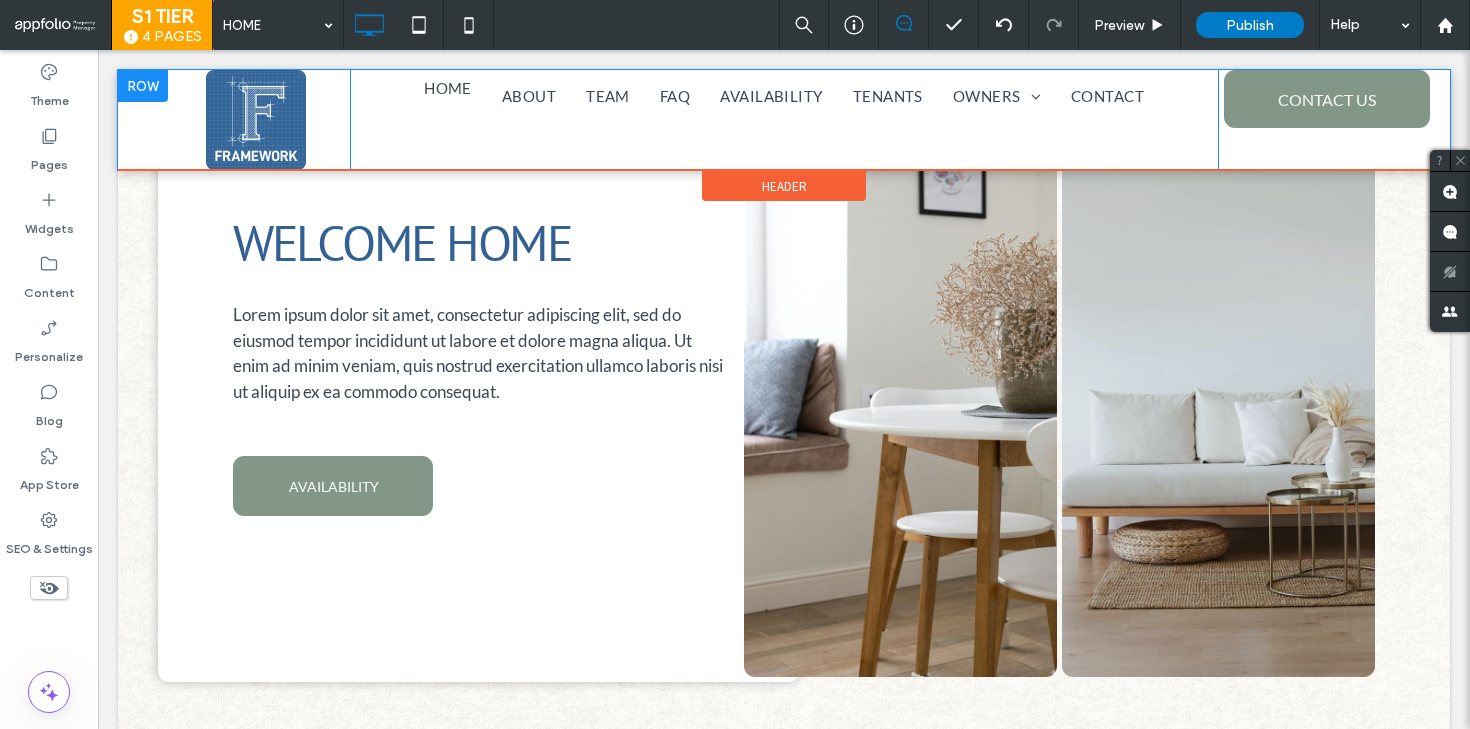 click on "HOME" at bounding box center (448, 96) 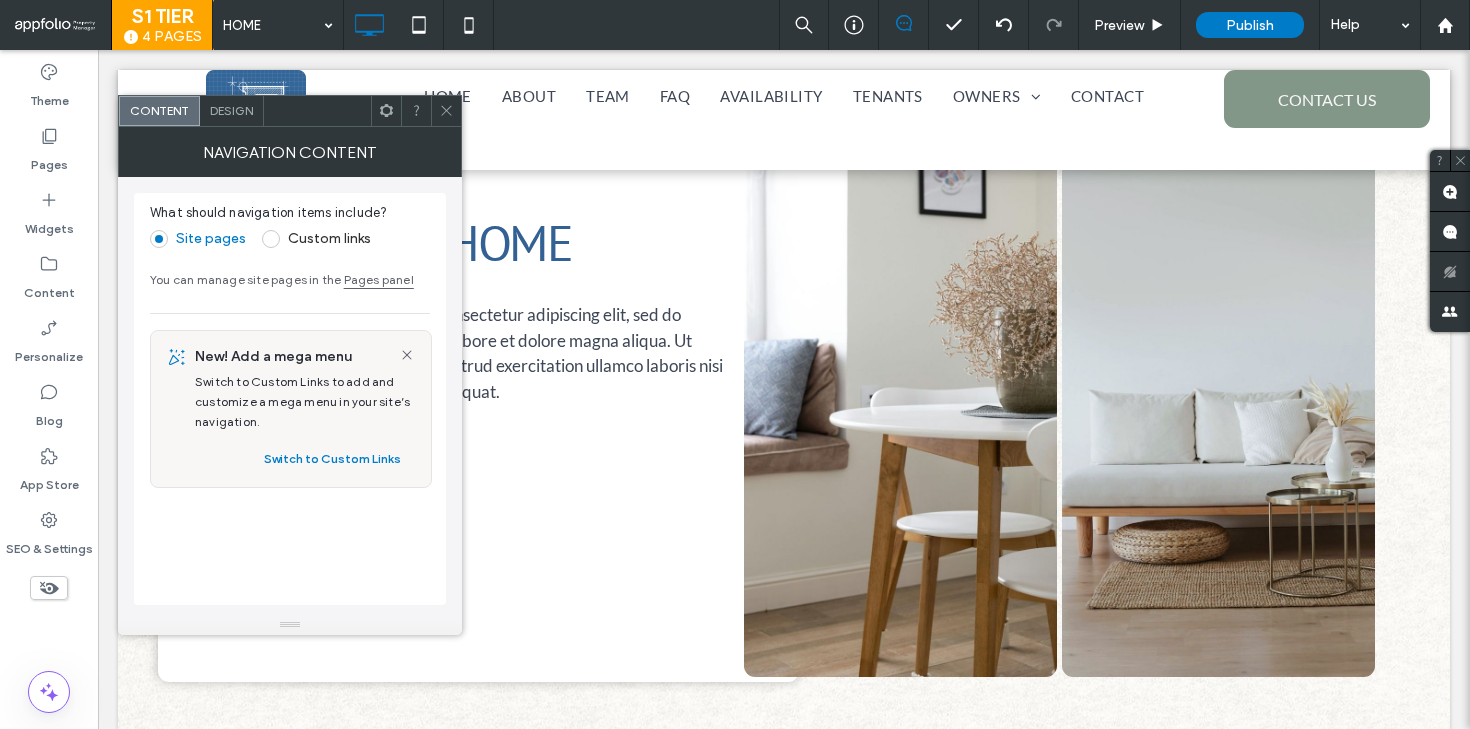 click on "Design" at bounding box center [231, 110] 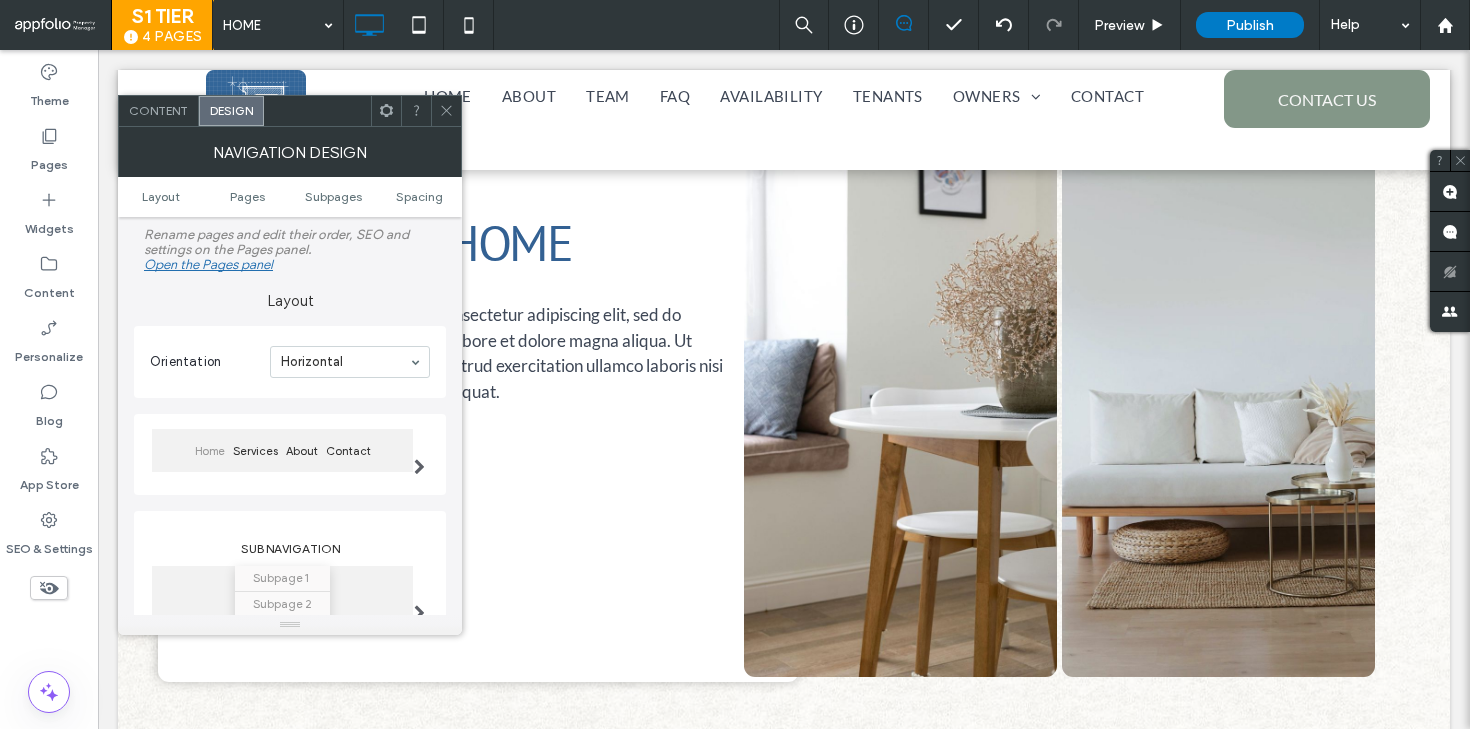 click on "Content" at bounding box center (158, 110) 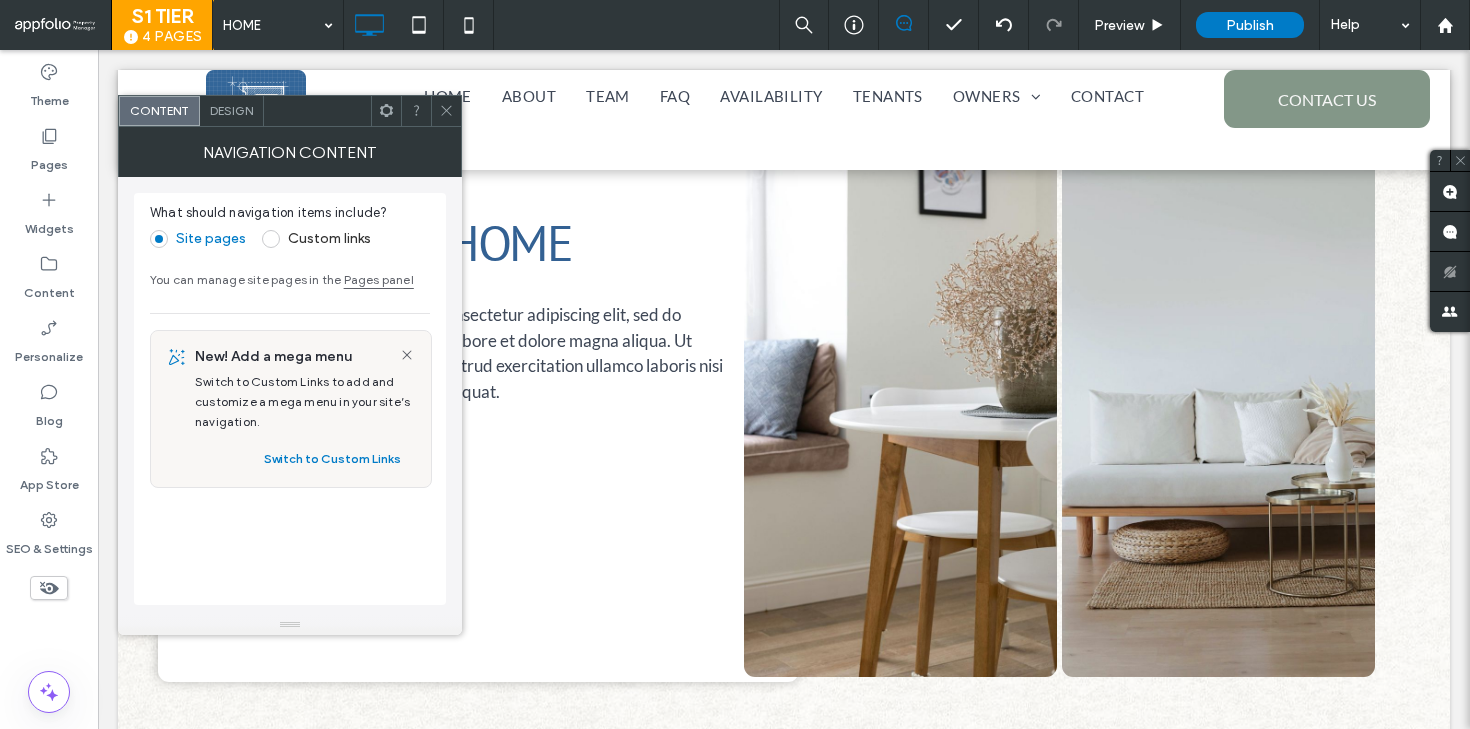 click on "Custom links" at bounding box center (316, 237) 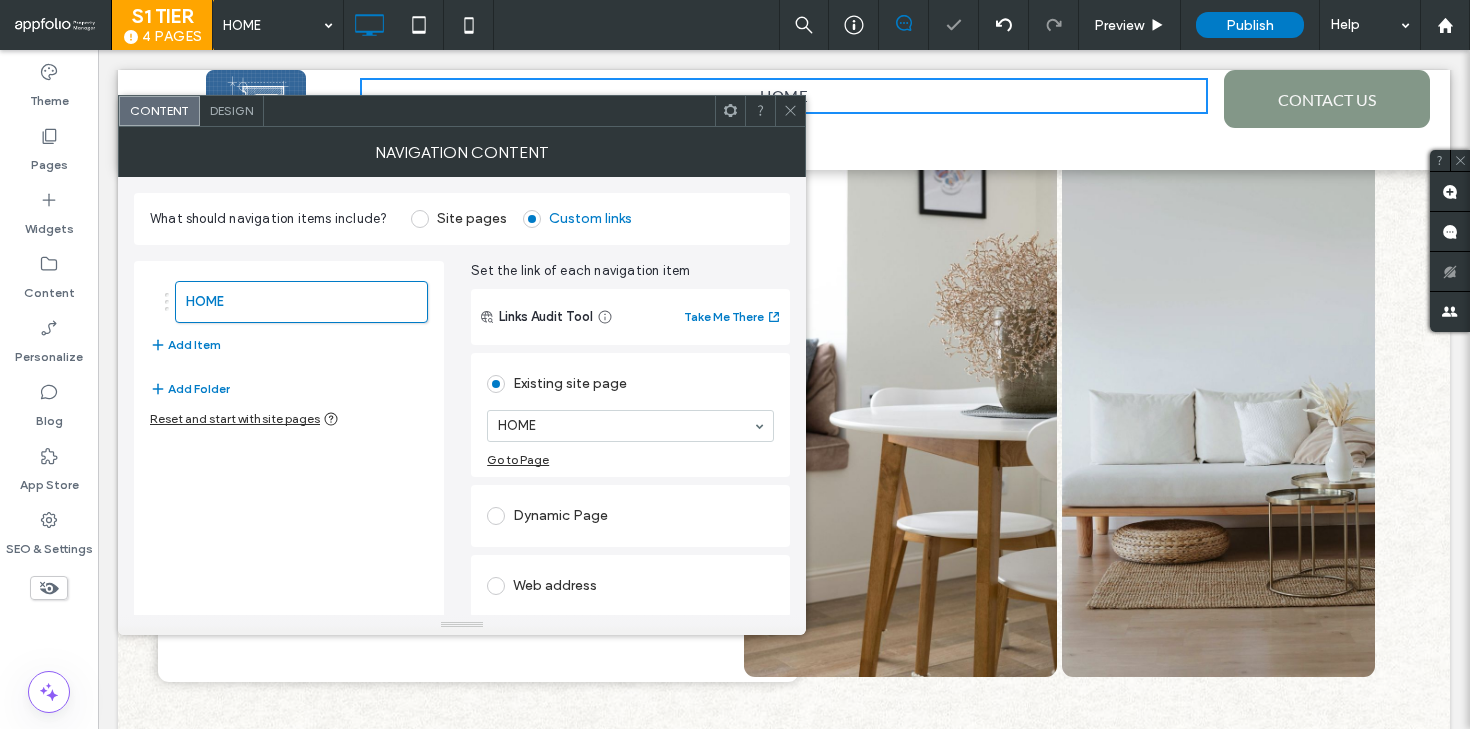 click on "Site pages" at bounding box center (459, 219) 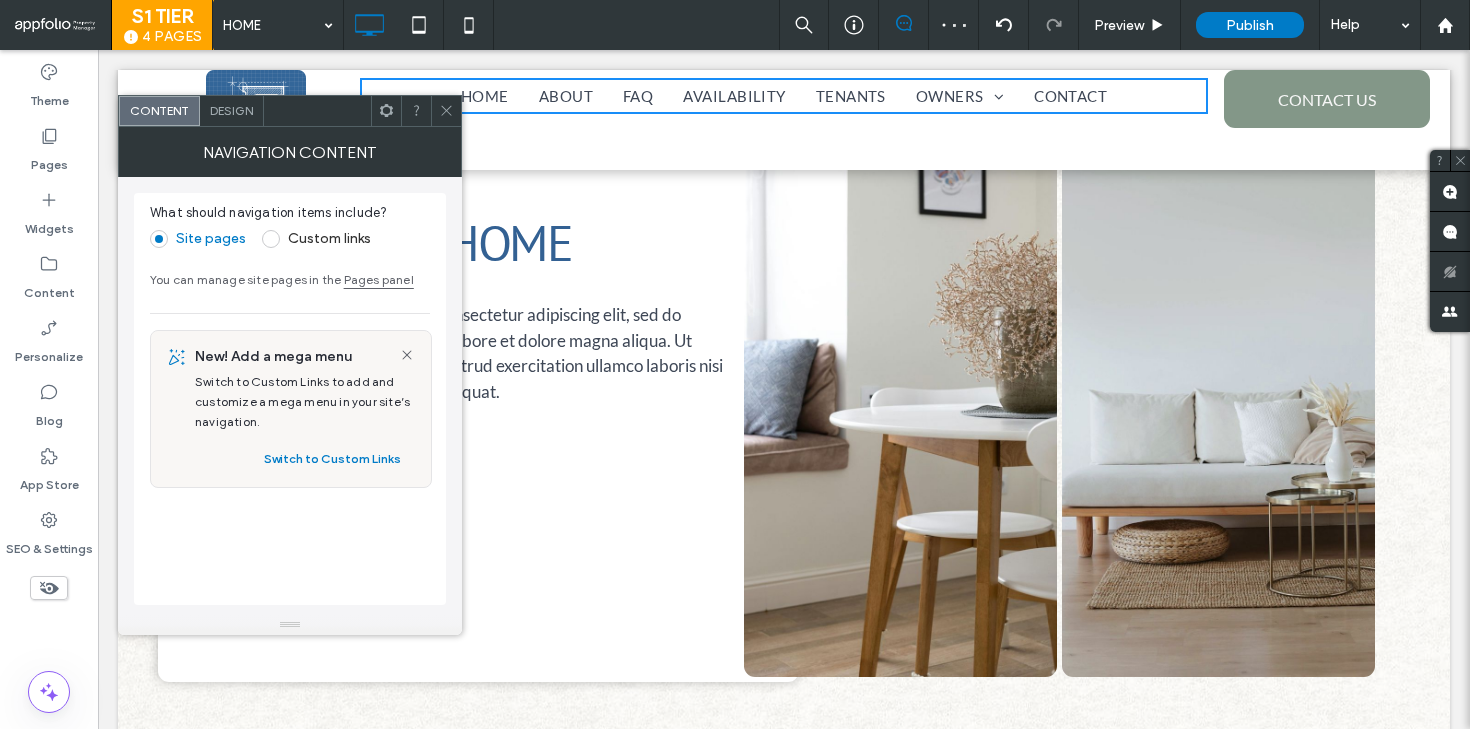 click 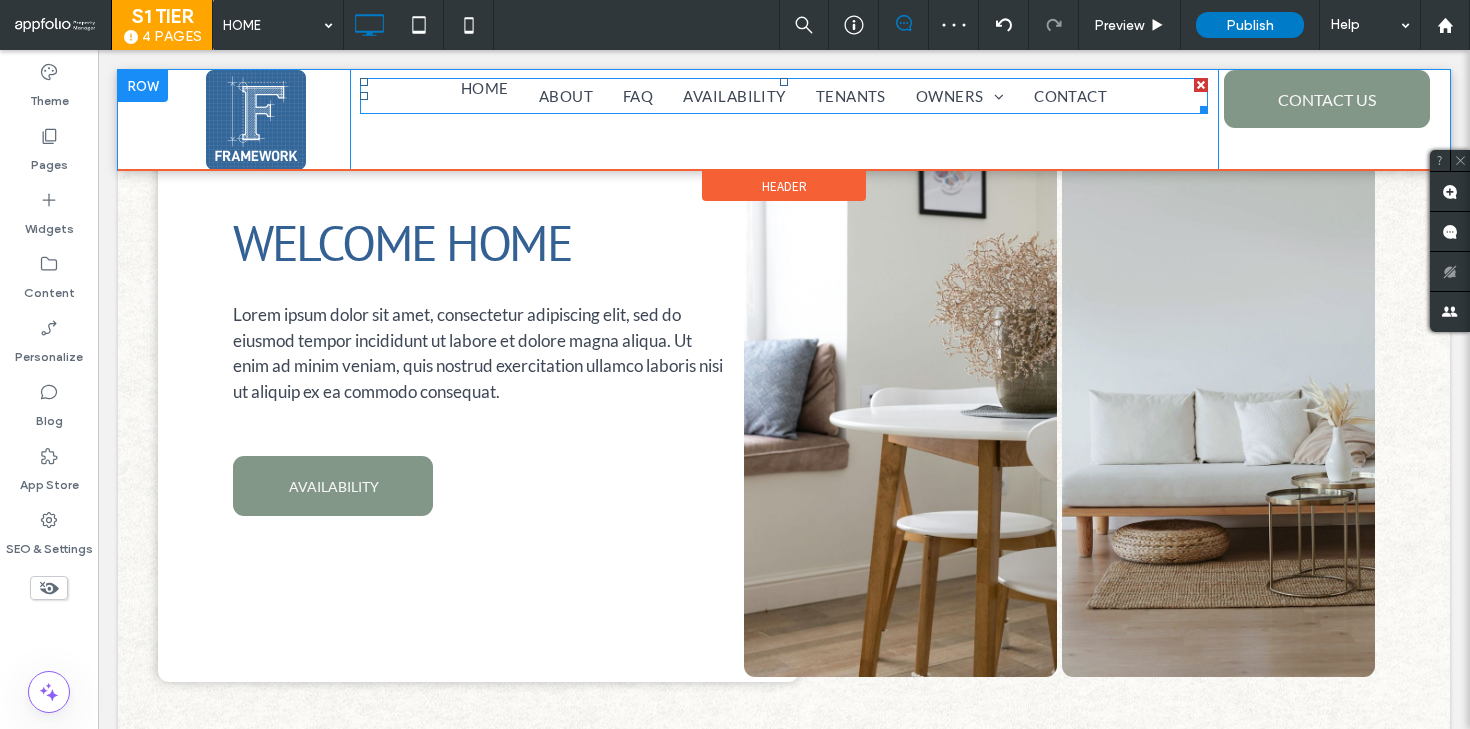 click on "HOME" at bounding box center [485, 88] 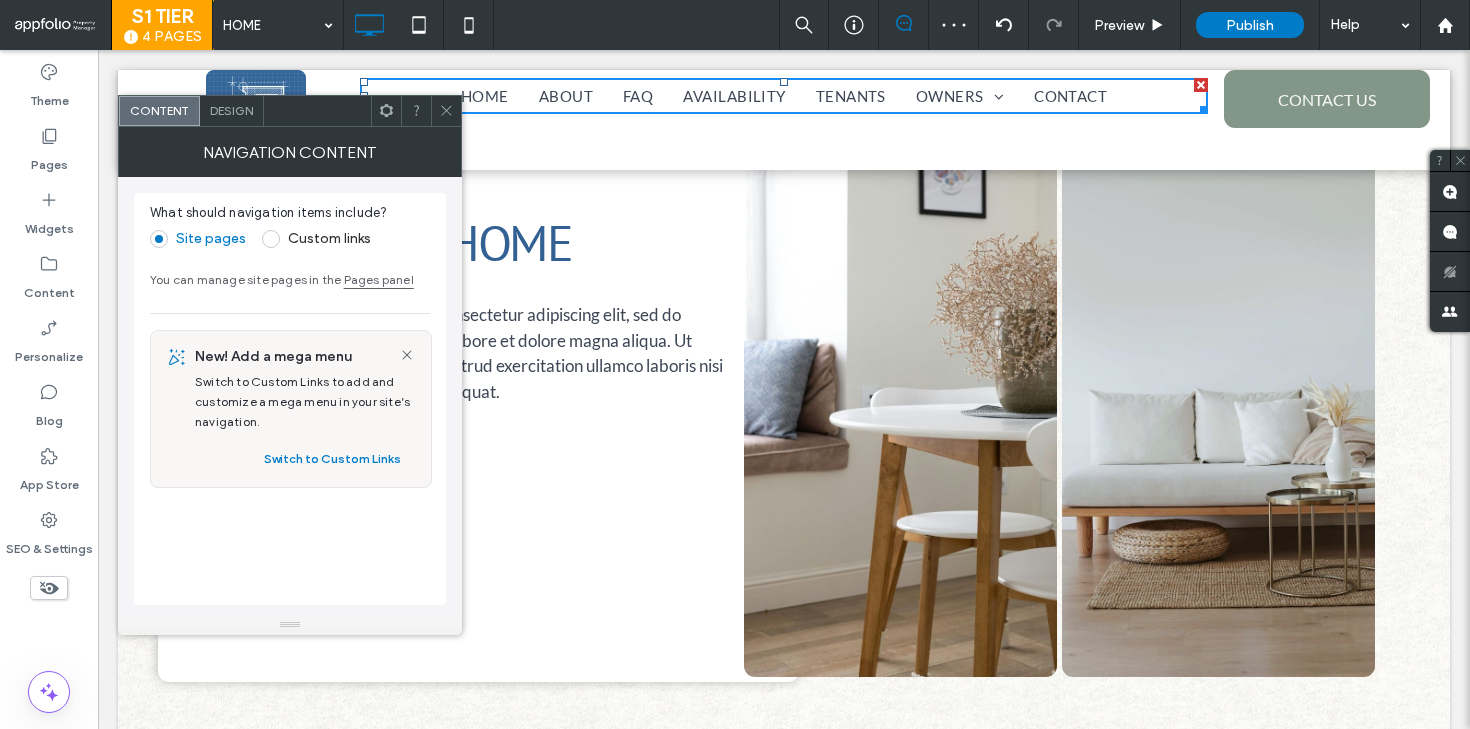 click on "Design" at bounding box center (231, 110) 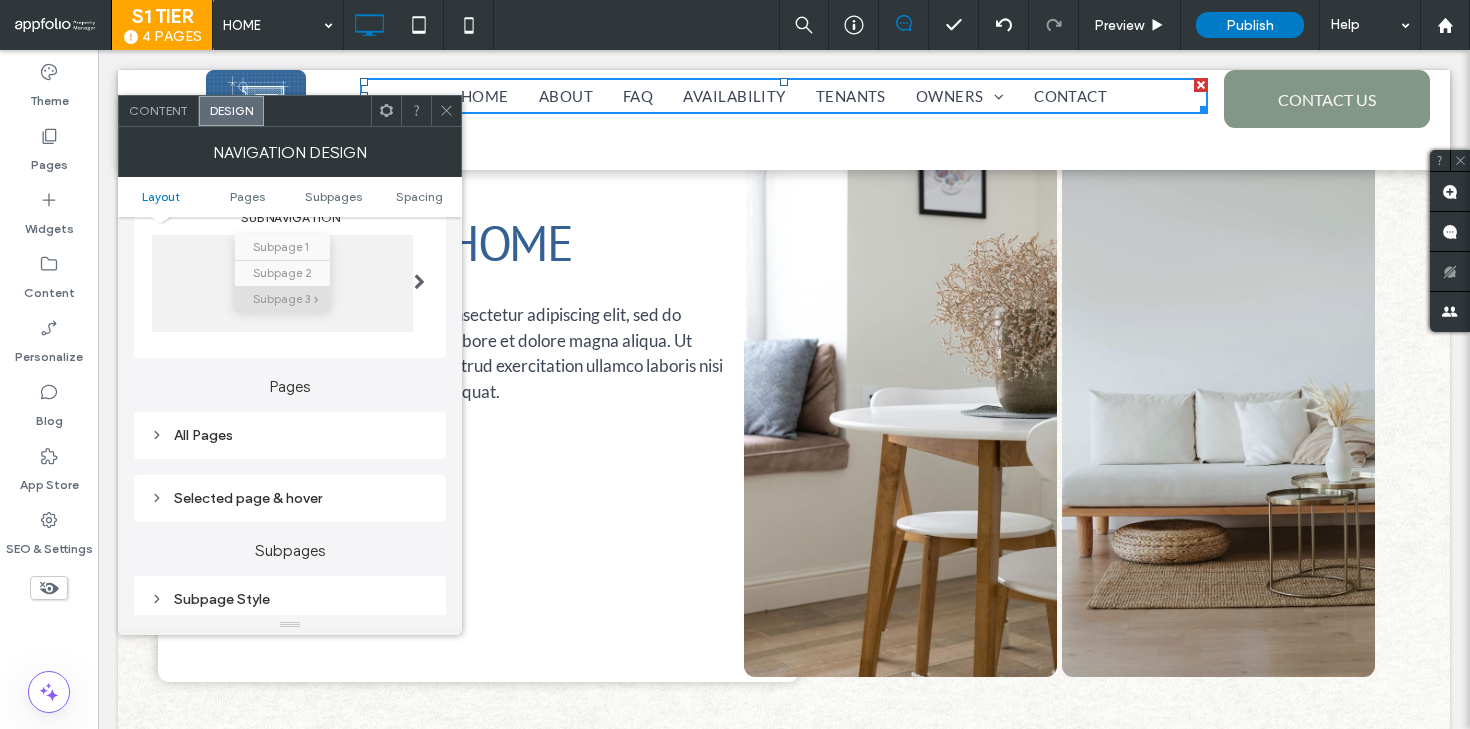 scroll, scrollTop: 365, scrollLeft: 0, axis: vertical 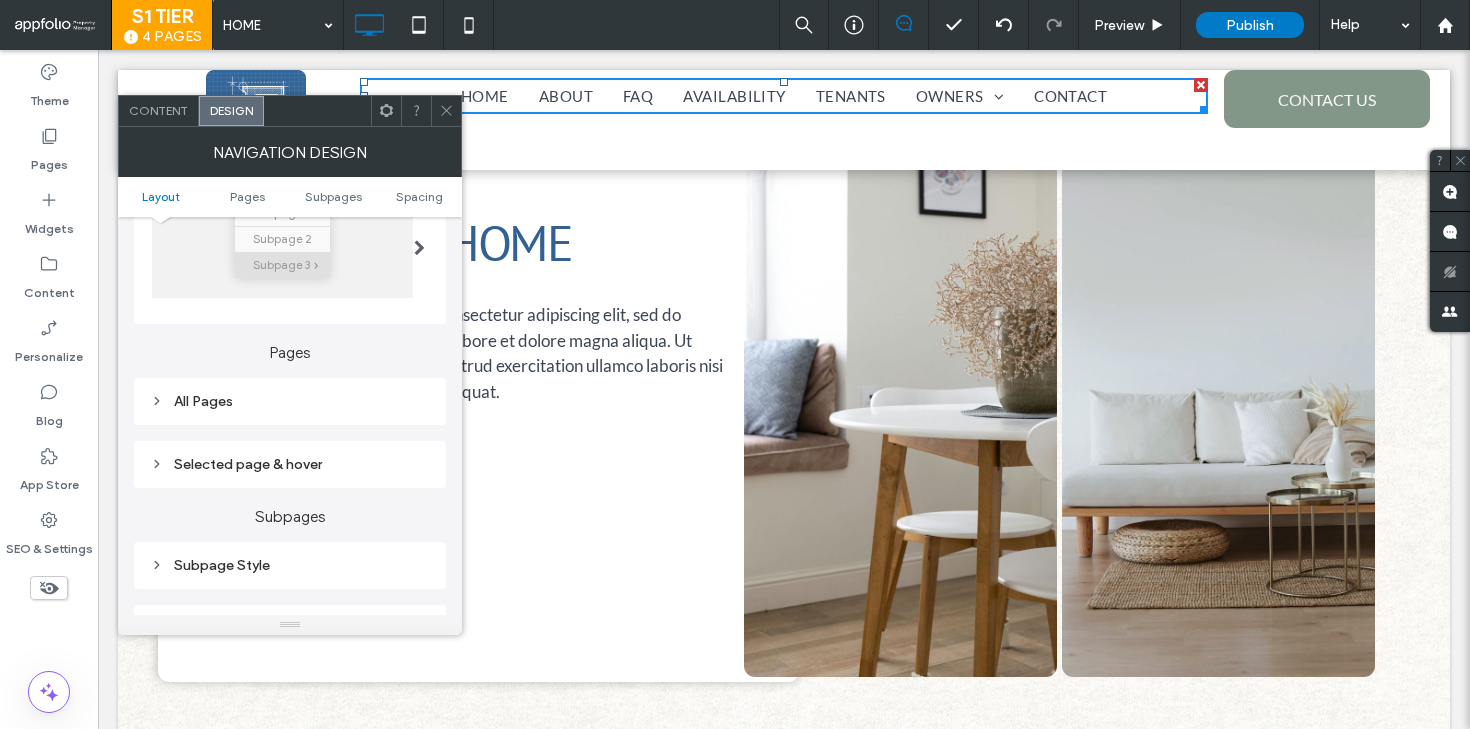 click on "All Pages" at bounding box center (290, 401) 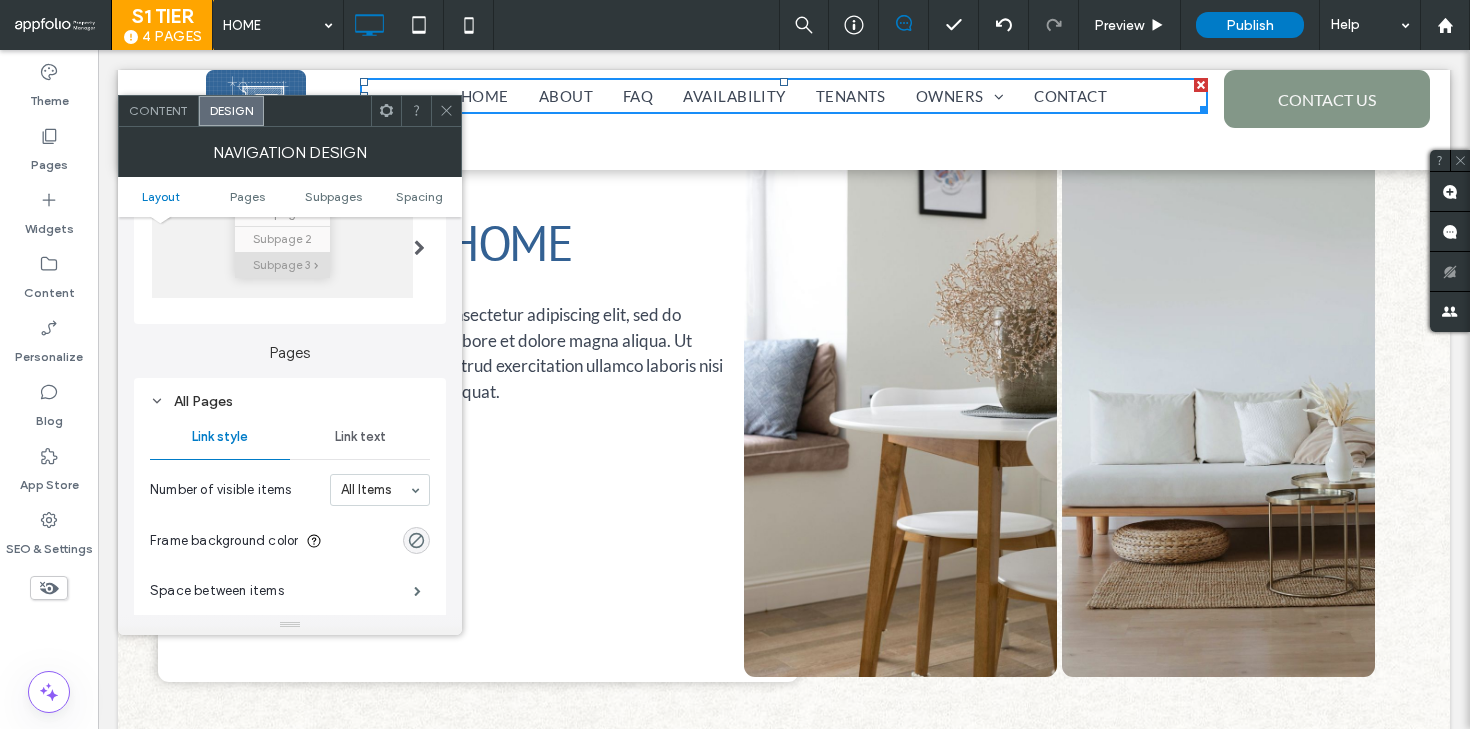 click on "Link text" at bounding box center [360, 437] 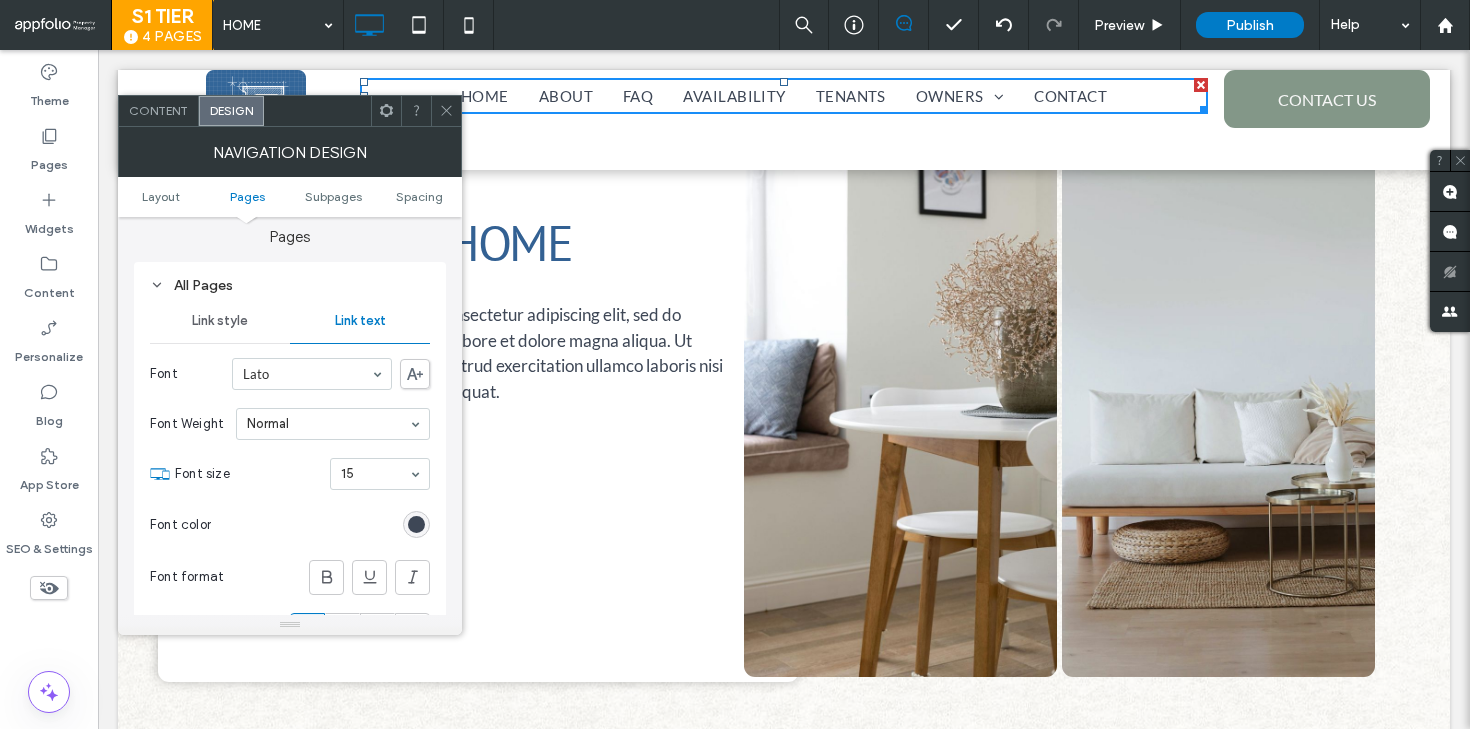 scroll, scrollTop: 480, scrollLeft: 0, axis: vertical 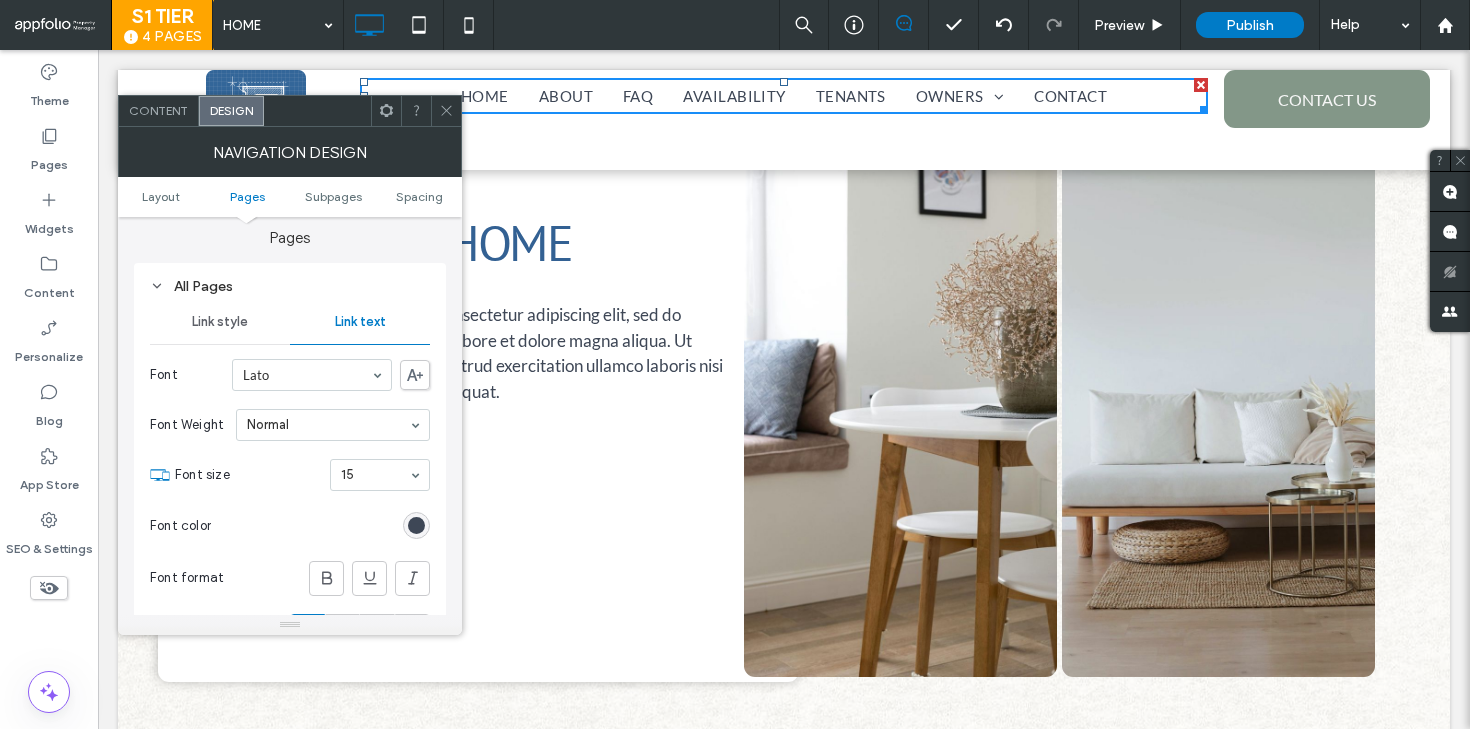 click 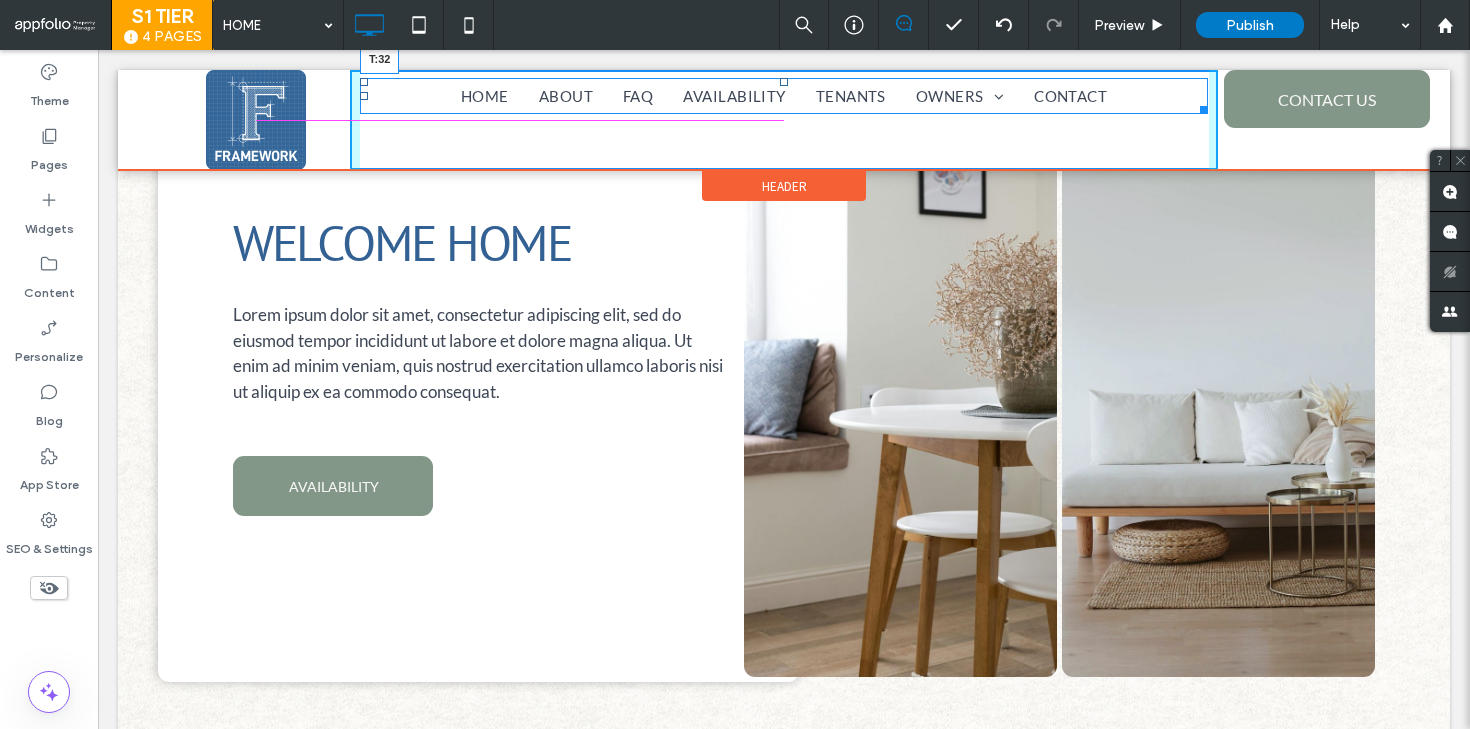 drag, startPoint x: 784, startPoint y: 78, endPoint x: 783, endPoint y: 102, distance: 24.020824 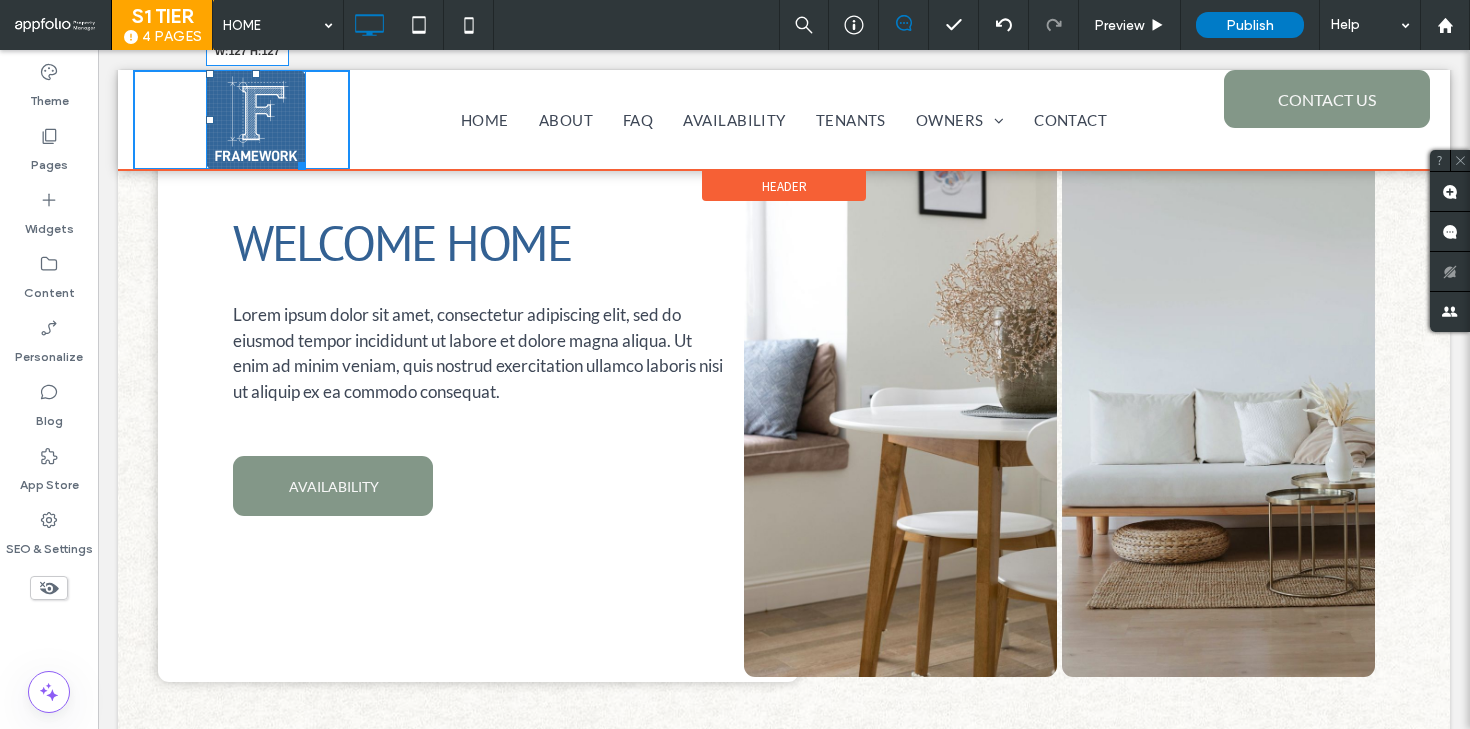 drag, startPoint x: 298, startPoint y: 164, endPoint x: 324, endPoint y: 191, distance: 37.48333 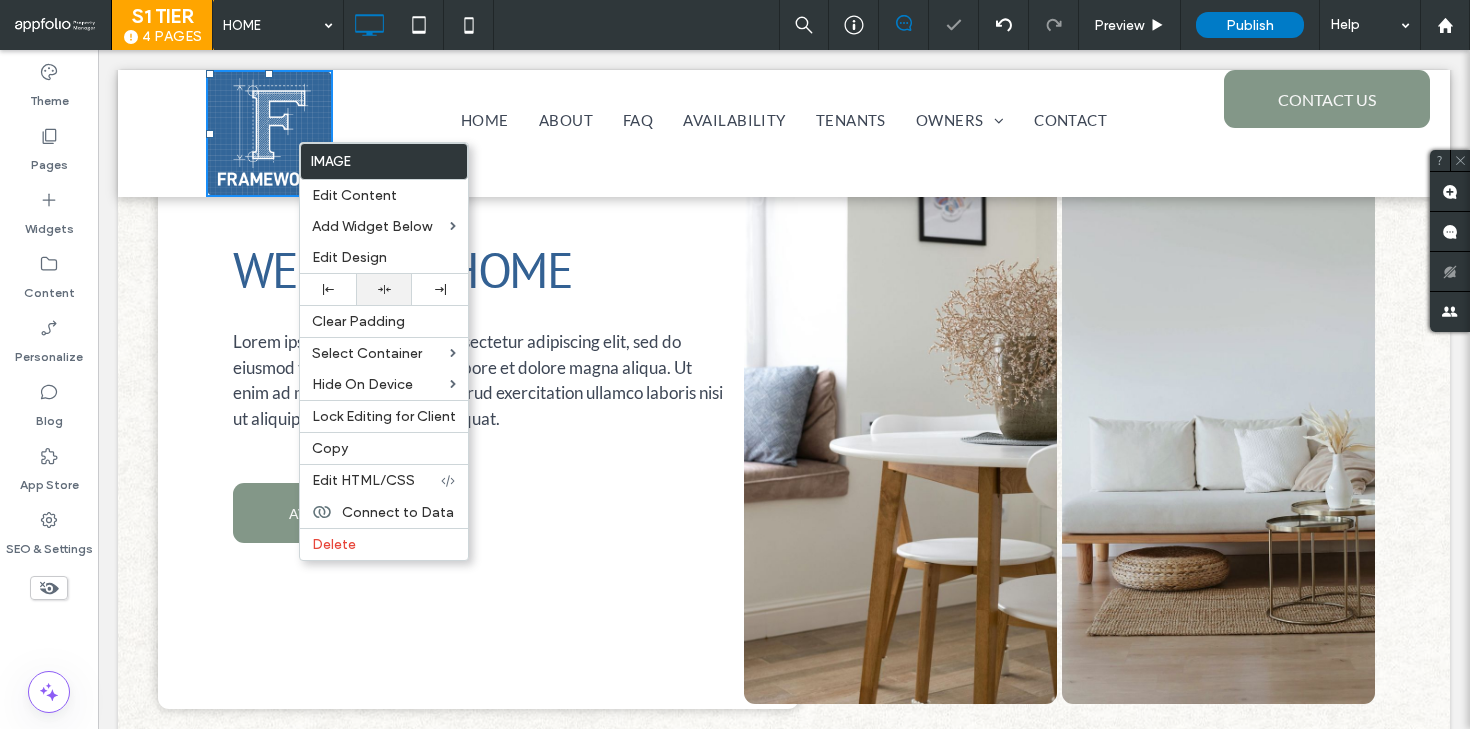 click at bounding box center (384, 289) 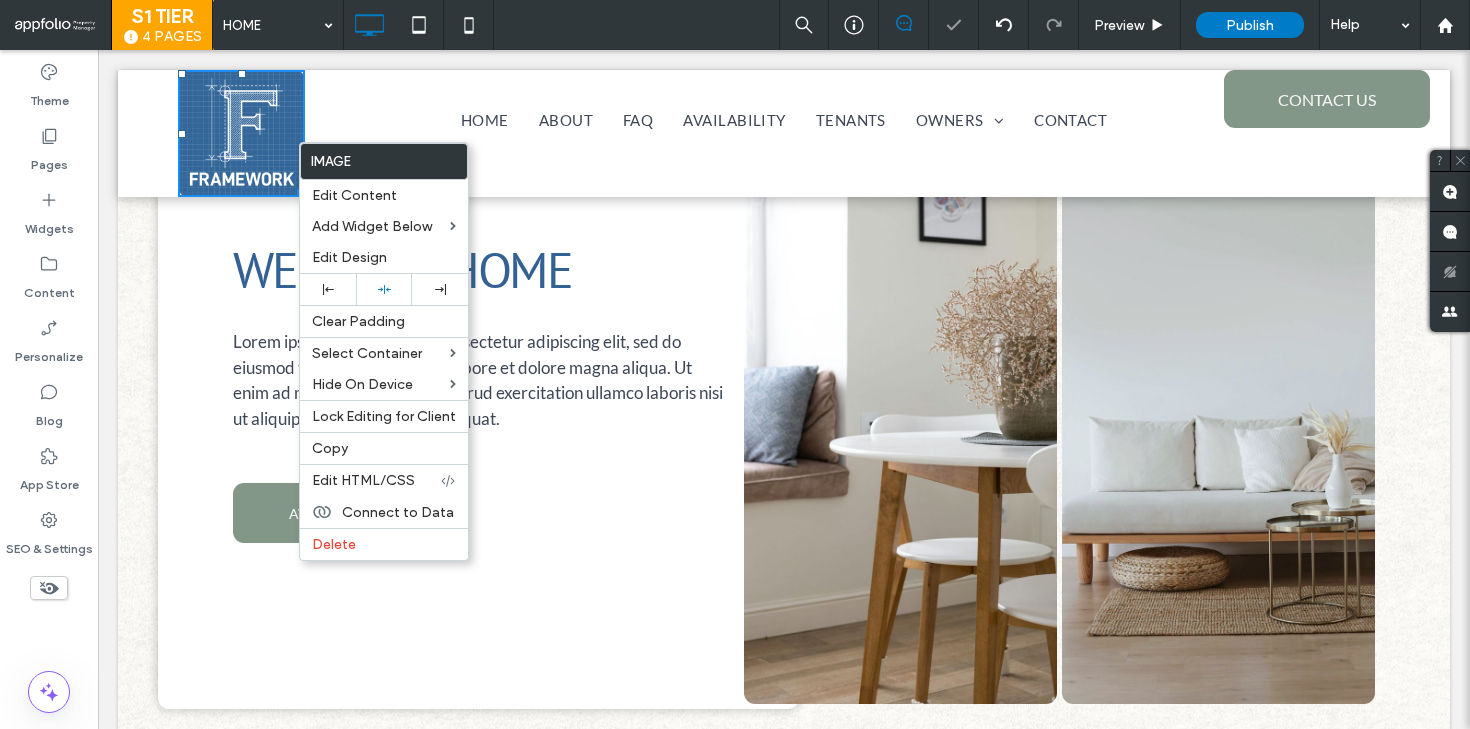 click on "HOME
ABOUT
FAQ
AVAILABILITY
TENANTS
OWNERS
MANAGEMENT SERVICES
CONTACT
Click To Paste     Click To Paste" at bounding box center [784, 133] 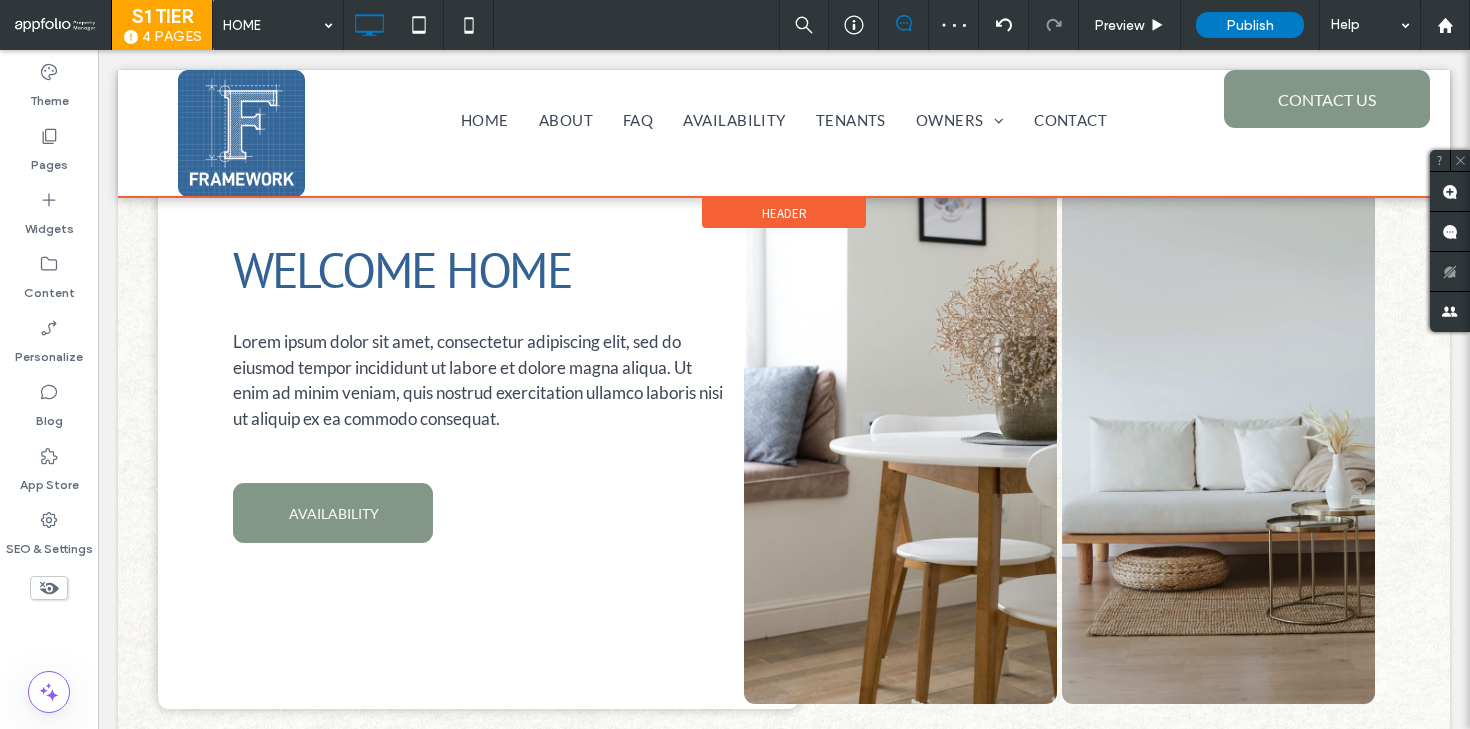 click on "Header" at bounding box center [784, 213] 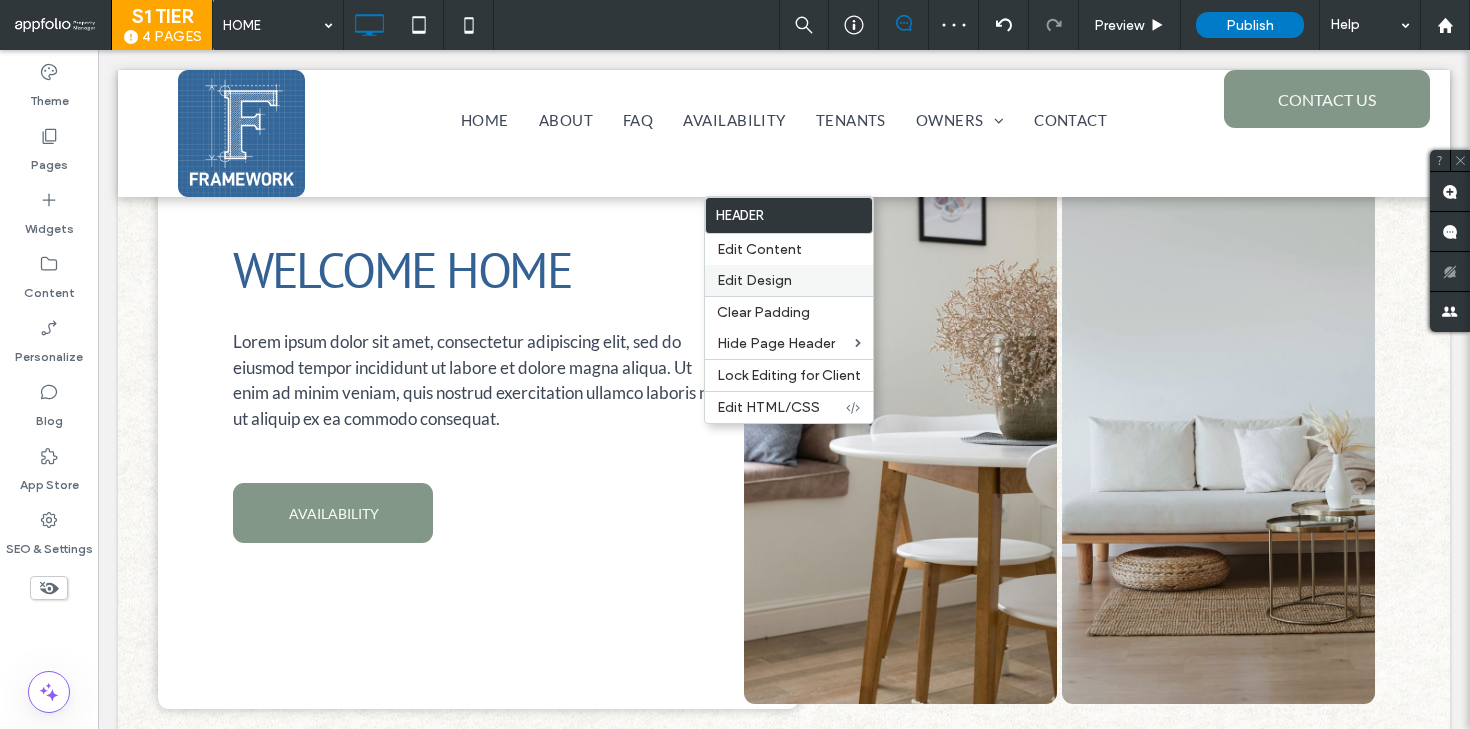click on "Edit Design" at bounding box center (754, 280) 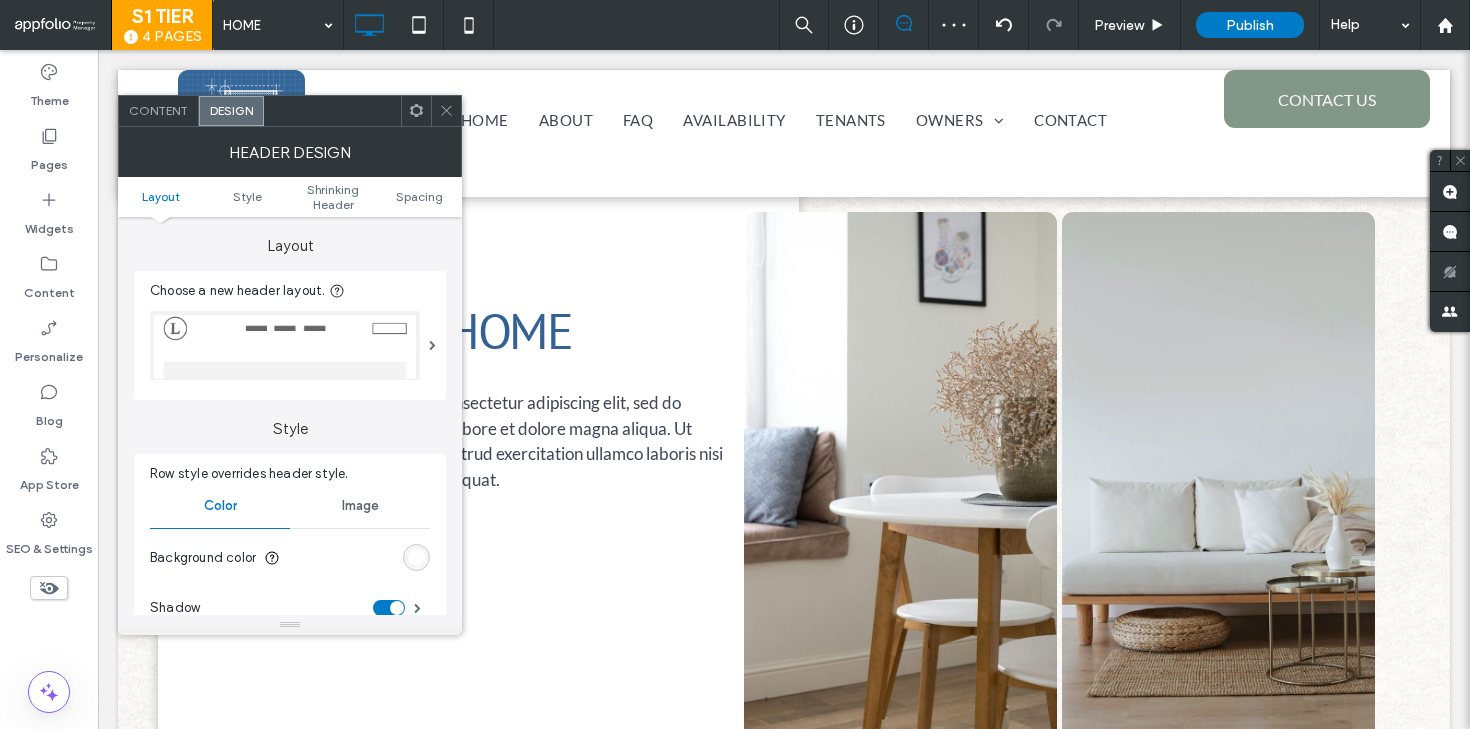 scroll, scrollTop: 0, scrollLeft: 0, axis: both 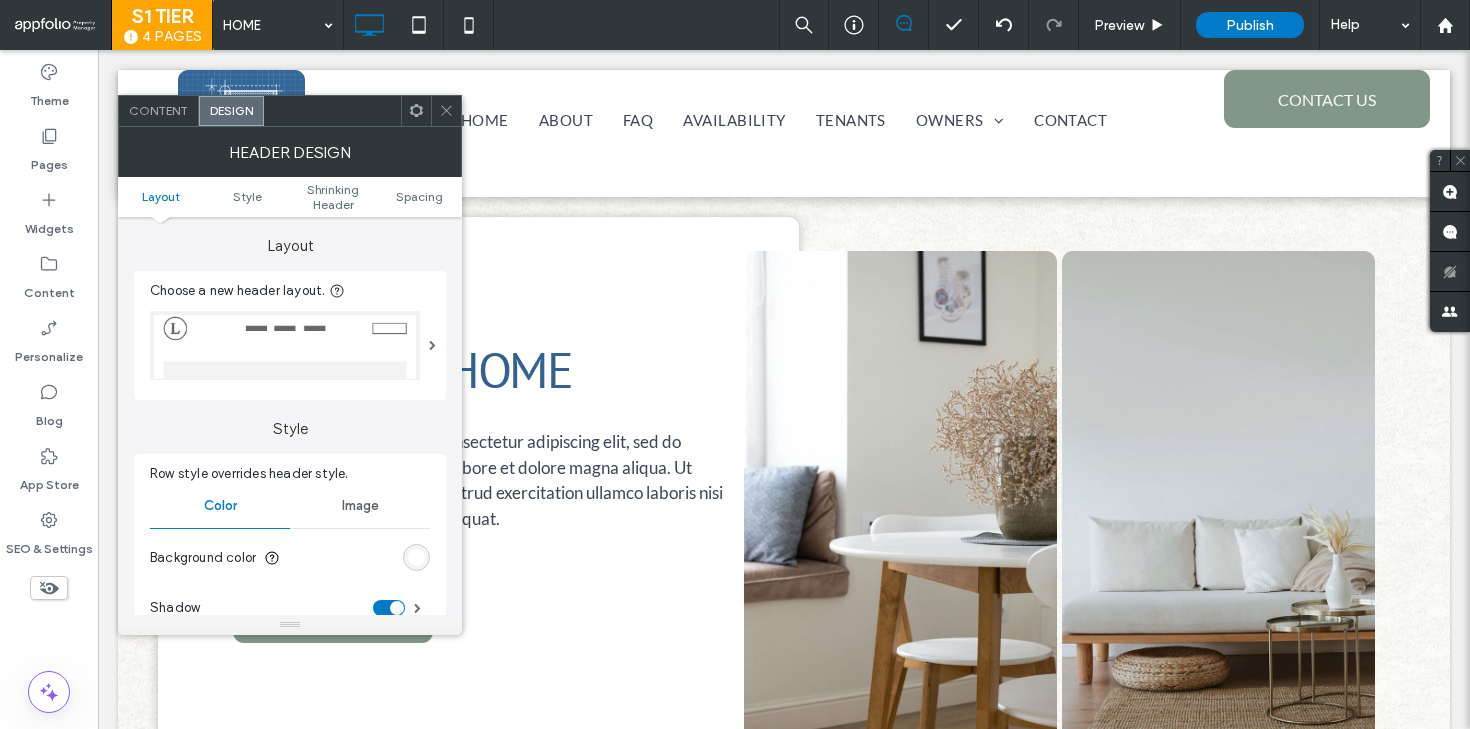 click on "Layout Style Shrinking Header Spacing" at bounding box center [290, 197] 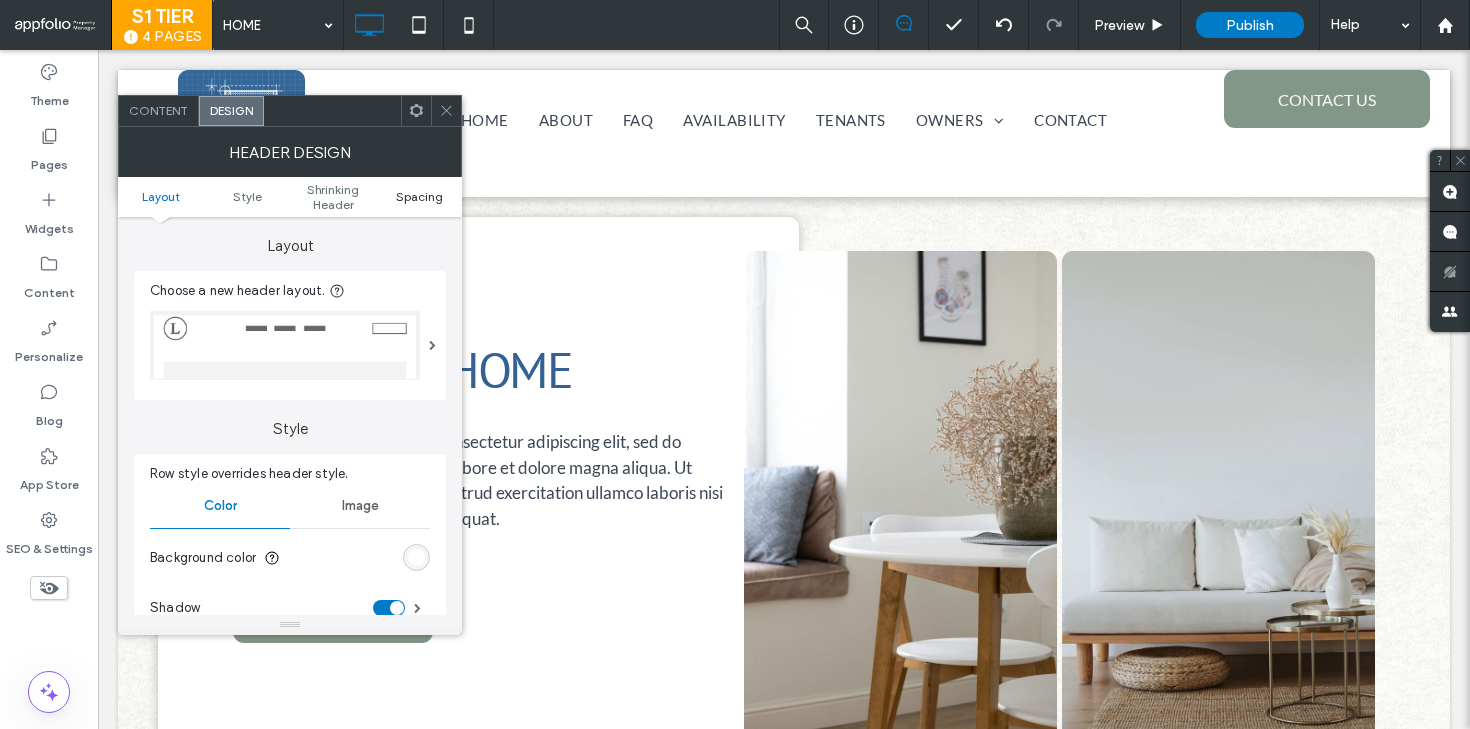 click on "Spacing" at bounding box center (419, 196) 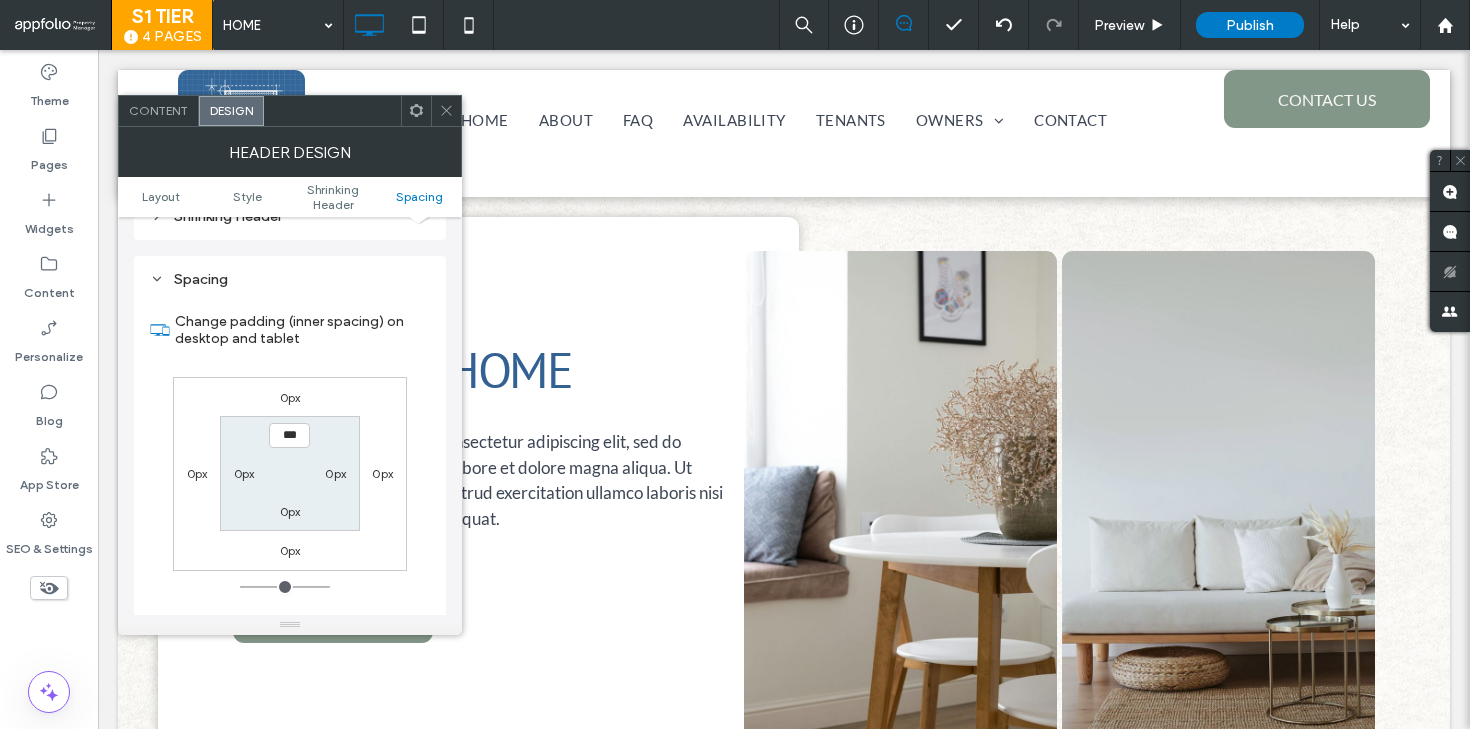scroll, scrollTop: 685, scrollLeft: 0, axis: vertical 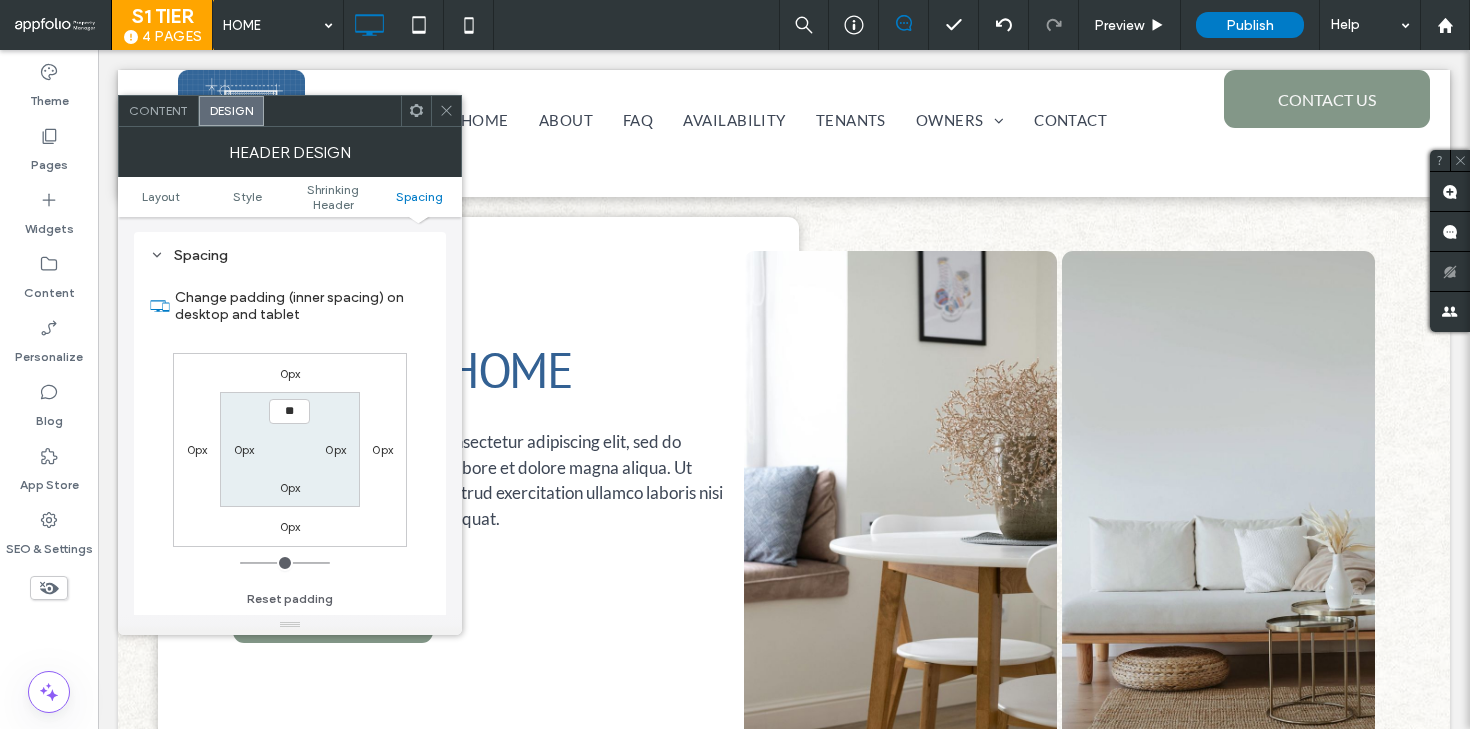 type on "**" 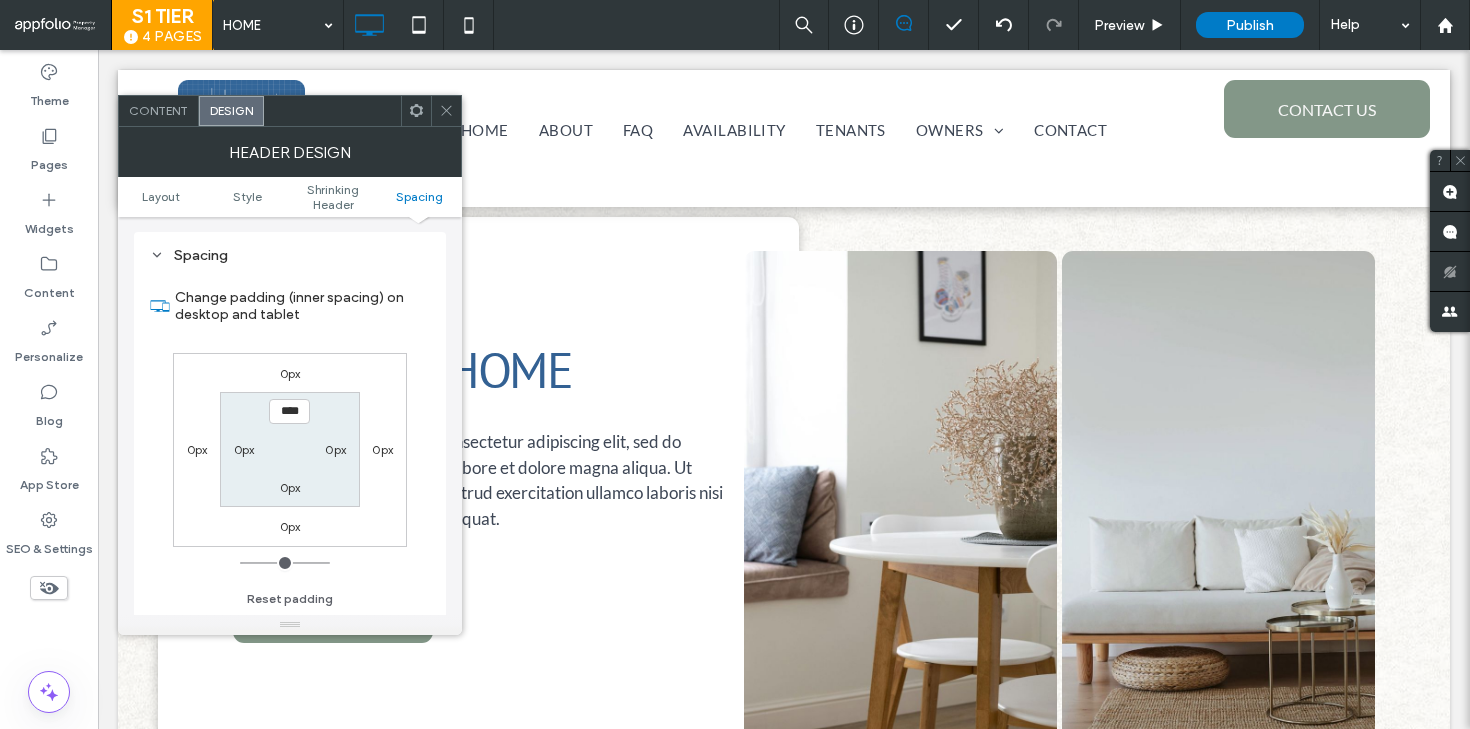 click on "0px" at bounding box center (290, 487) 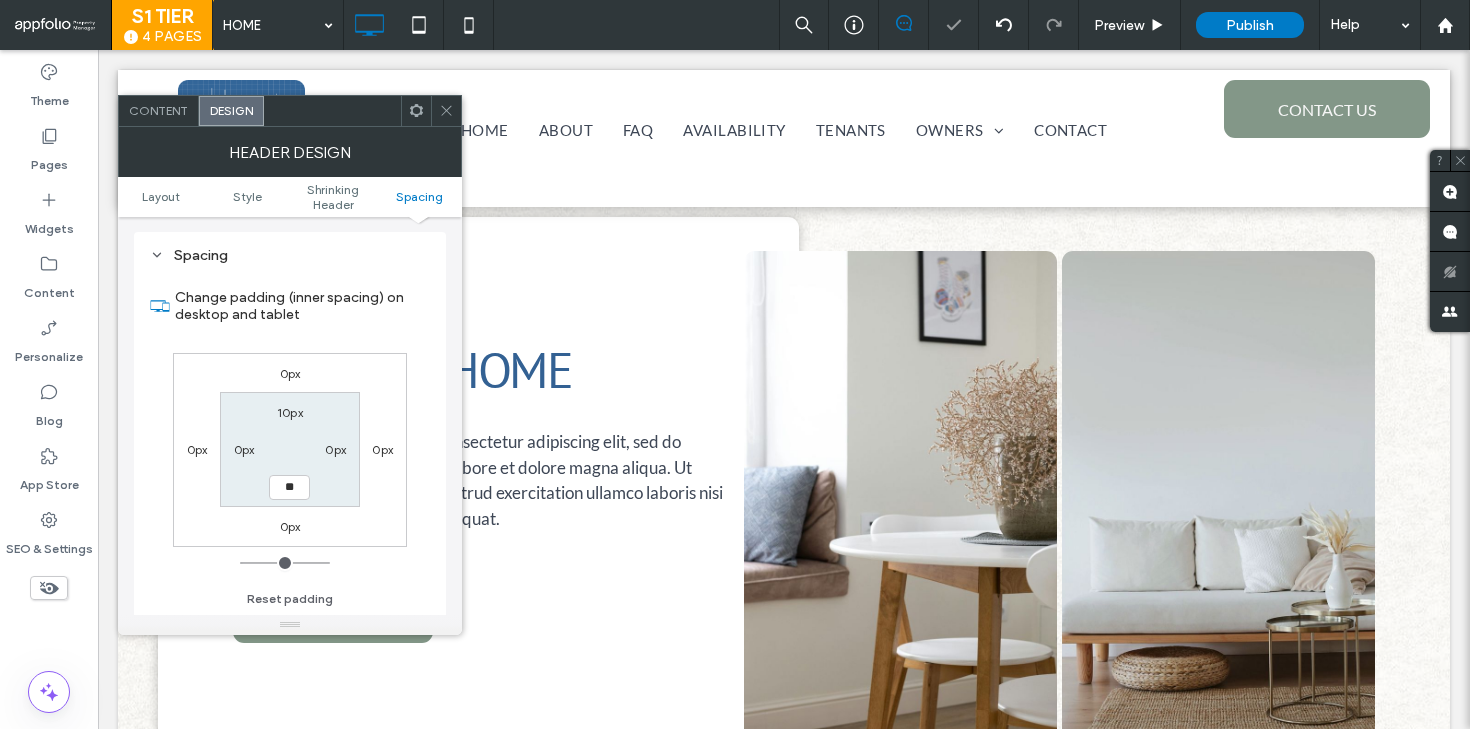 type on "**" 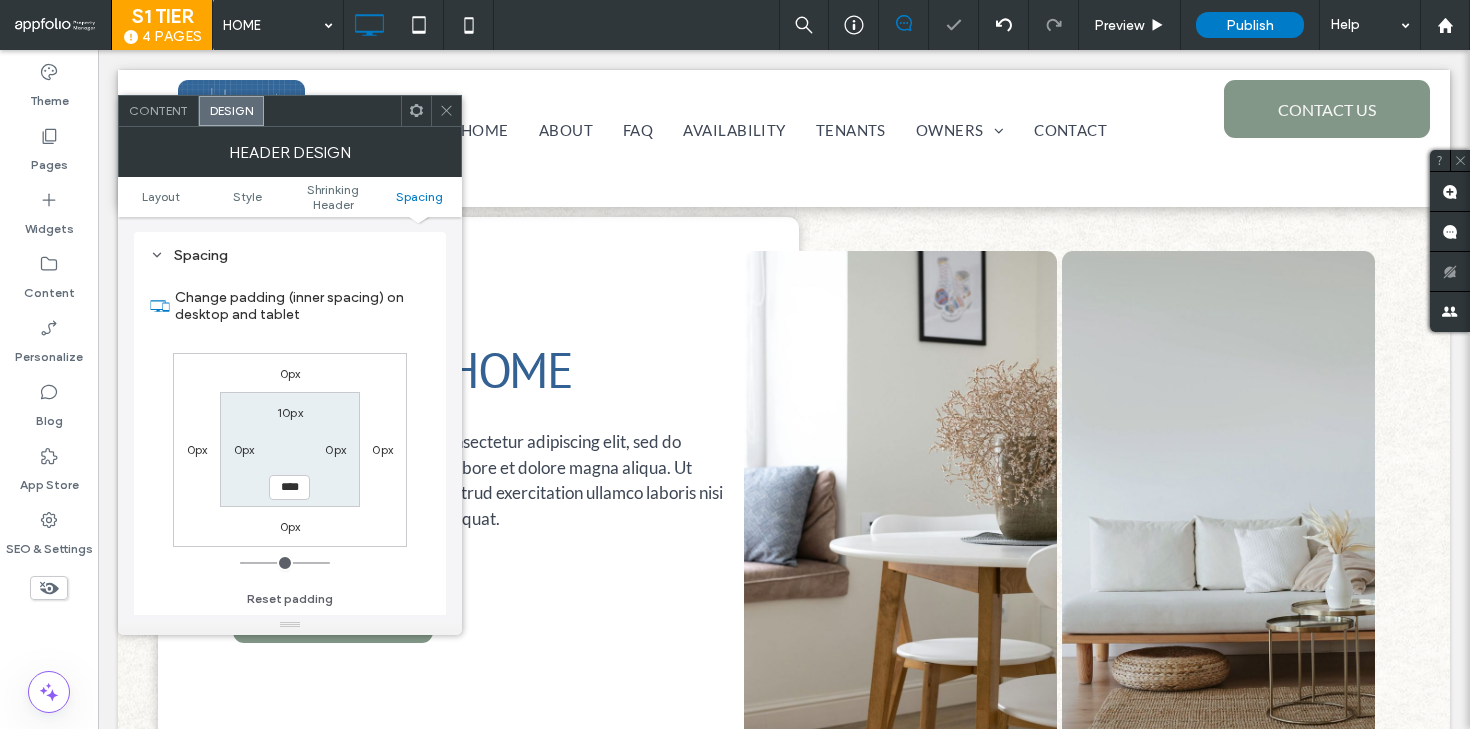 click on "10px 0px **** 0px" at bounding box center [289, 449] 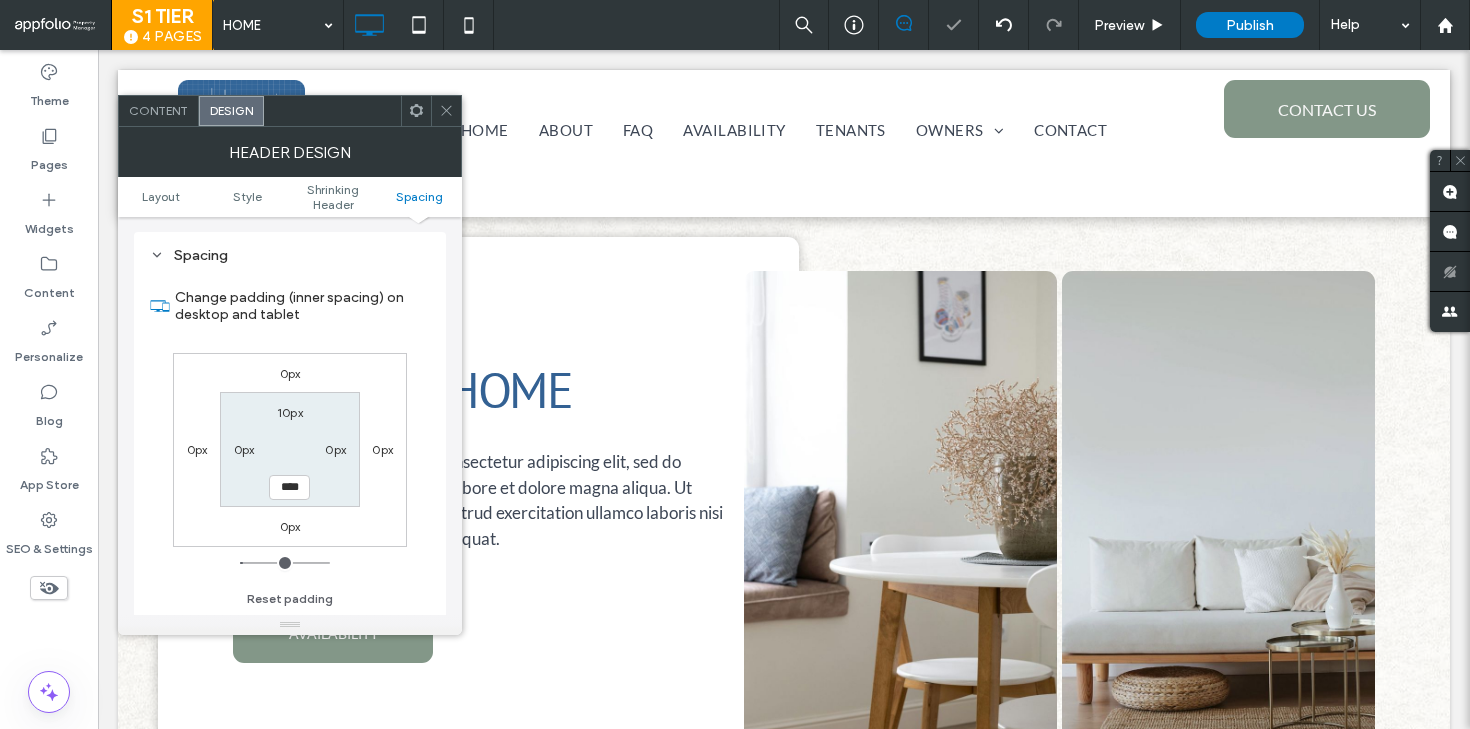 click at bounding box center (446, 111) 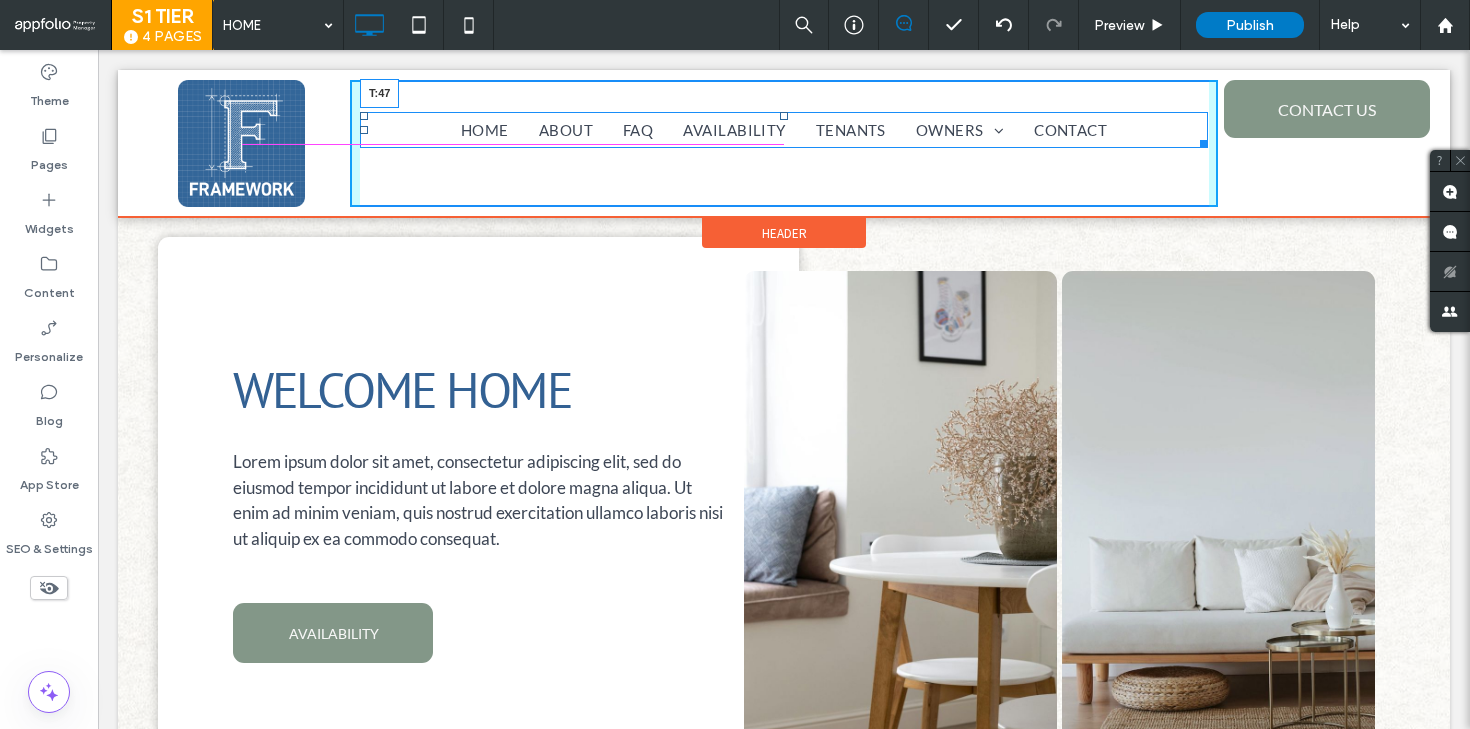 drag, startPoint x: 782, startPoint y: 114, endPoint x: 782, endPoint y: 128, distance: 14 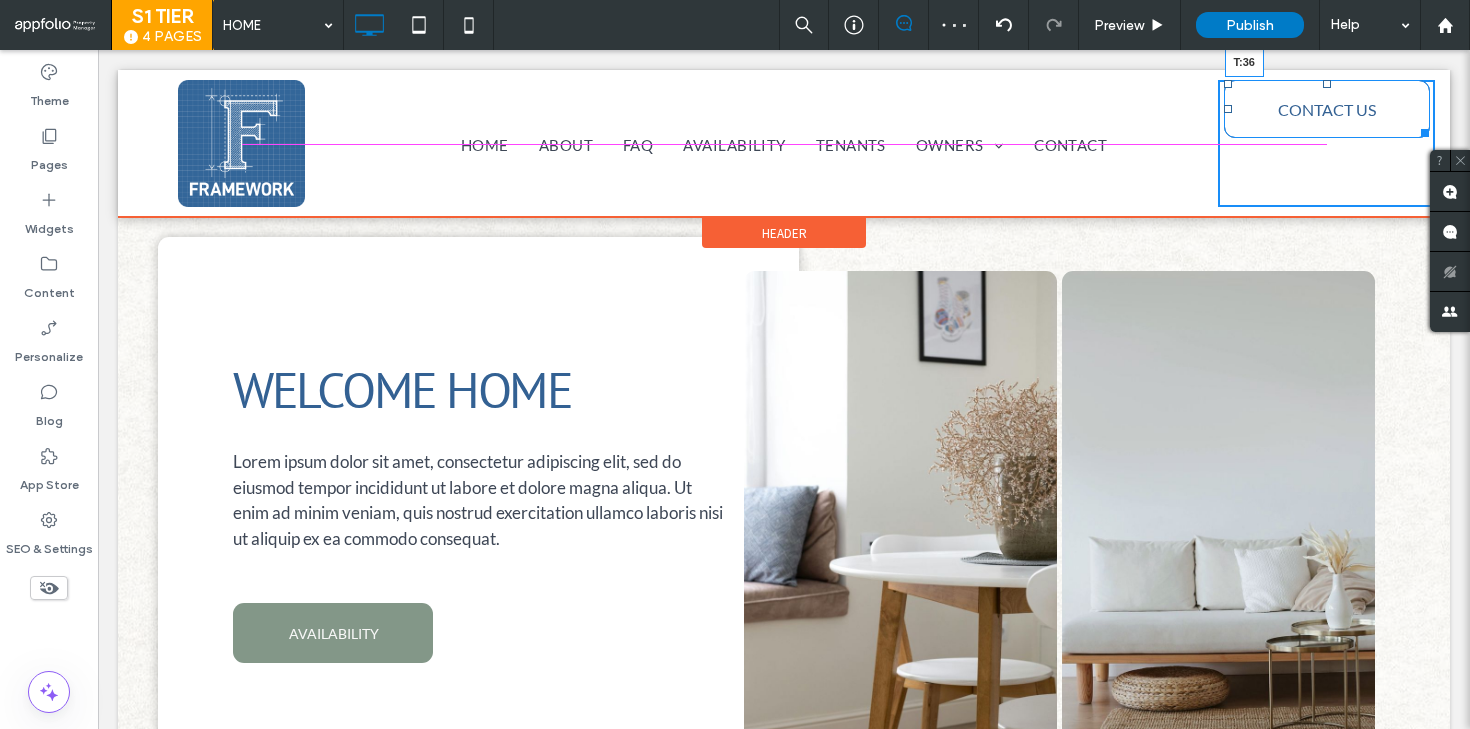 drag, startPoint x: 1329, startPoint y: 84, endPoint x: 1328, endPoint y: 120, distance: 36.013885 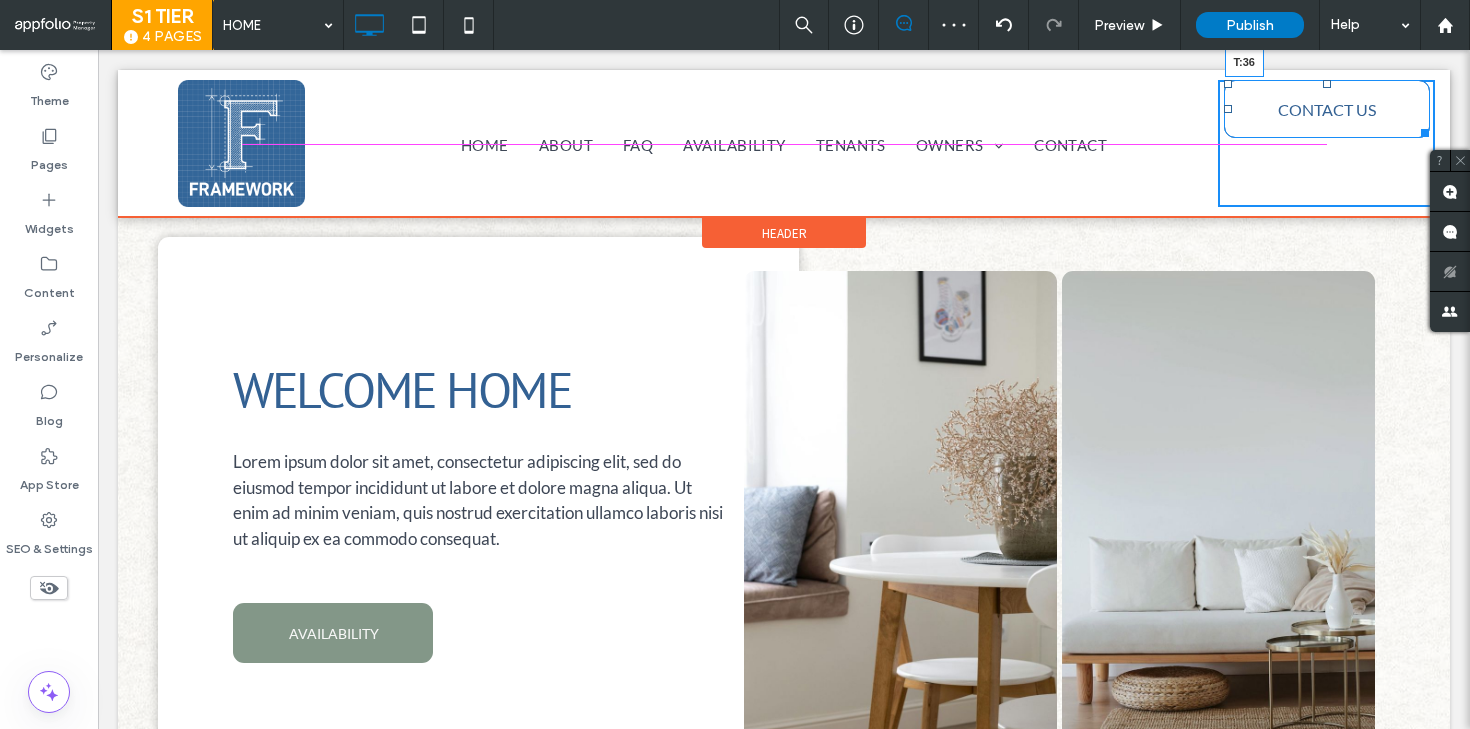 click at bounding box center [1327, 84] 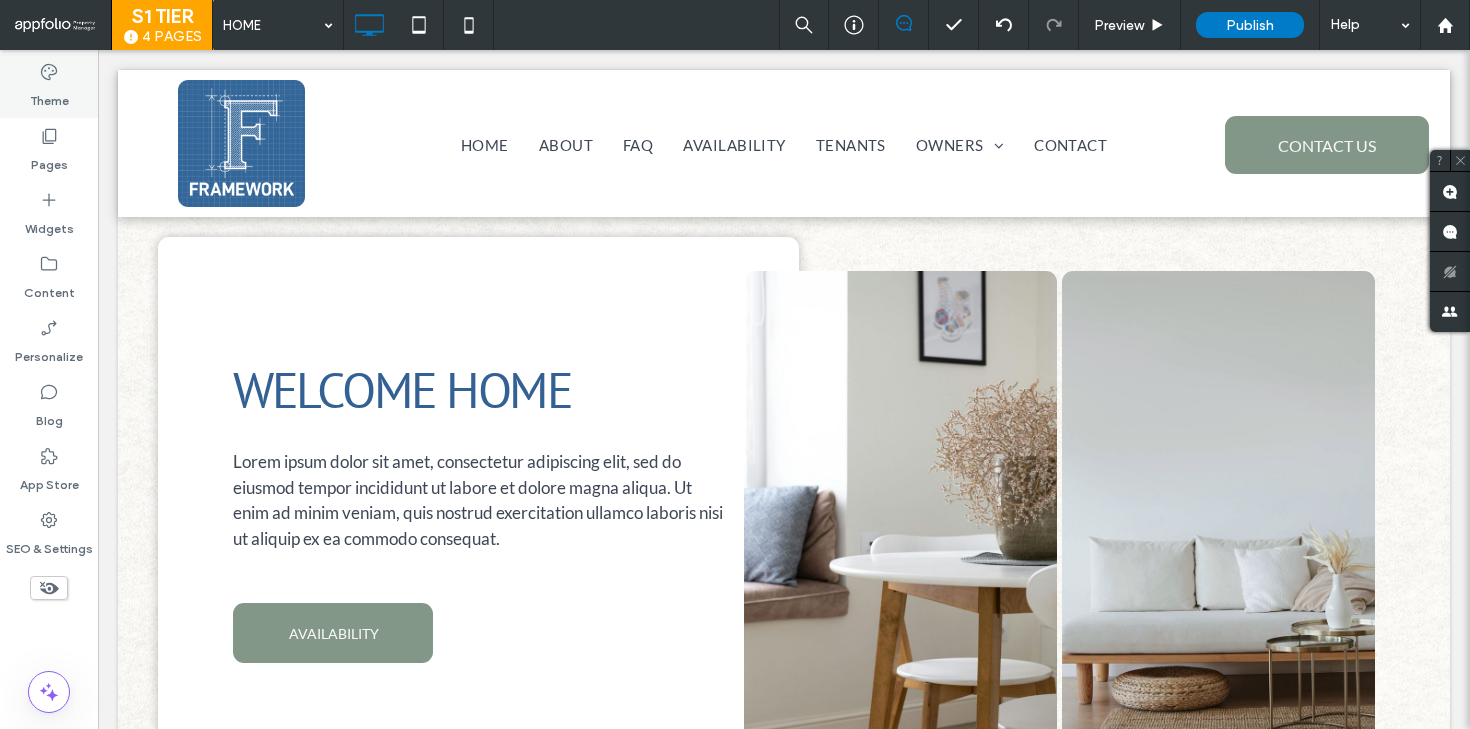 click on "Theme" at bounding box center [49, 96] 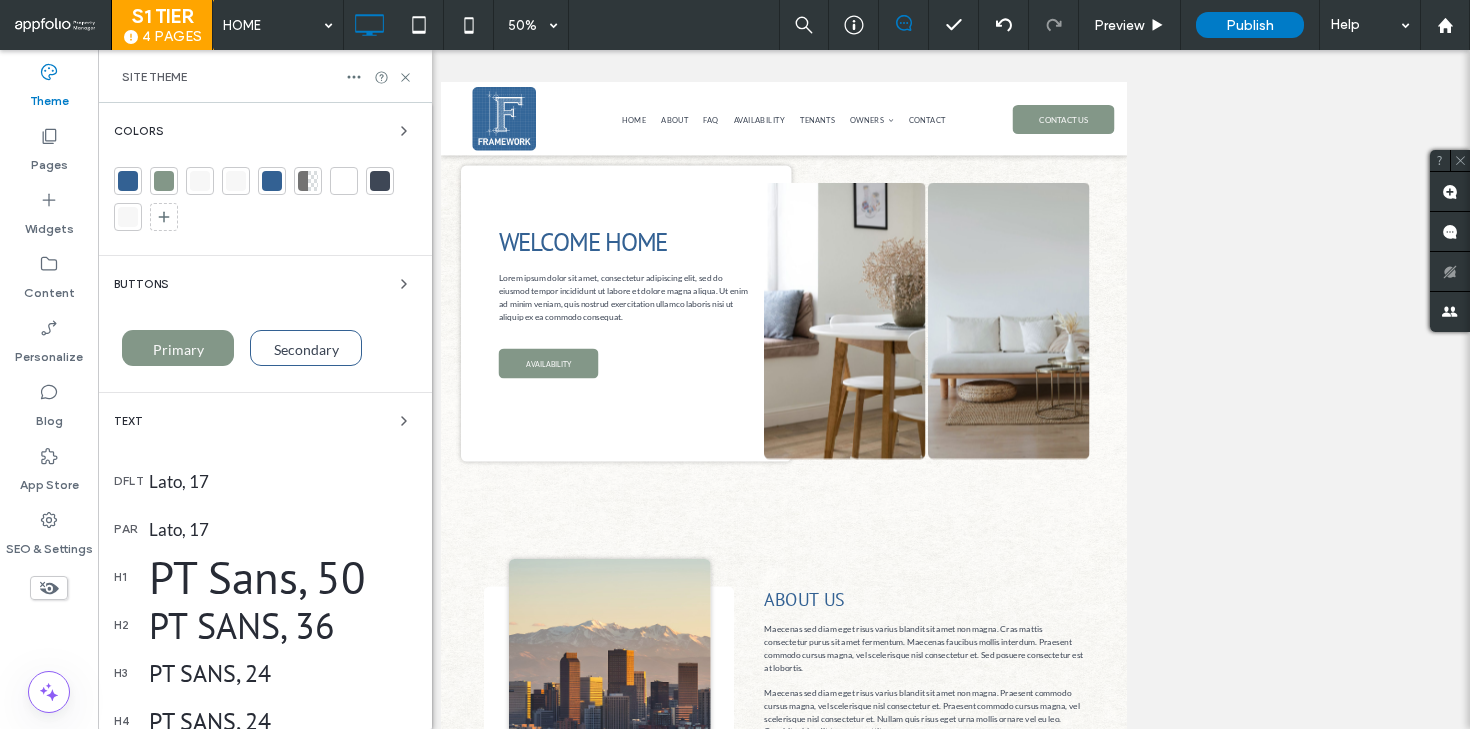 click at bounding box center [164, 181] 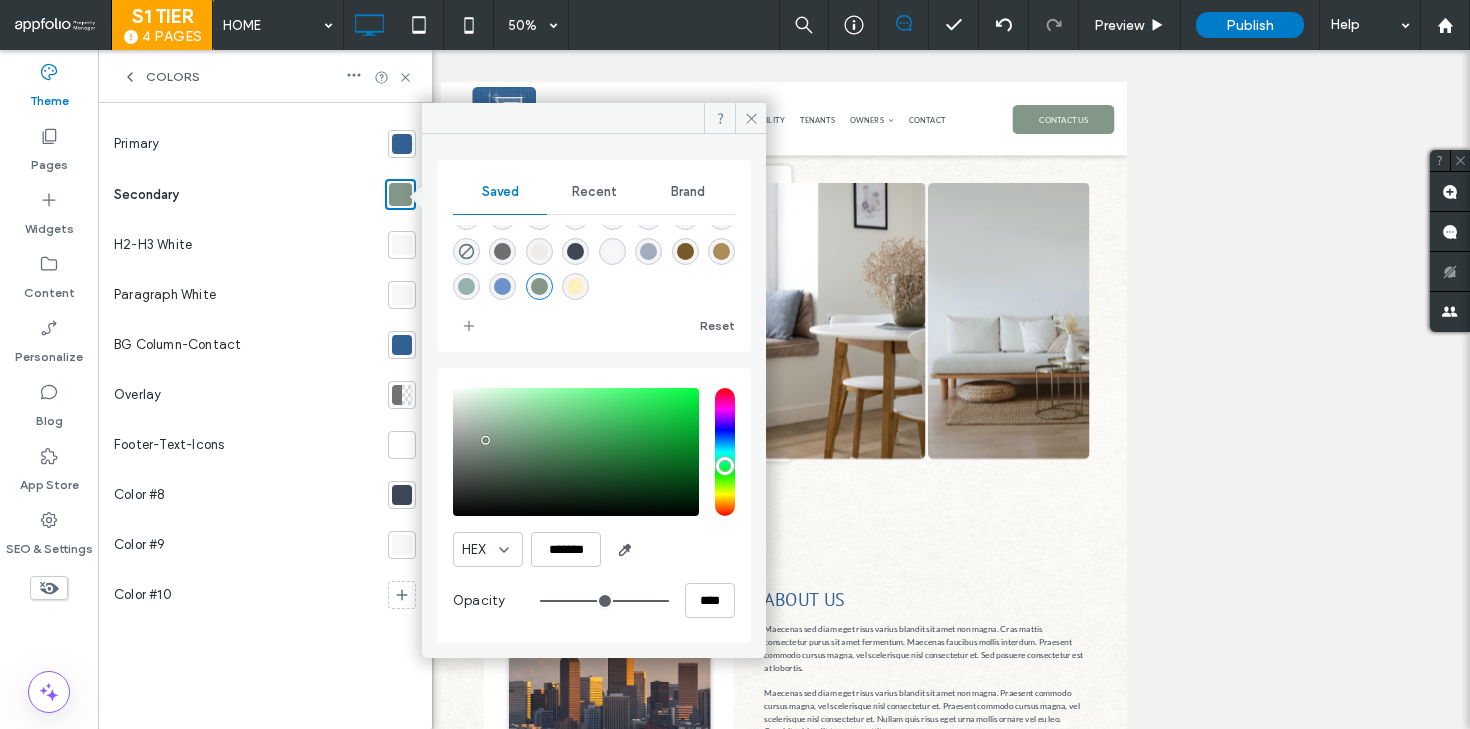 scroll, scrollTop: 31, scrollLeft: 0, axis: vertical 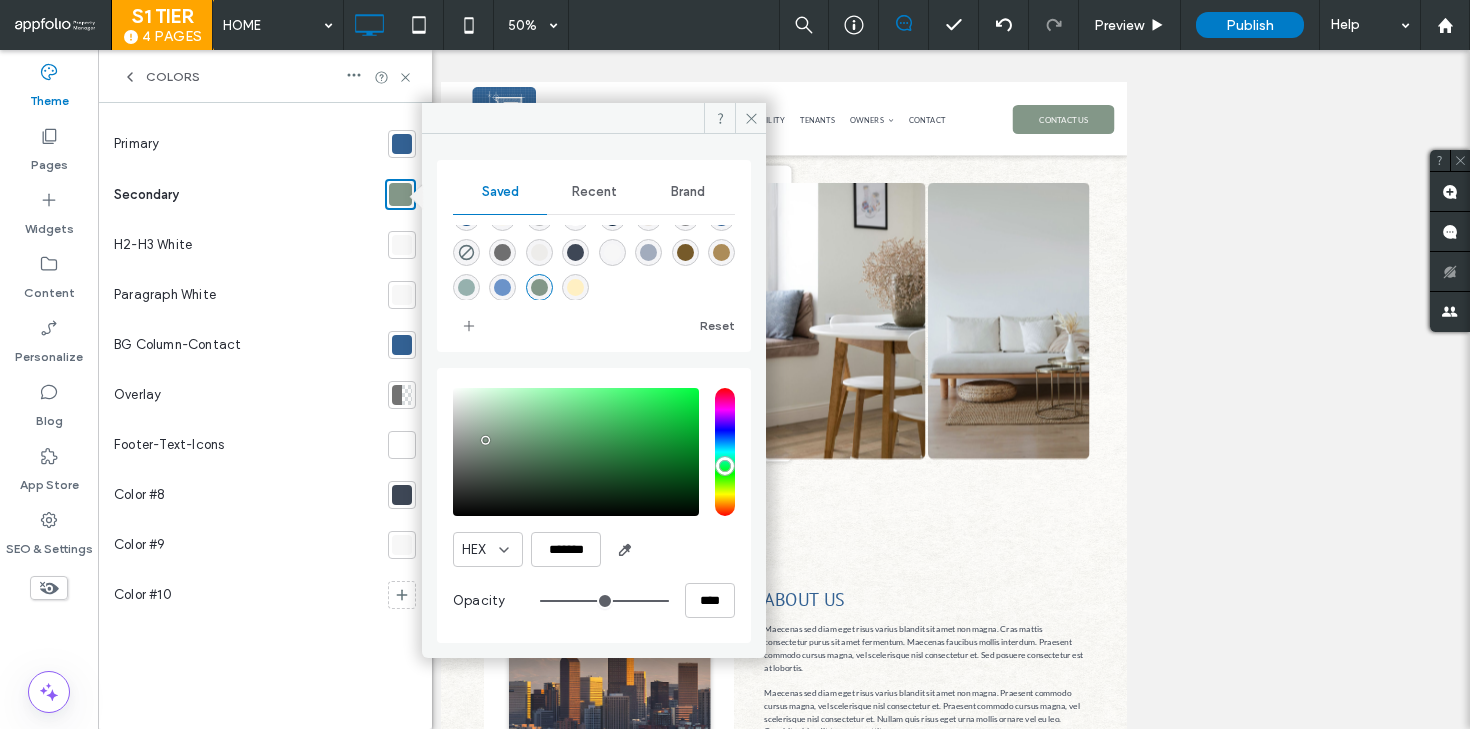 click at bounding box center (721, 252) 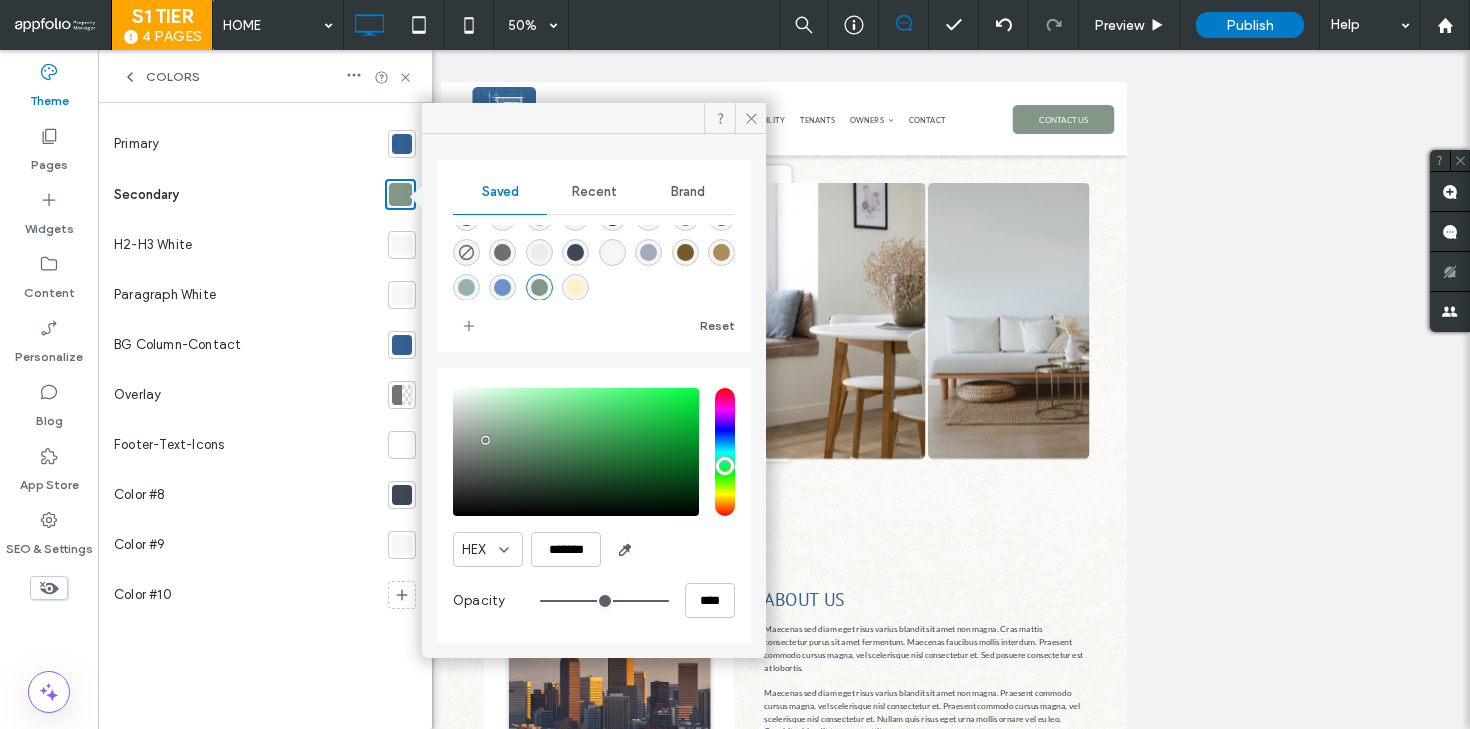 type on "*******" 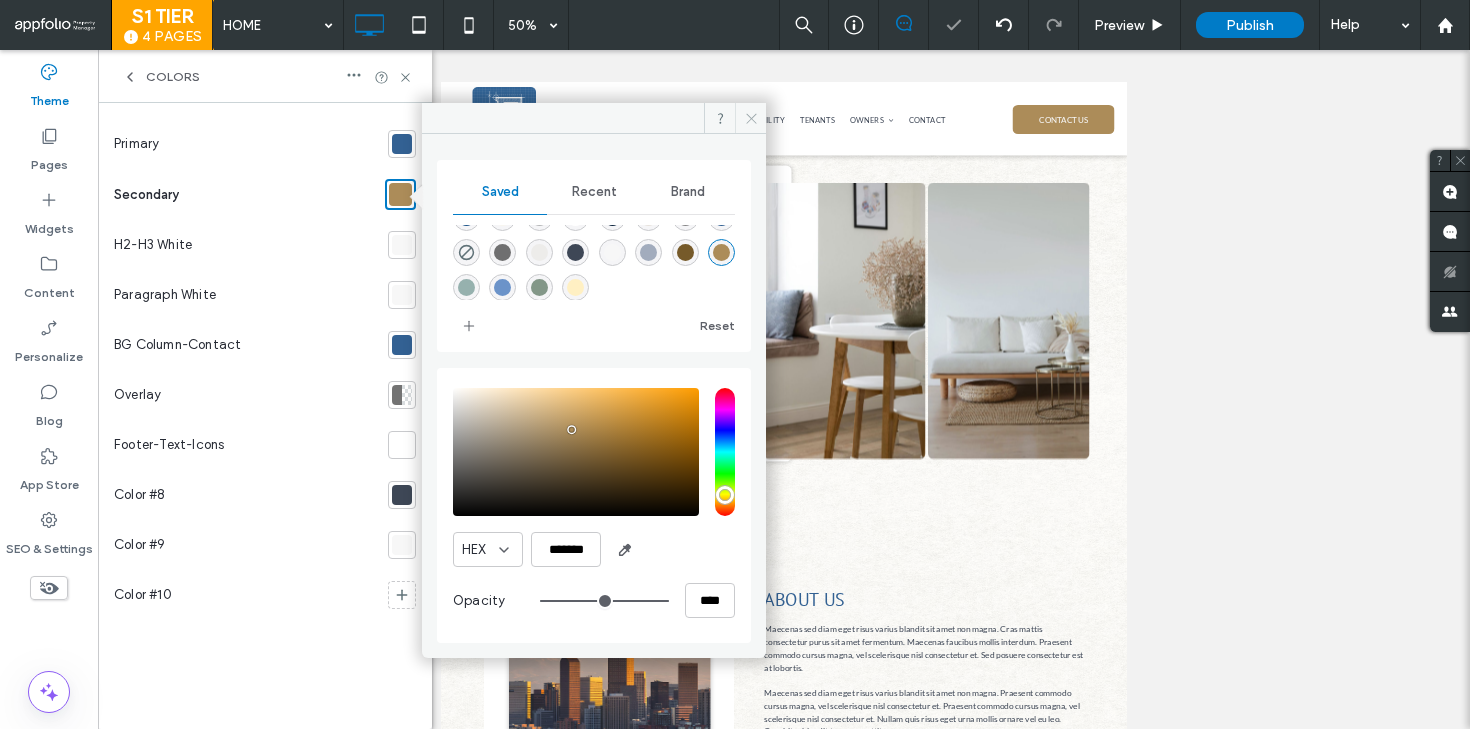 click at bounding box center [750, 118] 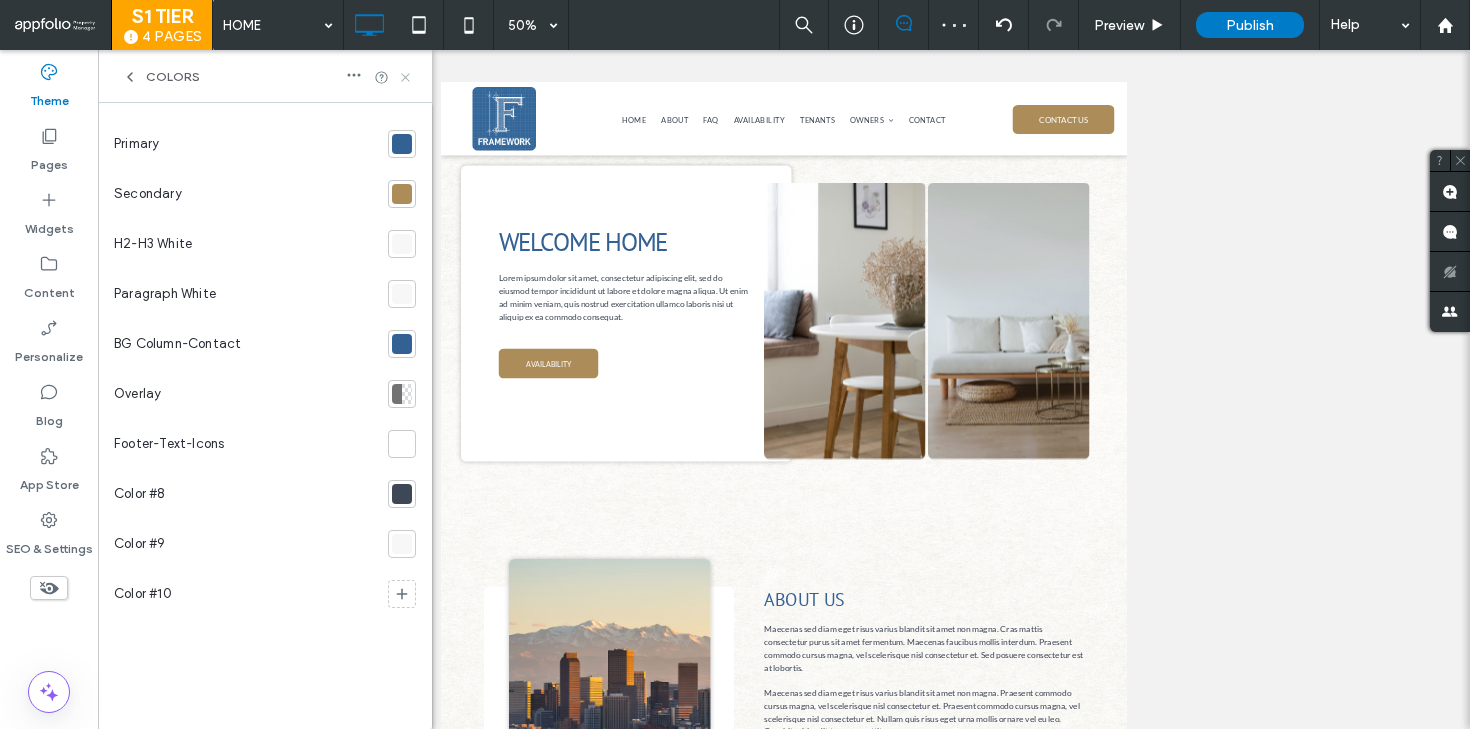 click 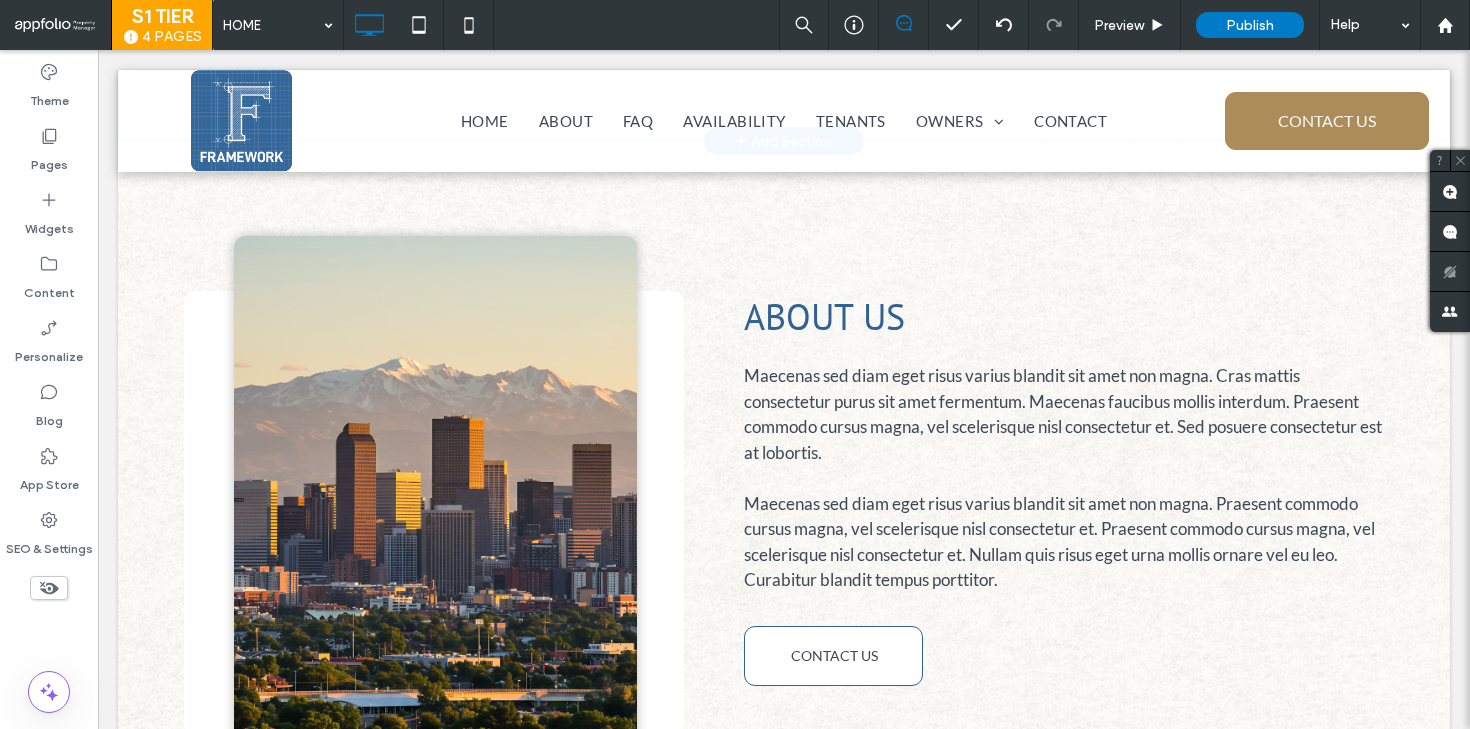 scroll, scrollTop: 791, scrollLeft: 0, axis: vertical 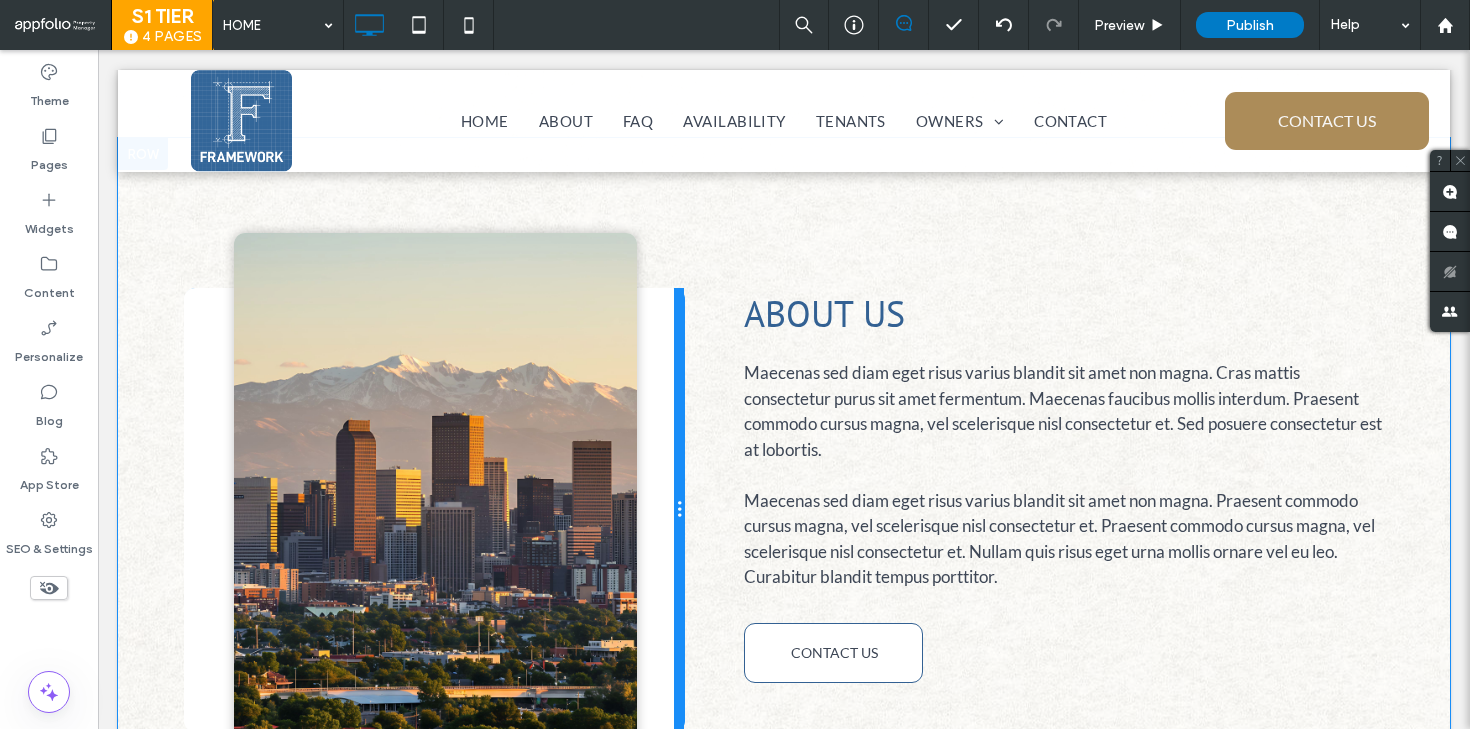 click at bounding box center (679, 510) 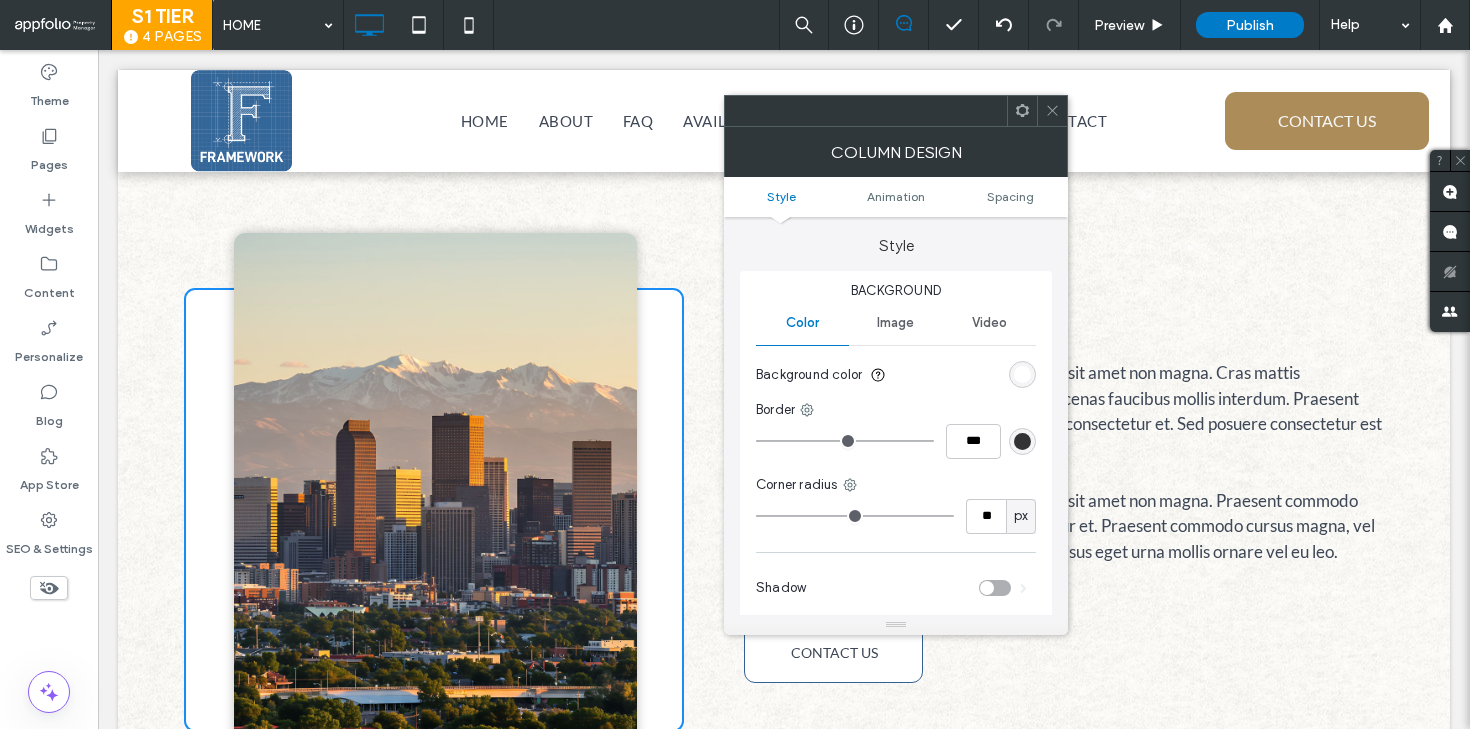 click at bounding box center (1022, 374) 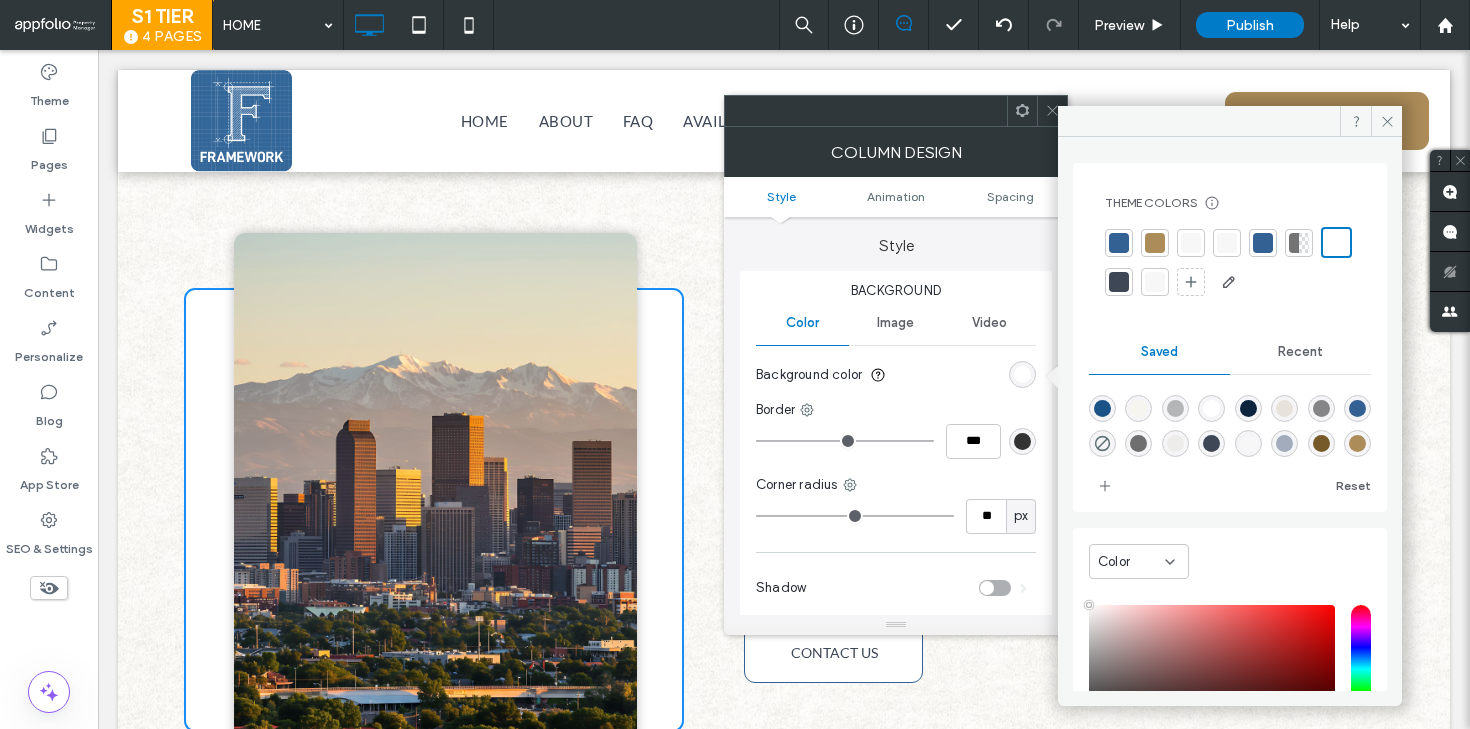 click at bounding box center [1230, 262] 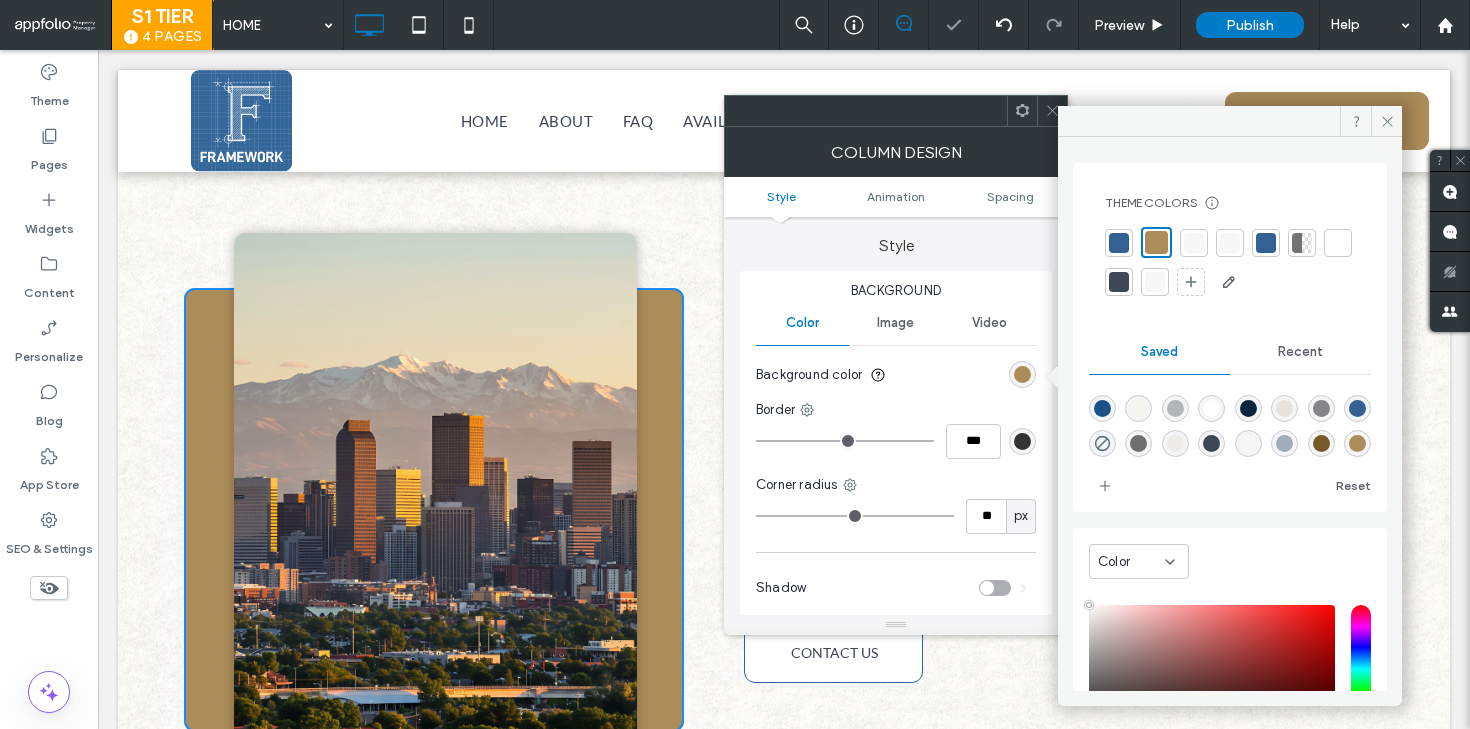 click 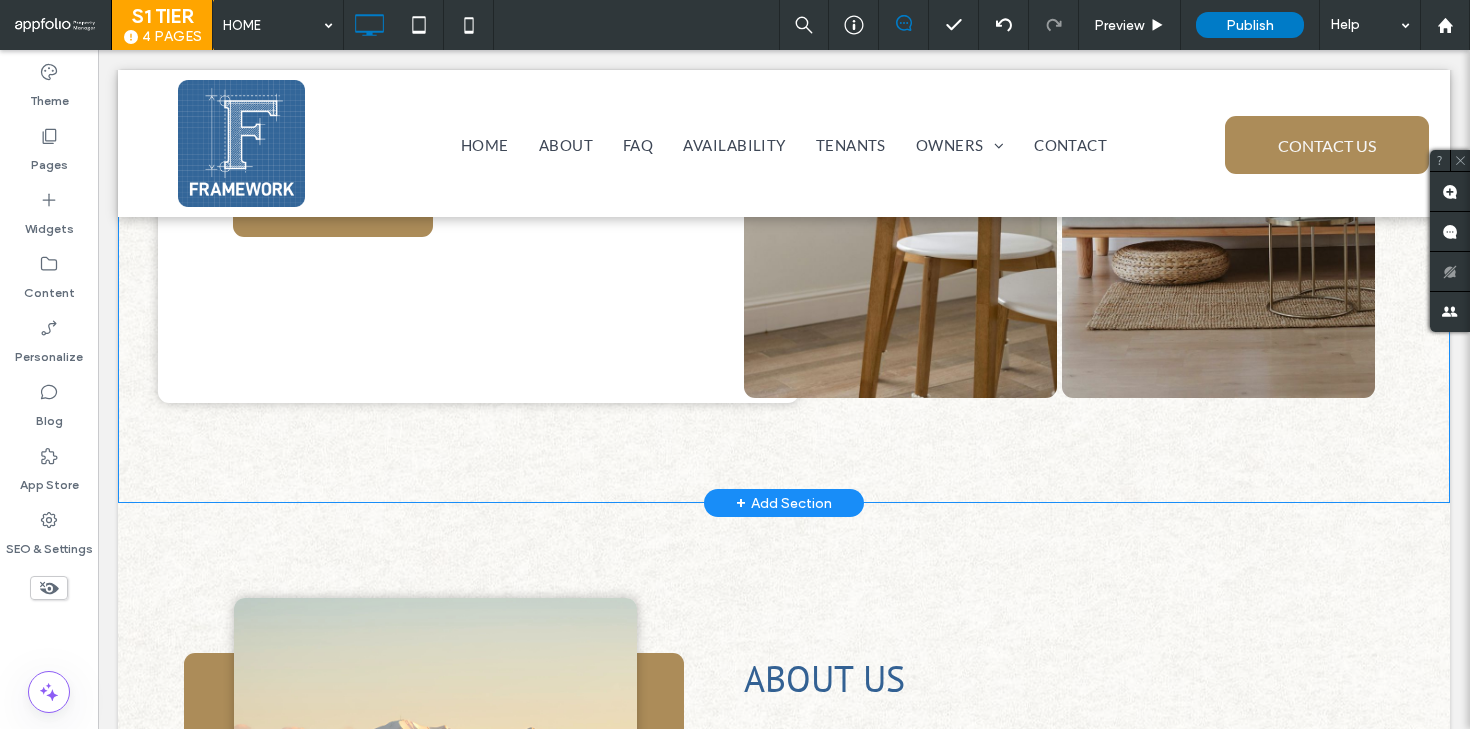 scroll, scrollTop: 0, scrollLeft: 0, axis: both 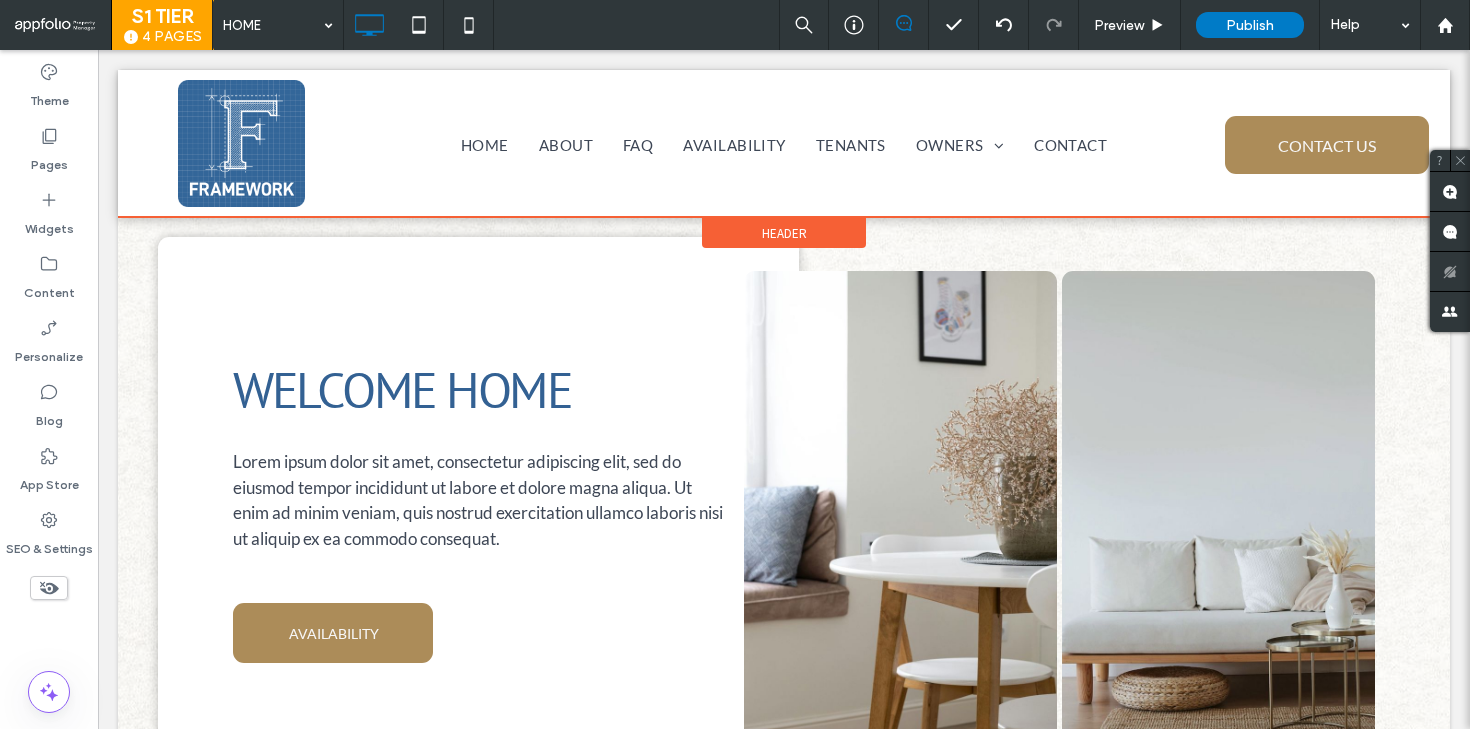 click on "Header" at bounding box center [784, 233] 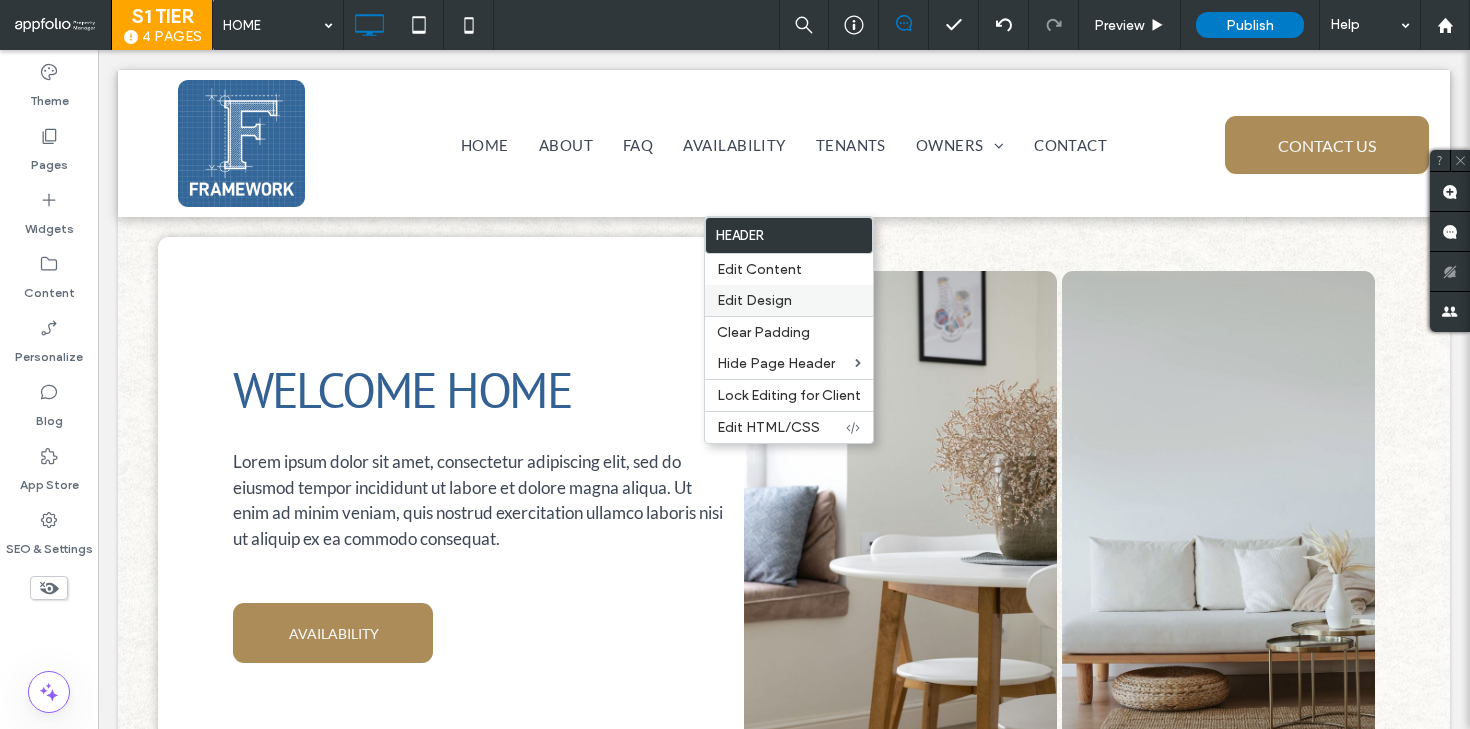click on "Edit Design" at bounding box center (754, 300) 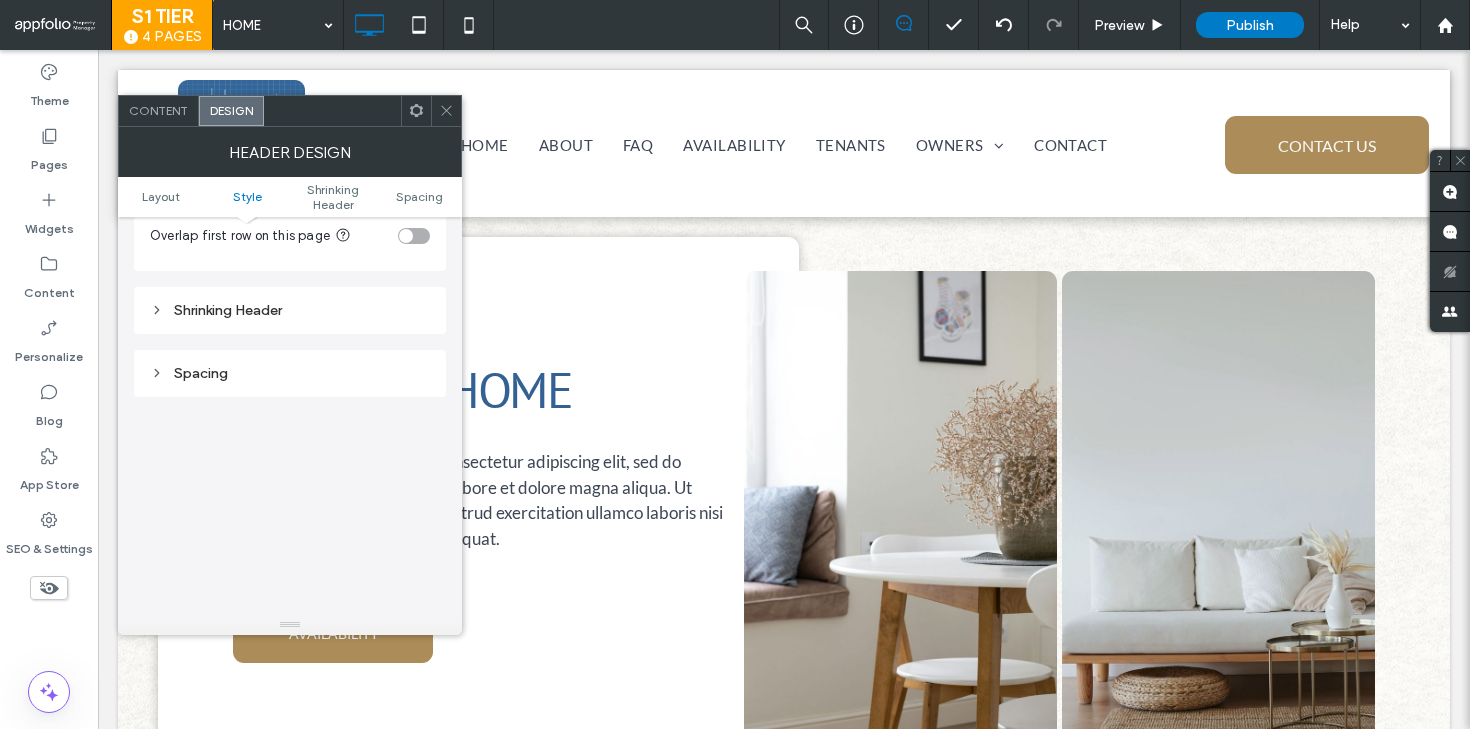 scroll, scrollTop: 569, scrollLeft: 0, axis: vertical 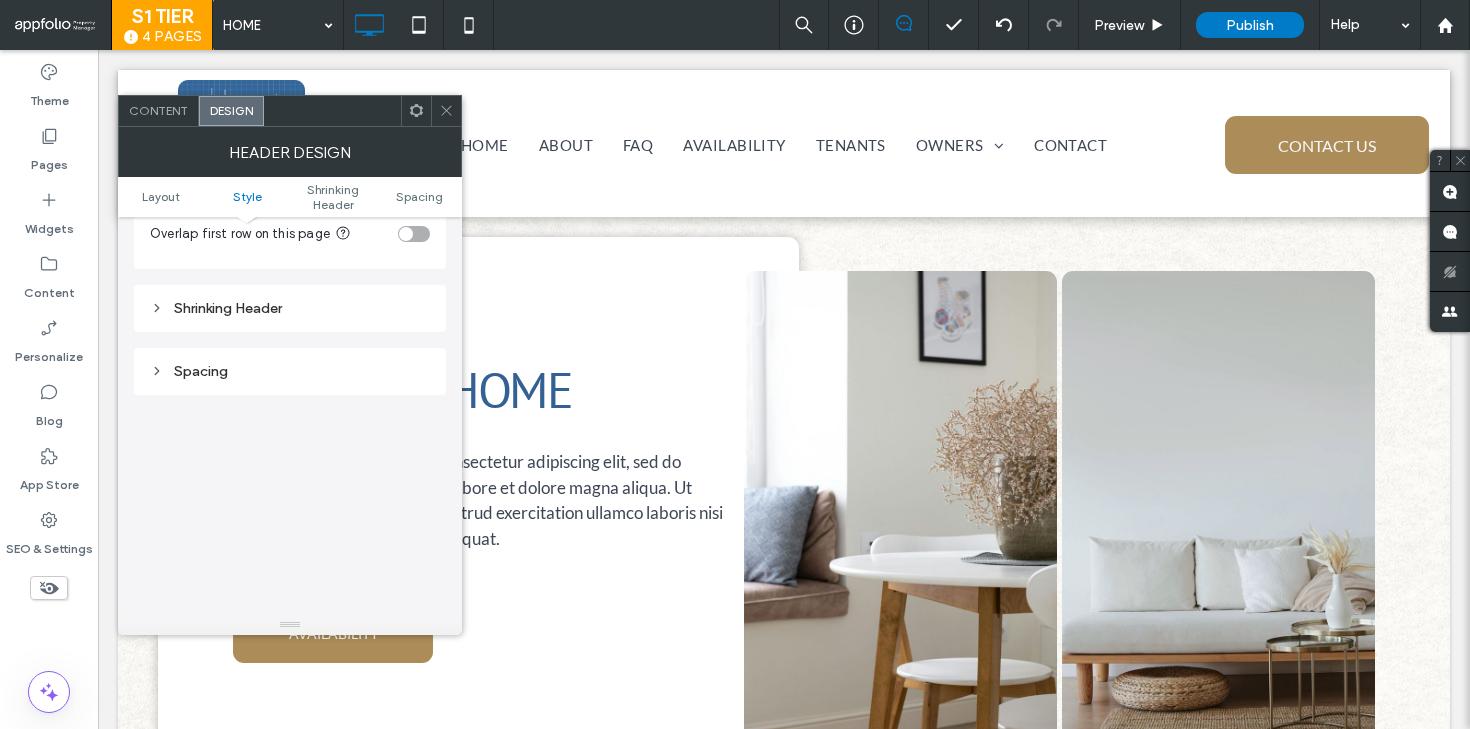 click on "Shrinking Header" at bounding box center (290, 308) 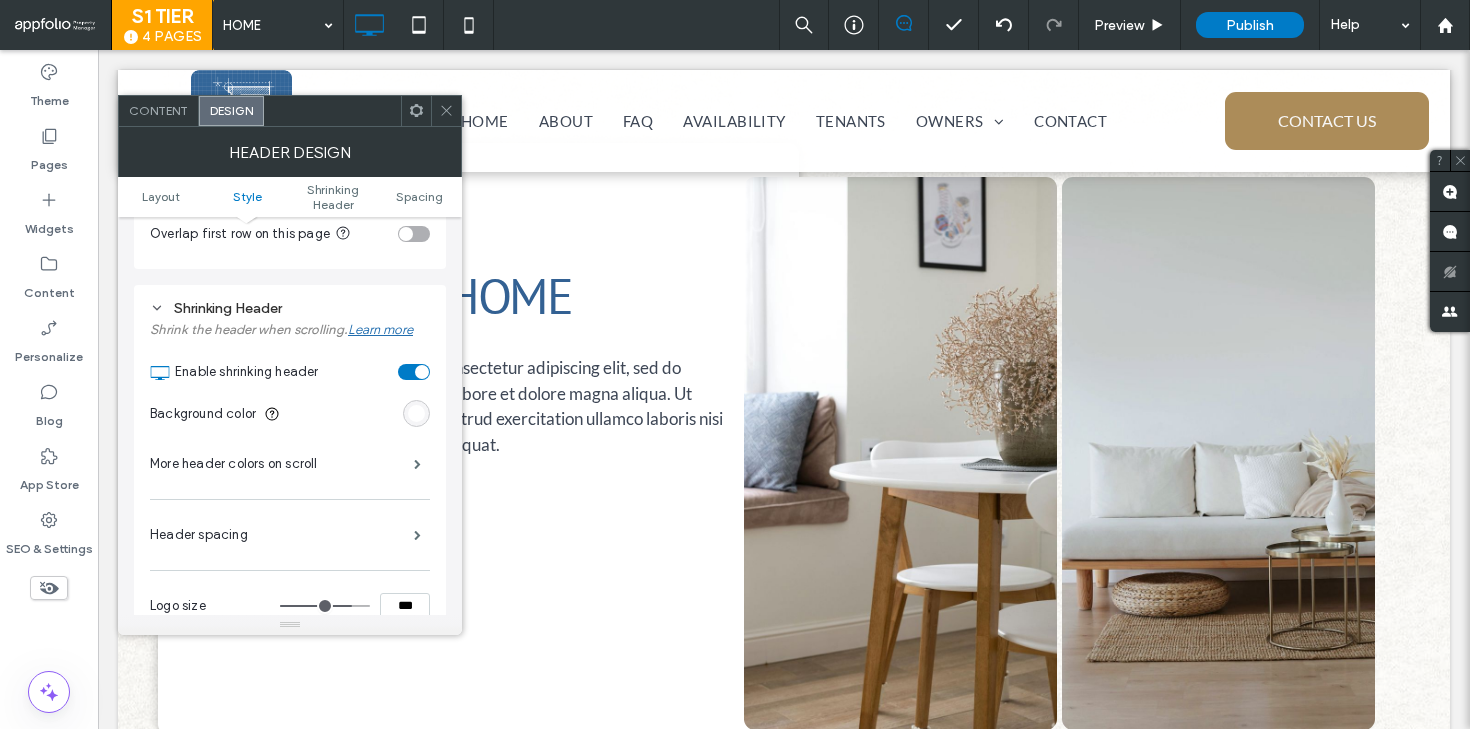 scroll, scrollTop: 147, scrollLeft: 0, axis: vertical 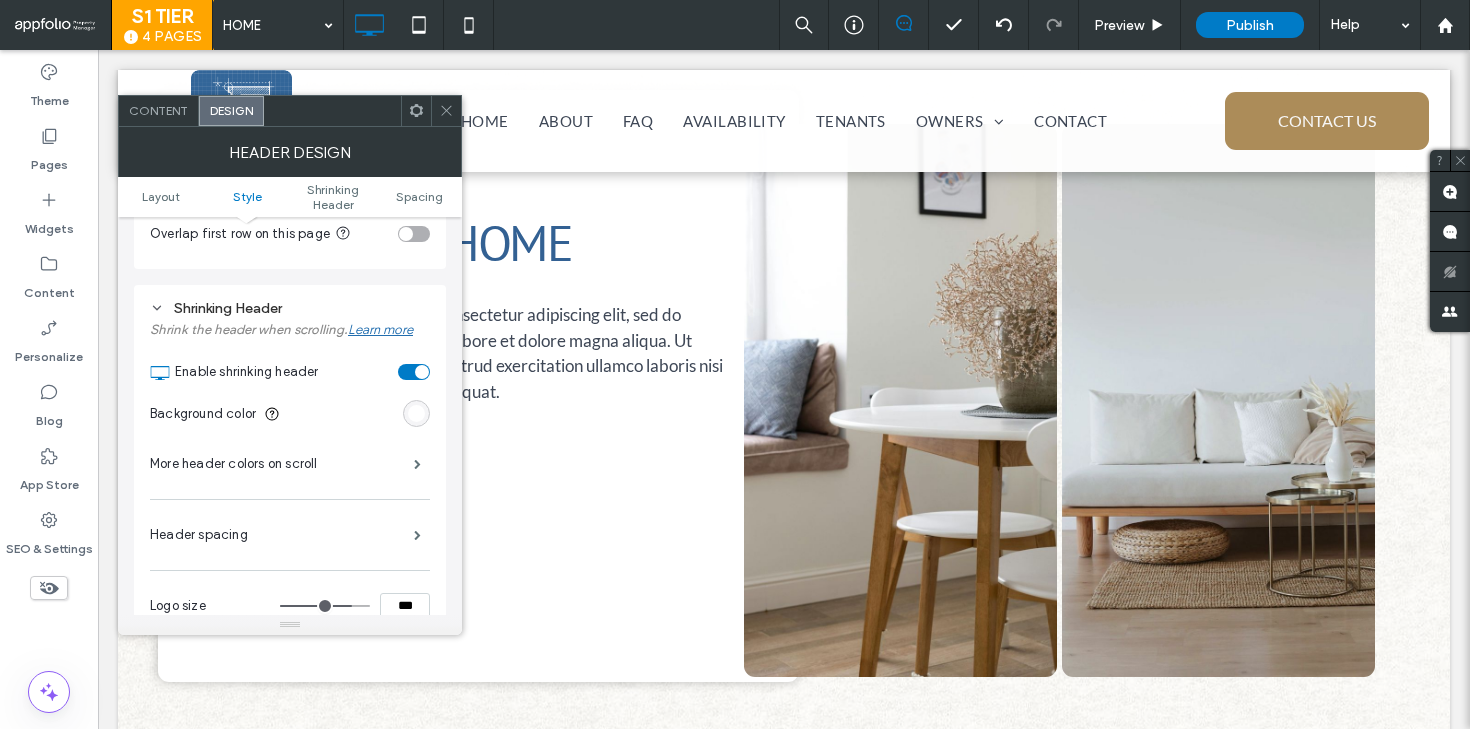 click at bounding box center [416, 413] 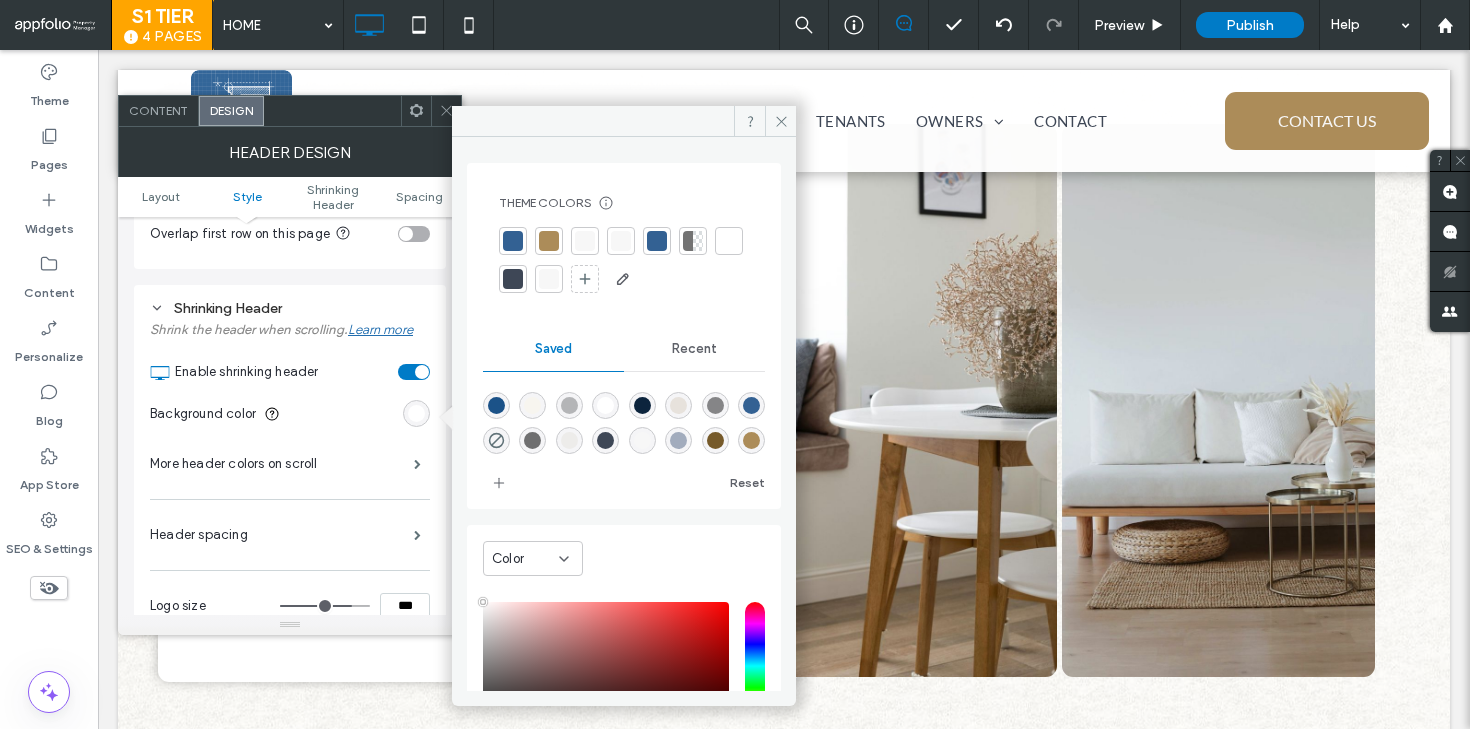 click at bounding box center [513, 241] 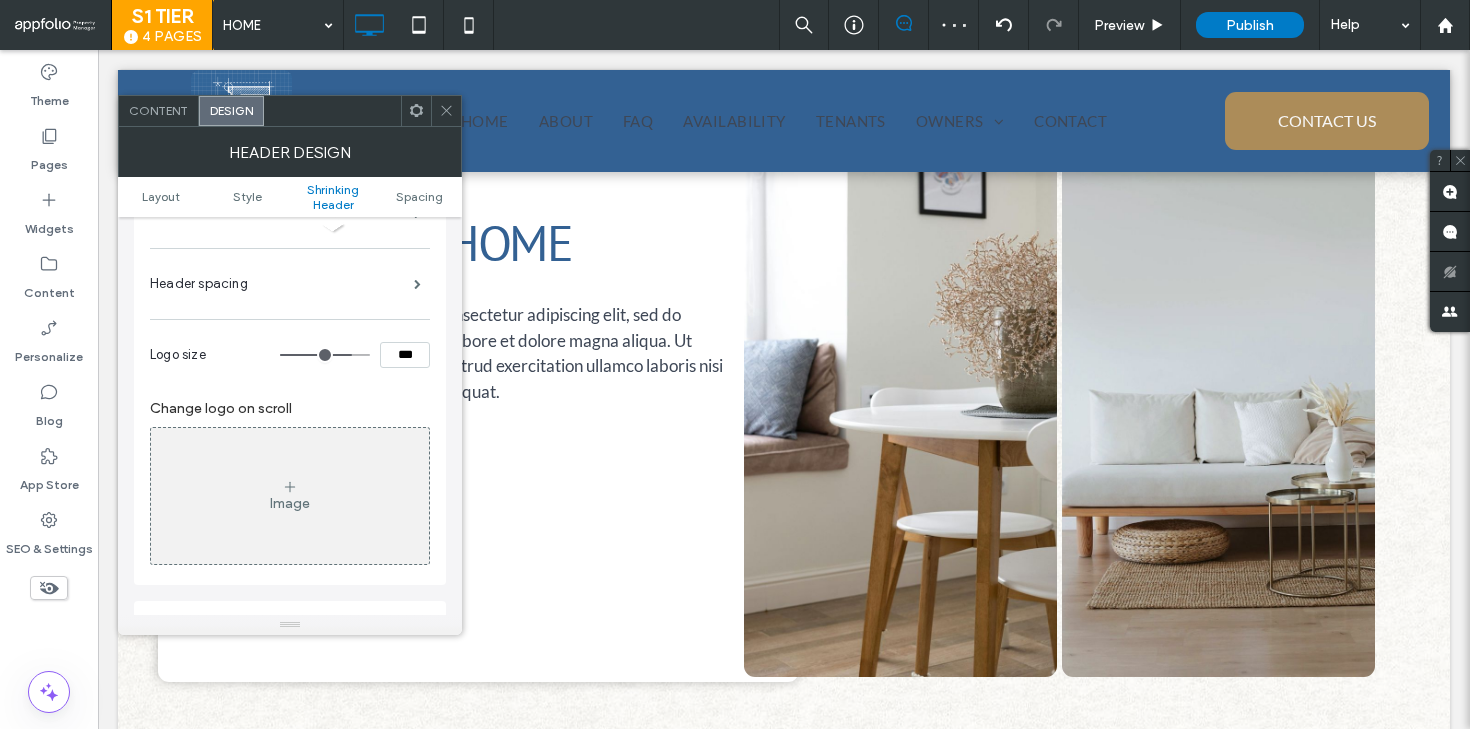 scroll, scrollTop: 831, scrollLeft: 0, axis: vertical 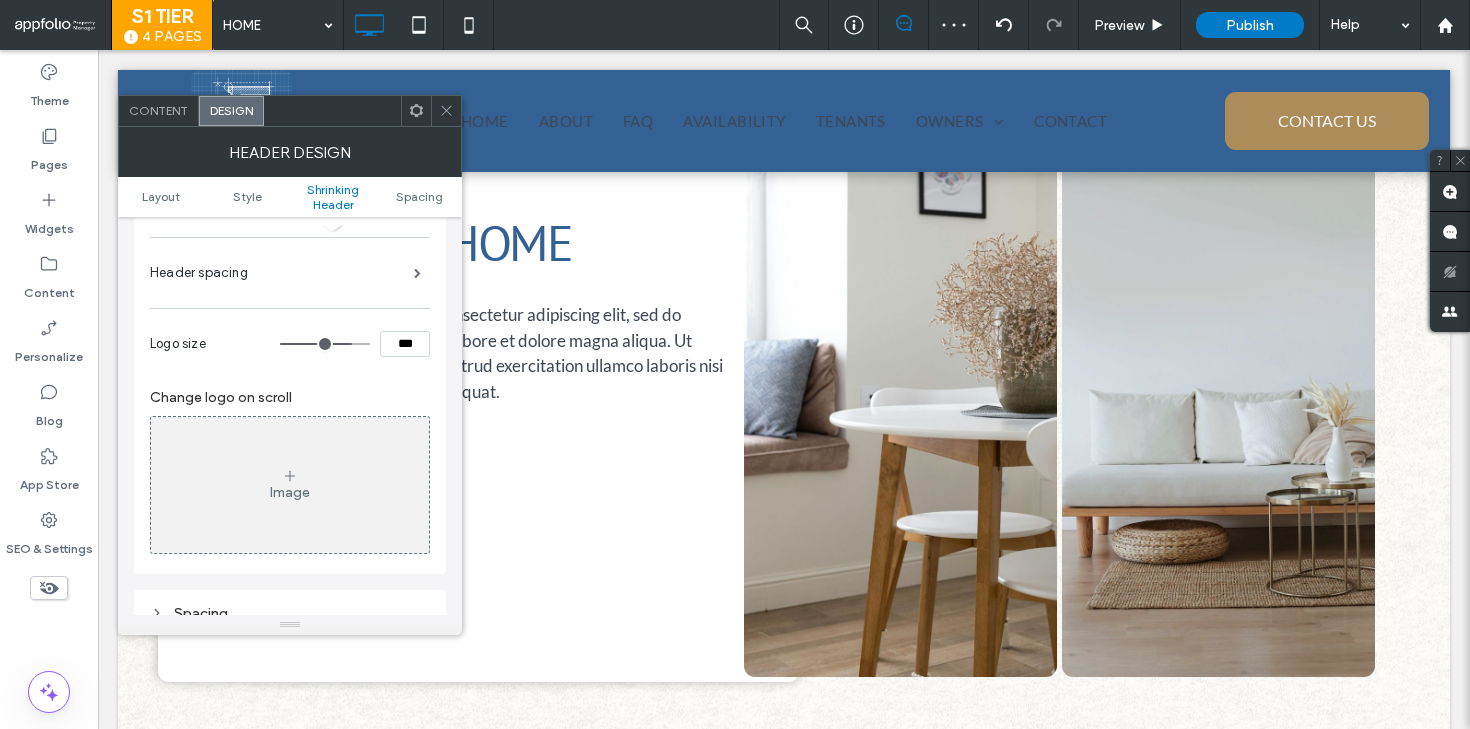 click on "Image" at bounding box center (290, 485) 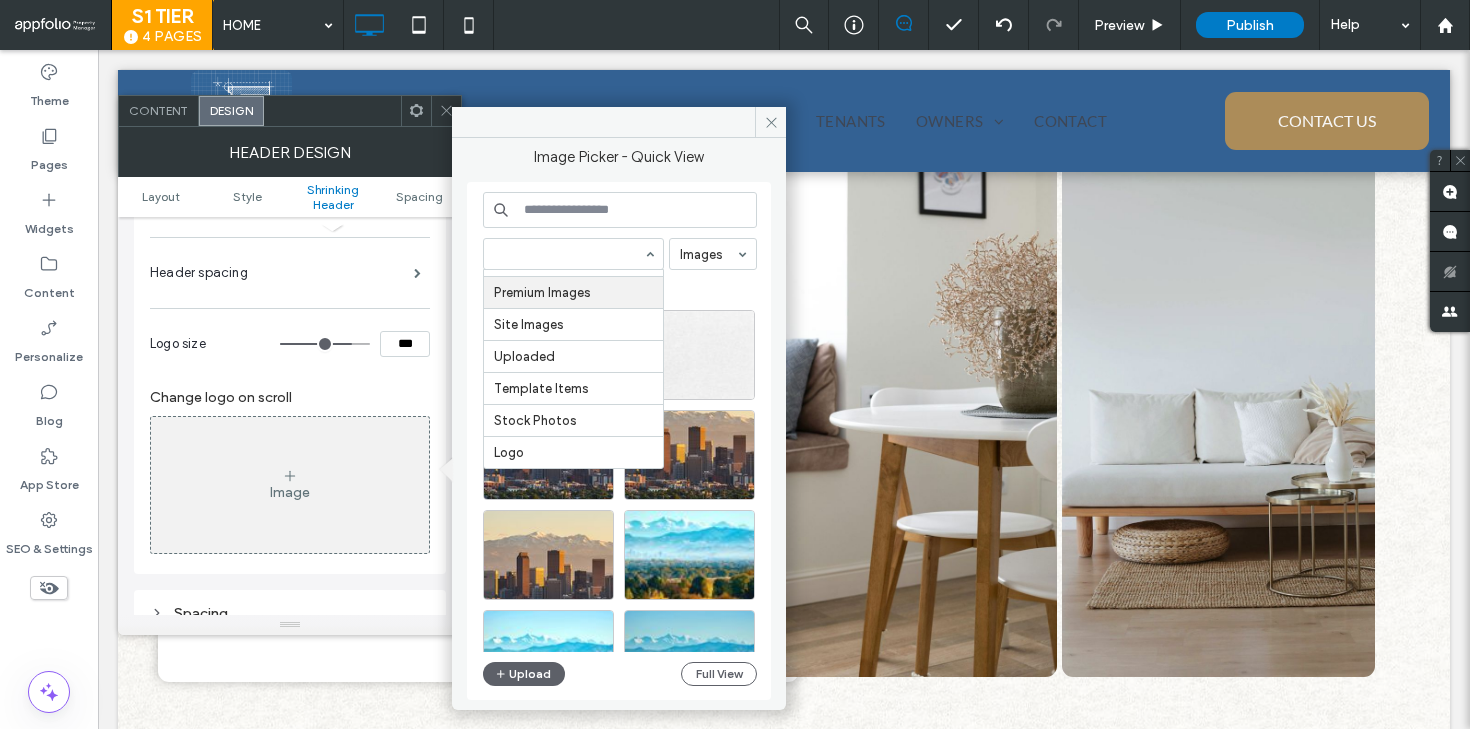 scroll, scrollTop: 63, scrollLeft: 0, axis: vertical 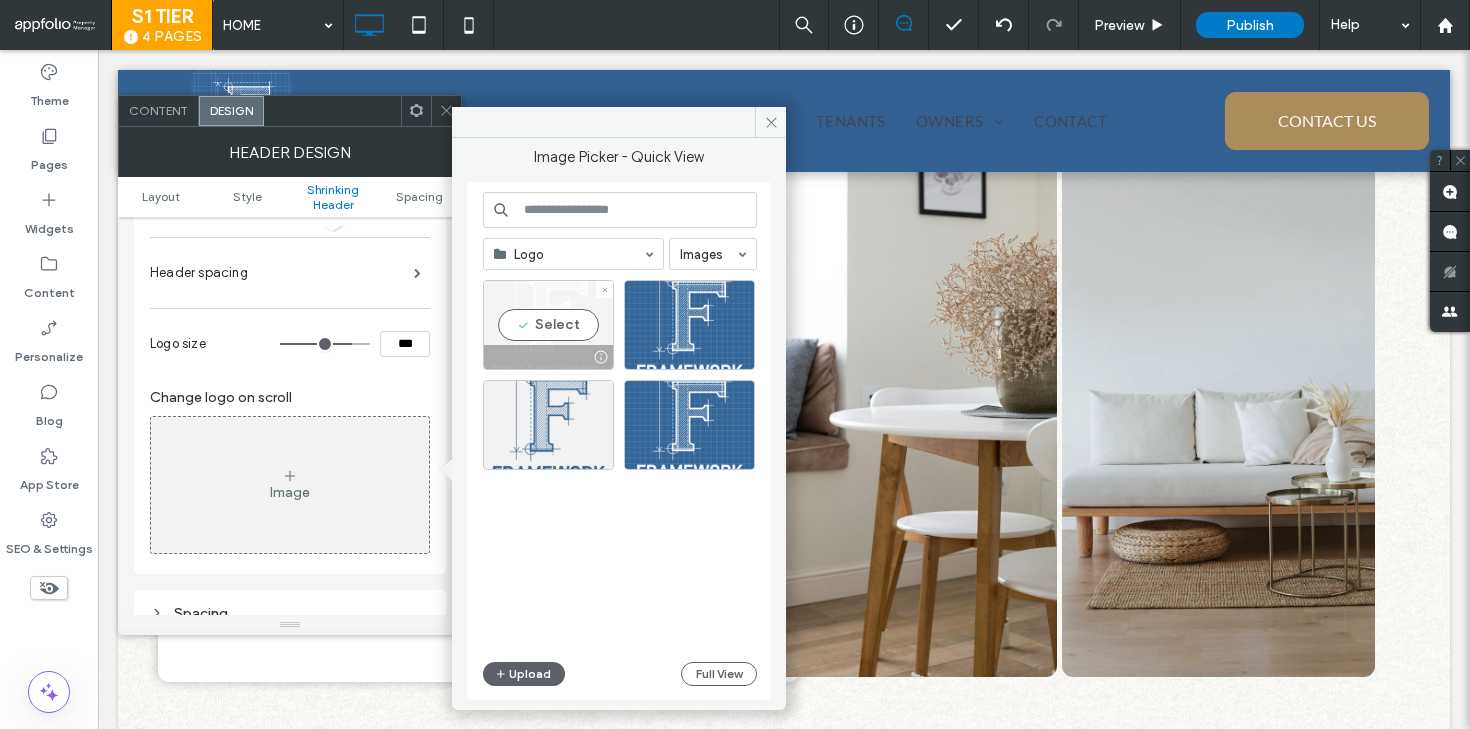 click on "Select" at bounding box center [548, 325] 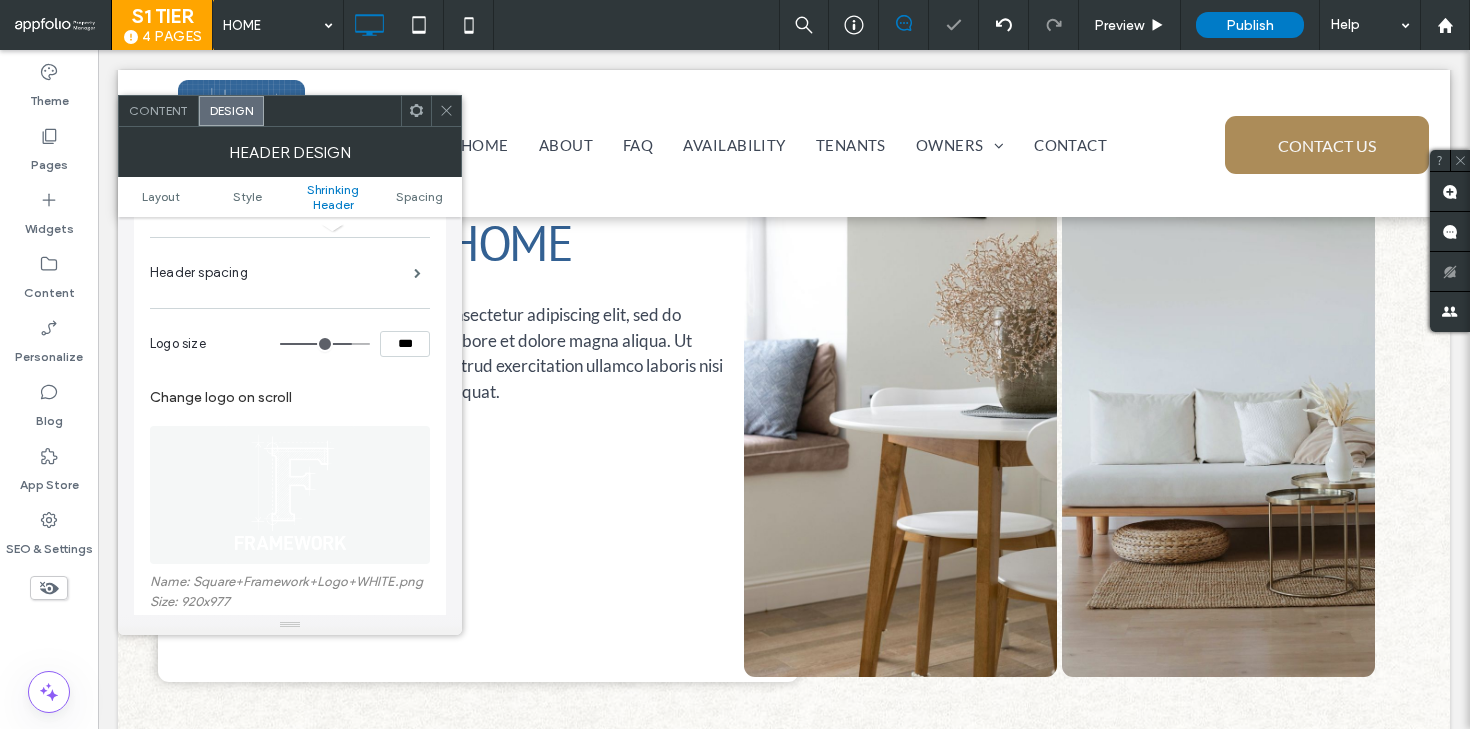click at bounding box center (446, 111) 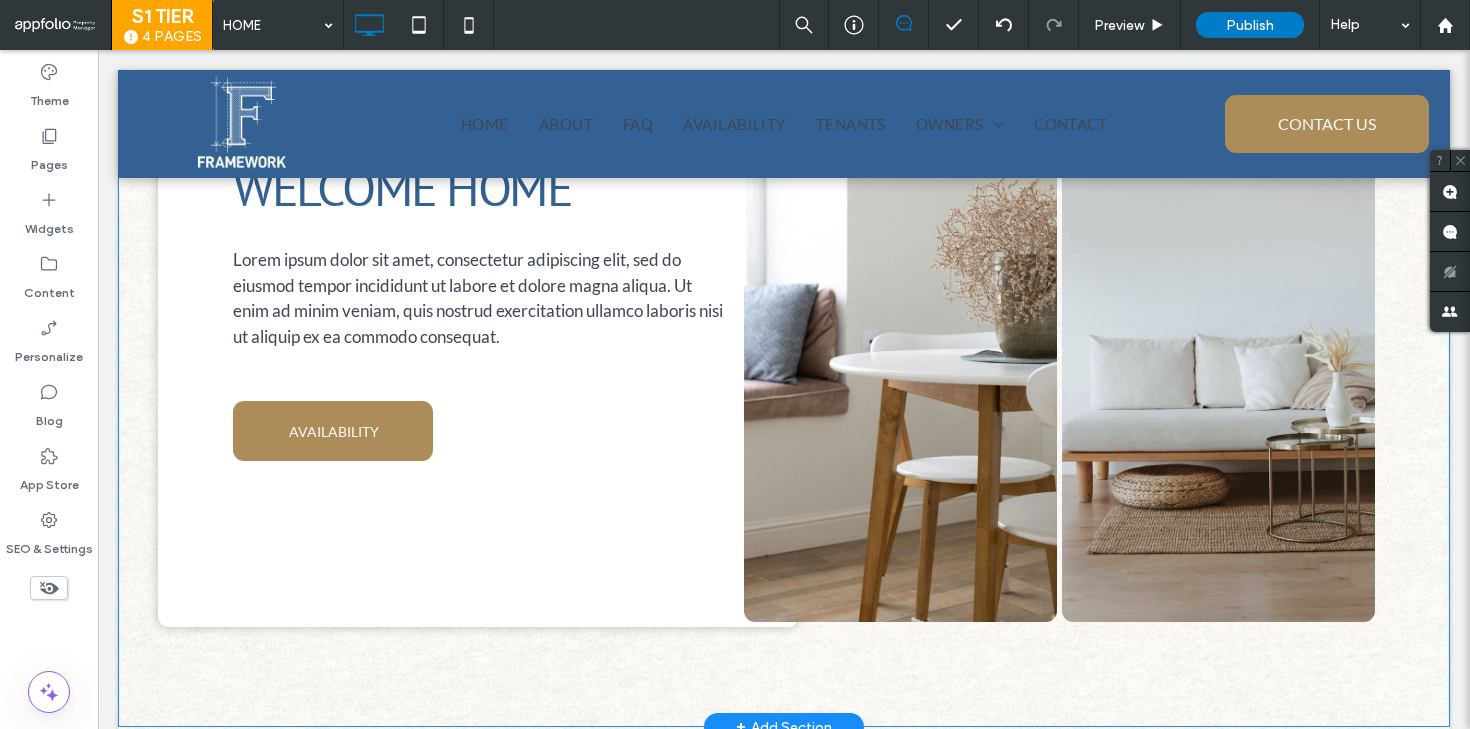 scroll, scrollTop: 0, scrollLeft: 0, axis: both 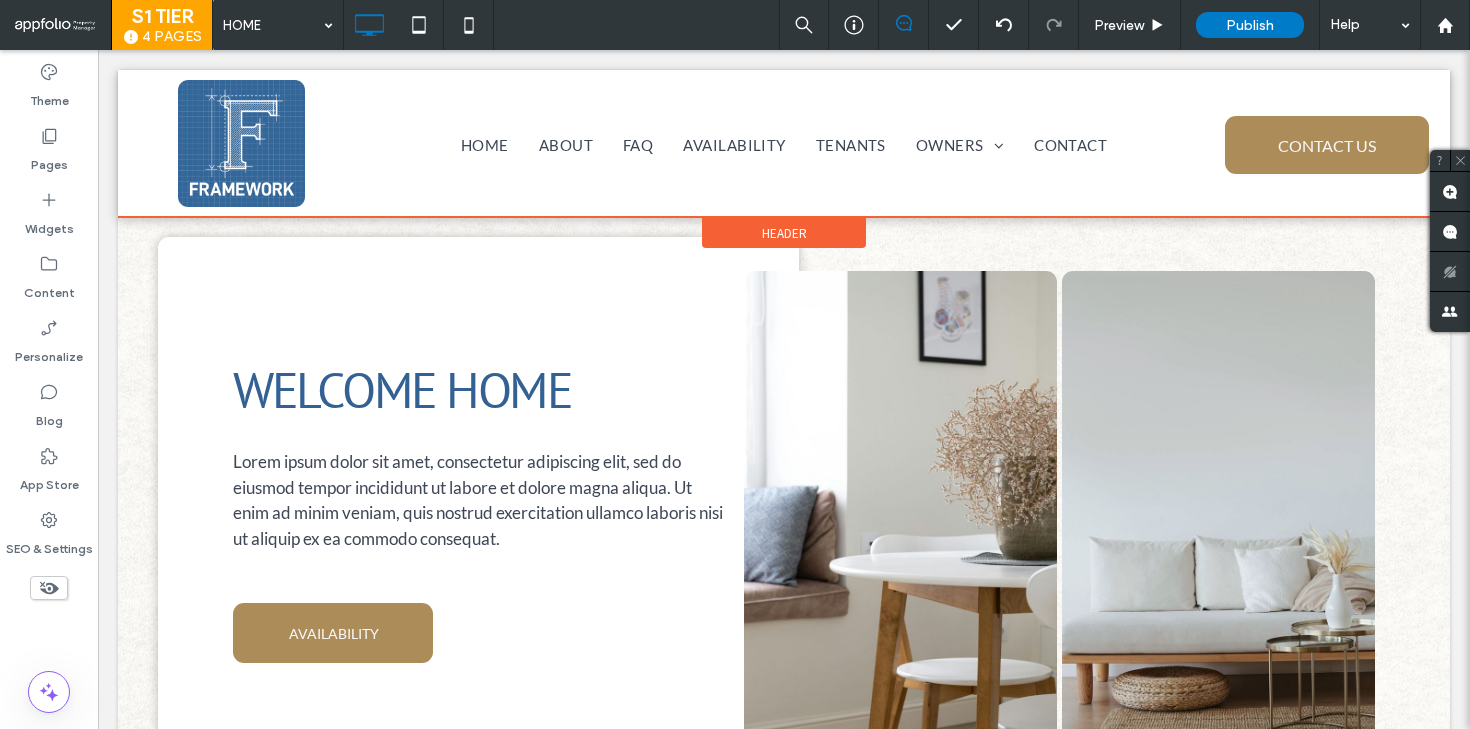 click on "Header" at bounding box center [784, 233] 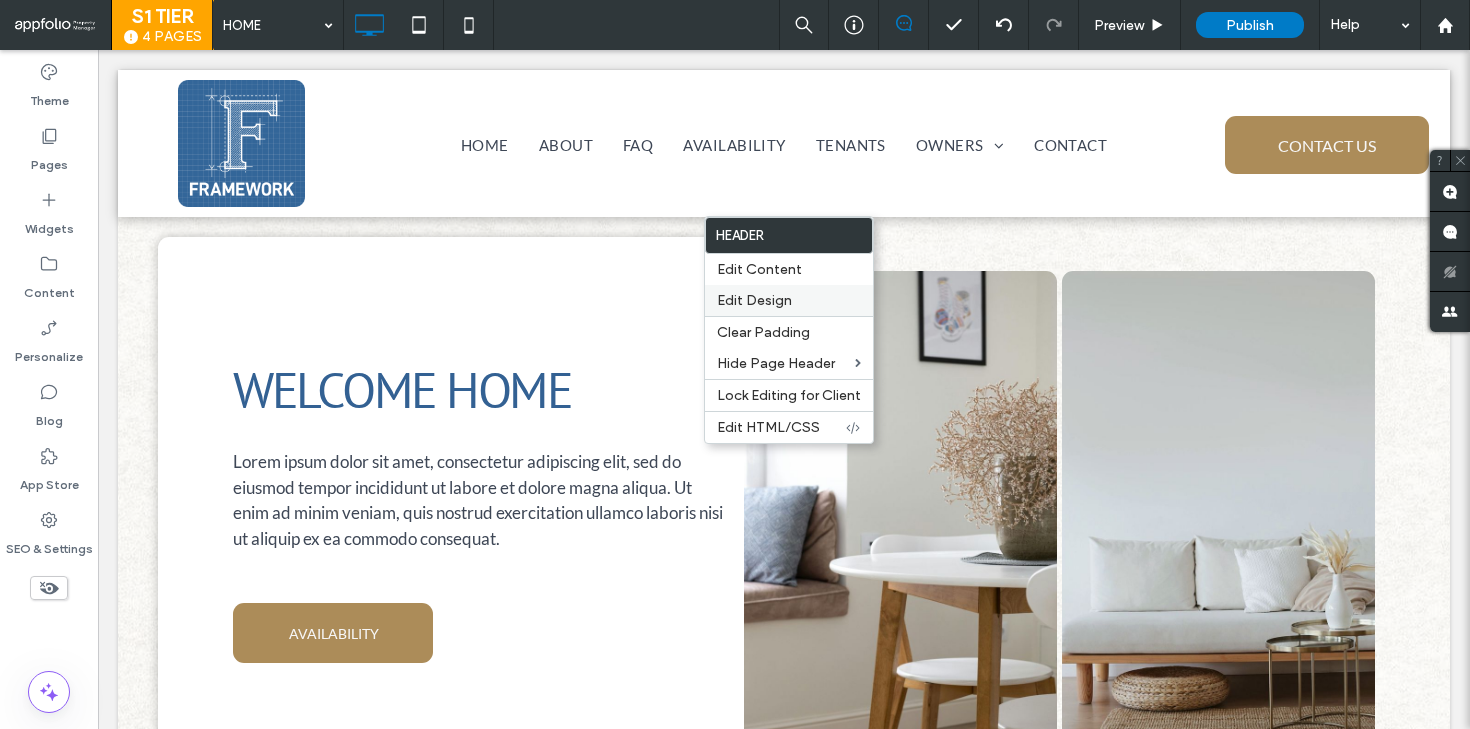click on "Edit Design" at bounding box center [754, 300] 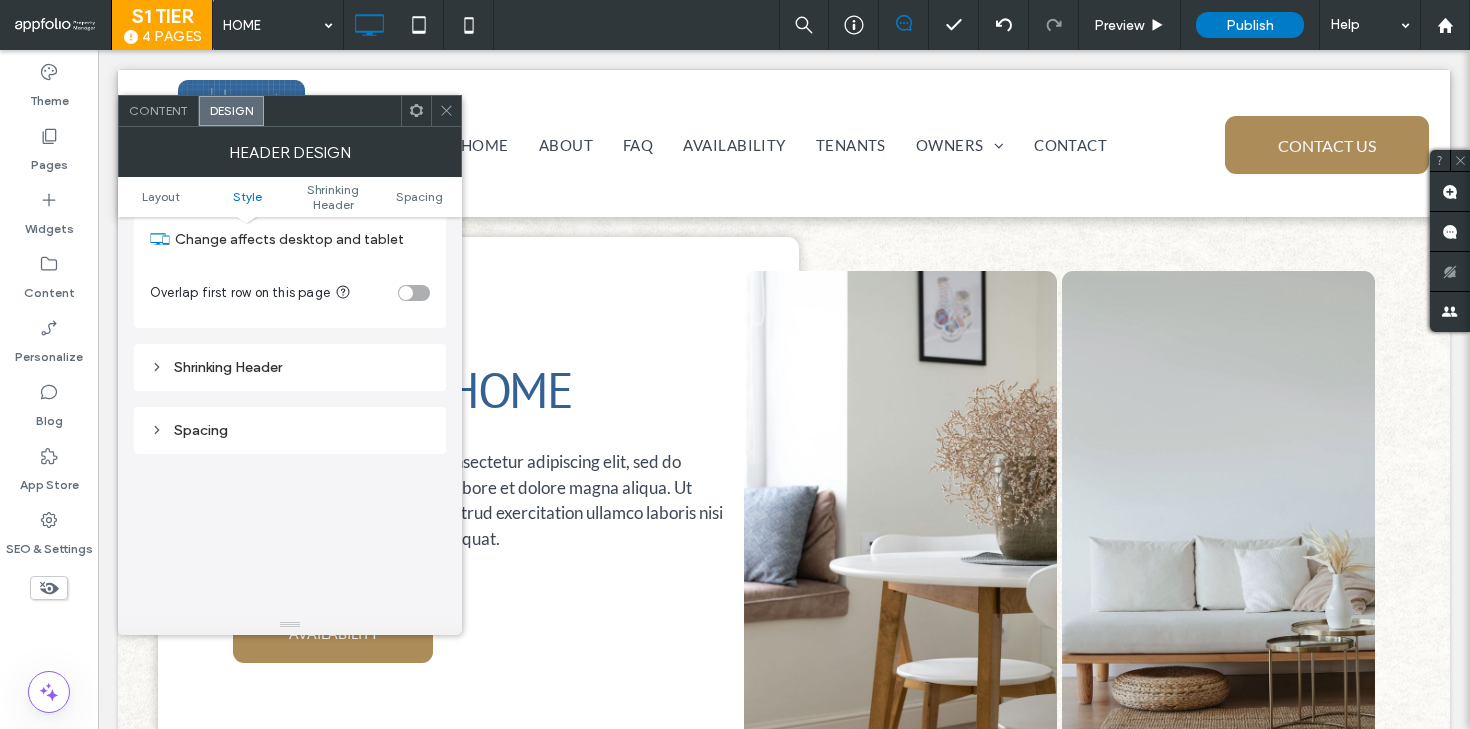 scroll, scrollTop: 514, scrollLeft: 0, axis: vertical 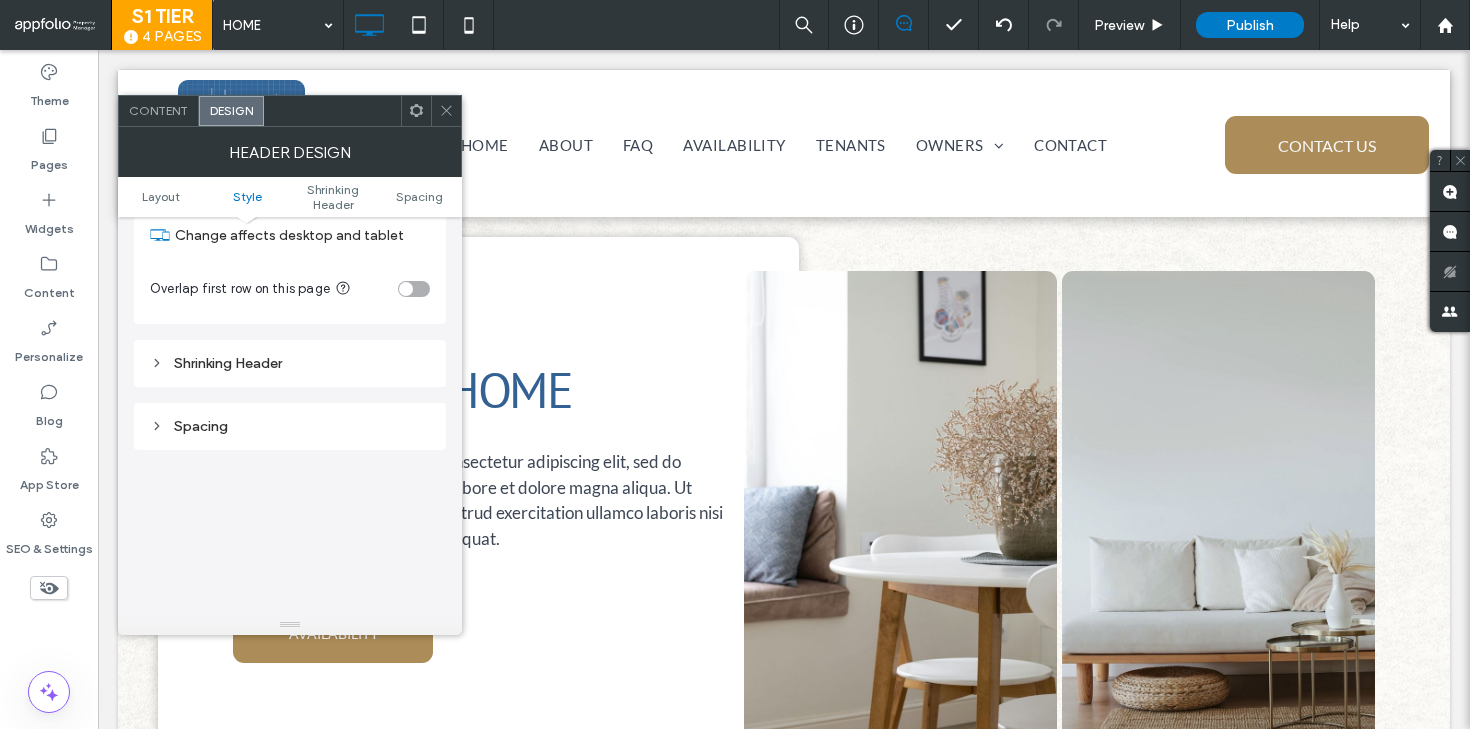 click on "Shrinking Header" at bounding box center [290, 363] 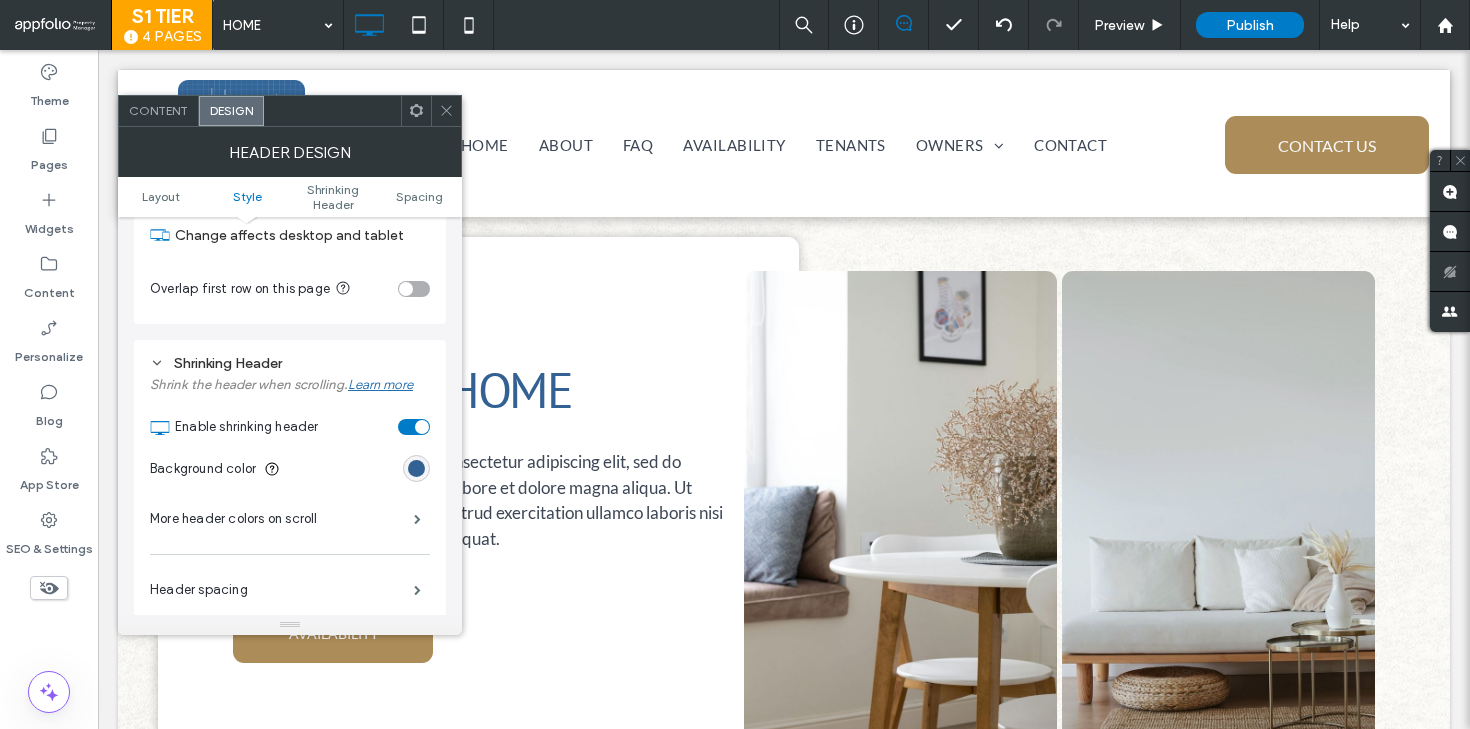 scroll, scrollTop: 94, scrollLeft: 0, axis: vertical 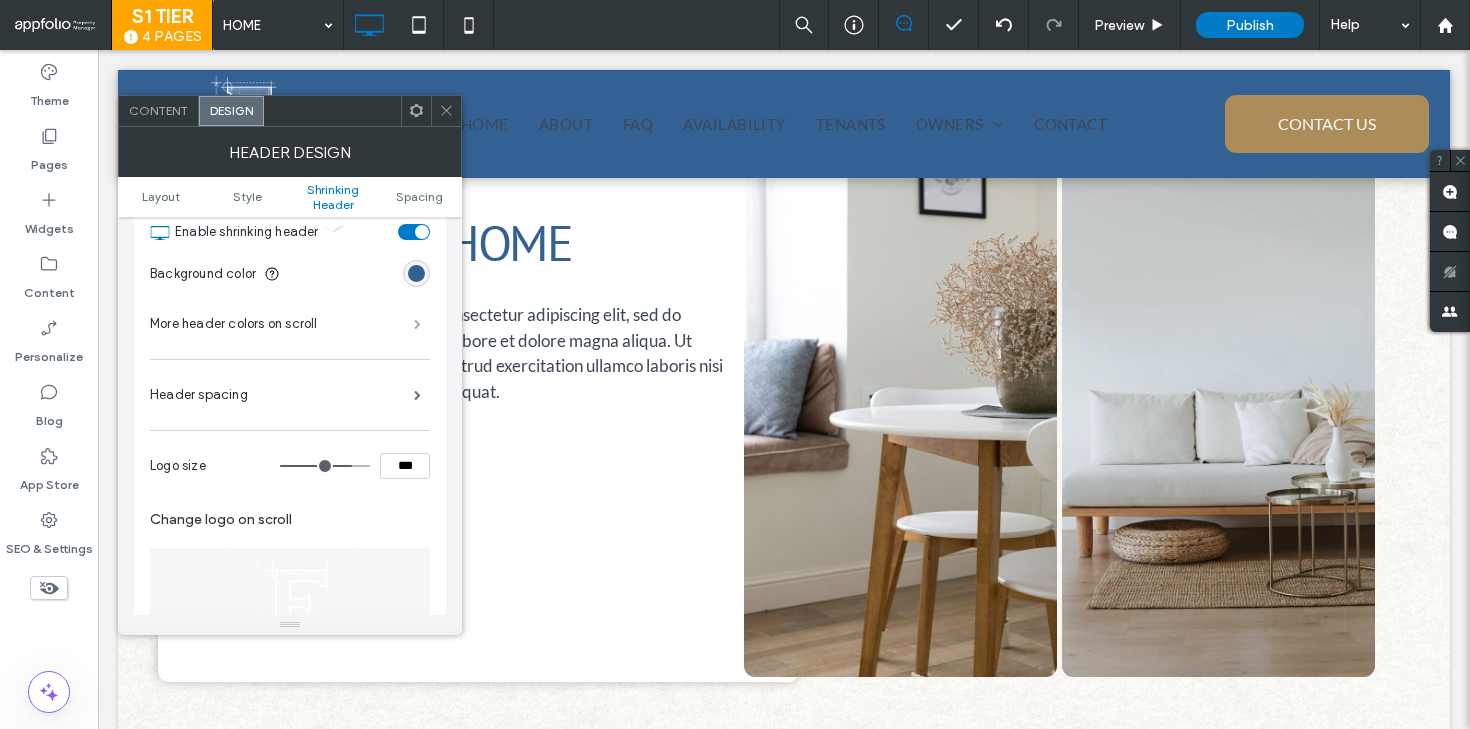 click at bounding box center (417, 324) 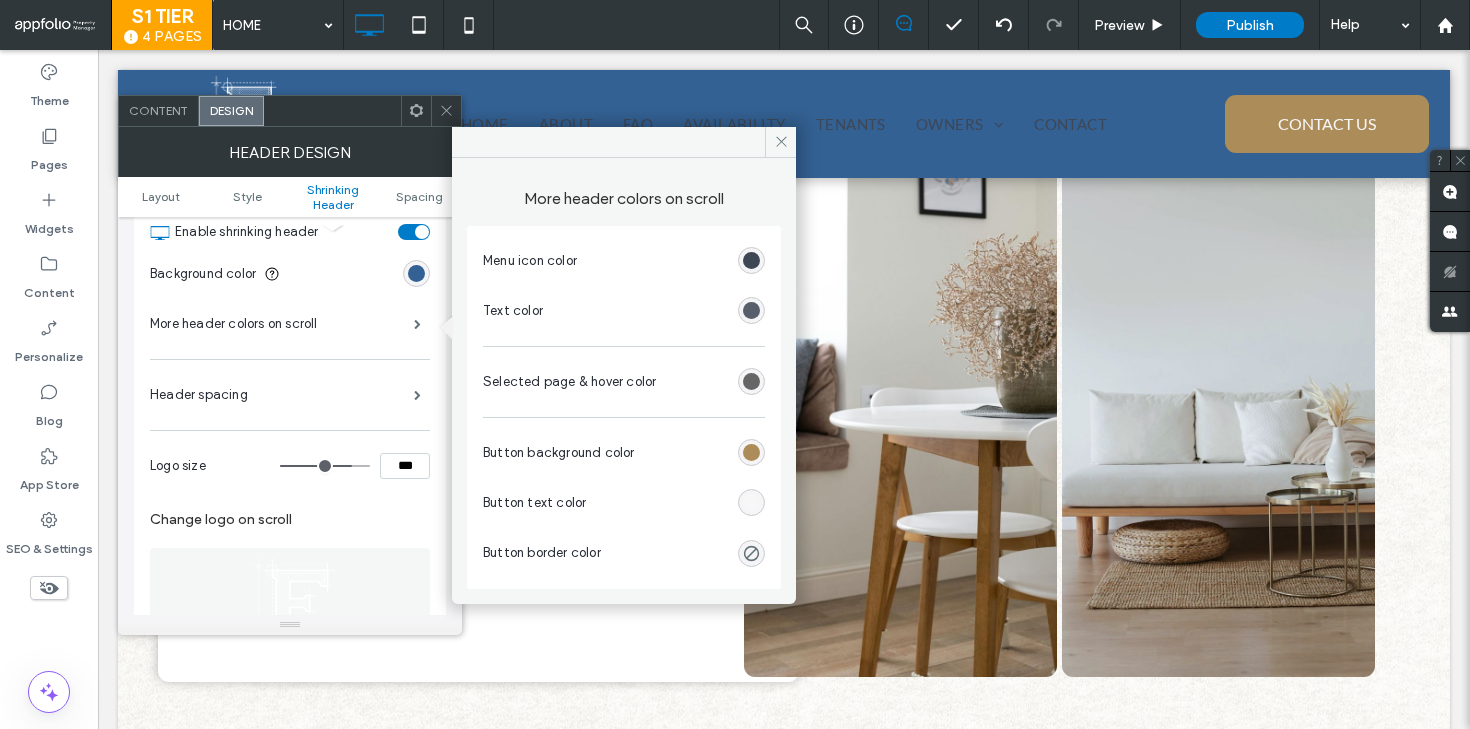 click at bounding box center [751, 310] 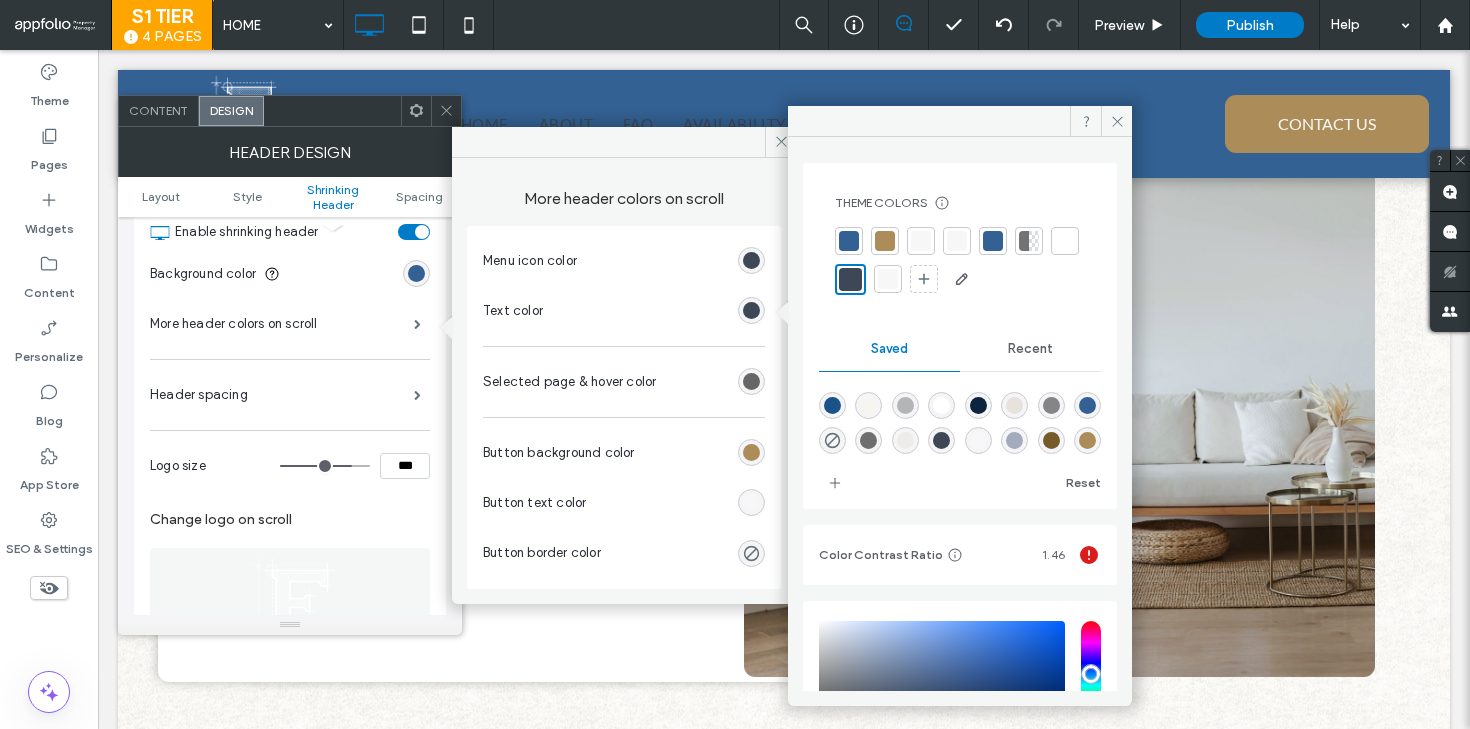 click at bounding box center (921, 241) 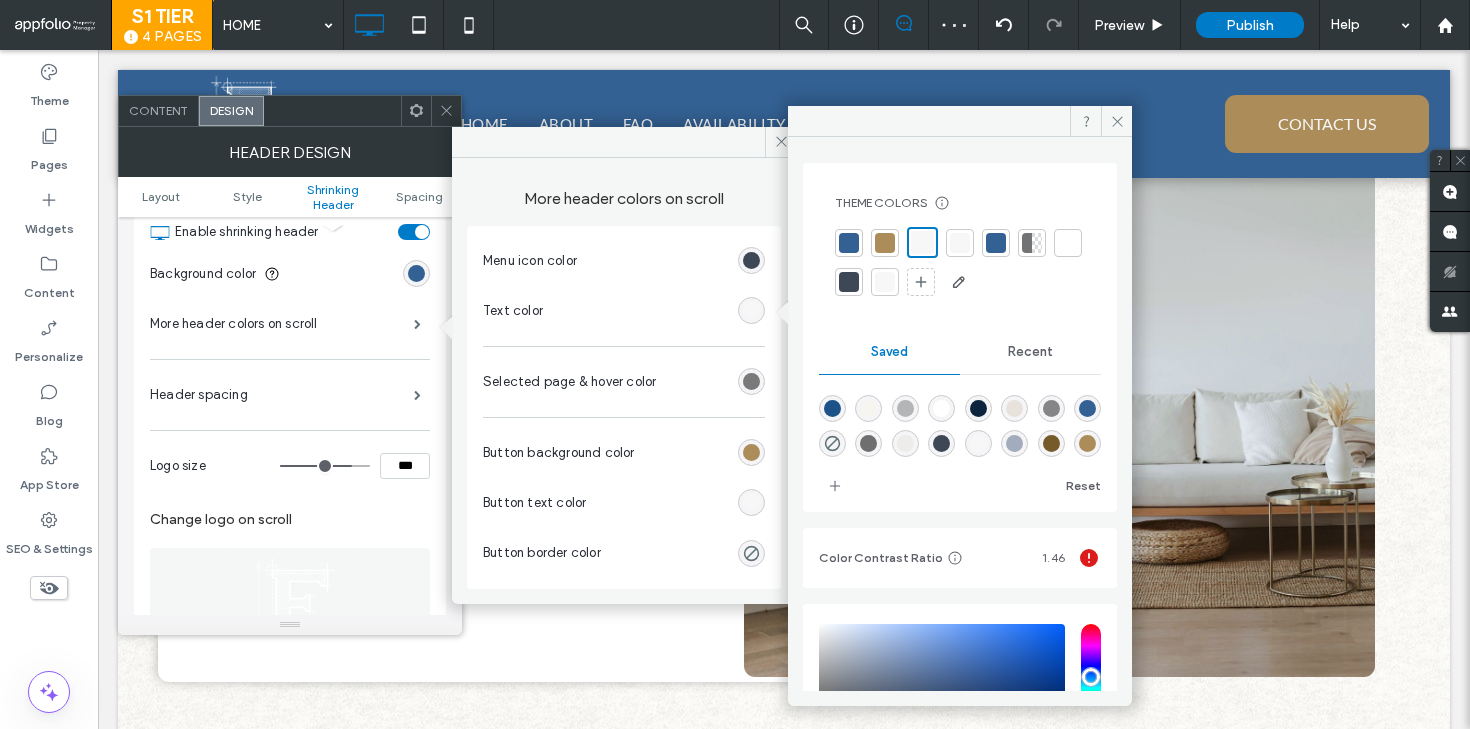 click at bounding box center (751, 381) 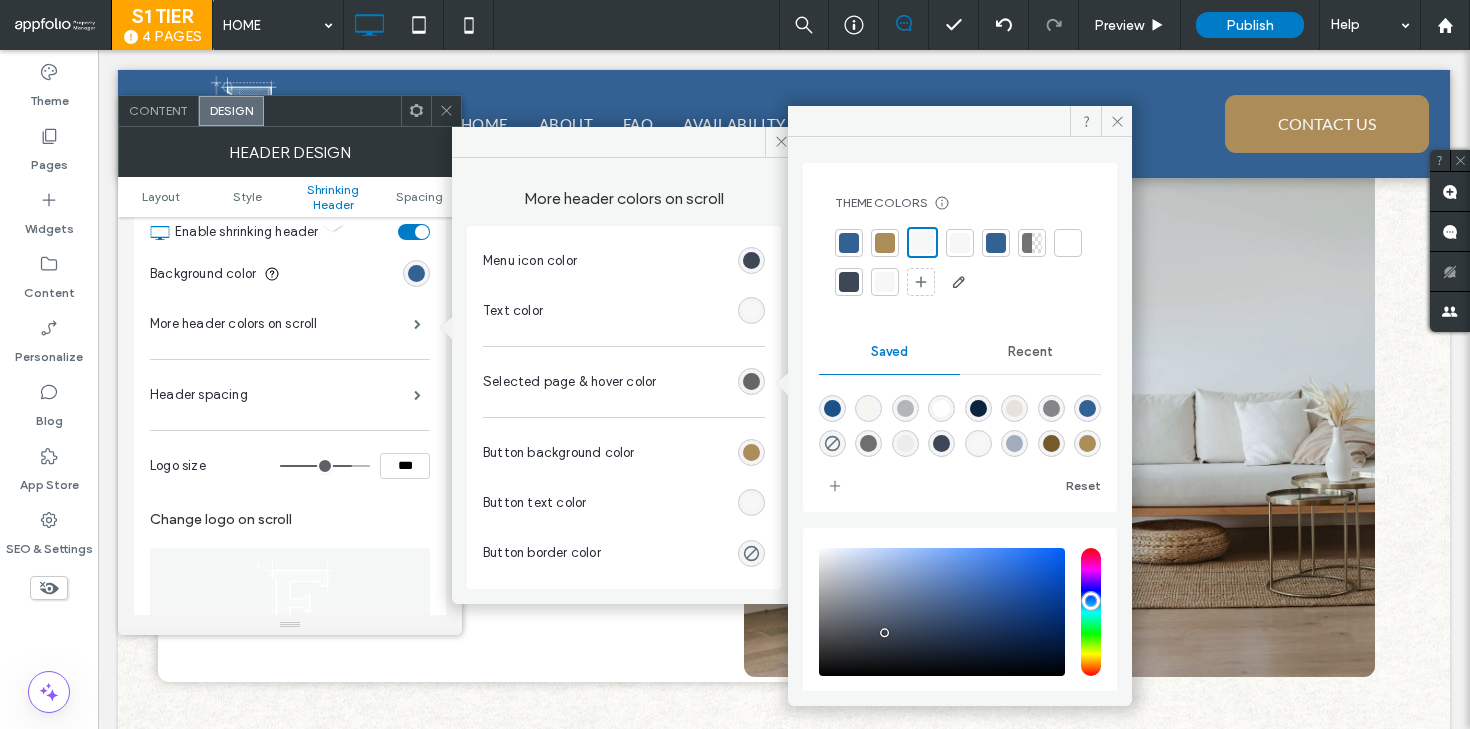 click at bounding box center (922, 242) 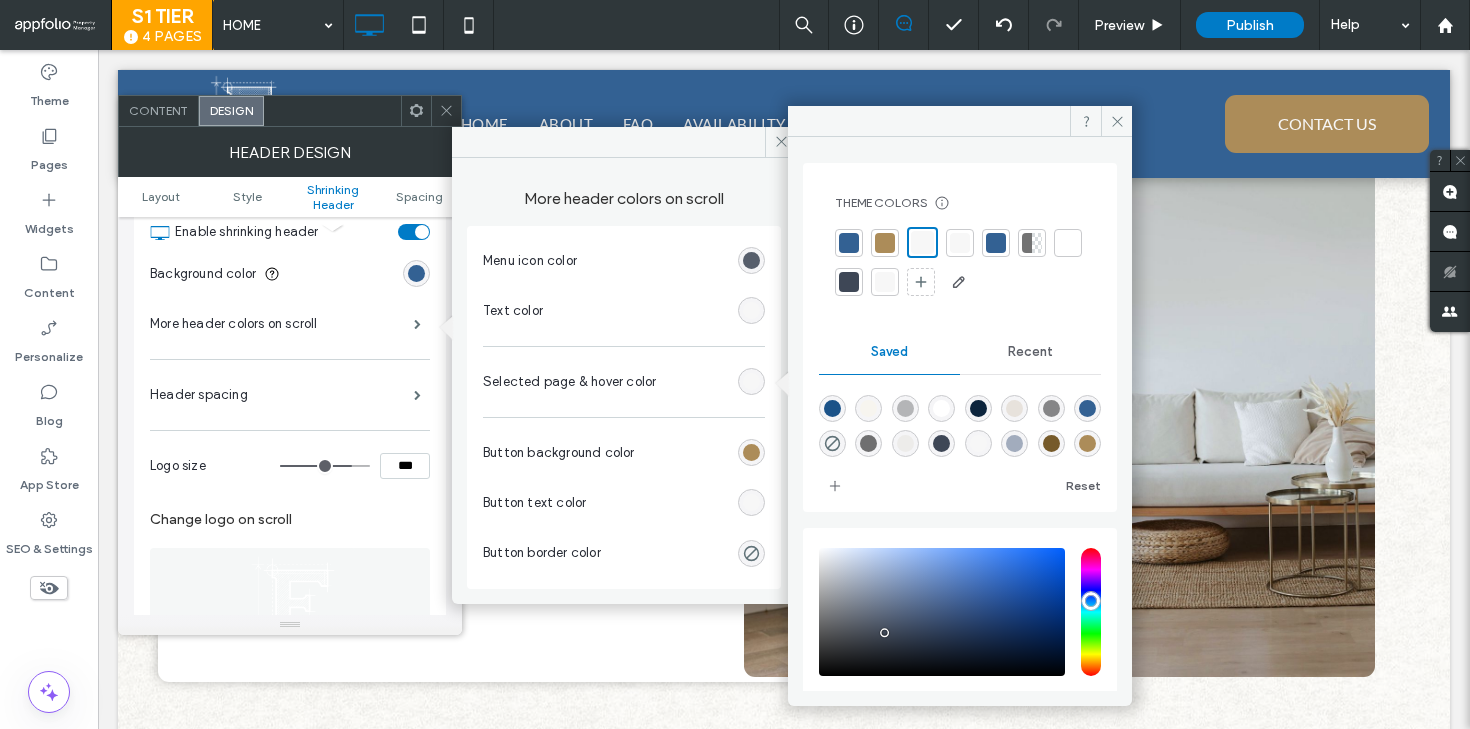 click at bounding box center [751, 260] 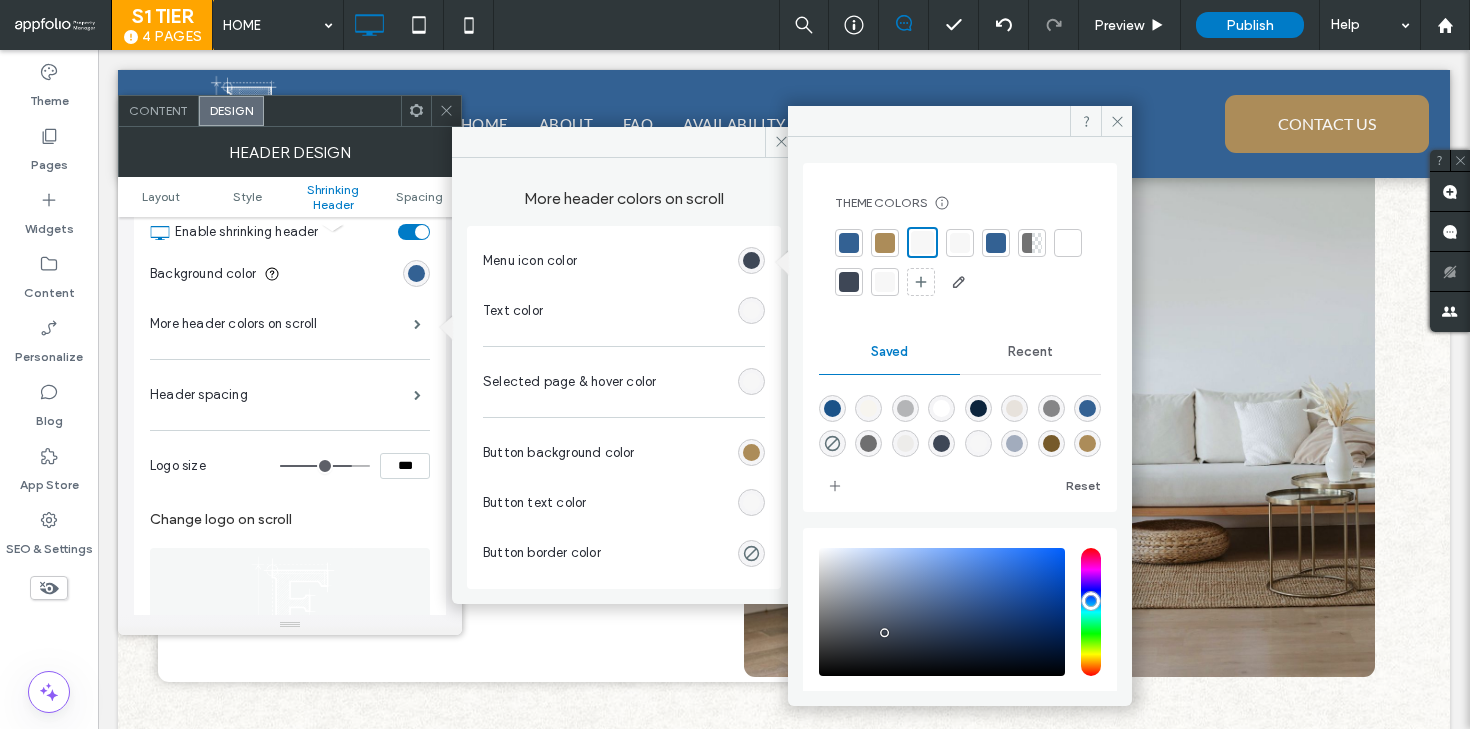 click at bounding box center [922, 242] 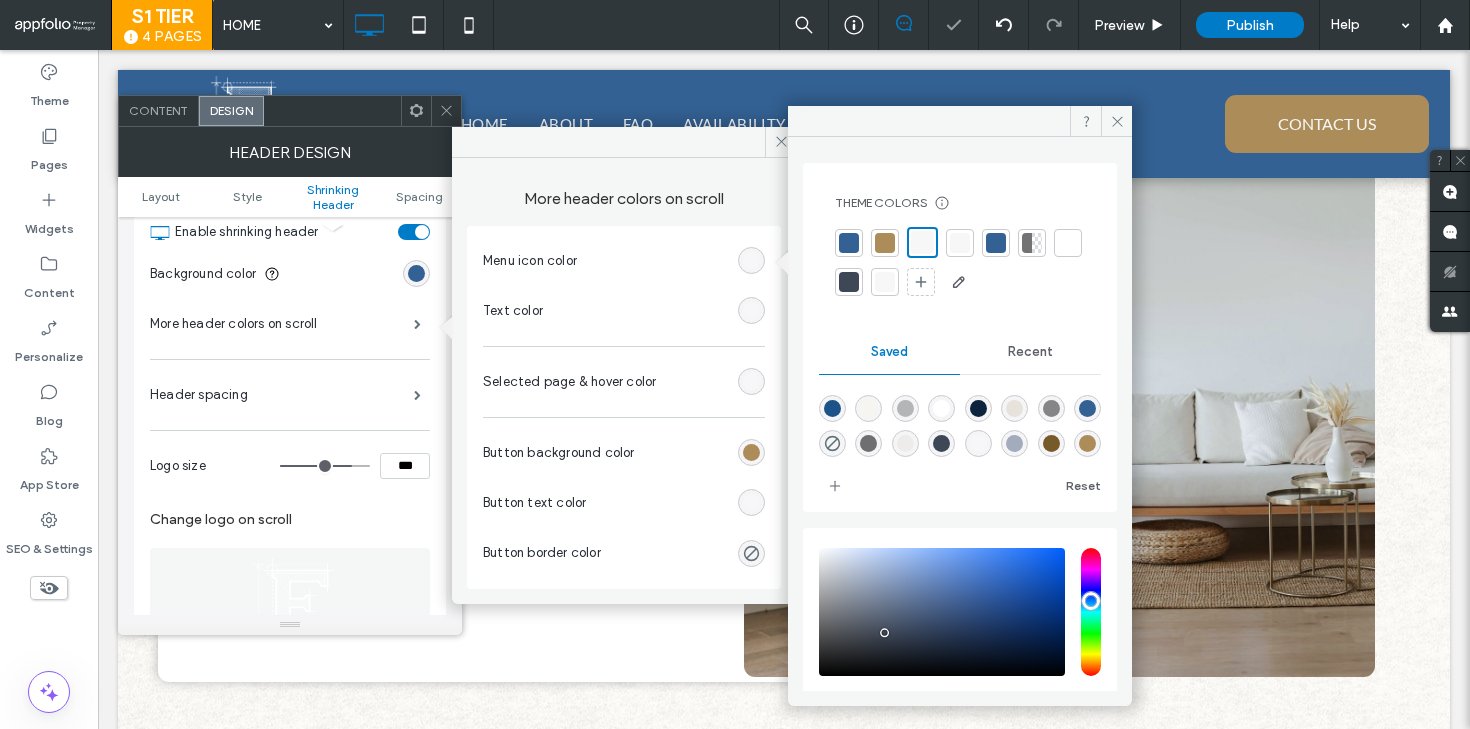 click at bounding box center [446, 111] 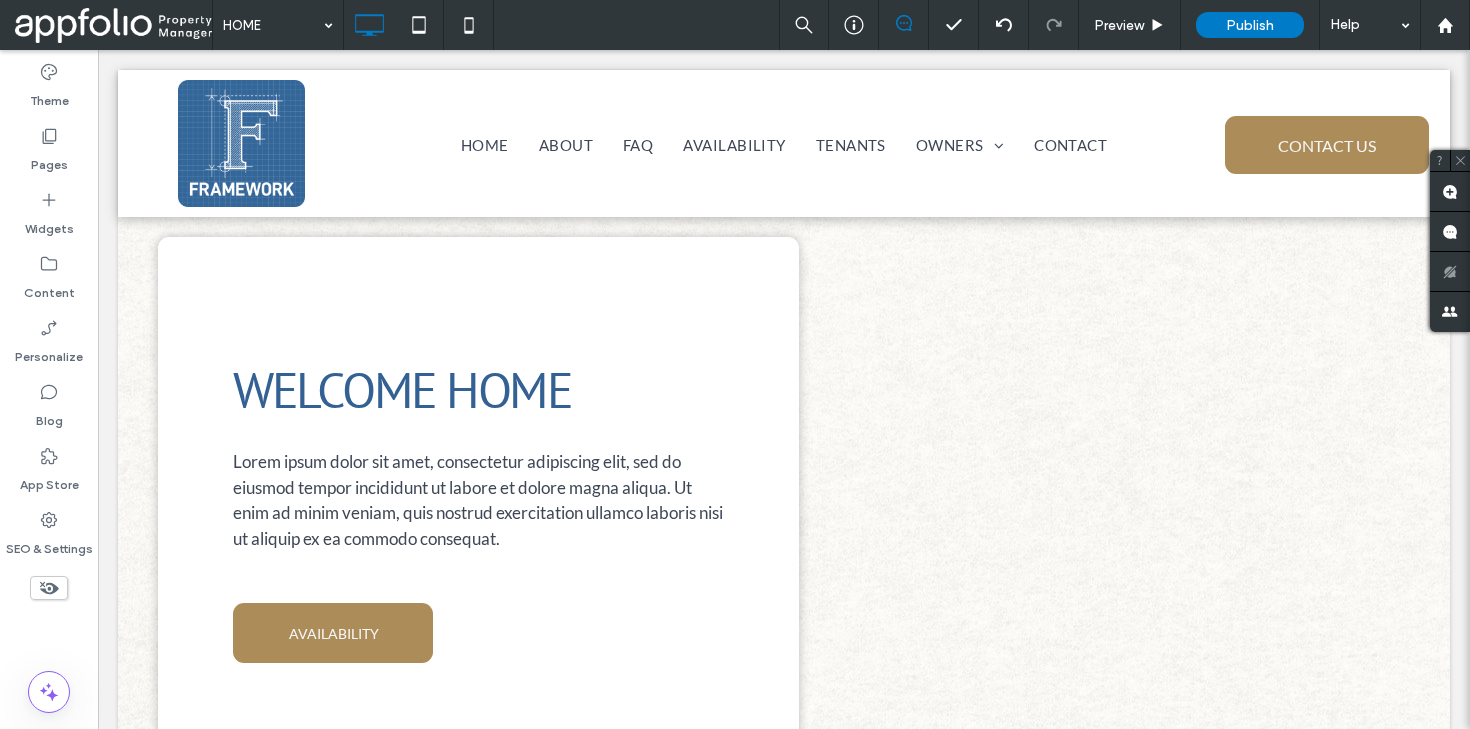 scroll, scrollTop: 0, scrollLeft: 0, axis: both 